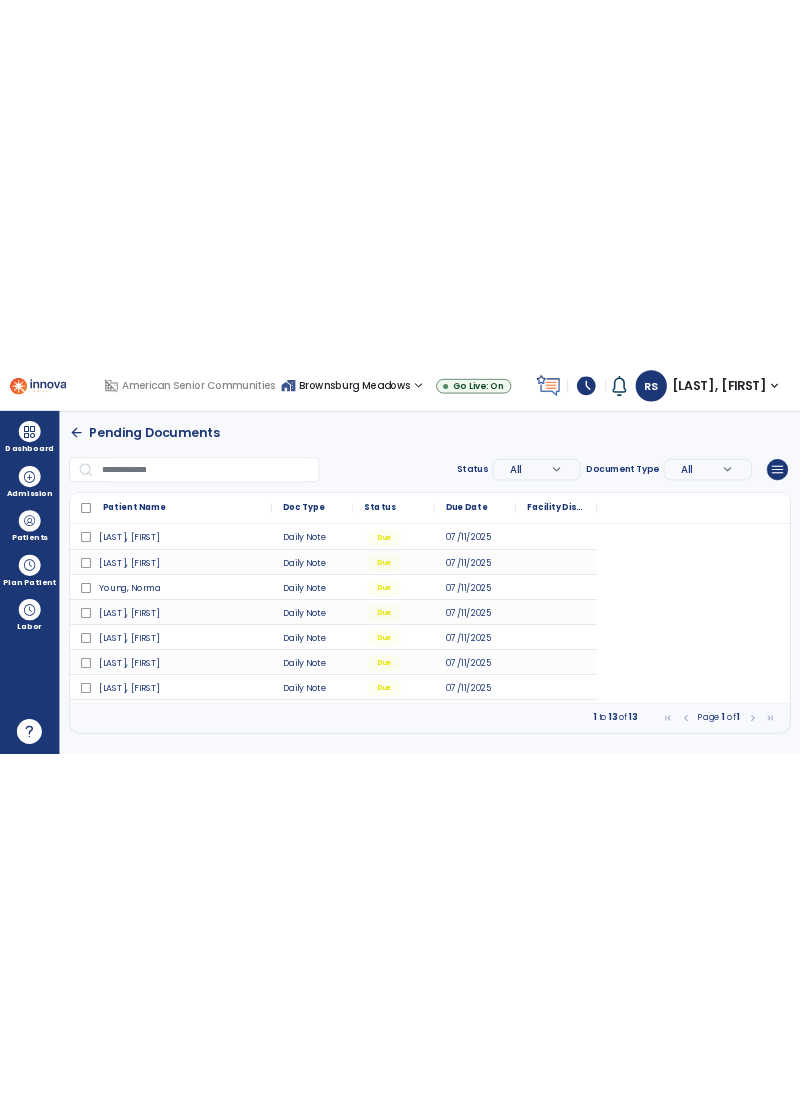 scroll, scrollTop: 94, scrollLeft: 0, axis: vertical 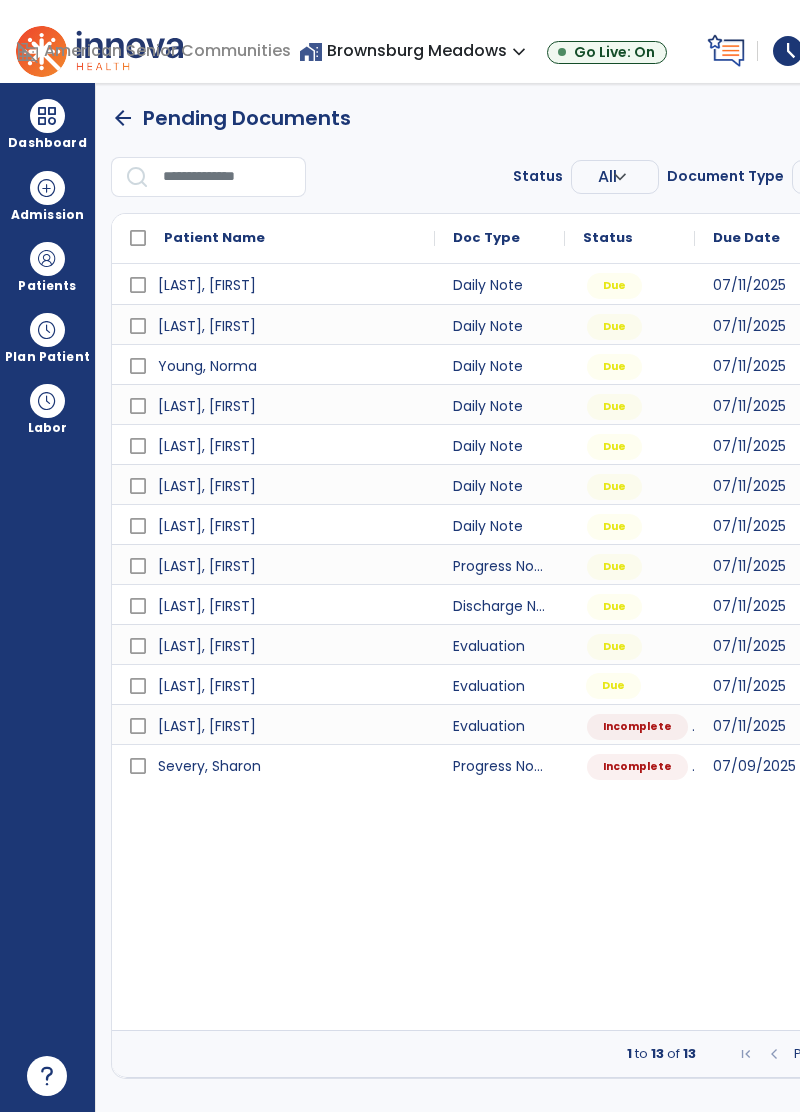click on "Due" at bounding box center [613, 686] 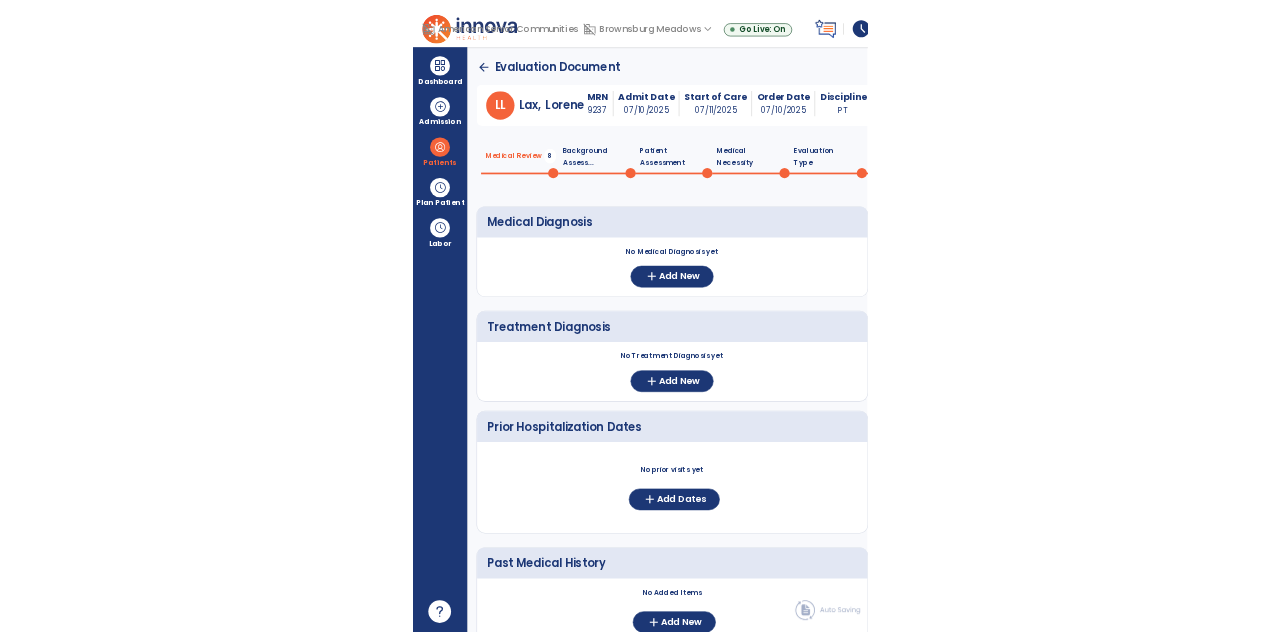 scroll, scrollTop: 88, scrollLeft: 0, axis: vertical 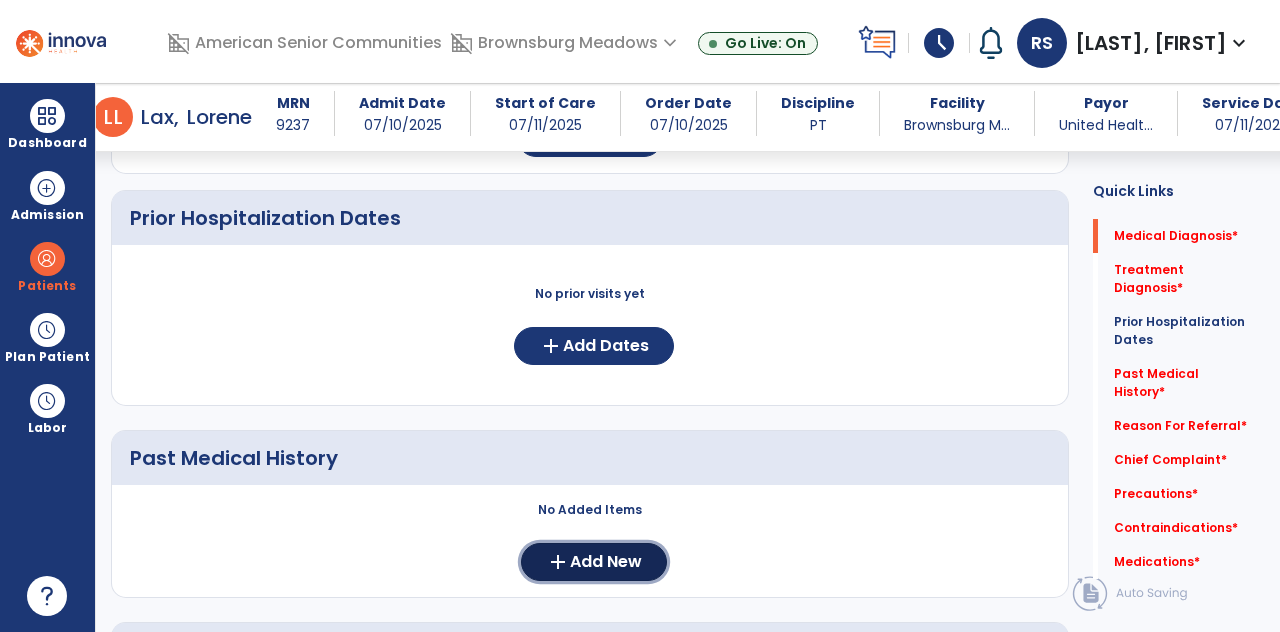 click on "Add New" 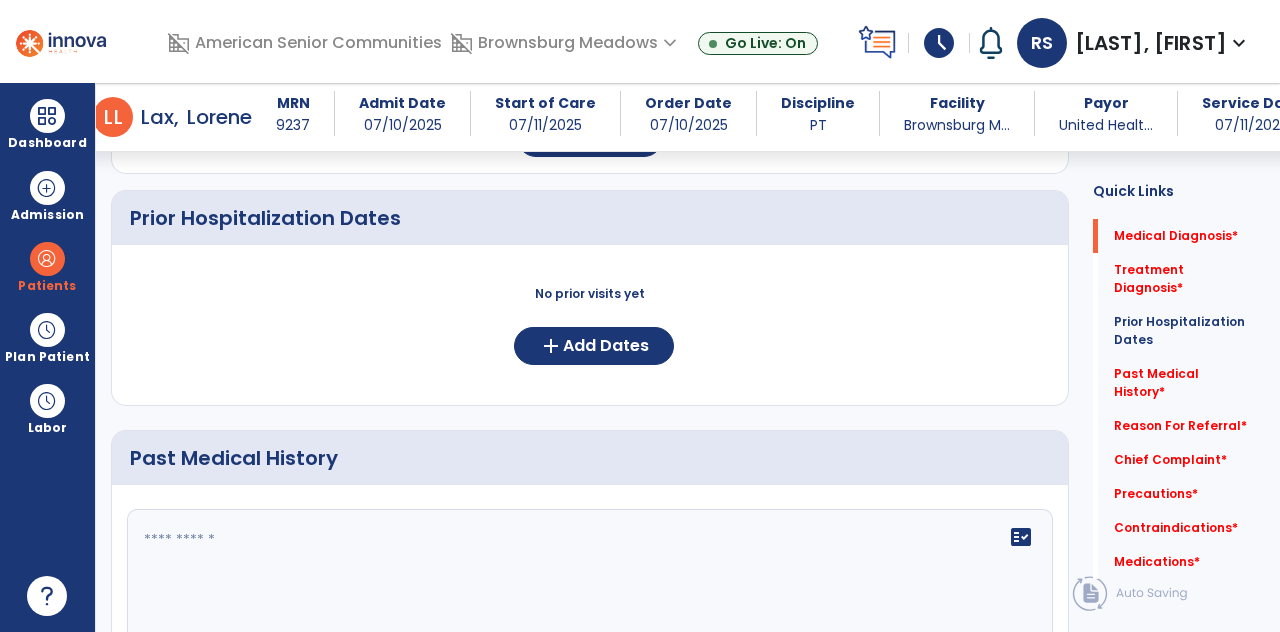 click on "fact_check" 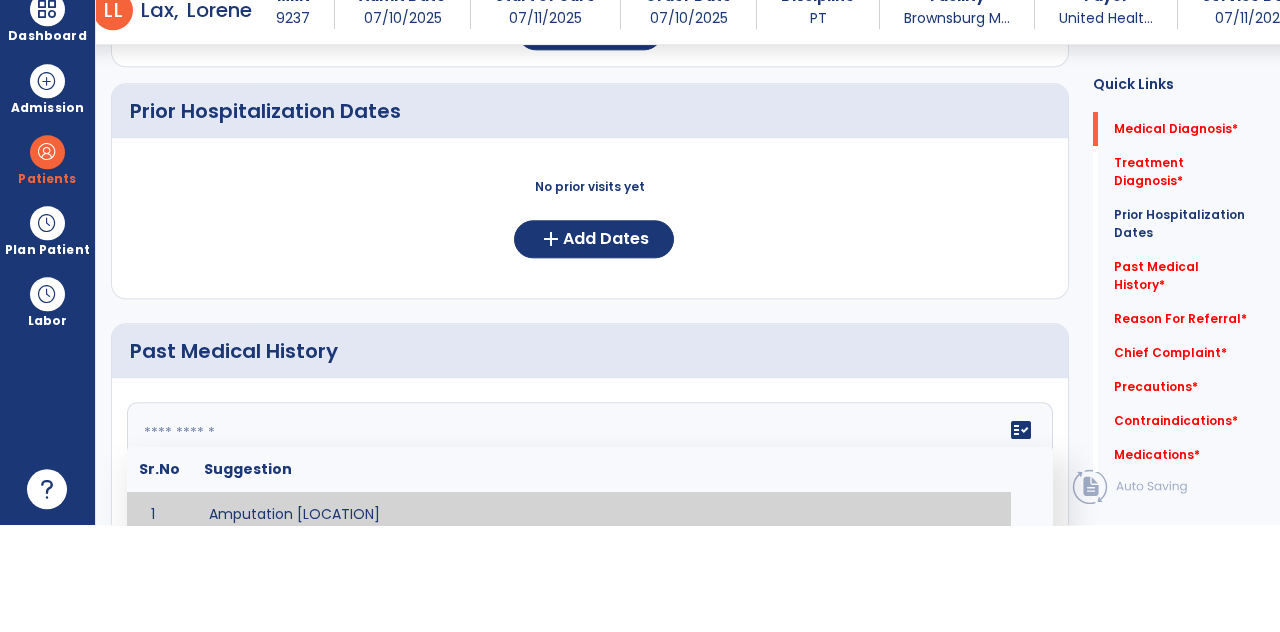 scroll, scrollTop: 88, scrollLeft: 0, axis: vertical 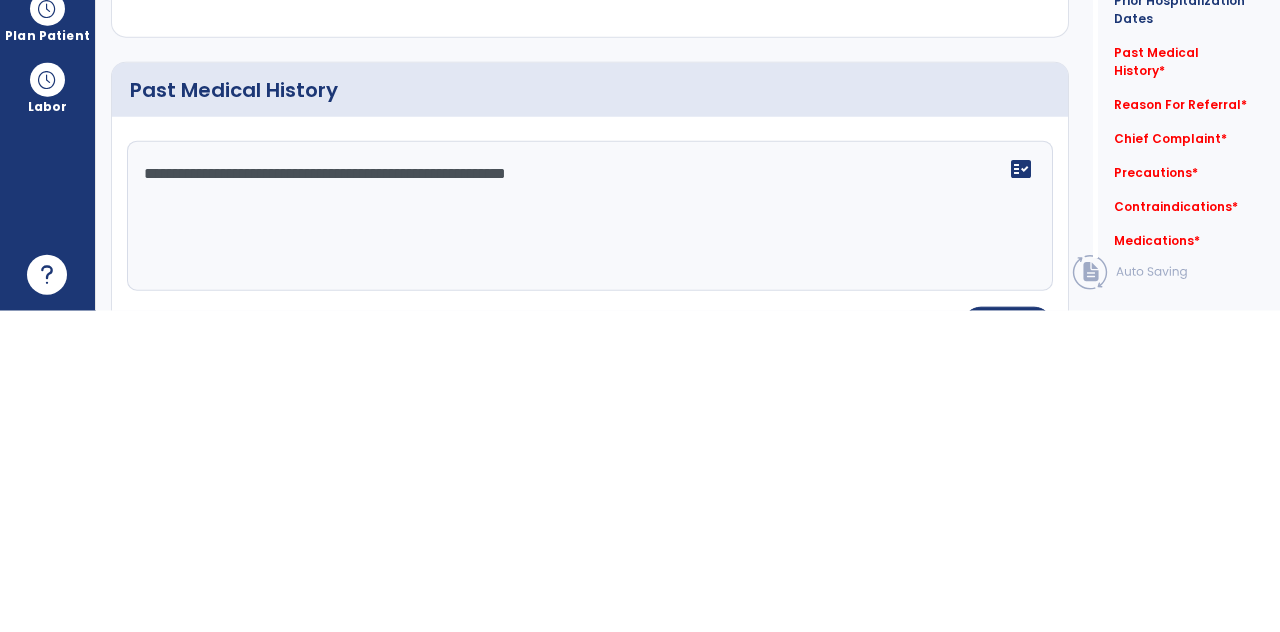 click on "**********" 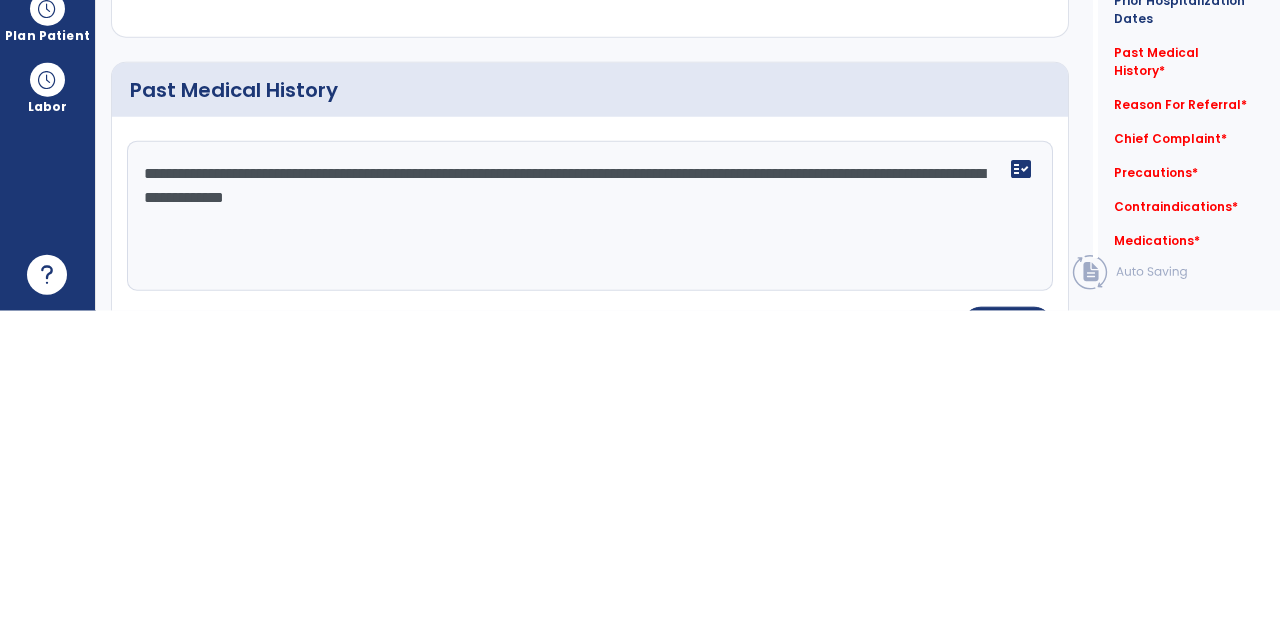 type on "**********" 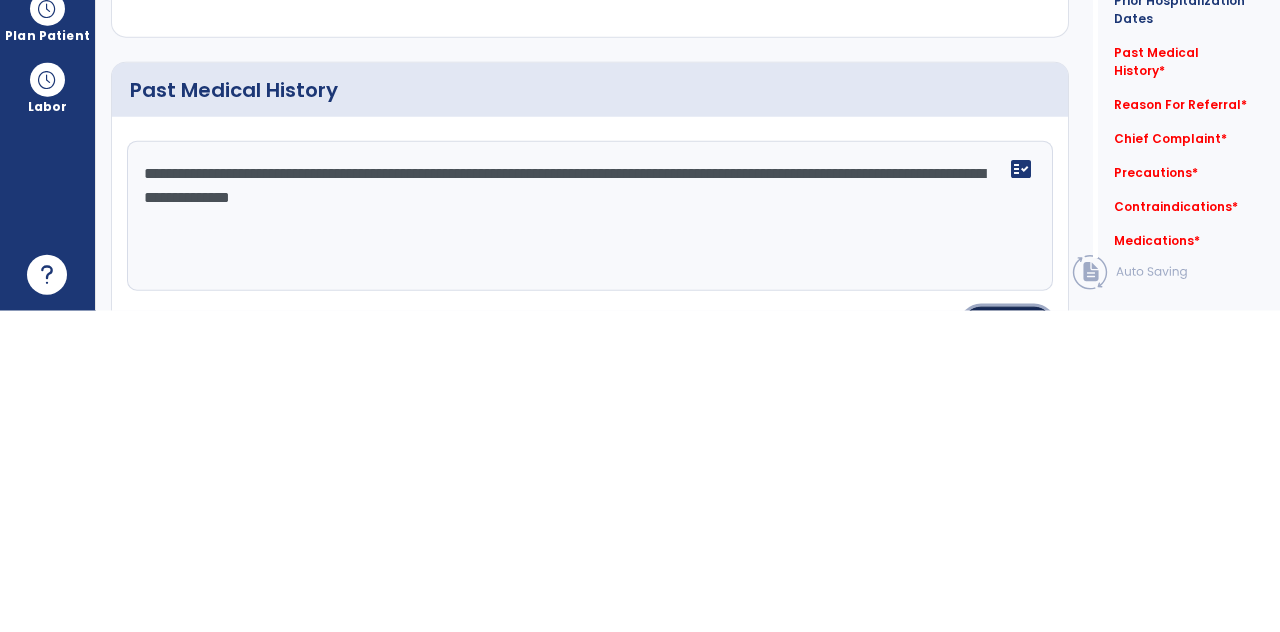 click on "Save" 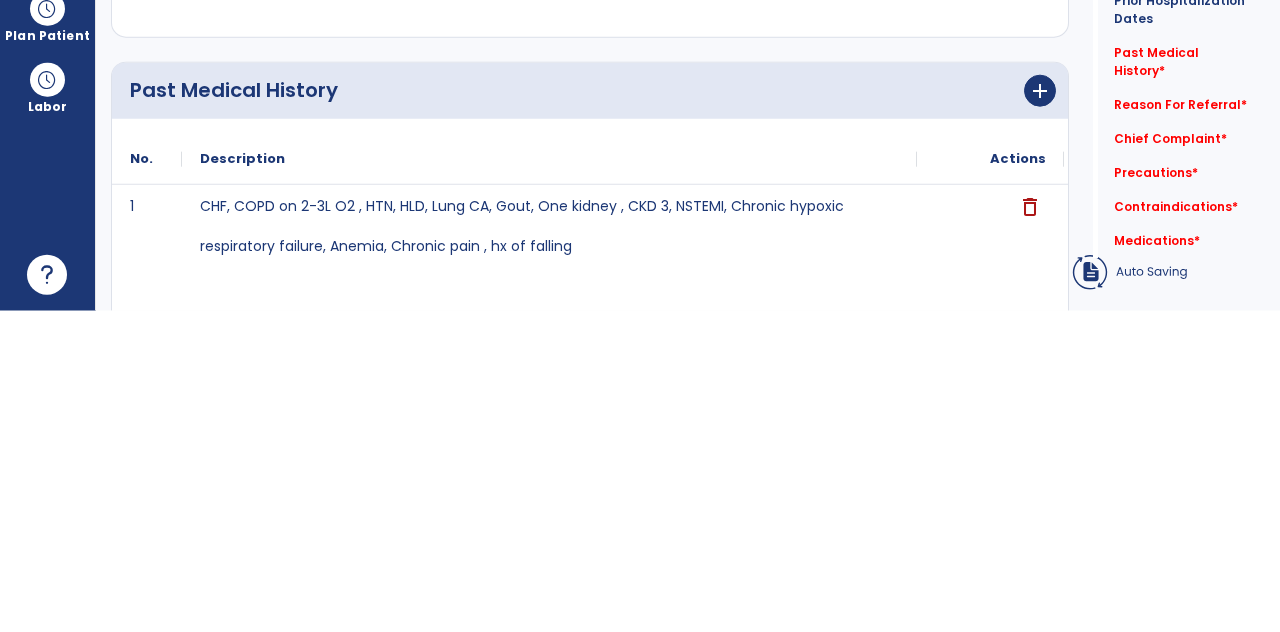 scroll, scrollTop: 88, scrollLeft: 0, axis: vertical 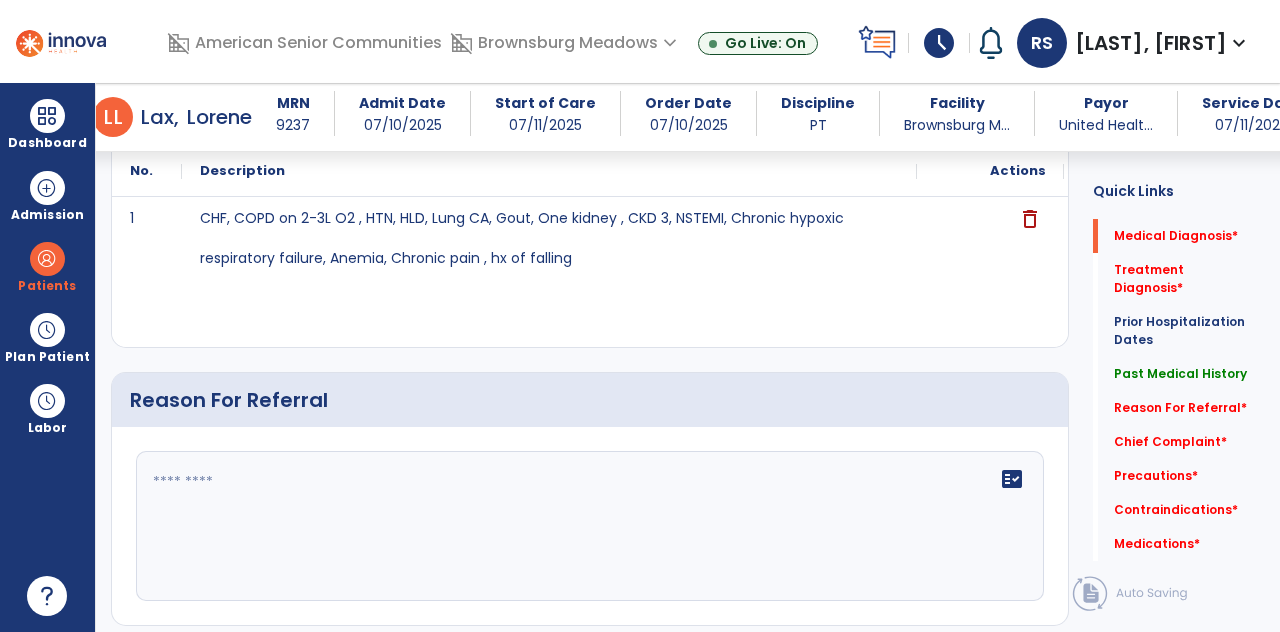 click 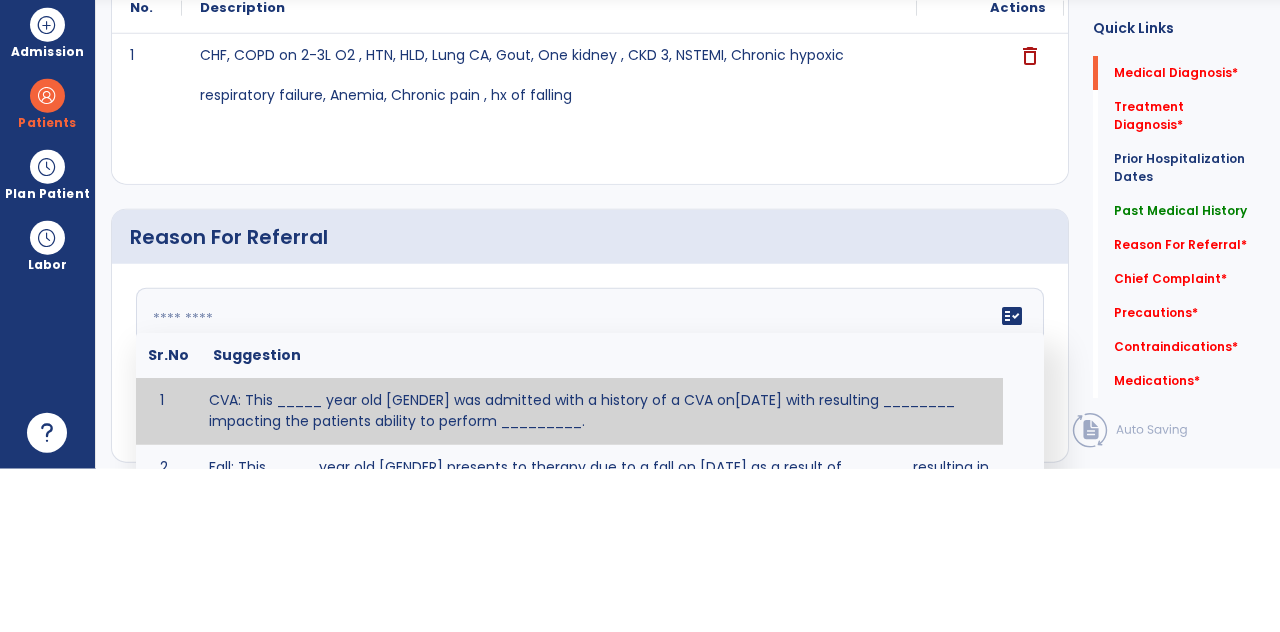scroll, scrollTop: 88, scrollLeft: 0, axis: vertical 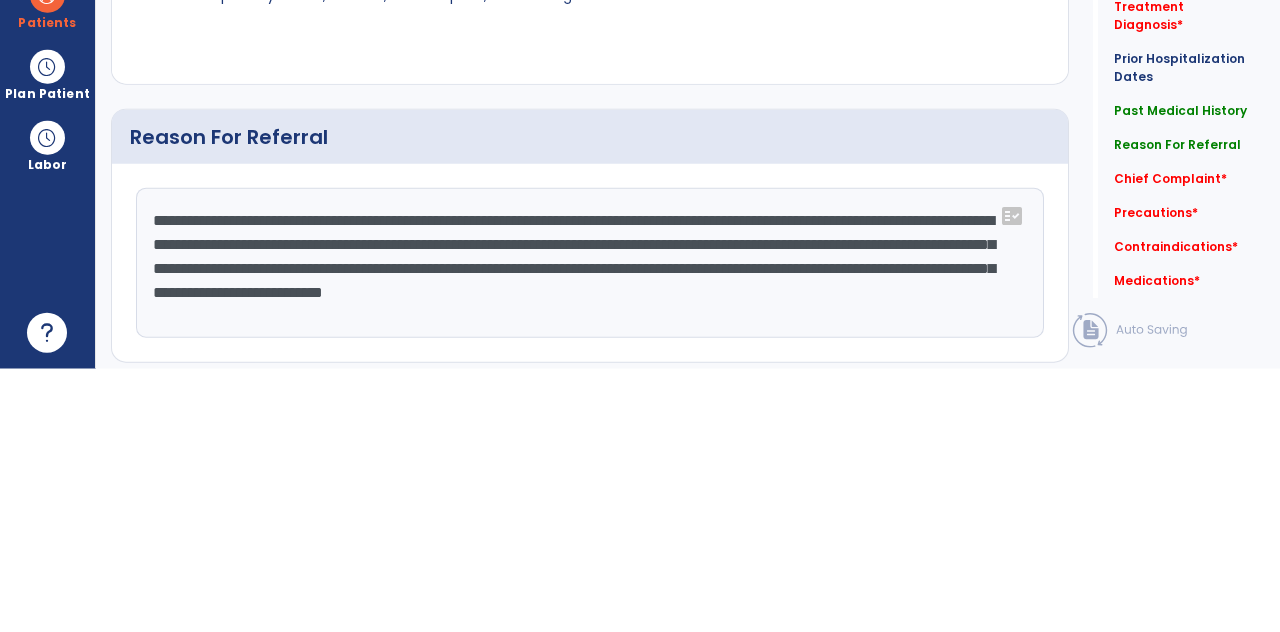 type on "**********" 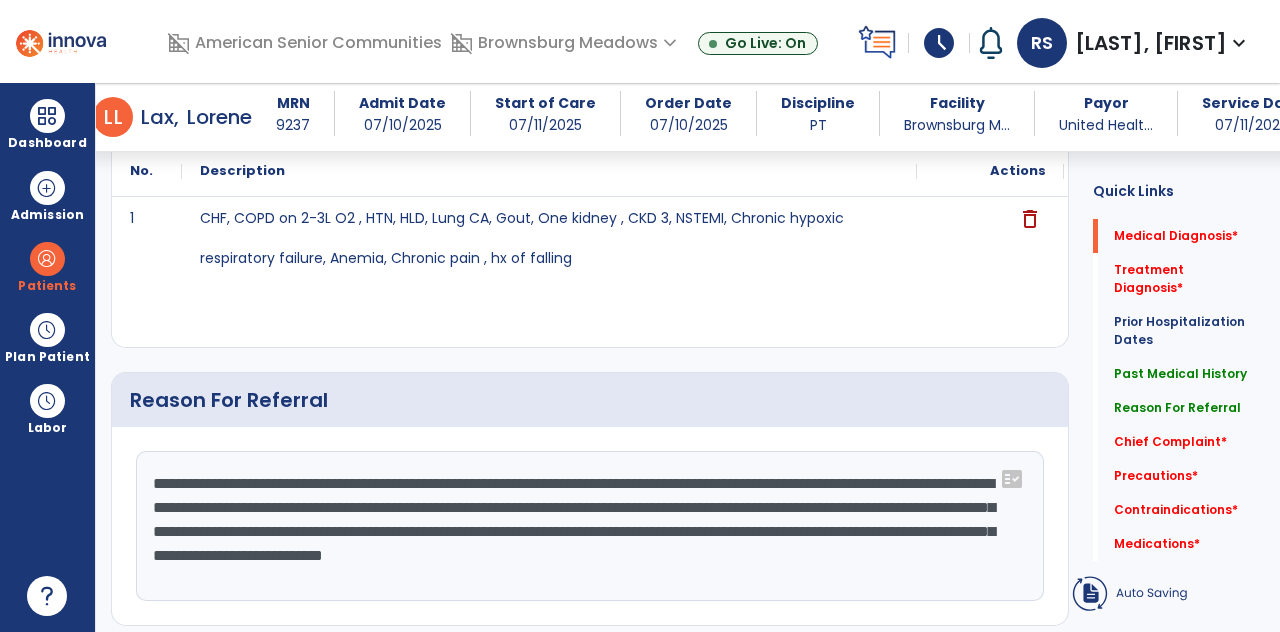 scroll, scrollTop: 965, scrollLeft: 0, axis: vertical 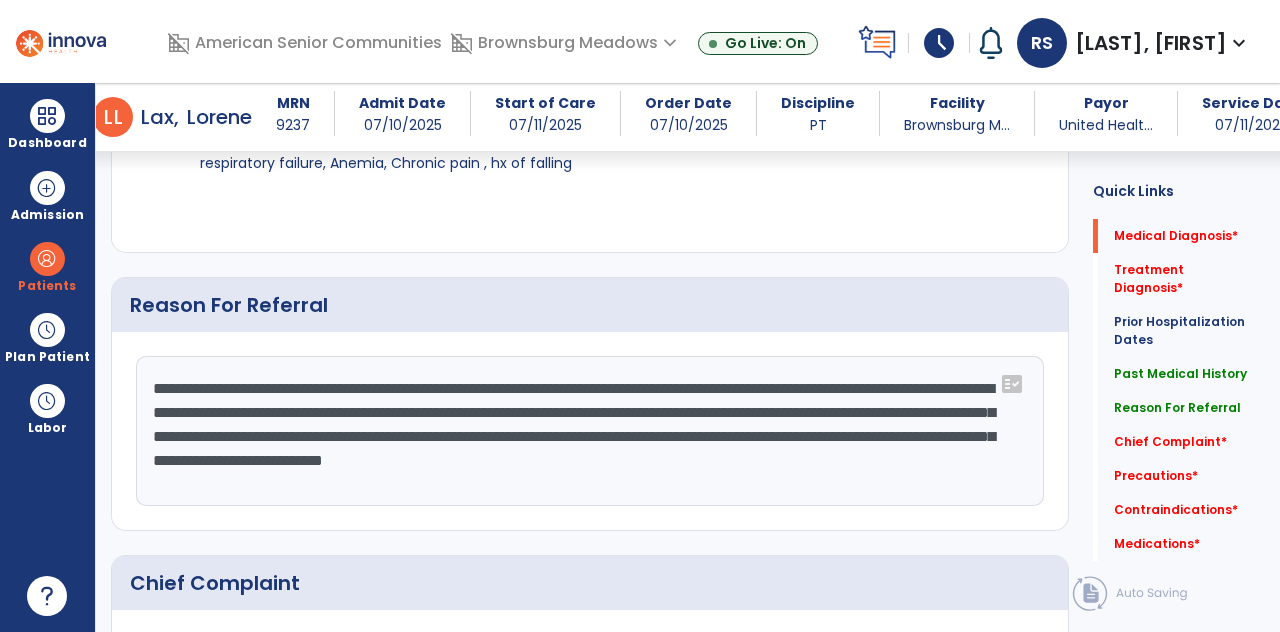 click on "Chief Complaint   *" 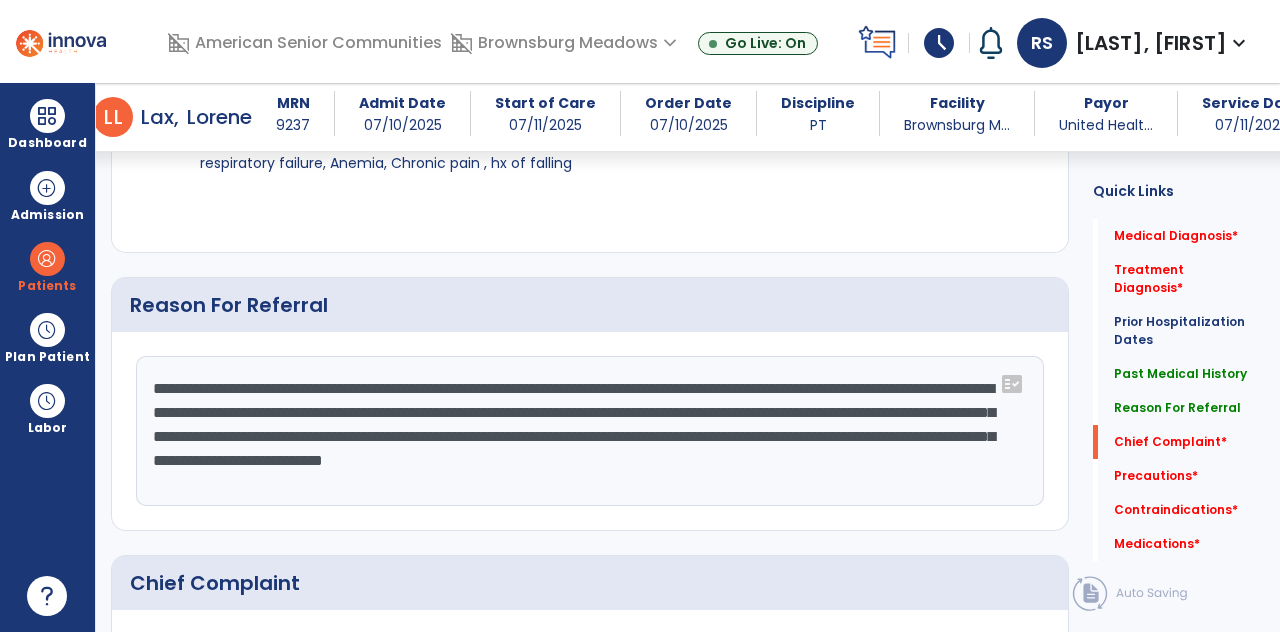 scroll, scrollTop: 89, scrollLeft: 0, axis: vertical 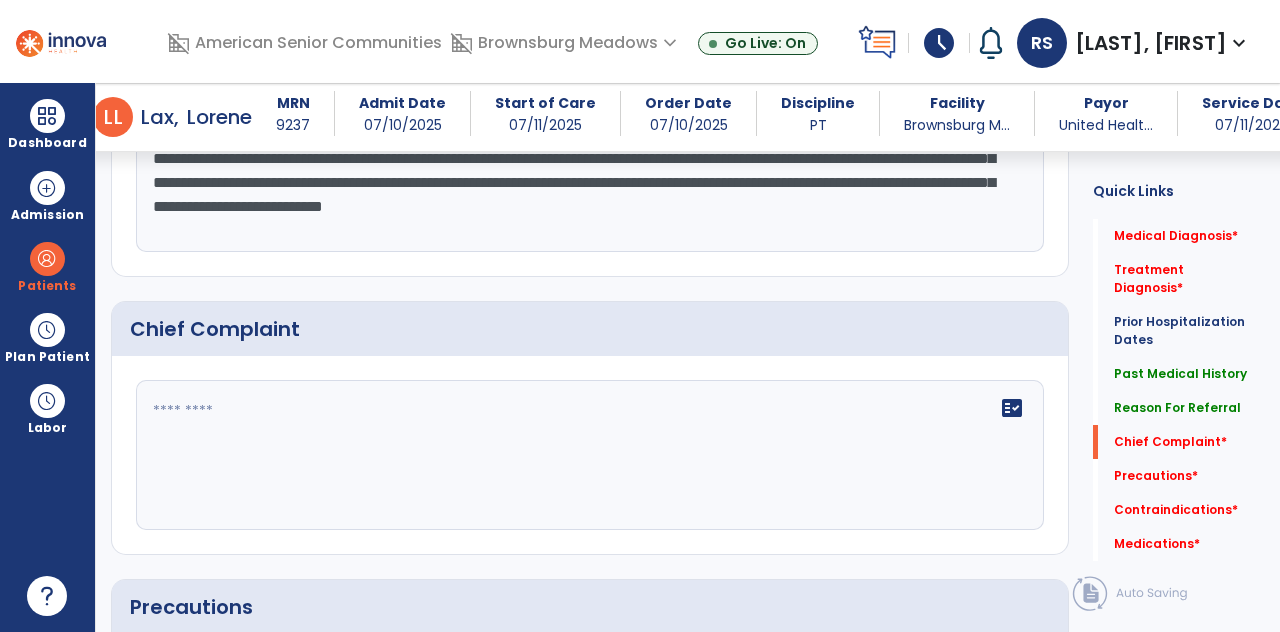 click 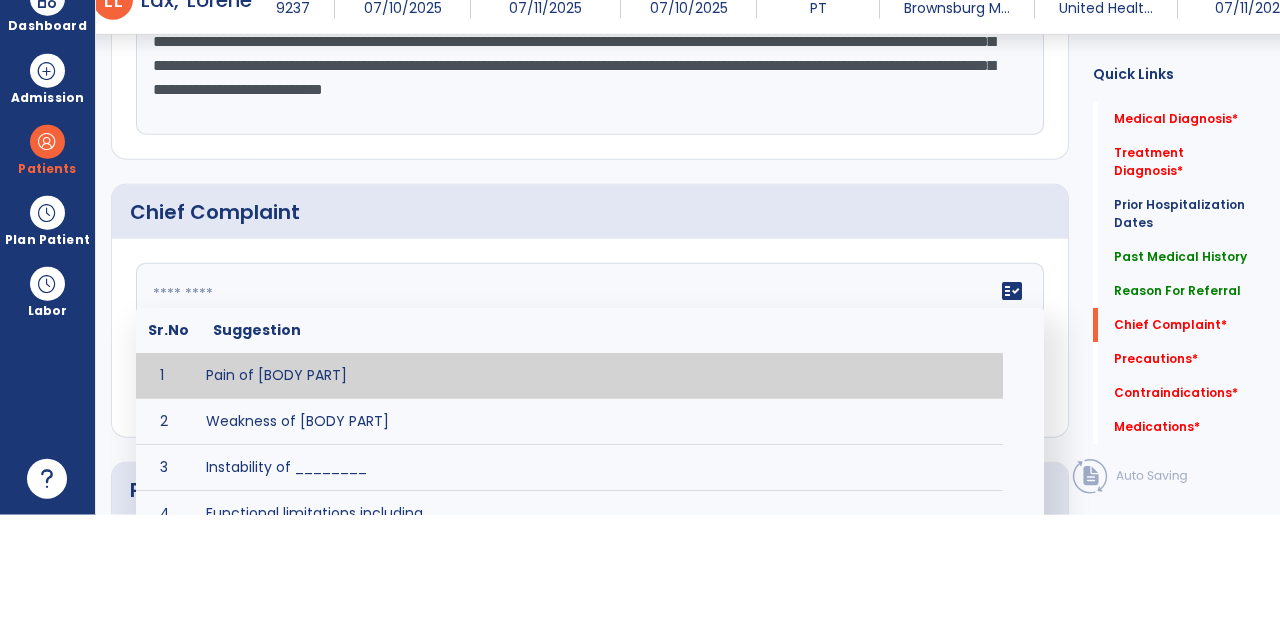 scroll, scrollTop: 89, scrollLeft: 0, axis: vertical 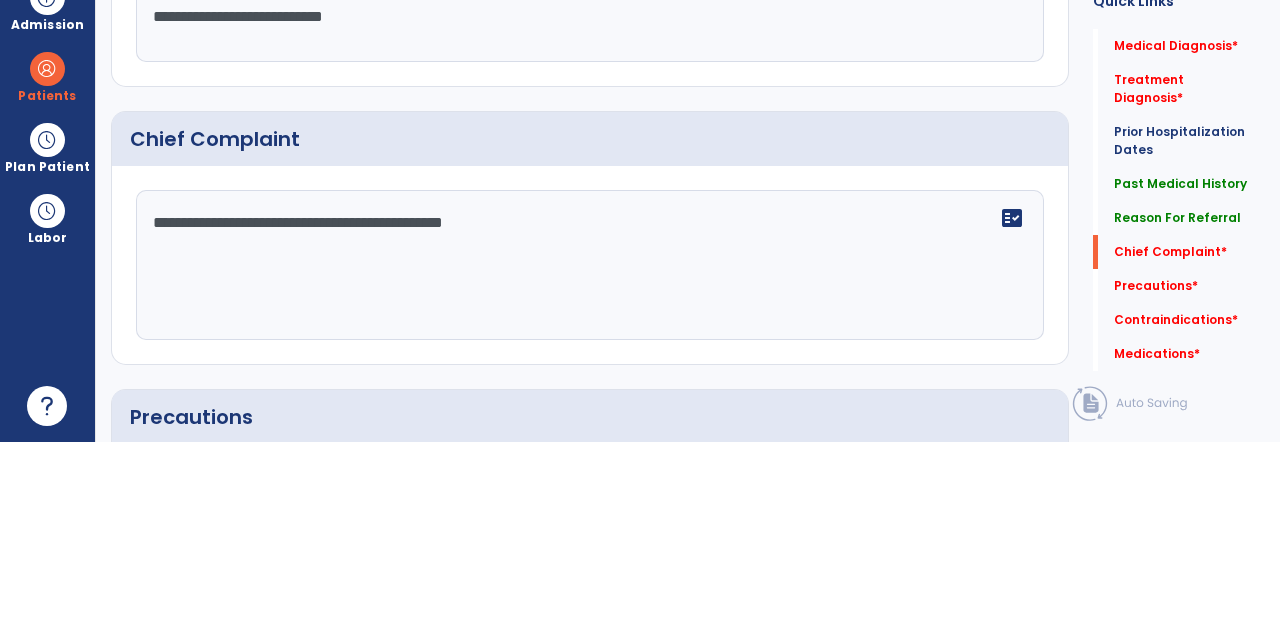 type on "**********" 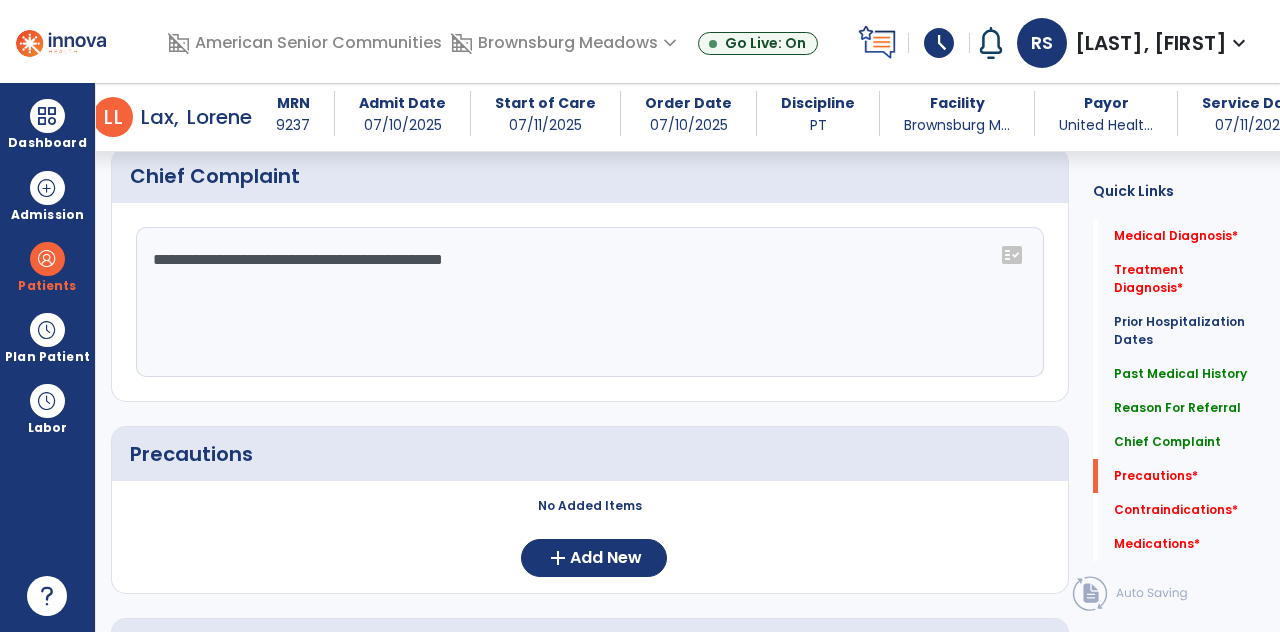 scroll, scrollTop: 1396, scrollLeft: 0, axis: vertical 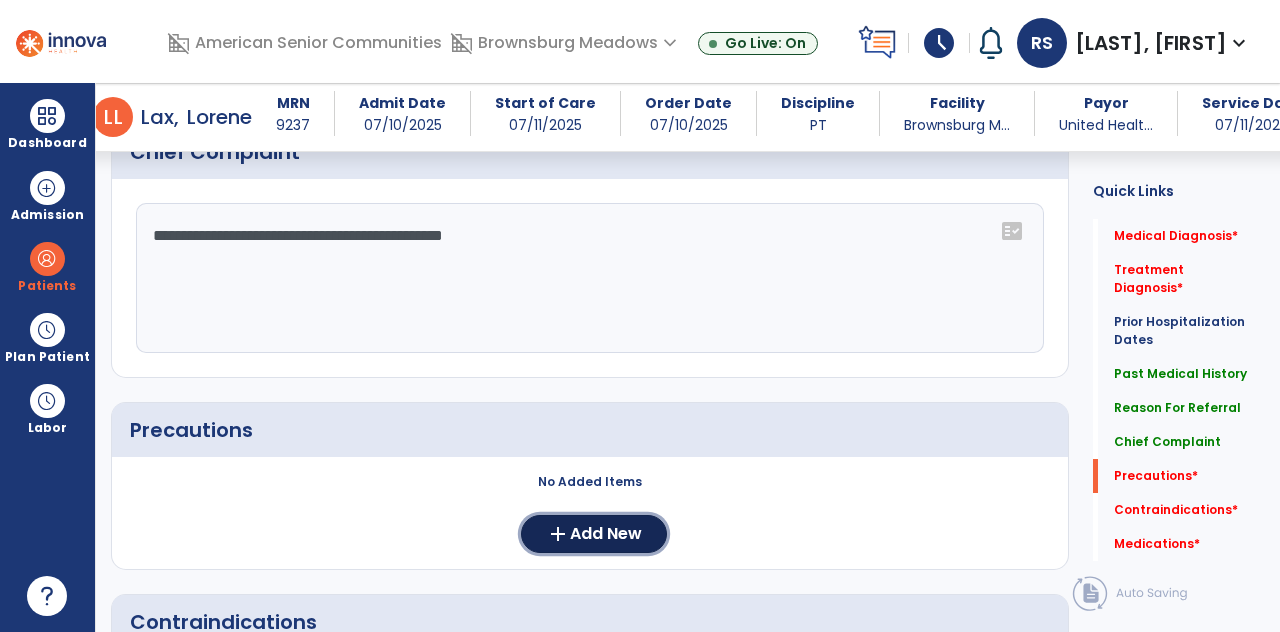 click on "Add New" 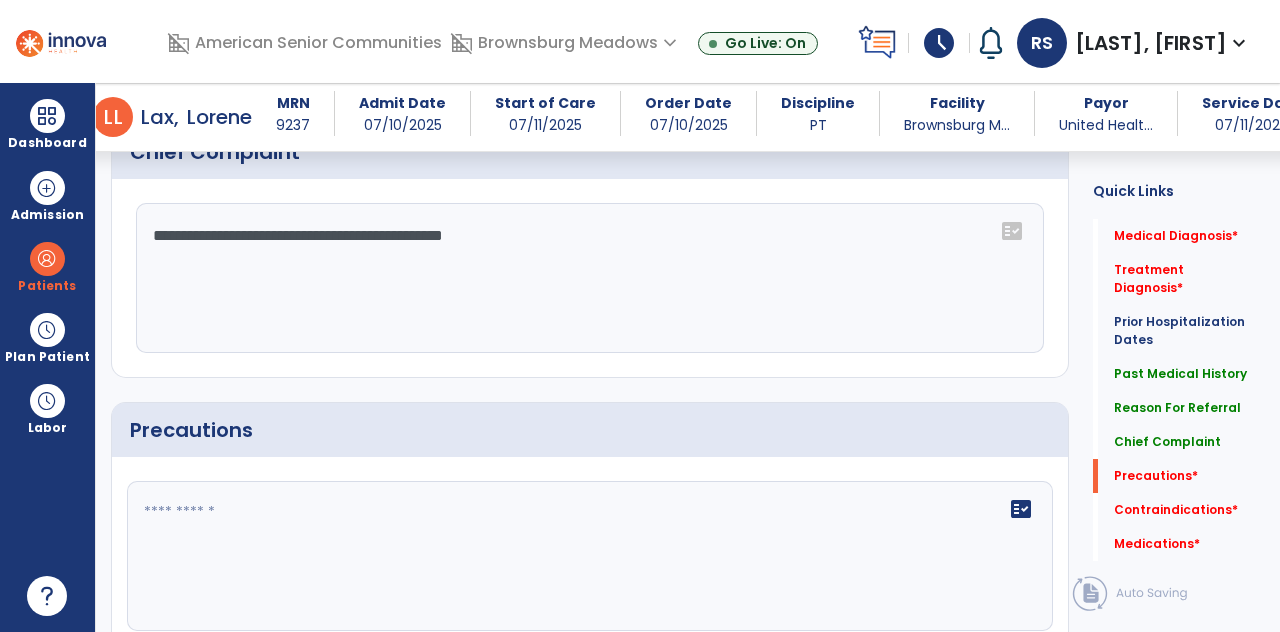 scroll, scrollTop: 1532, scrollLeft: 0, axis: vertical 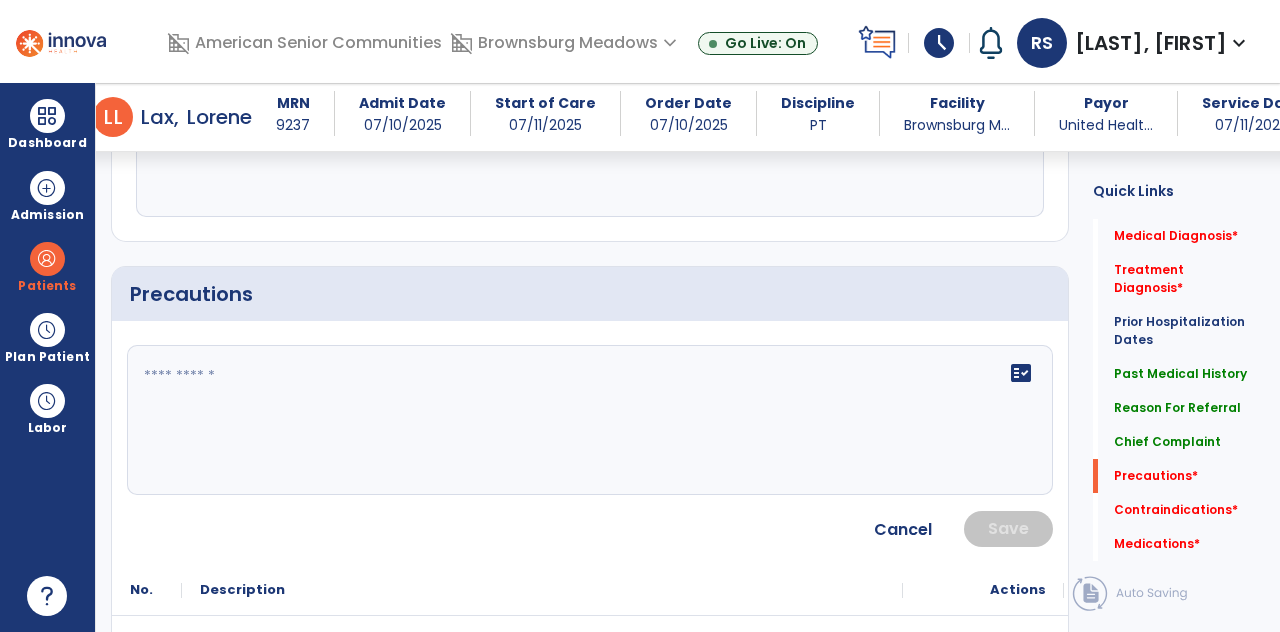 click 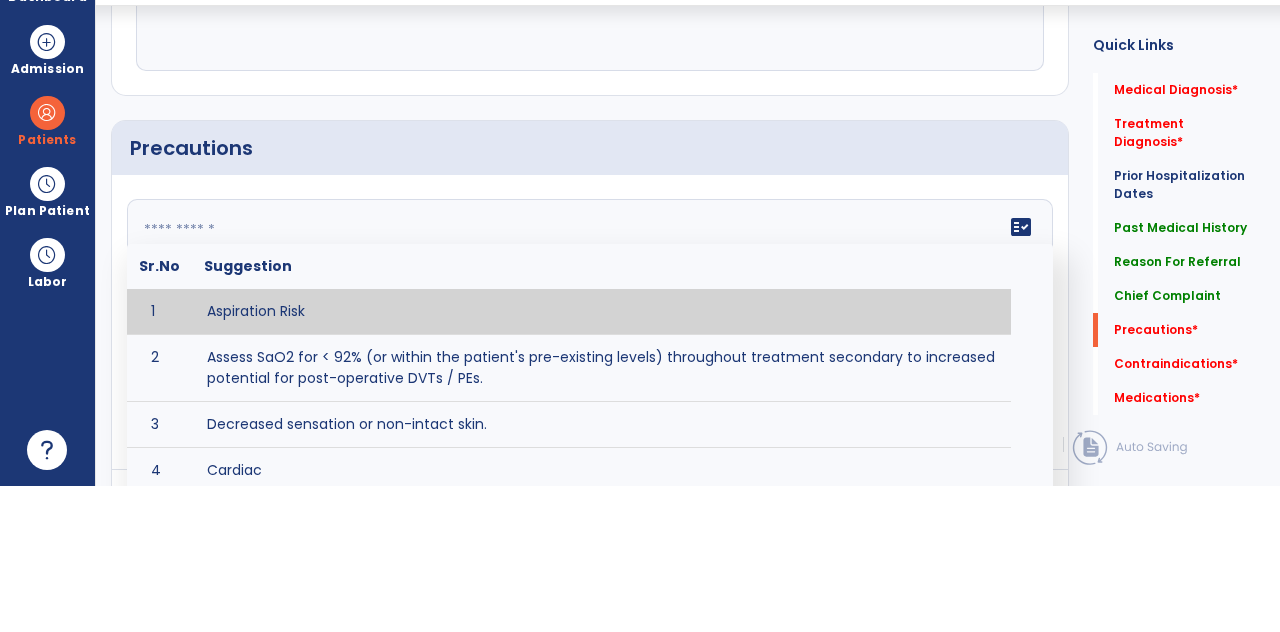 scroll, scrollTop: 89, scrollLeft: 0, axis: vertical 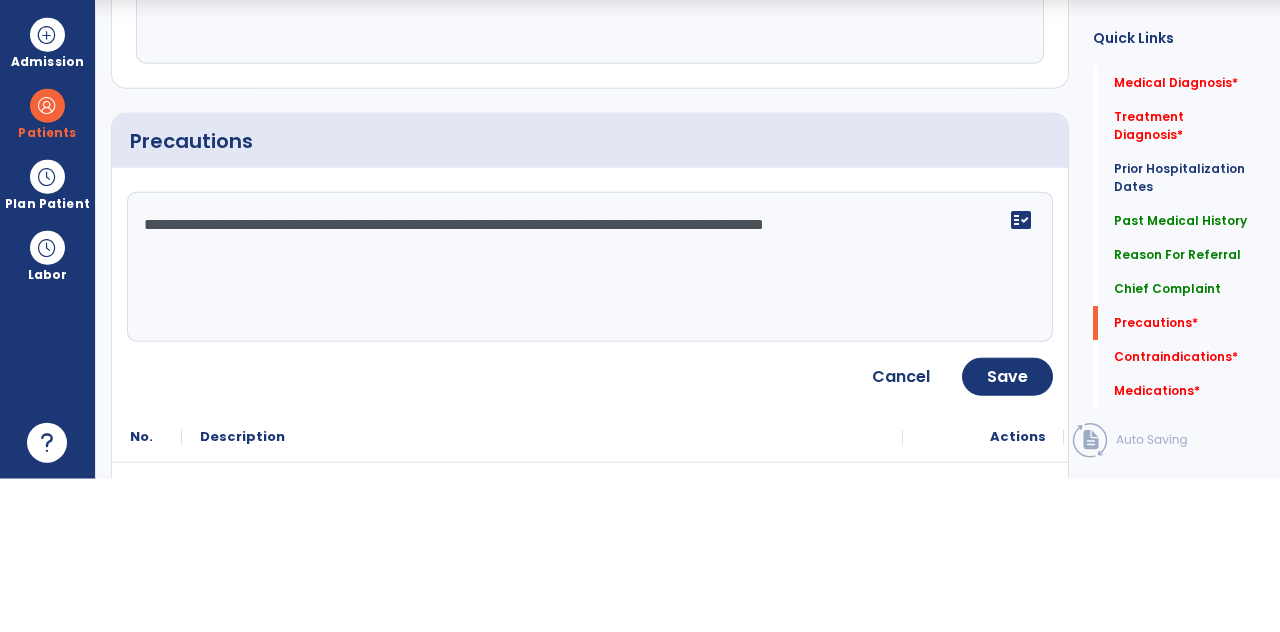 type on "**********" 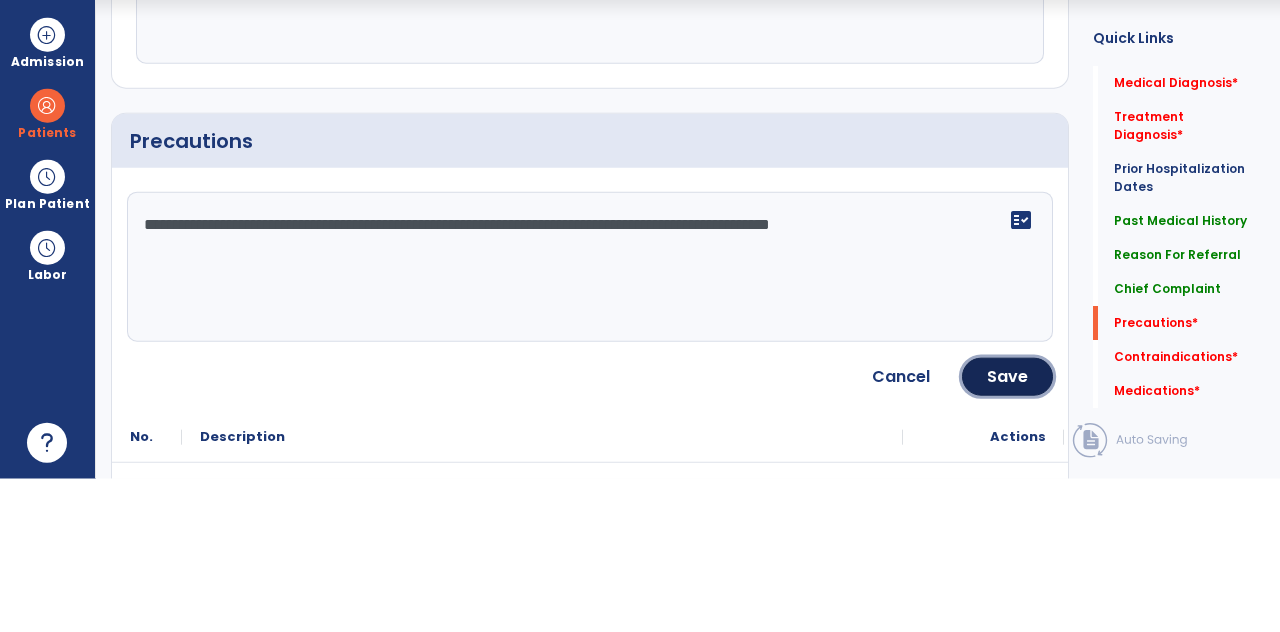 click on "Save" 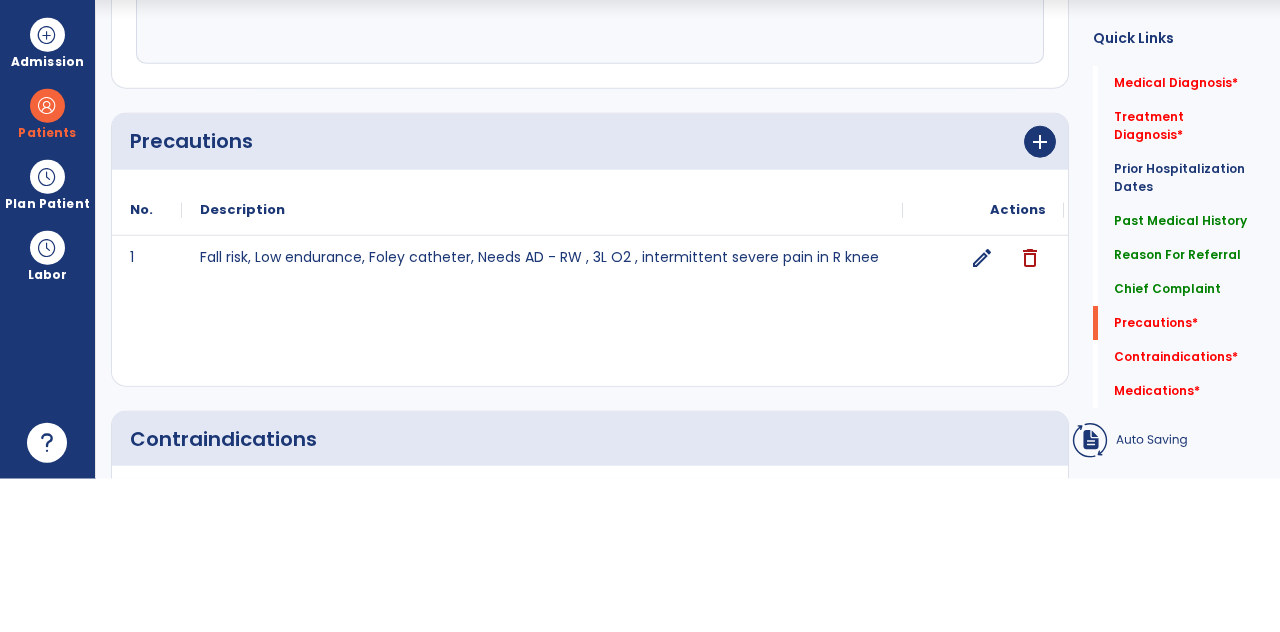 scroll, scrollTop: 89, scrollLeft: 0, axis: vertical 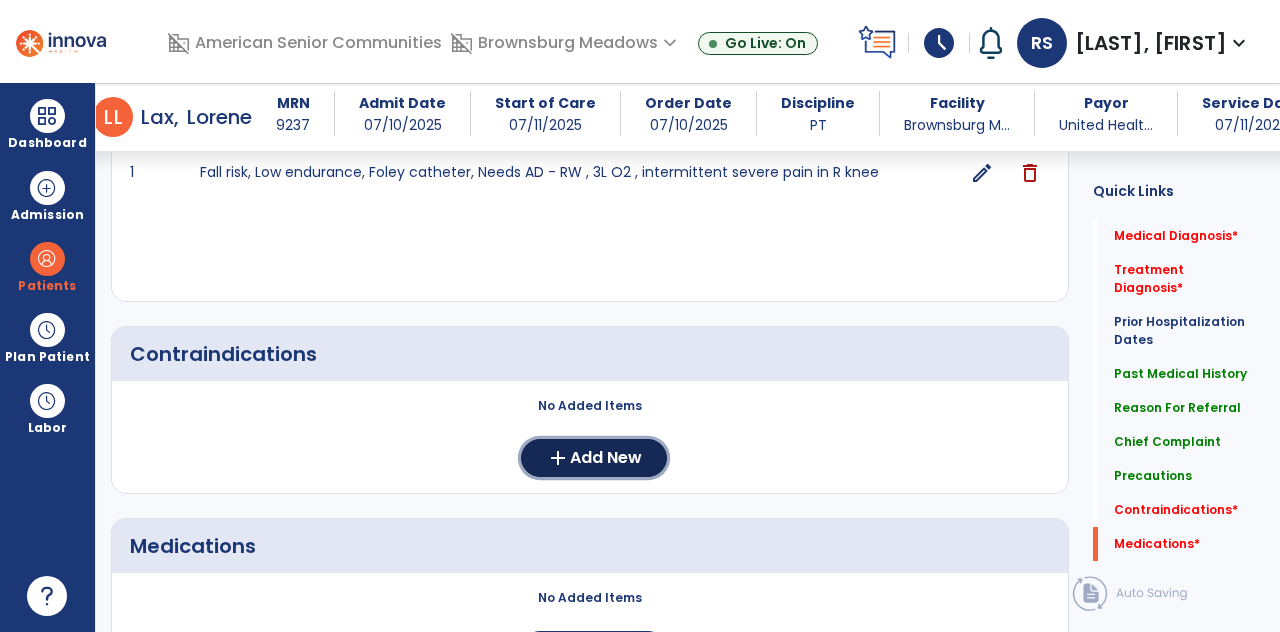 click on "Add New" 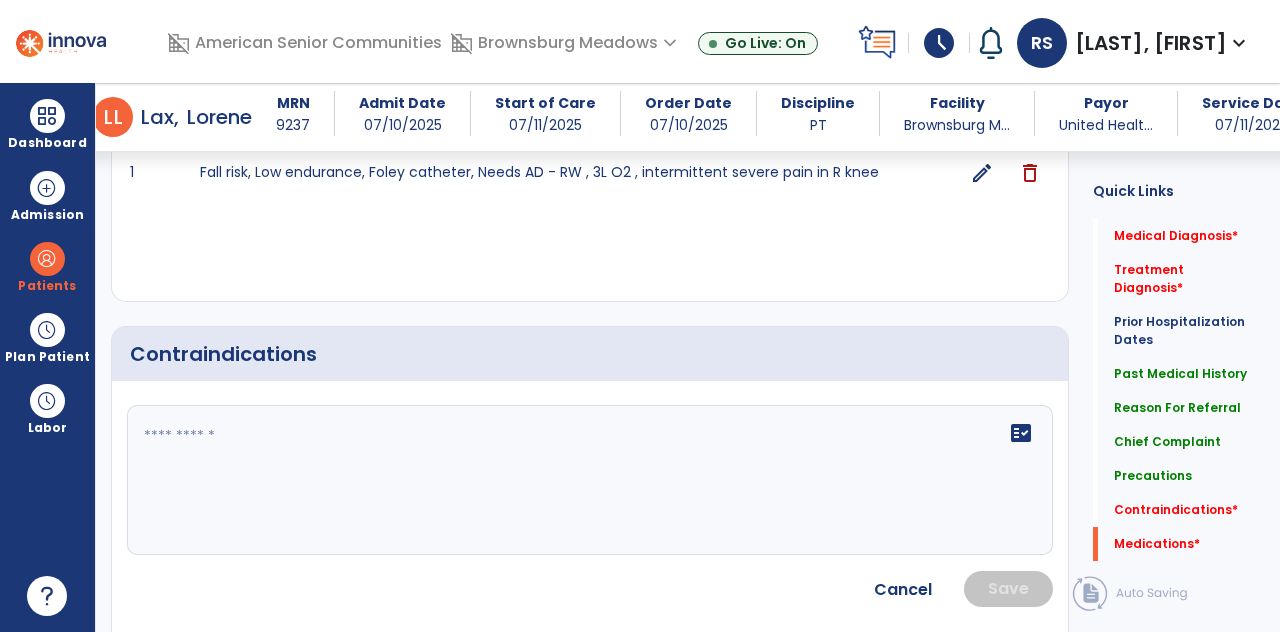 click 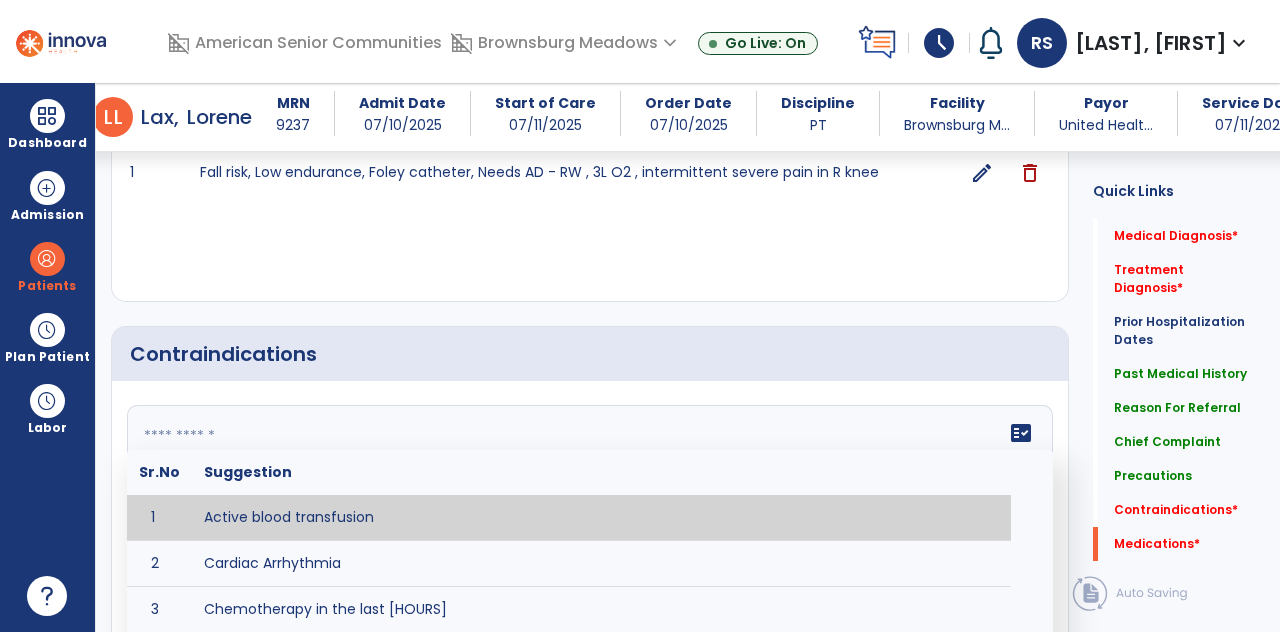 scroll, scrollTop: 89, scrollLeft: 0, axis: vertical 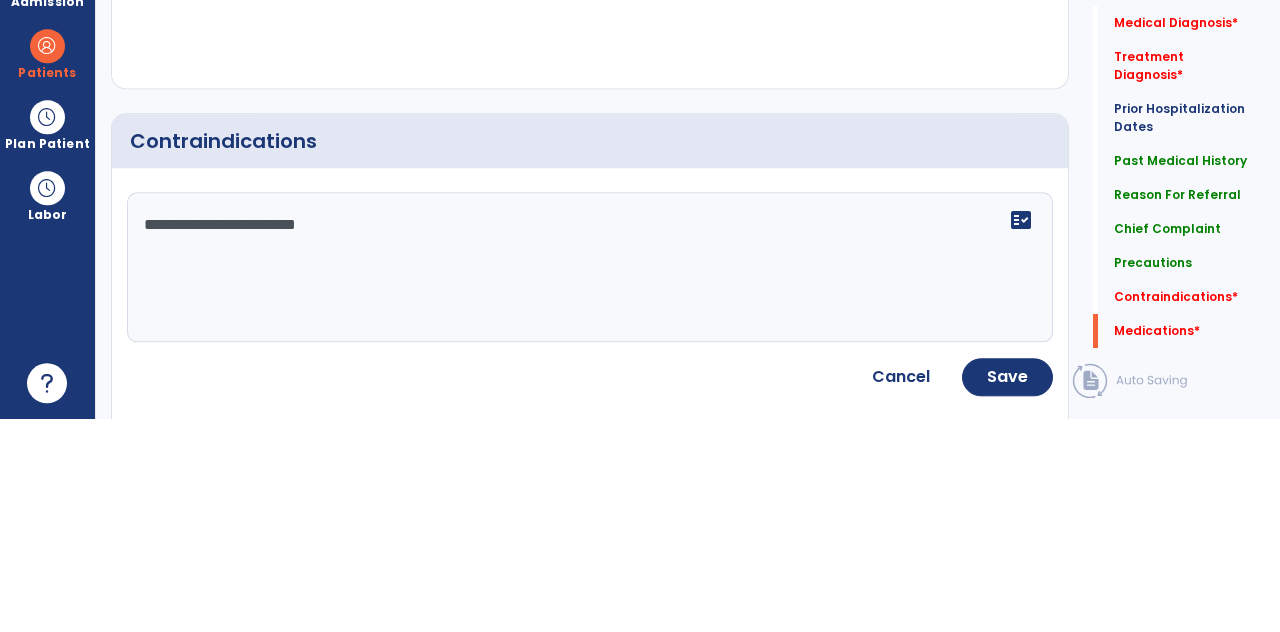 type on "**********" 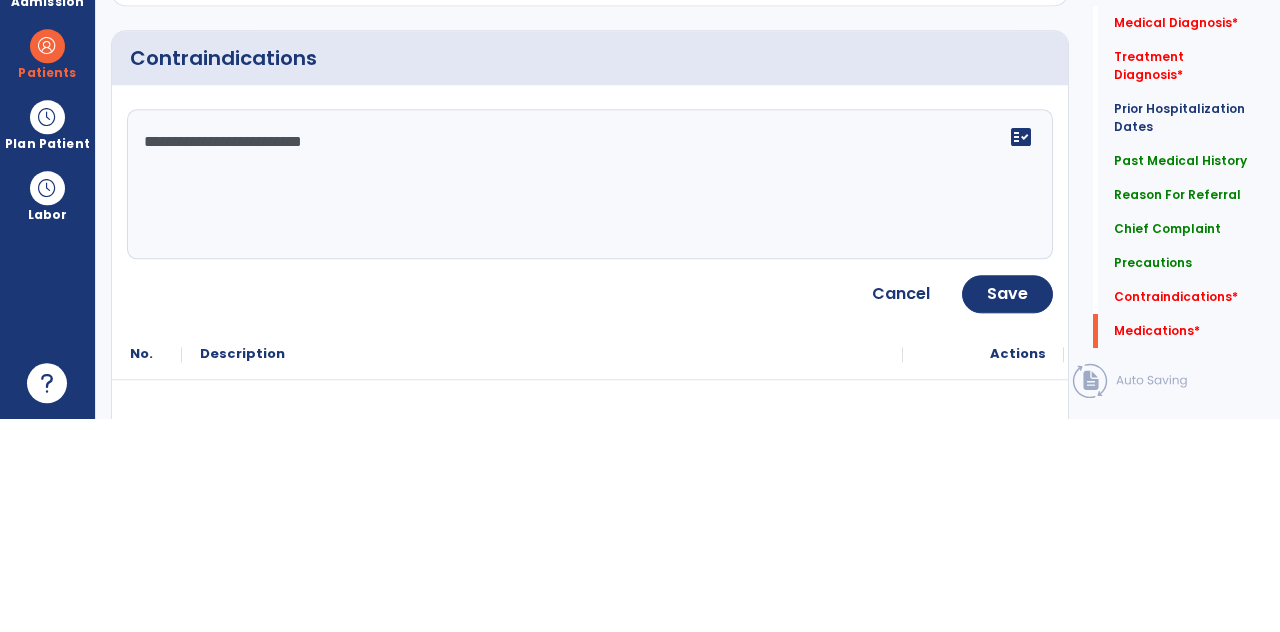scroll, scrollTop: 1850, scrollLeft: 0, axis: vertical 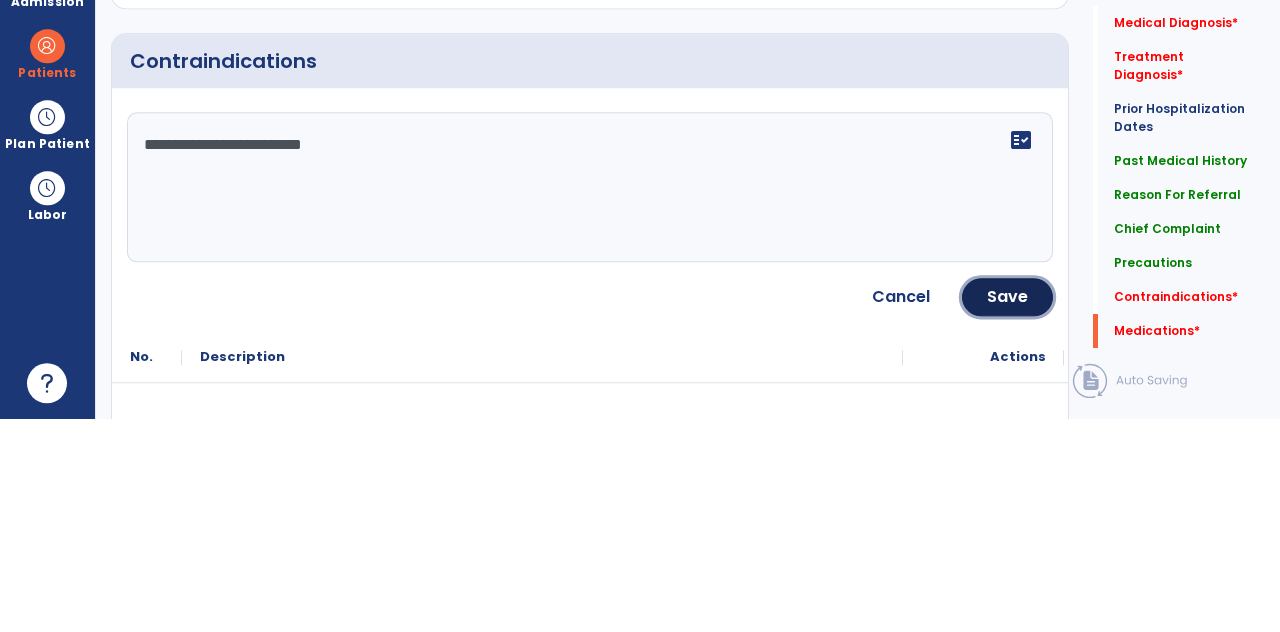 click on "Save" 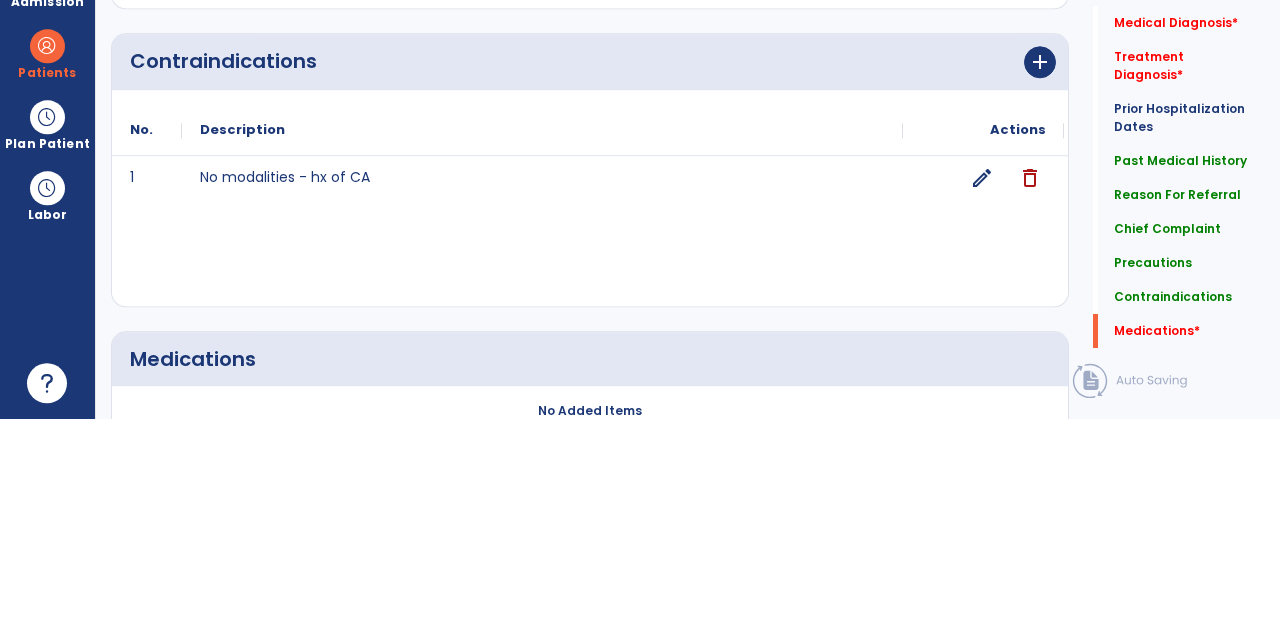 scroll, scrollTop: 89, scrollLeft: 0, axis: vertical 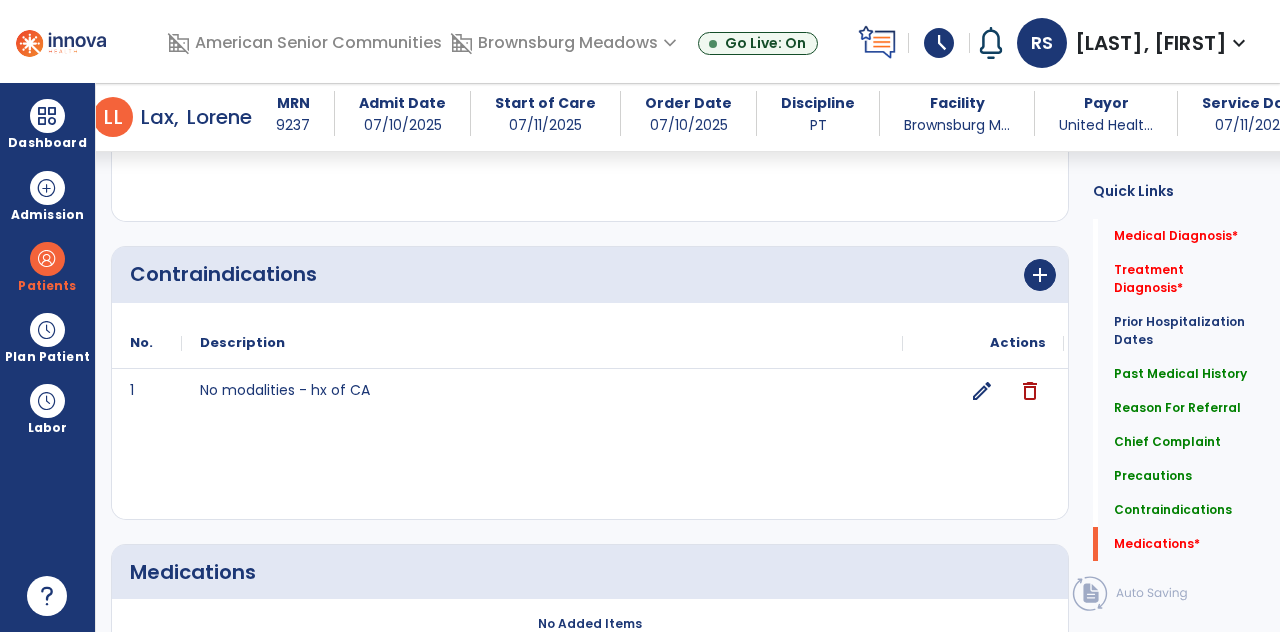 click on "Add New" 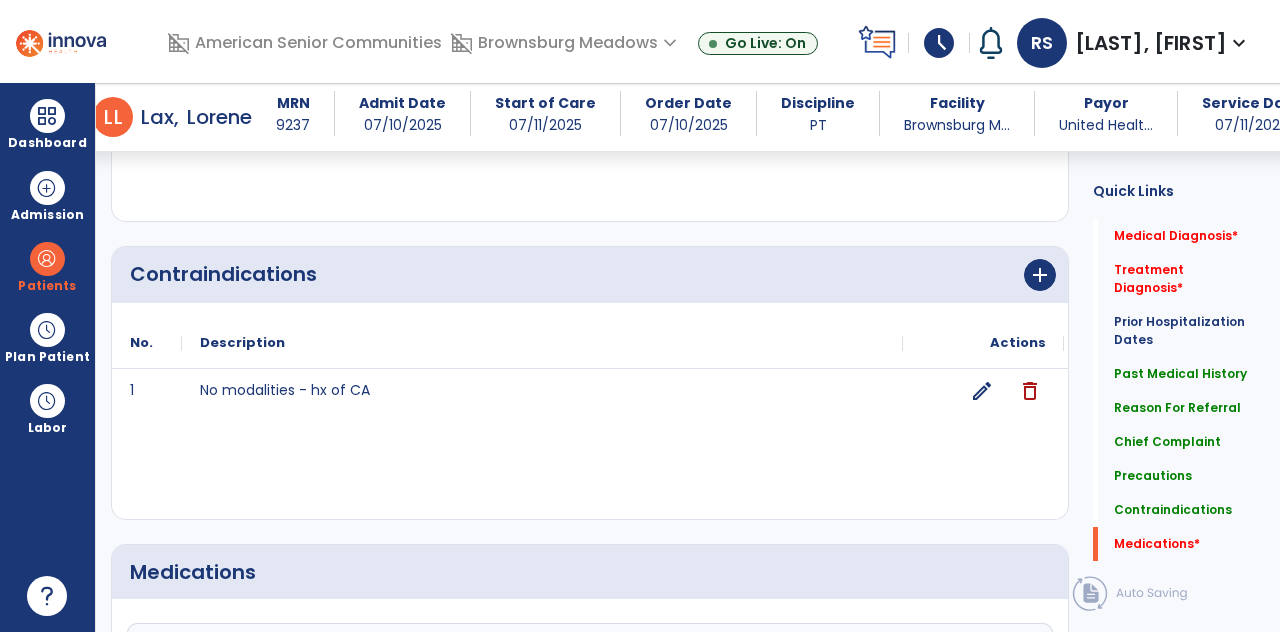 click 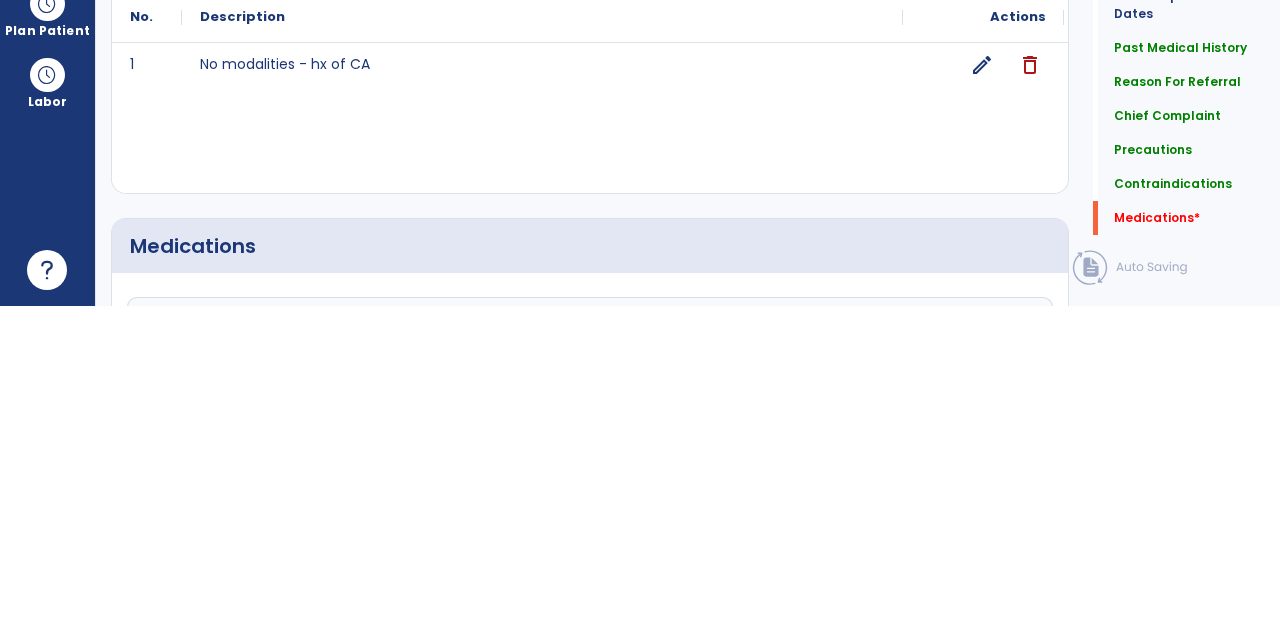 scroll, scrollTop: 96, scrollLeft: 0, axis: vertical 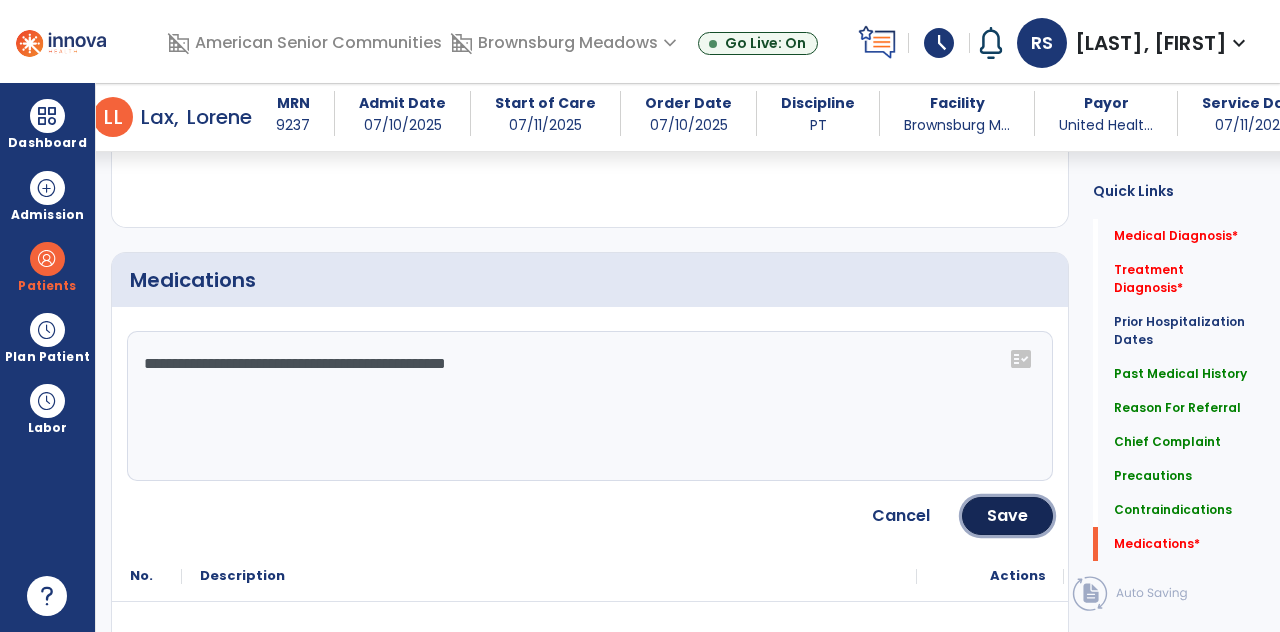 click on "Save" 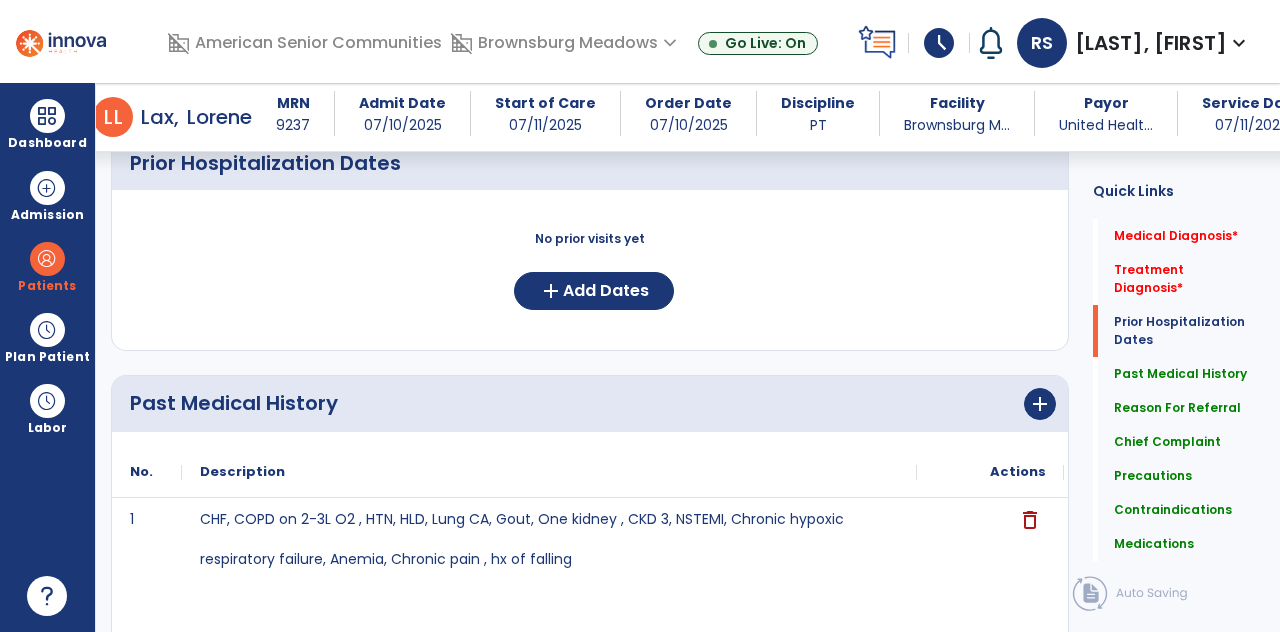 scroll, scrollTop: 0, scrollLeft: 0, axis: both 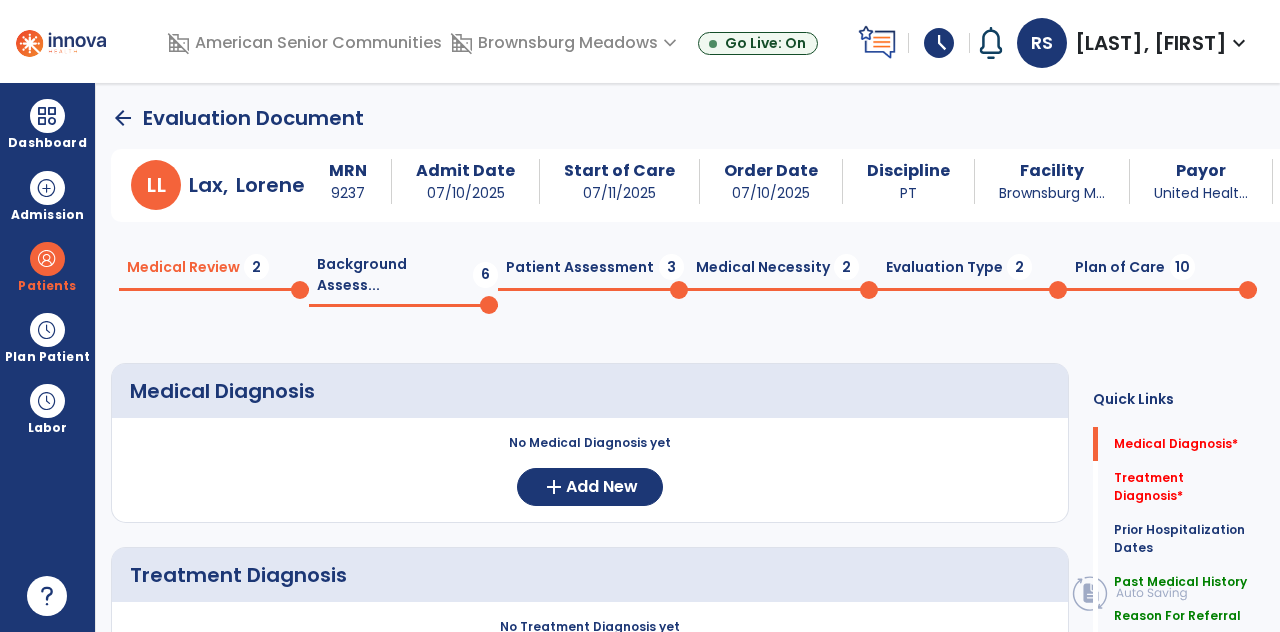 click on "Background Assess...  6" 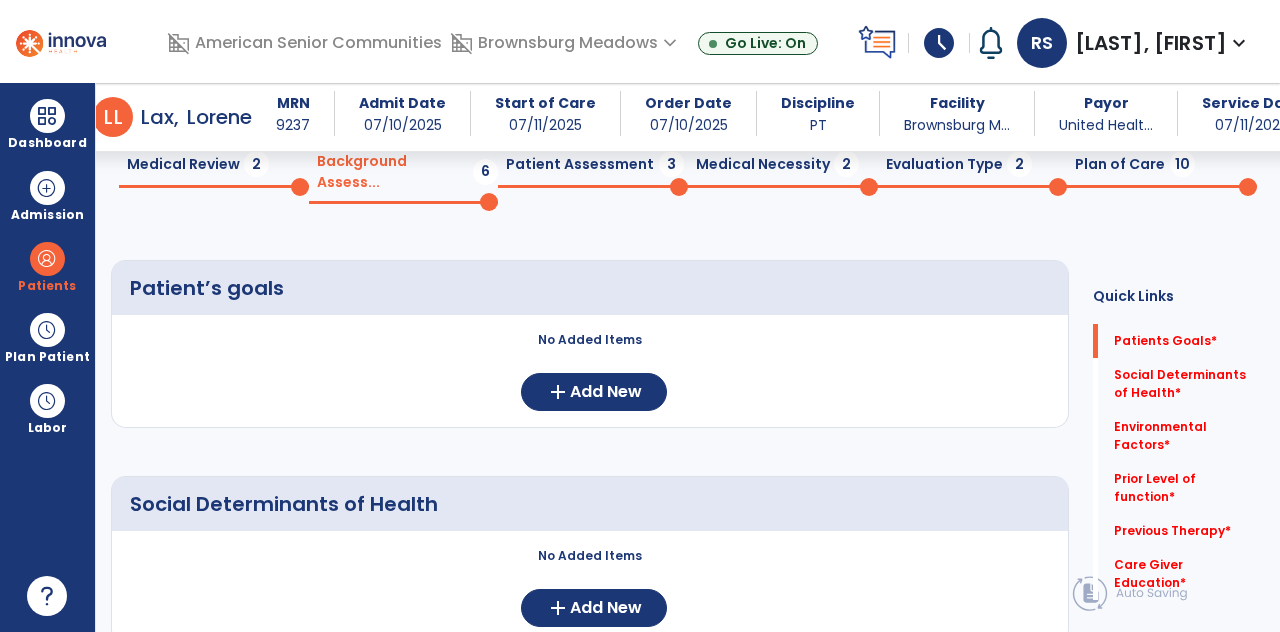 scroll, scrollTop: 86, scrollLeft: 0, axis: vertical 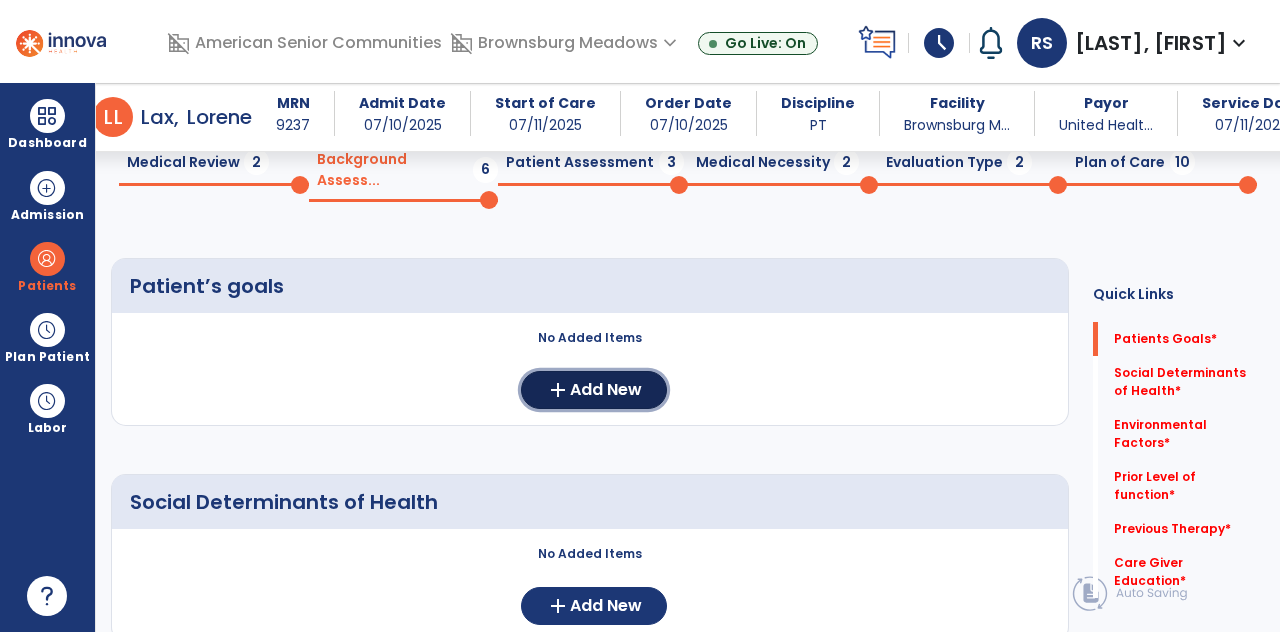 click on "add  Add New" 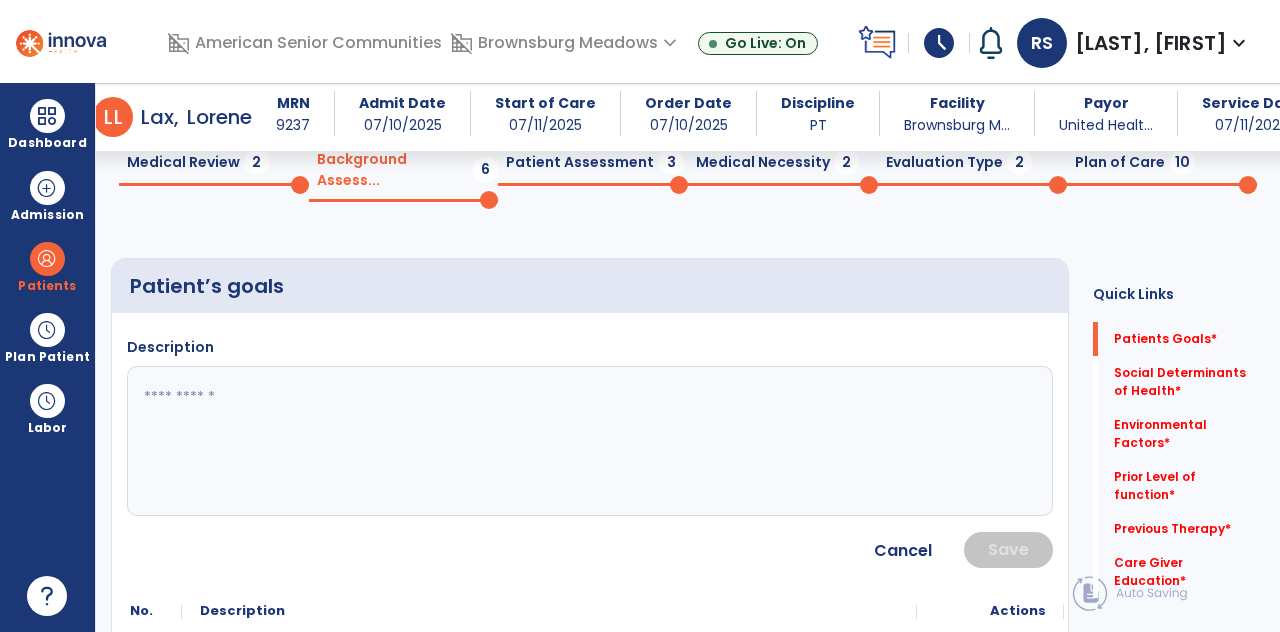 click 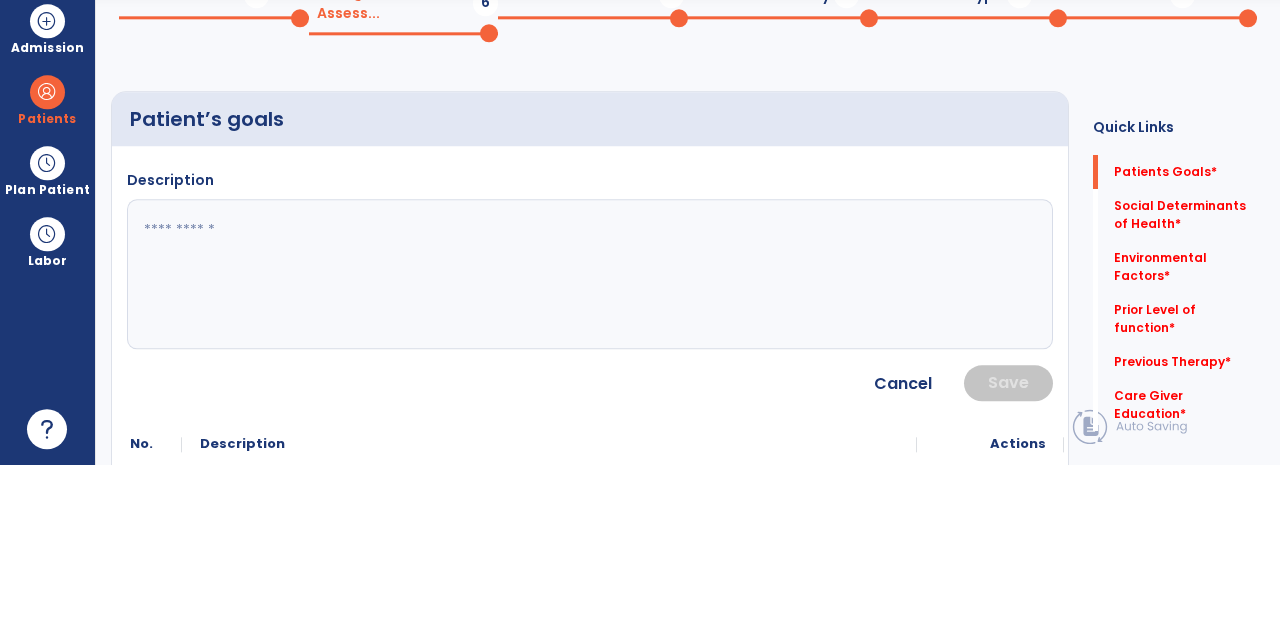 scroll, scrollTop: 96, scrollLeft: 0, axis: vertical 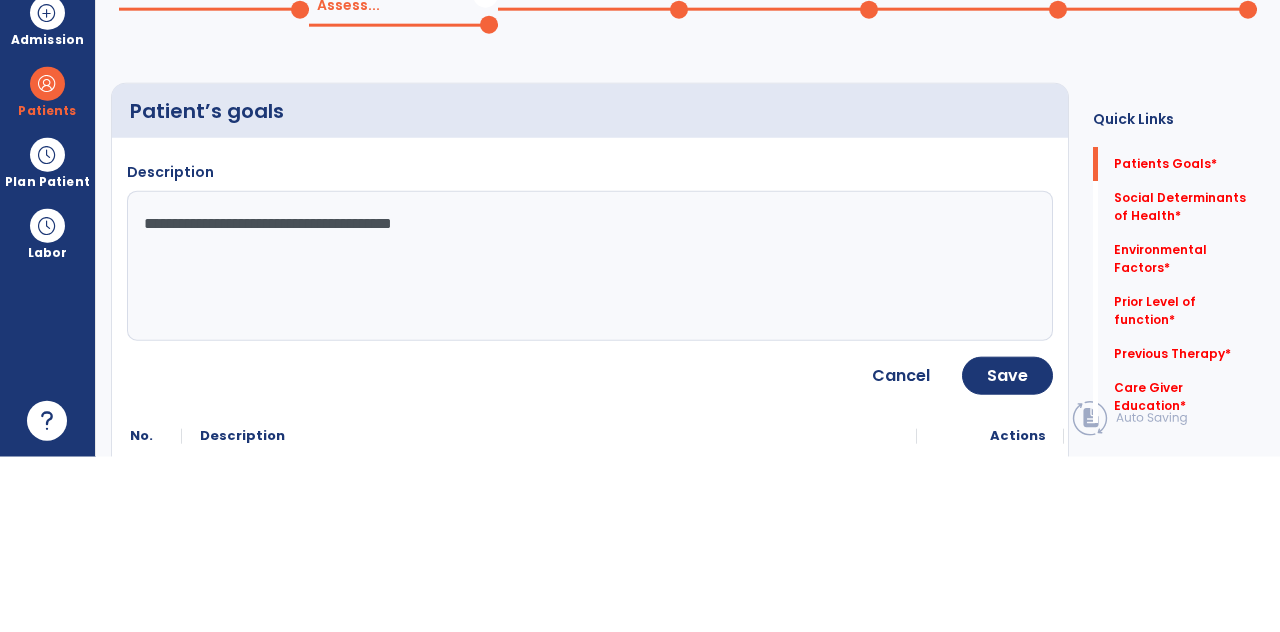 type on "**********" 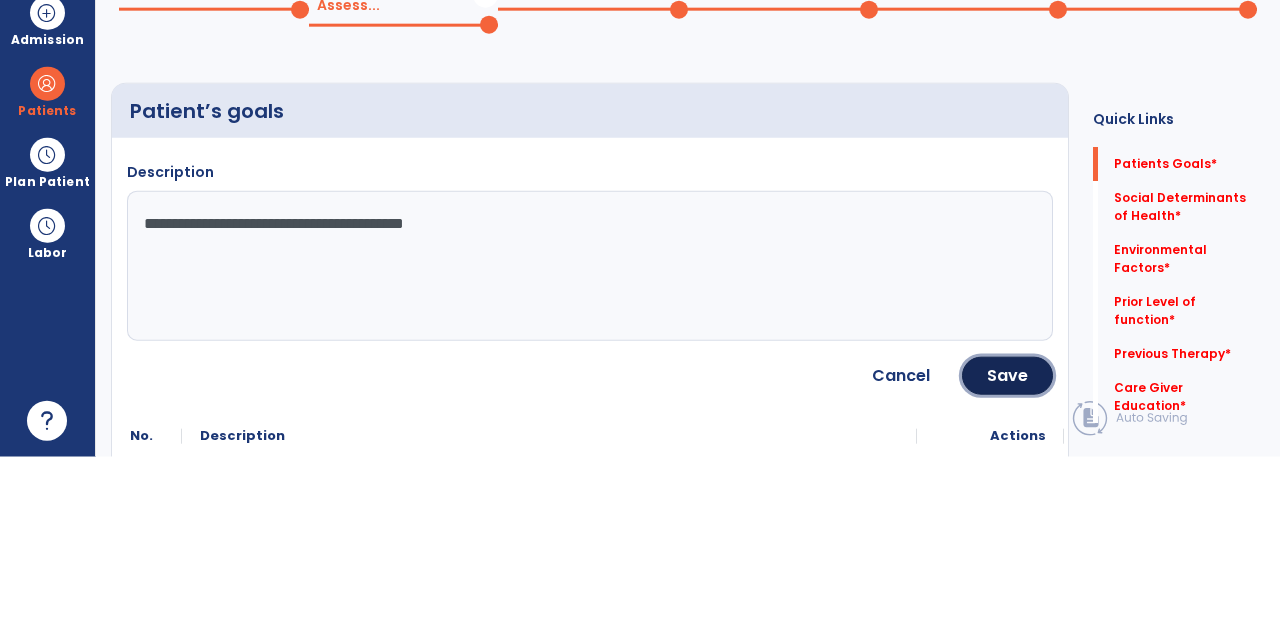 click on "Save" 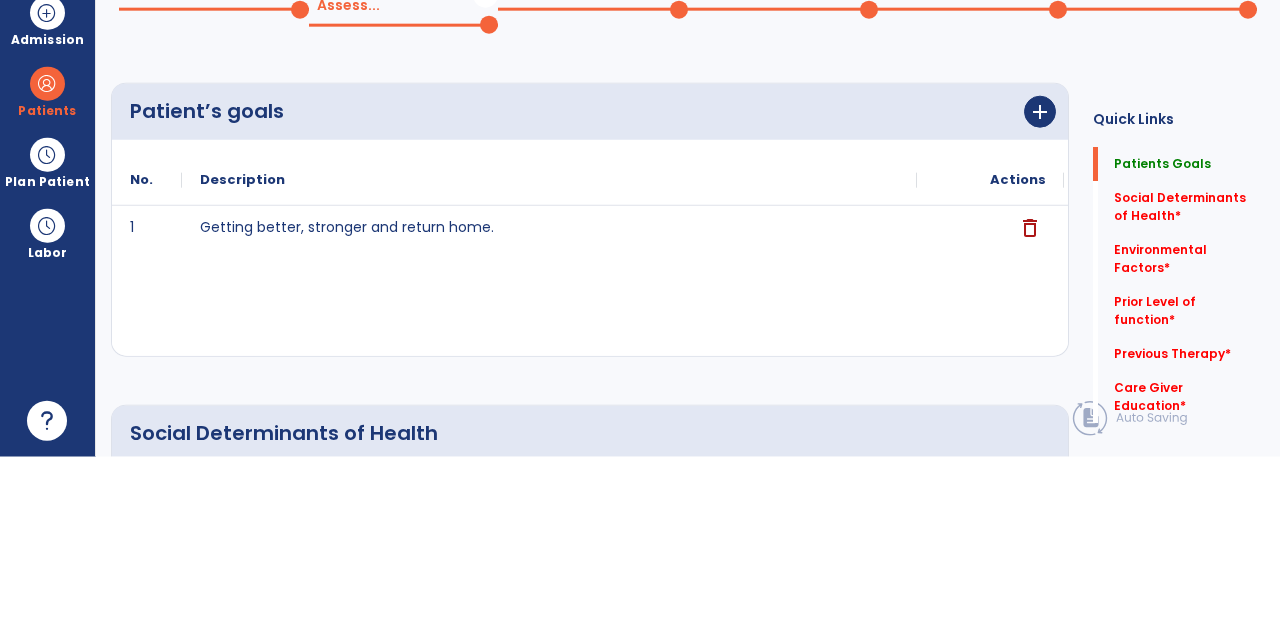 scroll, scrollTop: 96, scrollLeft: 0, axis: vertical 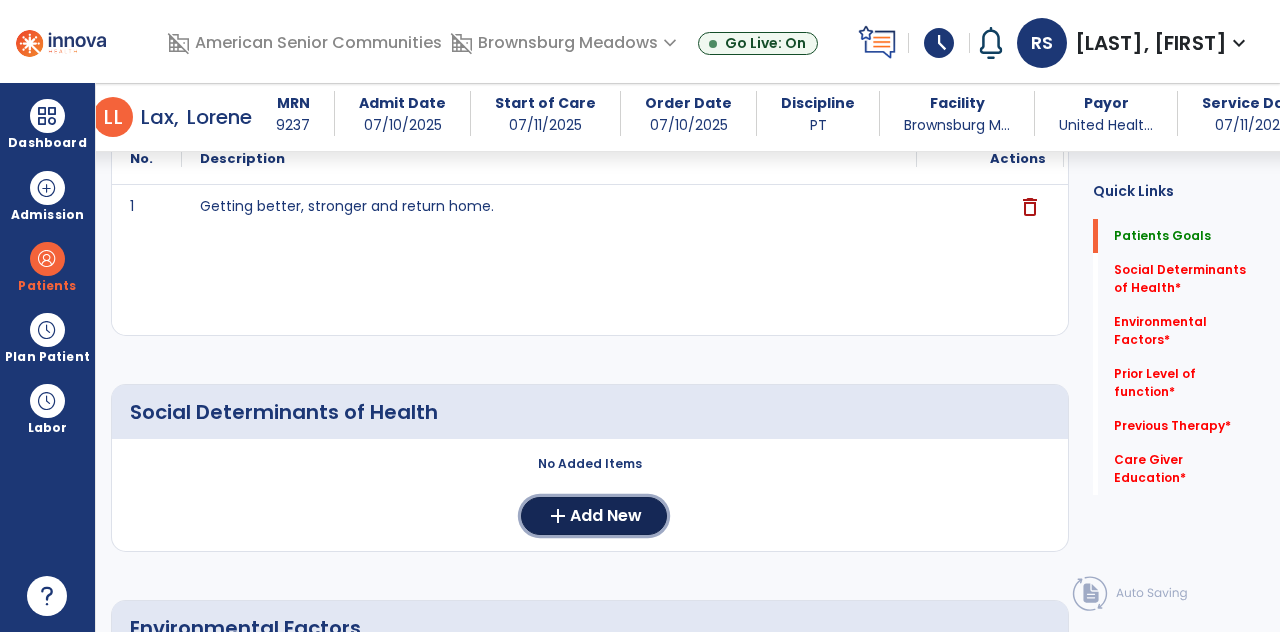 click on "Add New" 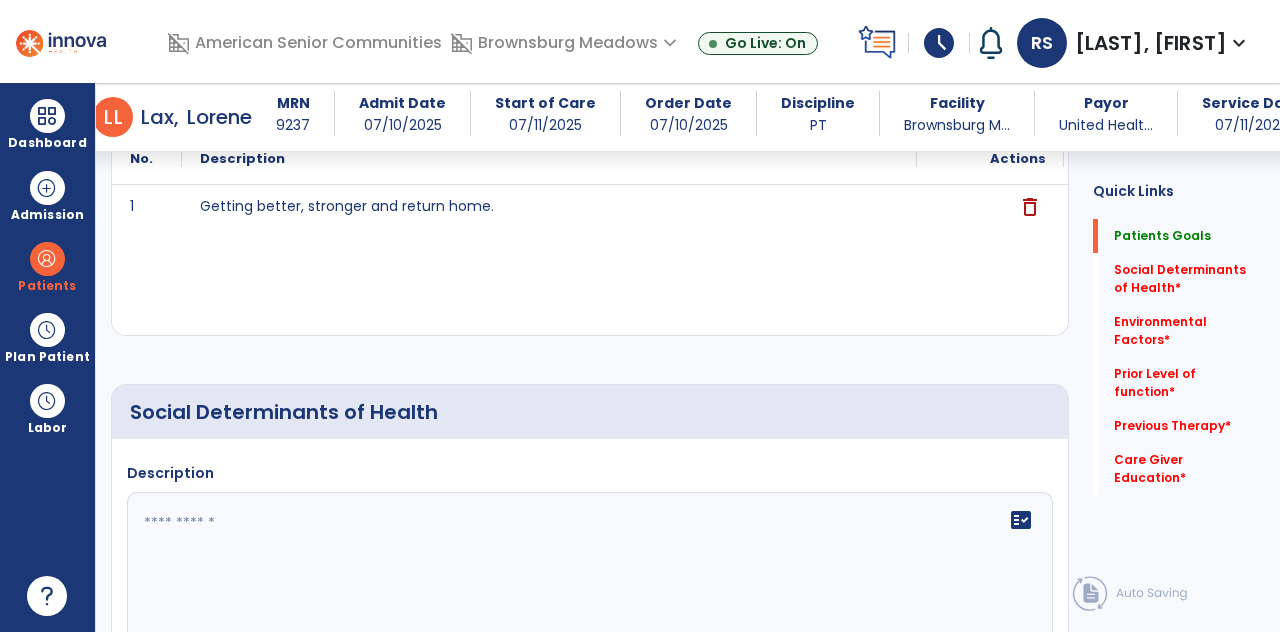 click 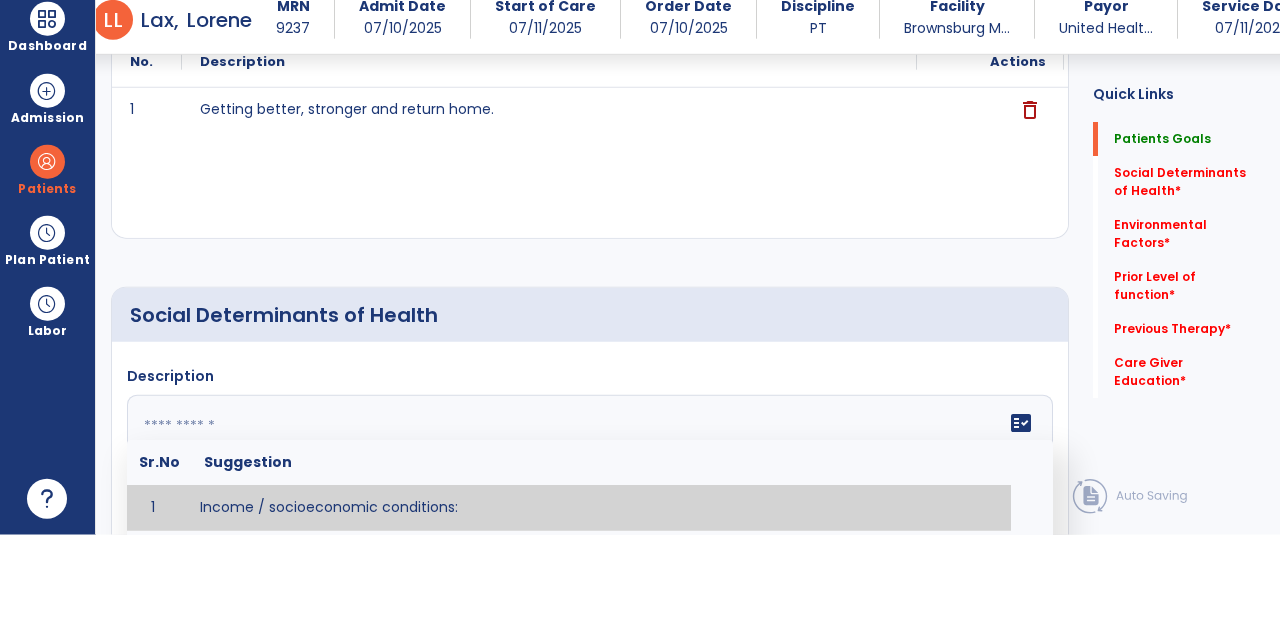 scroll, scrollTop: 96, scrollLeft: 0, axis: vertical 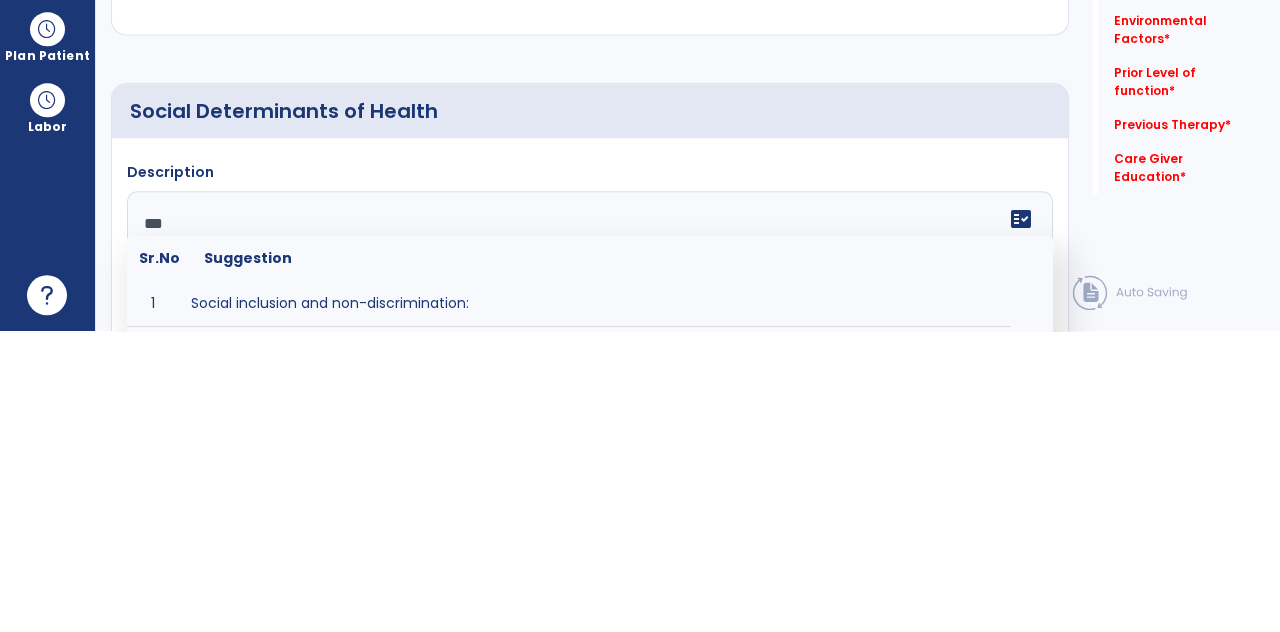 type on "****" 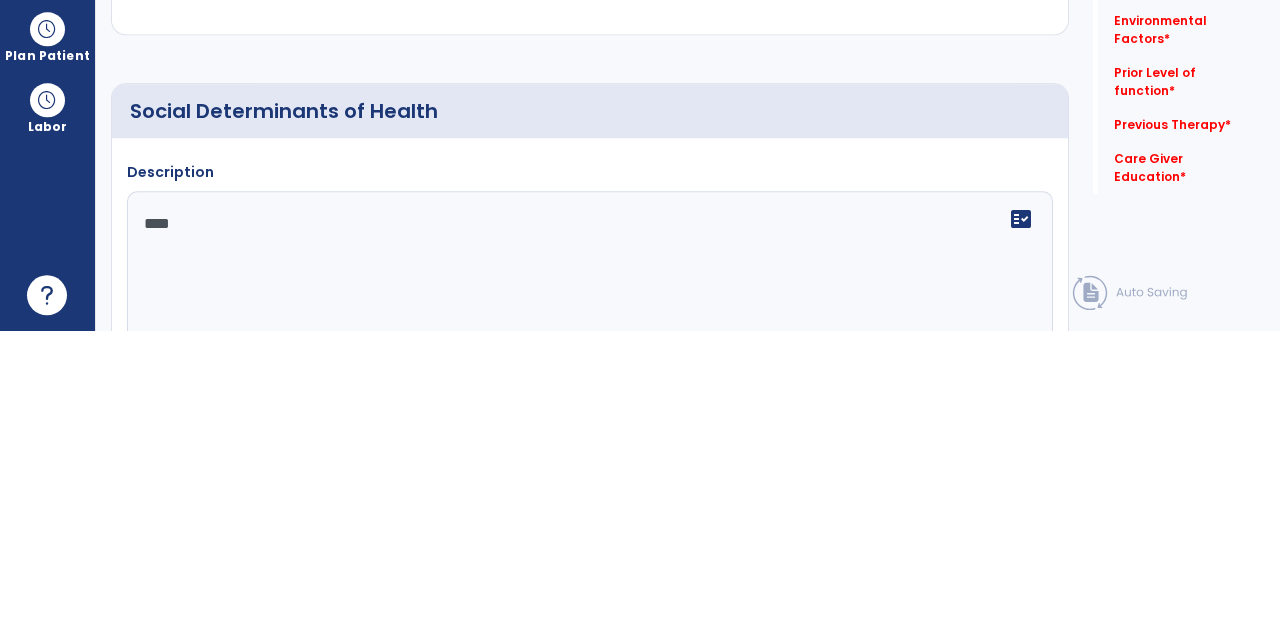 click 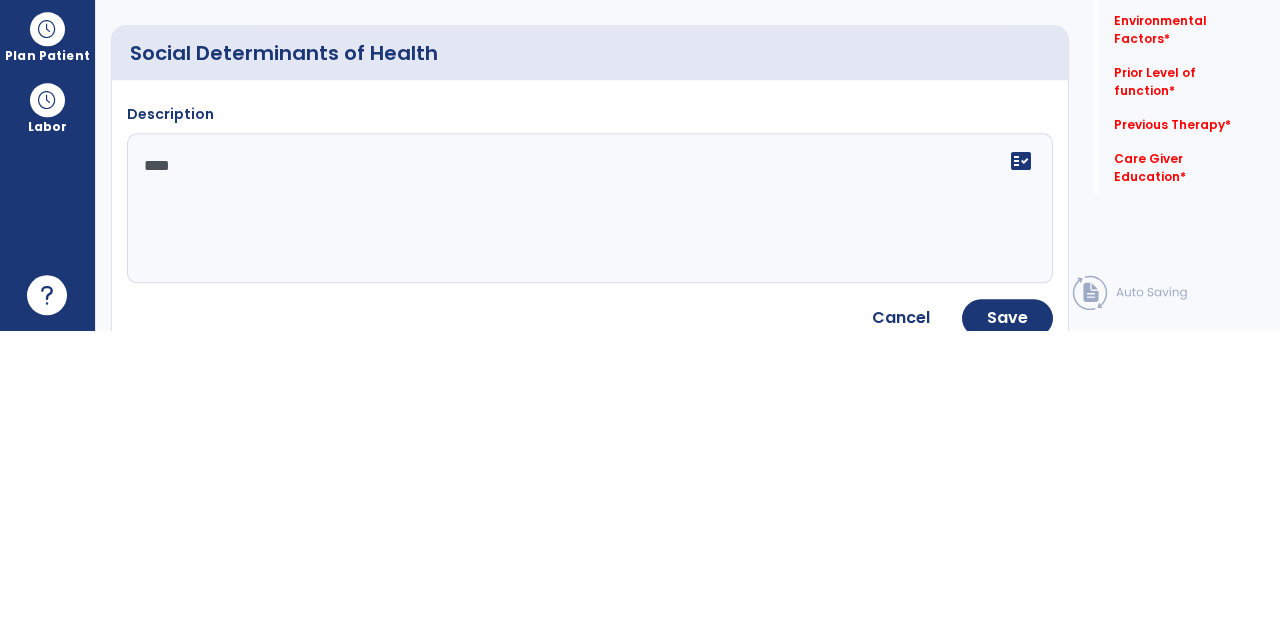 scroll, scrollTop: 363, scrollLeft: 0, axis: vertical 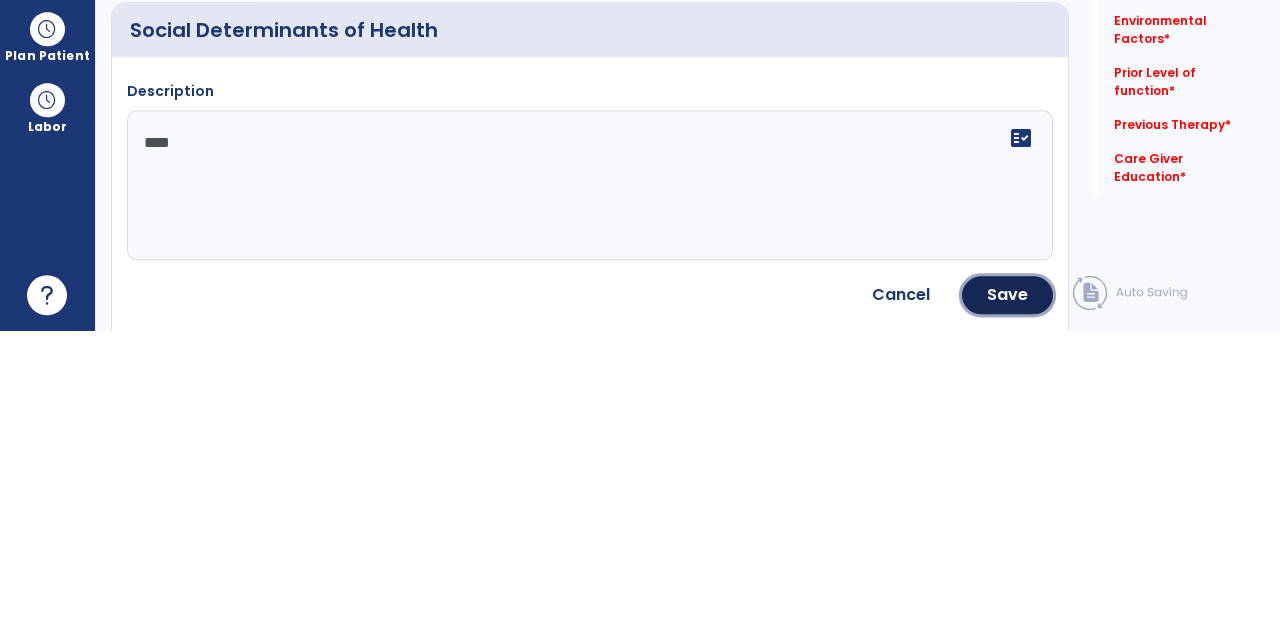 click on "Save" 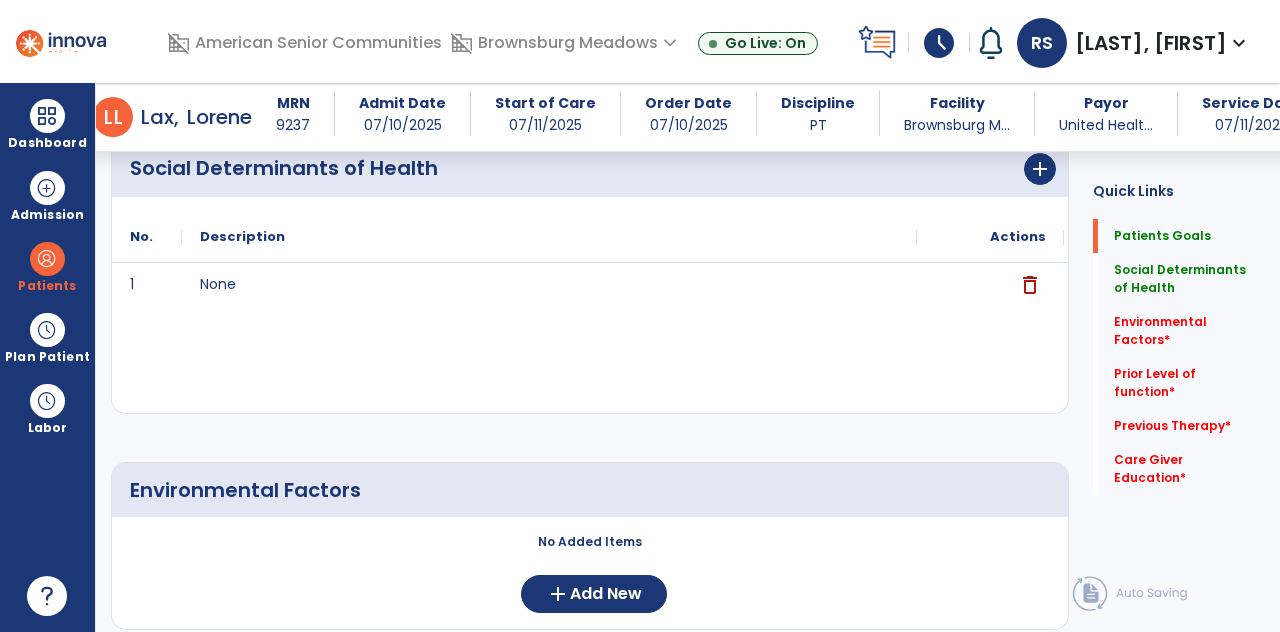 scroll, scrollTop: 577, scrollLeft: 0, axis: vertical 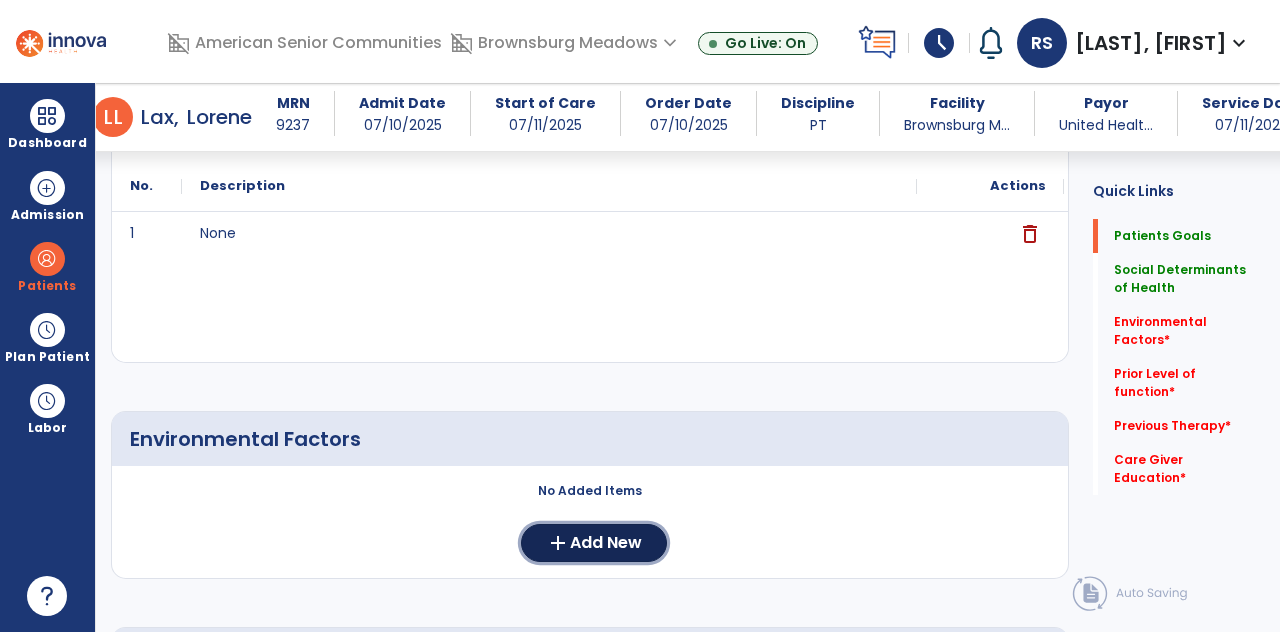 click on "Add New" 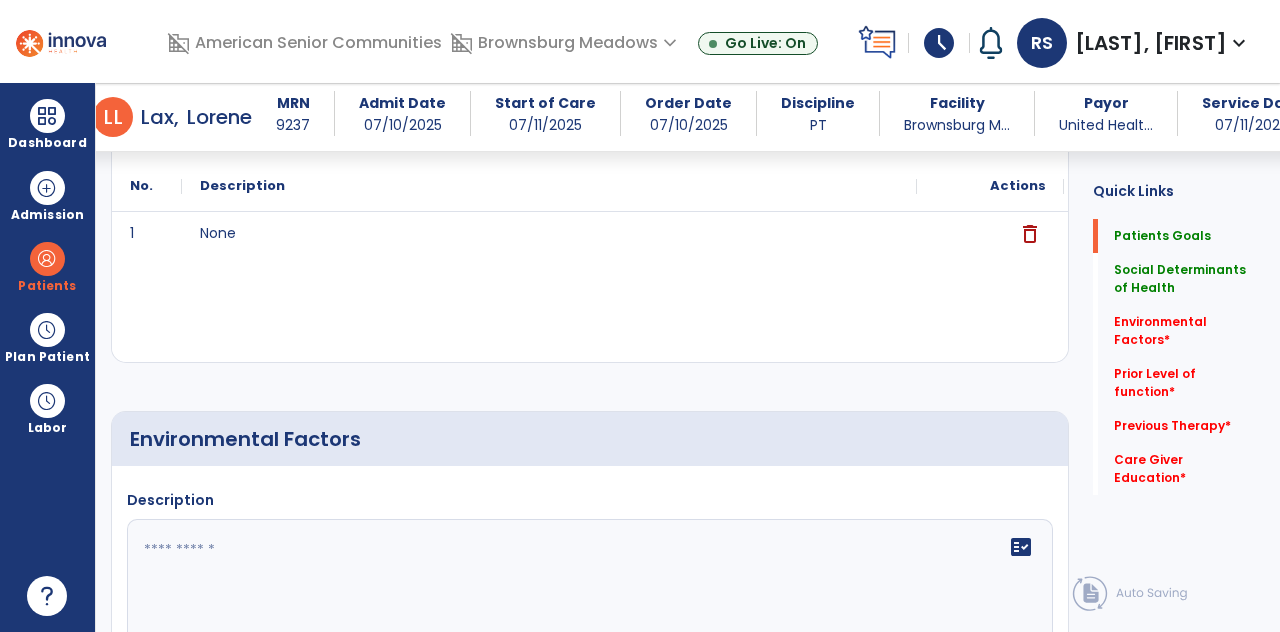 click on "fact_check" 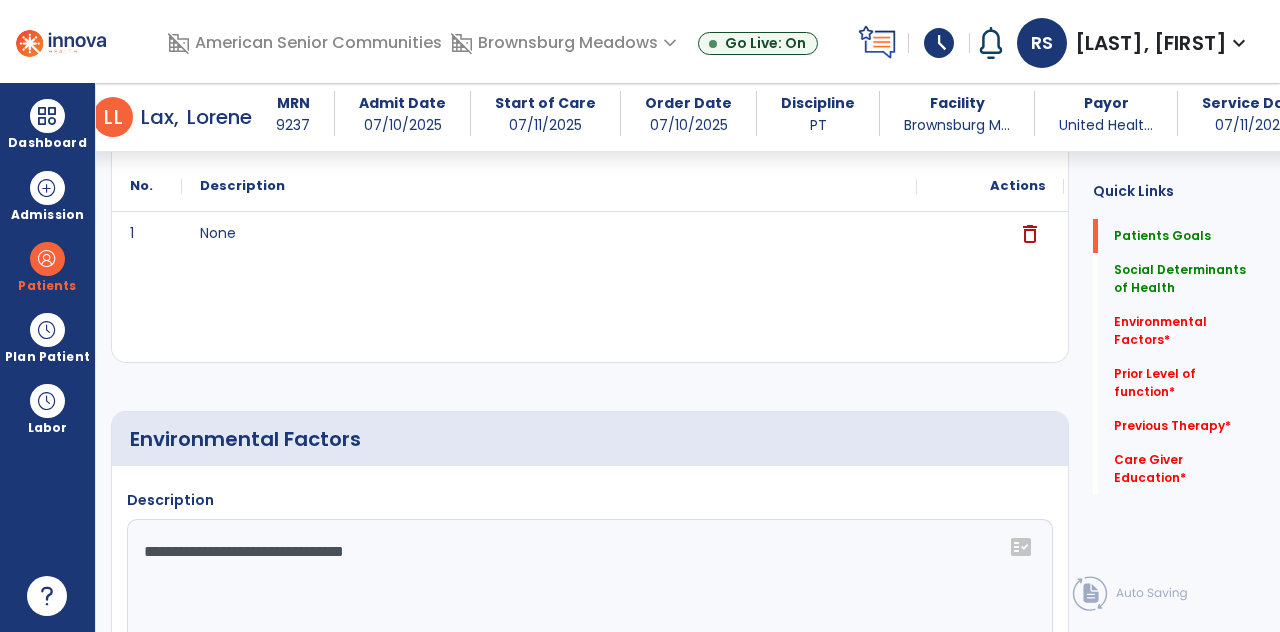 click on "**********" 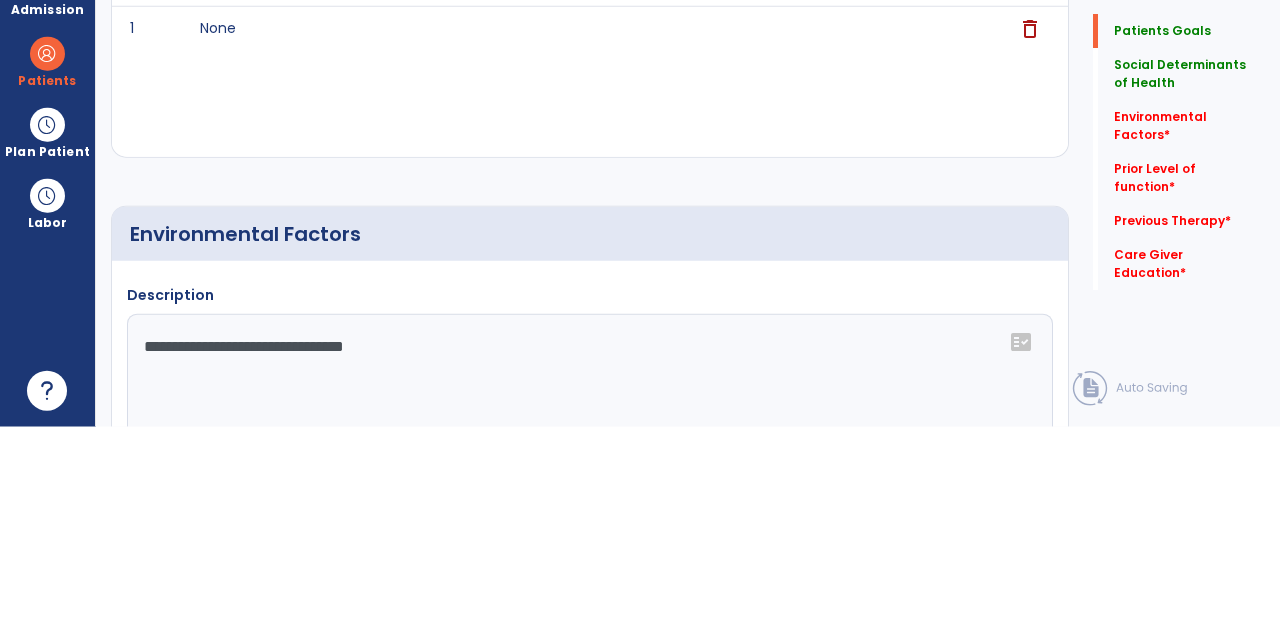 scroll, scrollTop: 96, scrollLeft: 0, axis: vertical 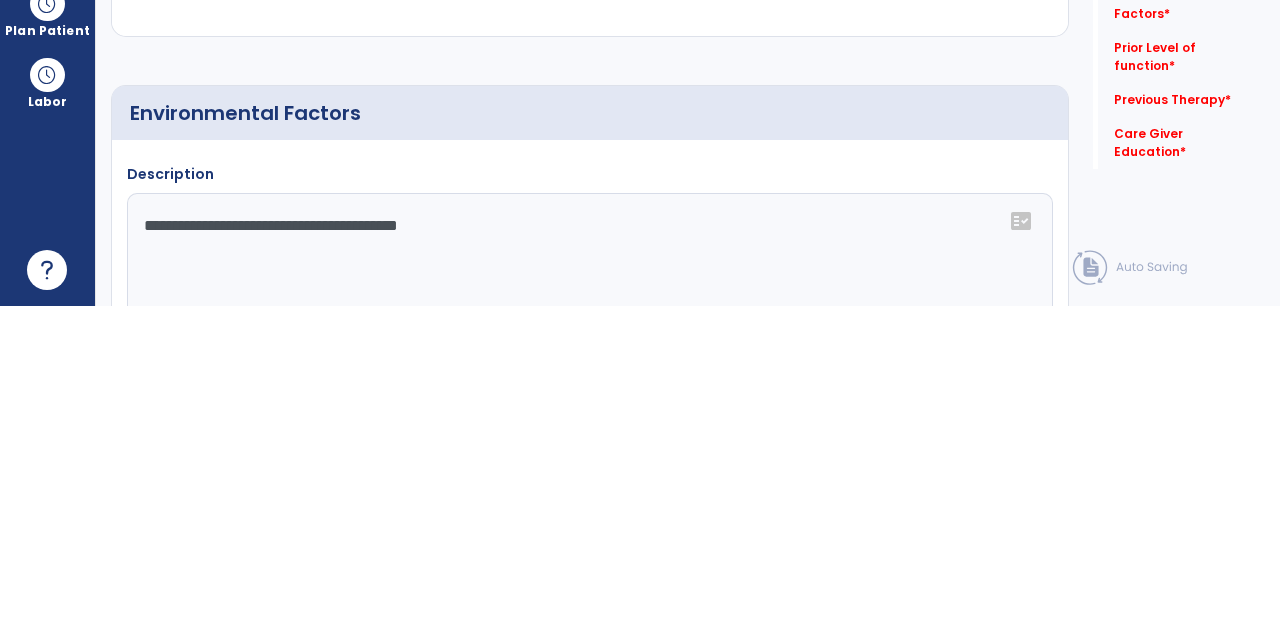 type on "**********" 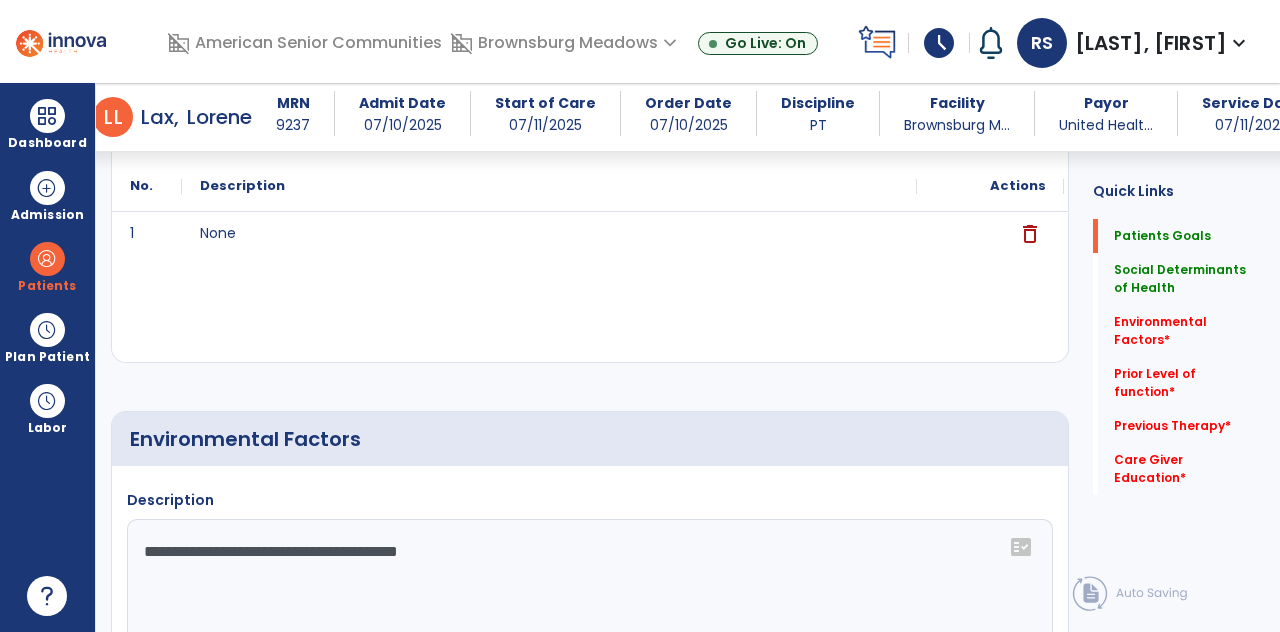 click on "Save" 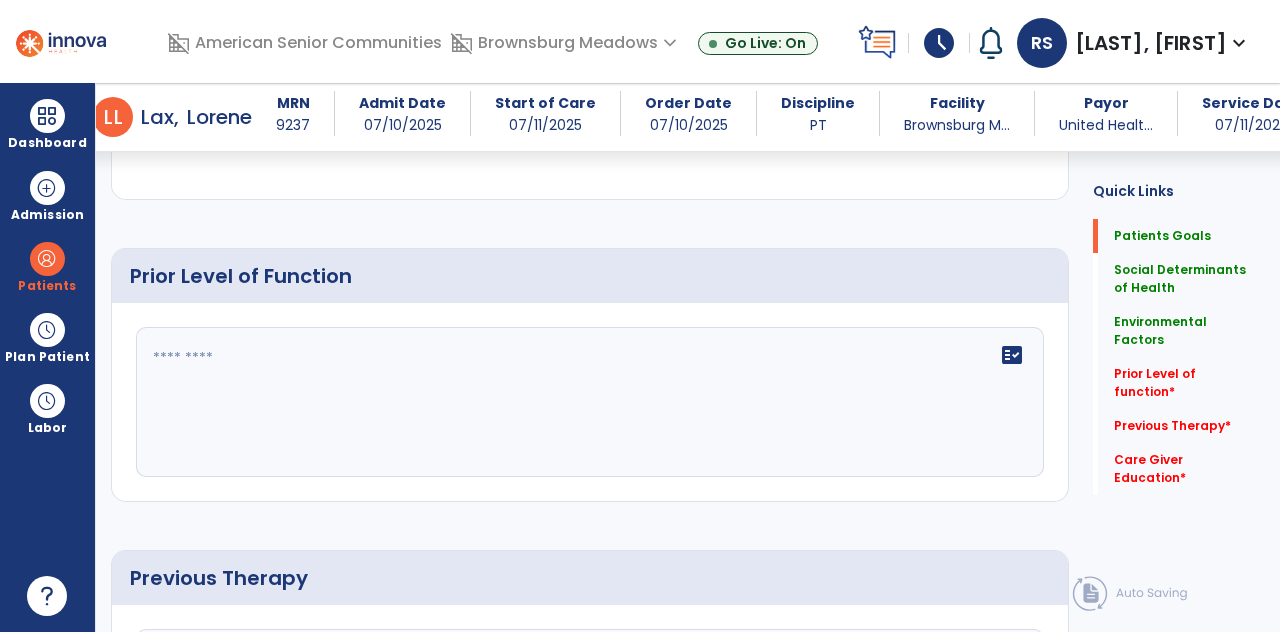 scroll, scrollTop: 1056, scrollLeft: 0, axis: vertical 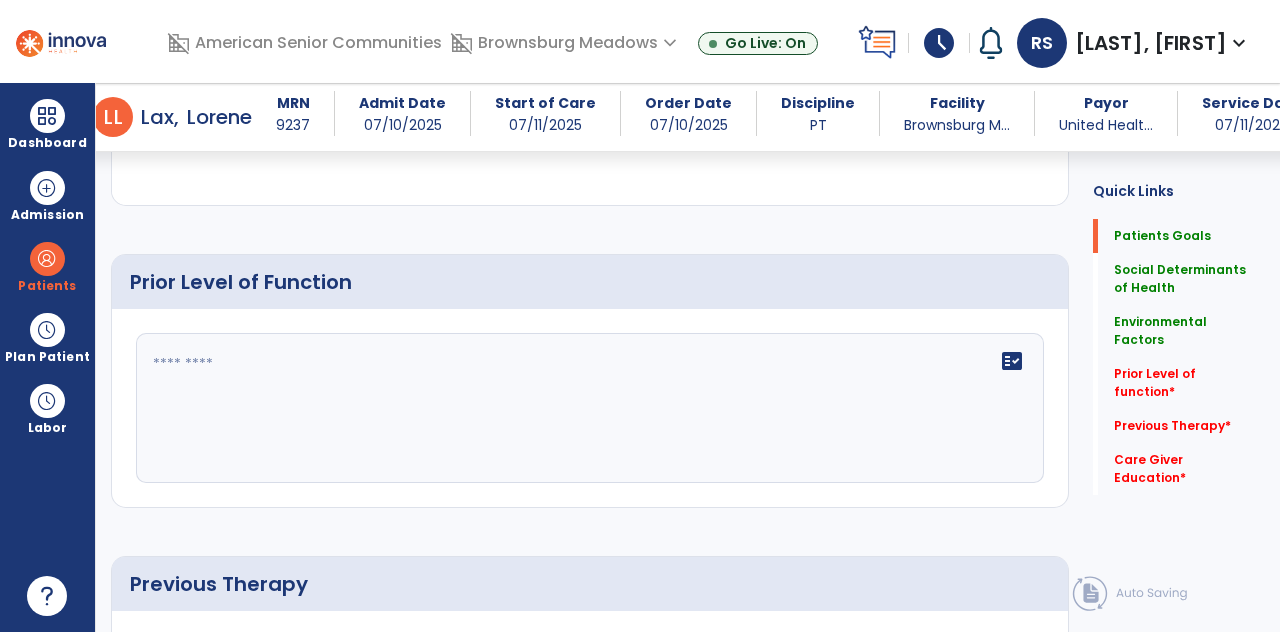 click 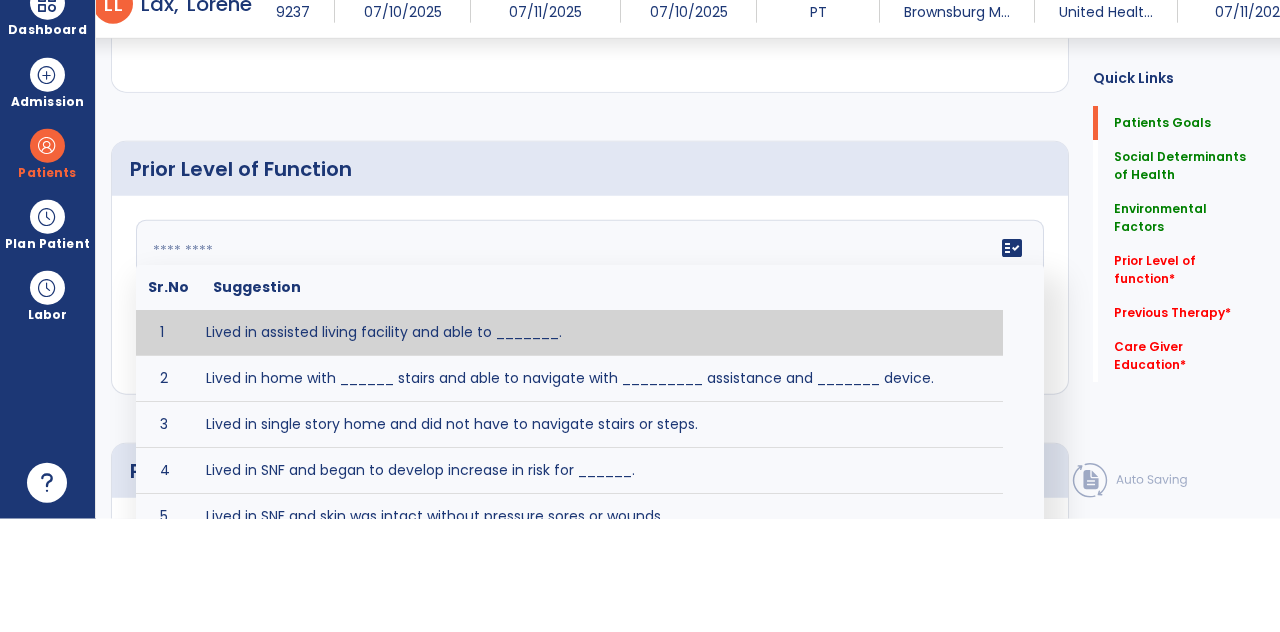 scroll, scrollTop: 96, scrollLeft: 0, axis: vertical 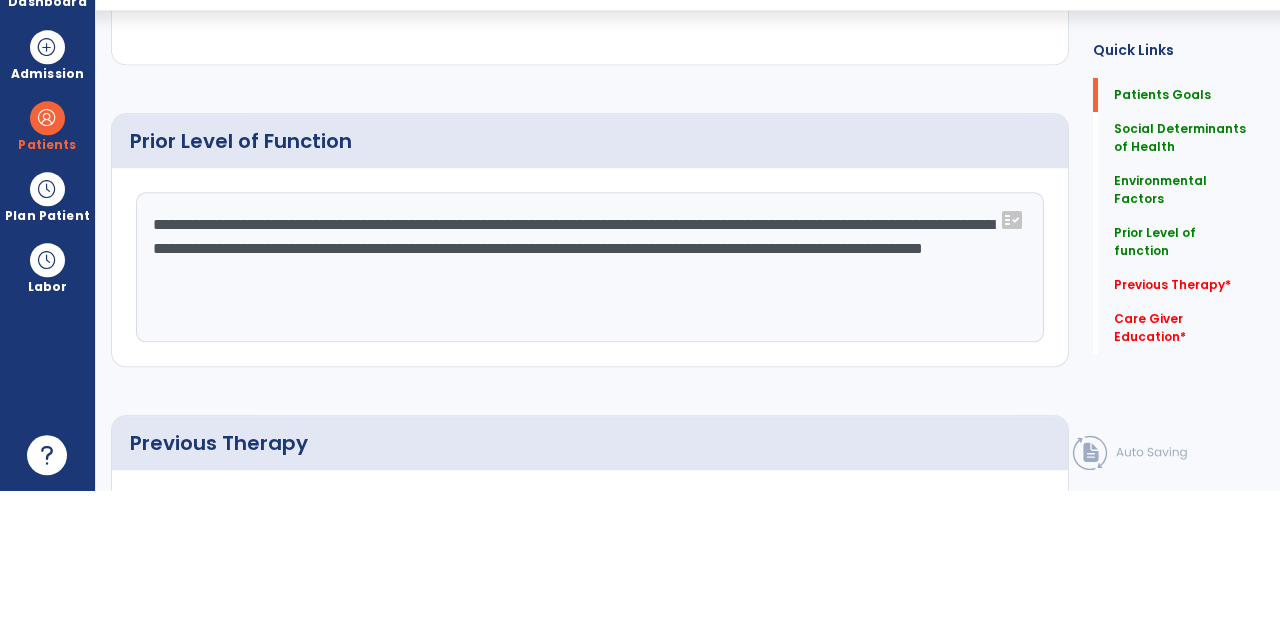 type on "**********" 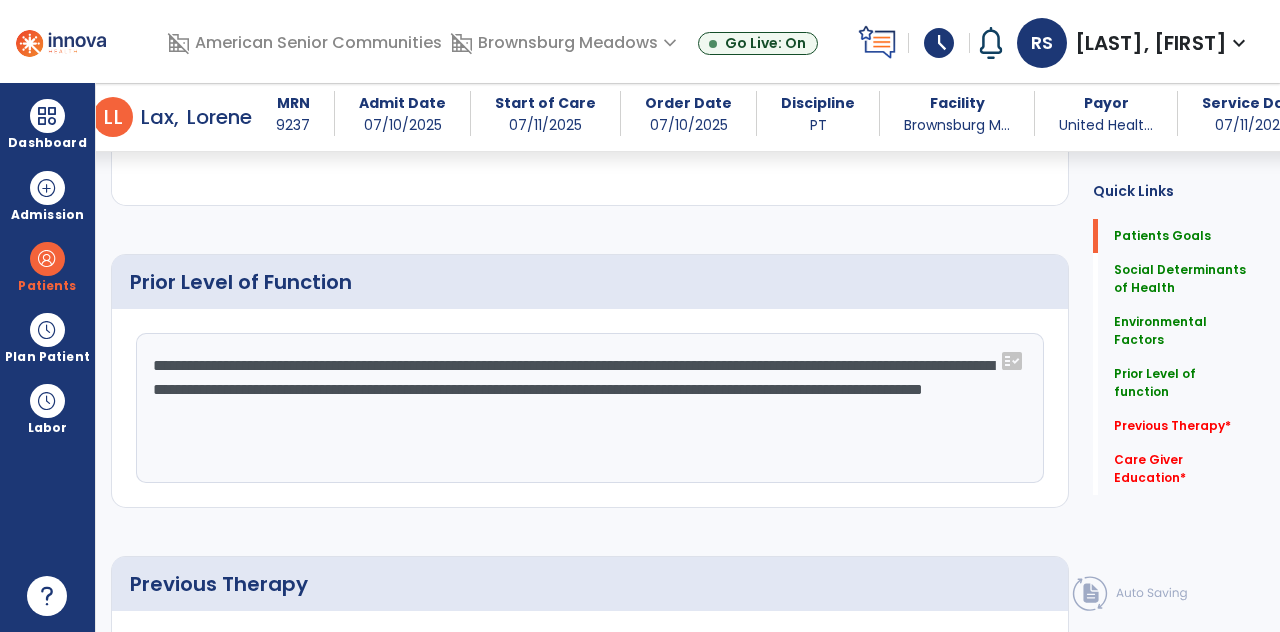 click on "Care Giver Education   *" 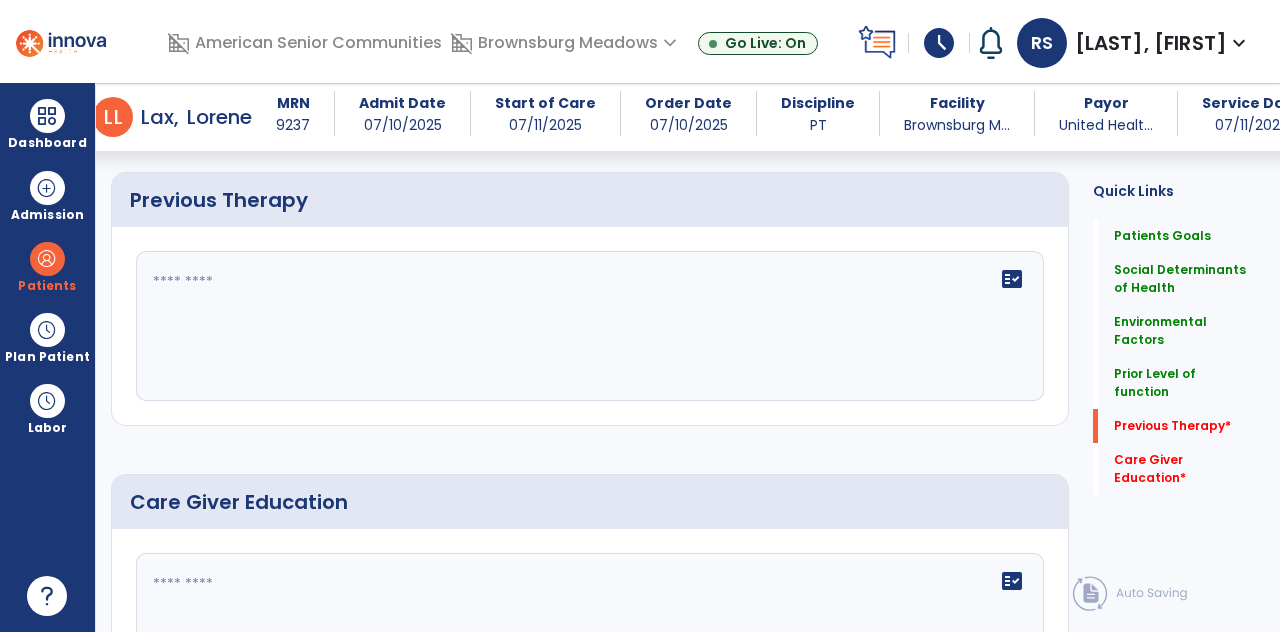 scroll, scrollTop: 1432, scrollLeft: 0, axis: vertical 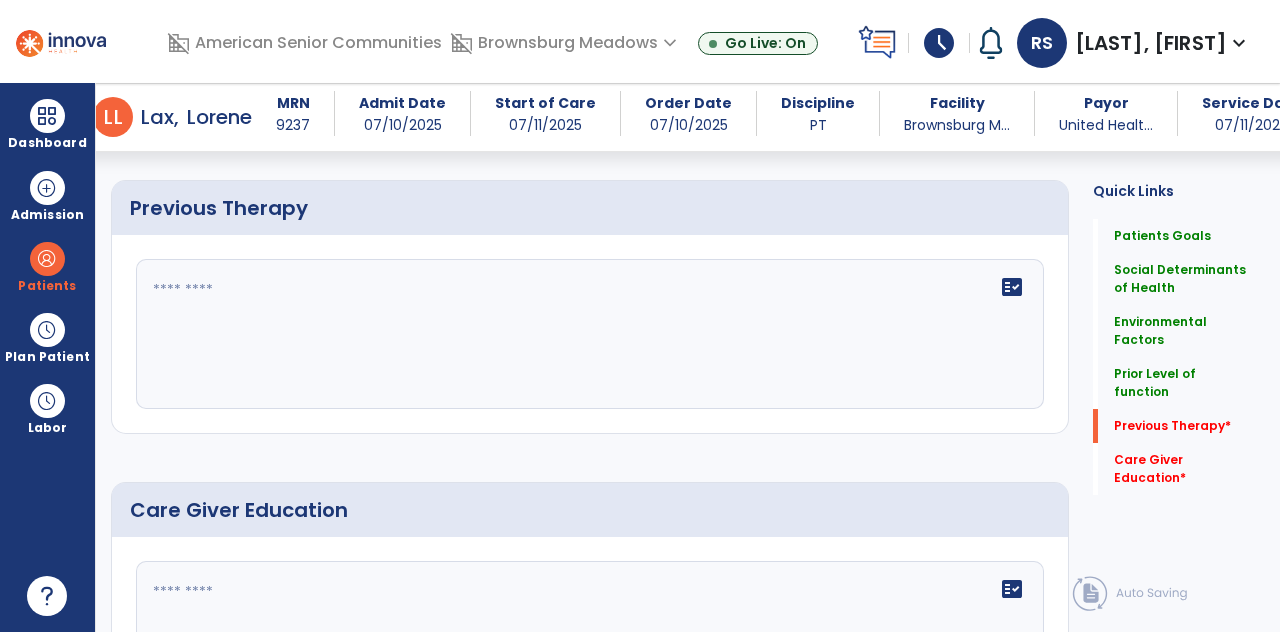 click 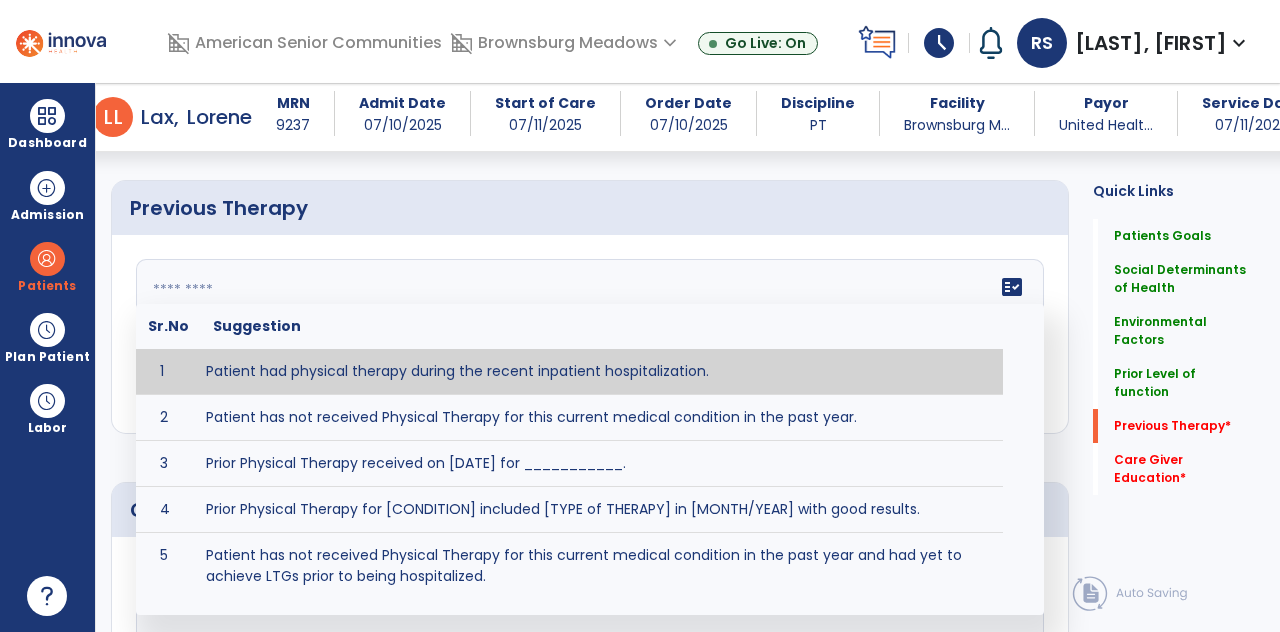type on "**********" 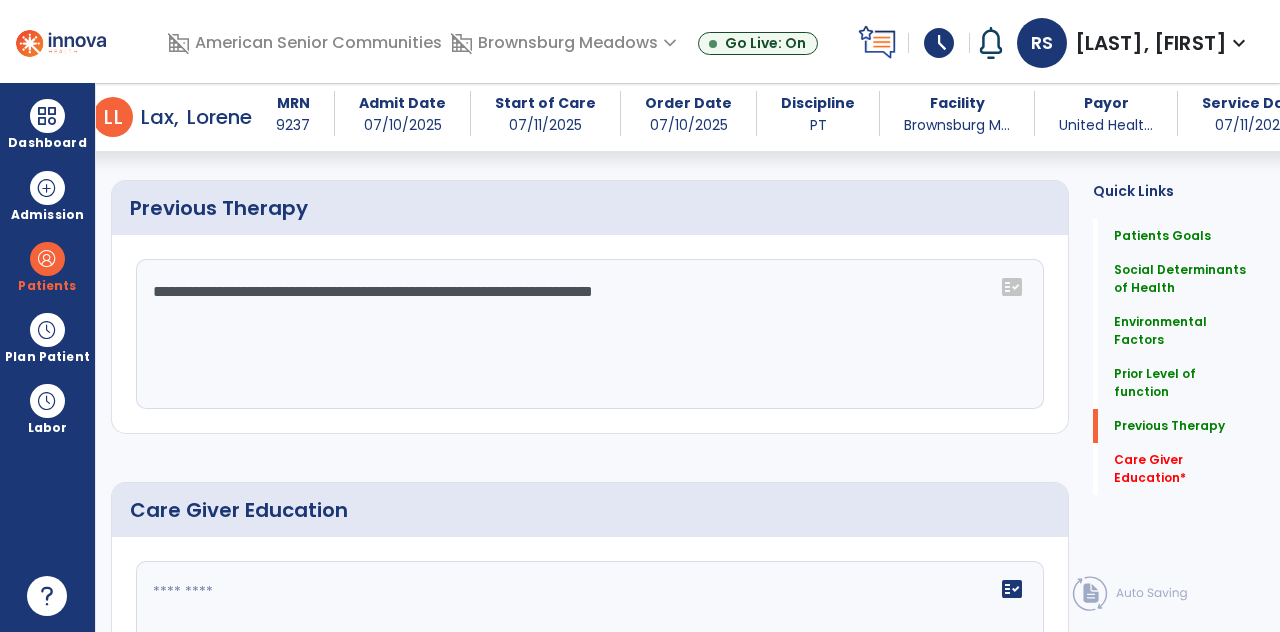 click 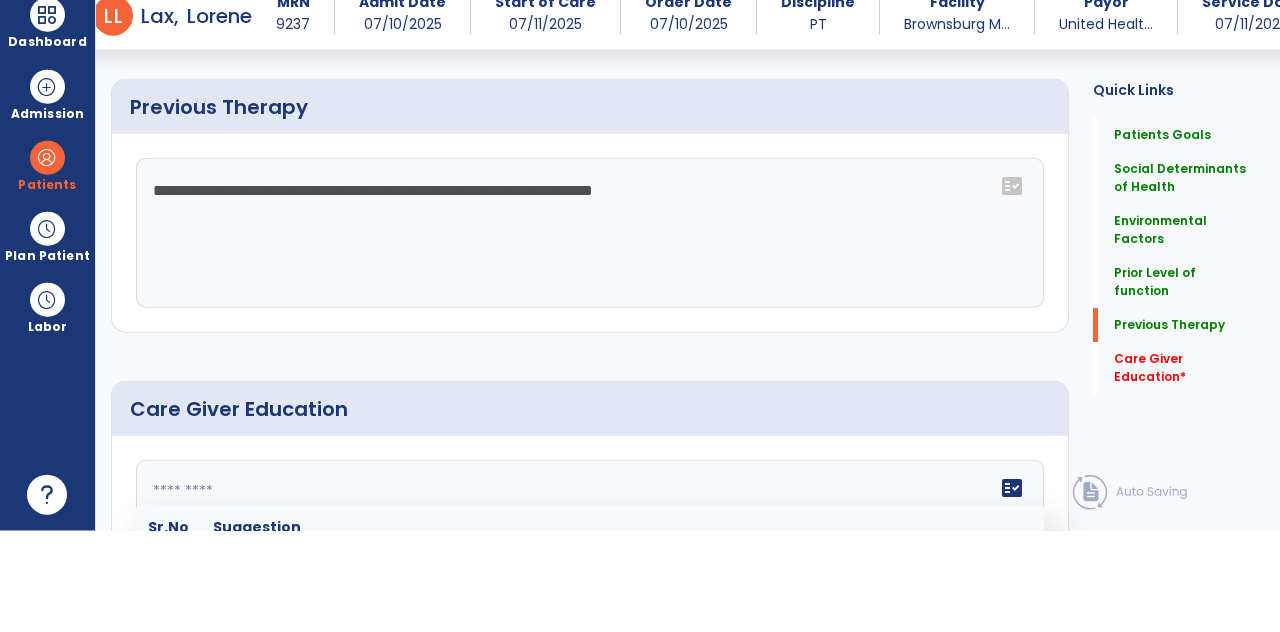 scroll, scrollTop: 96, scrollLeft: 0, axis: vertical 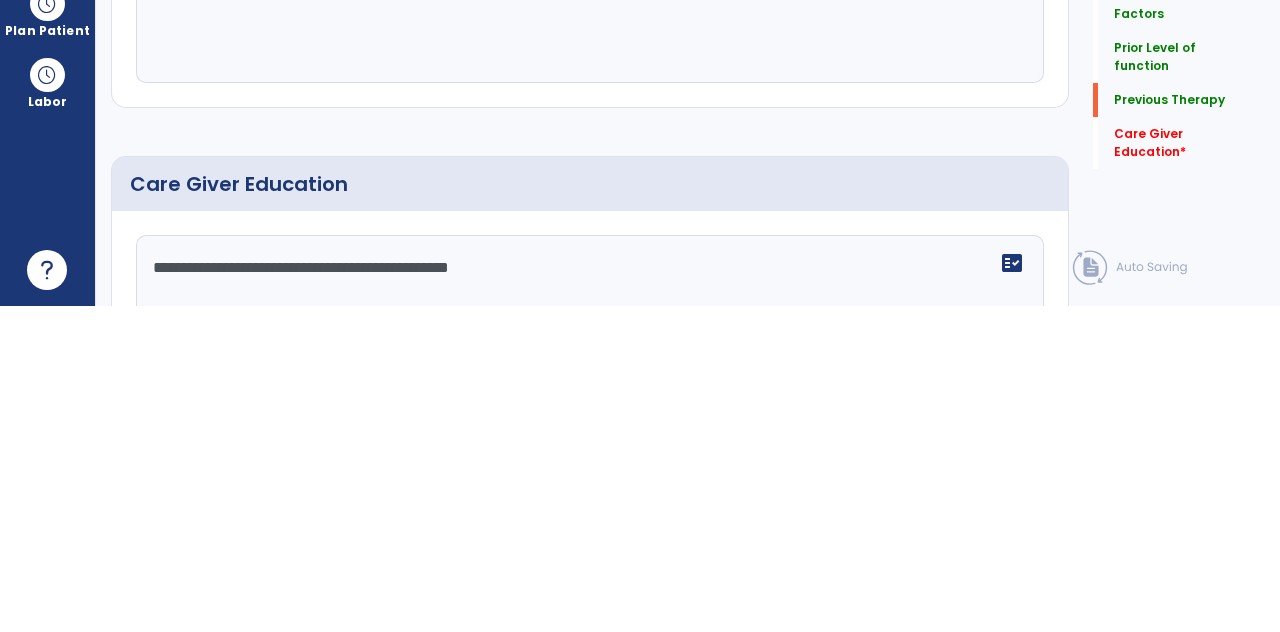 type on "**********" 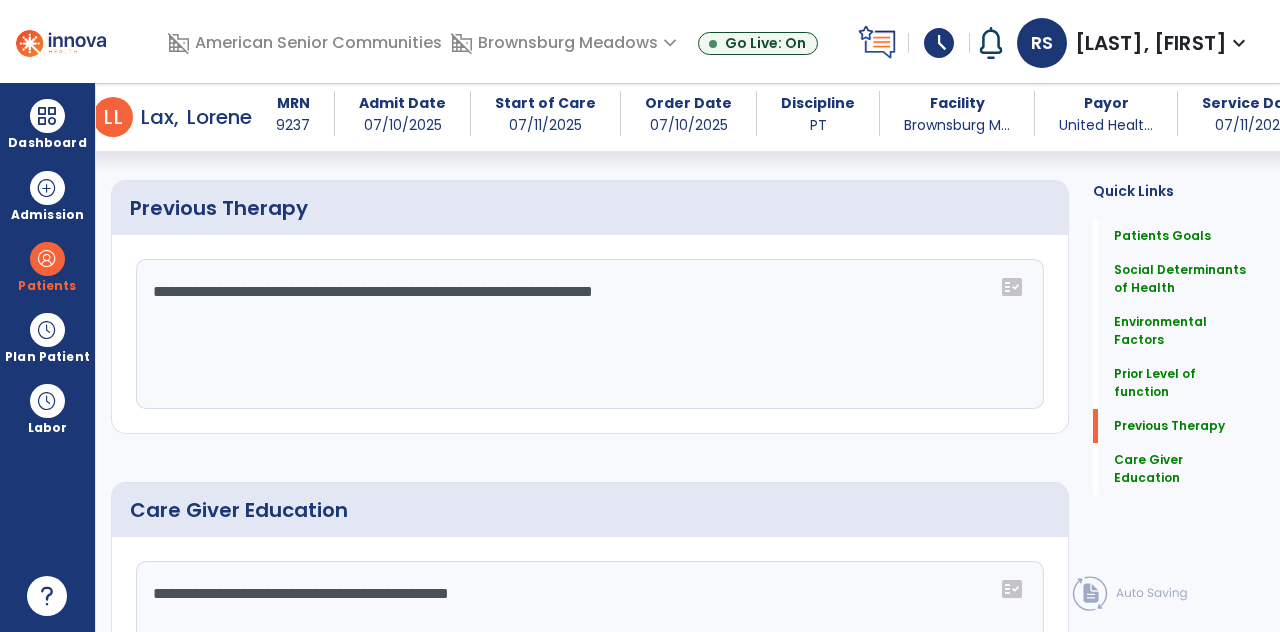 scroll, scrollTop: 1486, scrollLeft: 0, axis: vertical 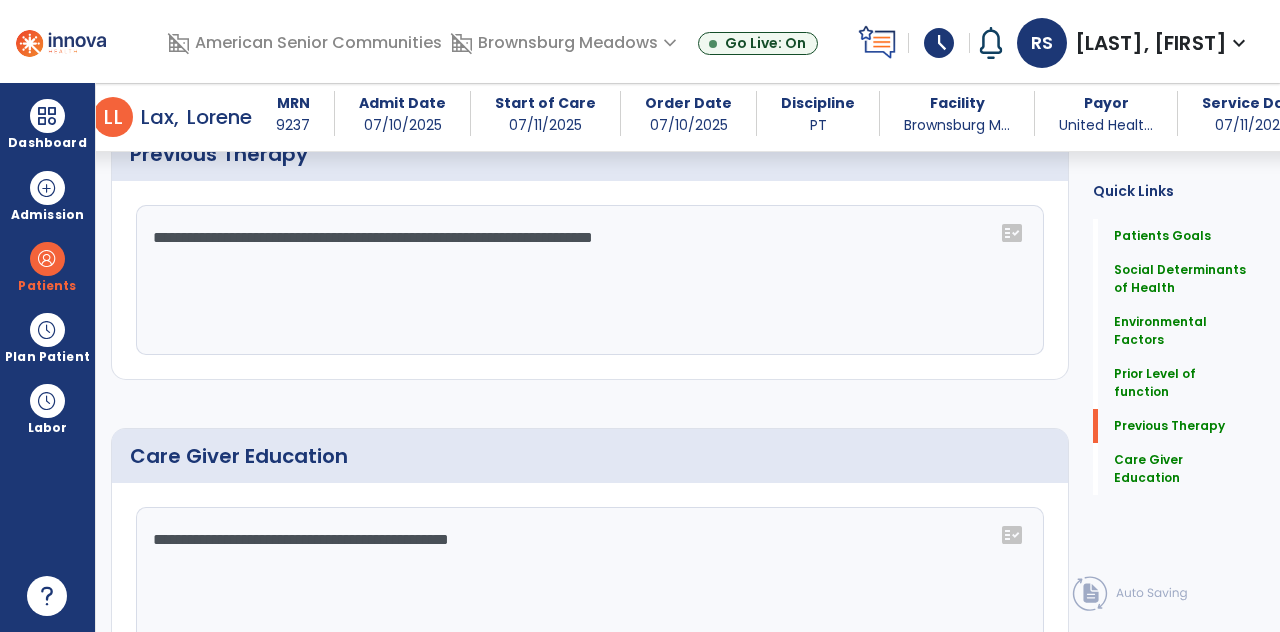 click on "Continue" 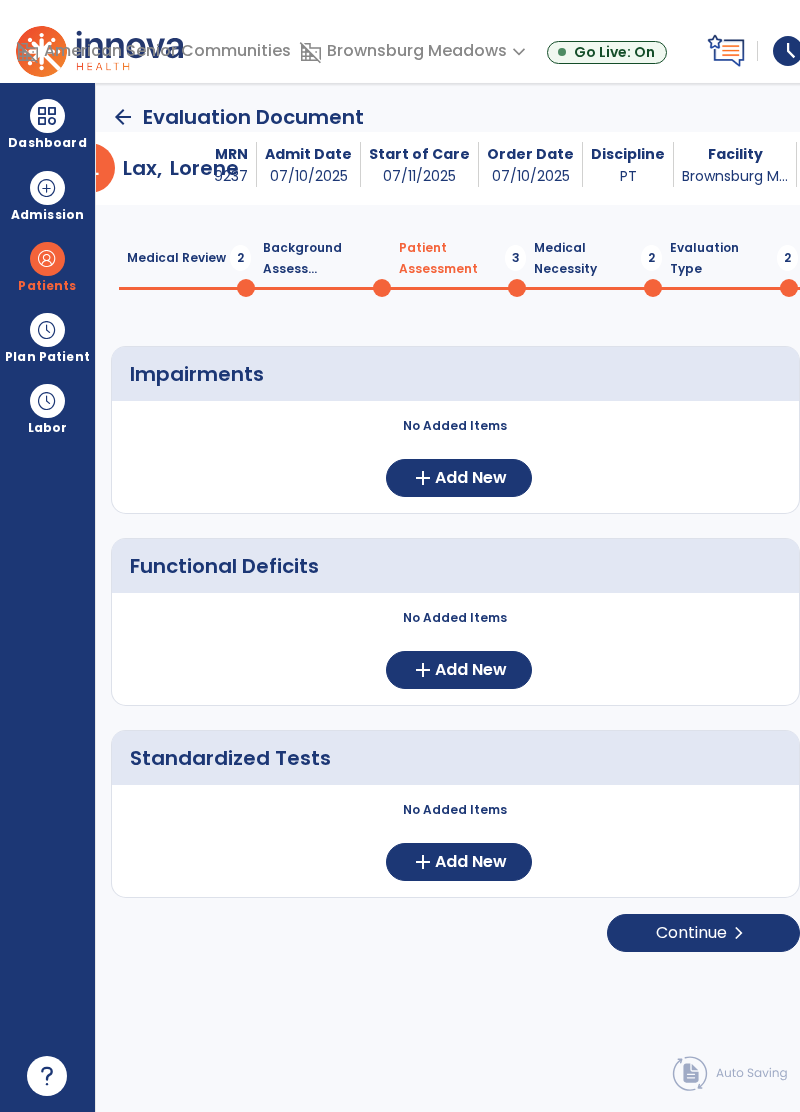 scroll, scrollTop: 0, scrollLeft: 0, axis: both 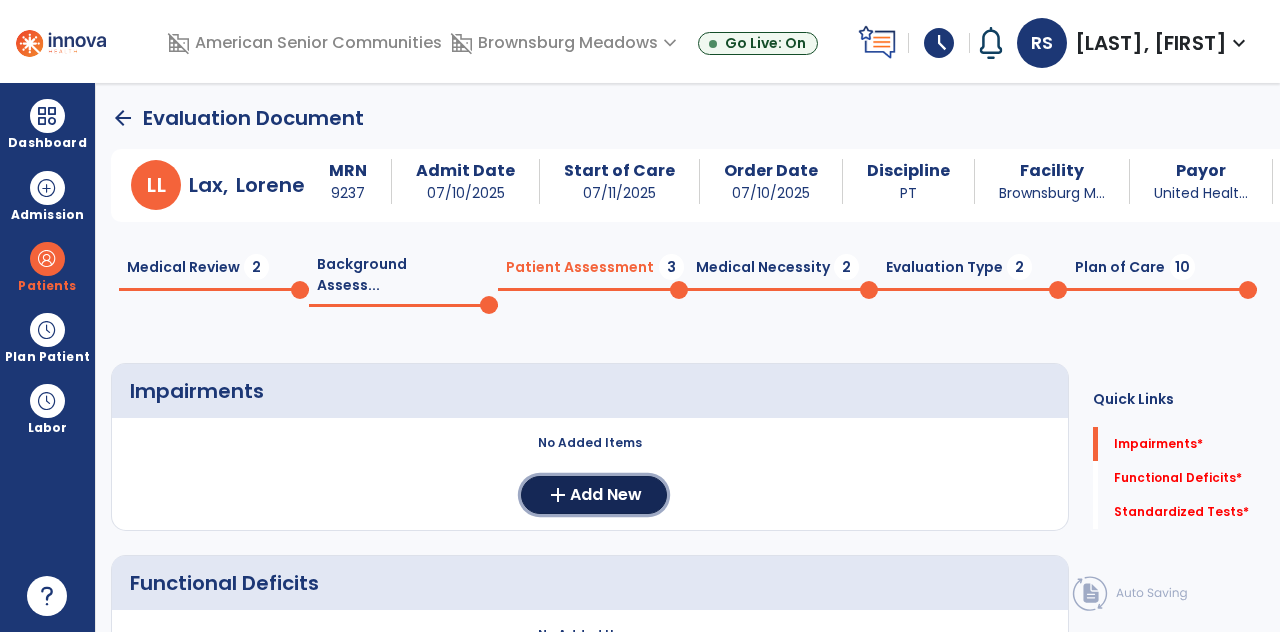 click on "Add New" 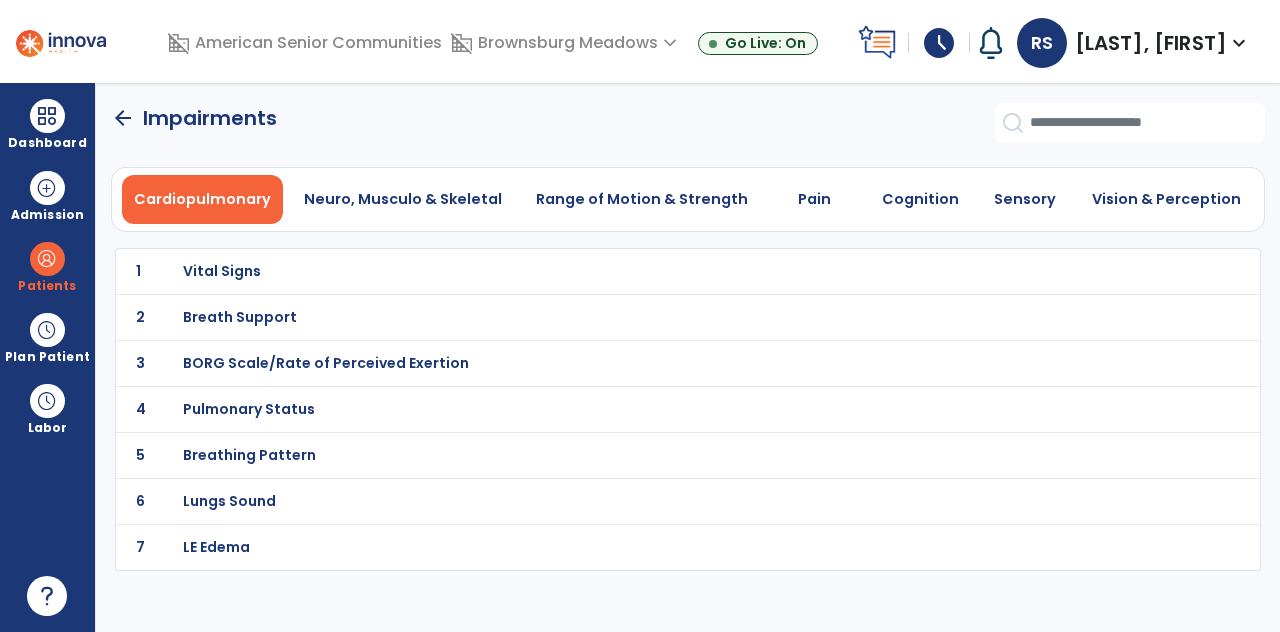 click on "Neuro, Musculo & Skeletal" at bounding box center (403, 199) 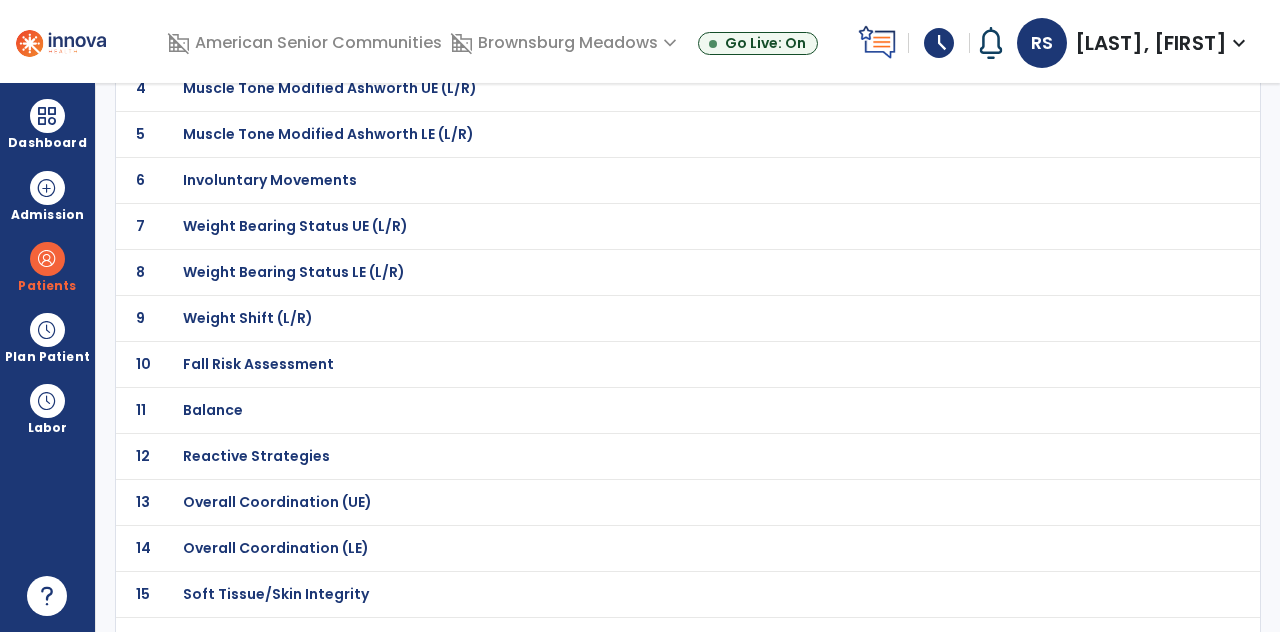 scroll, scrollTop: 320, scrollLeft: 0, axis: vertical 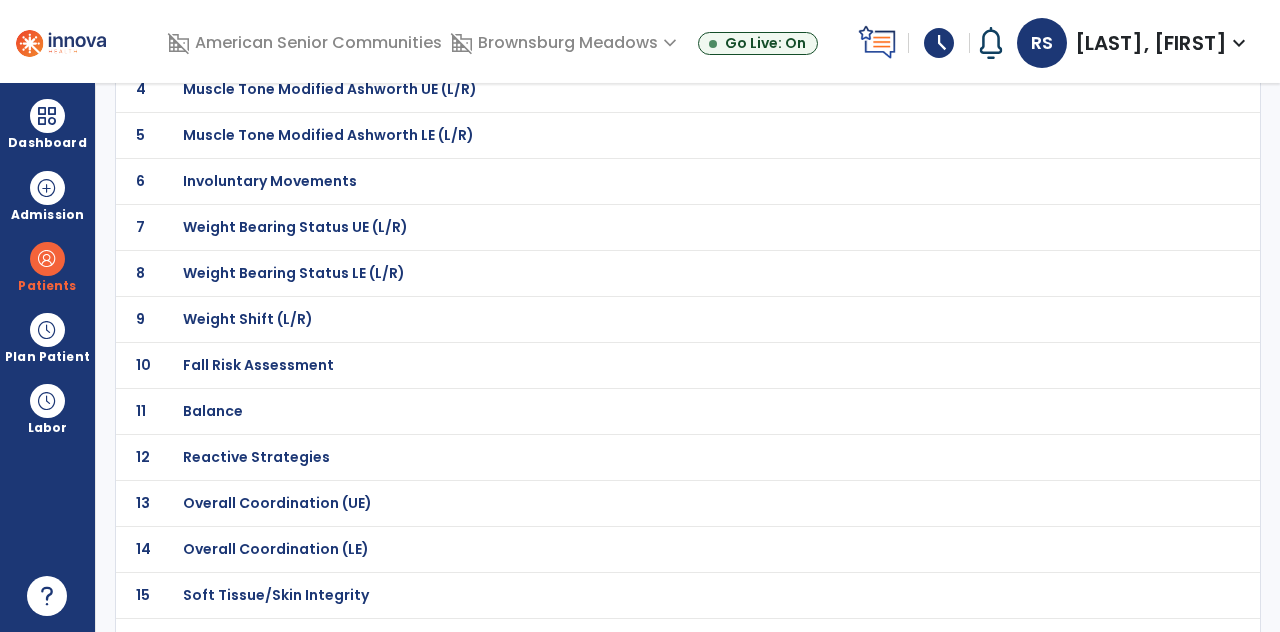click on "Fall Risk Assessment" at bounding box center [254, -49] 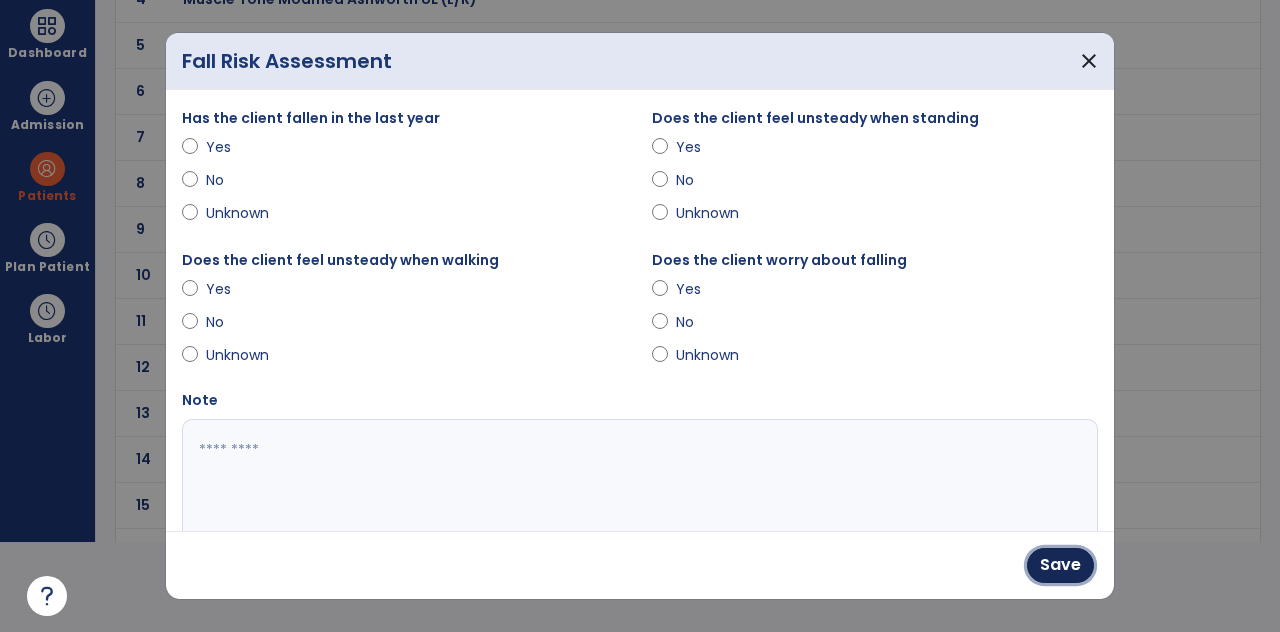 click on "Save" at bounding box center (1060, 565) 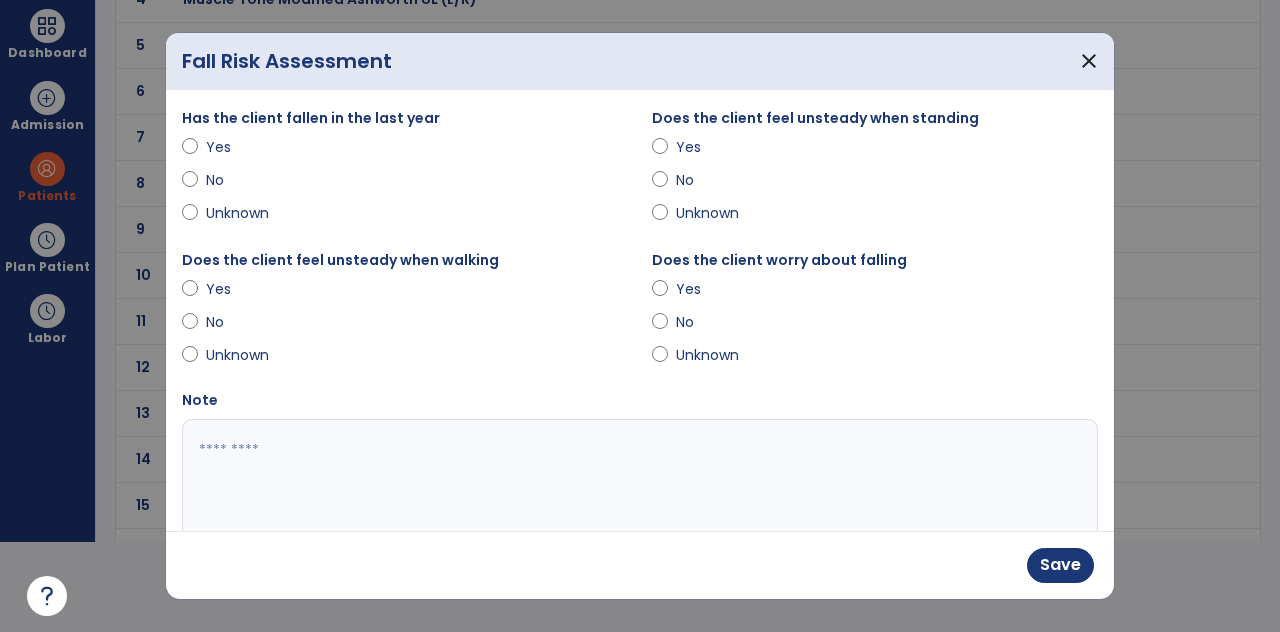 scroll, scrollTop: 90, scrollLeft: 0, axis: vertical 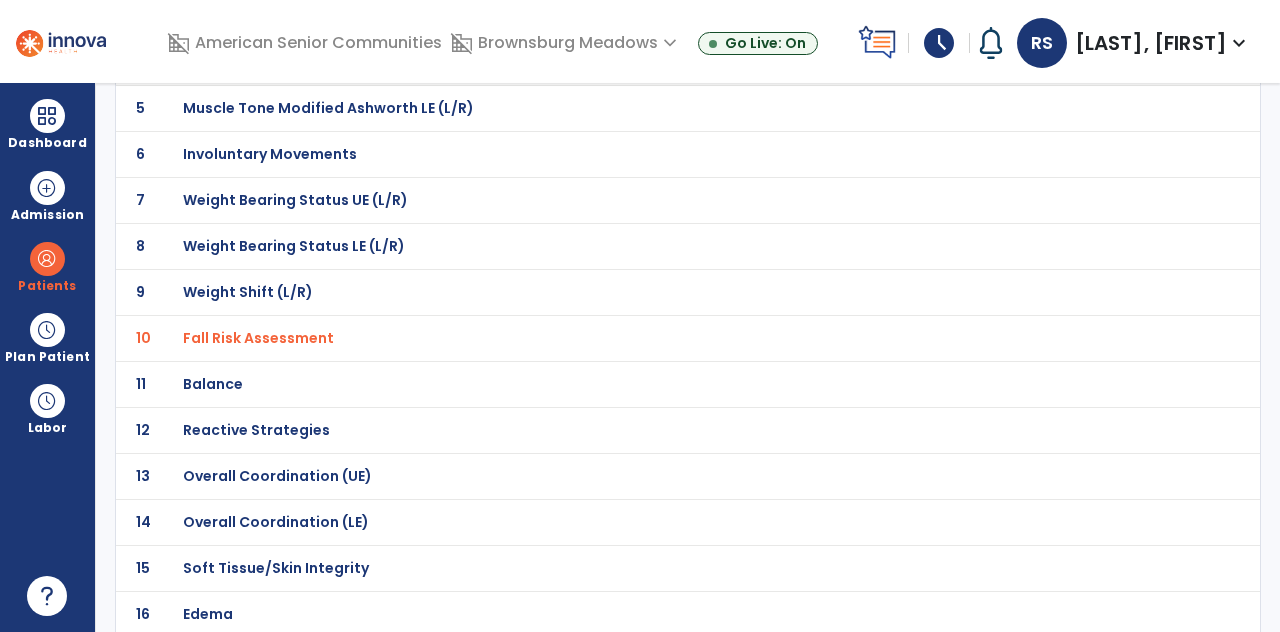 click on "11 Balance" 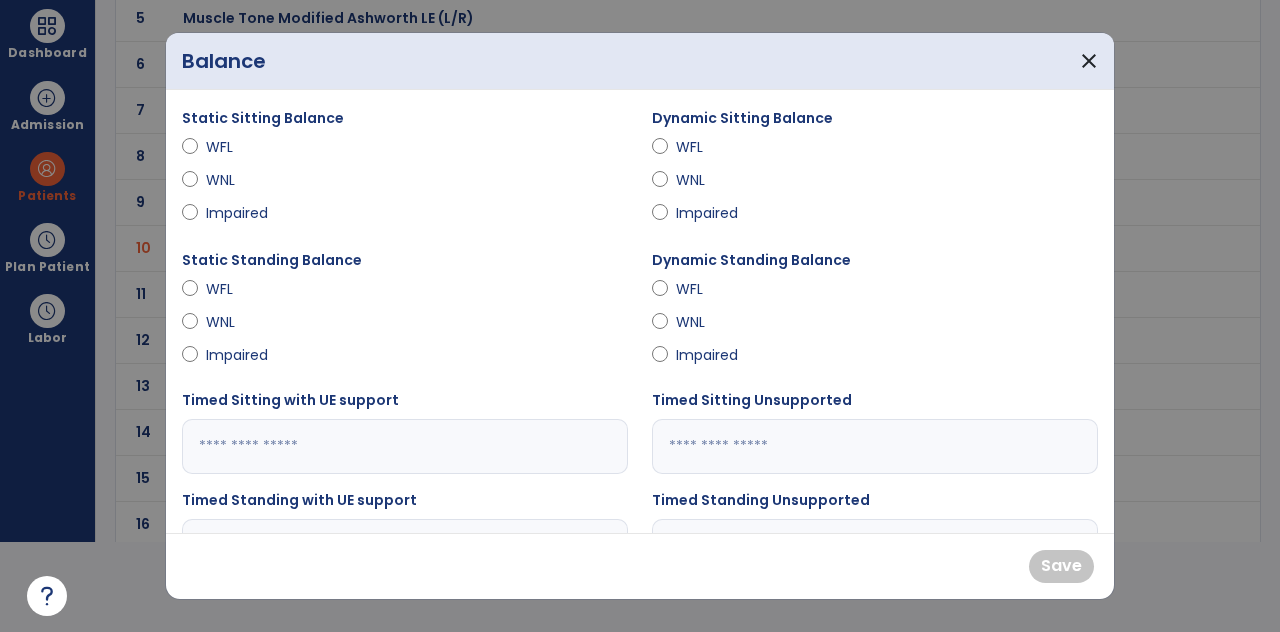 scroll, scrollTop: 0, scrollLeft: 0, axis: both 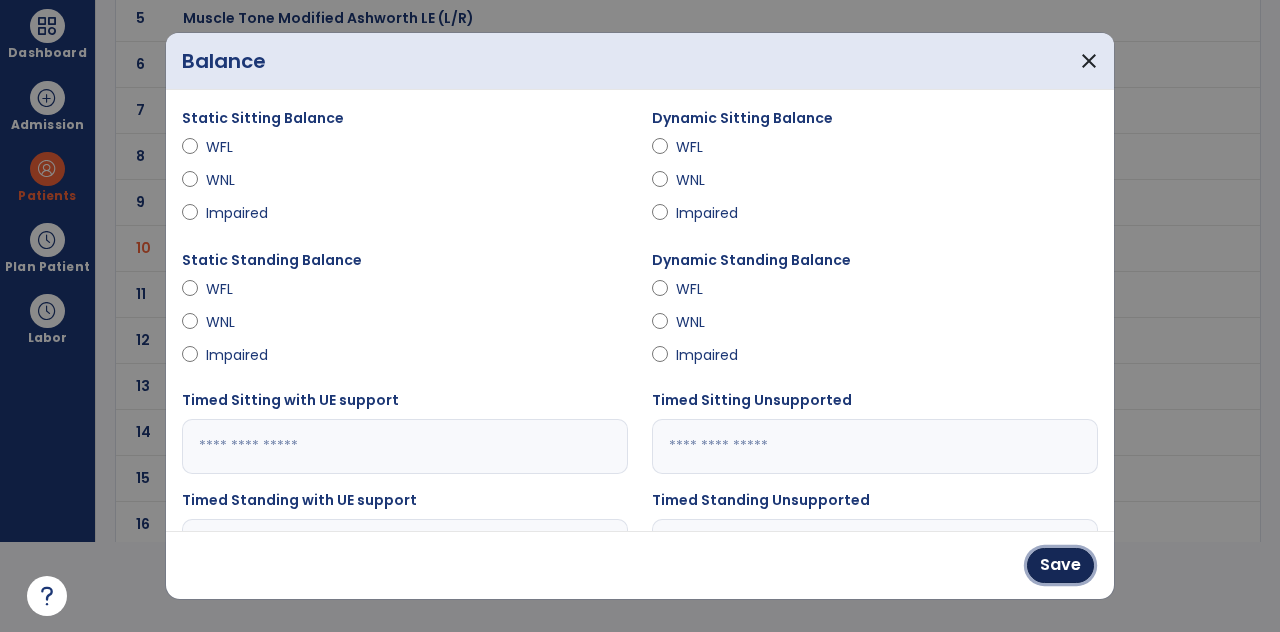 click on "Save" at bounding box center [1060, 565] 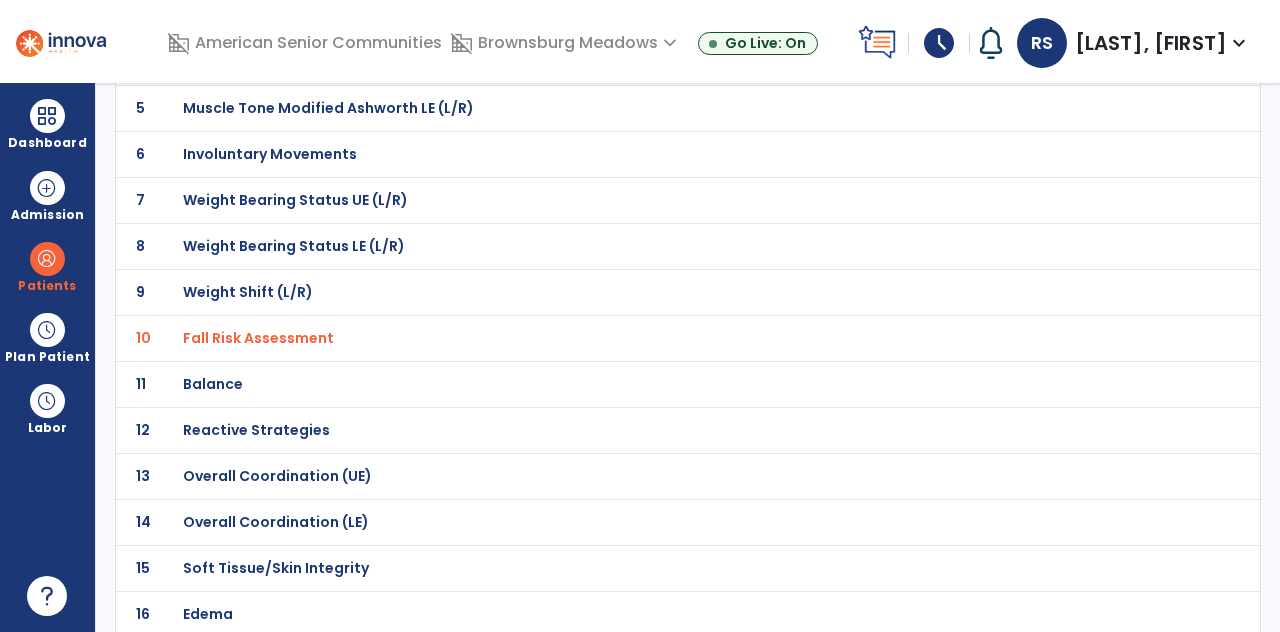 scroll, scrollTop: 90, scrollLeft: 0, axis: vertical 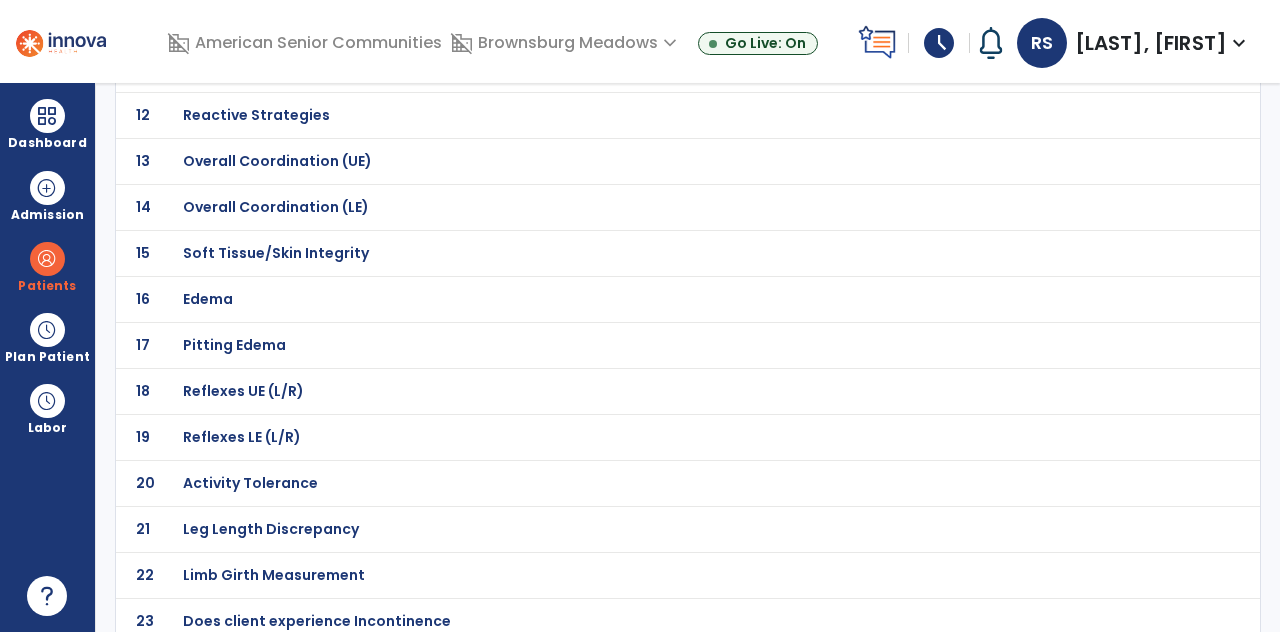 click on "Activity Tolerance" at bounding box center [644, -391] 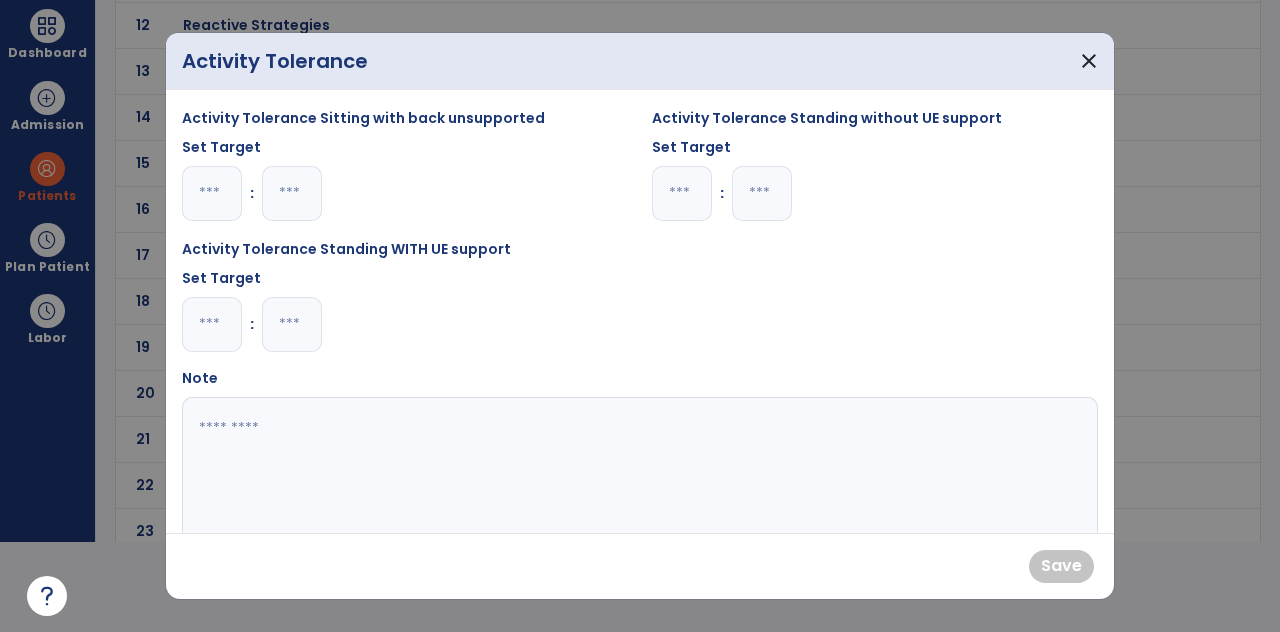 scroll, scrollTop: 0, scrollLeft: 0, axis: both 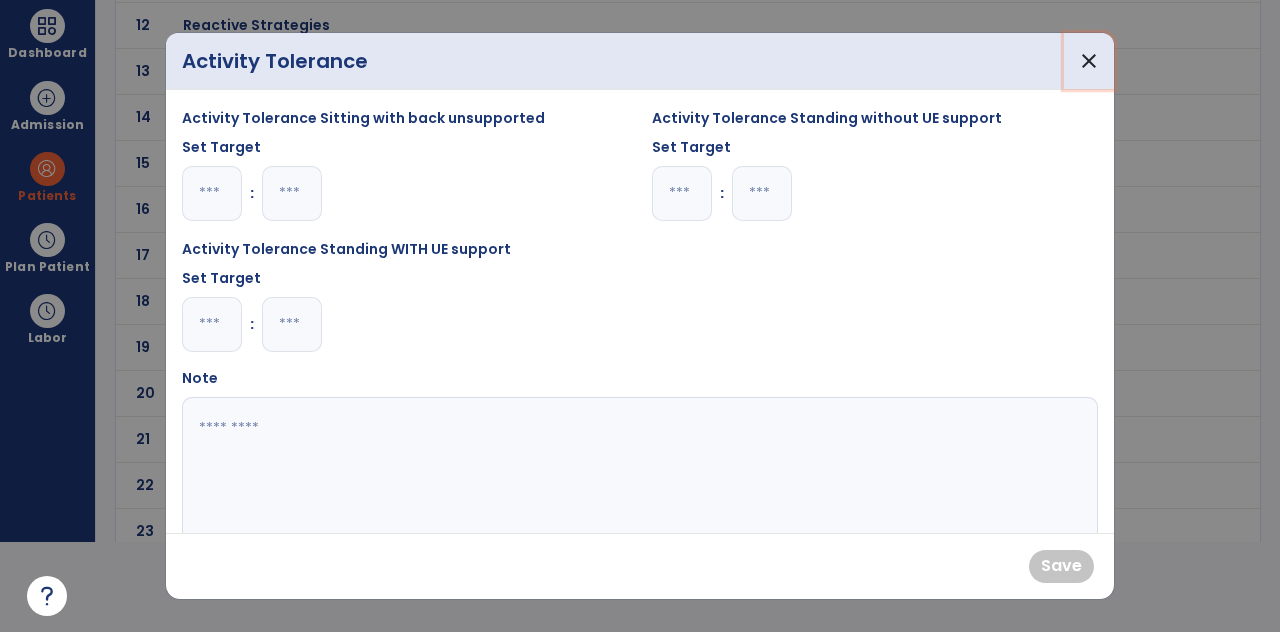 click on "close" at bounding box center [1089, 61] 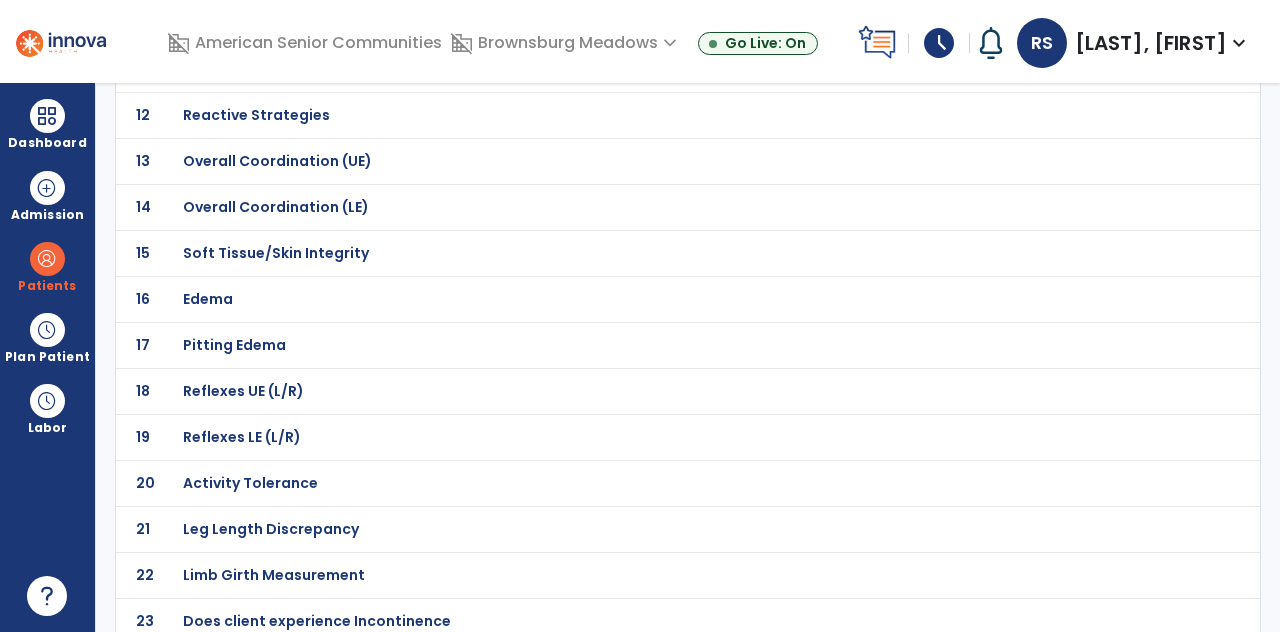 scroll, scrollTop: 90, scrollLeft: 0, axis: vertical 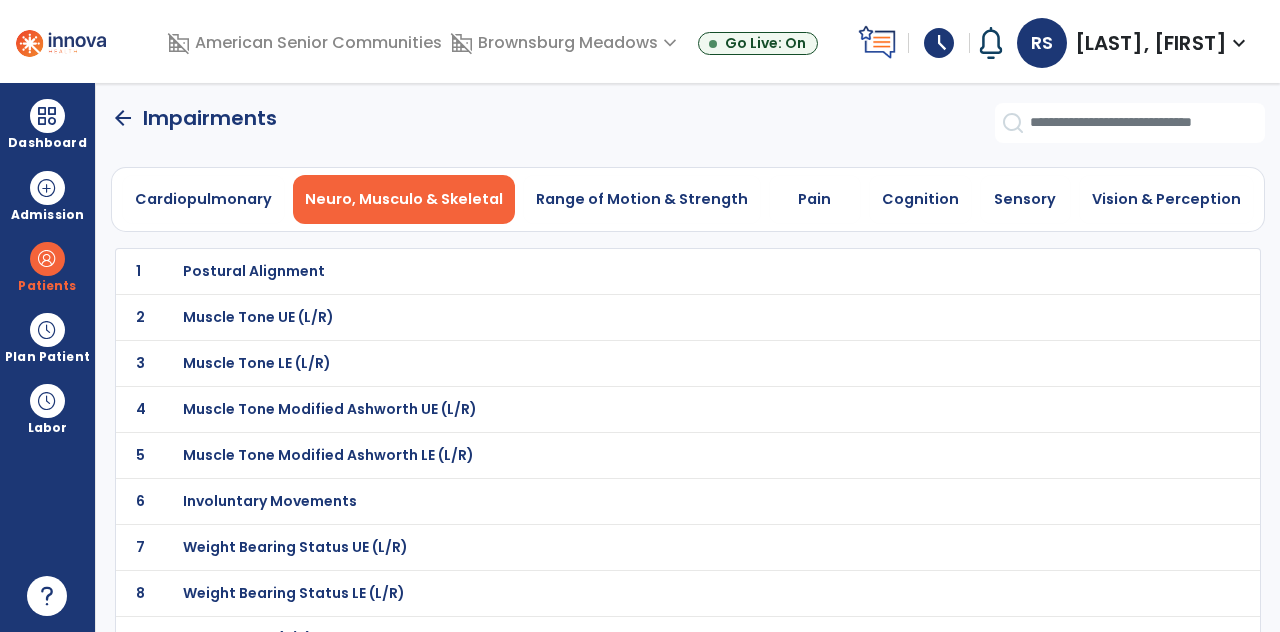 click on "Range of Motion & Strength" at bounding box center (642, 199) 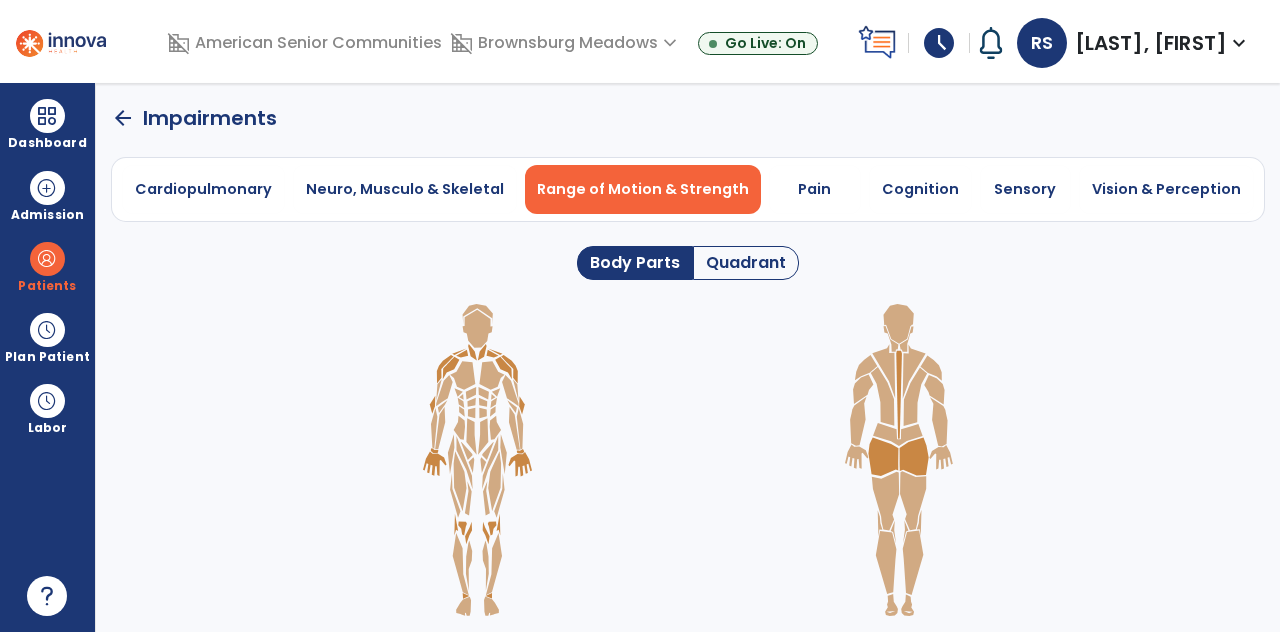 click on "Quadrant" 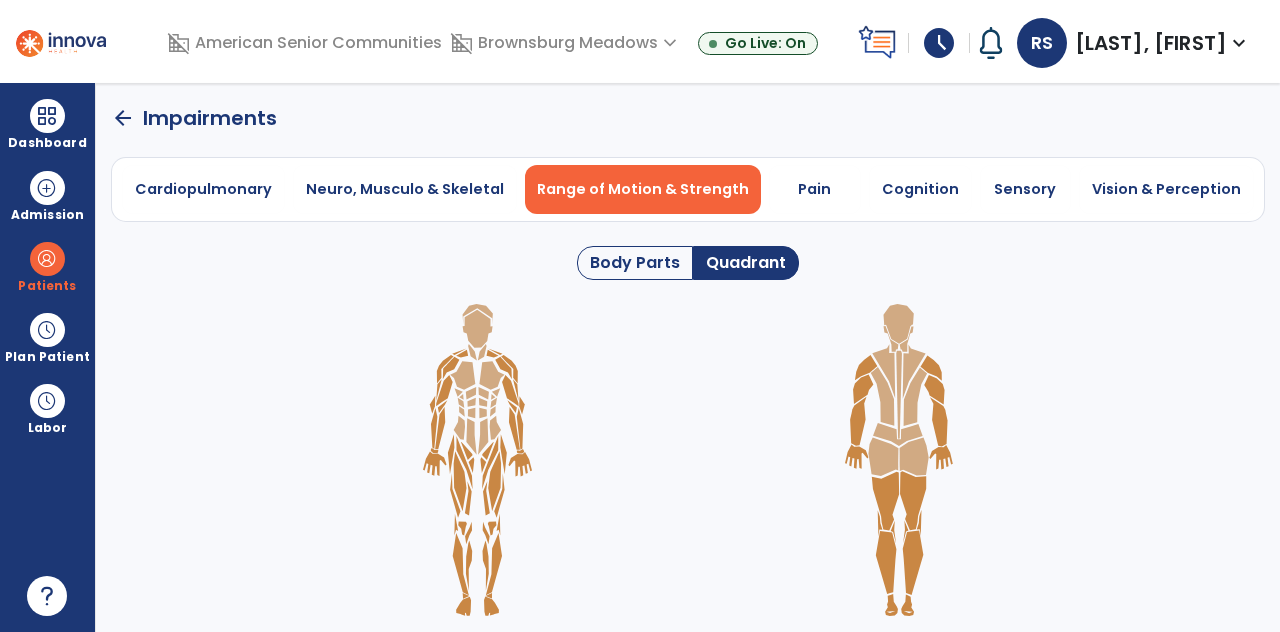 click 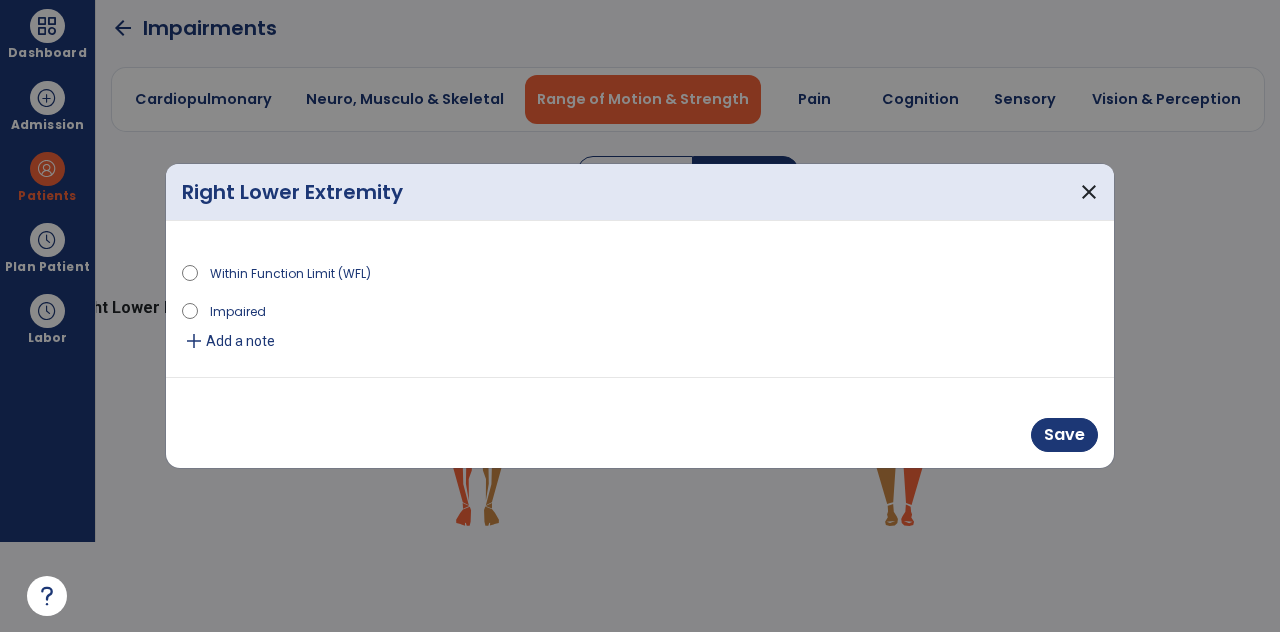 scroll, scrollTop: 0, scrollLeft: 0, axis: both 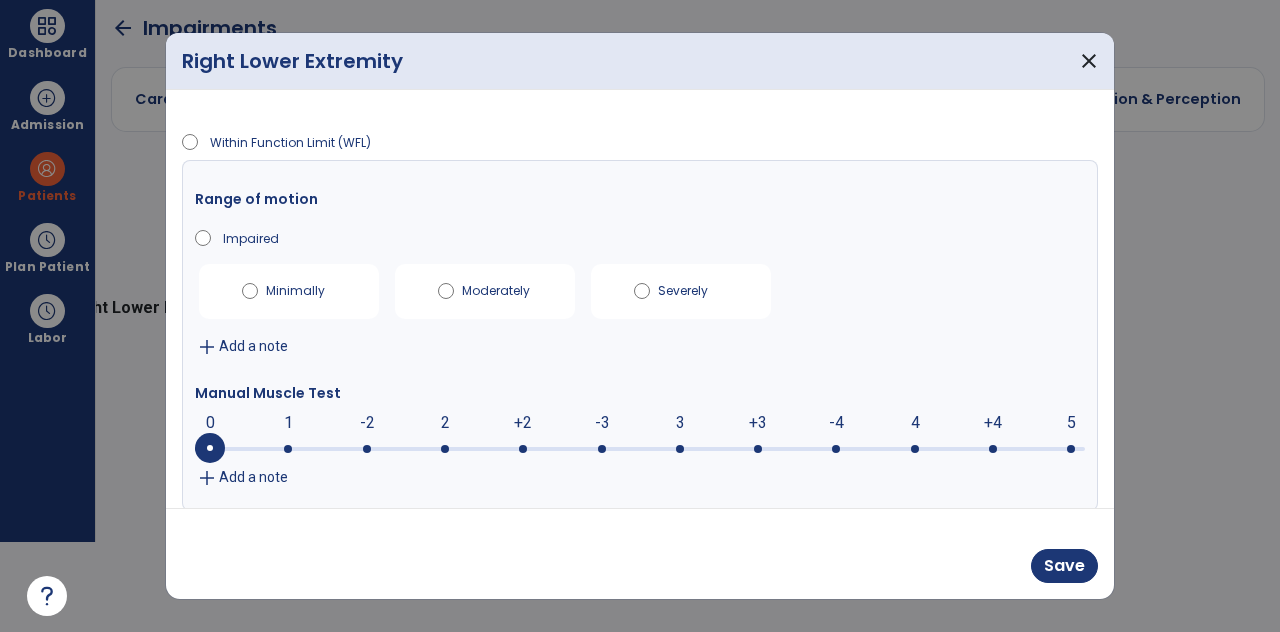 click at bounding box center [640, 447] 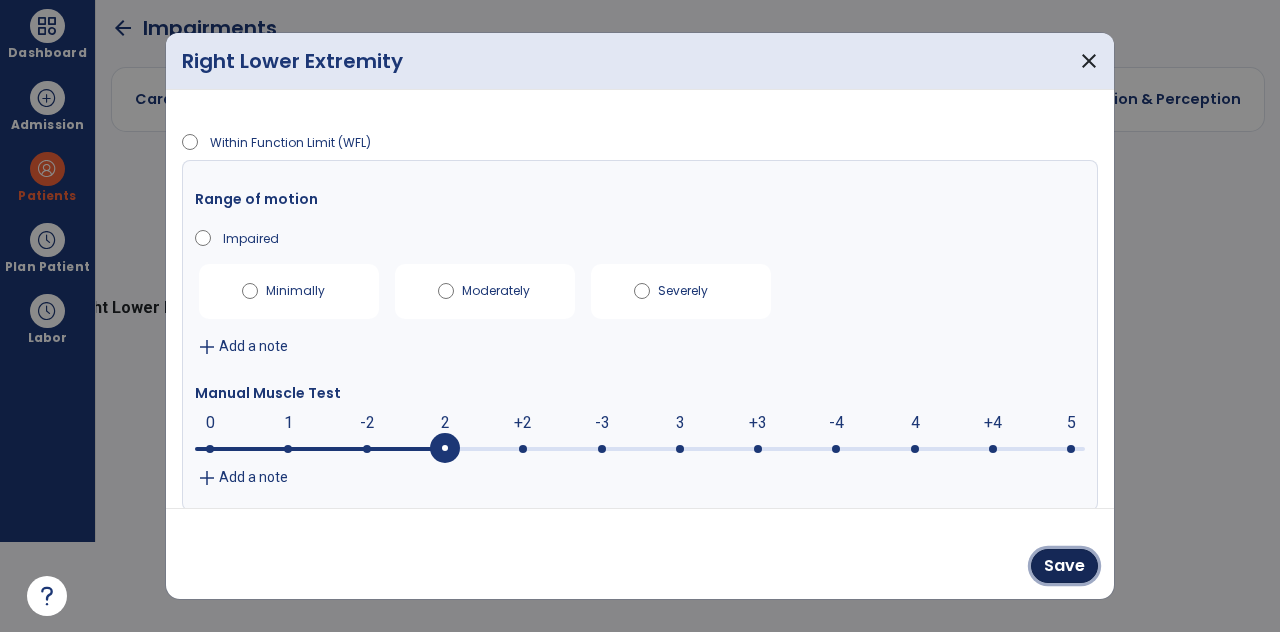 click on "Save" at bounding box center [1064, 566] 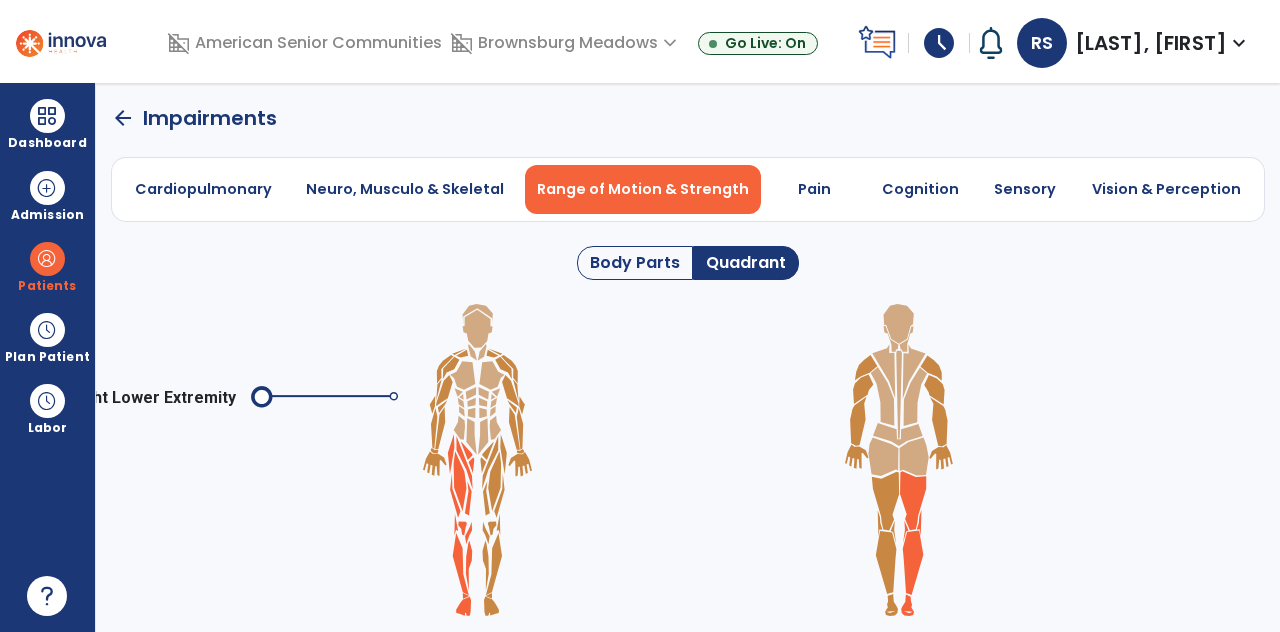 scroll, scrollTop: 90, scrollLeft: 0, axis: vertical 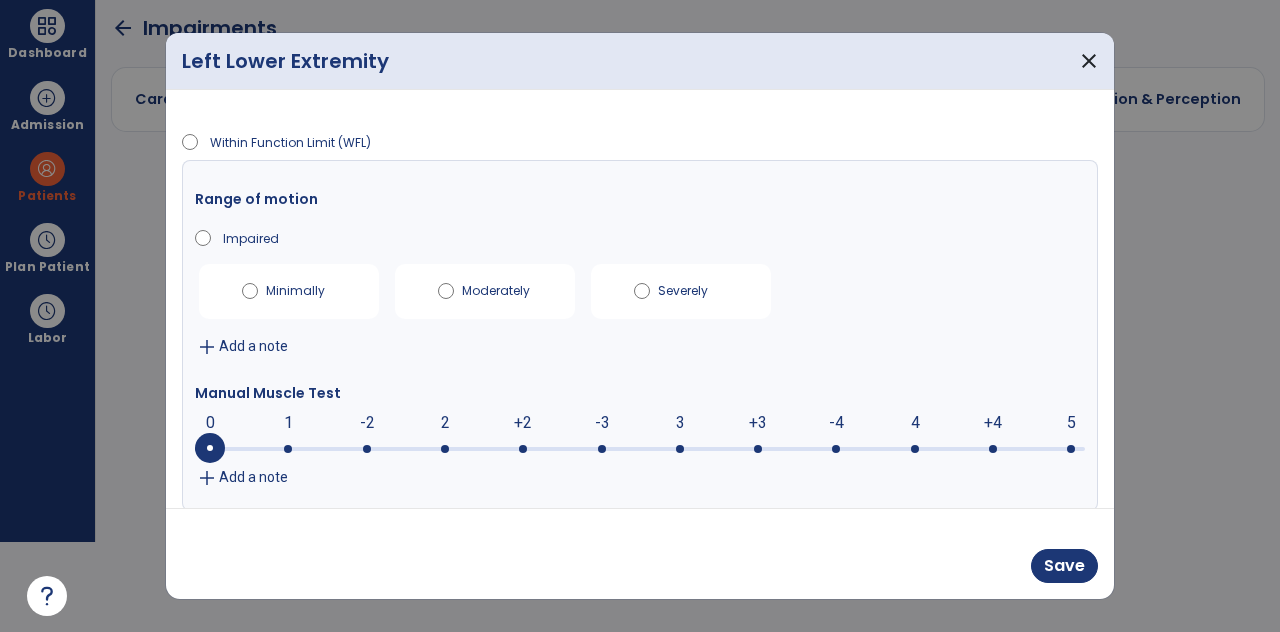 click at bounding box center (602, 449) 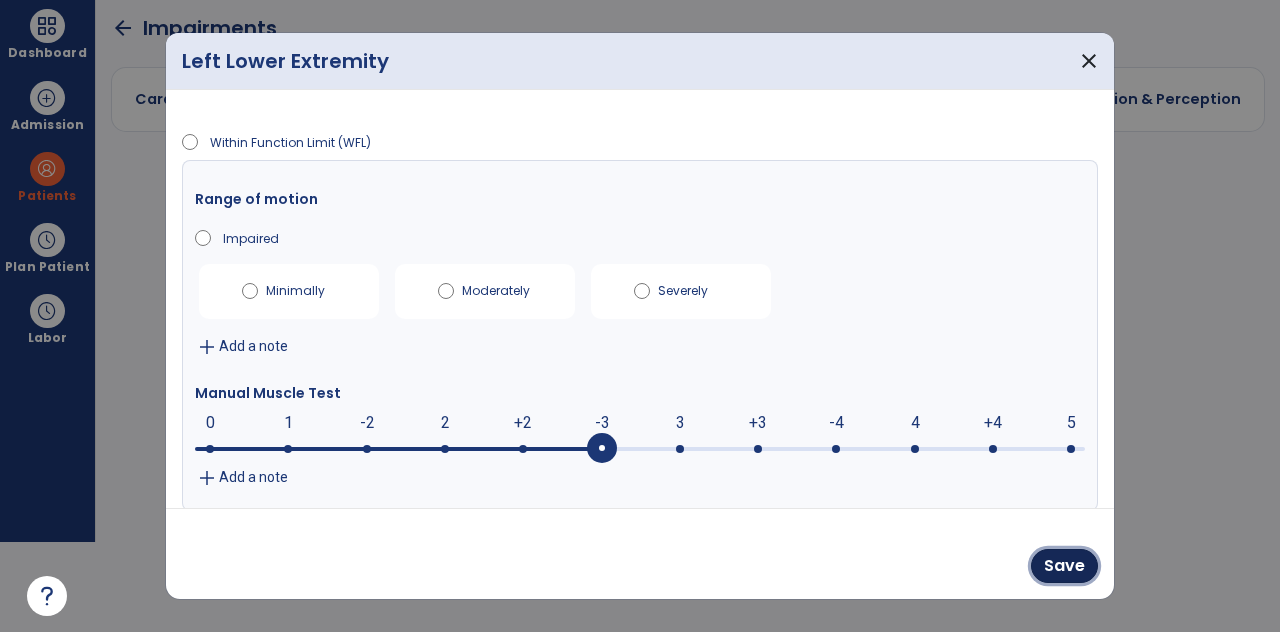 click on "Save" at bounding box center [1064, 566] 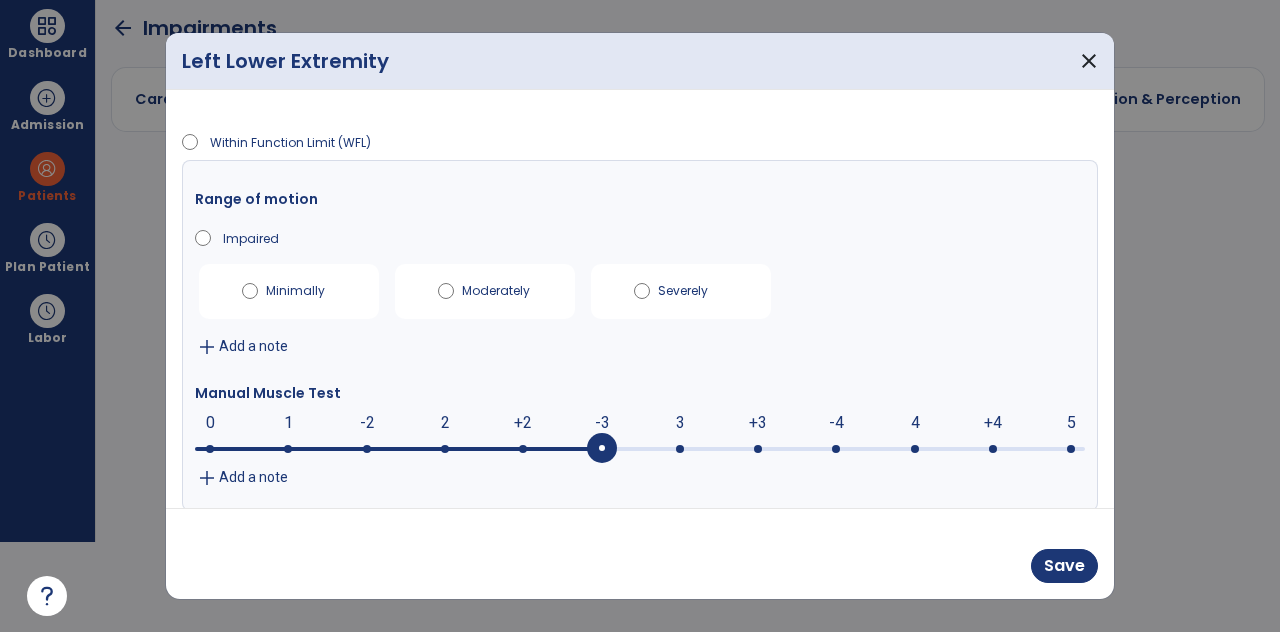 scroll, scrollTop: 90, scrollLeft: 0, axis: vertical 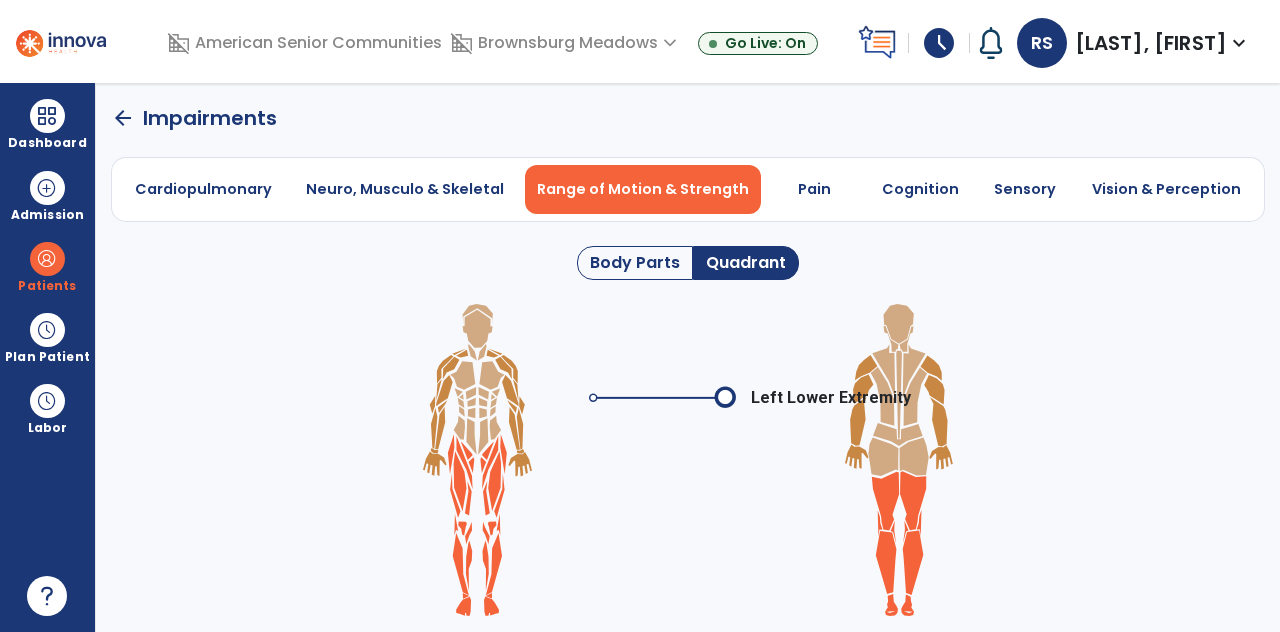 click on "Pain" at bounding box center (814, 189) 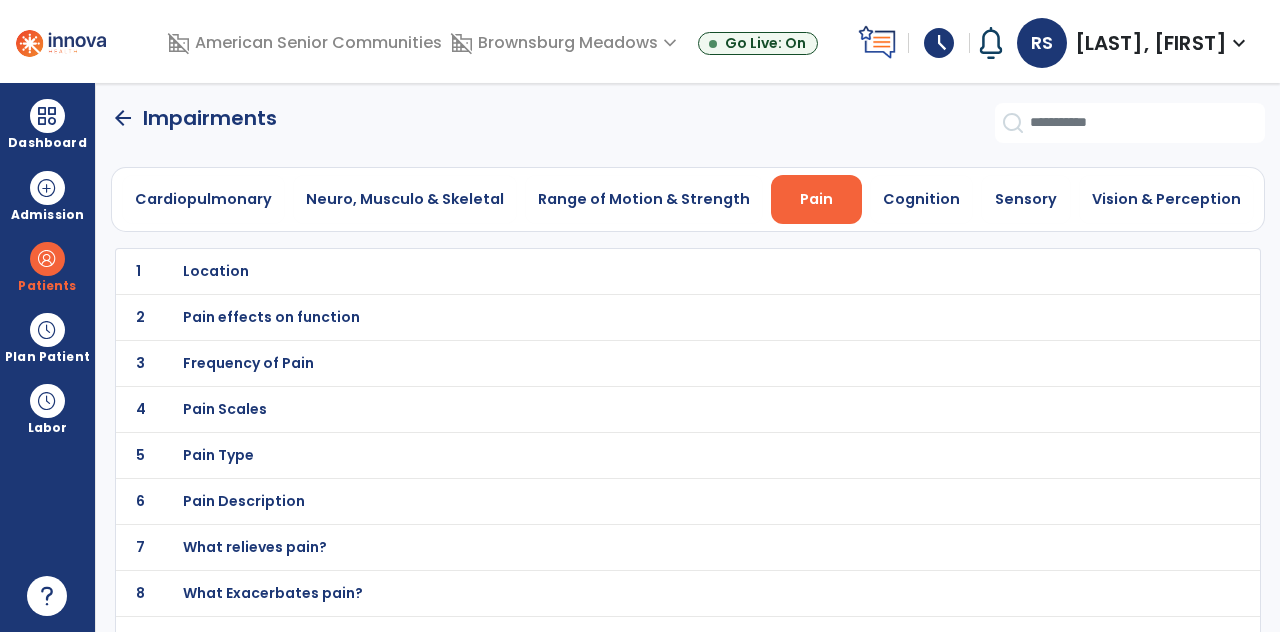click on "Location" at bounding box center [216, 271] 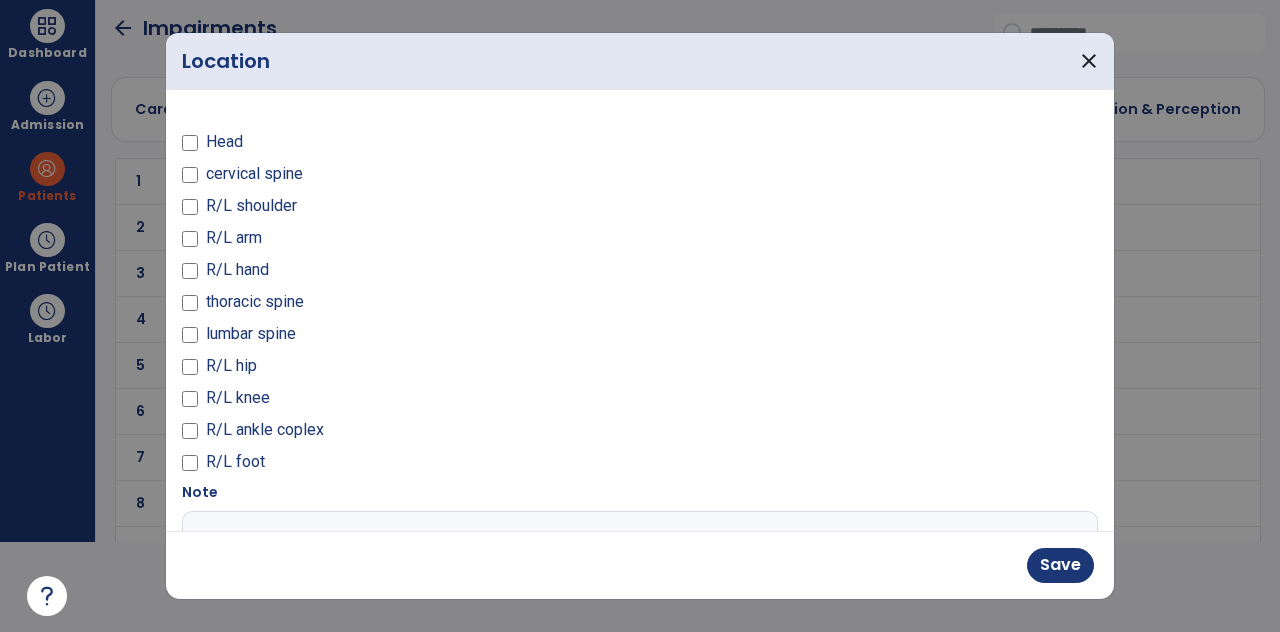 click at bounding box center [638, 586] 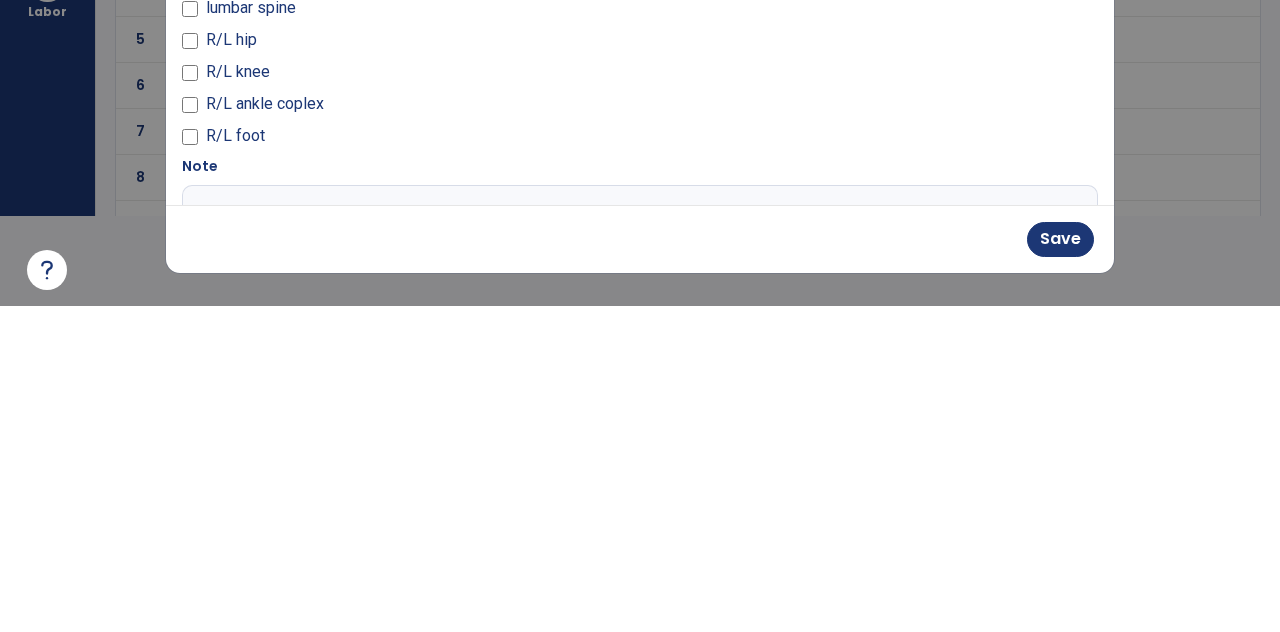 type on "******" 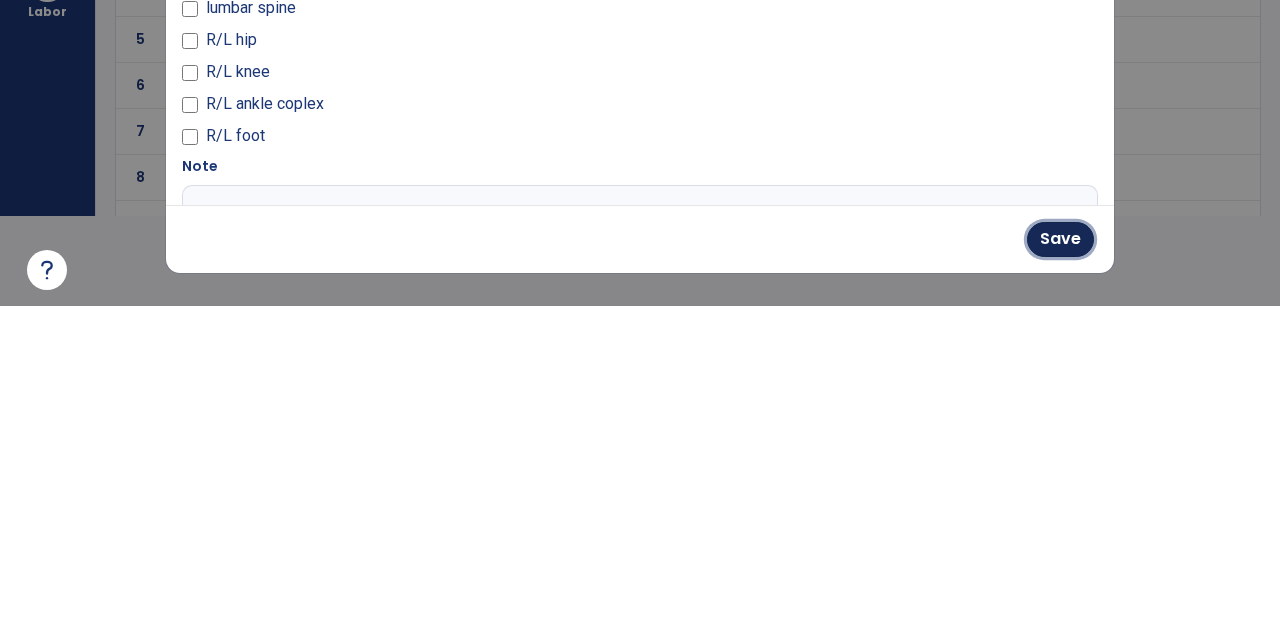 click on "Save" at bounding box center (1060, 565) 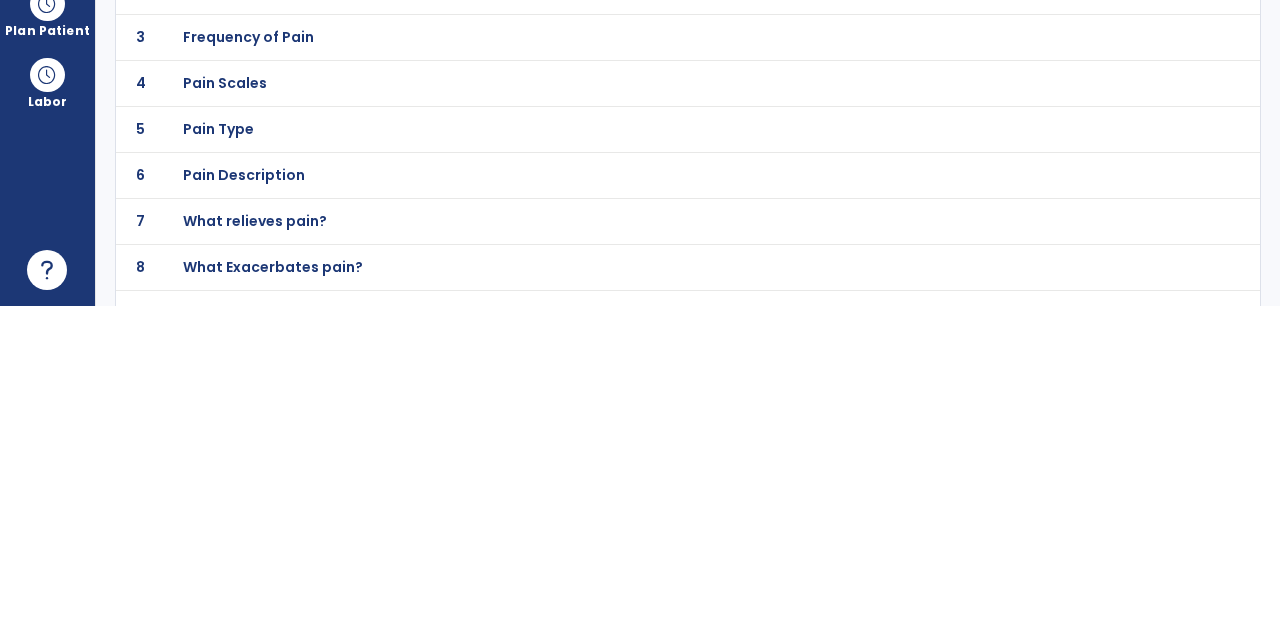 scroll, scrollTop: 90, scrollLeft: 0, axis: vertical 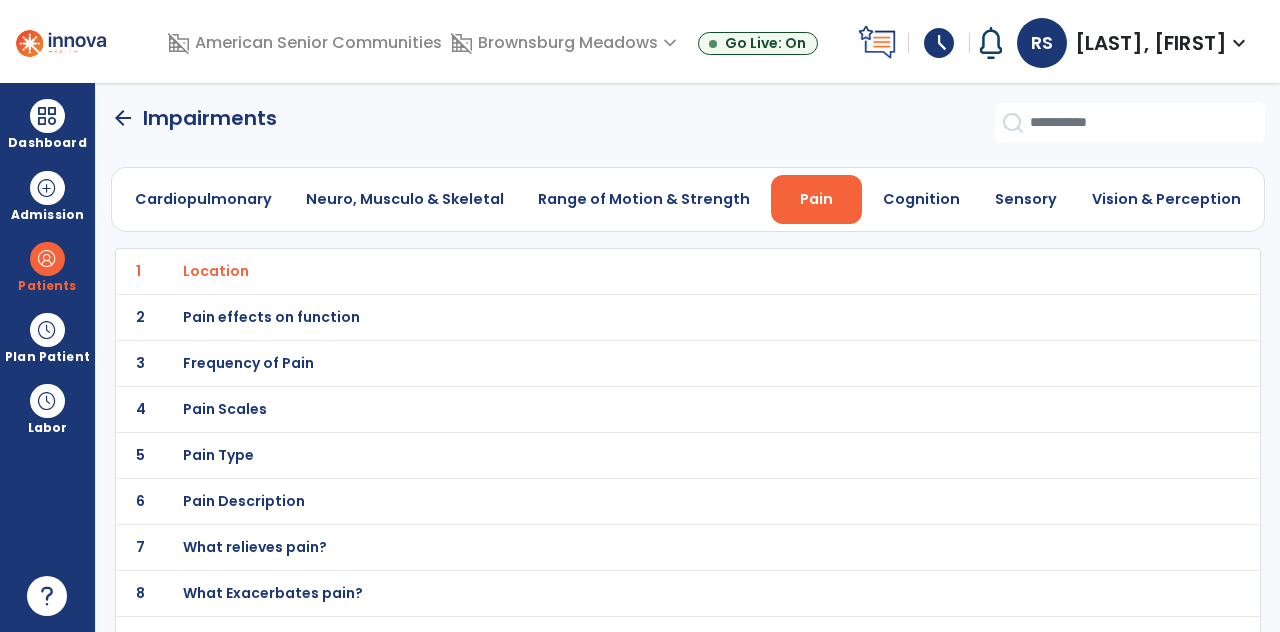 click on "Pain effects on function" at bounding box center [644, 271] 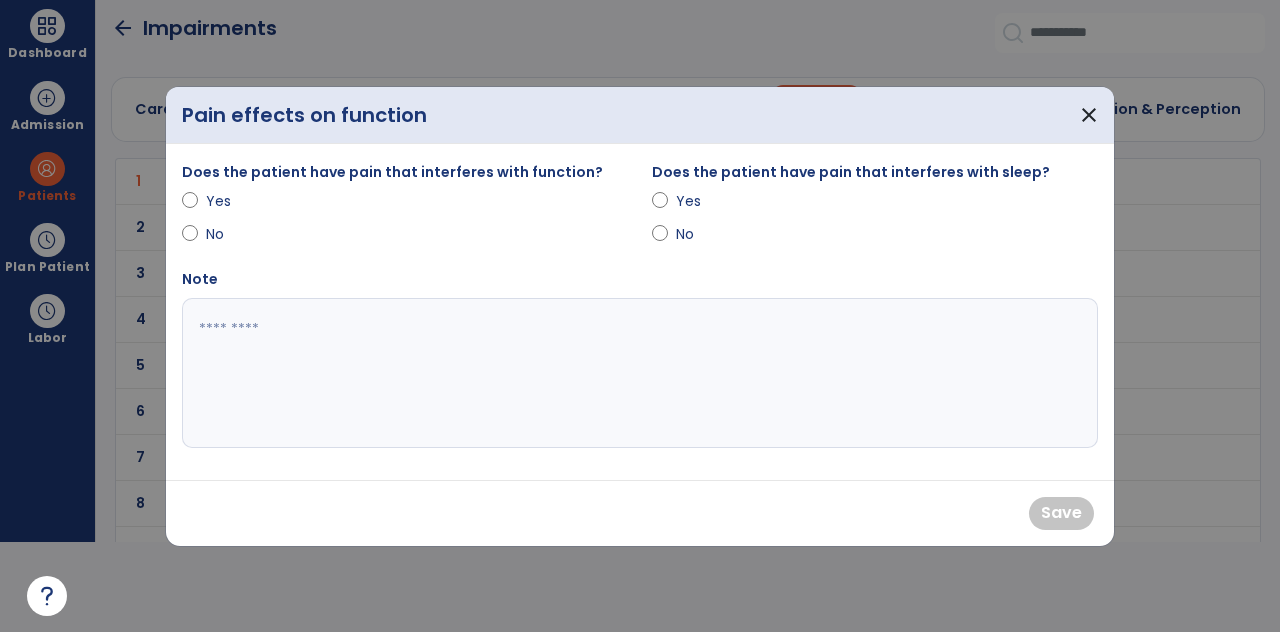 scroll, scrollTop: 0, scrollLeft: 0, axis: both 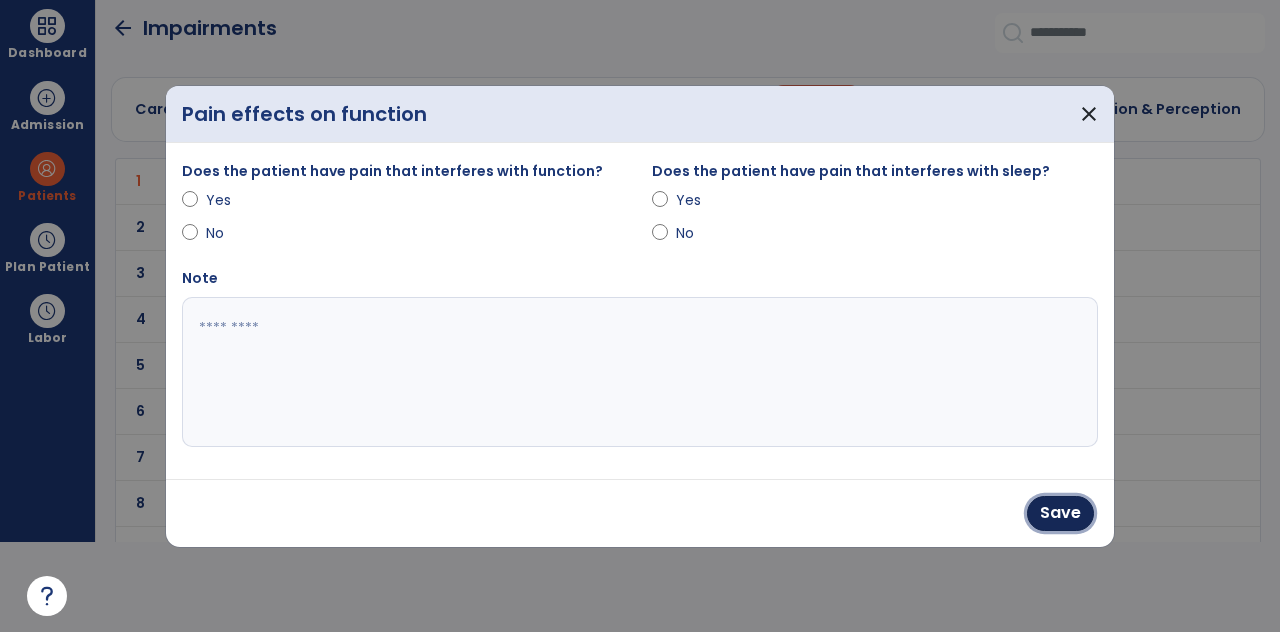 click on "Save" at bounding box center [1060, 513] 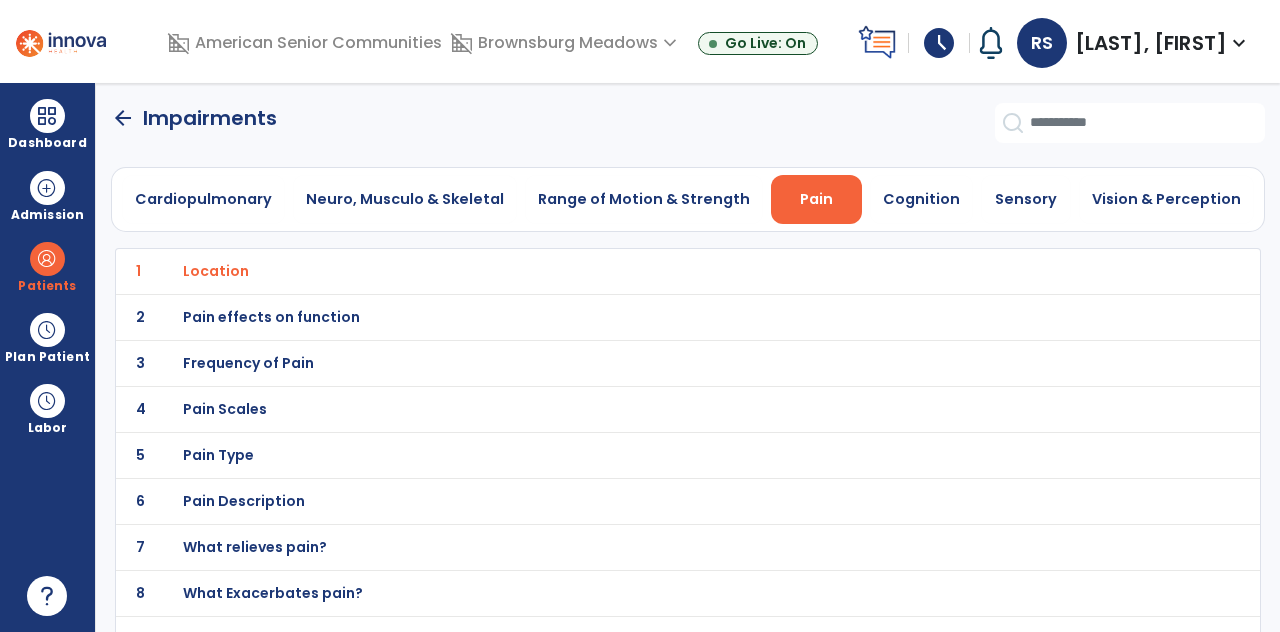 scroll, scrollTop: 90, scrollLeft: 0, axis: vertical 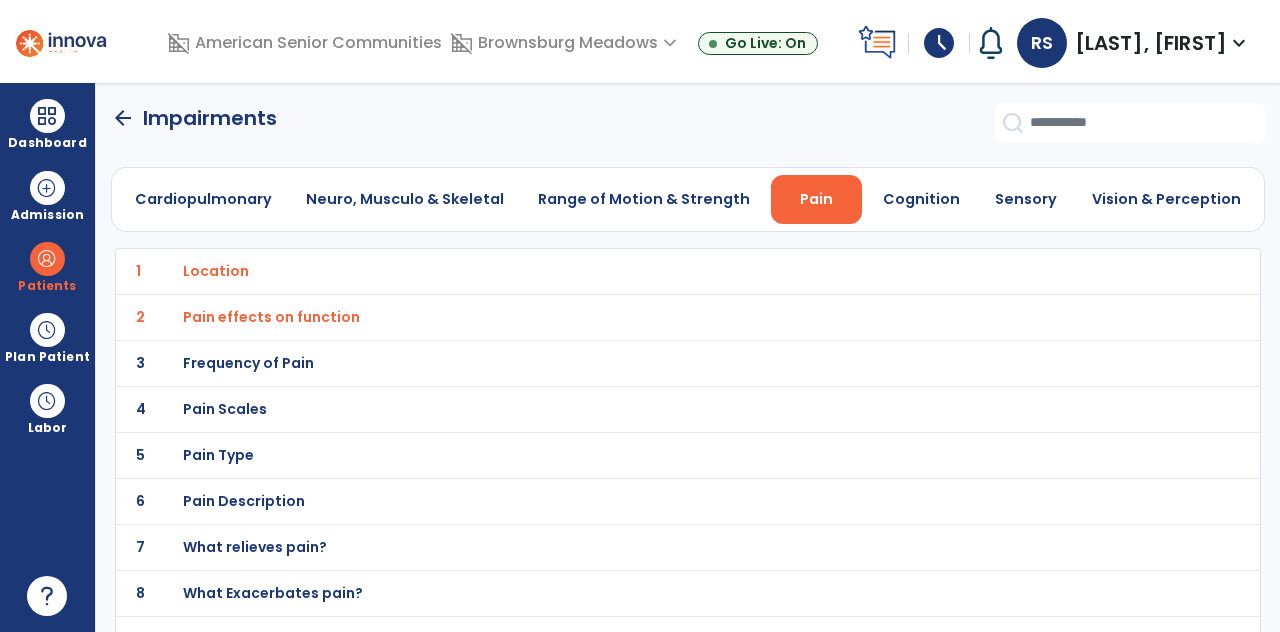 click on "Frequency of Pain" at bounding box center [644, 271] 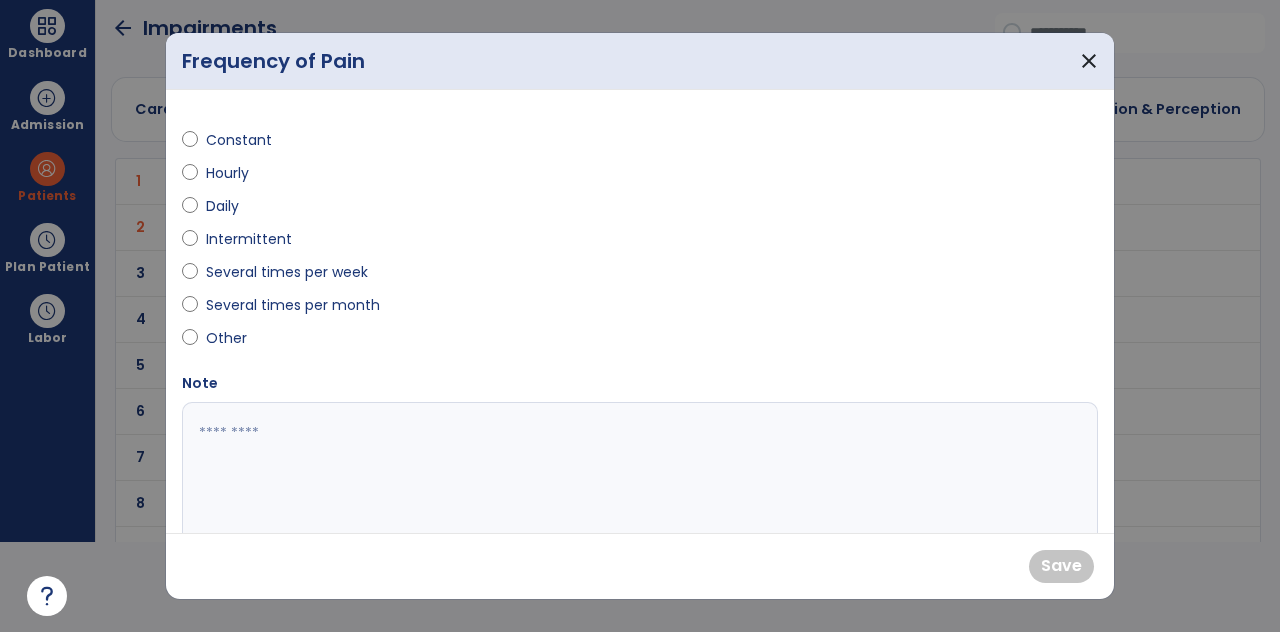 scroll, scrollTop: 0, scrollLeft: 0, axis: both 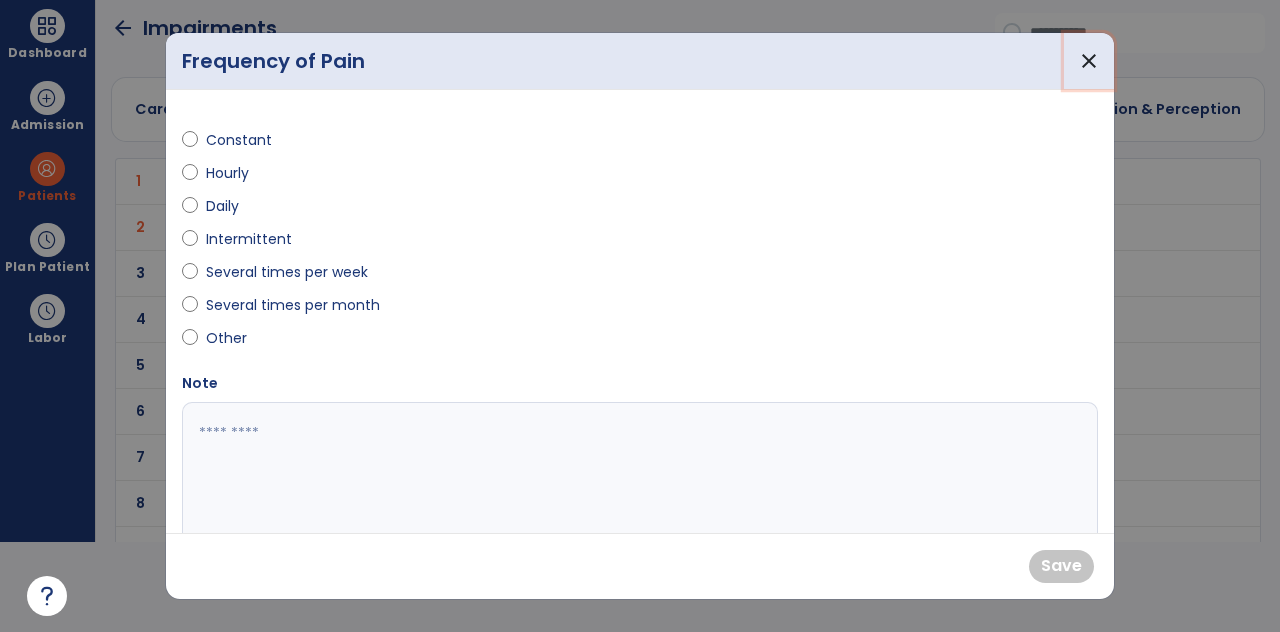 click on "close" at bounding box center [1089, 61] 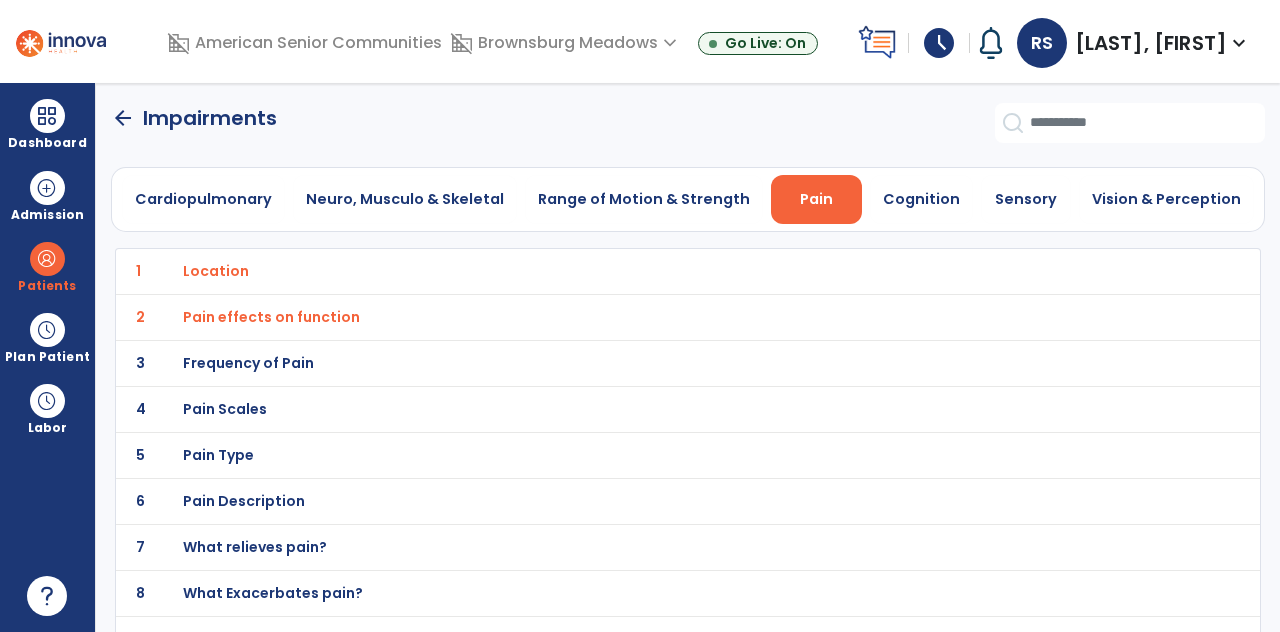 scroll, scrollTop: 90, scrollLeft: 0, axis: vertical 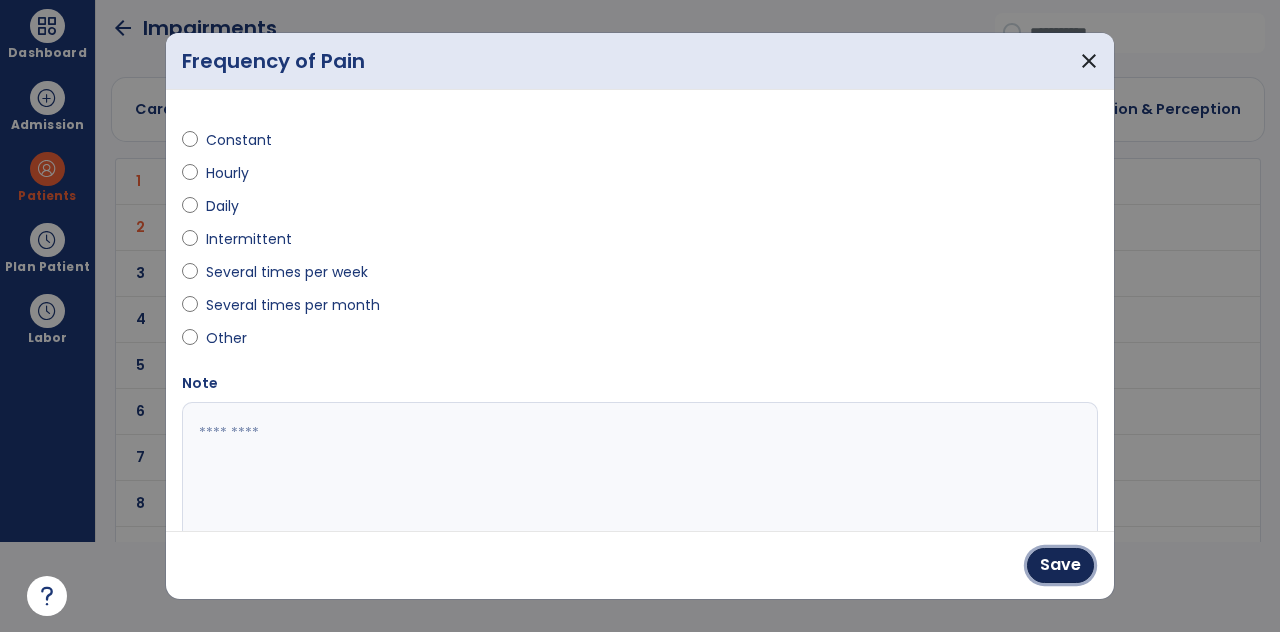 click on "Save" at bounding box center [1060, 565] 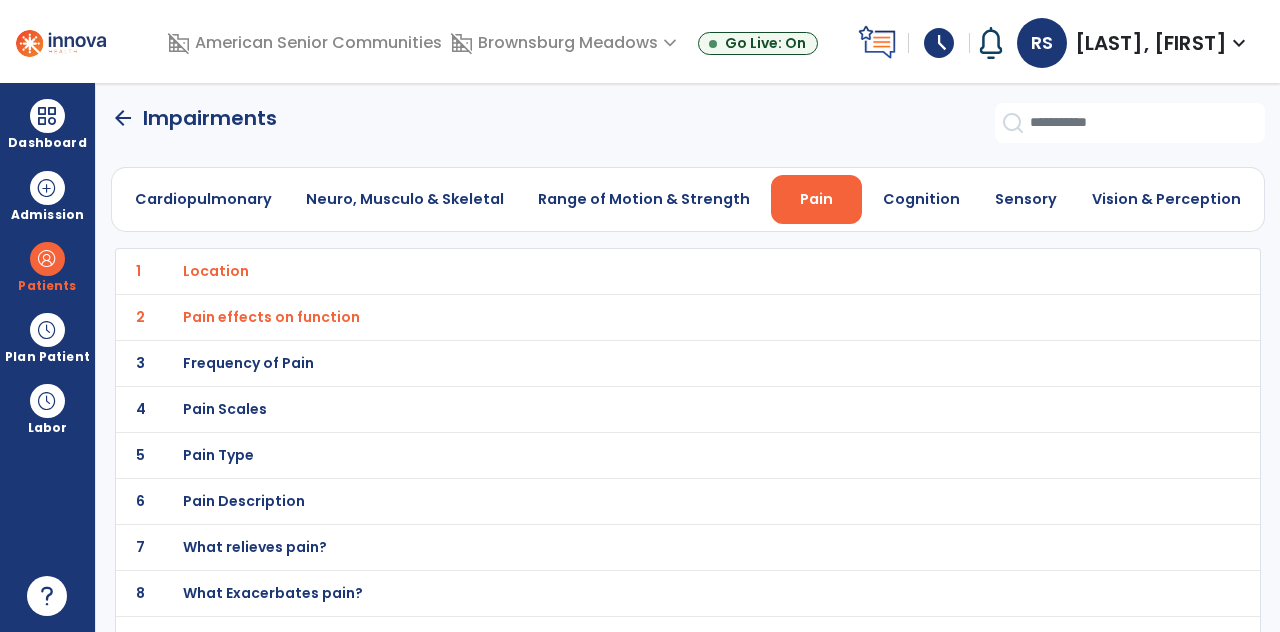 scroll, scrollTop: 90, scrollLeft: 0, axis: vertical 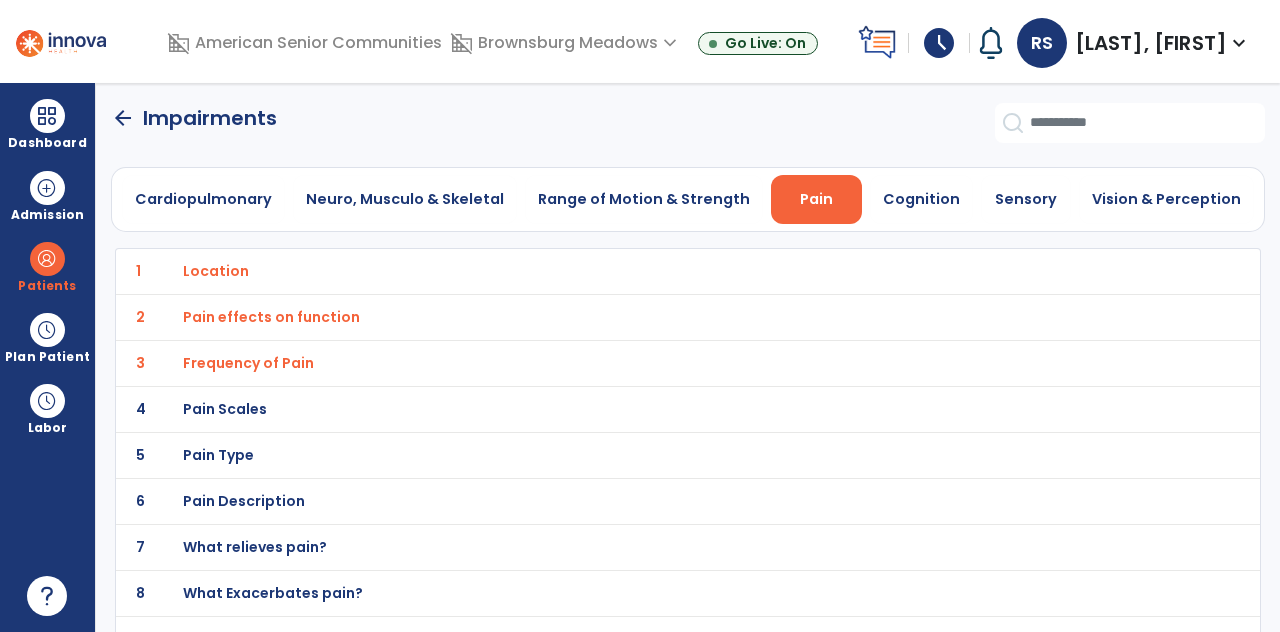 click on "What relieves pain?" at bounding box center [644, 271] 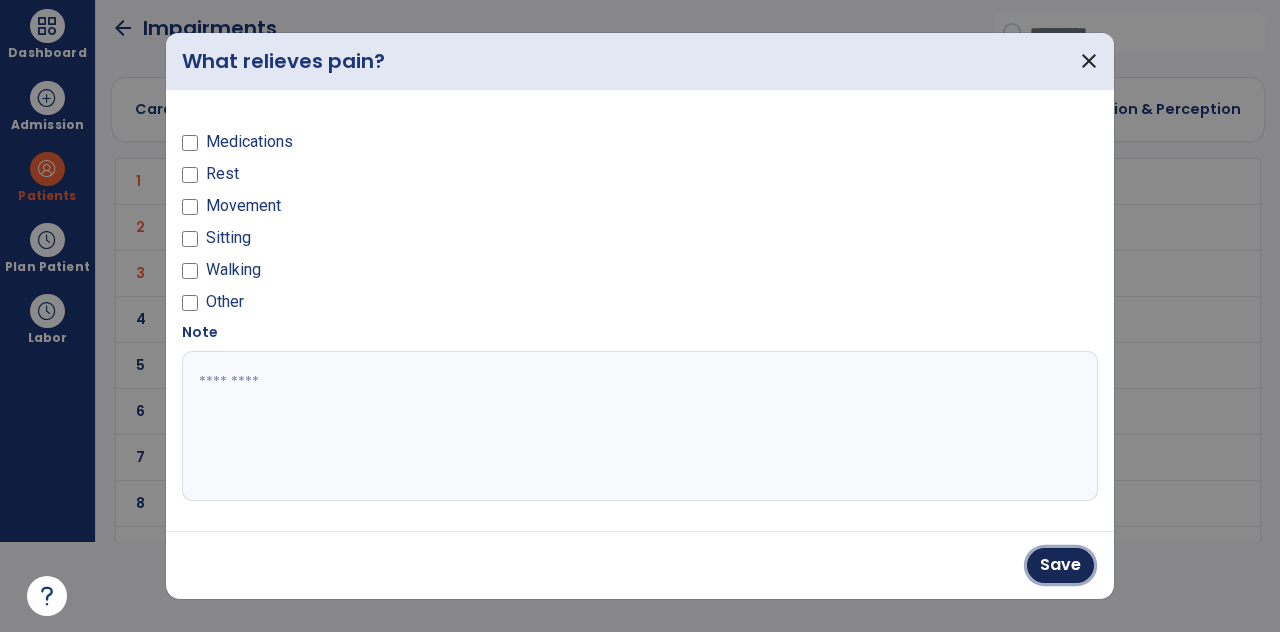 click on "Save" at bounding box center [1060, 565] 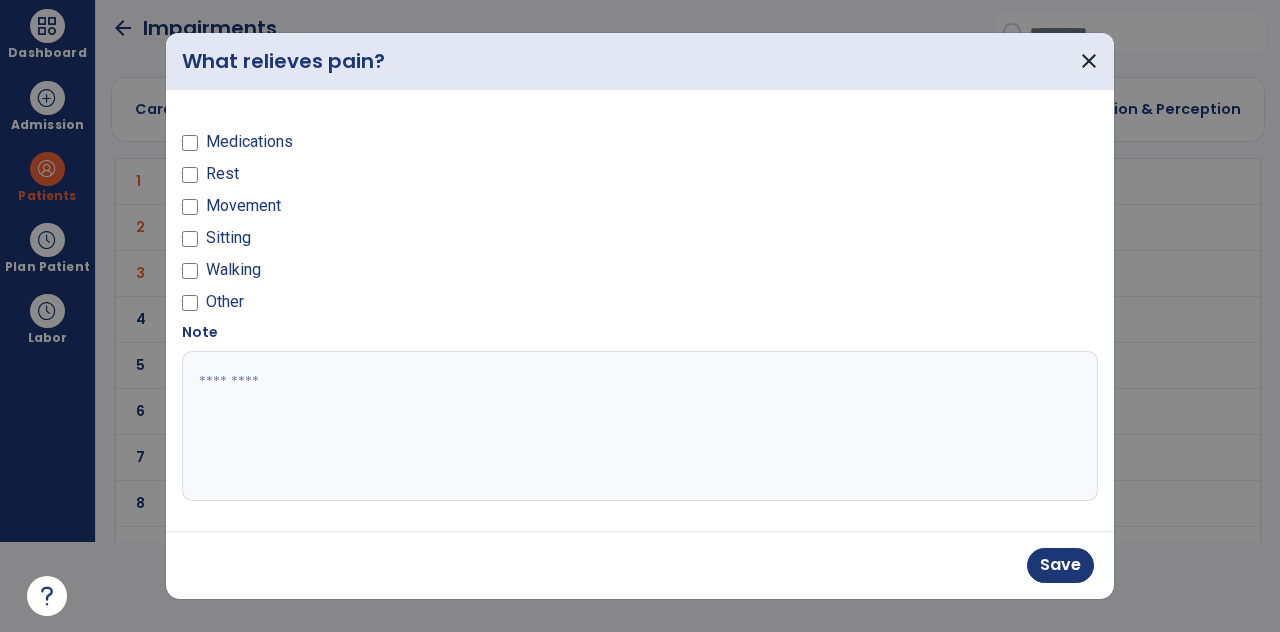 scroll, scrollTop: 90, scrollLeft: 0, axis: vertical 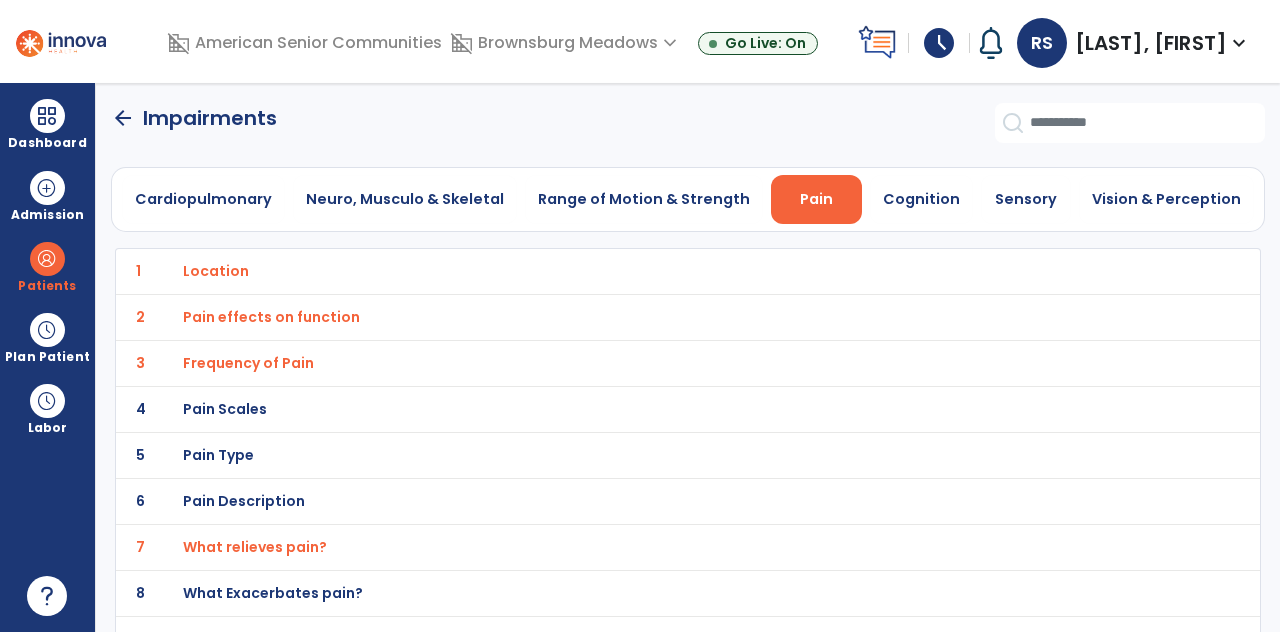 click on "What Exacerbates pain?" at bounding box center [644, 271] 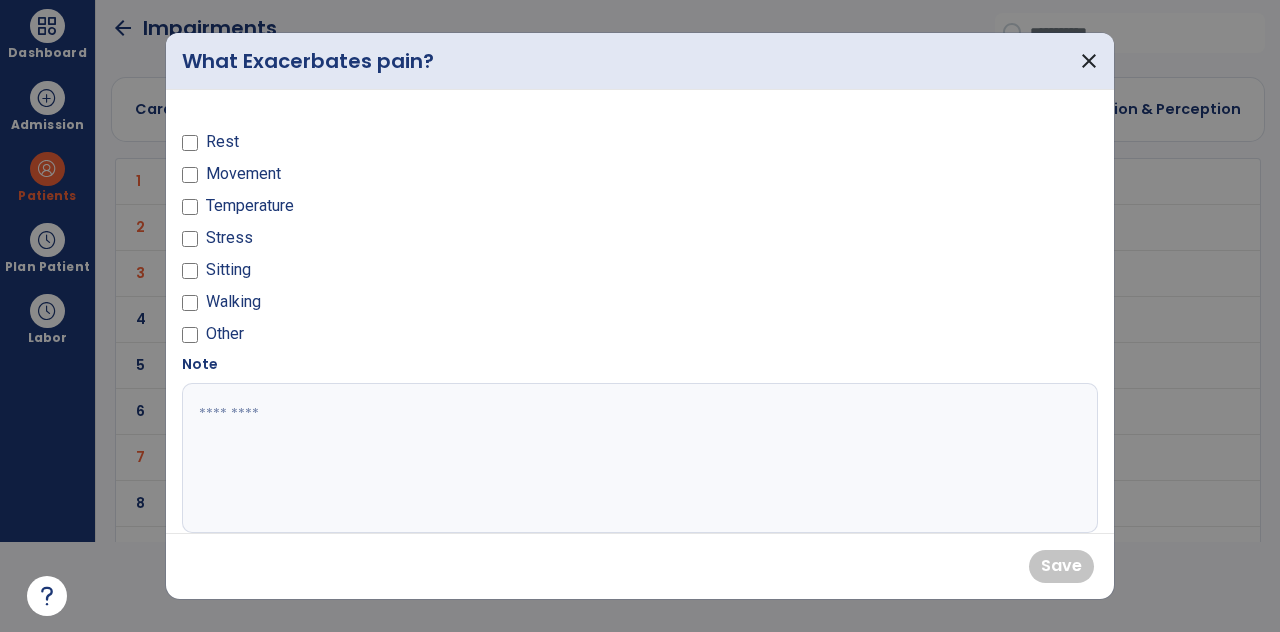 scroll, scrollTop: 0, scrollLeft: 0, axis: both 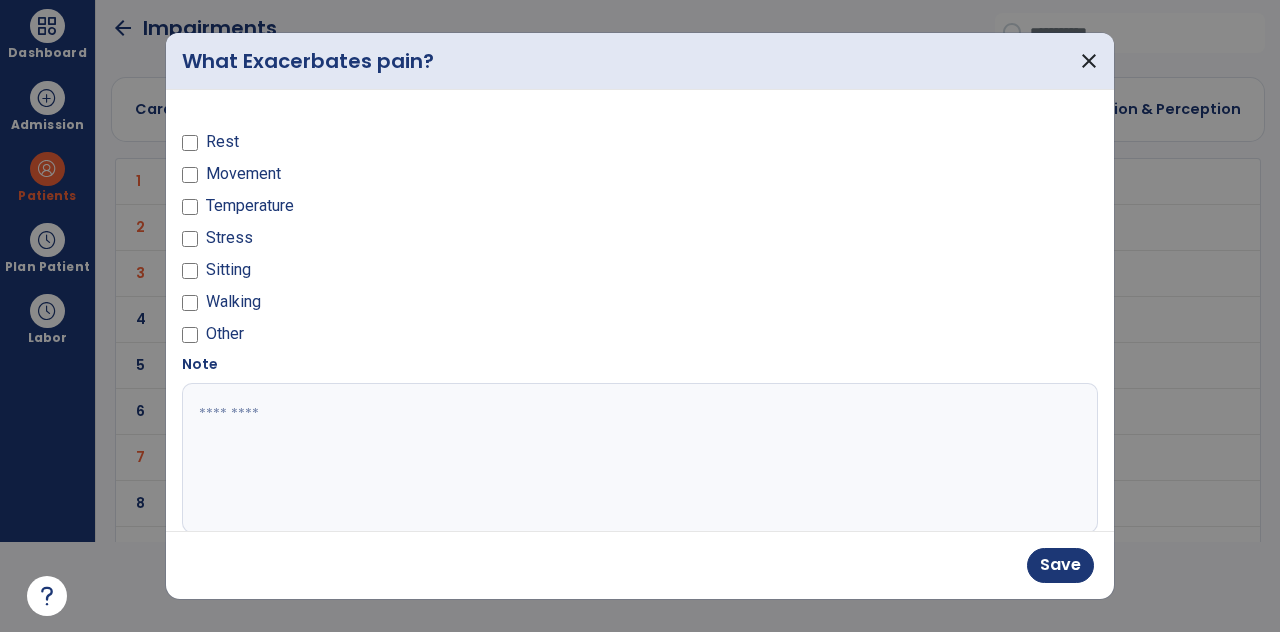 click on "Save" at bounding box center [1060, 565] 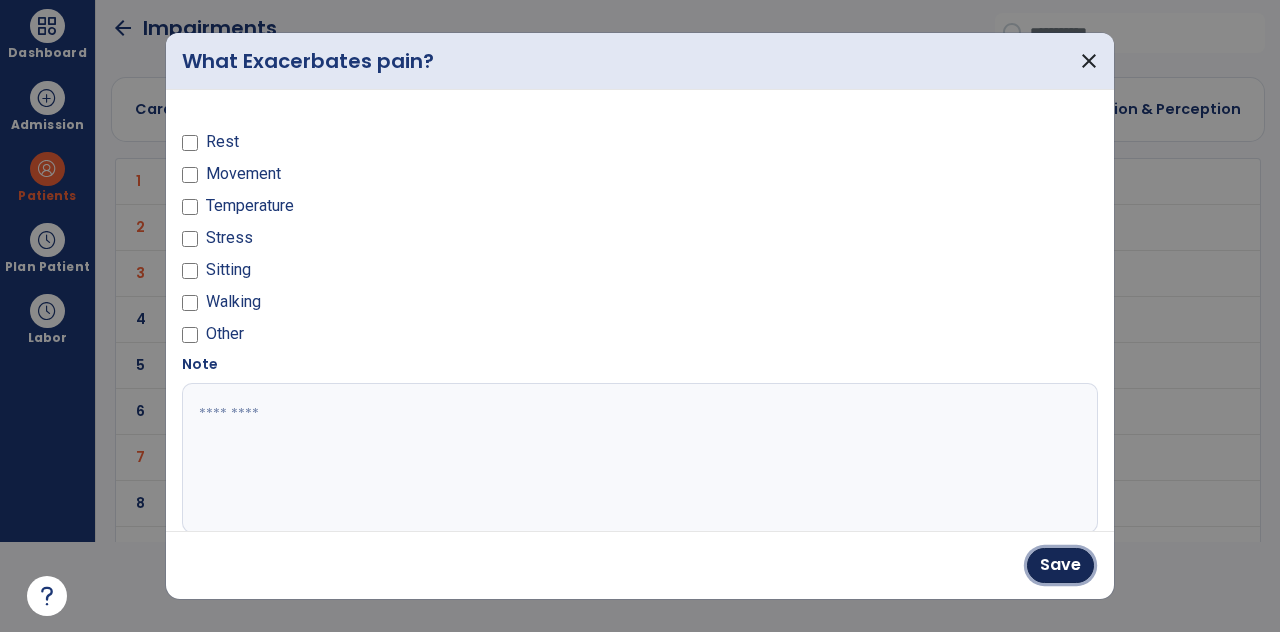 click on "Save" at bounding box center (1060, 565) 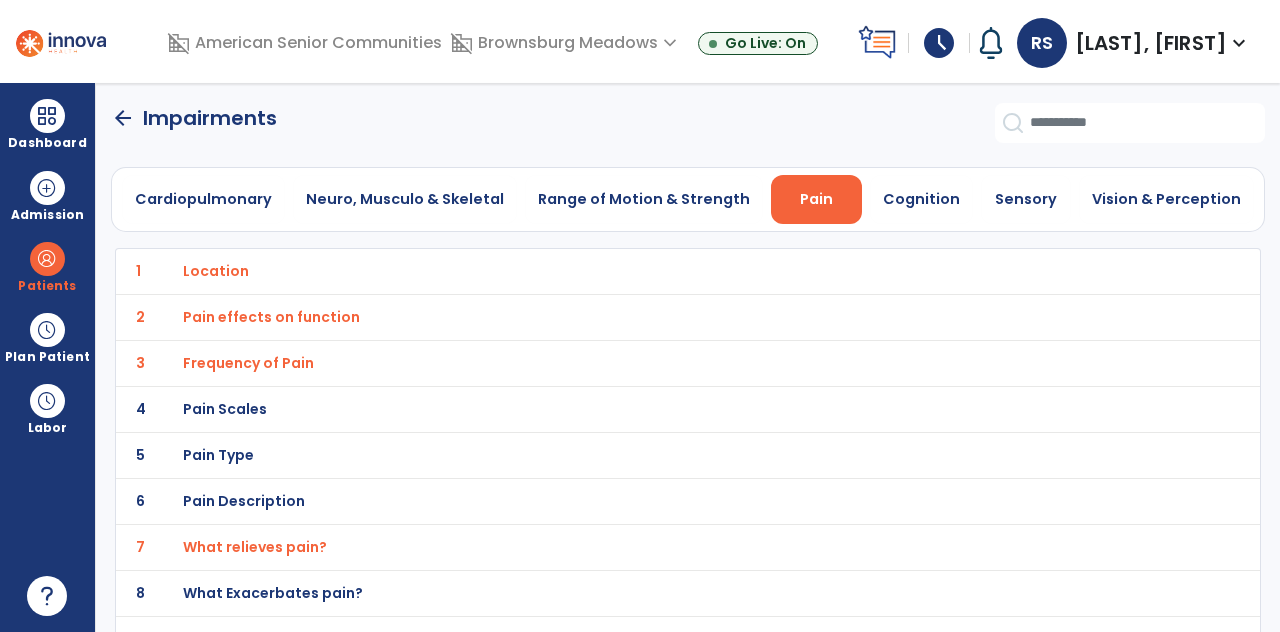 scroll, scrollTop: 90, scrollLeft: 0, axis: vertical 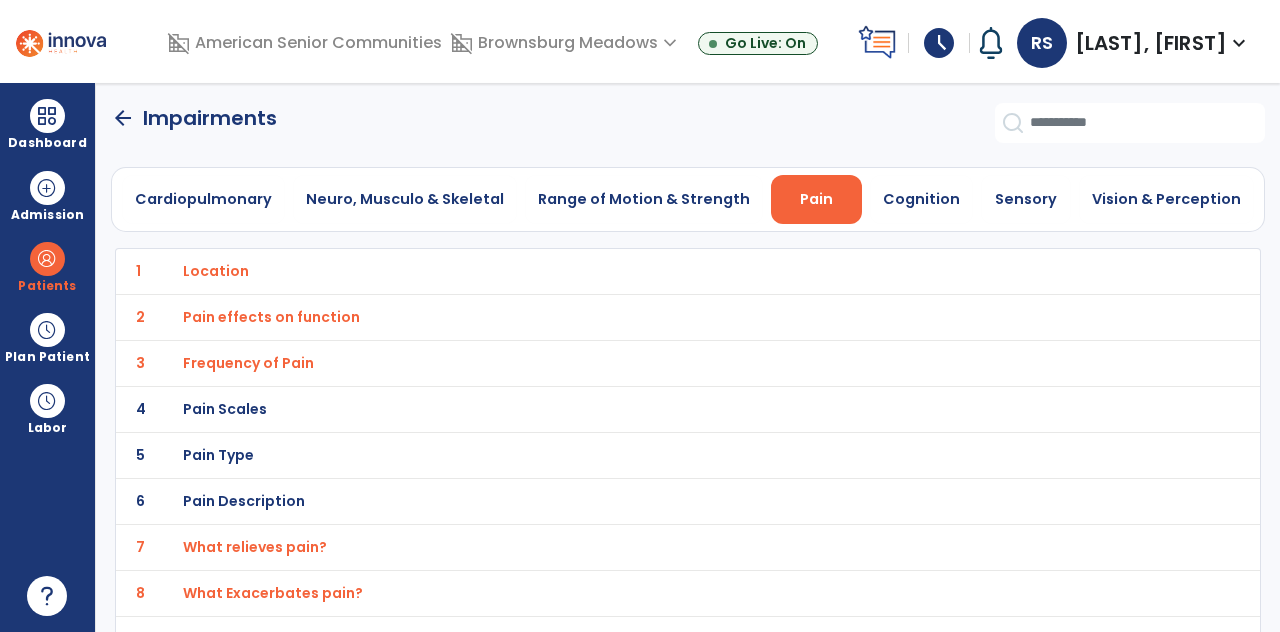click on "arrow_back" 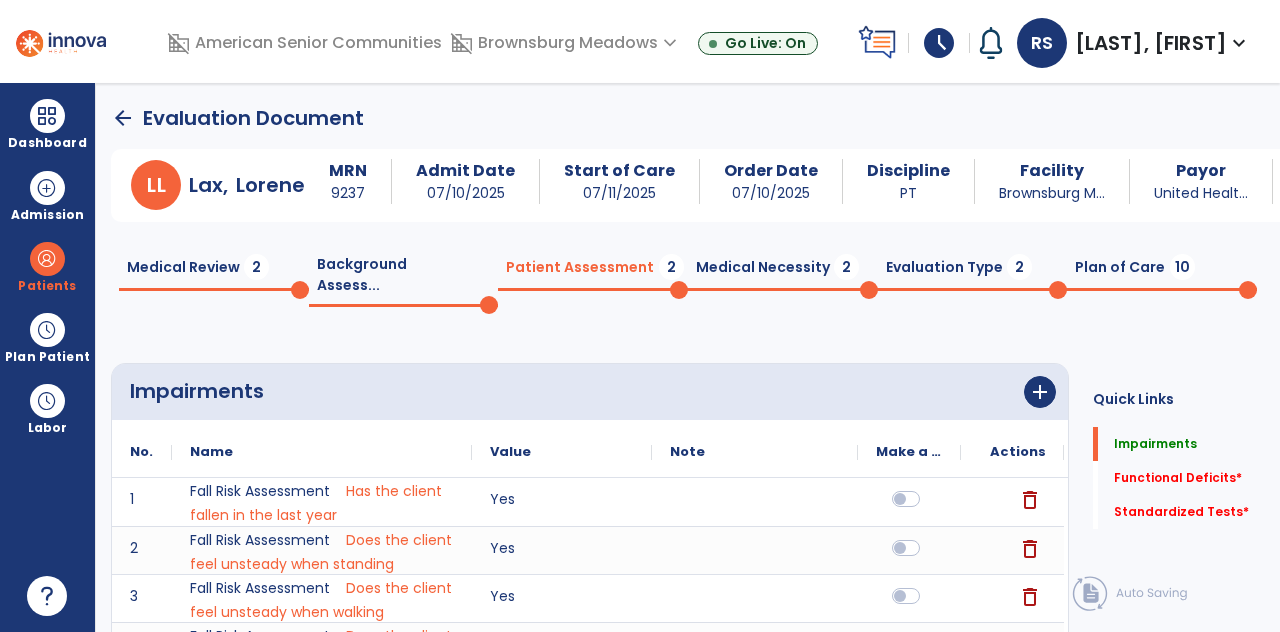 click on "Functional Deficits   *" 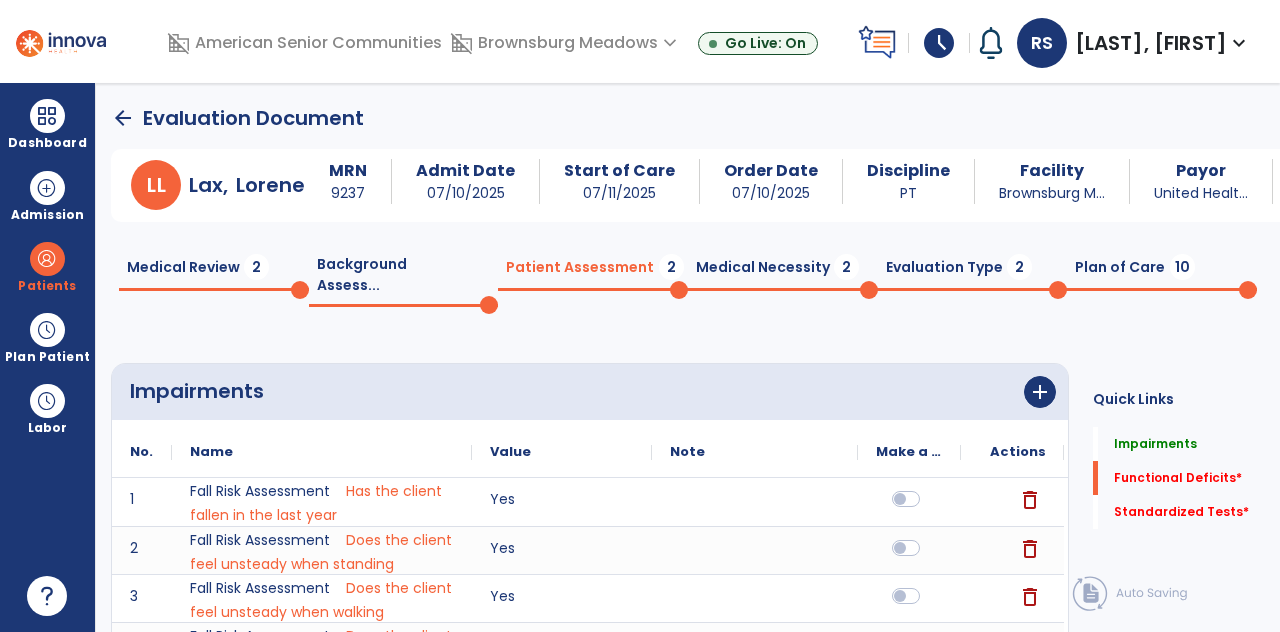 scroll, scrollTop: 89, scrollLeft: 0, axis: vertical 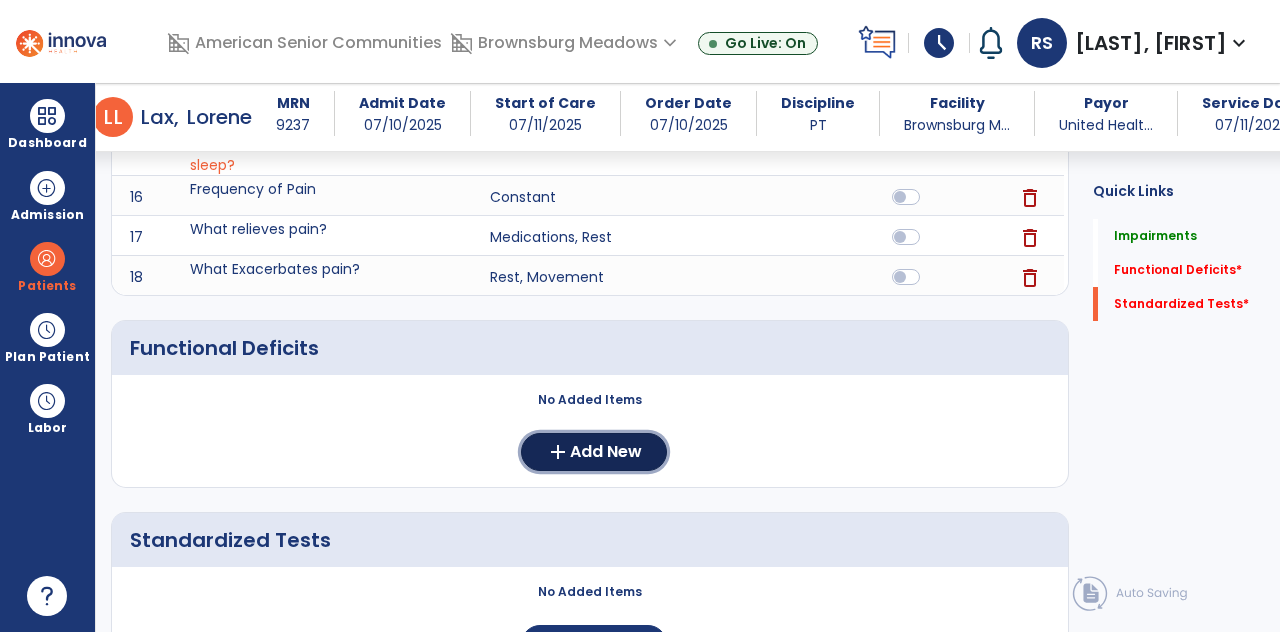 click on "add  Add New" 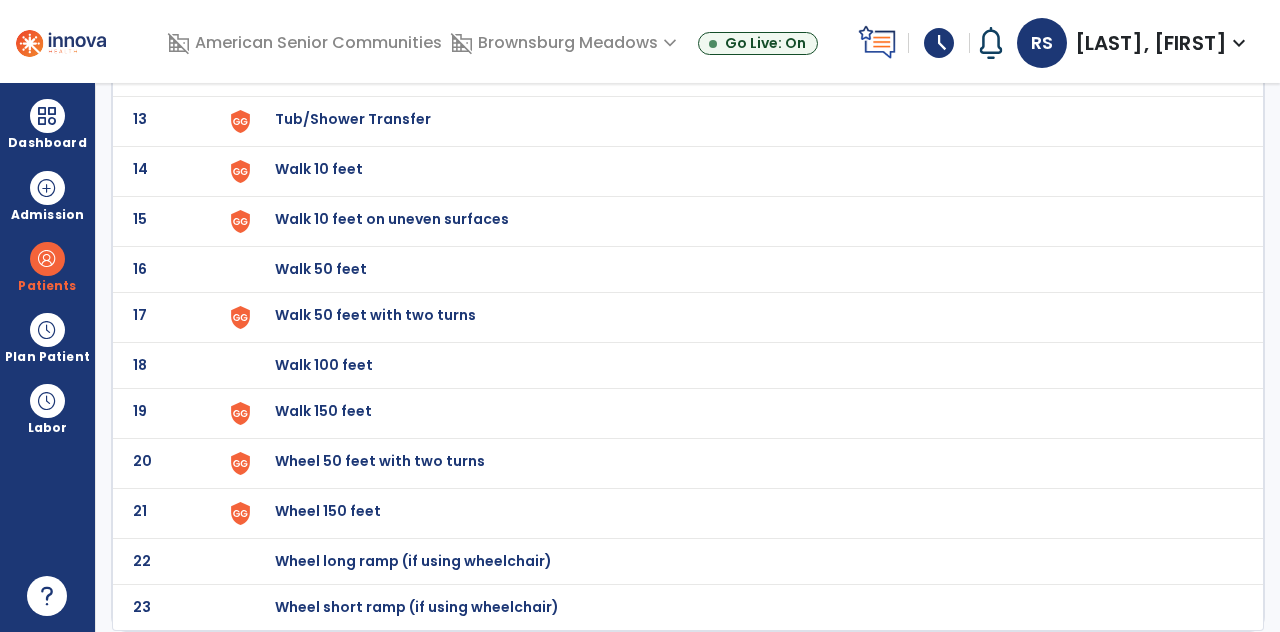 scroll, scrollTop: 96, scrollLeft: 0, axis: vertical 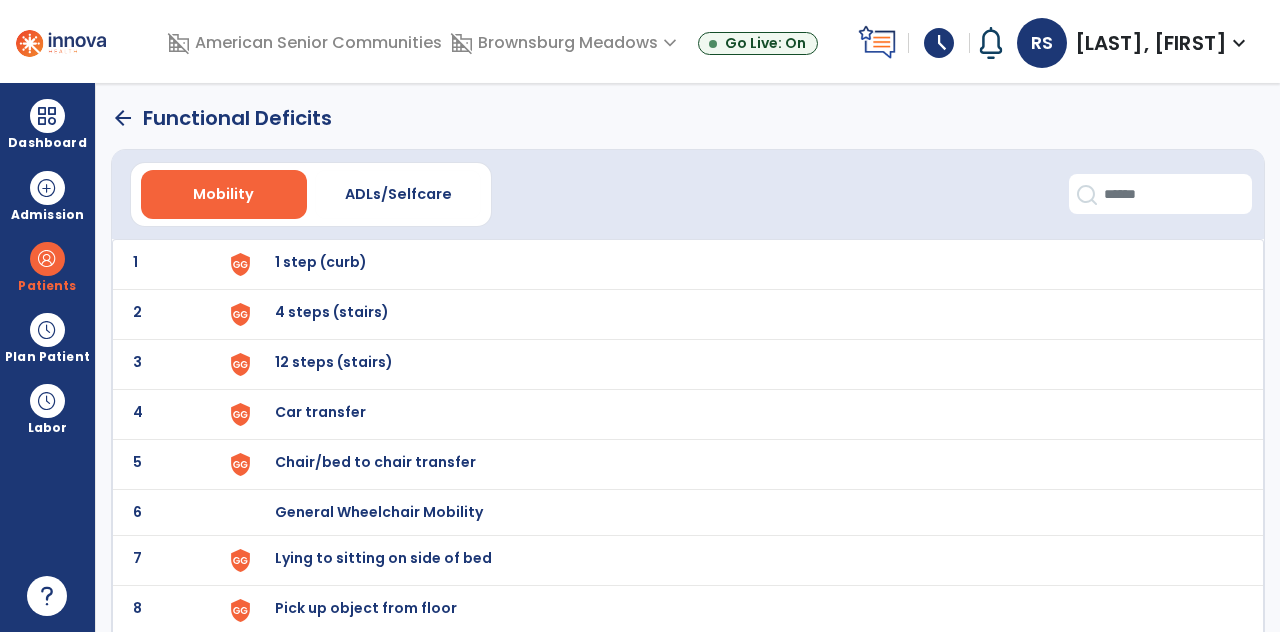 click on "Chair/bed to chair transfer" at bounding box center (739, 264) 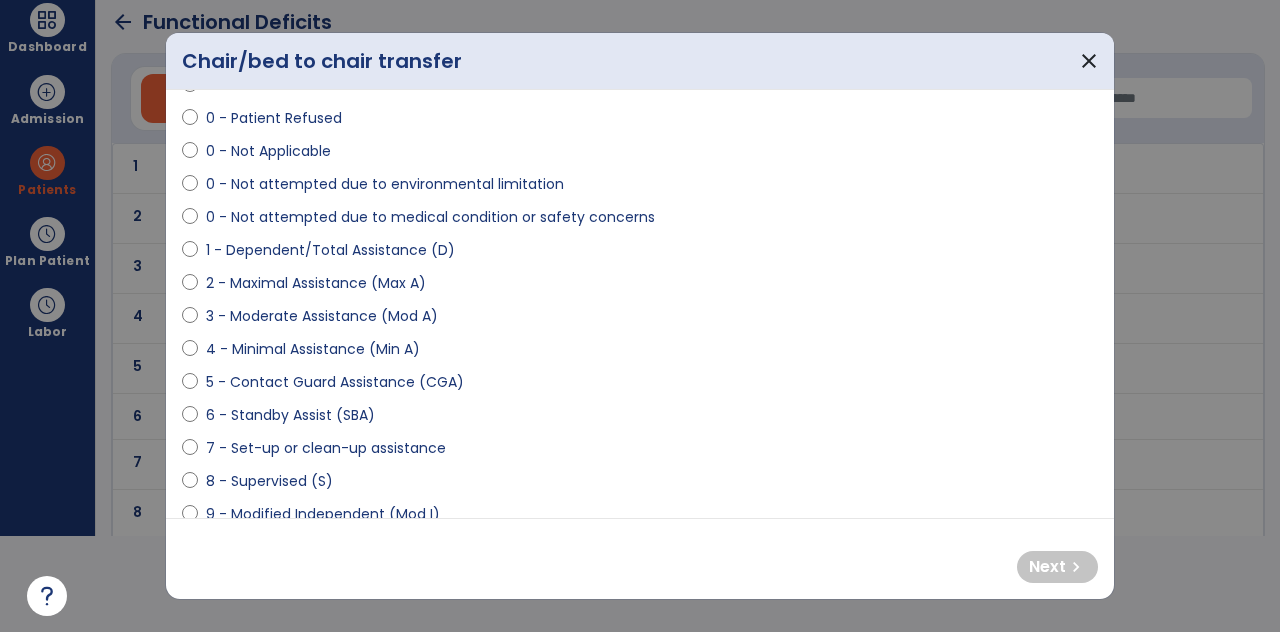 scroll, scrollTop: 92, scrollLeft: 0, axis: vertical 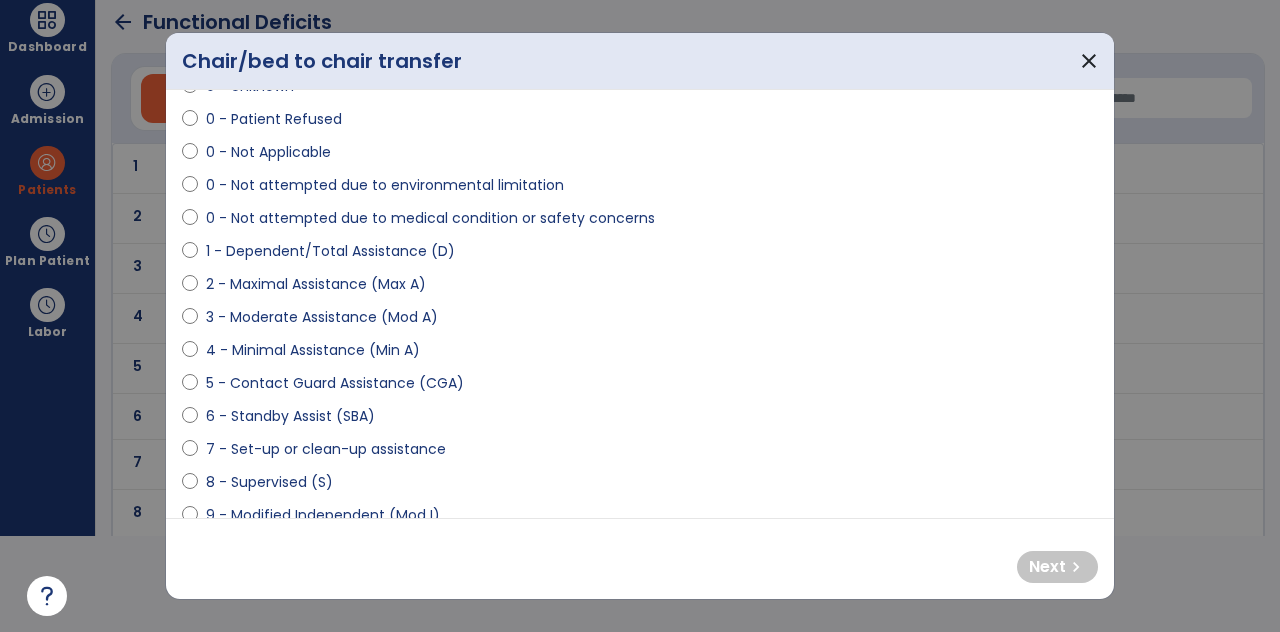 select on "**********" 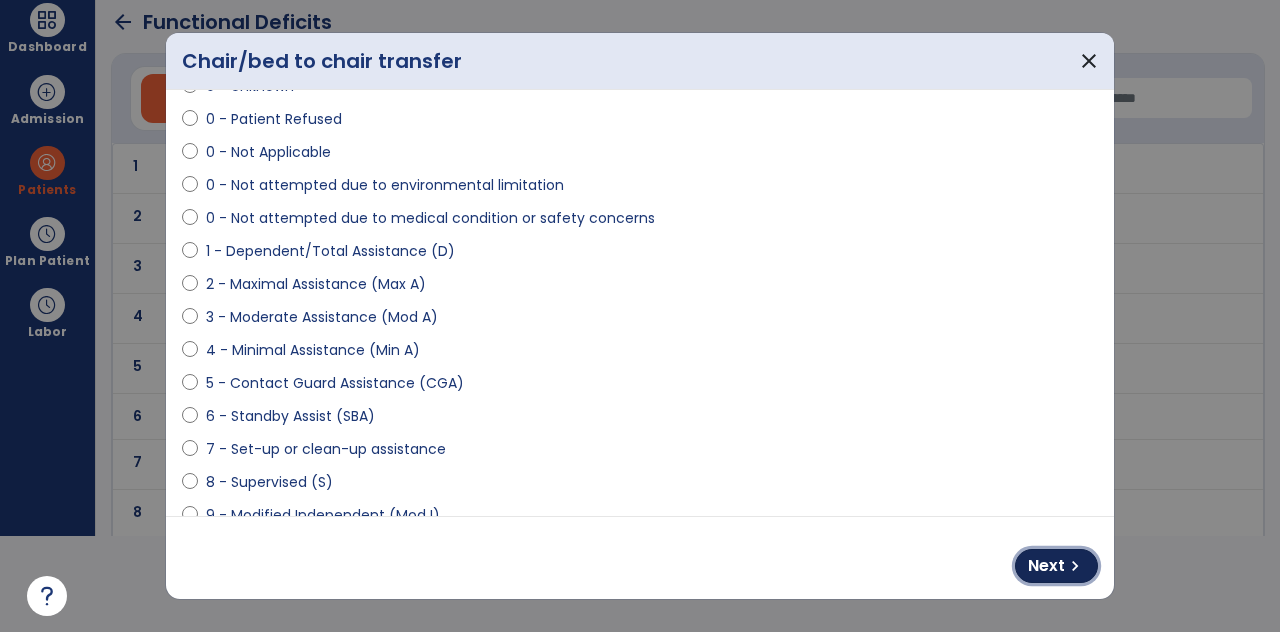 click on "chevron_right" at bounding box center (1075, 566) 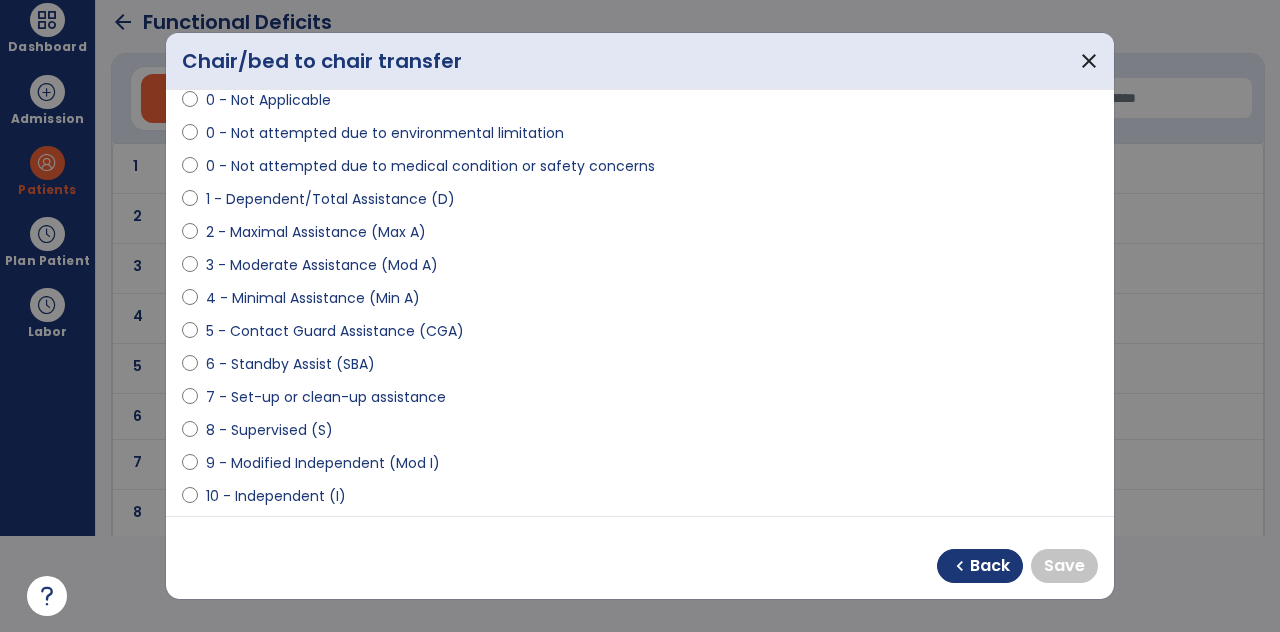 scroll, scrollTop: 156, scrollLeft: 0, axis: vertical 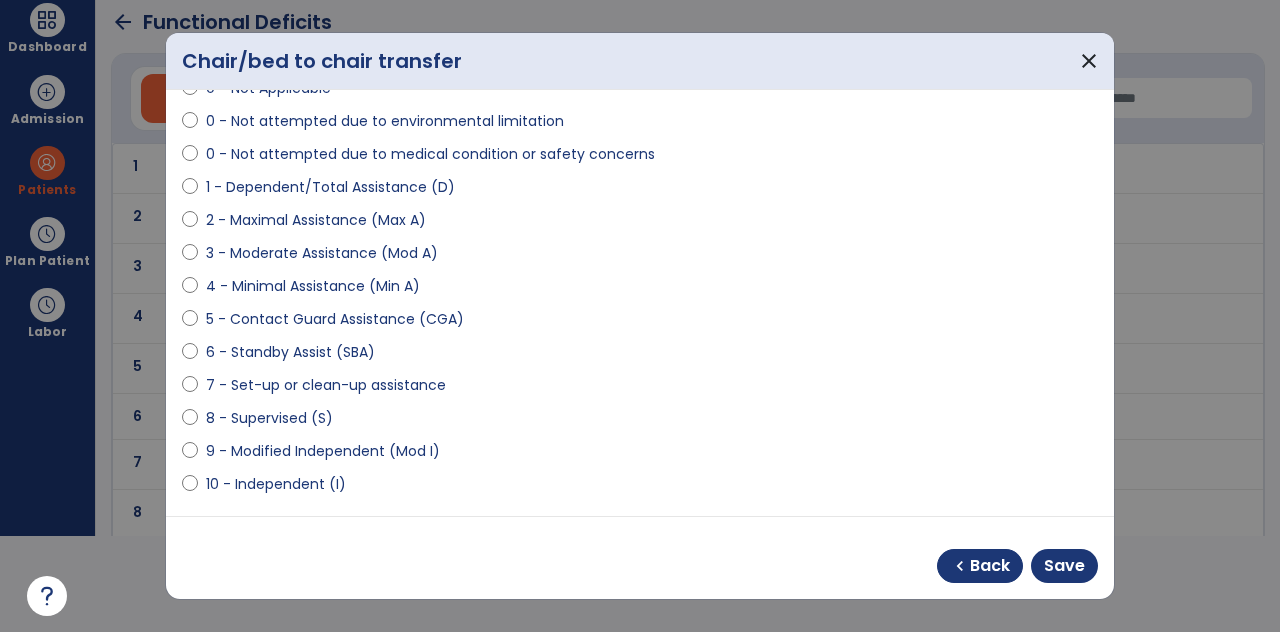 select on "**********" 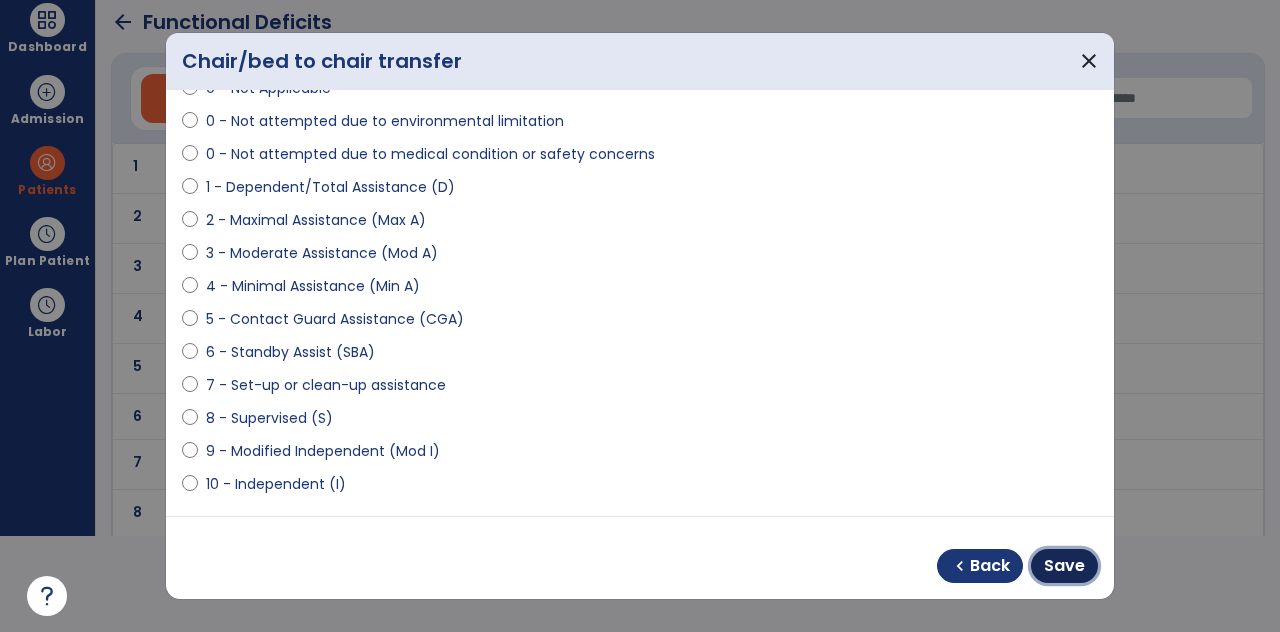 click on "Save" at bounding box center [1064, 566] 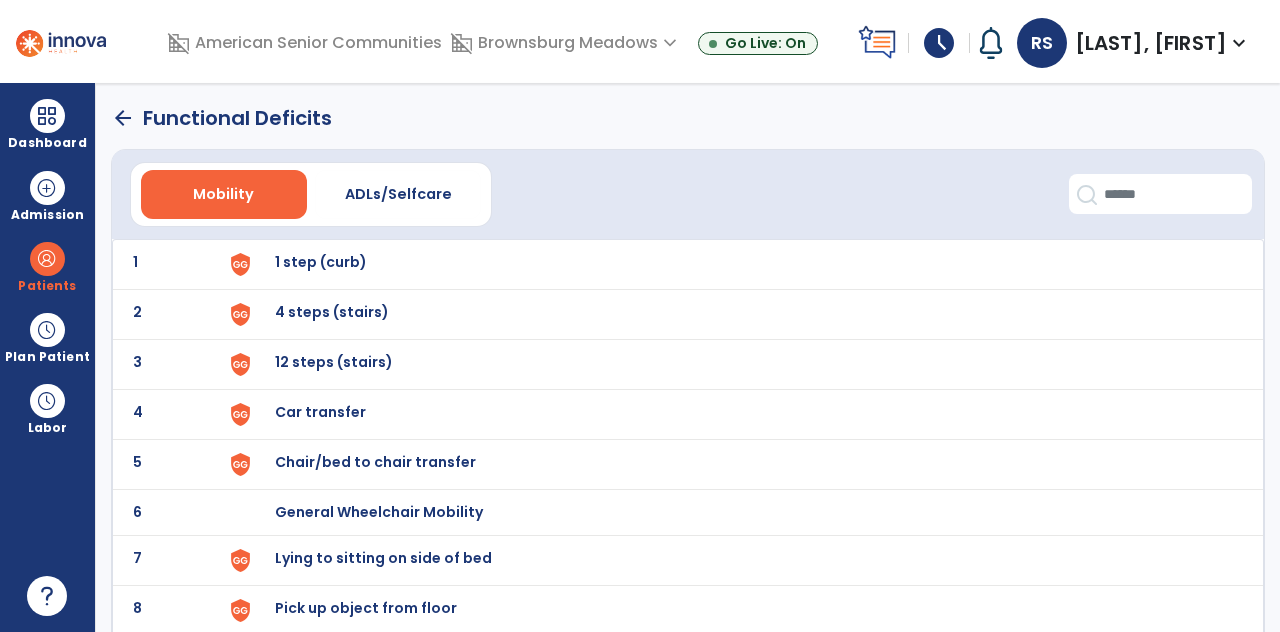 scroll, scrollTop: 96, scrollLeft: 0, axis: vertical 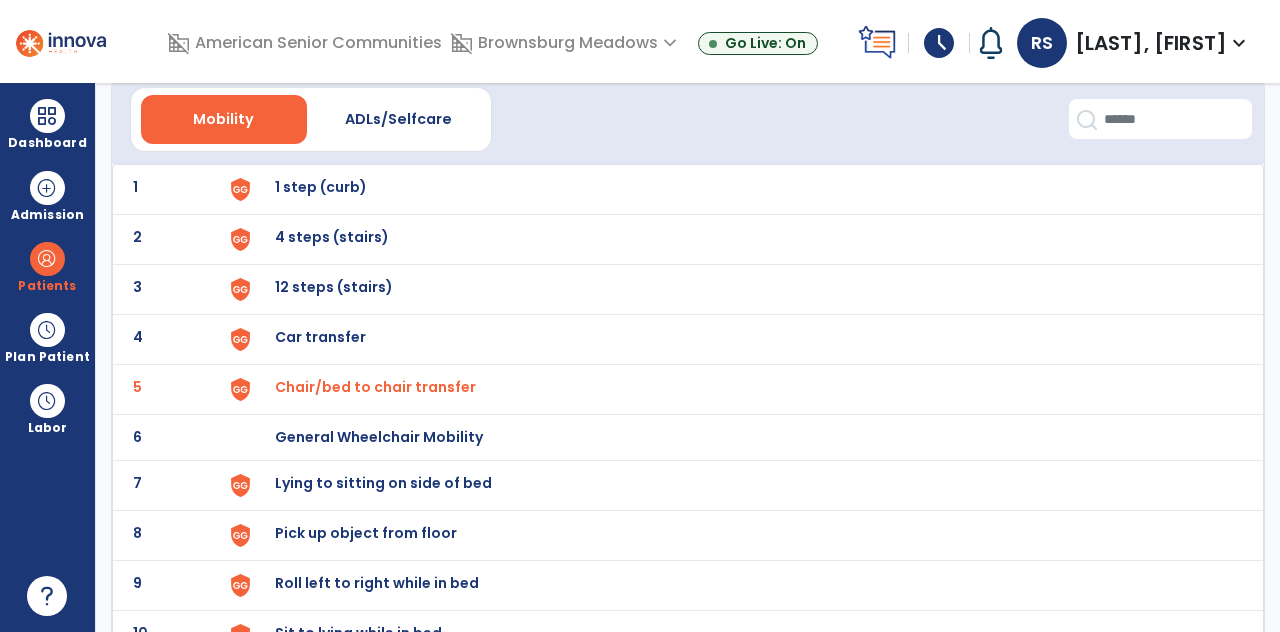 click on "Lying to sitting on side of bed" at bounding box center [739, 189] 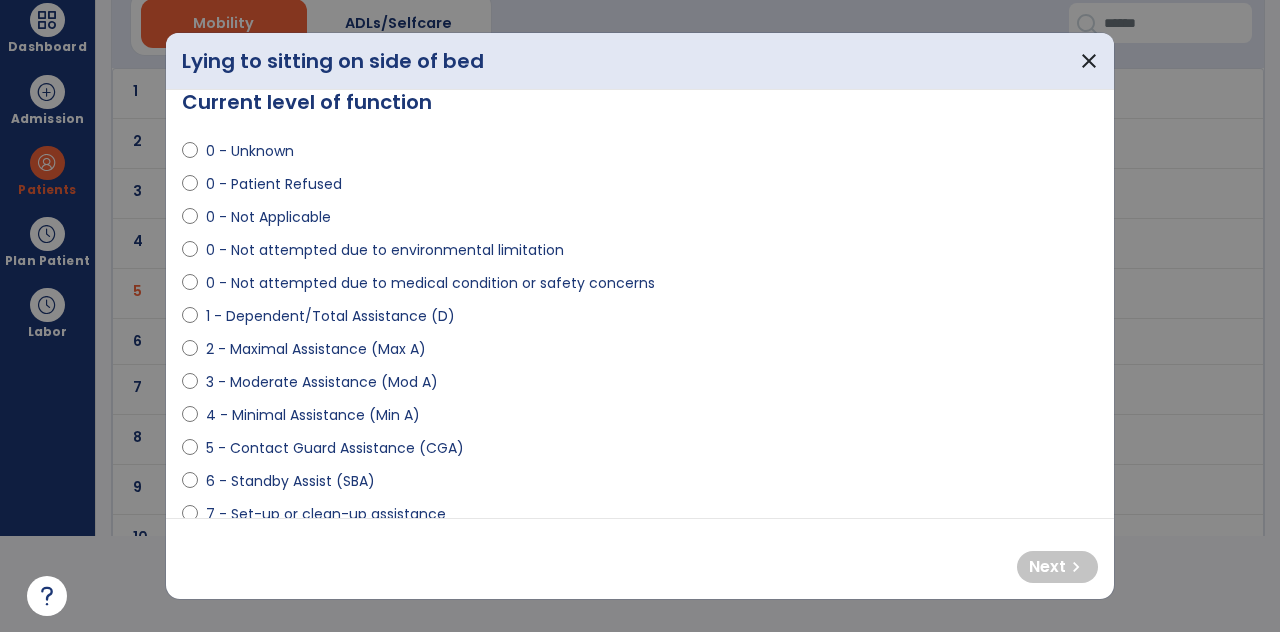 scroll, scrollTop: 47, scrollLeft: 0, axis: vertical 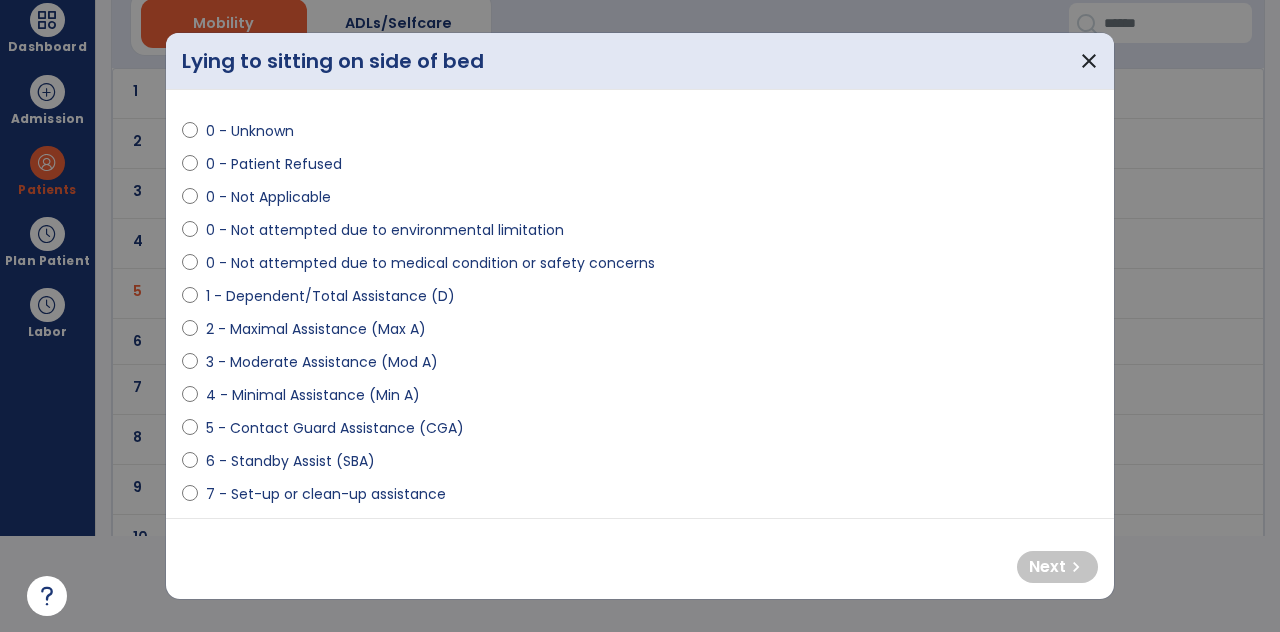 select on "**********" 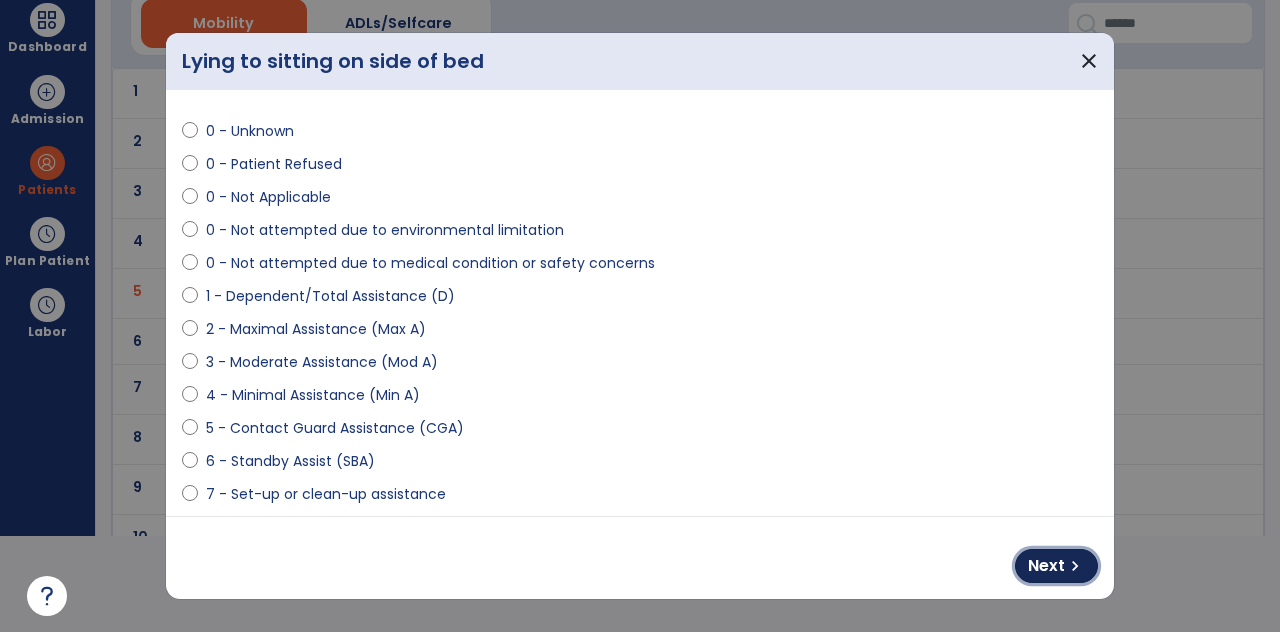click on "chevron_right" at bounding box center [1075, 566] 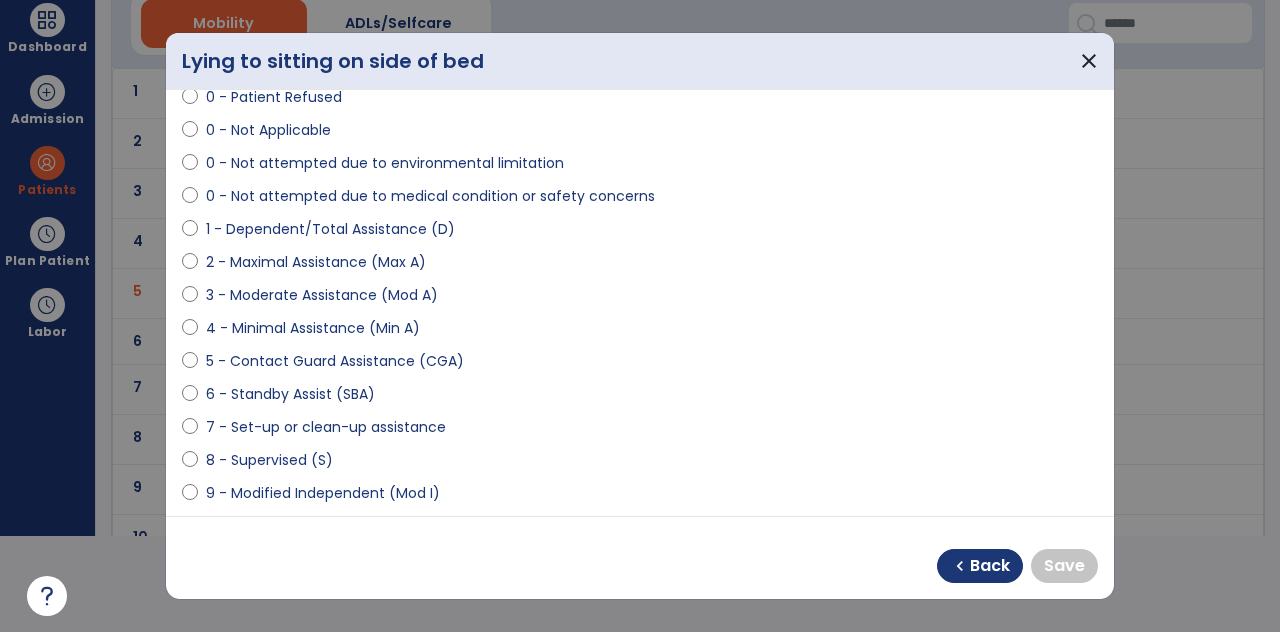 scroll, scrollTop: 196, scrollLeft: 0, axis: vertical 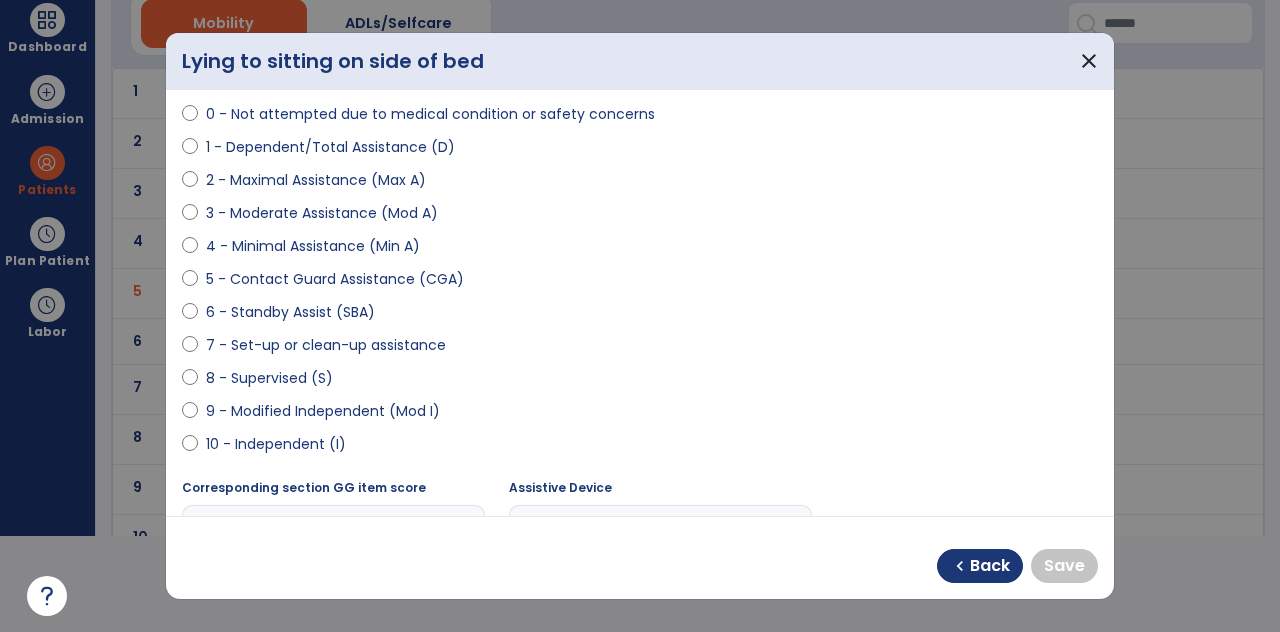 select on "**********" 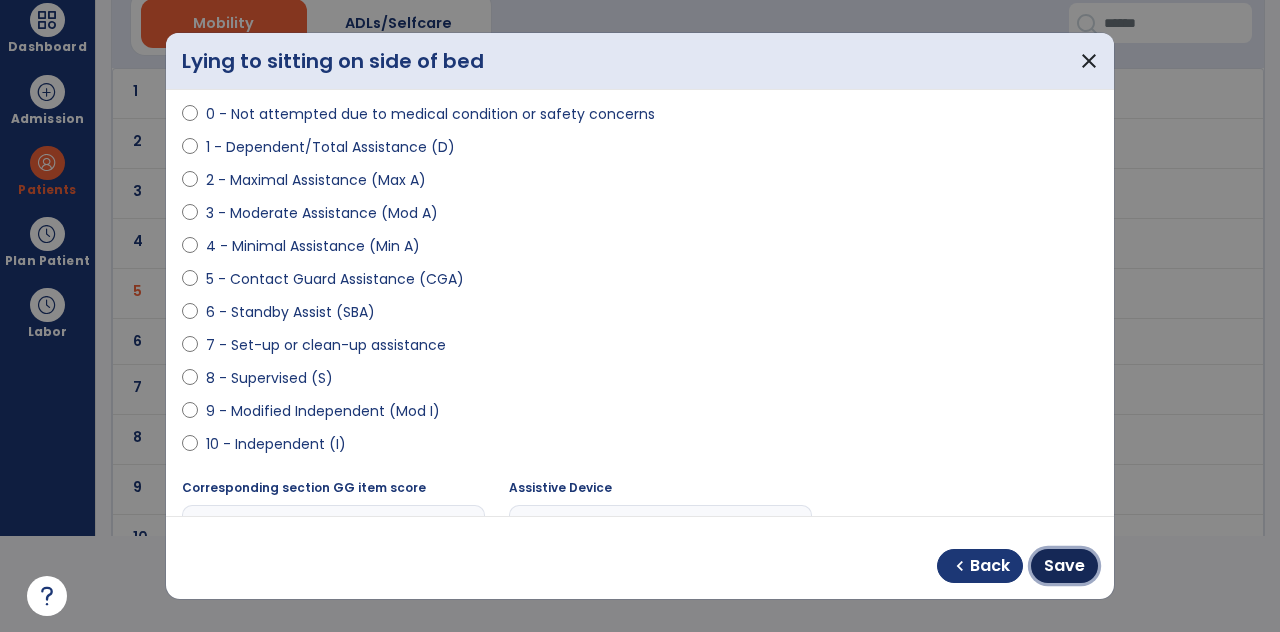 click on "Save" at bounding box center [1064, 566] 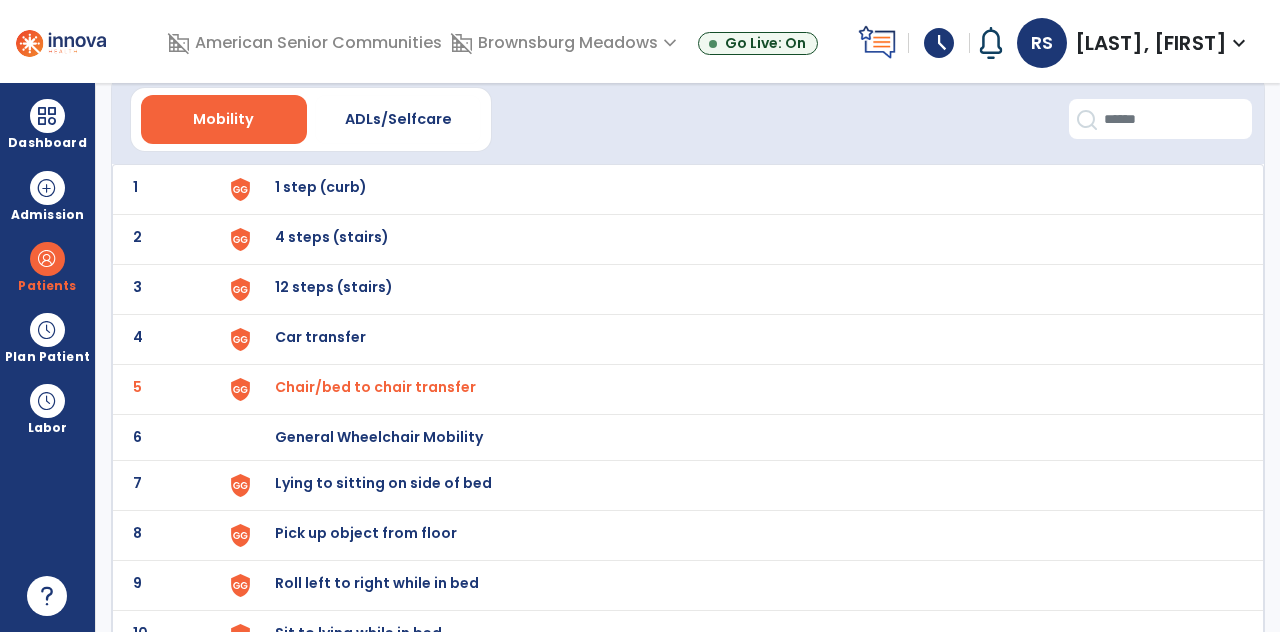 scroll, scrollTop: 96, scrollLeft: 0, axis: vertical 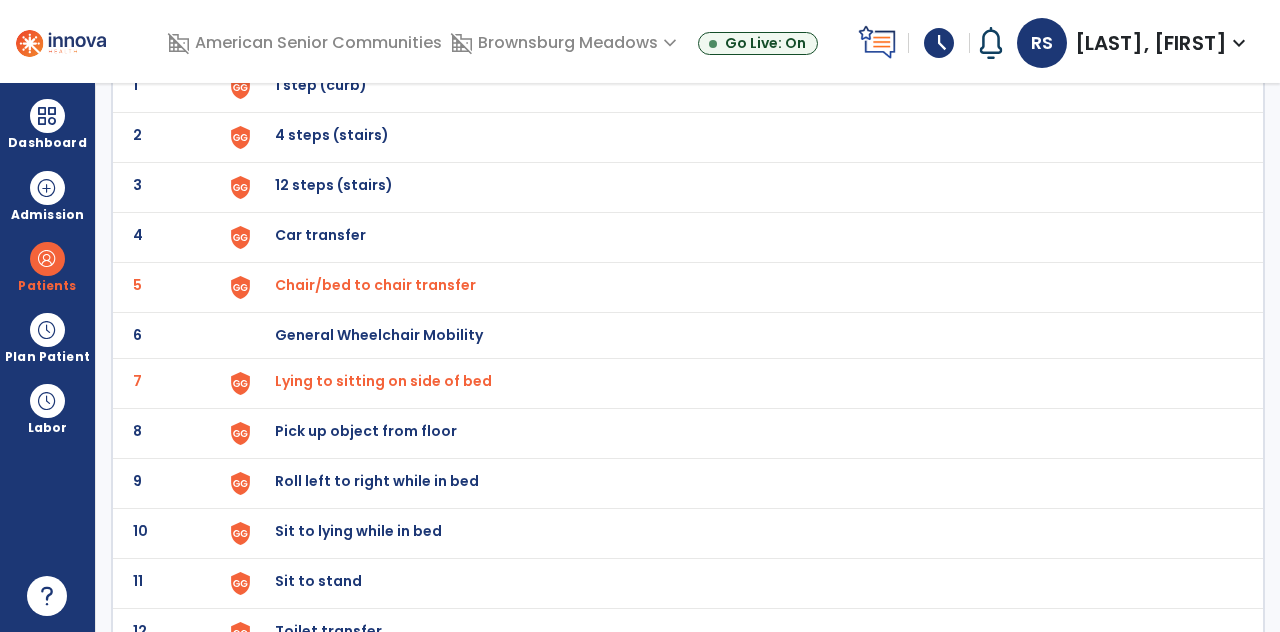 click on "10 Sit to lying while in bed" 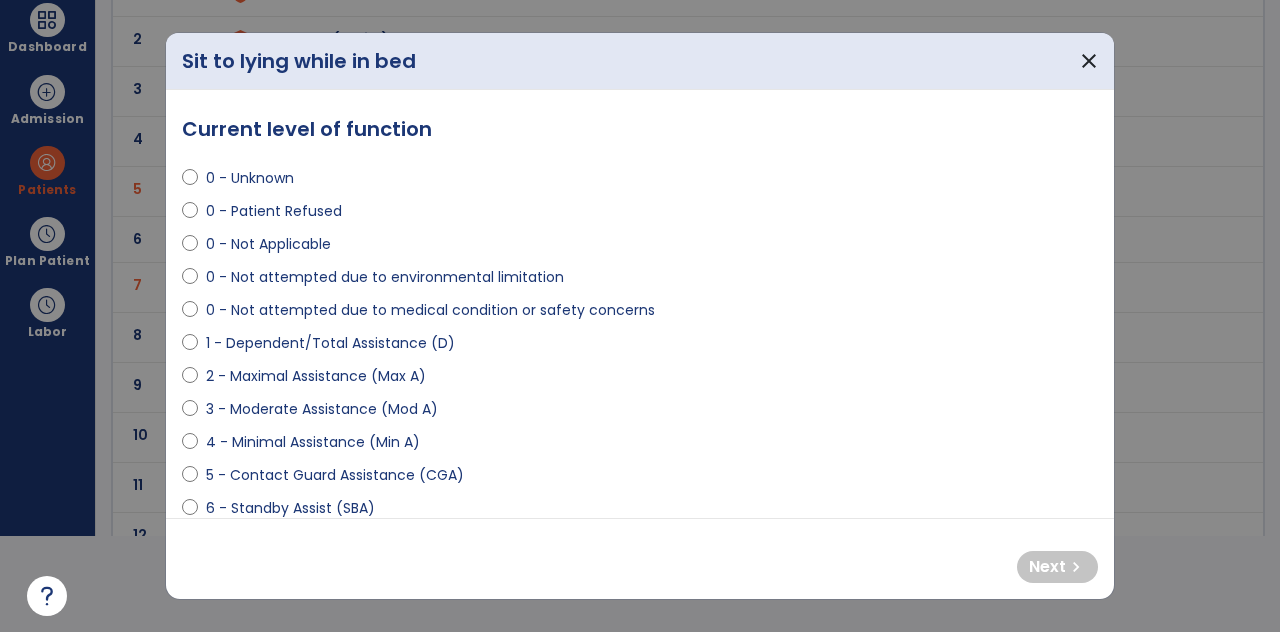 scroll, scrollTop: 0, scrollLeft: 0, axis: both 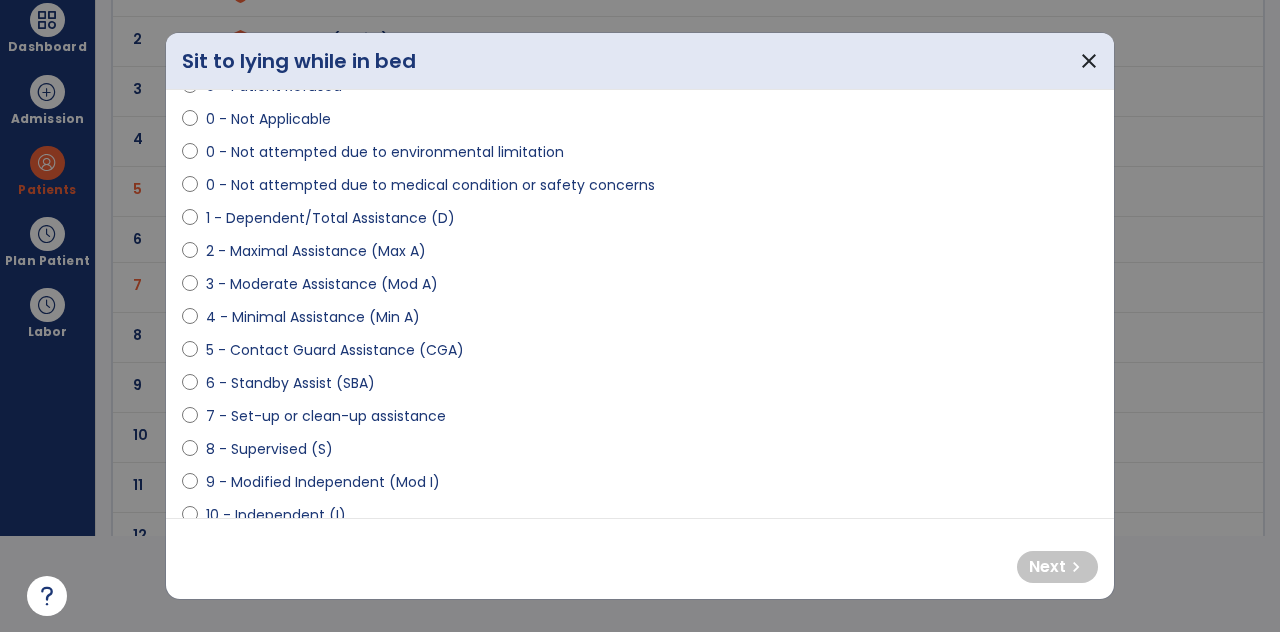 select on "**********" 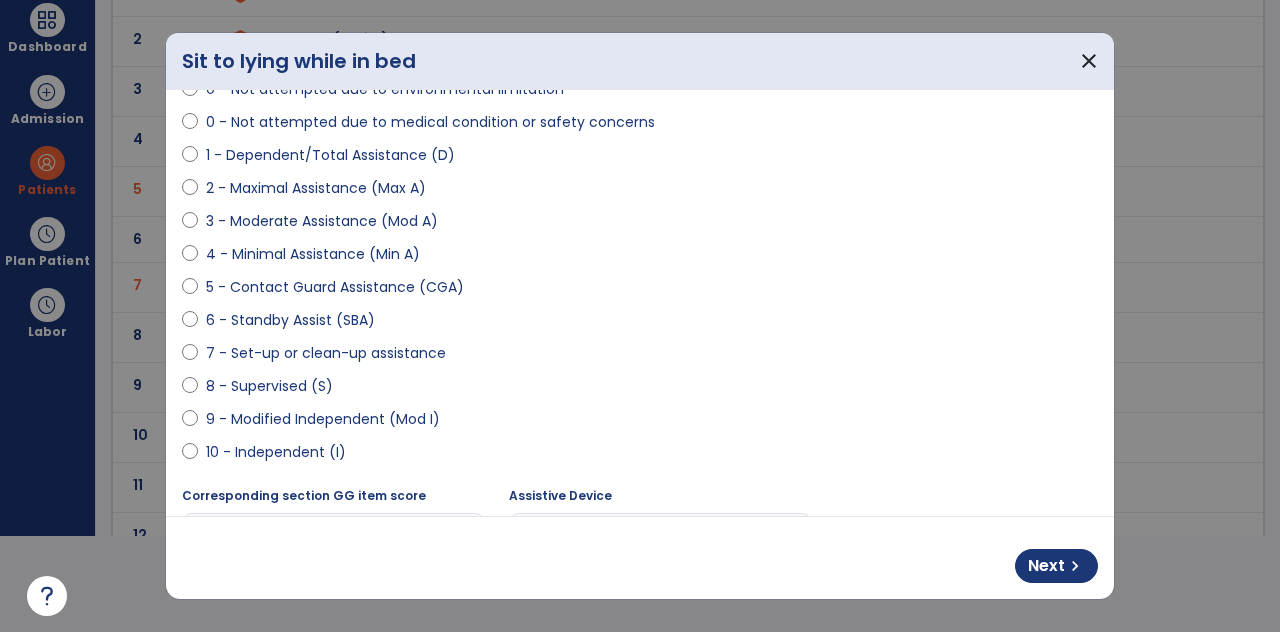 scroll, scrollTop: 216, scrollLeft: 0, axis: vertical 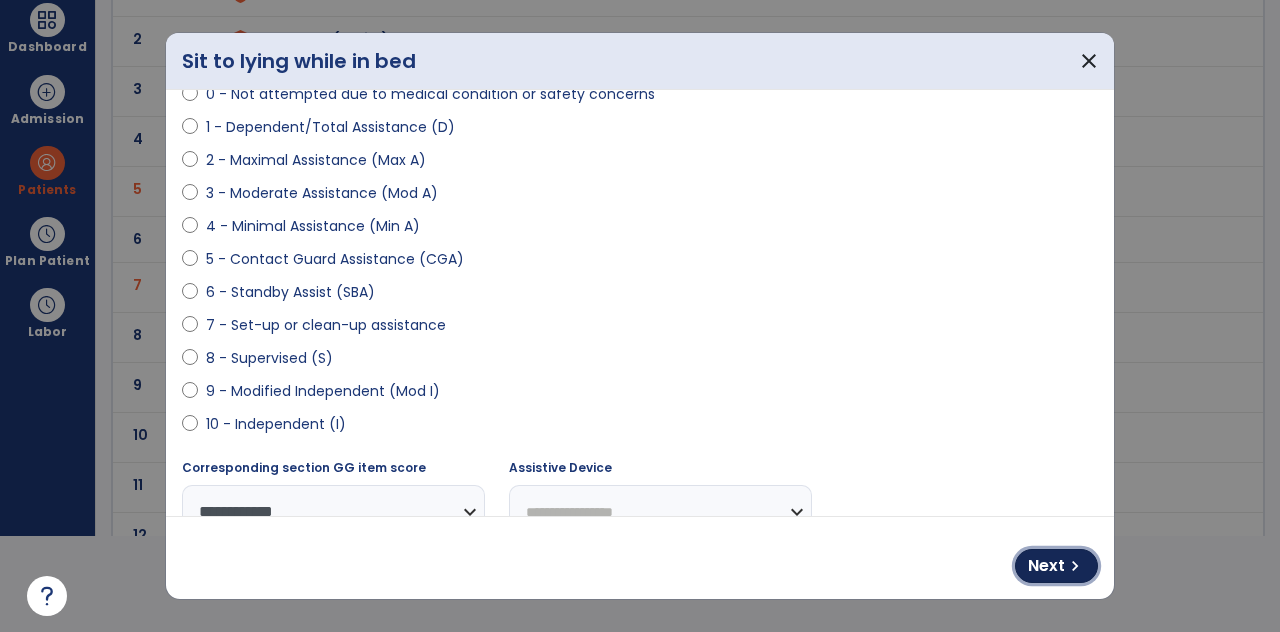 click on "chevron_right" at bounding box center (1075, 566) 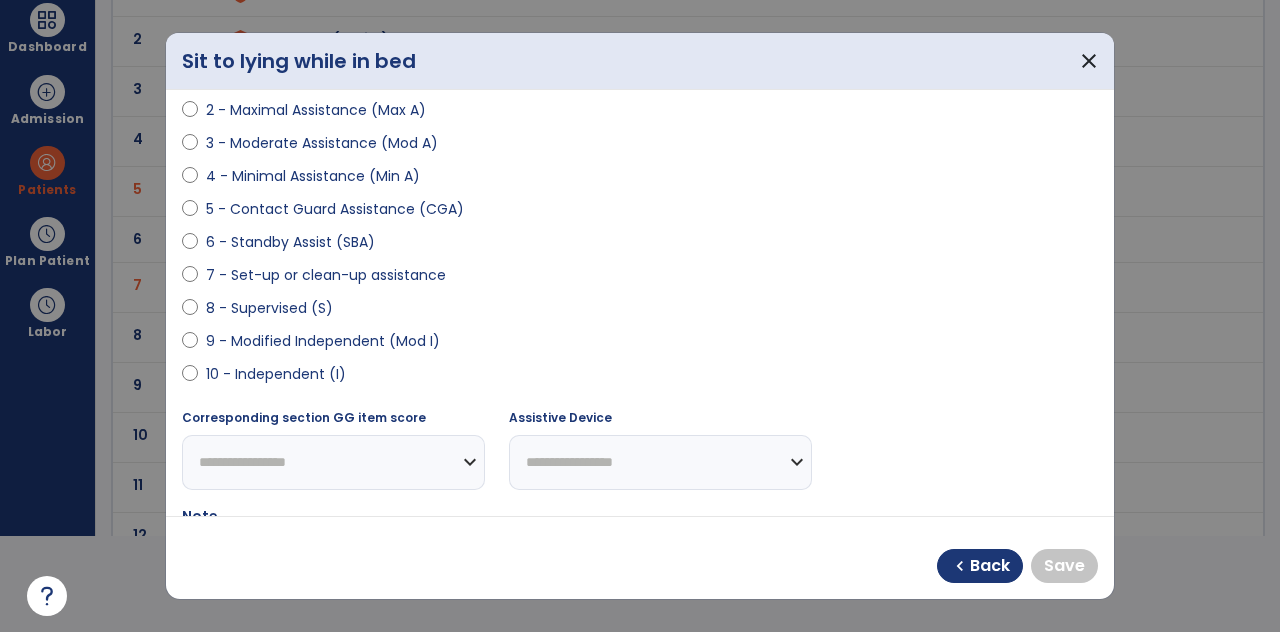 scroll, scrollTop: 265, scrollLeft: 0, axis: vertical 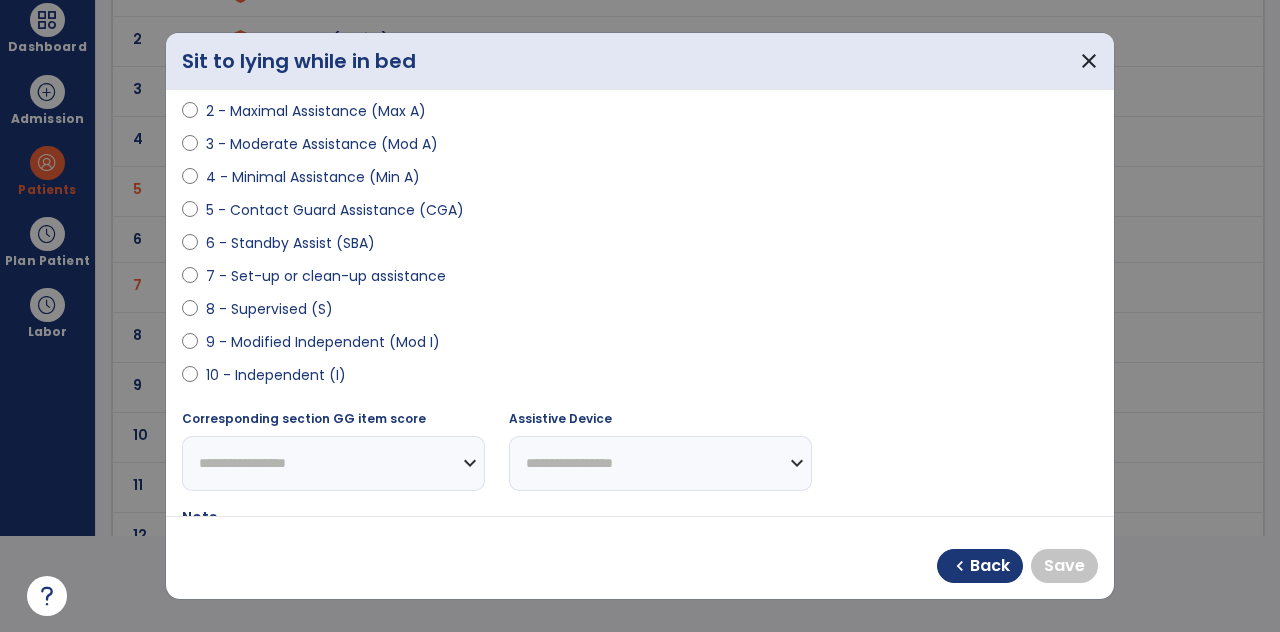 select on "**********" 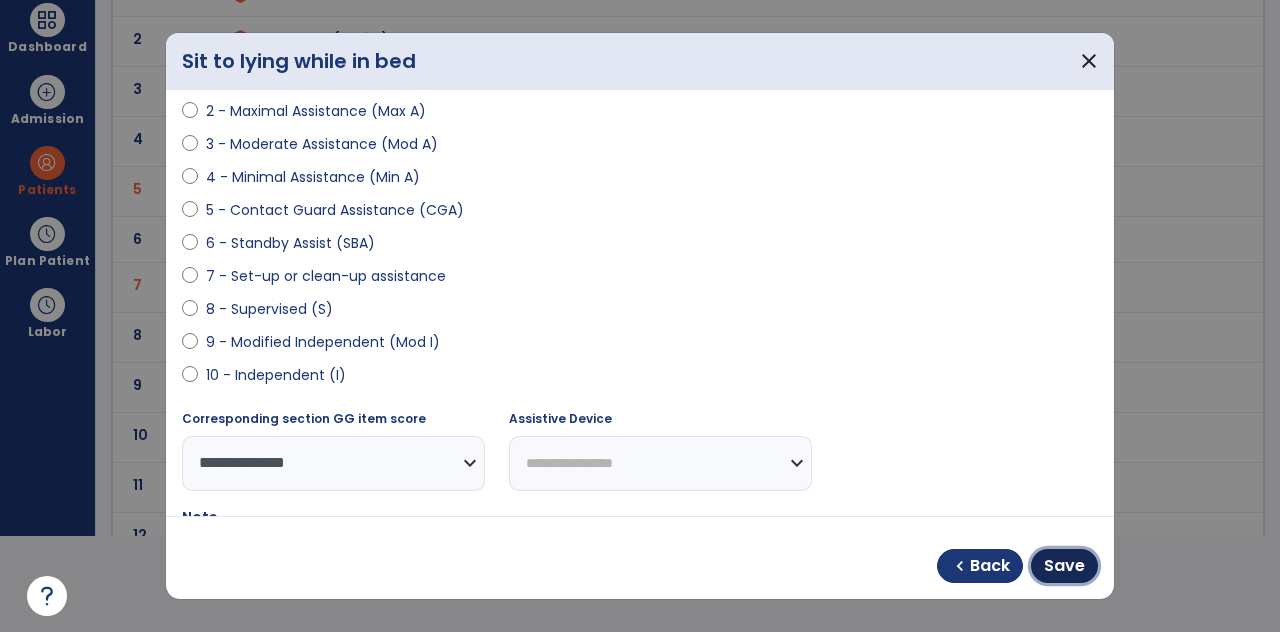 click on "Save" at bounding box center (1064, 566) 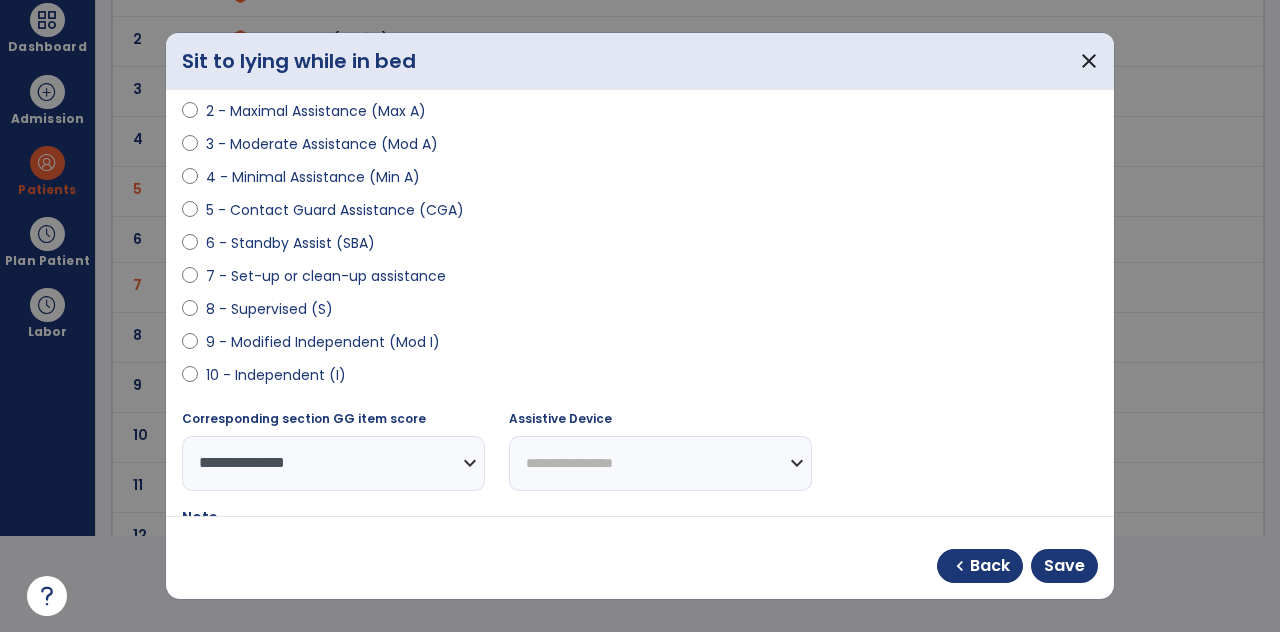 scroll, scrollTop: 96, scrollLeft: 0, axis: vertical 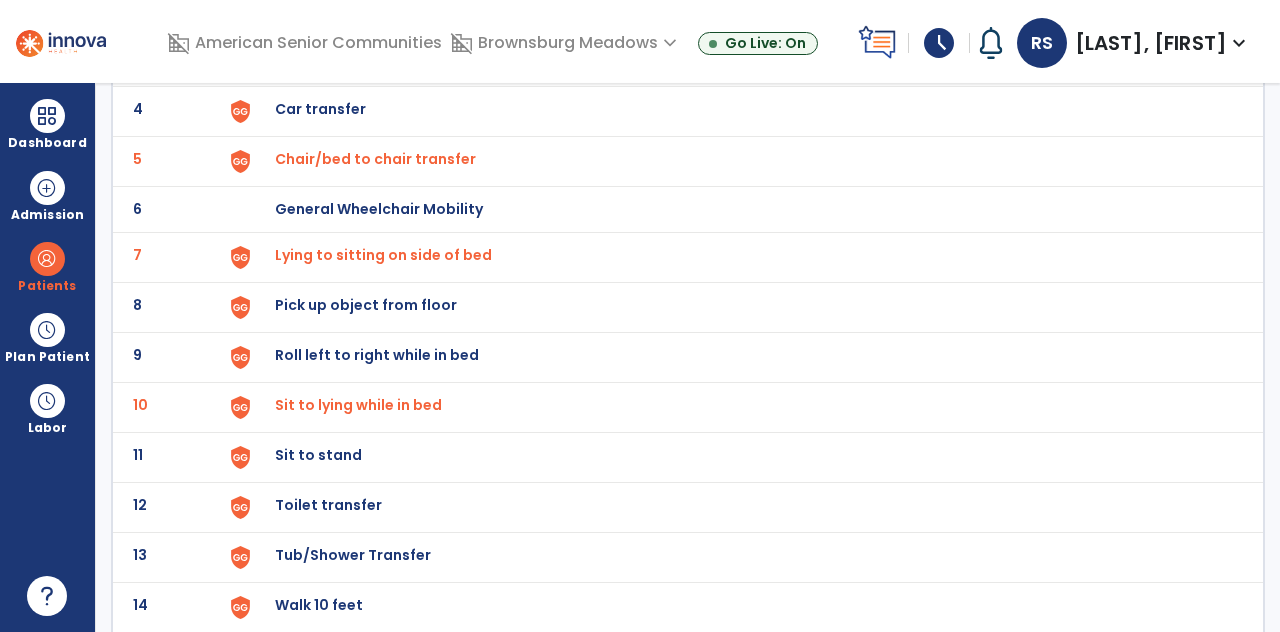 click on "Sit to stand" at bounding box center [739, -39] 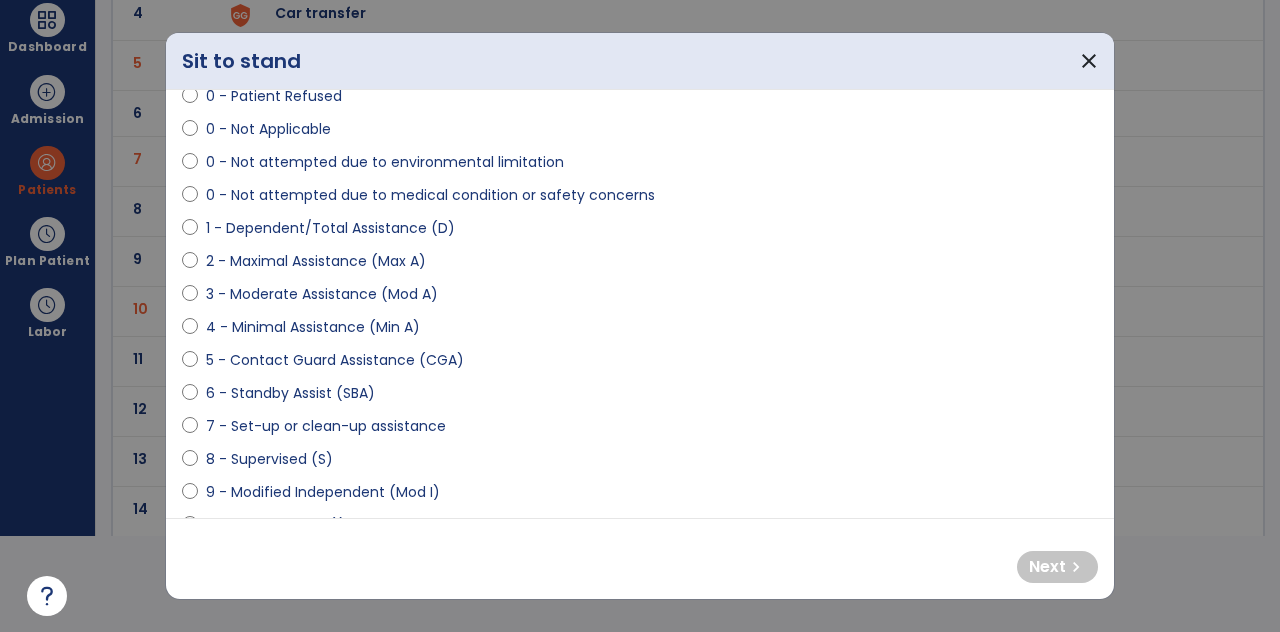 scroll, scrollTop: 84, scrollLeft: 0, axis: vertical 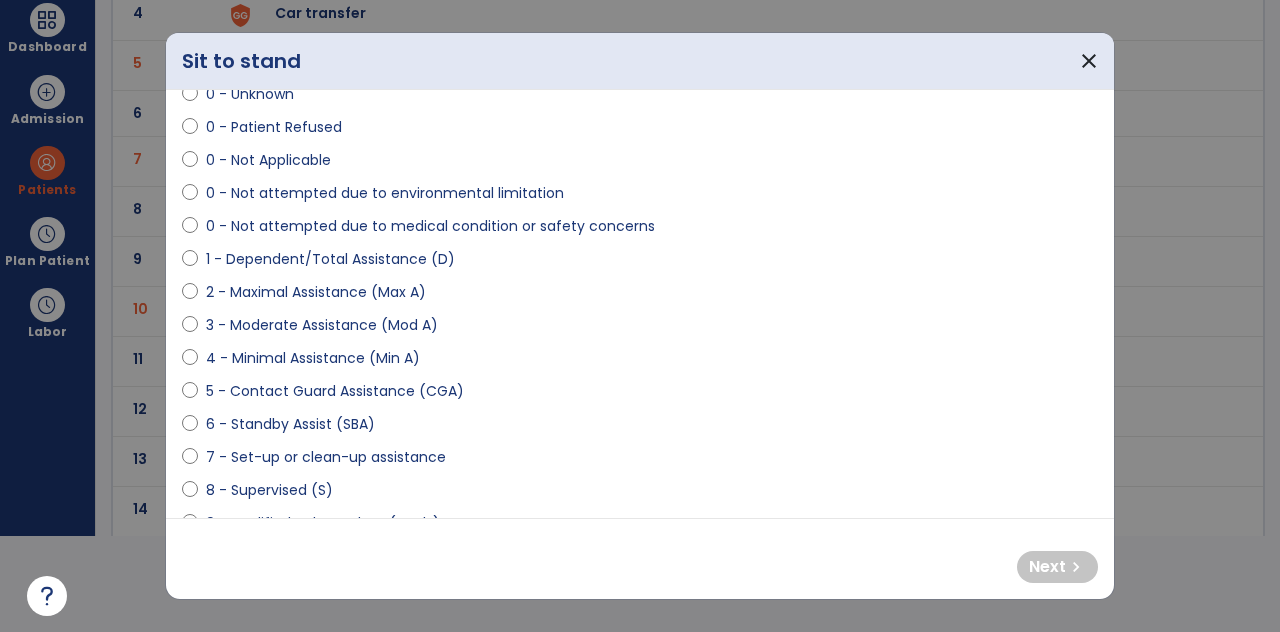select on "**********" 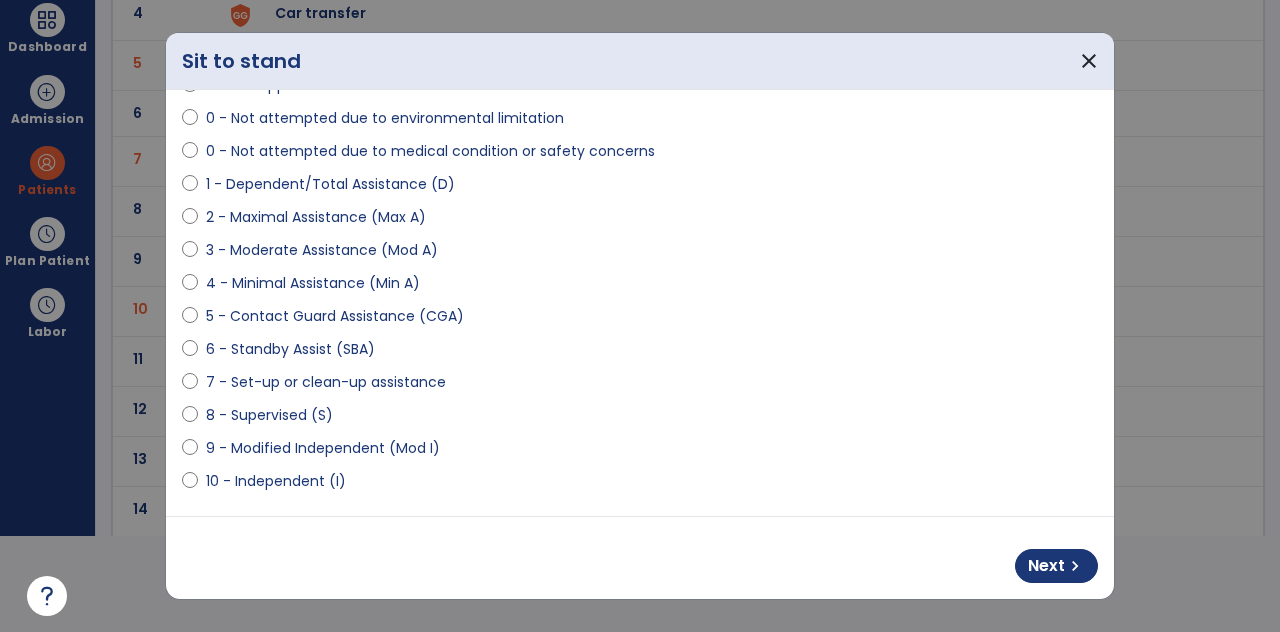 scroll, scrollTop: 158, scrollLeft: 0, axis: vertical 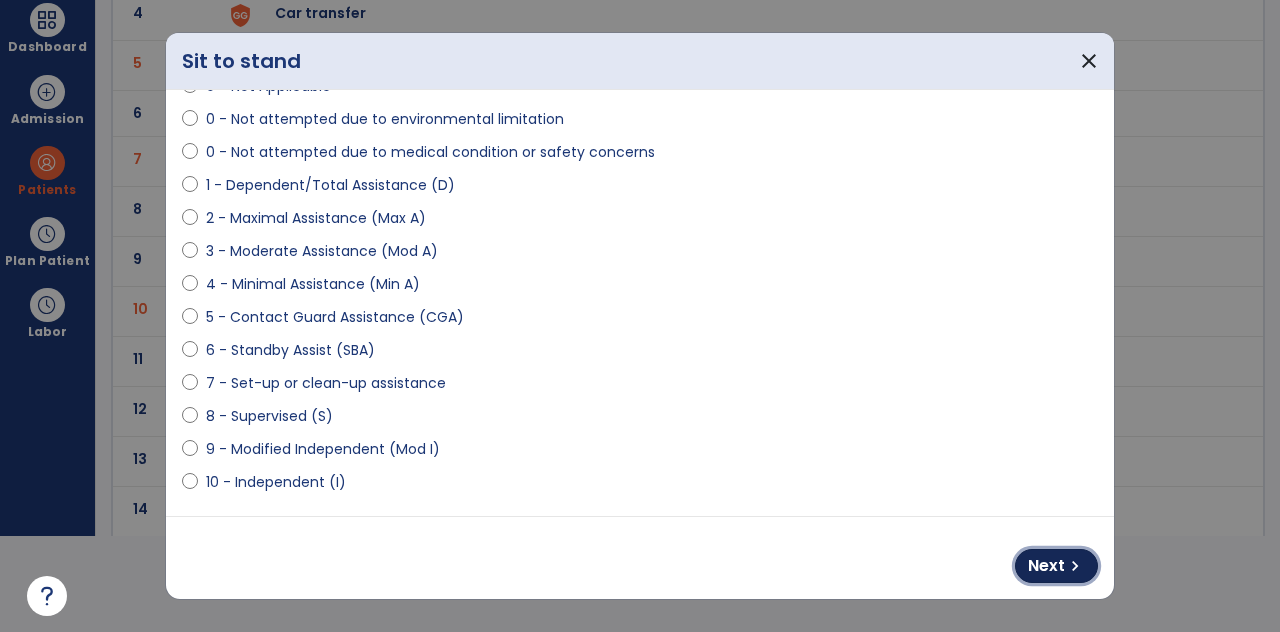 click on "chevron_right" at bounding box center [1075, 566] 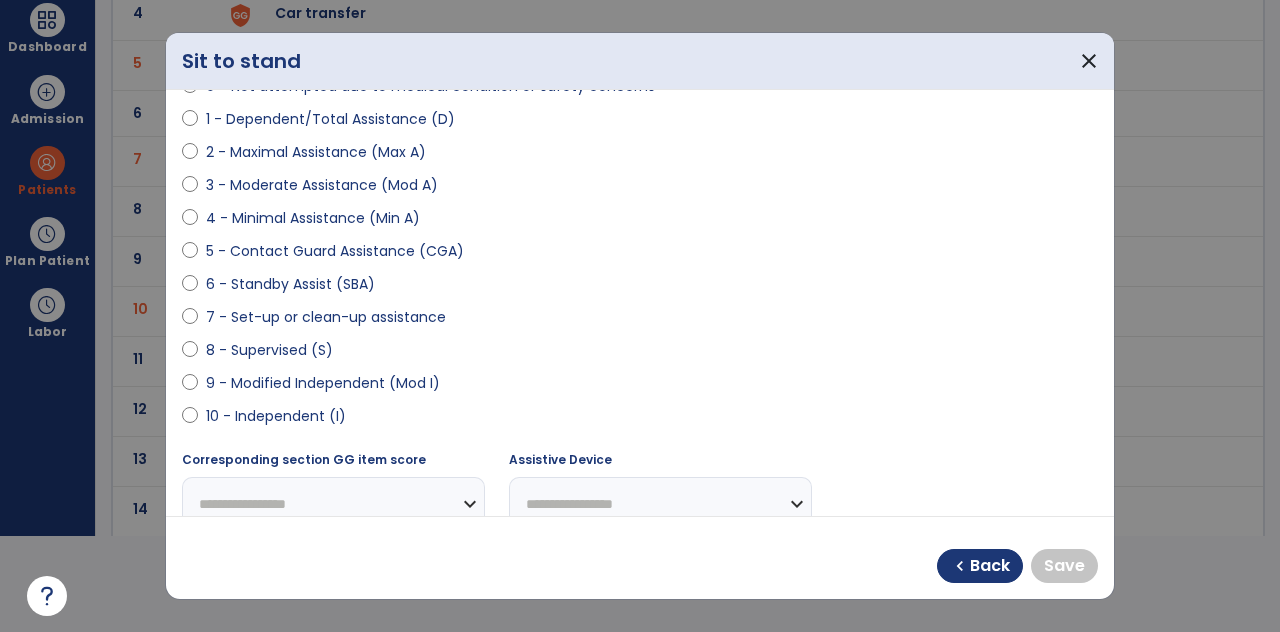scroll, scrollTop: 277, scrollLeft: 0, axis: vertical 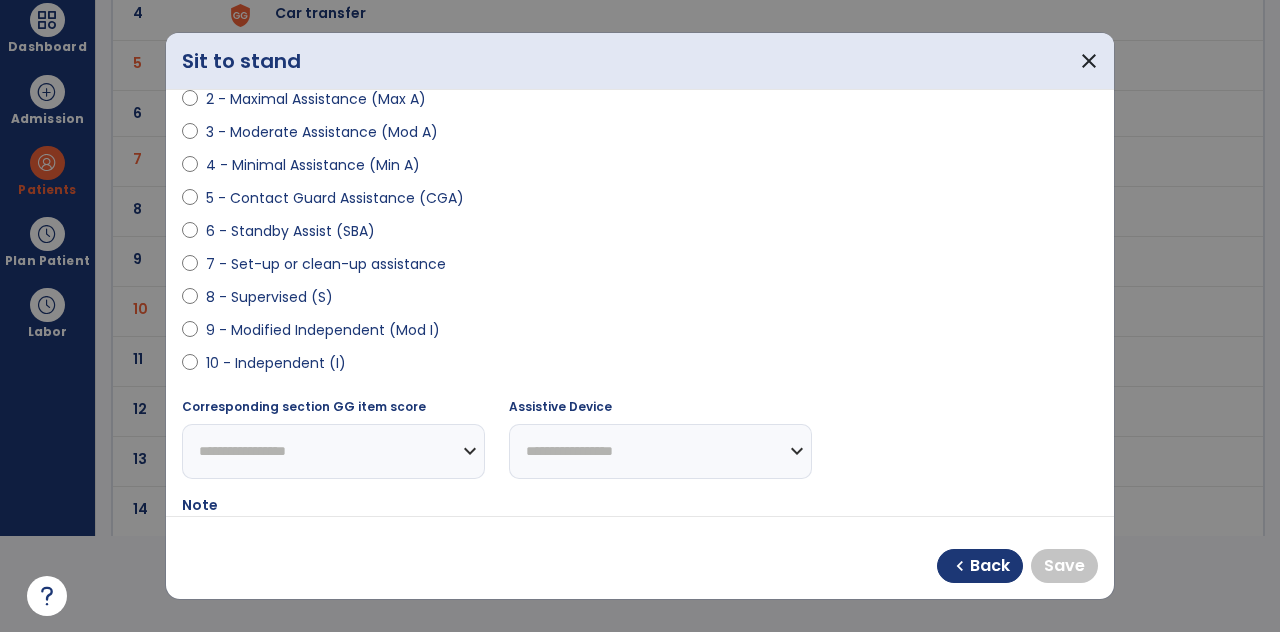 select on "**********" 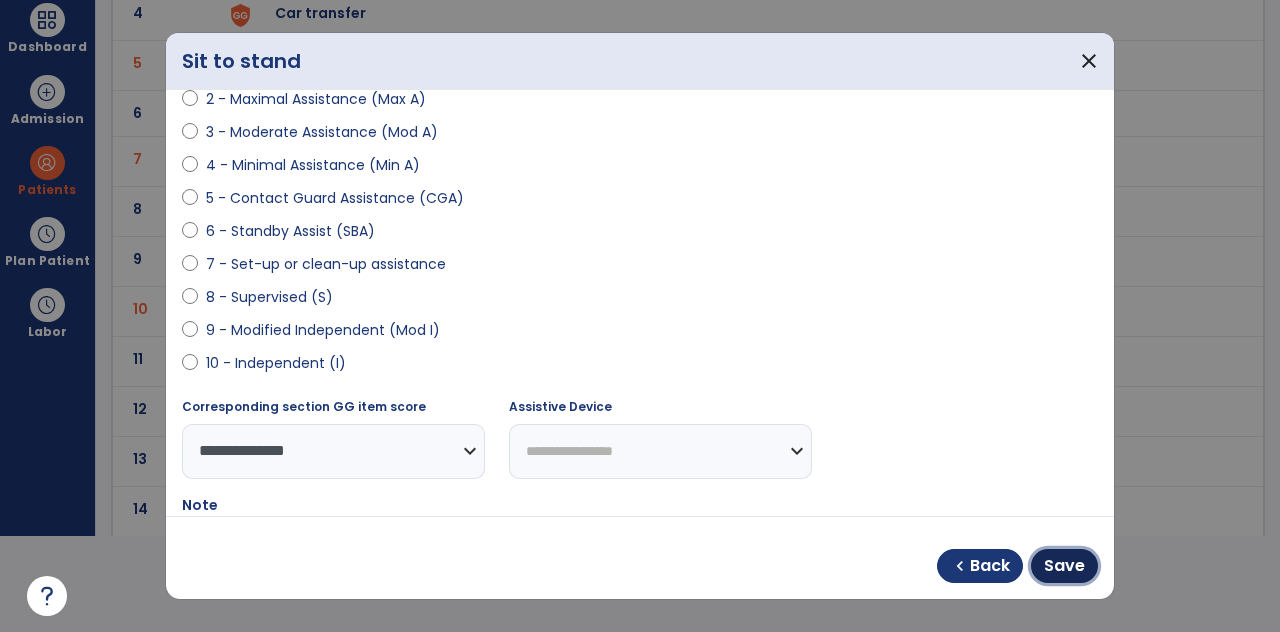 click on "Save" at bounding box center [1064, 566] 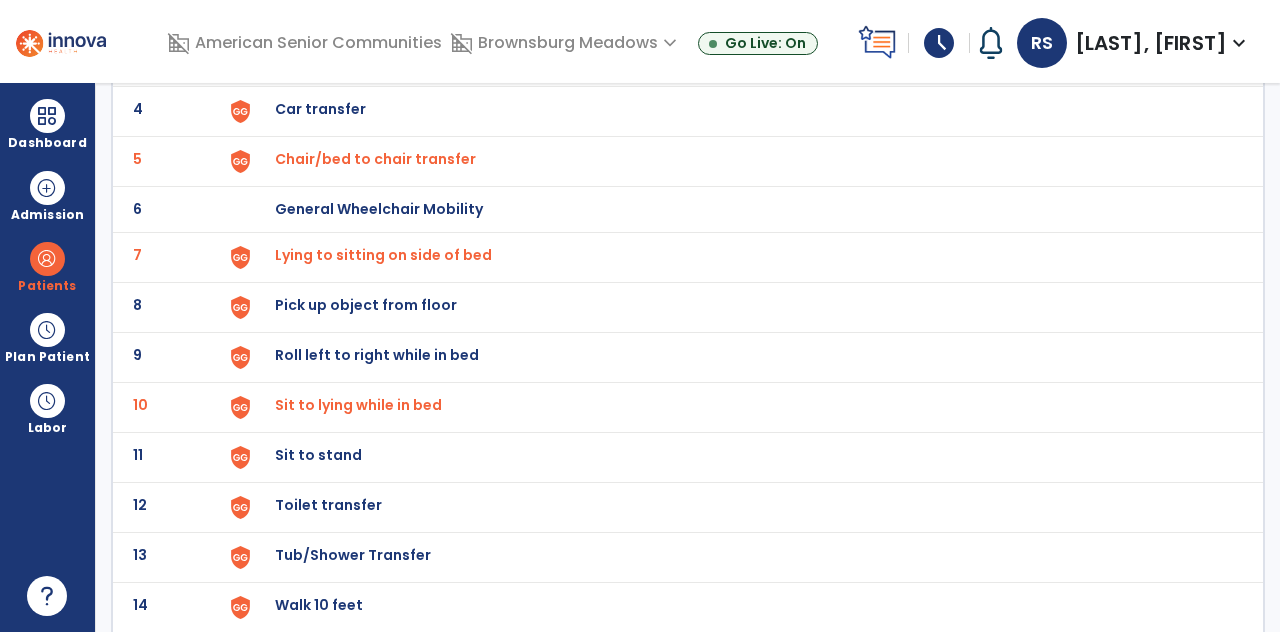 scroll, scrollTop: 96, scrollLeft: 0, axis: vertical 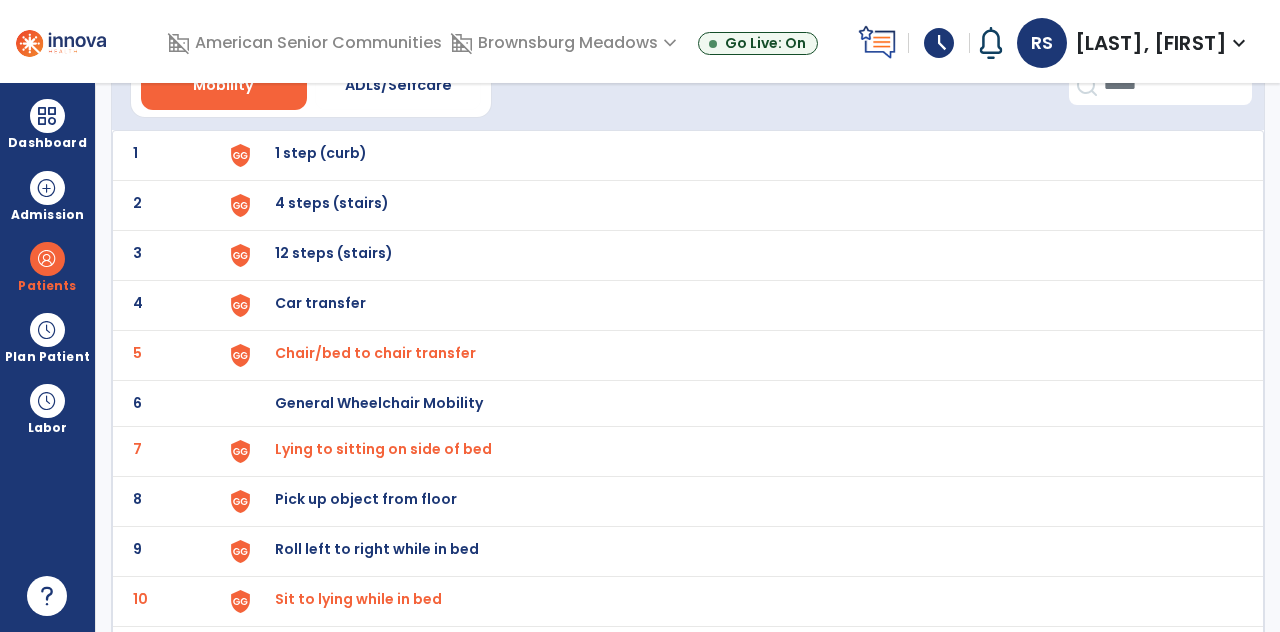 click on "Chair/bed to chair transfer" at bounding box center [739, 155] 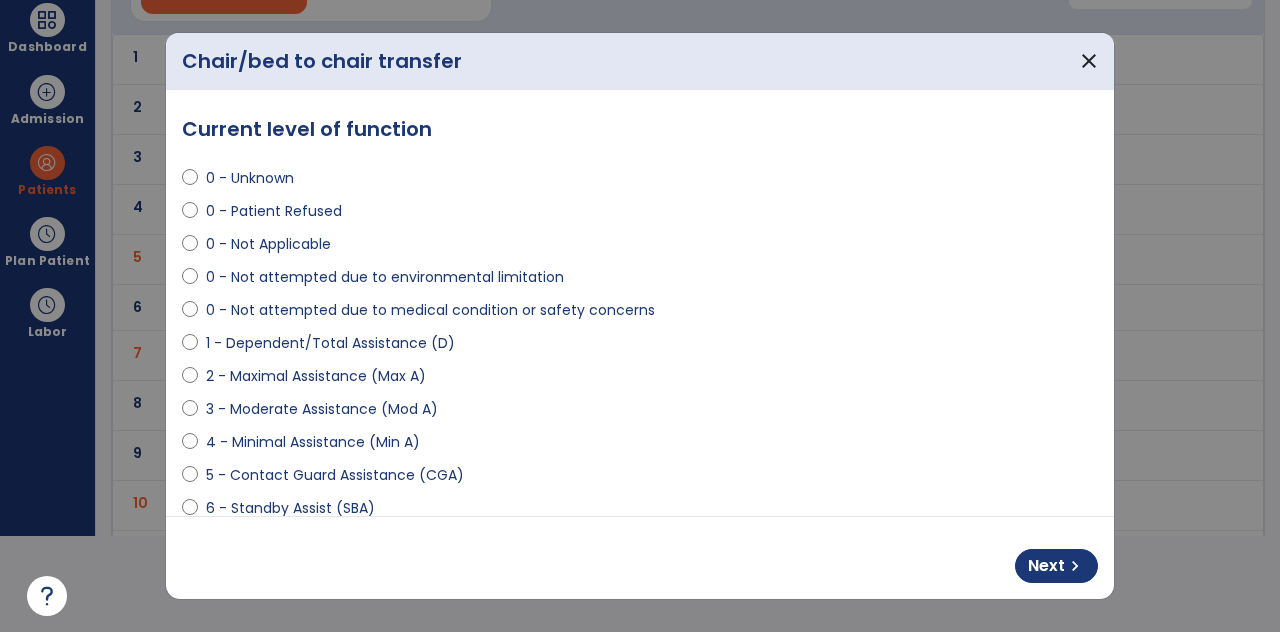 scroll, scrollTop: 0, scrollLeft: 0, axis: both 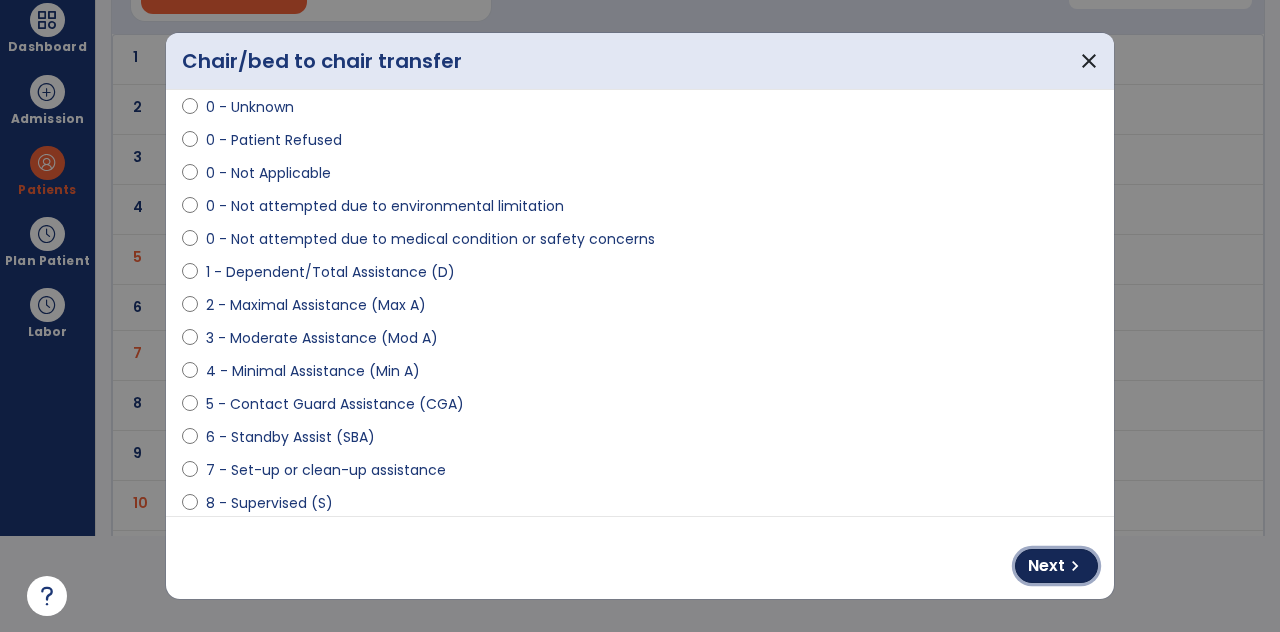 click on "chevron_right" at bounding box center (1075, 566) 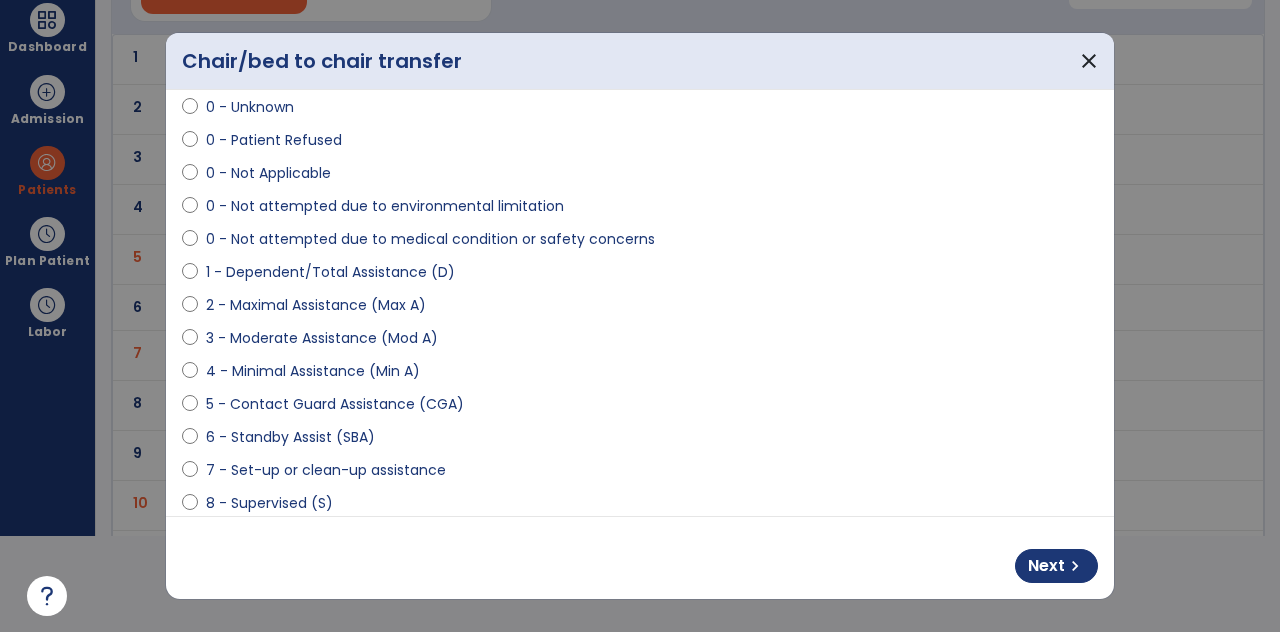 select on "**********" 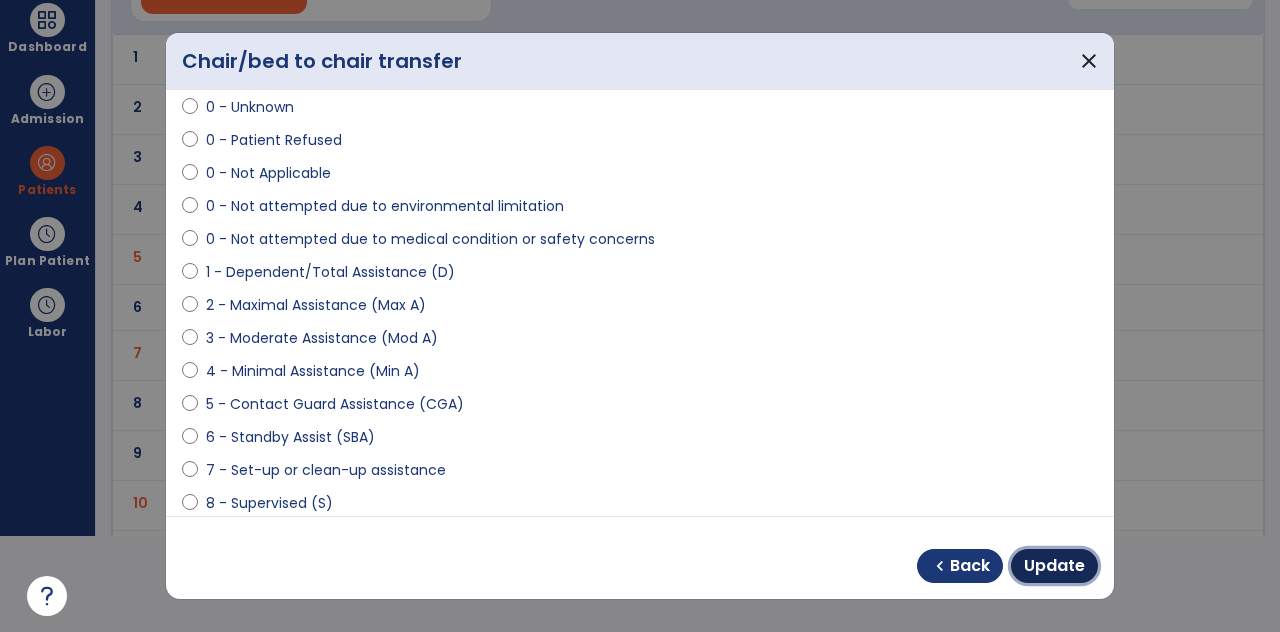 click on "Update" at bounding box center (1054, 566) 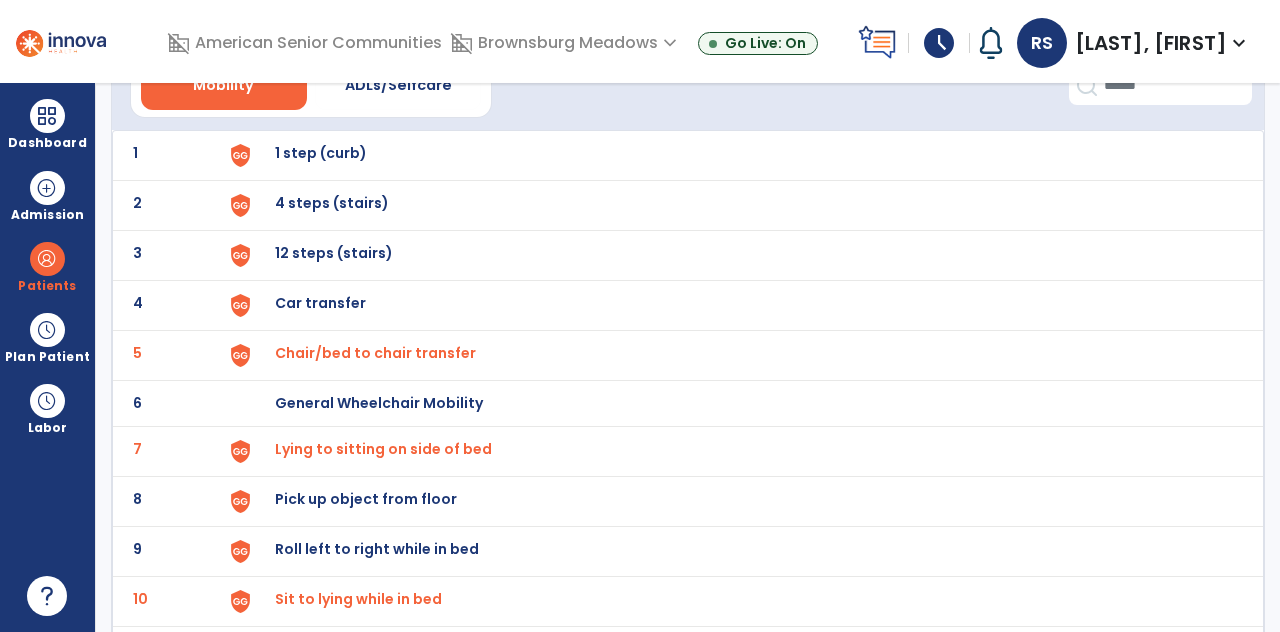 scroll, scrollTop: 96, scrollLeft: 0, axis: vertical 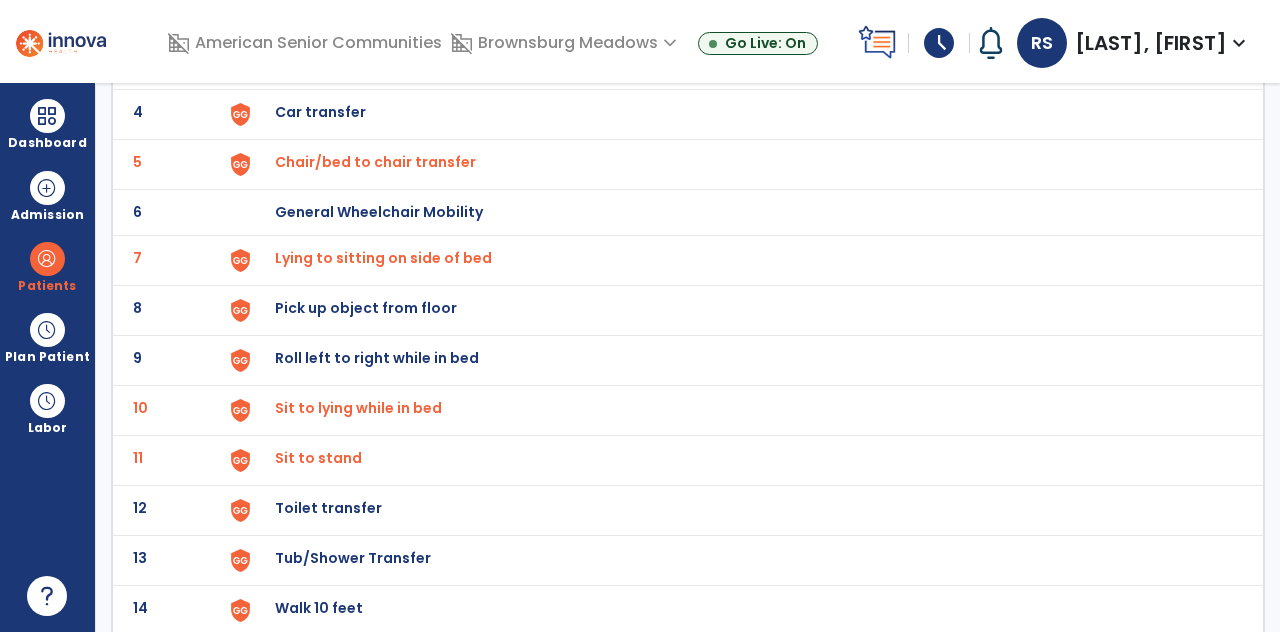 click on "Toilet transfer" at bounding box center [739, -36] 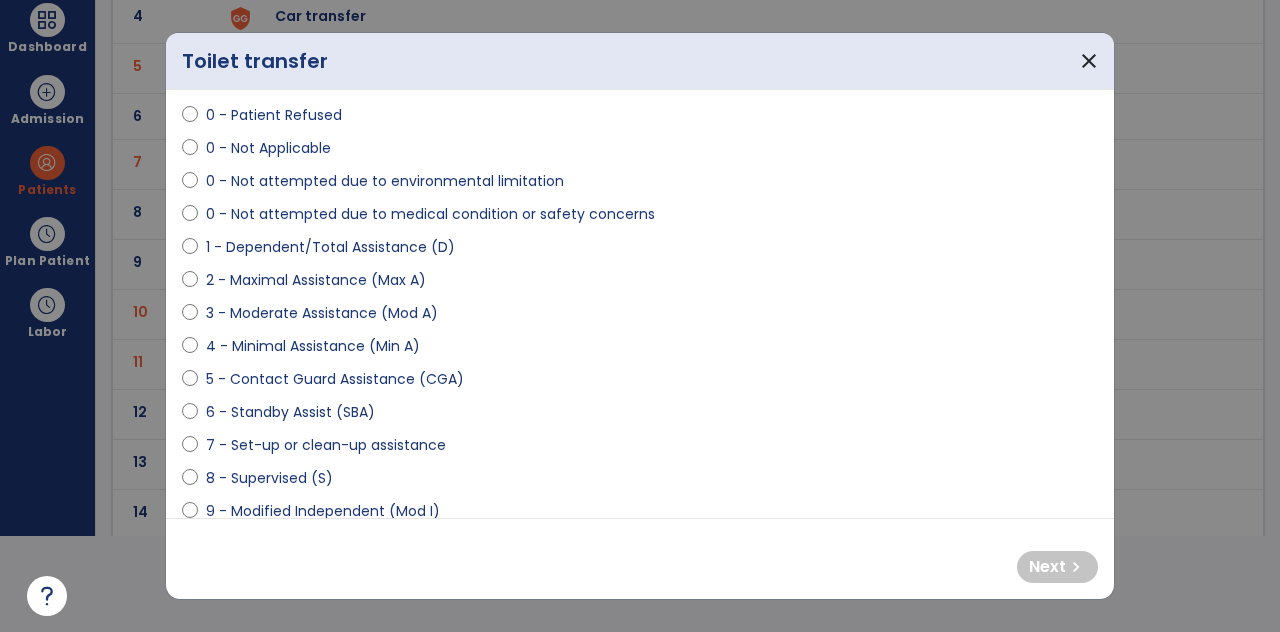 scroll, scrollTop: 95, scrollLeft: 0, axis: vertical 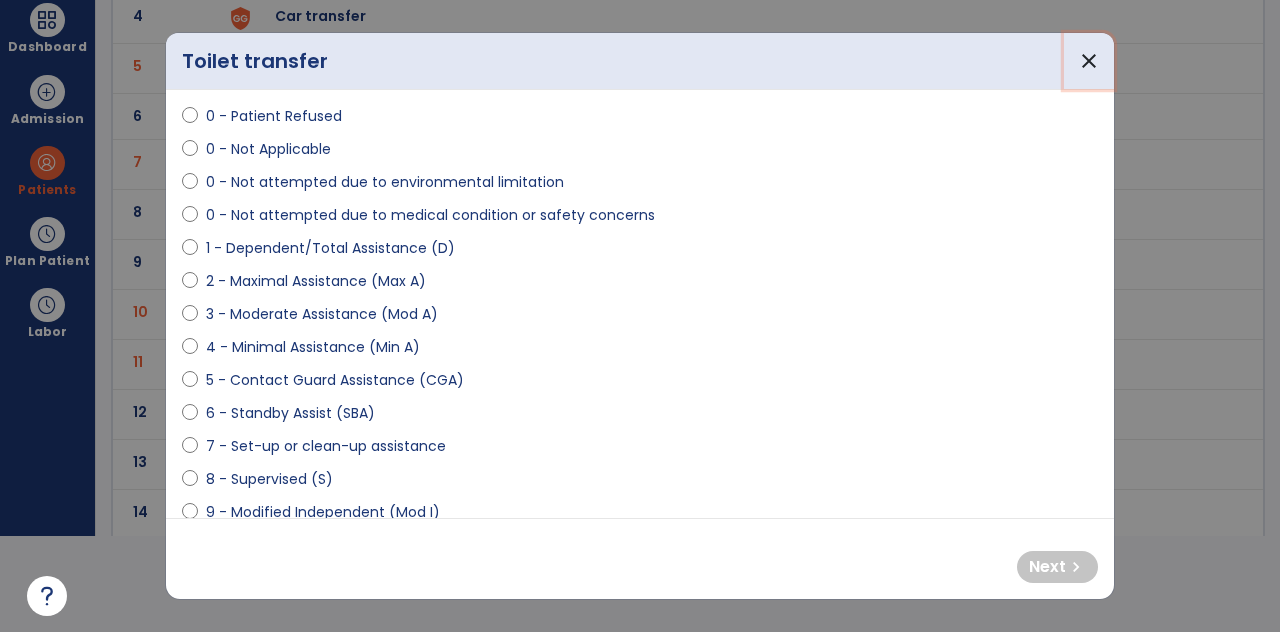 click on "close" at bounding box center [1089, 61] 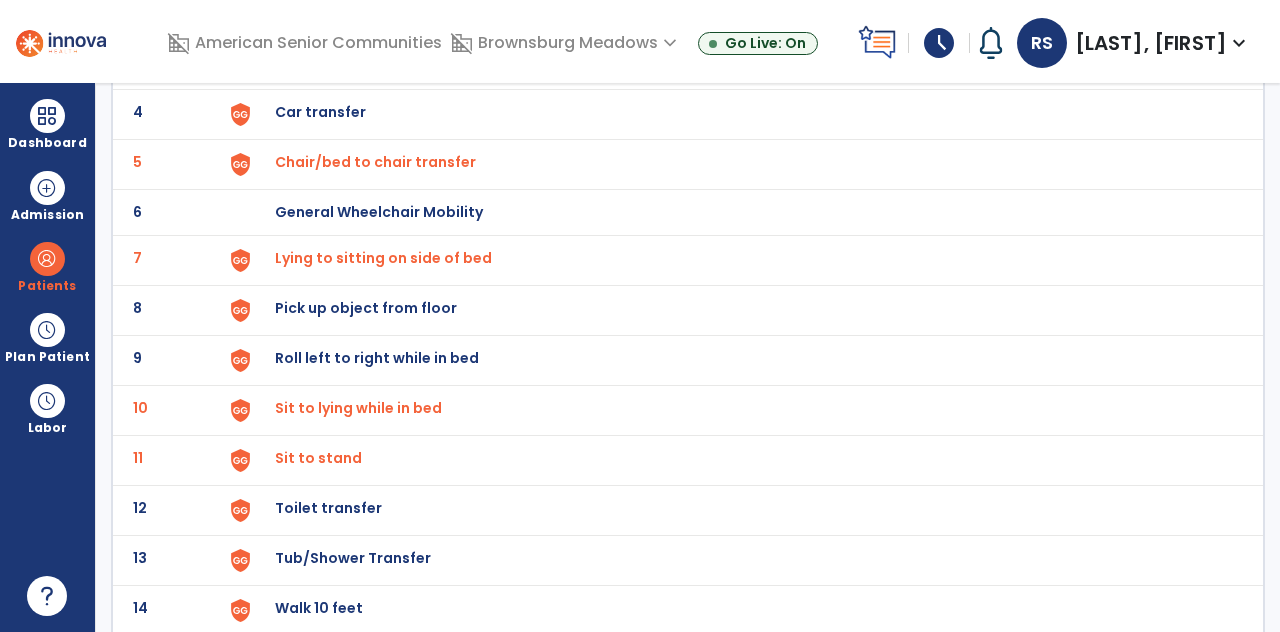 scroll, scrollTop: 96, scrollLeft: 0, axis: vertical 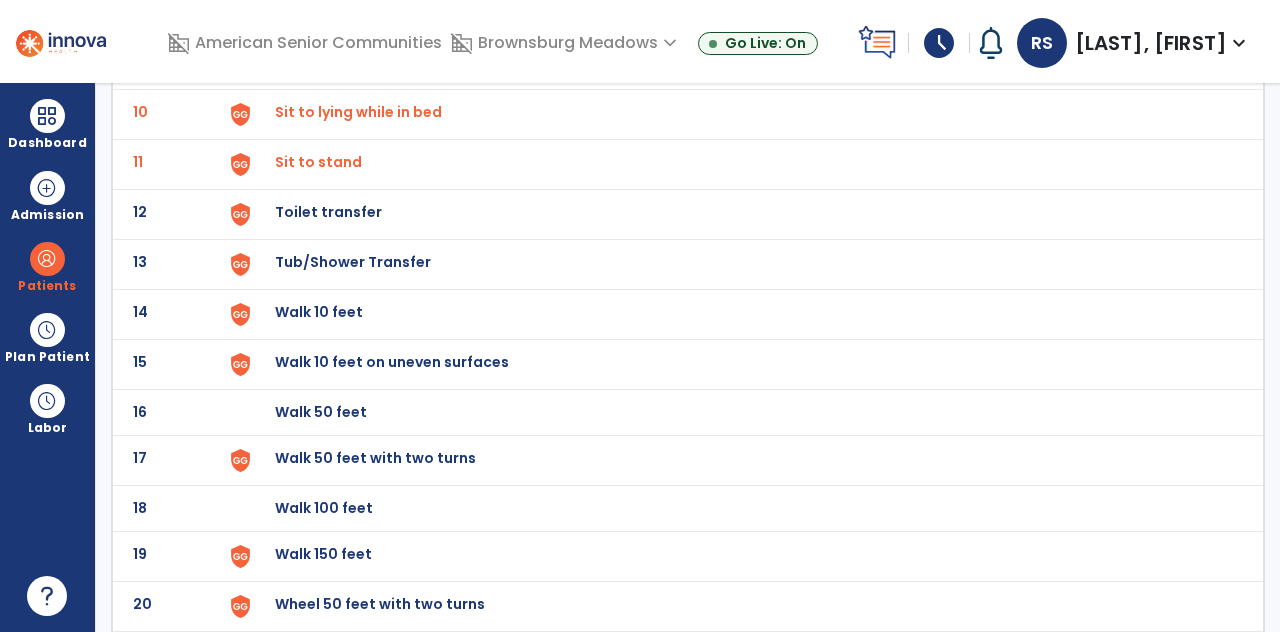 click on "Walk 150 feet" at bounding box center (739, -332) 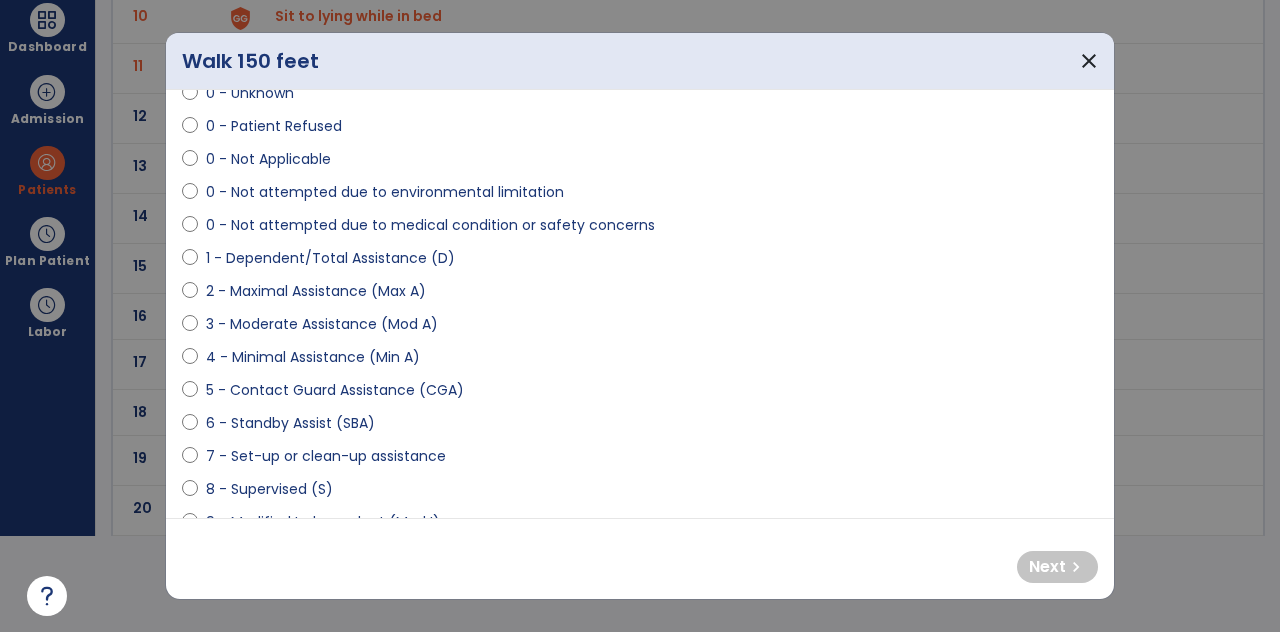 scroll, scrollTop: 87, scrollLeft: 0, axis: vertical 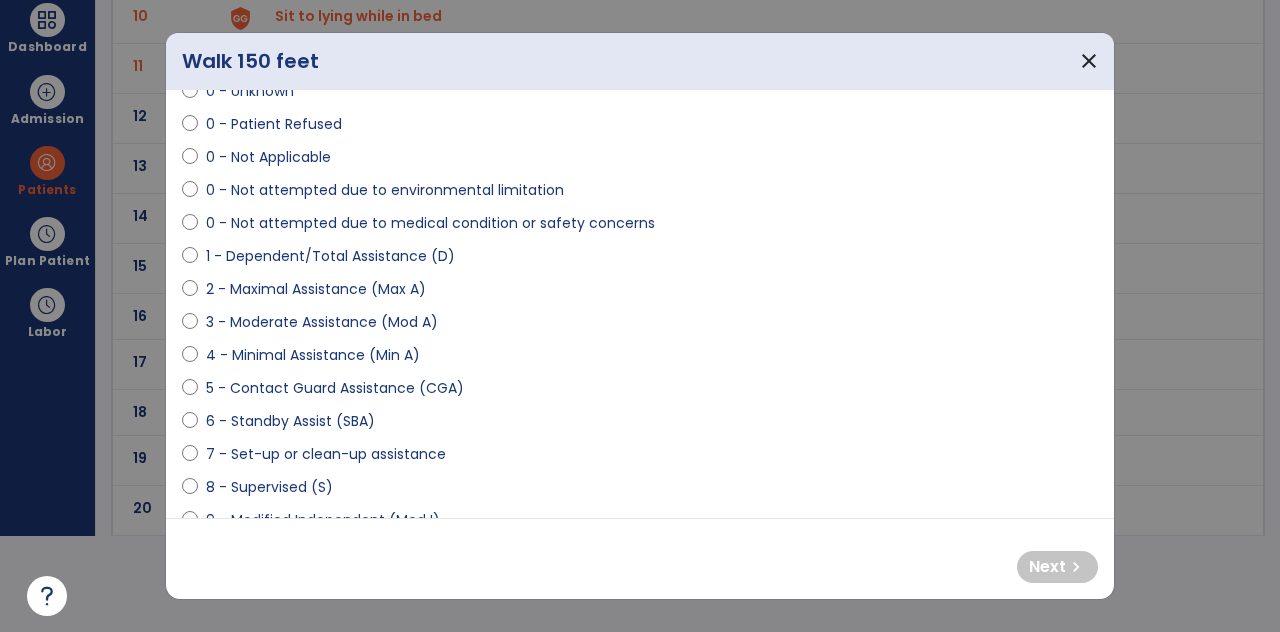 select on "**********" 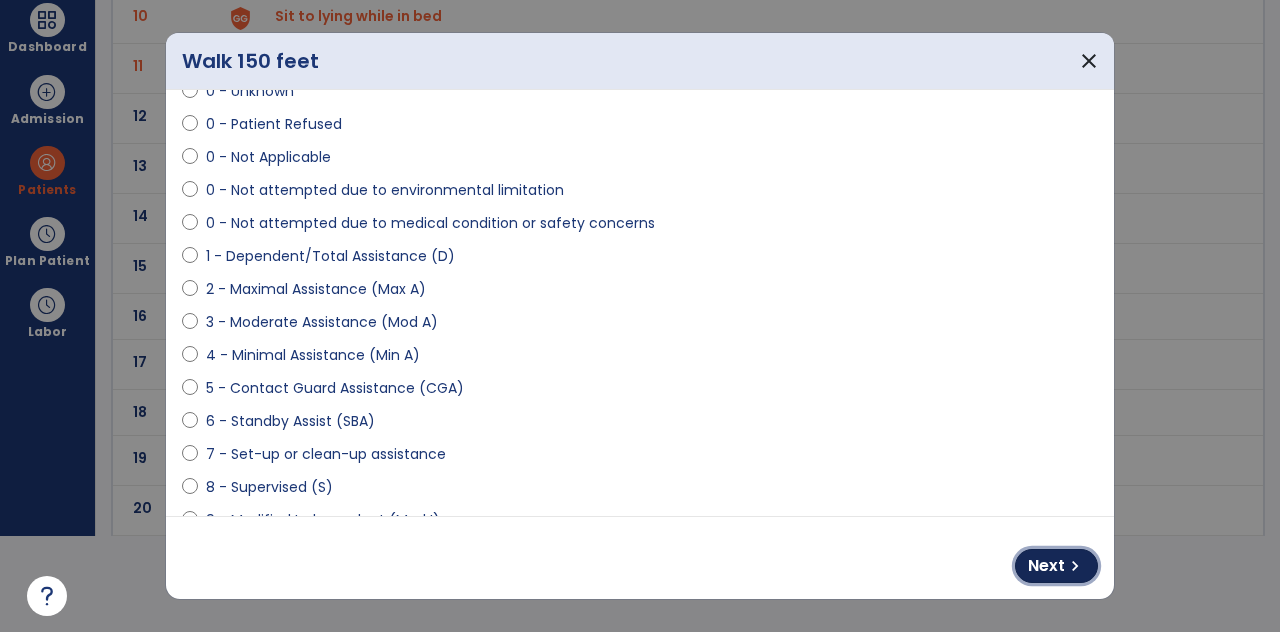click on "Next  chevron_right" at bounding box center (1056, 566) 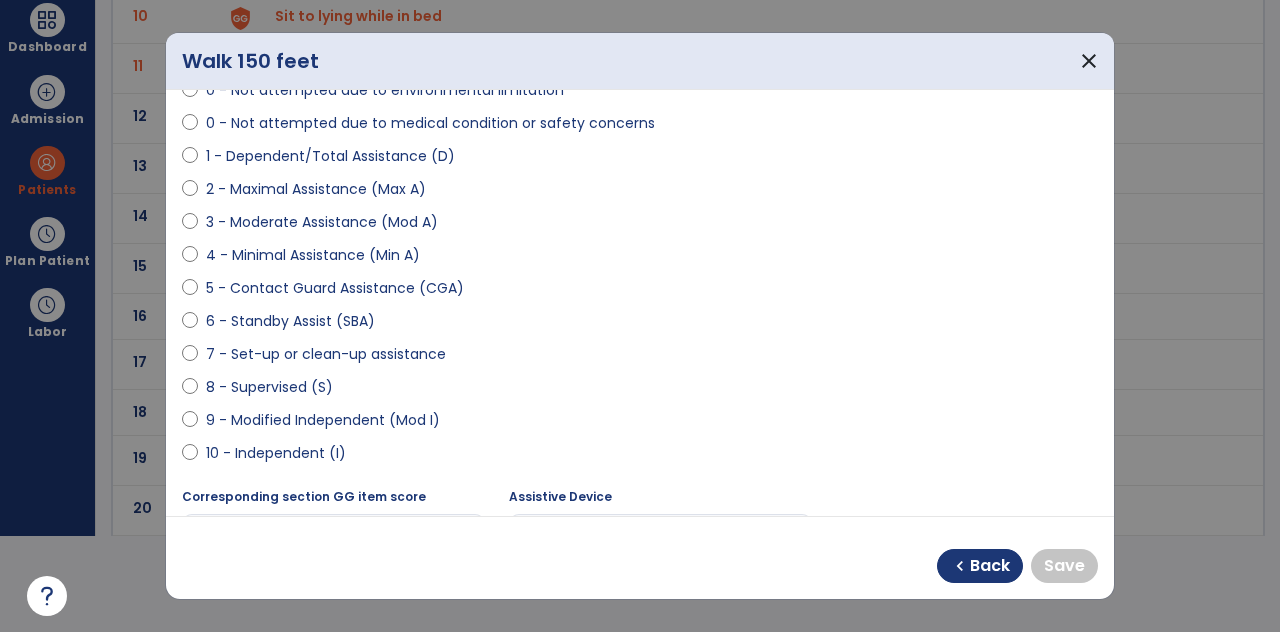 scroll, scrollTop: 188, scrollLeft: 0, axis: vertical 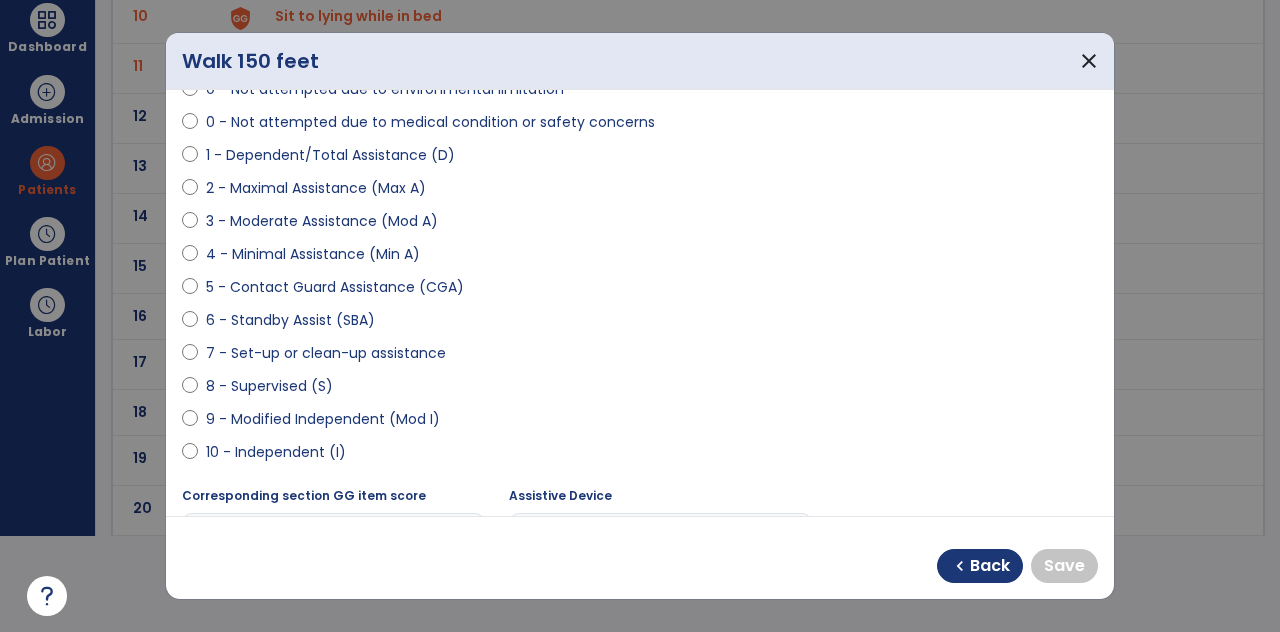 select on "**********" 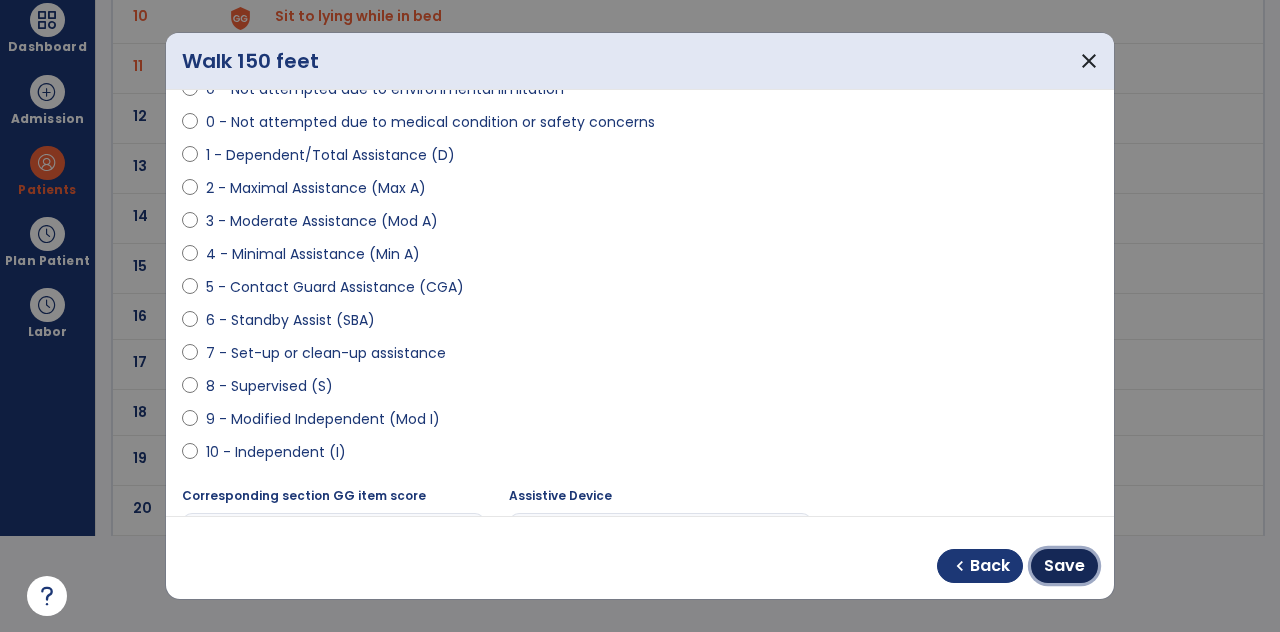 click on "Save" at bounding box center [1064, 566] 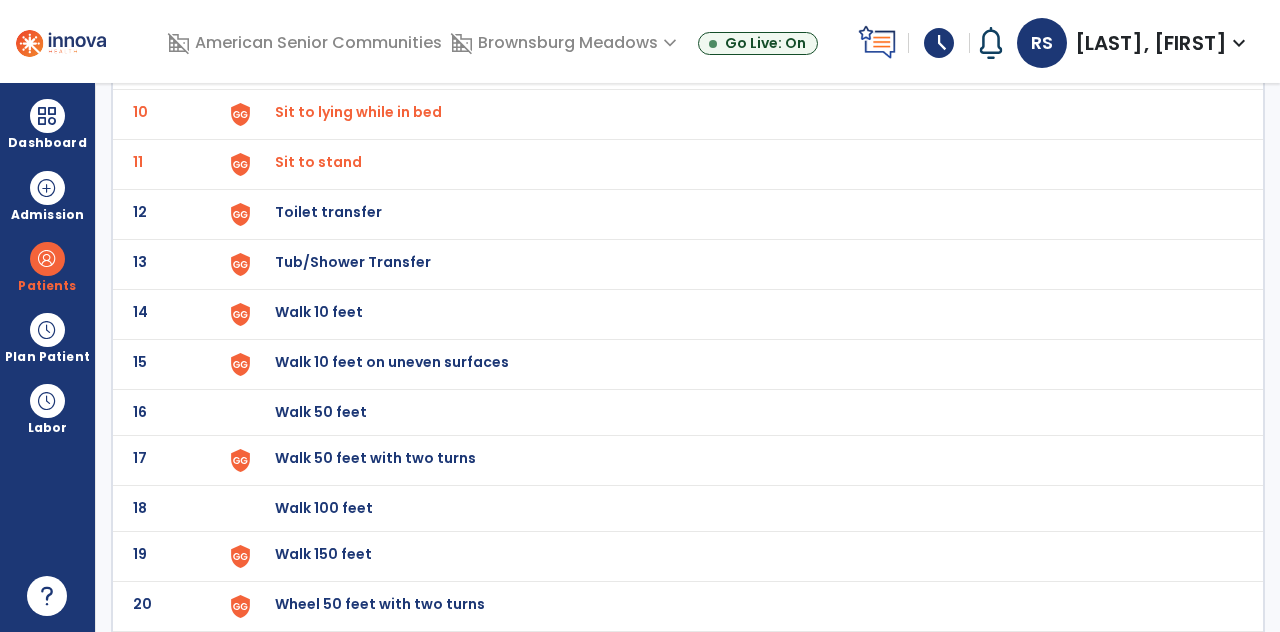 scroll, scrollTop: 96, scrollLeft: 0, axis: vertical 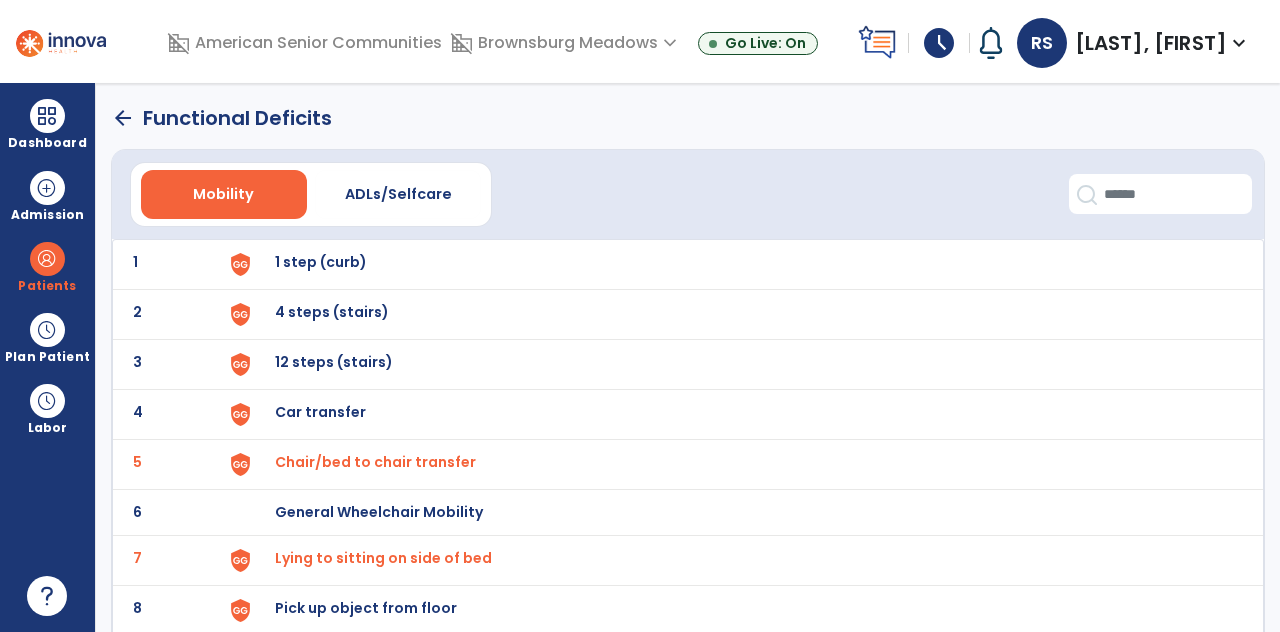 click on "arrow_back" 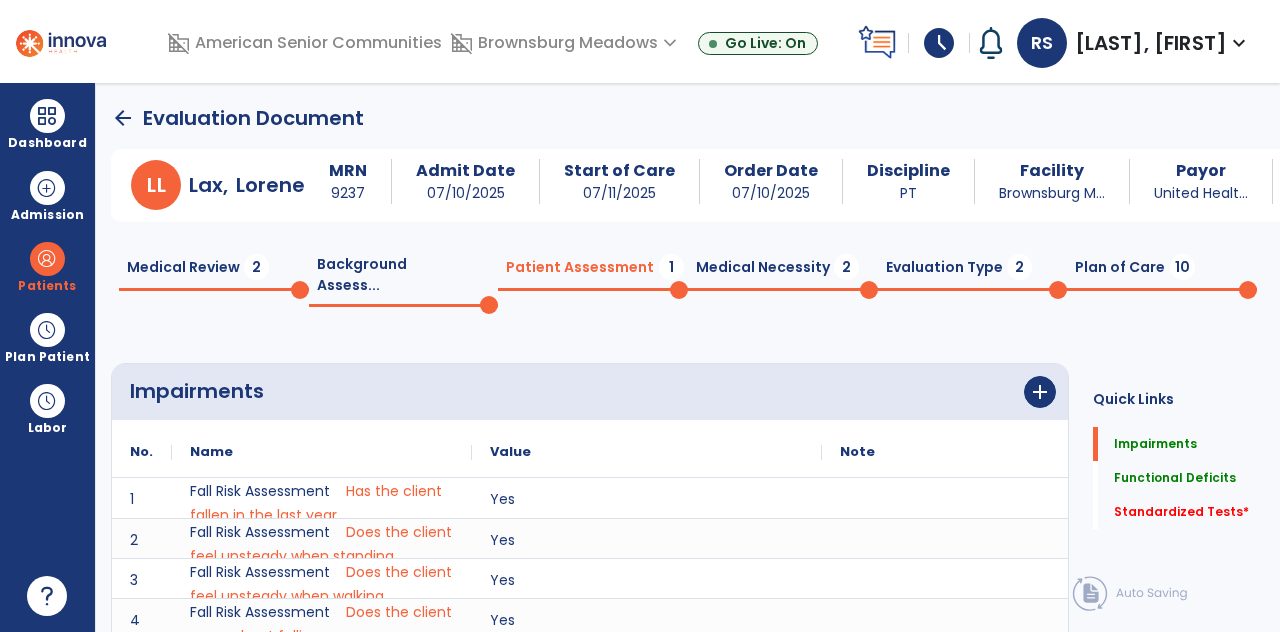 scroll, scrollTop: 82, scrollLeft: 0, axis: vertical 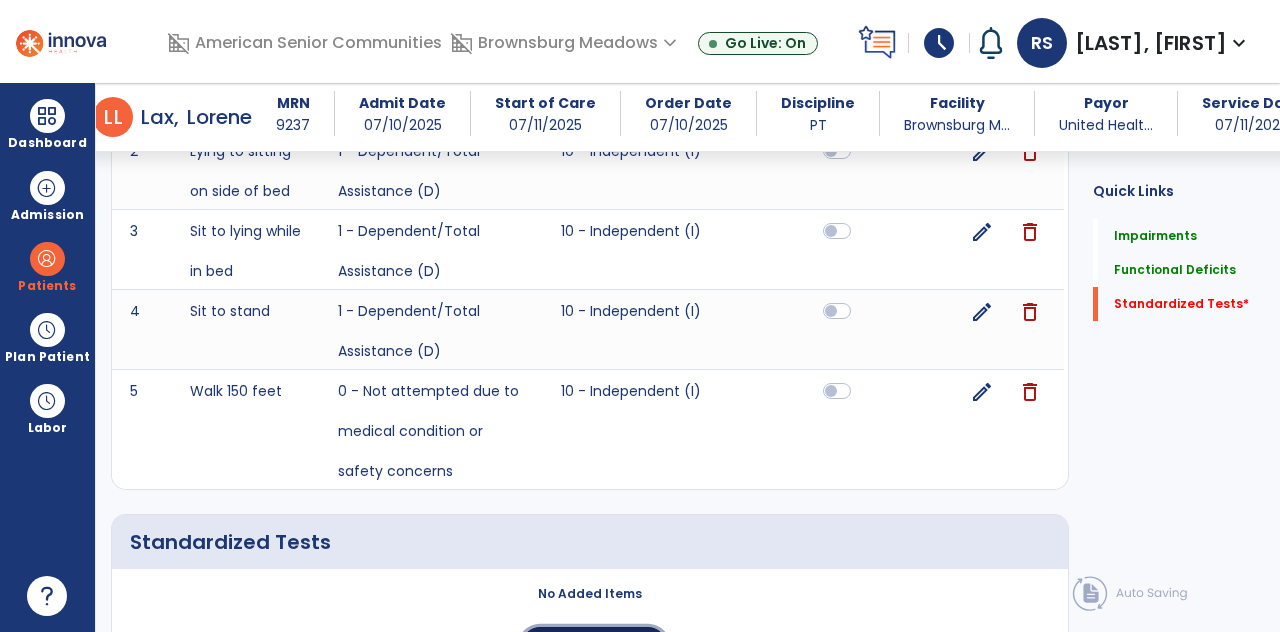 click on "Add New" 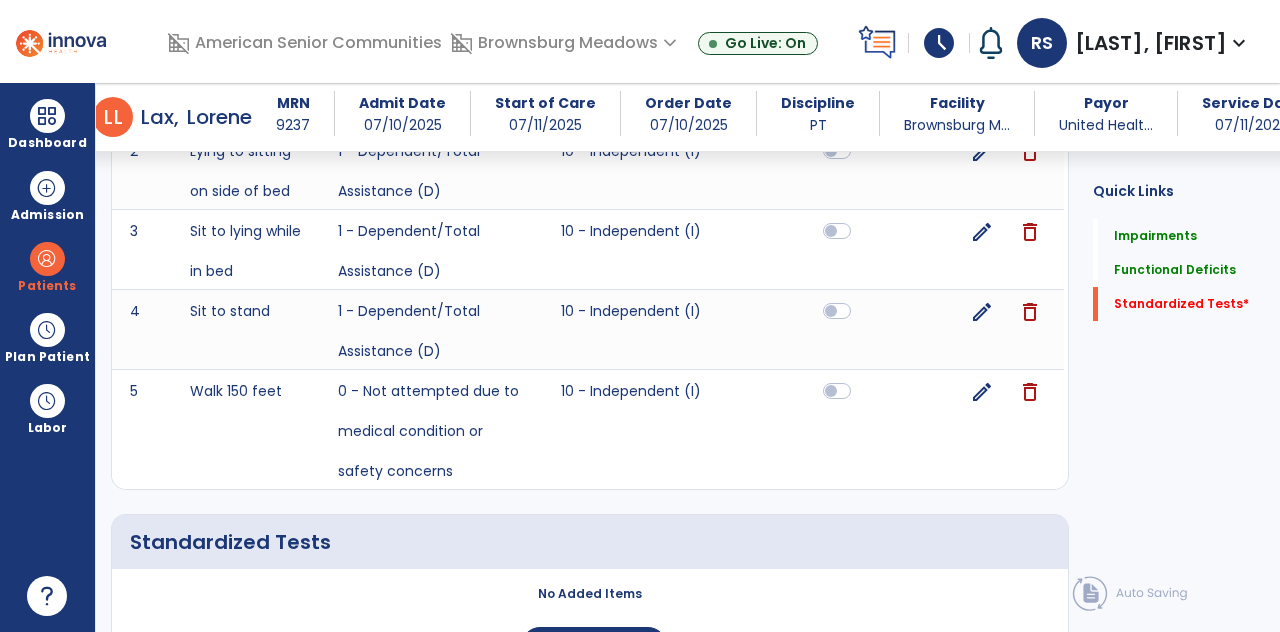 scroll, scrollTop: 96, scrollLeft: 0, axis: vertical 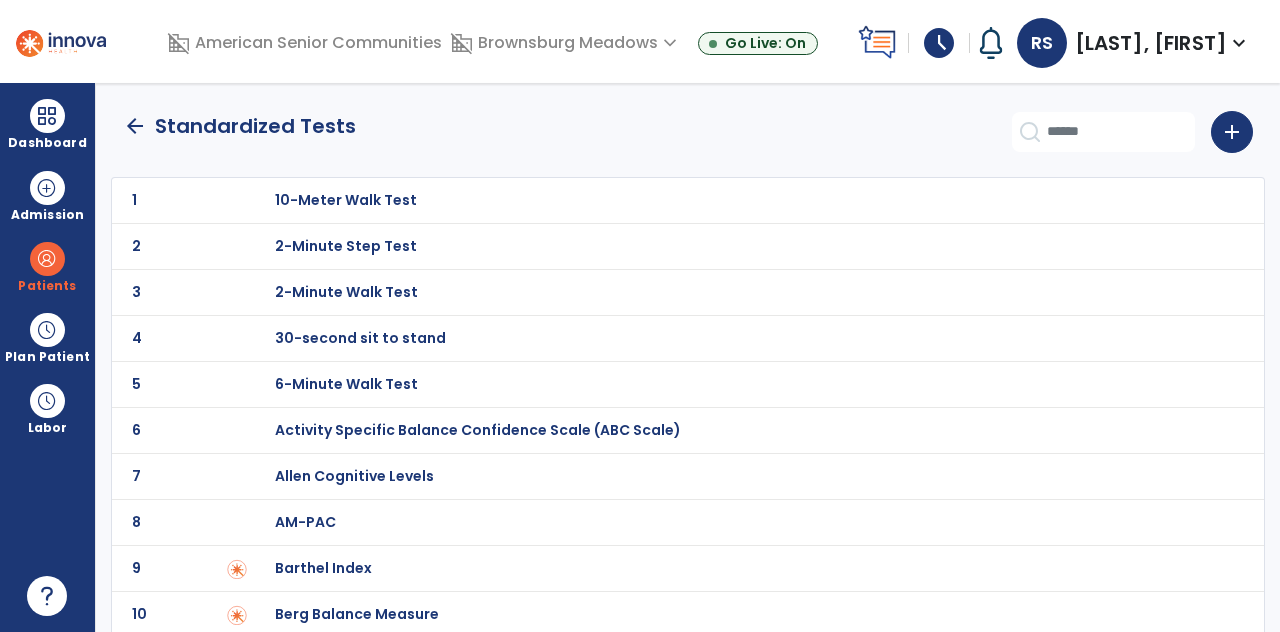 click at bounding box center [262, 200] 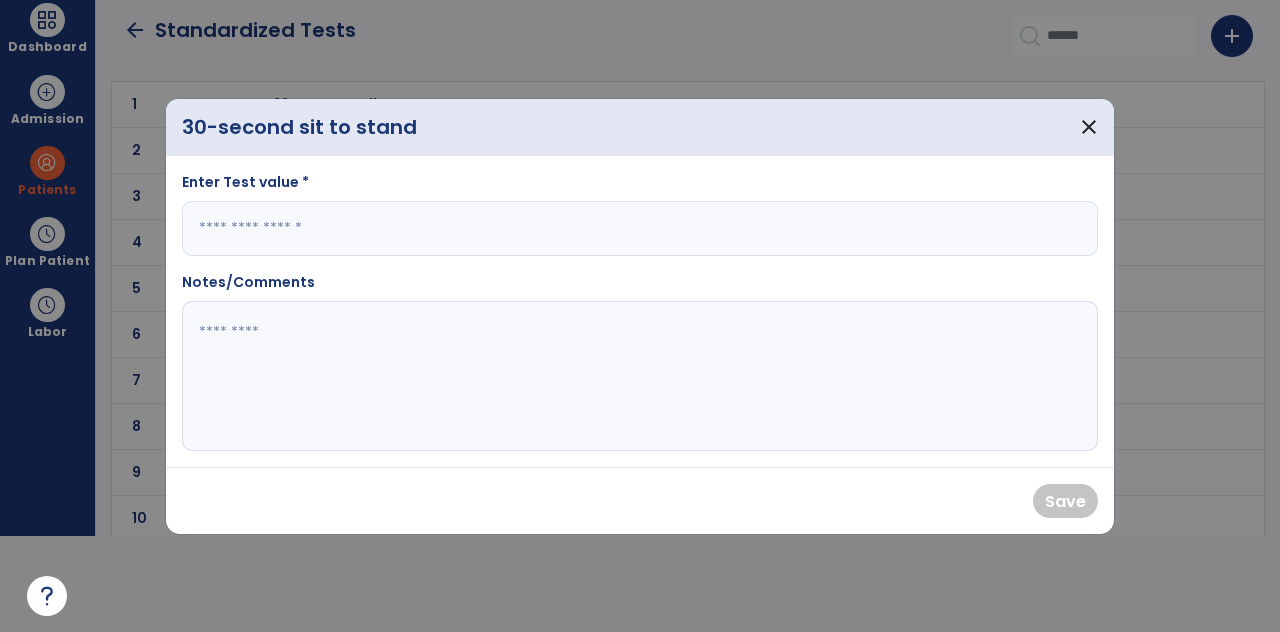 click at bounding box center (640, 228) 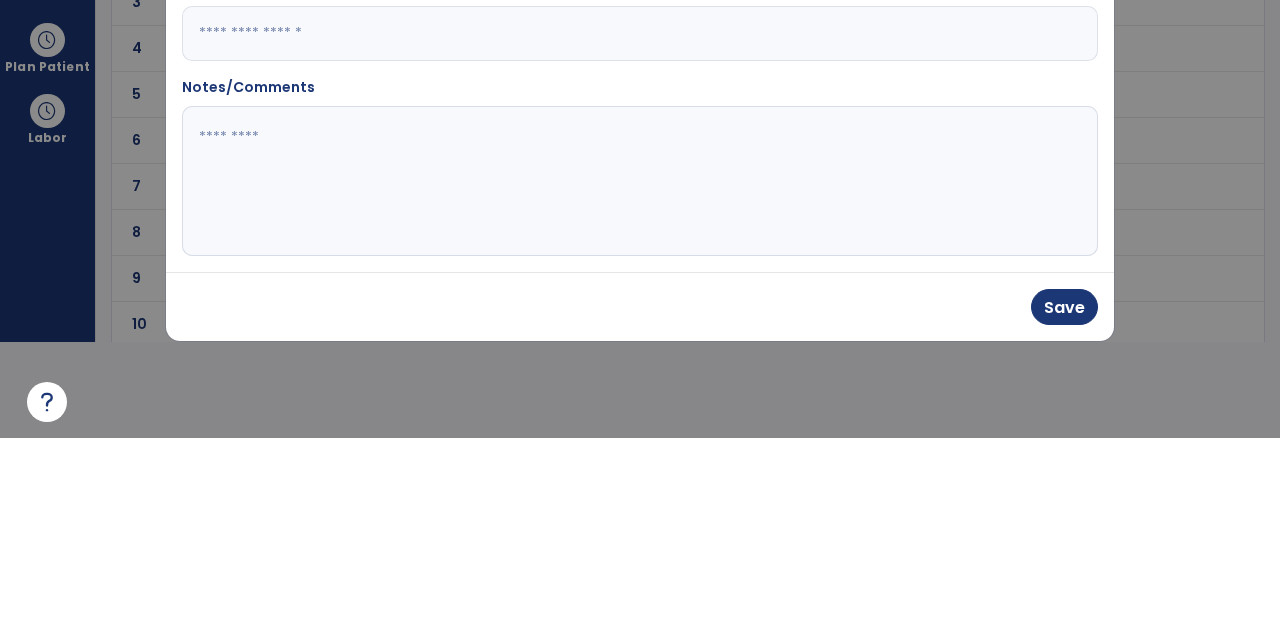 type on "*" 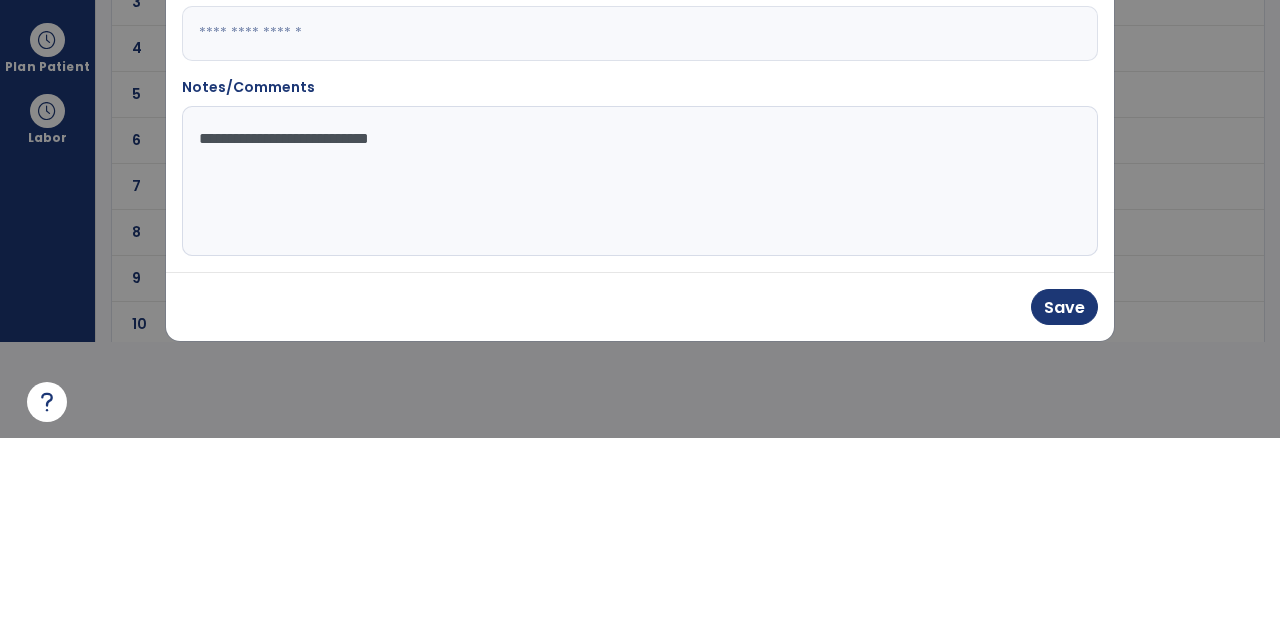 type on "**********" 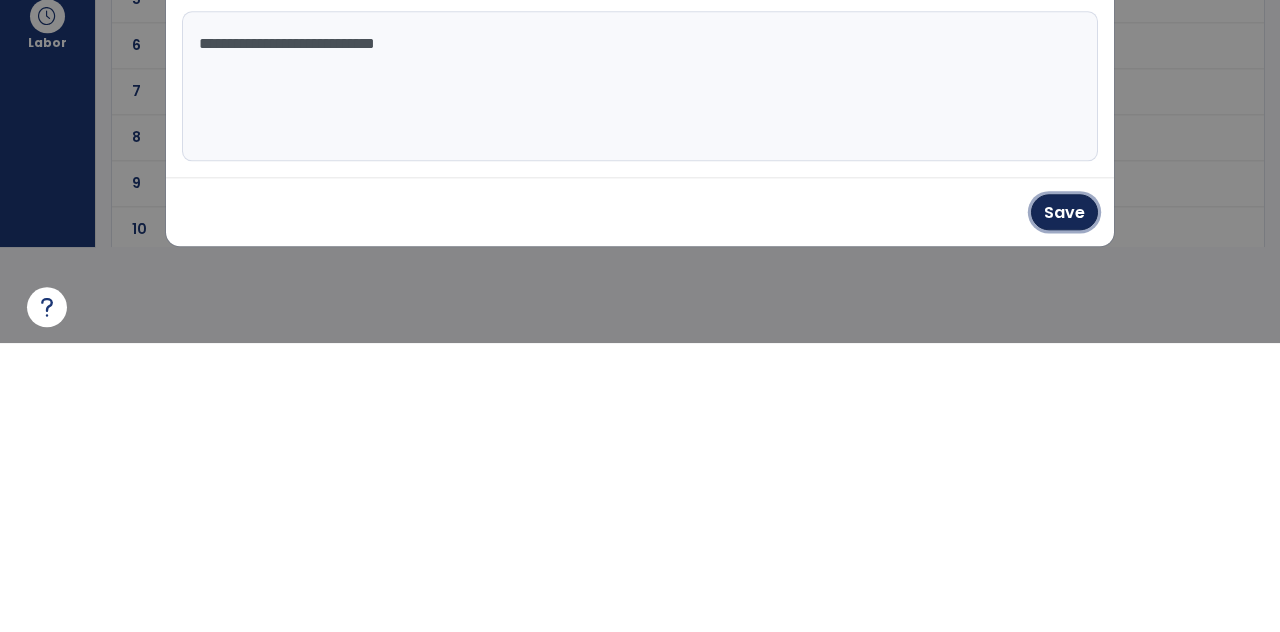 click on "Save" at bounding box center (1064, 501) 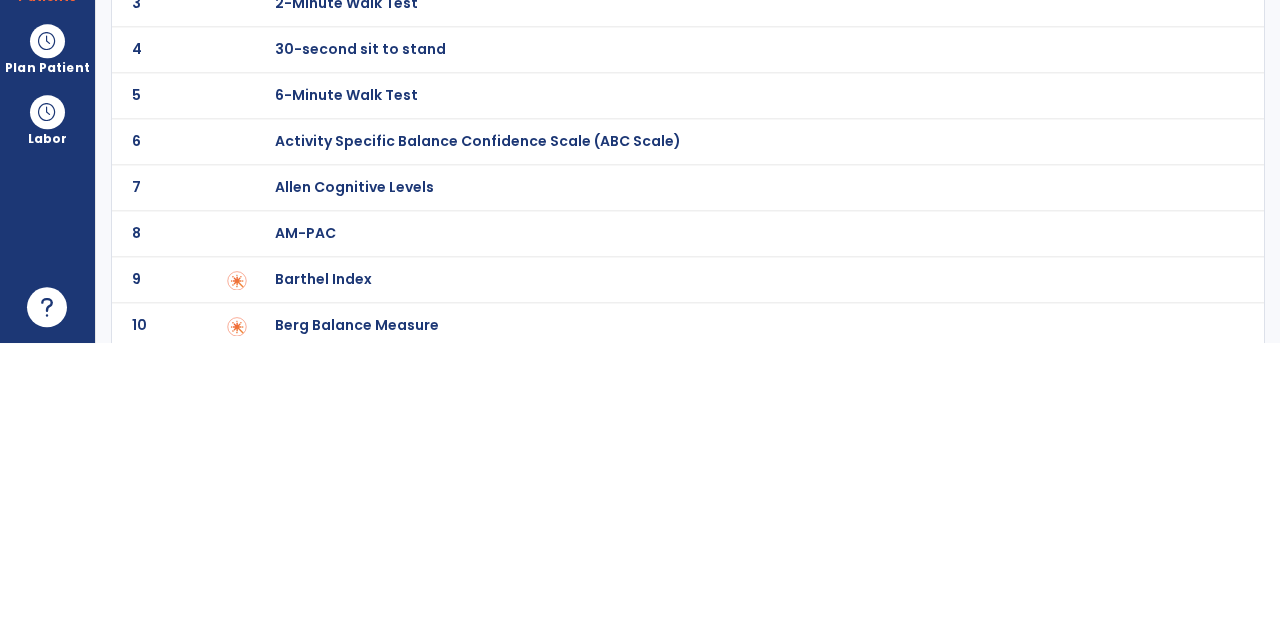 scroll, scrollTop: 96, scrollLeft: 0, axis: vertical 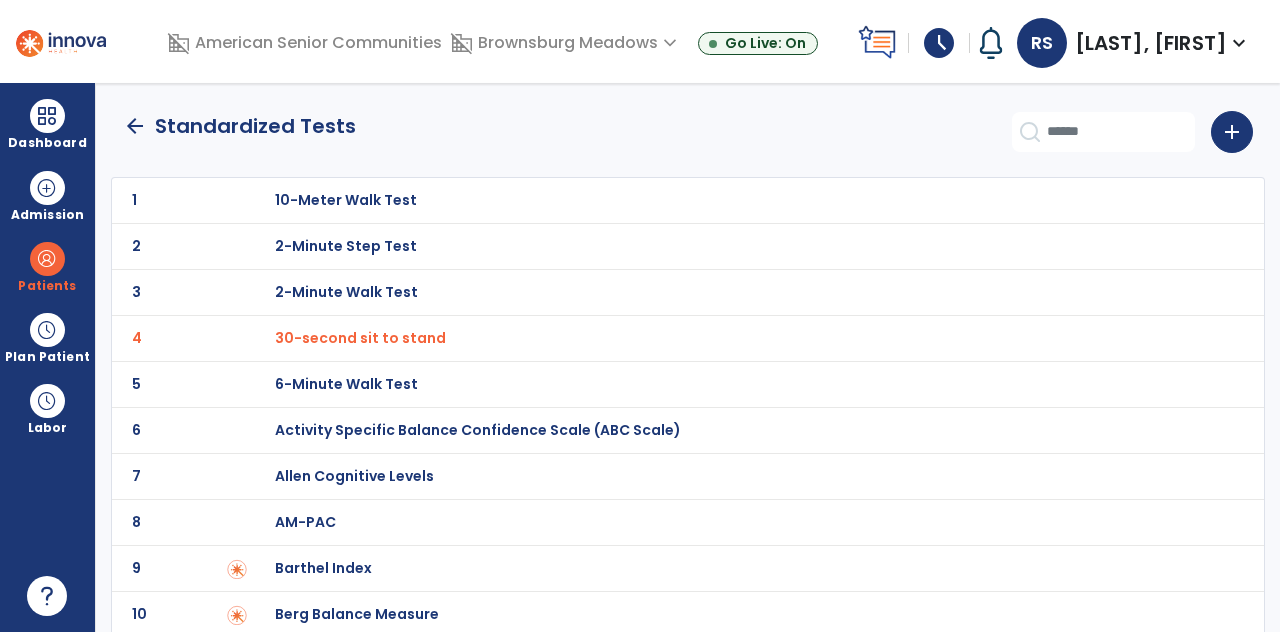 click on "arrow_back" 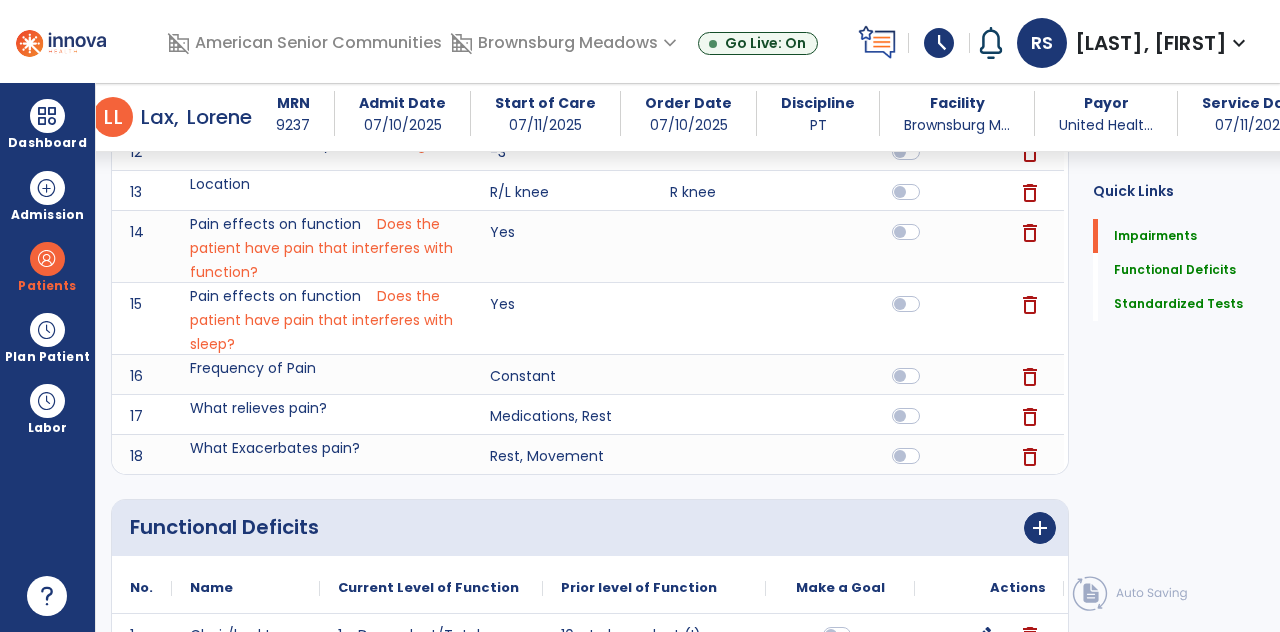 scroll, scrollTop: 0, scrollLeft: 0, axis: both 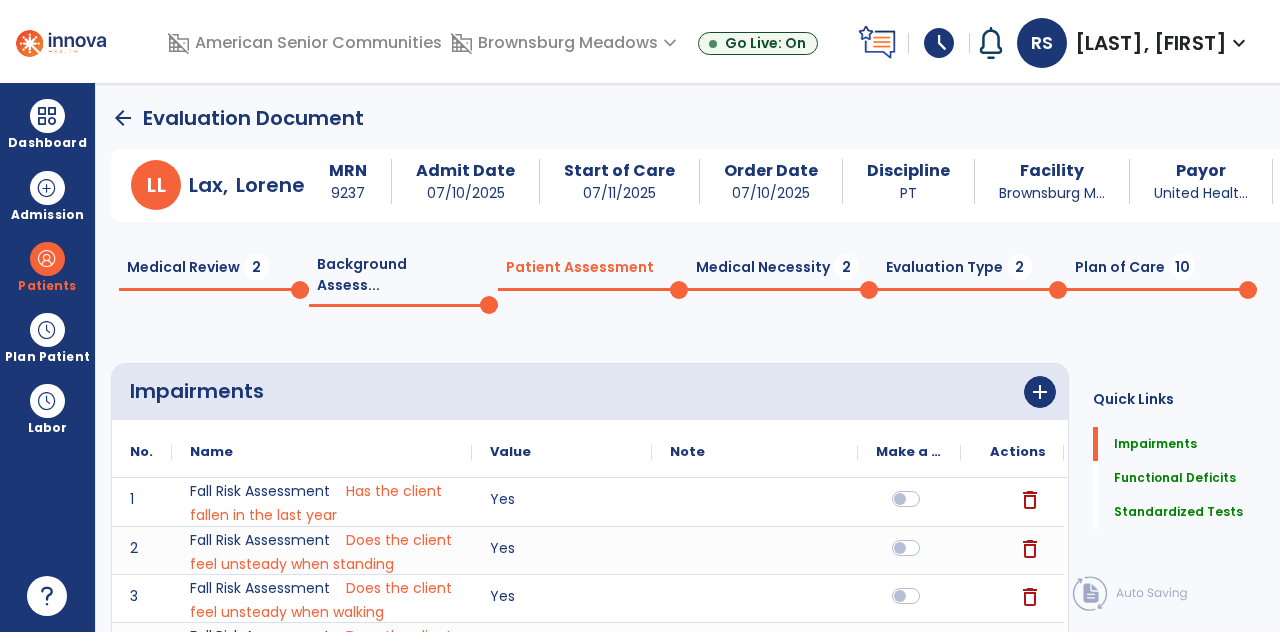 click on "Medical Necessity  2" 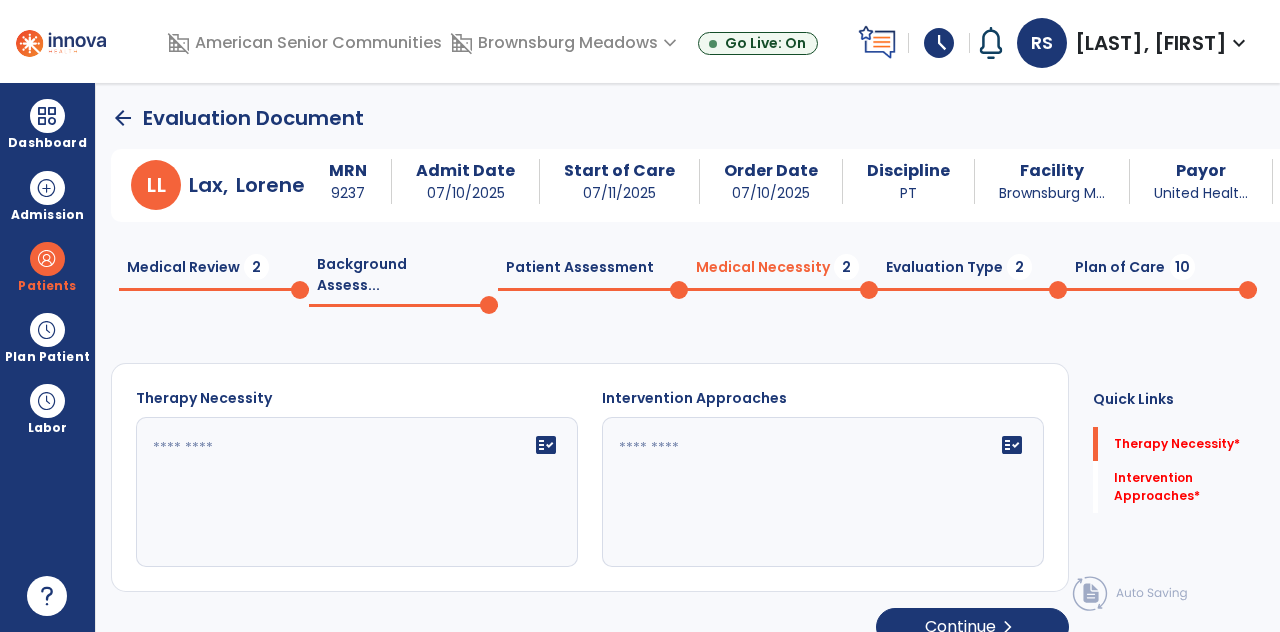 click on "fact_check" 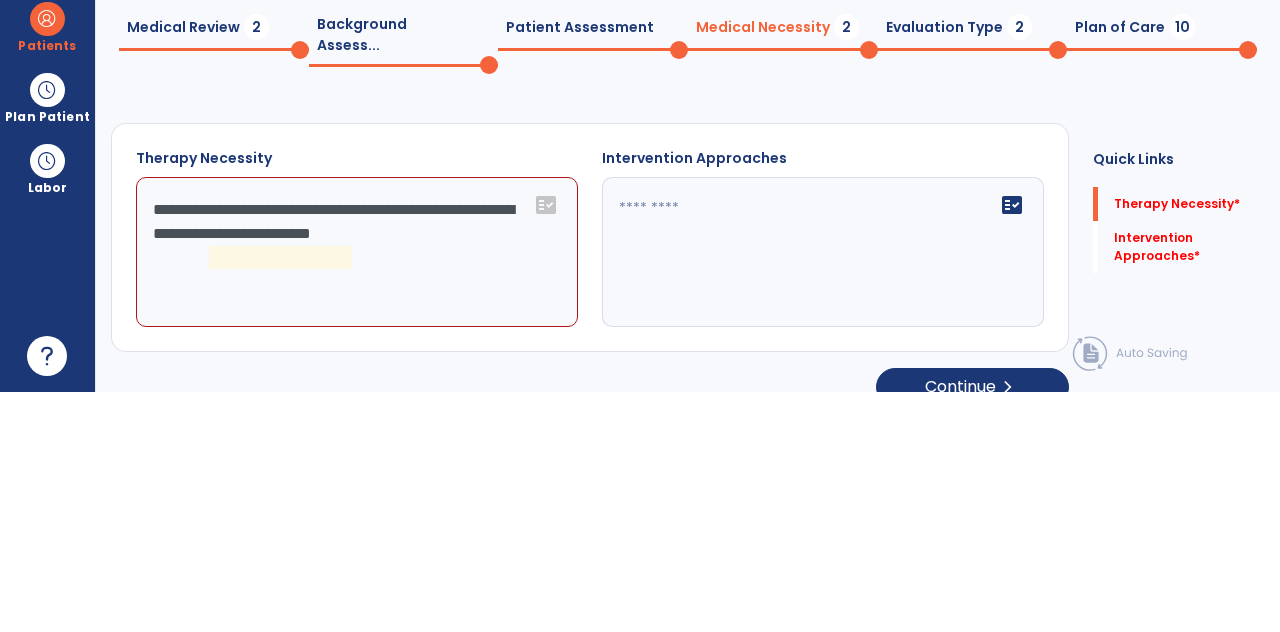 scroll, scrollTop: 82, scrollLeft: 0, axis: vertical 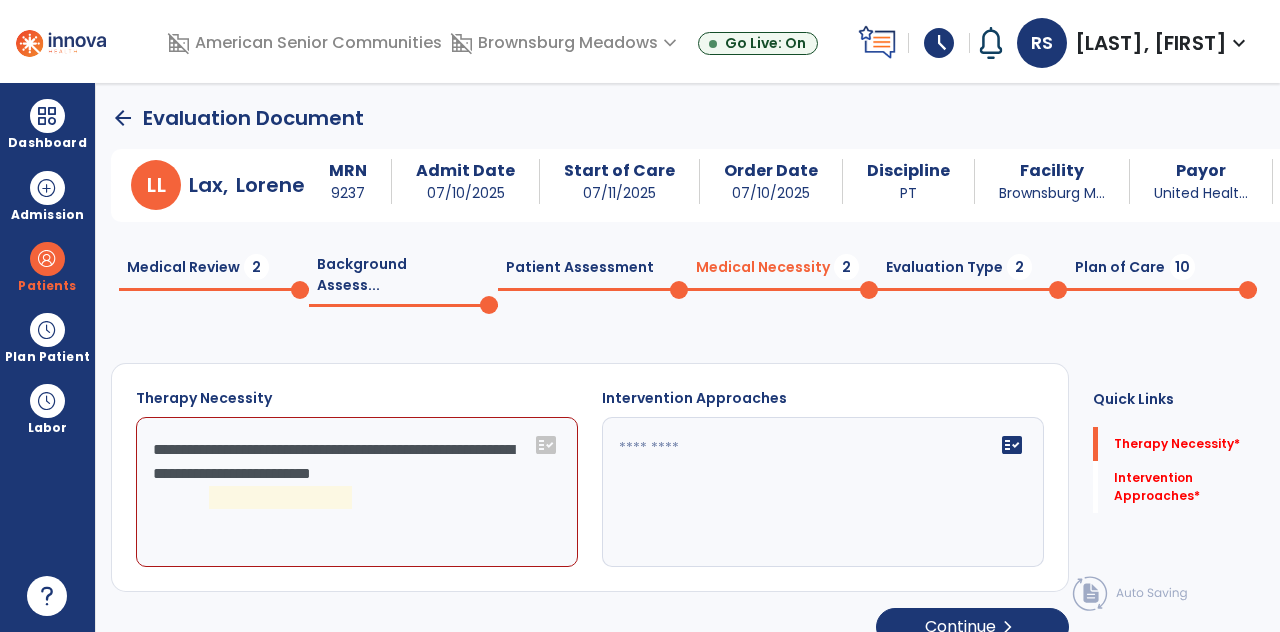 click on "**********" 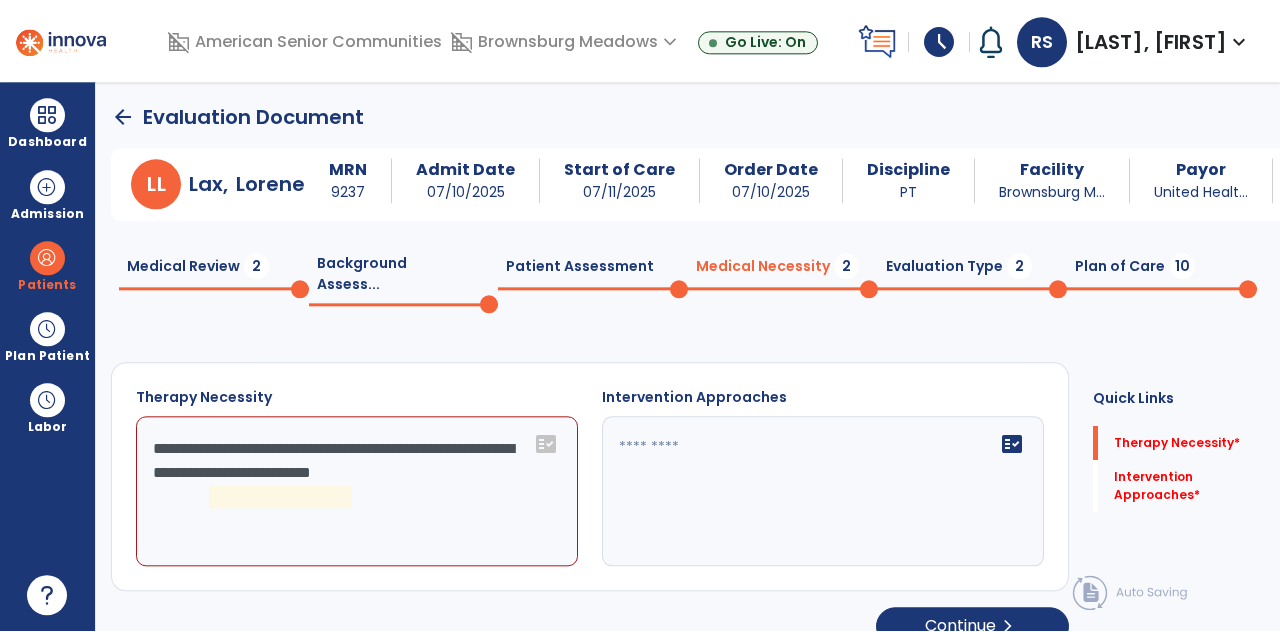 scroll, scrollTop: 82, scrollLeft: 0, axis: vertical 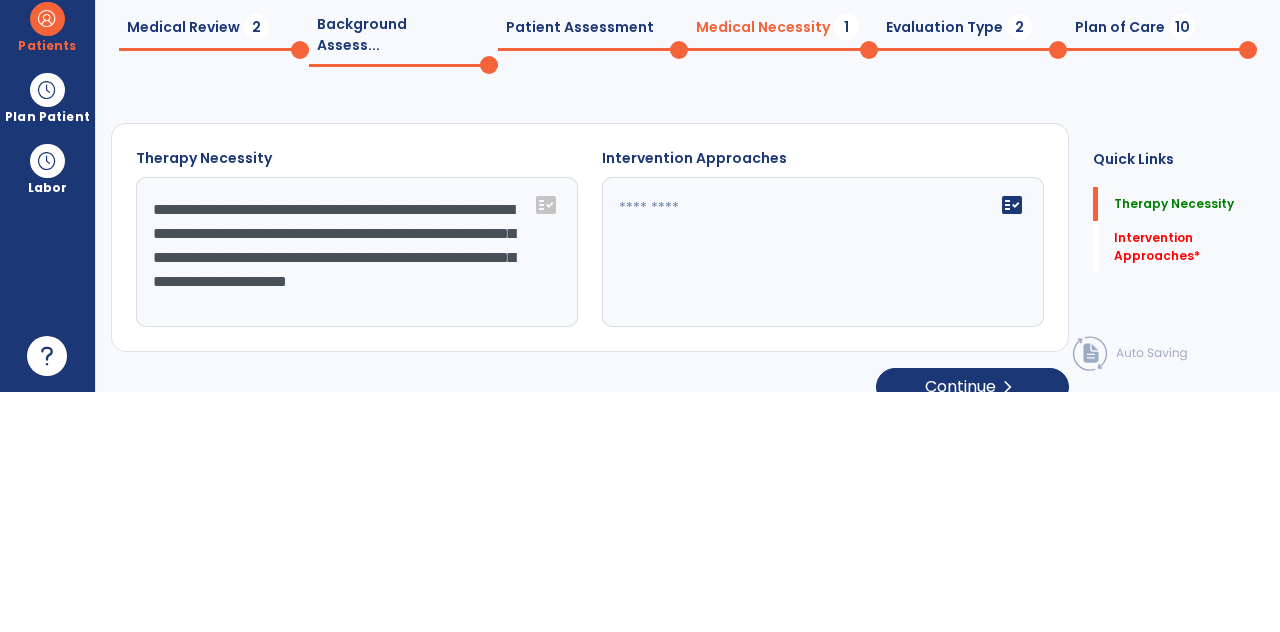 type on "**********" 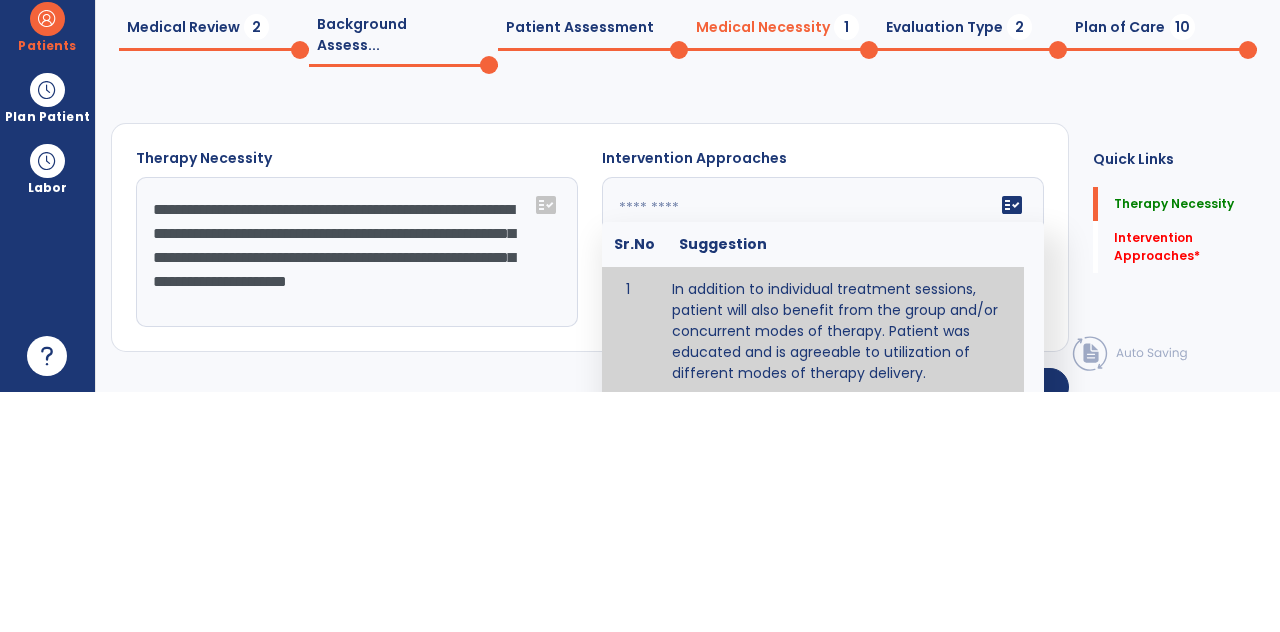 scroll, scrollTop: 335, scrollLeft: 0, axis: vertical 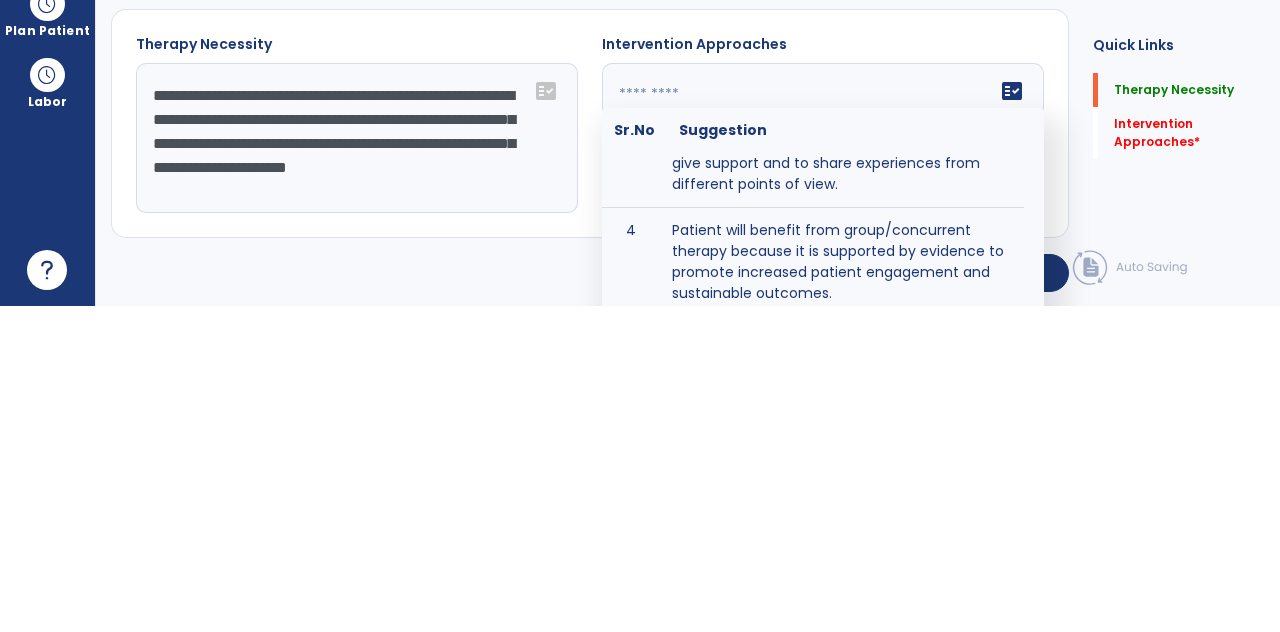 type on "**********" 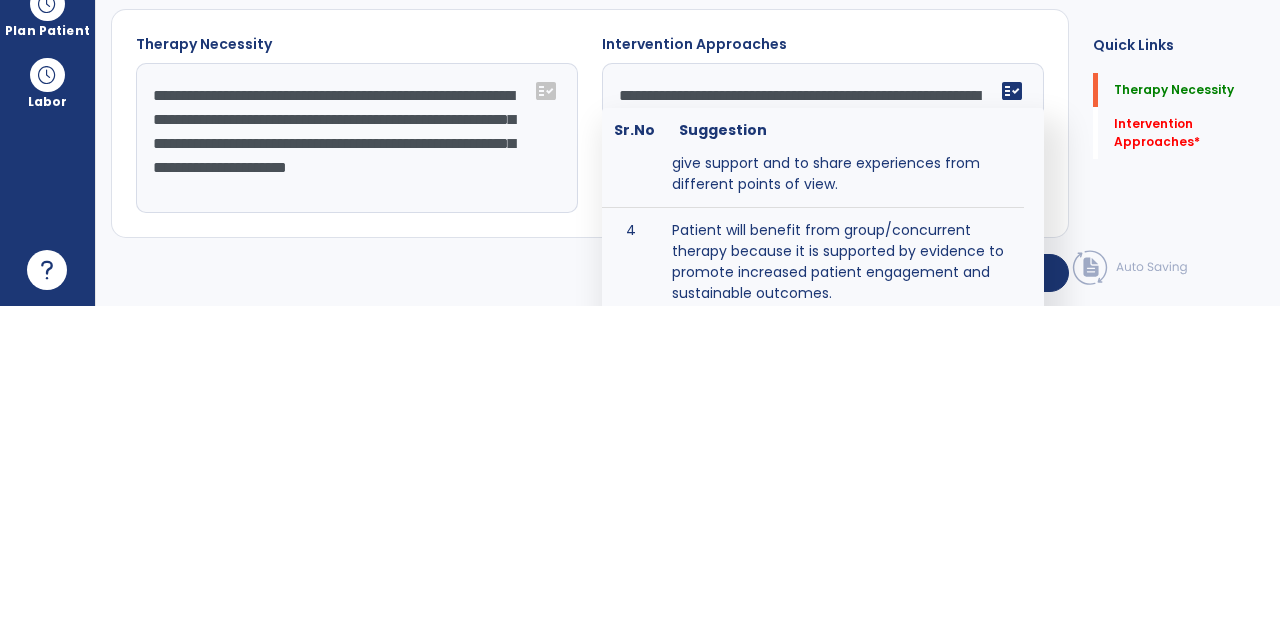 scroll, scrollTop: 82, scrollLeft: 0, axis: vertical 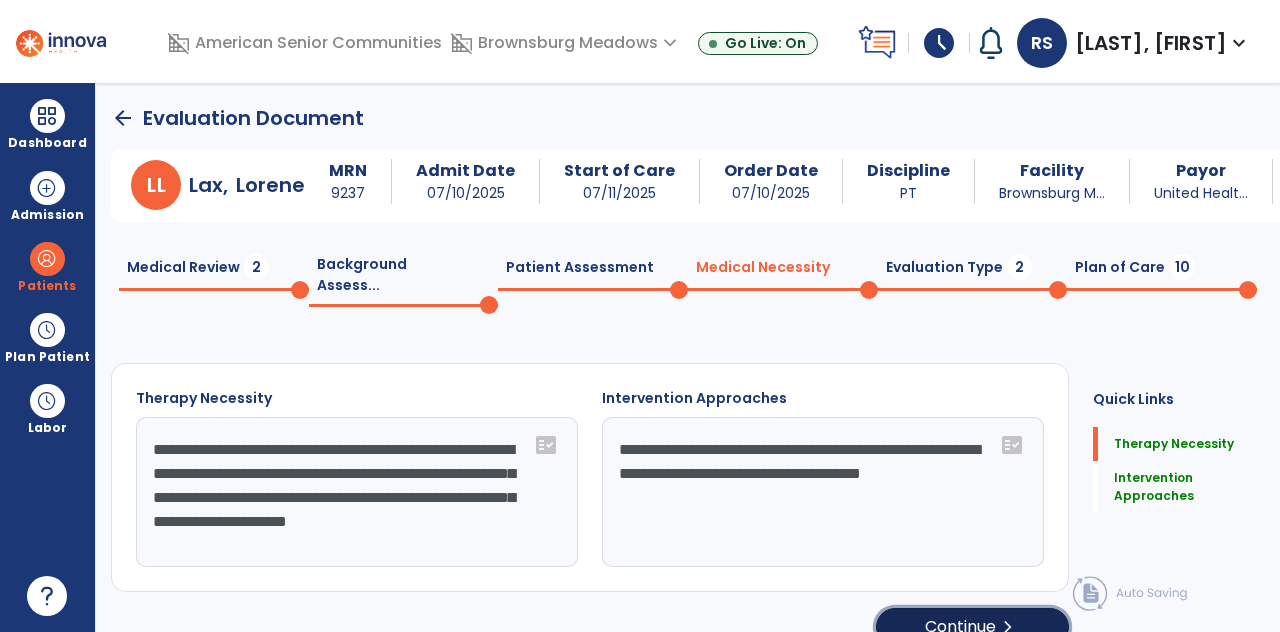 click on "Continue  chevron_right" 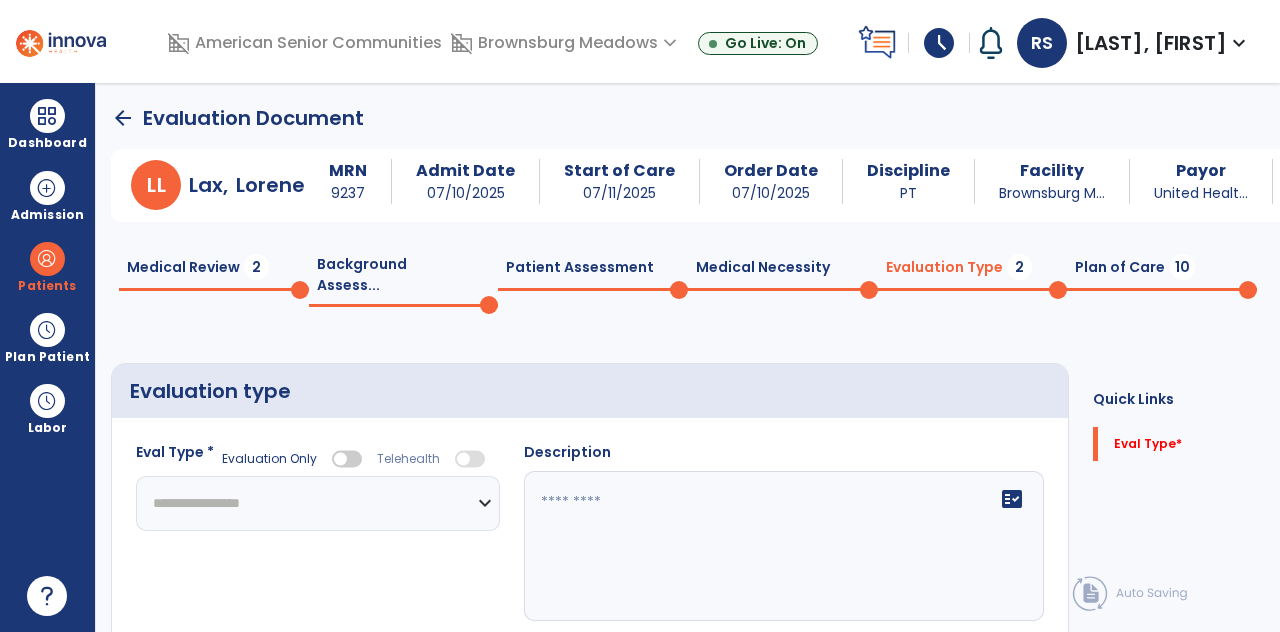 click on "**********" 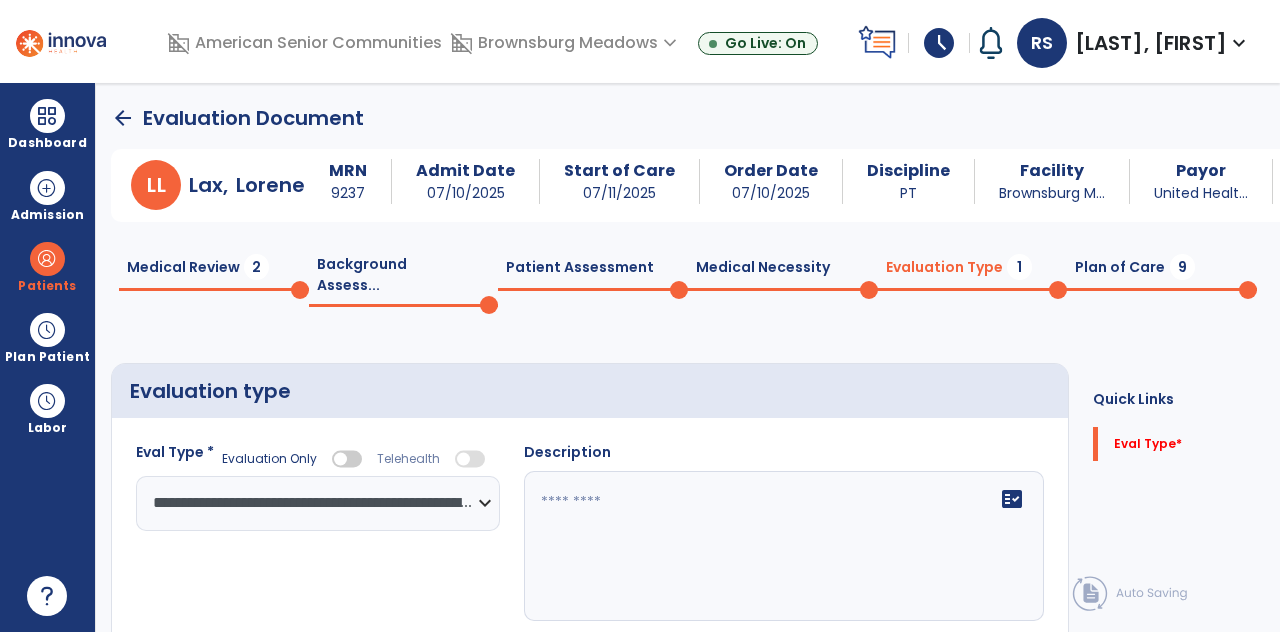 click on "fact_check" 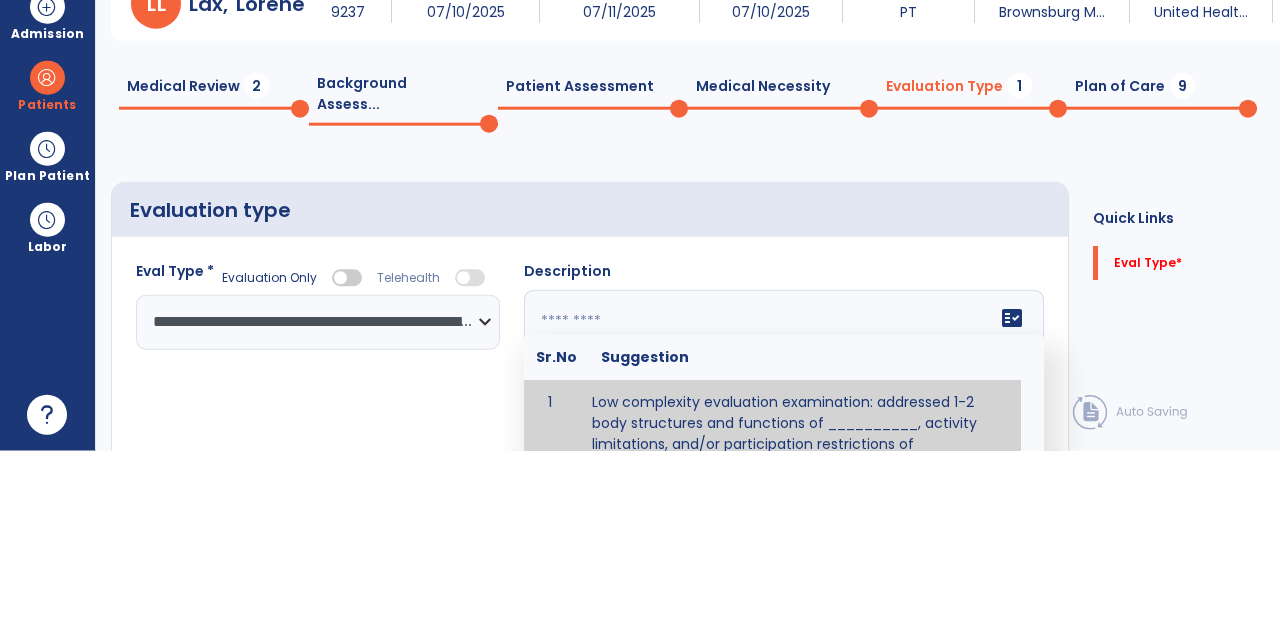 scroll, scrollTop: 82, scrollLeft: 0, axis: vertical 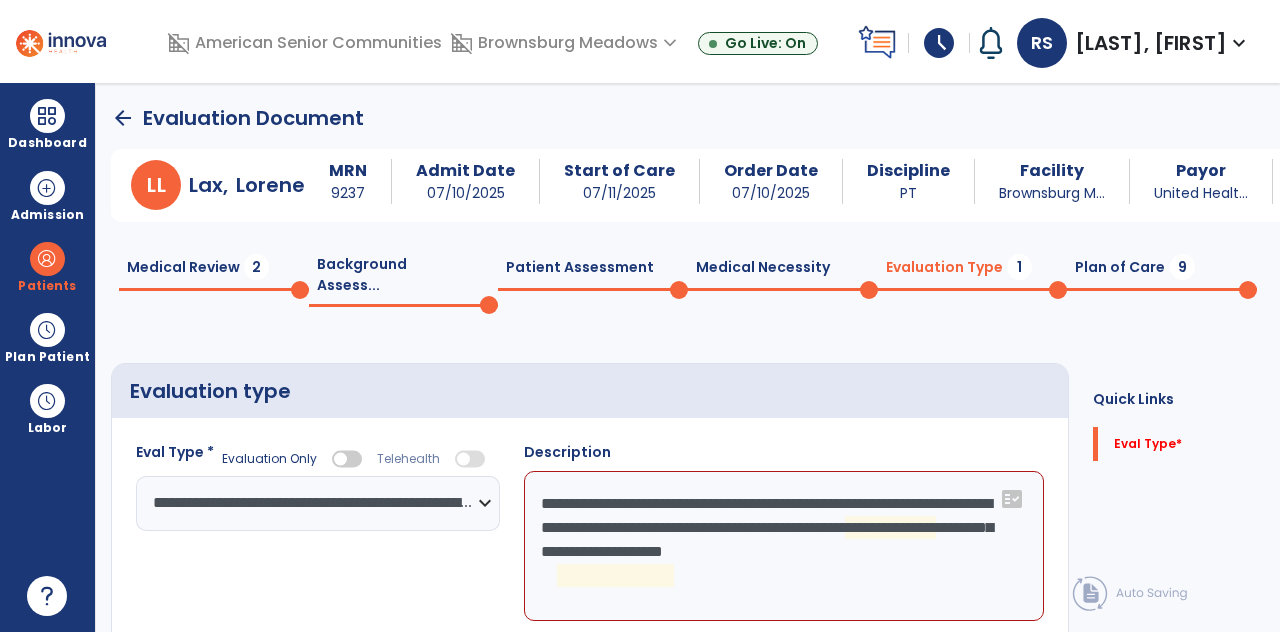 click on "**********" 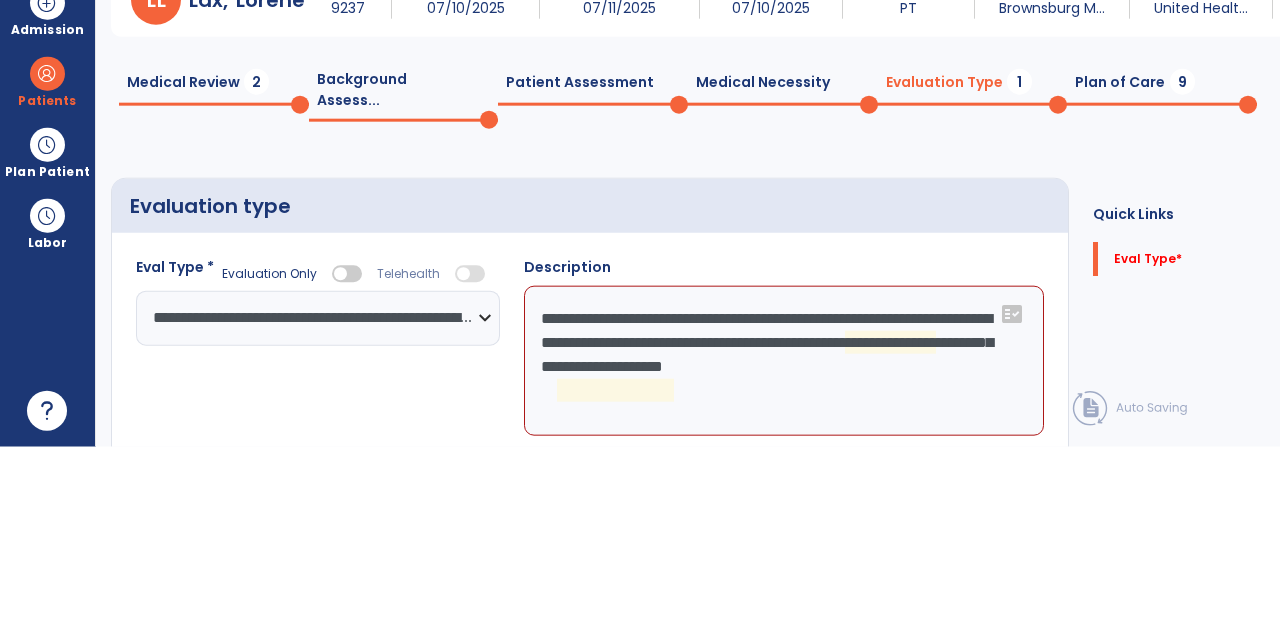 scroll, scrollTop: 82, scrollLeft: 0, axis: vertical 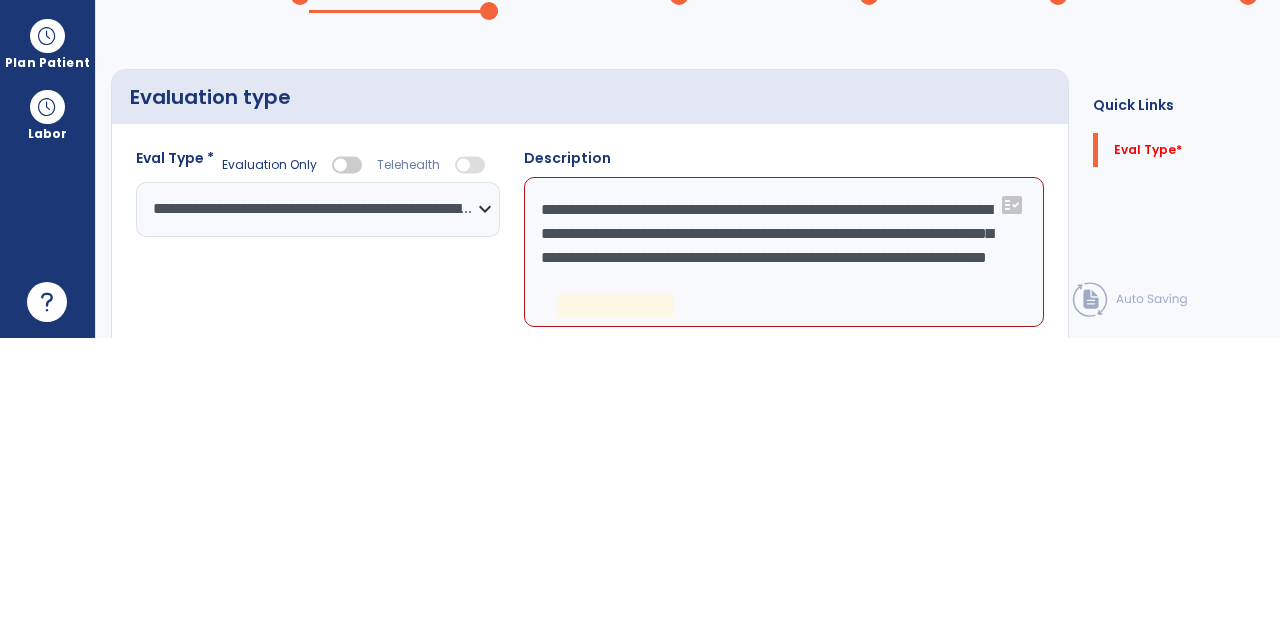click on "**********" 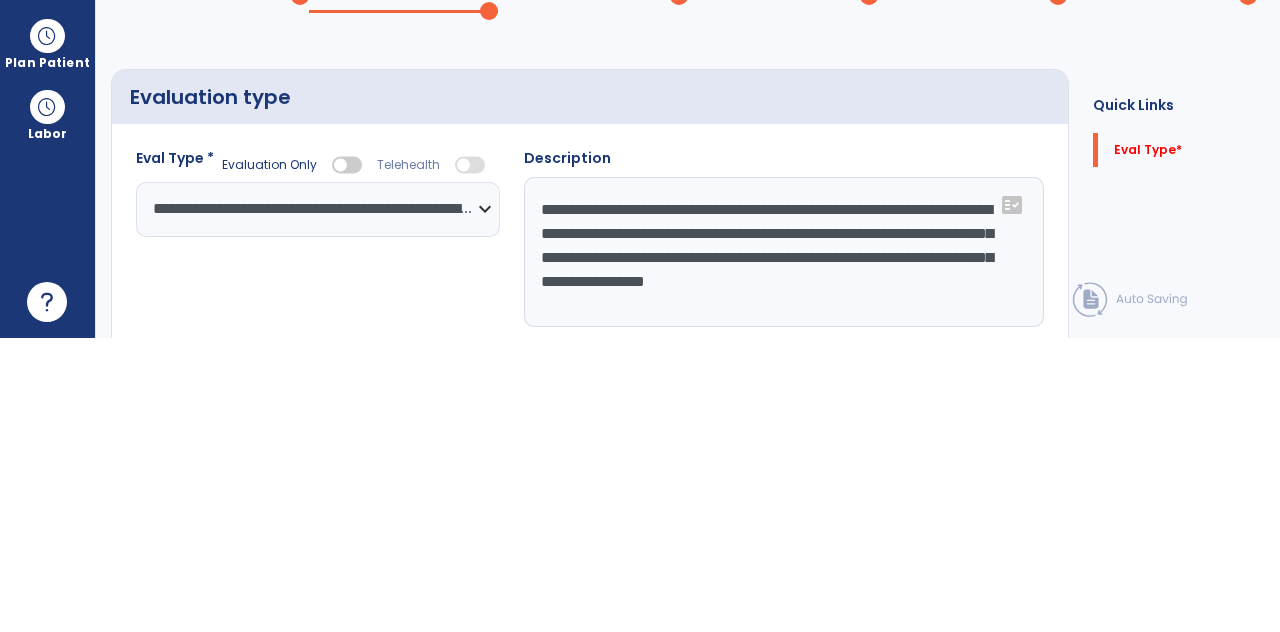 type on "**********" 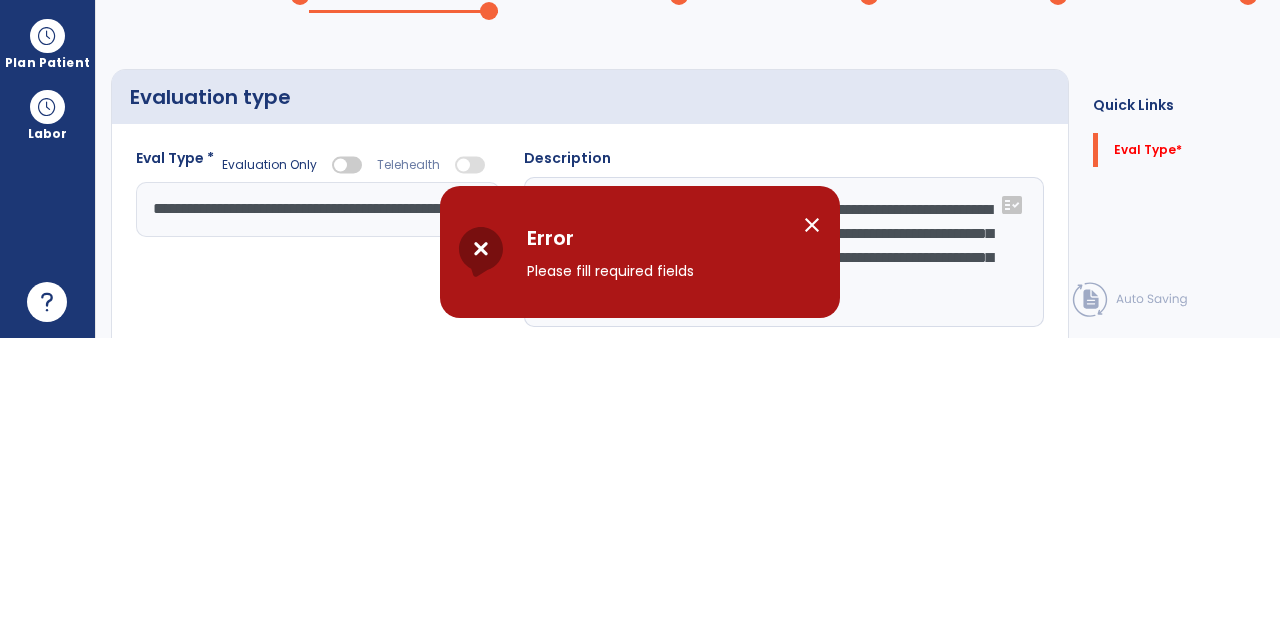scroll, scrollTop: 82, scrollLeft: 0, axis: vertical 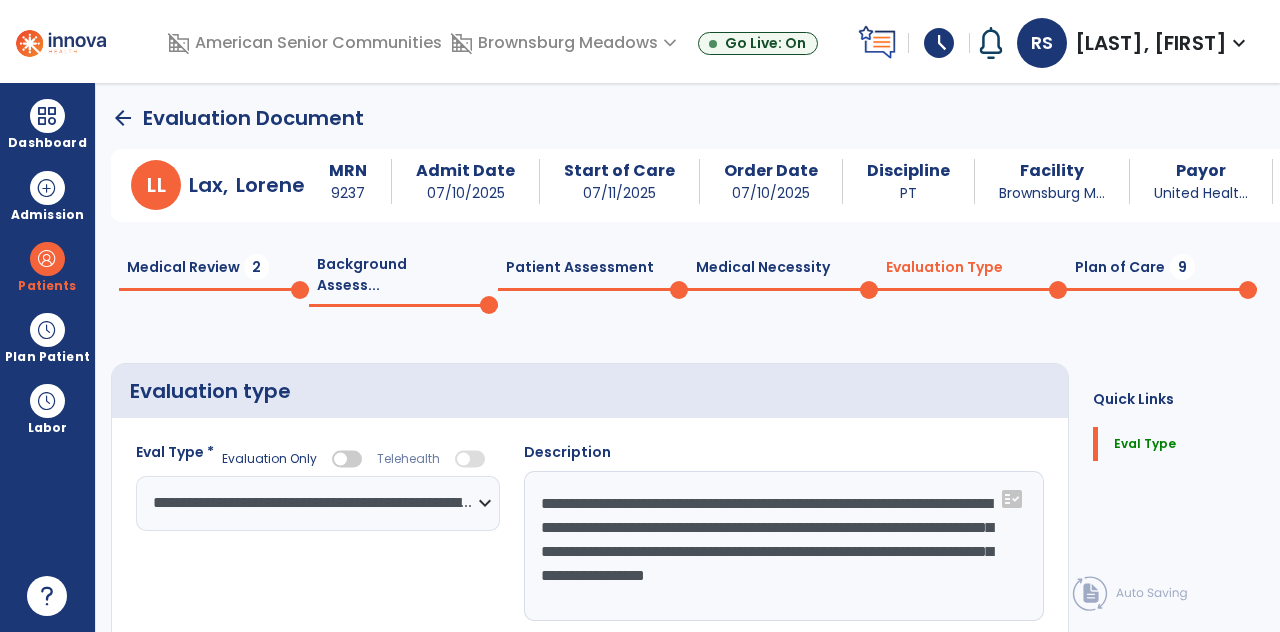 click on "Plan of Care  9" 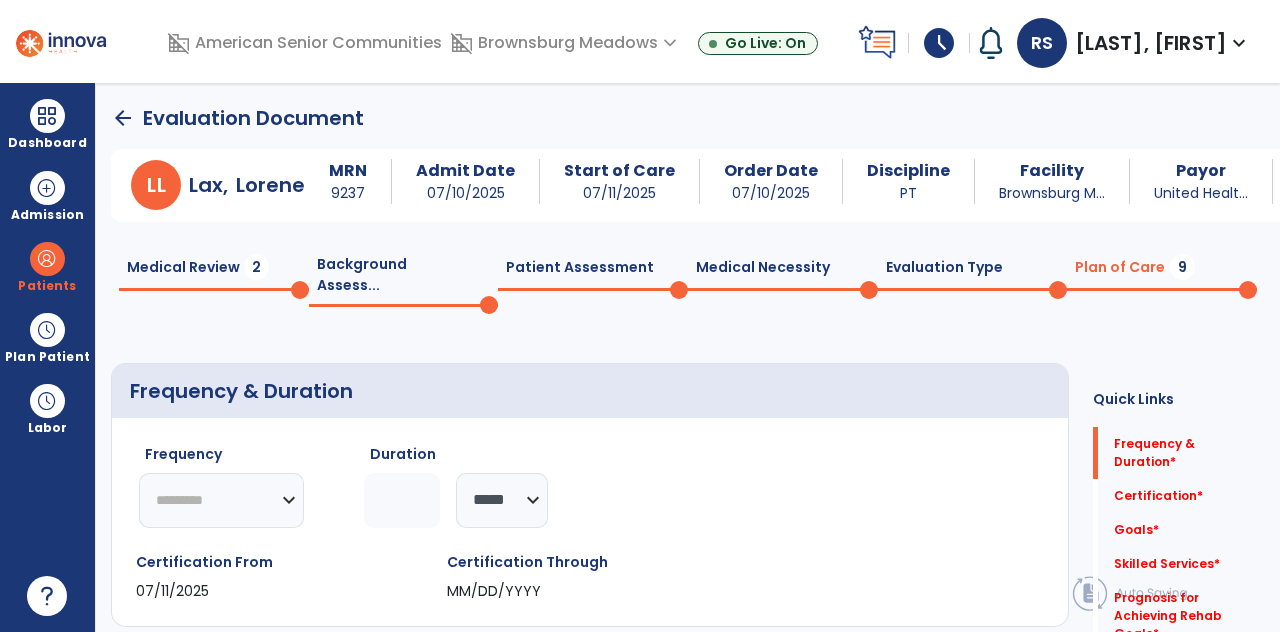 scroll, scrollTop: 95, scrollLeft: 0, axis: vertical 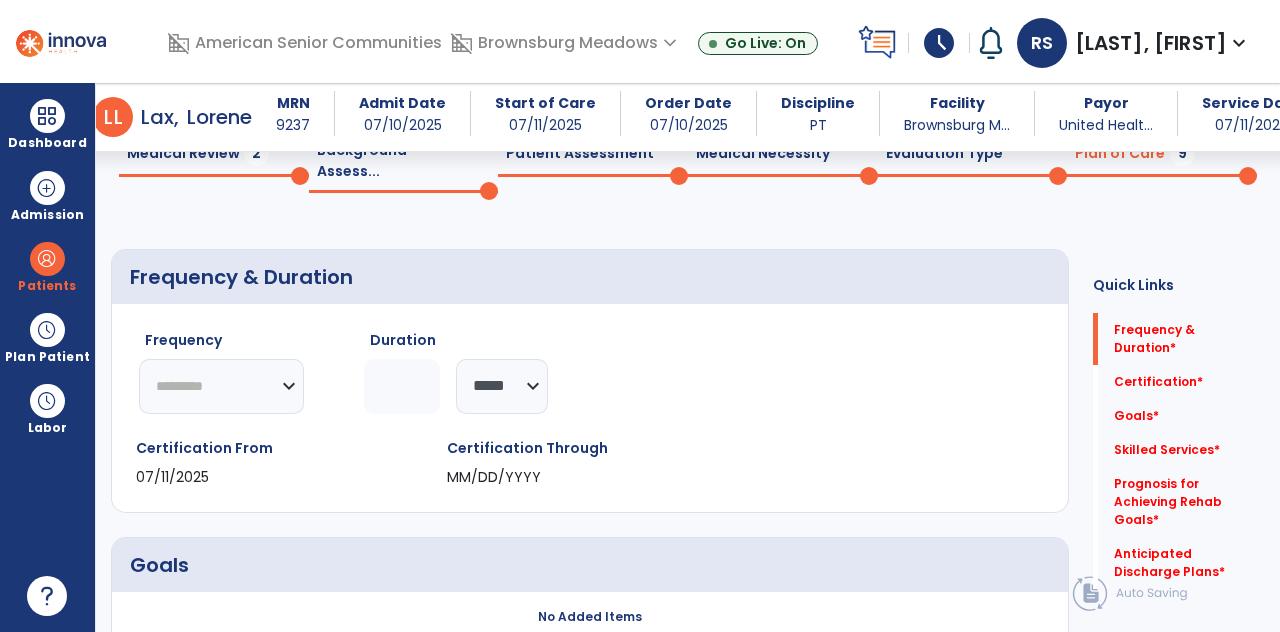 click on "********* ** ** ** ** ** ** **" 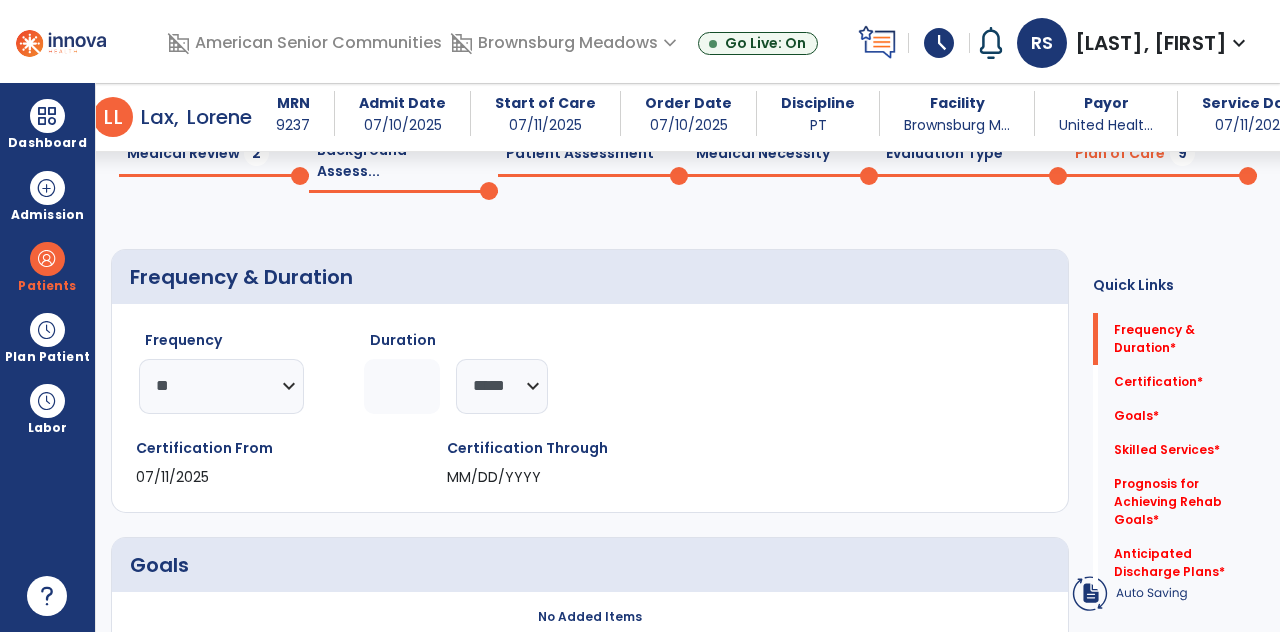 click 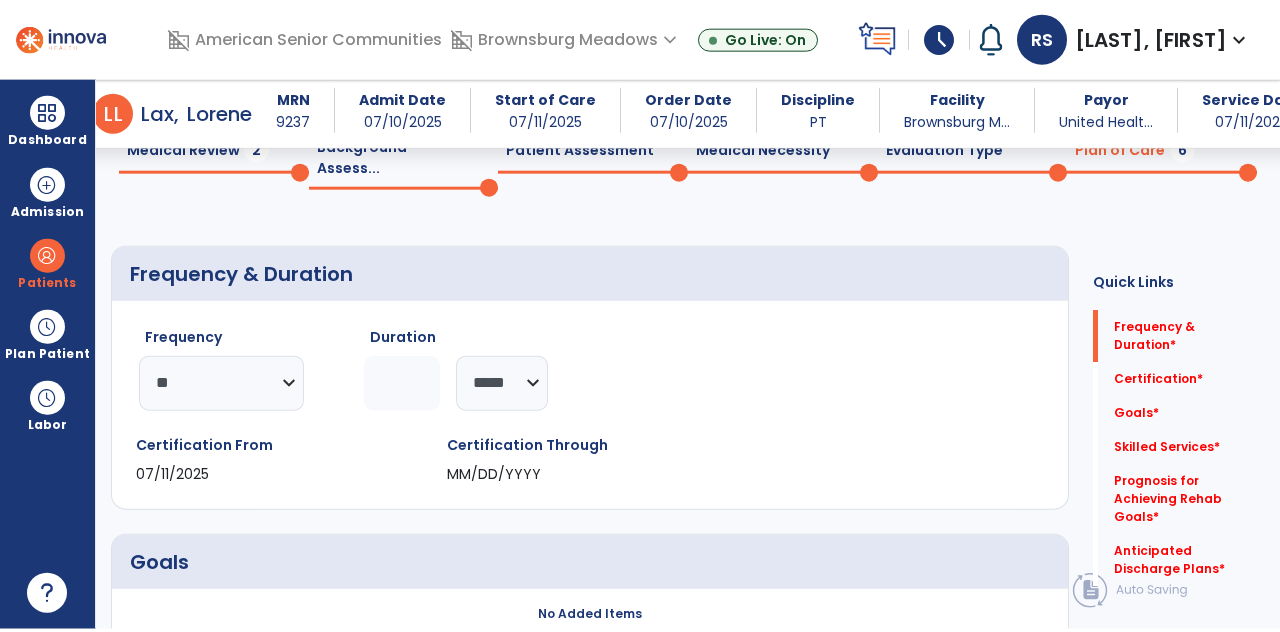 scroll, scrollTop: 82, scrollLeft: 0, axis: vertical 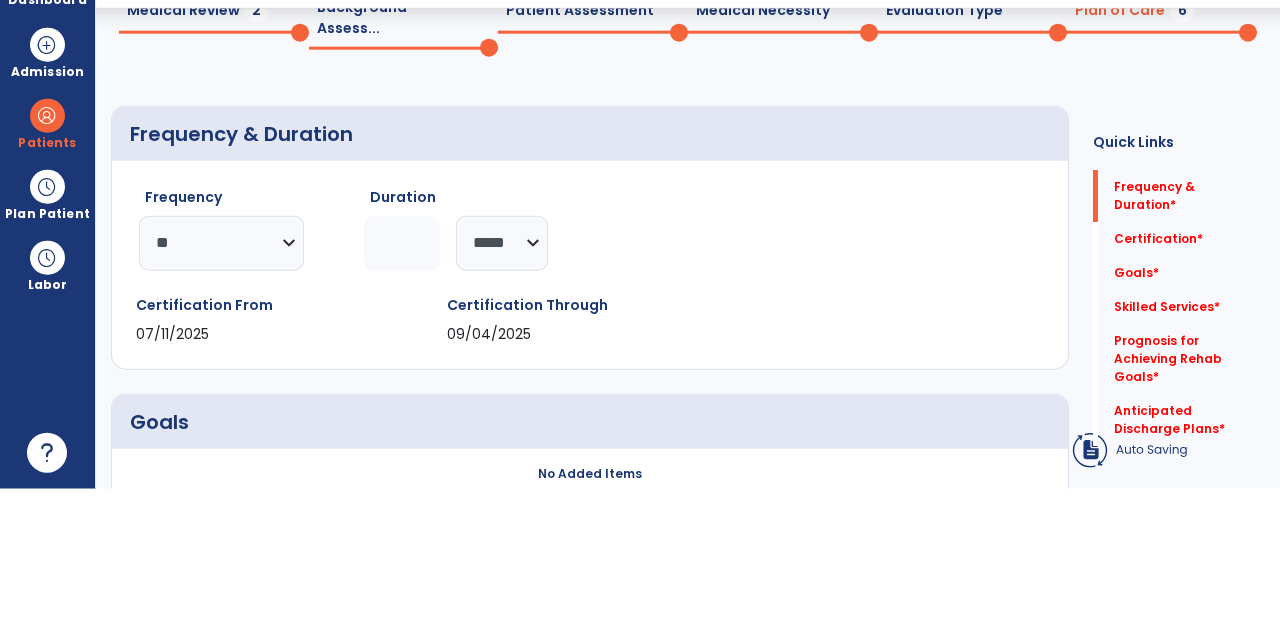 type on "*" 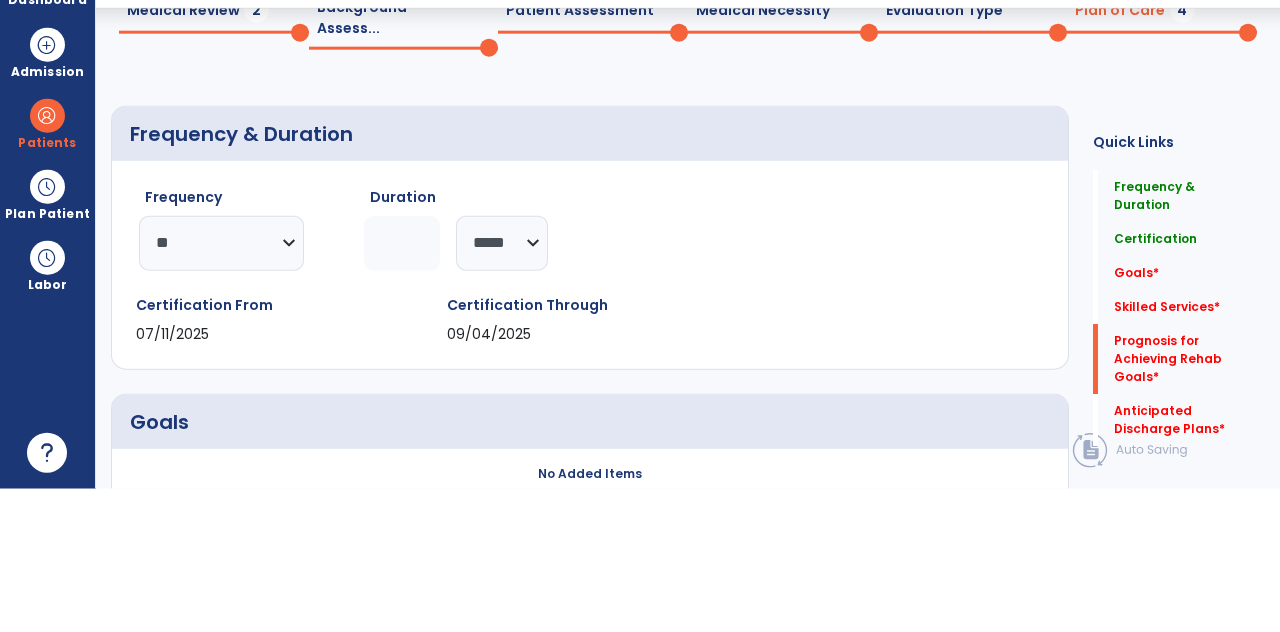 scroll, scrollTop: 82, scrollLeft: 0, axis: vertical 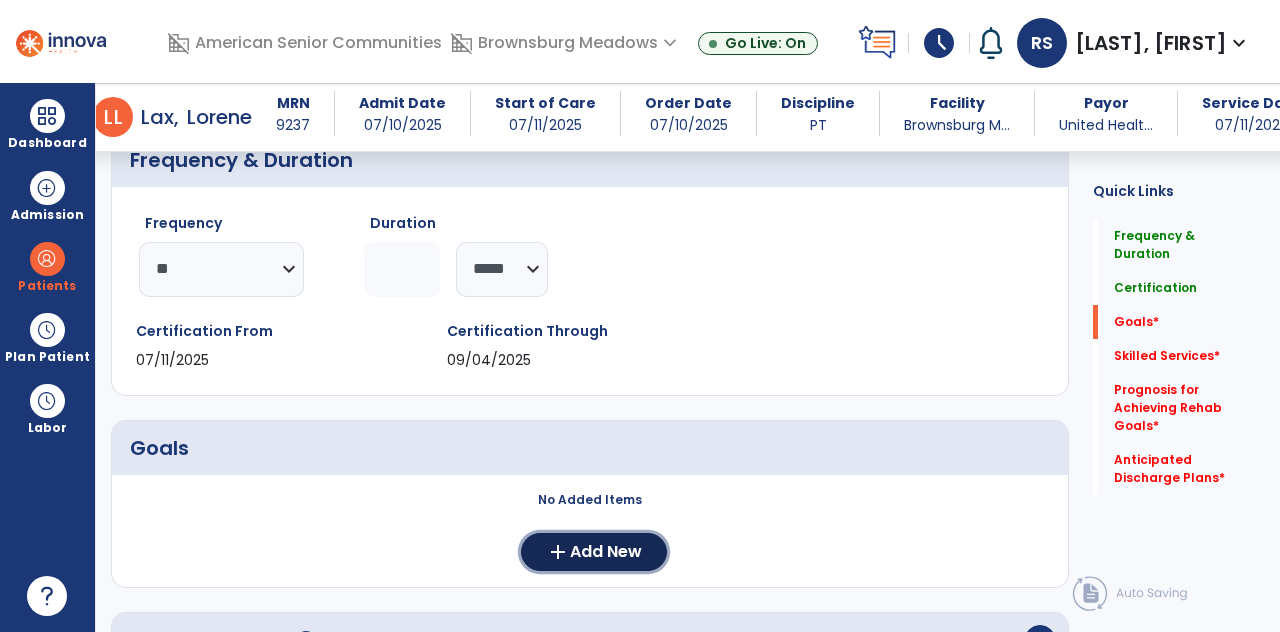 click on "add  Add New" at bounding box center (594, 552) 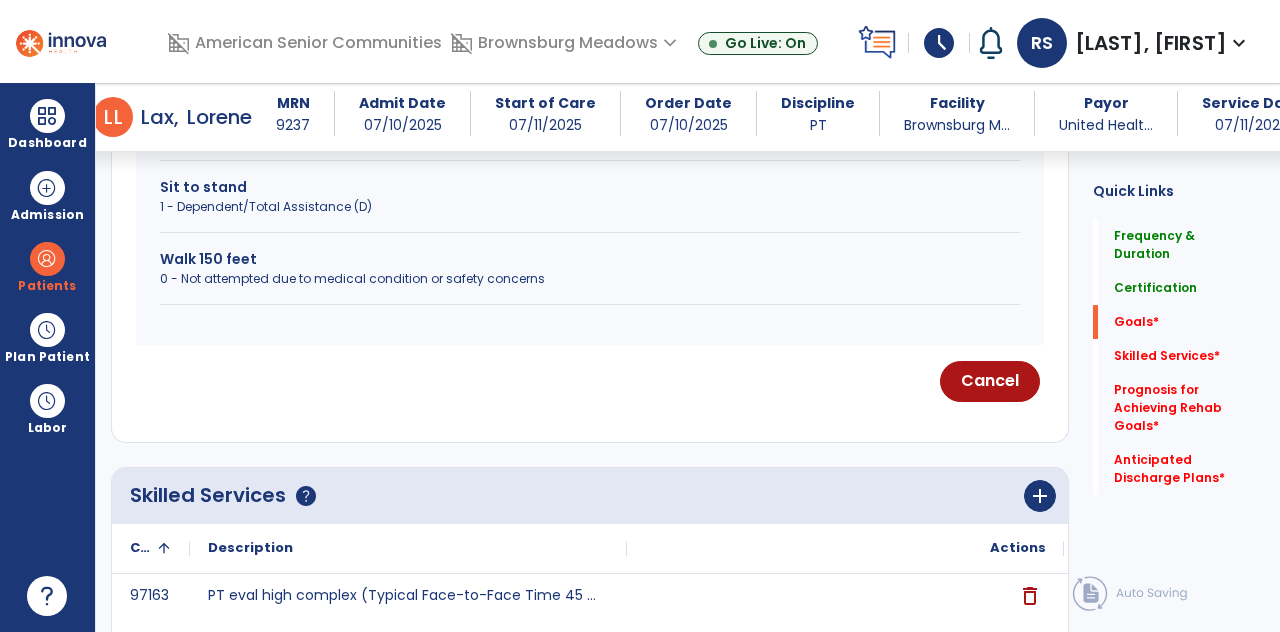scroll, scrollTop: 955, scrollLeft: 0, axis: vertical 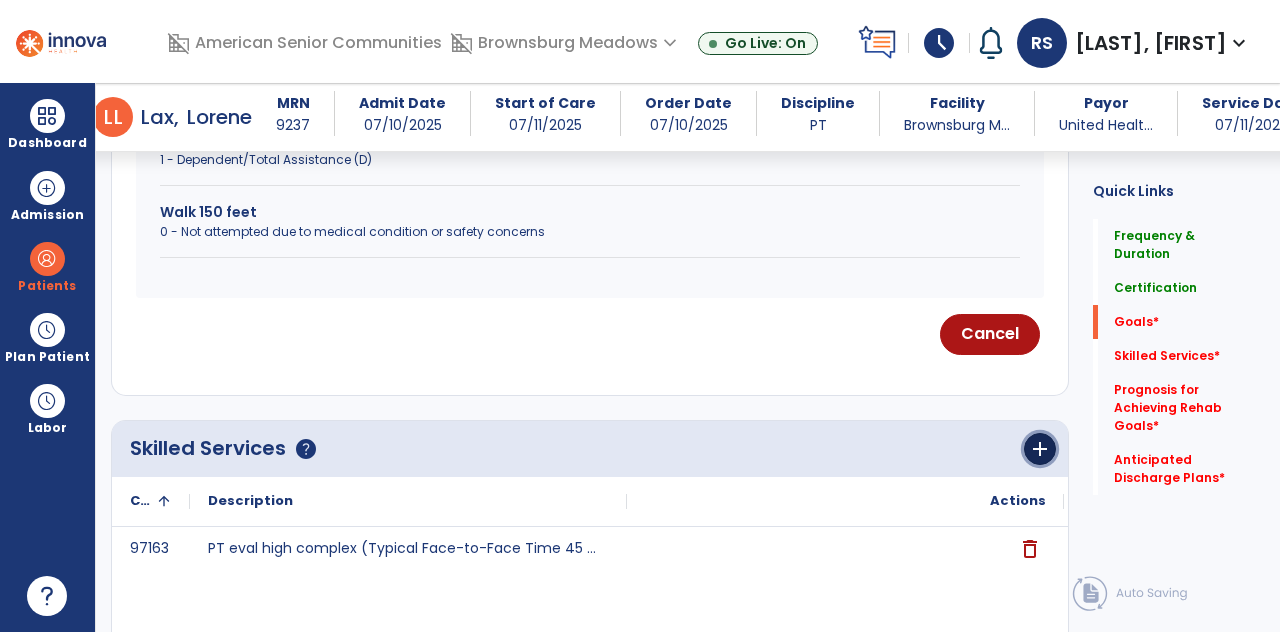 click on "add" 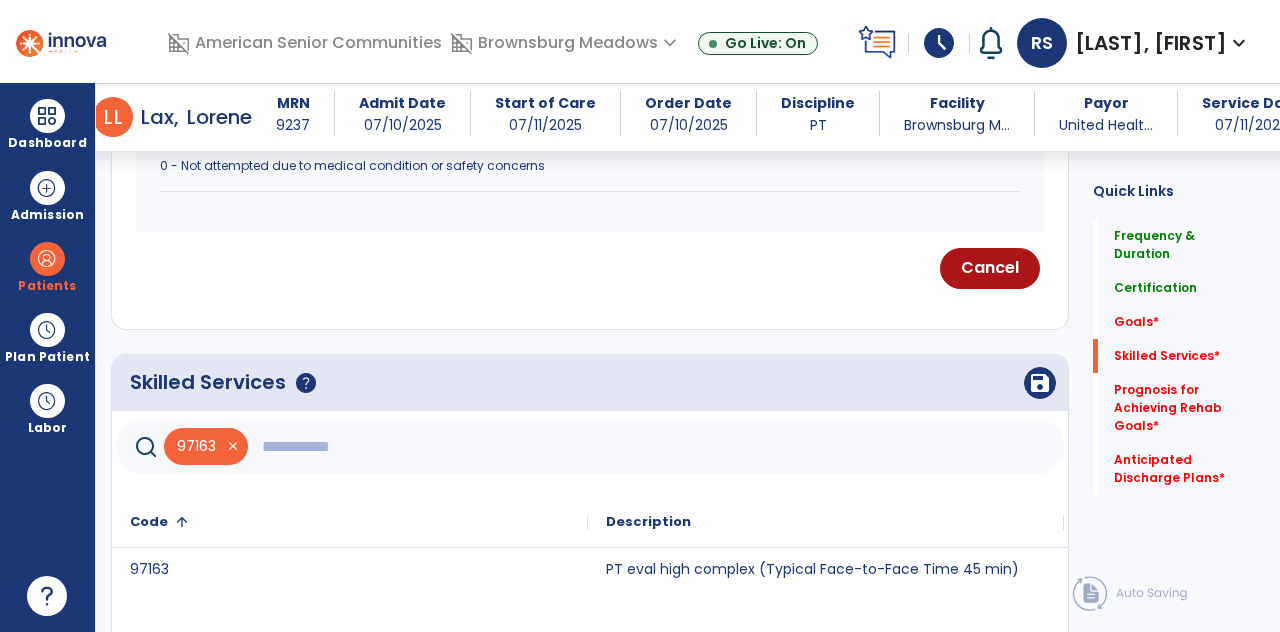 scroll, scrollTop: 1022, scrollLeft: 0, axis: vertical 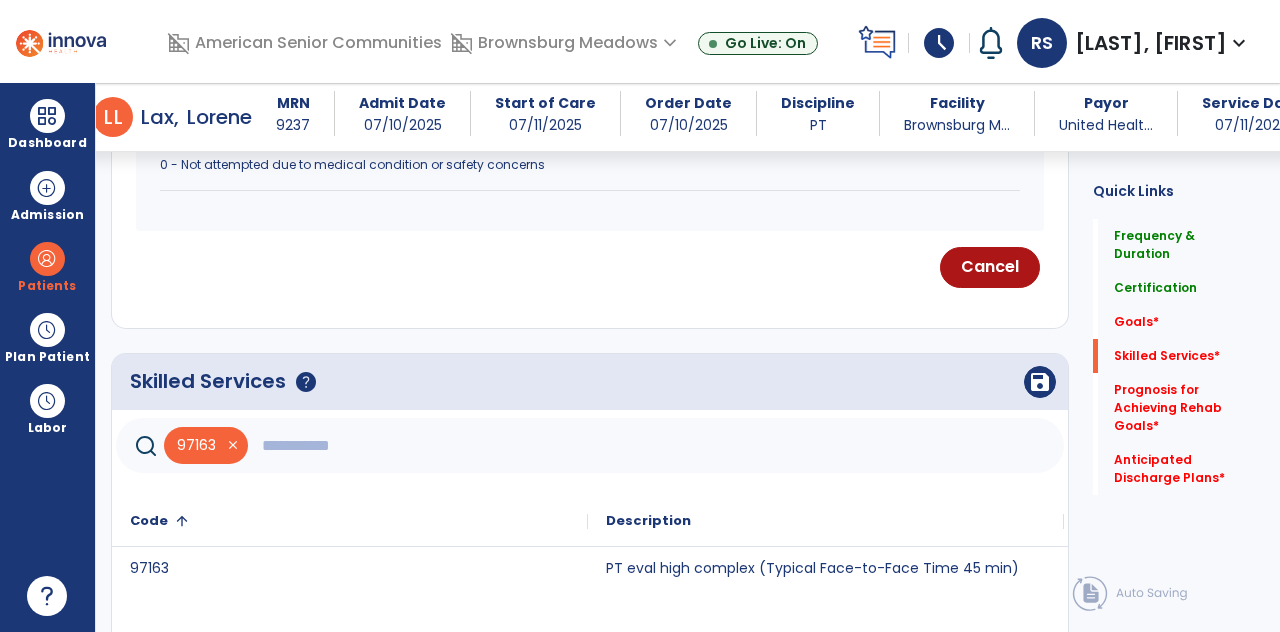 click 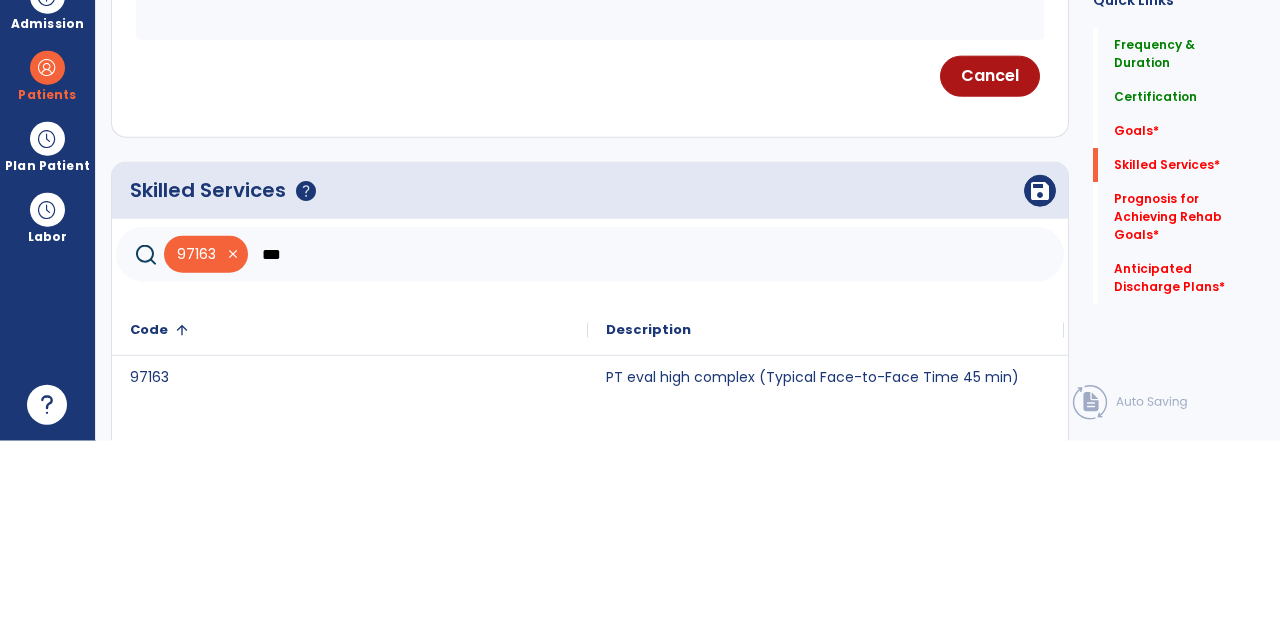 click on "Quick Links  Frequency & Duration   Frequency & Duration   Certification   Certification   Goals   *  Goals   *  Skilled Services   *  Skilled Services   *  Prognosis for Achieving Rehab Goals   *  Prognosis for Achieving Rehab Goals   *  Anticipated Discharge Plans   *  Anticipated Discharge Plans   *" 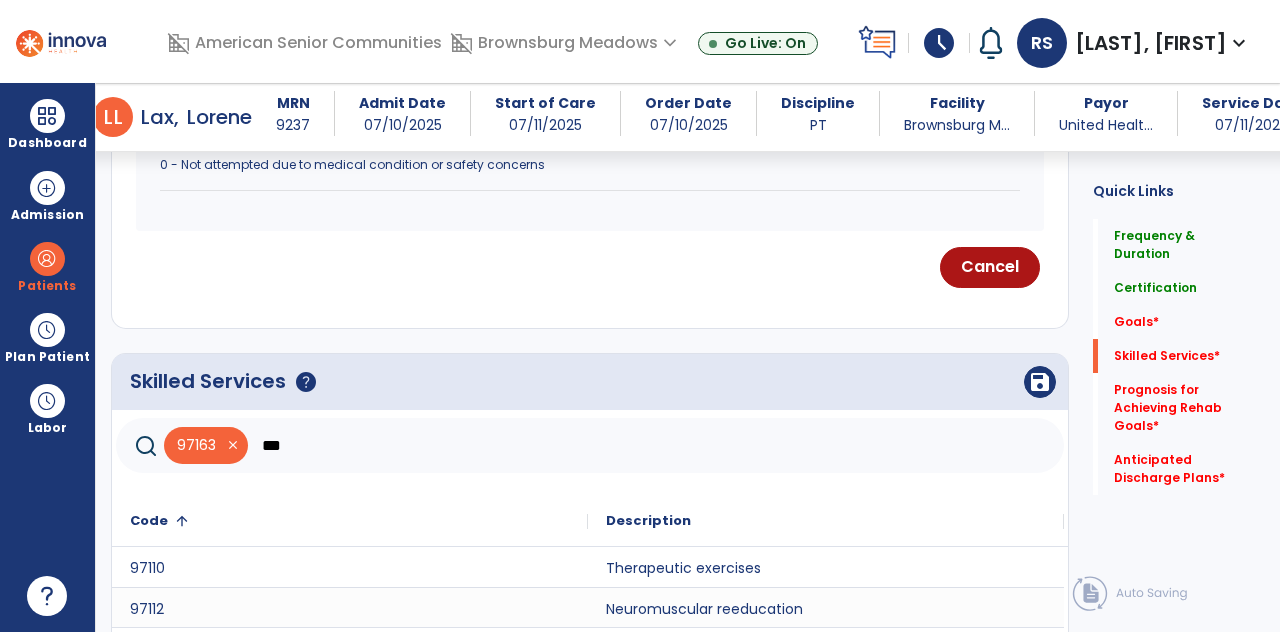 scroll, scrollTop: 96, scrollLeft: 0, axis: vertical 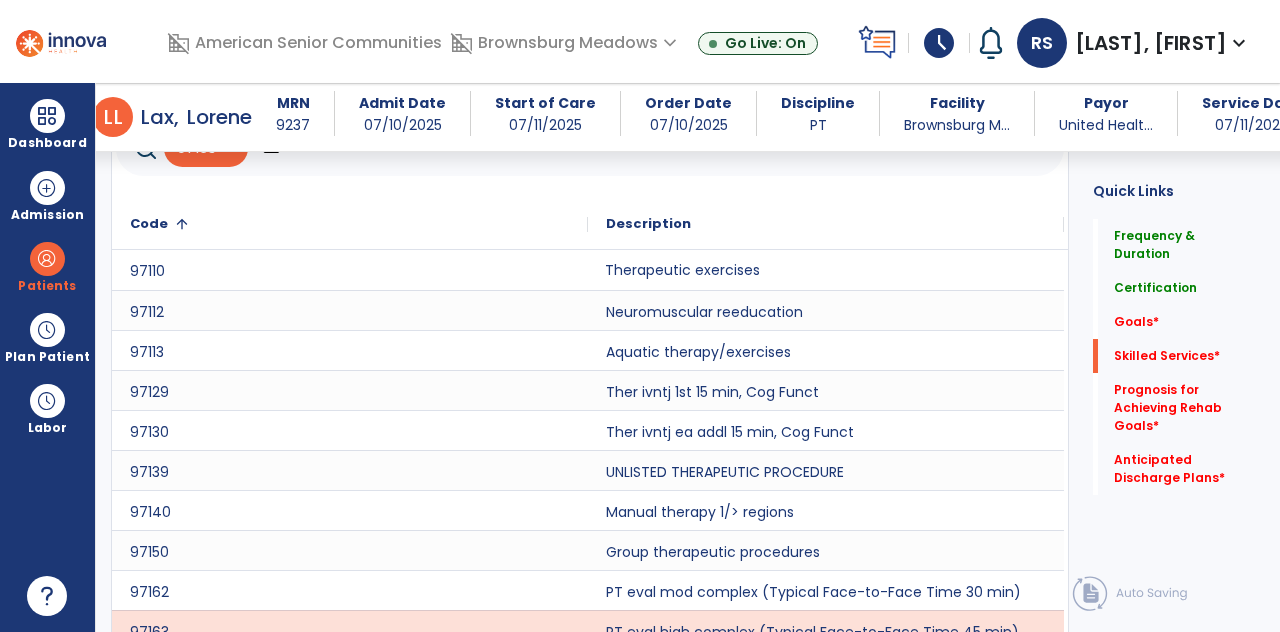 click on "Therapeutic exercises" 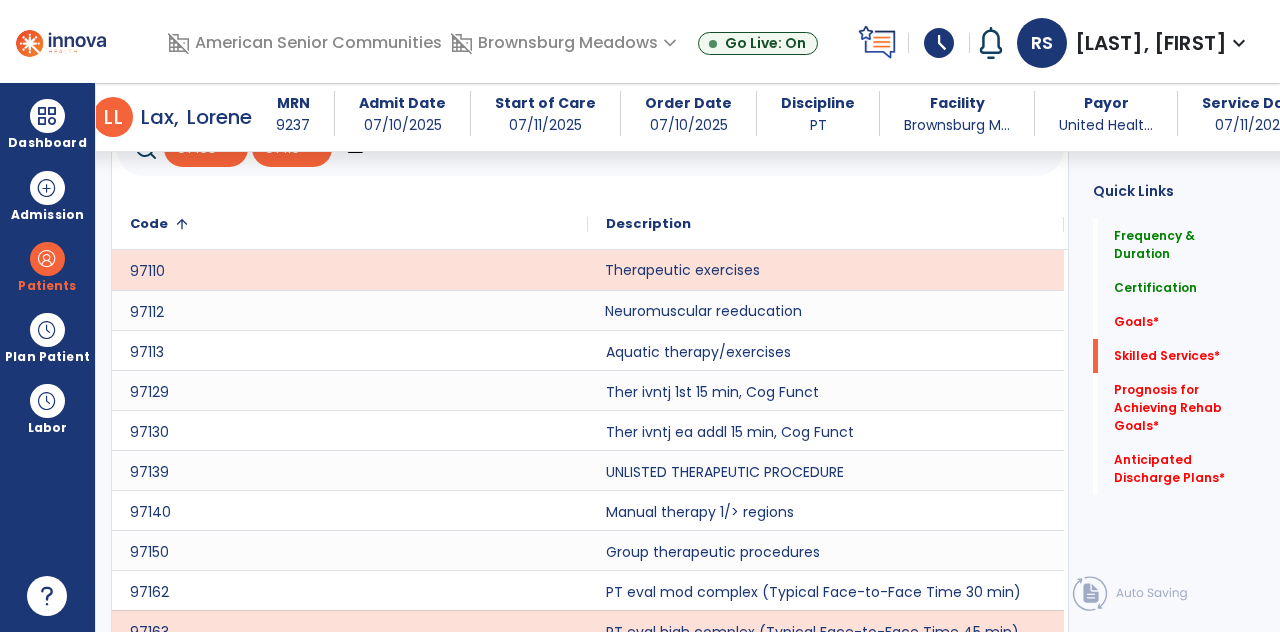 click on "Neuromuscular reeducation" 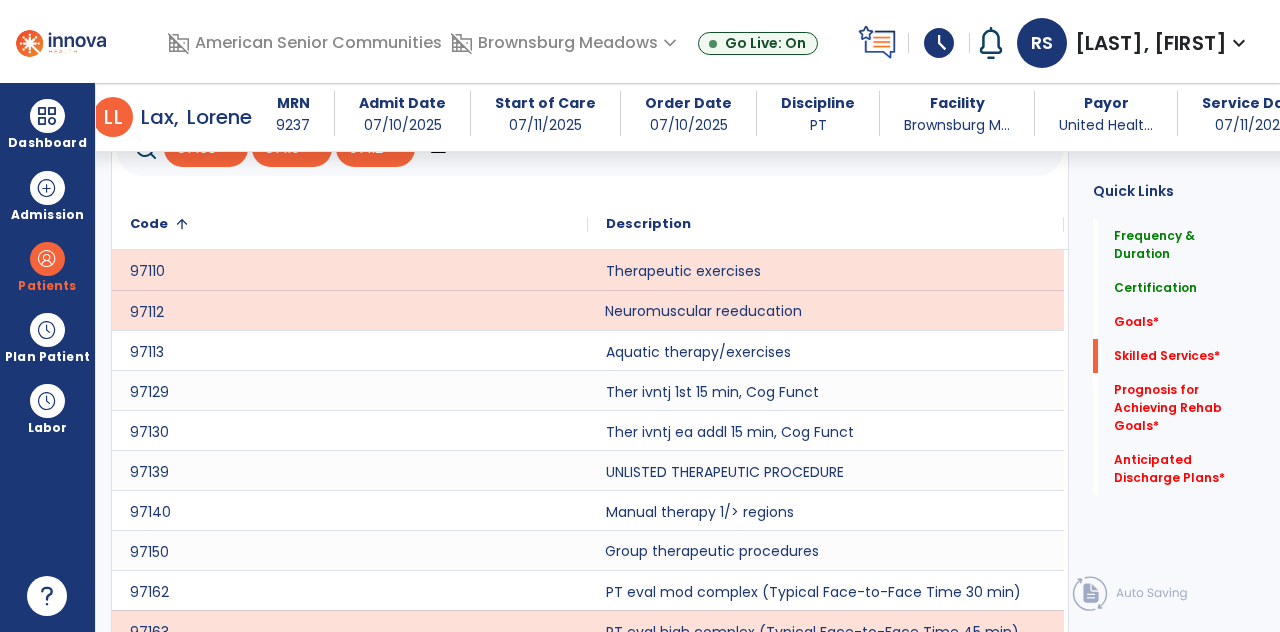 click on "Group therapeutic procedures" 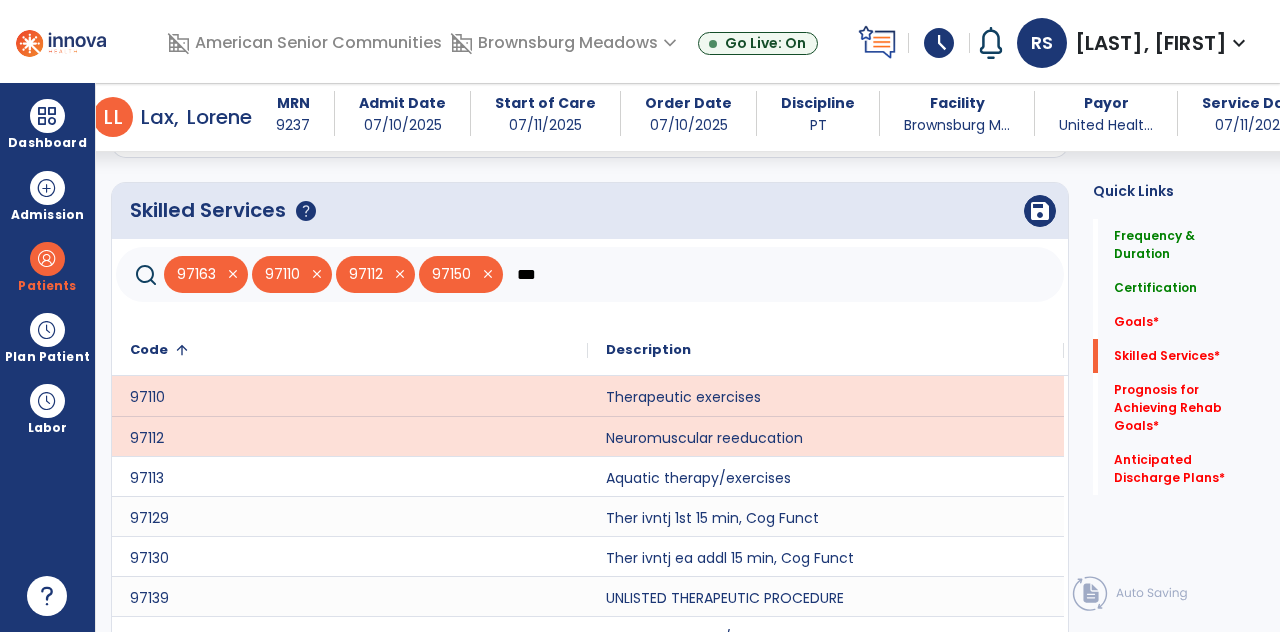 scroll, scrollTop: 1196, scrollLeft: 0, axis: vertical 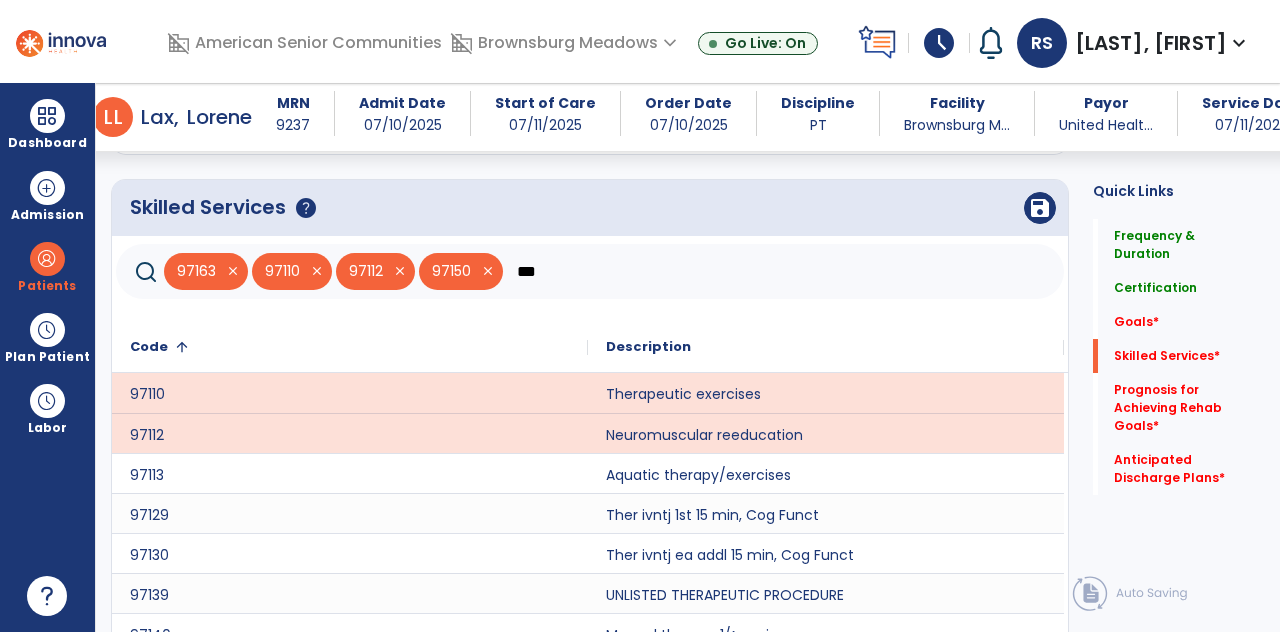 click on "***" 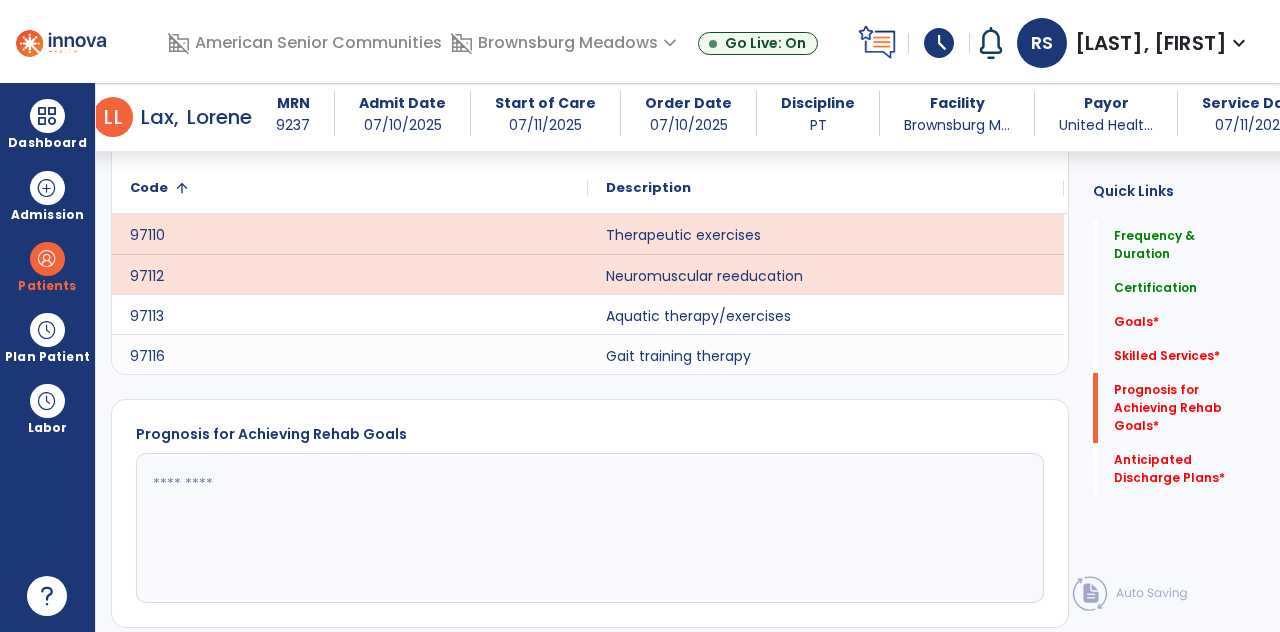 scroll, scrollTop: 1356, scrollLeft: 0, axis: vertical 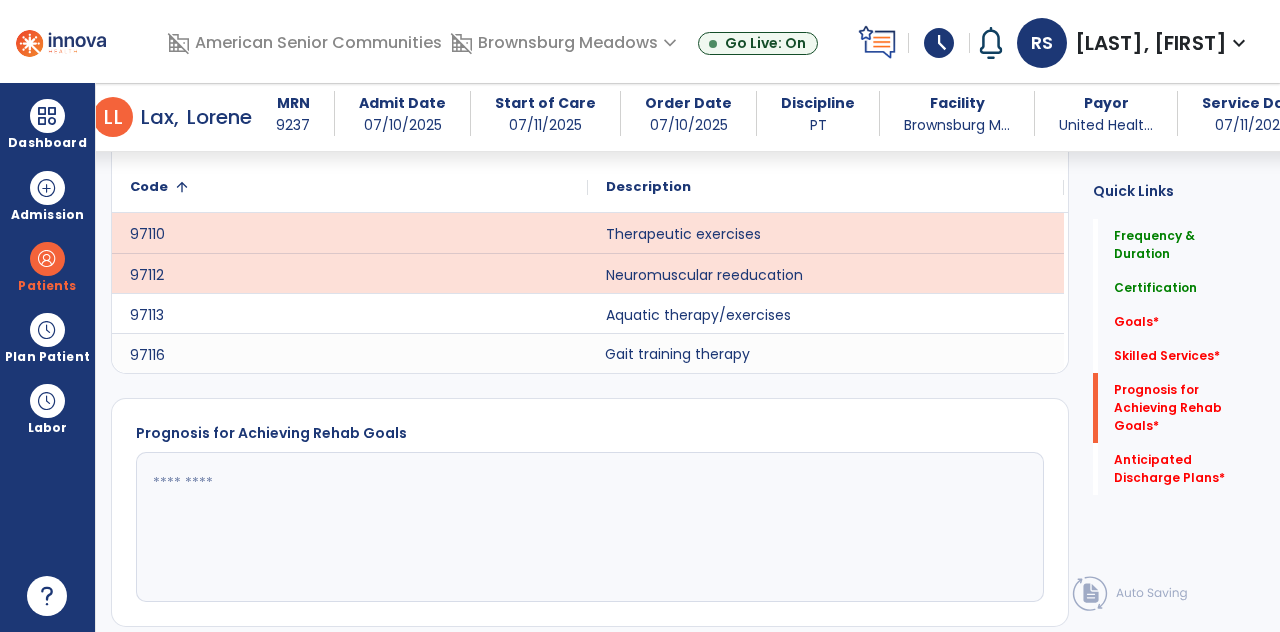 click on "Gait training therapy" 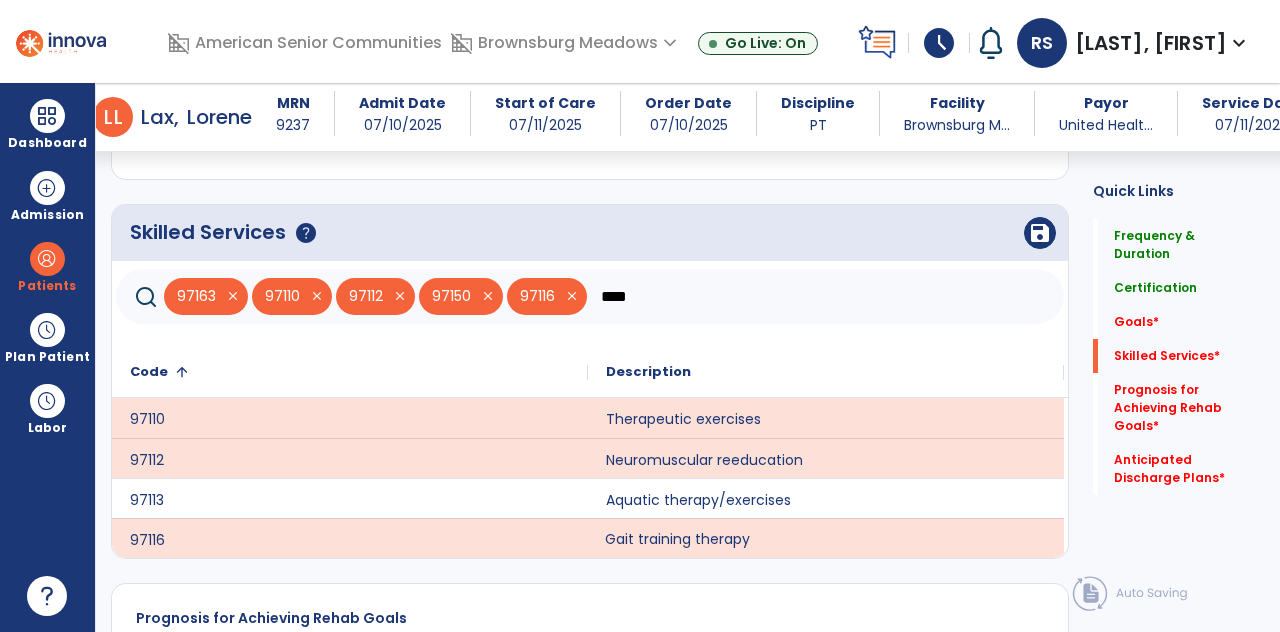 scroll, scrollTop: 1168, scrollLeft: 0, axis: vertical 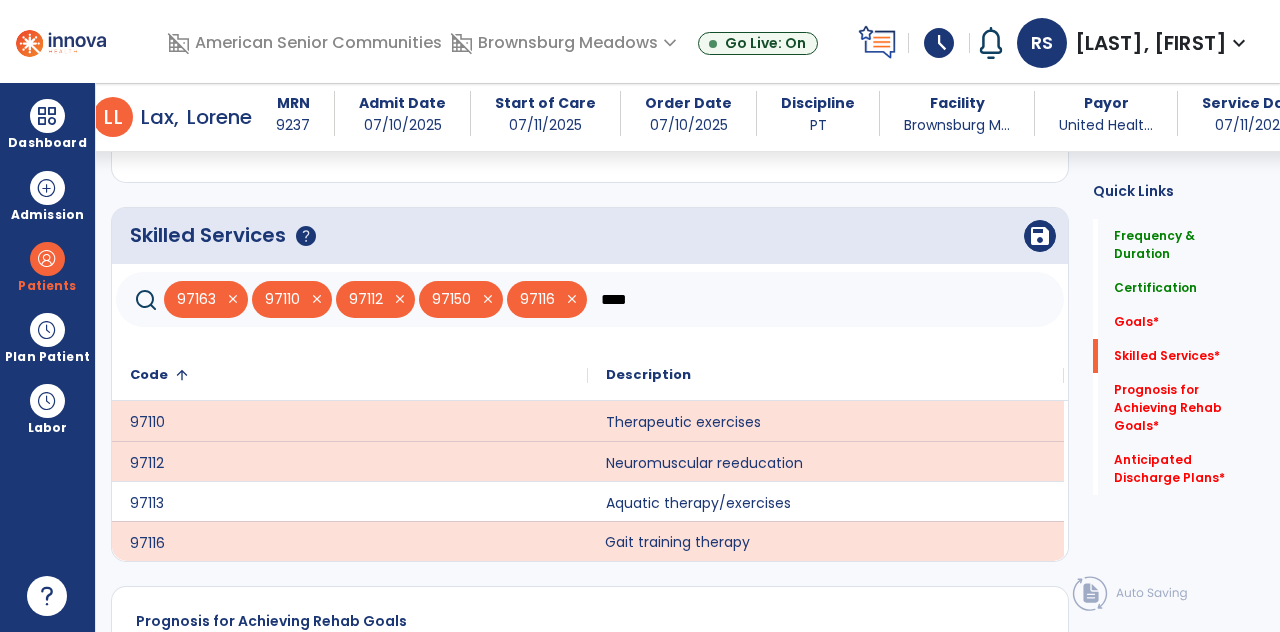 click on "****" 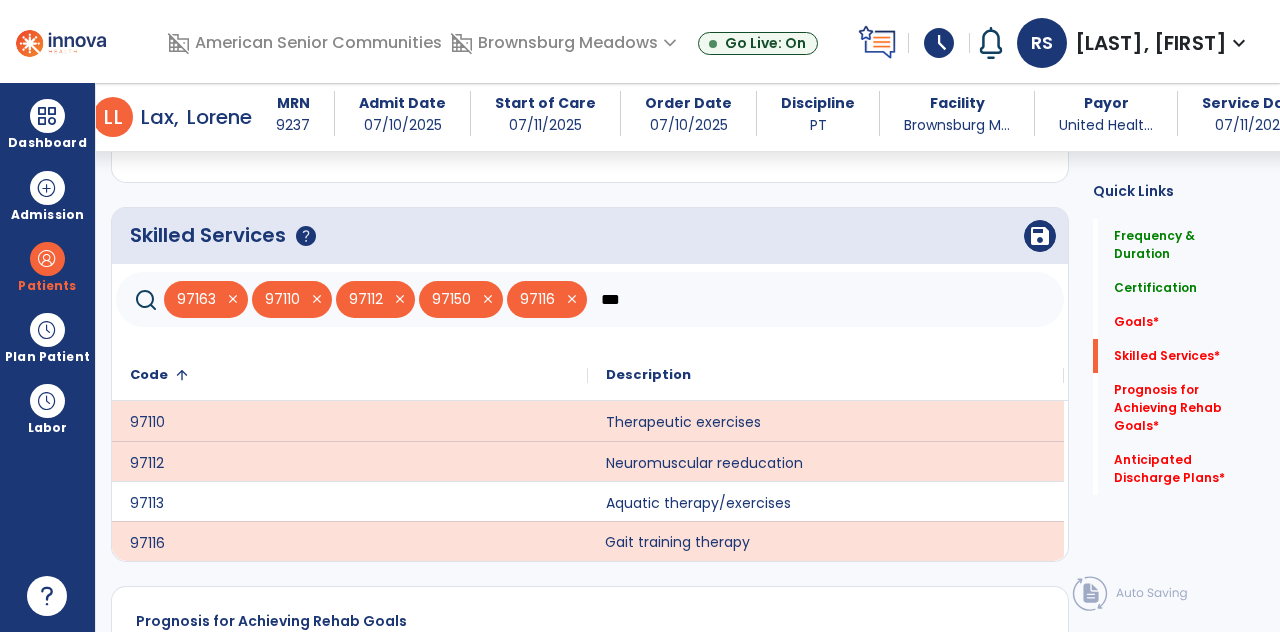 type on "***" 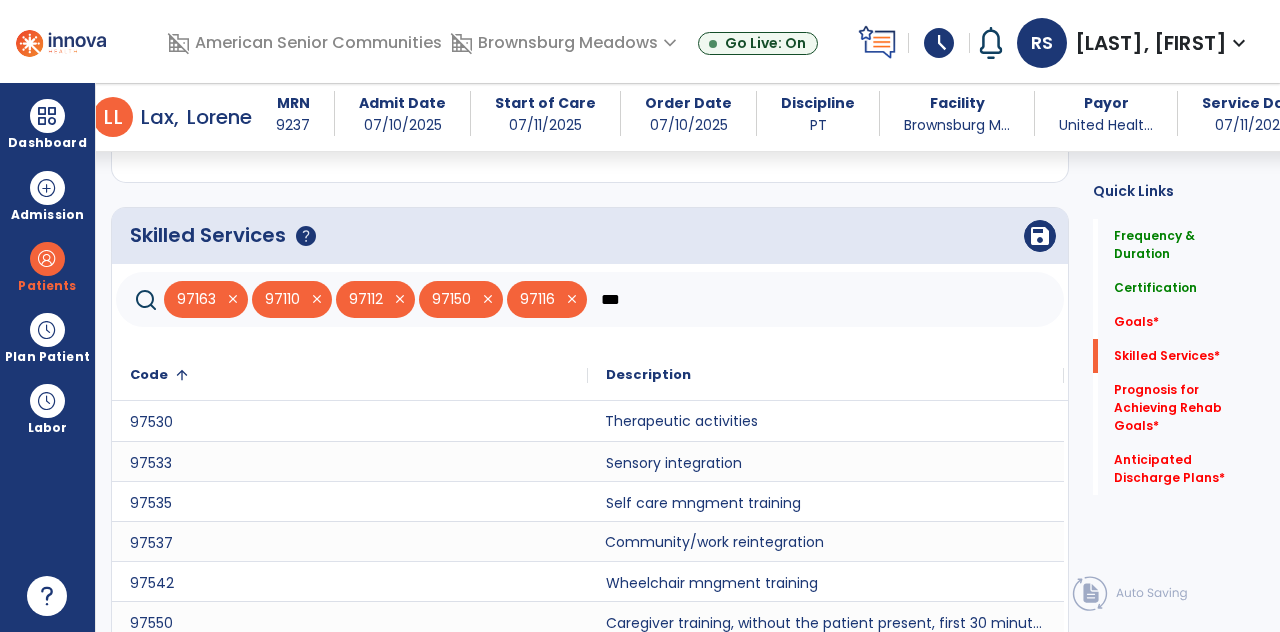 click on "Therapeutic activities" 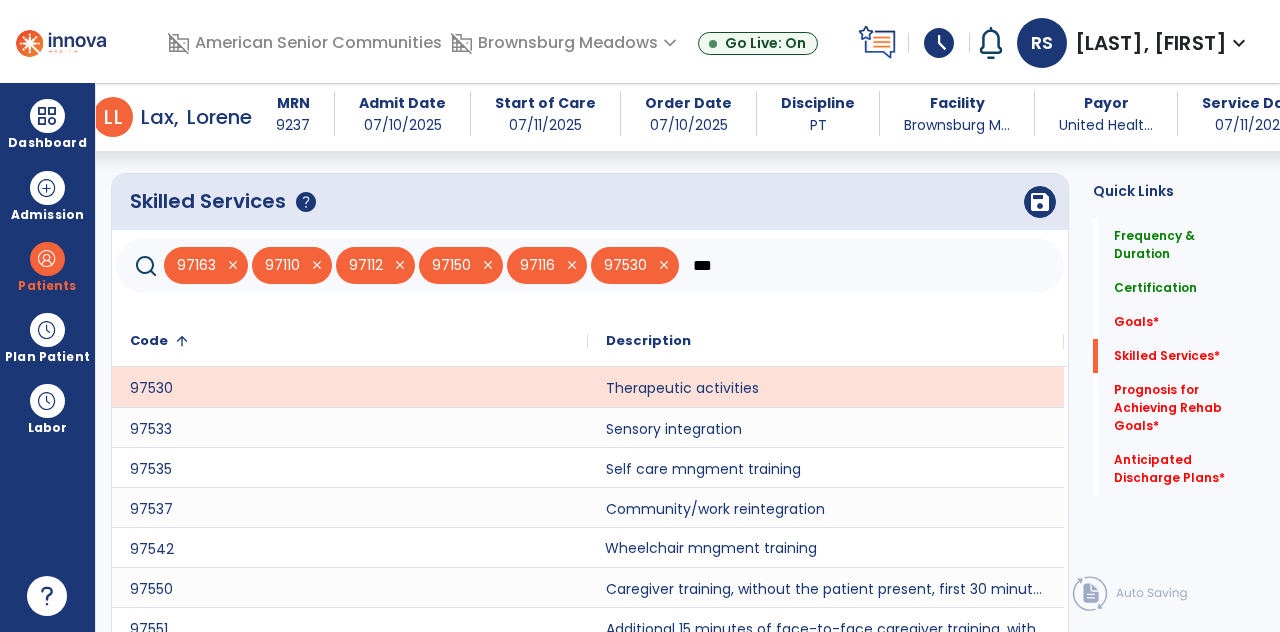 scroll, scrollTop: 1196, scrollLeft: 0, axis: vertical 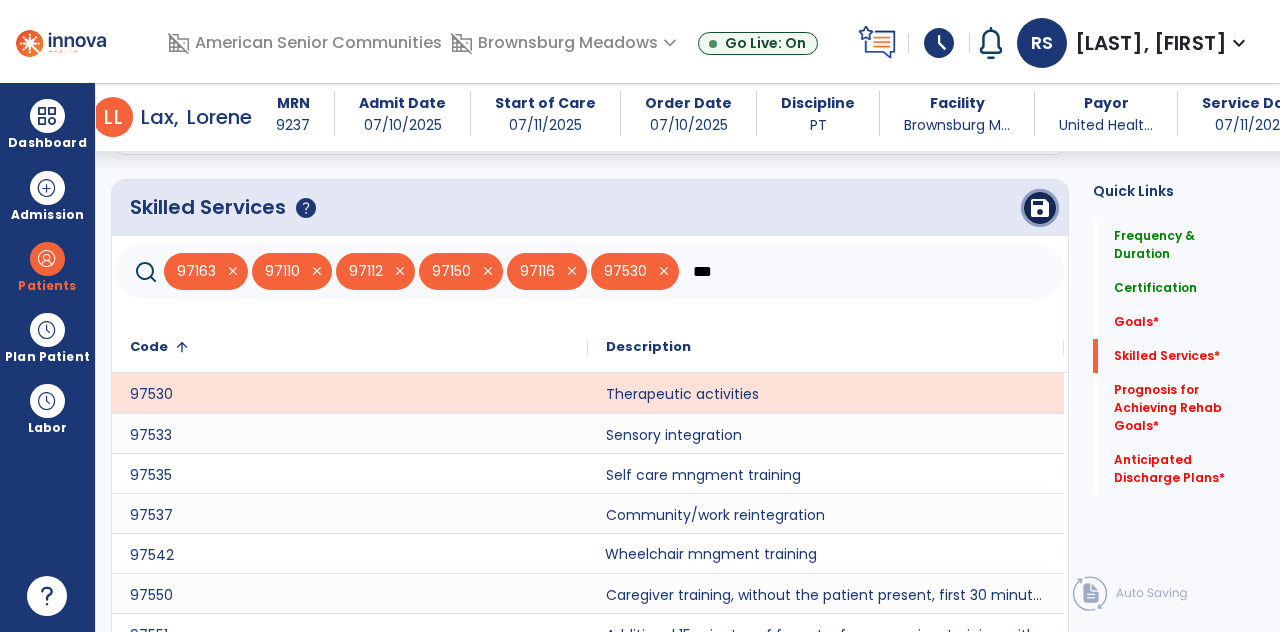 click on "save" 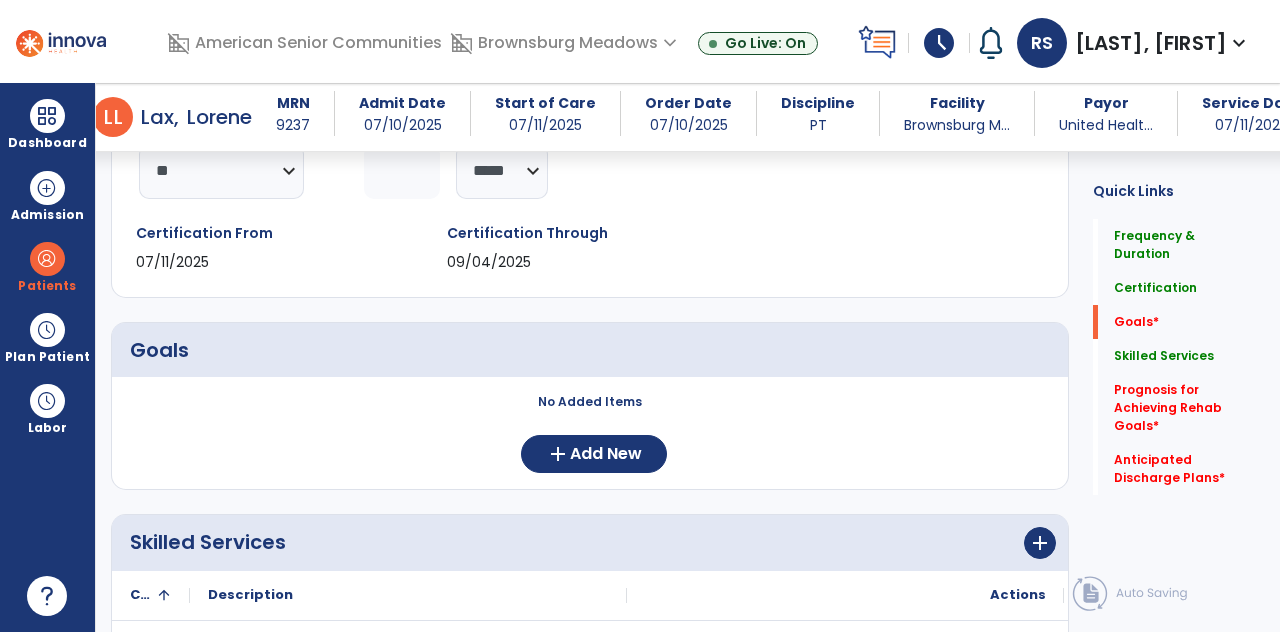 scroll, scrollTop: 324, scrollLeft: 0, axis: vertical 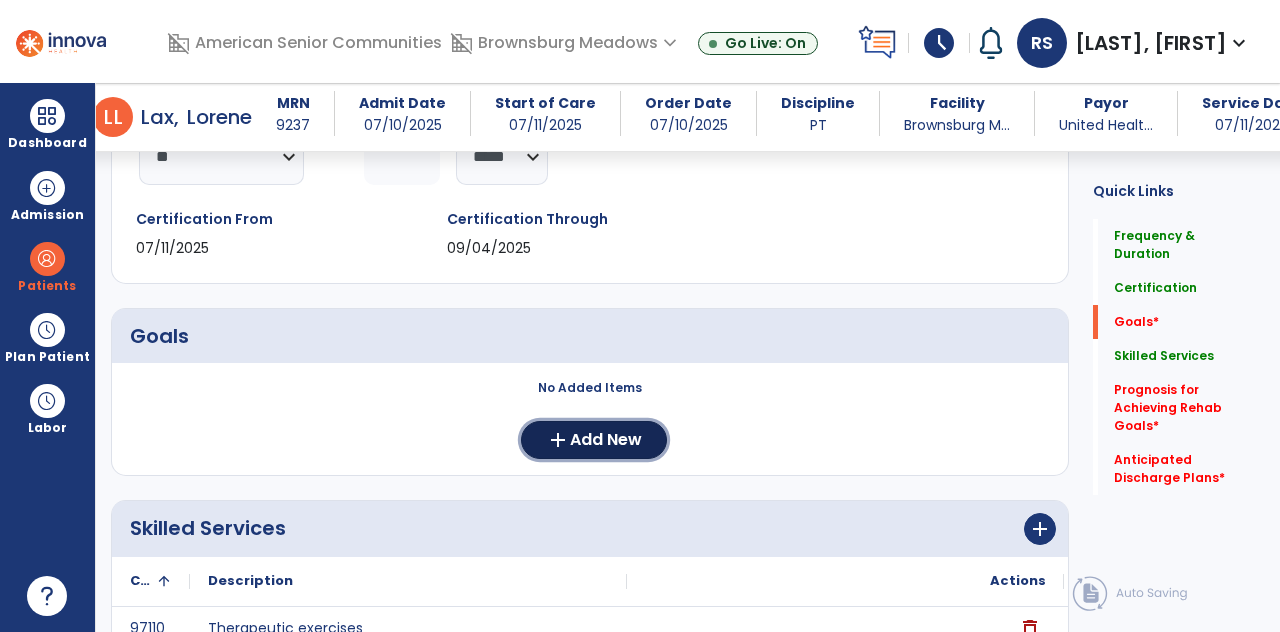 click on "Add New" at bounding box center [606, 440] 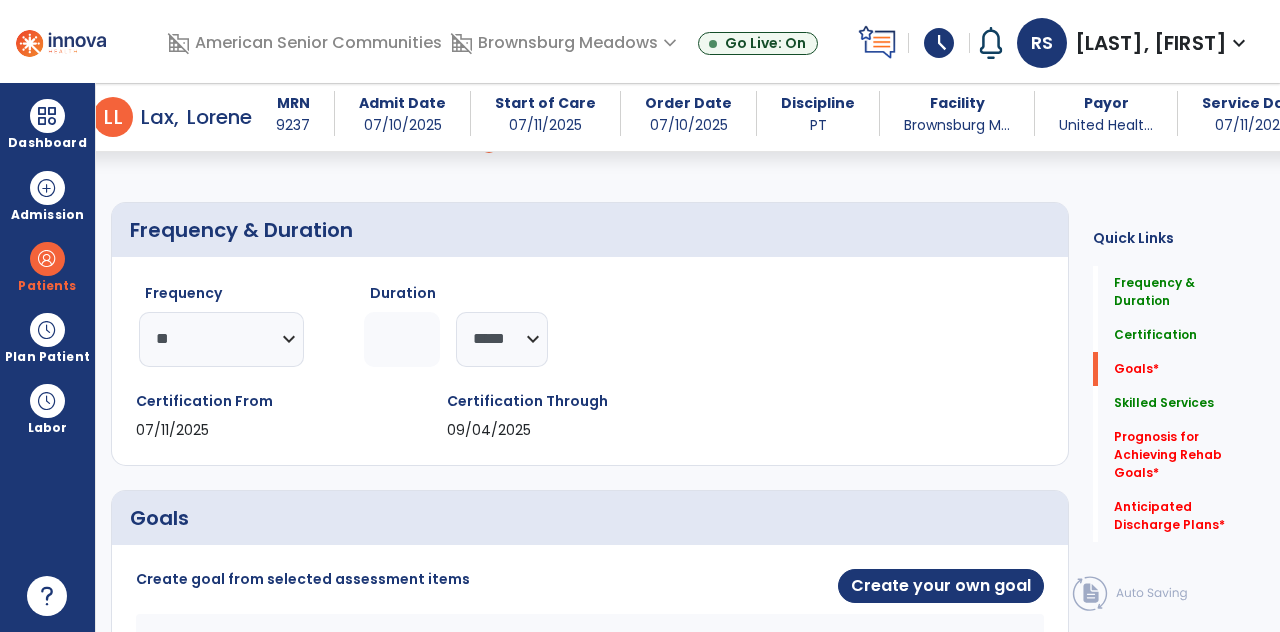 scroll, scrollTop: 258, scrollLeft: 0, axis: vertical 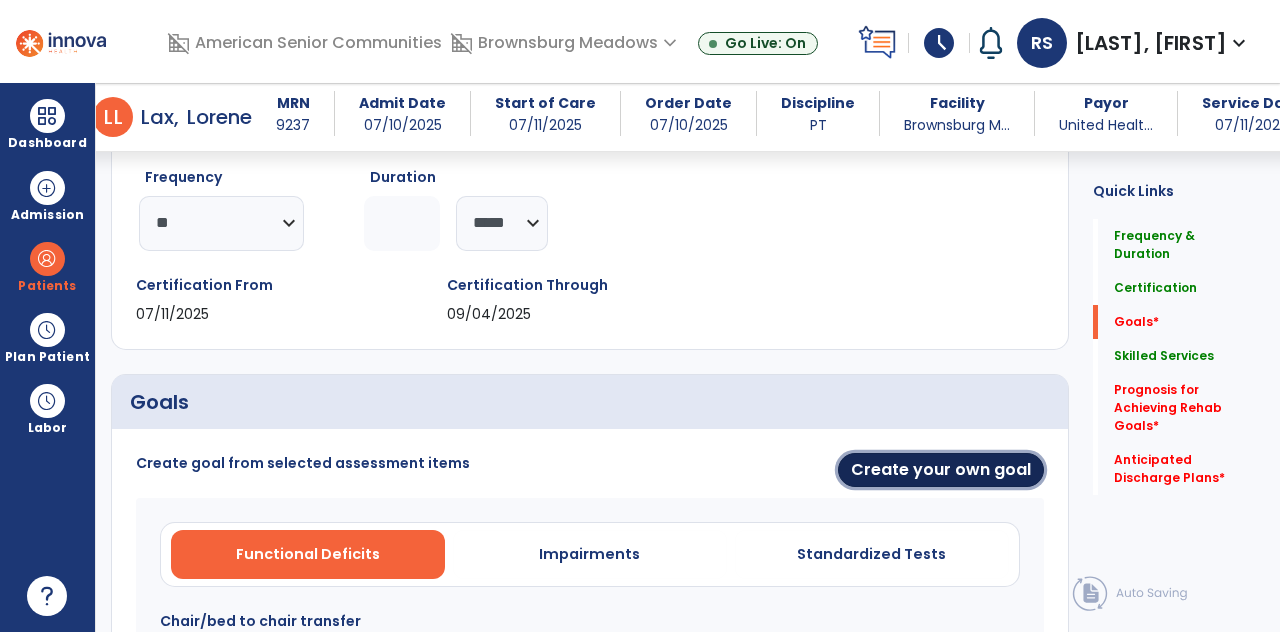 click on "Create your own goal" at bounding box center [941, 470] 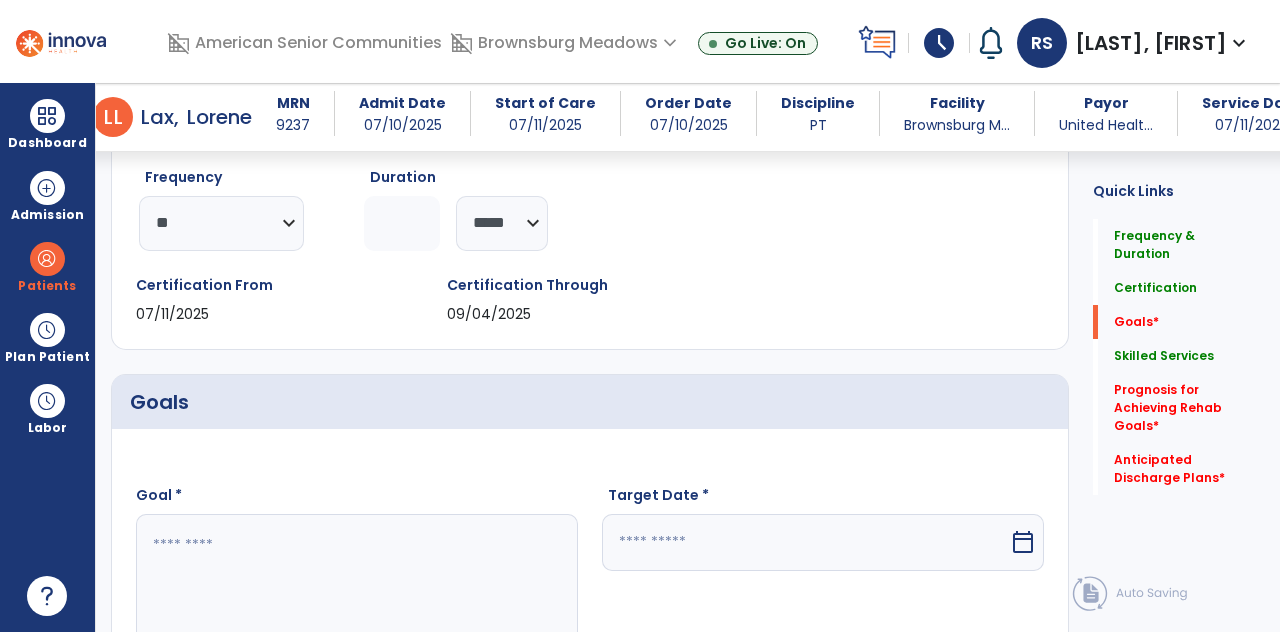 click on "calendar_today" at bounding box center (1023, 542) 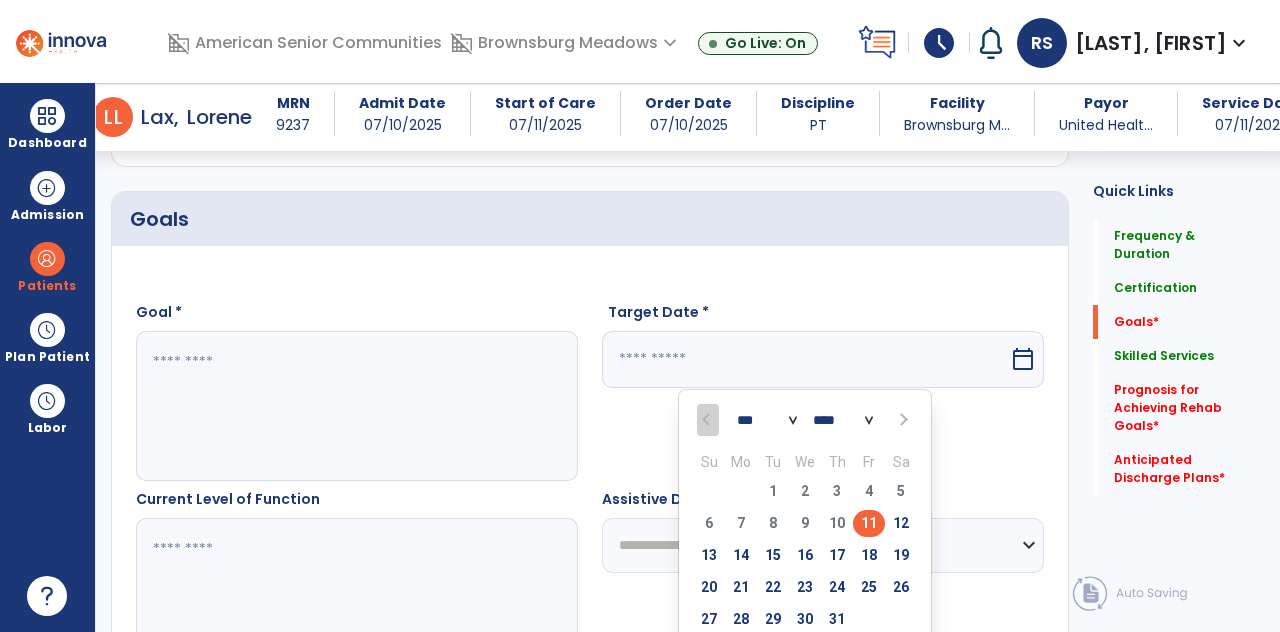 scroll, scrollTop: 500, scrollLeft: 0, axis: vertical 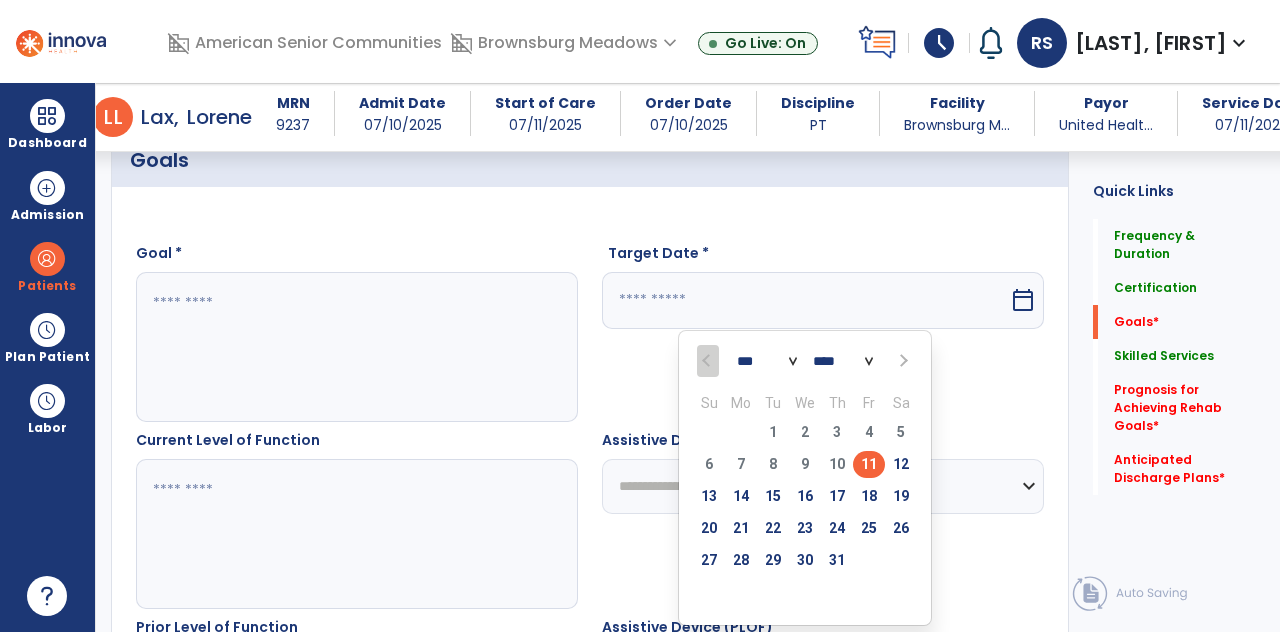 click at bounding box center [902, 361] 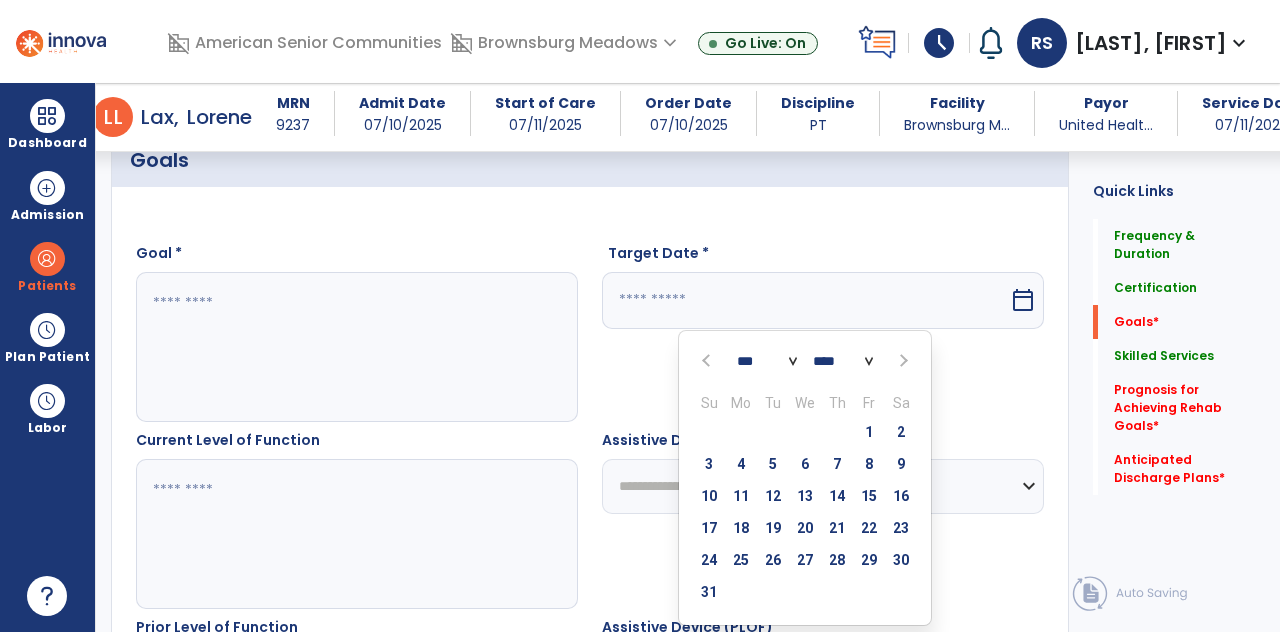 click at bounding box center (902, 361) 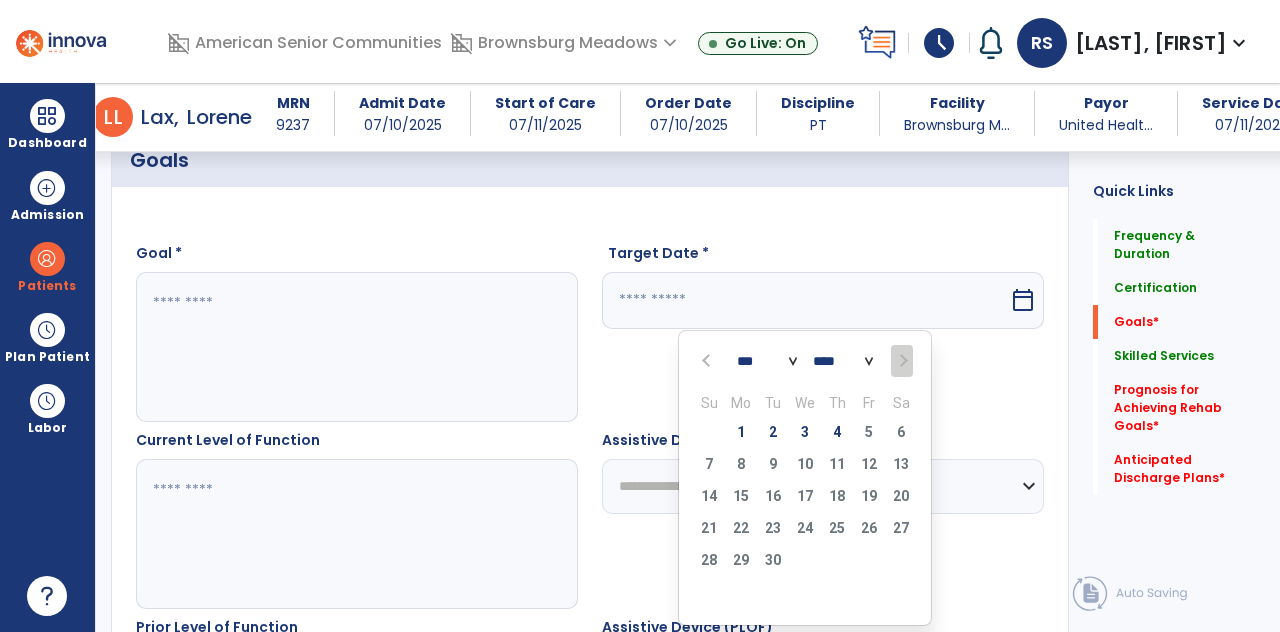 click on "4" at bounding box center (837, 432) 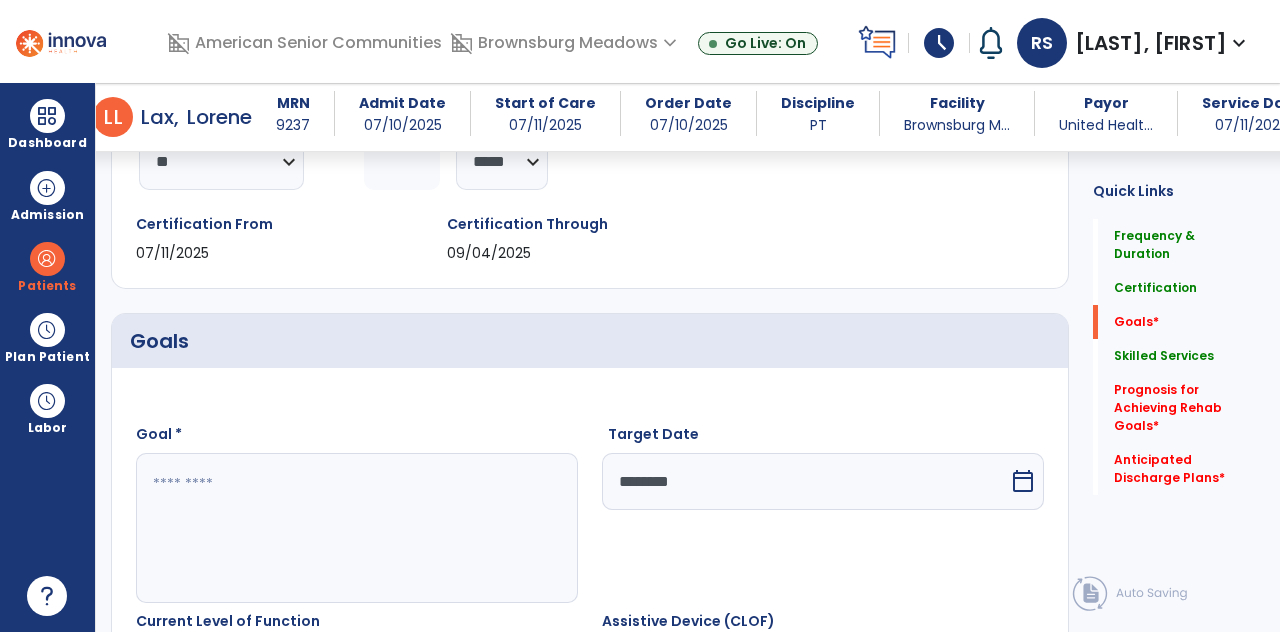 scroll, scrollTop: 392, scrollLeft: 0, axis: vertical 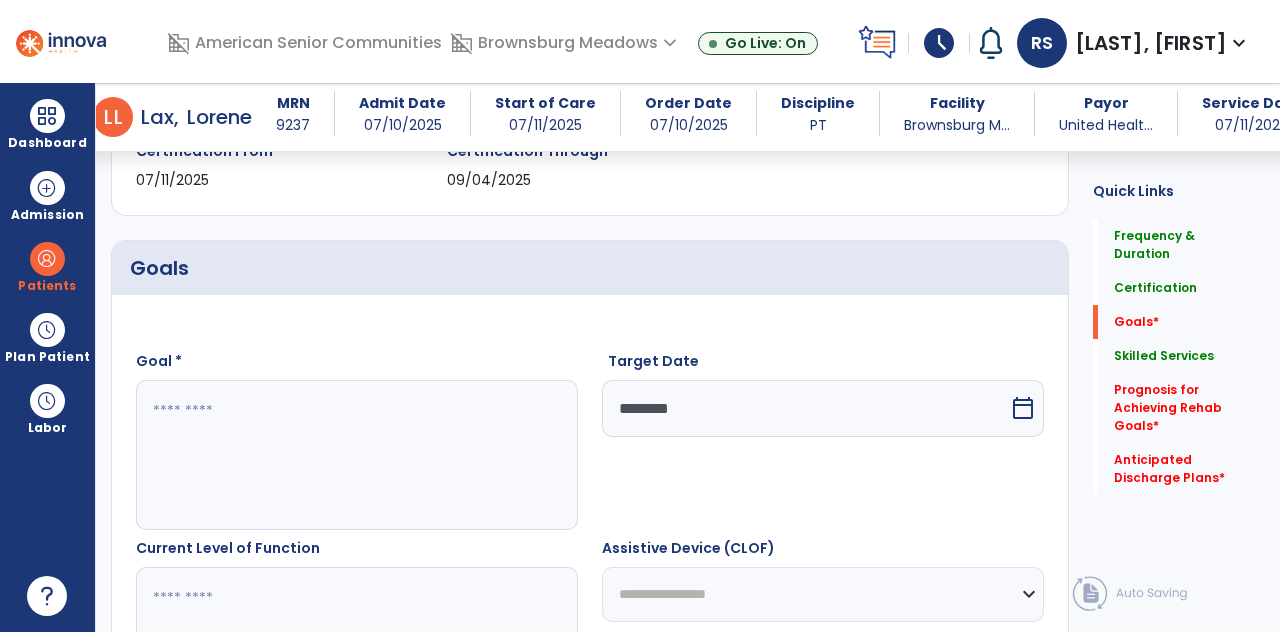click at bounding box center (356, 455) 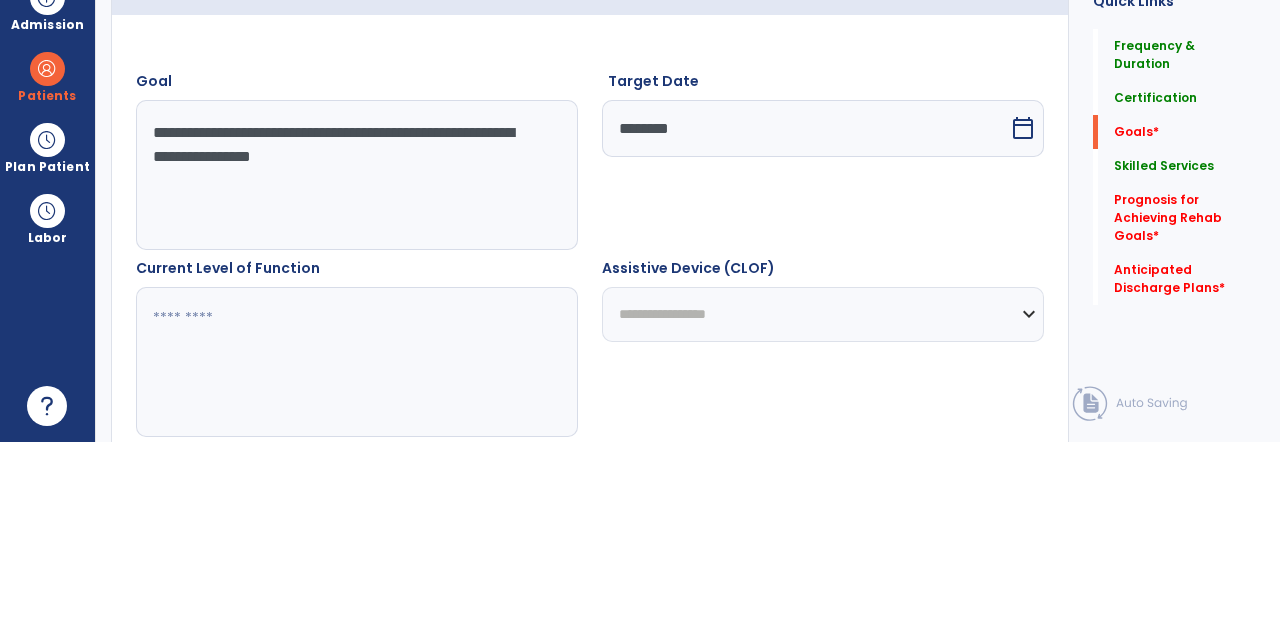 scroll, scrollTop: 536, scrollLeft: 0, axis: vertical 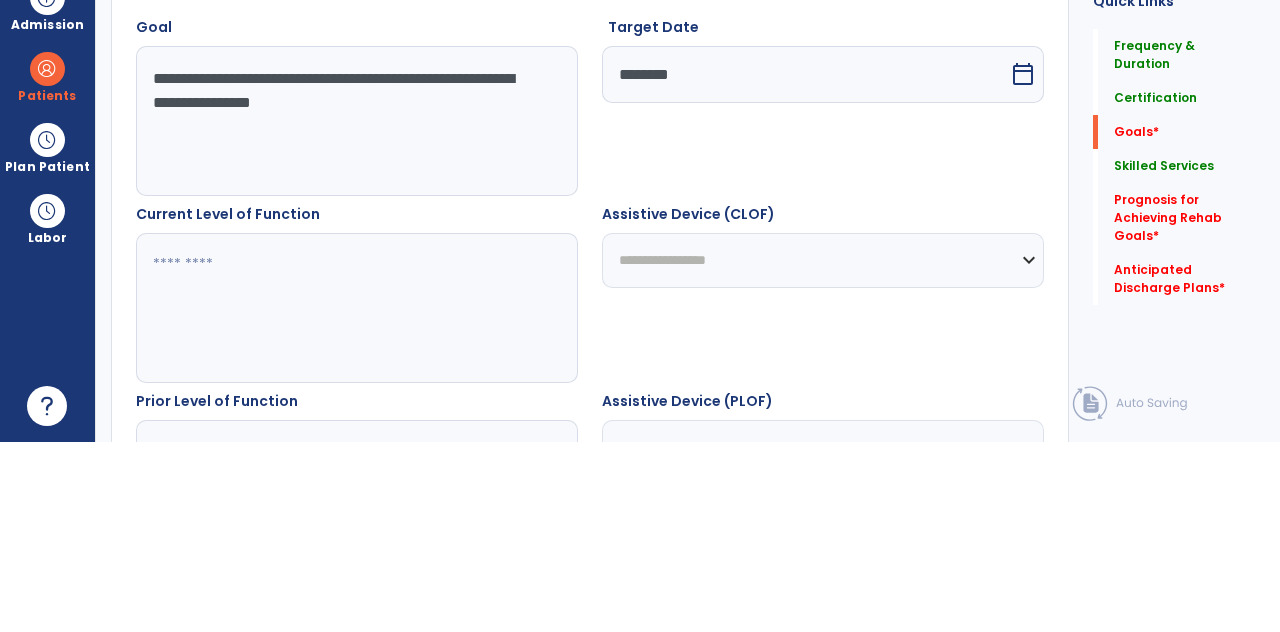 type on "**********" 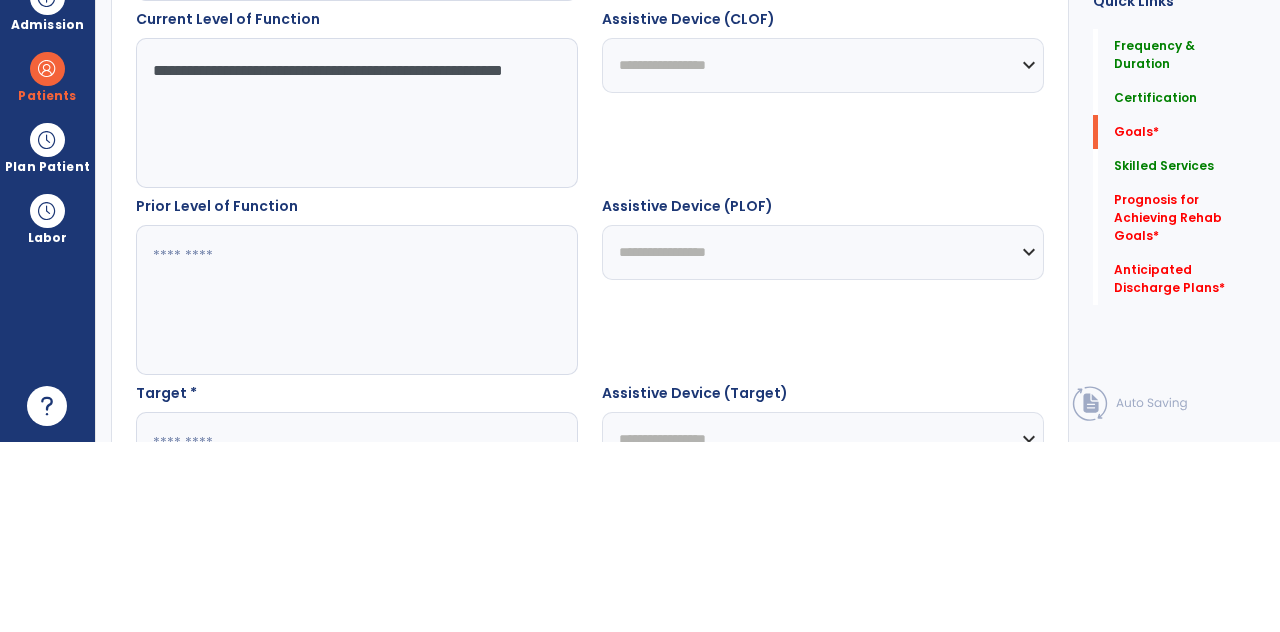 scroll, scrollTop: 730, scrollLeft: 0, axis: vertical 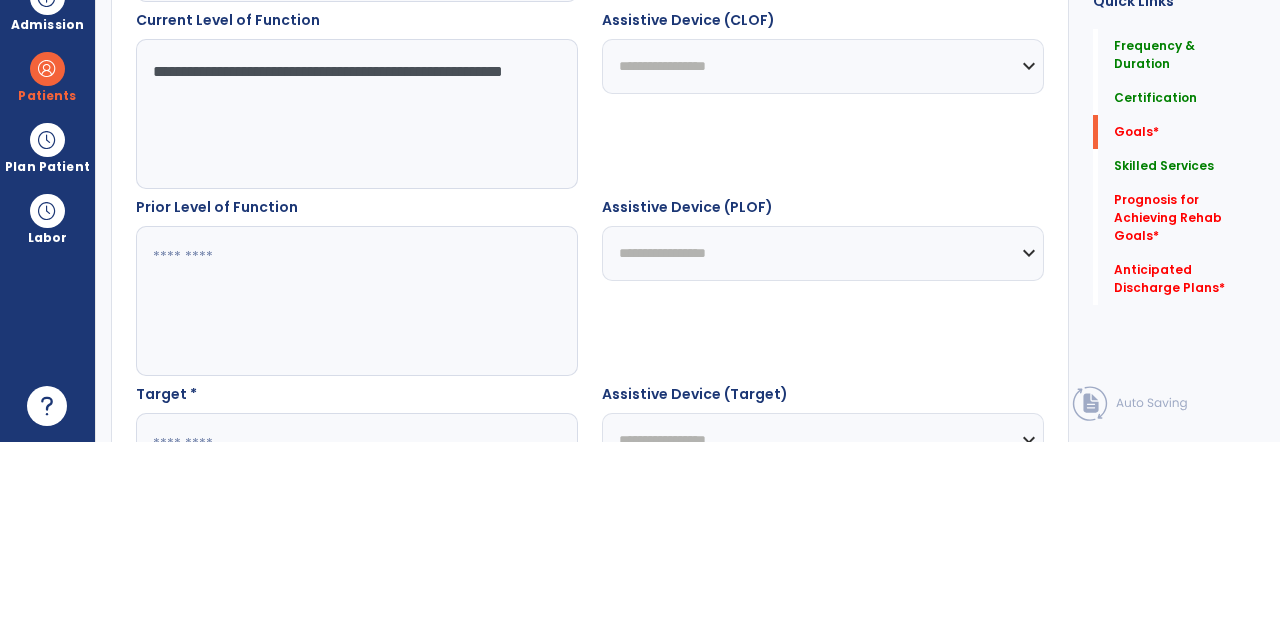 type on "**********" 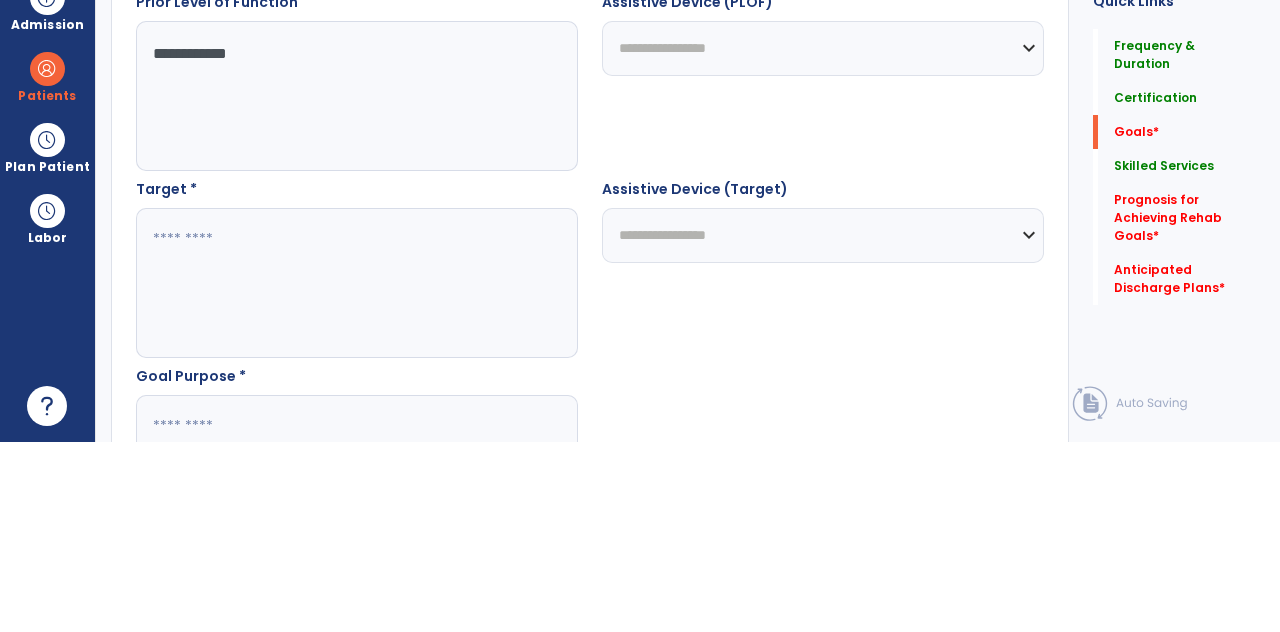 scroll, scrollTop: 929, scrollLeft: 0, axis: vertical 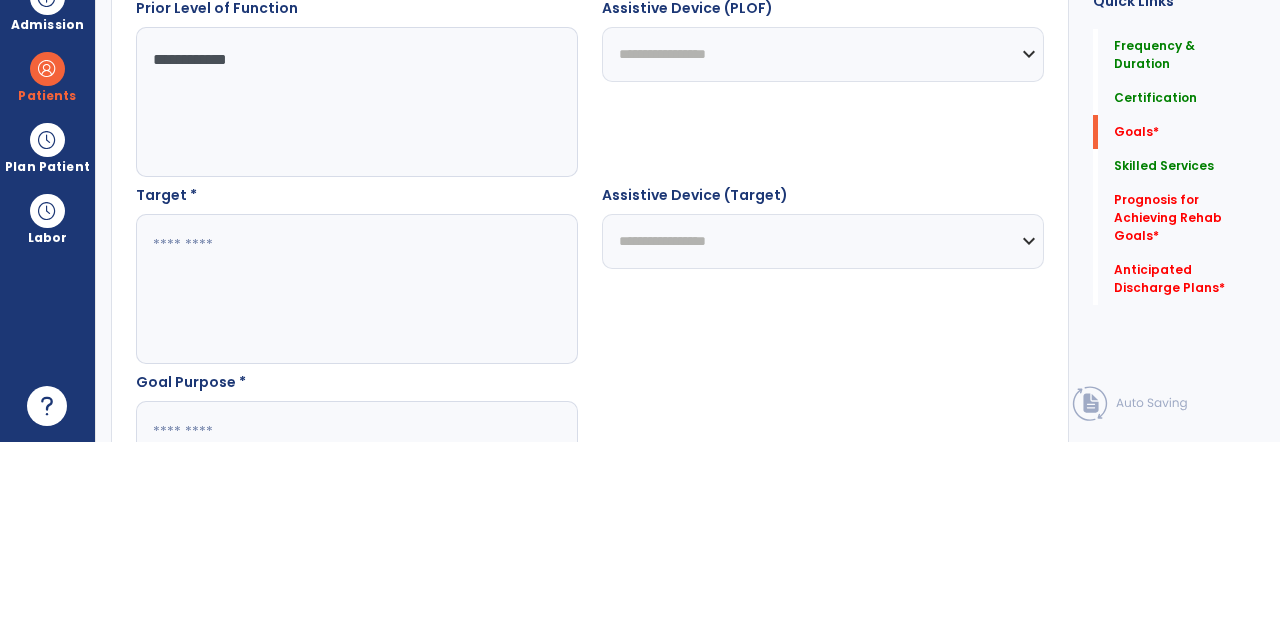 type on "**********" 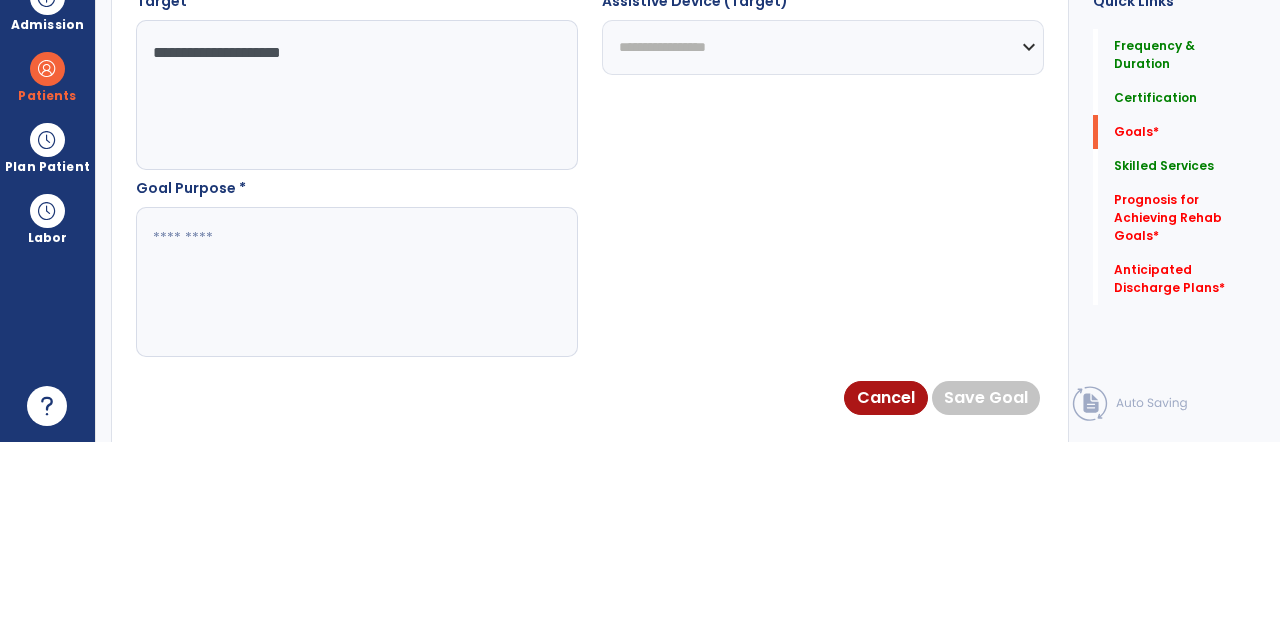 scroll, scrollTop: 1110, scrollLeft: 0, axis: vertical 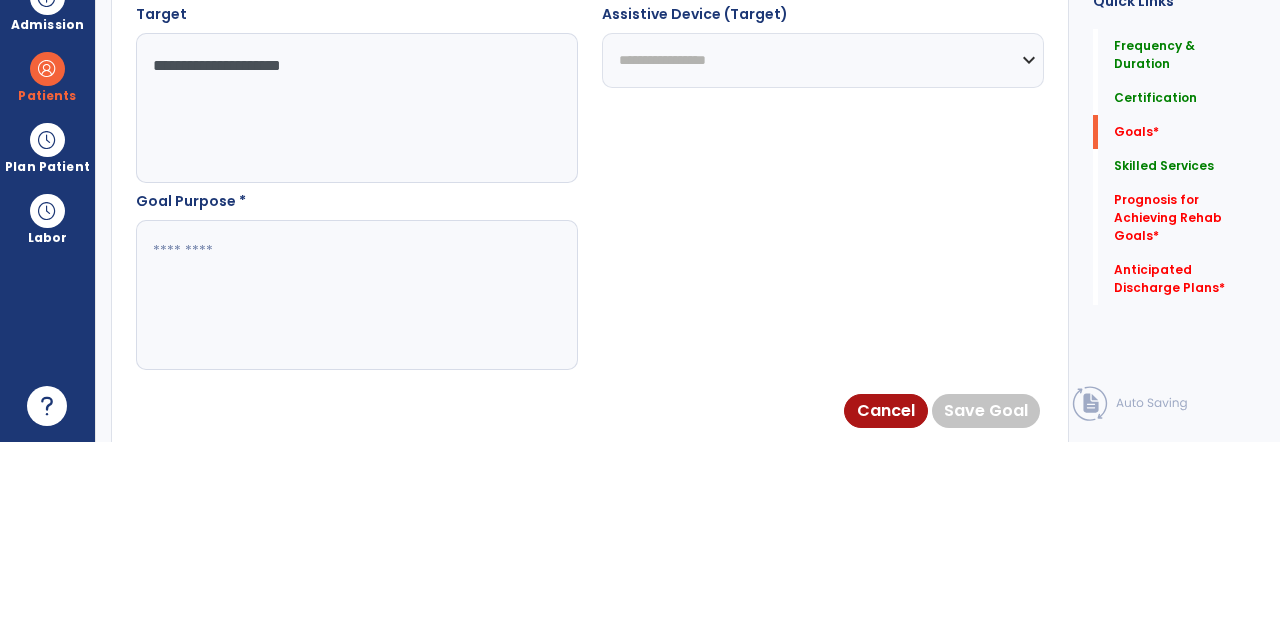 type on "**********" 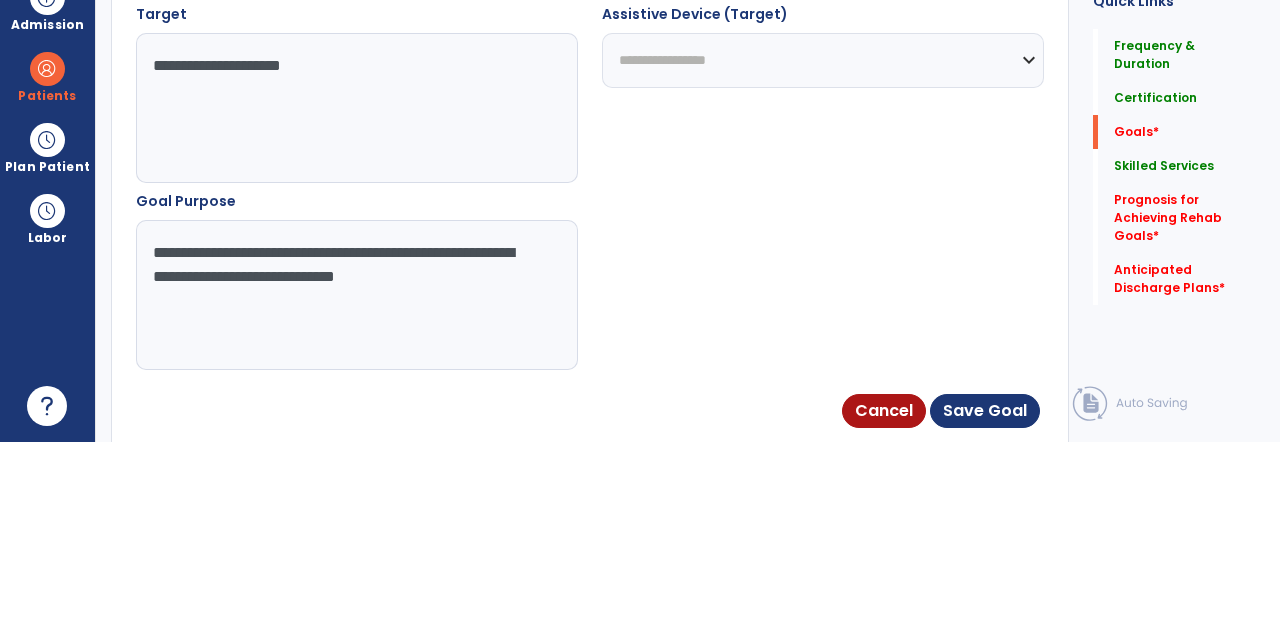 type on "**********" 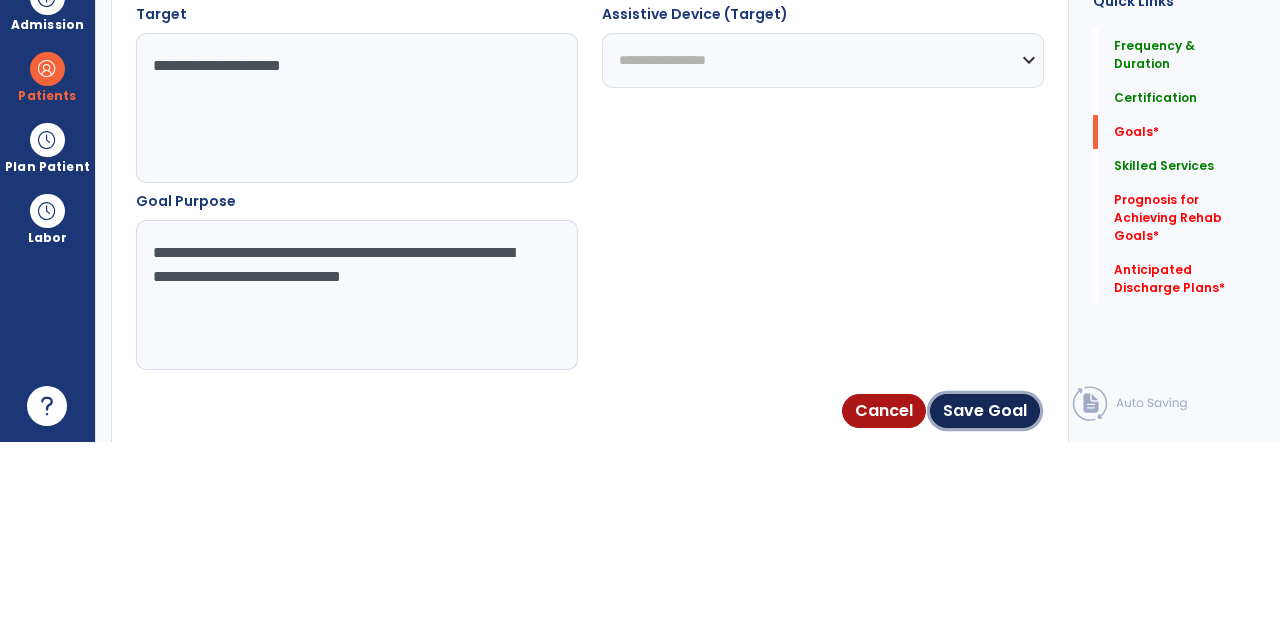 click on "Save Goal" at bounding box center (985, 601) 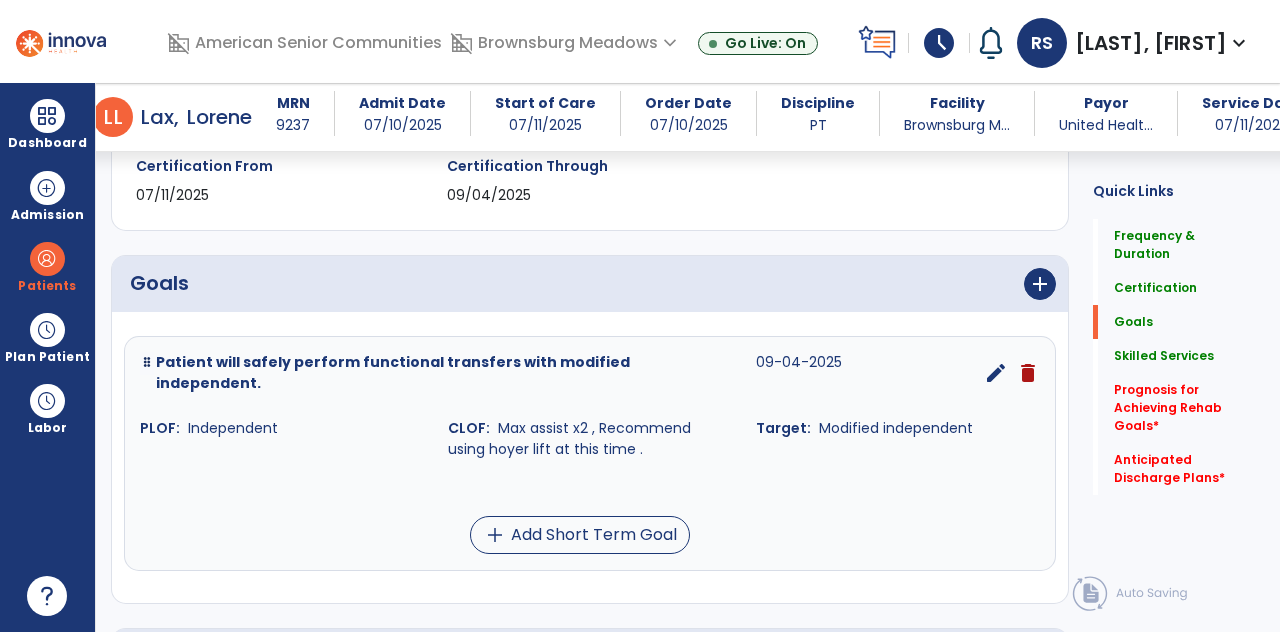 scroll, scrollTop: 373, scrollLeft: 0, axis: vertical 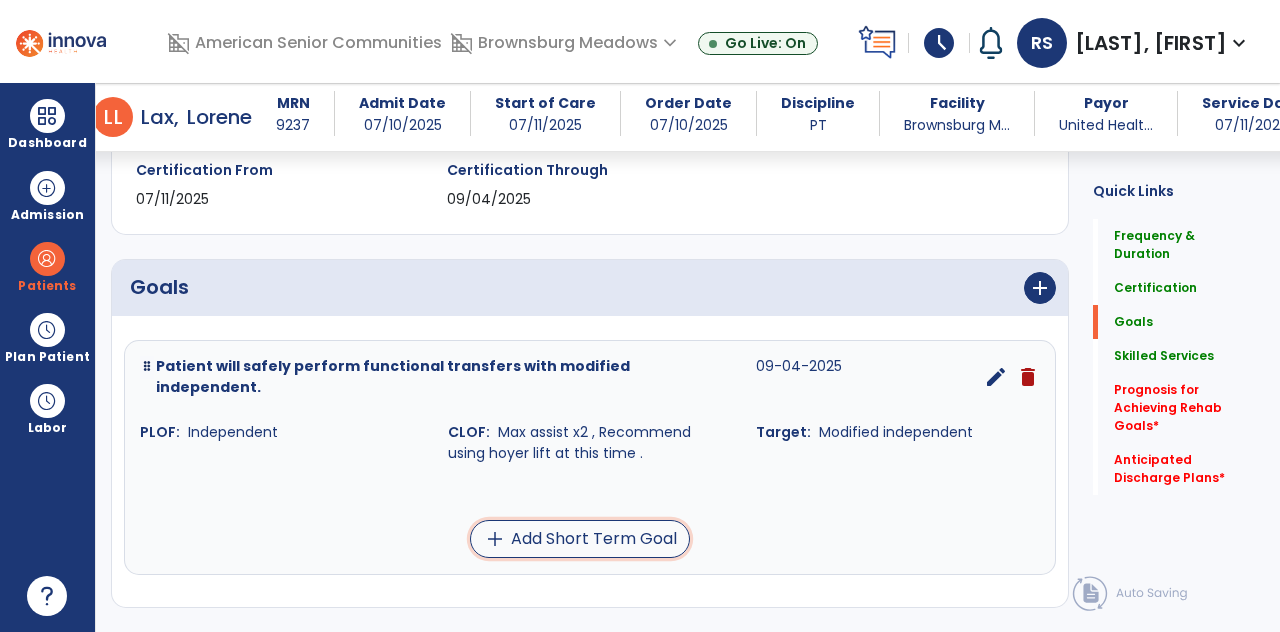 click on "add  Add Short Term Goal" at bounding box center (580, 539) 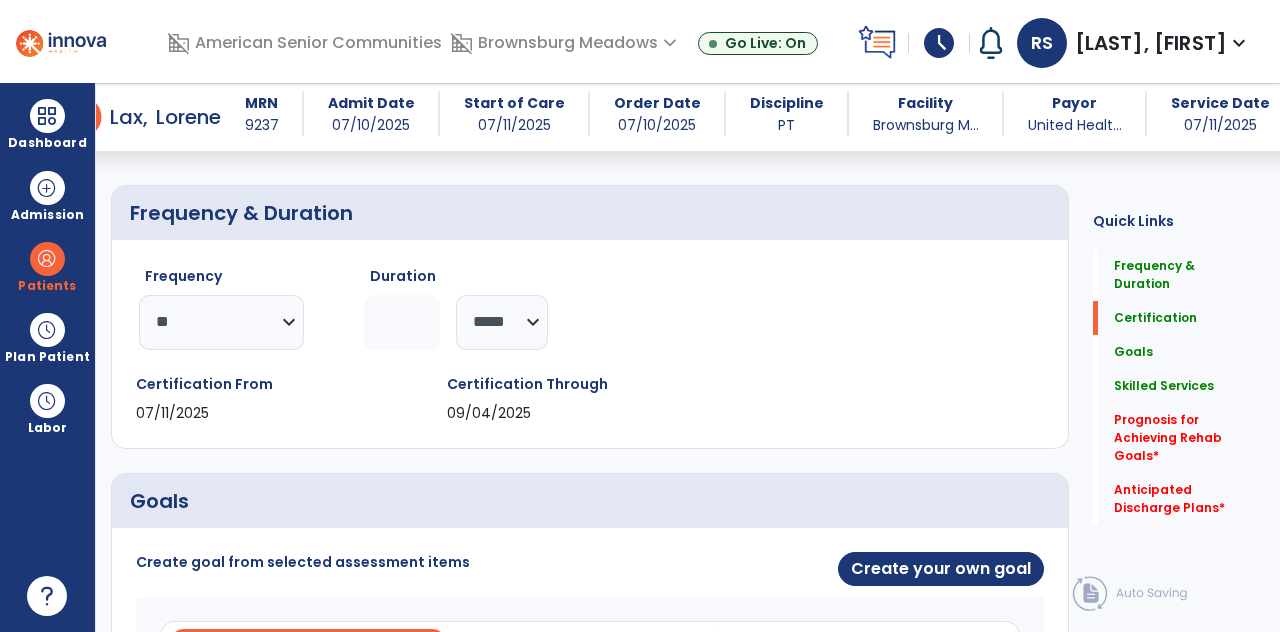 scroll, scrollTop: 228, scrollLeft: 0, axis: vertical 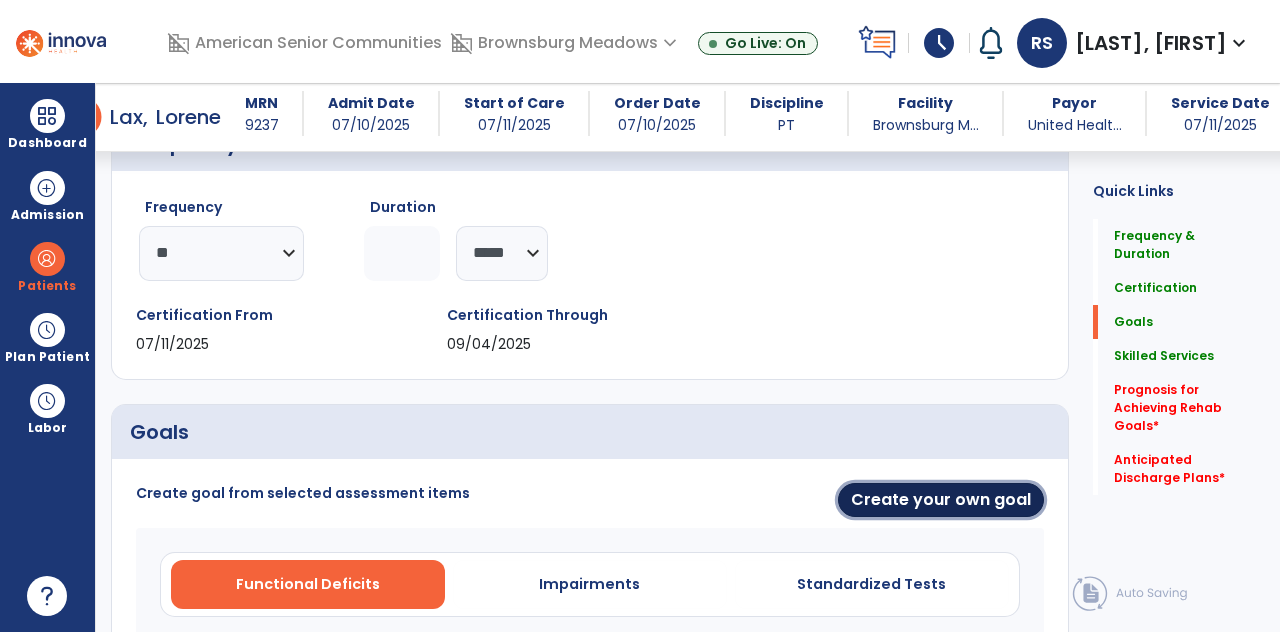 click on "Create your own goal" at bounding box center (941, 500) 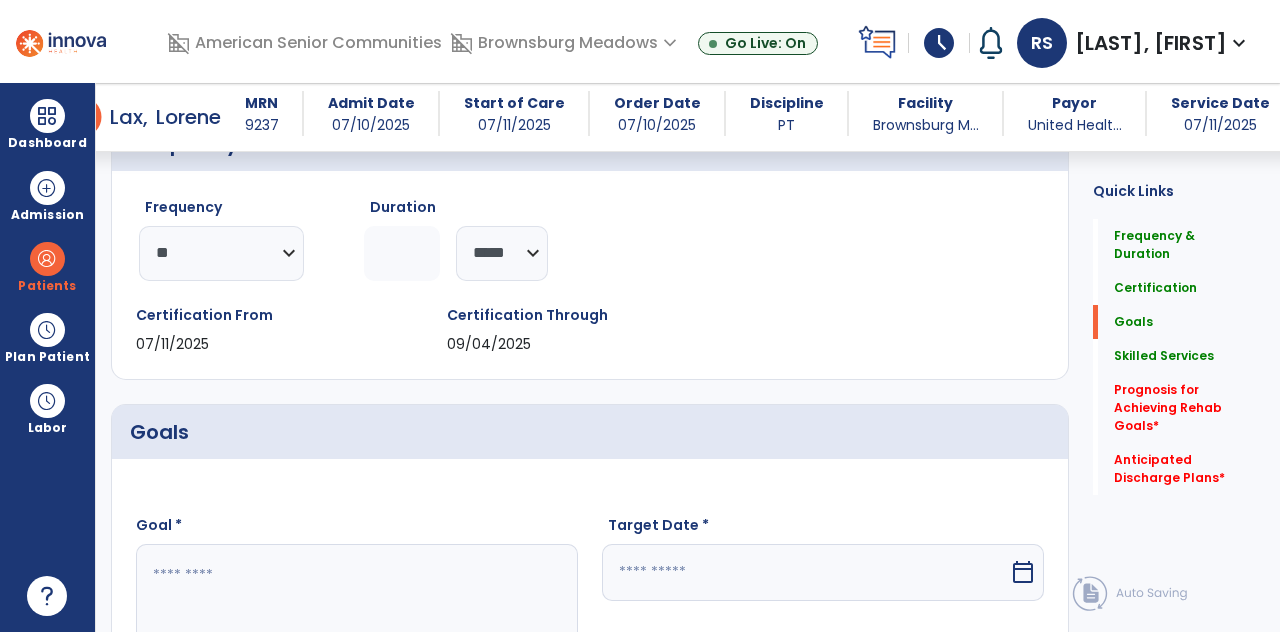 click on "calendar_today" at bounding box center [1025, 572] 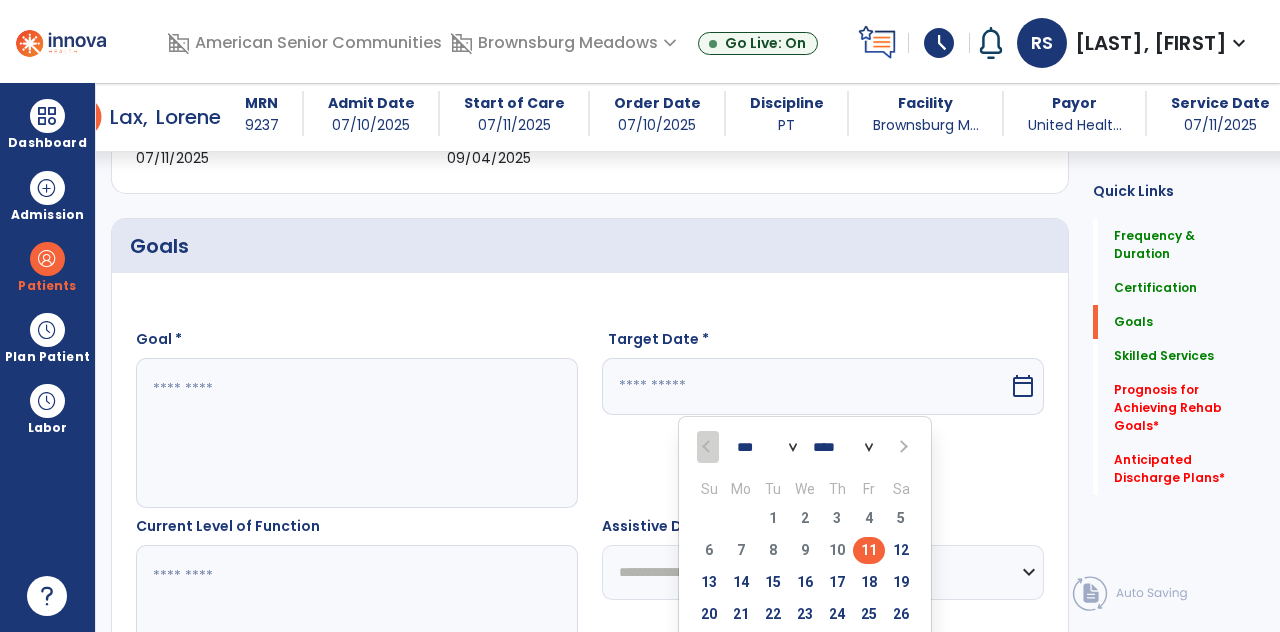 scroll, scrollTop: 458, scrollLeft: 0, axis: vertical 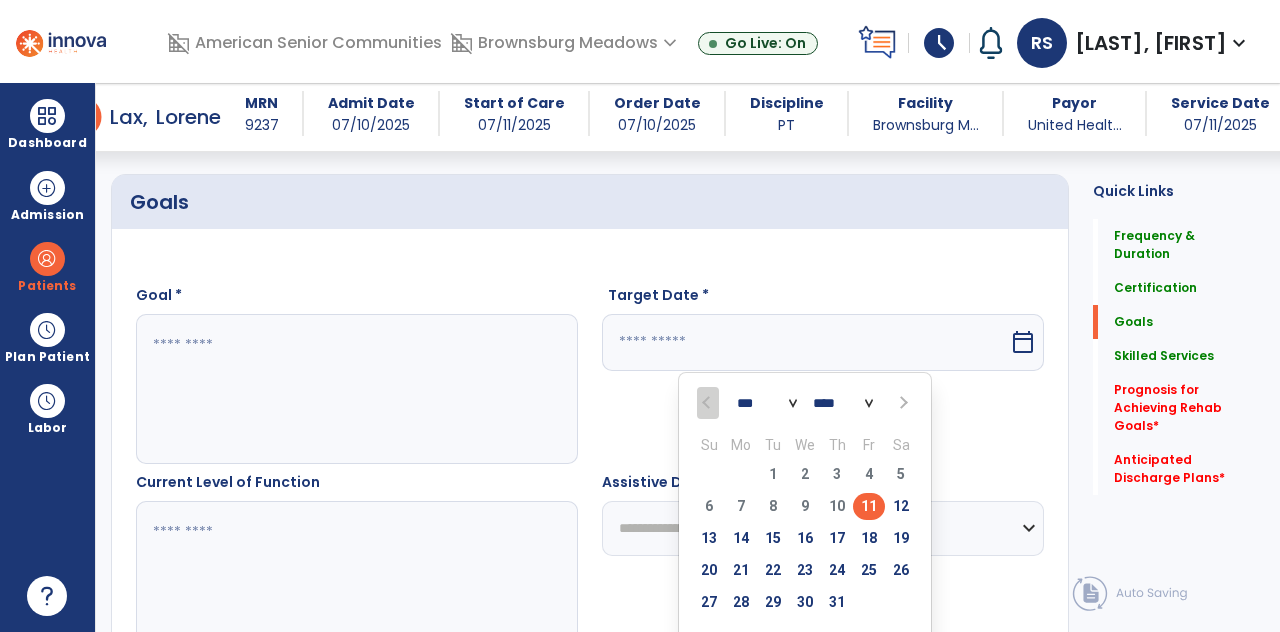 click on "24" at bounding box center (837, 570) 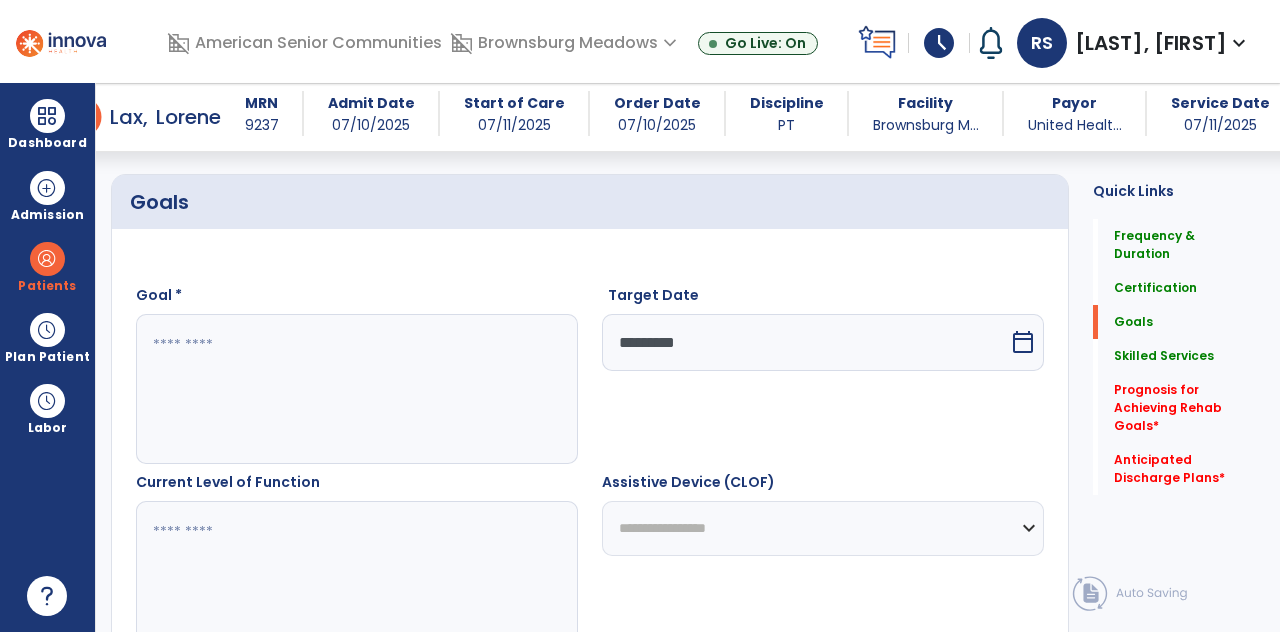 click at bounding box center (356, 389) 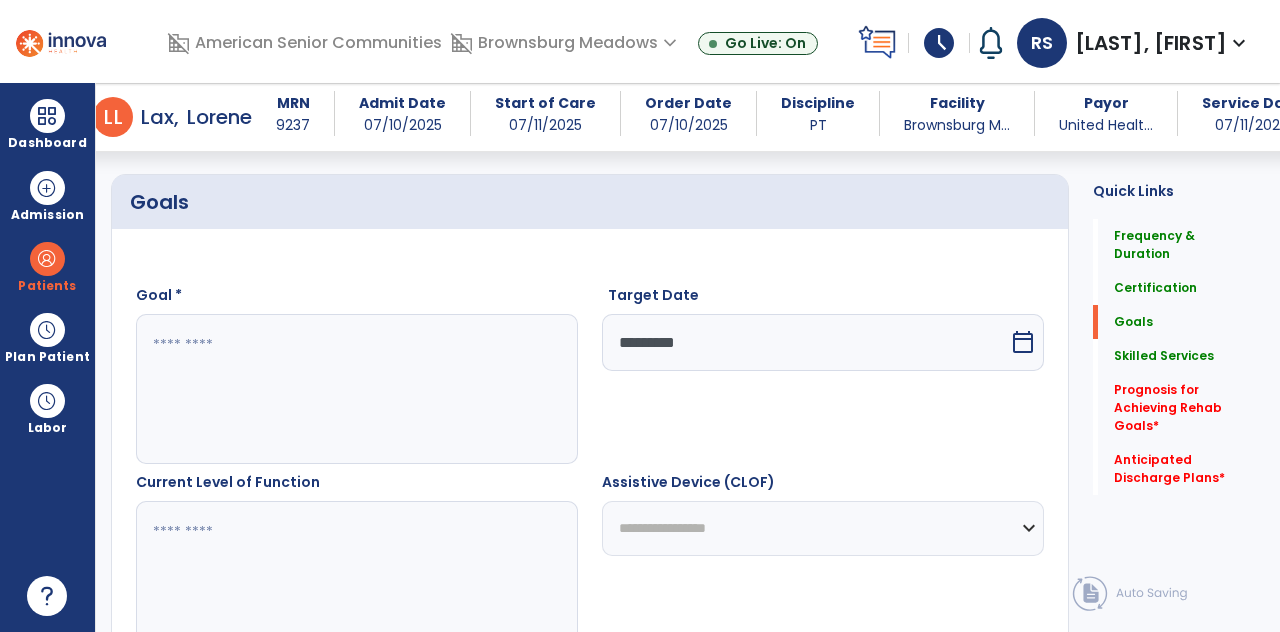 scroll, scrollTop: 95, scrollLeft: 0, axis: vertical 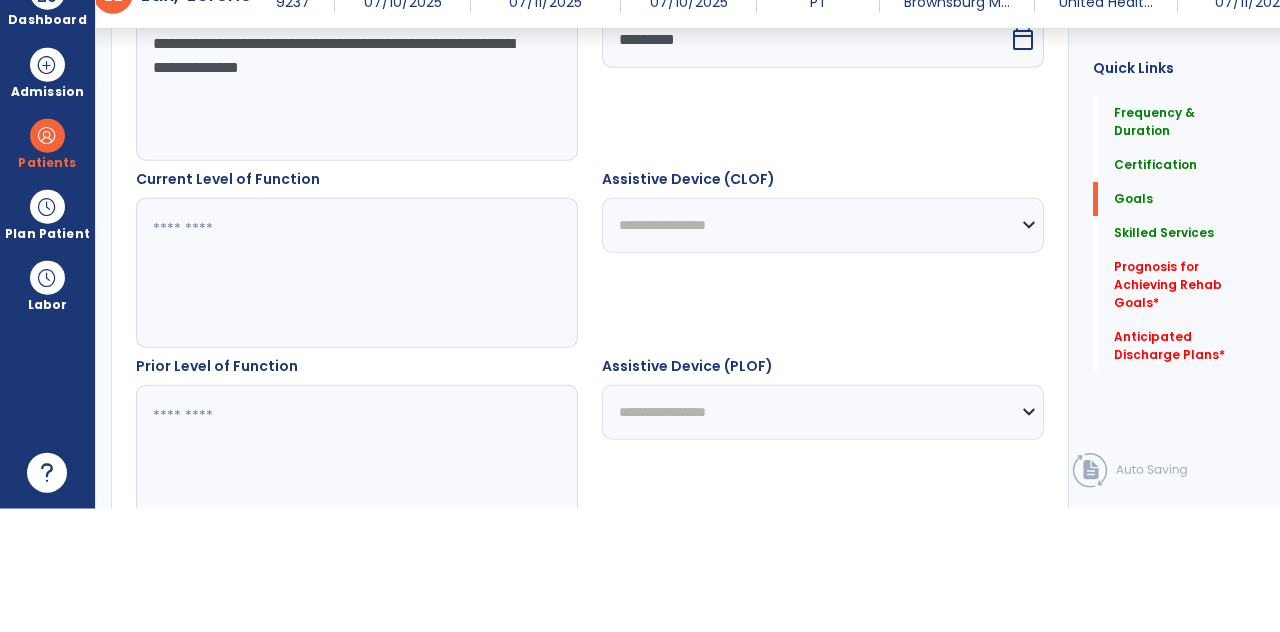 type on "**********" 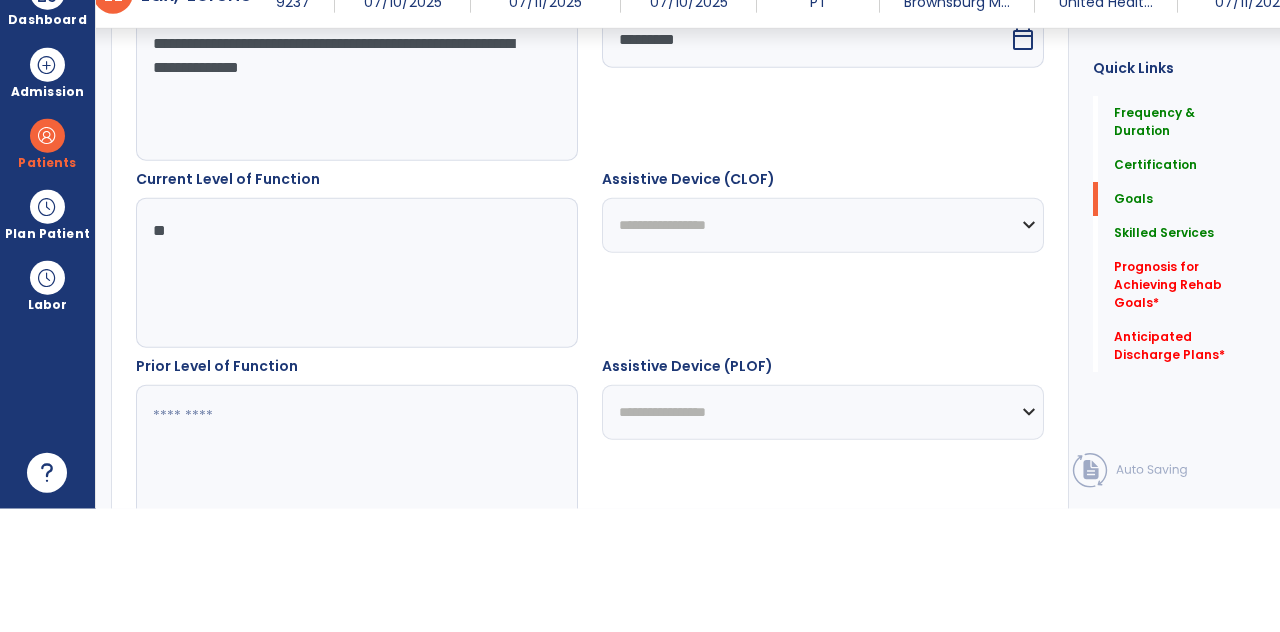 type on "*" 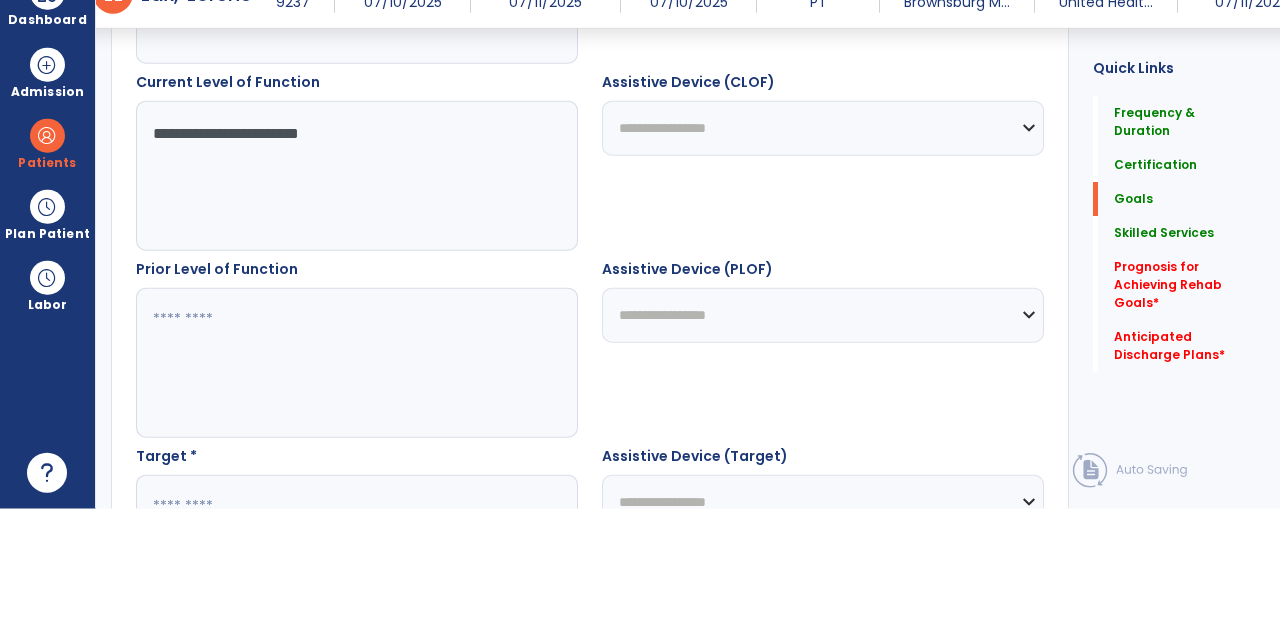 scroll, scrollTop: 765, scrollLeft: 0, axis: vertical 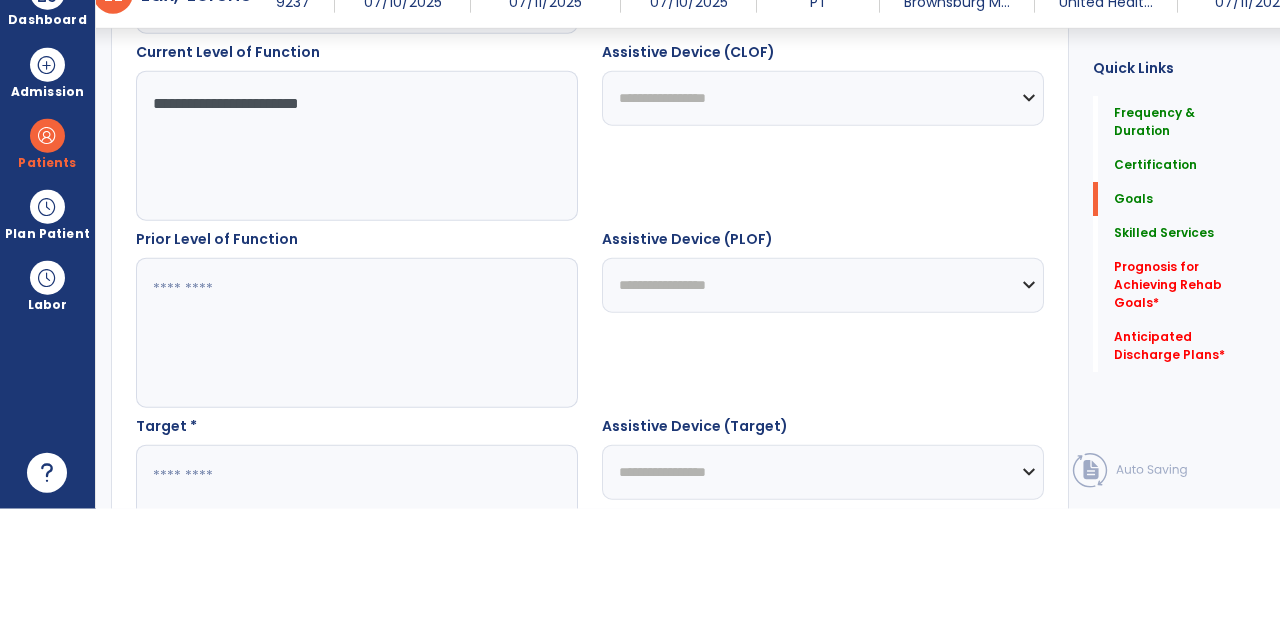 type on "**********" 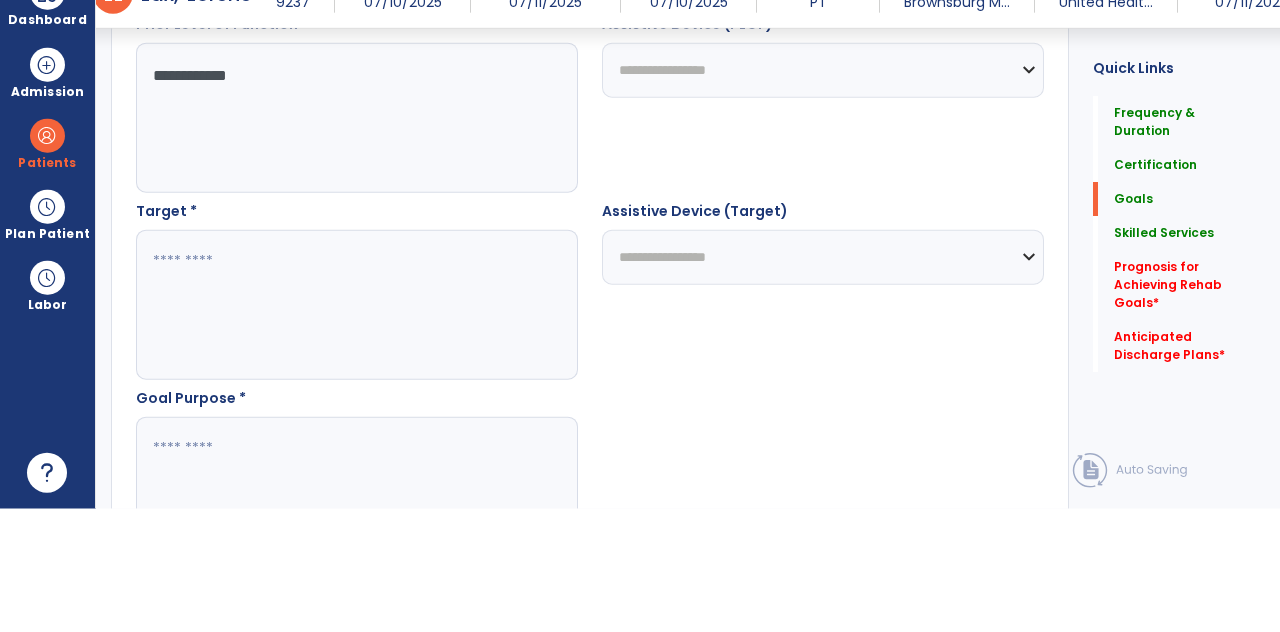 scroll, scrollTop: 978, scrollLeft: 0, axis: vertical 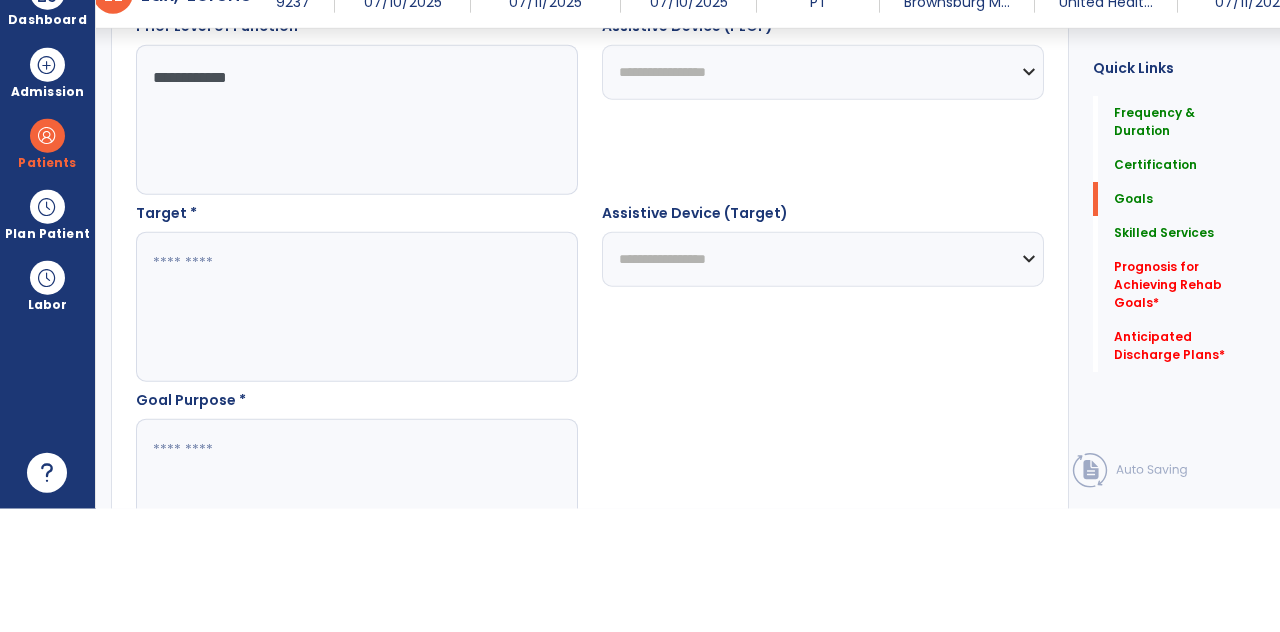 type on "**********" 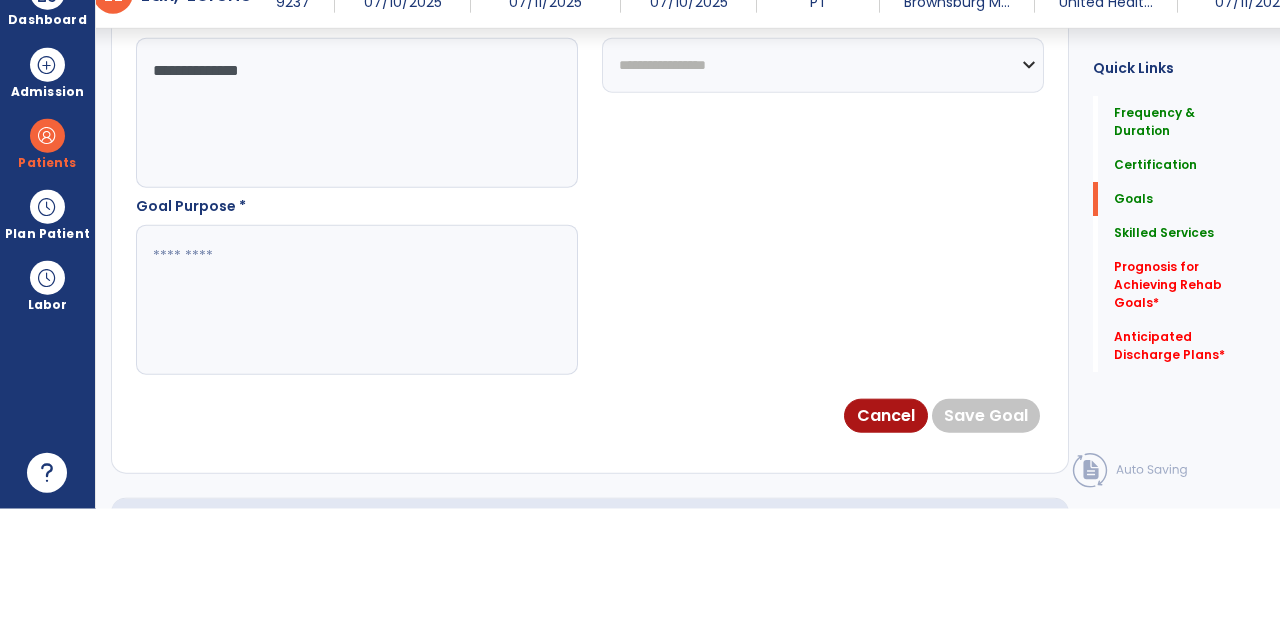 scroll, scrollTop: 1161, scrollLeft: 0, axis: vertical 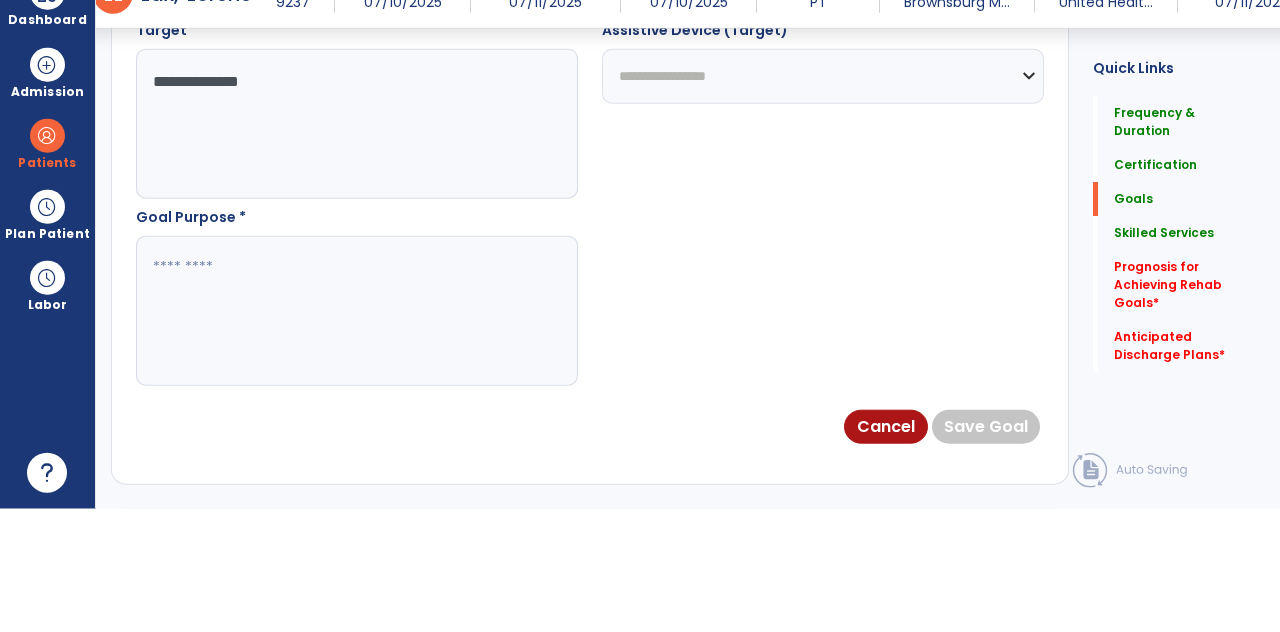 type on "**********" 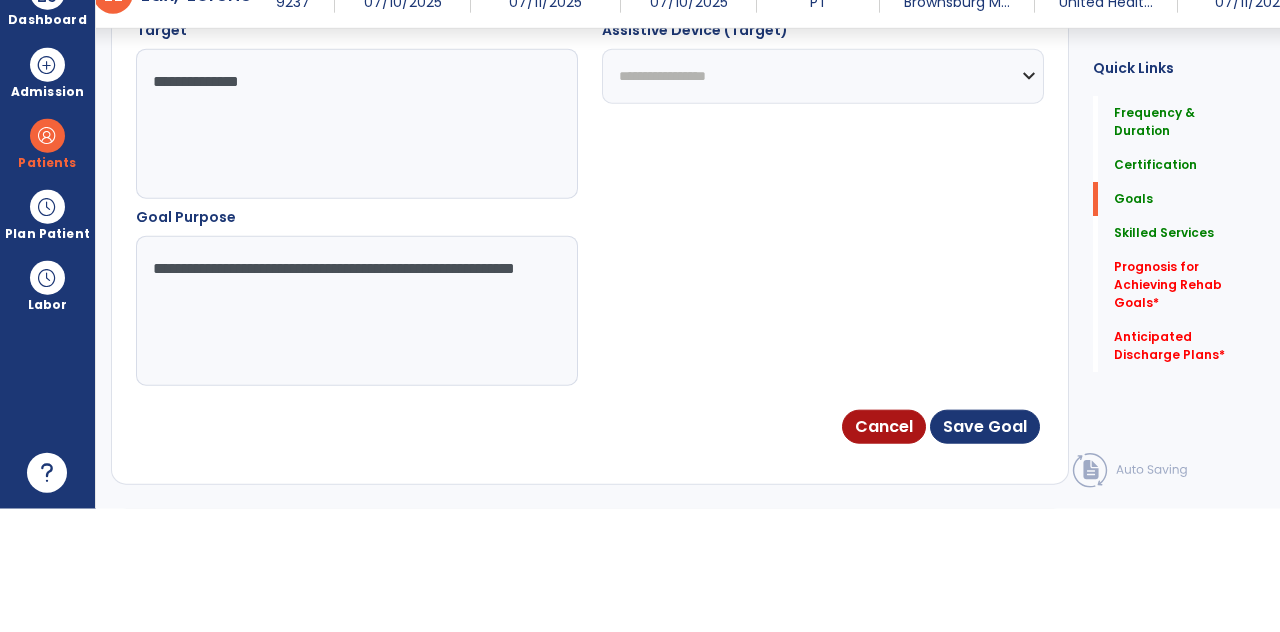 type on "**********" 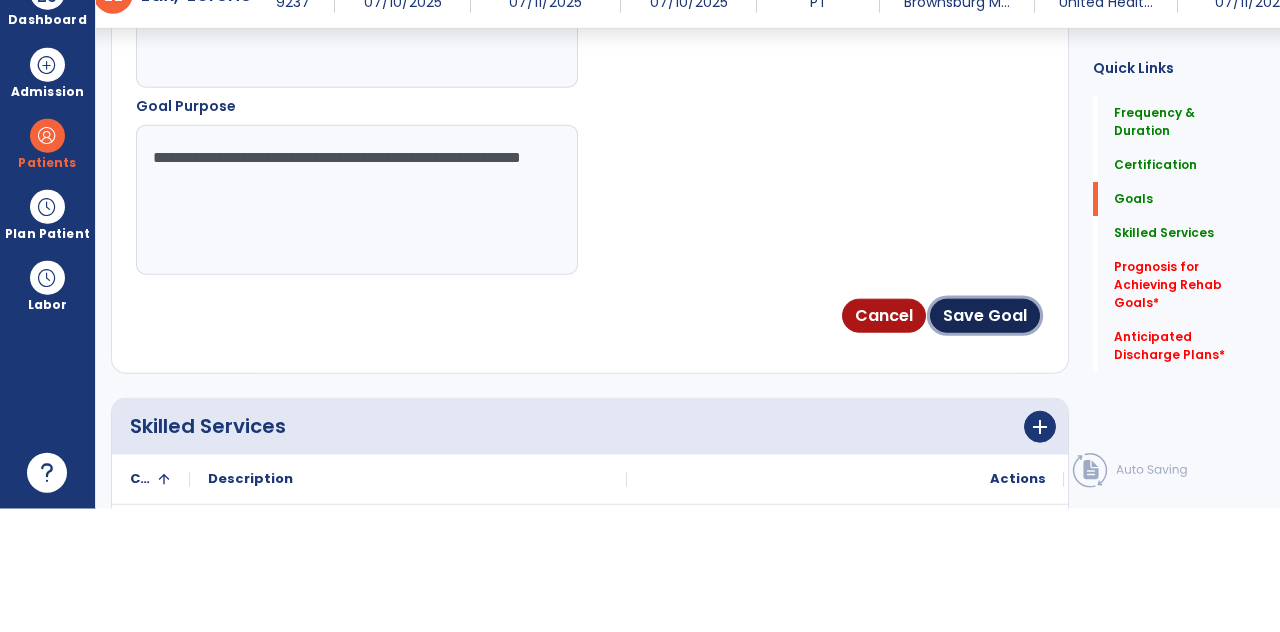 click on "Save Goal" at bounding box center (985, 439) 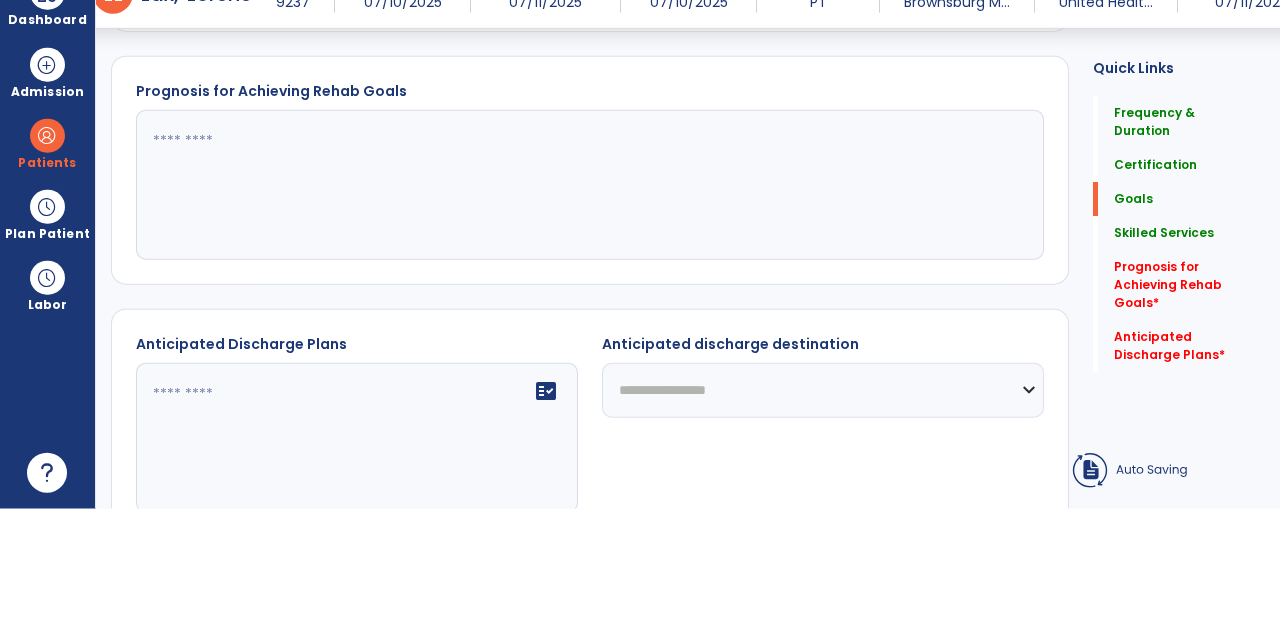 scroll, scrollTop: 196, scrollLeft: 0, axis: vertical 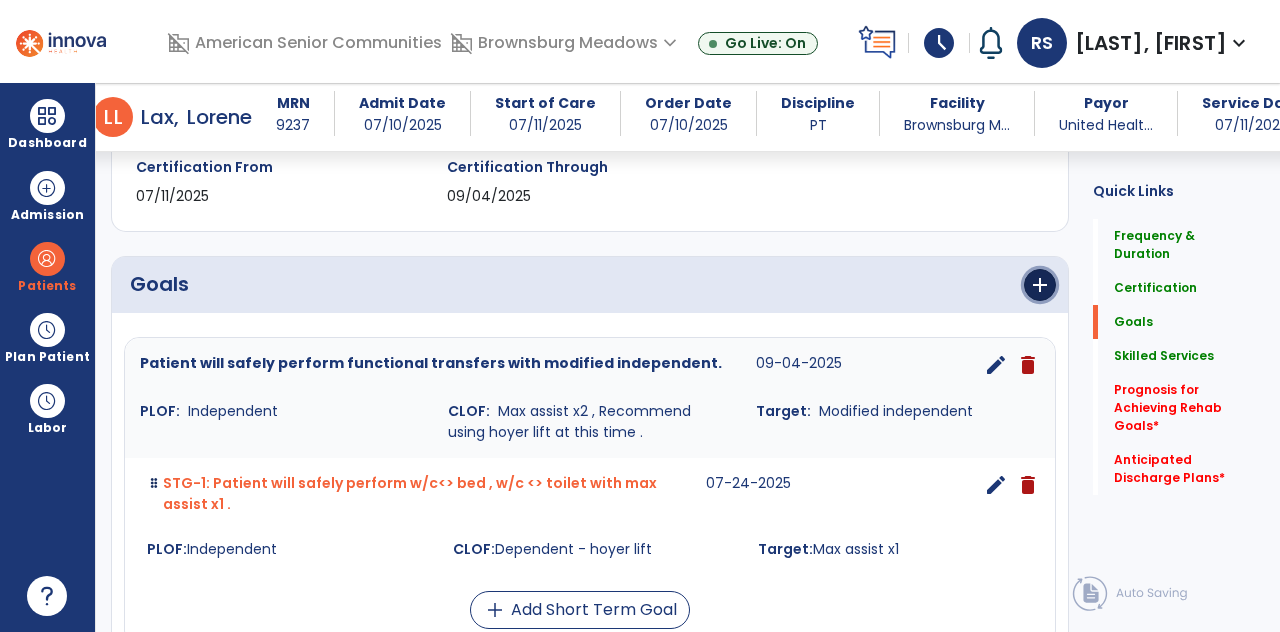 click on "add" at bounding box center [1040, 285] 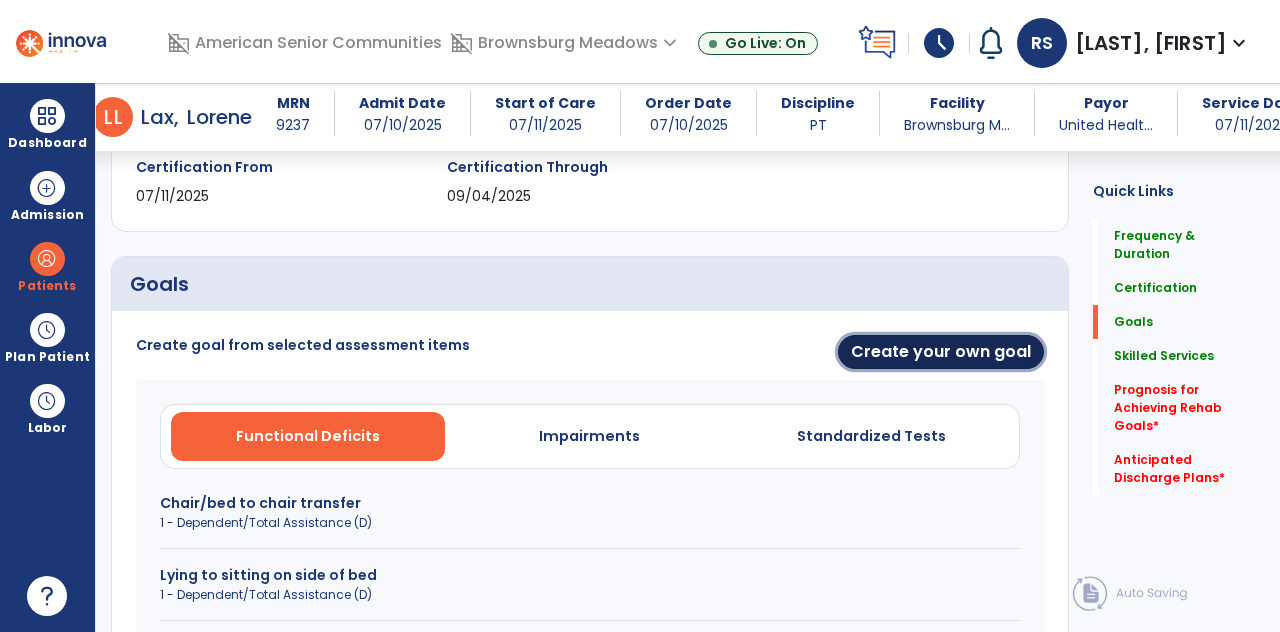 click on "Create your own goal" at bounding box center [941, 352] 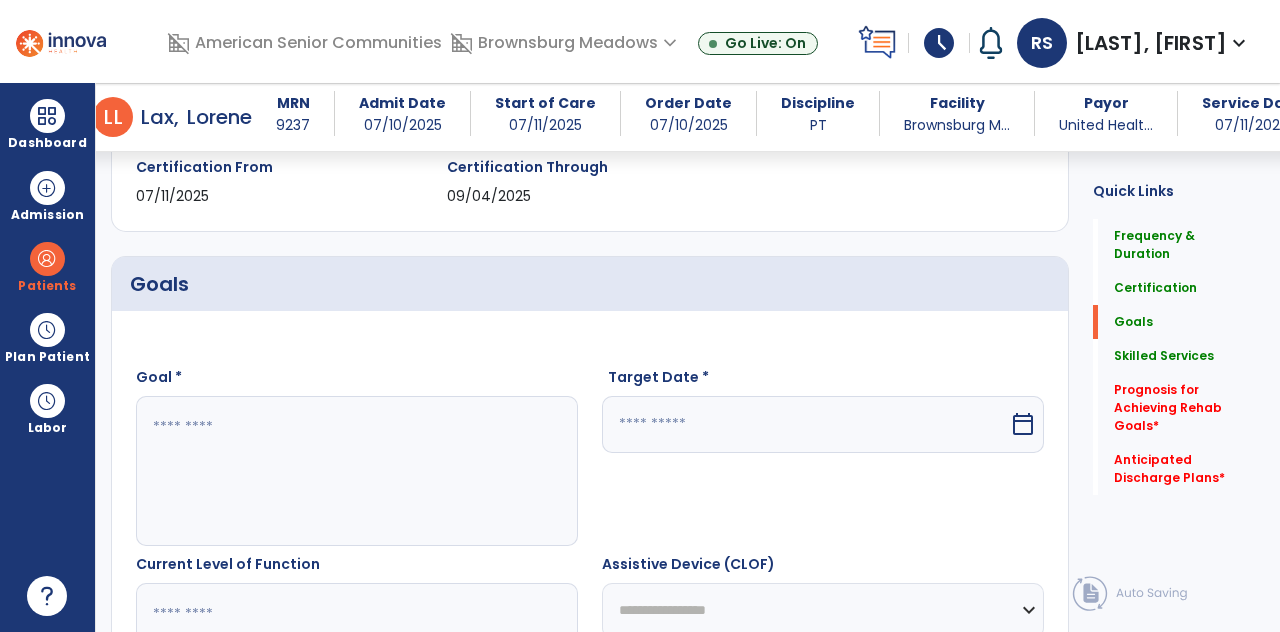 click on "calendar_today" at bounding box center (1023, 424) 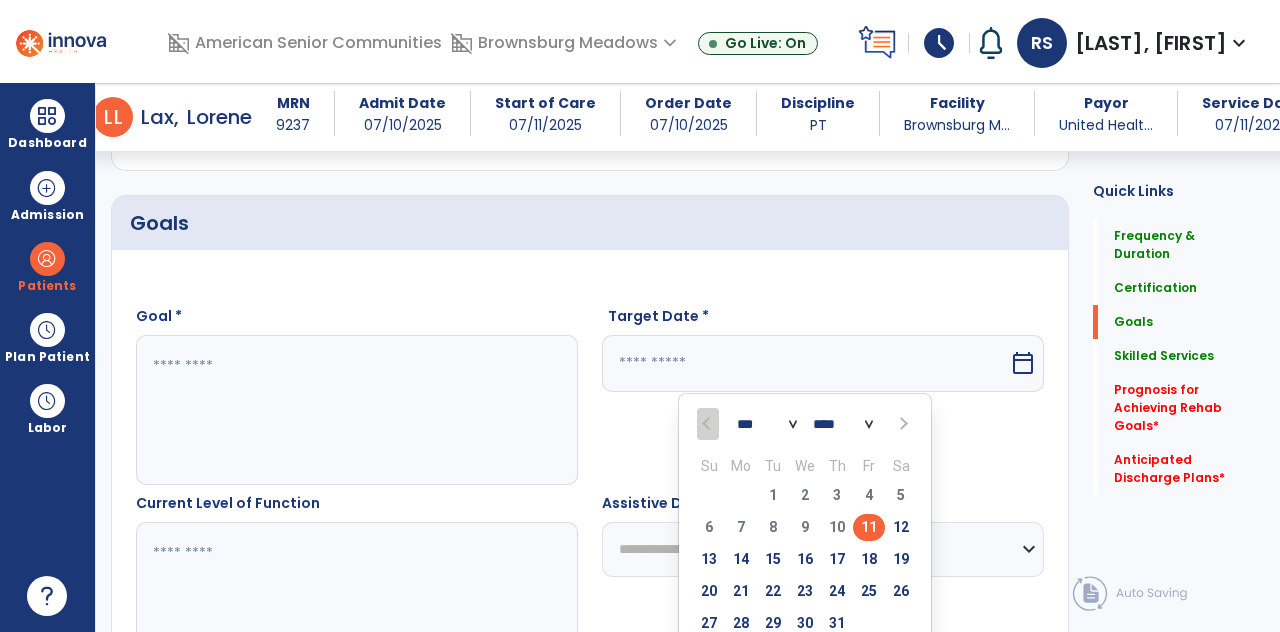 scroll, scrollTop: 432, scrollLeft: 0, axis: vertical 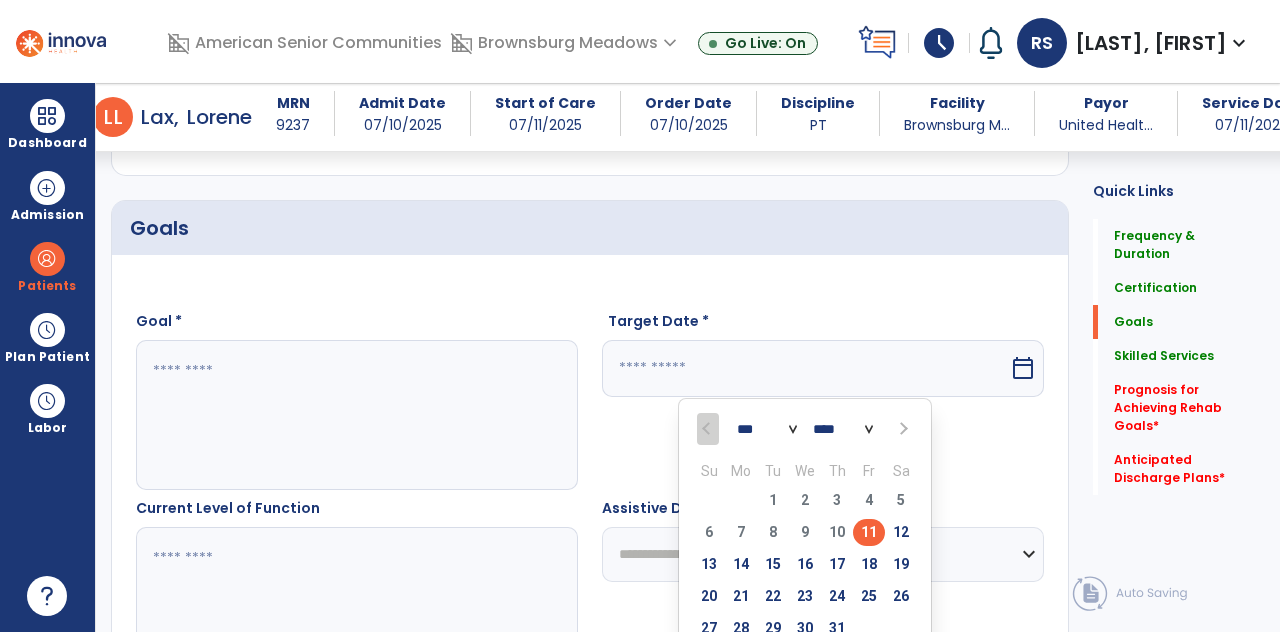 click at bounding box center [902, 429] 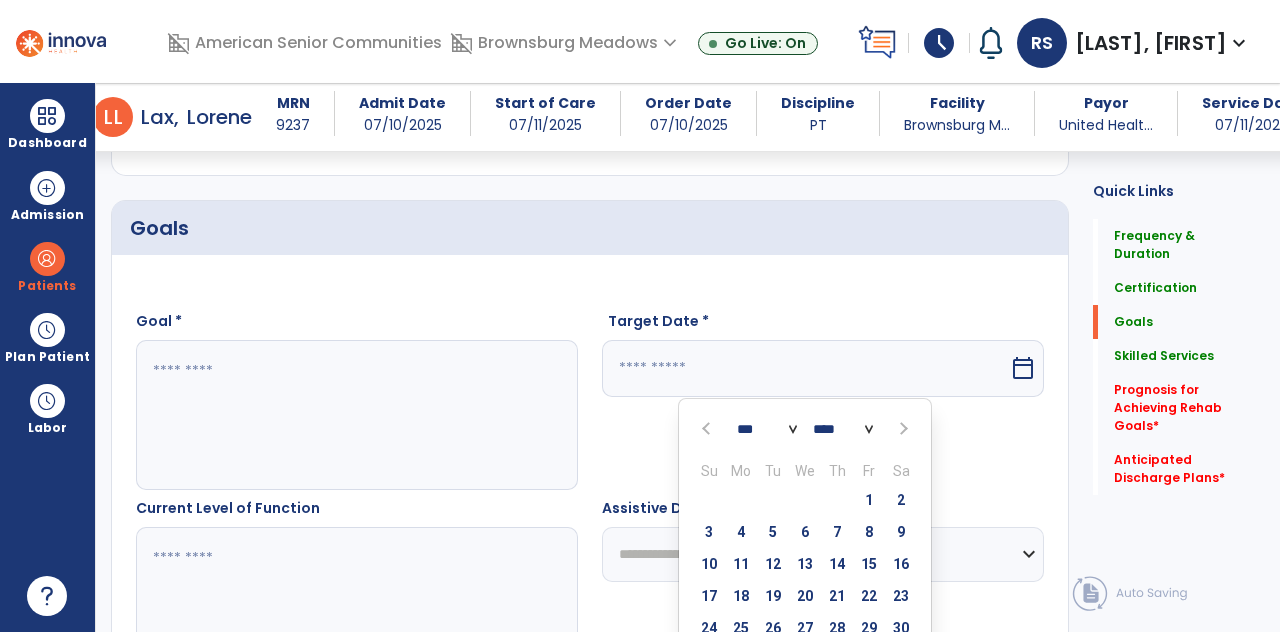 click at bounding box center [902, 429] 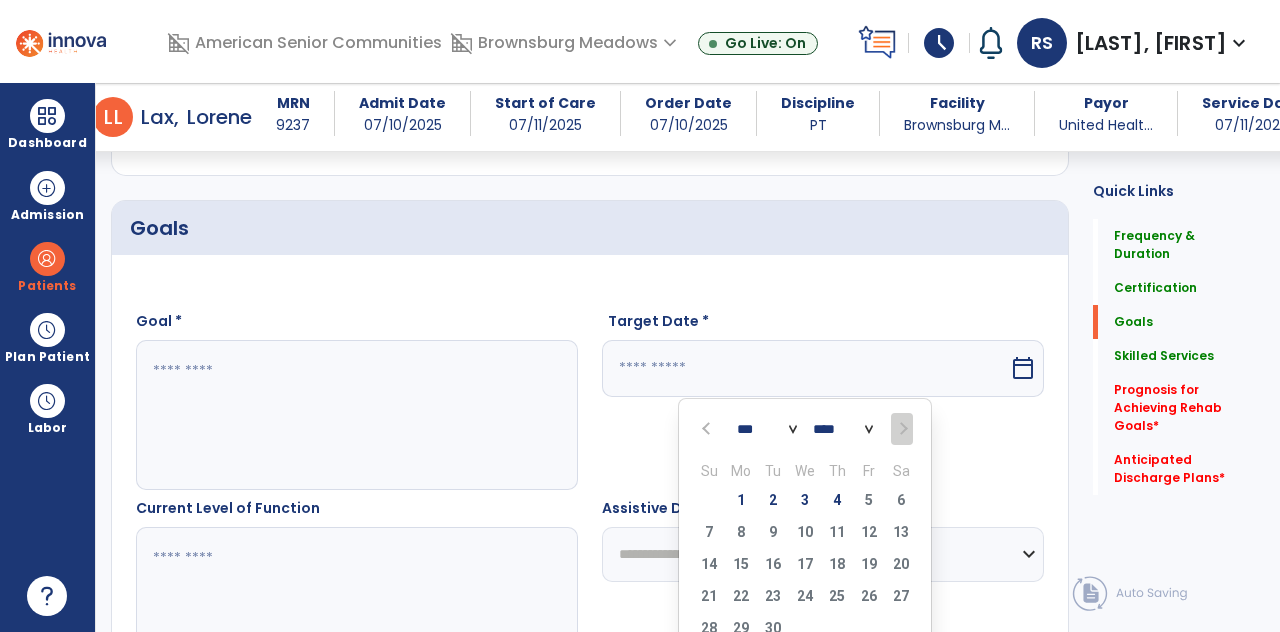click on "4" at bounding box center [837, 500] 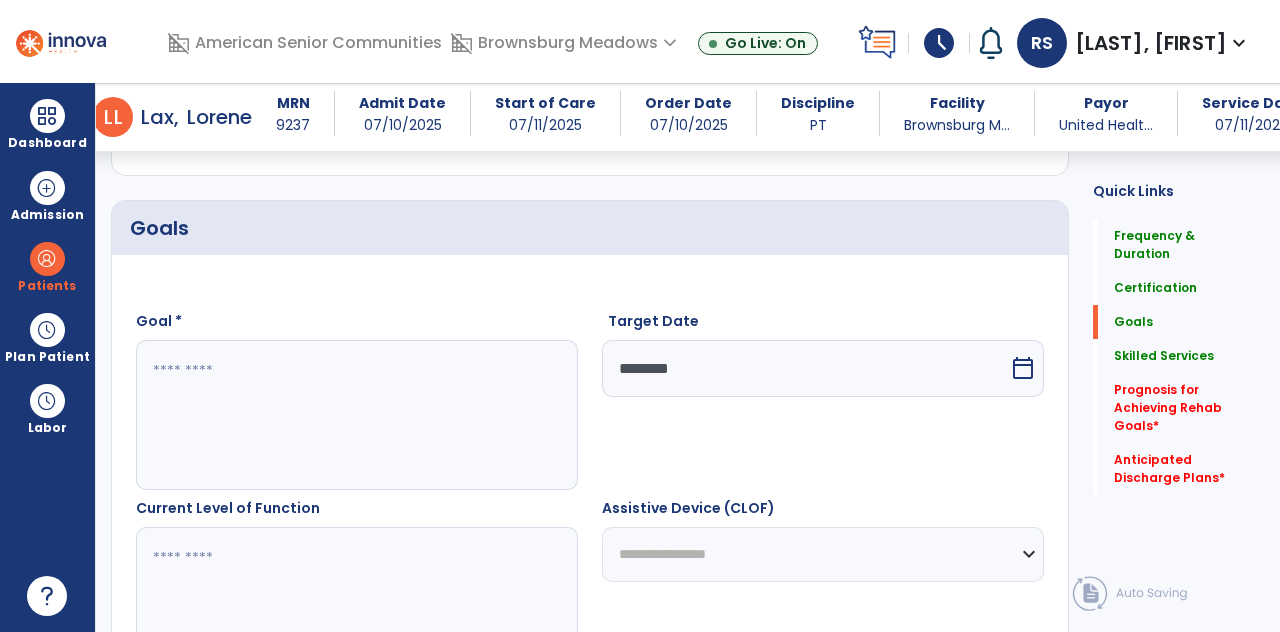 click at bounding box center (356, 415) 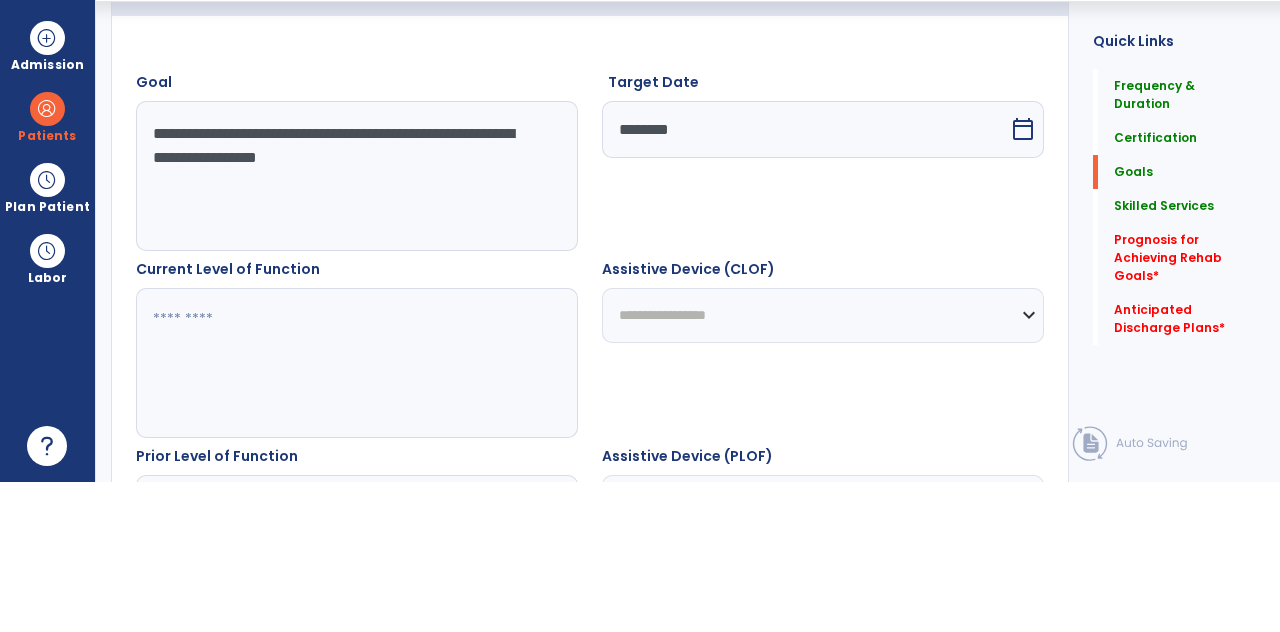 scroll, scrollTop: 600, scrollLeft: 0, axis: vertical 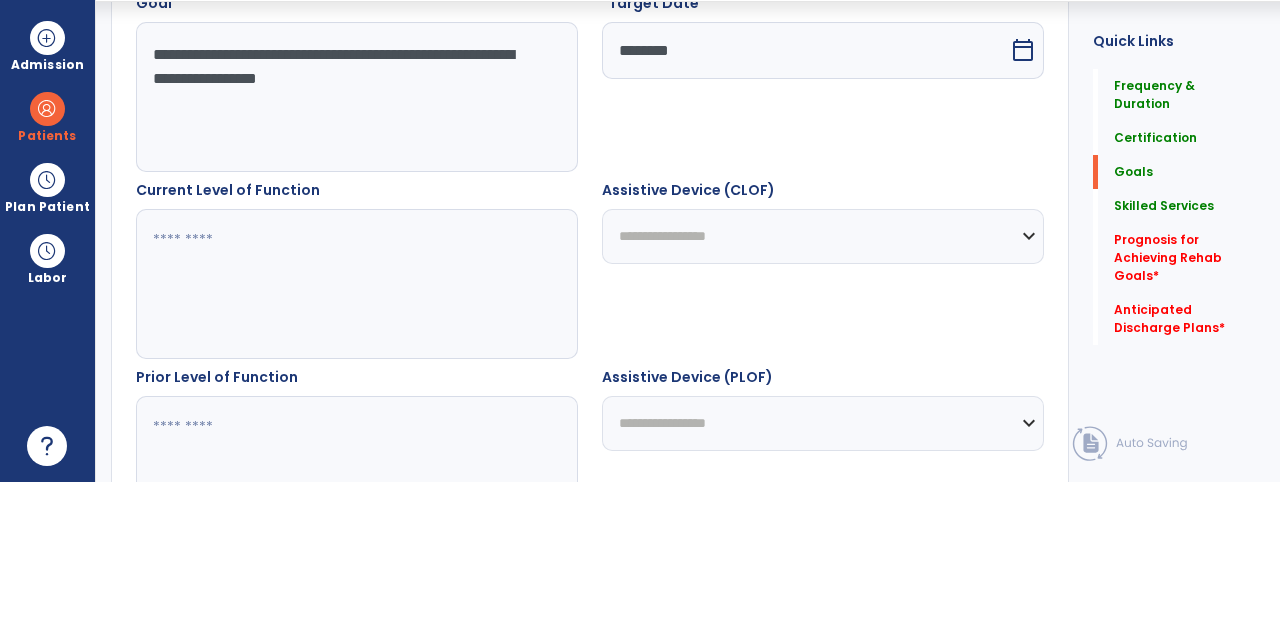 type on "**********" 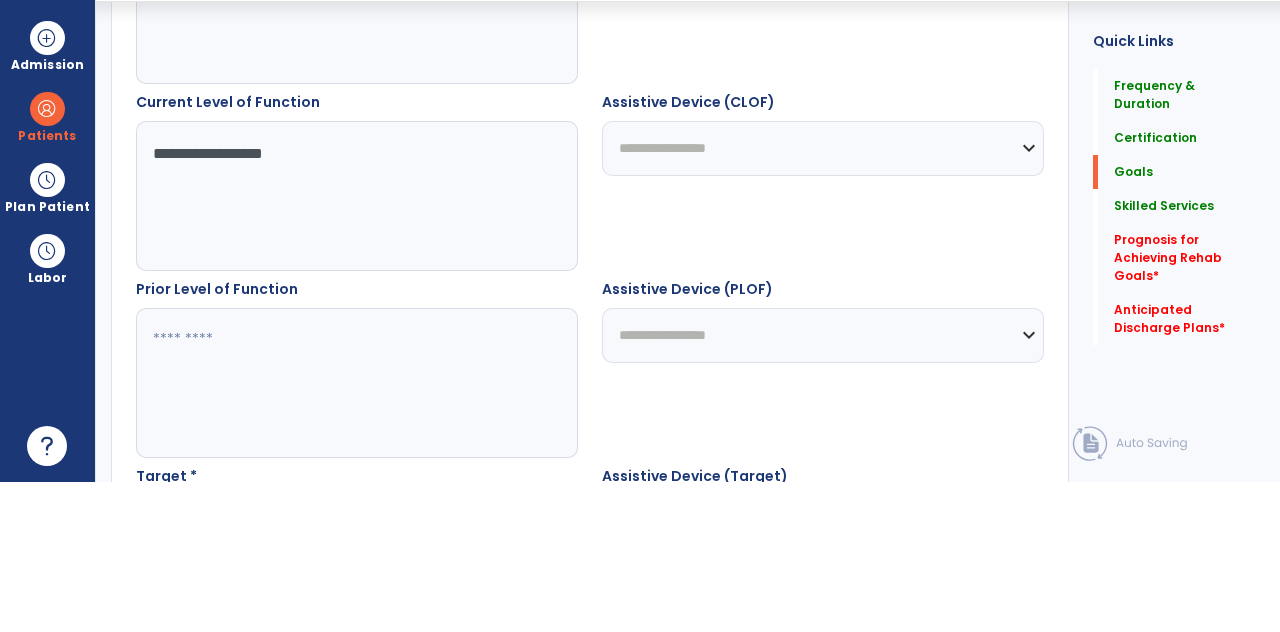 scroll, scrollTop: 697, scrollLeft: 0, axis: vertical 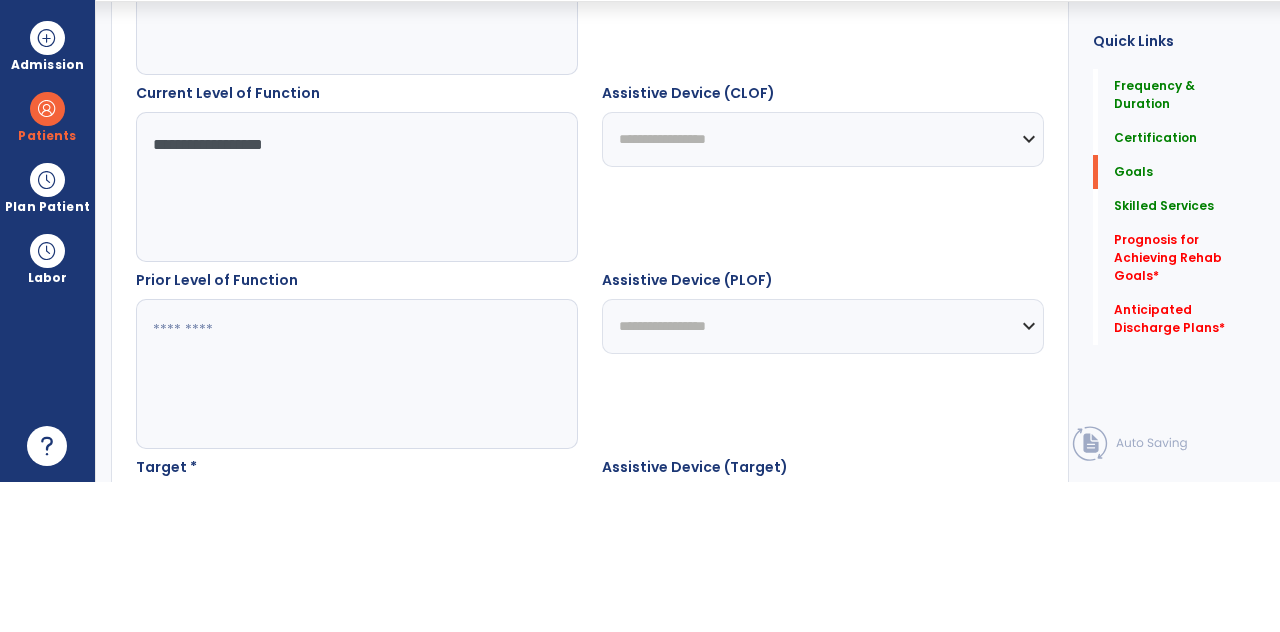 type on "**********" 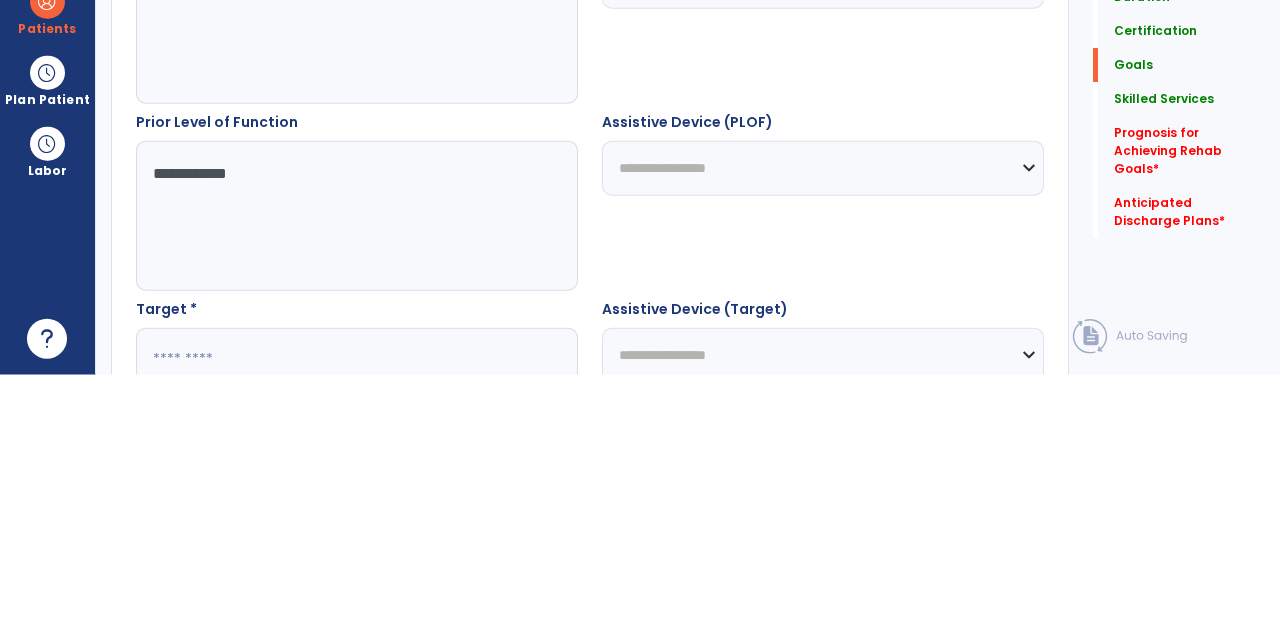 scroll, scrollTop: 816, scrollLeft: 0, axis: vertical 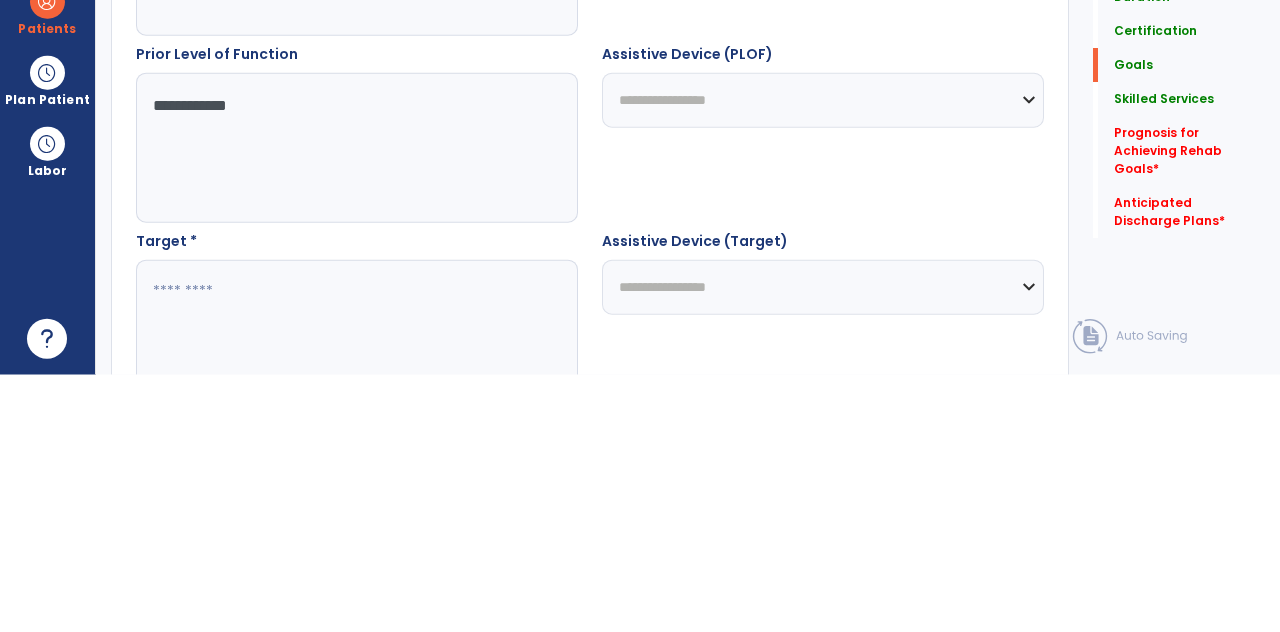 type on "**********" 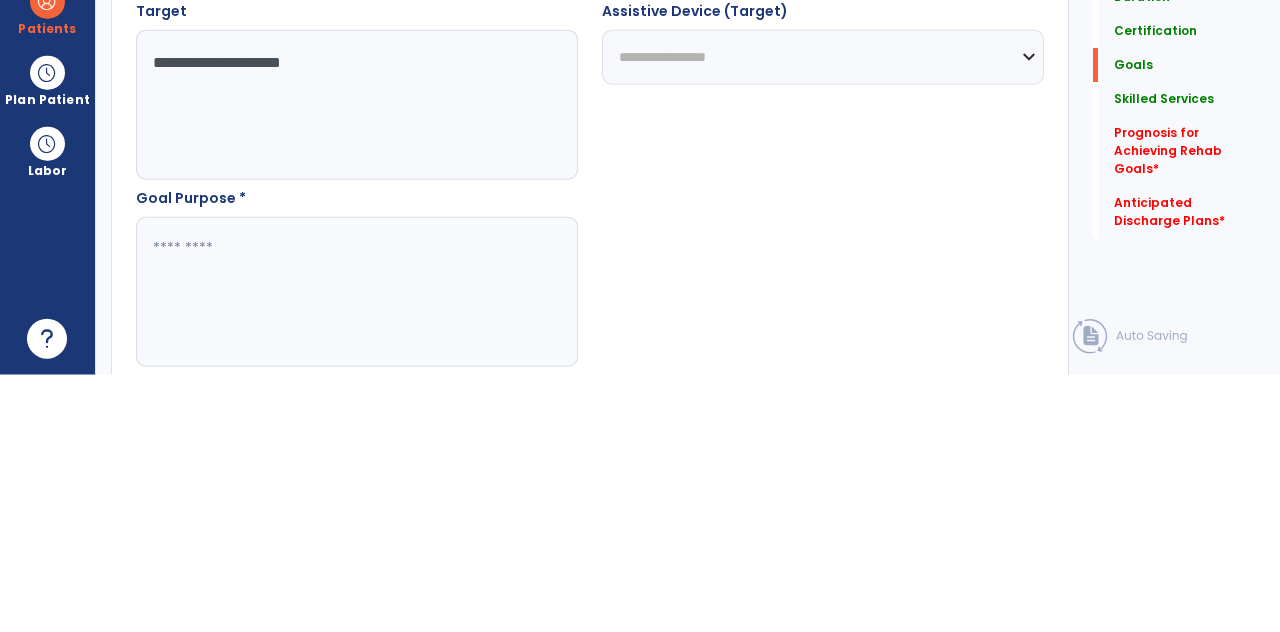 scroll, scrollTop: 1046, scrollLeft: 0, axis: vertical 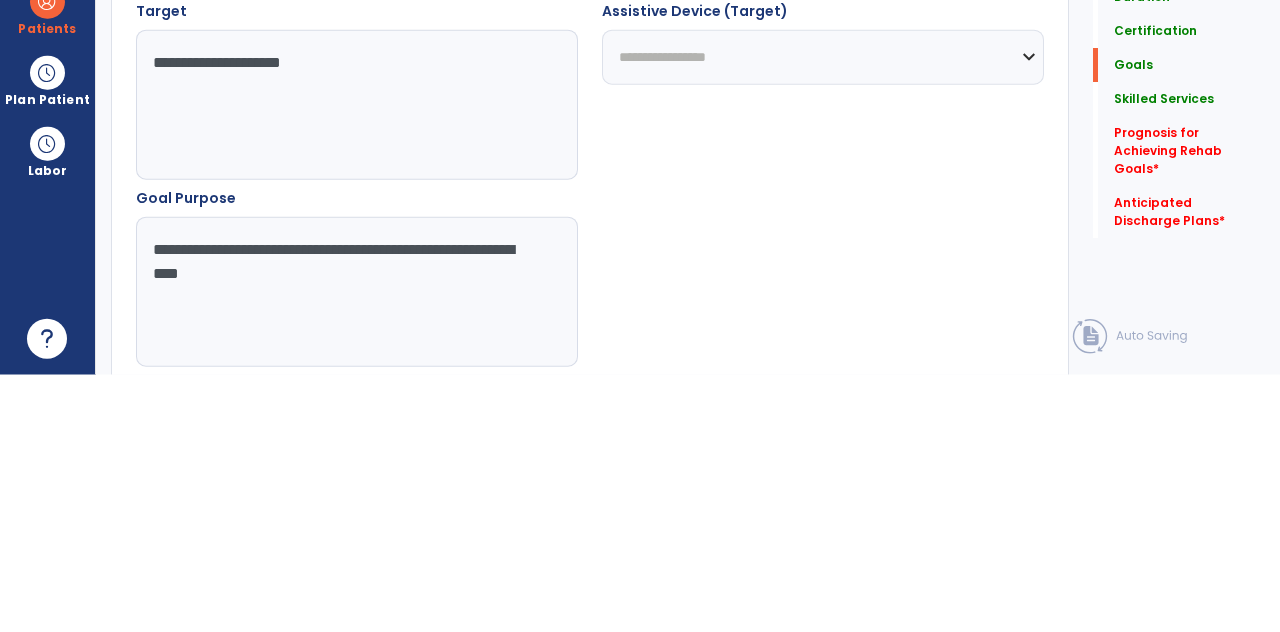 type on "**********" 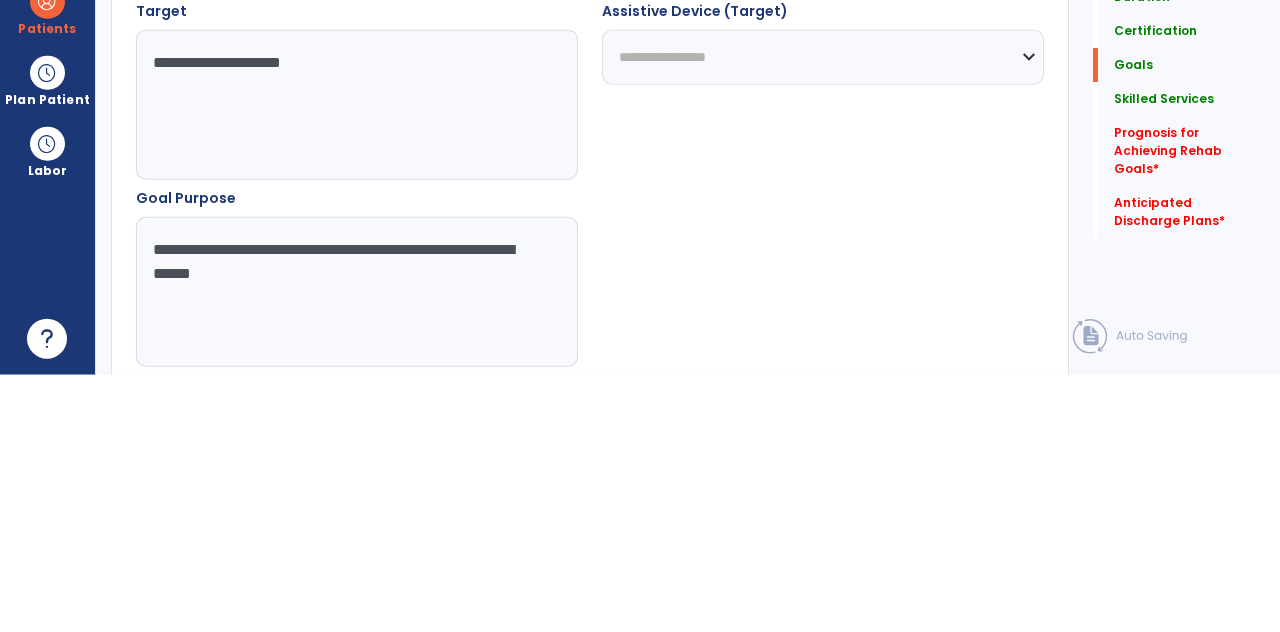 click on "Save Goal" at bounding box center (985, 665) 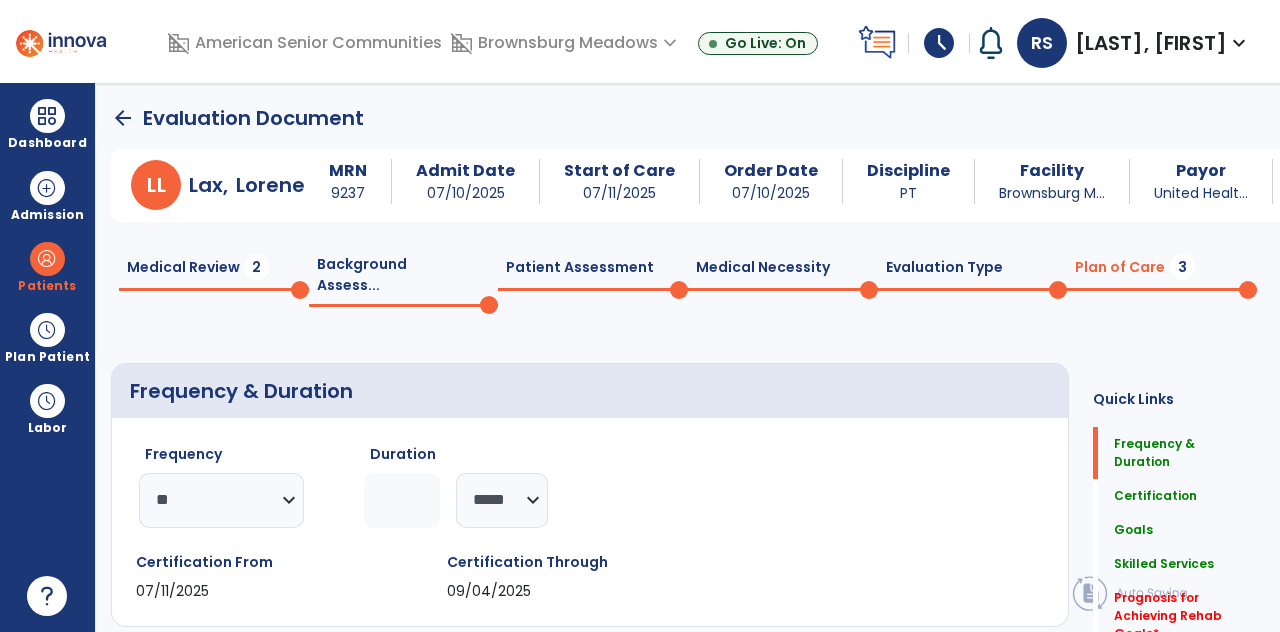 scroll, scrollTop: 0, scrollLeft: 0, axis: both 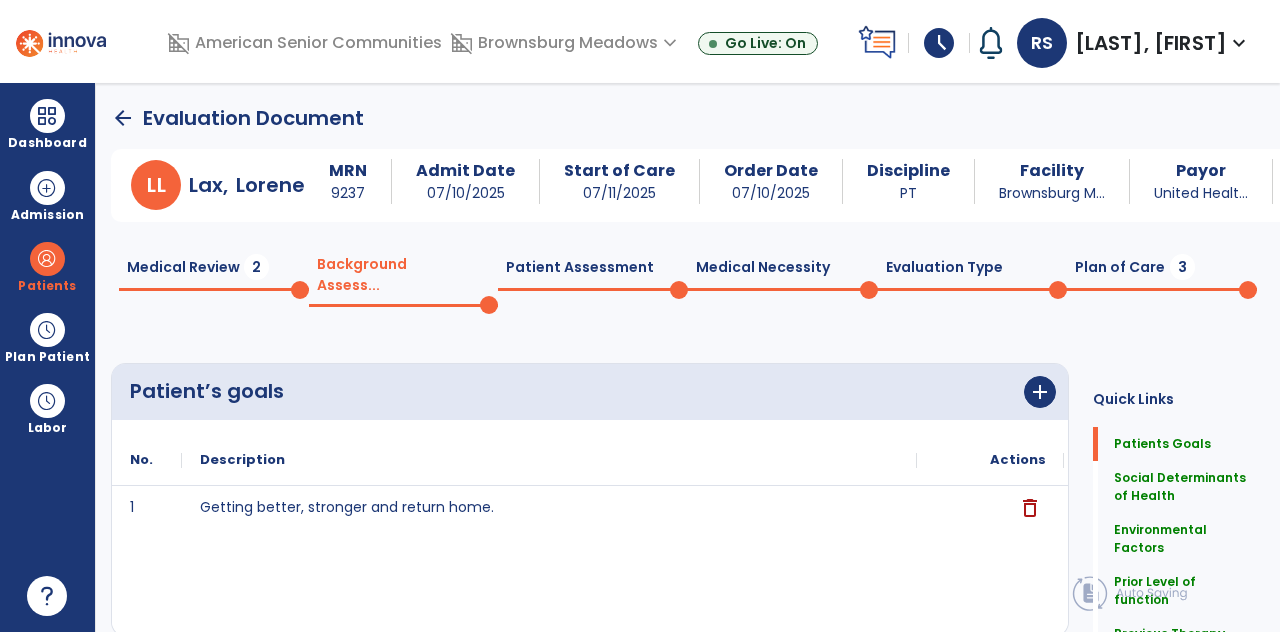 click on "Patient Assessment  0" 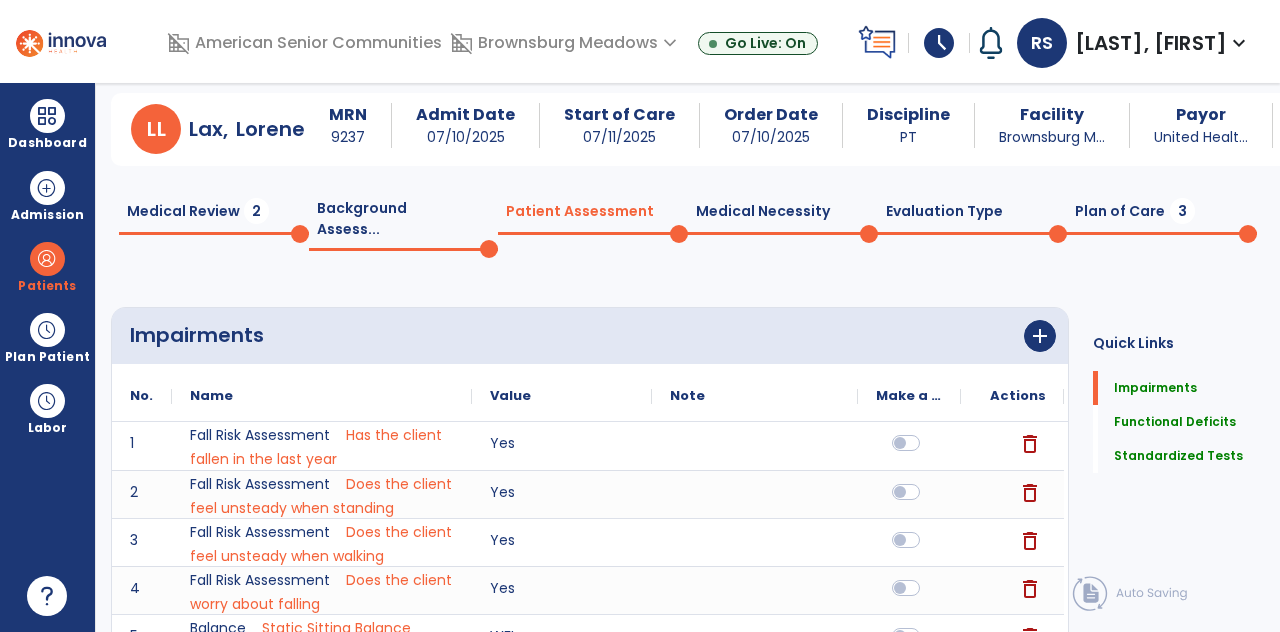 scroll, scrollTop: 0, scrollLeft: 0, axis: both 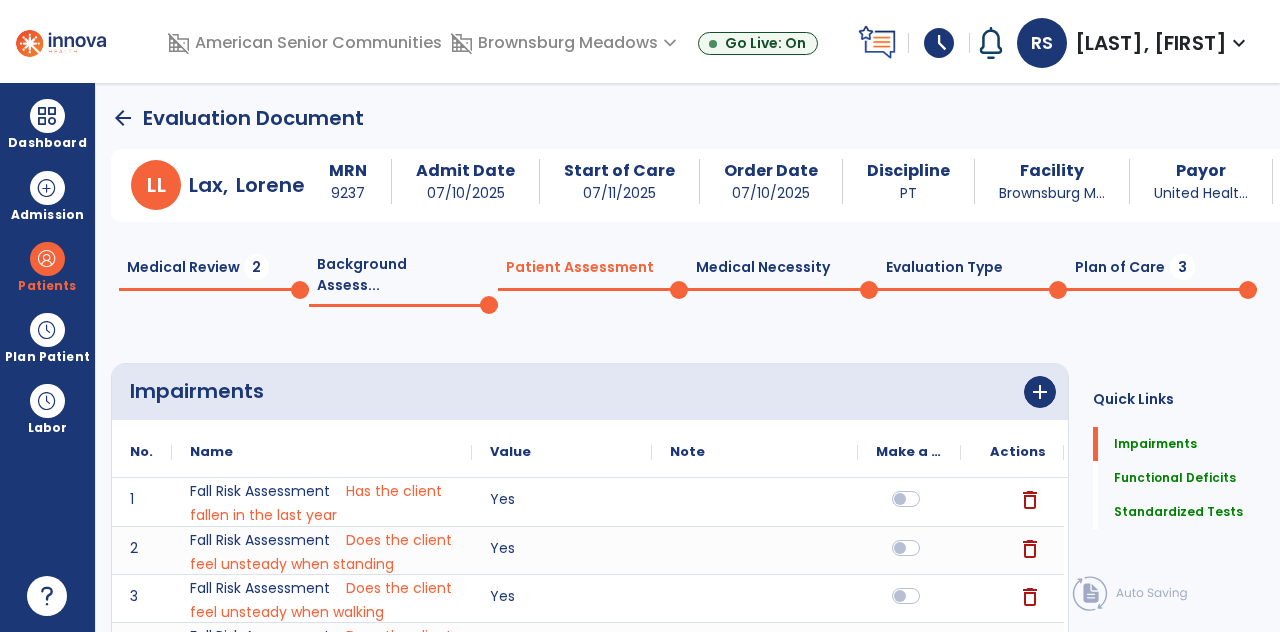 click on "Plan of Care  3" 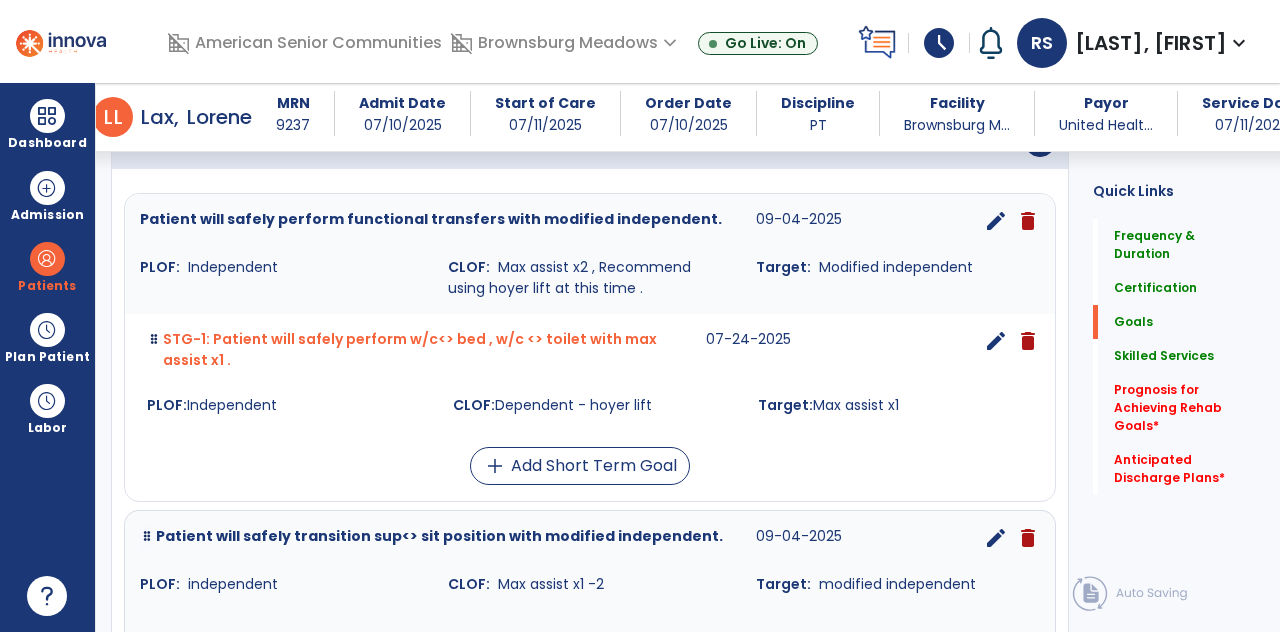 scroll, scrollTop: 552, scrollLeft: 0, axis: vertical 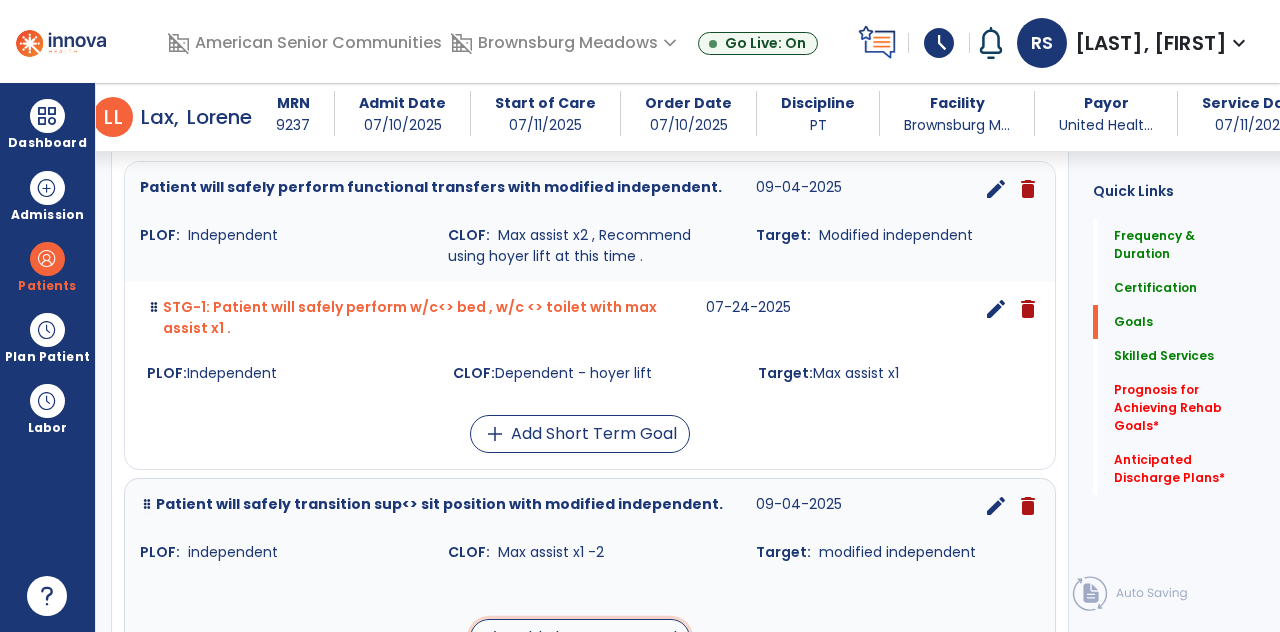click on "add  Add Short Term Goal" at bounding box center (580, 638) 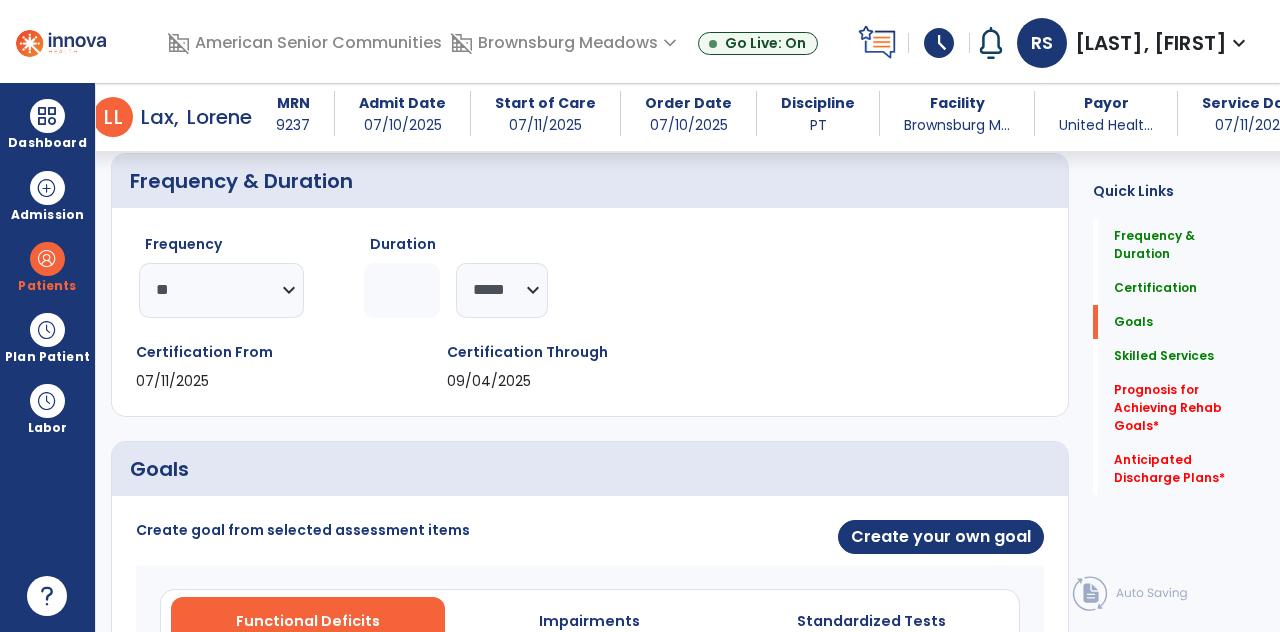 scroll, scrollTop: 203, scrollLeft: 0, axis: vertical 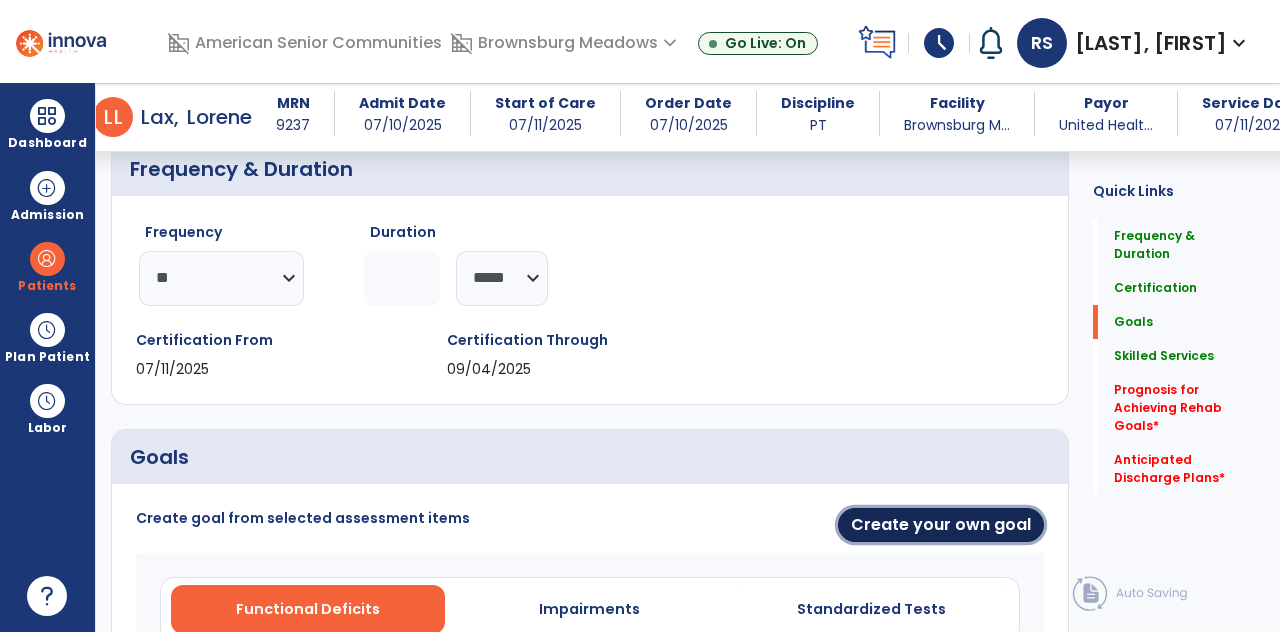 click on "Create your own goal" at bounding box center [941, 525] 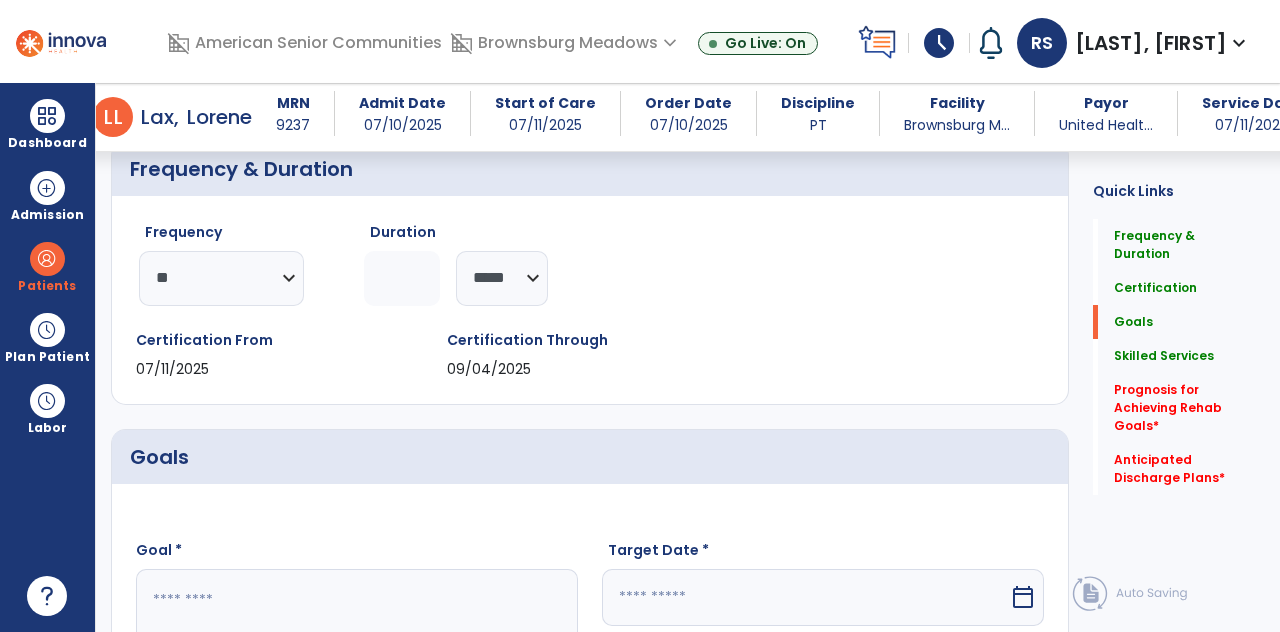 click on "calendar_today" at bounding box center [1023, 597] 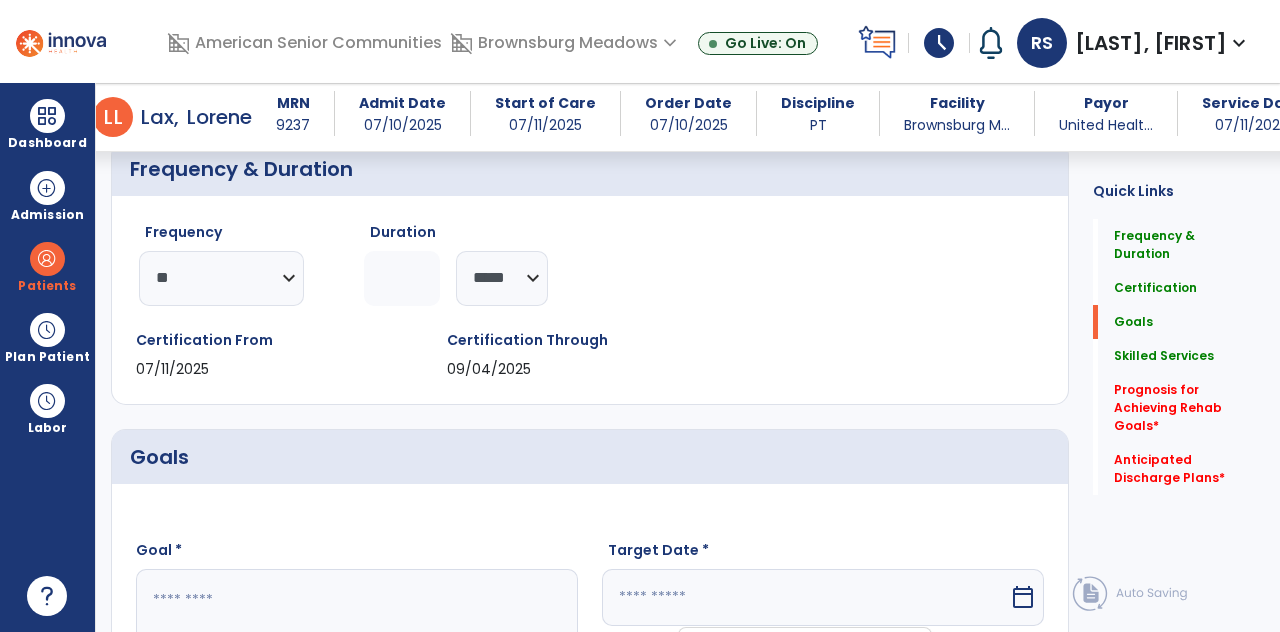 scroll, scrollTop: 544, scrollLeft: 0, axis: vertical 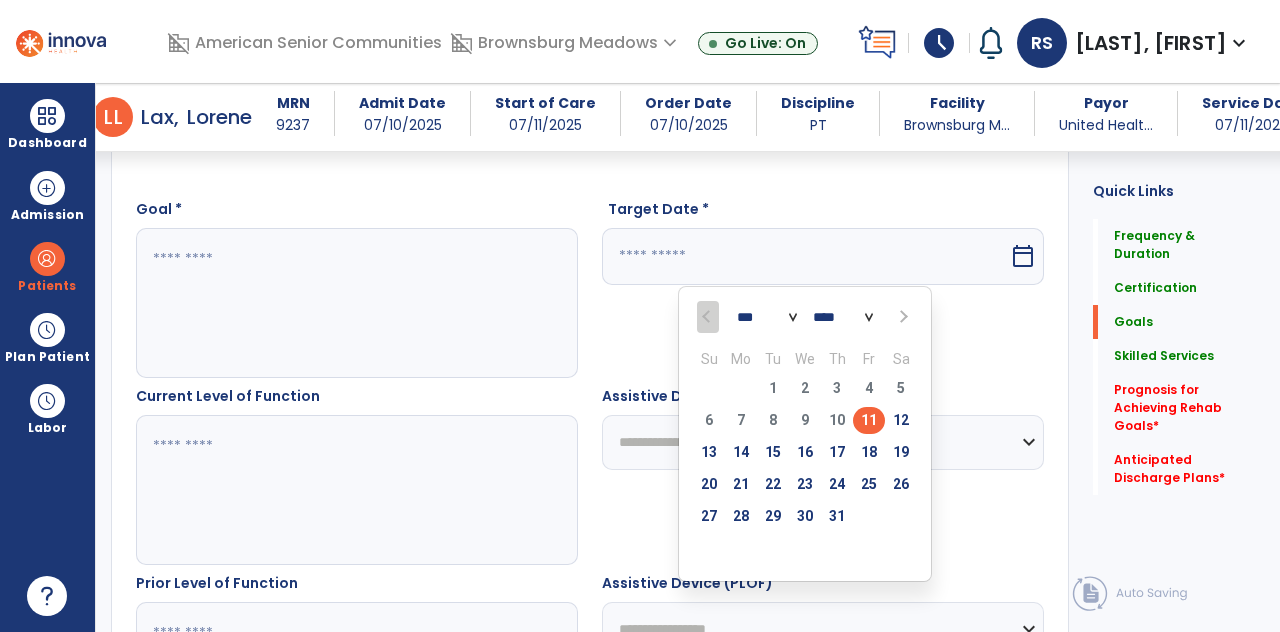 click on "24" at bounding box center [837, 484] 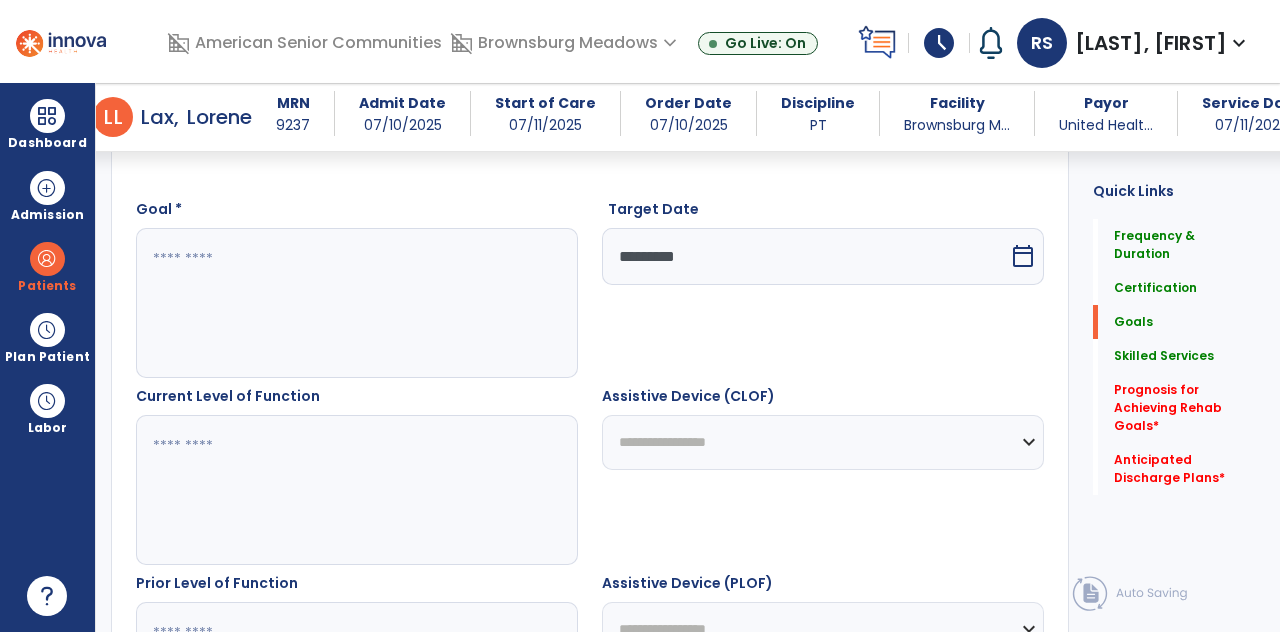 scroll, scrollTop: 480, scrollLeft: 0, axis: vertical 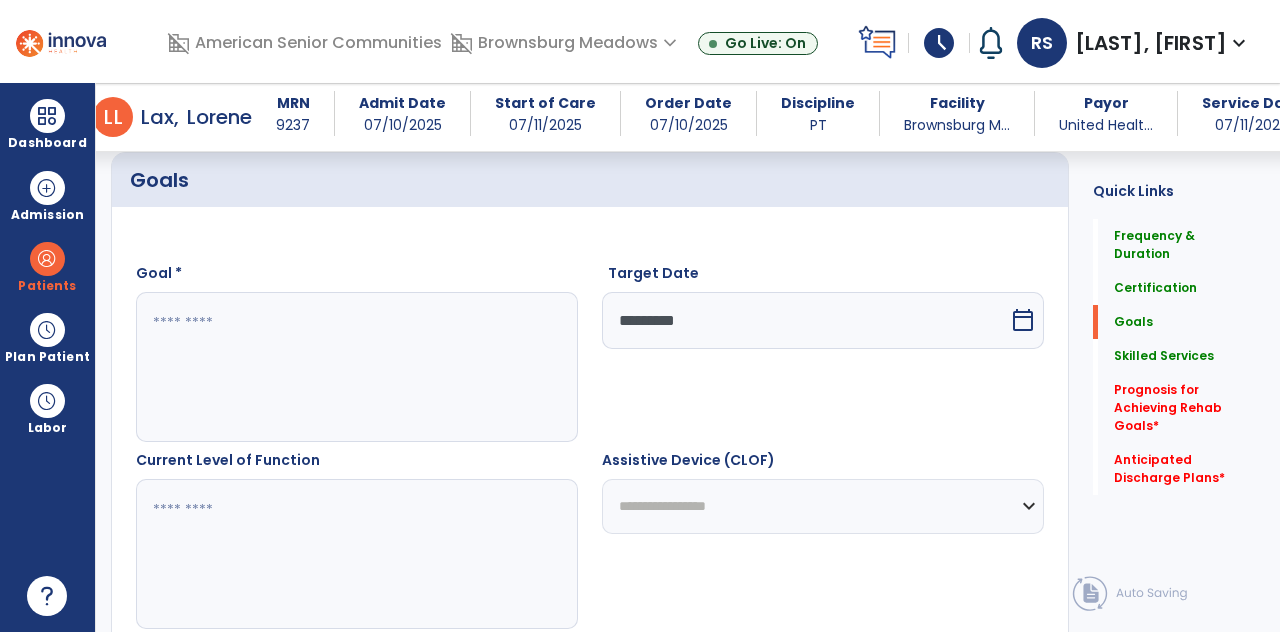 click at bounding box center (356, 367) 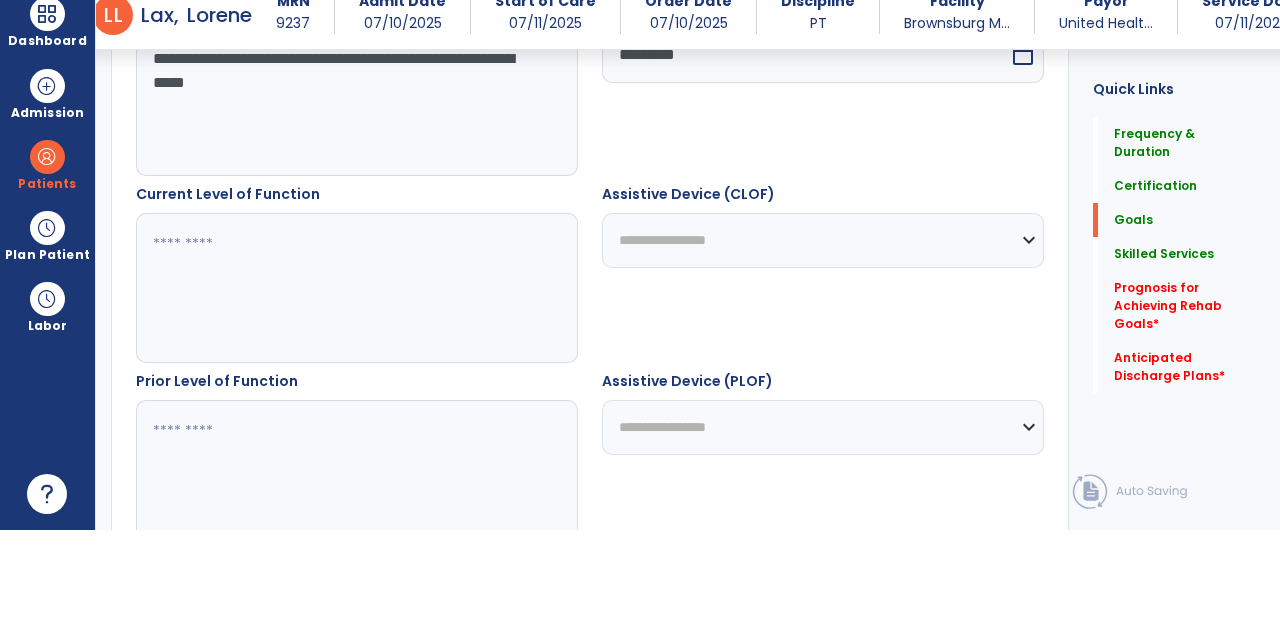 scroll, scrollTop: 650, scrollLeft: 0, axis: vertical 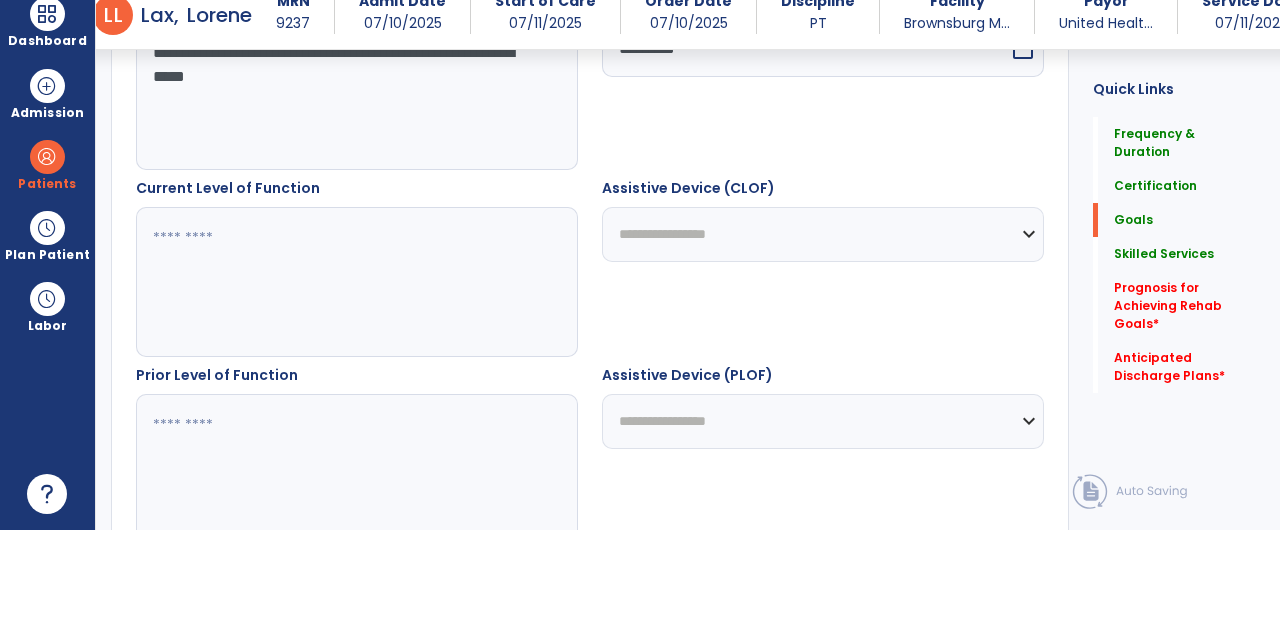 type on "**********" 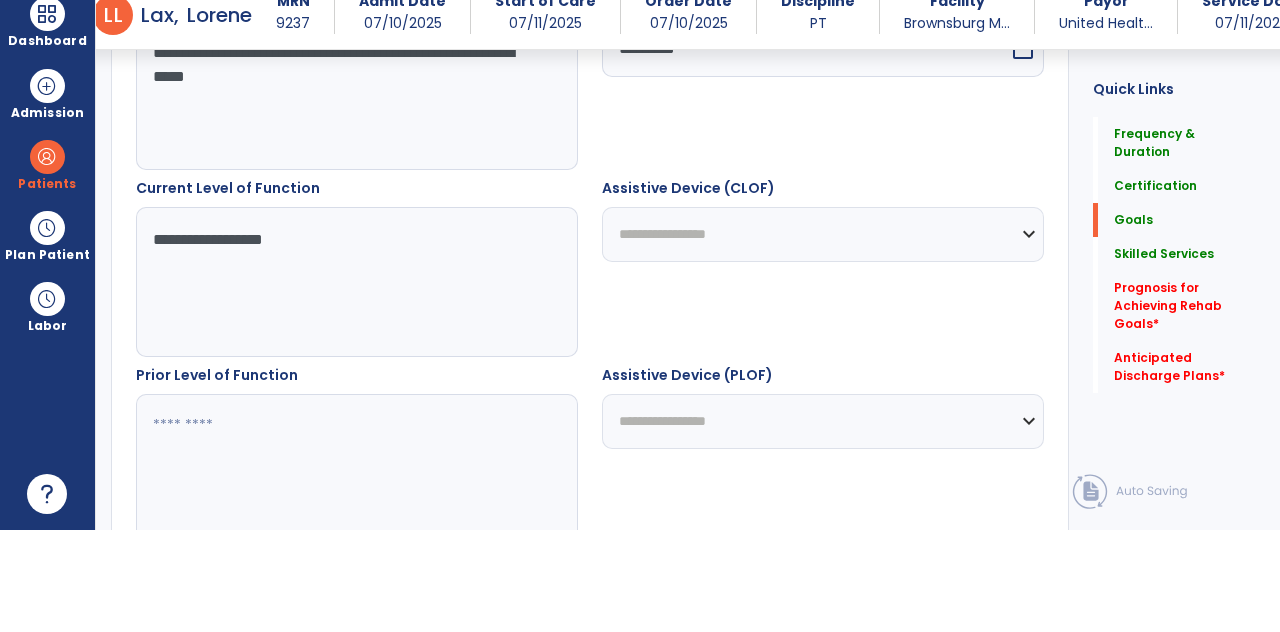 scroll, scrollTop: 804, scrollLeft: 0, axis: vertical 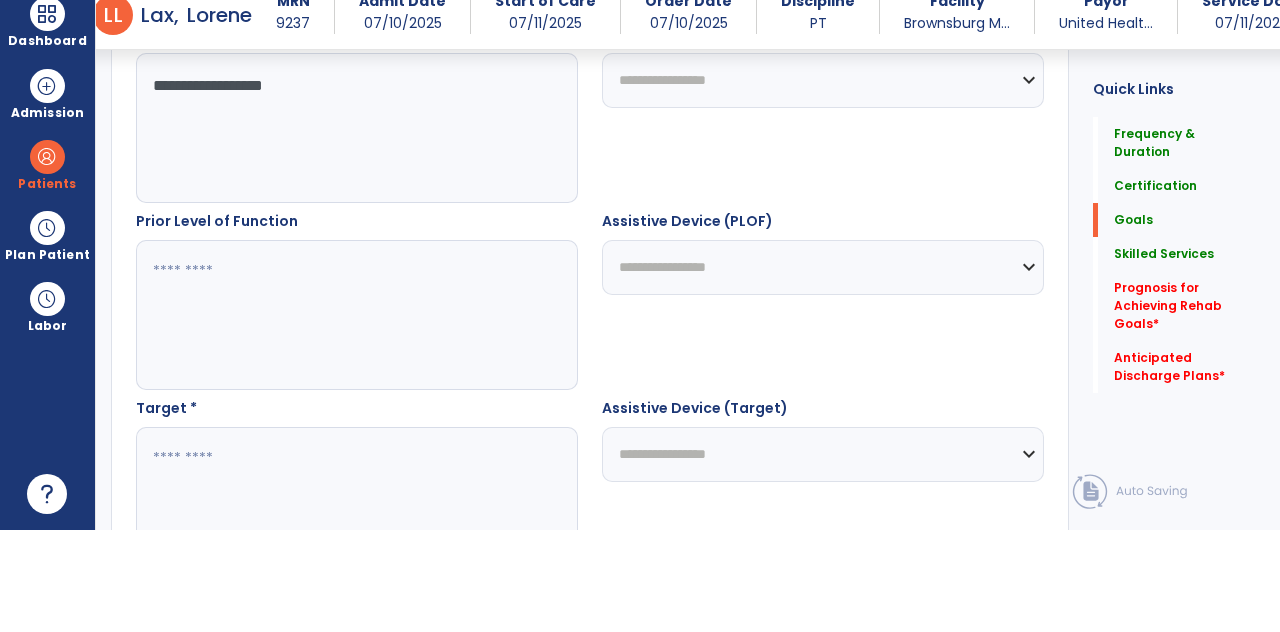 type on "**********" 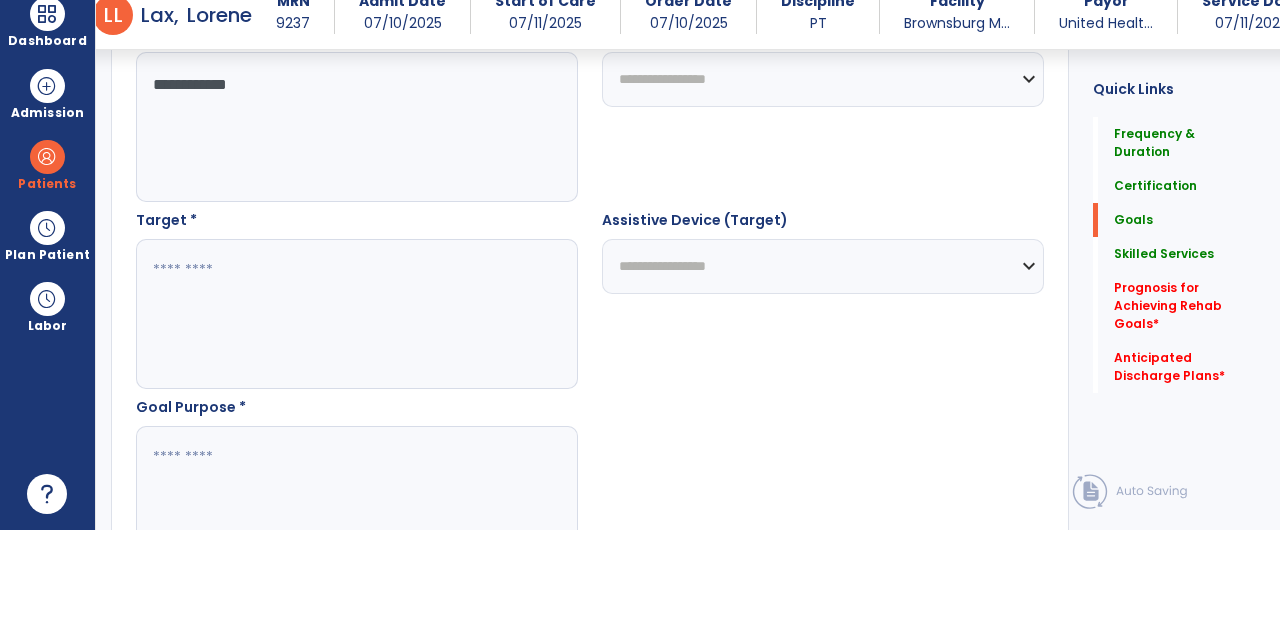 scroll, scrollTop: 991, scrollLeft: 0, axis: vertical 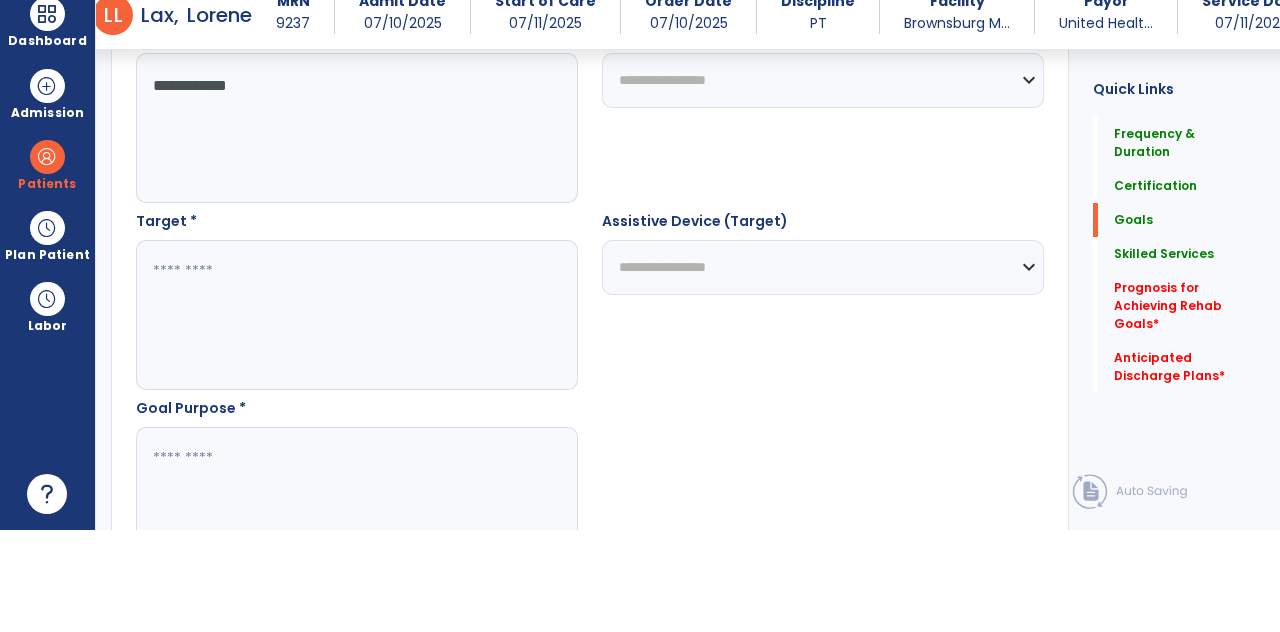 type on "**********" 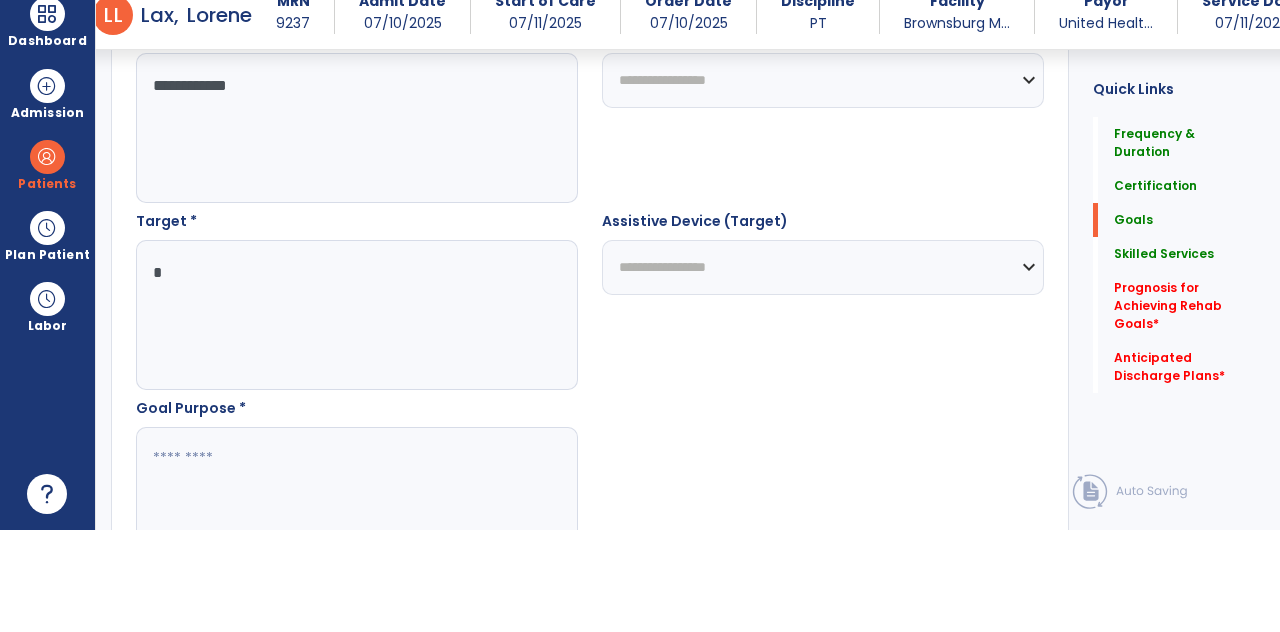 type on "*" 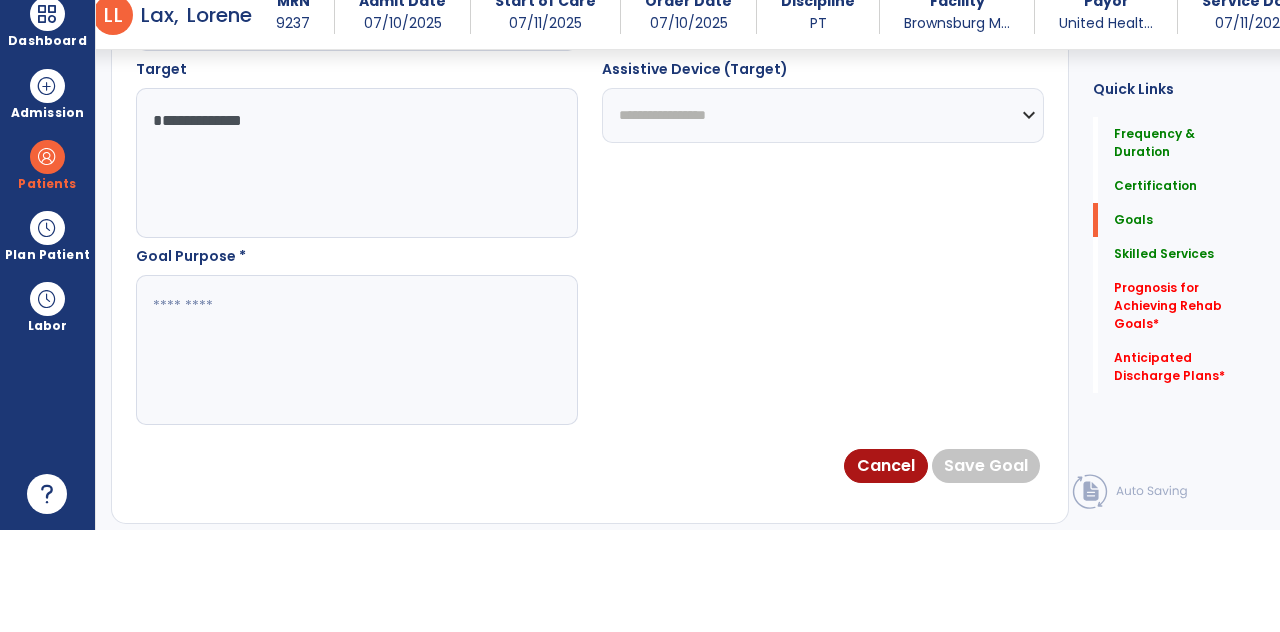 scroll, scrollTop: 1191, scrollLeft: 0, axis: vertical 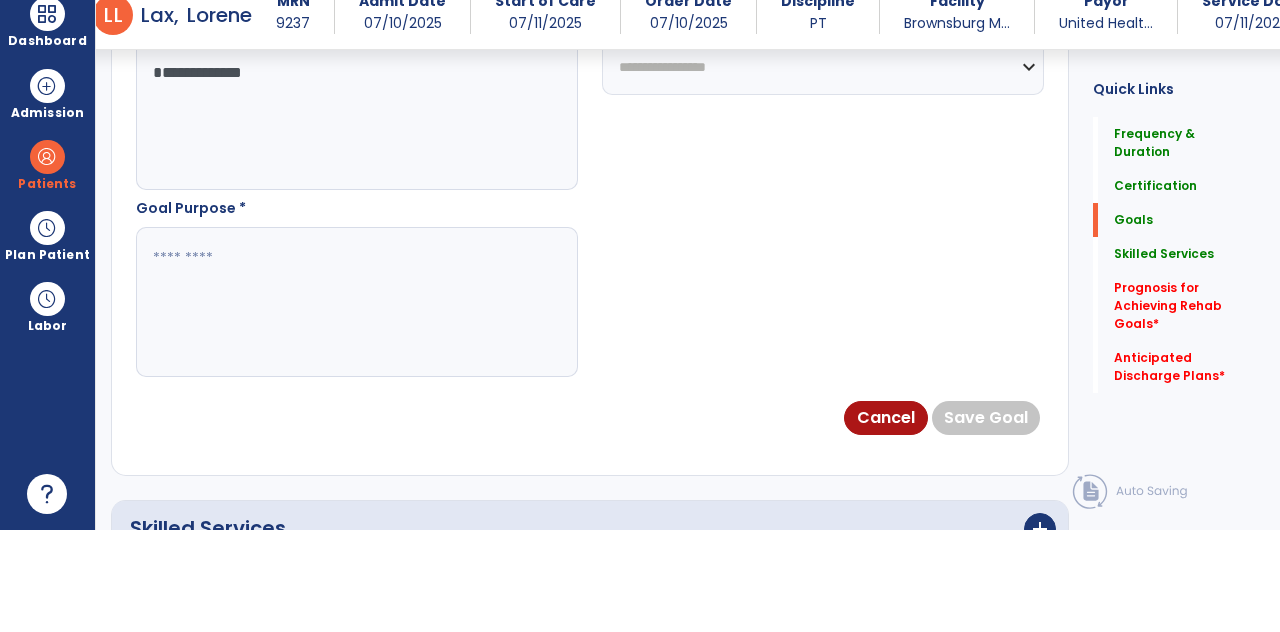 type on "**********" 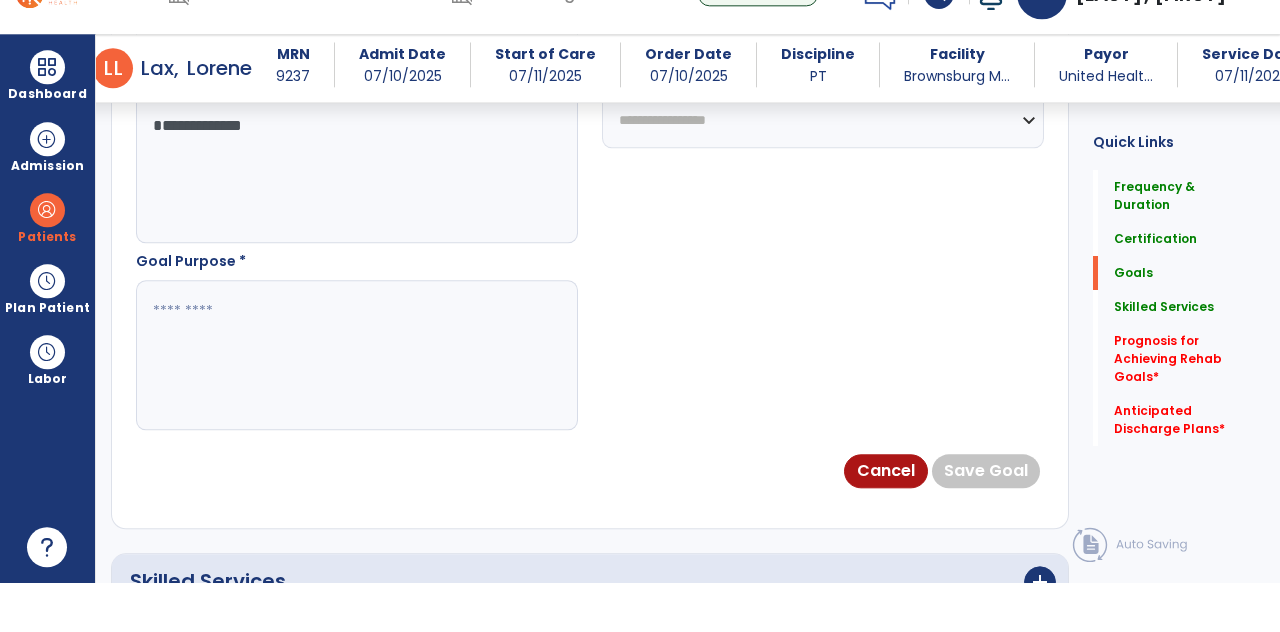 scroll, scrollTop: 96, scrollLeft: 0, axis: vertical 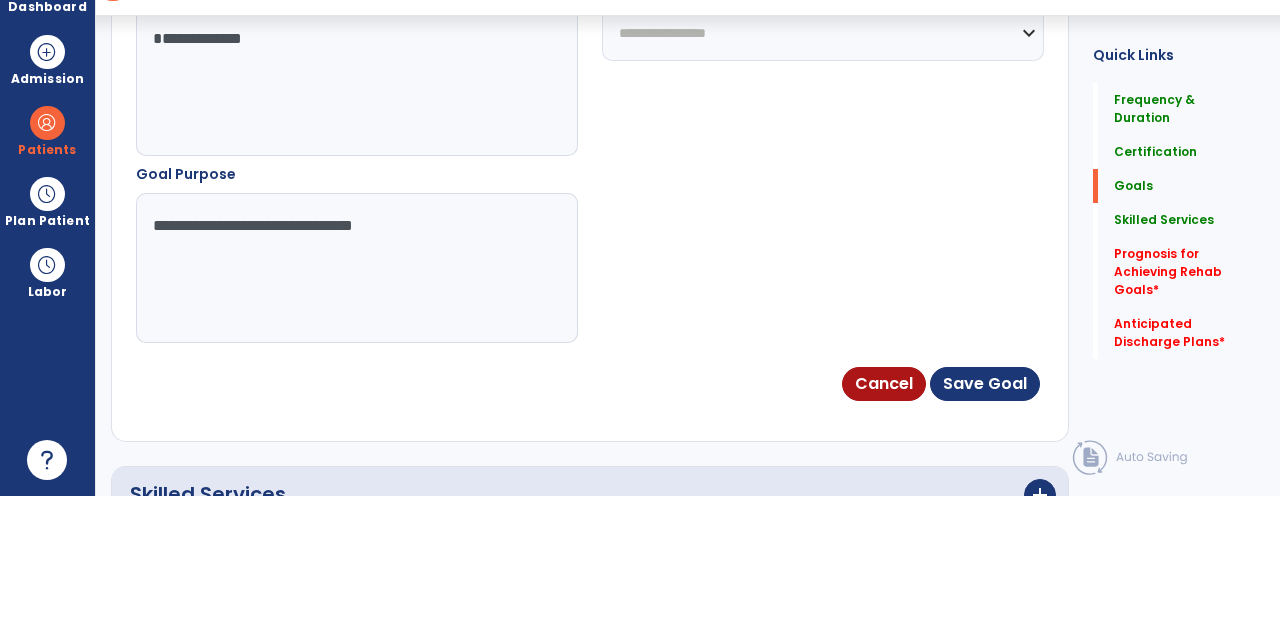 type on "**********" 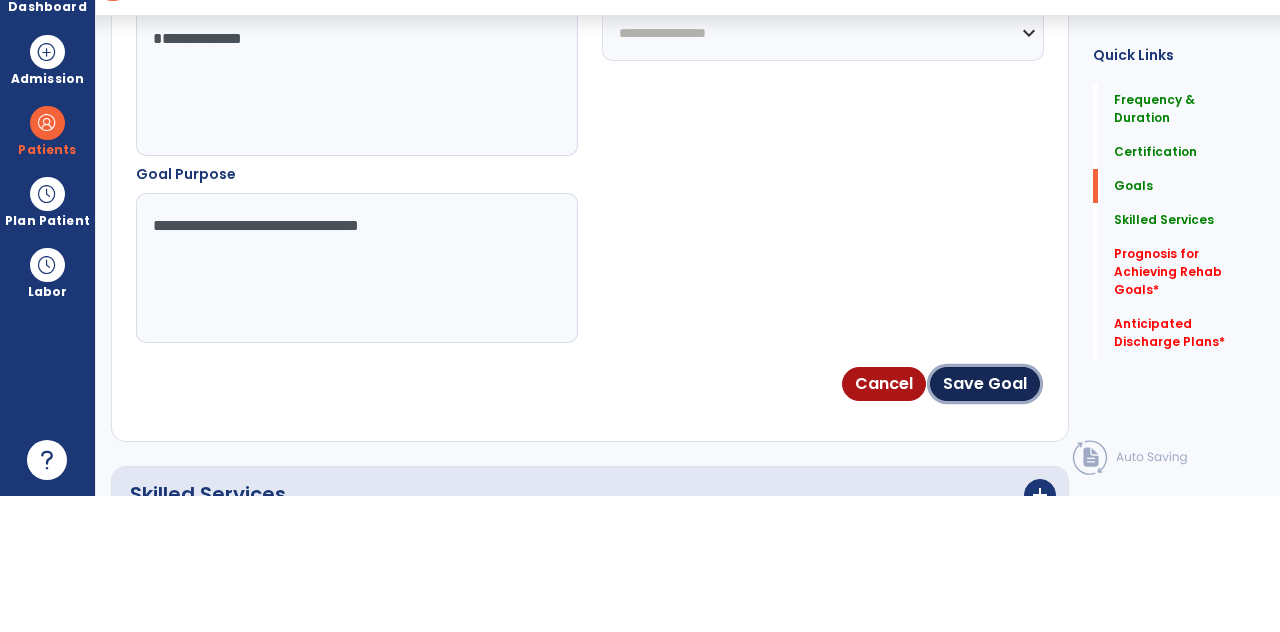 click on "Save Goal" at bounding box center [985, 520] 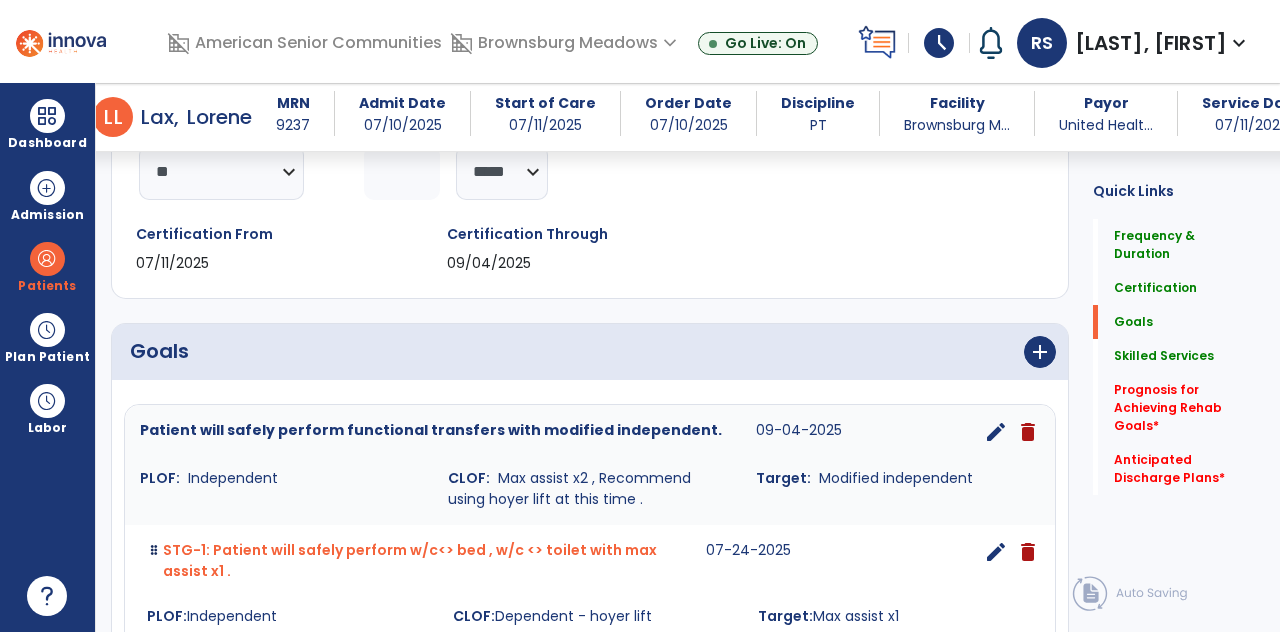 scroll, scrollTop: 286, scrollLeft: 0, axis: vertical 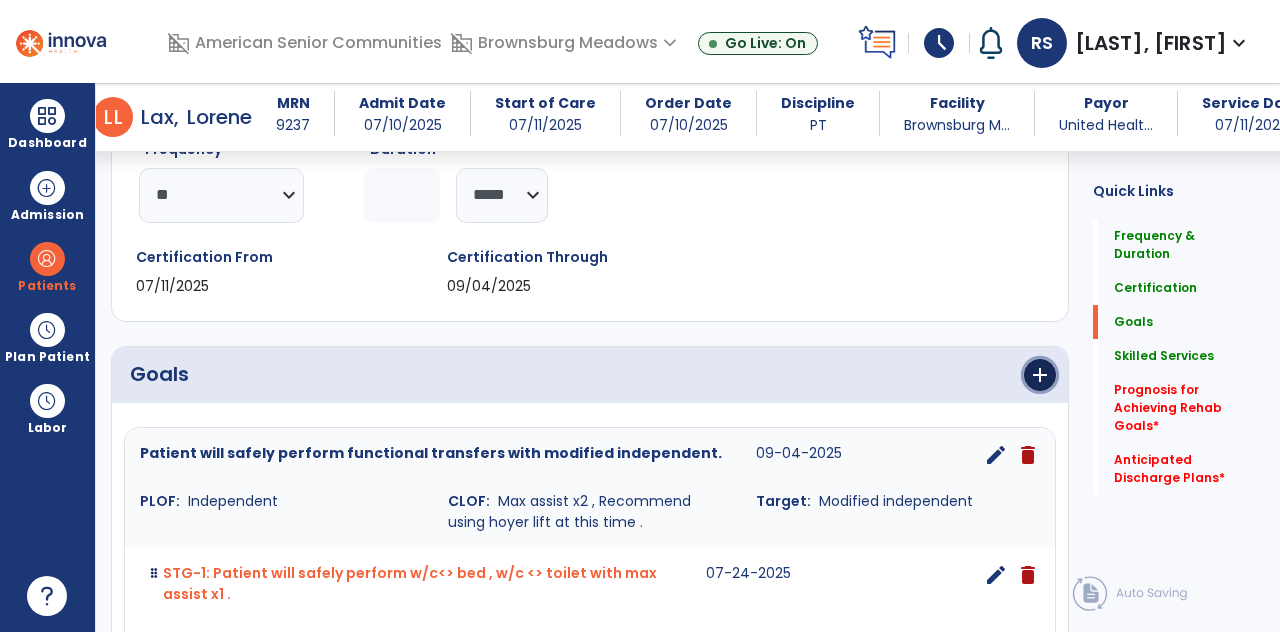 click on "add" at bounding box center [1040, 375] 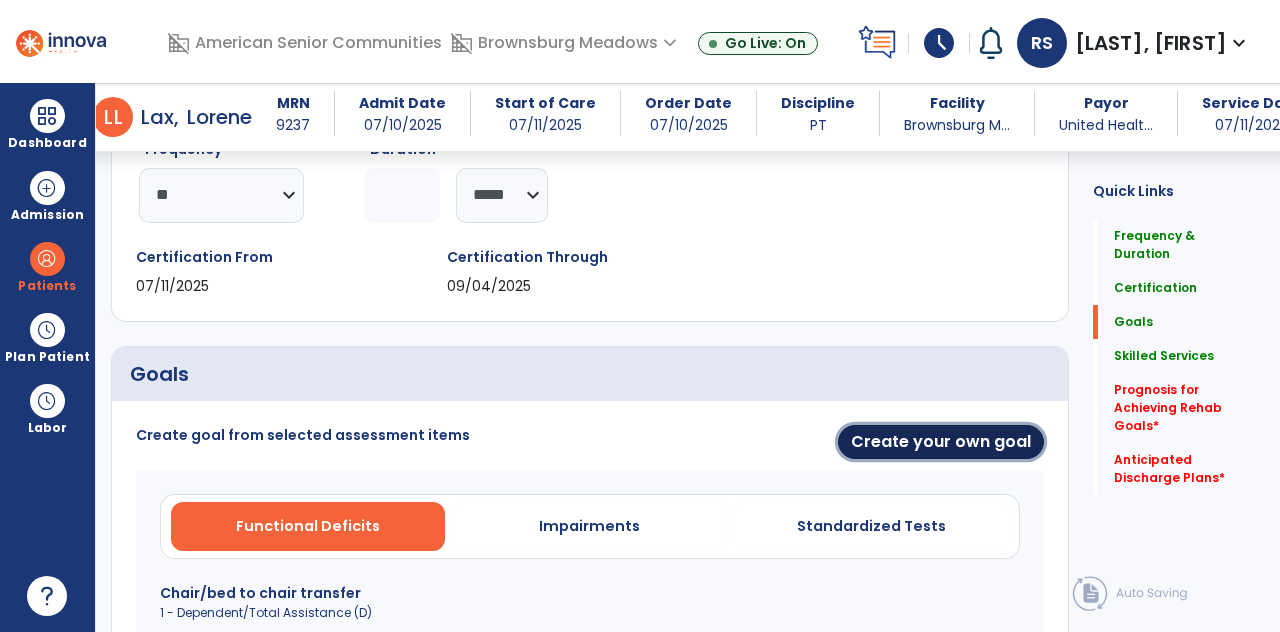 click on "Create your own goal" at bounding box center [941, 442] 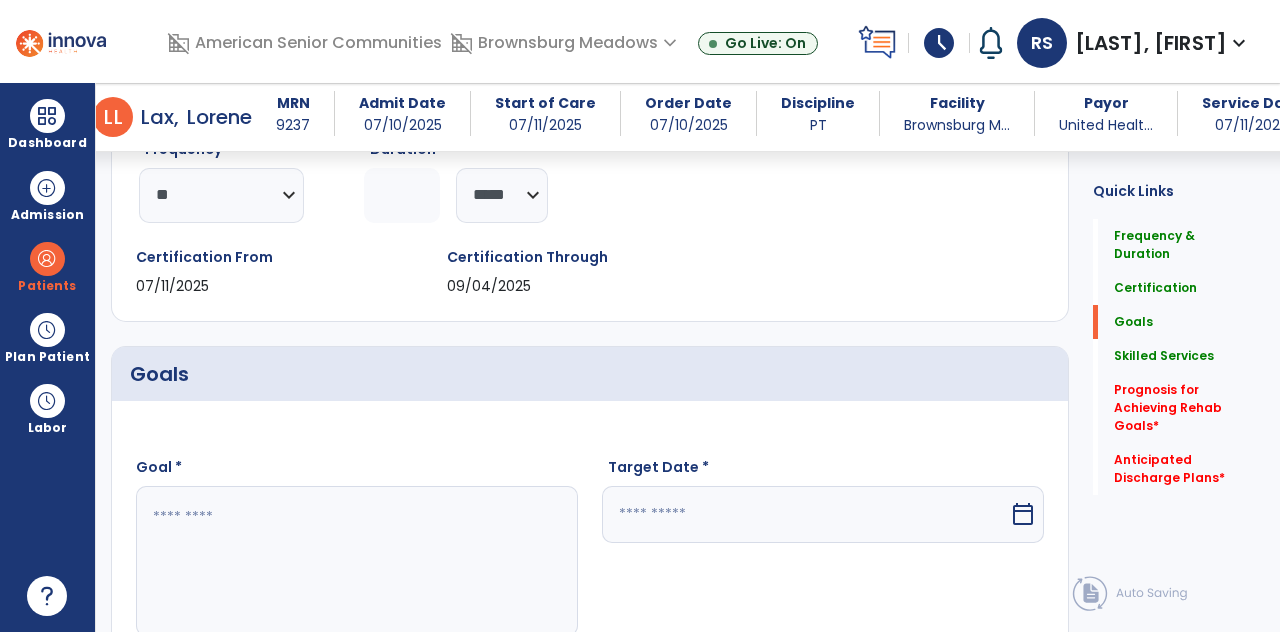 click on "calendar_today" at bounding box center [1023, 514] 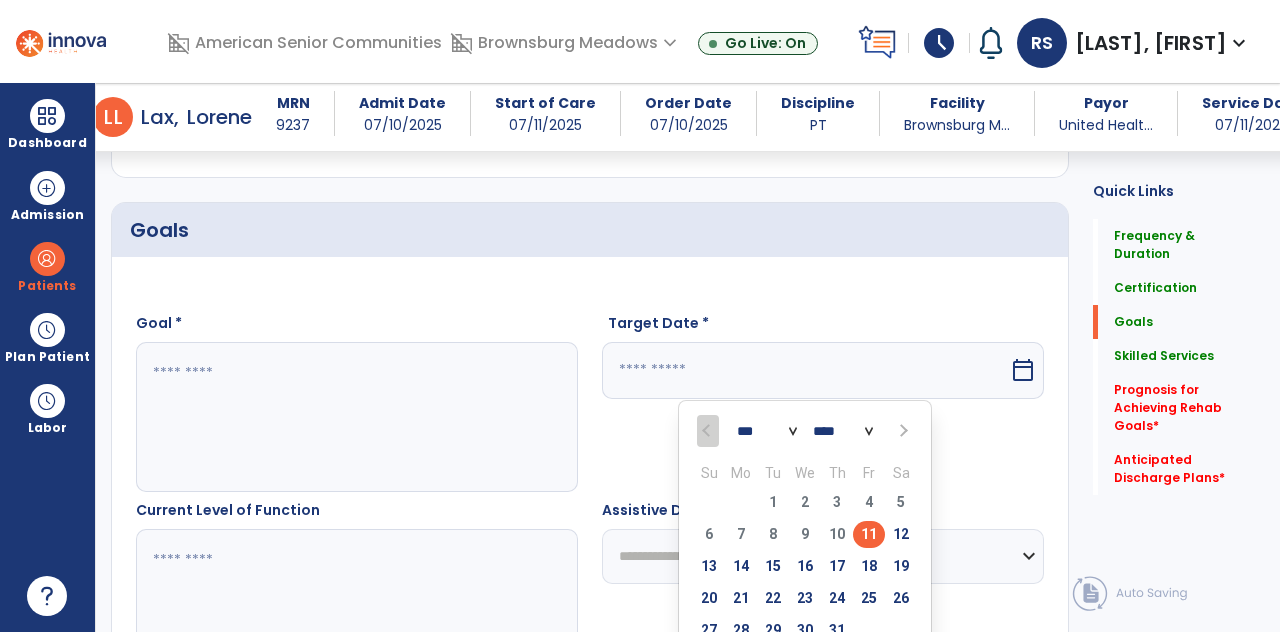 scroll, scrollTop: 430, scrollLeft: 0, axis: vertical 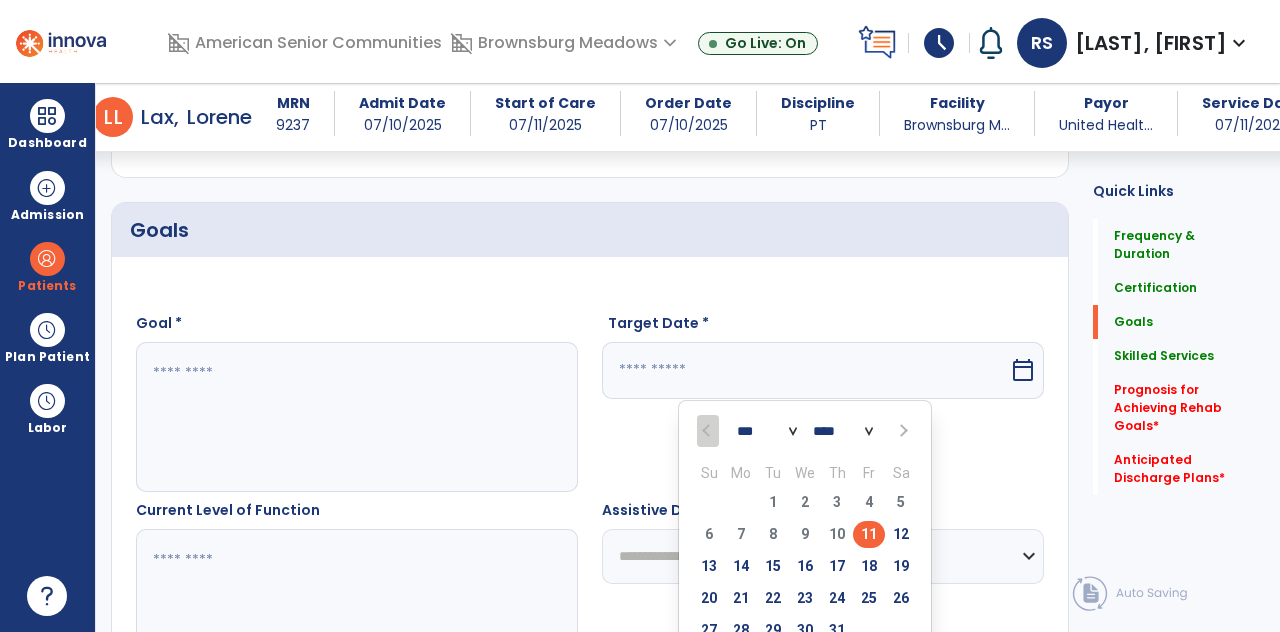 click at bounding box center (902, 431) 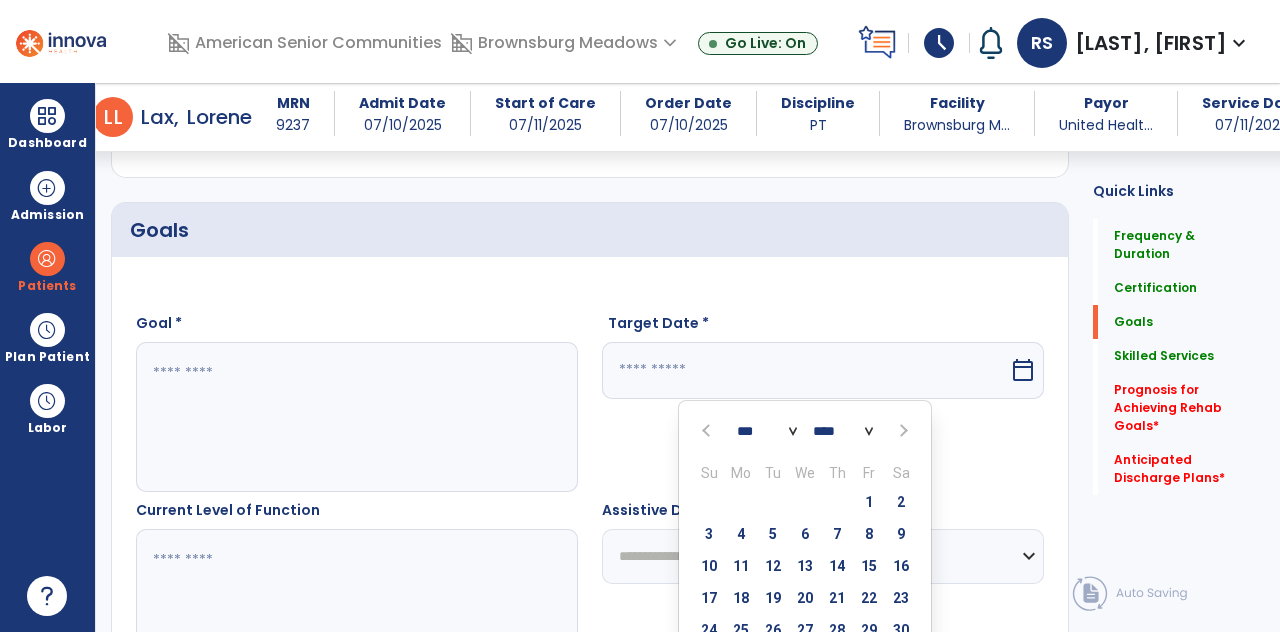 click at bounding box center (901, 430) 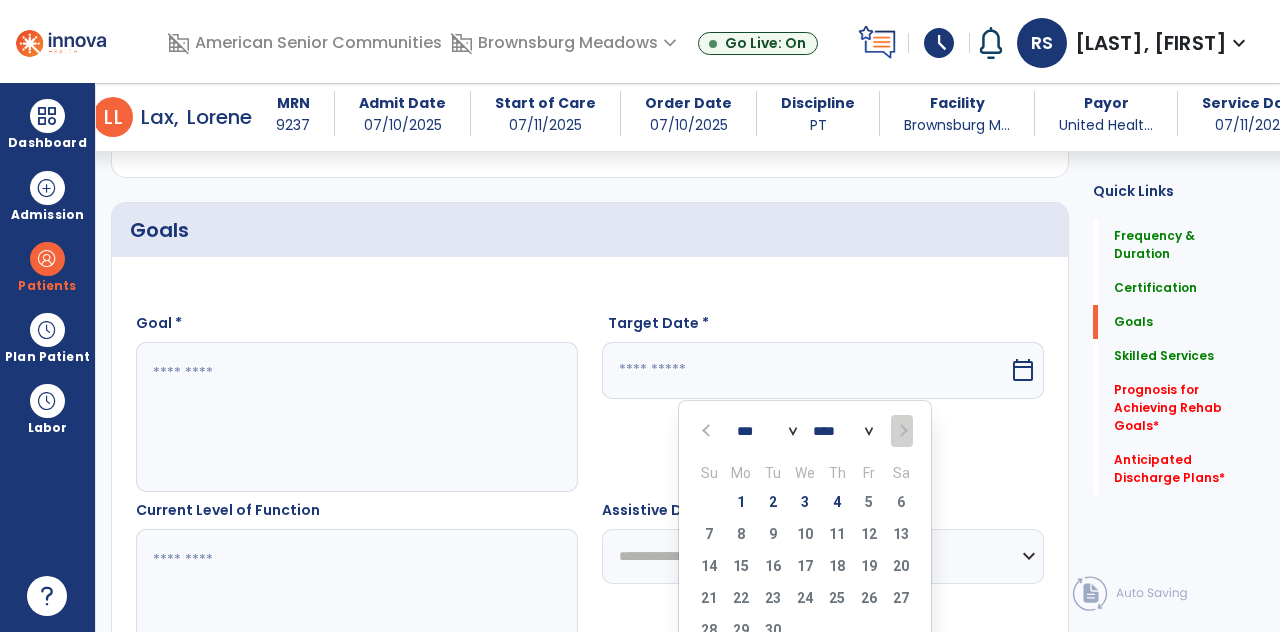 click on "4" at bounding box center [837, 502] 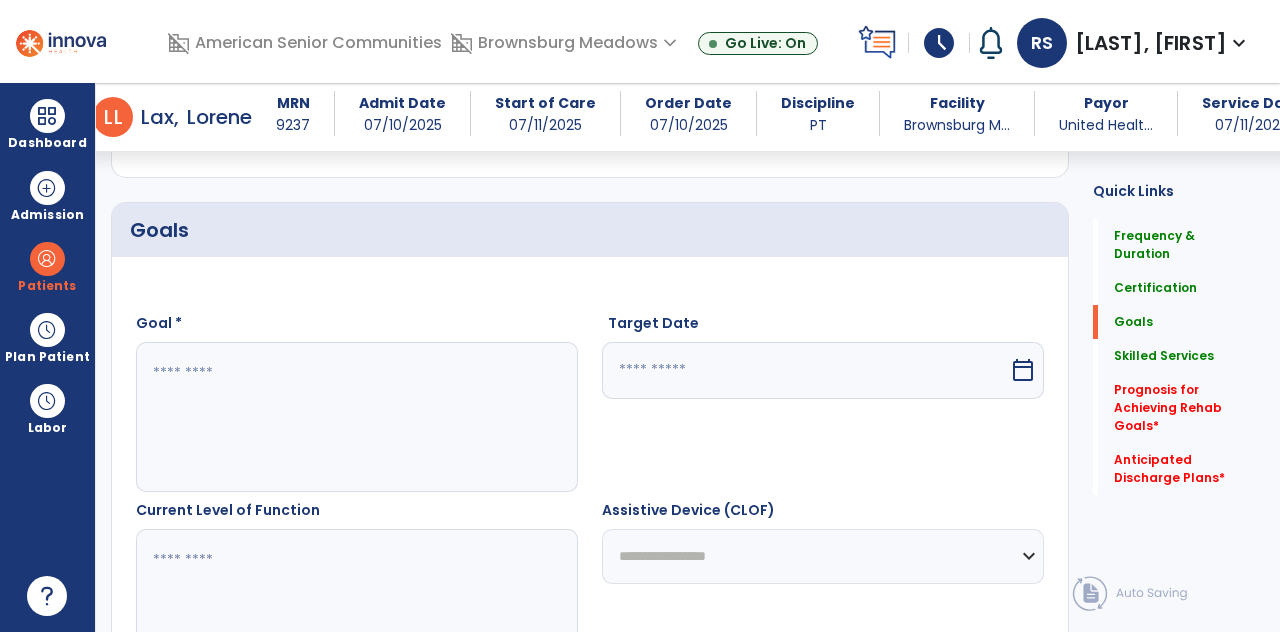 type on "********" 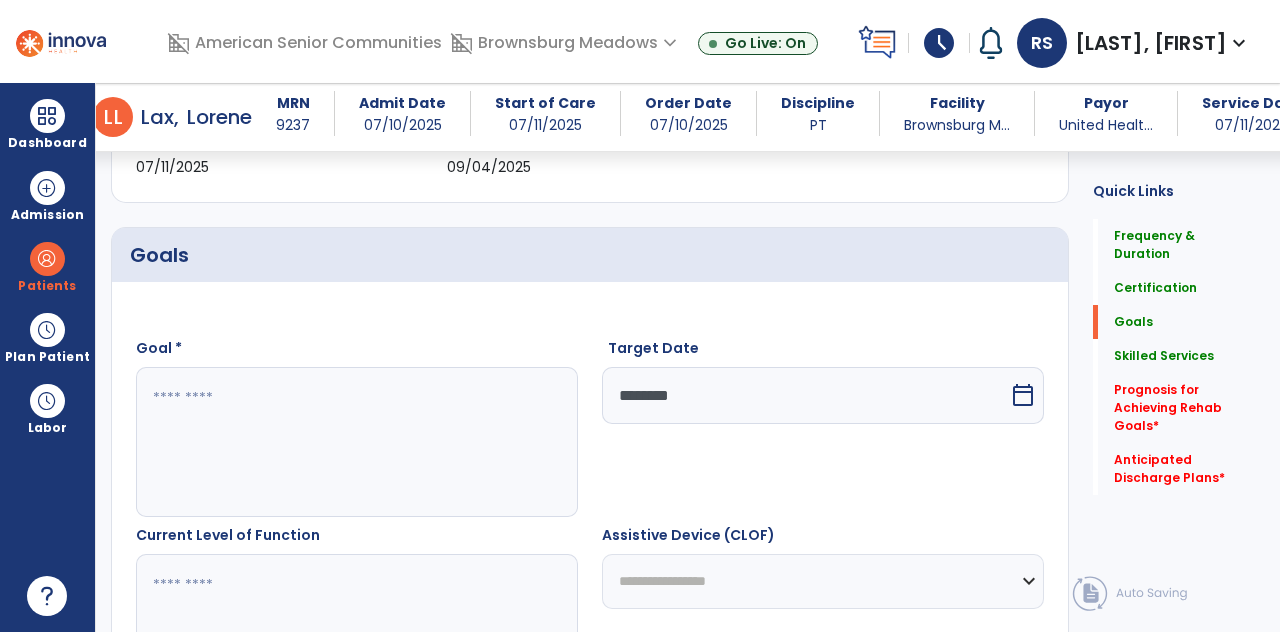 scroll, scrollTop: 404, scrollLeft: 0, axis: vertical 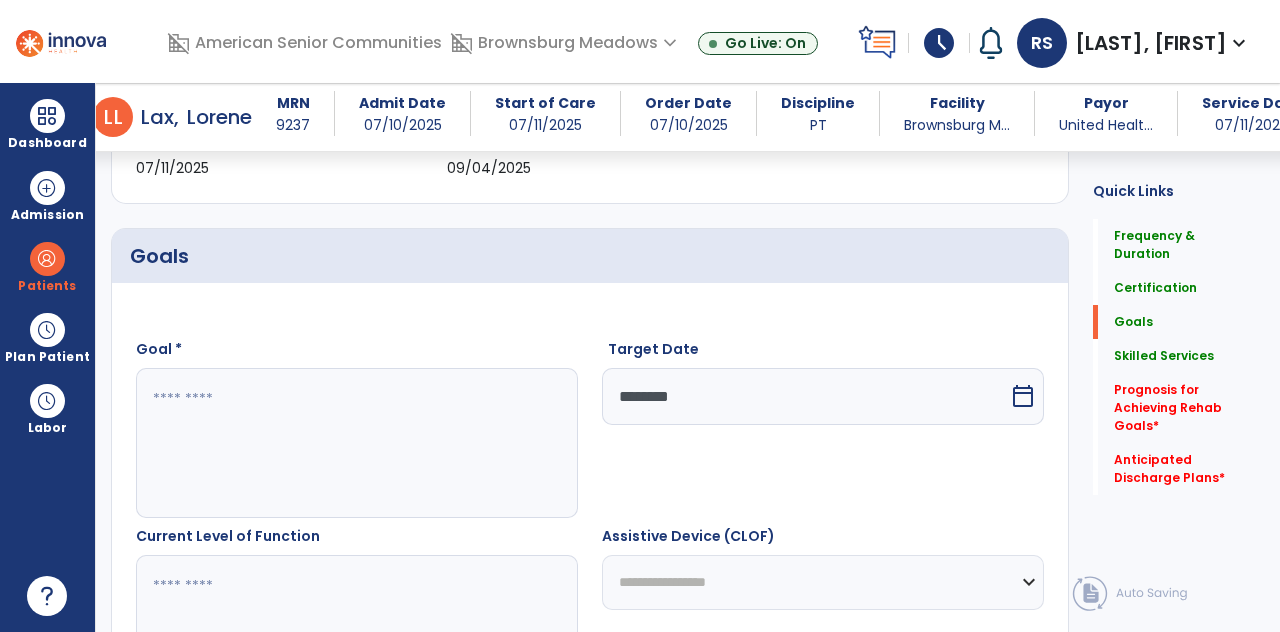 click at bounding box center [356, 443] 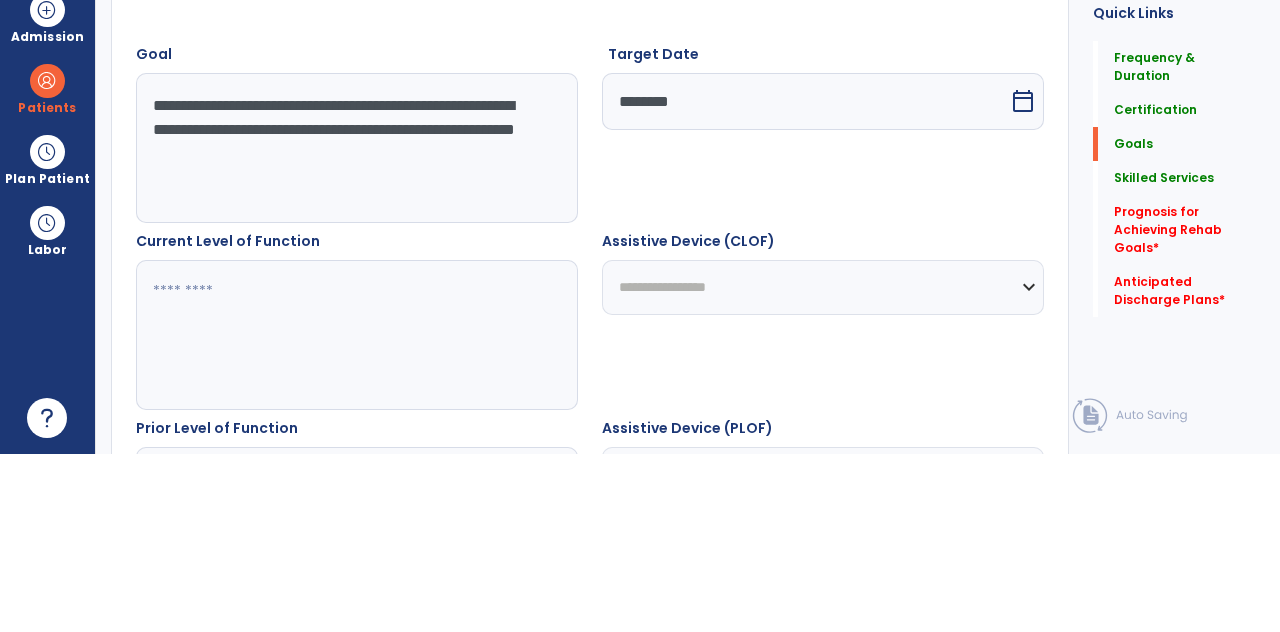 scroll, scrollTop: 522, scrollLeft: 0, axis: vertical 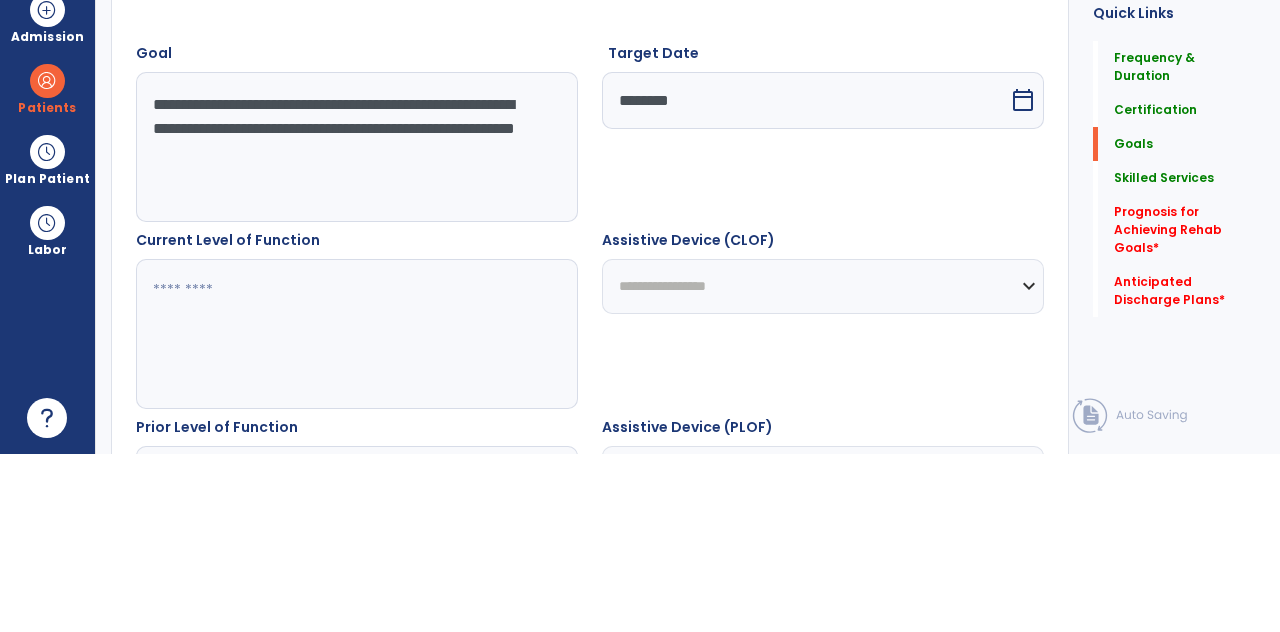 type on "**********" 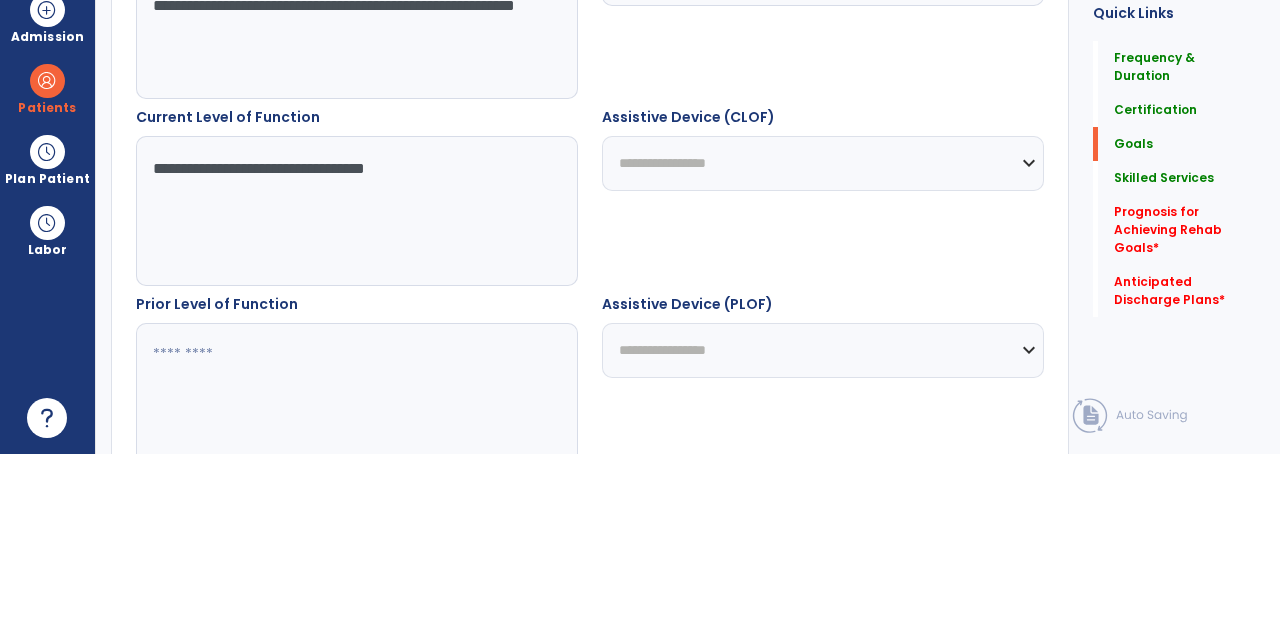 scroll, scrollTop: 726, scrollLeft: 0, axis: vertical 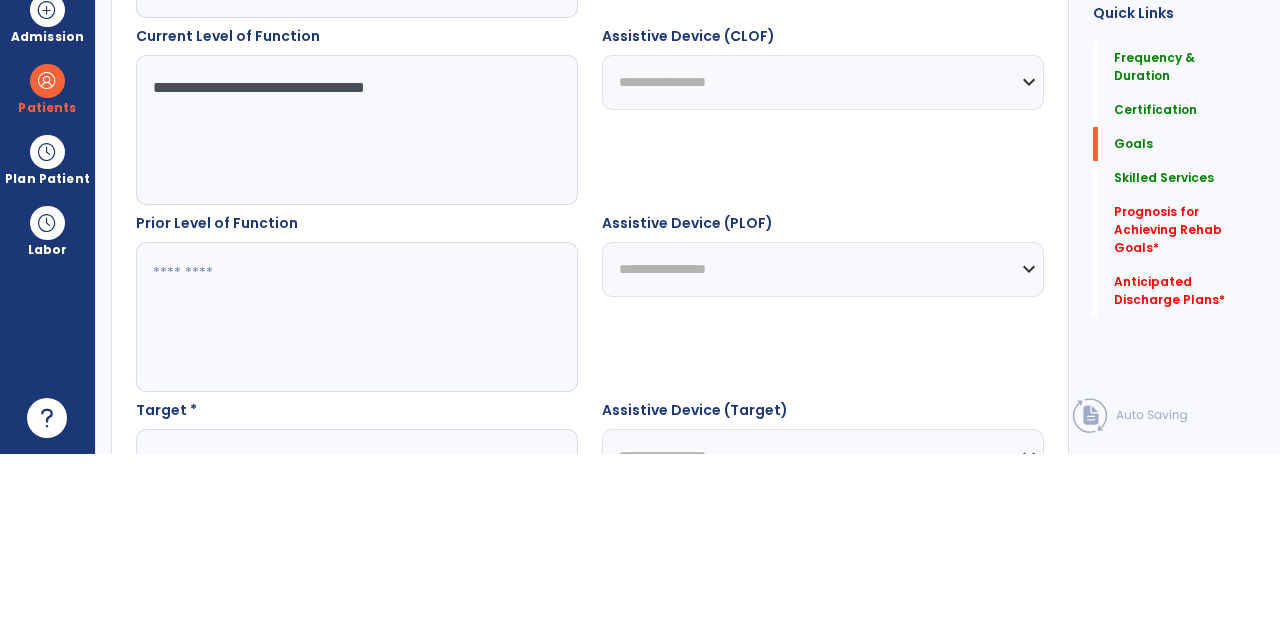 type on "**********" 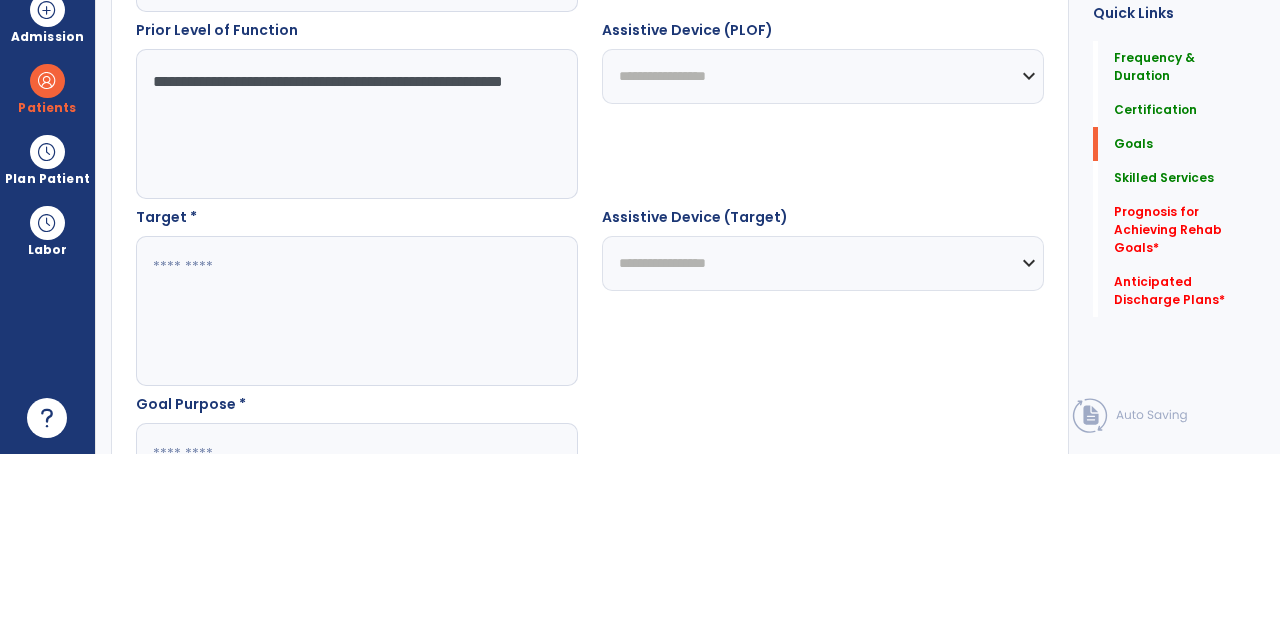 scroll, scrollTop: 938, scrollLeft: 0, axis: vertical 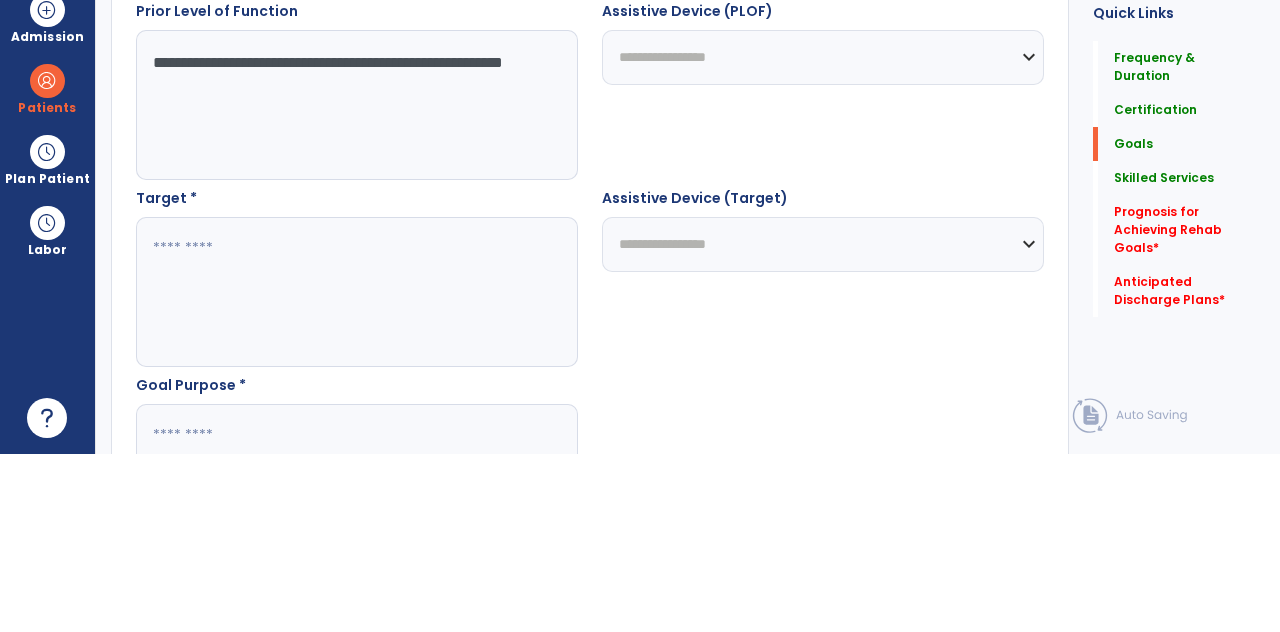 type on "**********" 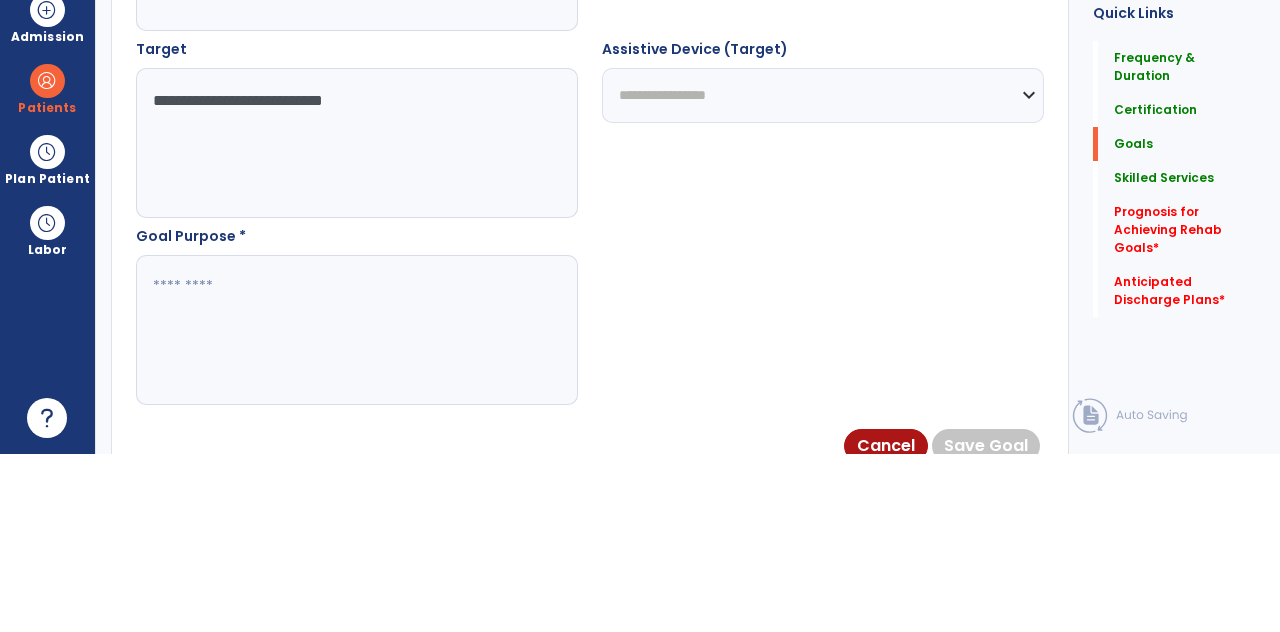 scroll, scrollTop: 1091, scrollLeft: 0, axis: vertical 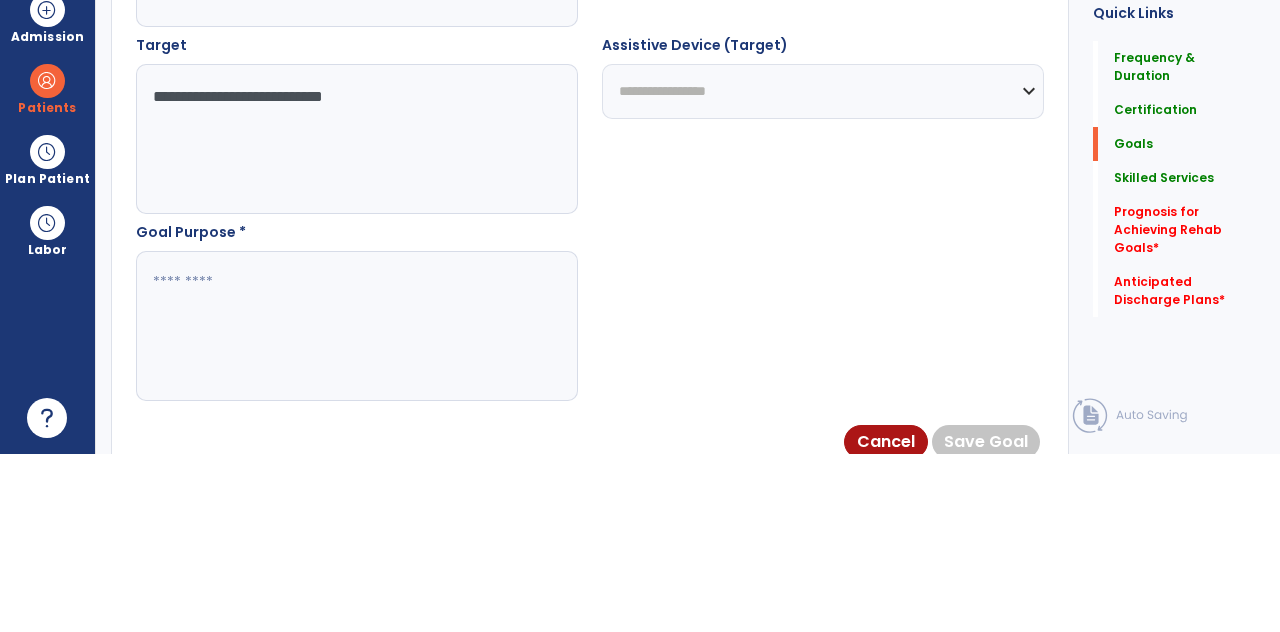 type on "**********" 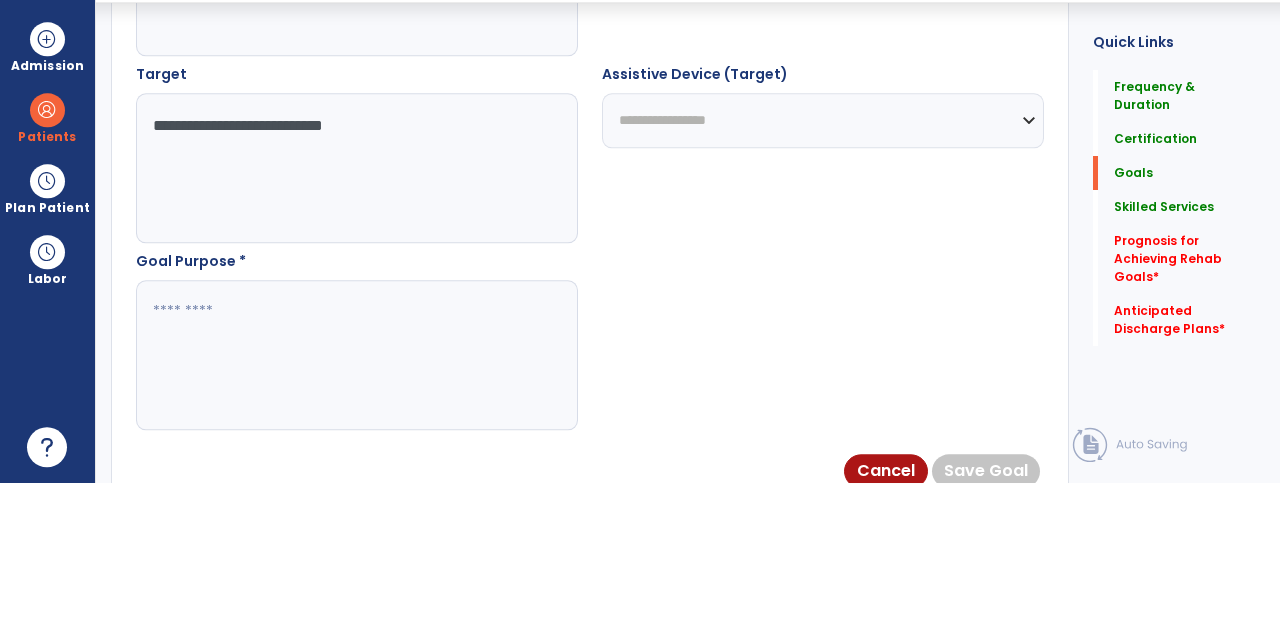 scroll, scrollTop: 96, scrollLeft: 0, axis: vertical 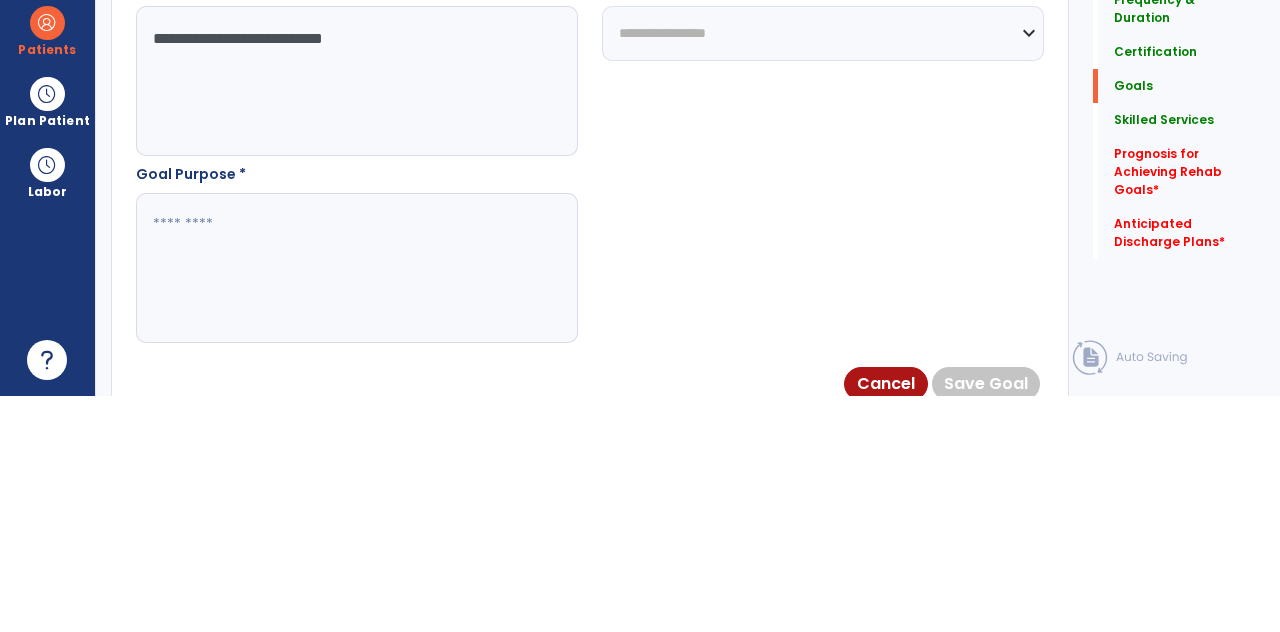 type on "*" 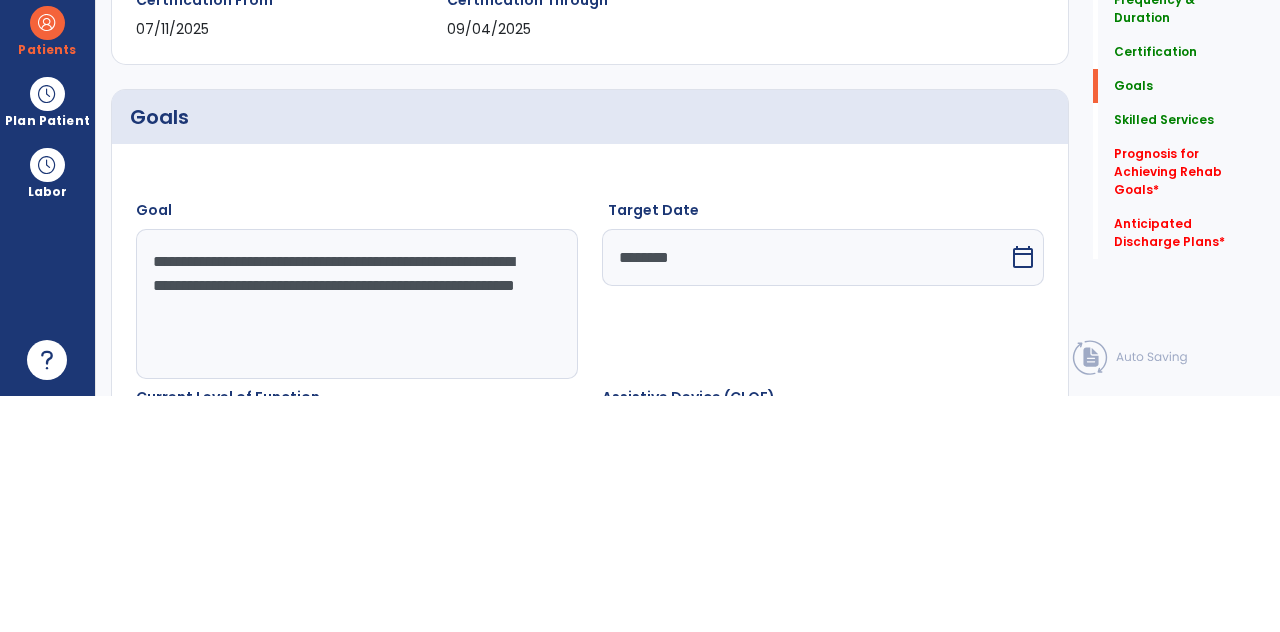 scroll, scrollTop: 305, scrollLeft: 0, axis: vertical 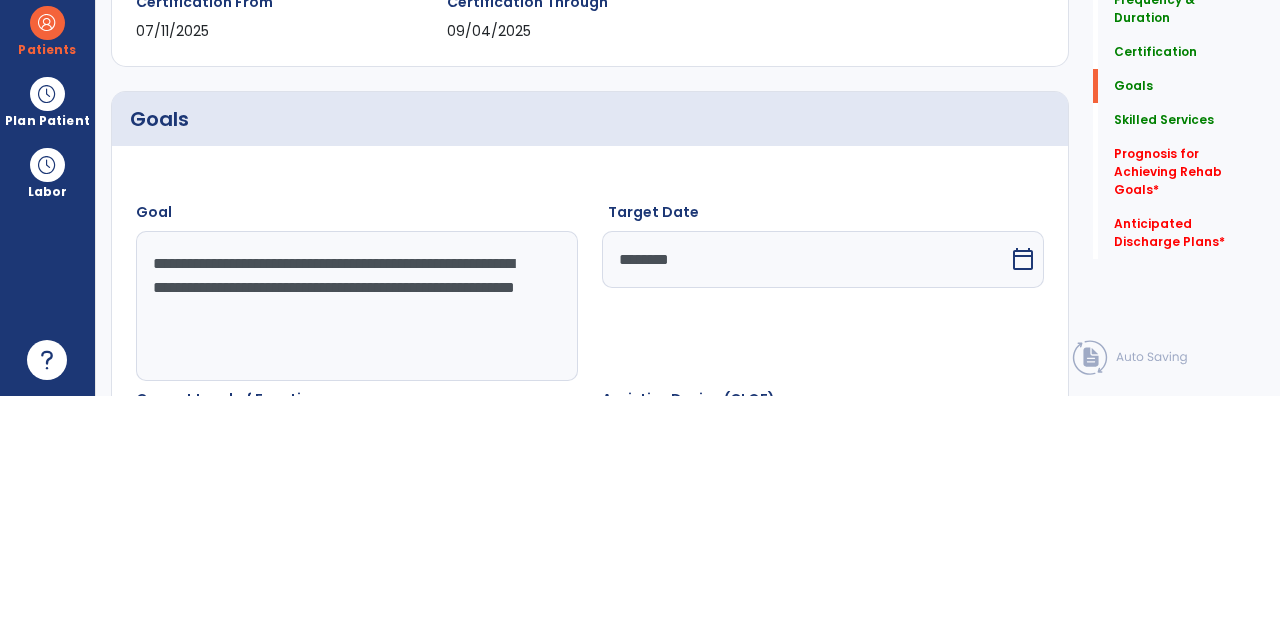 type on "**********" 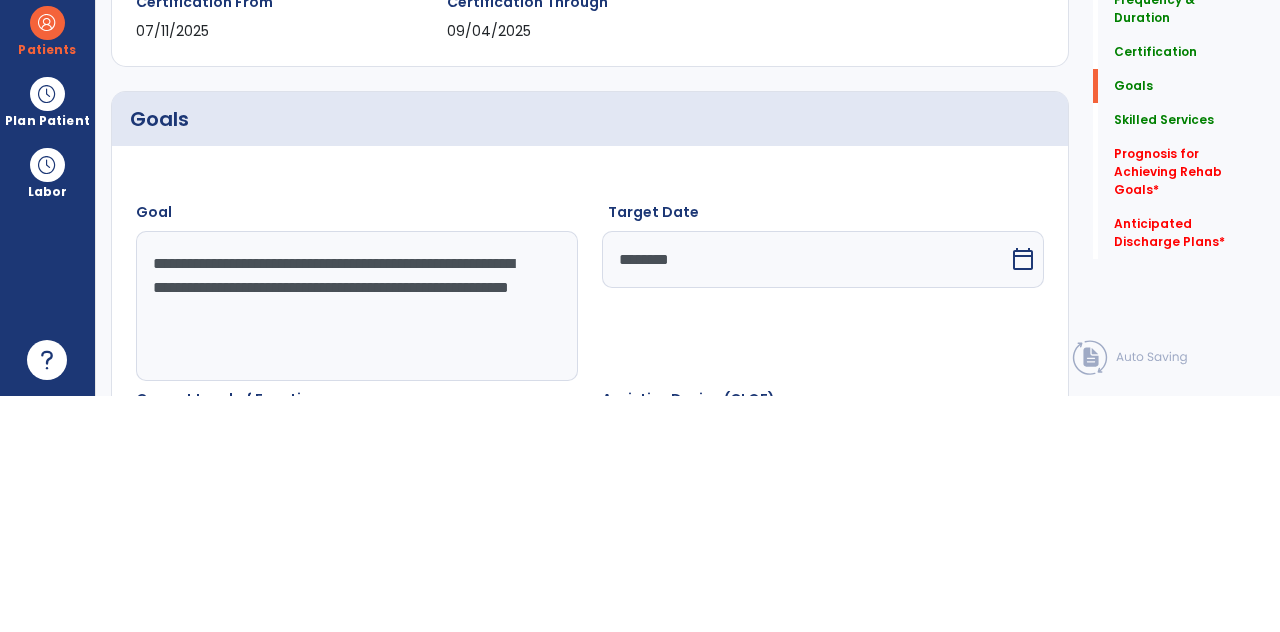 type on "**********" 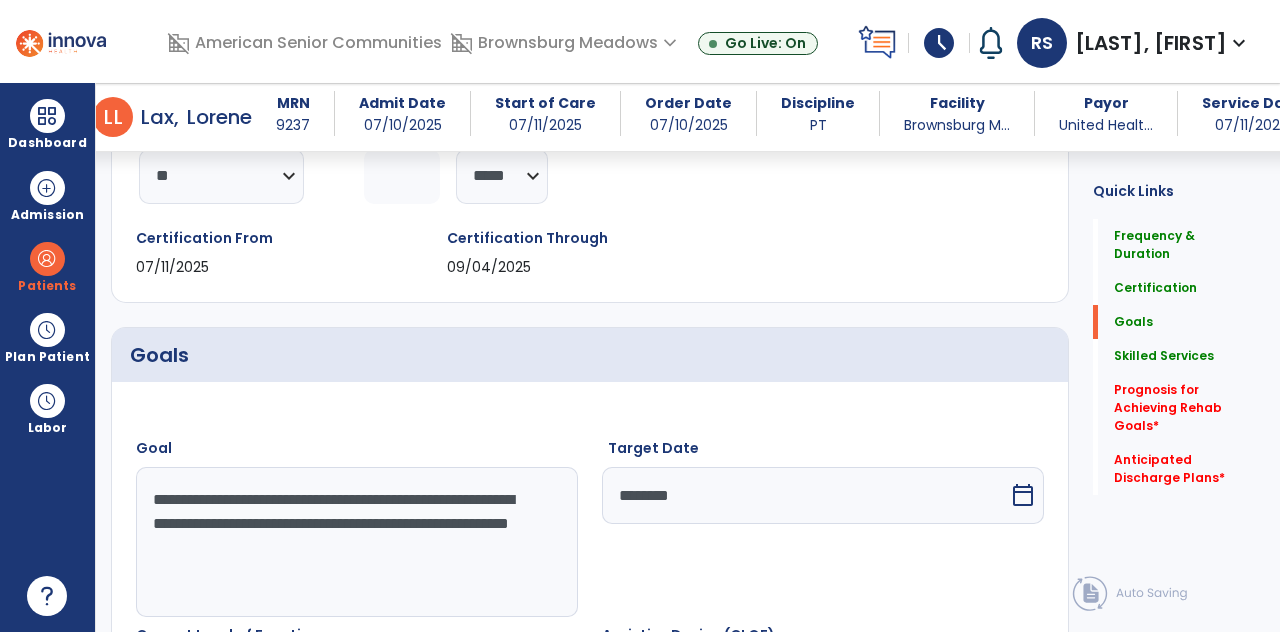 scroll, scrollTop: 1210, scrollLeft: 0, axis: vertical 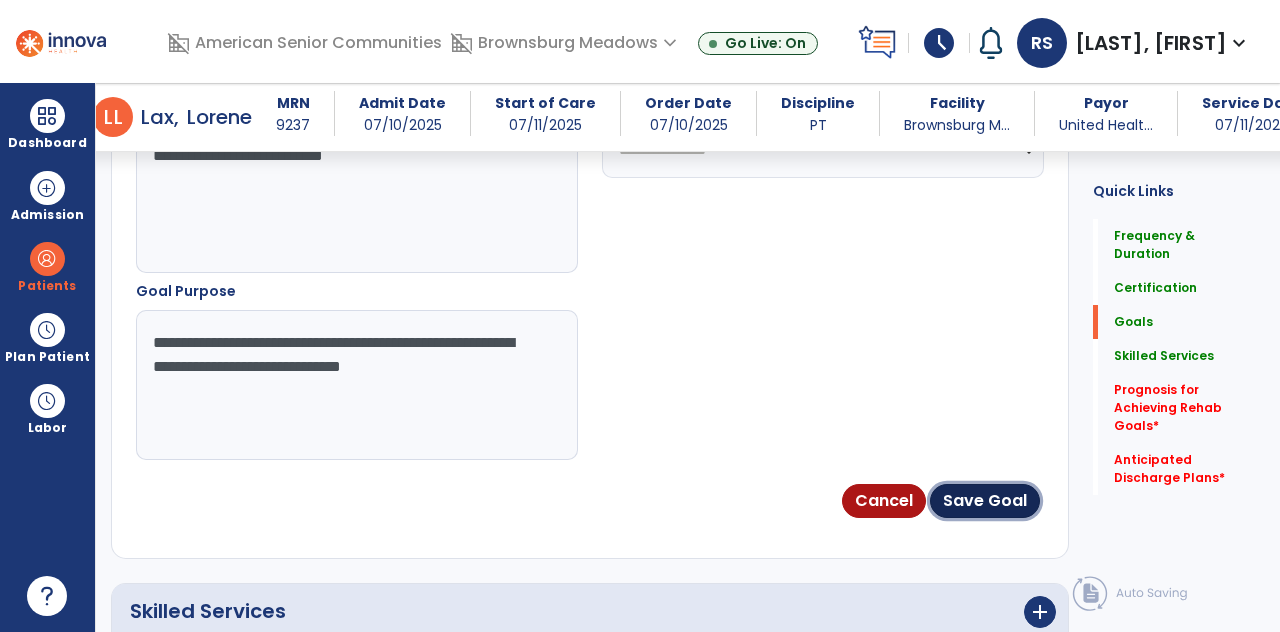 click on "Save Goal" at bounding box center (985, 501) 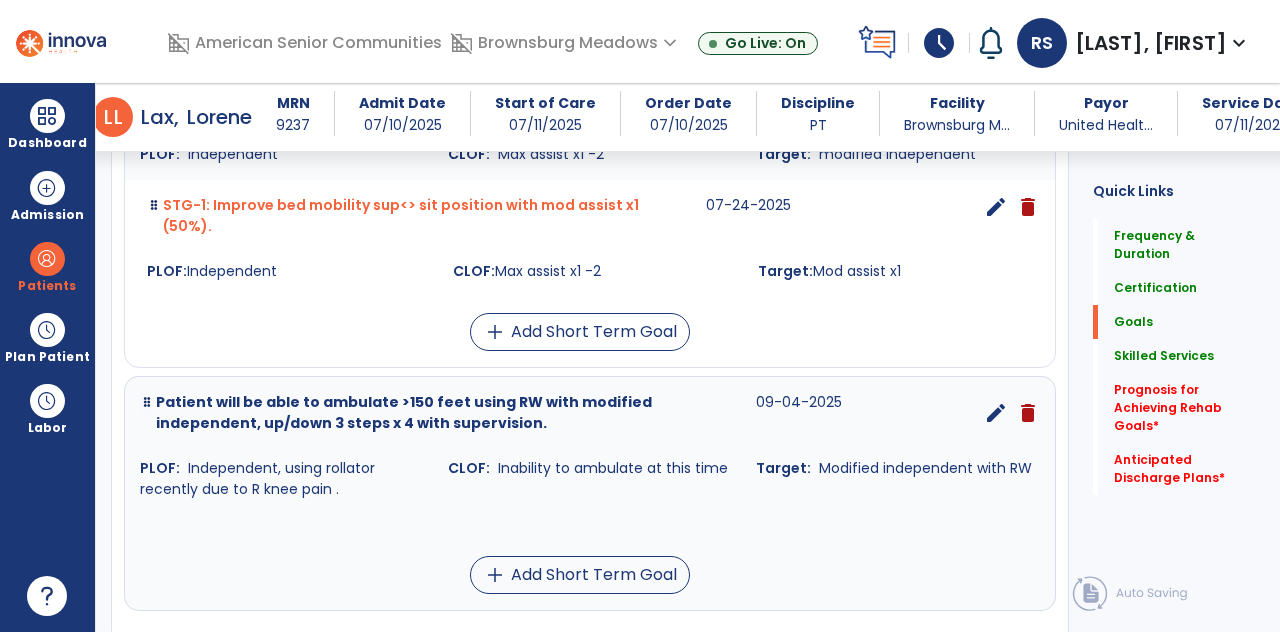 scroll, scrollTop: 951, scrollLeft: 0, axis: vertical 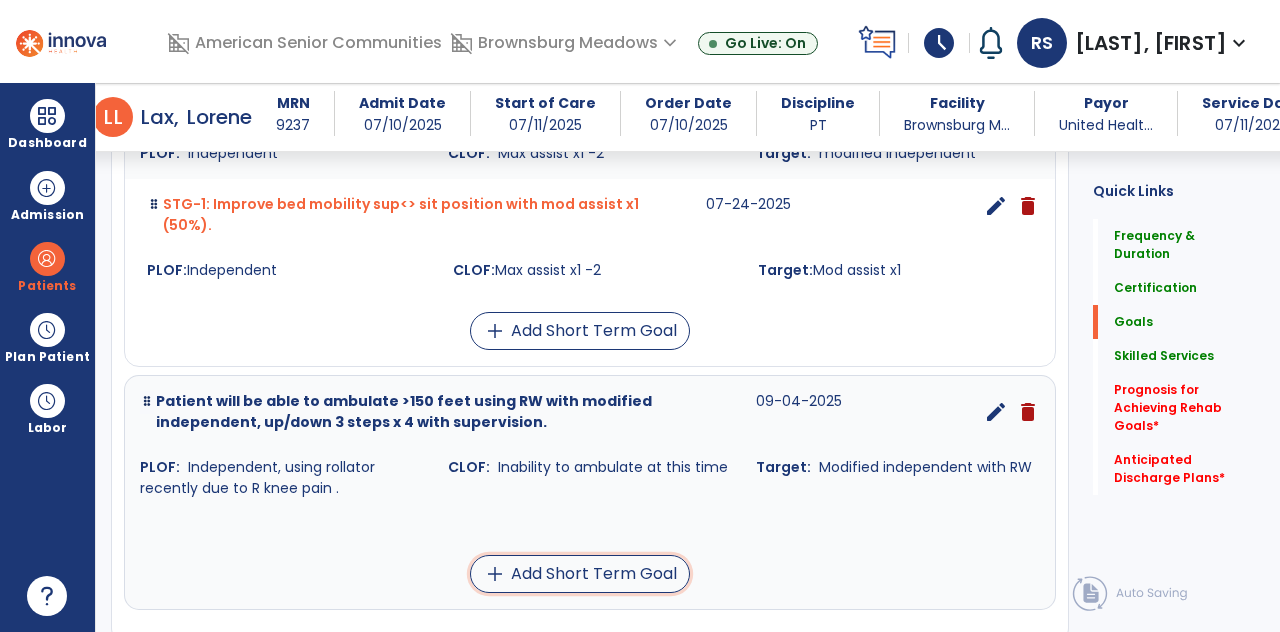 click on "add  Add Short Term Goal" at bounding box center (580, 574) 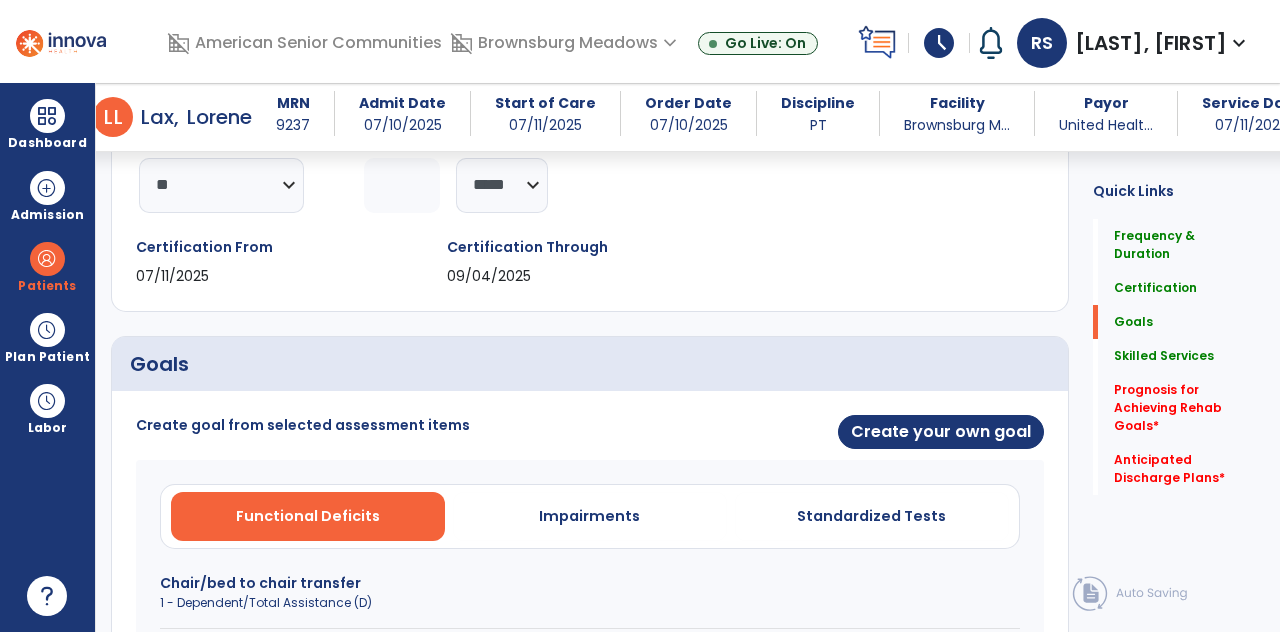 scroll, scrollTop: 296, scrollLeft: 0, axis: vertical 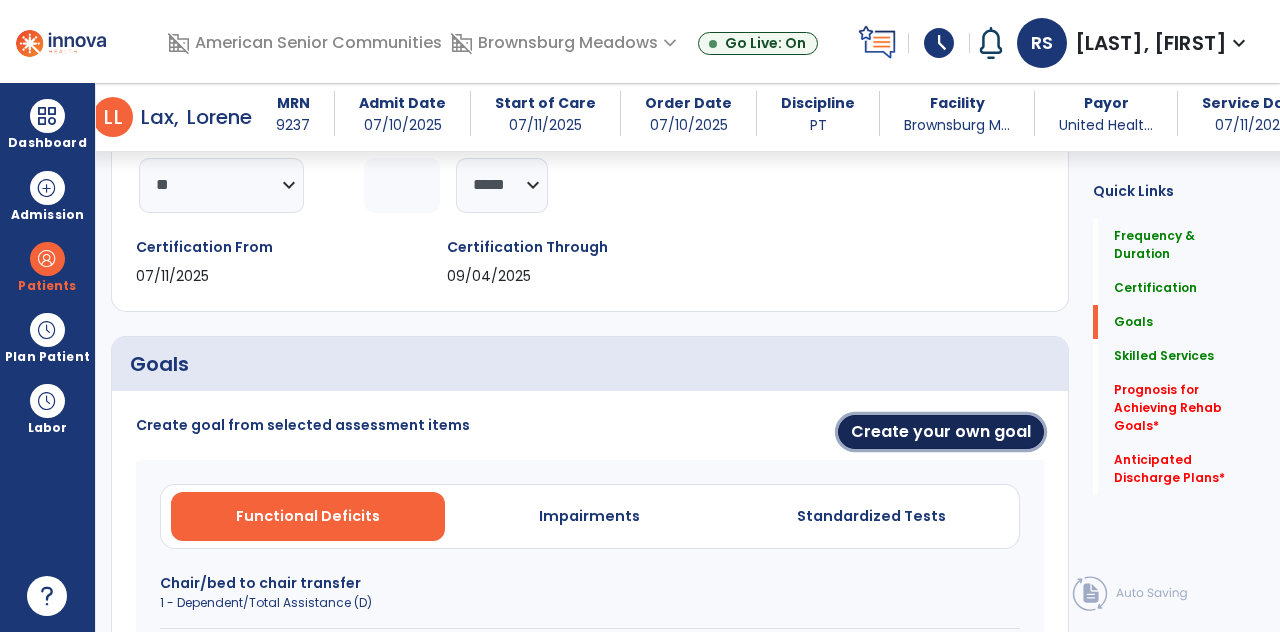 click on "Create your own goal" at bounding box center (941, 432) 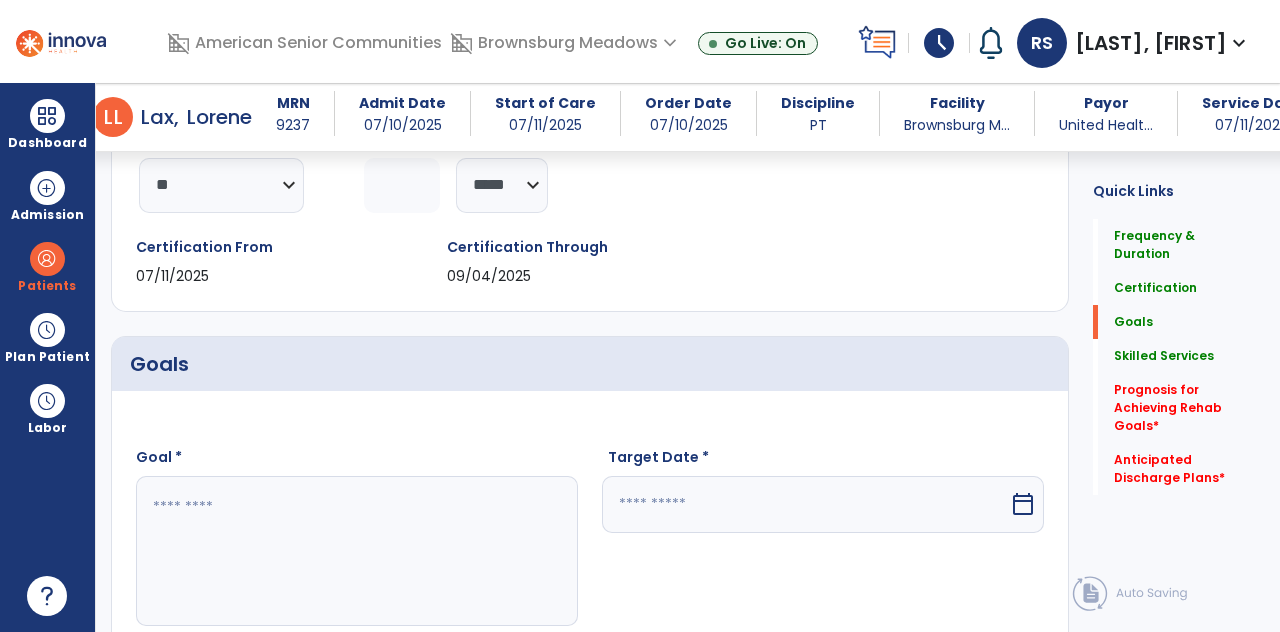 click on "calendar_today" at bounding box center (1023, 504) 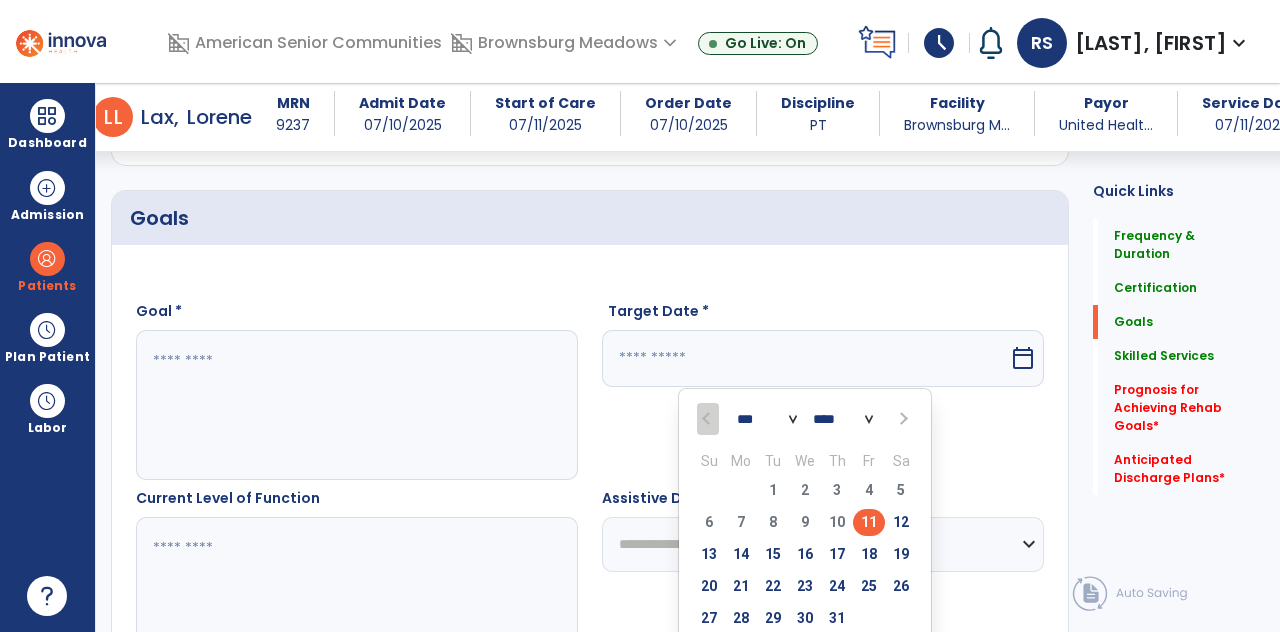scroll, scrollTop: 440, scrollLeft: 0, axis: vertical 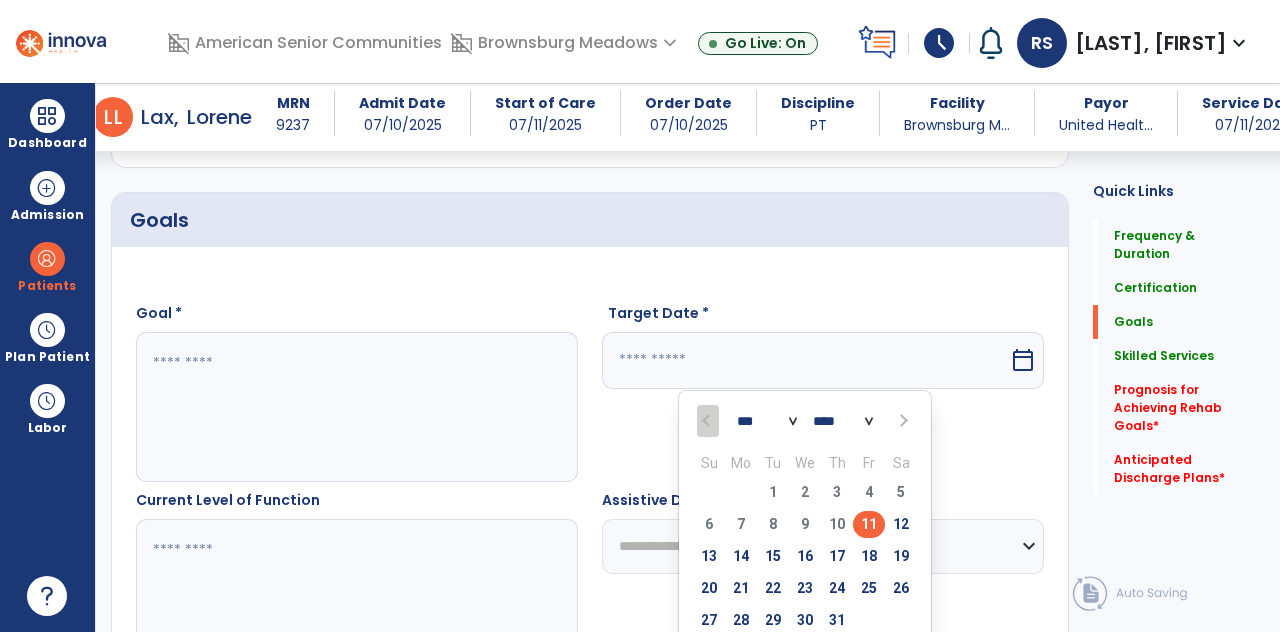 click on "24" at bounding box center [837, 588] 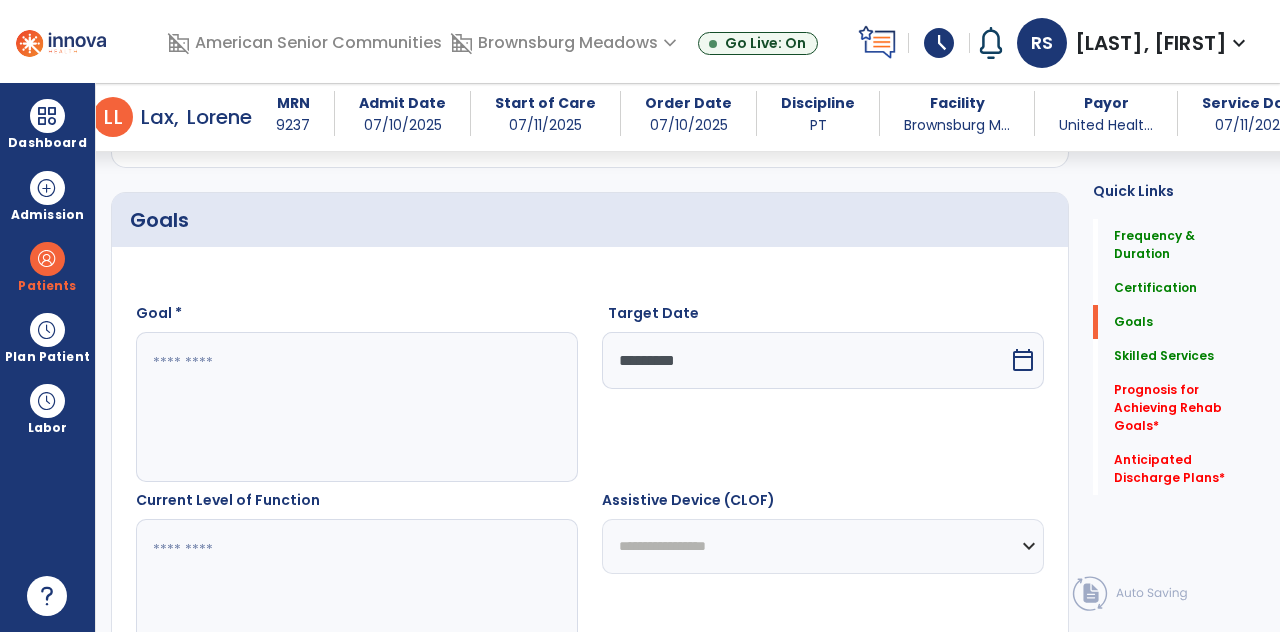 click at bounding box center [356, 407] 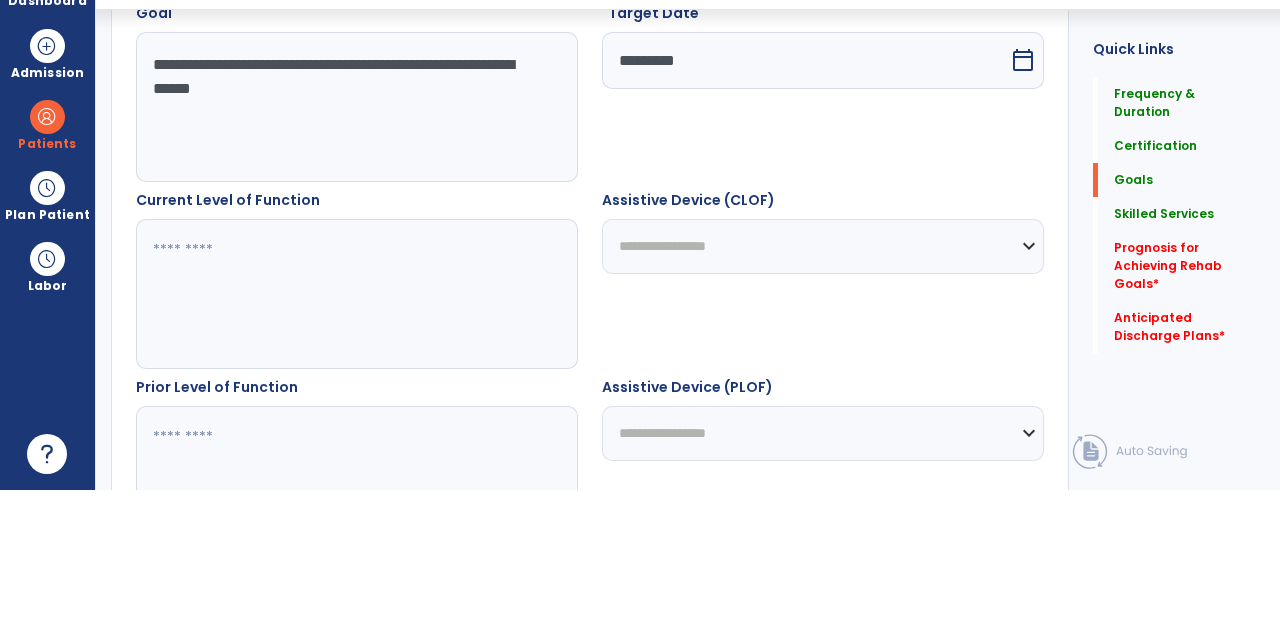scroll, scrollTop: 599, scrollLeft: 0, axis: vertical 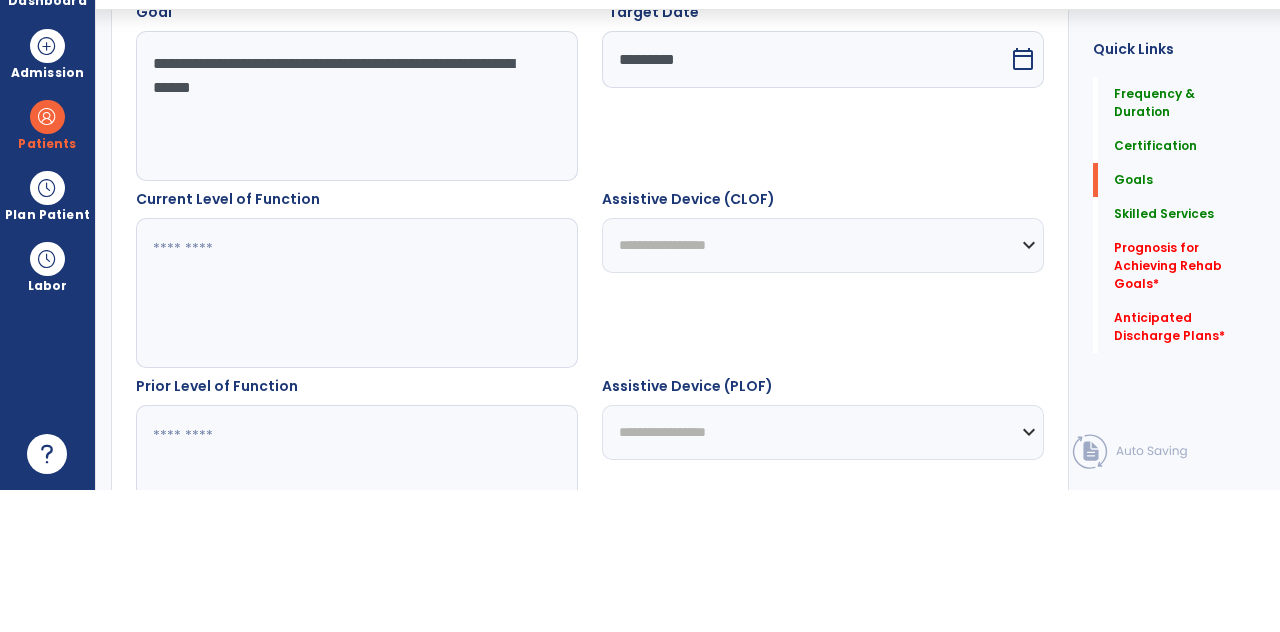 type on "**********" 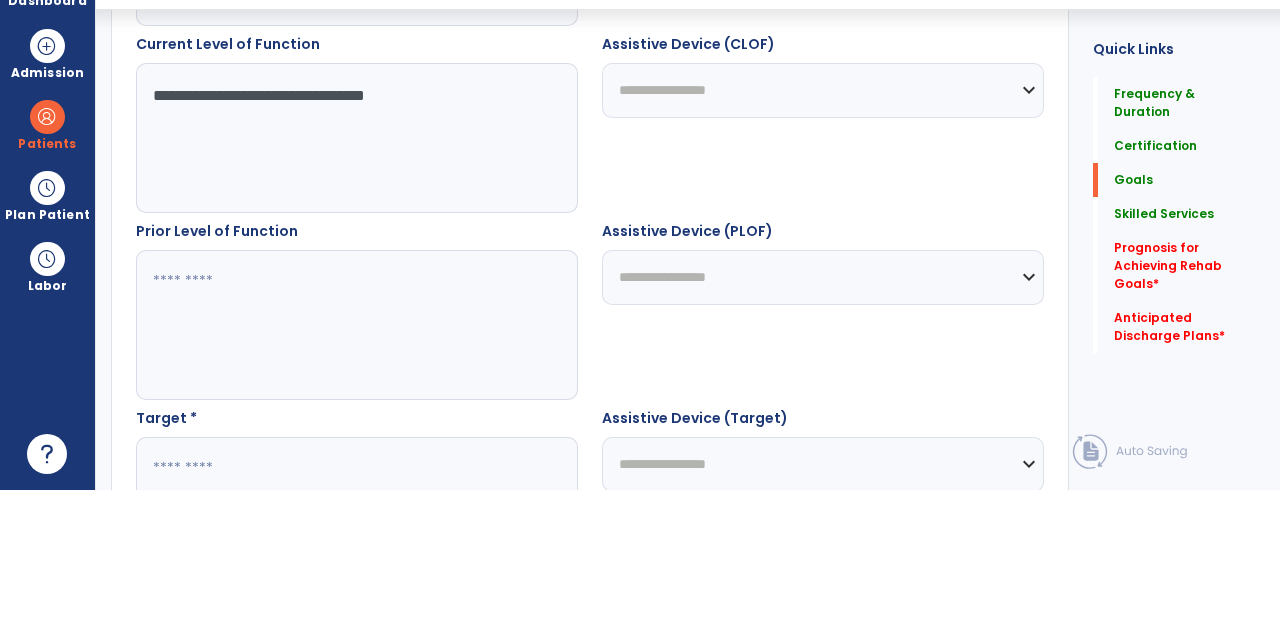 scroll, scrollTop: 773, scrollLeft: 0, axis: vertical 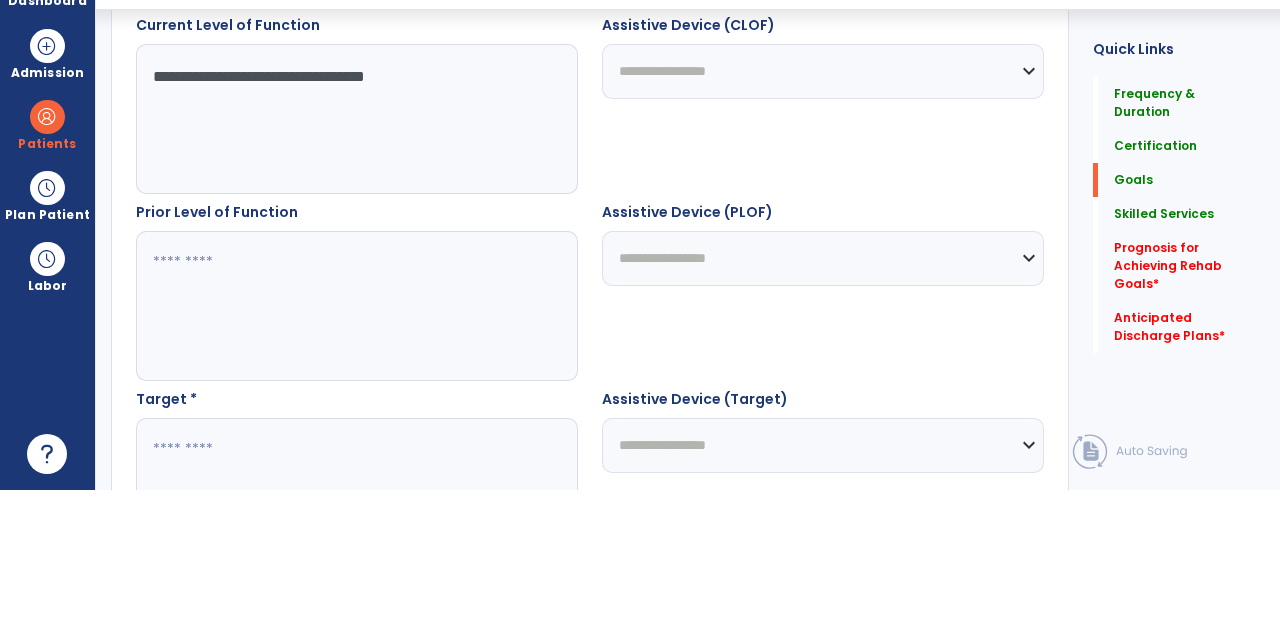 type on "**********" 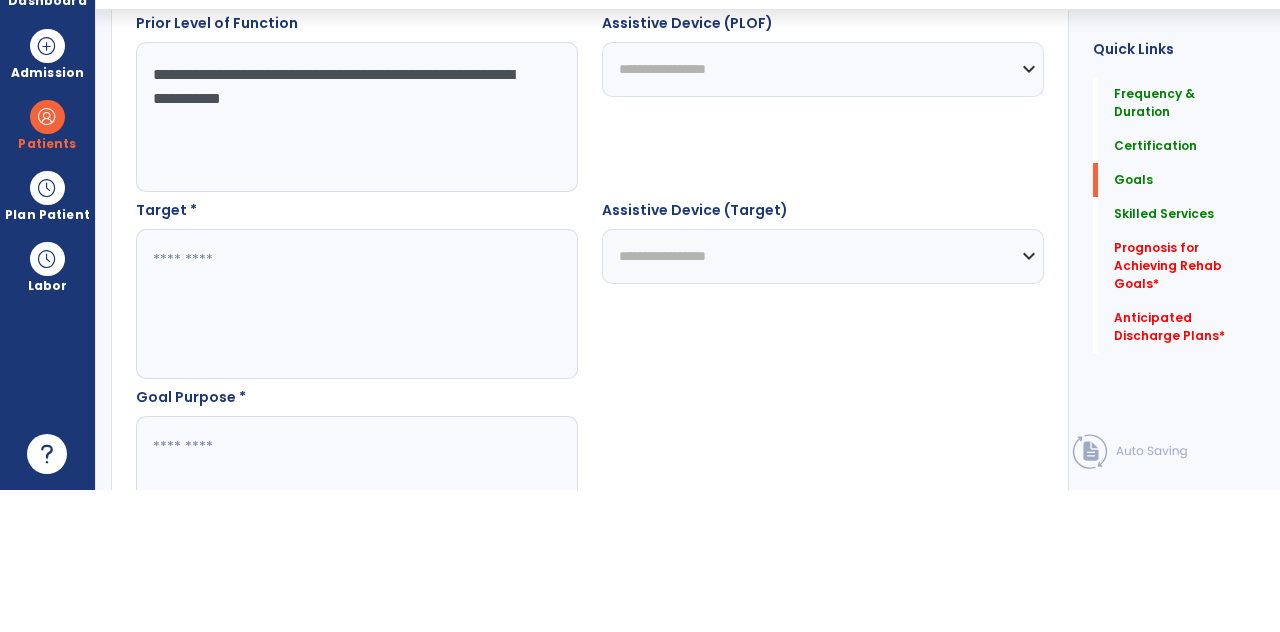 scroll, scrollTop: 959, scrollLeft: 0, axis: vertical 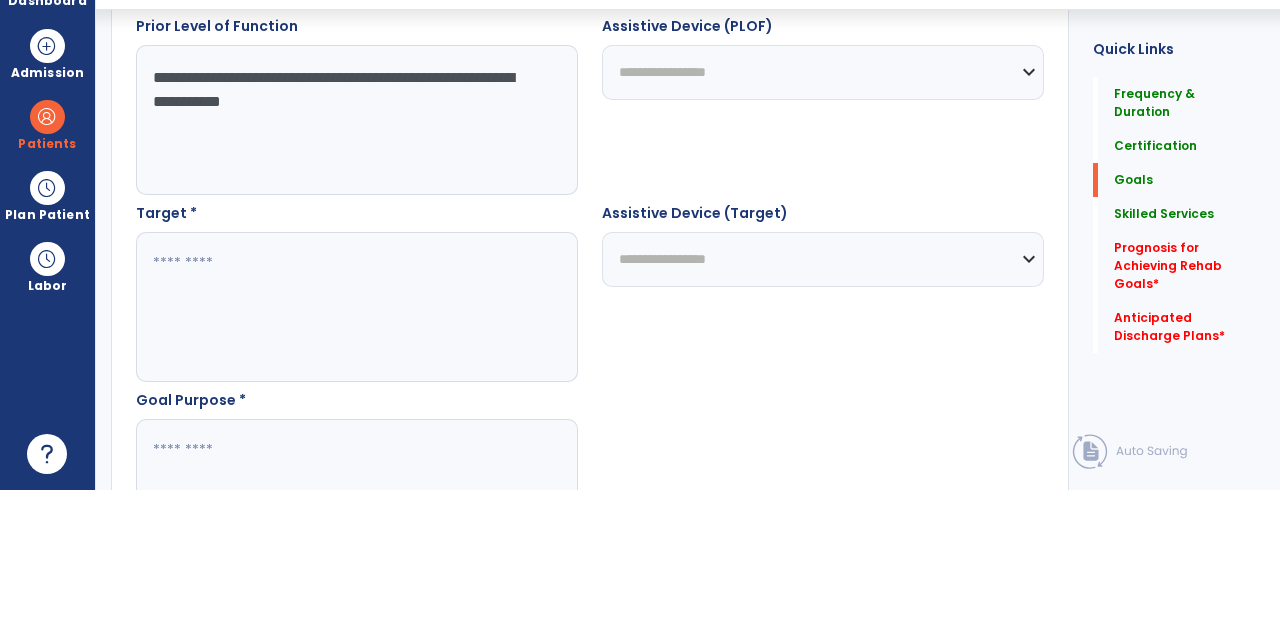 type on "**********" 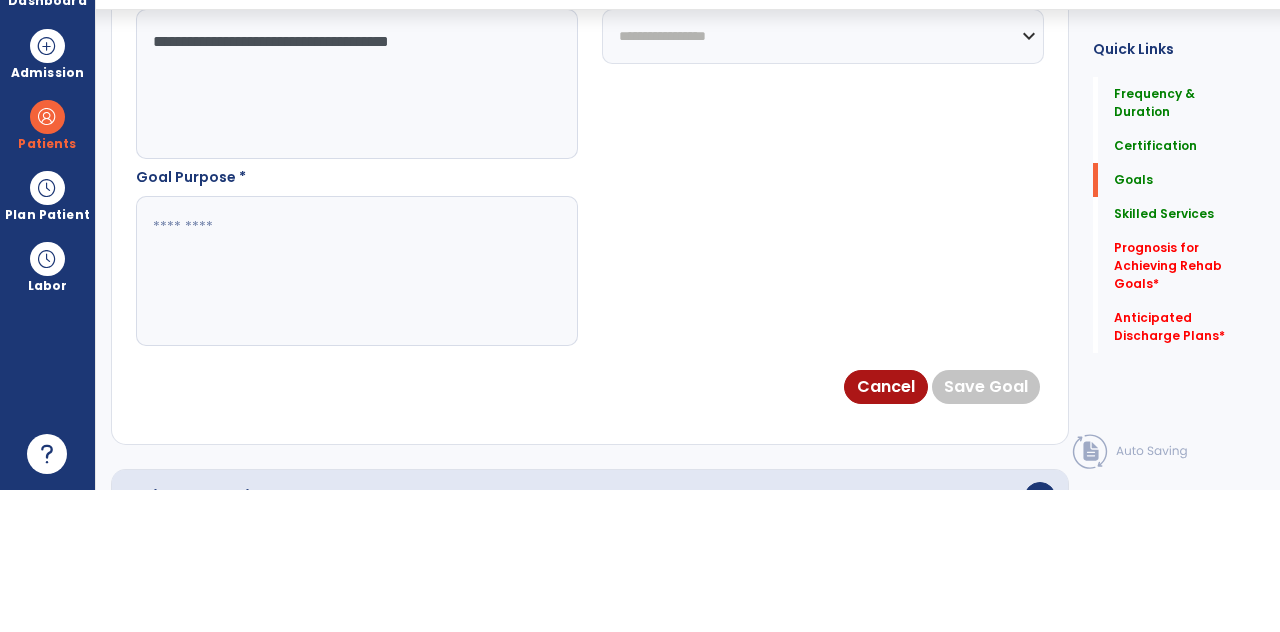 scroll, scrollTop: 1186, scrollLeft: 0, axis: vertical 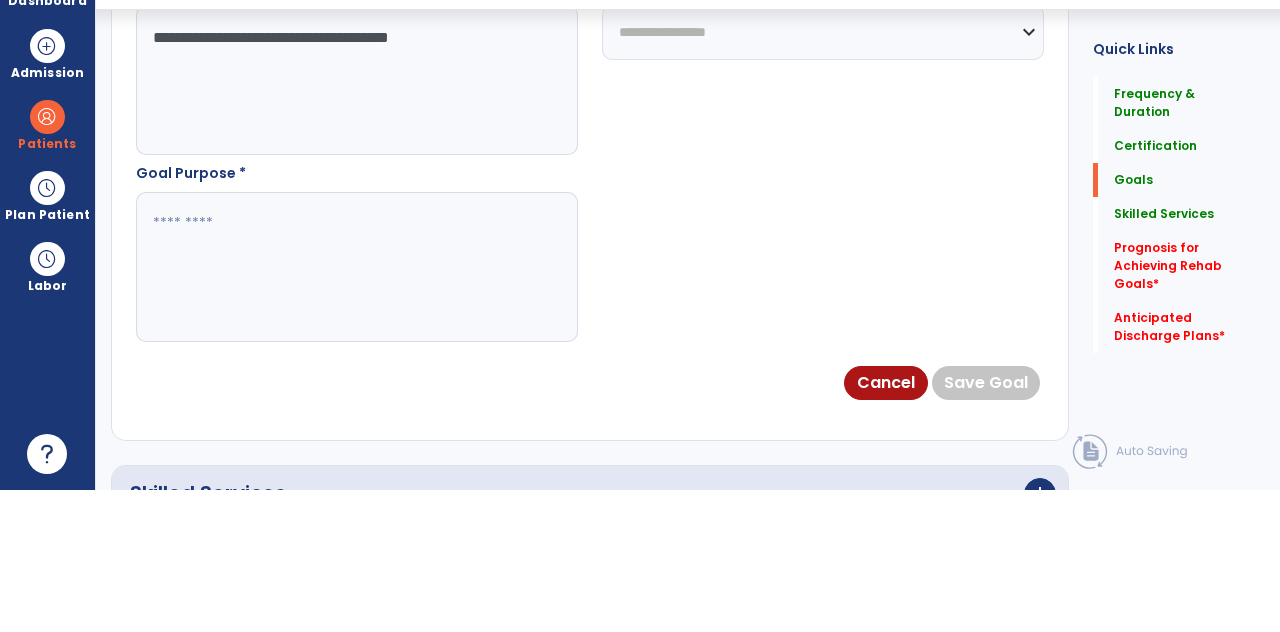 type on "**********" 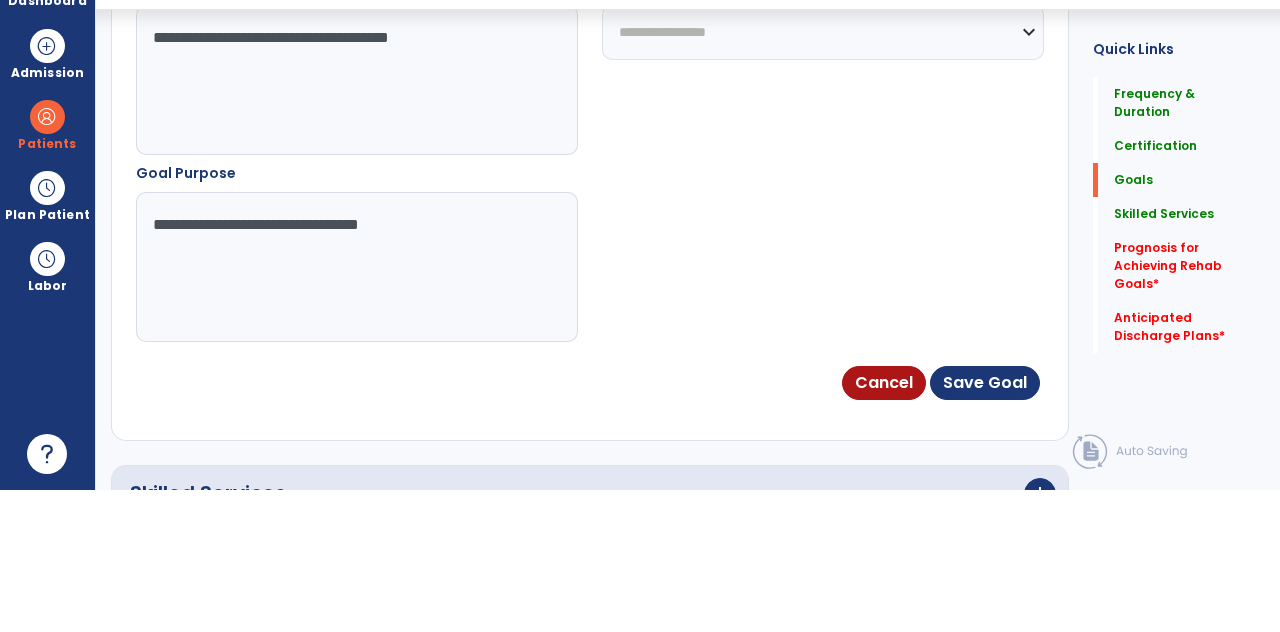 type on "**********" 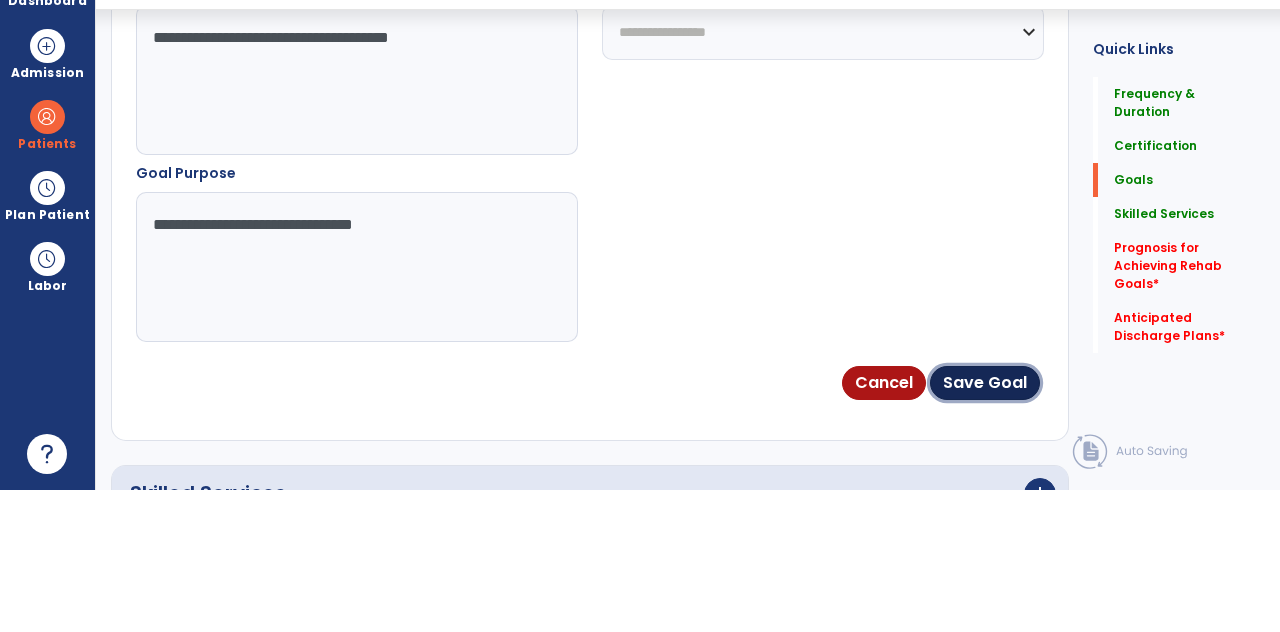 click on "Save Goal" at bounding box center [985, 525] 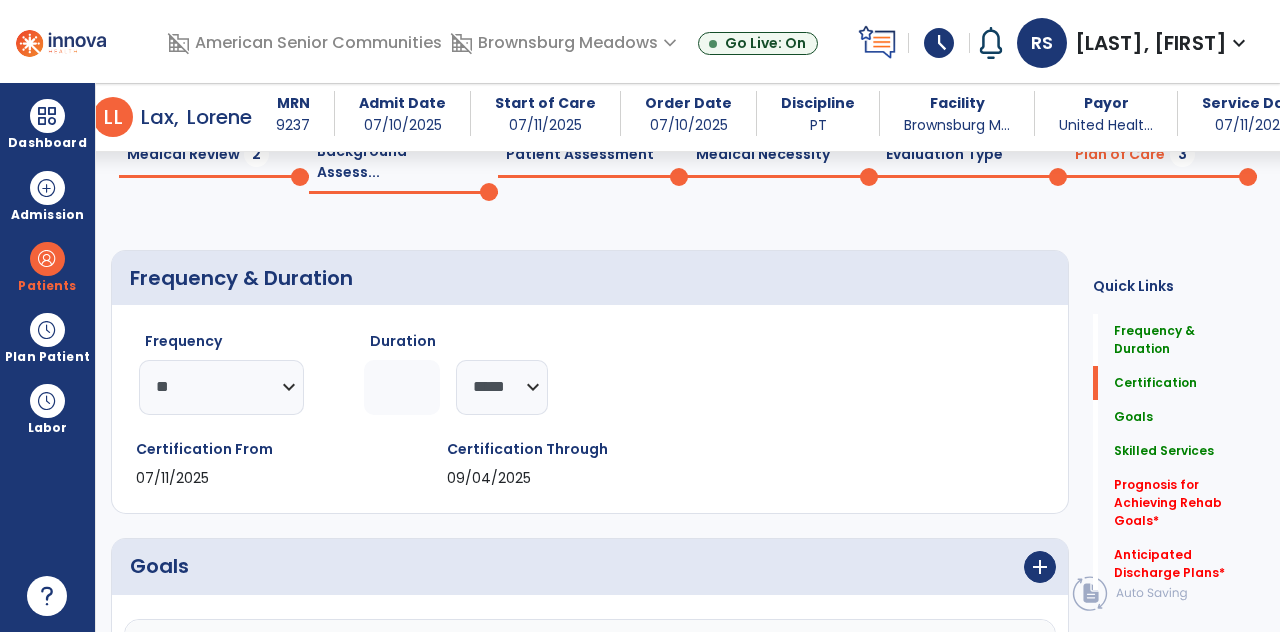 scroll, scrollTop: 86, scrollLeft: 0, axis: vertical 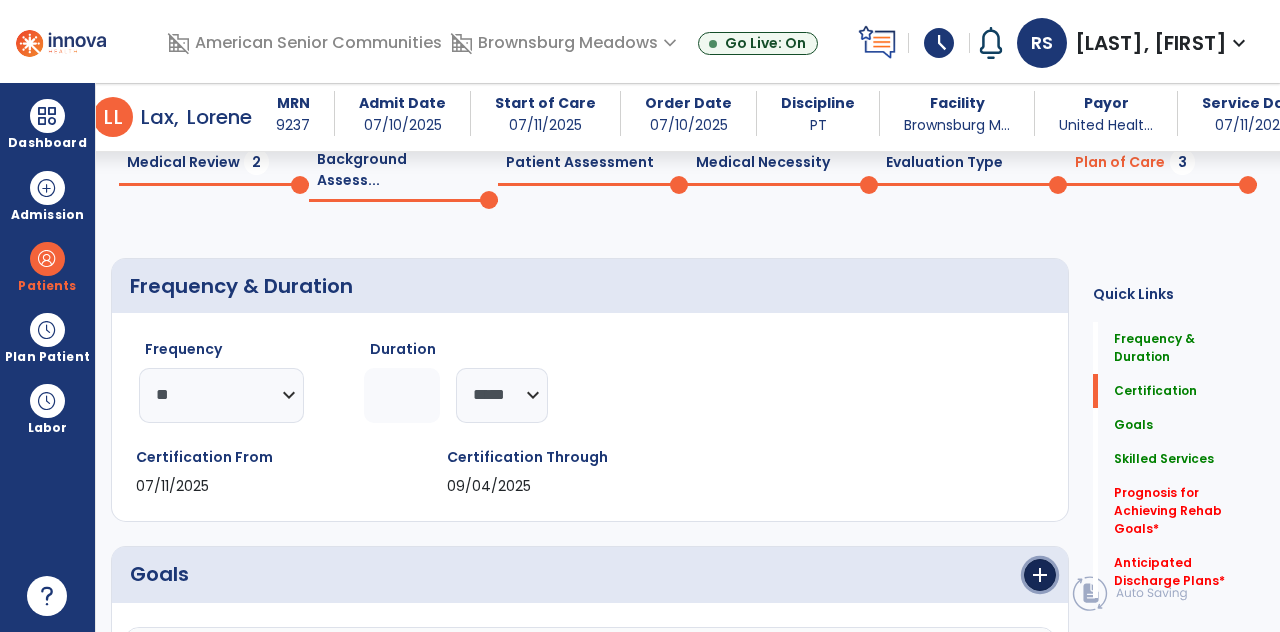 click on "add" at bounding box center (1040, 575) 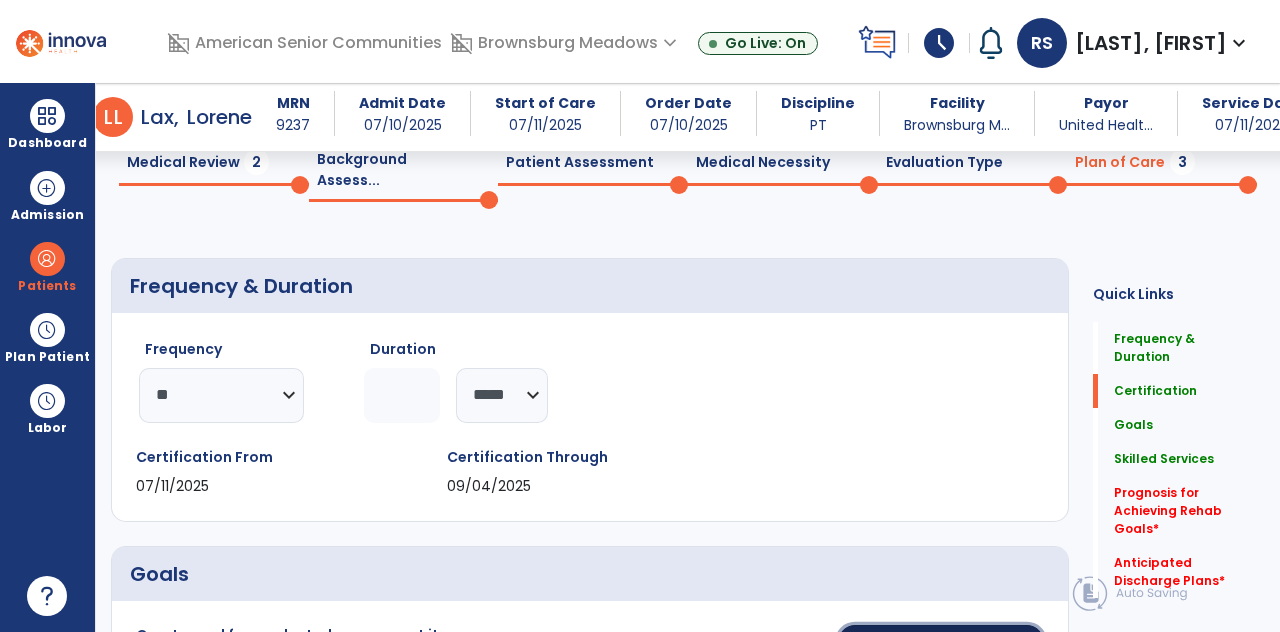 click on "Create your own goal" at bounding box center (941, 642) 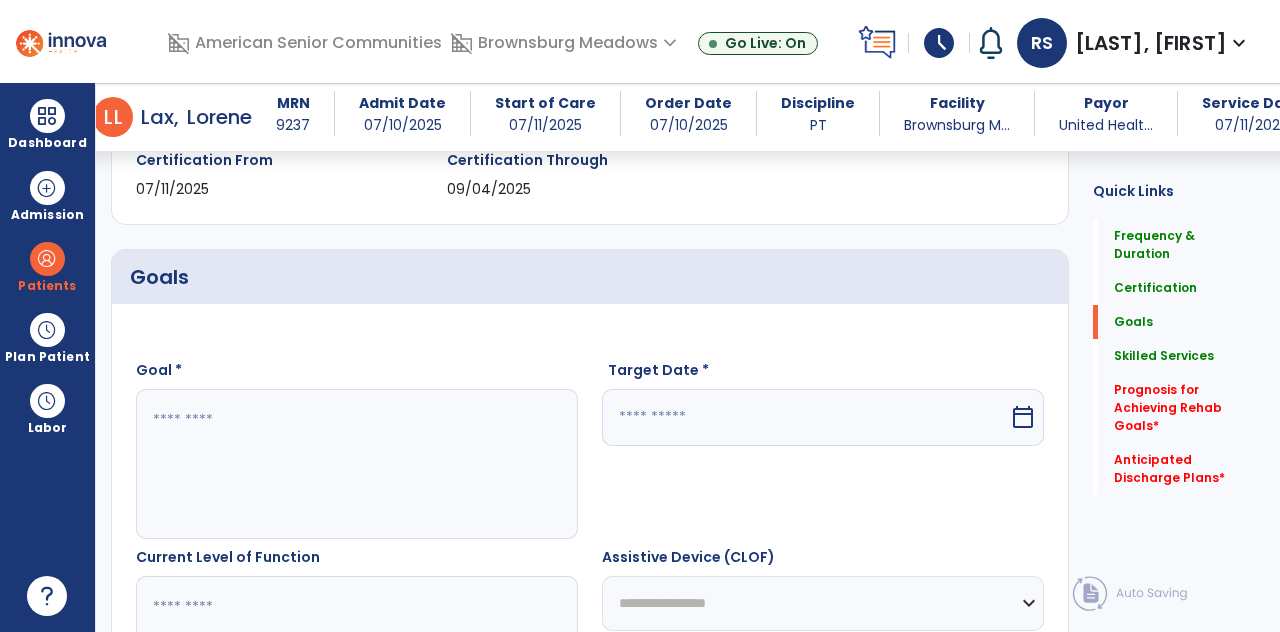 scroll, scrollTop: 382, scrollLeft: 0, axis: vertical 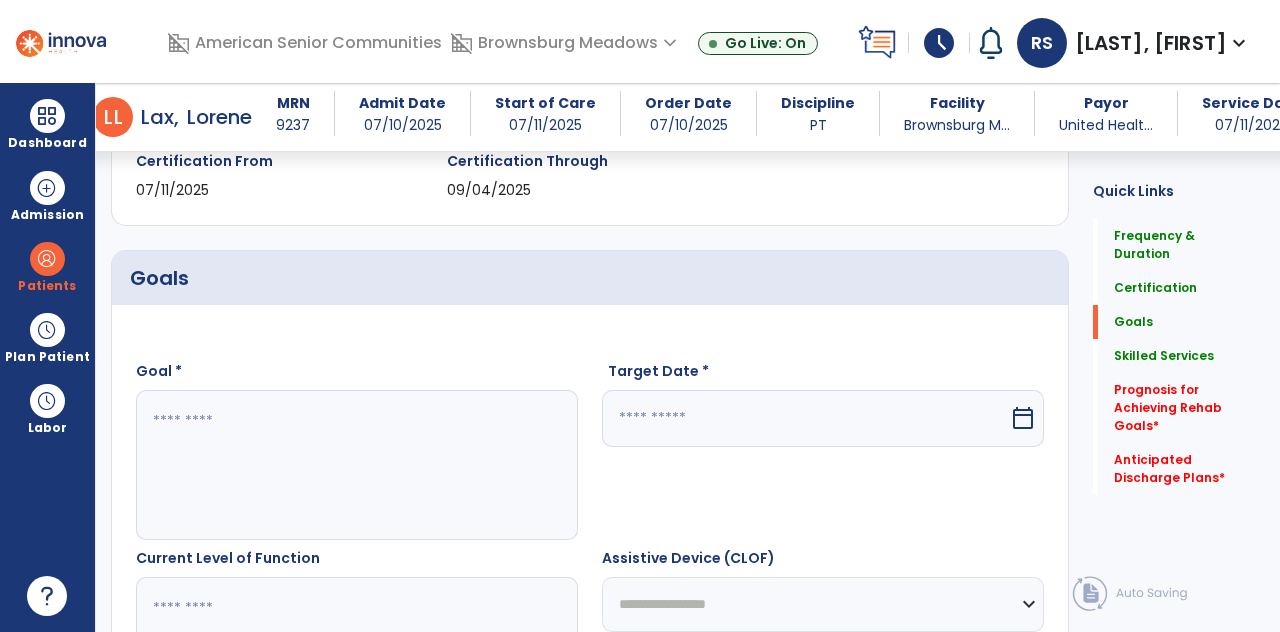 click on "calendar_today" at bounding box center [1023, 418] 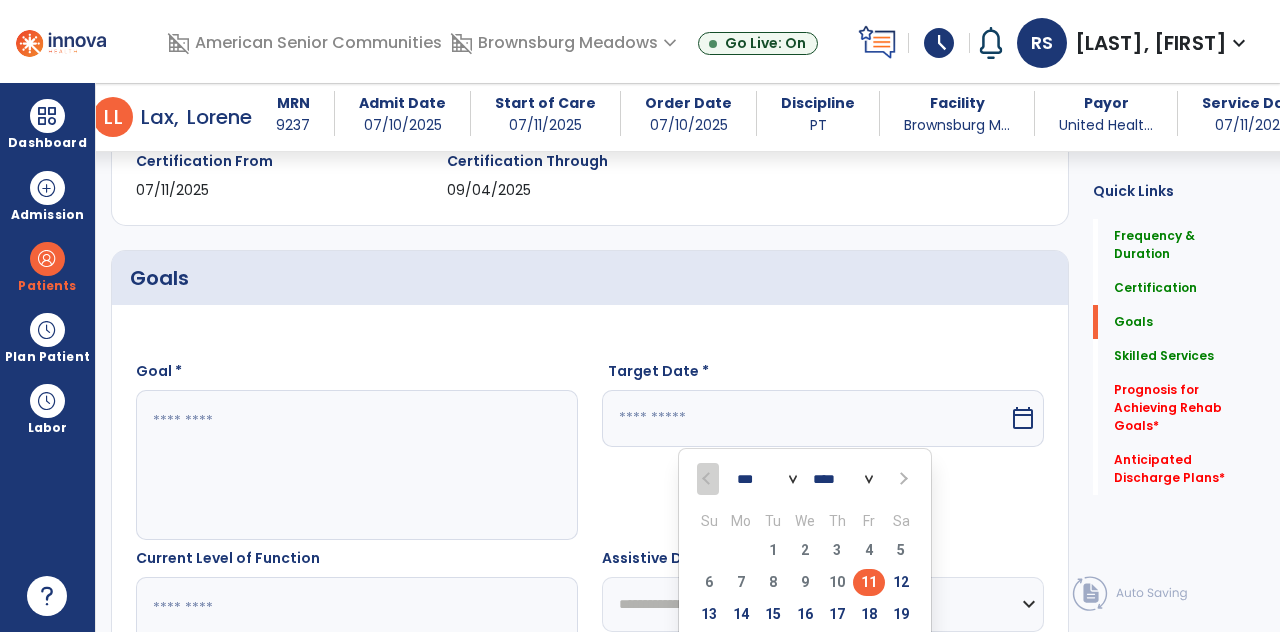 click at bounding box center [902, 479] 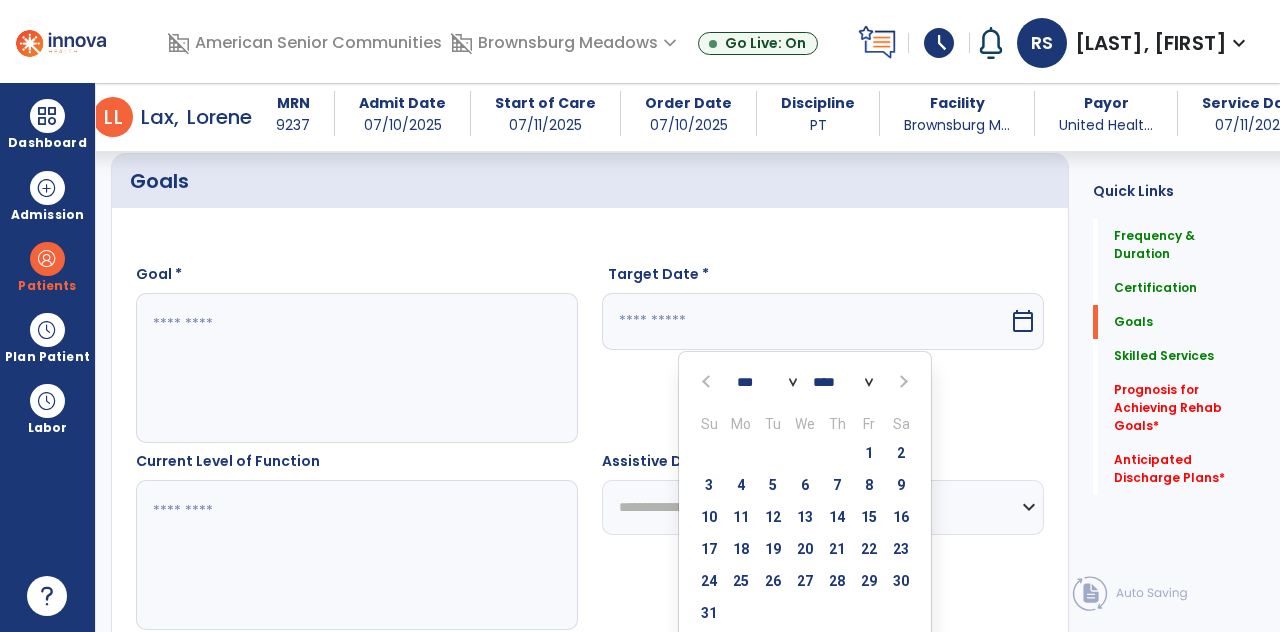 scroll, scrollTop: 482, scrollLeft: 0, axis: vertical 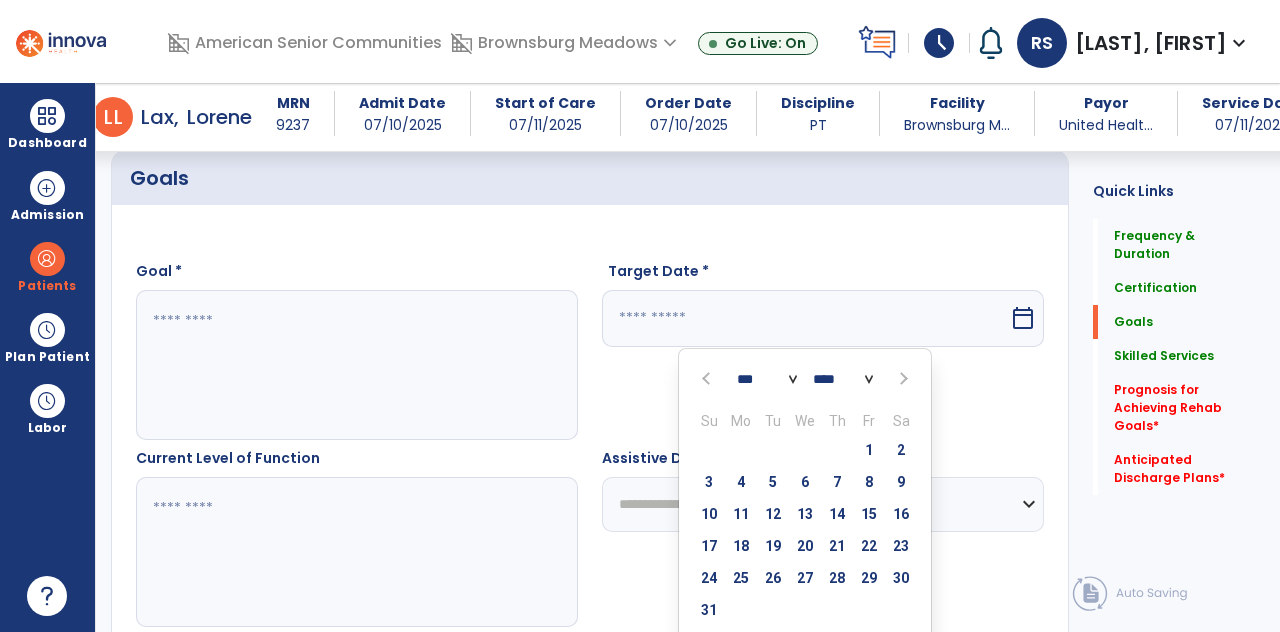 click at bounding box center [902, 379] 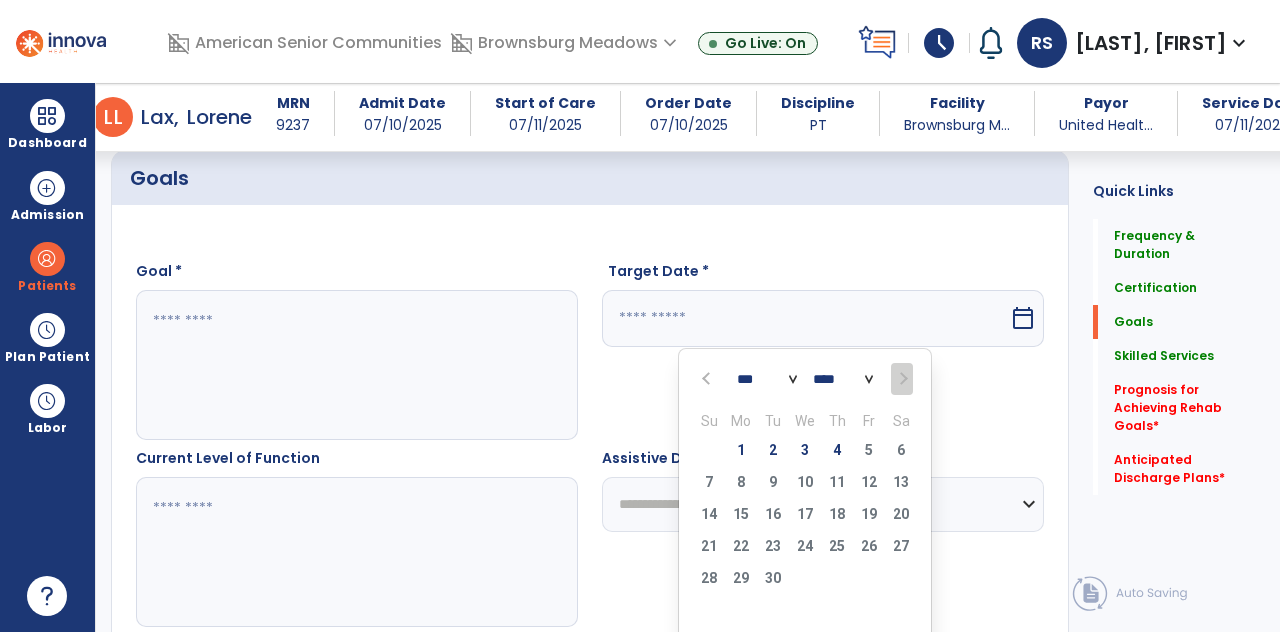 click on "4" at bounding box center [837, 450] 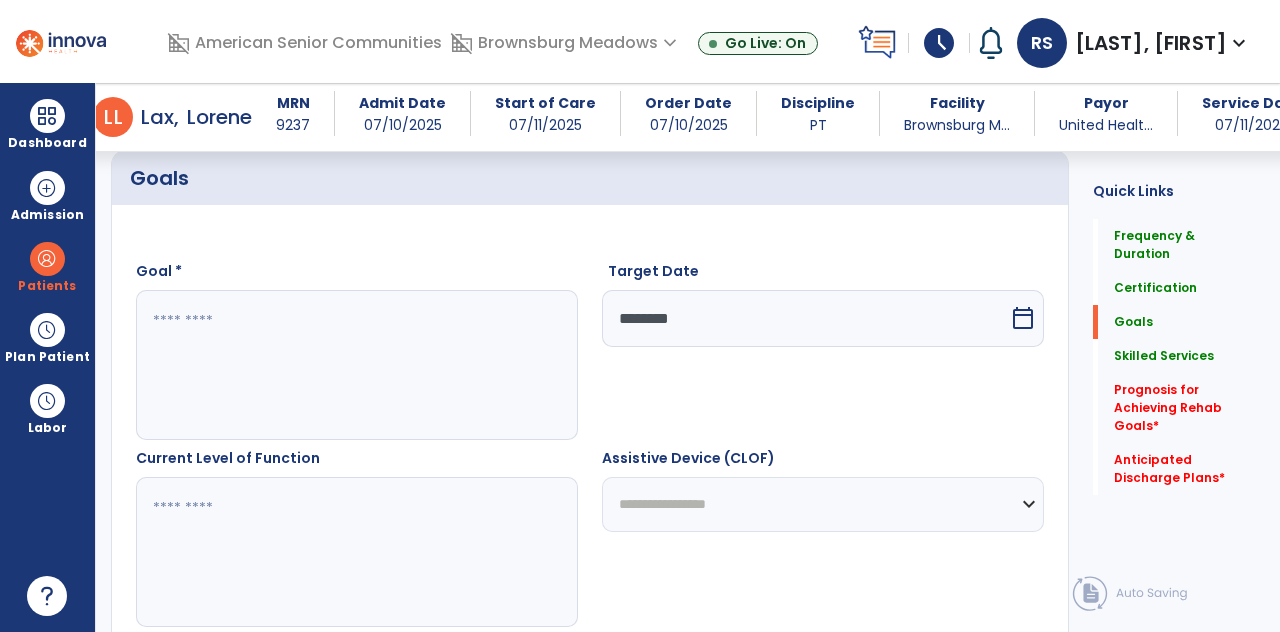 click at bounding box center (356, 365) 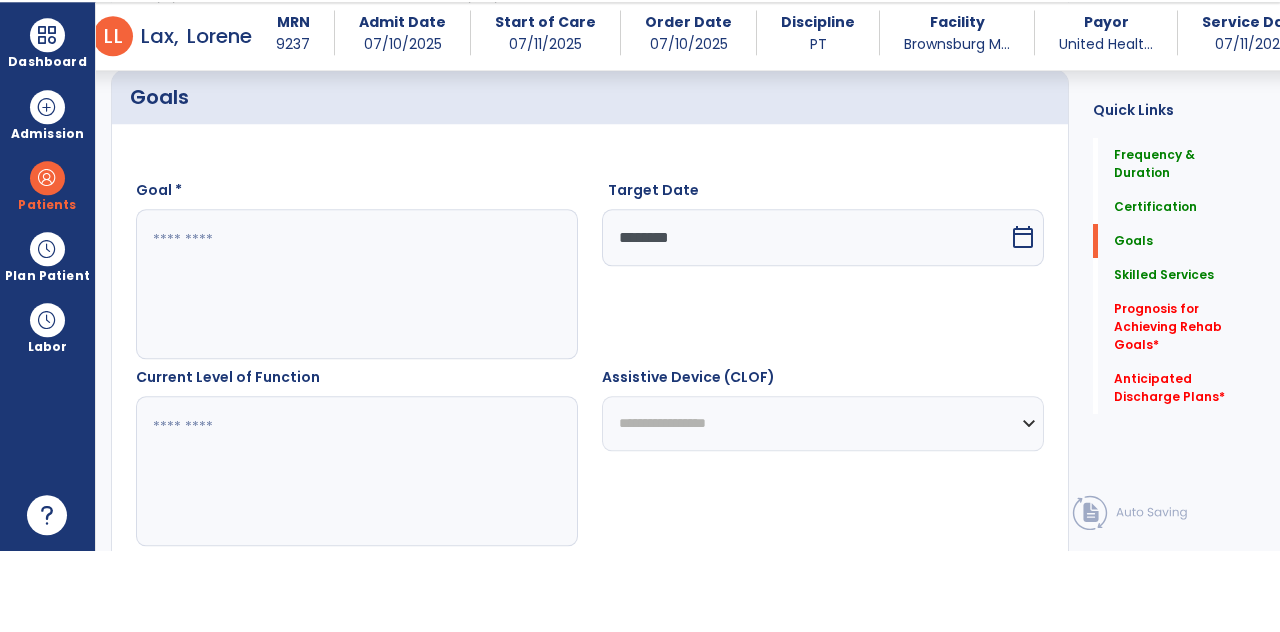 scroll, scrollTop: 96, scrollLeft: 0, axis: vertical 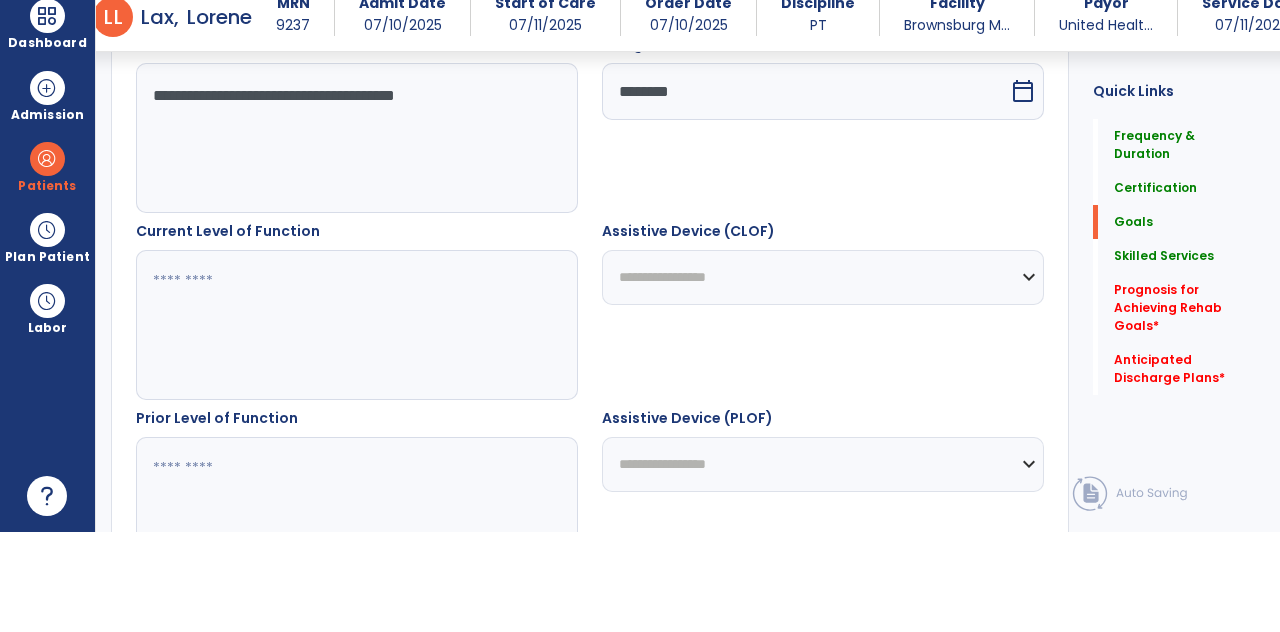 type on "**********" 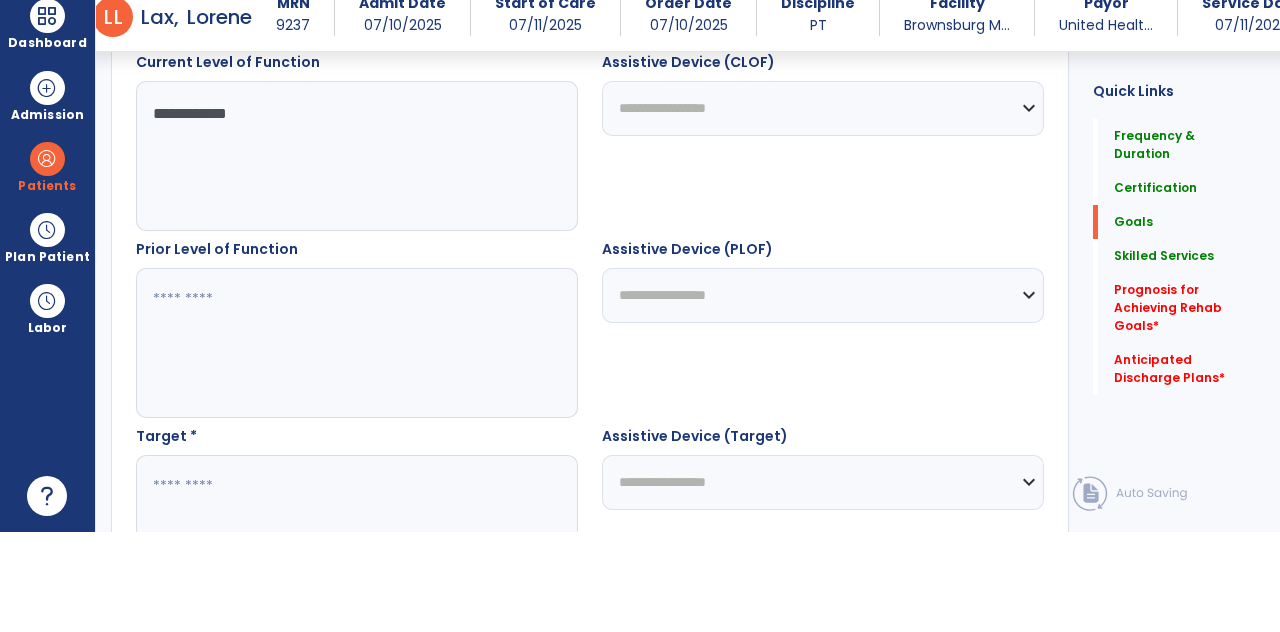 scroll, scrollTop: 798, scrollLeft: 0, axis: vertical 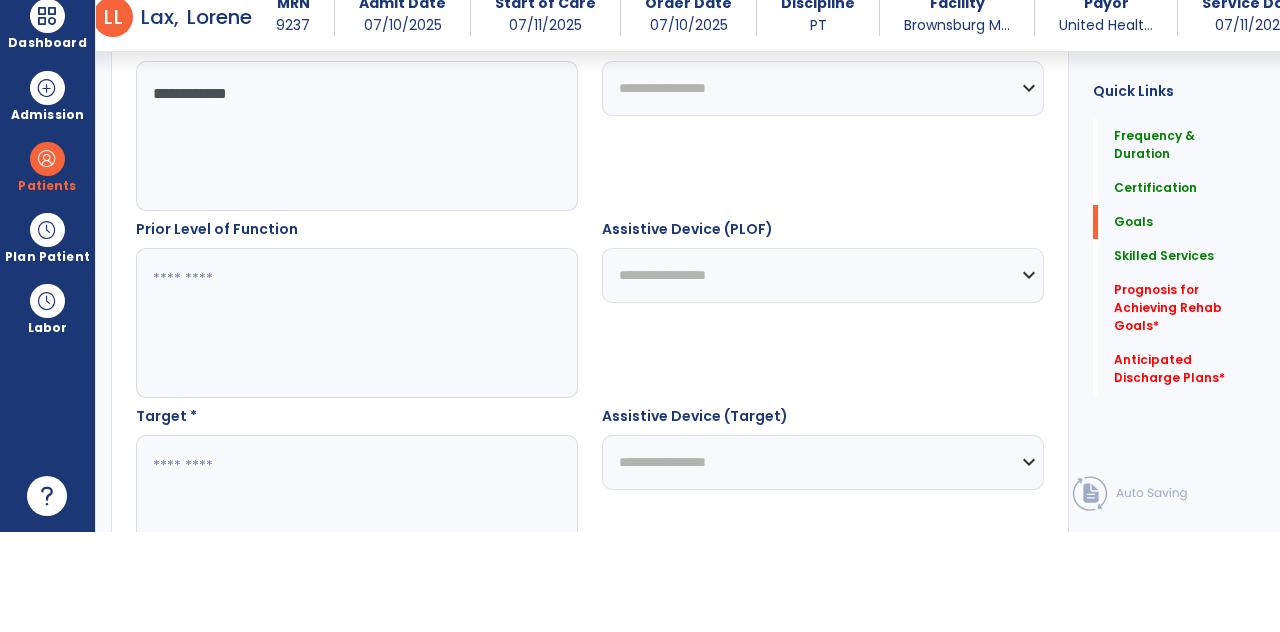 type on "**********" 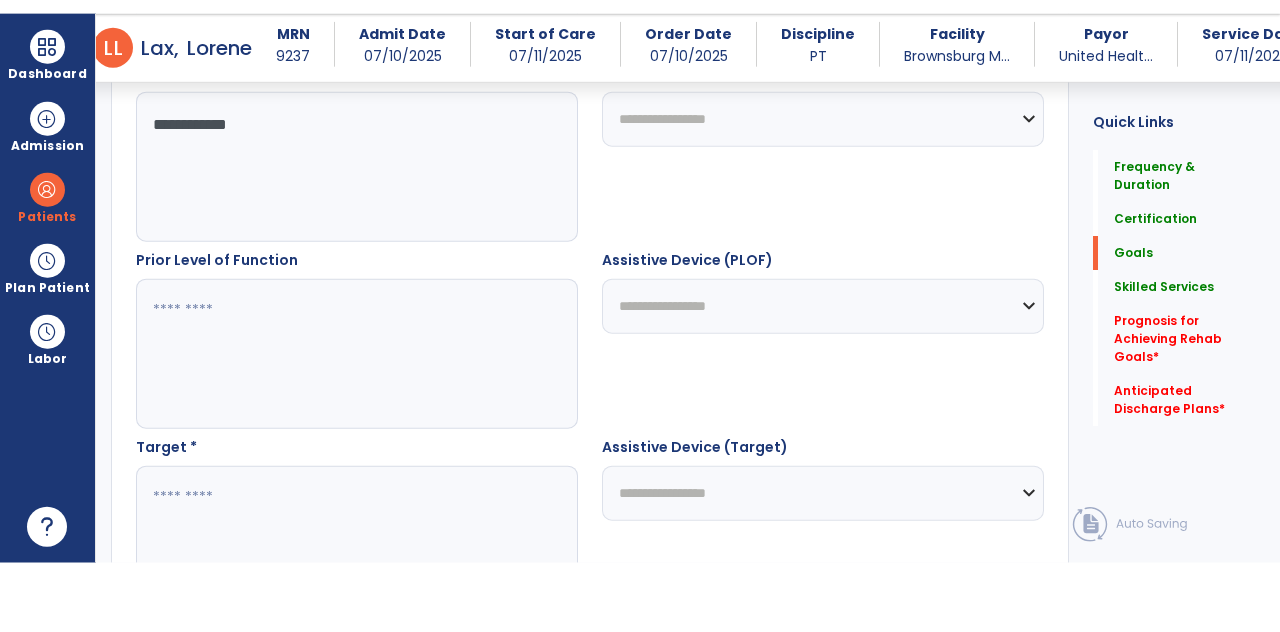 scroll, scrollTop: 96, scrollLeft: 0, axis: vertical 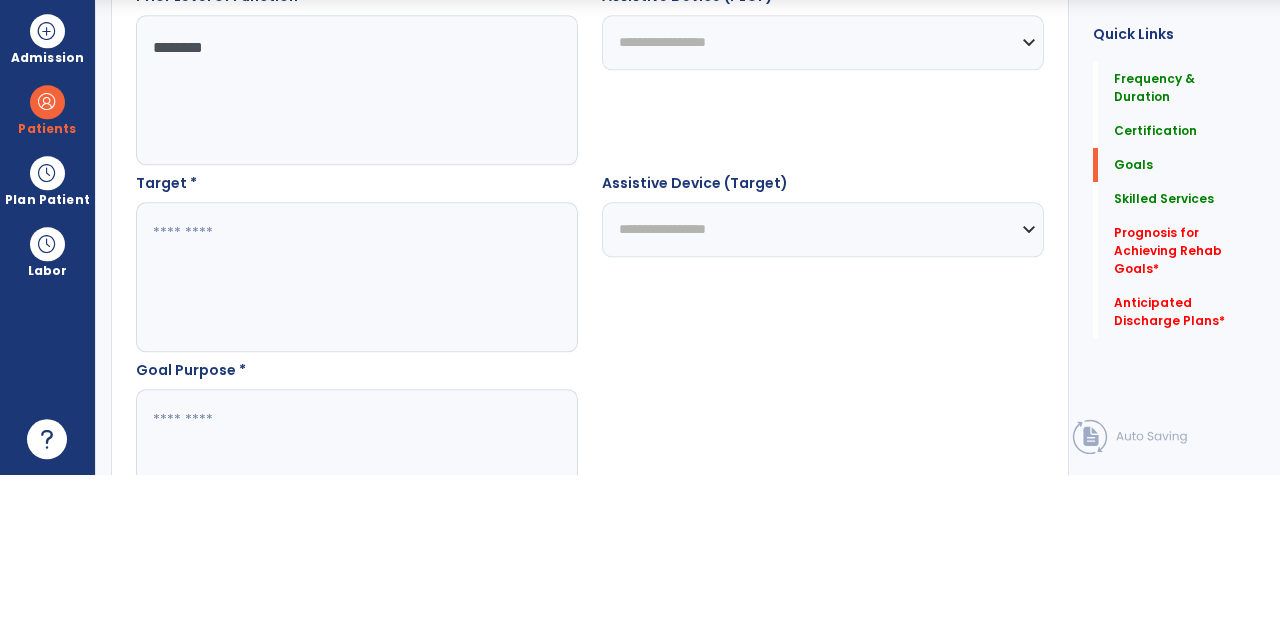 type on "*******" 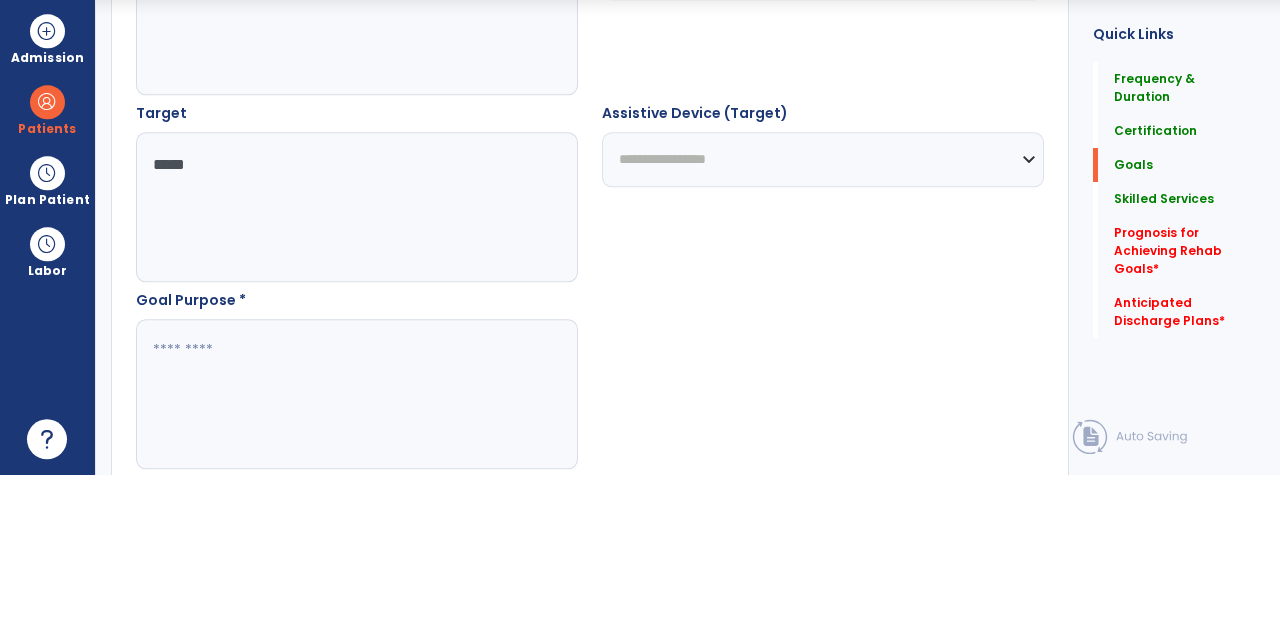 scroll, scrollTop: 1134, scrollLeft: 0, axis: vertical 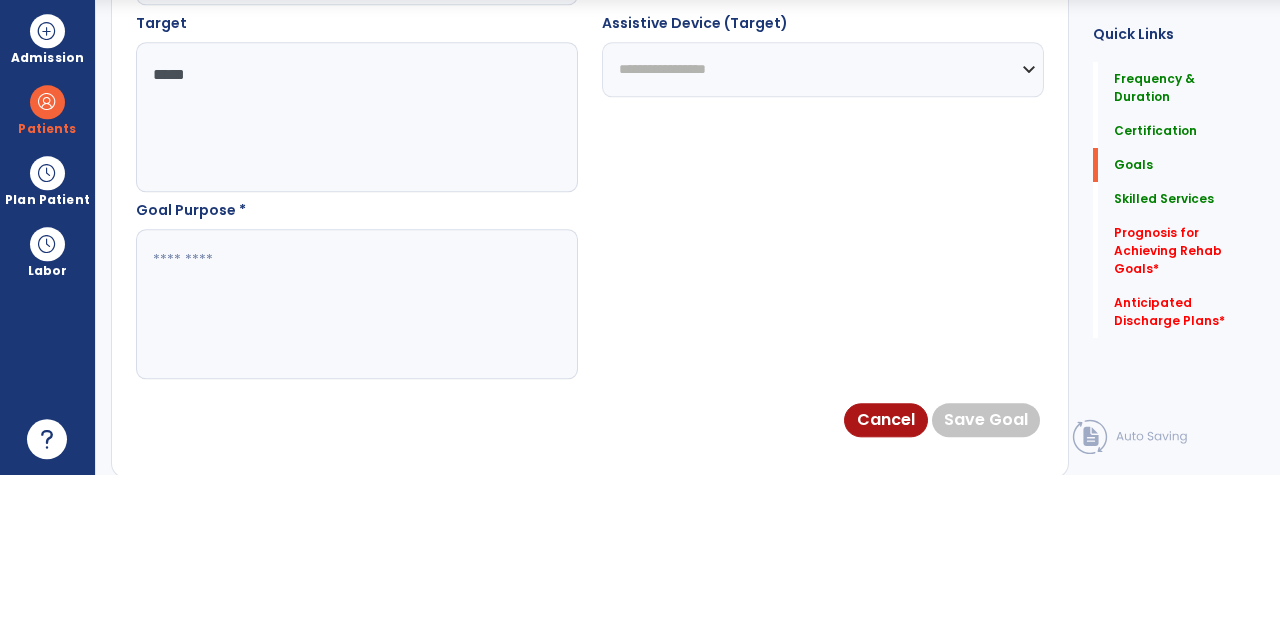 type on "*****" 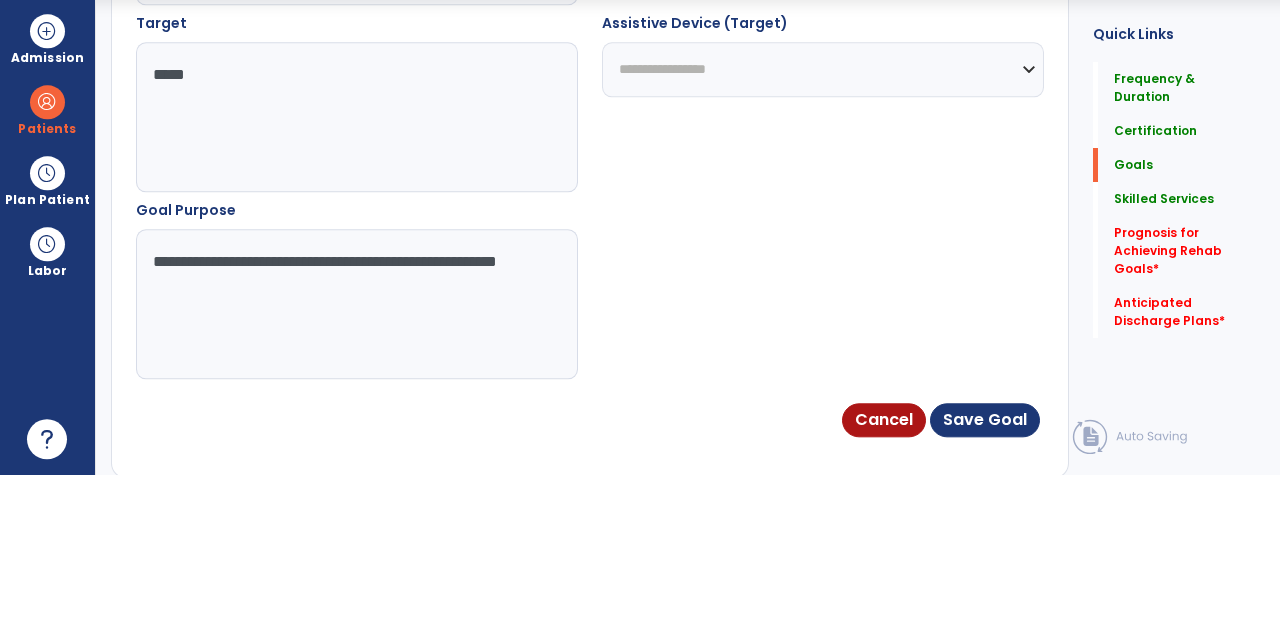 type on "**********" 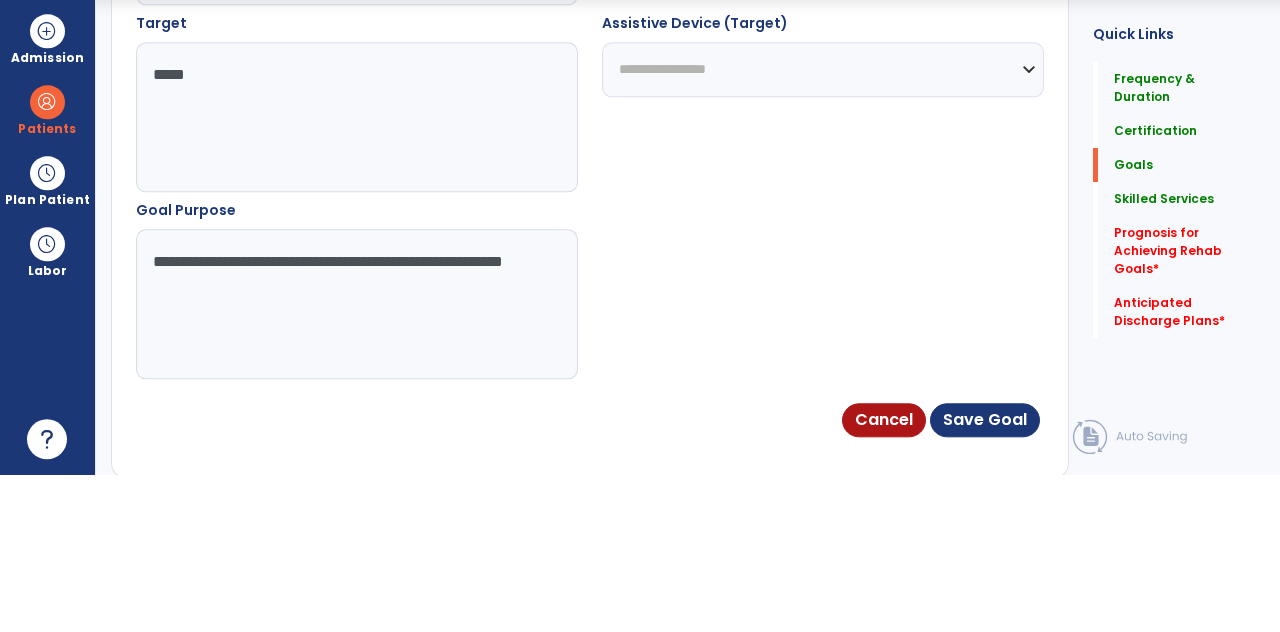 scroll, scrollTop: 1260, scrollLeft: 0, axis: vertical 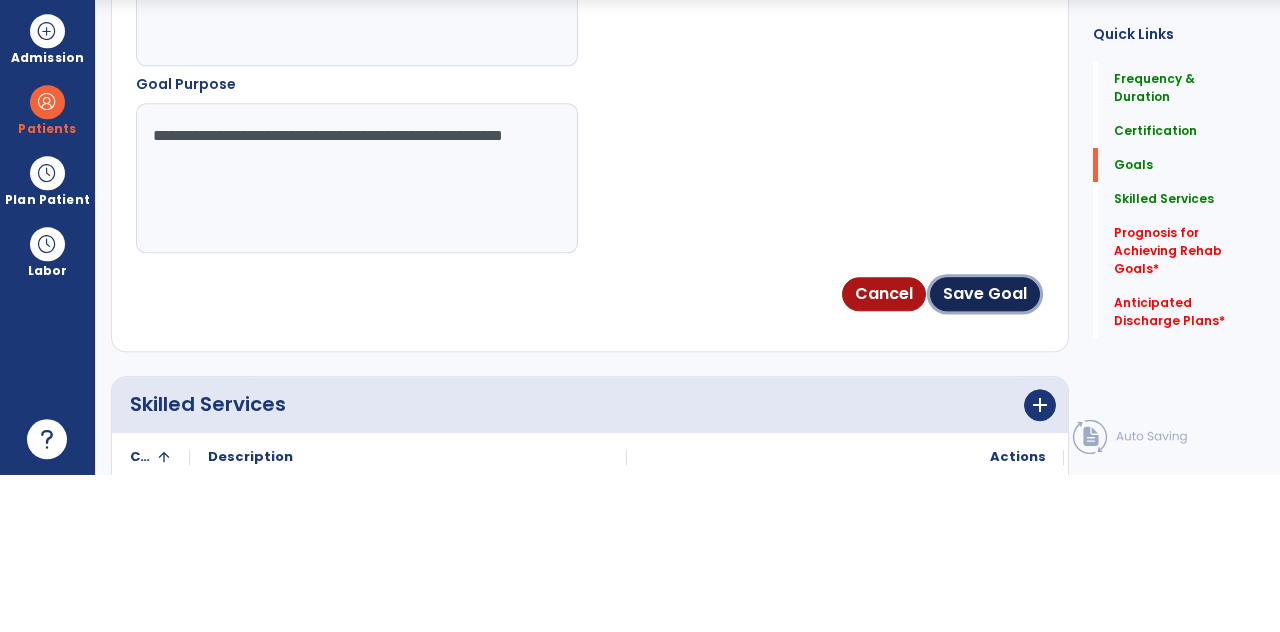 click on "Save Goal" at bounding box center (985, 451) 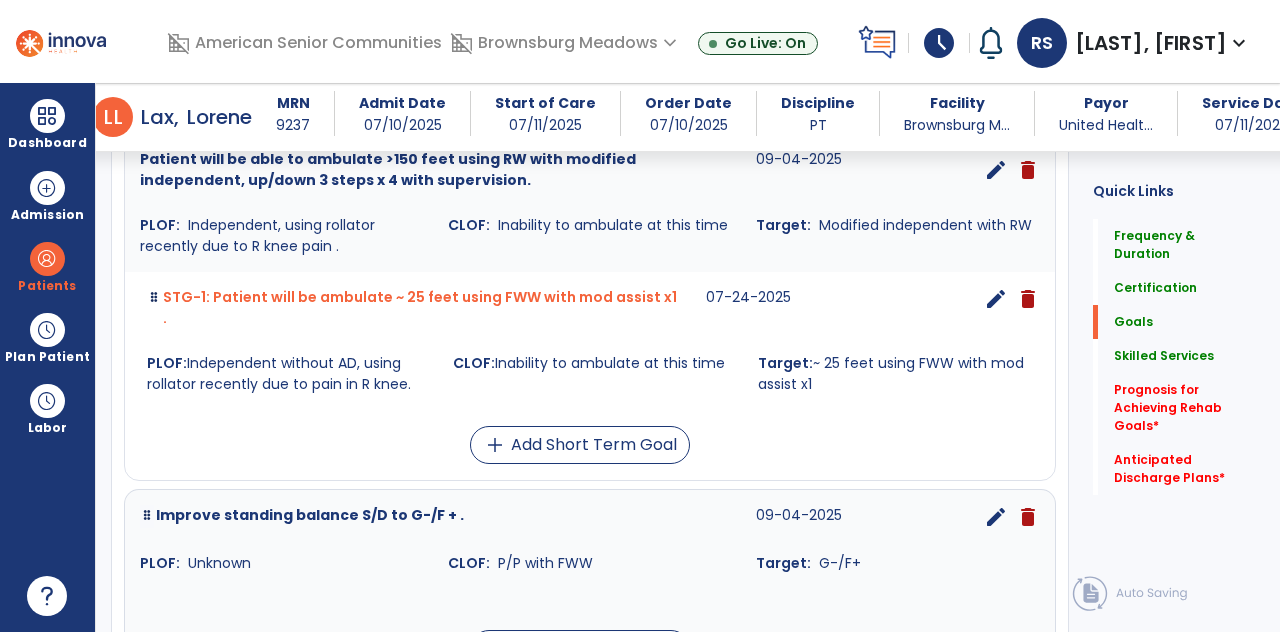 scroll, scrollTop: 1168, scrollLeft: 0, axis: vertical 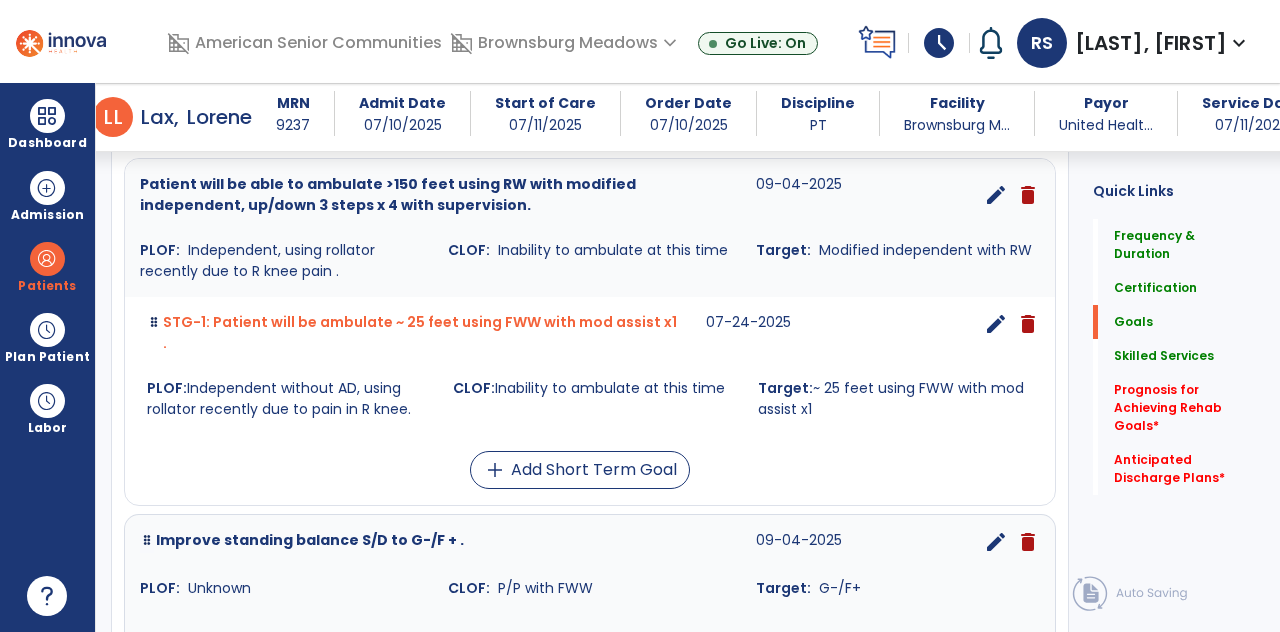 click on "add  Add Short Term Goal" at bounding box center (580, 674) 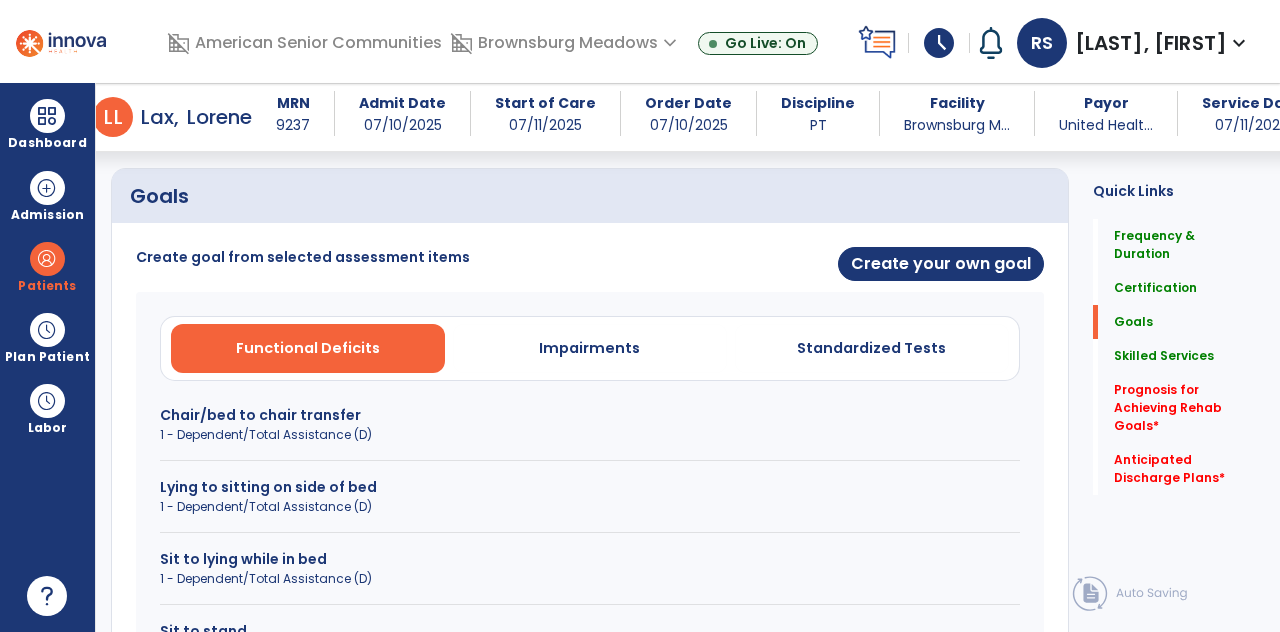 scroll, scrollTop: 437, scrollLeft: 0, axis: vertical 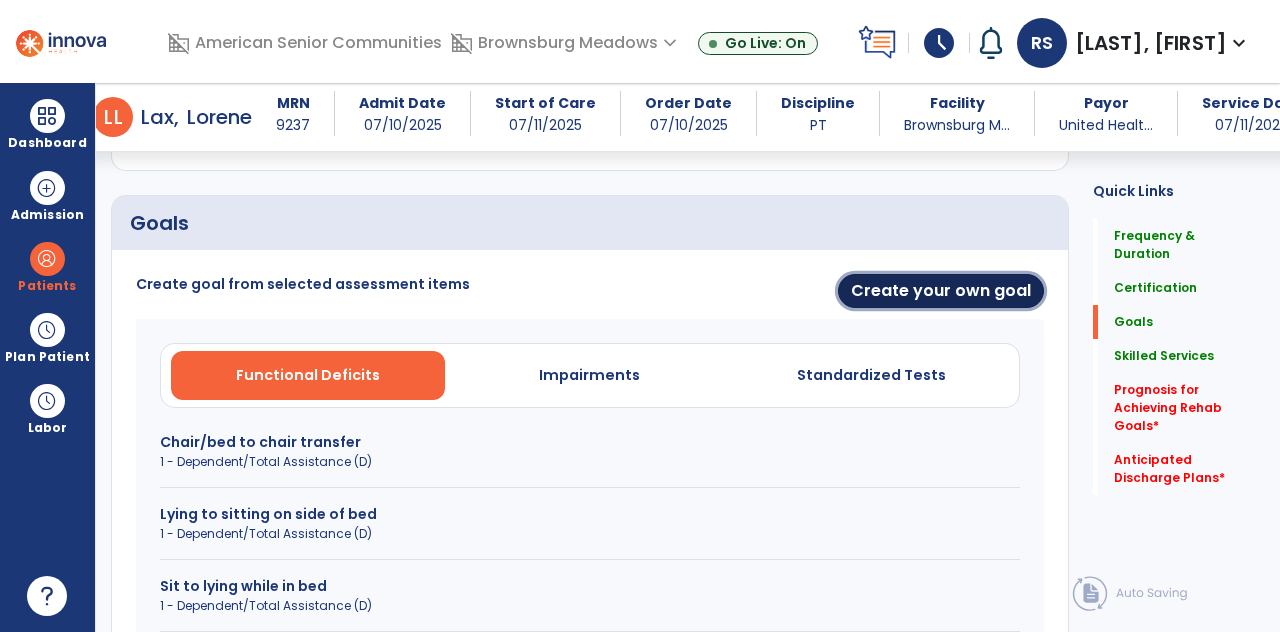 click on "Create your own goal" at bounding box center [941, 291] 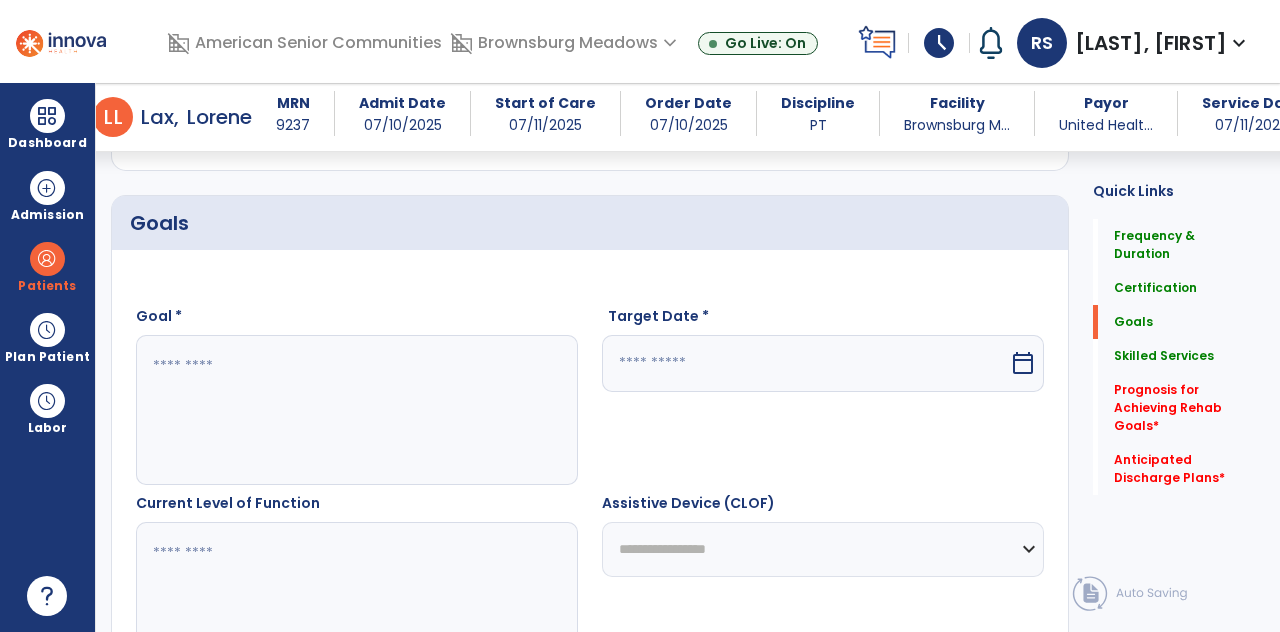 click on "calendar_today" at bounding box center [1023, 363] 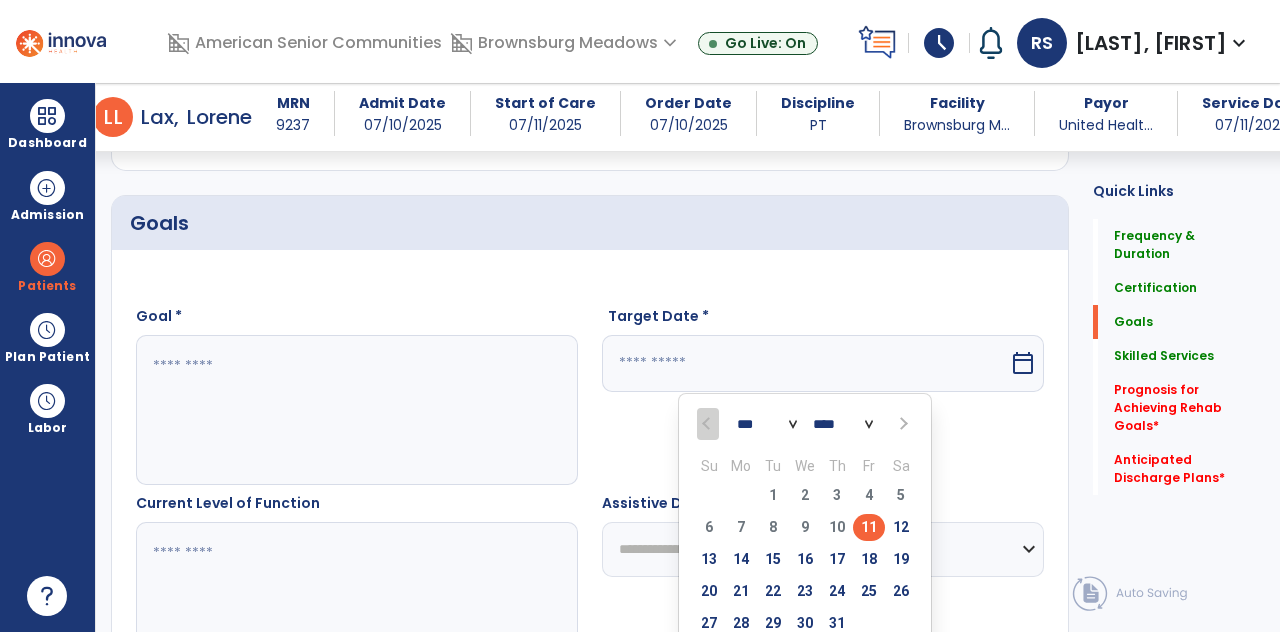 click on "24" at bounding box center [837, 591] 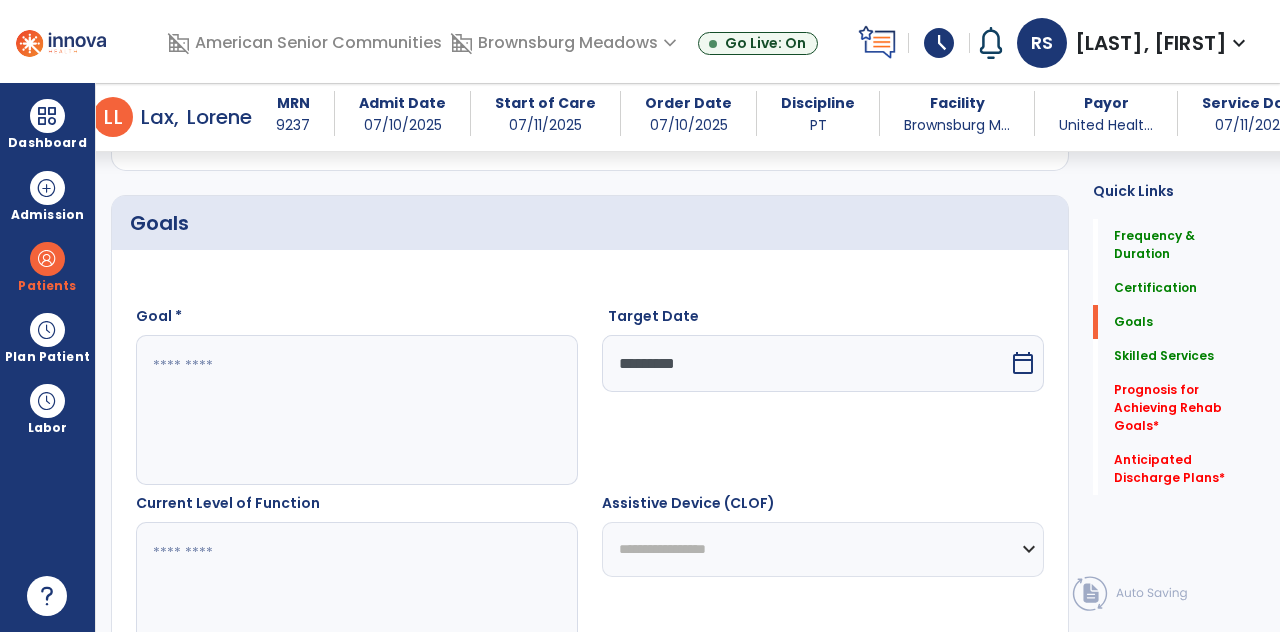 click at bounding box center (356, 410) 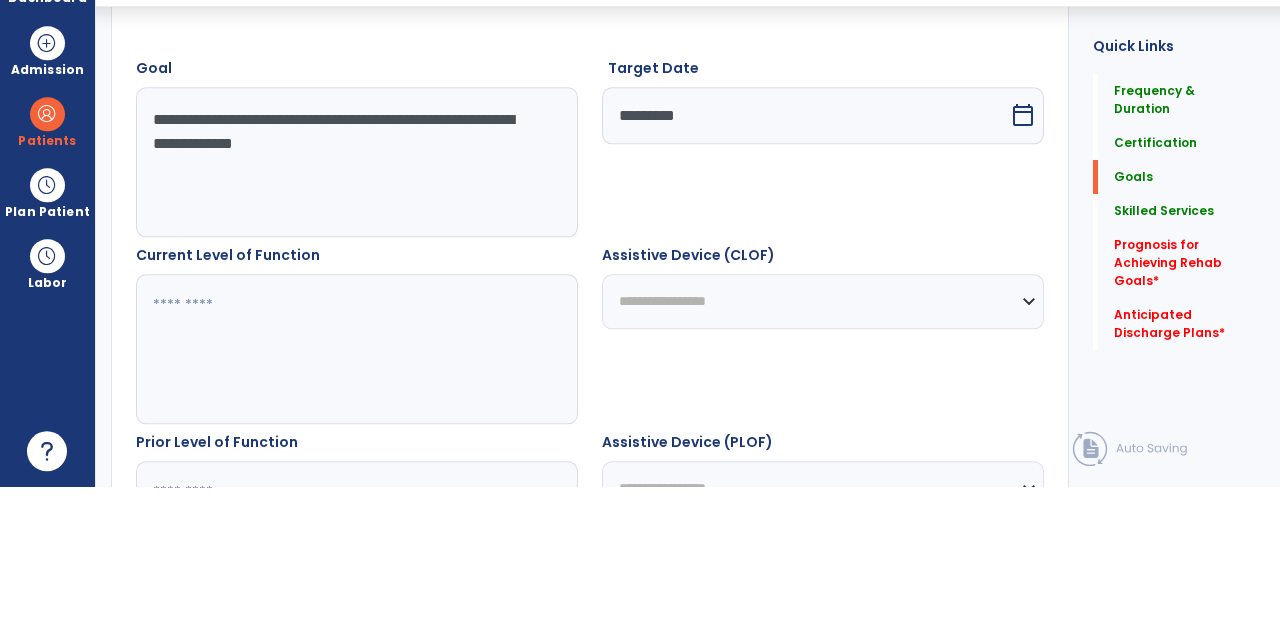 scroll, scrollTop: 548, scrollLeft: 0, axis: vertical 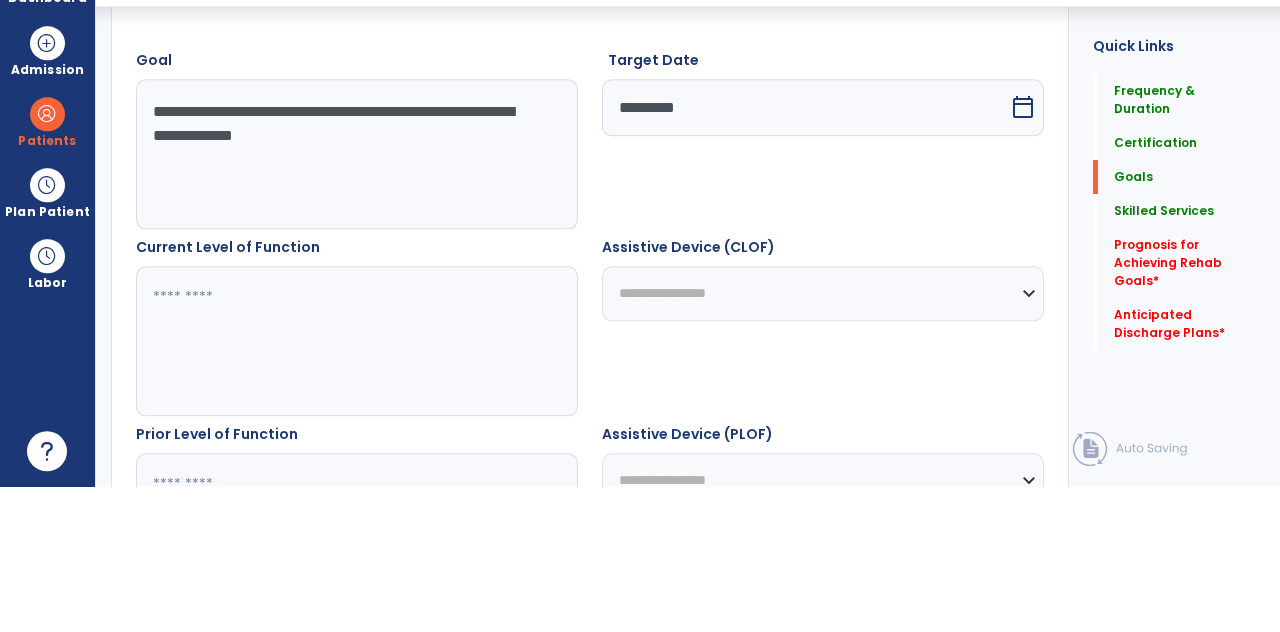 type on "**********" 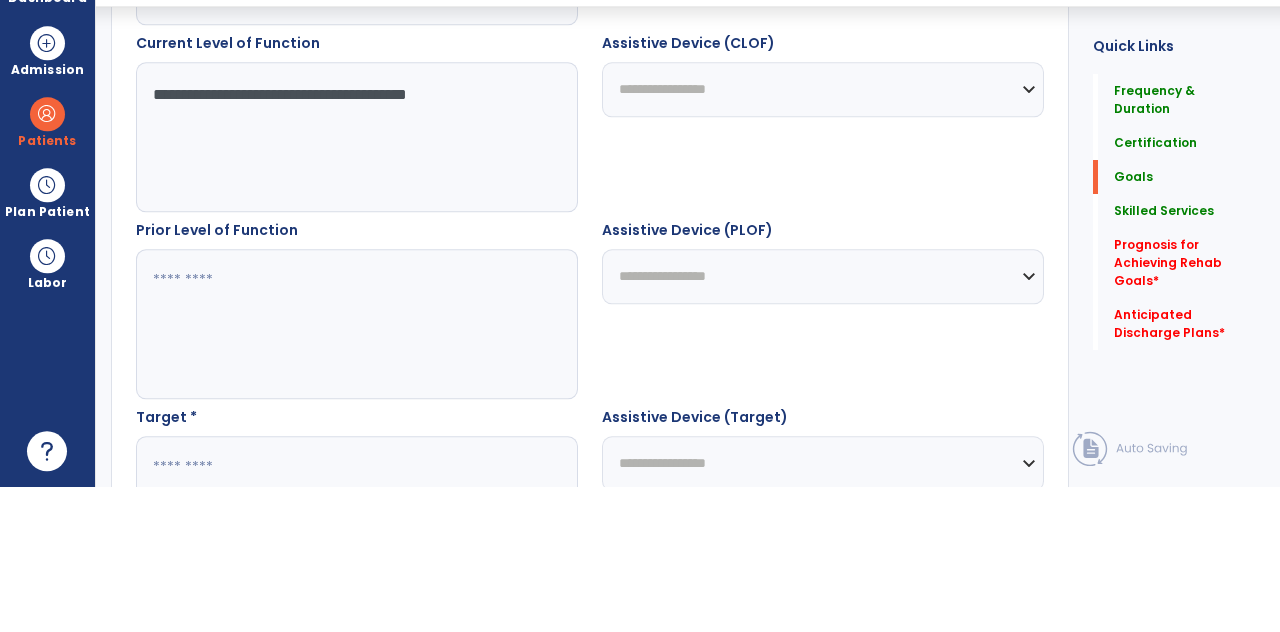 scroll, scrollTop: 752, scrollLeft: 0, axis: vertical 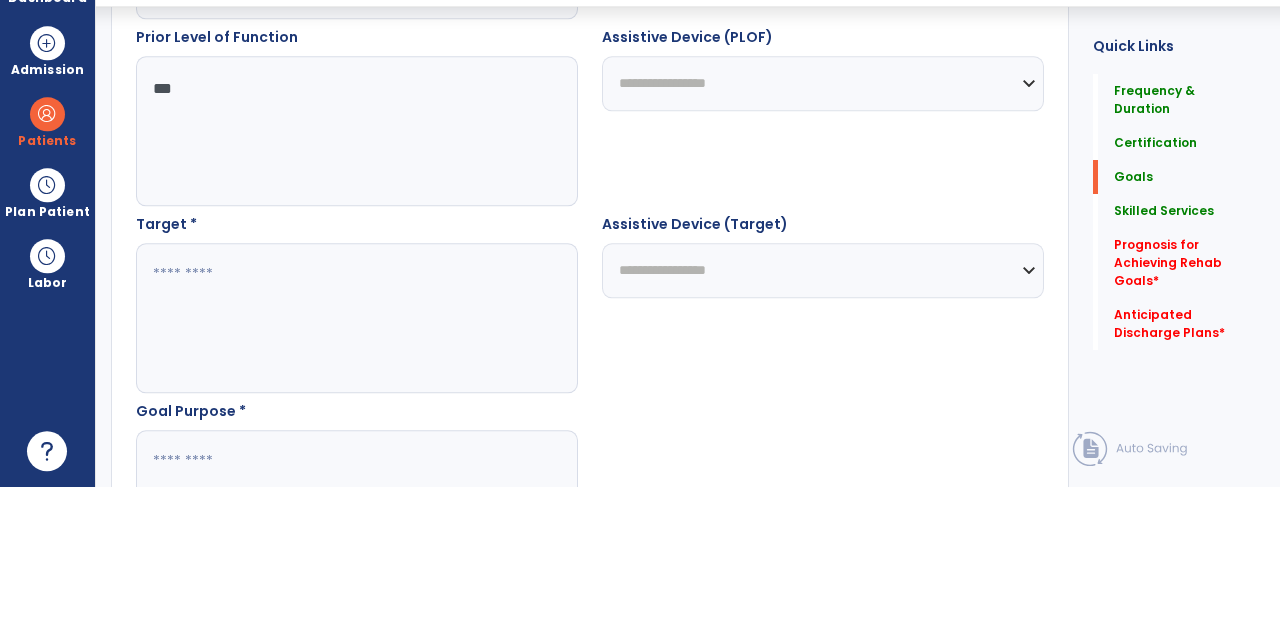 type on "***" 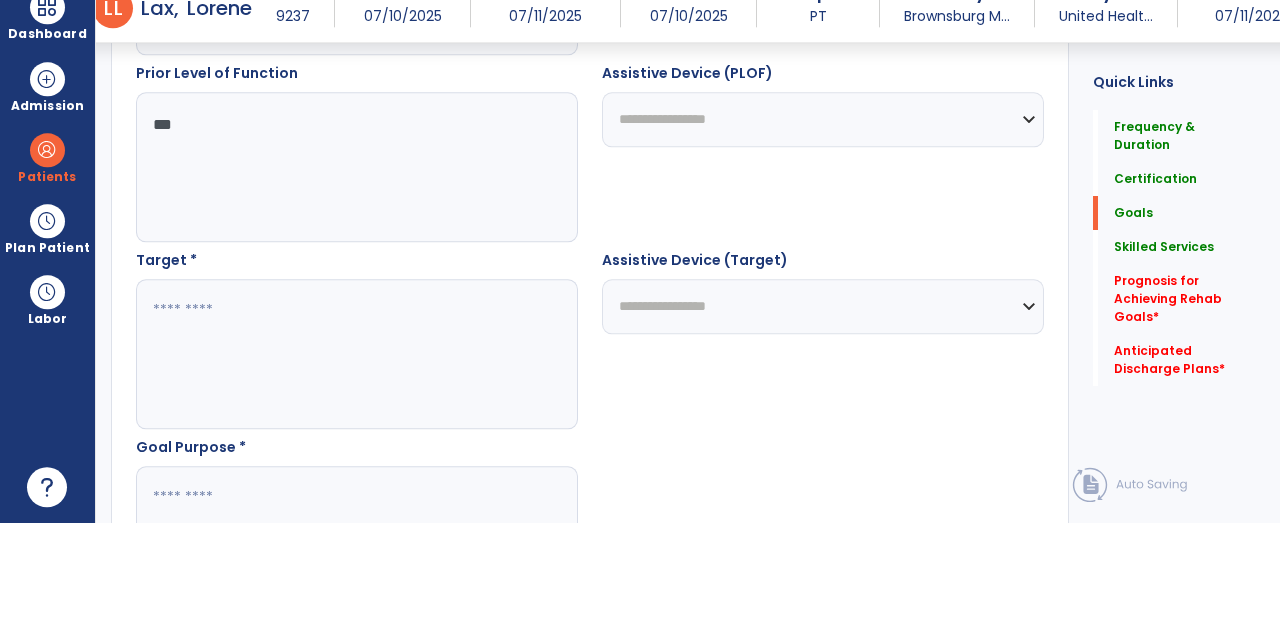 scroll, scrollTop: 96, scrollLeft: 0, axis: vertical 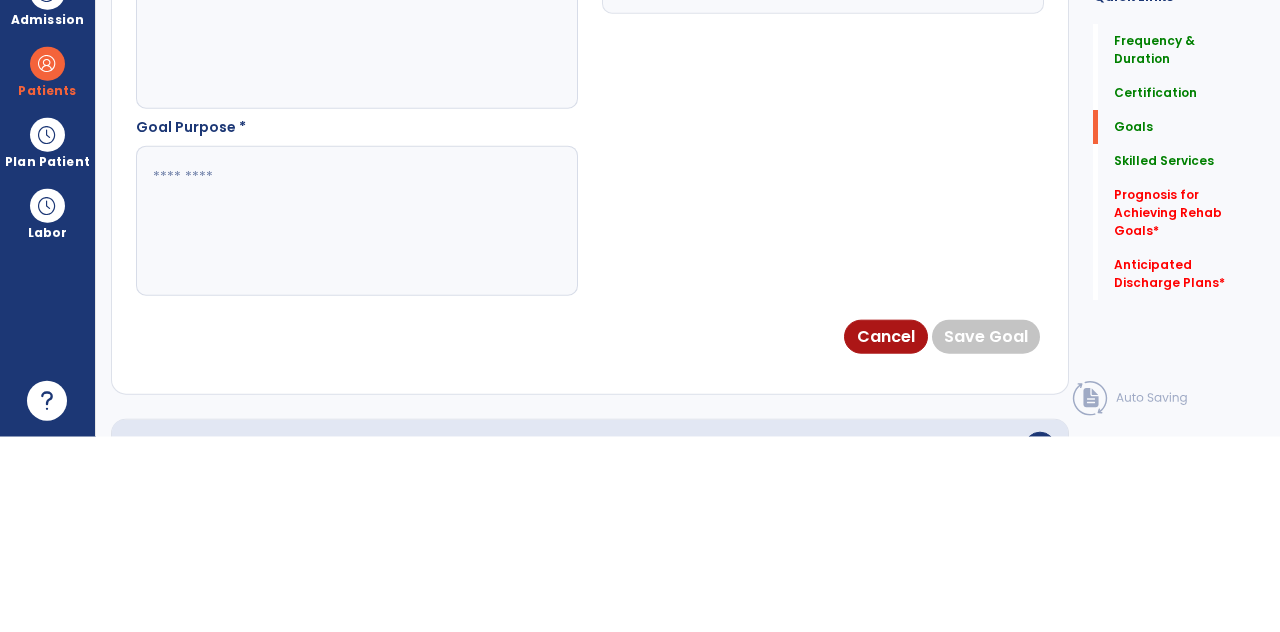 type on "**********" 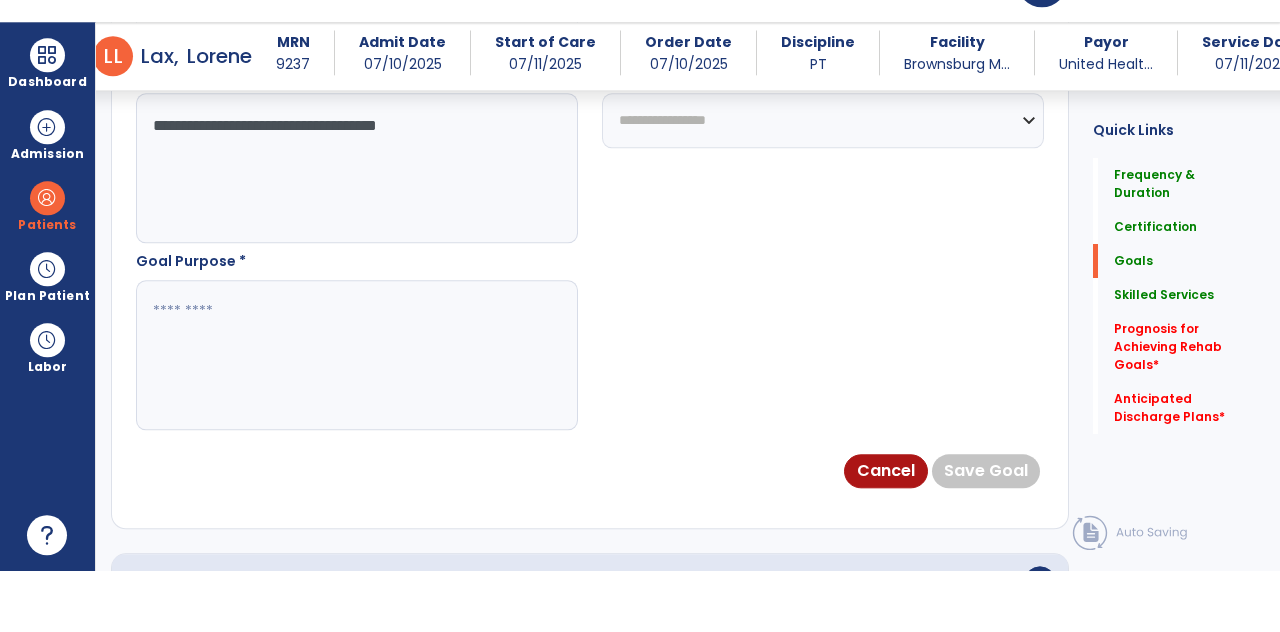 scroll, scrollTop: 96, scrollLeft: 0, axis: vertical 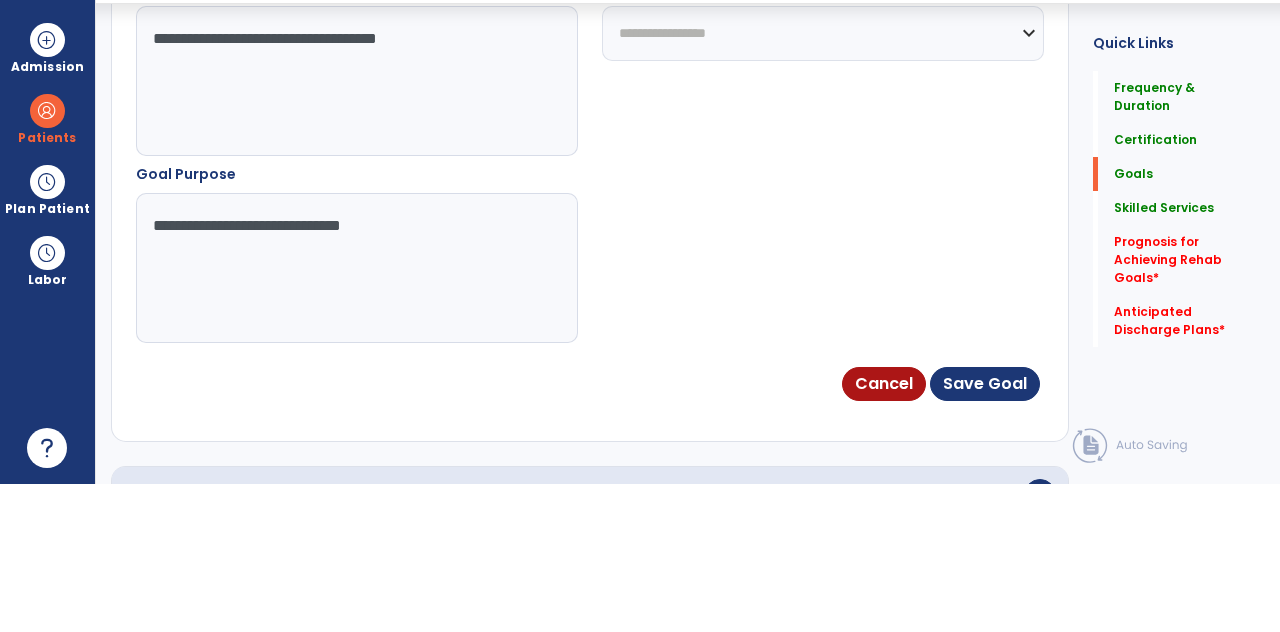 type on "**********" 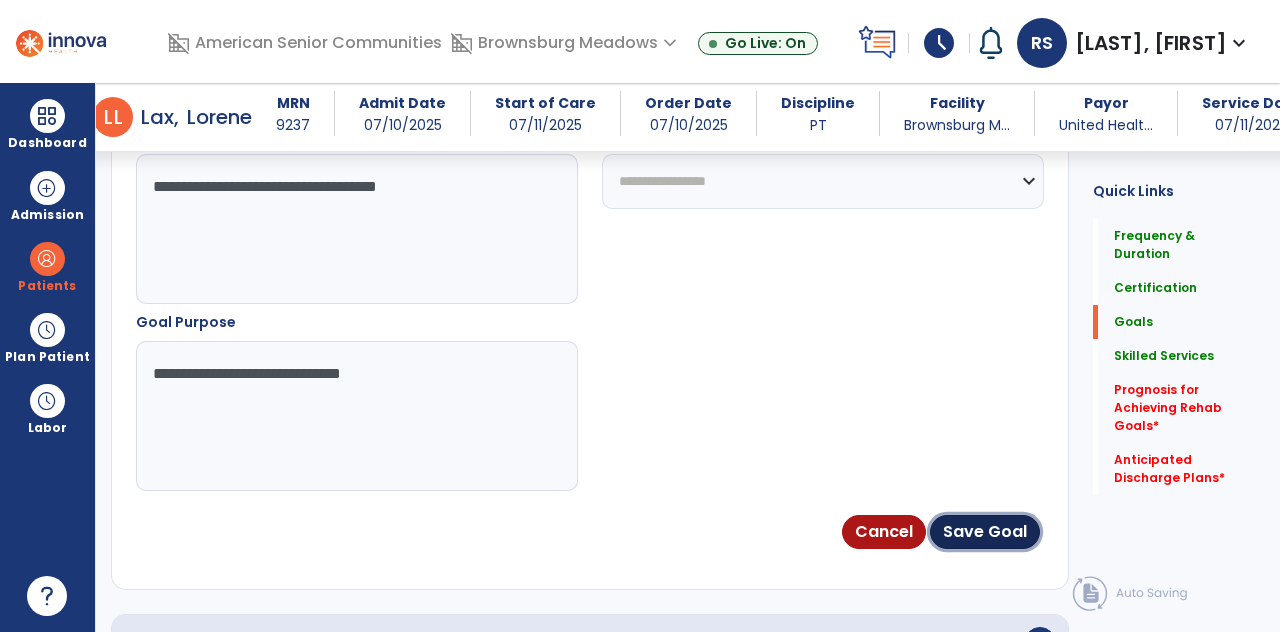 click on "Save Goal" at bounding box center [985, 532] 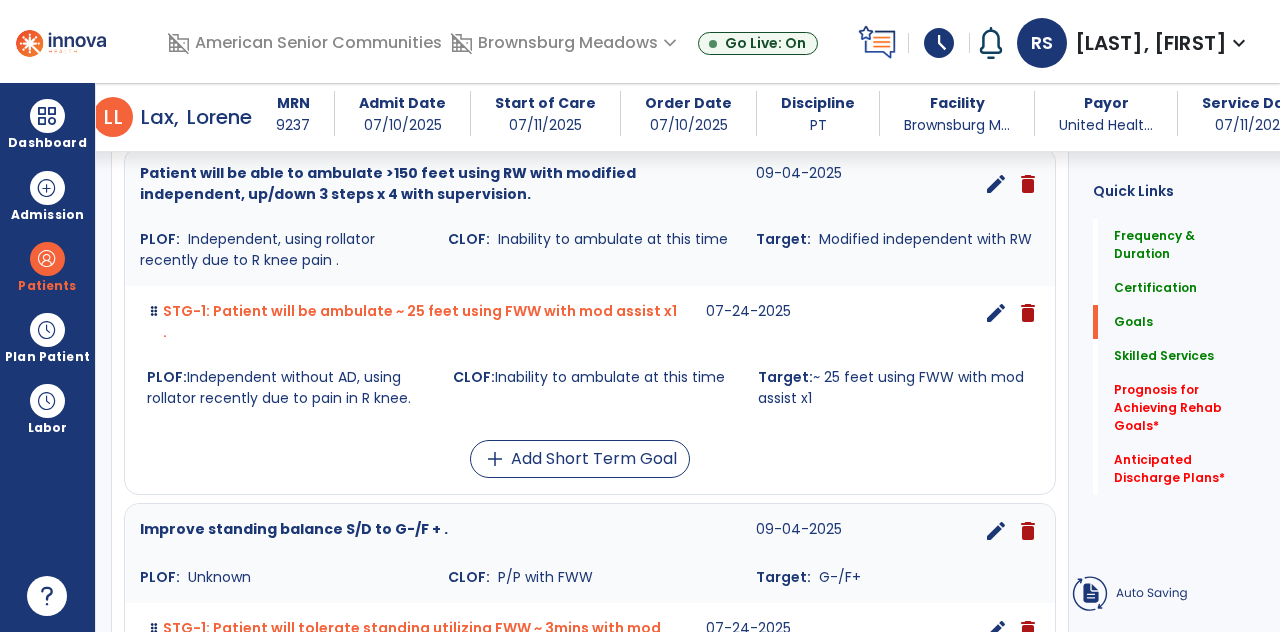 scroll, scrollTop: 104, scrollLeft: 0, axis: vertical 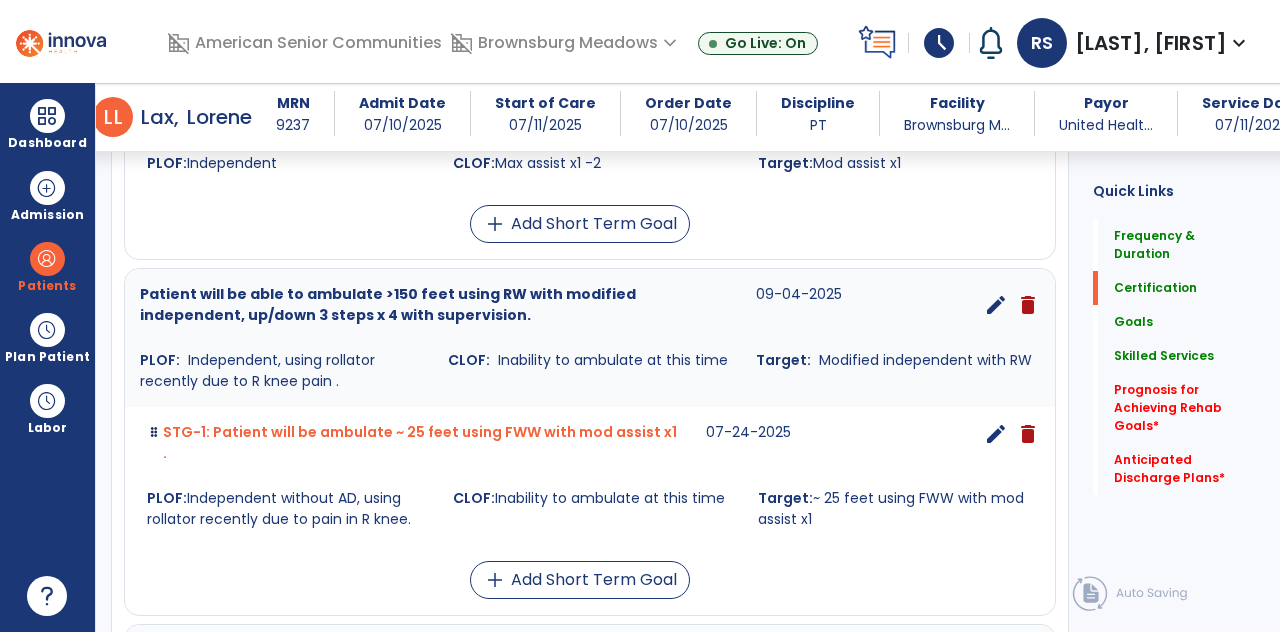 click on "Prognosis for Achieving Rehab Goals   *" 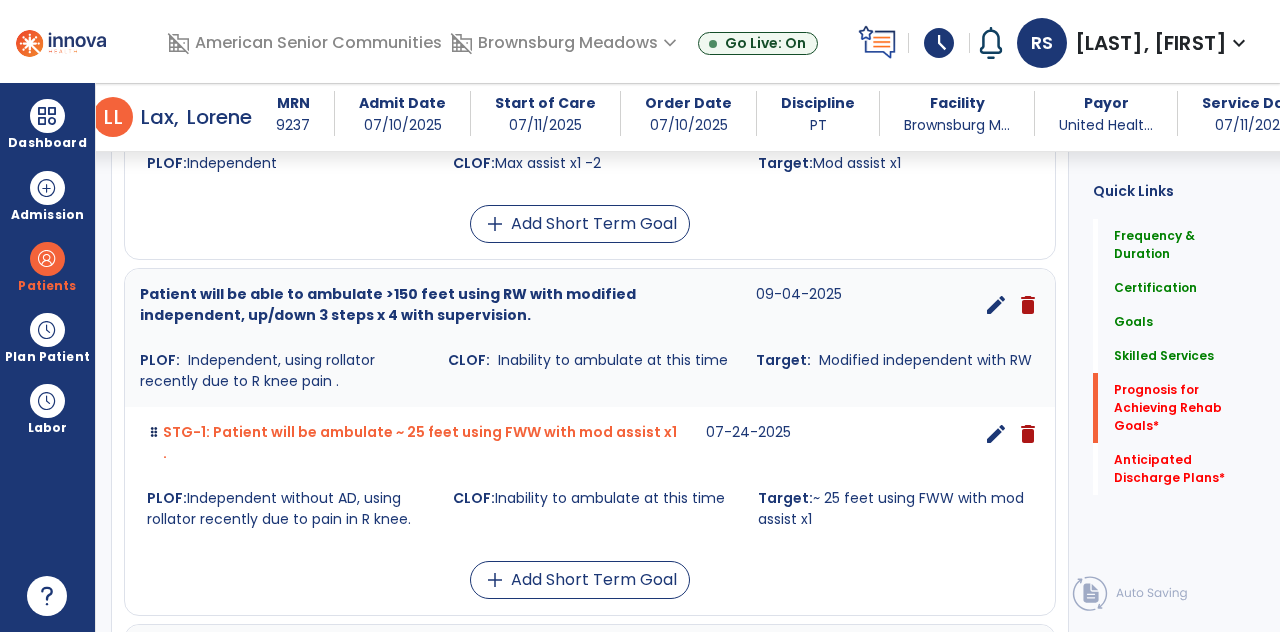 scroll, scrollTop: 1224, scrollLeft: 0, axis: vertical 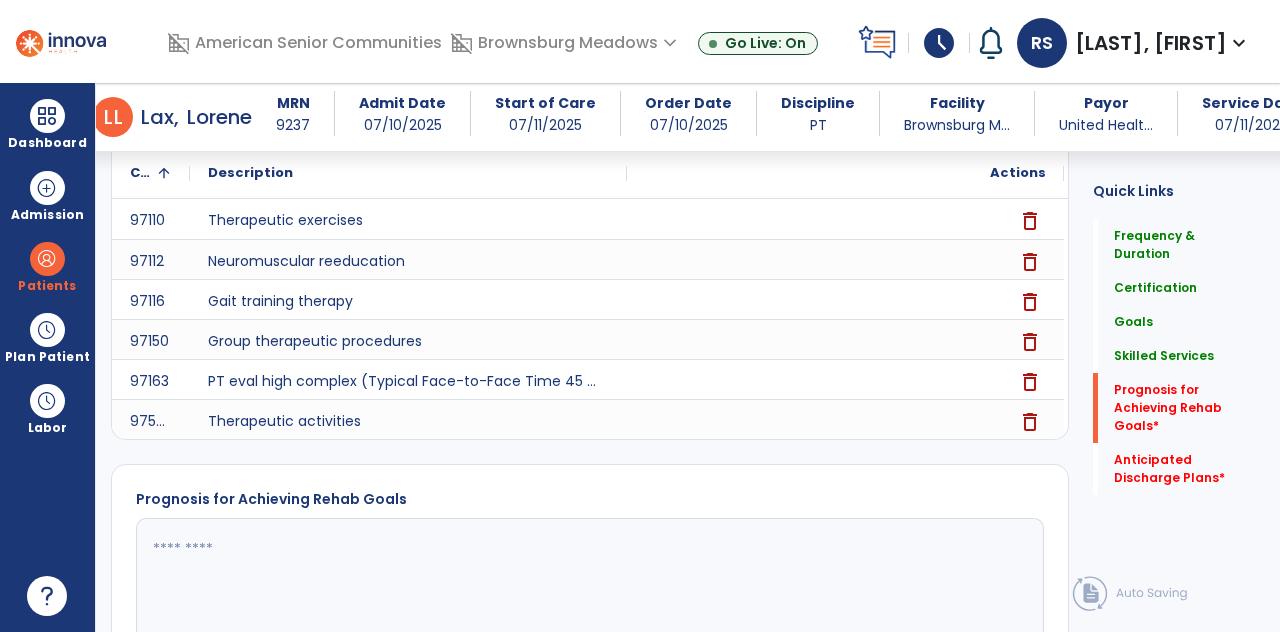 click 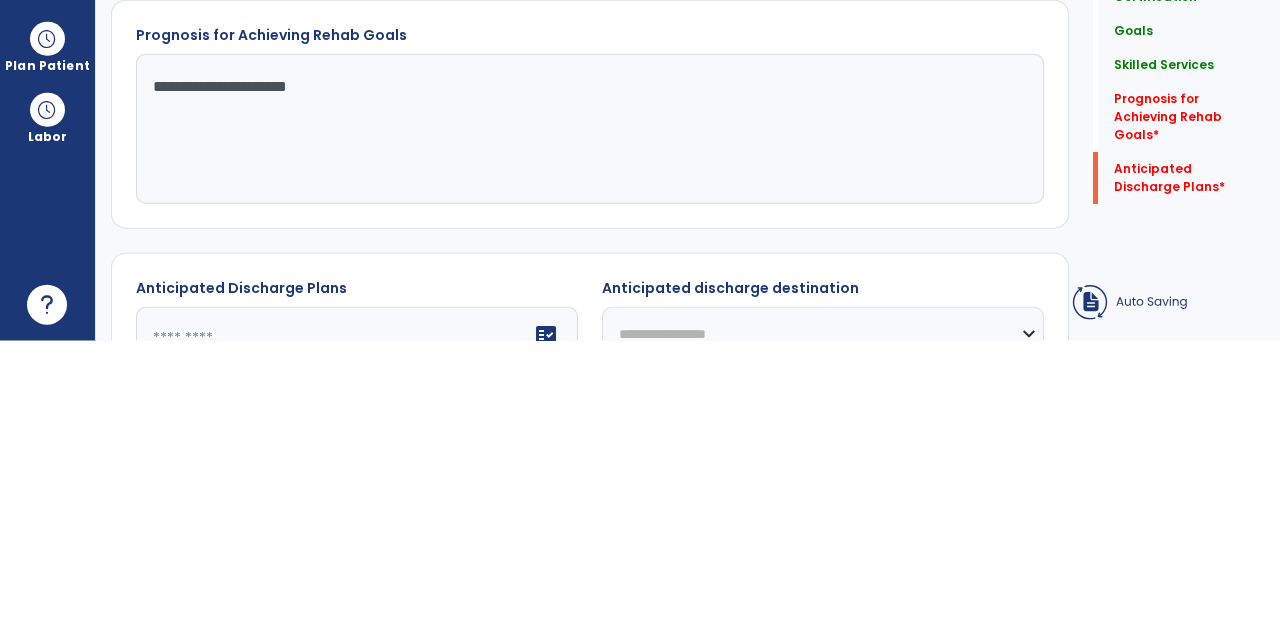 scroll, scrollTop: 2208, scrollLeft: 0, axis: vertical 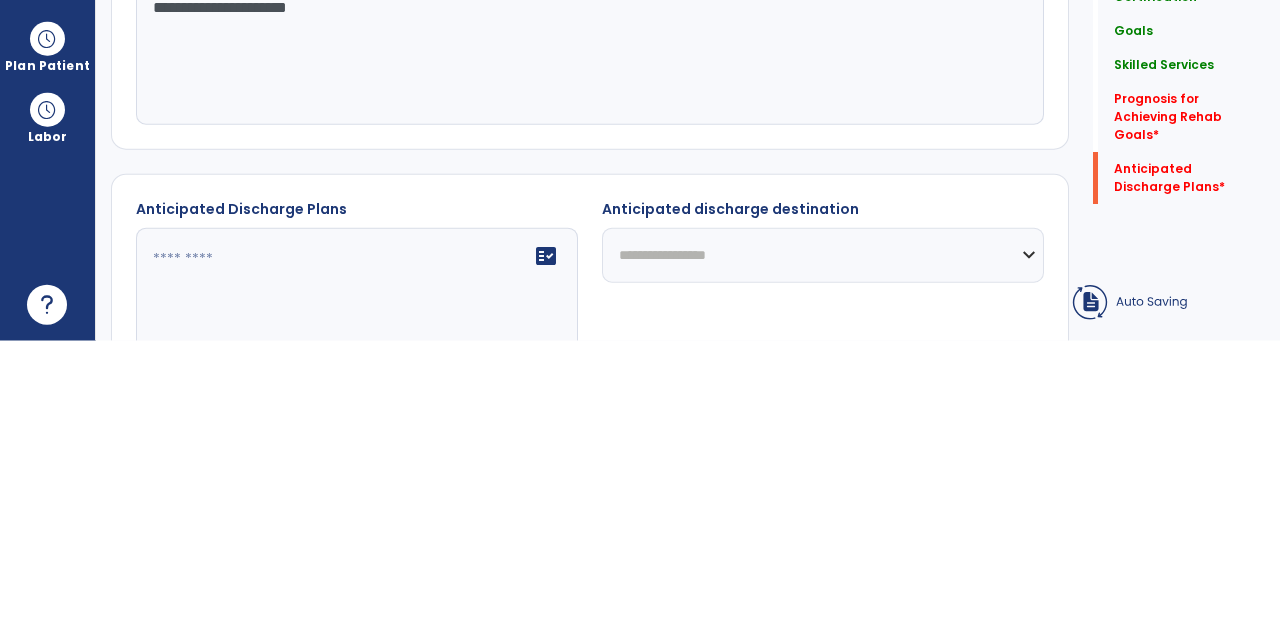 type on "**********" 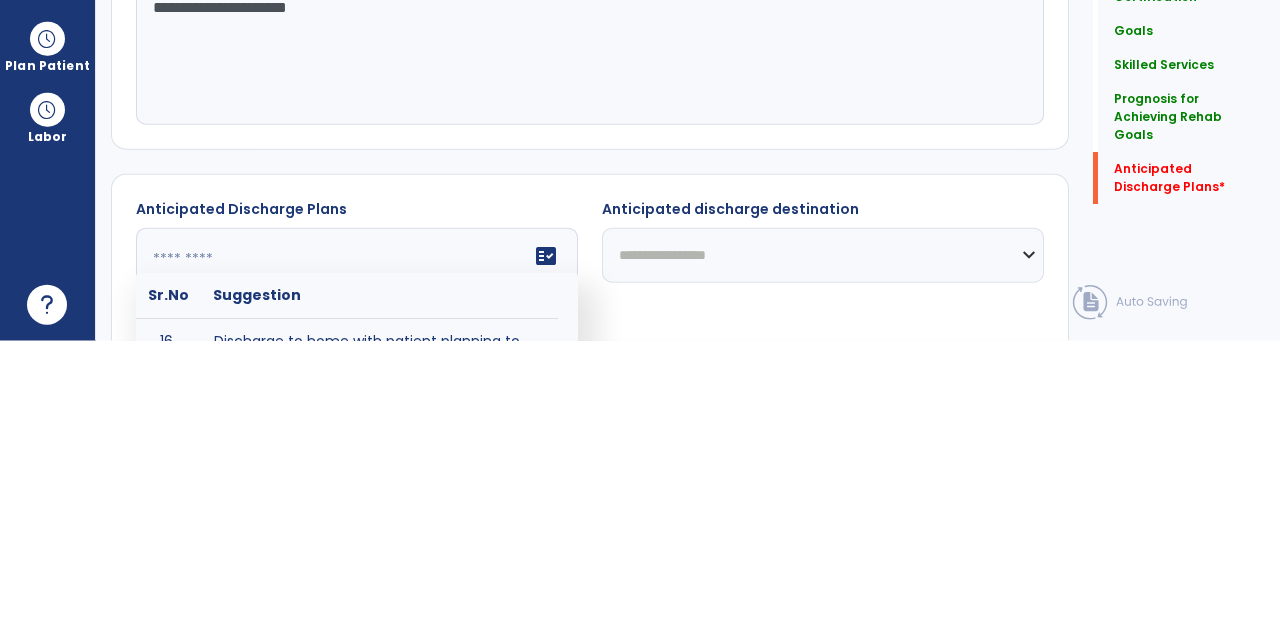 scroll, scrollTop: 1360, scrollLeft: 0, axis: vertical 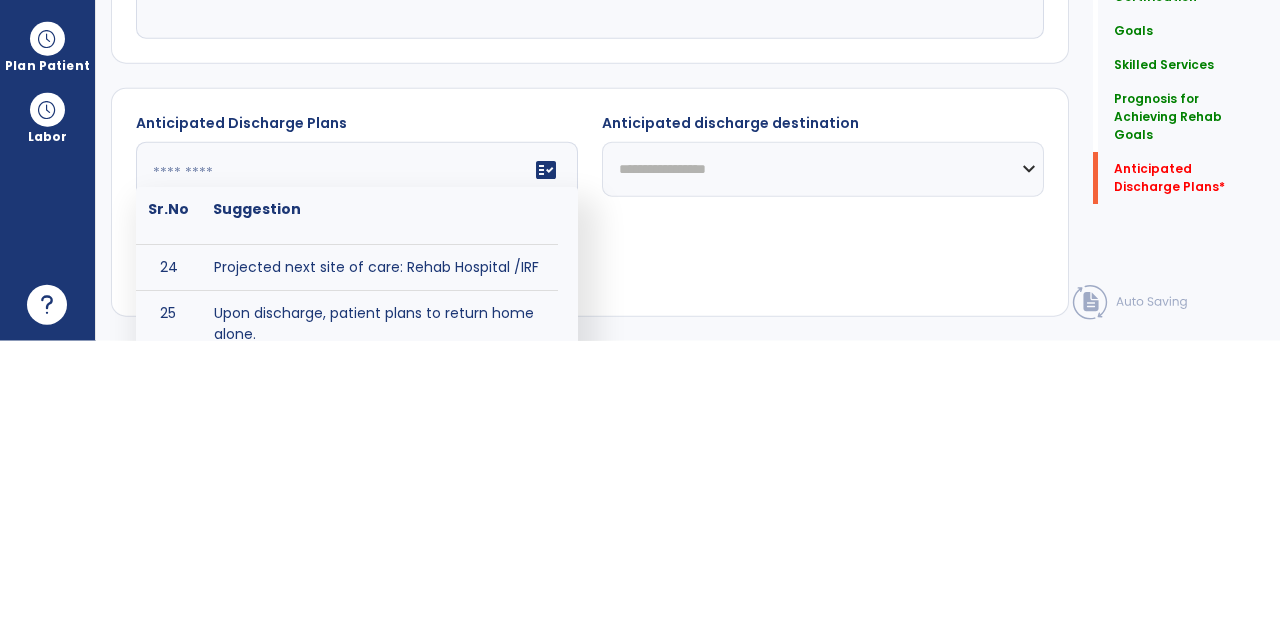 type on "**********" 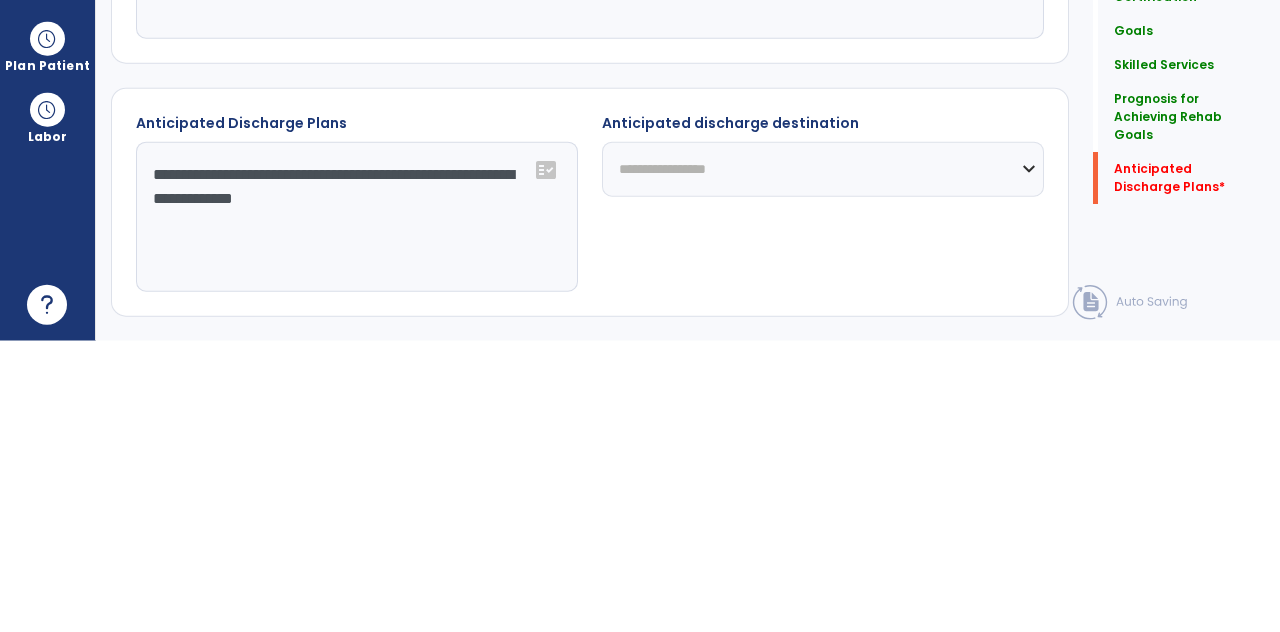 click on "**********" 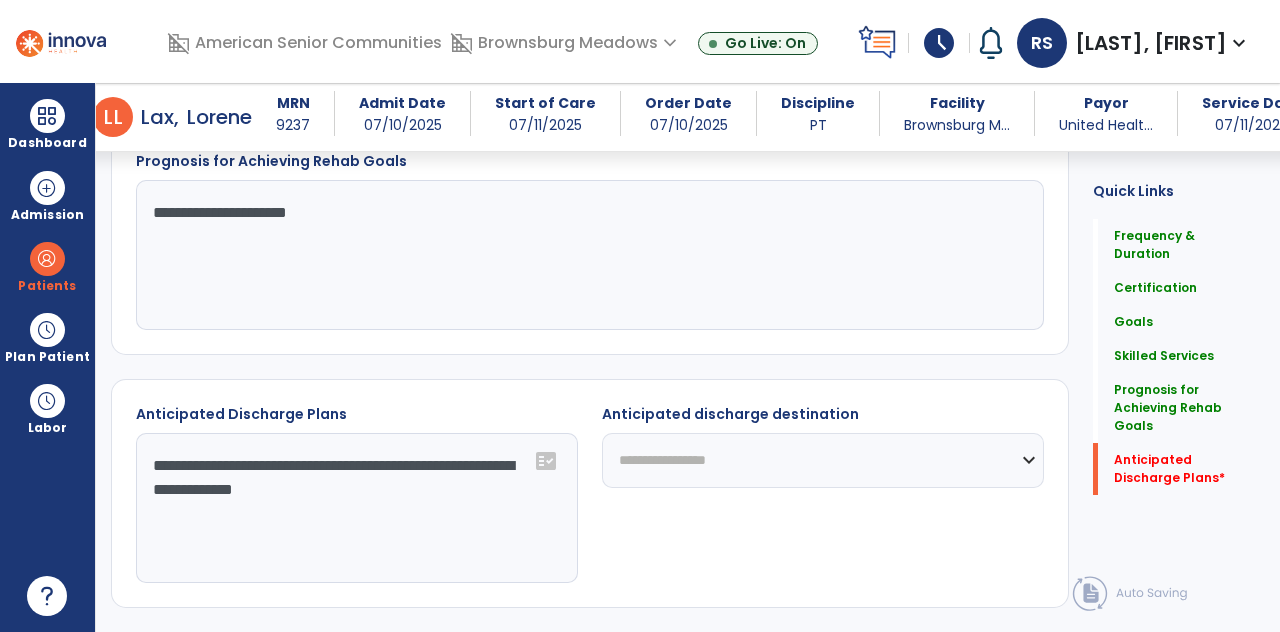 scroll, scrollTop: 2208, scrollLeft: 0, axis: vertical 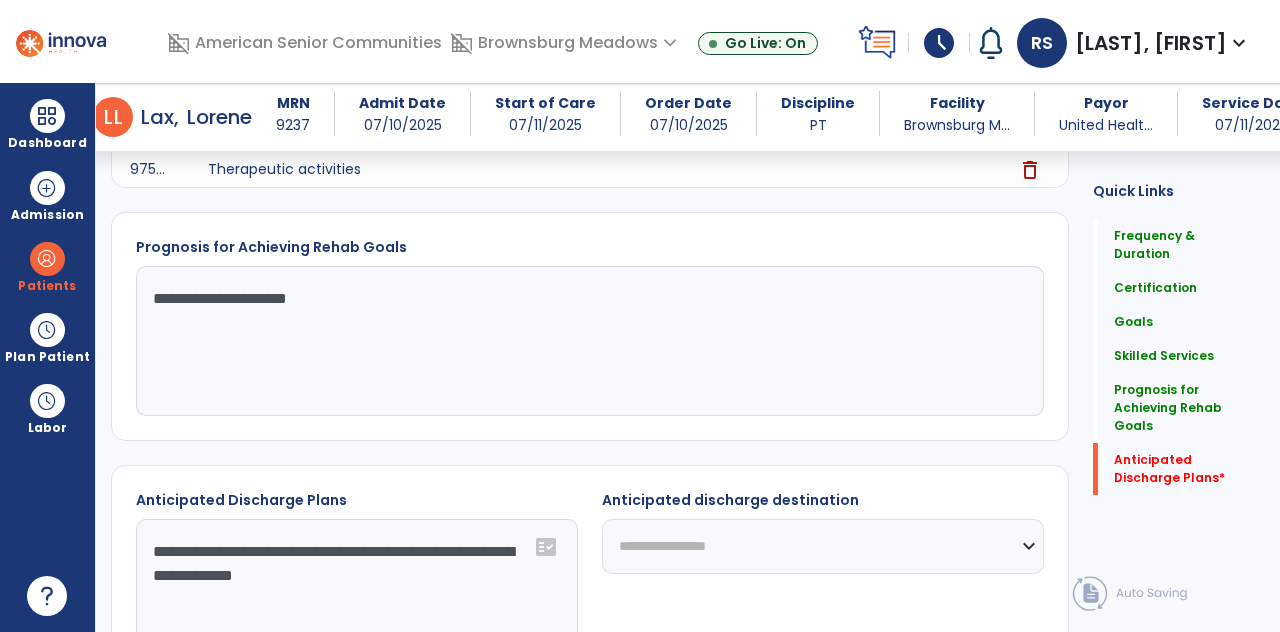select on "****" 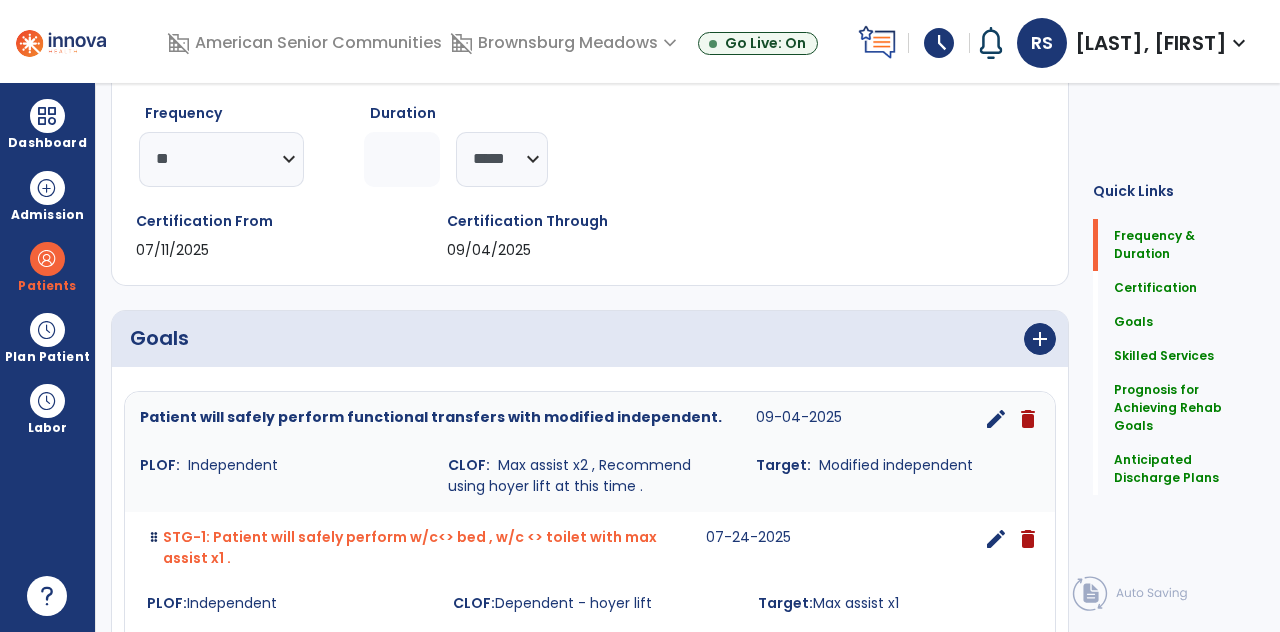scroll, scrollTop: 0, scrollLeft: 0, axis: both 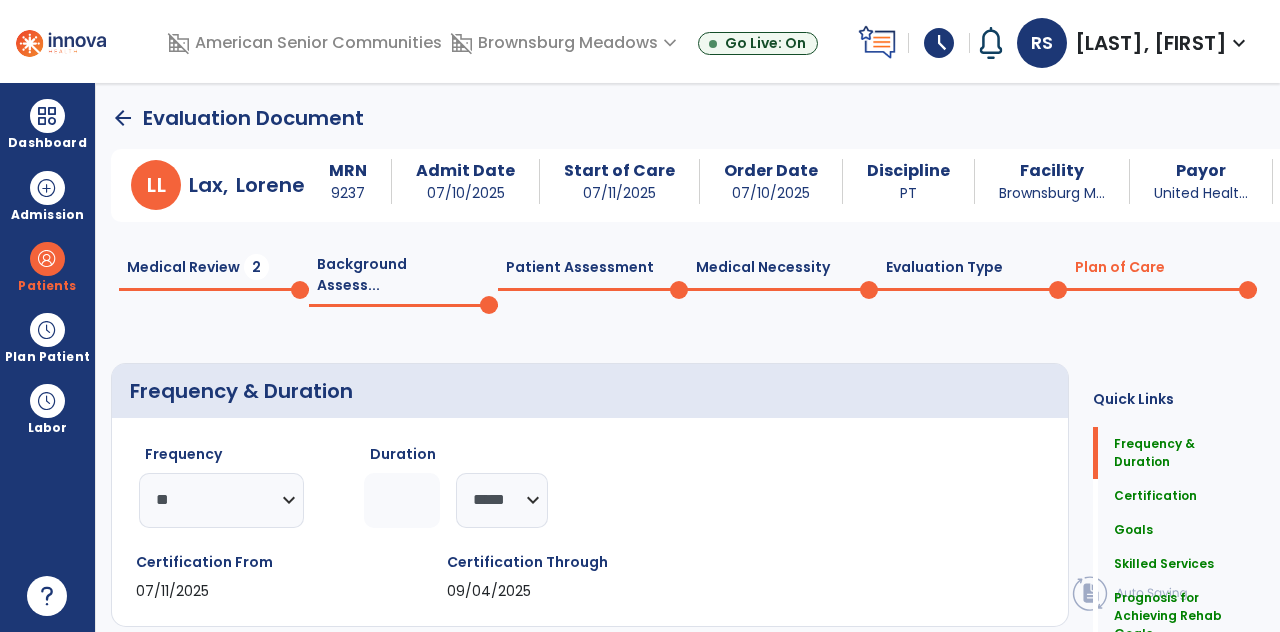 click on "Medical Review  2" 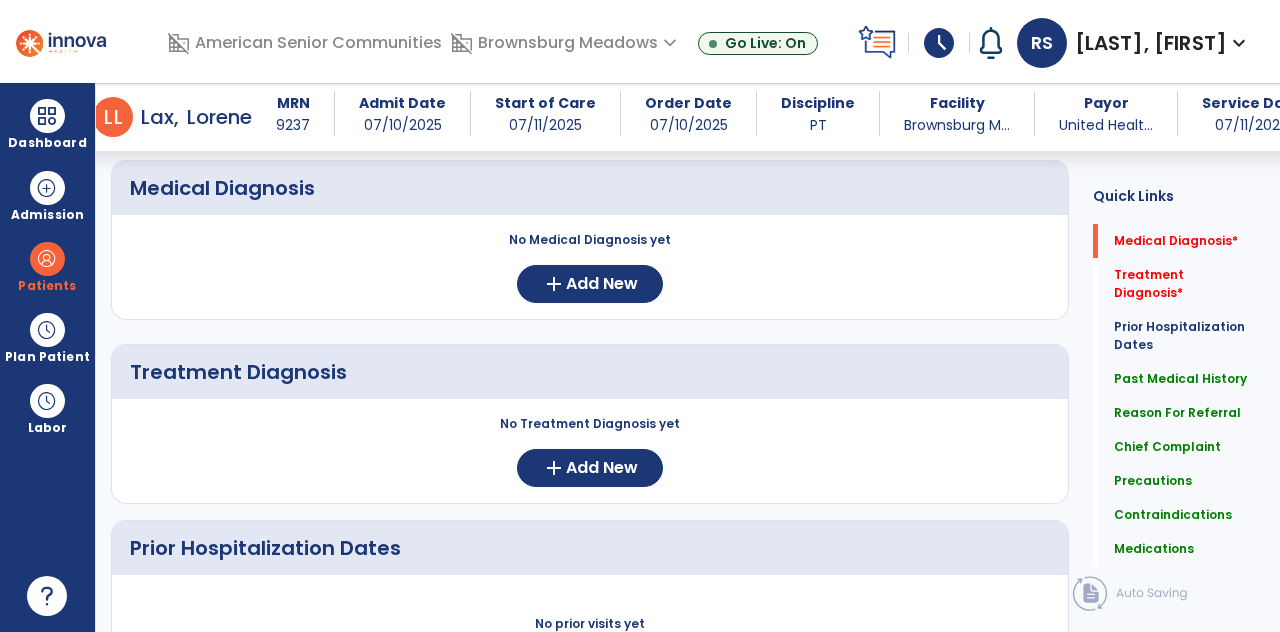 scroll, scrollTop: 172, scrollLeft: 0, axis: vertical 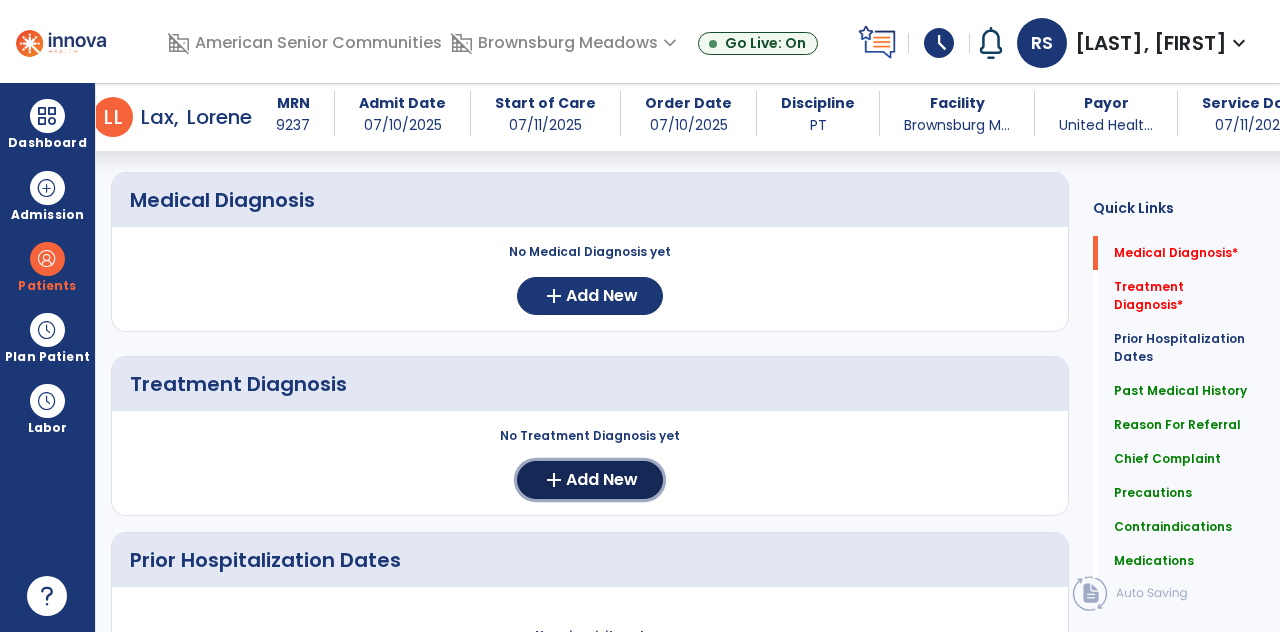 click on "Add New" 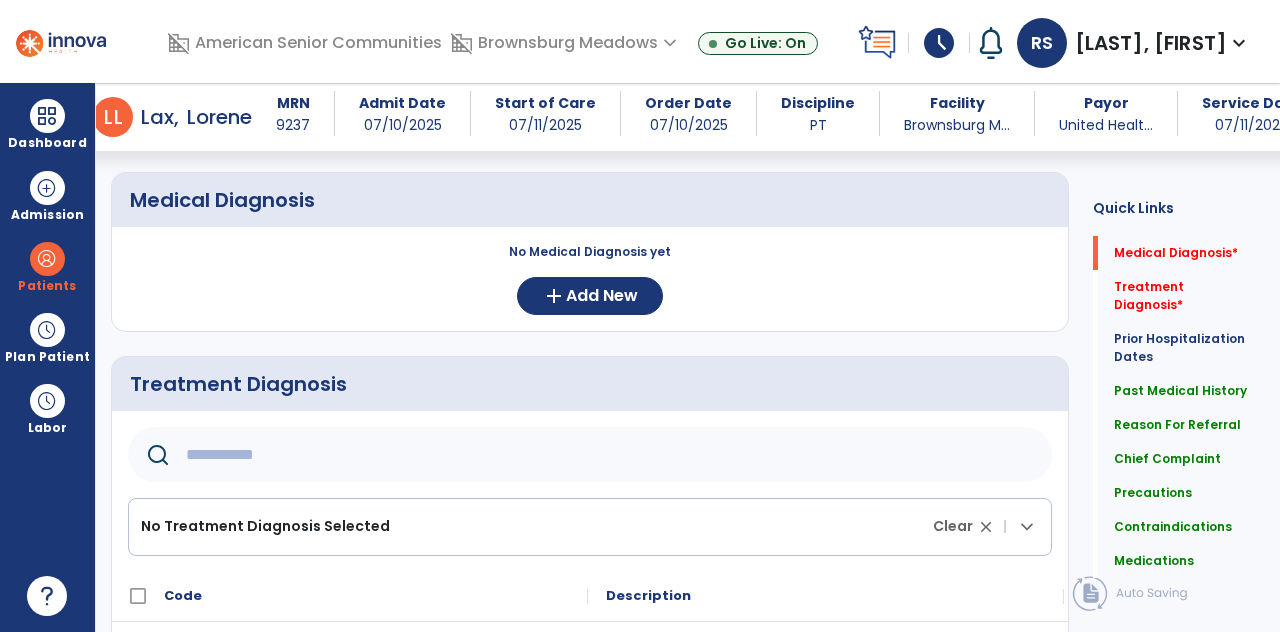 click 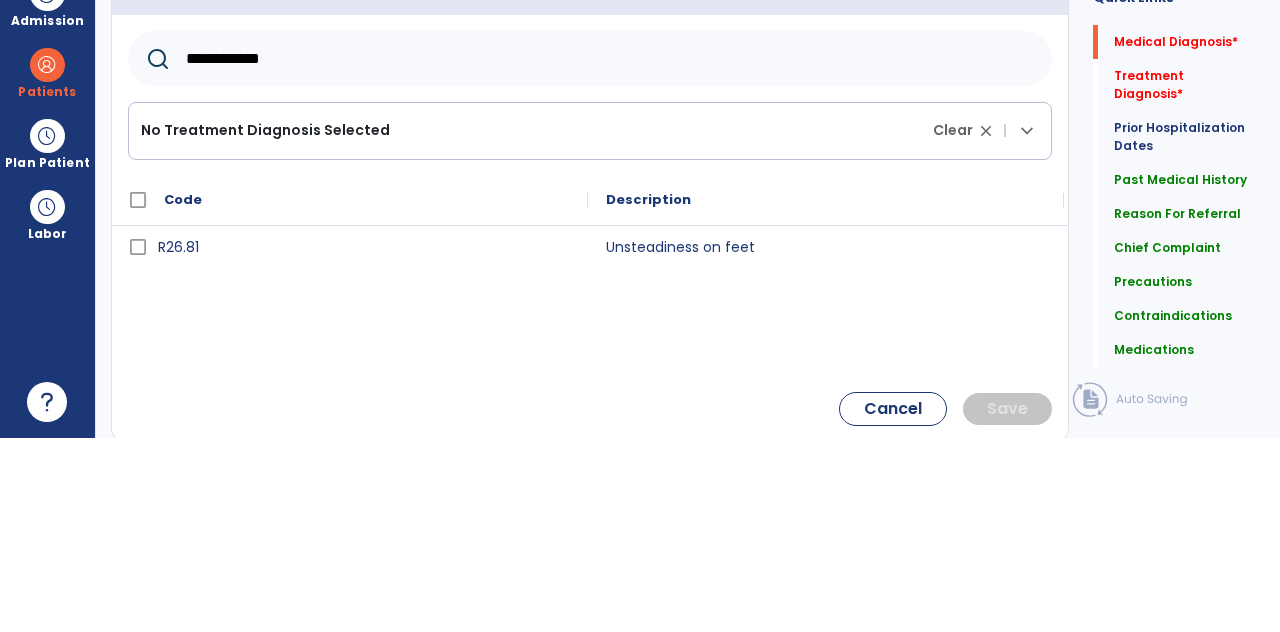 scroll, scrollTop: 372, scrollLeft: 0, axis: vertical 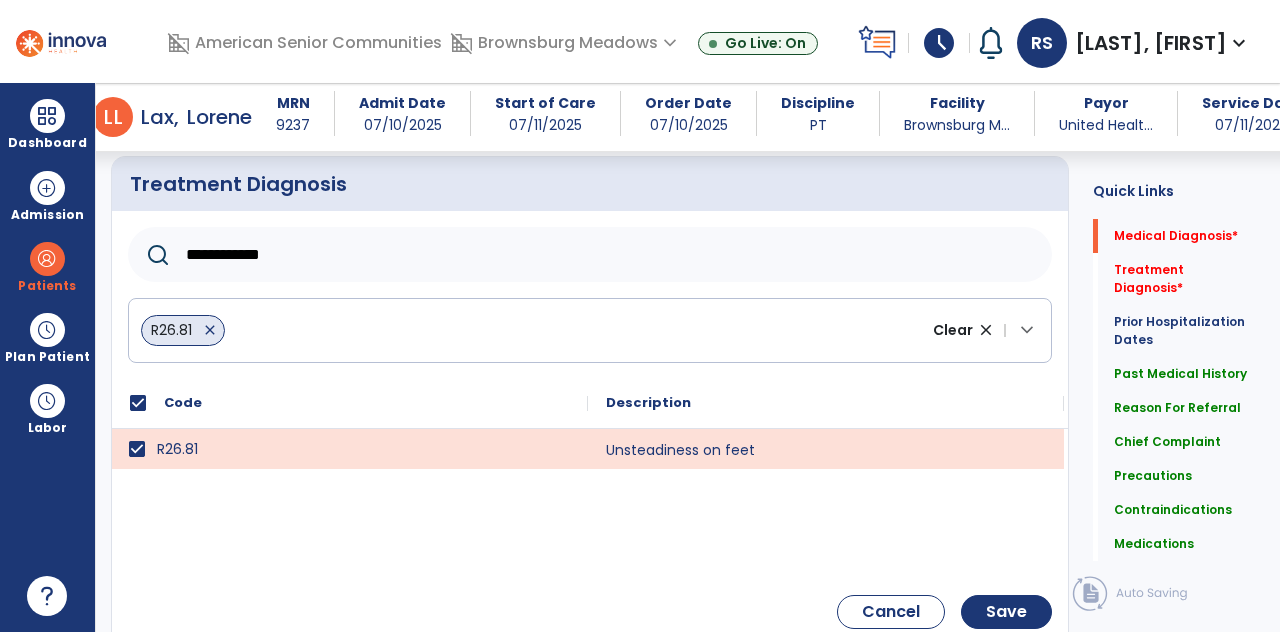 click on "**********" 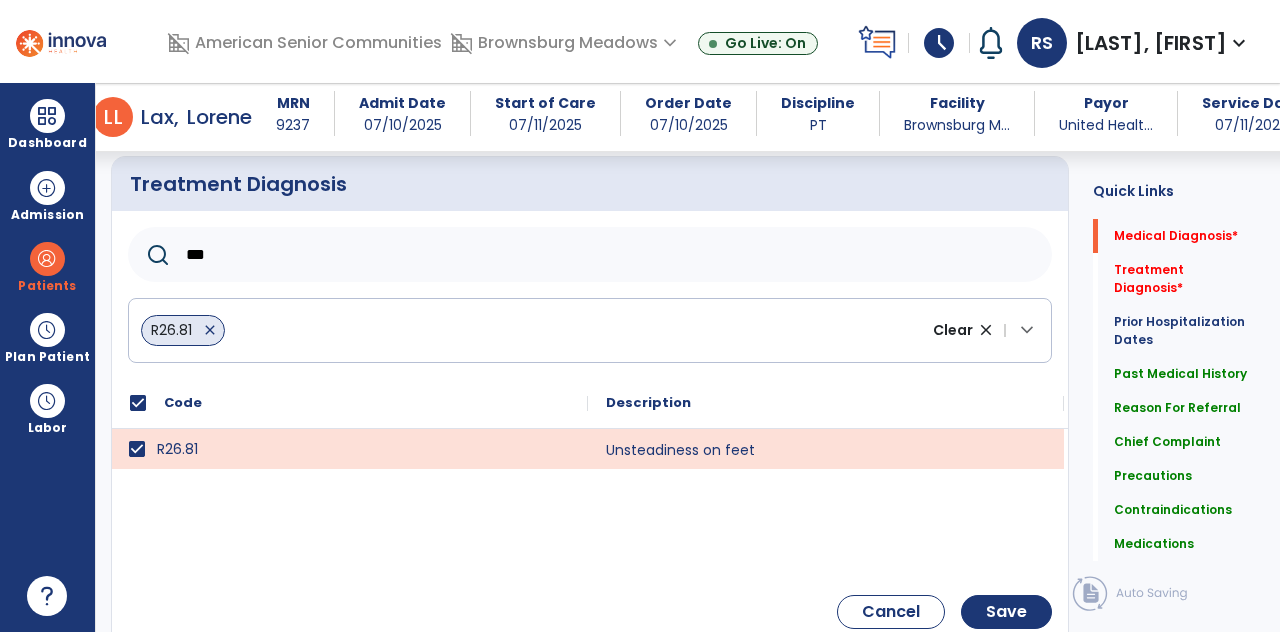 type on "**" 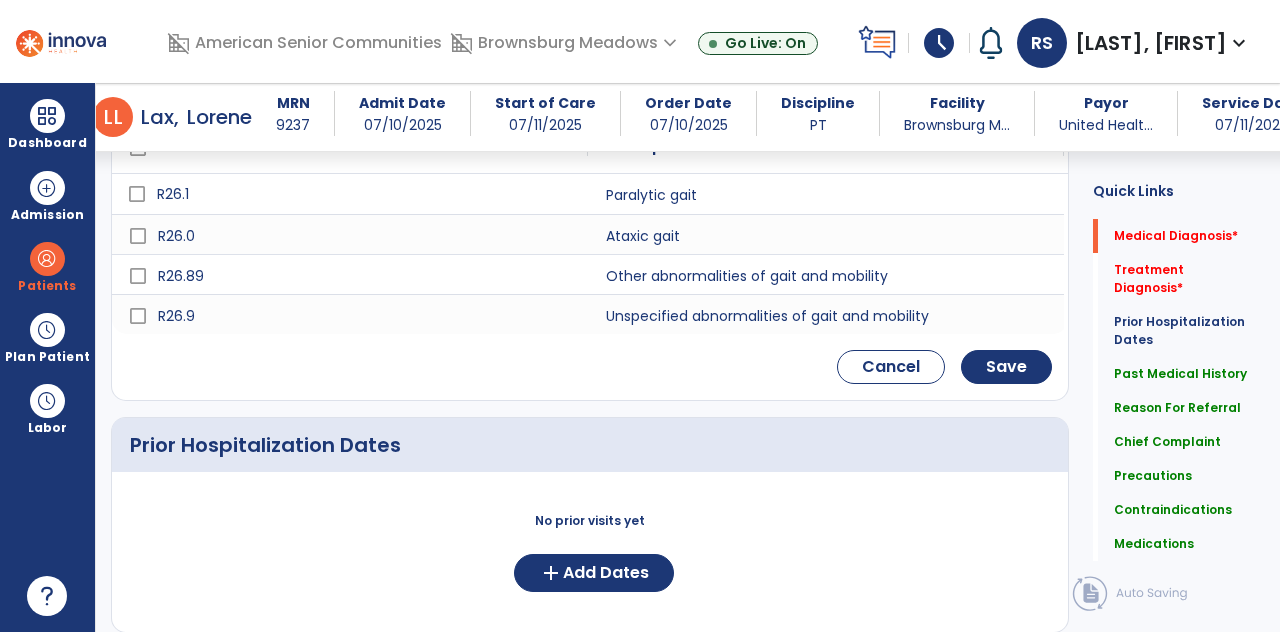 scroll, scrollTop: 624, scrollLeft: 0, axis: vertical 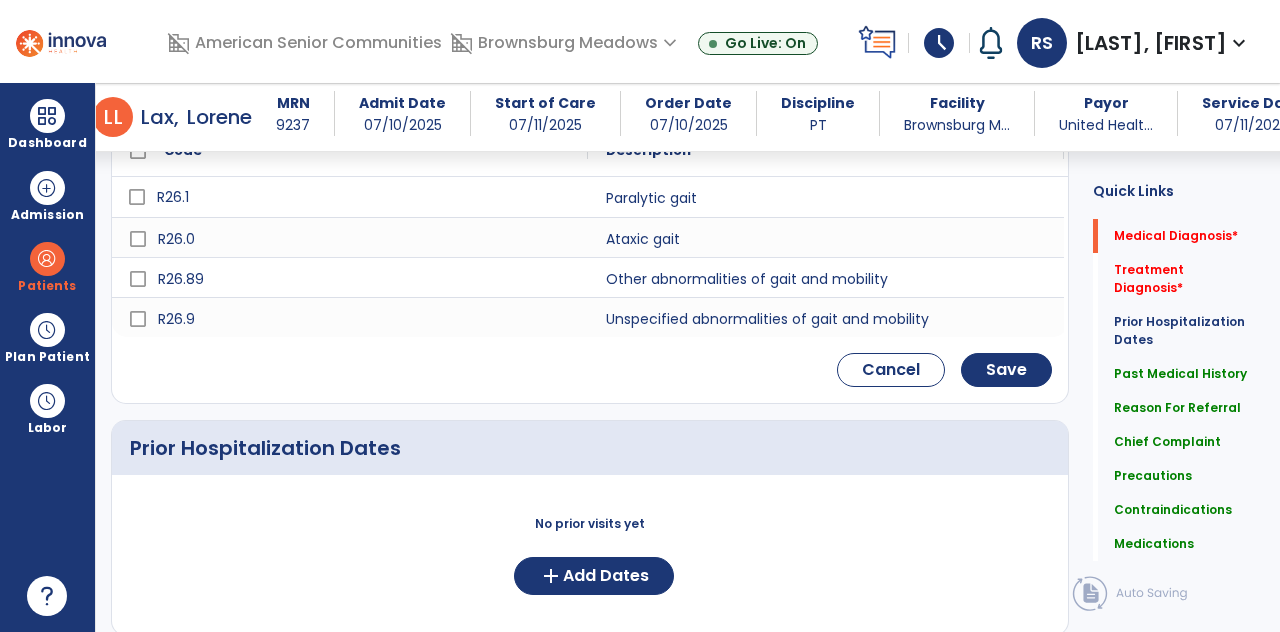 type on "****" 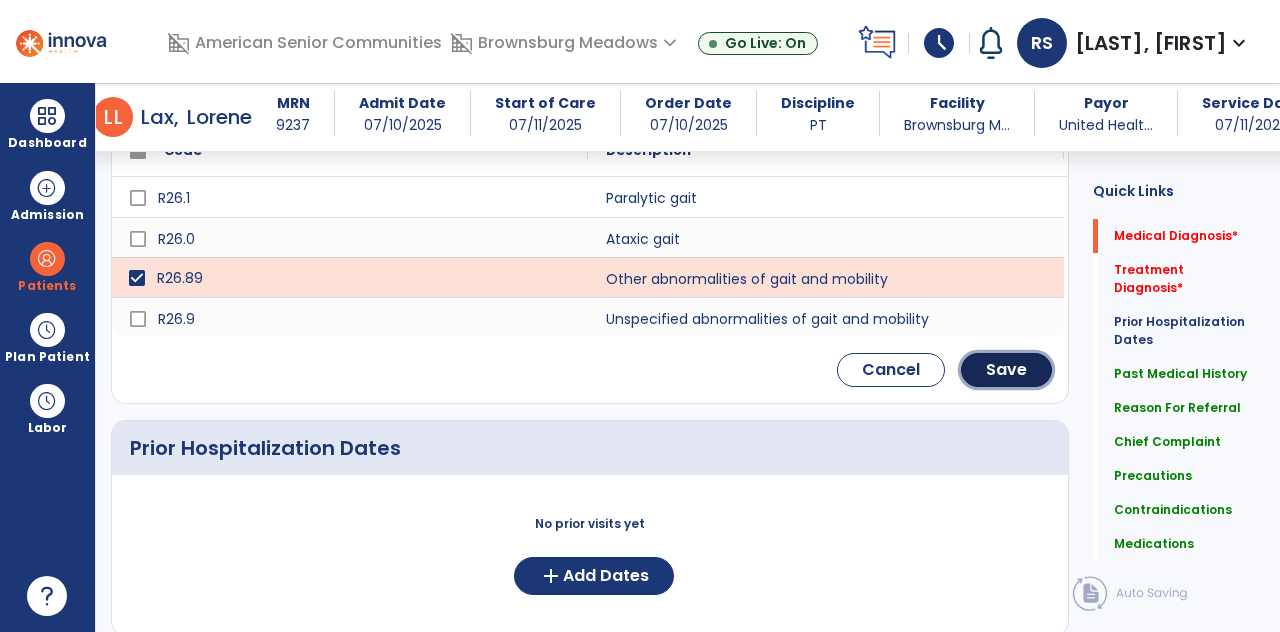 click on "Save" 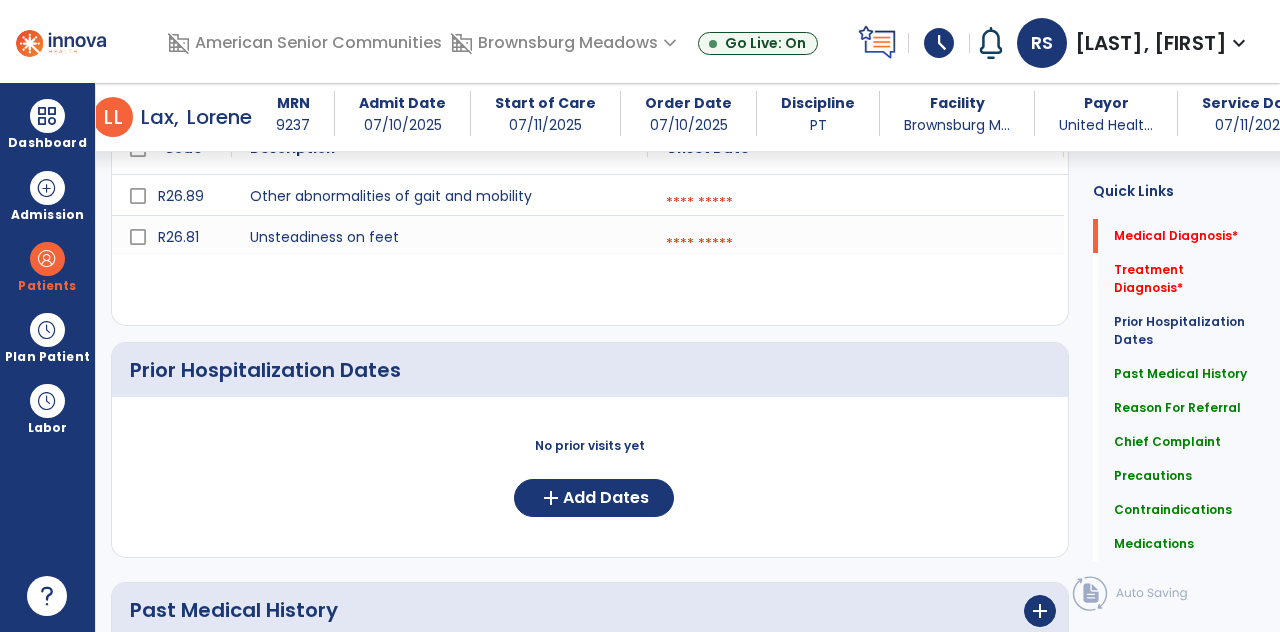 scroll, scrollTop: 303, scrollLeft: 0, axis: vertical 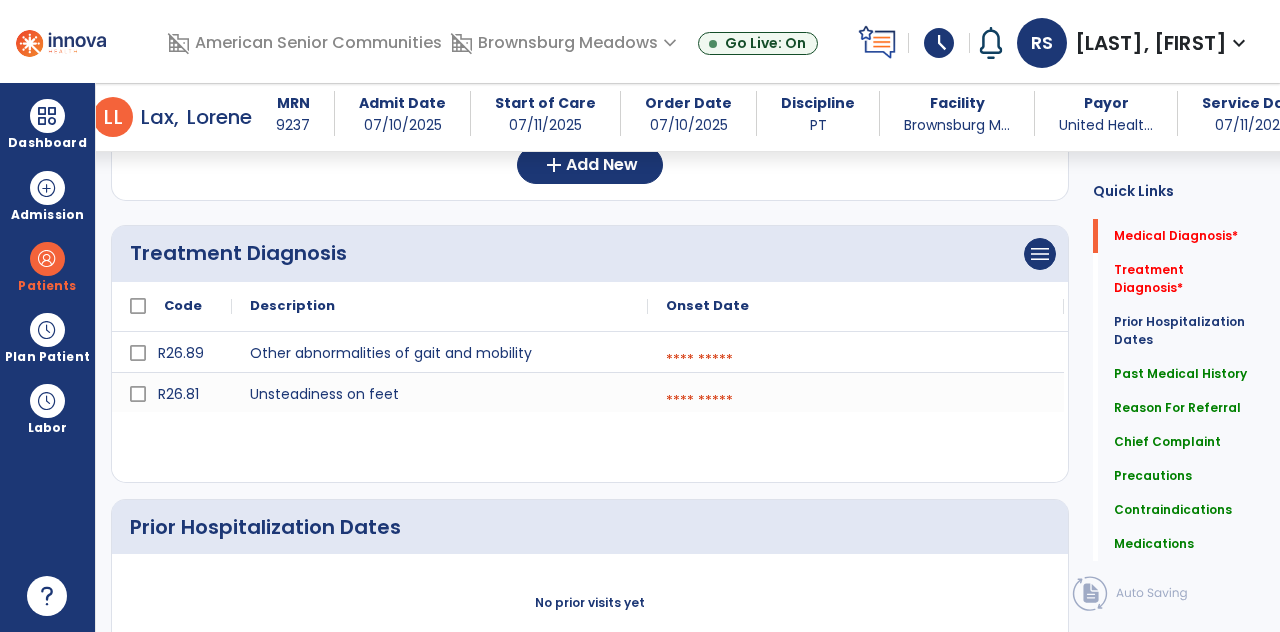 click at bounding box center [856, 360] 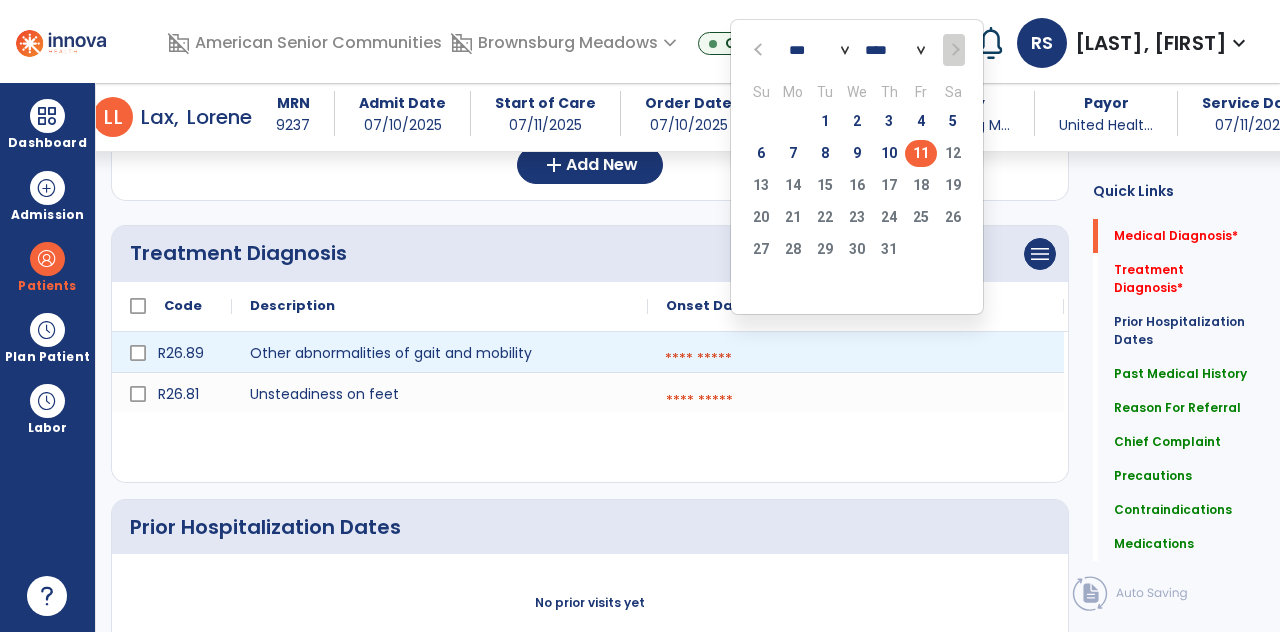 click on "2" 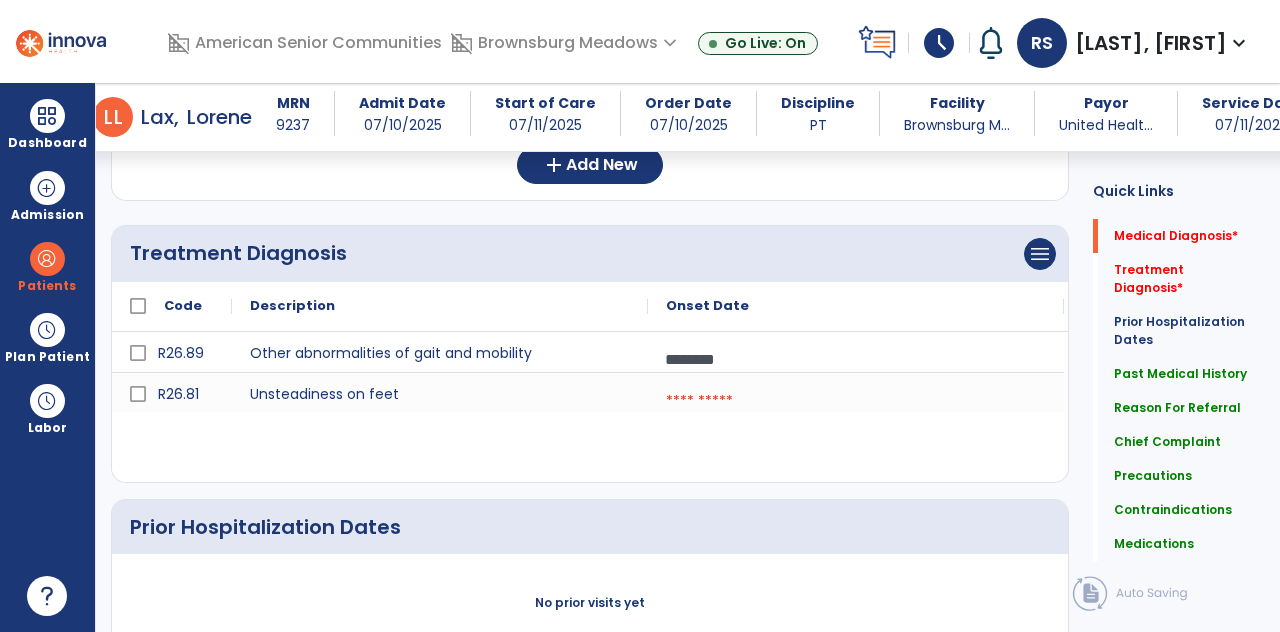 click at bounding box center (856, 401) 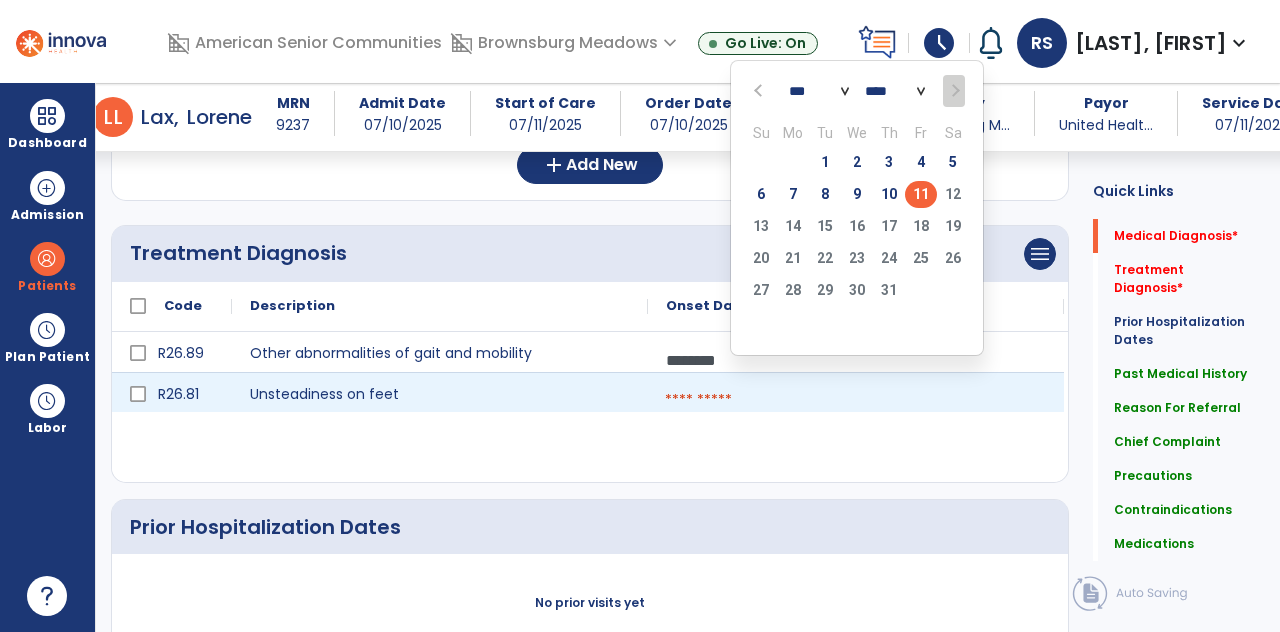click on "2" 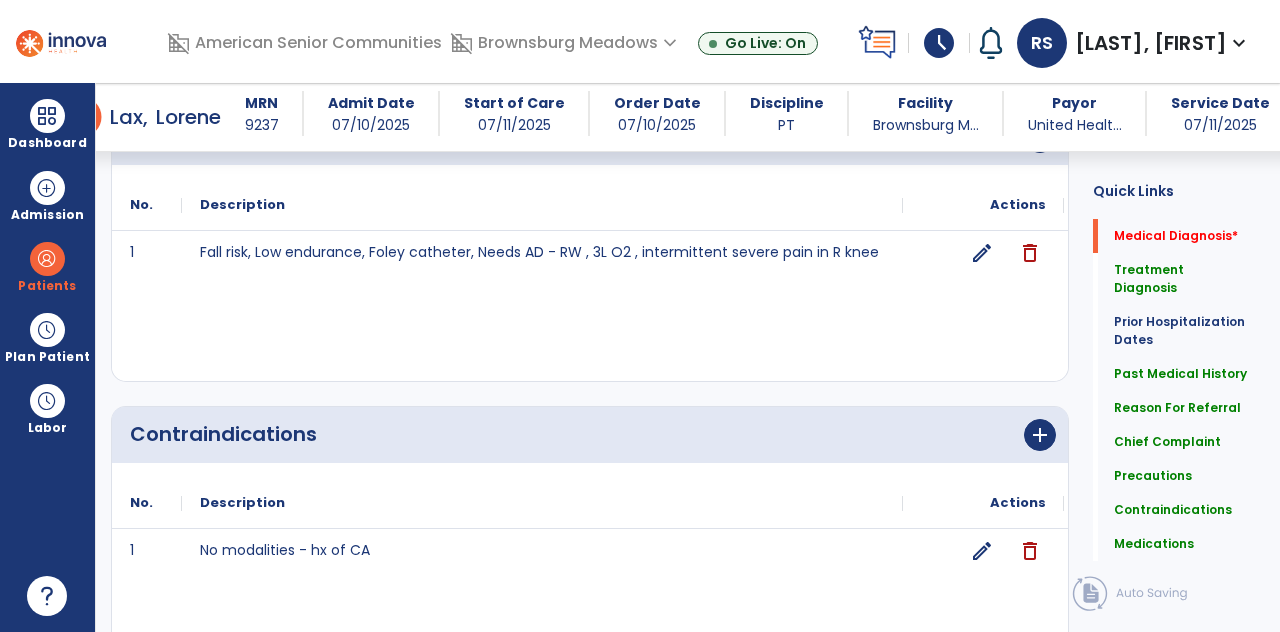 scroll, scrollTop: 2082, scrollLeft: 0, axis: vertical 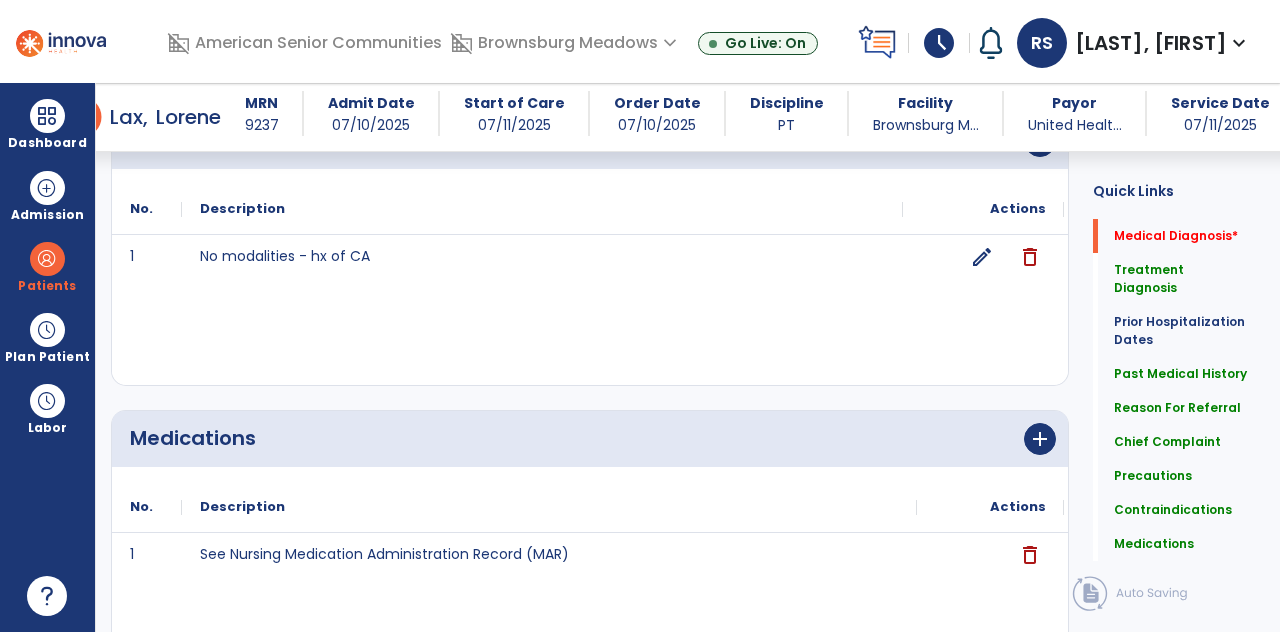 click on "Dashboard" at bounding box center (47, 143) 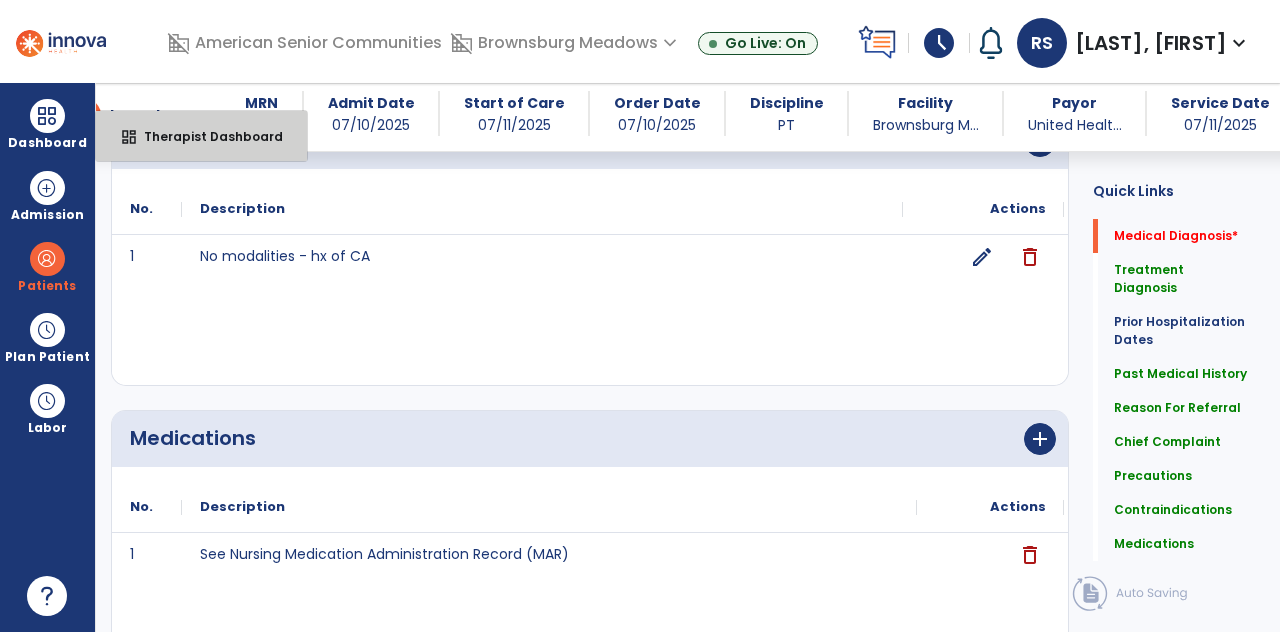 click on "dashboard  Therapist Dashboard" at bounding box center (201, 136) 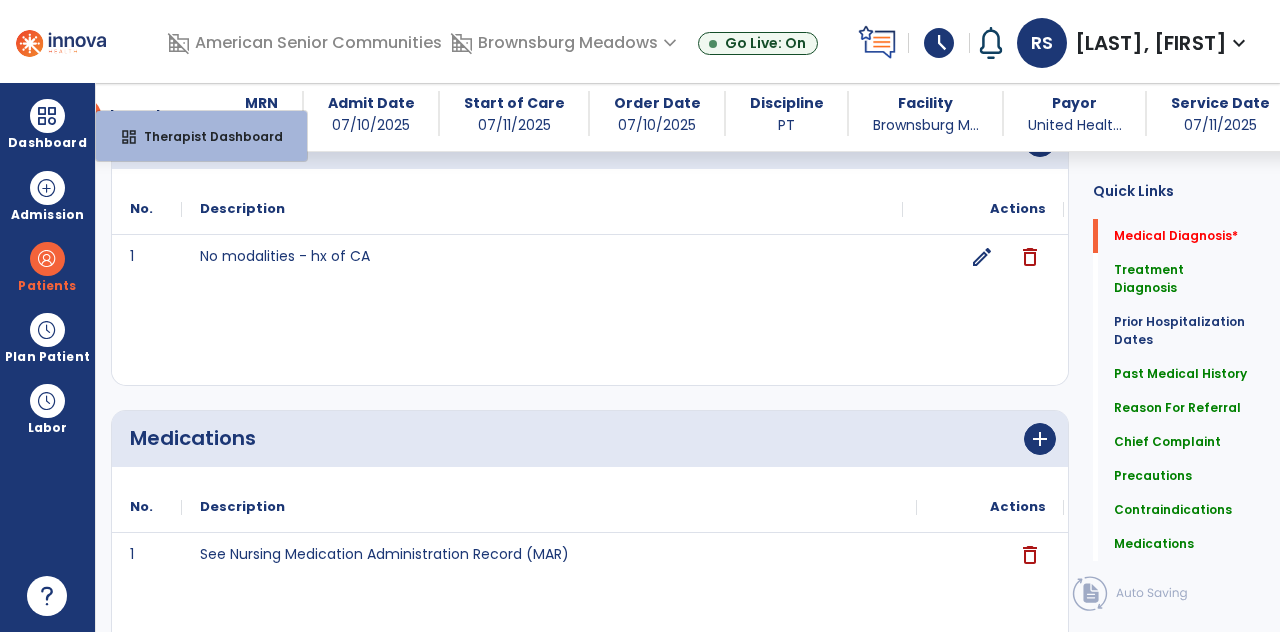 select on "****" 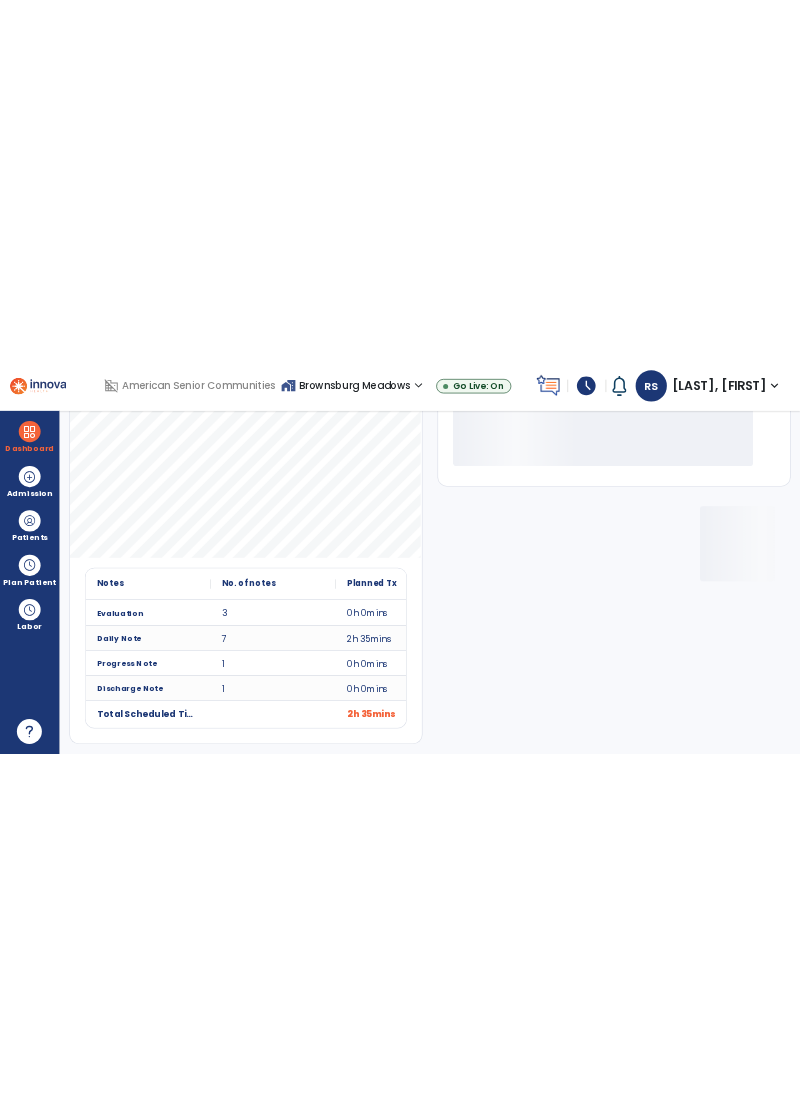 scroll, scrollTop: 146, scrollLeft: 0, axis: vertical 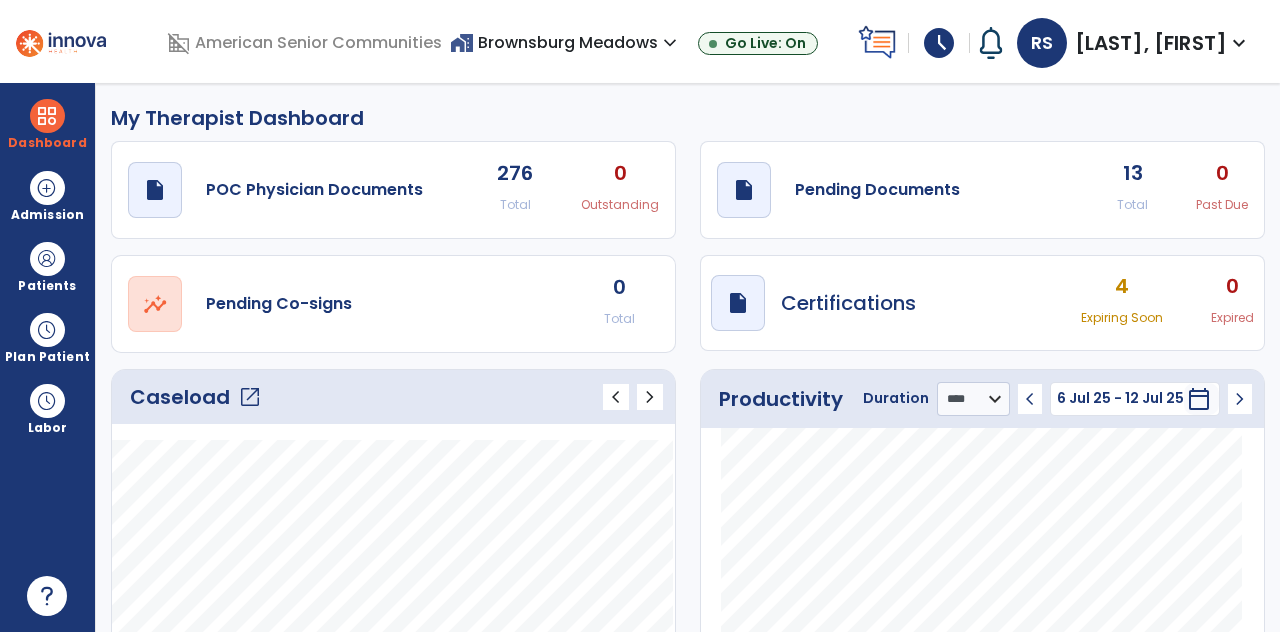 click on "draft   open_in_new  Pending Documents 13 Total 0 Past Due" 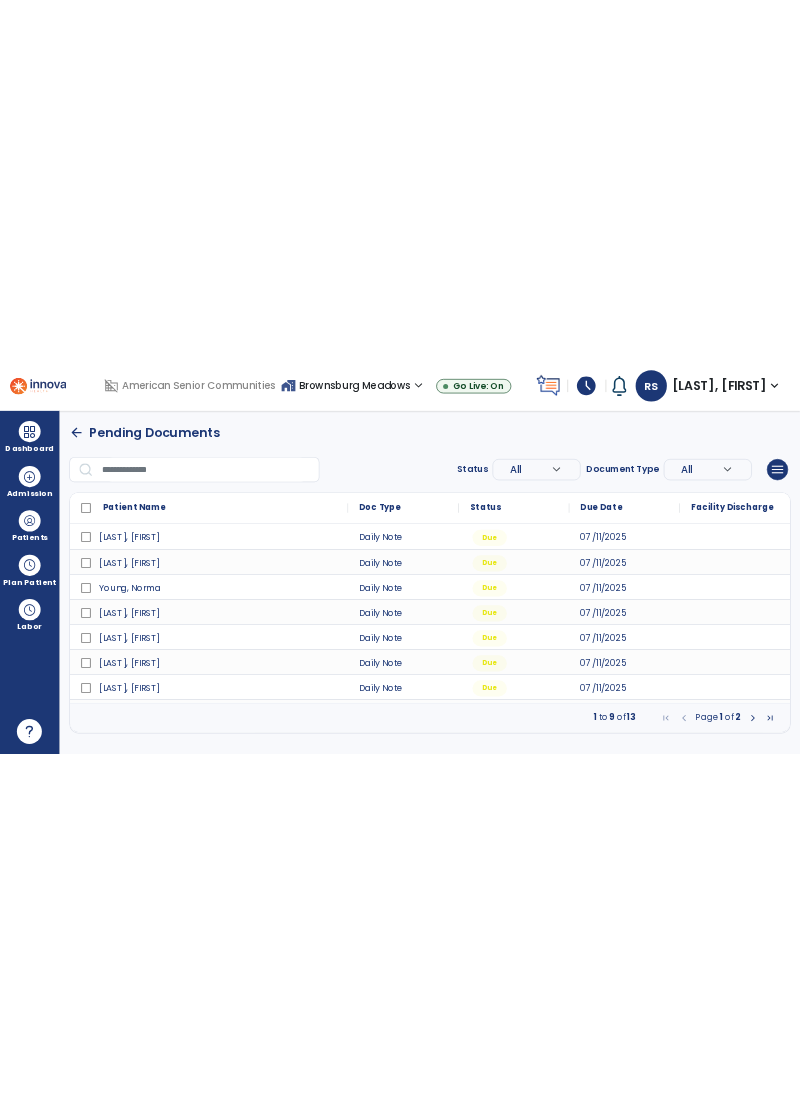 scroll, scrollTop: 89, scrollLeft: 0, axis: vertical 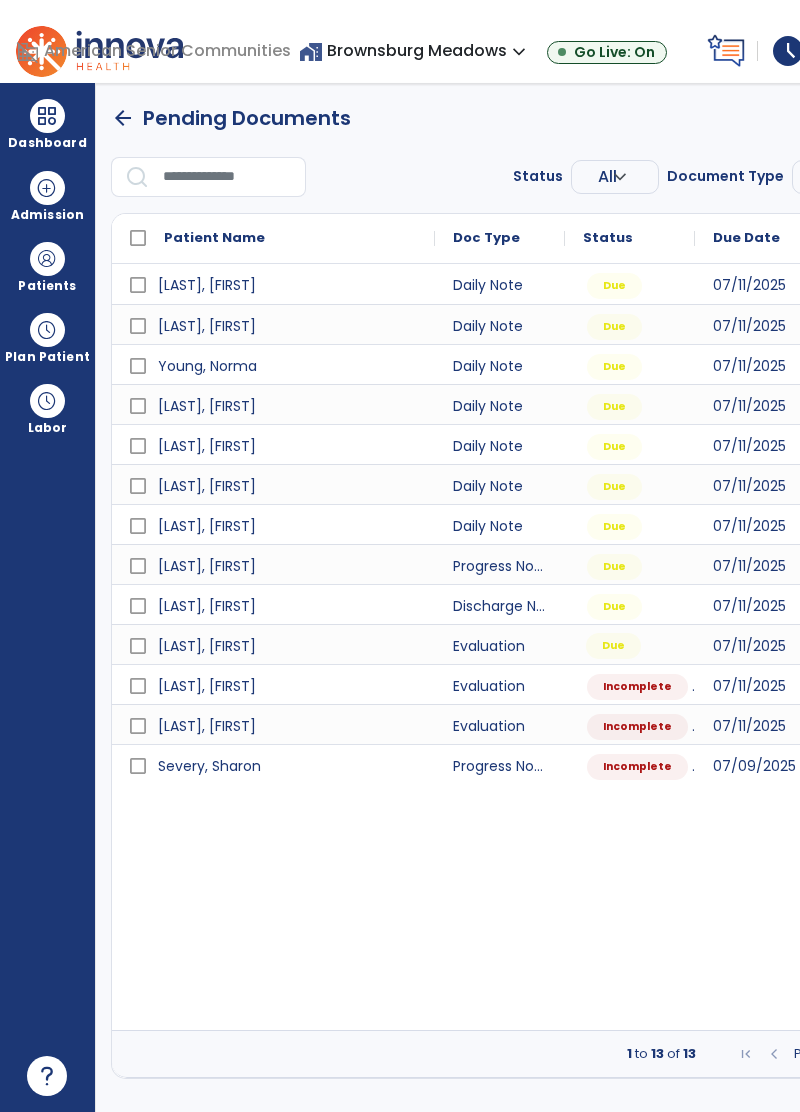 click on "Due" at bounding box center (613, 646) 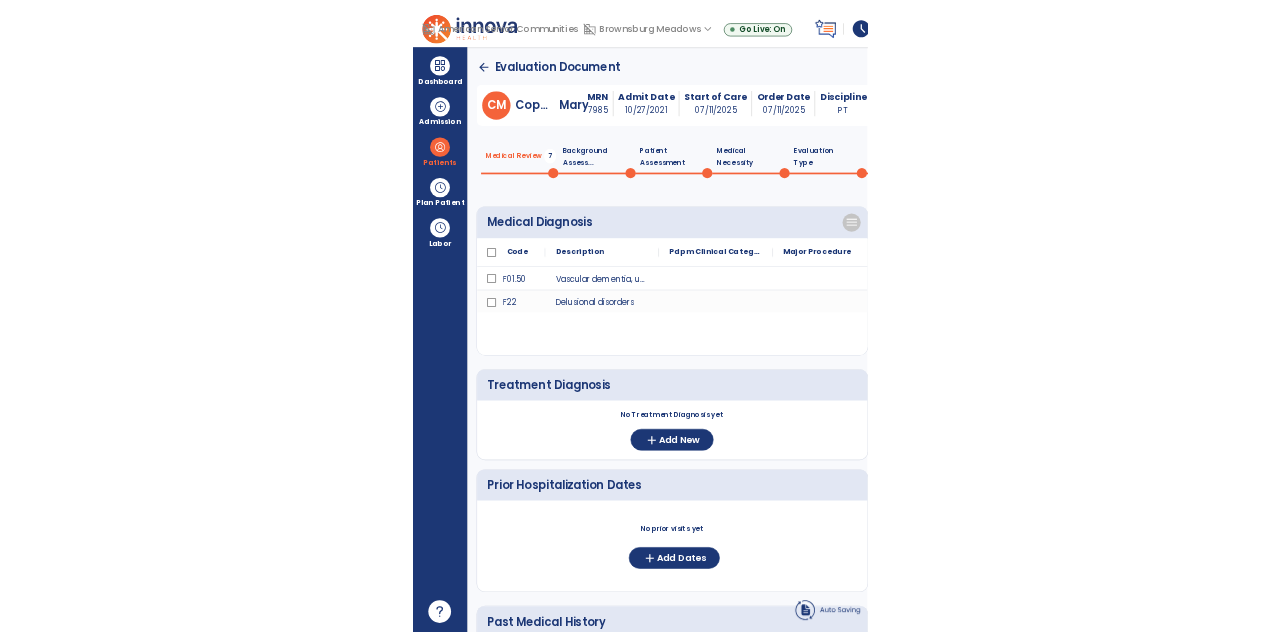 scroll, scrollTop: 80, scrollLeft: 0, axis: vertical 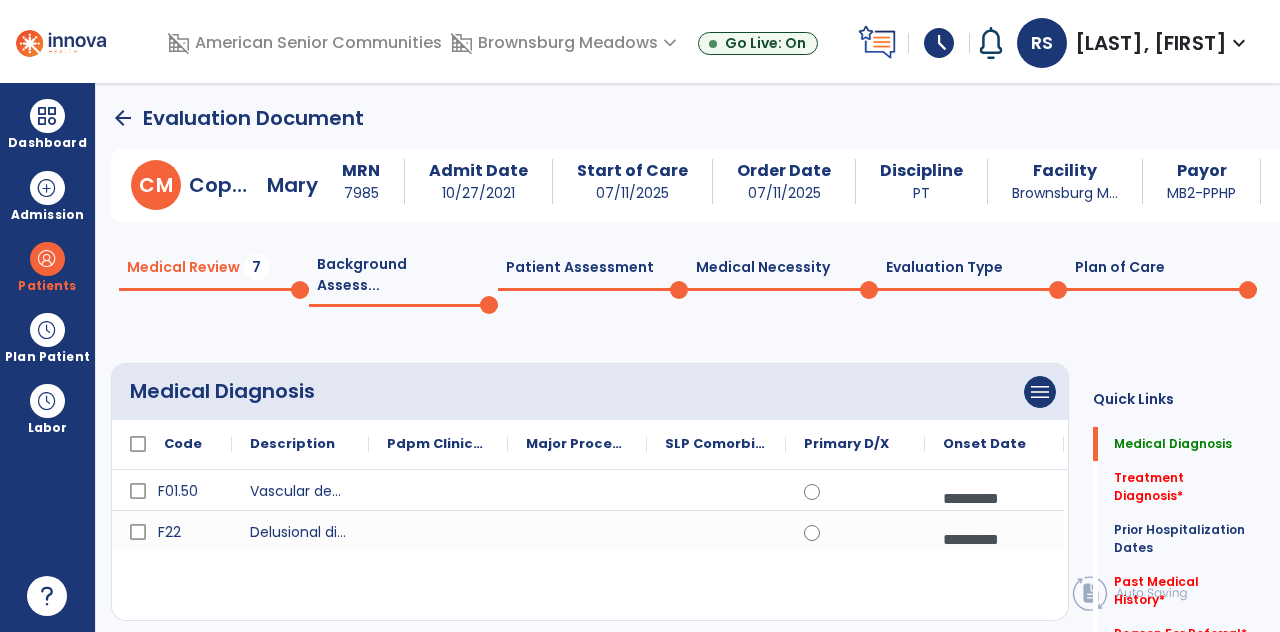 click on "Evaluation Type  0" 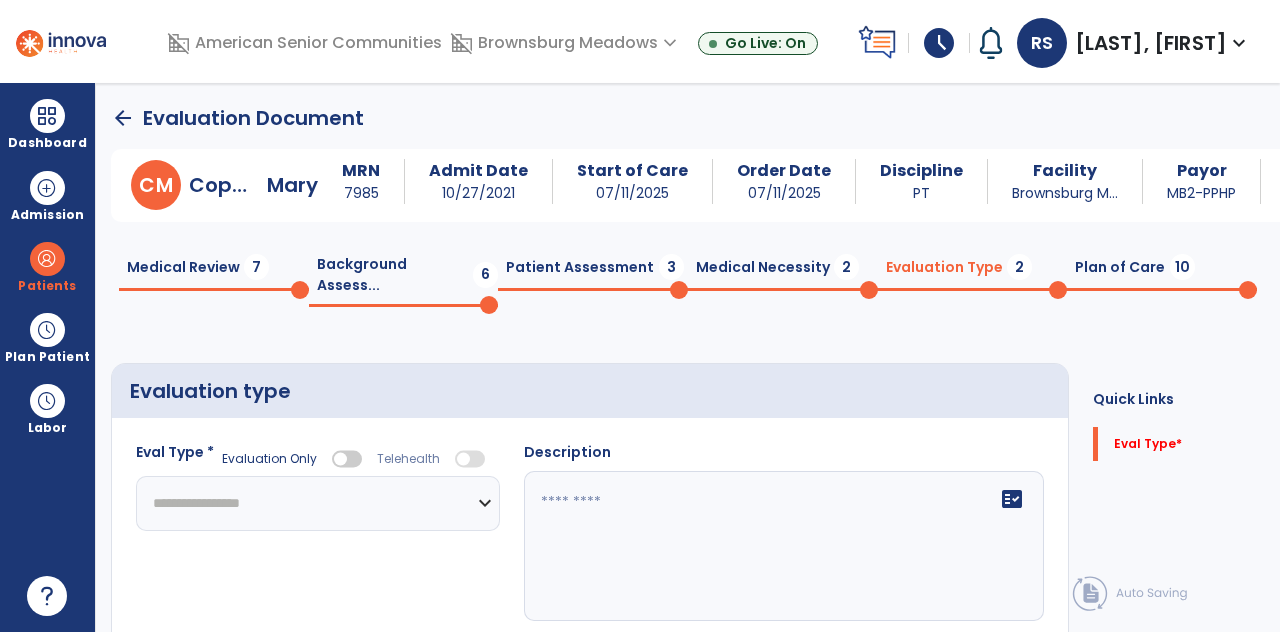 click 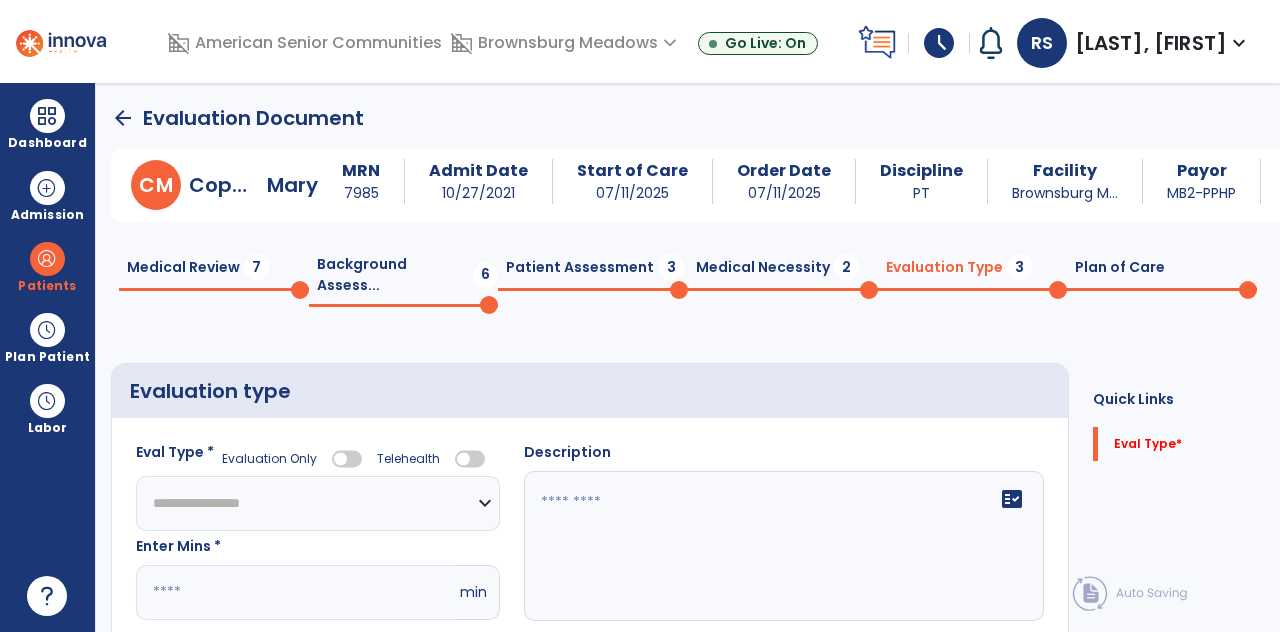 click on "**********" 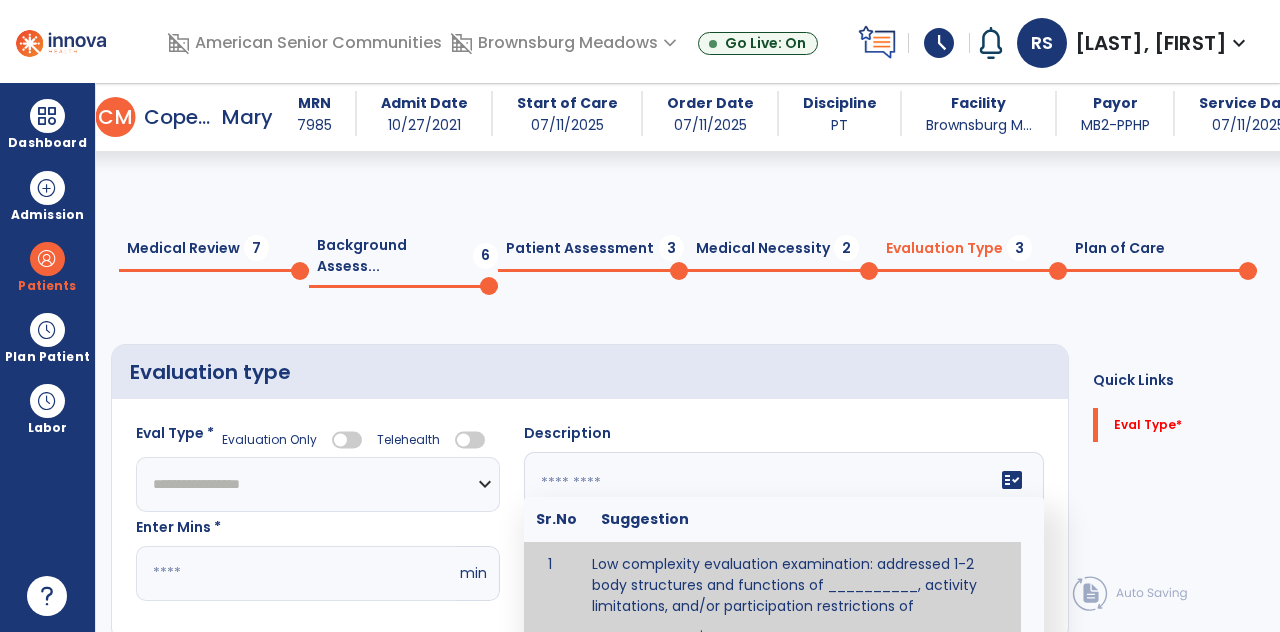 scroll, scrollTop: 64, scrollLeft: 0, axis: vertical 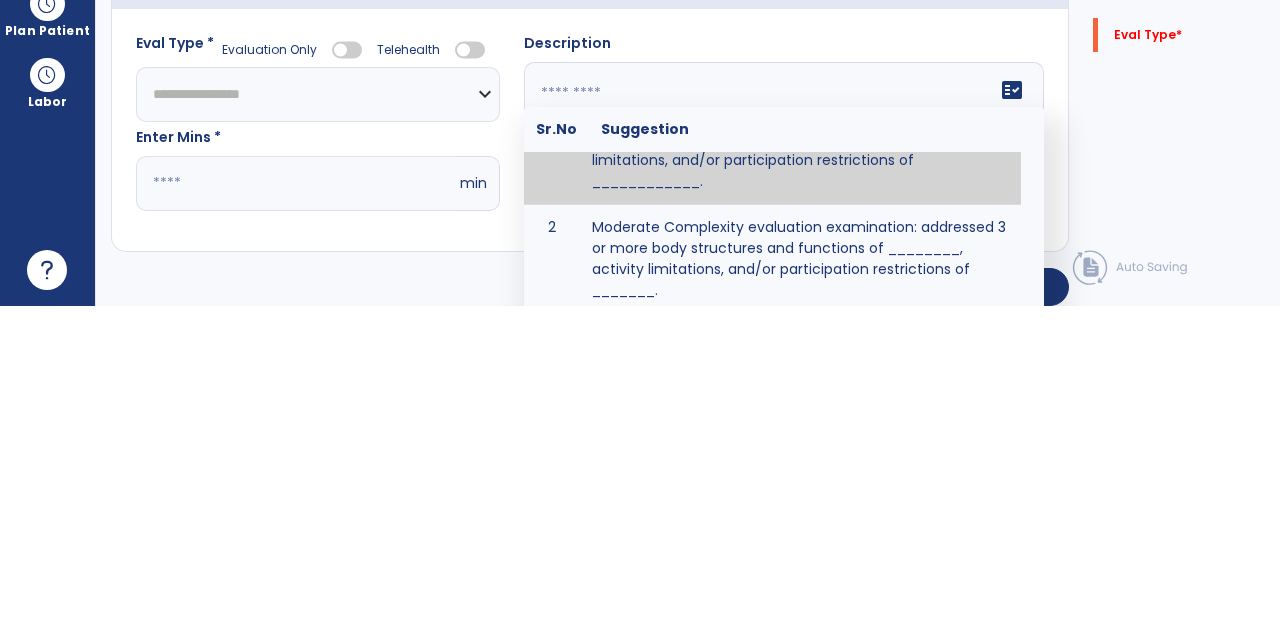 click on "Quick Links  Eval Type   *  Eval Type   *" 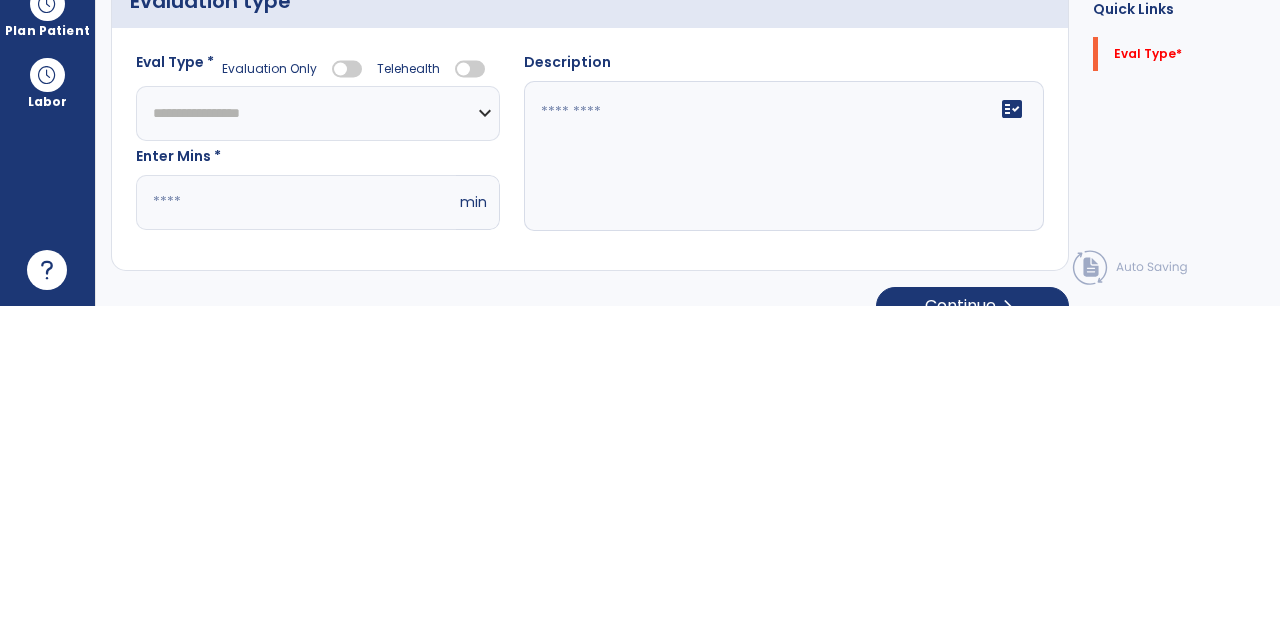 scroll, scrollTop: 80, scrollLeft: 0, axis: vertical 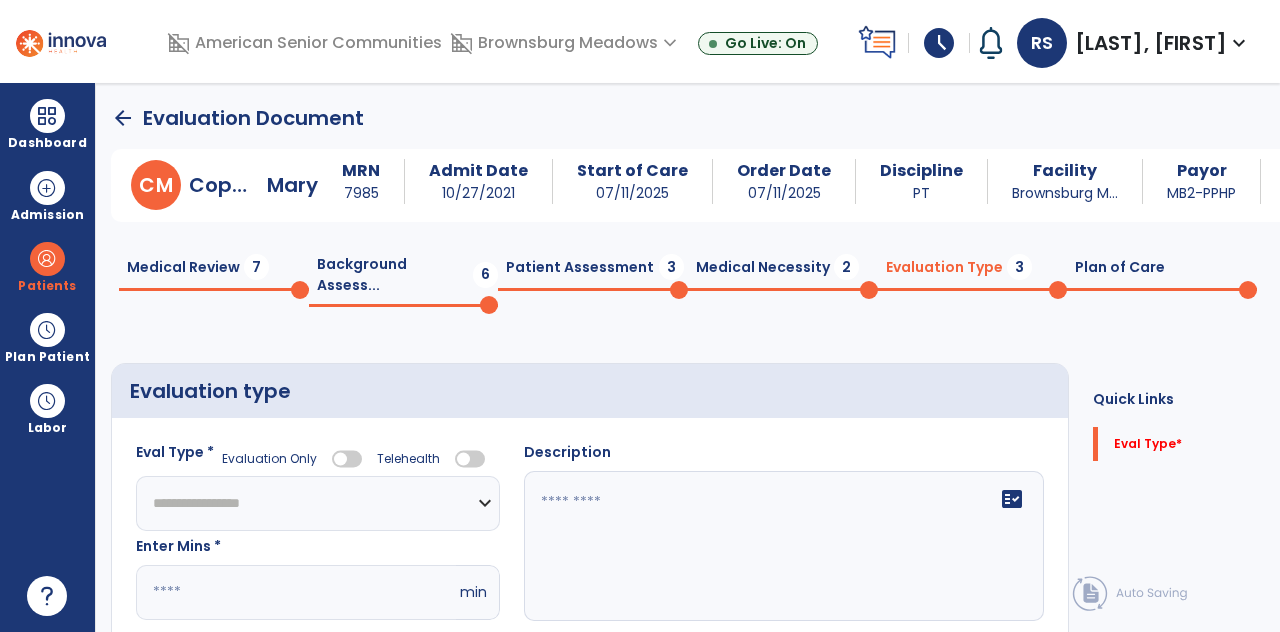 click on "Medical Review  7" 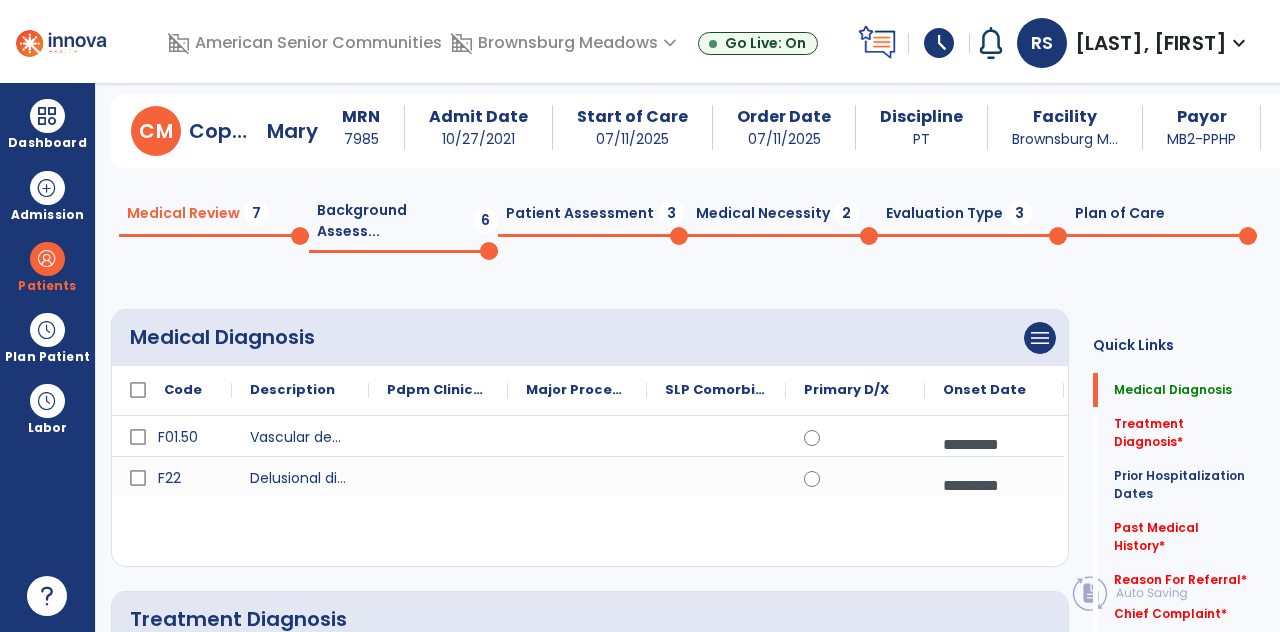 scroll, scrollTop: 80, scrollLeft: 0, axis: vertical 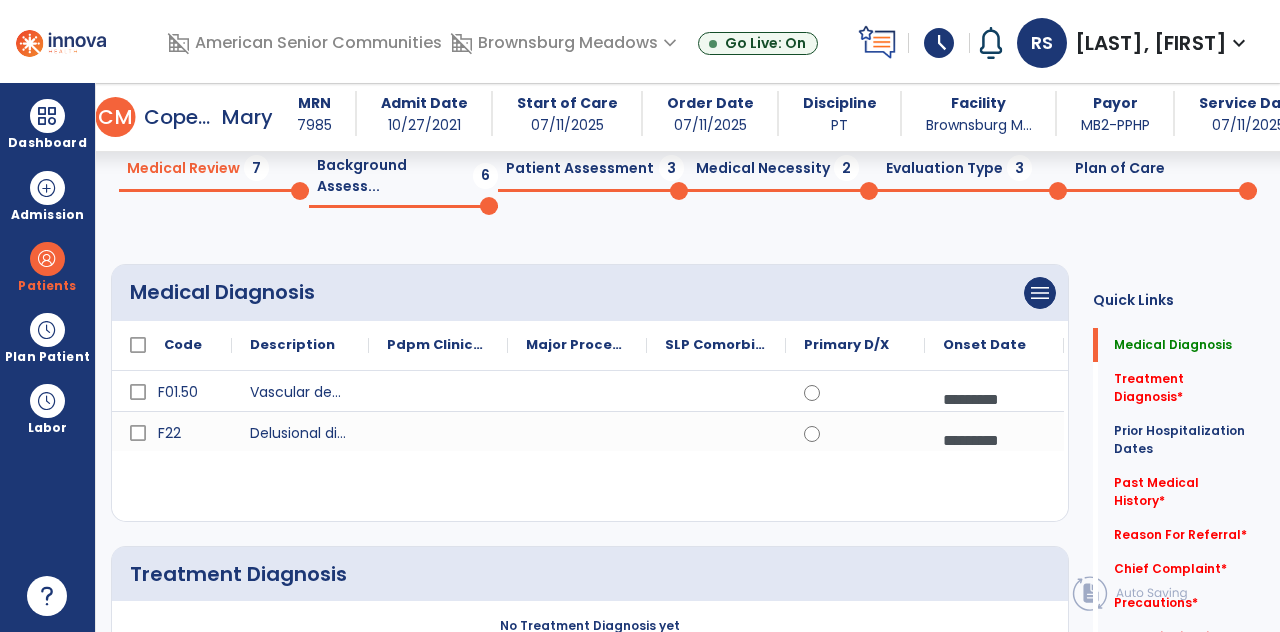 click 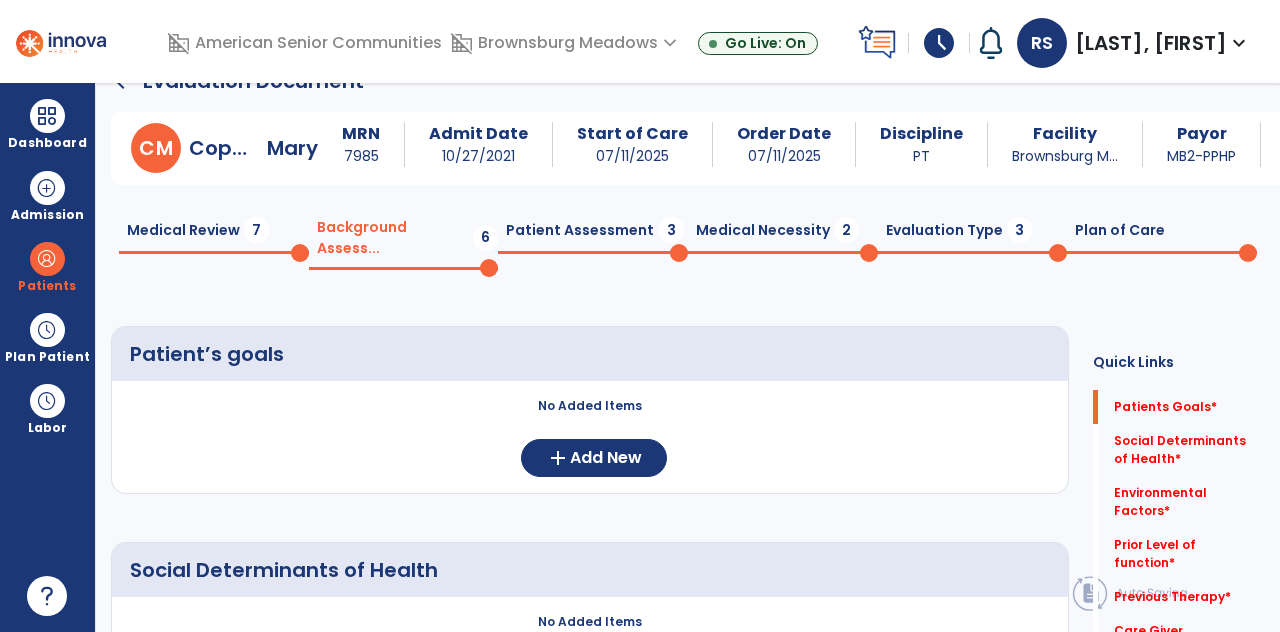 scroll, scrollTop: 0, scrollLeft: 0, axis: both 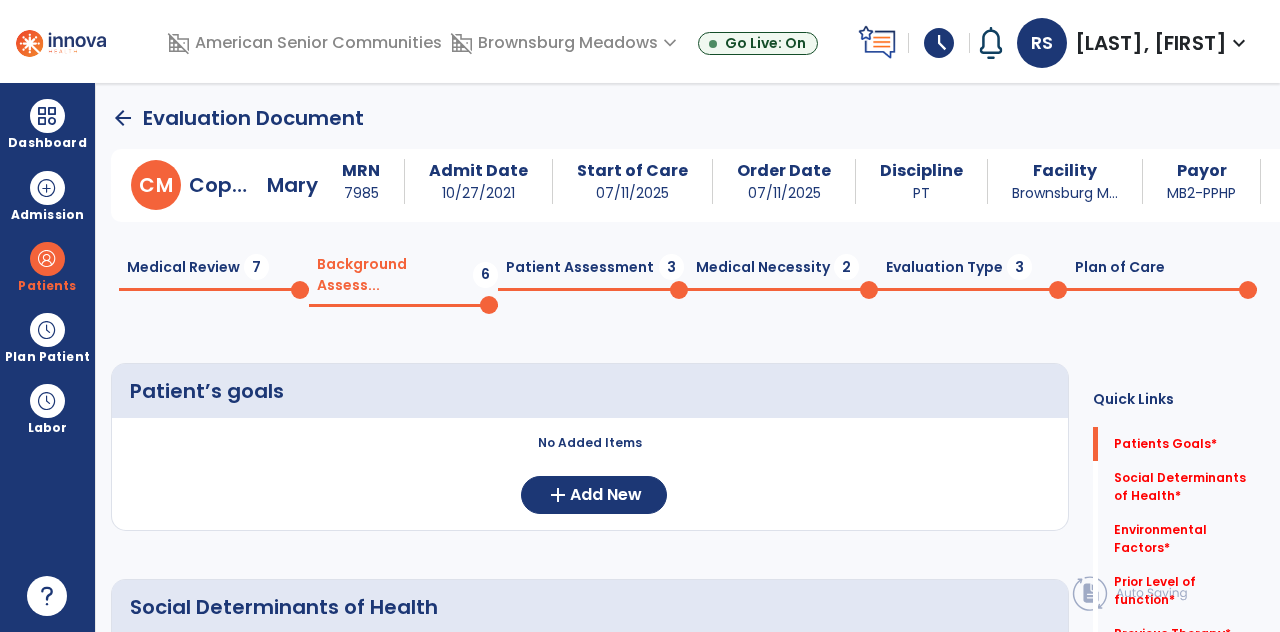 click on "Medical Review  7" 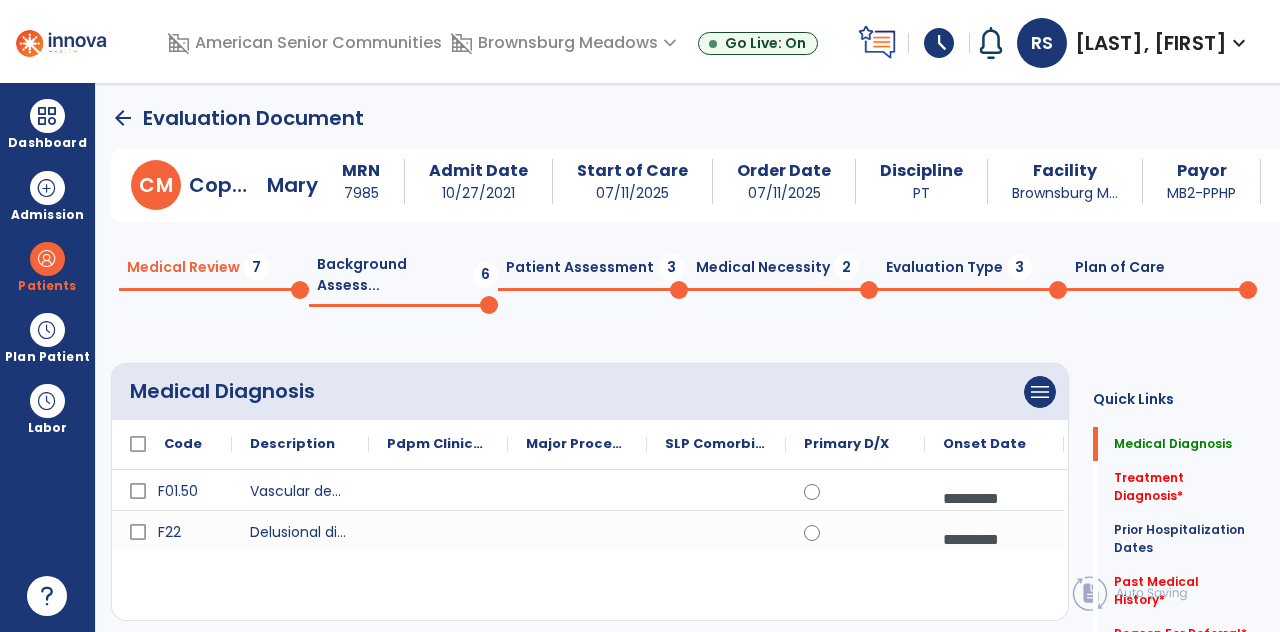 click on "*********" at bounding box center (994, 539) 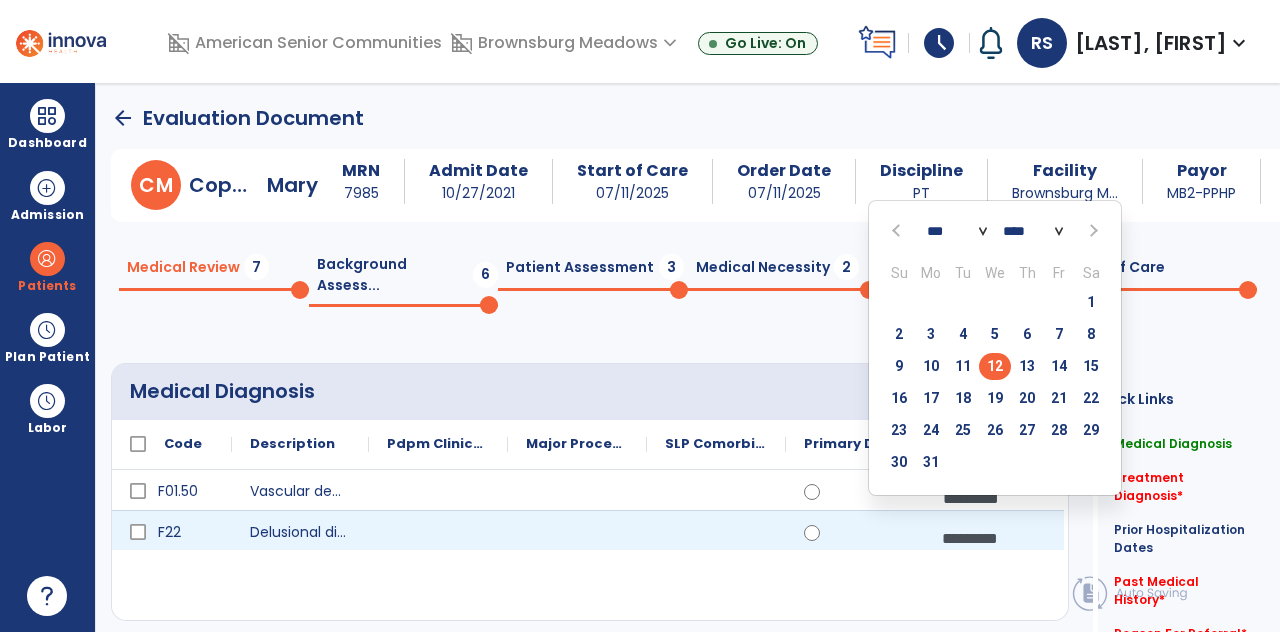 click 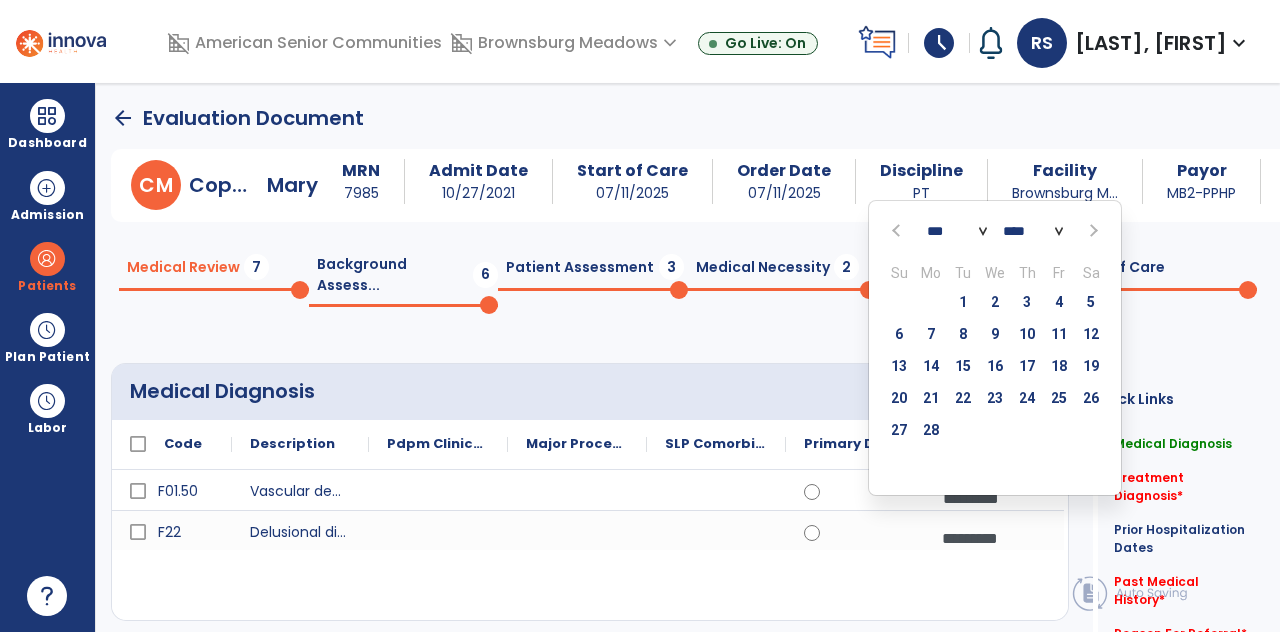 click on "**** **** **** **** **** **** **** **** **** **** **** **** **** **** **** **** **** **** **** **** **** **** **** **** **** **** **** **** **** **** **** **** **** **** **** **** **** **** **** **** **** **** **** **** **** **** **** **** **** **** **** **** **** **** **** **** **** **** **** **** **** **** **** **** **** **** **** **** **** **** **** **** **** **** **** **** **** **** **** **** **** **** **** **** **** **** **** **** **** **** **** **** **** **** **** **** **** **** **** **** **** **** **** **** **** **** **** **** **** **** **** **** **** **** **** **** **** **** **** **** **** **** **** **** **** ****" 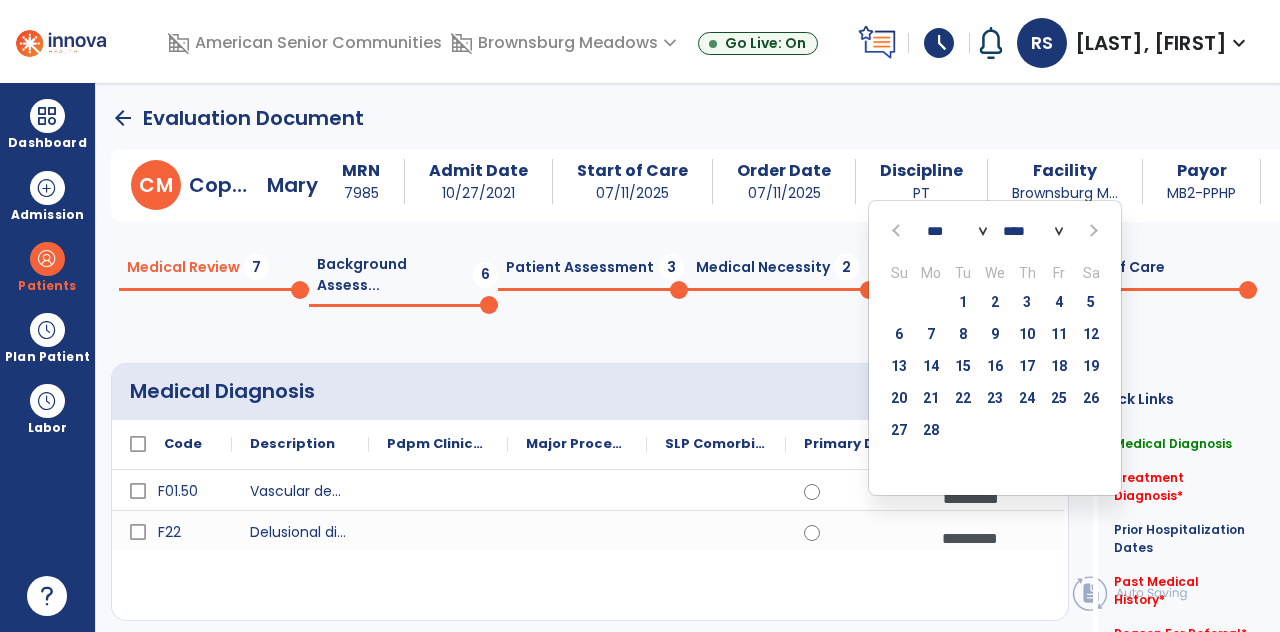 select on "****" 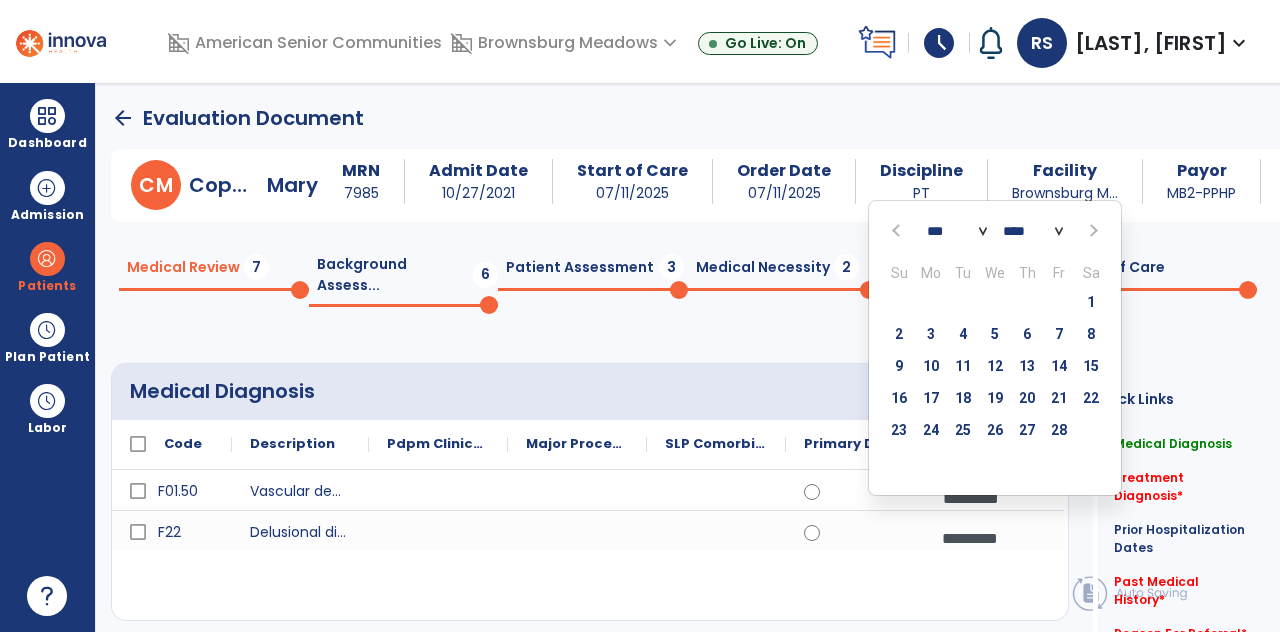 click 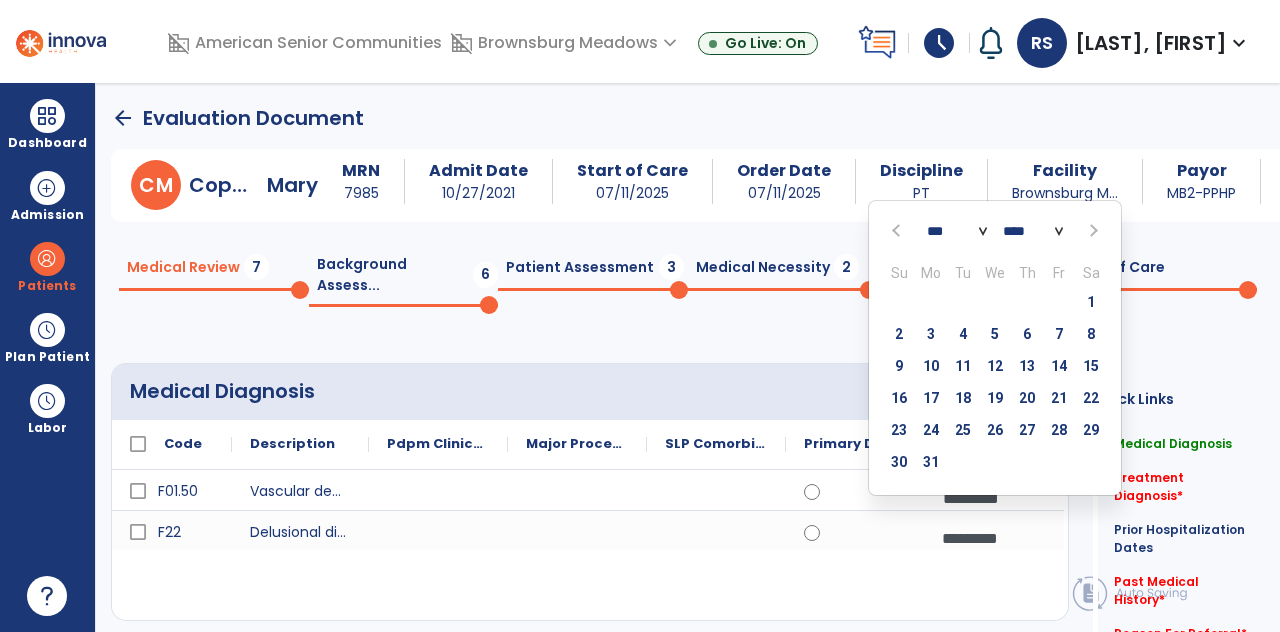 click 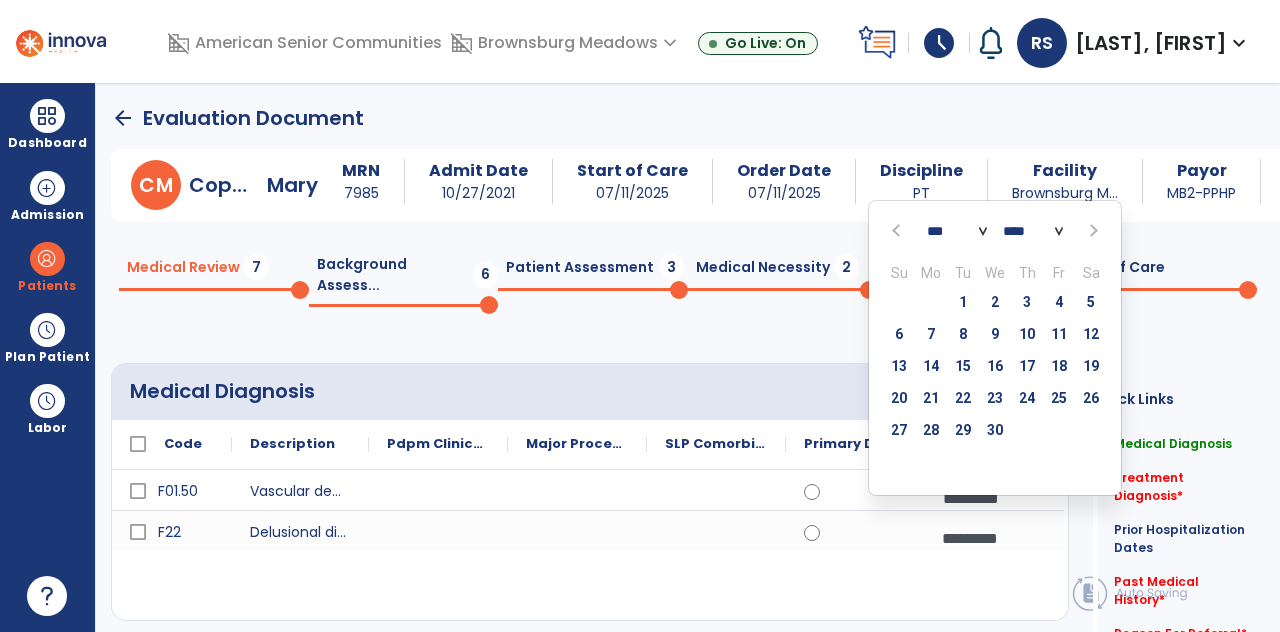 click 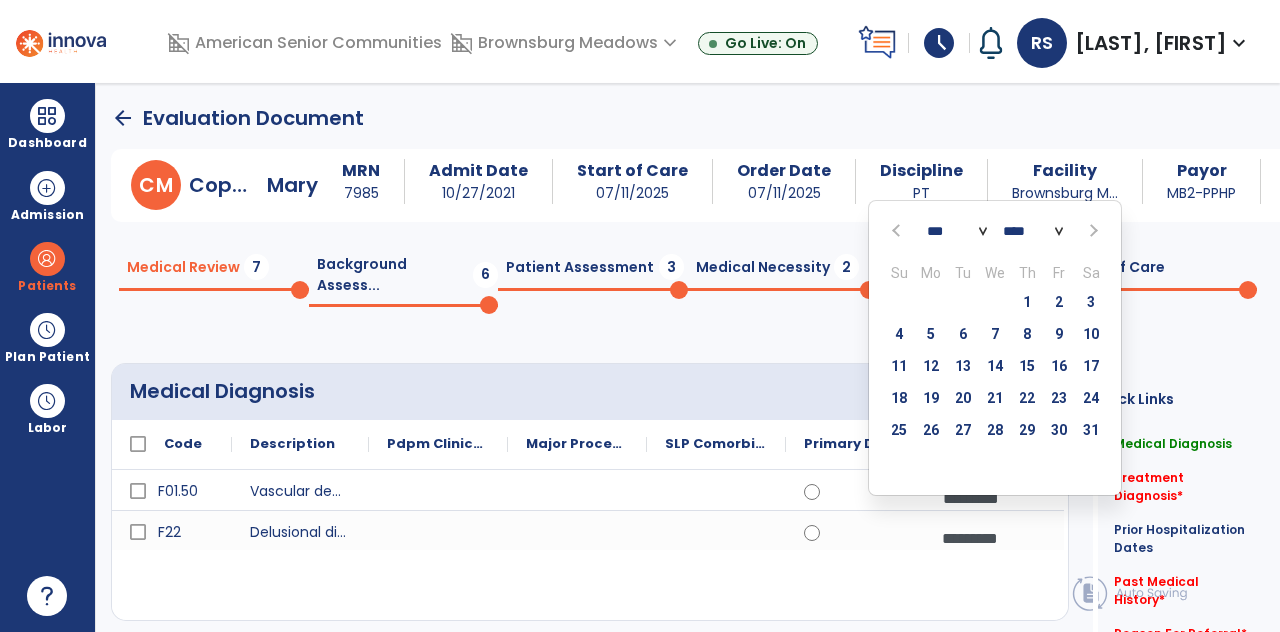 click 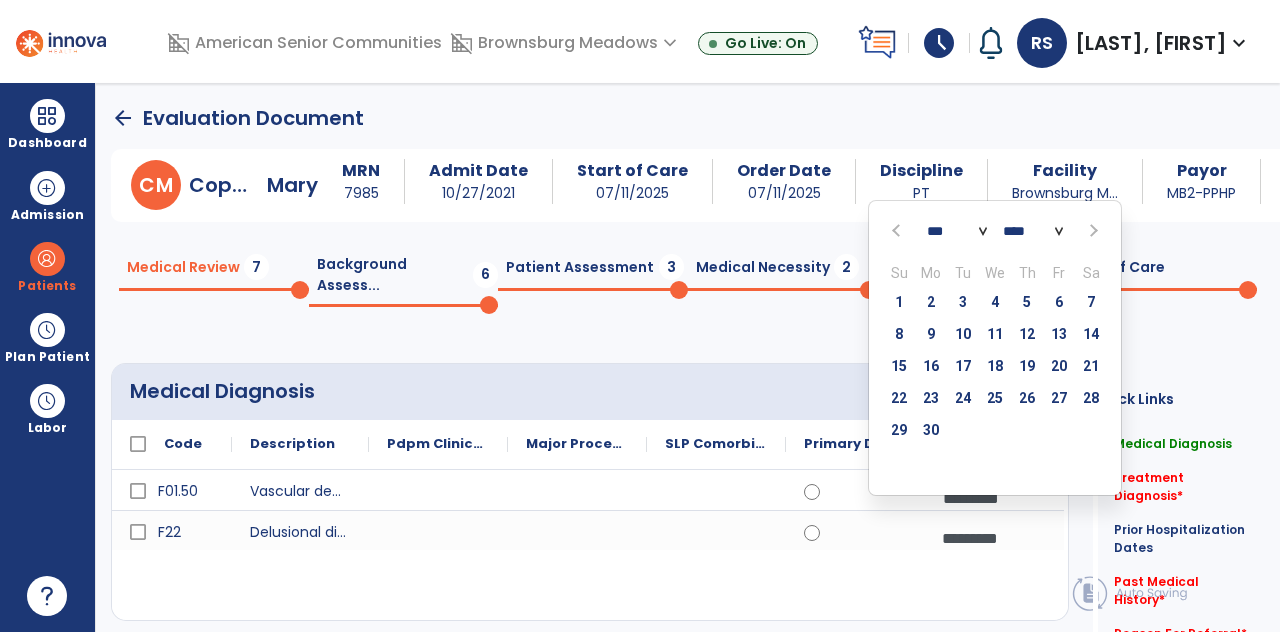 click 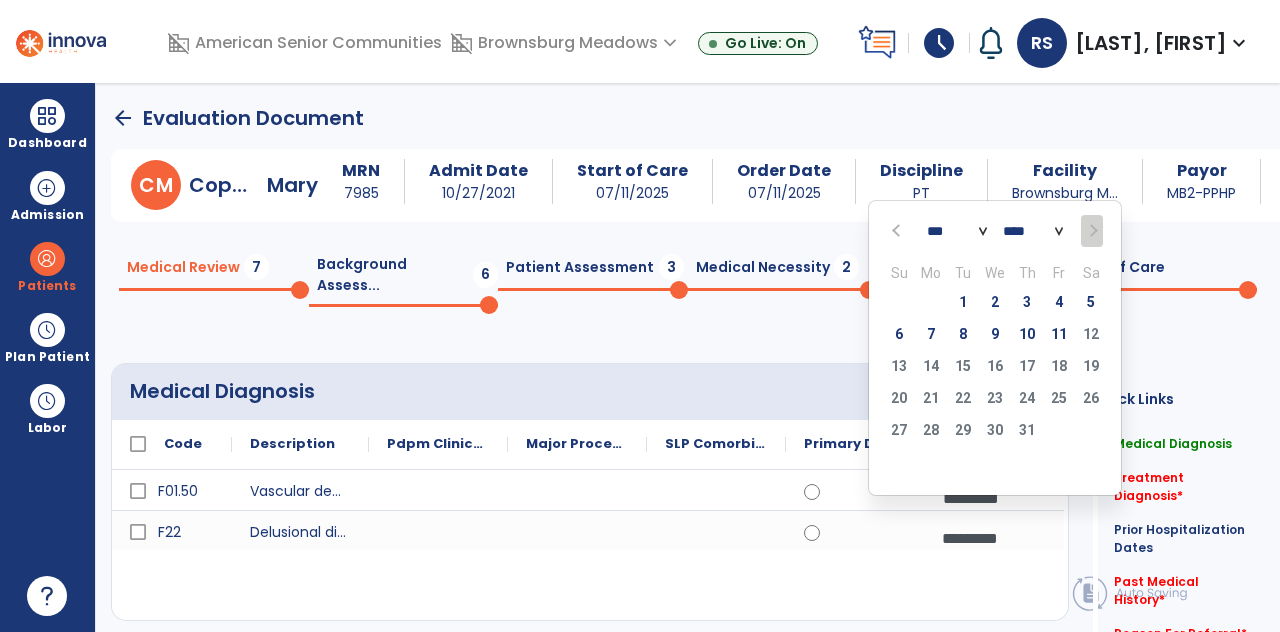 click on "9" 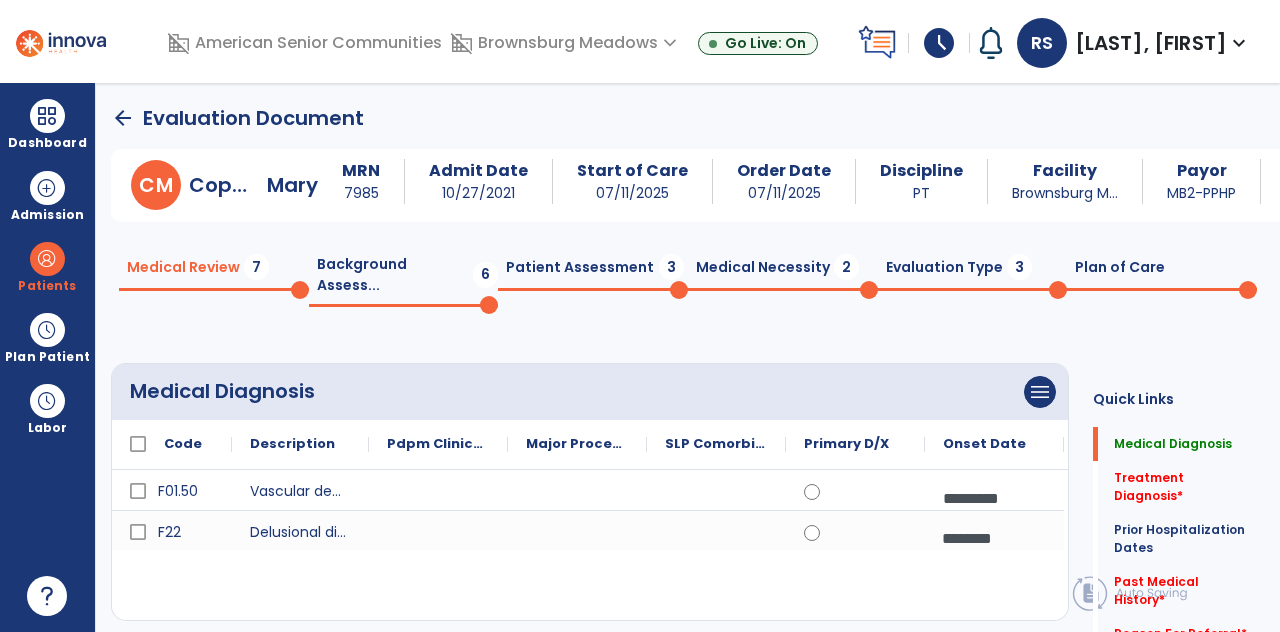 click on "*********" at bounding box center (994, 498) 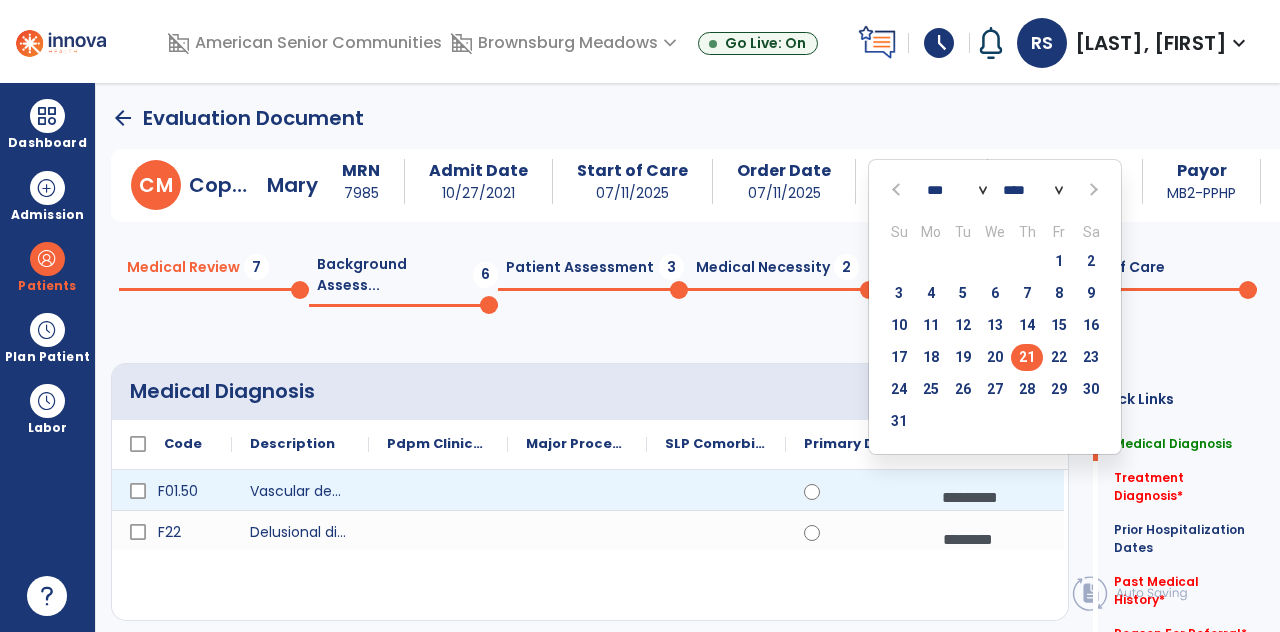 click on "**** **** **** **** **** **** **** **** **** **** **** **** **** **** **** **** **** **** **** **** **** **** **** **** **** **** **** **** **** **** **** **** **** **** **** **** **** **** **** **** **** **** **** **** **** **** **** **** **** **** **** **** **** **** **** **** **** **** **** **** **** **** **** **** **** **** **** **** **** **** **** **** **** **** **** **** **** **** **** **** **** **** **** **** **** **** **** **** **** **** **** **** **** **** **** **** **** **** **** **** **** **** **** **** **** **** **** **** **** **** **** **** **** **** **** **** **** **** **** **** **** **** **** **** **** ****" 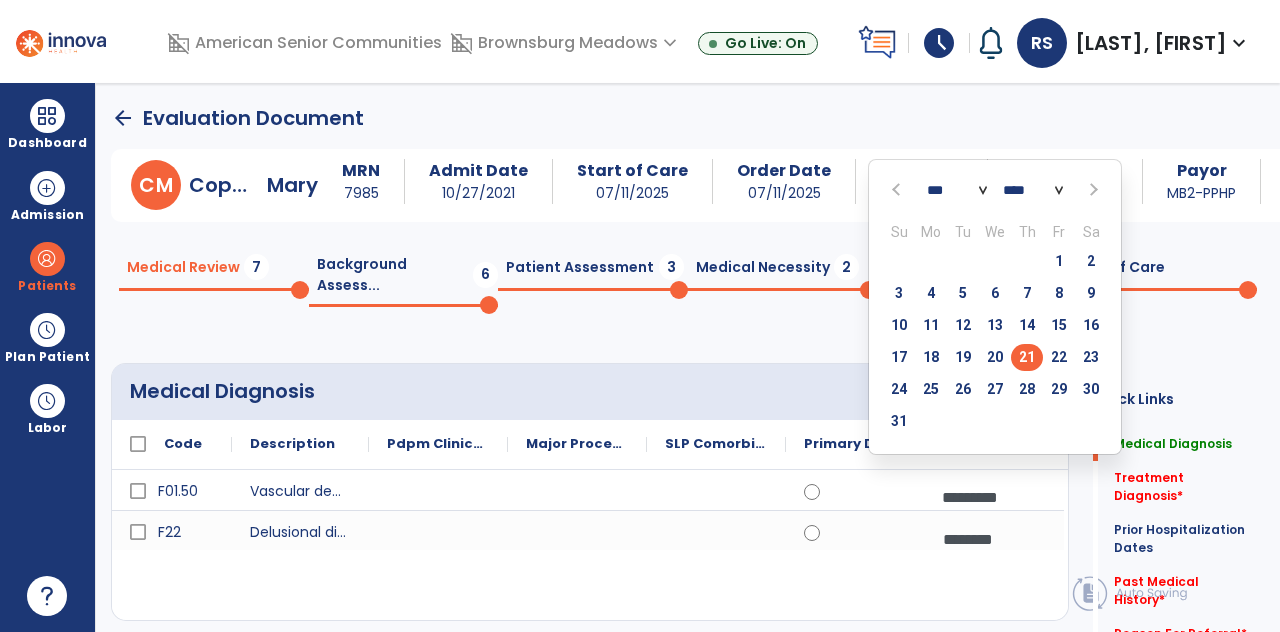 select on "****" 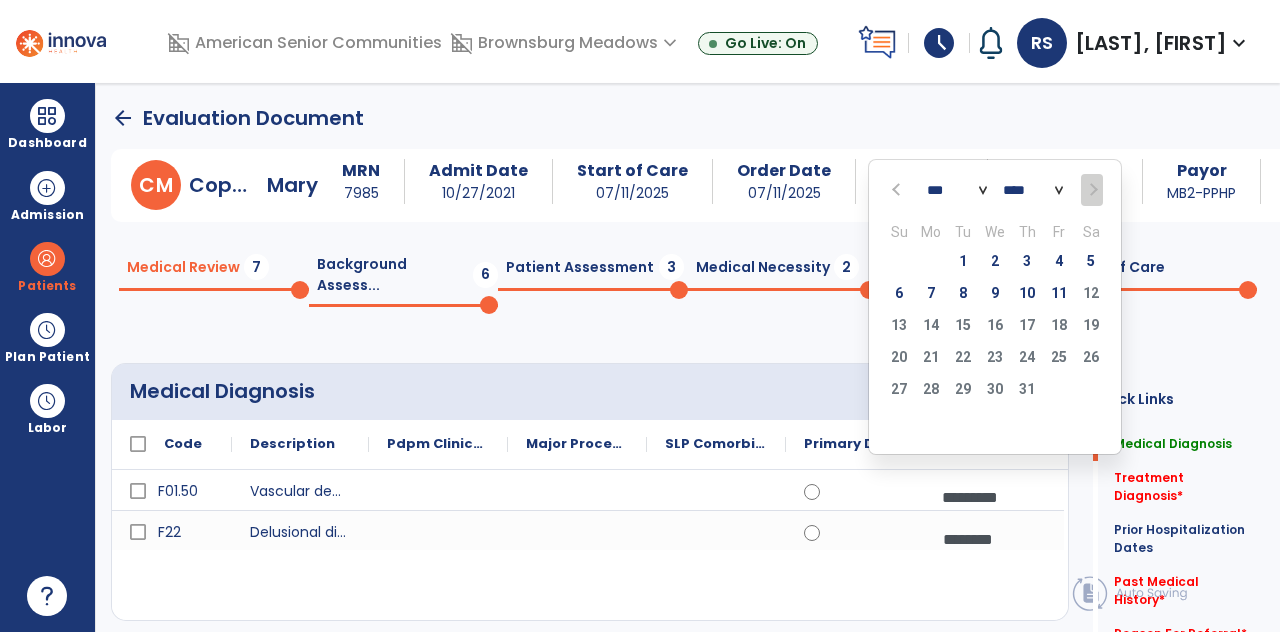 click on "9" 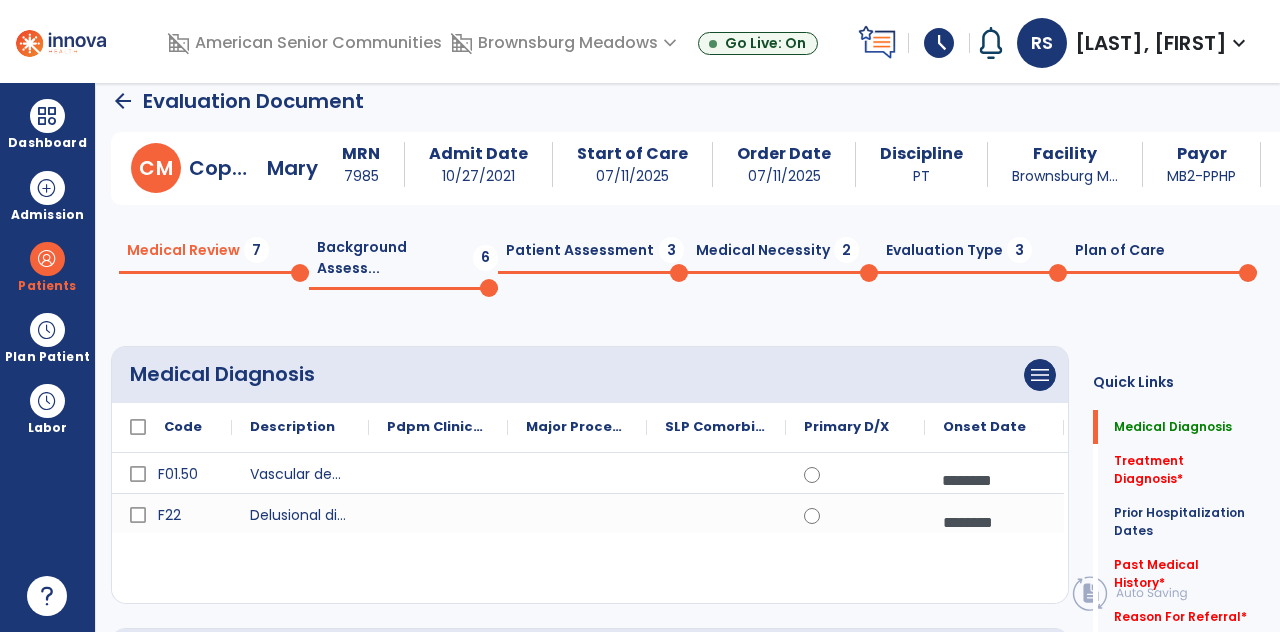 scroll, scrollTop: 8, scrollLeft: 0, axis: vertical 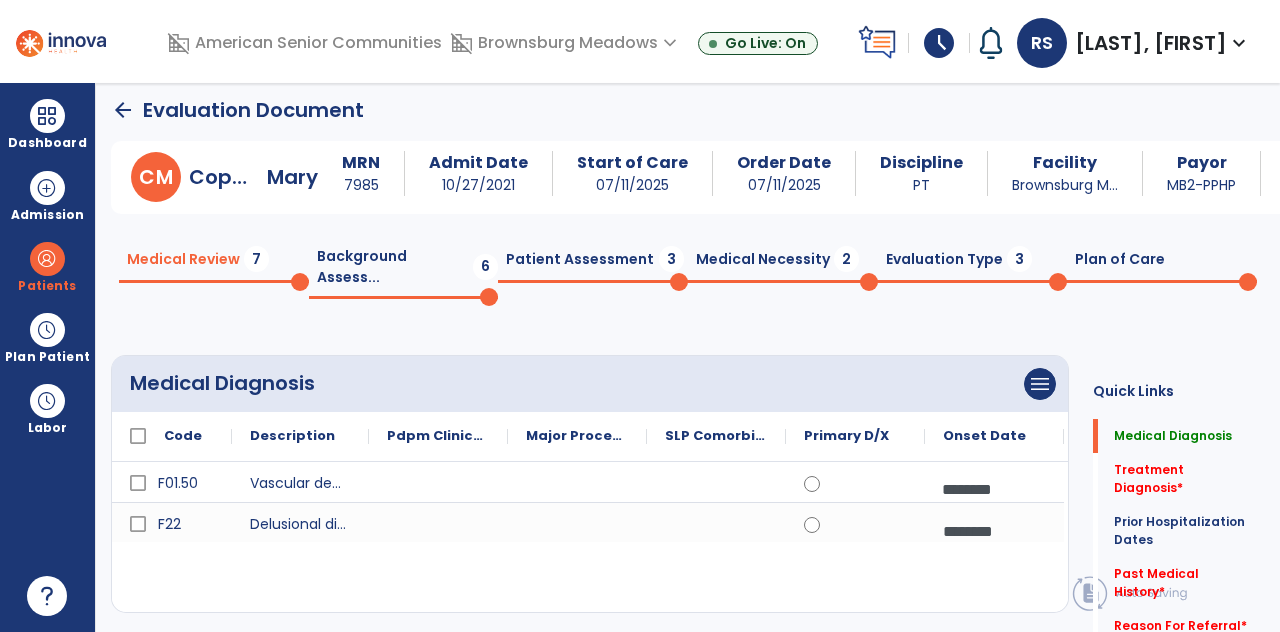 click on "menu   Add Medical Diagnosis   Delete Medical Diagnosis" 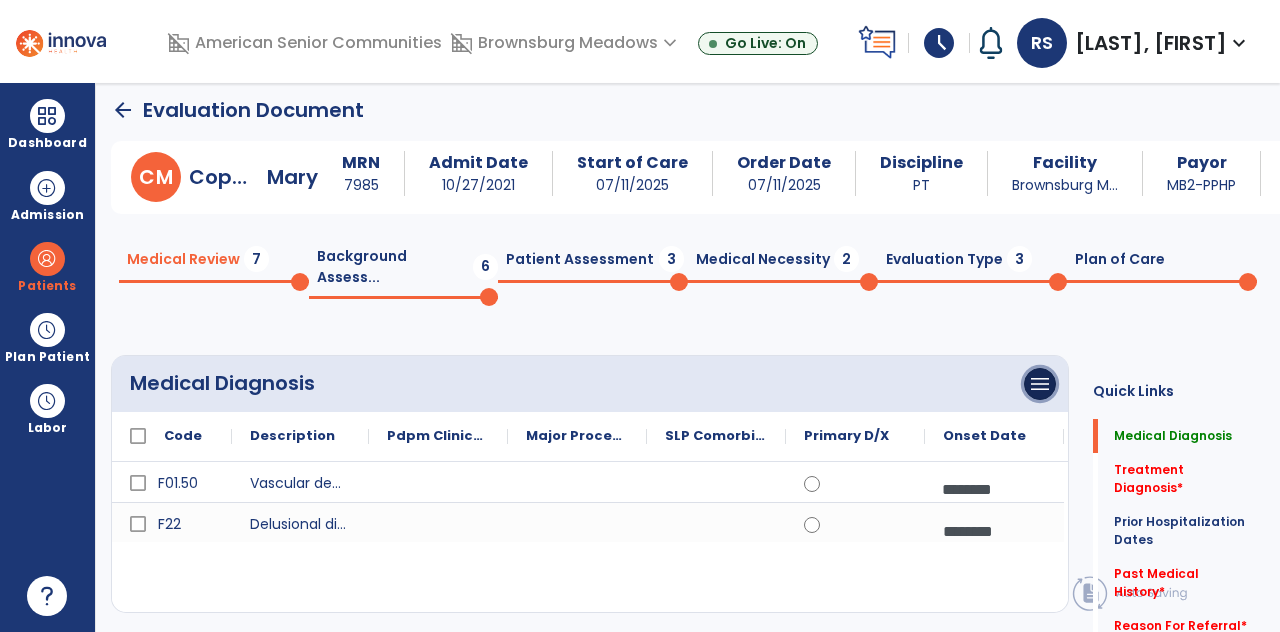 click on "menu" at bounding box center [1040, 384] 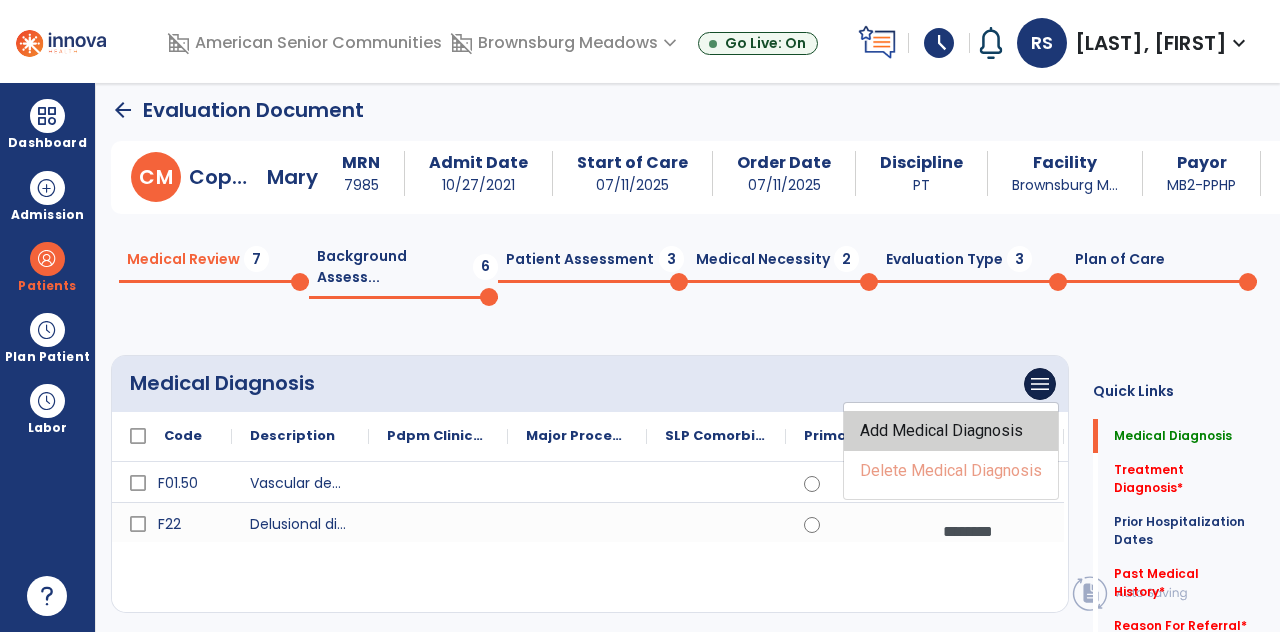 click on "Add Medical Diagnosis" 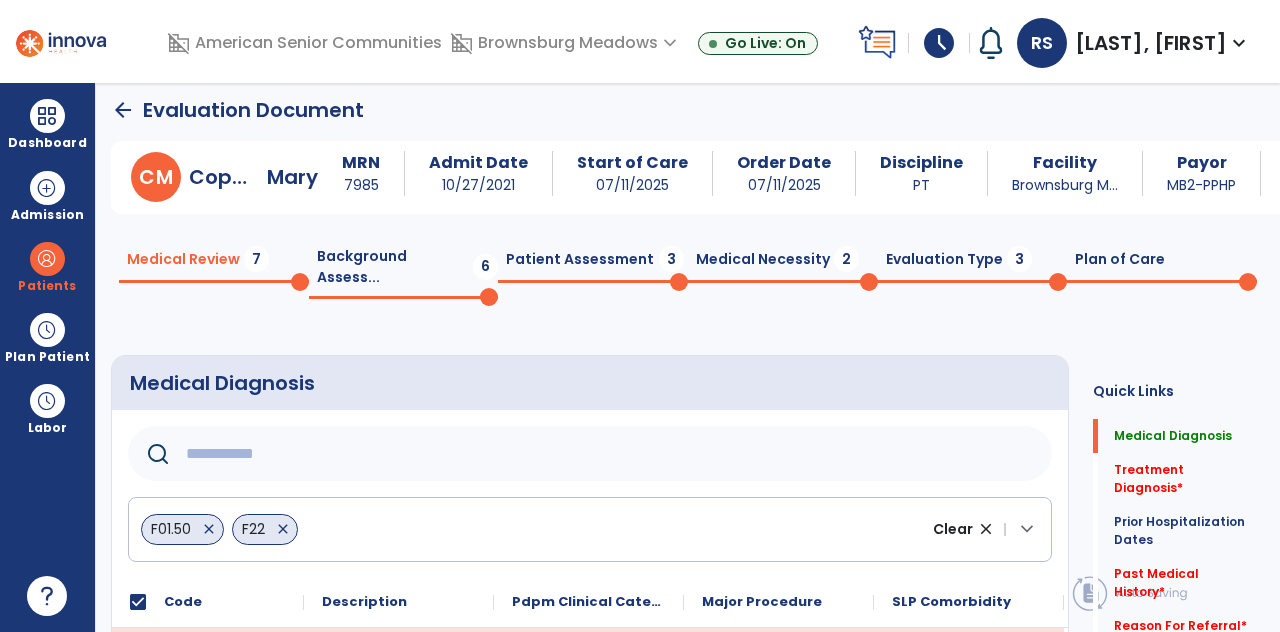 click 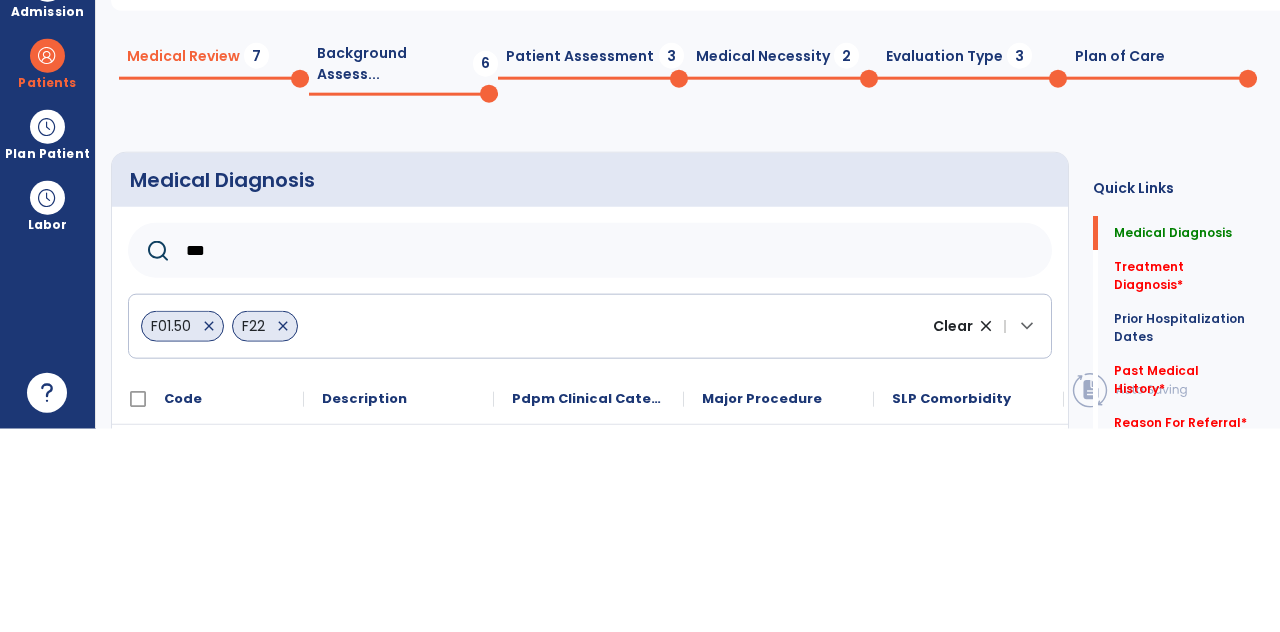 scroll, scrollTop: 96, scrollLeft: 0, axis: vertical 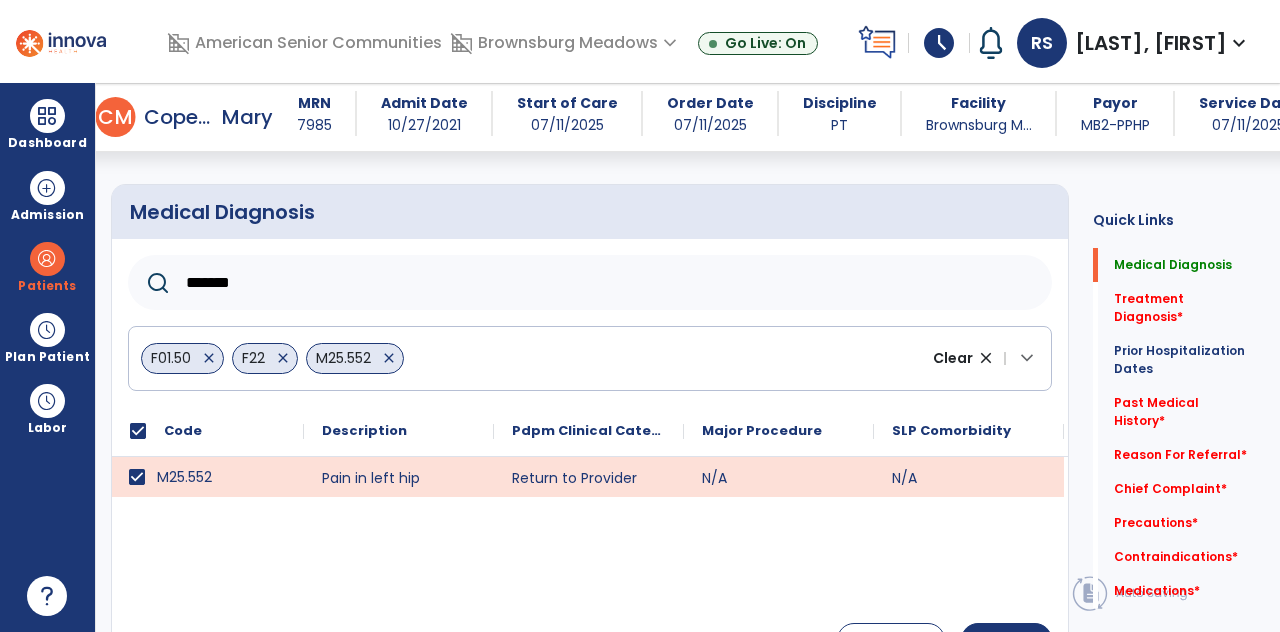 click on "*******" 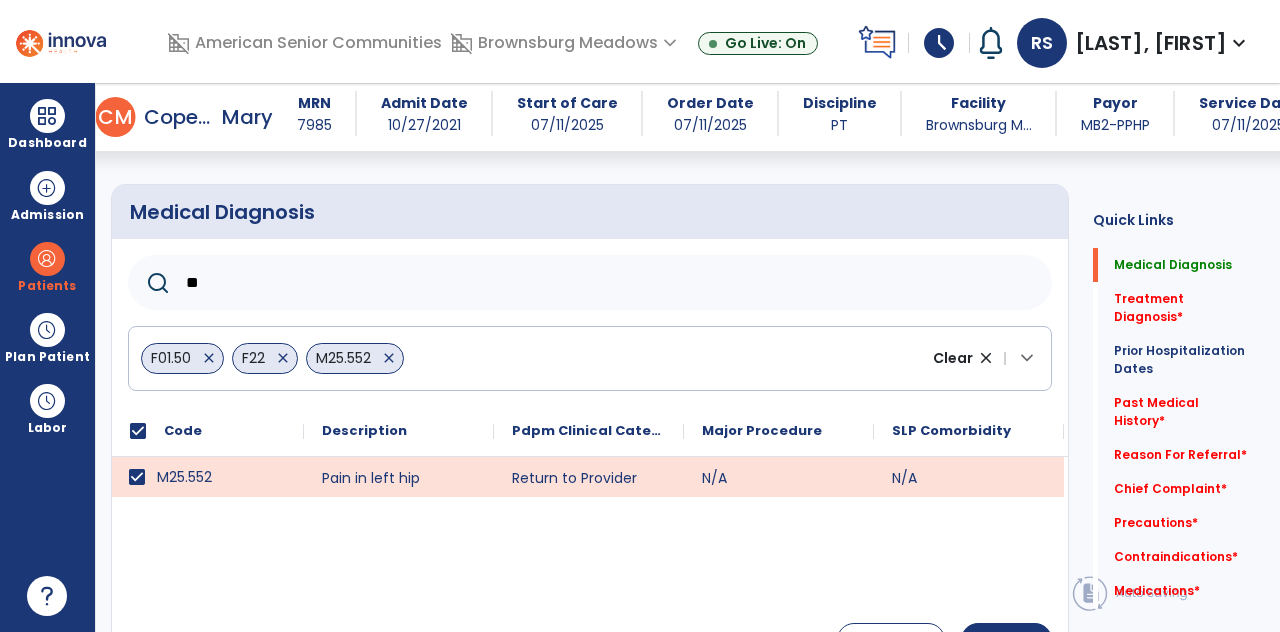 type on "*" 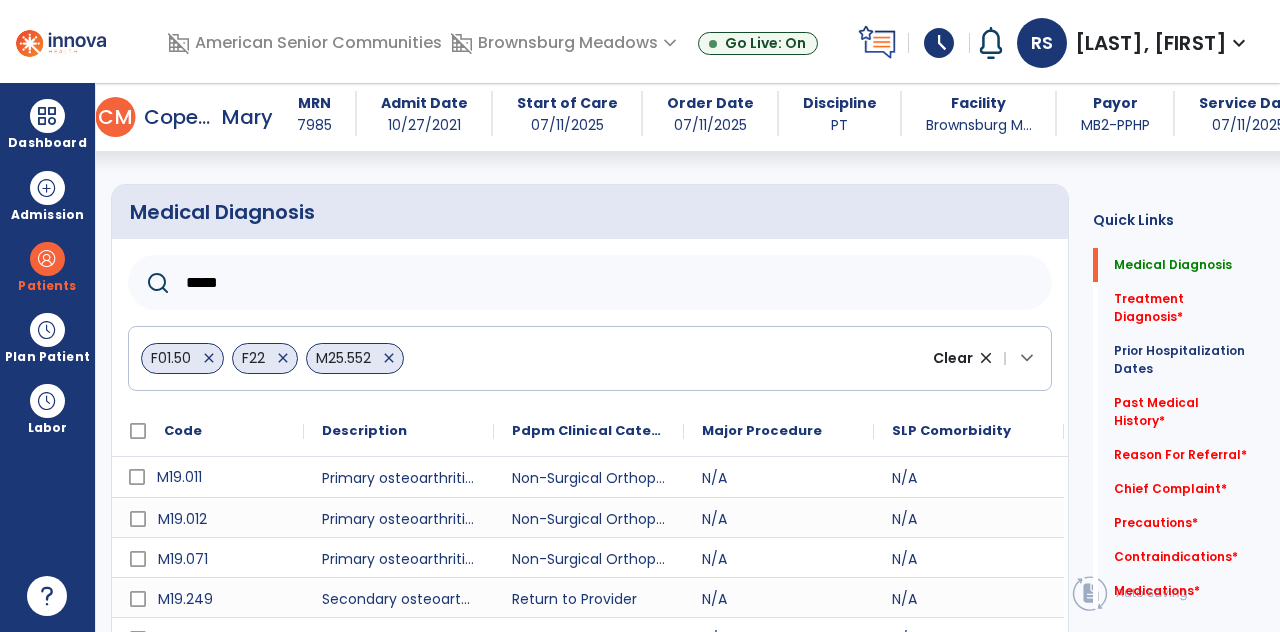 scroll, scrollTop: 96, scrollLeft: 0, axis: vertical 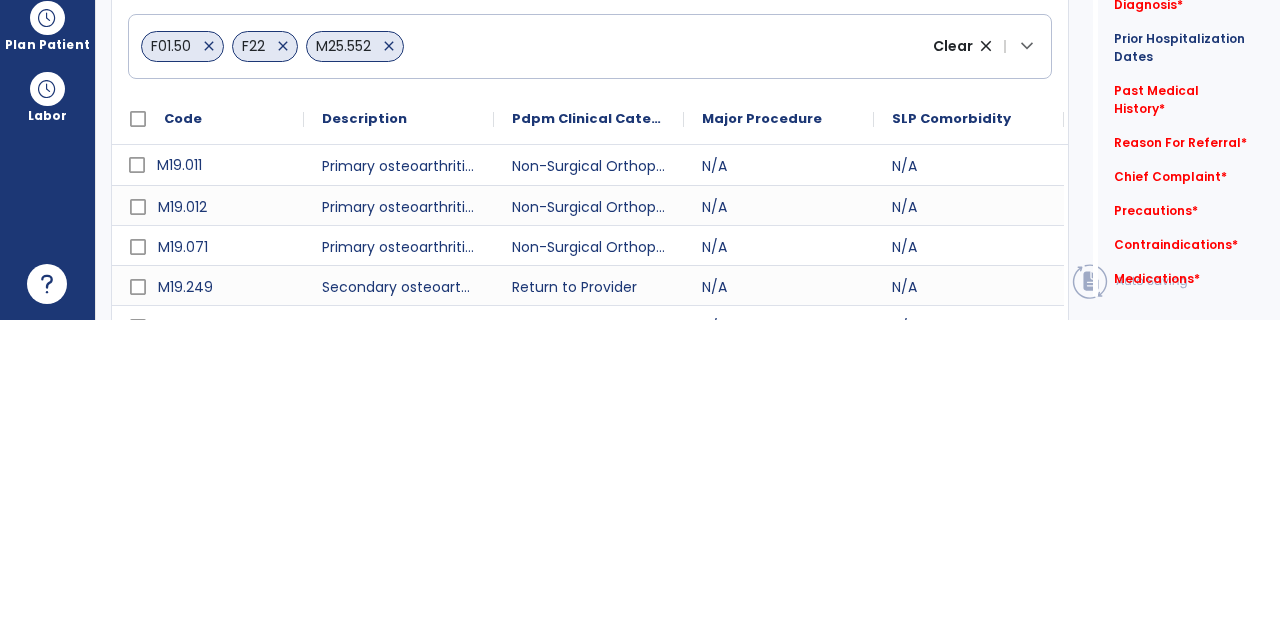 type on "******" 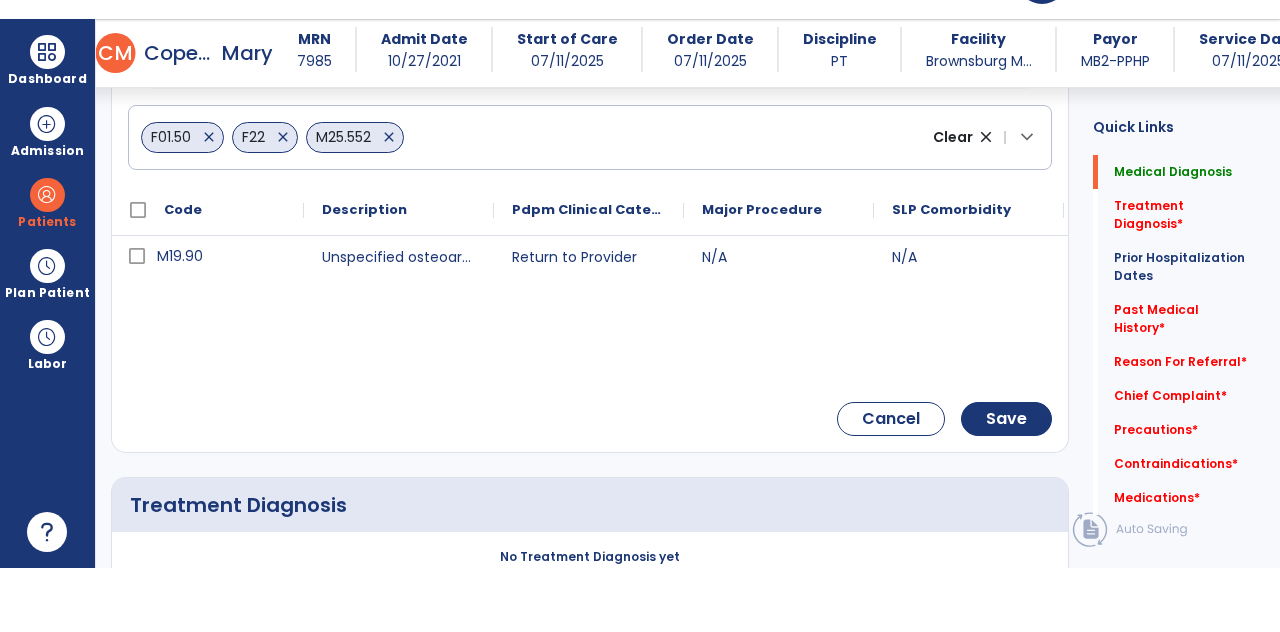 scroll, scrollTop: 317, scrollLeft: 0, axis: vertical 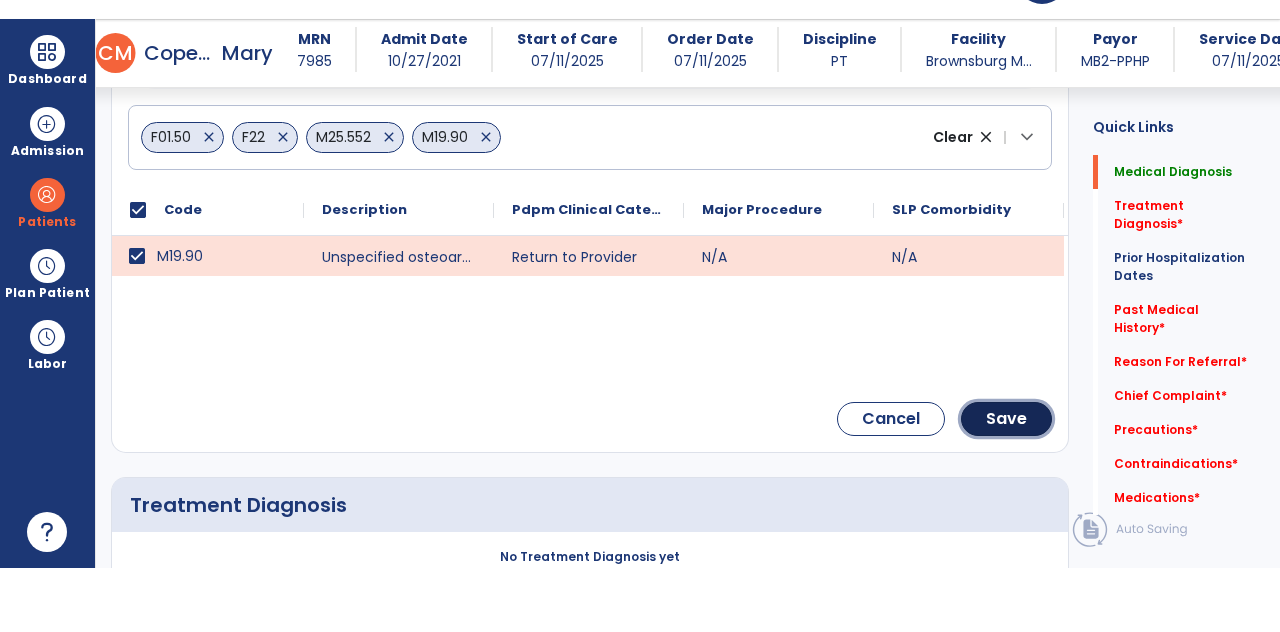 click on "Save" 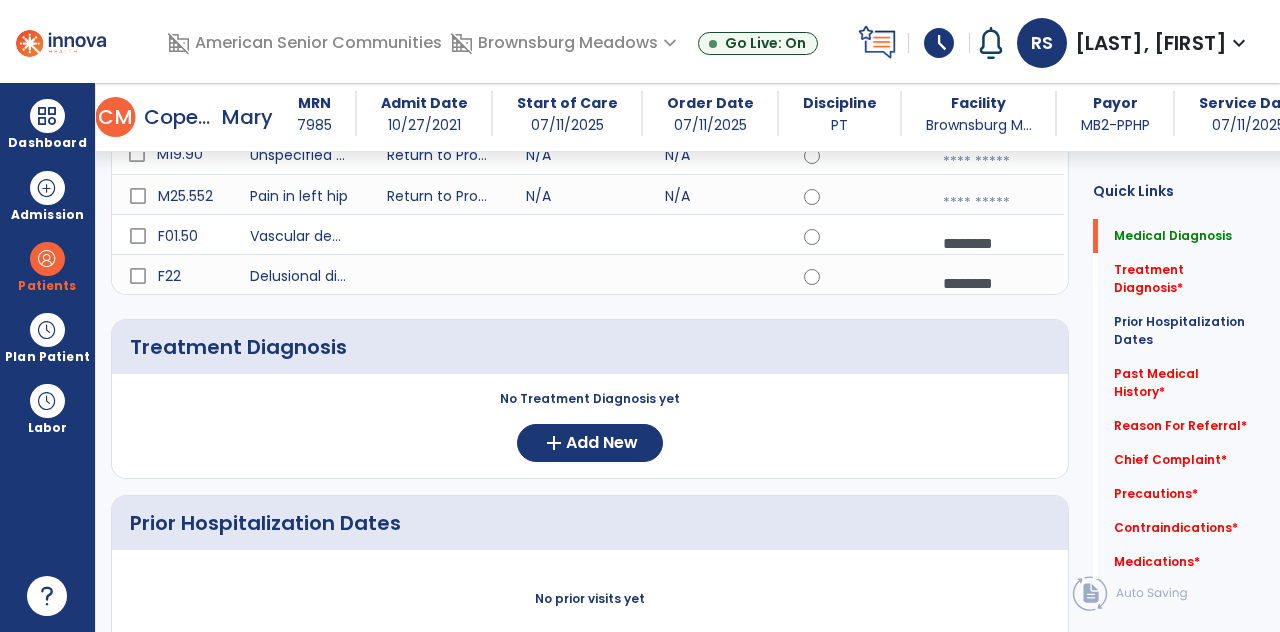 scroll, scrollTop: 152, scrollLeft: 0, axis: vertical 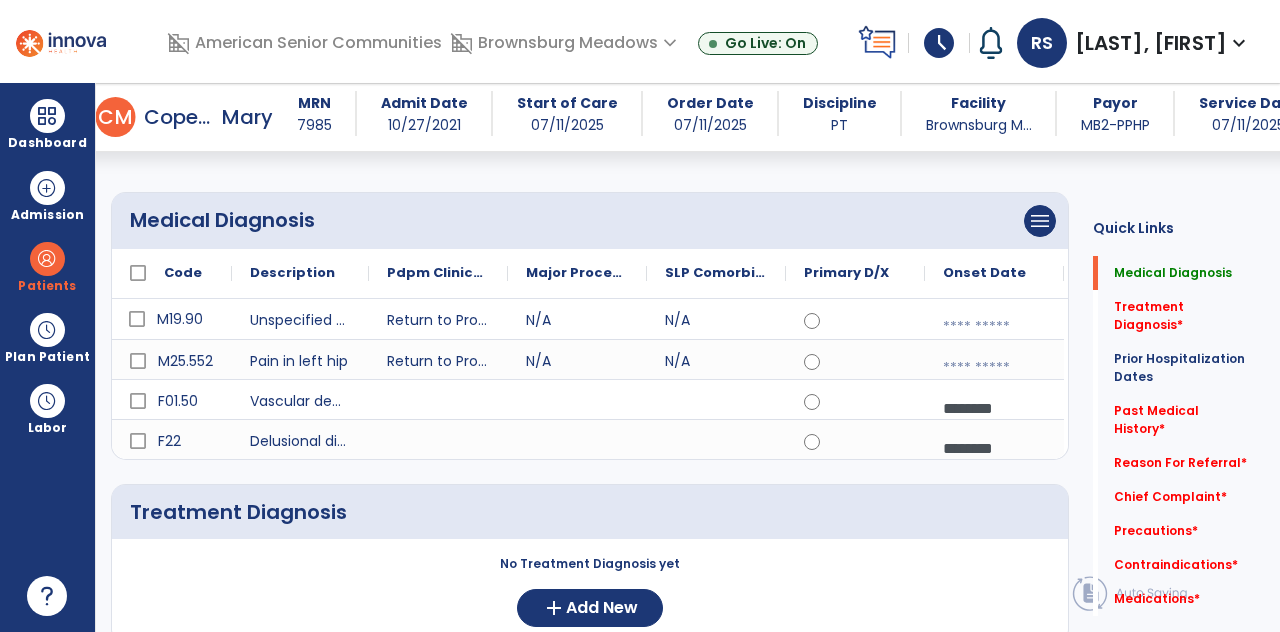click at bounding box center (994, 368) 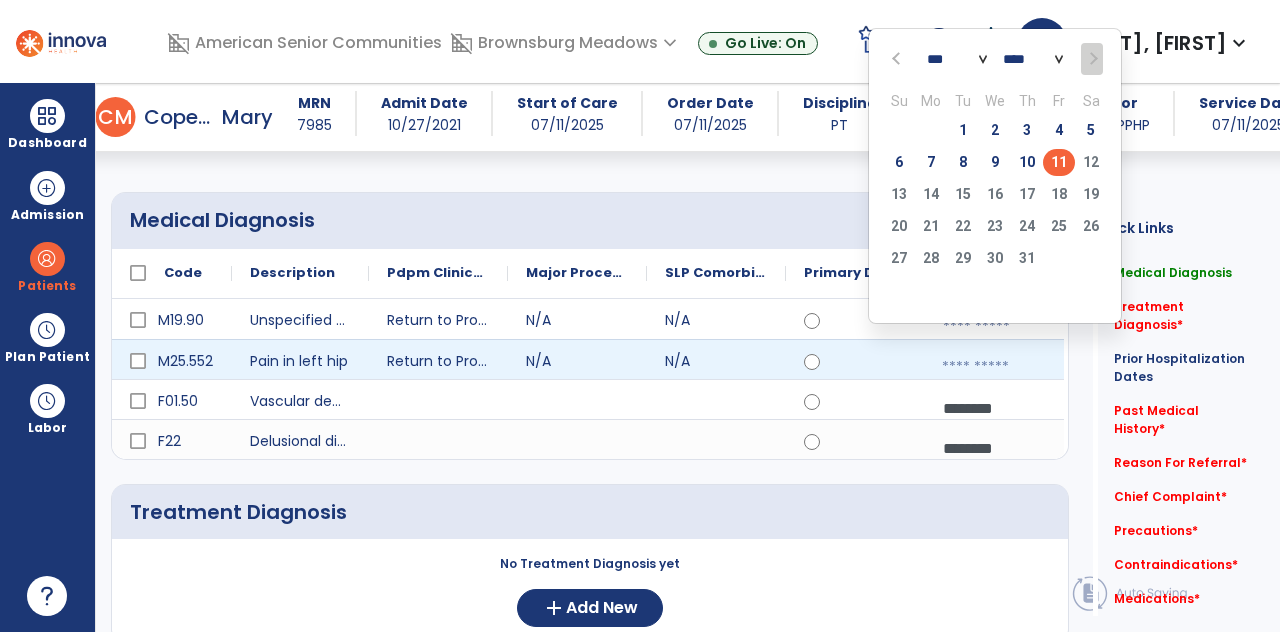 click on "9" 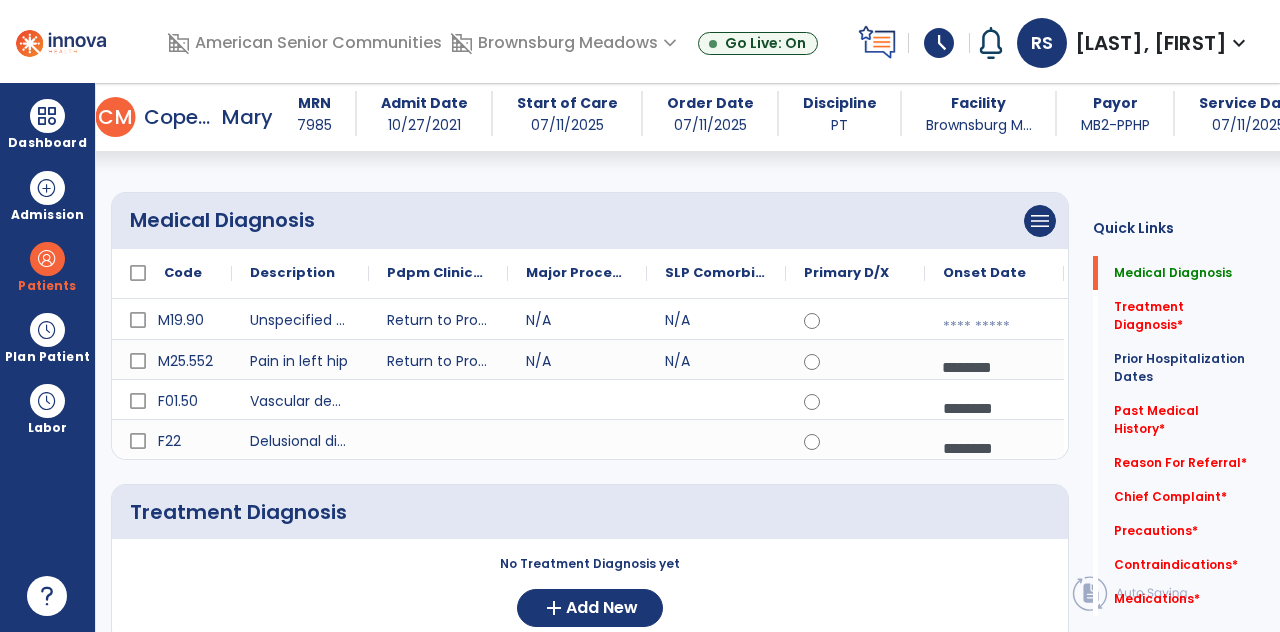 click at bounding box center [994, 327] 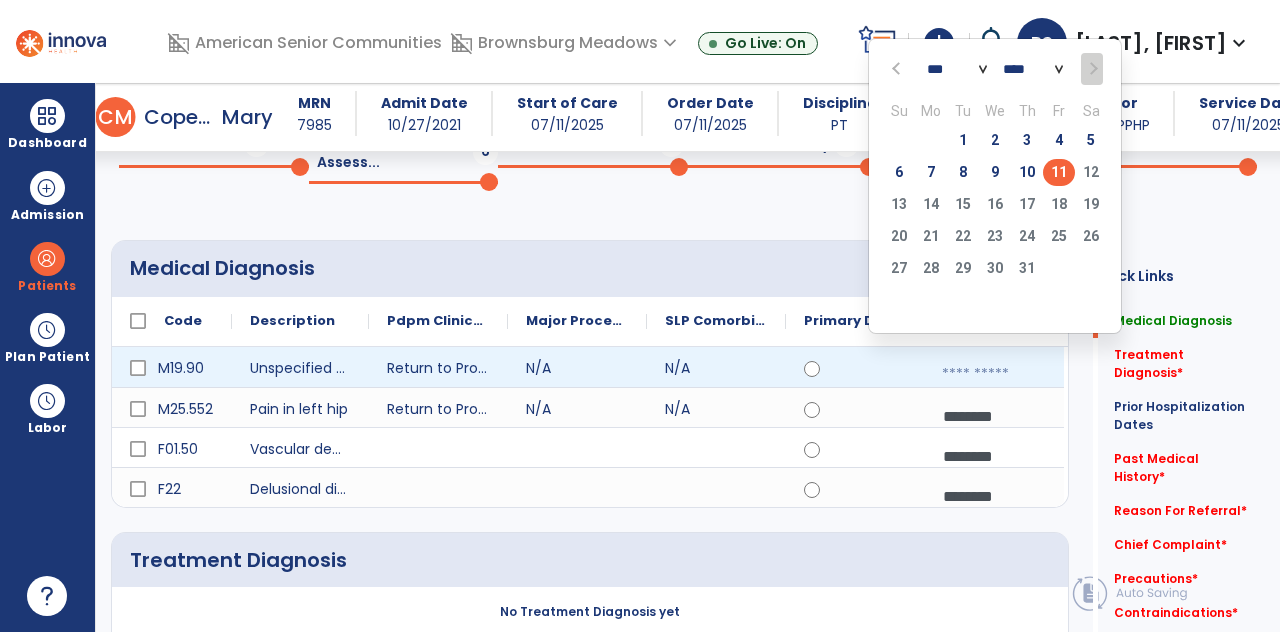 scroll, scrollTop: 102, scrollLeft: 0, axis: vertical 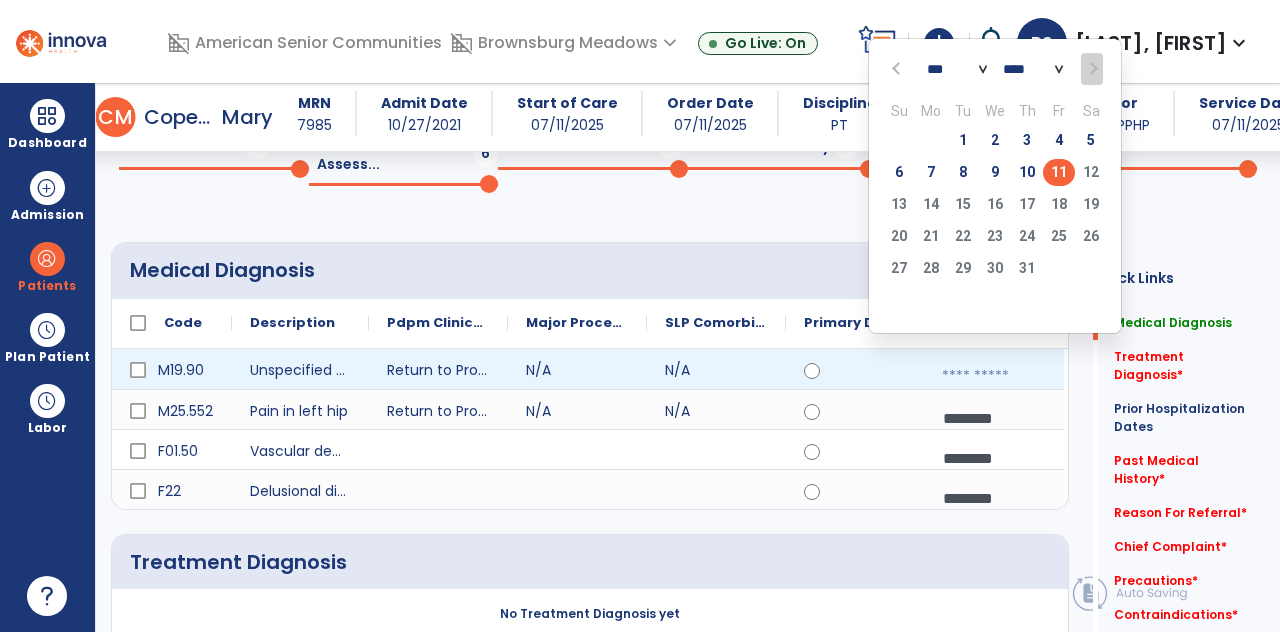 click on "9" 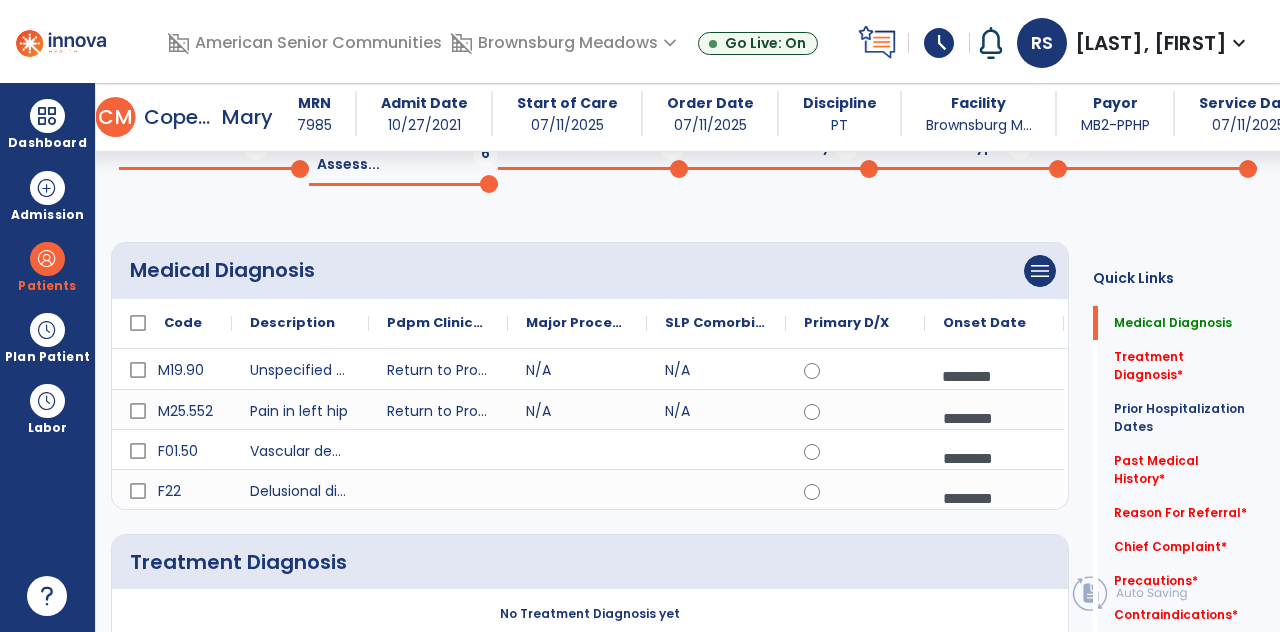 click on "Past Medical History   *" 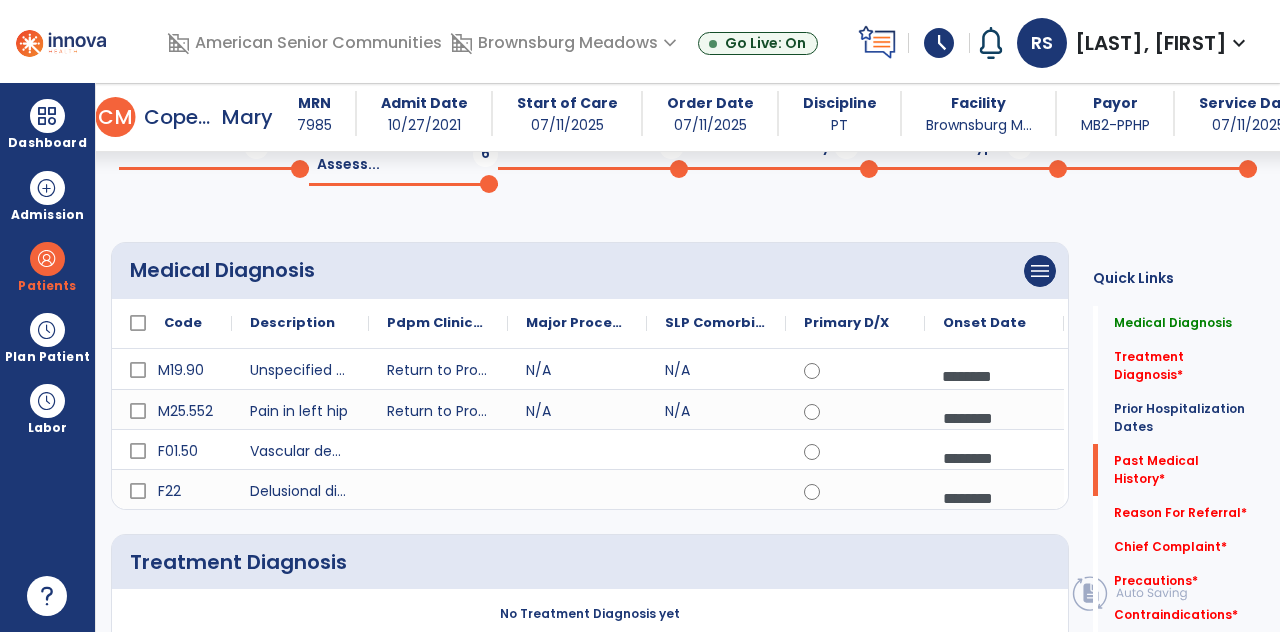 scroll, scrollTop: 90, scrollLeft: 0, axis: vertical 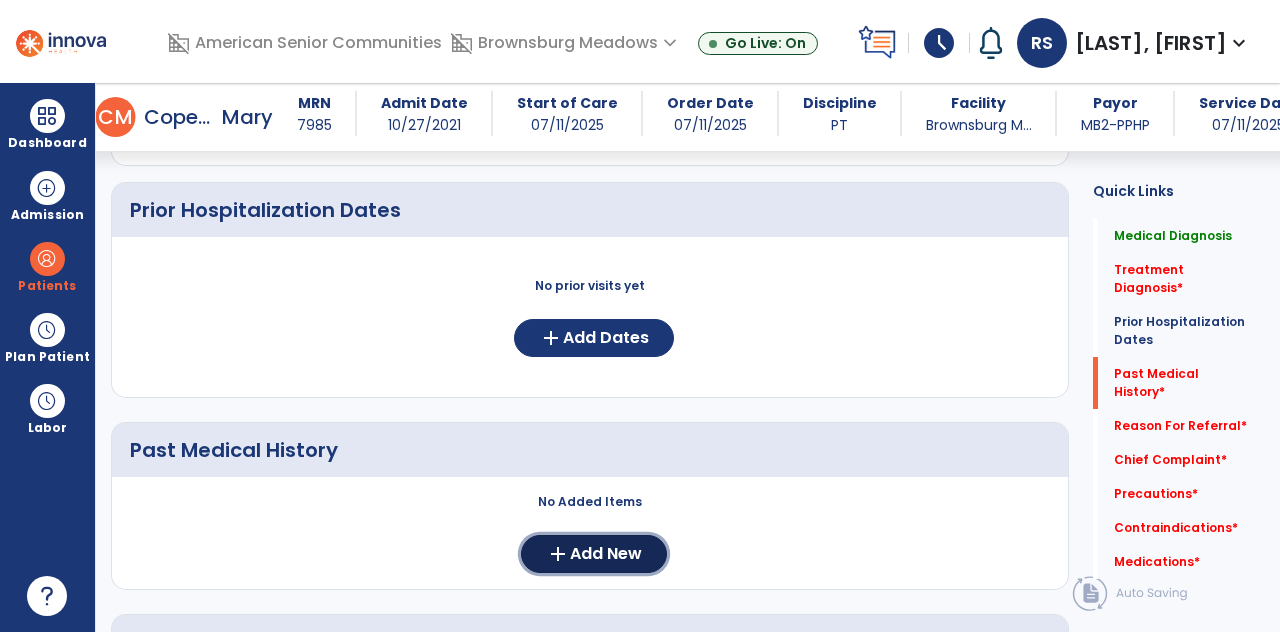 click on "add  Add New" 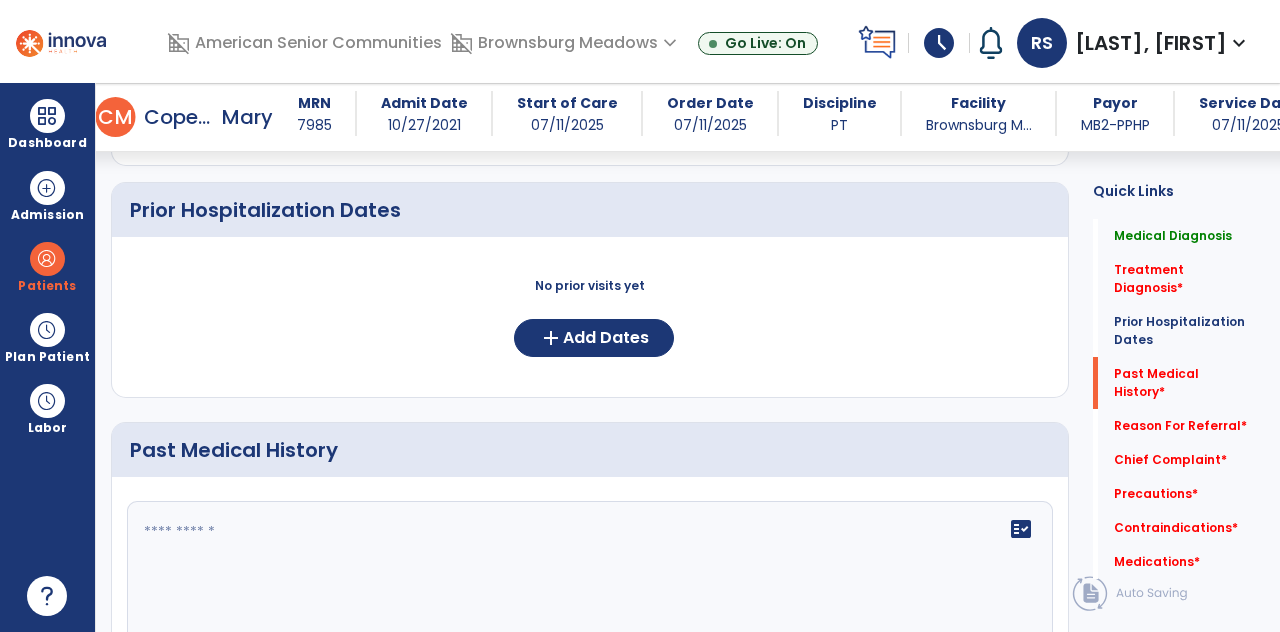 click 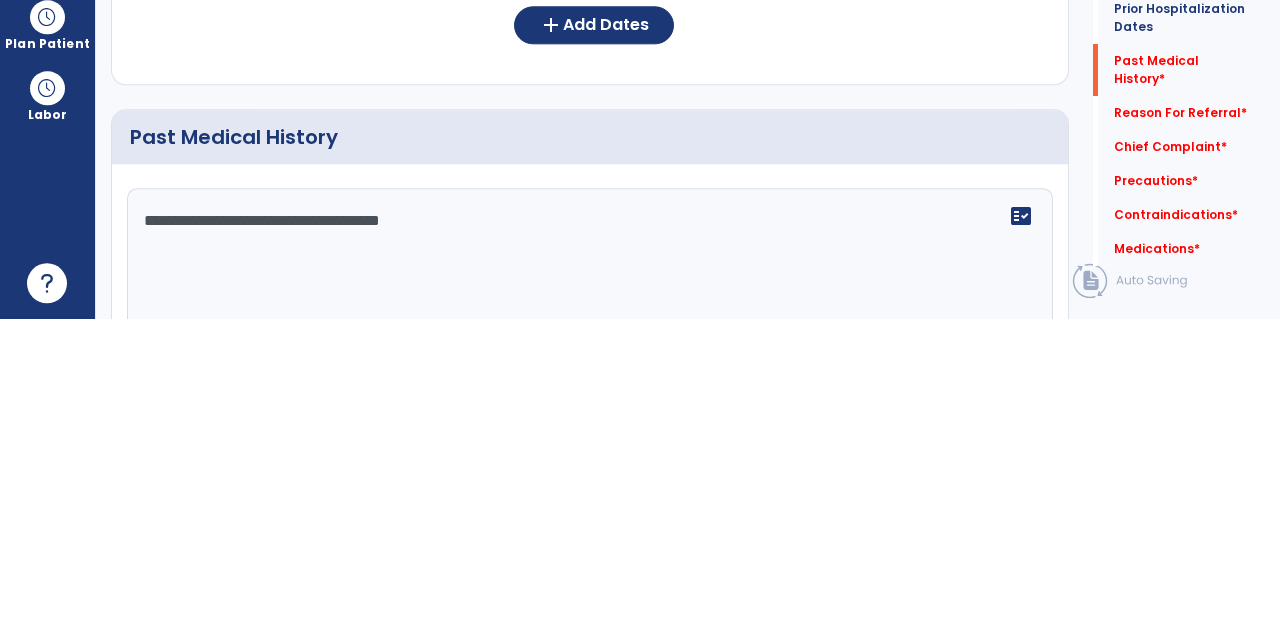 type on "**********" 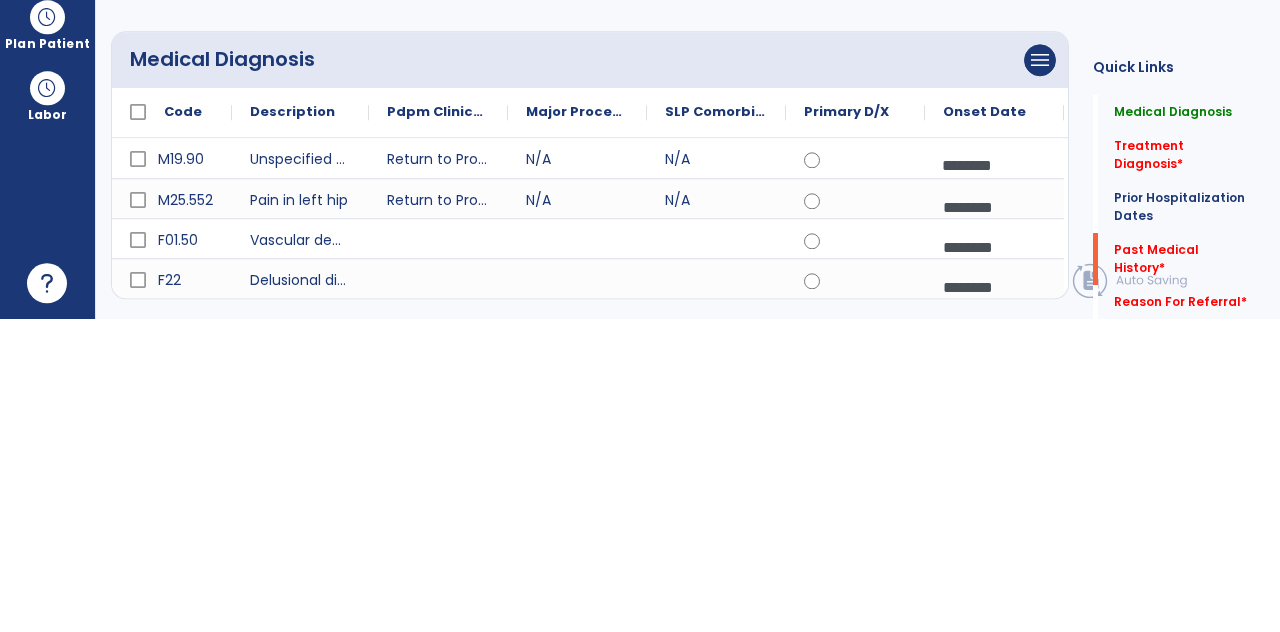 scroll, scrollTop: 90, scrollLeft: 0, axis: vertical 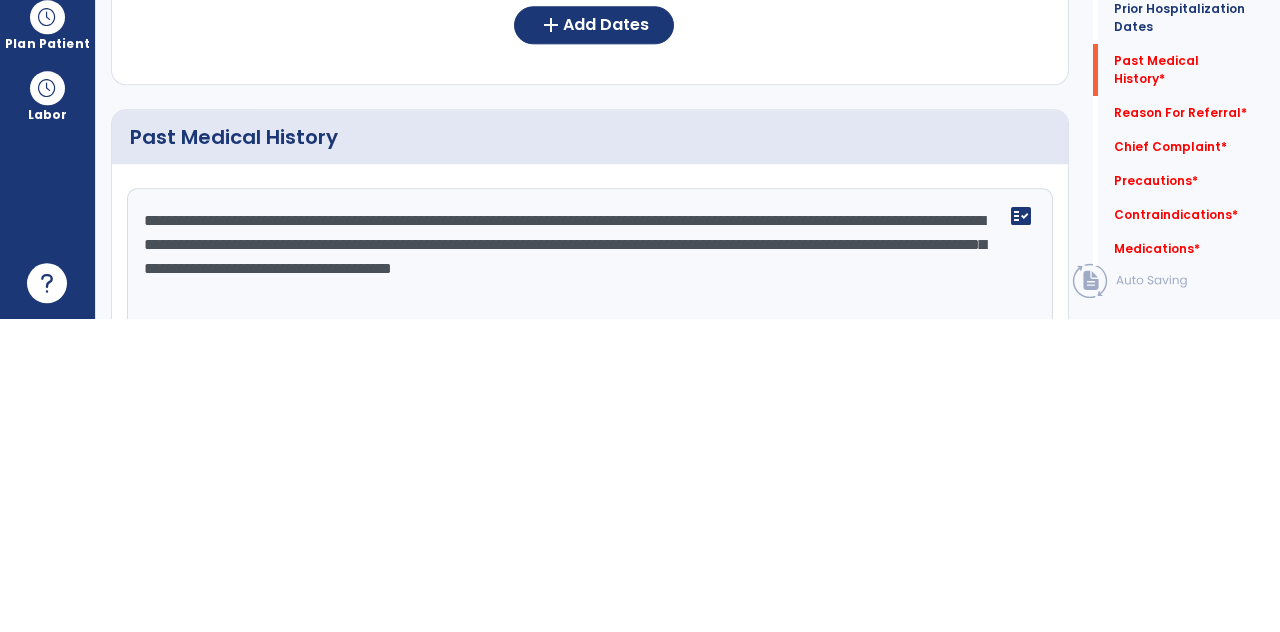 type on "**********" 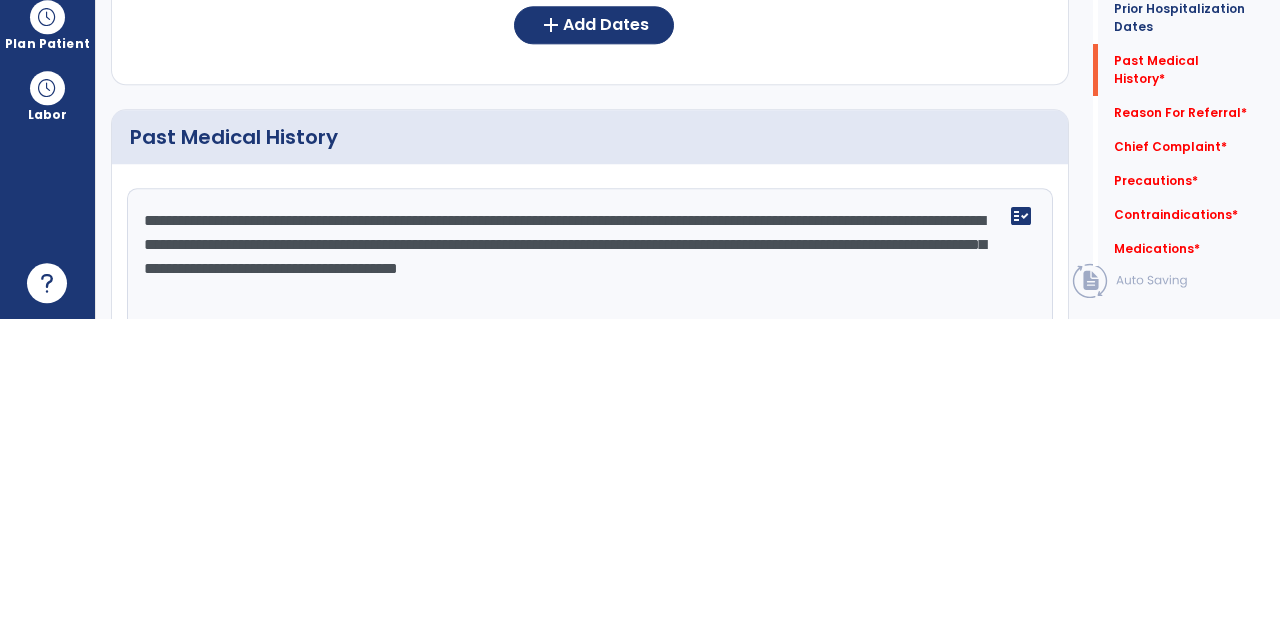 click on "Save" 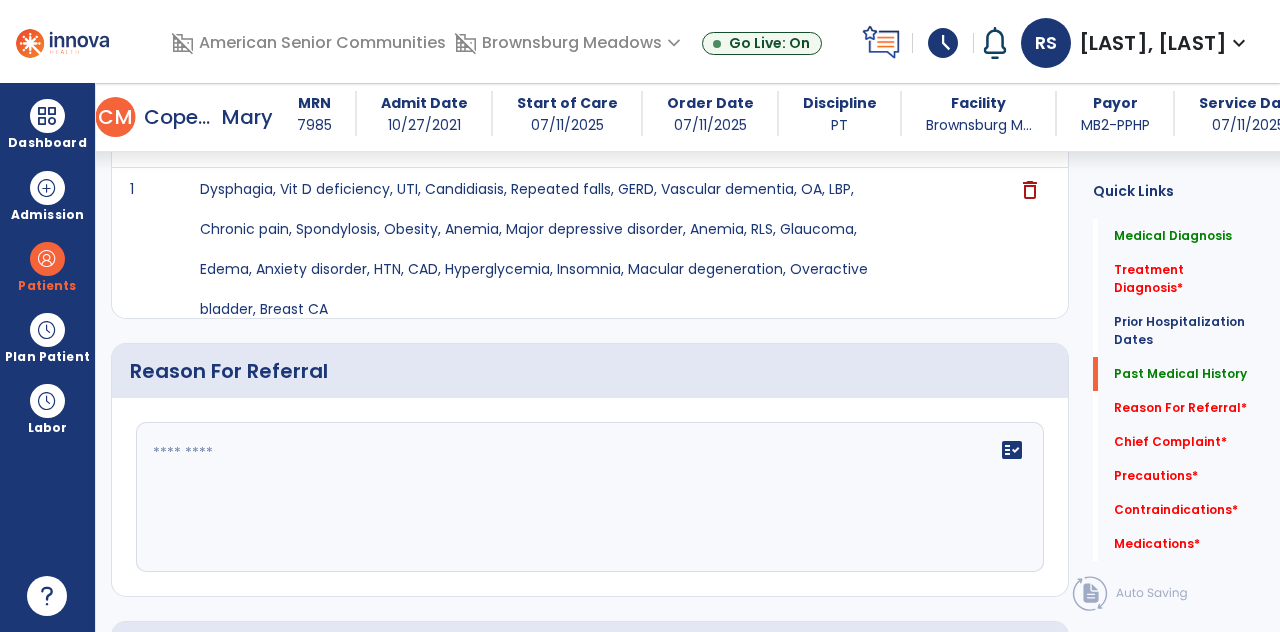 click 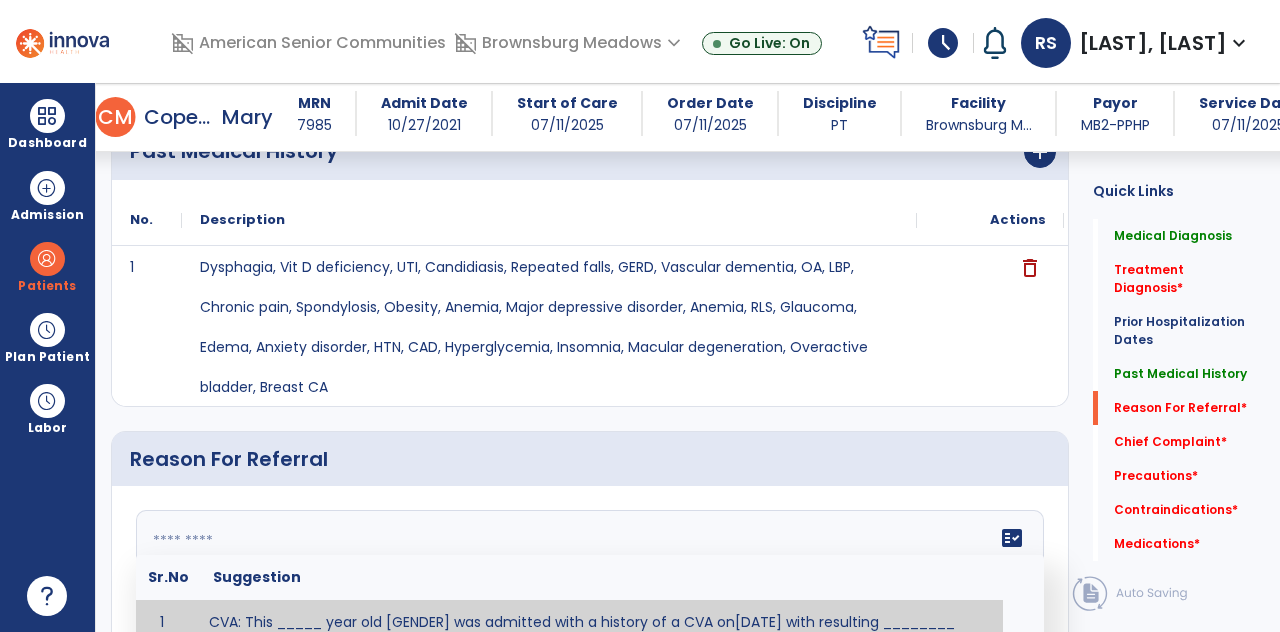 scroll, scrollTop: 916, scrollLeft: 0, axis: vertical 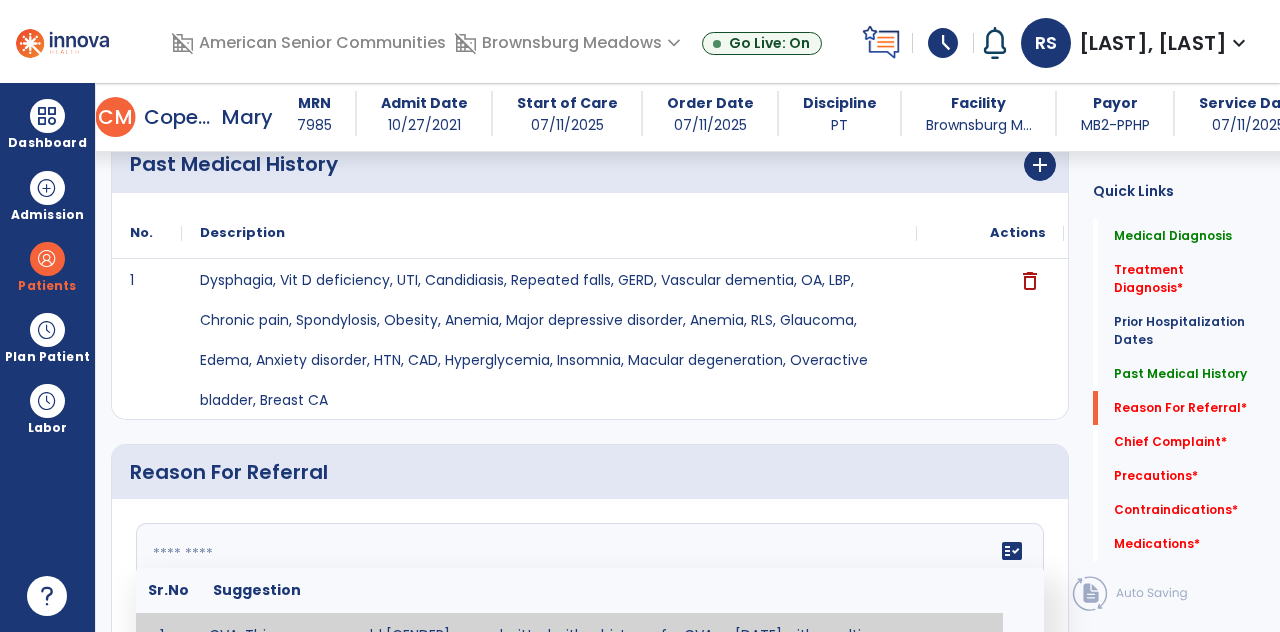 click 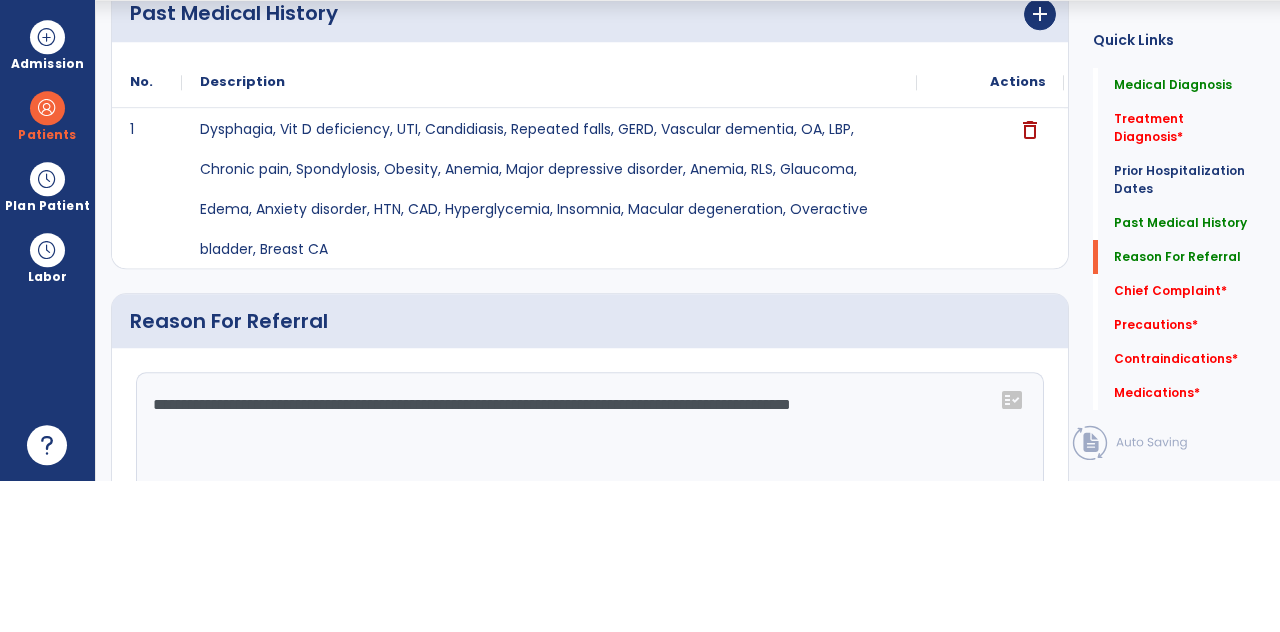 scroll, scrollTop: 89, scrollLeft: 0, axis: vertical 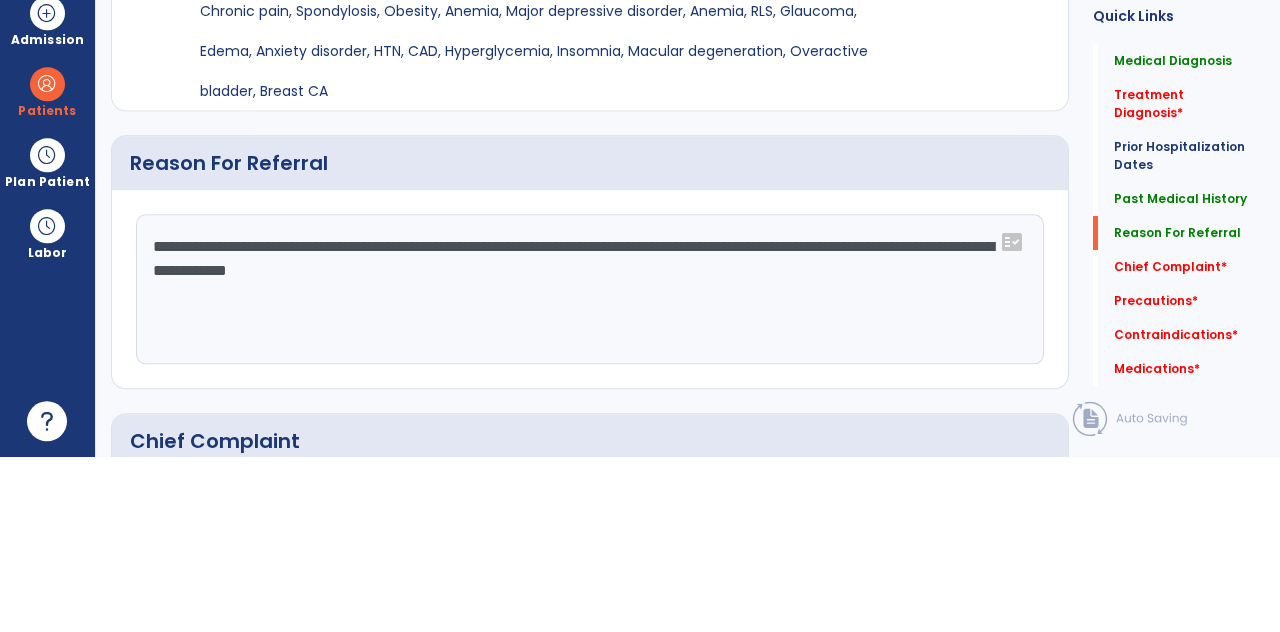 click on "**********" 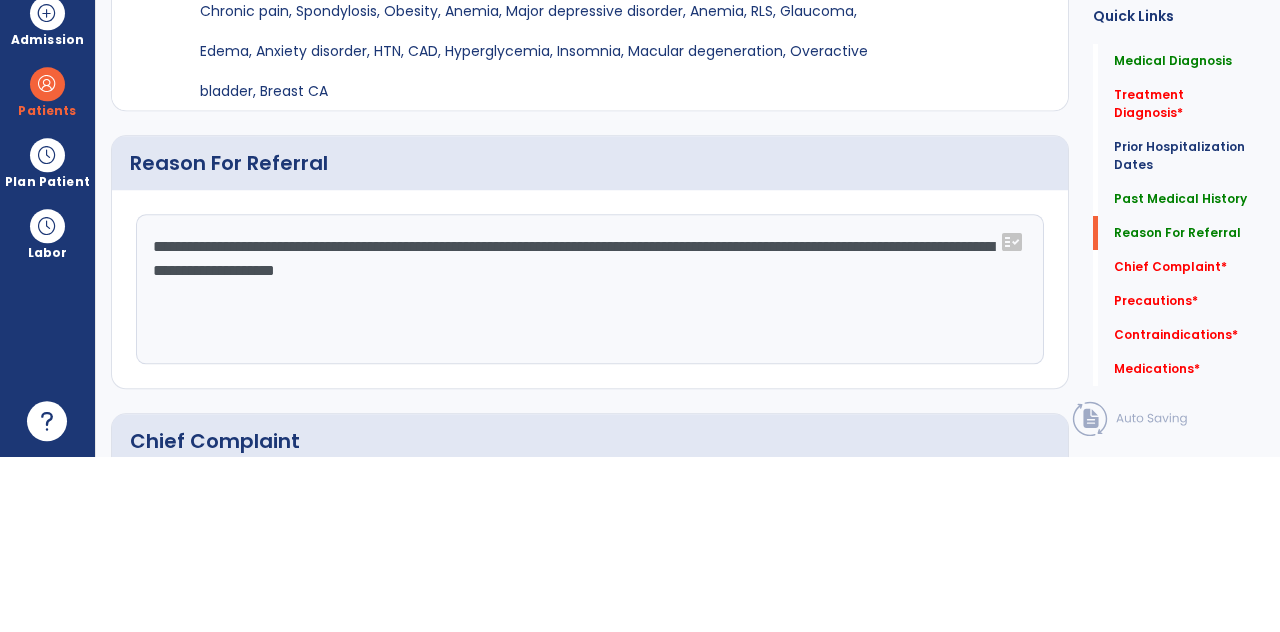 type on "**********" 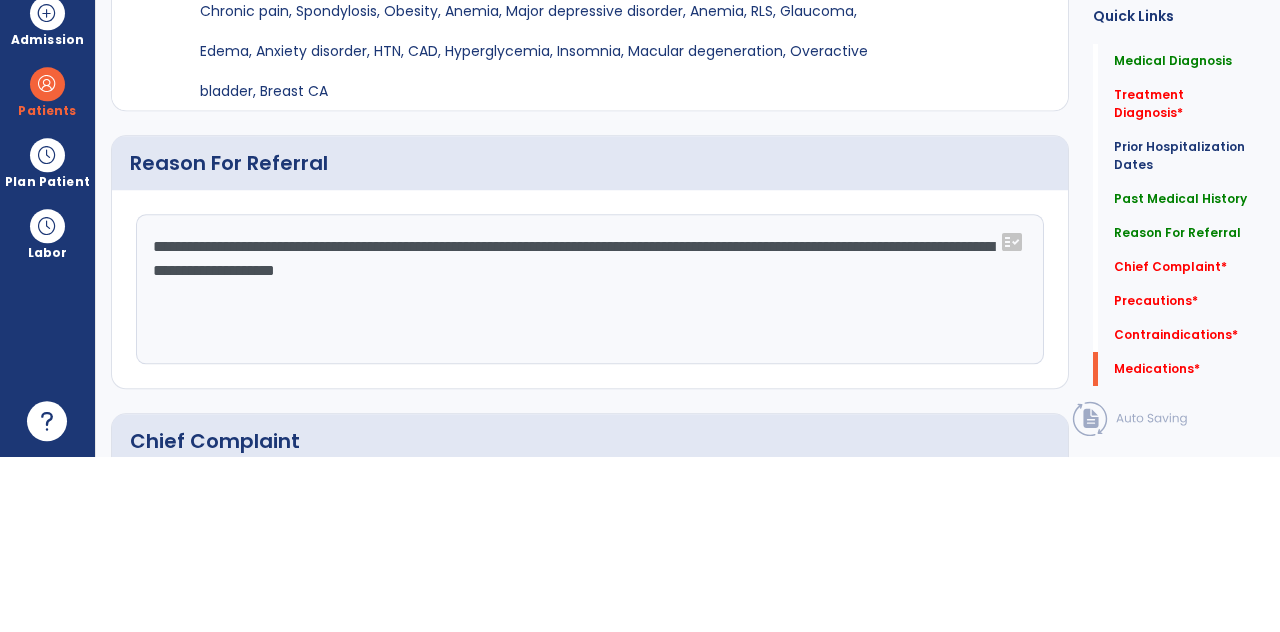 scroll, scrollTop: 1691, scrollLeft: 0, axis: vertical 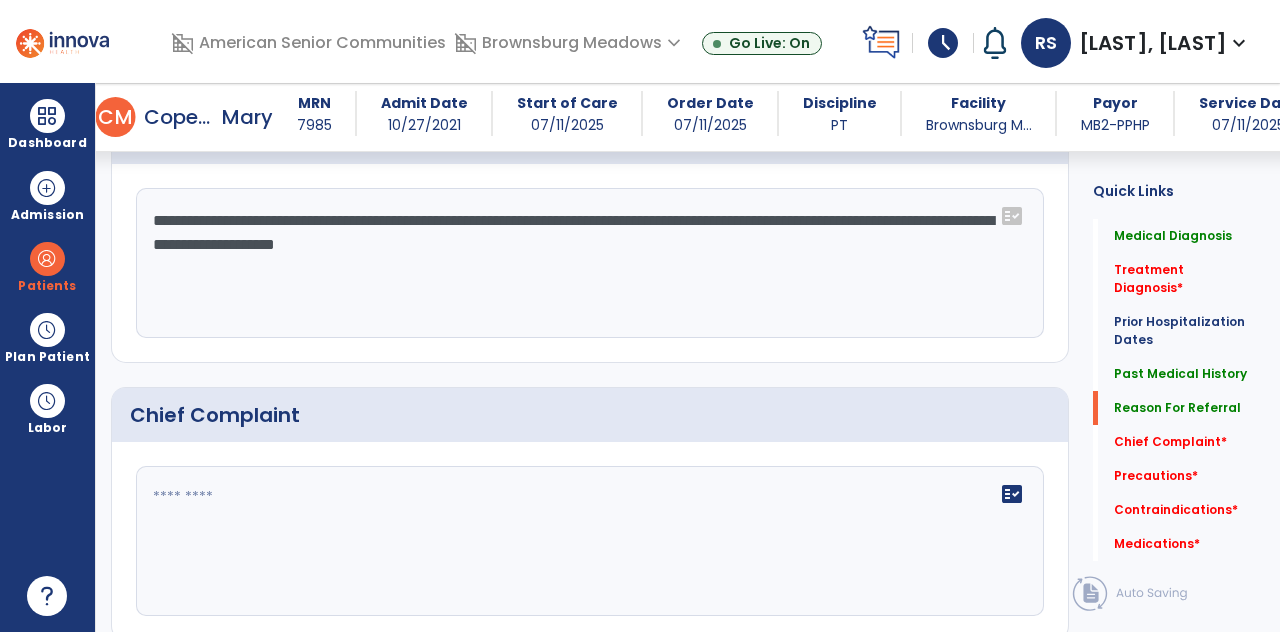click 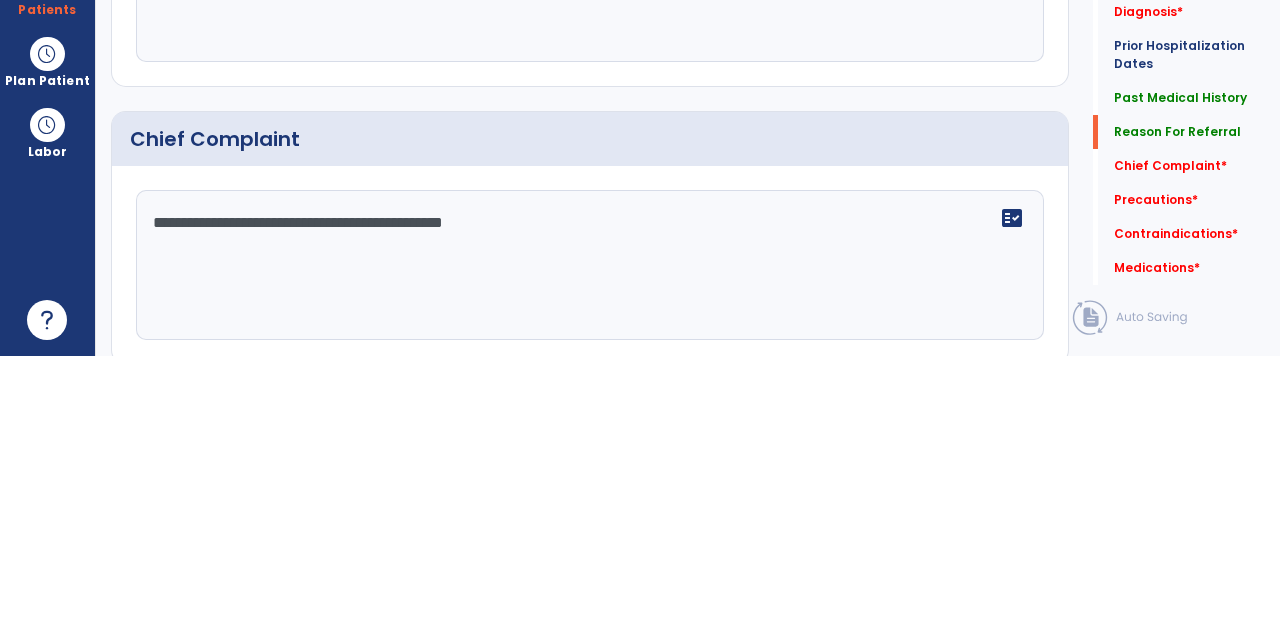 type on "**********" 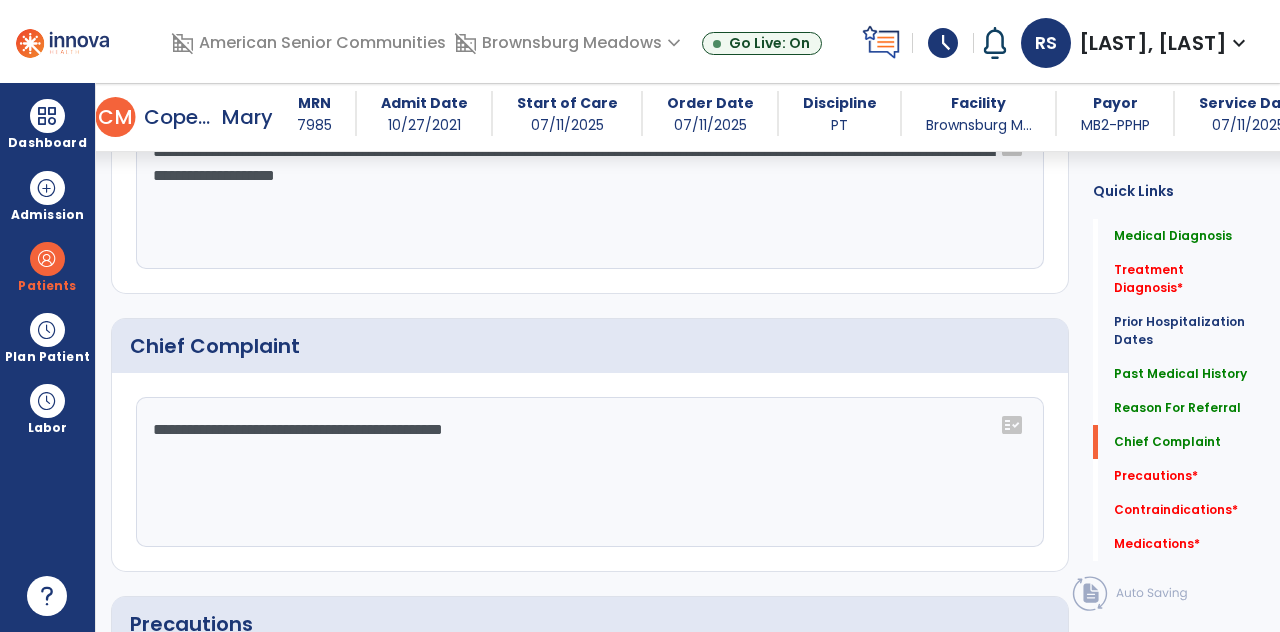 scroll, scrollTop: 1554, scrollLeft: 0, axis: vertical 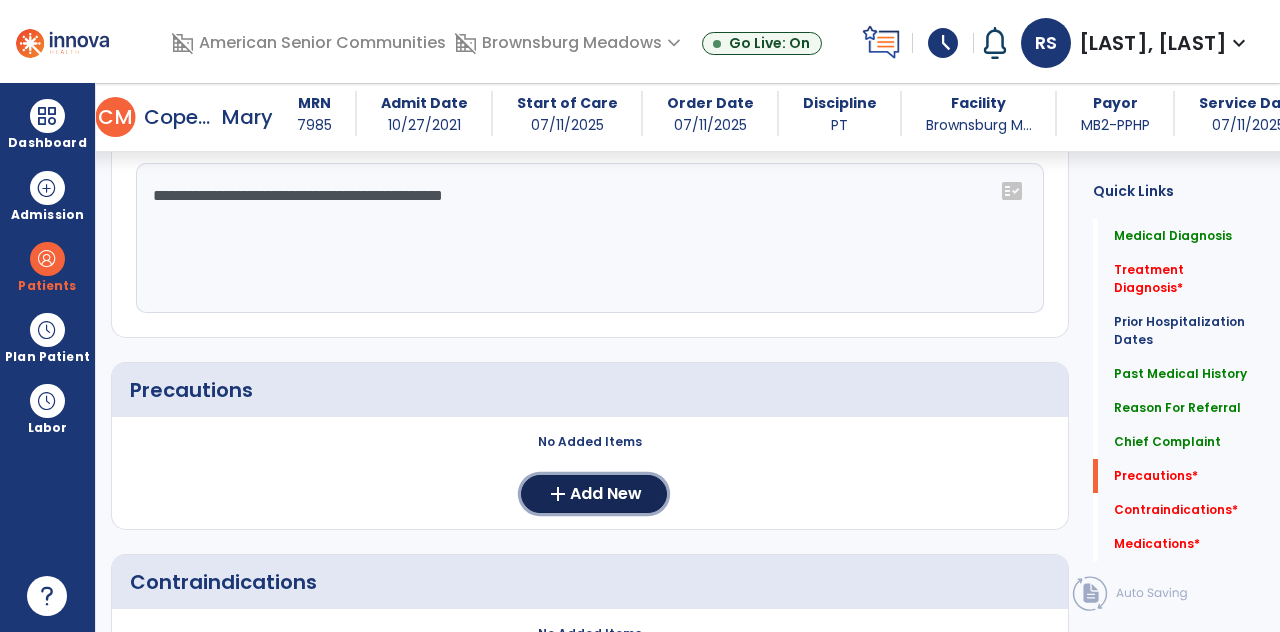 click on "Add New" 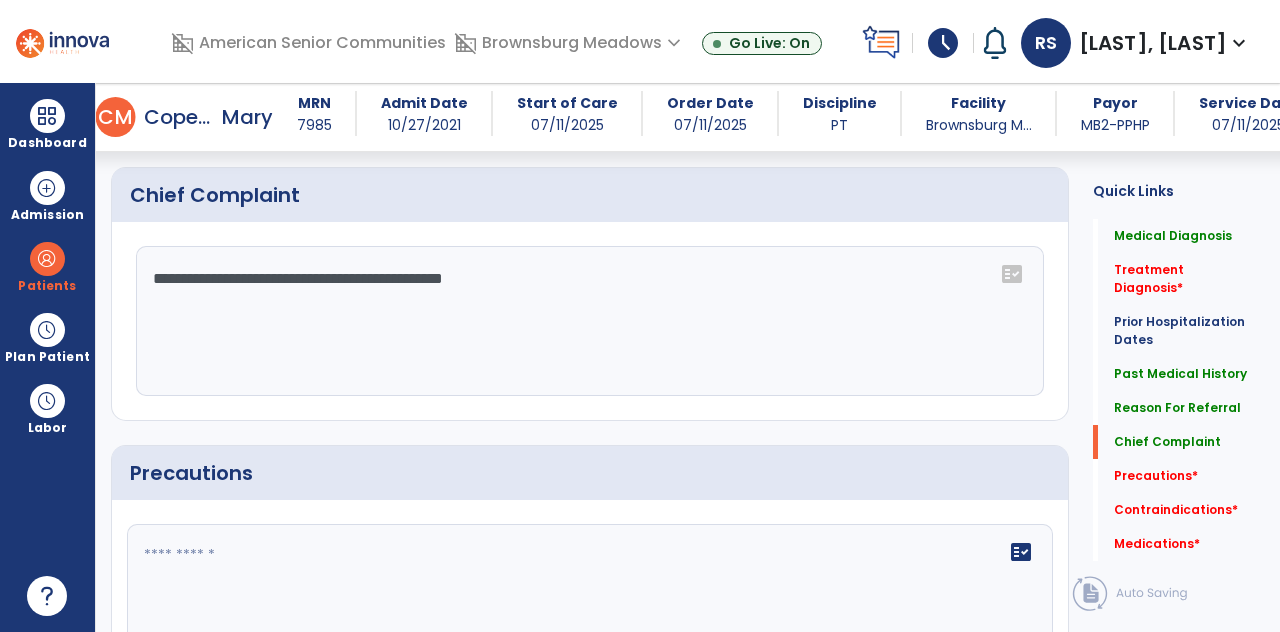 scroll, scrollTop: 1534, scrollLeft: 0, axis: vertical 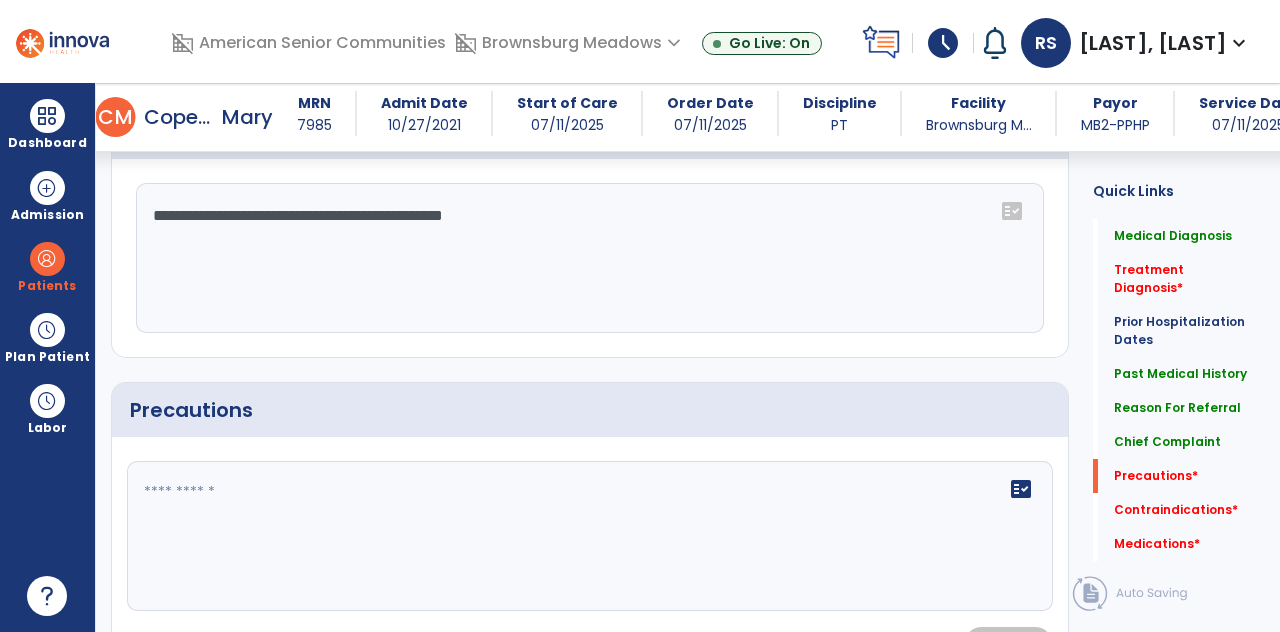 click 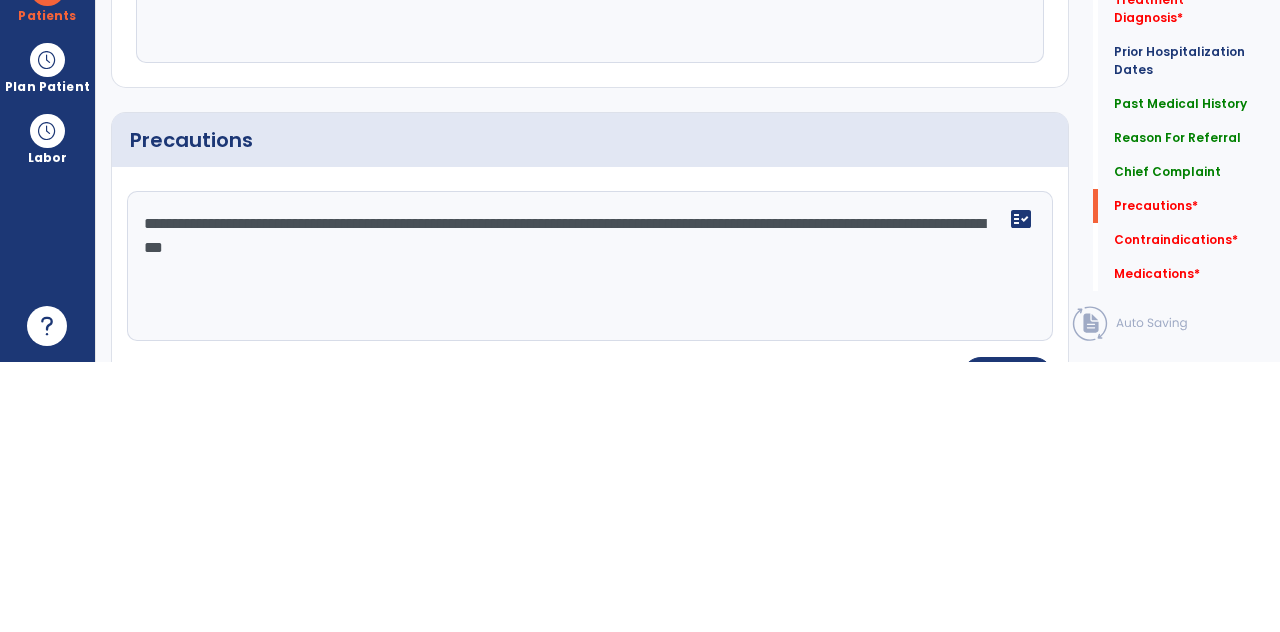 type on "**********" 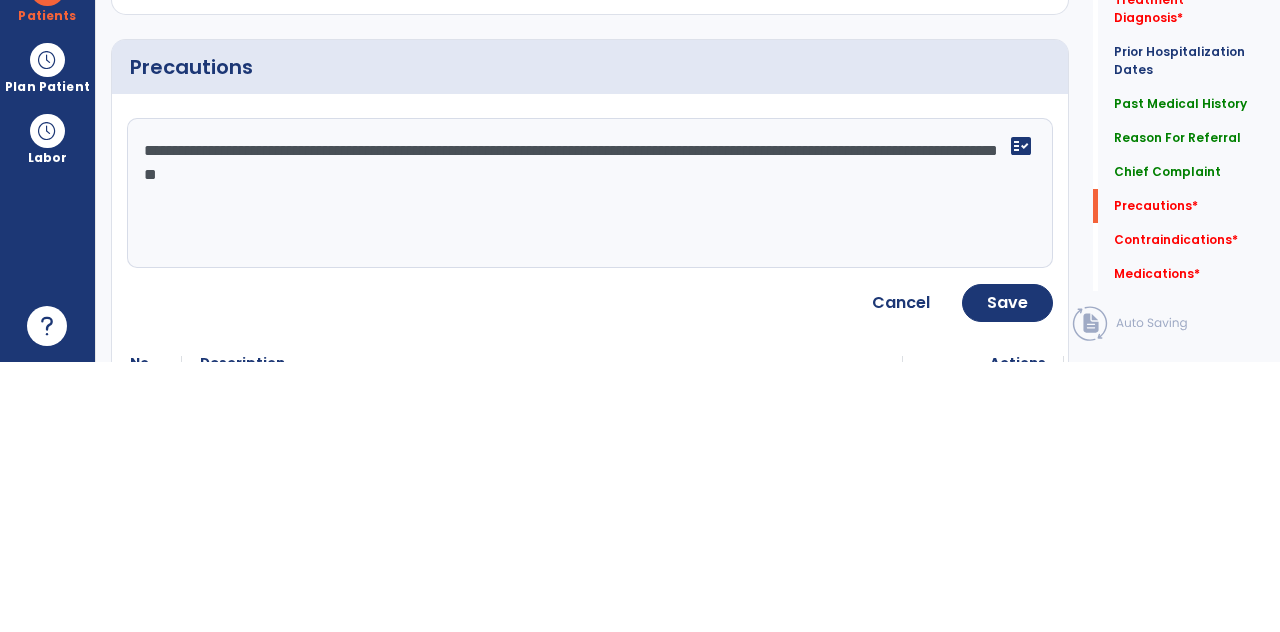 scroll, scrollTop: 1605, scrollLeft: 0, axis: vertical 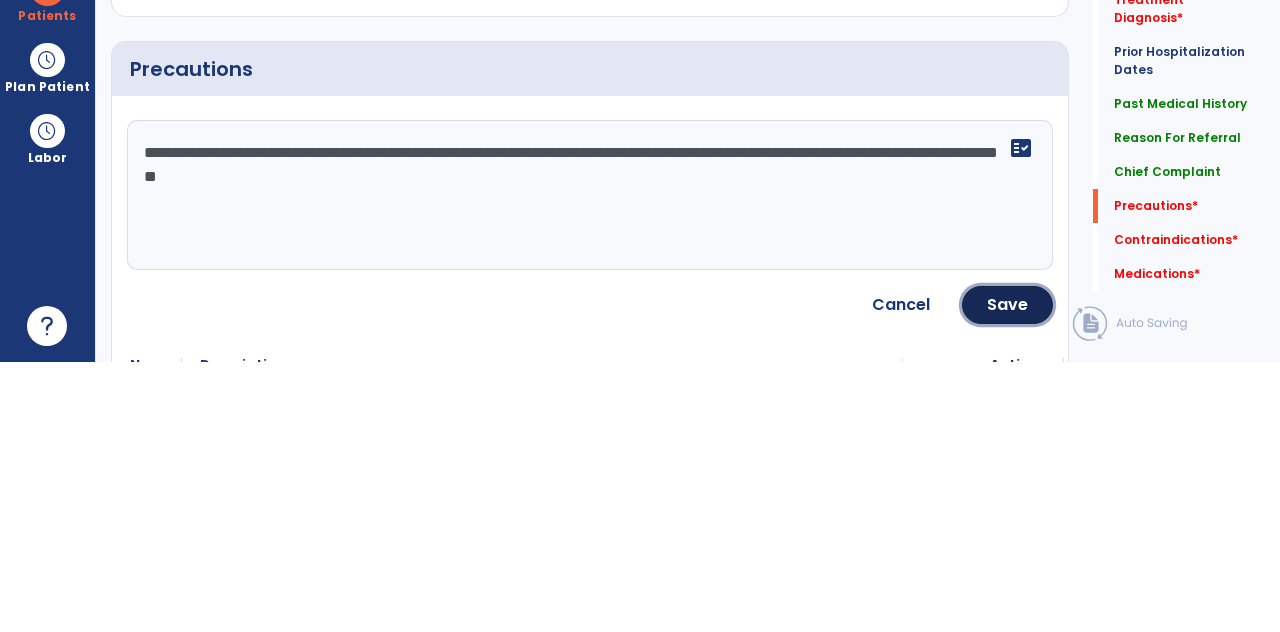 click on "Save" 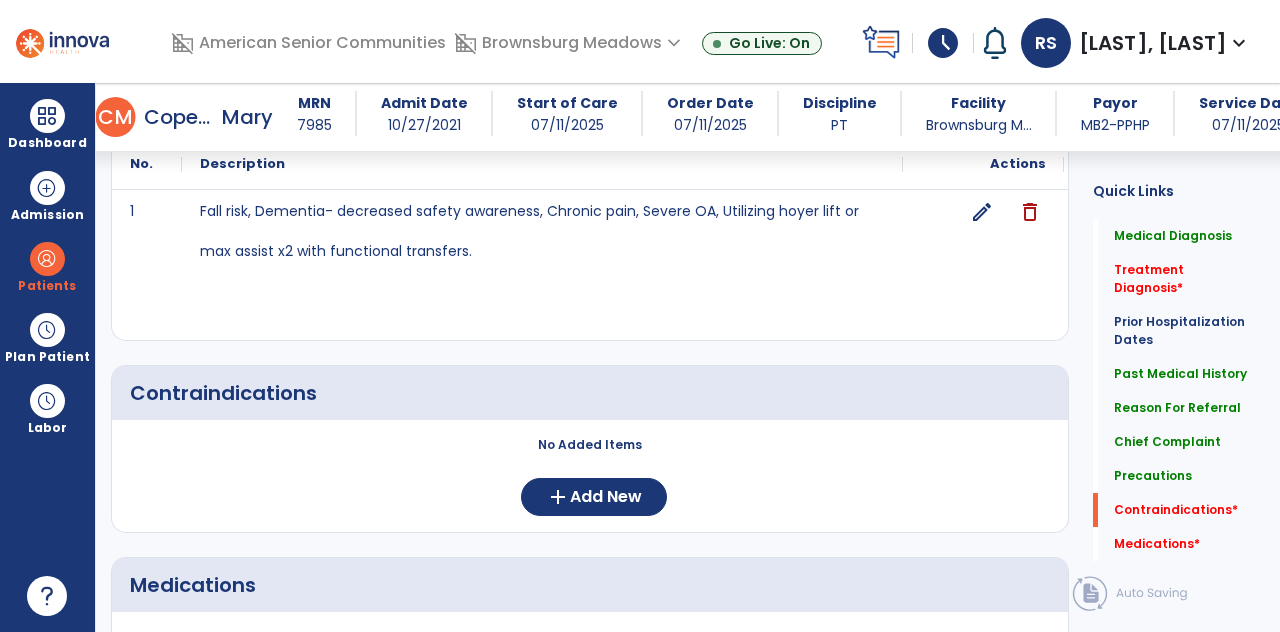 scroll, scrollTop: 1881, scrollLeft: 0, axis: vertical 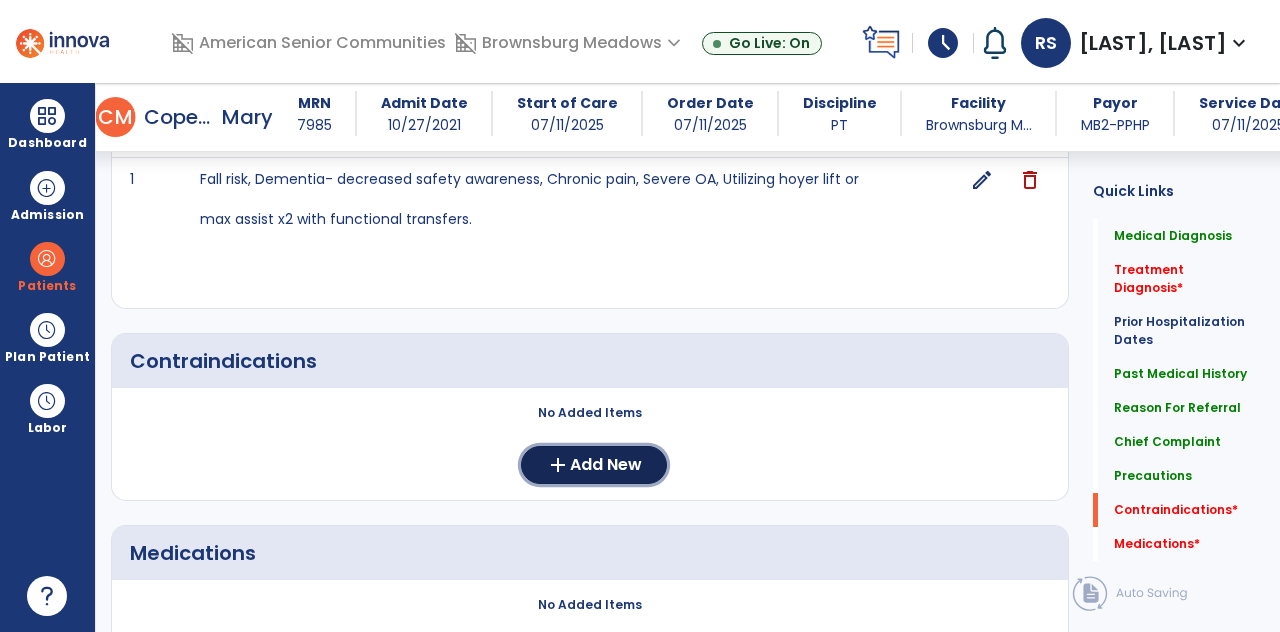 click on "Add New" 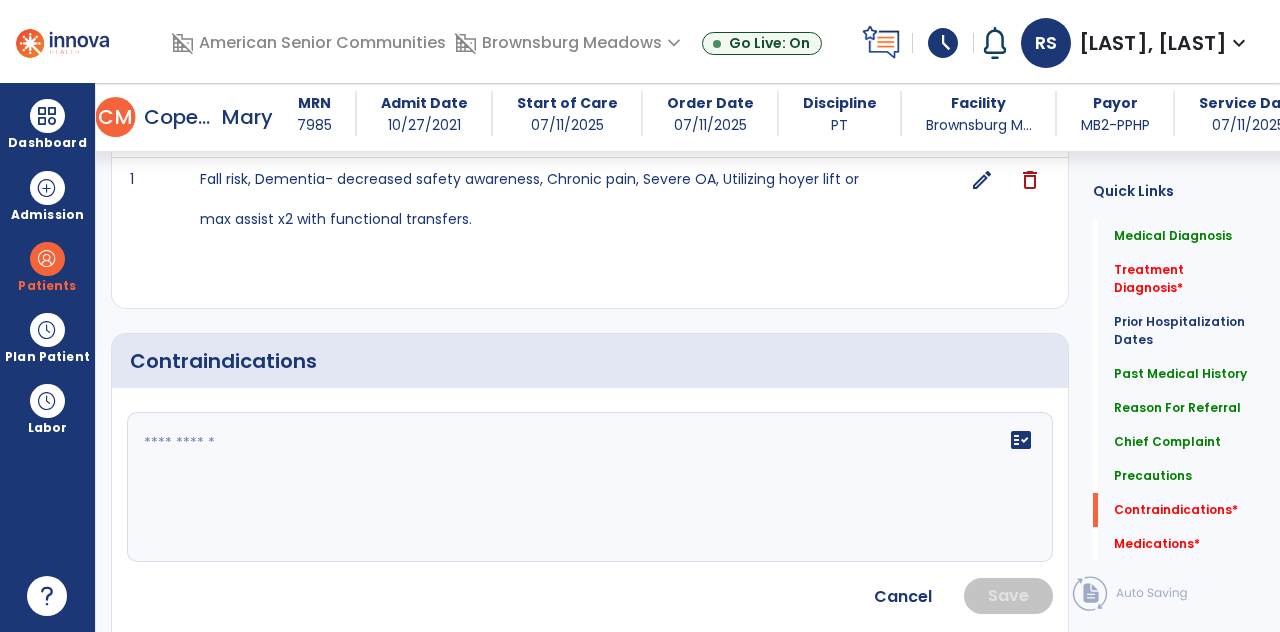 click 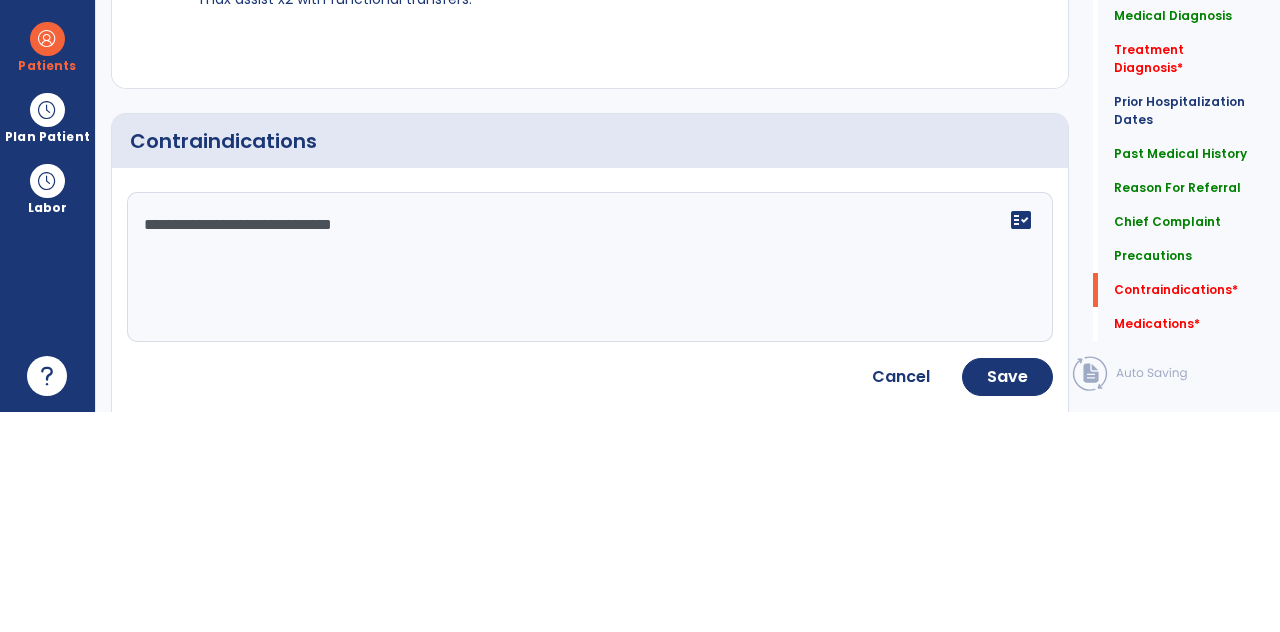 type on "**********" 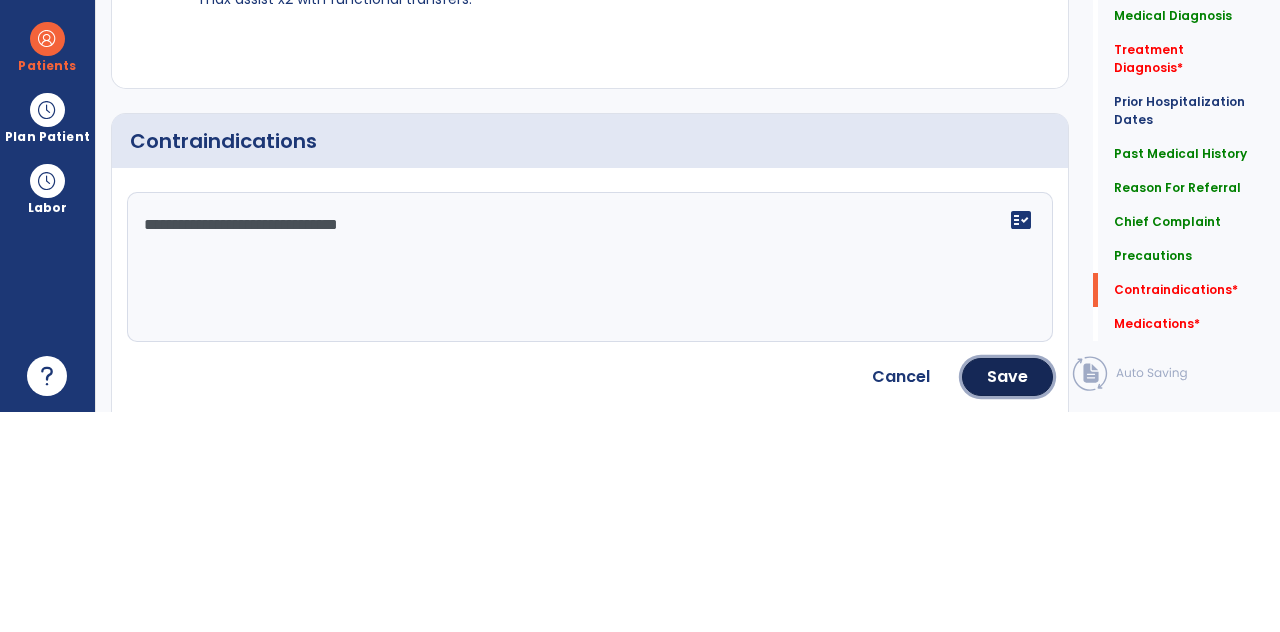 click on "Save" 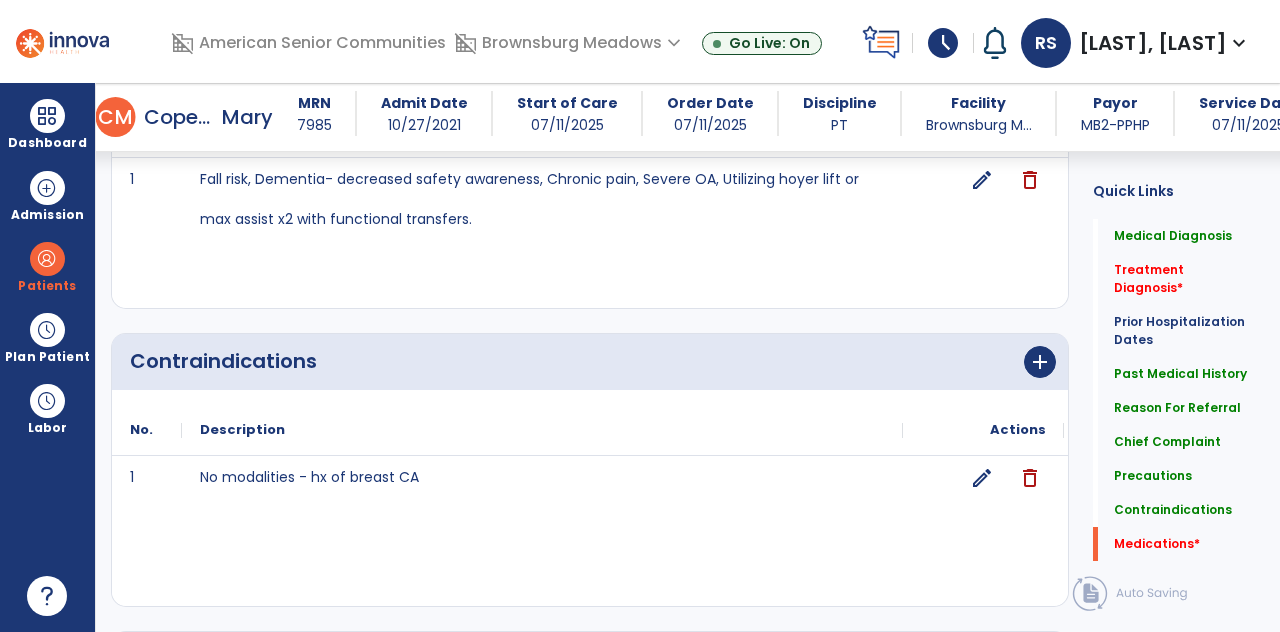scroll, scrollTop: 1996, scrollLeft: 0, axis: vertical 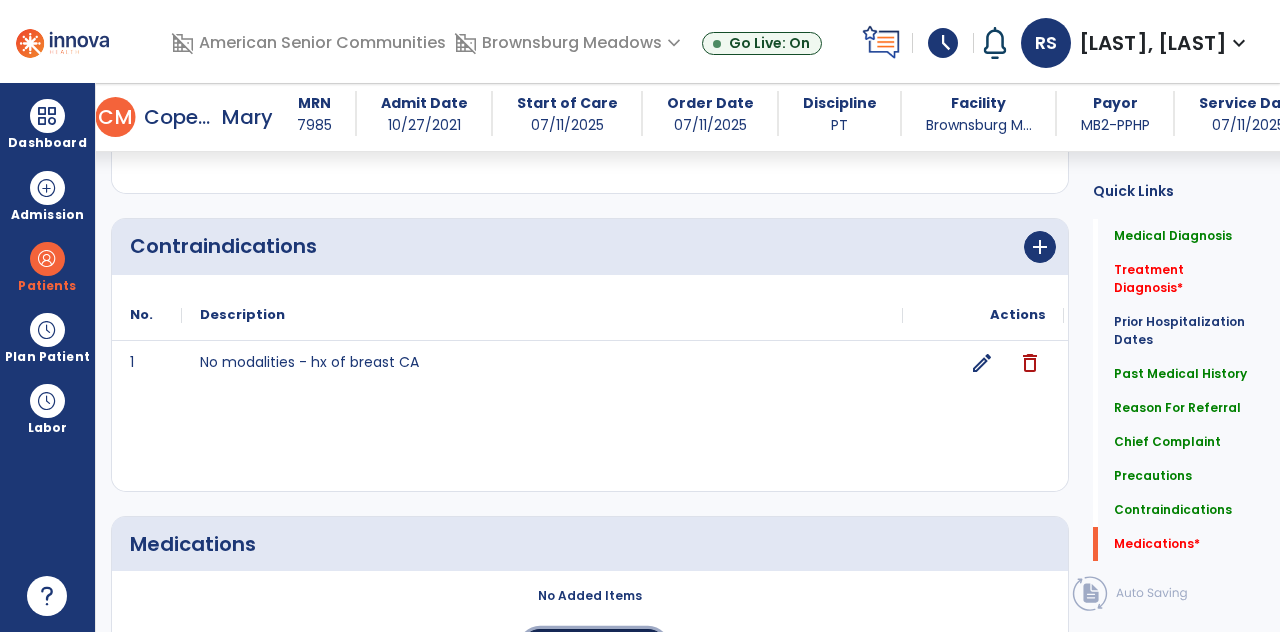 click on "add  Add New" 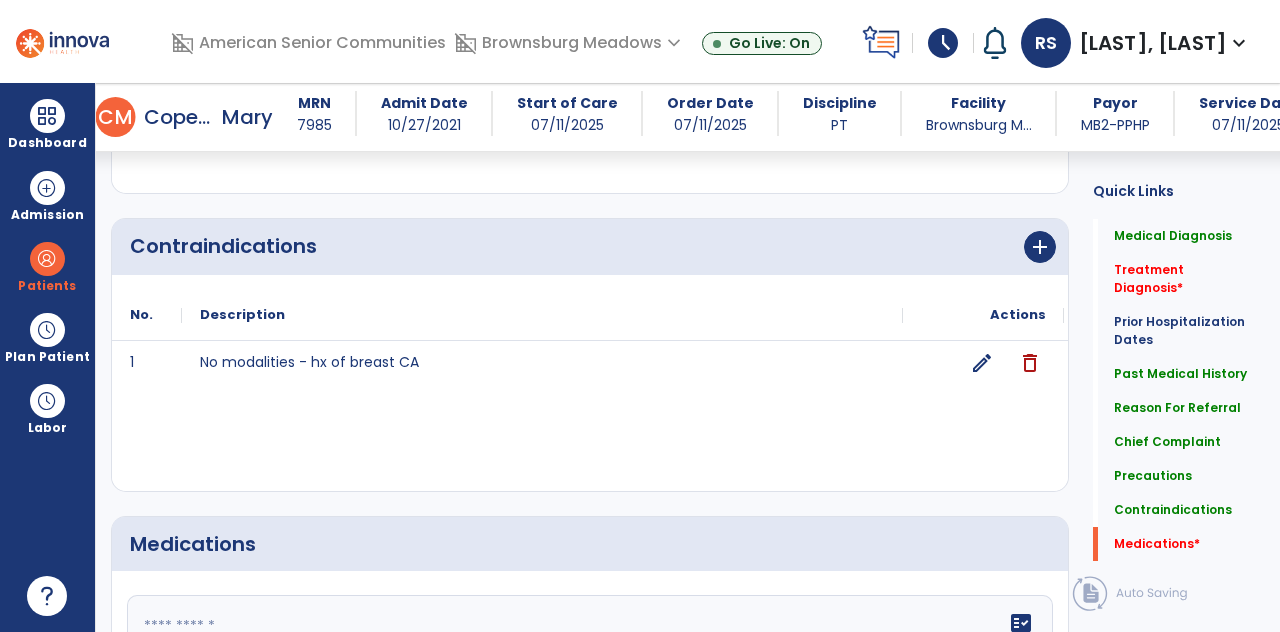 scroll, scrollTop: 2137, scrollLeft: 0, axis: vertical 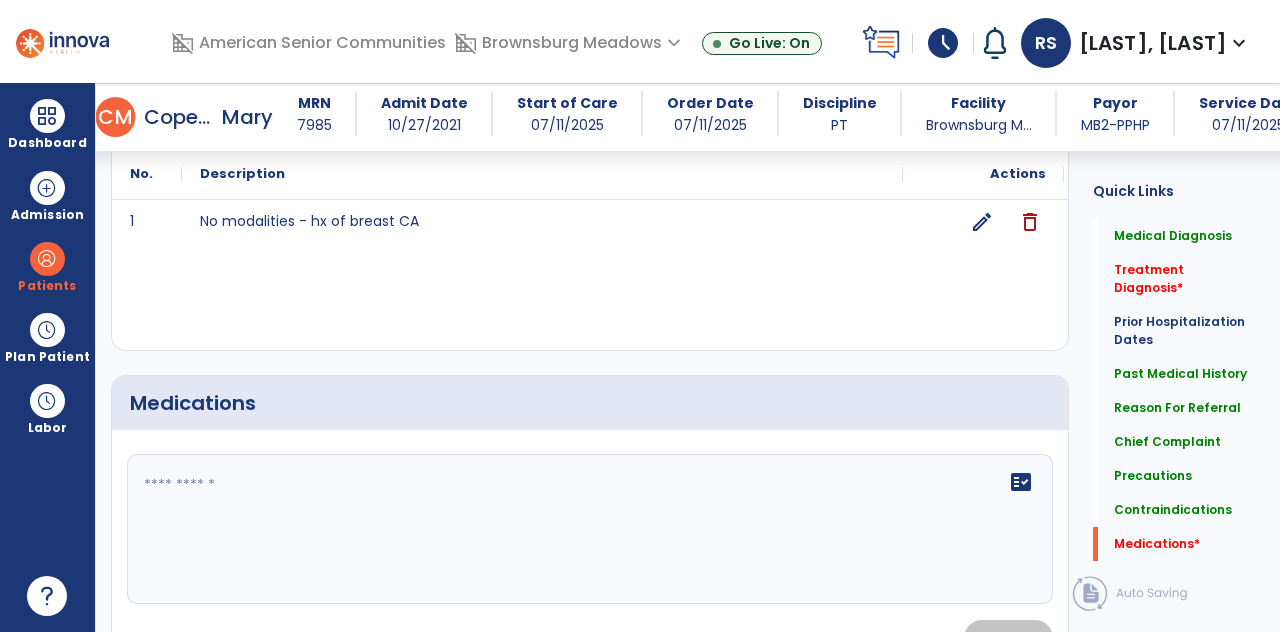 click 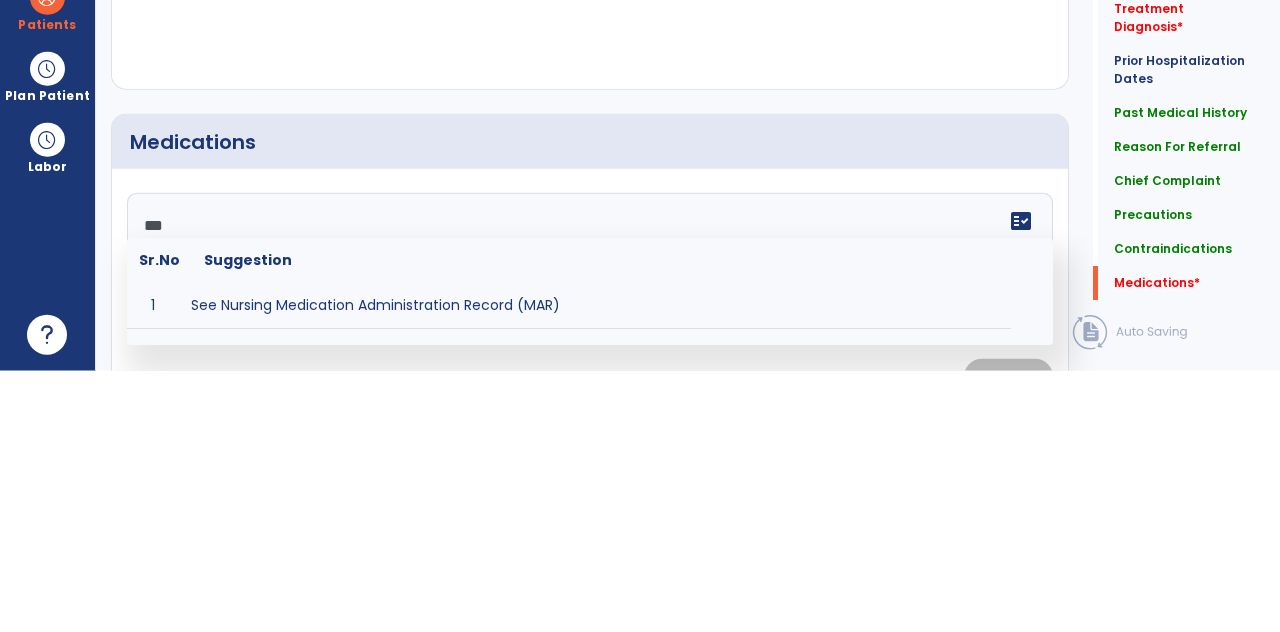 type on "**********" 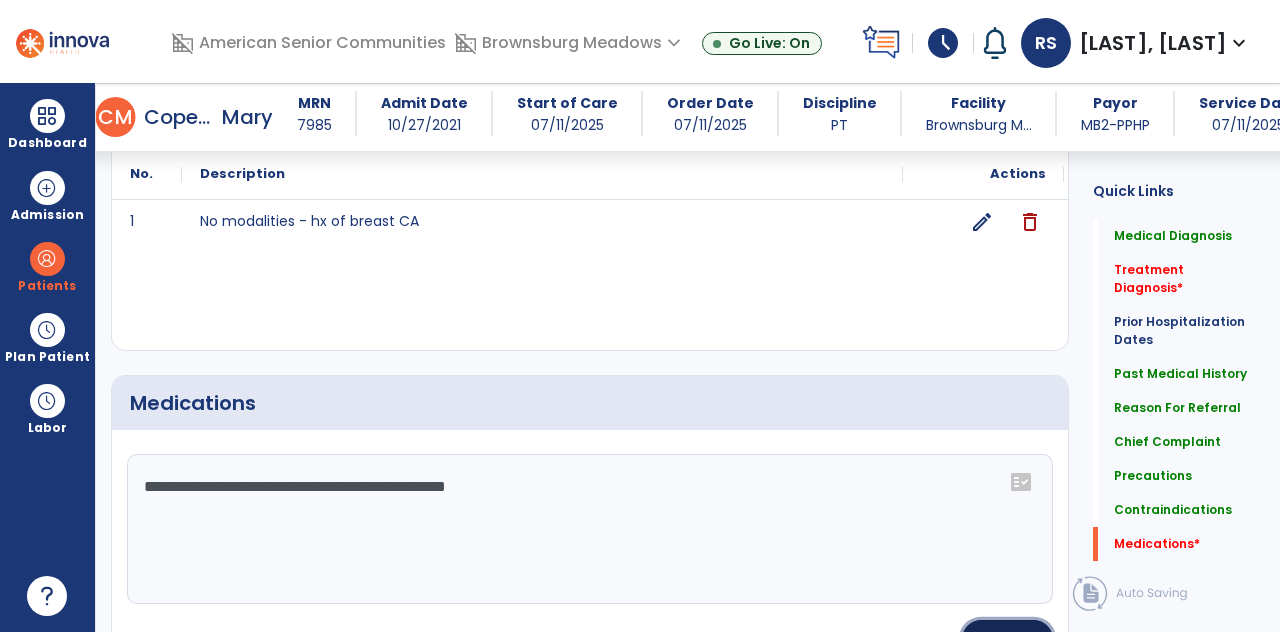 click on "Save" 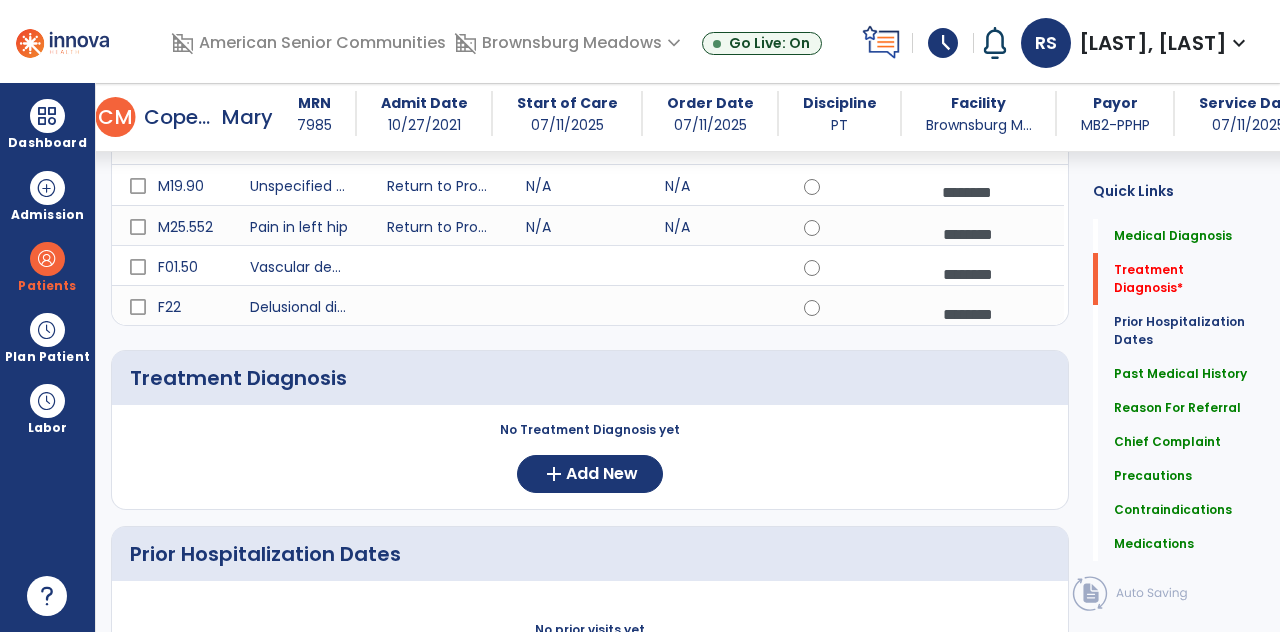 scroll, scrollTop: 292, scrollLeft: 0, axis: vertical 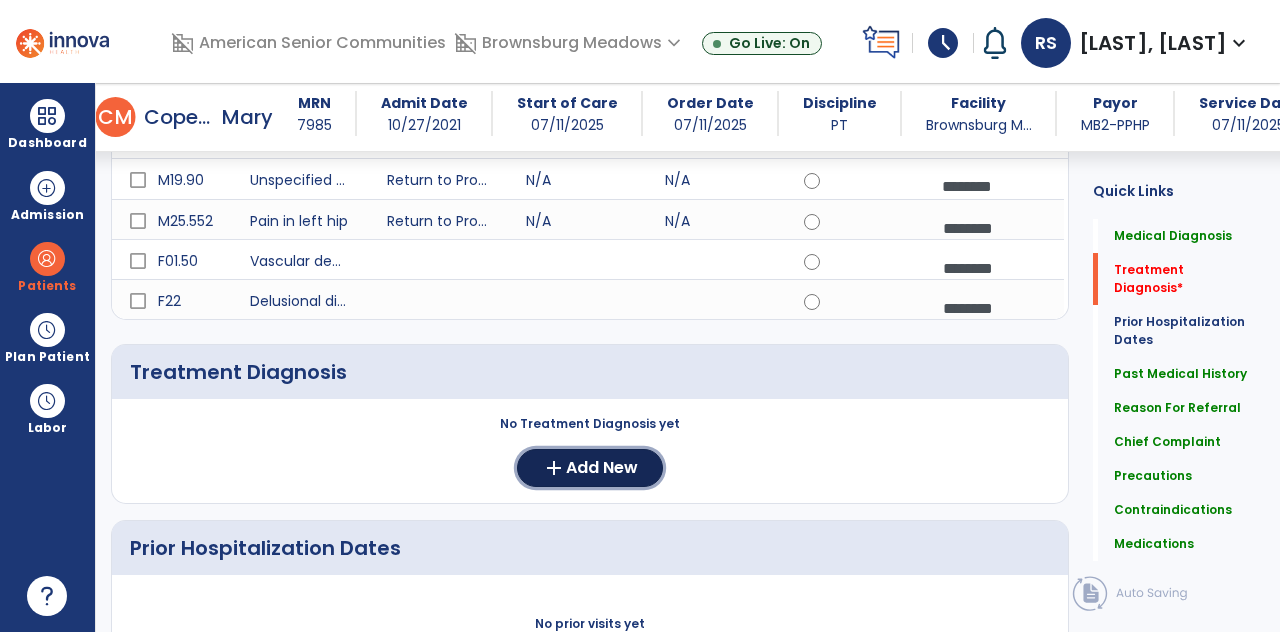 click on "Add New" 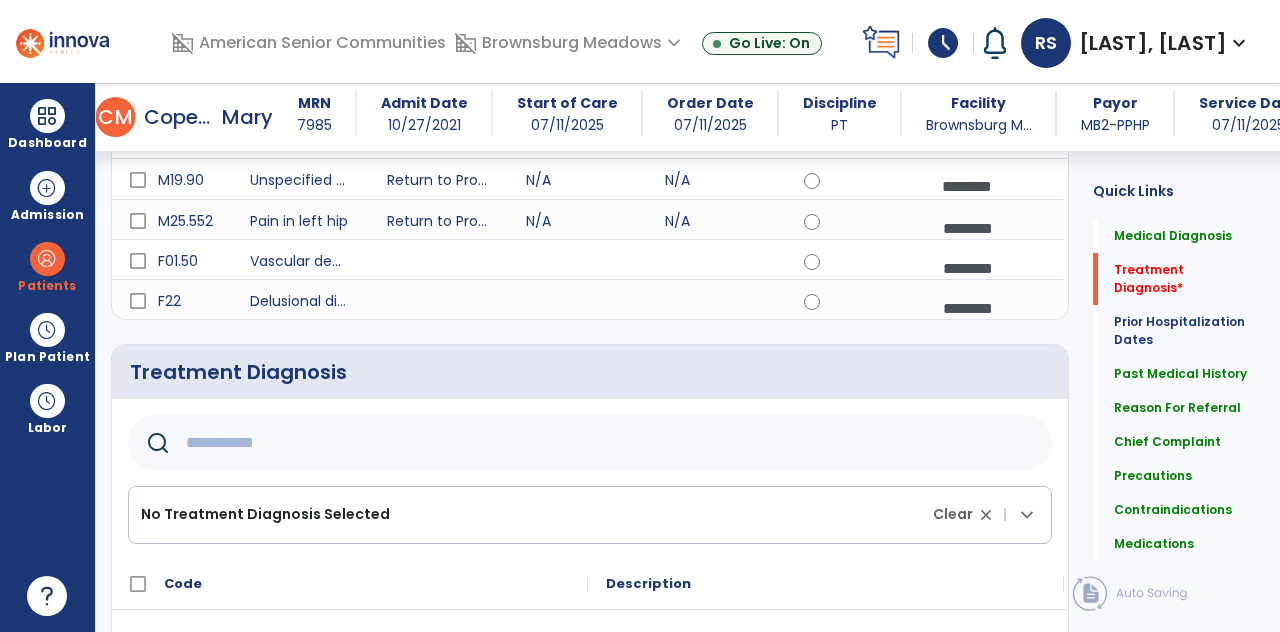 click 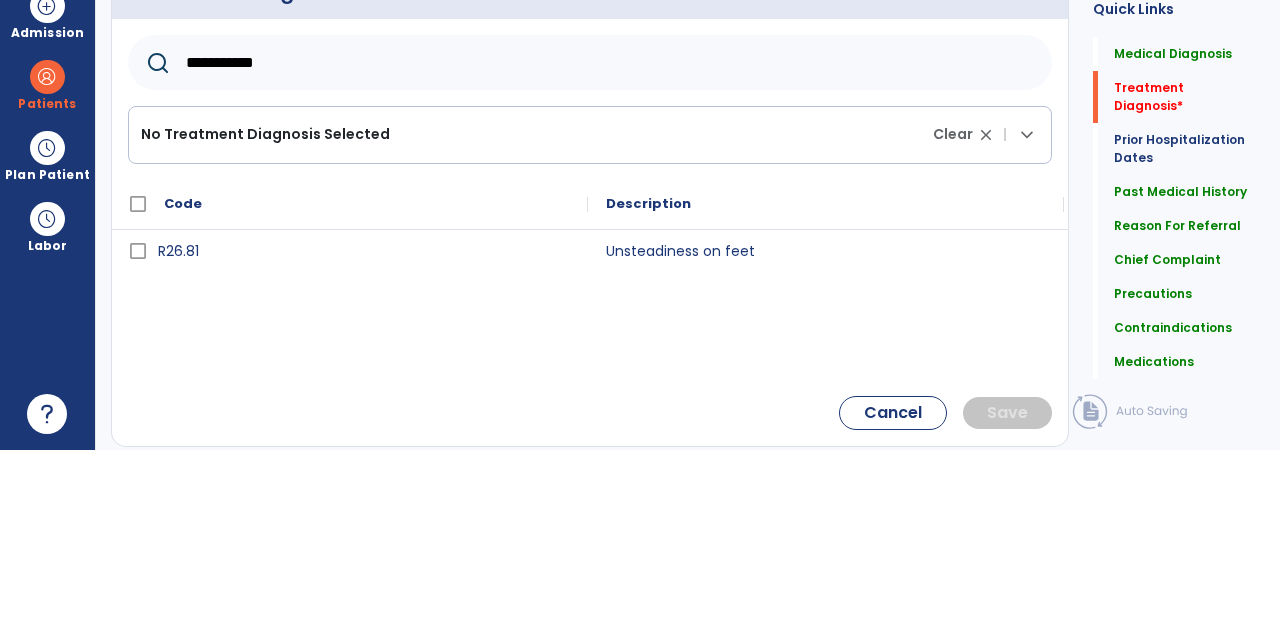 scroll, scrollTop: 509, scrollLeft: 0, axis: vertical 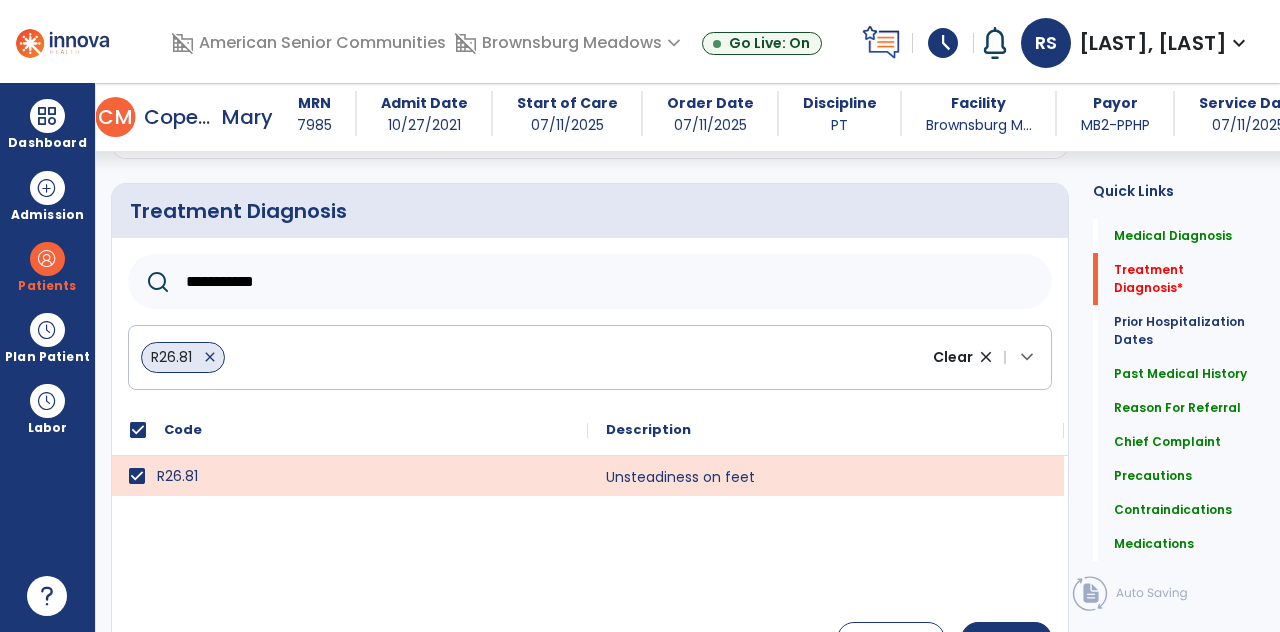 click on "**********" 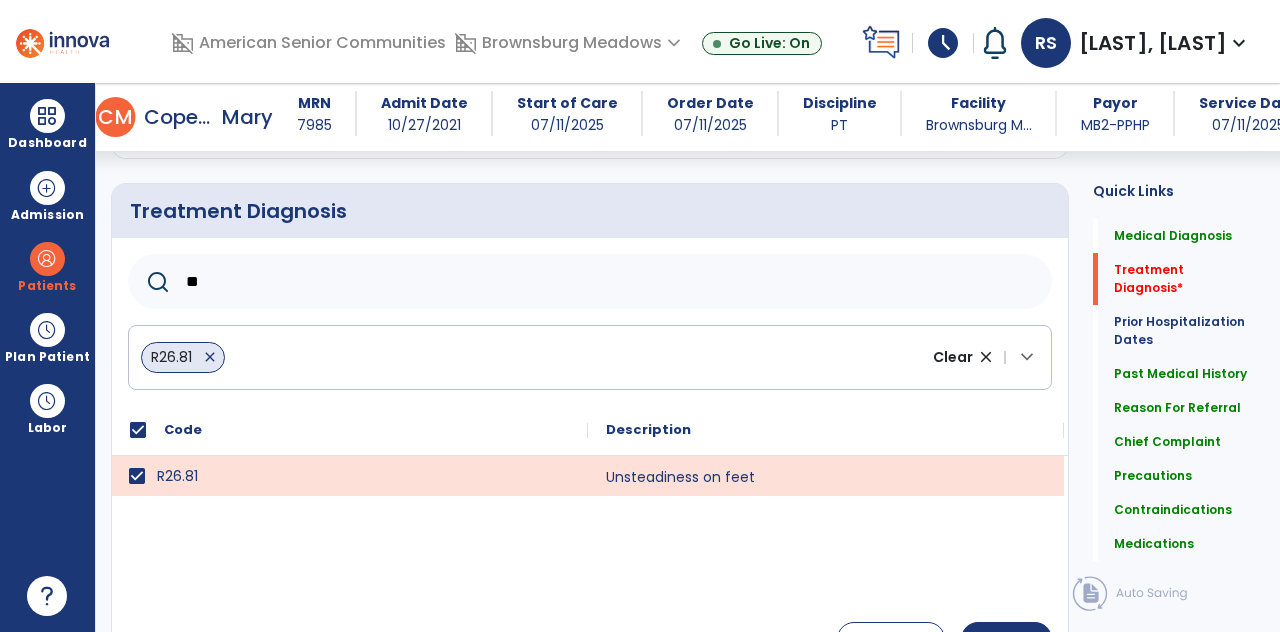 type on "*" 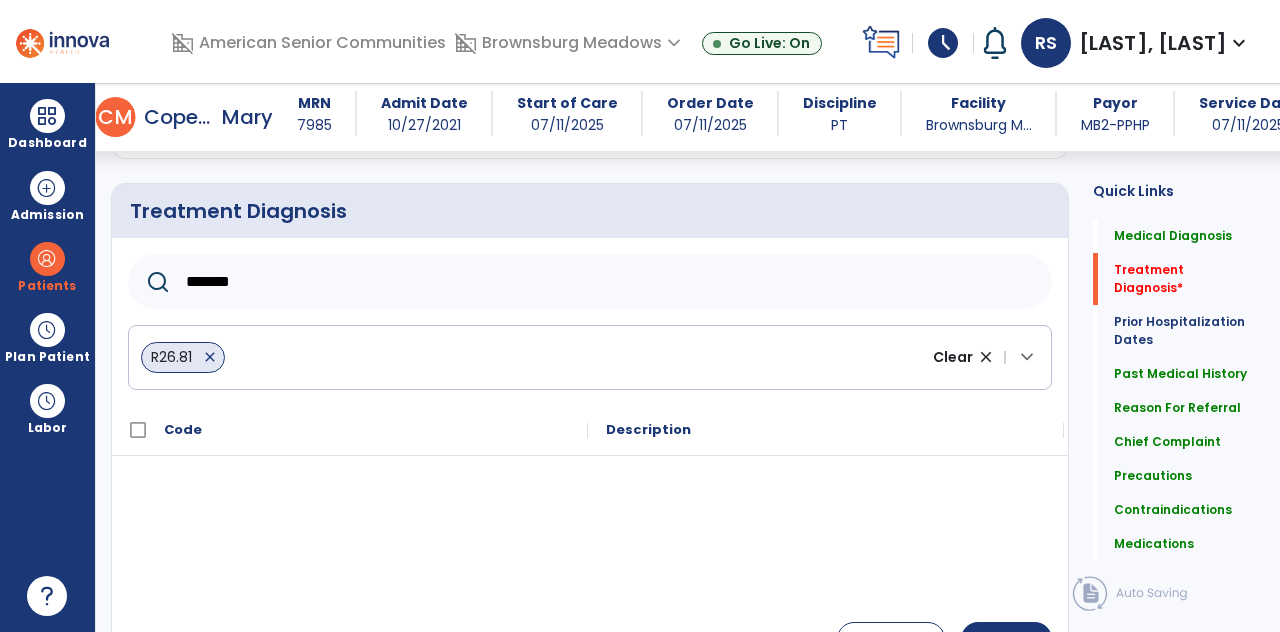 click on "Treatment Diagnosis   *" 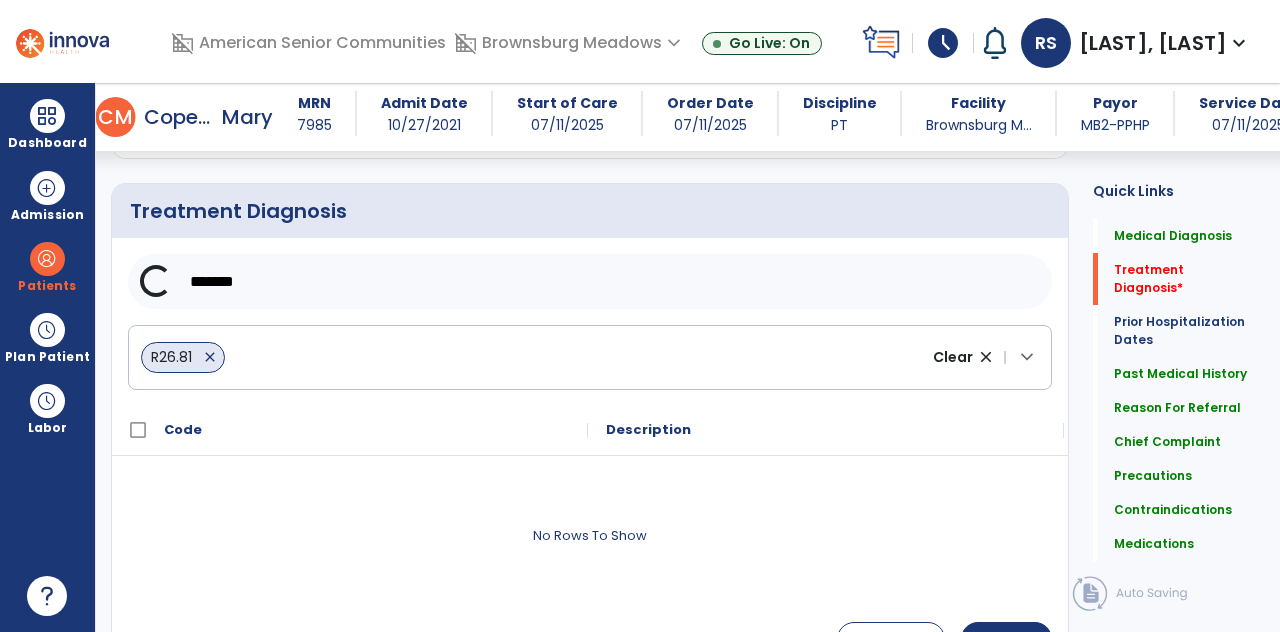 scroll, scrollTop: 83, scrollLeft: 0, axis: vertical 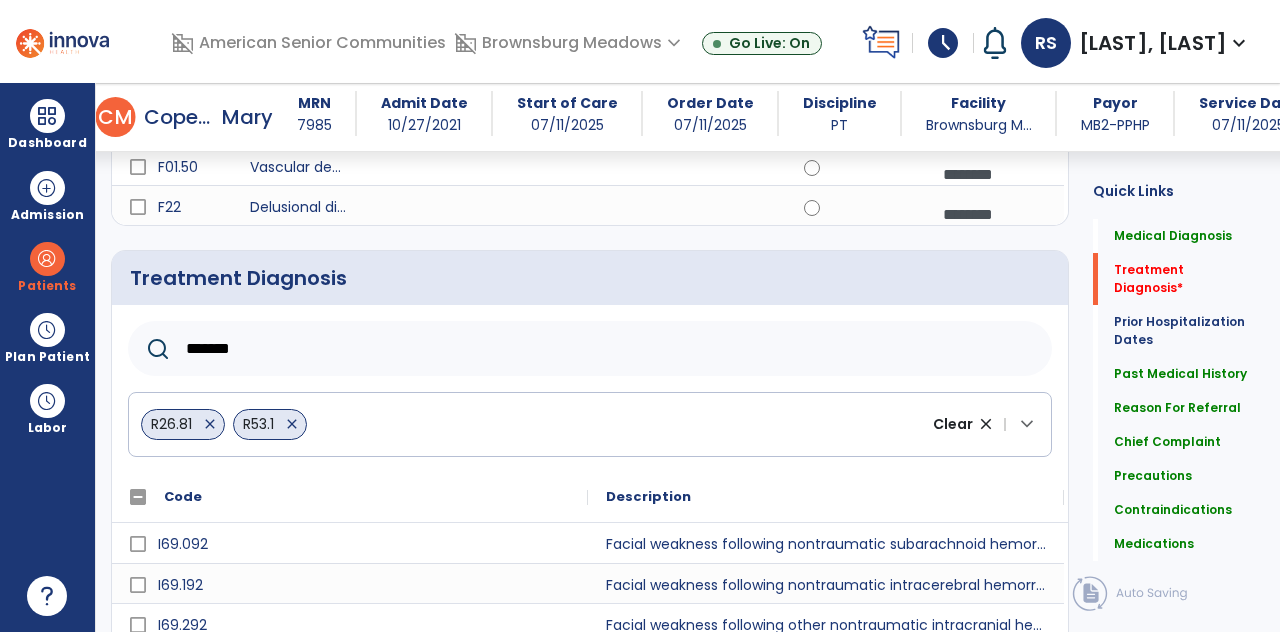 click on "*******" 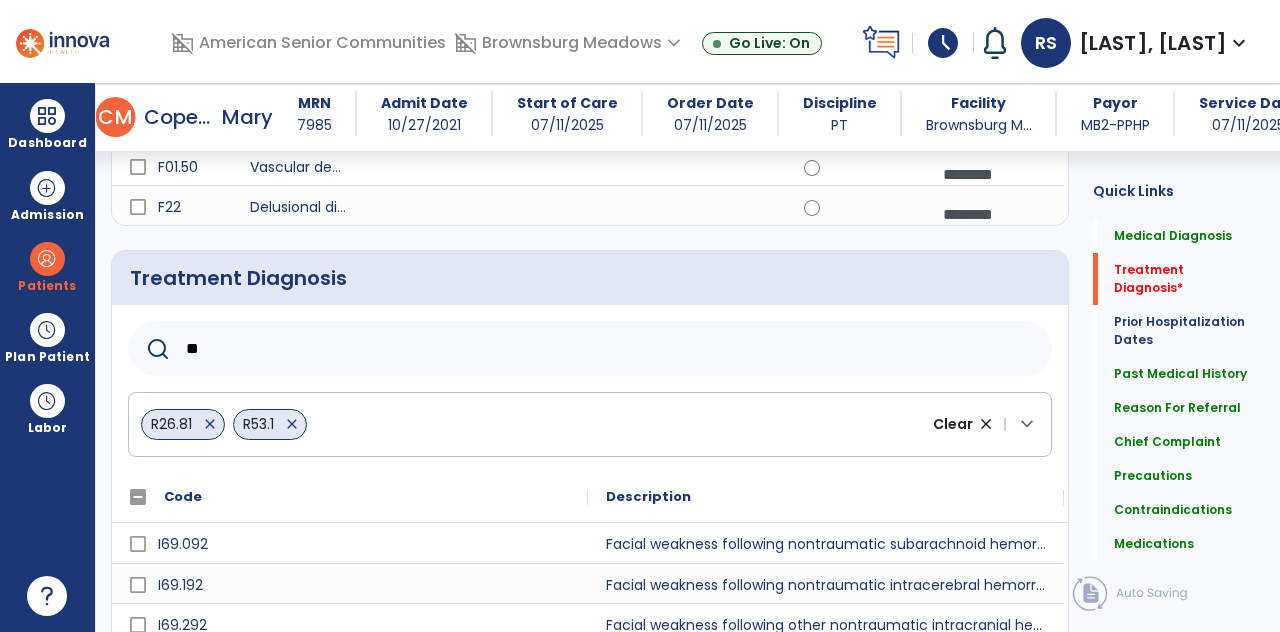 type on "*" 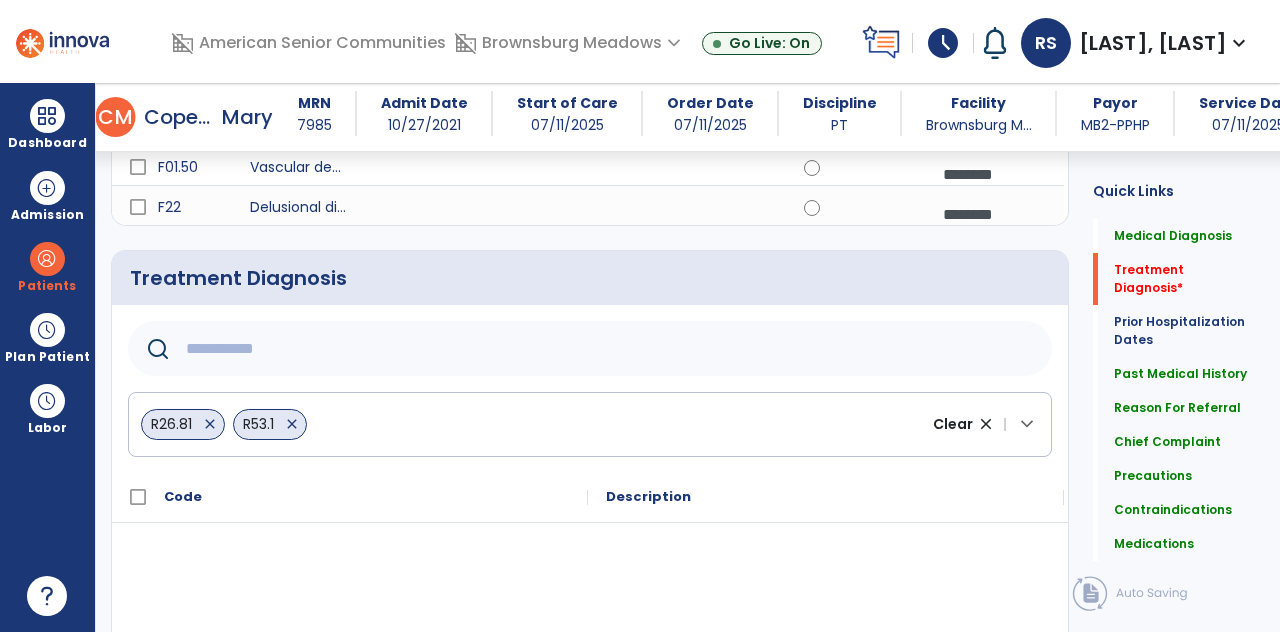 click 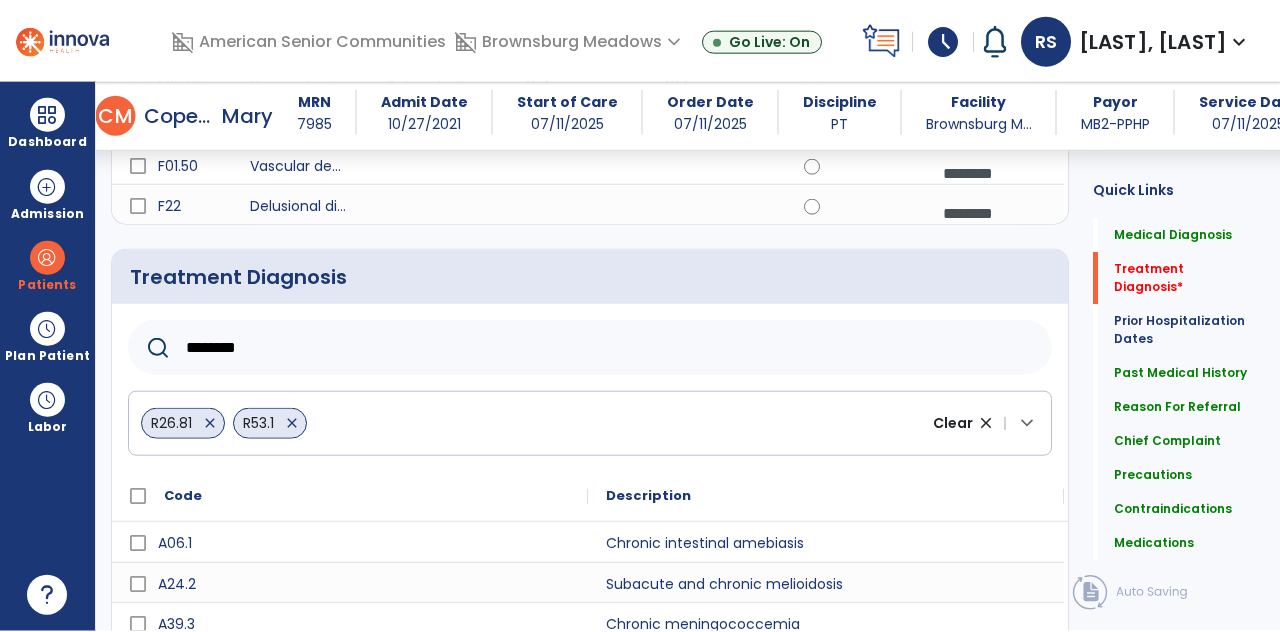 scroll, scrollTop: 88, scrollLeft: 0, axis: vertical 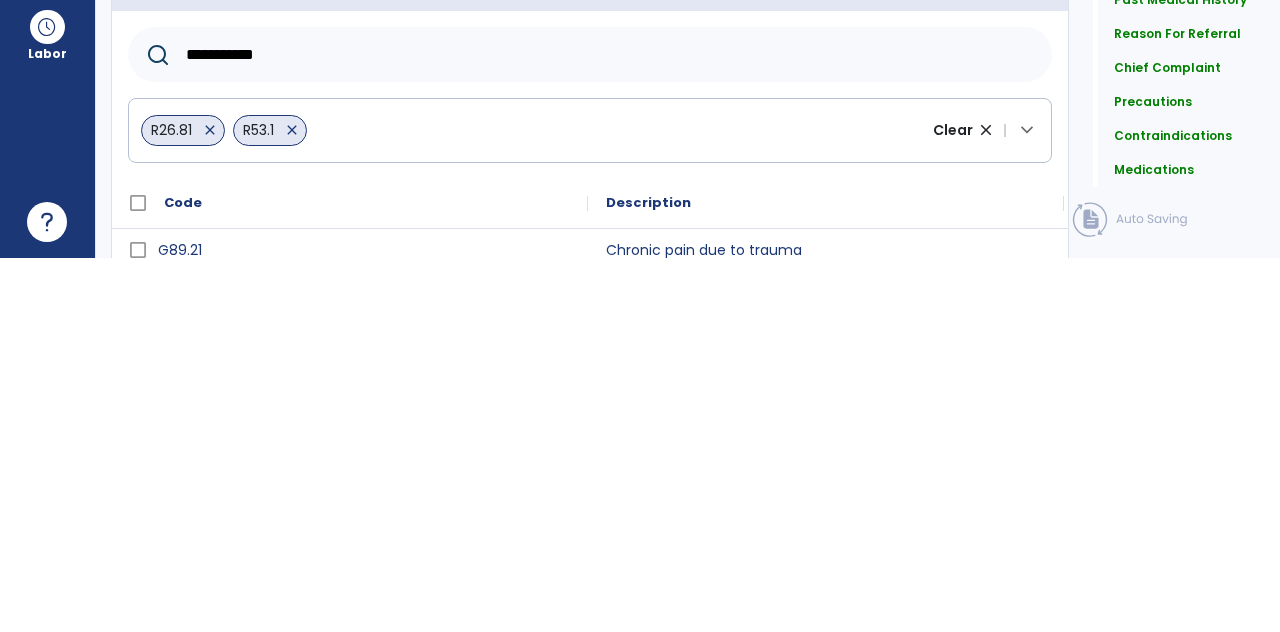 type on "**********" 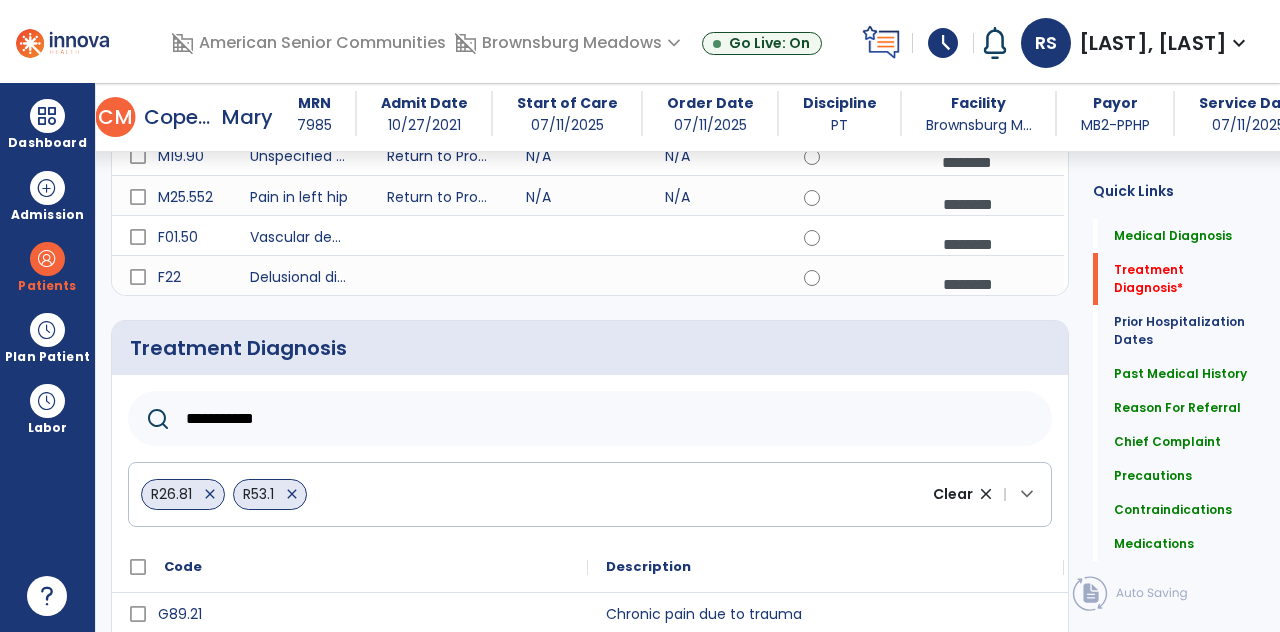 scroll, scrollTop: 317, scrollLeft: 0, axis: vertical 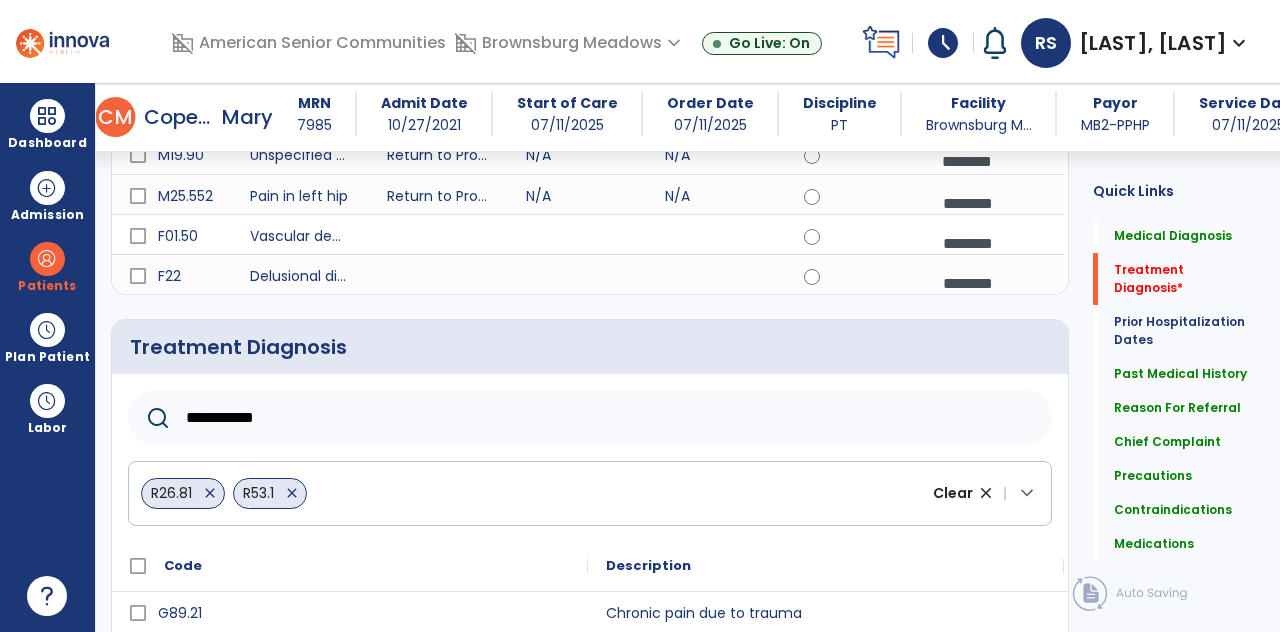 click 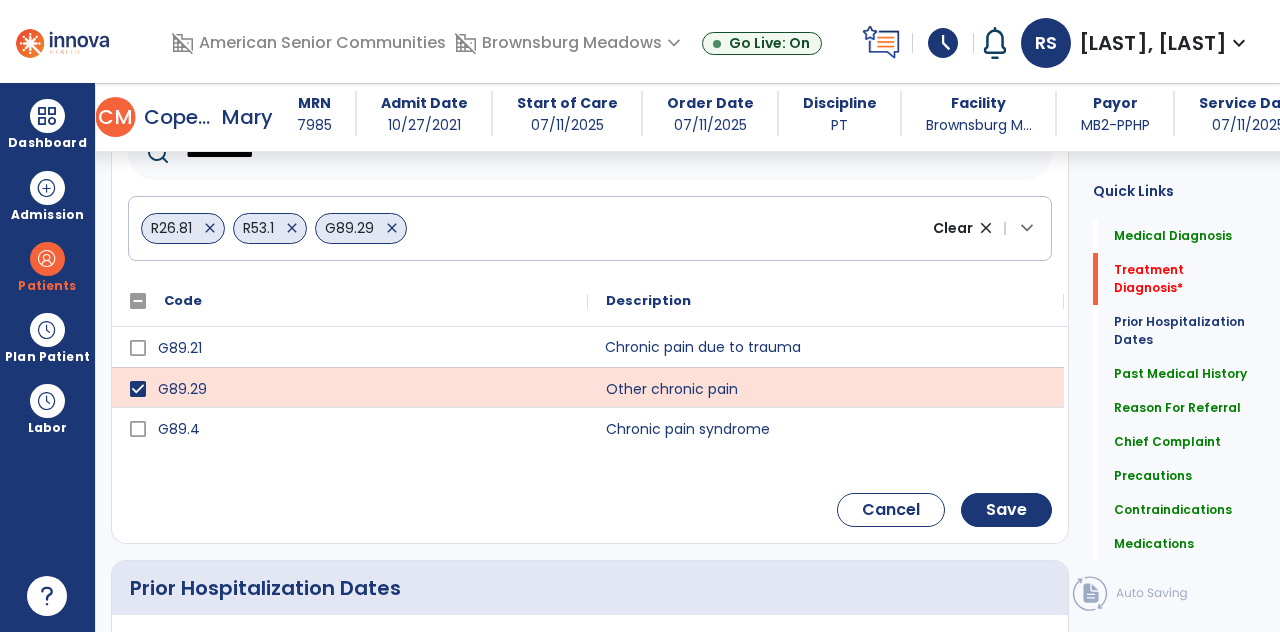scroll, scrollTop: 584, scrollLeft: 0, axis: vertical 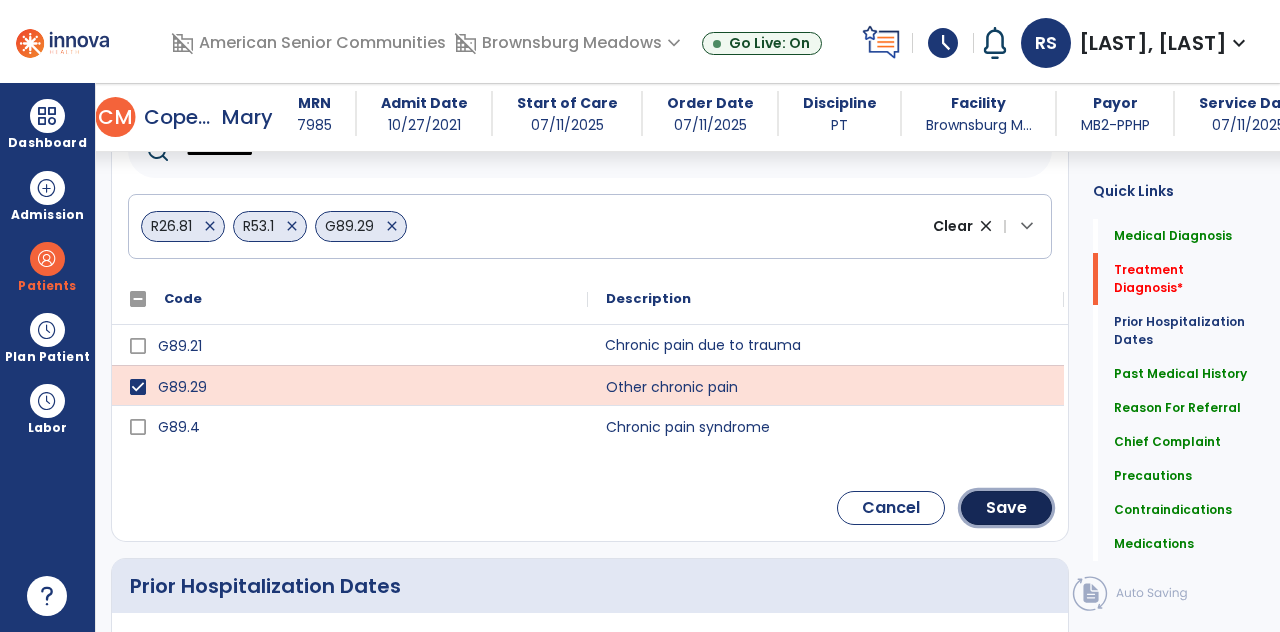 click on "Save" 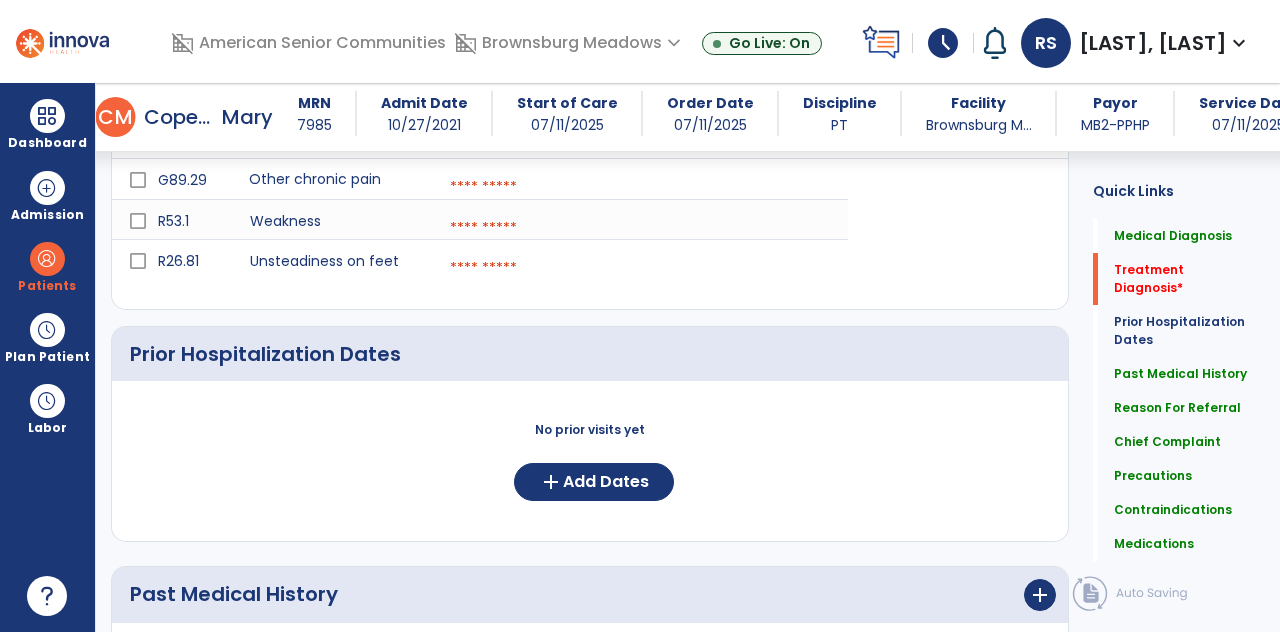 scroll, scrollTop: 299, scrollLeft: 0, axis: vertical 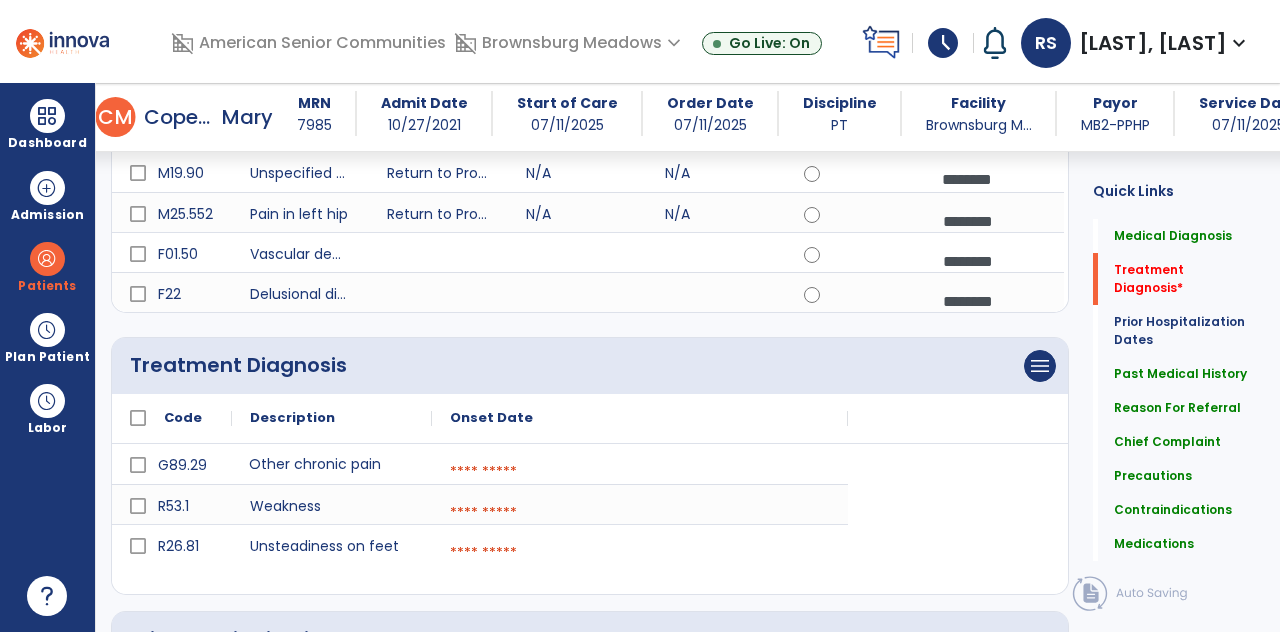 click at bounding box center [640, 472] 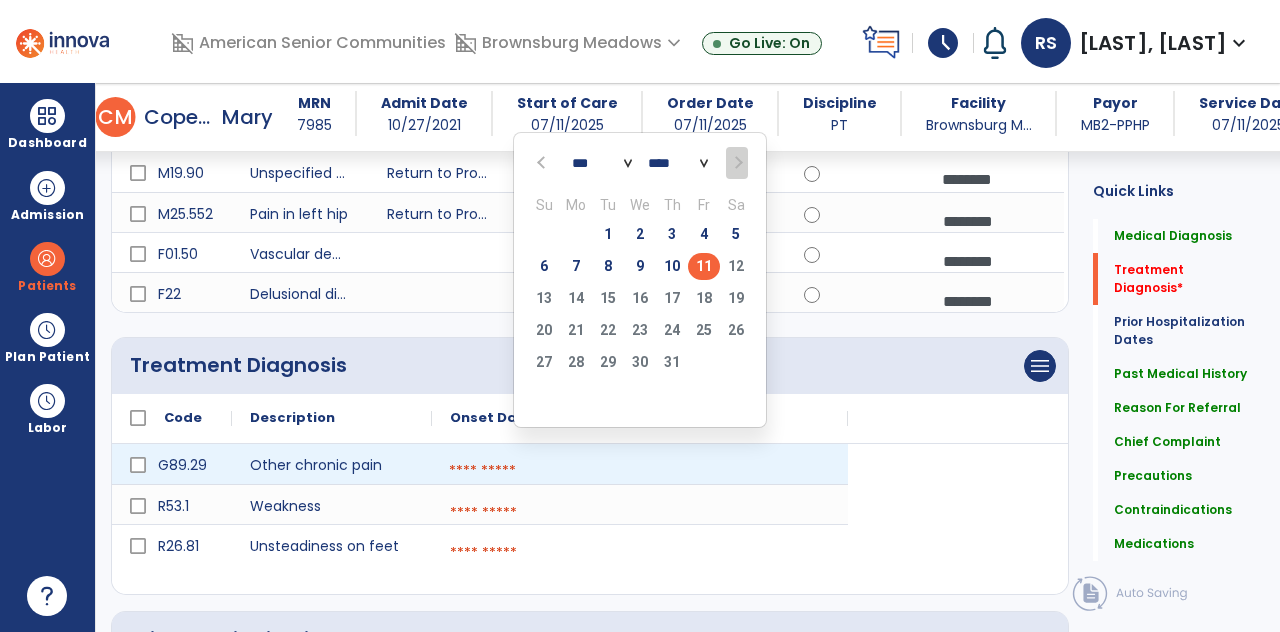 click on "9" 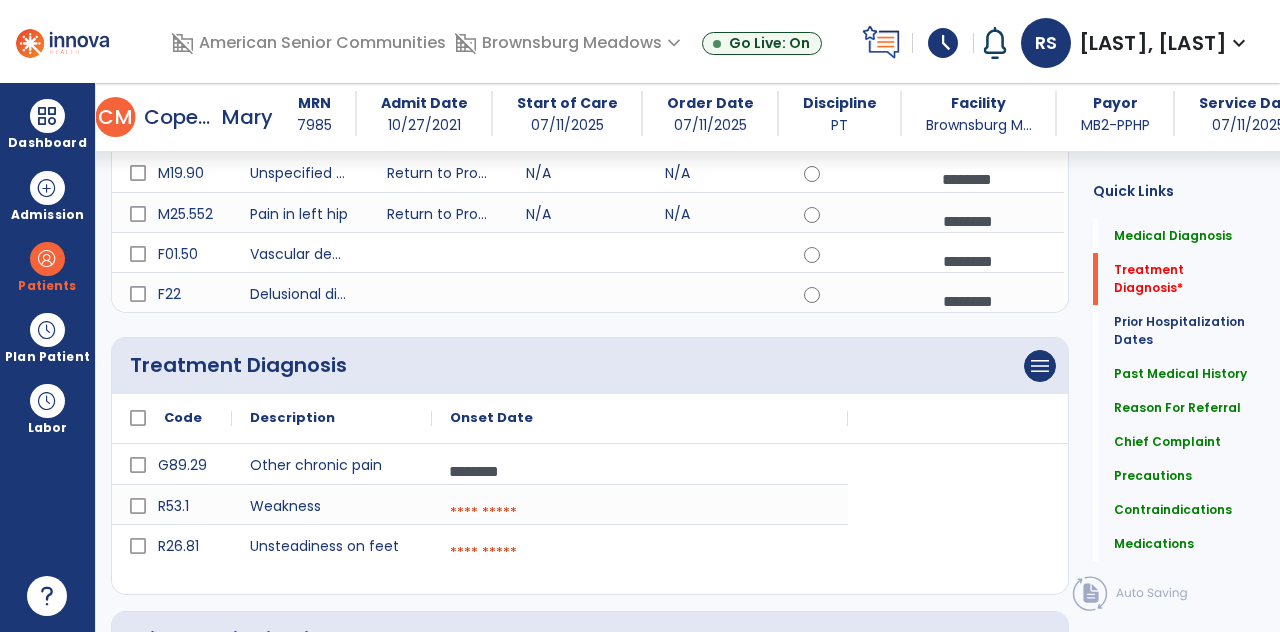 click at bounding box center (640, 513) 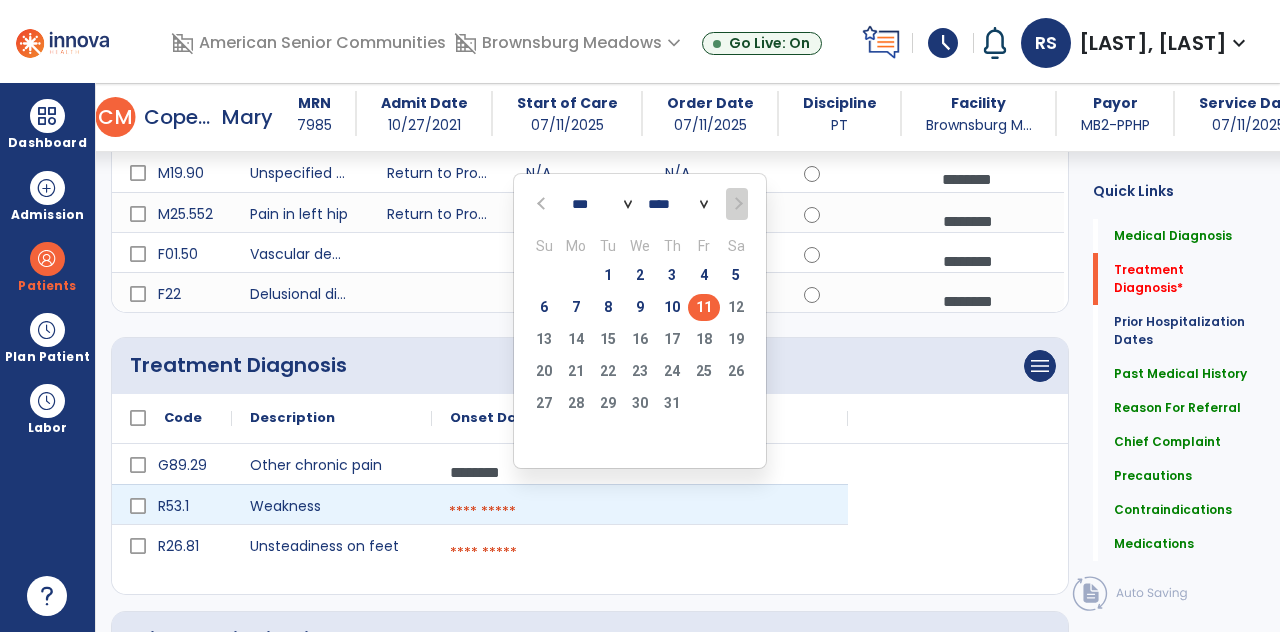 click on "9" 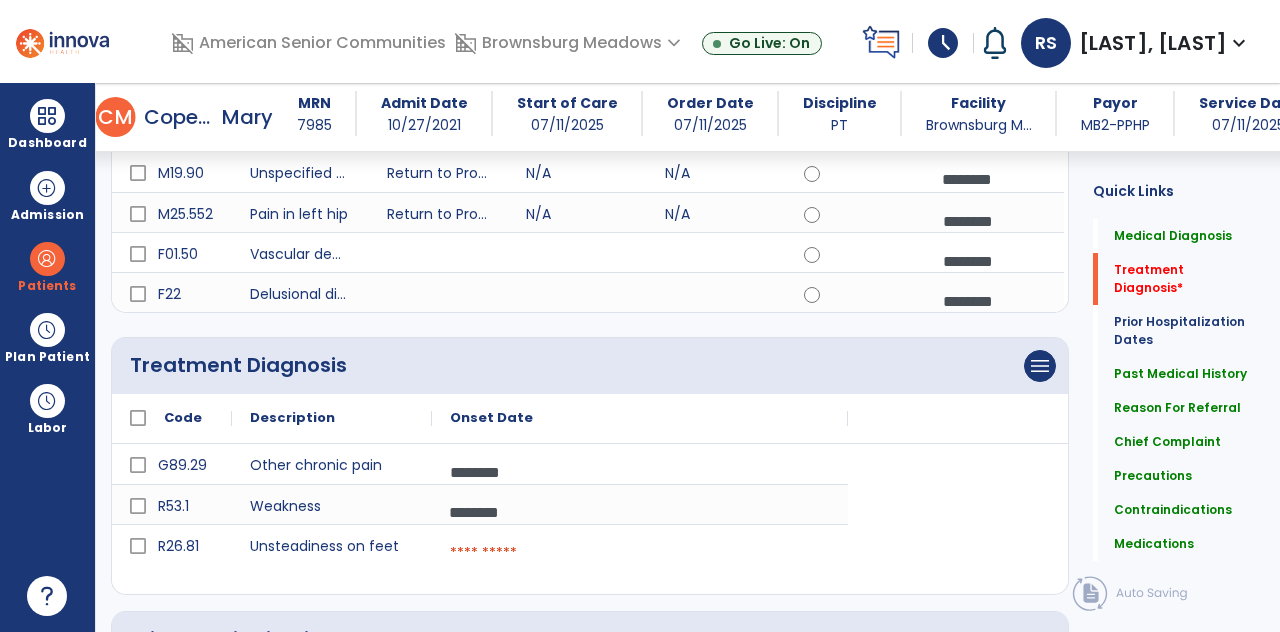 click on "G89.29 Other chronic pain ********  calendar_today
R53.1 Weakness ********  calendar_today
R26.81 Unsteadiness on feet  calendar_today" 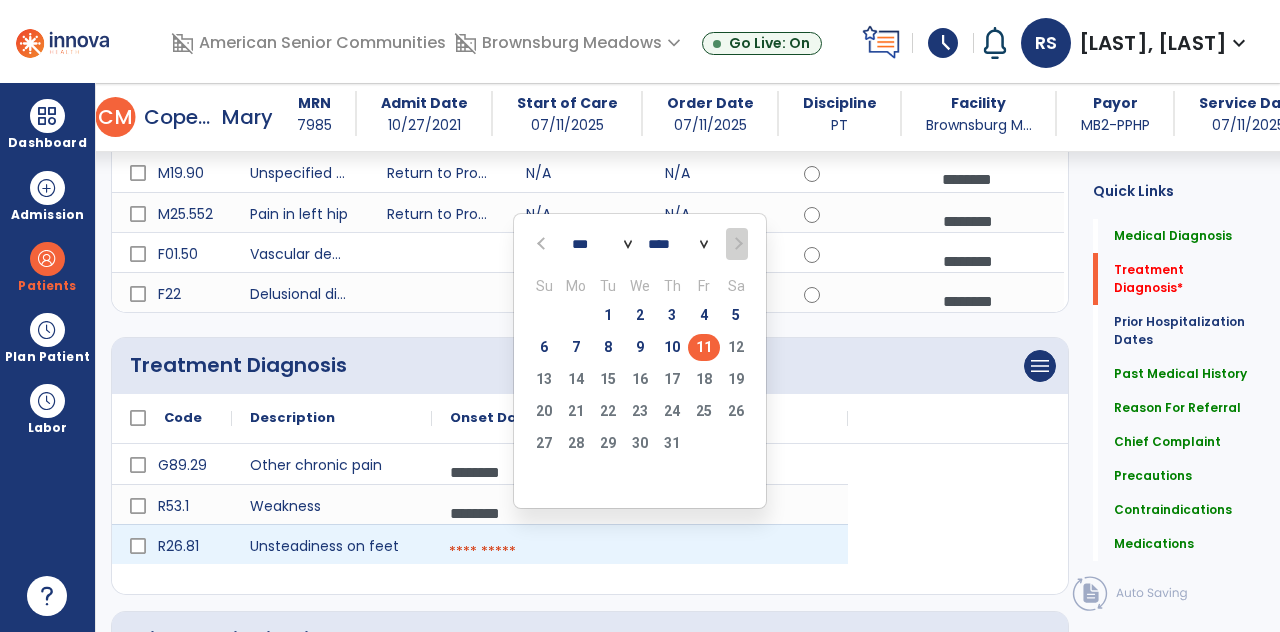 click on "9" 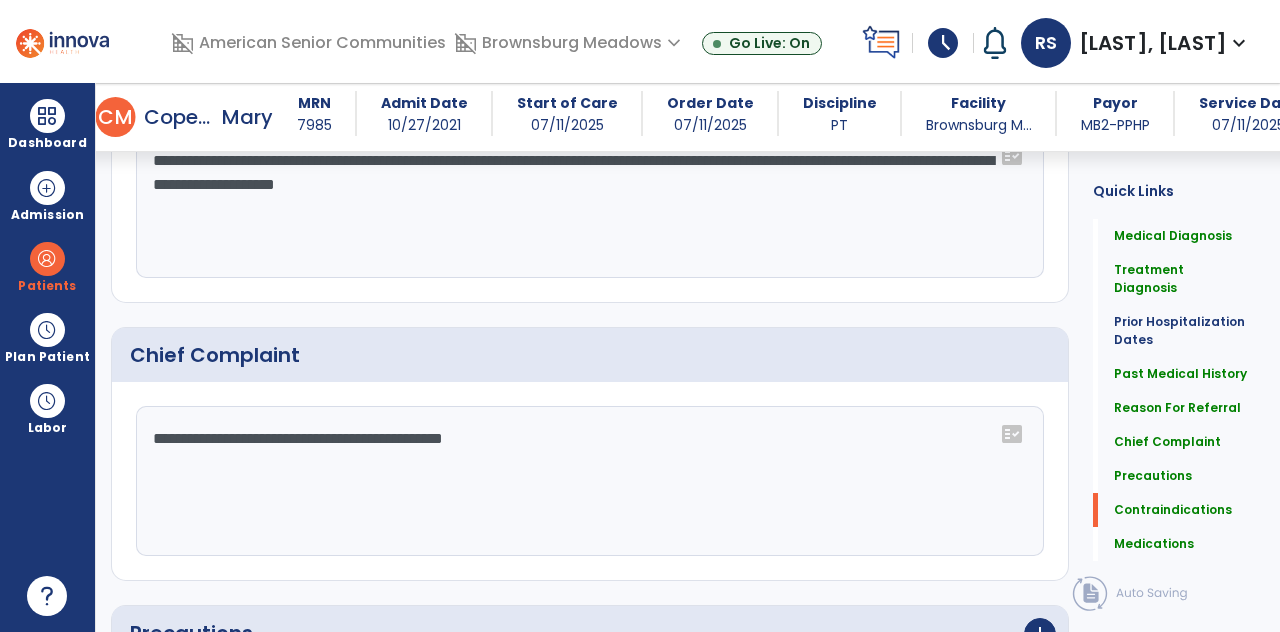 scroll, scrollTop: 2201, scrollLeft: 0, axis: vertical 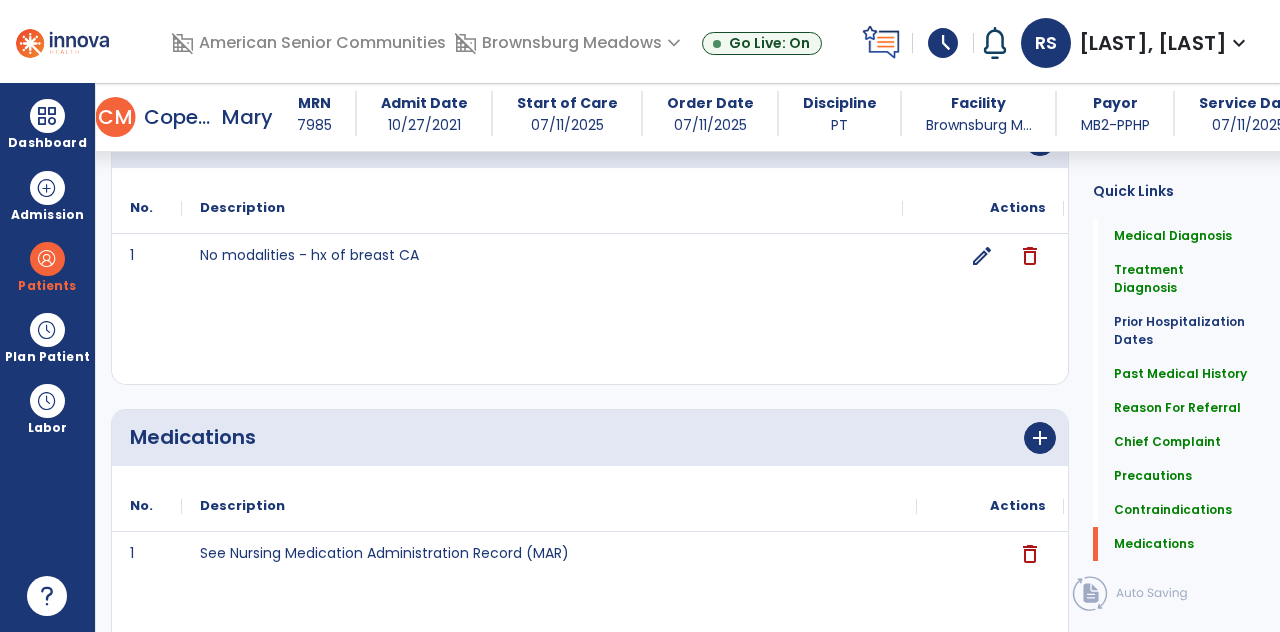 click on "chevron_right" 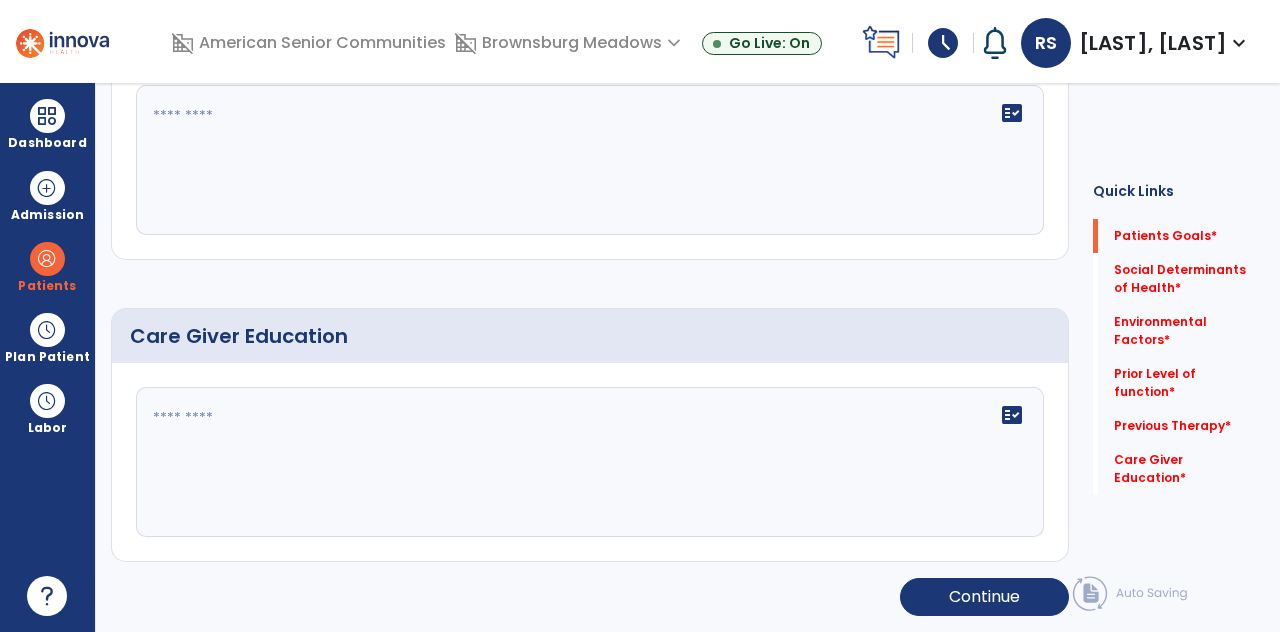 scroll, scrollTop: 36, scrollLeft: 0, axis: vertical 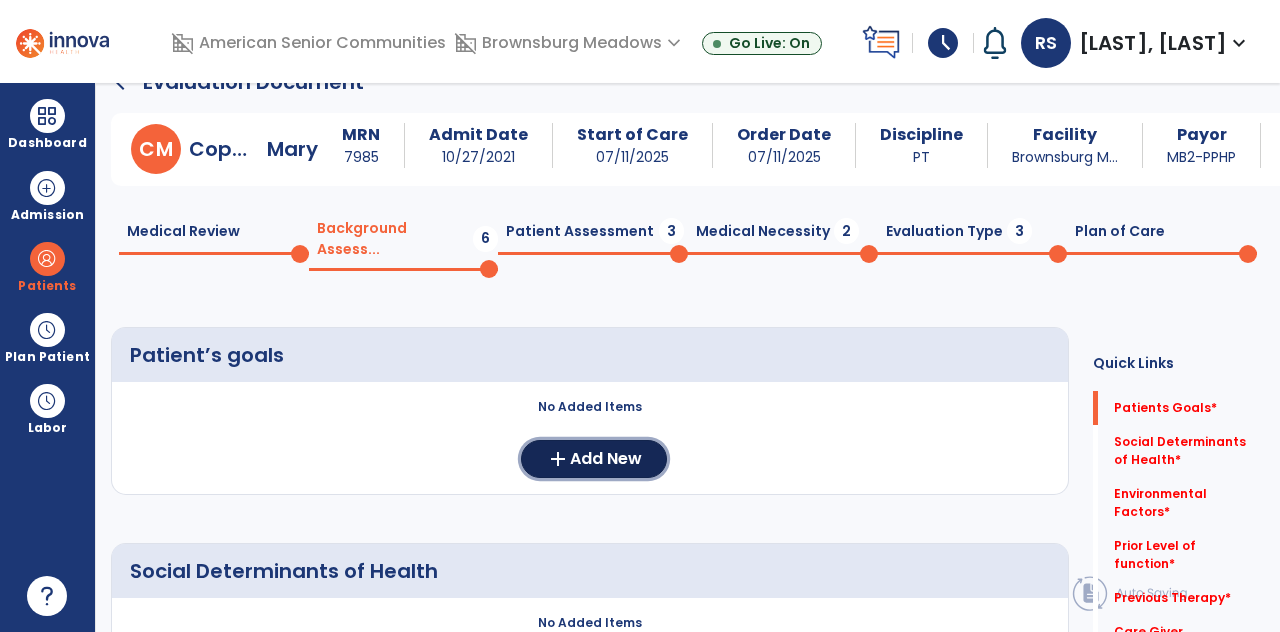 click on "Add New" 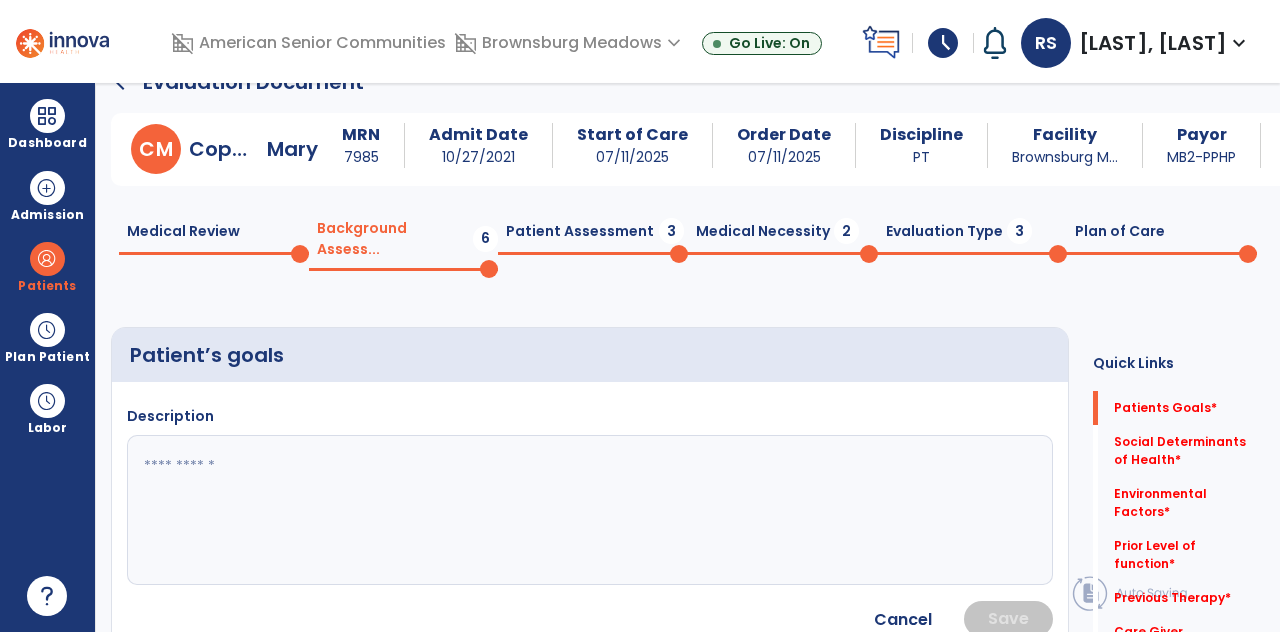 click 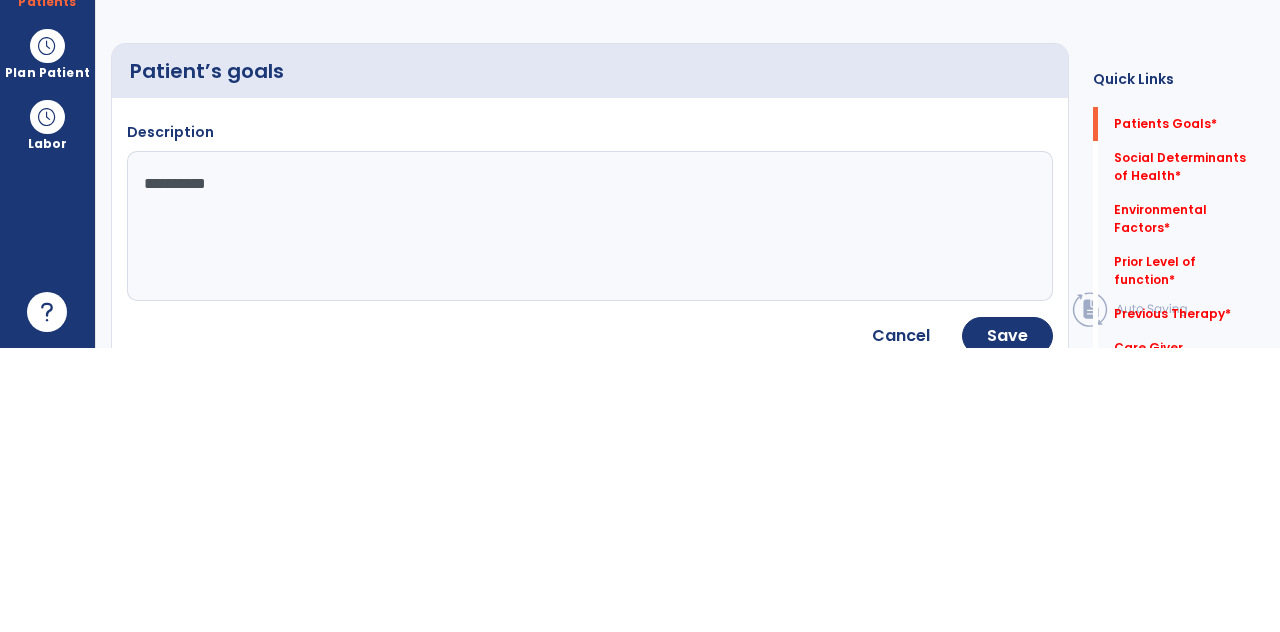 click on "*******" 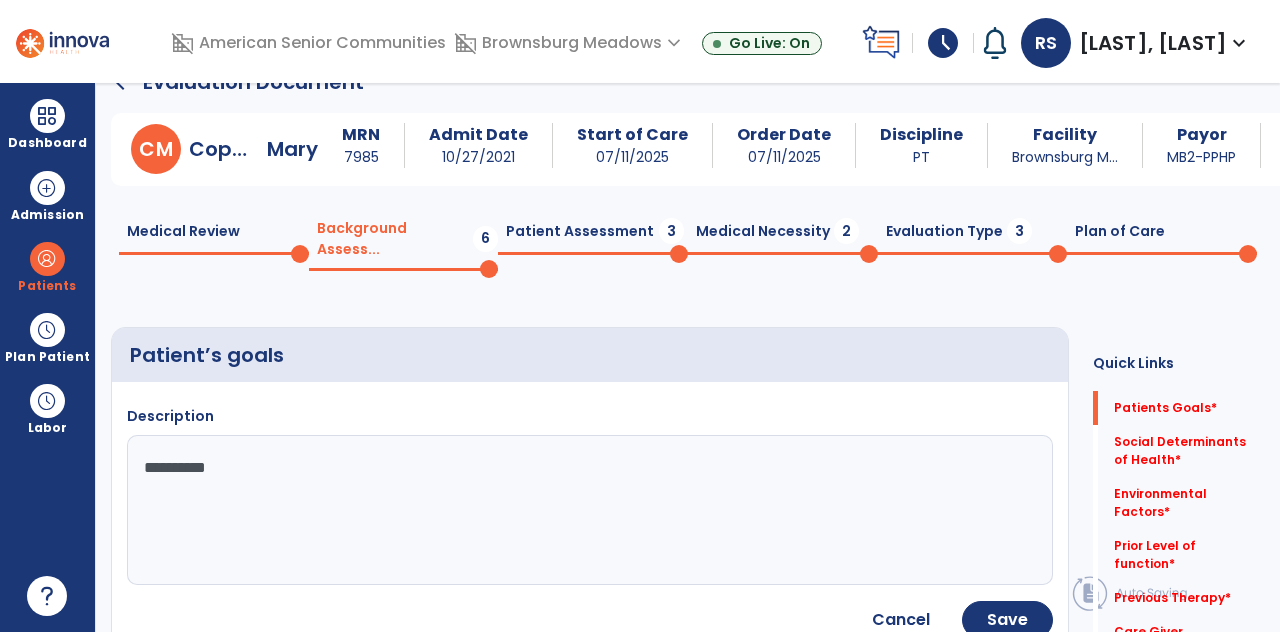 click on "**********" 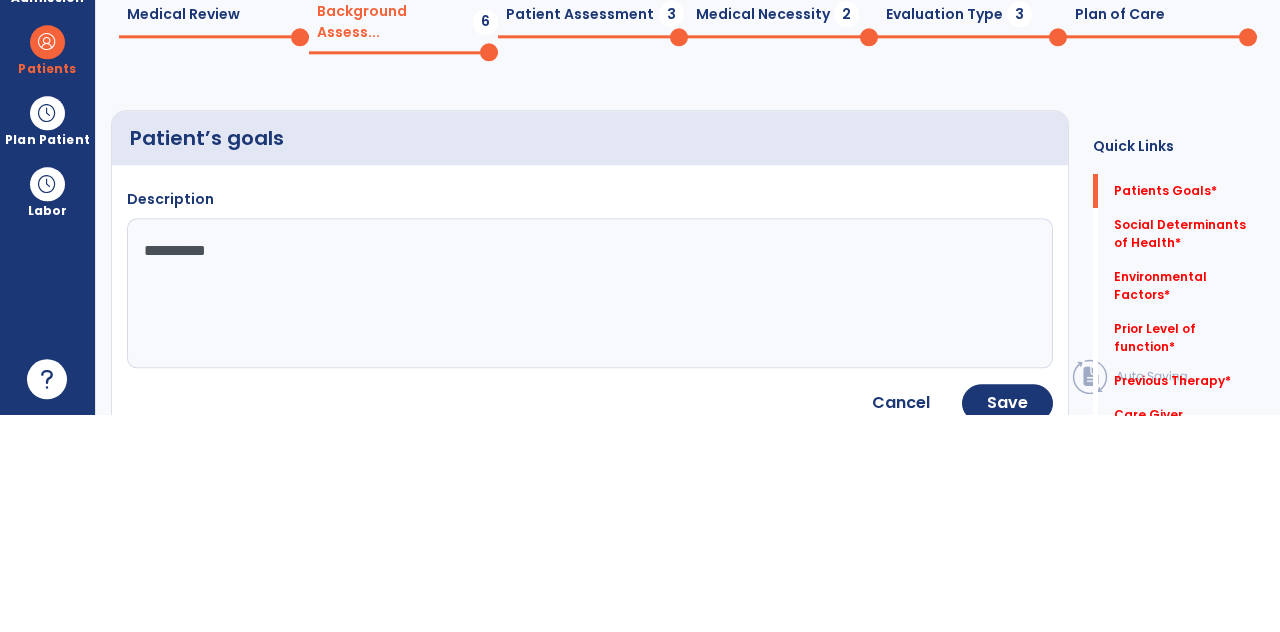 scroll, scrollTop: 96, scrollLeft: 0, axis: vertical 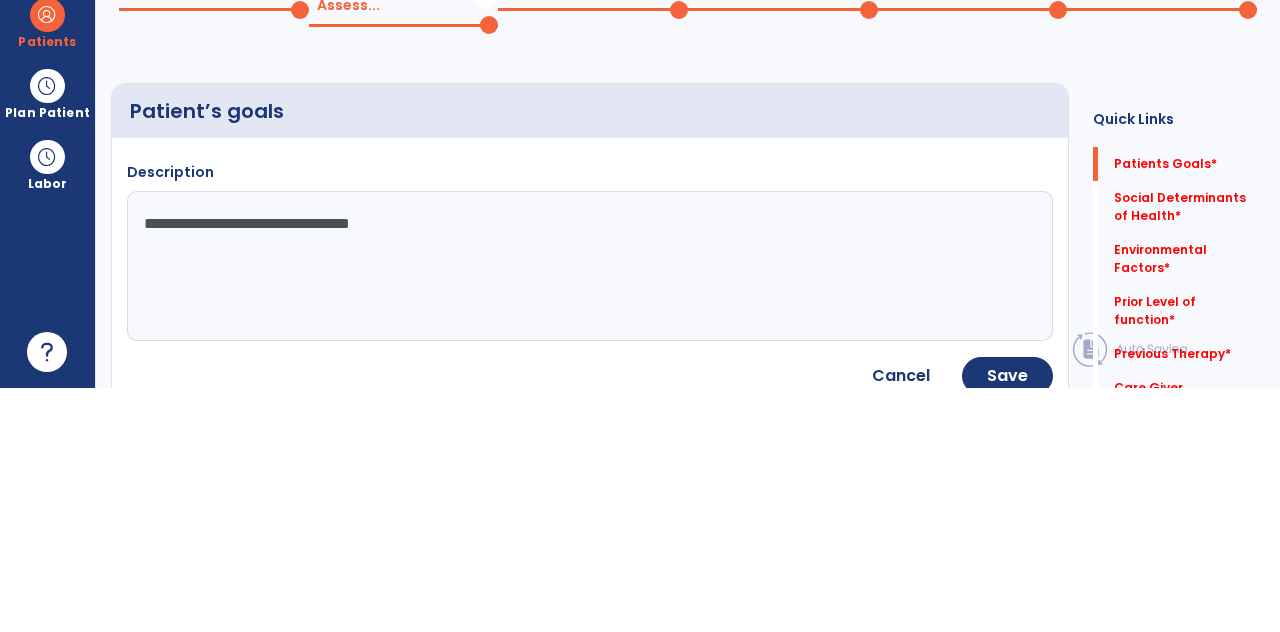 type on "**********" 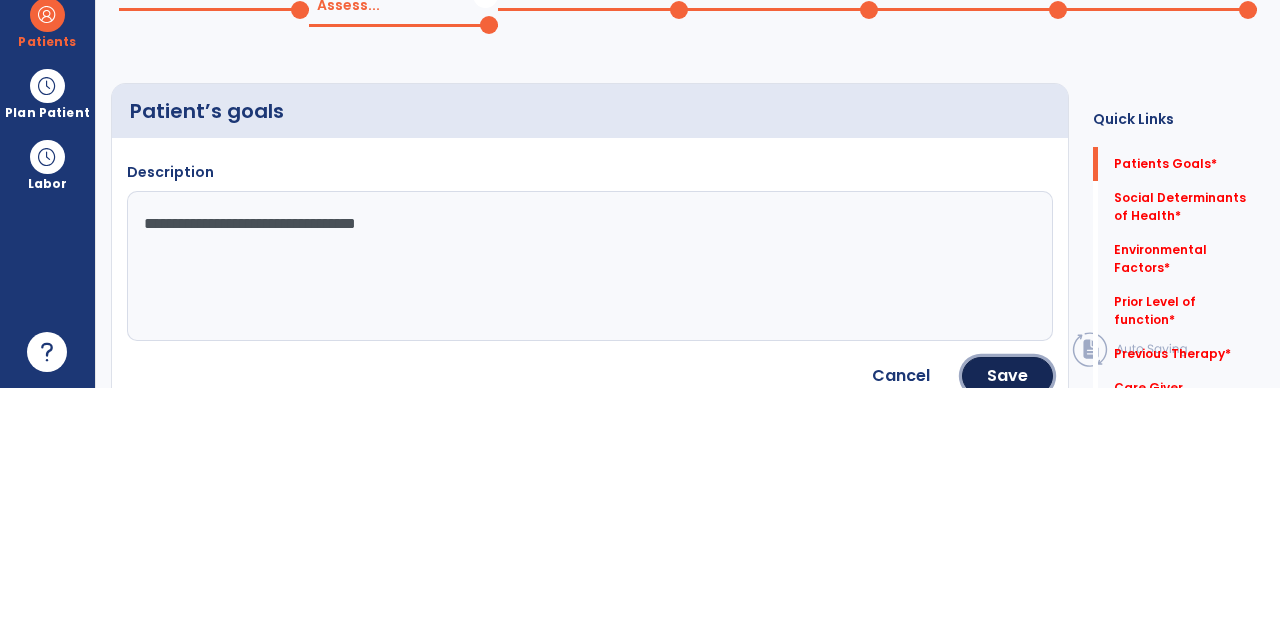 click on "Save" 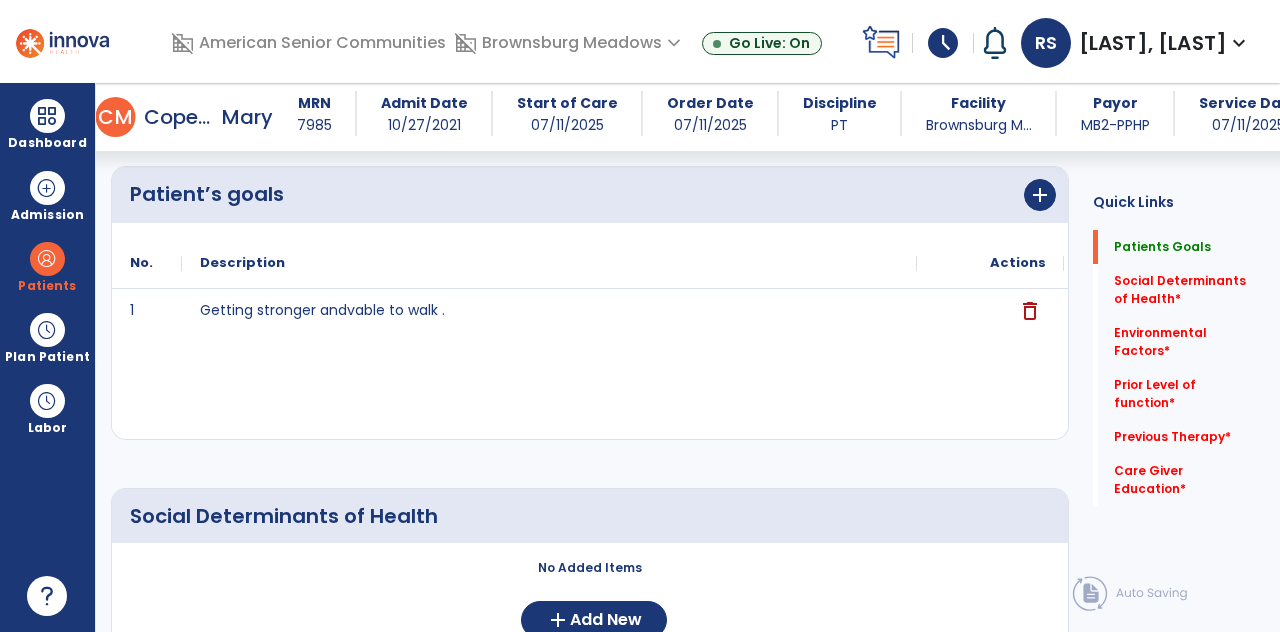 scroll, scrollTop: 271, scrollLeft: 0, axis: vertical 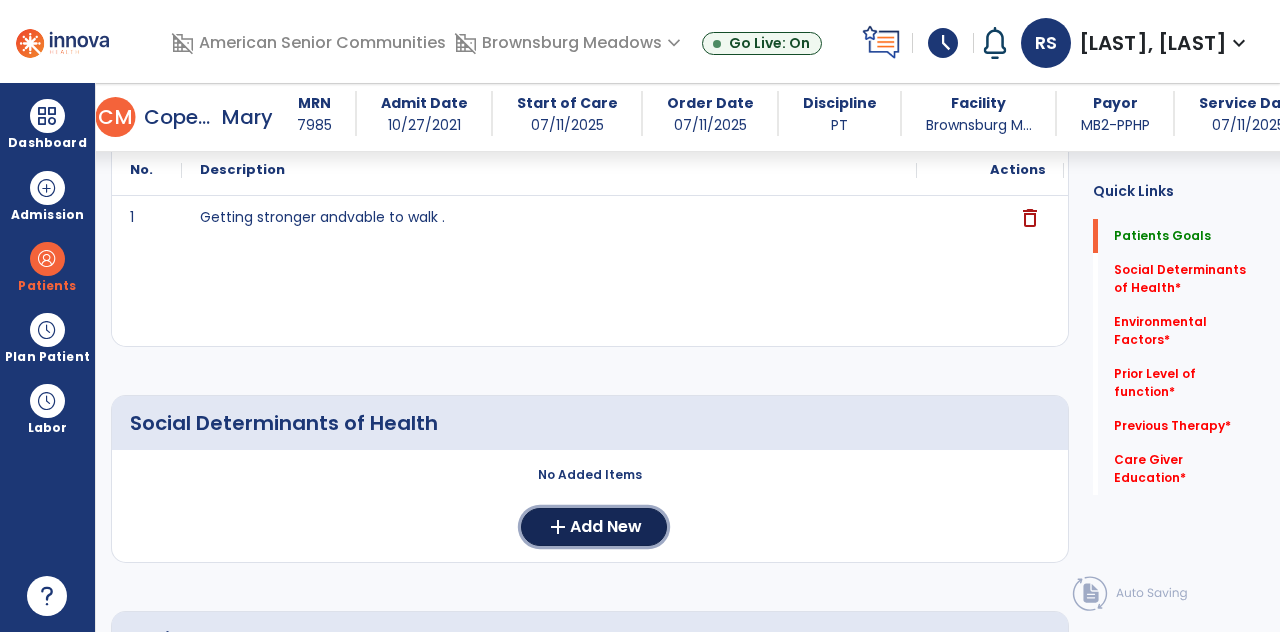 click on "Add New" 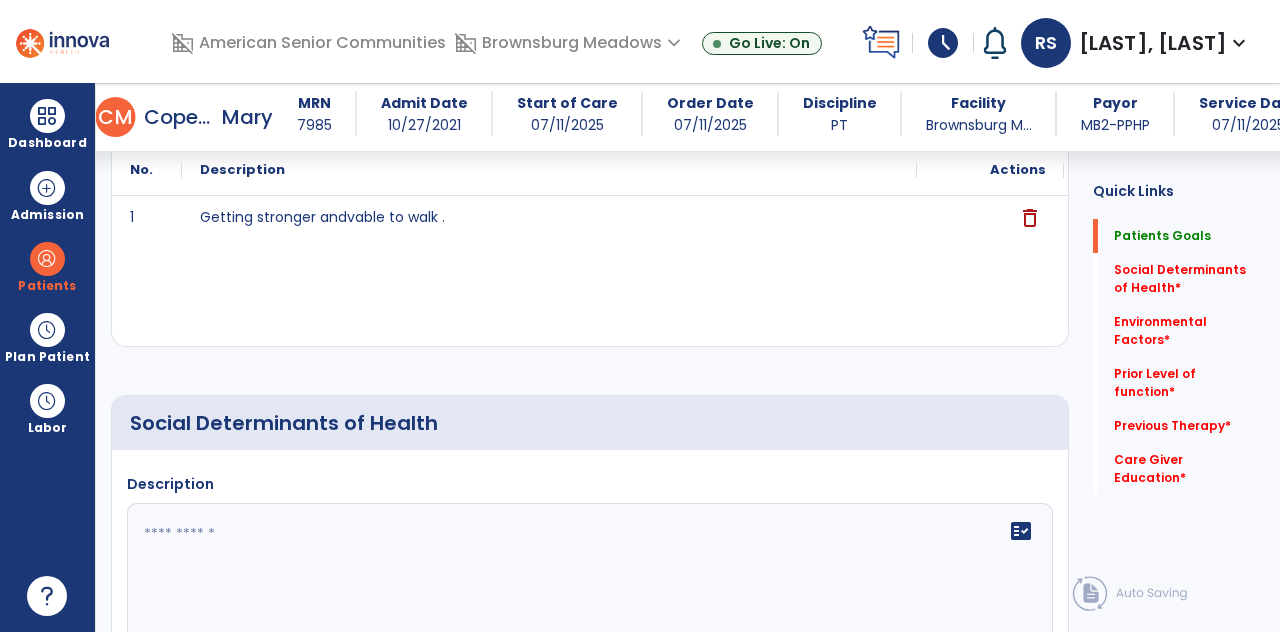 click 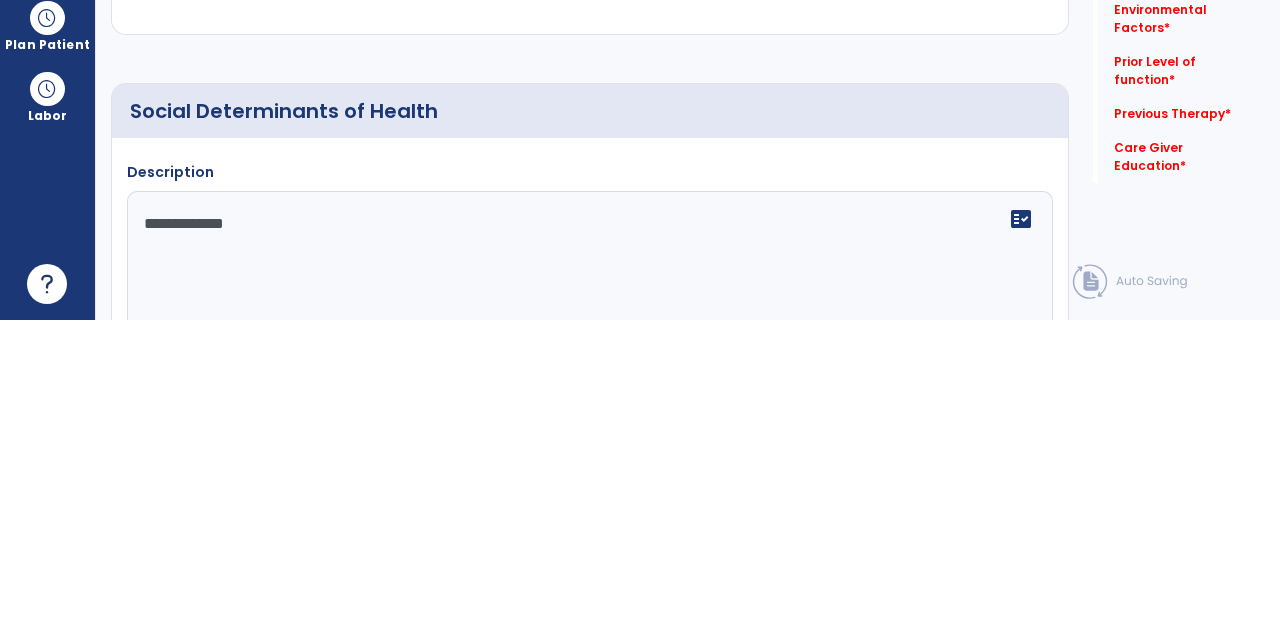 type on "**********" 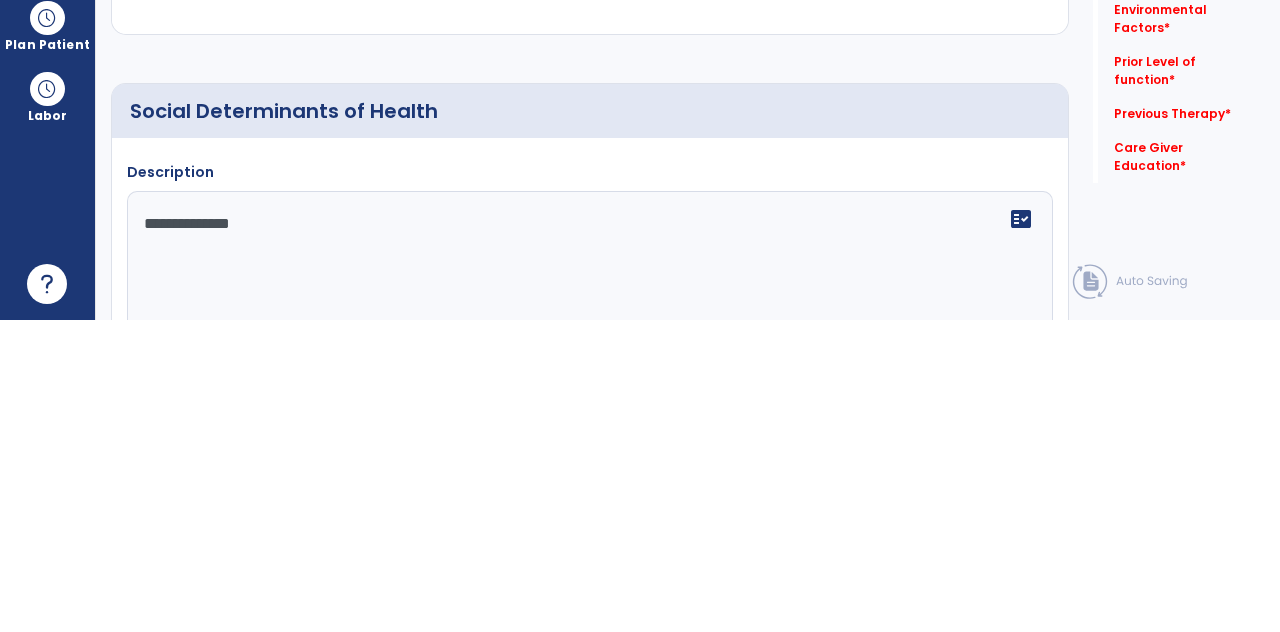 click on "Save" 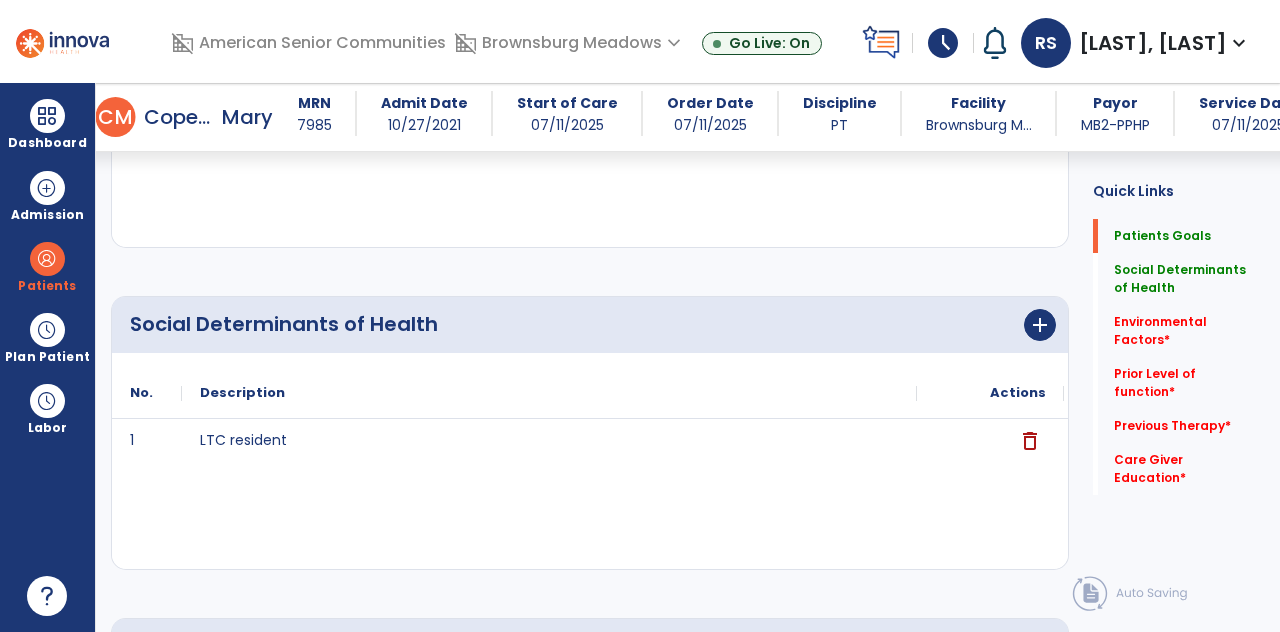 scroll, scrollTop: 398, scrollLeft: 0, axis: vertical 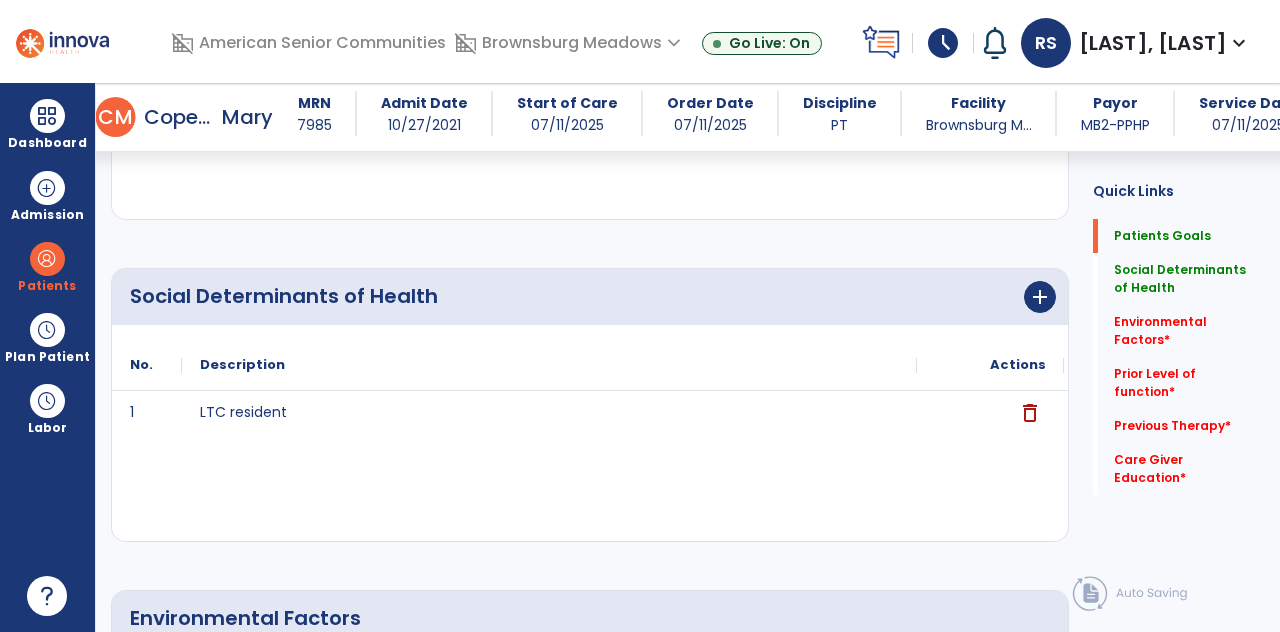 click on "*" 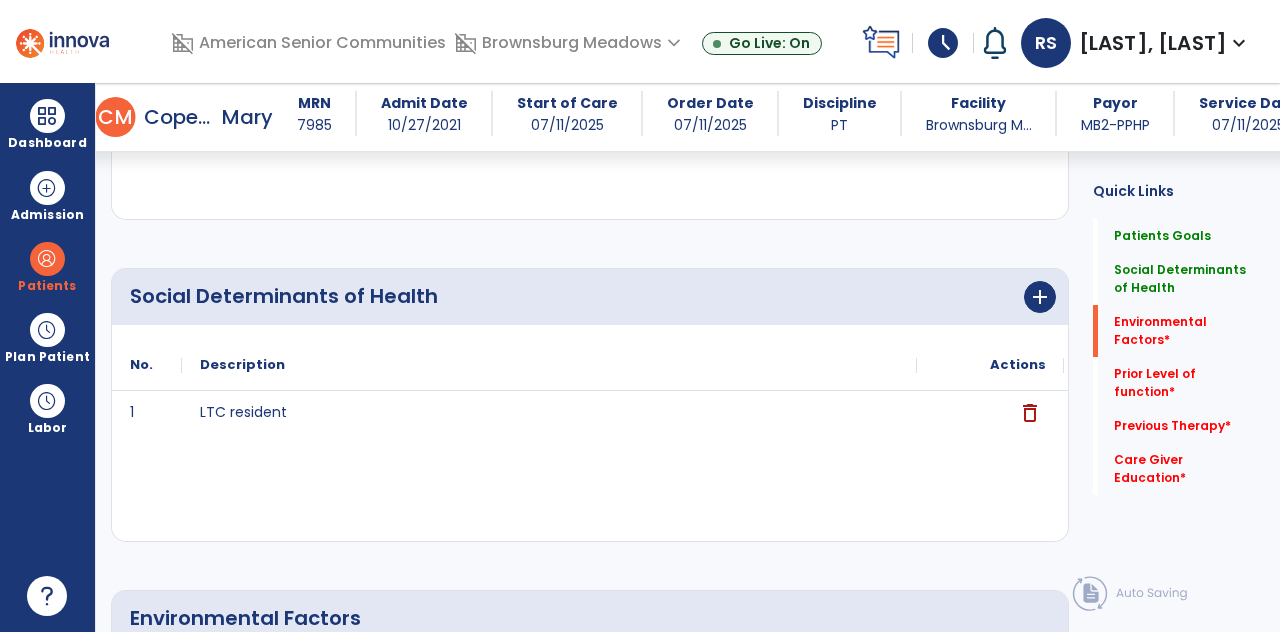 scroll, scrollTop: 525, scrollLeft: 0, axis: vertical 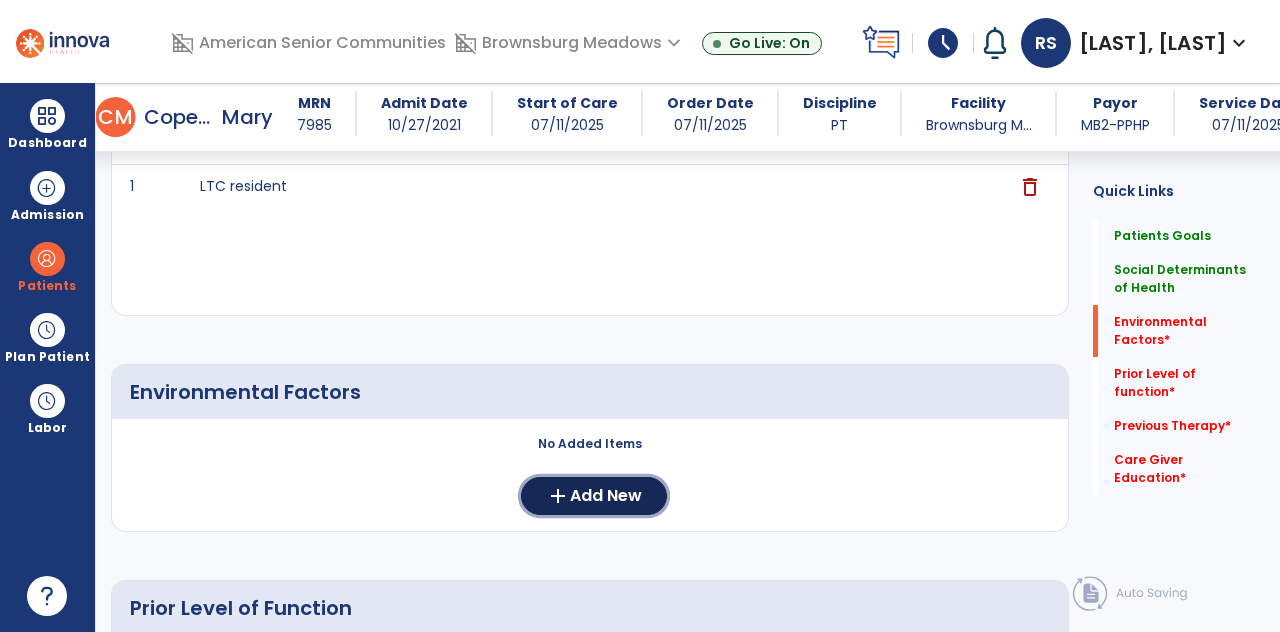 click on "Add New" 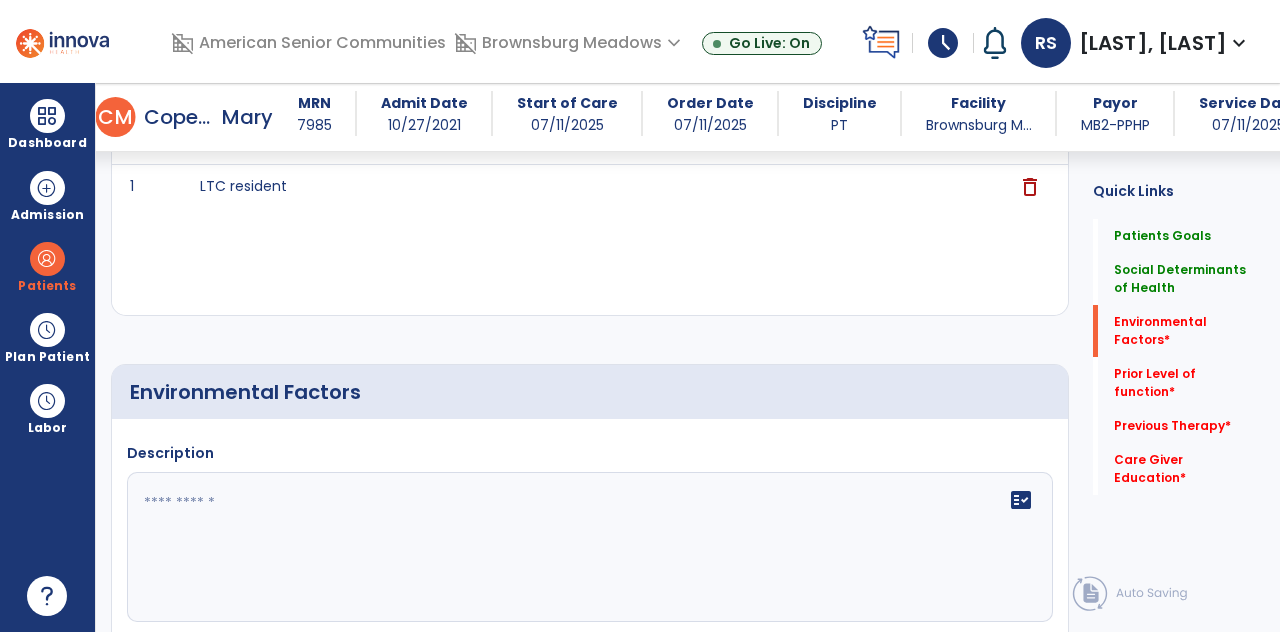 click on "fact_check" 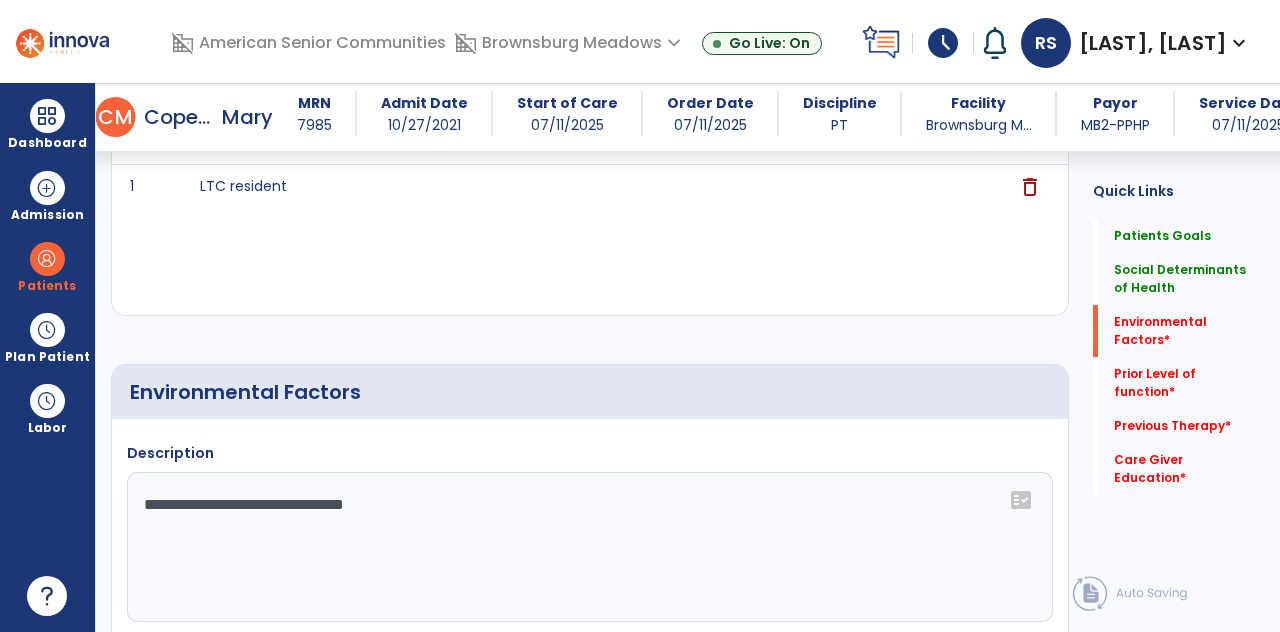 click on "**********" 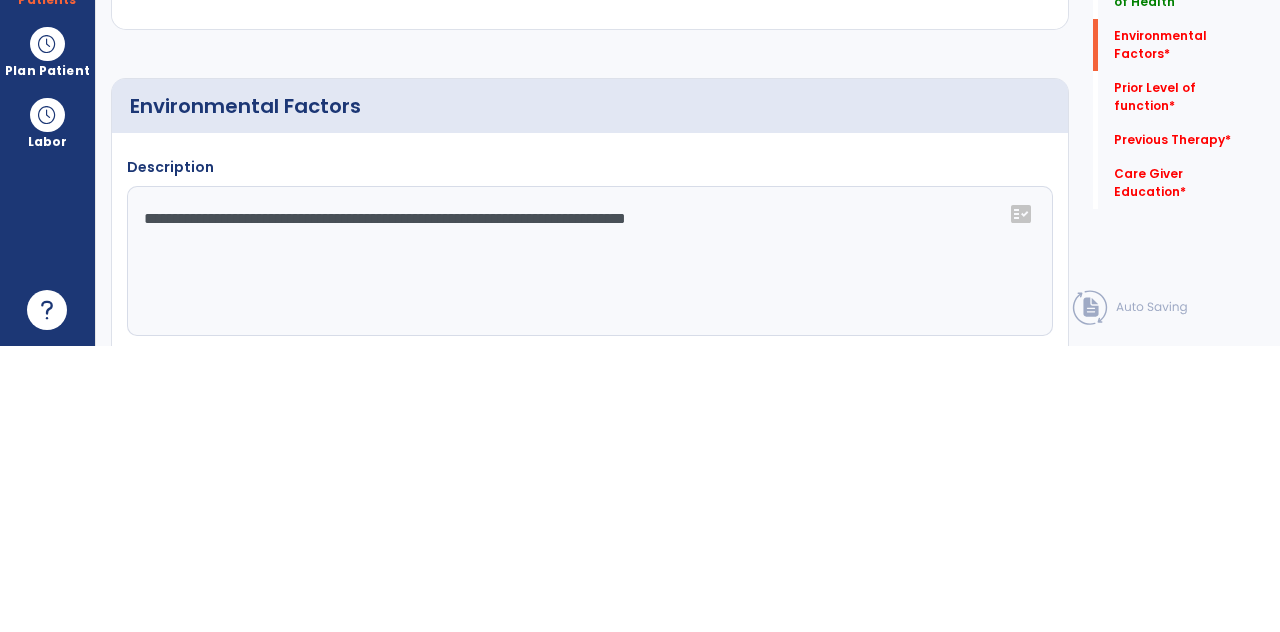 type on "**********" 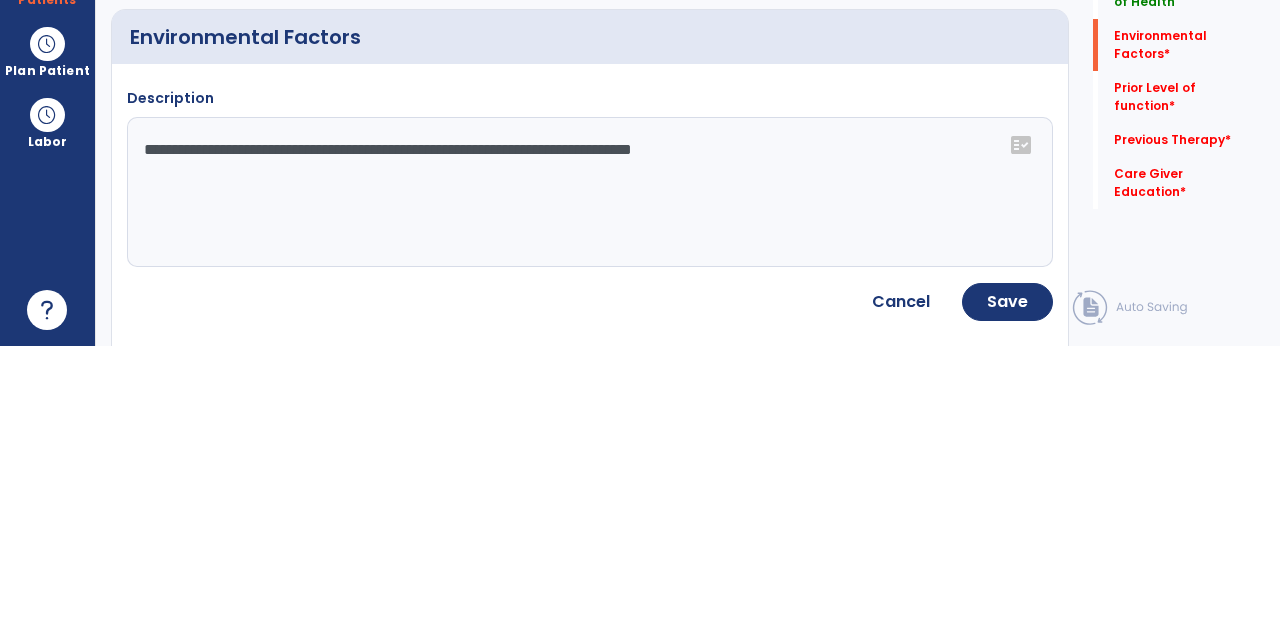 scroll, scrollTop: 696, scrollLeft: 0, axis: vertical 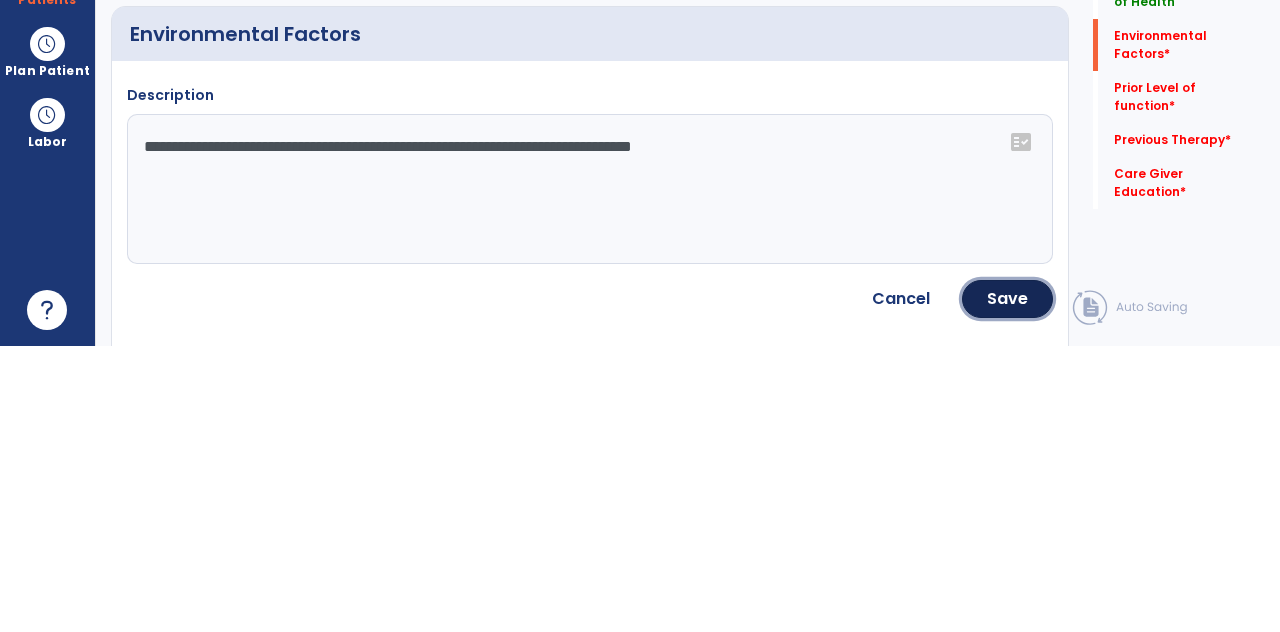 click on "Save" 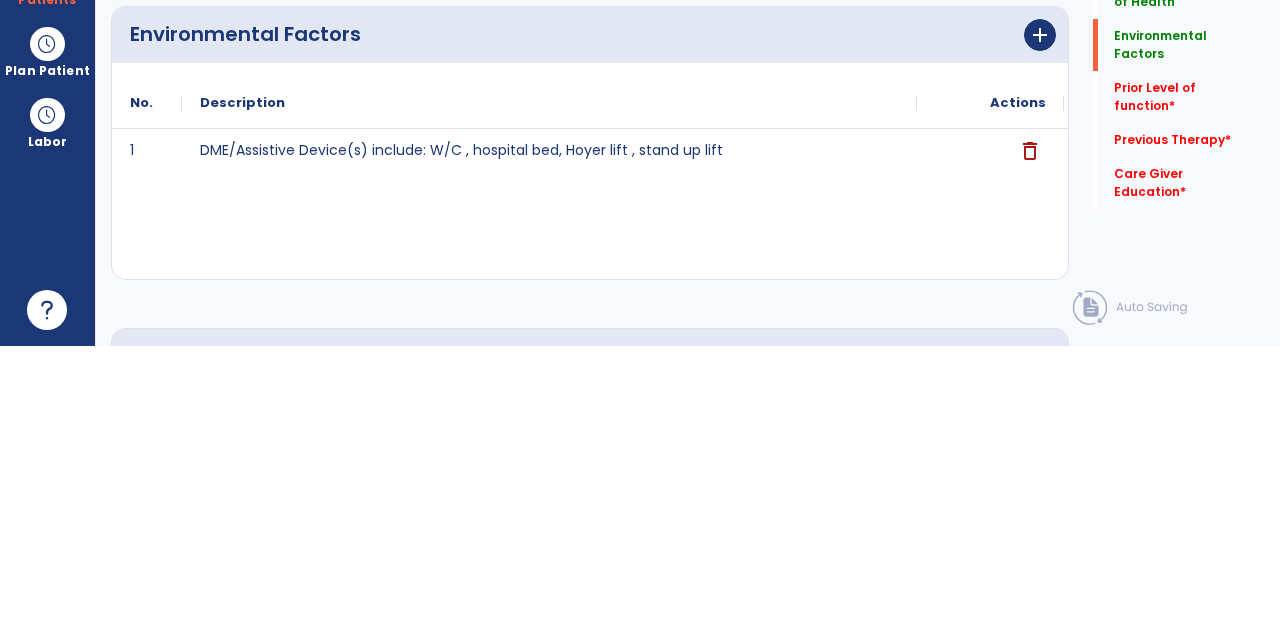 scroll, scrollTop: 73, scrollLeft: 0, axis: vertical 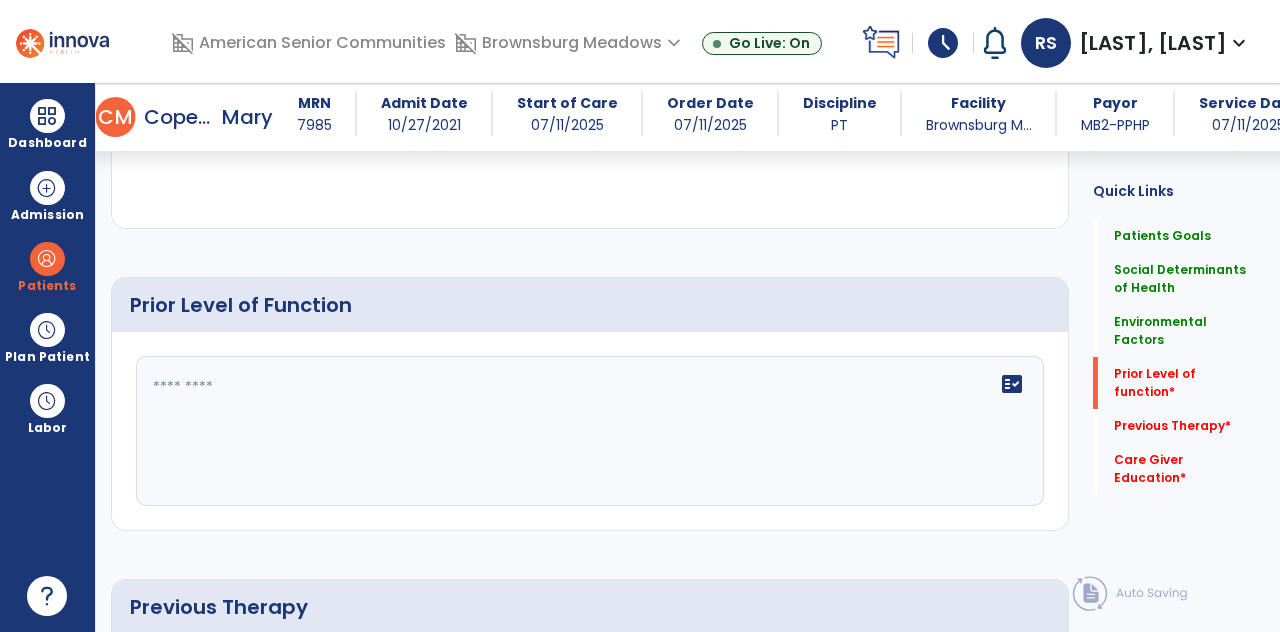 click 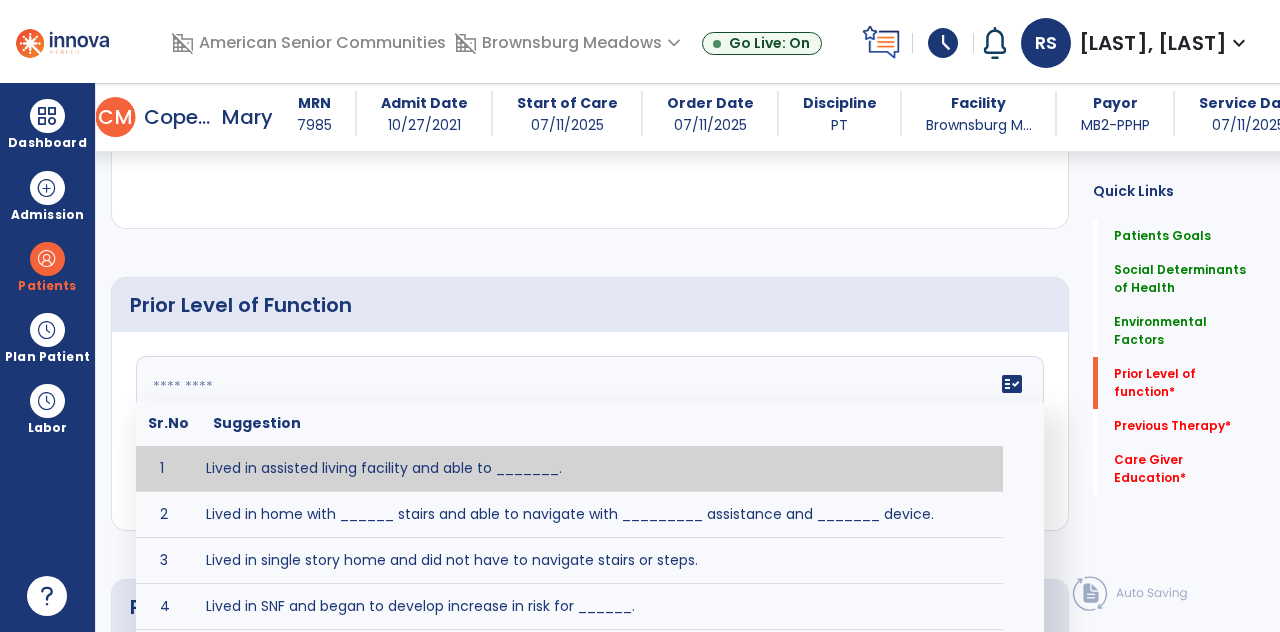 scroll, scrollTop: 73, scrollLeft: 0, axis: vertical 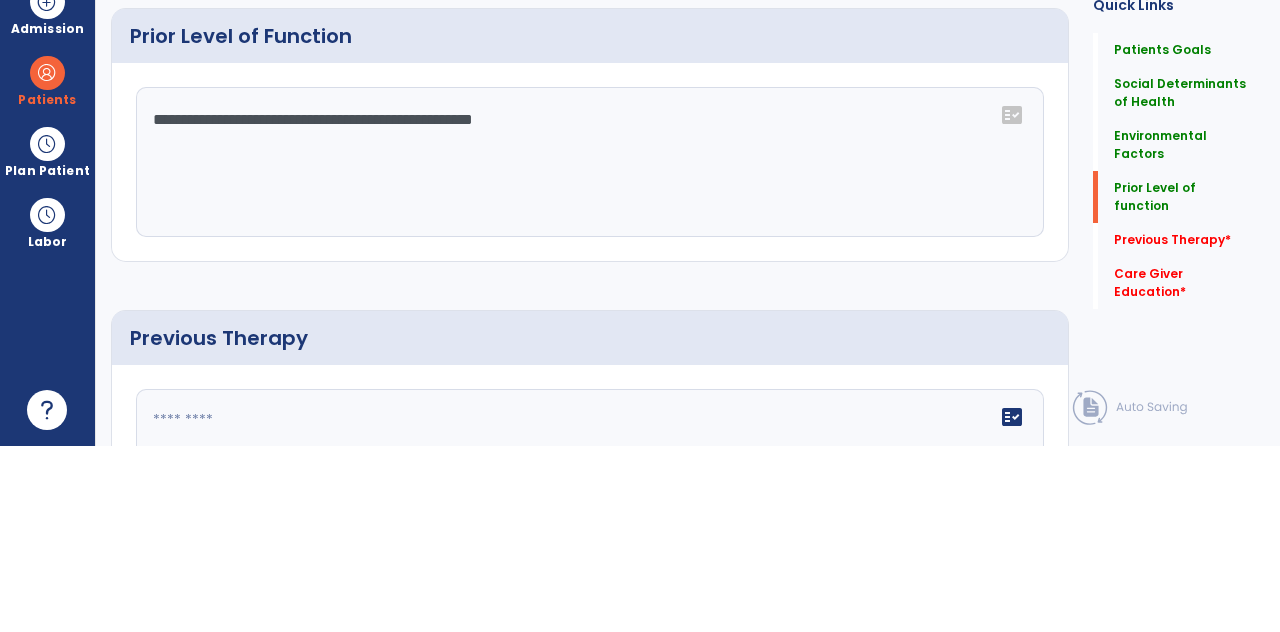 type on "**********" 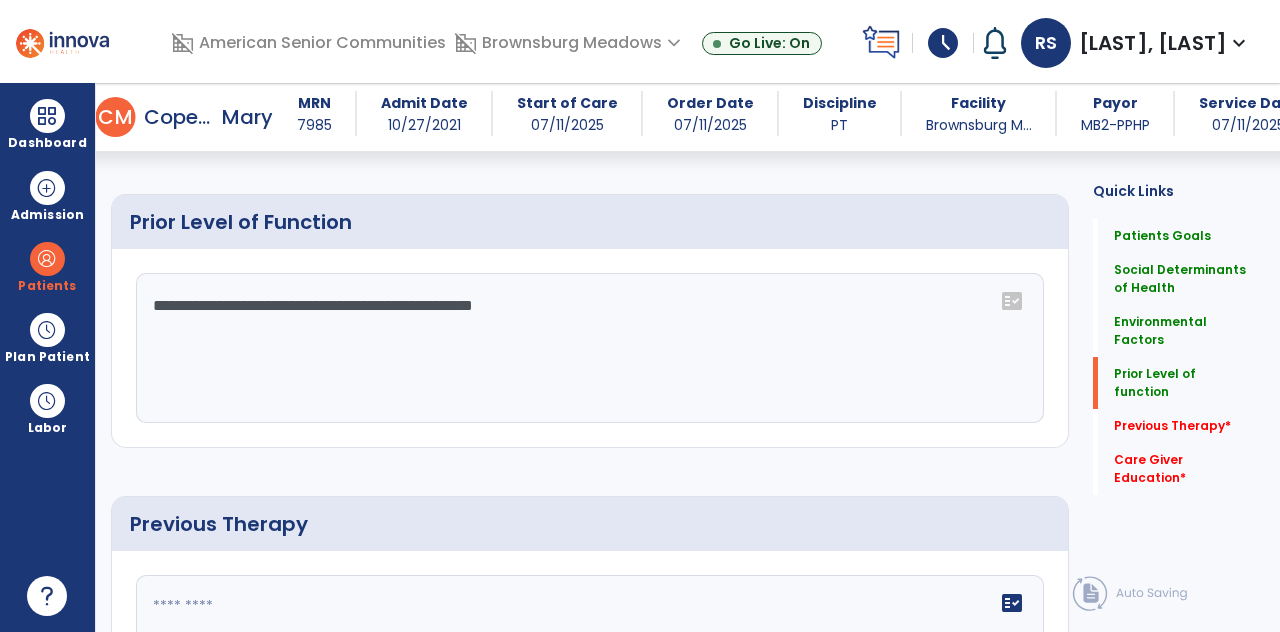 scroll, scrollTop: 1271, scrollLeft: 0, axis: vertical 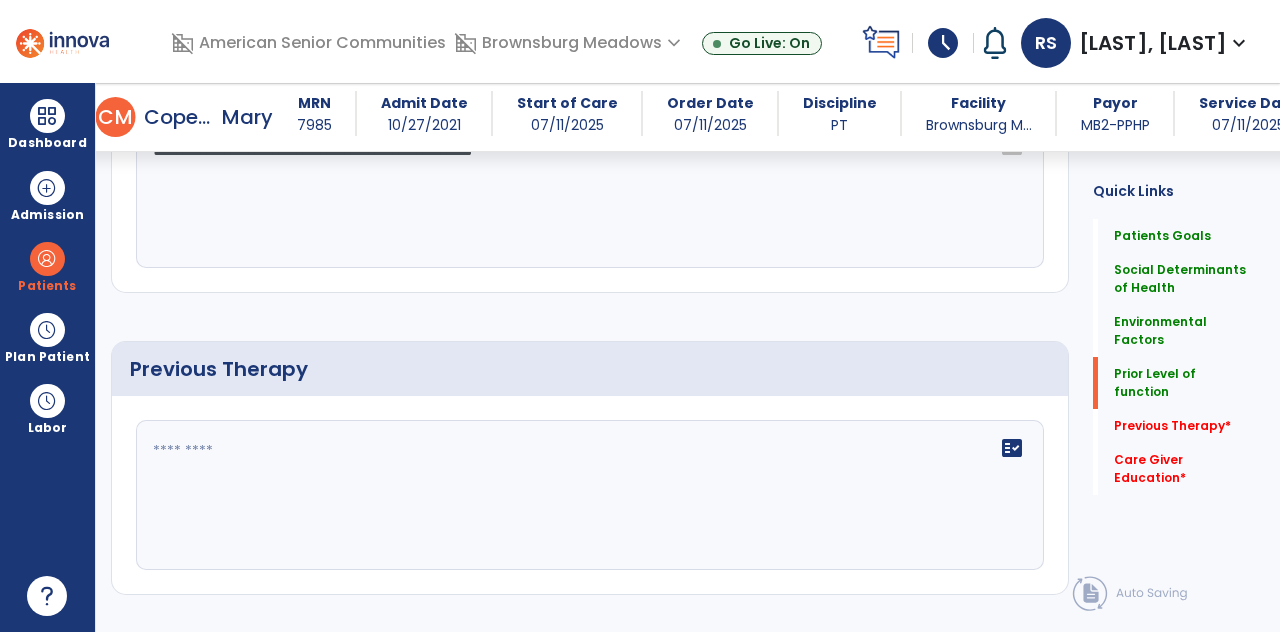 click on "fact_check" 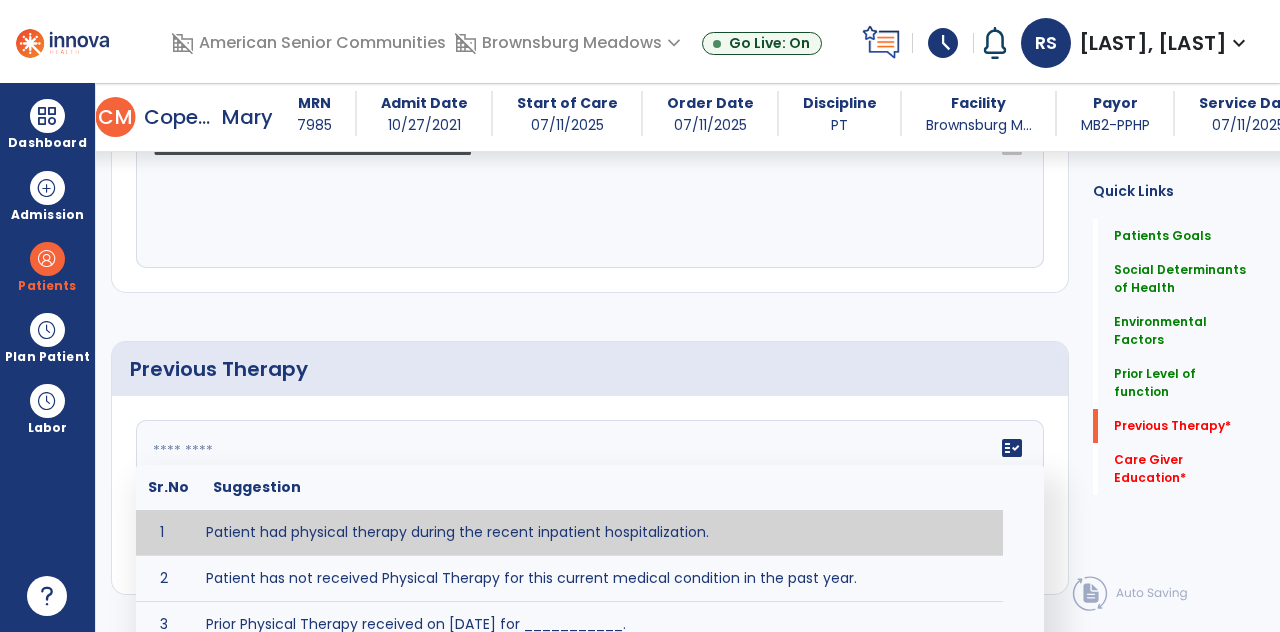 scroll, scrollTop: 73, scrollLeft: 0, axis: vertical 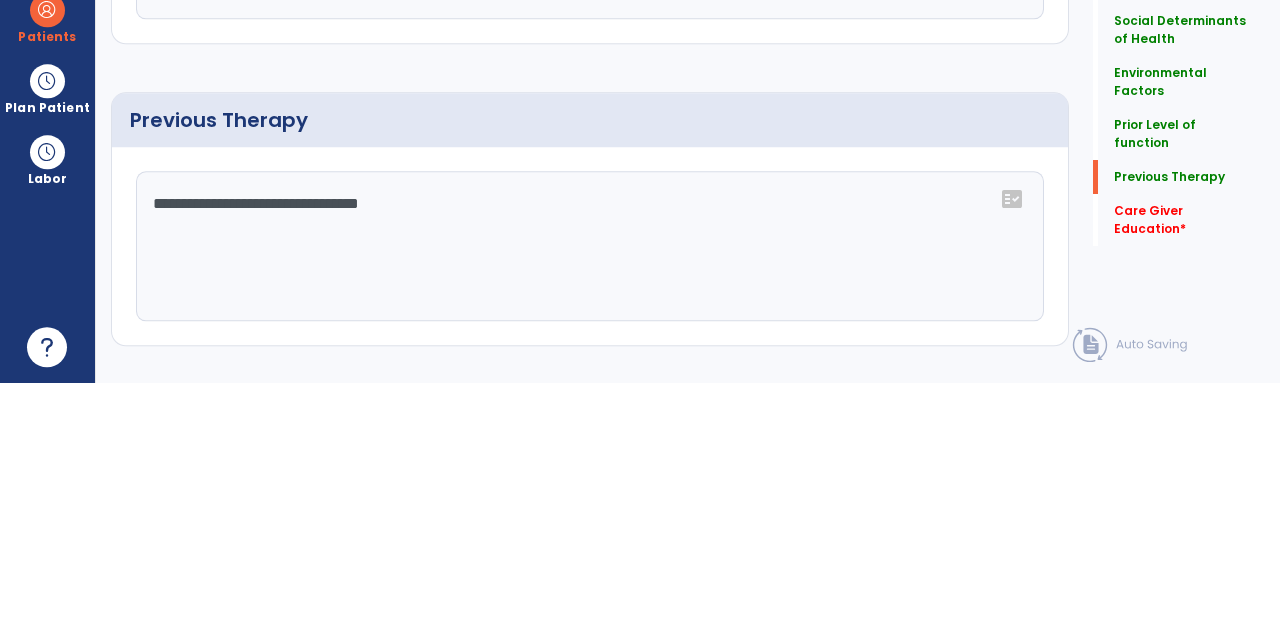 type on "**********" 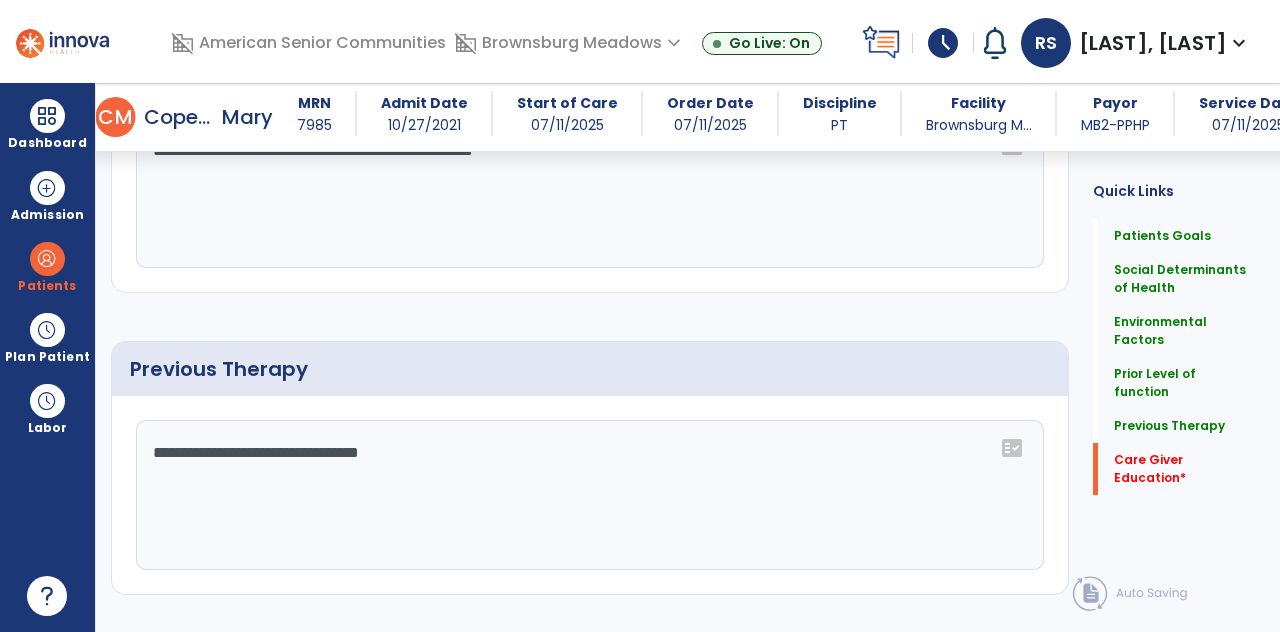 scroll, scrollTop: 1487, scrollLeft: 0, axis: vertical 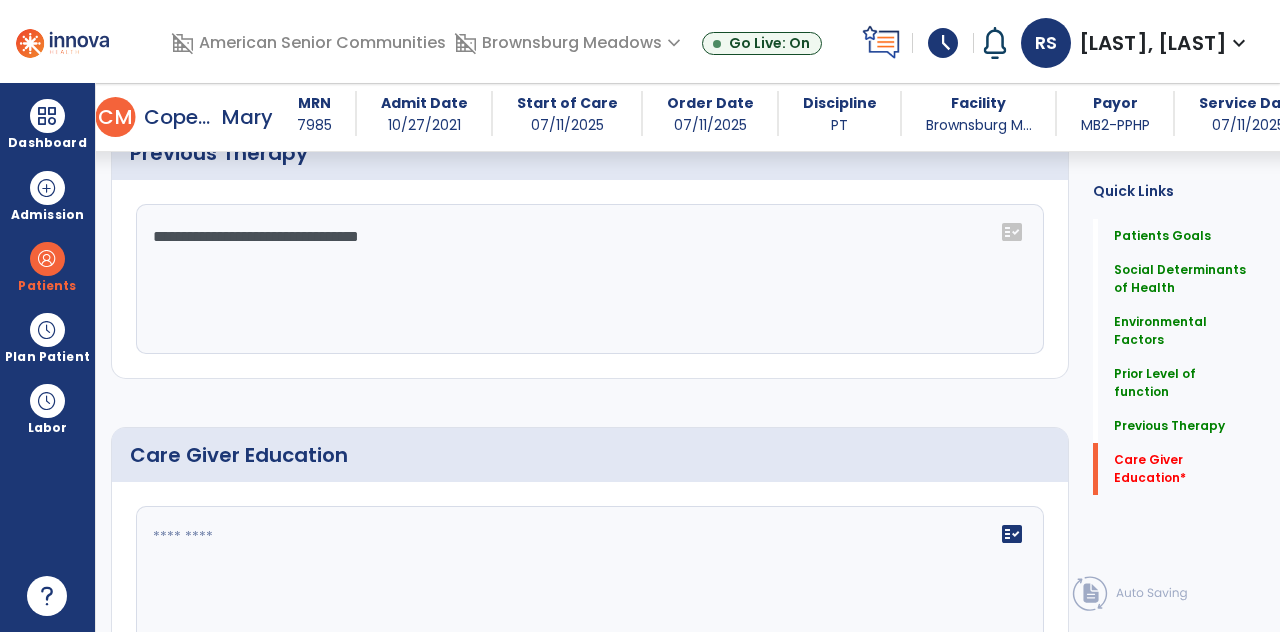 click 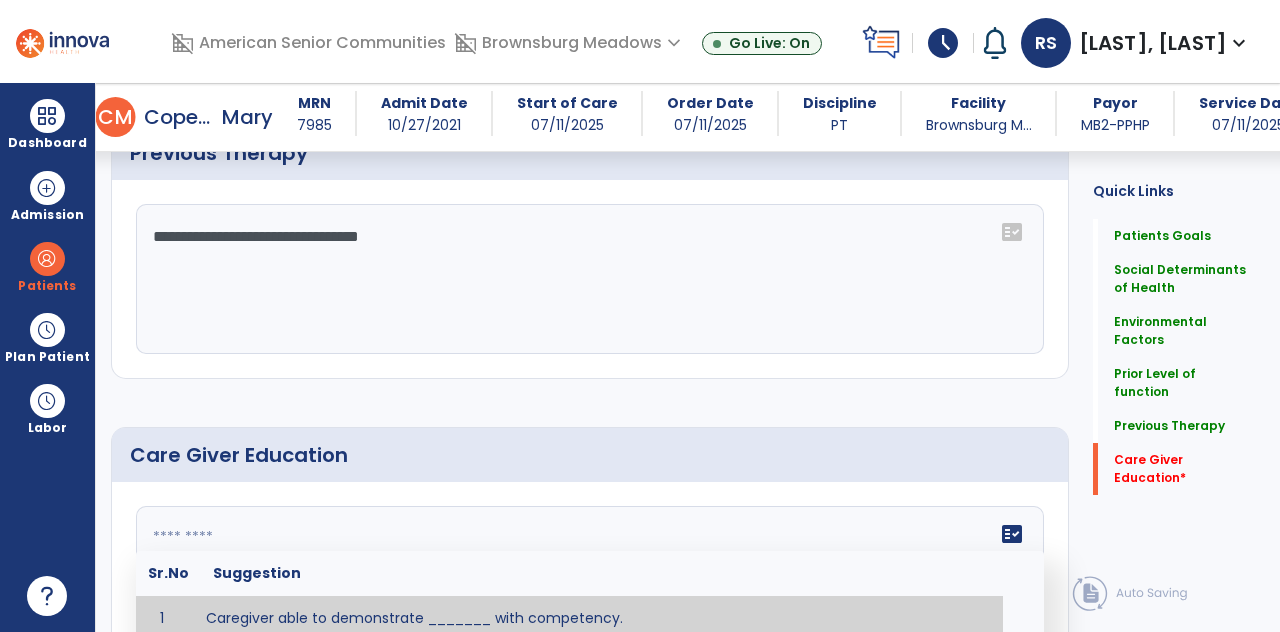 scroll, scrollTop: 73, scrollLeft: 0, axis: vertical 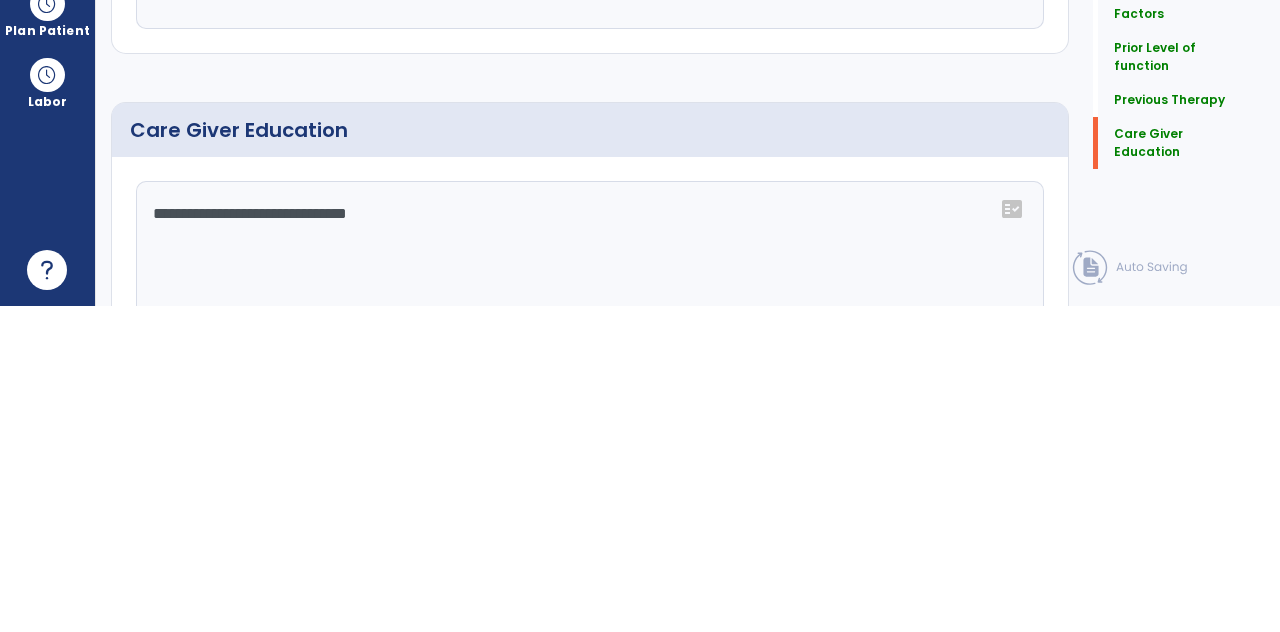 click on "**********" 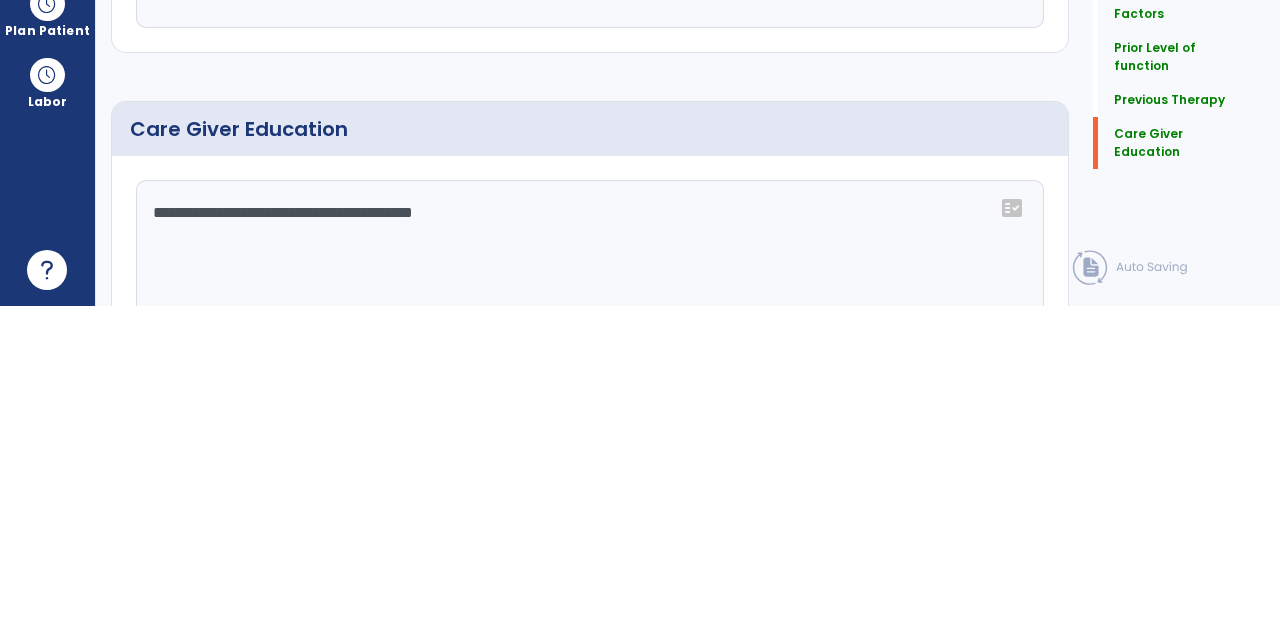click on "**********" 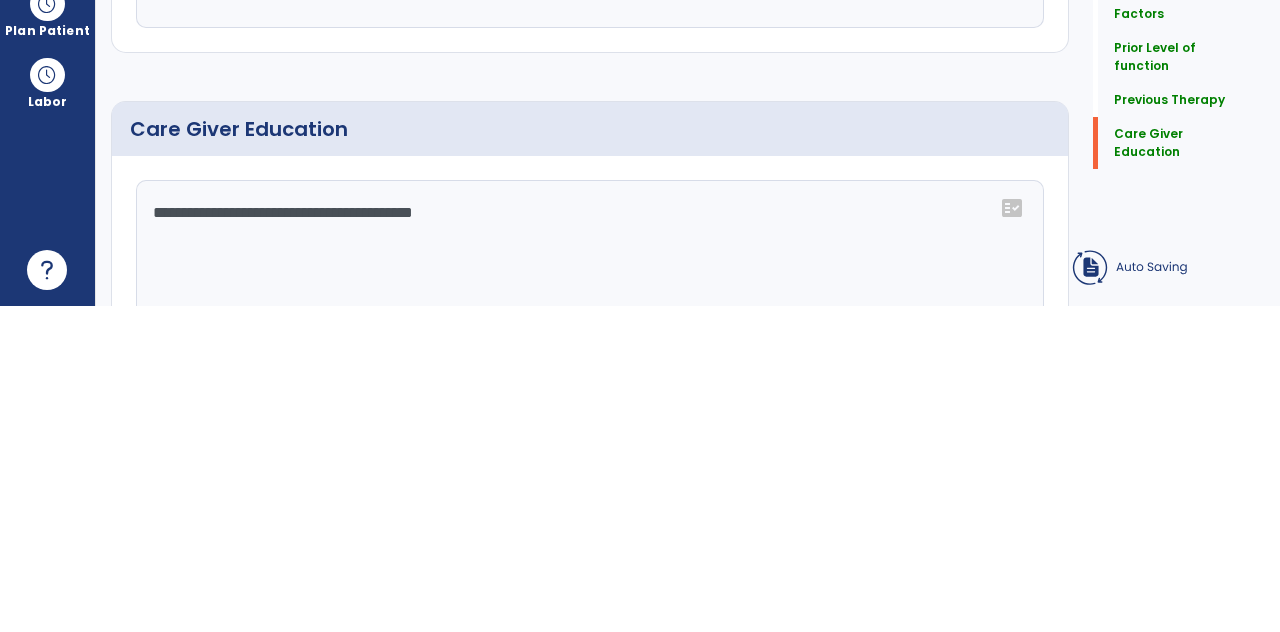 scroll, scrollTop: 1486, scrollLeft: 0, axis: vertical 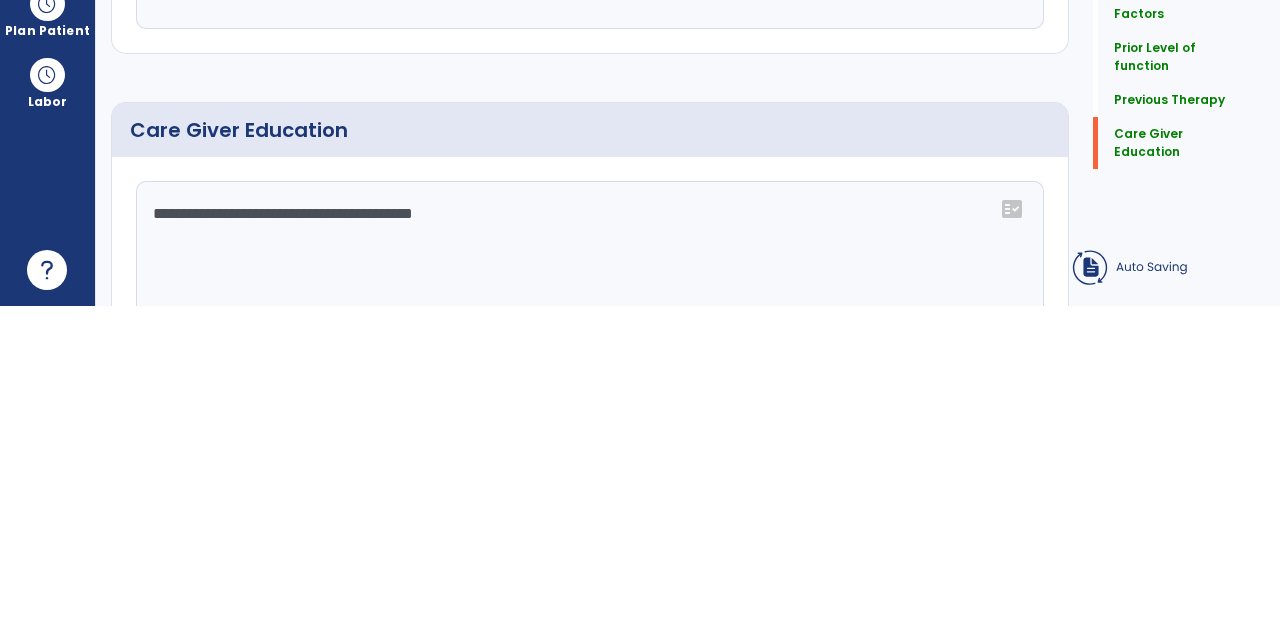 type on "**********" 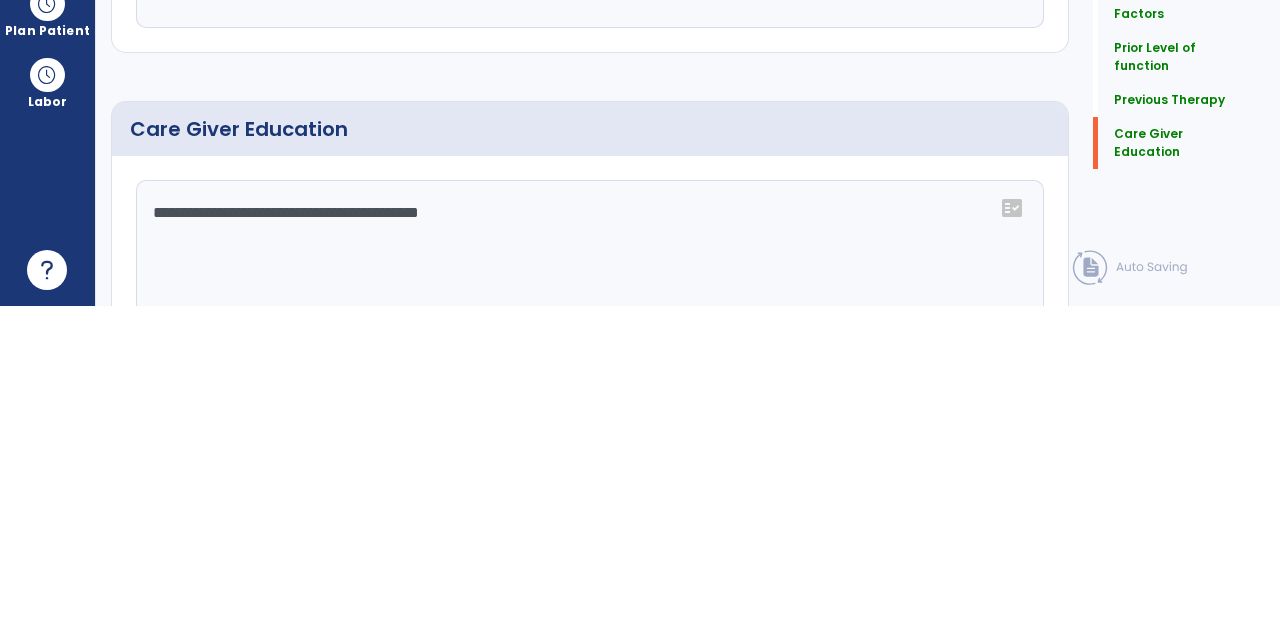 scroll, scrollTop: 1482, scrollLeft: 0, axis: vertical 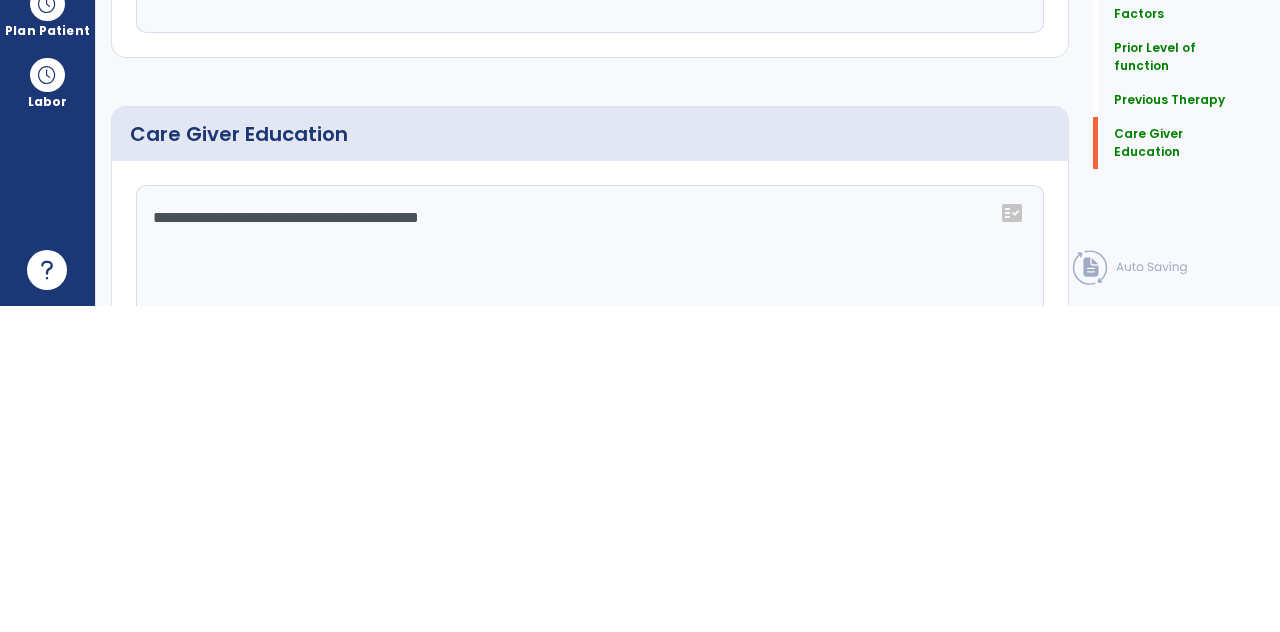 click on "Continue" 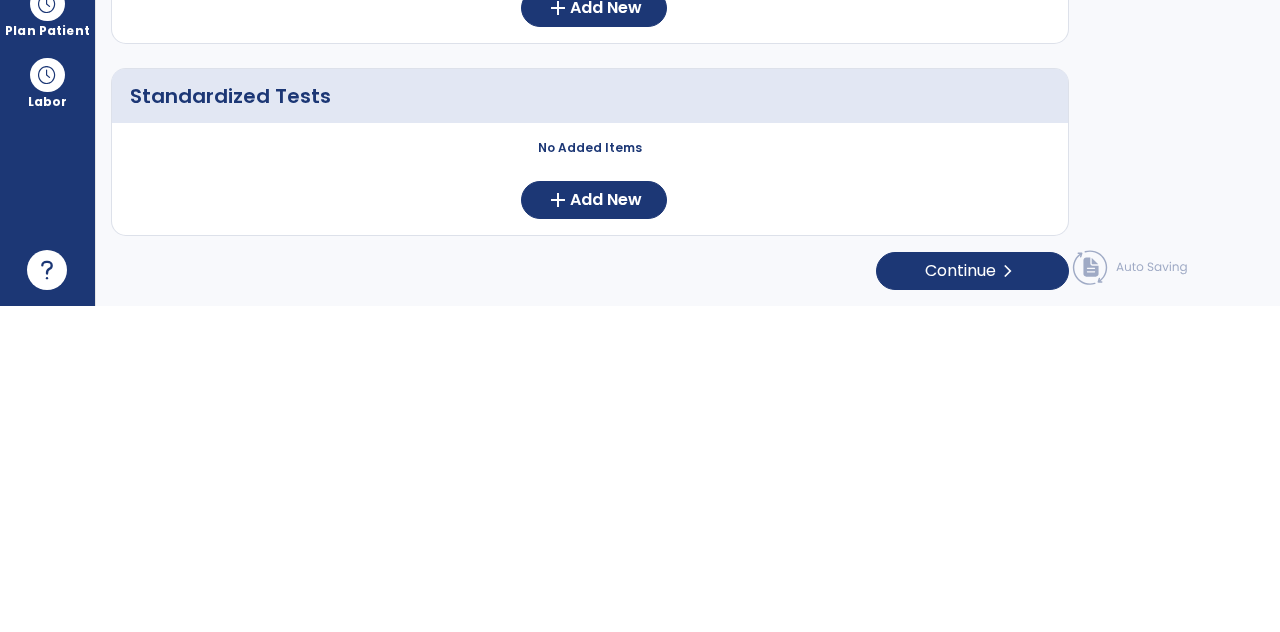scroll, scrollTop: 73, scrollLeft: 0, axis: vertical 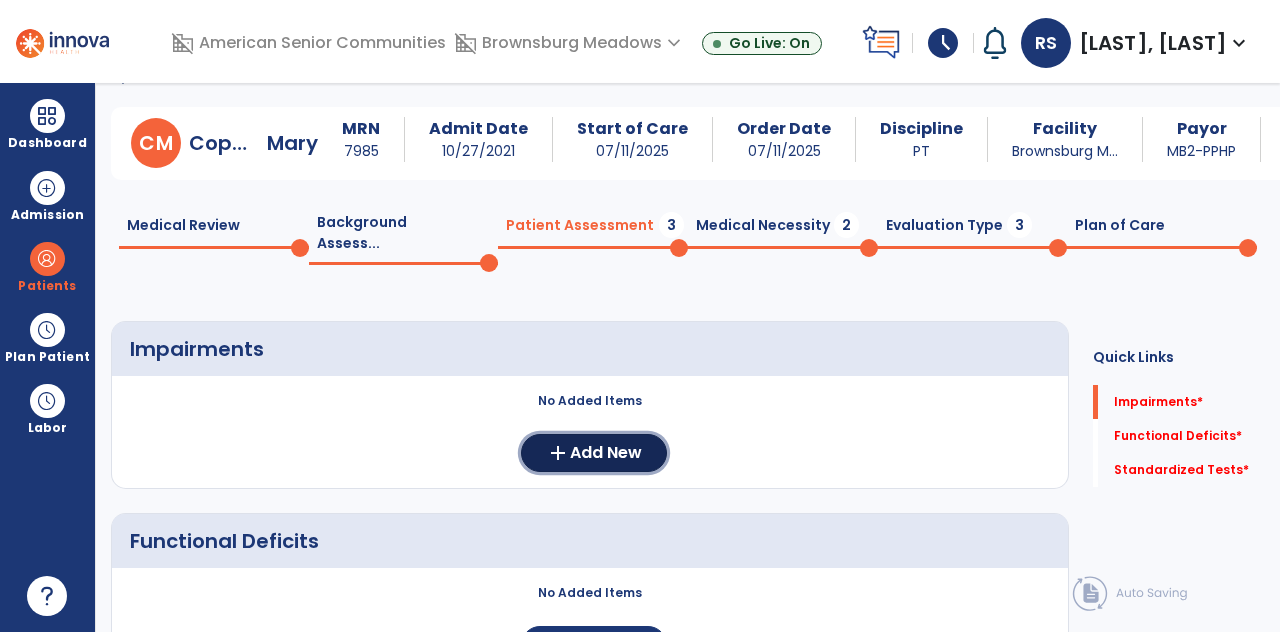 click on "Add New" 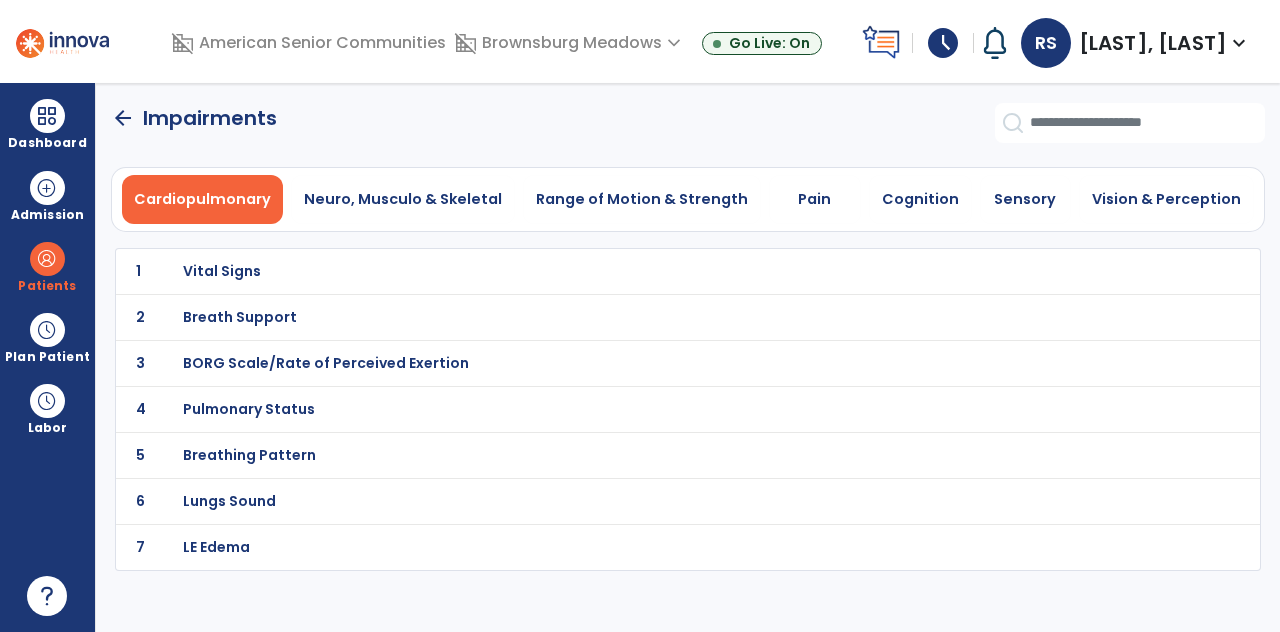 scroll, scrollTop: 0, scrollLeft: 0, axis: both 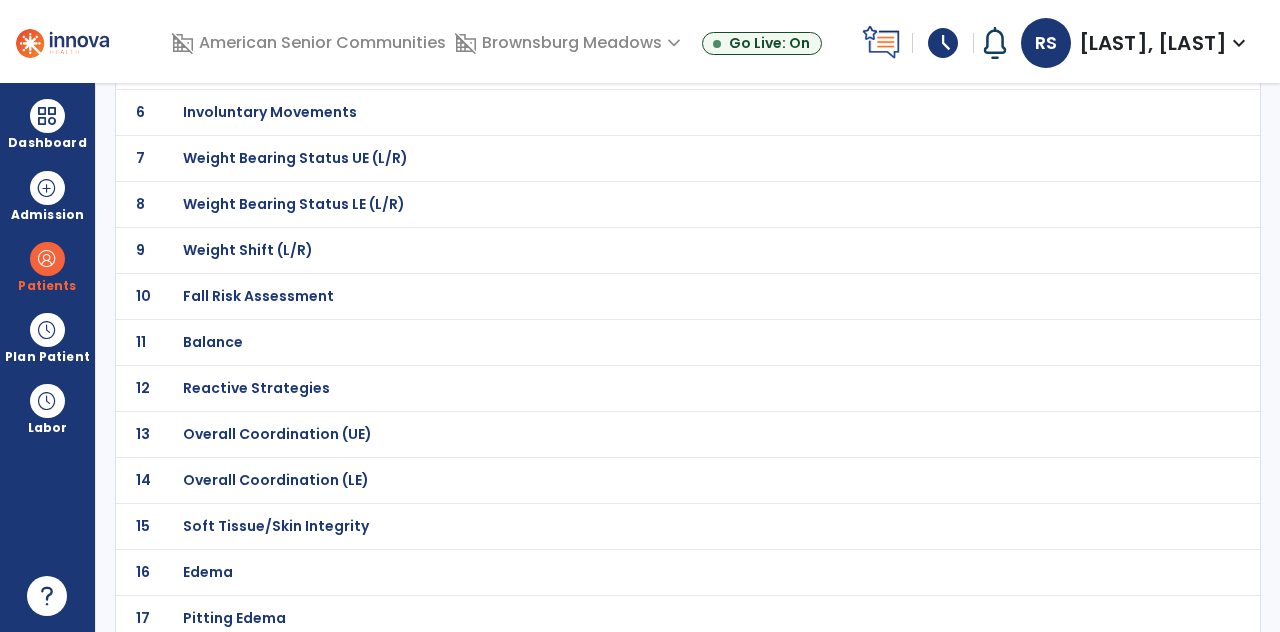 click on "Fall Risk Assessment" at bounding box center [254, -118] 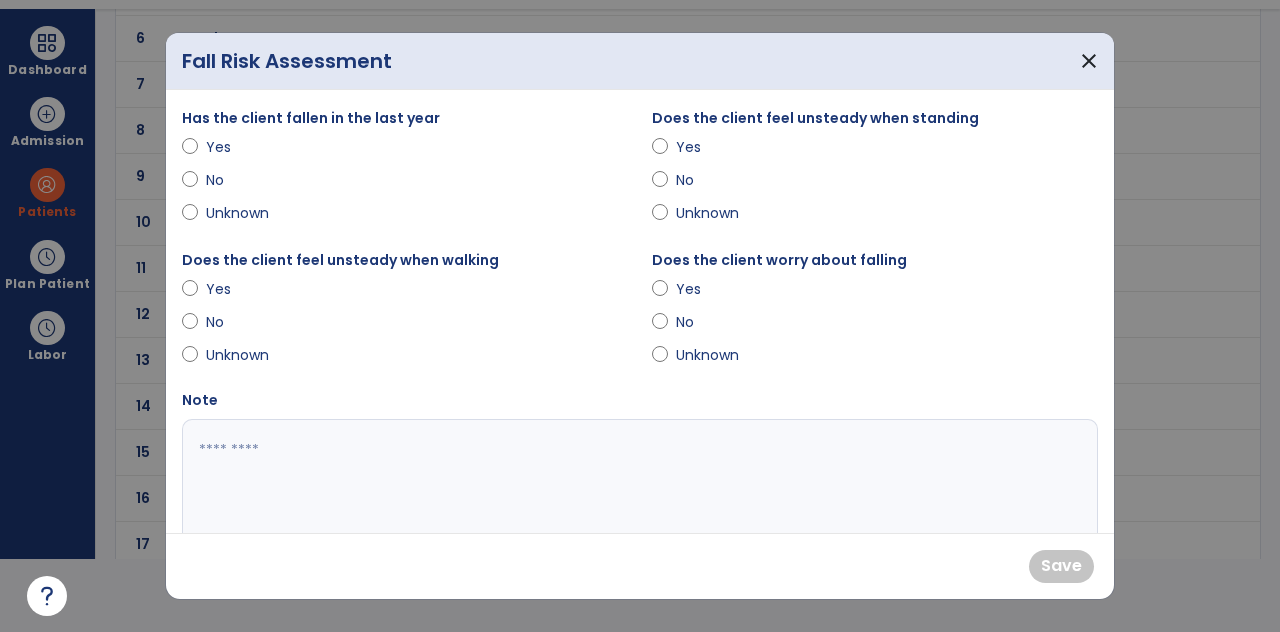scroll, scrollTop: 0, scrollLeft: 0, axis: both 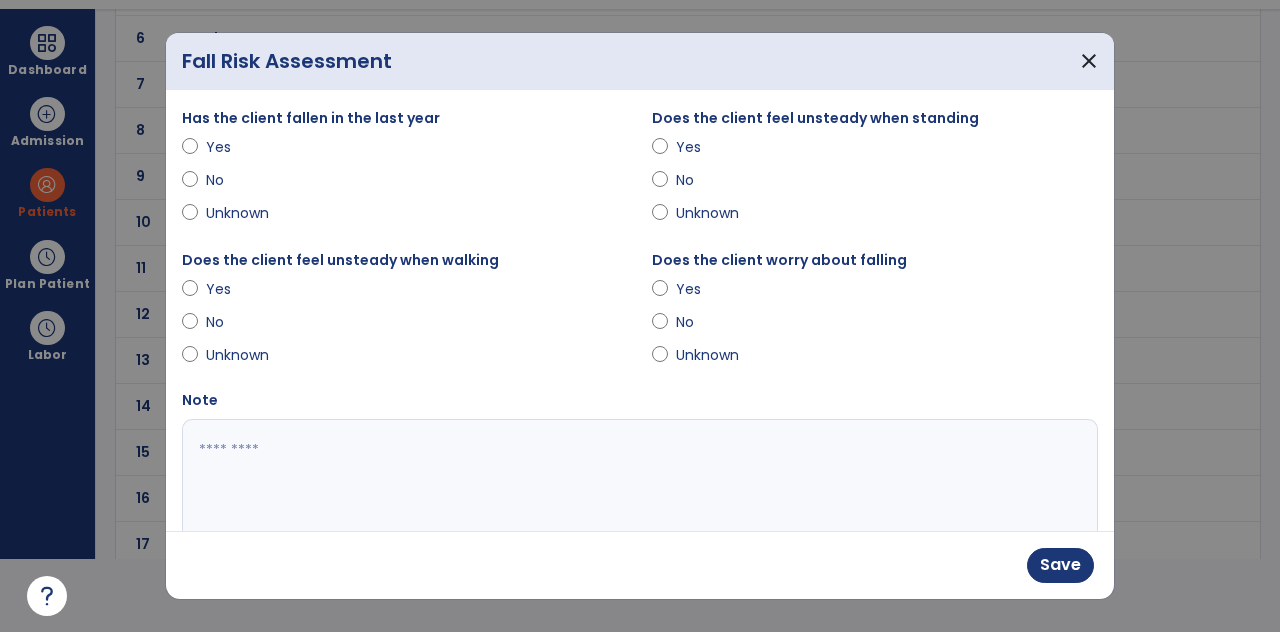 click at bounding box center [640, 494] 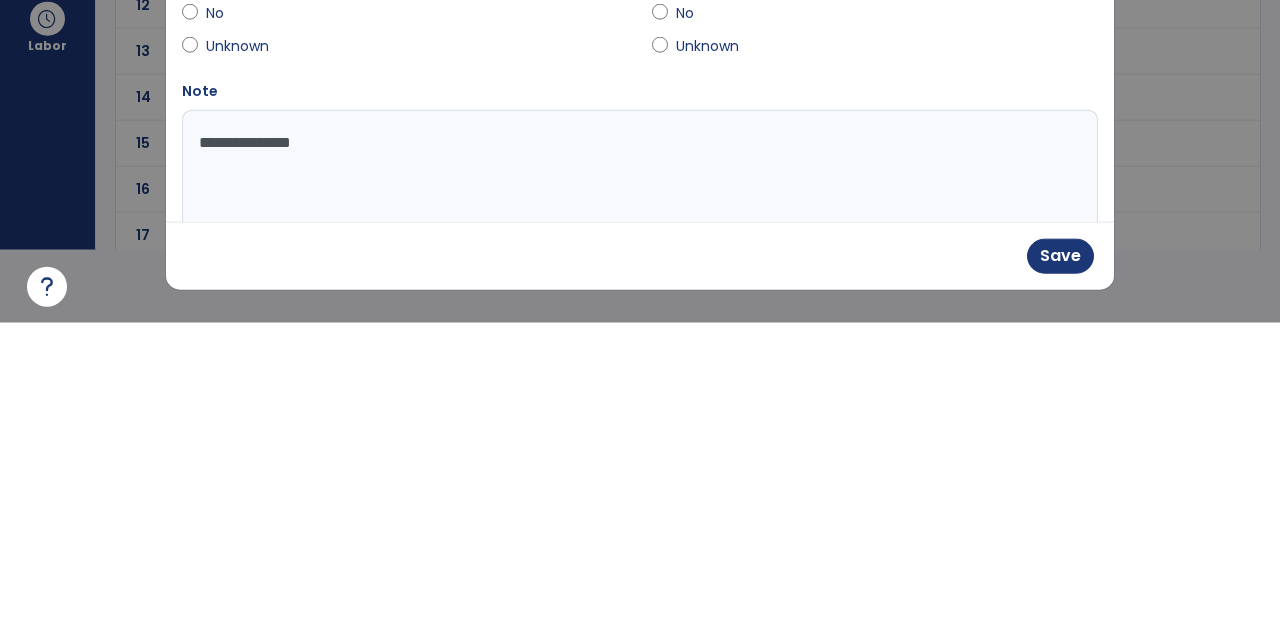 type on "**********" 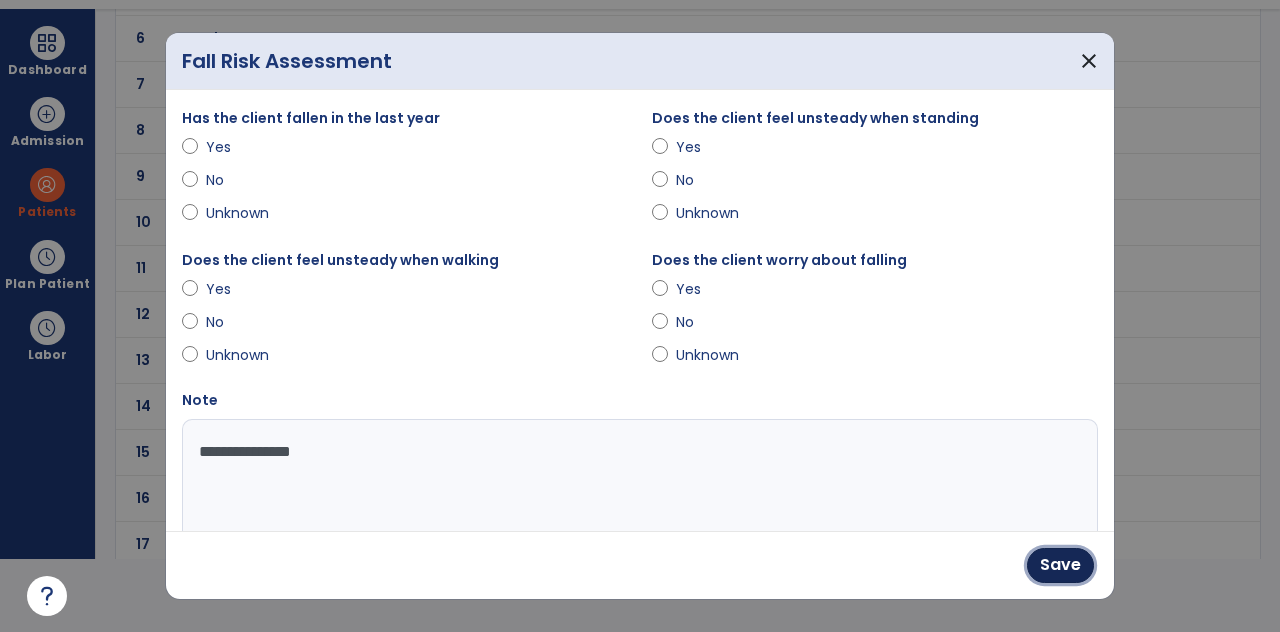 click on "Save" at bounding box center [1060, 565] 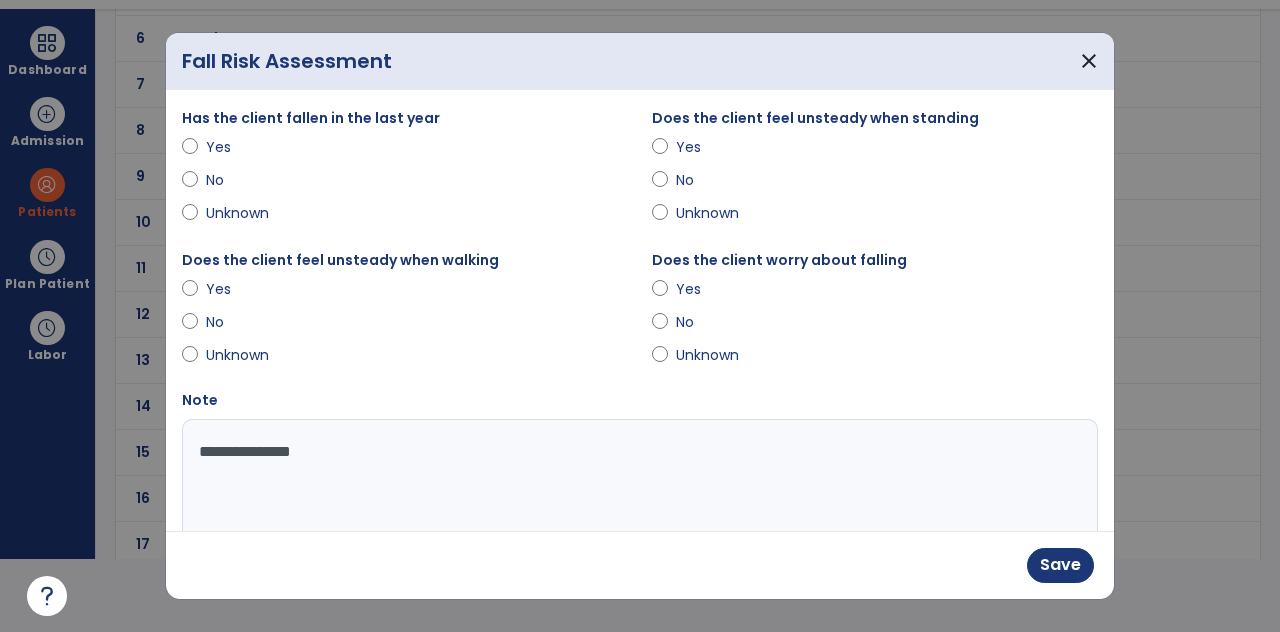 scroll, scrollTop: 73, scrollLeft: 0, axis: vertical 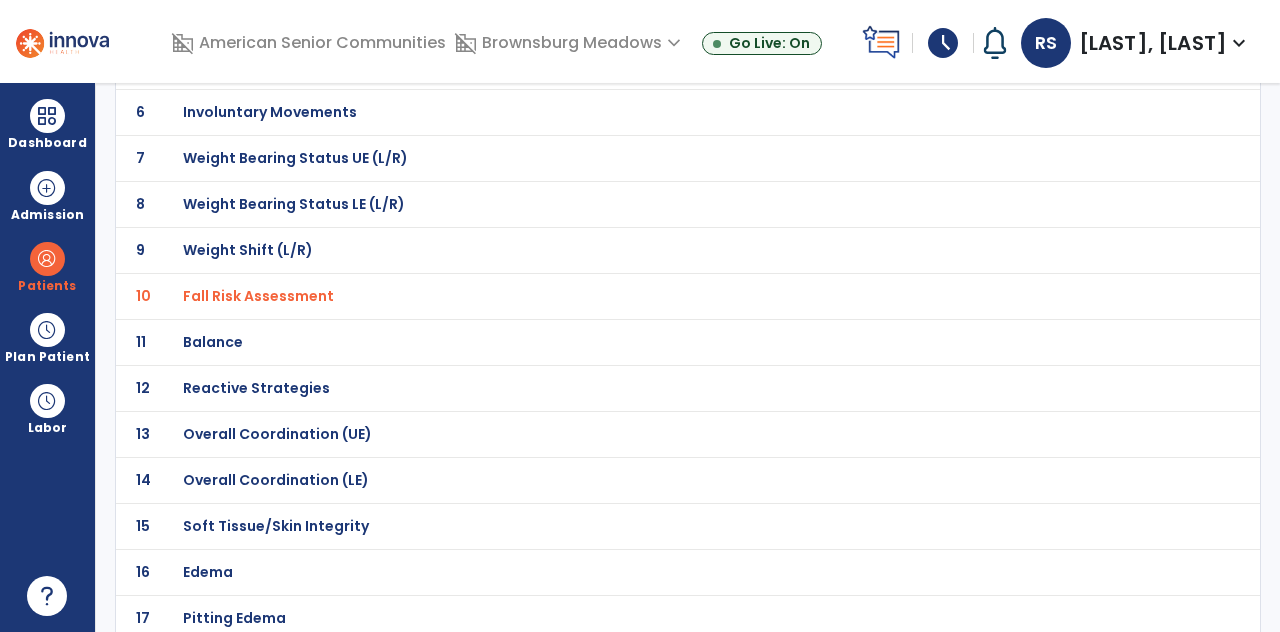 click on "11 Balance" 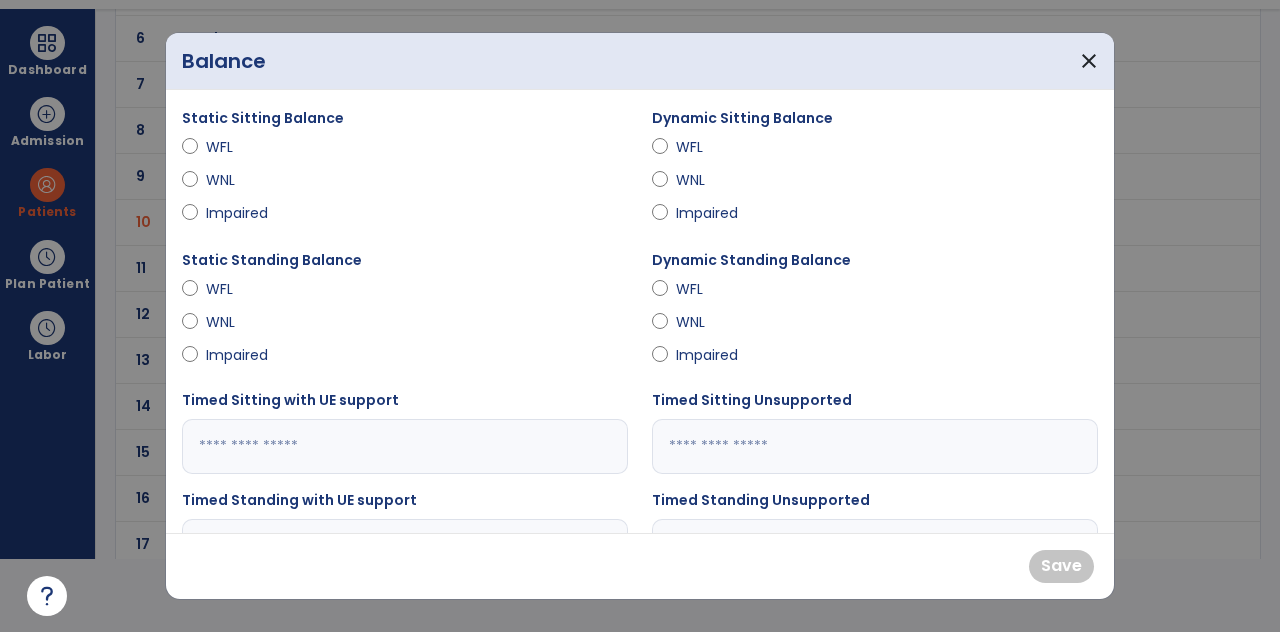 scroll, scrollTop: 0, scrollLeft: 0, axis: both 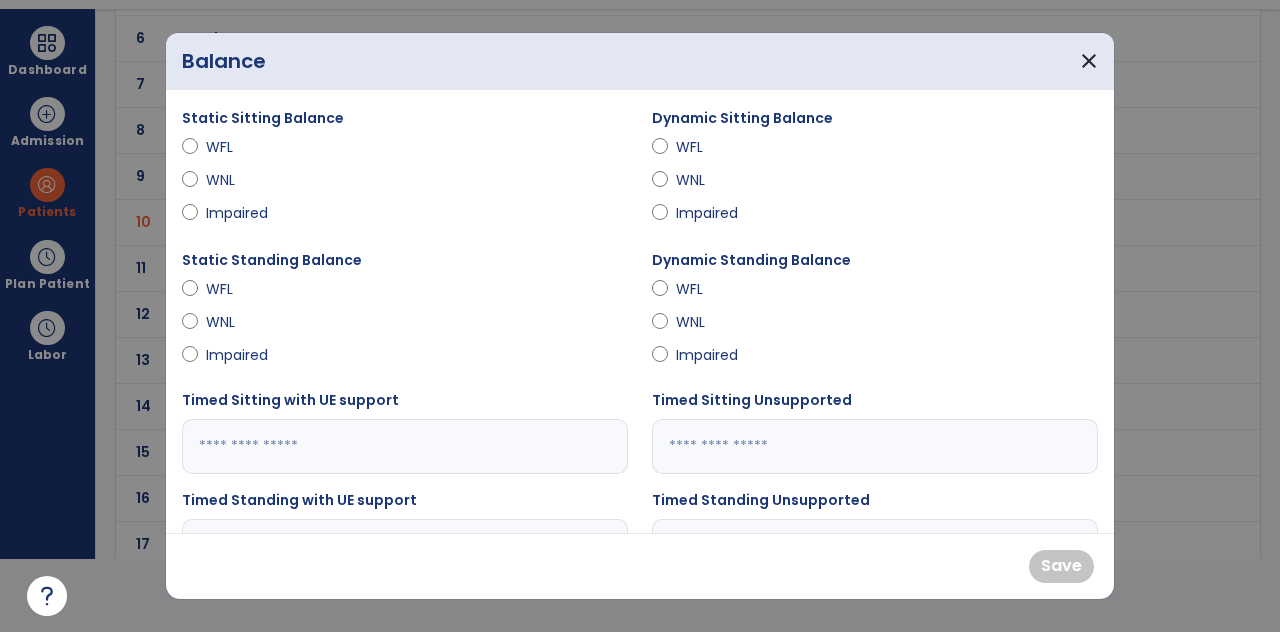 click on "Impaired" at bounding box center [711, 213] 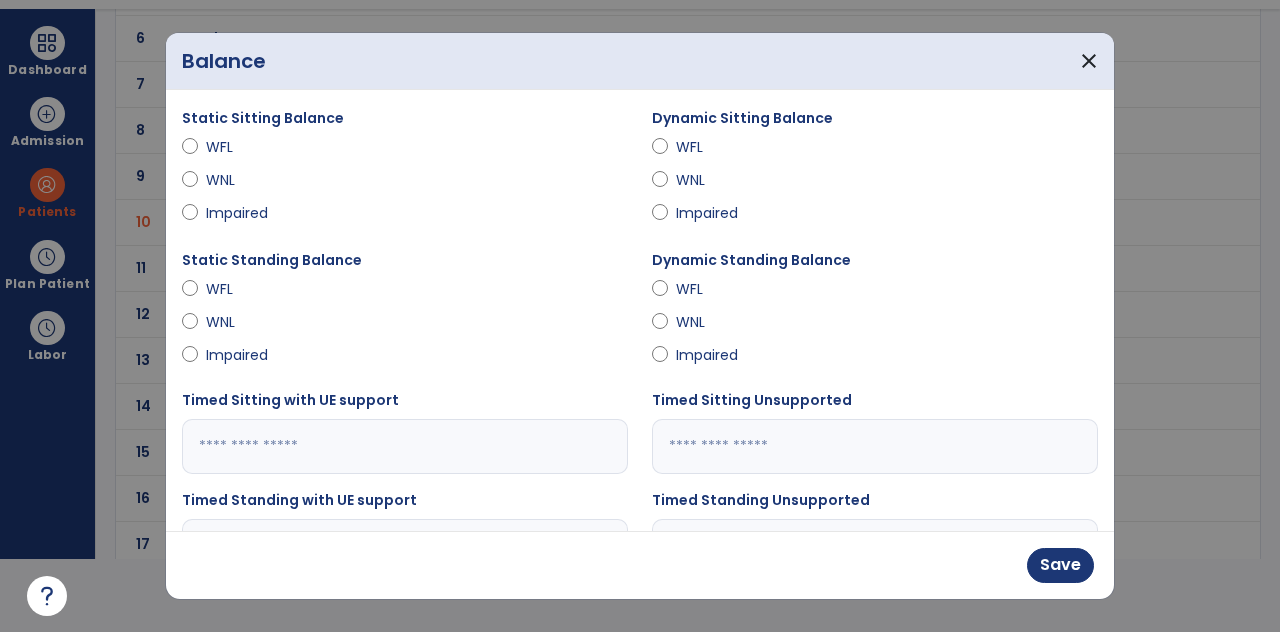 click on "Impaired" at bounding box center [711, 355] 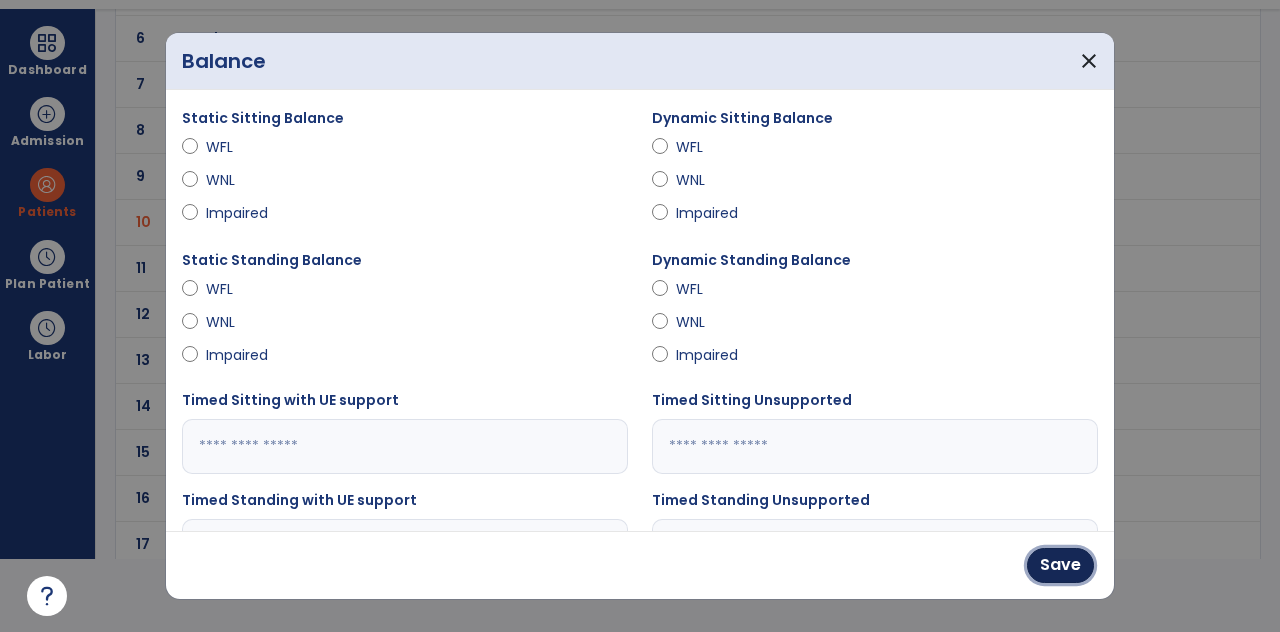 click on "Save" at bounding box center [1060, 565] 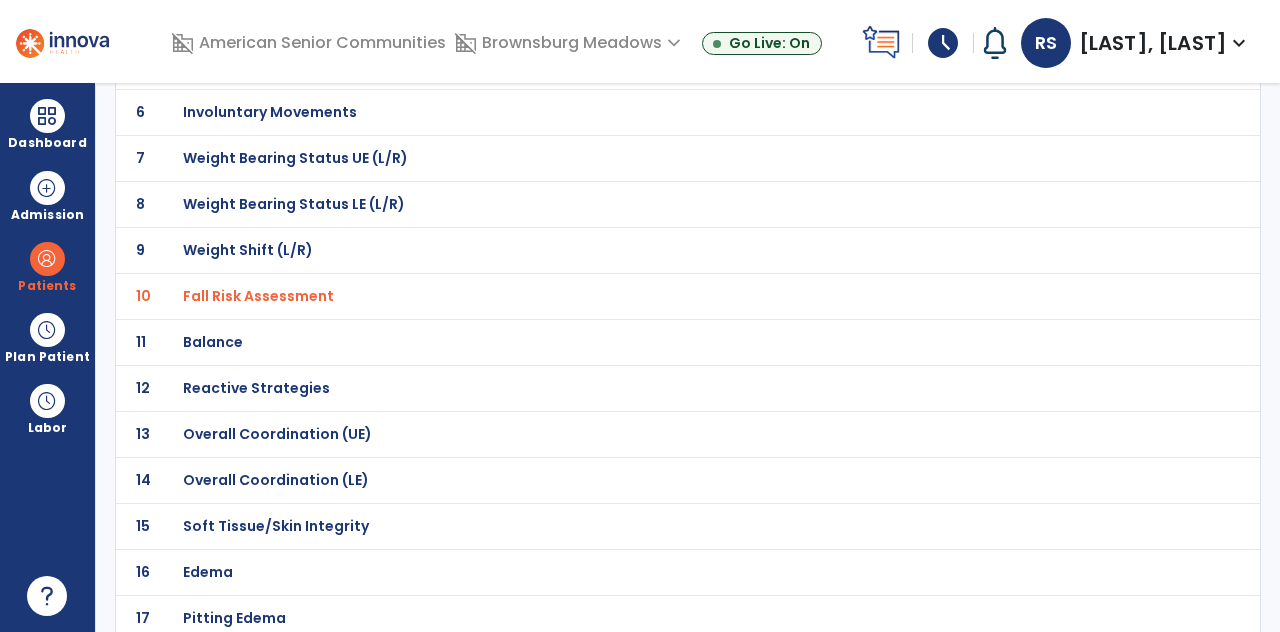 scroll, scrollTop: 73, scrollLeft: 0, axis: vertical 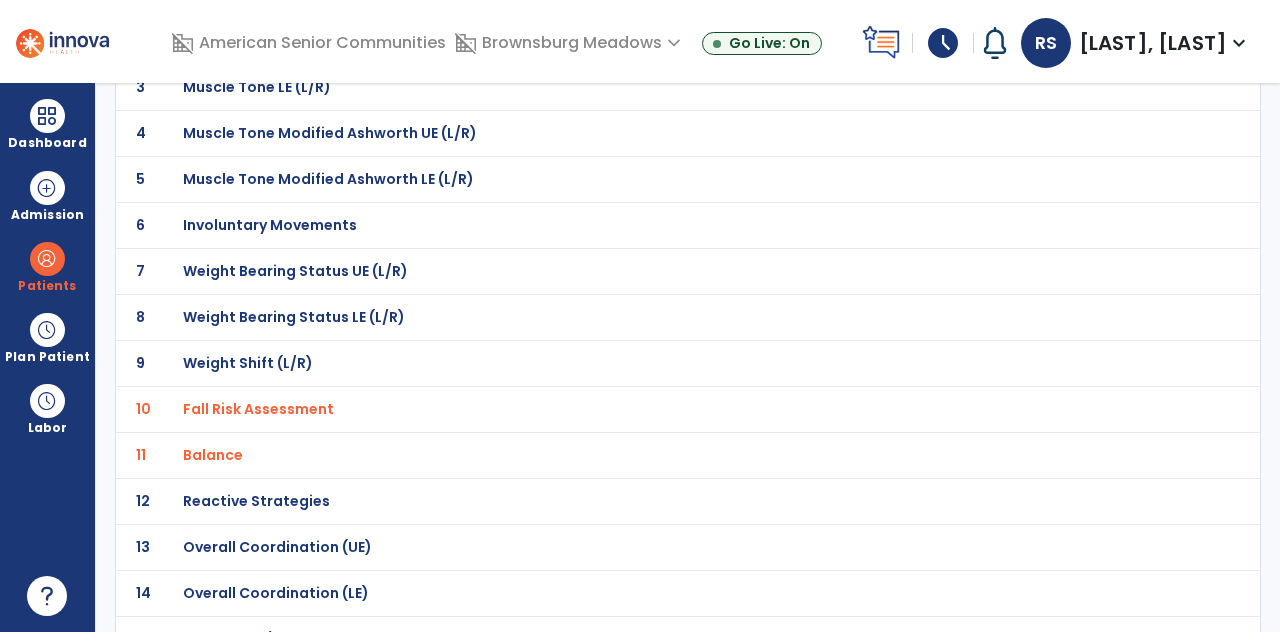 click on "11 Balance" 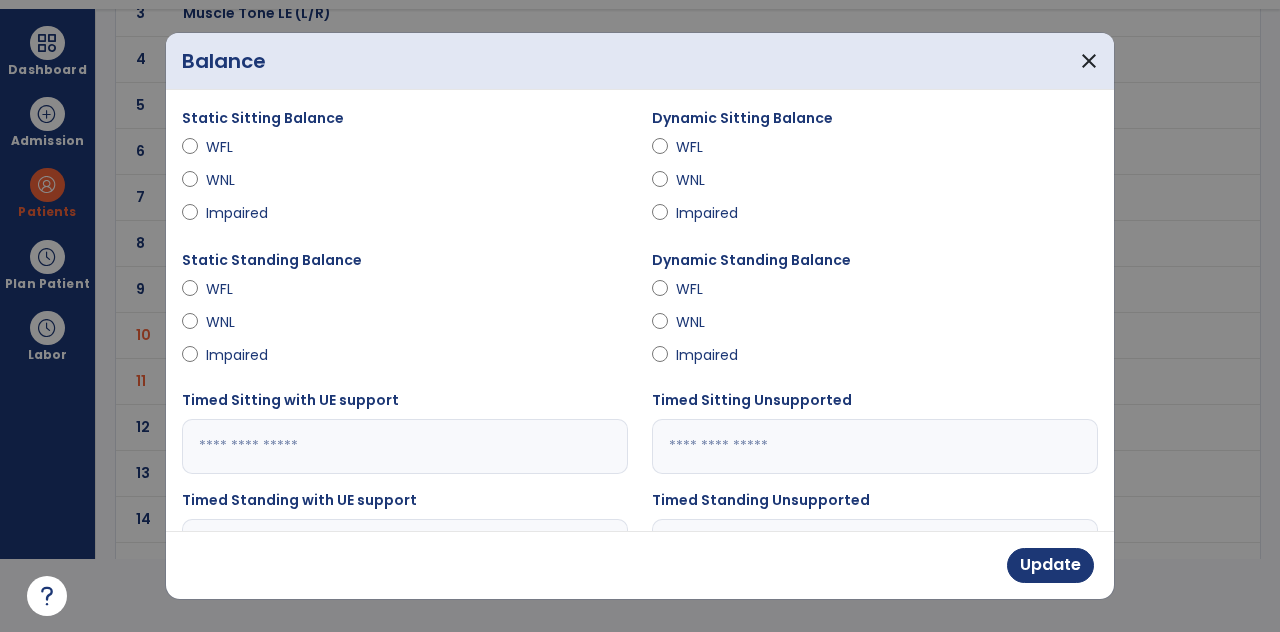 scroll, scrollTop: 0, scrollLeft: 0, axis: both 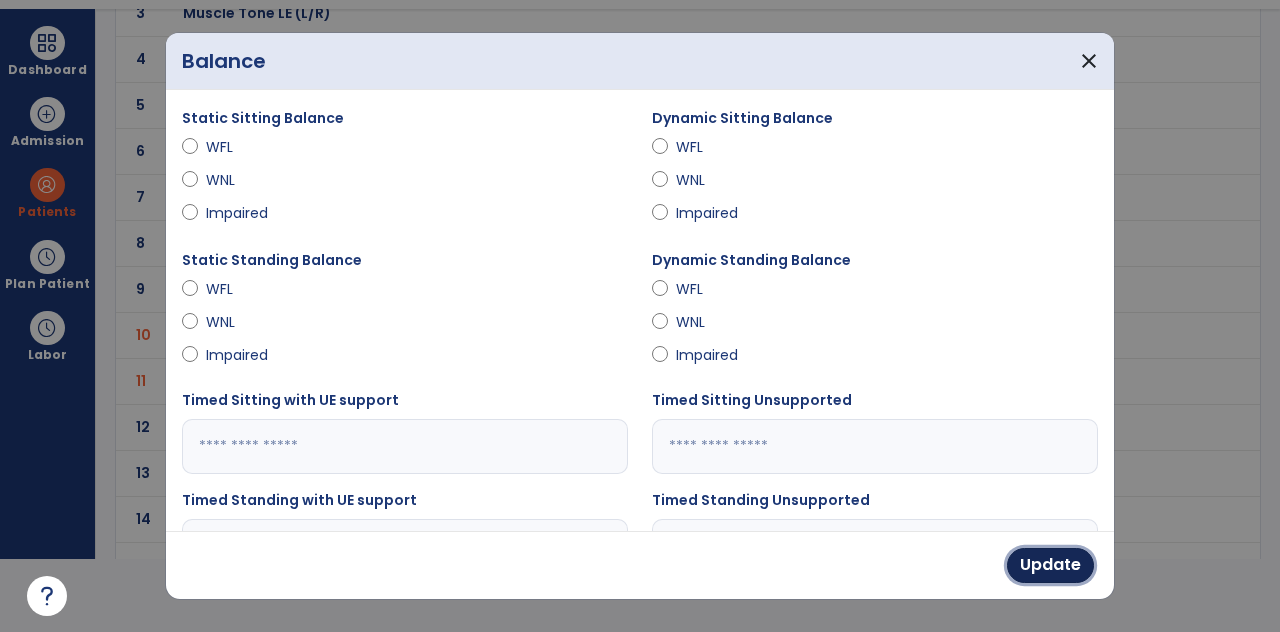 click on "Update" at bounding box center [1050, 565] 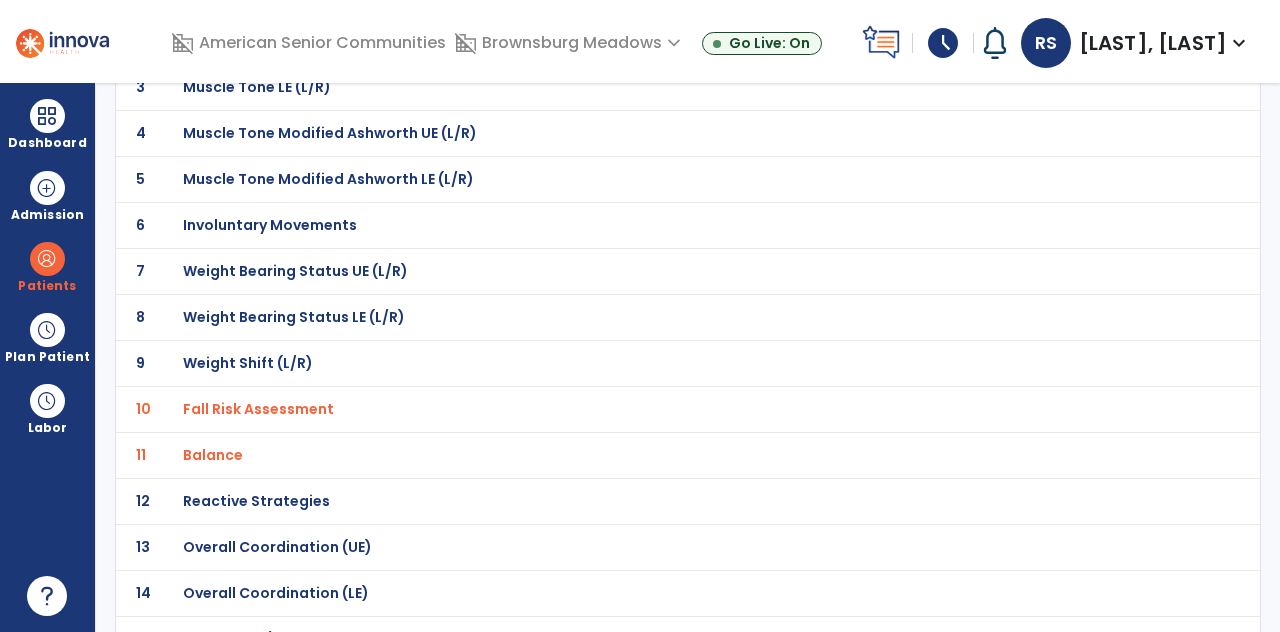 scroll, scrollTop: 73, scrollLeft: 0, axis: vertical 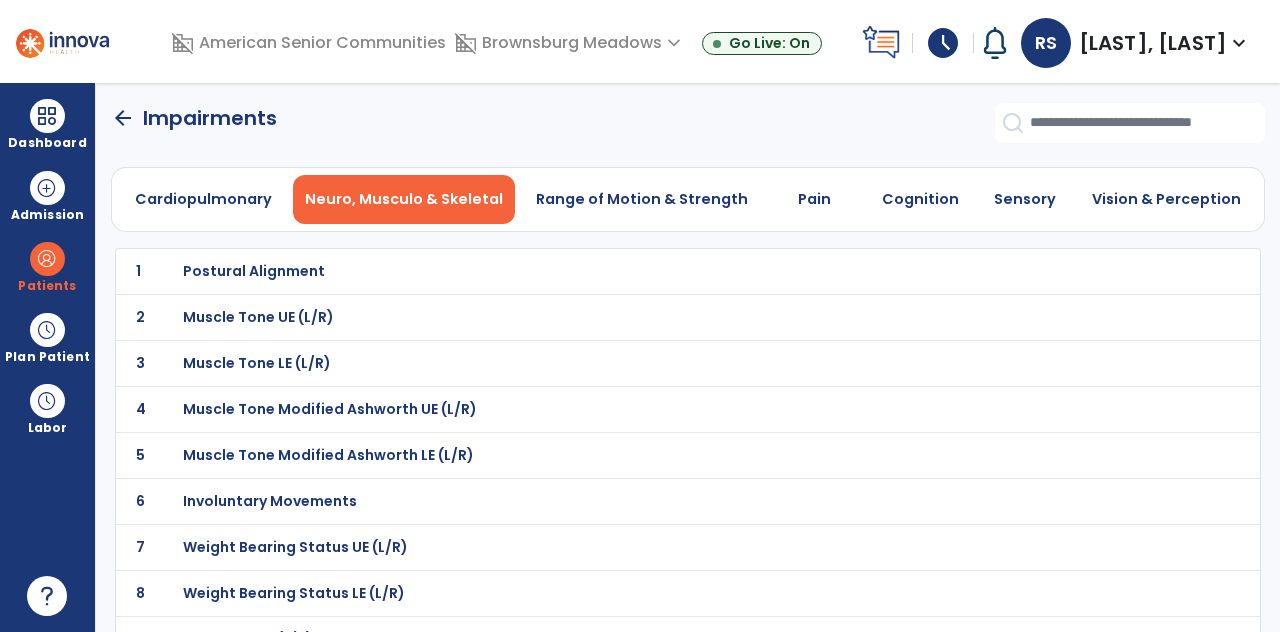 click on "Range of Motion & Strength" at bounding box center (642, 199) 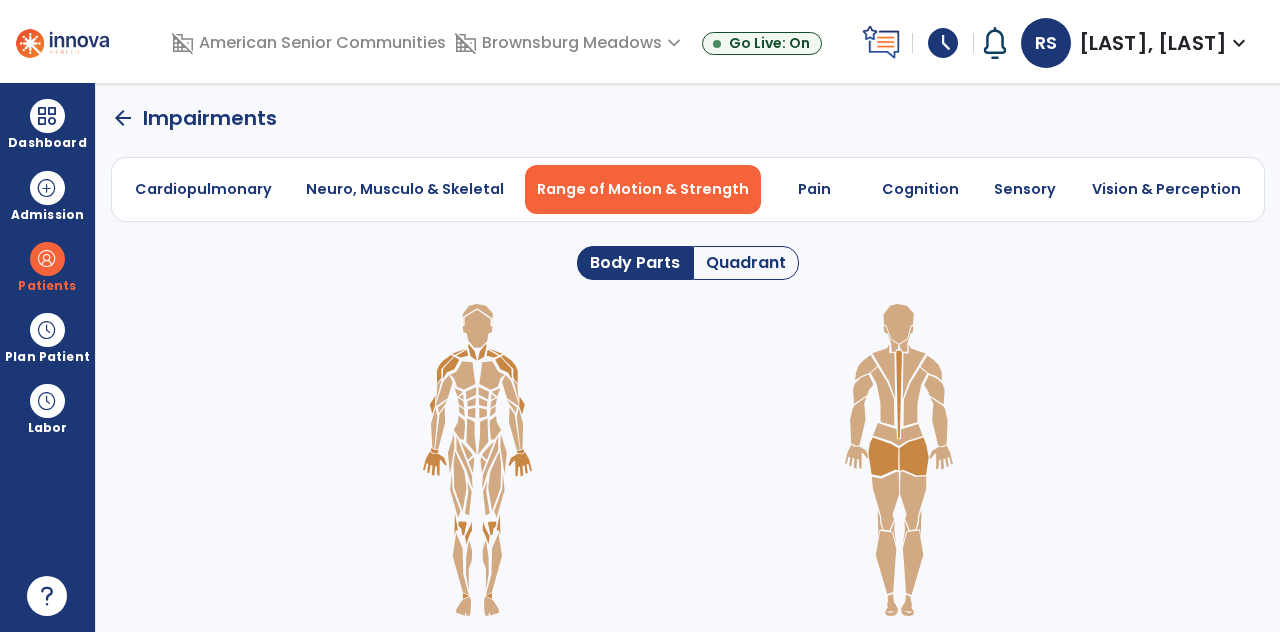 click on "Quadrant" 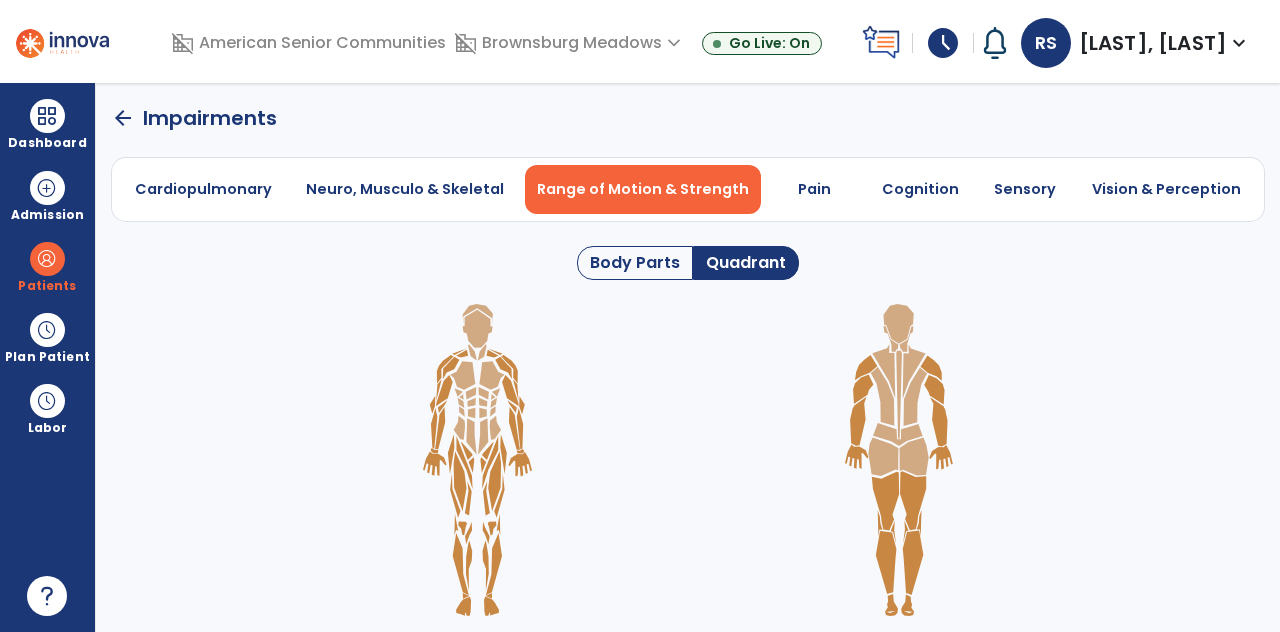 click 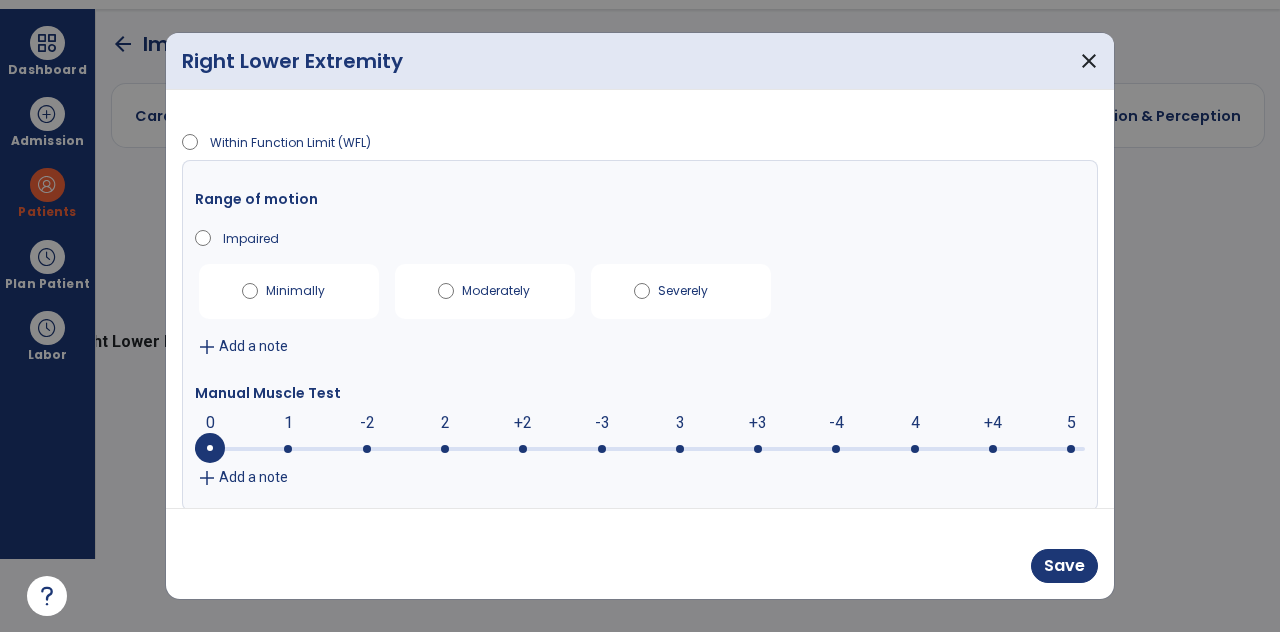 click at bounding box center (640, 449) 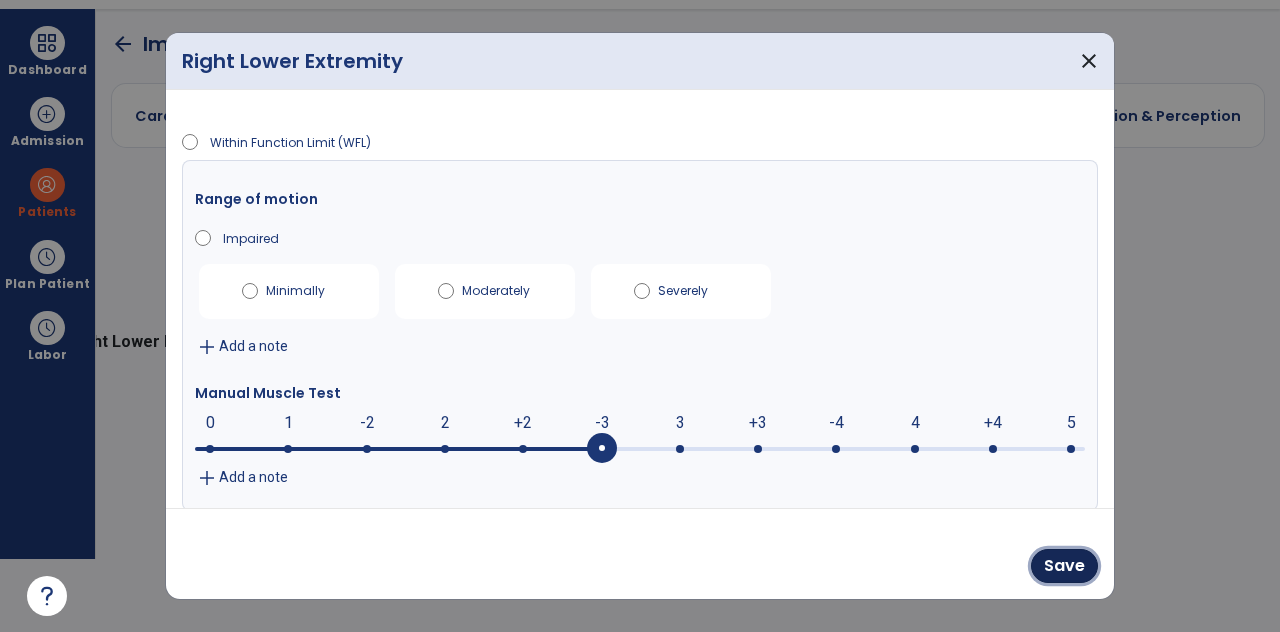 click on "Save" at bounding box center [1064, 566] 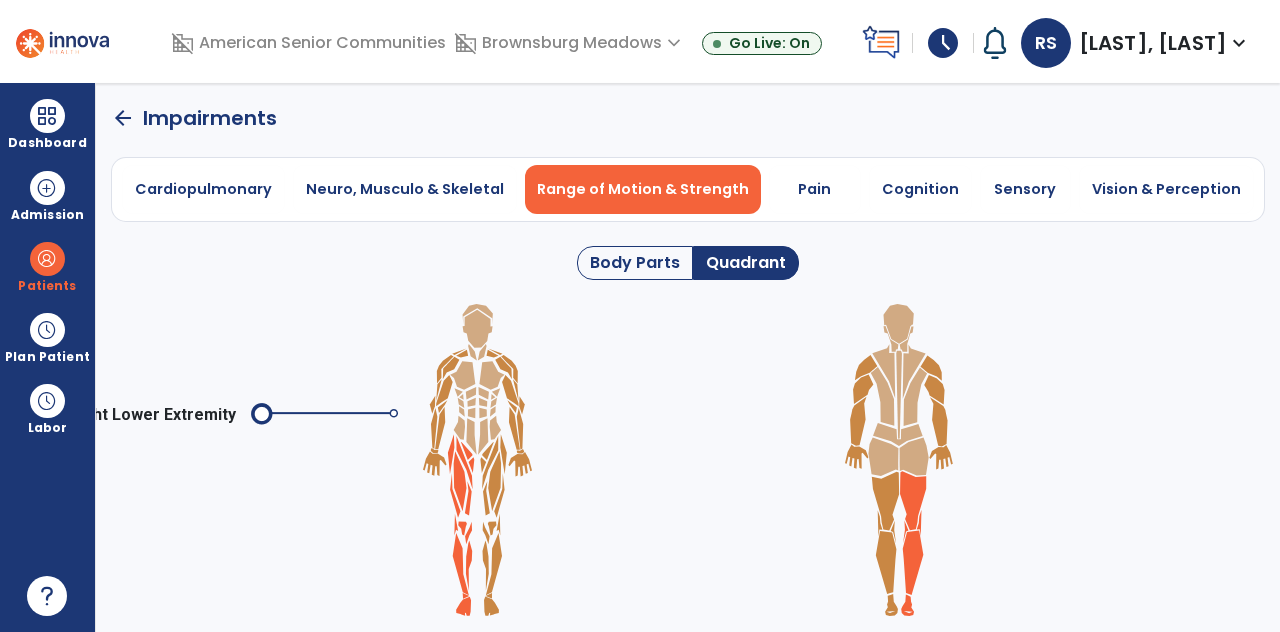 scroll, scrollTop: 73, scrollLeft: 0, axis: vertical 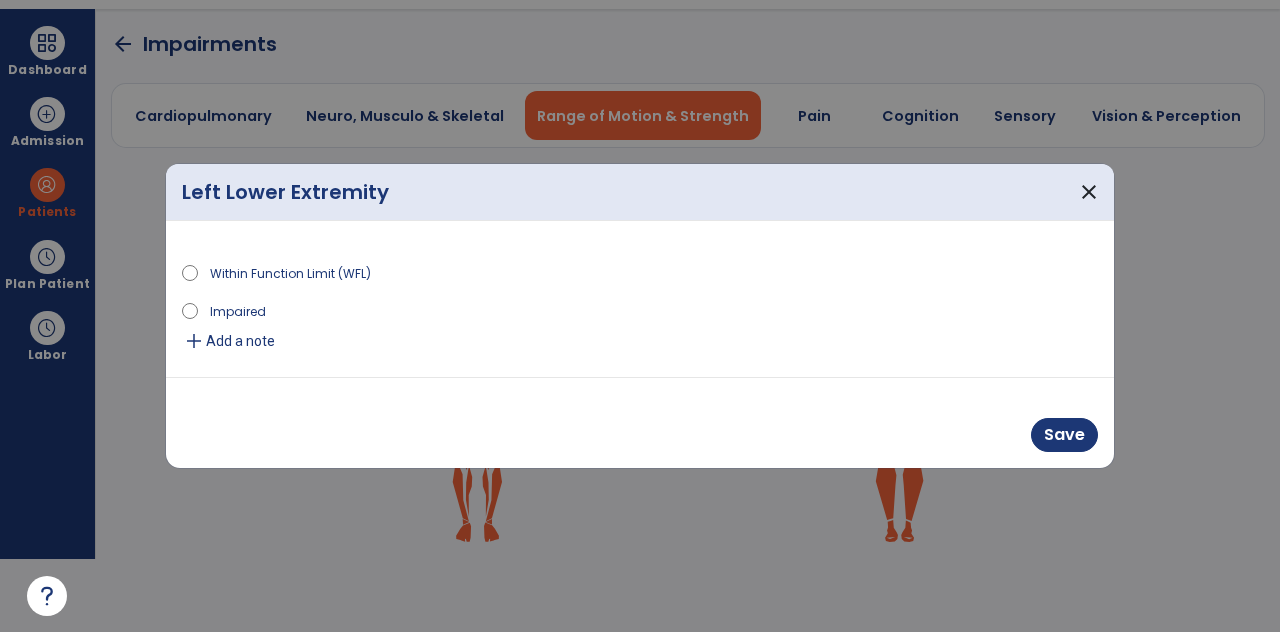 click on "Impaired" at bounding box center [238, 310] 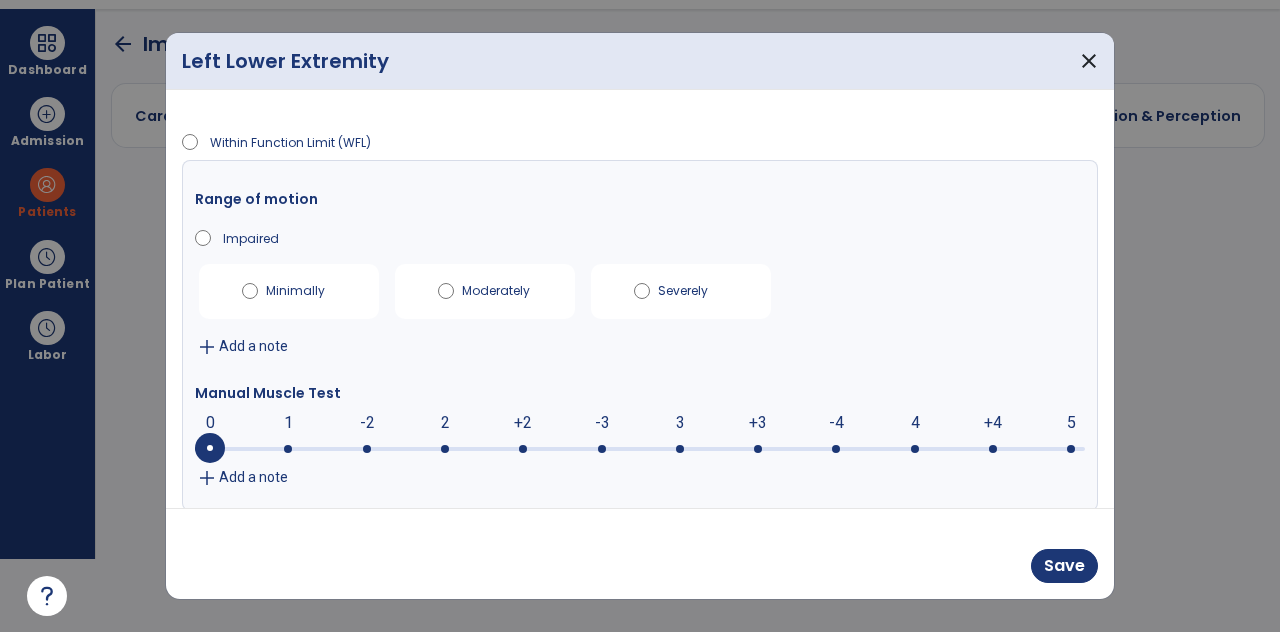 click at bounding box center [640, 447] 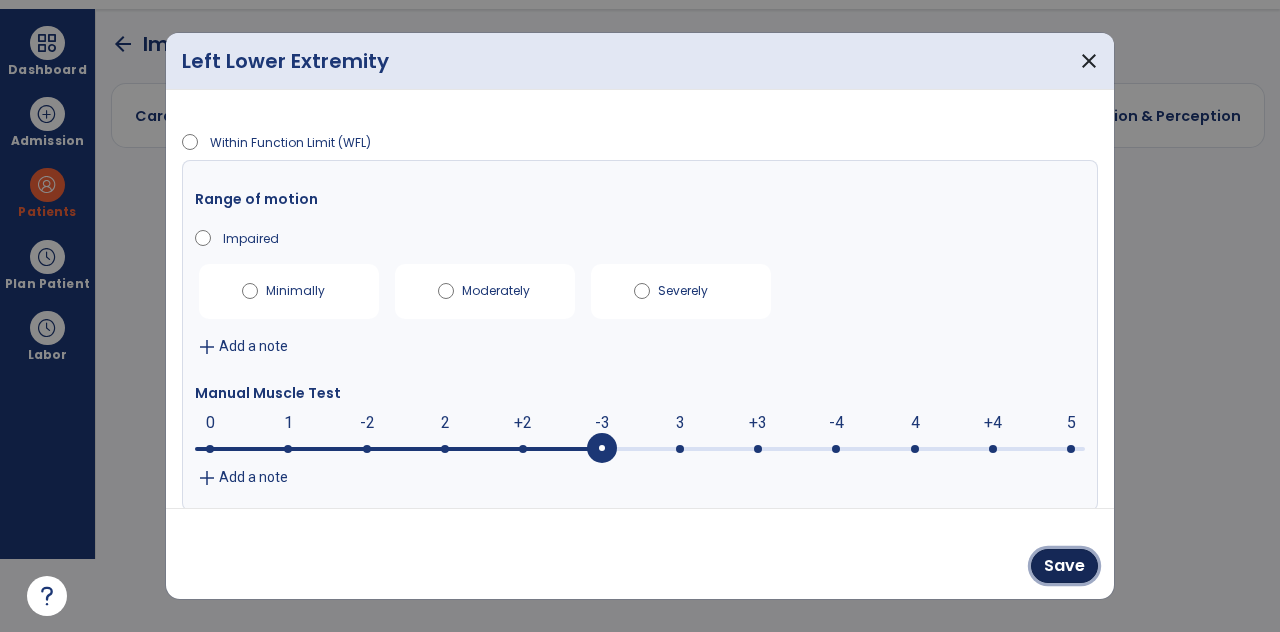 click on "Save" at bounding box center [1064, 566] 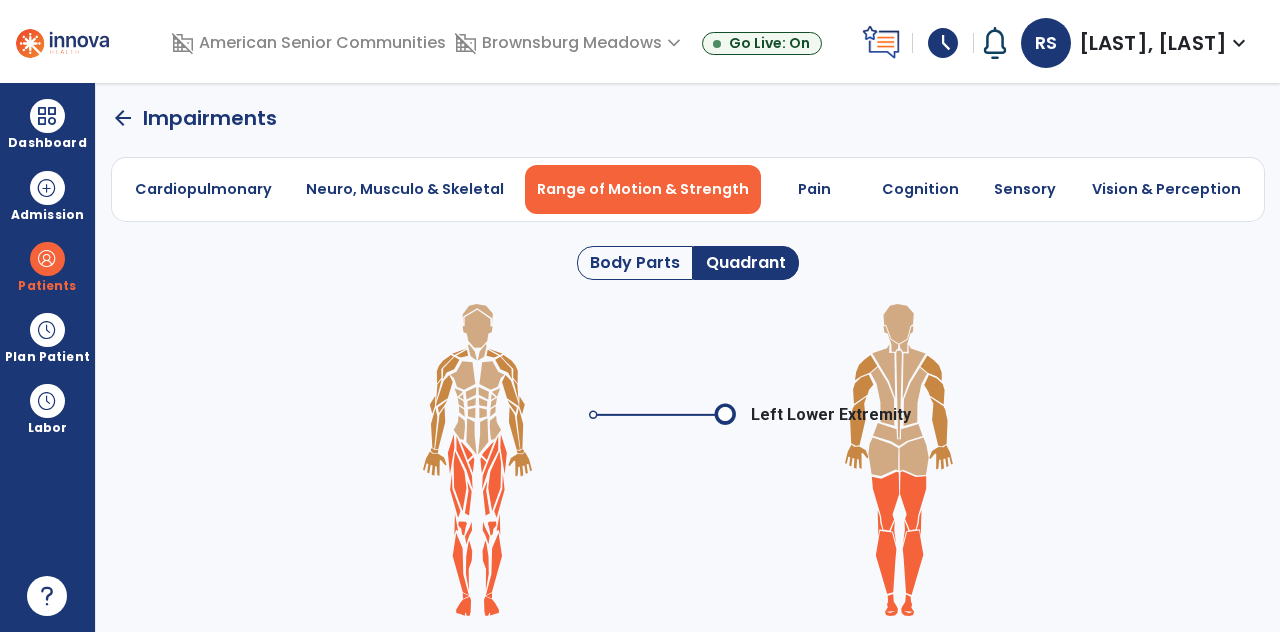 scroll, scrollTop: 73, scrollLeft: 0, axis: vertical 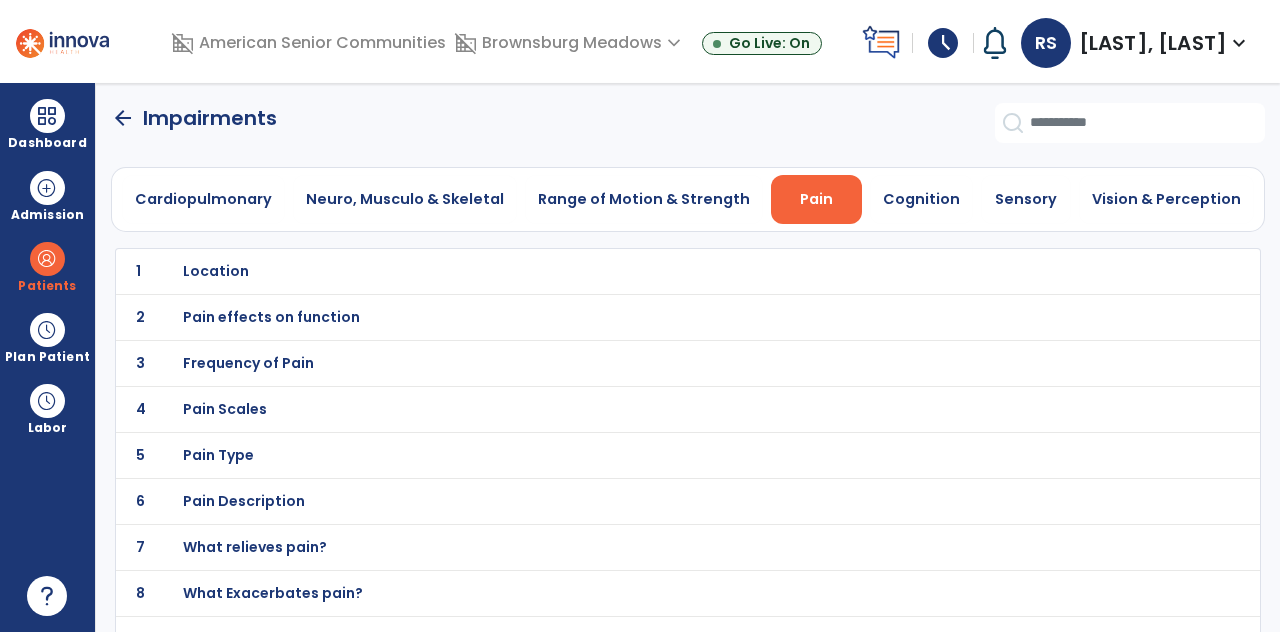 click on "Location" at bounding box center (216, 271) 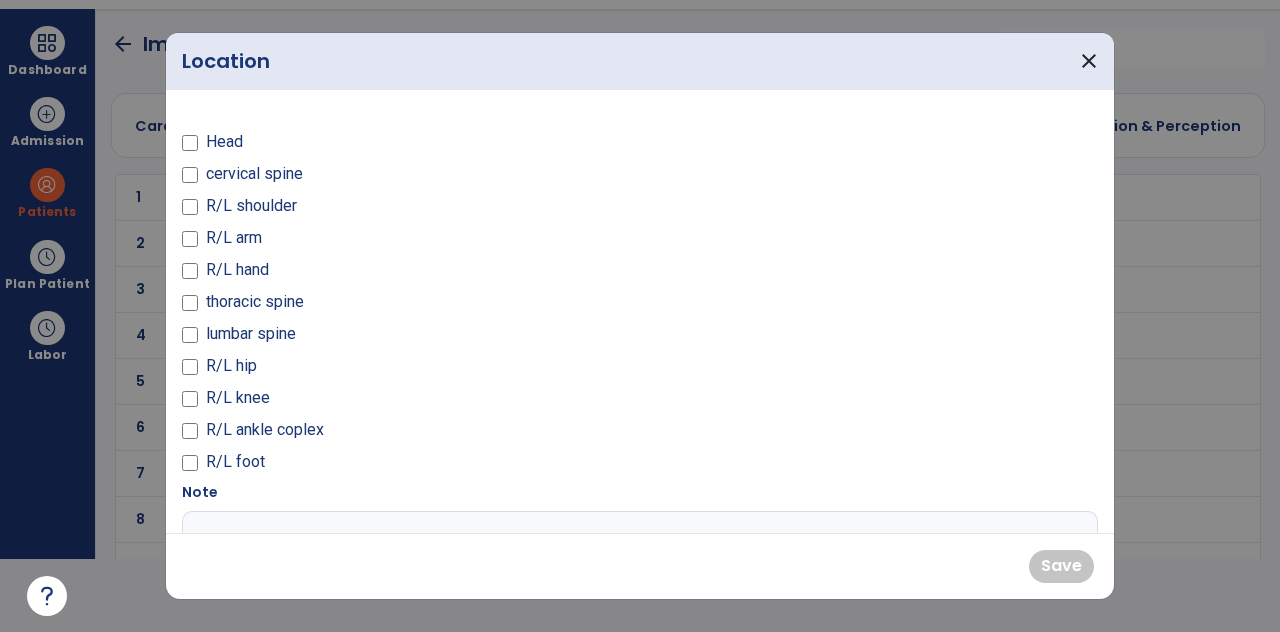 scroll, scrollTop: 0, scrollLeft: 0, axis: both 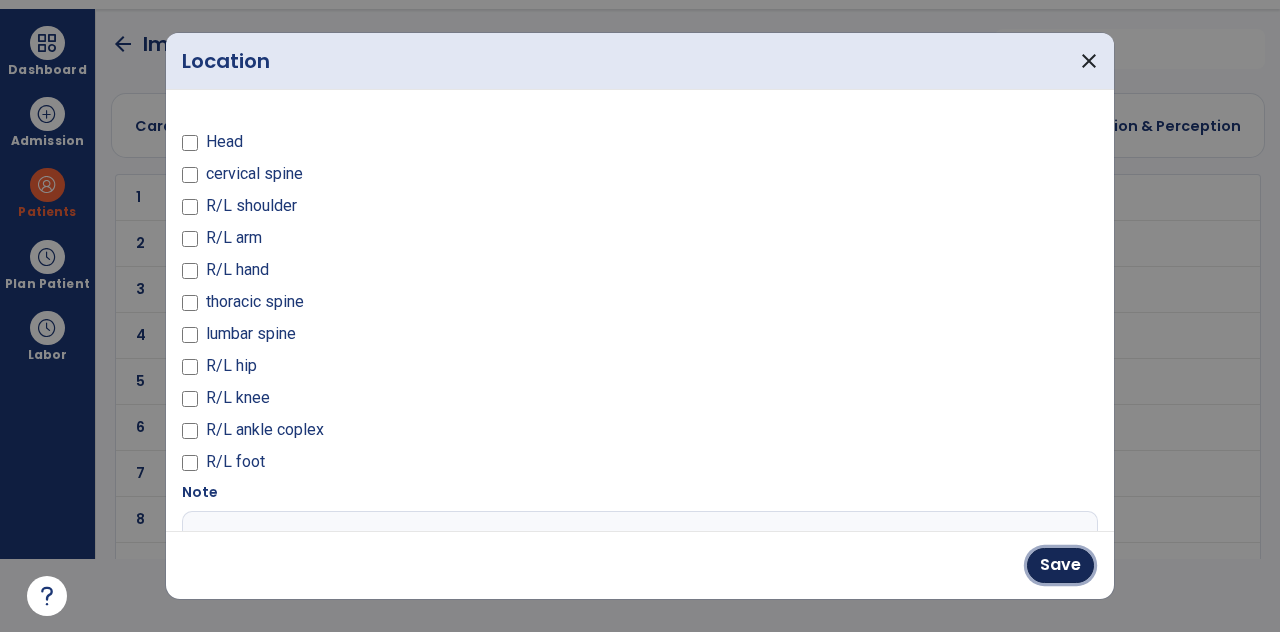 click on "Save" at bounding box center [1060, 565] 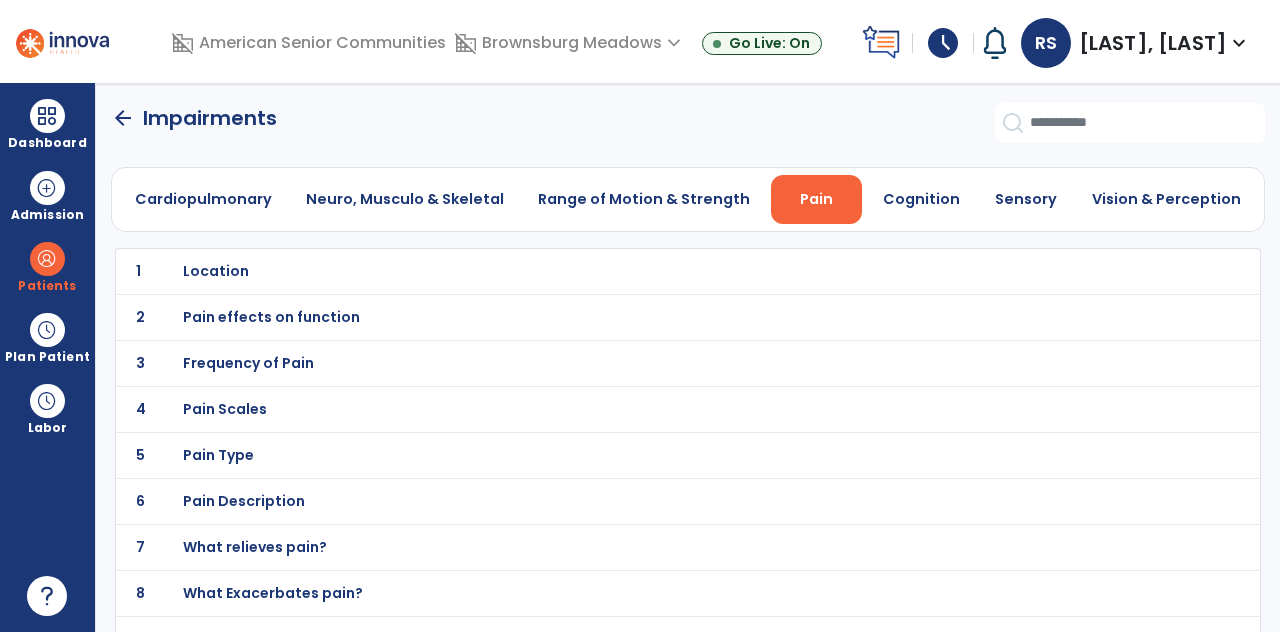 scroll, scrollTop: 73, scrollLeft: 0, axis: vertical 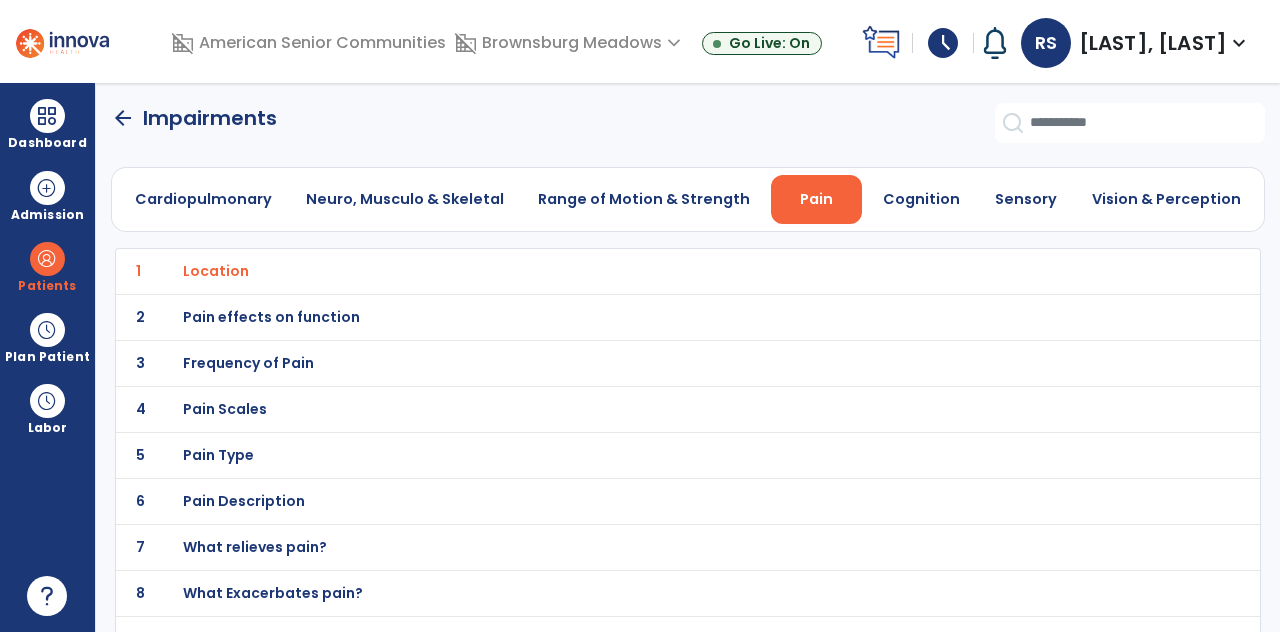 click on "2 Pain effects on function" 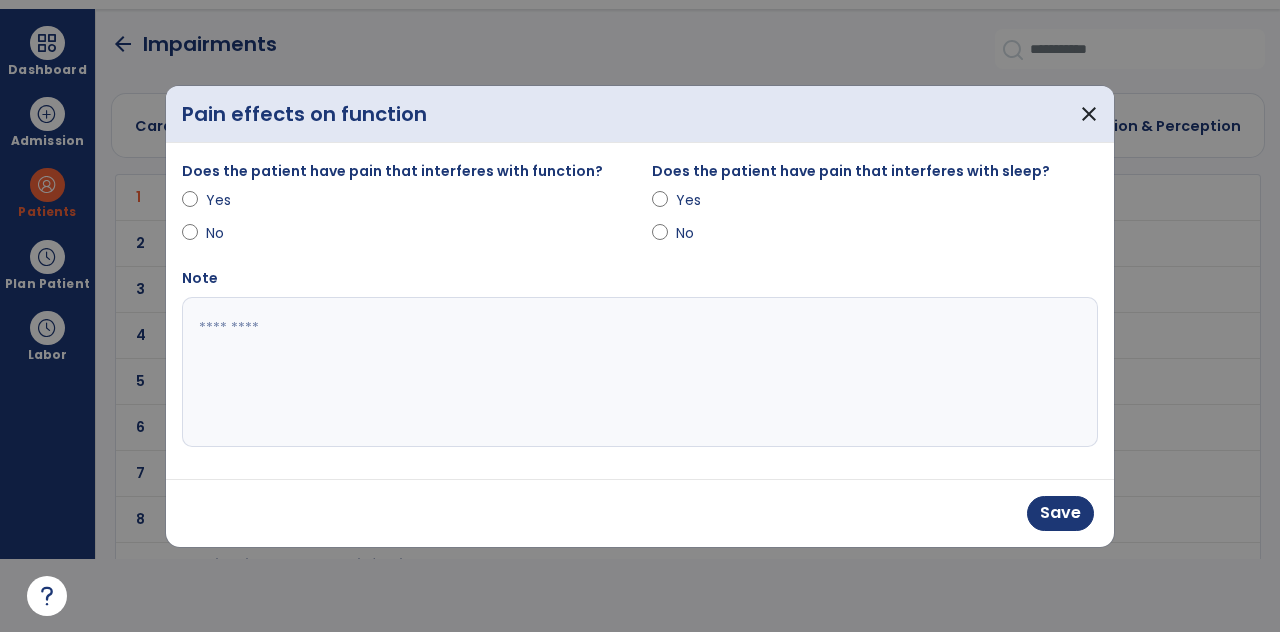 click on "Yes" at bounding box center [711, 200] 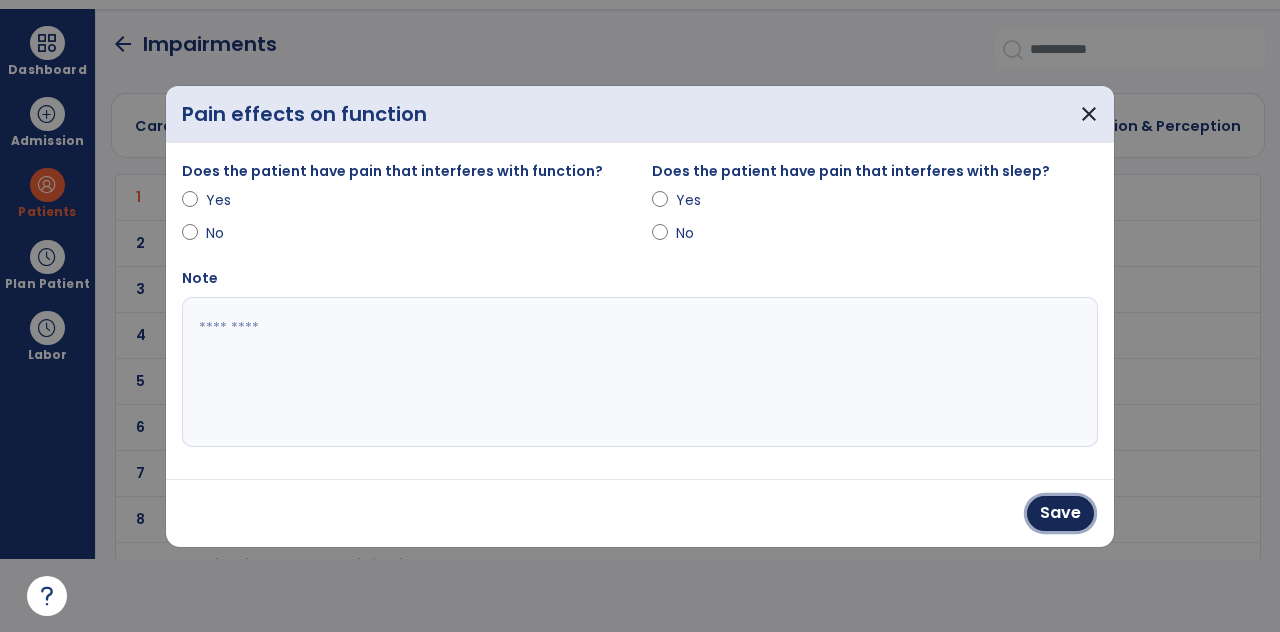 click on "Save" at bounding box center [1060, 513] 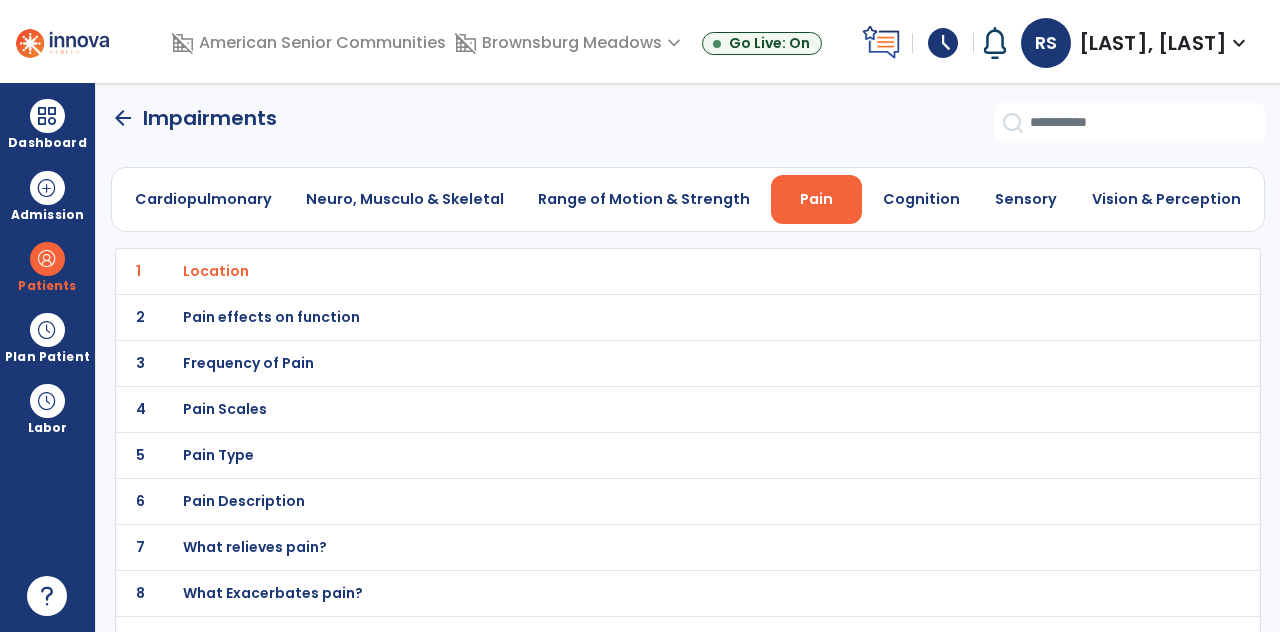 scroll, scrollTop: 73, scrollLeft: 0, axis: vertical 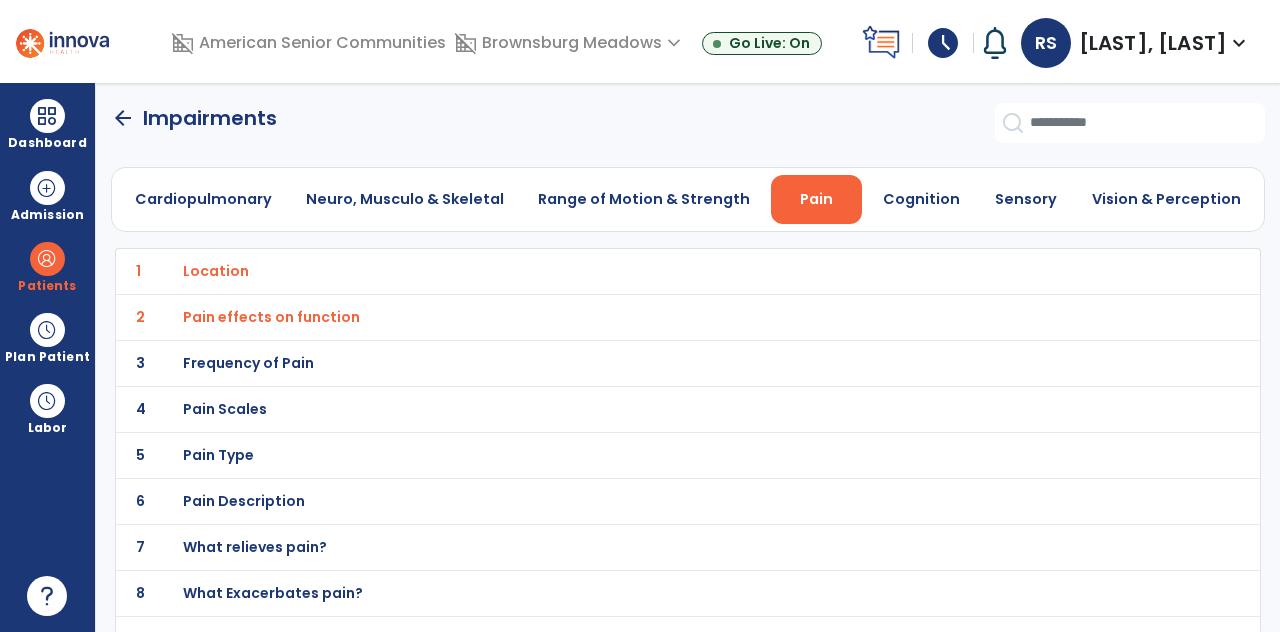 click on "3 Frequency of Pain" 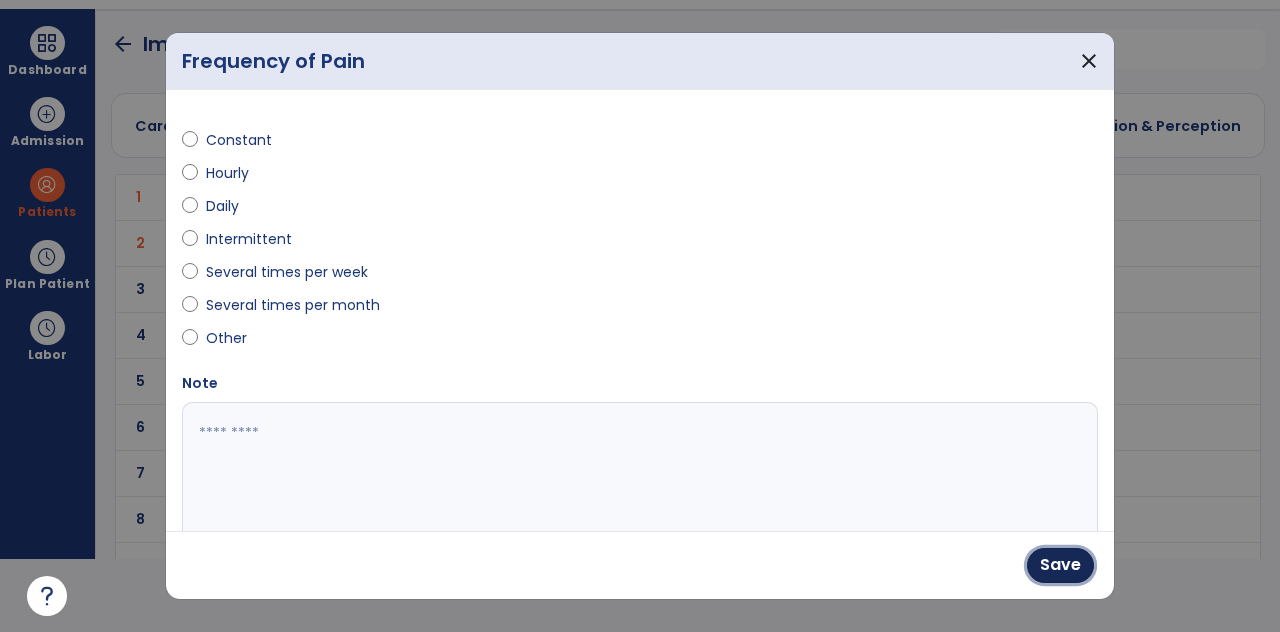 click on "Save" at bounding box center (1060, 565) 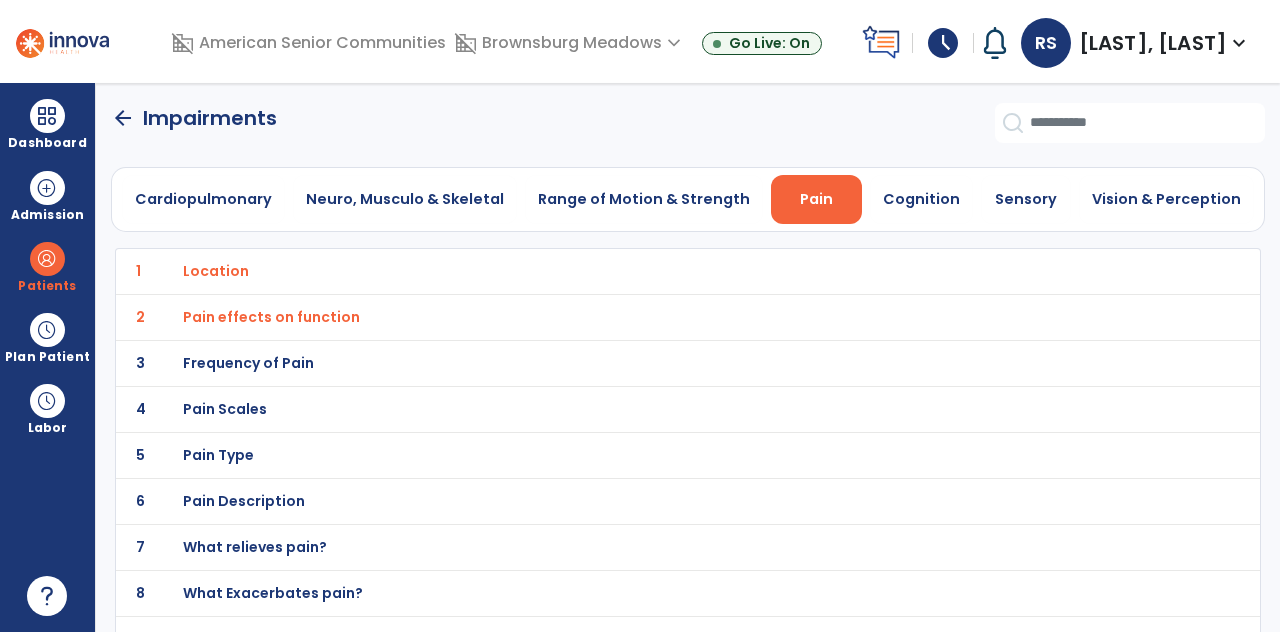 scroll, scrollTop: 73, scrollLeft: 0, axis: vertical 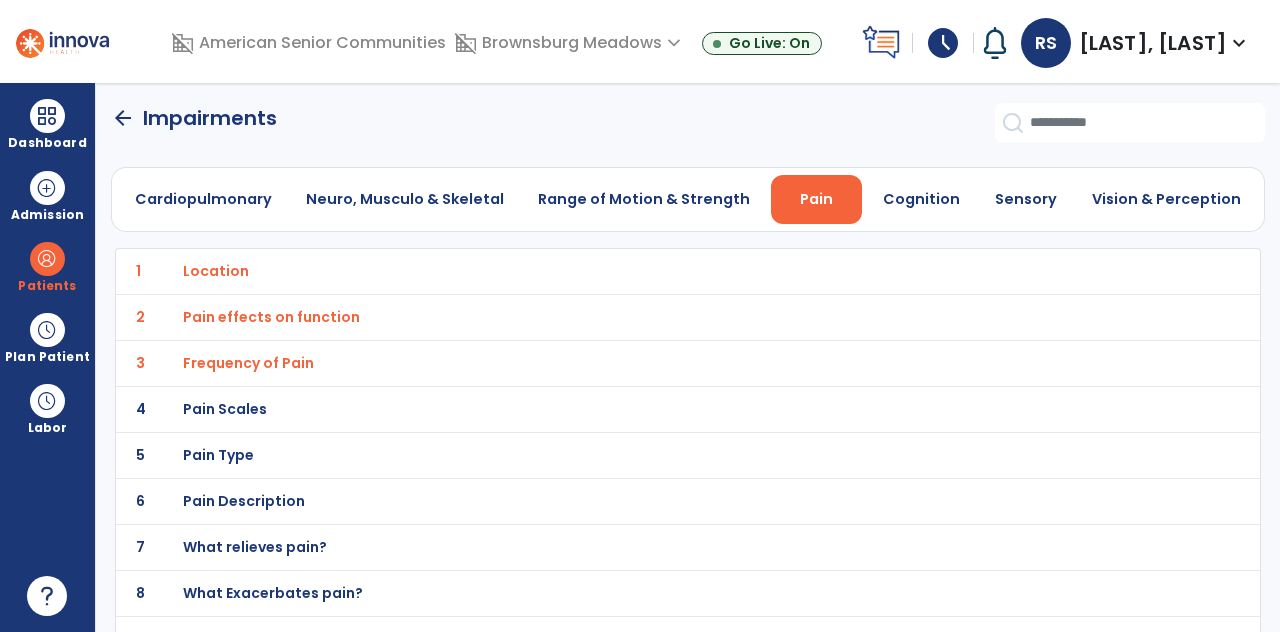 click on "What relieves pain?" at bounding box center (216, 271) 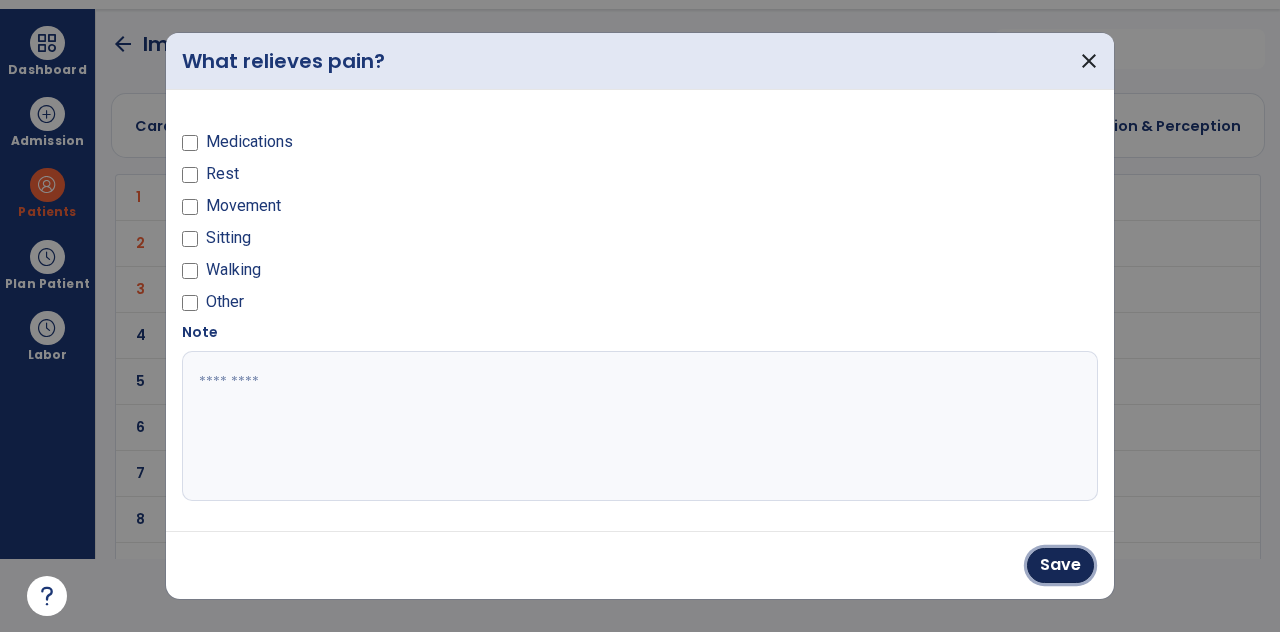 click on "Save" at bounding box center [1060, 565] 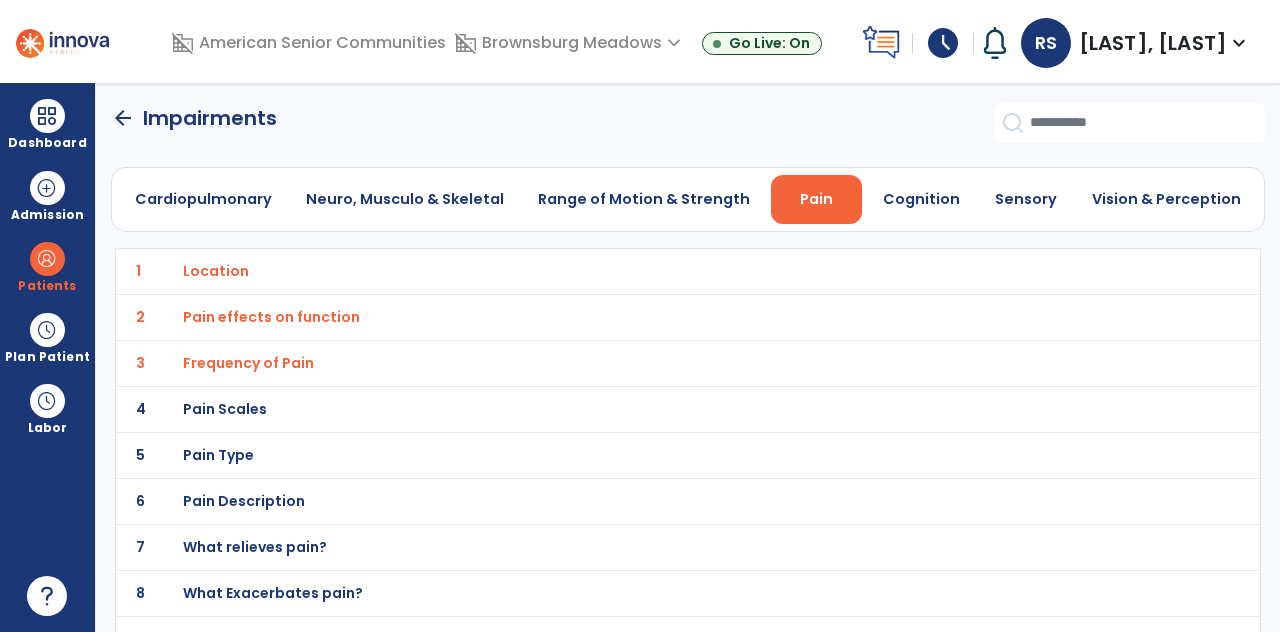 scroll, scrollTop: 73, scrollLeft: 0, axis: vertical 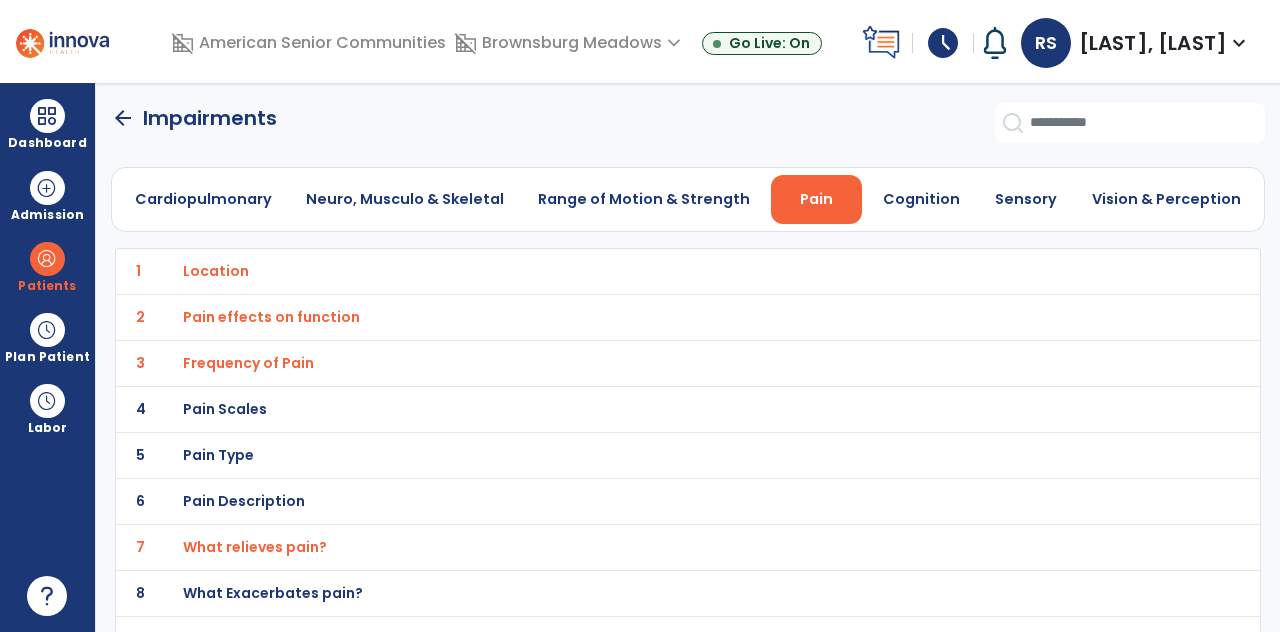 click on "What Exacerbates pain?" at bounding box center (216, 271) 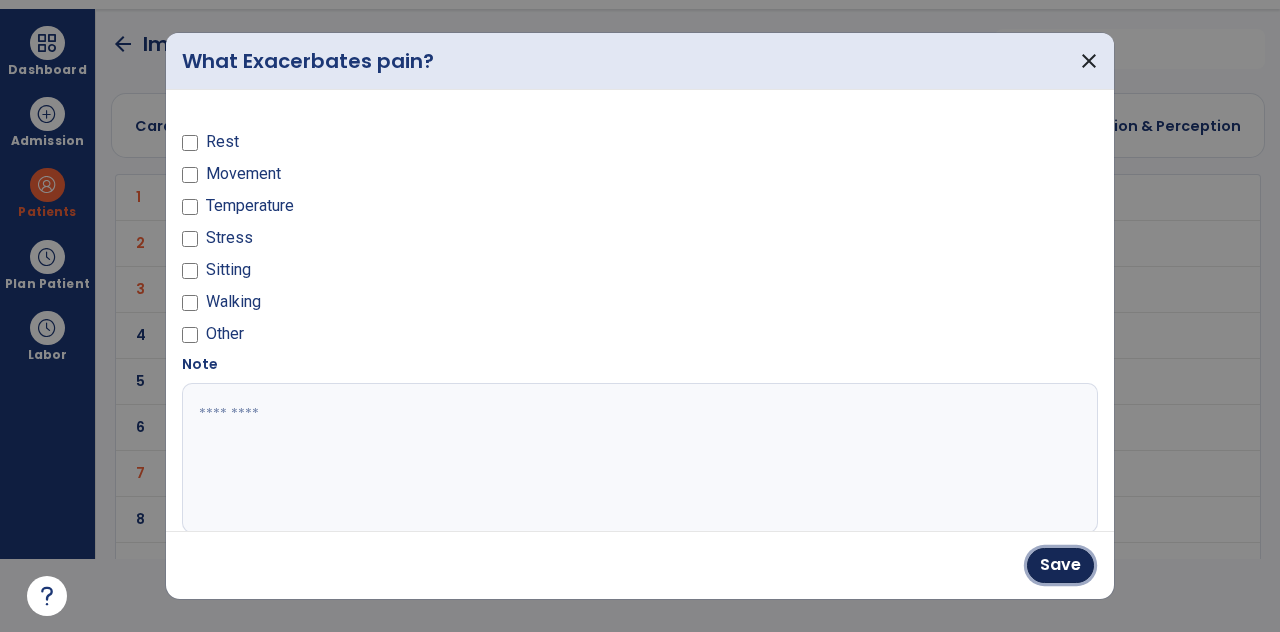 click on "Save" at bounding box center (1060, 565) 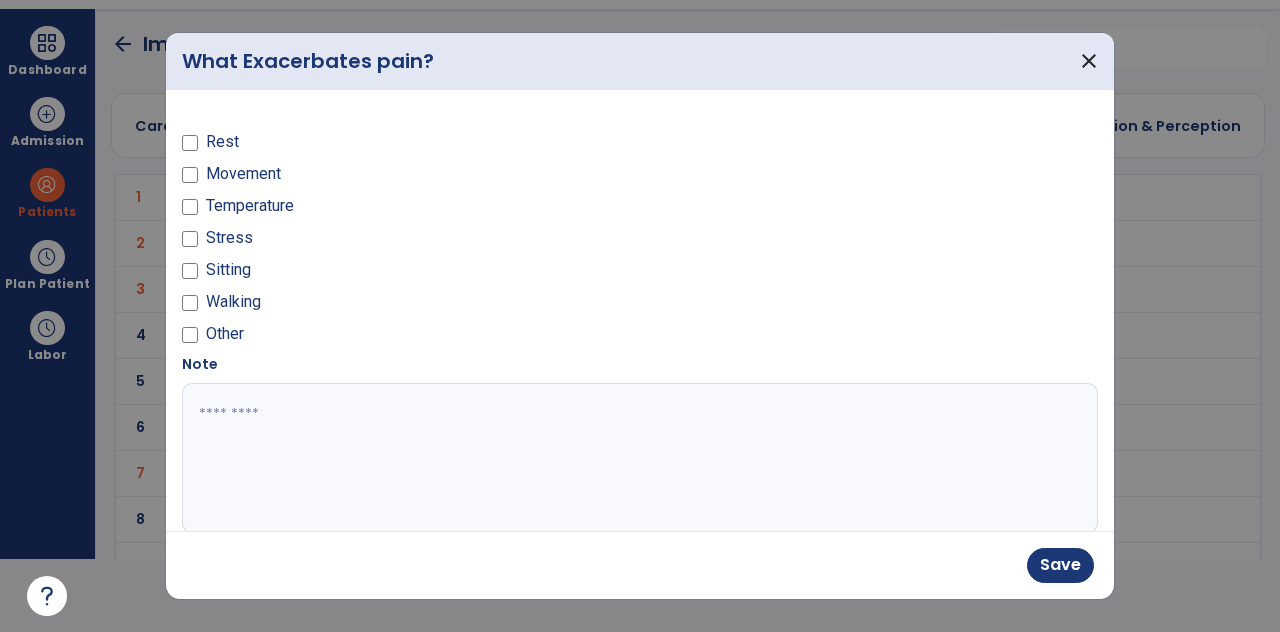 scroll, scrollTop: 73, scrollLeft: 0, axis: vertical 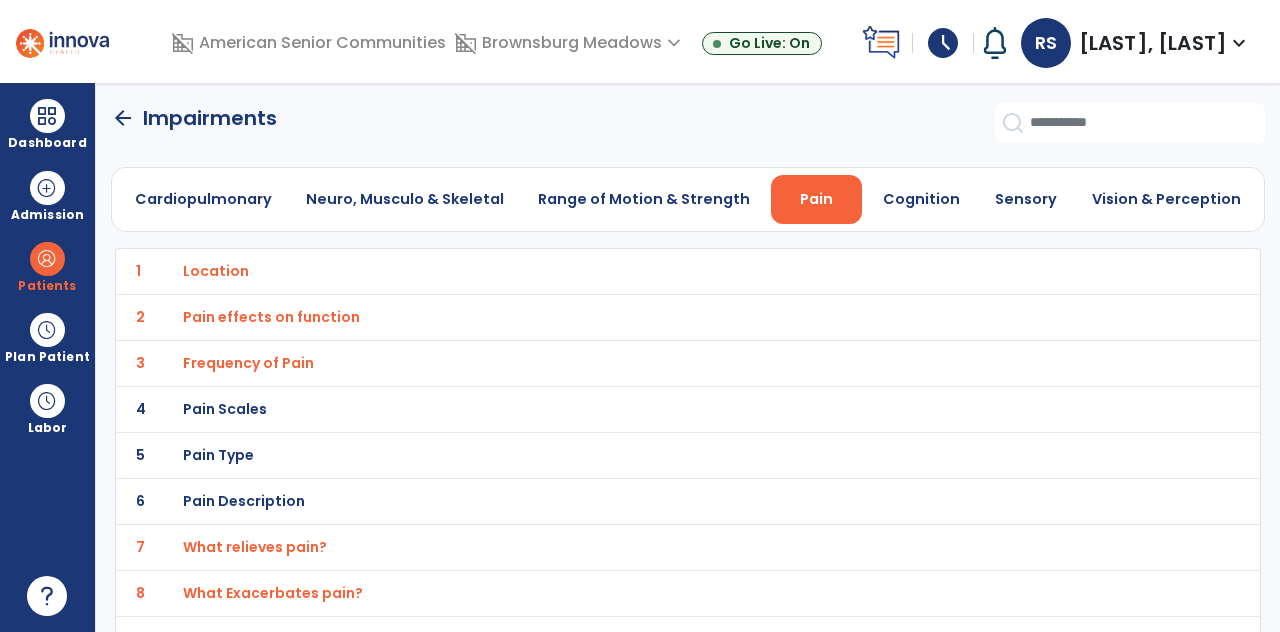 click on "Cognition" at bounding box center (921, 199) 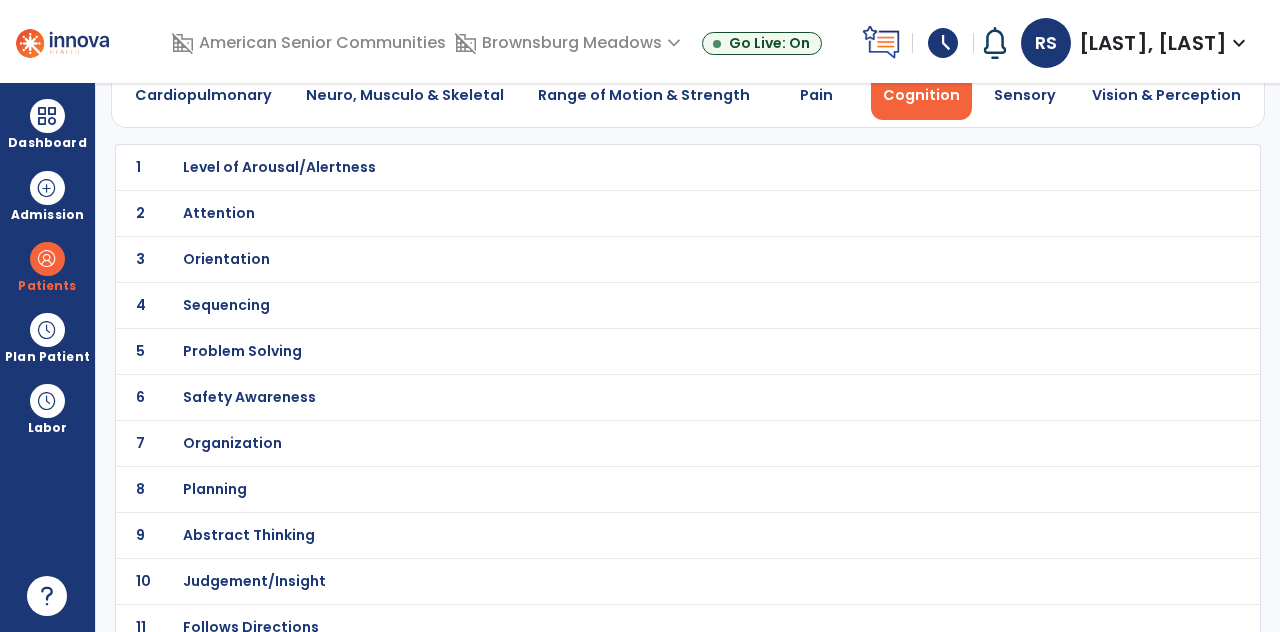 scroll, scrollTop: 114, scrollLeft: 0, axis: vertical 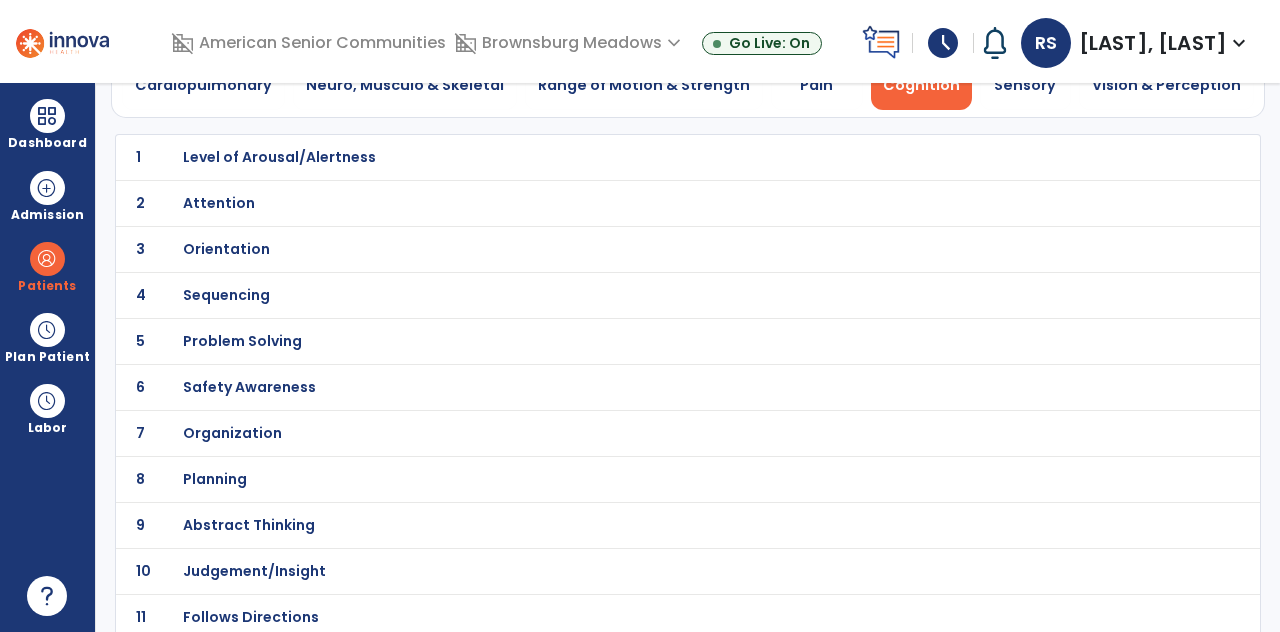 click on "6 Safety Awareness" 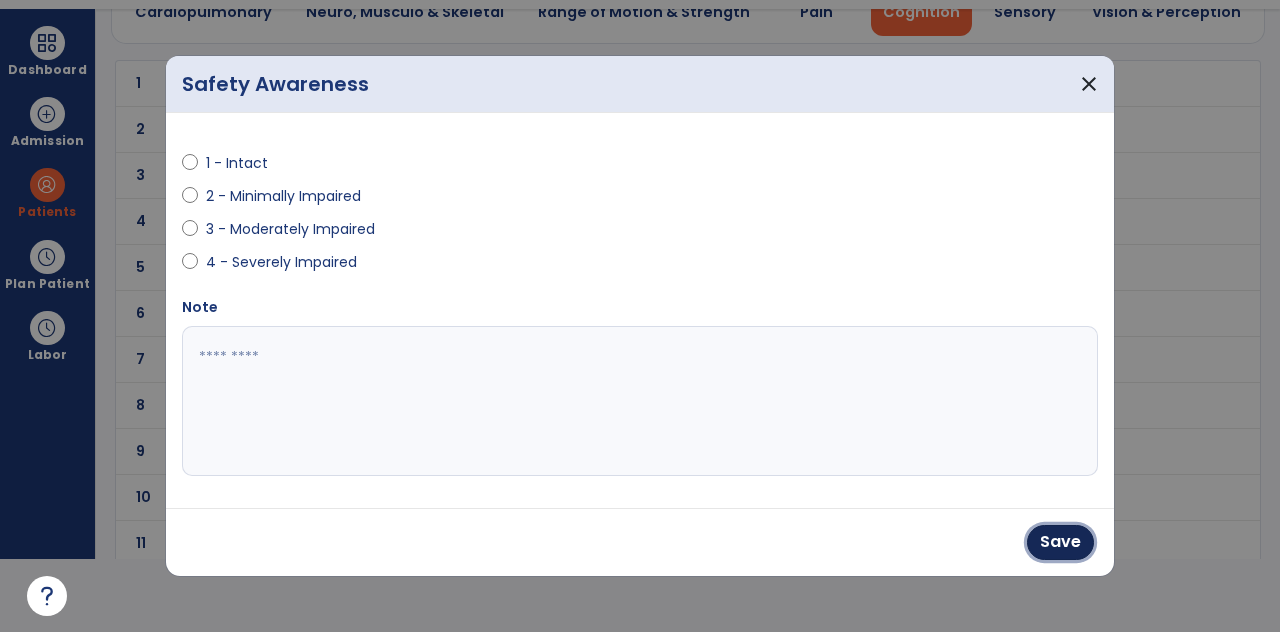 click on "Save" at bounding box center [1060, 542] 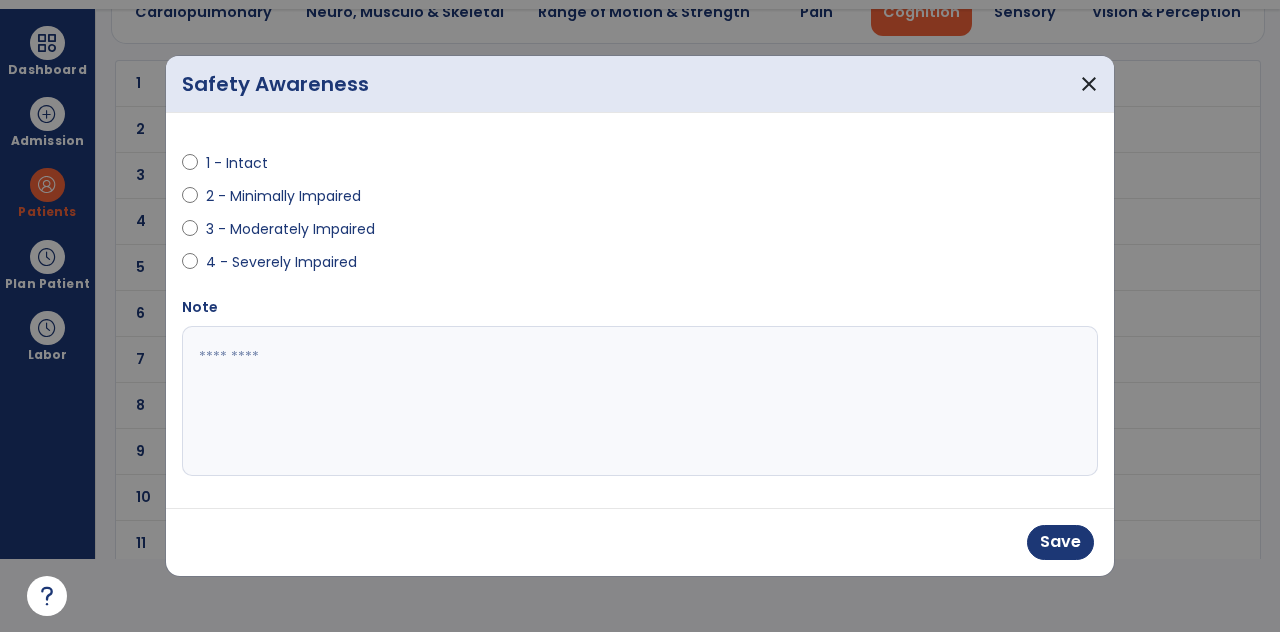 scroll, scrollTop: 73, scrollLeft: 0, axis: vertical 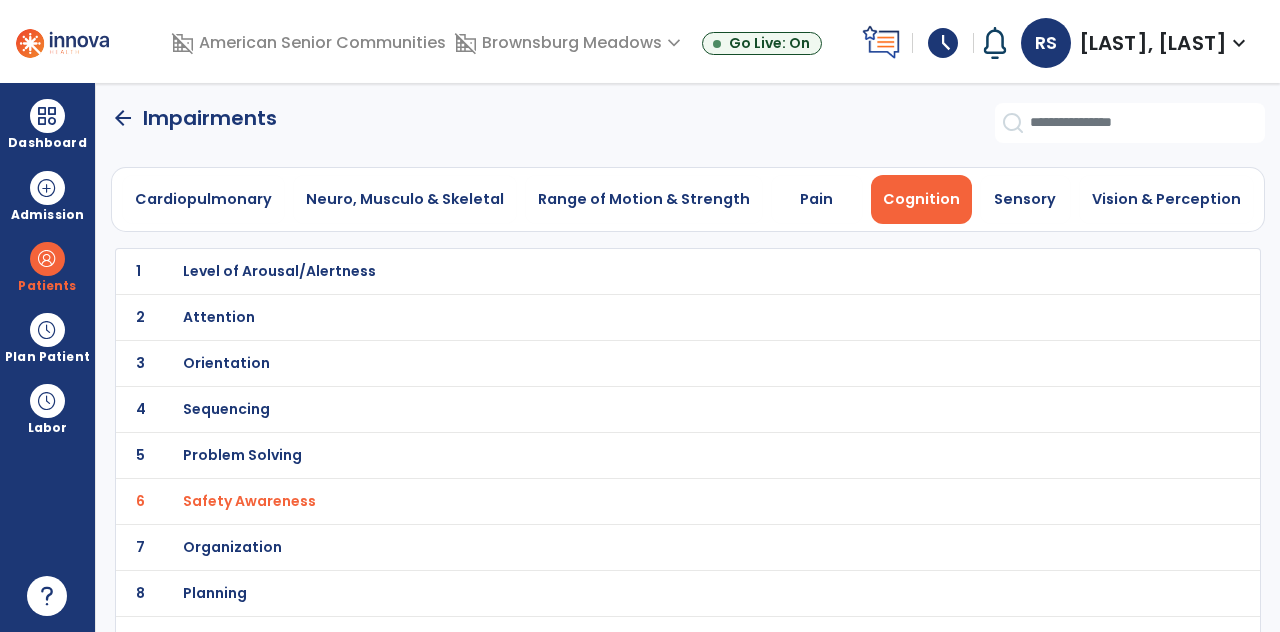click on "Vision & Perception" at bounding box center [1166, 199] 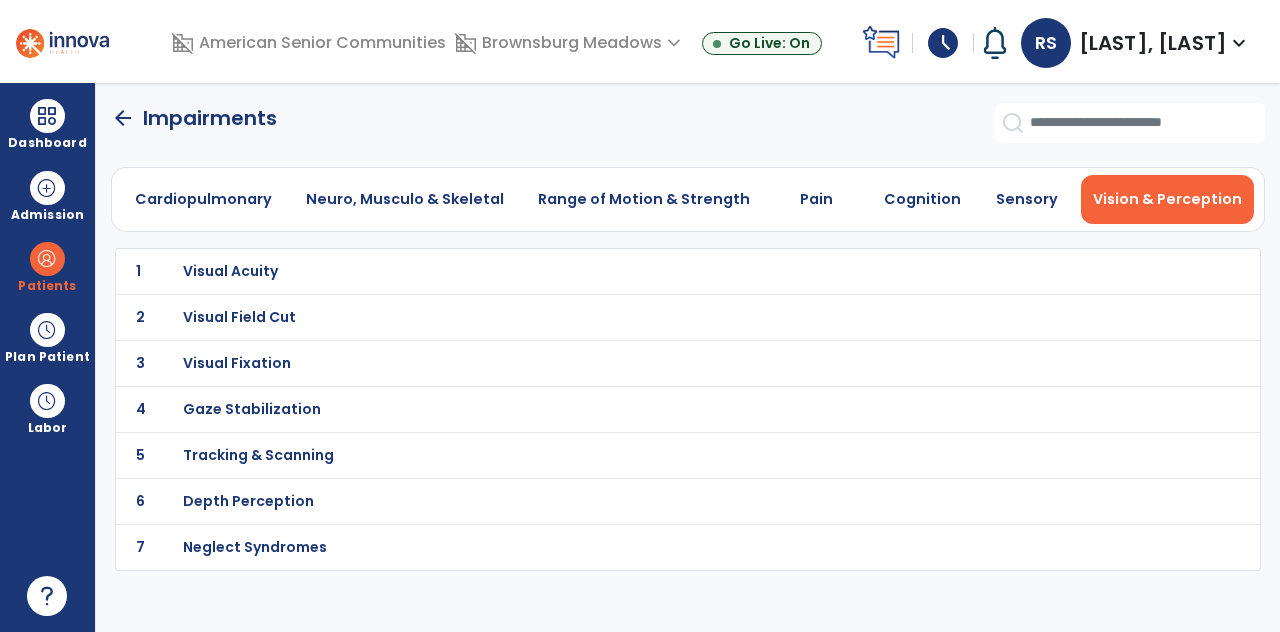 click on "arrow_back" 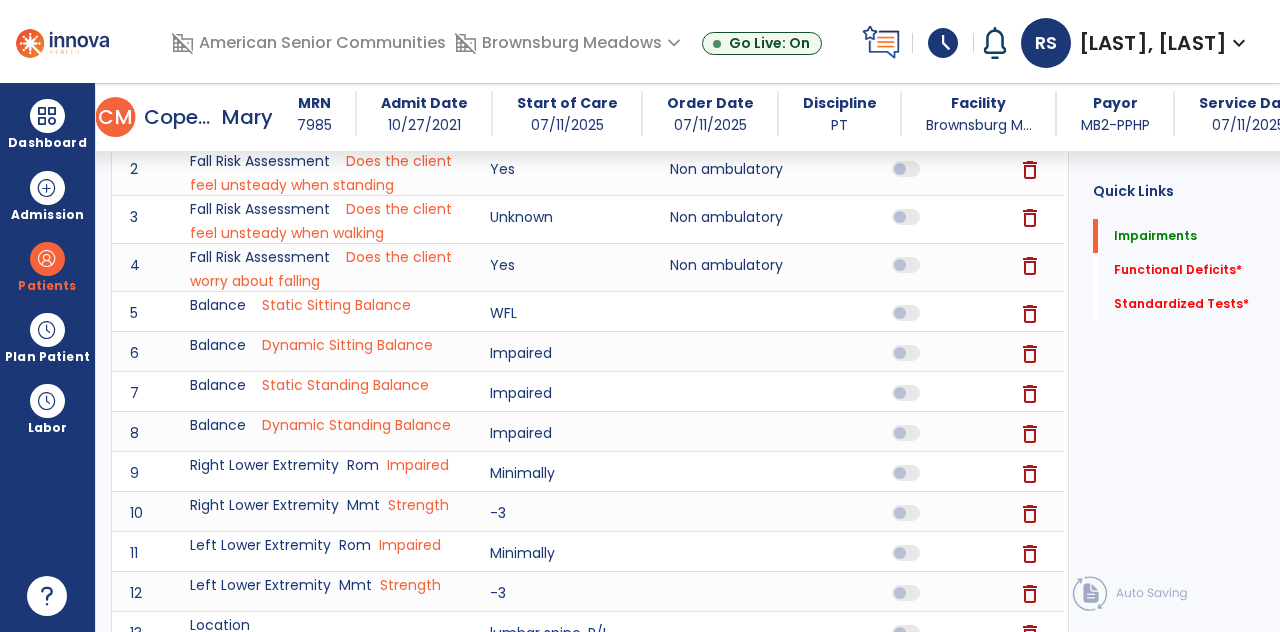 click on "Standardized Tests   *" 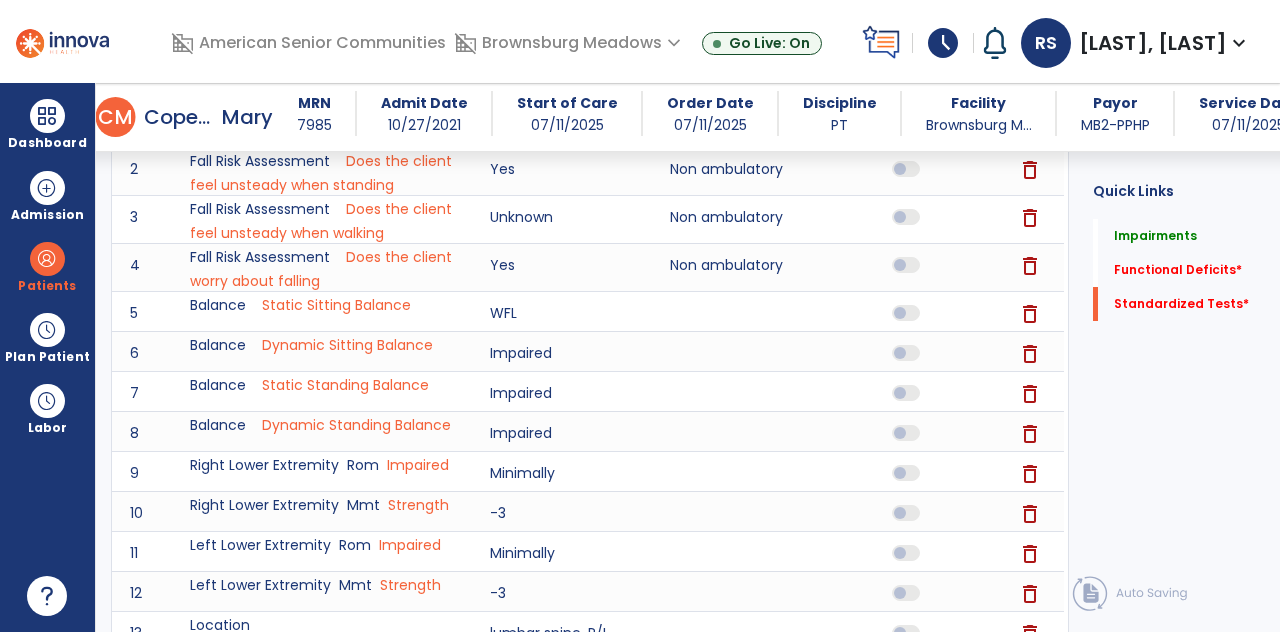 scroll, scrollTop: 494, scrollLeft: 0, axis: vertical 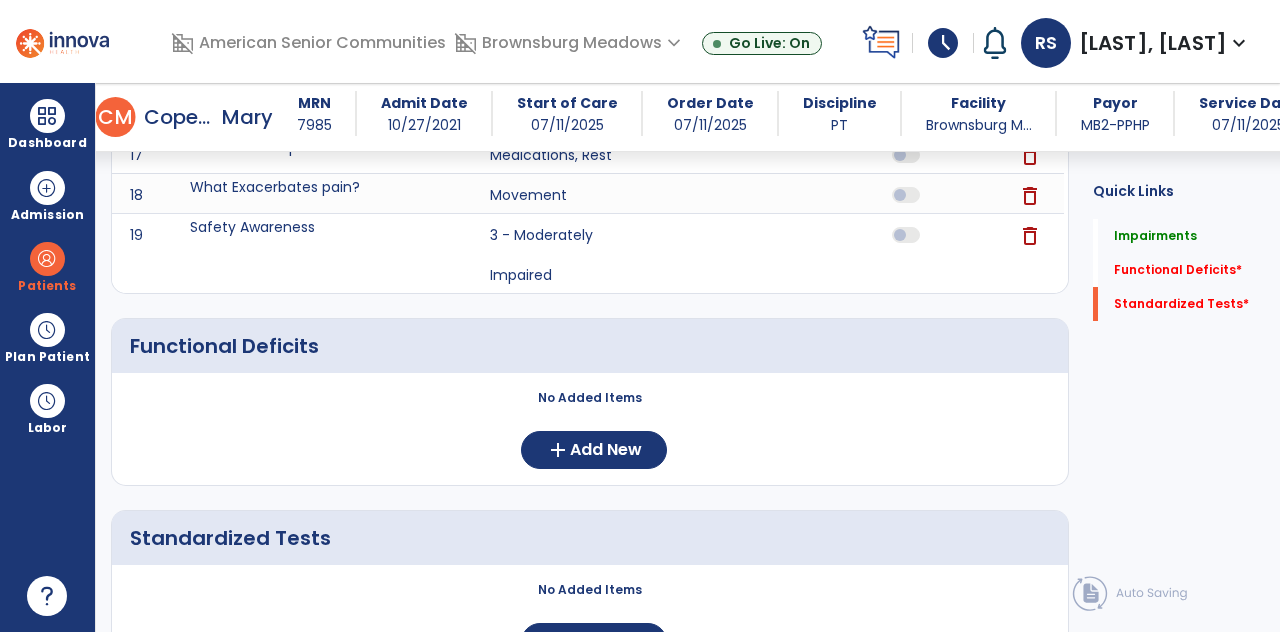 click on "Functional Deficits   *" 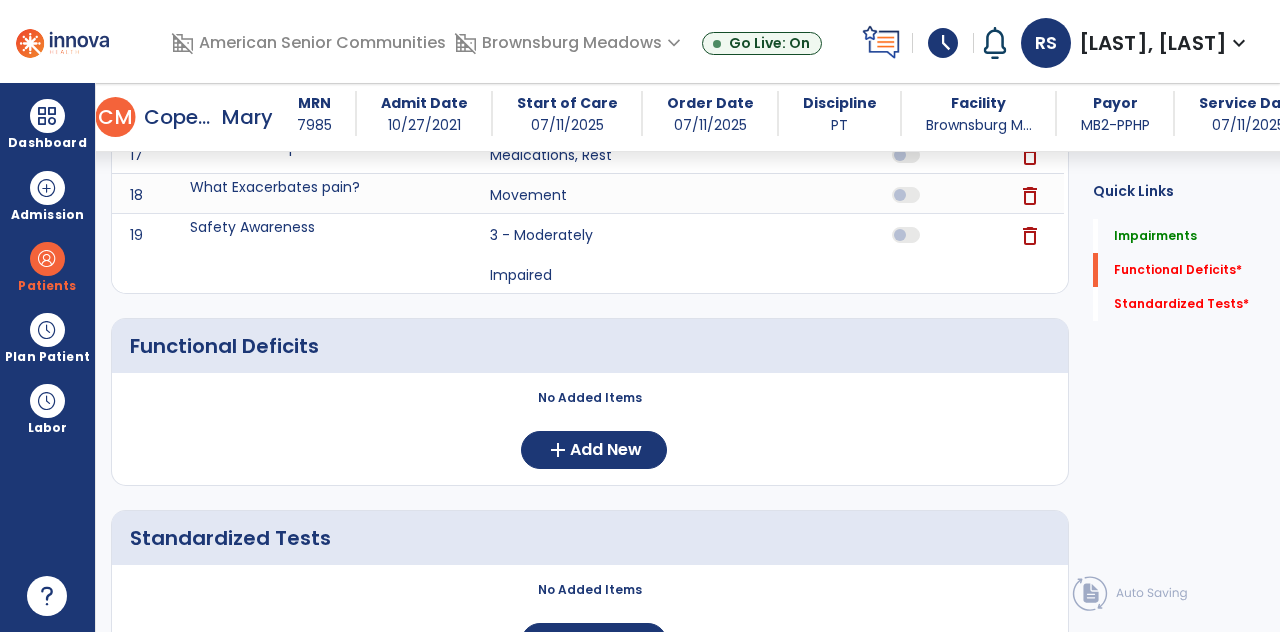 scroll, scrollTop: 90, scrollLeft: 0, axis: vertical 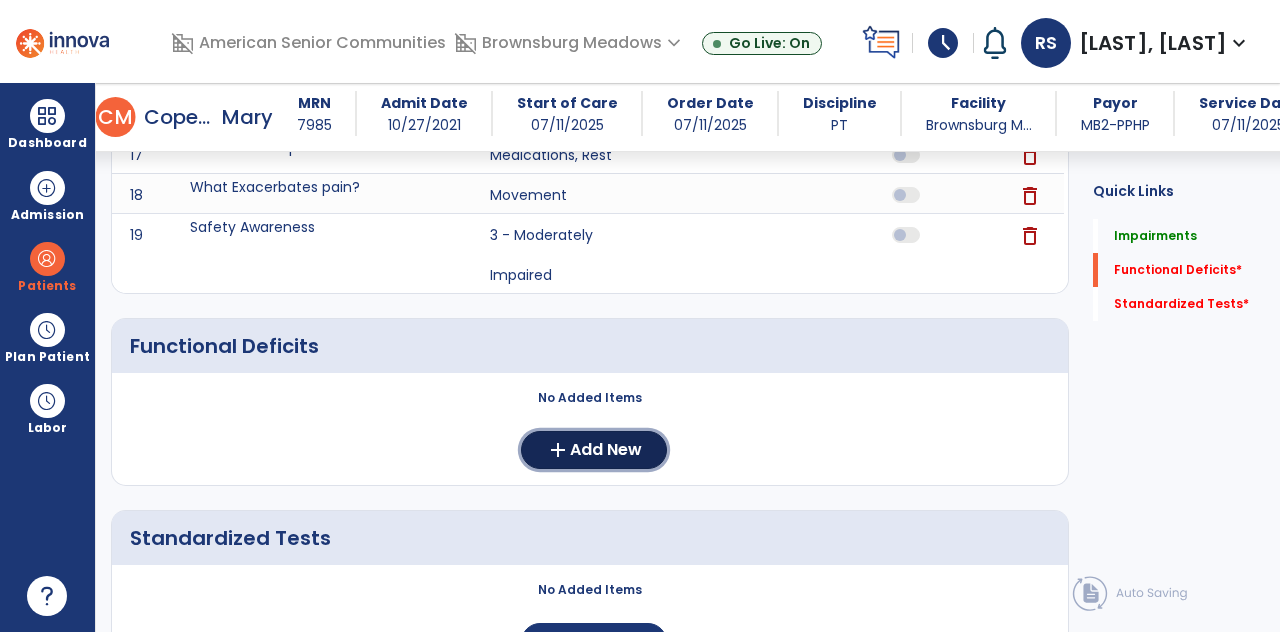 click on "Add New" 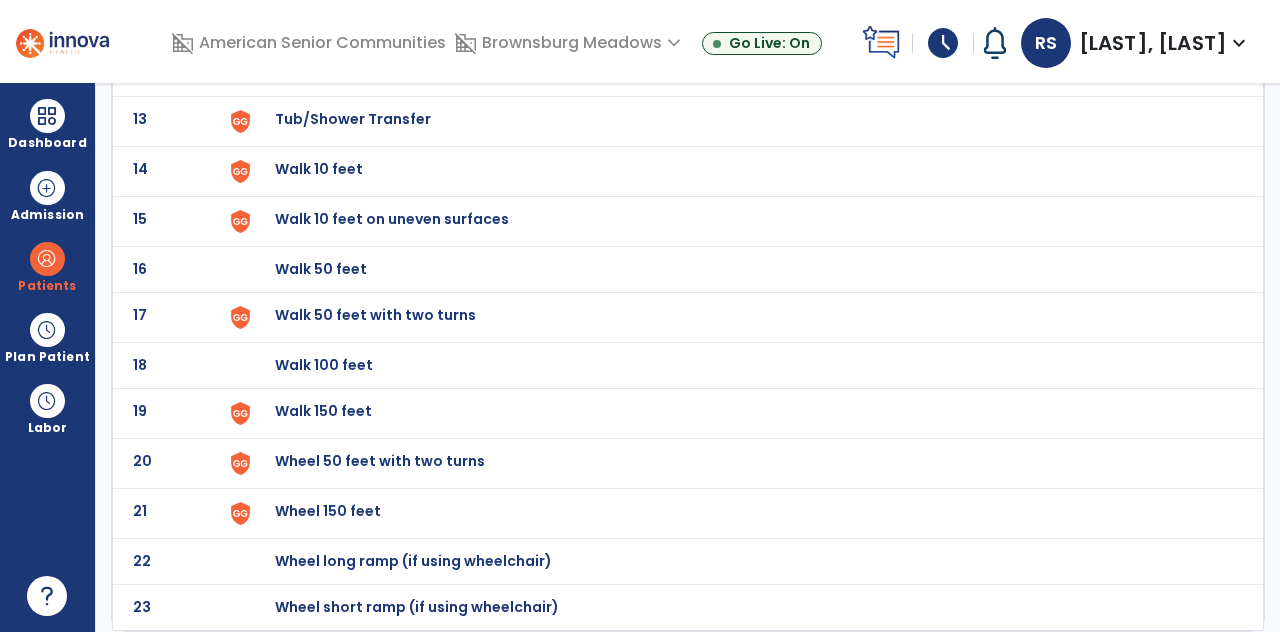 scroll, scrollTop: 96, scrollLeft: 0, axis: vertical 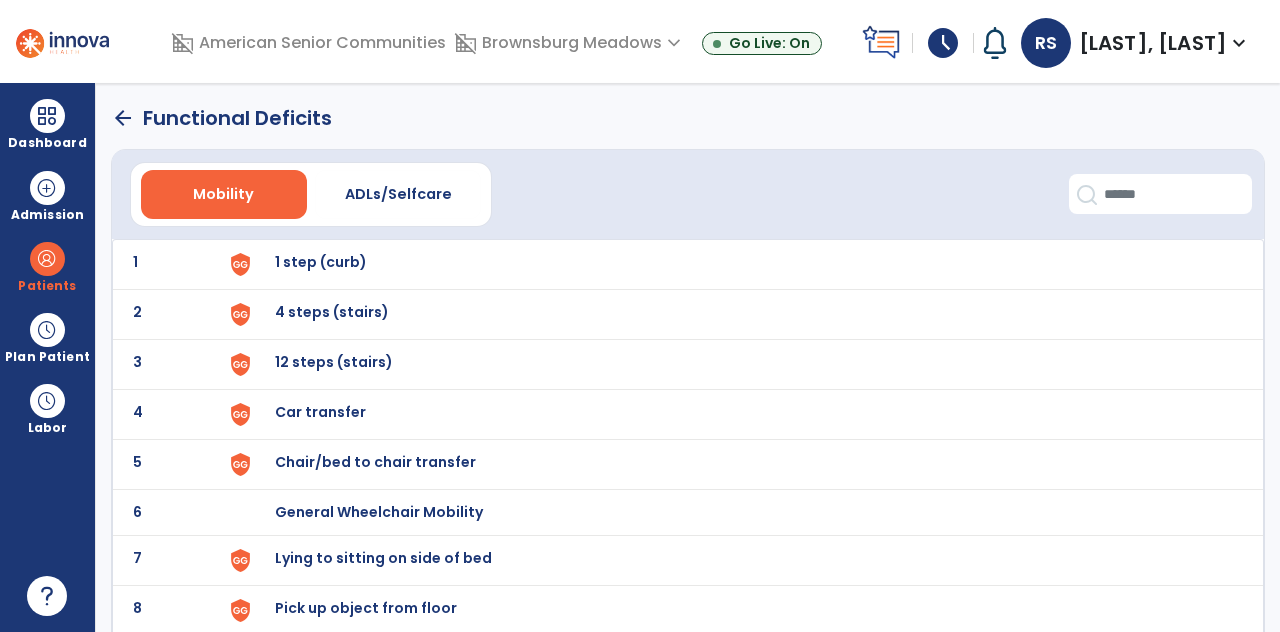 click on "5 Chair/bed to chair transfer" 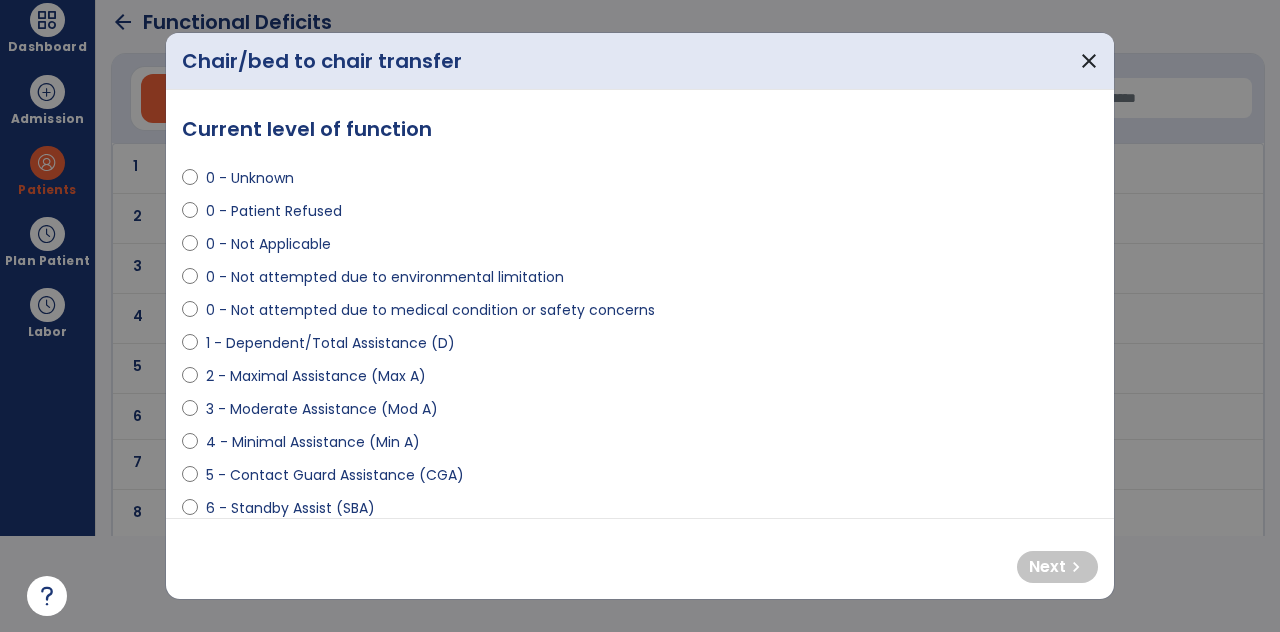 scroll, scrollTop: 0, scrollLeft: 0, axis: both 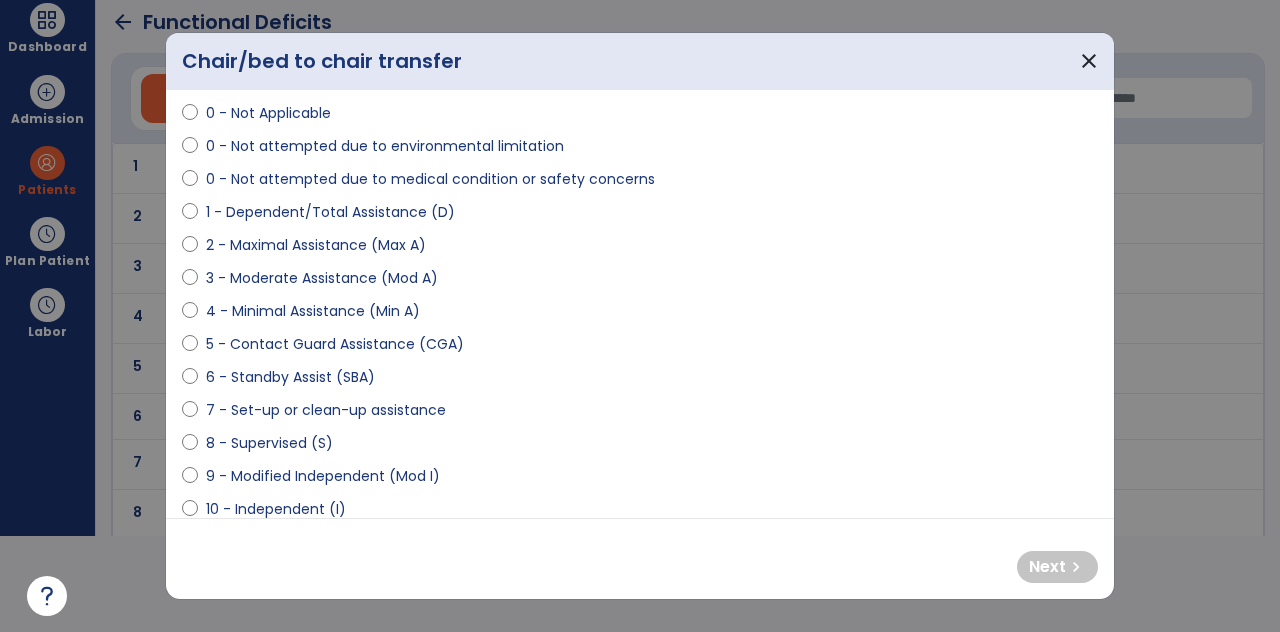 click on "8 - Supervised (S)" at bounding box center (640, 447) 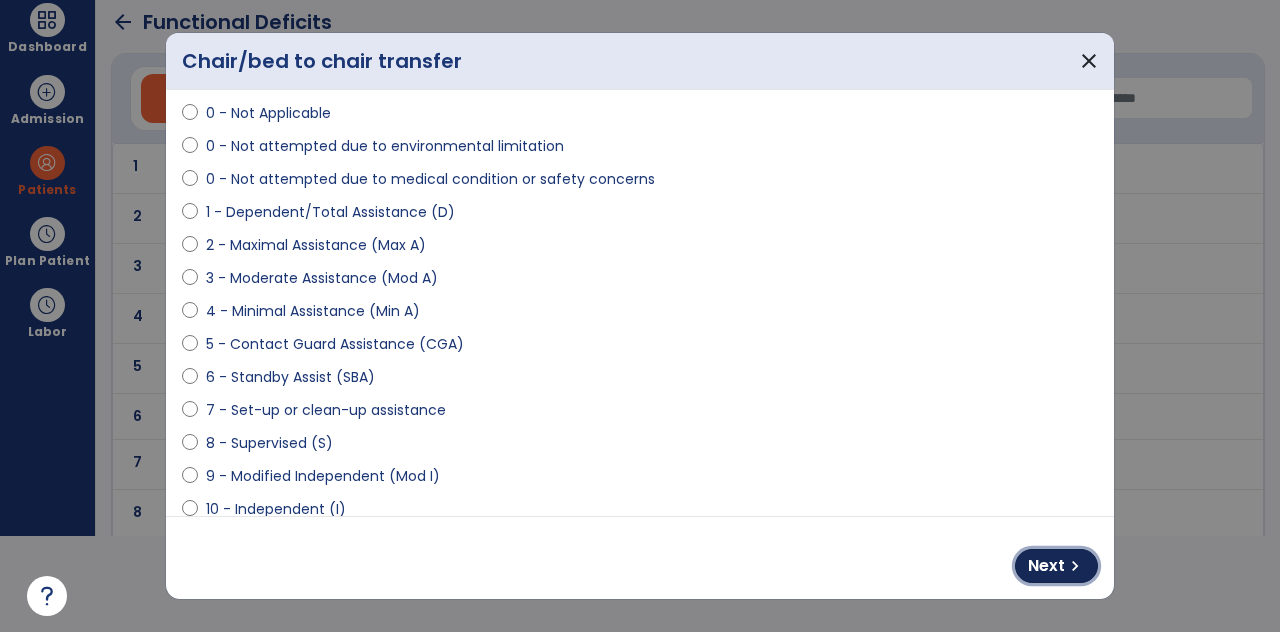 click on "chevron_right" at bounding box center [1075, 566] 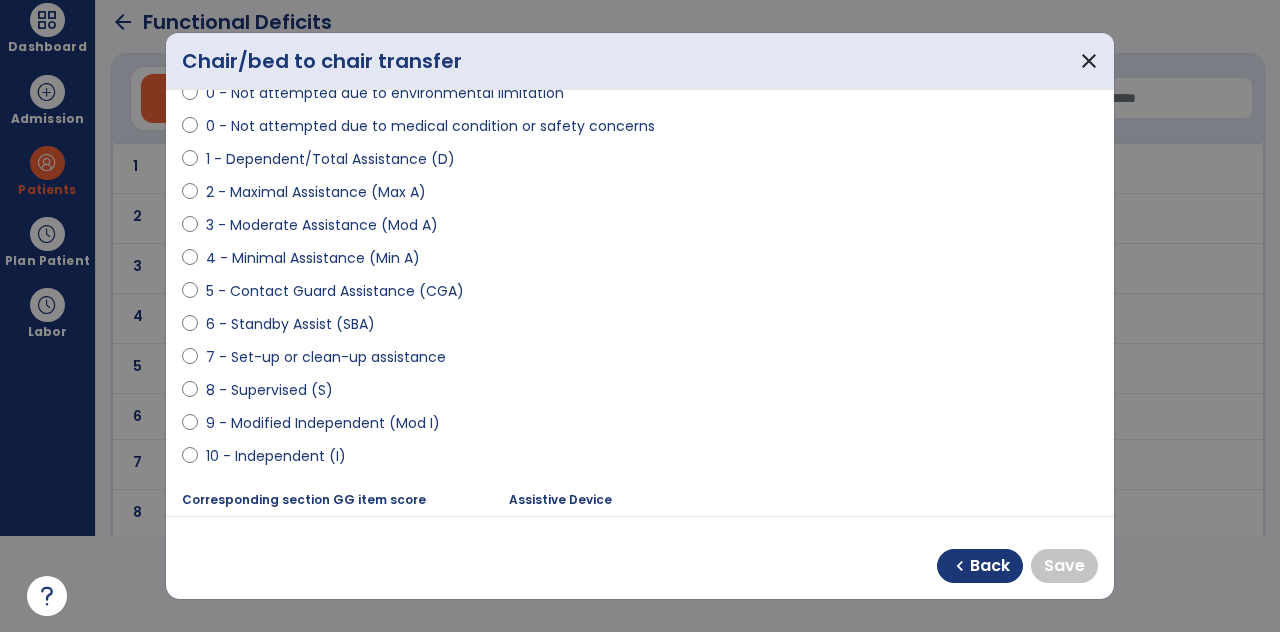 scroll, scrollTop: 184, scrollLeft: 0, axis: vertical 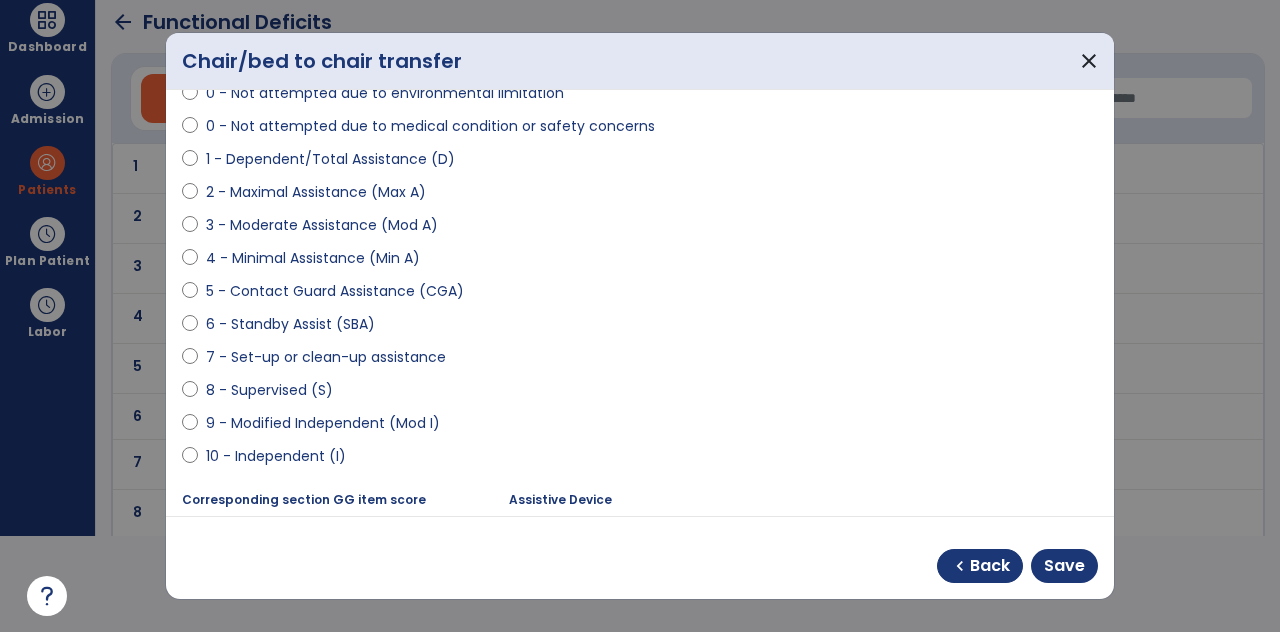 select on "**********" 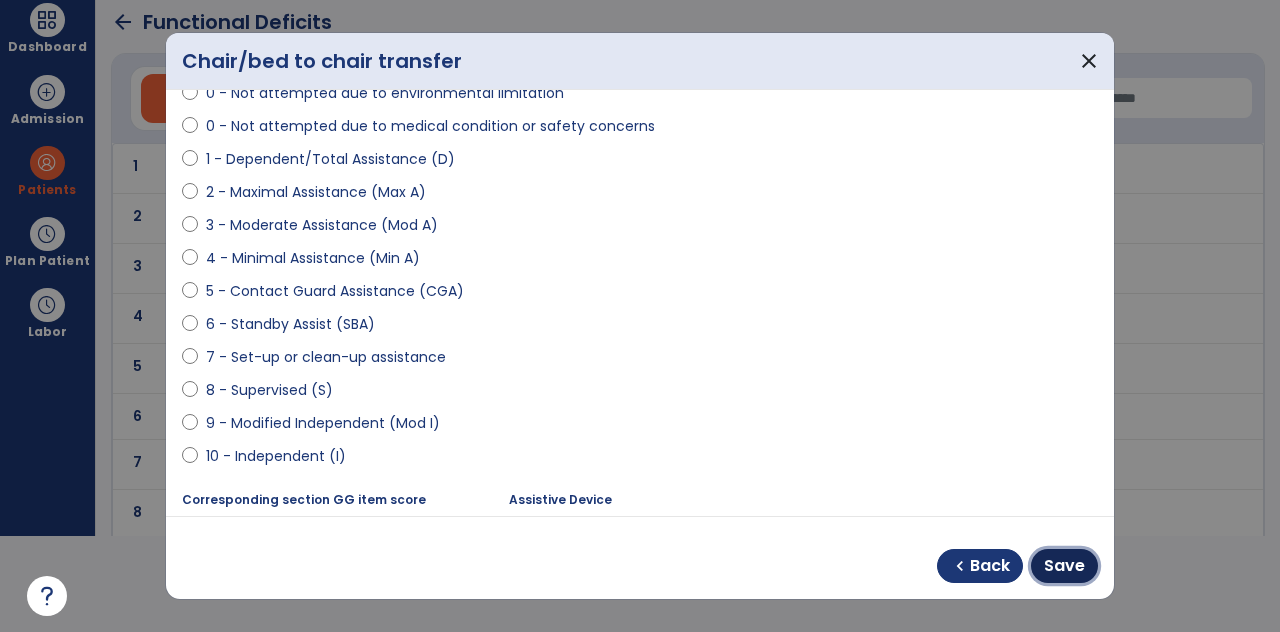 click on "Save" at bounding box center (1064, 566) 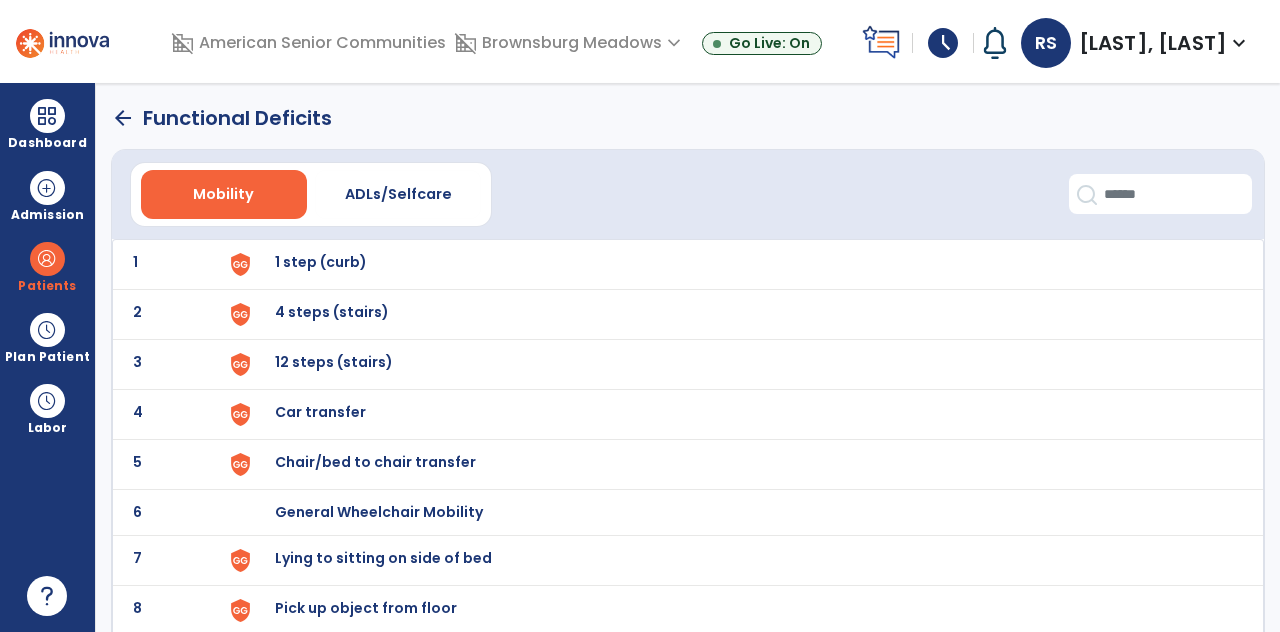 scroll, scrollTop: 96, scrollLeft: 0, axis: vertical 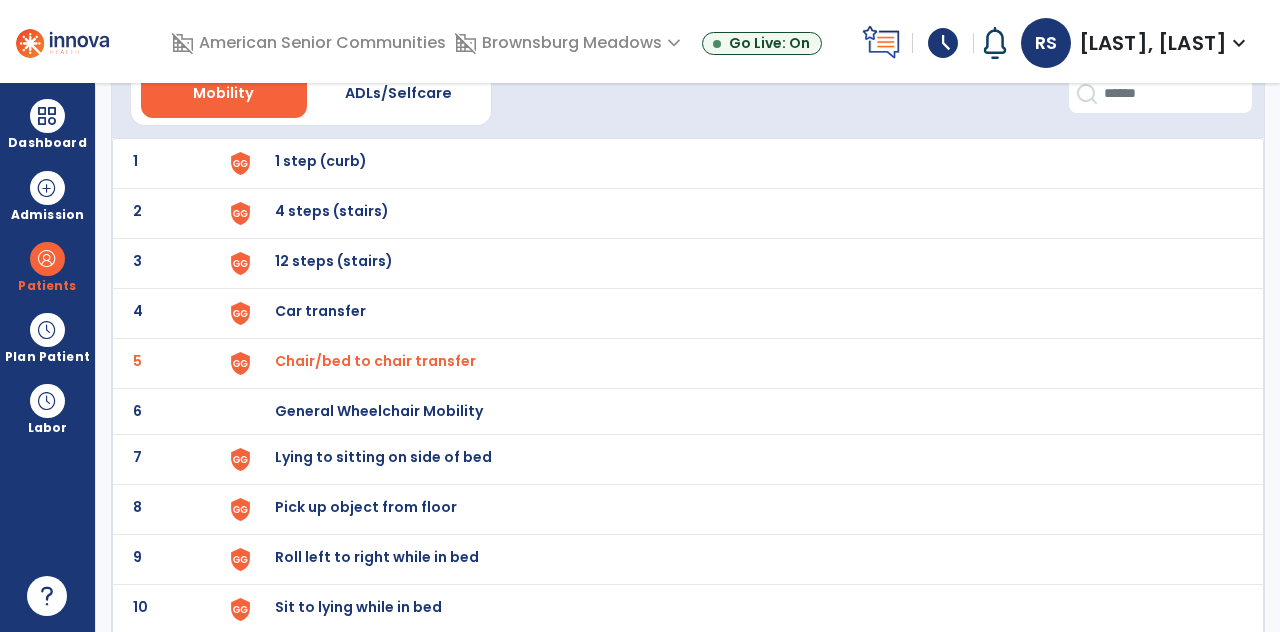 click on "Lying to sitting on side of bed" at bounding box center [739, 163] 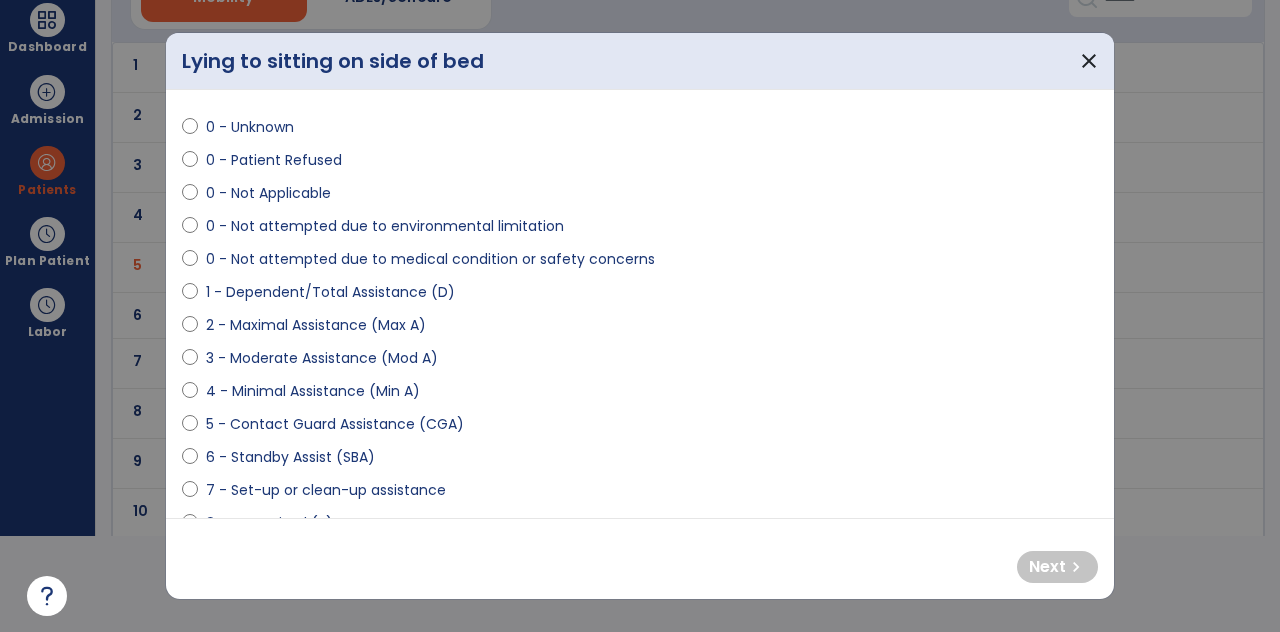 scroll, scrollTop: 50, scrollLeft: 0, axis: vertical 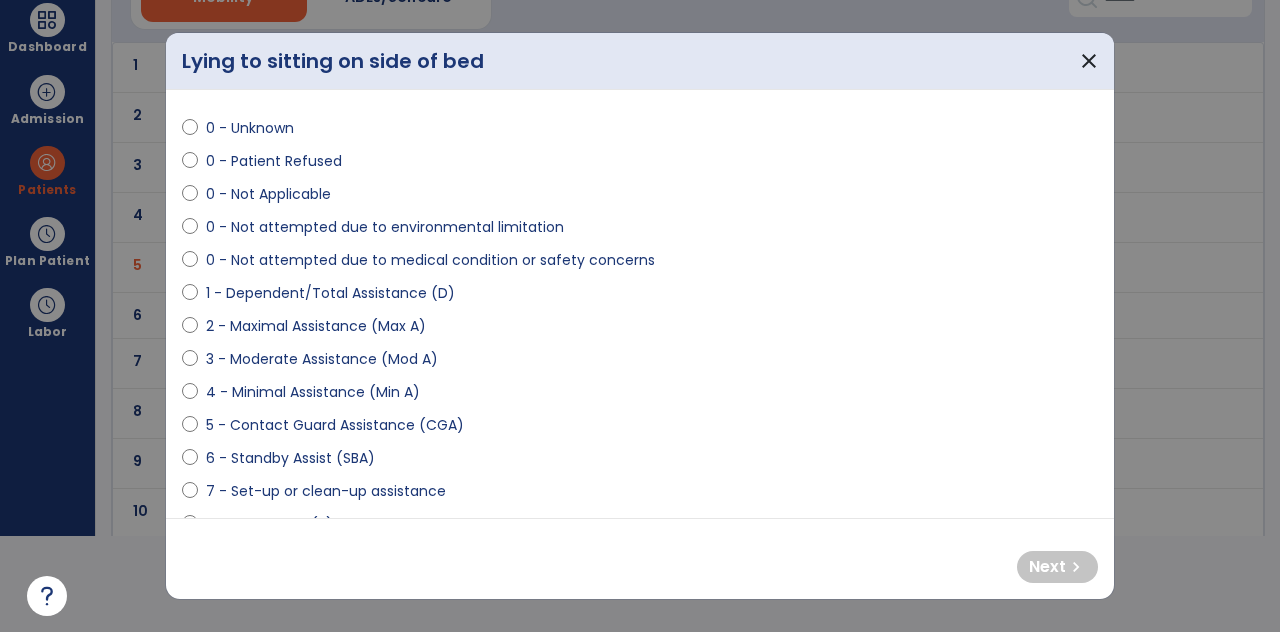 select on "**********" 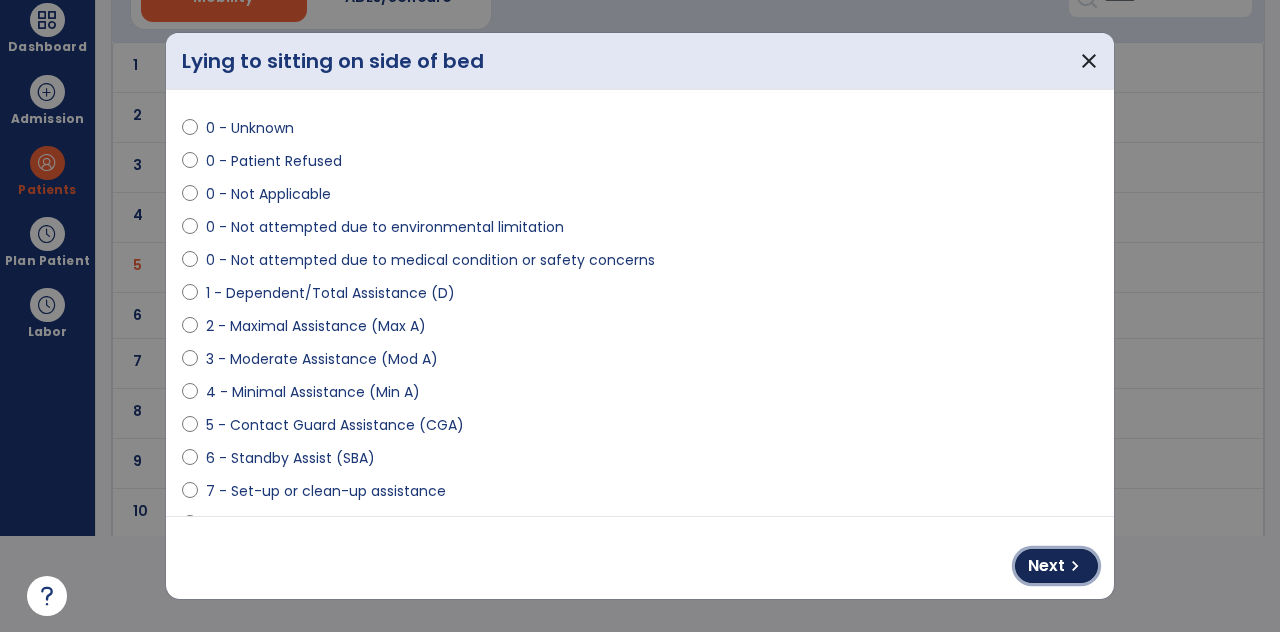 click on "chevron_right" at bounding box center [1075, 566] 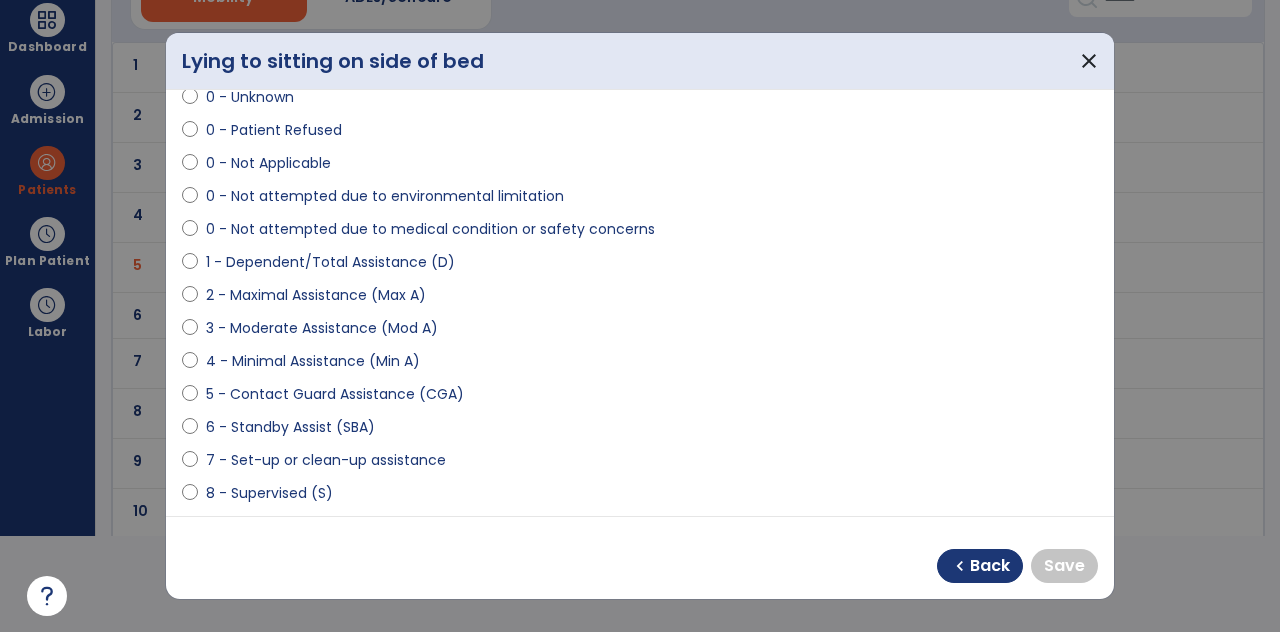 scroll, scrollTop: 108, scrollLeft: 0, axis: vertical 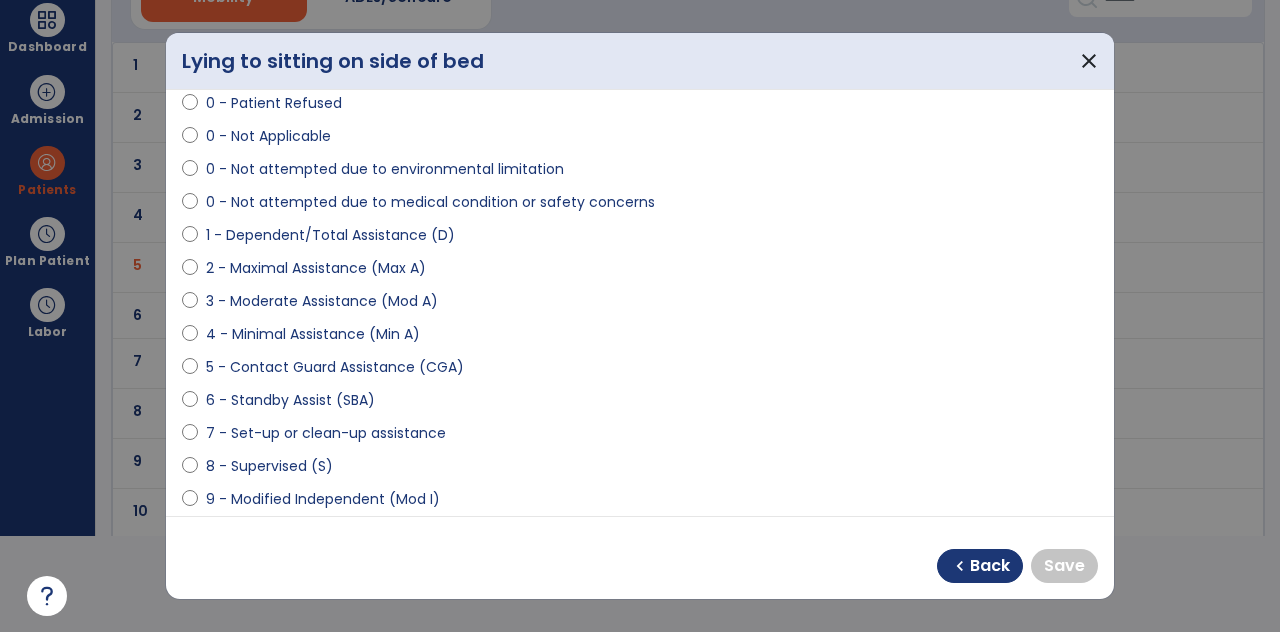 select on "**********" 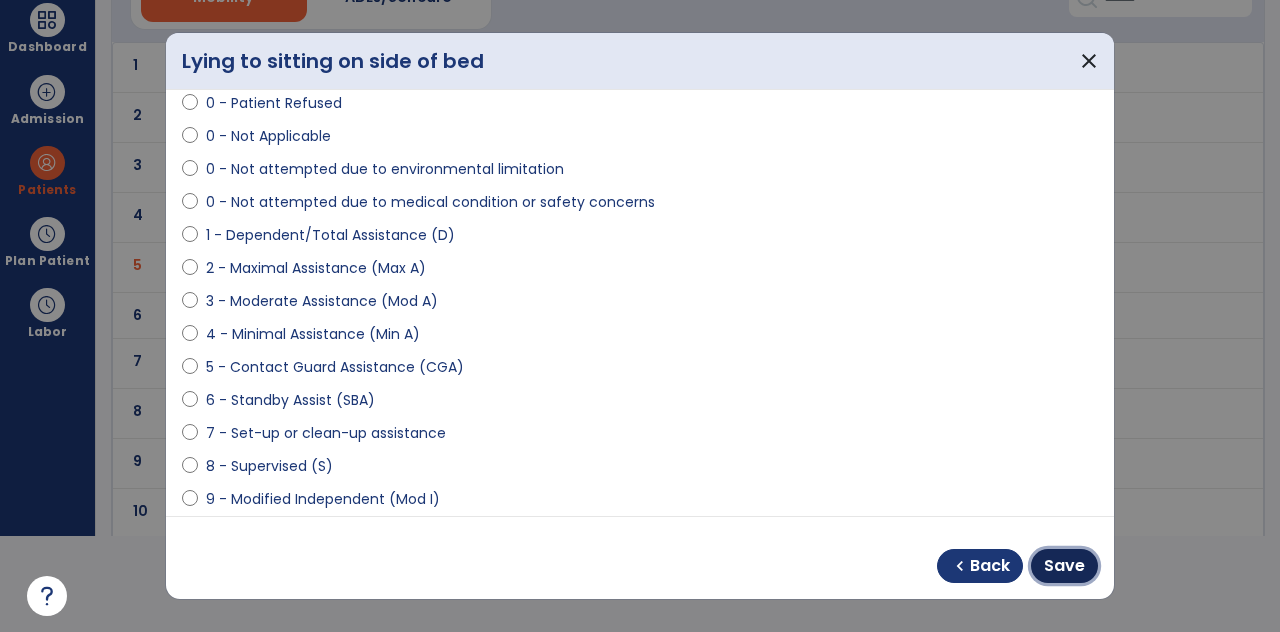 click on "Save" at bounding box center [1064, 566] 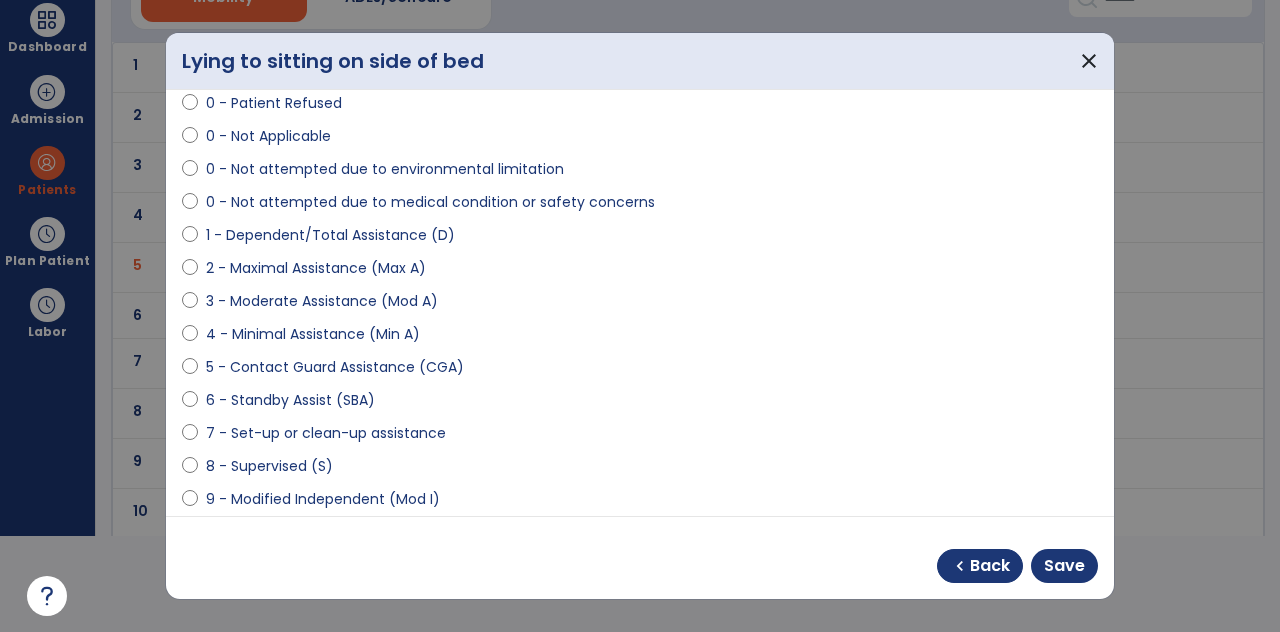 scroll, scrollTop: 96, scrollLeft: 0, axis: vertical 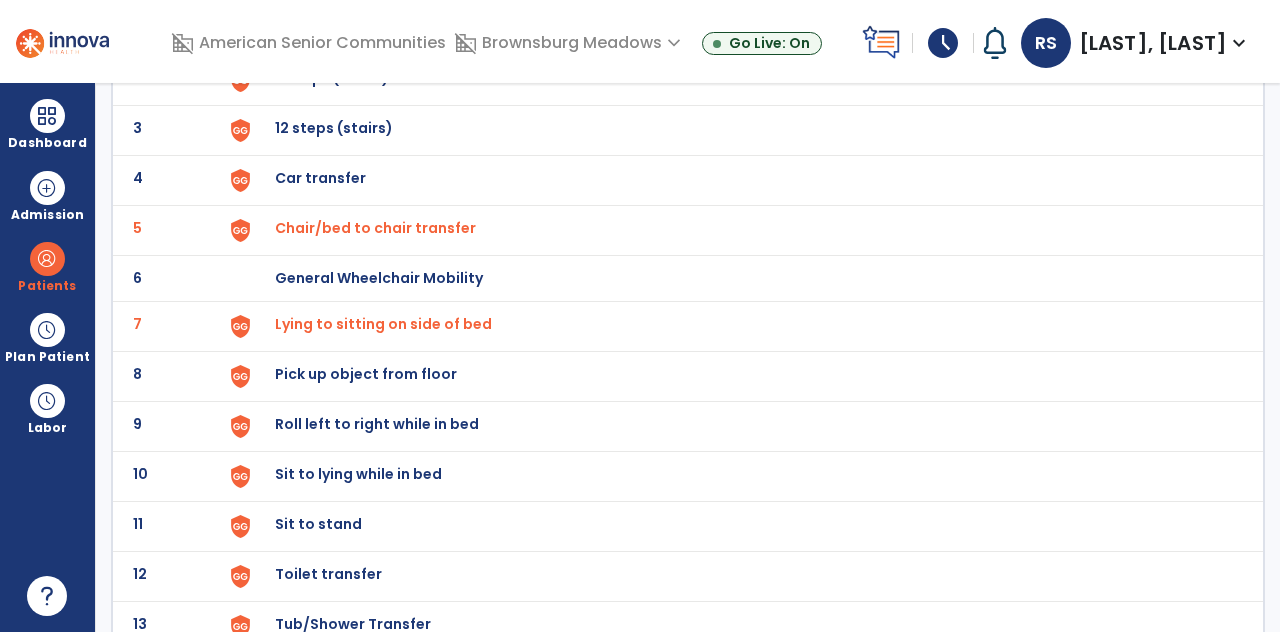 click on "10 Sit to lying while in bed" 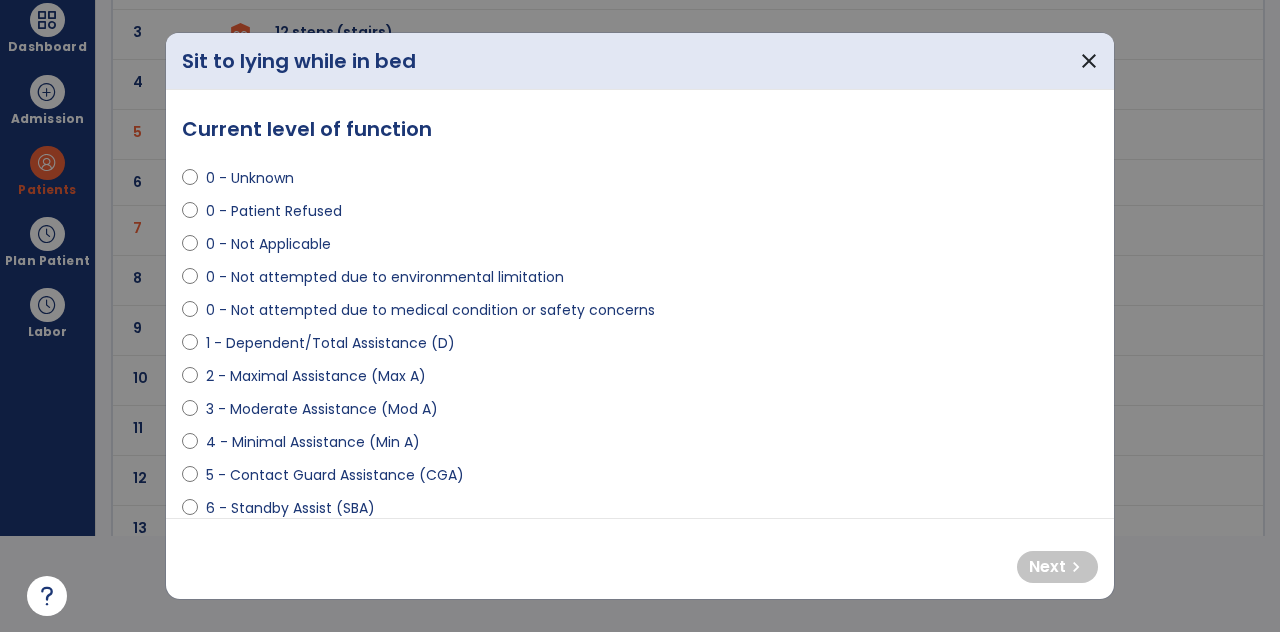 scroll, scrollTop: 0, scrollLeft: 0, axis: both 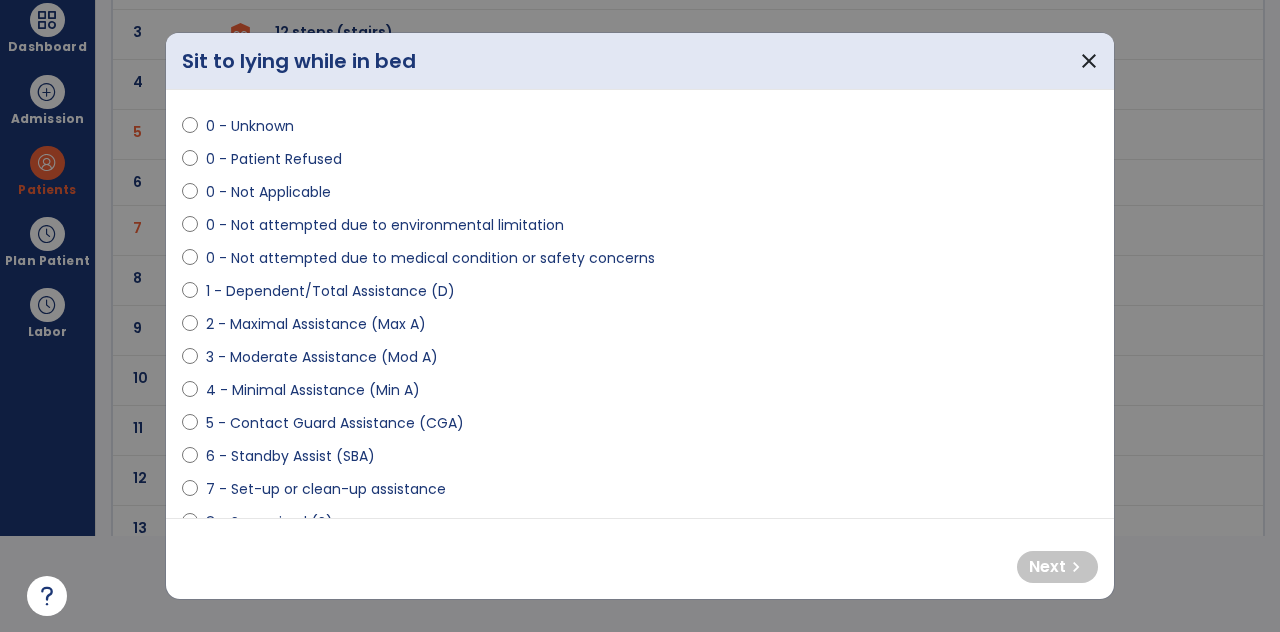 select on "**********" 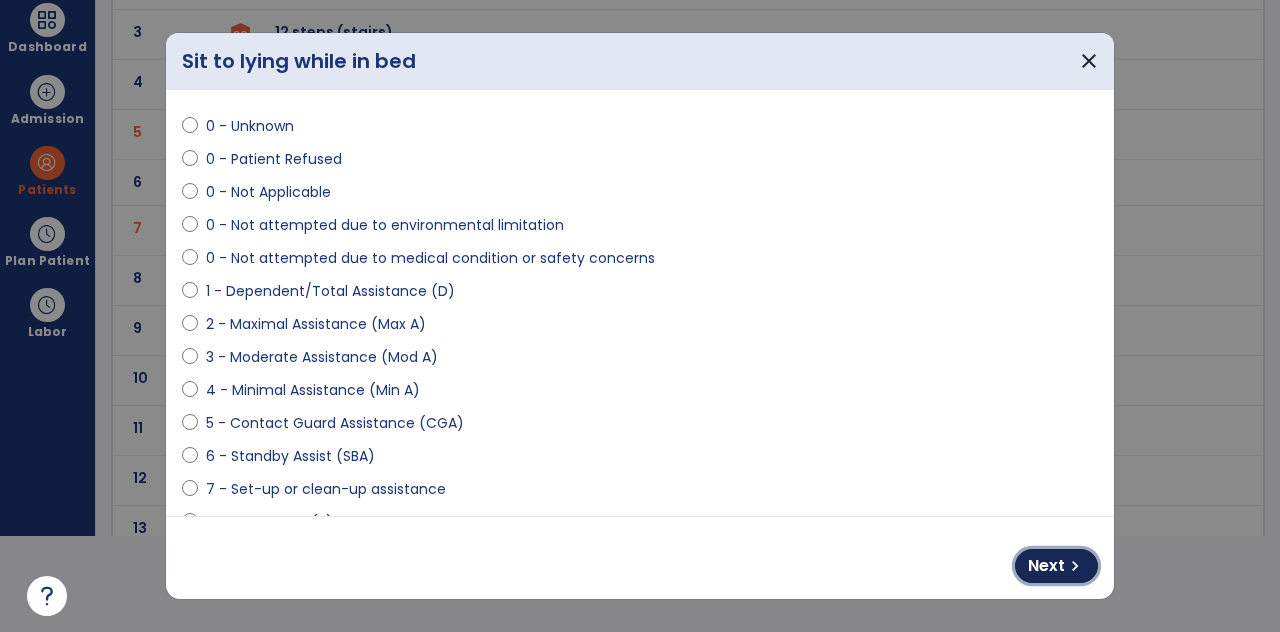 click on "Next  chevron_right" at bounding box center [1056, 566] 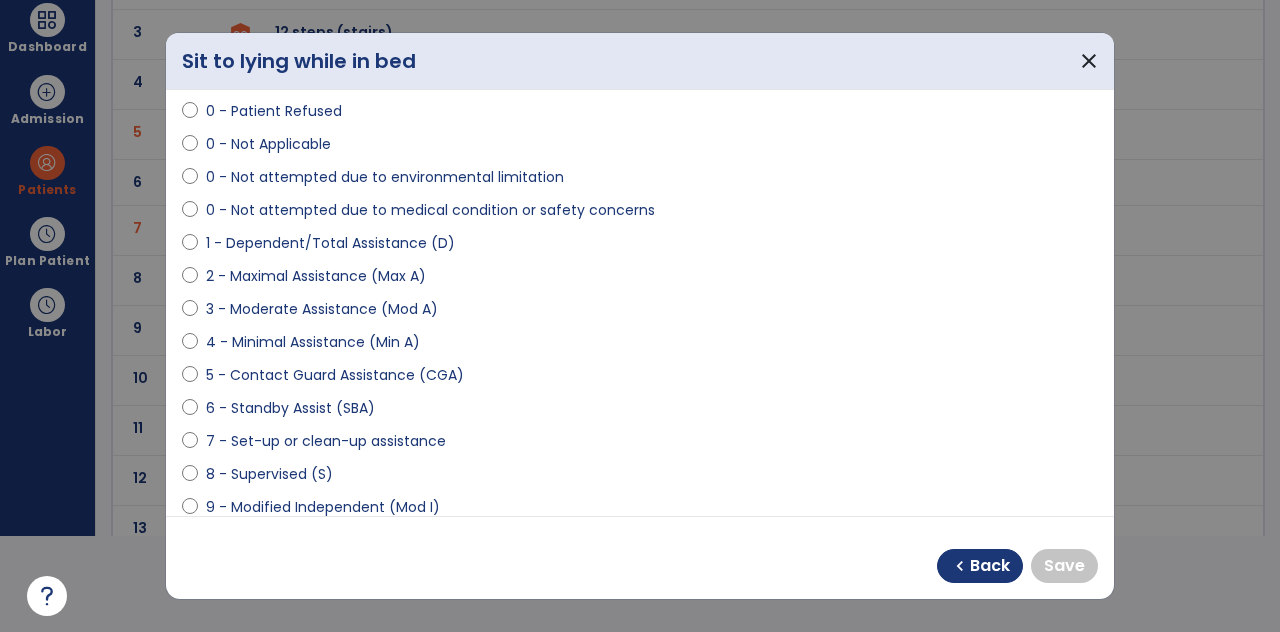 scroll, scrollTop: 169, scrollLeft: 0, axis: vertical 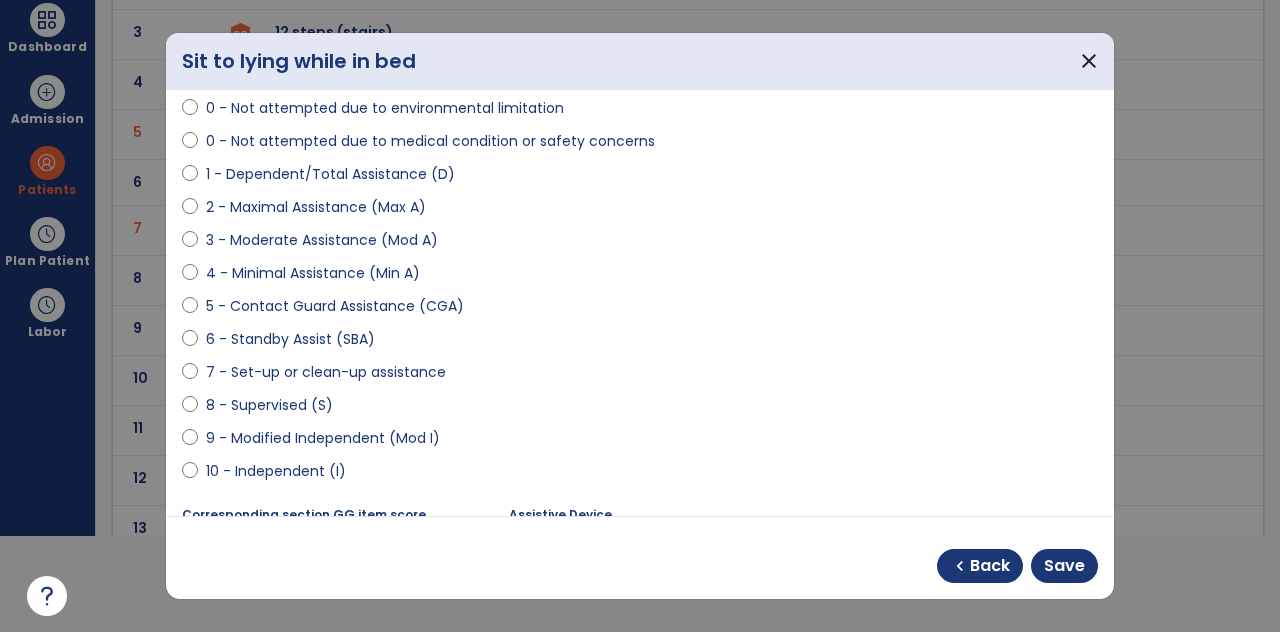 select on "**********" 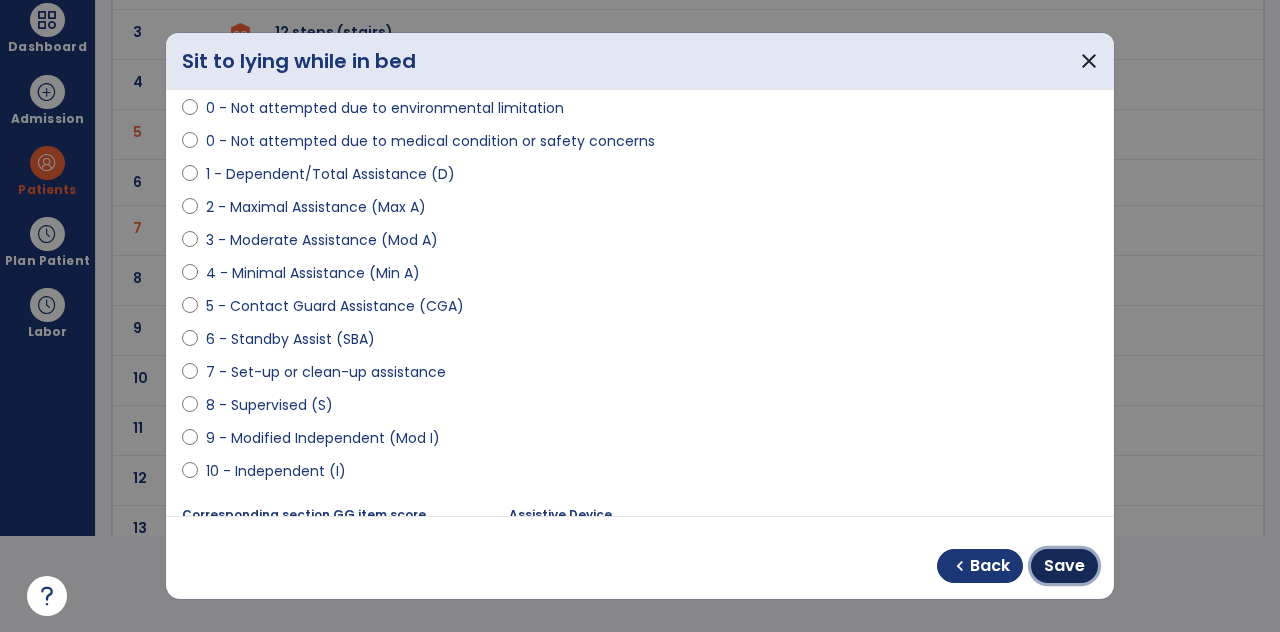 click on "Save" at bounding box center [1064, 566] 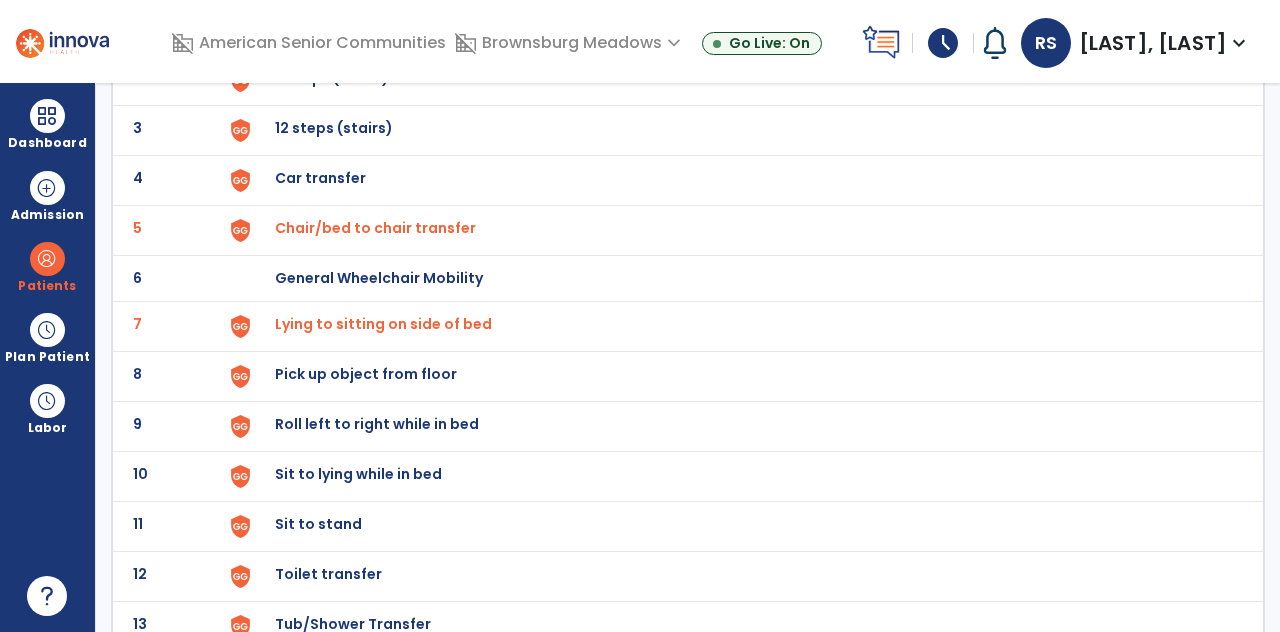 scroll, scrollTop: 96, scrollLeft: 0, axis: vertical 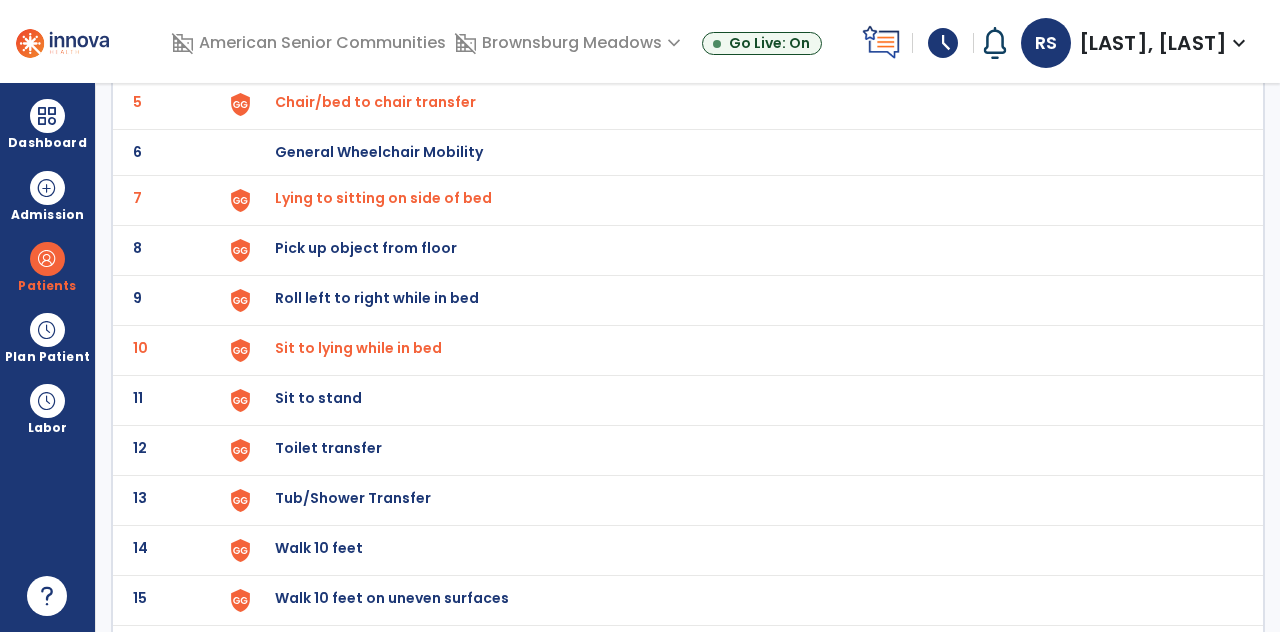 click on "Sit to stand" at bounding box center (739, -96) 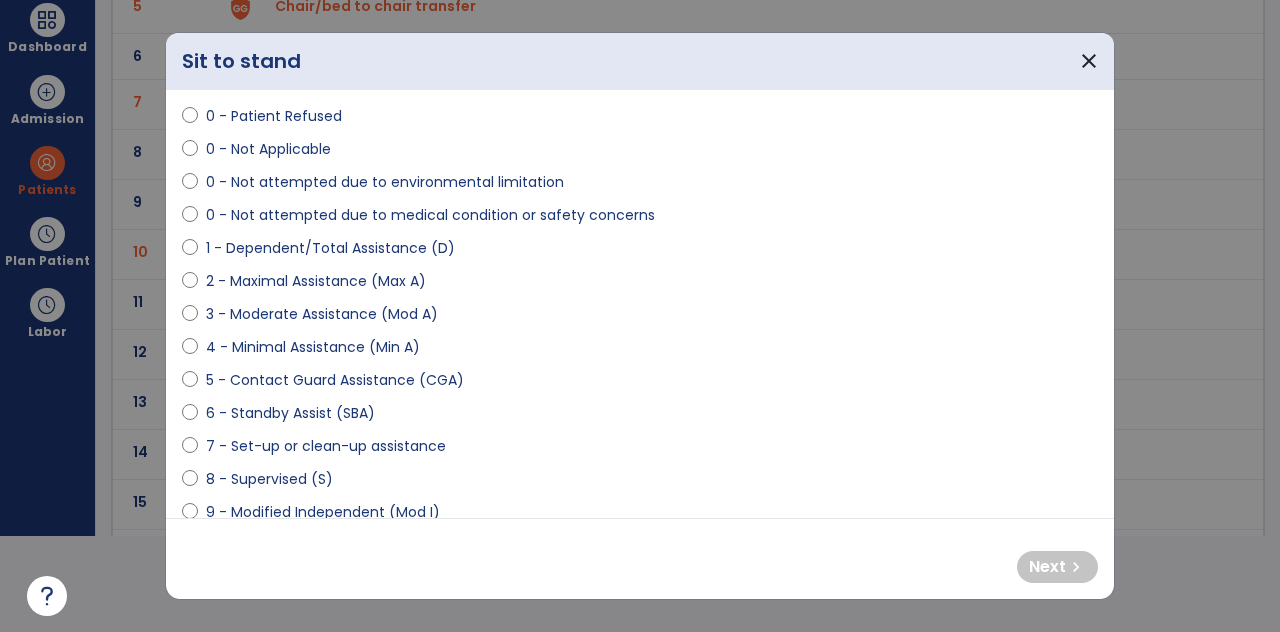 scroll, scrollTop: 94, scrollLeft: 0, axis: vertical 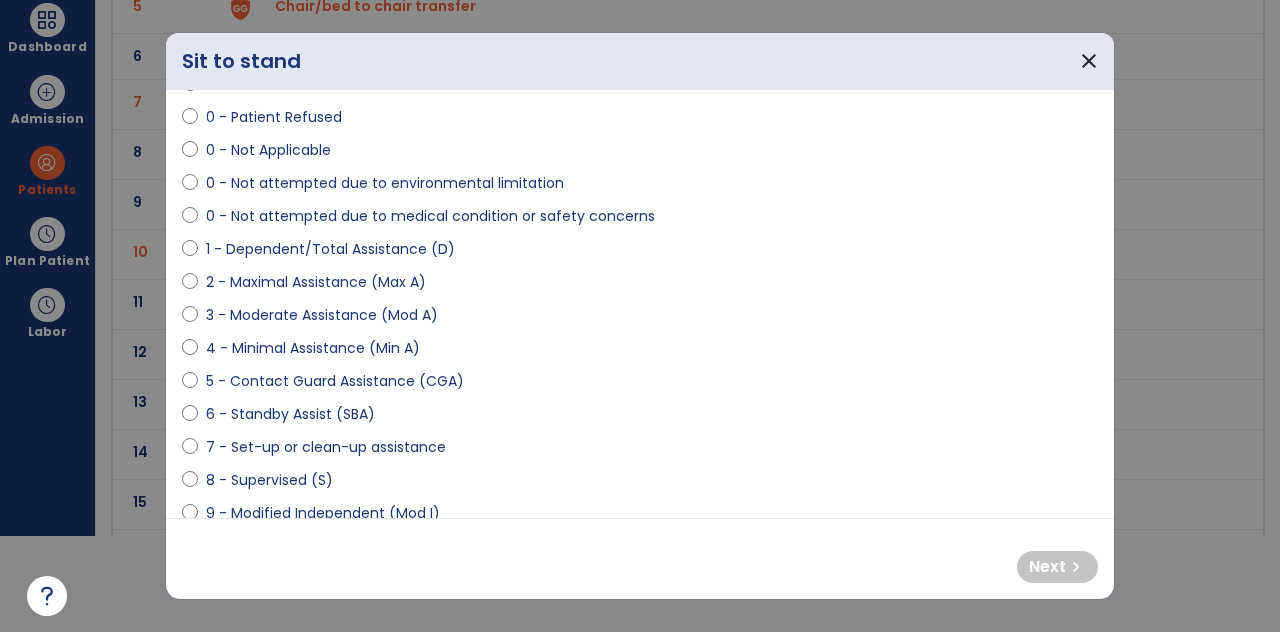 select on "**********" 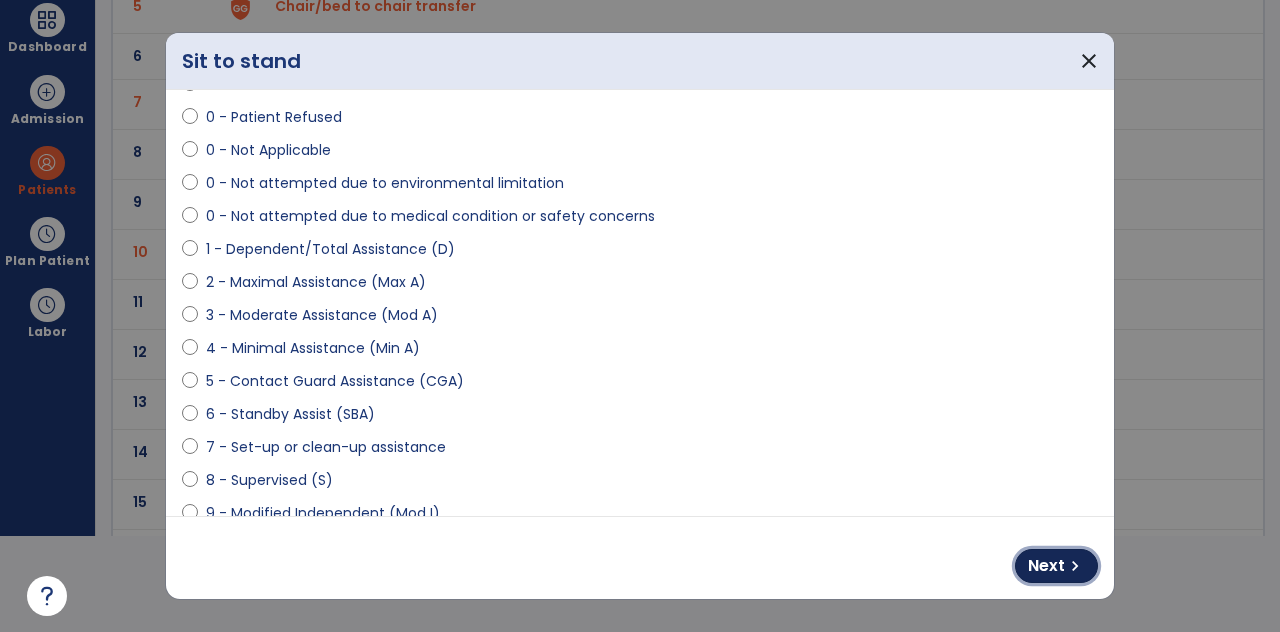 click on "chevron_right" at bounding box center [1075, 566] 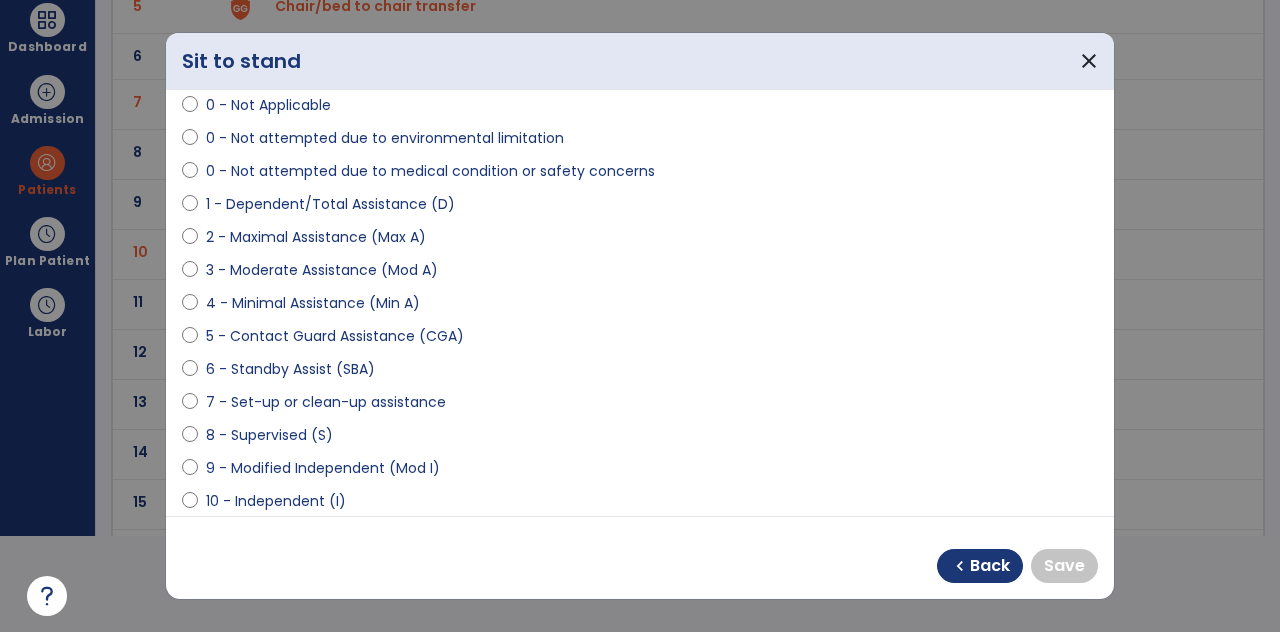 scroll, scrollTop: 148, scrollLeft: 0, axis: vertical 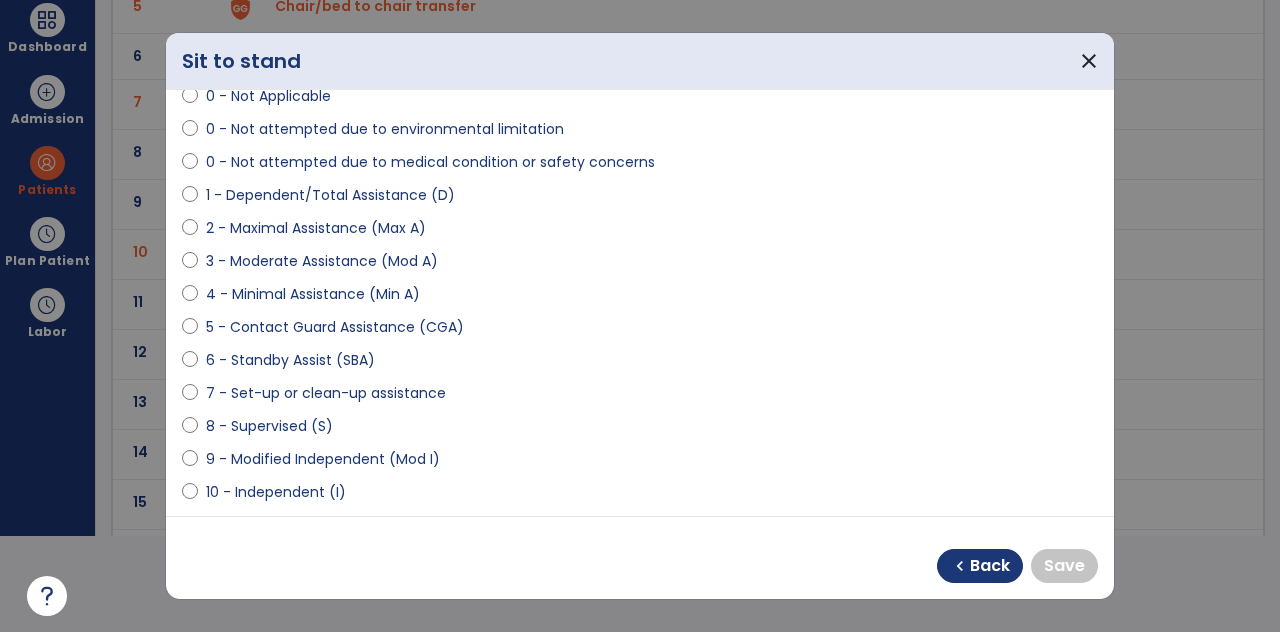 select on "**********" 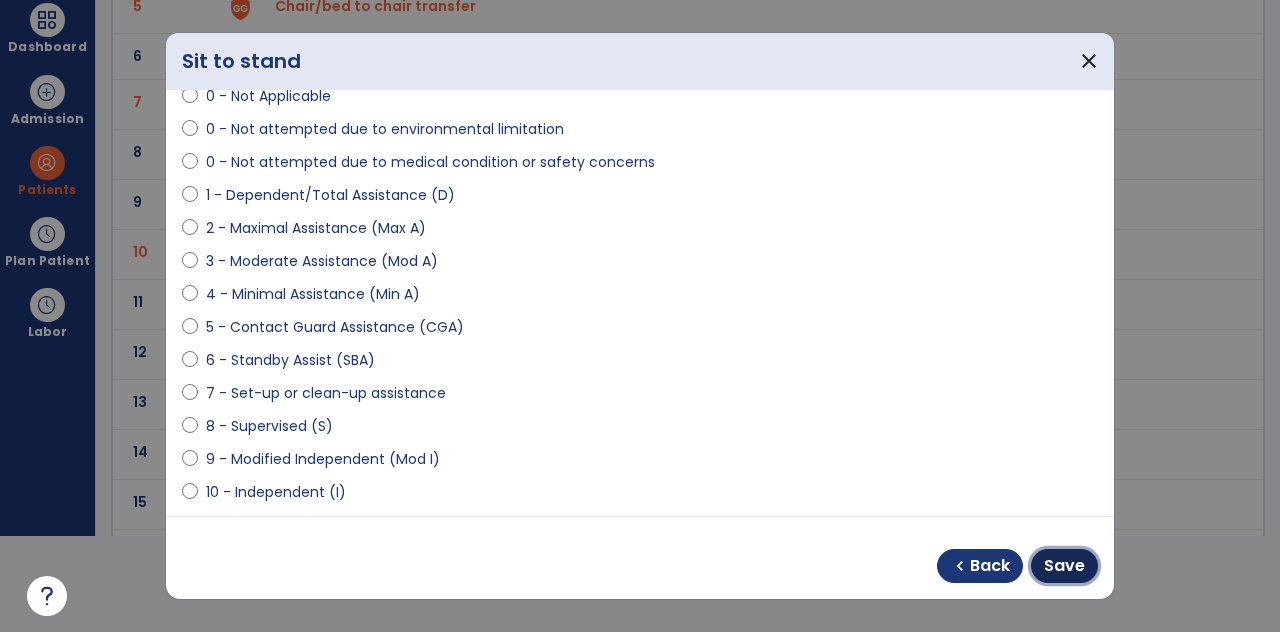 click on "Save" at bounding box center (1064, 566) 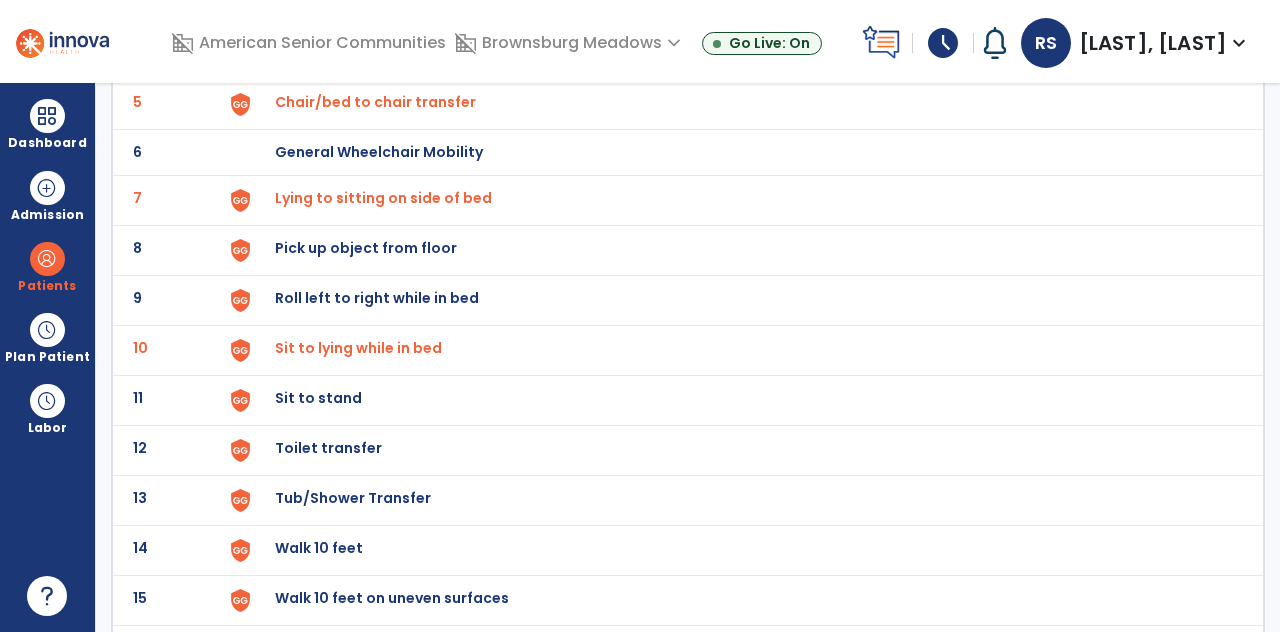 scroll, scrollTop: 96, scrollLeft: 0, axis: vertical 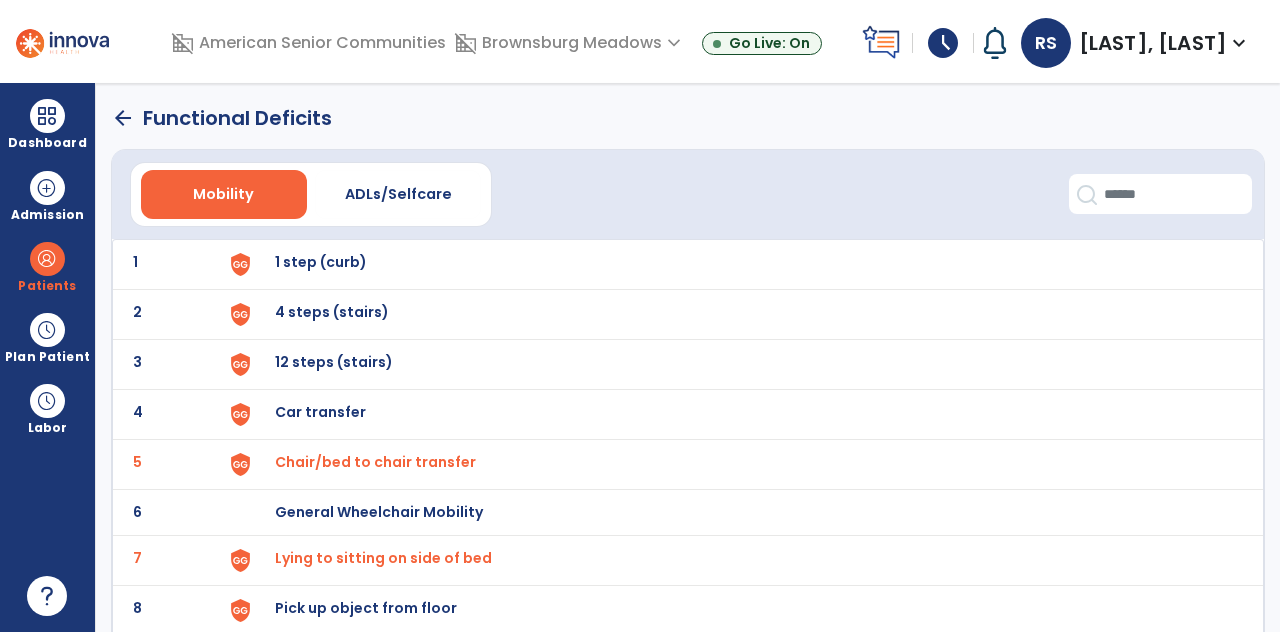 click on "arrow_back" 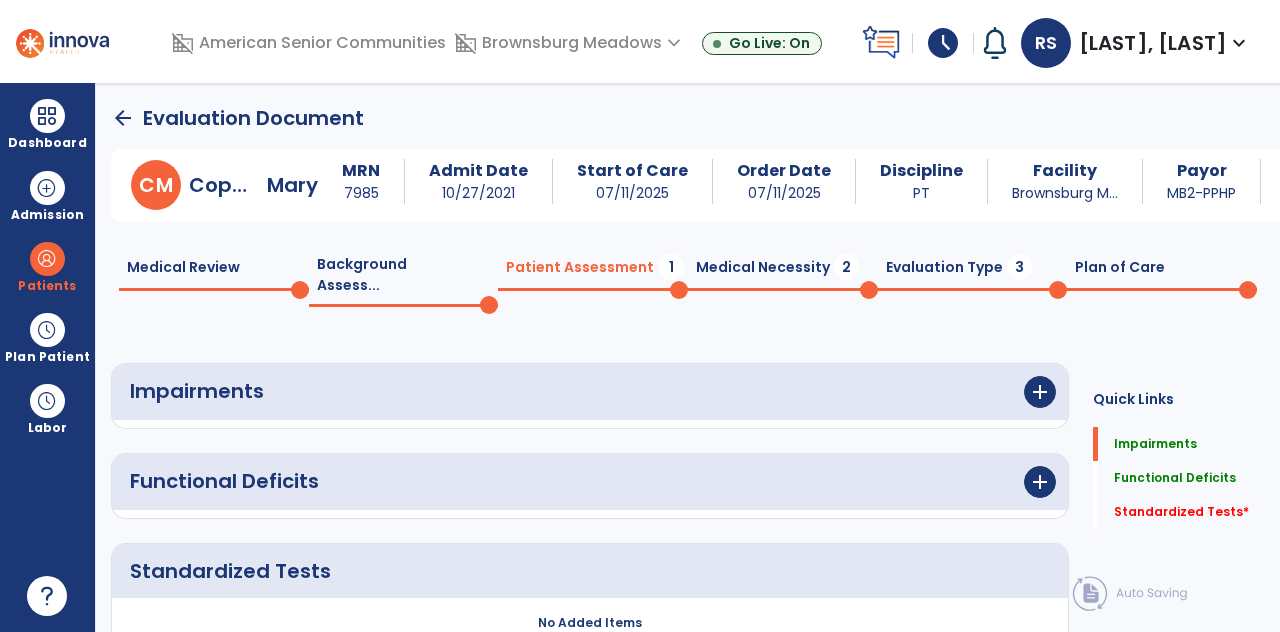 scroll, scrollTop: 82, scrollLeft: 0, axis: vertical 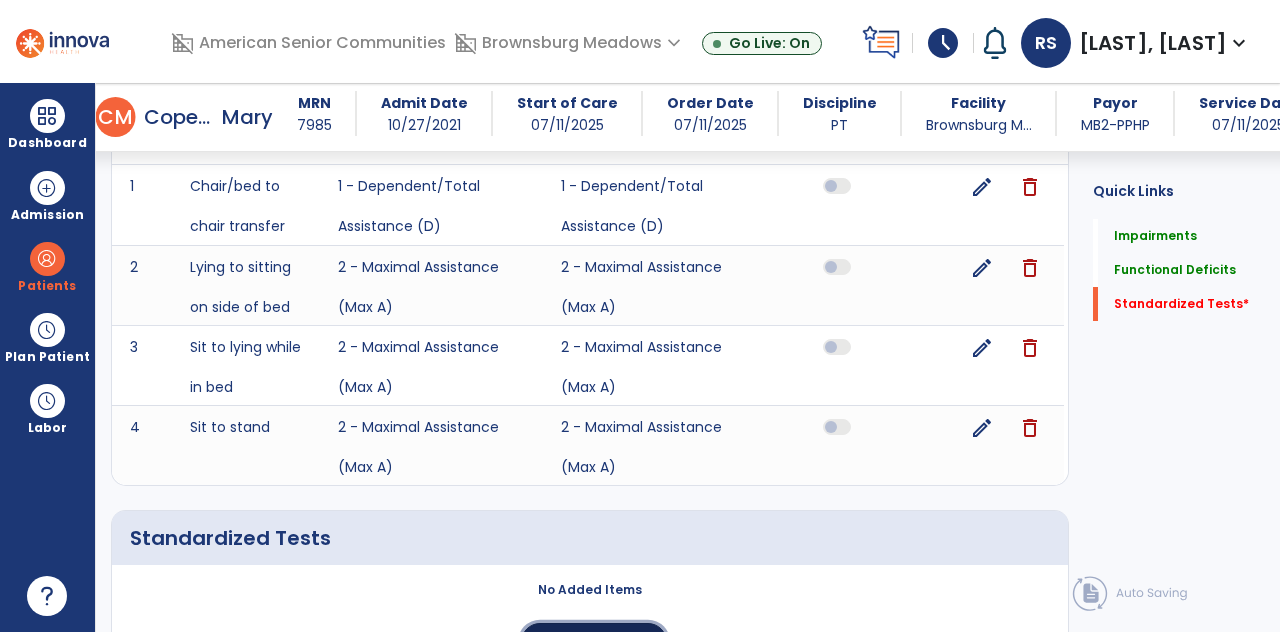 click on "Add New" 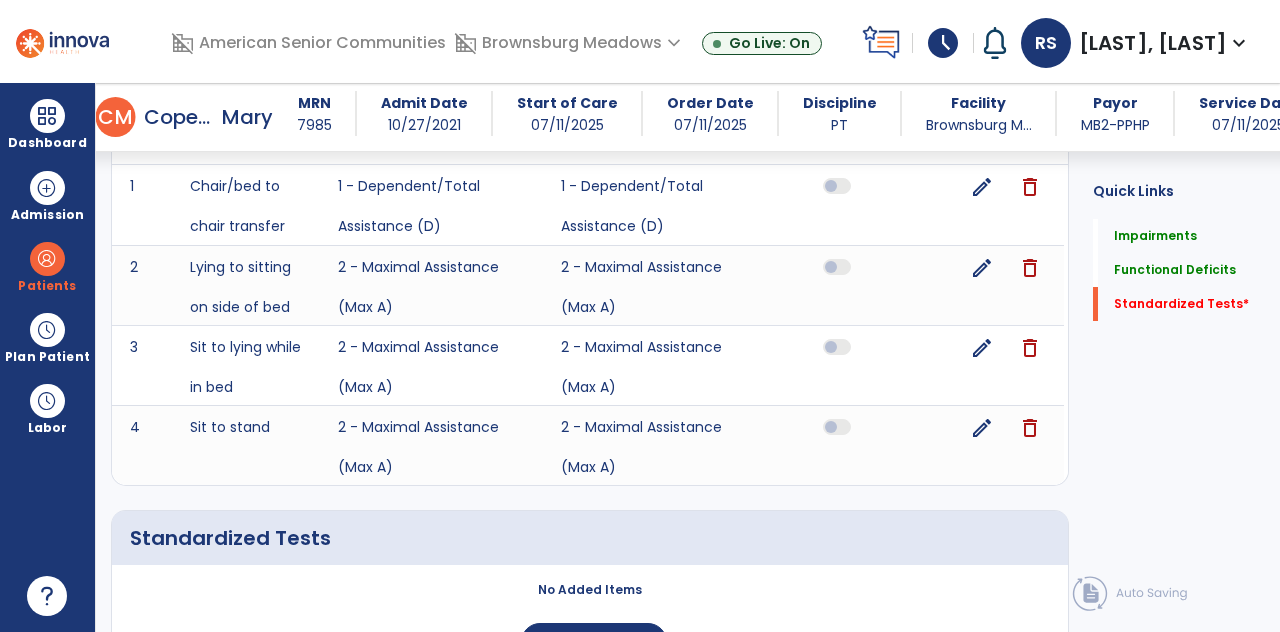scroll, scrollTop: 96, scrollLeft: 0, axis: vertical 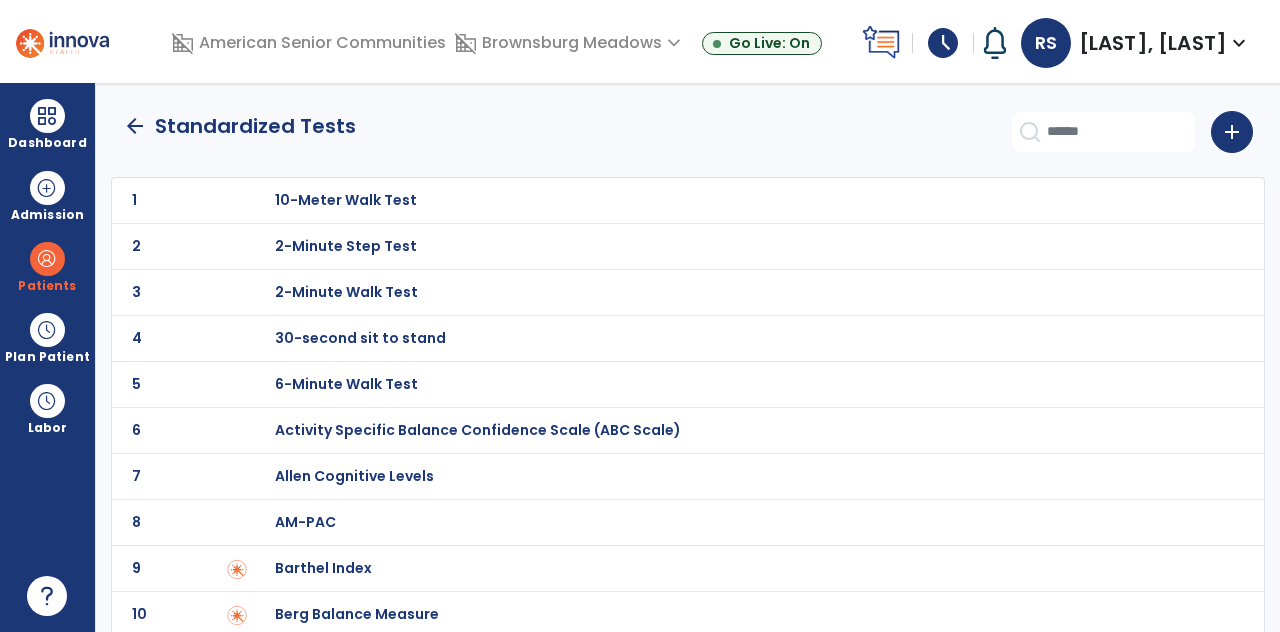 click at bounding box center (262, 200) 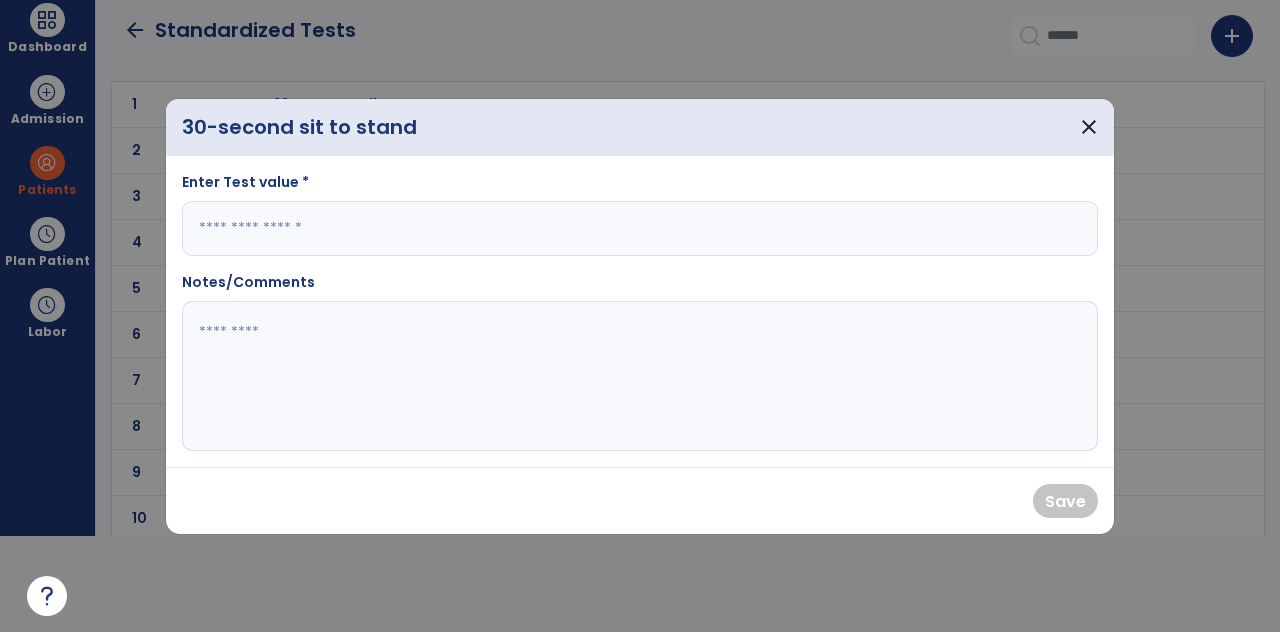 scroll, scrollTop: 0, scrollLeft: 0, axis: both 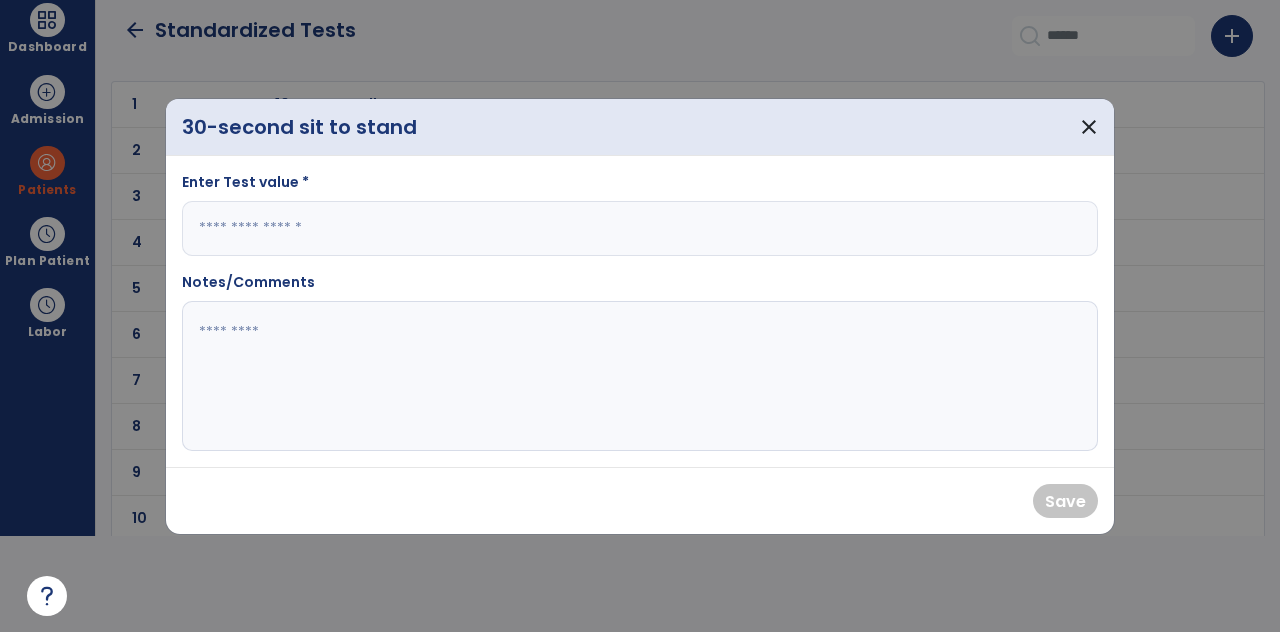 click at bounding box center [640, 228] 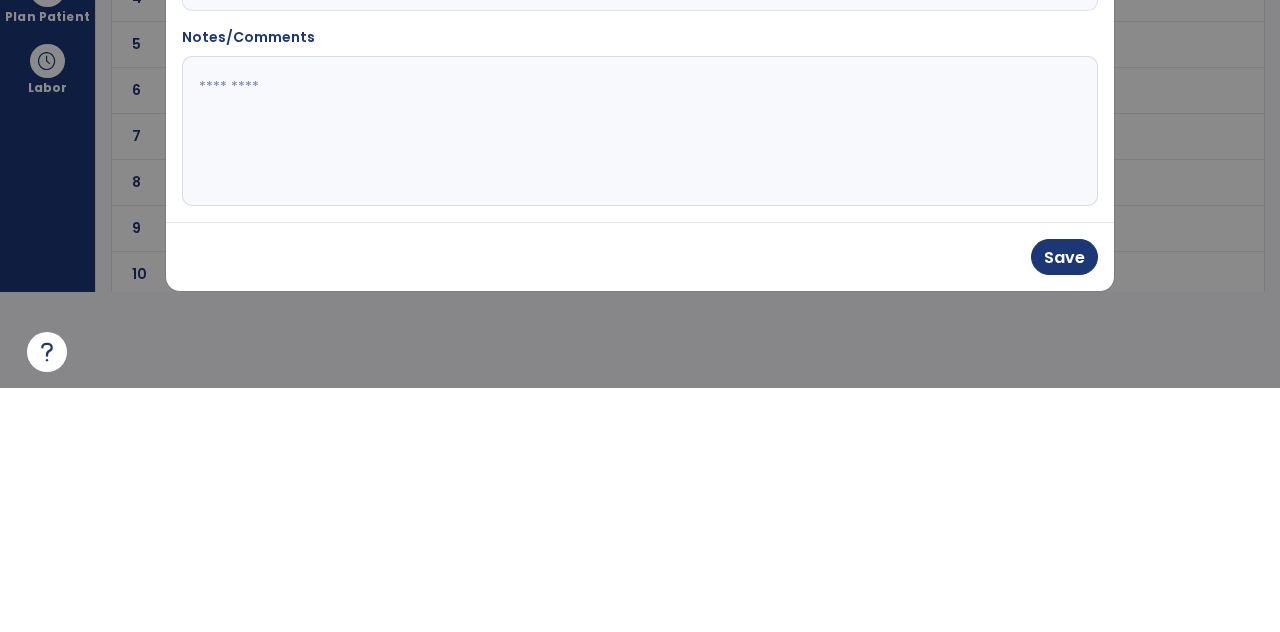 type on "*" 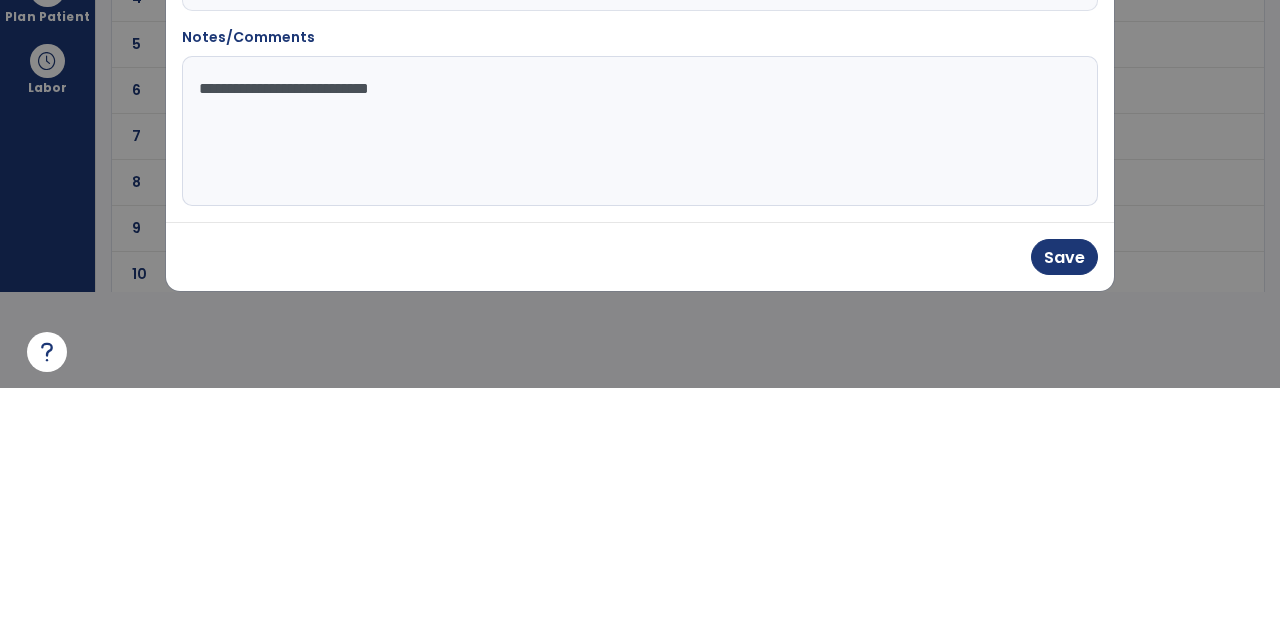 type on "**********" 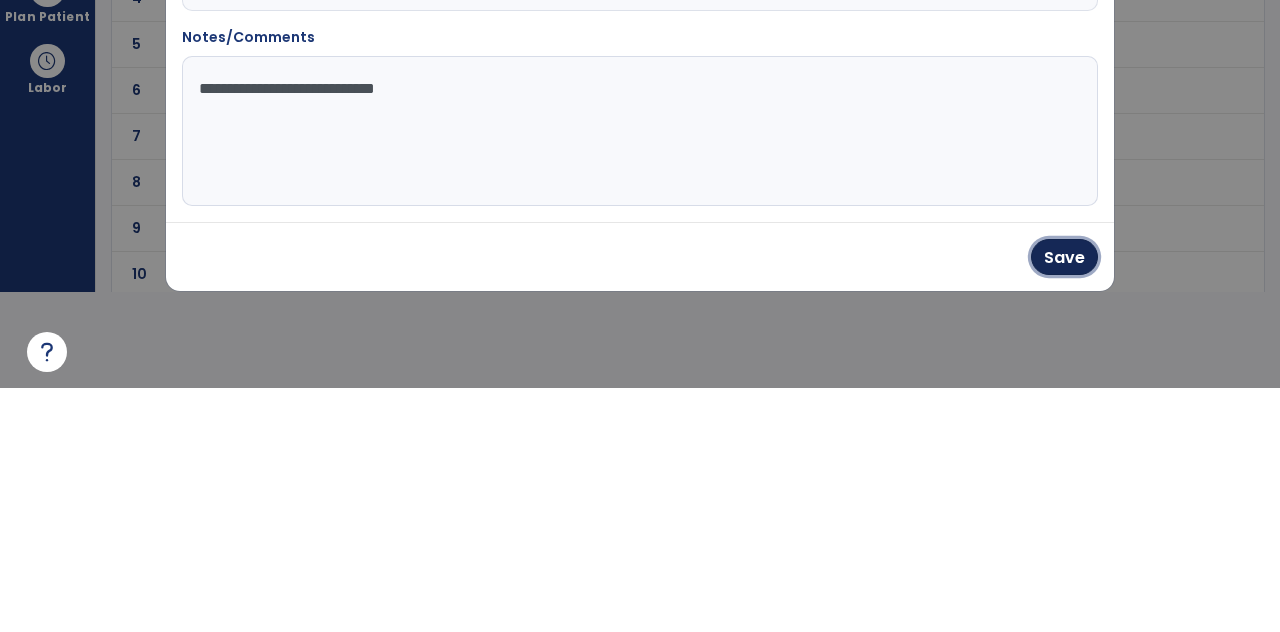 click on "Save" at bounding box center (1064, 501) 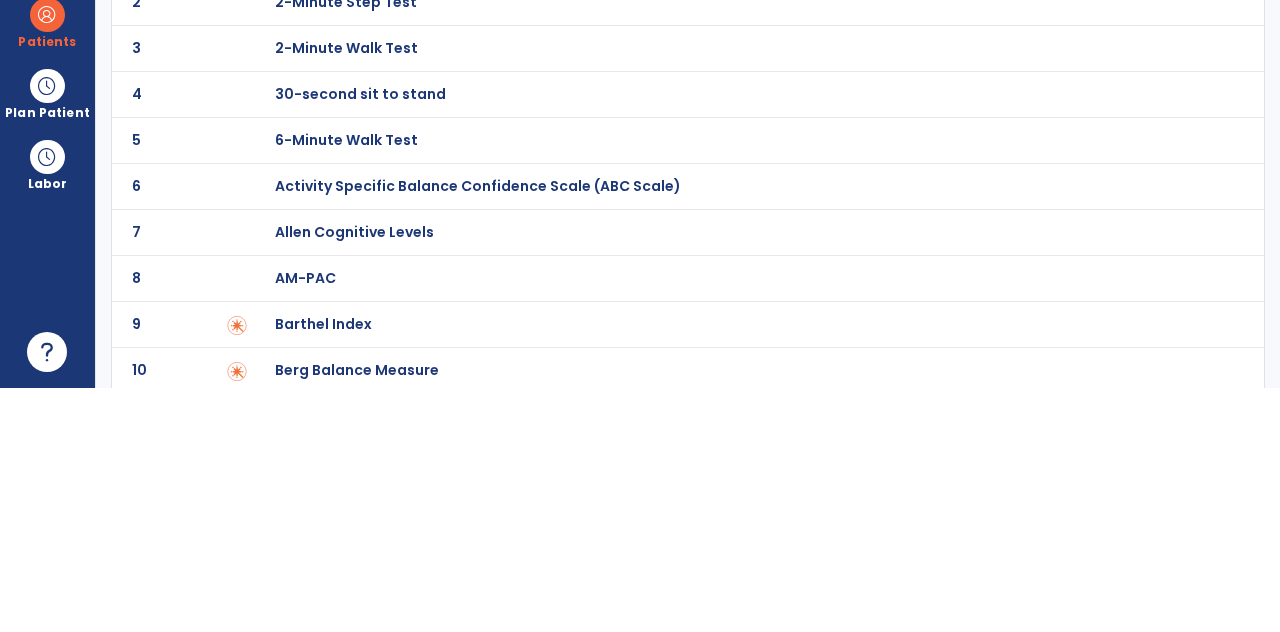 scroll, scrollTop: 96, scrollLeft: 0, axis: vertical 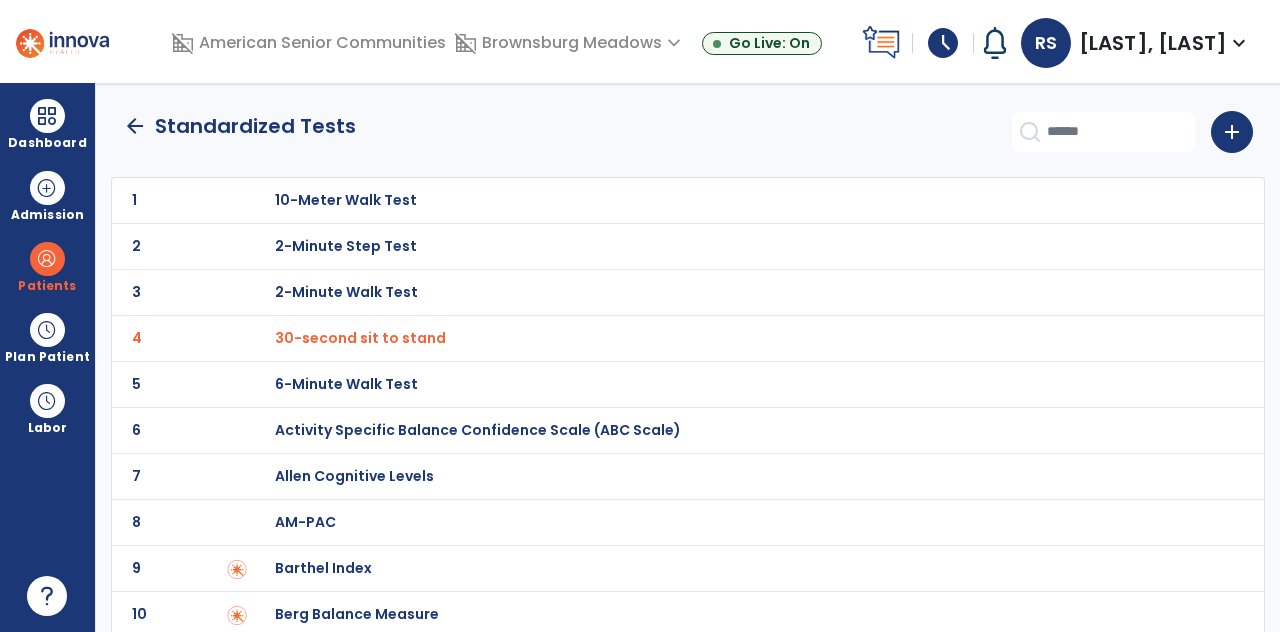 click on "arrow_back" 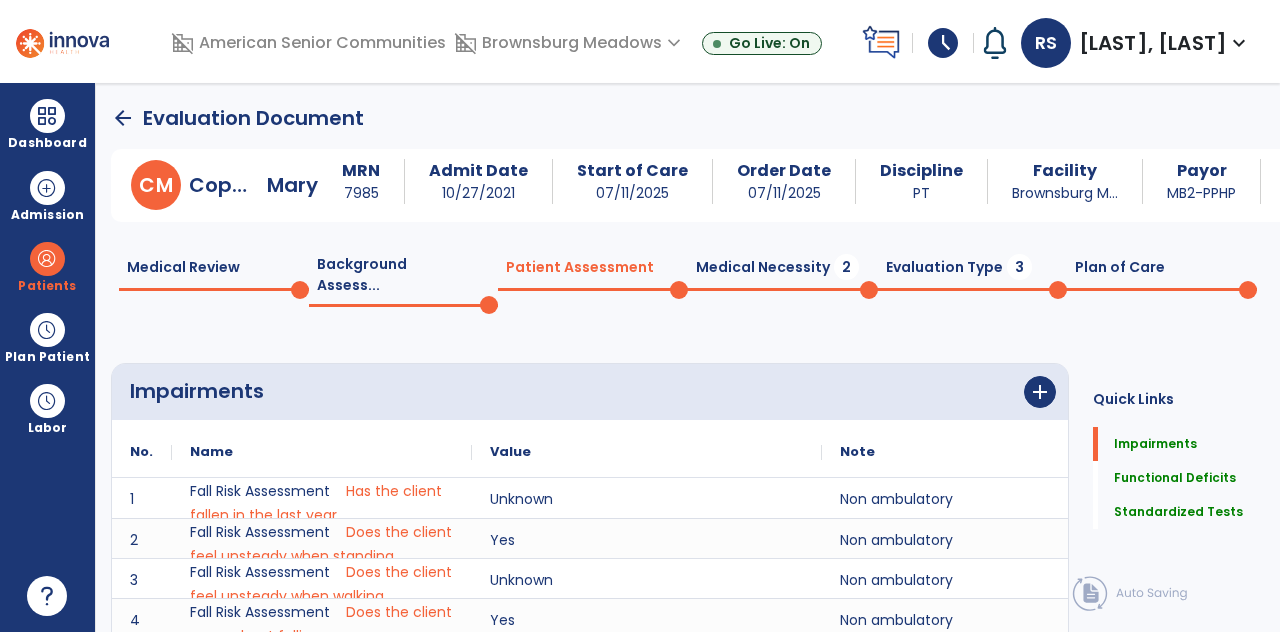 scroll, scrollTop: 82, scrollLeft: 0, axis: vertical 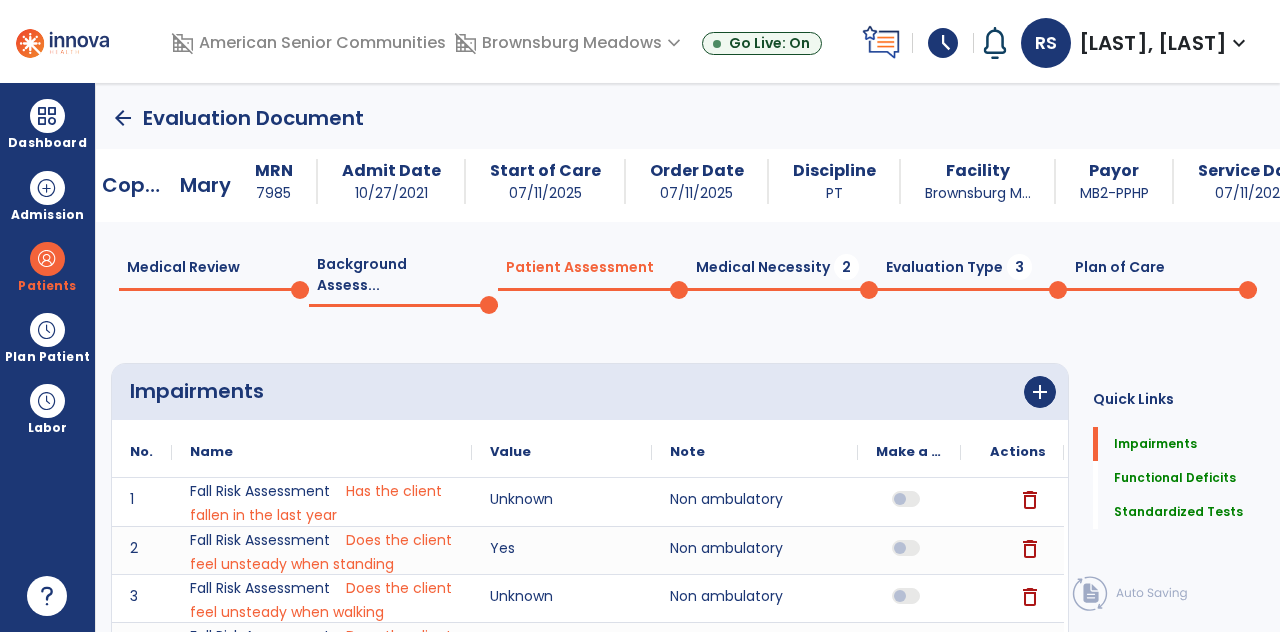 click on "Medical Necessity  2" 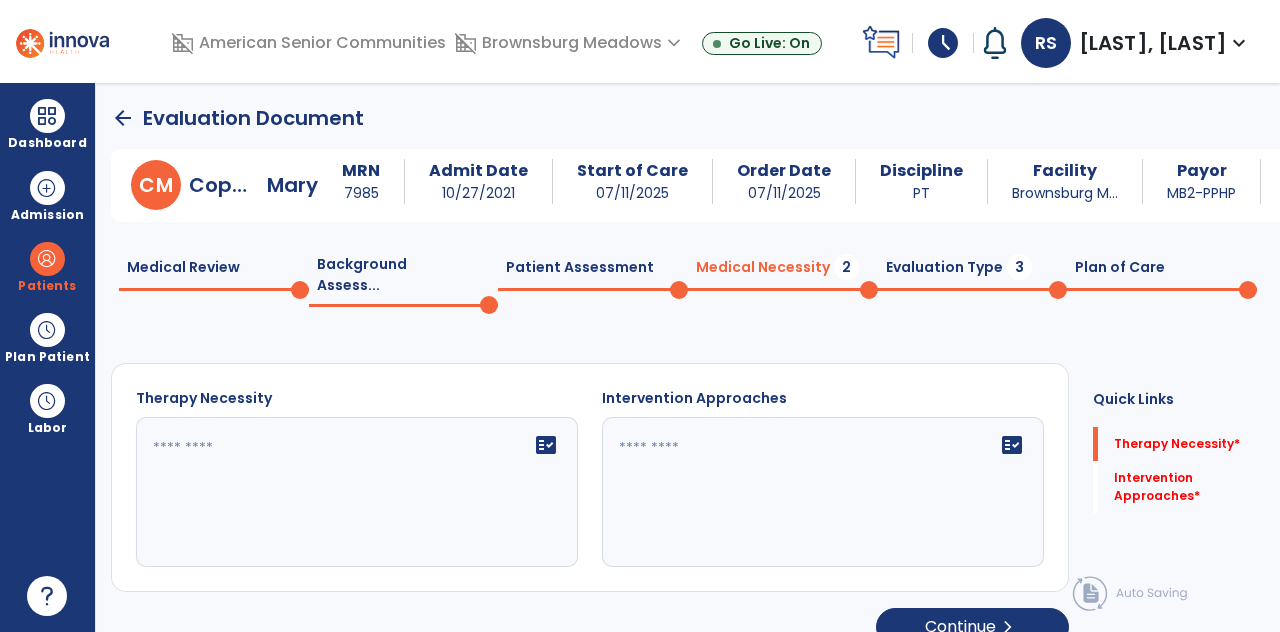 click 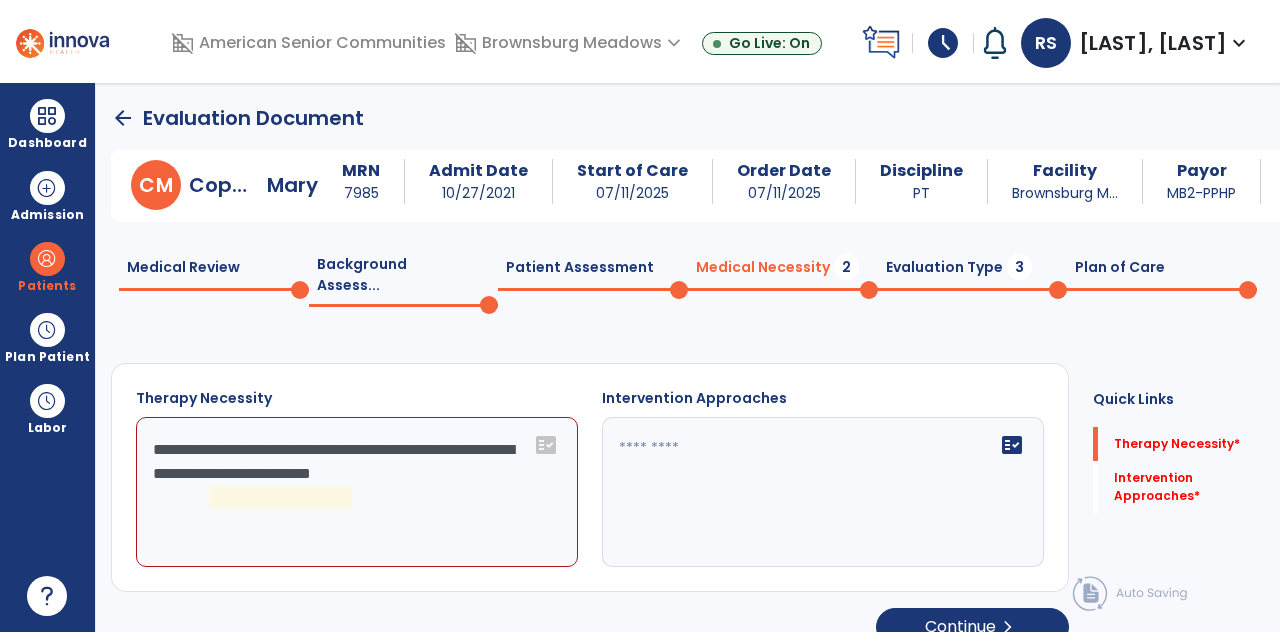 click on "**********" 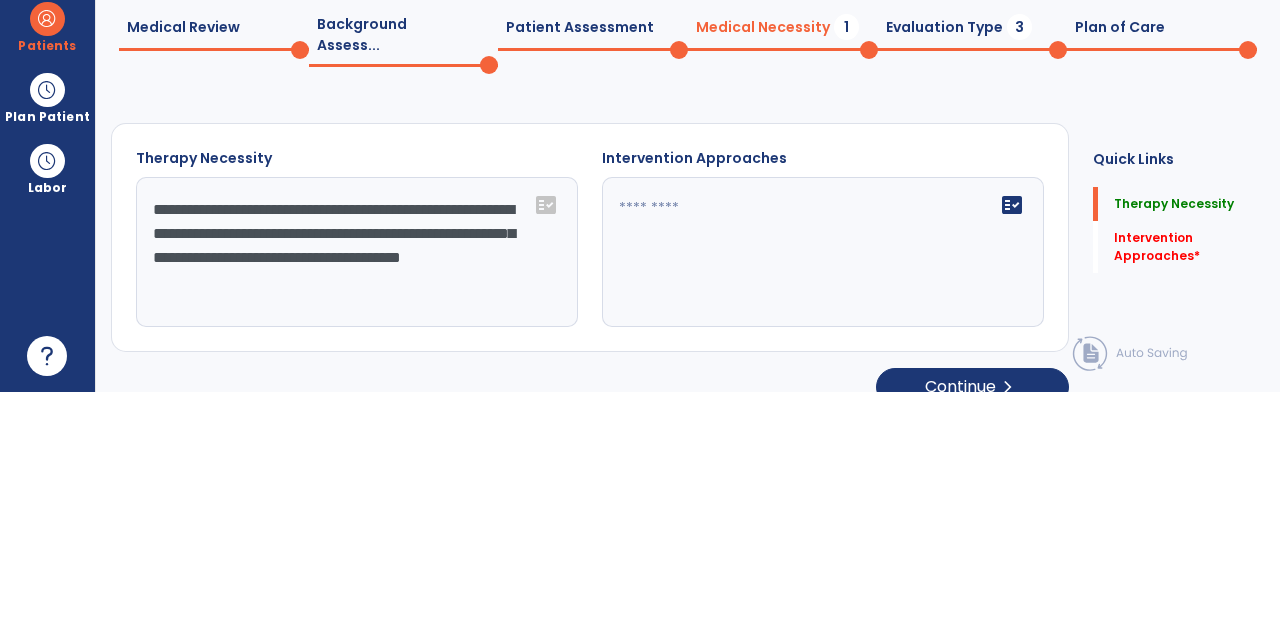 type on "**********" 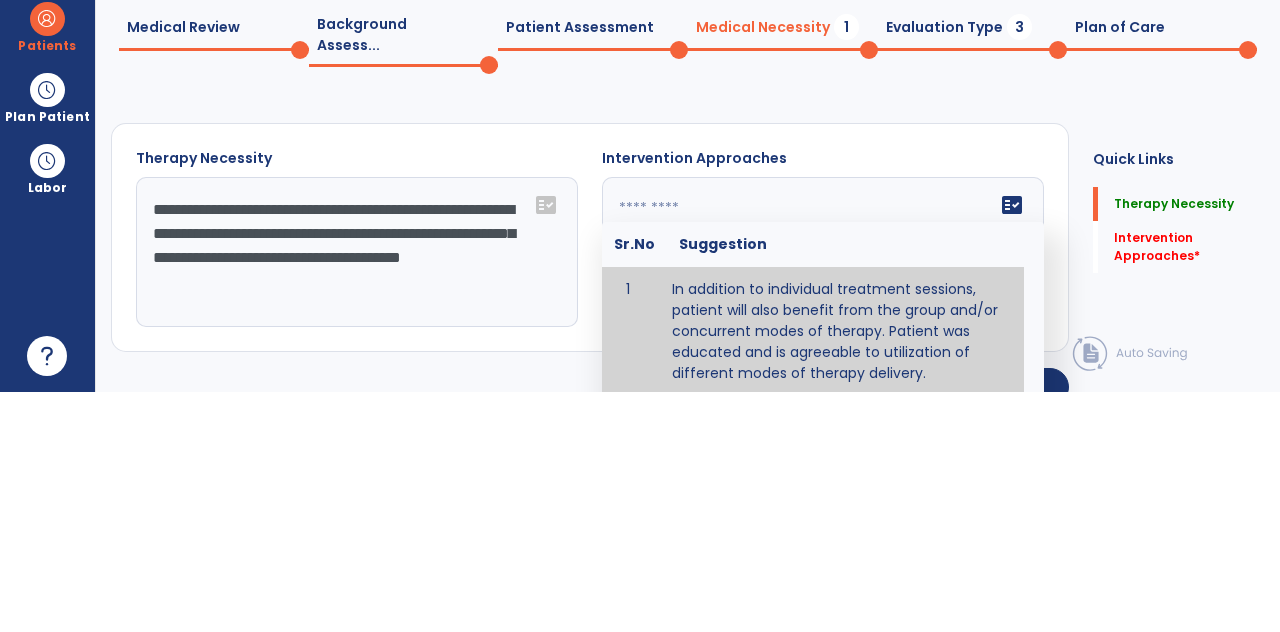scroll, scrollTop: 335, scrollLeft: 0, axis: vertical 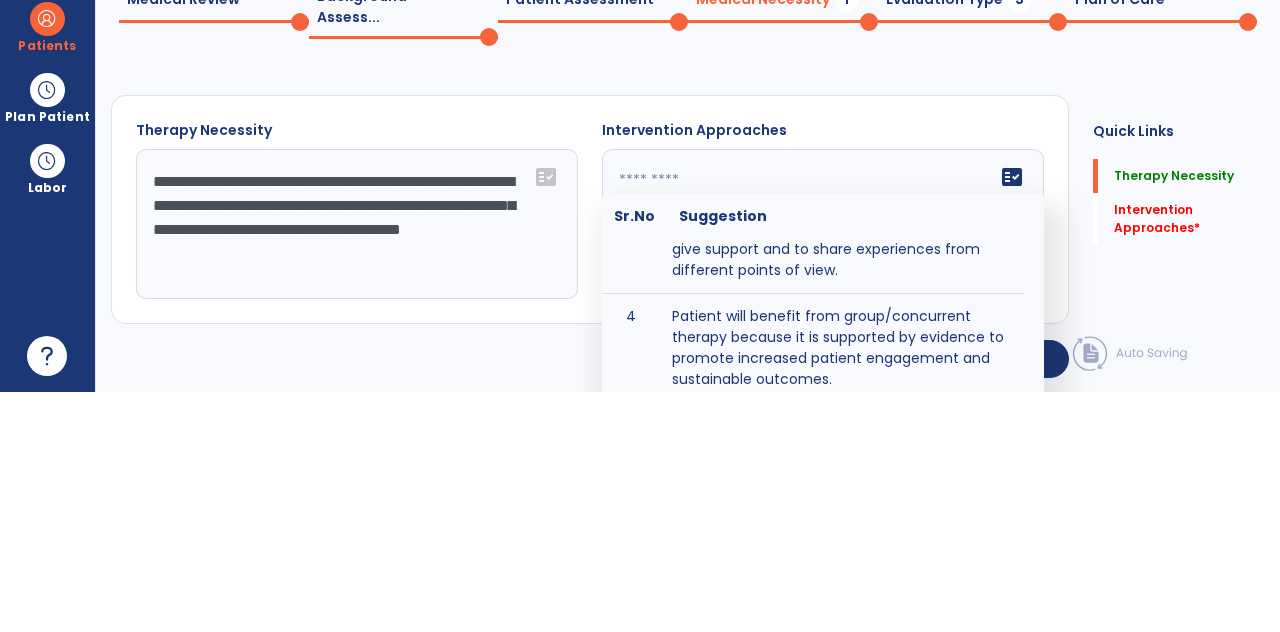 type on "**********" 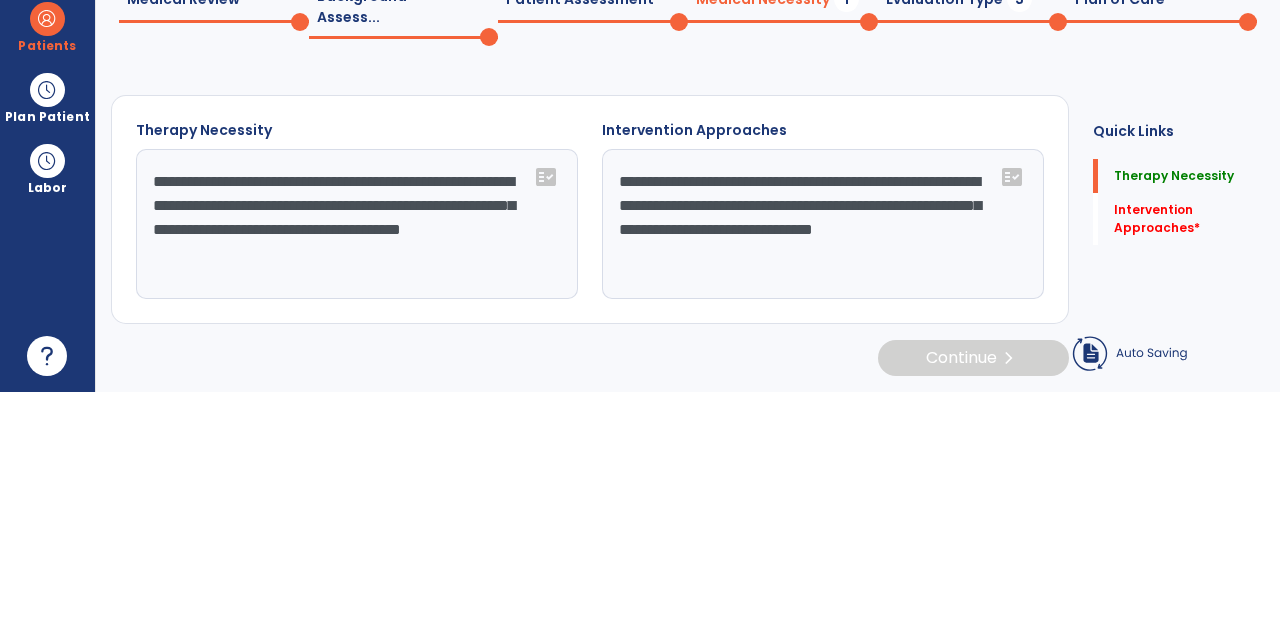 scroll, scrollTop: 0, scrollLeft: 0, axis: both 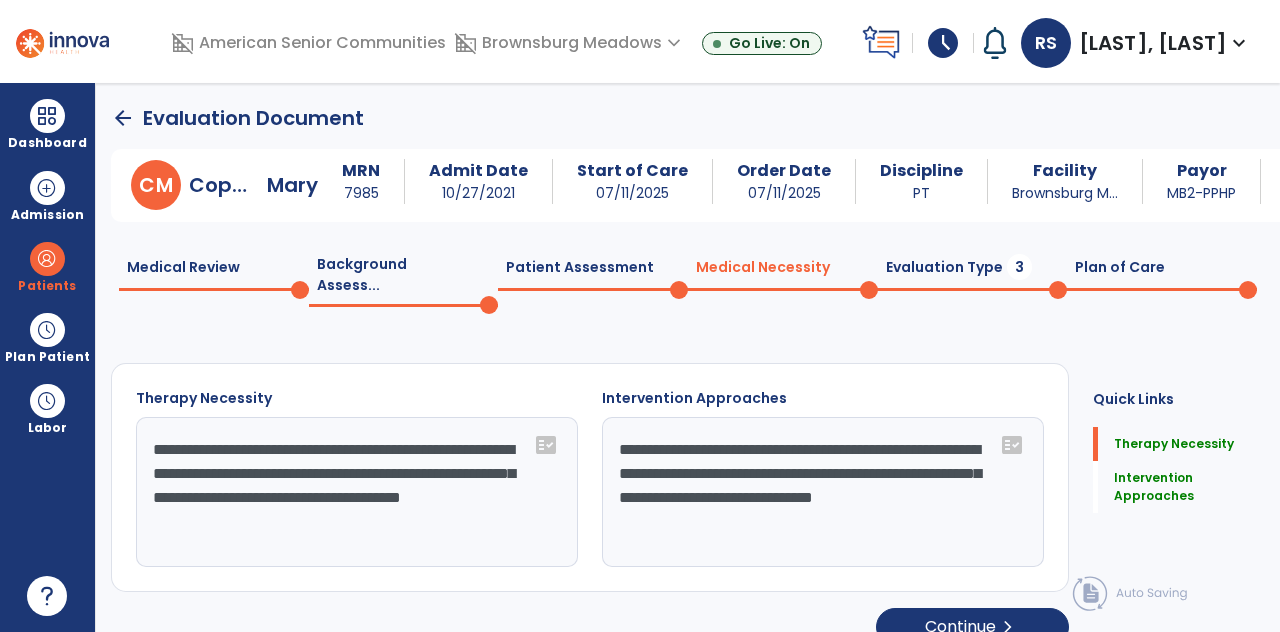 click 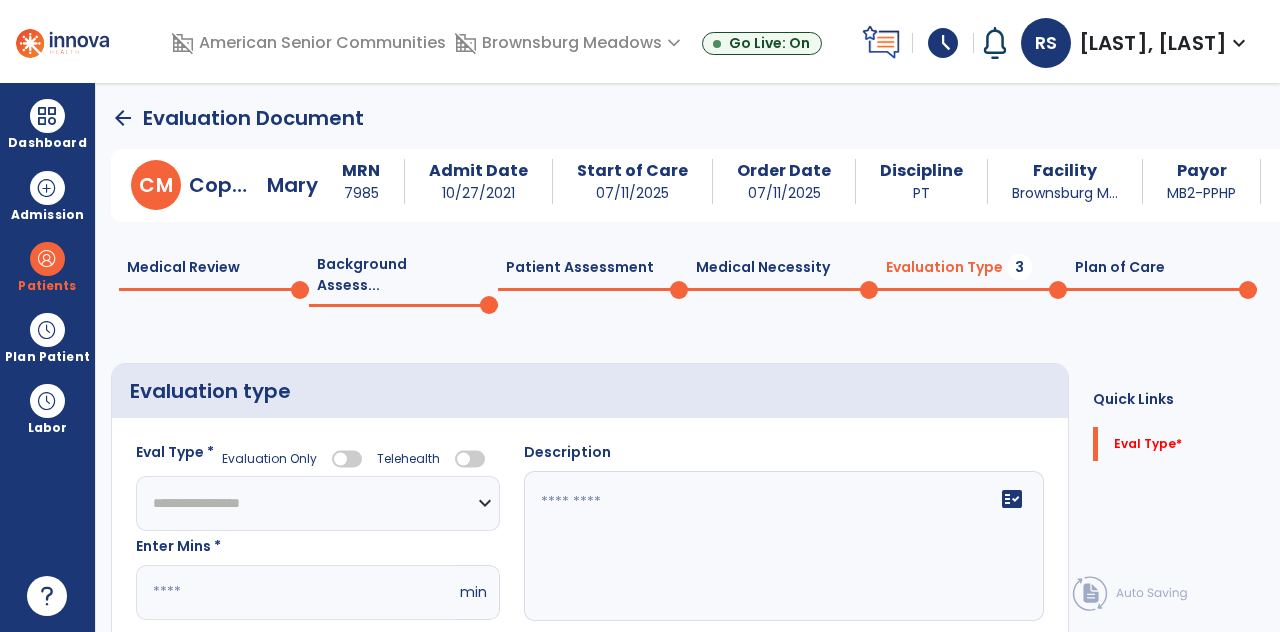click on "*" 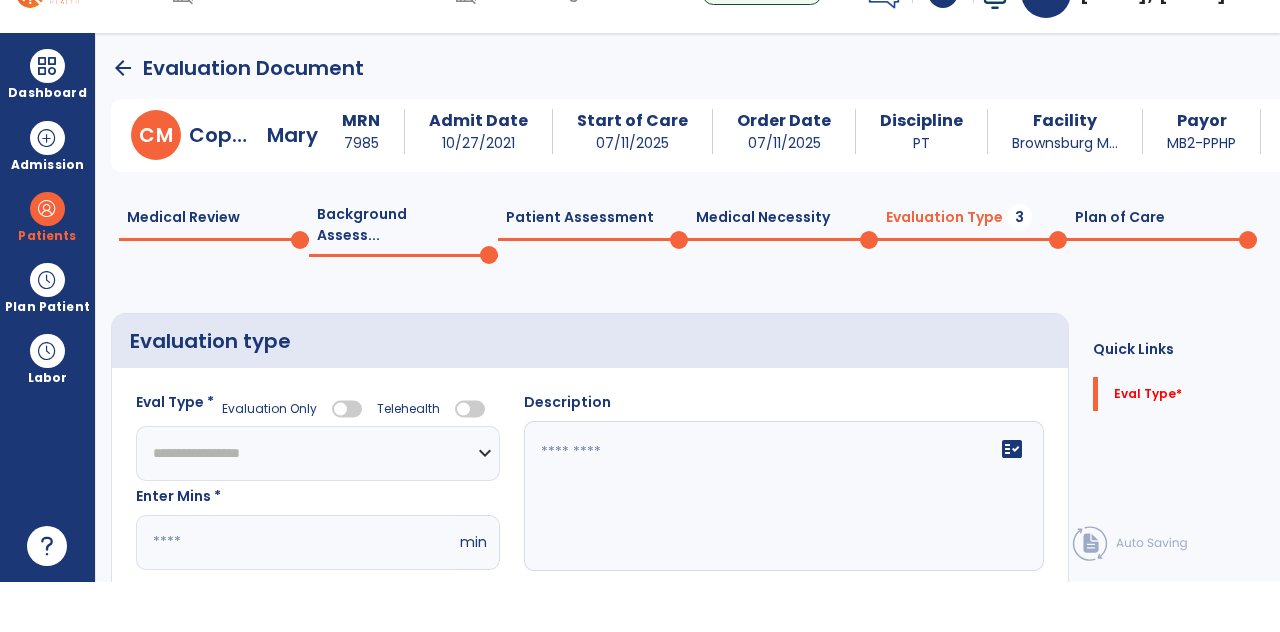 scroll, scrollTop: 82, scrollLeft: 0, axis: vertical 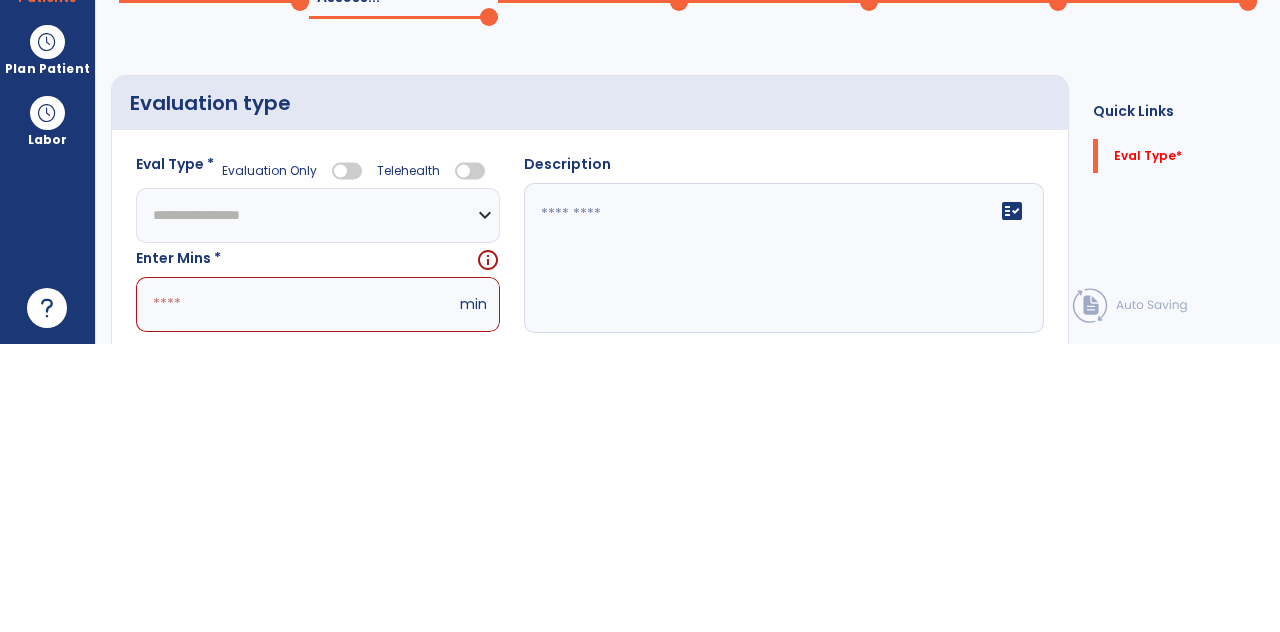 type on "*" 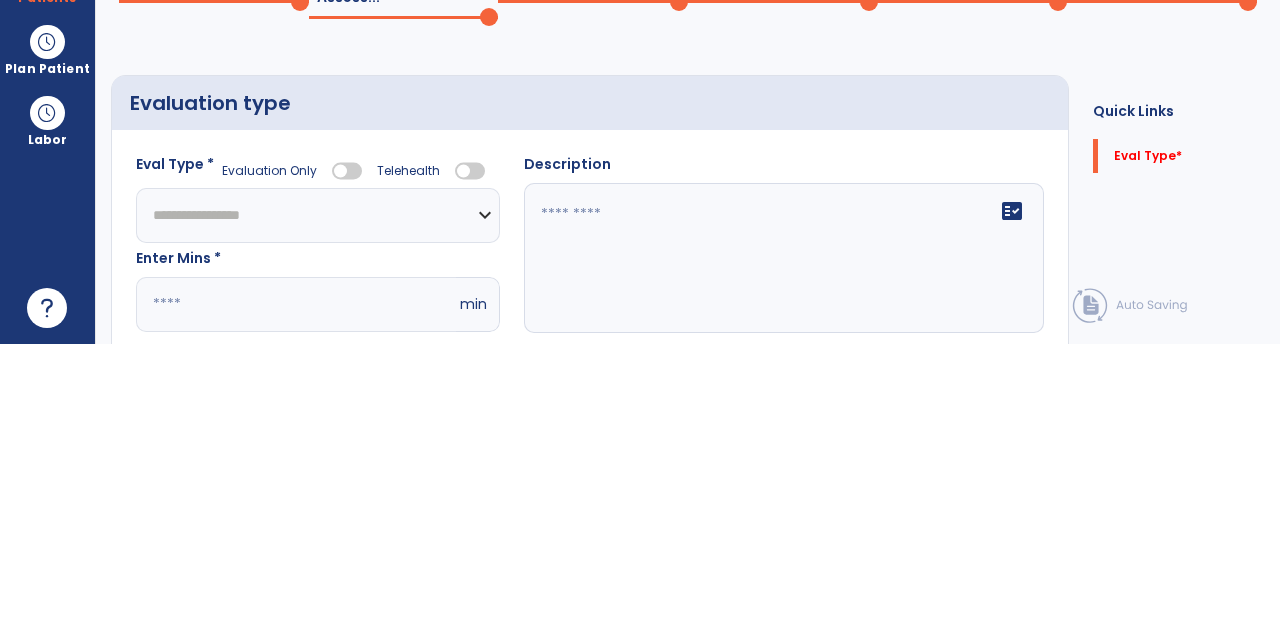 type on "**" 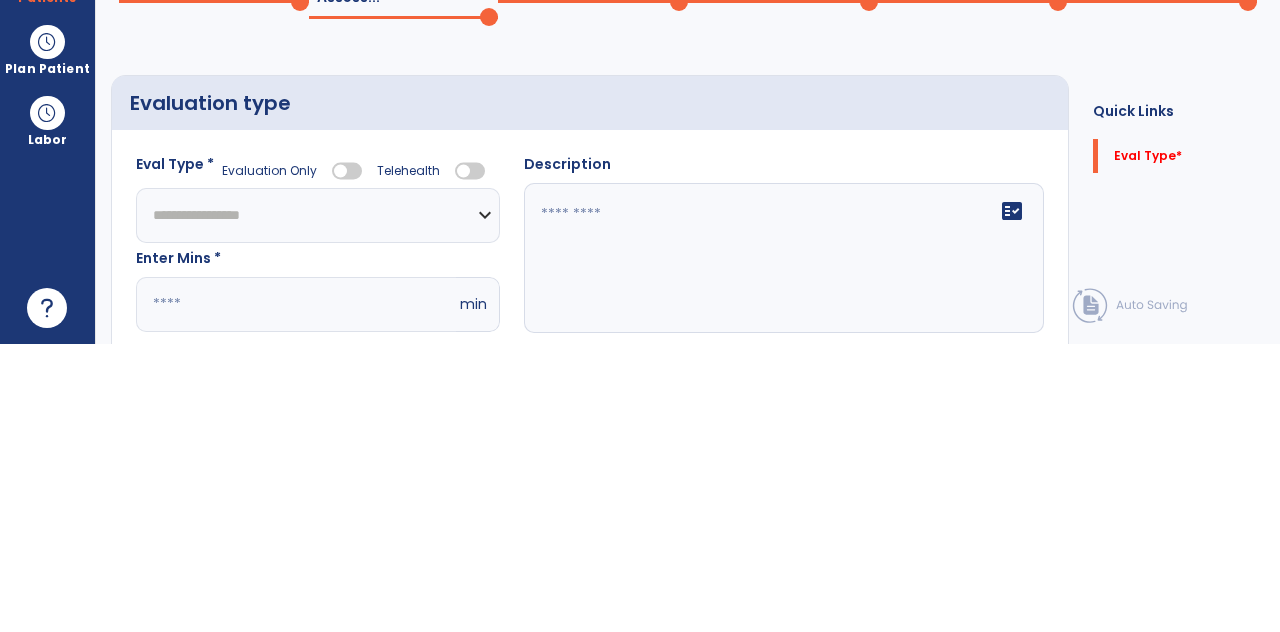 click on "Quick Links  Eval Type   *  Eval Type   *" 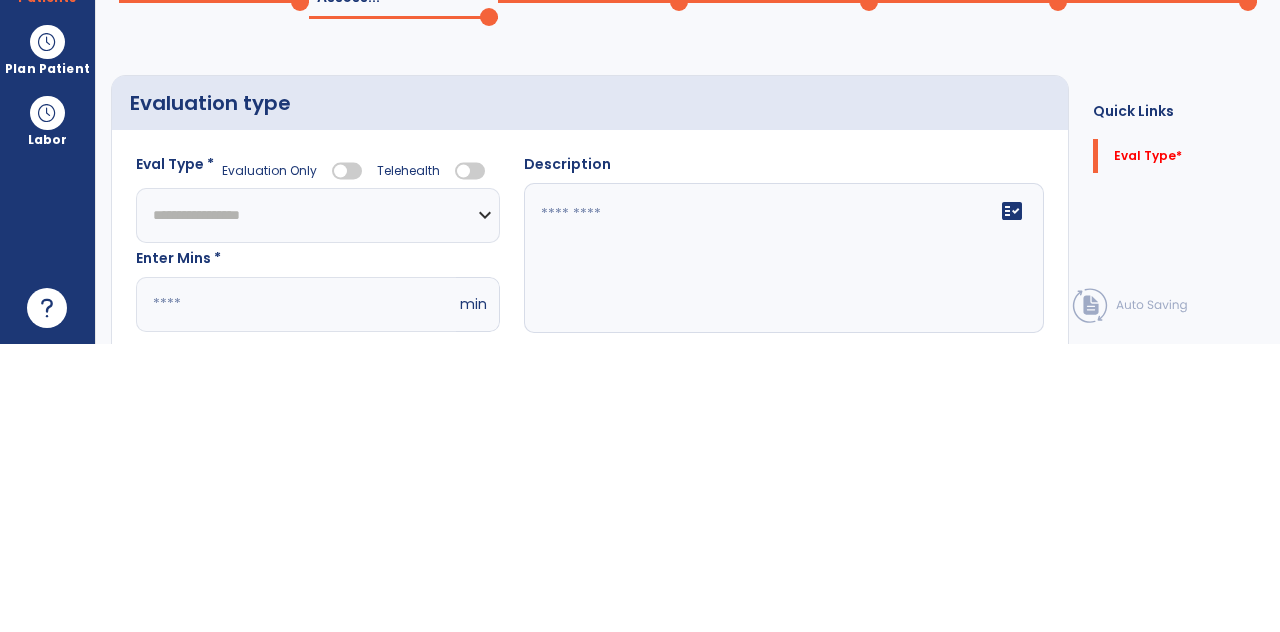 scroll, scrollTop: 82, scrollLeft: 0, axis: vertical 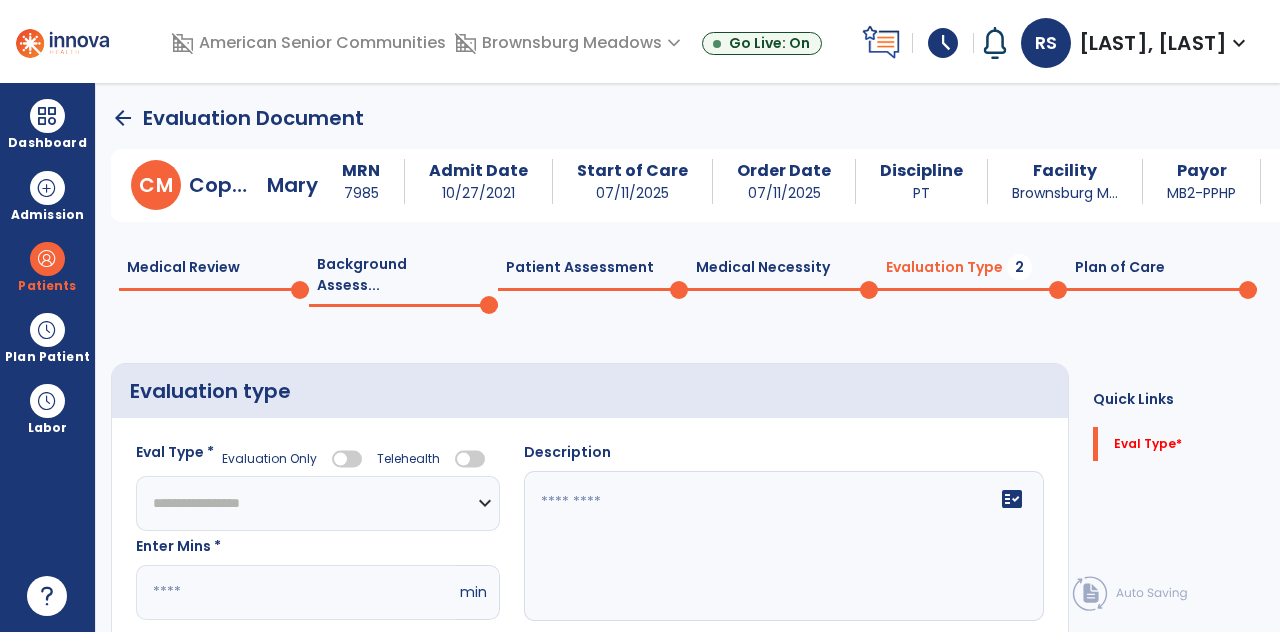 click on "**********" 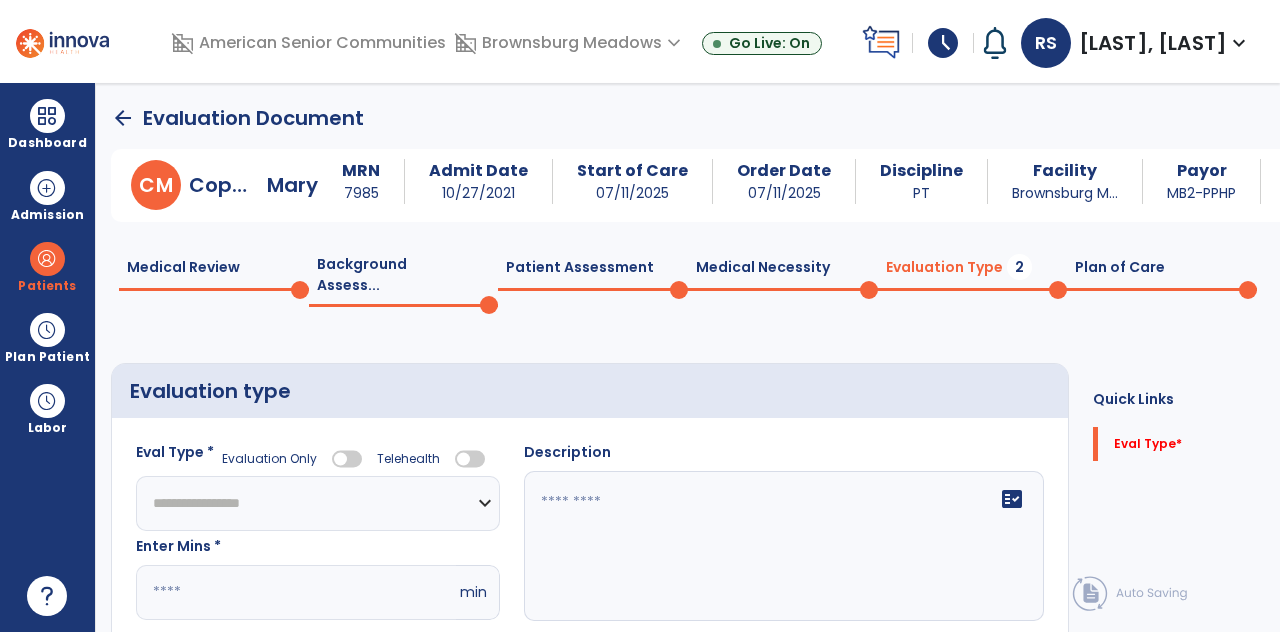 select on "**********" 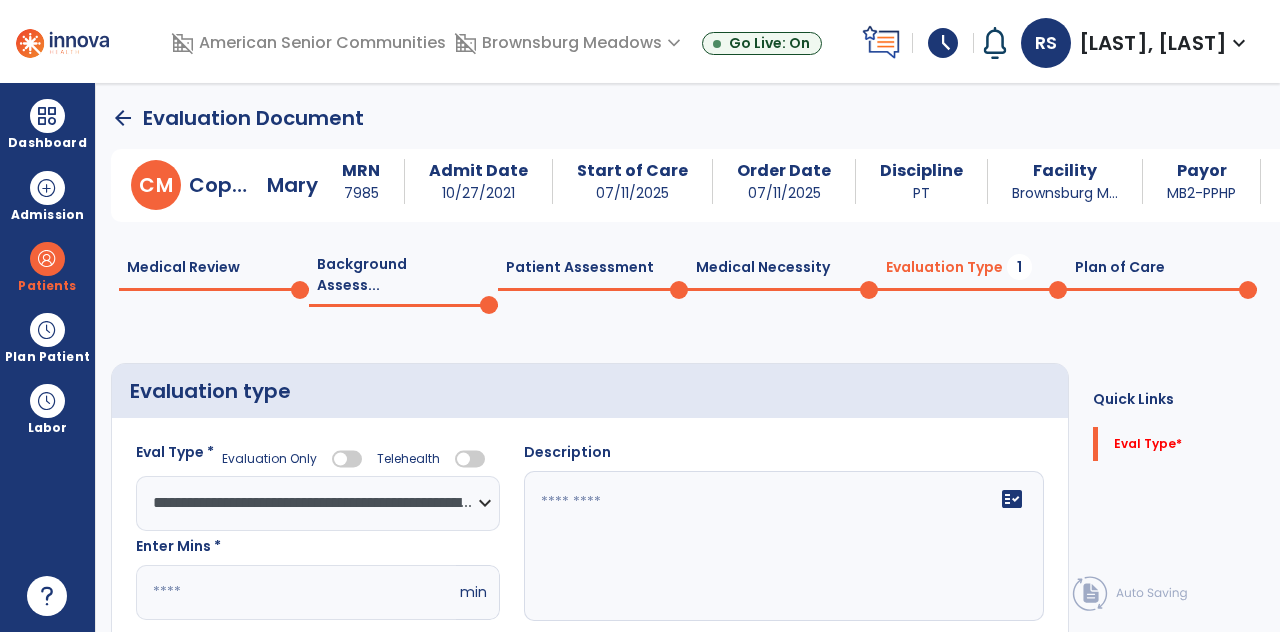 click 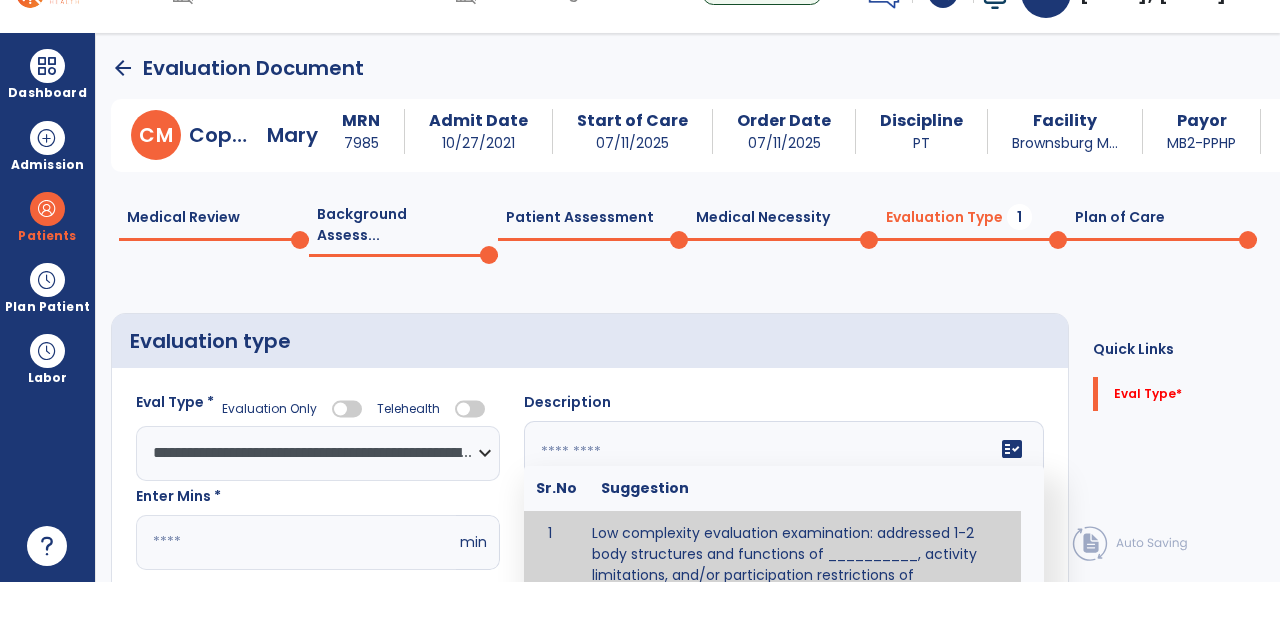 scroll, scrollTop: 82, scrollLeft: 0, axis: vertical 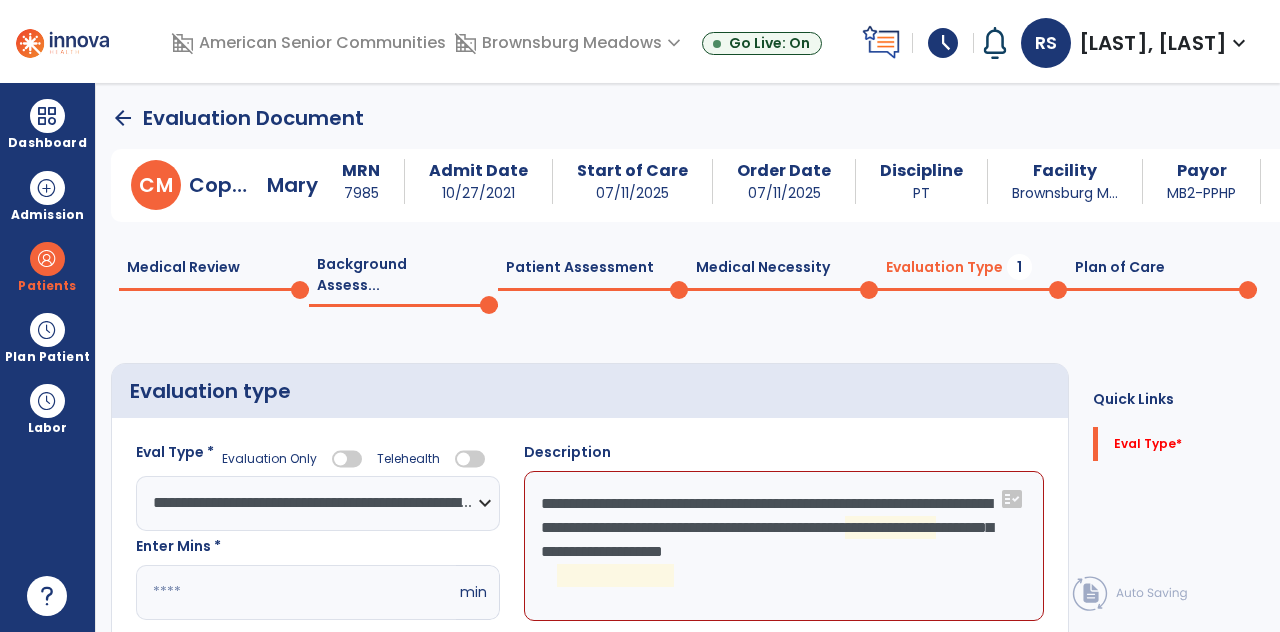 click on "**********" 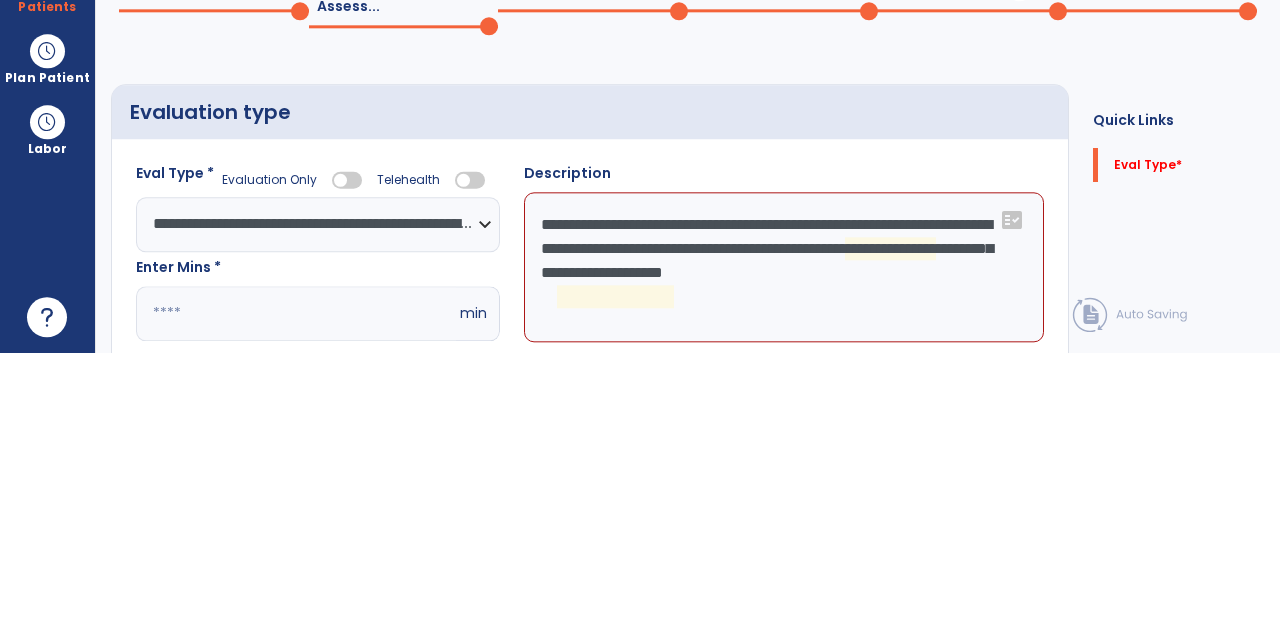 scroll, scrollTop: 82, scrollLeft: 0, axis: vertical 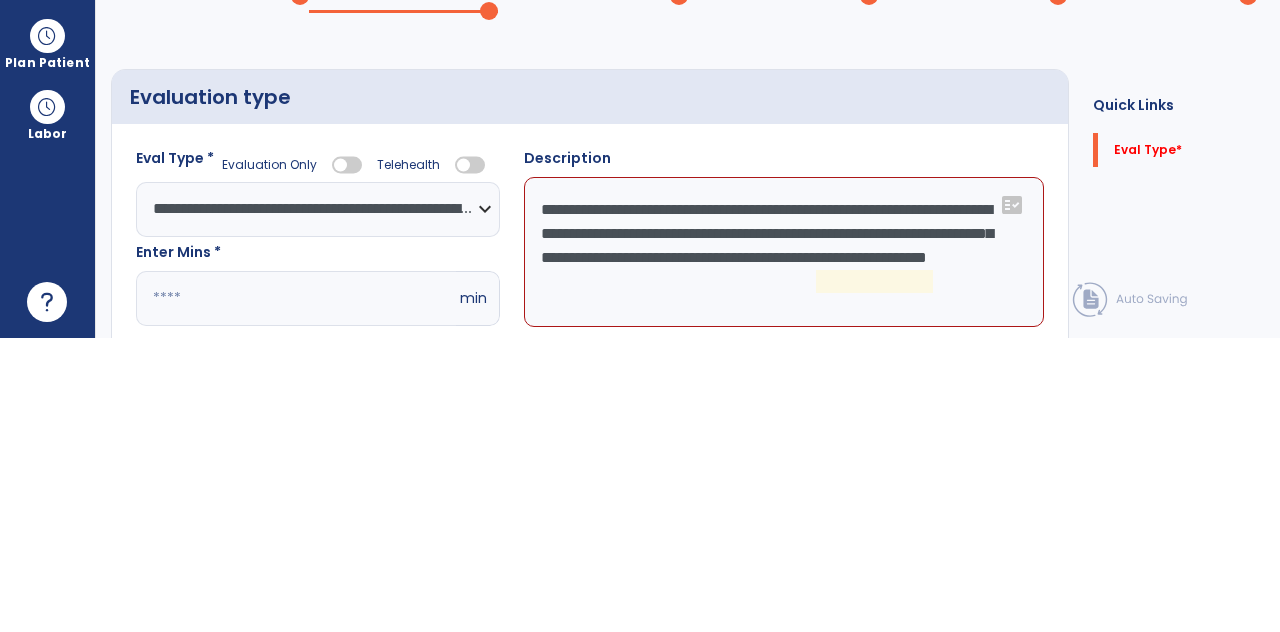 click on "**********" 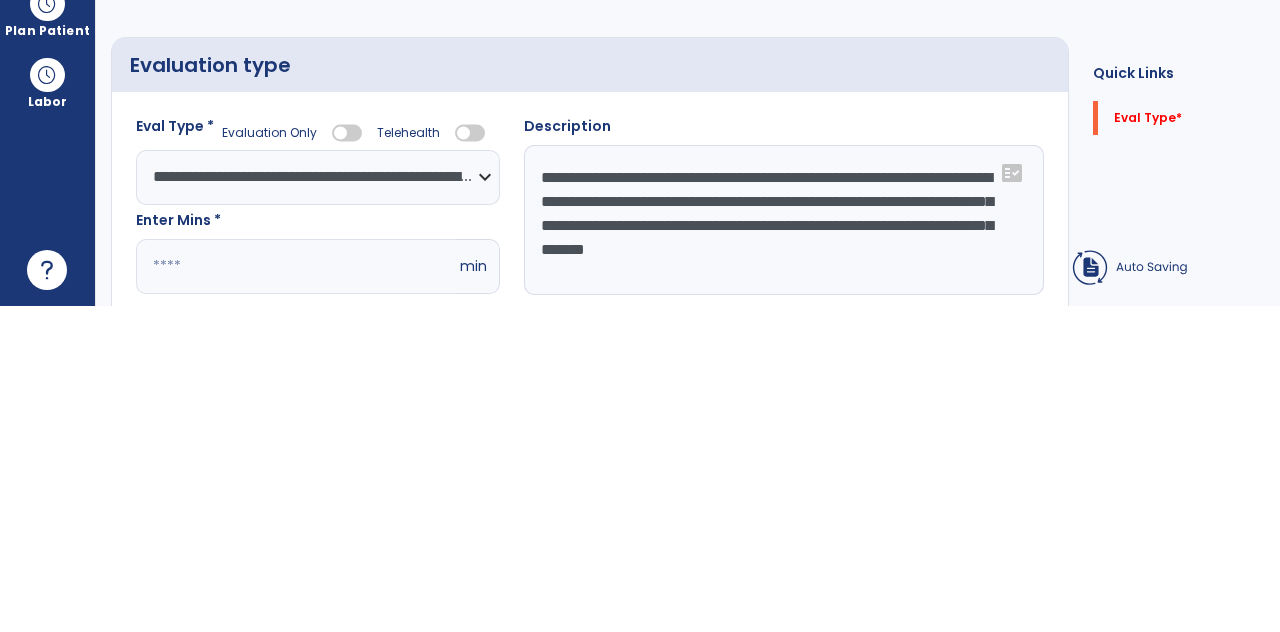 type on "**********" 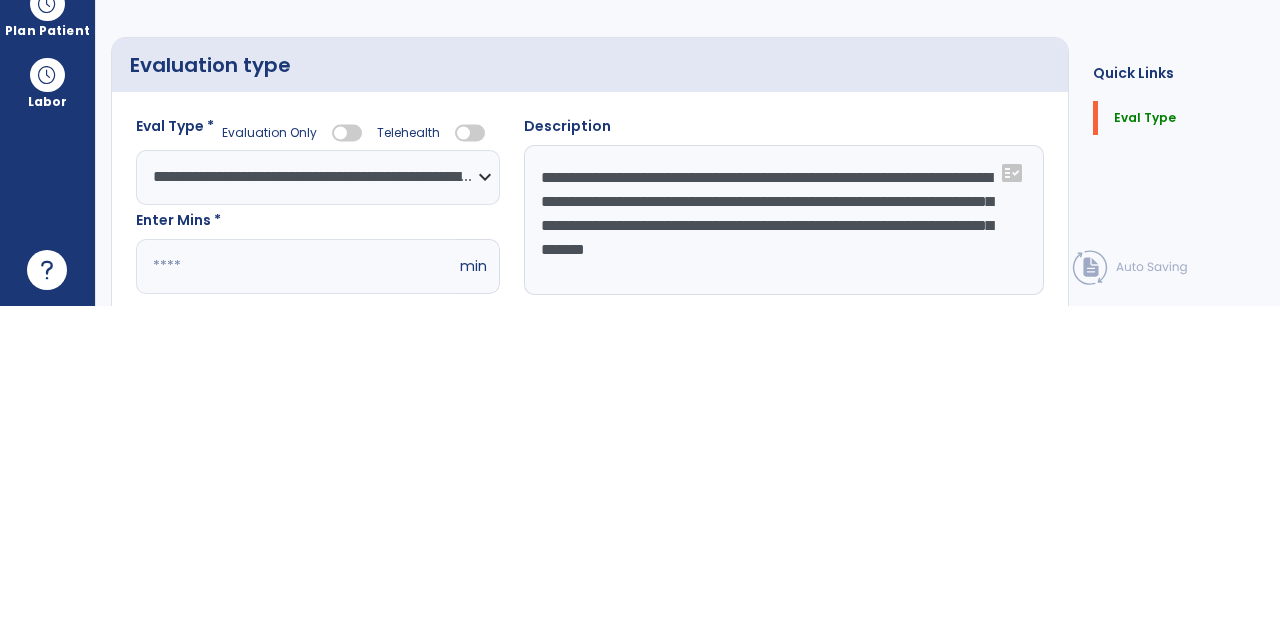 scroll, scrollTop: 82, scrollLeft: 0, axis: vertical 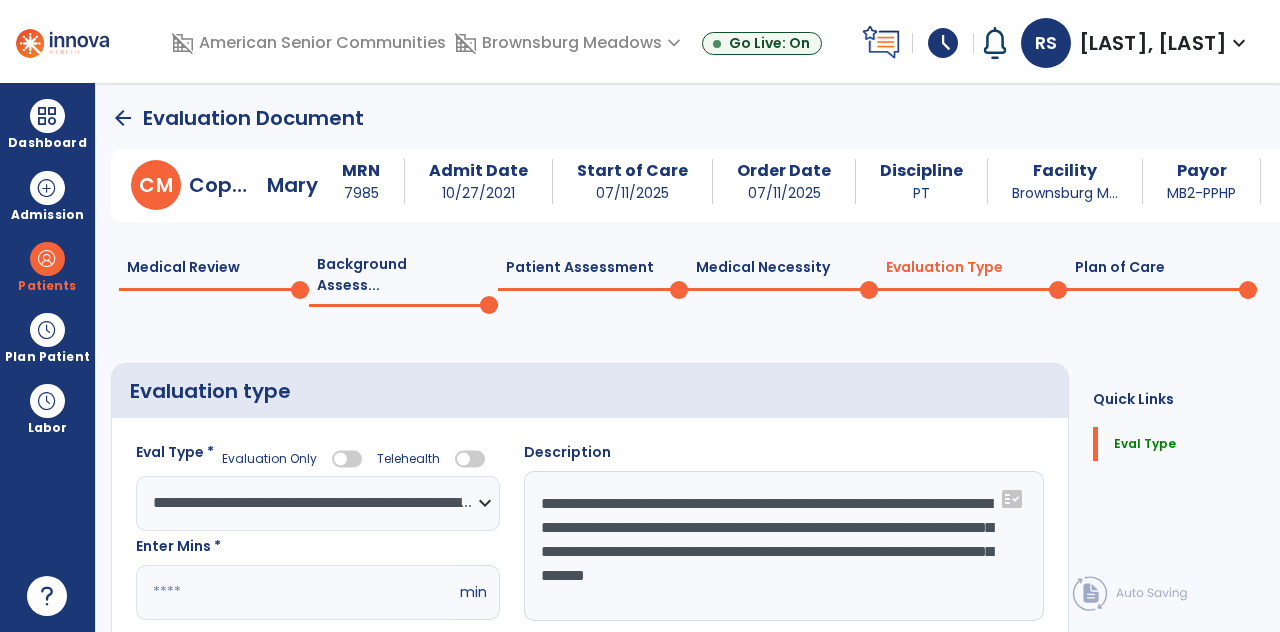 click on "chevron_right" 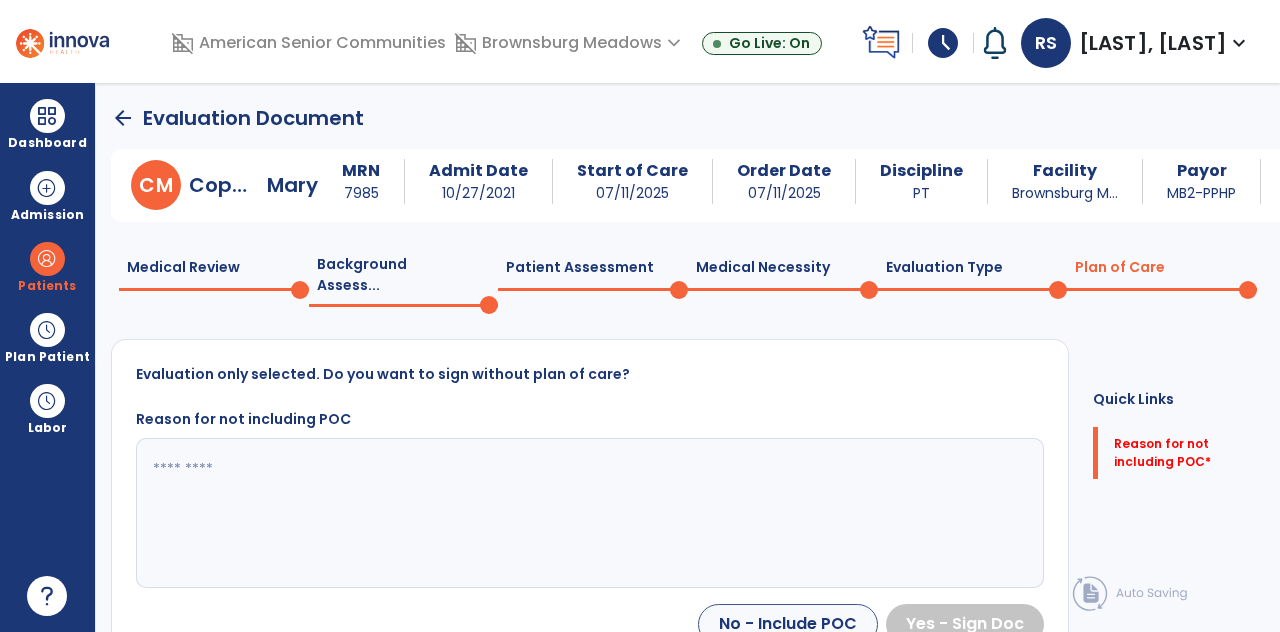 click 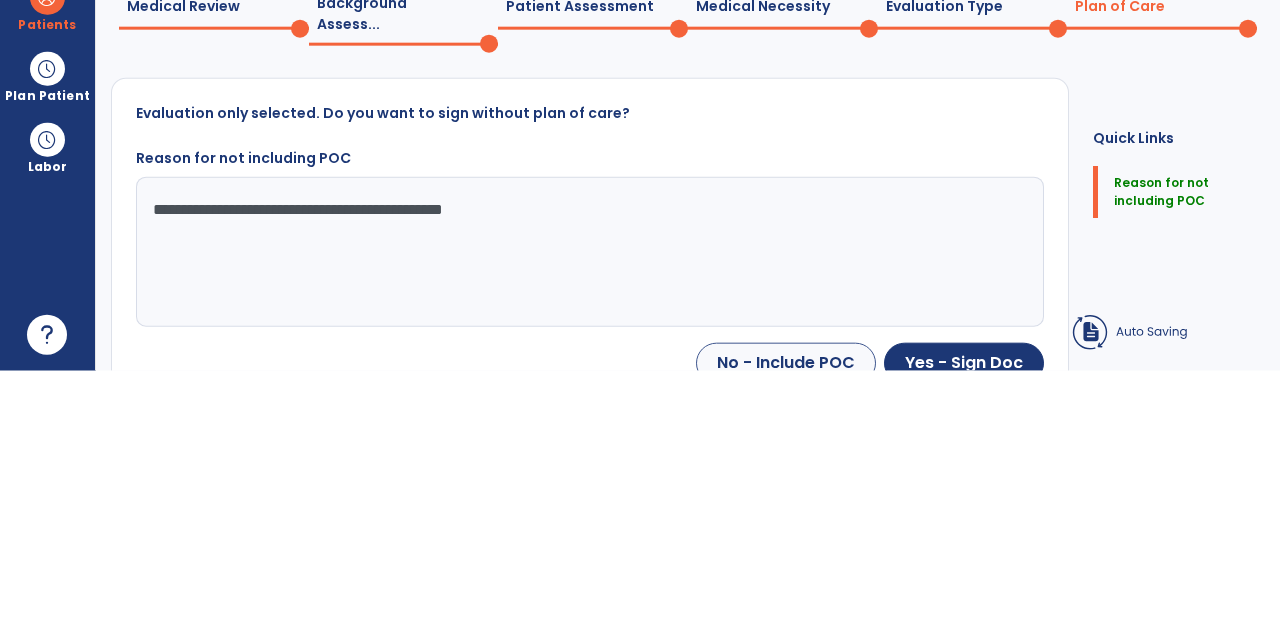 scroll, scrollTop: 82, scrollLeft: 0, axis: vertical 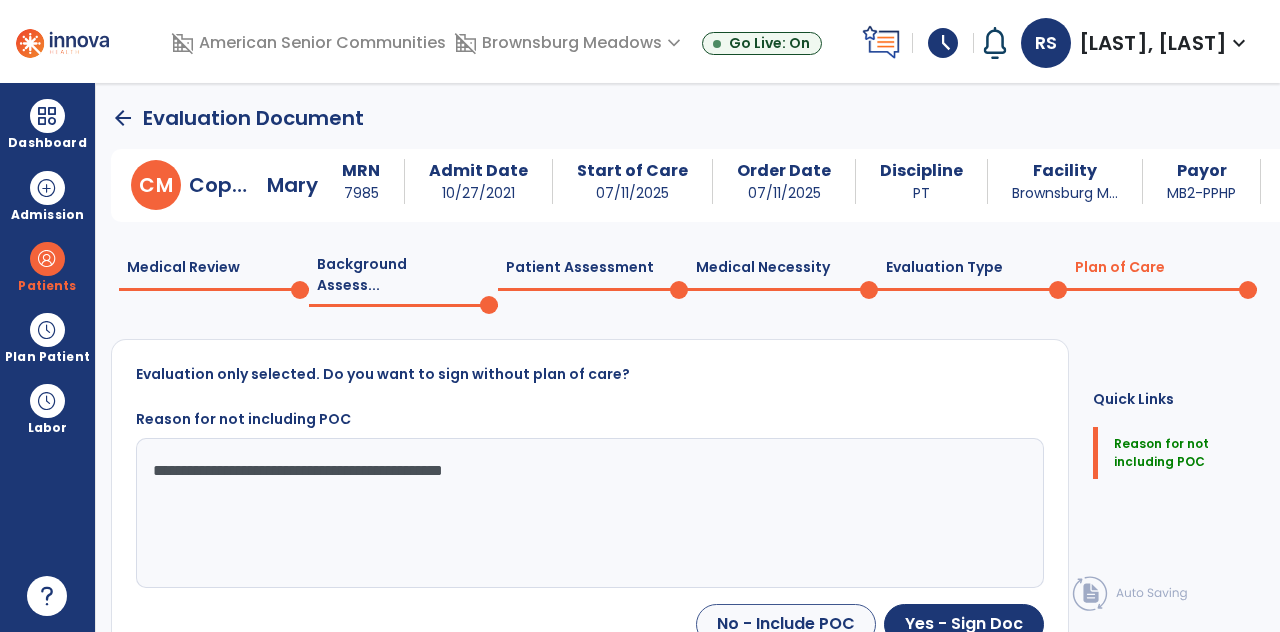 click on "**********" 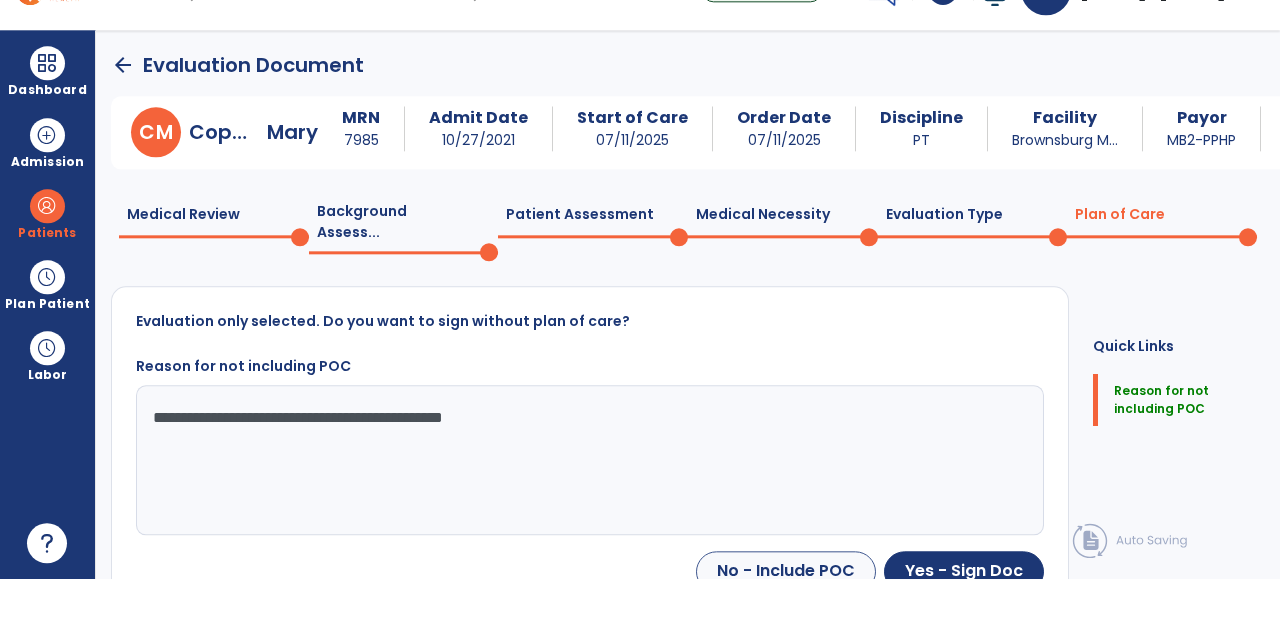 scroll, scrollTop: 82, scrollLeft: 0, axis: vertical 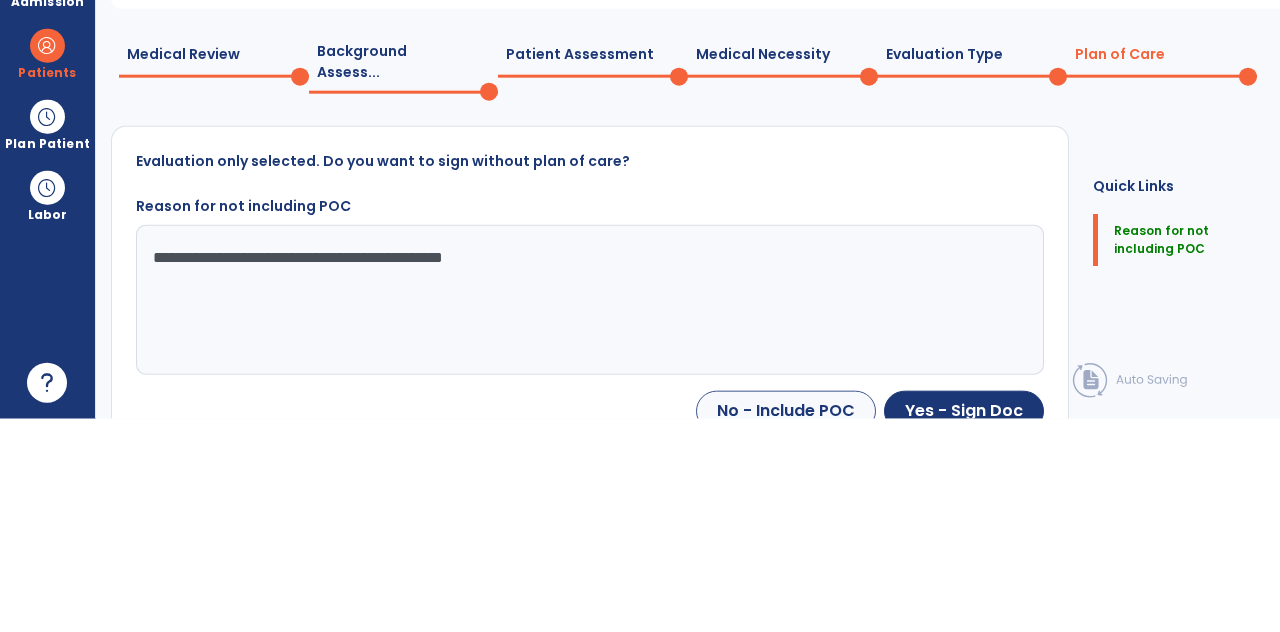 click on "**********" 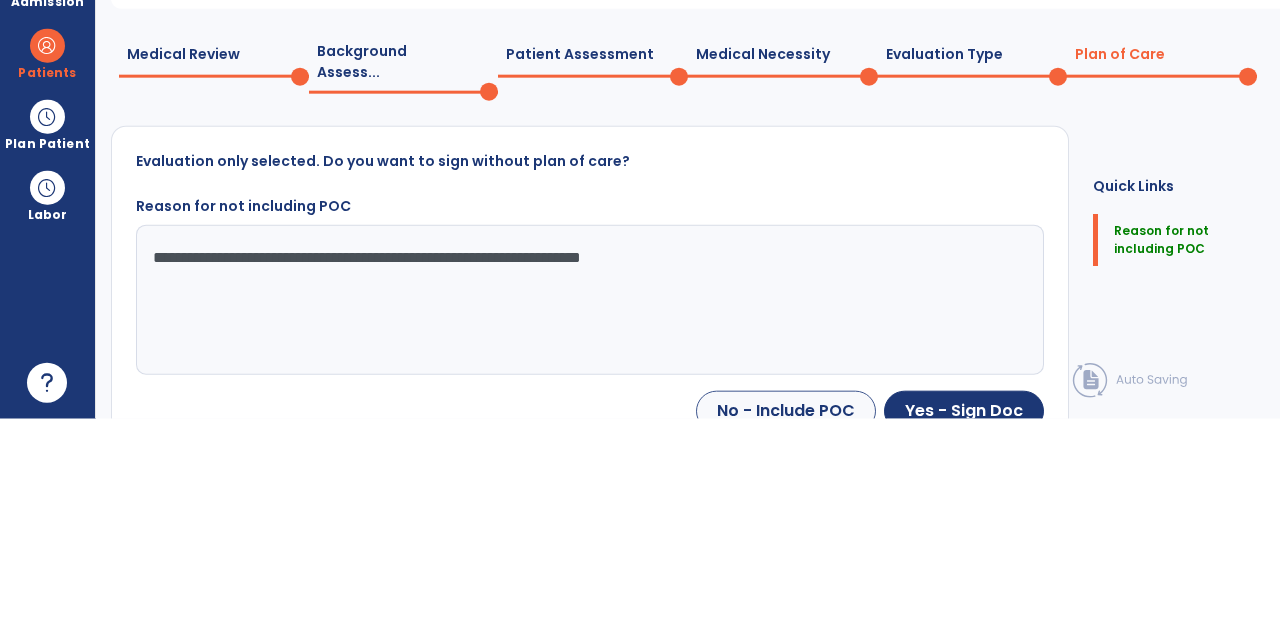 type on "**********" 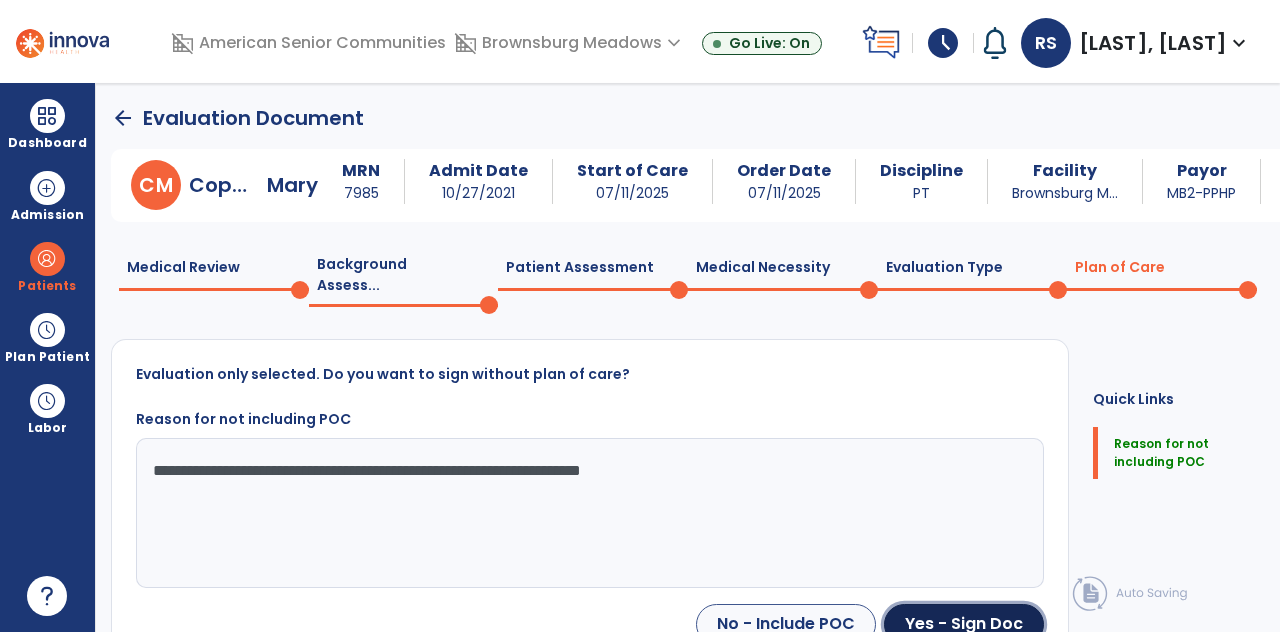 click on "Yes - Sign Doc" 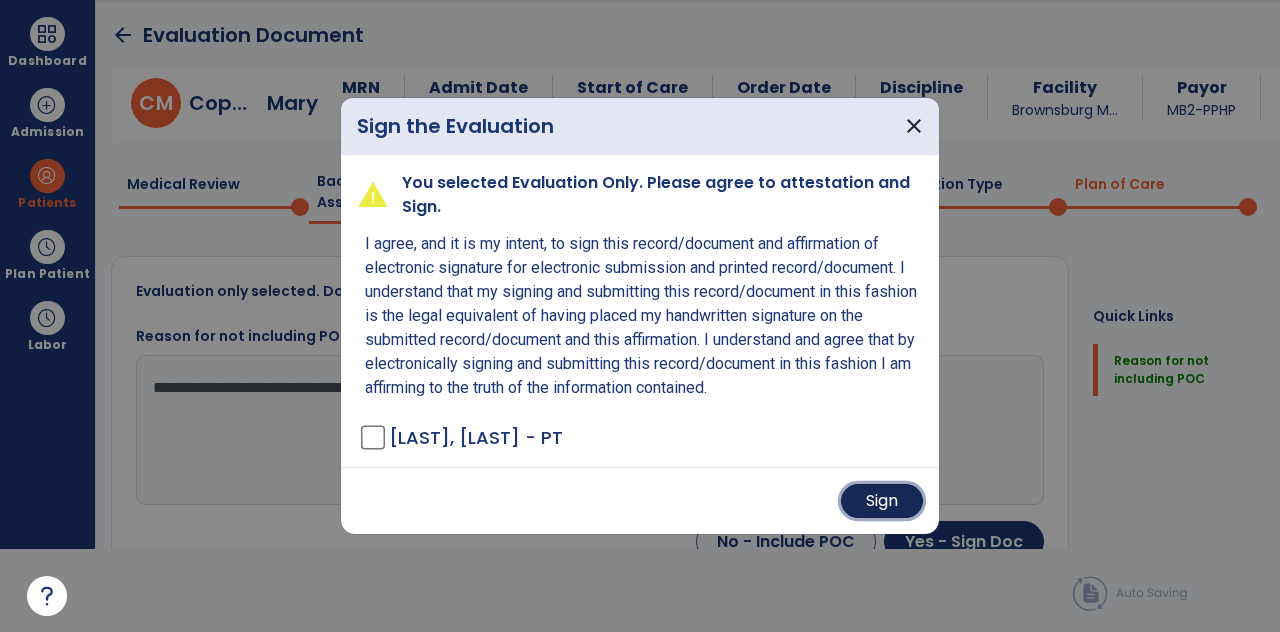 click on "Sign" at bounding box center [882, 501] 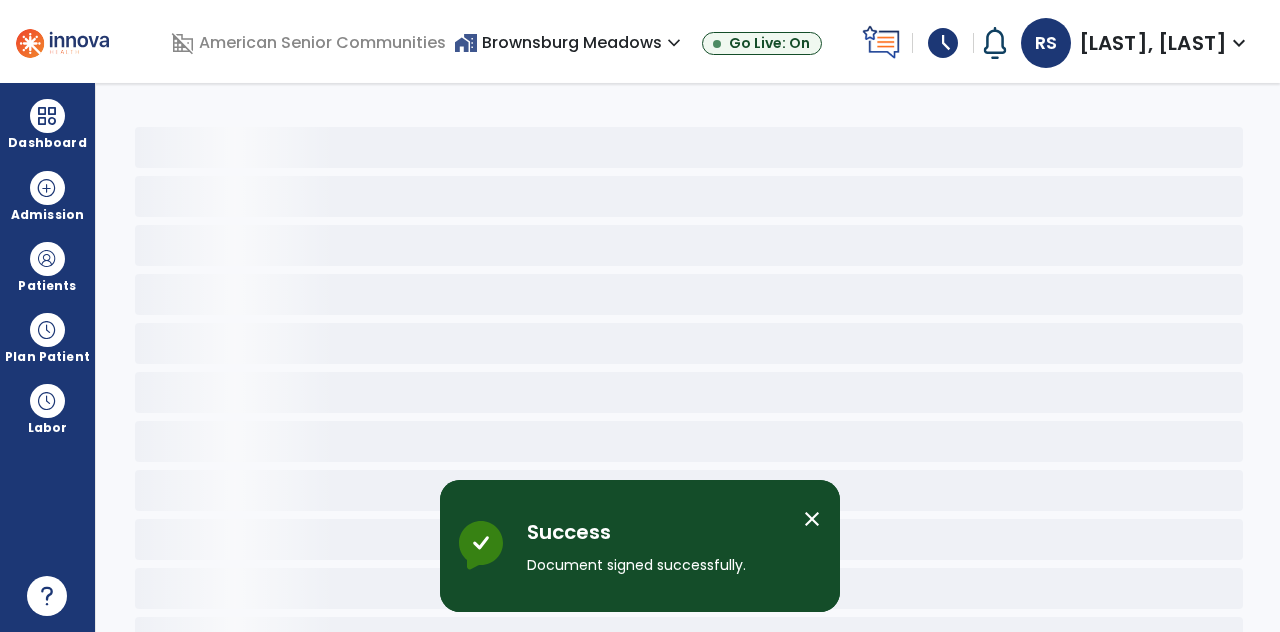 scroll, scrollTop: 80, scrollLeft: 0, axis: vertical 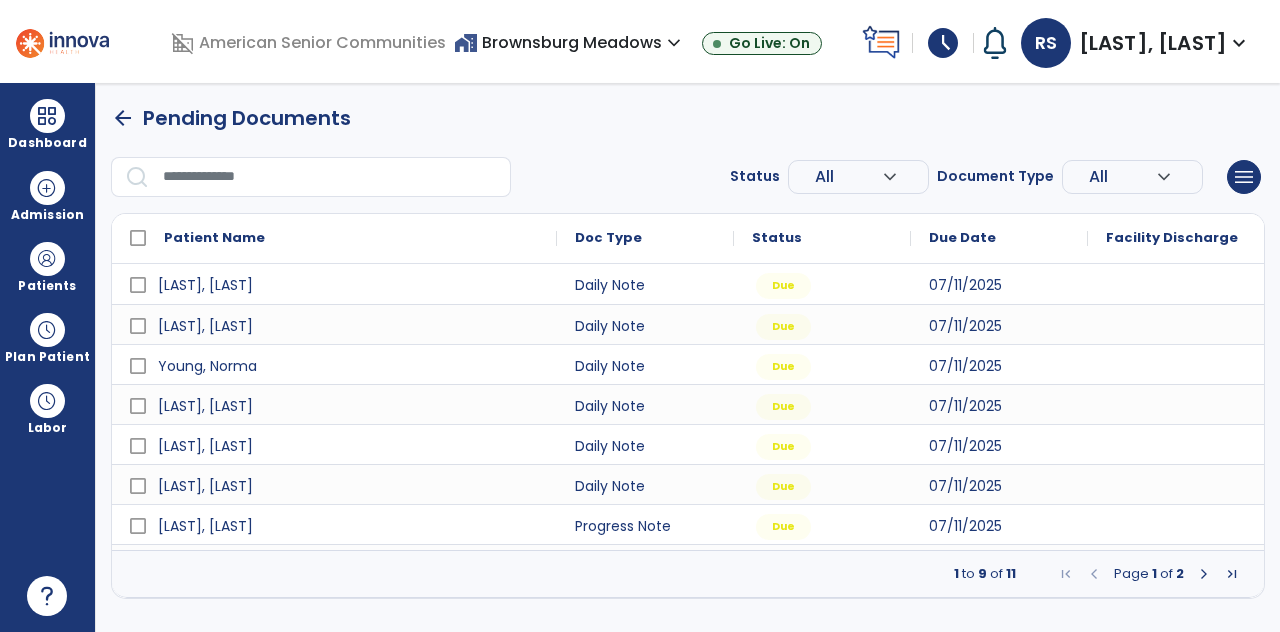 click at bounding box center [47, 116] 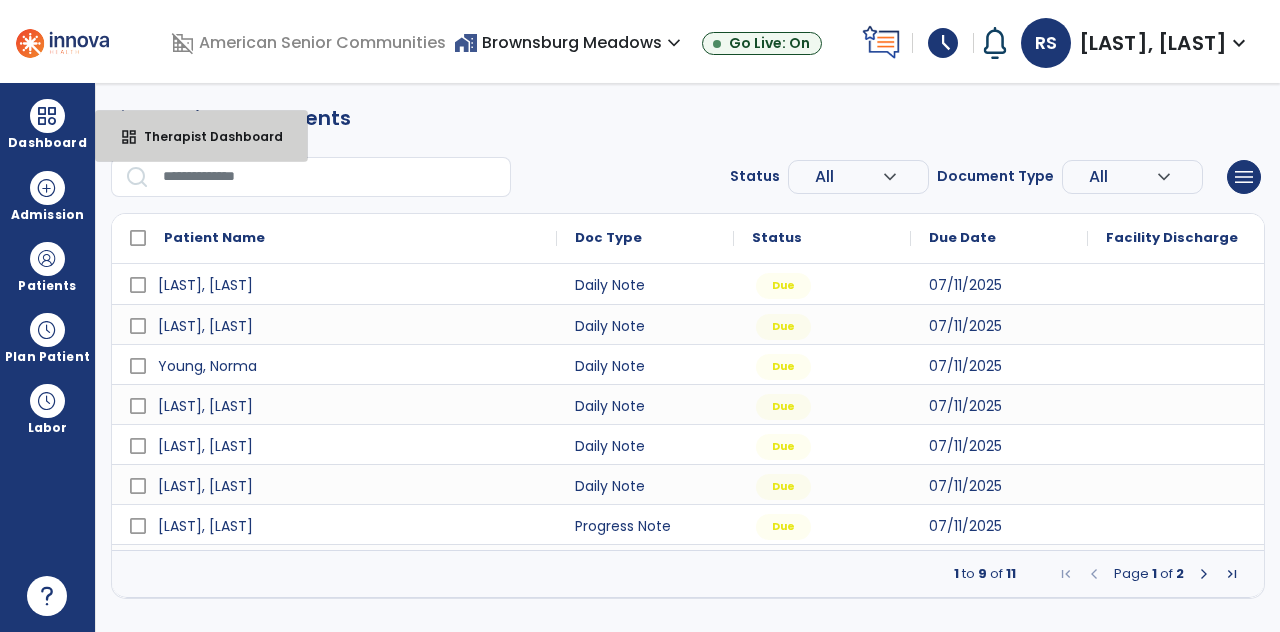 click on "dashboard  Therapist Dashboard" at bounding box center [201, 136] 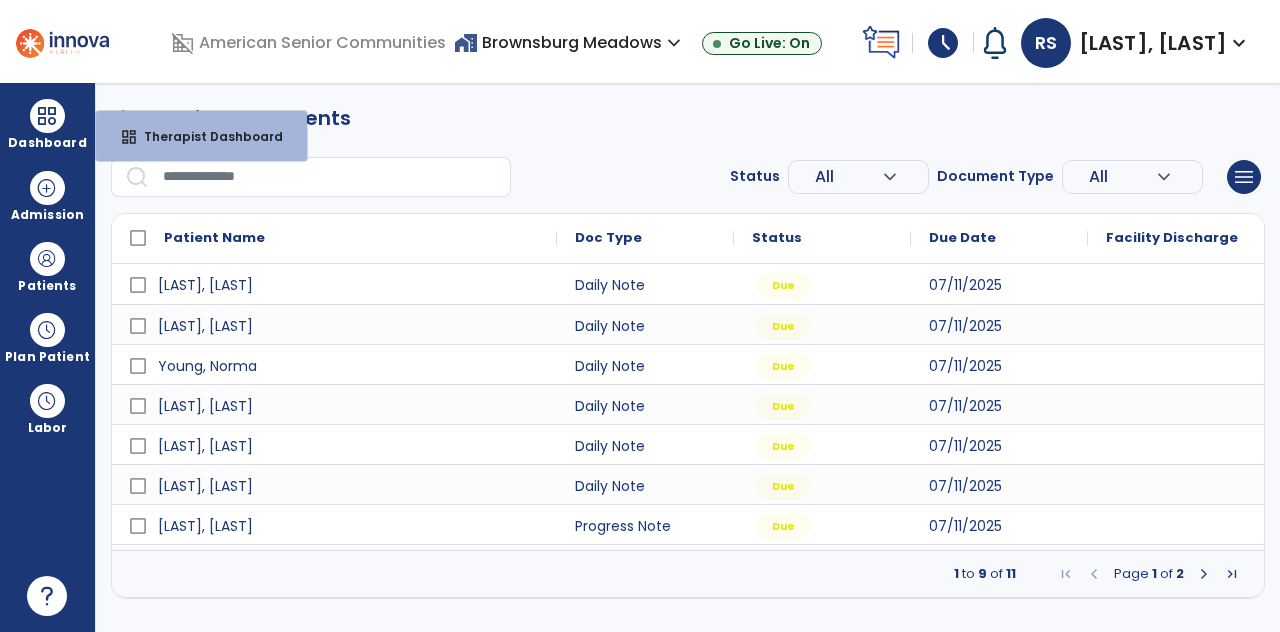 select on "****" 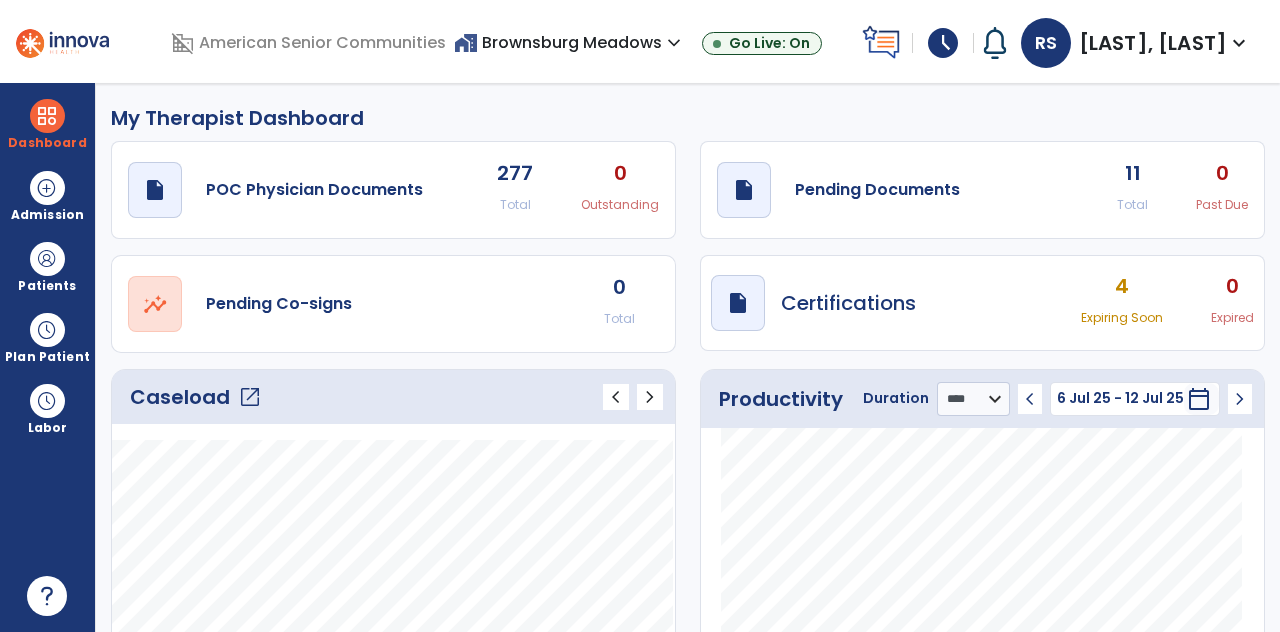 click on "draft   open_in_new  Pending Documents 11 Total 0 Past Due" 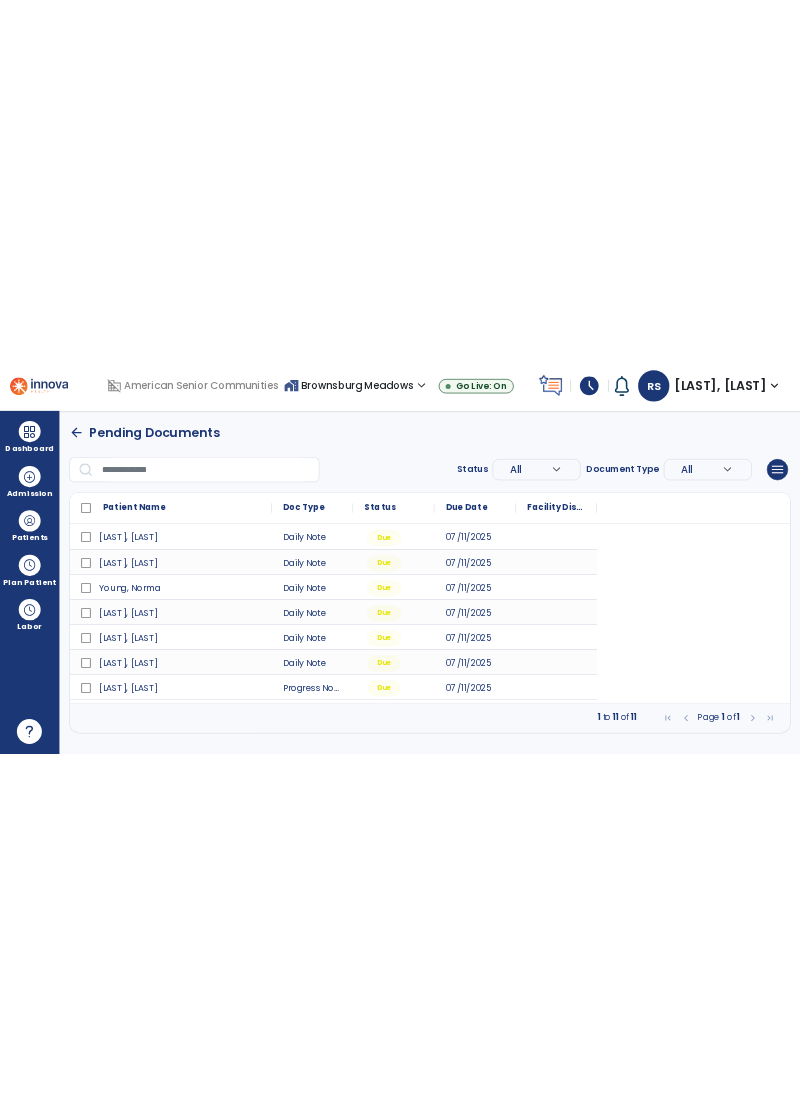 scroll, scrollTop: 89, scrollLeft: 0, axis: vertical 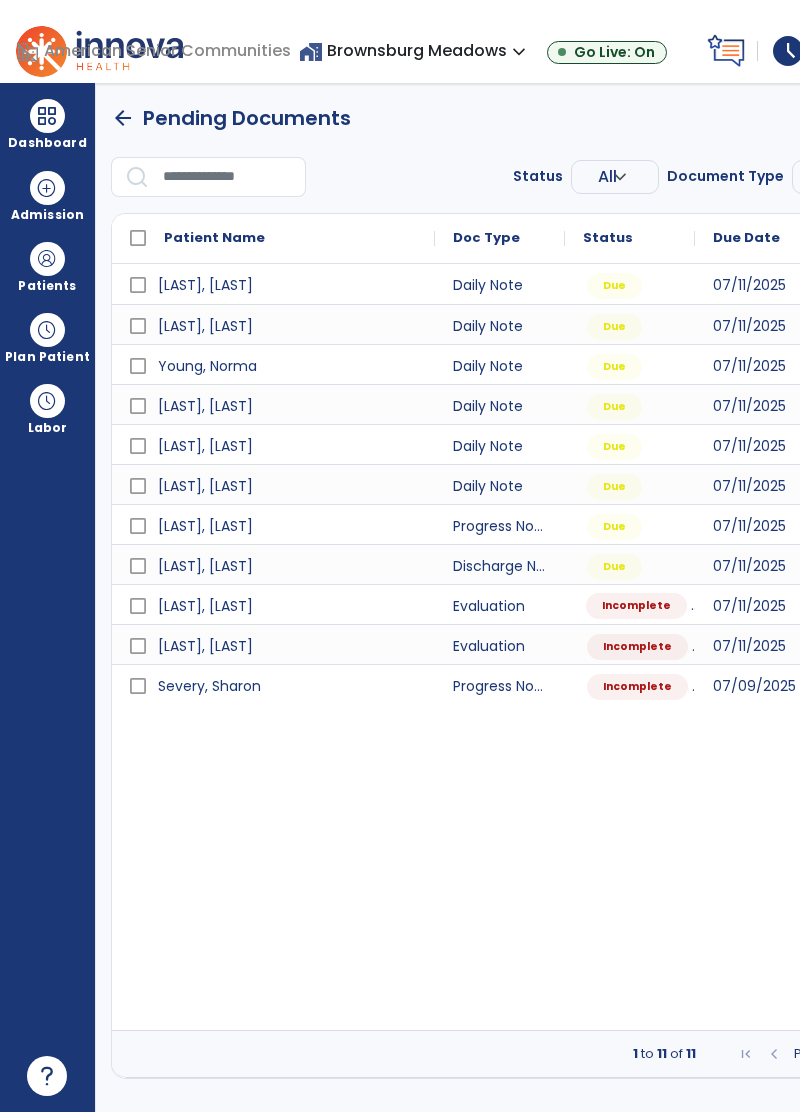 click on "Incomplete" at bounding box center (636, 606) 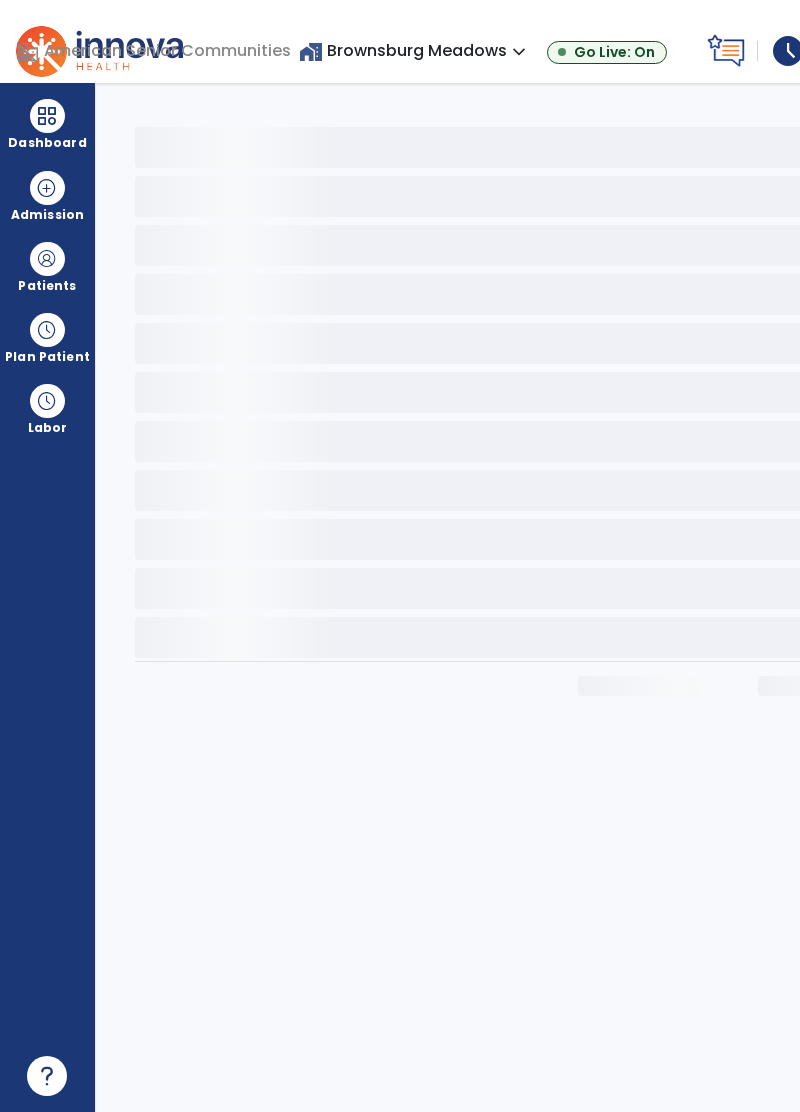click 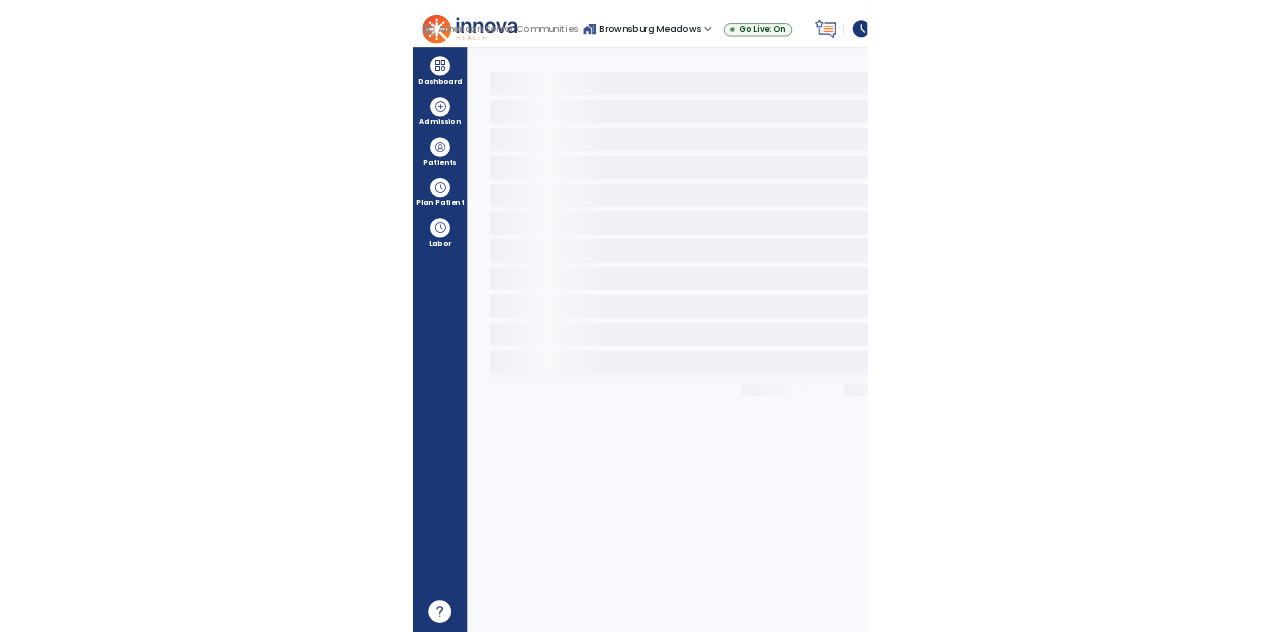 scroll, scrollTop: 80, scrollLeft: 0, axis: vertical 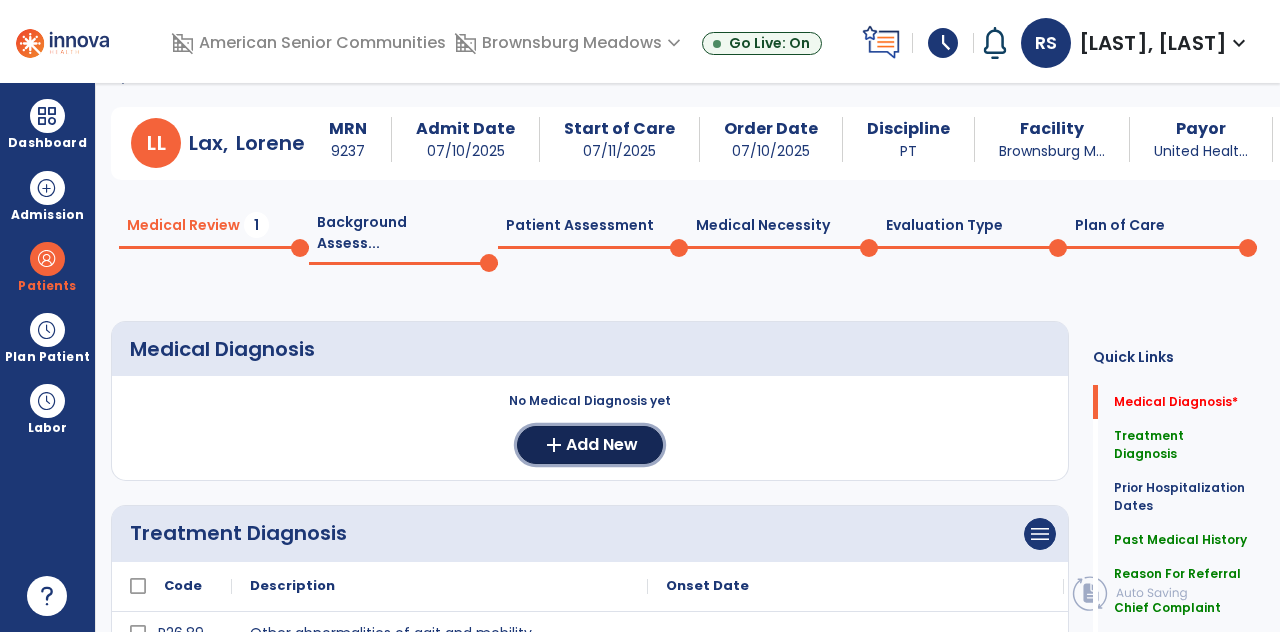 click on "Add New" 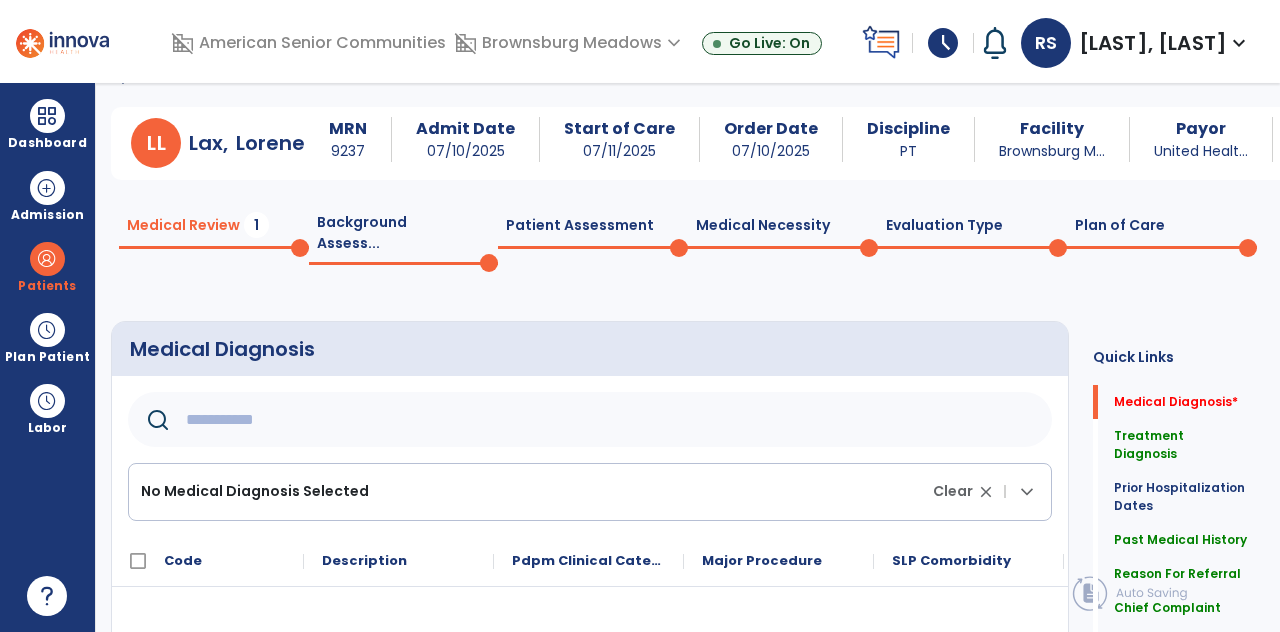 click 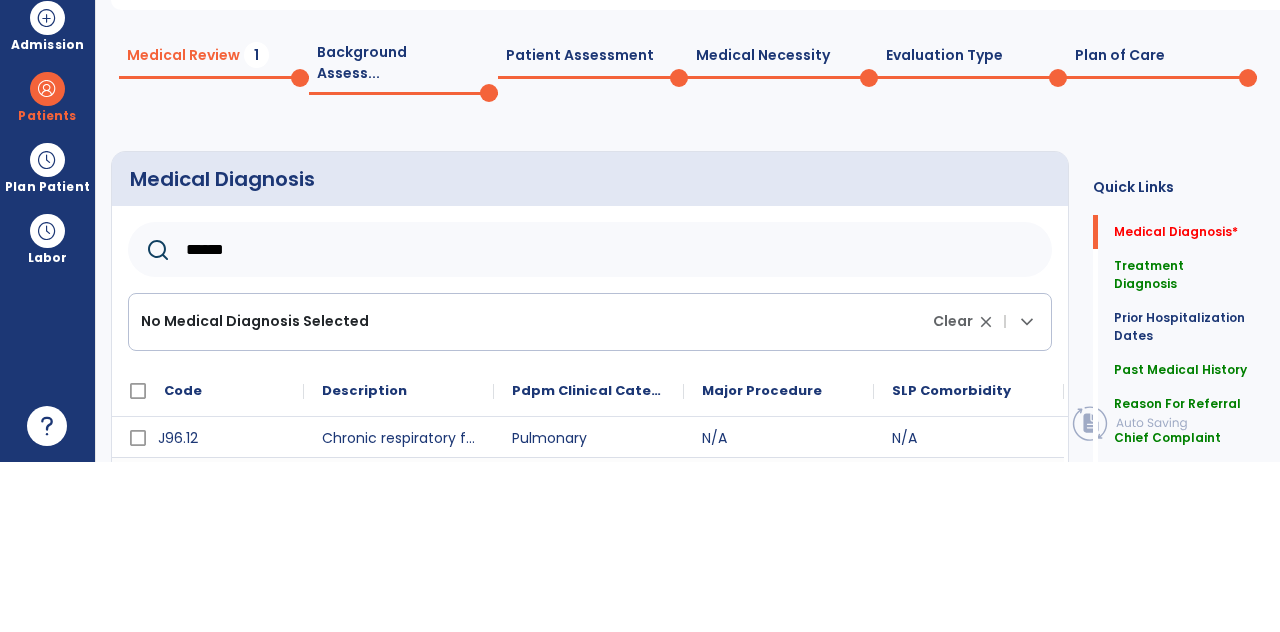 scroll, scrollTop: 96, scrollLeft: 0, axis: vertical 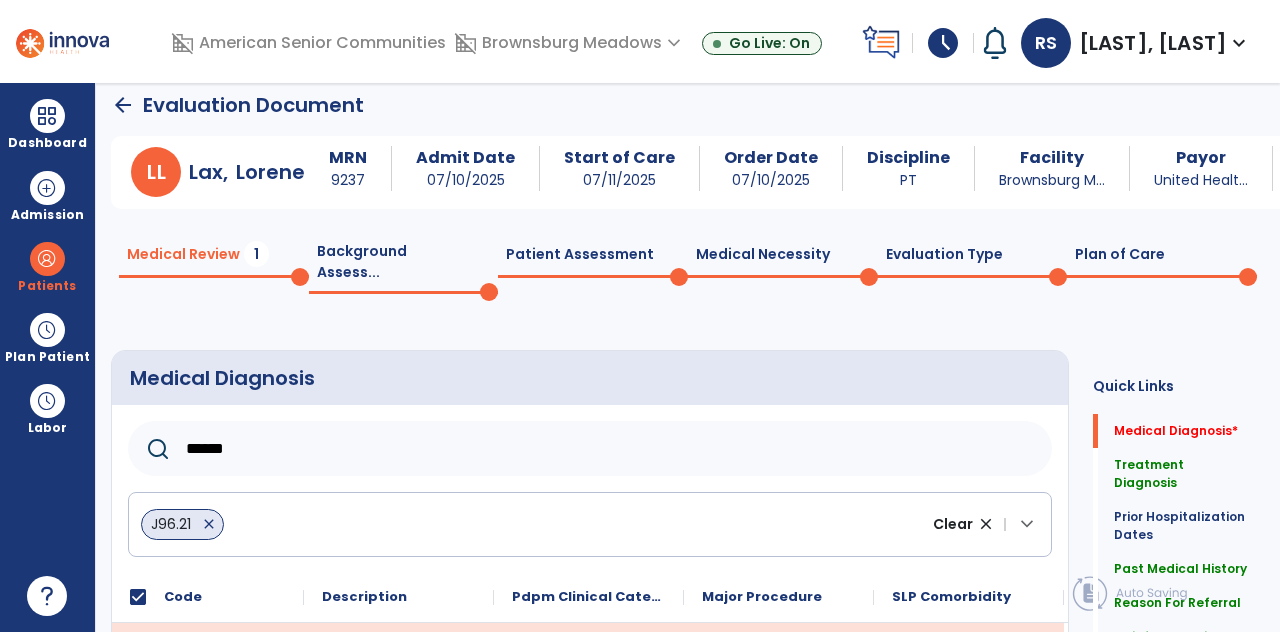 click on "******" 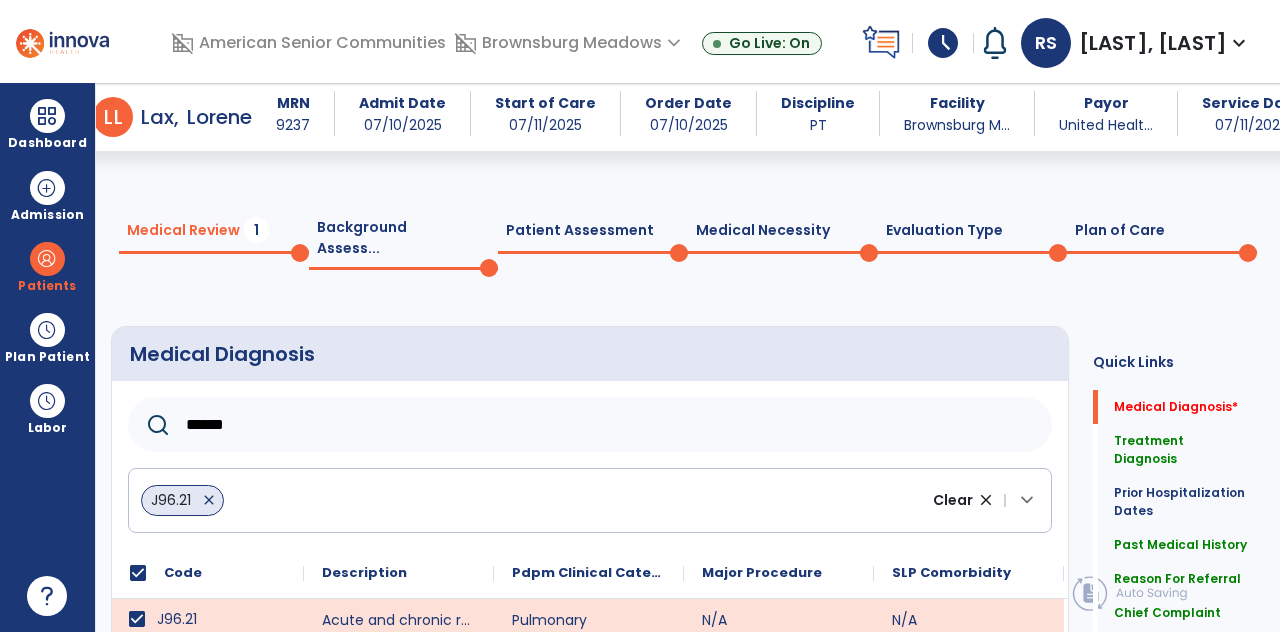 scroll, scrollTop: 195, scrollLeft: 0, axis: vertical 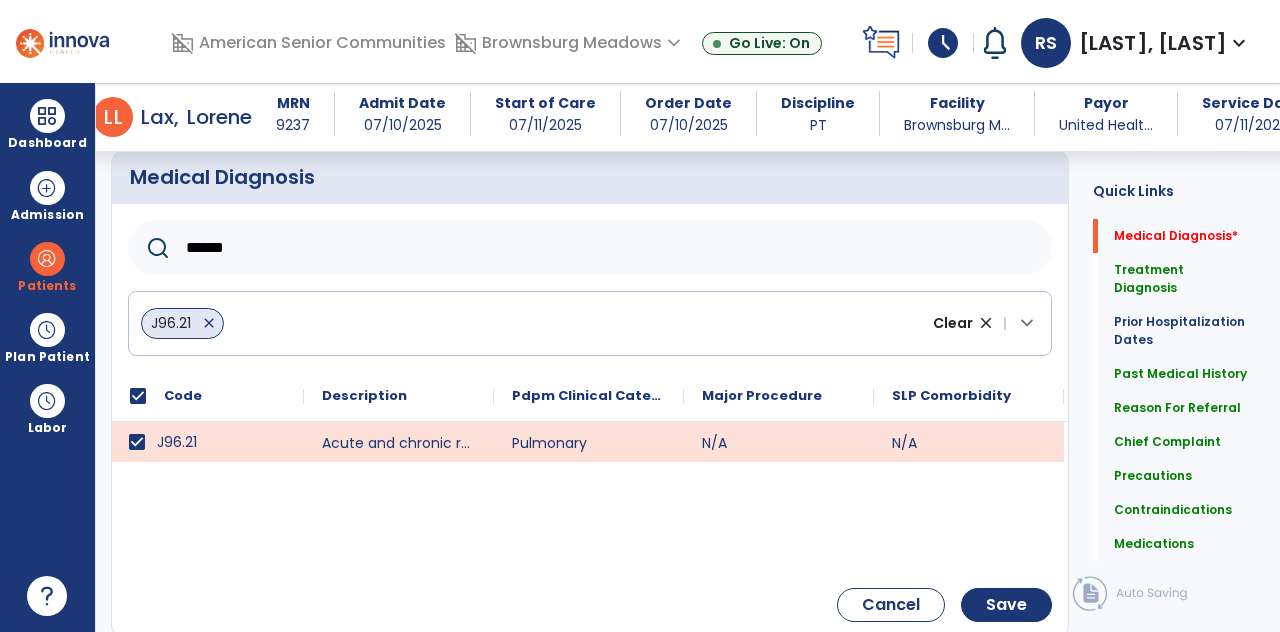 click on "******" 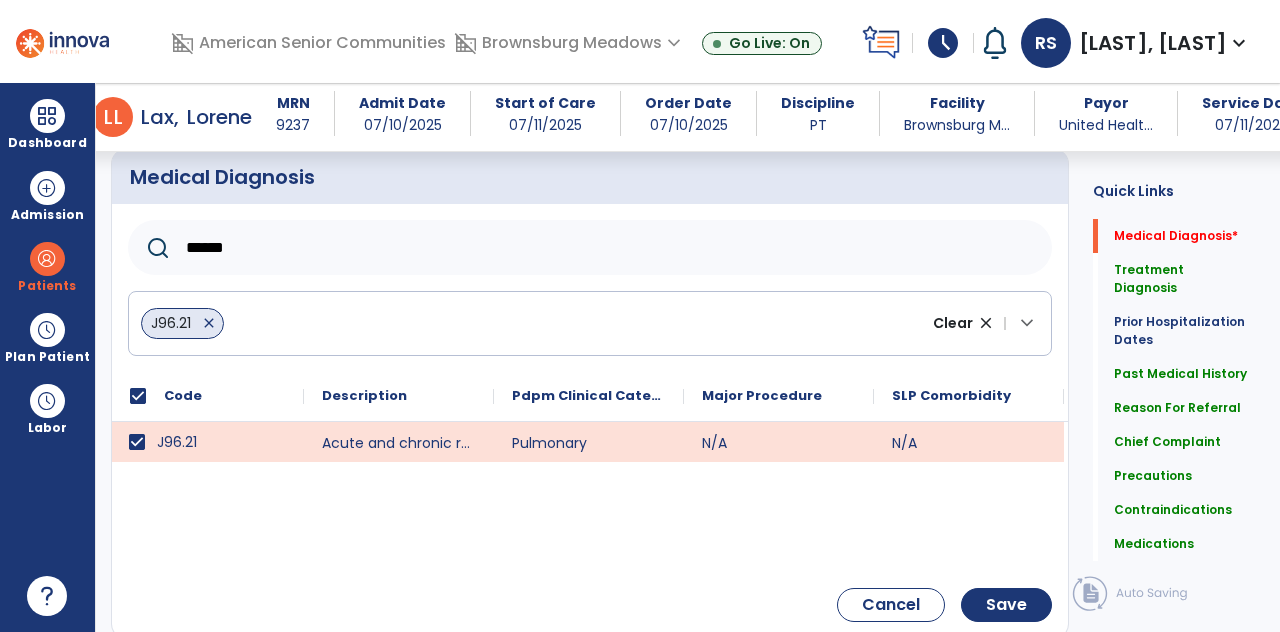 click on "******" 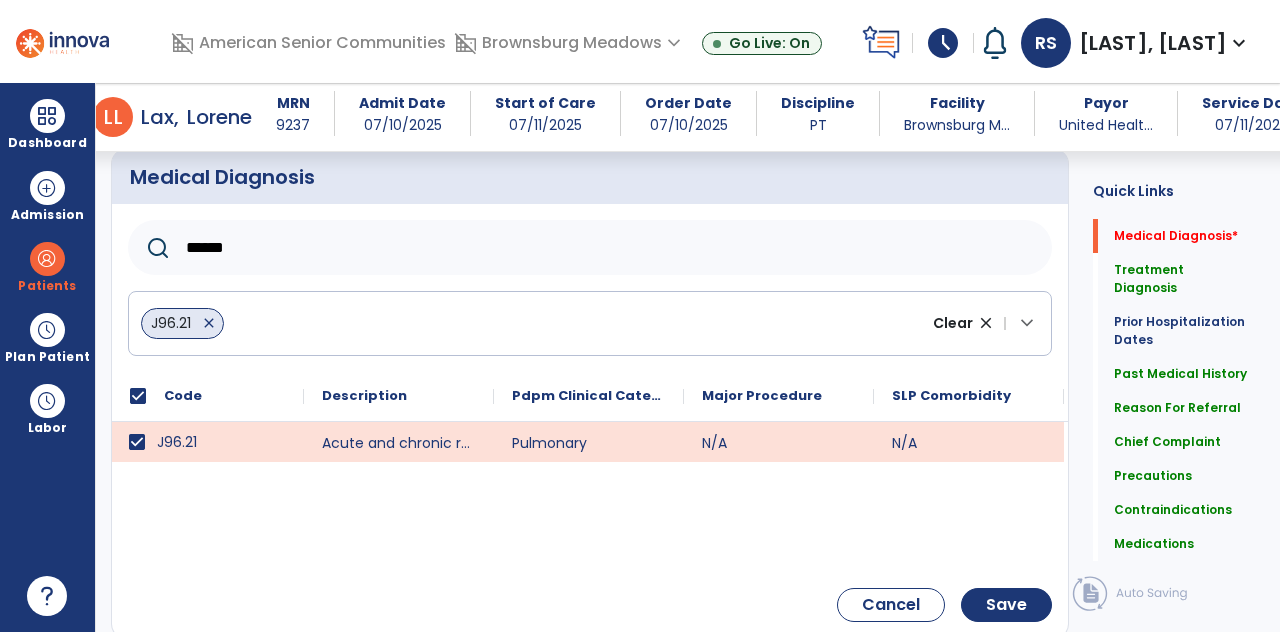 click on "******" 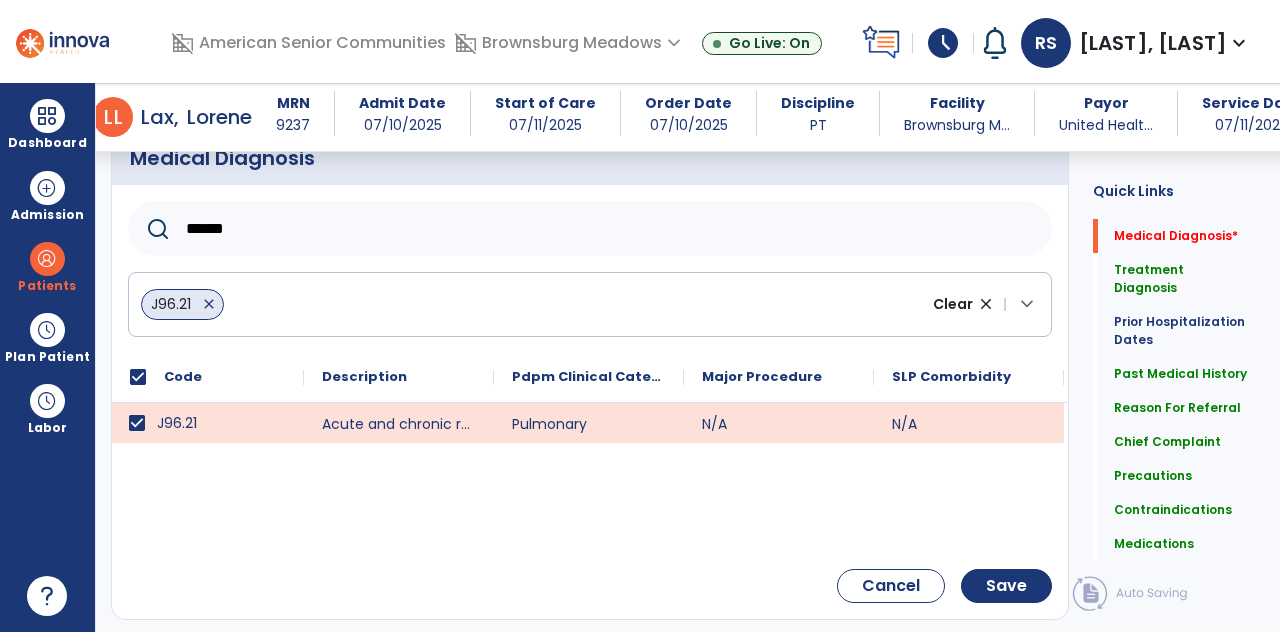 scroll, scrollTop: 217, scrollLeft: 0, axis: vertical 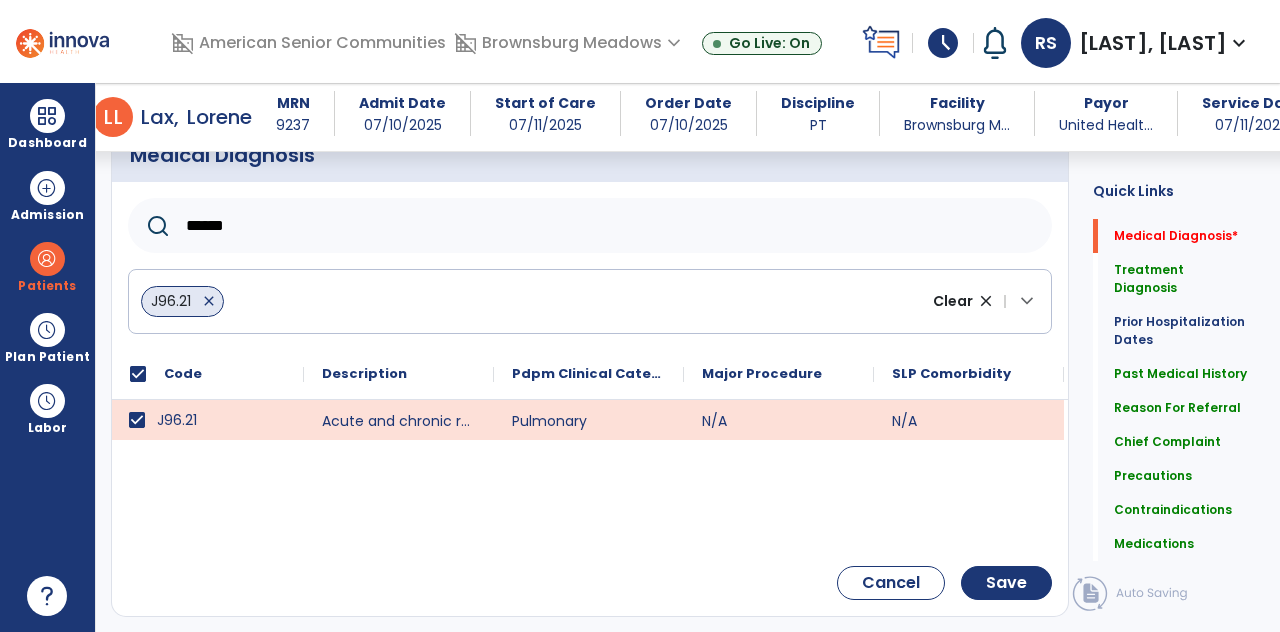 click on "******" 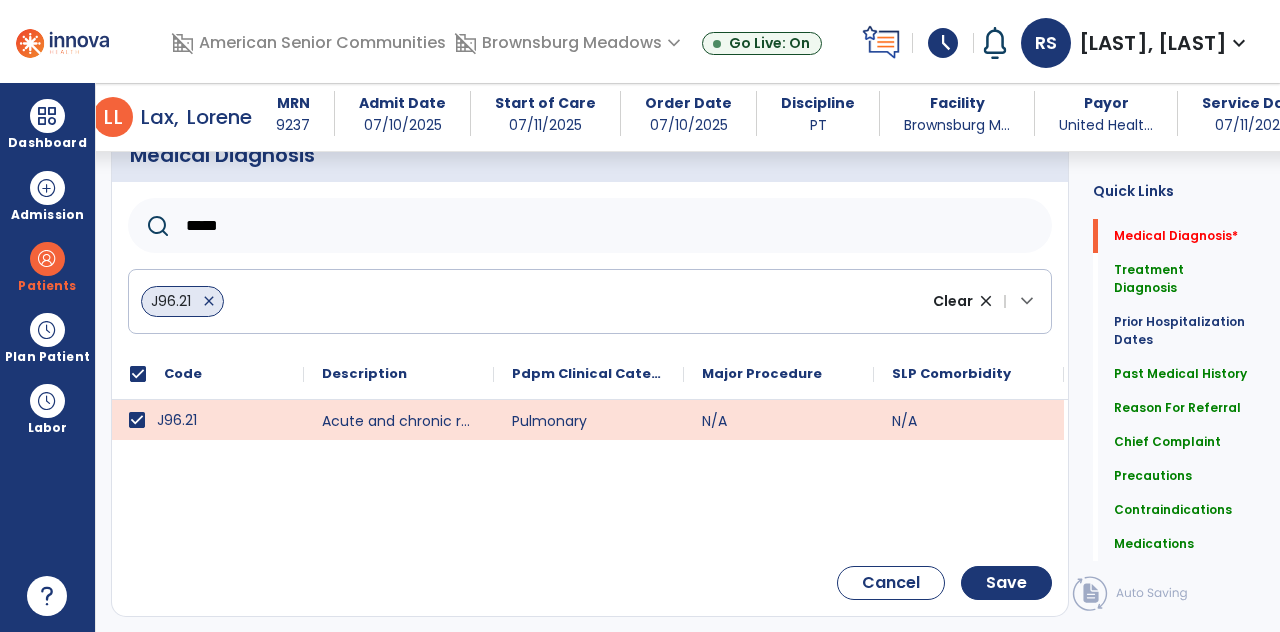 click on "*****" 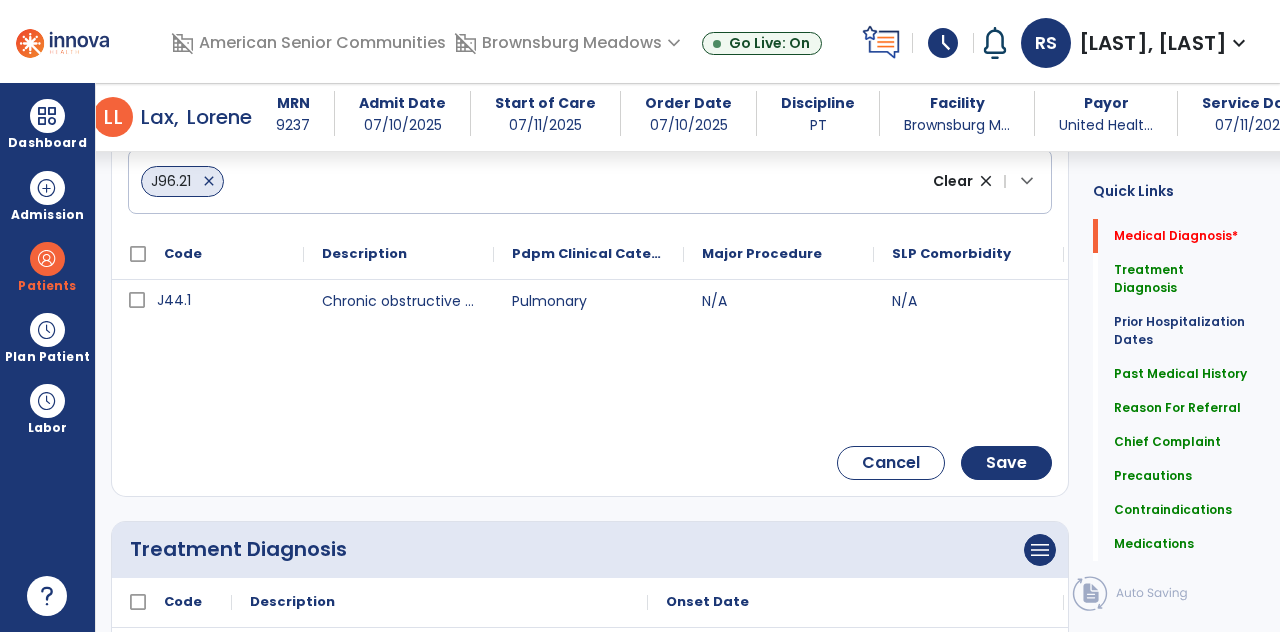 scroll, scrollTop: 338, scrollLeft: 0, axis: vertical 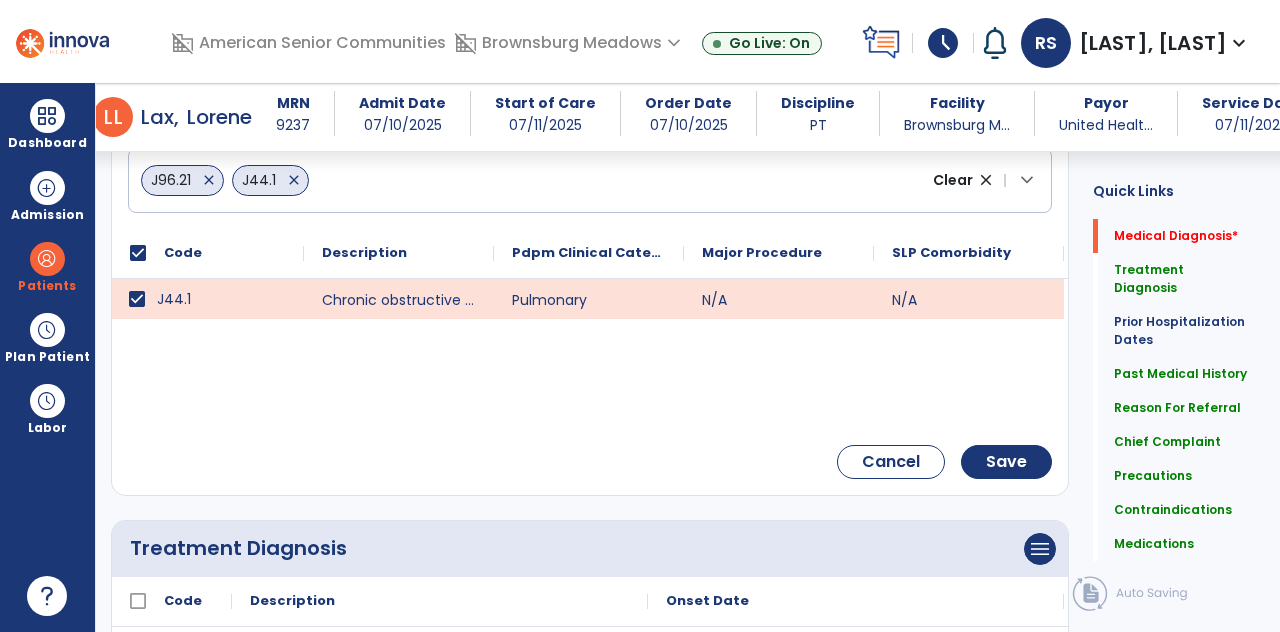 click on "*****" 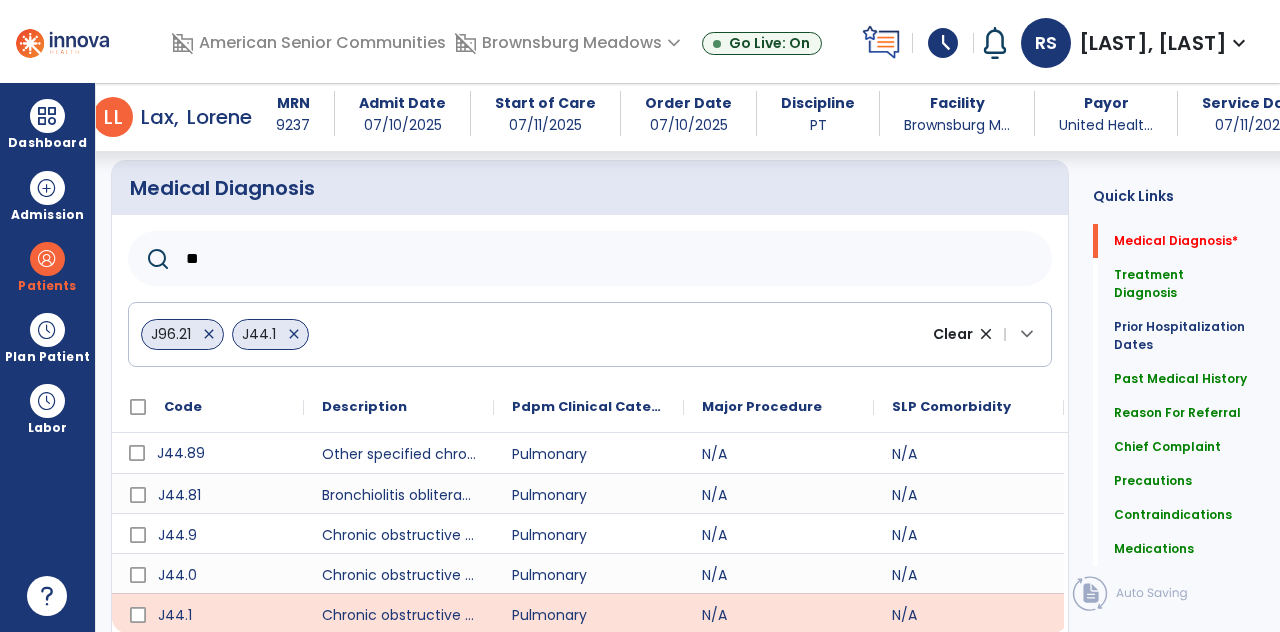 type on "*" 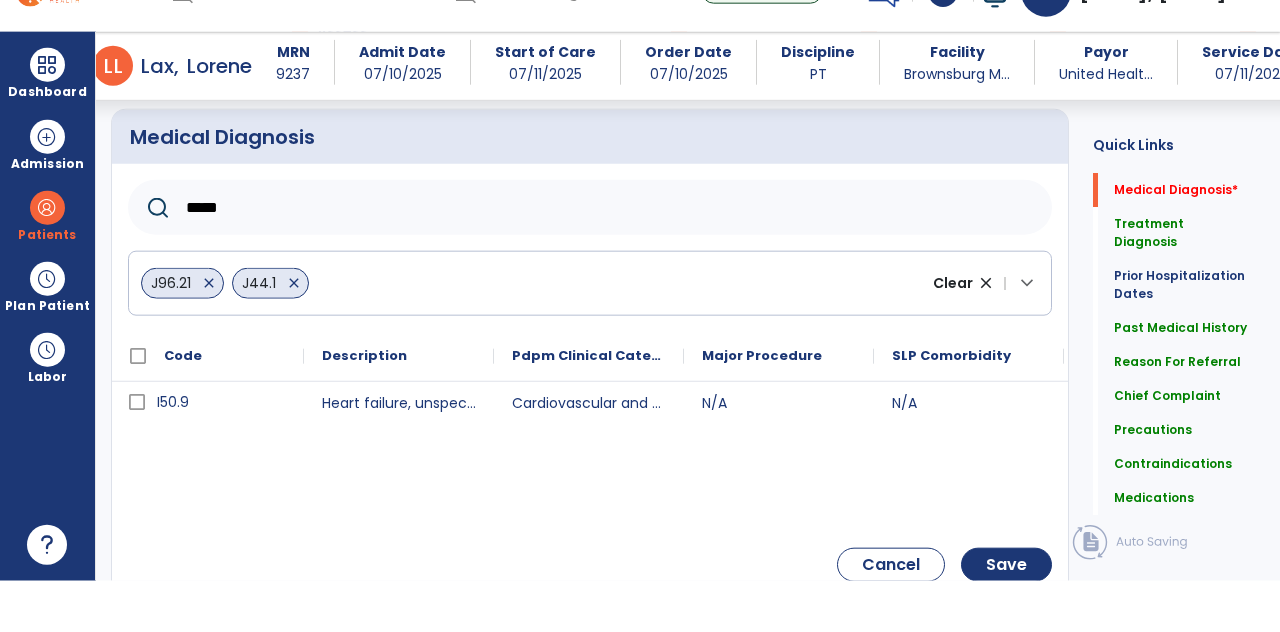 scroll, scrollTop: 96, scrollLeft: 0, axis: vertical 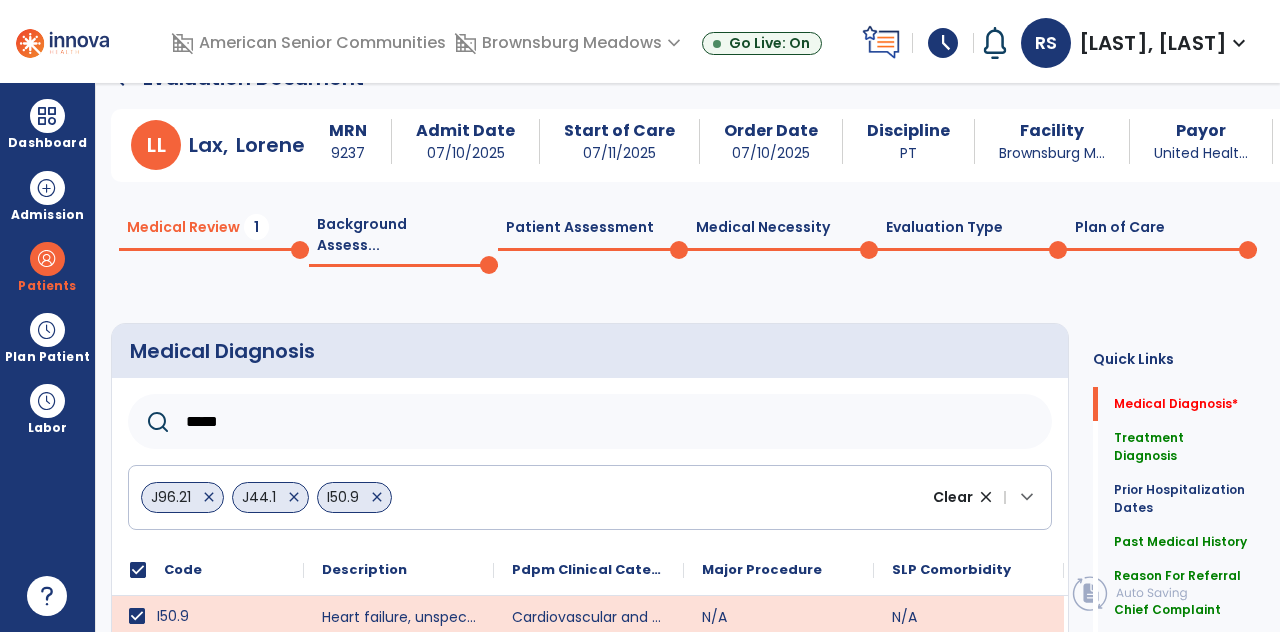 click on "*****" 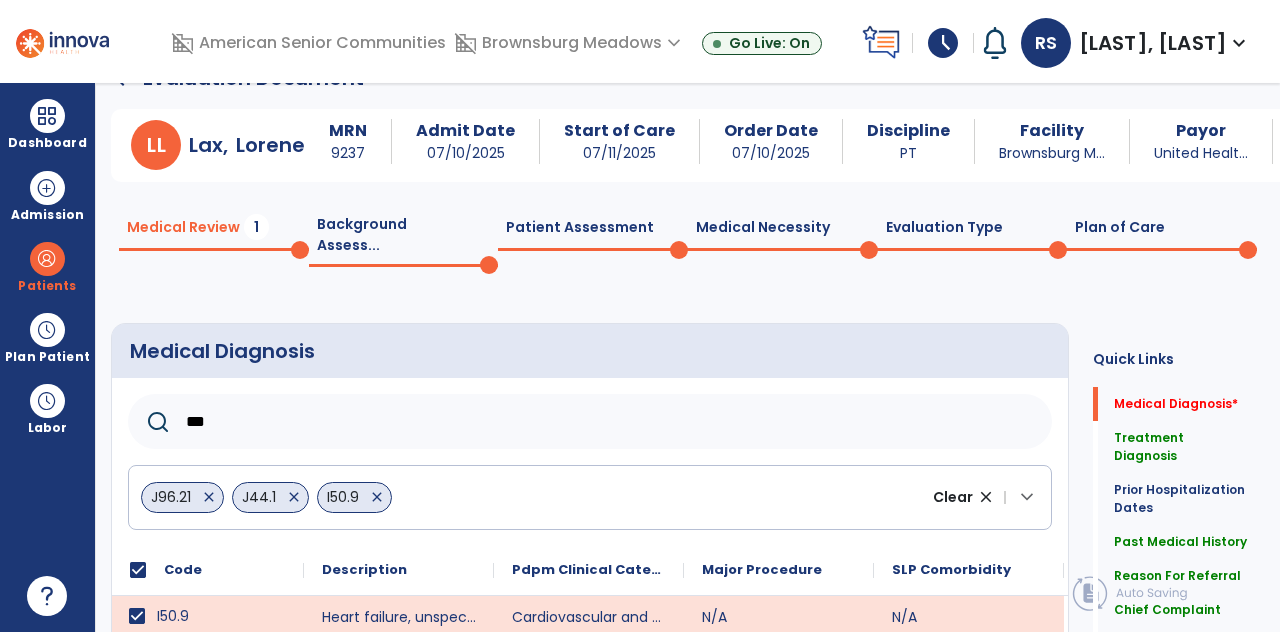 click on "Quick Links  Medical Diagnosis   *  Medical Diagnosis   *  Treatment Diagnosis   Treatment Diagnosis   Prior Hospitalization Dates   Prior Hospitalization Dates   Past Medical History   Past Medical History   Reason For Referral   Reason For Referral   Chief Complaint   Chief Complaint   Precautions   Precautions   Contraindications   Contraindications   Medications   Medications" 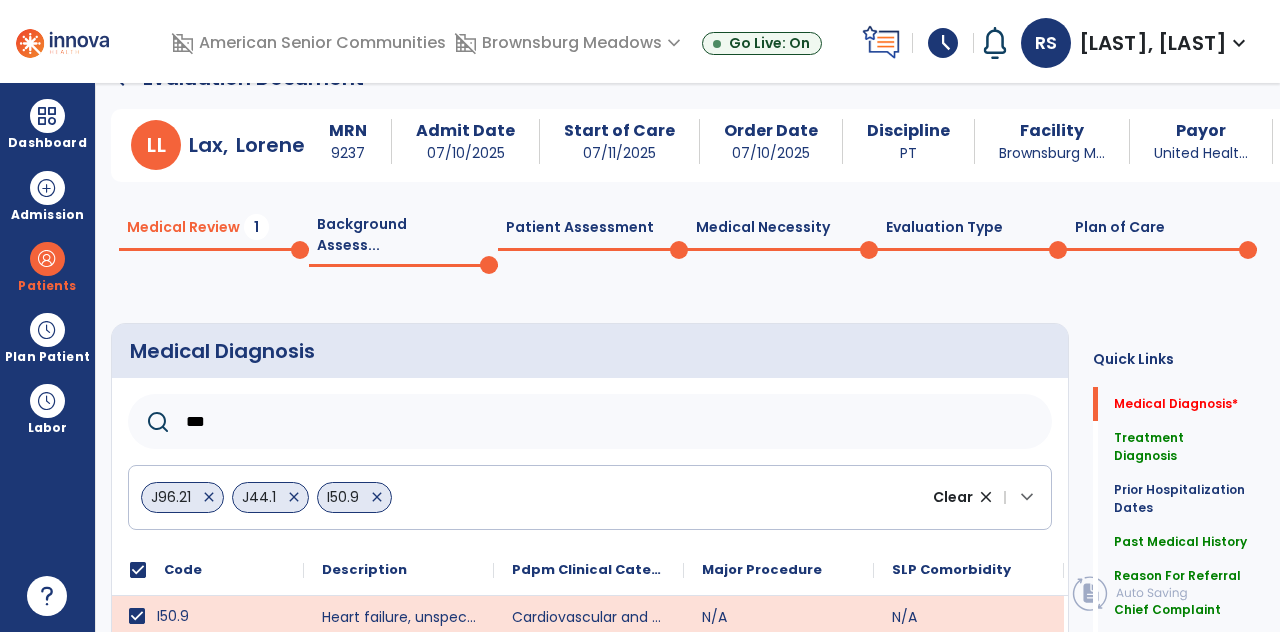 click on "Quick Links  Medical Diagnosis   *  Medical Diagnosis   *  Treatment Diagnosis   Treatment Diagnosis   Prior Hospitalization Dates   Prior Hospitalization Dates   Past Medical History   Past Medical History   Reason For Referral   Reason For Referral   Chief Complaint   Chief Complaint   Precautions   Precautions   Contraindications   Contraindications   Medications   Medications" 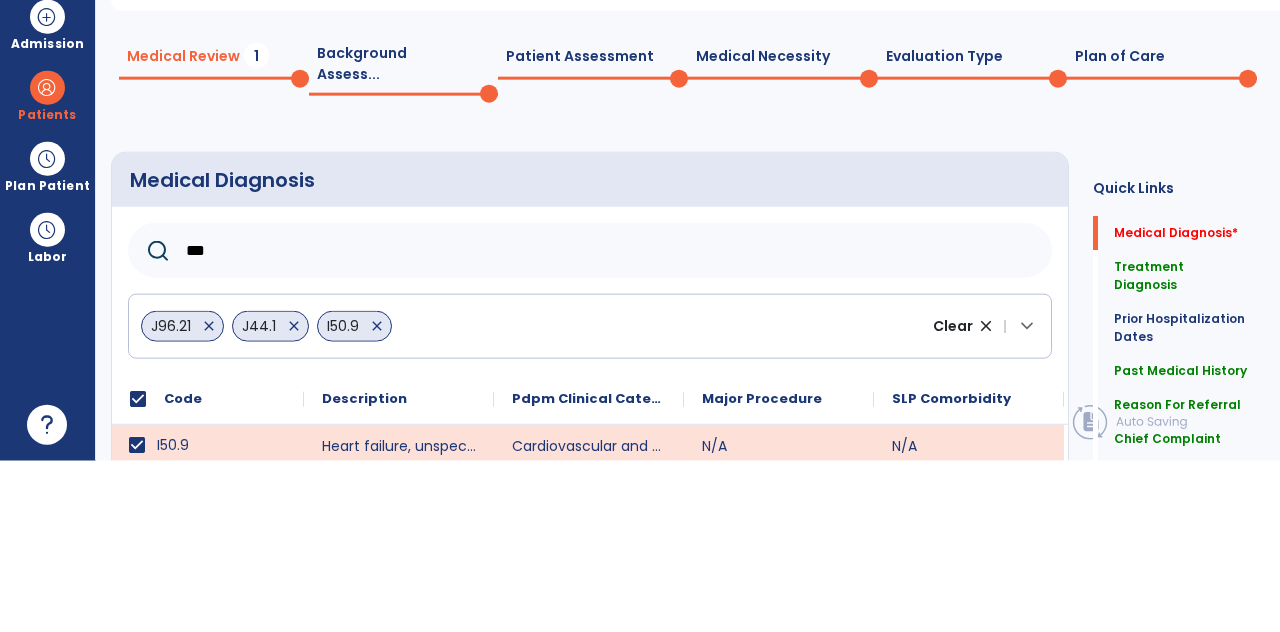 click on "Medical Review  1" 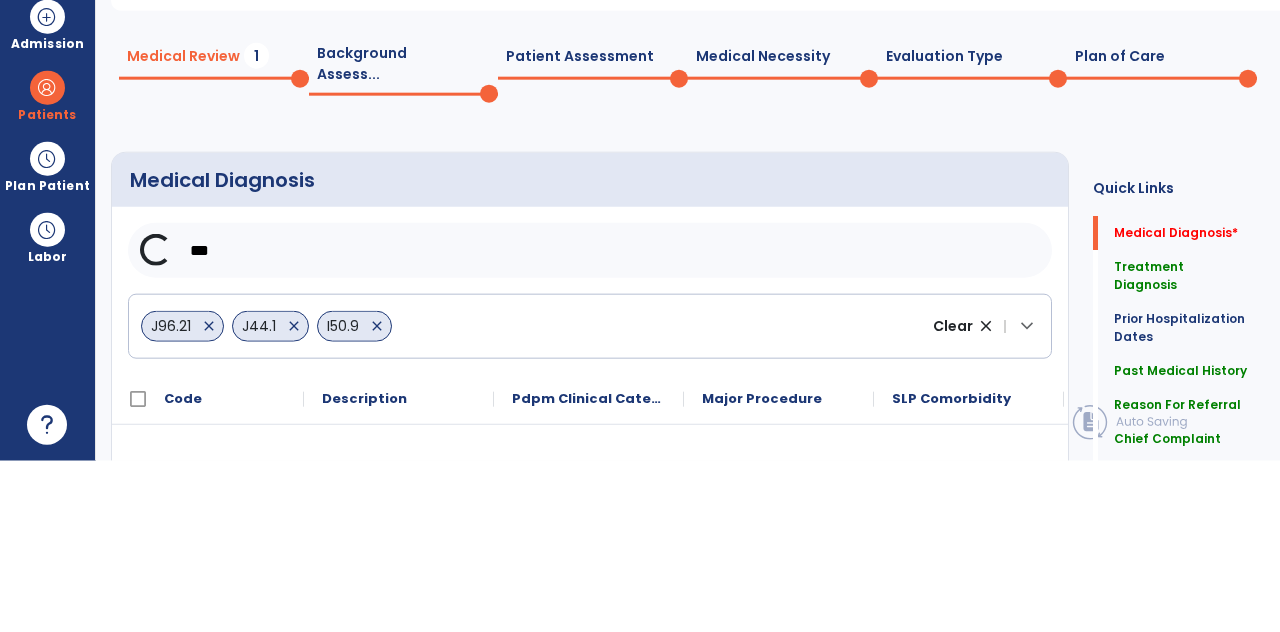 scroll, scrollTop: 96, scrollLeft: 0, axis: vertical 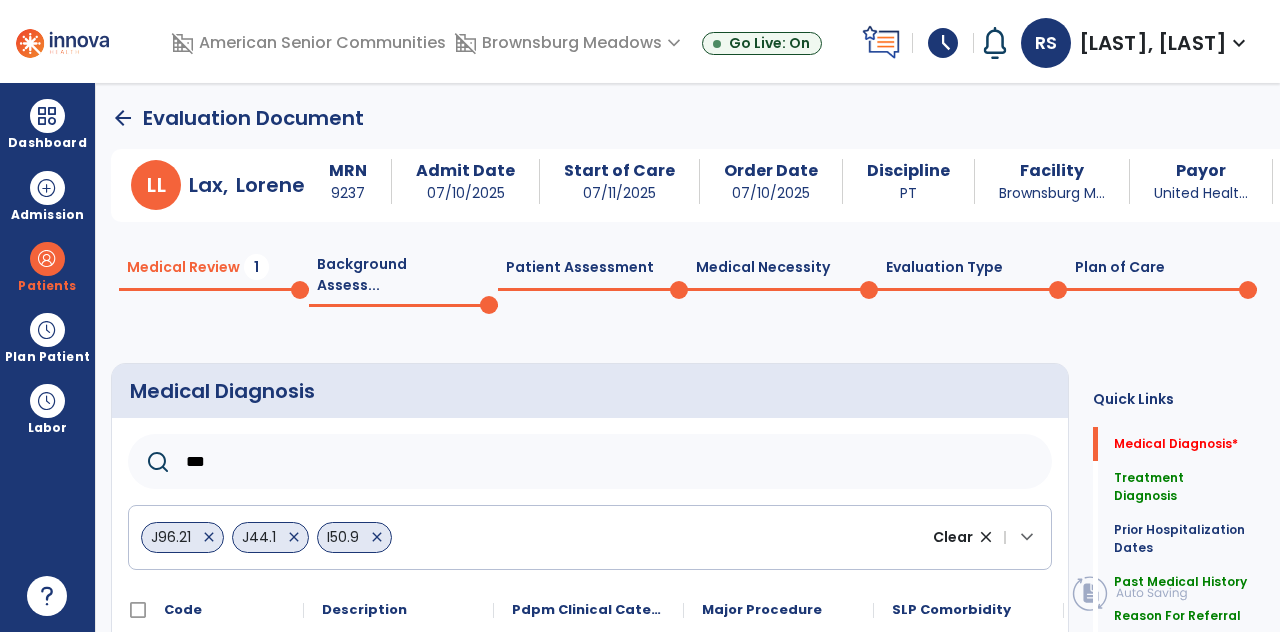 click on "***" 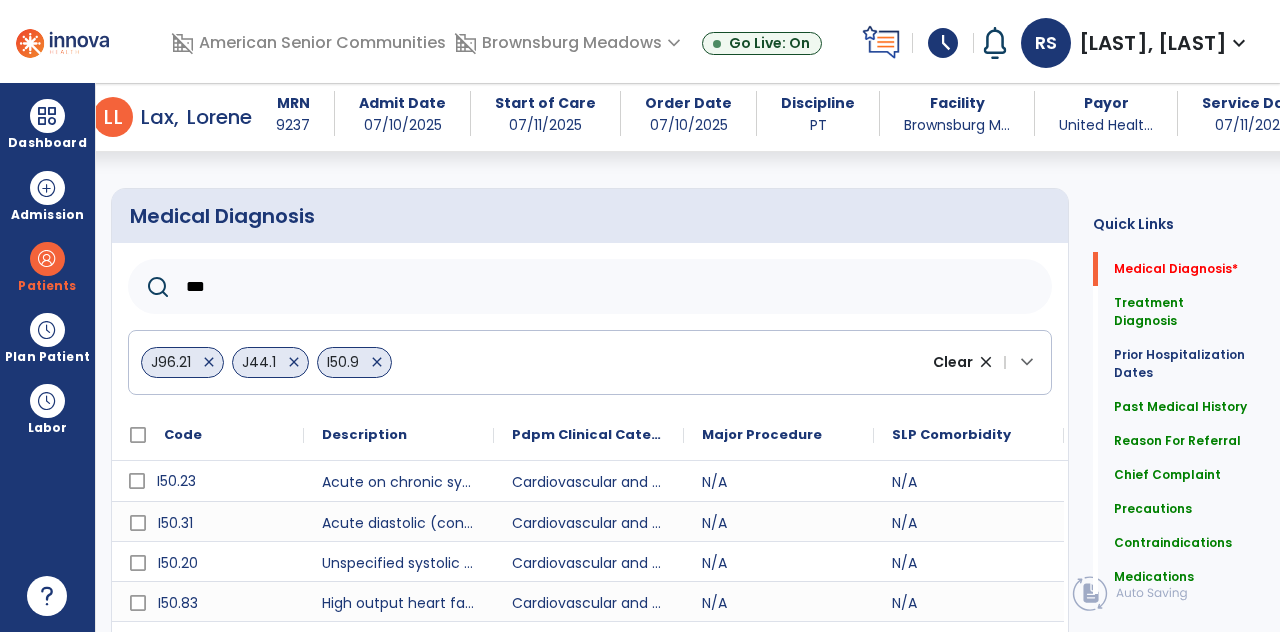 scroll, scrollTop: 156, scrollLeft: 0, axis: vertical 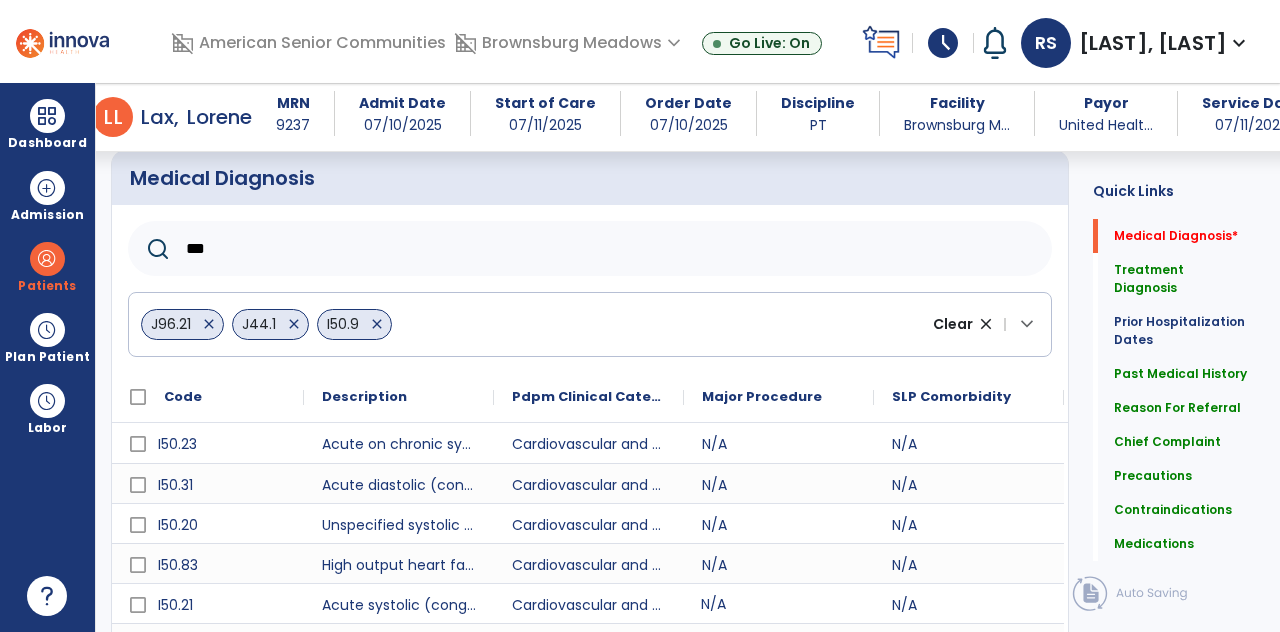 click on "***" 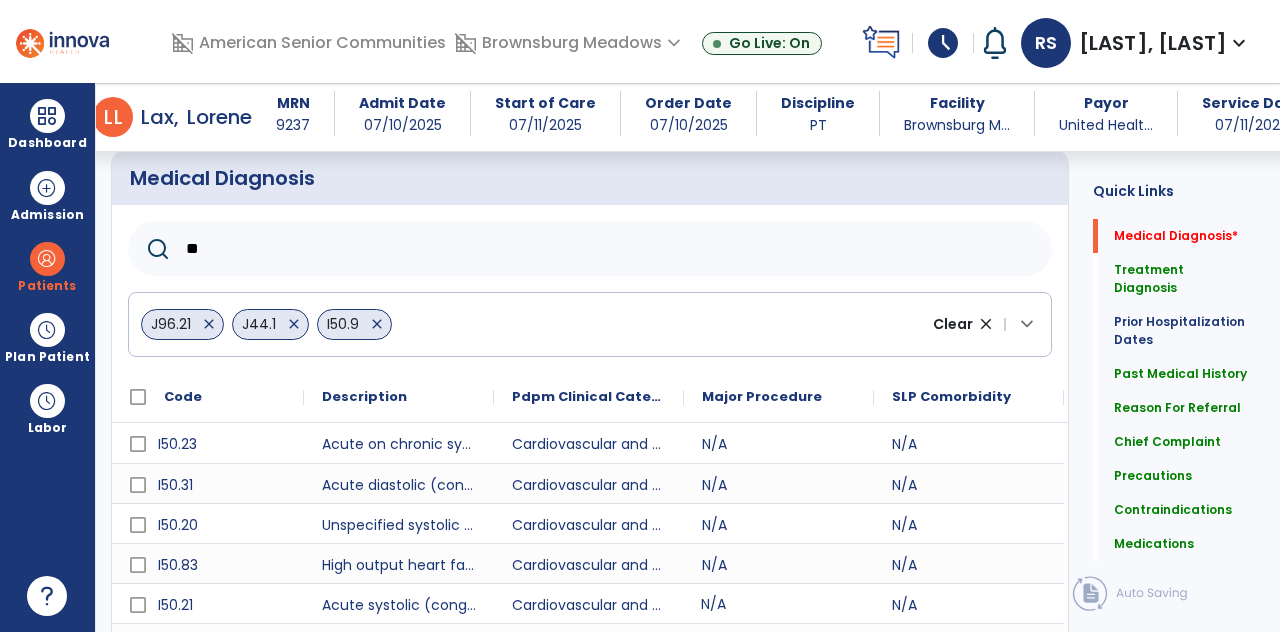 type on "*" 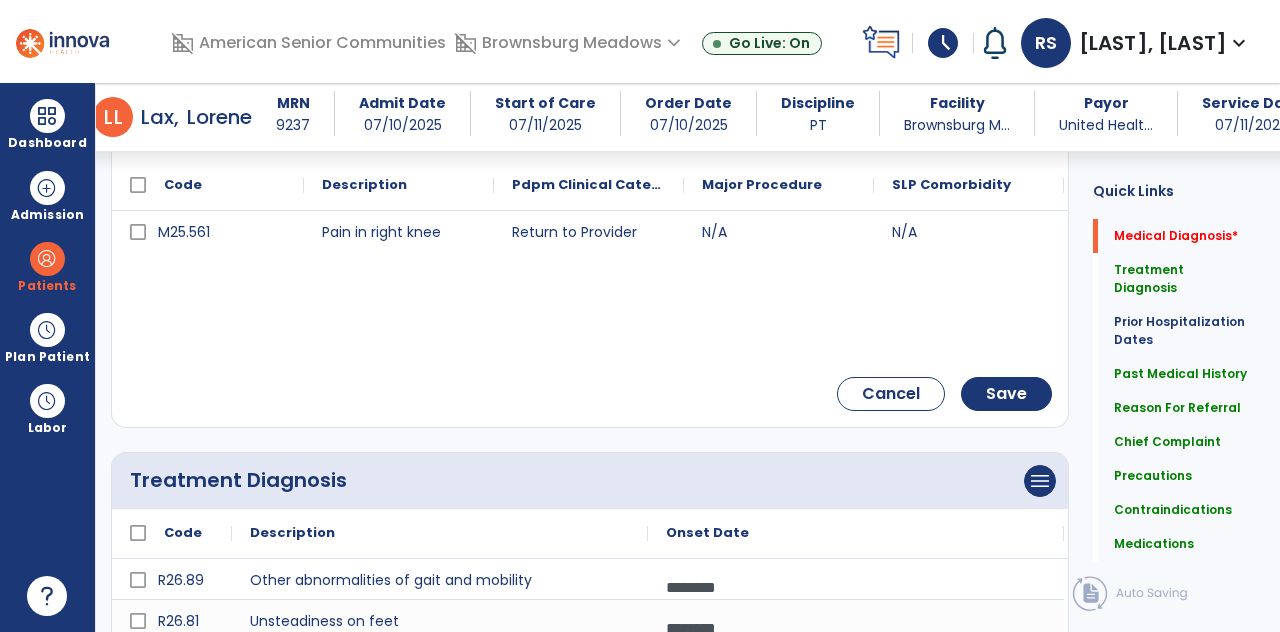 scroll, scrollTop: 399, scrollLeft: 0, axis: vertical 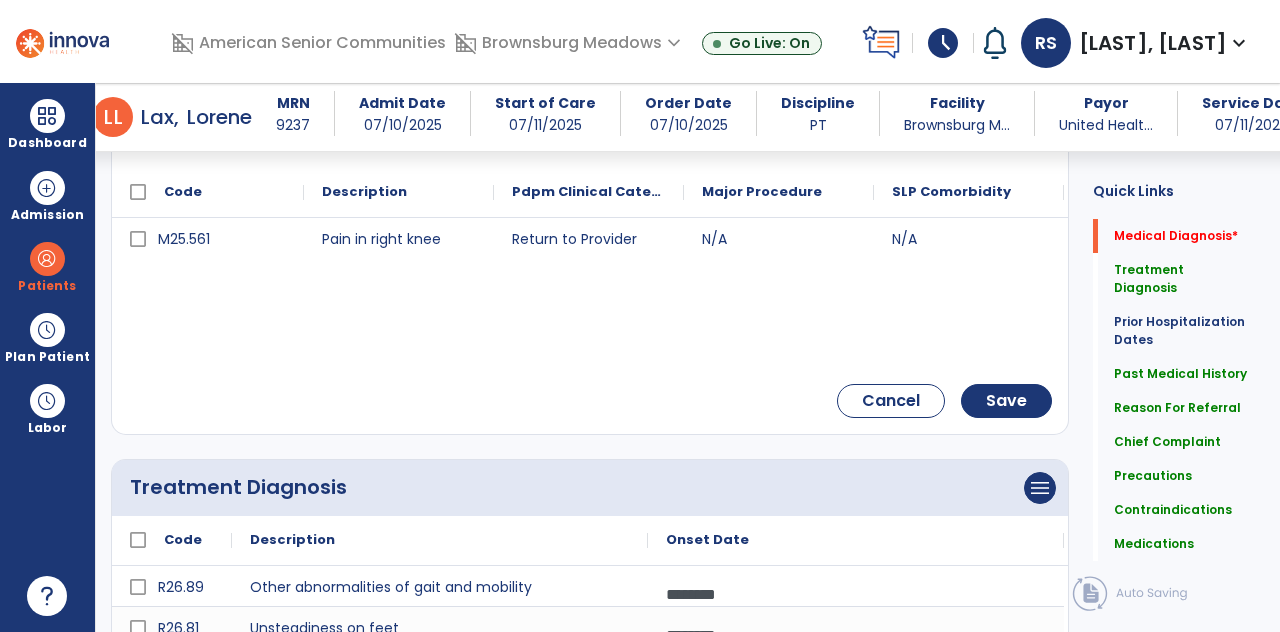 type on "**********" 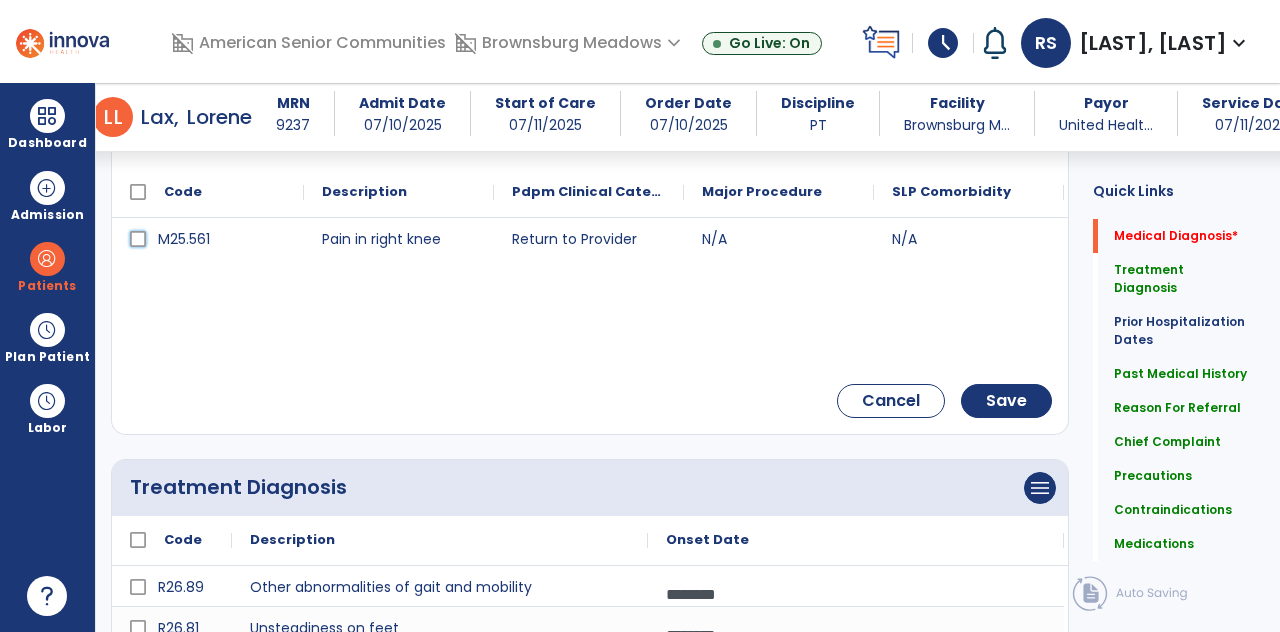 click on "**********" 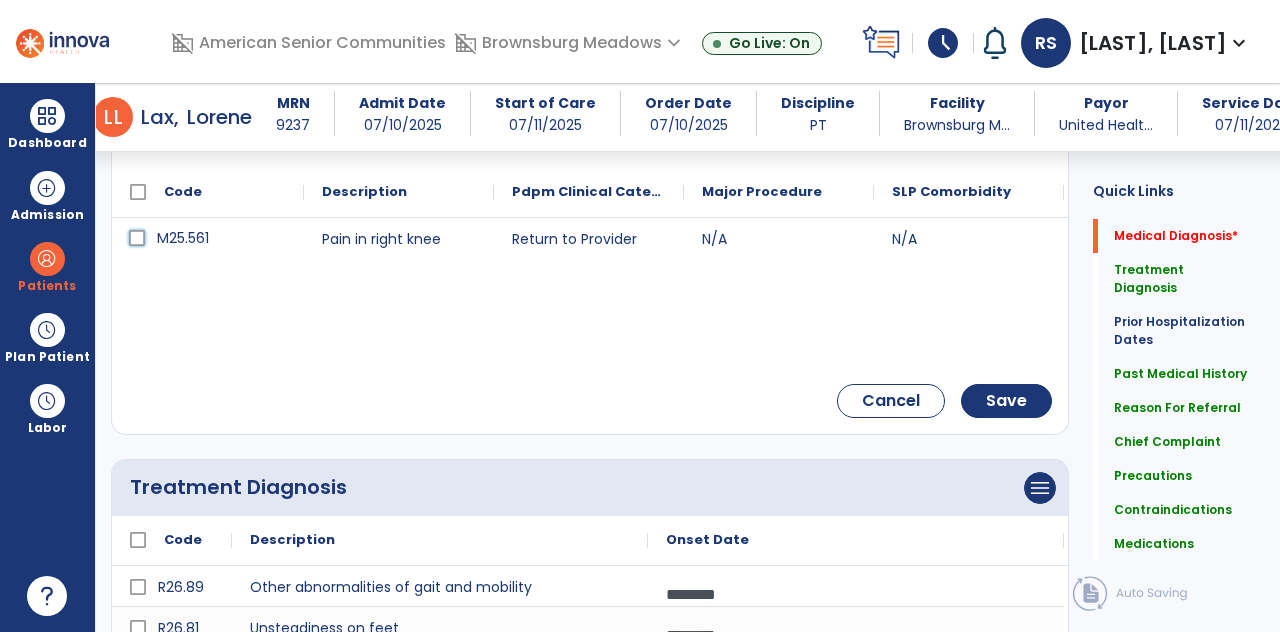 scroll, scrollTop: 82, scrollLeft: 0, axis: vertical 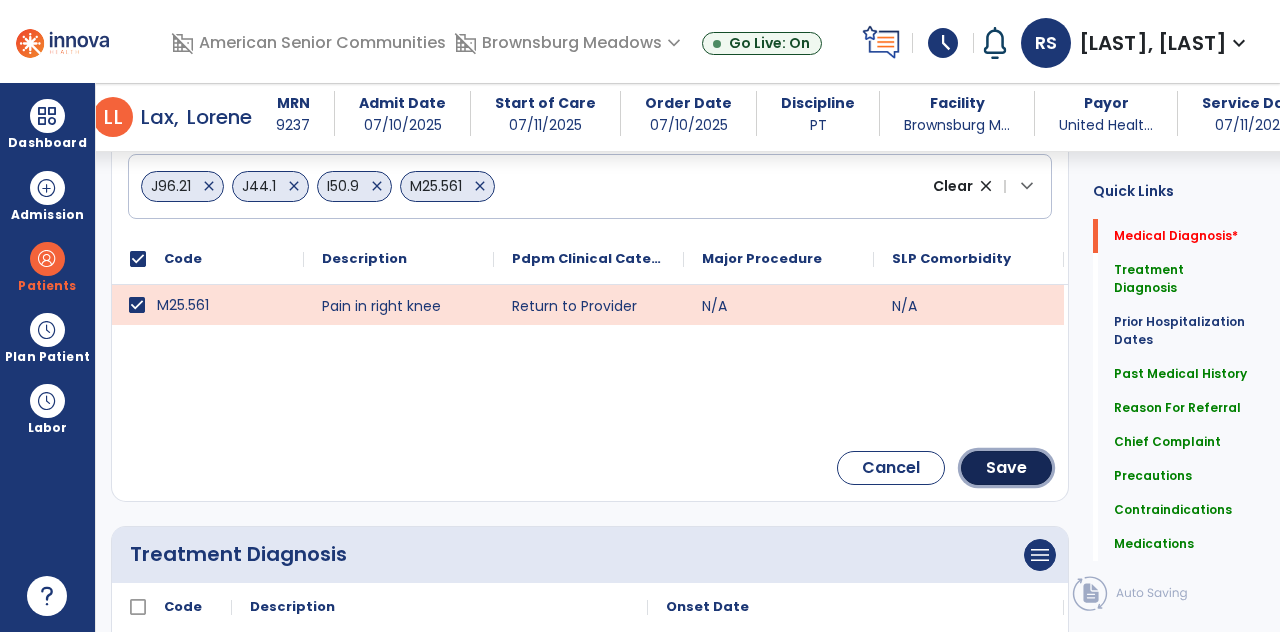 click on "Save" 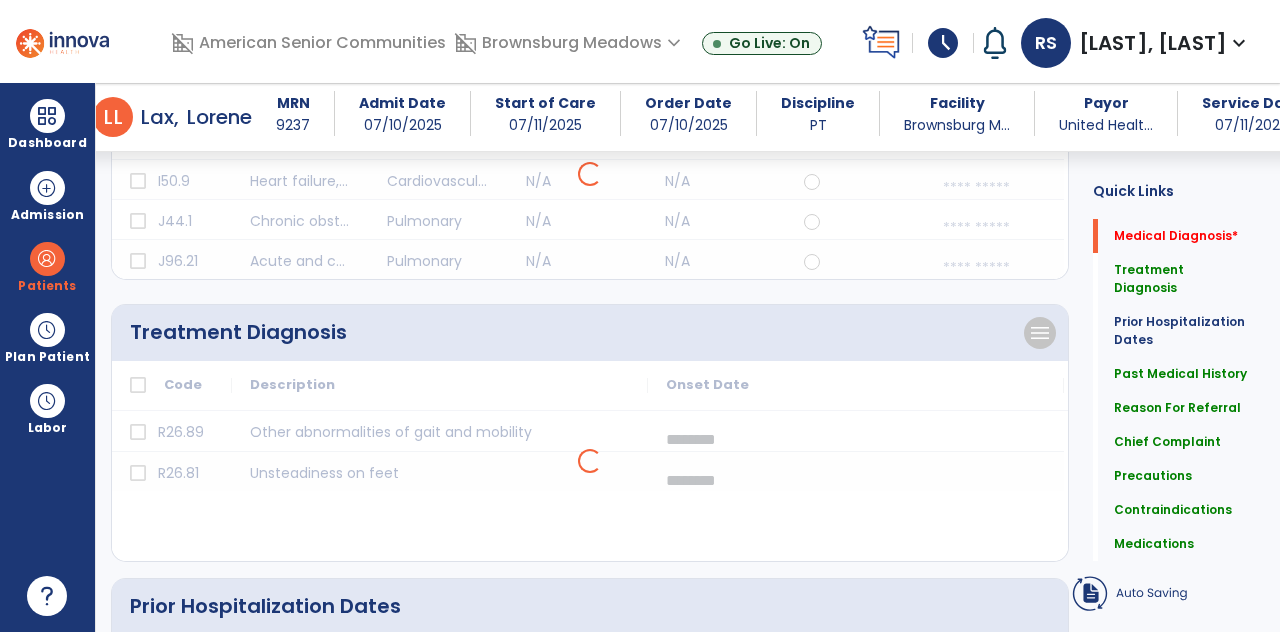 scroll, scrollTop: 168, scrollLeft: 0, axis: vertical 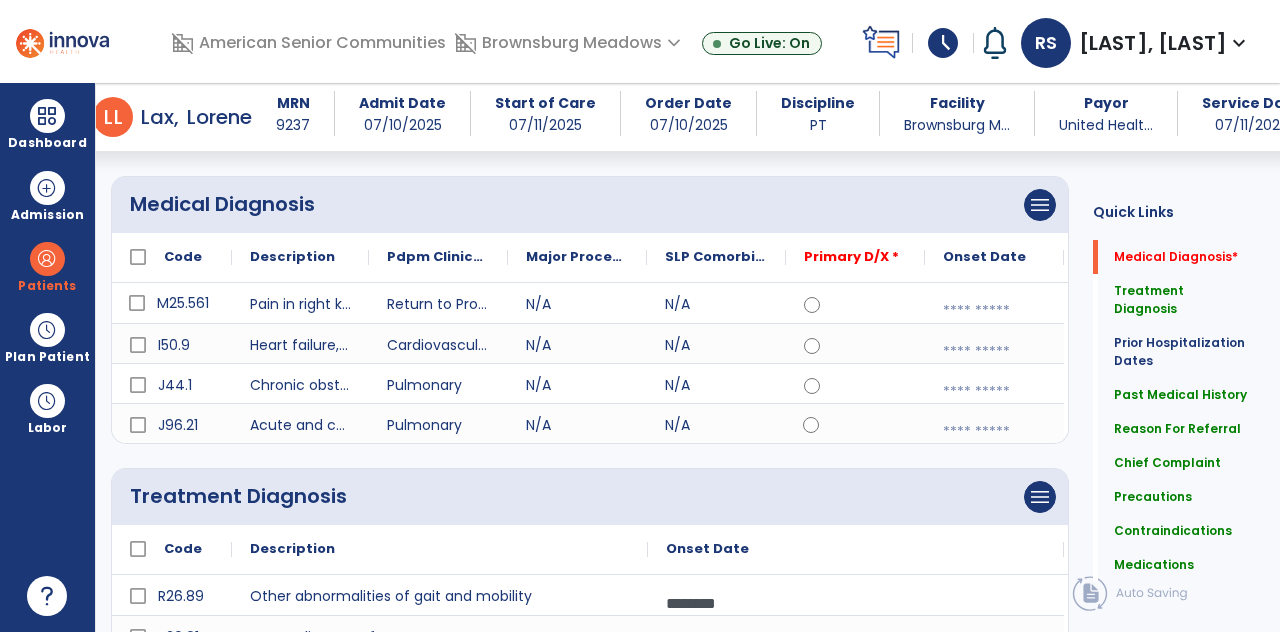 click 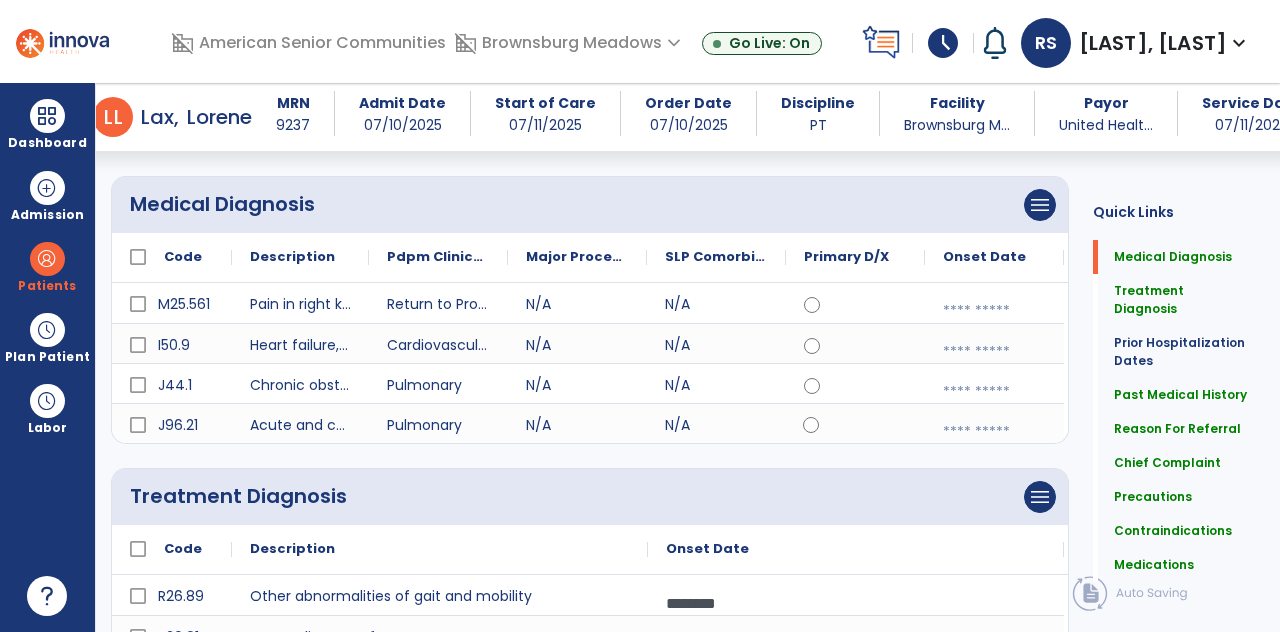 click at bounding box center (994, 432) 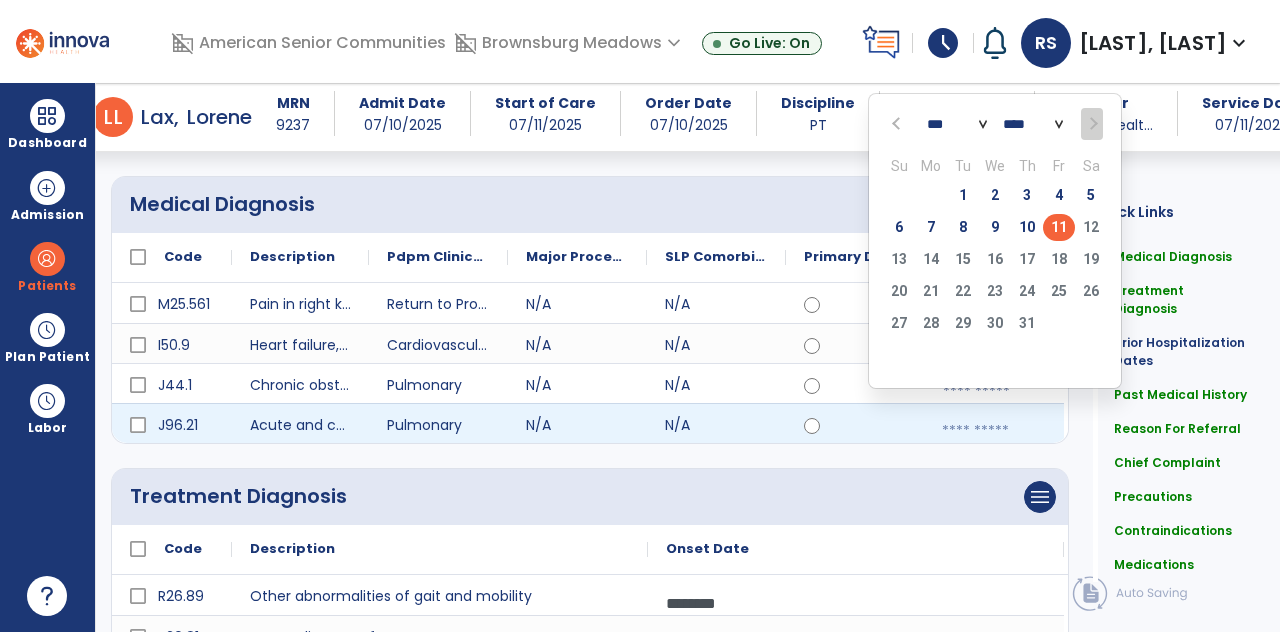 click on "2" 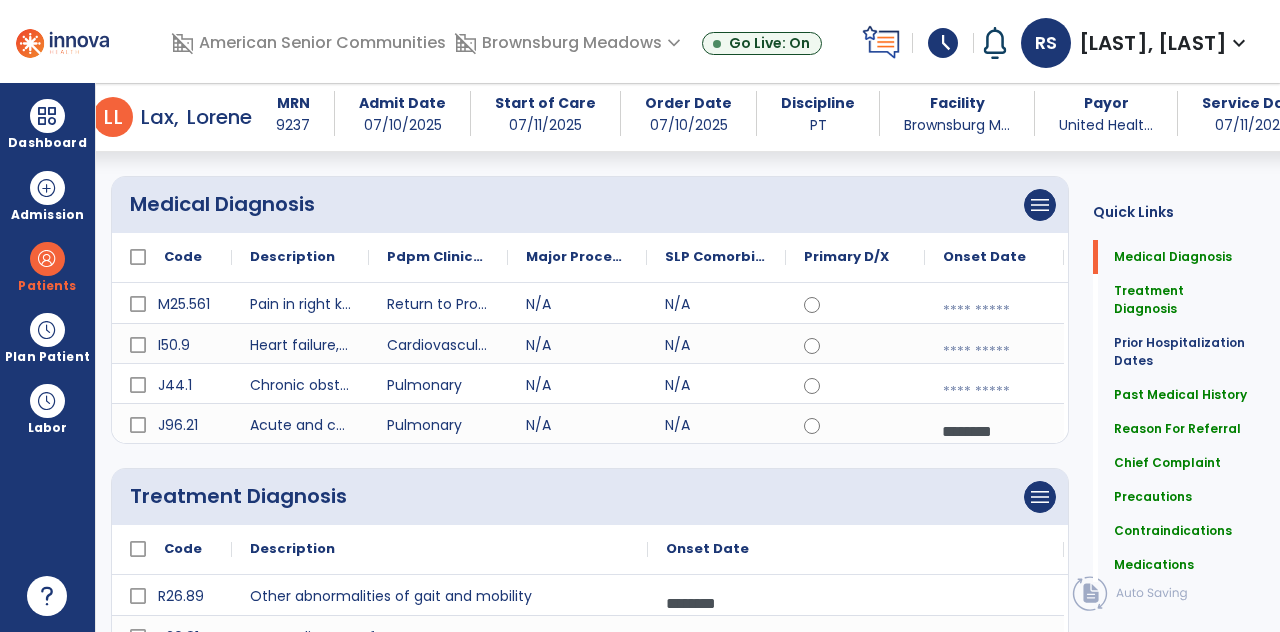 click on "********" at bounding box center [994, 431] 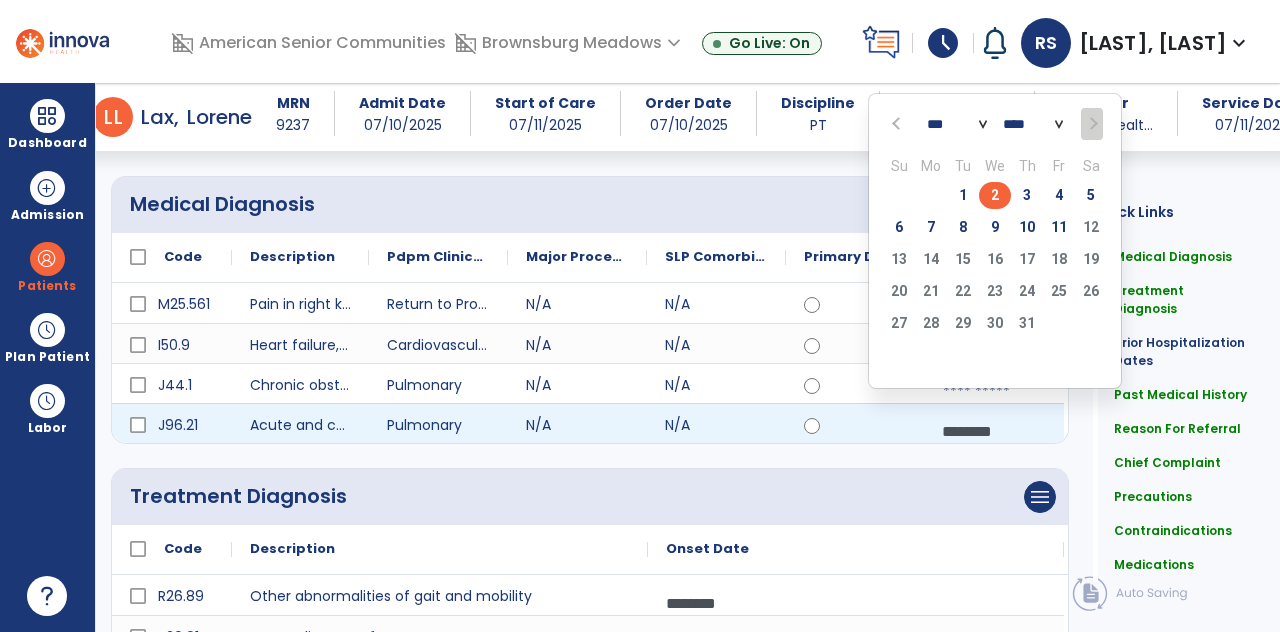 click on "2" 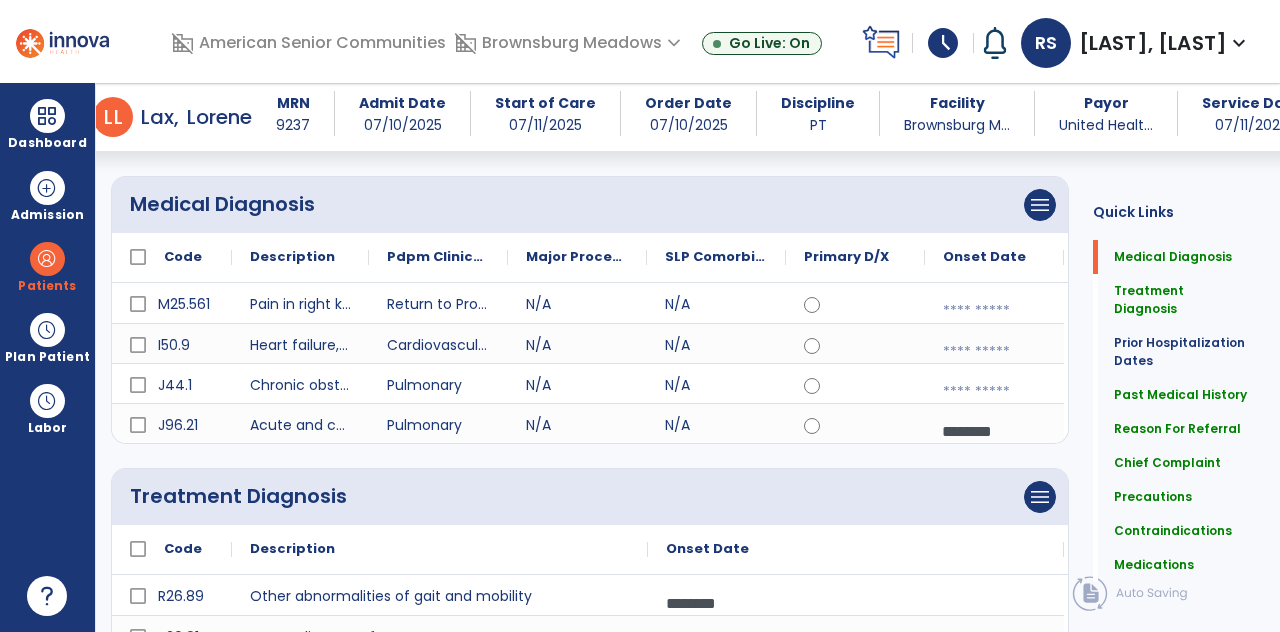 click at bounding box center (994, 352) 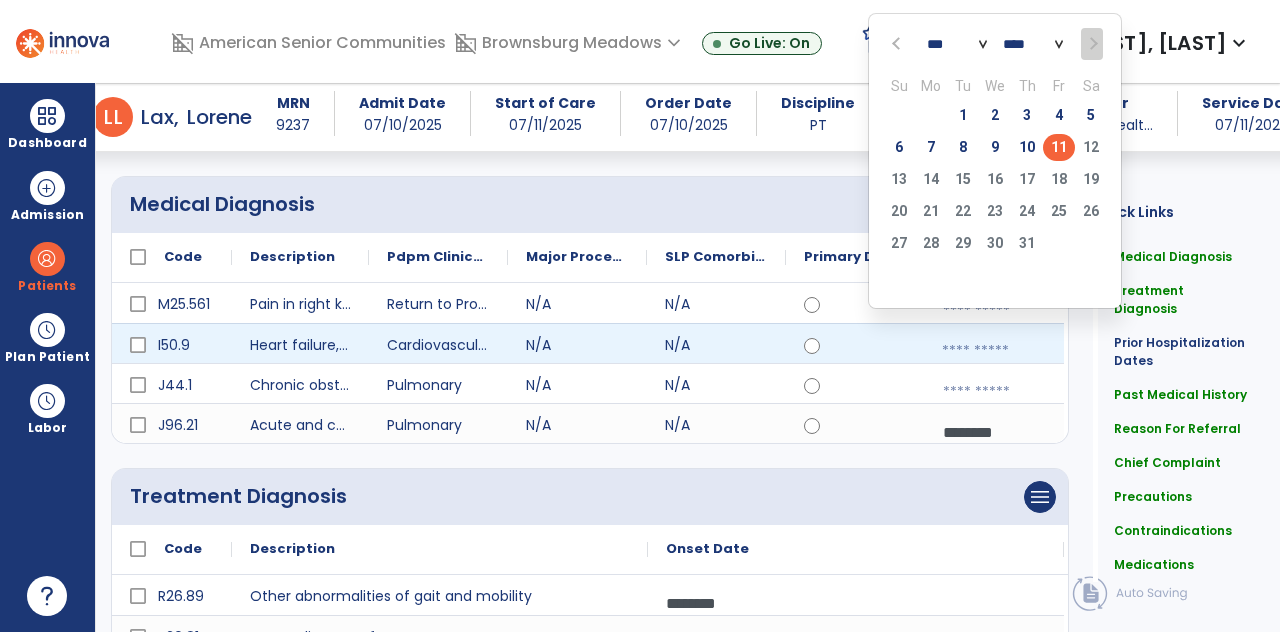 click on "2" 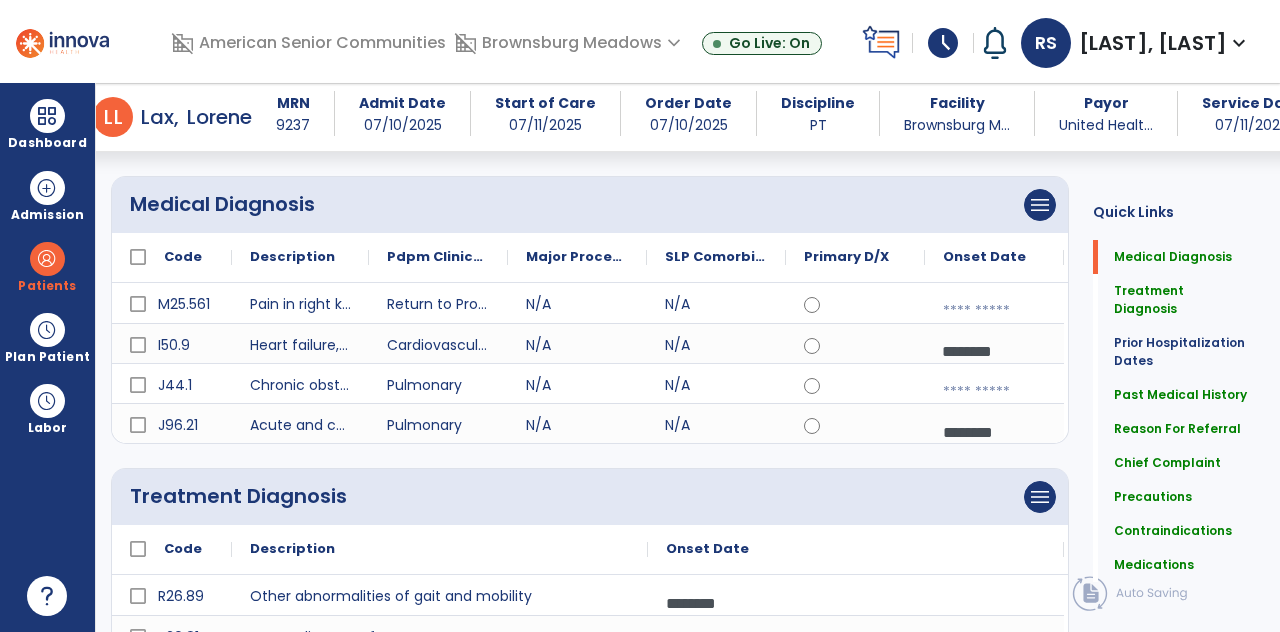 click at bounding box center [994, 311] 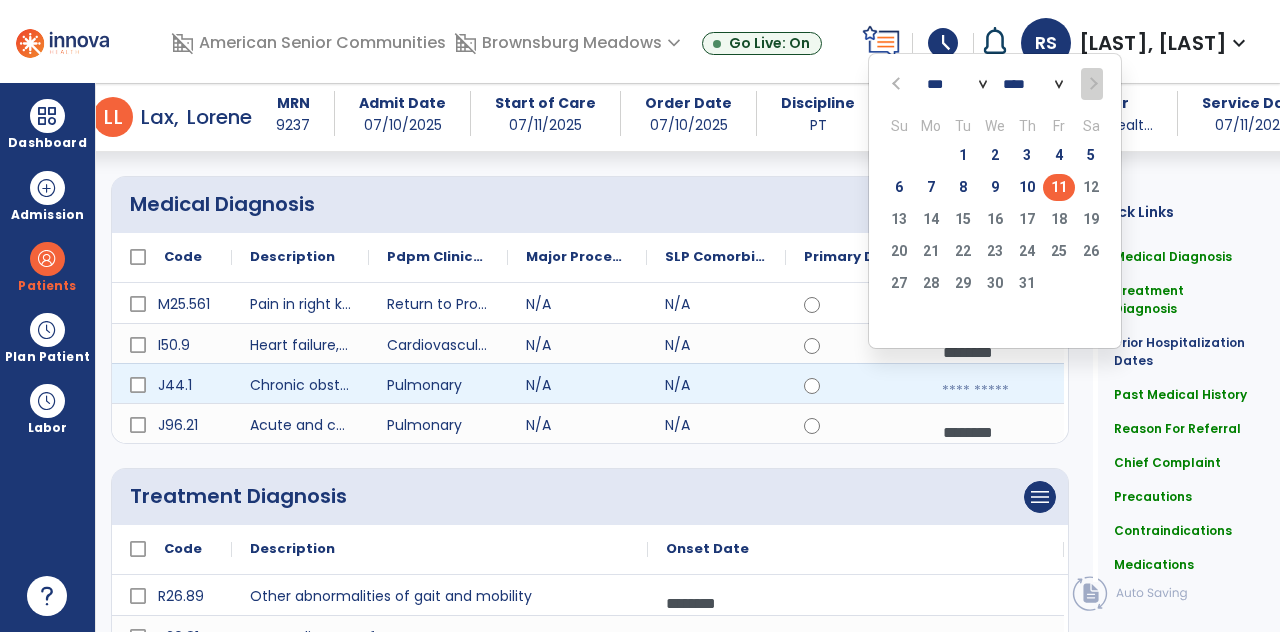 click on "2" 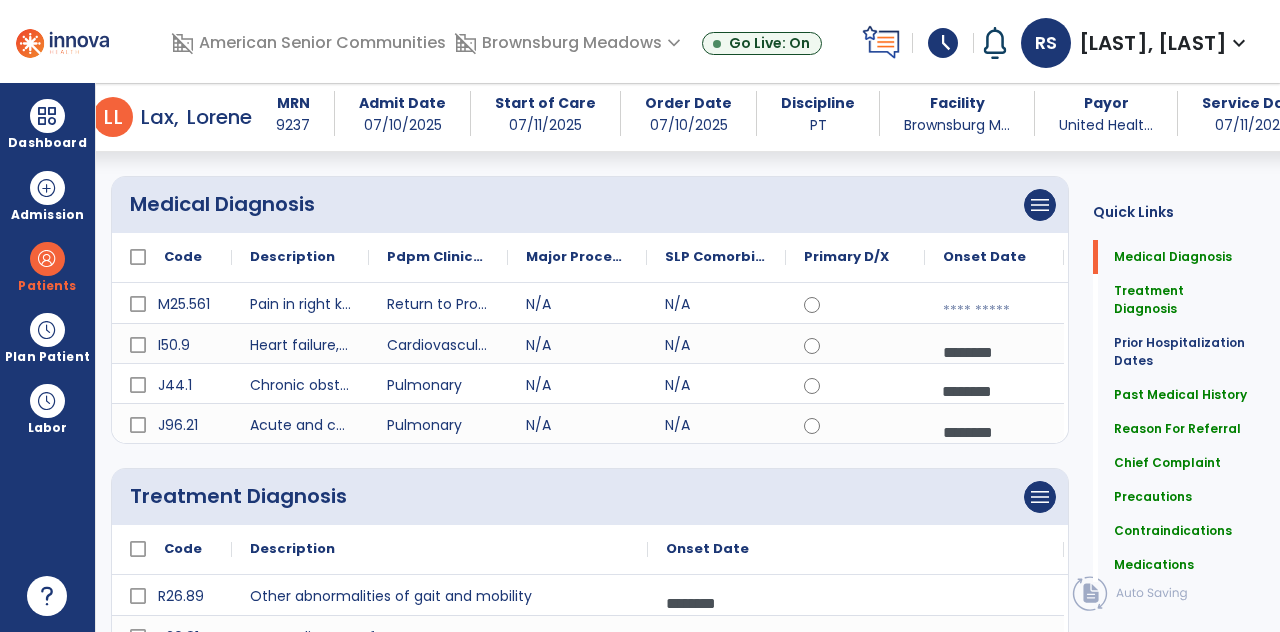 click at bounding box center (994, 311) 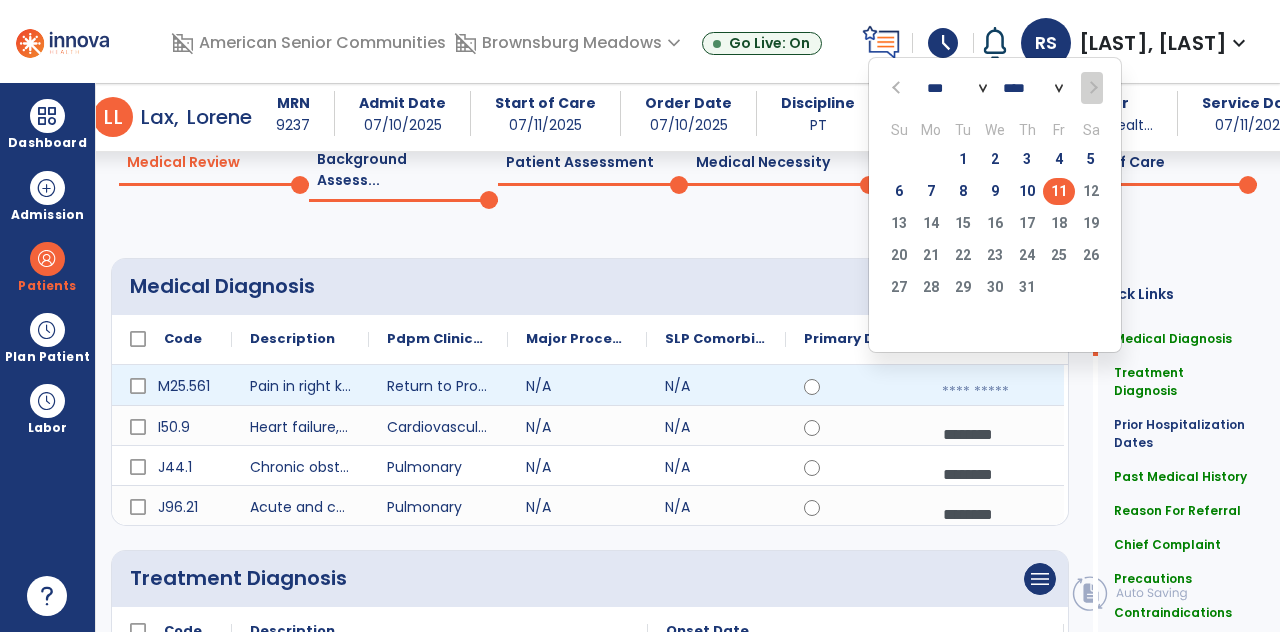 scroll, scrollTop: 81, scrollLeft: 0, axis: vertical 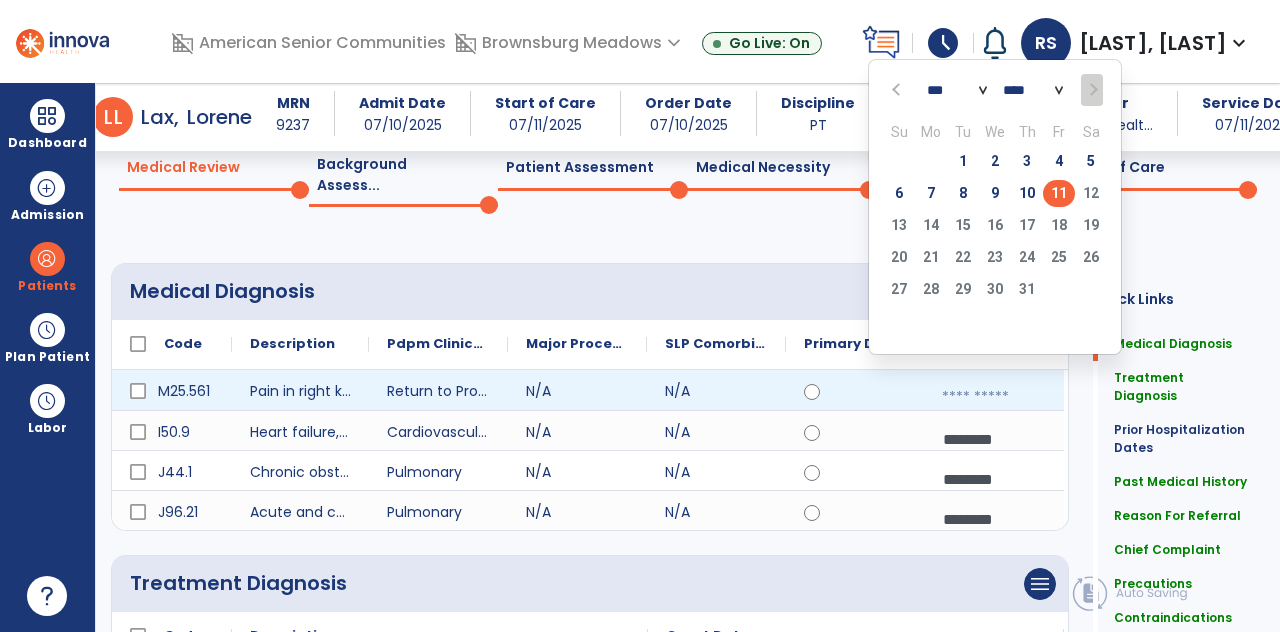 click on "2" 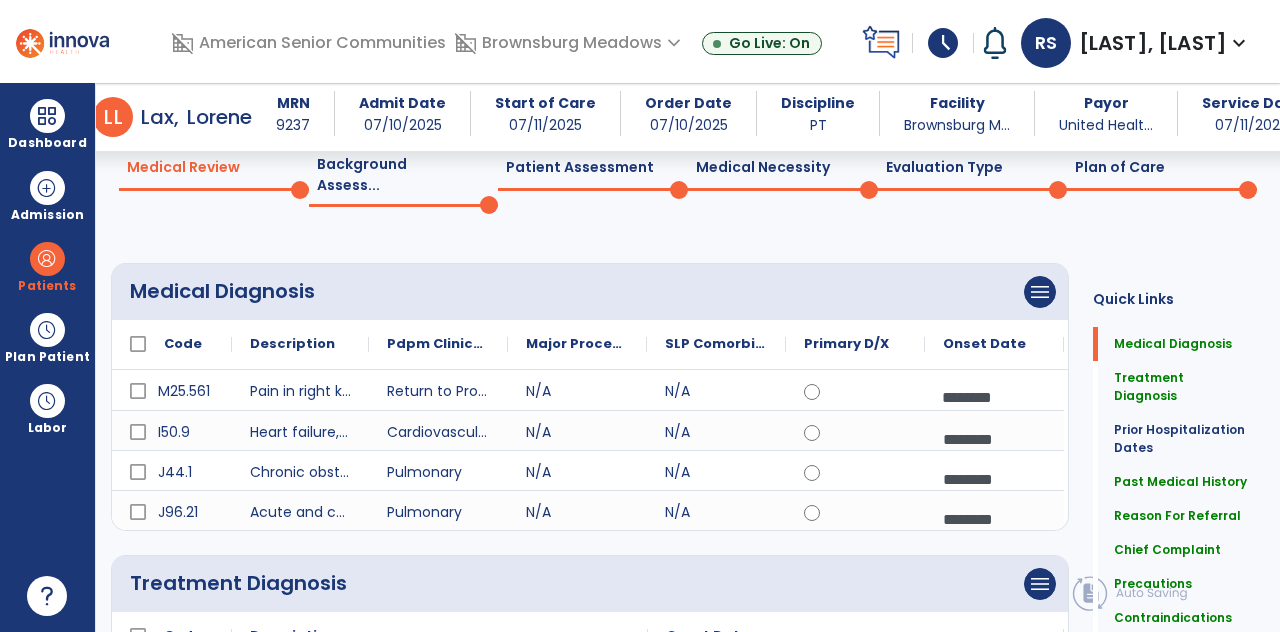scroll, scrollTop: 0, scrollLeft: 0, axis: both 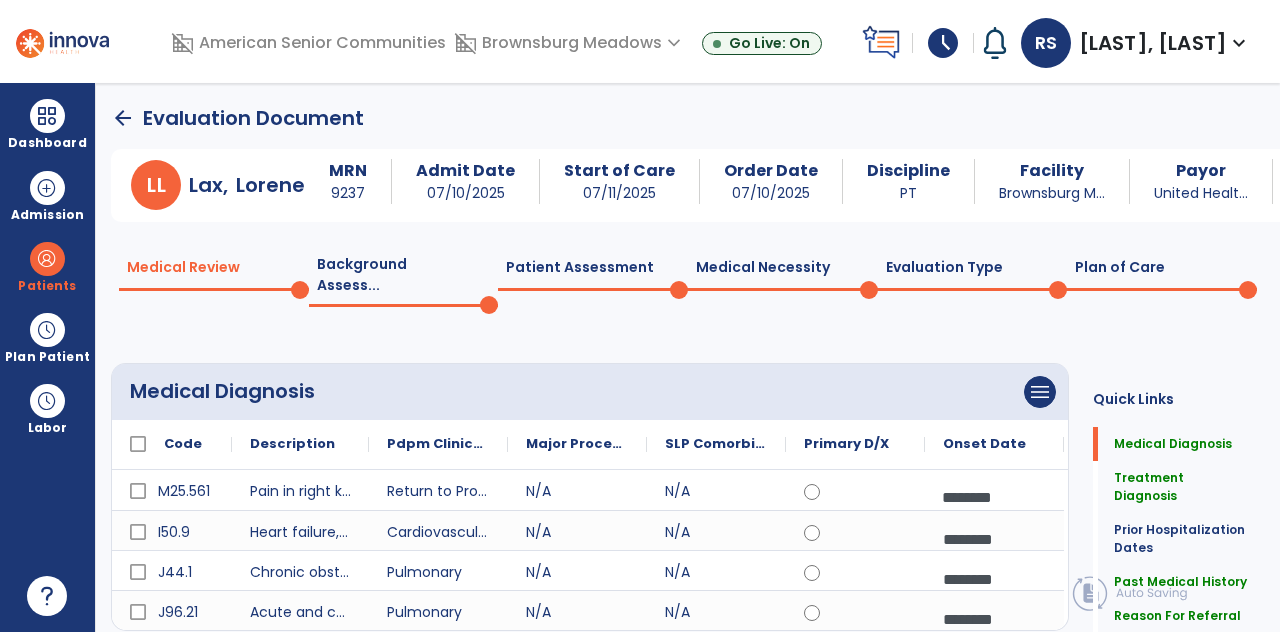 click on "Plan of Care  0" 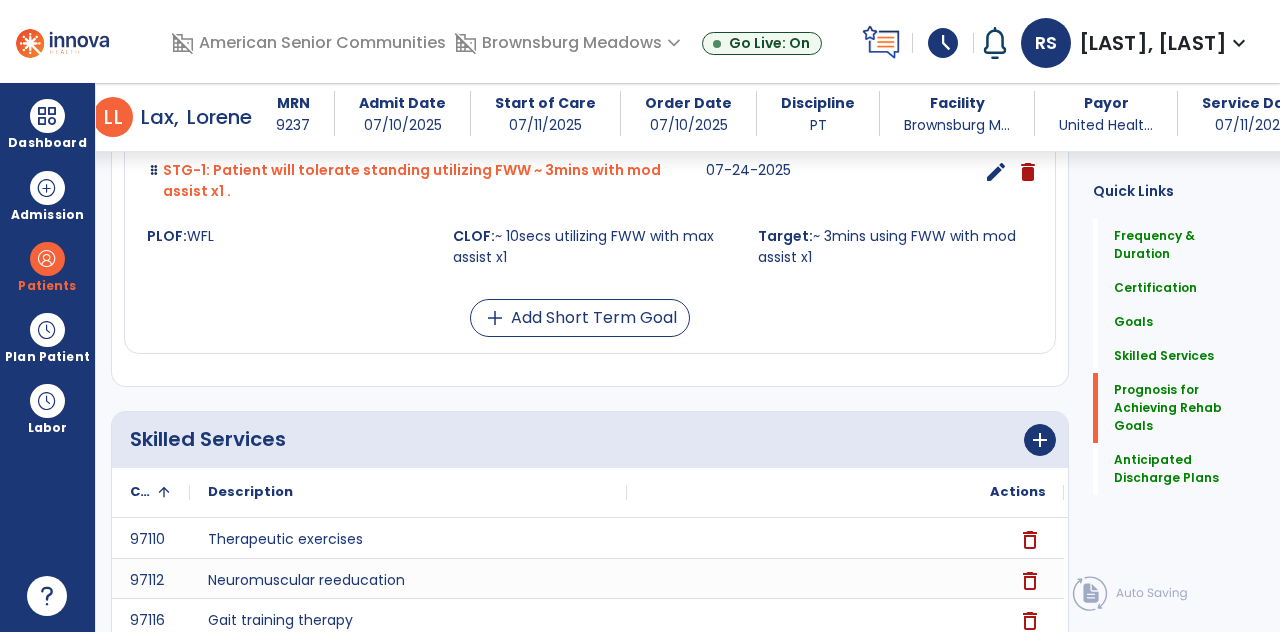 scroll, scrollTop: 2210, scrollLeft: 0, axis: vertical 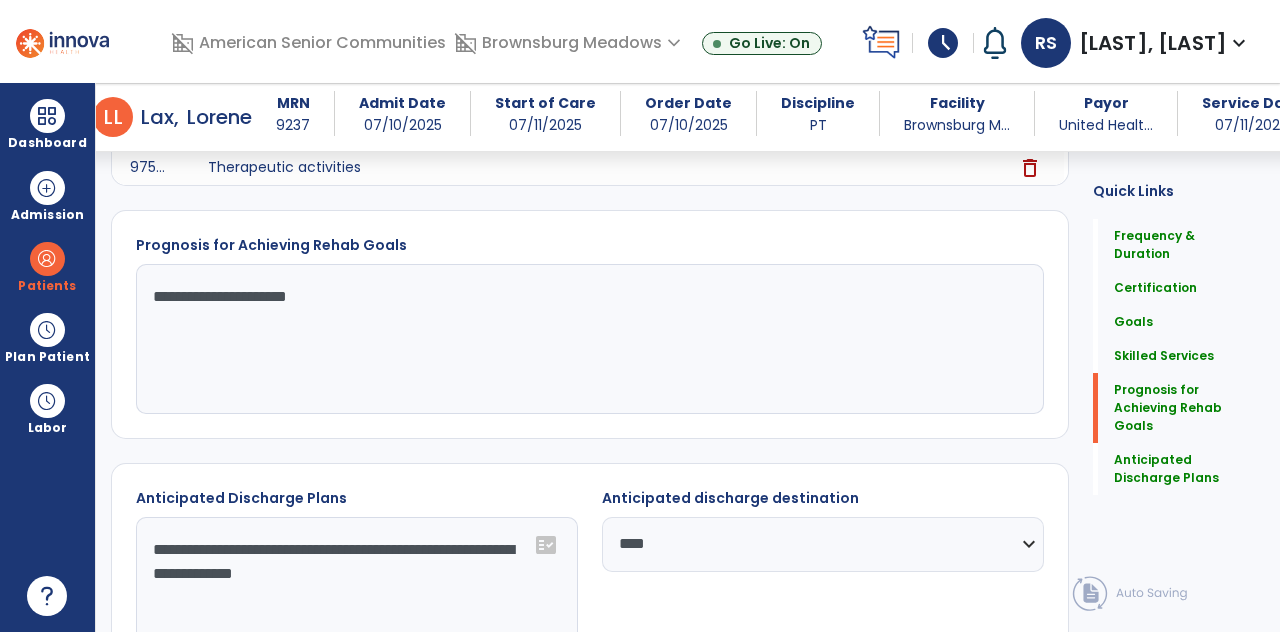 click on "Sign Doc" 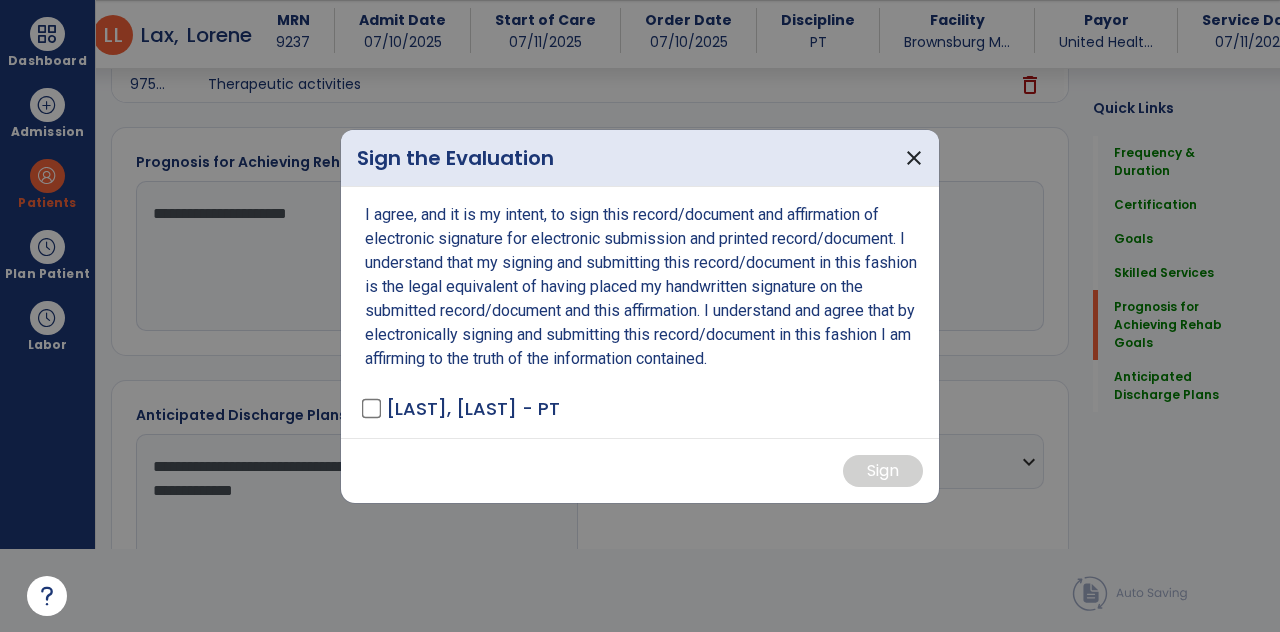 scroll, scrollTop: 0, scrollLeft: 0, axis: both 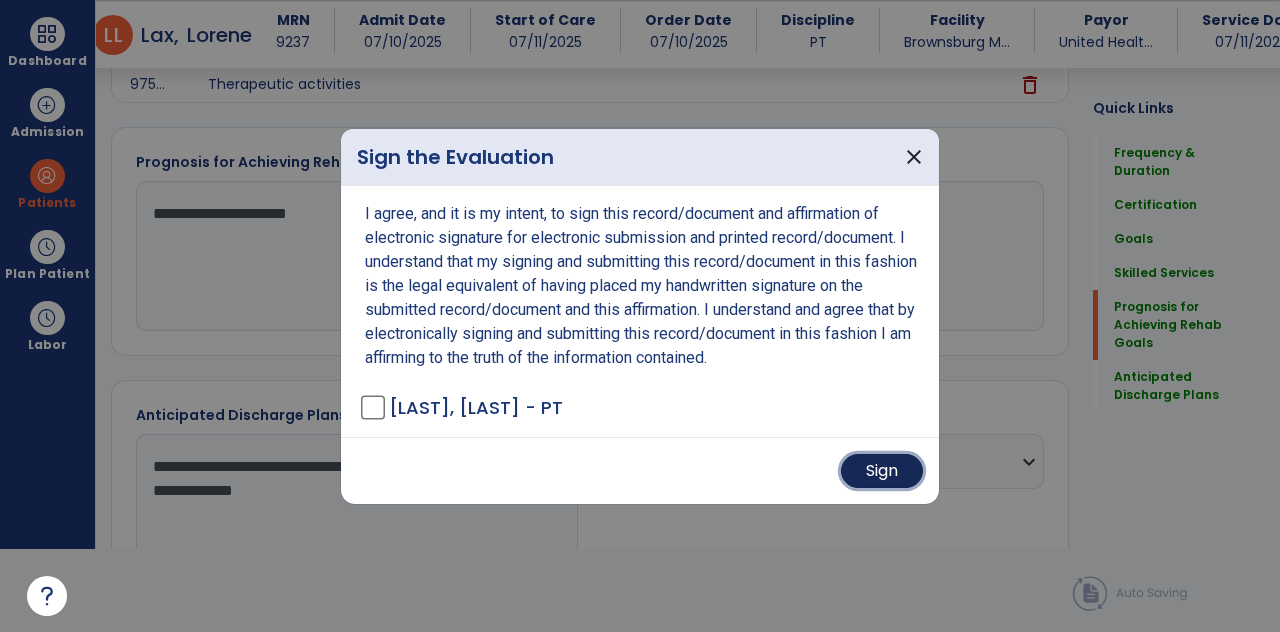 click on "Sign" at bounding box center (882, 471) 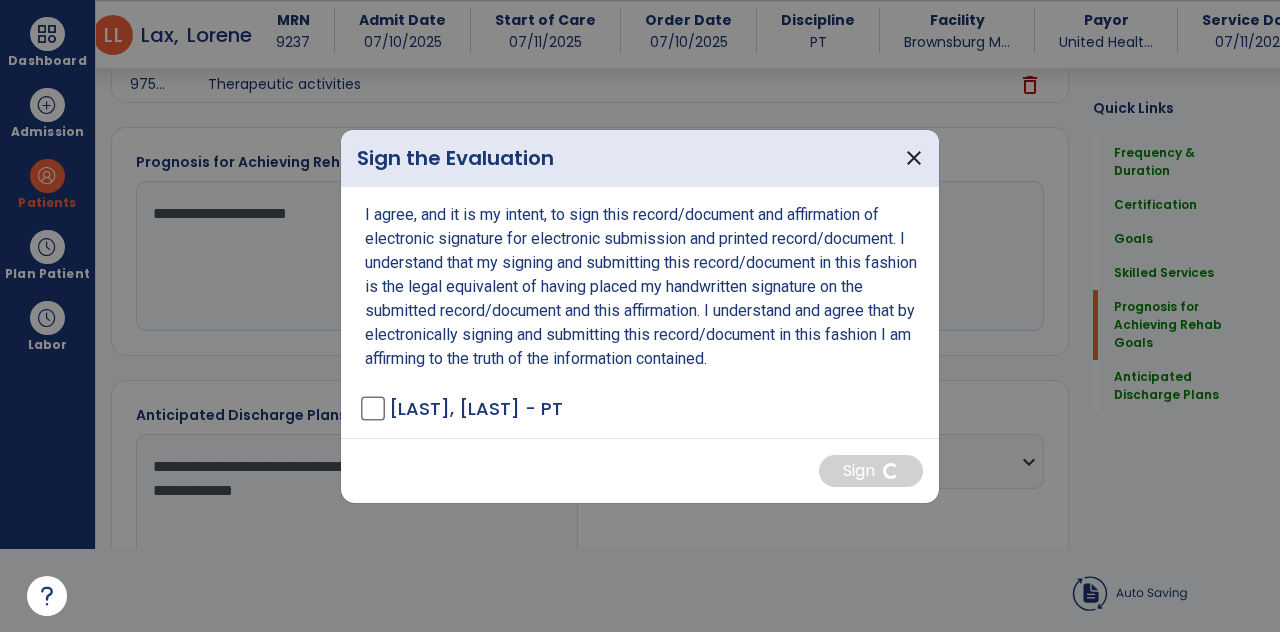 scroll, scrollTop: 2208, scrollLeft: 0, axis: vertical 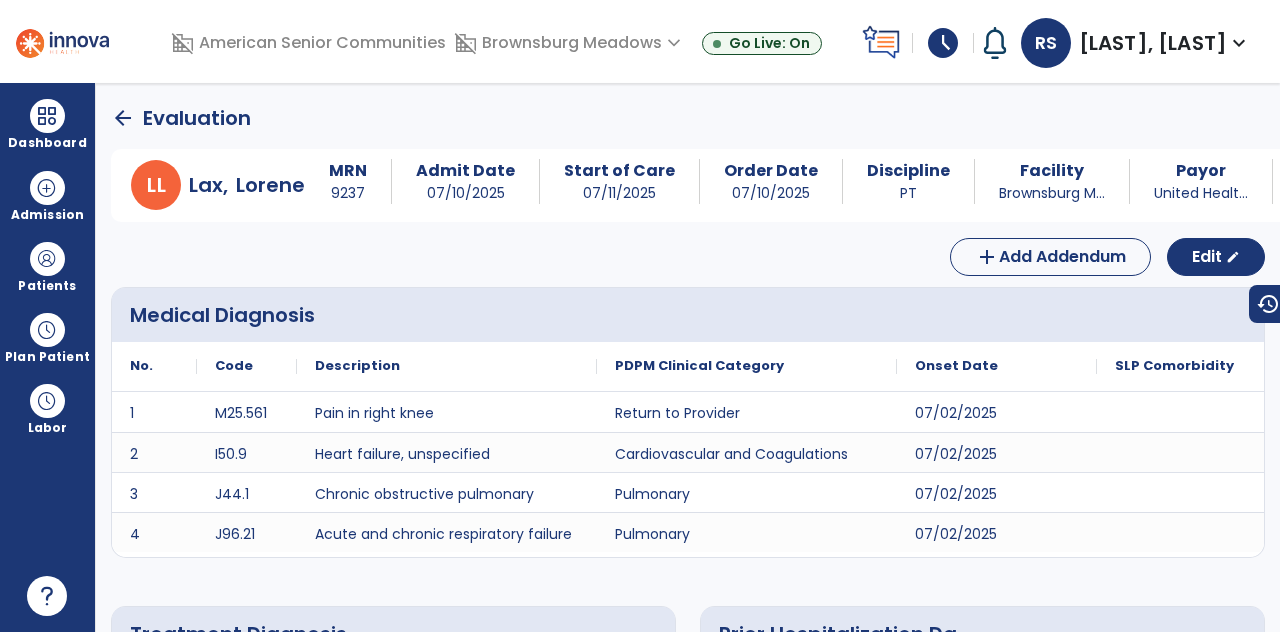 click at bounding box center [47, 116] 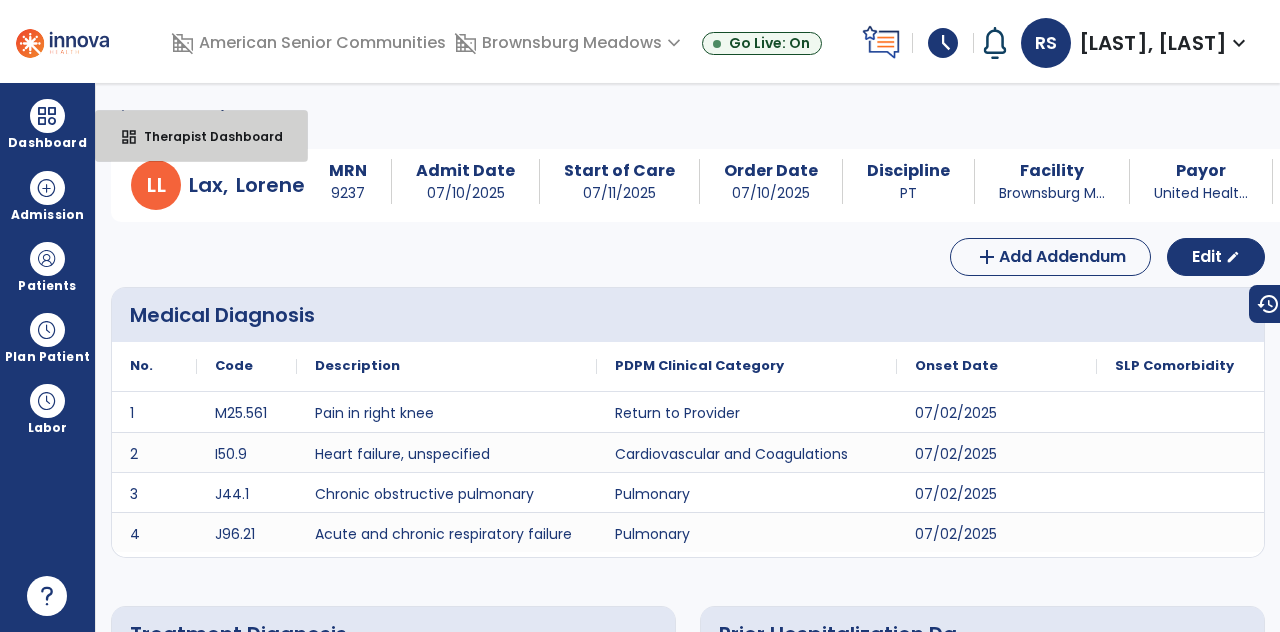 click on "dashboard" at bounding box center (129, 137) 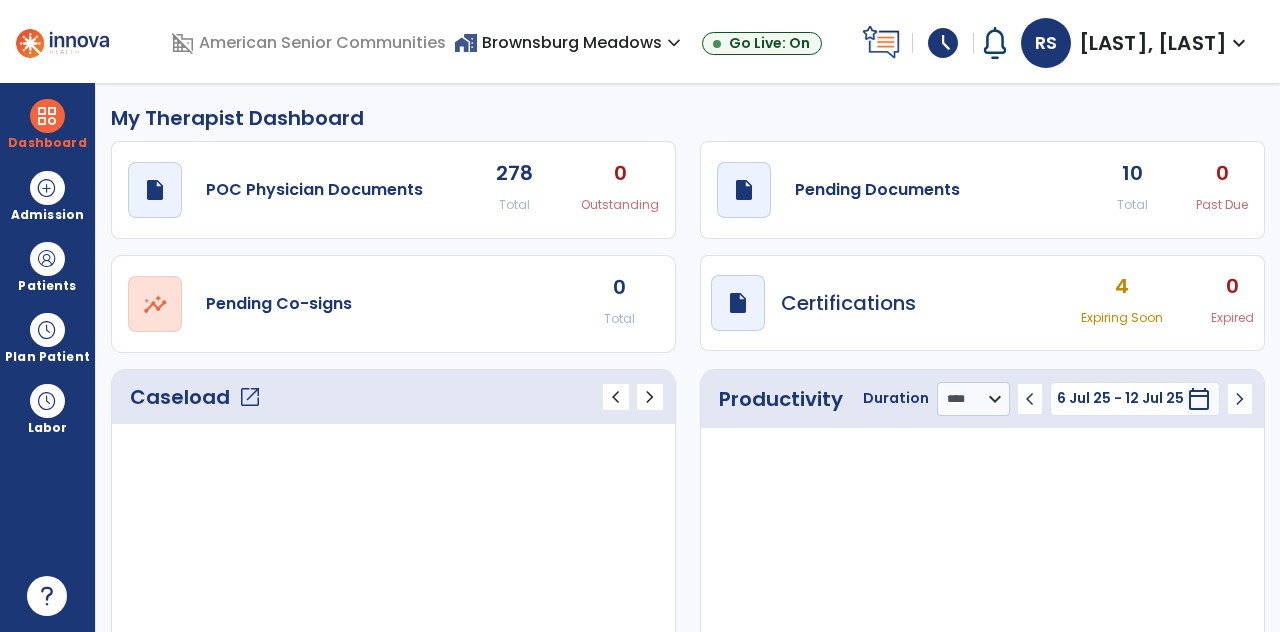 click on "draft   open_in_new  Pending Documents 10 Total 0 Past Due" 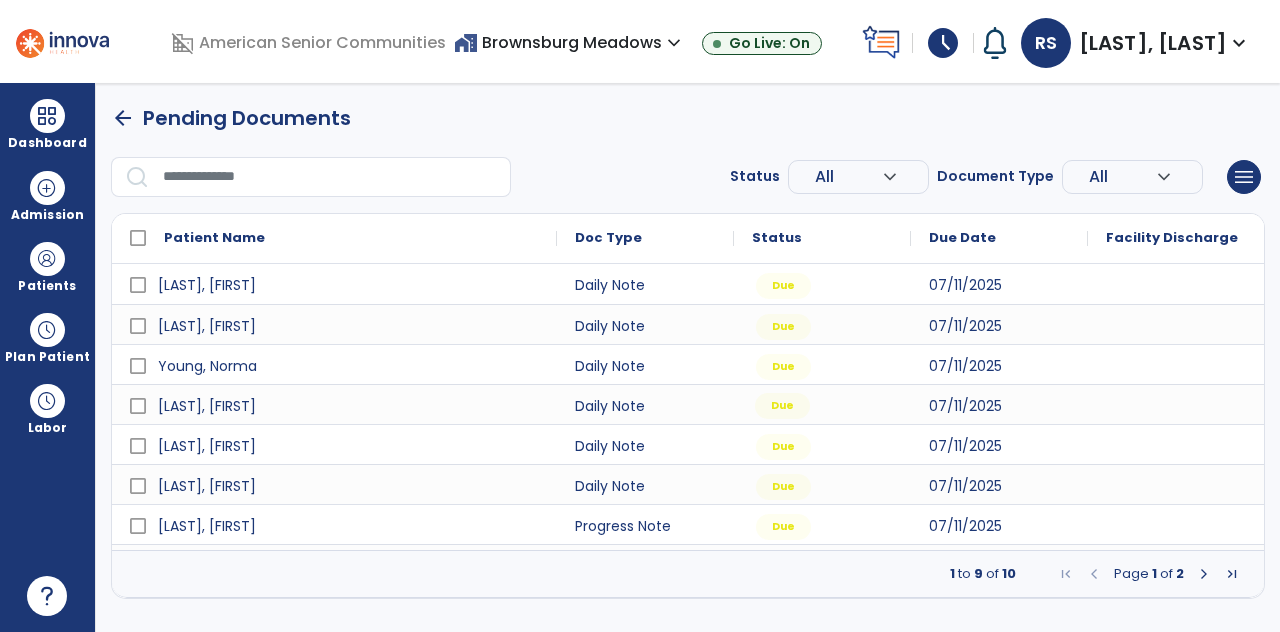 click on "Incomplete" at bounding box center (805, 606) 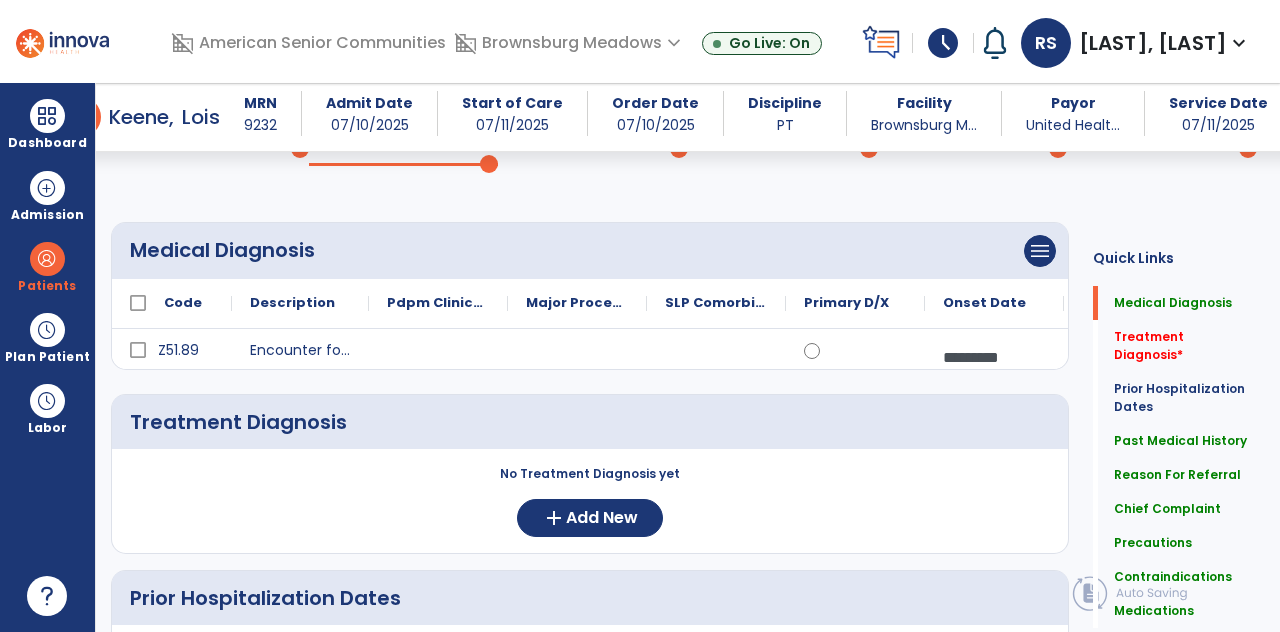 scroll, scrollTop: 120, scrollLeft: 0, axis: vertical 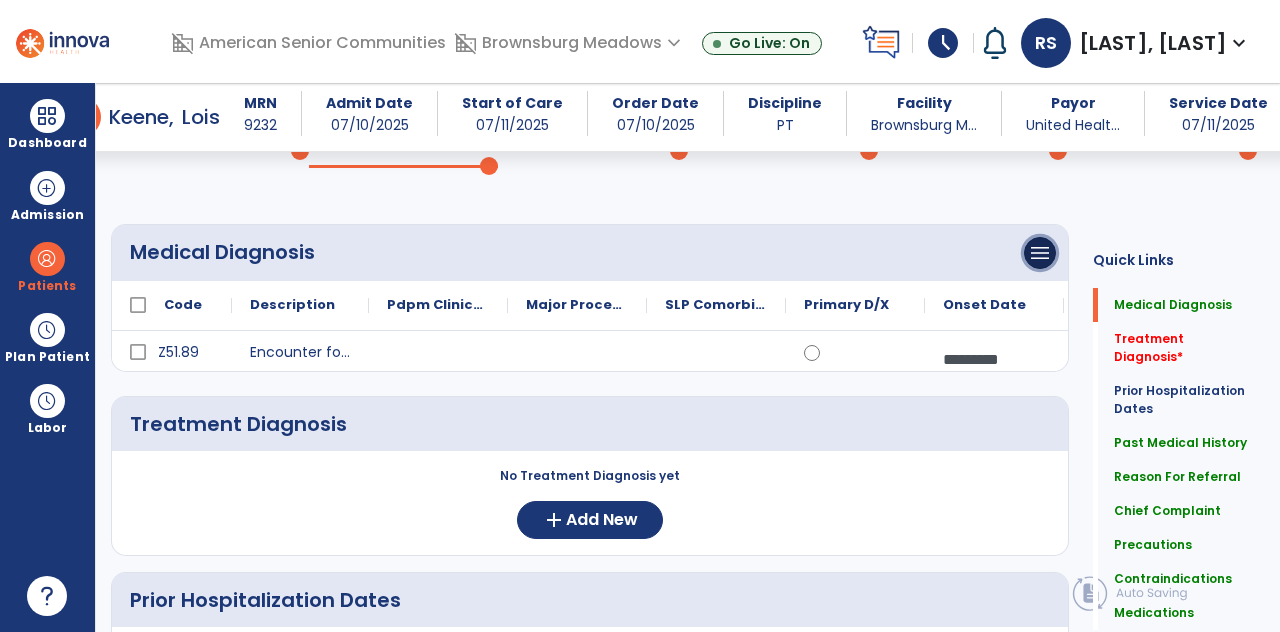 click on "menu" at bounding box center (1040, 253) 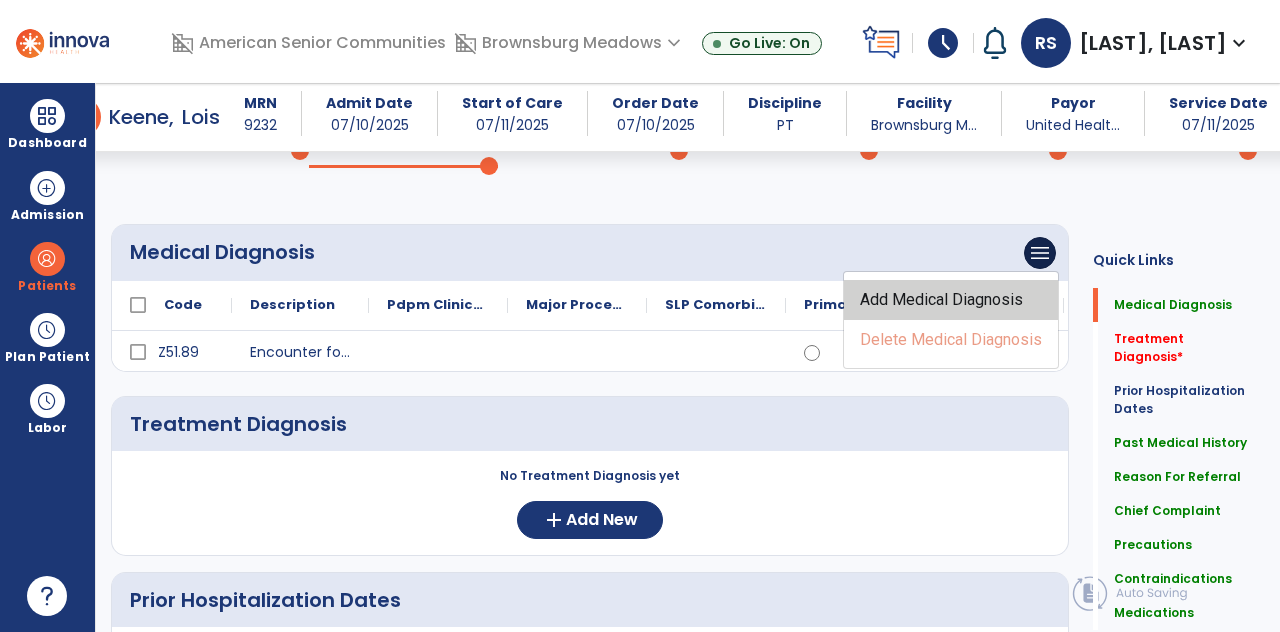 click on "Add Medical Diagnosis" 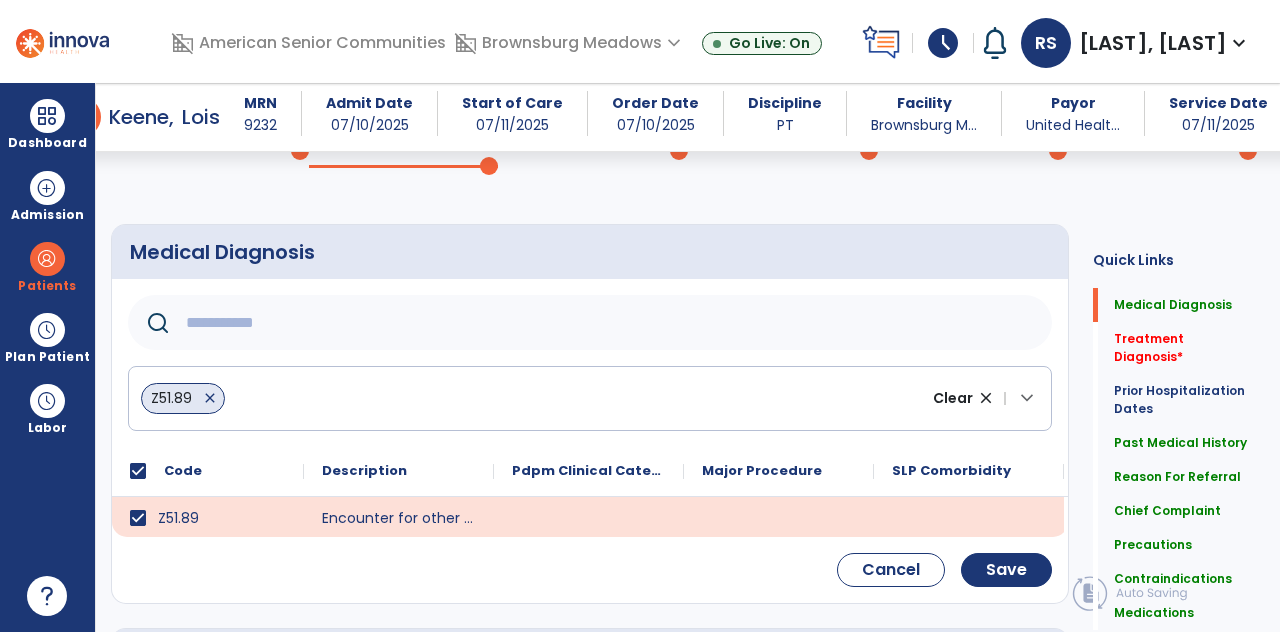 click 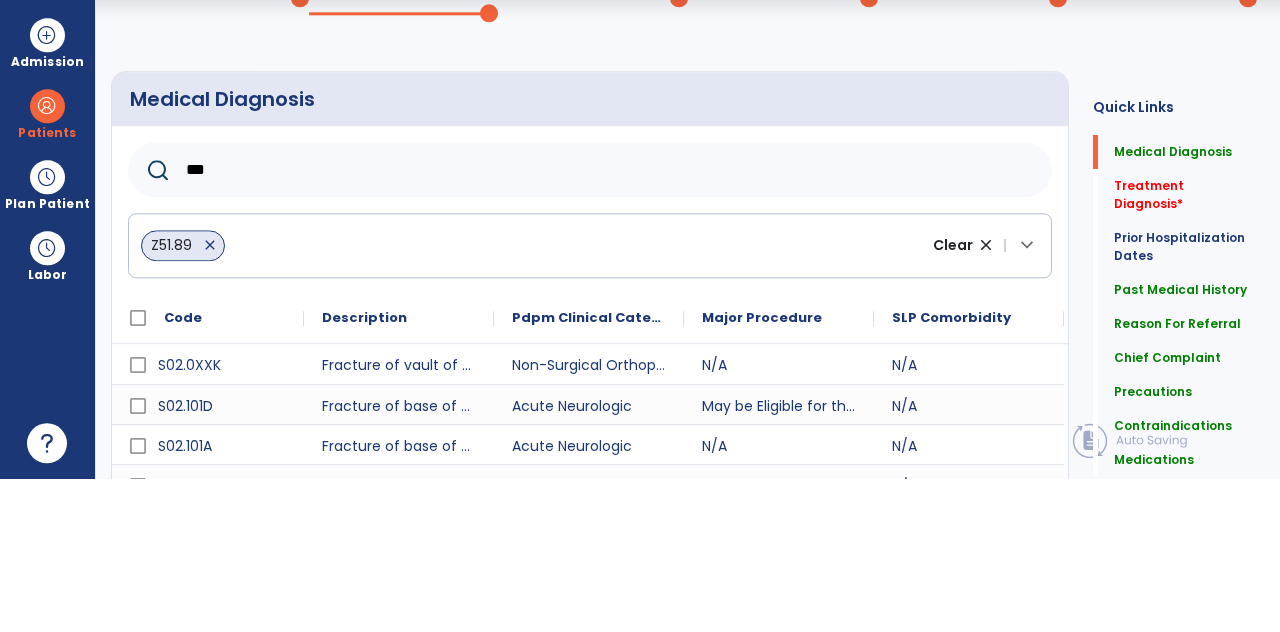 scroll, scrollTop: 96, scrollLeft: 0, axis: vertical 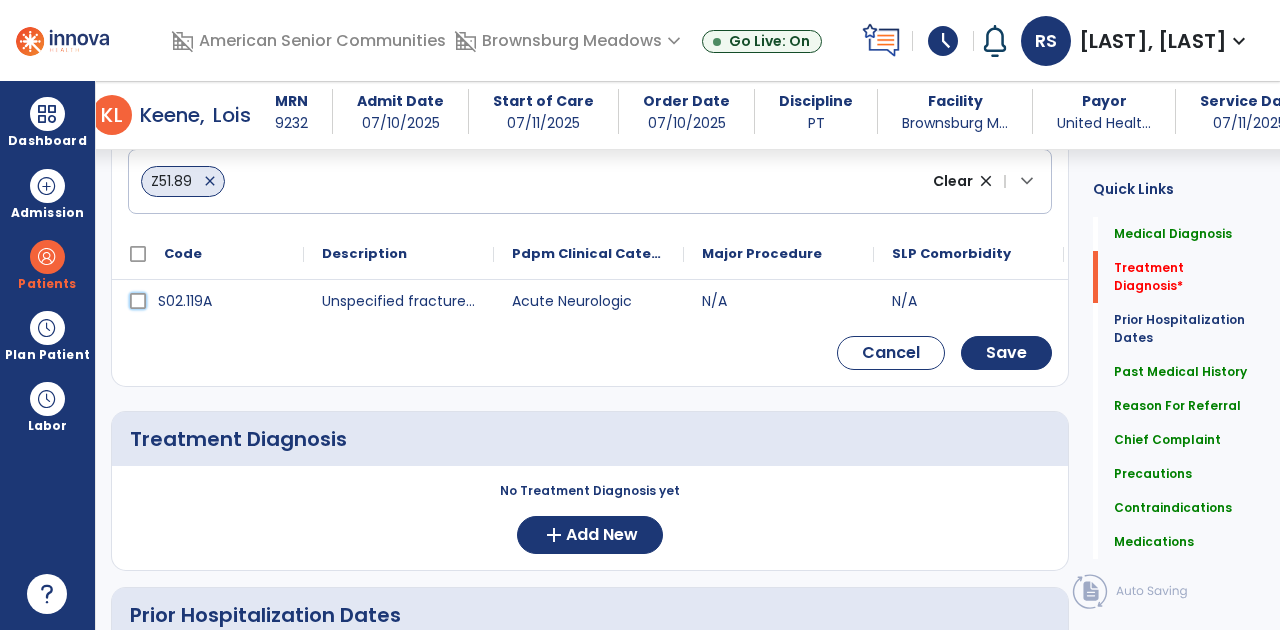 click 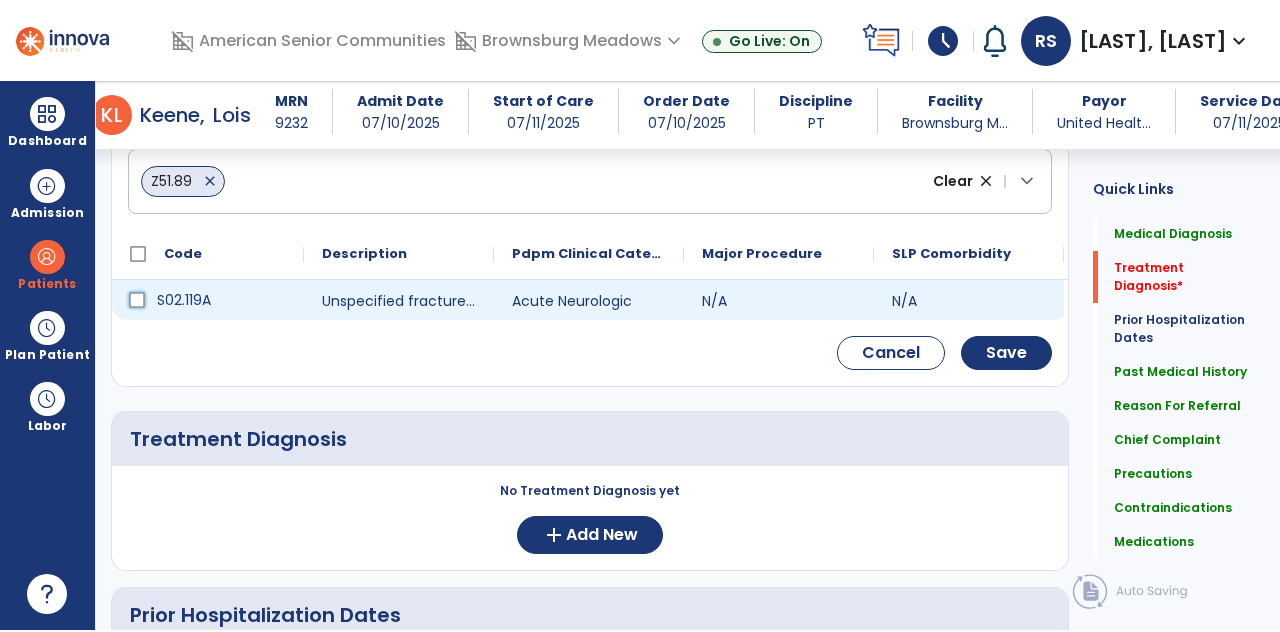 scroll, scrollTop: 82, scrollLeft: 0, axis: vertical 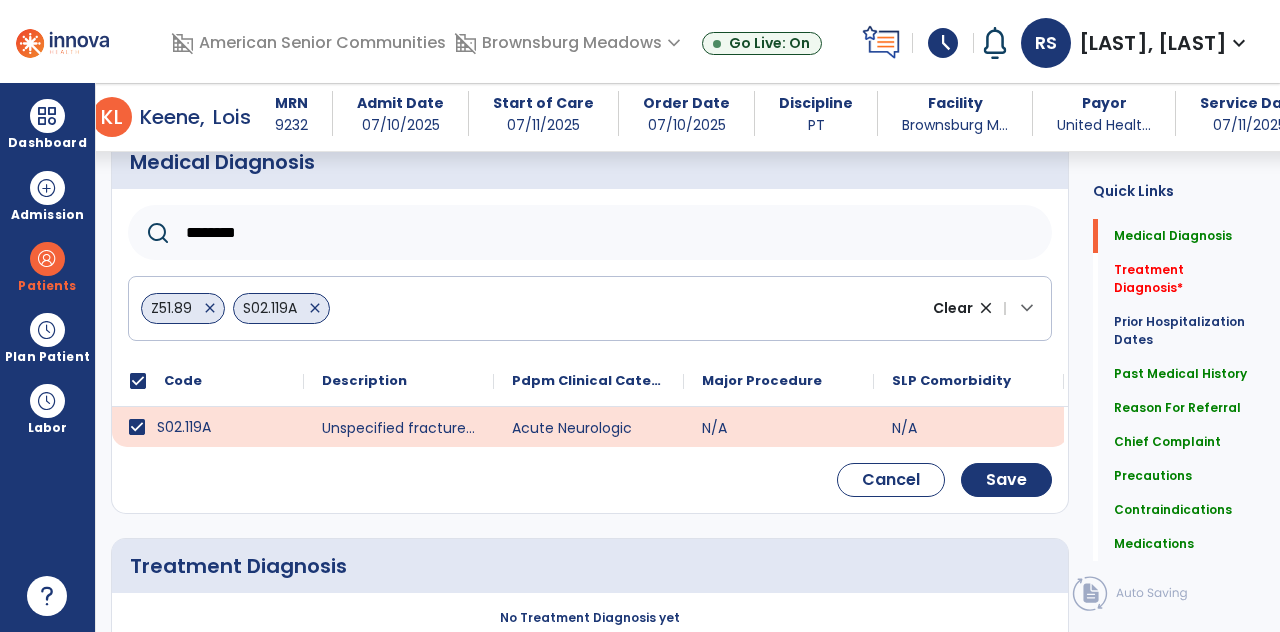 click on "********" 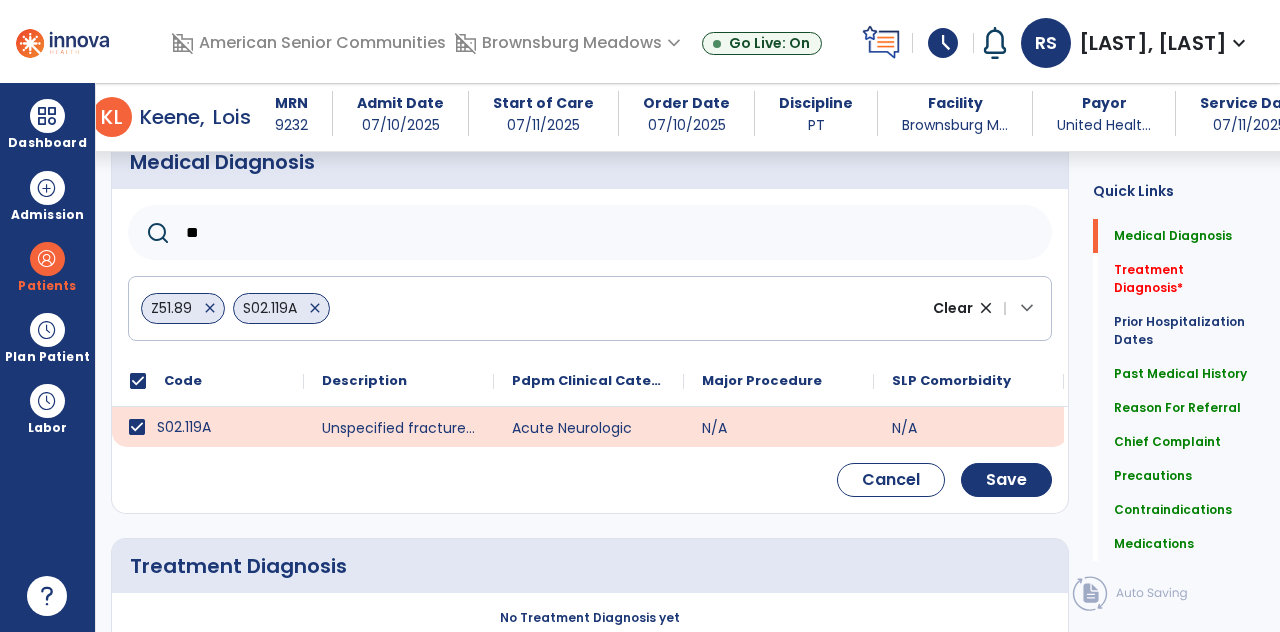 type on "*" 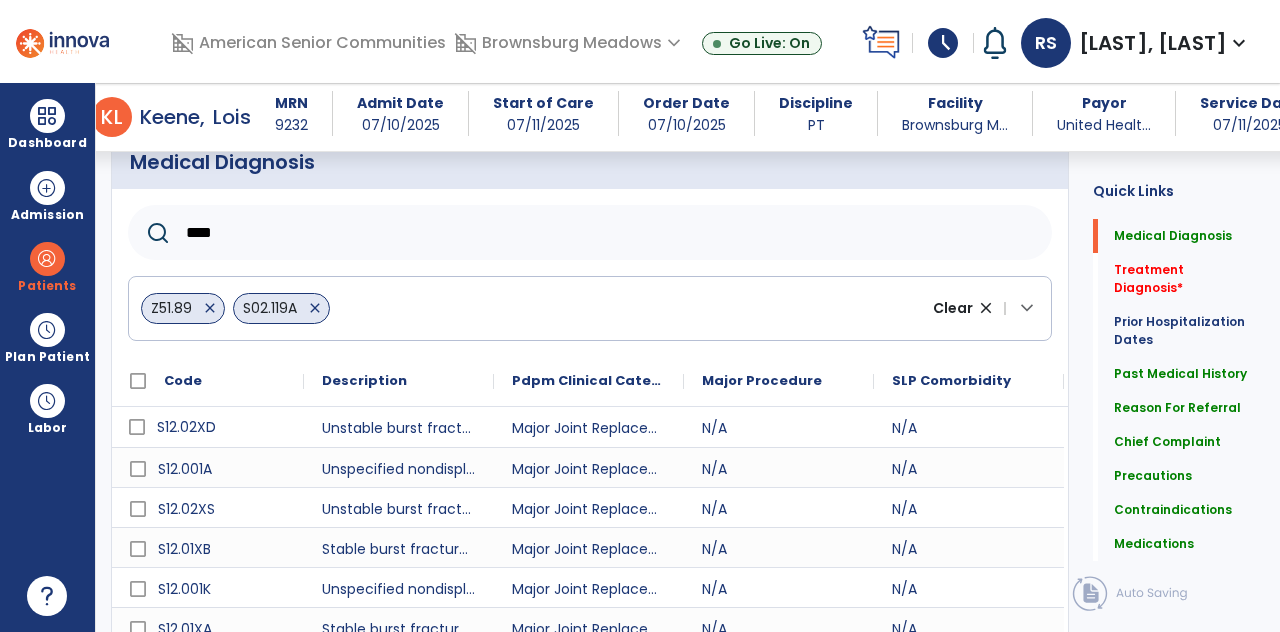 scroll, scrollTop: 96, scrollLeft: 0, axis: vertical 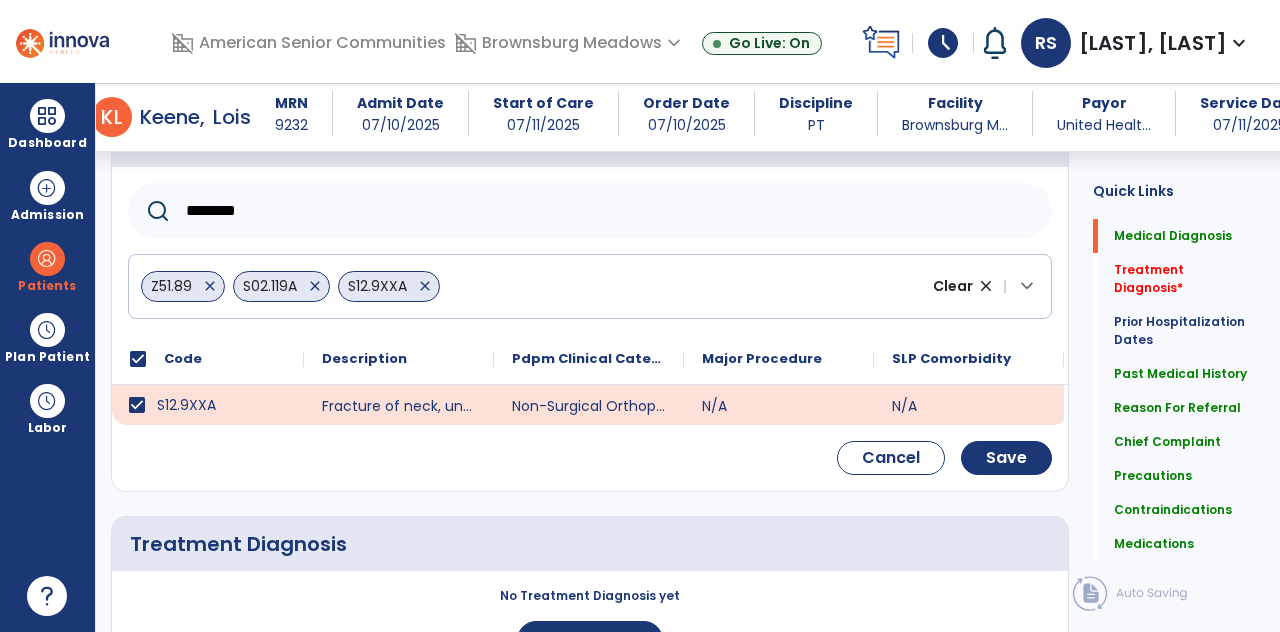 click on "********" 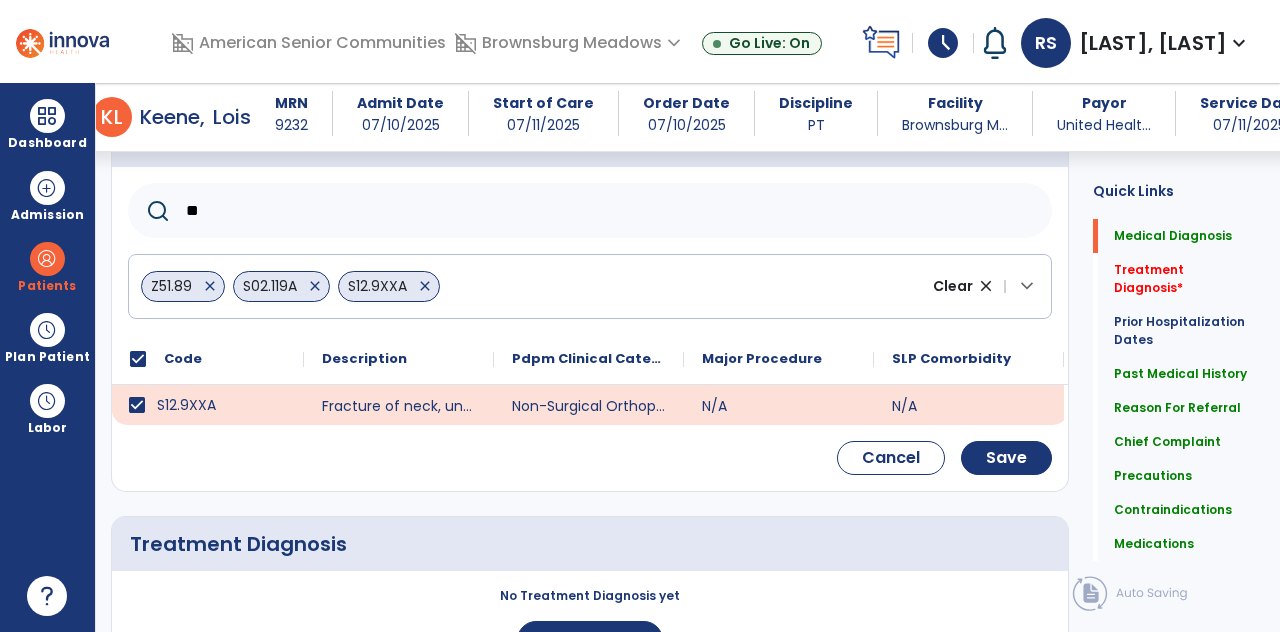 type on "*" 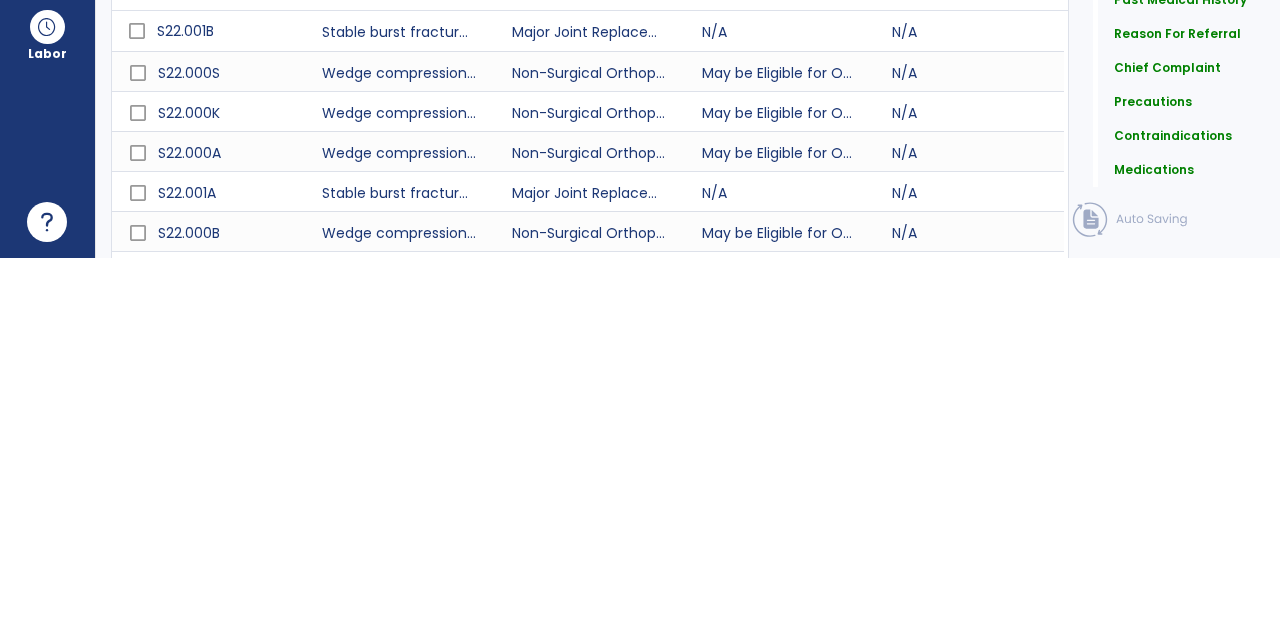 scroll, scrollTop: 244, scrollLeft: 0, axis: vertical 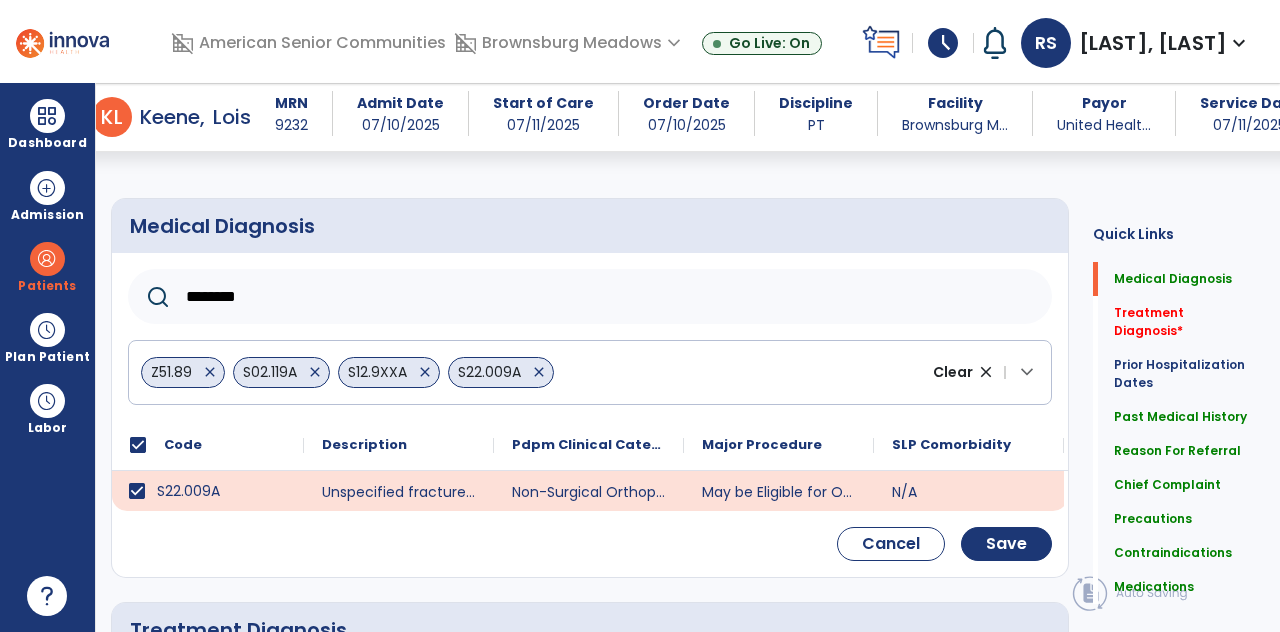 click on "********" 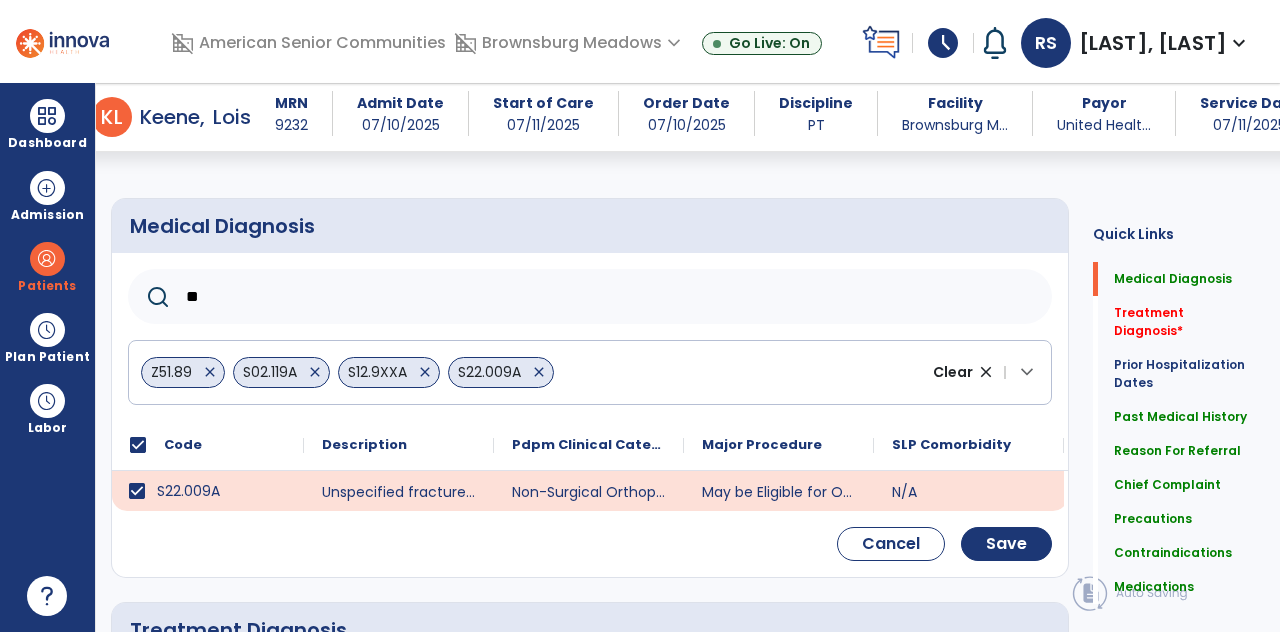 type on "*" 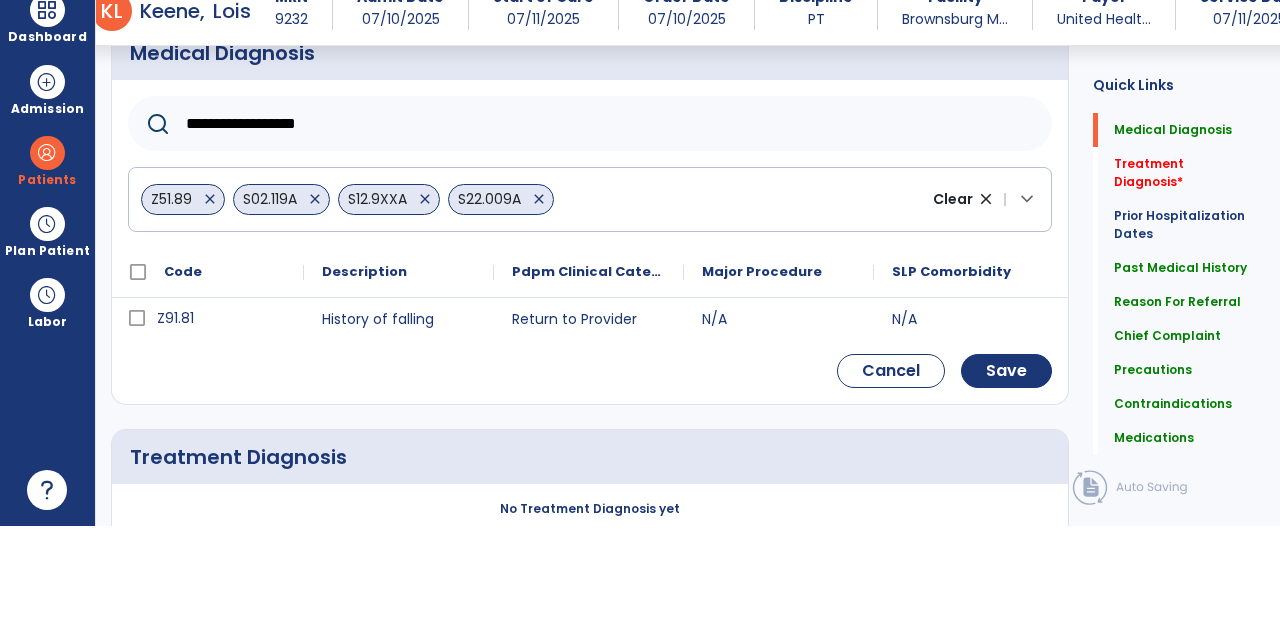 scroll, scrollTop: 260, scrollLeft: 0, axis: vertical 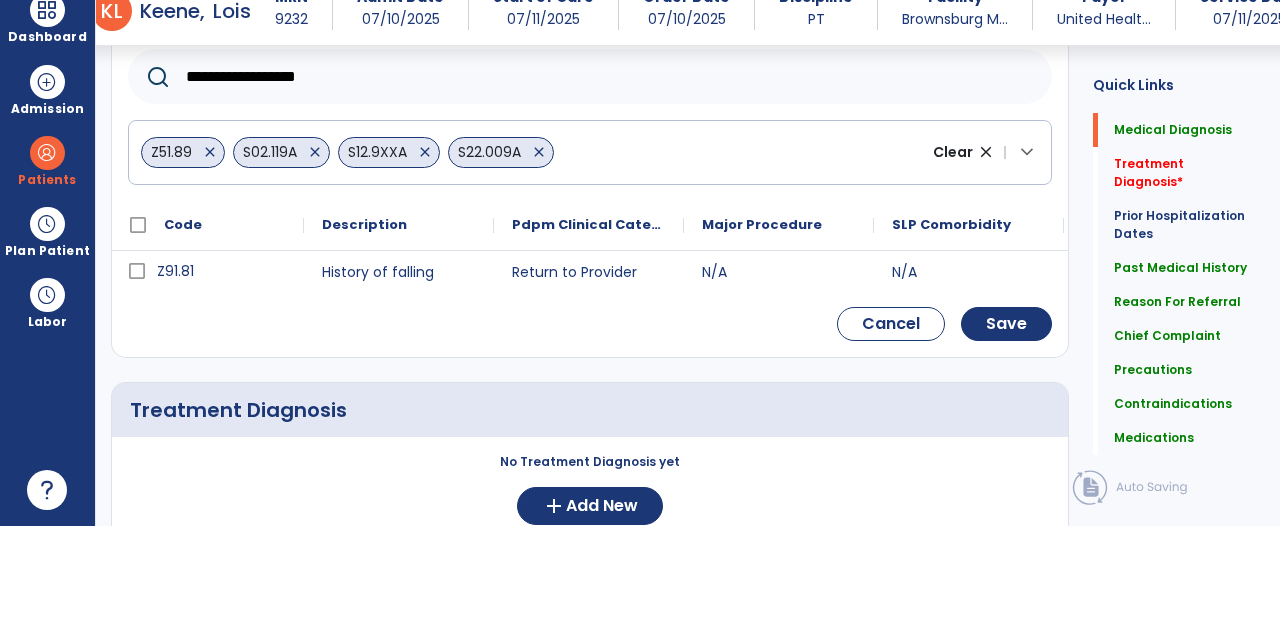 type on "**********" 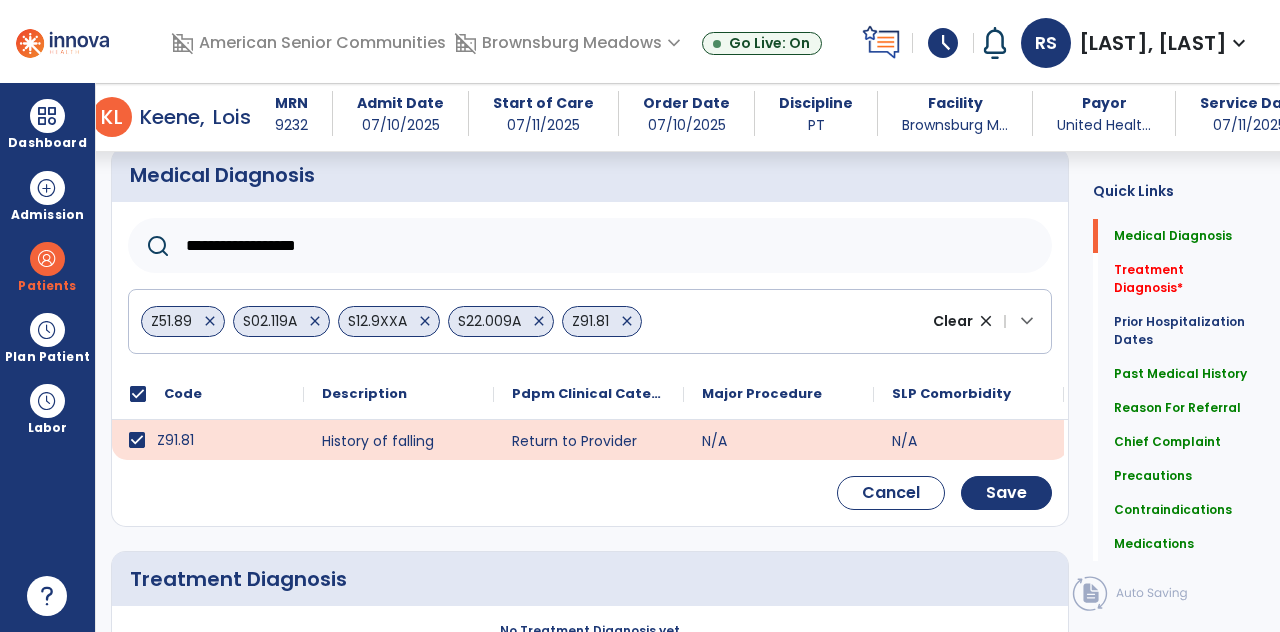 scroll, scrollTop: 179, scrollLeft: 0, axis: vertical 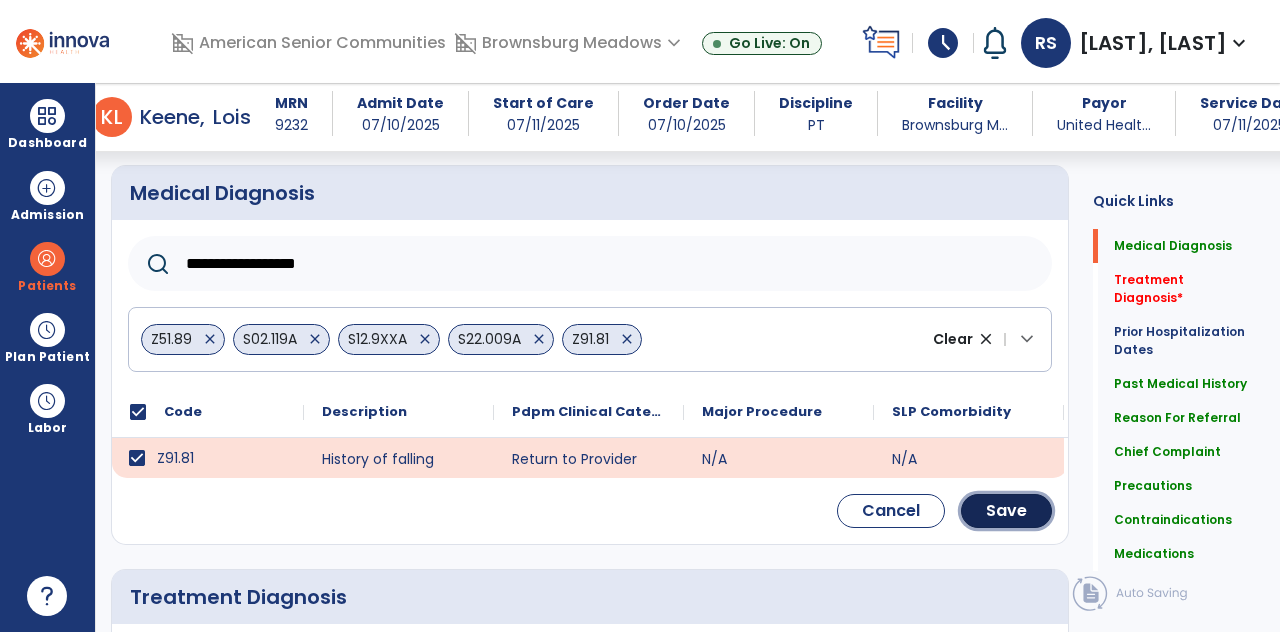 click on "Save" 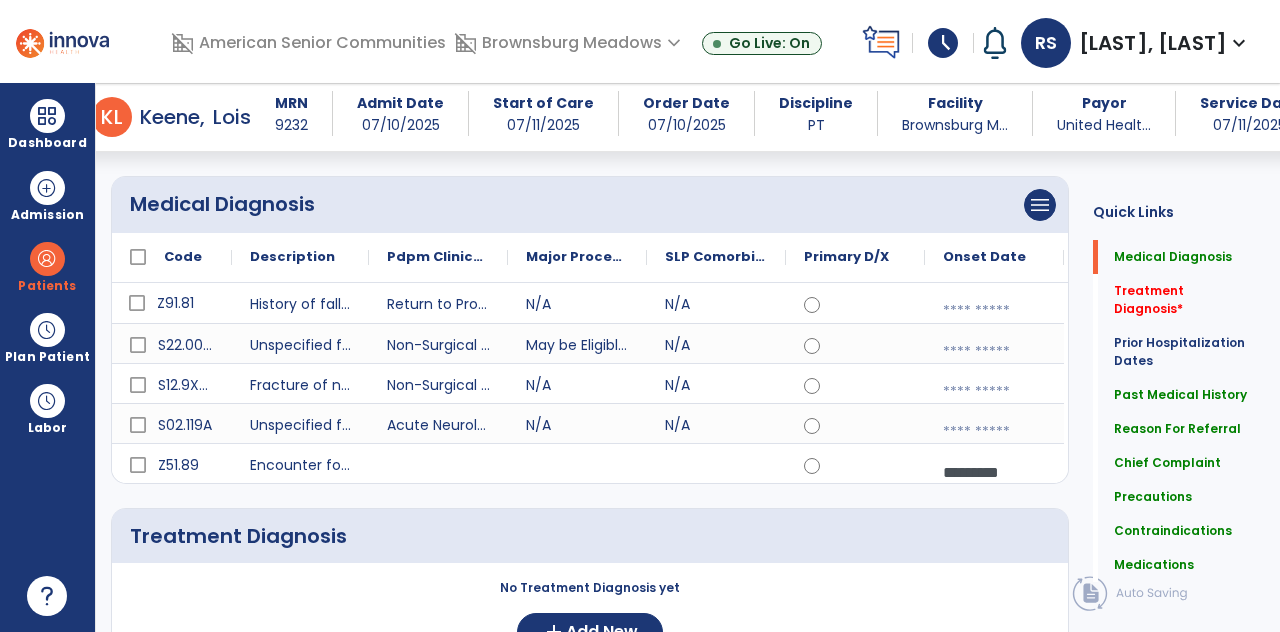 scroll, scrollTop: 157, scrollLeft: 0, axis: vertical 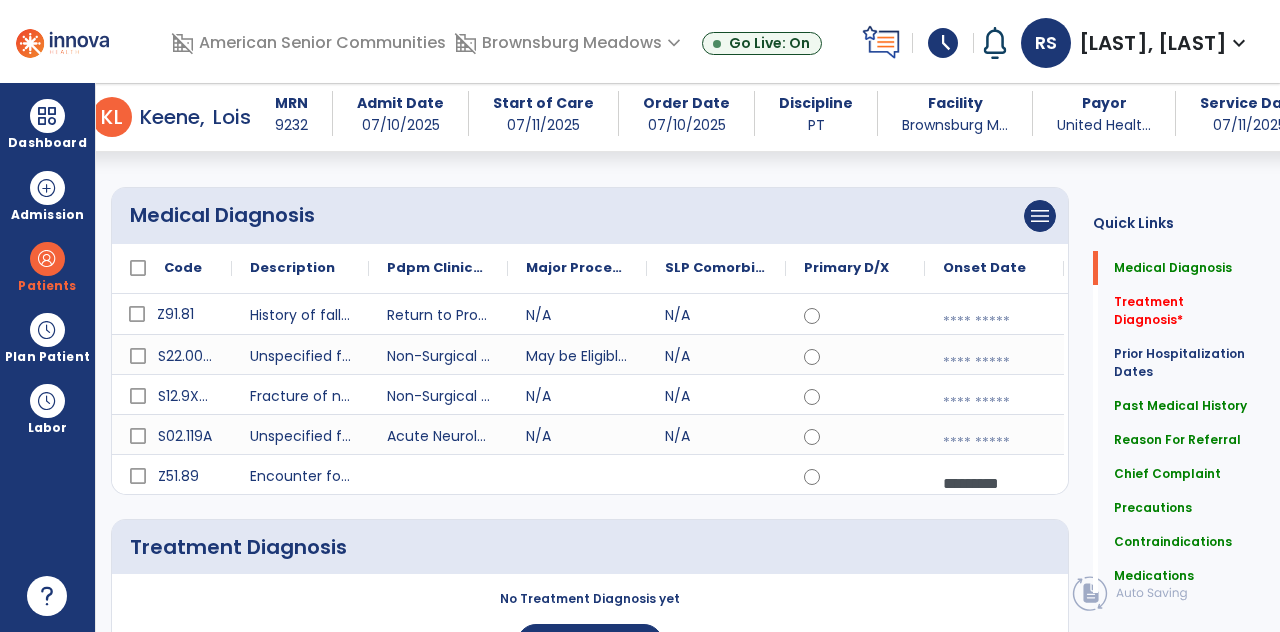 click at bounding box center (994, 363) 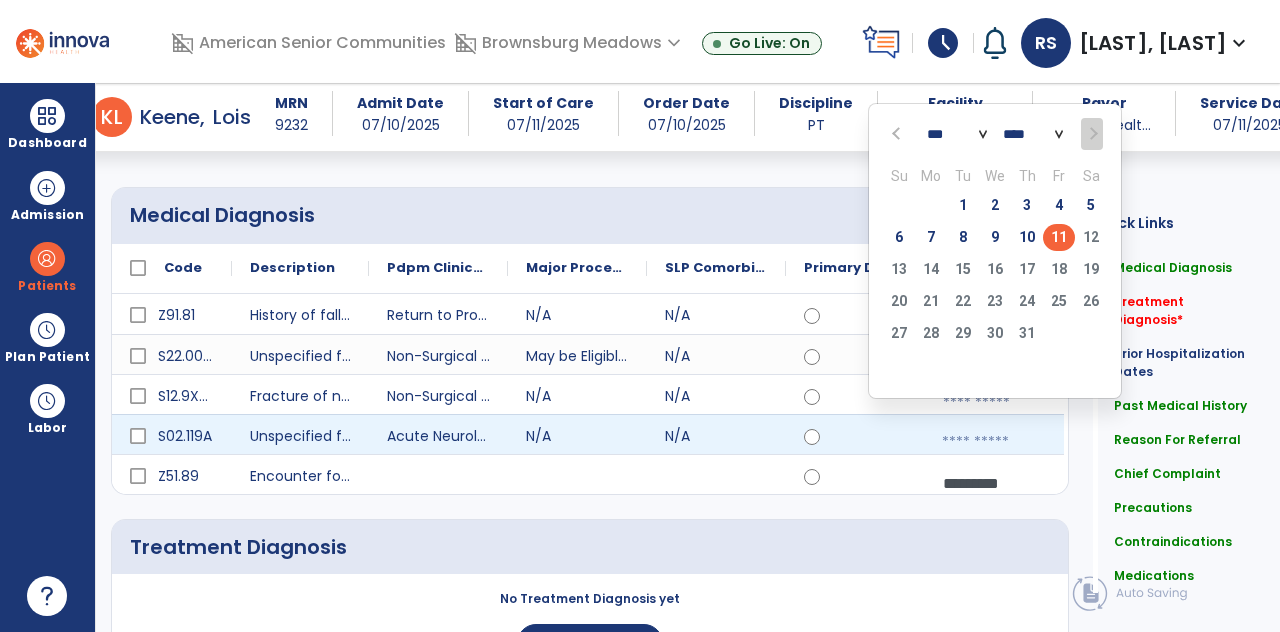click on "6" 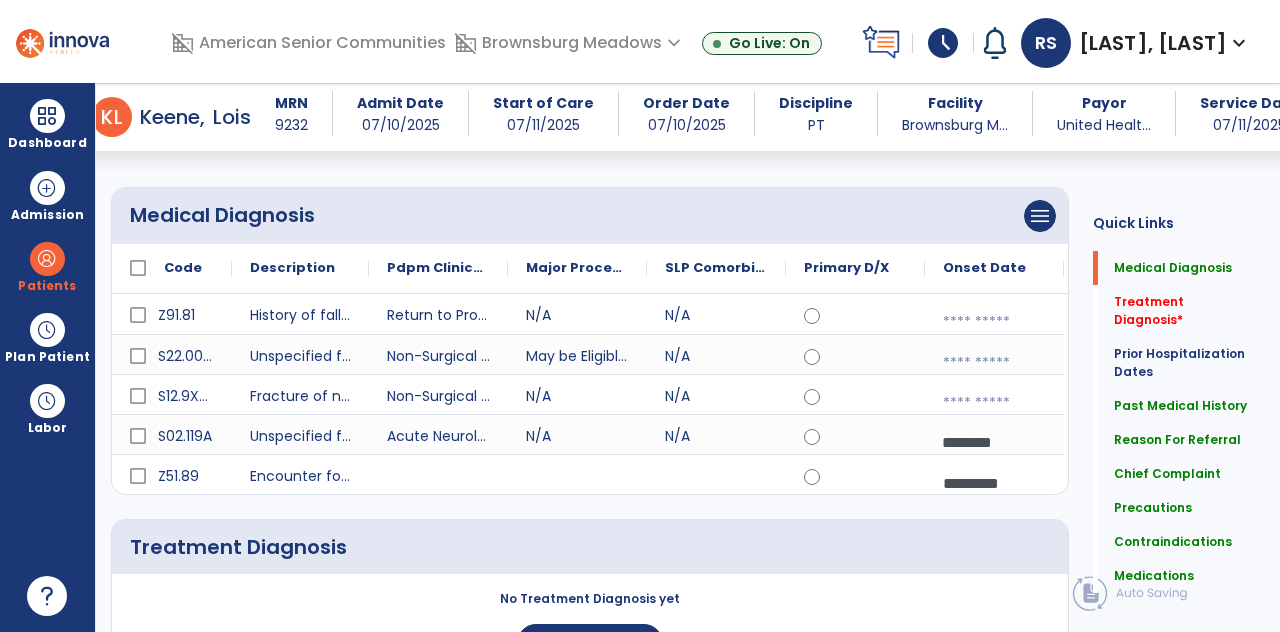 click on "S02.119A Unspecified fracture of occiput, initial encounter for closed fracture  Acute Neurologic N/A N/A ********  calendar_today" 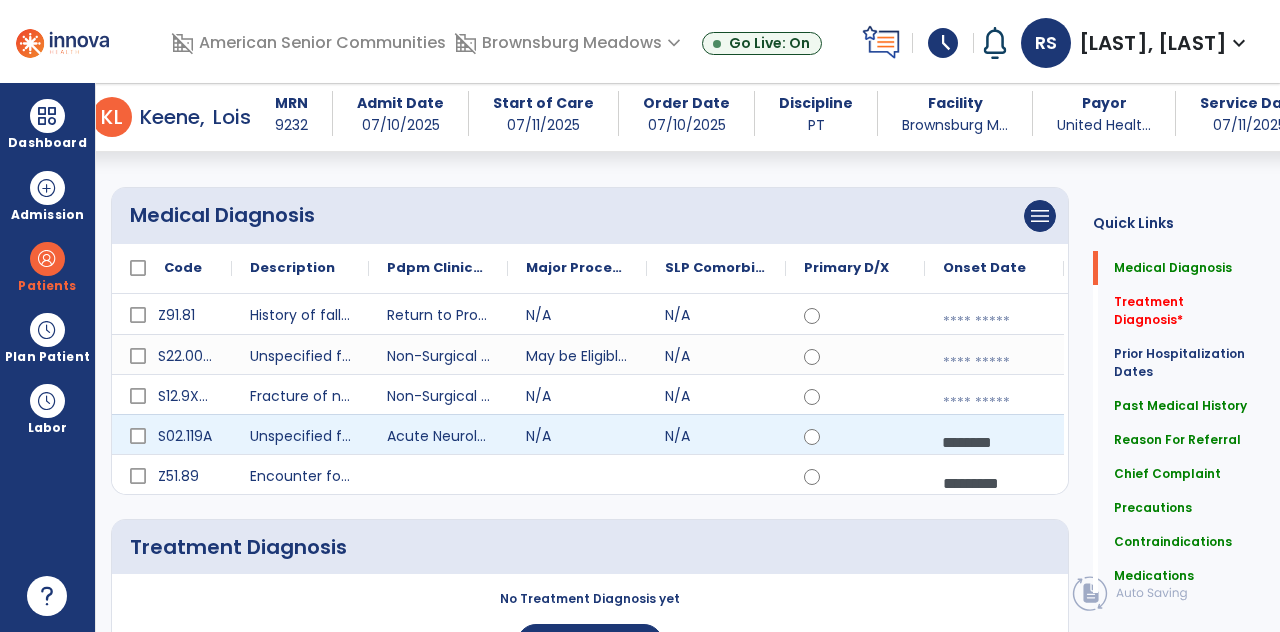 click at bounding box center (994, 322) 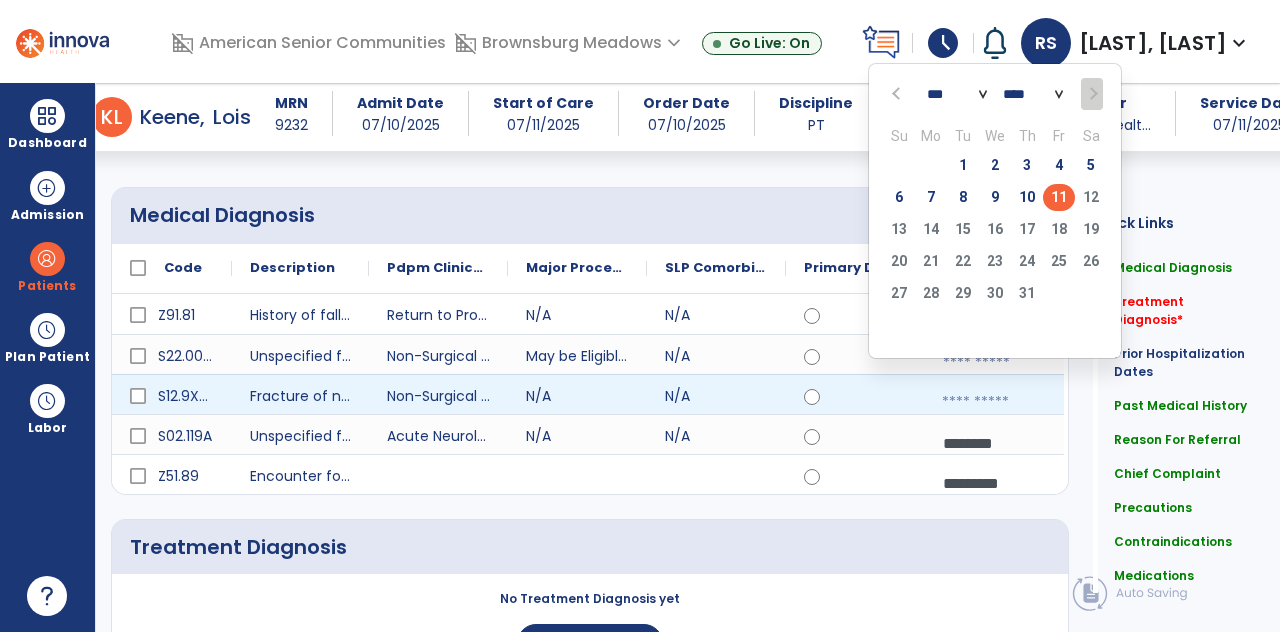 click on "6" 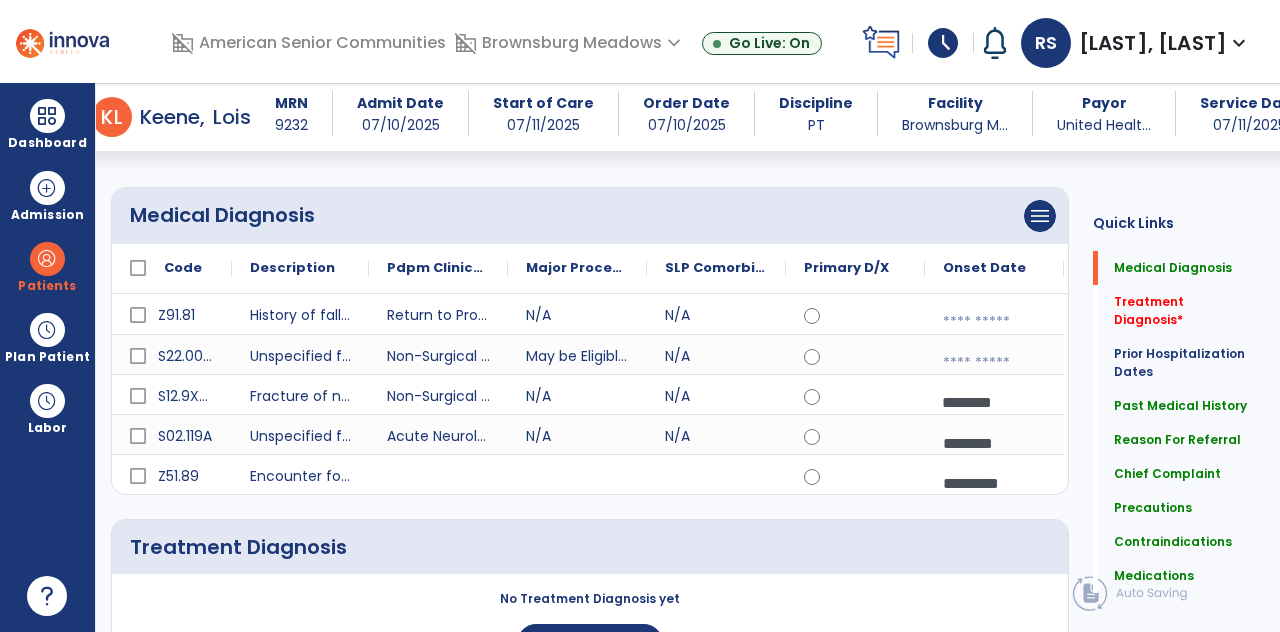 click at bounding box center [994, 363] 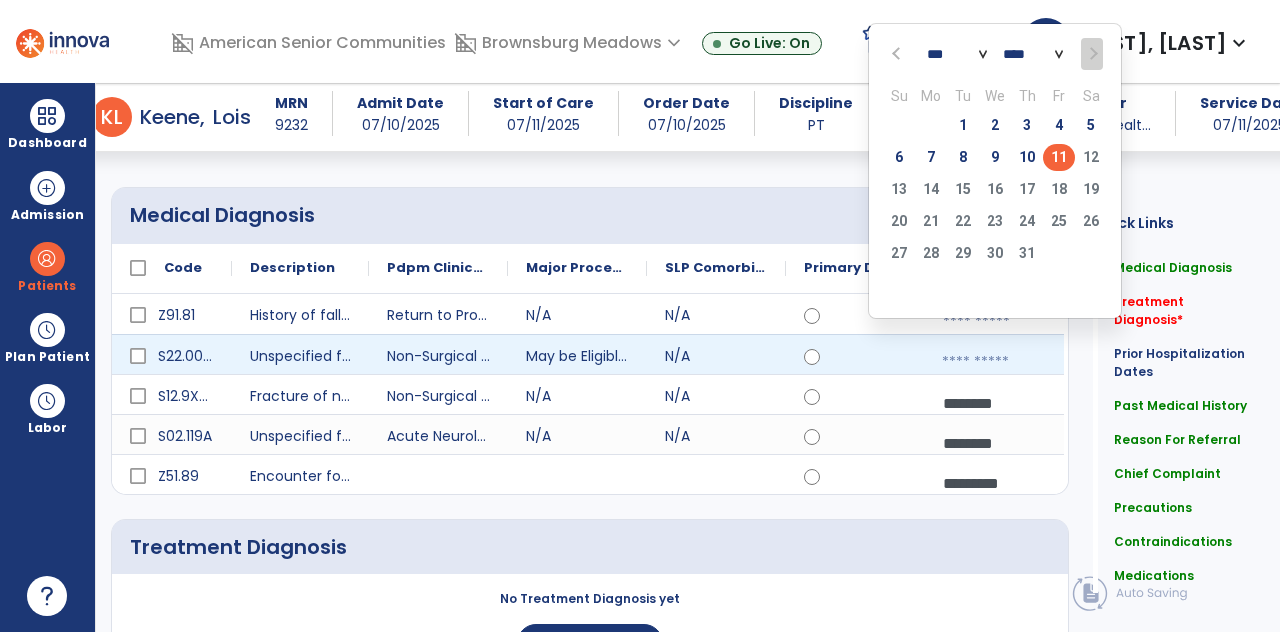click on "6" 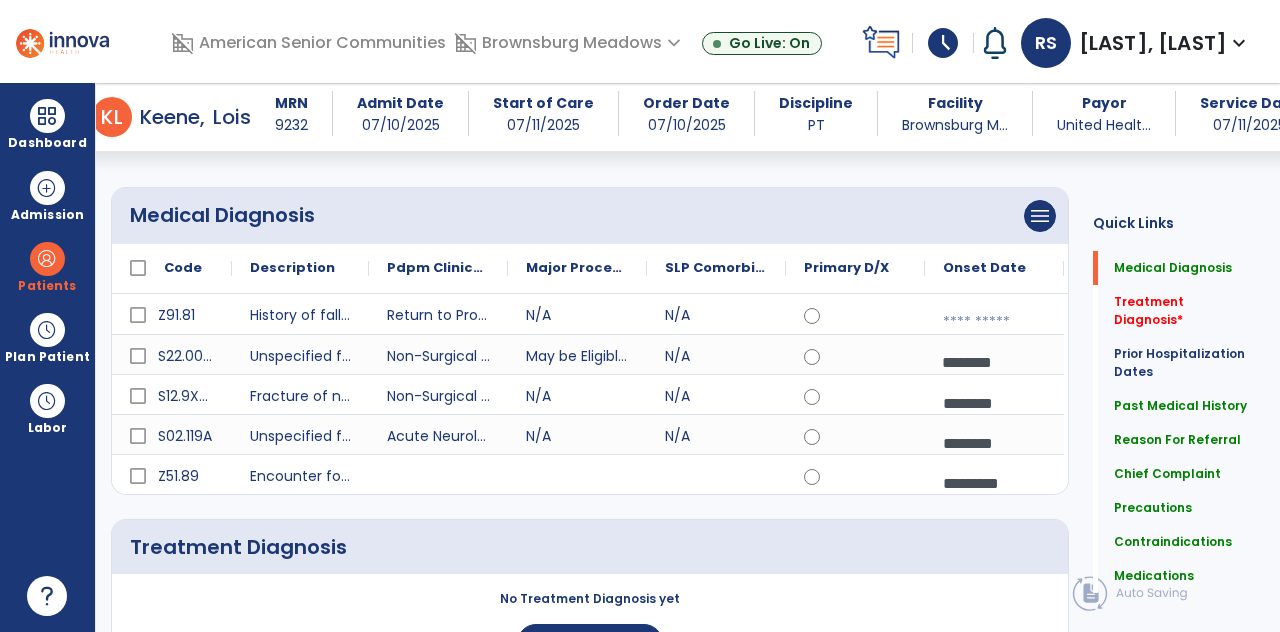click at bounding box center [994, 322] 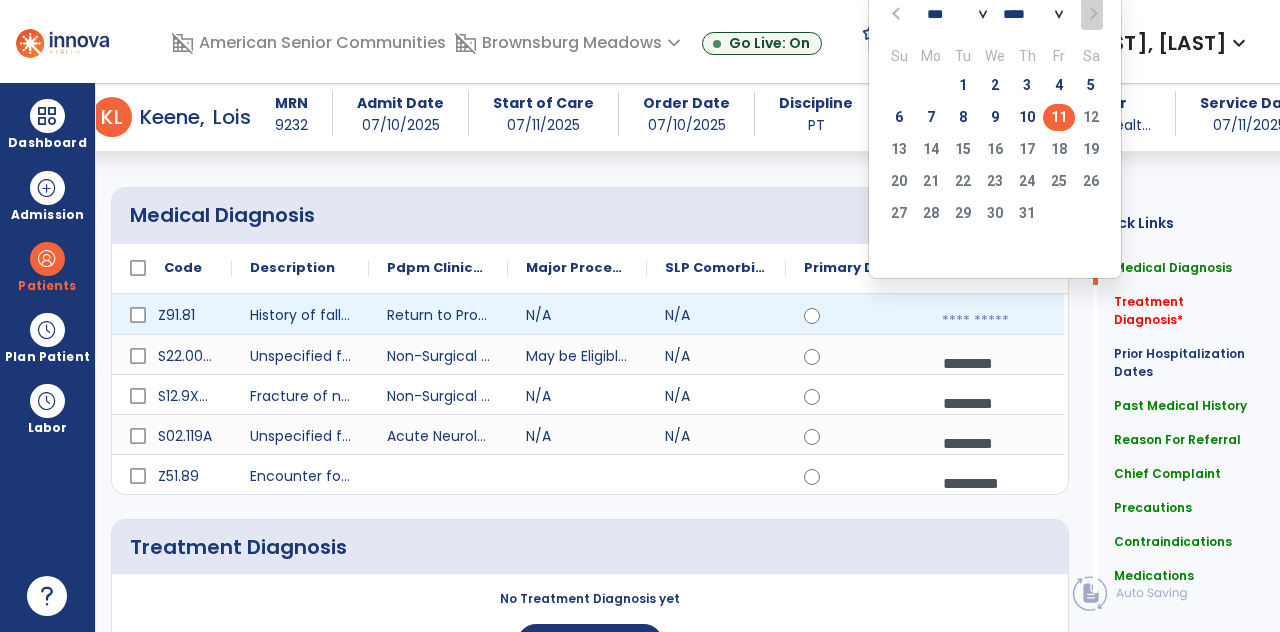 click on "6" 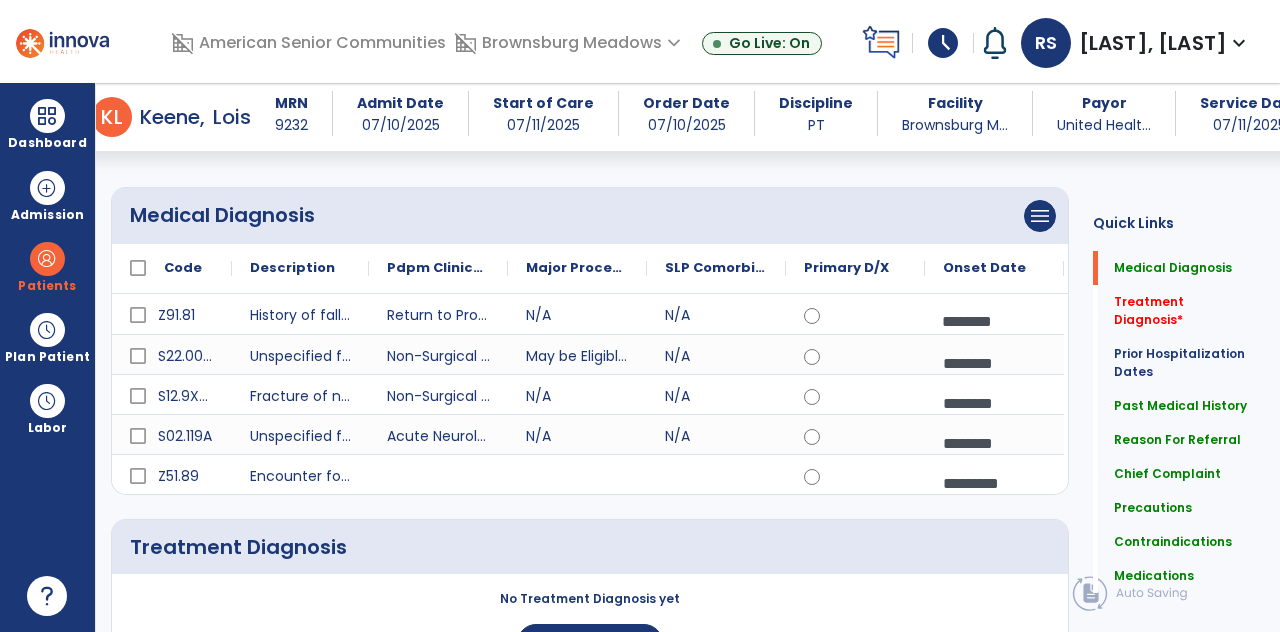 scroll, scrollTop: 314, scrollLeft: 0, axis: vertical 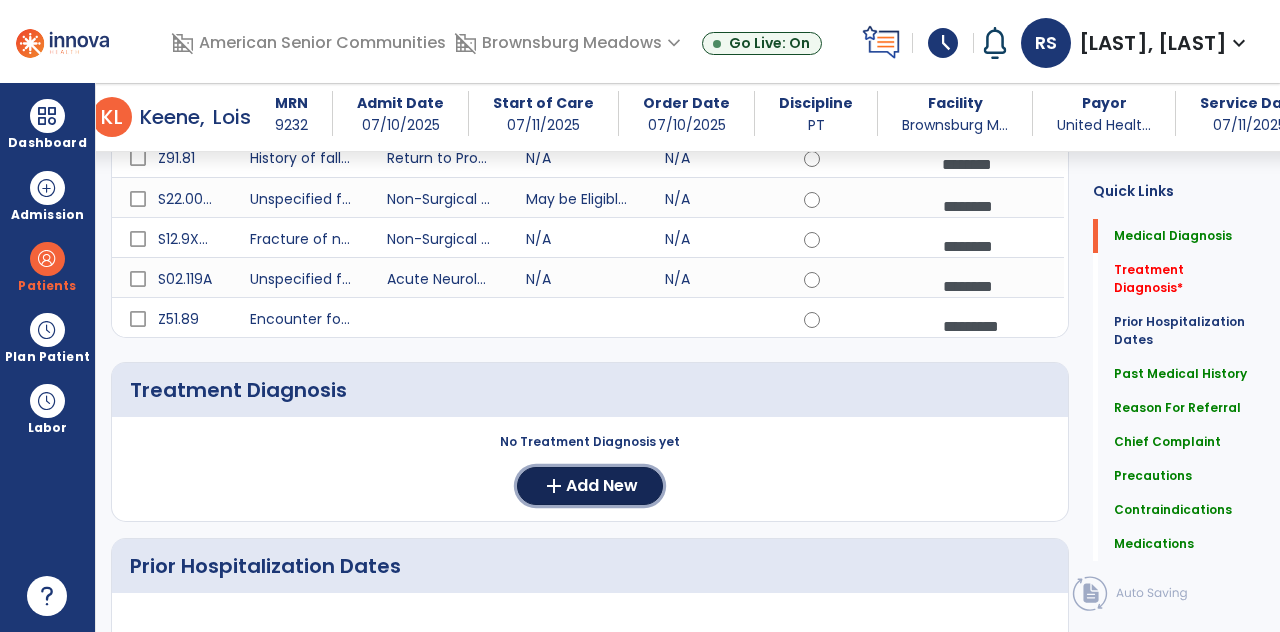 click on "Add New" 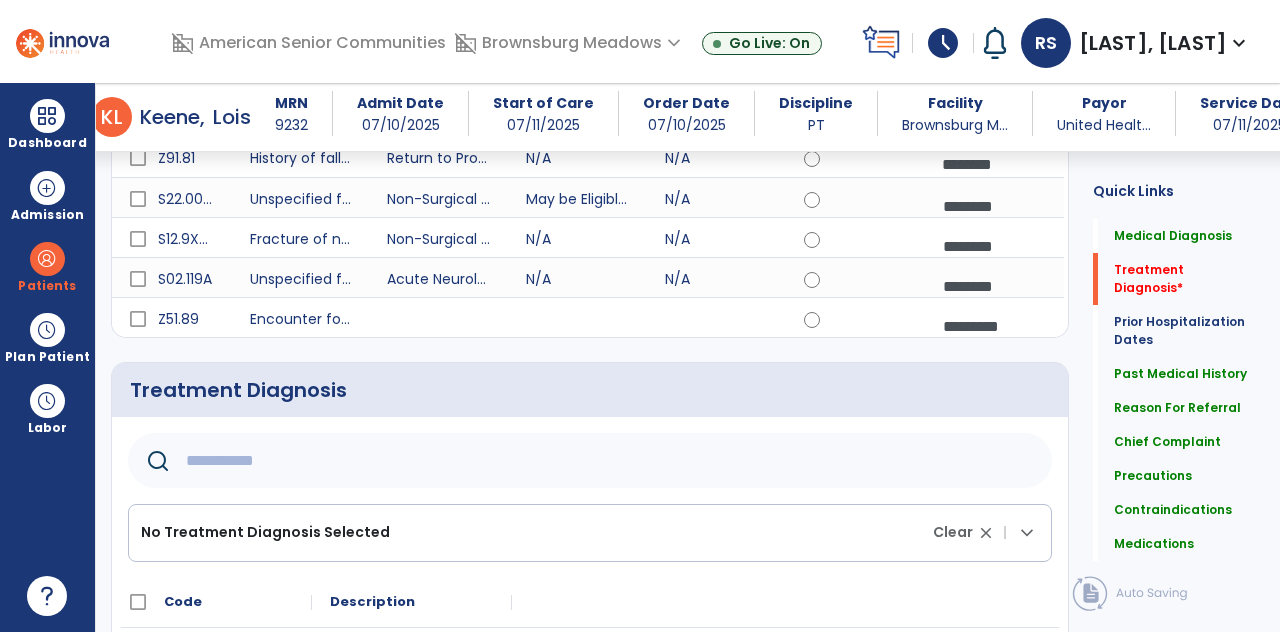 click 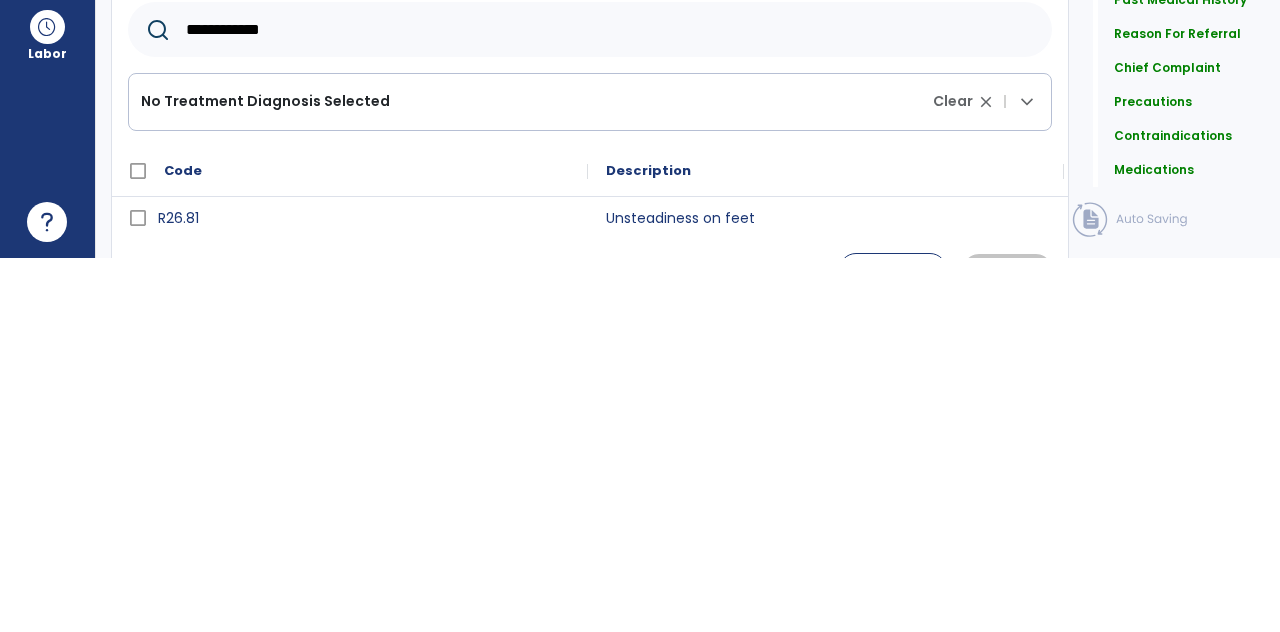 scroll, scrollTop: 374, scrollLeft: 0, axis: vertical 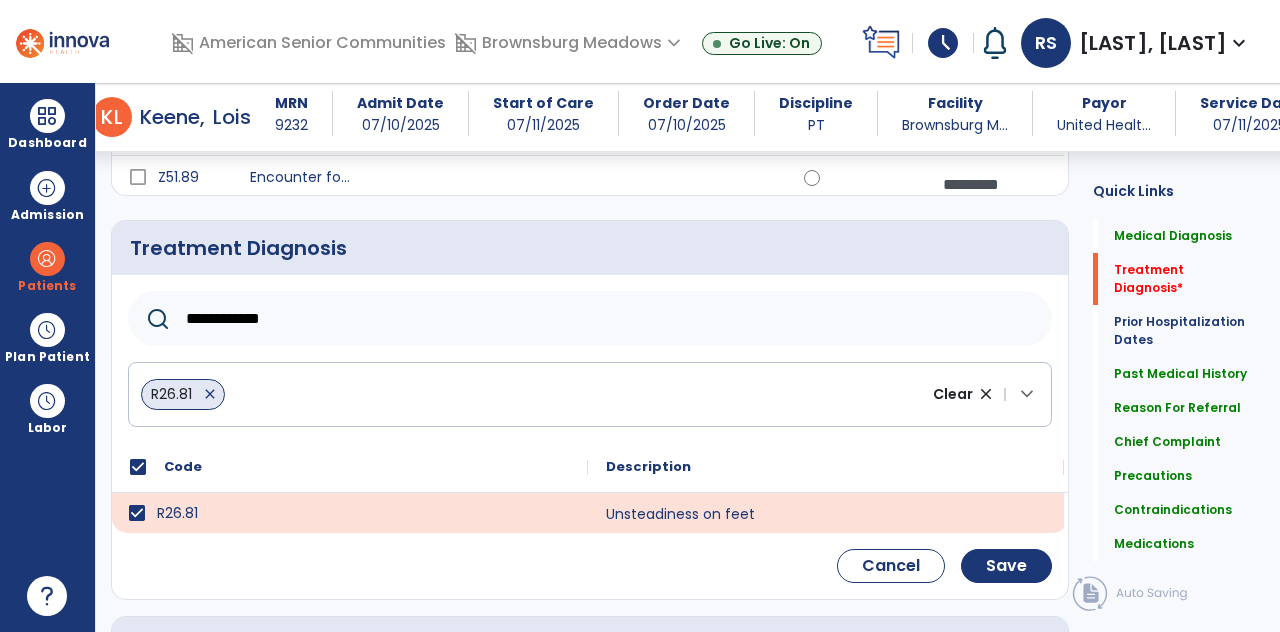 click on "**********" 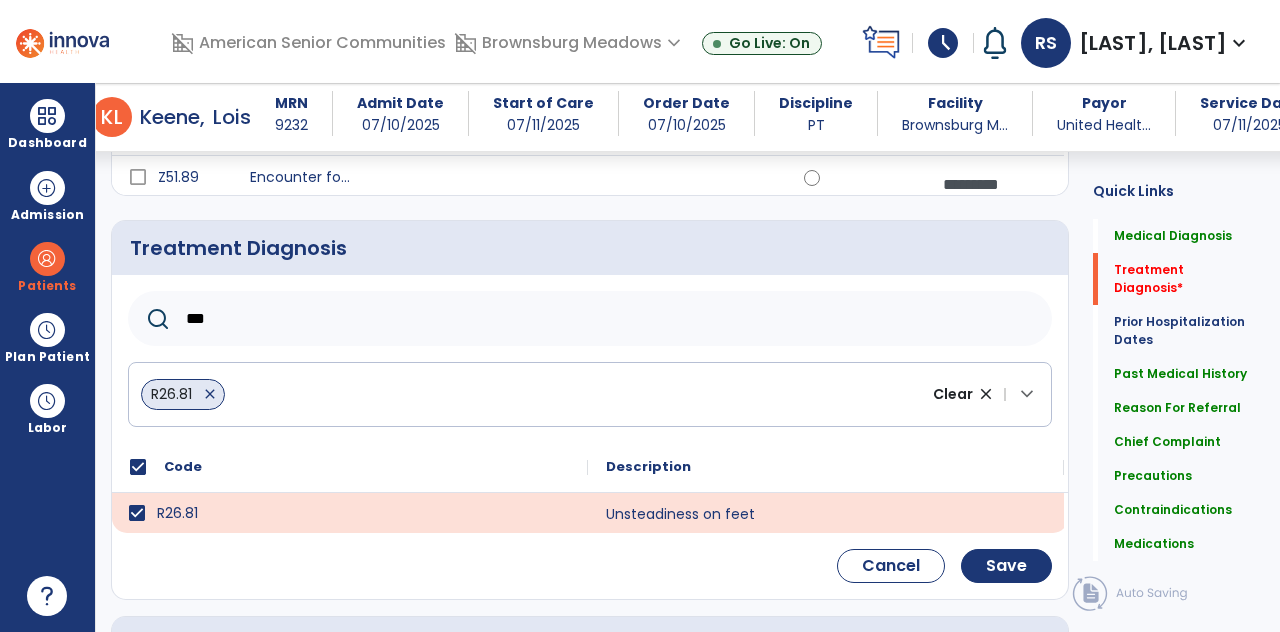 type on "**" 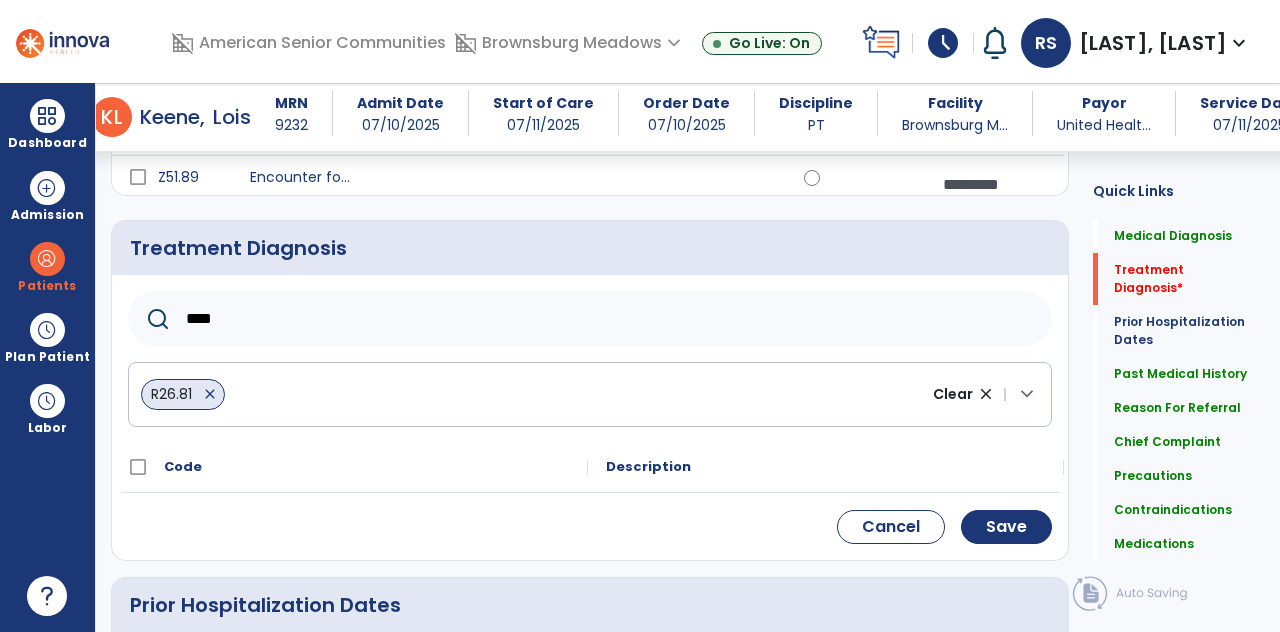 type on "****" 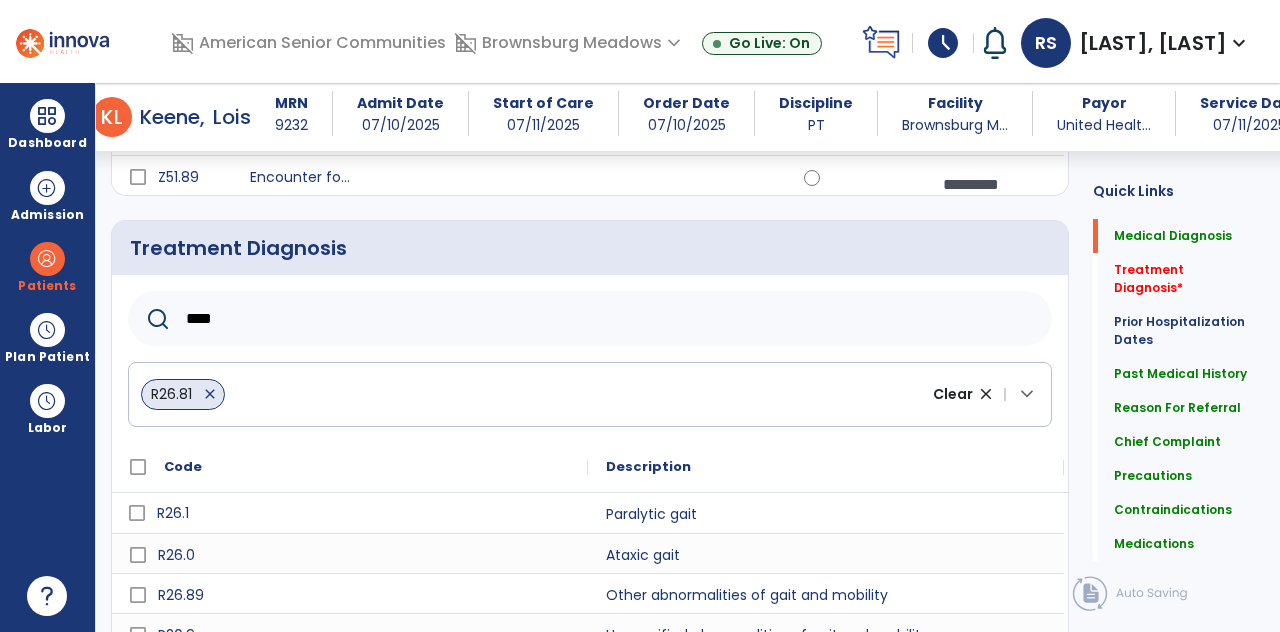 scroll, scrollTop: 83, scrollLeft: 0, axis: vertical 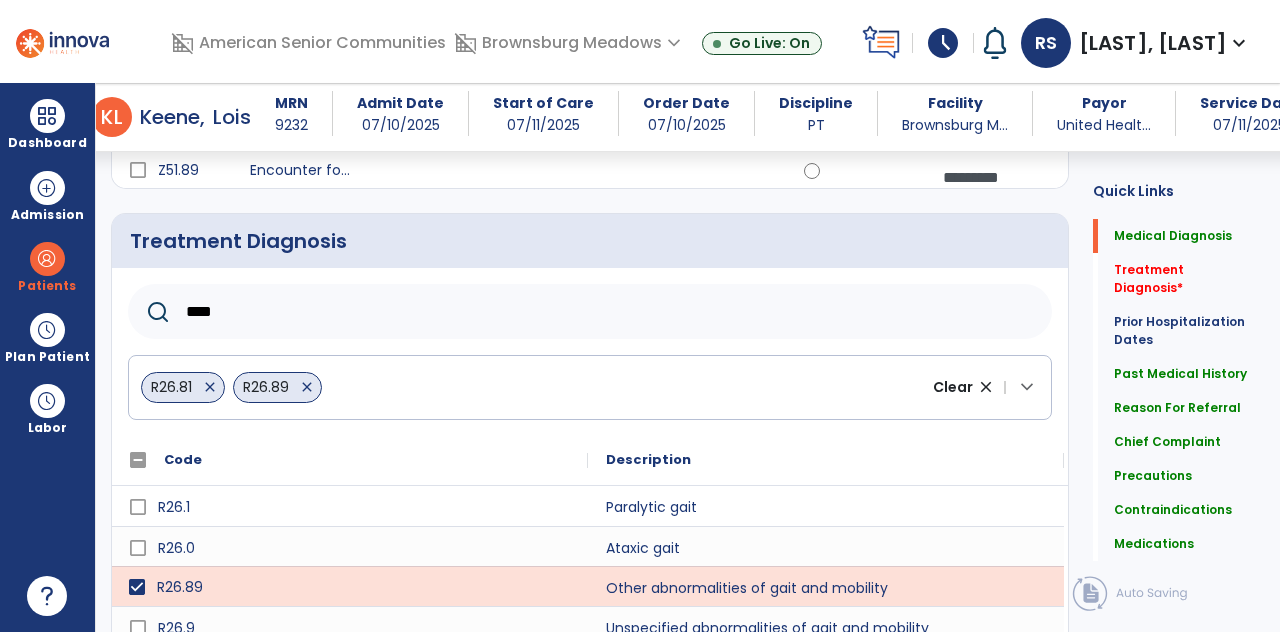 click on "Save" 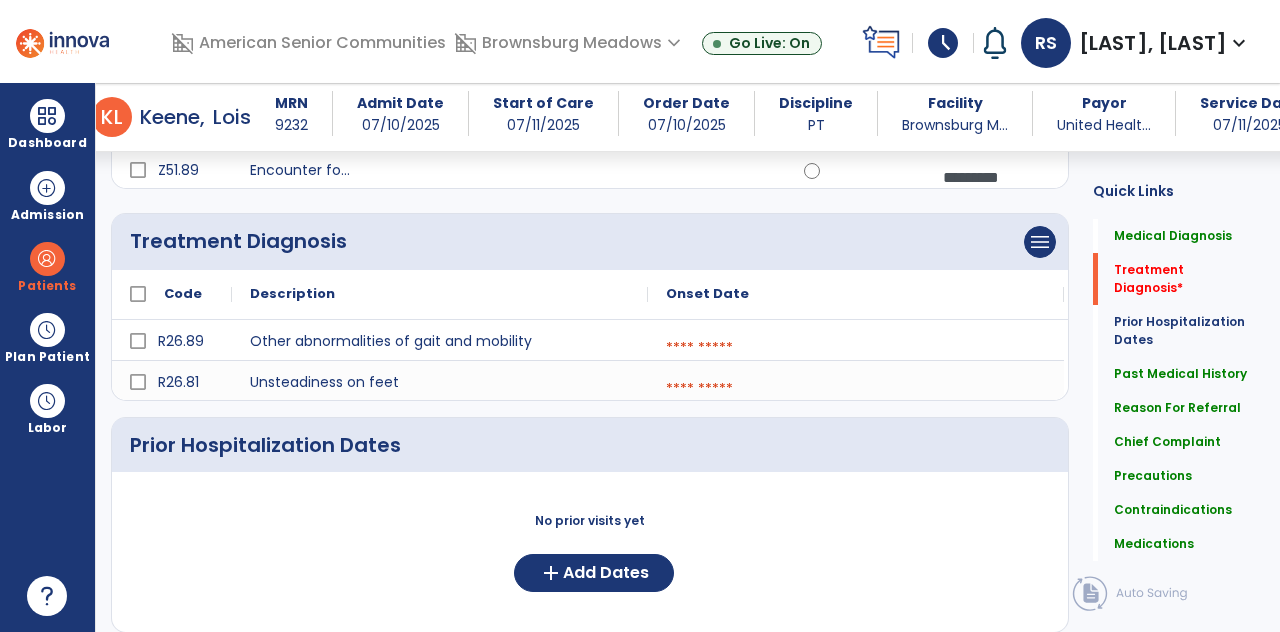 scroll, scrollTop: 294, scrollLeft: 0, axis: vertical 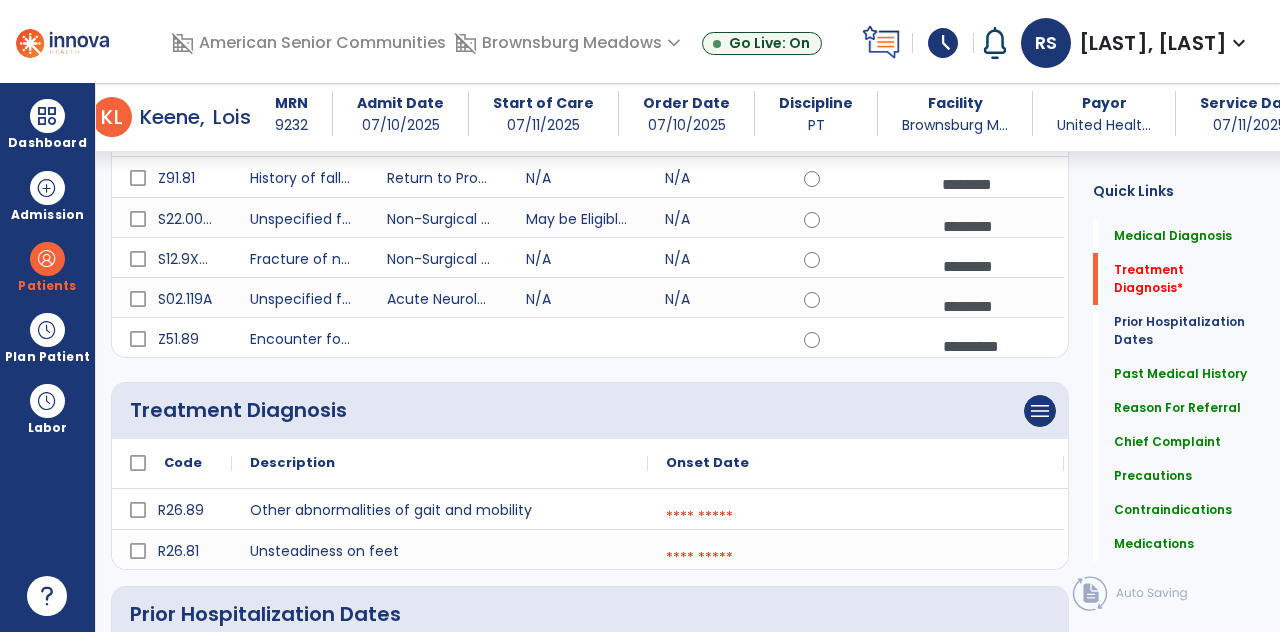 click at bounding box center [856, 517] 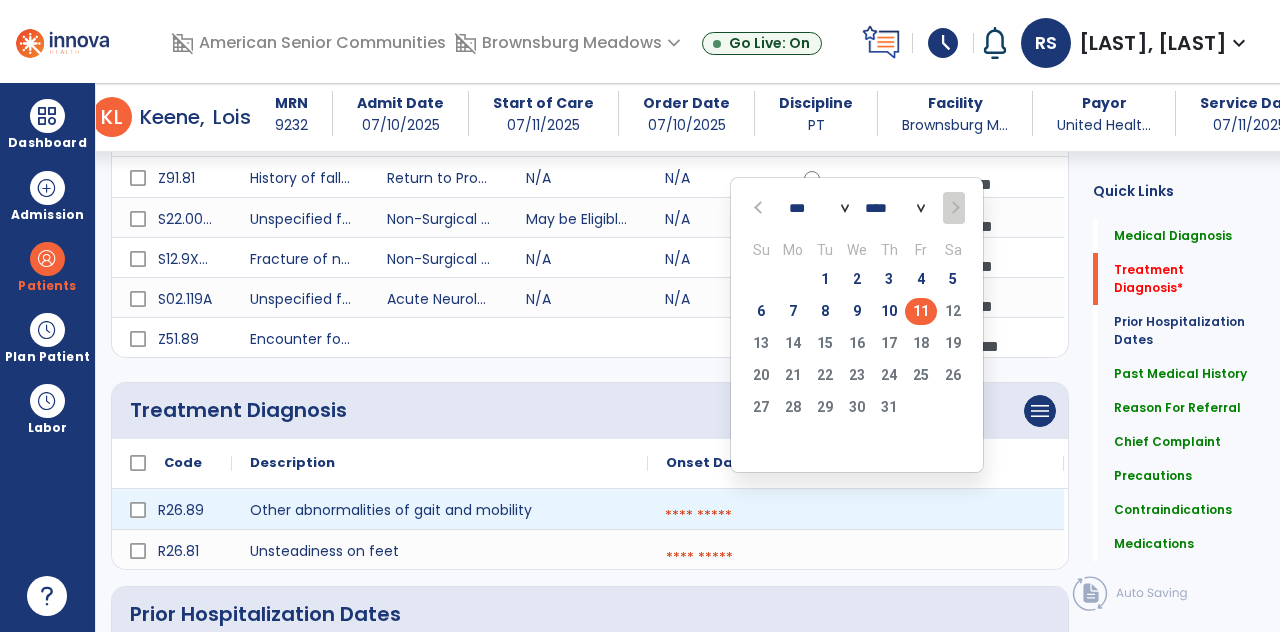 click on "6" 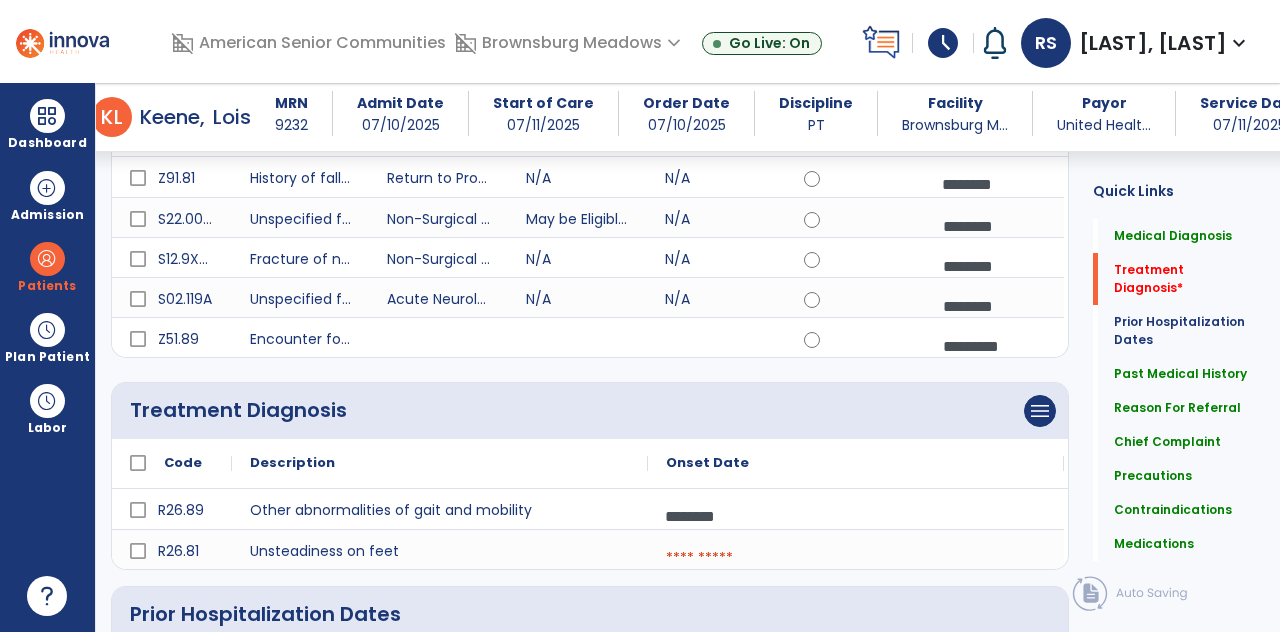 click at bounding box center [856, 558] 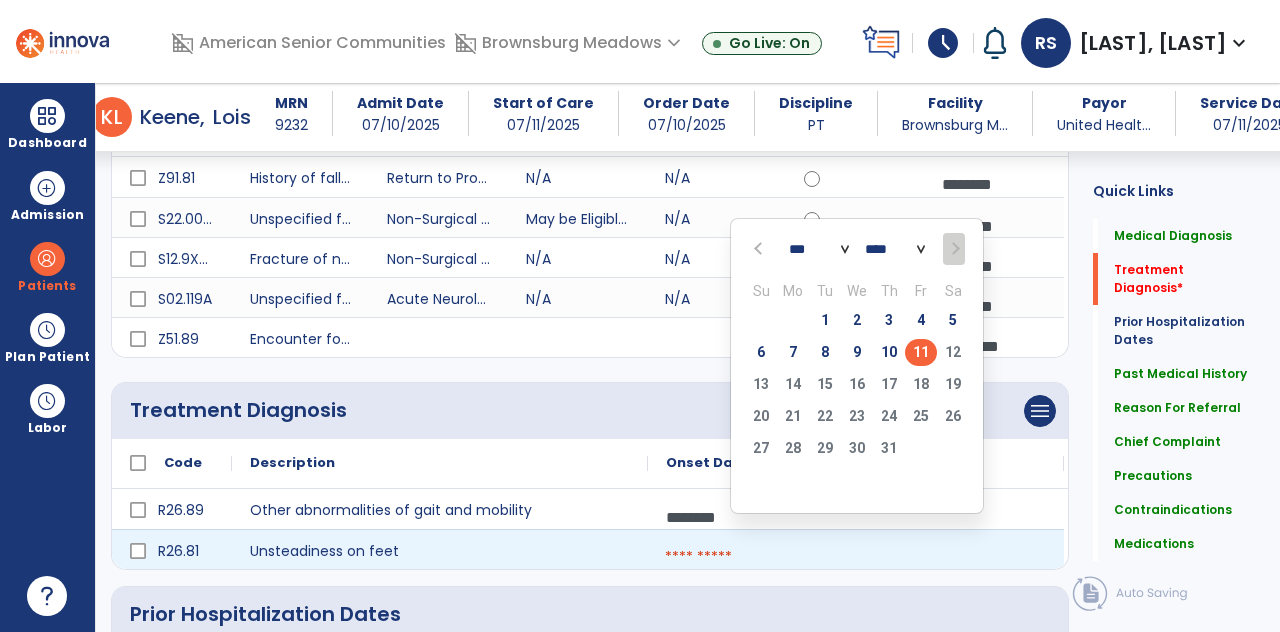 click on "6" 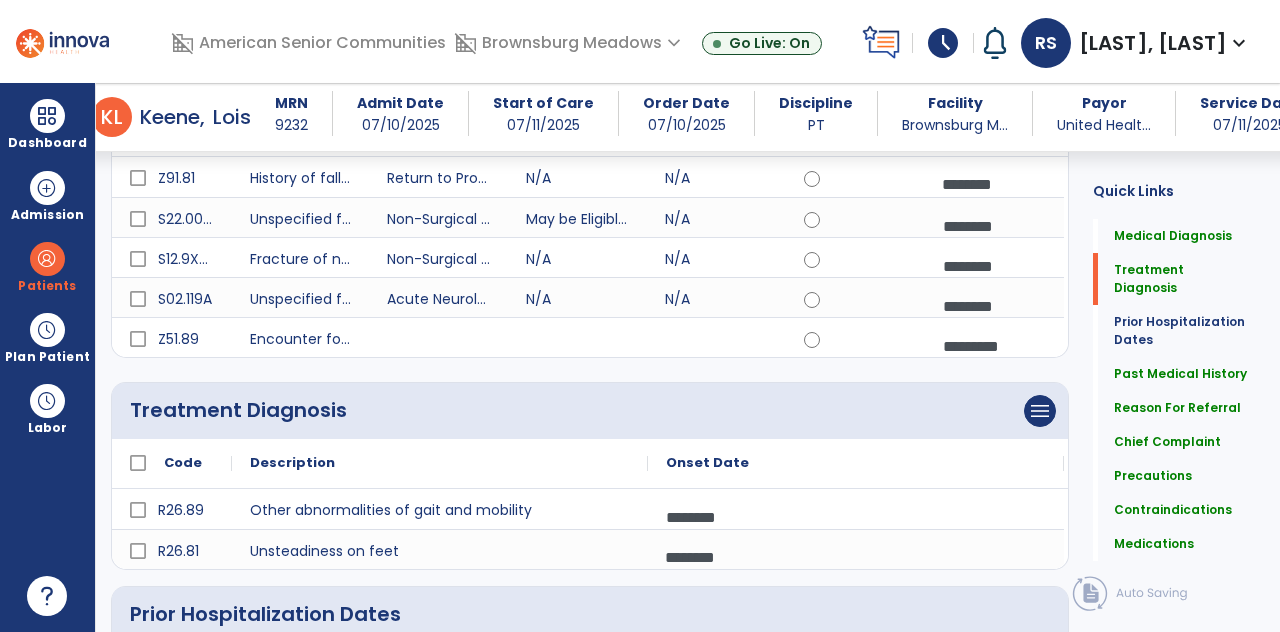 scroll, scrollTop: 0, scrollLeft: 0, axis: both 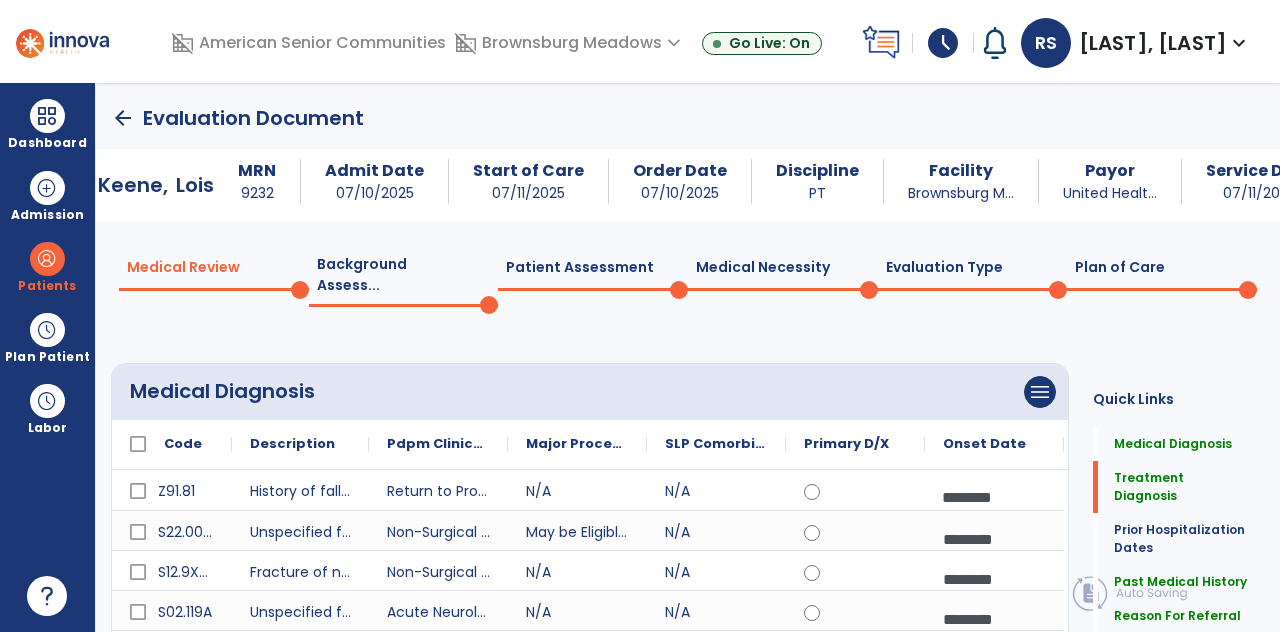 click on "Plan of Care  0" 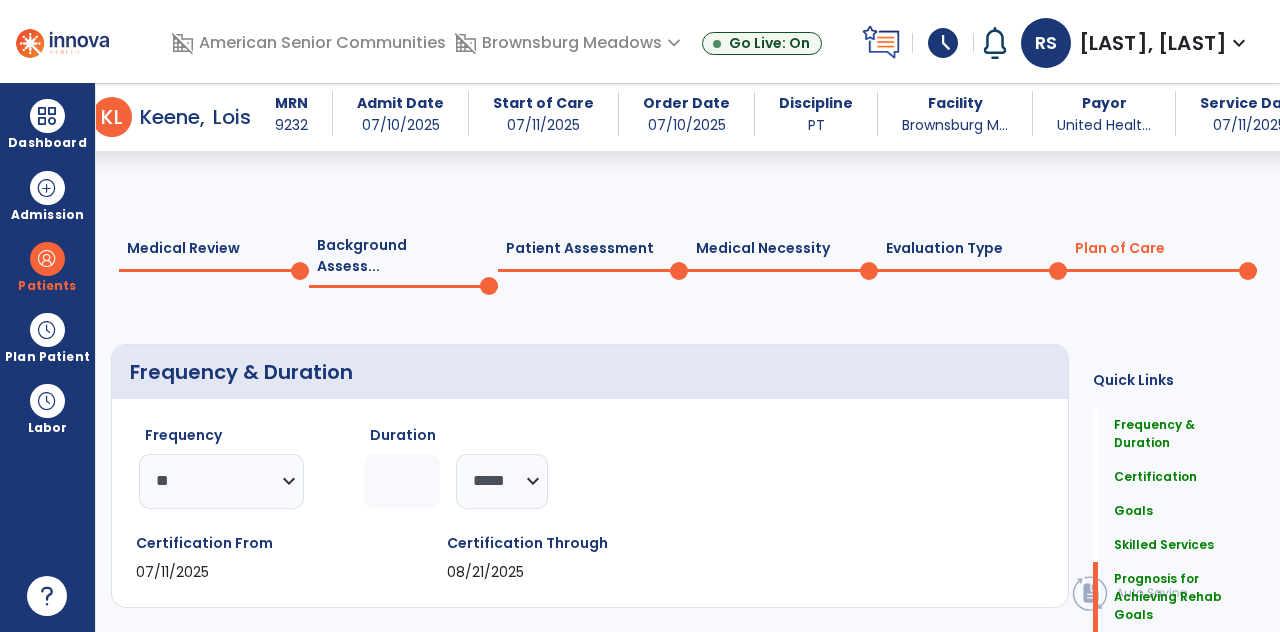 scroll, scrollTop: 2275, scrollLeft: 0, axis: vertical 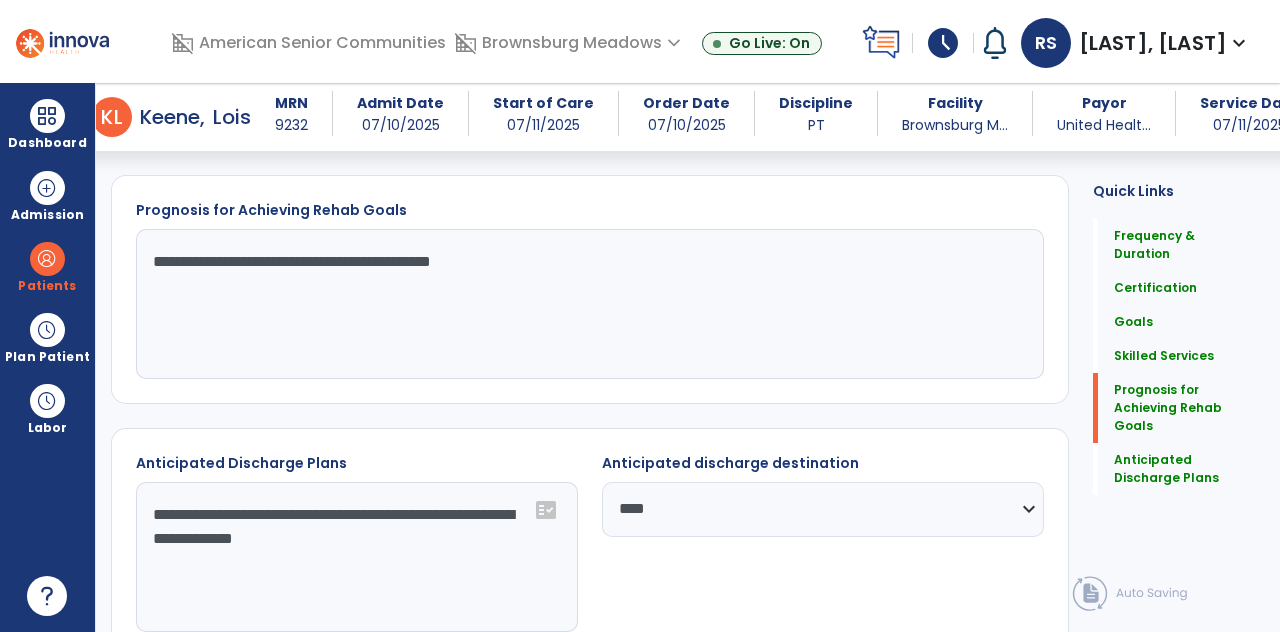 click on "Sign Doc" 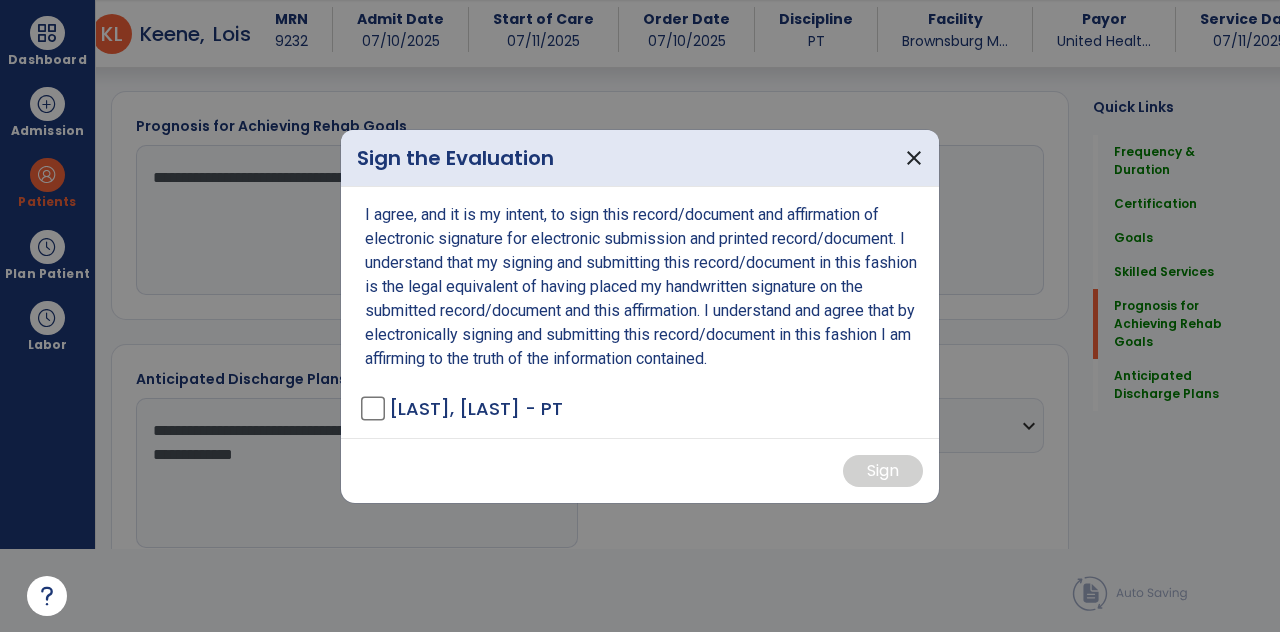 scroll, scrollTop: 0, scrollLeft: 0, axis: both 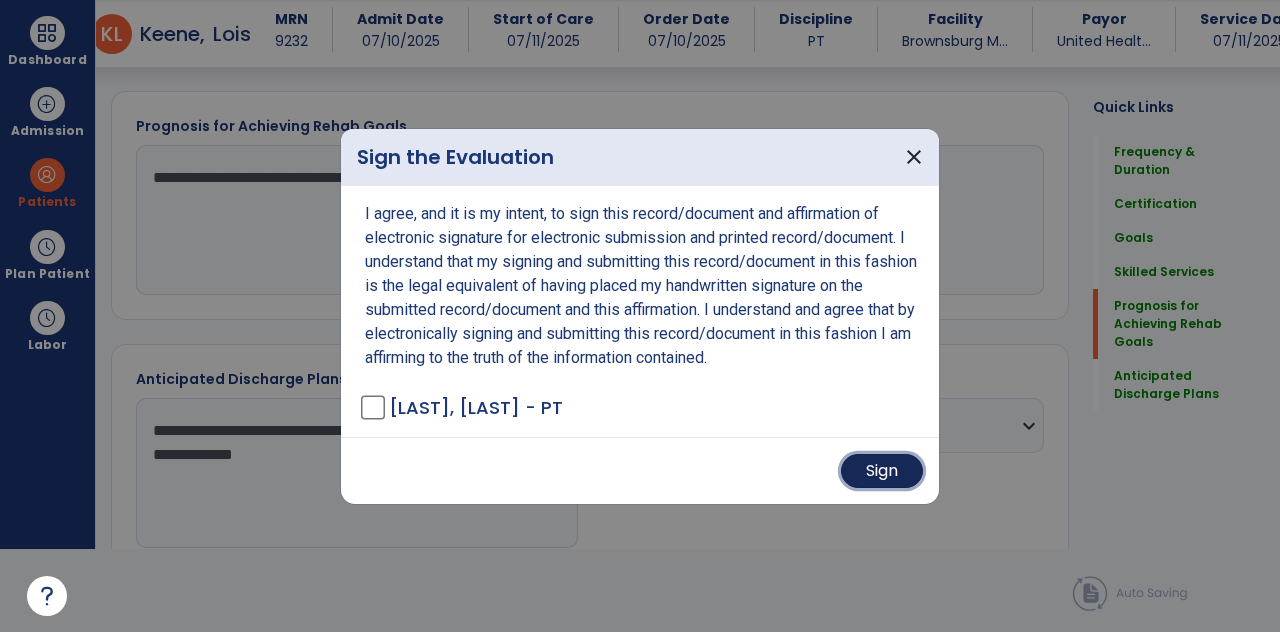 click on "Sign" at bounding box center [882, 471] 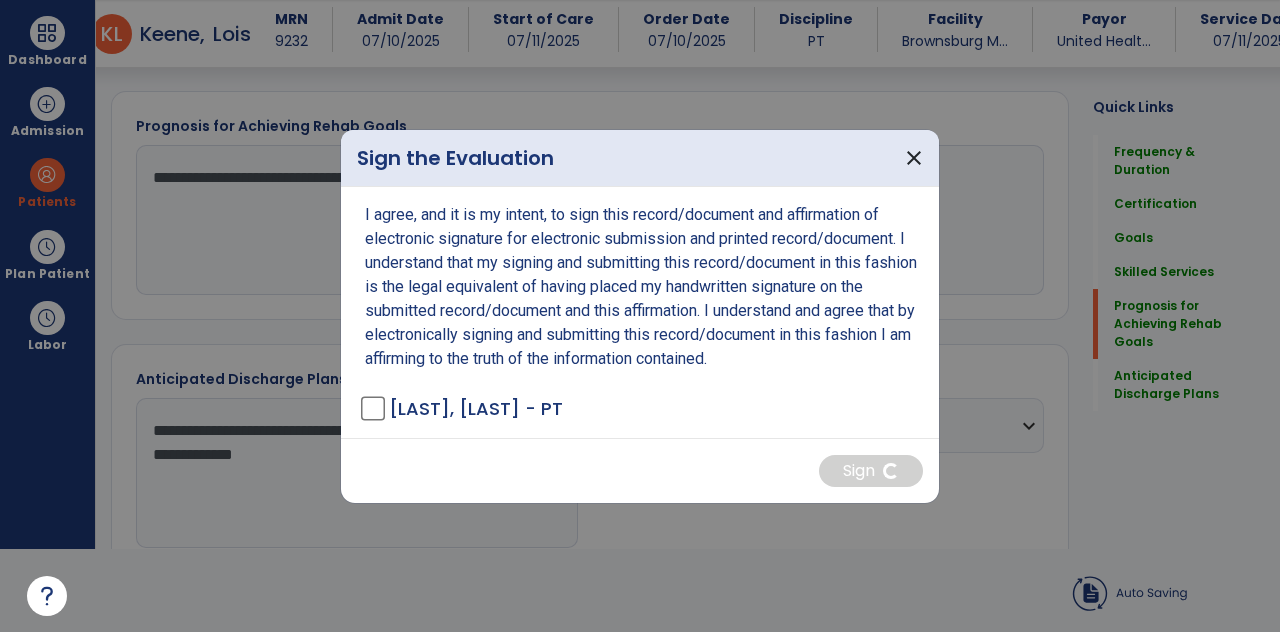scroll, scrollTop: 2274, scrollLeft: 0, axis: vertical 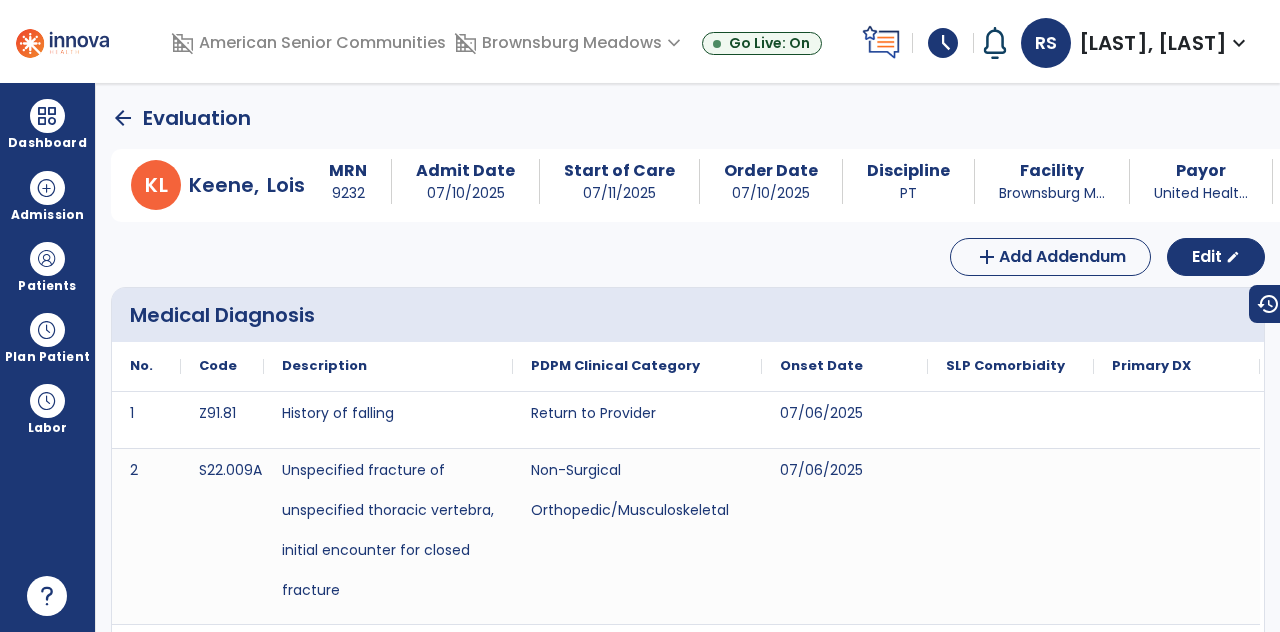 click at bounding box center (47, 116) 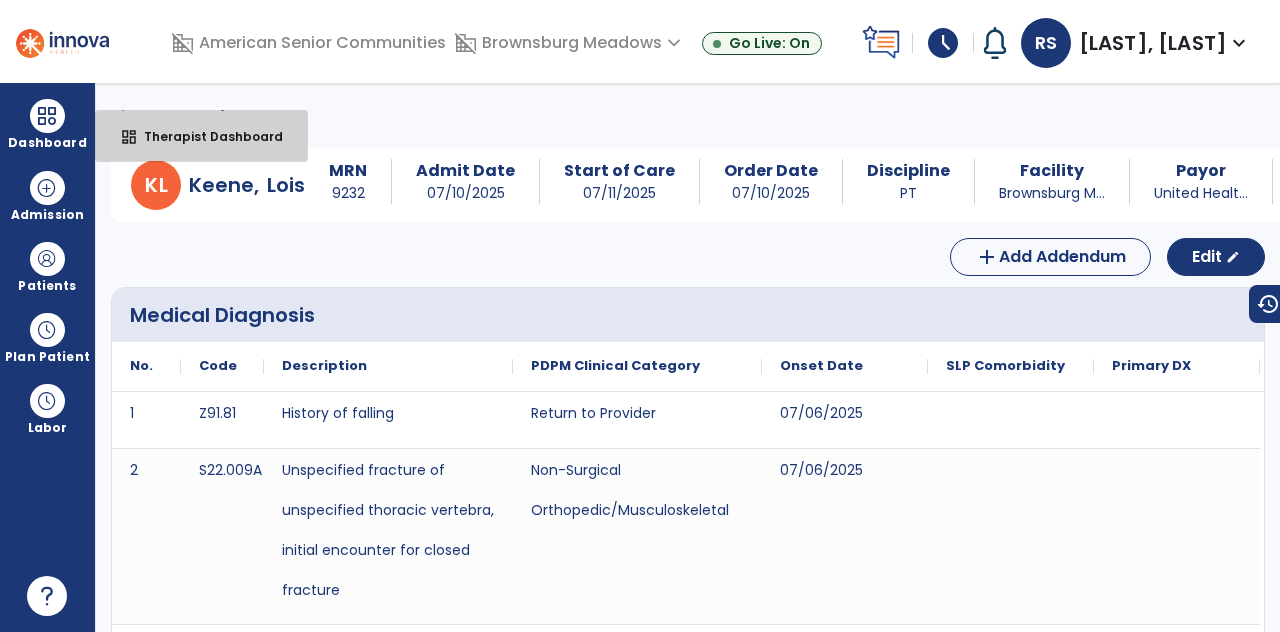click on "dashboard  Therapist Dashboard" at bounding box center (201, 136) 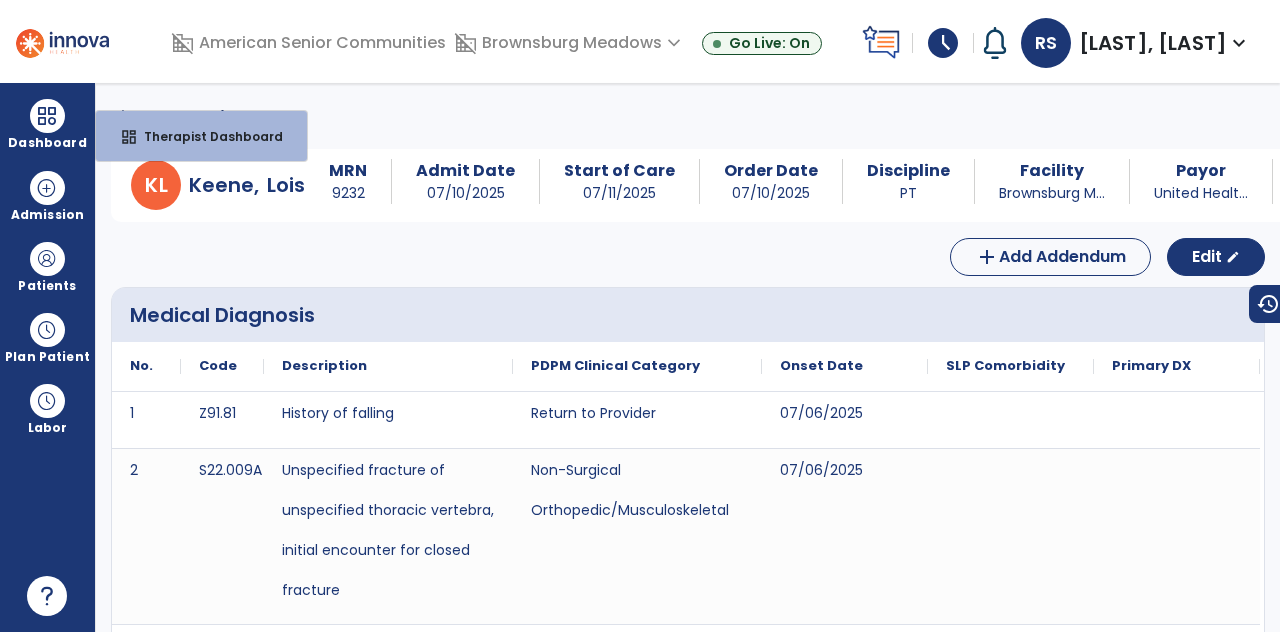 select on "****" 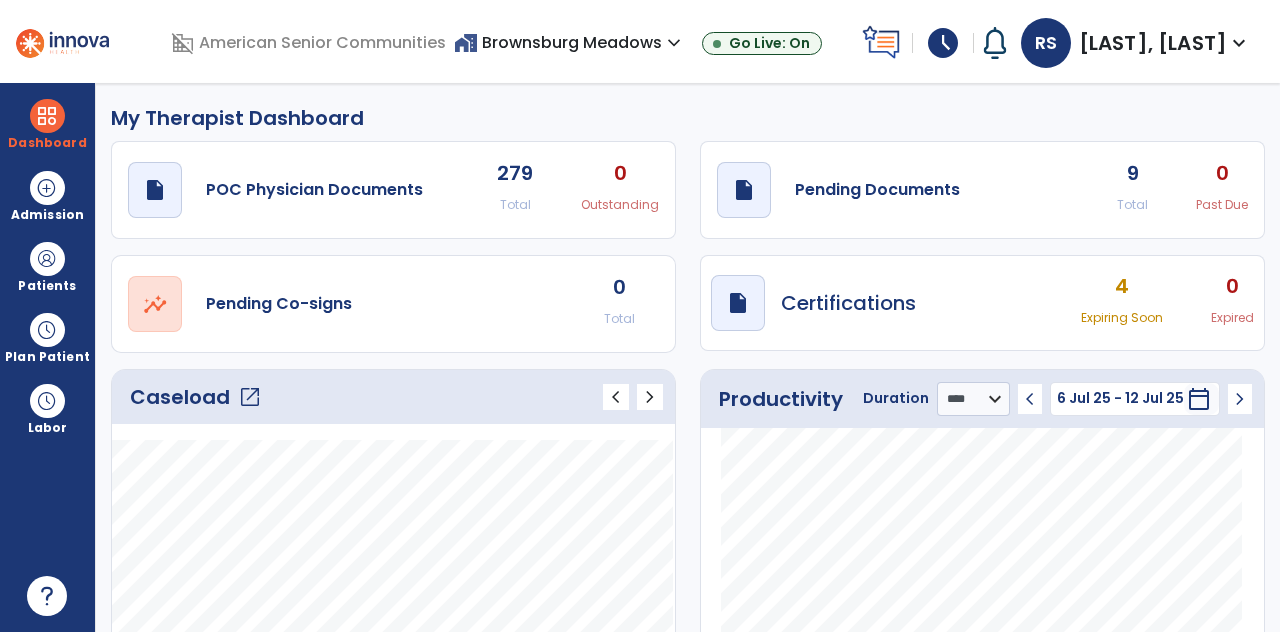 click on "draft   open_in_new  Pending Documents 9 Total 0 Past Due" 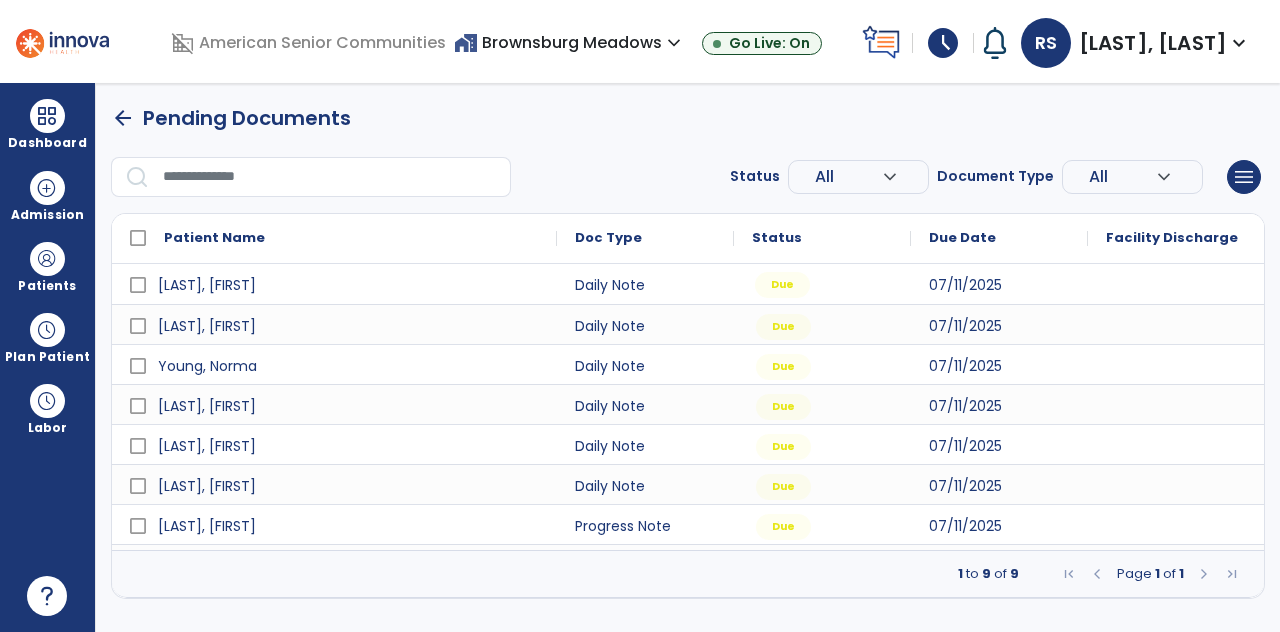 click on "Due" at bounding box center [782, 285] 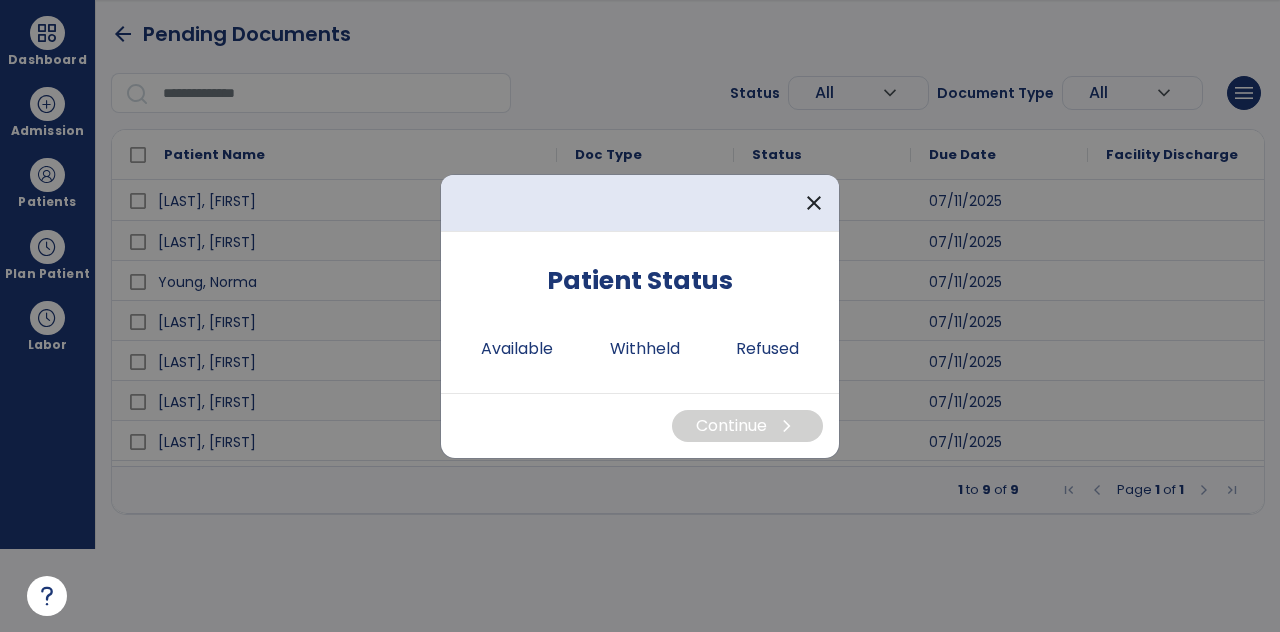 scroll, scrollTop: 0, scrollLeft: 0, axis: both 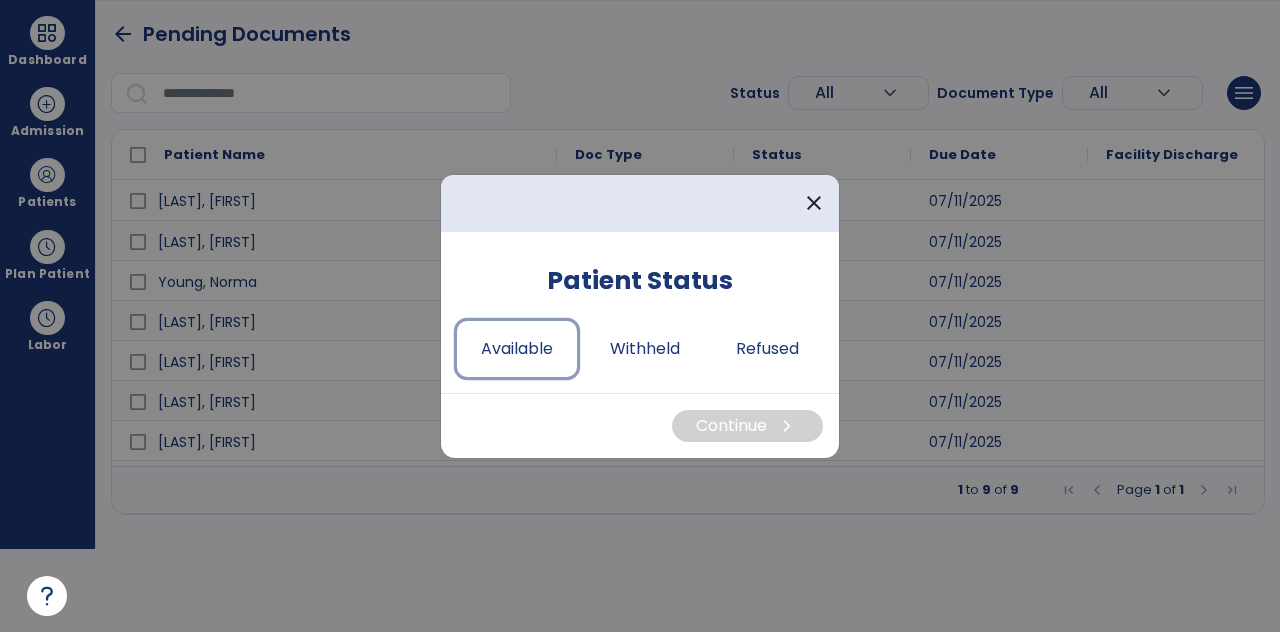 click on "Available" at bounding box center [517, 349] 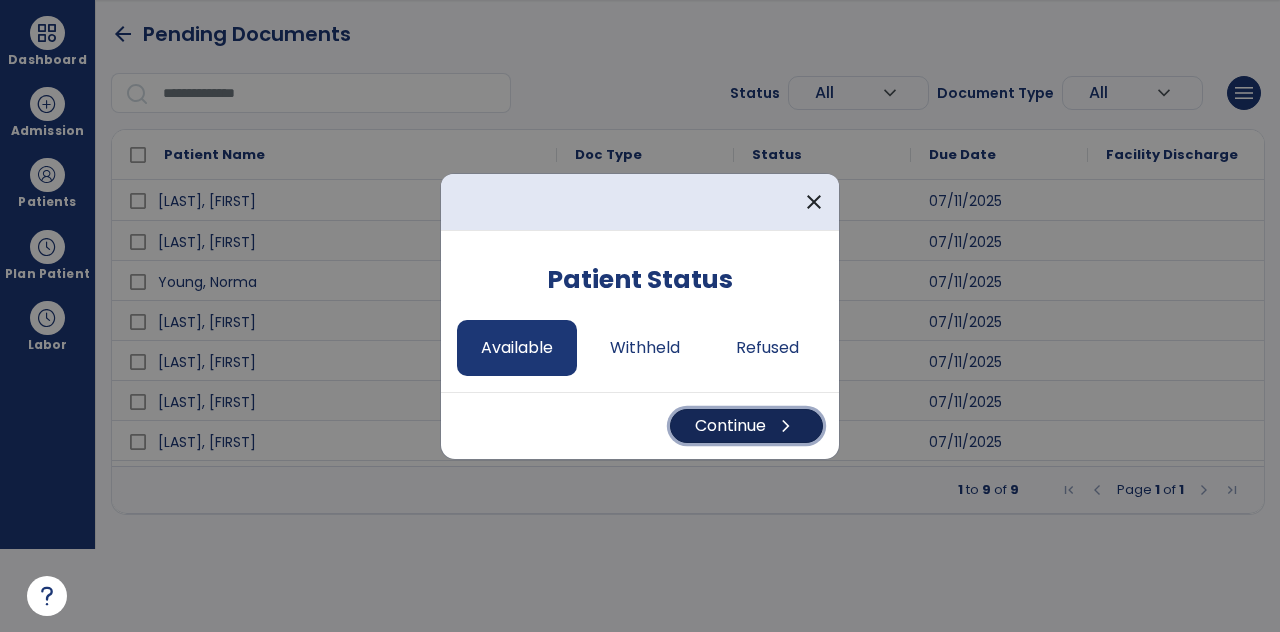 click on "chevron_right" at bounding box center [786, 426] 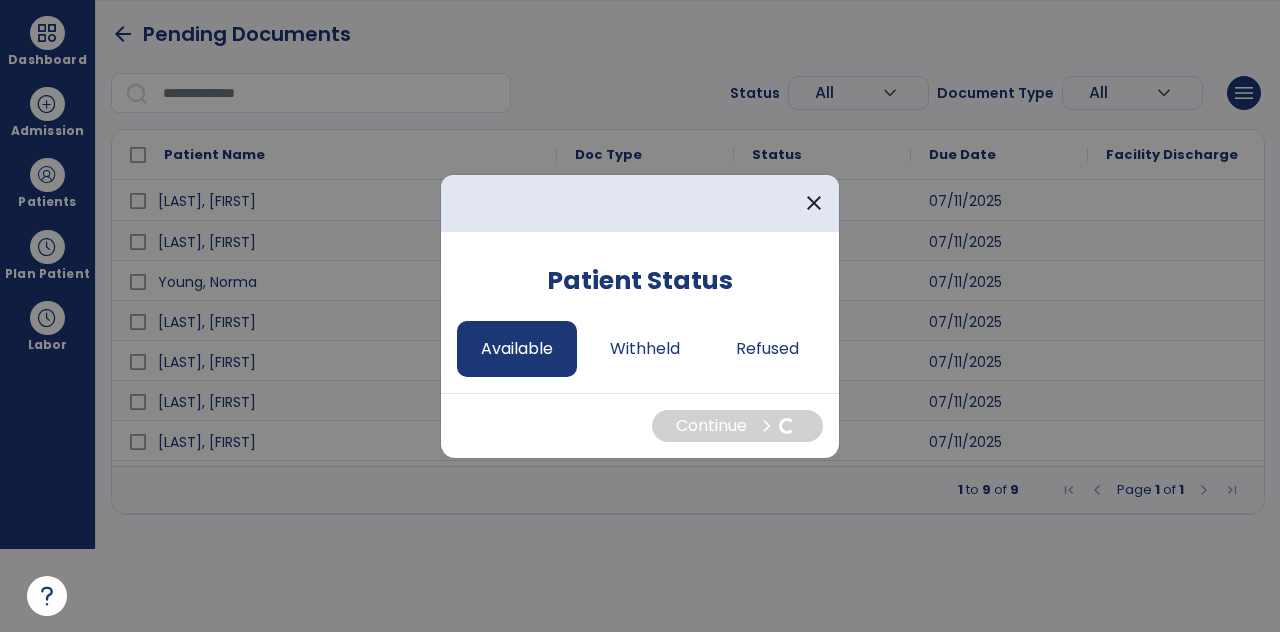 select on "*" 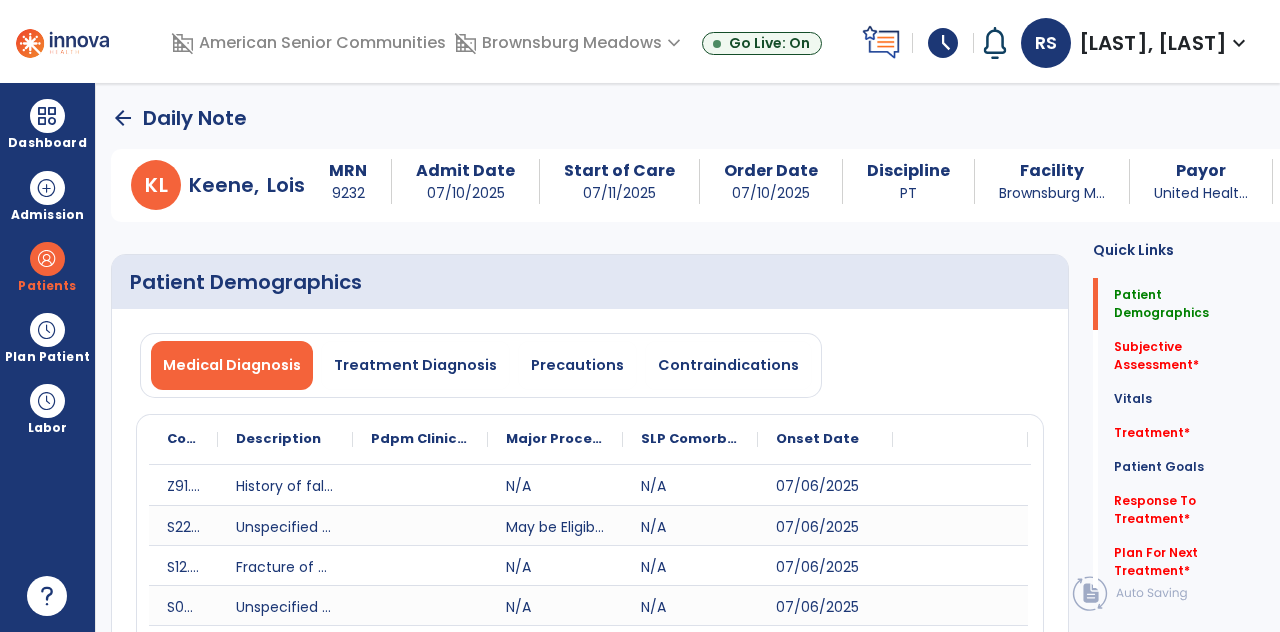 click on "Subjective Assessment   *" 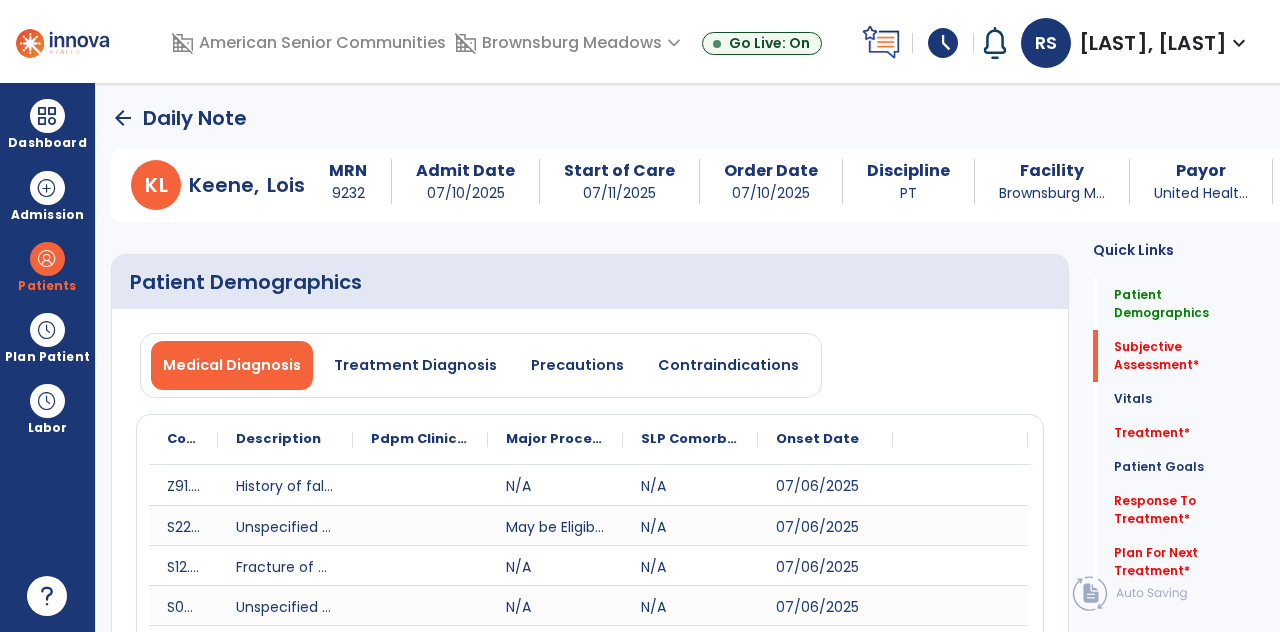 scroll, scrollTop: 84, scrollLeft: 0, axis: vertical 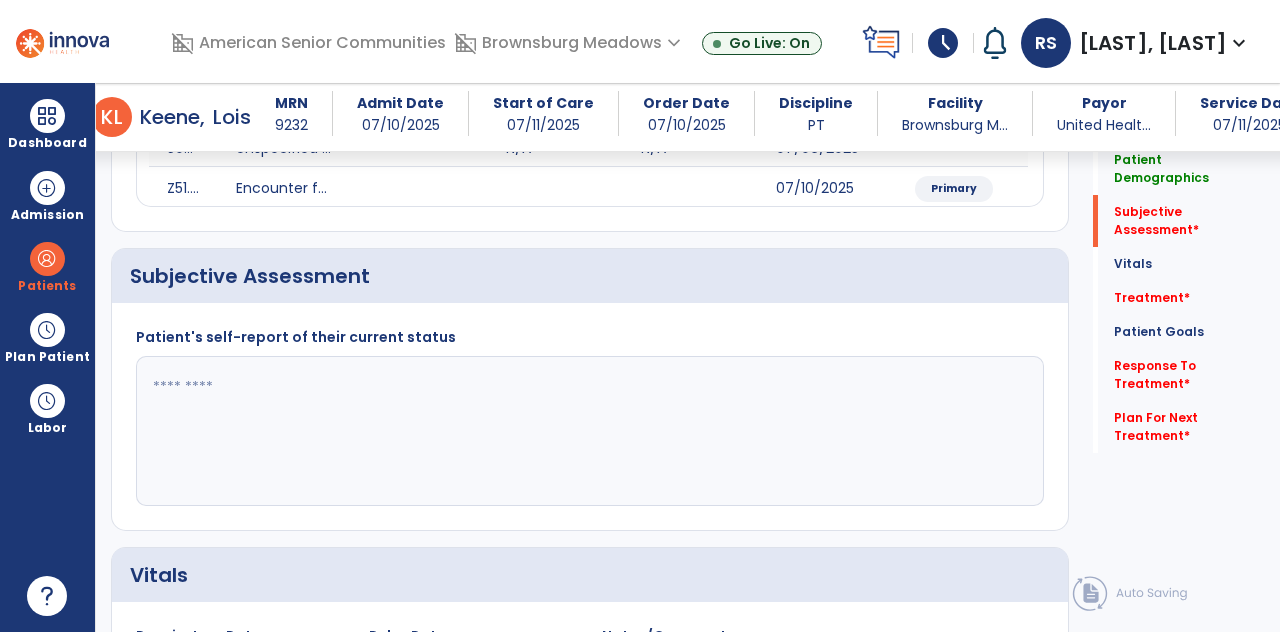 click 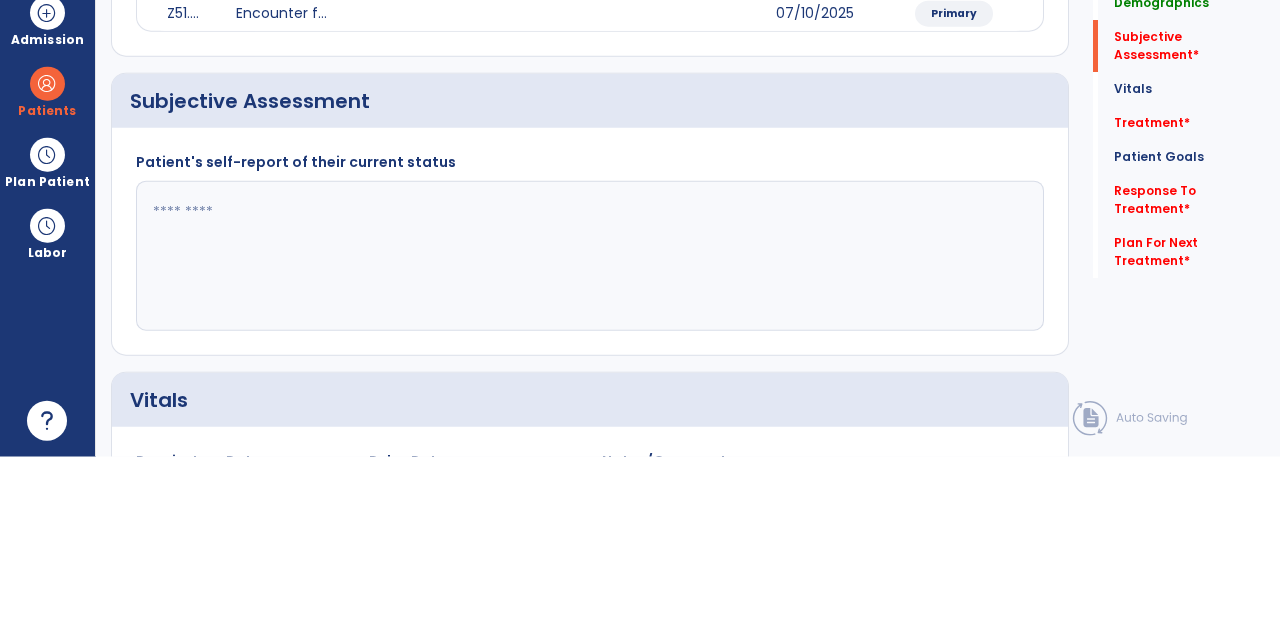 scroll, scrollTop: 89, scrollLeft: 0, axis: vertical 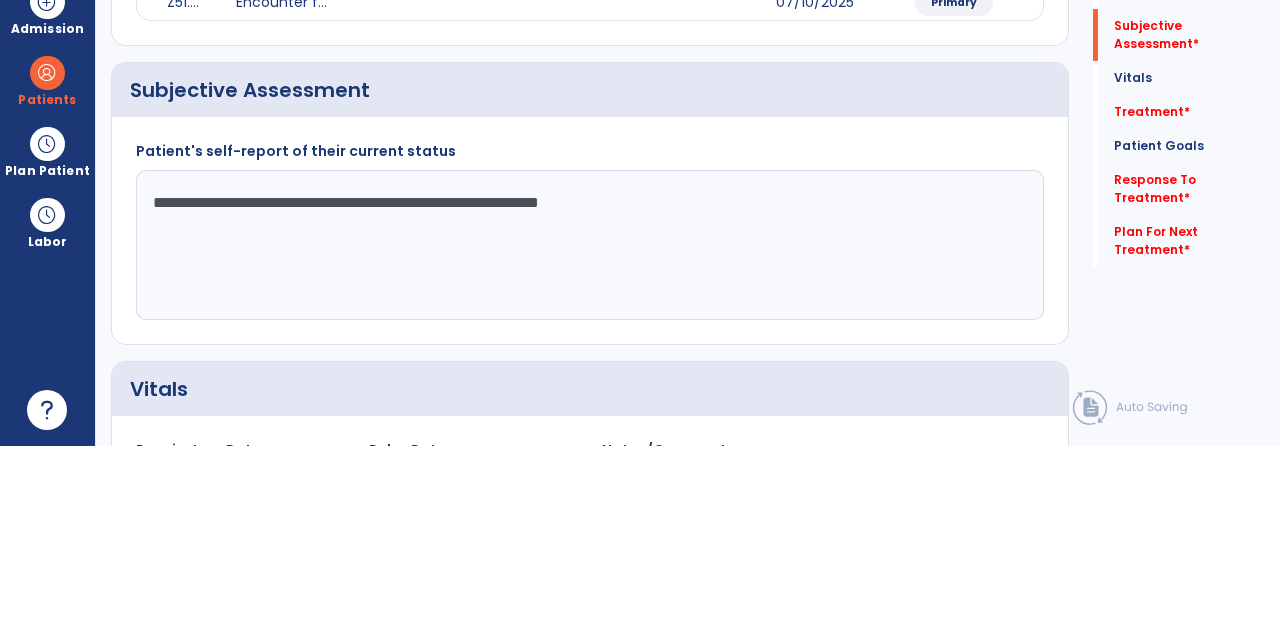type on "**********" 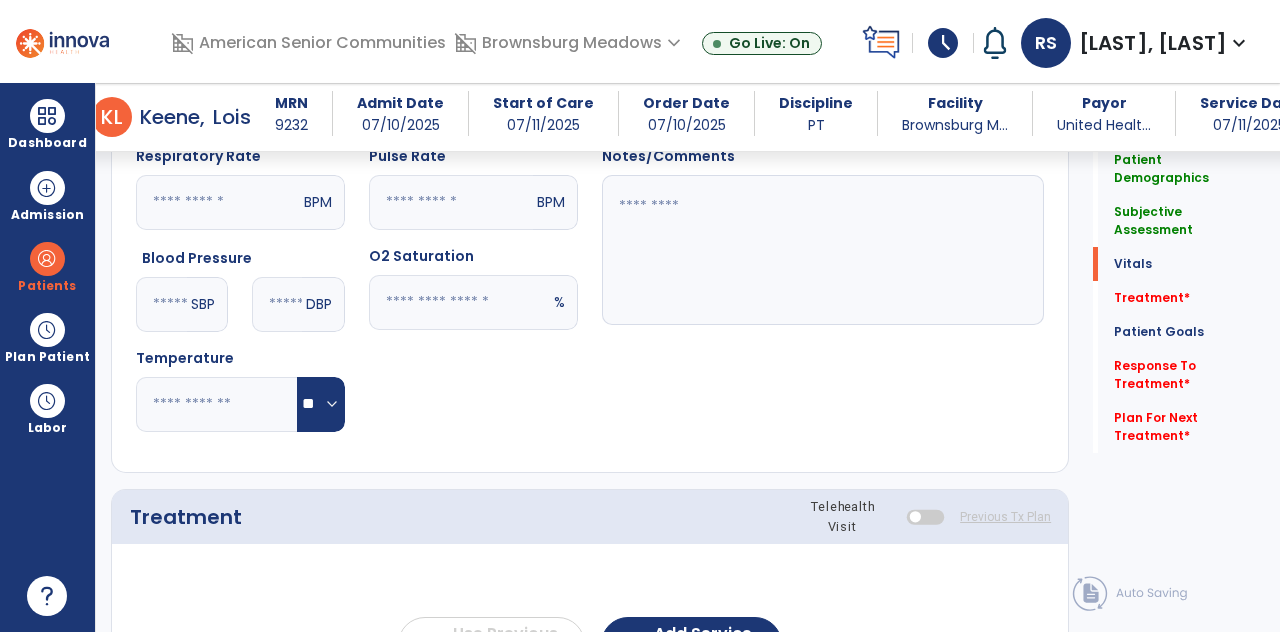 scroll, scrollTop: 937, scrollLeft: 0, axis: vertical 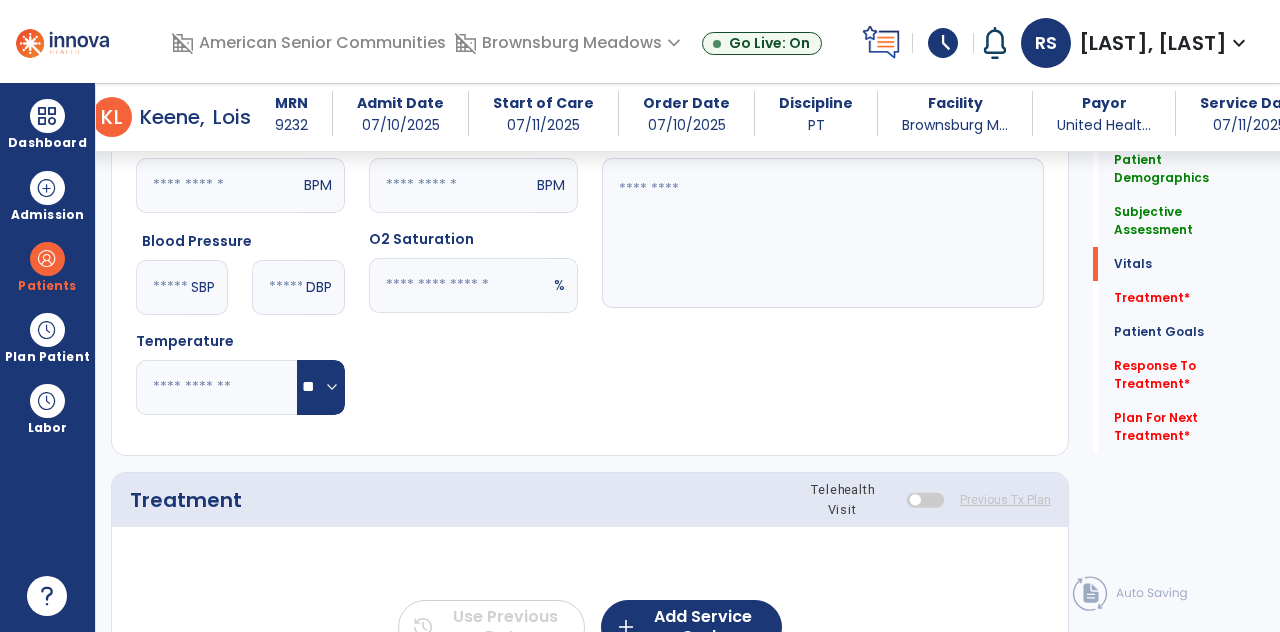 click on "Treatment   *" 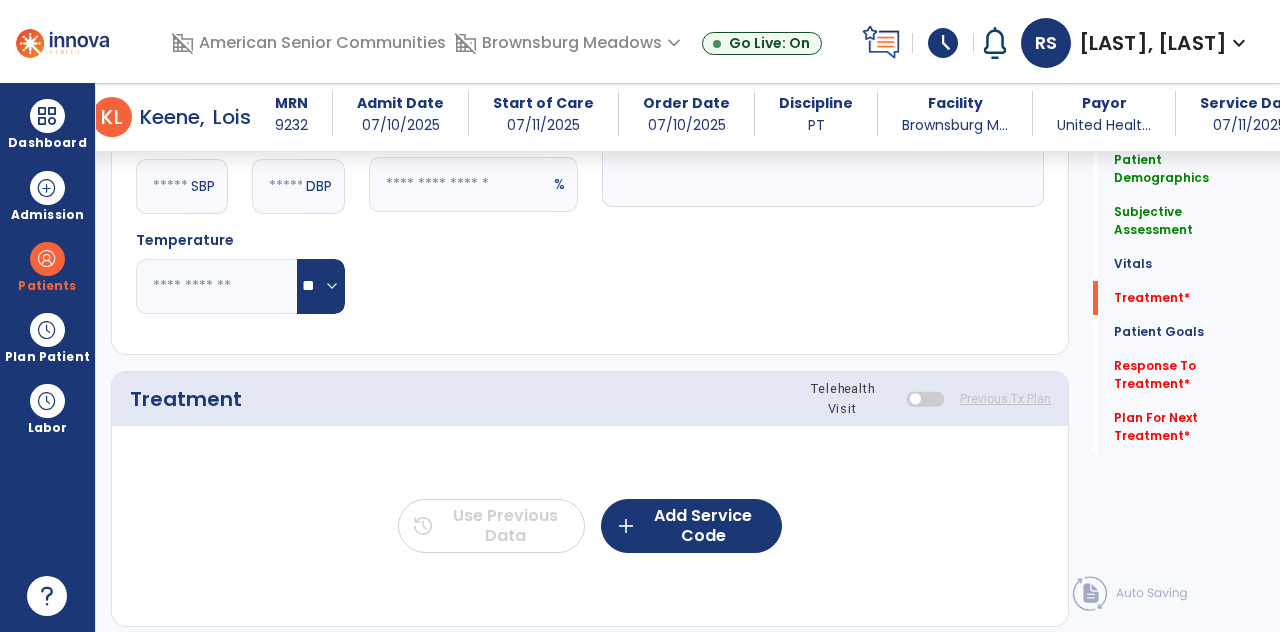 scroll, scrollTop: 1128, scrollLeft: 0, axis: vertical 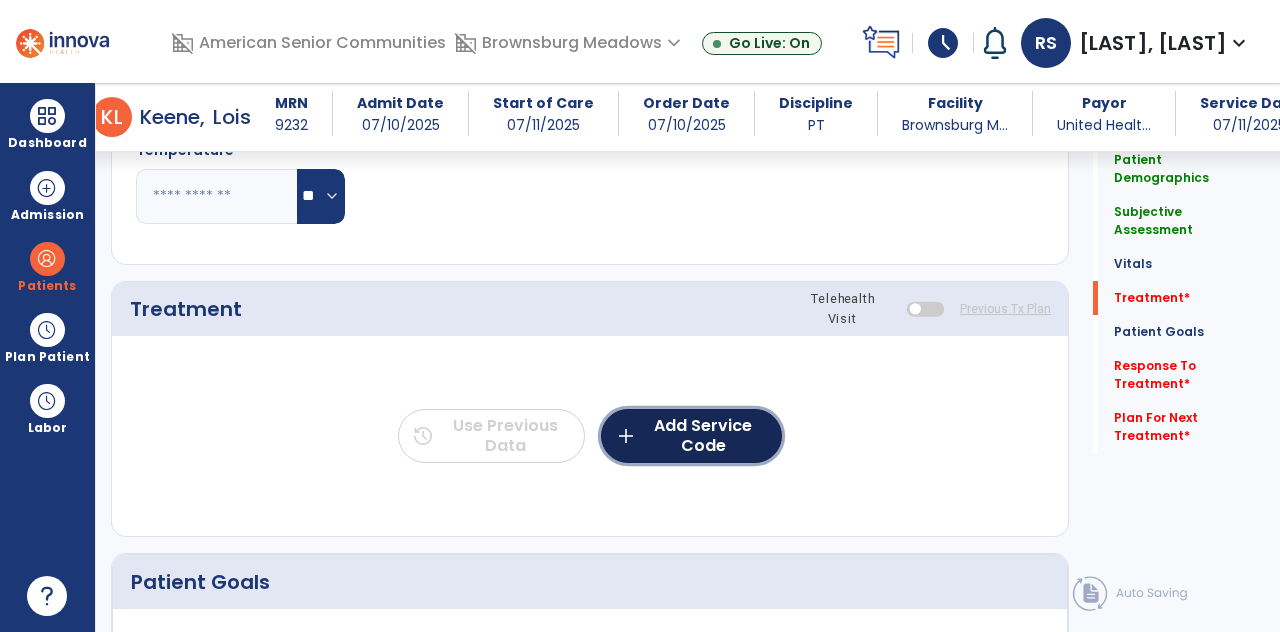 click on "add  Add Service Code" 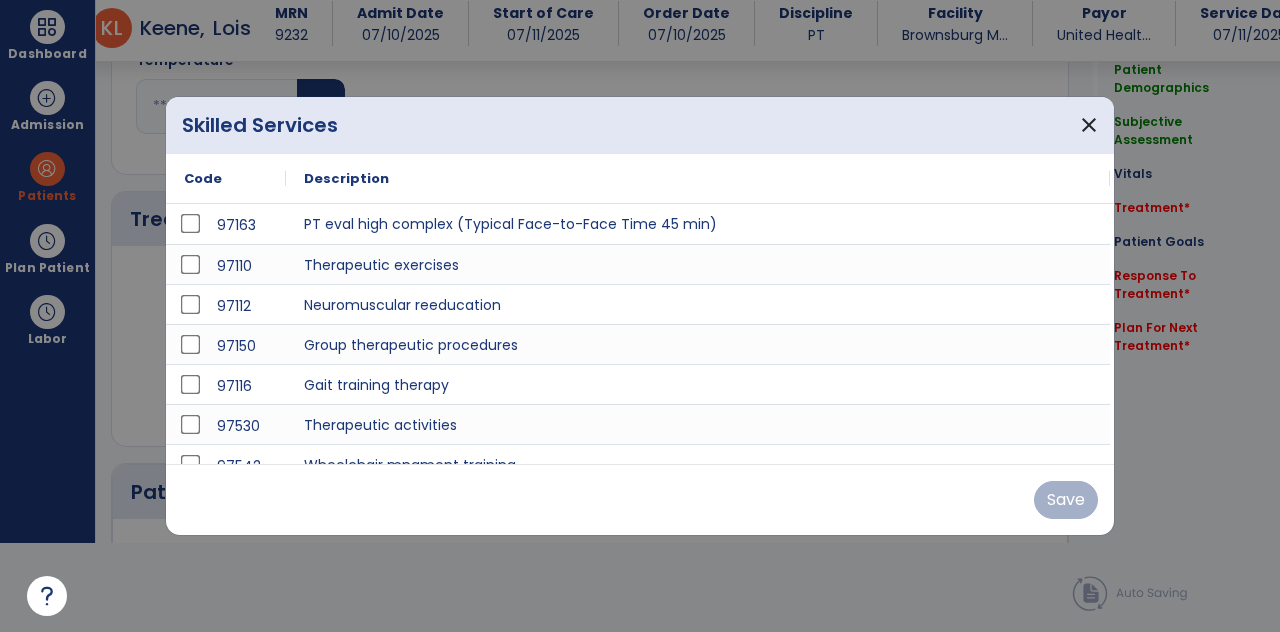 scroll, scrollTop: 0, scrollLeft: 0, axis: both 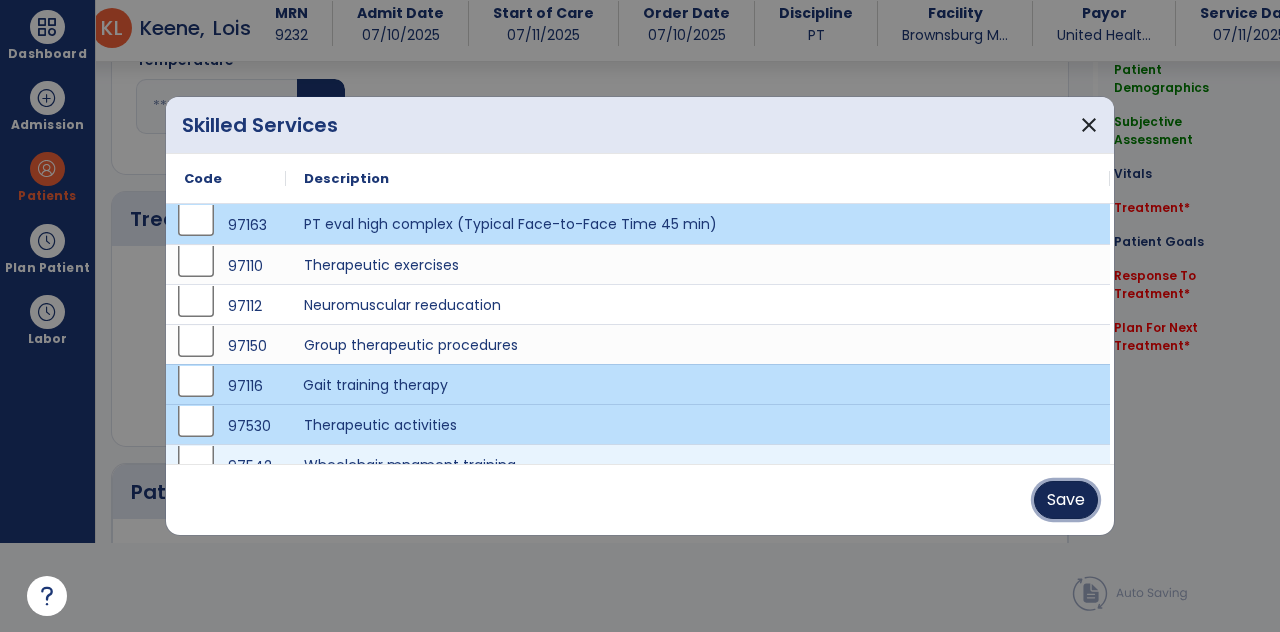 click on "Save" at bounding box center (1066, 500) 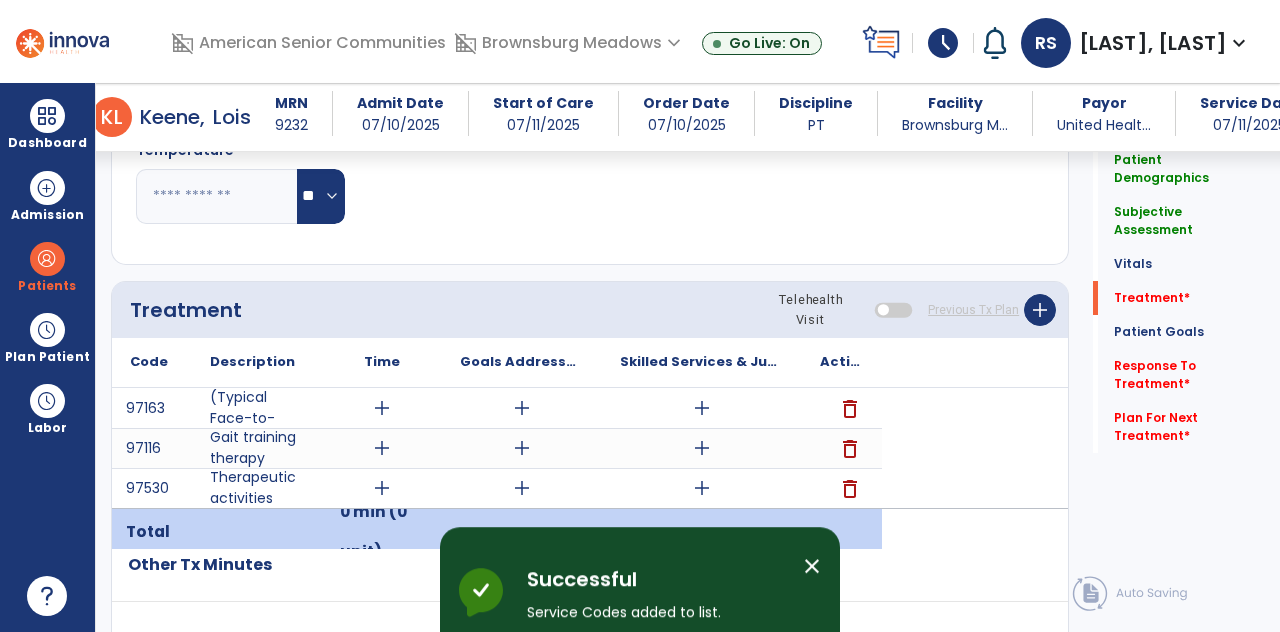 scroll, scrollTop: 89, scrollLeft: 0, axis: vertical 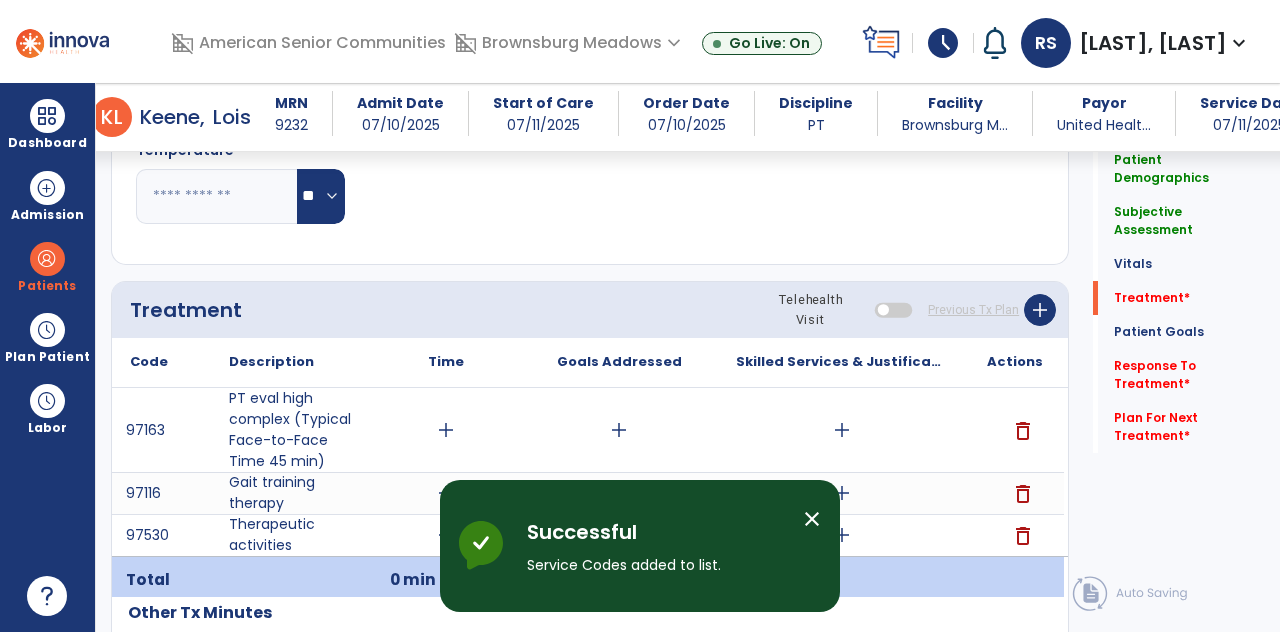 click on "add" at bounding box center [446, 430] 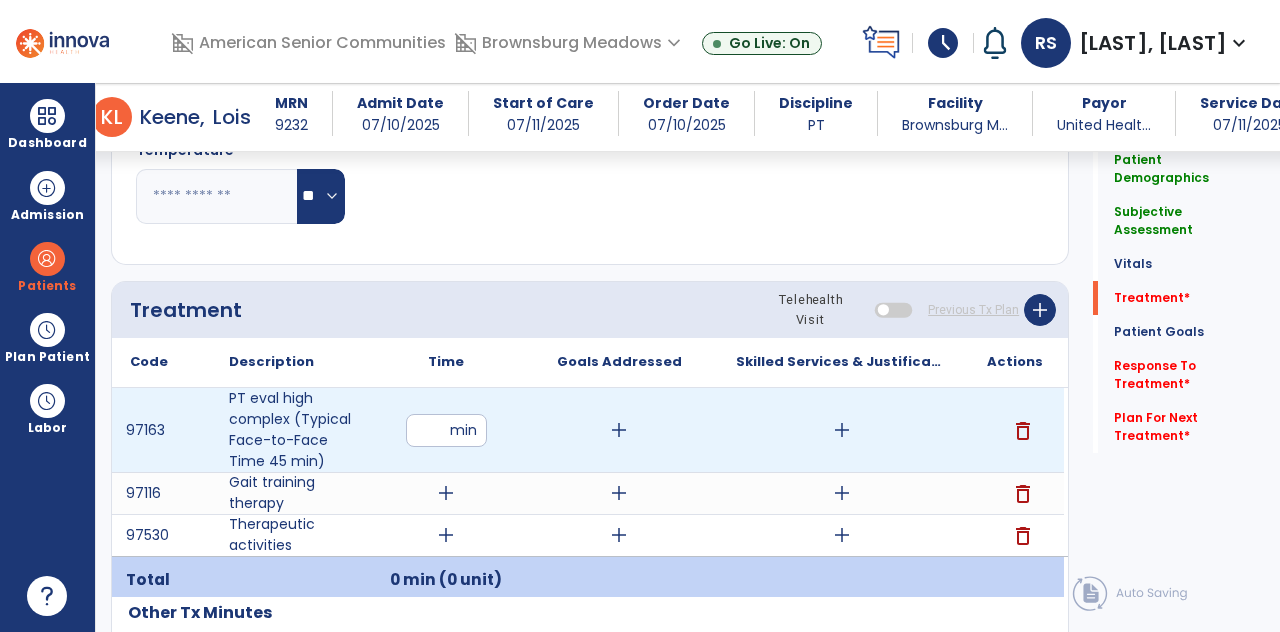 scroll, scrollTop: 89, scrollLeft: 0, axis: vertical 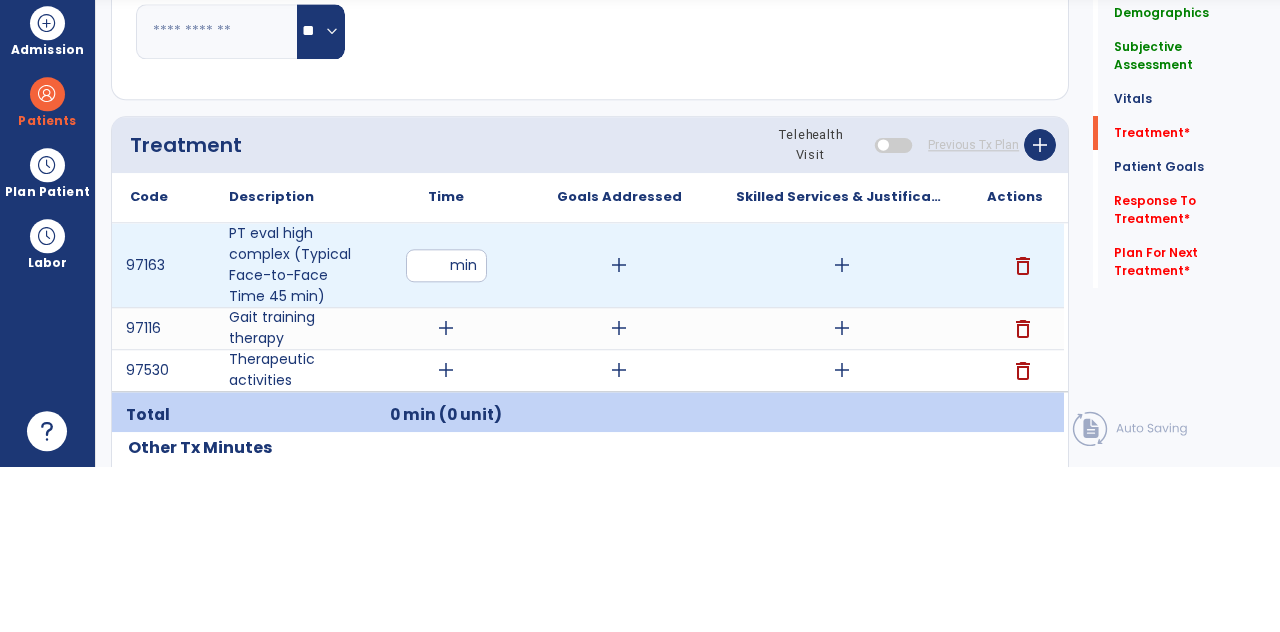 type on "**" 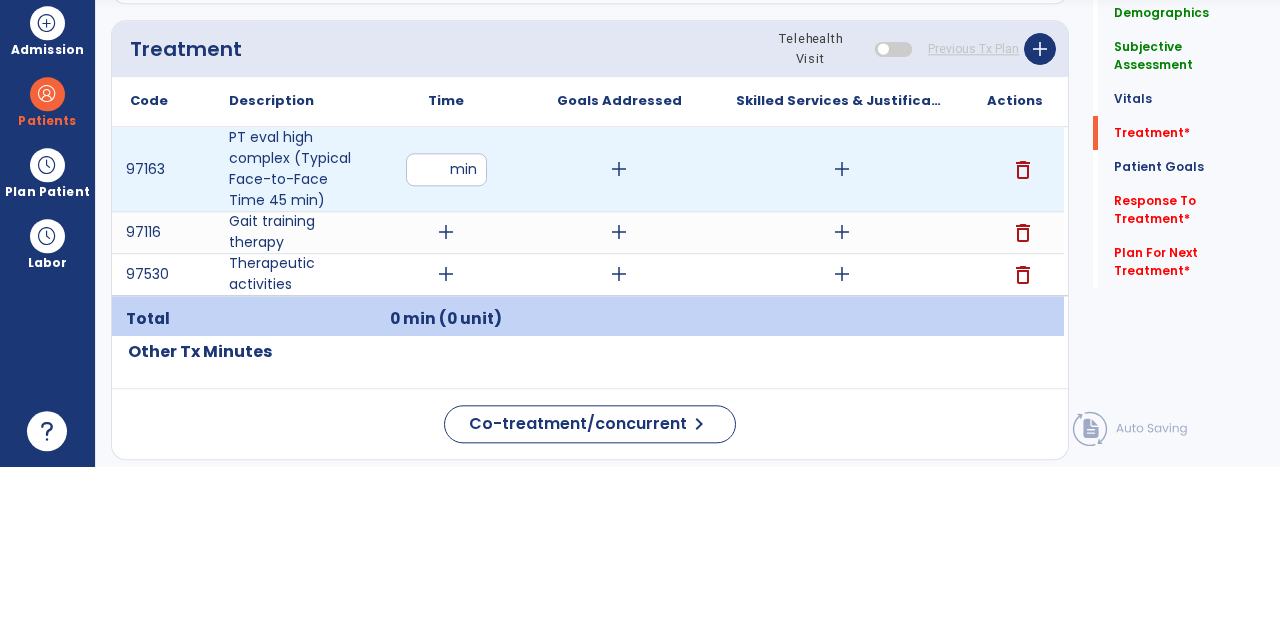 scroll, scrollTop: 1224, scrollLeft: 0, axis: vertical 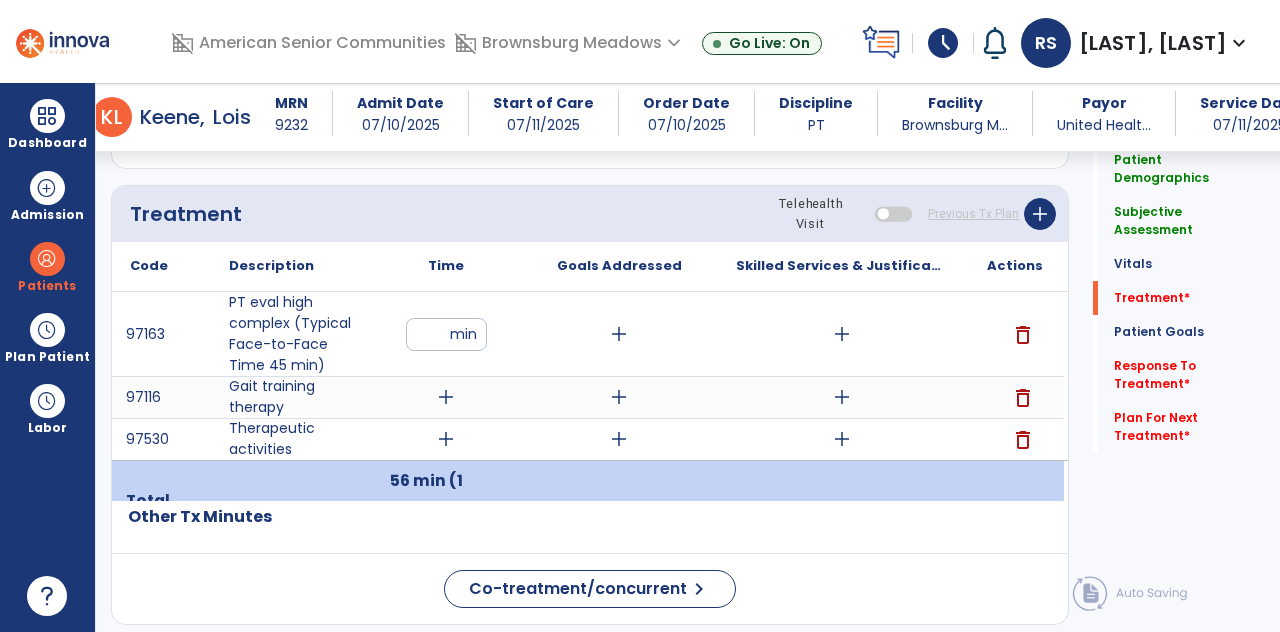 click on "add" at bounding box center [842, 334] 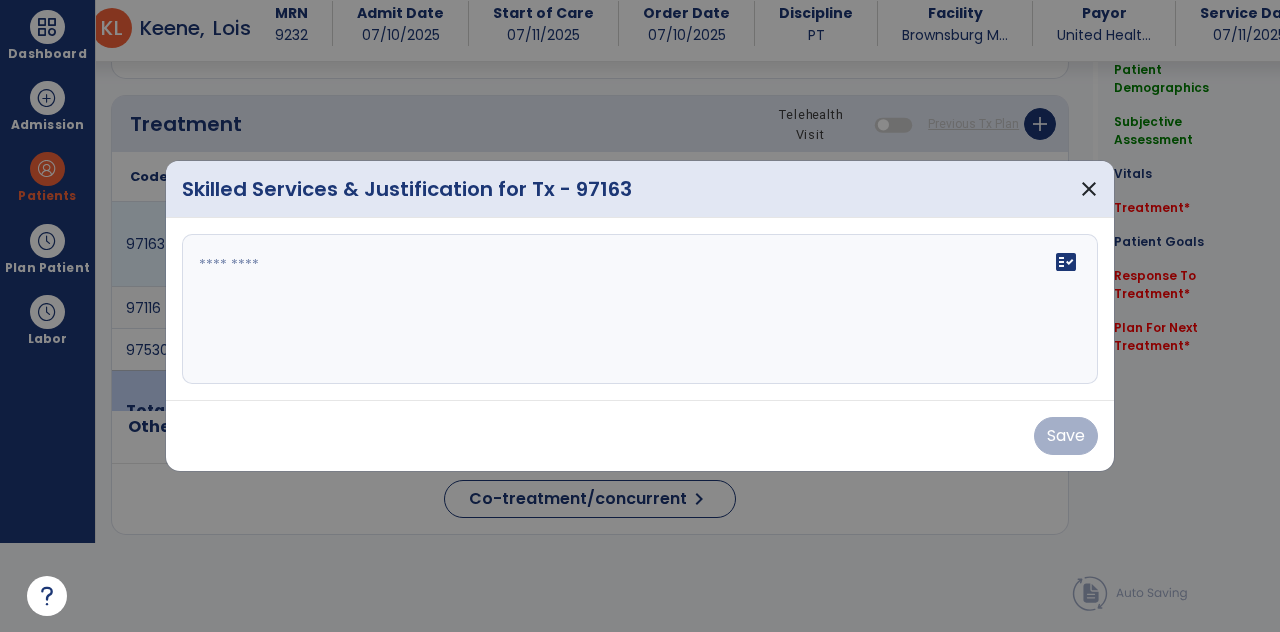 scroll, scrollTop: 0, scrollLeft: 0, axis: both 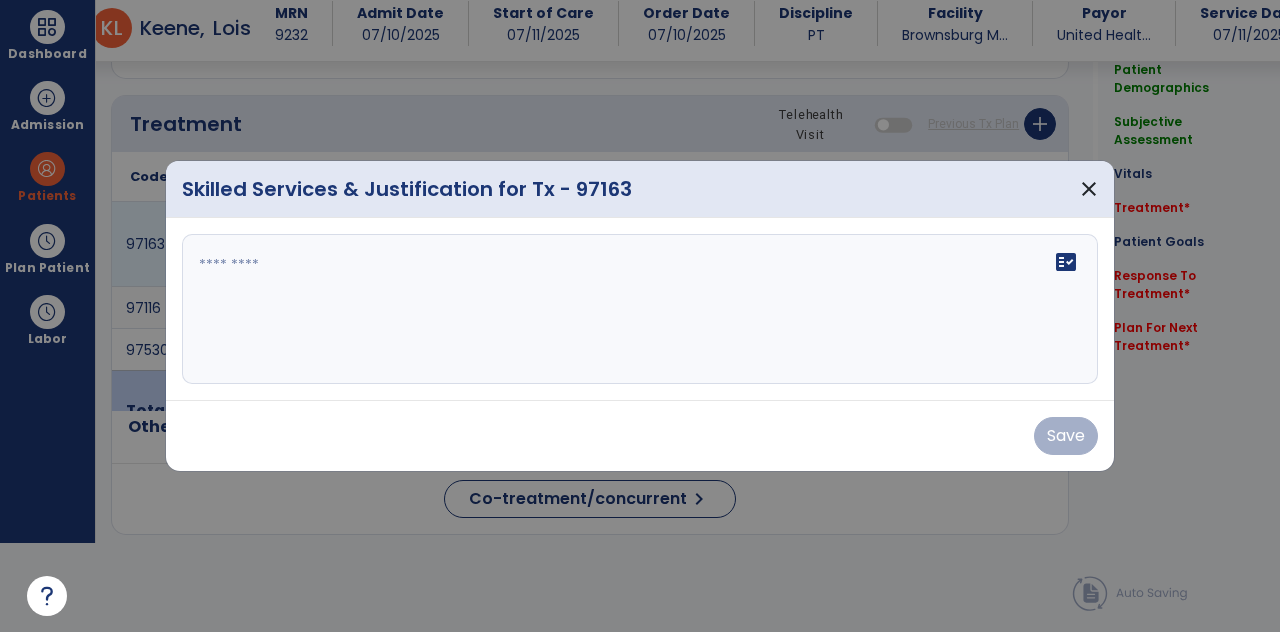 click on "fact_check" at bounding box center (640, 309) 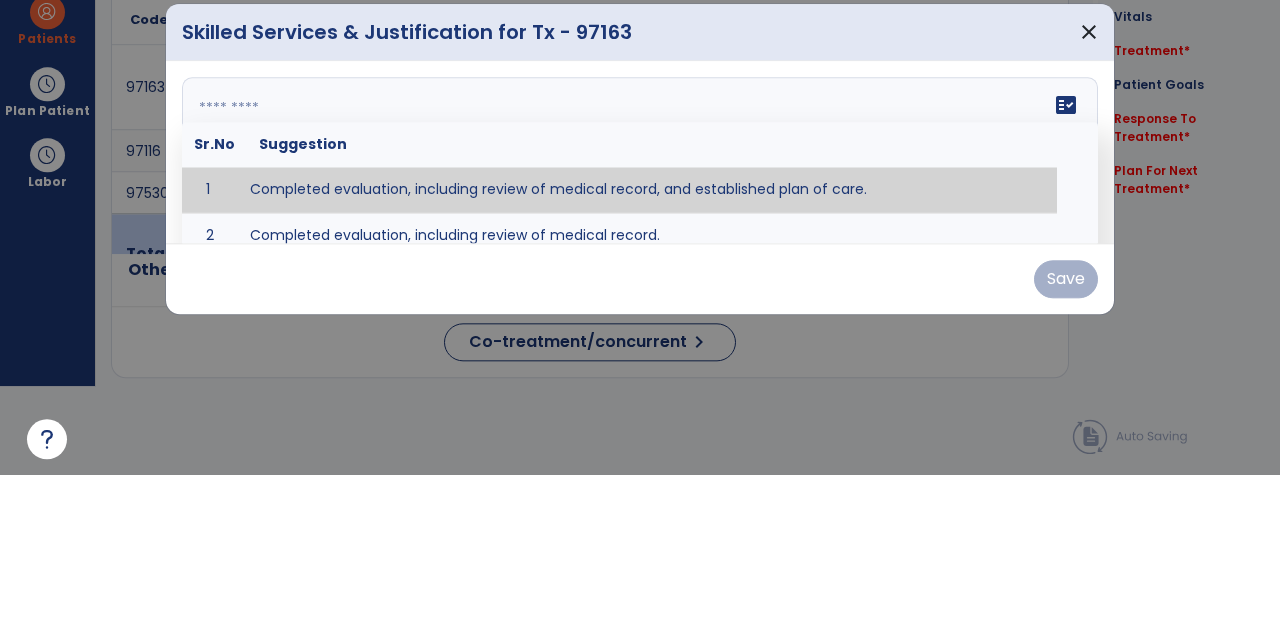 type on "**********" 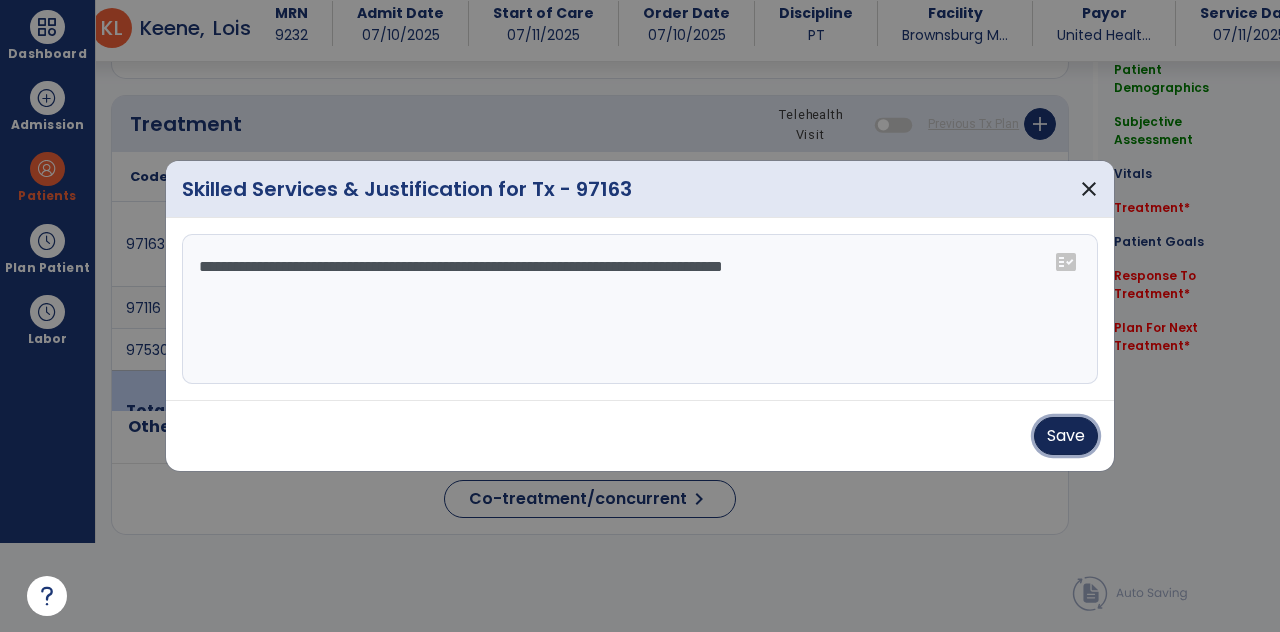 click on "Save" at bounding box center [1066, 436] 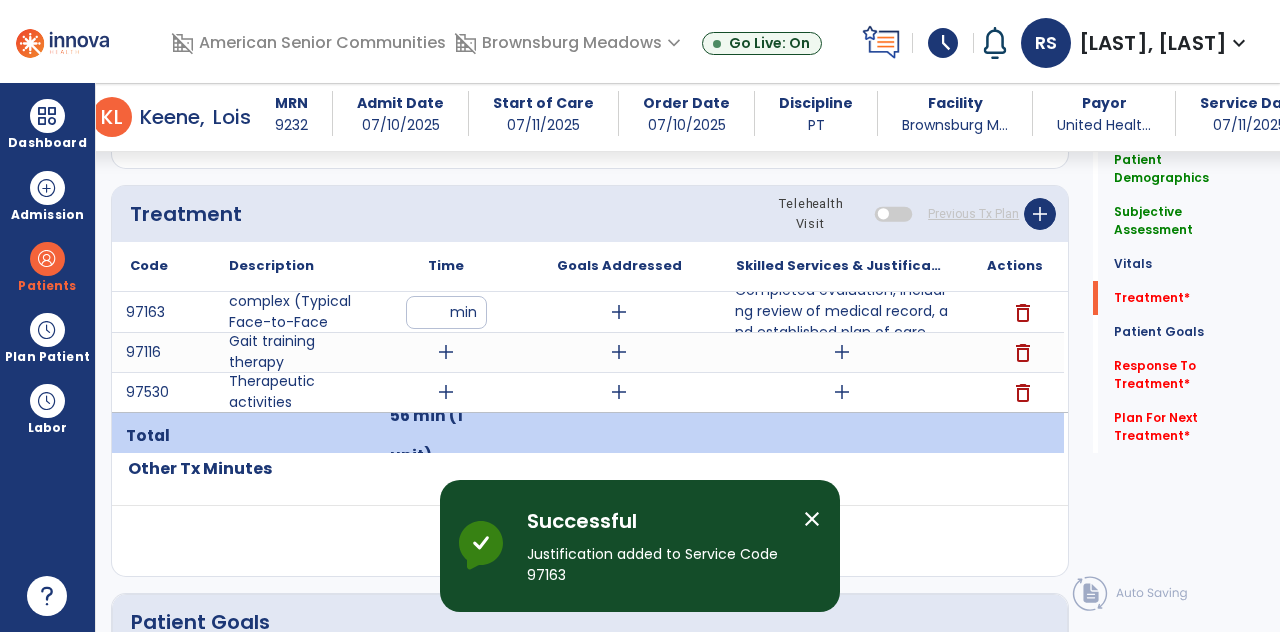 scroll, scrollTop: 89, scrollLeft: 0, axis: vertical 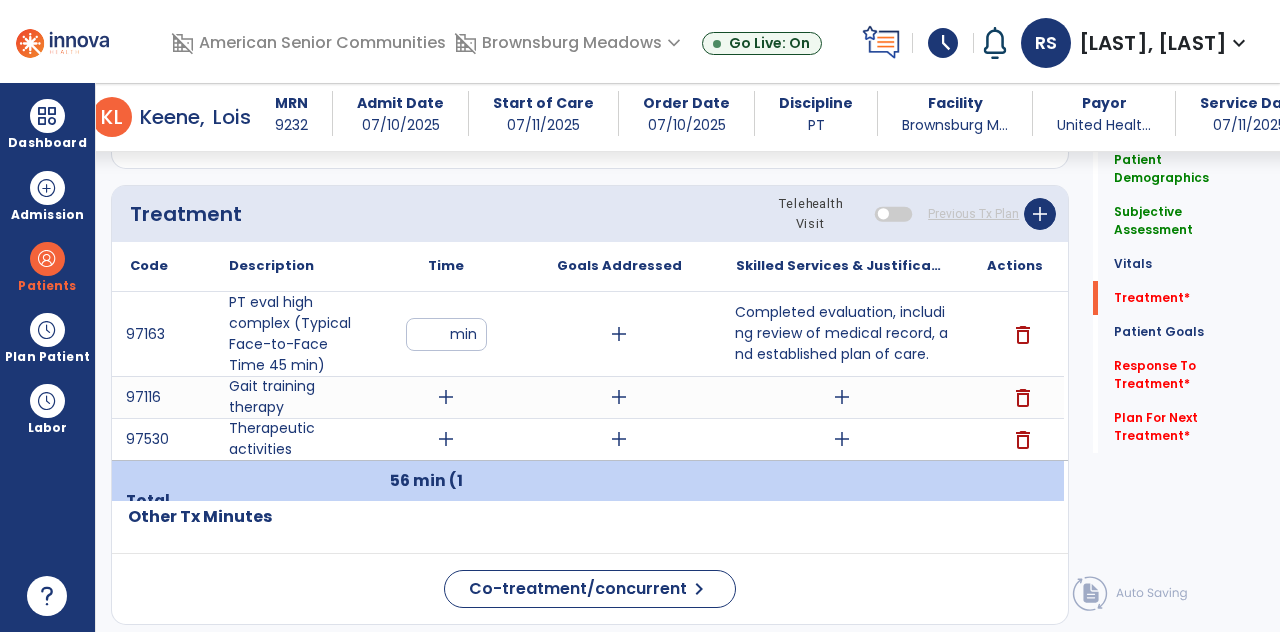 click on "add" at bounding box center [446, 397] 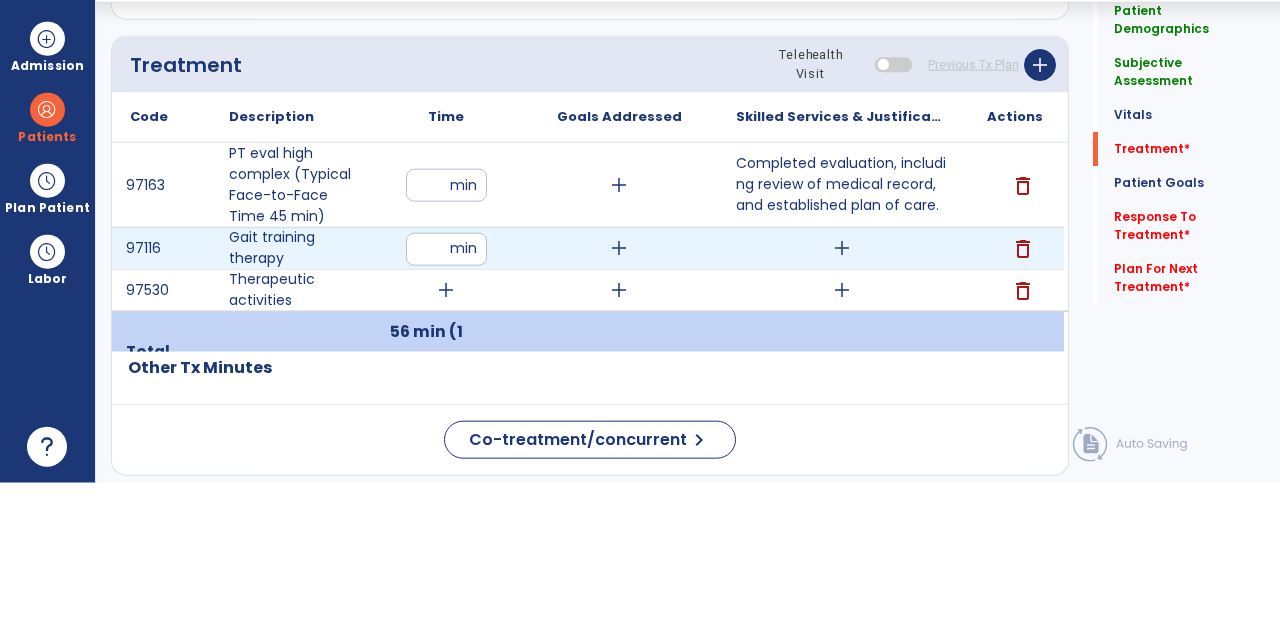 scroll, scrollTop: 89, scrollLeft: 0, axis: vertical 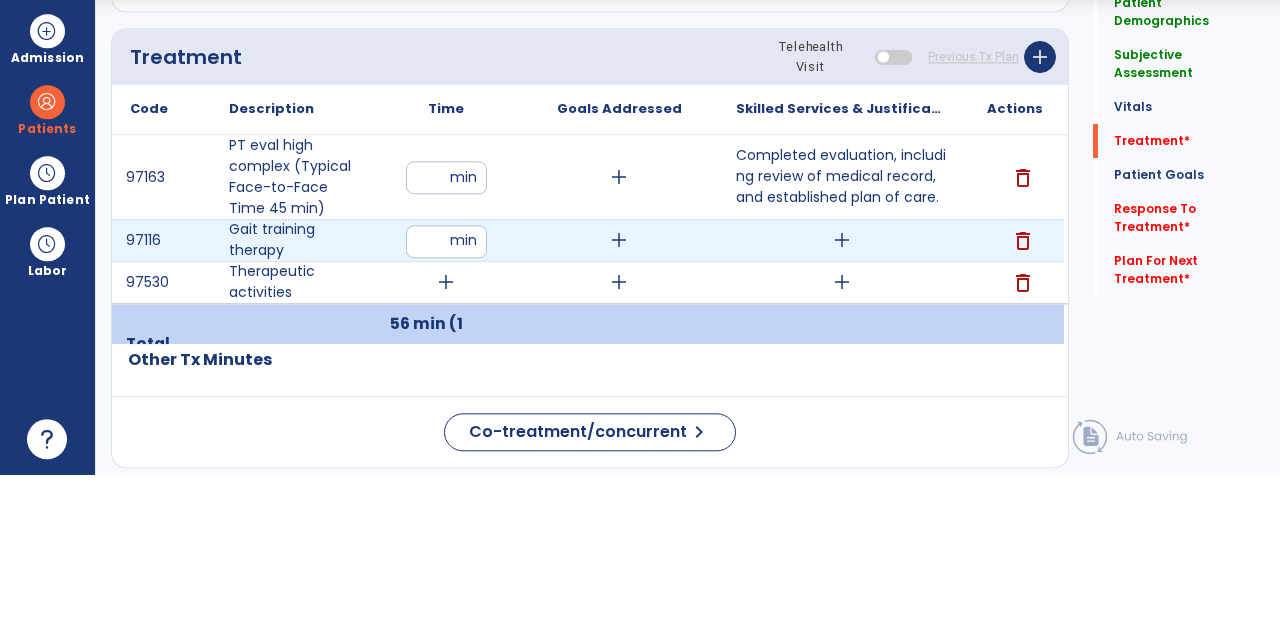 type on "**" 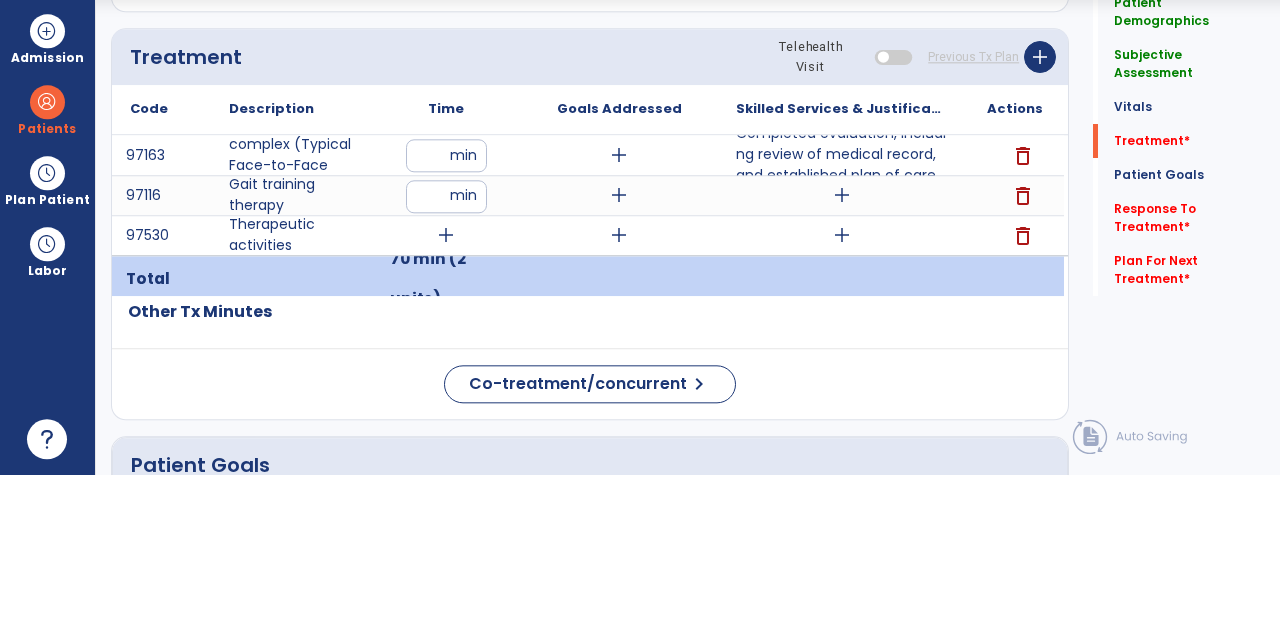scroll, scrollTop: 89, scrollLeft: 0, axis: vertical 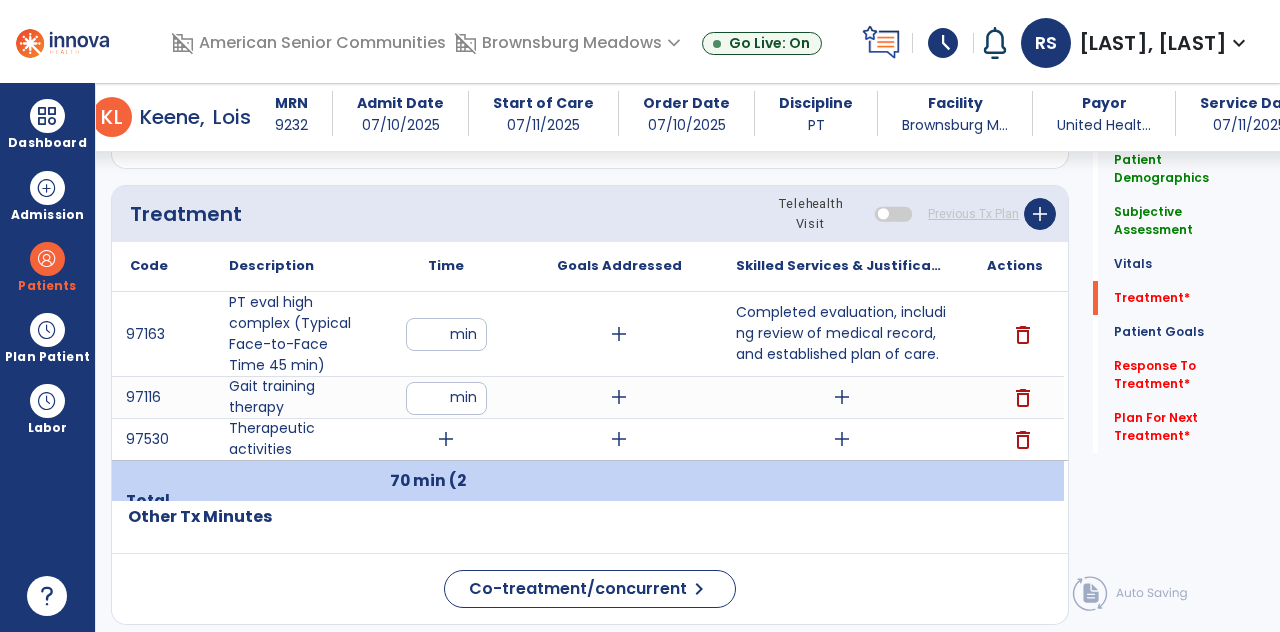 click on "add" at bounding box center (446, 439) 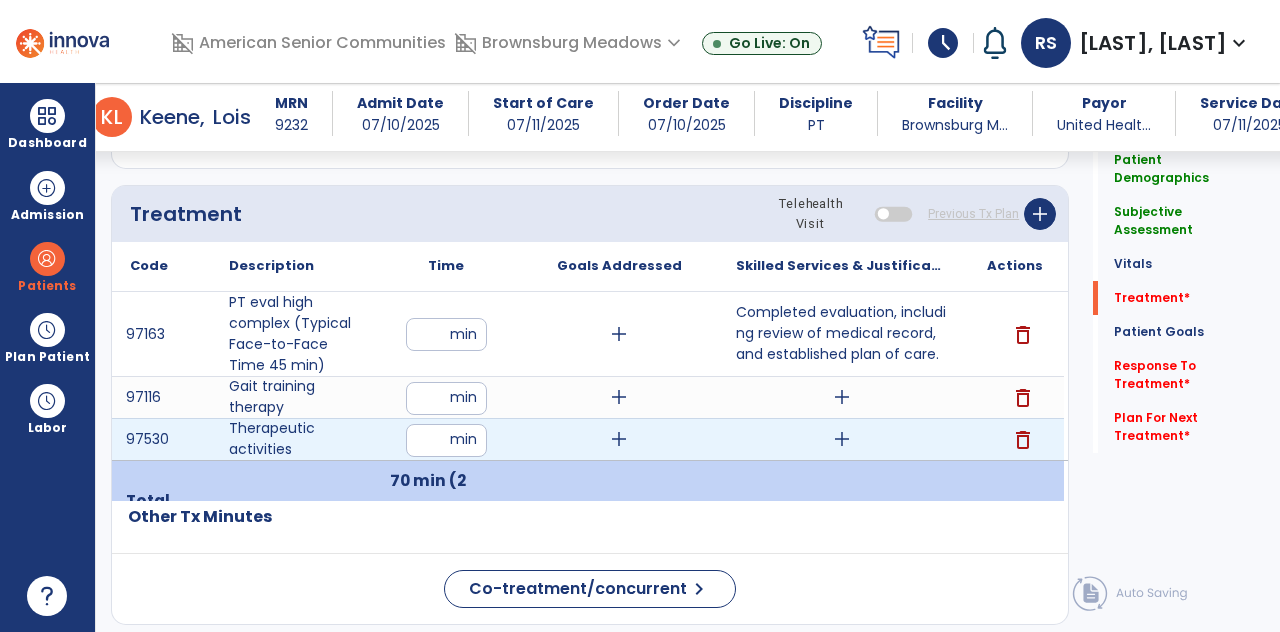 scroll, scrollTop: 89, scrollLeft: 0, axis: vertical 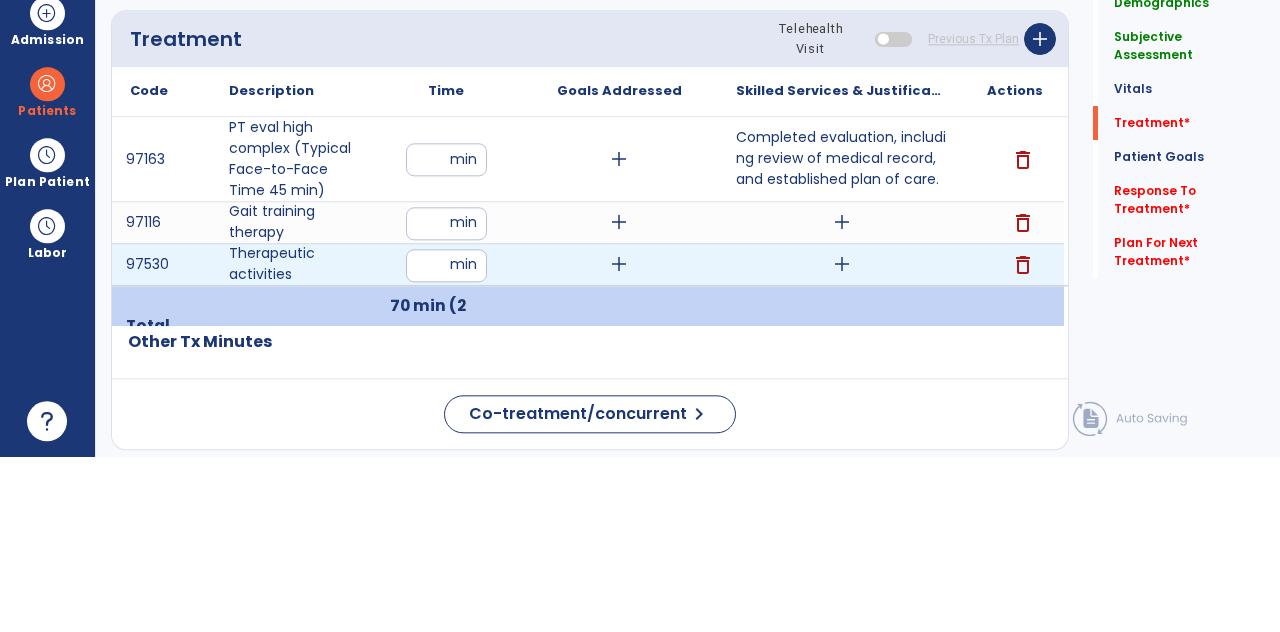 type on "**" 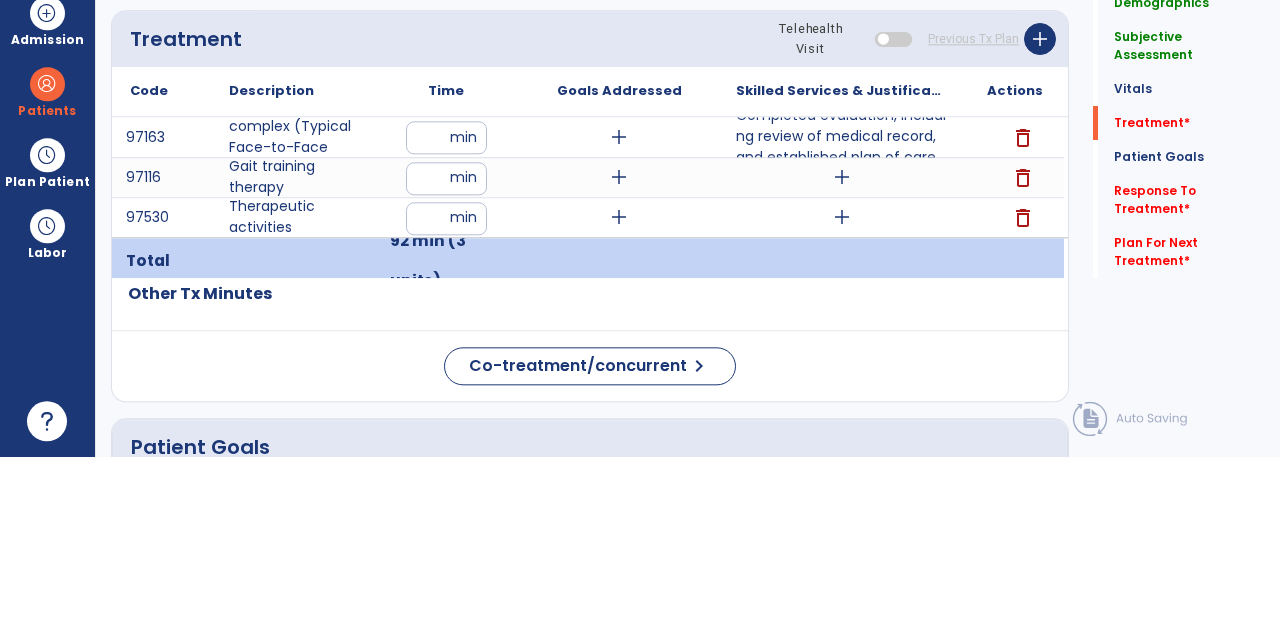 scroll, scrollTop: 89, scrollLeft: 0, axis: vertical 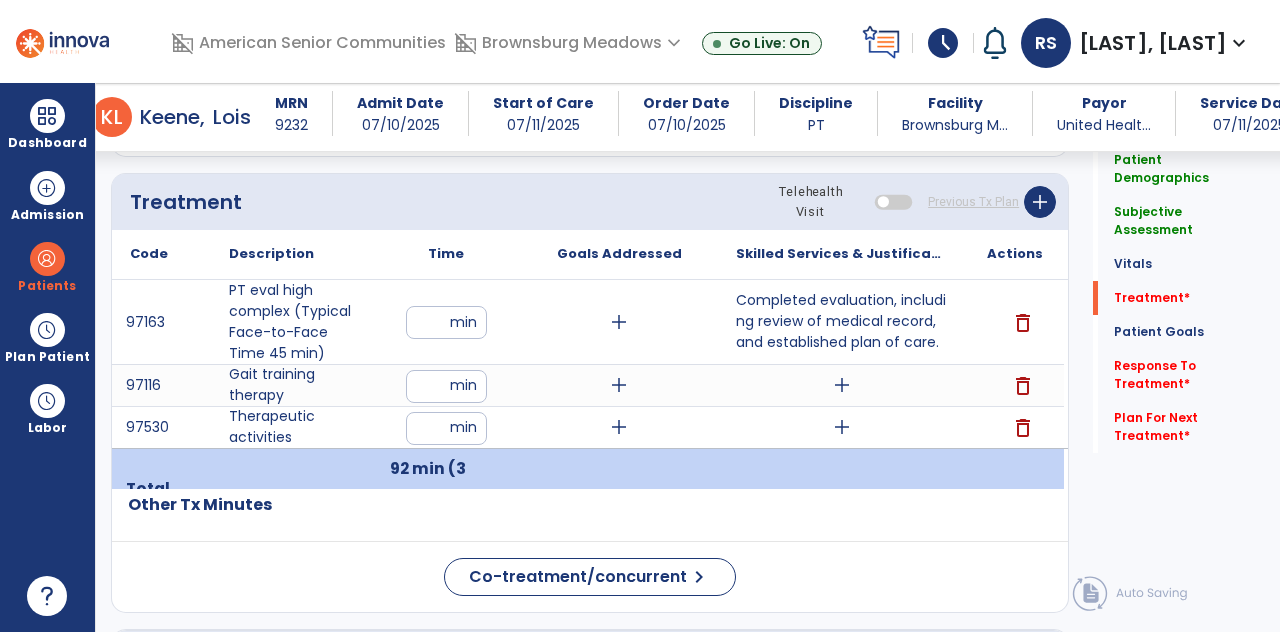 click on "add" at bounding box center [619, 385] 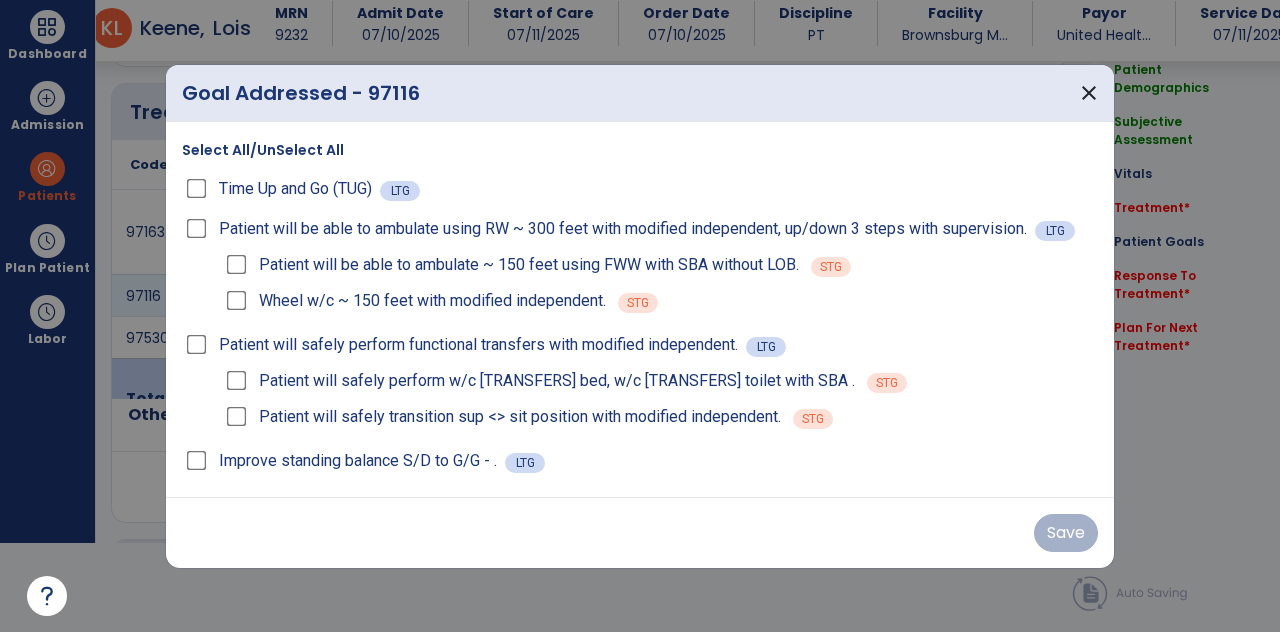 scroll, scrollTop: 0, scrollLeft: 0, axis: both 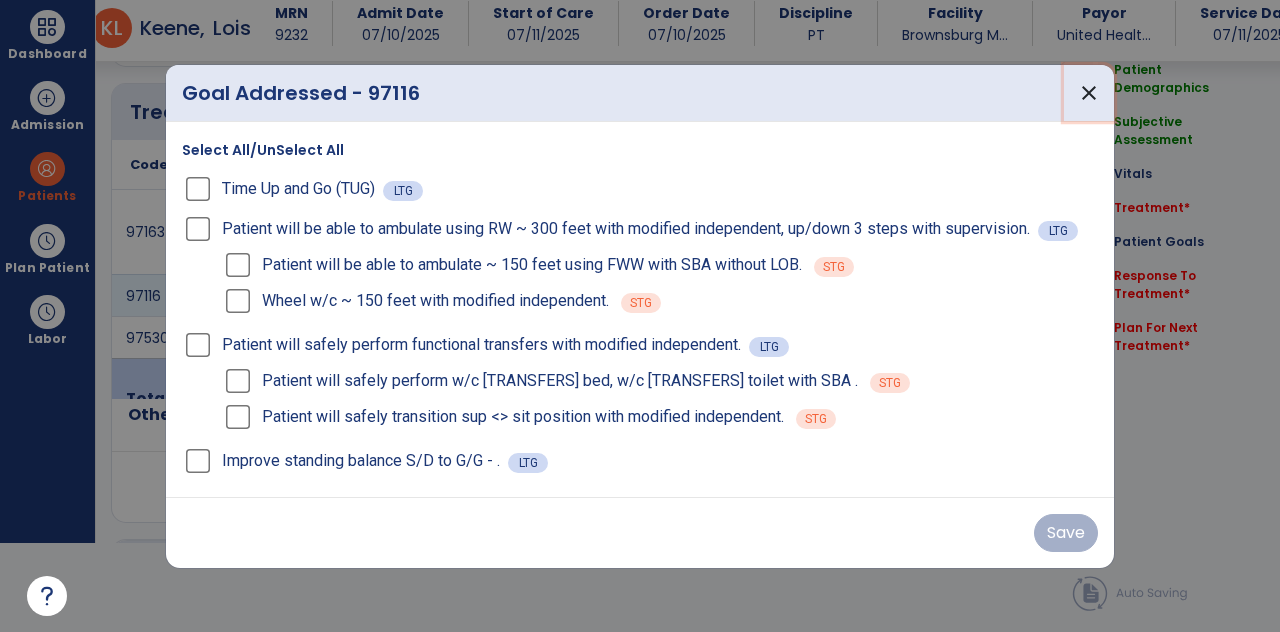 click on "close" at bounding box center (1089, 93) 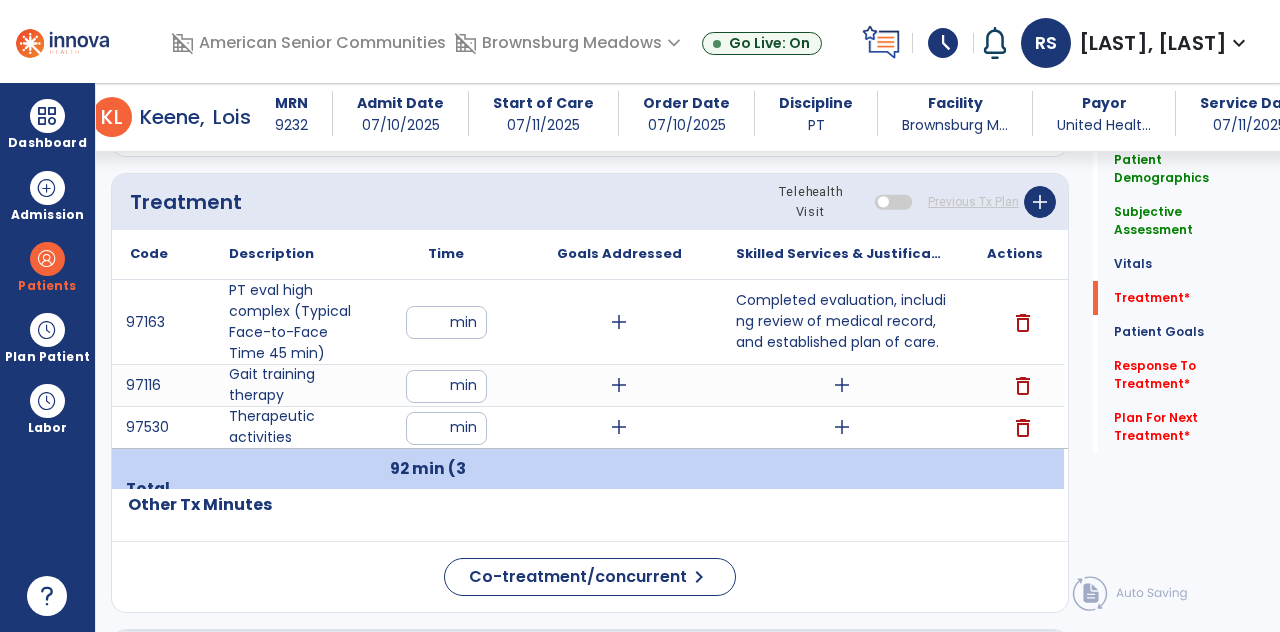 scroll, scrollTop: 89, scrollLeft: 0, axis: vertical 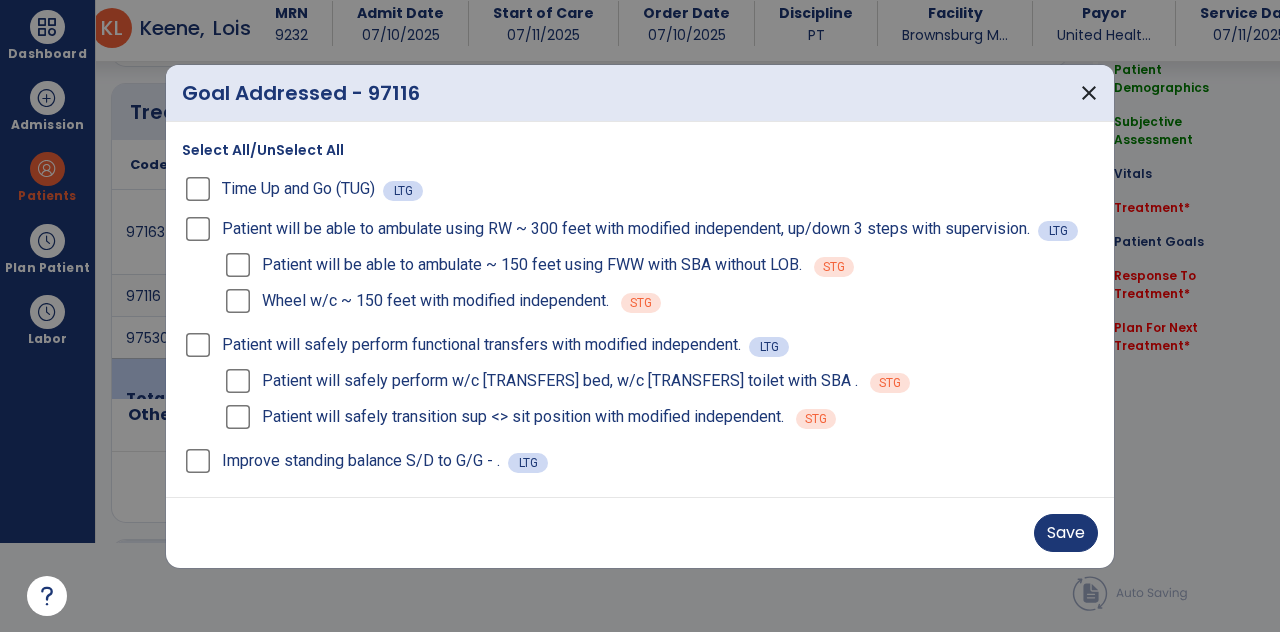 click on "Wheel w/c ~ 150 feet with modified independent." at bounding box center (435, 301) 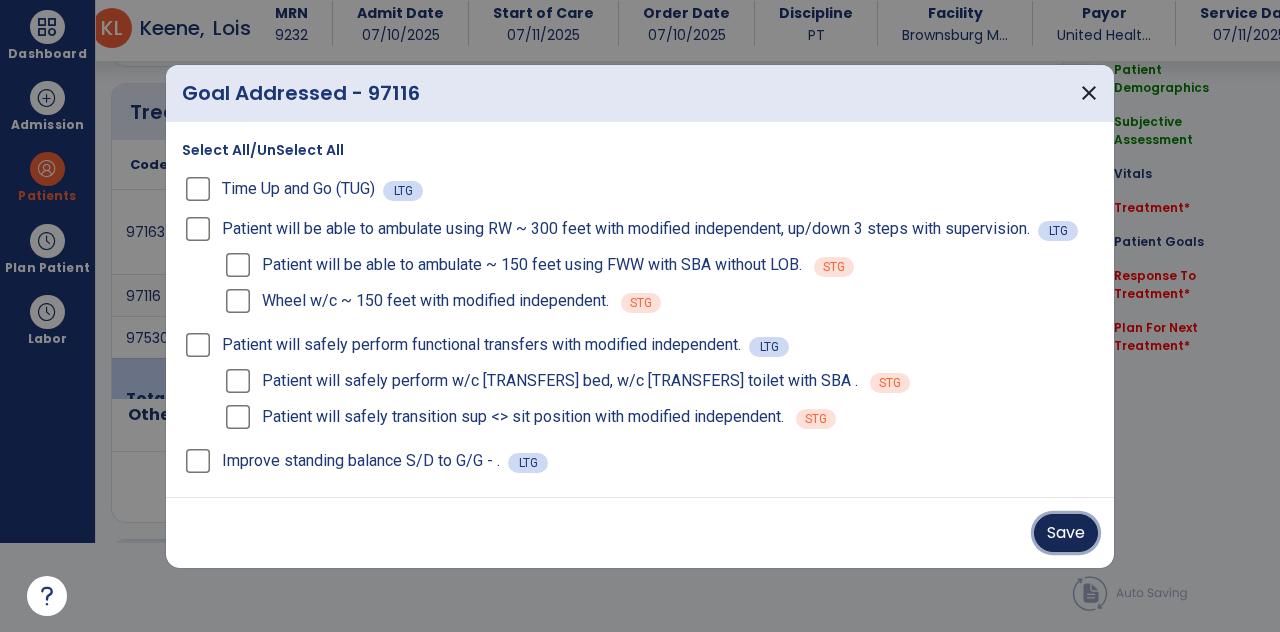 click on "Save" at bounding box center (1066, 533) 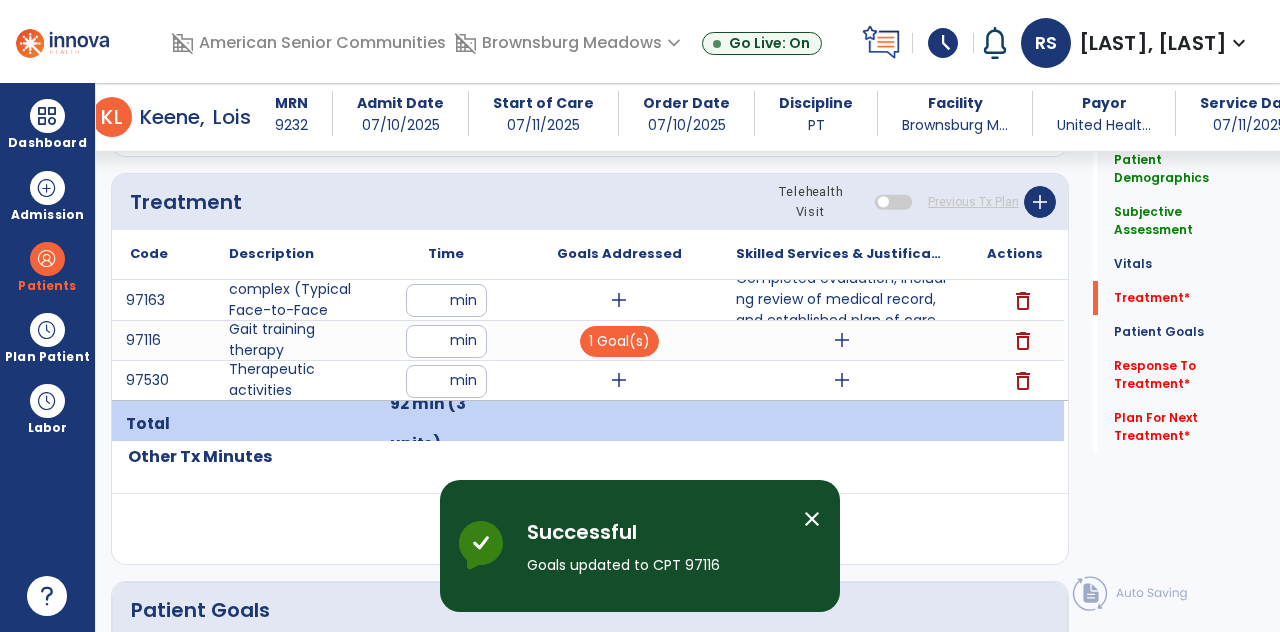 scroll, scrollTop: 89, scrollLeft: 0, axis: vertical 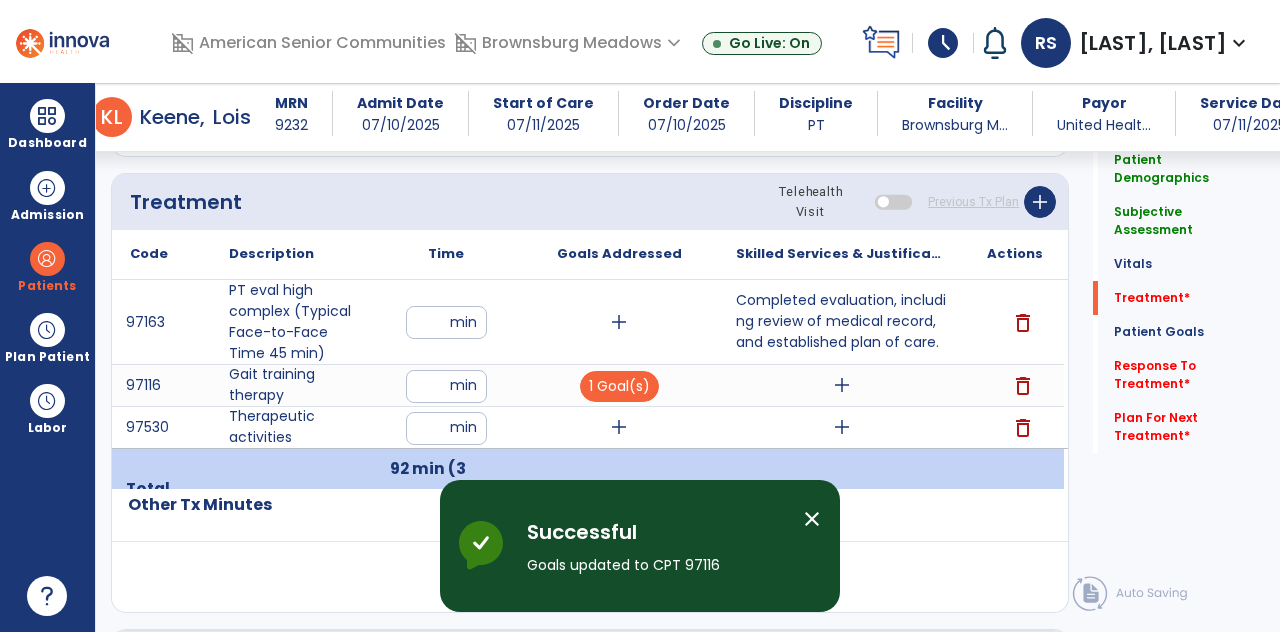 click on "add" at bounding box center [619, 427] 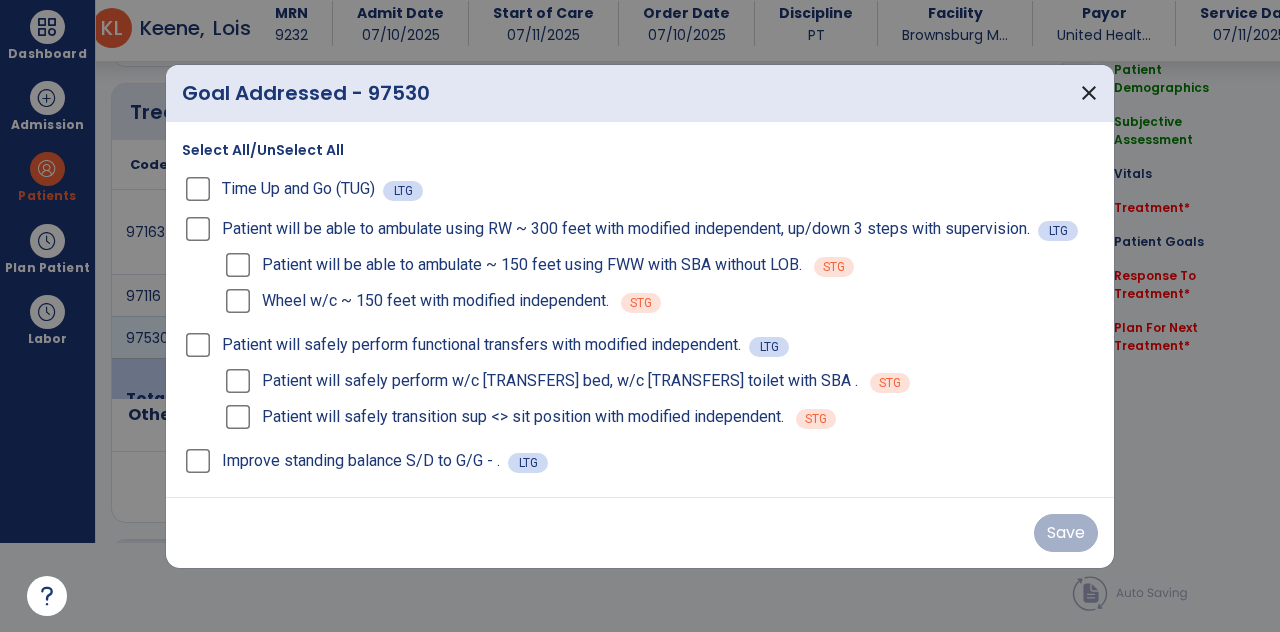 scroll, scrollTop: 0, scrollLeft: 0, axis: both 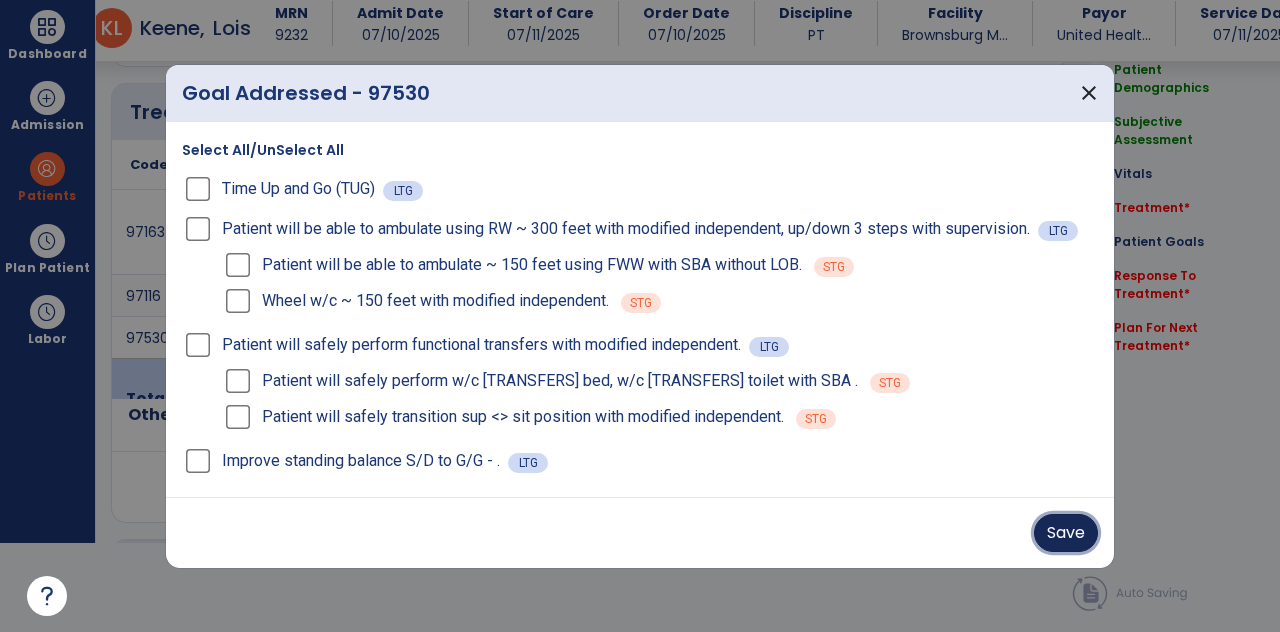 click on "Save" at bounding box center [1066, 533] 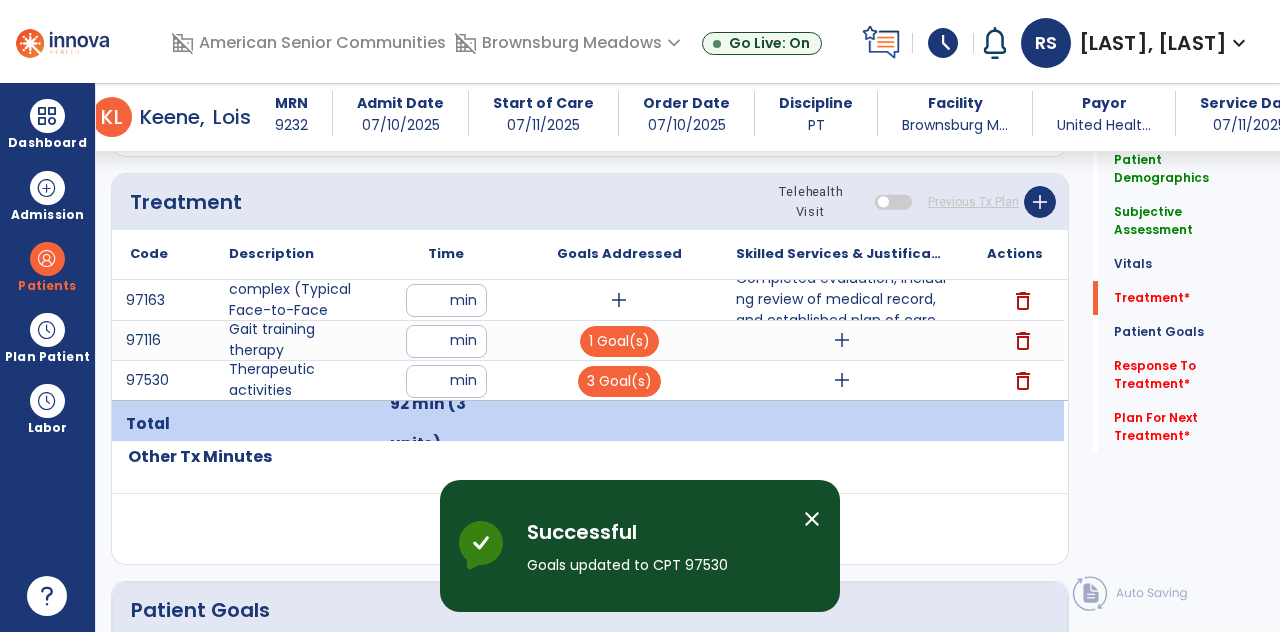 scroll, scrollTop: 89, scrollLeft: 0, axis: vertical 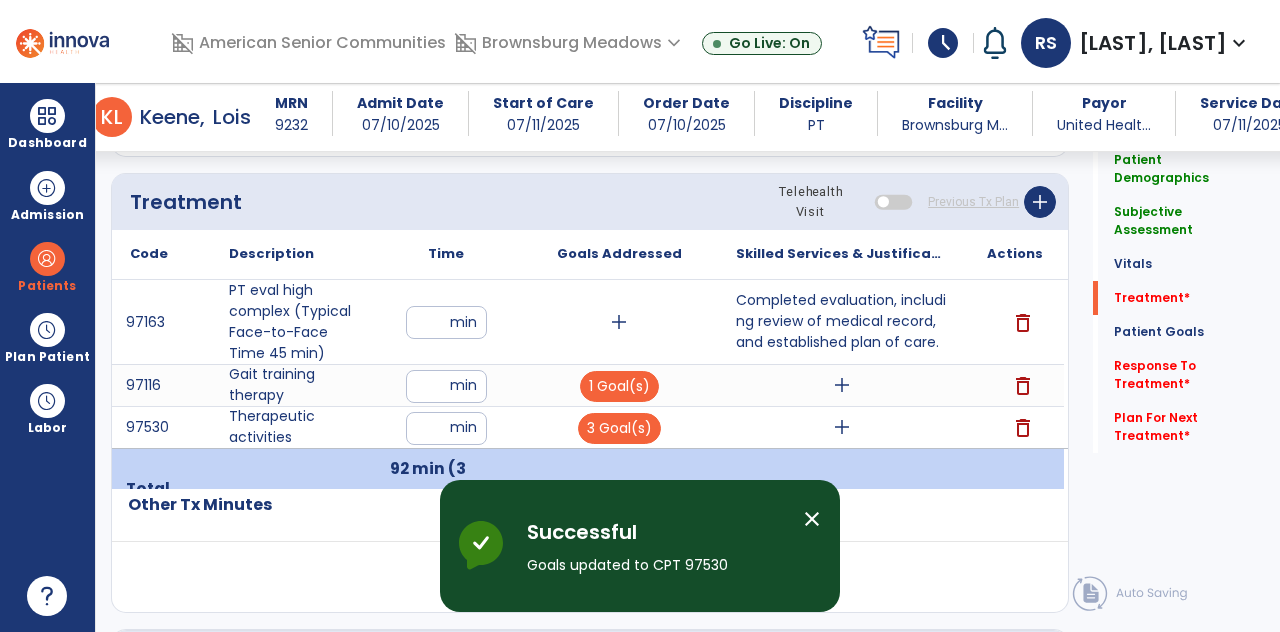 click on "add" at bounding box center [842, 385] 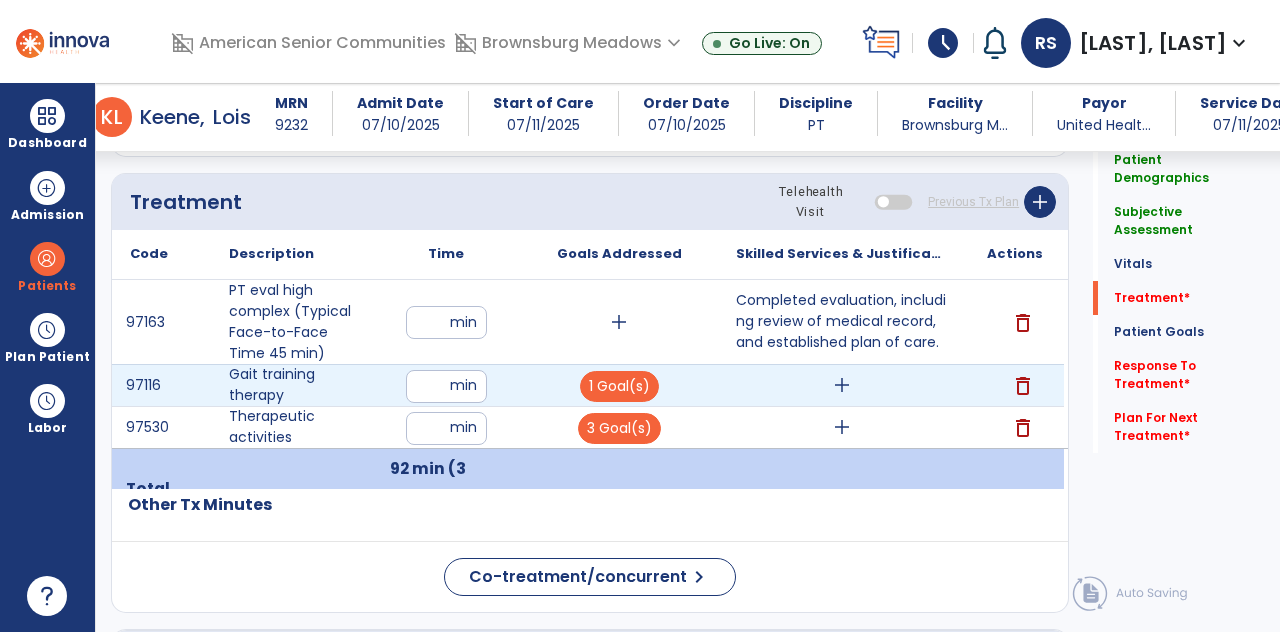 scroll, scrollTop: 0, scrollLeft: 0, axis: both 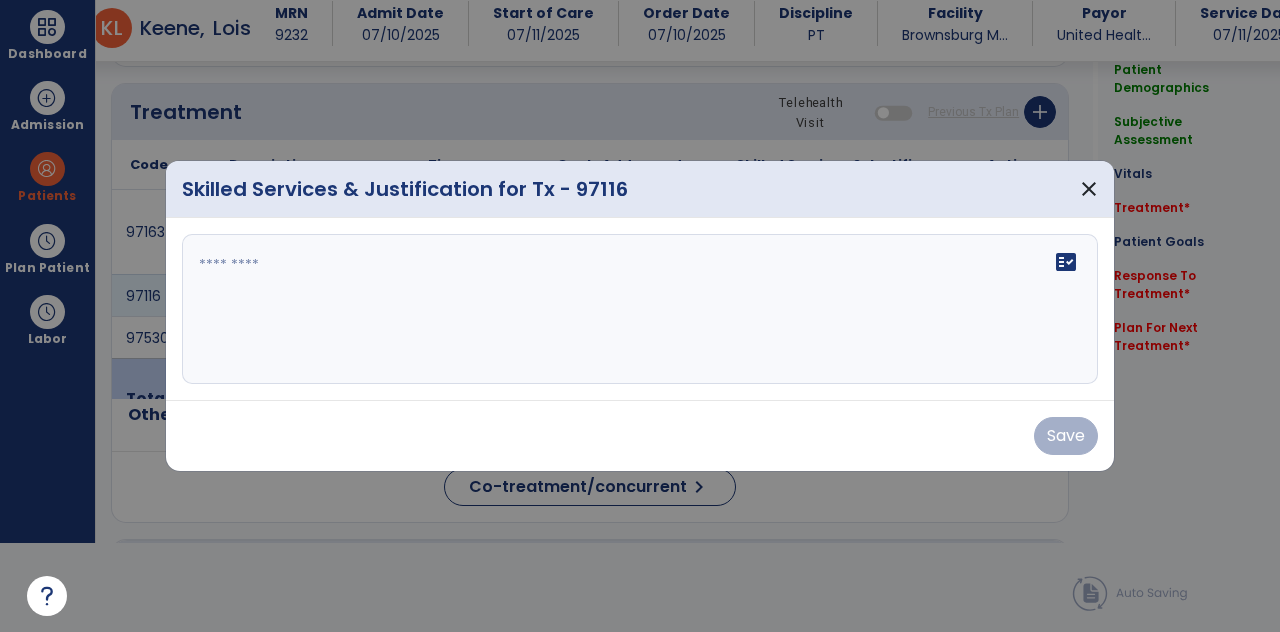 click at bounding box center [640, 309] 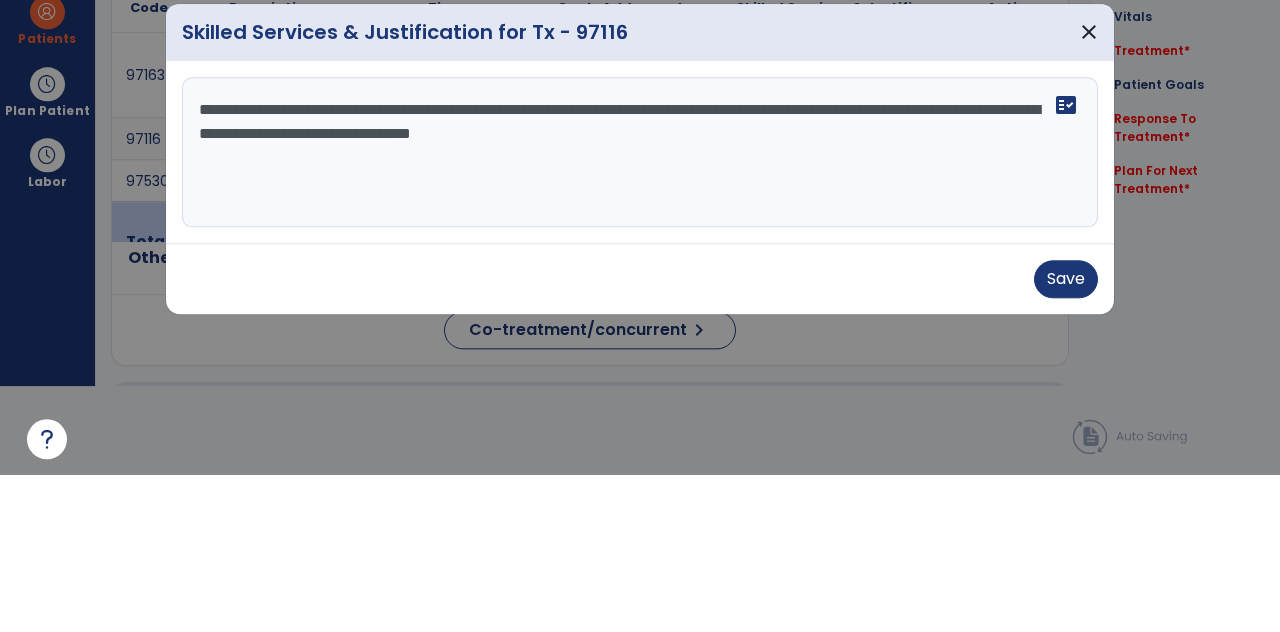 type on "**********" 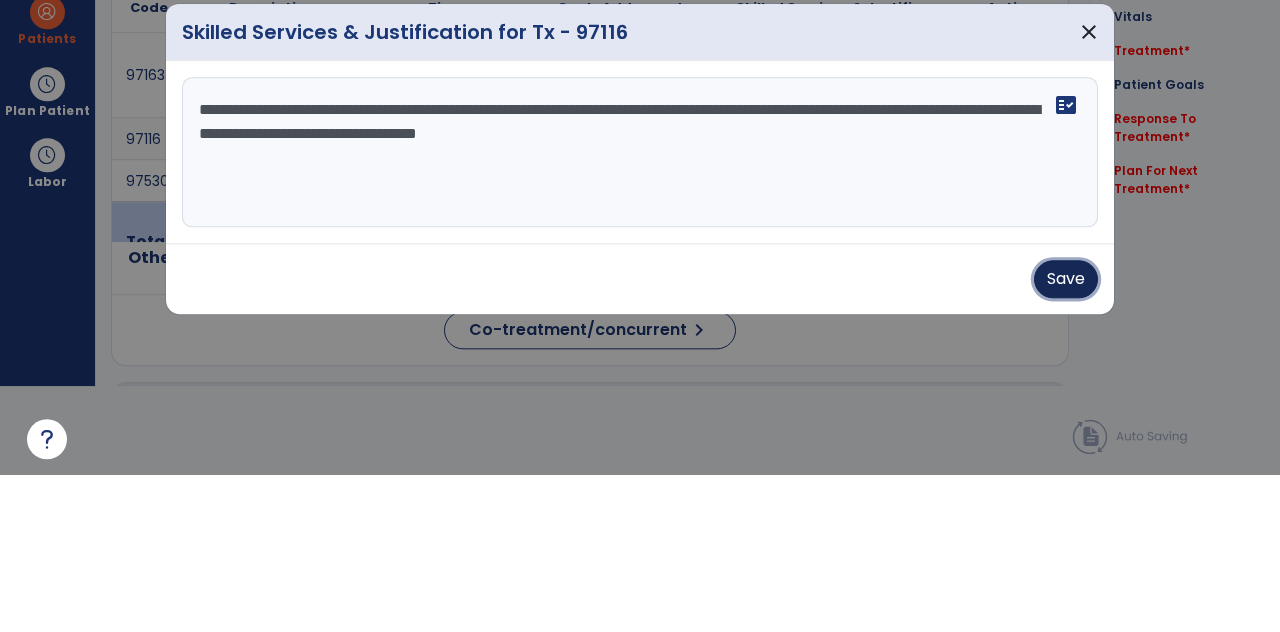click on "Save" at bounding box center (1066, 436) 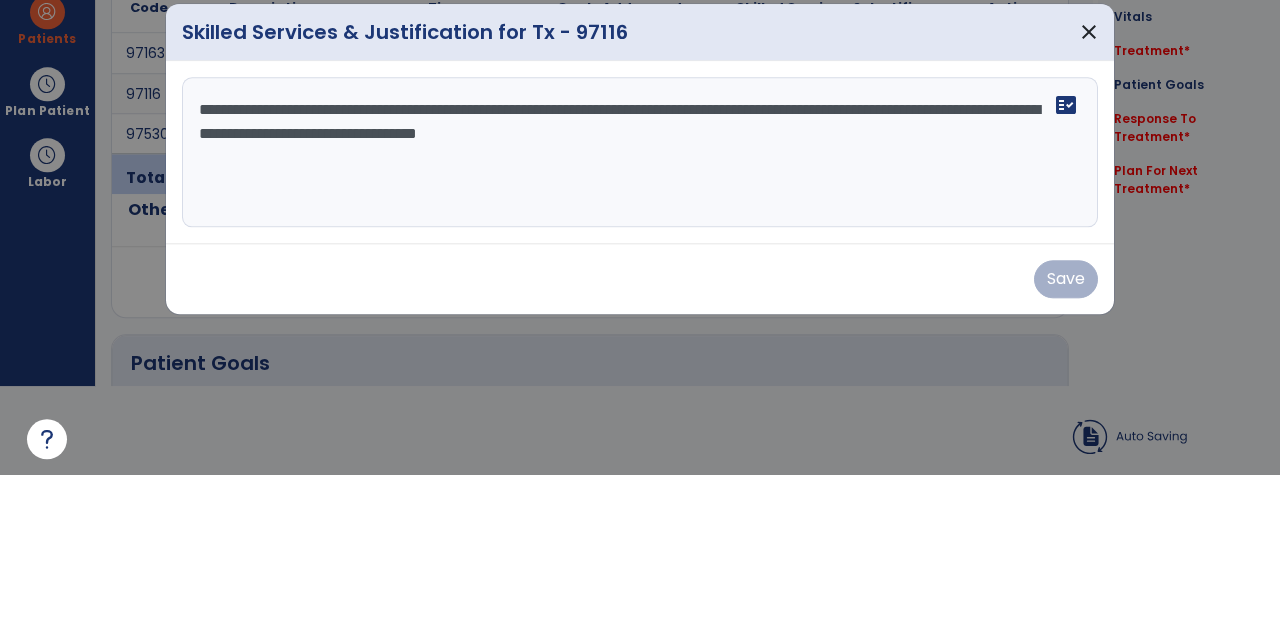 scroll, scrollTop: 89, scrollLeft: 0, axis: vertical 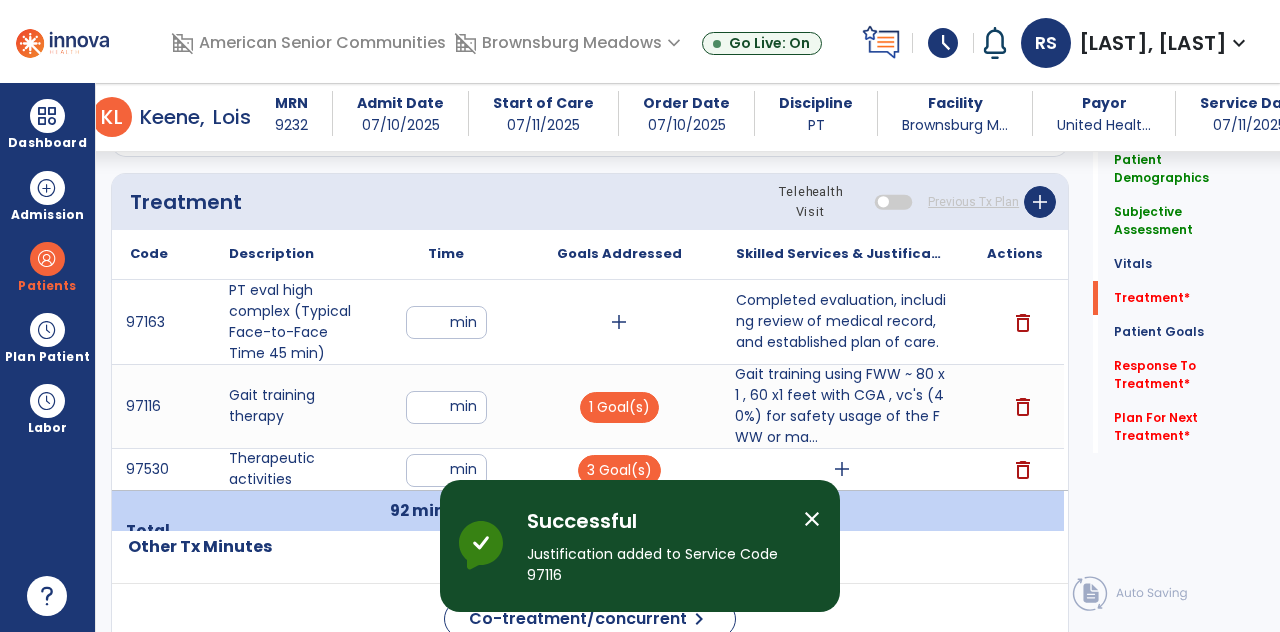 click on "add" at bounding box center (842, 469) 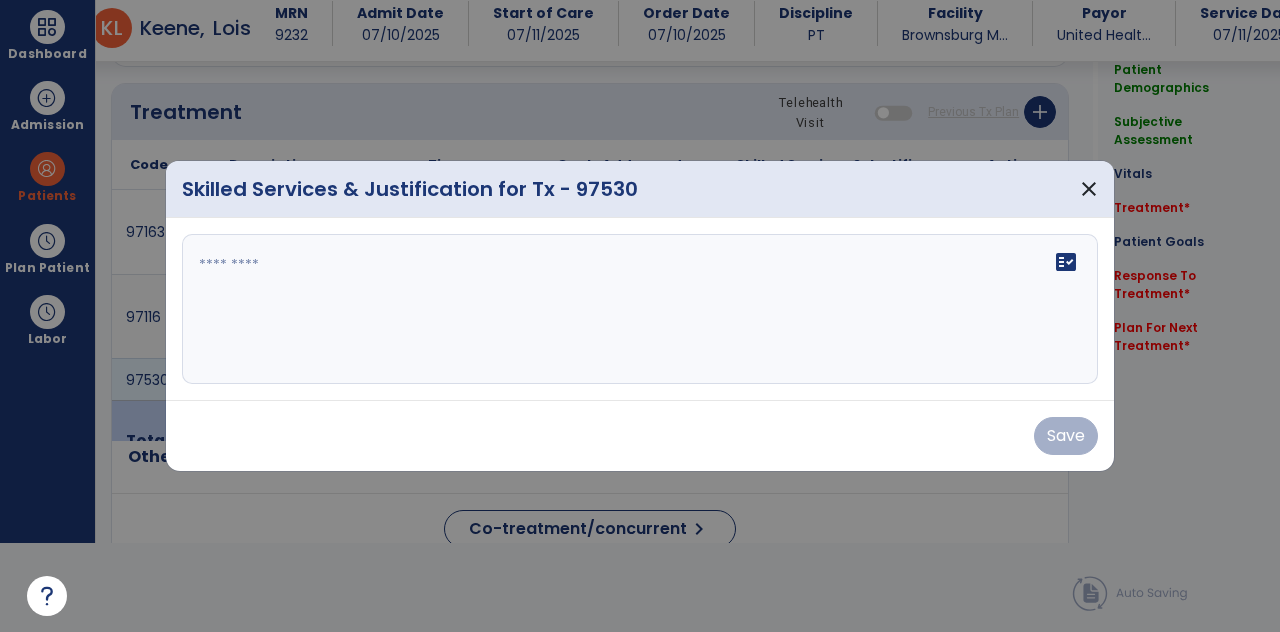 scroll, scrollTop: 0, scrollLeft: 0, axis: both 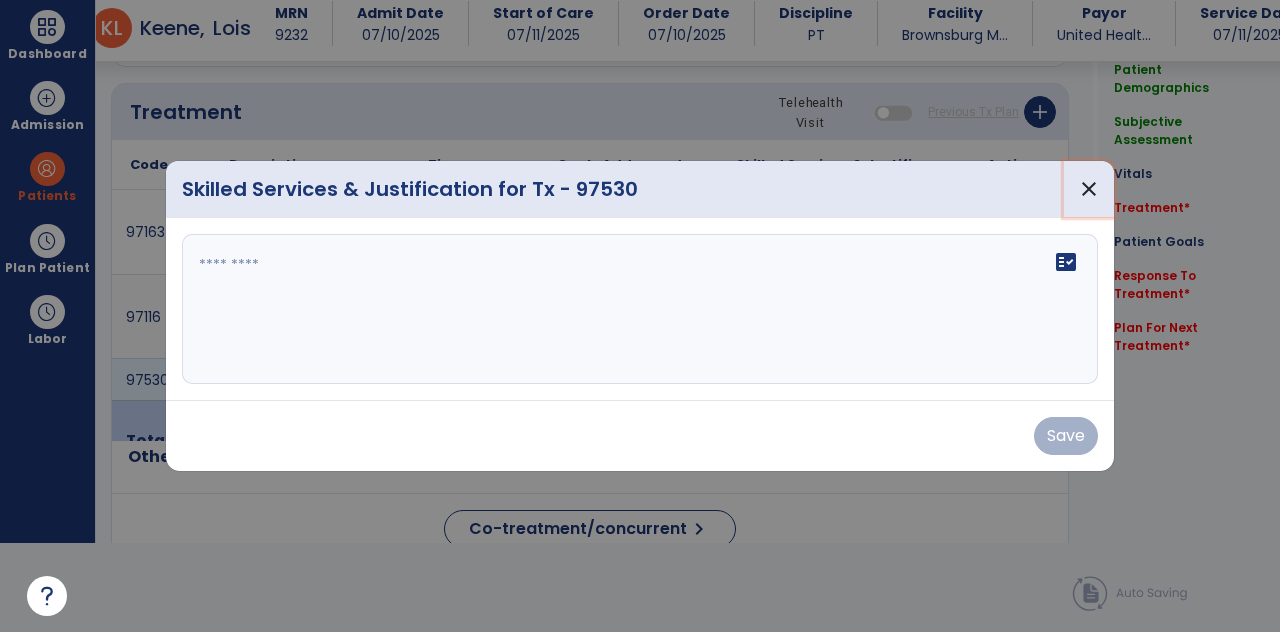 click on "close" at bounding box center (1089, 189) 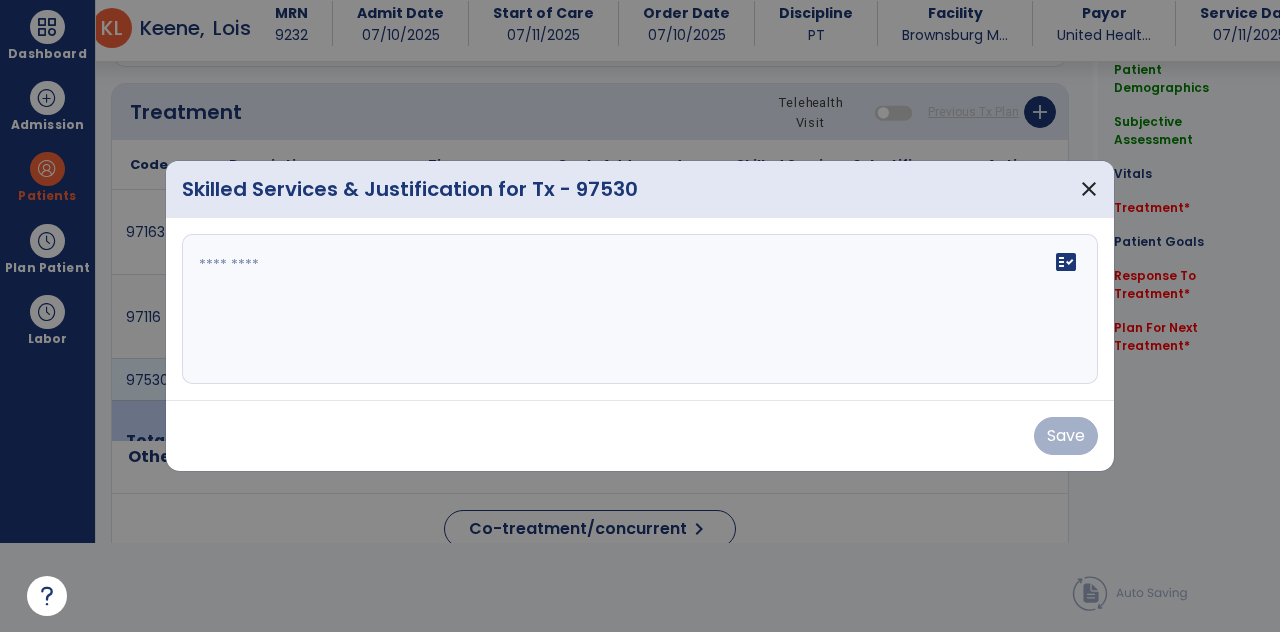 scroll, scrollTop: 89, scrollLeft: 0, axis: vertical 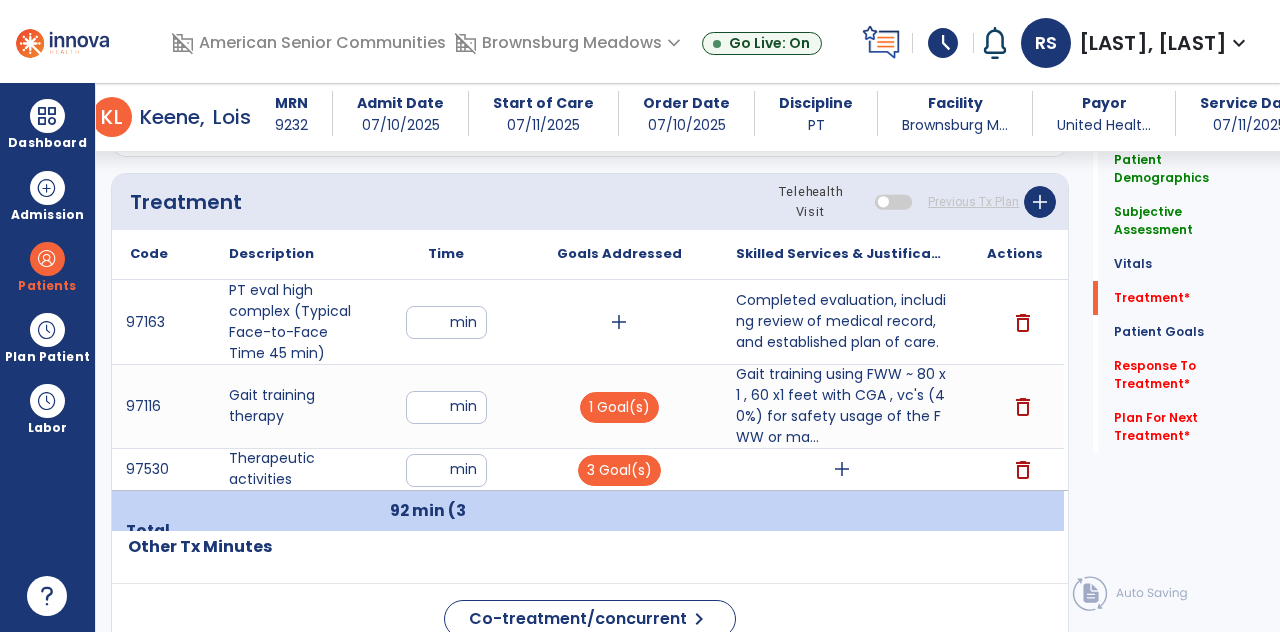 click on "add" at bounding box center [841, 469] 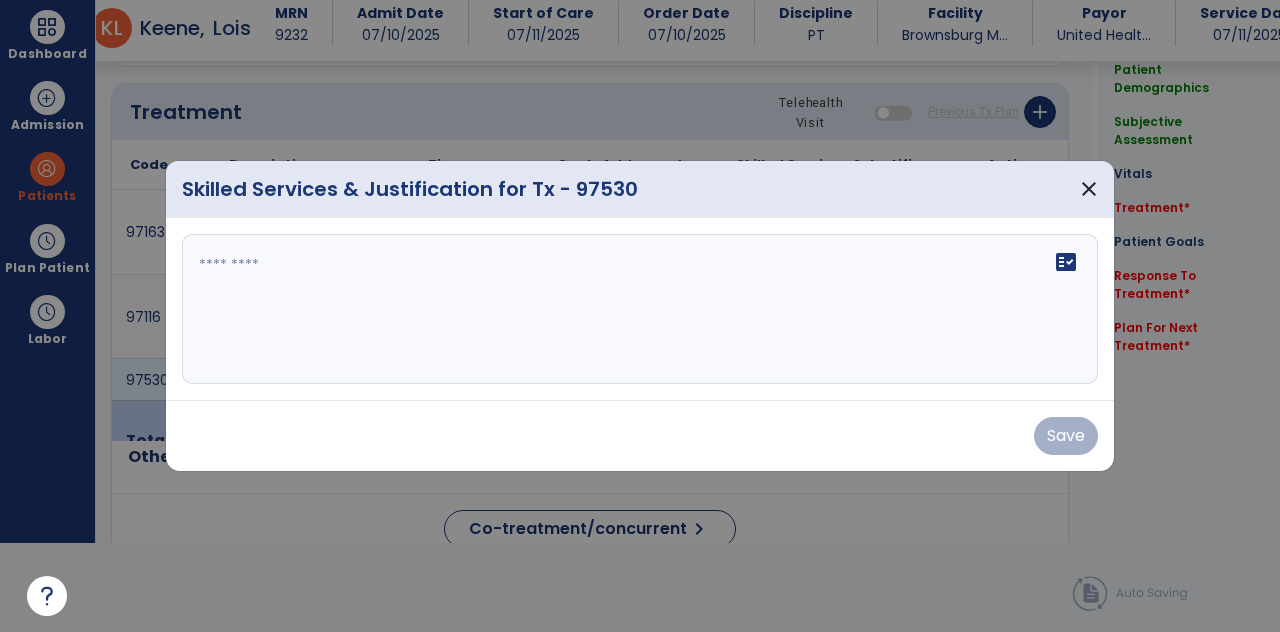 scroll, scrollTop: 0, scrollLeft: 0, axis: both 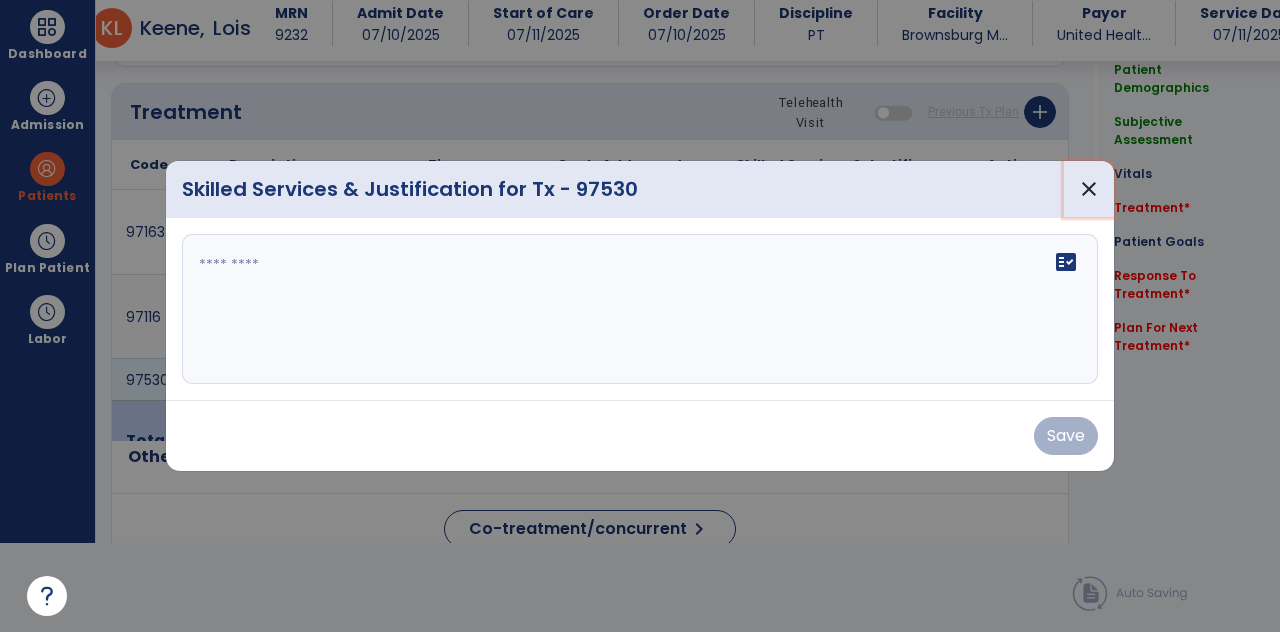 click on "close" at bounding box center (1089, 189) 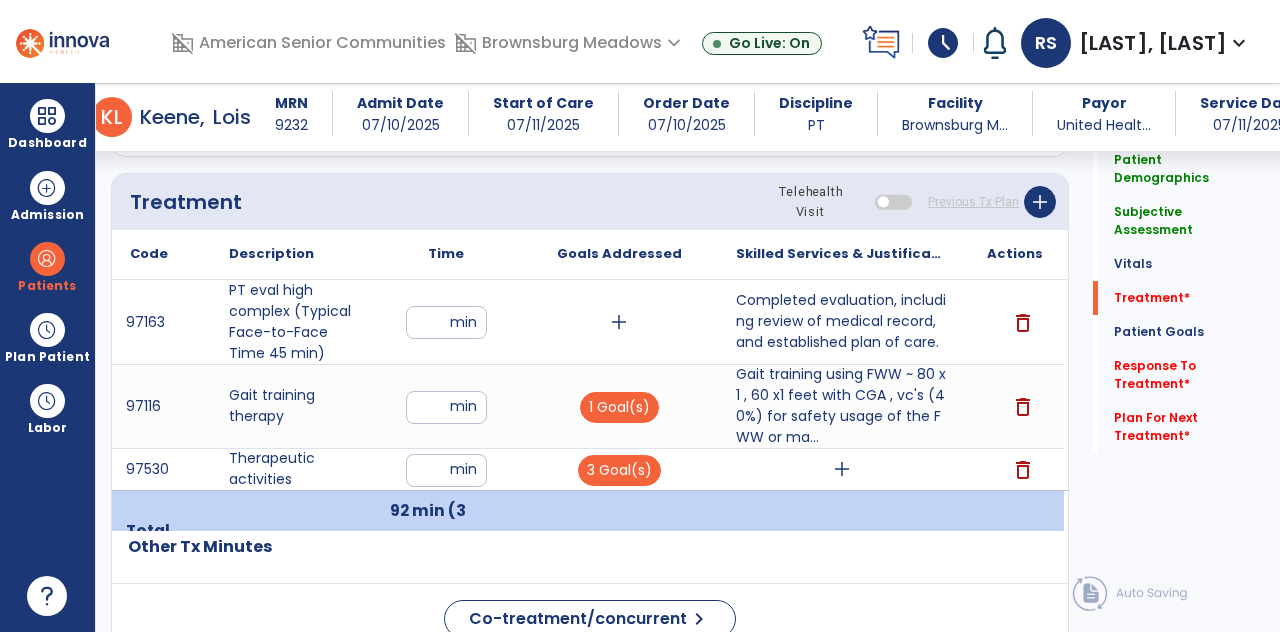 scroll, scrollTop: 89, scrollLeft: 0, axis: vertical 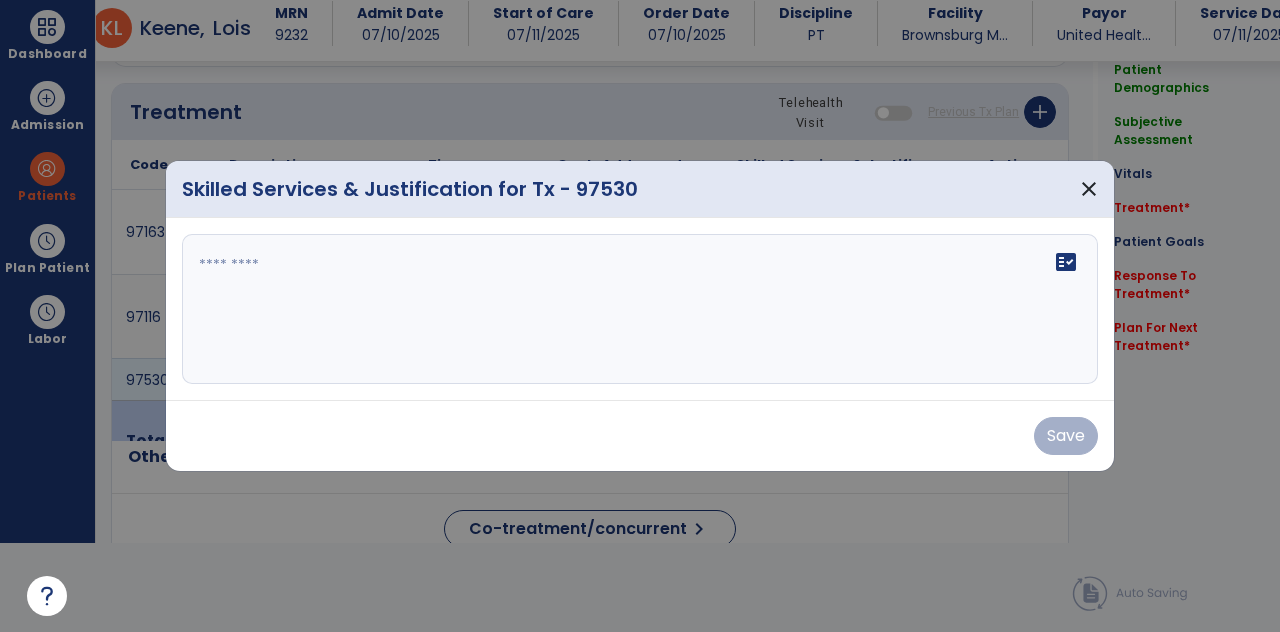 click on "fact_check" at bounding box center [640, 309] 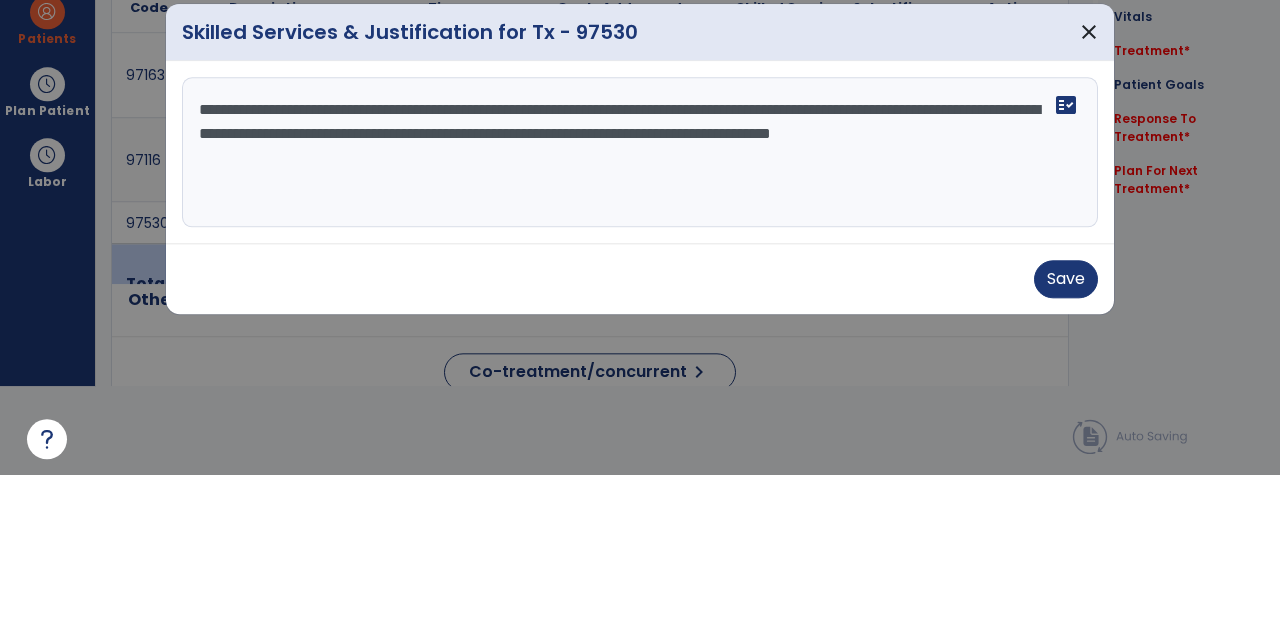 type on "**********" 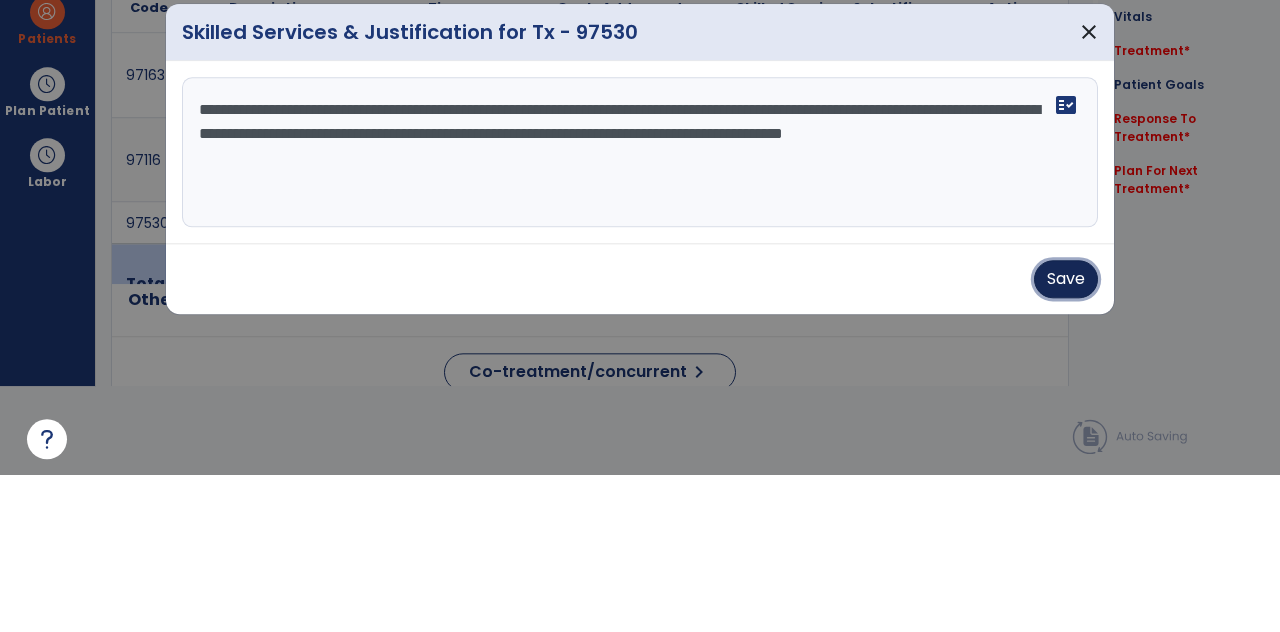 click on "Save" at bounding box center (1066, 436) 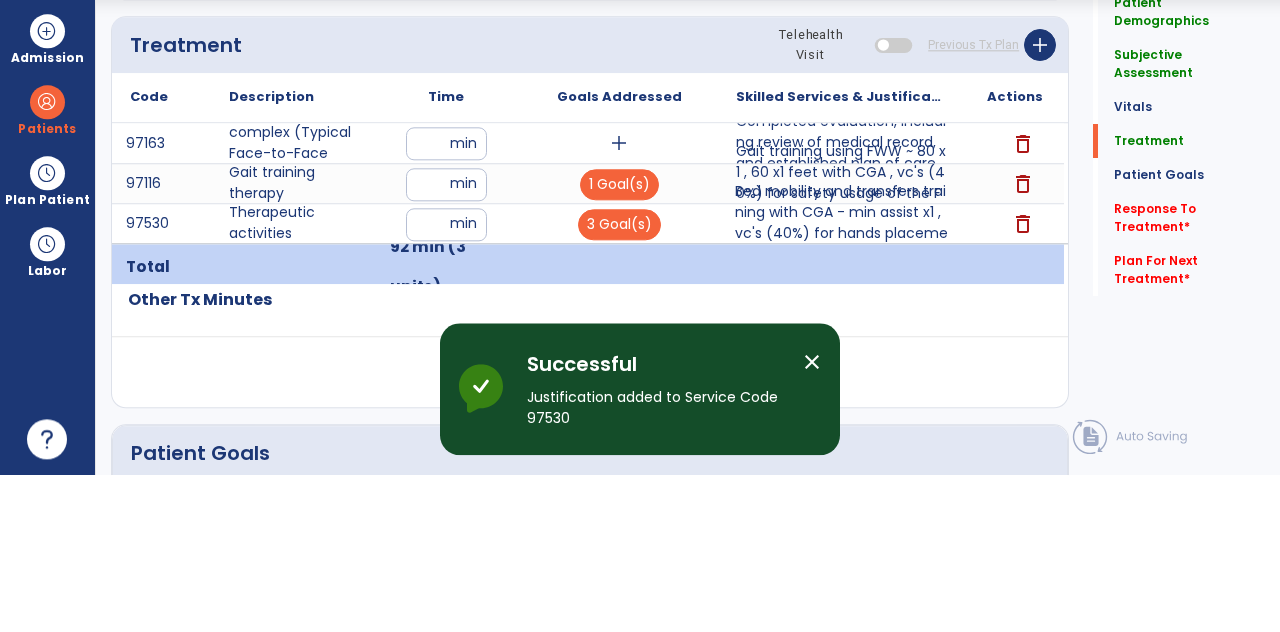 scroll, scrollTop: 89, scrollLeft: 0, axis: vertical 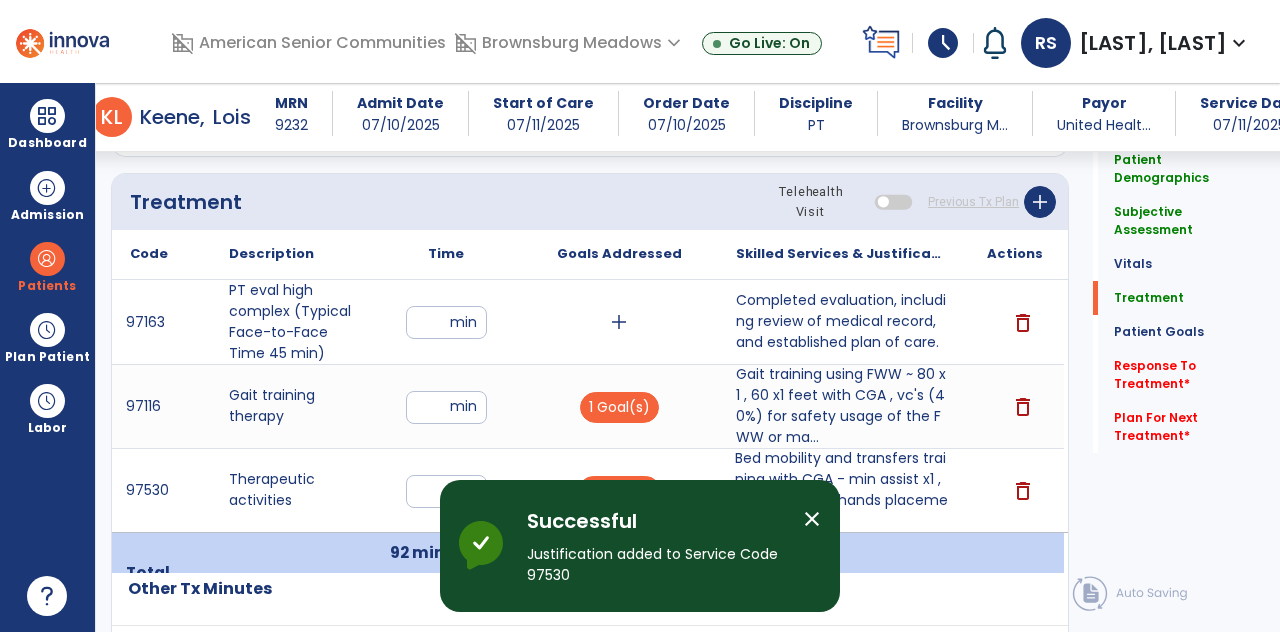 click on "Response To Treatment   *" 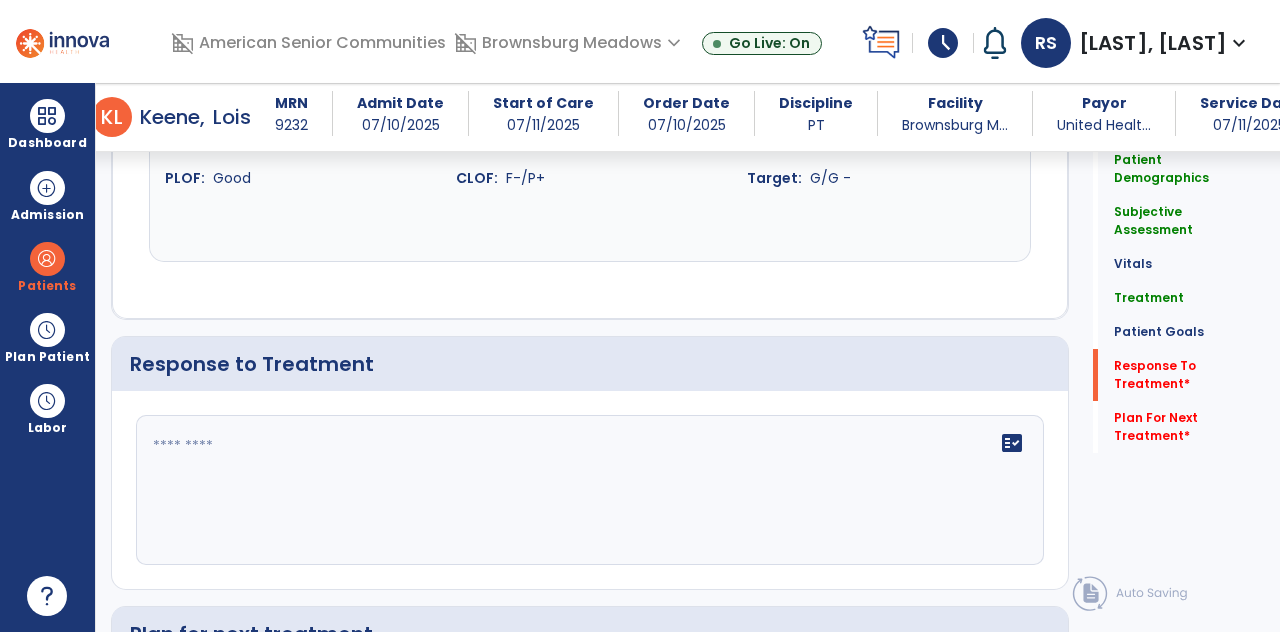 scroll, scrollTop: 3056, scrollLeft: 0, axis: vertical 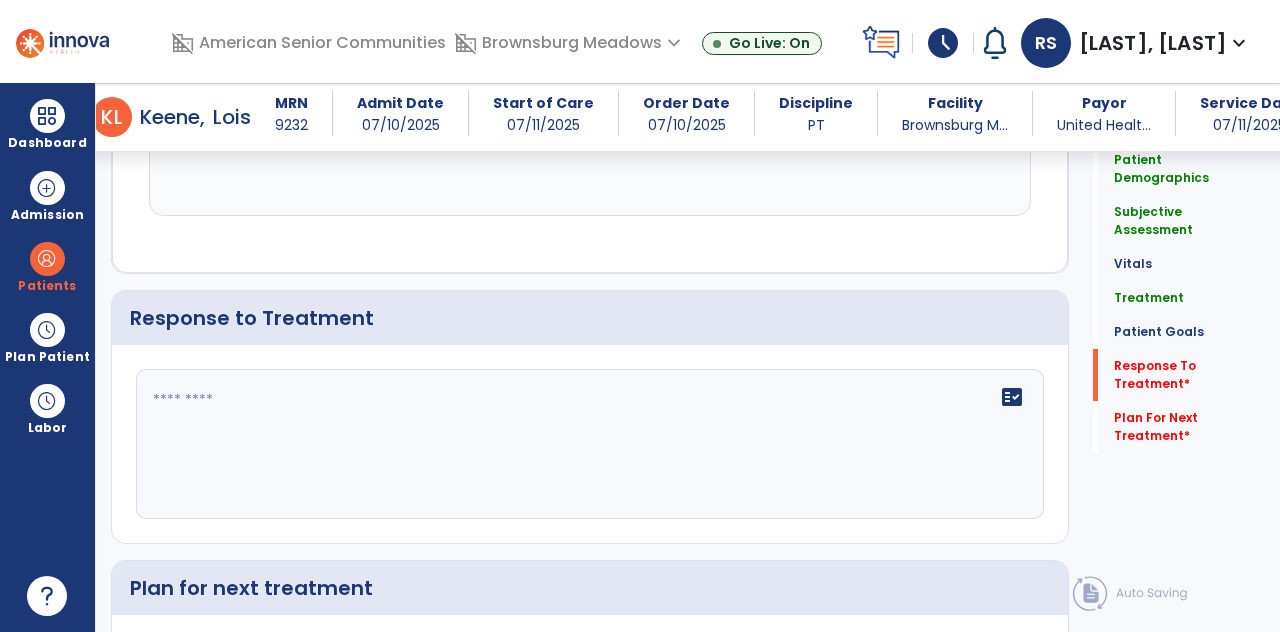 click 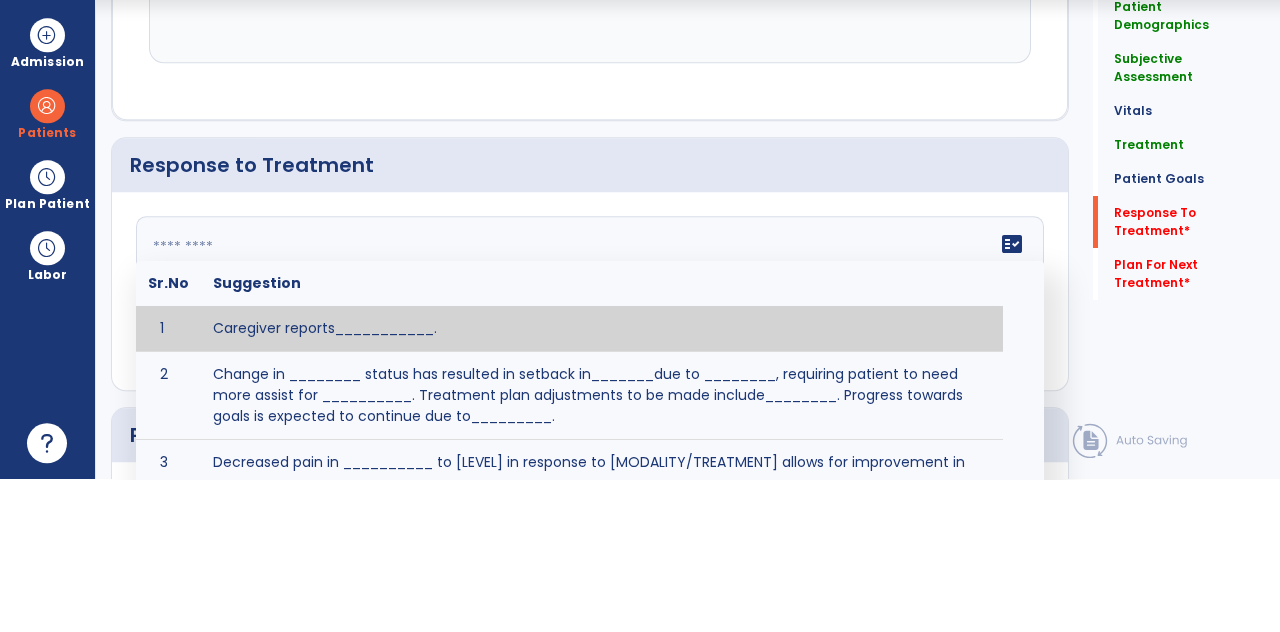 scroll, scrollTop: 89, scrollLeft: 0, axis: vertical 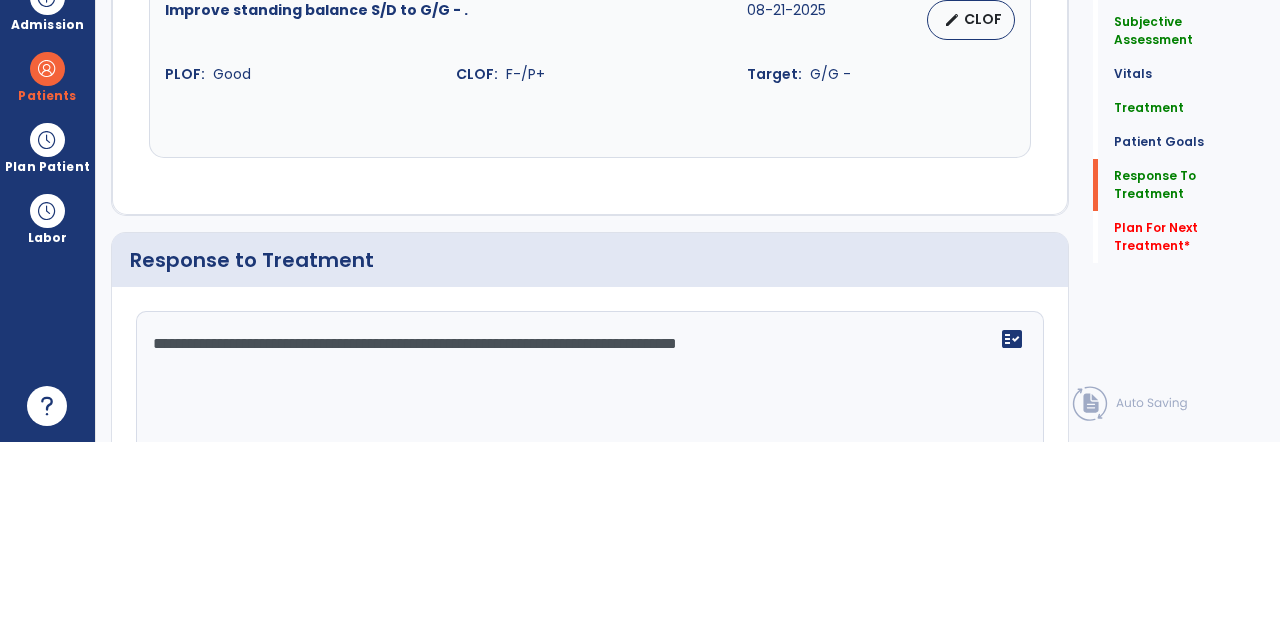 type on "**********" 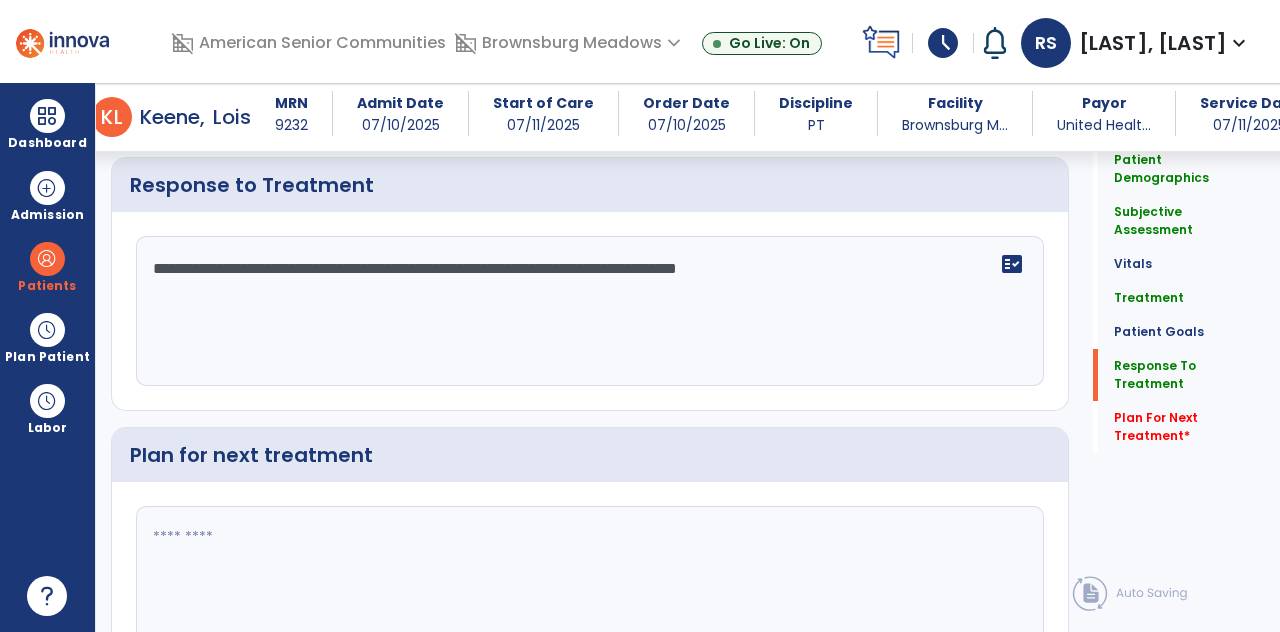 scroll, scrollTop: 3193, scrollLeft: 0, axis: vertical 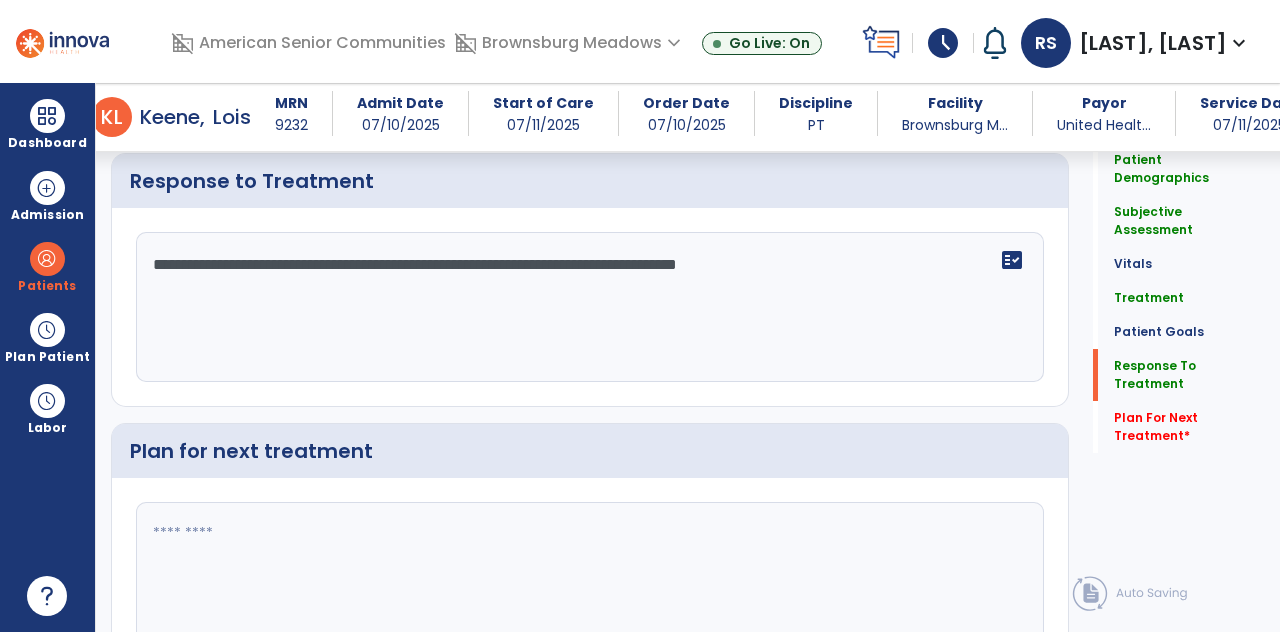 click 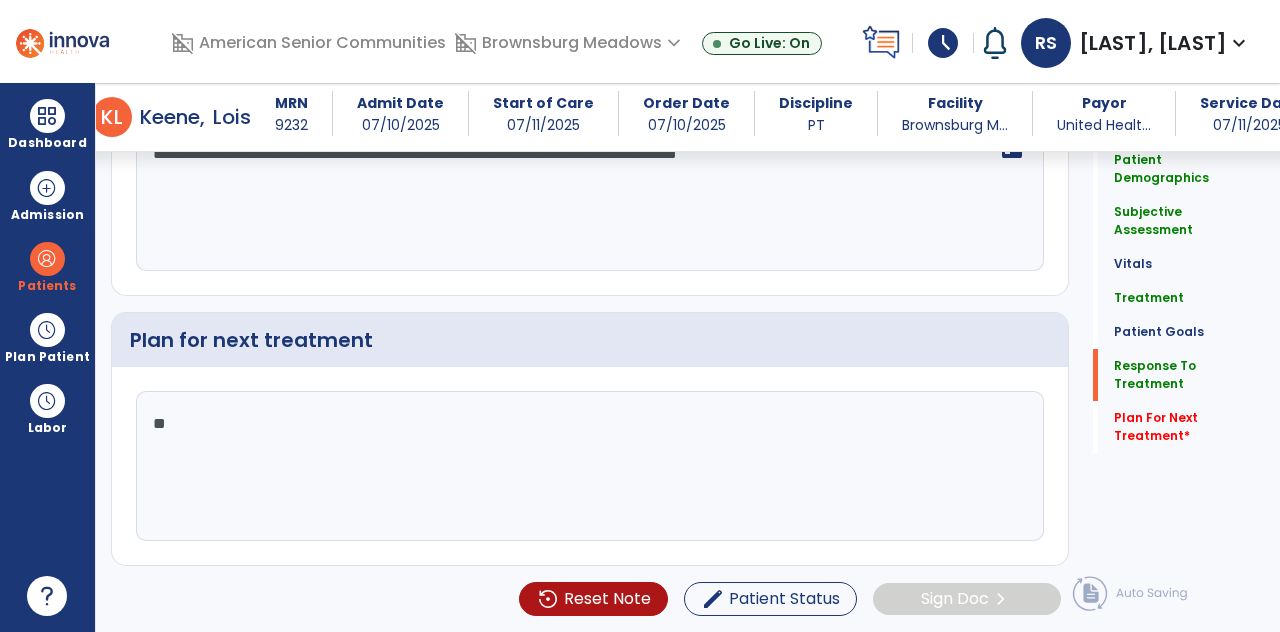 scroll, scrollTop: 89, scrollLeft: 0, axis: vertical 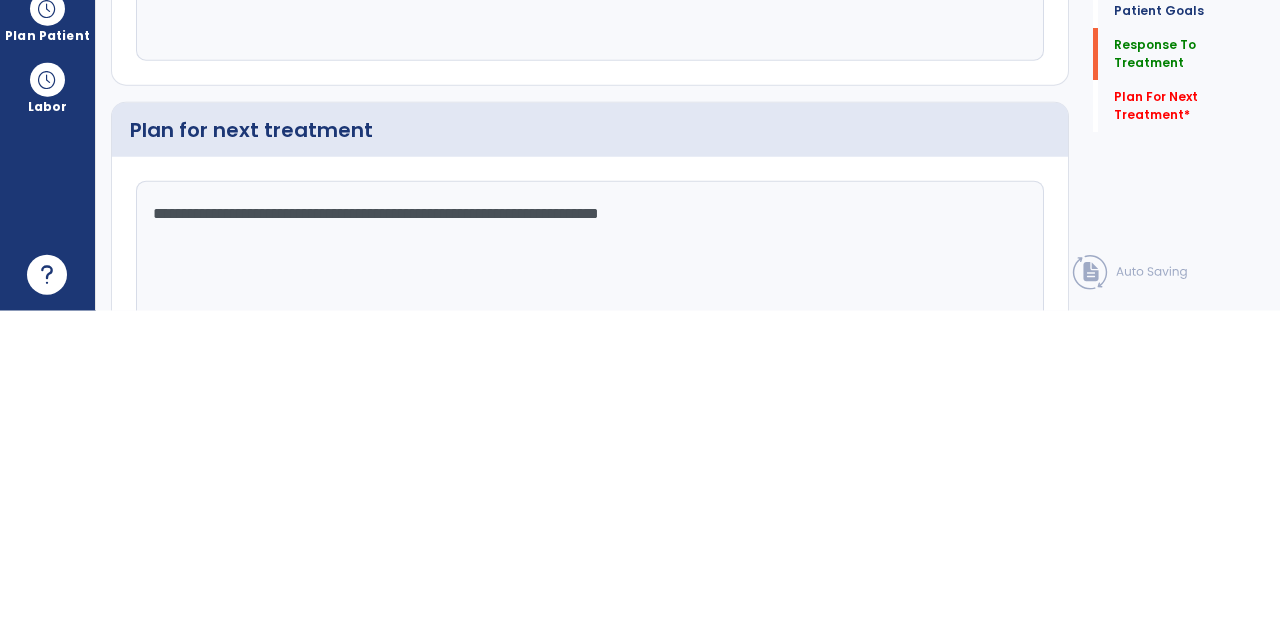 type on "**********" 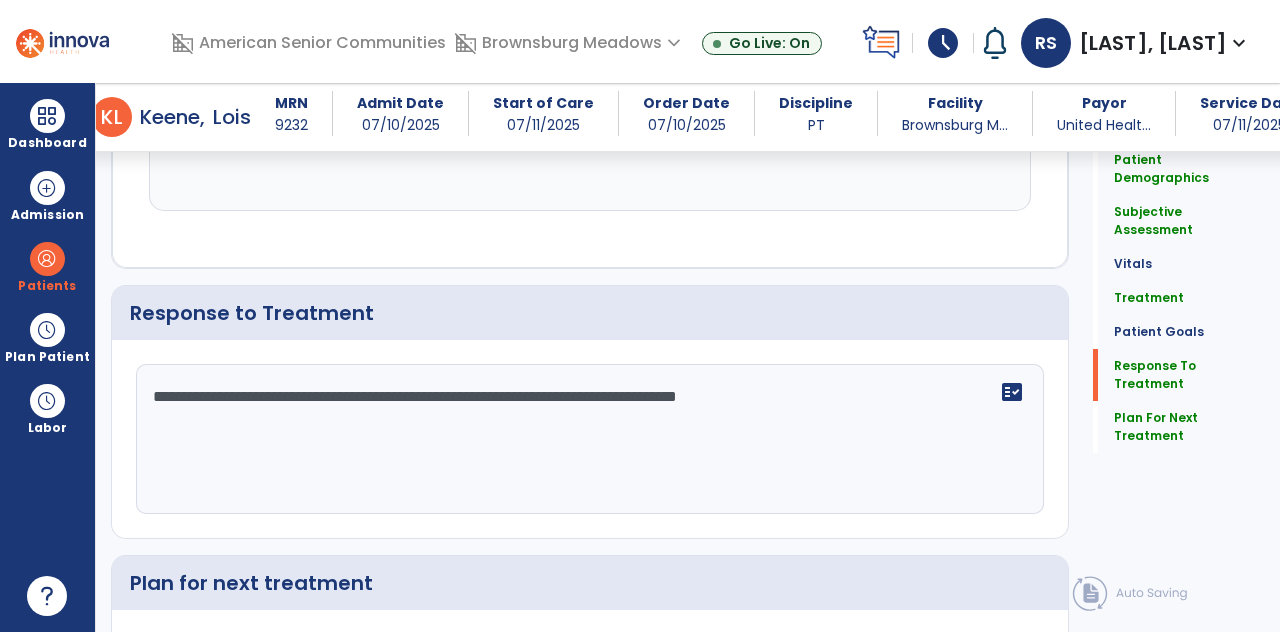 scroll, scrollTop: 3193, scrollLeft: 0, axis: vertical 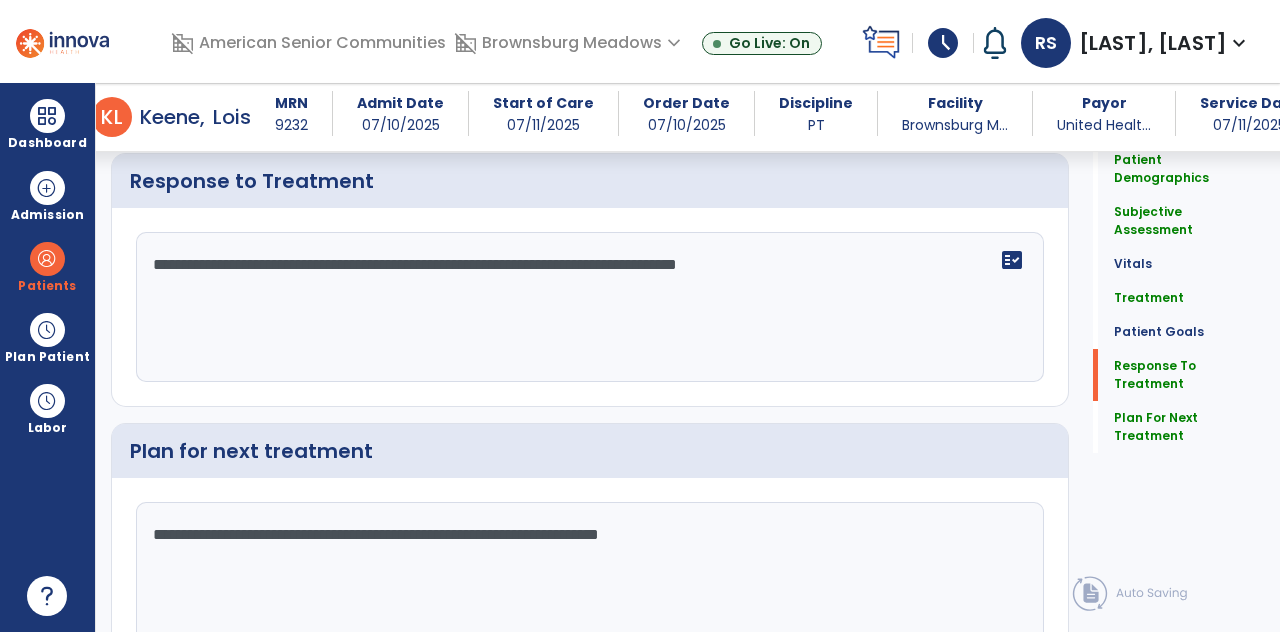 click on "chevron_right" 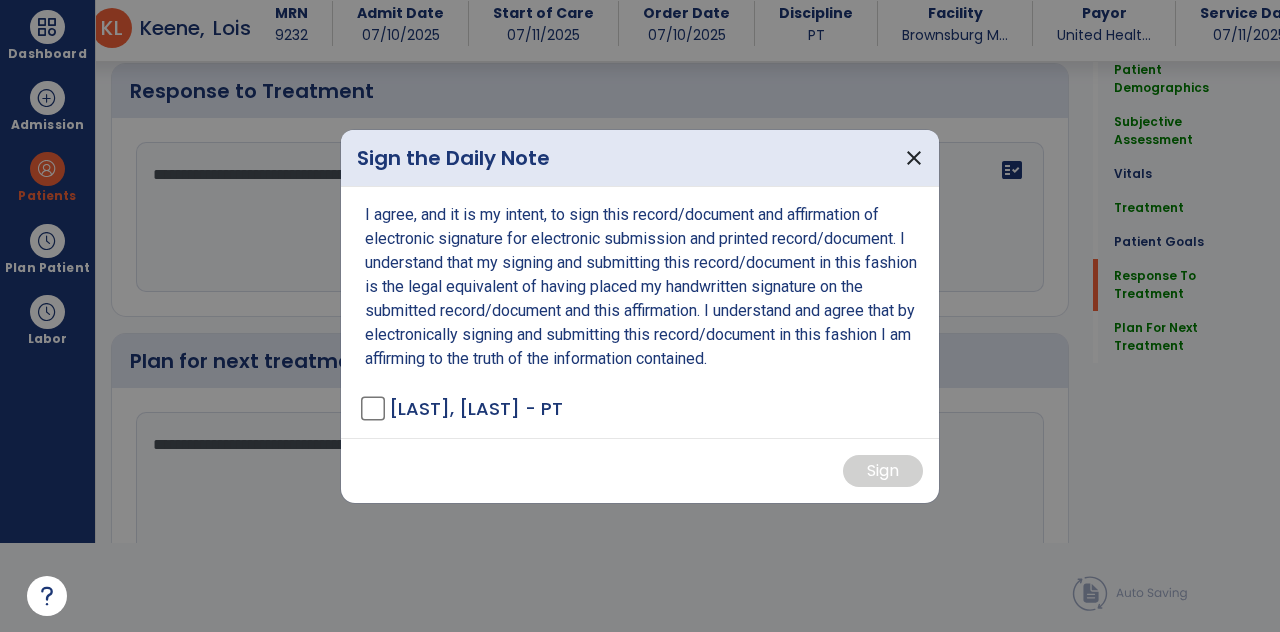 scroll, scrollTop: 0, scrollLeft: 0, axis: both 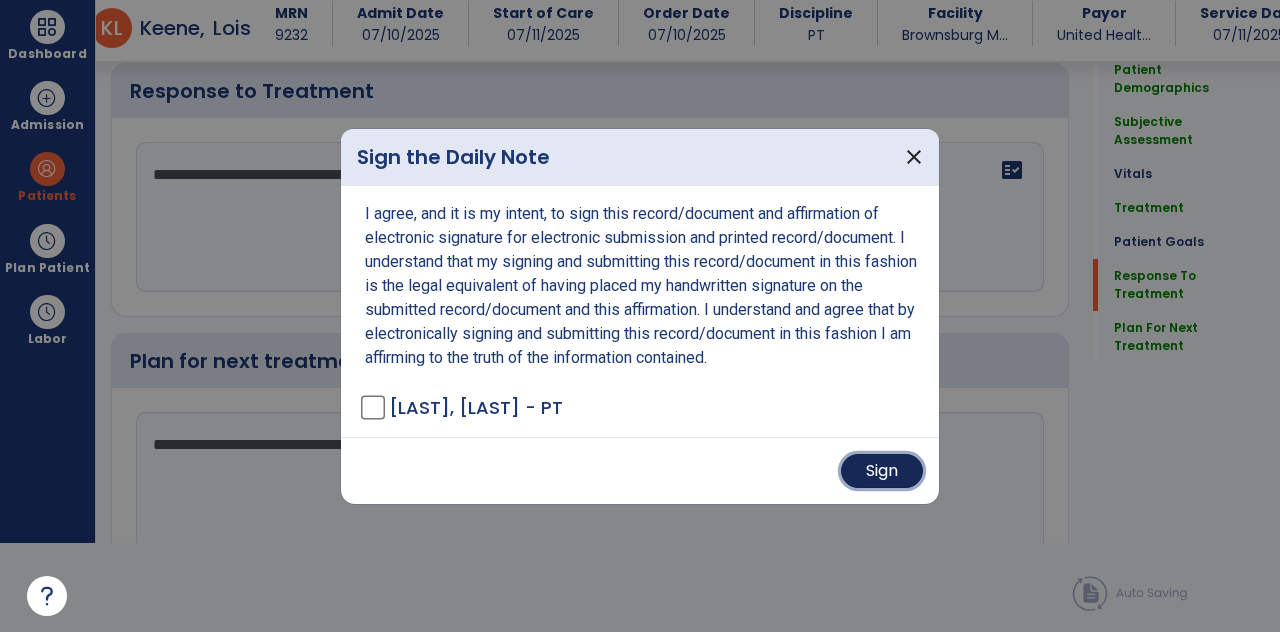 click on "Sign" at bounding box center (882, 471) 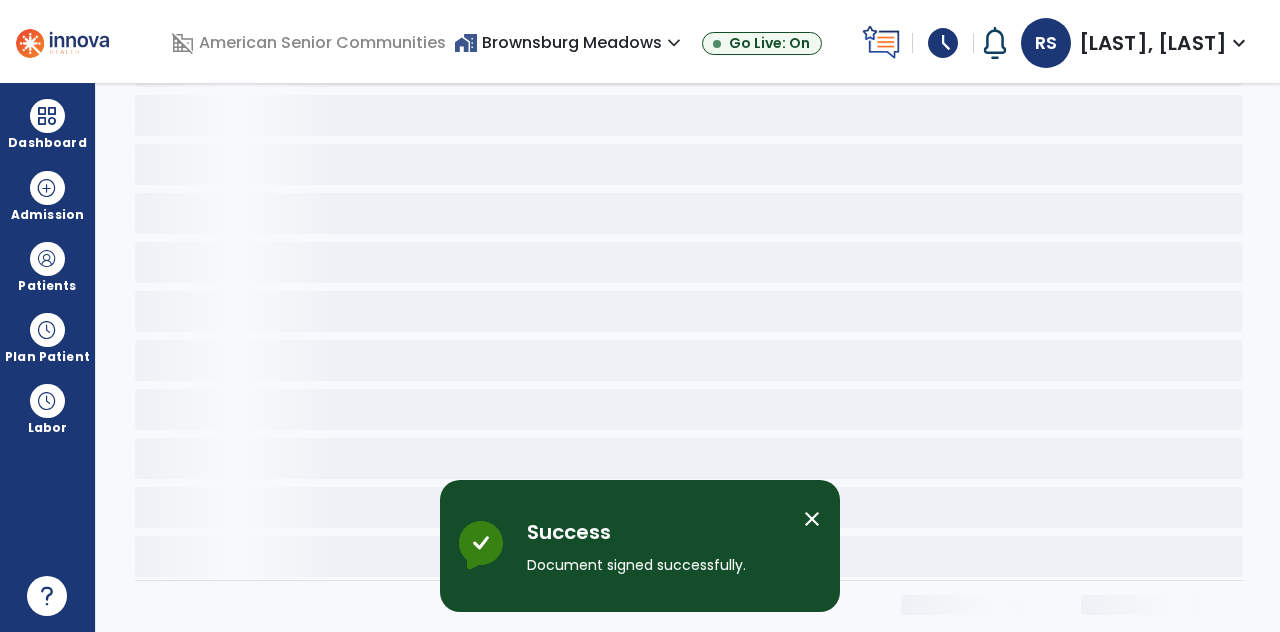 scroll, scrollTop: 0, scrollLeft: 0, axis: both 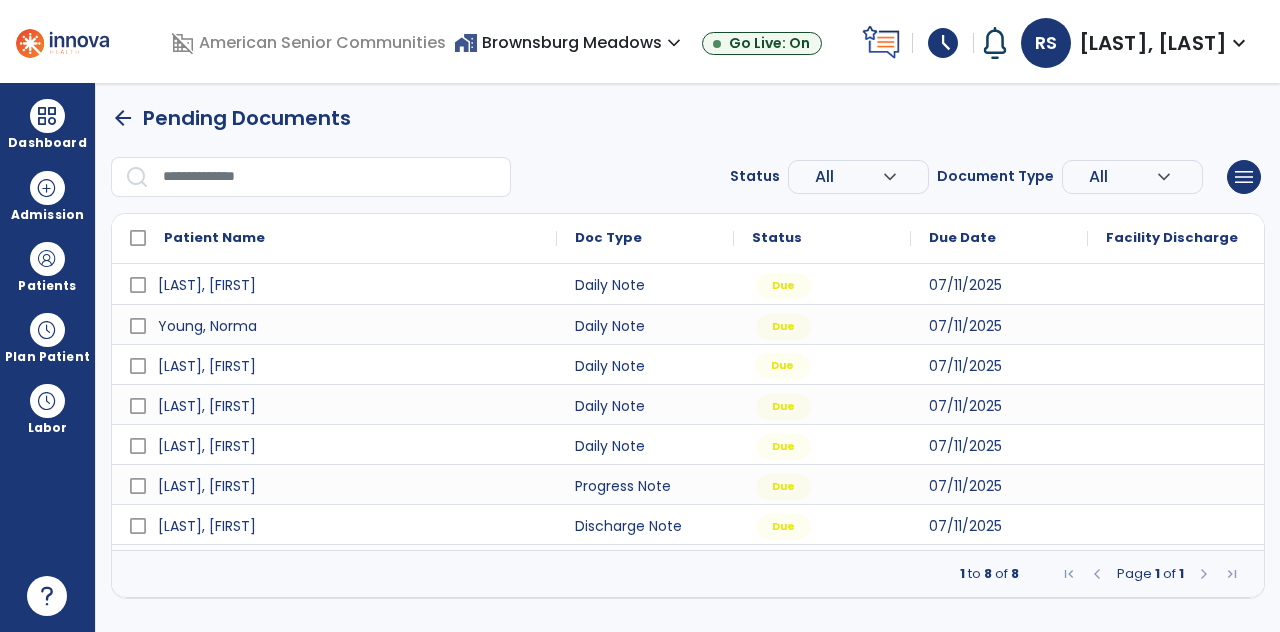 click on "Due" at bounding box center (782, 366) 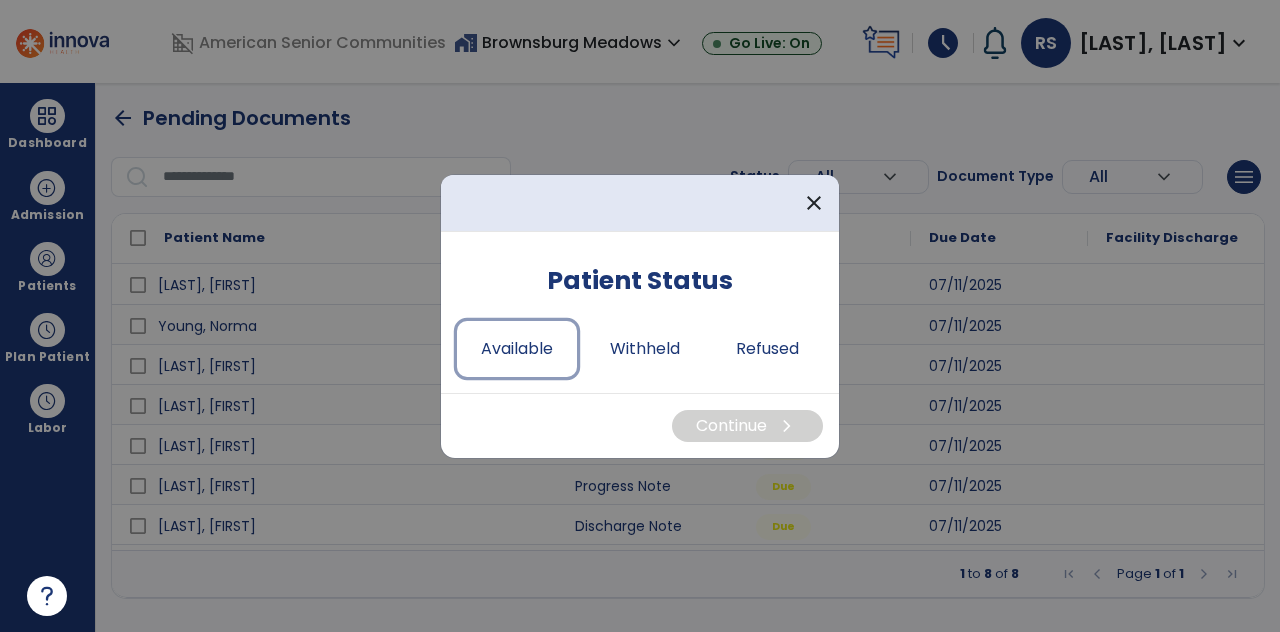 click on "Available" at bounding box center [517, 349] 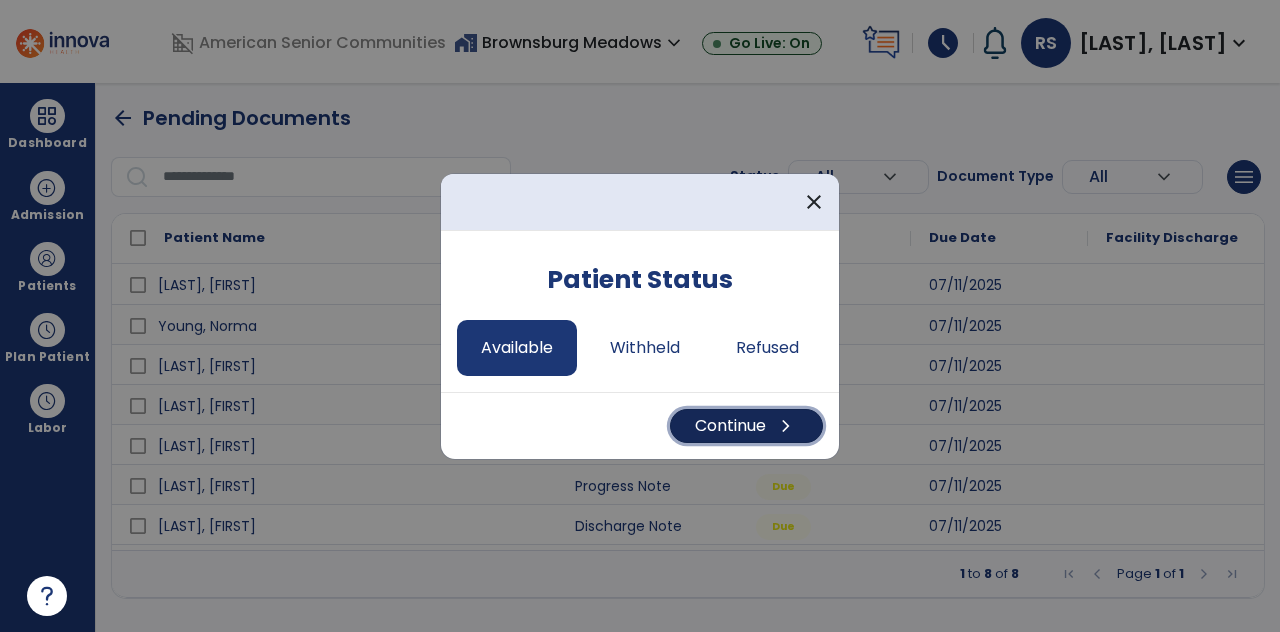 click on "chevron_right" at bounding box center (786, 426) 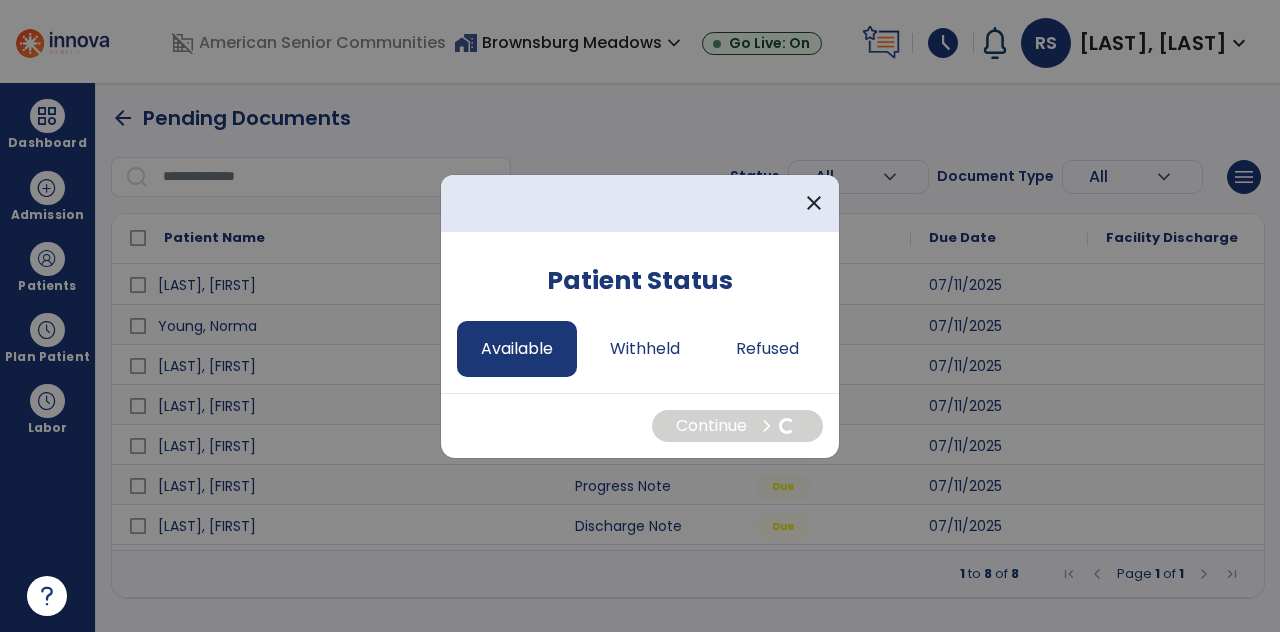 select on "*" 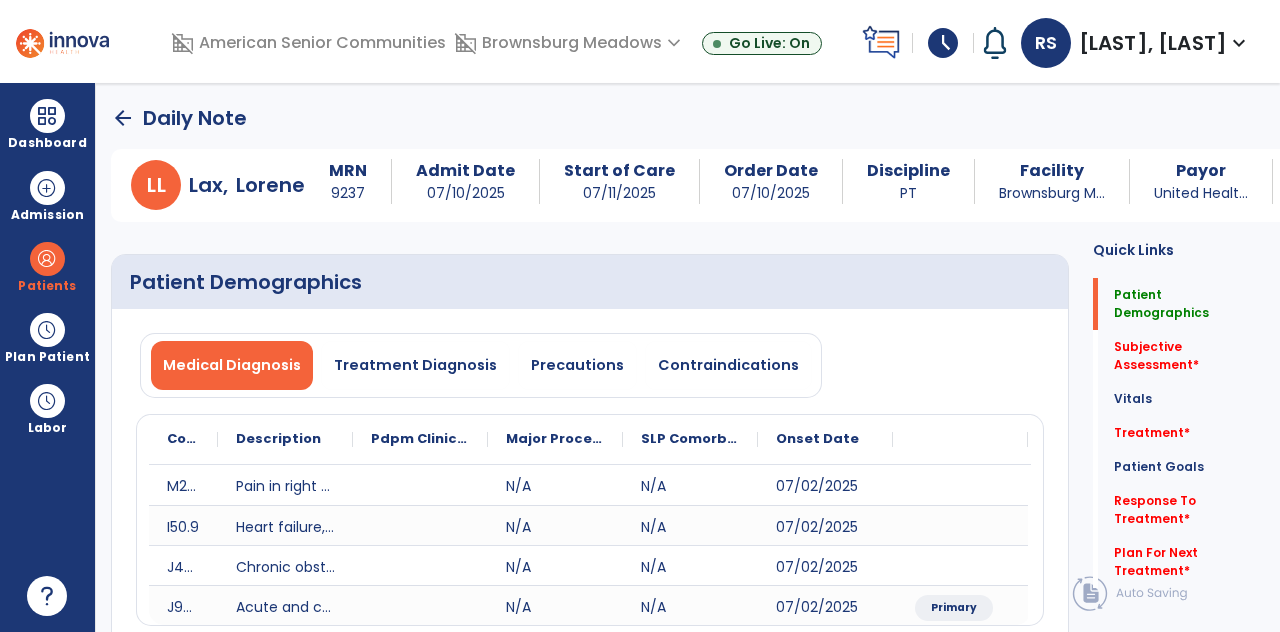 click on "Subjective Assessment   *" 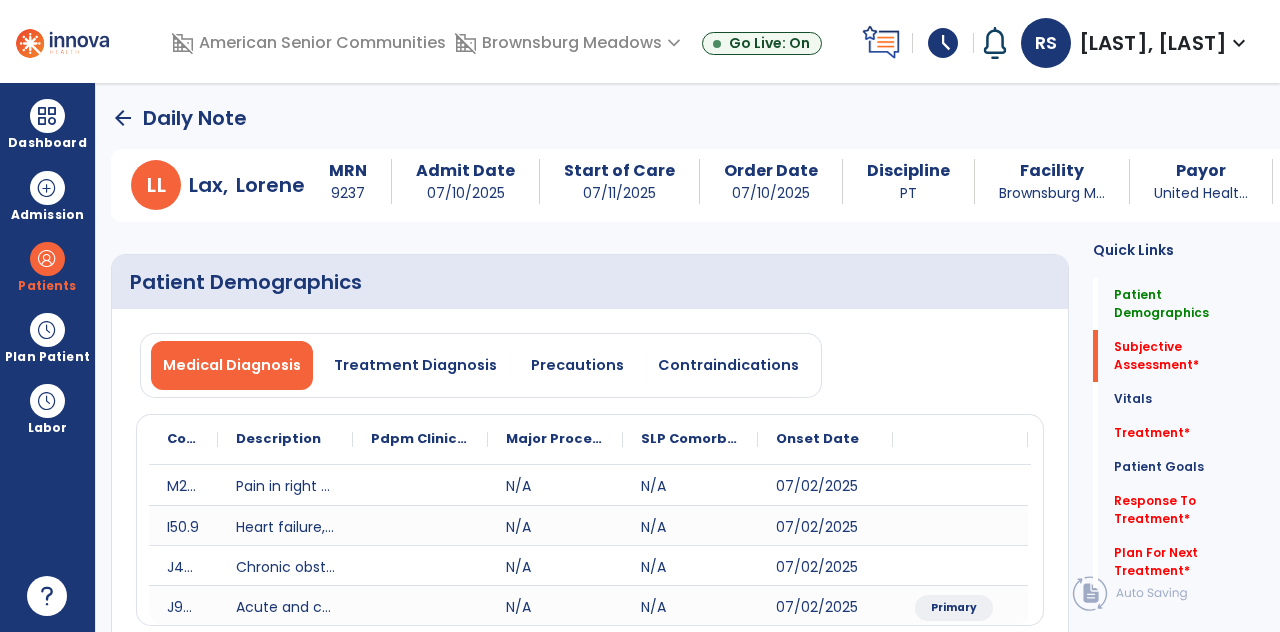 scroll, scrollTop: 283, scrollLeft: 0, axis: vertical 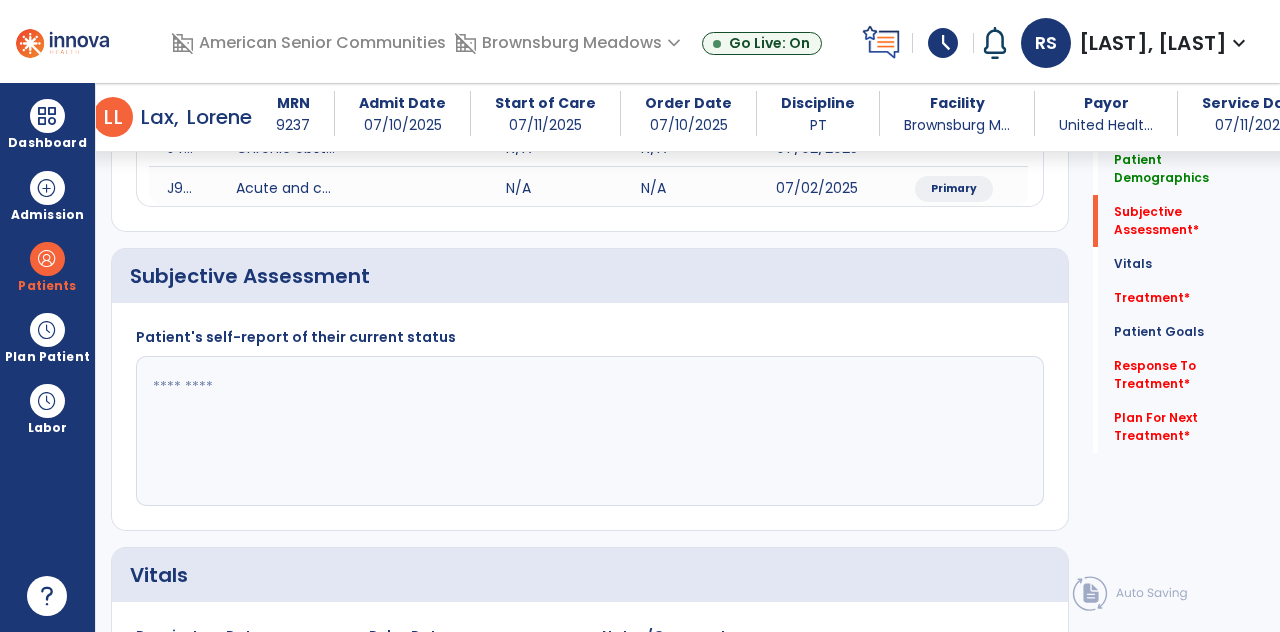 click 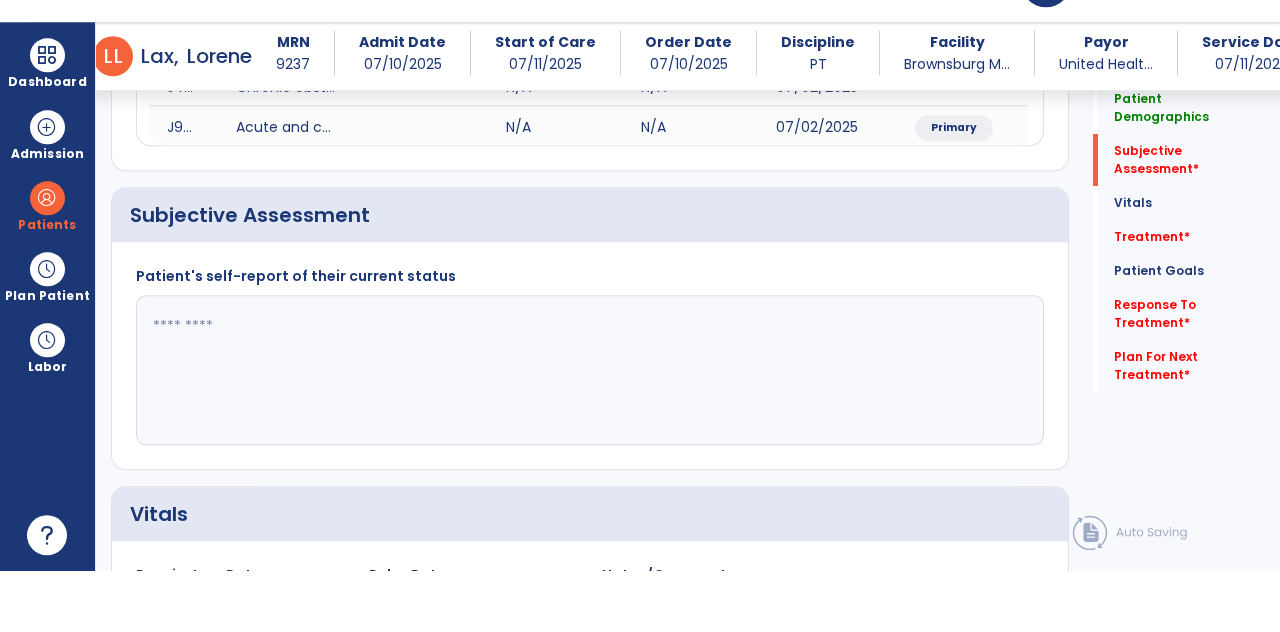 scroll, scrollTop: 89, scrollLeft: 0, axis: vertical 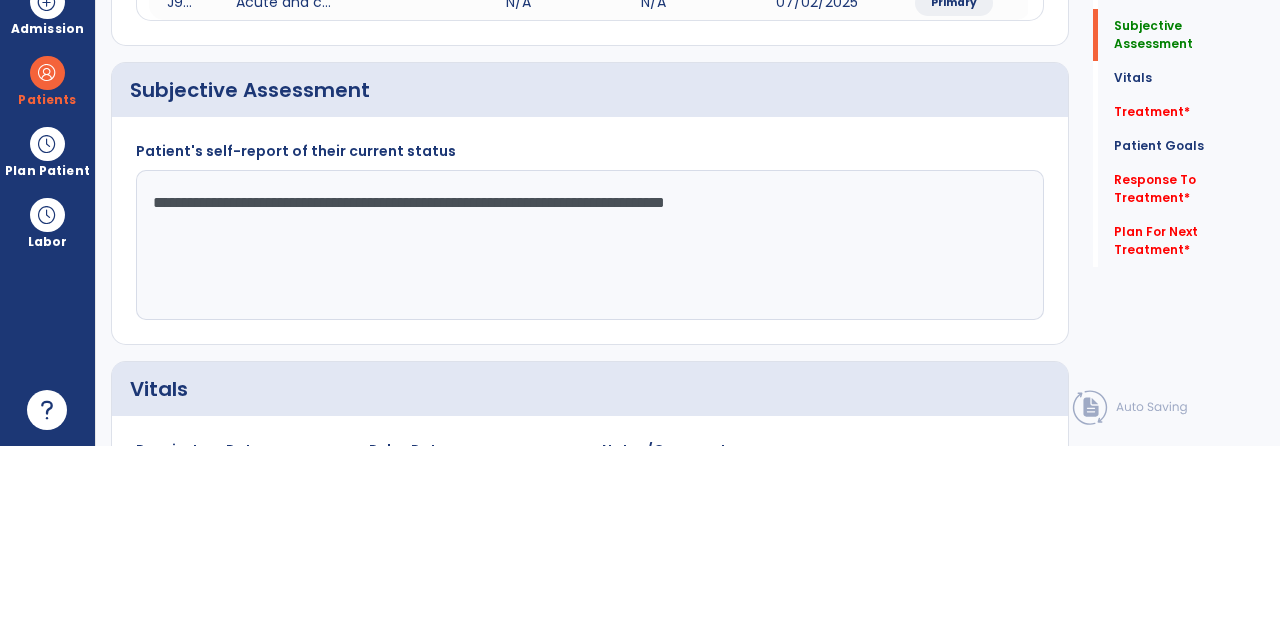 type on "**********" 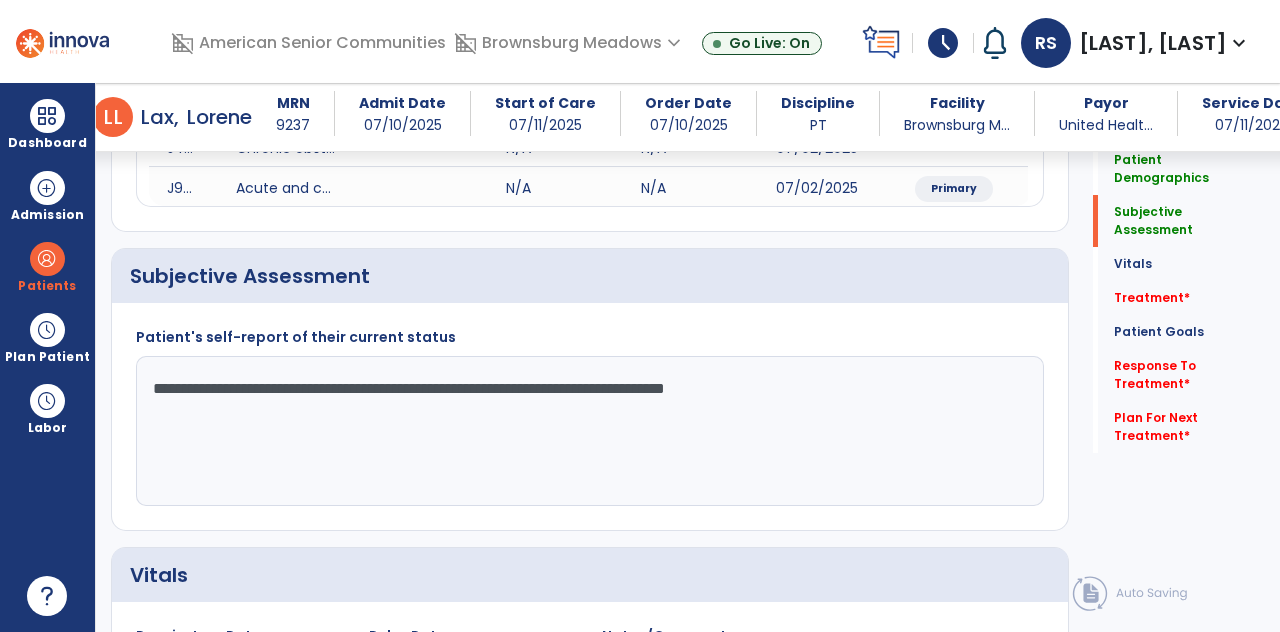 click on "Treatment   *" 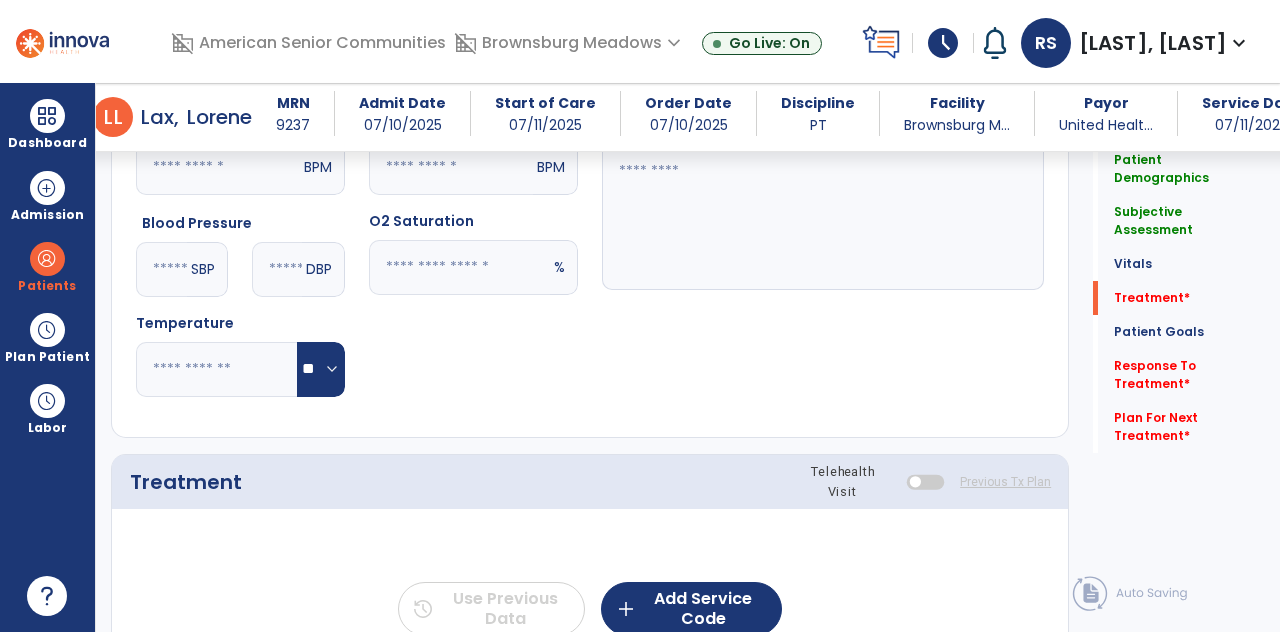 scroll, scrollTop: 1088, scrollLeft: 0, axis: vertical 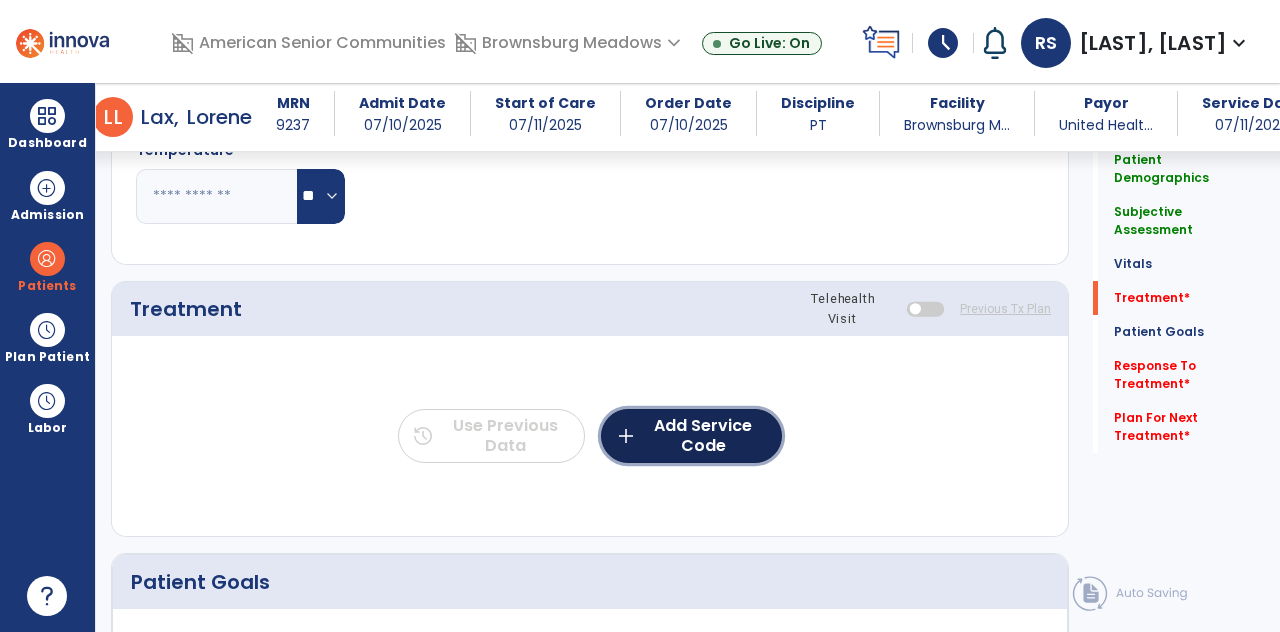 click on "add  Add Service Code" 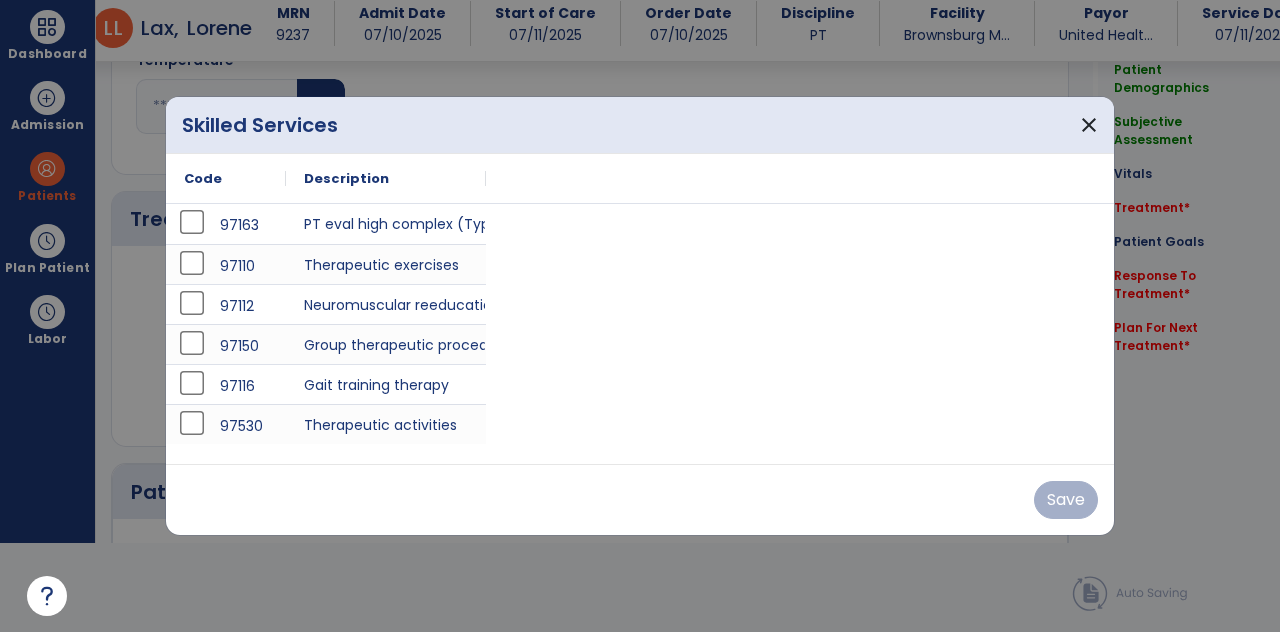 scroll, scrollTop: 0, scrollLeft: 0, axis: both 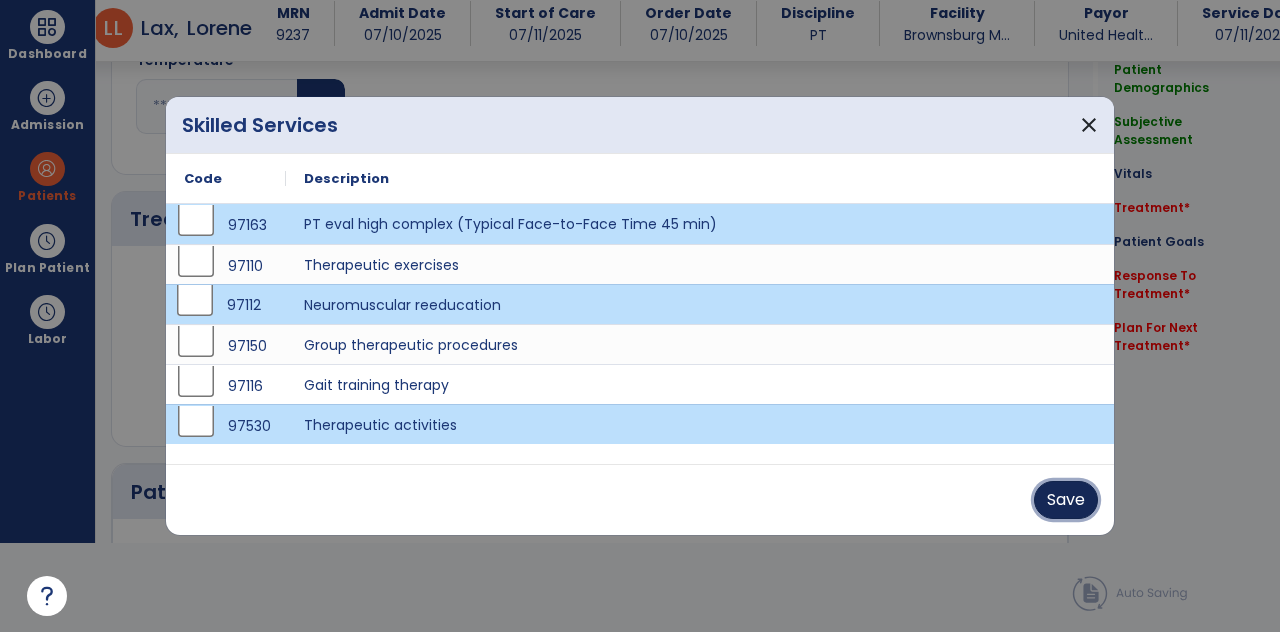 click on "Save" at bounding box center [1066, 500] 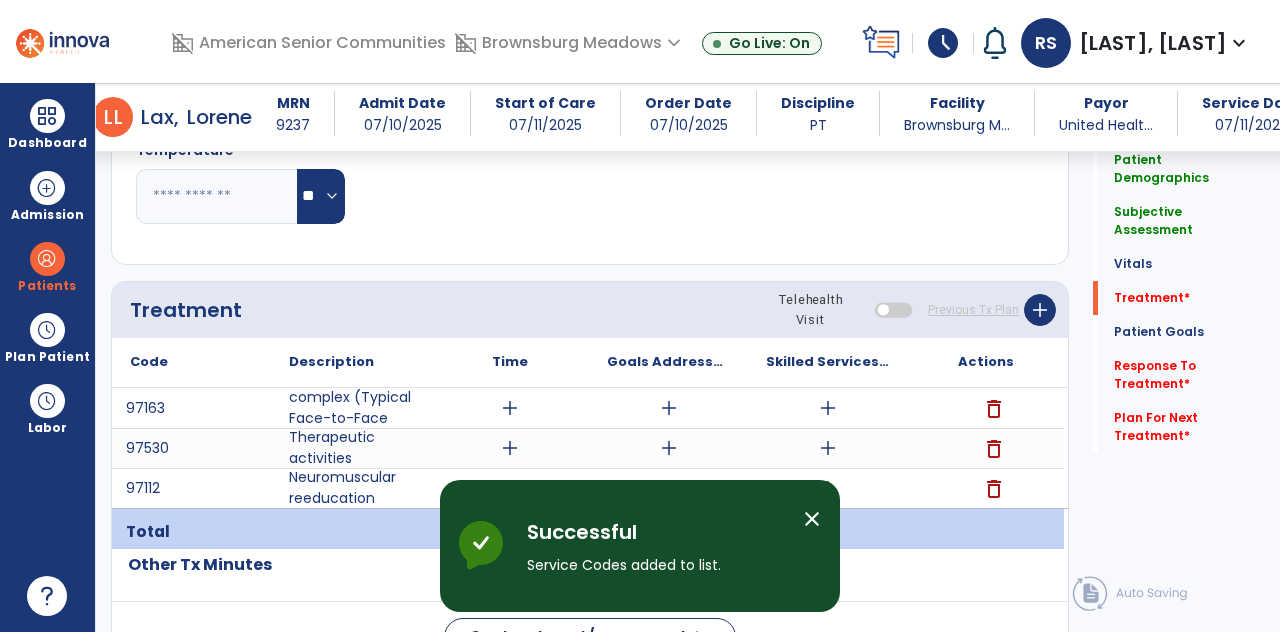 scroll, scrollTop: 89, scrollLeft: 0, axis: vertical 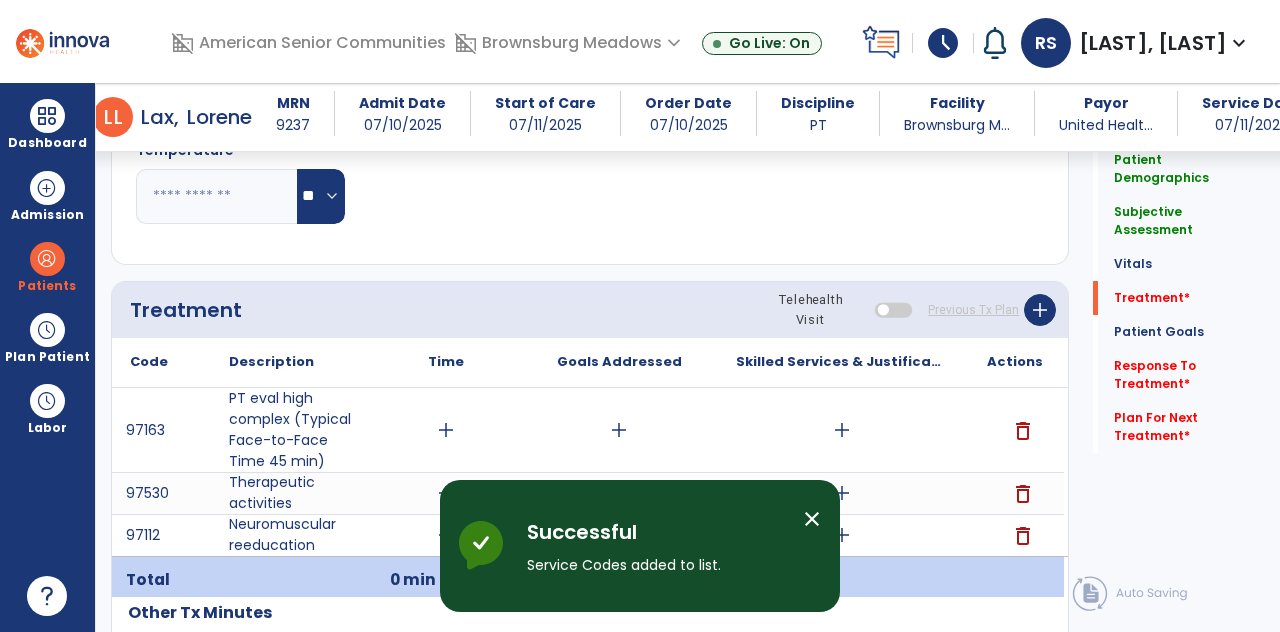 click on "add" at bounding box center [446, 430] 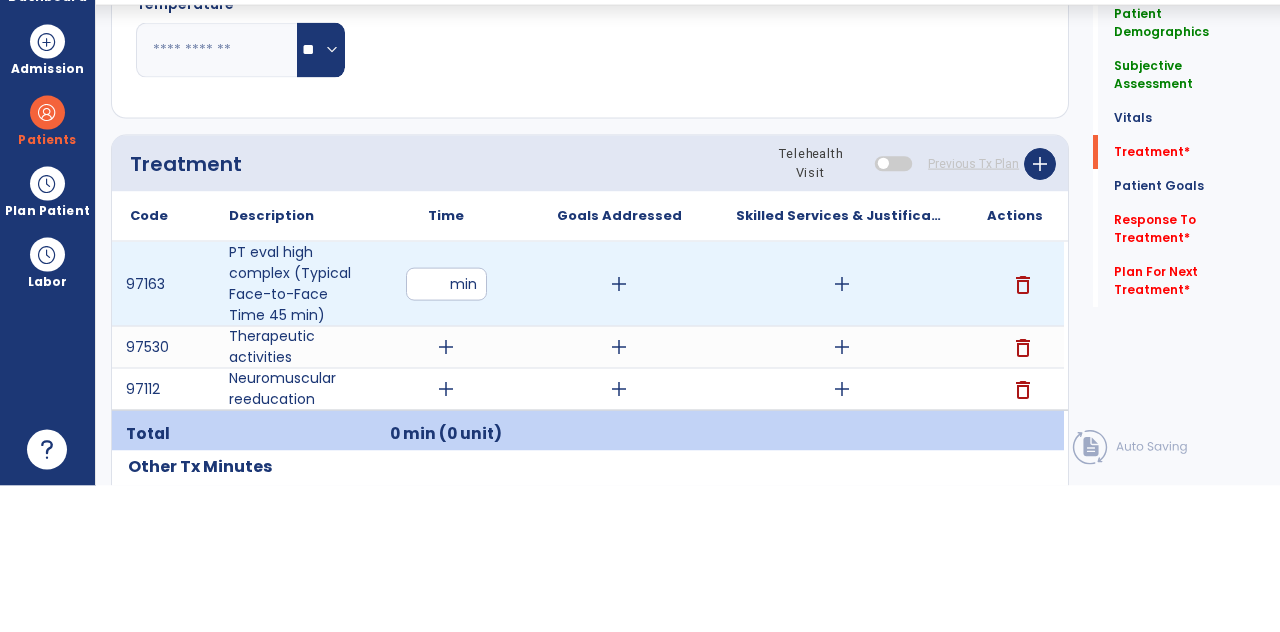 scroll, scrollTop: 89, scrollLeft: 0, axis: vertical 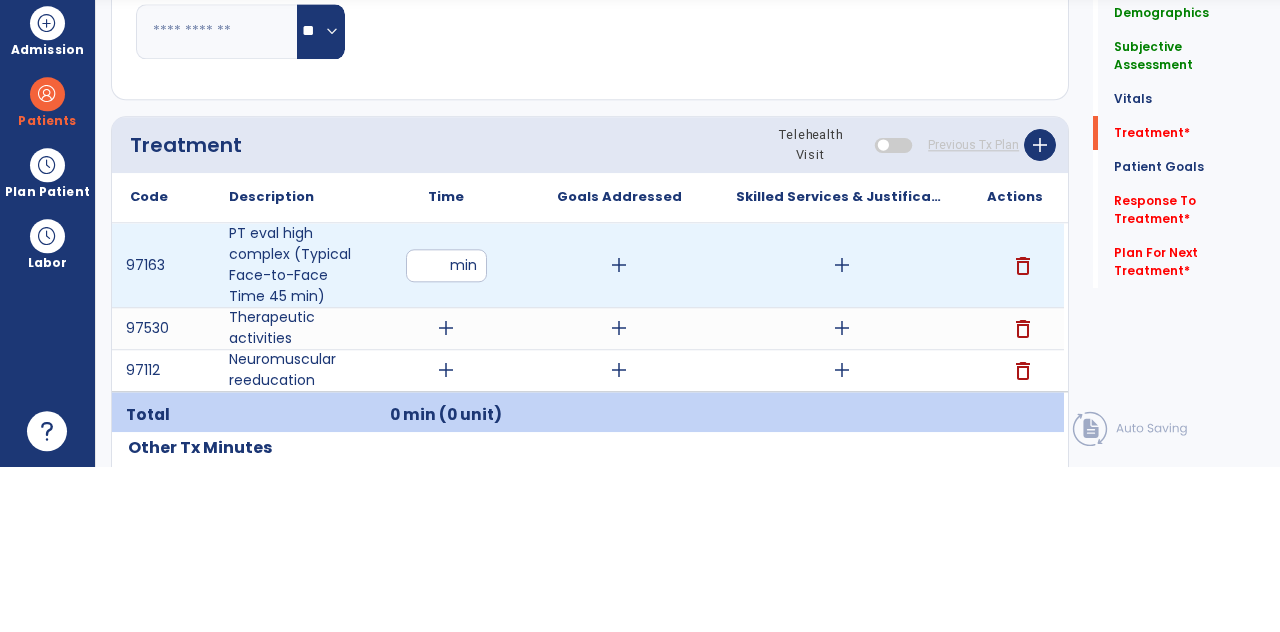 type on "**" 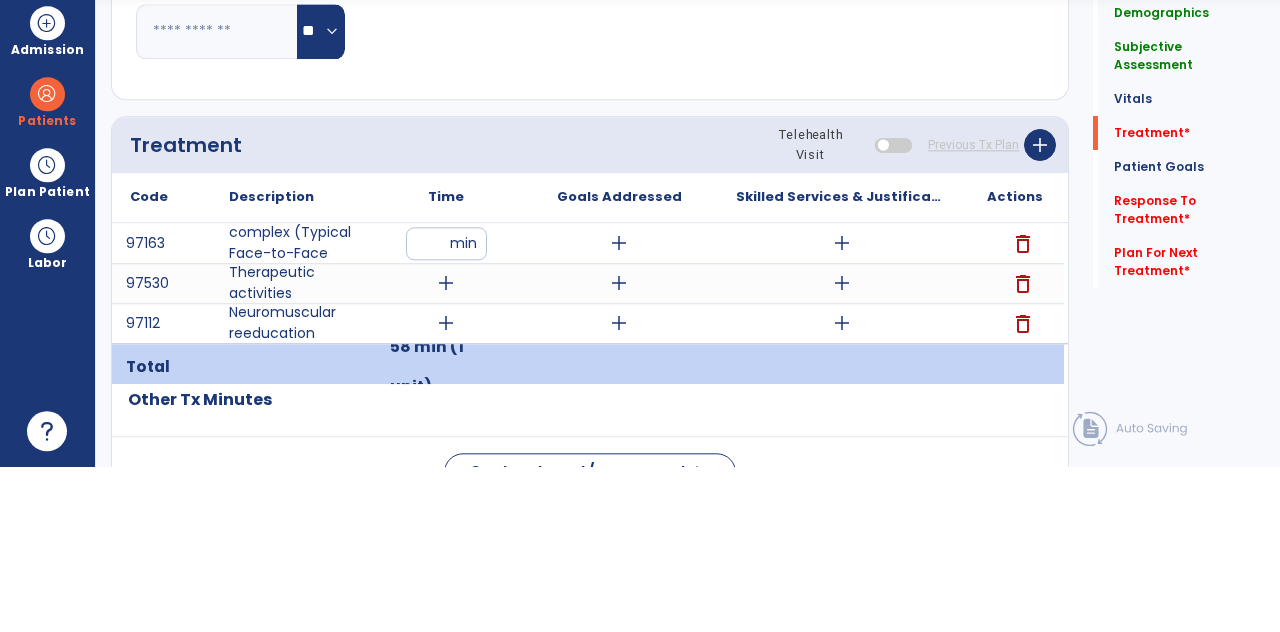 scroll, scrollTop: 89, scrollLeft: 0, axis: vertical 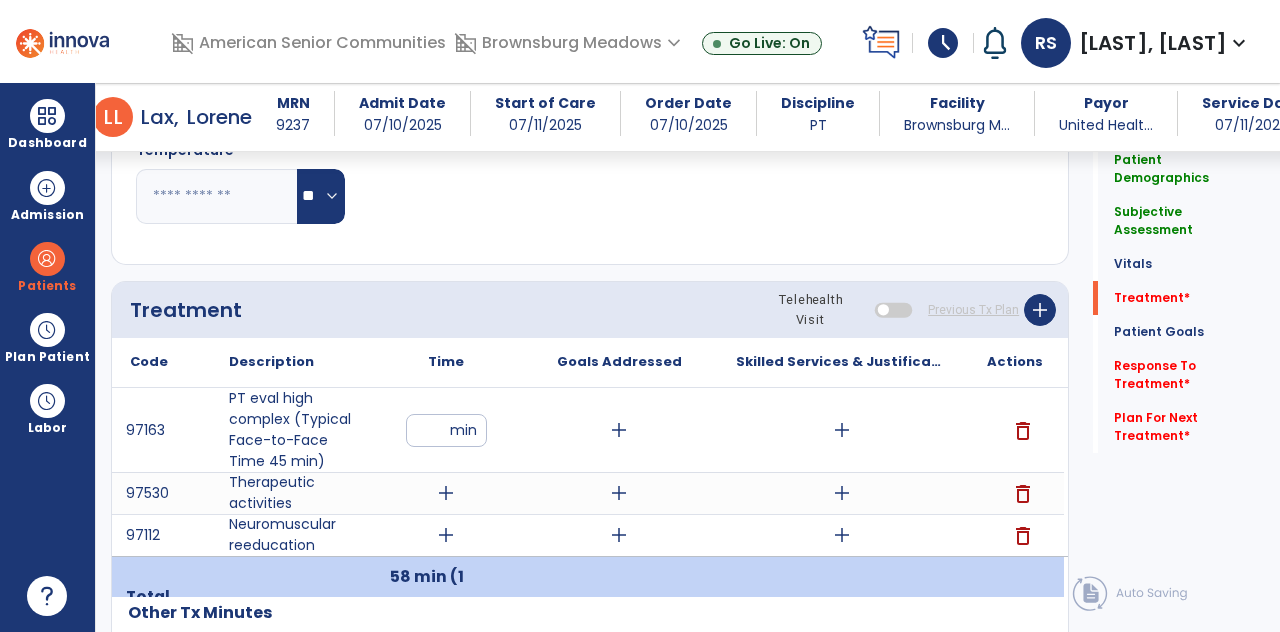 click on "add" at bounding box center [446, 493] 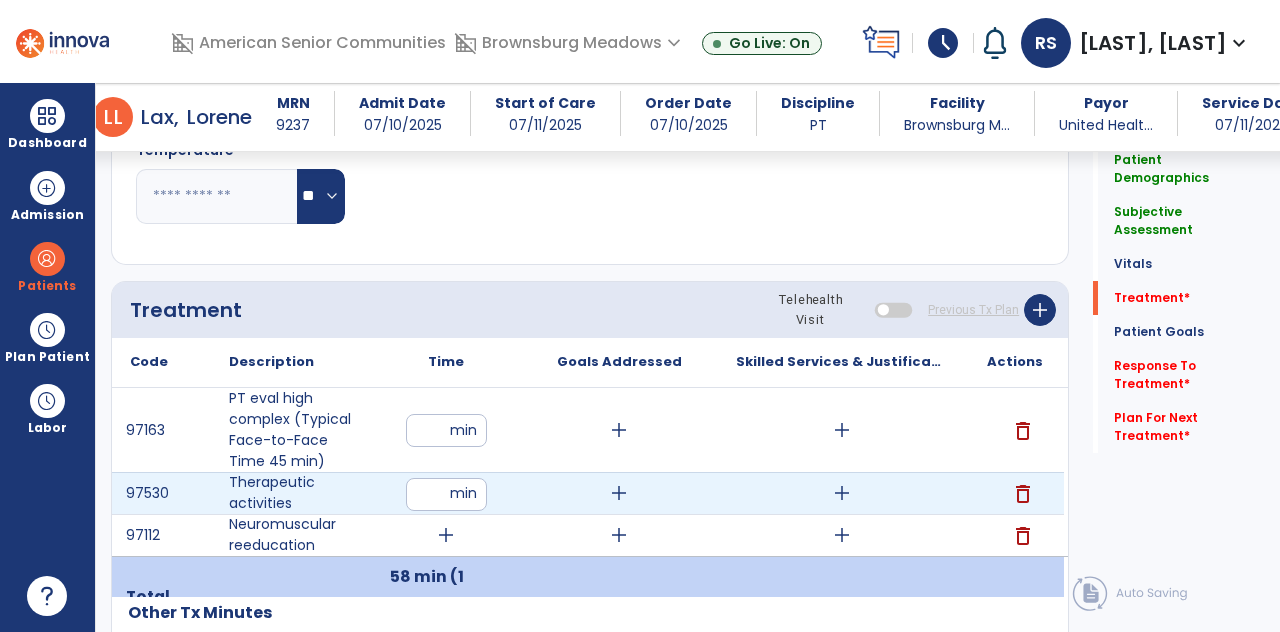 scroll, scrollTop: 89, scrollLeft: 0, axis: vertical 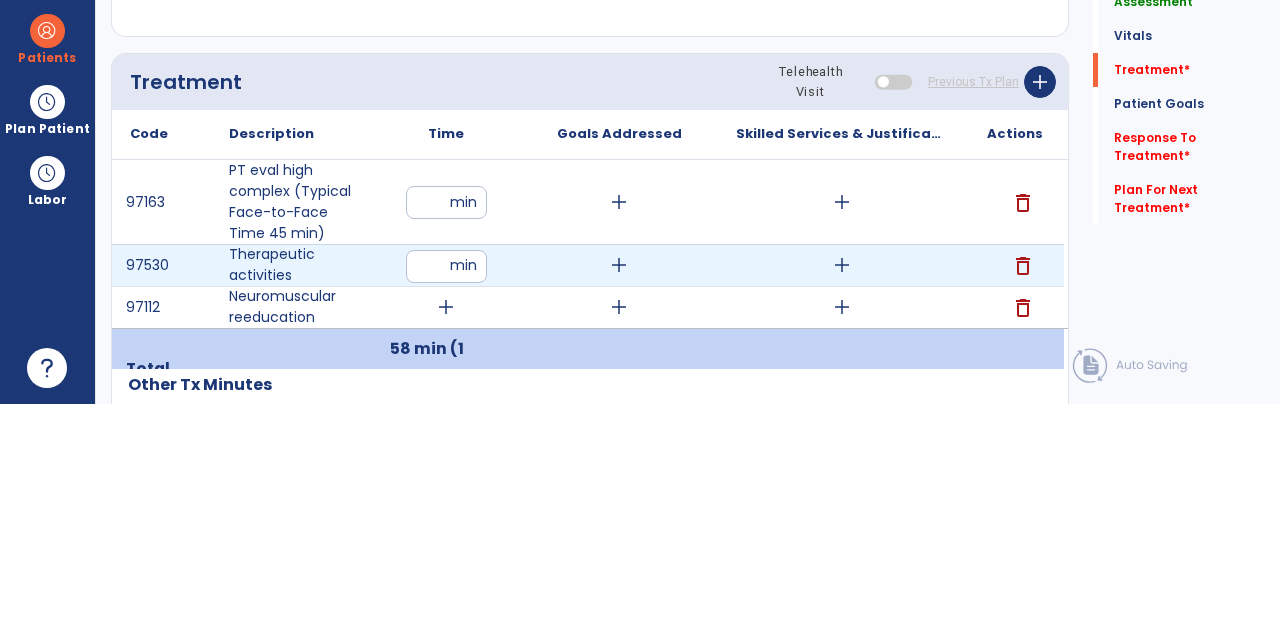 type on "**" 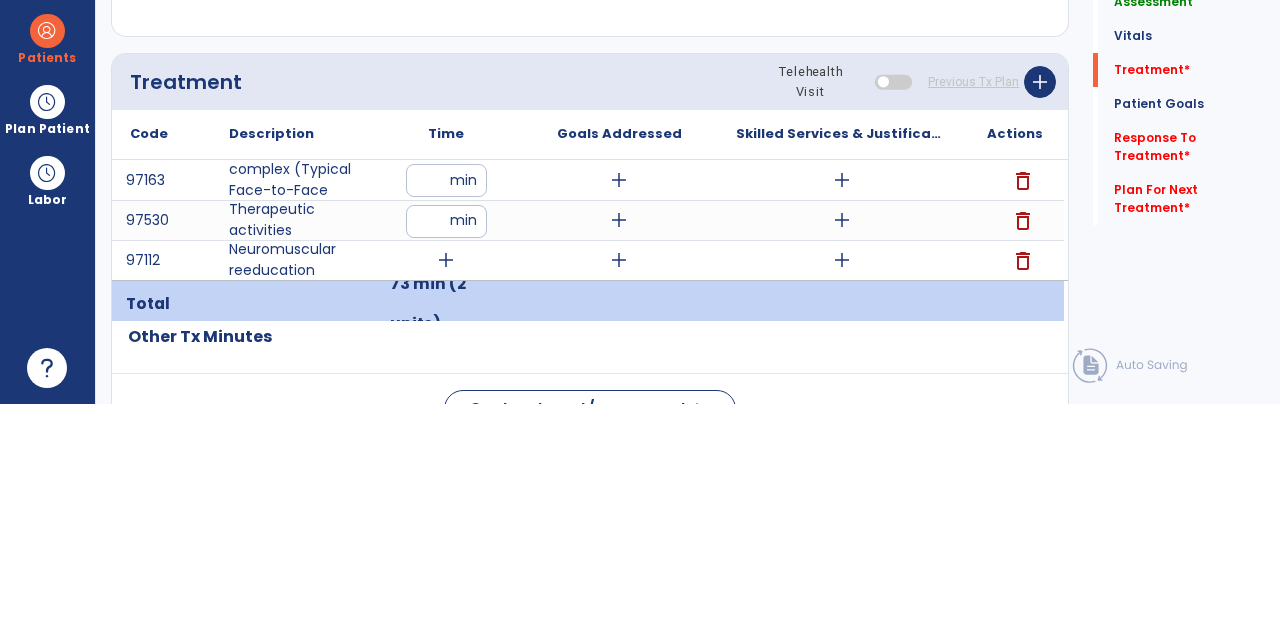 scroll, scrollTop: 89, scrollLeft: 0, axis: vertical 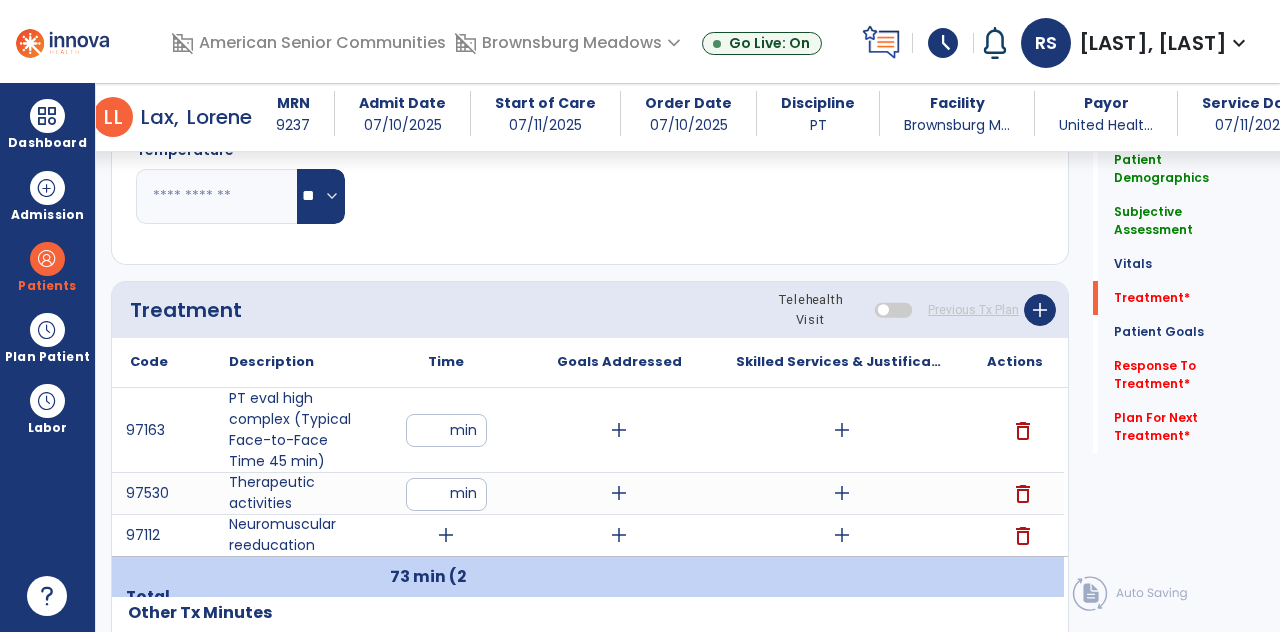 click on "add" at bounding box center (446, 535) 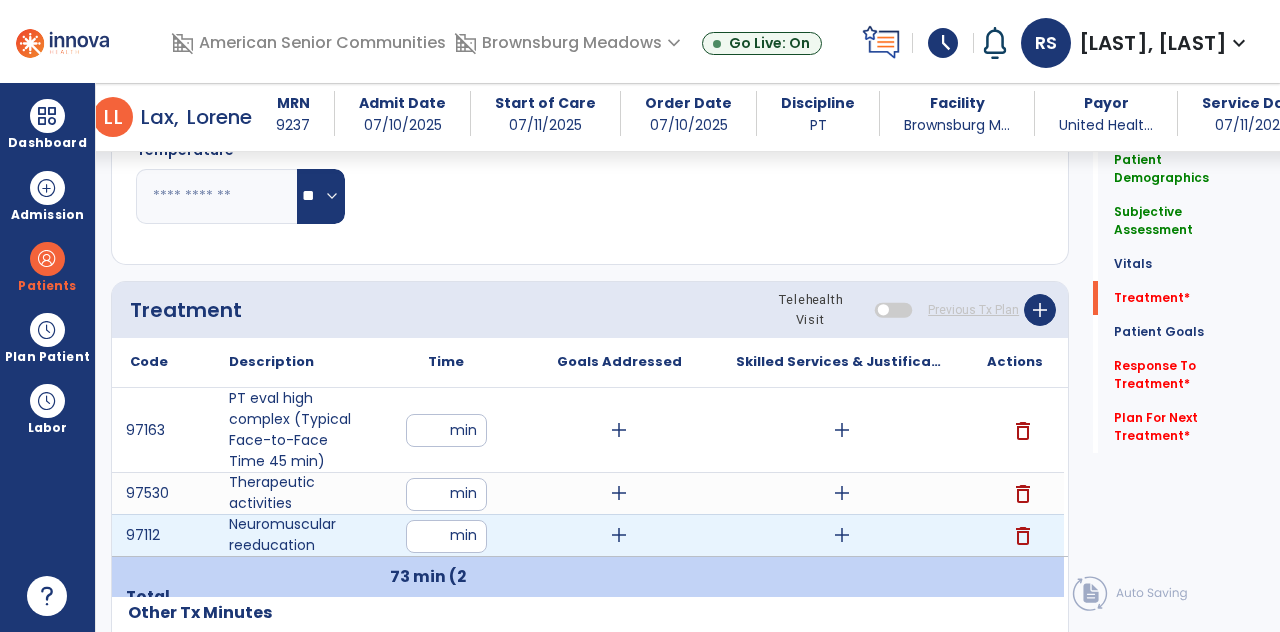 scroll, scrollTop: 89, scrollLeft: 0, axis: vertical 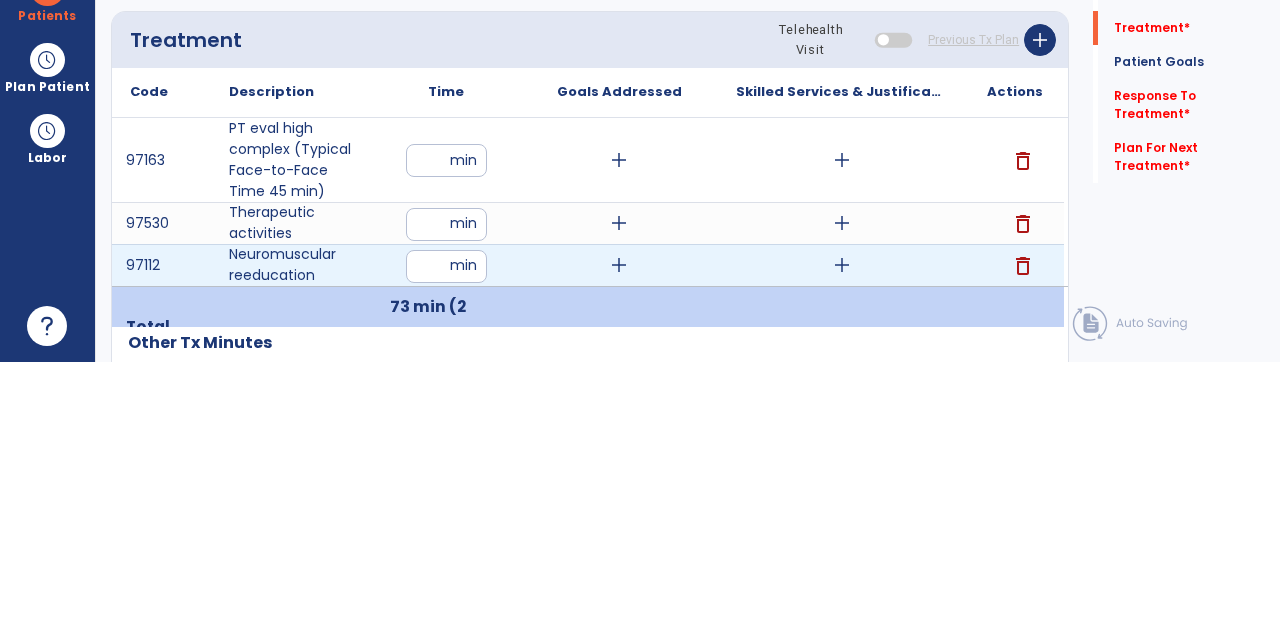 type on "**" 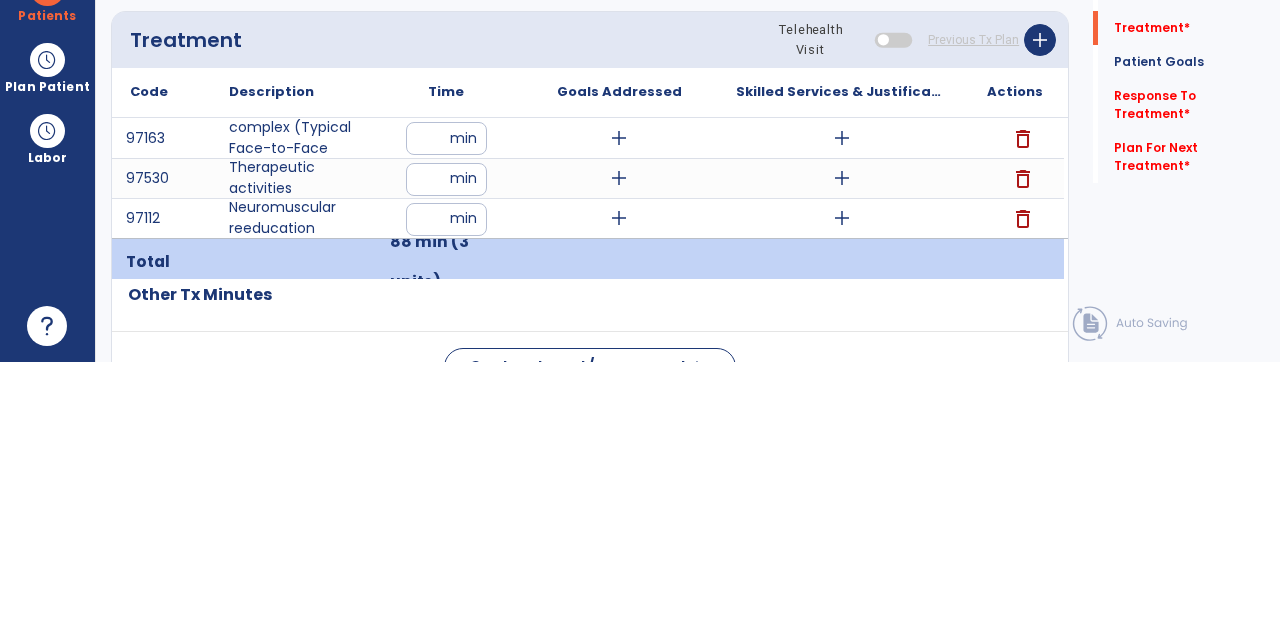 scroll, scrollTop: 89, scrollLeft: 0, axis: vertical 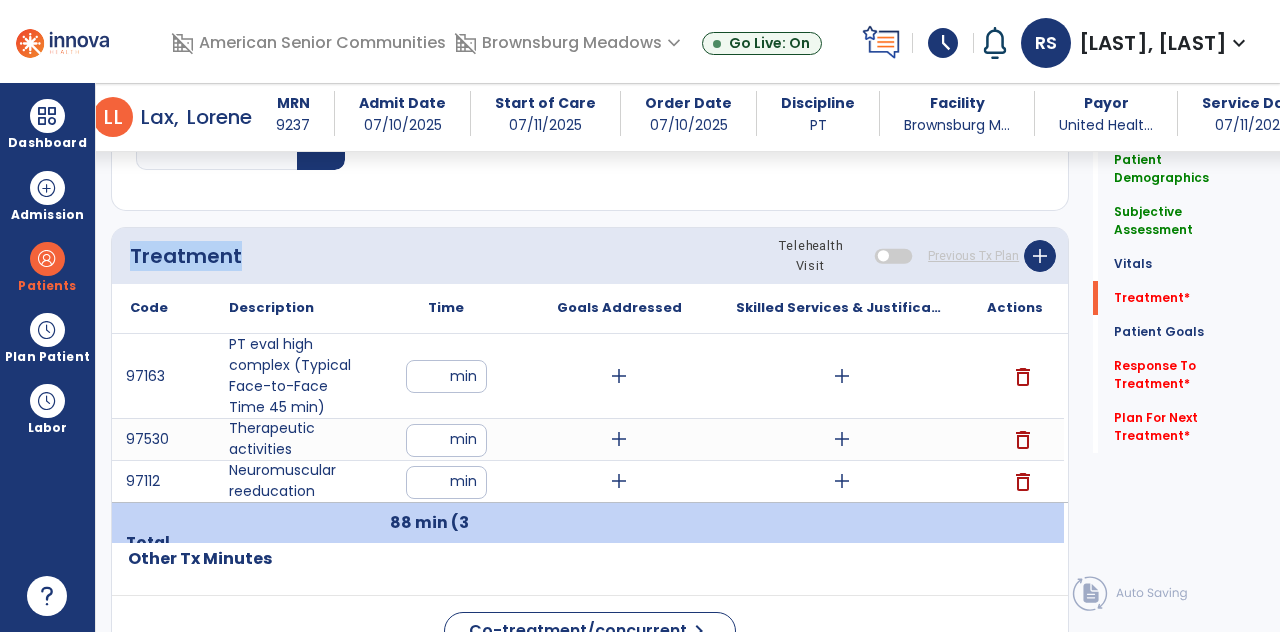 click on "add" at bounding box center (842, 376) 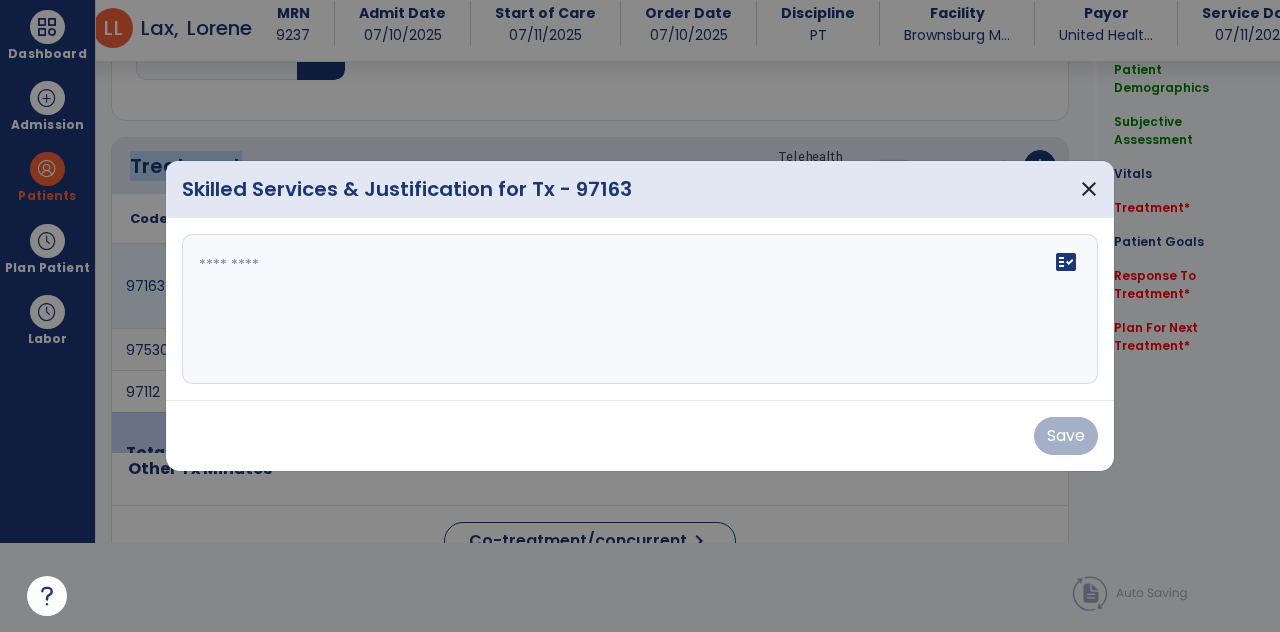 scroll, scrollTop: 0, scrollLeft: 0, axis: both 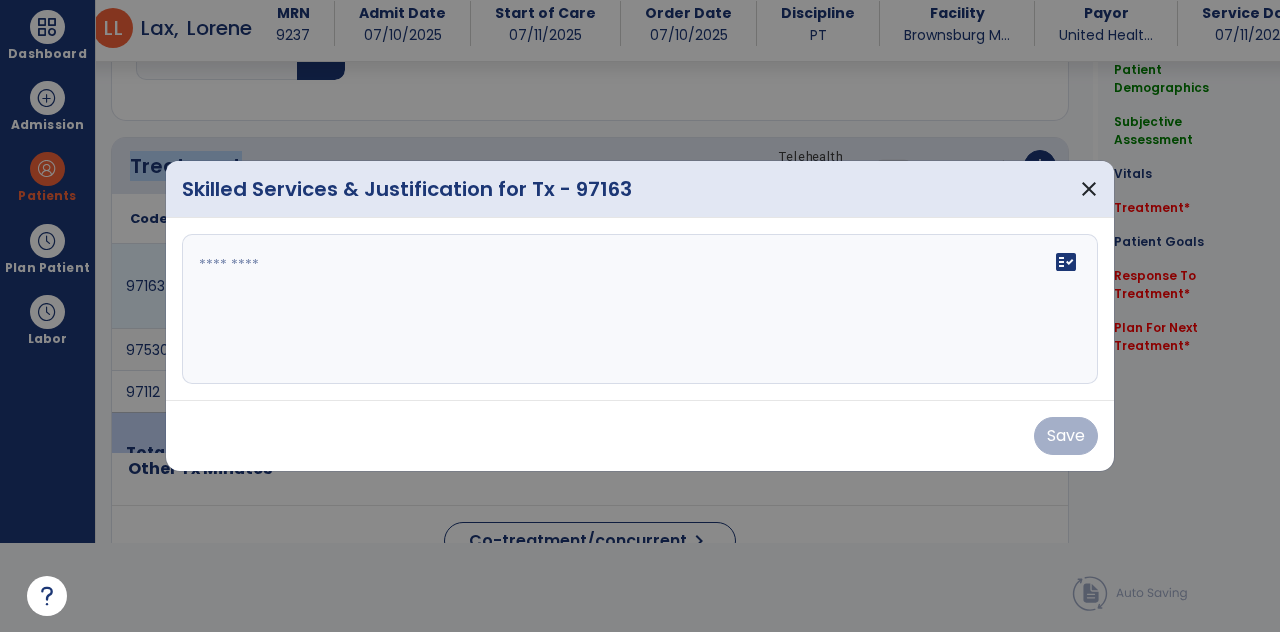 click on "fact_check" at bounding box center [640, 309] 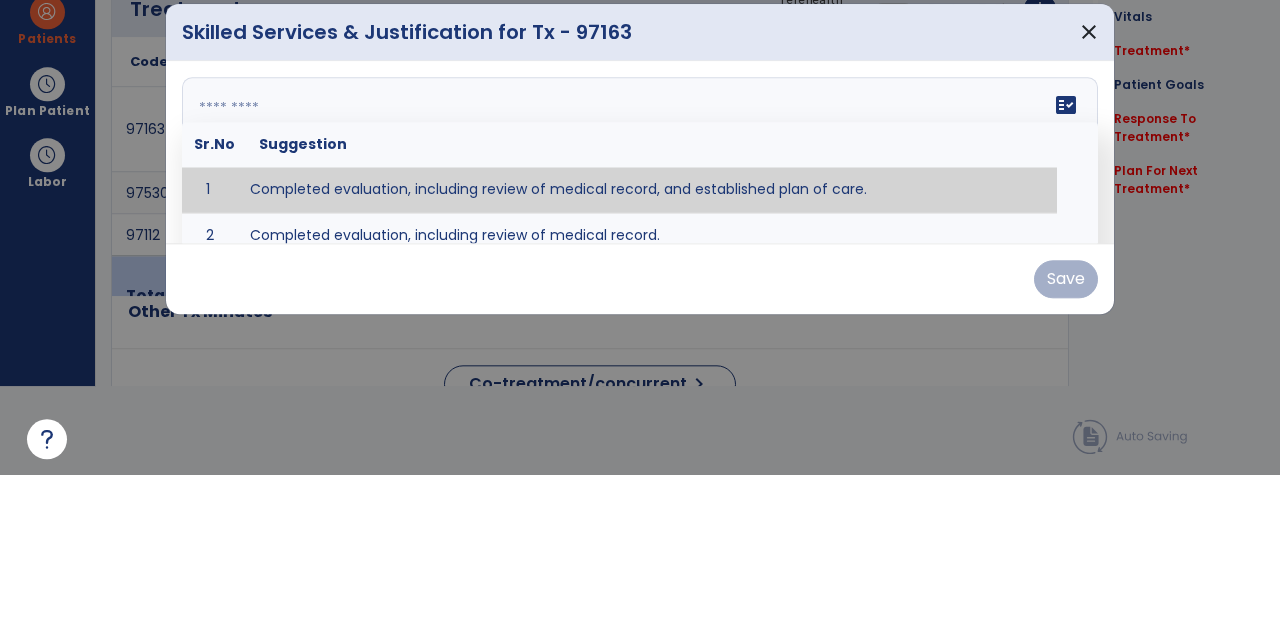type on "**********" 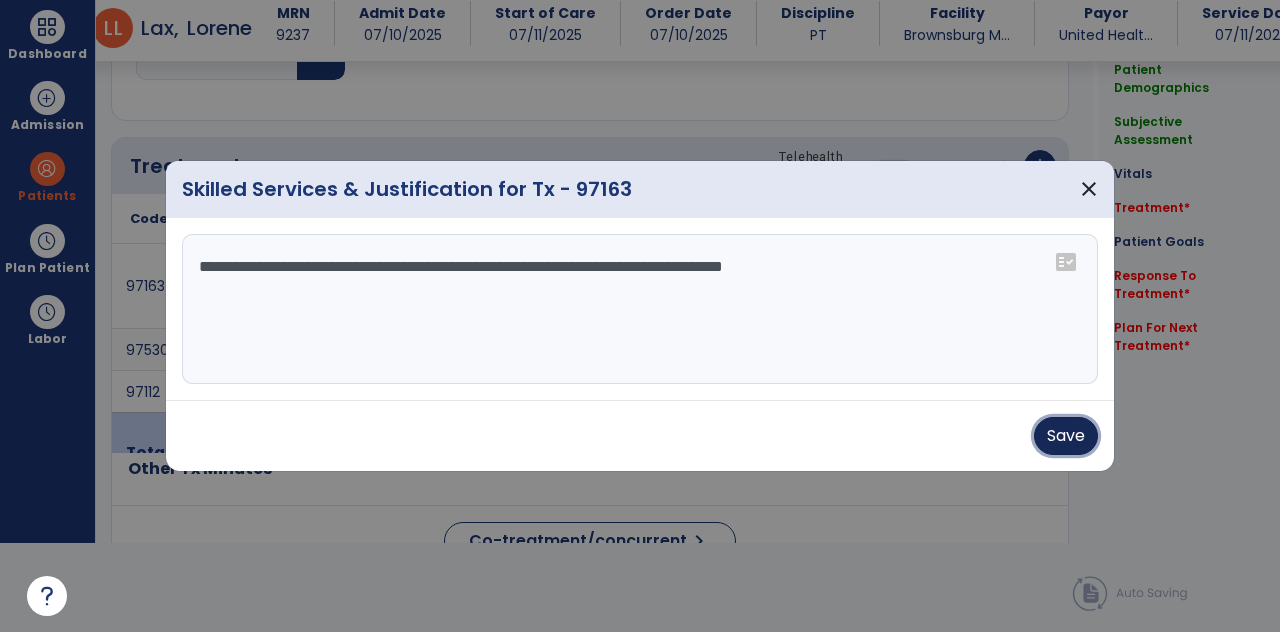 click on "Save" at bounding box center (1066, 436) 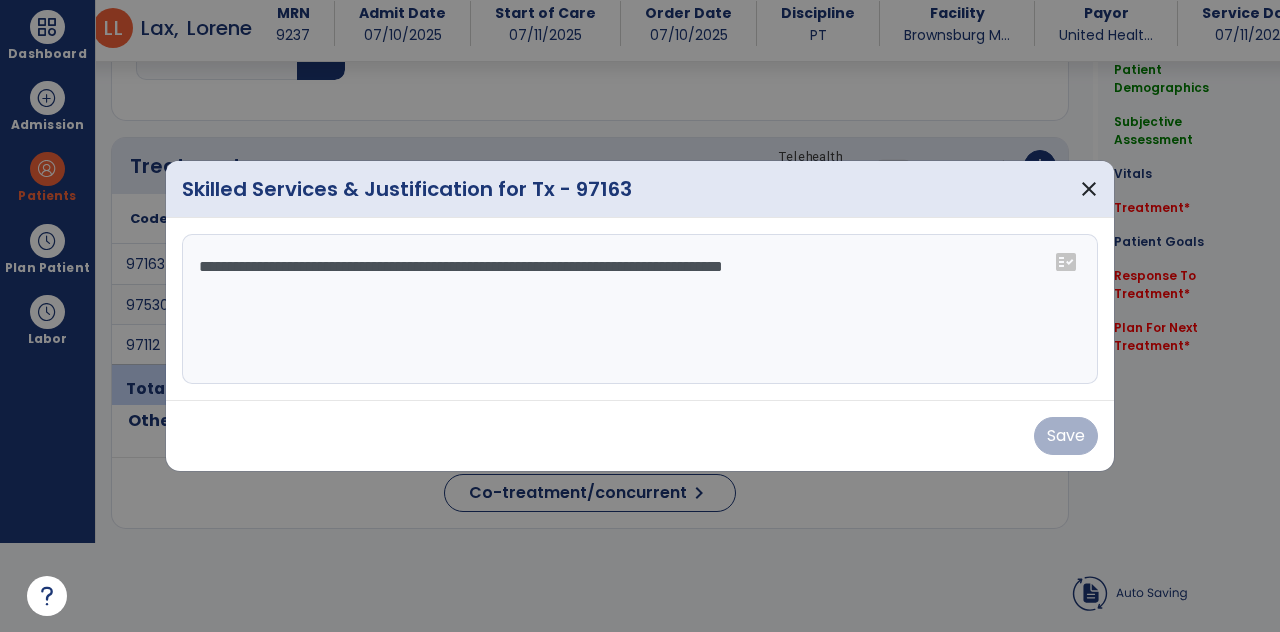 scroll, scrollTop: 89, scrollLeft: 0, axis: vertical 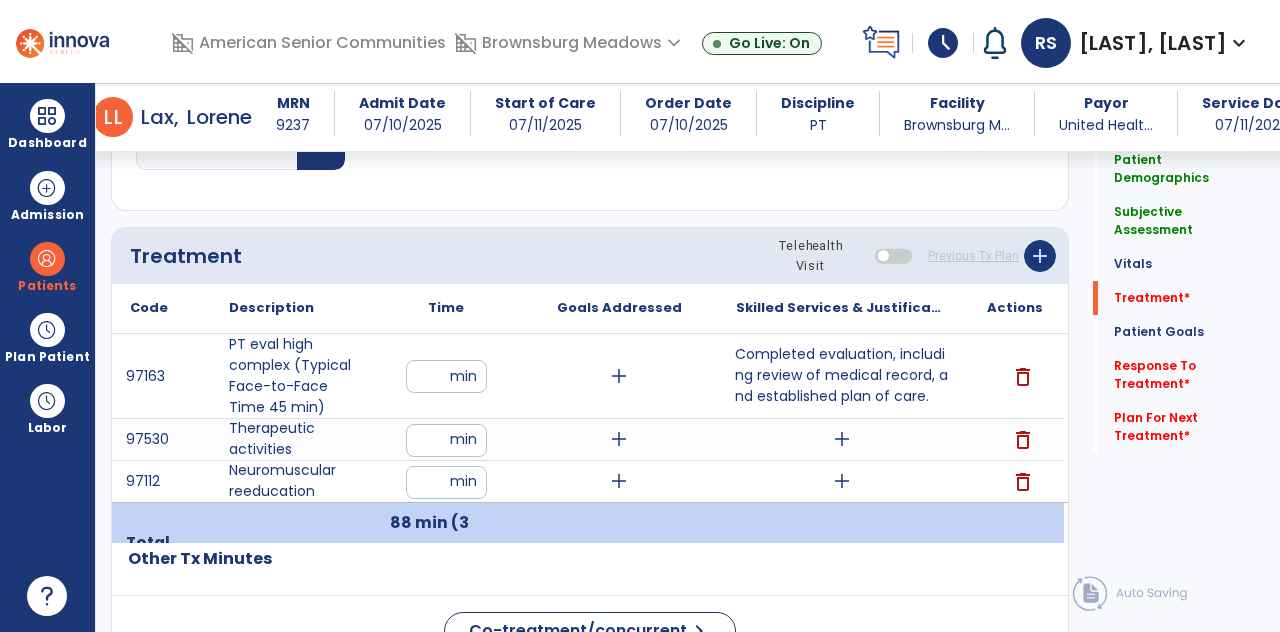 click on "add" at bounding box center (619, 439) 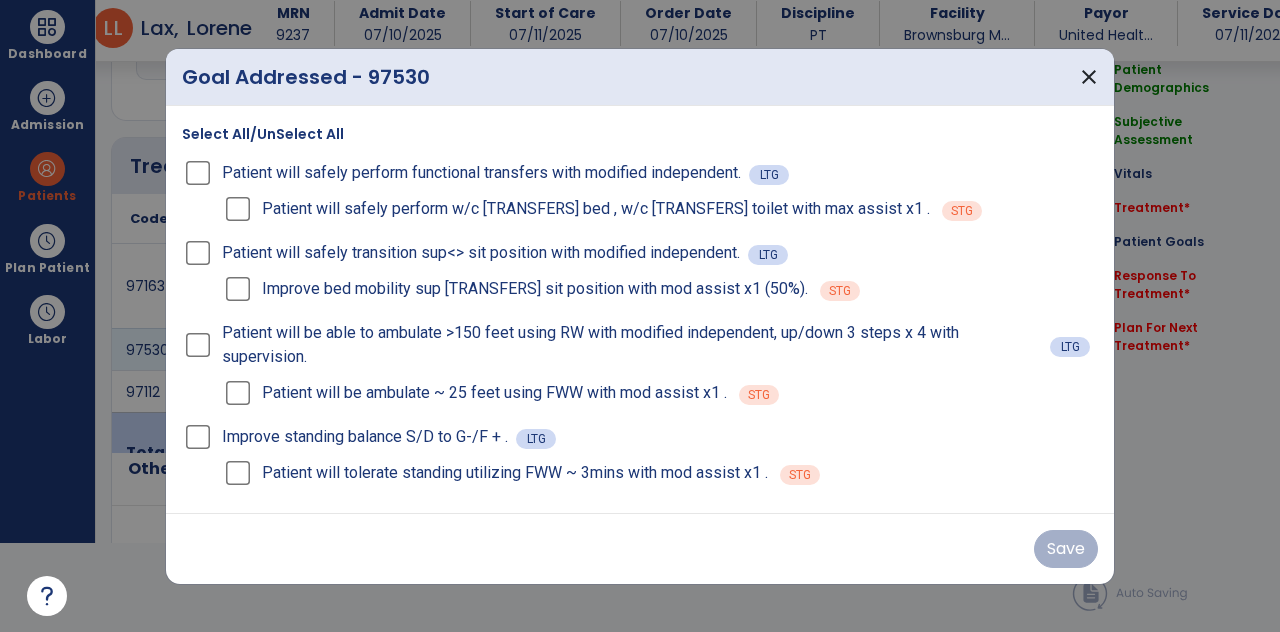 scroll, scrollTop: 0, scrollLeft: 0, axis: both 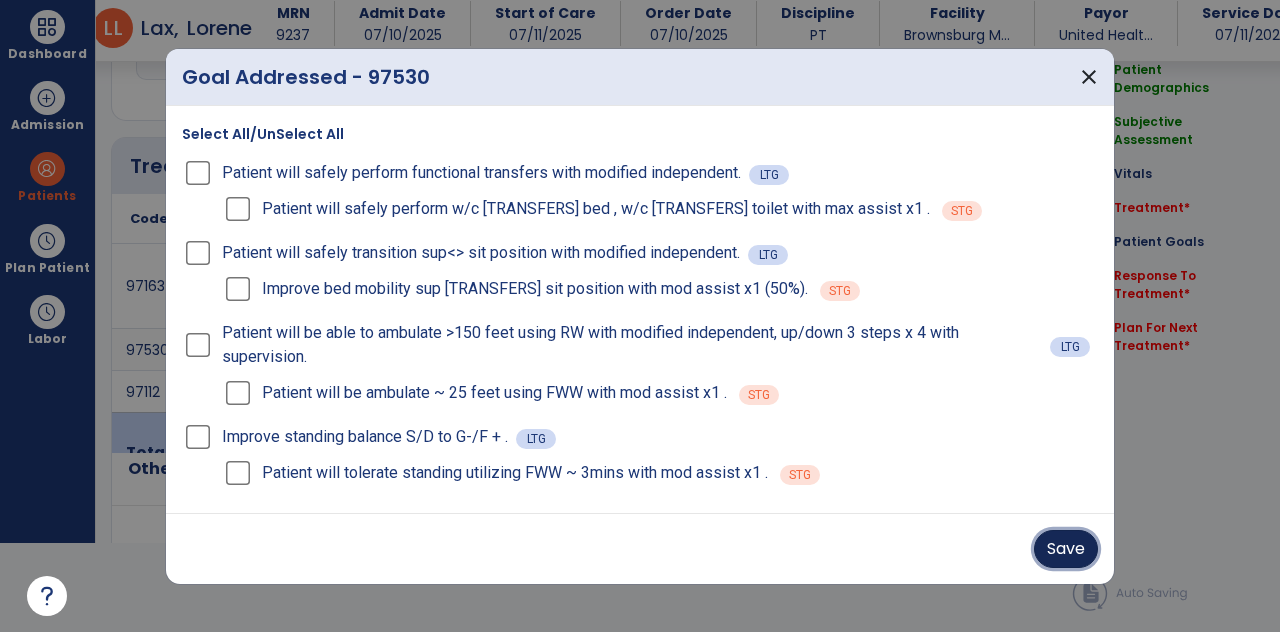 click on "Save" at bounding box center [1066, 549] 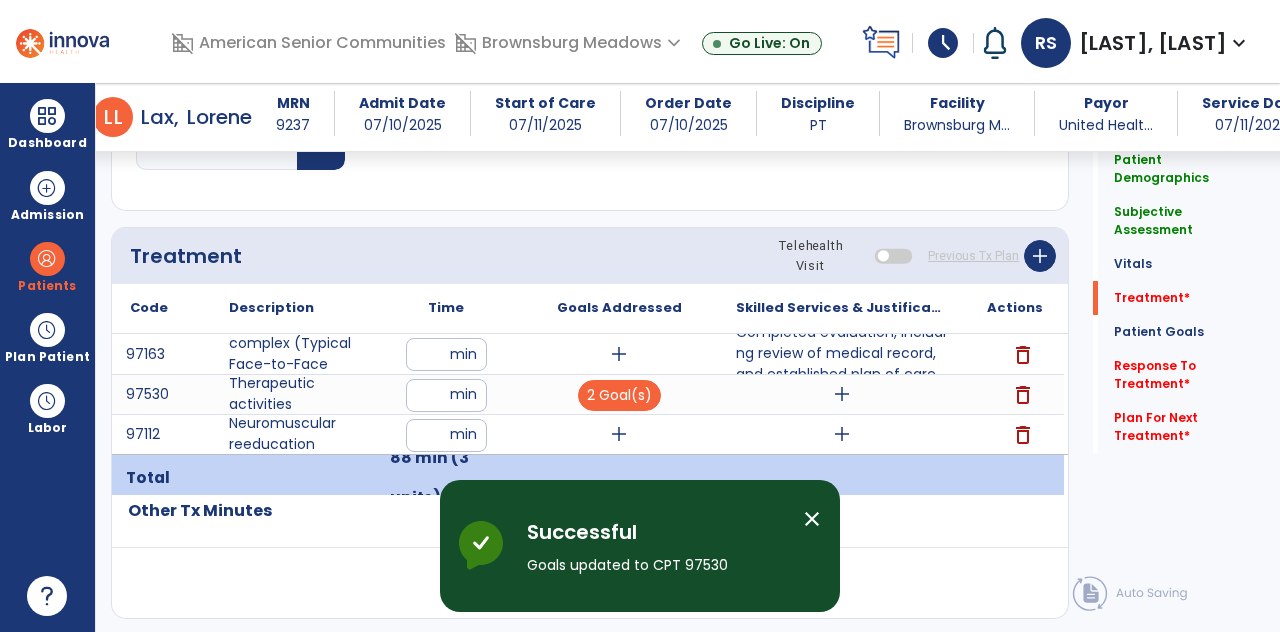 scroll, scrollTop: 89, scrollLeft: 0, axis: vertical 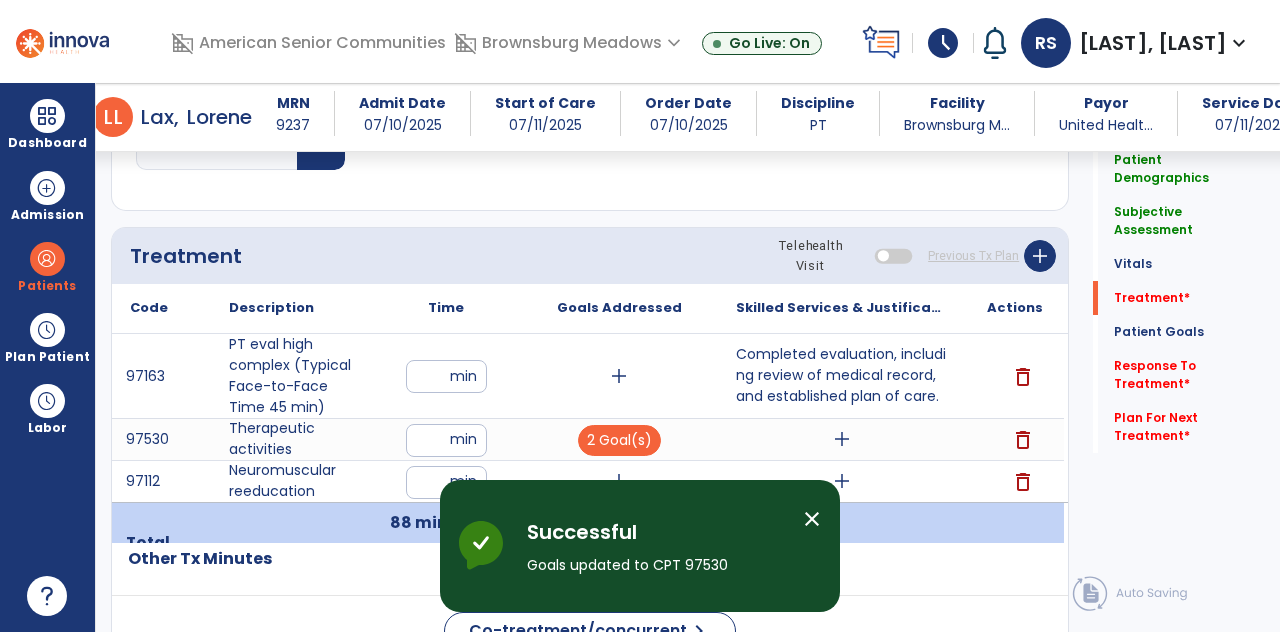 click on "add" at bounding box center (619, 481) 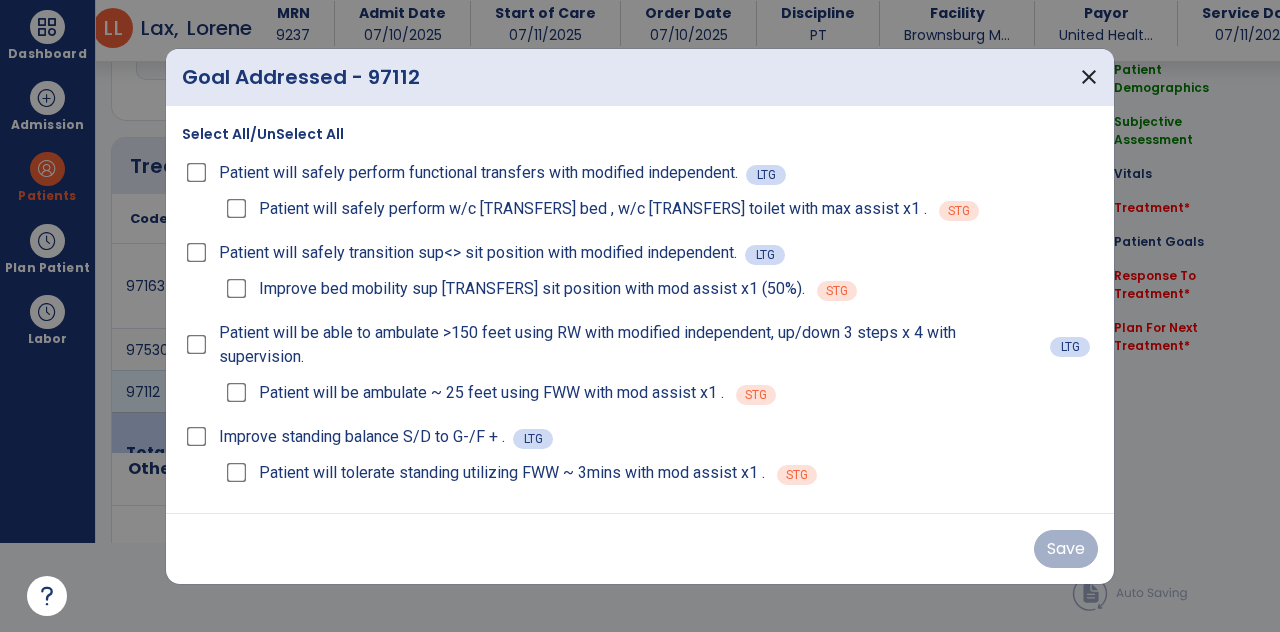 scroll, scrollTop: 0, scrollLeft: 0, axis: both 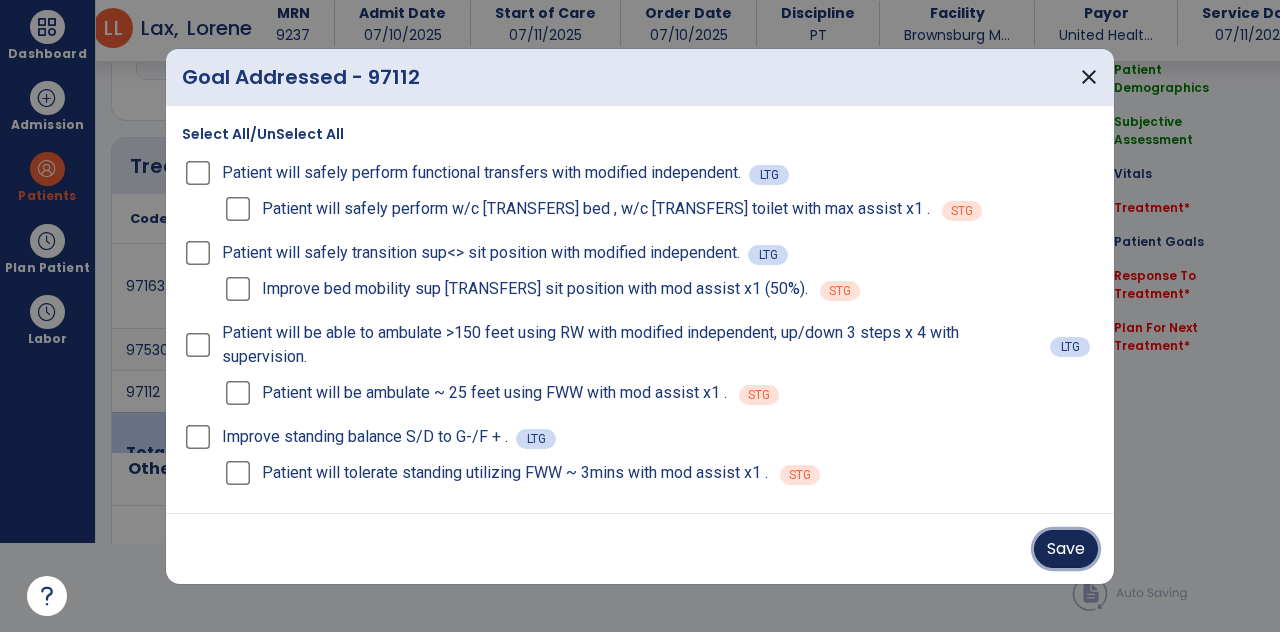 click on "Save" at bounding box center [1066, 549] 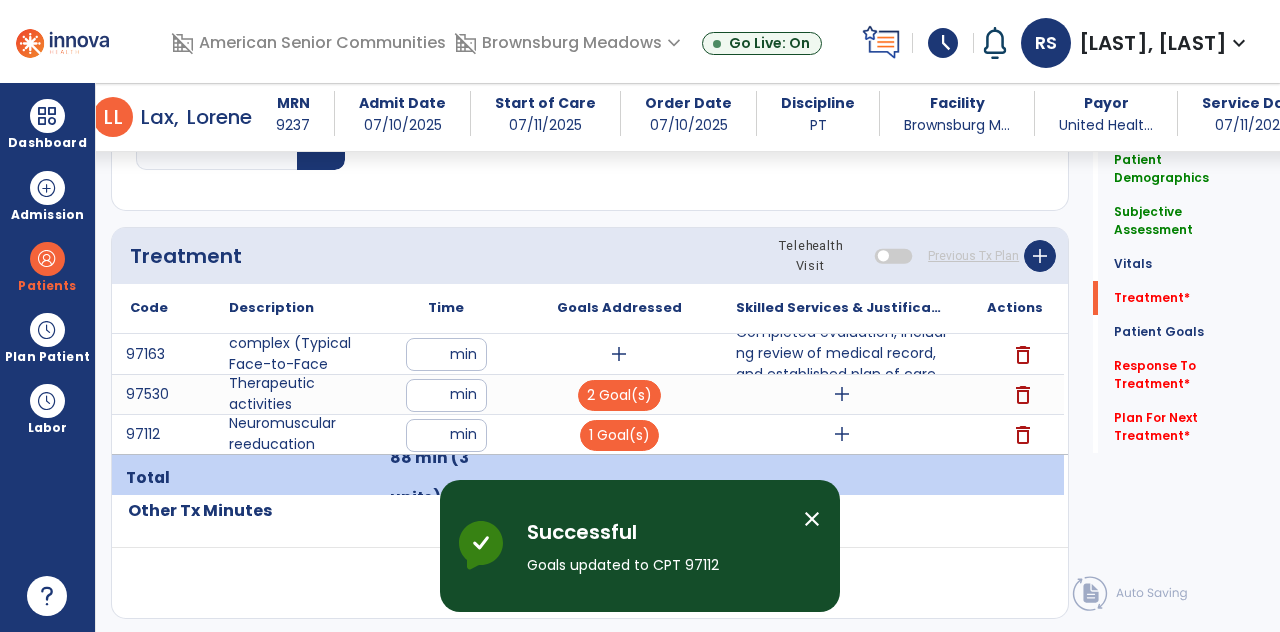 scroll, scrollTop: 89, scrollLeft: 0, axis: vertical 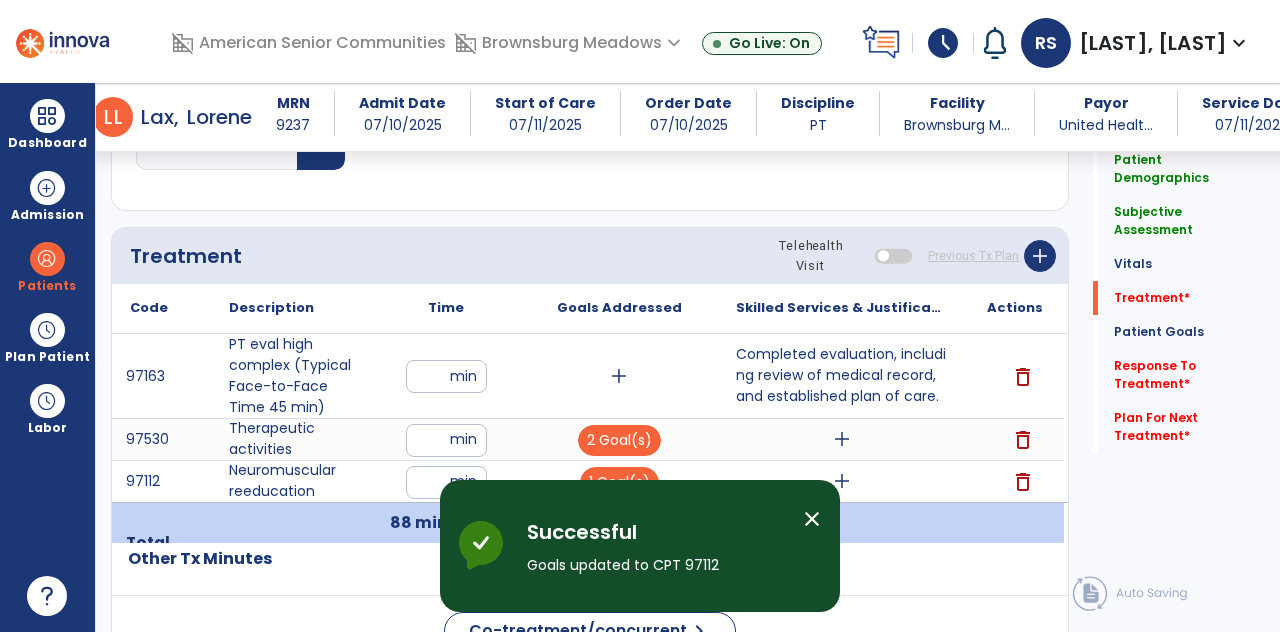 click on "add" at bounding box center (842, 439) 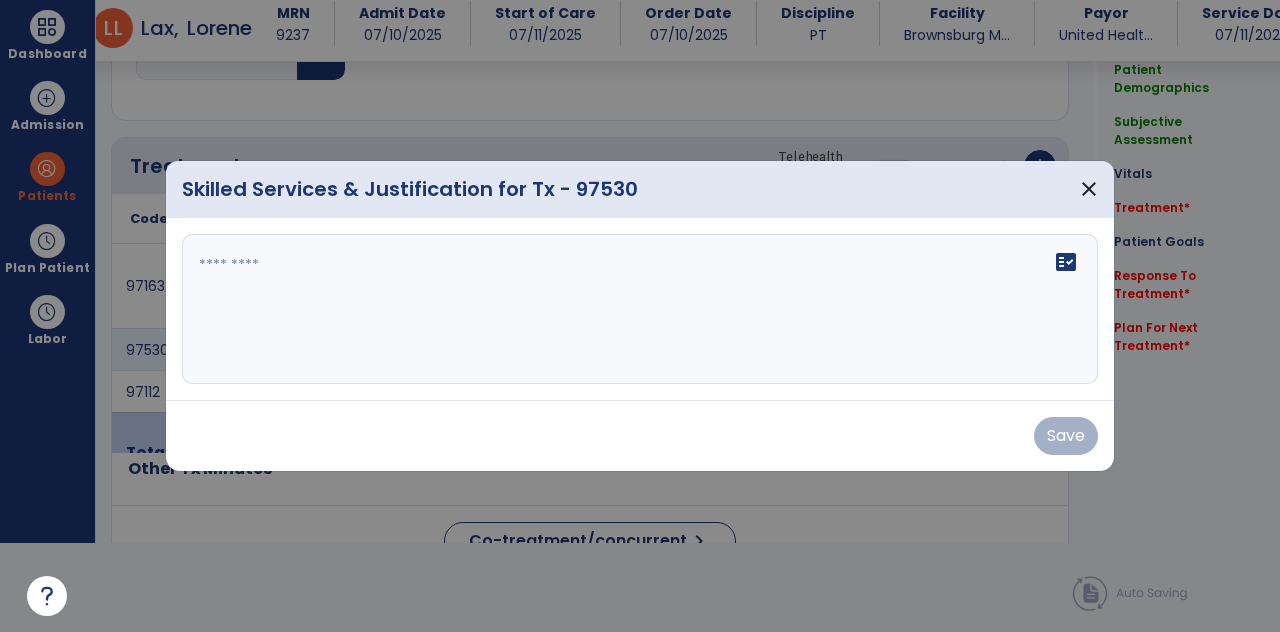 scroll, scrollTop: 0, scrollLeft: 0, axis: both 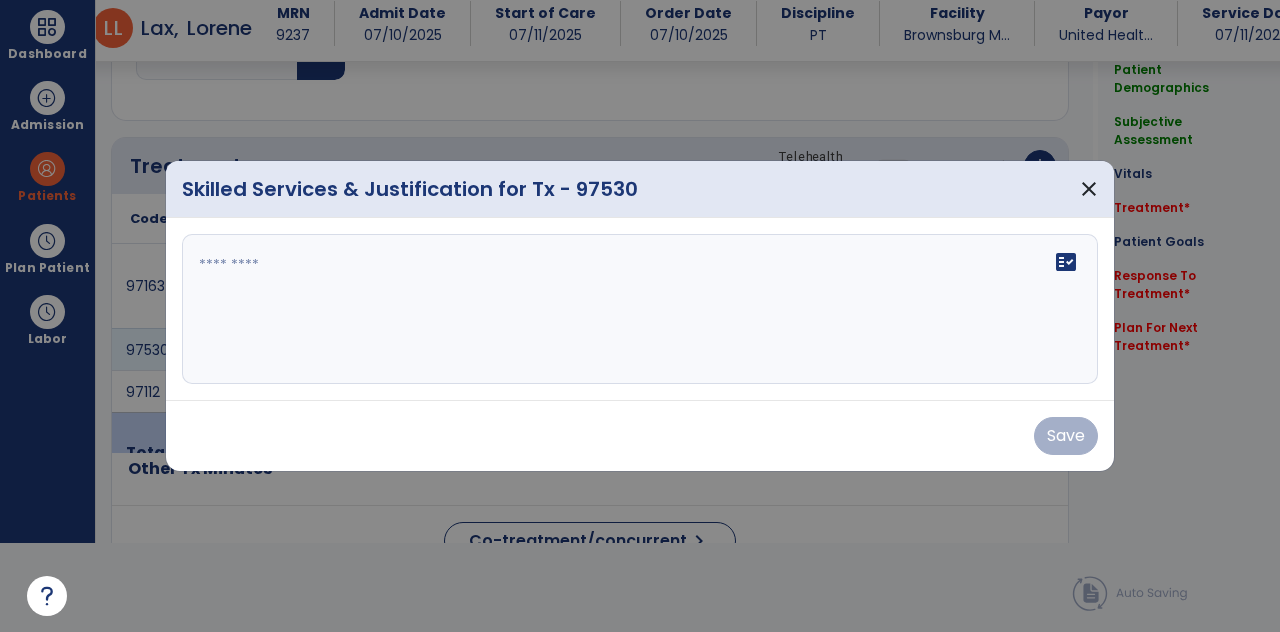 click on "fact_check" at bounding box center (640, 309) 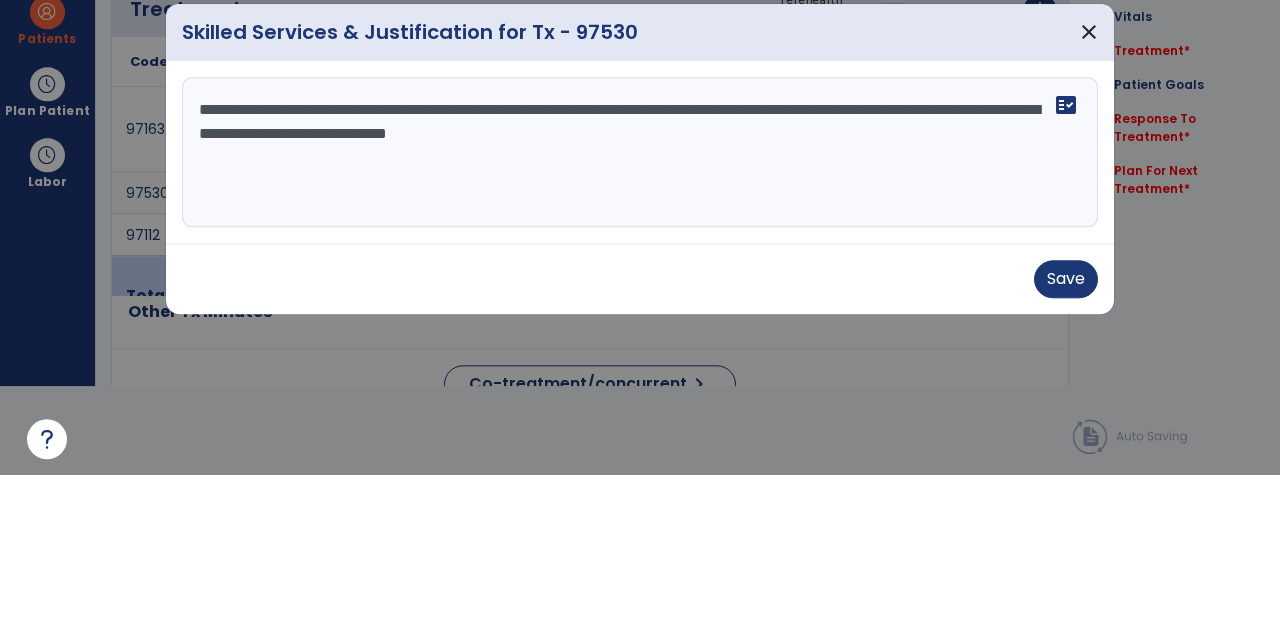 type on "**********" 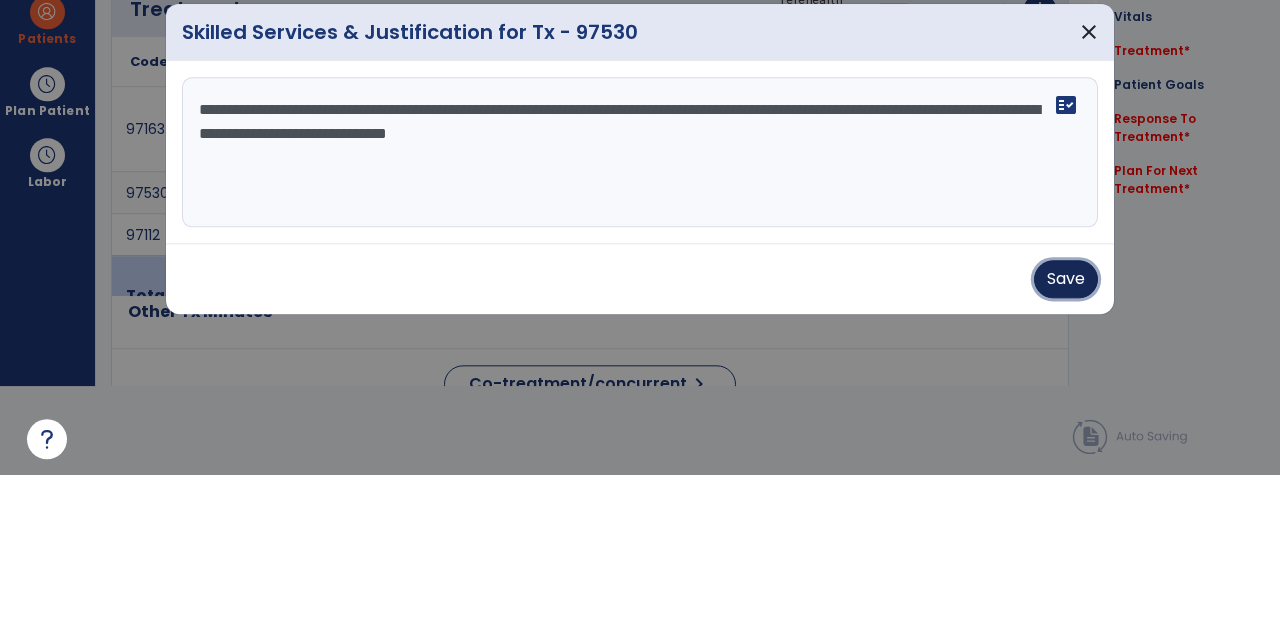 click on "Save" at bounding box center [1066, 436] 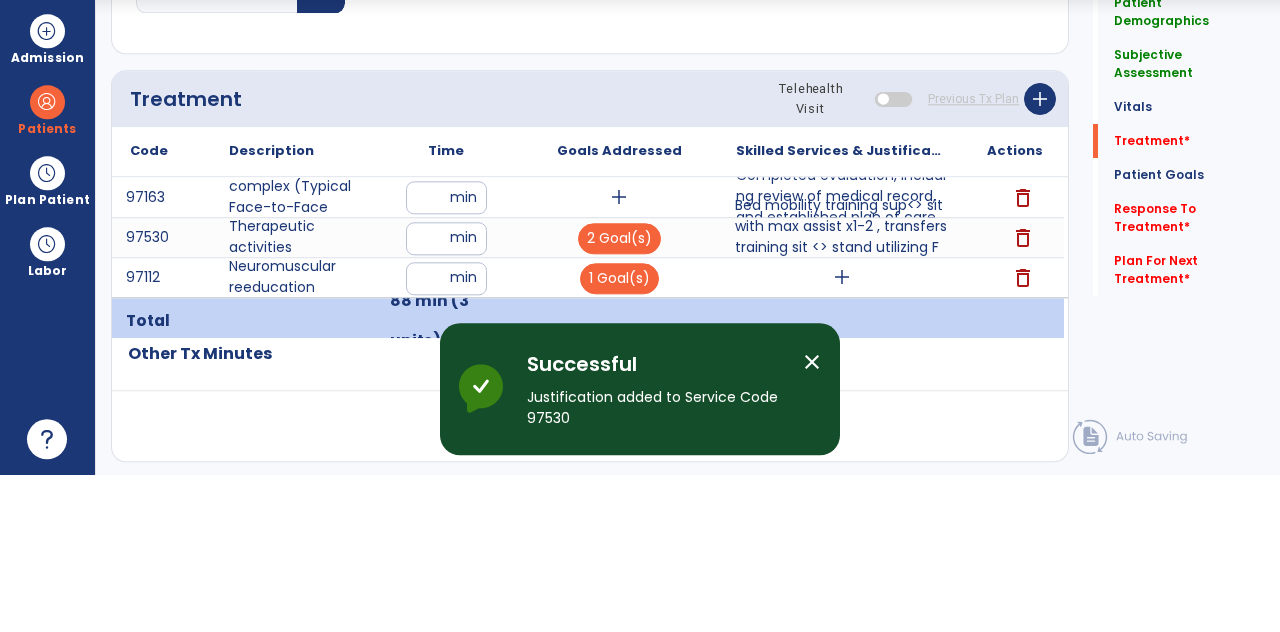 scroll, scrollTop: 89, scrollLeft: 0, axis: vertical 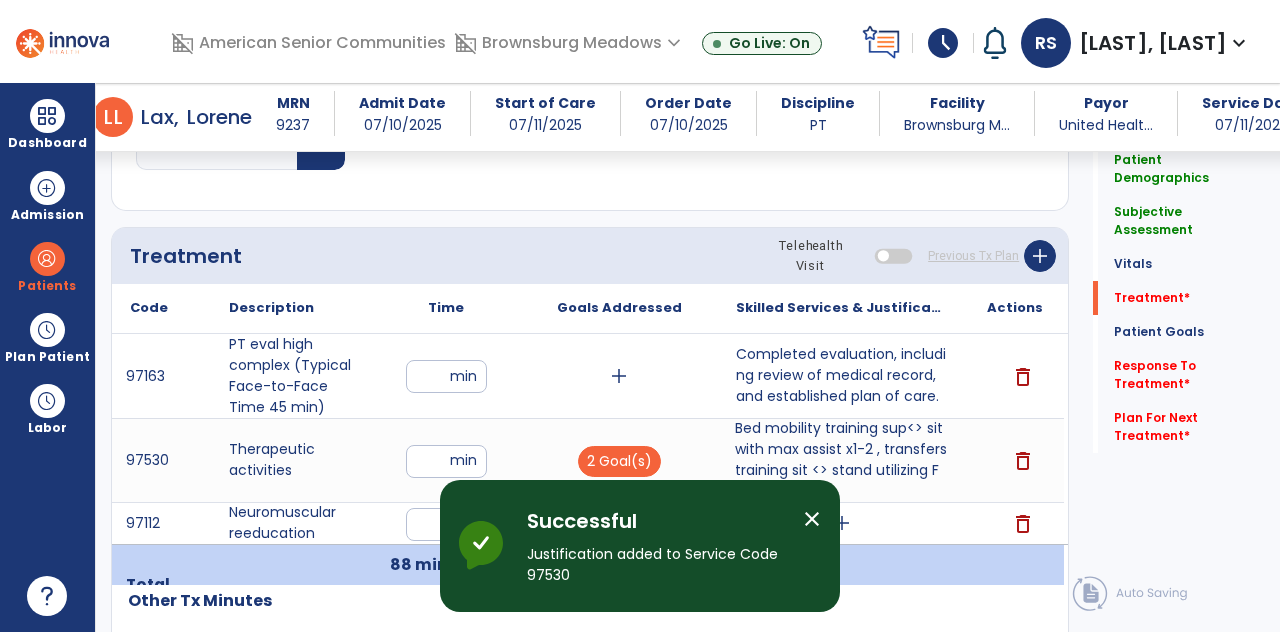 click on "add" at bounding box center [842, 523] 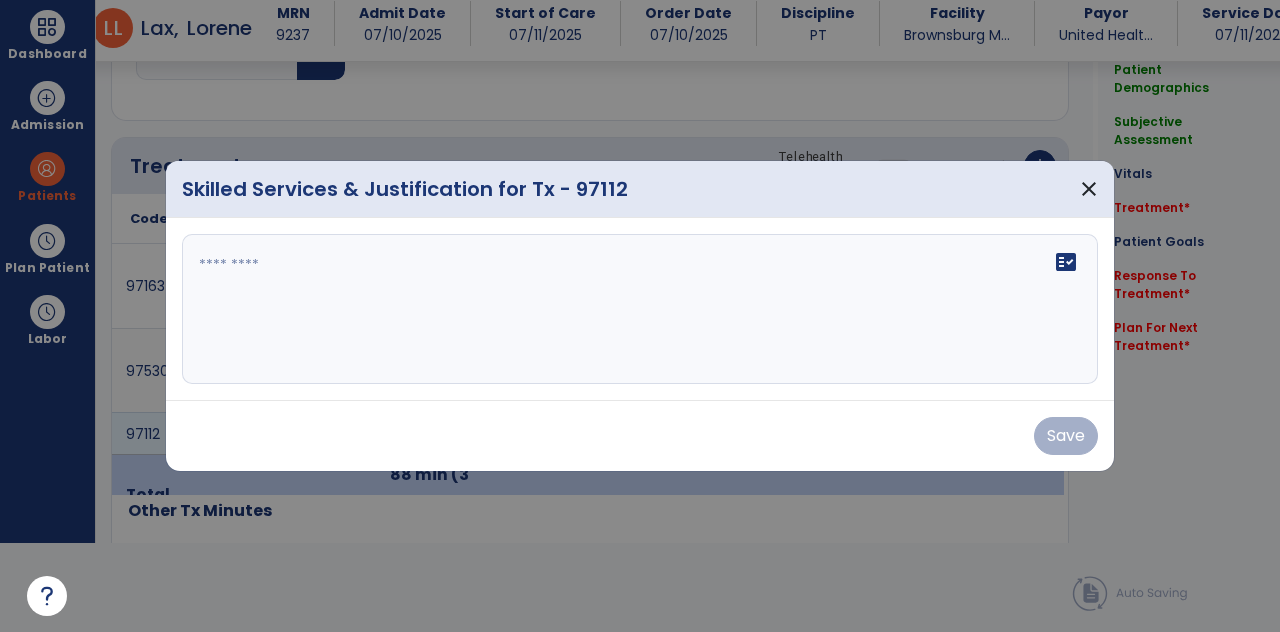 scroll, scrollTop: 0, scrollLeft: 0, axis: both 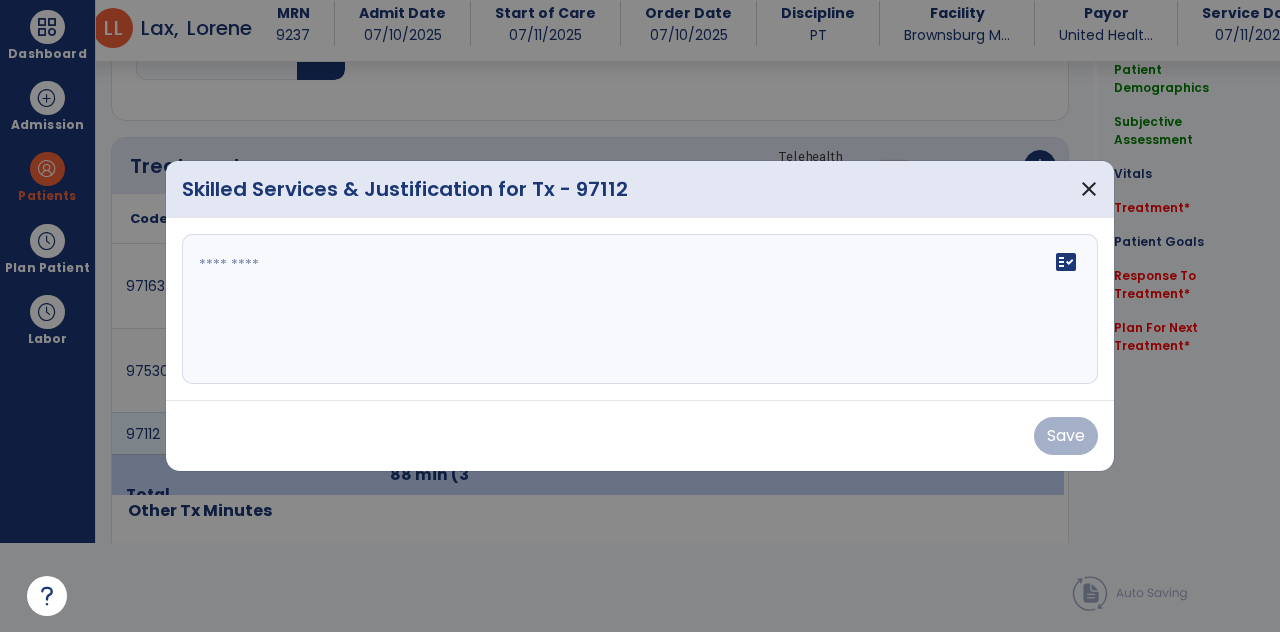 click at bounding box center [640, 309] 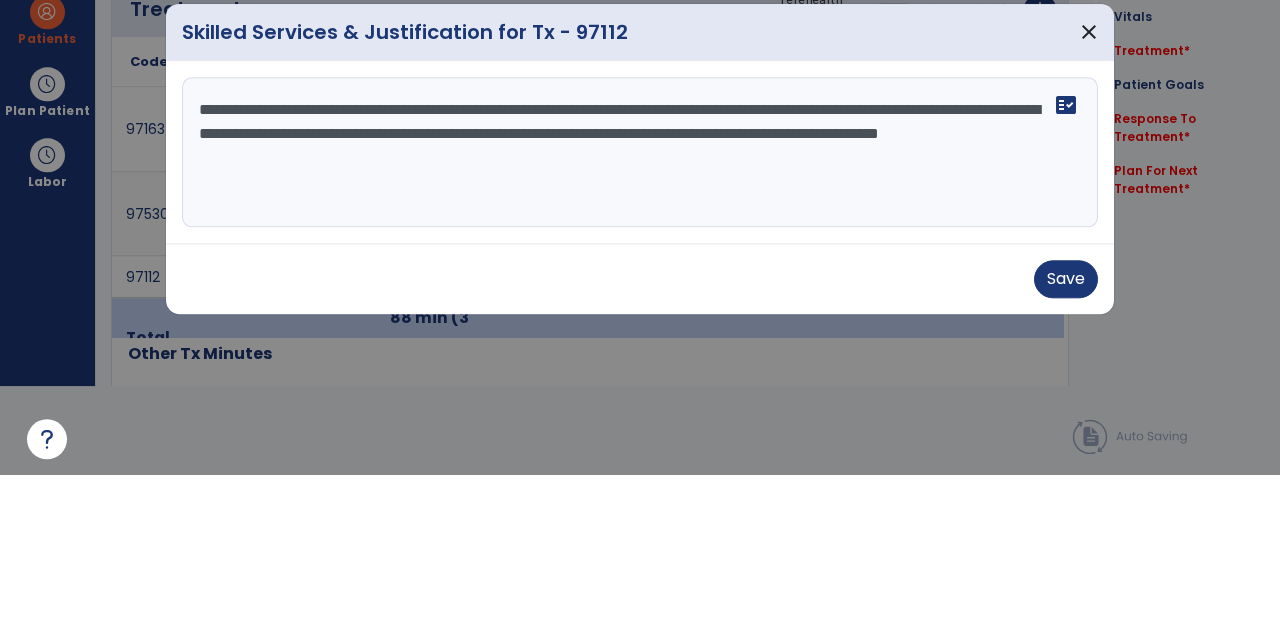 type on "**********" 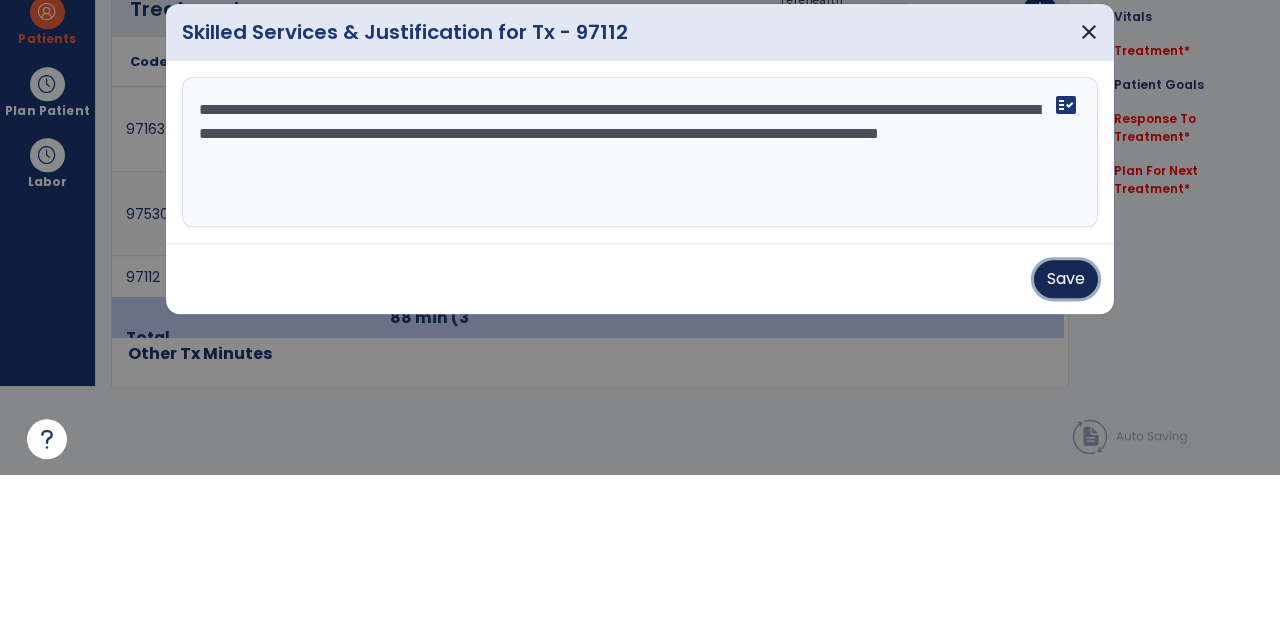 click on "Save" at bounding box center (1066, 436) 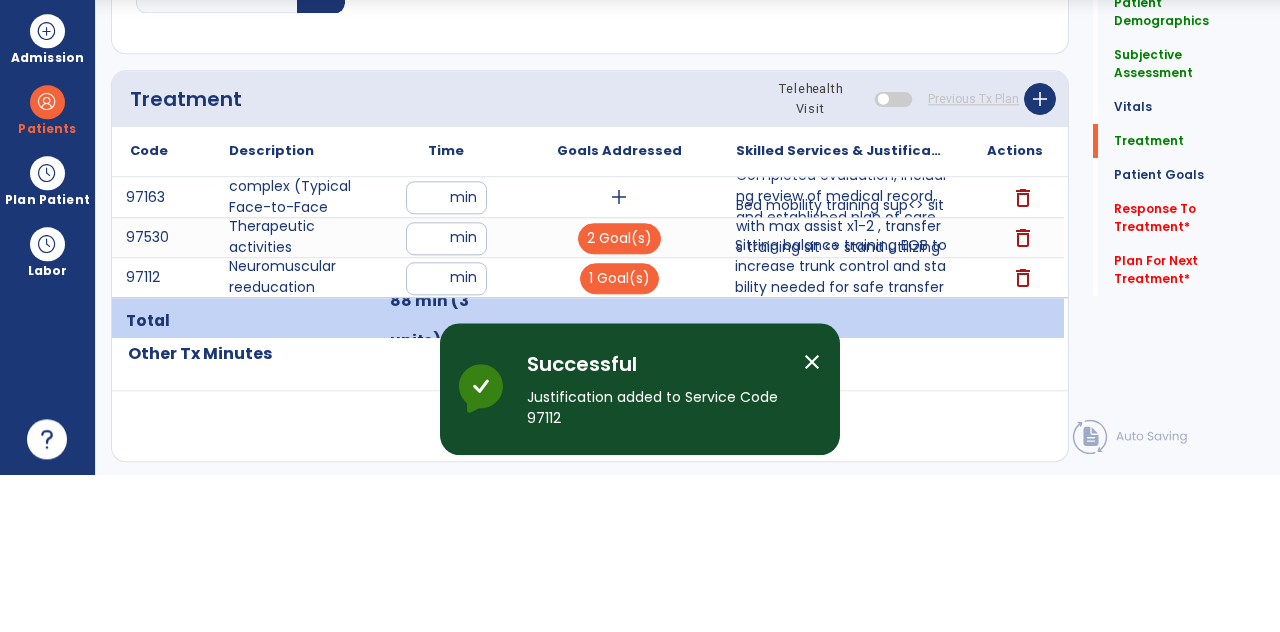 scroll, scrollTop: 89, scrollLeft: 0, axis: vertical 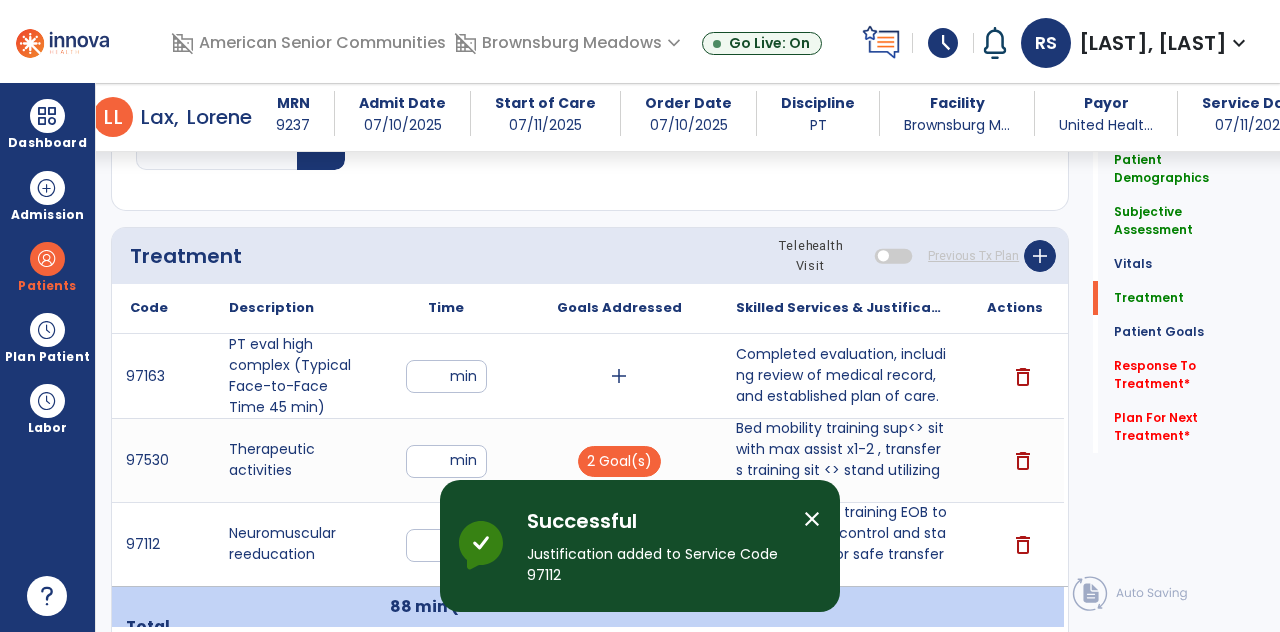 click on "Response To Treatment   *" 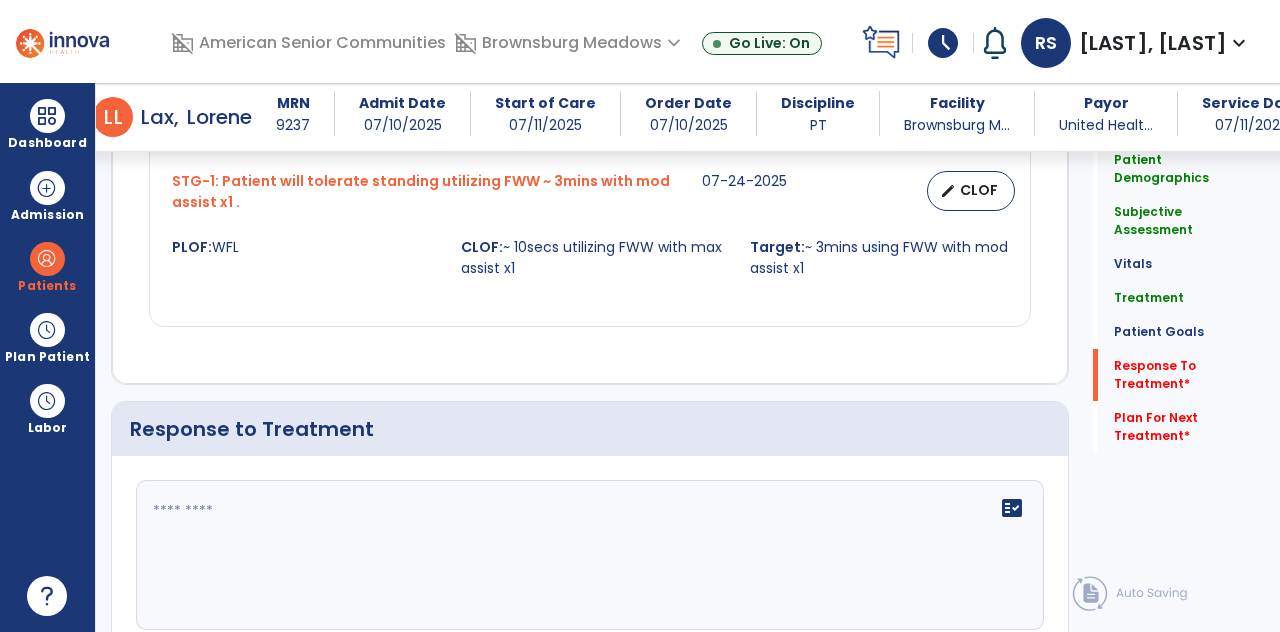 scroll, scrollTop: 2971, scrollLeft: 0, axis: vertical 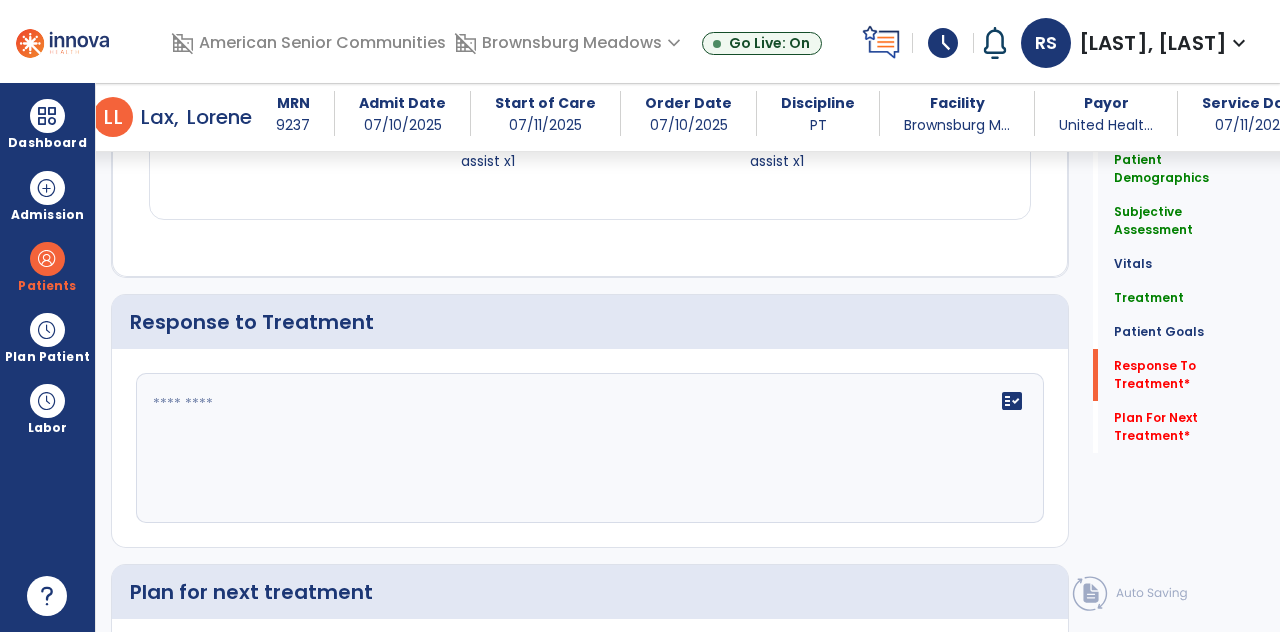 click 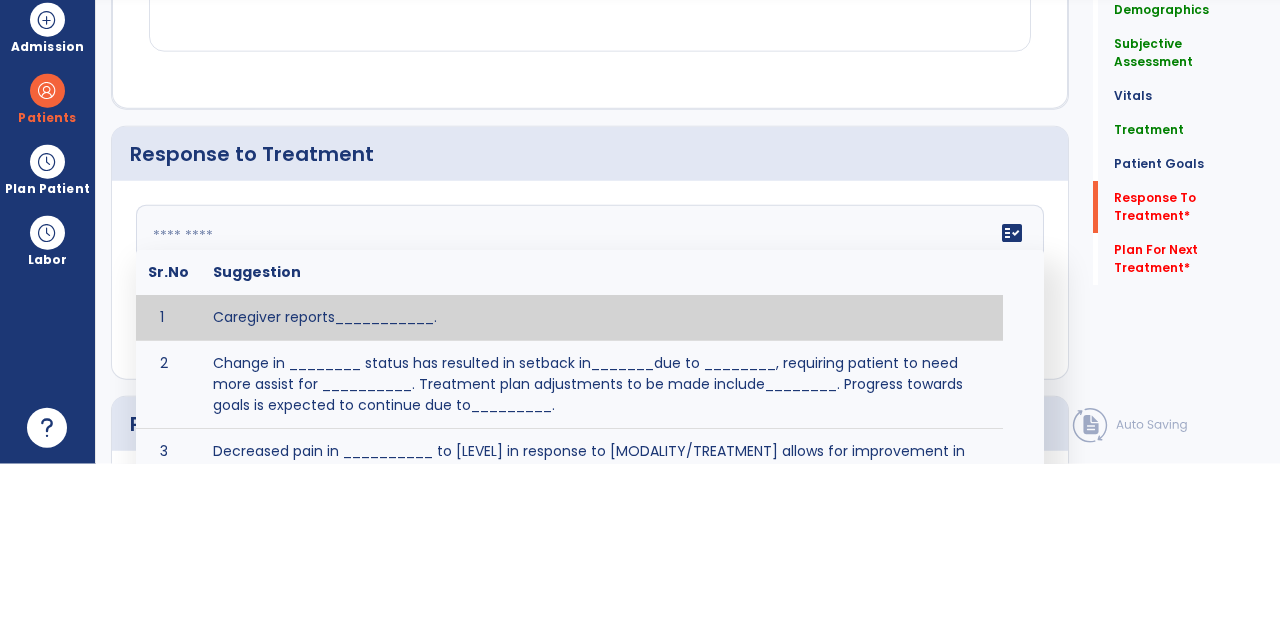 scroll, scrollTop: 89, scrollLeft: 0, axis: vertical 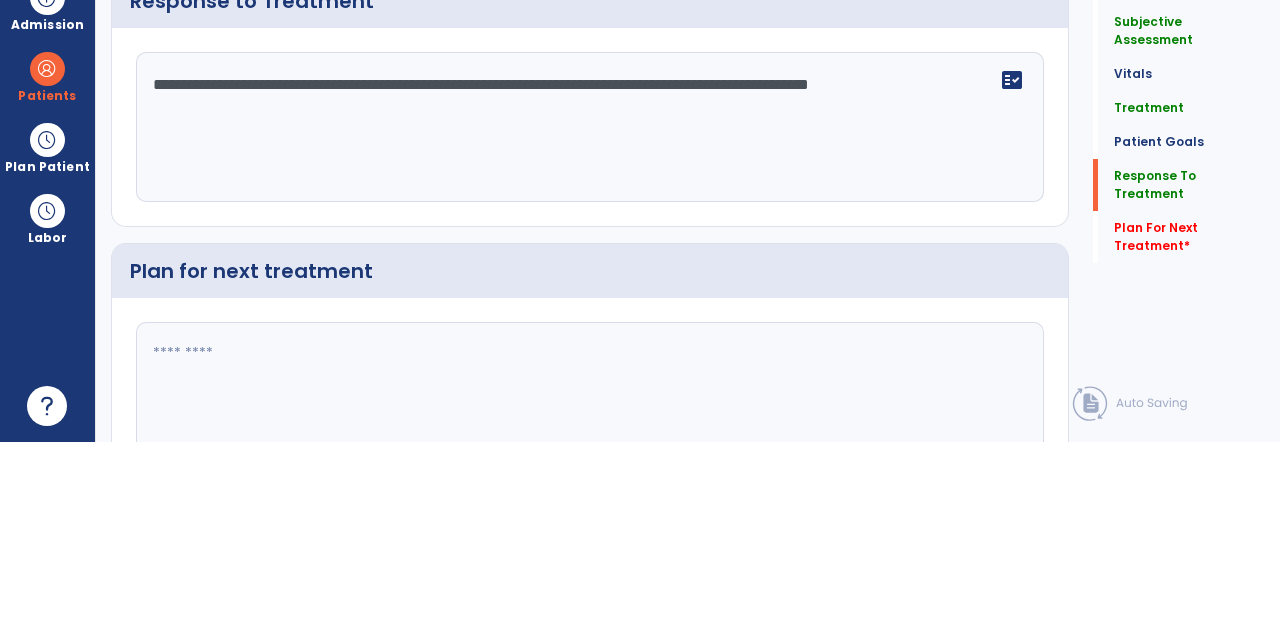type on "**********" 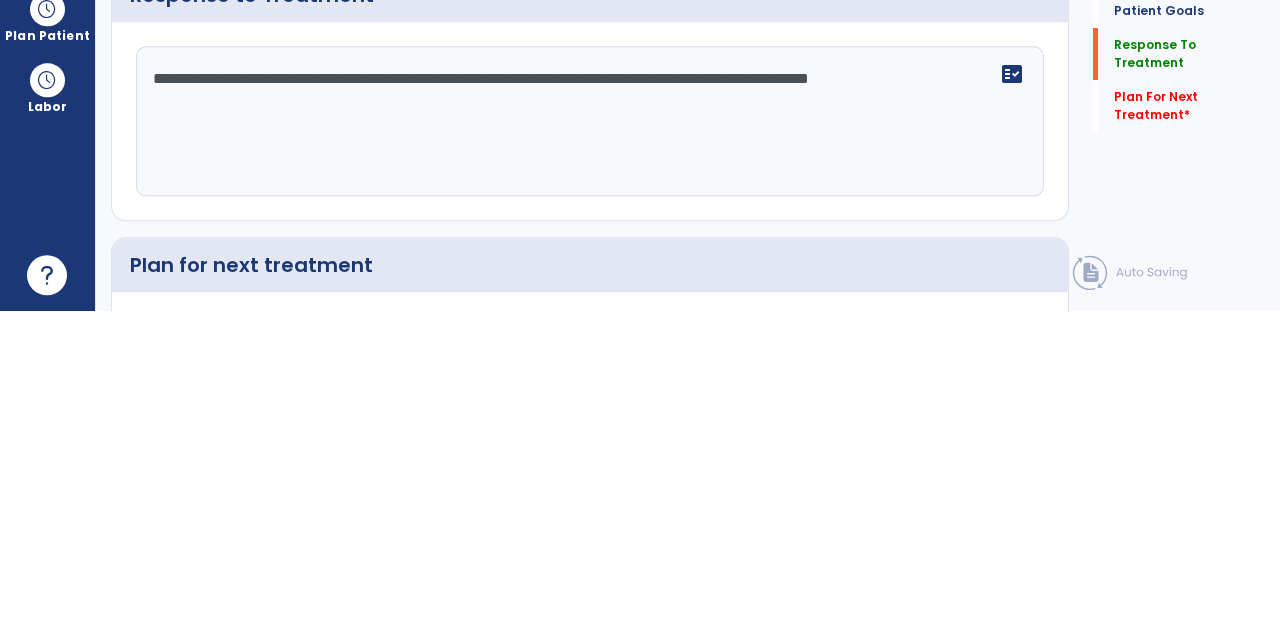 scroll, scrollTop: 3109, scrollLeft: 0, axis: vertical 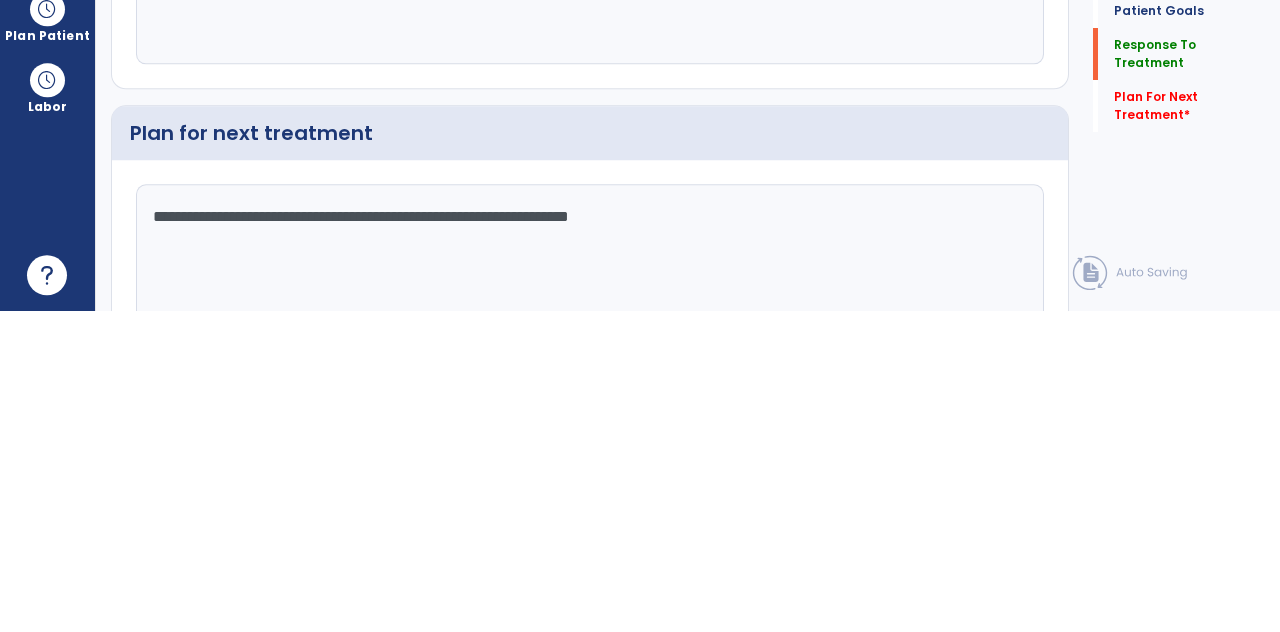 type on "**********" 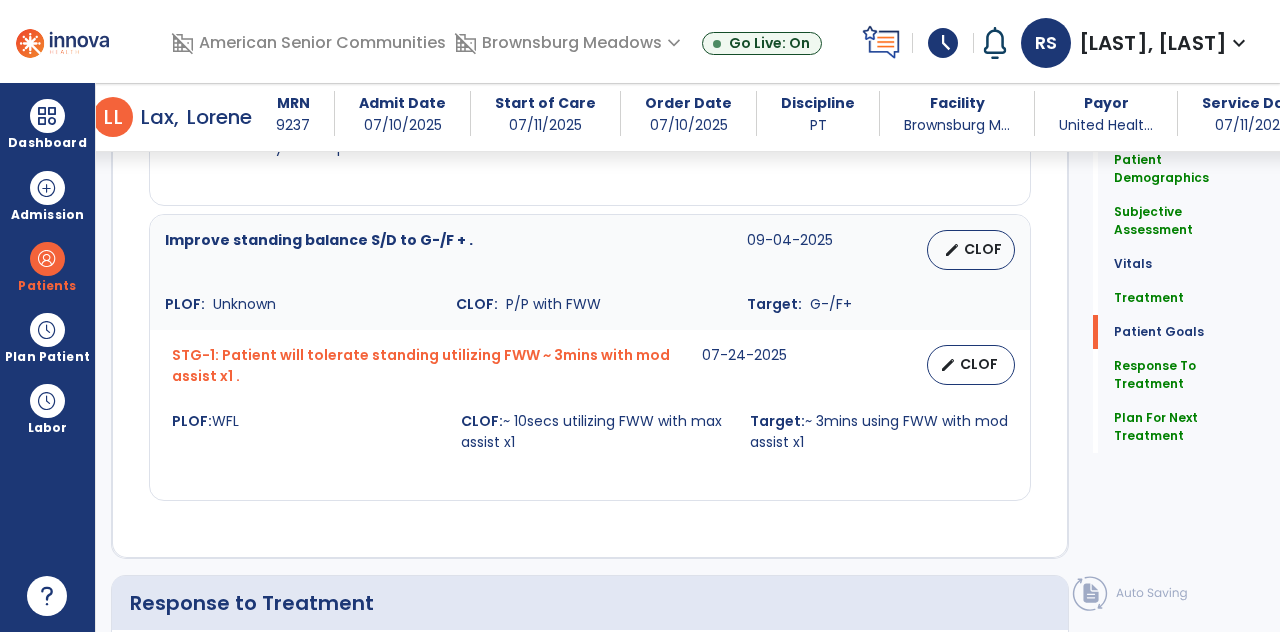 scroll, scrollTop: 3109, scrollLeft: 0, axis: vertical 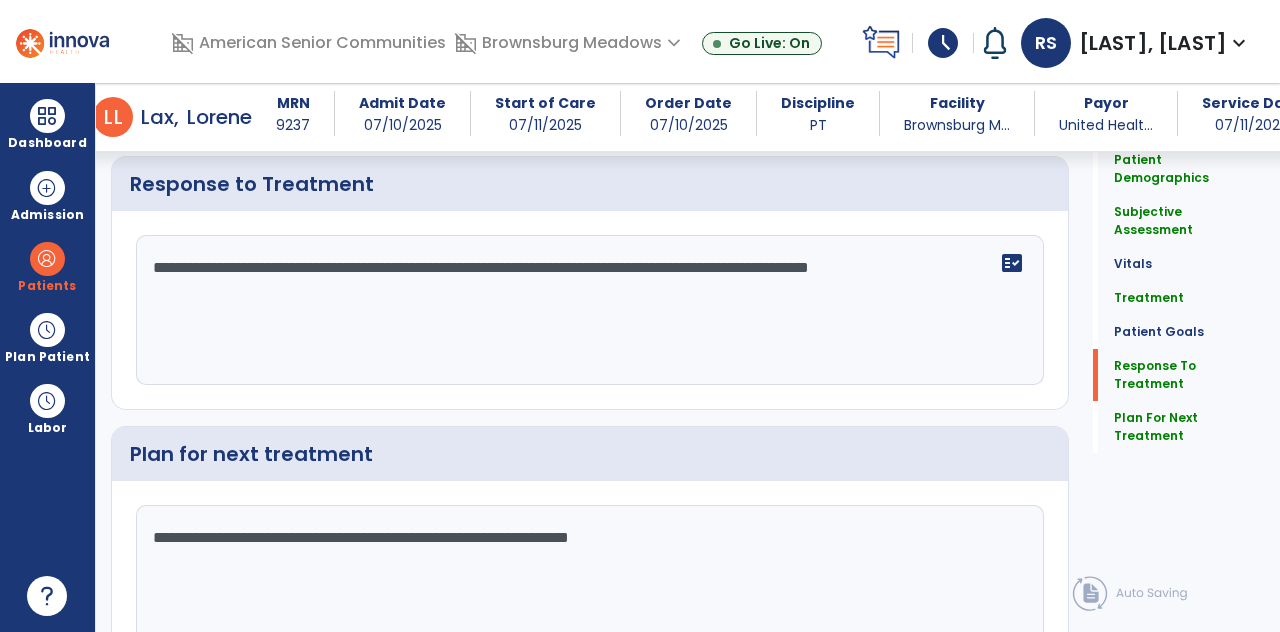 click on "chevron_right" 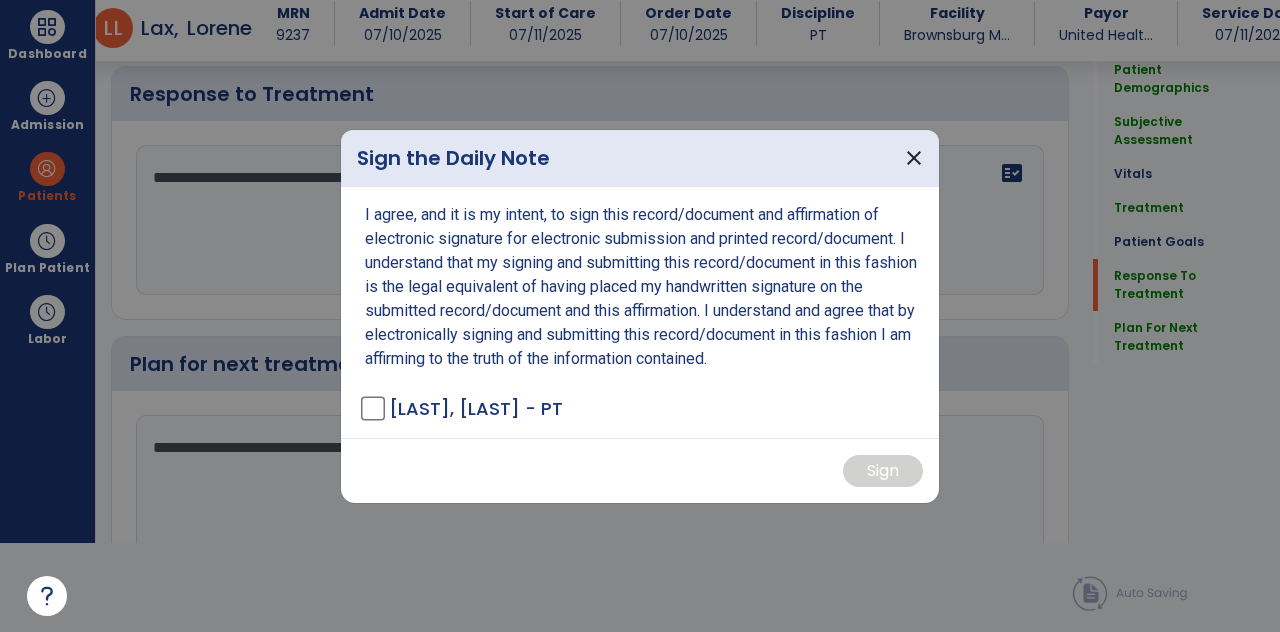scroll, scrollTop: 0, scrollLeft: 0, axis: both 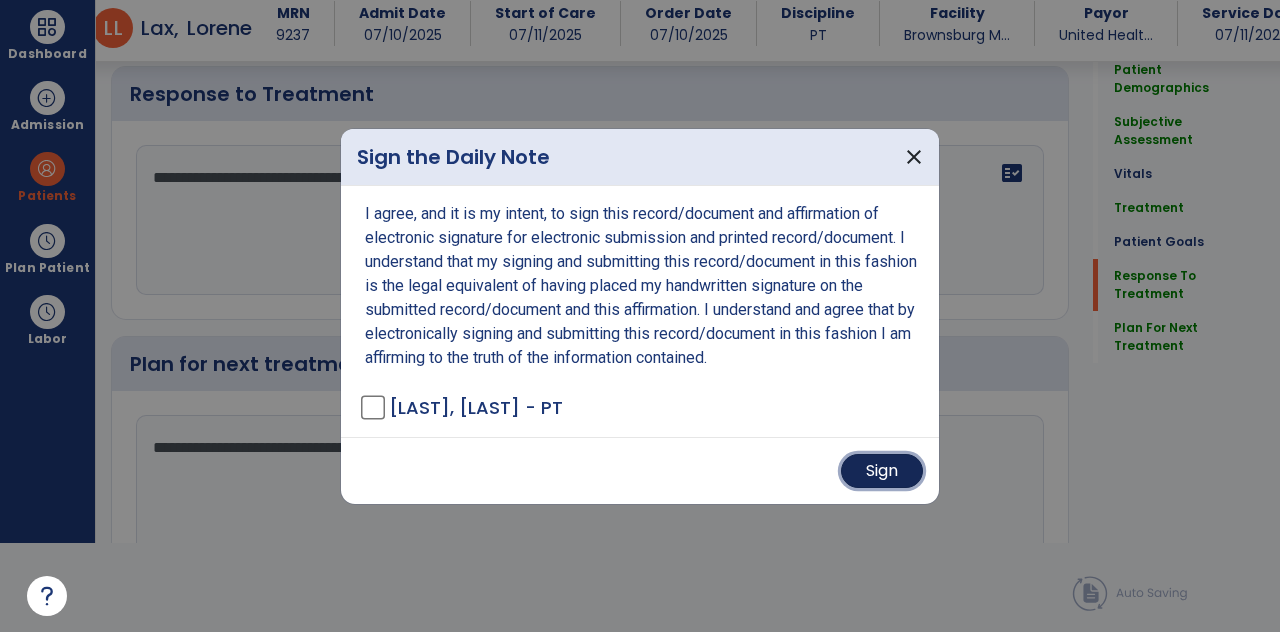 click on "Sign" at bounding box center (882, 471) 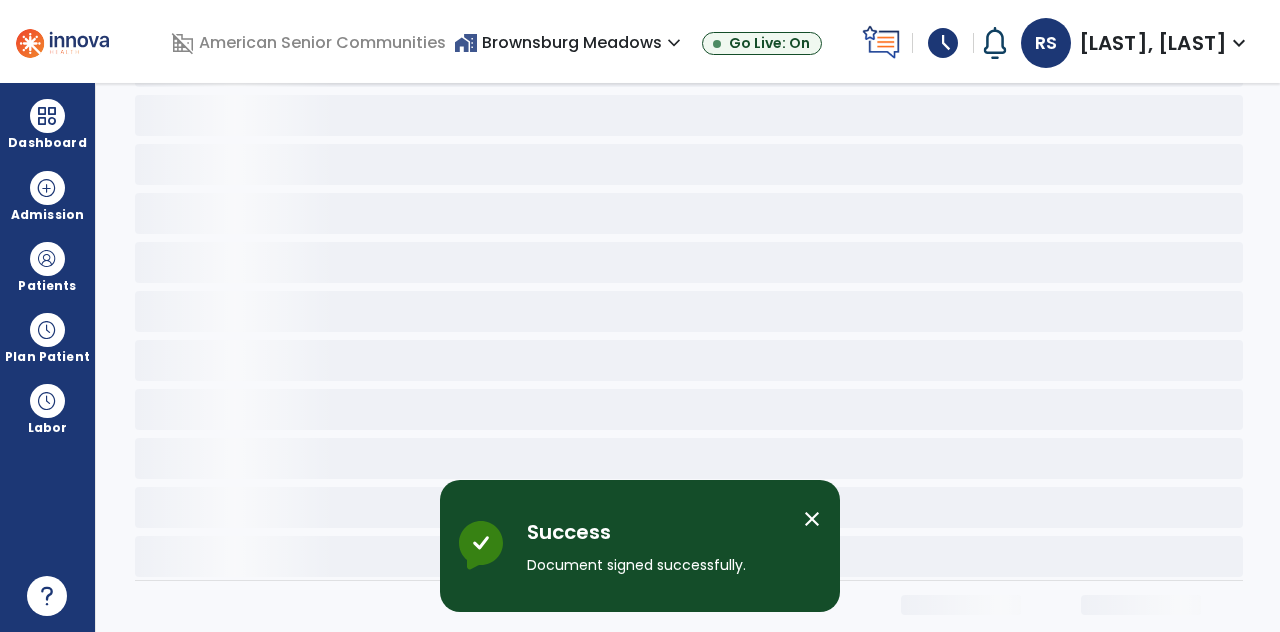 scroll, scrollTop: 0, scrollLeft: 0, axis: both 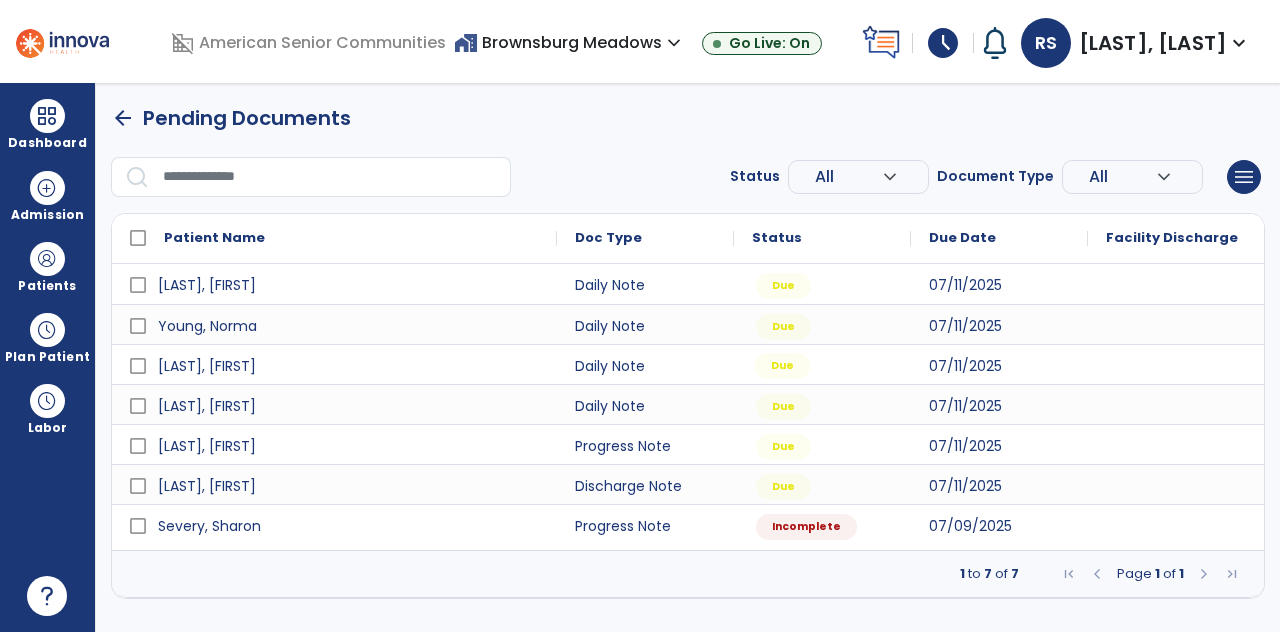 click on "Due" at bounding box center [782, 366] 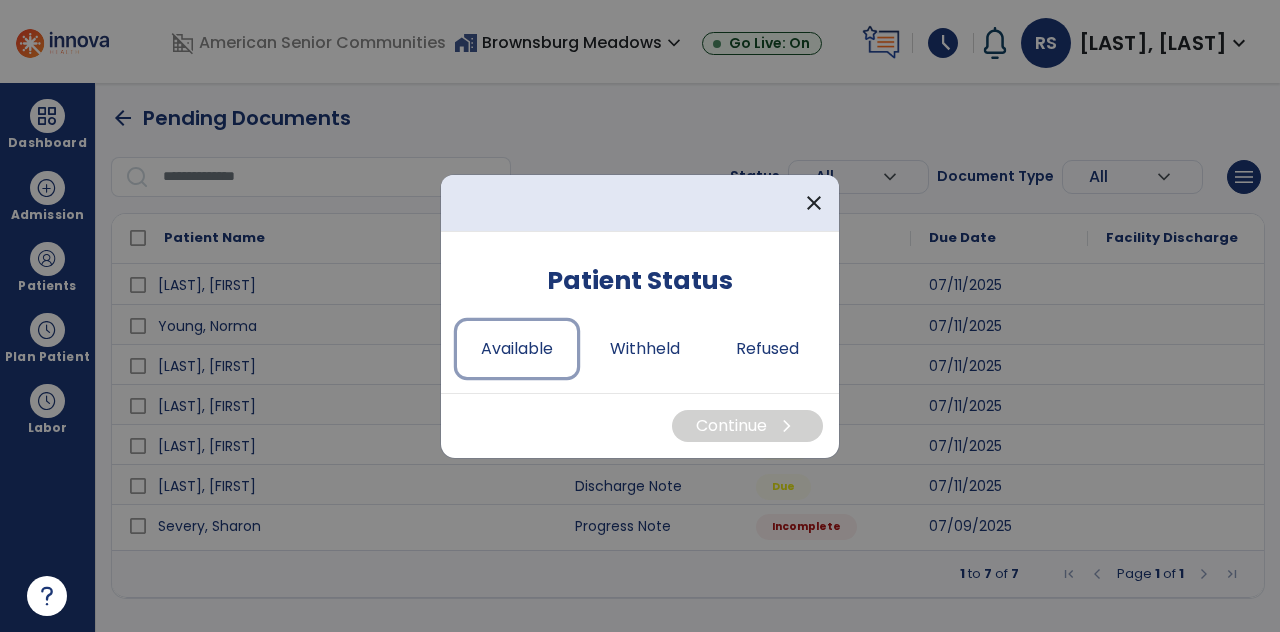 click on "Available" at bounding box center (517, 349) 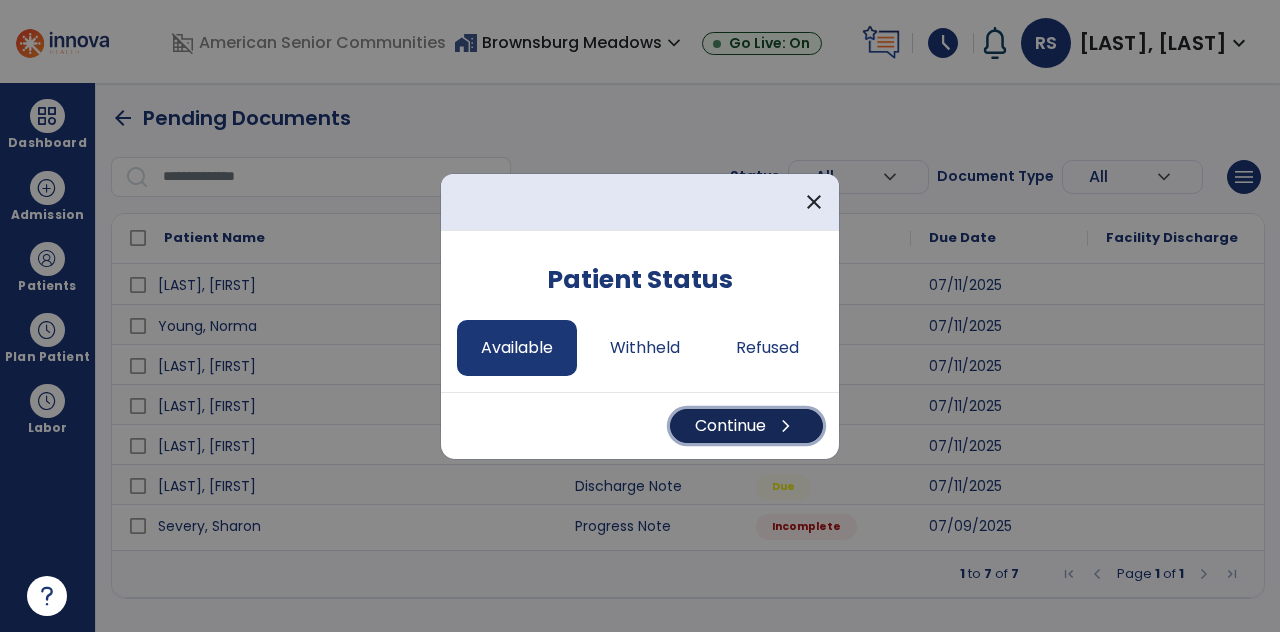 click on "chevron_right" at bounding box center (786, 426) 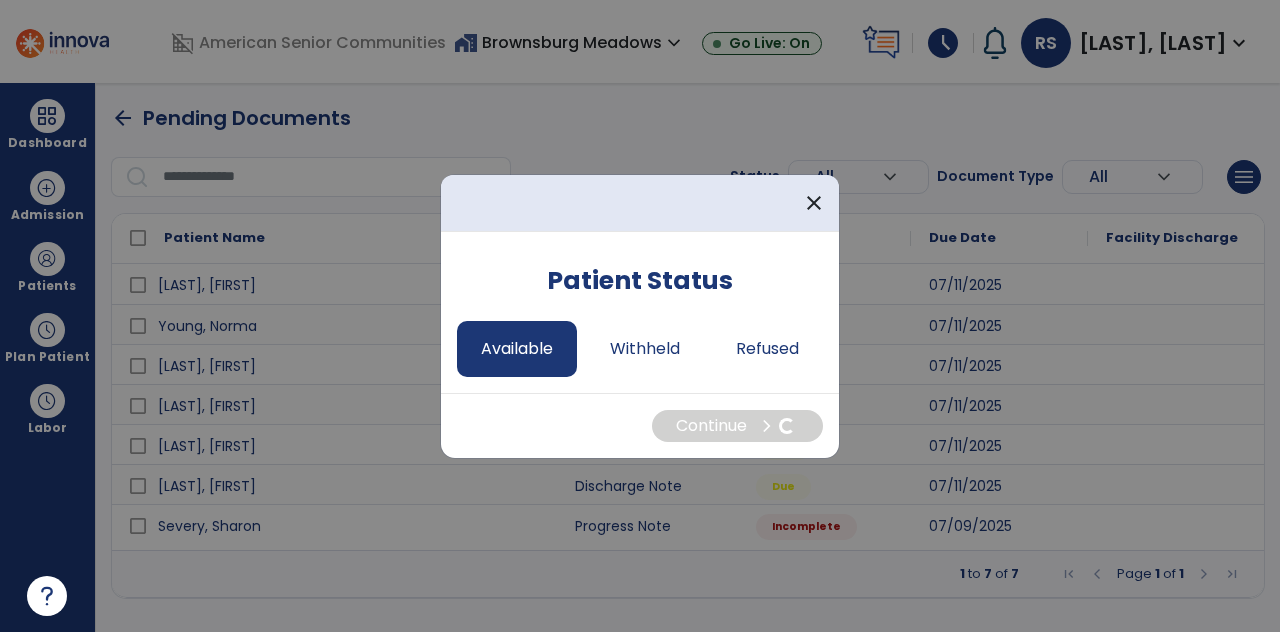select on "*" 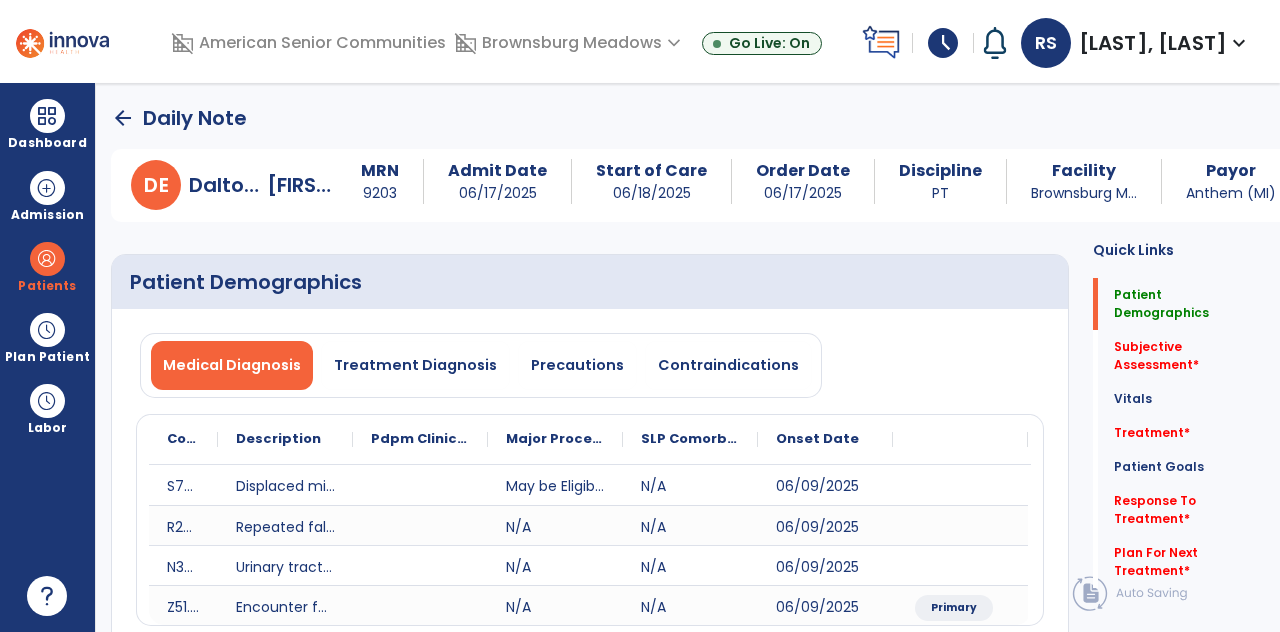 click on "Subjective Assessment   *" 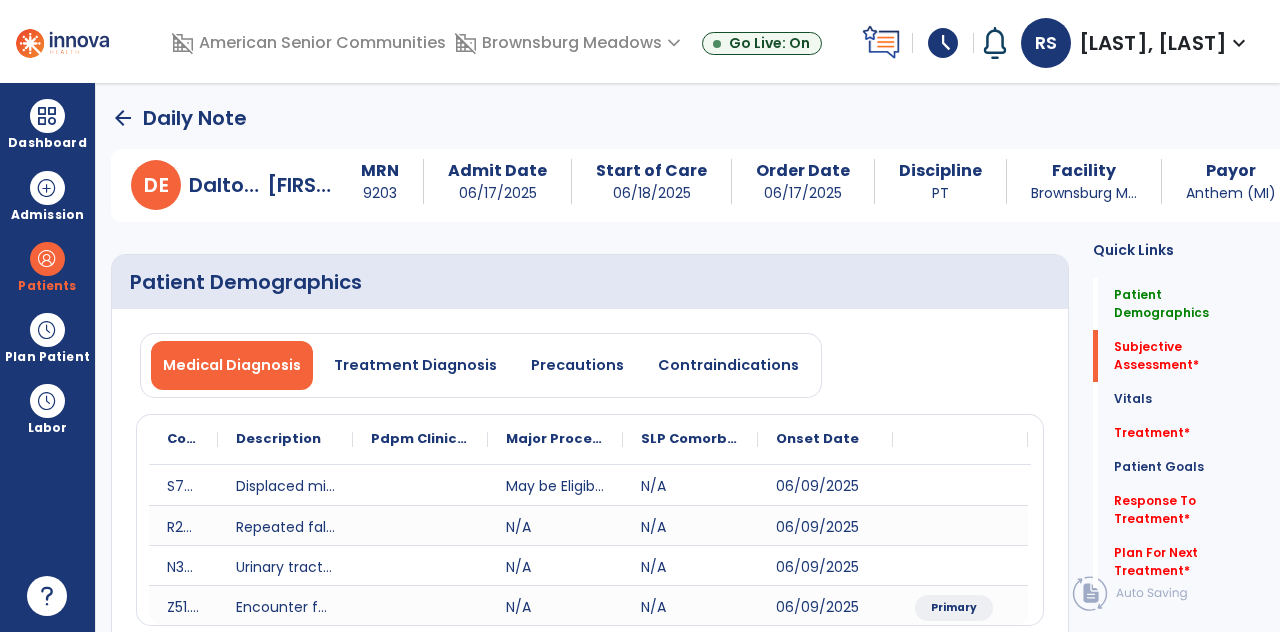 scroll, scrollTop: 258, scrollLeft: 0, axis: vertical 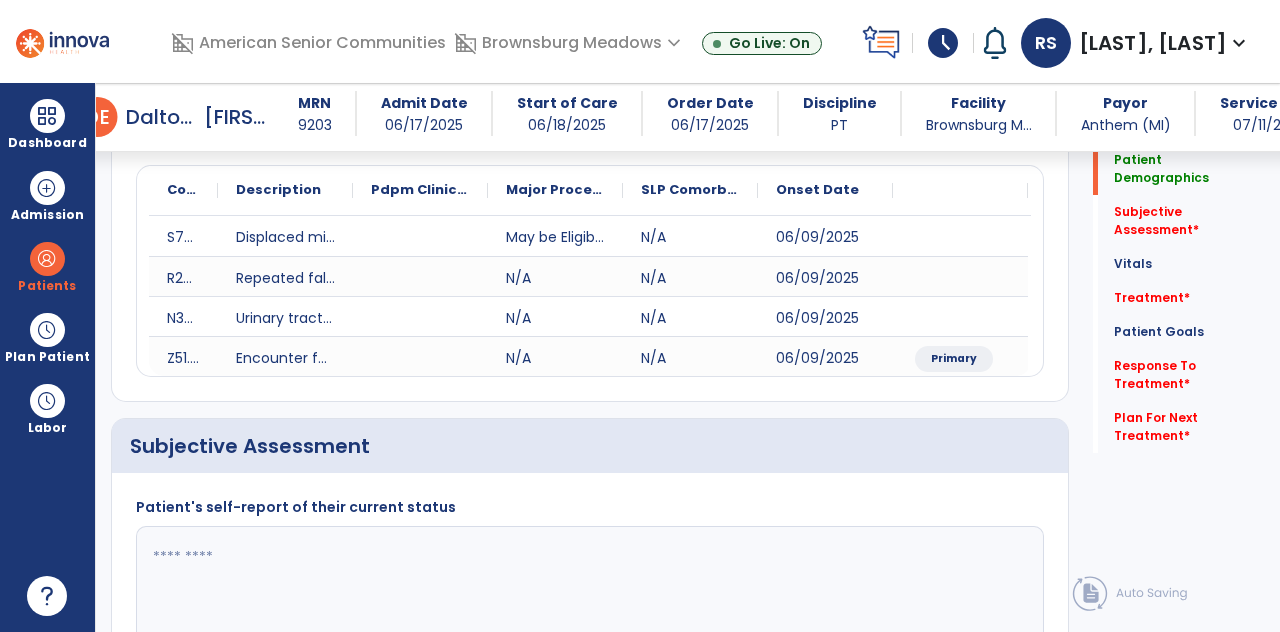 click 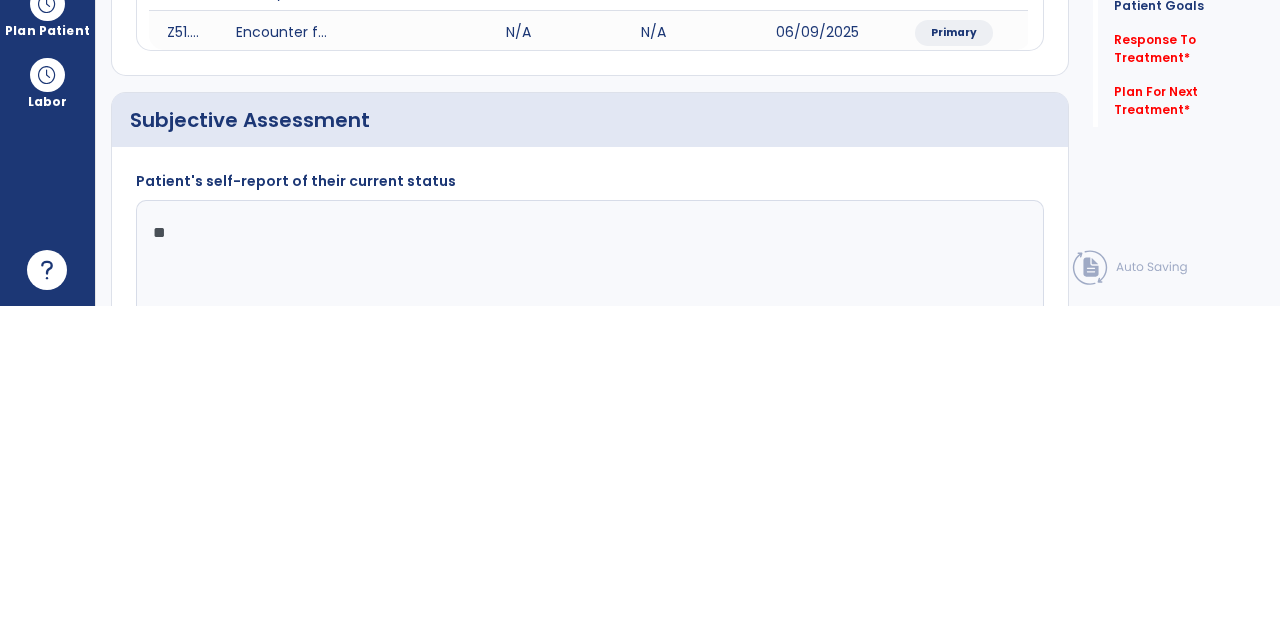 type on "*" 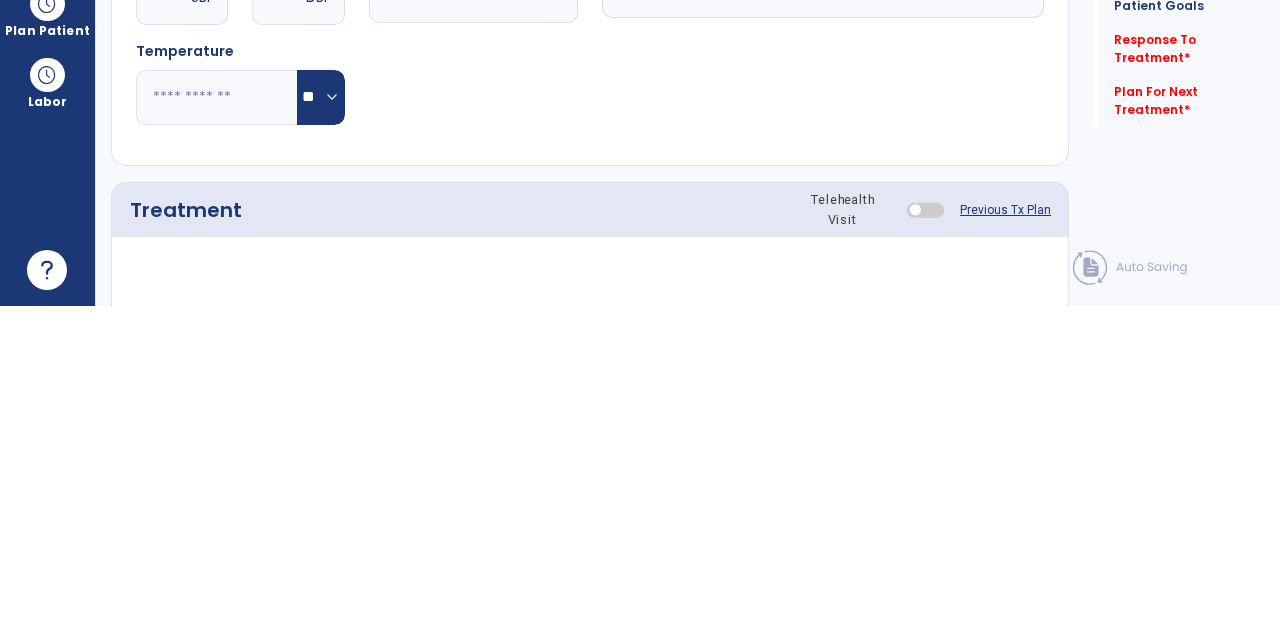 scroll, scrollTop: 998, scrollLeft: 0, axis: vertical 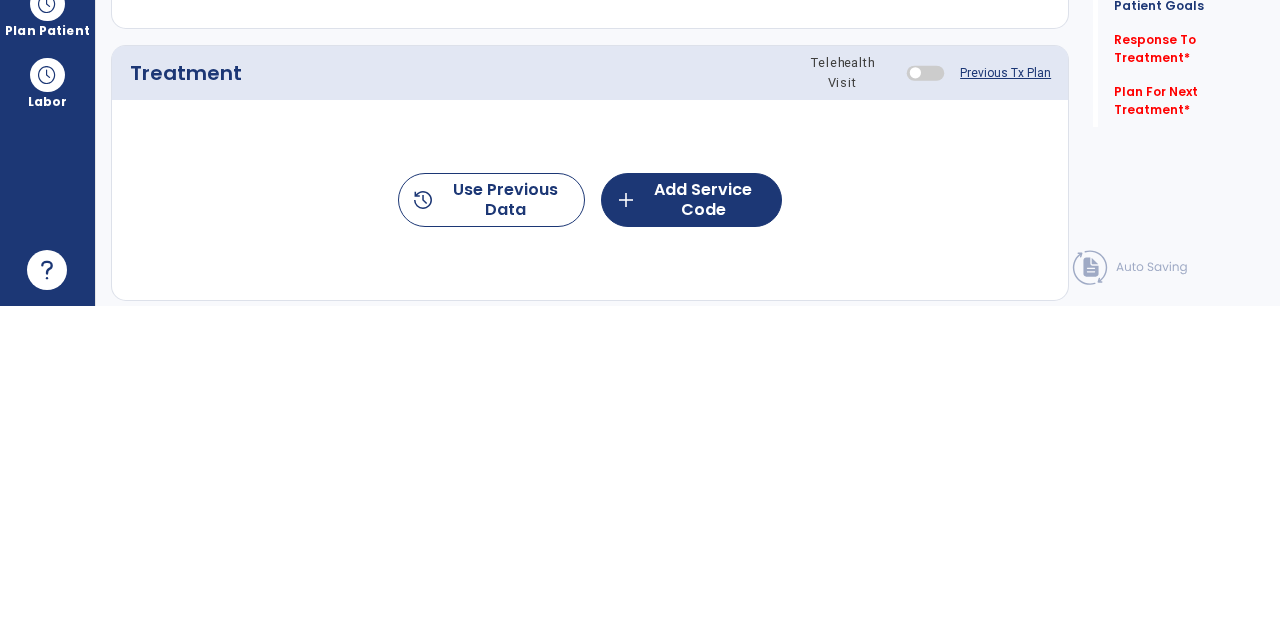 type on "**********" 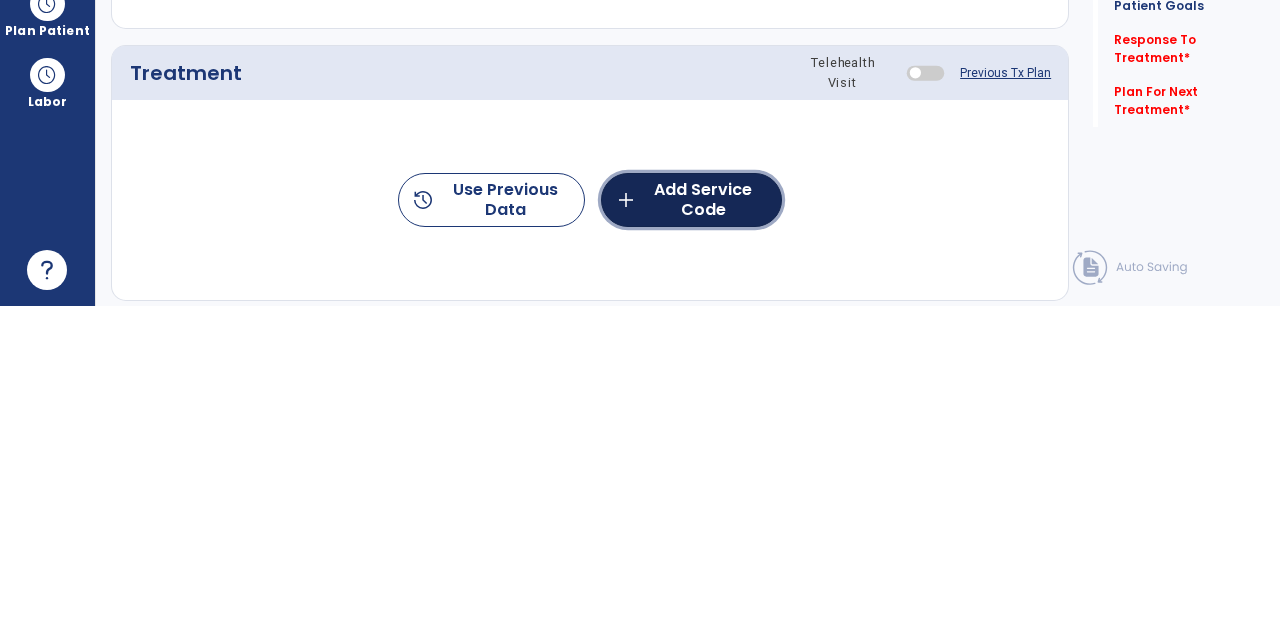 click on "add  Add Service Code" 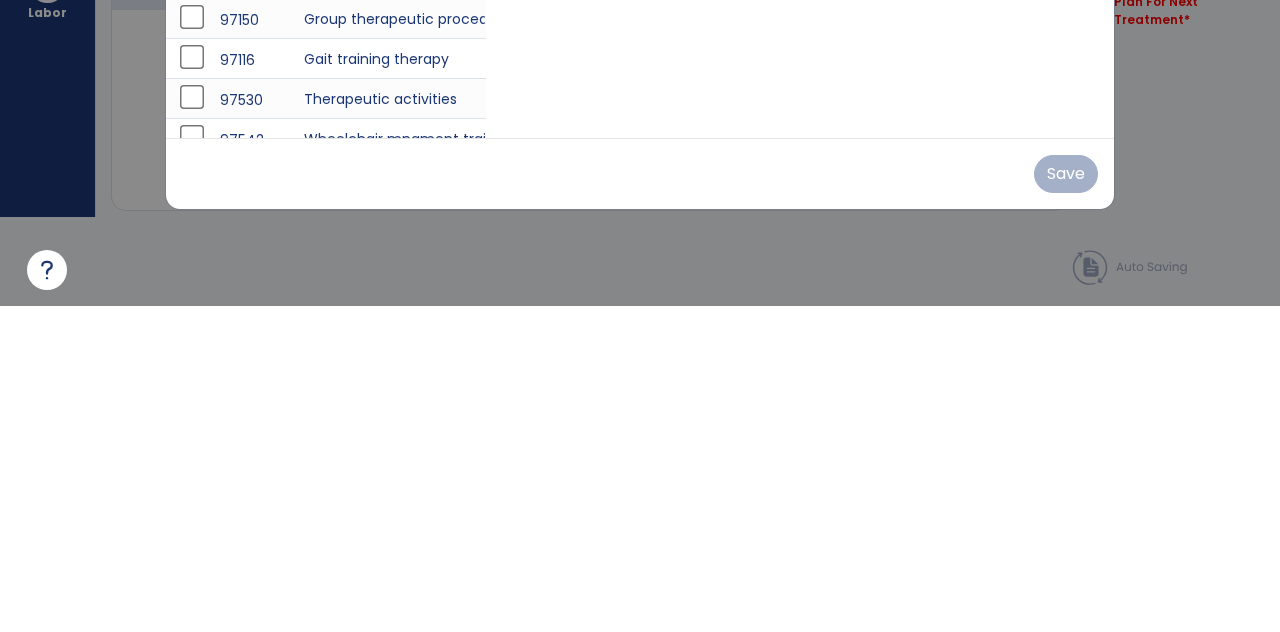 scroll, scrollTop: 0, scrollLeft: 0, axis: both 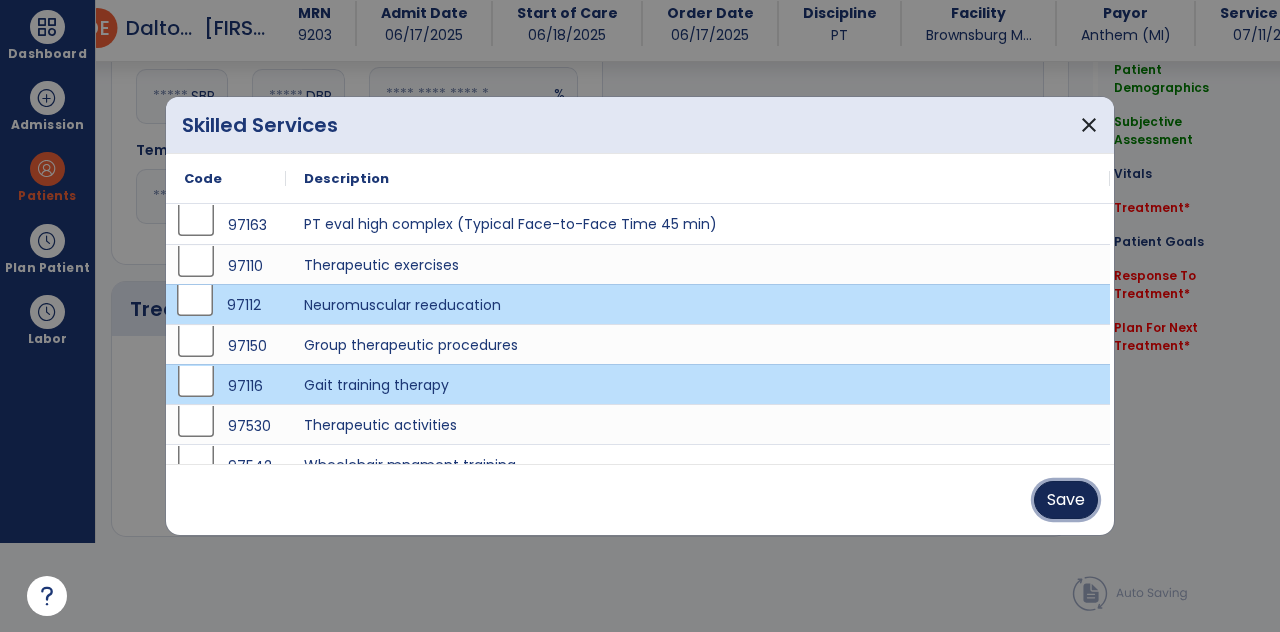 click on "Save" at bounding box center (1066, 500) 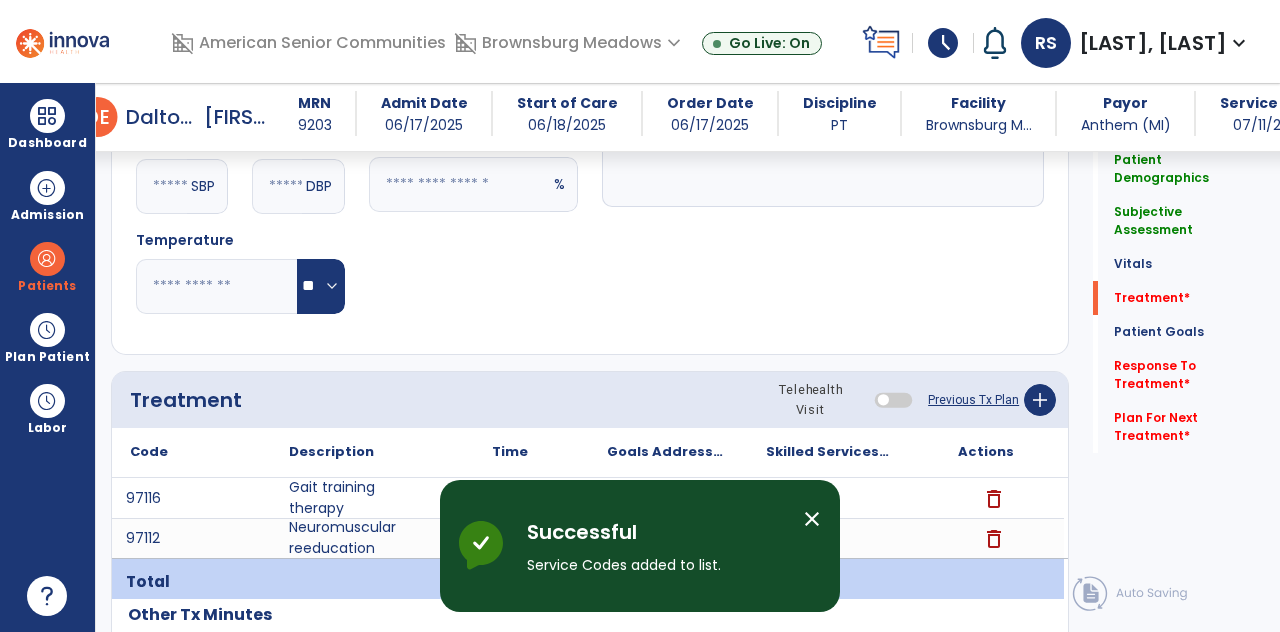 scroll, scrollTop: 89, scrollLeft: 0, axis: vertical 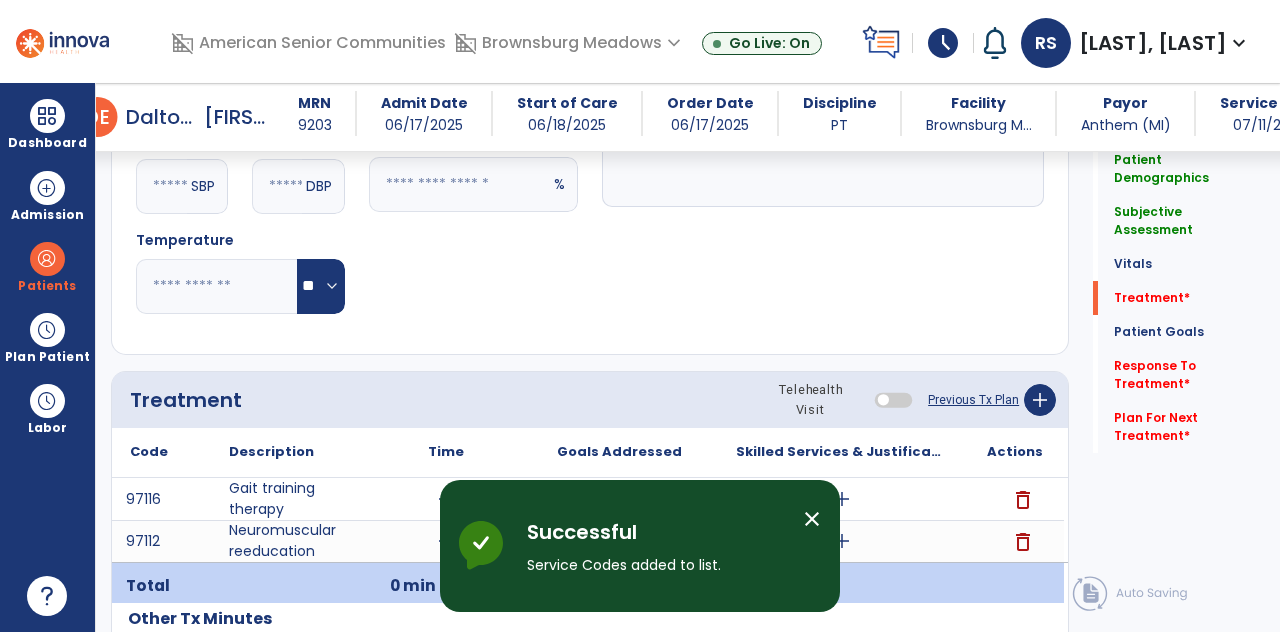 click on "add" at bounding box center (446, 499) 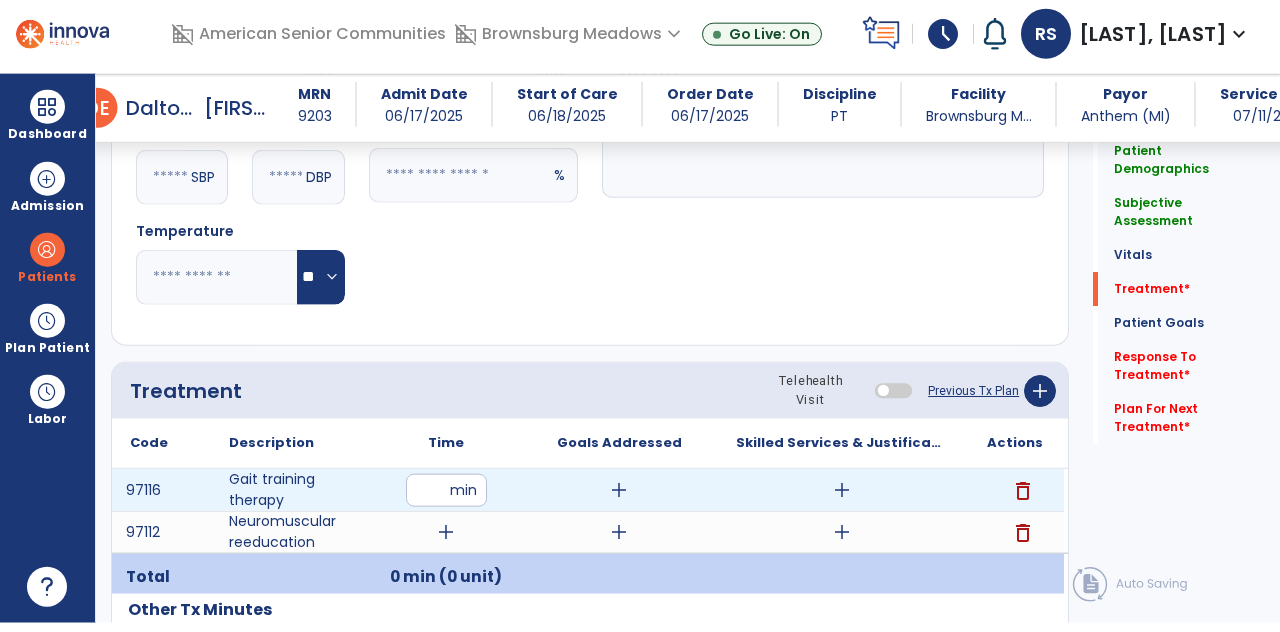 scroll, scrollTop: 89, scrollLeft: 0, axis: vertical 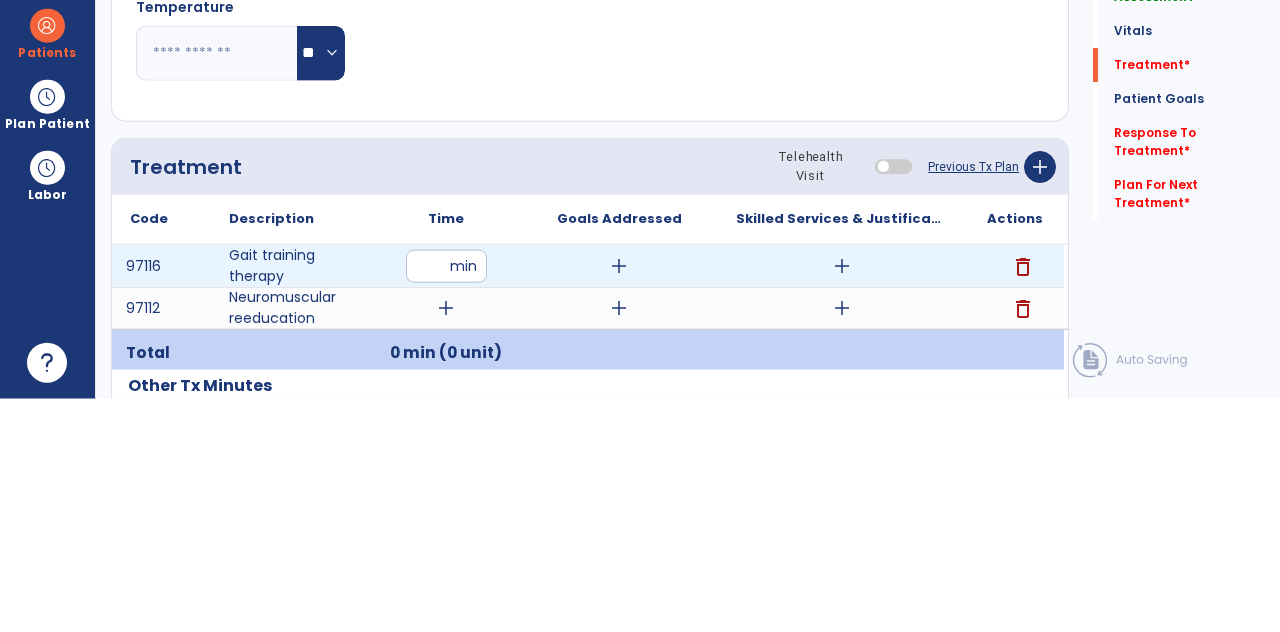 type on "**" 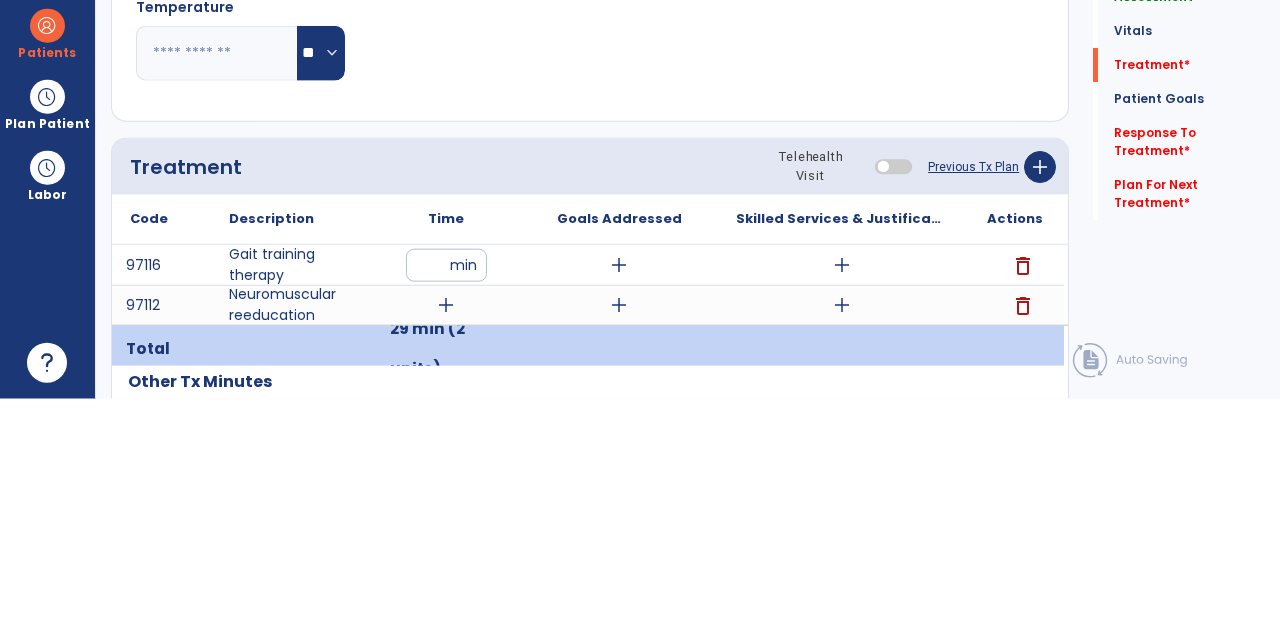 scroll, scrollTop: 89, scrollLeft: 0, axis: vertical 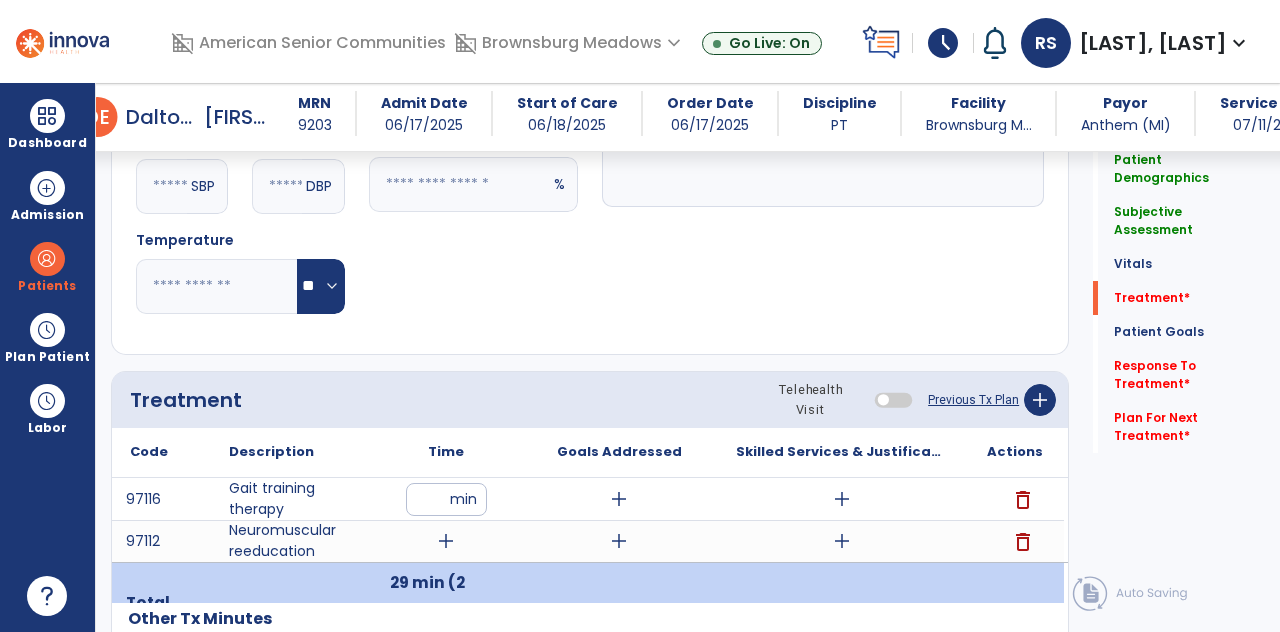 click on "add" at bounding box center (446, 541) 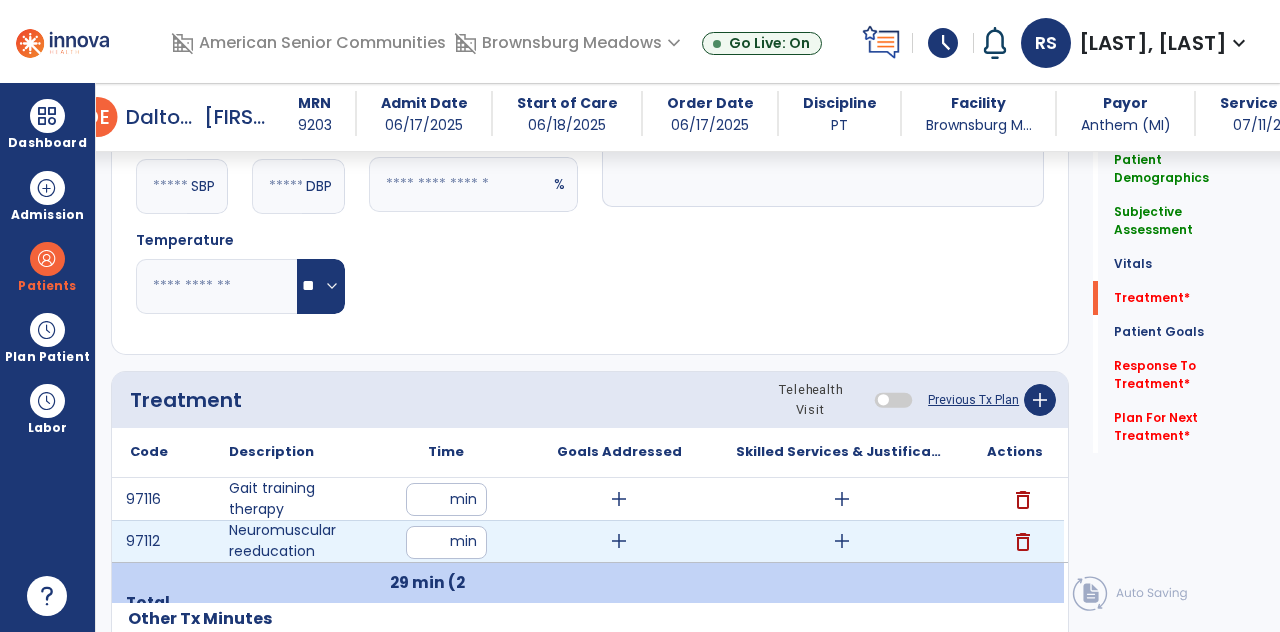 scroll, scrollTop: 89, scrollLeft: 0, axis: vertical 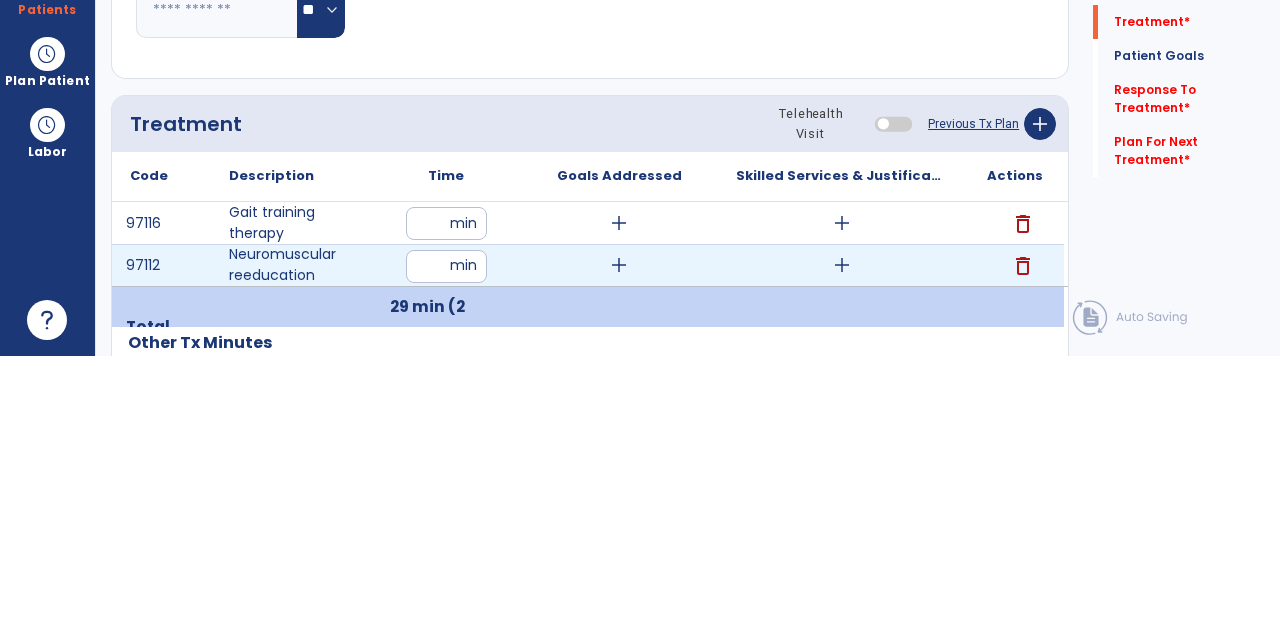 type on "**" 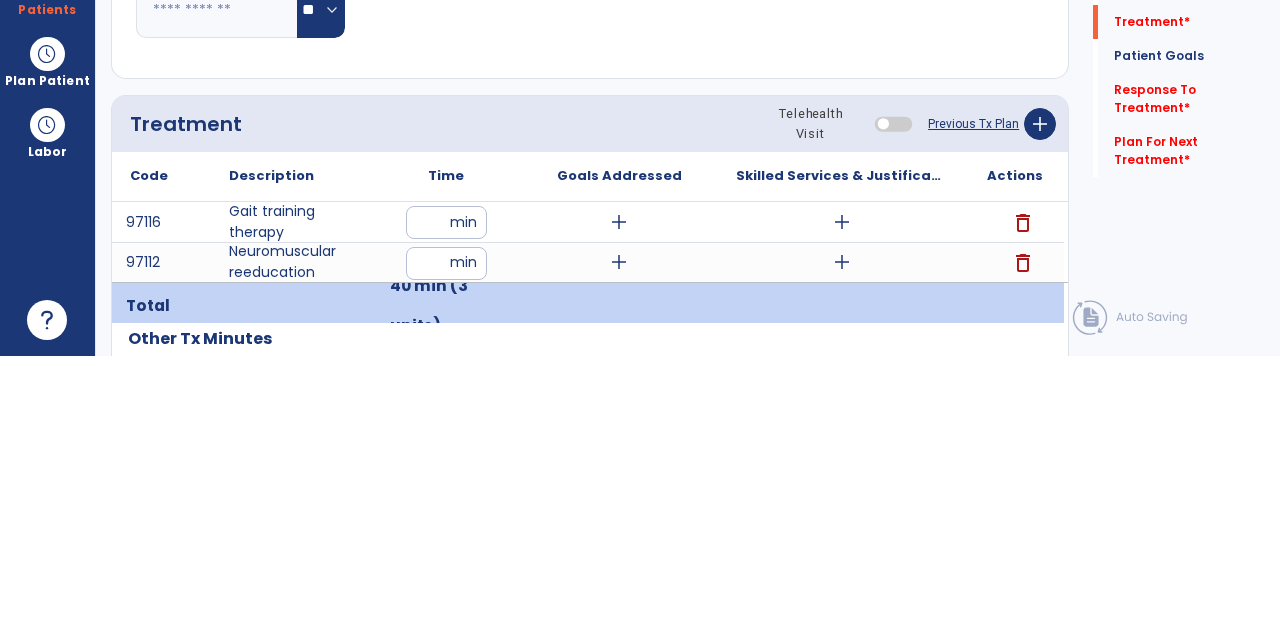scroll, scrollTop: 89, scrollLeft: 0, axis: vertical 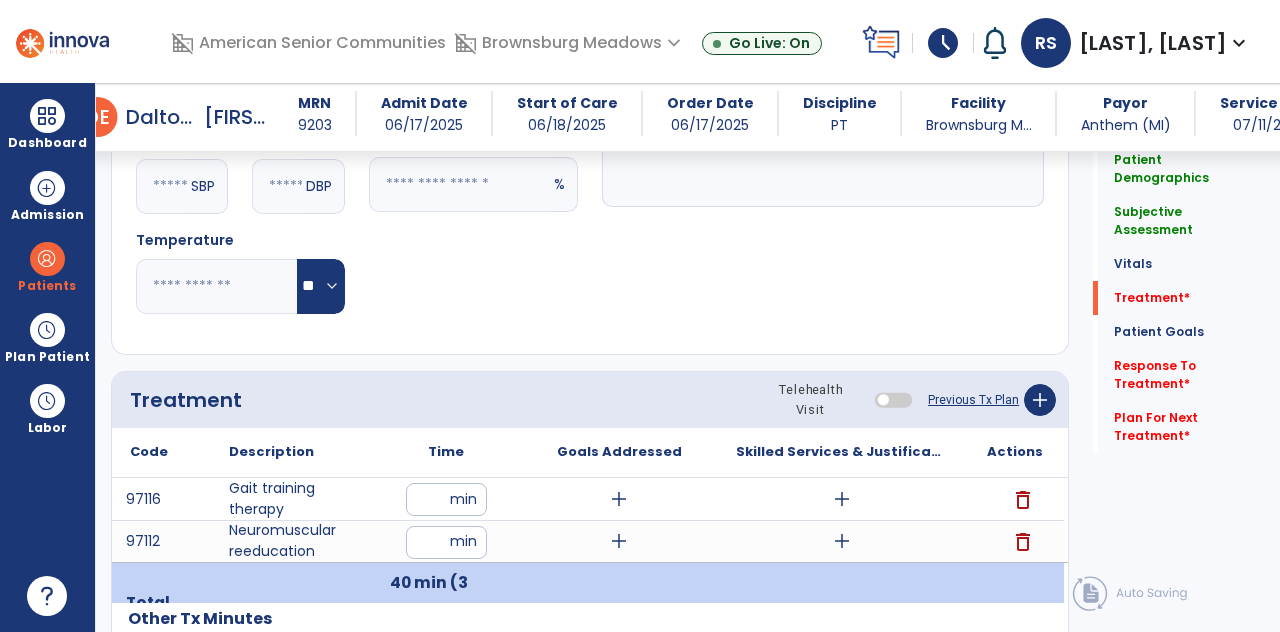 click on "**" at bounding box center [446, 542] 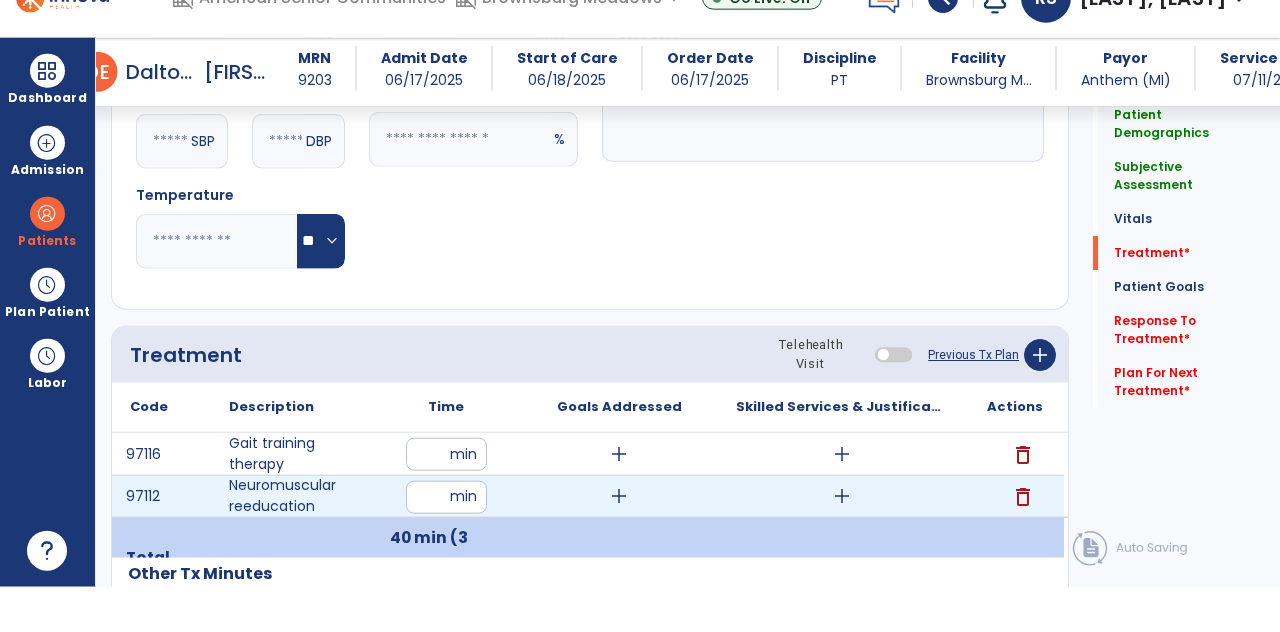 scroll, scrollTop: 89, scrollLeft: 0, axis: vertical 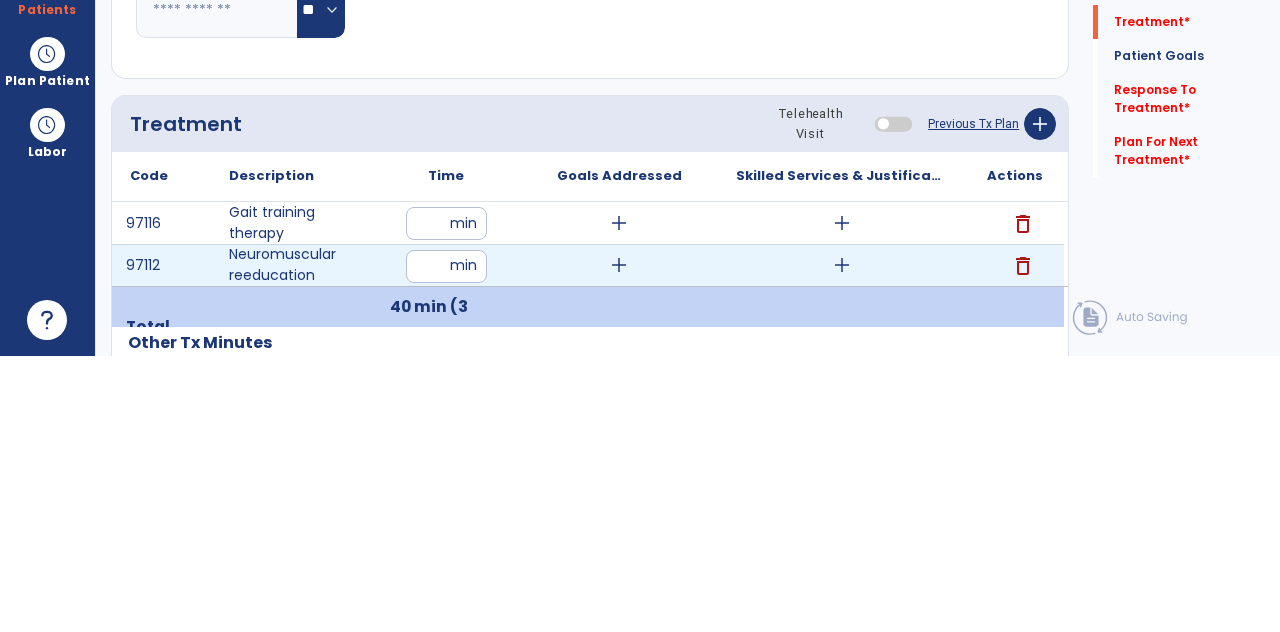 type on "*" 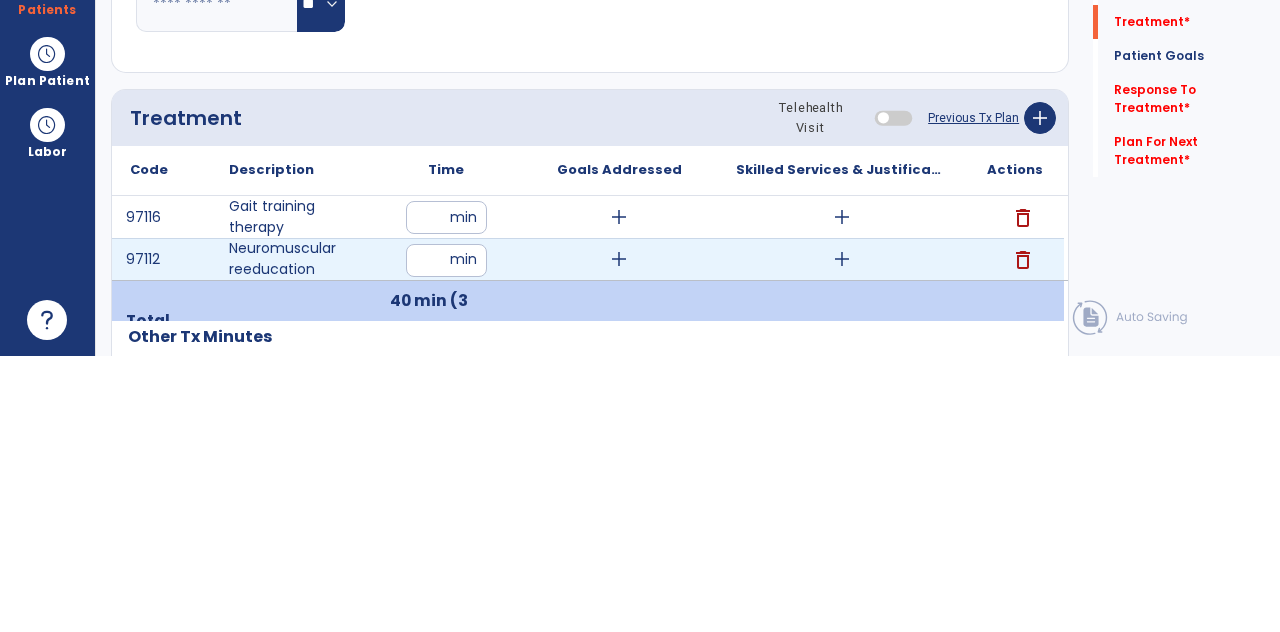 scroll, scrollTop: 1004, scrollLeft: 0, axis: vertical 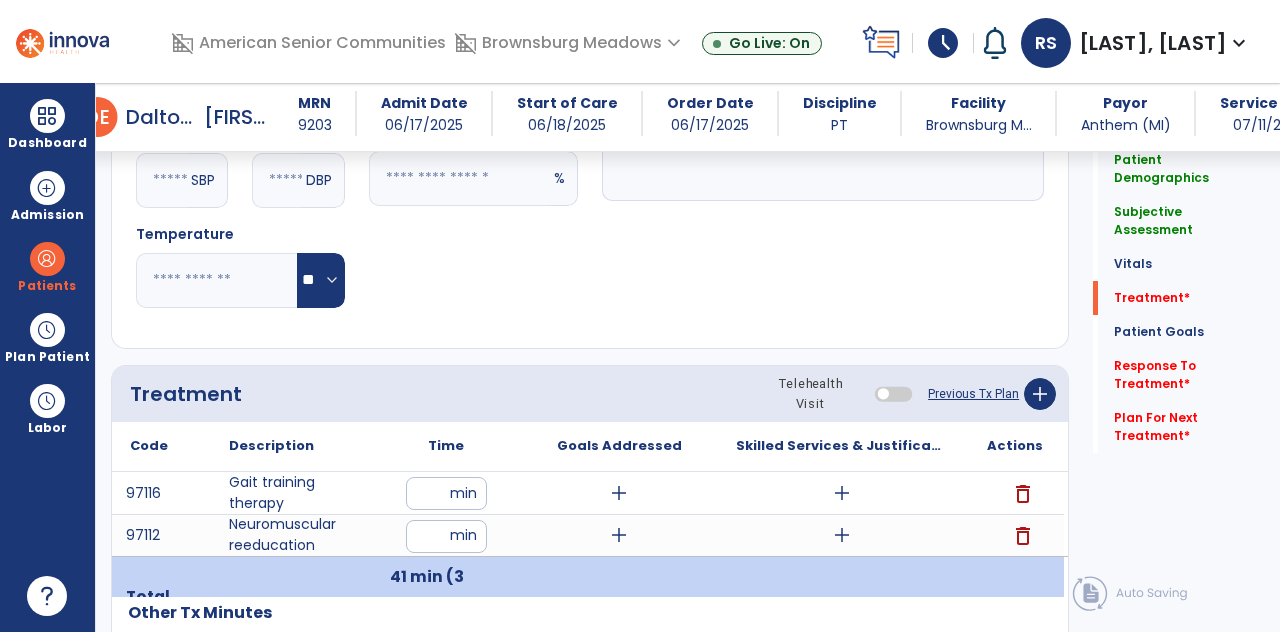 click on "**" at bounding box center [446, 536] 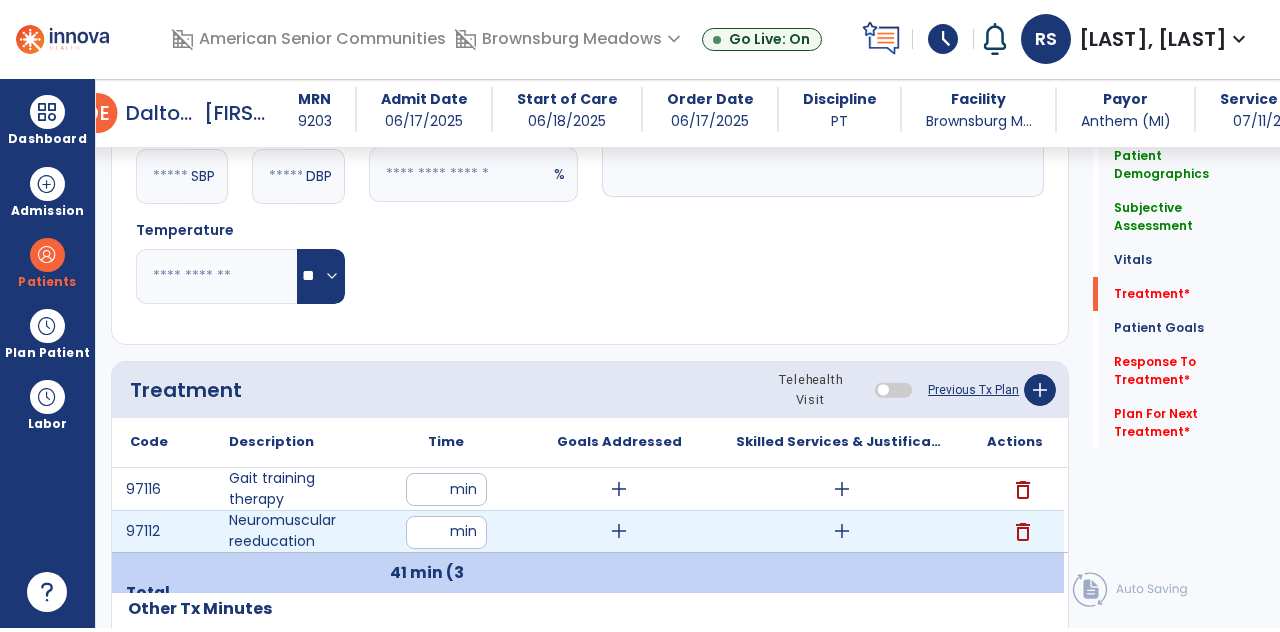 scroll, scrollTop: 89, scrollLeft: 0, axis: vertical 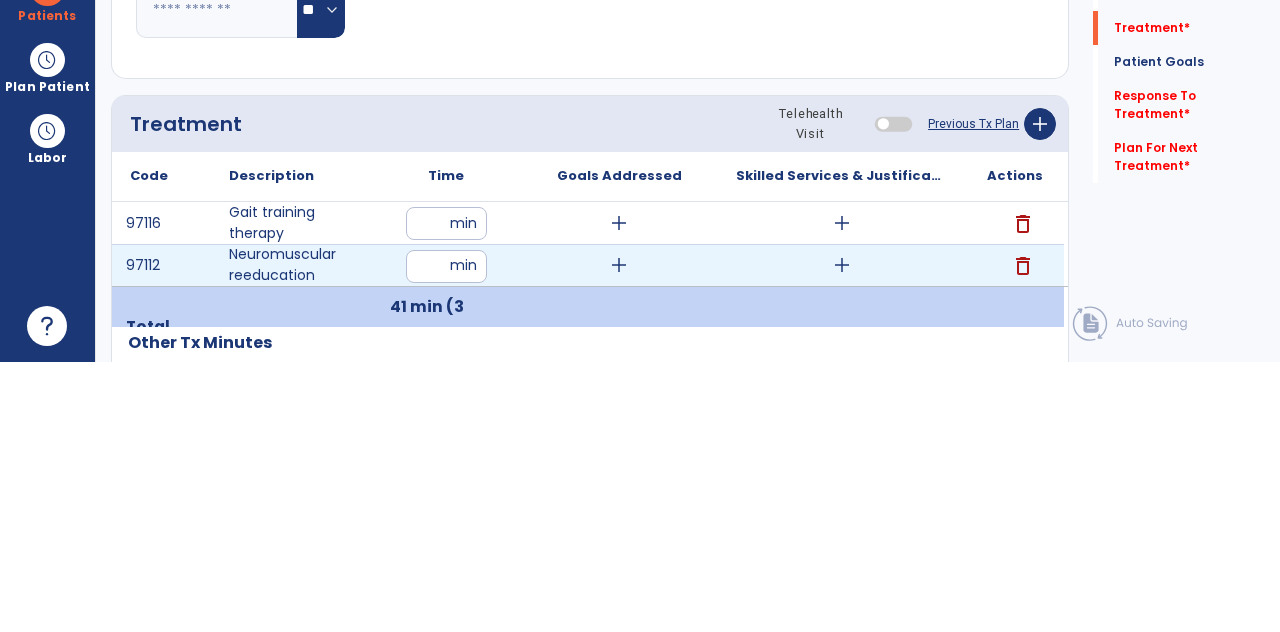 click on "Quick Links  Patient Demographics   Patient Demographics   Subjective Assessment   Subjective Assessment   Vitals   Vitals   Treatment   *  Treatment   *  Patient Goals   Patient Goals   Response To Treatment   *  Response To Treatment   *  Plan For Next Treatment   *  Plan For Next Treatment   *" 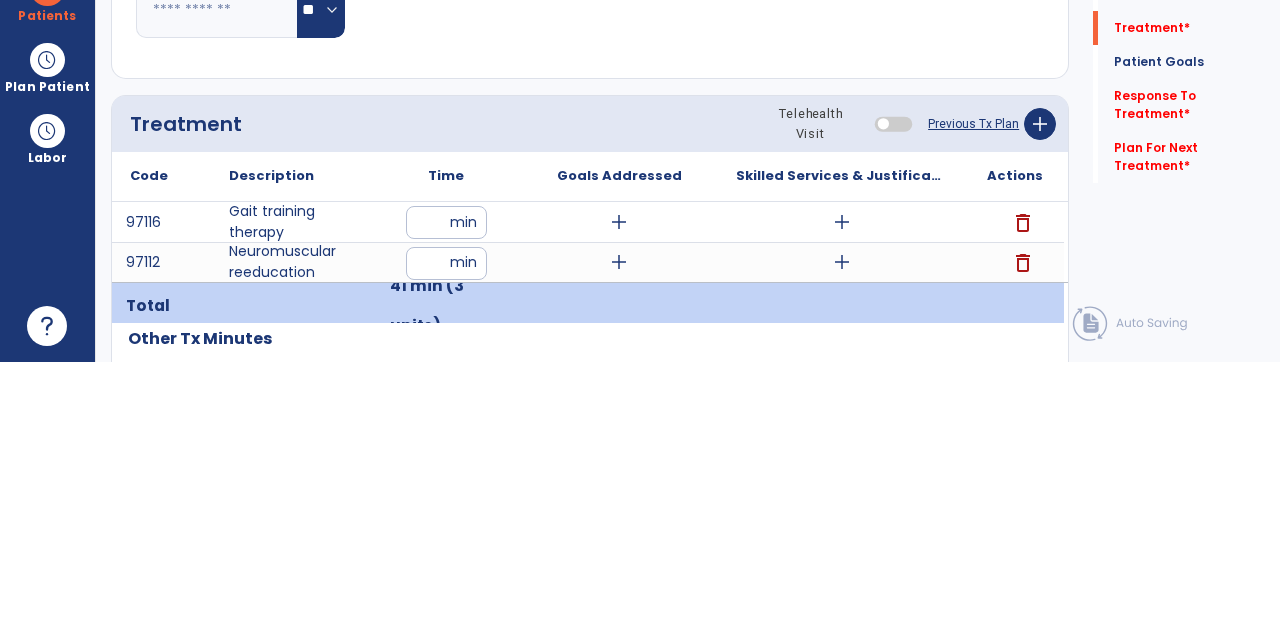 scroll, scrollTop: 89, scrollLeft: 0, axis: vertical 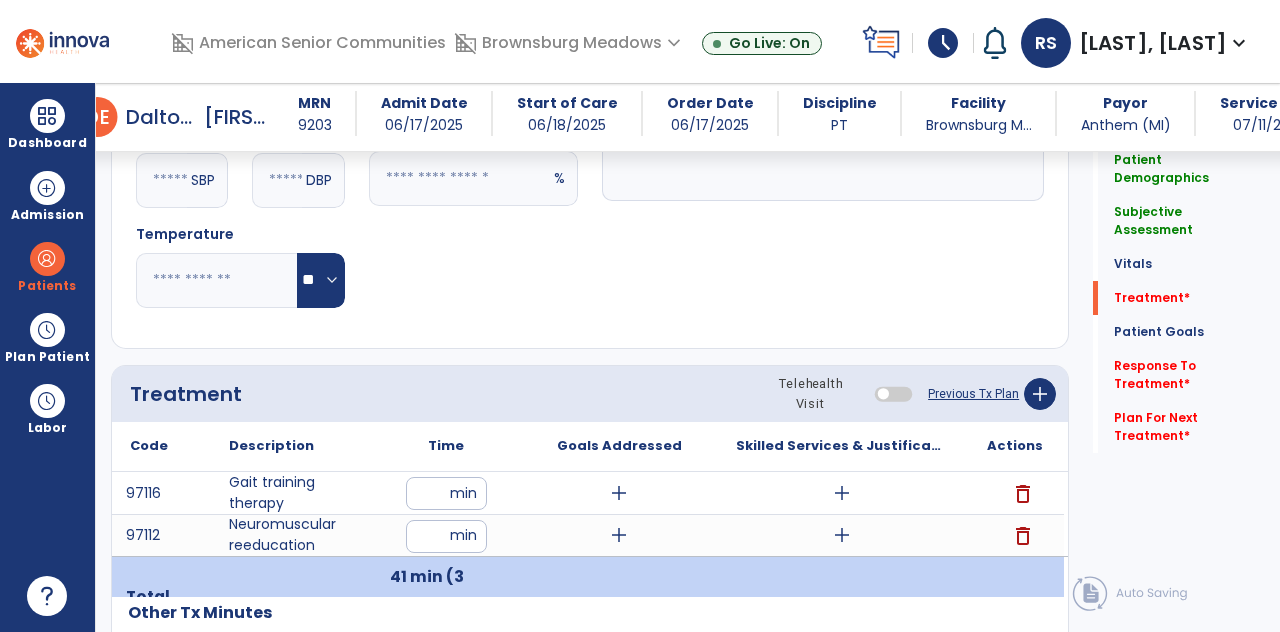 click on "add" at bounding box center [619, 493] 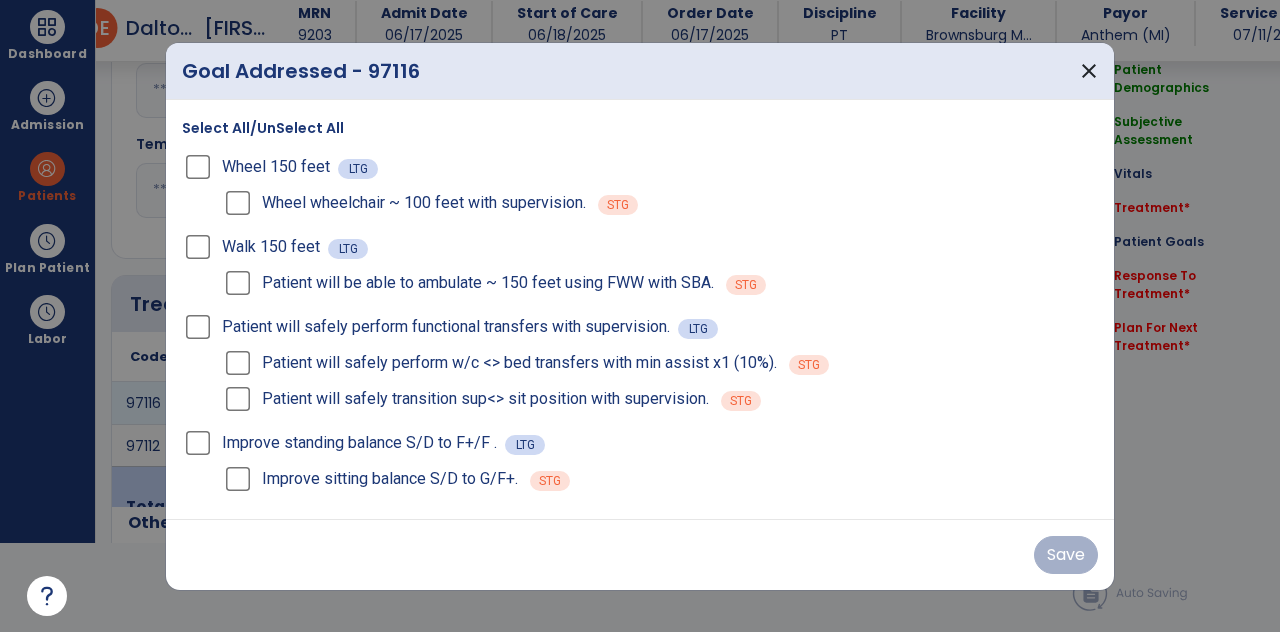 scroll, scrollTop: 0, scrollLeft: 0, axis: both 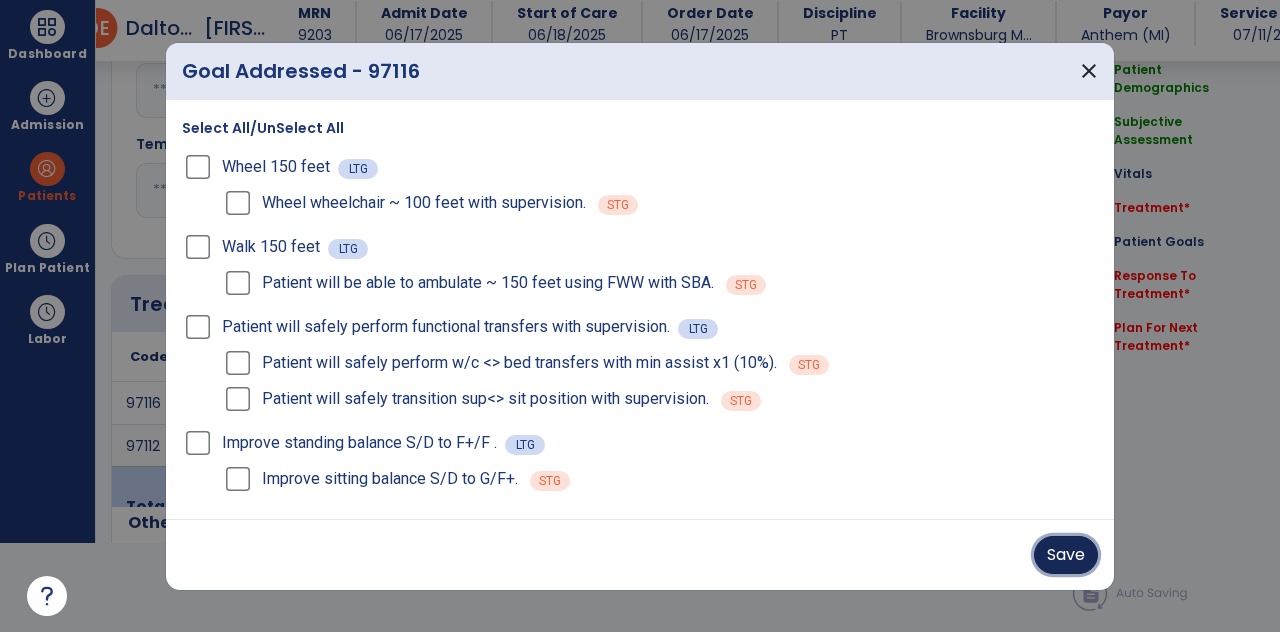 click on "Save" at bounding box center (1066, 555) 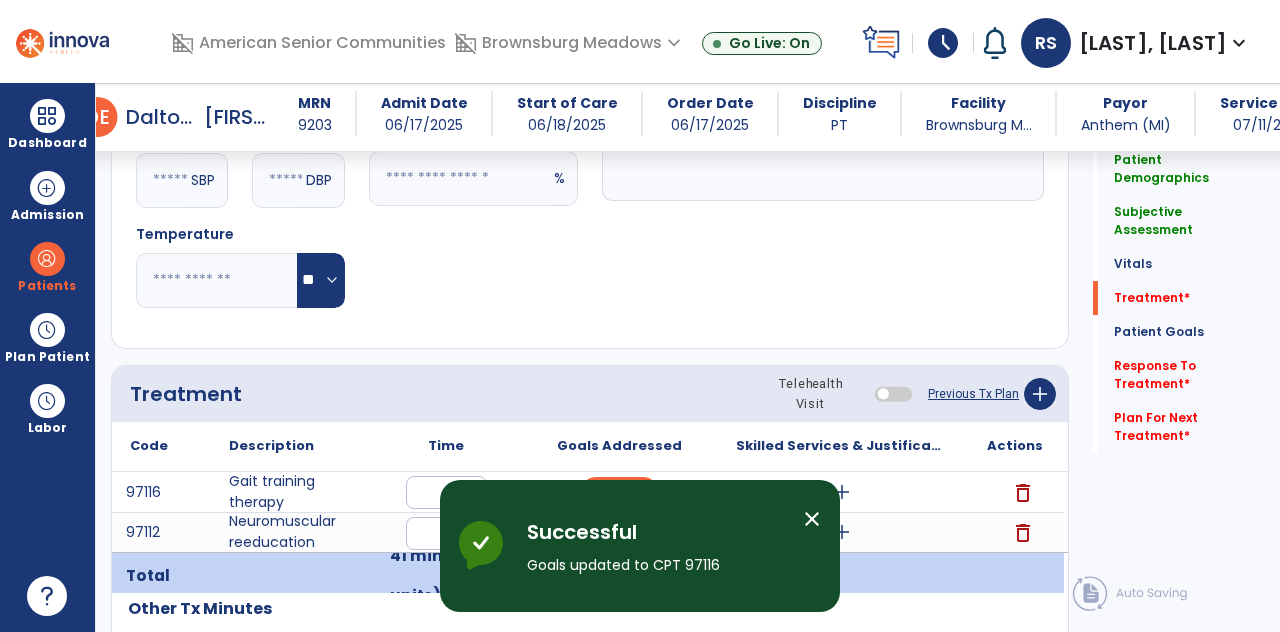 scroll, scrollTop: 89, scrollLeft: 0, axis: vertical 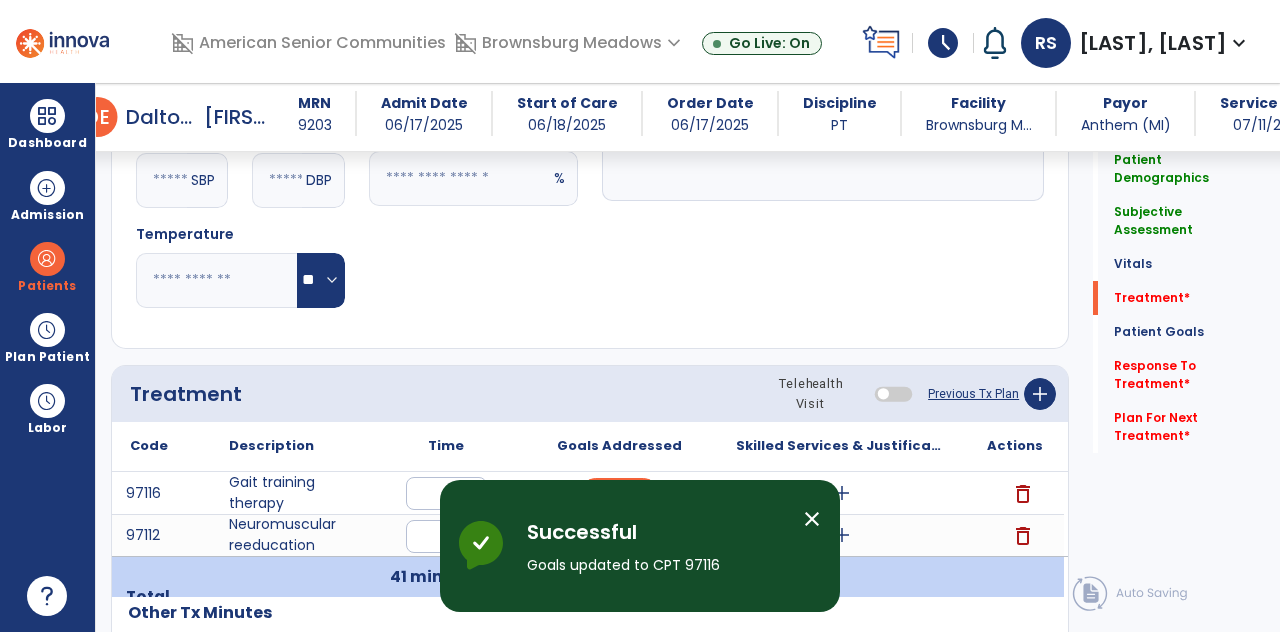 click on "add" at bounding box center [619, 535] 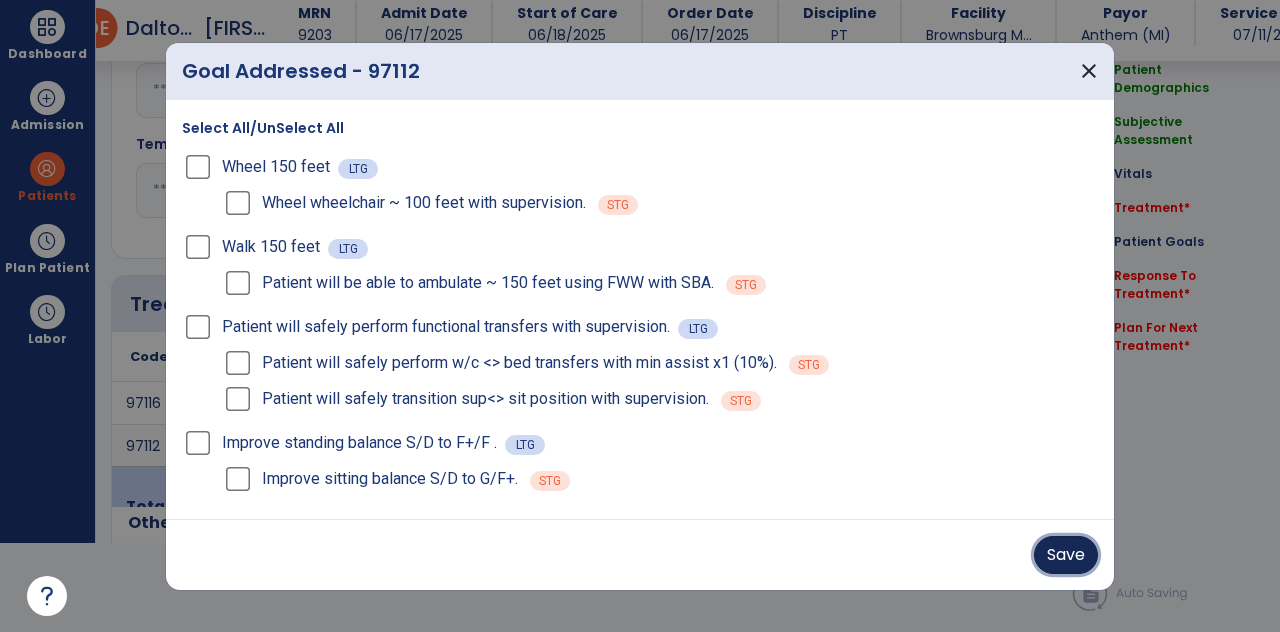 click on "Save" at bounding box center [1066, 555] 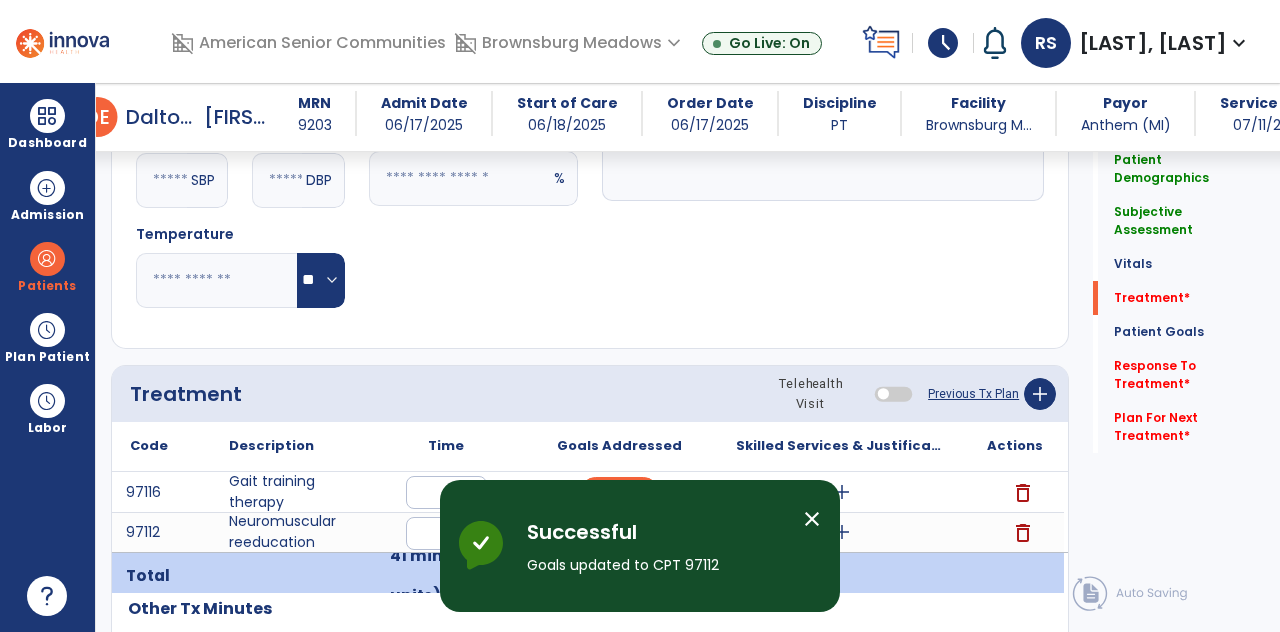scroll, scrollTop: 89, scrollLeft: 0, axis: vertical 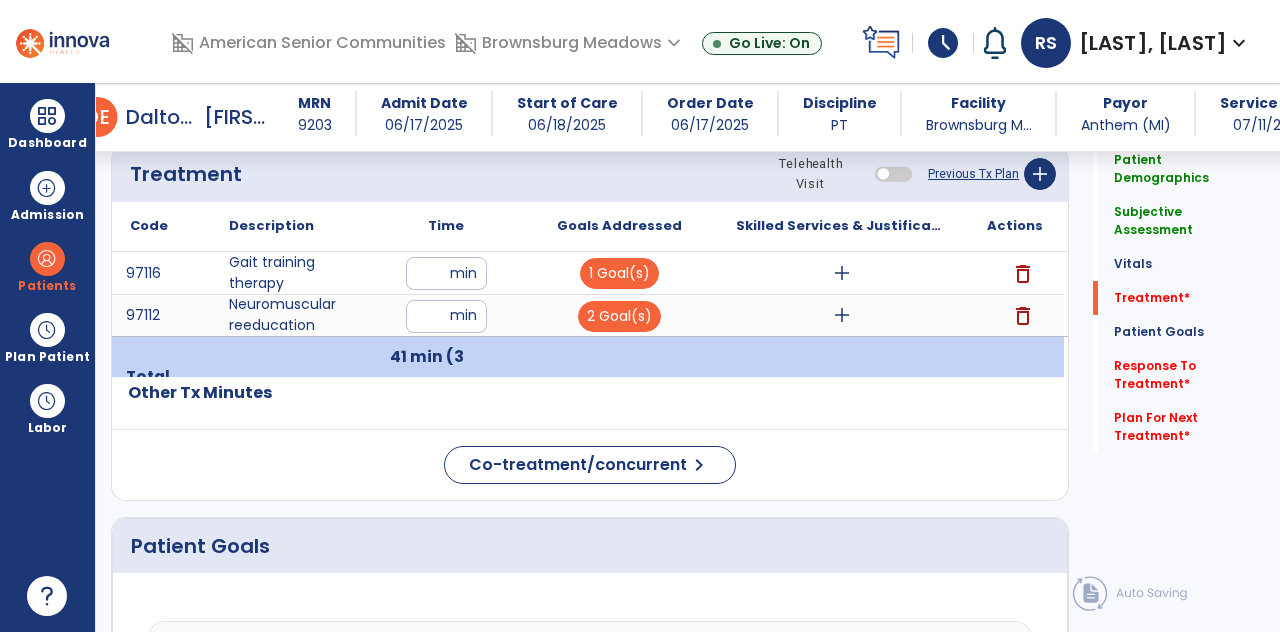 click on "add" at bounding box center [842, 273] 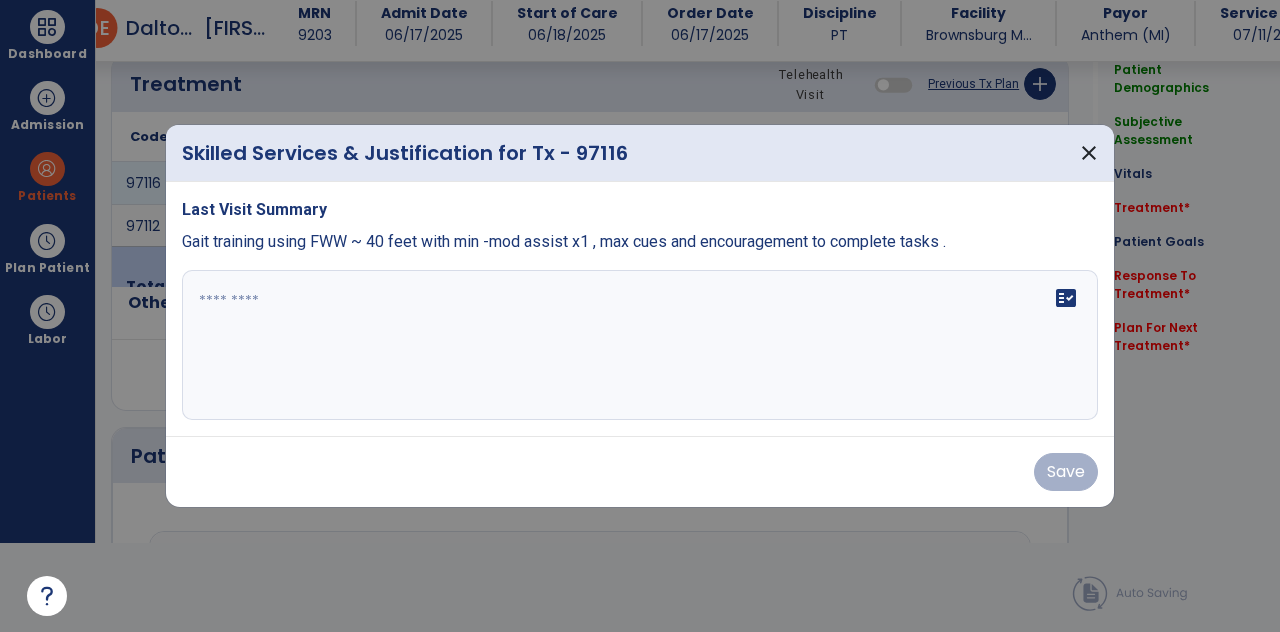 scroll, scrollTop: 0, scrollLeft: 0, axis: both 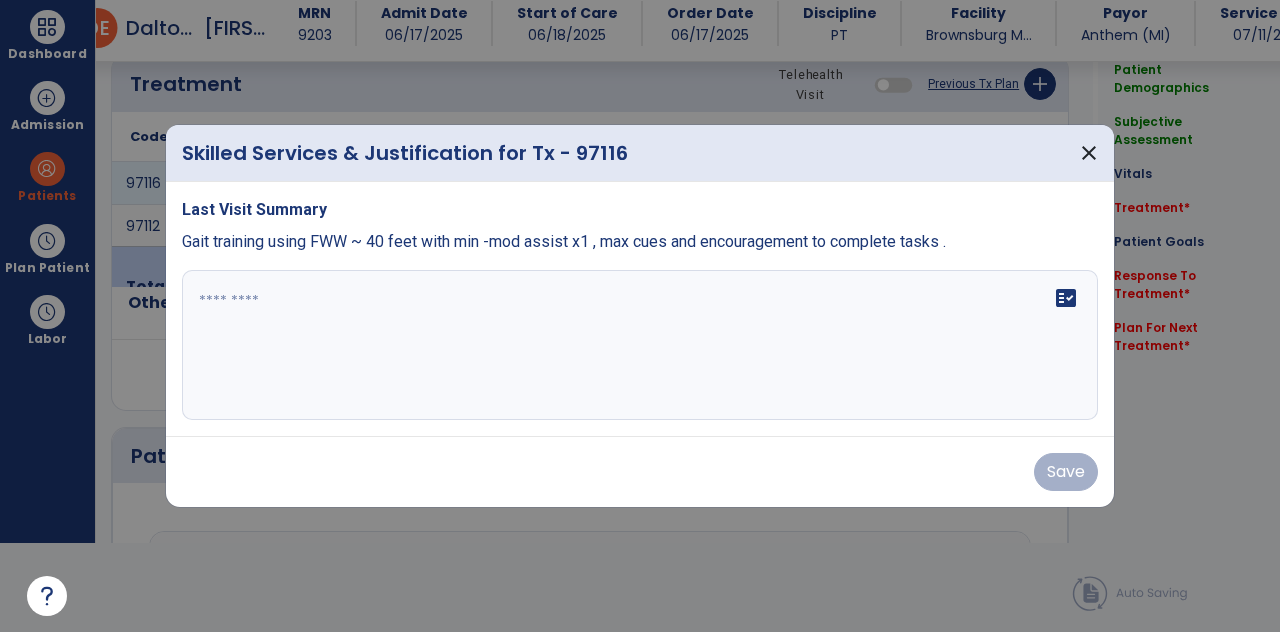 click at bounding box center [640, 345] 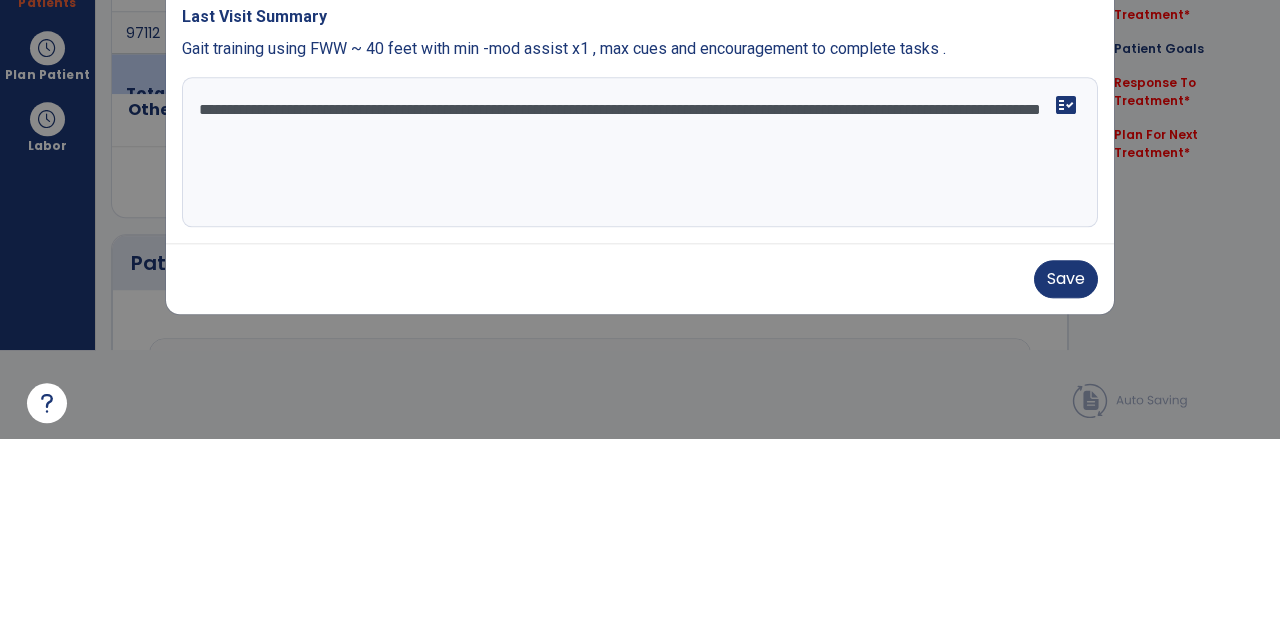 type on "**********" 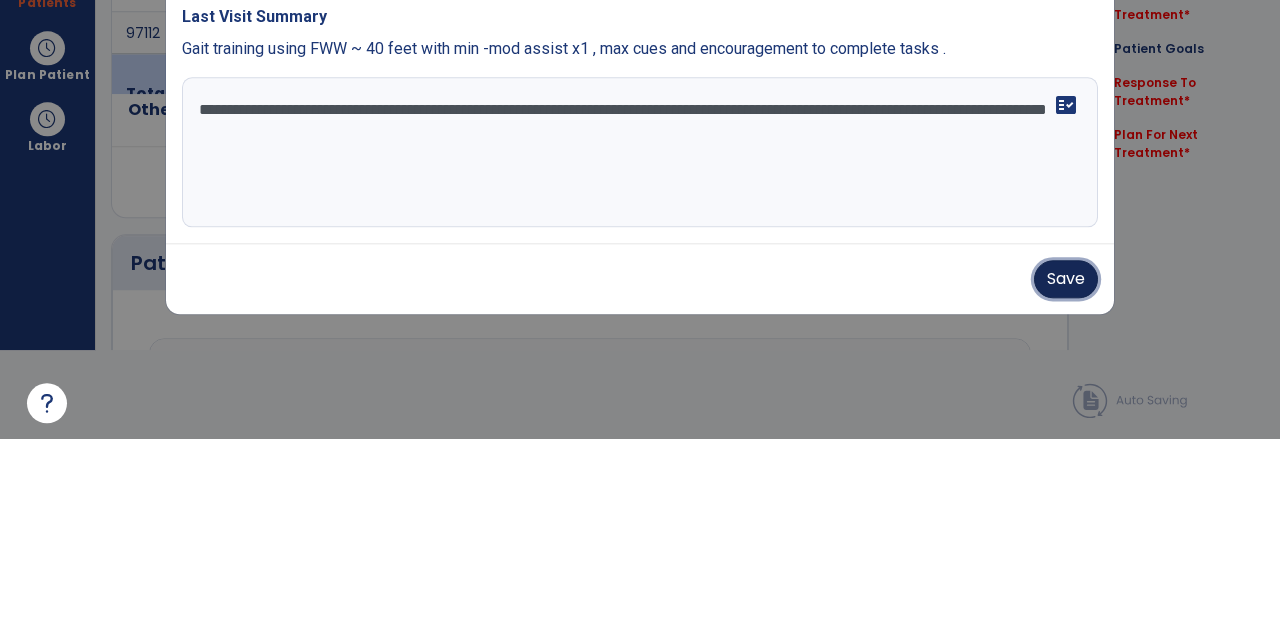 click on "Save" at bounding box center [1066, 472] 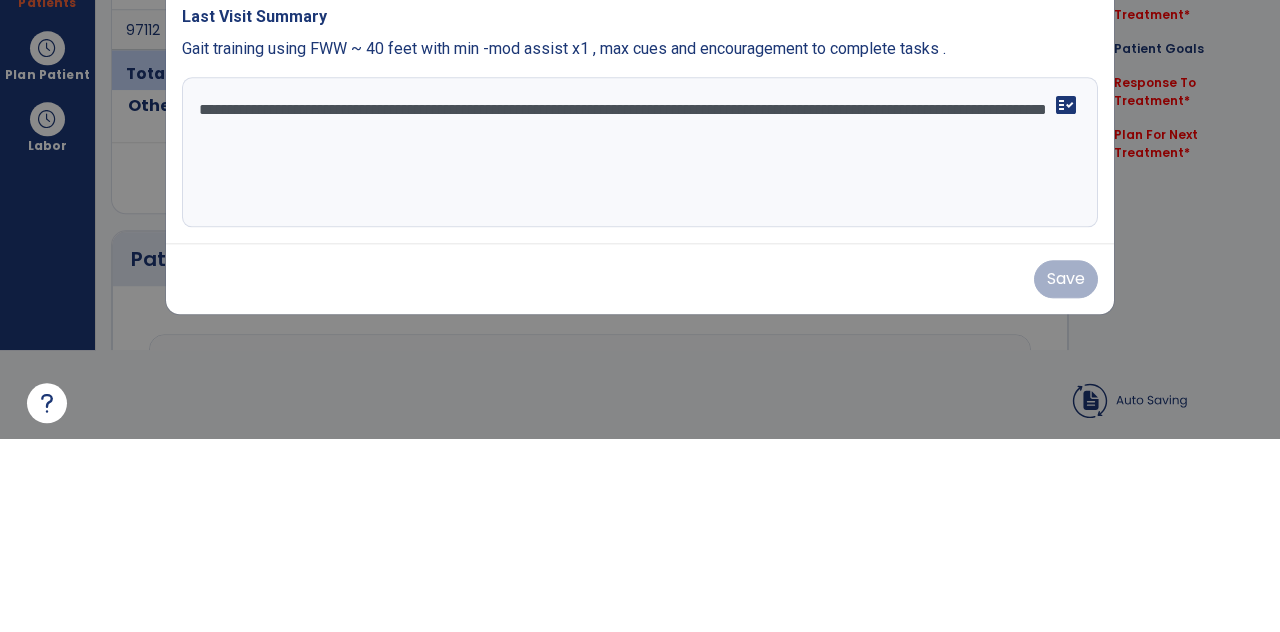 scroll, scrollTop: 89, scrollLeft: 0, axis: vertical 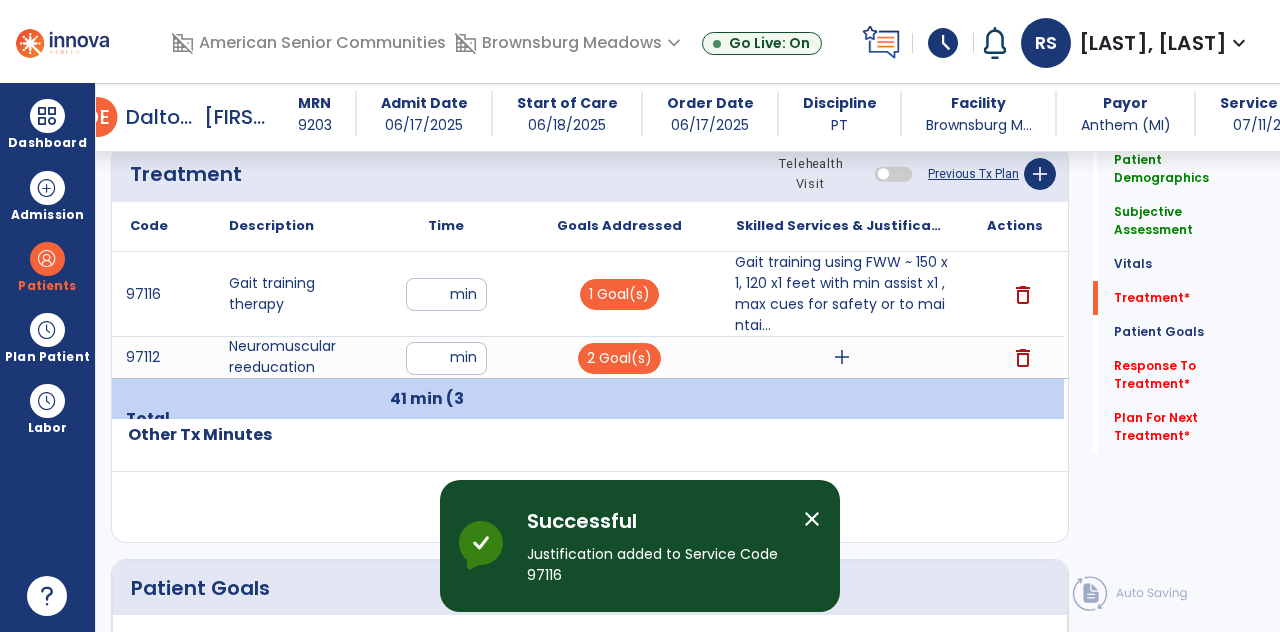 click on "add" at bounding box center [842, 357] 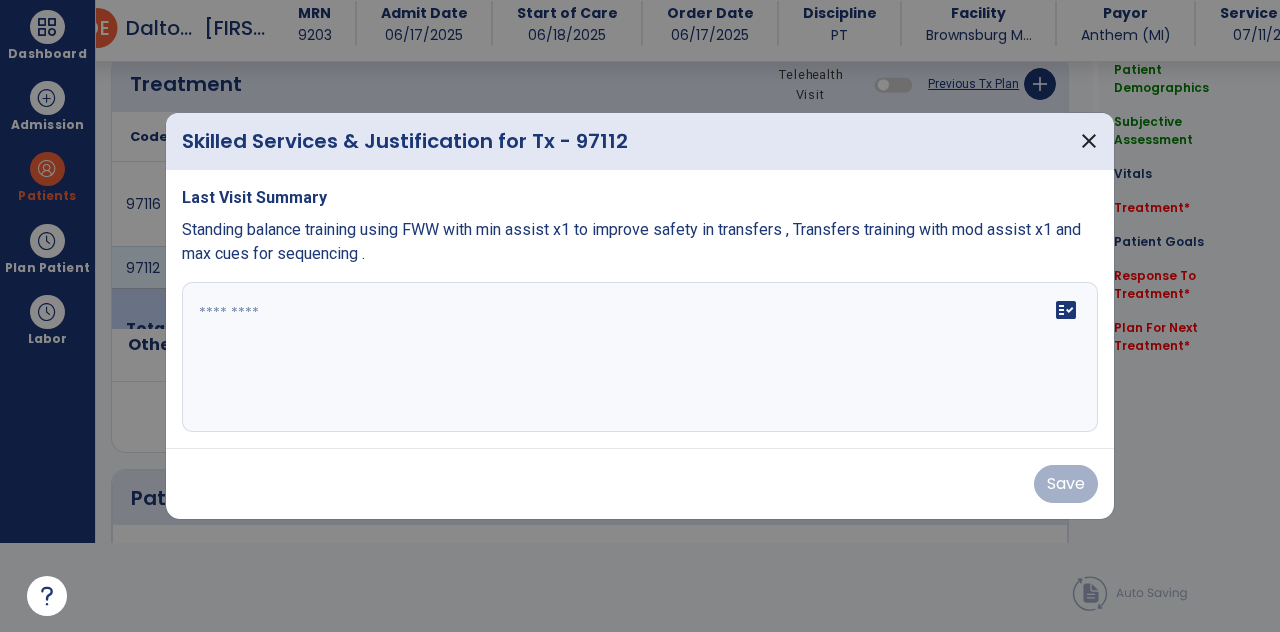 scroll, scrollTop: 0, scrollLeft: 0, axis: both 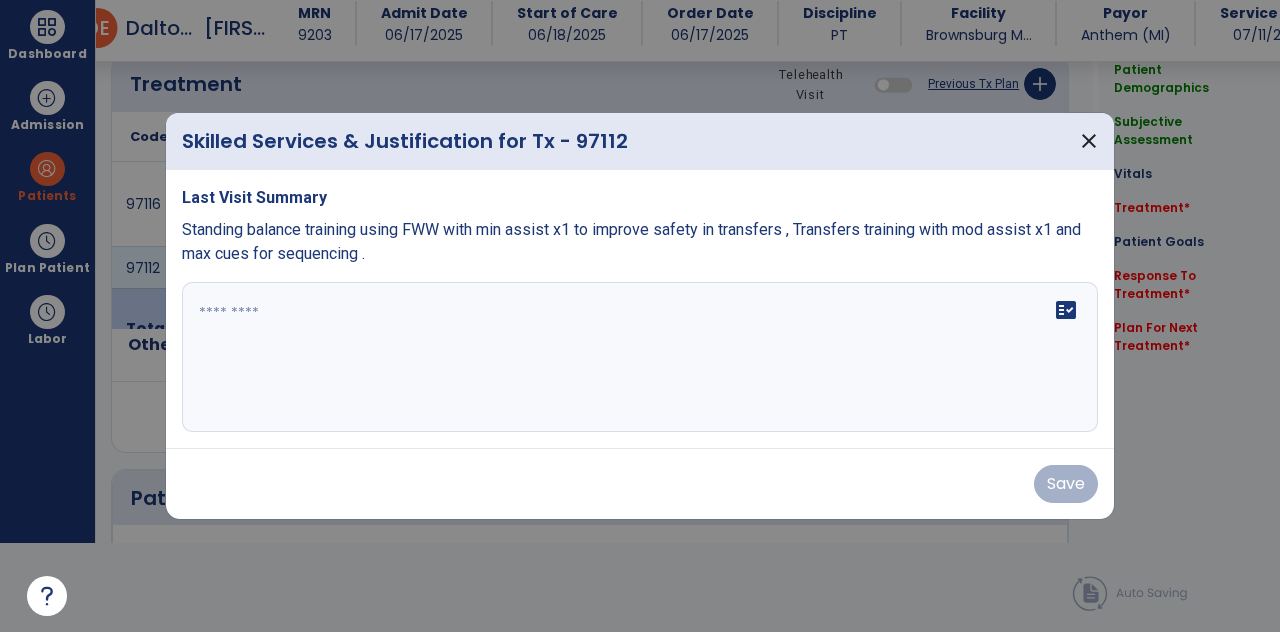 click at bounding box center (640, 357) 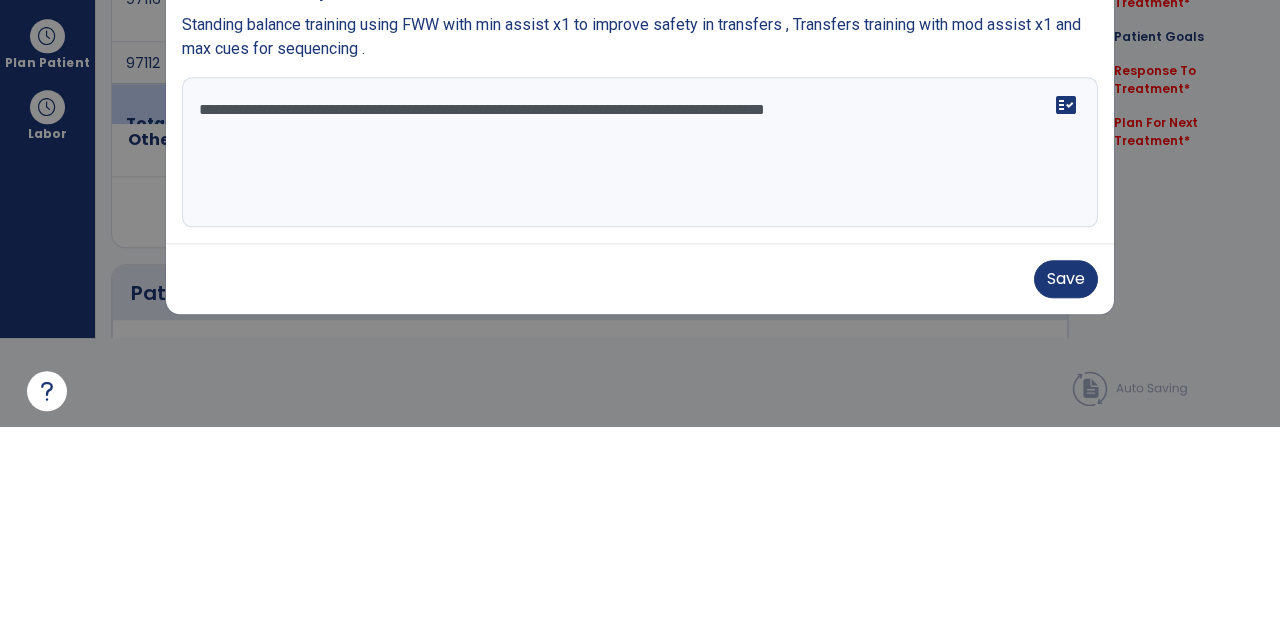 type on "**********" 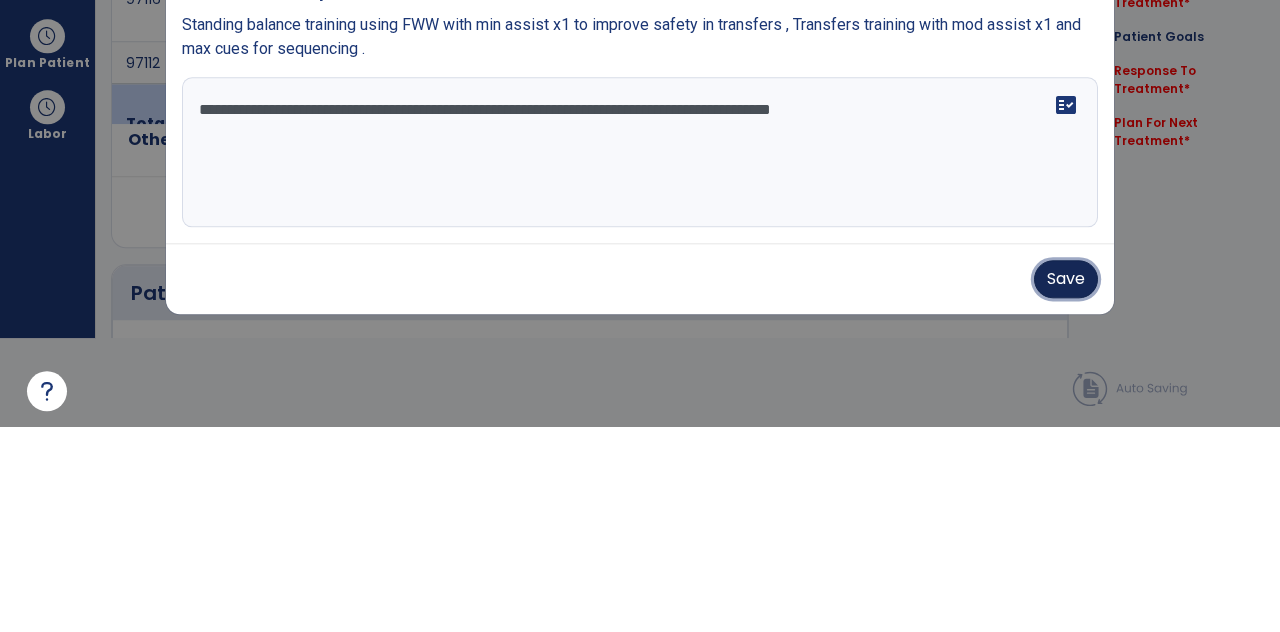 click on "Save" at bounding box center [1066, 484] 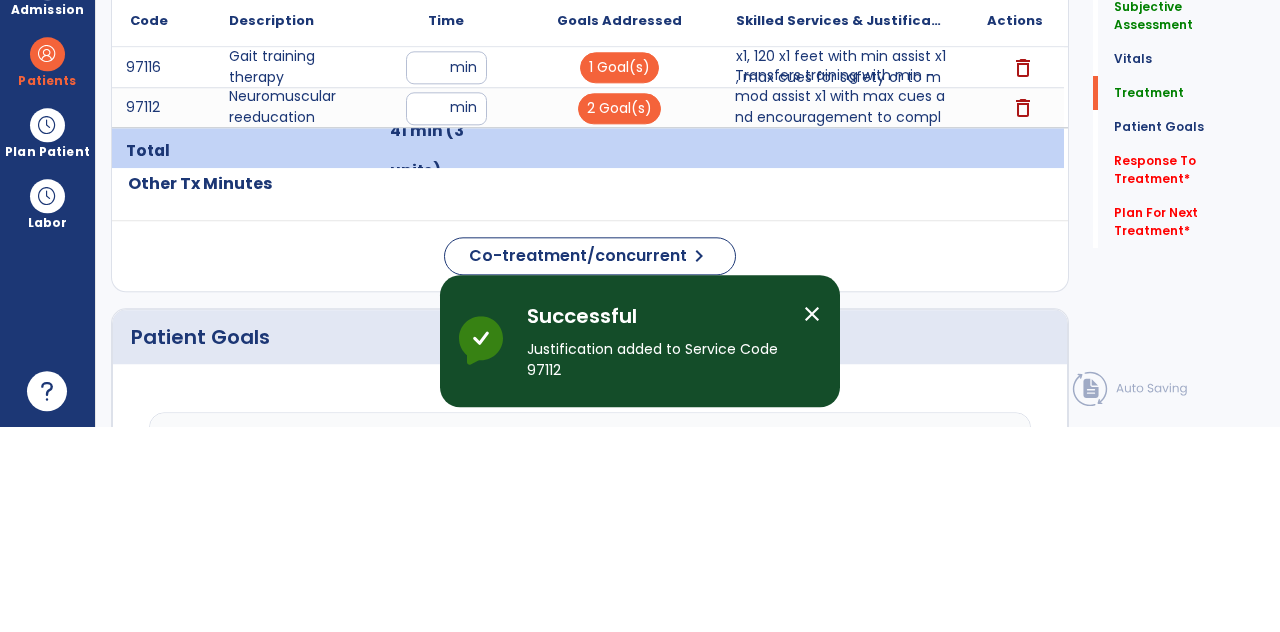 scroll, scrollTop: 89, scrollLeft: 0, axis: vertical 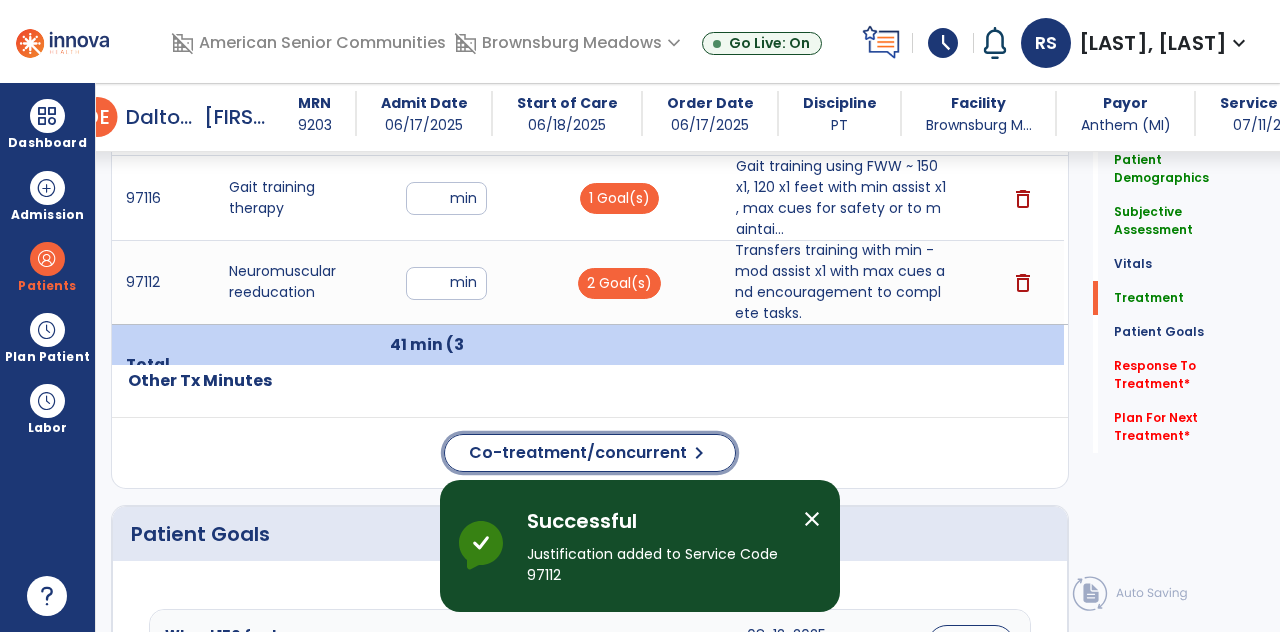 click on "Co-treatment/concurrent  chevron_right" 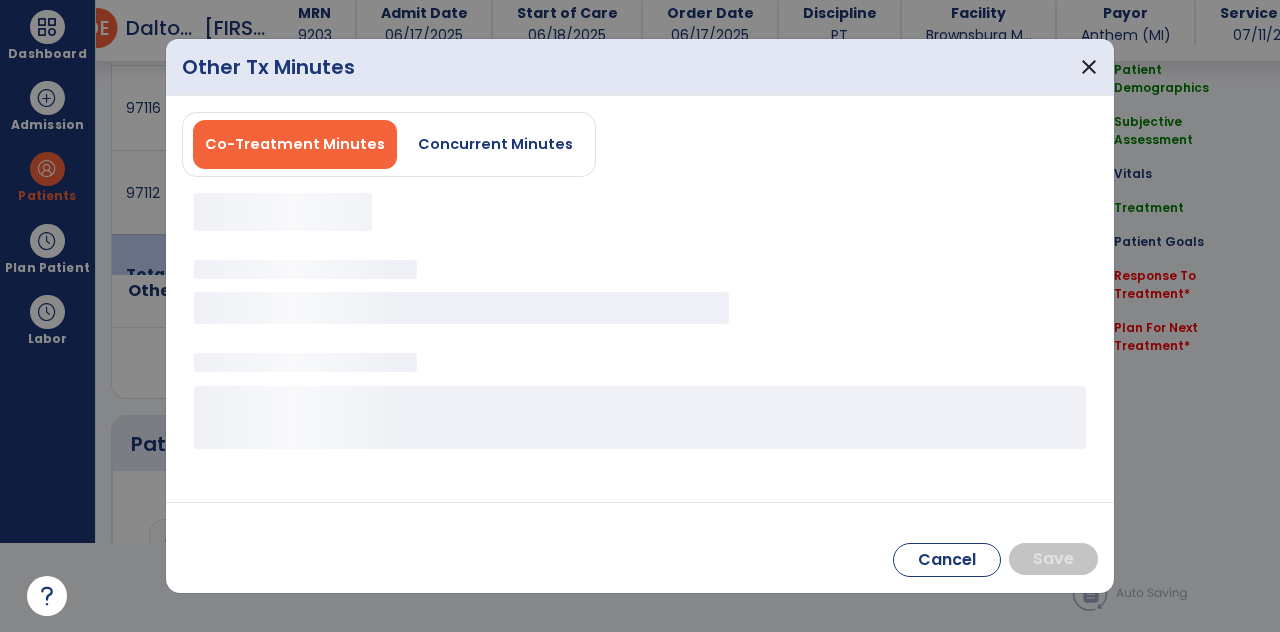 scroll, scrollTop: 0, scrollLeft: 0, axis: both 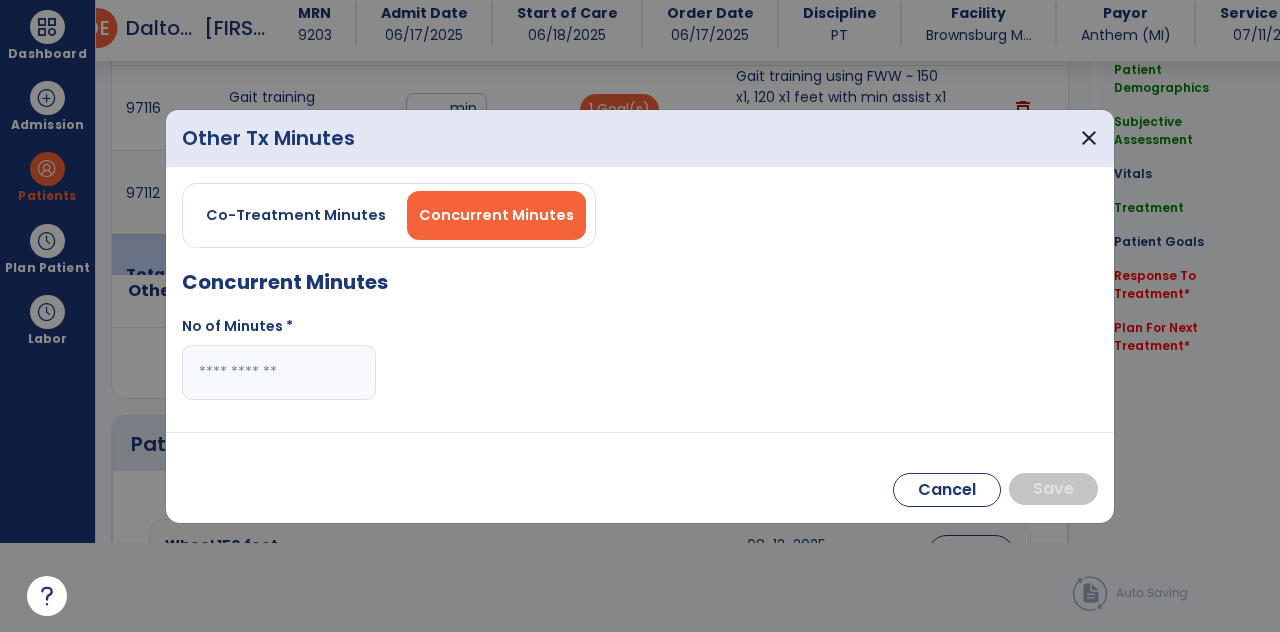 click at bounding box center (279, 372) 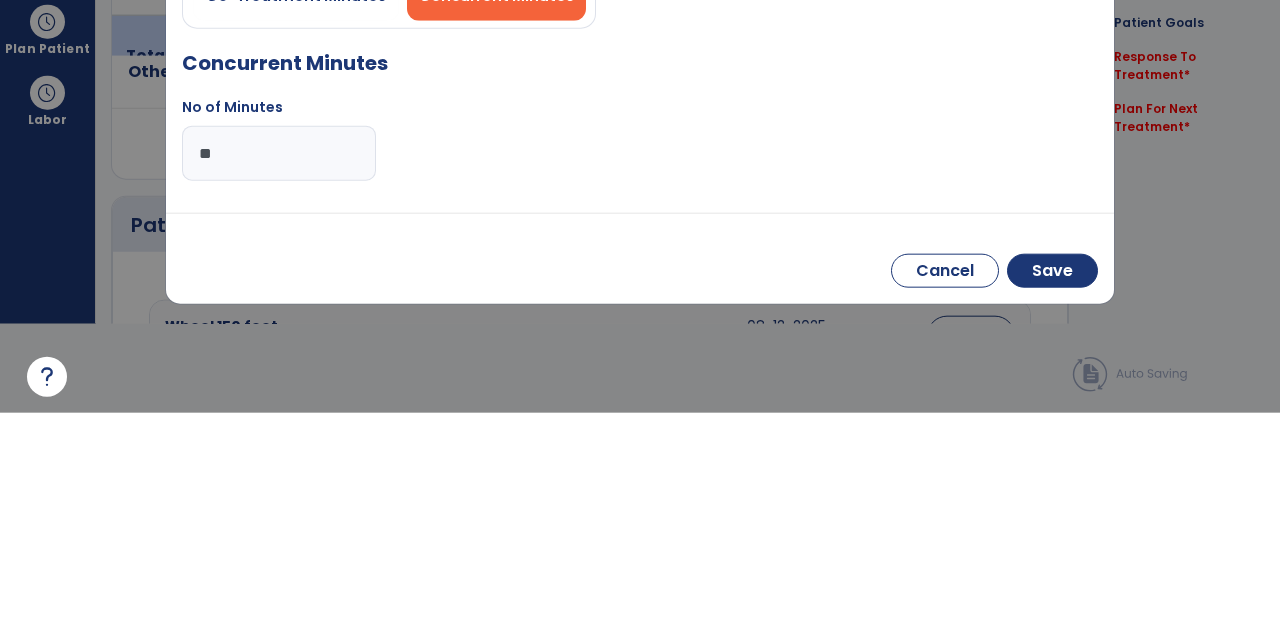 type on "**" 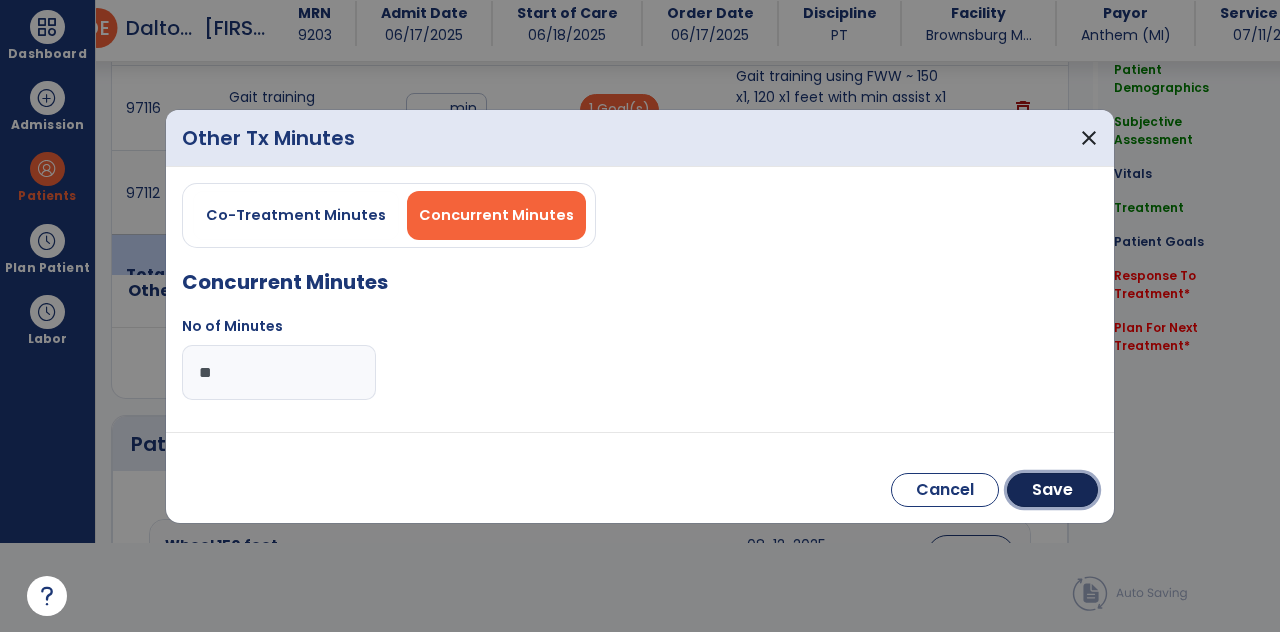 click on "Save" at bounding box center (1052, 490) 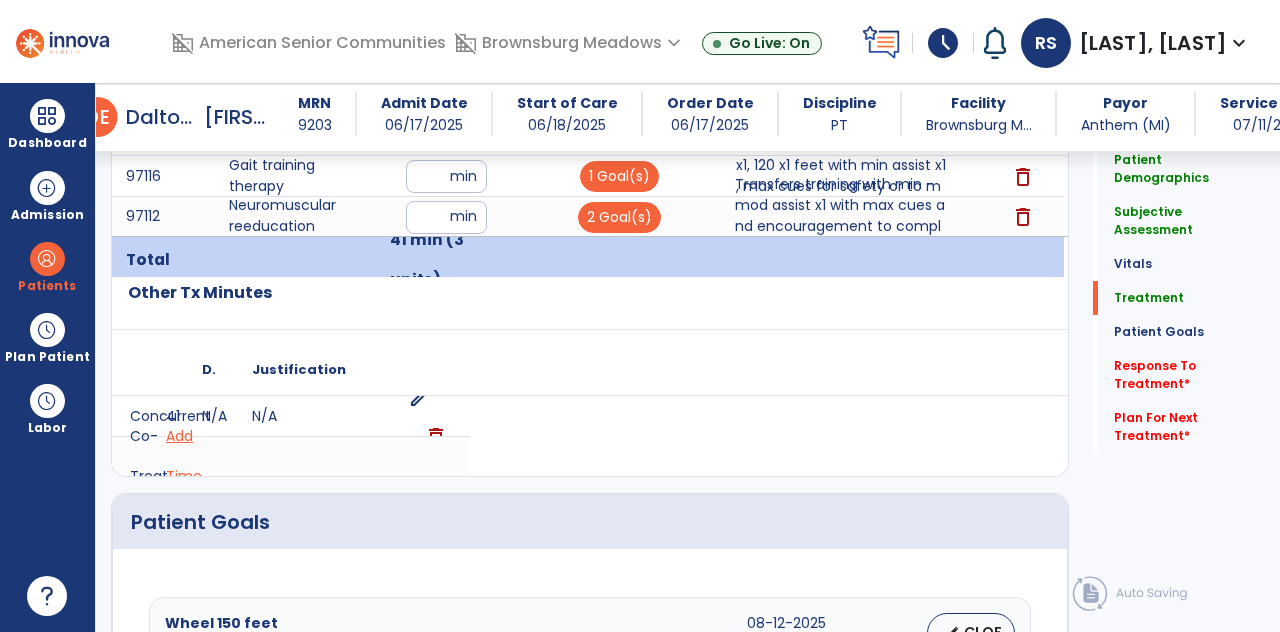scroll, scrollTop: 89, scrollLeft: 0, axis: vertical 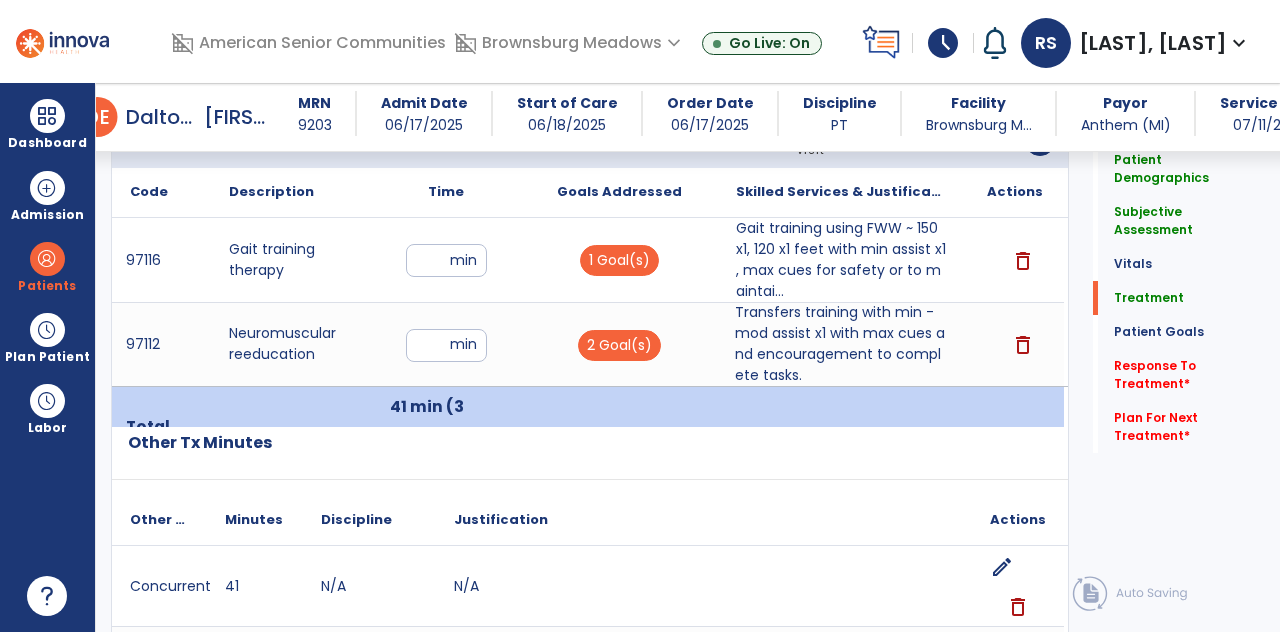 click on "Transfers training with min - mod assist x1 with max cues and encouragement to complete tasks." at bounding box center (841, 344) 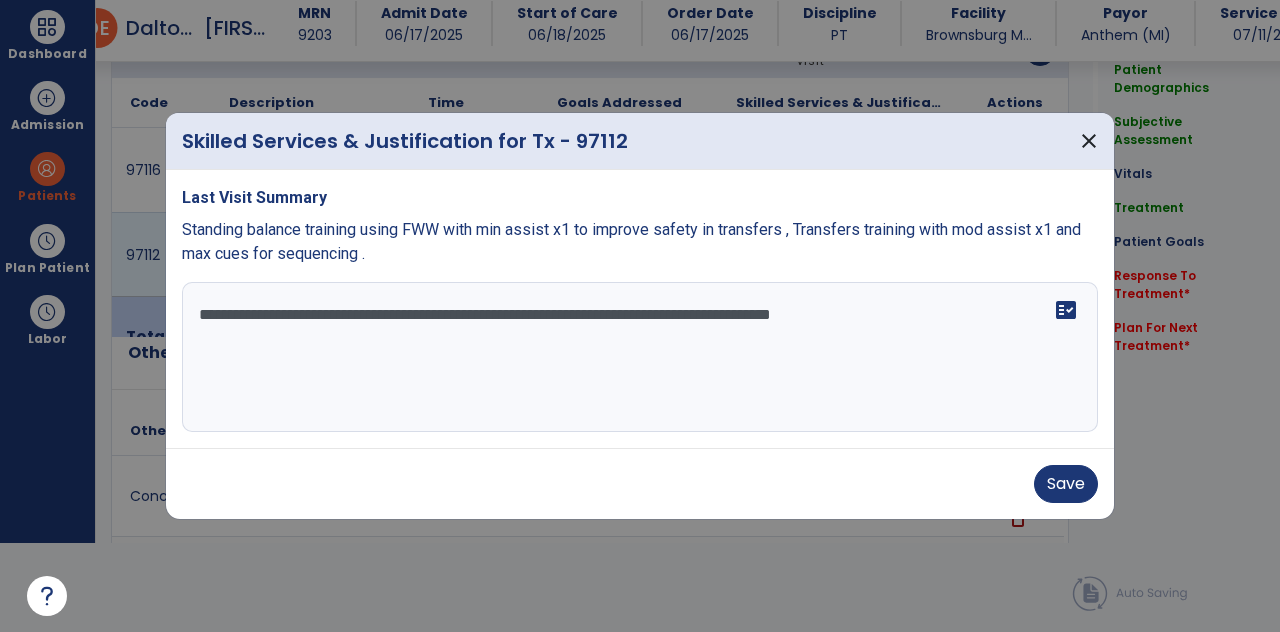 scroll, scrollTop: 0, scrollLeft: 0, axis: both 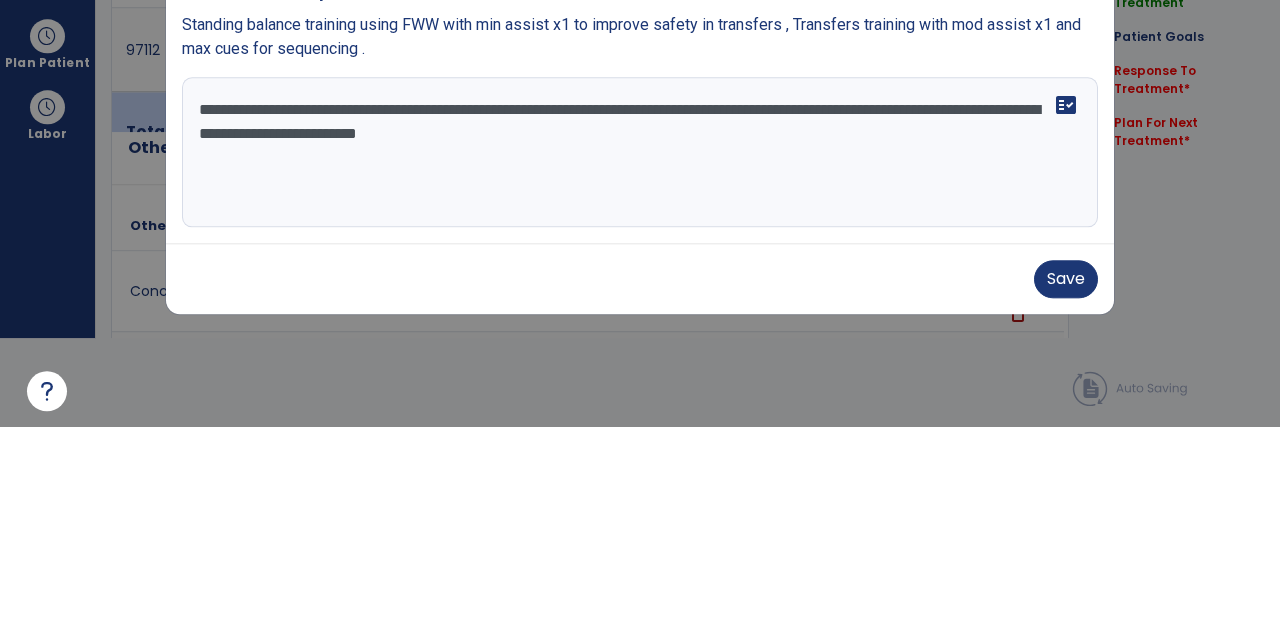 type on "**********" 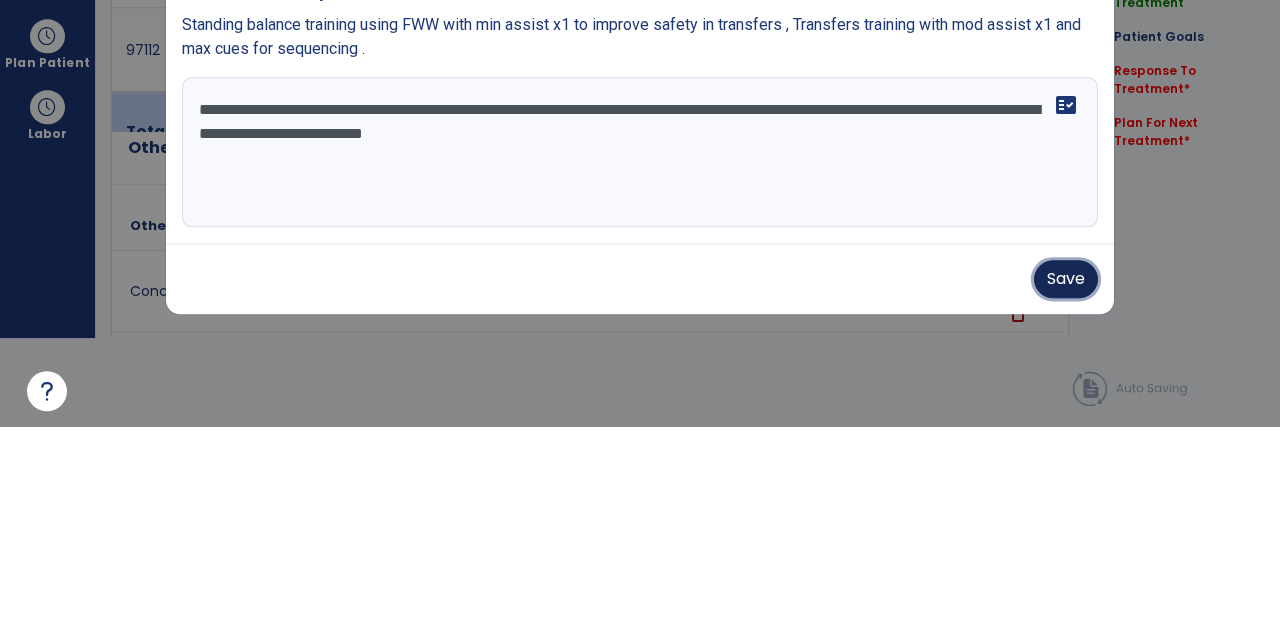click on "Save" at bounding box center [1066, 484] 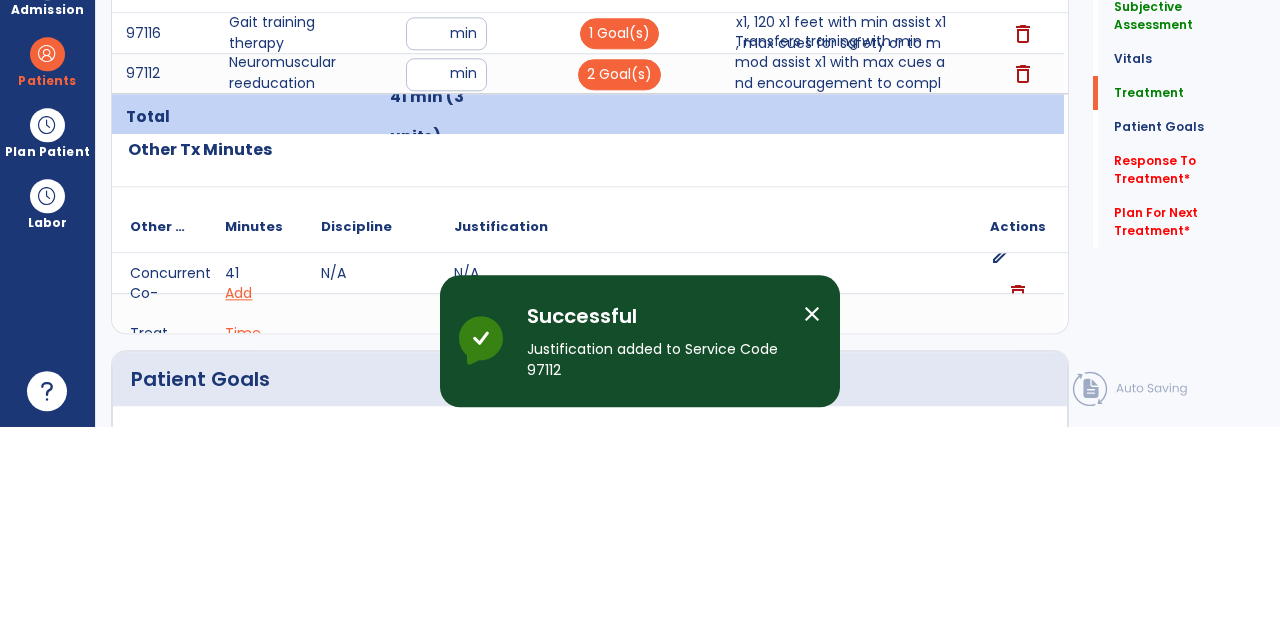 scroll, scrollTop: 89, scrollLeft: 0, axis: vertical 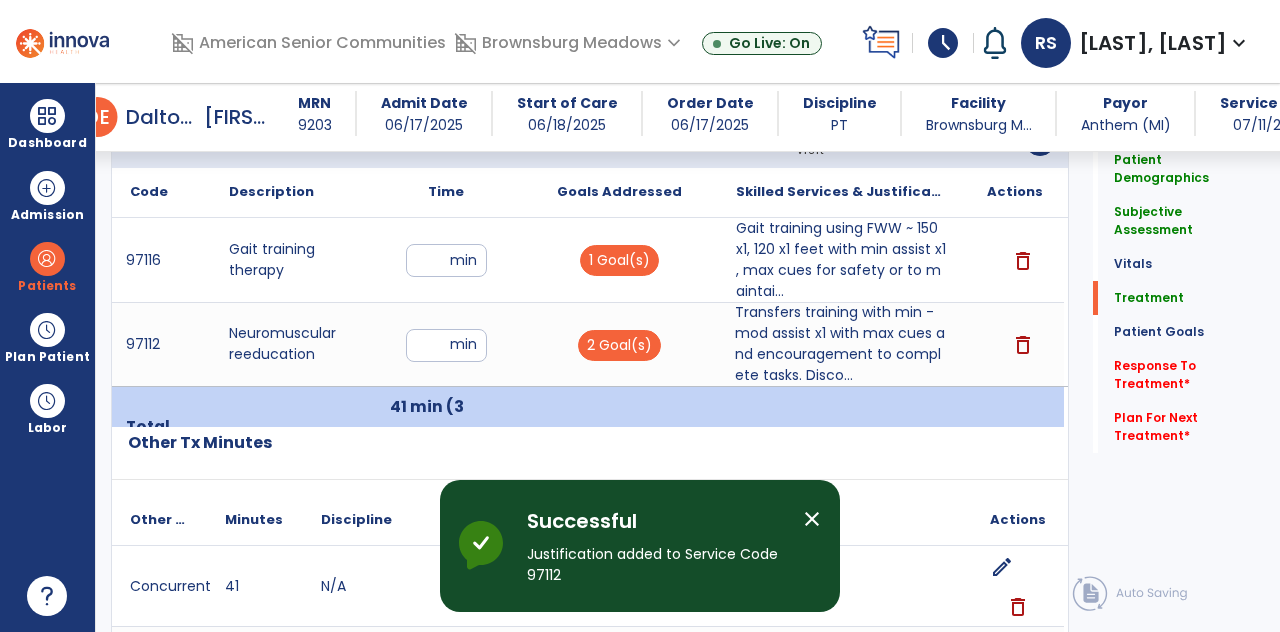 click on "Response To Treatment   *" 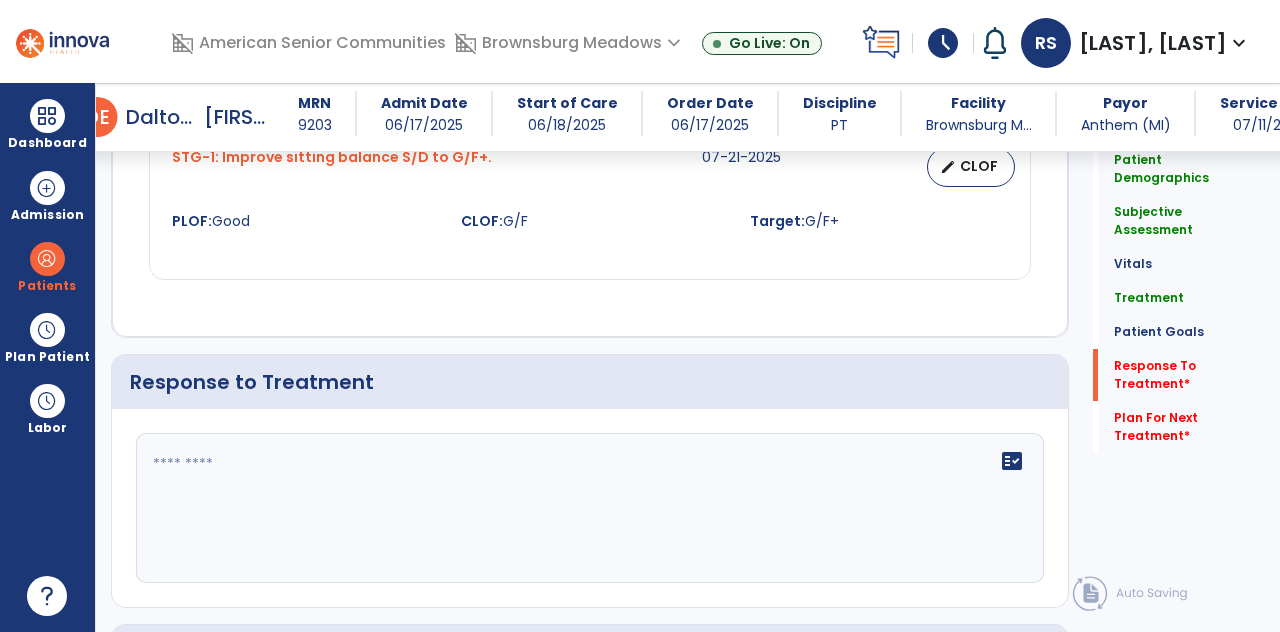 scroll, scrollTop: 3744, scrollLeft: 0, axis: vertical 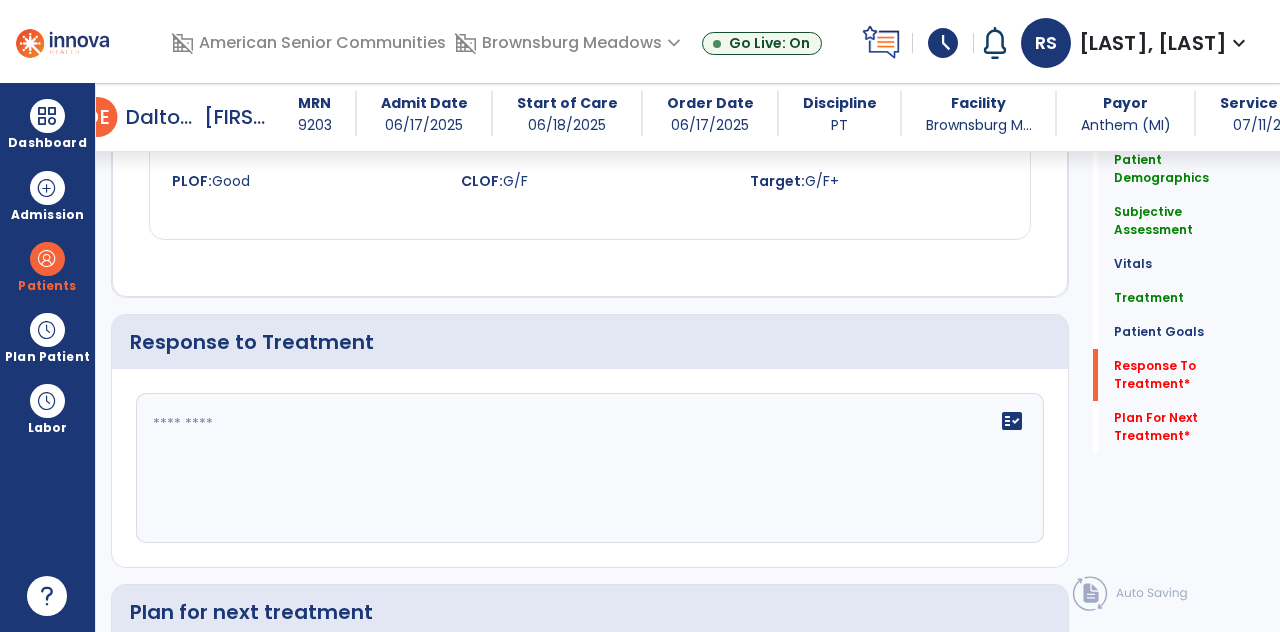 click 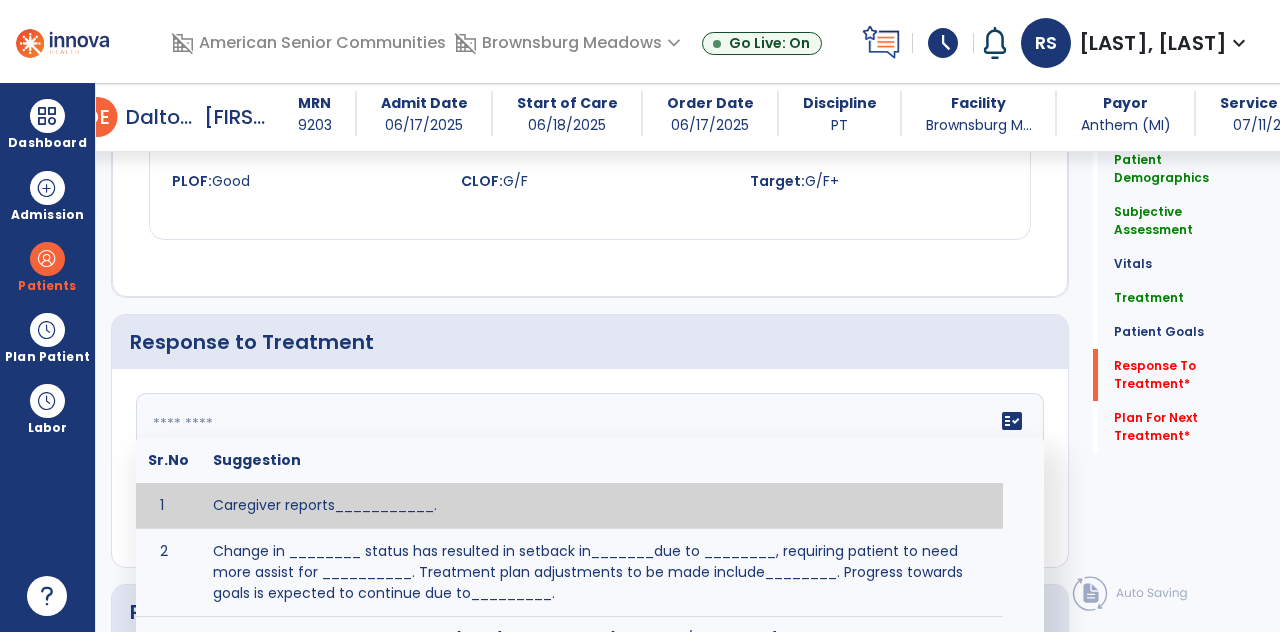 scroll, scrollTop: 89, scrollLeft: 0, axis: vertical 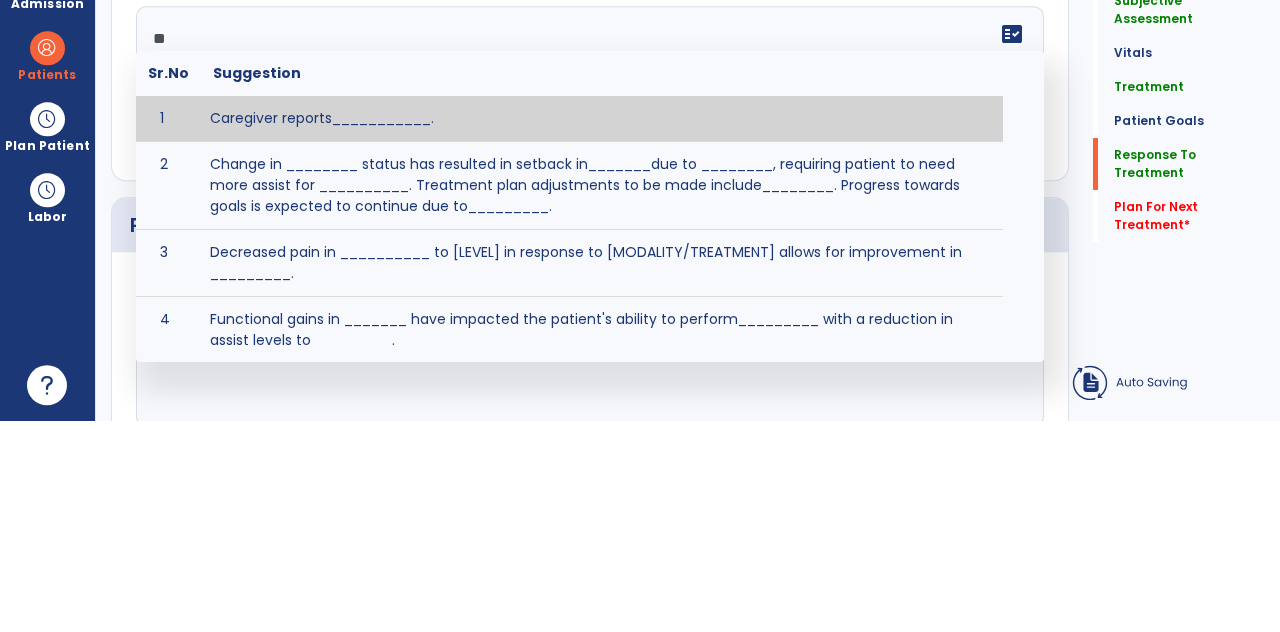type on "*" 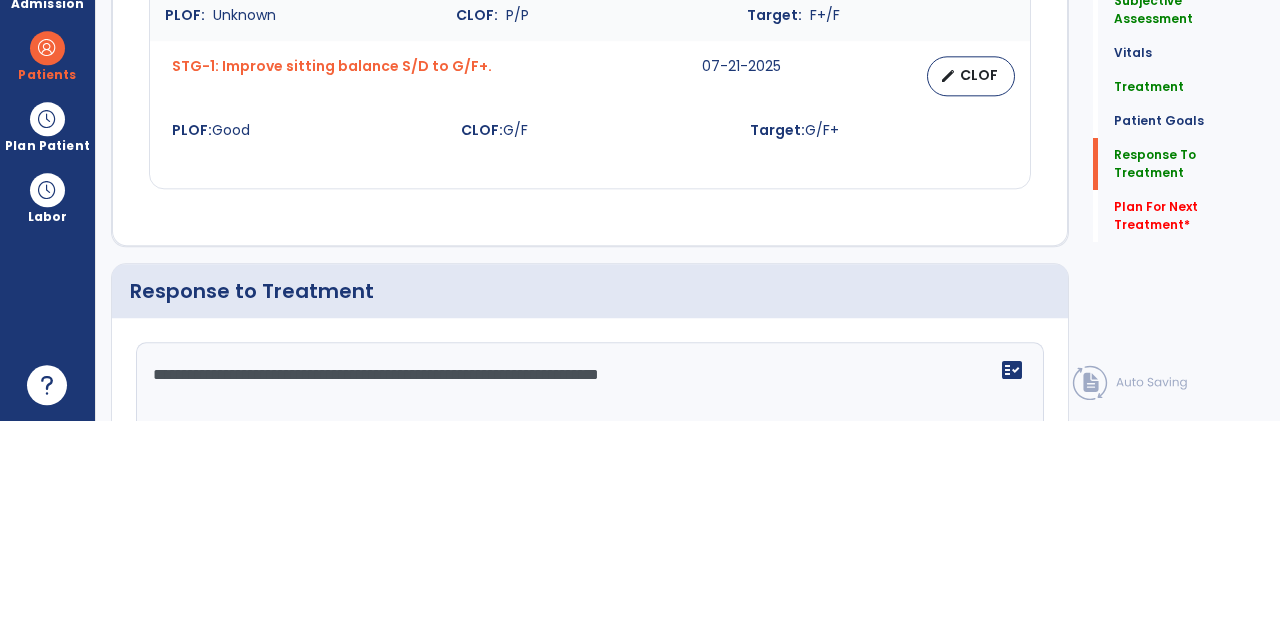 scroll, scrollTop: 3752, scrollLeft: 0, axis: vertical 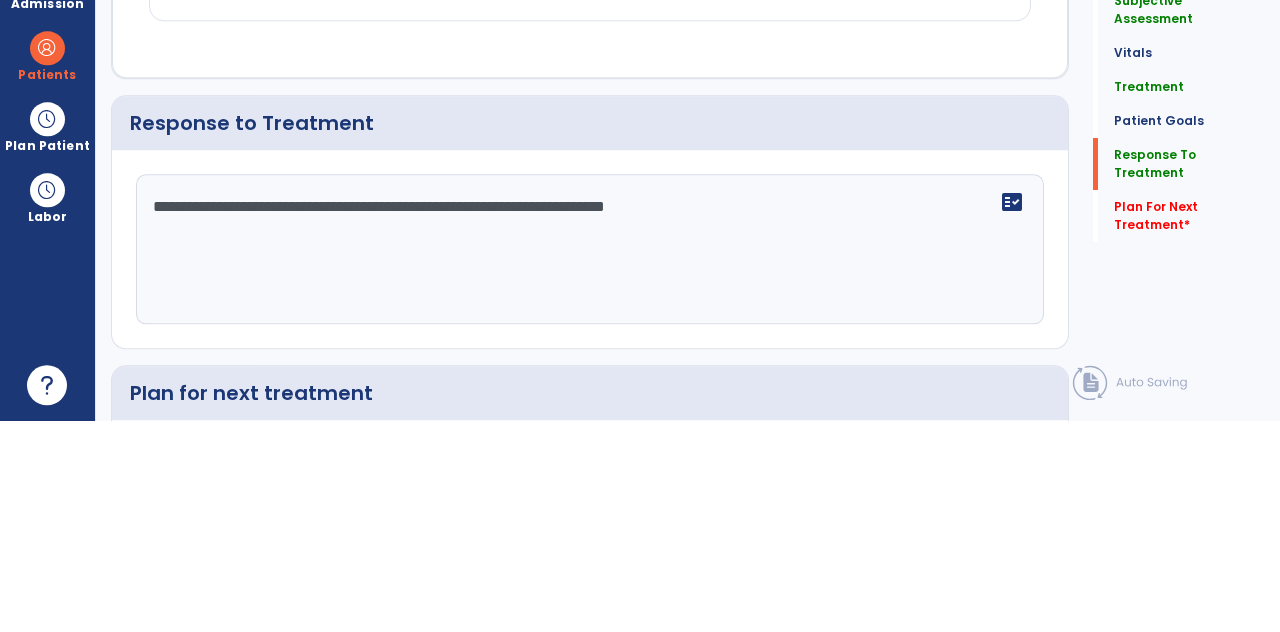 type on "**********" 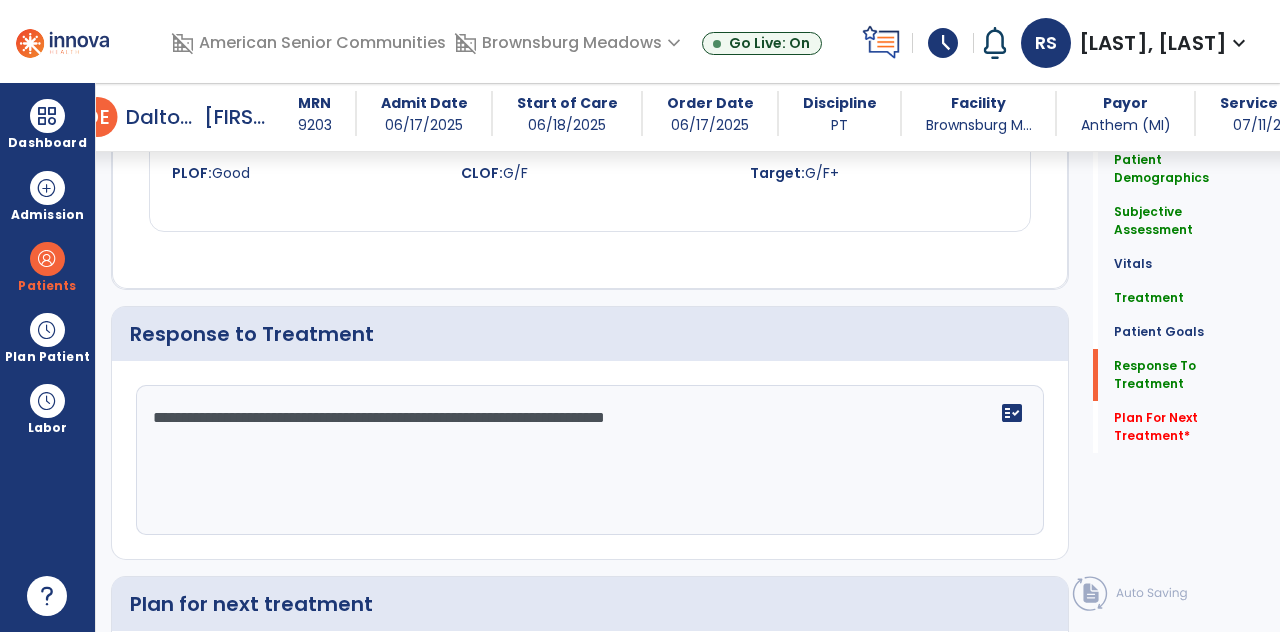click 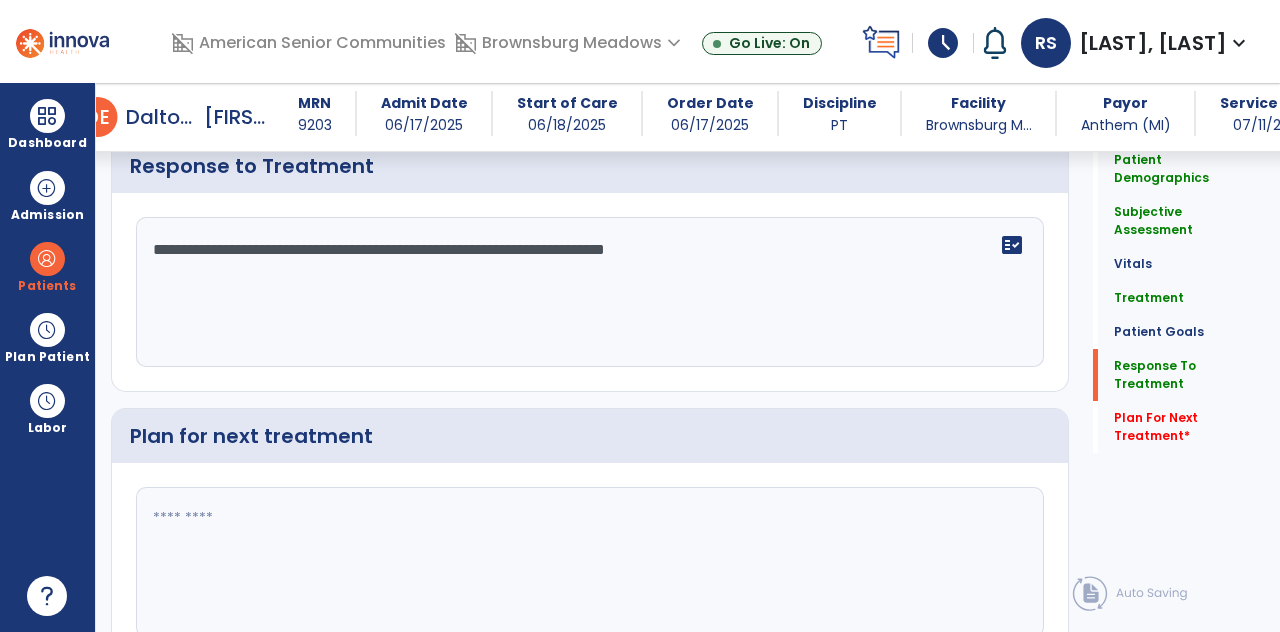 scroll, scrollTop: 3735, scrollLeft: 0, axis: vertical 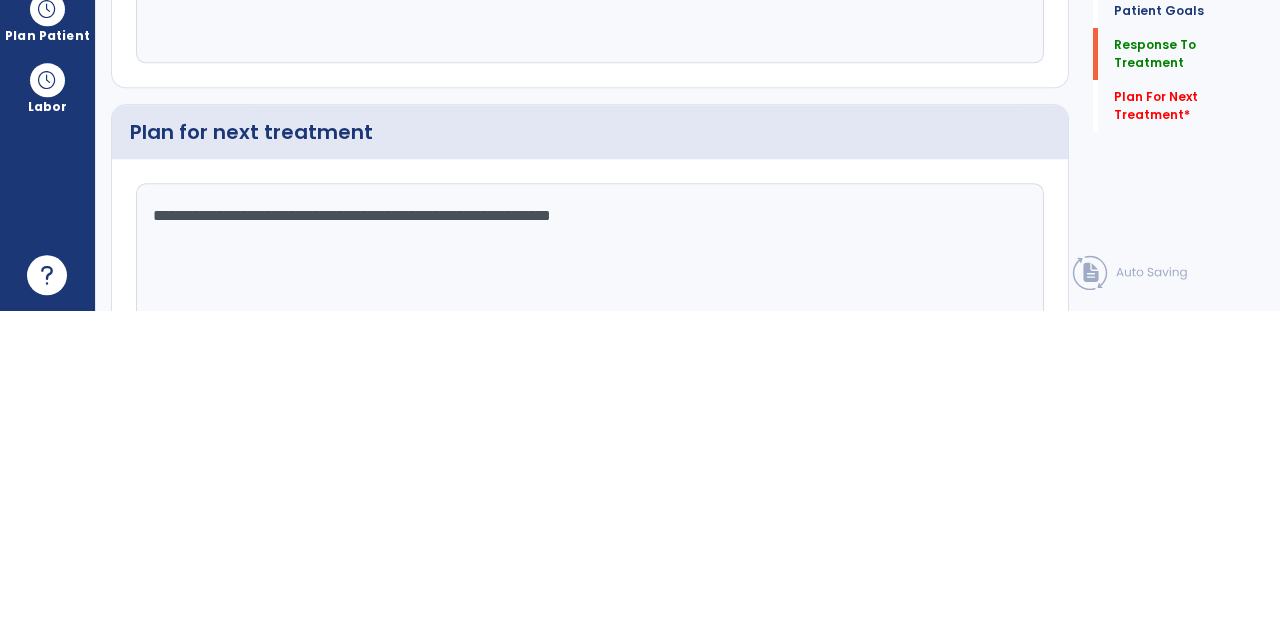 type on "**********" 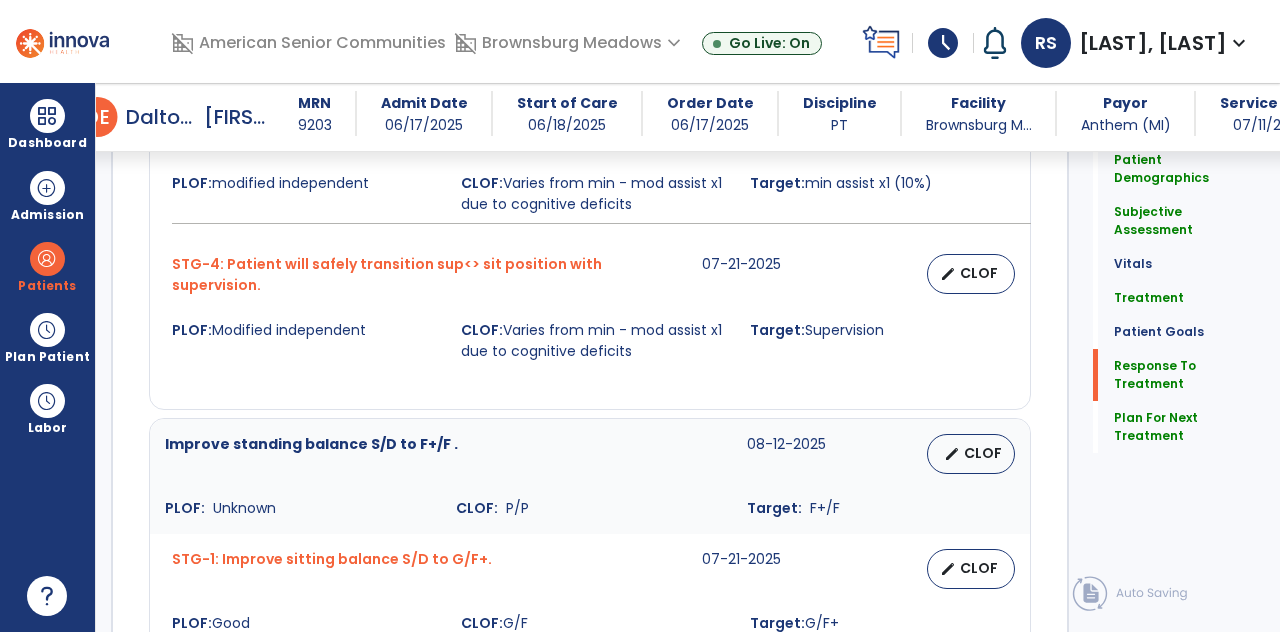 scroll, scrollTop: 3903, scrollLeft: 0, axis: vertical 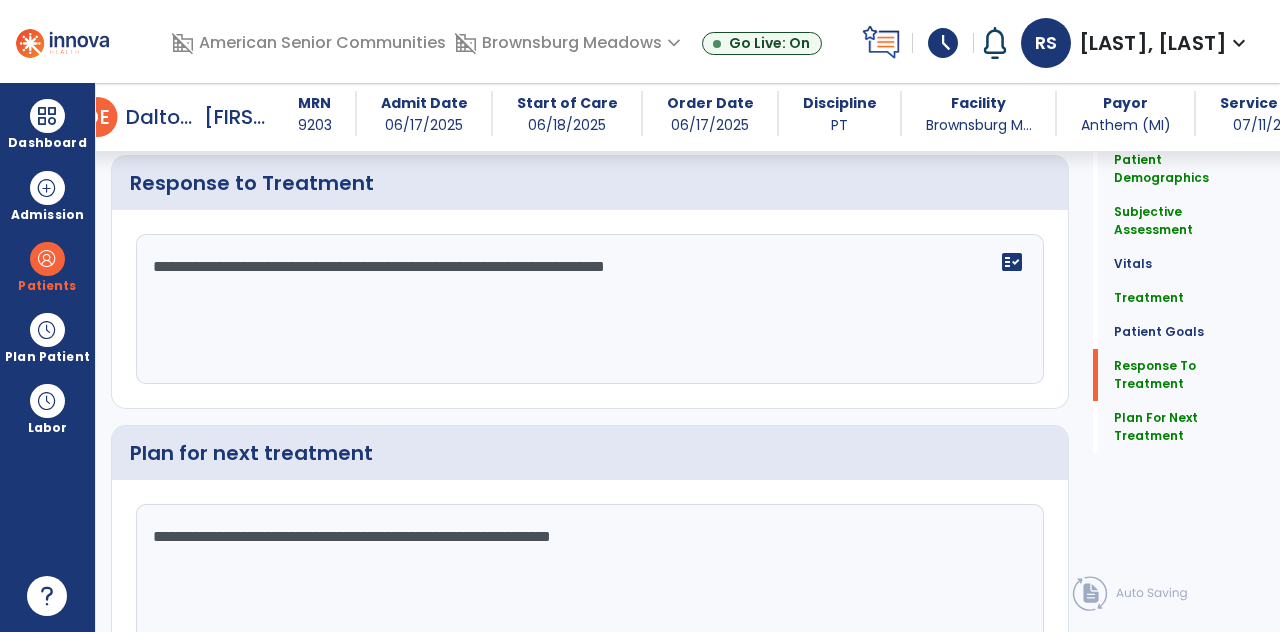 click on "chevron_right" 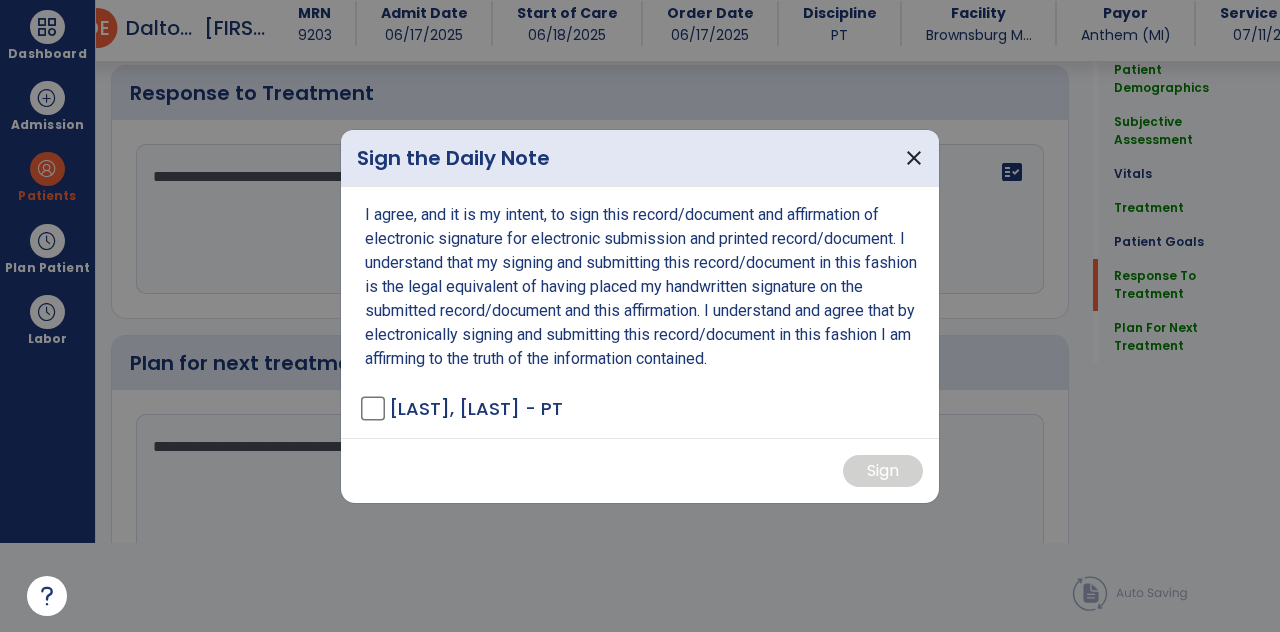 scroll, scrollTop: 0, scrollLeft: 0, axis: both 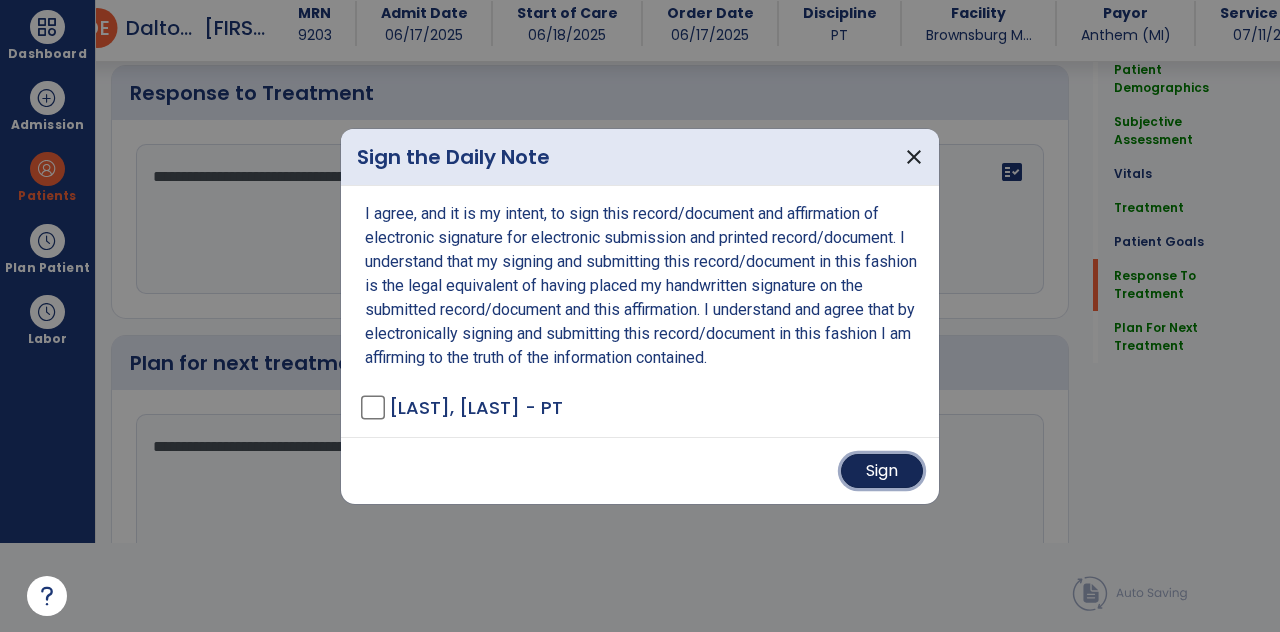 click on "Sign" at bounding box center (882, 471) 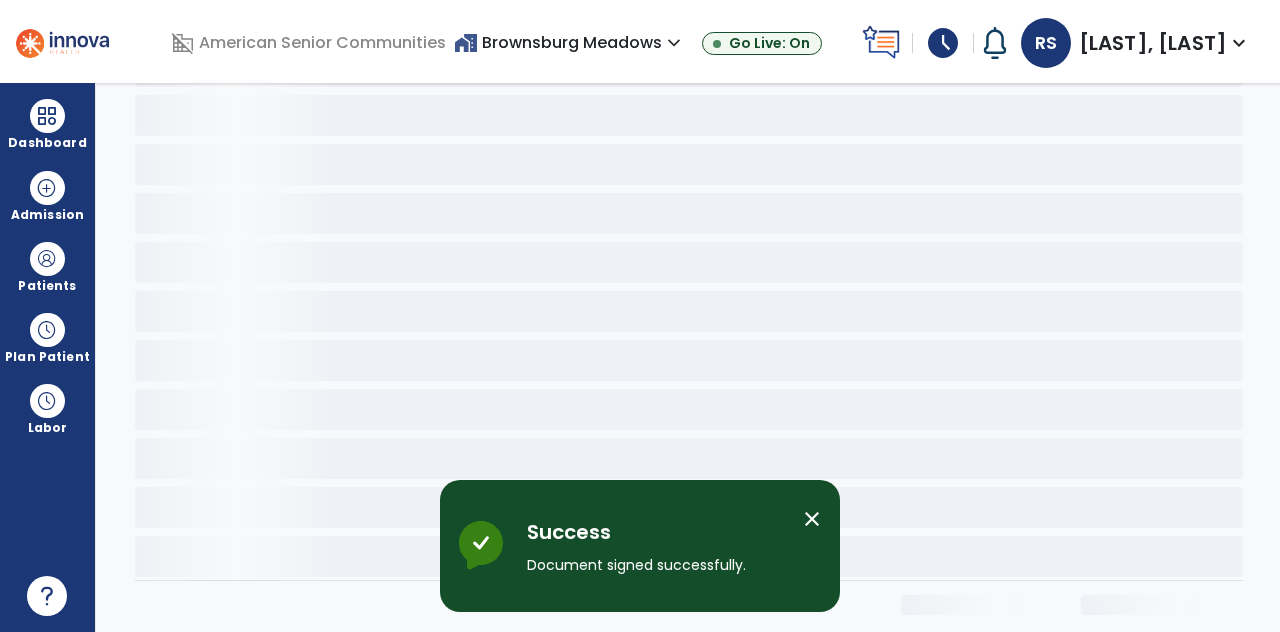 scroll, scrollTop: 0, scrollLeft: 0, axis: both 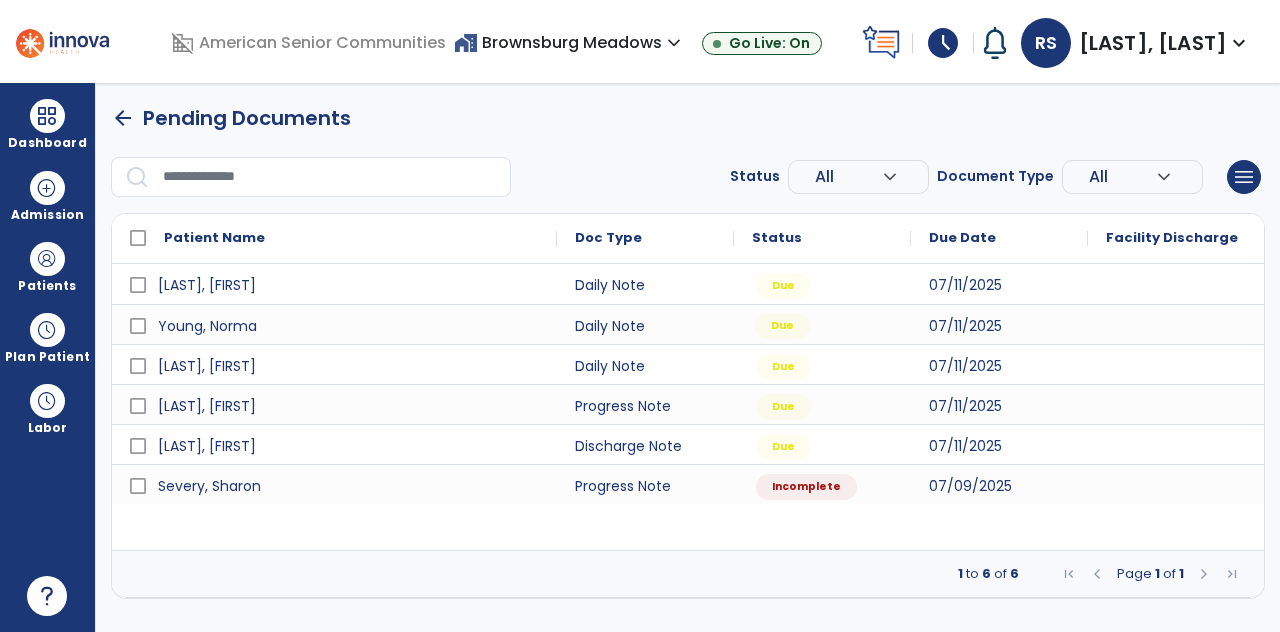 click on "Due" at bounding box center (782, 326) 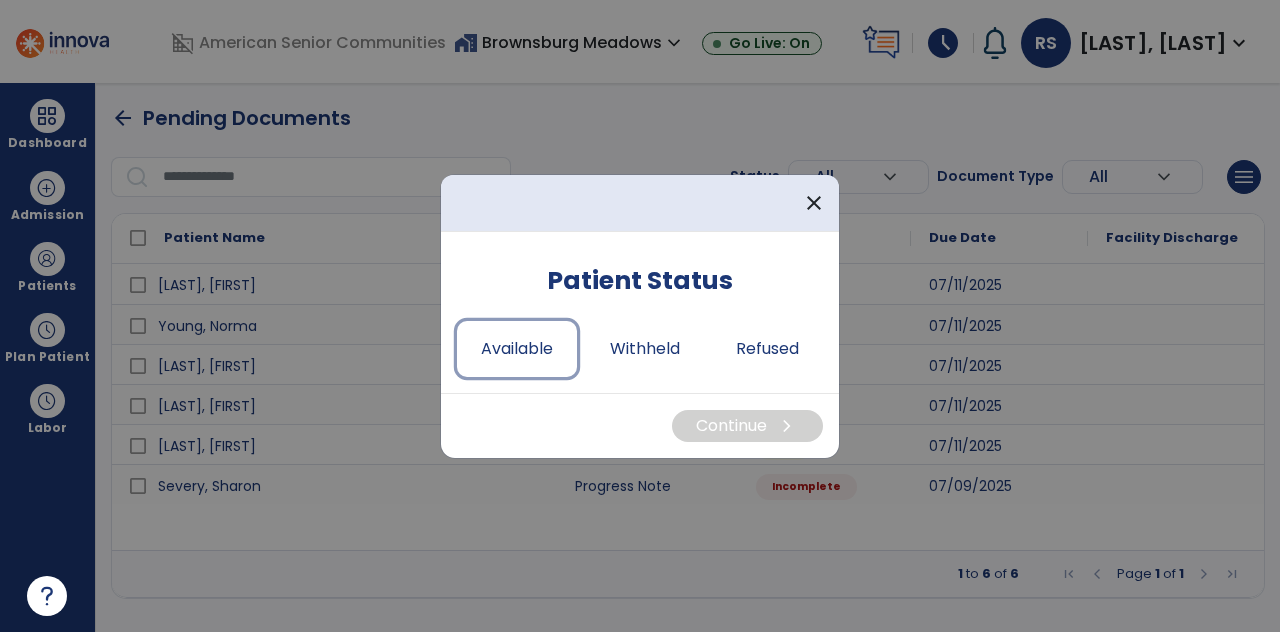 click on "Available" at bounding box center [517, 349] 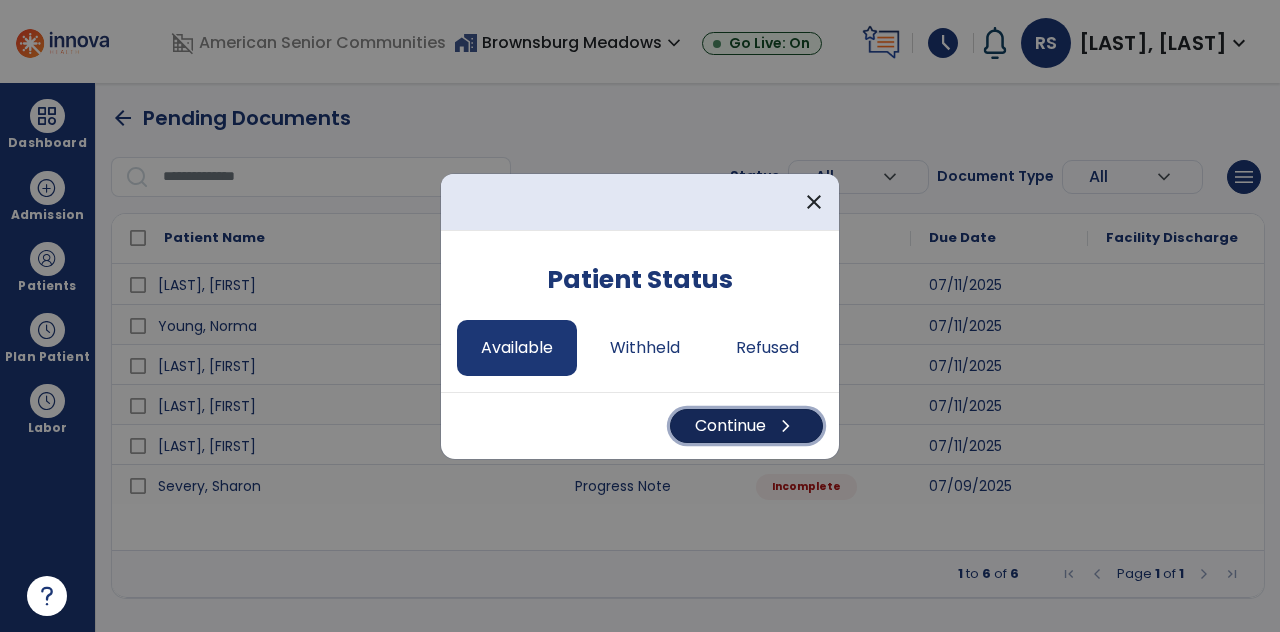 click on "Continue   chevron_right" at bounding box center [746, 426] 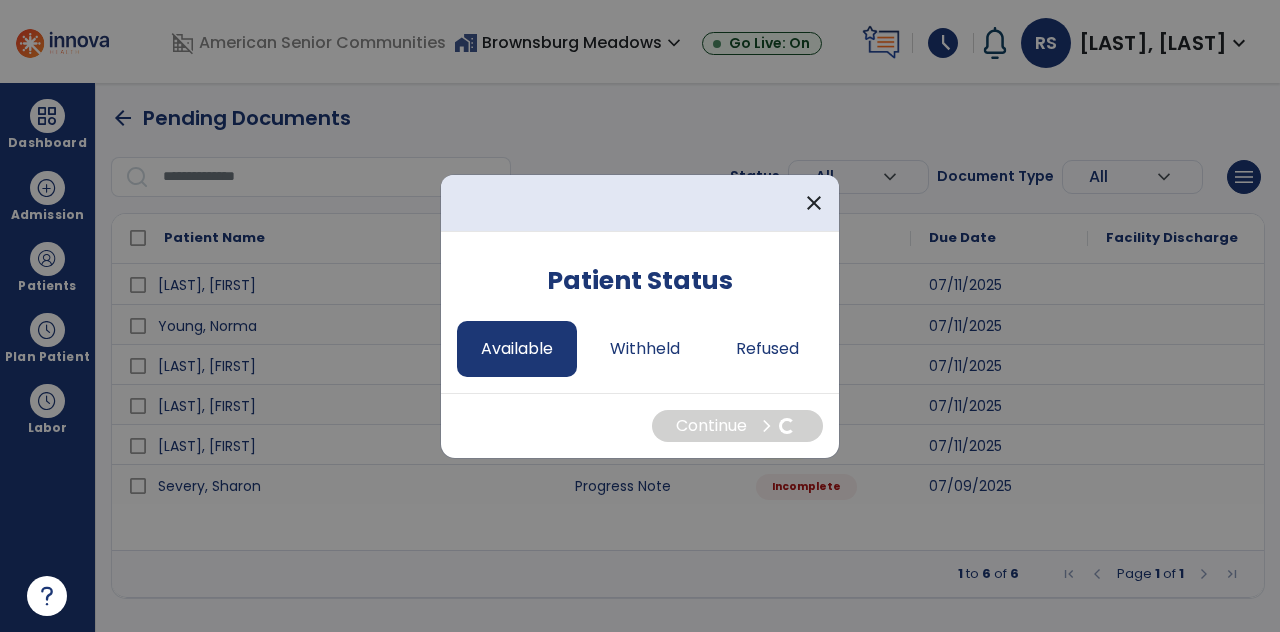 select on "*" 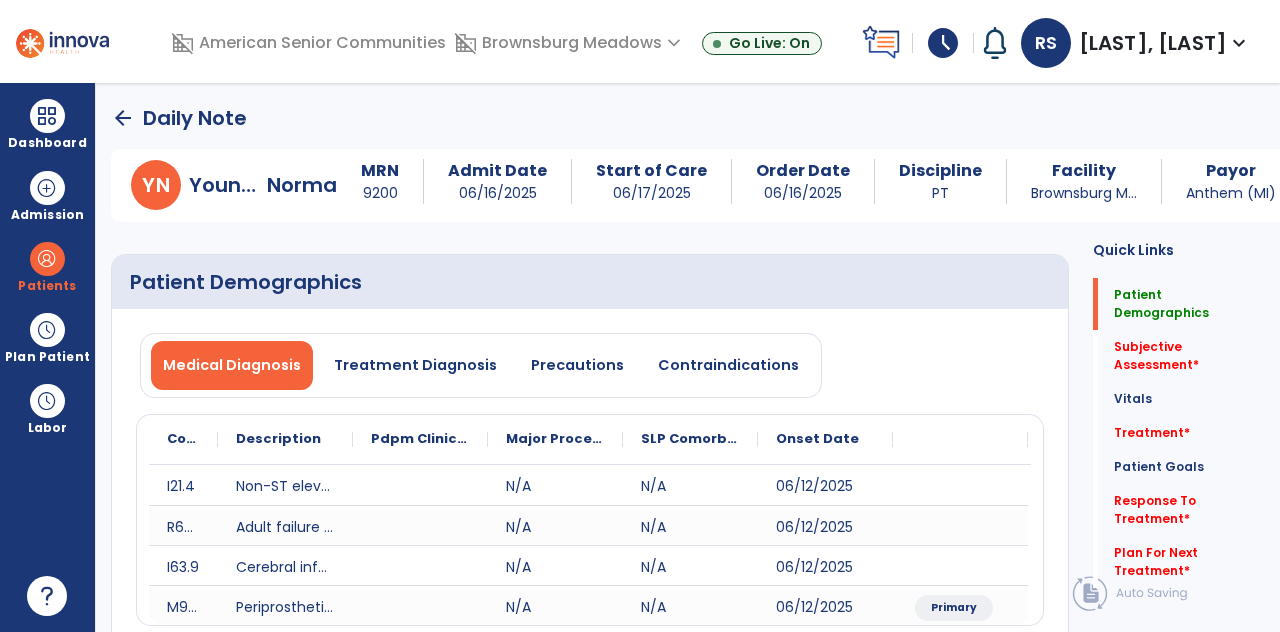 click on "Subjective Assessment   *" 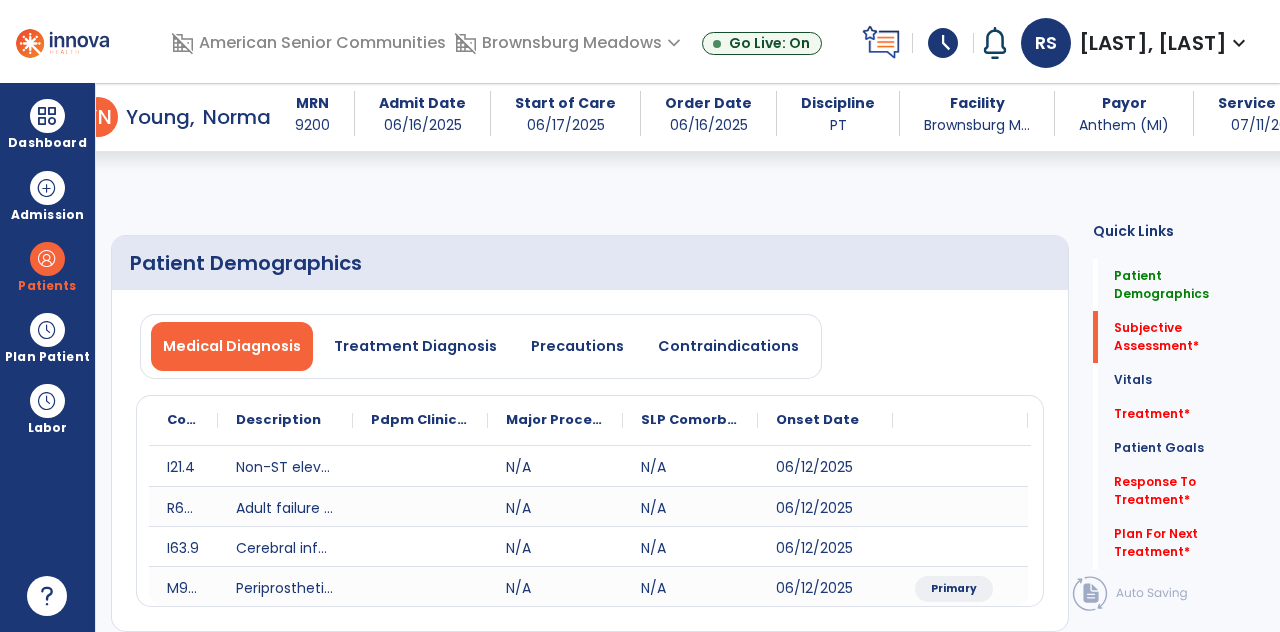scroll, scrollTop: 222, scrollLeft: 0, axis: vertical 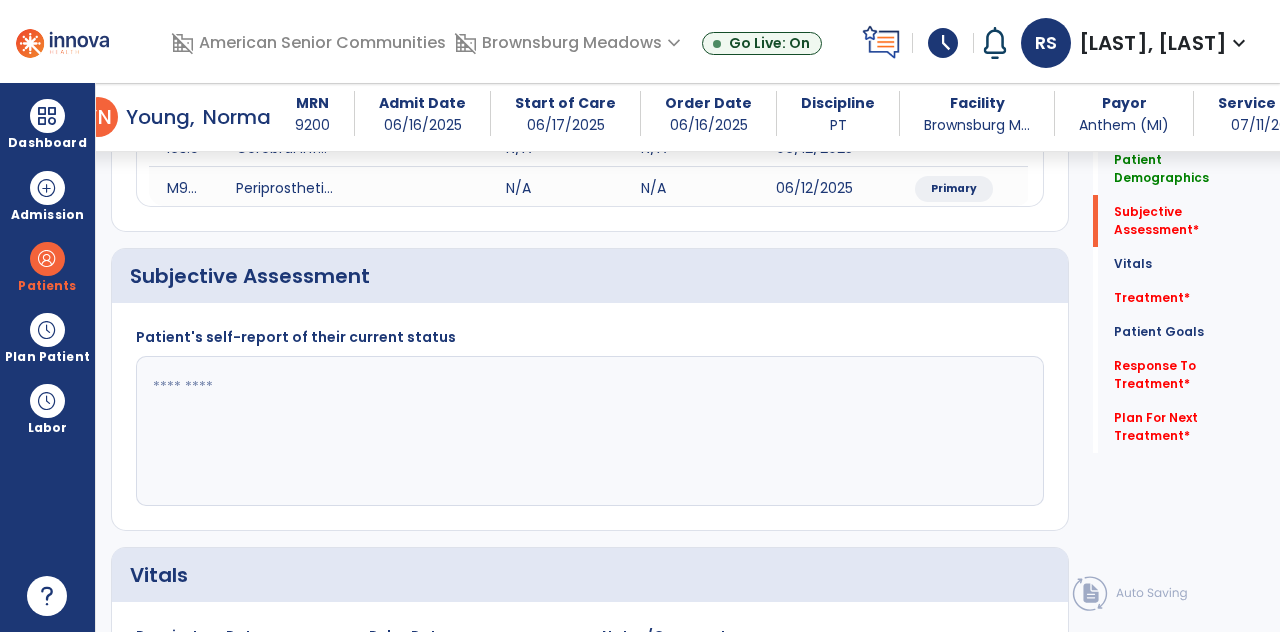 click 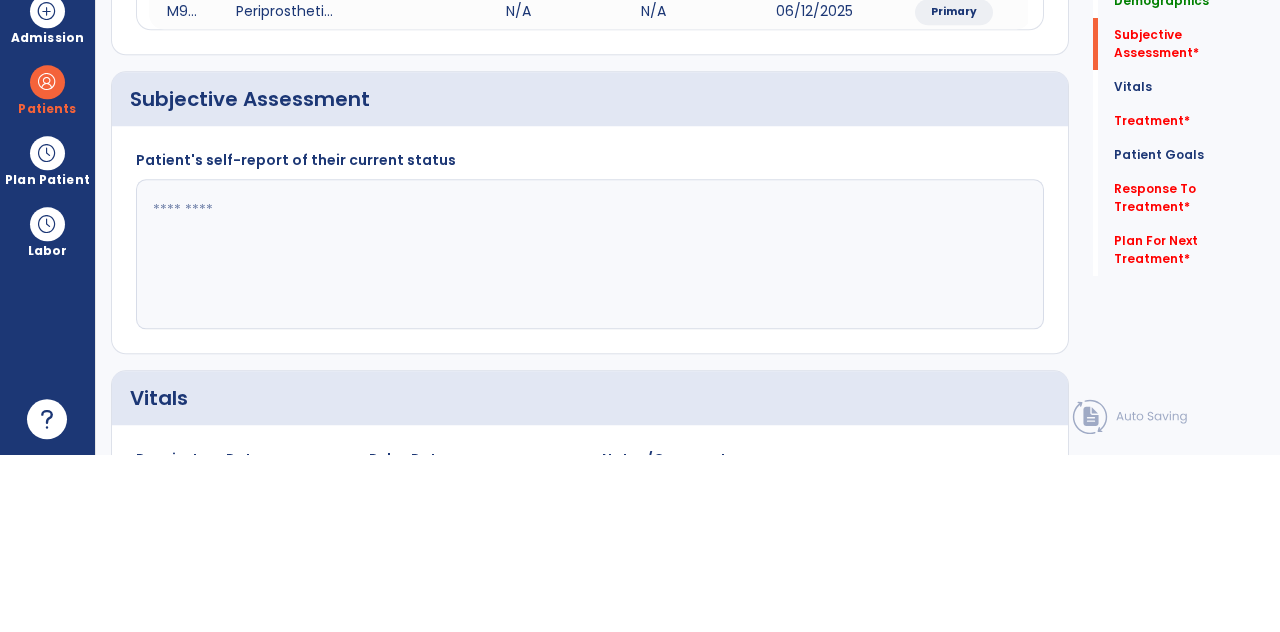 scroll, scrollTop: 89, scrollLeft: 0, axis: vertical 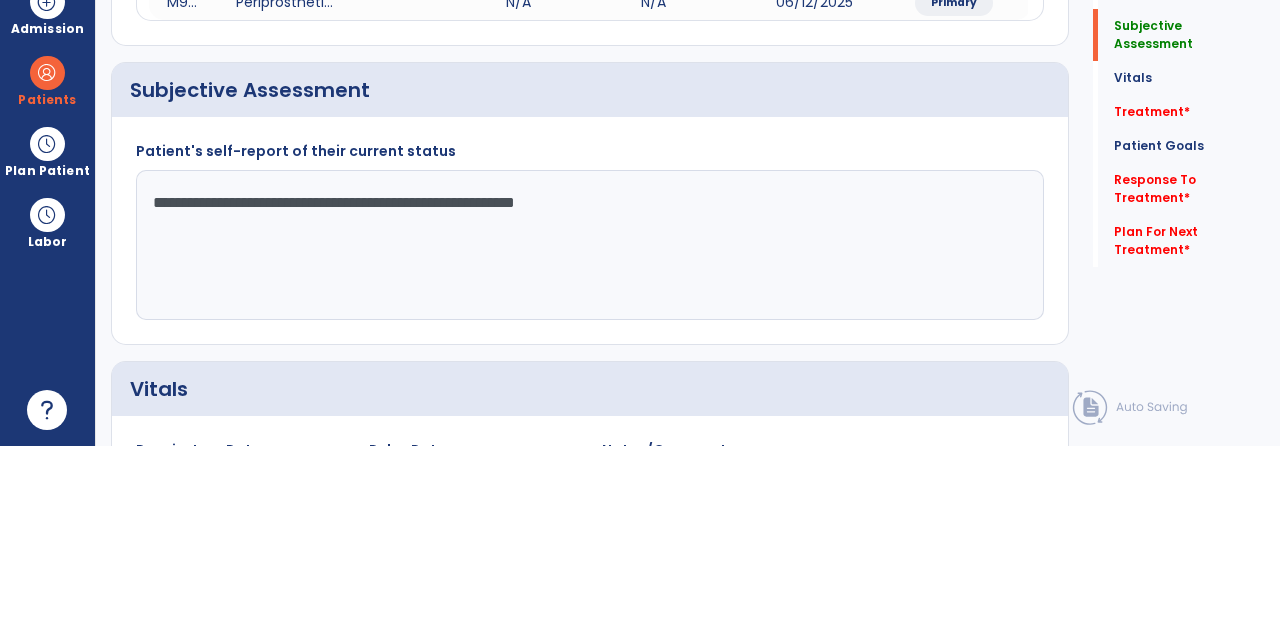 type on "**********" 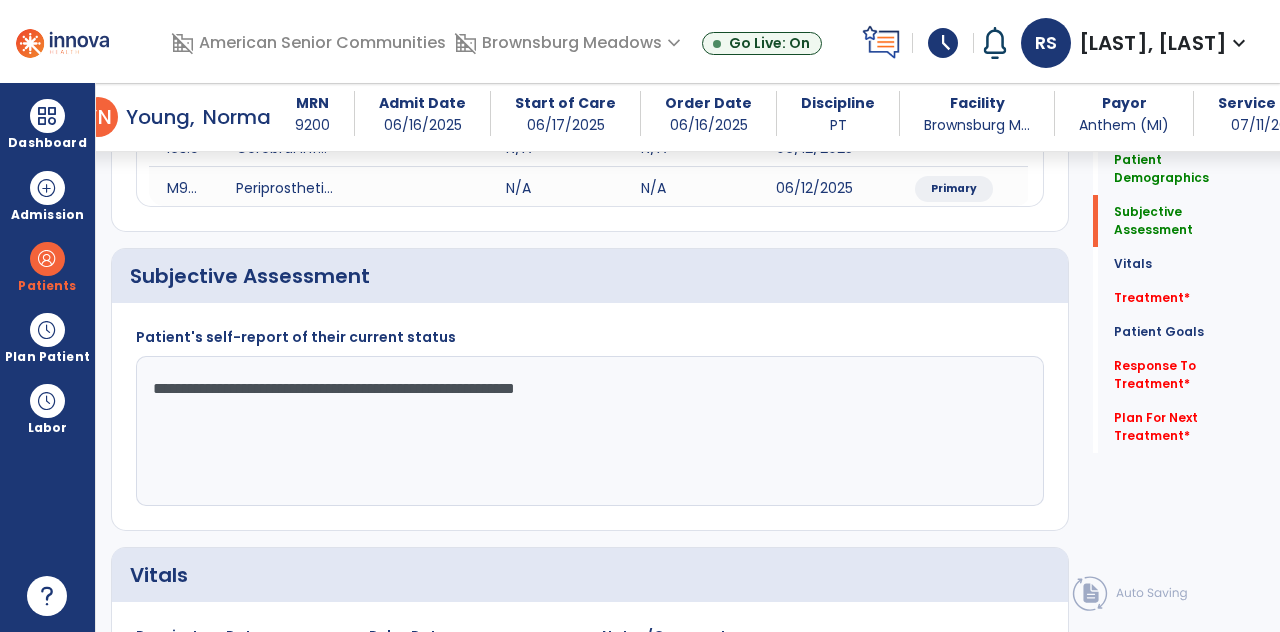 click on "Treatment   *" 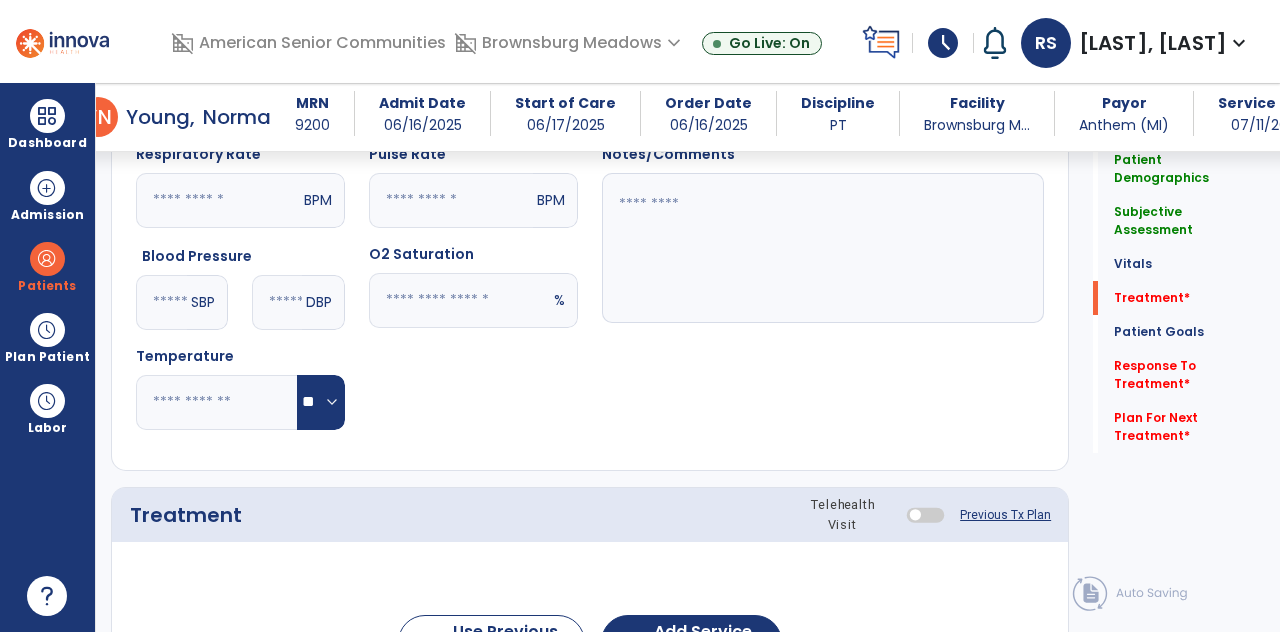 scroll, scrollTop: 1088, scrollLeft: 0, axis: vertical 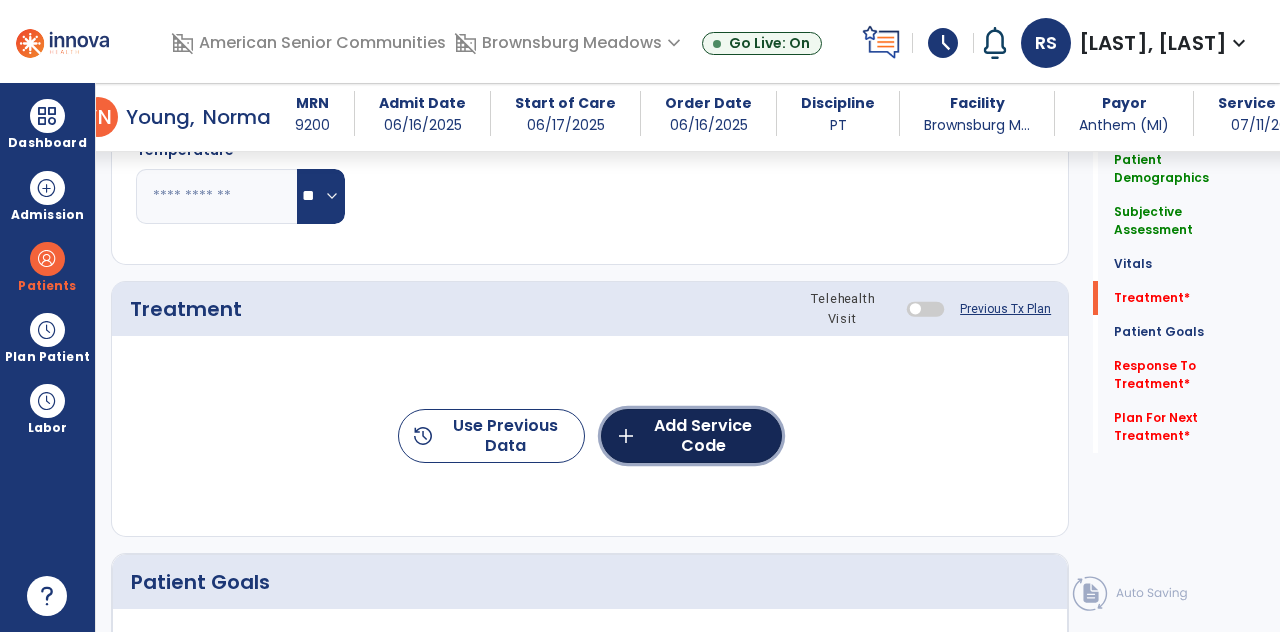 click on "add  Add Service Code" 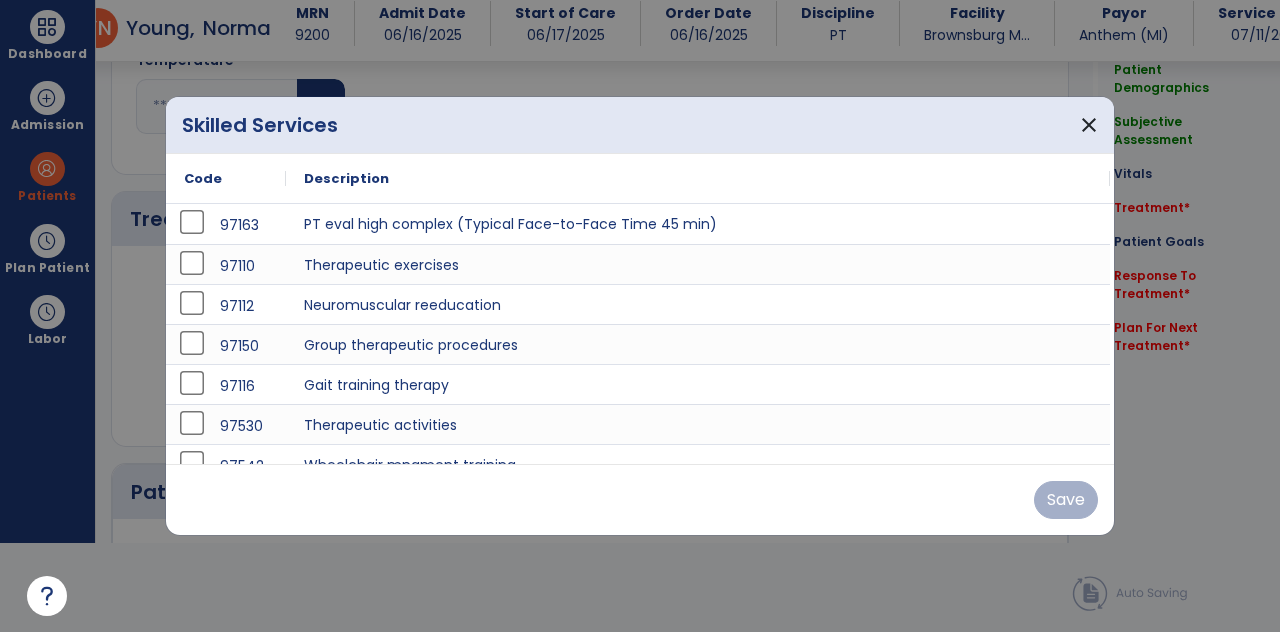 scroll, scrollTop: 0, scrollLeft: 0, axis: both 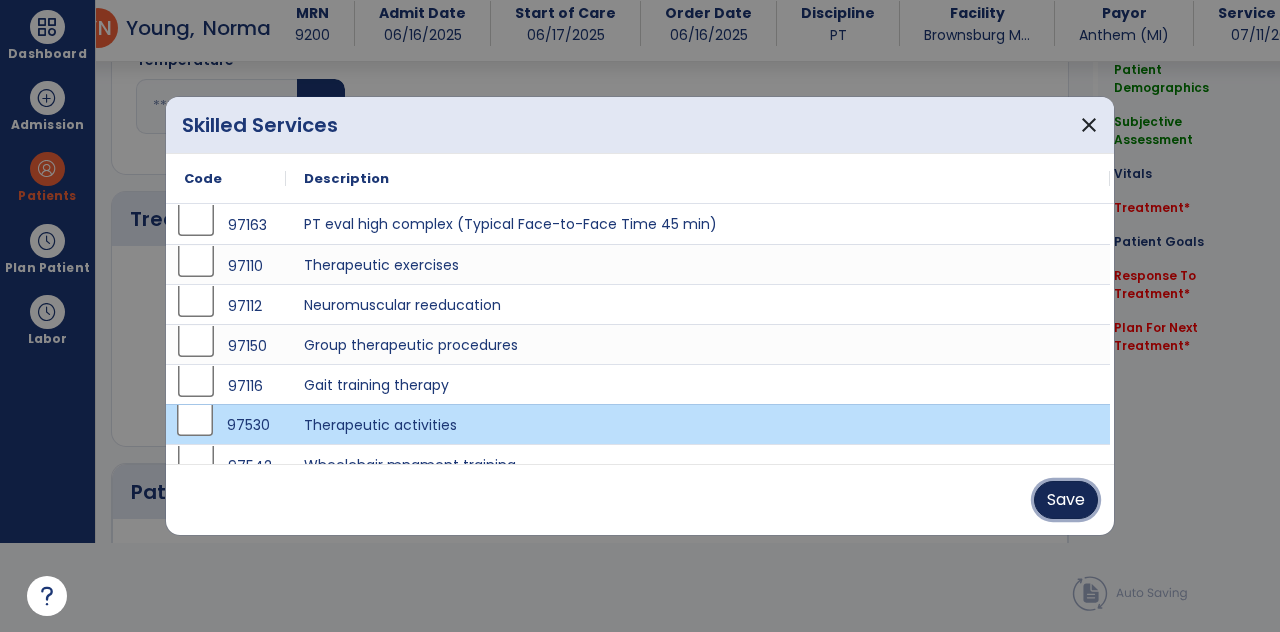click on "Save" at bounding box center (1066, 500) 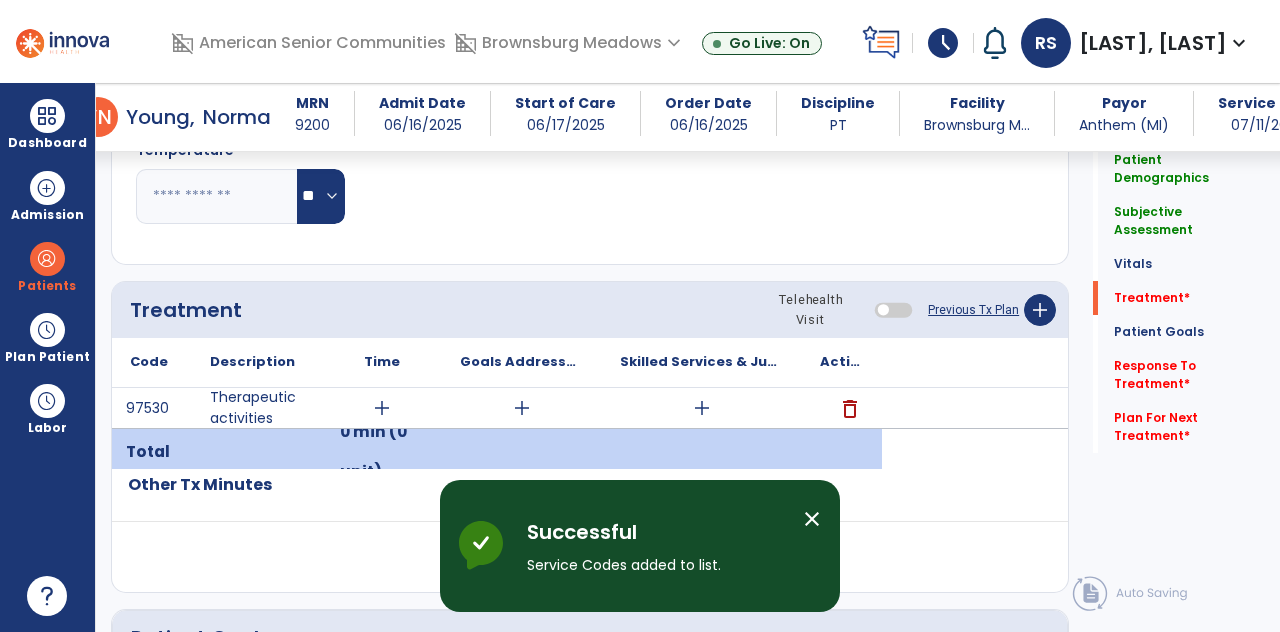 scroll, scrollTop: 89, scrollLeft: 0, axis: vertical 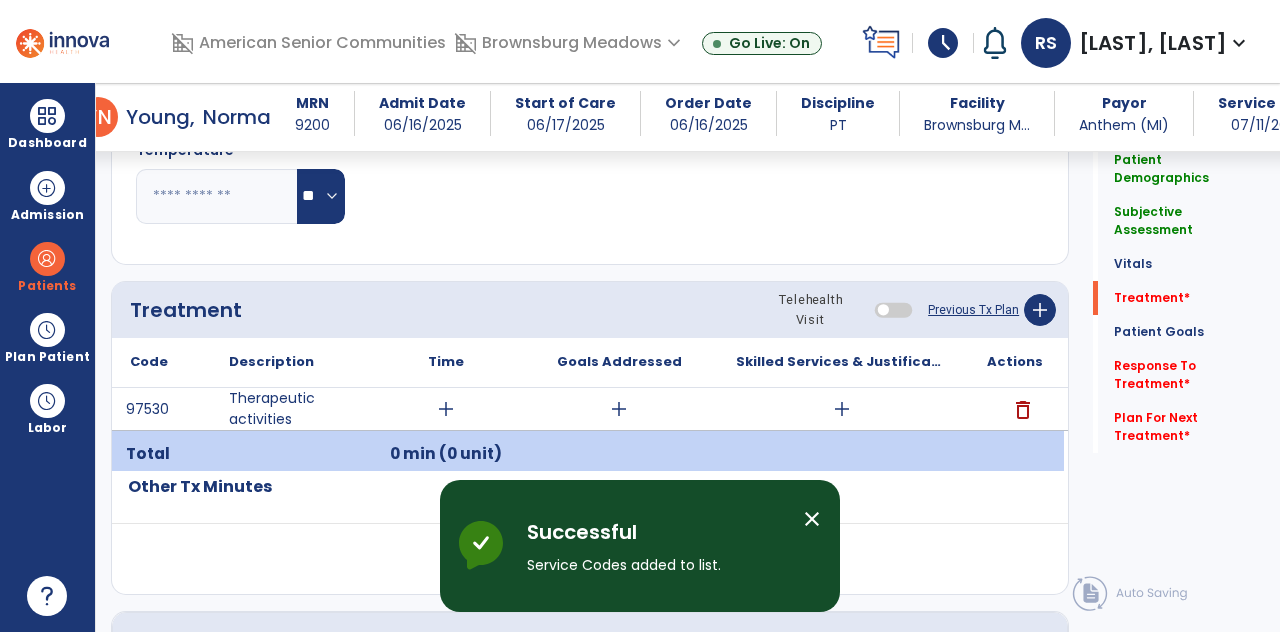 click on "add" at bounding box center (446, 409) 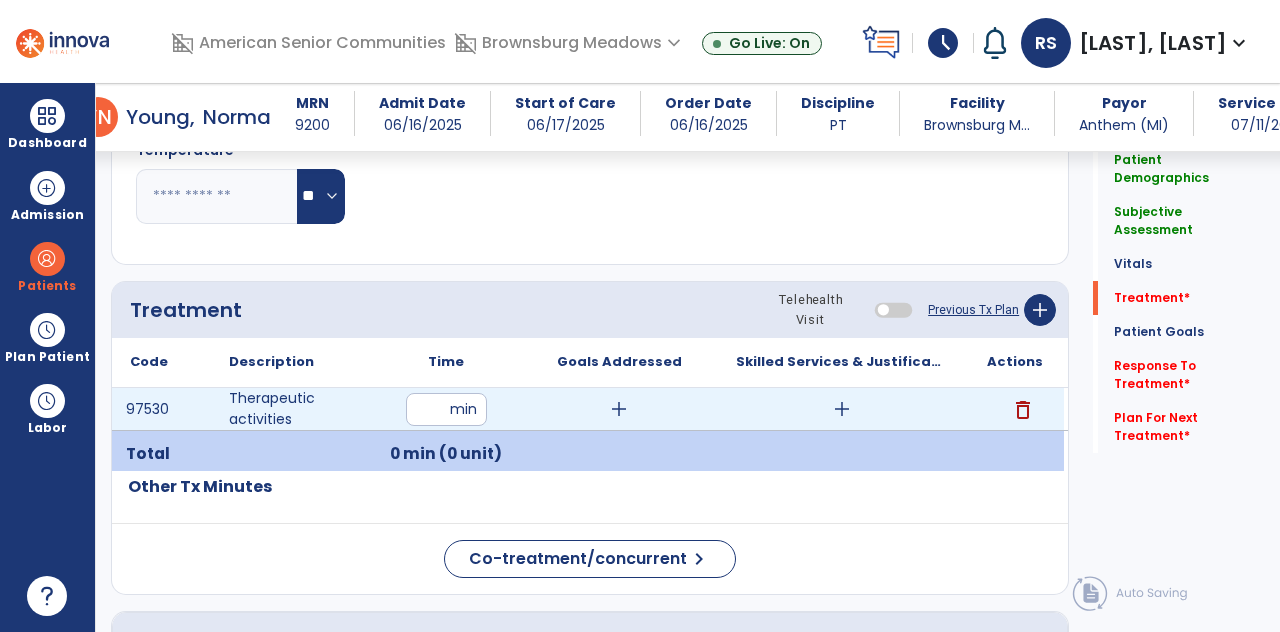 scroll, scrollTop: 89, scrollLeft: 0, axis: vertical 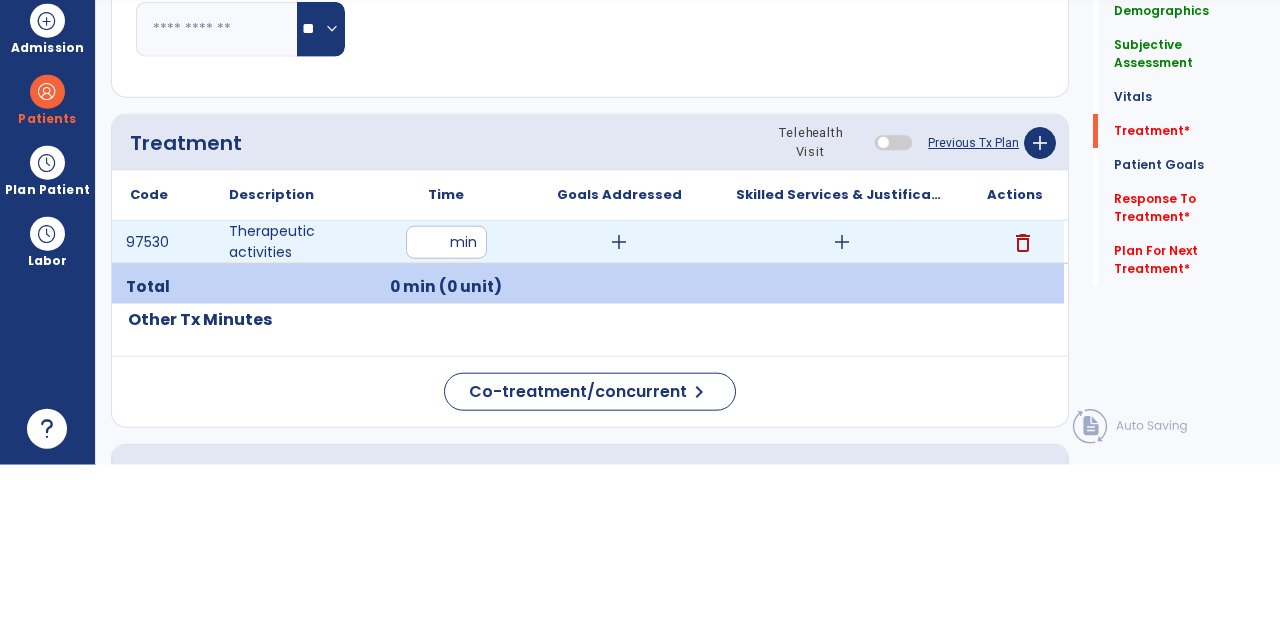 type on "**" 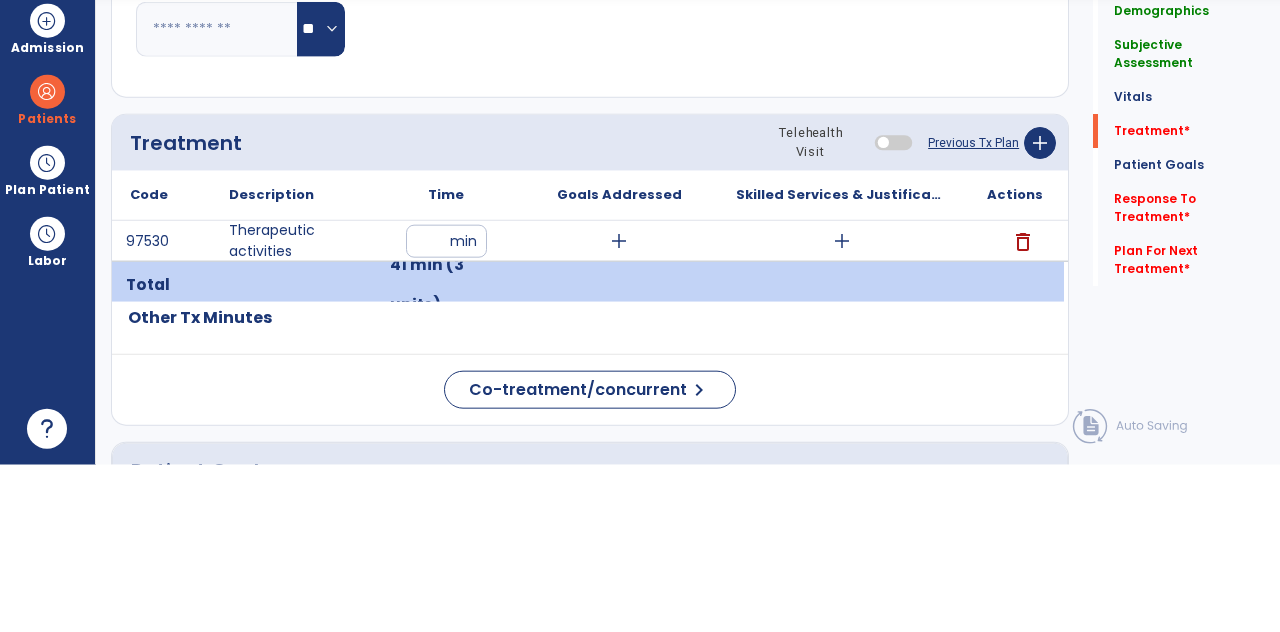 scroll, scrollTop: 89, scrollLeft: 0, axis: vertical 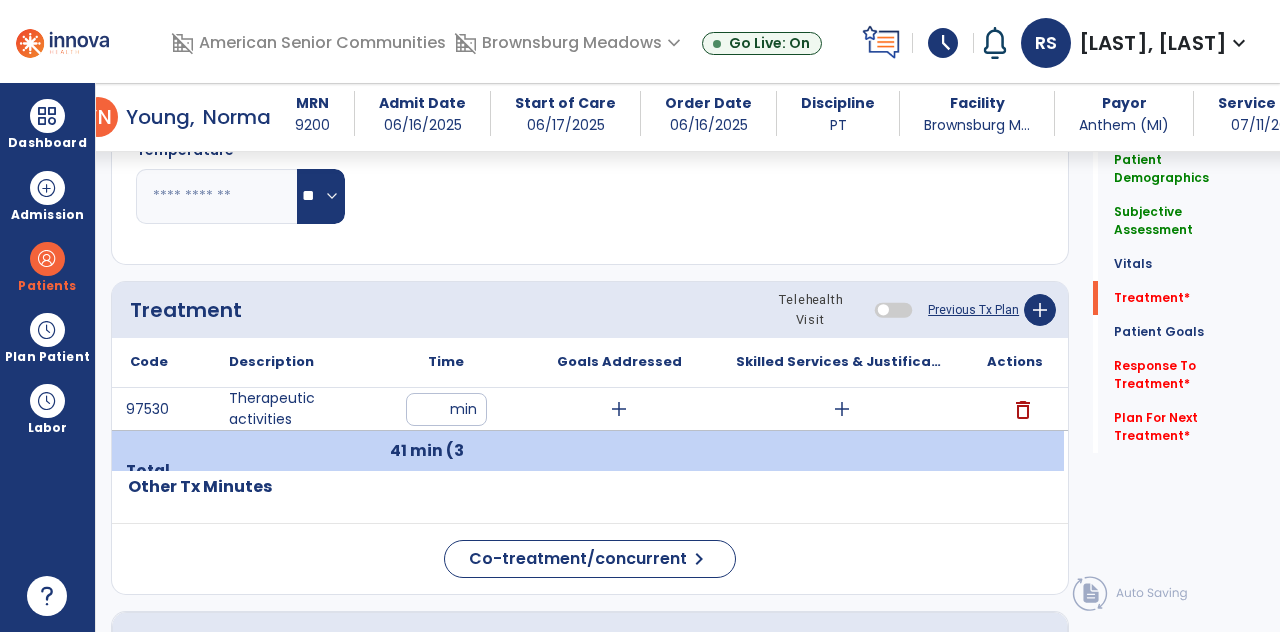 click on "add" at bounding box center (619, 409) 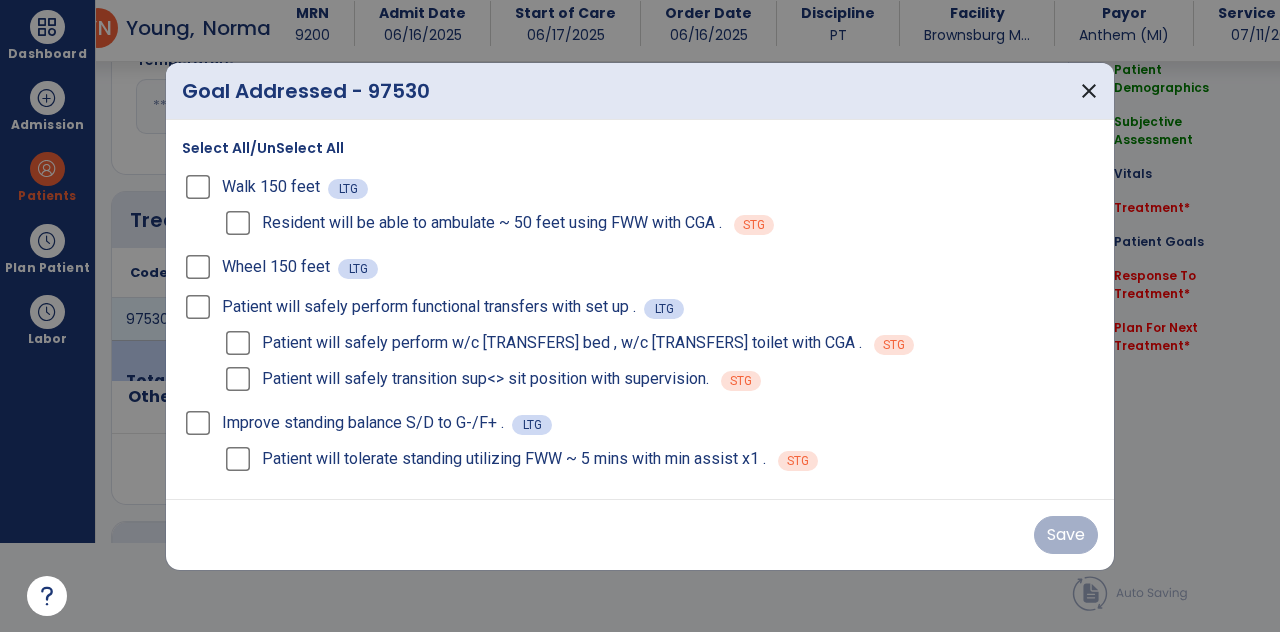 scroll, scrollTop: 0, scrollLeft: 0, axis: both 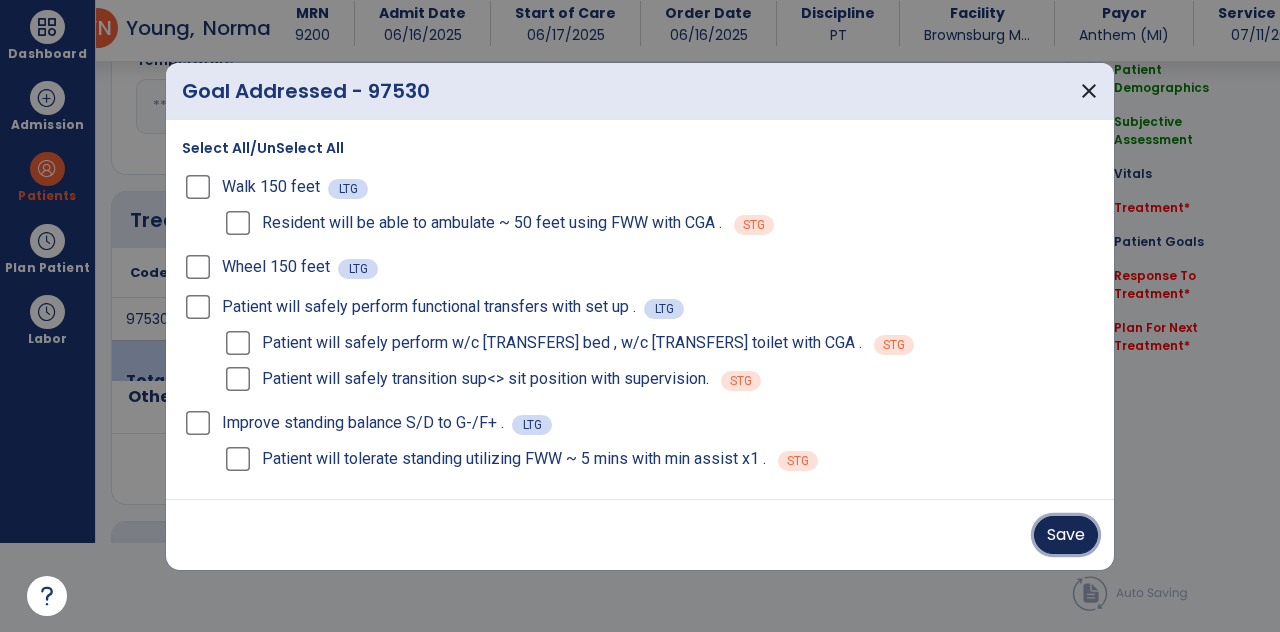 click on "Save" at bounding box center [1066, 535] 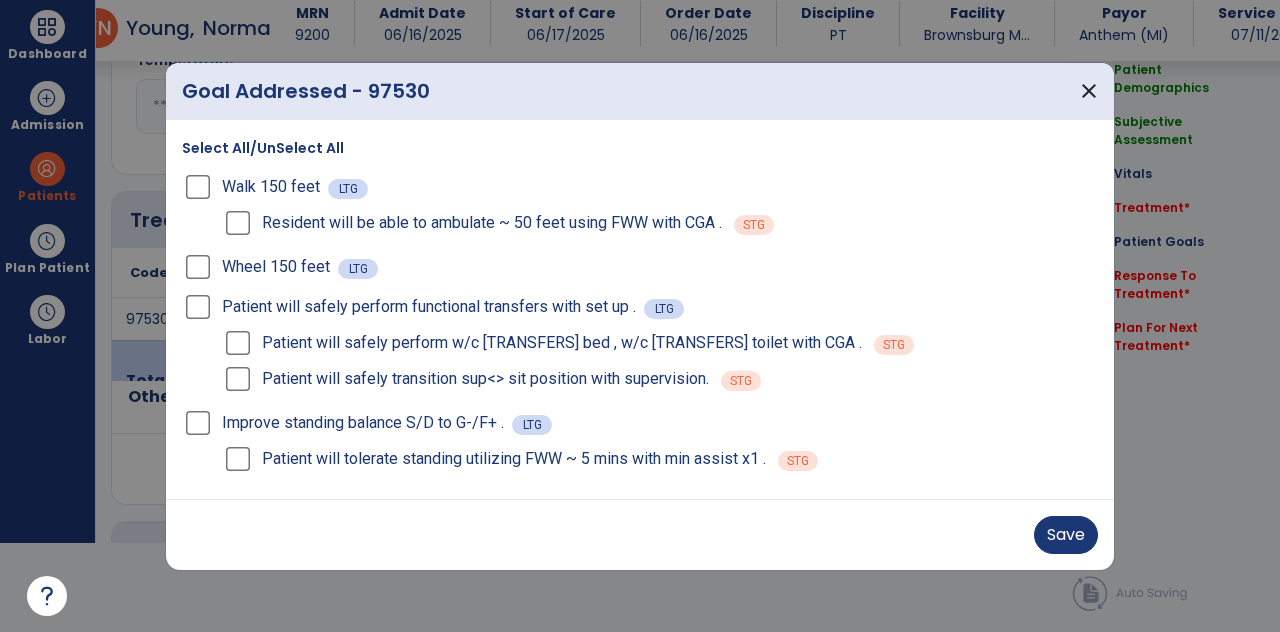 scroll, scrollTop: 89, scrollLeft: 0, axis: vertical 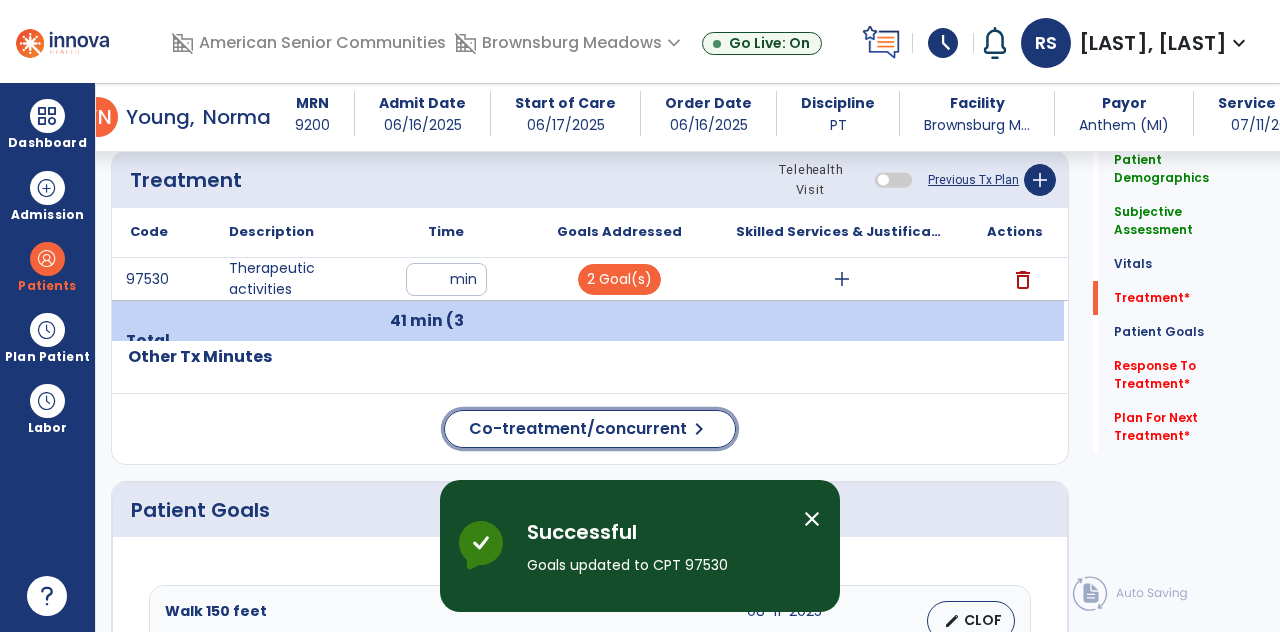 click on "Co-treatment/concurrent  chevron_right" 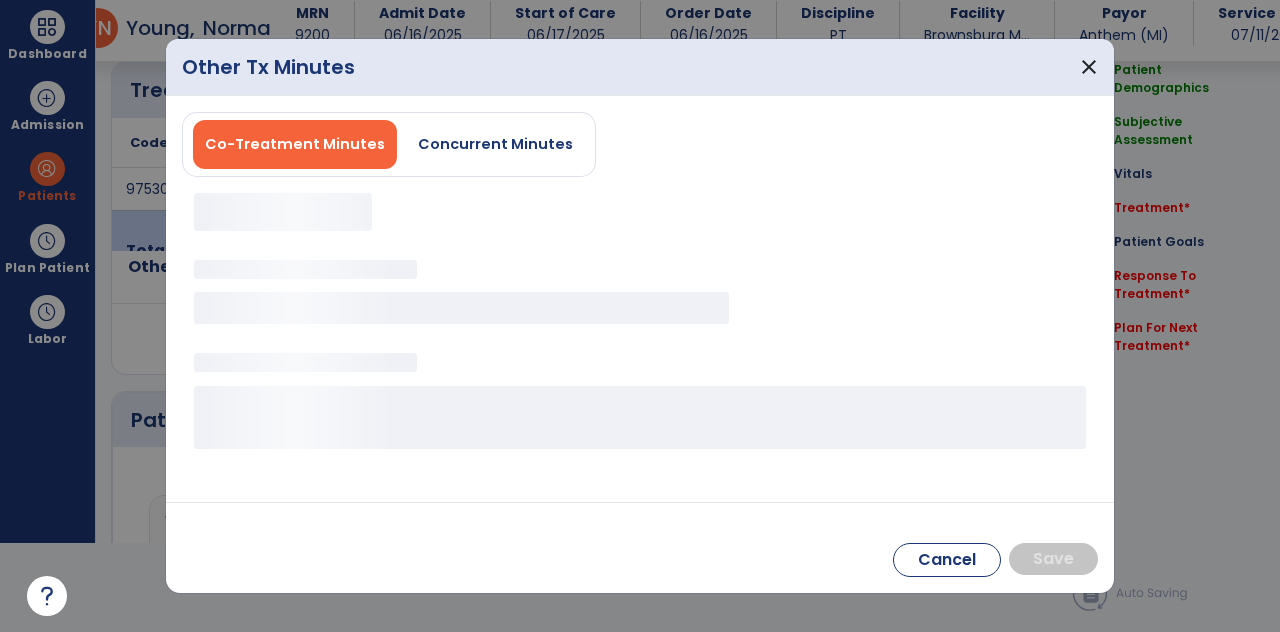 scroll, scrollTop: 0, scrollLeft: 0, axis: both 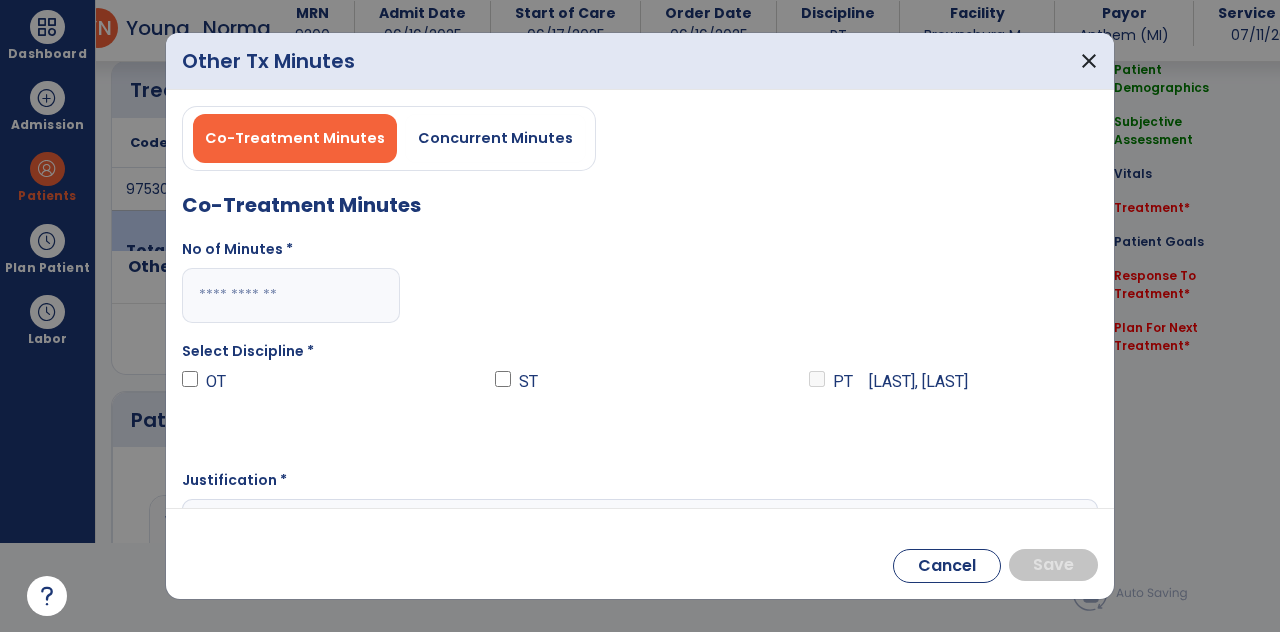 click on "Concurrent Minutes" at bounding box center [495, 138] 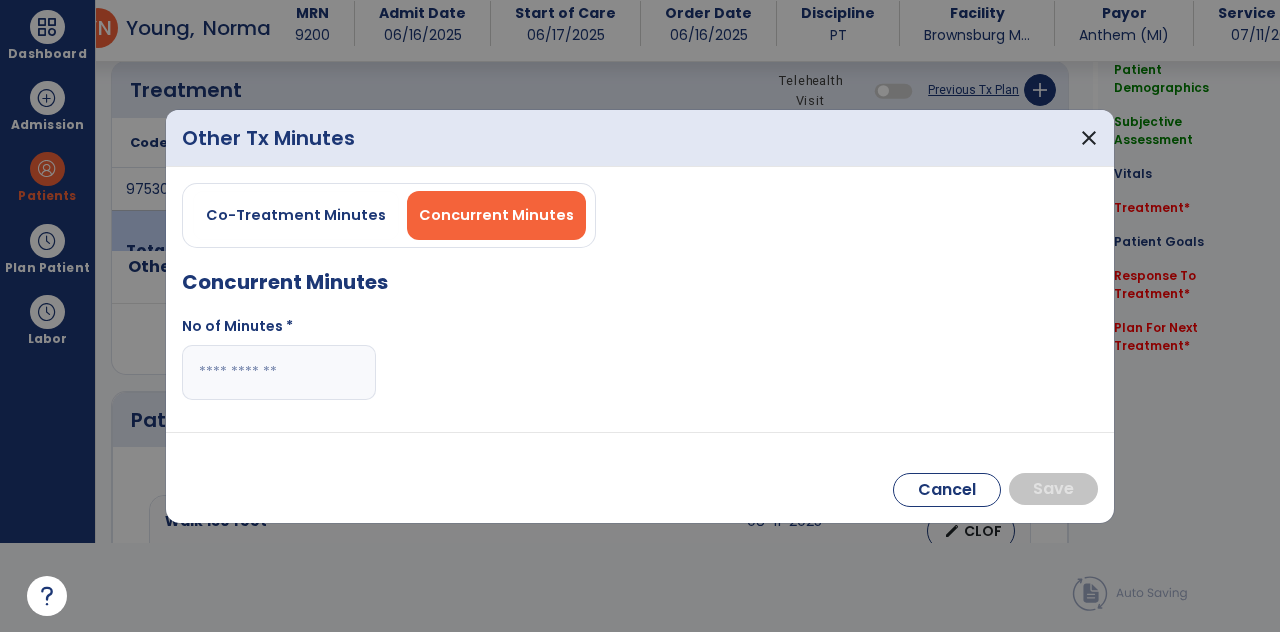 click at bounding box center [279, 372] 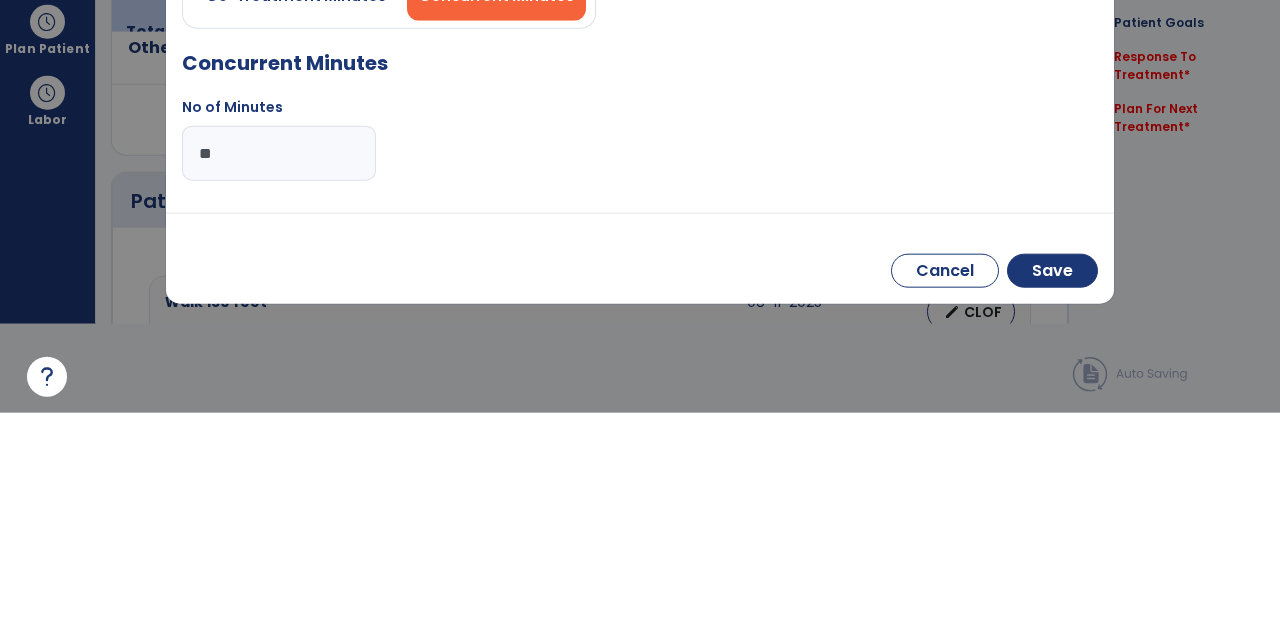 type on "**" 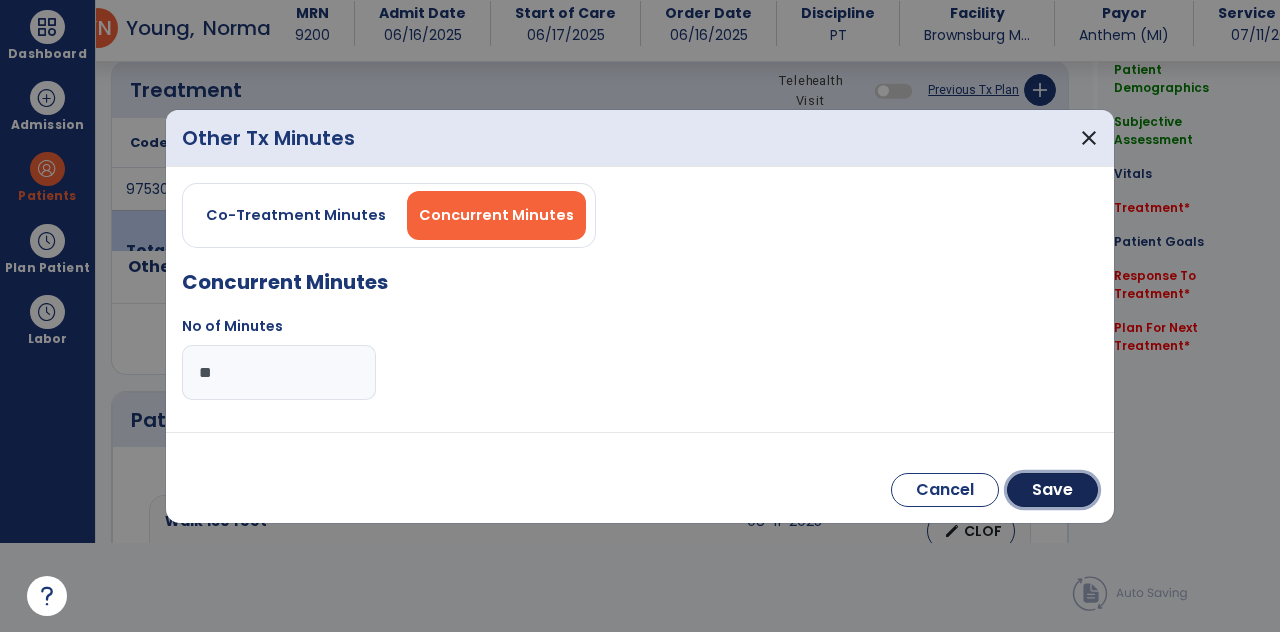 click on "Save" at bounding box center (1052, 490) 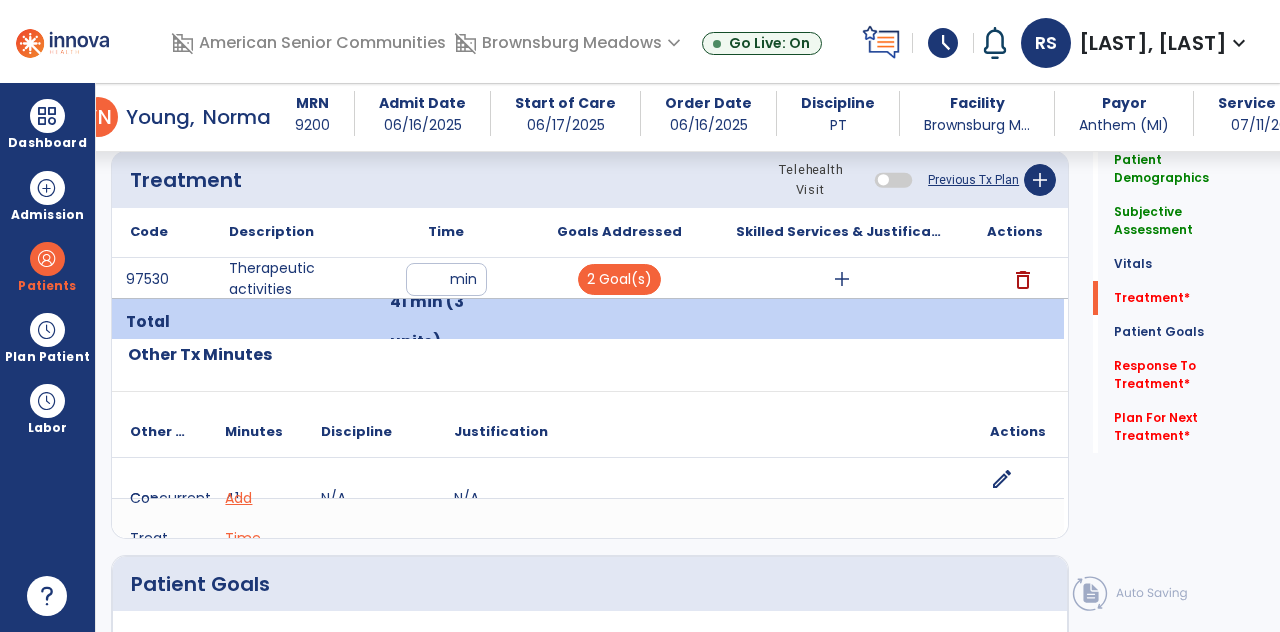 scroll, scrollTop: 89, scrollLeft: 0, axis: vertical 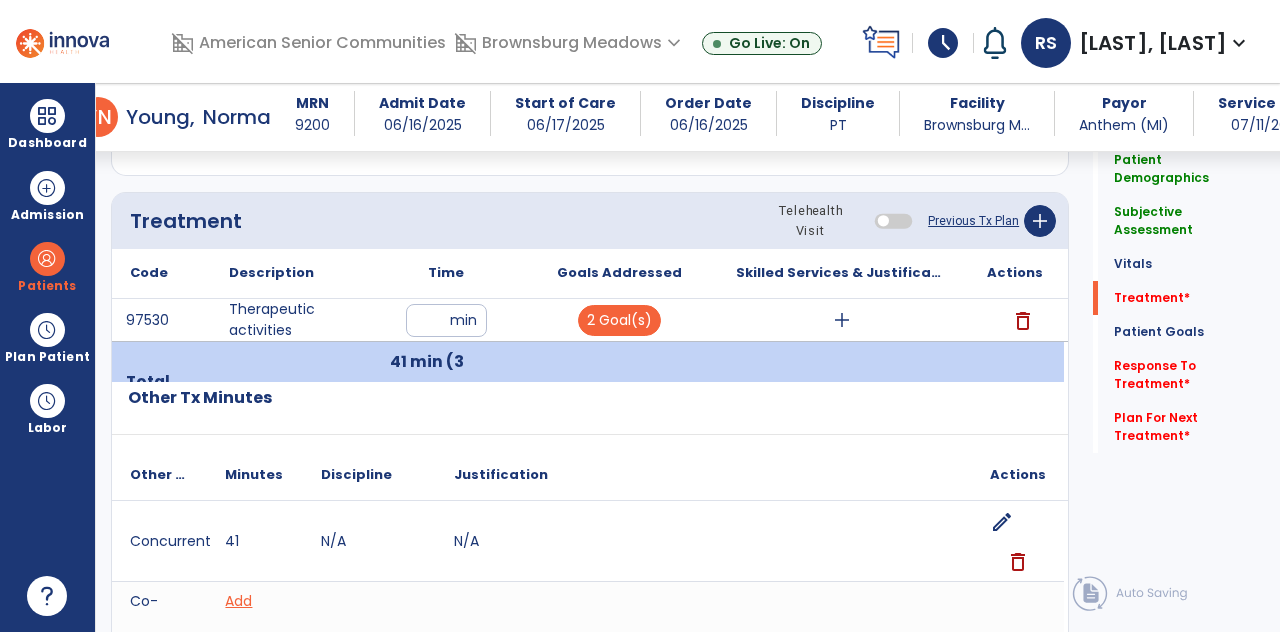 click on "add" at bounding box center (842, 320) 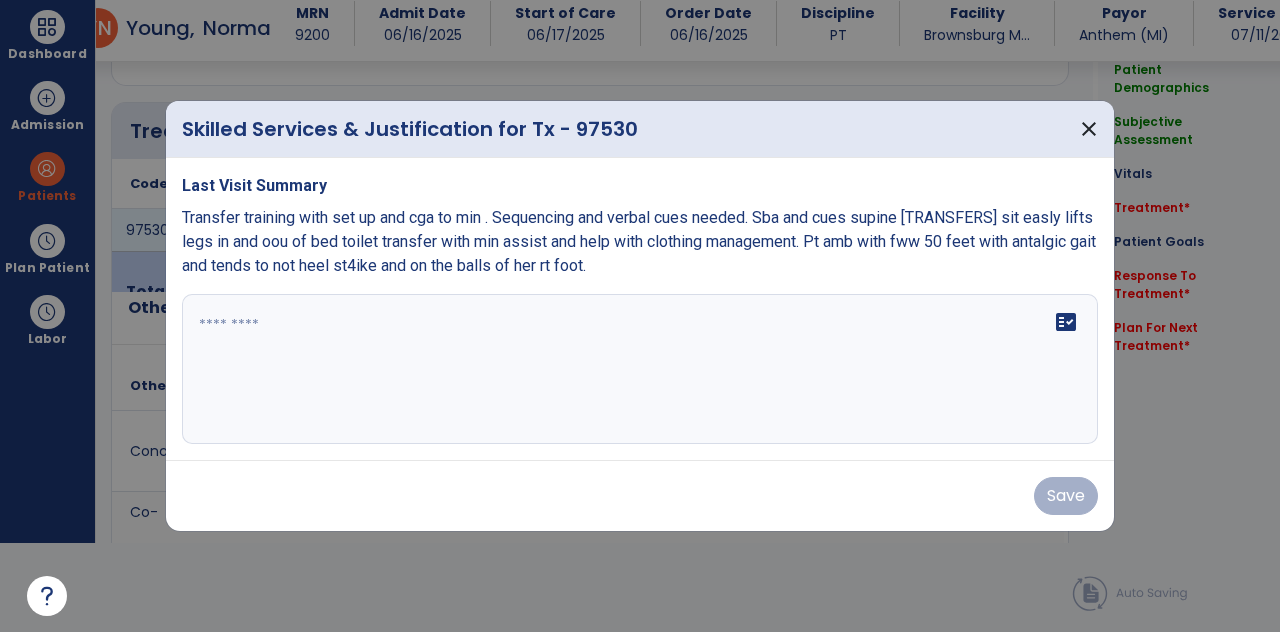 scroll, scrollTop: 0, scrollLeft: 0, axis: both 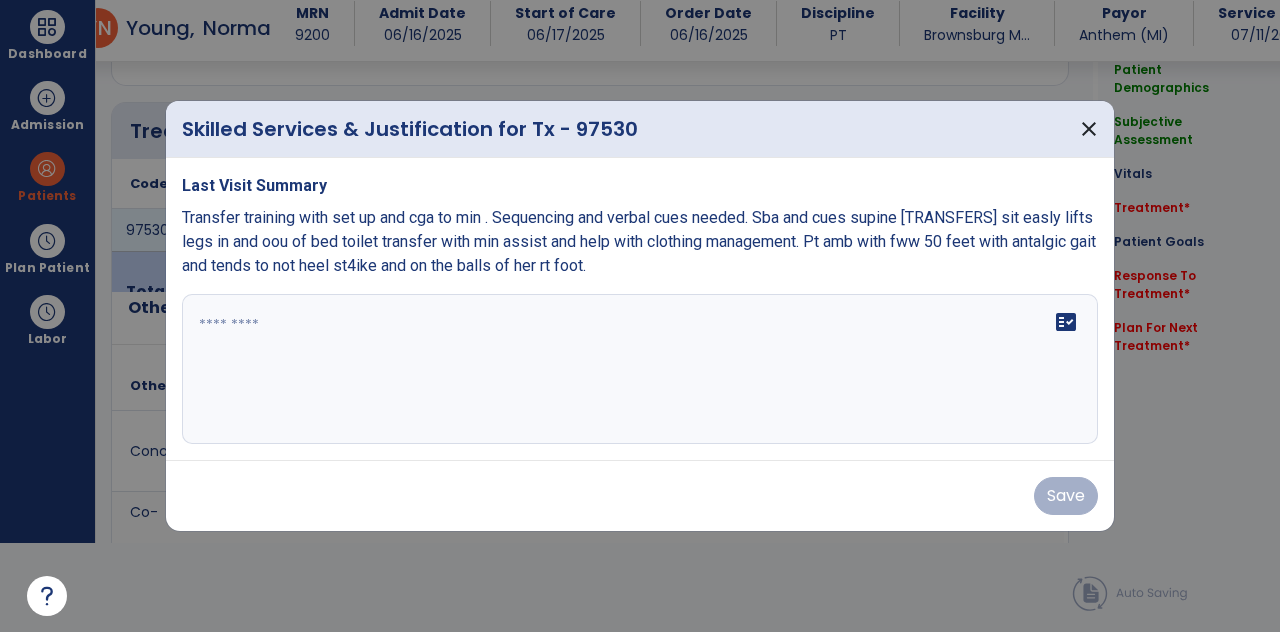 click at bounding box center (640, 369) 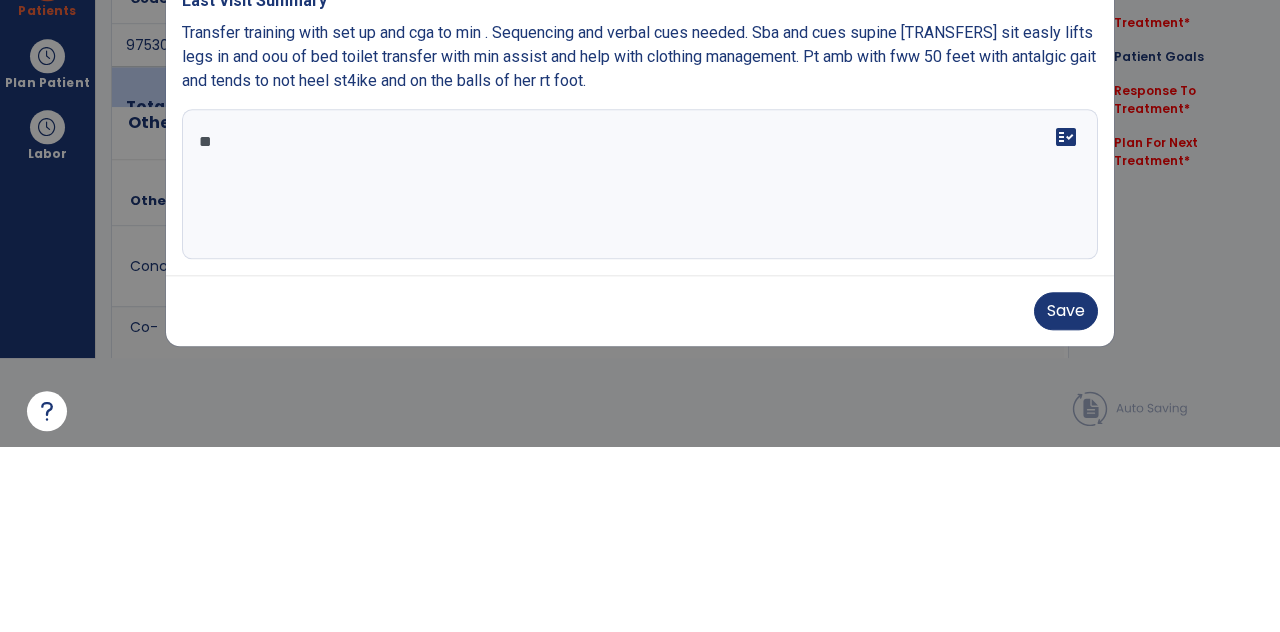 type on "*" 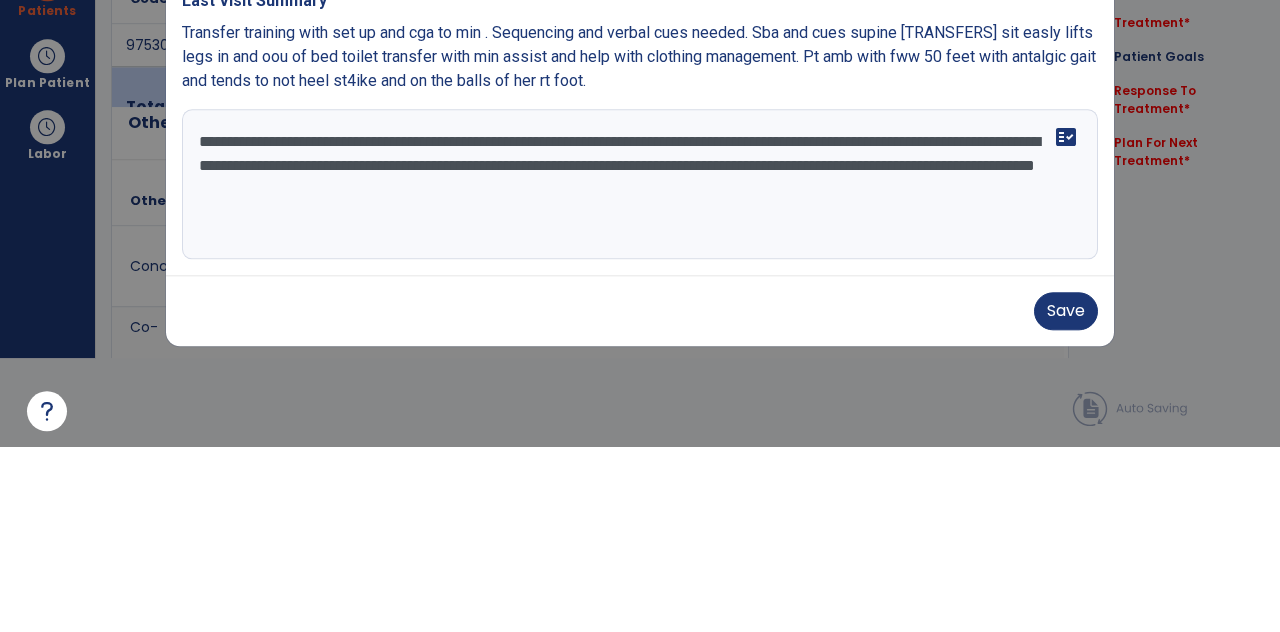 type on "**********" 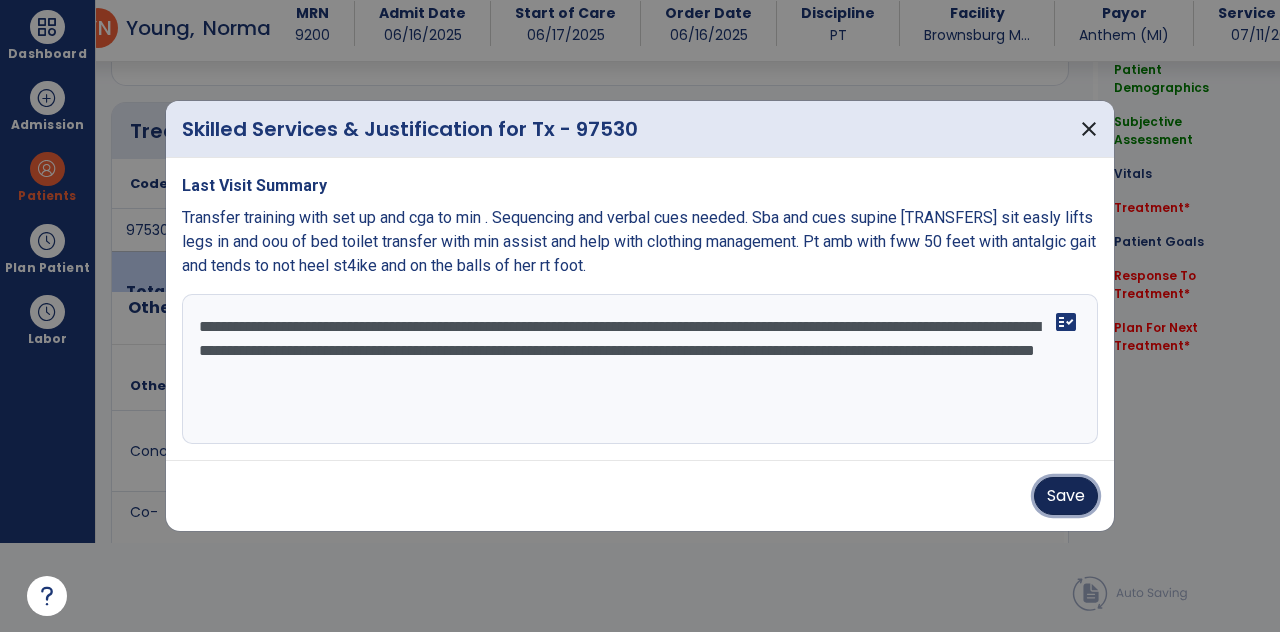 click on "Save" at bounding box center (1066, 496) 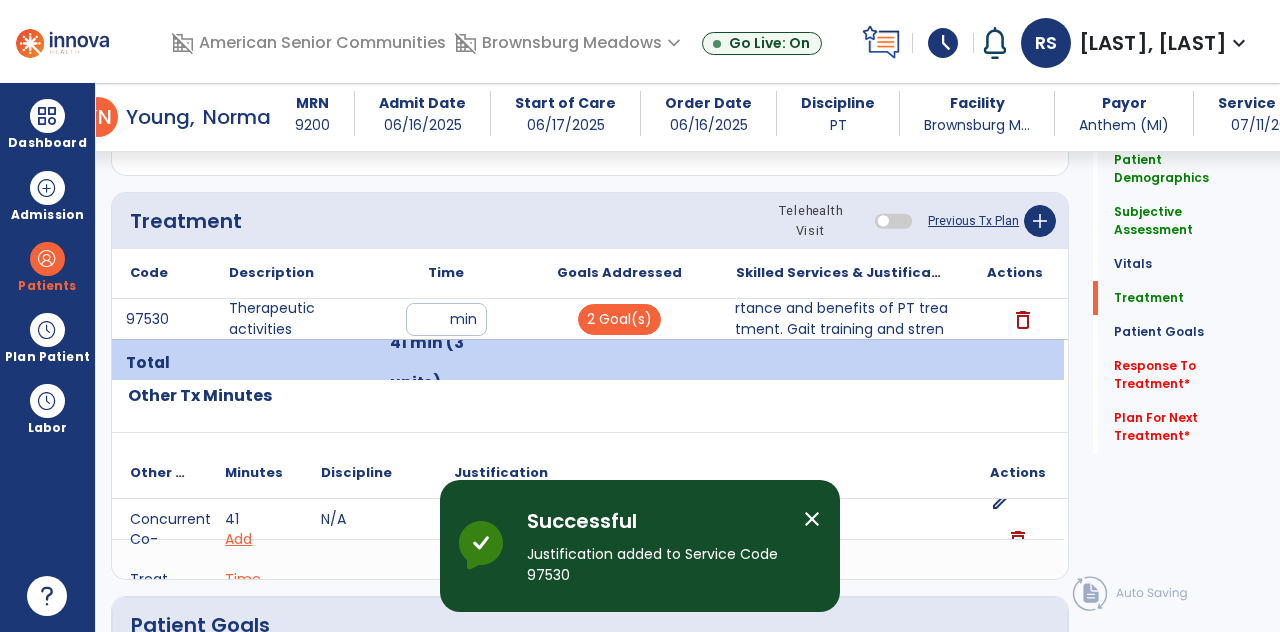 scroll, scrollTop: 89, scrollLeft: 0, axis: vertical 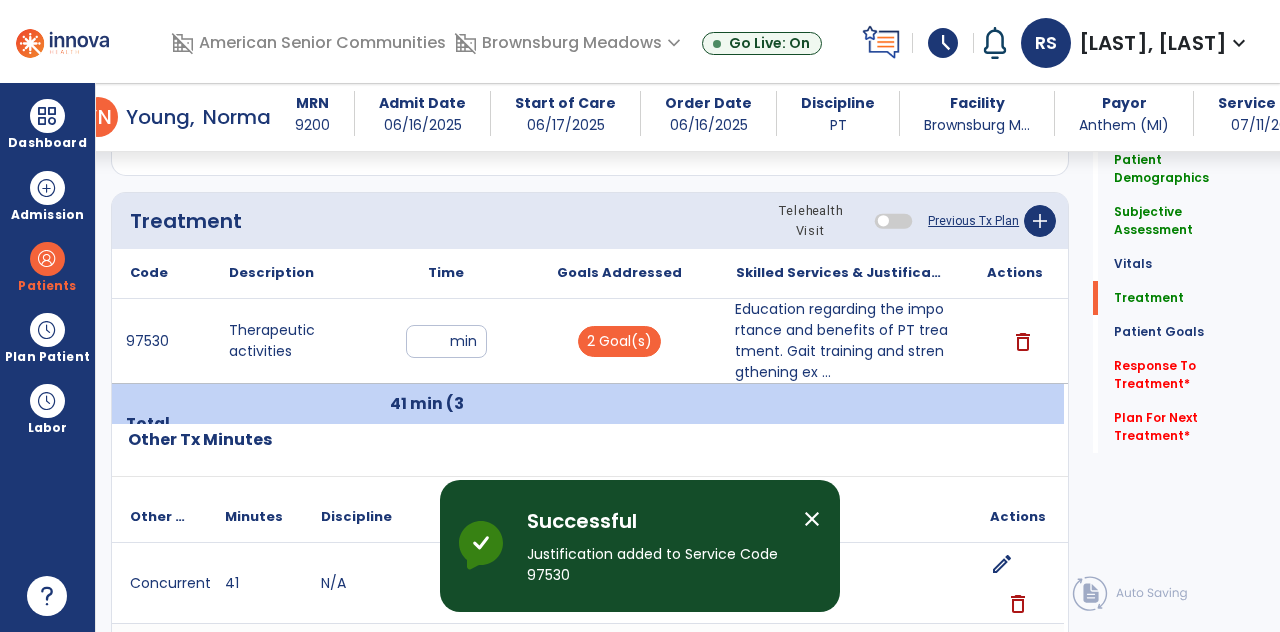 click on "Response To Treatment   *" 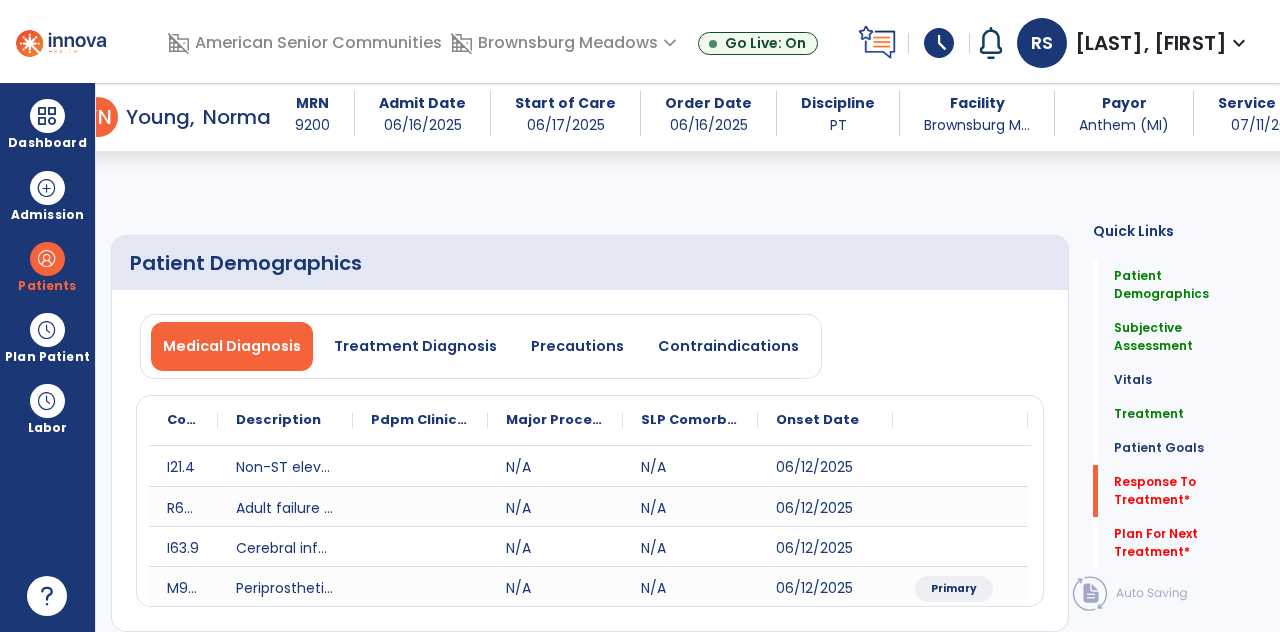 select on "*" 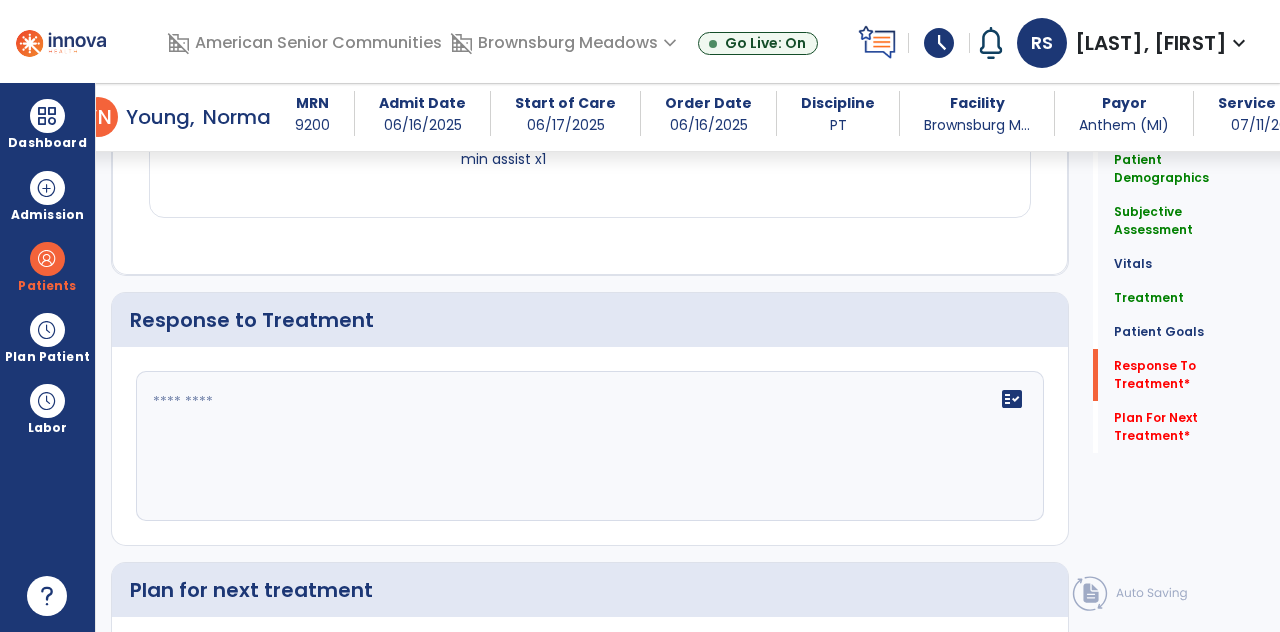 click 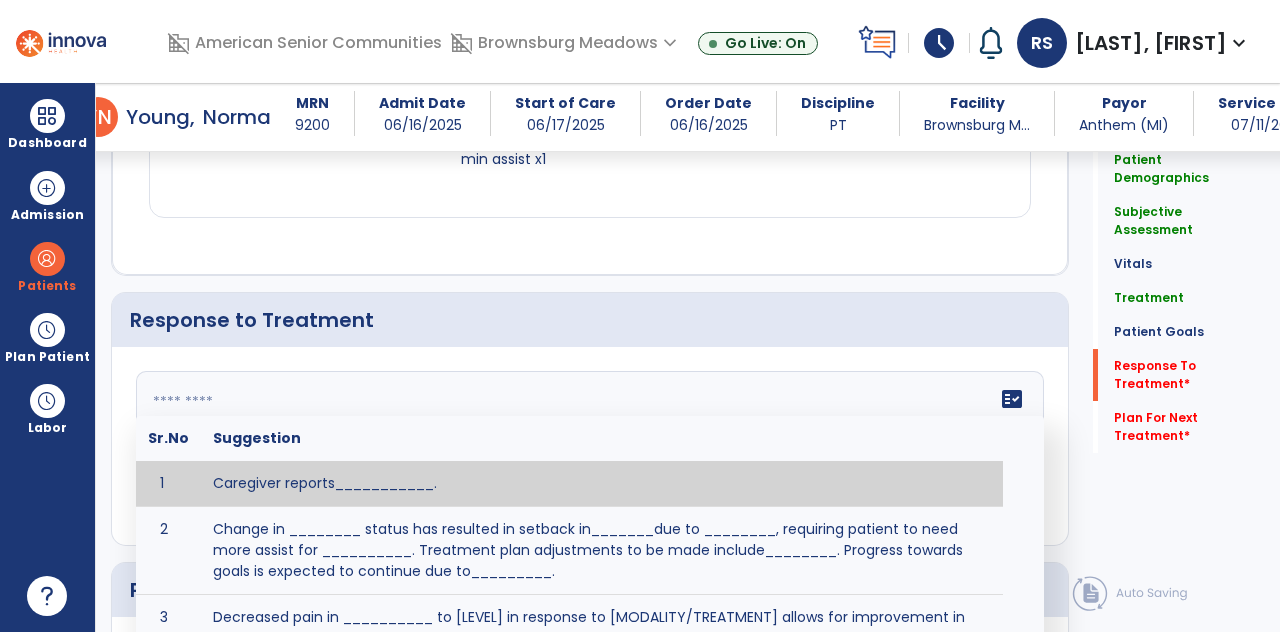 scroll, scrollTop: 89, scrollLeft: 0, axis: vertical 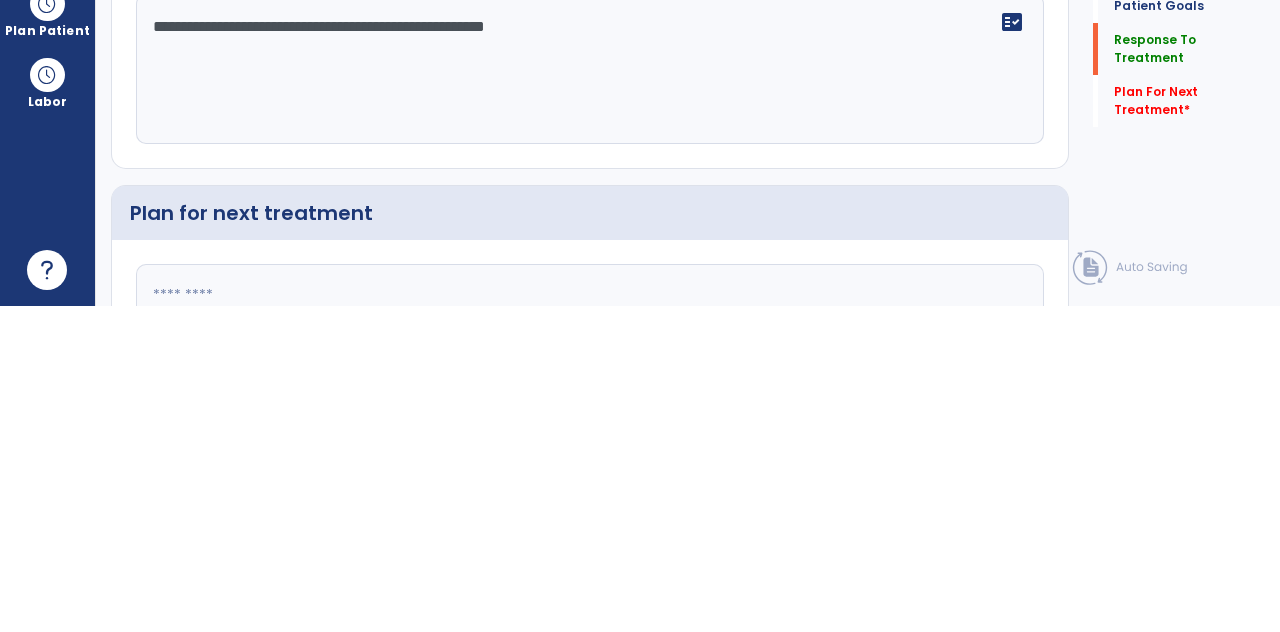 type on "**********" 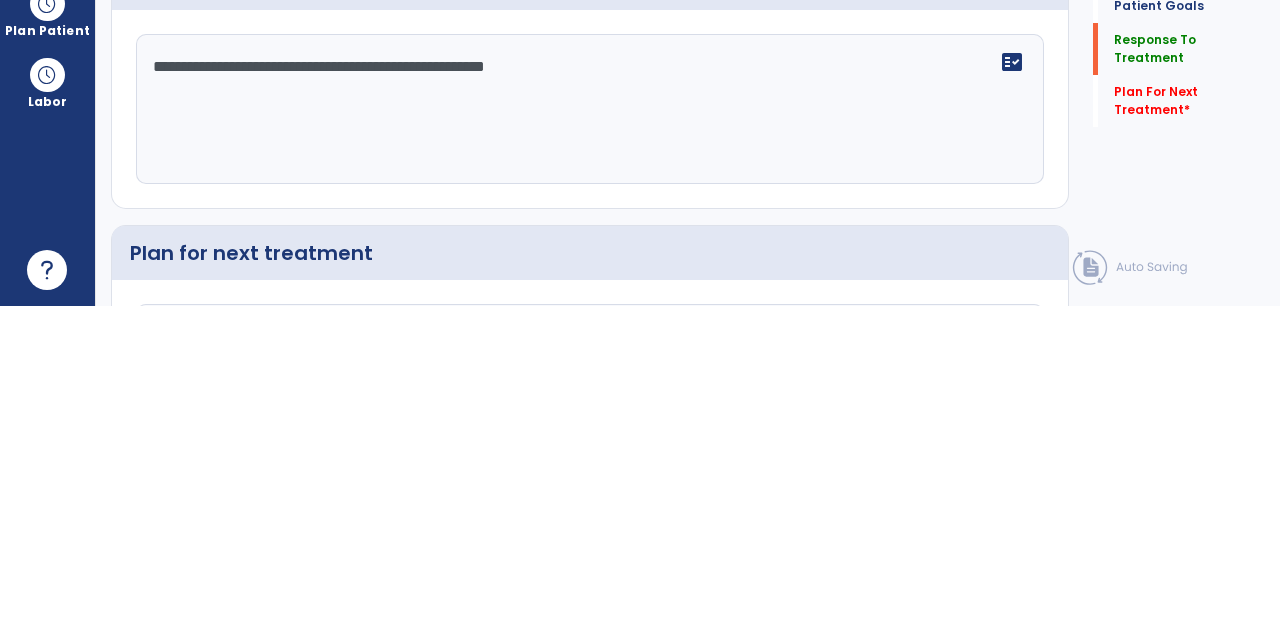 scroll, scrollTop: 3529, scrollLeft: 0, axis: vertical 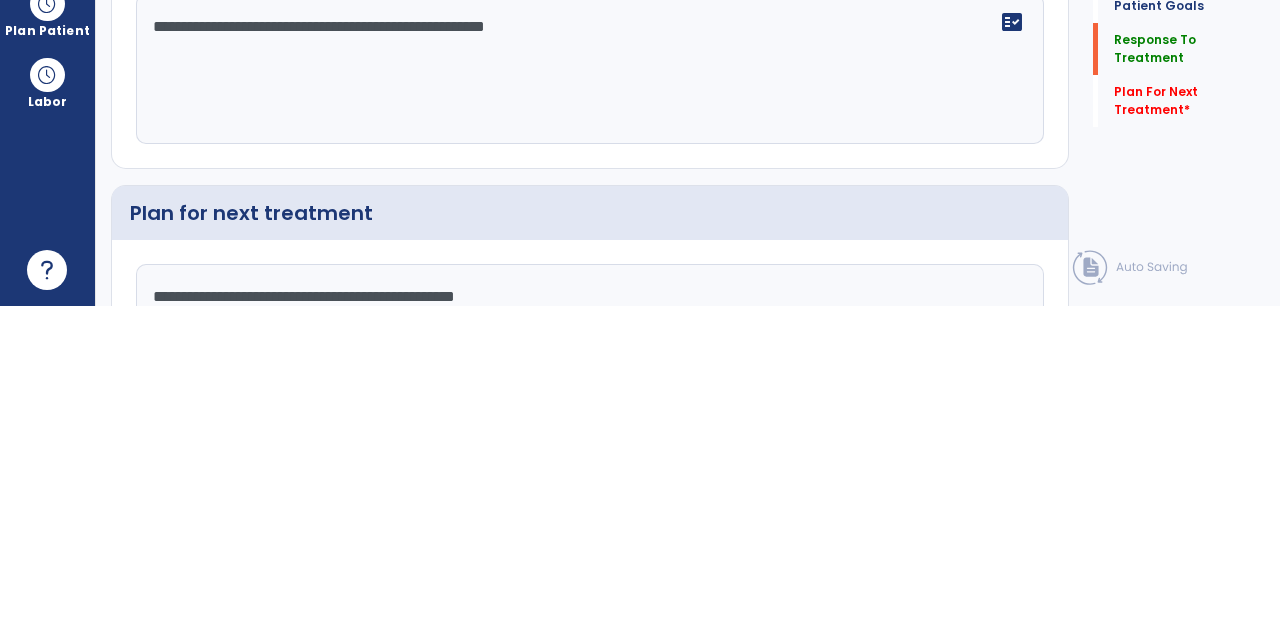 type on "**********" 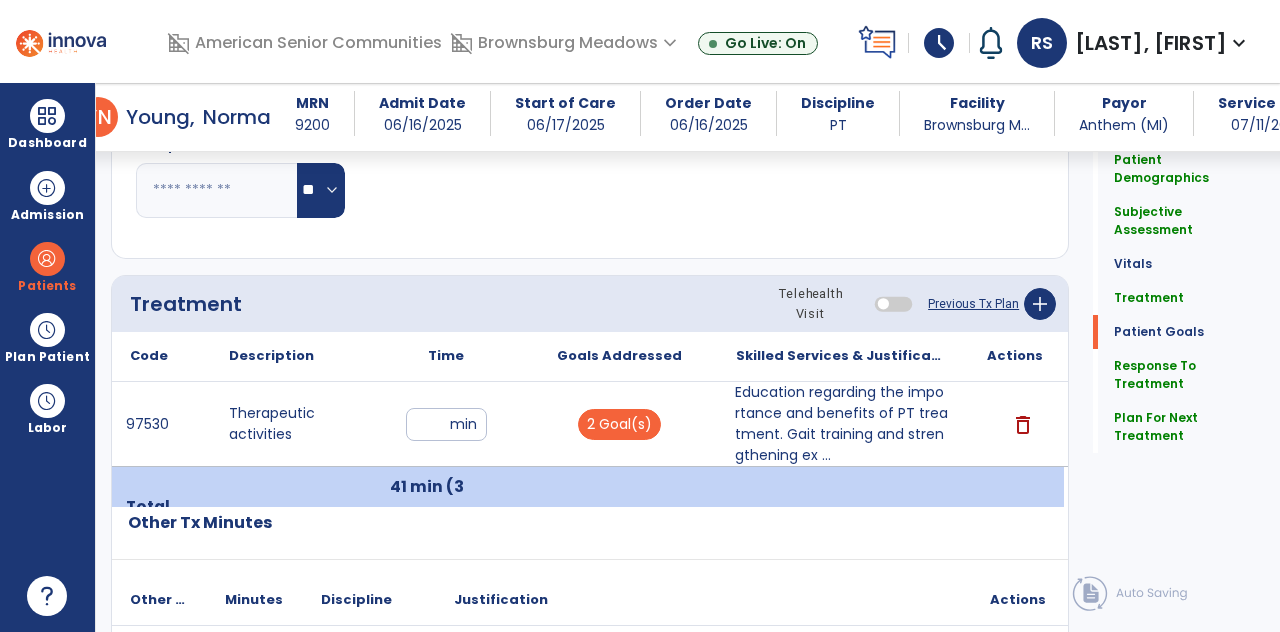 scroll, scrollTop: 3615, scrollLeft: 0, axis: vertical 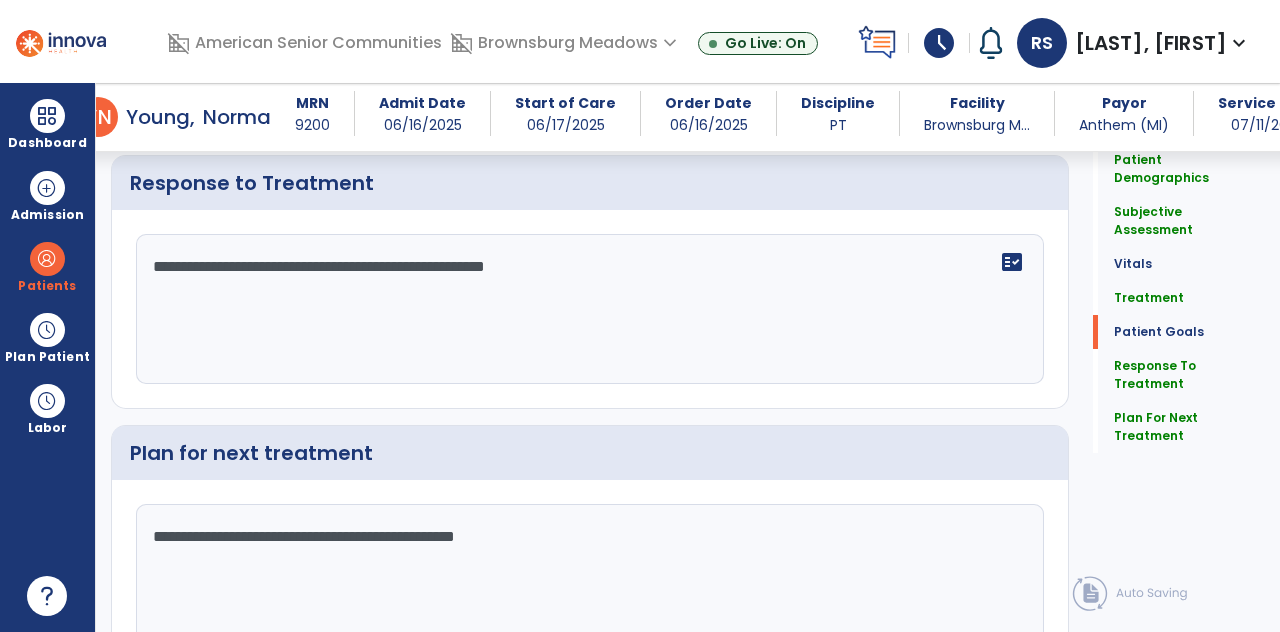 click on "chevron_right" 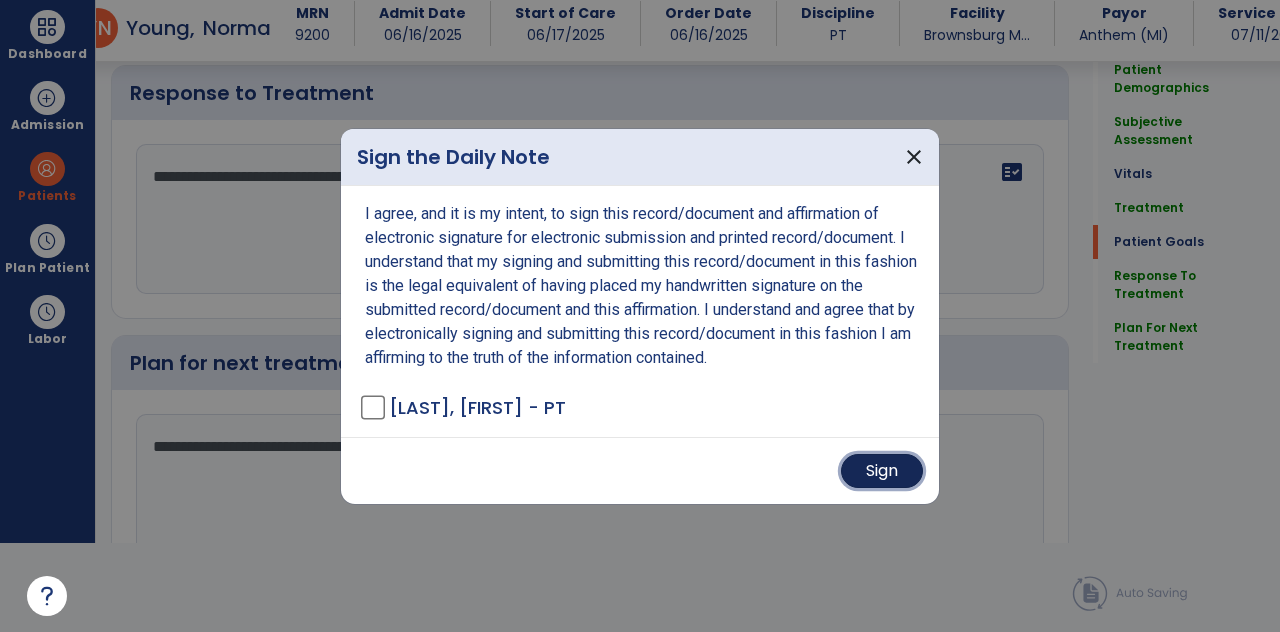 click on "Sign" at bounding box center (882, 471) 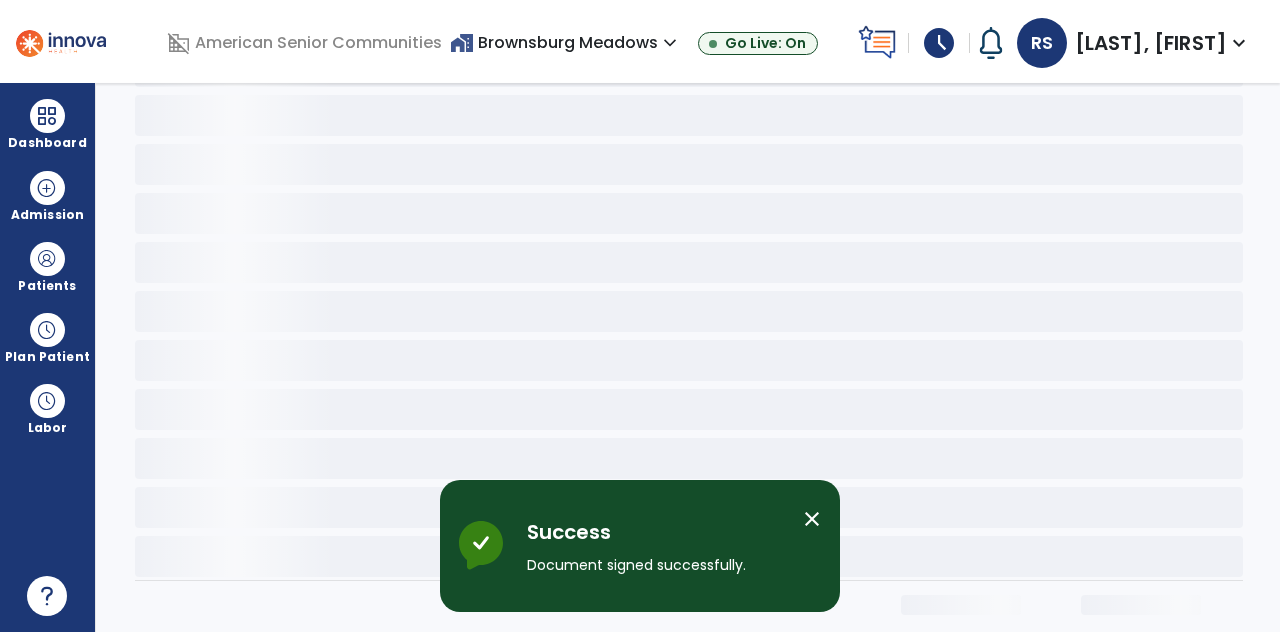 scroll, scrollTop: 0, scrollLeft: 0, axis: both 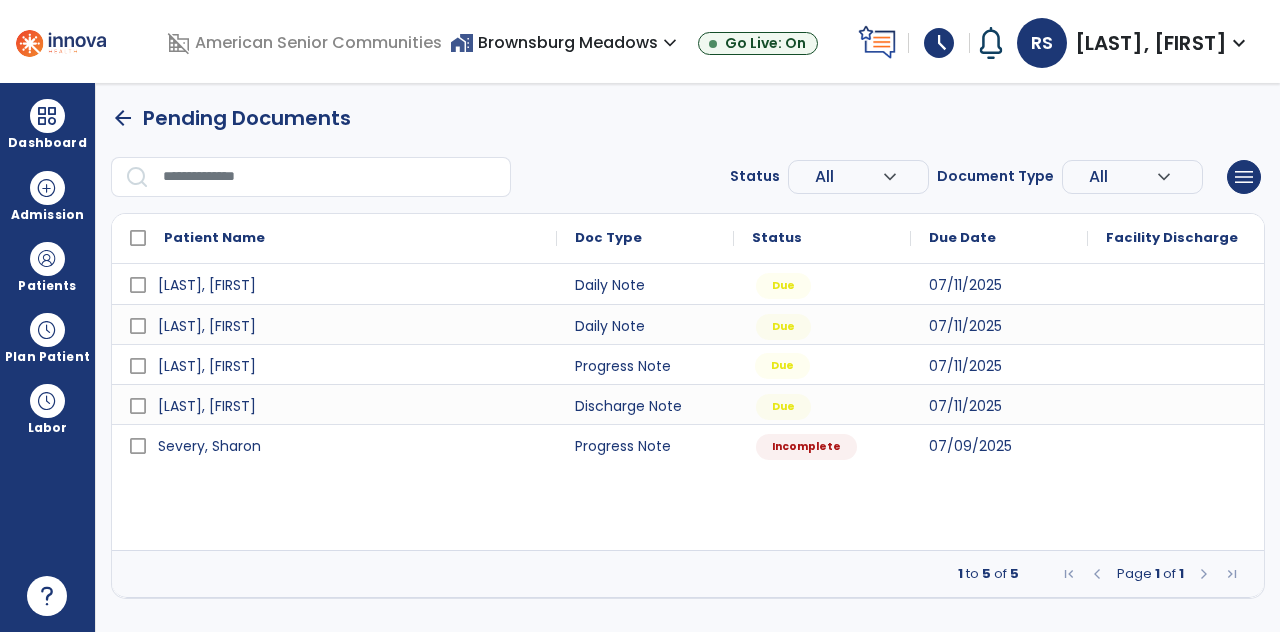 click on "Due" at bounding box center (822, 364) 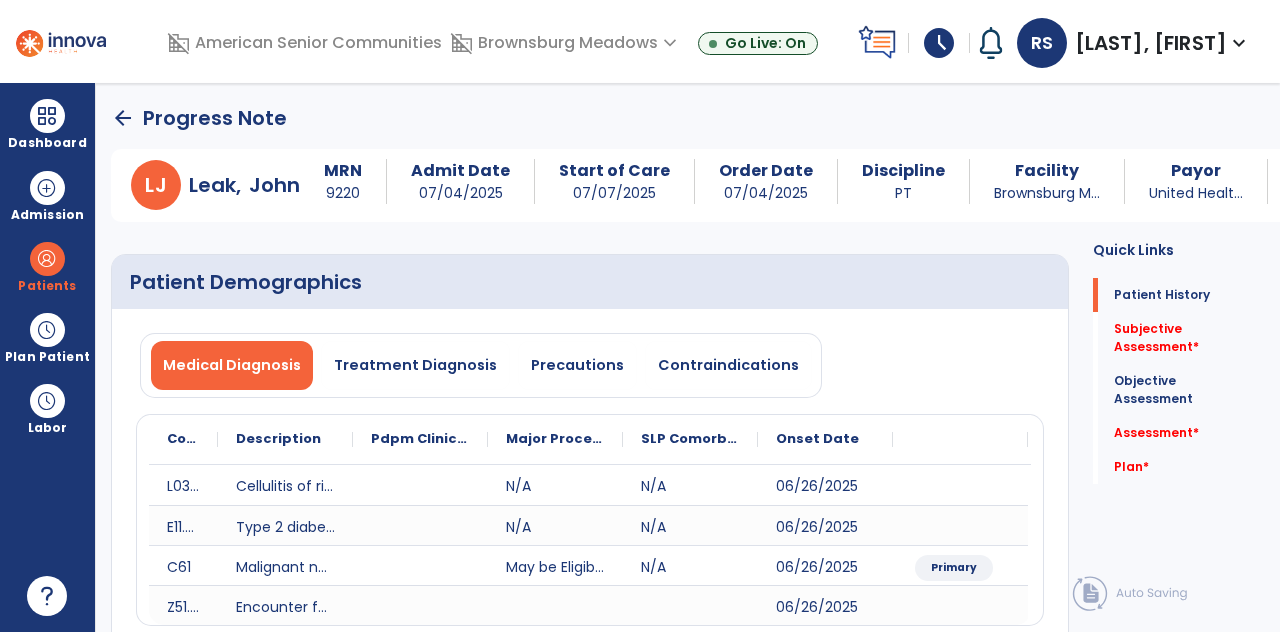 click on "Subjective Assessment   *" 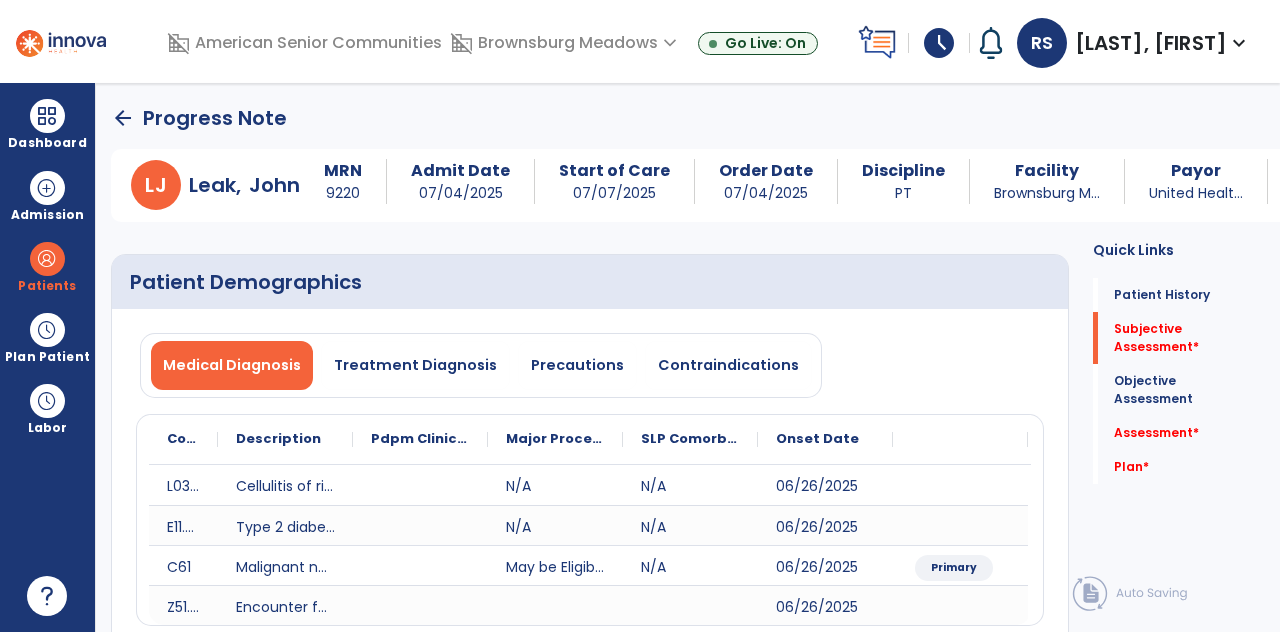 scroll, scrollTop: 321, scrollLeft: 0, axis: vertical 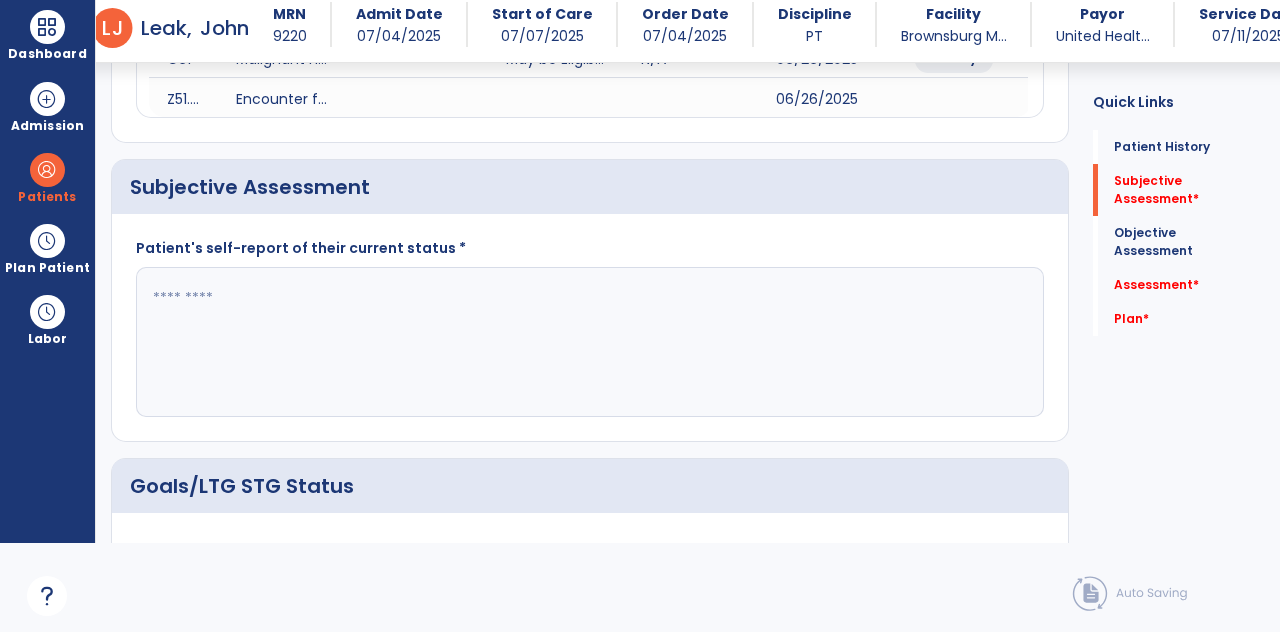 click 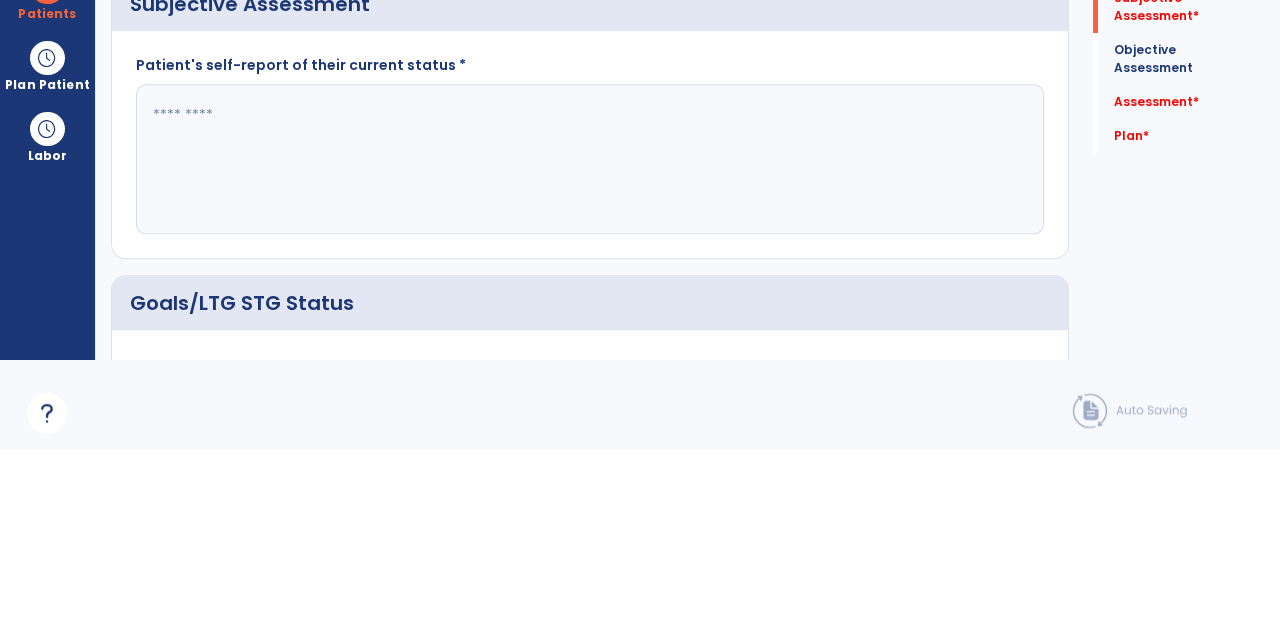 scroll, scrollTop: 89, scrollLeft: 0, axis: vertical 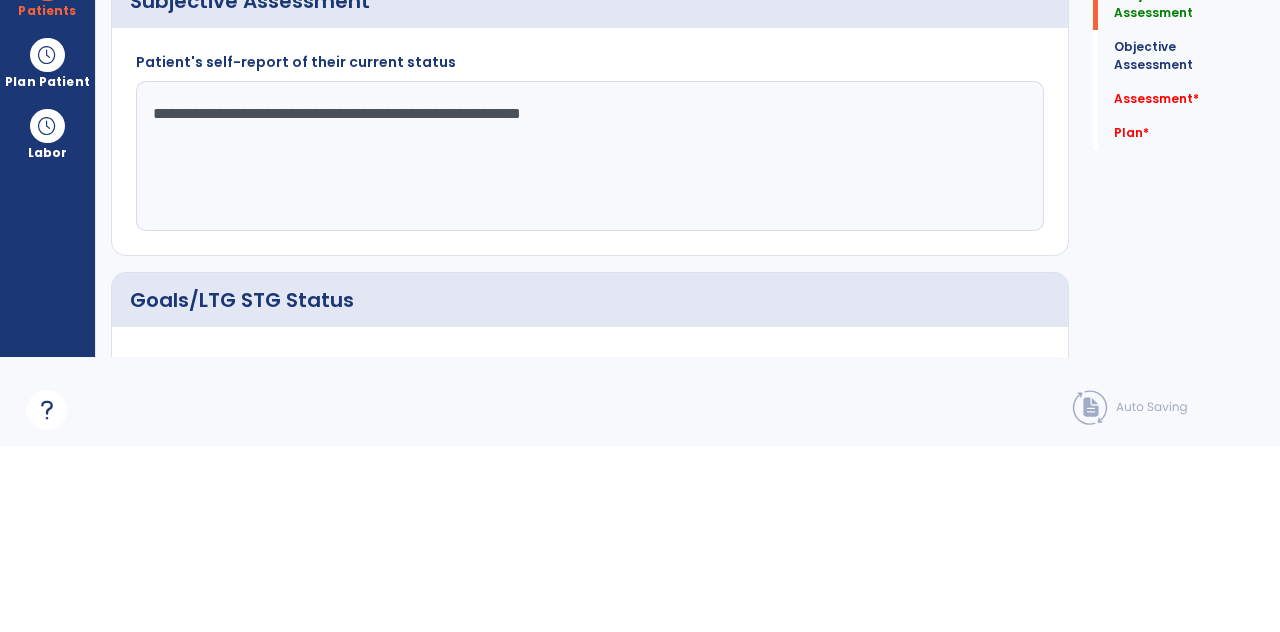 type on "**********" 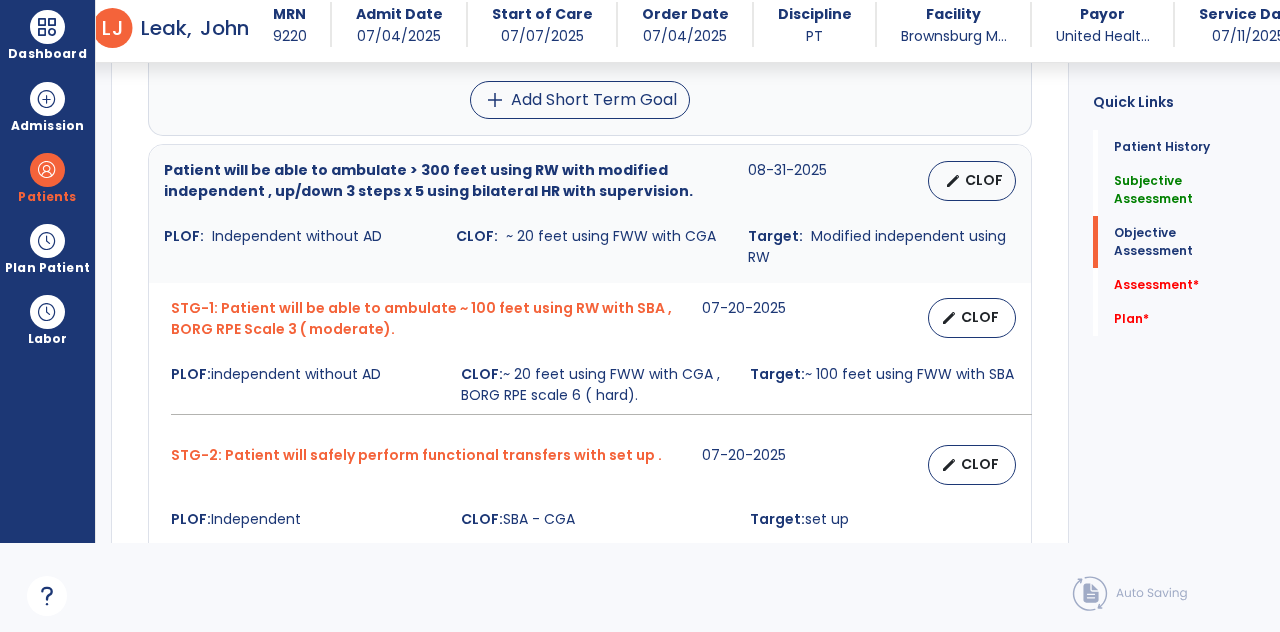 scroll, scrollTop: 1282, scrollLeft: 0, axis: vertical 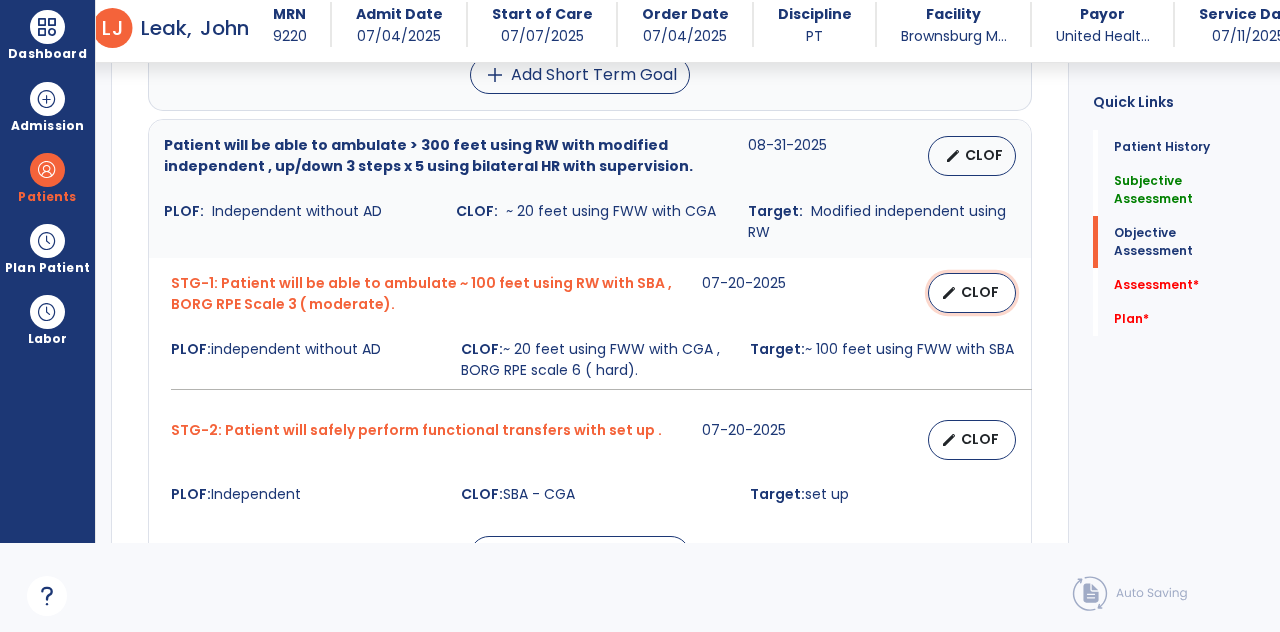 click on "CLOF" at bounding box center [980, 292] 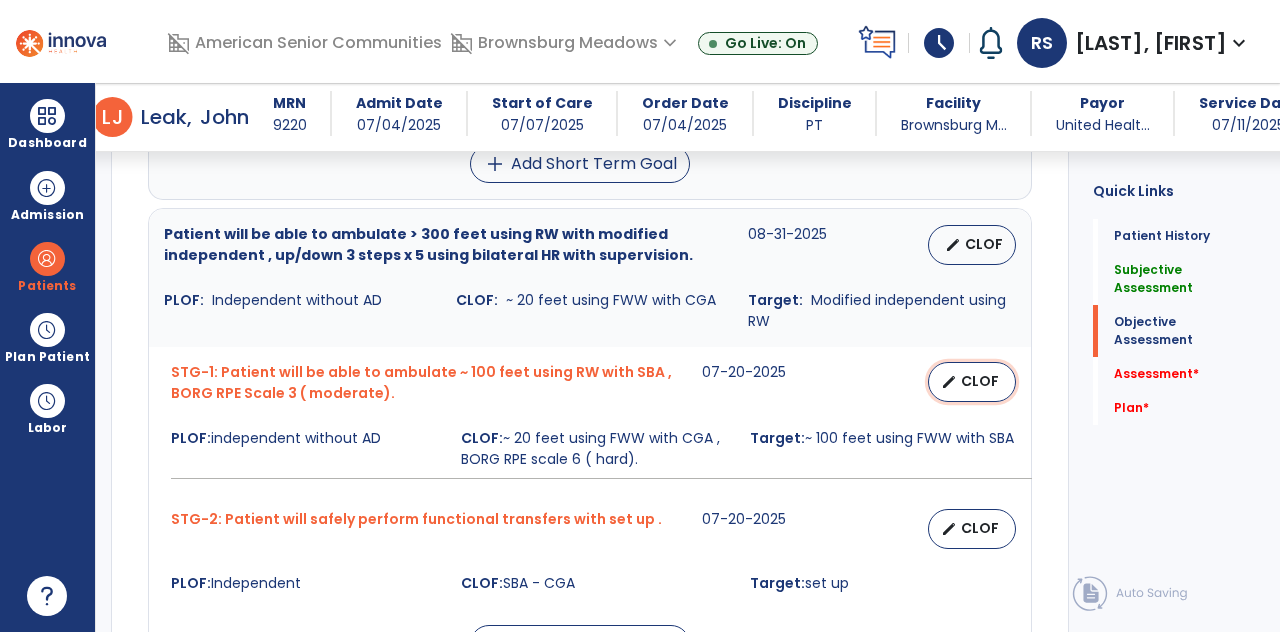 select on "********" 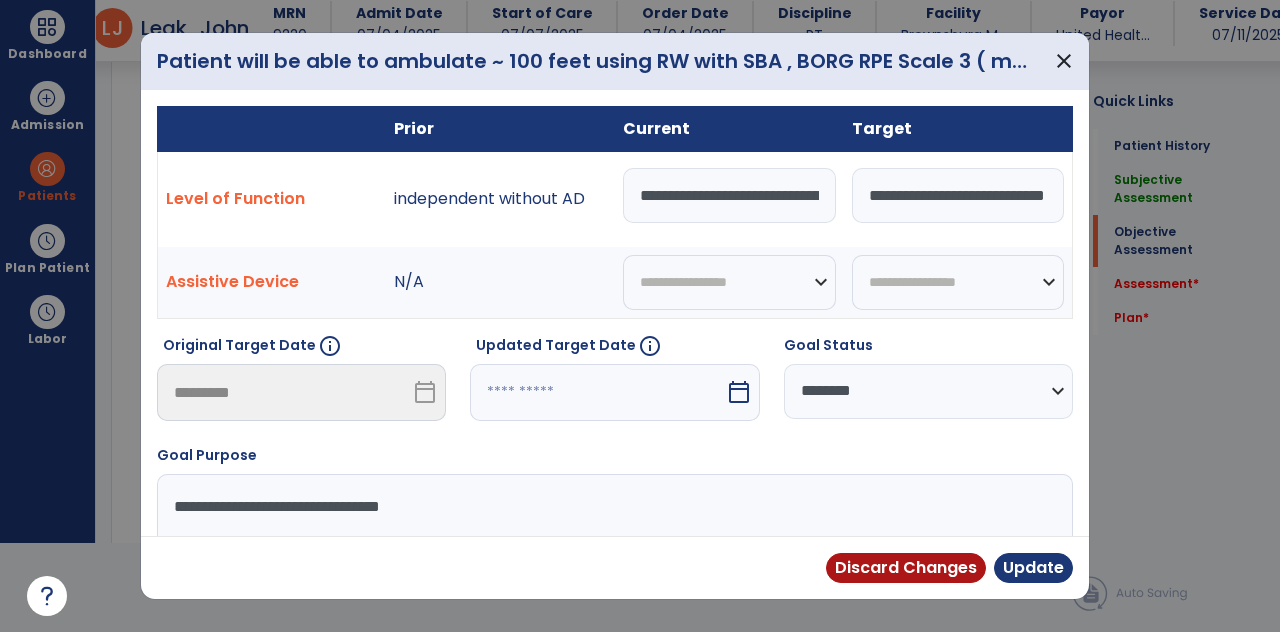 click on "**********" at bounding box center (729, 195) 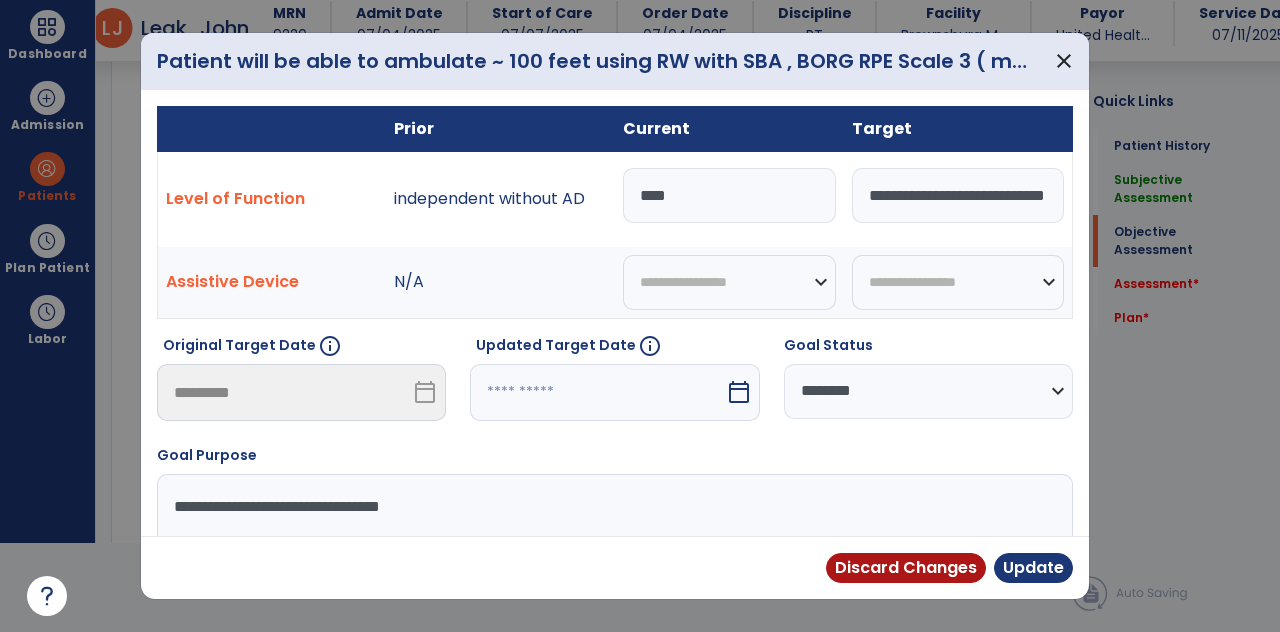 type on "*" 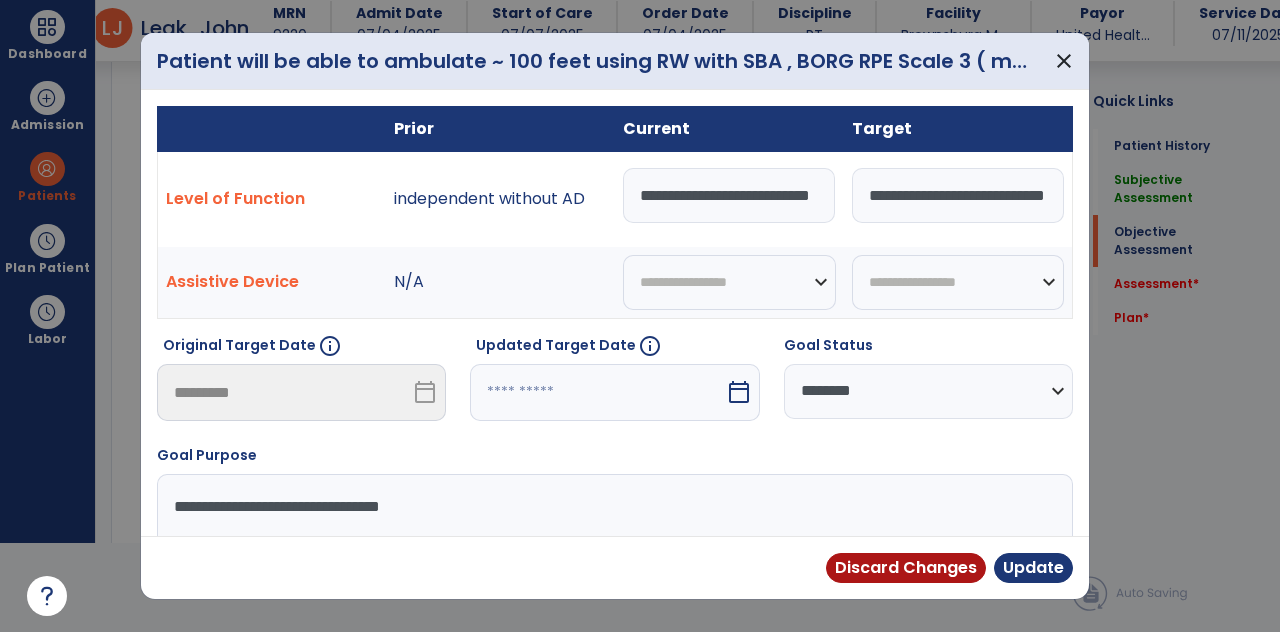 scroll, scrollTop: 0, scrollLeft: 58, axis: horizontal 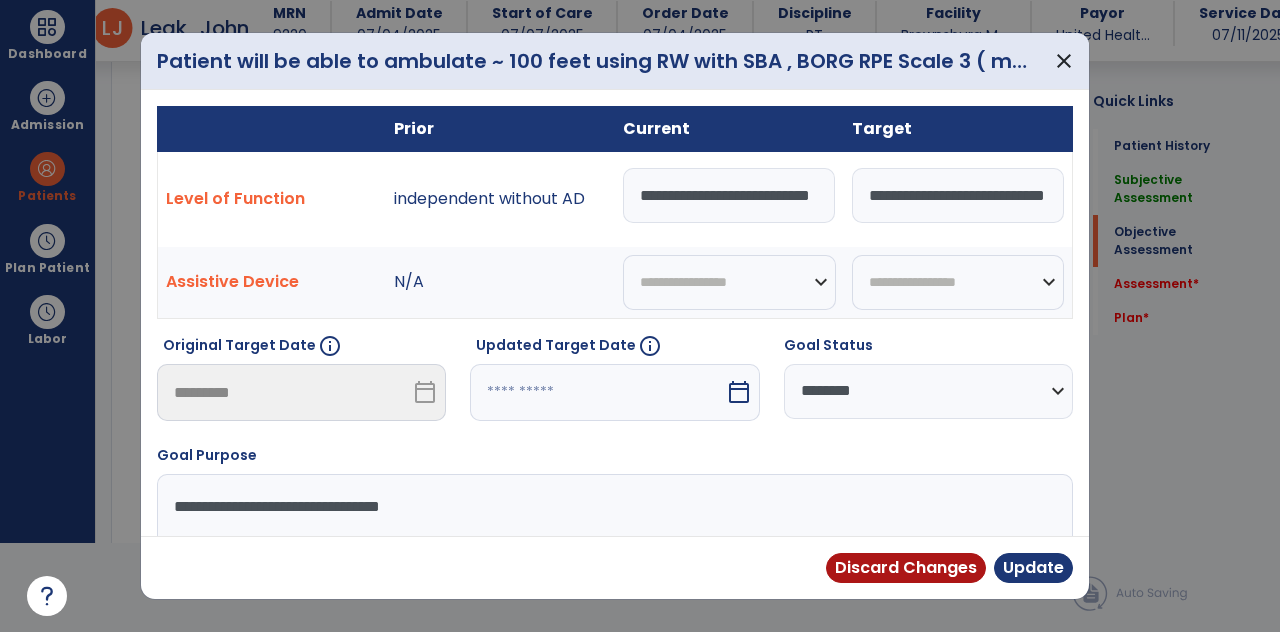type on "**********" 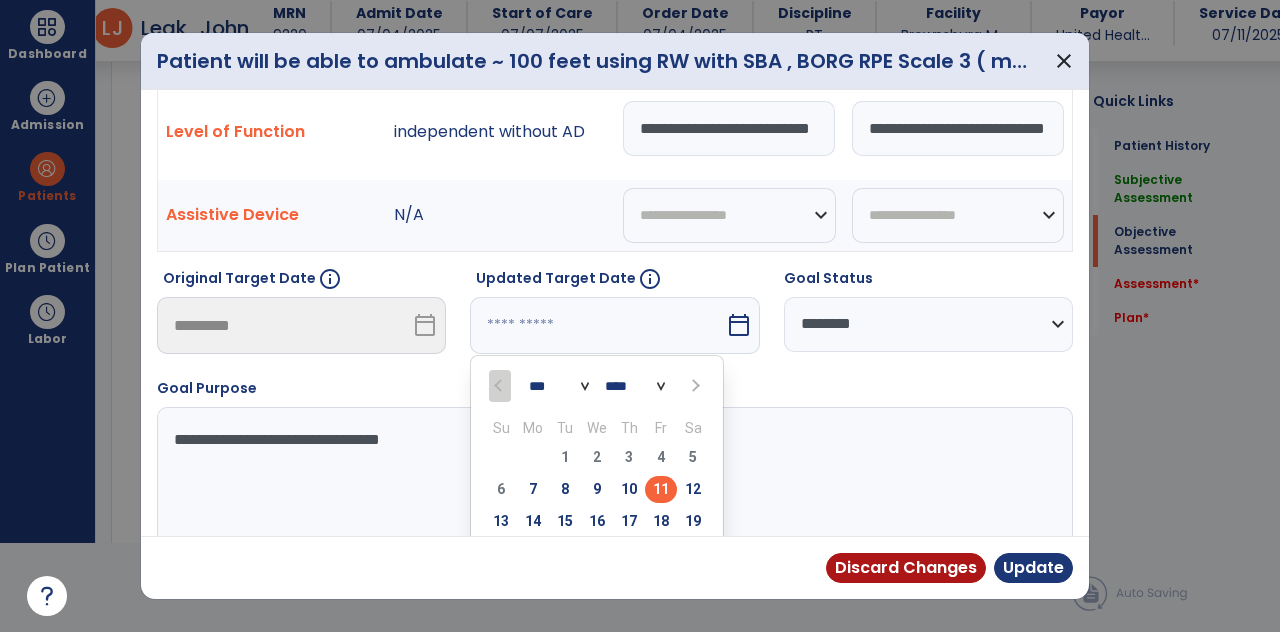 click on "24" at bounding box center [629, 553] 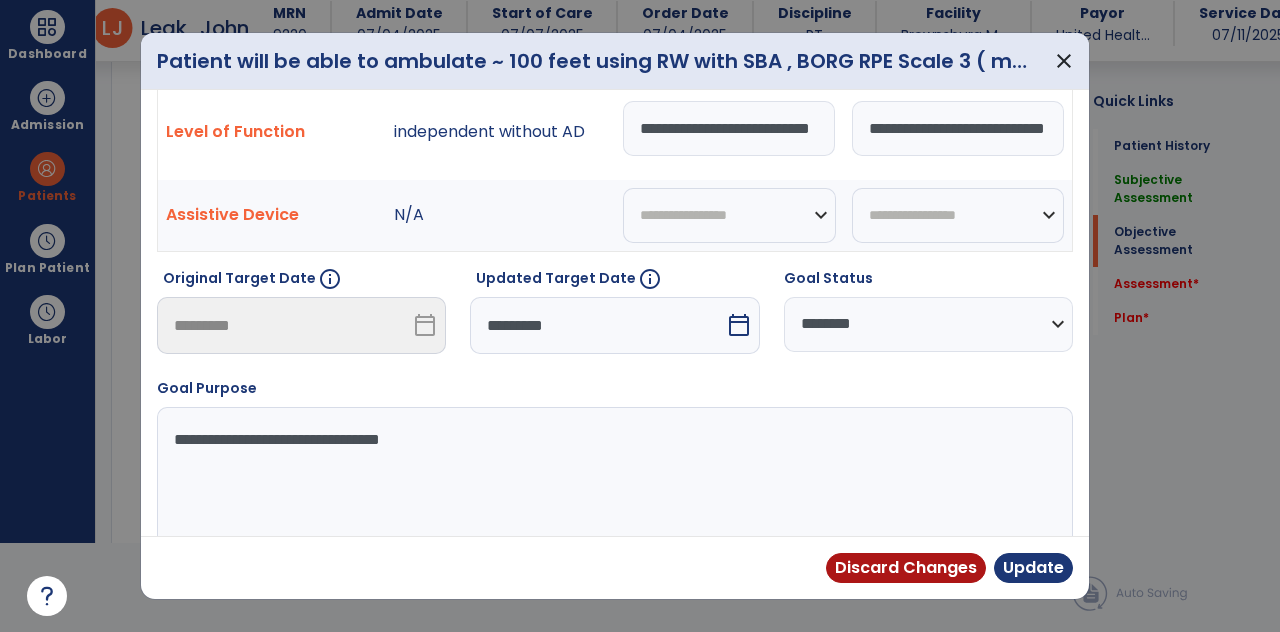 scroll, scrollTop: 12, scrollLeft: 0, axis: vertical 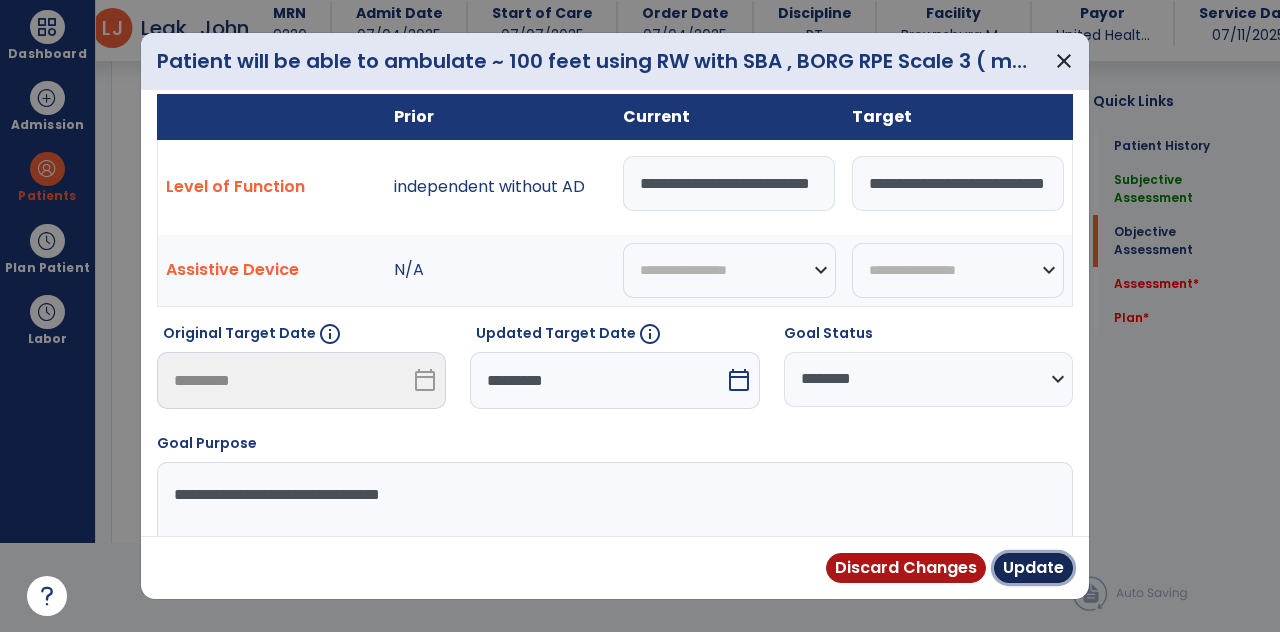click on "Update" at bounding box center [1033, 568] 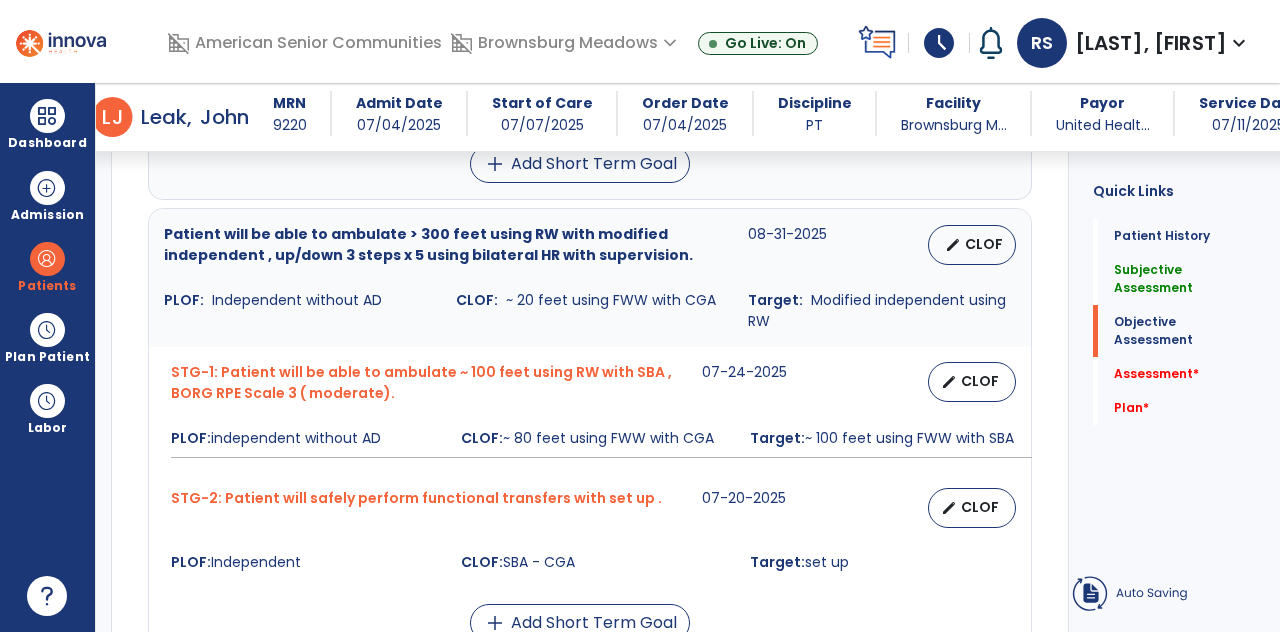 scroll, scrollTop: 89, scrollLeft: 0, axis: vertical 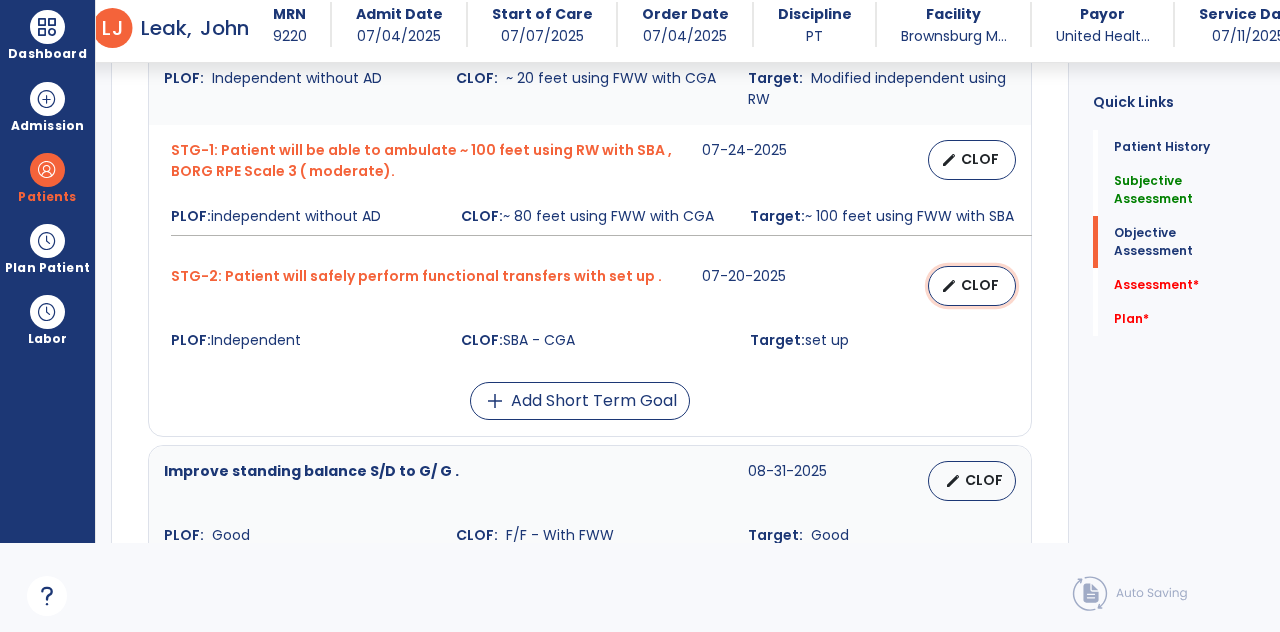 click on "edit   CLOF" at bounding box center (972, 286) 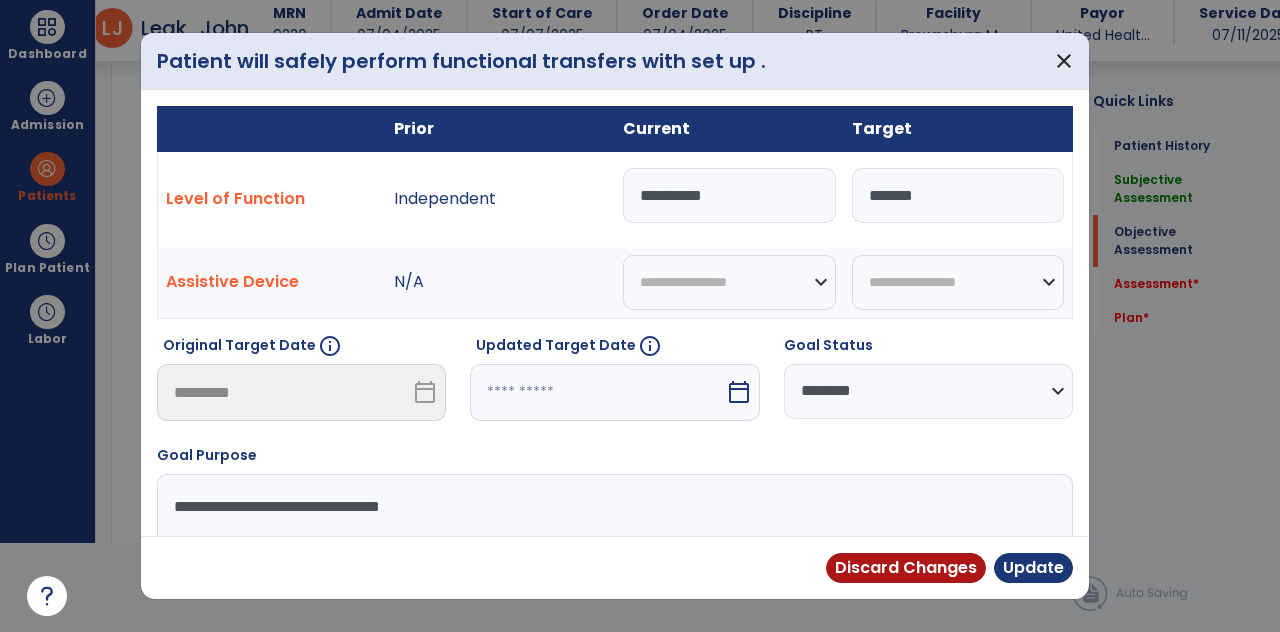 scroll, scrollTop: 0, scrollLeft: 0, axis: both 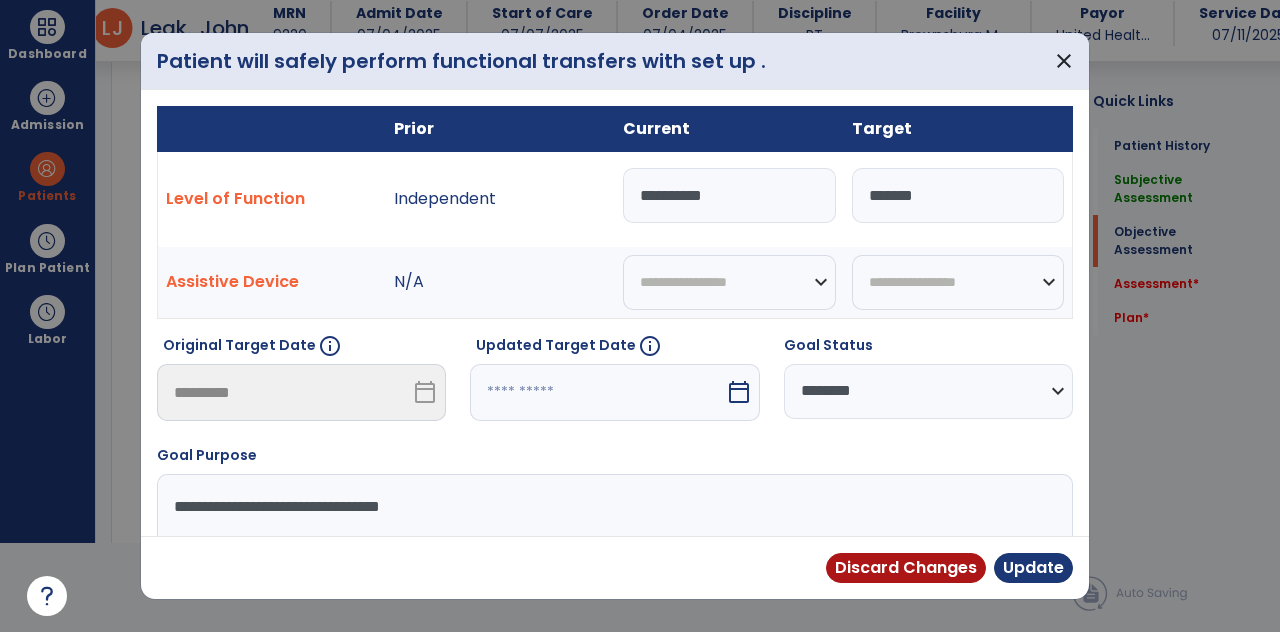 click on "*********" at bounding box center [729, 195] 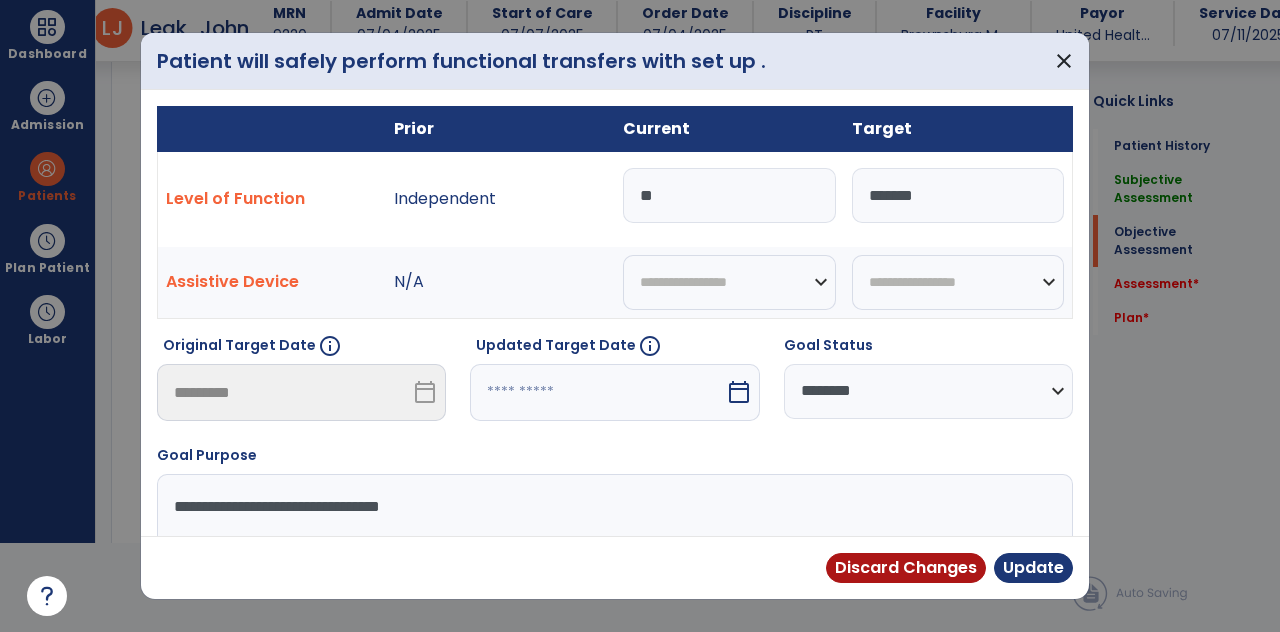type on "*" 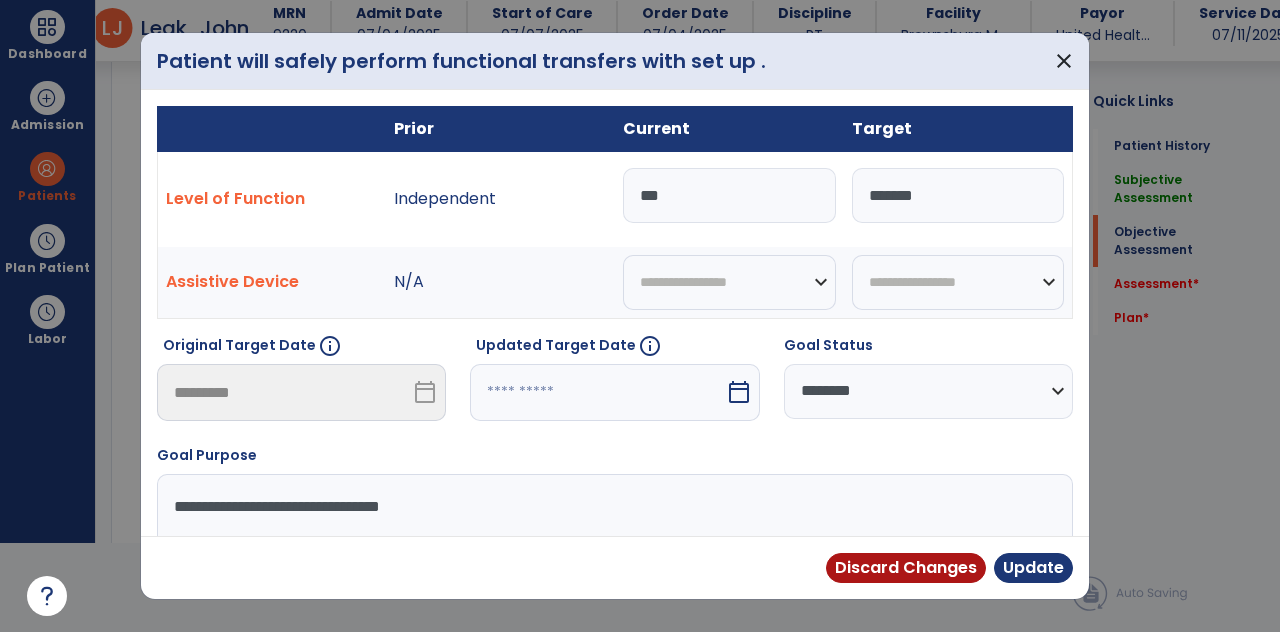 type on "***" 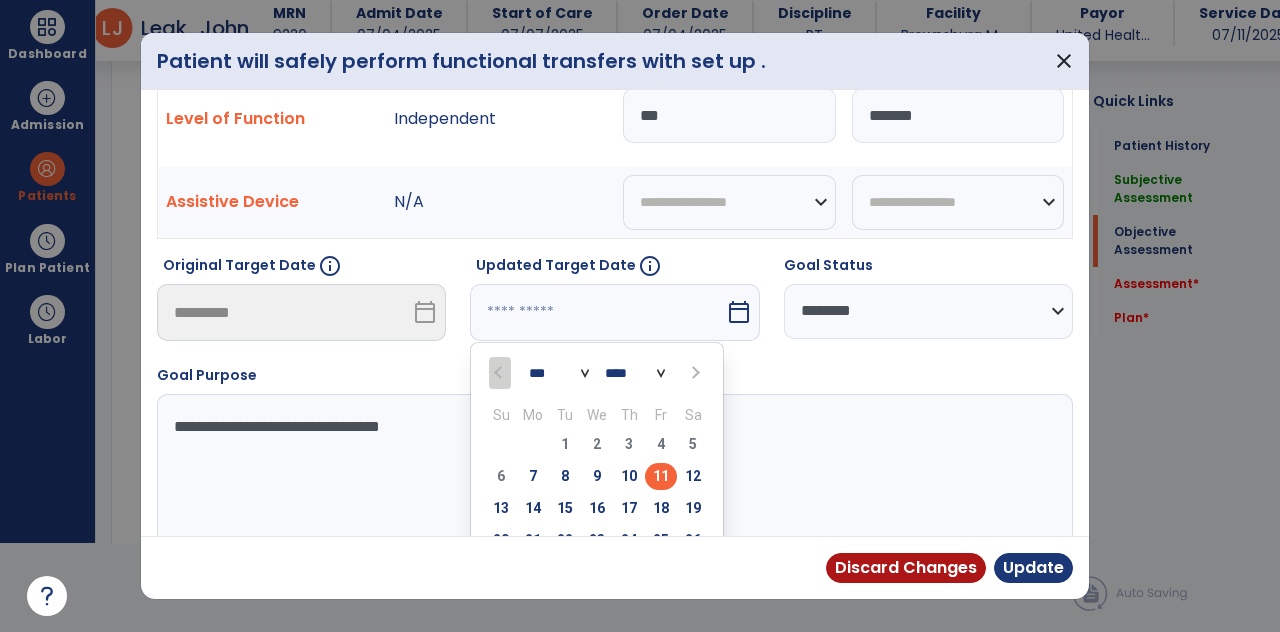 click on "24" at bounding box center (629, 540) 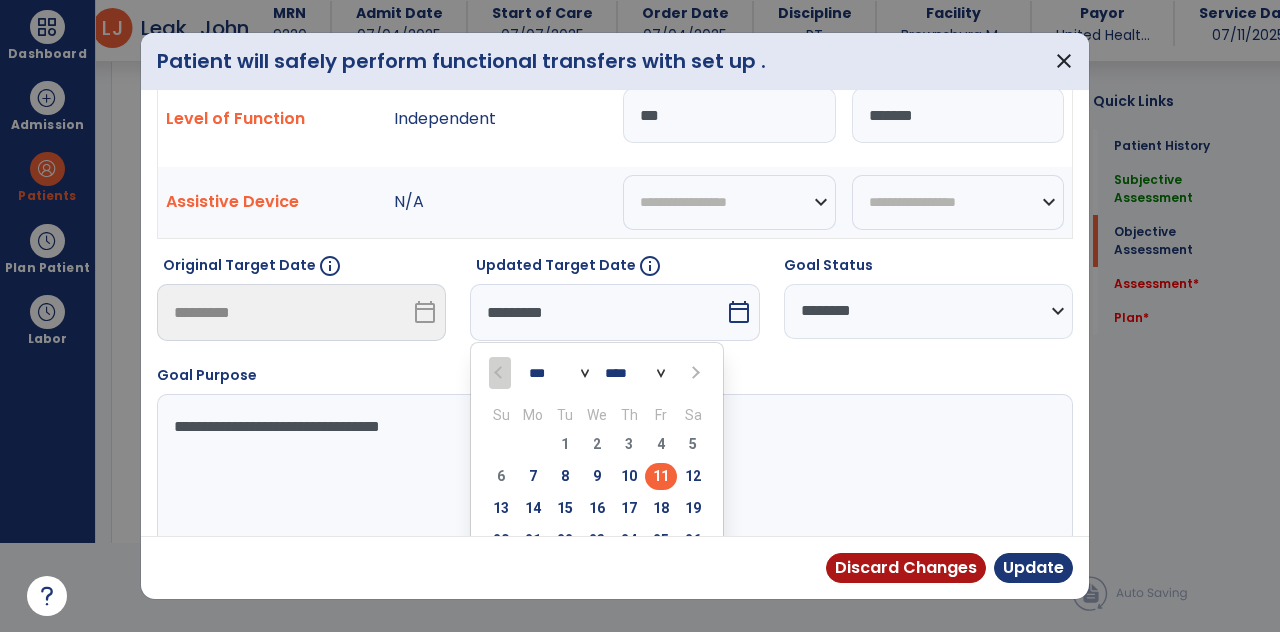 scroll, scrollTop: 12, scrollLeft: 0, axis: vertical 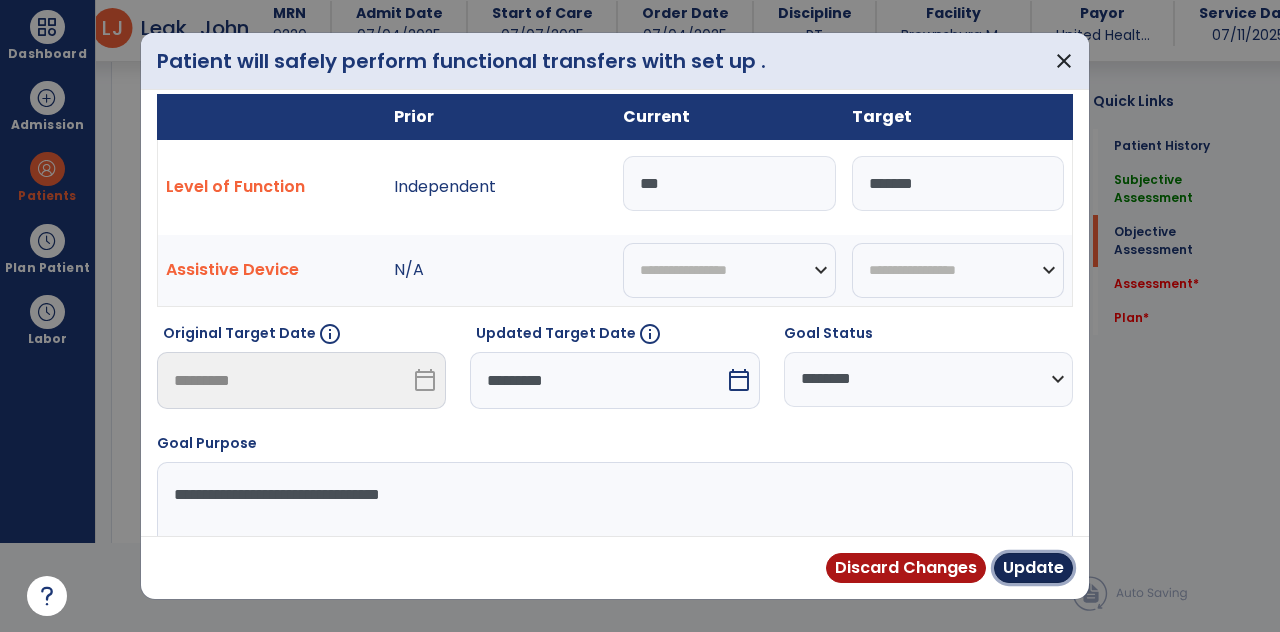 click on "Update" at bounding box center [1033, 568] 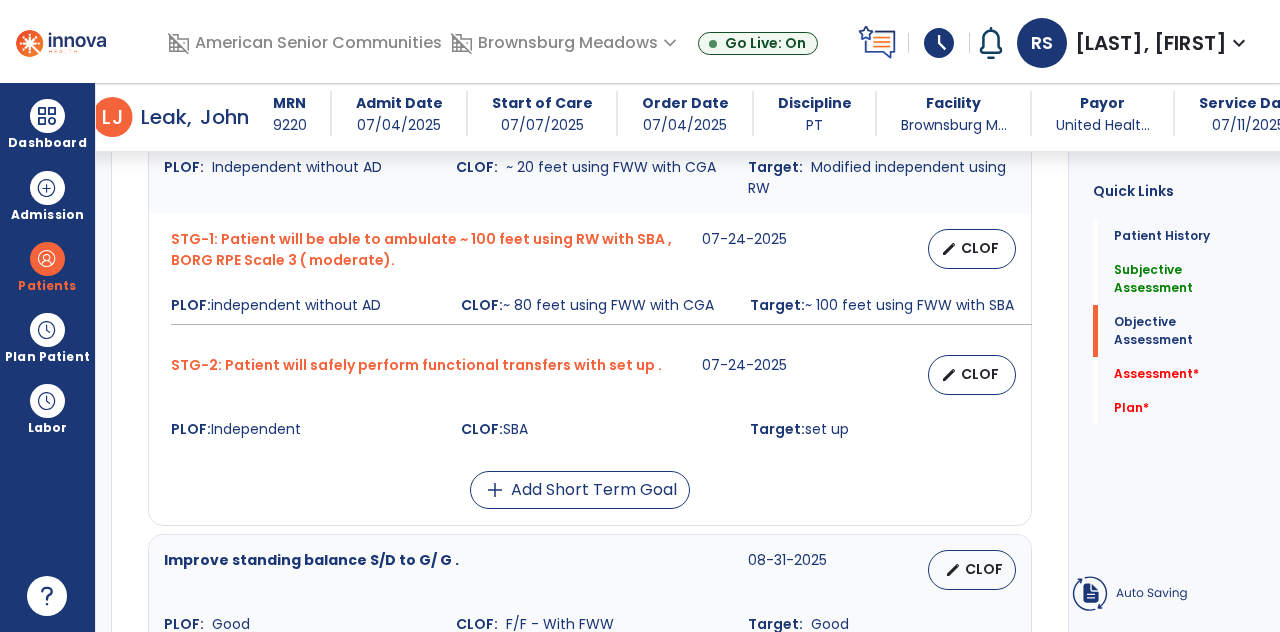 scroll, scrollTop: 89, scrollLeft: 0, axis: vertical 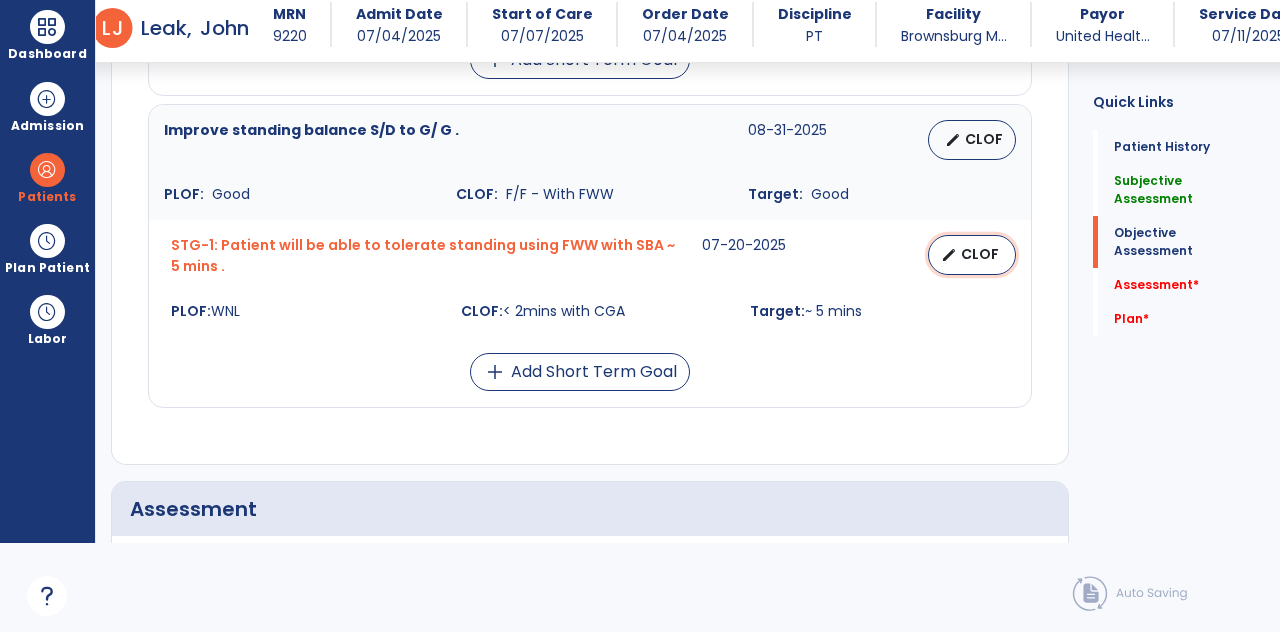 click on "CLOF" at bounding box center (980, 254) 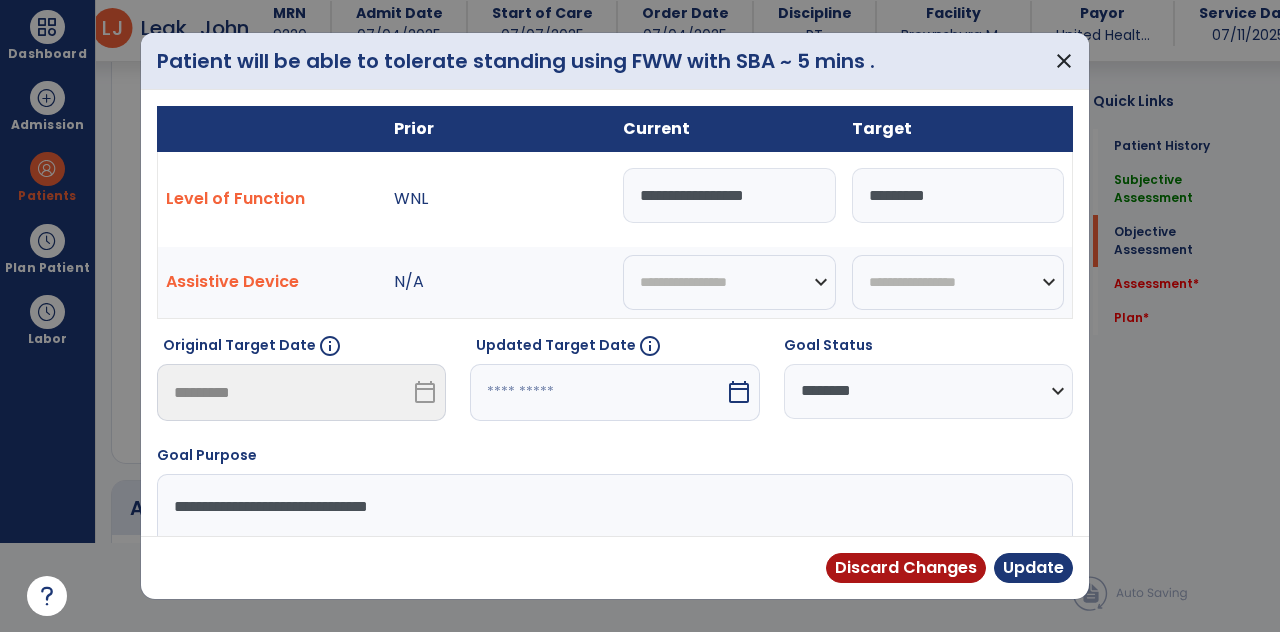 scroll, scrollTop: 0, scrollLeft: 0, axis: both 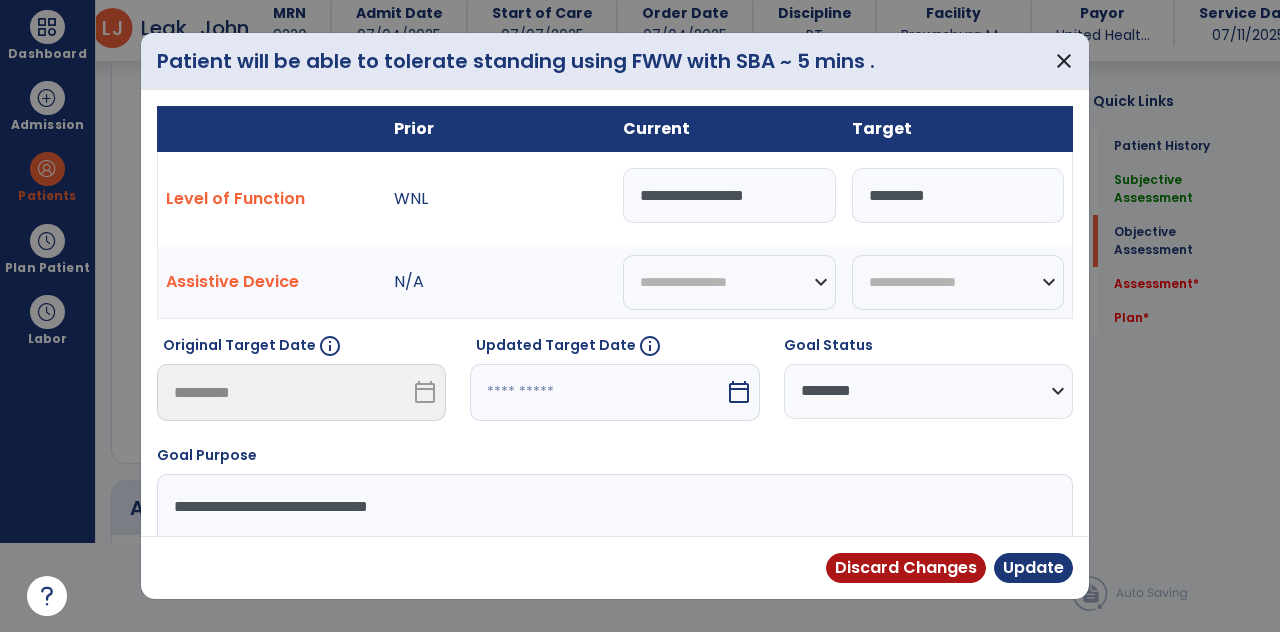 click on "**********" at bounding box center (729, 195) 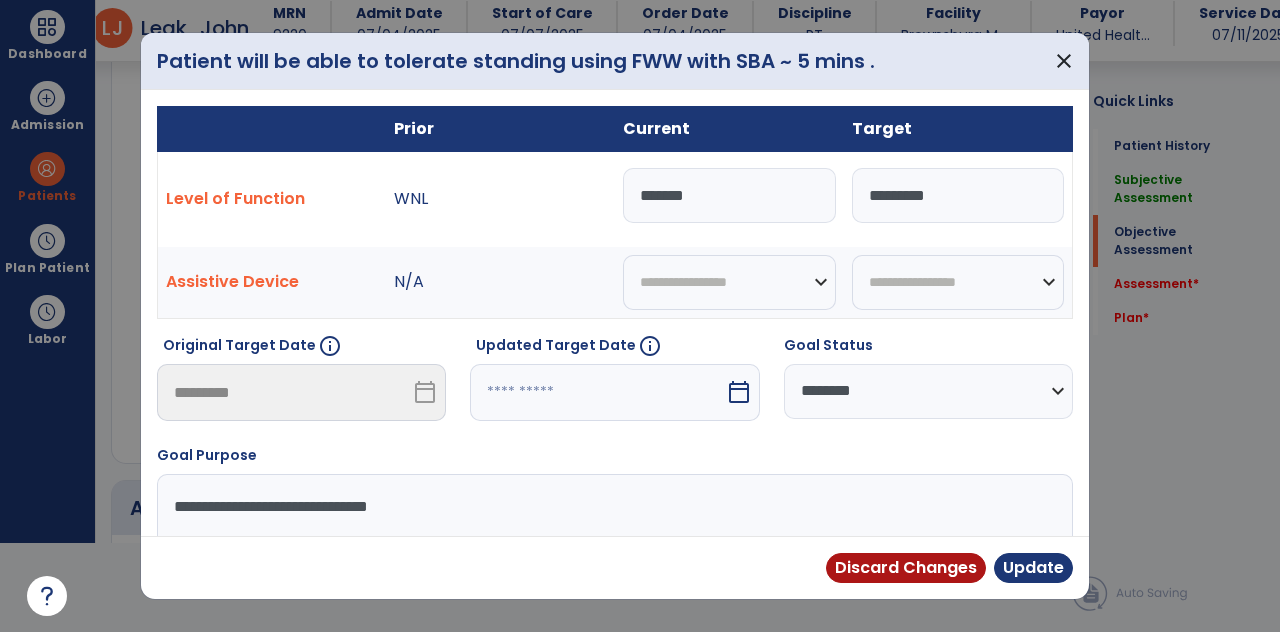 type on "*" 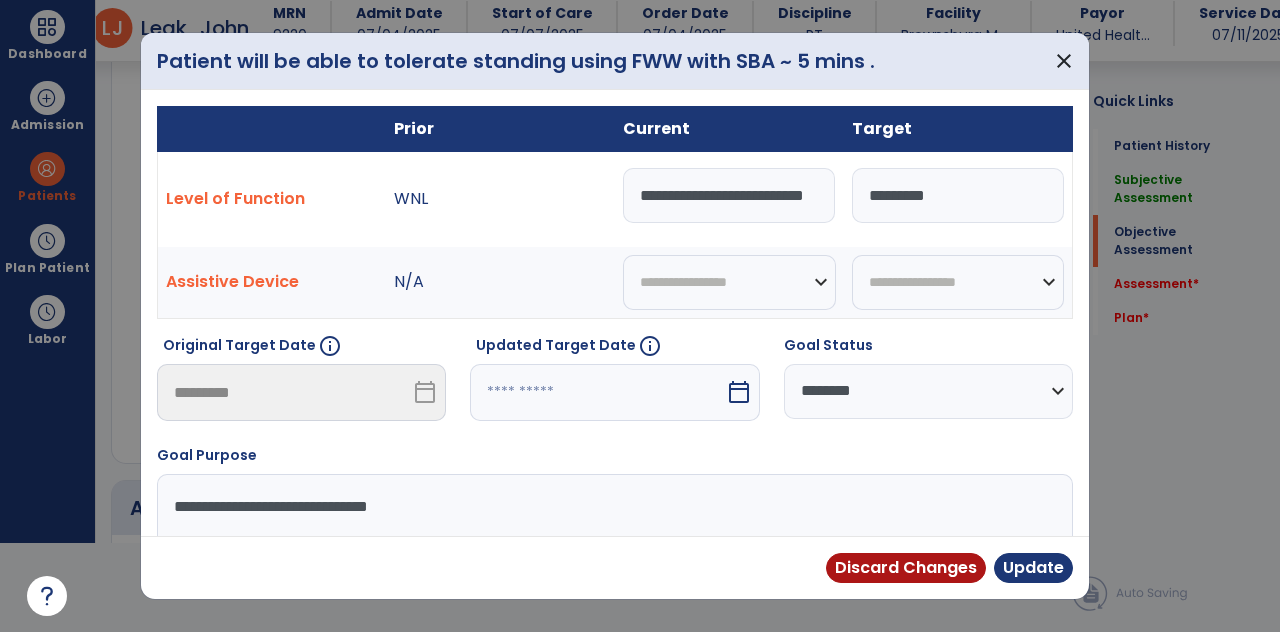 scroll, scrollTop: 0, scrollLeft: 50, axis: horizontal 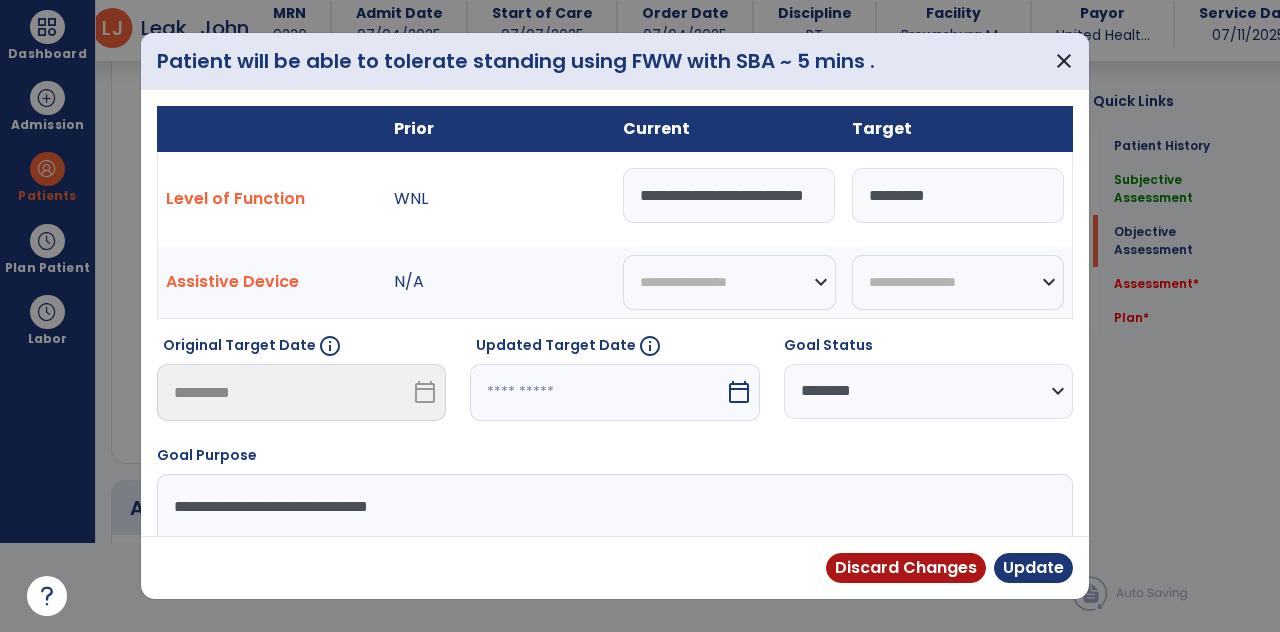 type on "**********" 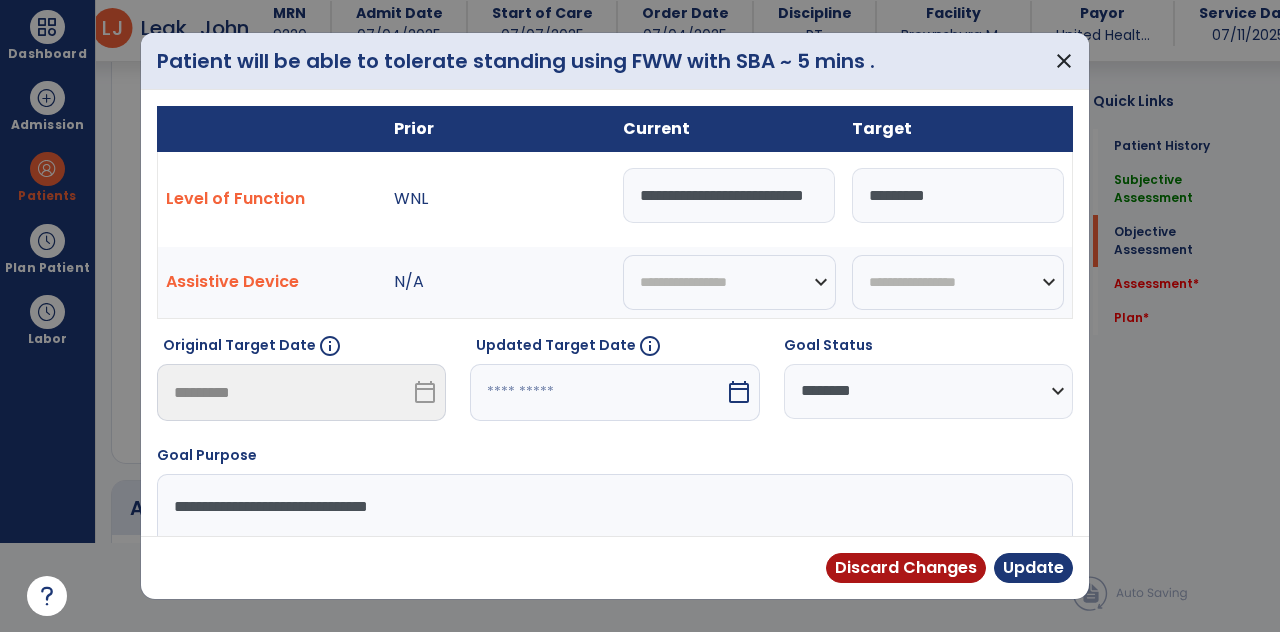 select on "********" 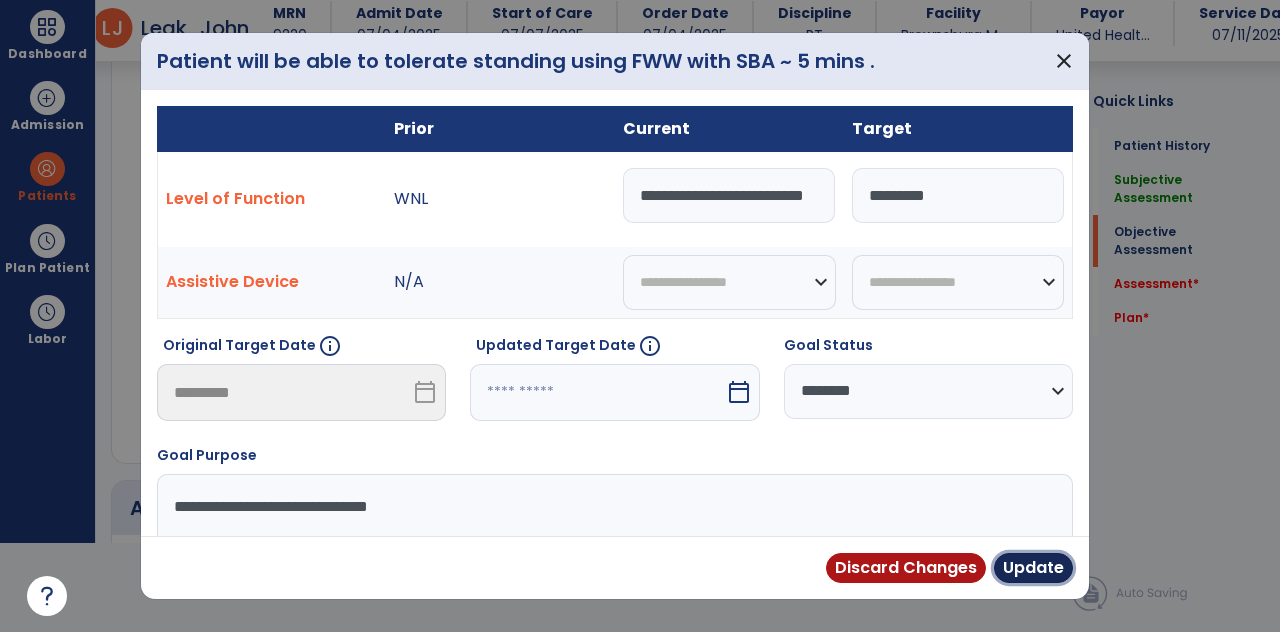 click on "Update" at bounding box center (1033, 568) 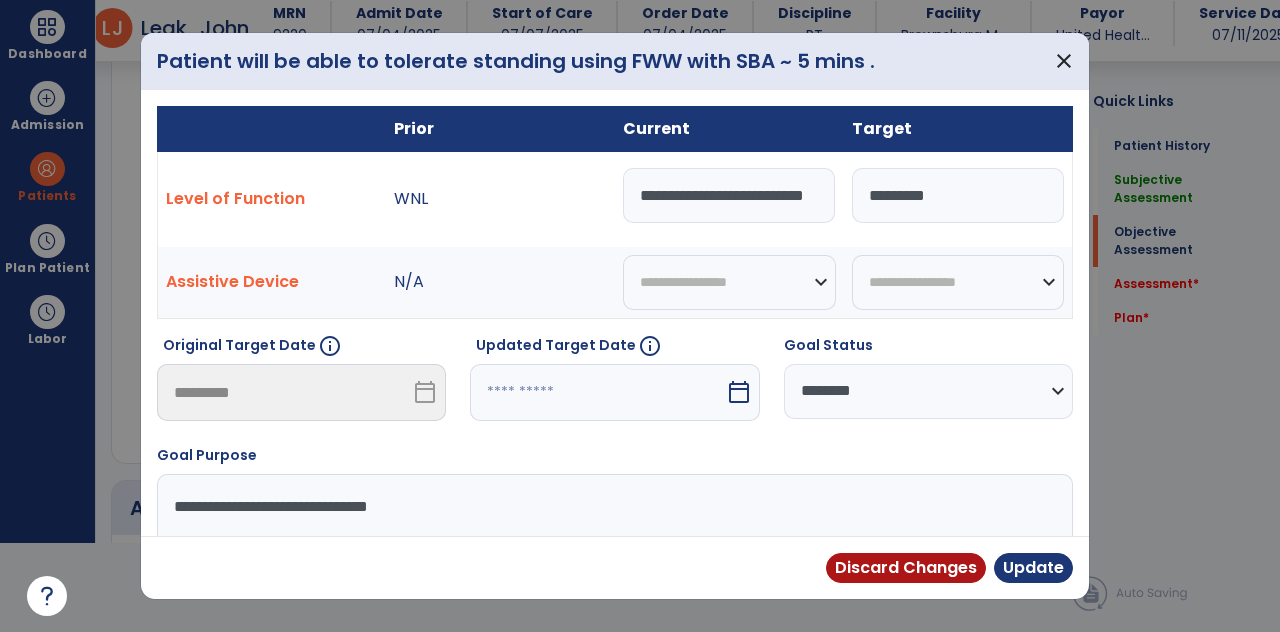 scroll, scrollTop: 89, scrollLeft: 0, axis: vertical 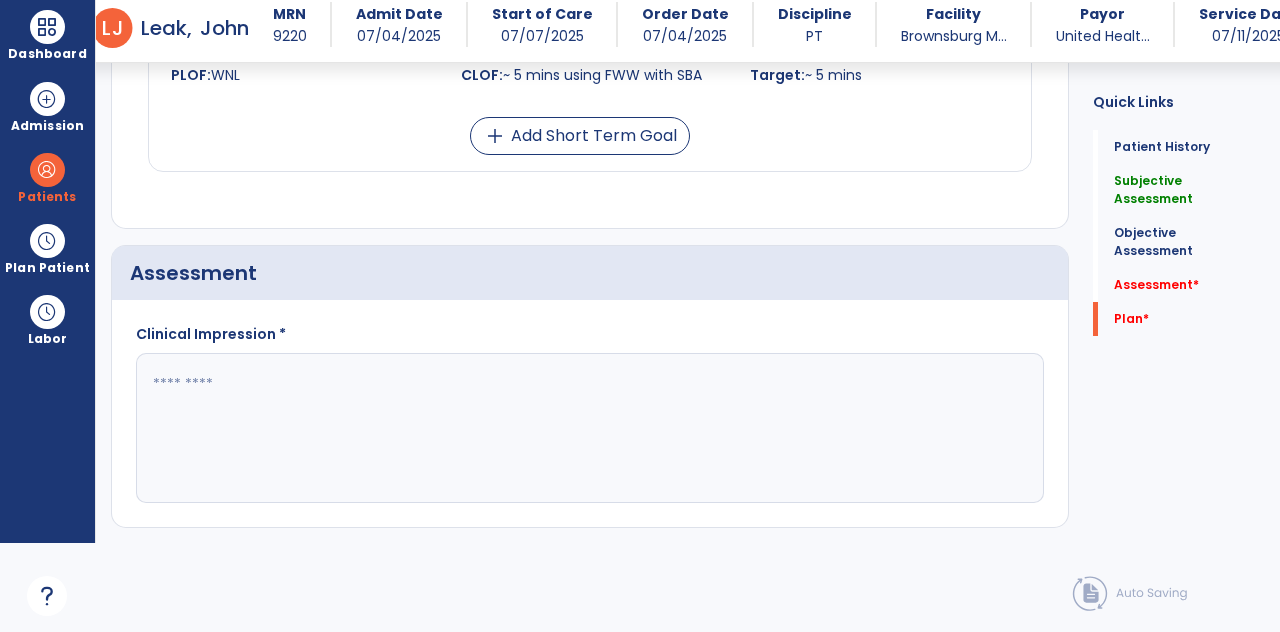 click on "Plan   *  Plan   *" 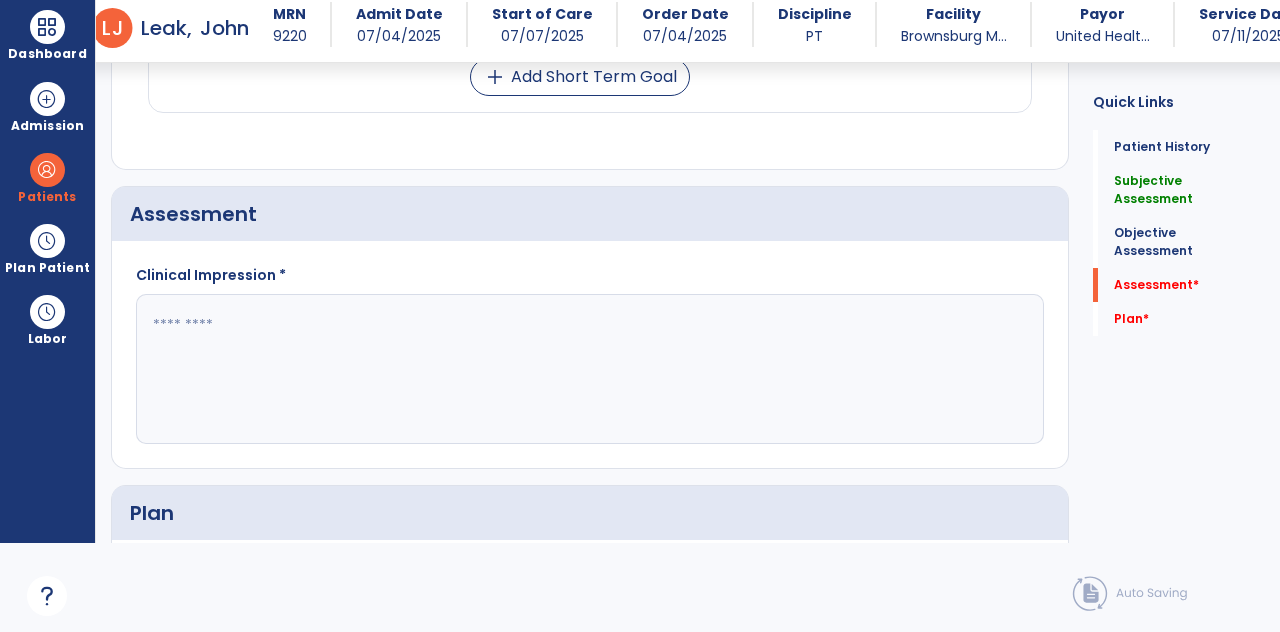 scroll, scrollTop: 2052, scrollLeft: 0, axis: vertical 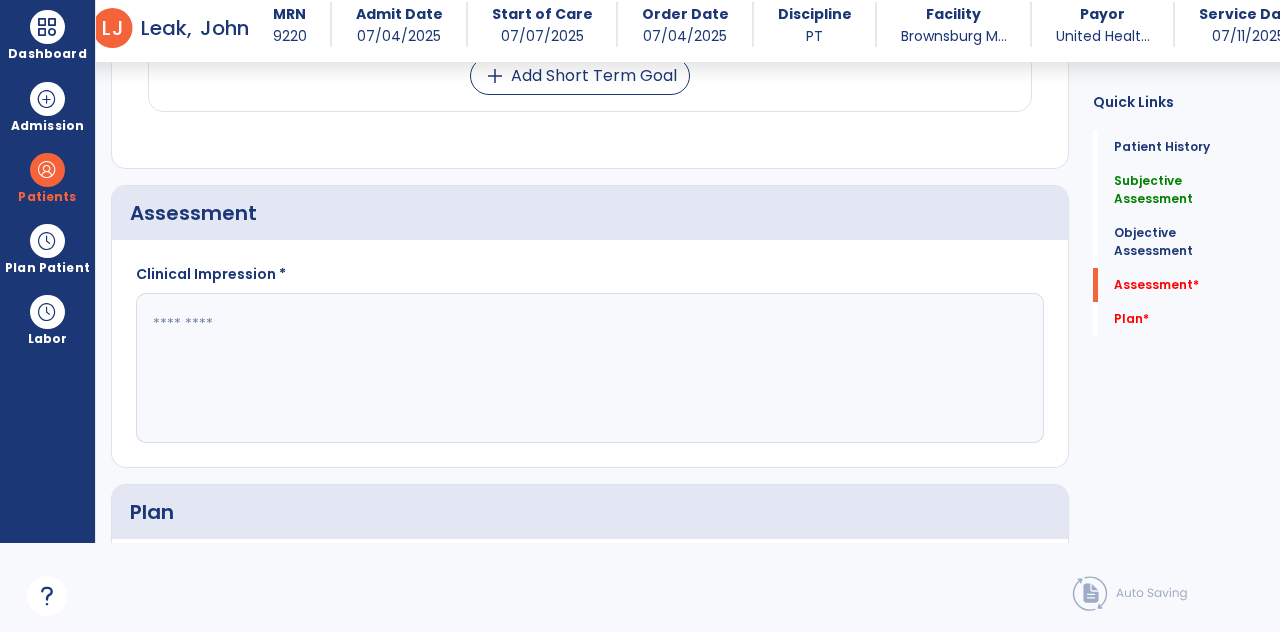 click 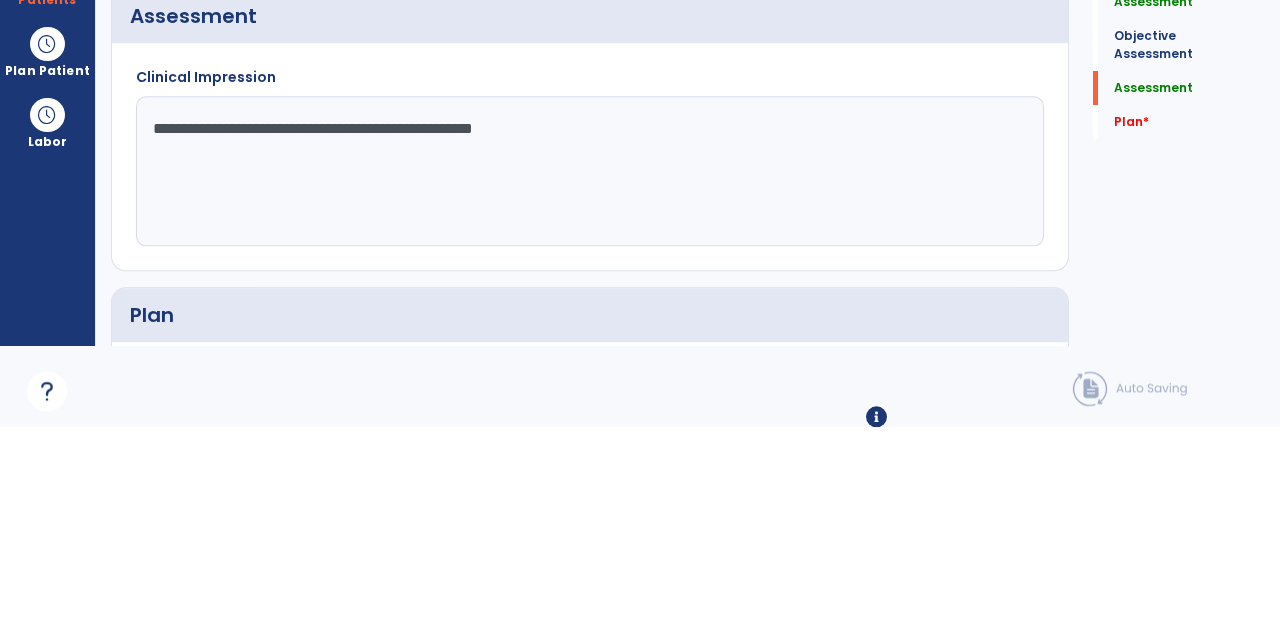scroll, scrollTop: 2240, scrollLeft: 0, axis: vertical 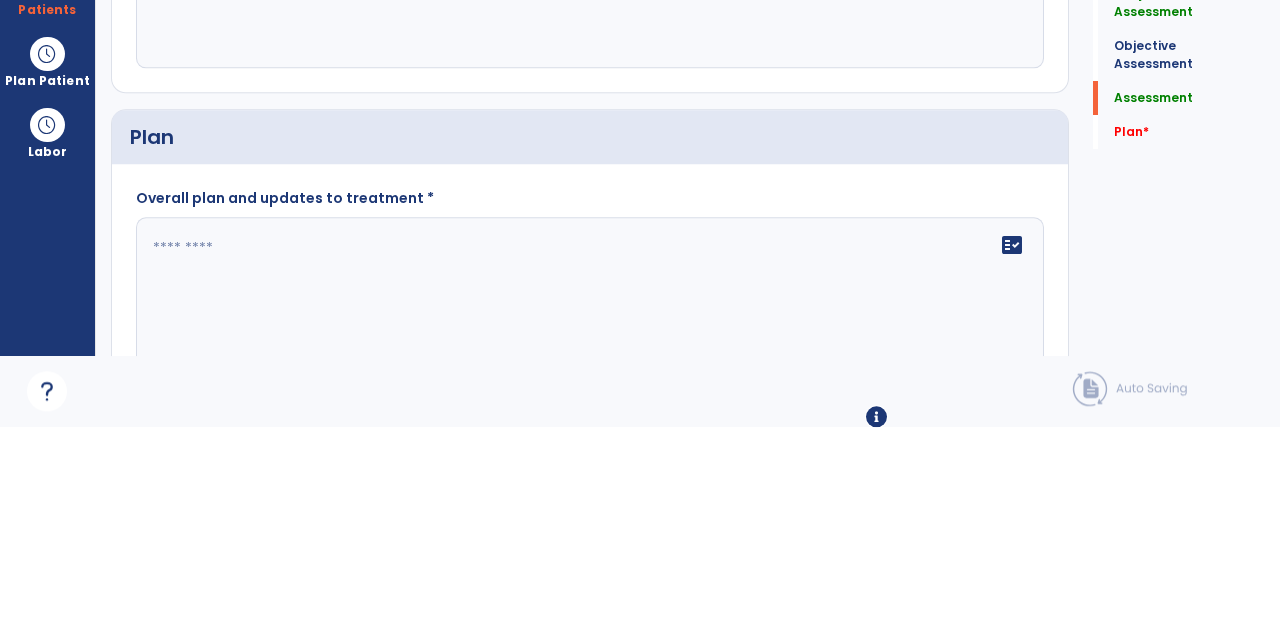 type on "**********" 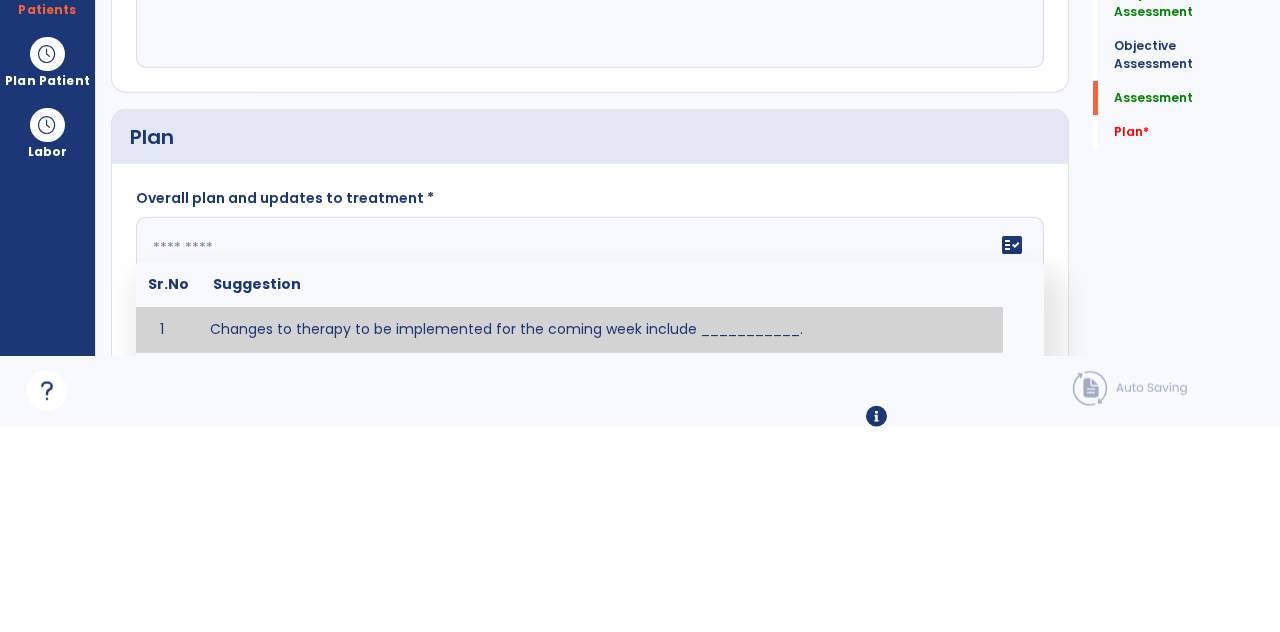 scroll, scrollTop: 89, scrollLeft: 0, axis: vertical 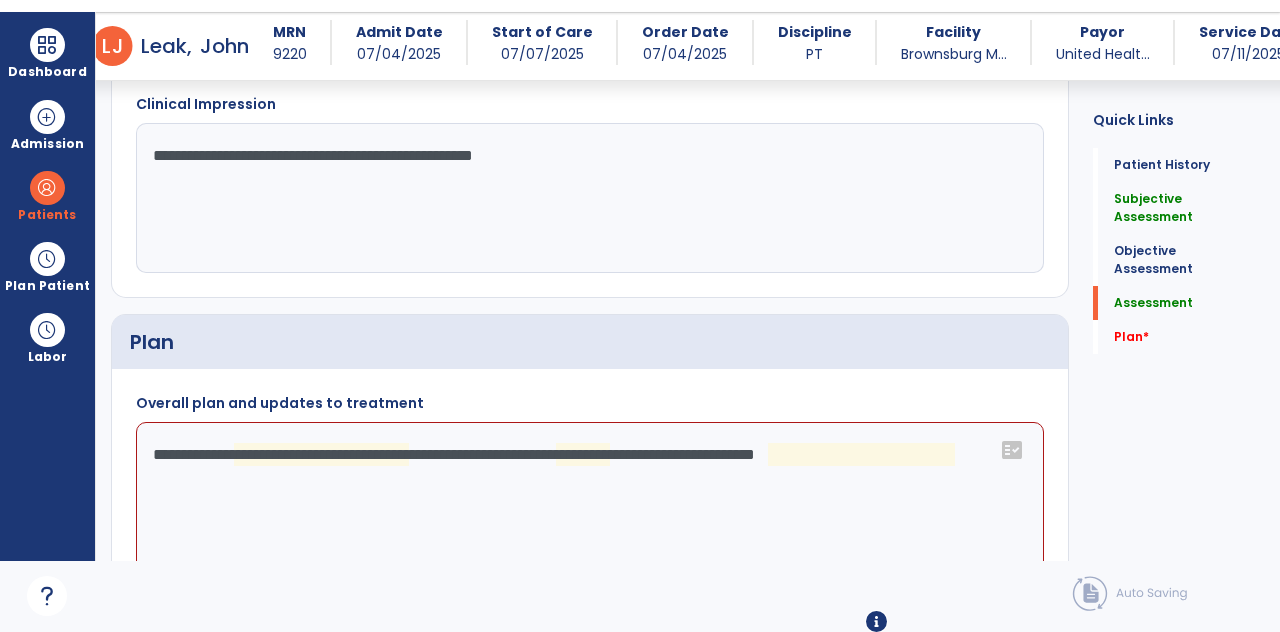 click on "**********" 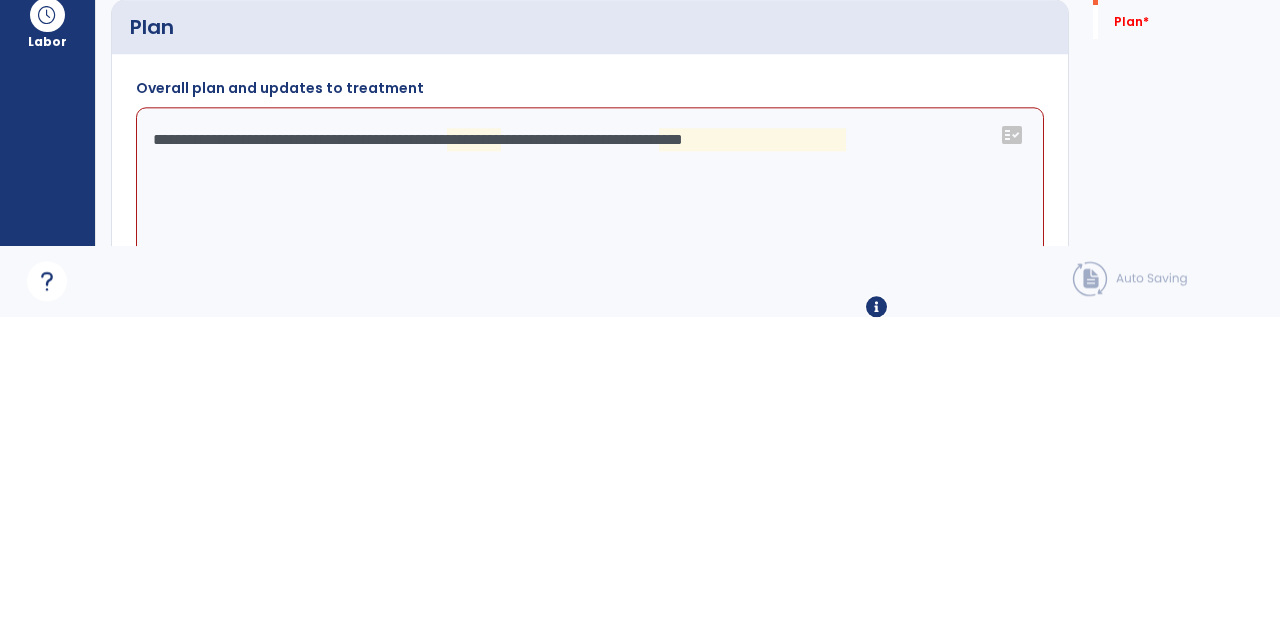 click on "**********" 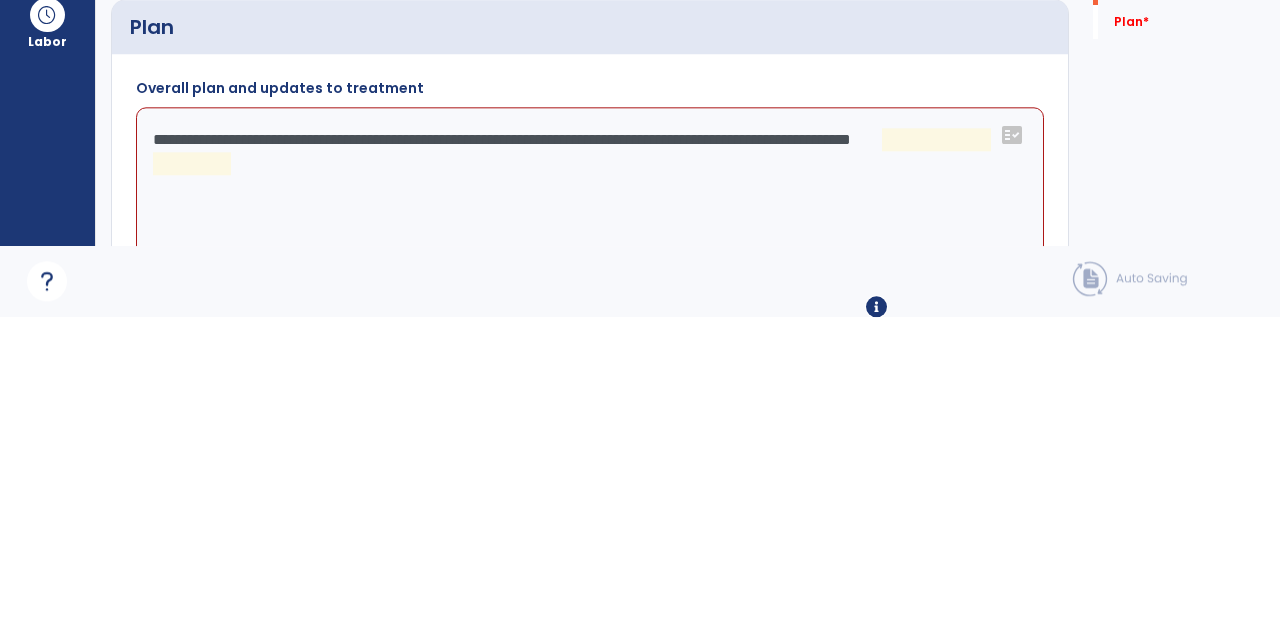 click on "**********" 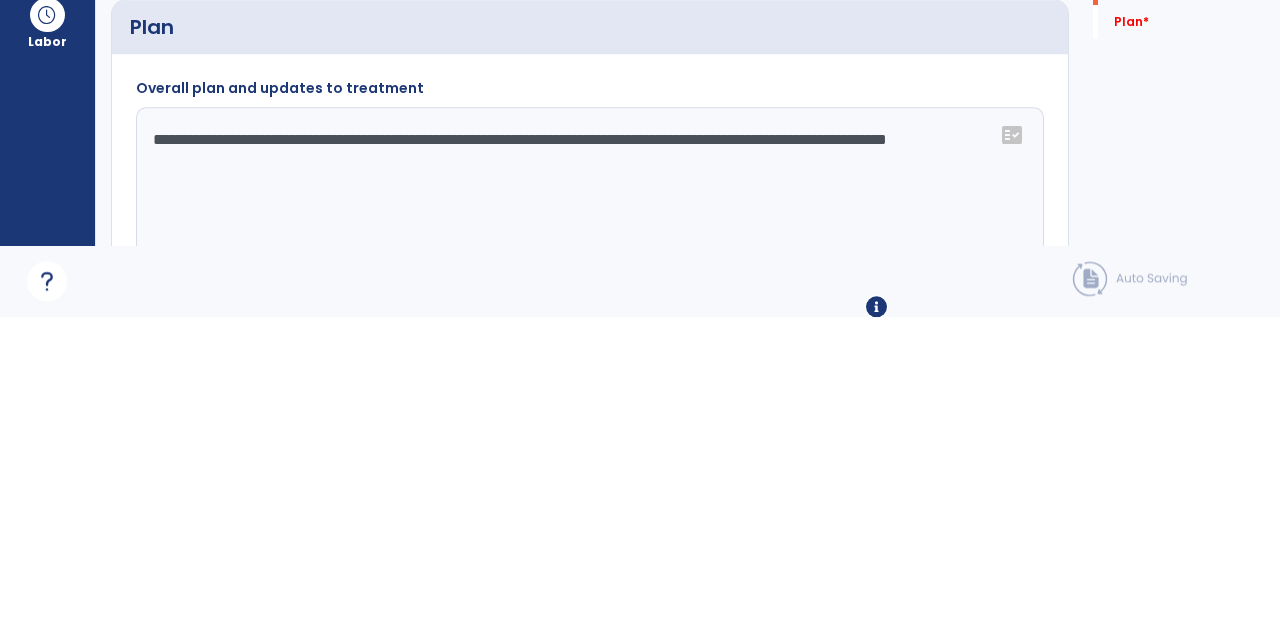 type on "**********" 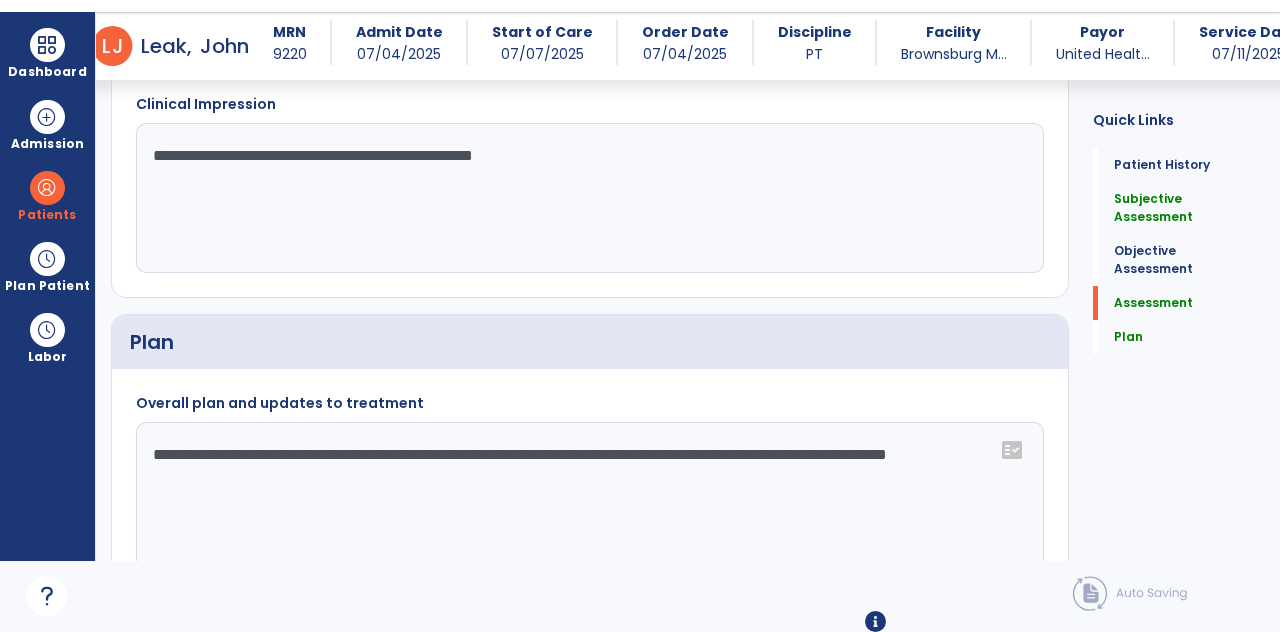 scroll, scrollTop: 2241, scrollLeft: 0, axis: vertical 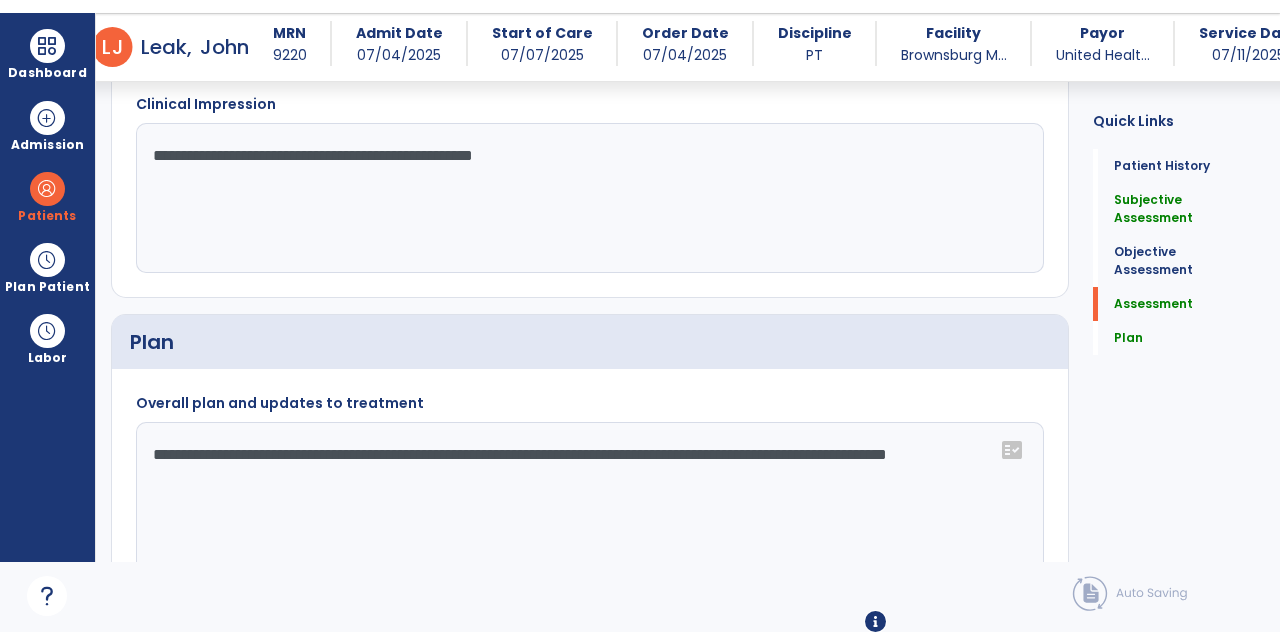 click on "Sign  chevron_right" 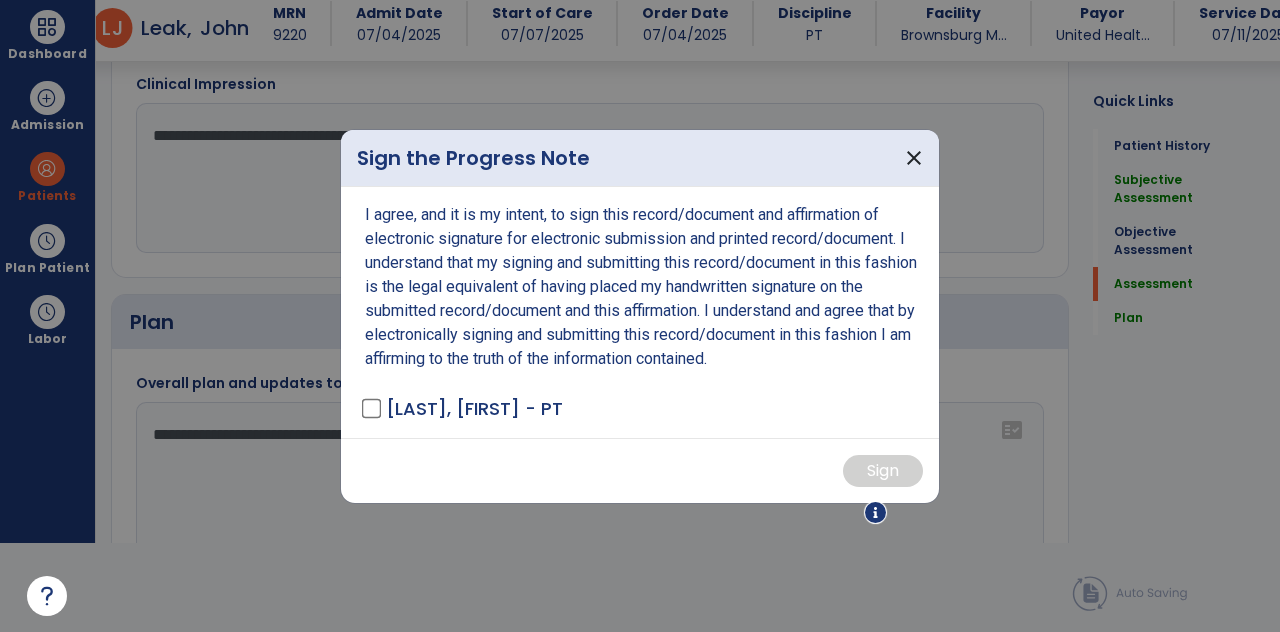 scroll, scrollTop: 0, scrollLeft: 0, axis: both 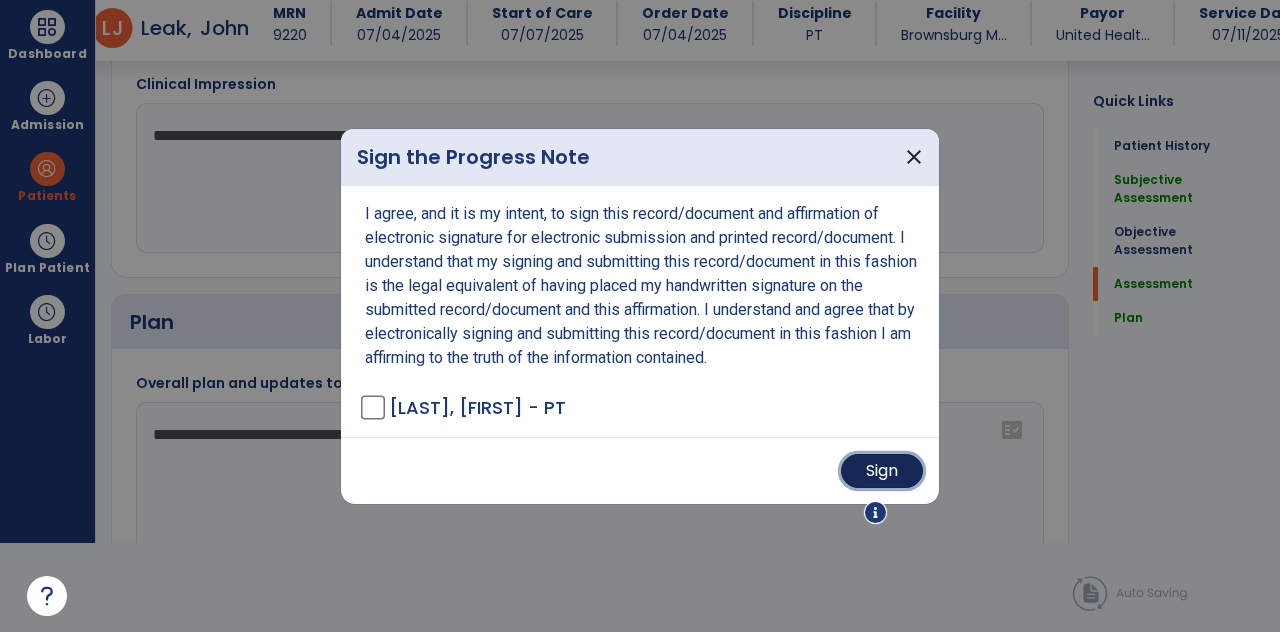 click on "Sign" at bounding box center (882, 471) 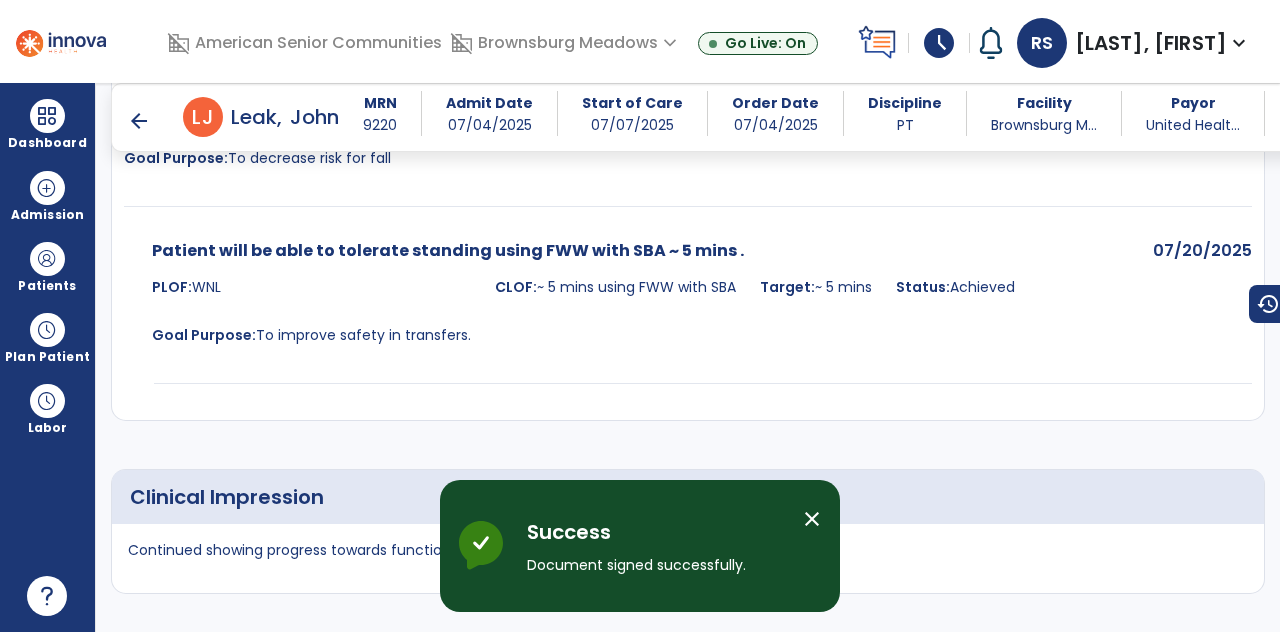 scroll, scrollTop: 89, scrollLeft: 0, axis: vertical 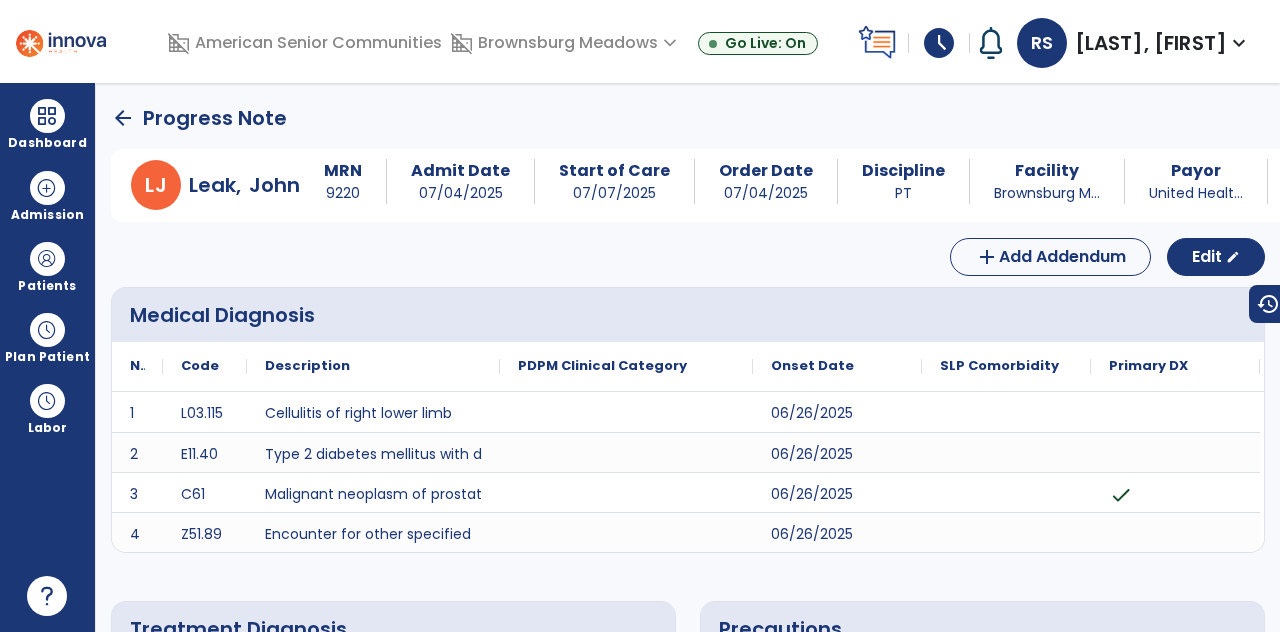 click at bounding box center [47, 116] 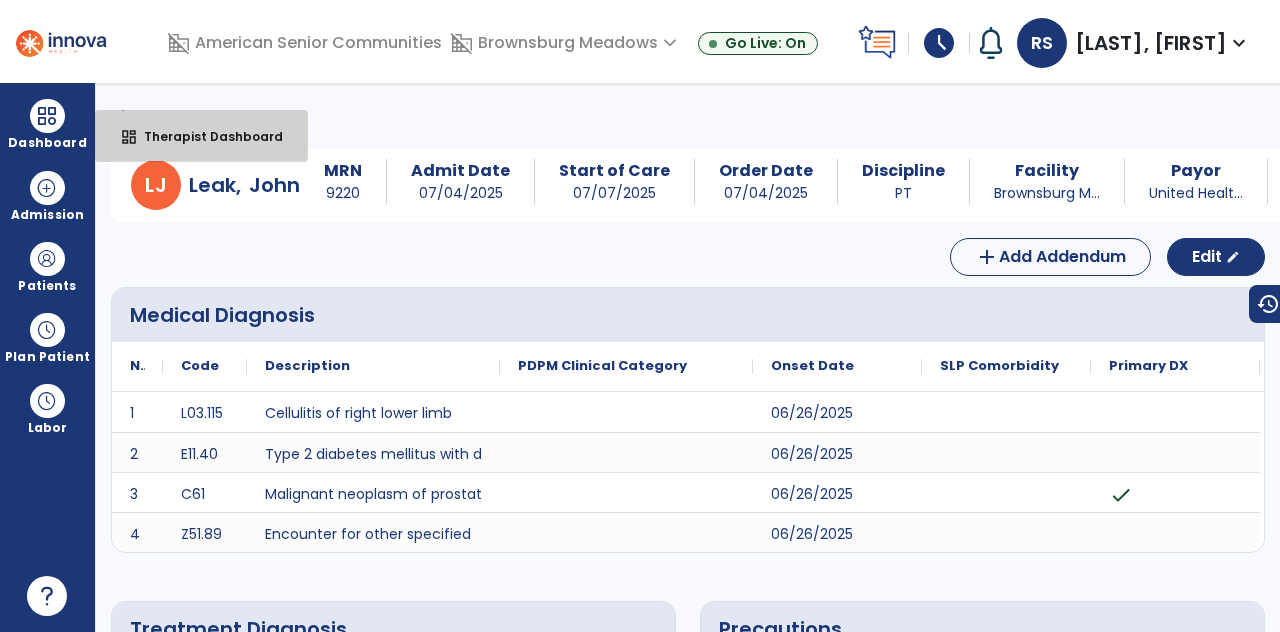 click on "Therapist Dashboard" at bounding box center (205, 136) 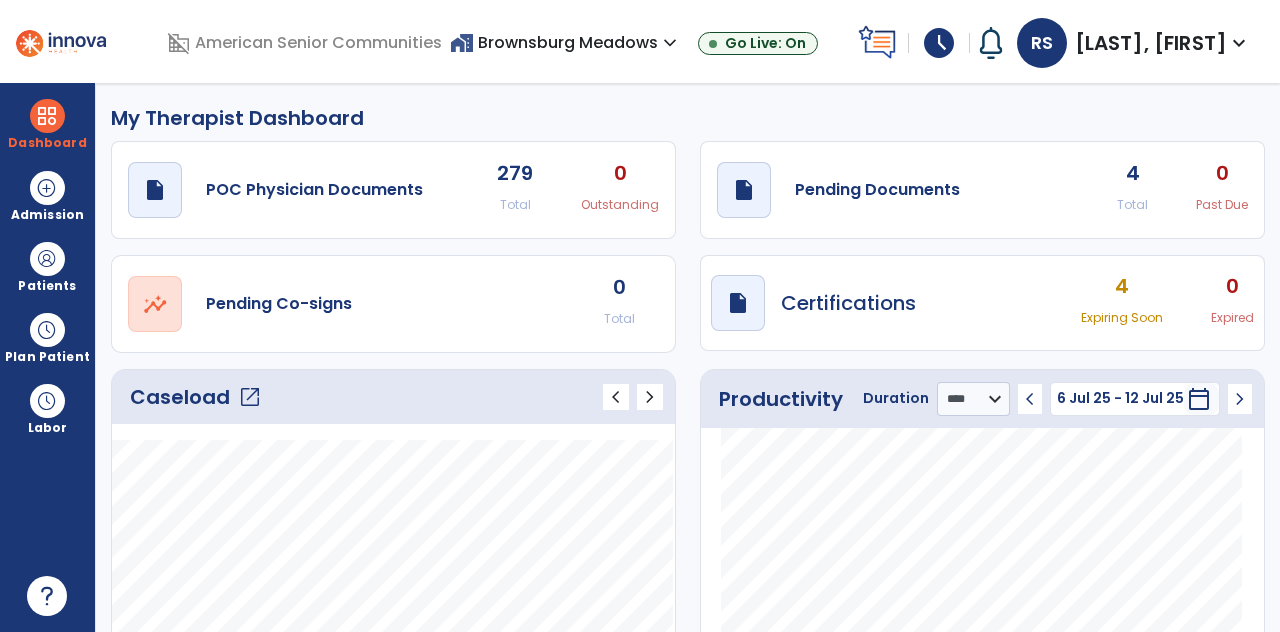 click on "draft   open_in_new  Pending Documents 4 Total 0 Past Due" 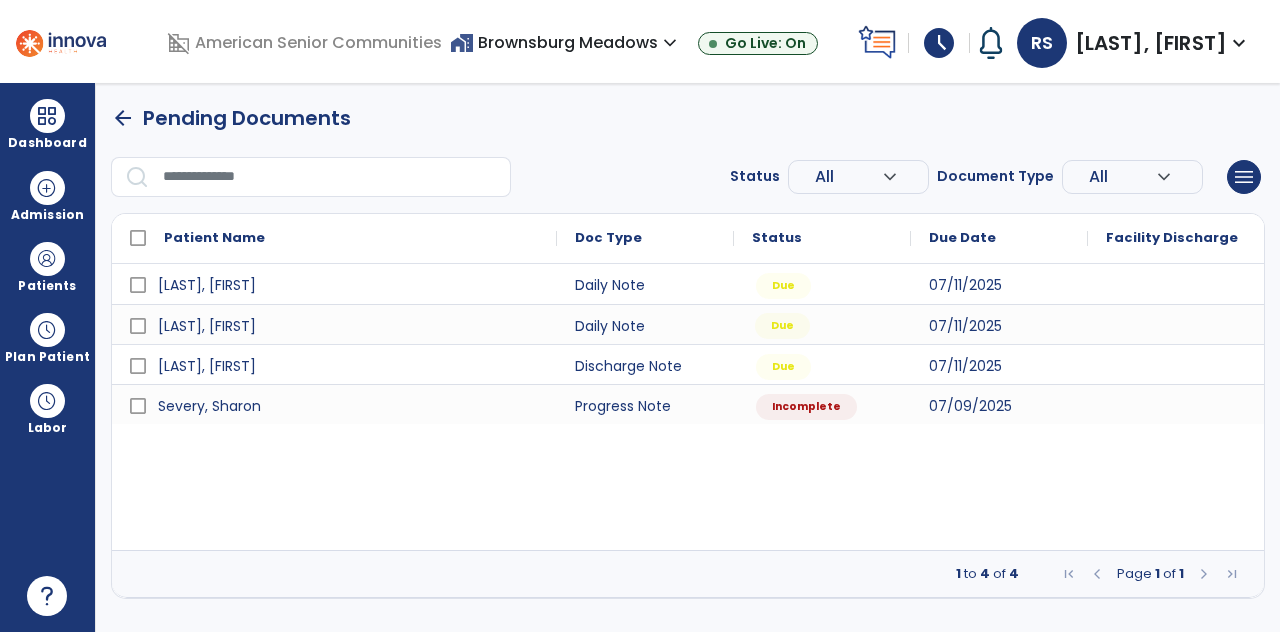 click on "Due" at bounding box center [782, 326] 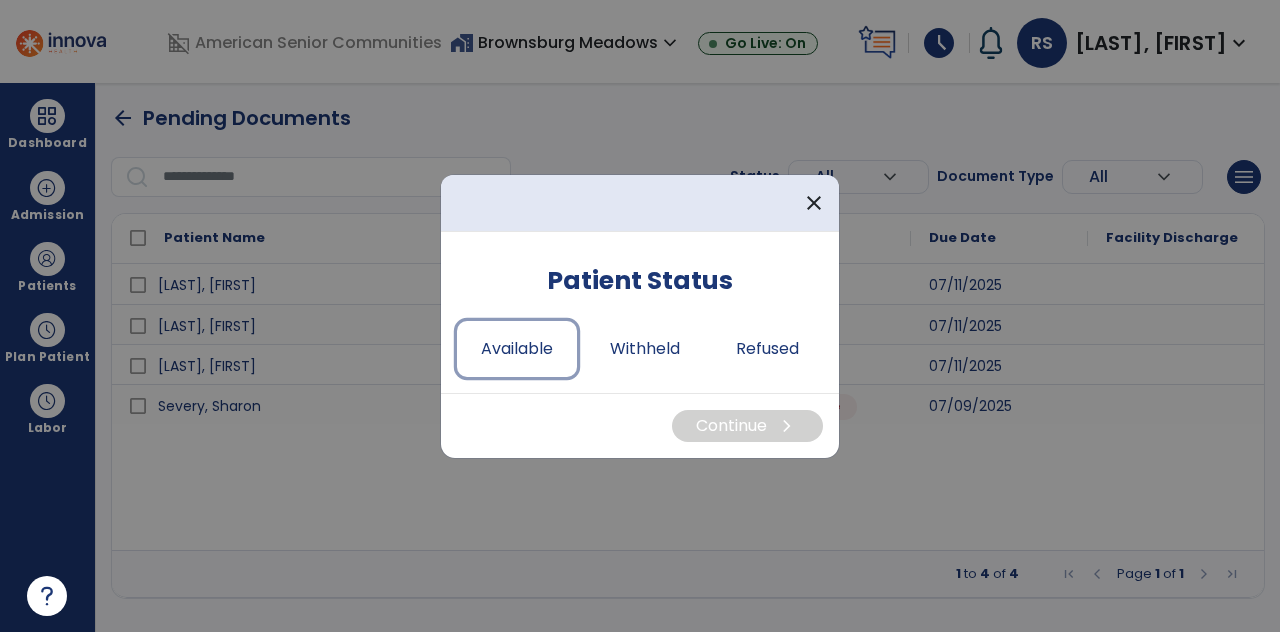click on "Available" at bounding box center (517, 349) 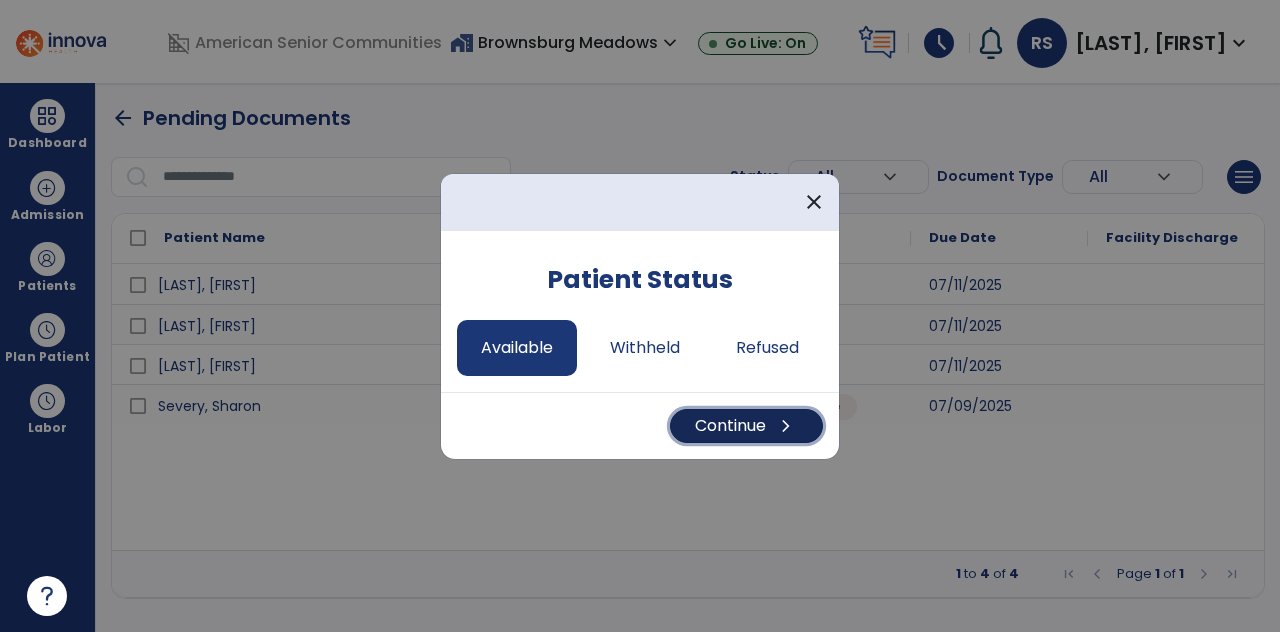 click on "Continue   chevron_right" at bounding box center [746, 426] 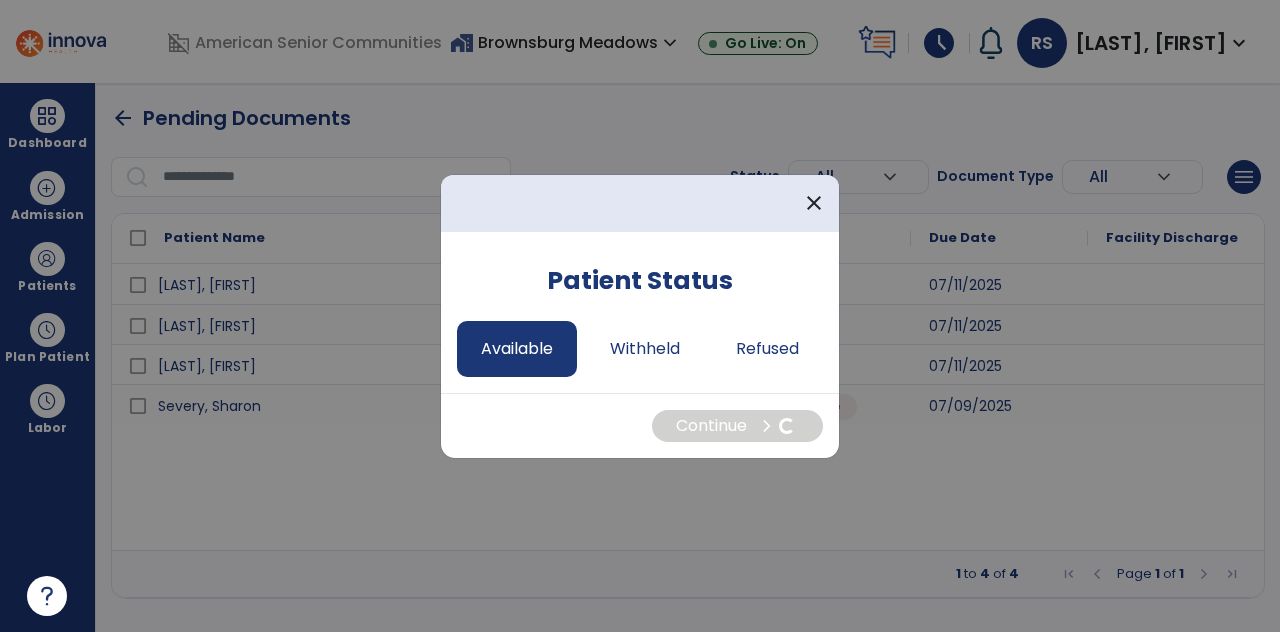 select on "*" 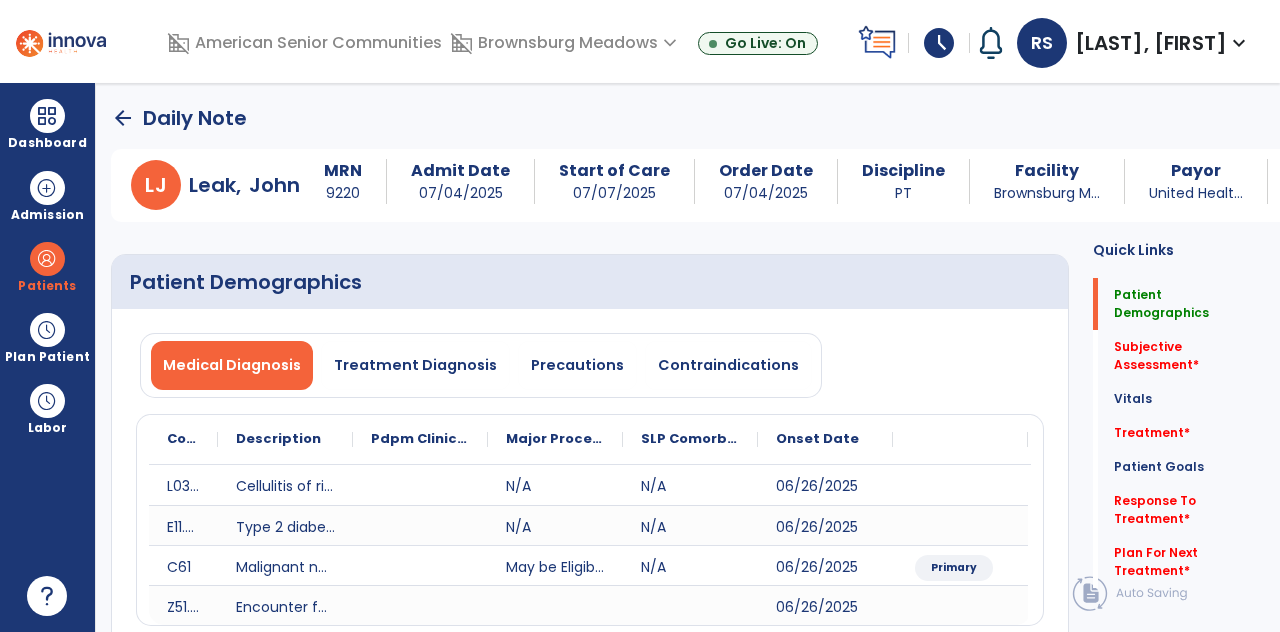 click on "Subjective Assessment   *" 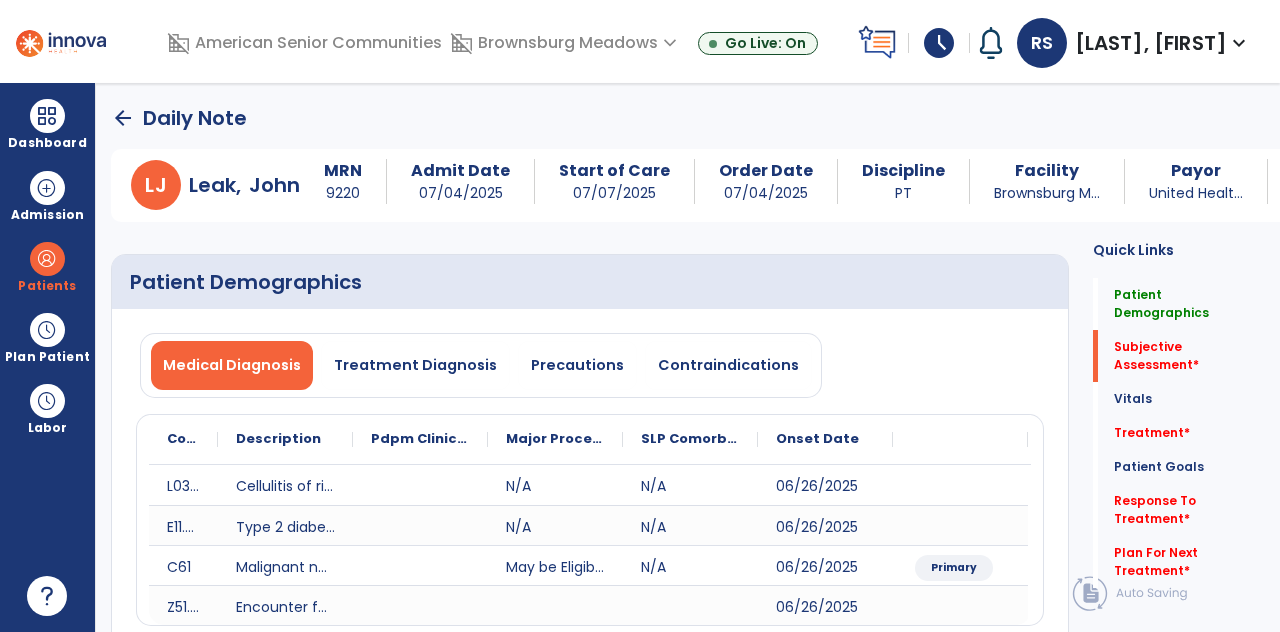 scroll, scrollTop: 251, scrollLeft: 0, axis: vertical 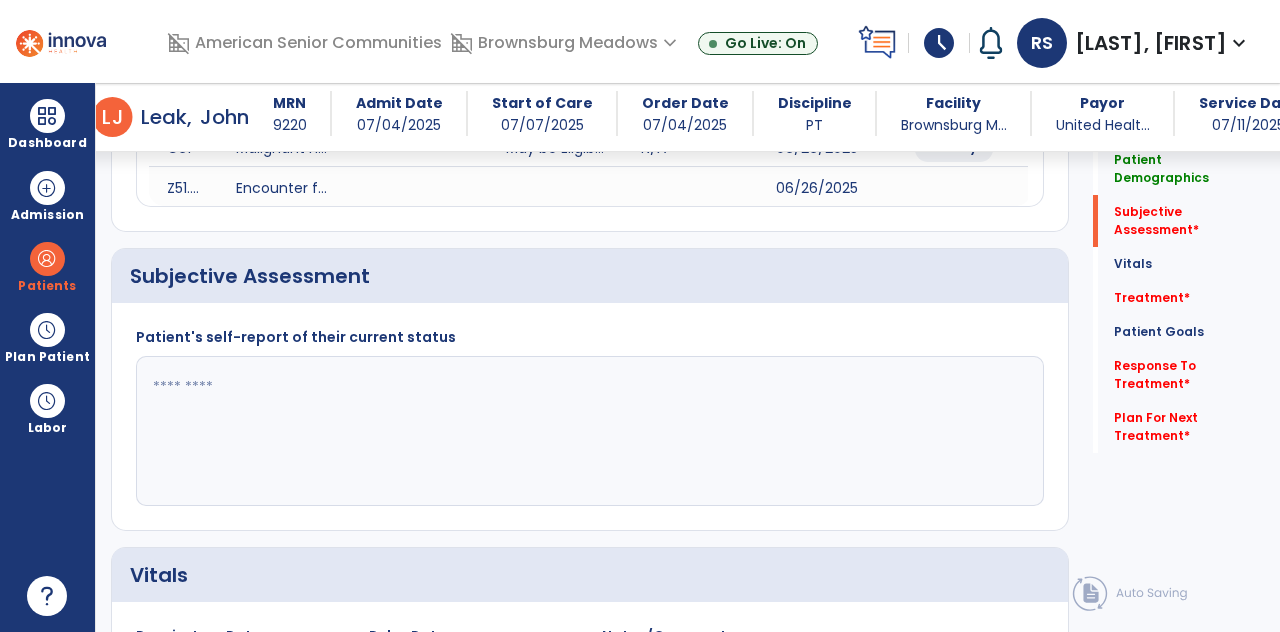 click 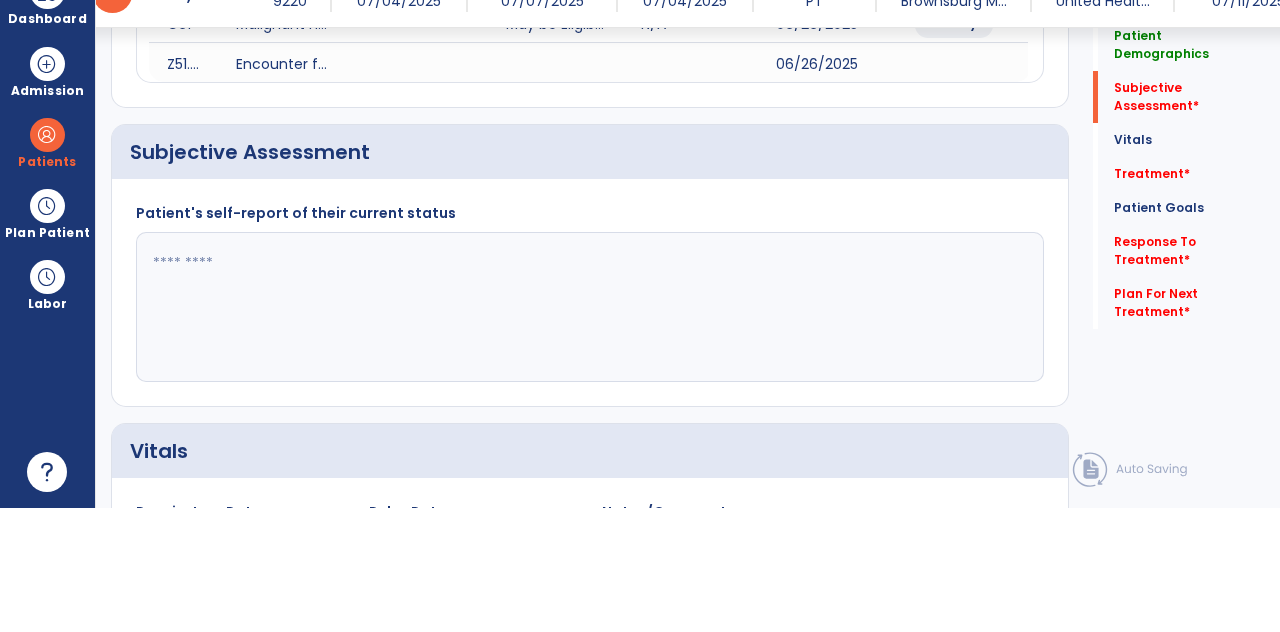 scroll, scrollTop: 89, scrollLeft: 0, axis: vertical 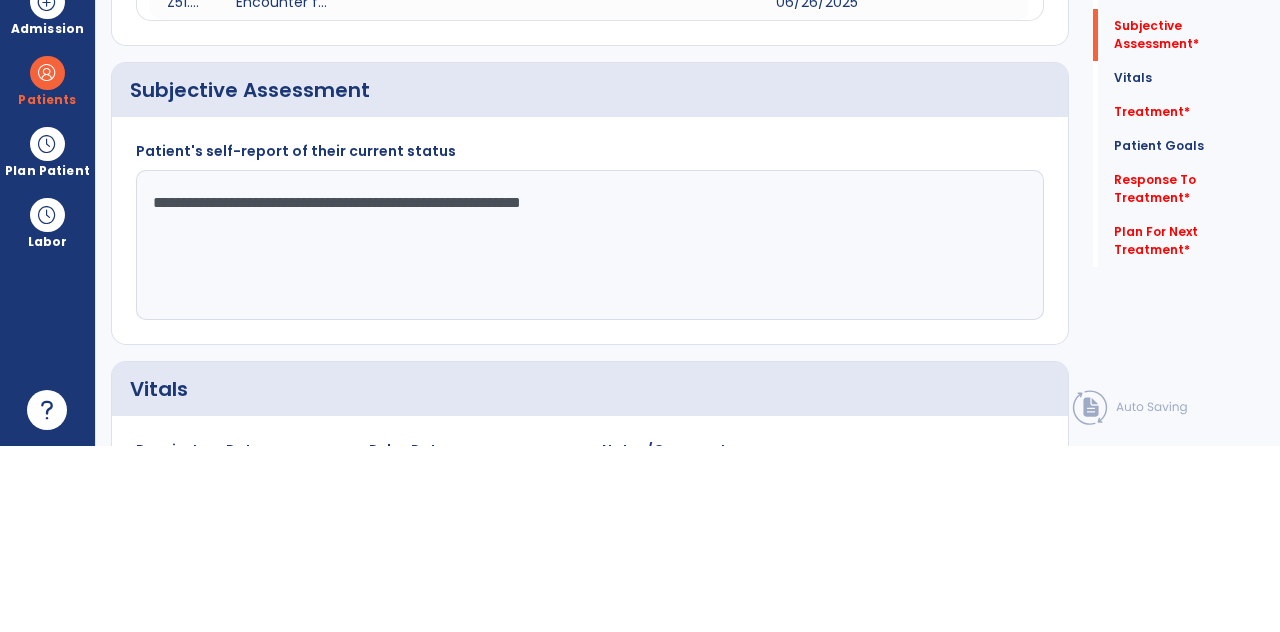 type on "**********" 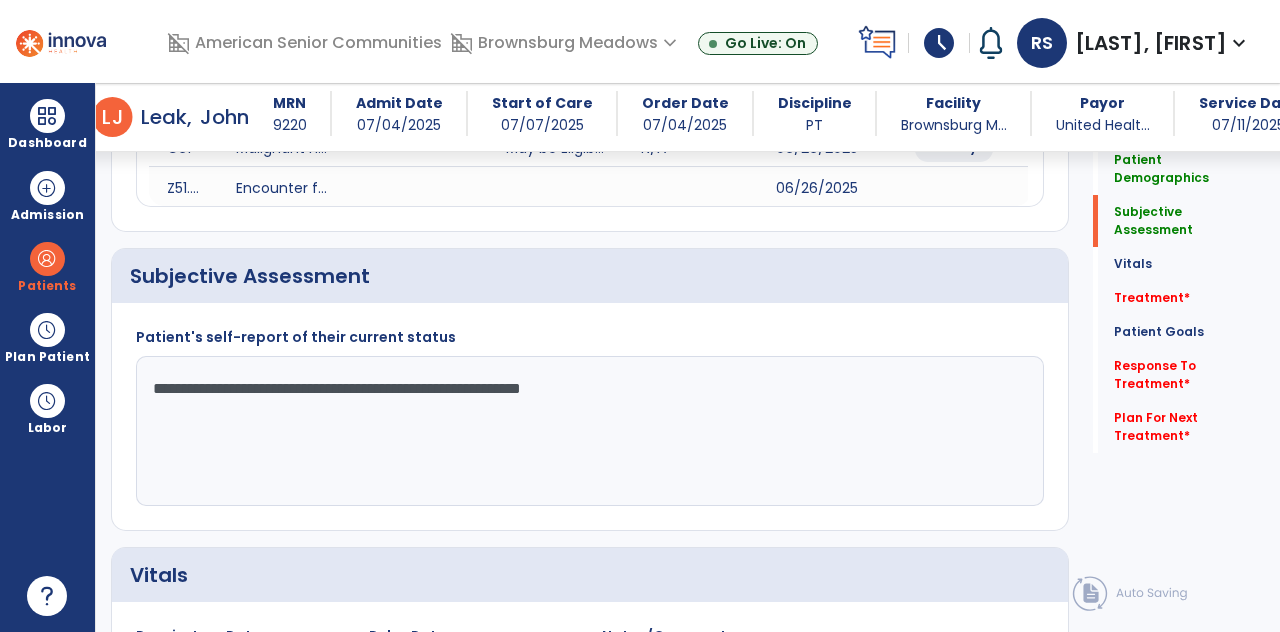 click on "Treatment   *" 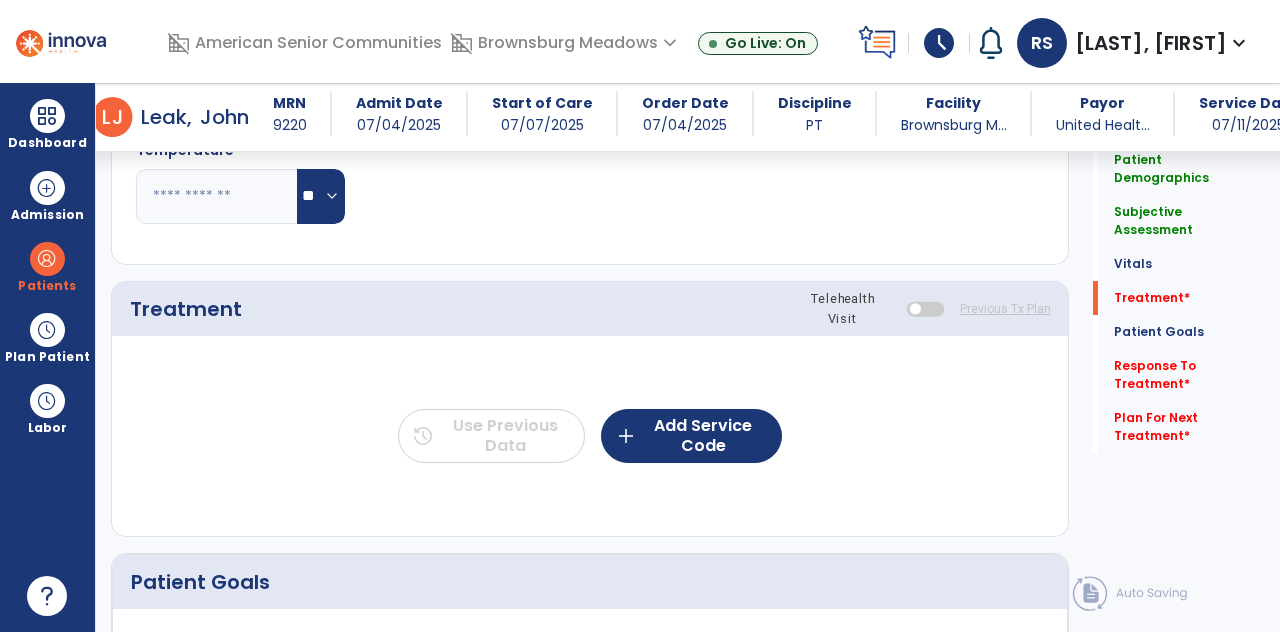 scroll, scrollTop: 1088, scrollLeft: 0, axis: vertical 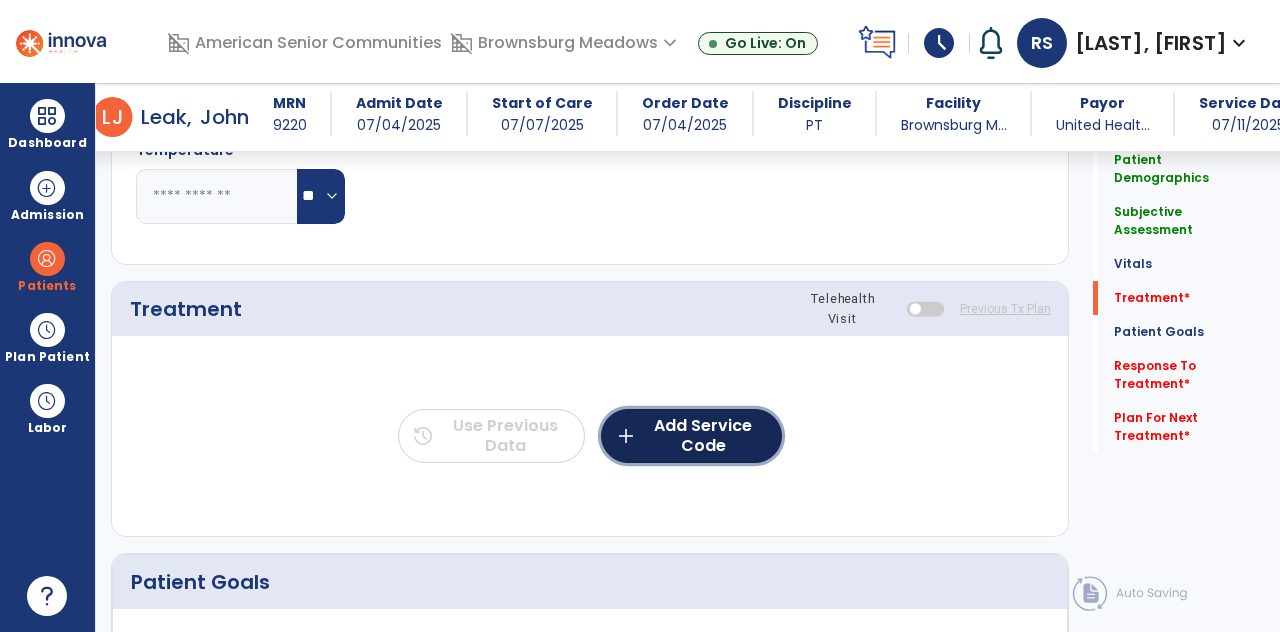 click on "add  Add Service Code" 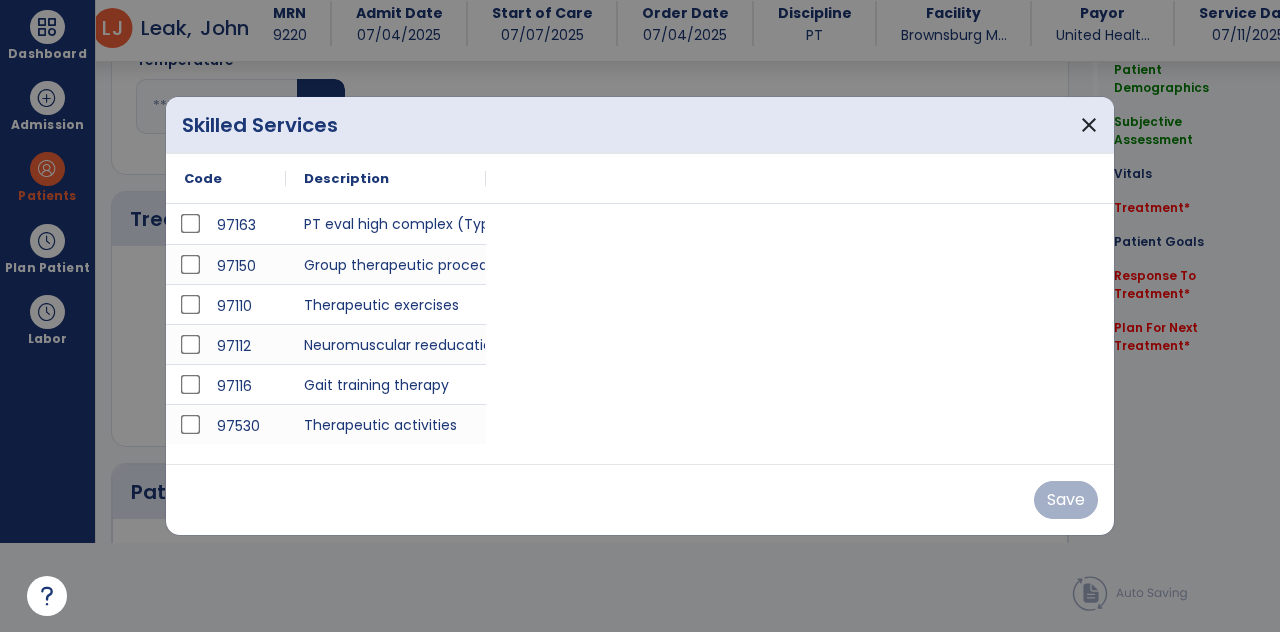 scroll, scrollTop: 0, scrollLeft: 0, axis: both 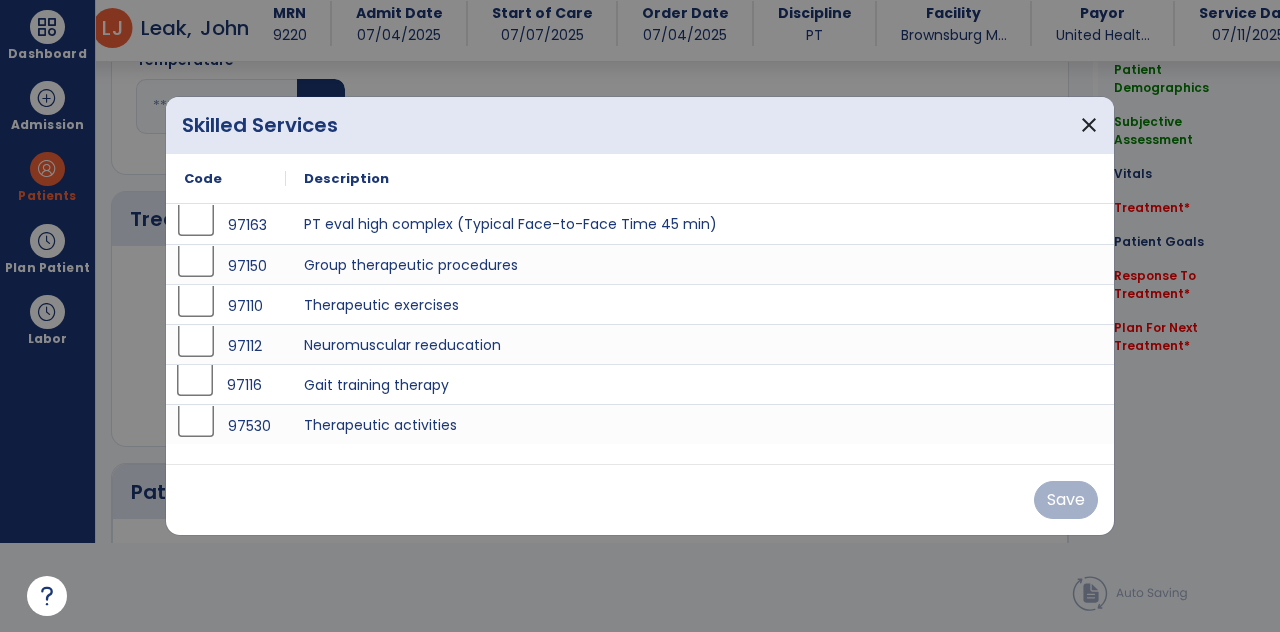 click on "97116" at bounding box center (226, 385) 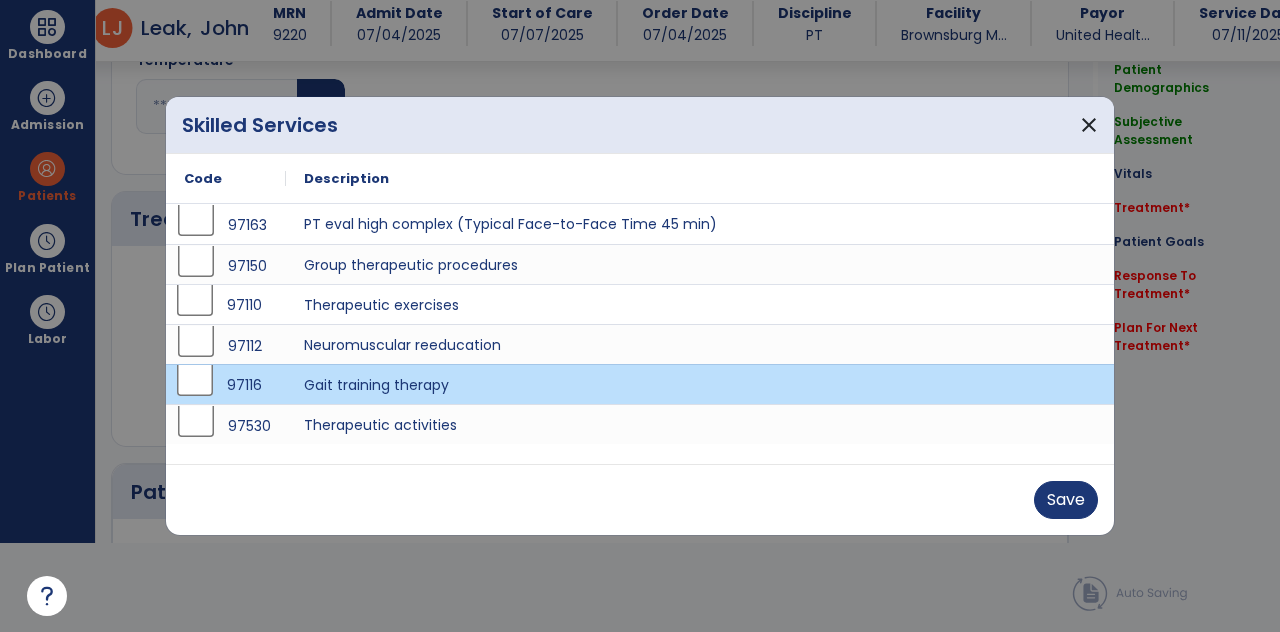 click on "97110" at bounding box center [244, 305] 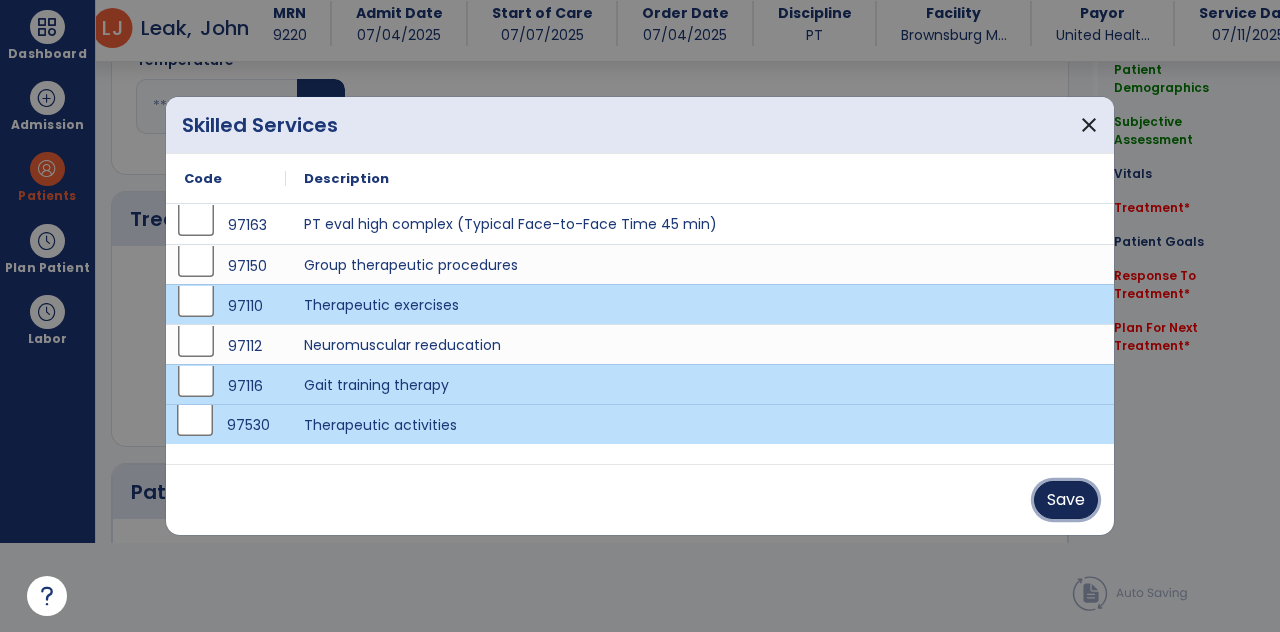 click on "Save" at bounding box center (1066, 500) 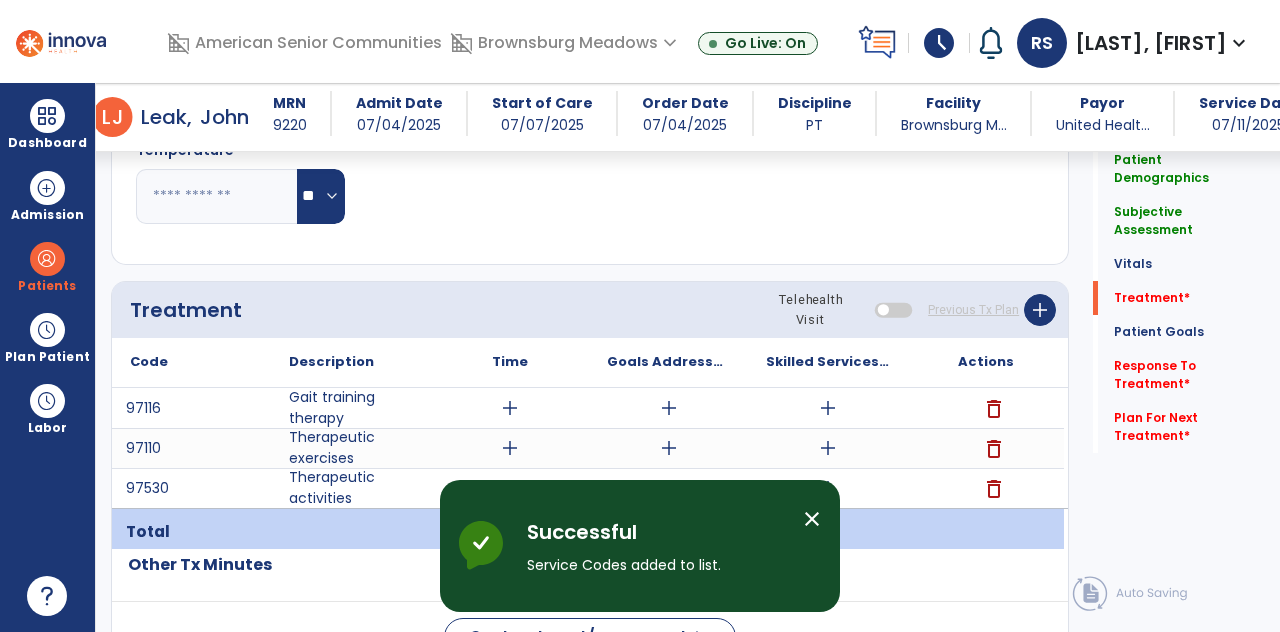 scroll, scrollTop: 89, scrollLeft: 0, axis: vertical 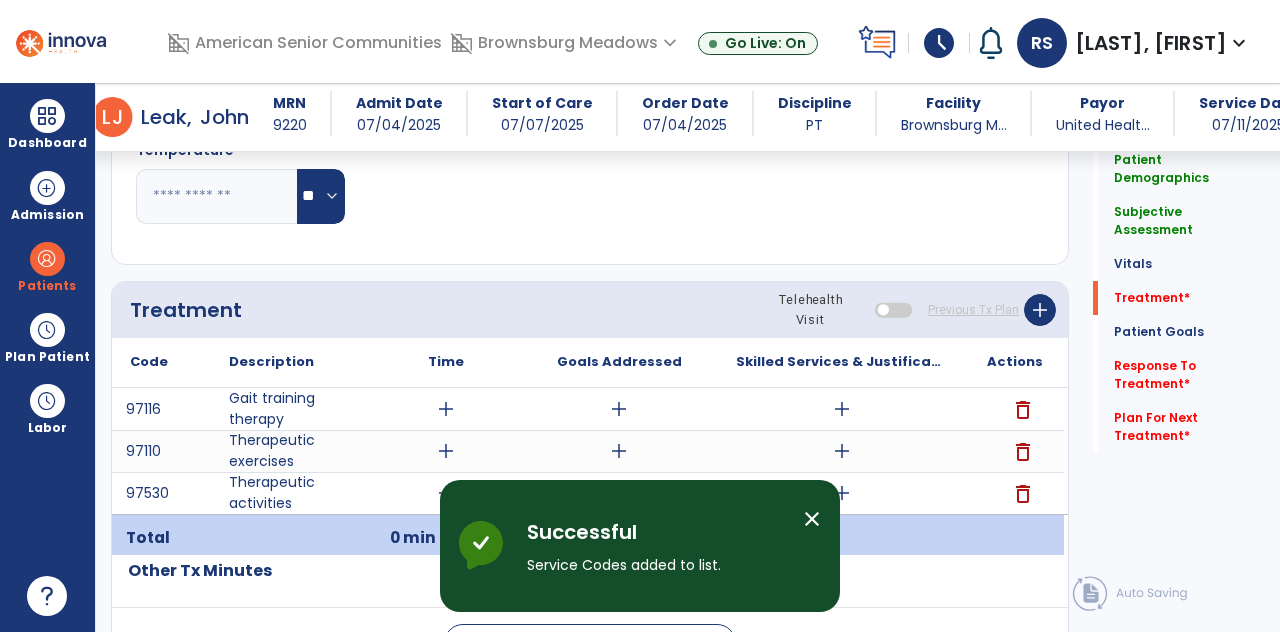 click on "add" at bounding box center [446, 409] 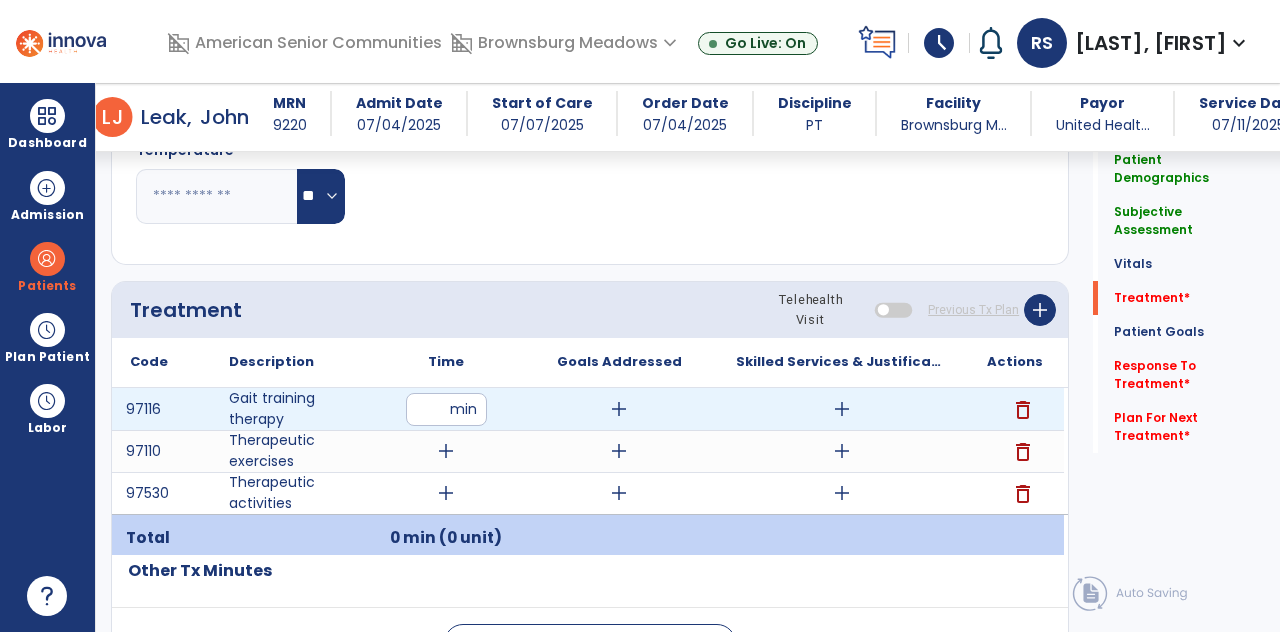 scroll, scrollTop: 89, scrollLeft: 0, axis: vertical 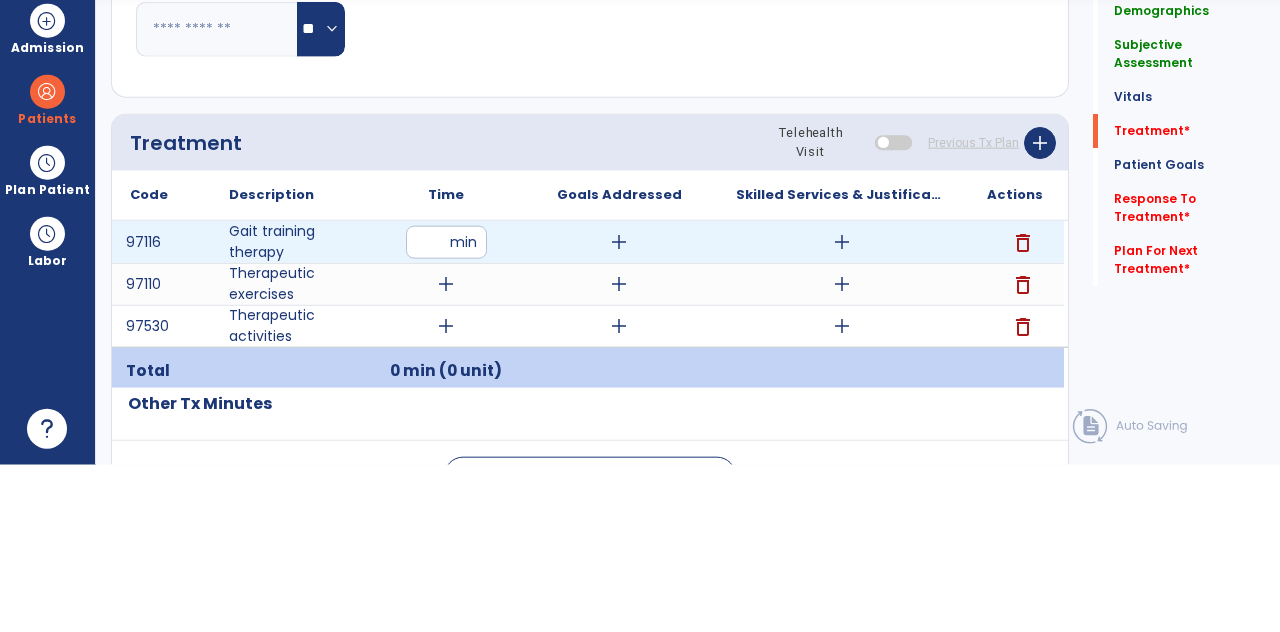 type on "**" 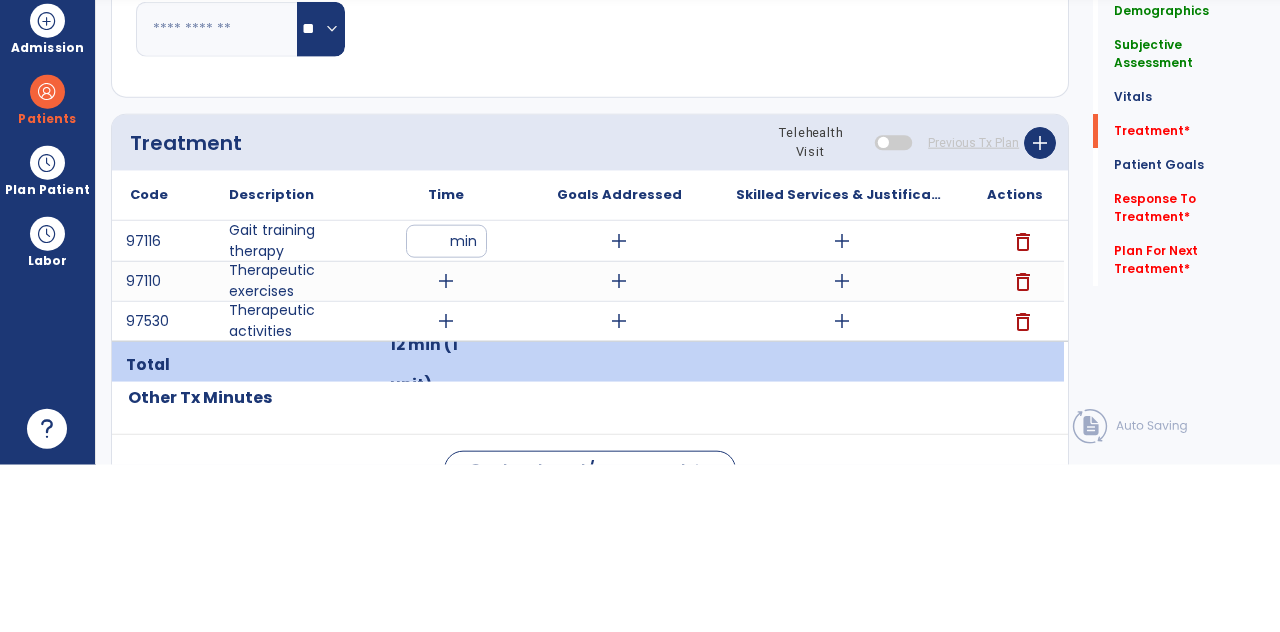 scroll, scrollTop: 89, scrollLeft: 0, axis: vertical 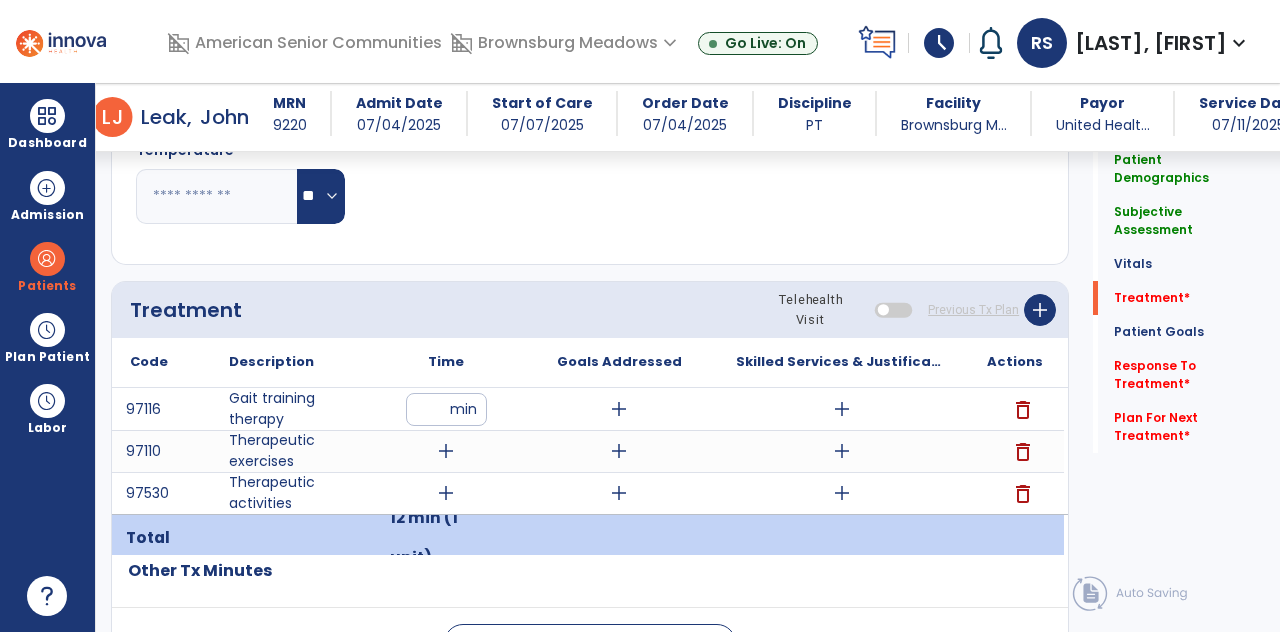 click on "add" at bounding box center (446, 451) 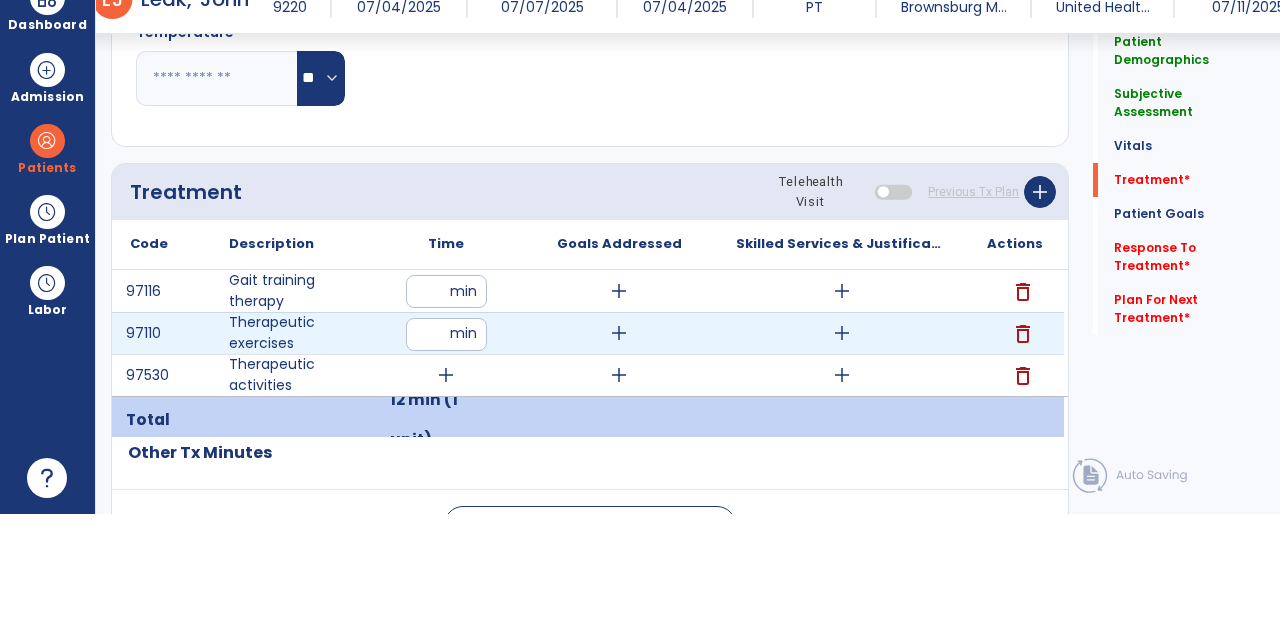 scroll, scrollTop: 89, scrollLeft: 0, axis: vertical 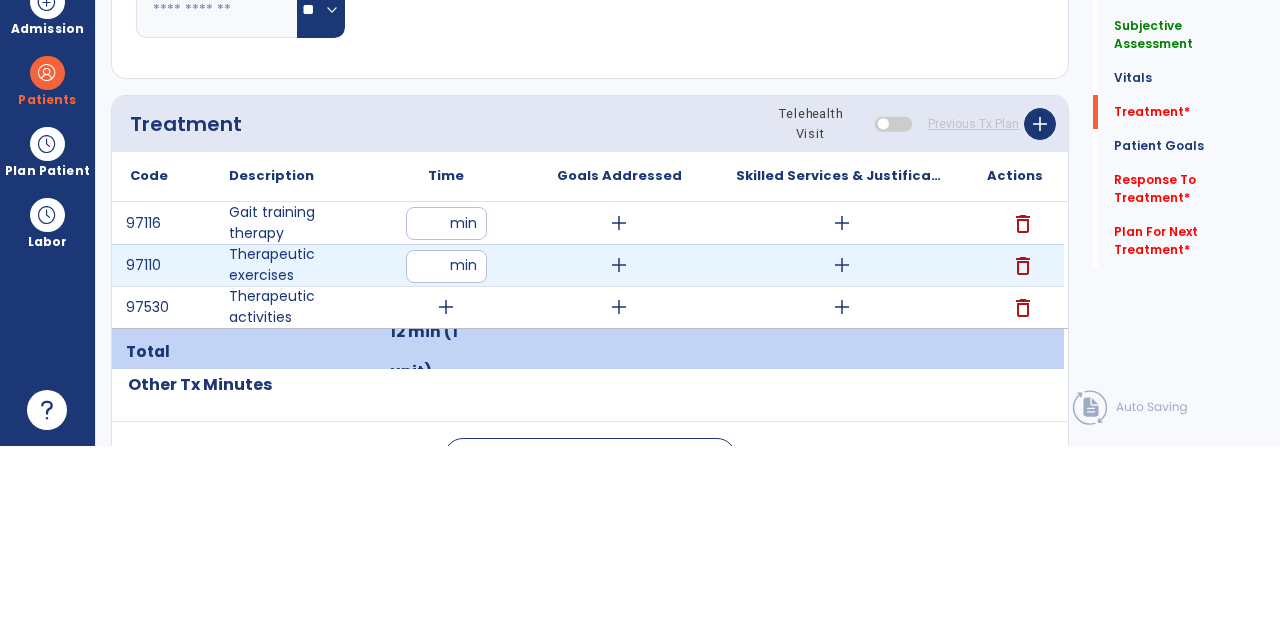 type on "**" 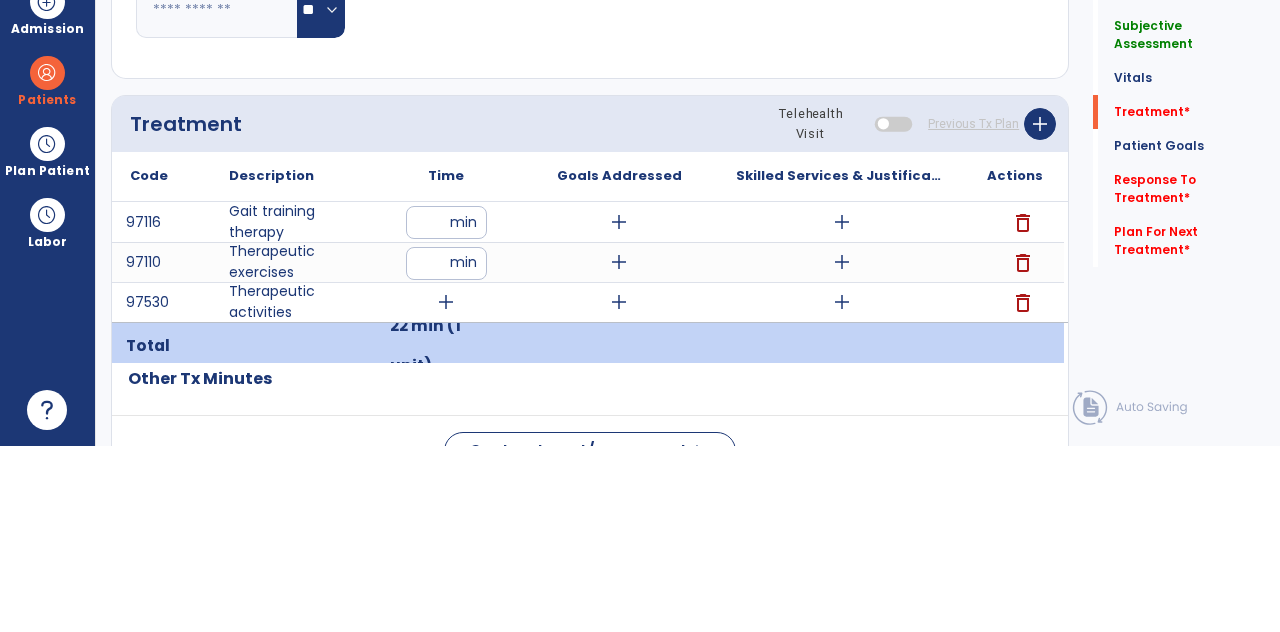 scroll, scrollTop: 89, scrollLeft: 0, axis: vertical 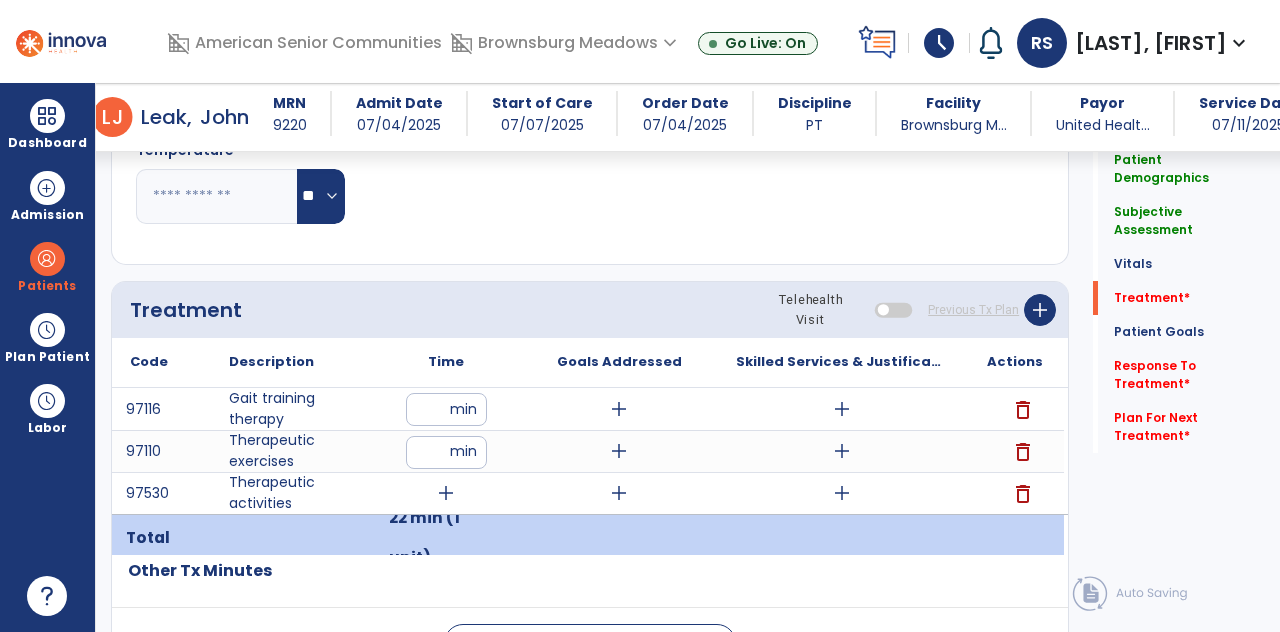 click on "22 min (1 unit)" at bounding box center [446, 538] 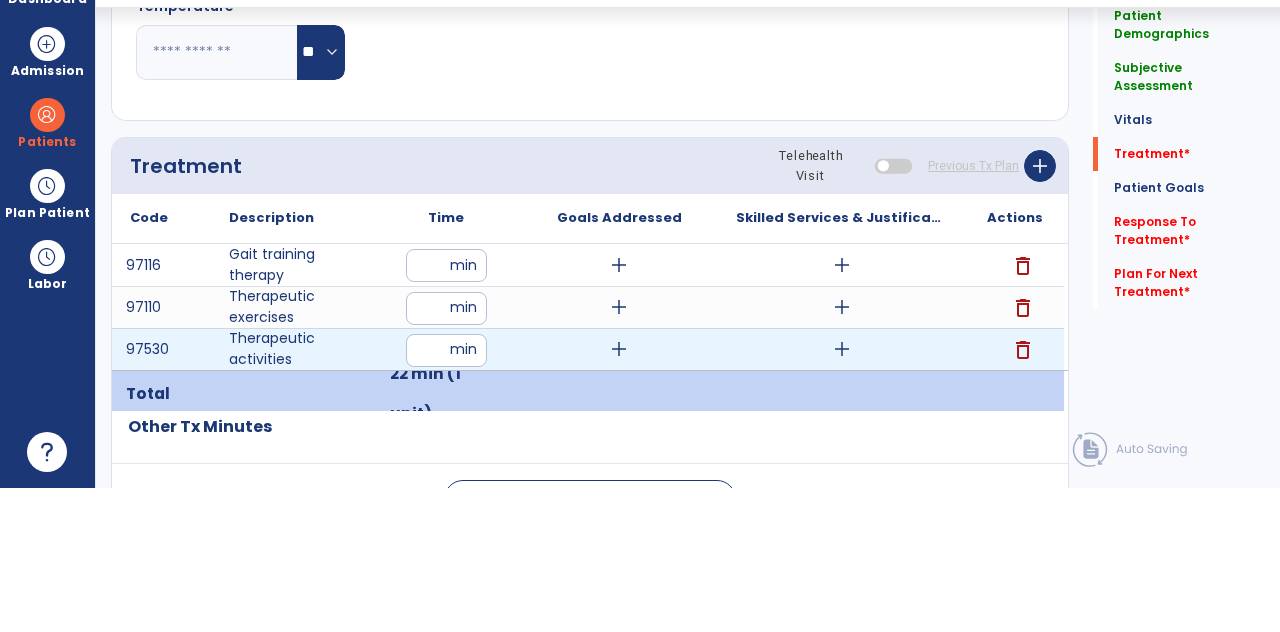 scroll, scrollTop: 89, scrollLeft: 0, axis: vertical 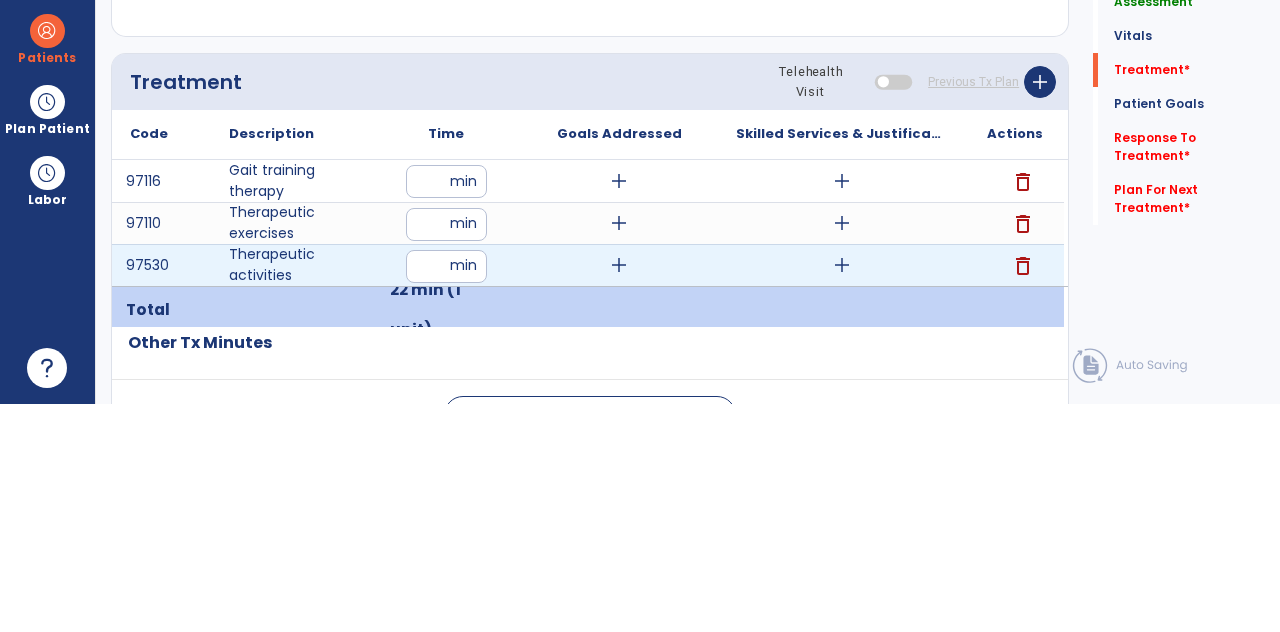 type on "*" 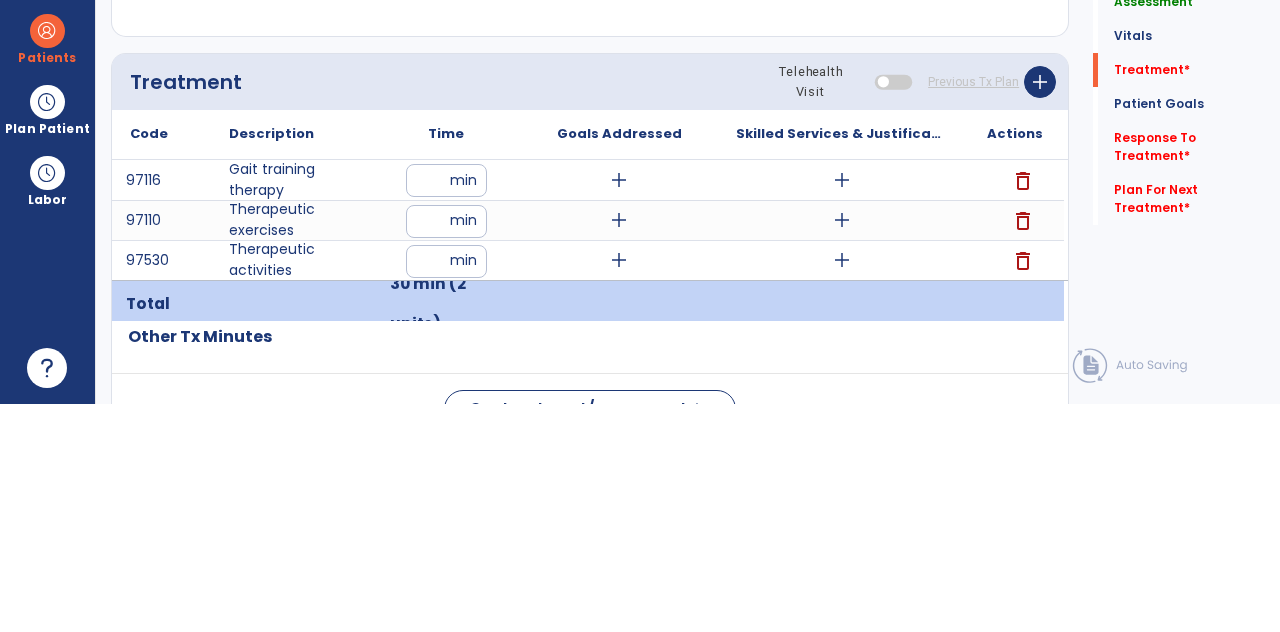 scroll, scrollTop: 89, scrollLeft: 0, axis: vertical 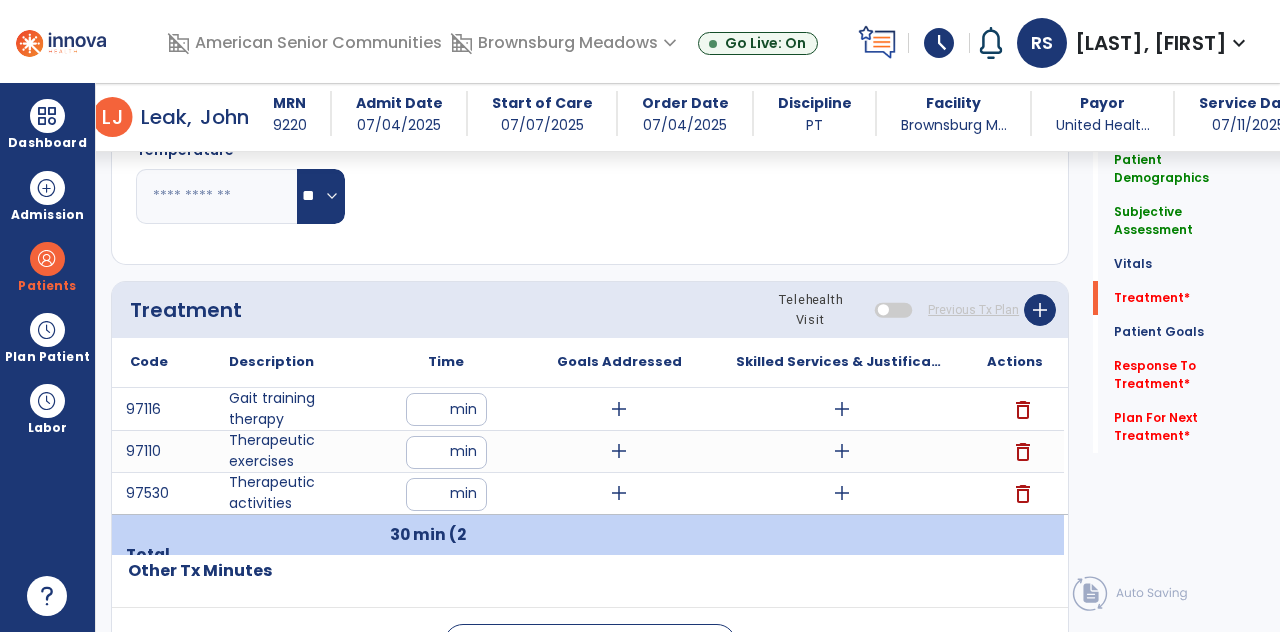 click on "add" at bounding box center [619, 409] 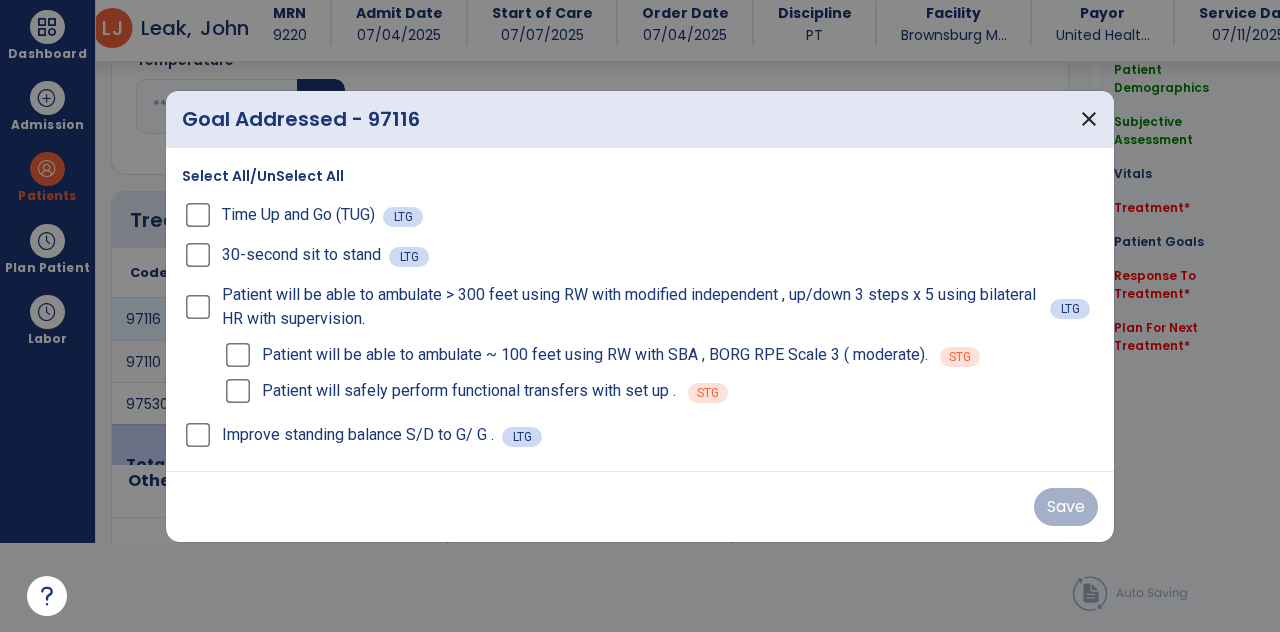 scroll, scrollTop: 0, scrollLeft: 0, axis: both 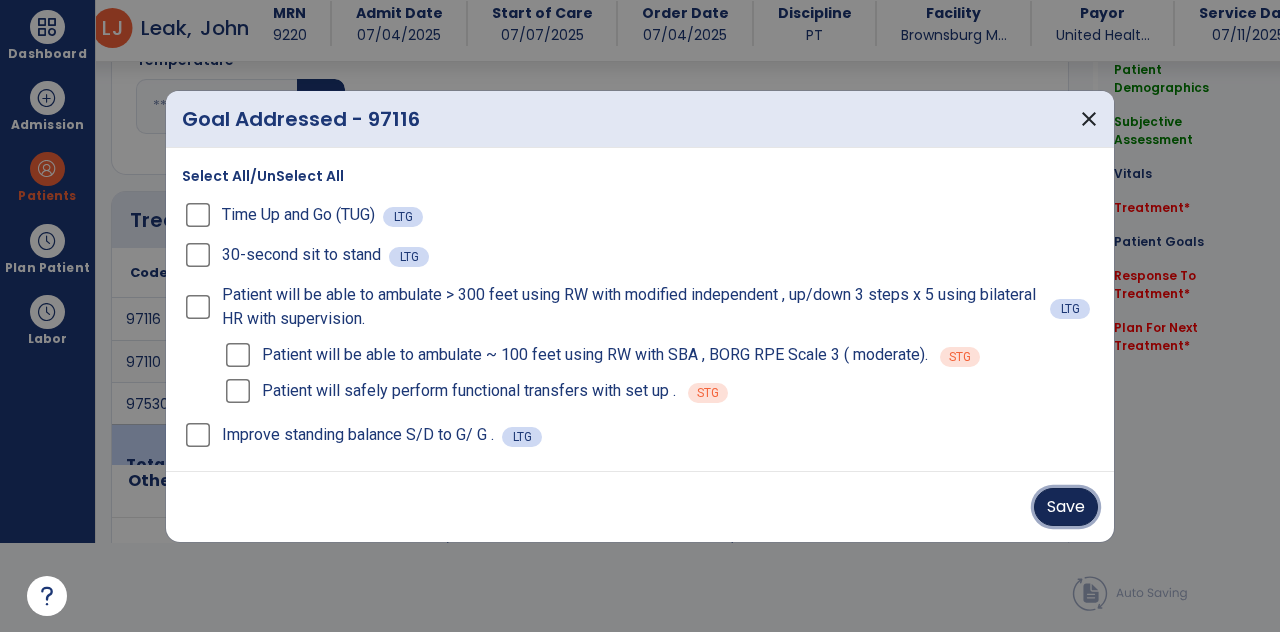 click on "Save" at bounding box center [1066, 507] 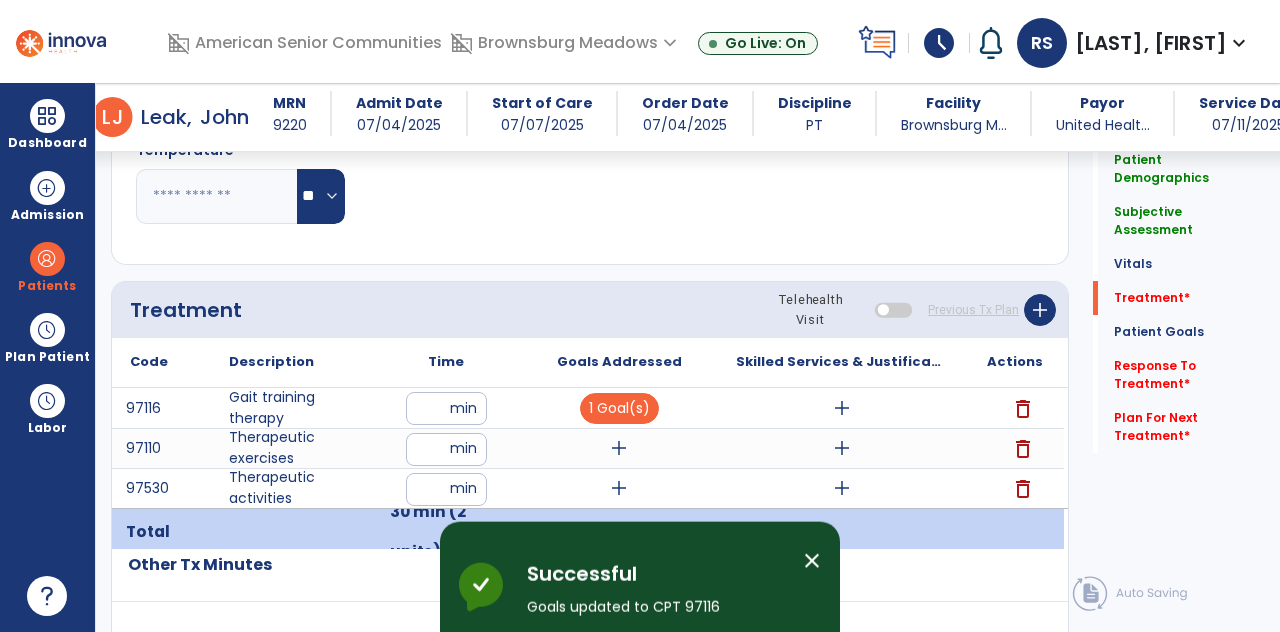 scroll, scrollTop: 89, scrollLeft: 0, axis: vertical 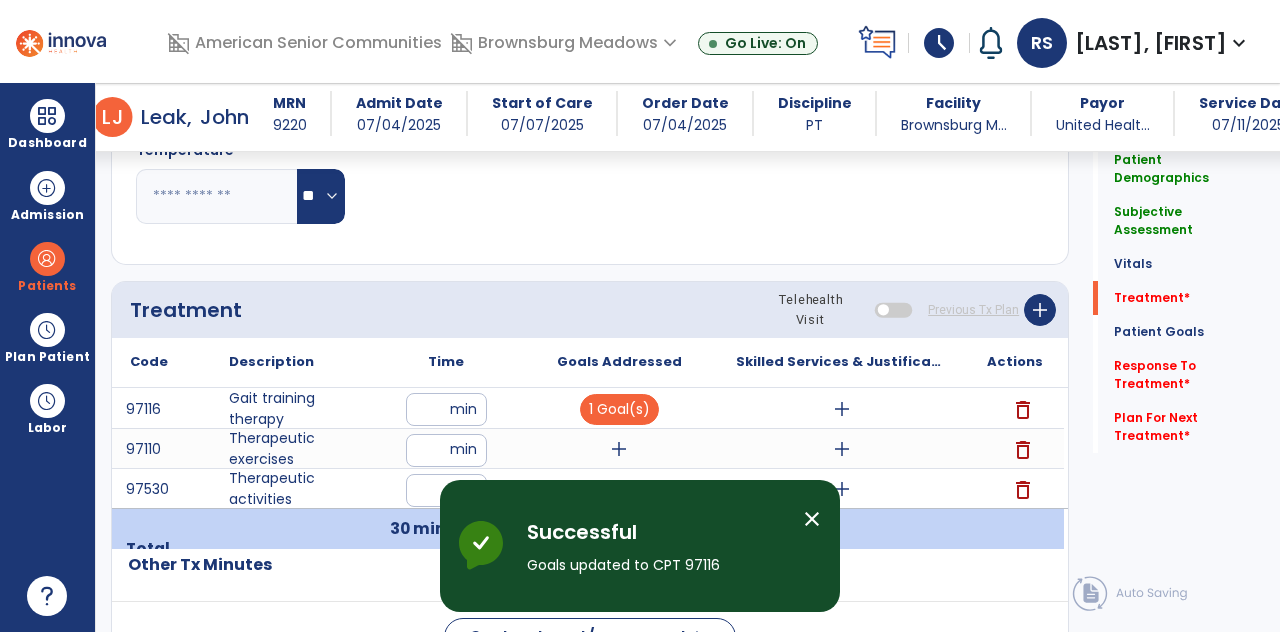 click on "add" at bounding box center (619, 449) 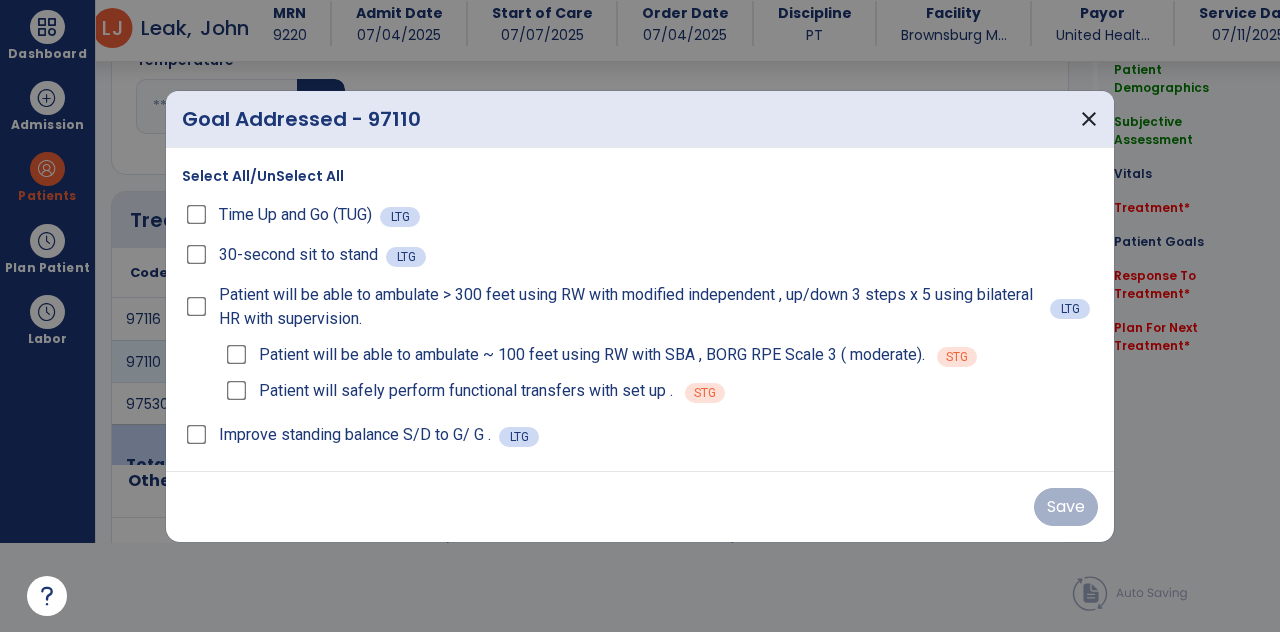 scroll, scrollTop: 0, scrollLeft: 0, axis: both 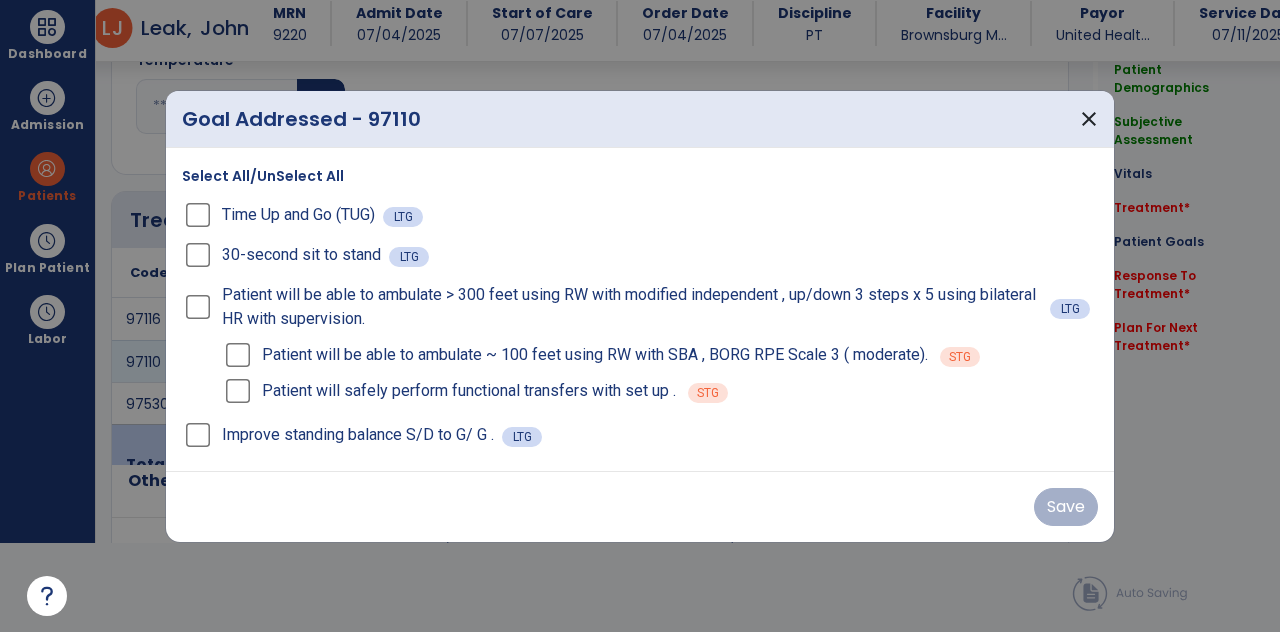 click on "Patient will safely perform functional transfers with set up .  STG" at bounding box center (660, 391) 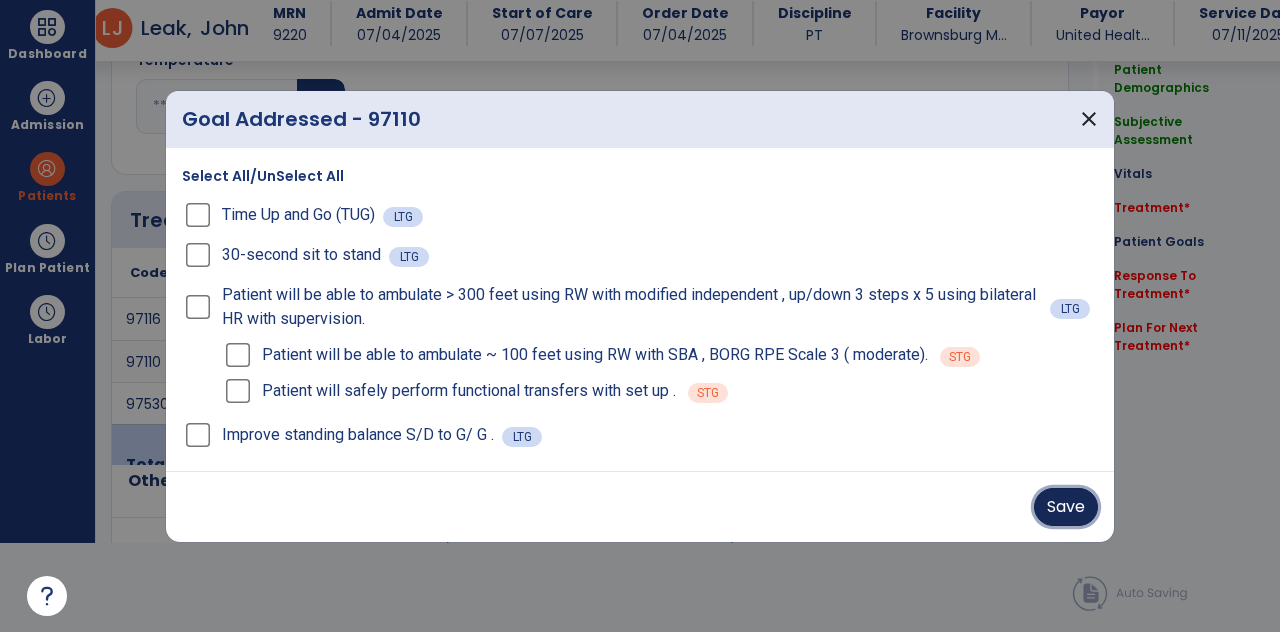 click on "Save" at bounding box center [1066, 507] 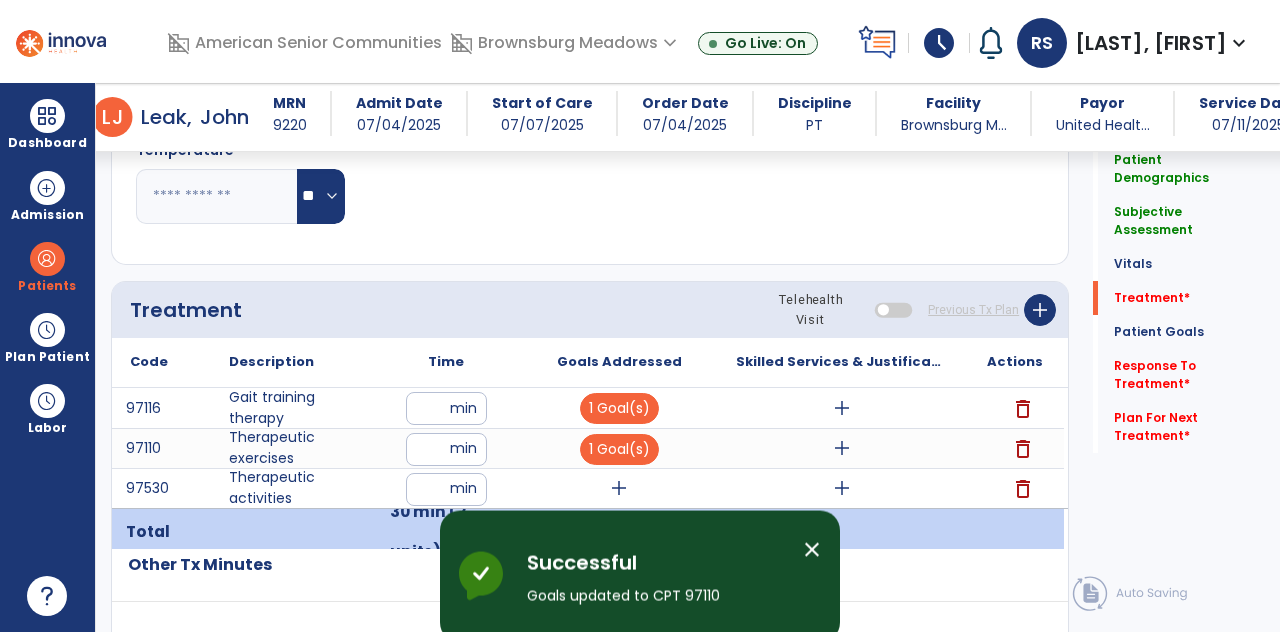 scroll, scrollTop: 89, scrollLeft: 0, axis: vertical 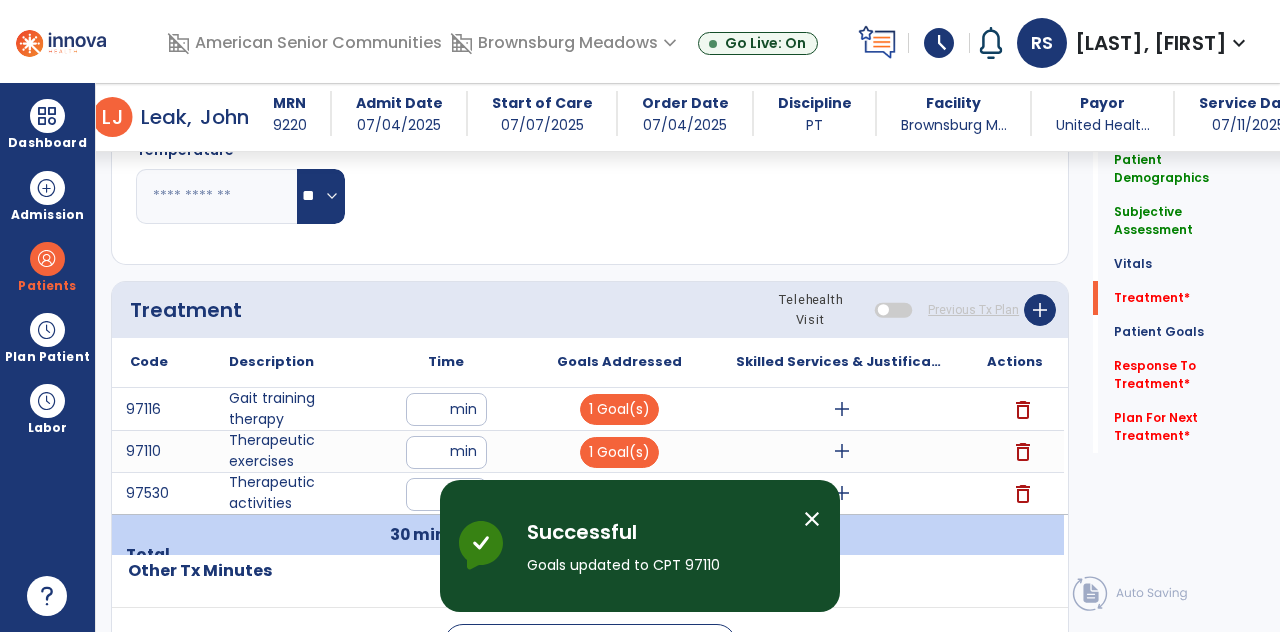 click on "add" at bounding box center [619, 493] 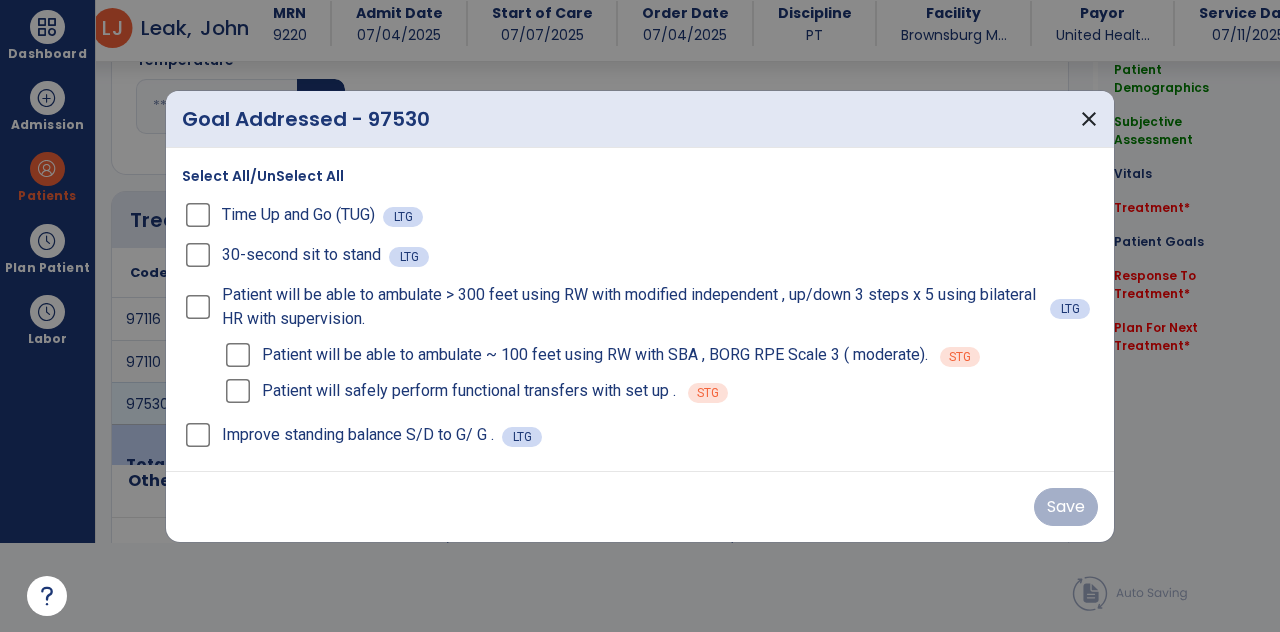 scroll, scrollTop: 0, scrollLeft: 0, axis: both 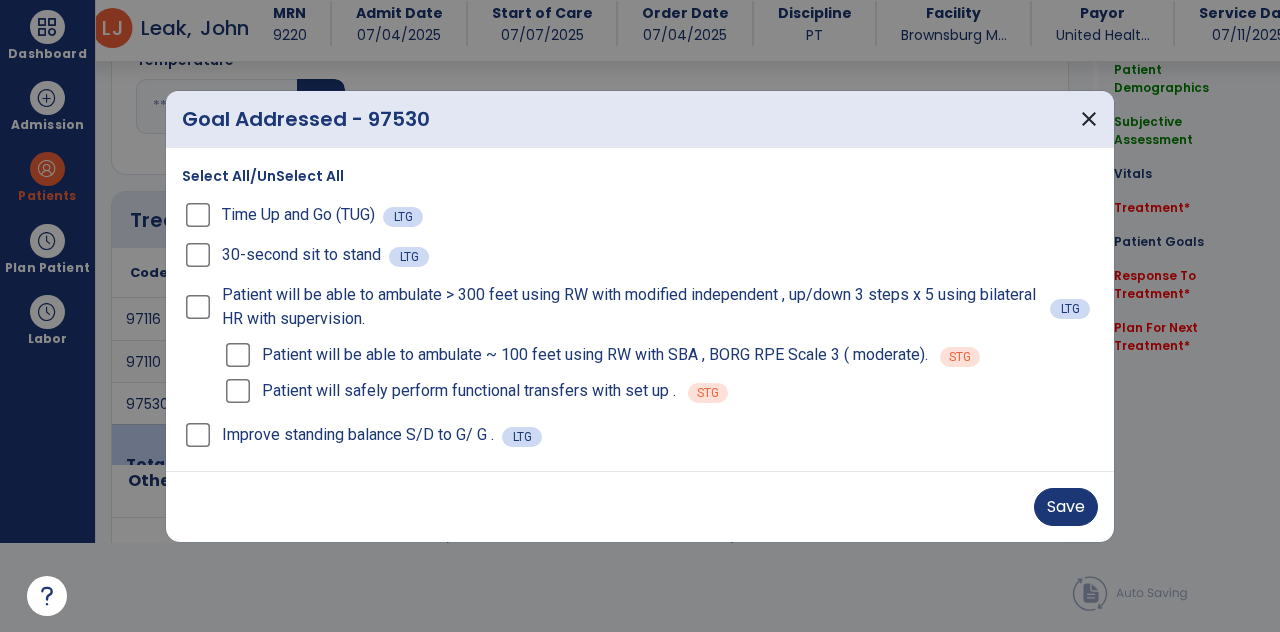click on "Improve standing balance S/D to G/ G ." at bounding box center (358, 435) 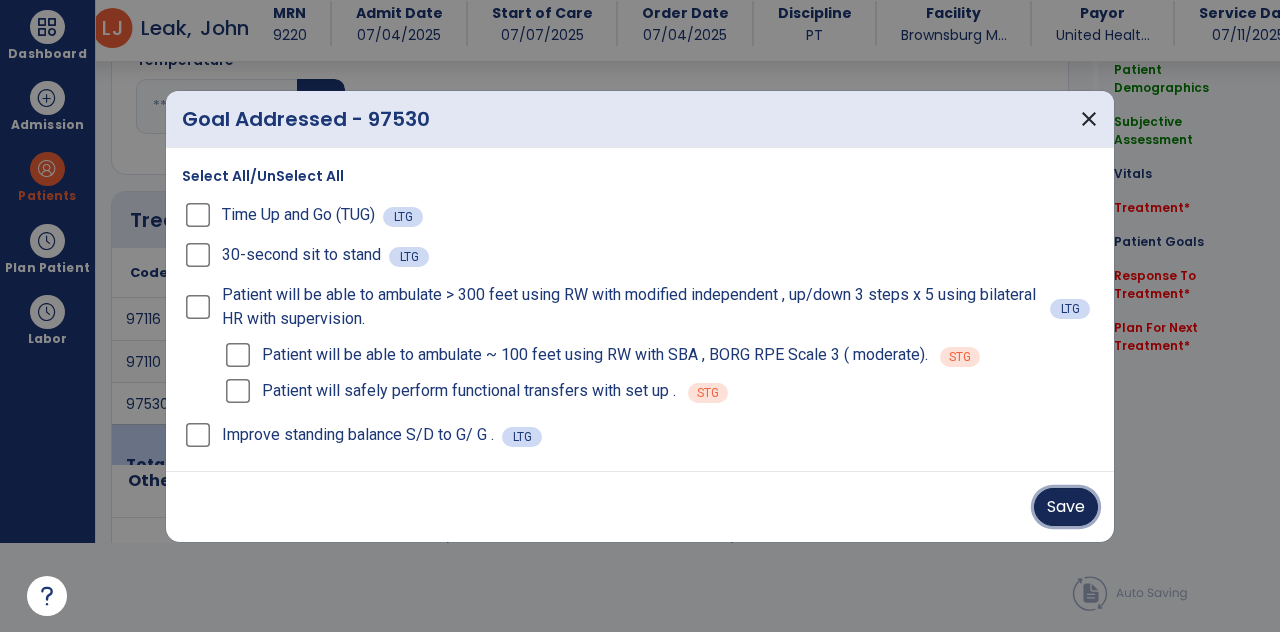 click on "Save" at bounding box center [1066, 507] 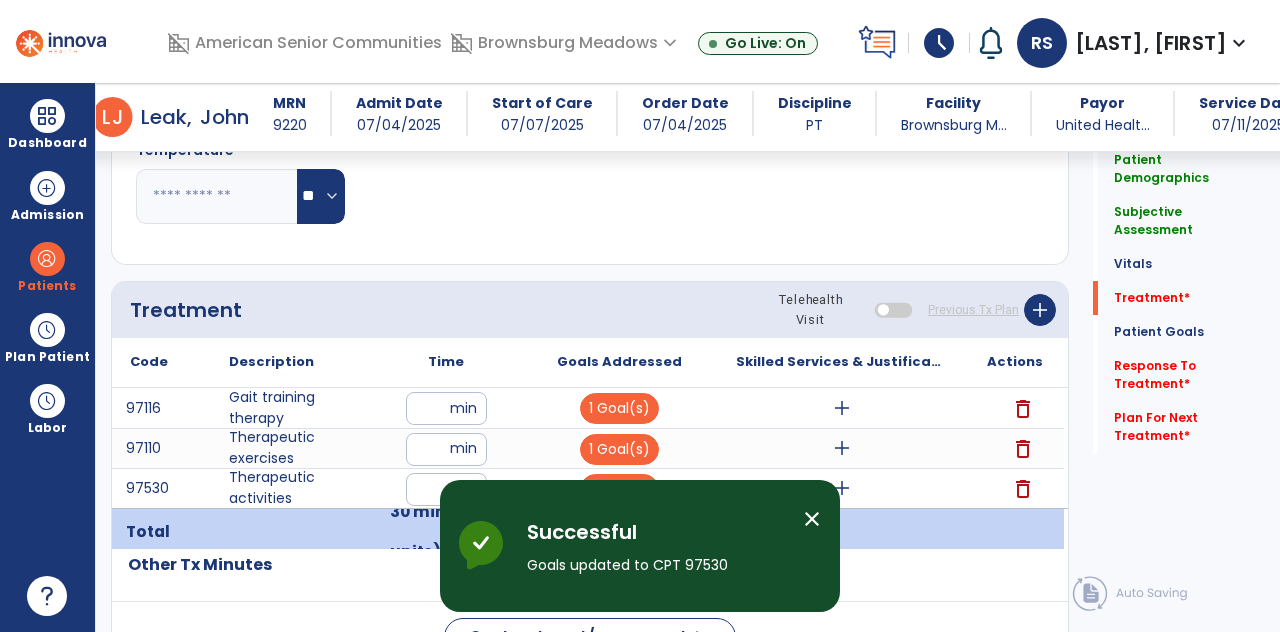 scroll, scrollTop: 89, scrollLeft: 0, axis: vertical 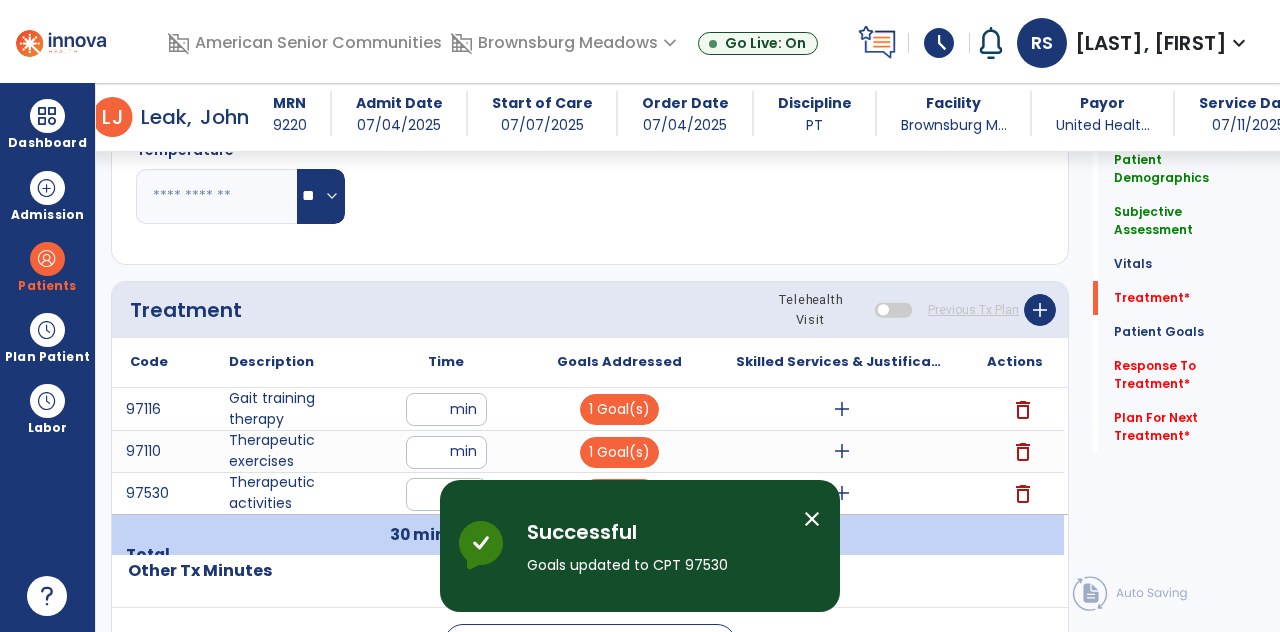 click on "add" at bounding box center (842, 409) 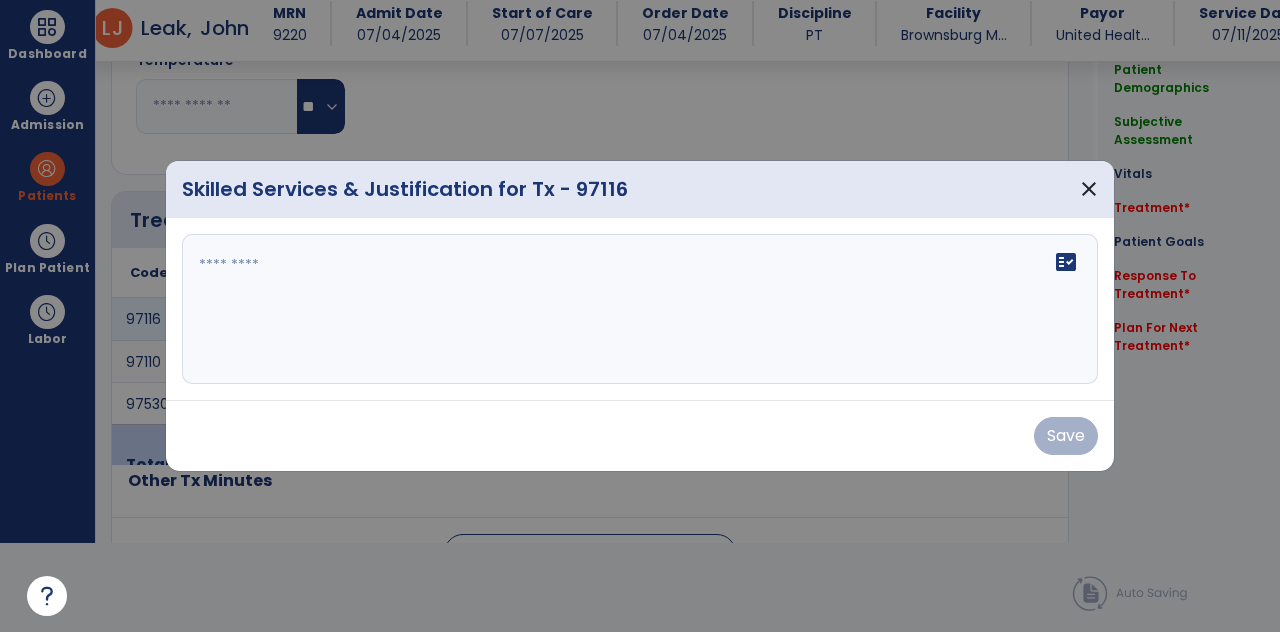 scroll, scrollTop: 0, scrollLeft: 0, axis: both 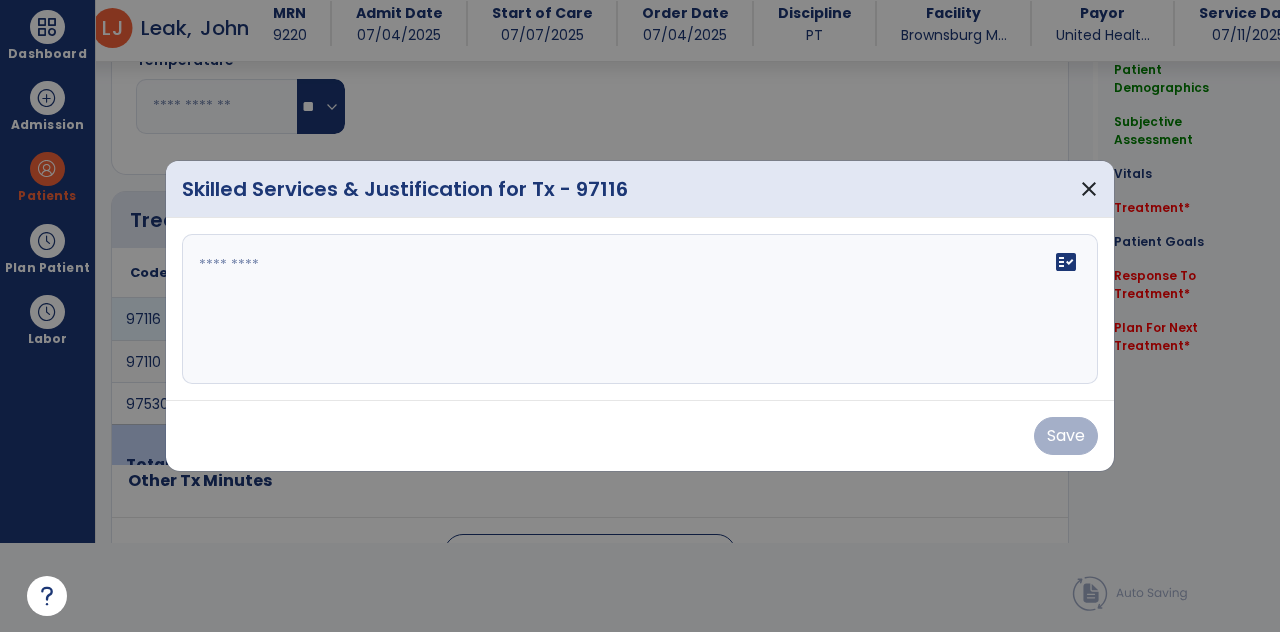 click at bounding box center [640, 309] 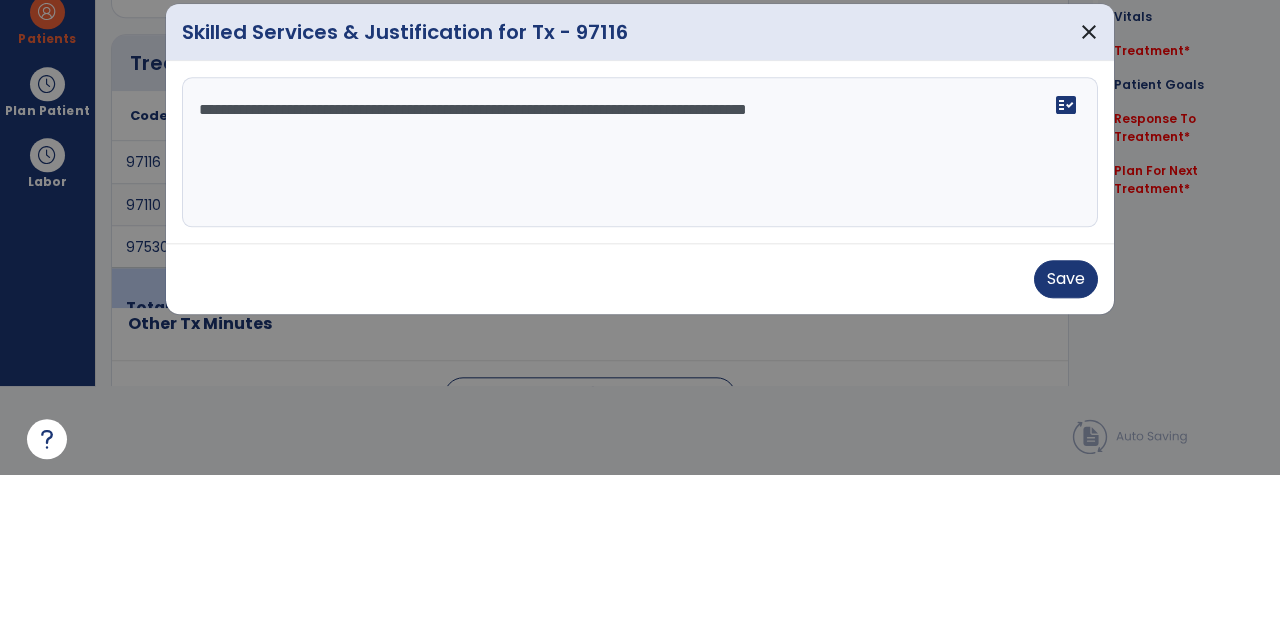 type on "**********" 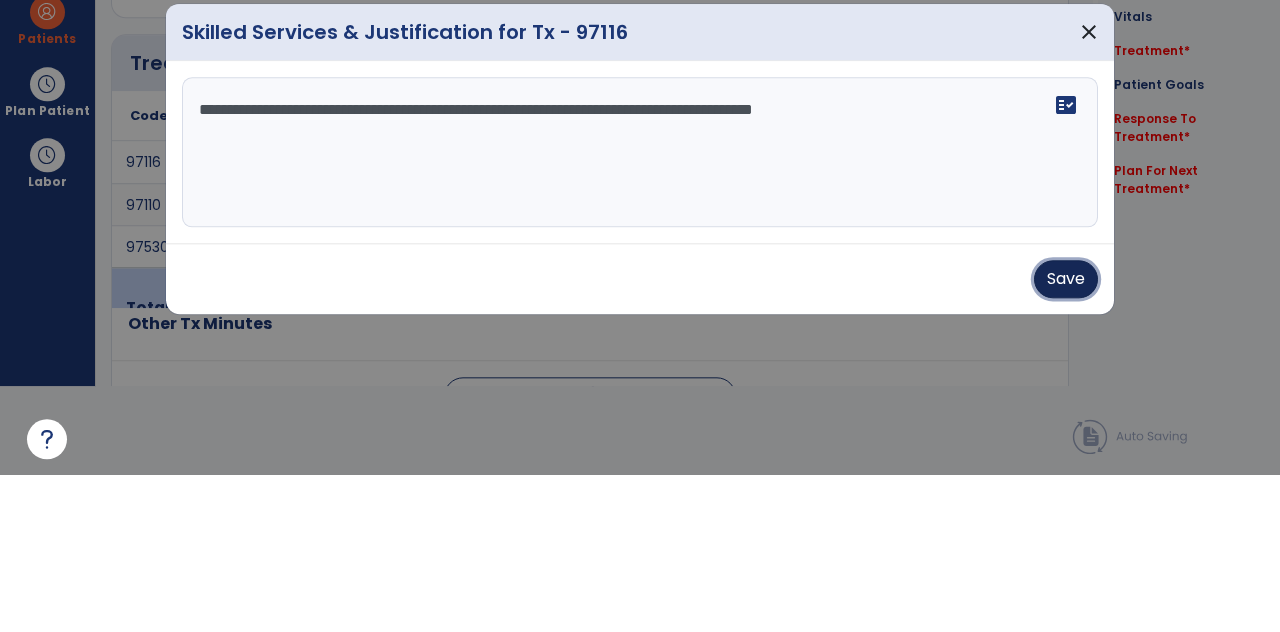 click on "Save" at bounding box center (1066, 436) 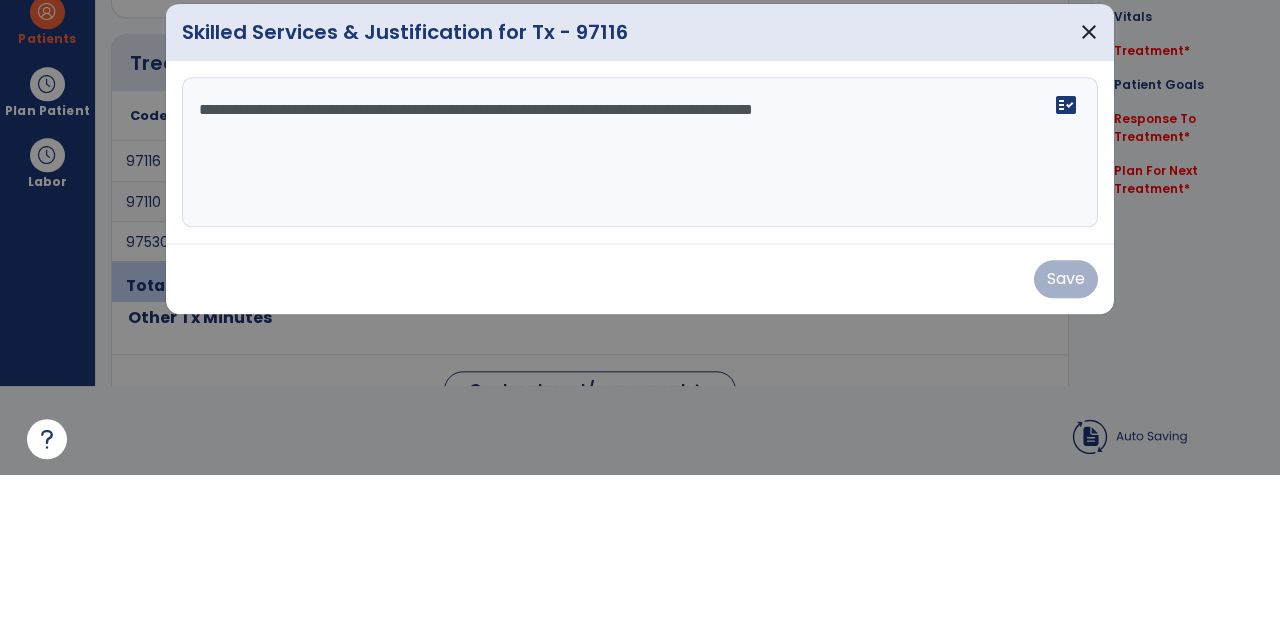 scroll, scrollTop: 89, scrollLeft: 0, axis: vertical 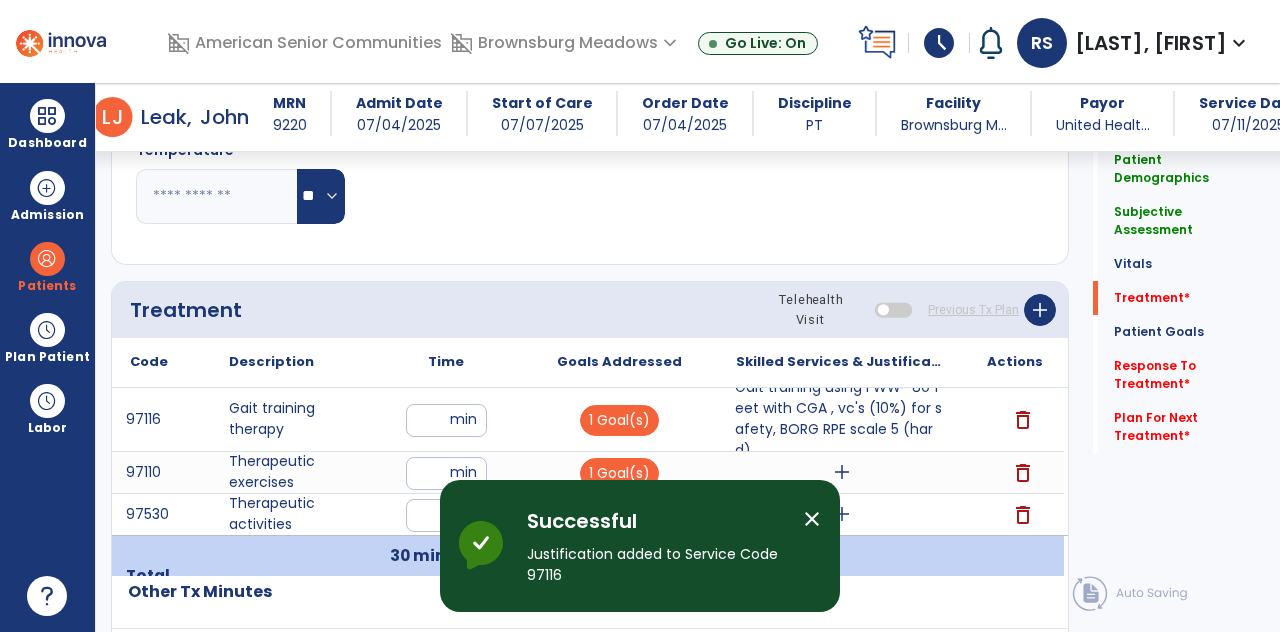 click on "add" at bounding box center (841, 472) 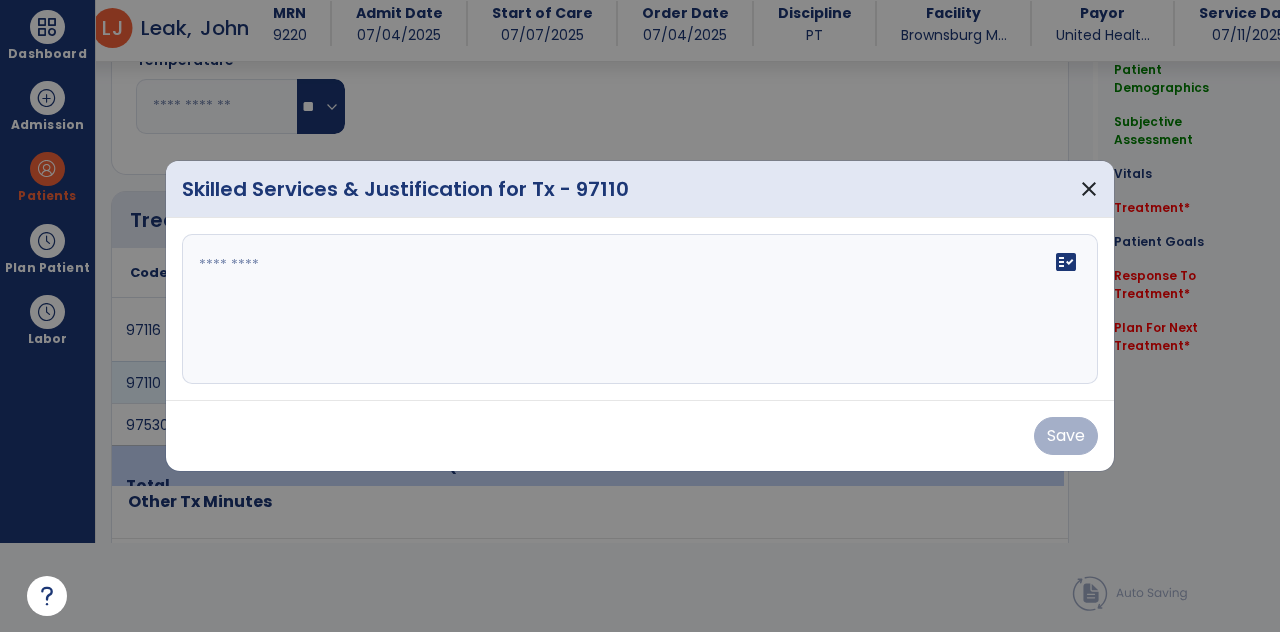 scroll, scrollTop: 0, scrollLeft: 0, axis: both 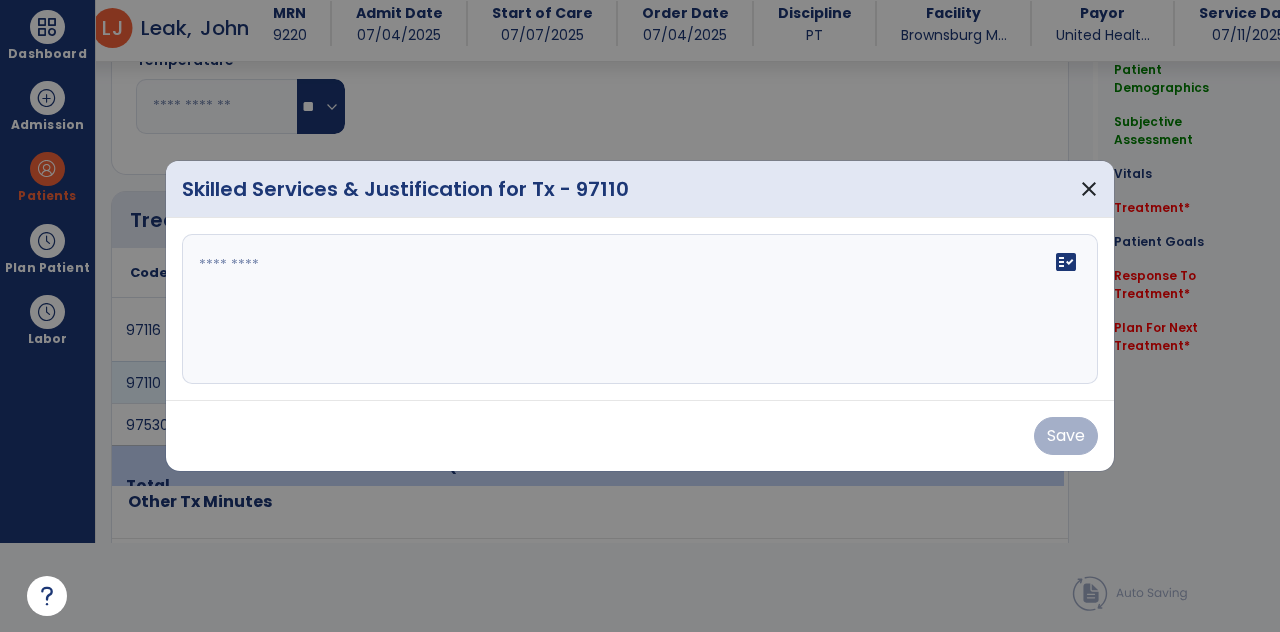 click at bounding box center (640, 309) 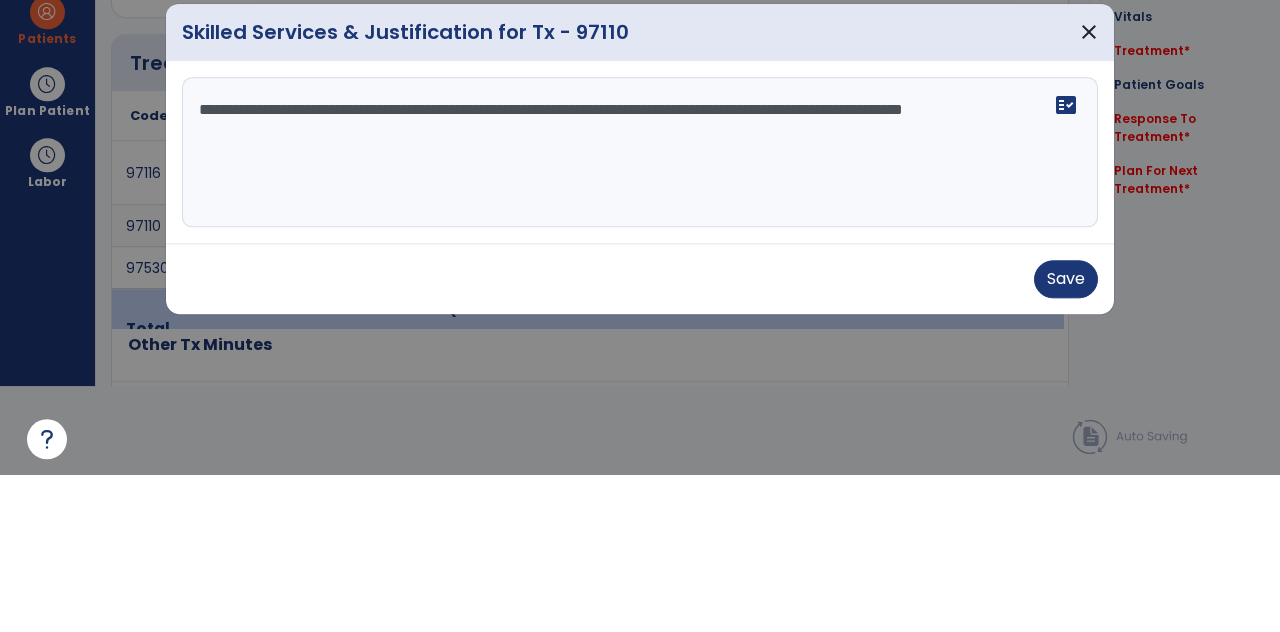type on "**********" 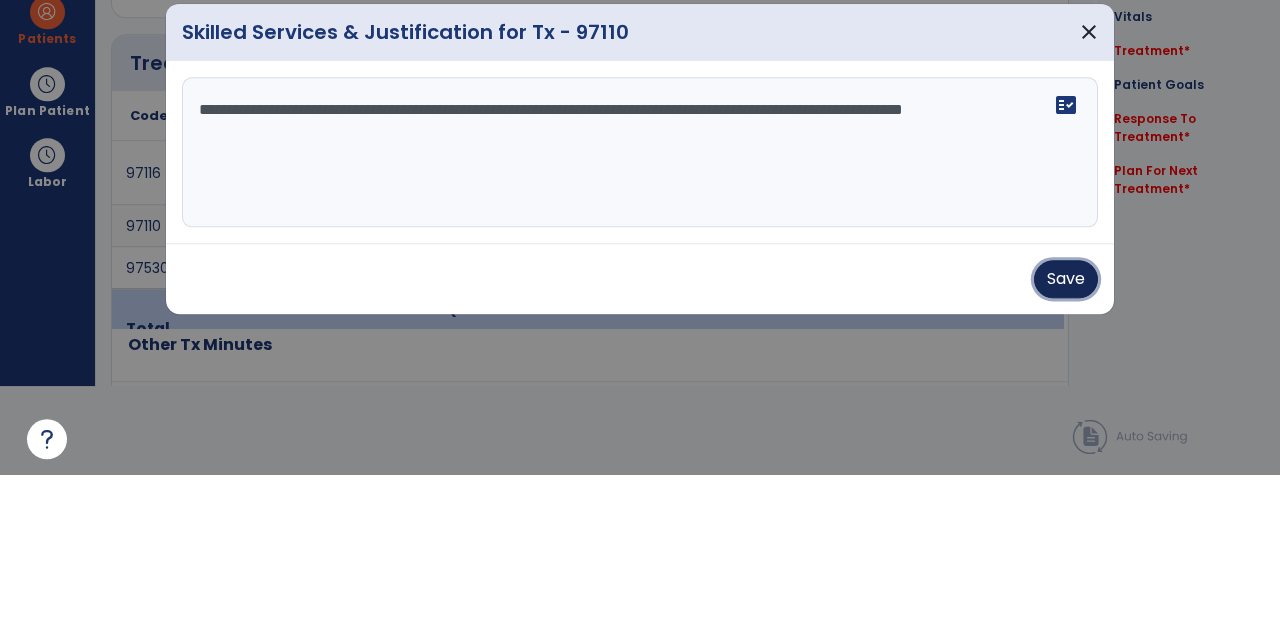 click on "Save" at bounding box center [1066, 436] 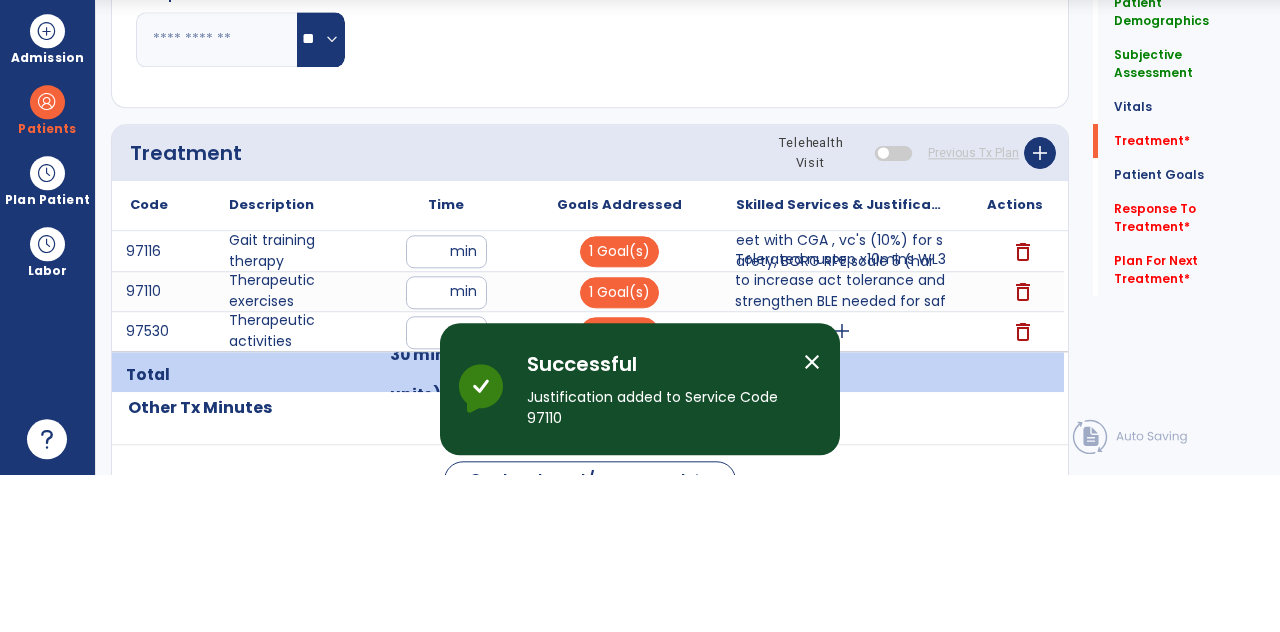 scroll, scrollTop: 89, scrollLeft: 0, axis: vertical 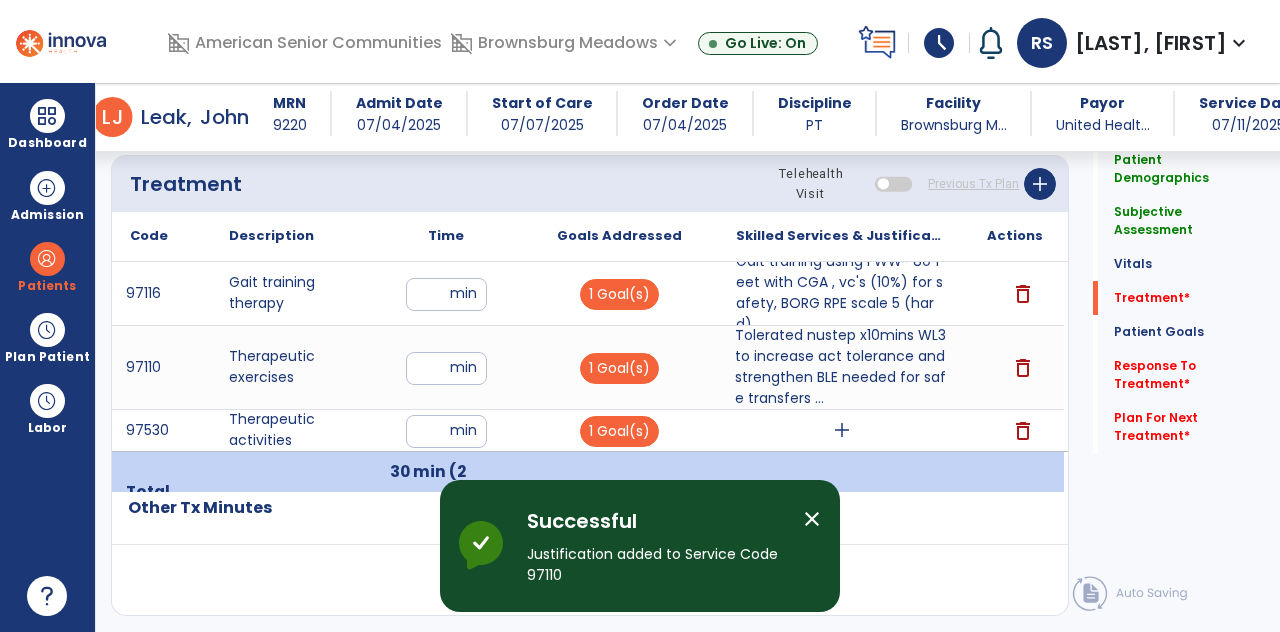 click on "add" at bounding box center (842, 430) 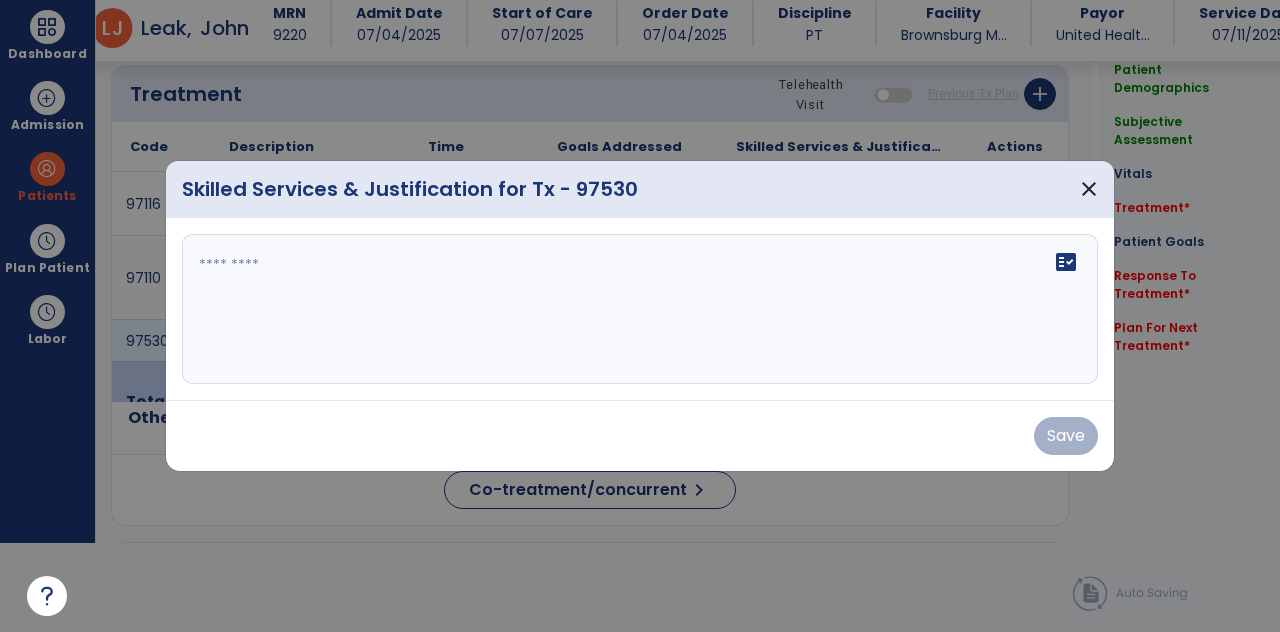 scroll, scrollTop: 0, scrollLeft: 0, axis: both 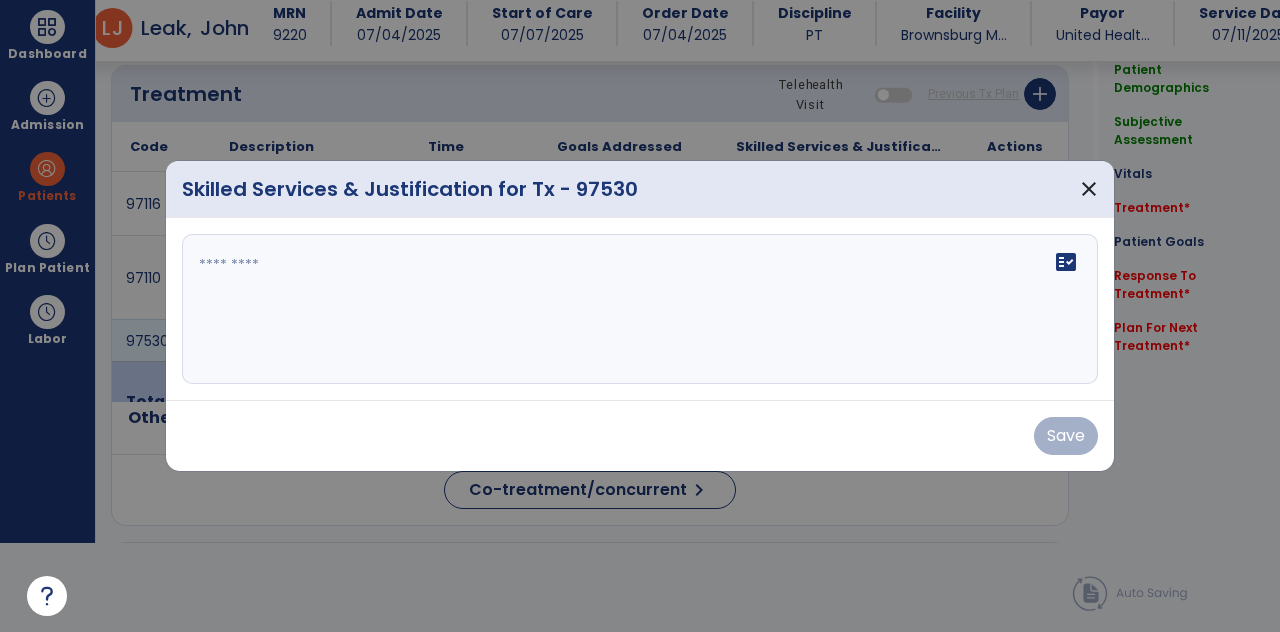 click on "fact_check" at bounding box center [640, 309] 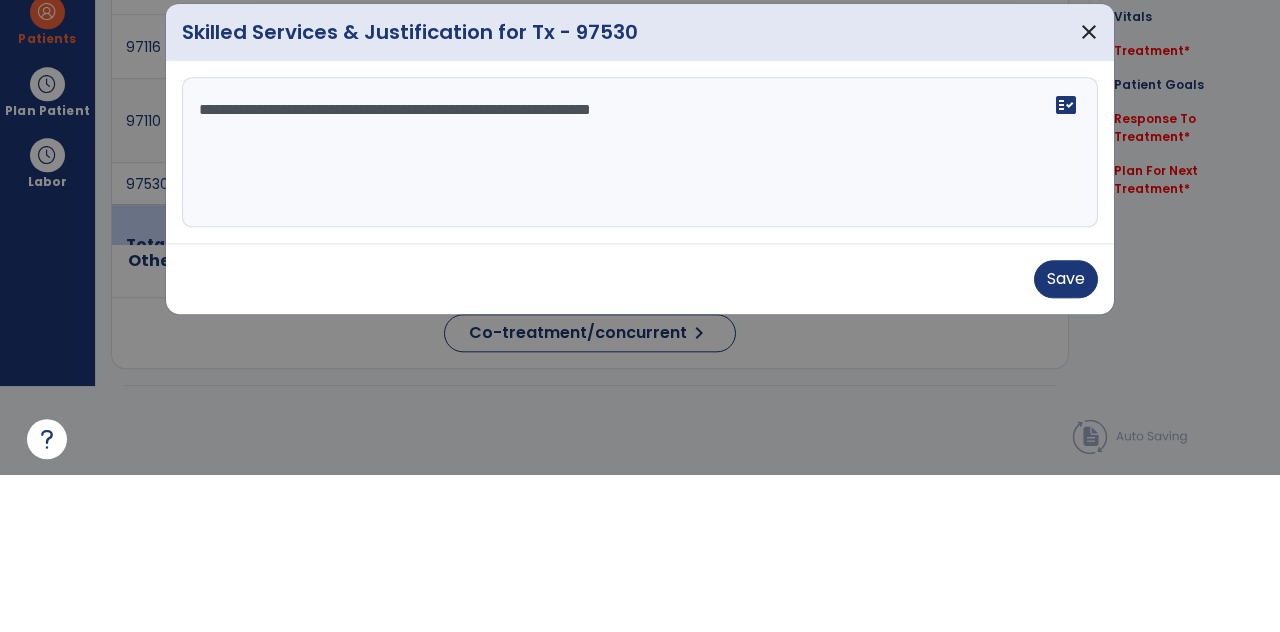 type on "**********" 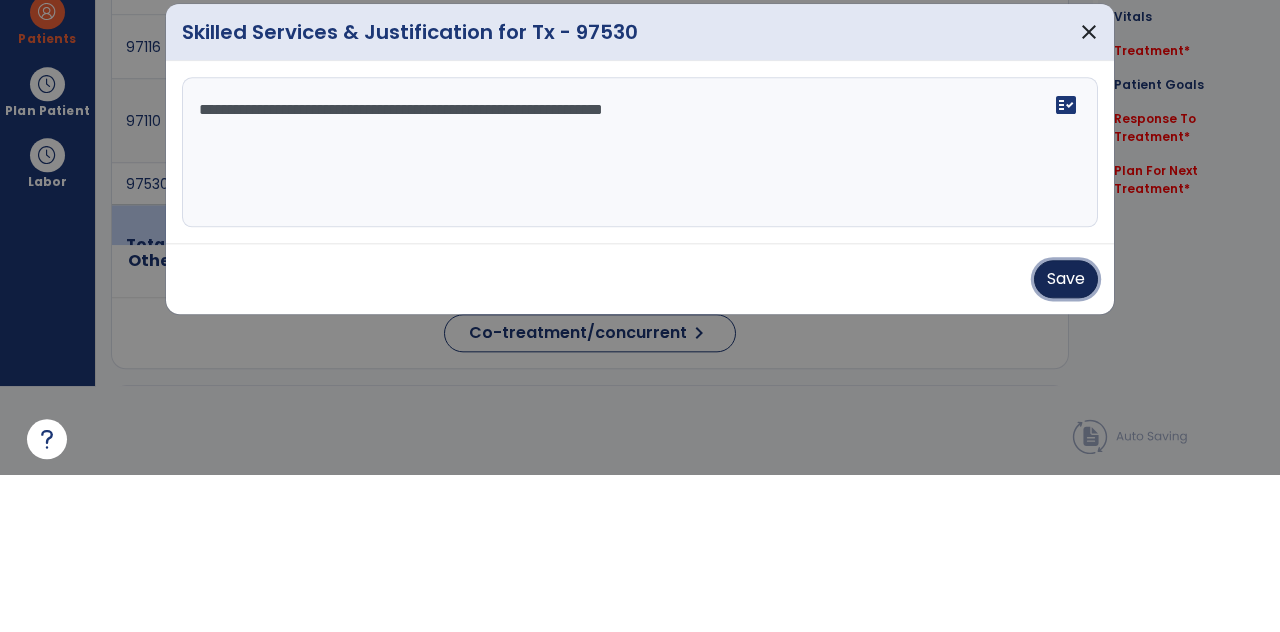 click on "Save" at bounding box center (1066, 436) 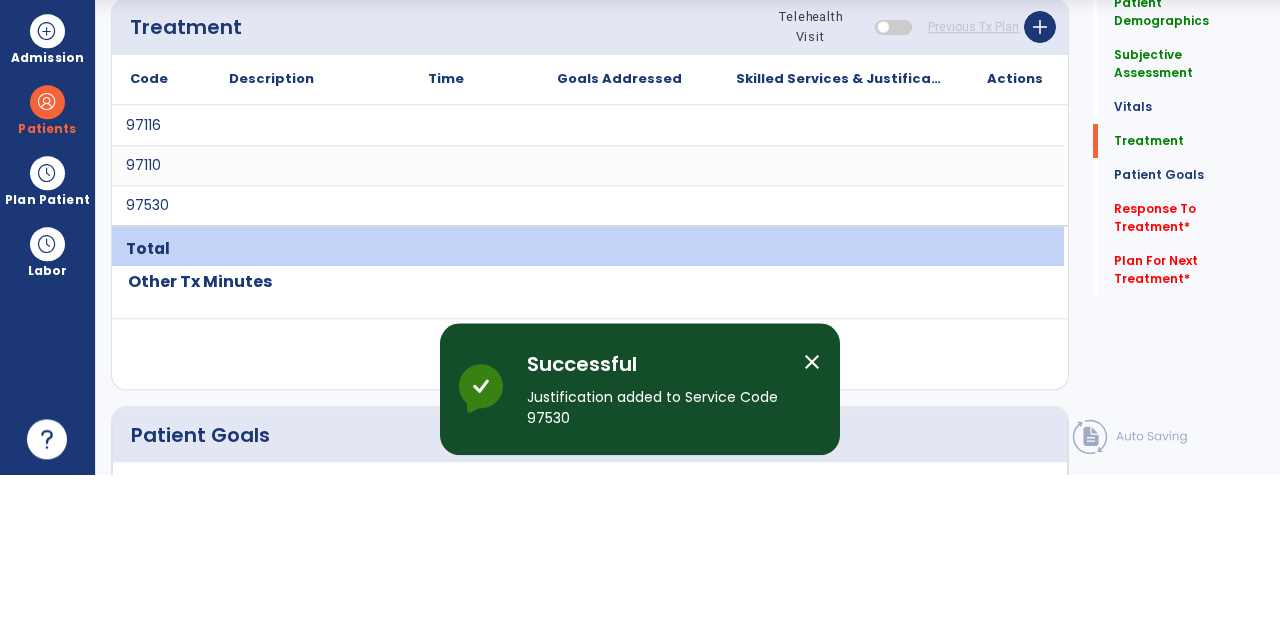 scroll, scrollTop: 89, scrollLeft: 0, axis: vertical 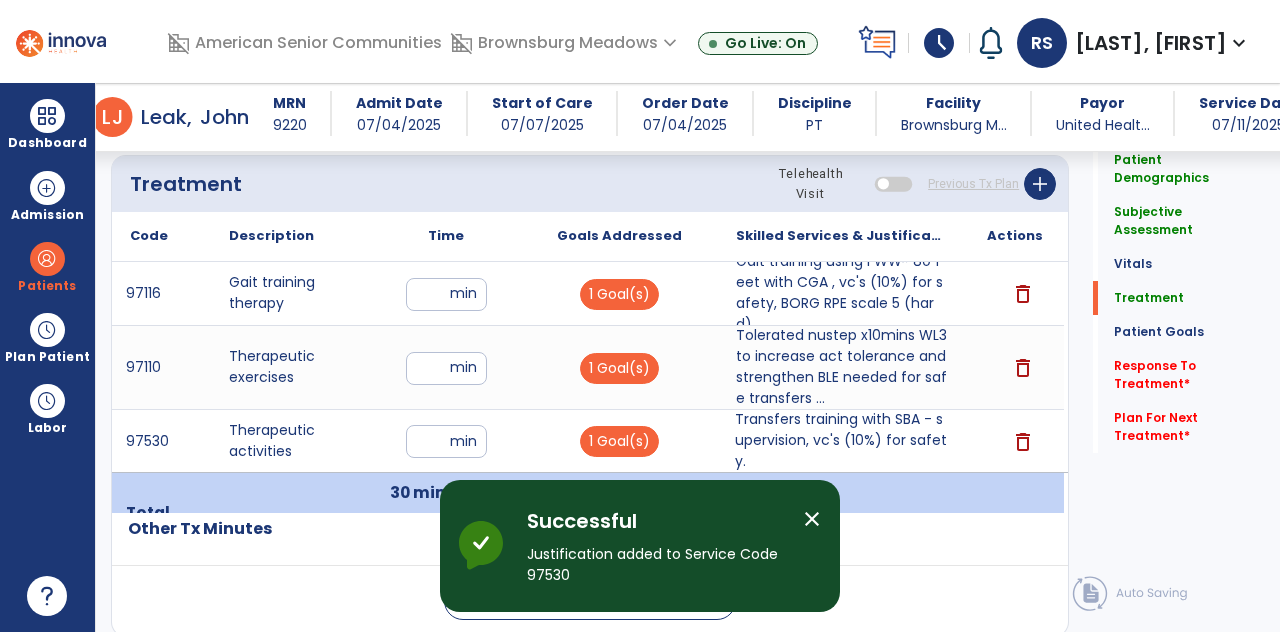 click on "Response To Treatment   *" 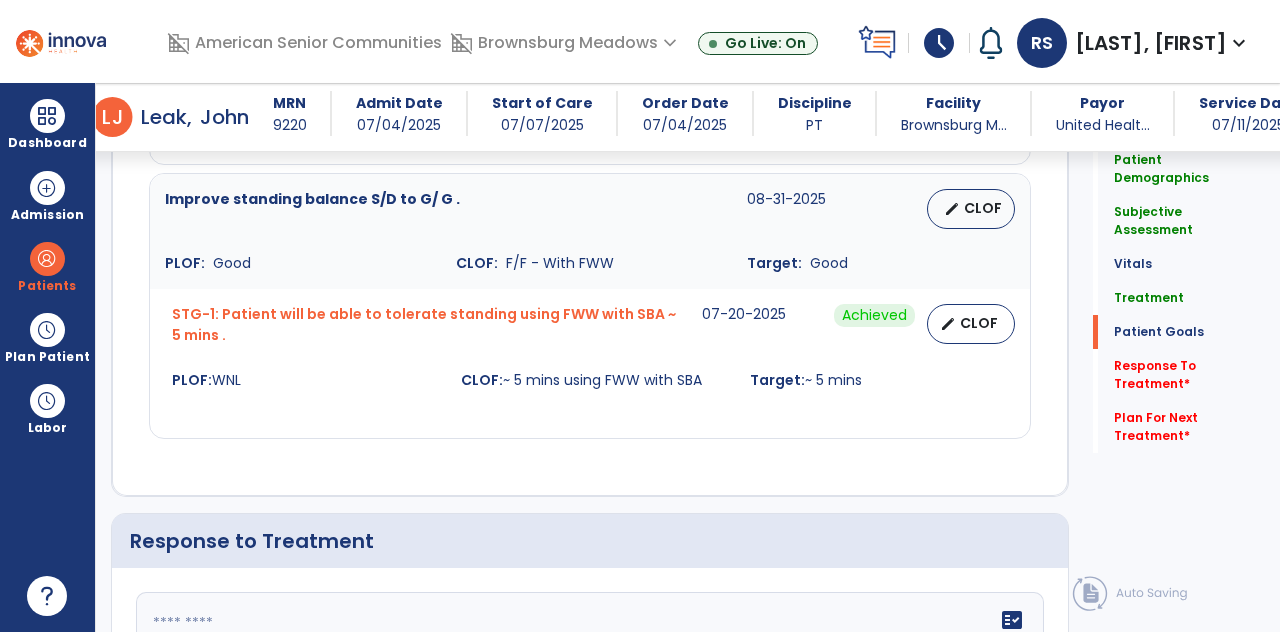 scroll, scrollTop: 2808, scrollLeft: 0, axis: vertical 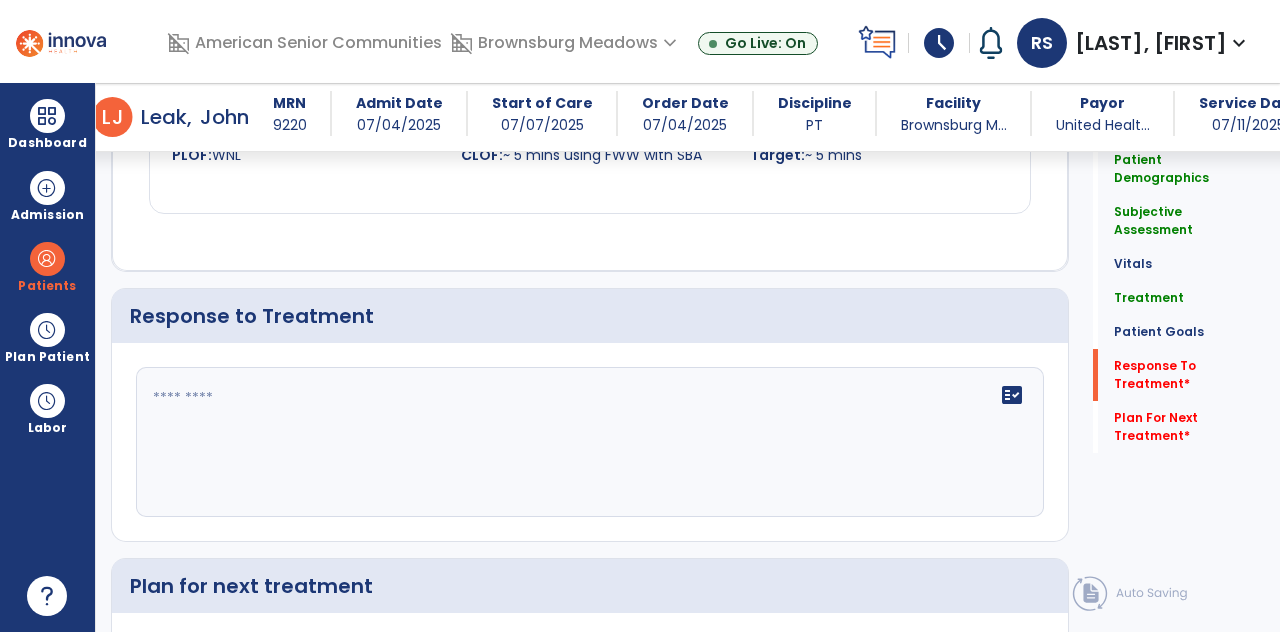 click on "fact_check" 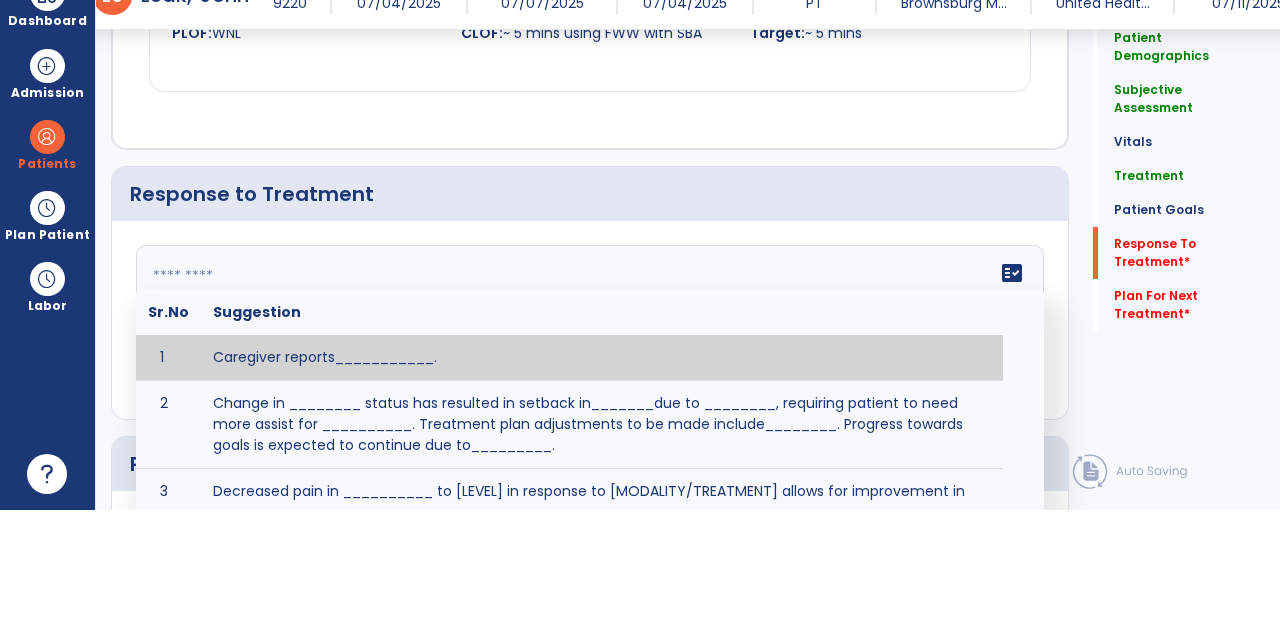 scroll, scrollTop: 89, scrollLeft: 0, axis: vertical 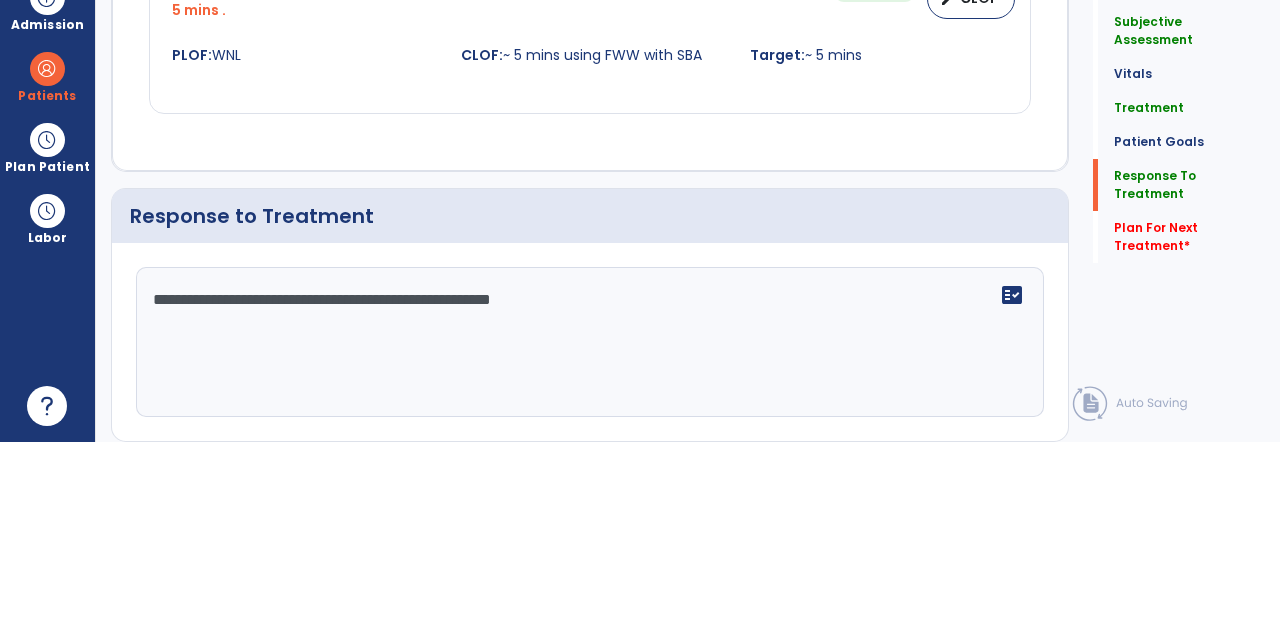 type on "**********" 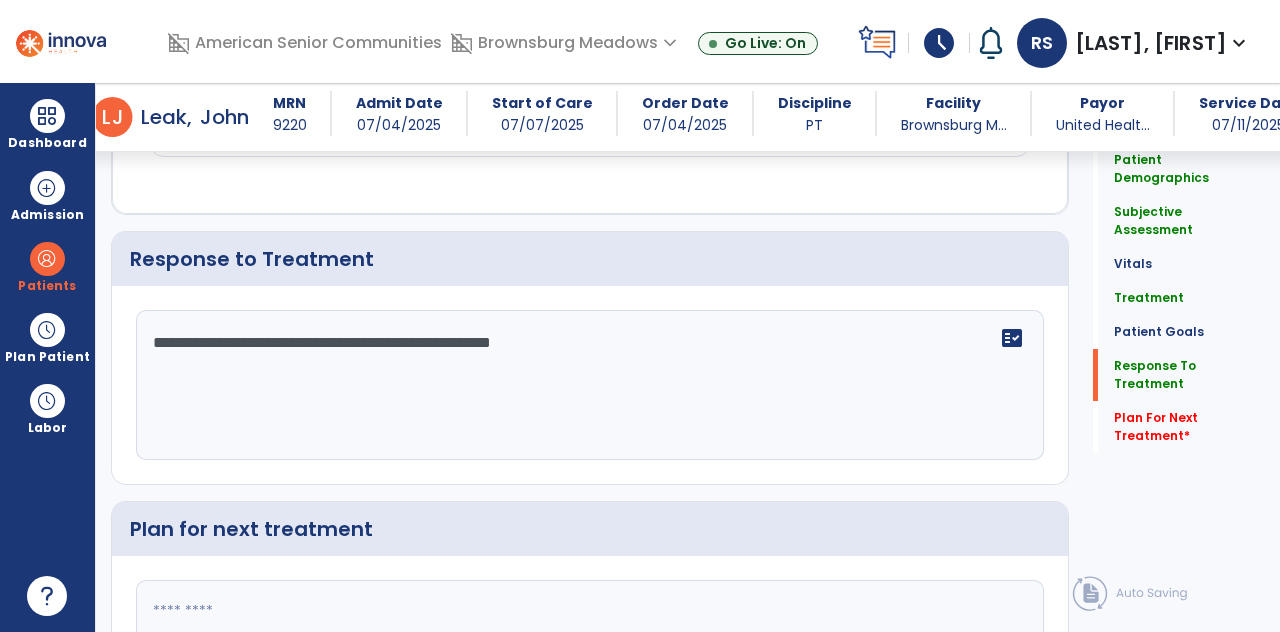 scroll, scrollTop: 2946, scrollLeft: 0, axis: vertical 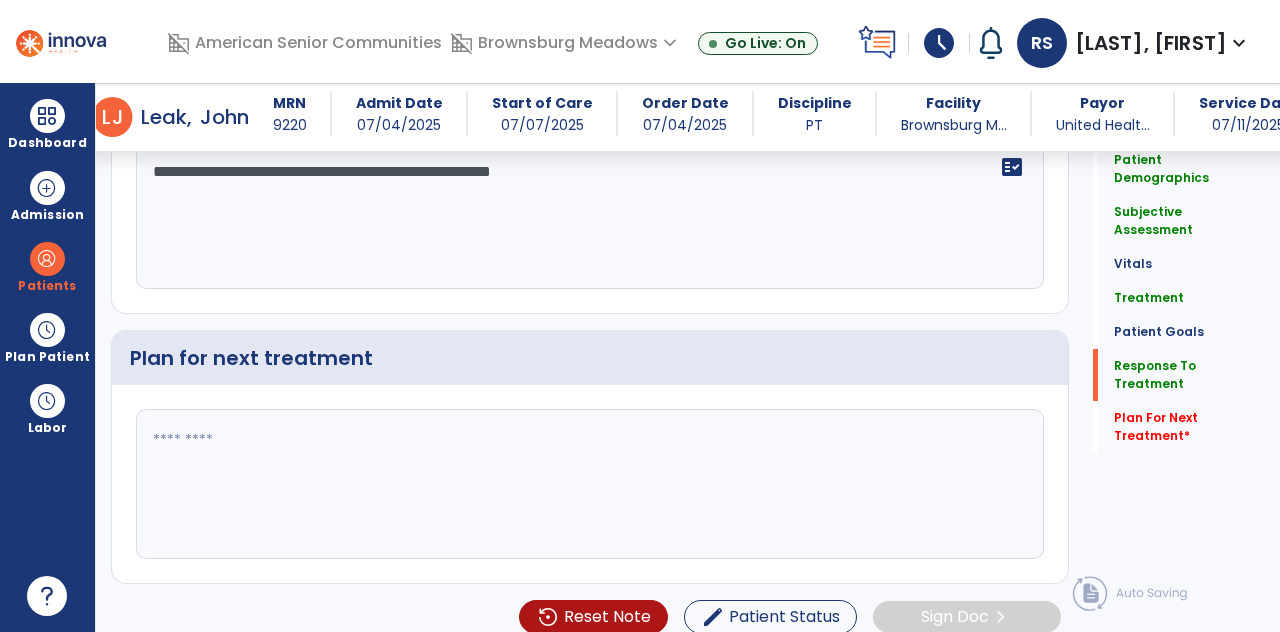 click 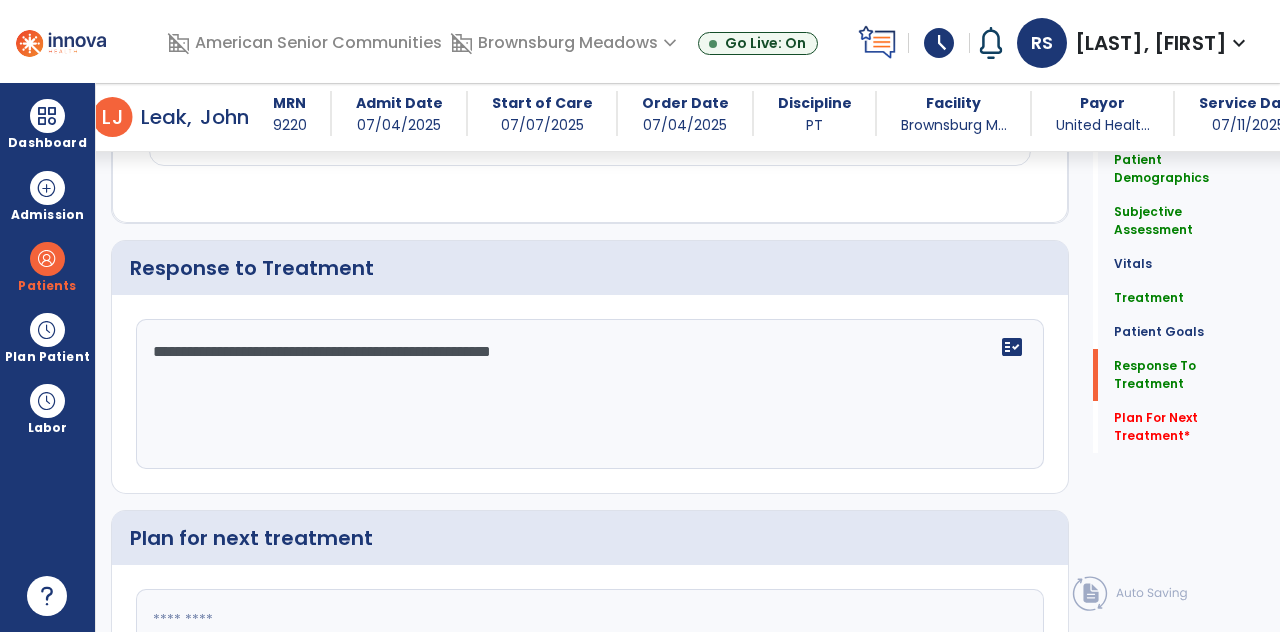 scroll, scrollTop: 89, scrollLeft: 0, axis: vertical 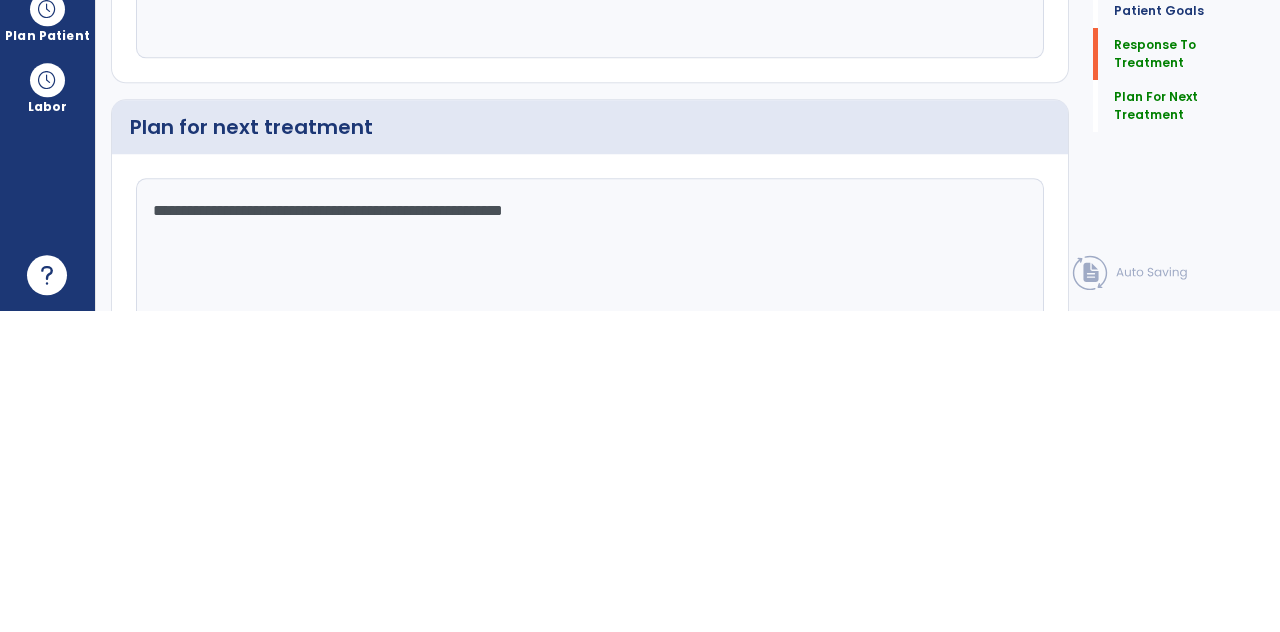 click on "Quick Links  Patient Demographics   Patient Demographics   Subjective Assessment   Subjective Assessment   Vitals   Vitals   Treatment   Treatment   Patient Goals   Patient Goals   Response To Treatment   Response To Treatment   Plan For Next Treatment   Plan For Next Treatment" 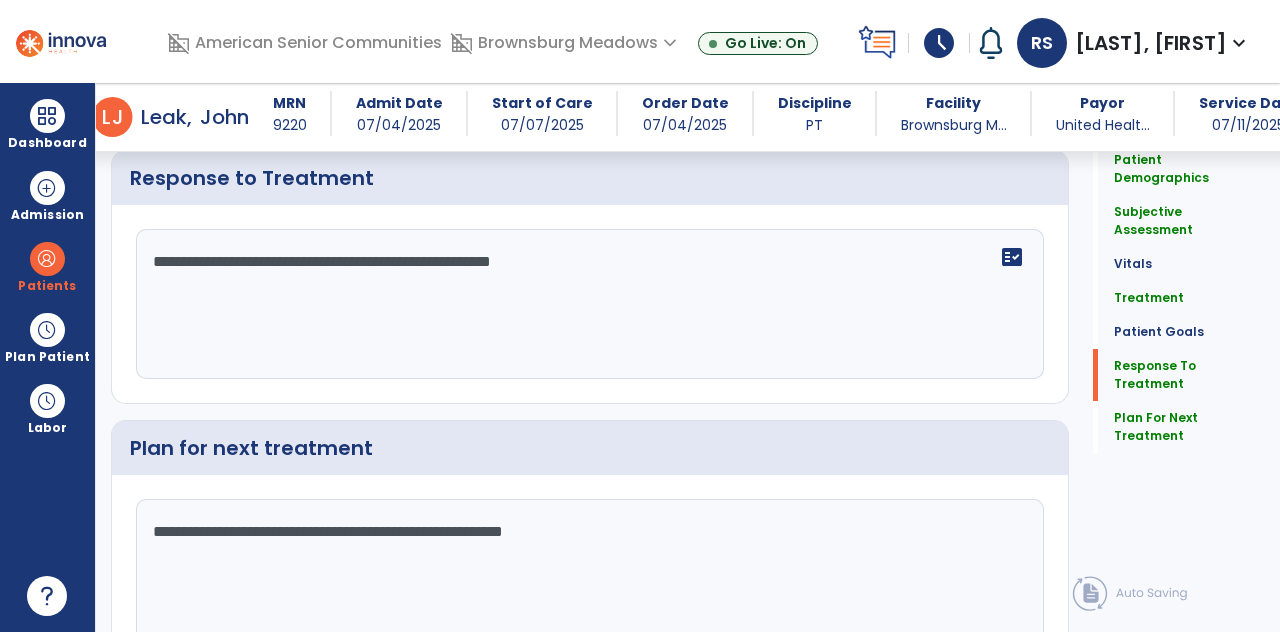 click on "Sign Doc  chevron_right" 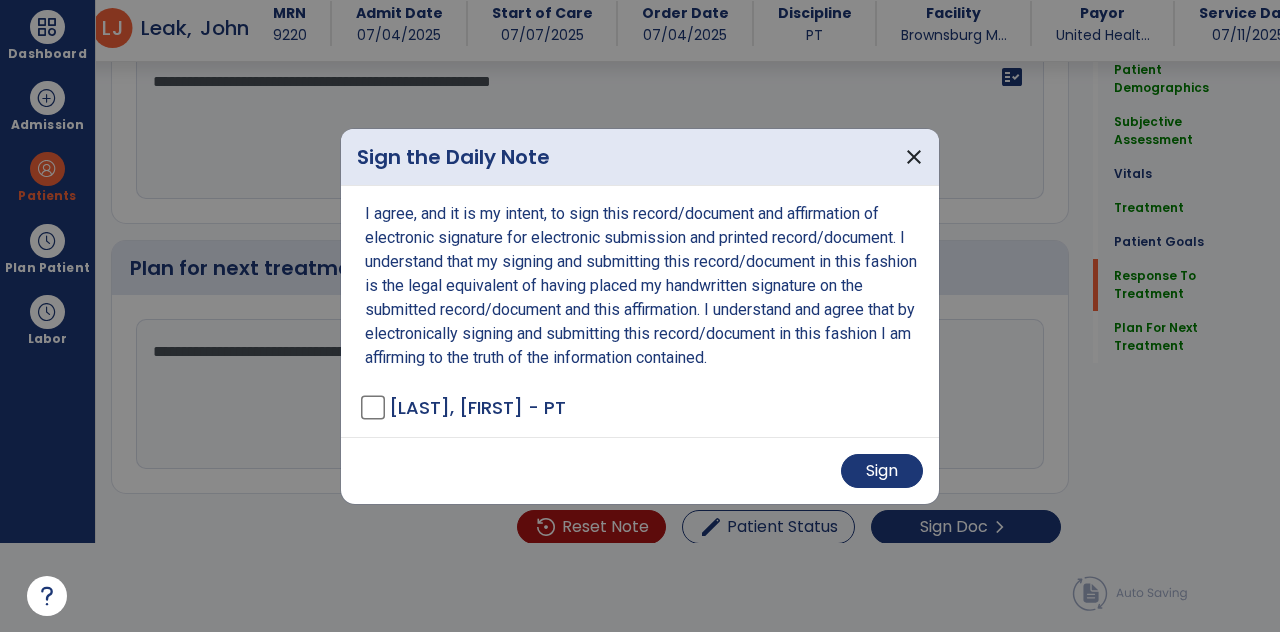 scroll, scrollTop: 0, scrollLeft: 0, axis: both 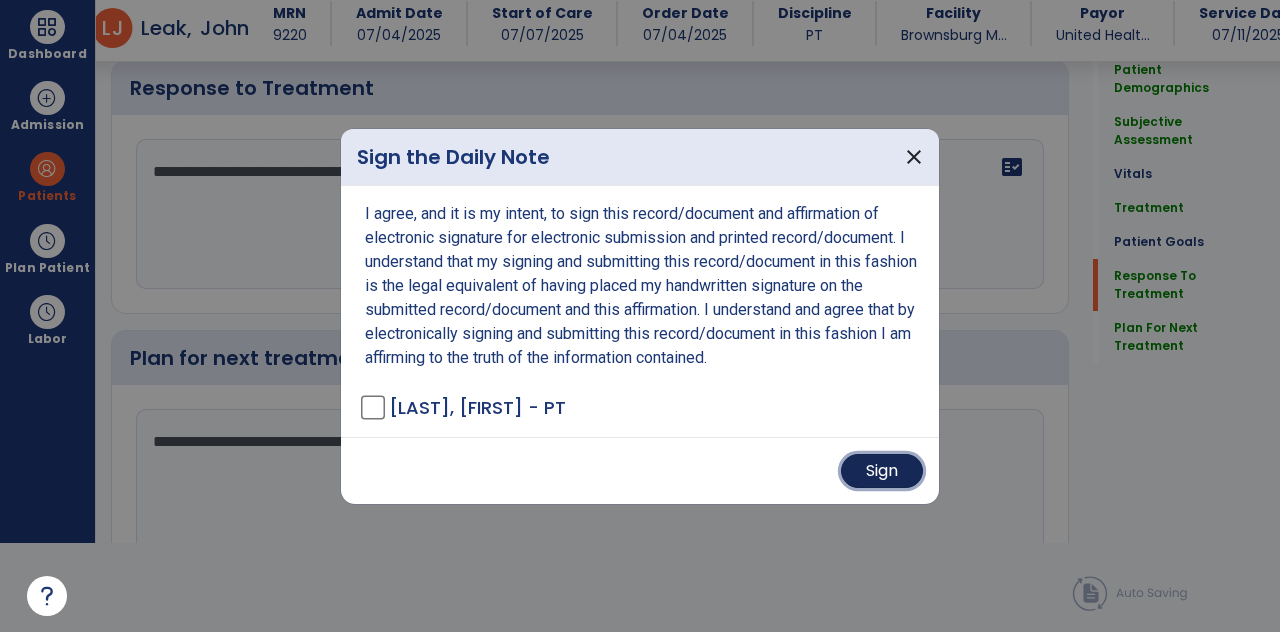 click on "Sign" at bounding box center (882, 471) 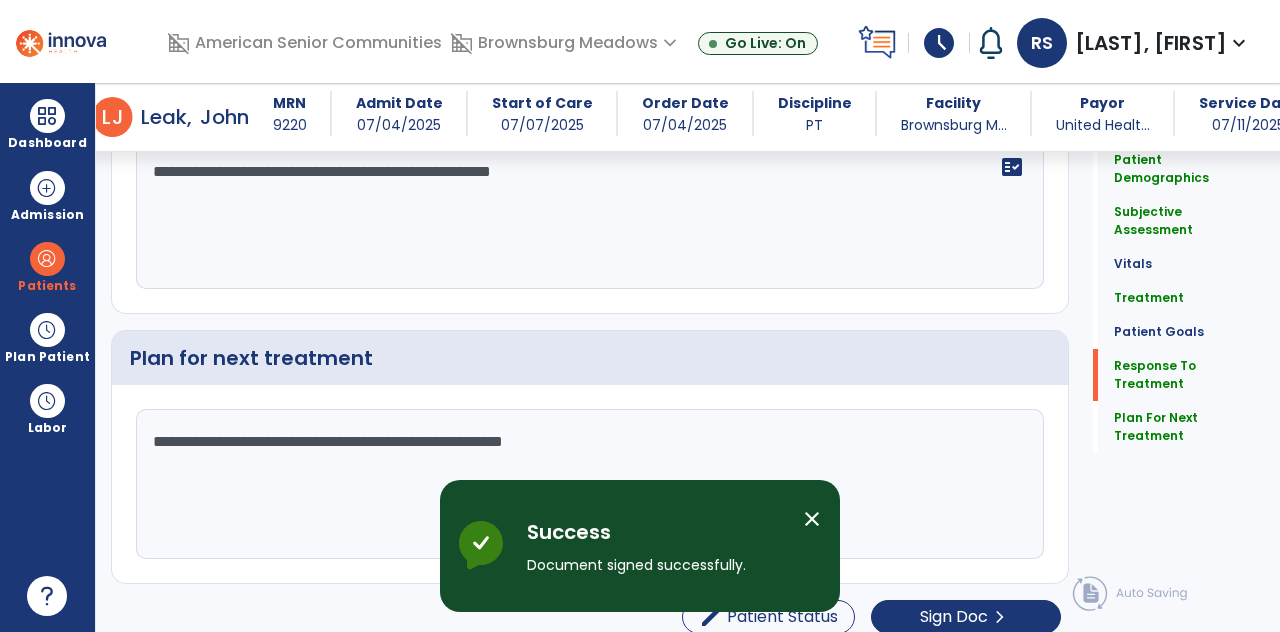 type on "**********" 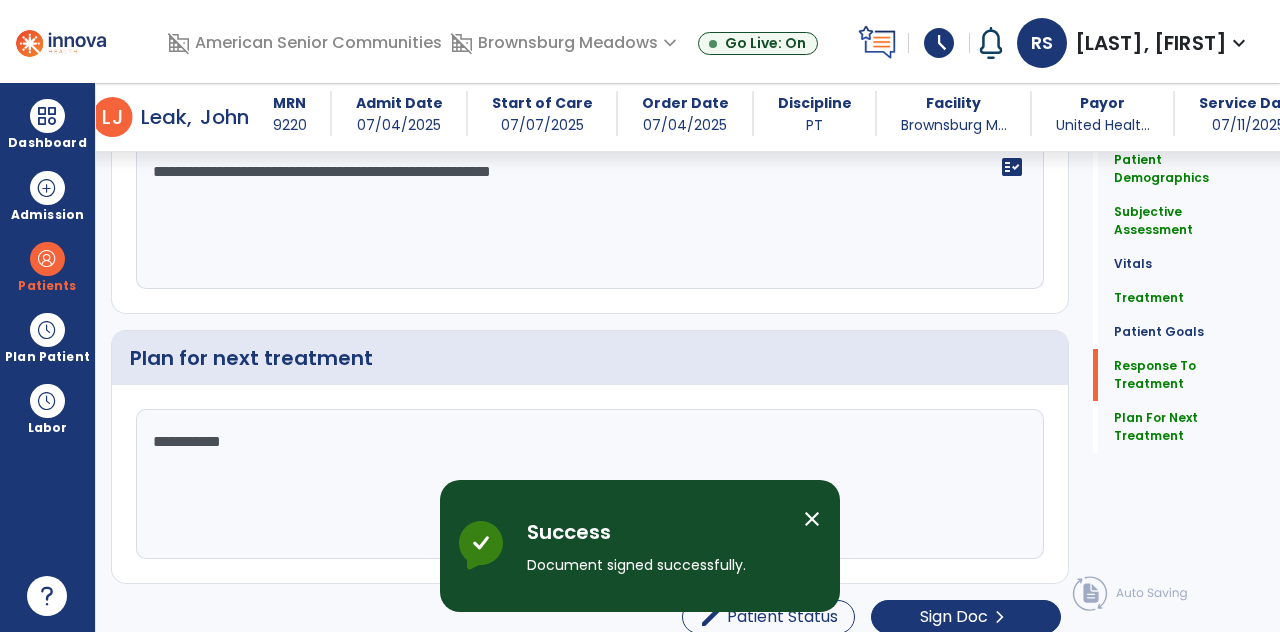 scroll, scrollTop: 89, scrollLeft: 0, axis: vertical 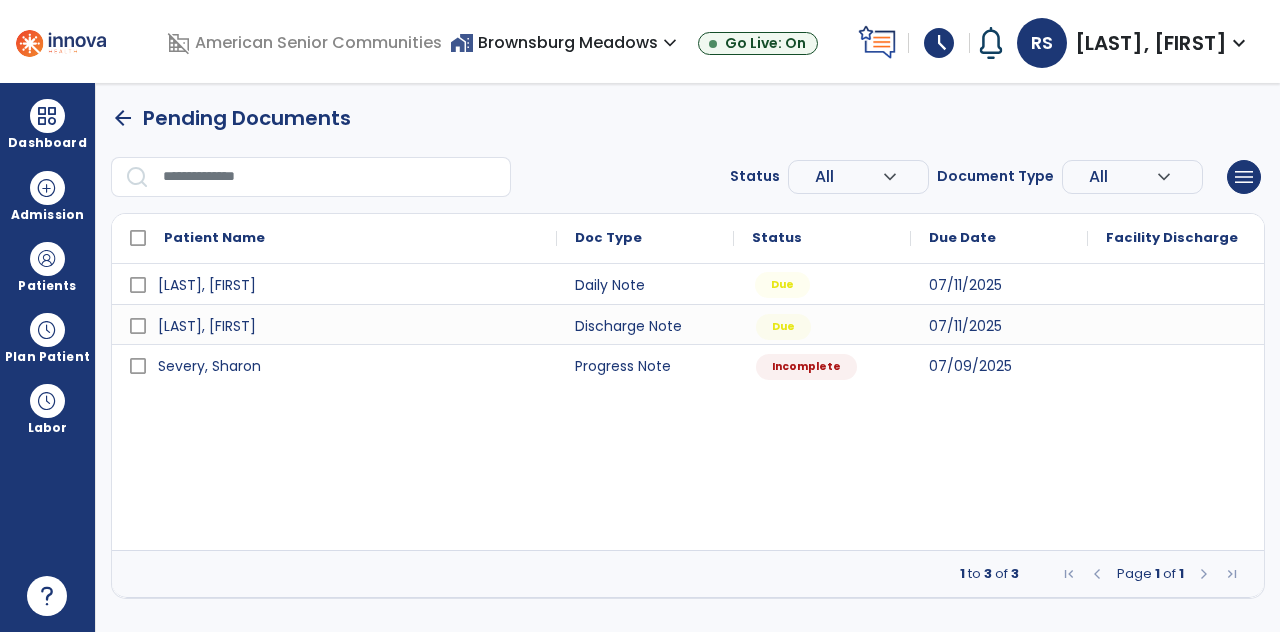 click on "Due" at bounding box center [782, 285] 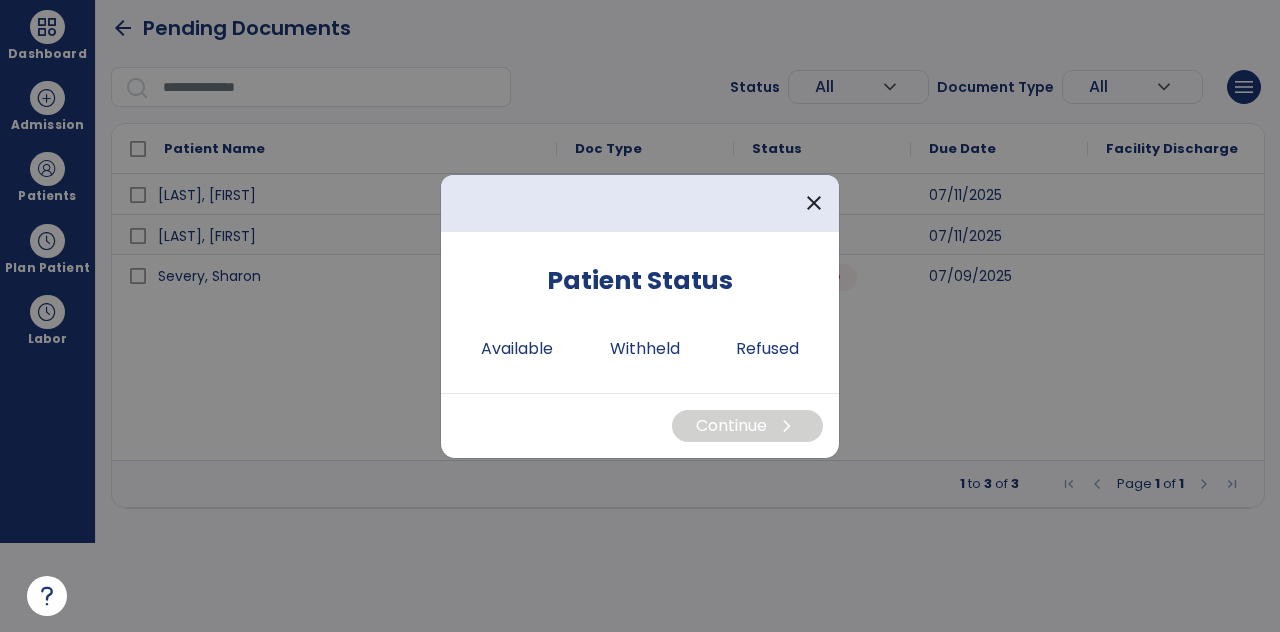 scroll, scrollTop: 0, scrollLeft: 0, axis: both 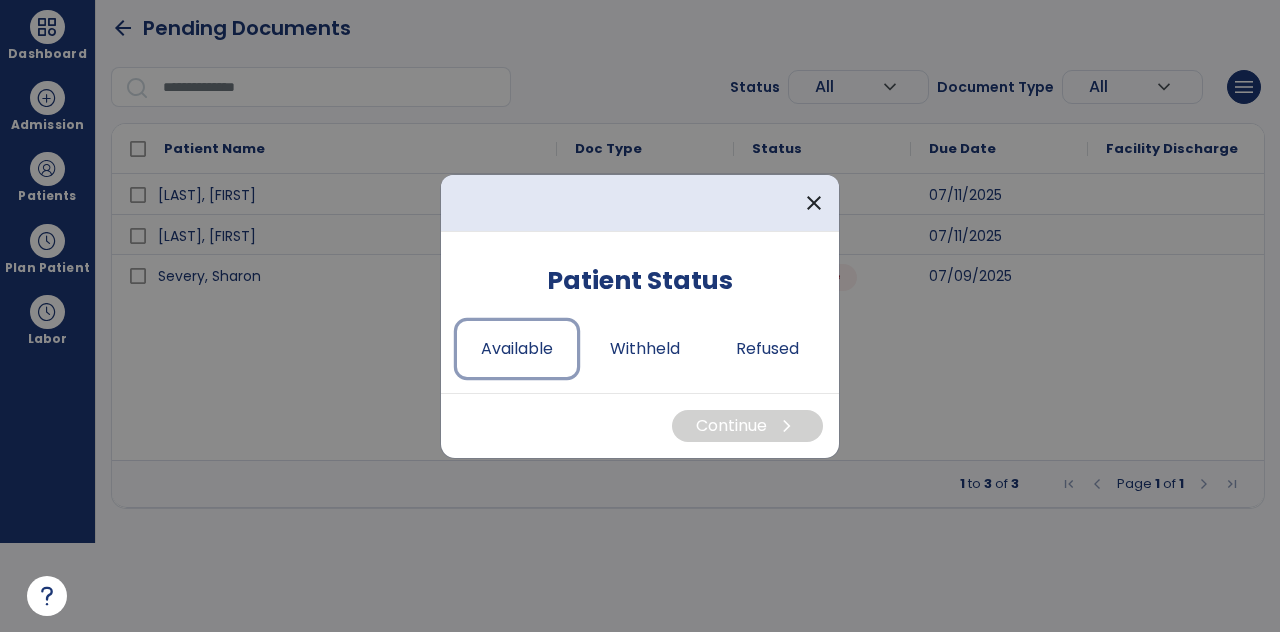 click on "Available" at bounding box center [517, 349] 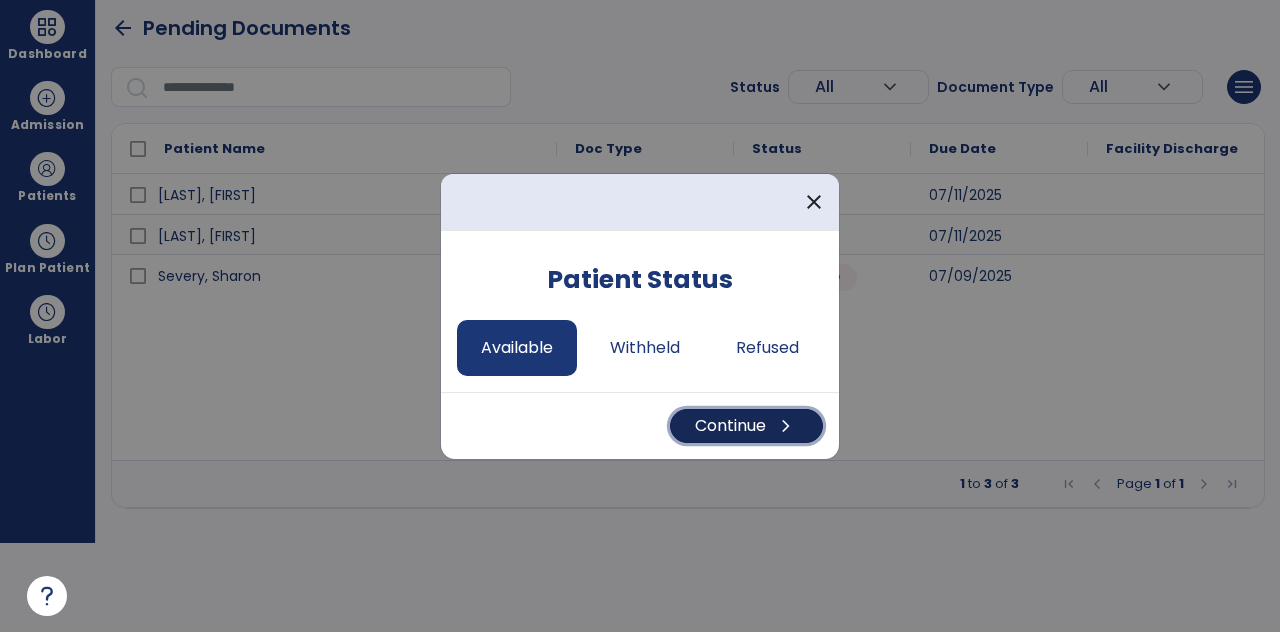 click on "chevron_right" at bounding box center (786, 426) 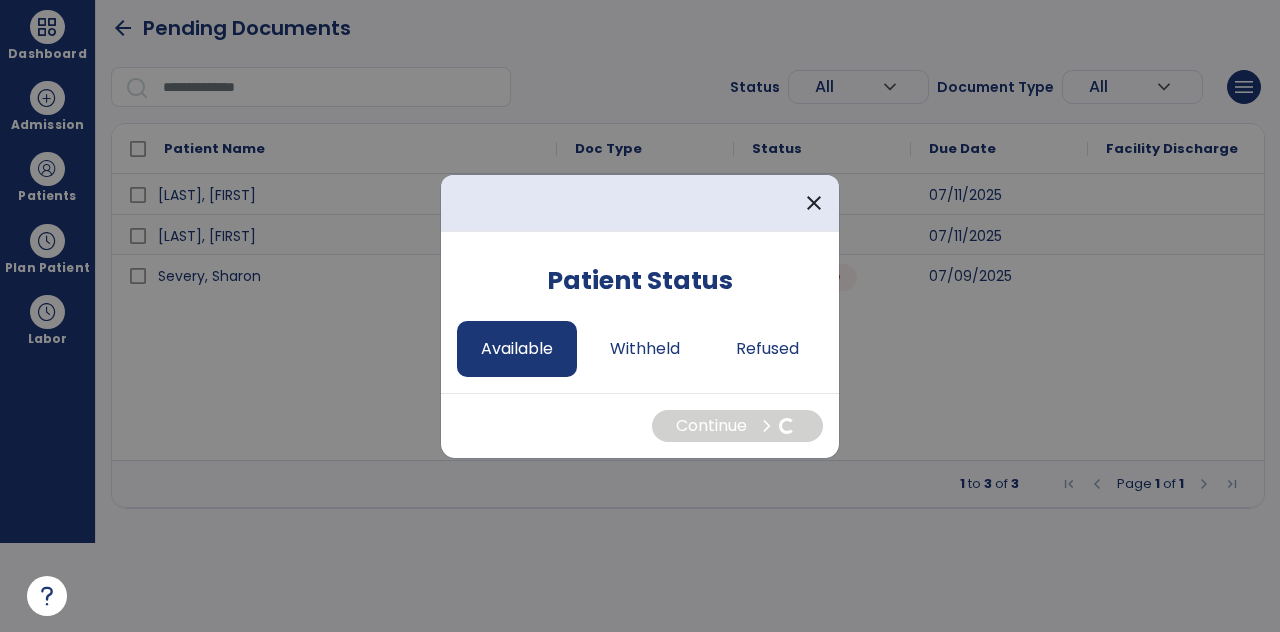 select on "*" 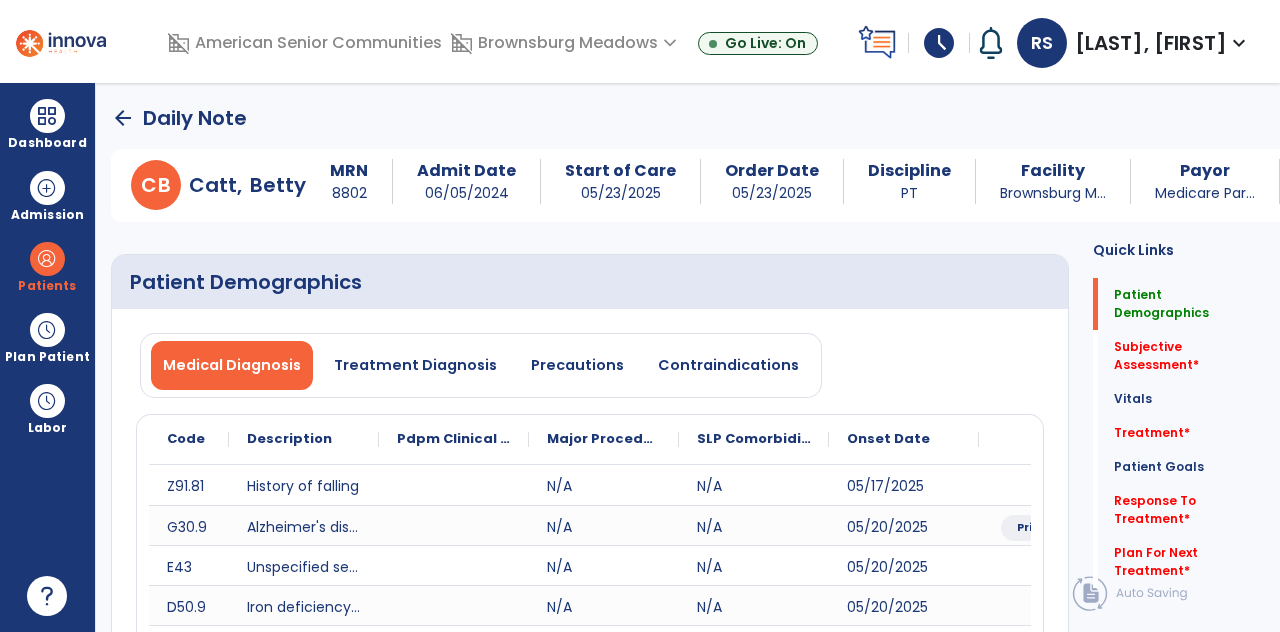 scroll, scrollTop: 89, scrollLeft: 0, axis: vertical 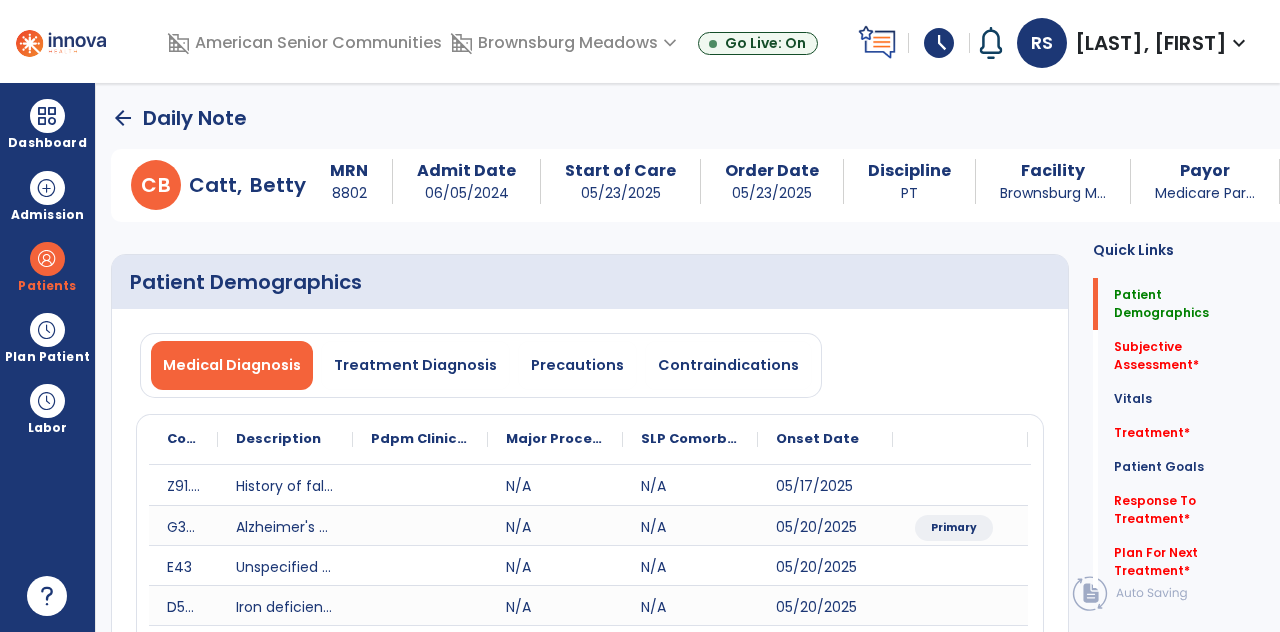 click on "Subjective Assessment   *" 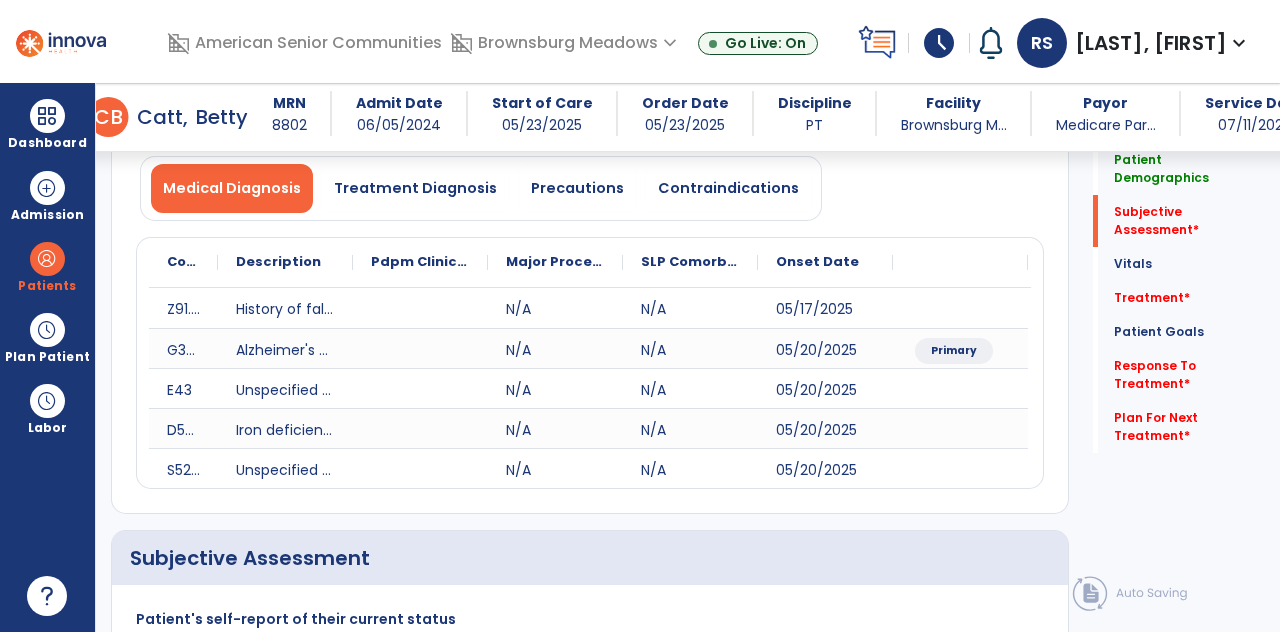 scroll, scrollTop: 440, scrollLeft: 0, axis: vertical 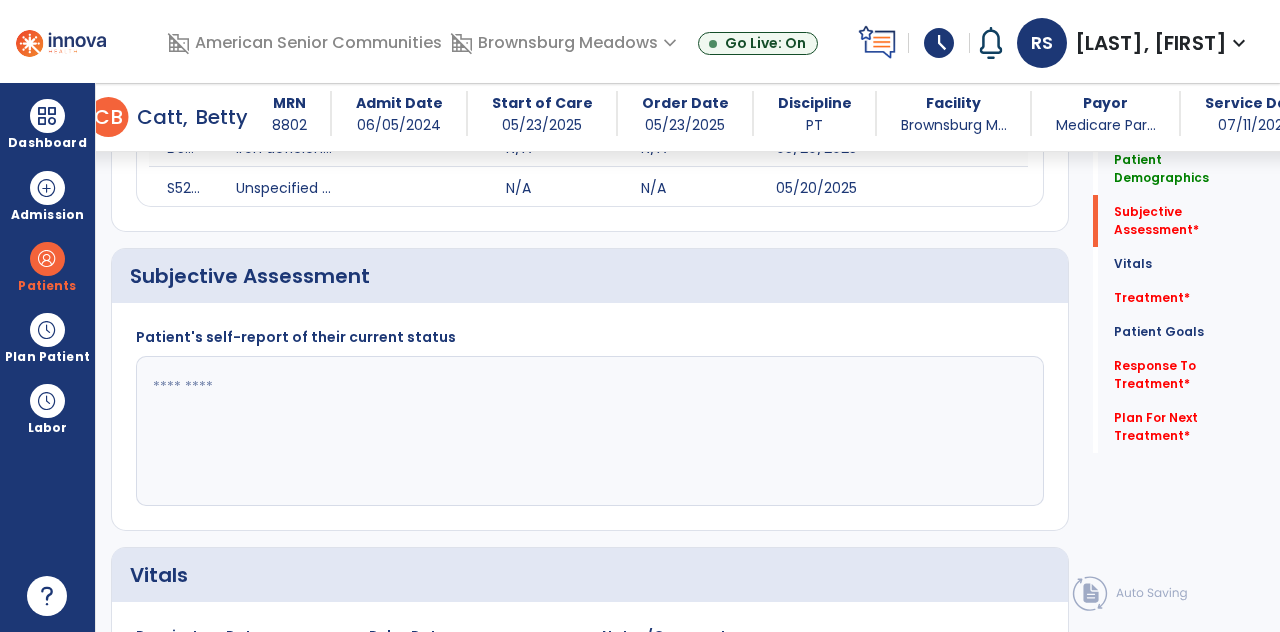 click 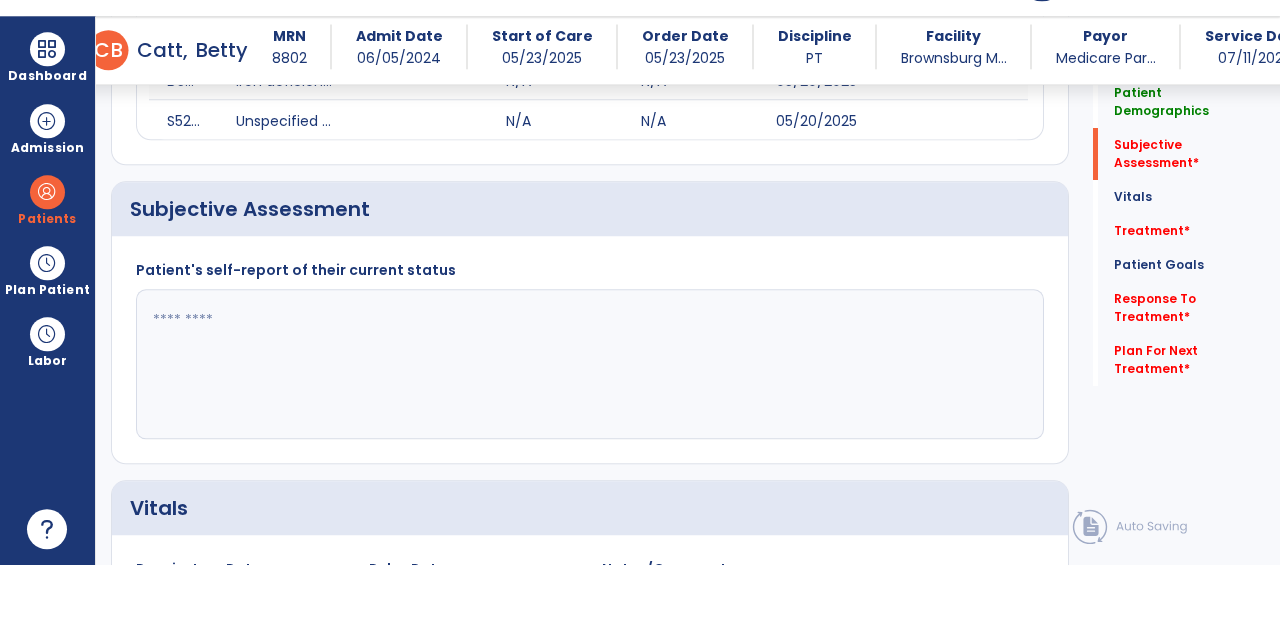 scroll, scrollTop: 89, scrollLeft: 0, axis: vertical 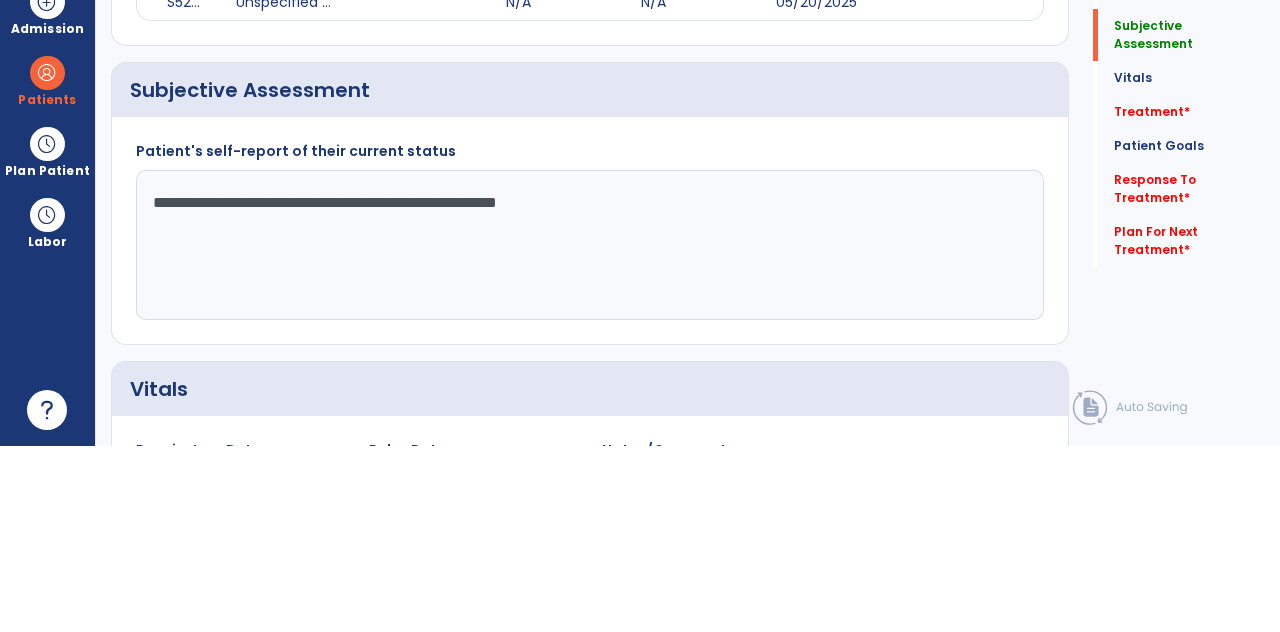 type on "**********" 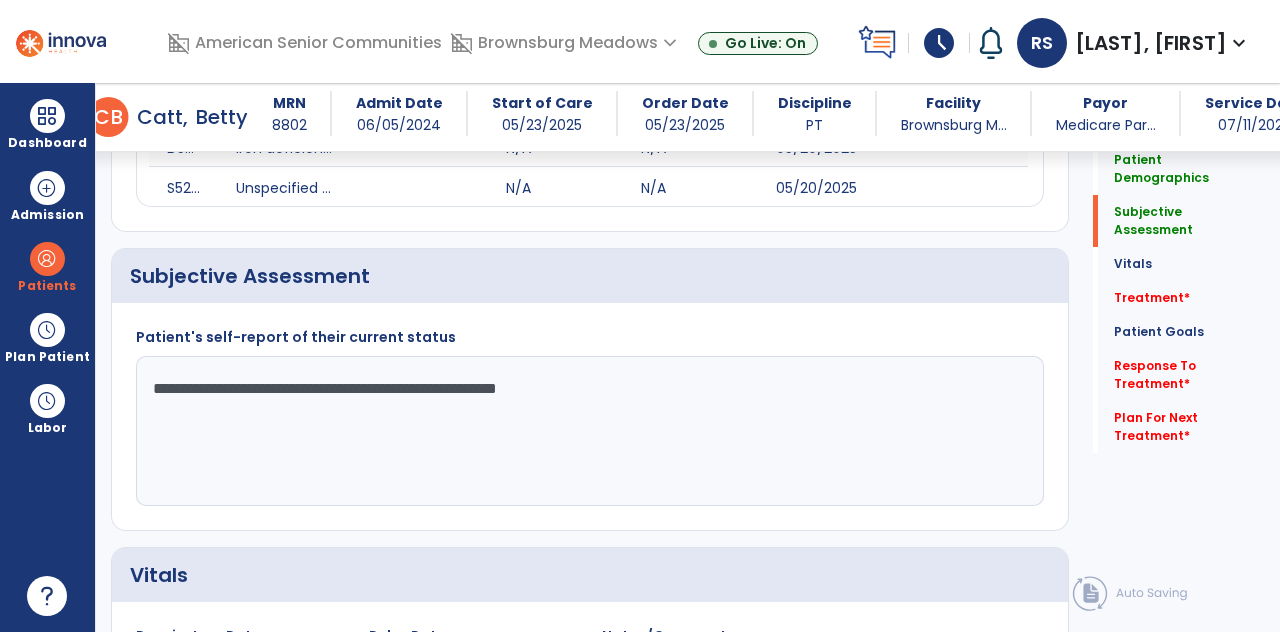 click on "Treatment   *" 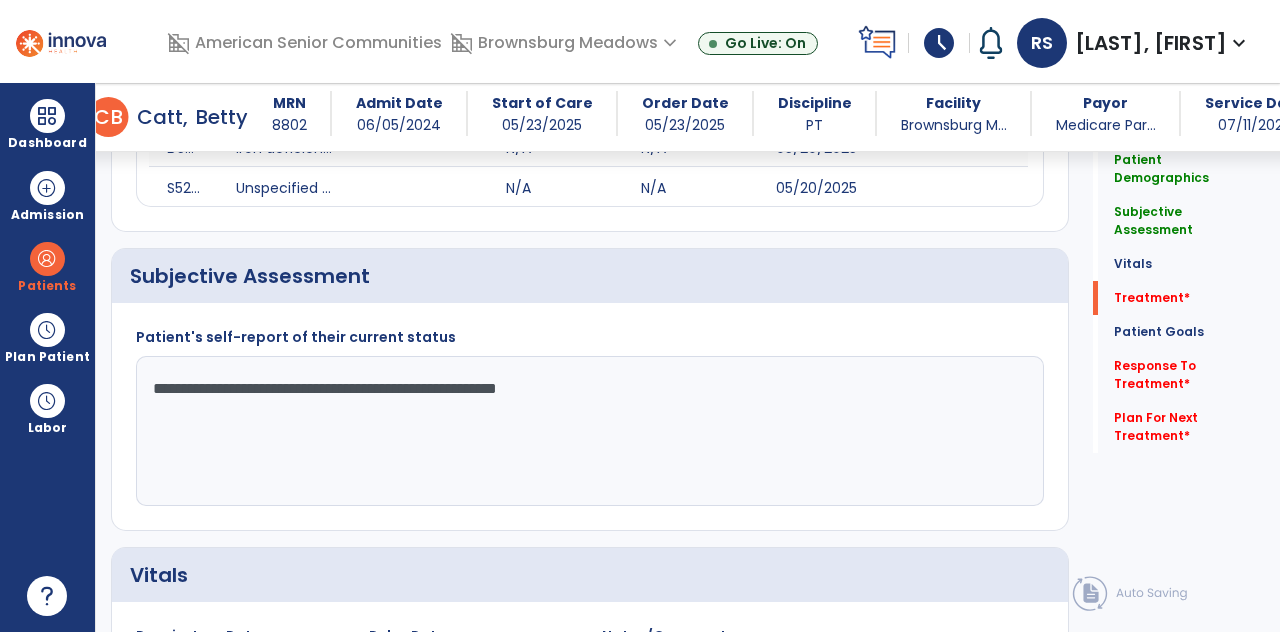 scroll, scrollTop: 1128, scrollLeft: 0, axis: vertical 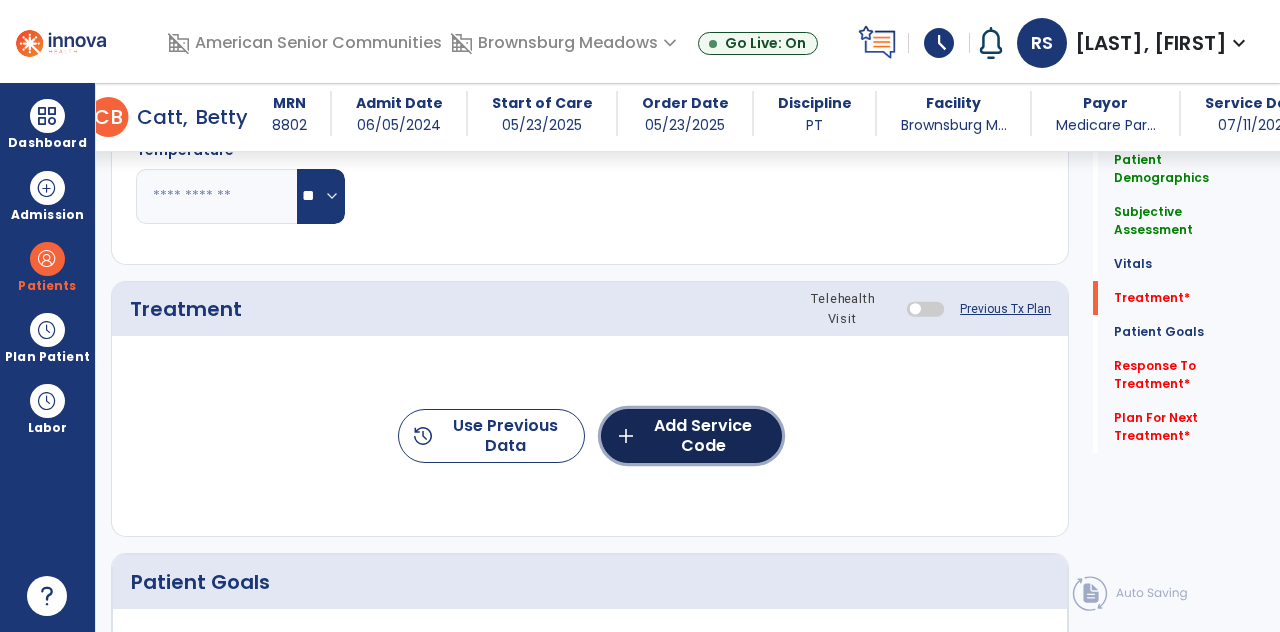 click on "add  Add Service Code" 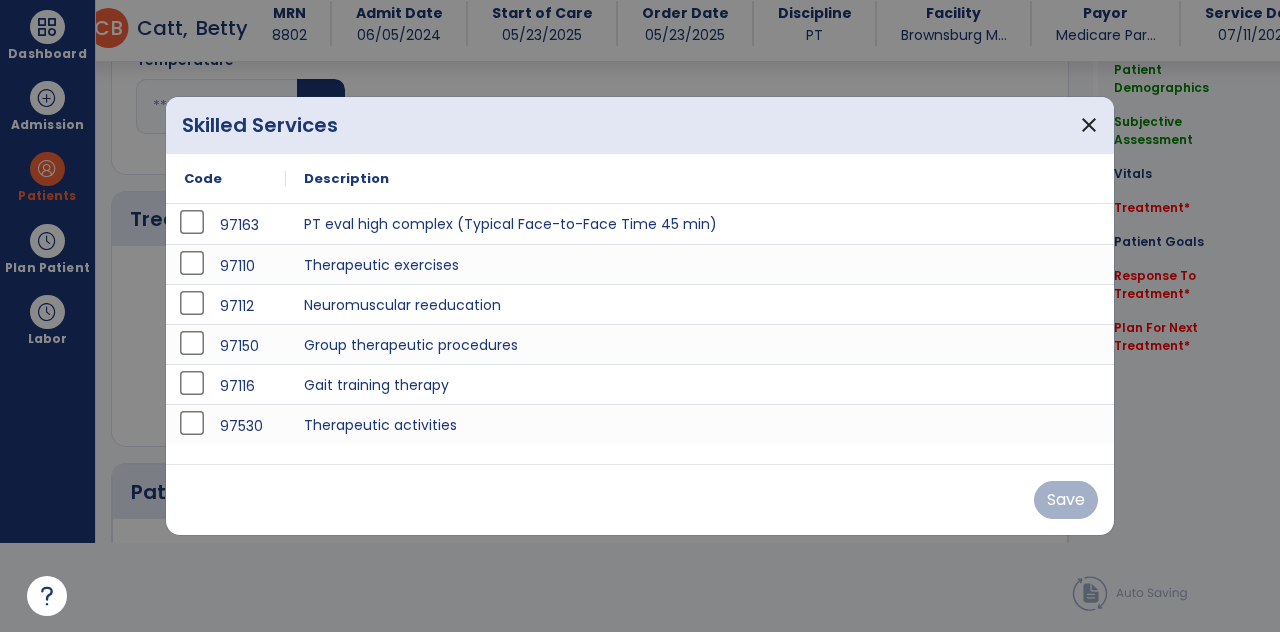 scroll, scrollTop: 0, scrollLeft: 0, axis: both 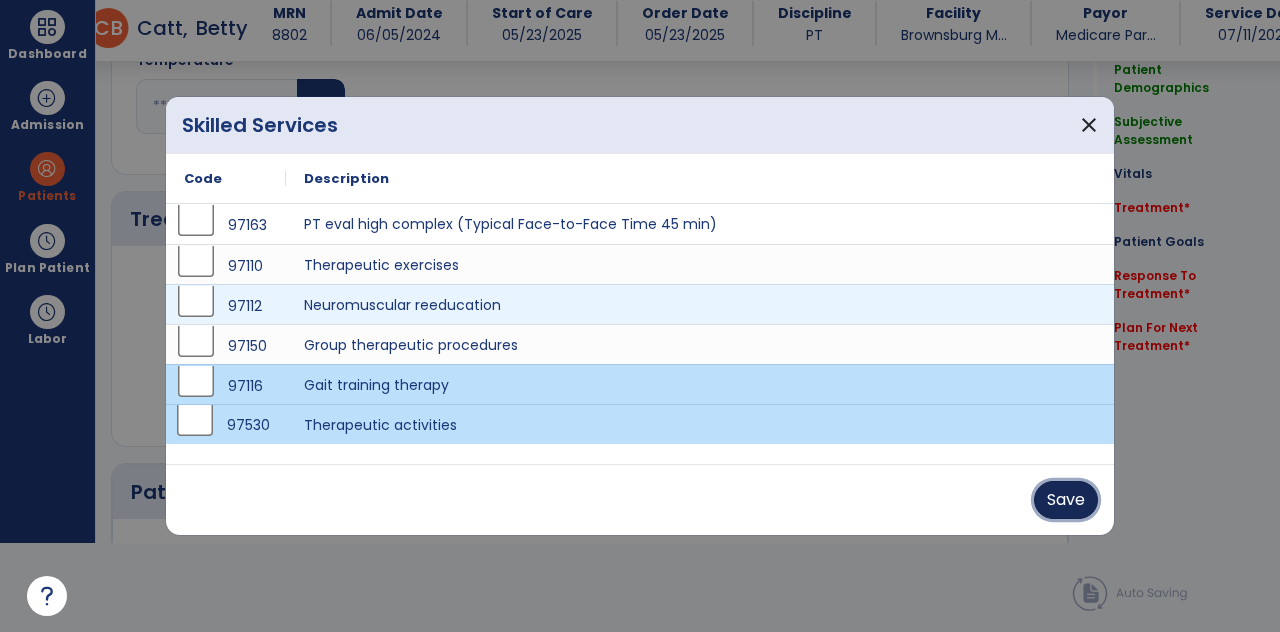 click on "Save" at bounding box center [1066, 500] 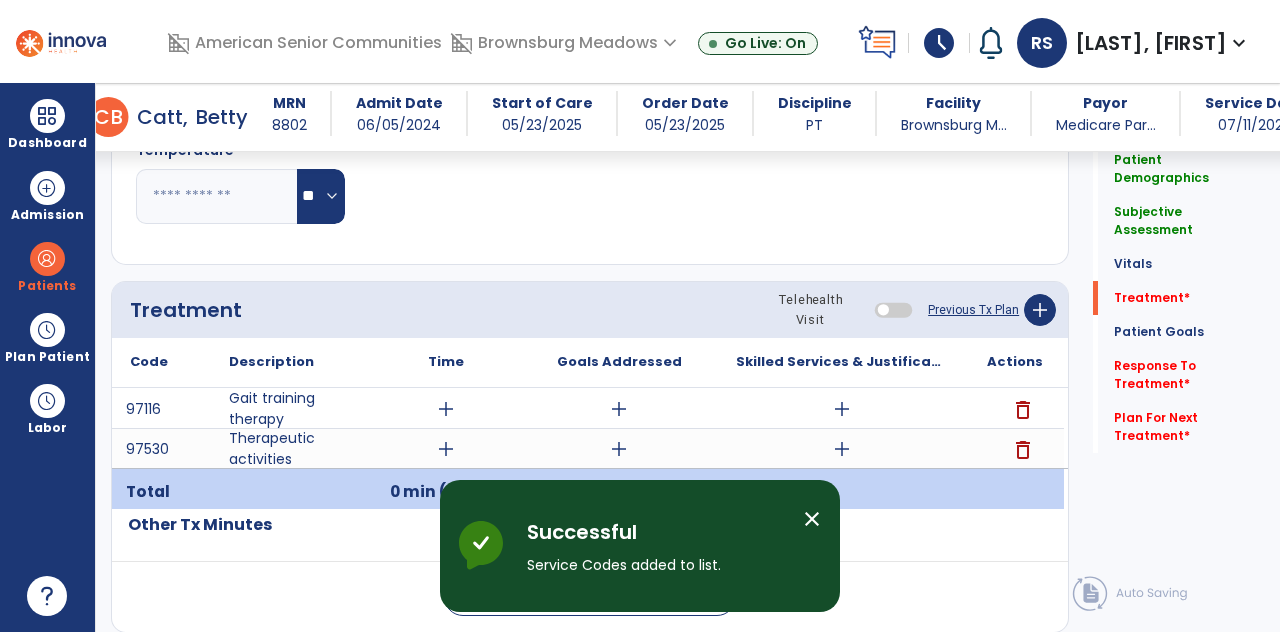 scroll, scrollTop: 89, scrollLeft: 0, axis: vertical 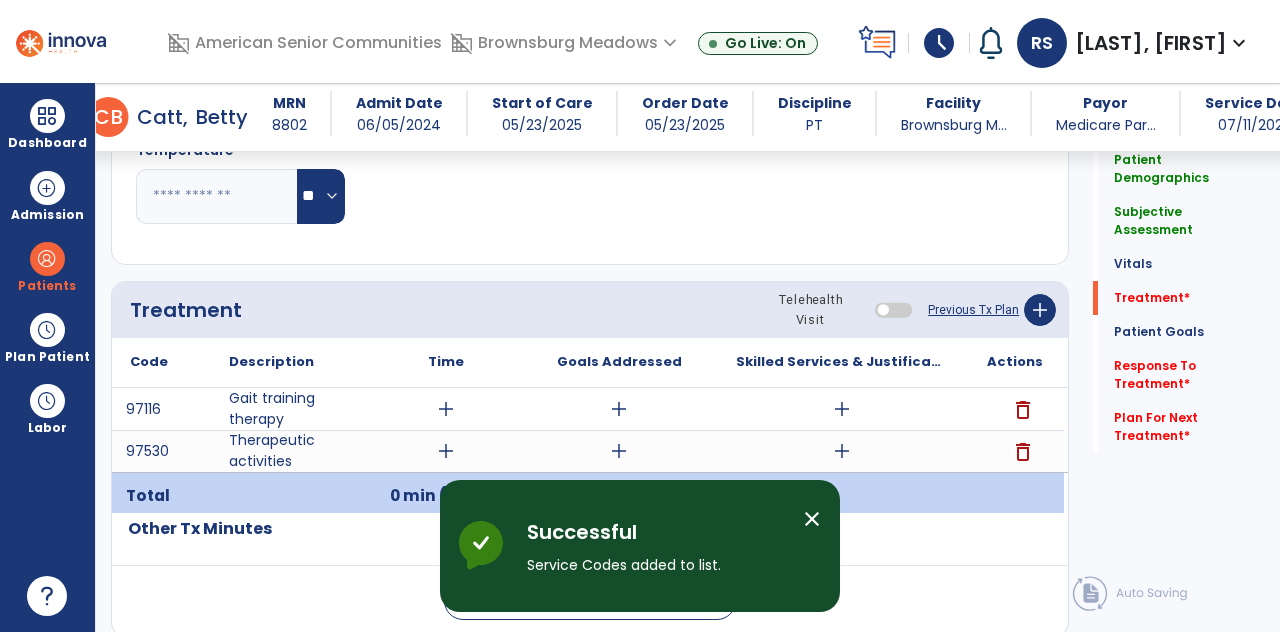 click on "add" at bounding box center (446, 409) 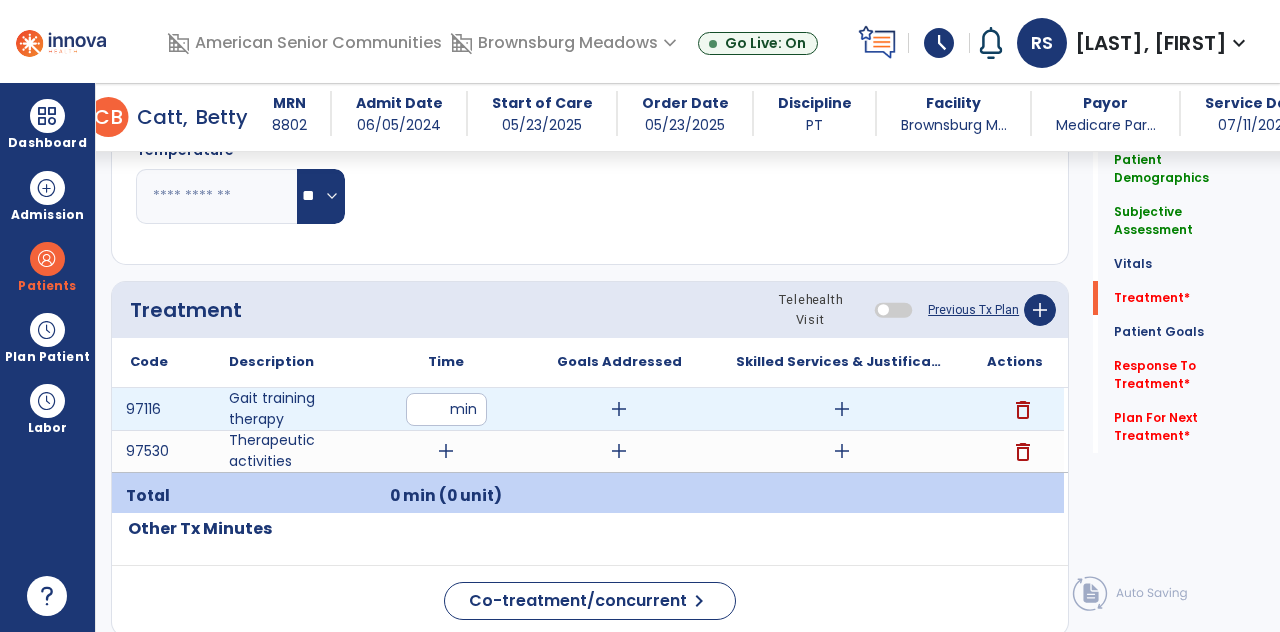 scroll, scrollTop: 89, scrollLeft: 0, axis: vertical 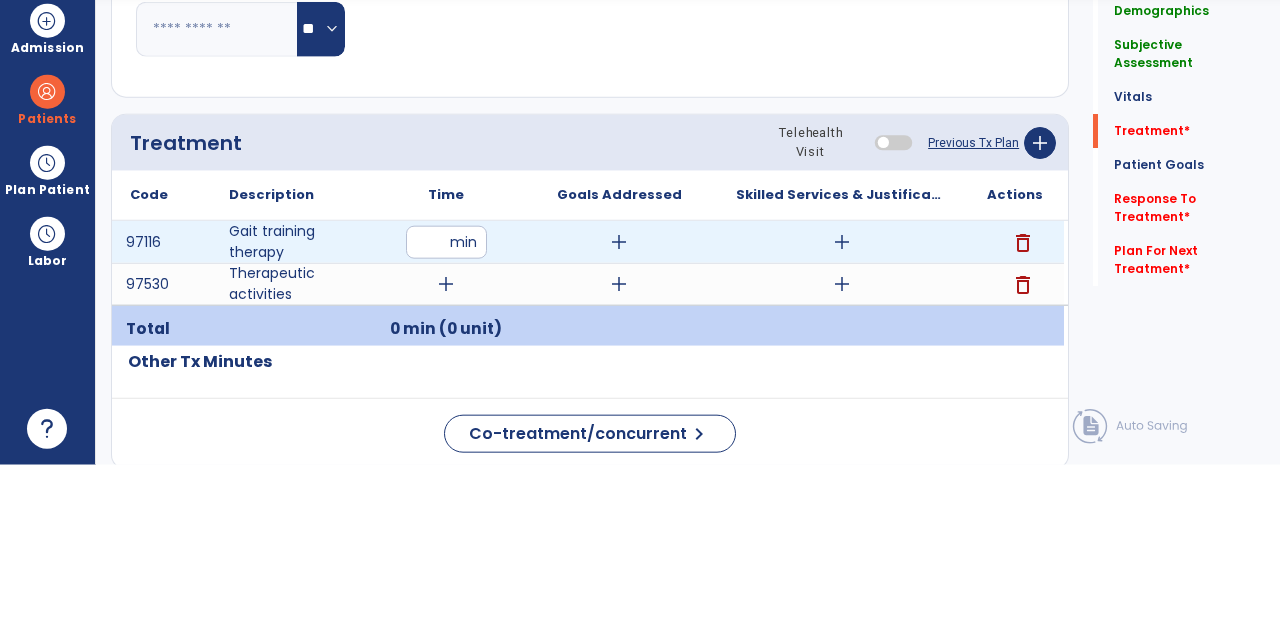 type on "**" 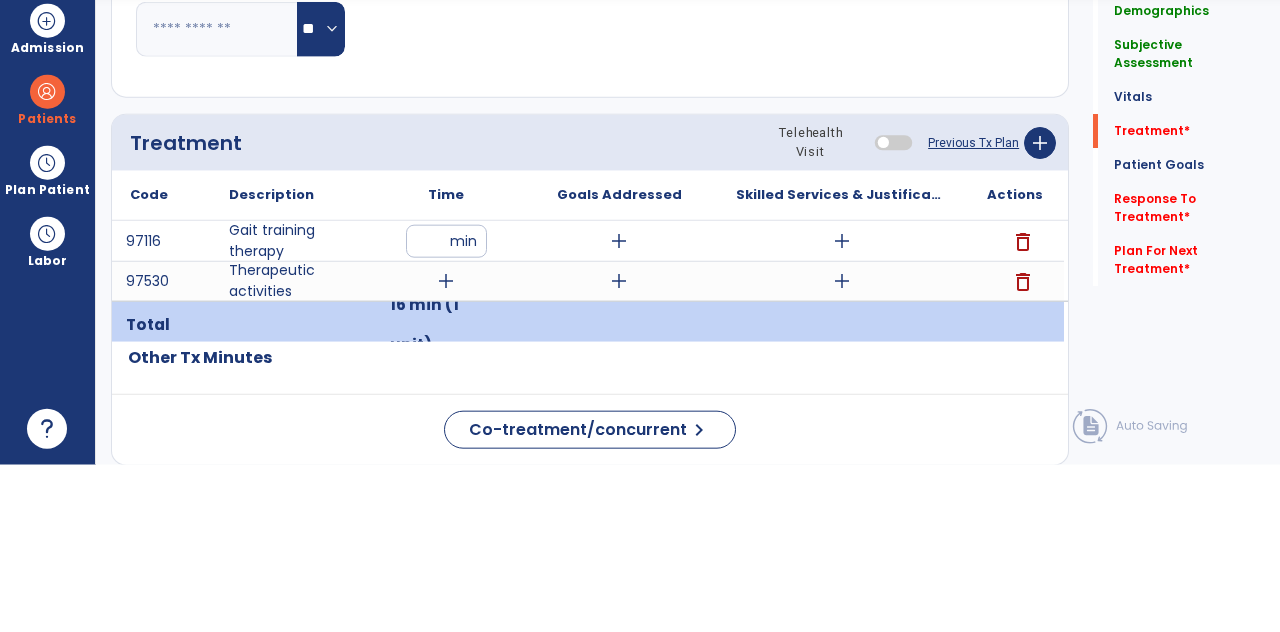 scroll, scrollTop: 89, scrollLeft: 0, axis: vertical 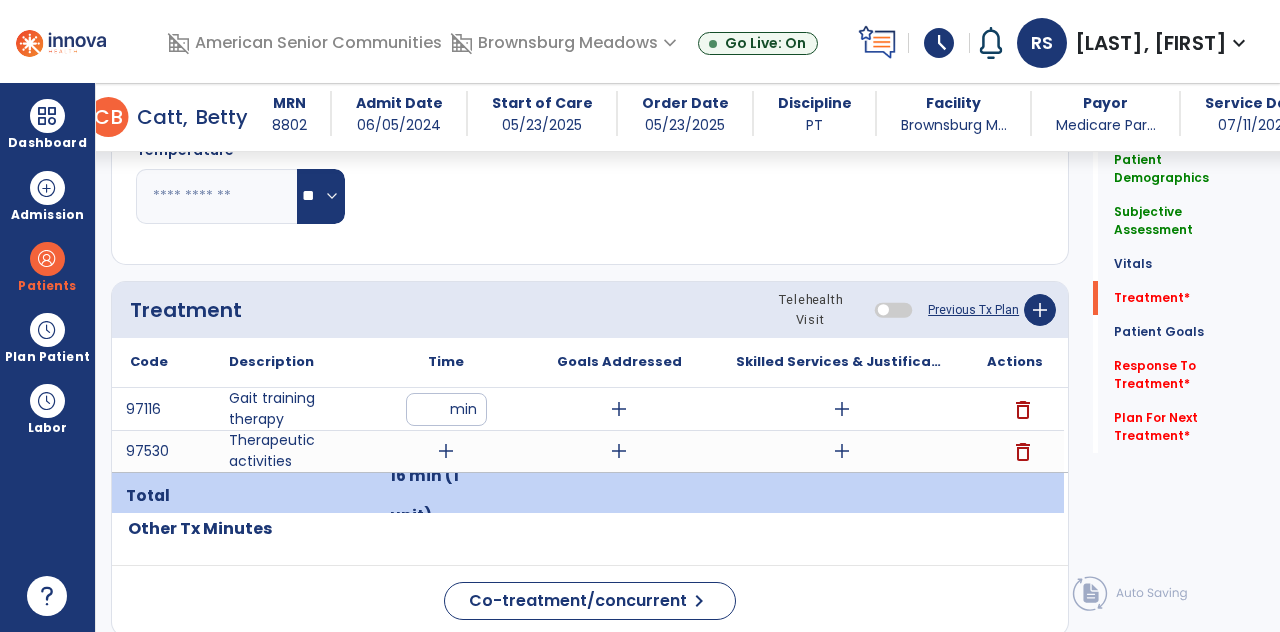 click on "add" at bounding box center [446, 451] 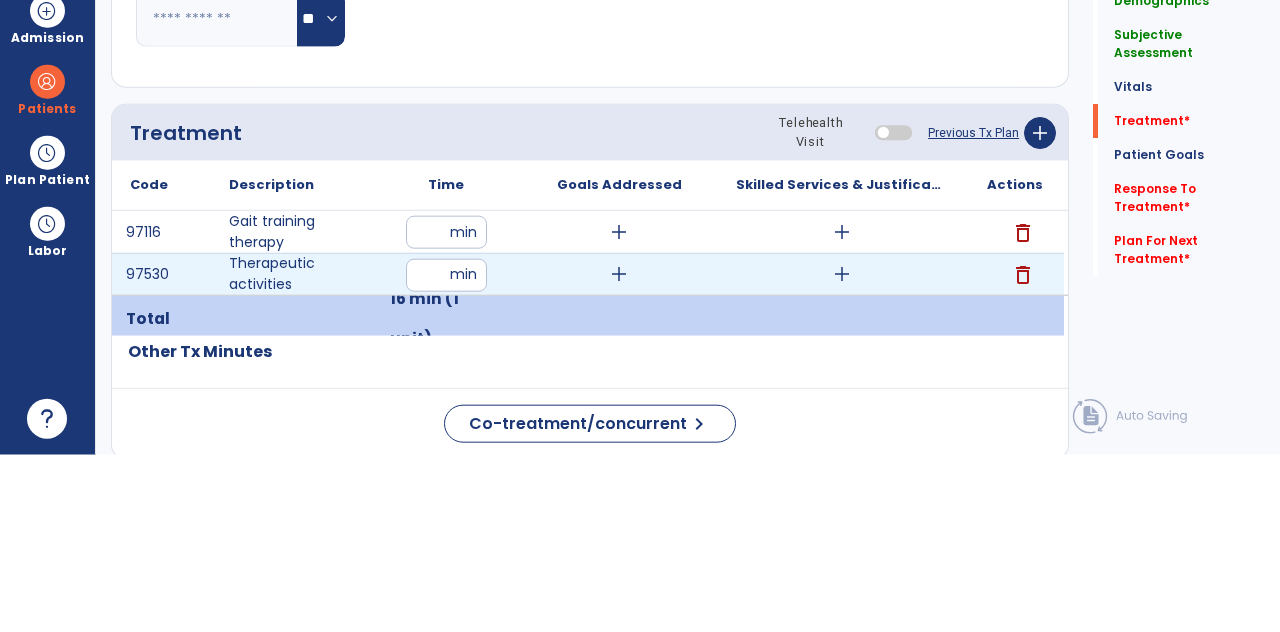 scroll, scrollTop: 89, scrollLeft: 0, axis: vertical 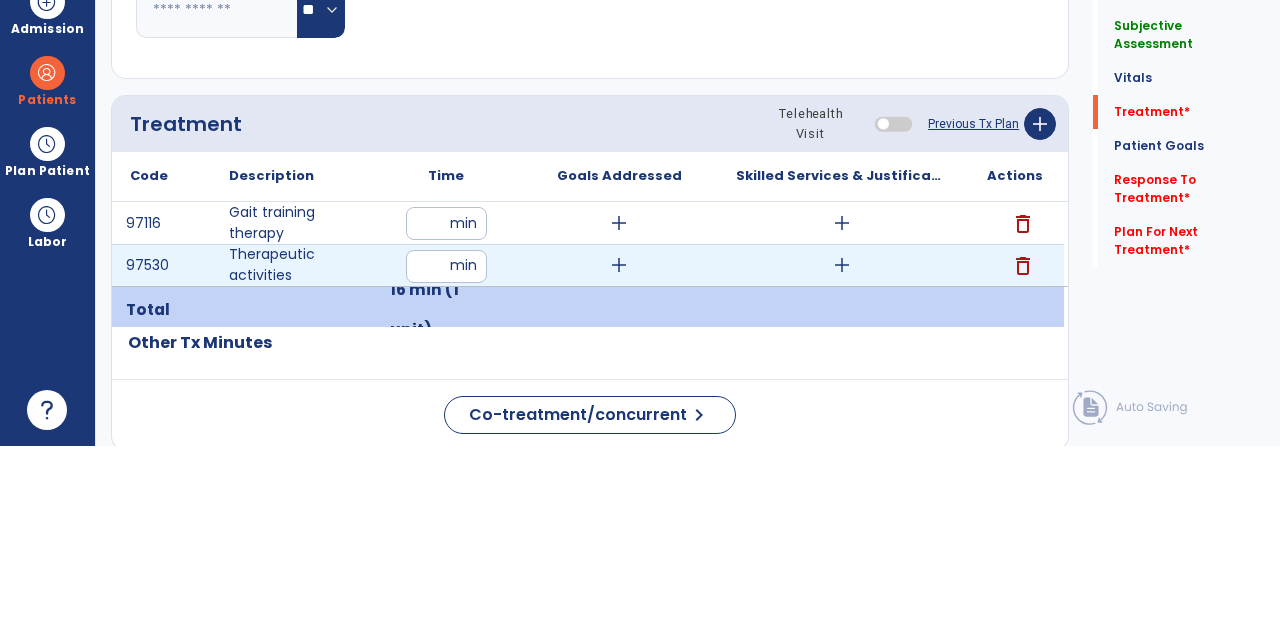 type on "**" 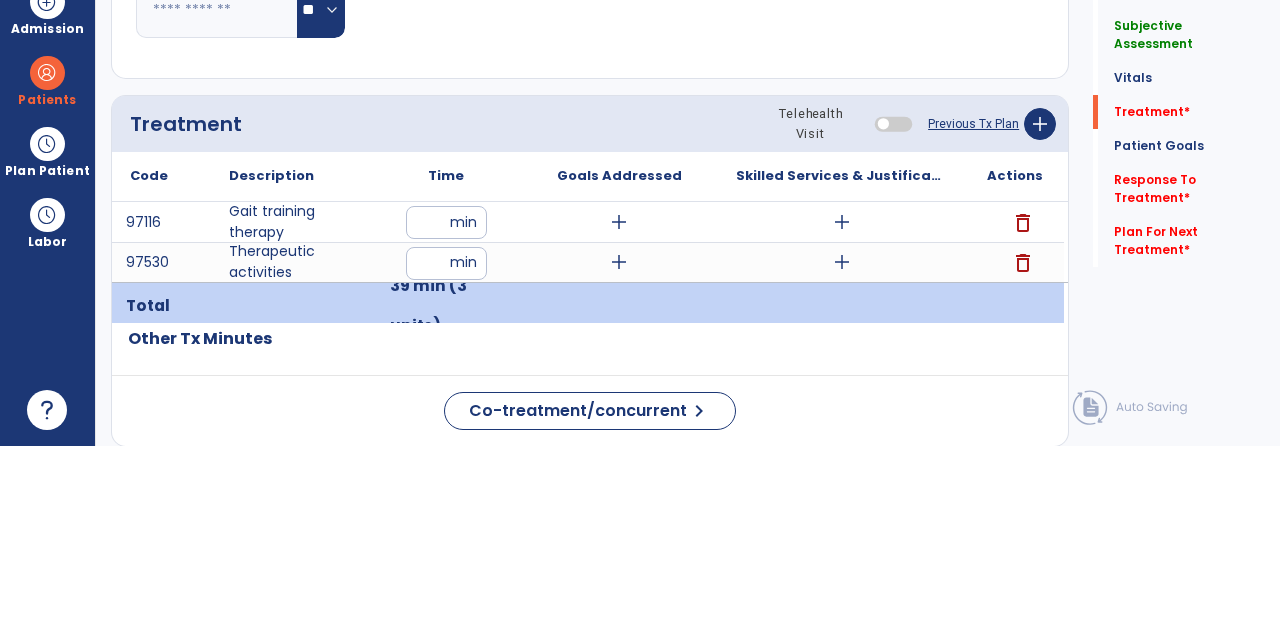 scroll, scrollTop: 89, scrollLeft: 0, axis: vertical 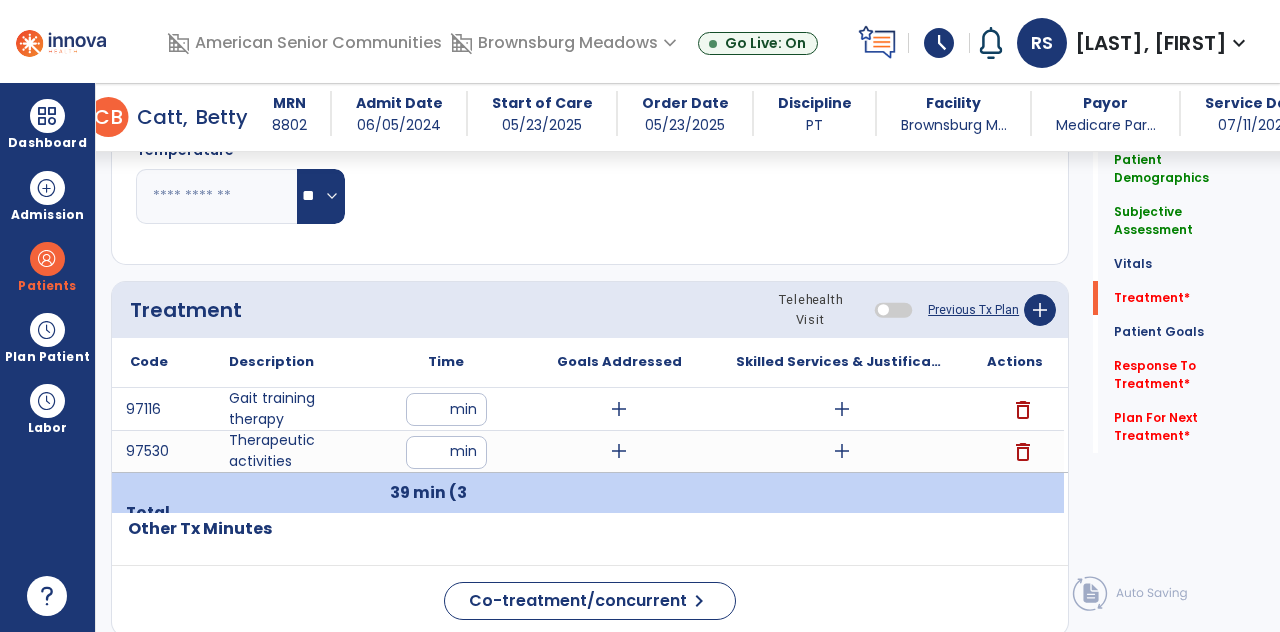 click on "add" at bounding box center [619, 409] 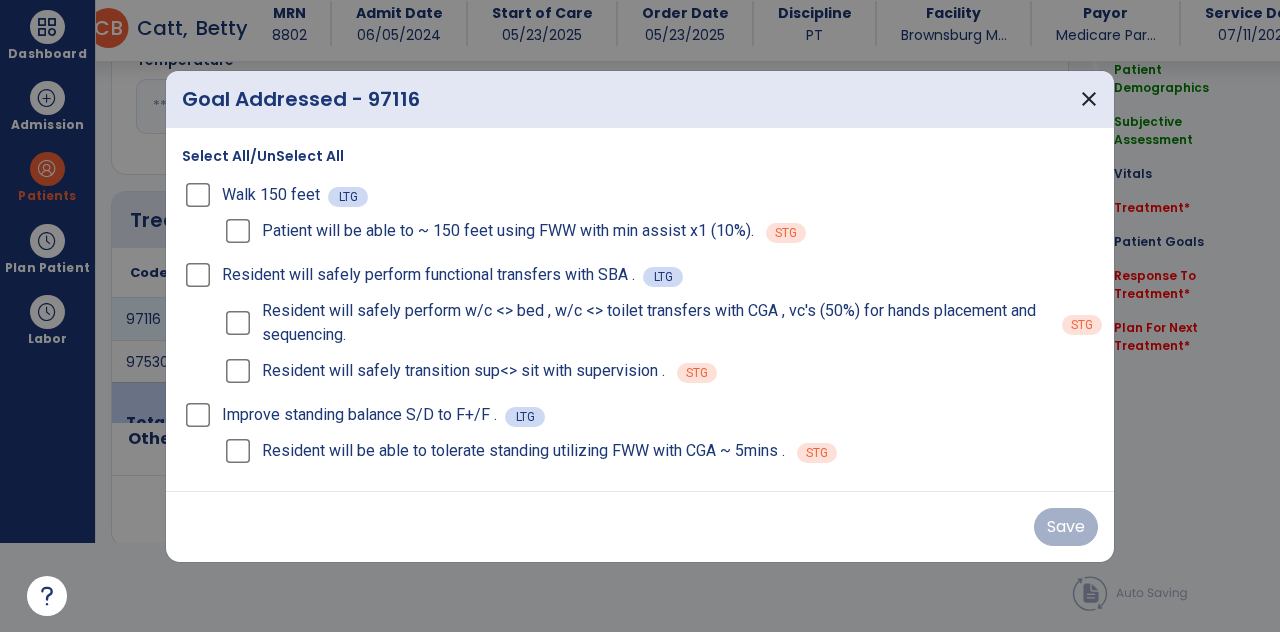 scroll, scrollTop: 0, scrollLeft: 0, axis: both 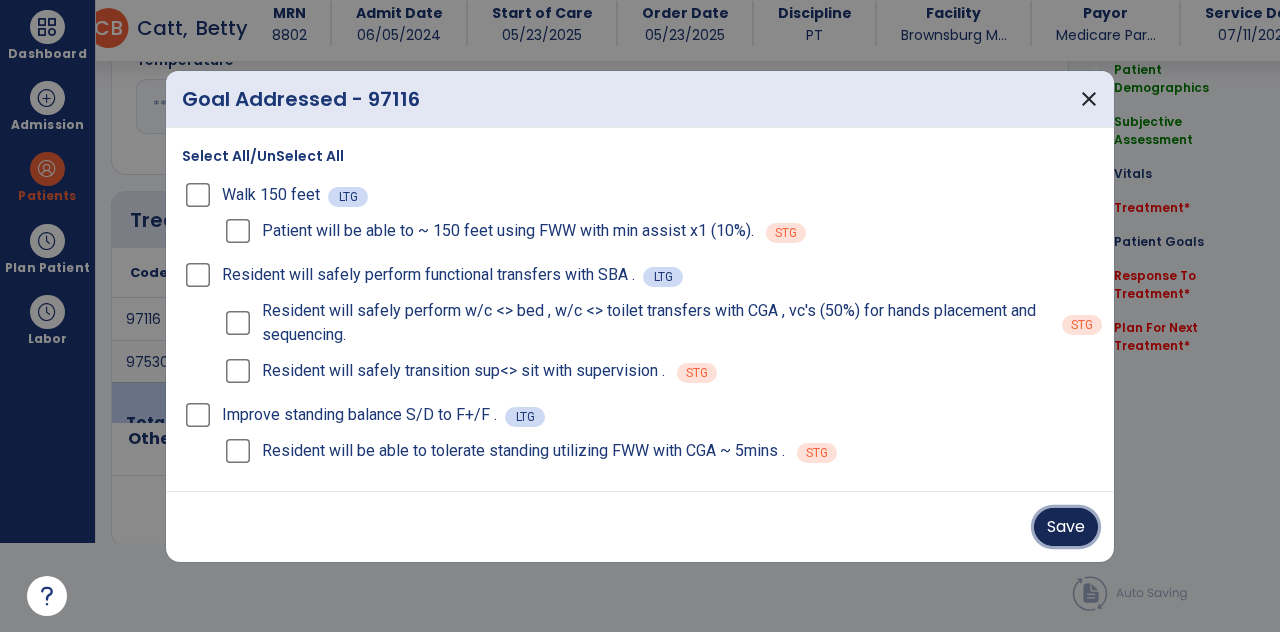 click on "Save" at bounding box center [1066, 527] 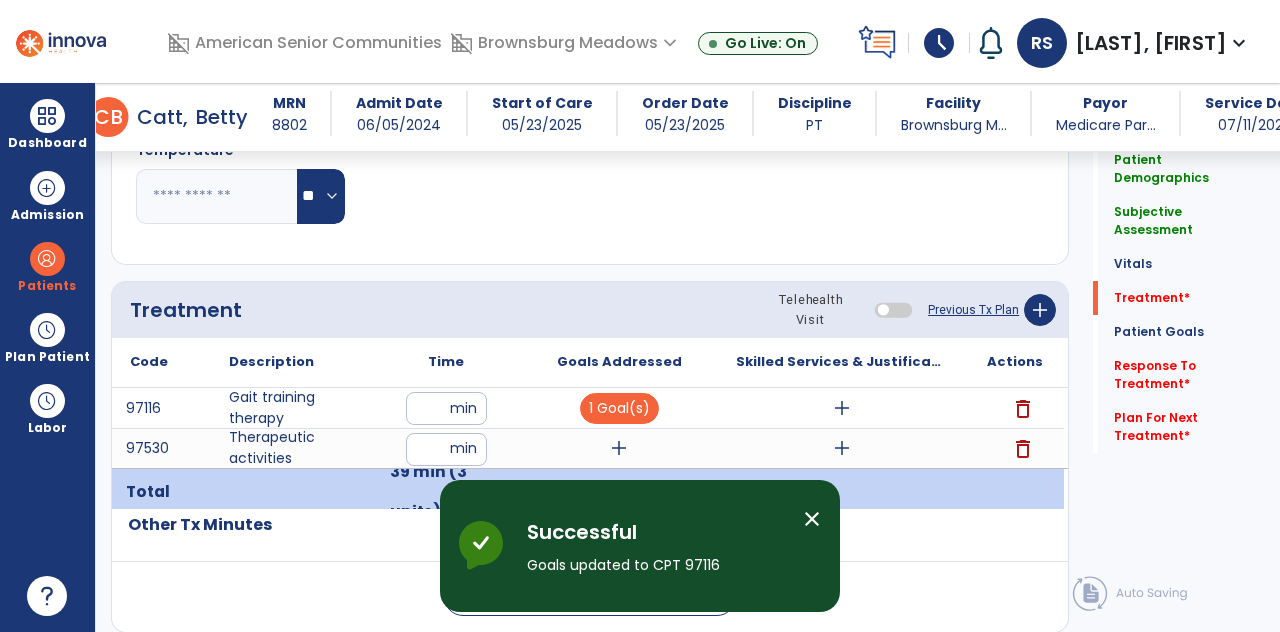 scroll, scrollTop: 89, scrollLeft: 0, axis: vertical 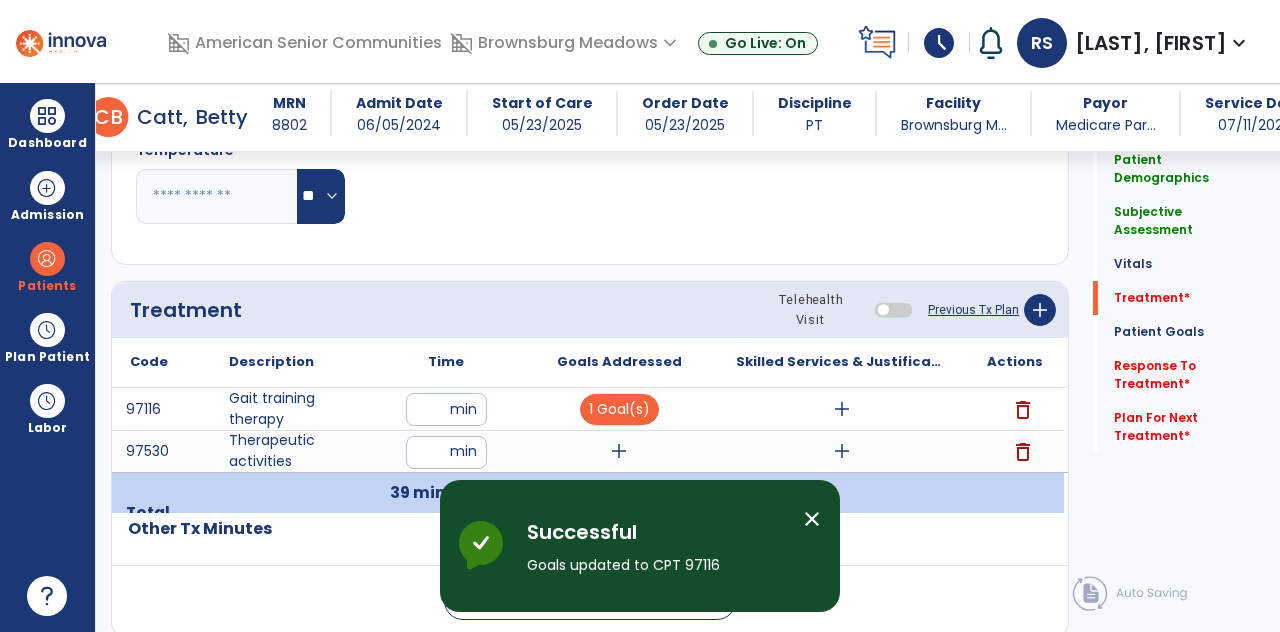 click on "add" at bounding box center [619, 451] 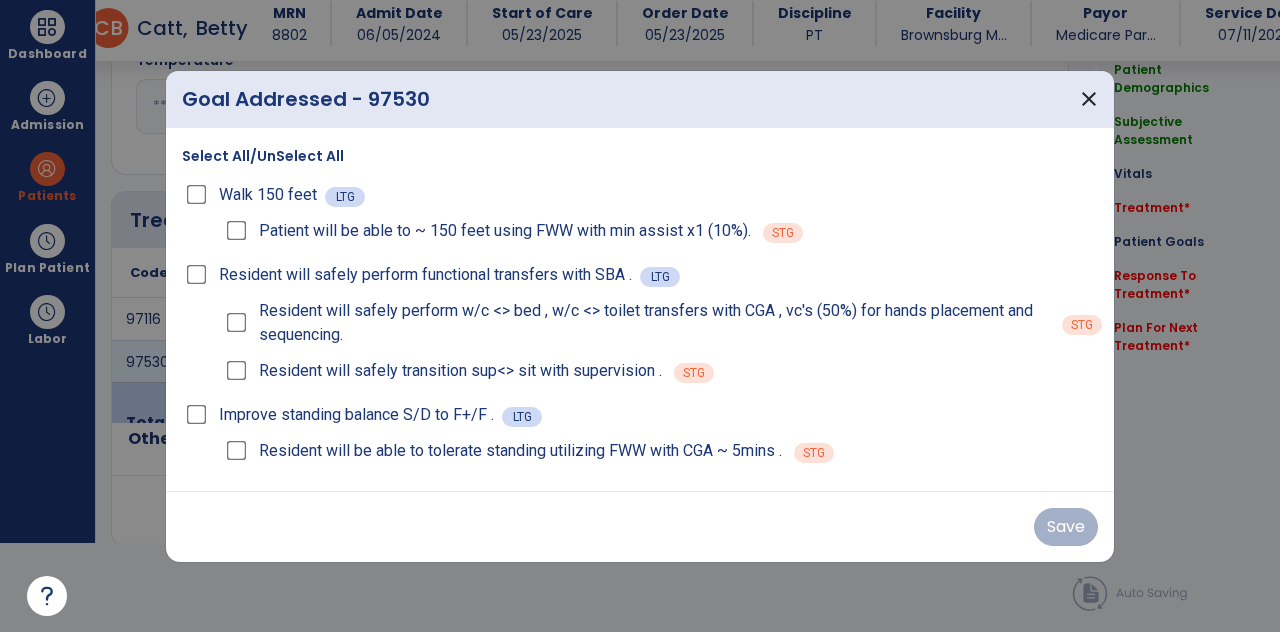 scroll, scrollTop: 0, scrollLeft: 0, axis: both 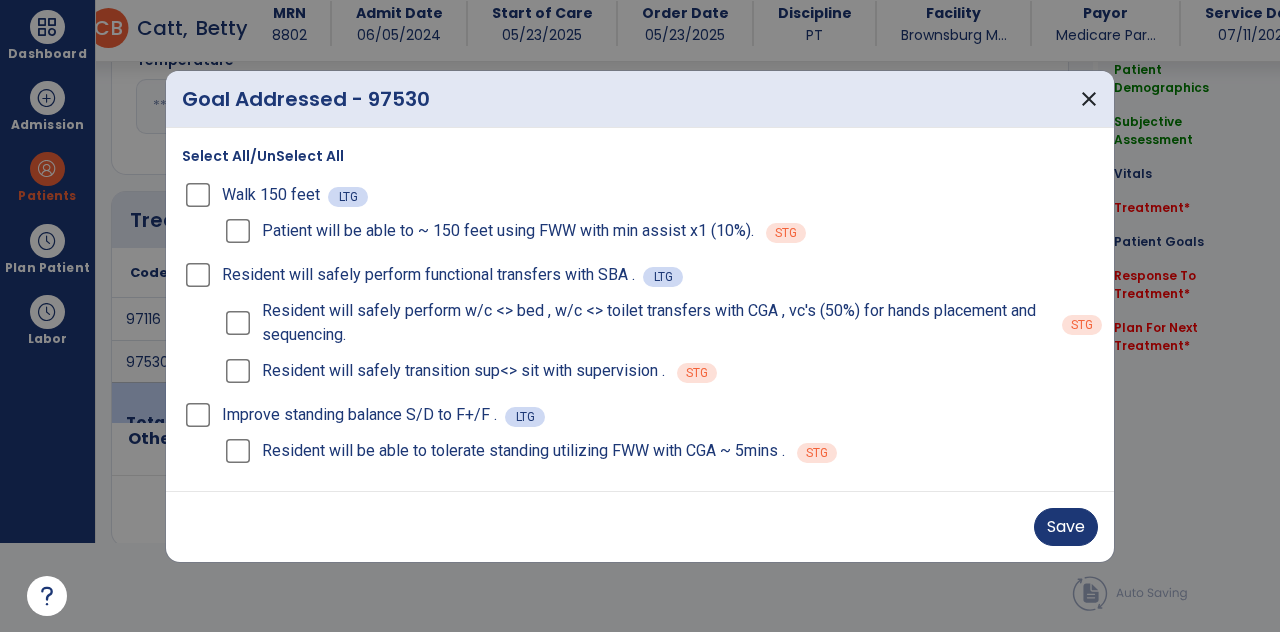 click on "Save" at bounding box center (640, 526) 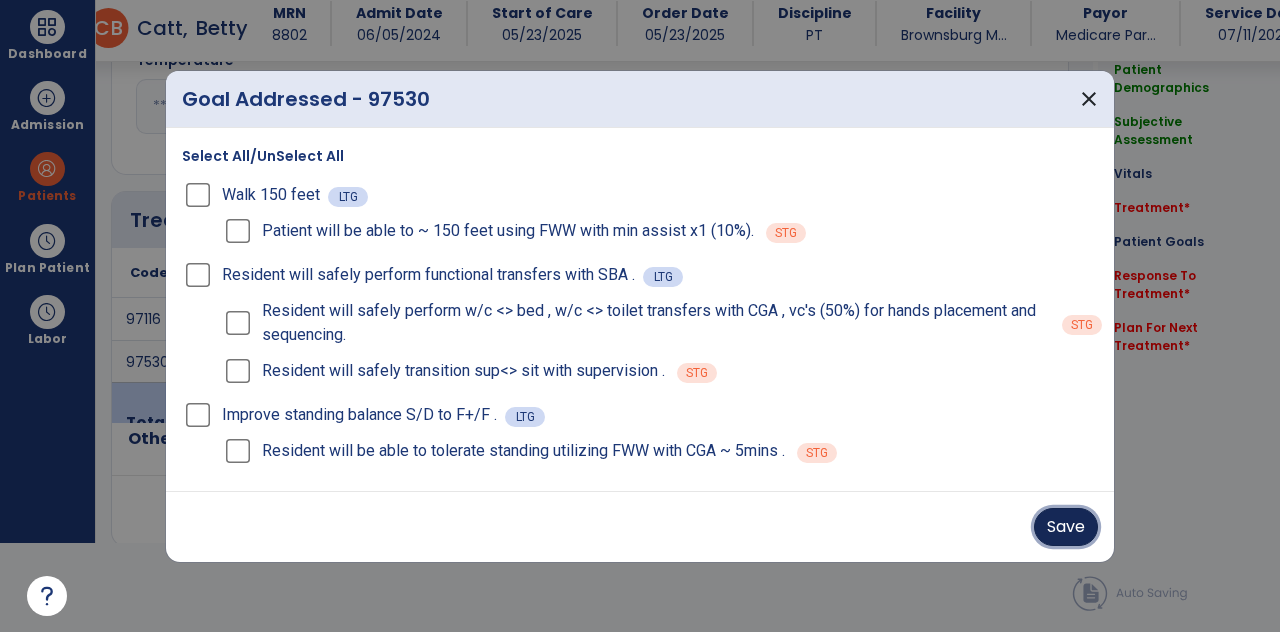 click on "Save" at bounding box center [1066, 527] 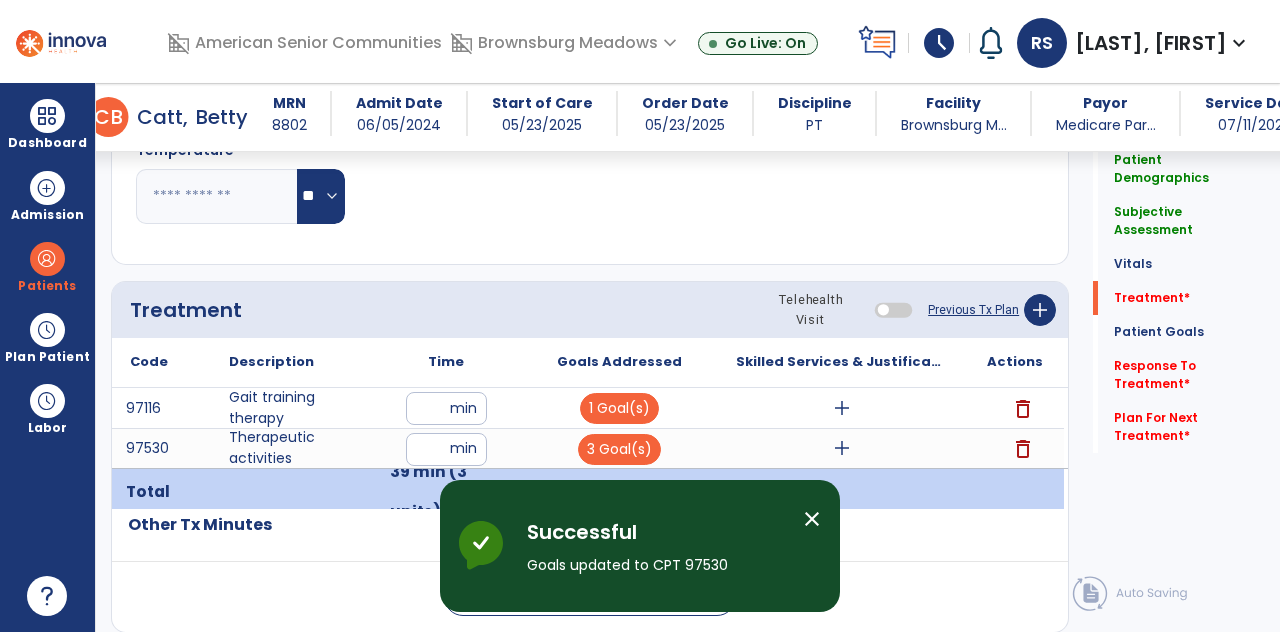 scroll, scrollTop: 89, scrollLeft: 0, axis: vertical 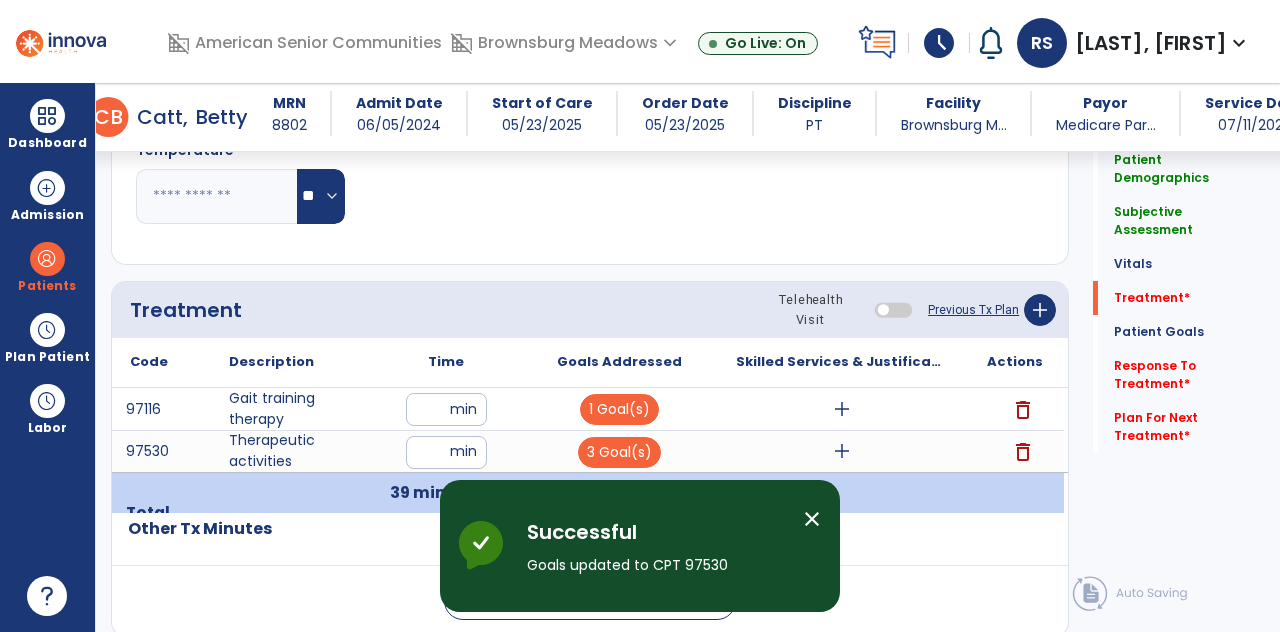 click on "add" at bounding box center [842, 409] 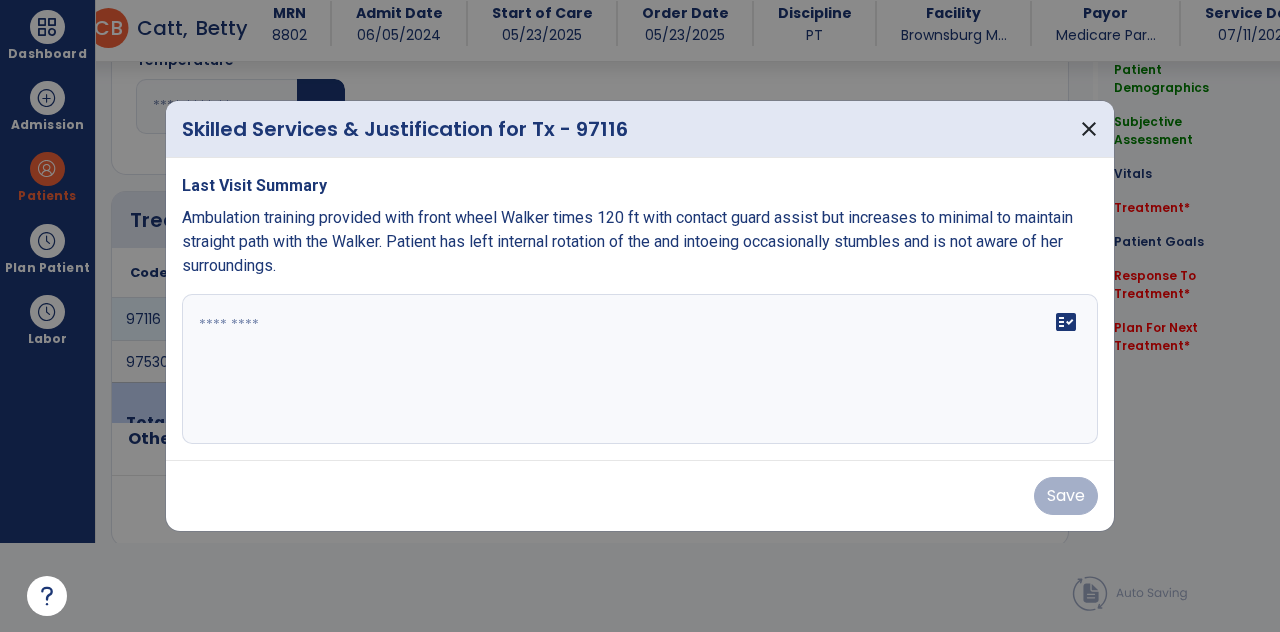 scroll, scrollTop: 0, scrollLeft: 0, axis: both 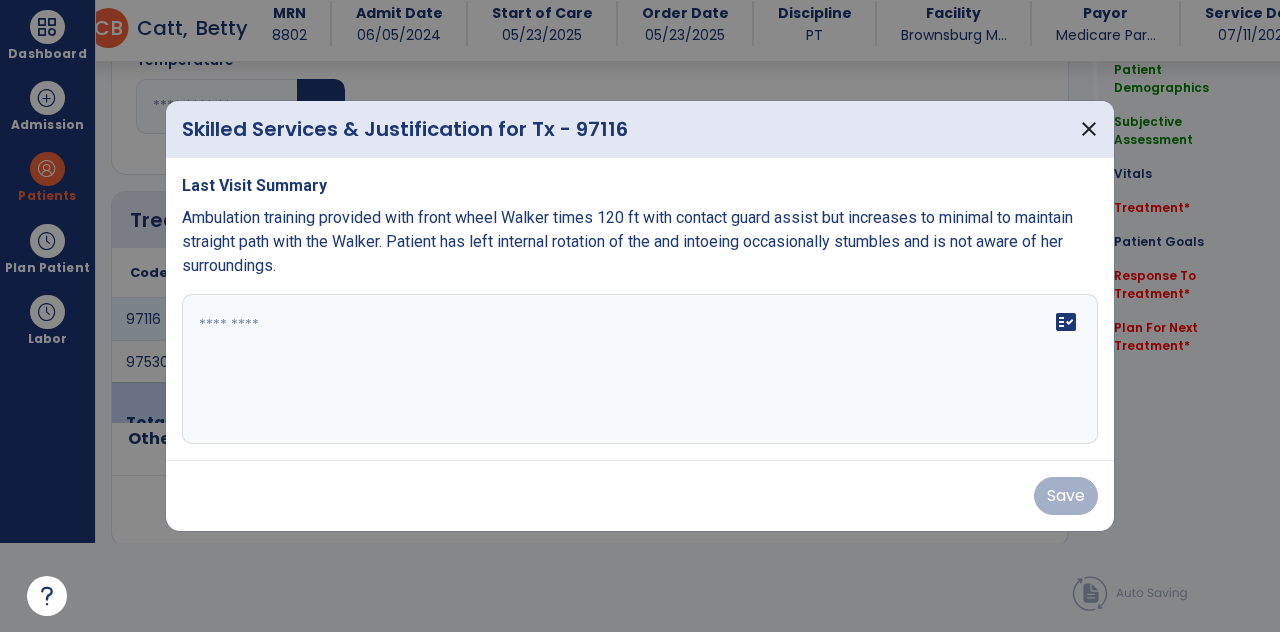 click at bounding box center [640, 369] 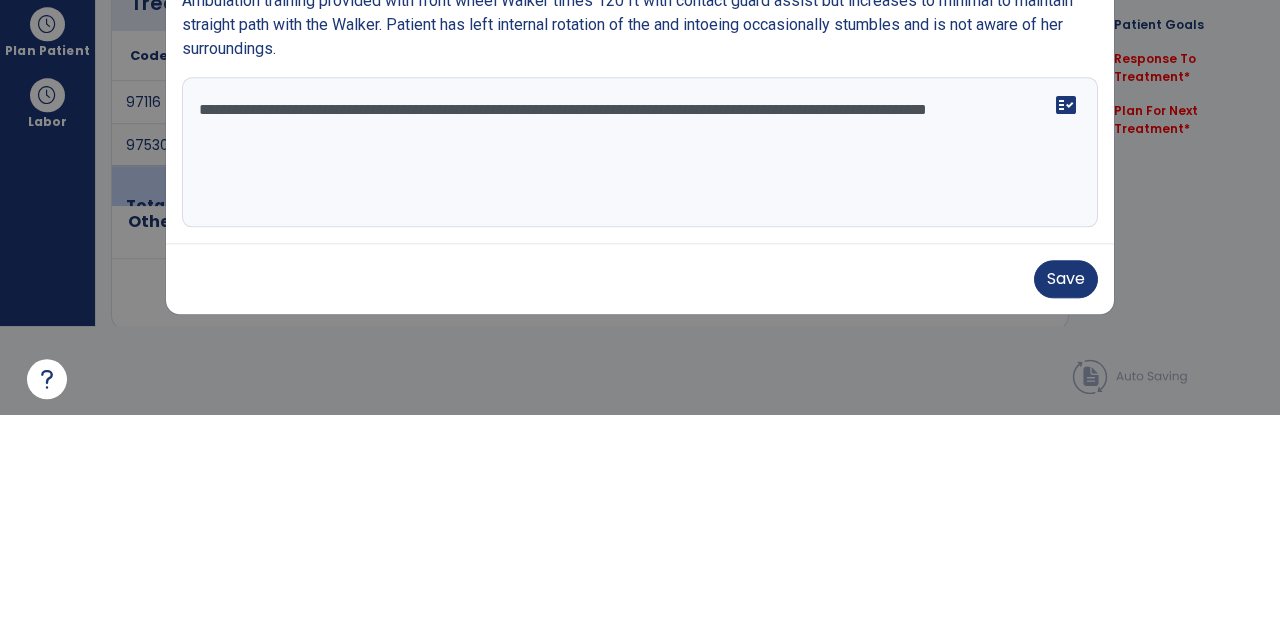type on "**********" 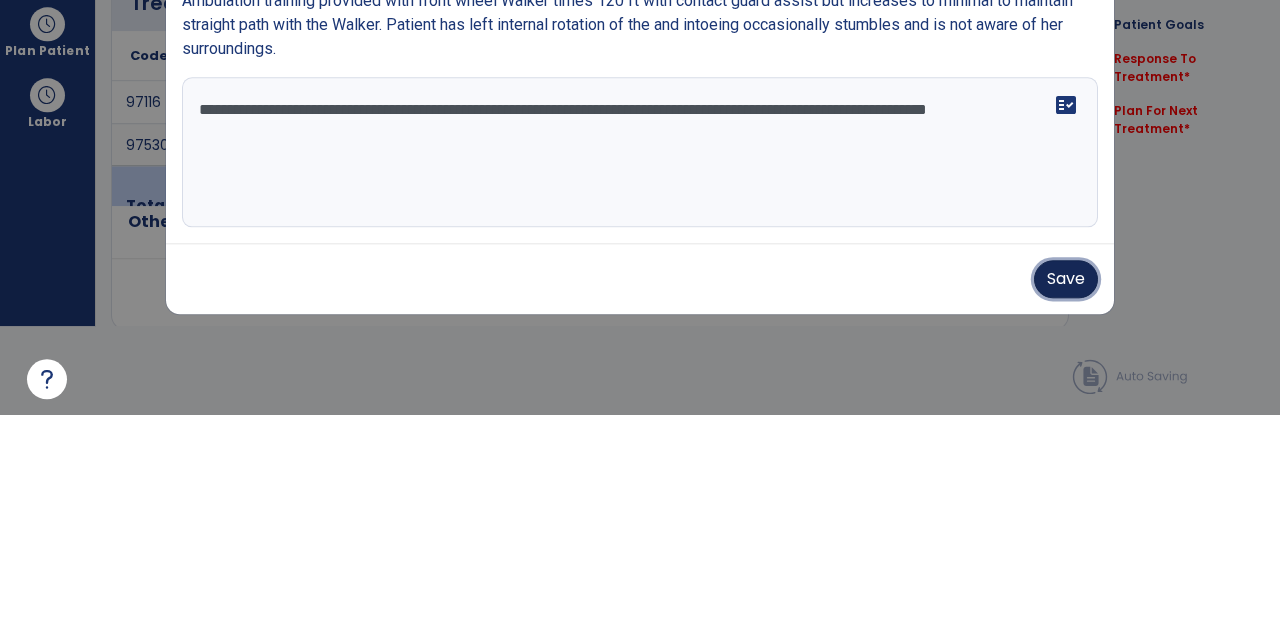 click on "Save" at bounding box center [1066, 496] 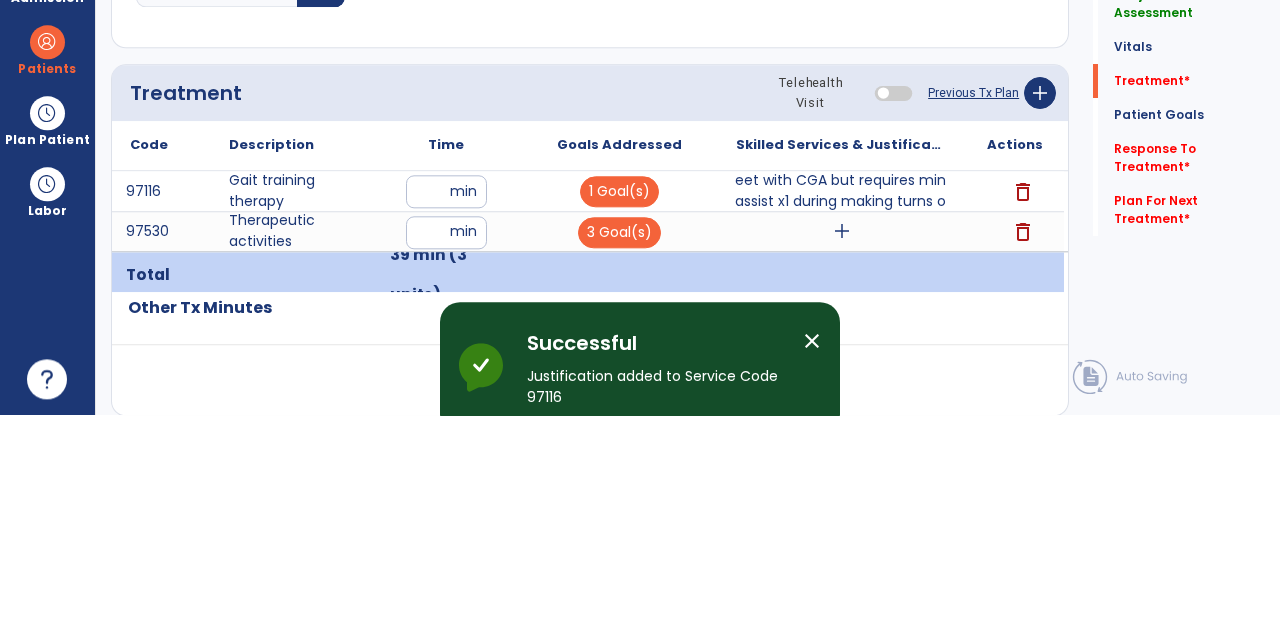 scroll, scrollTop: 89, scrollLeft: 0, axis: vertical 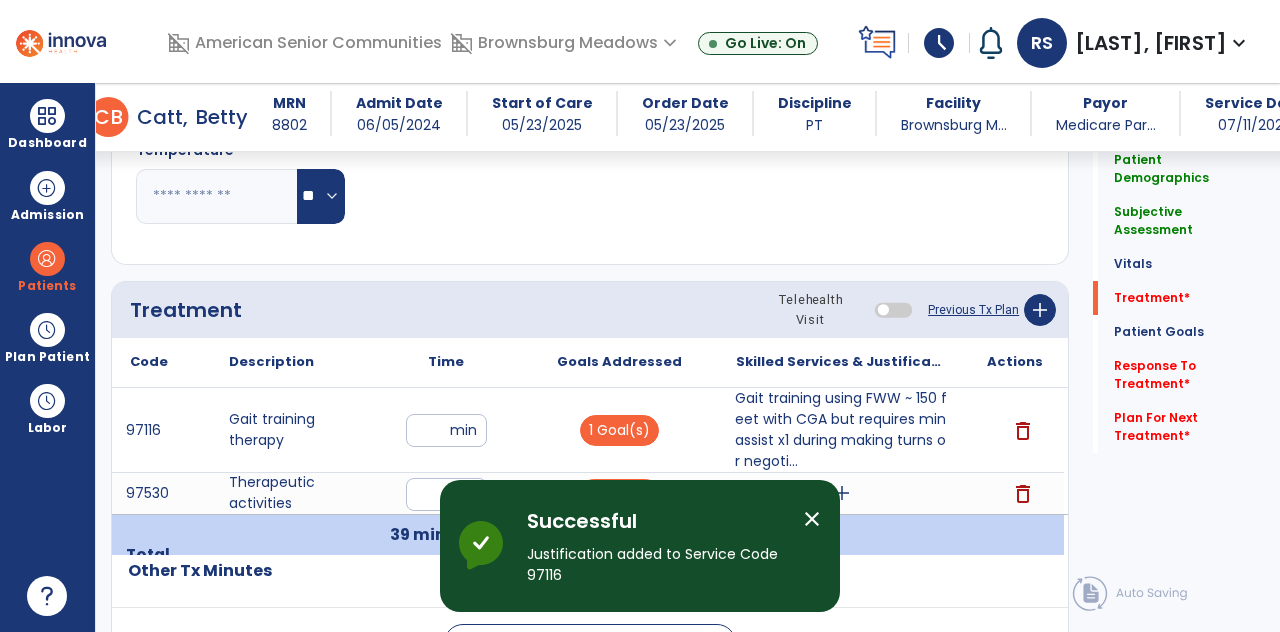 click on "Skilled Services & Justification for Tx" at bounding box center [841, 362] 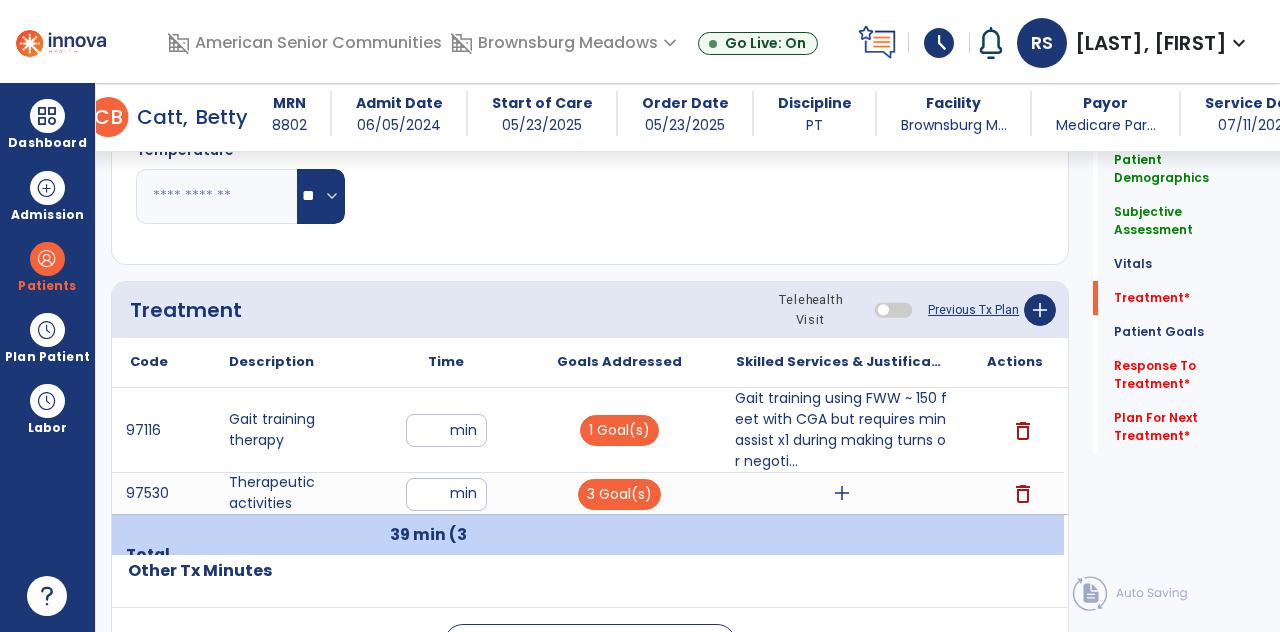 scroll, scrollTop: 0, scrollLeft: 0, axis: both 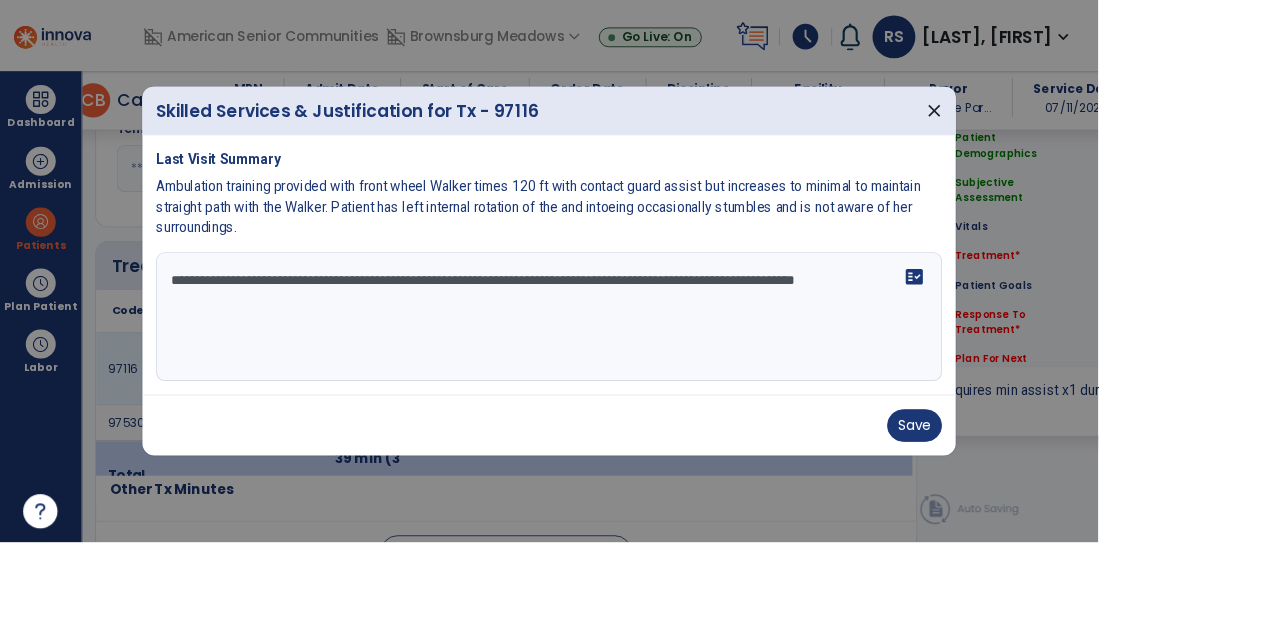 click on "**********" at bounding box center (640, 369) 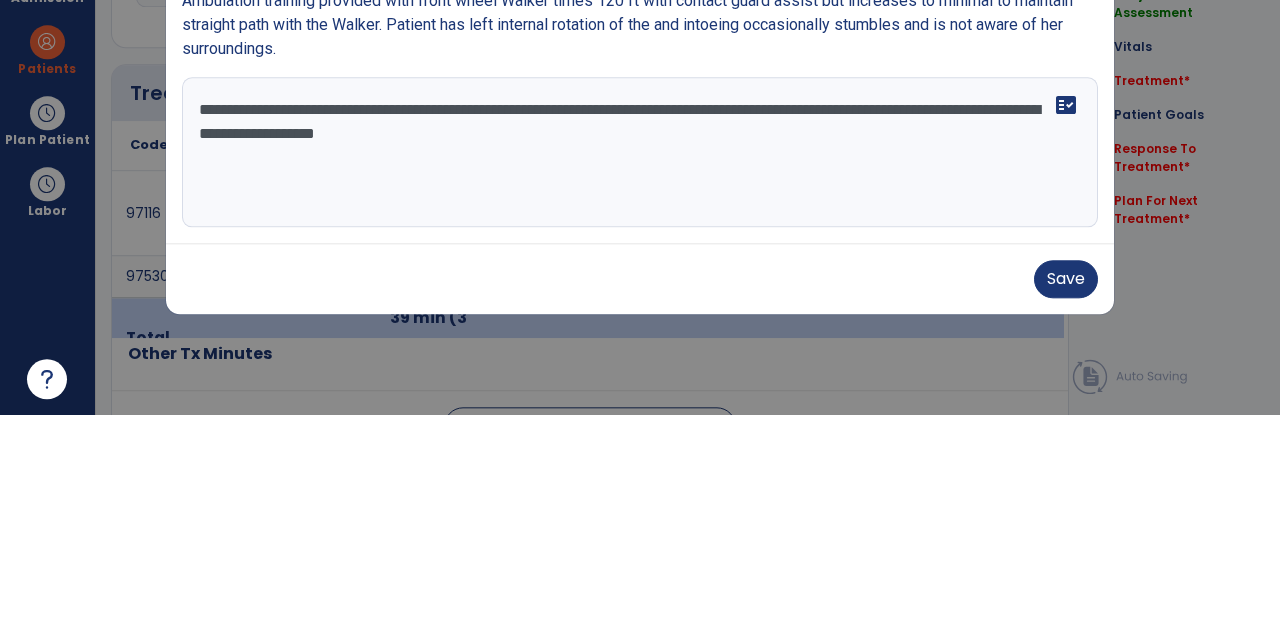 type on "**********" 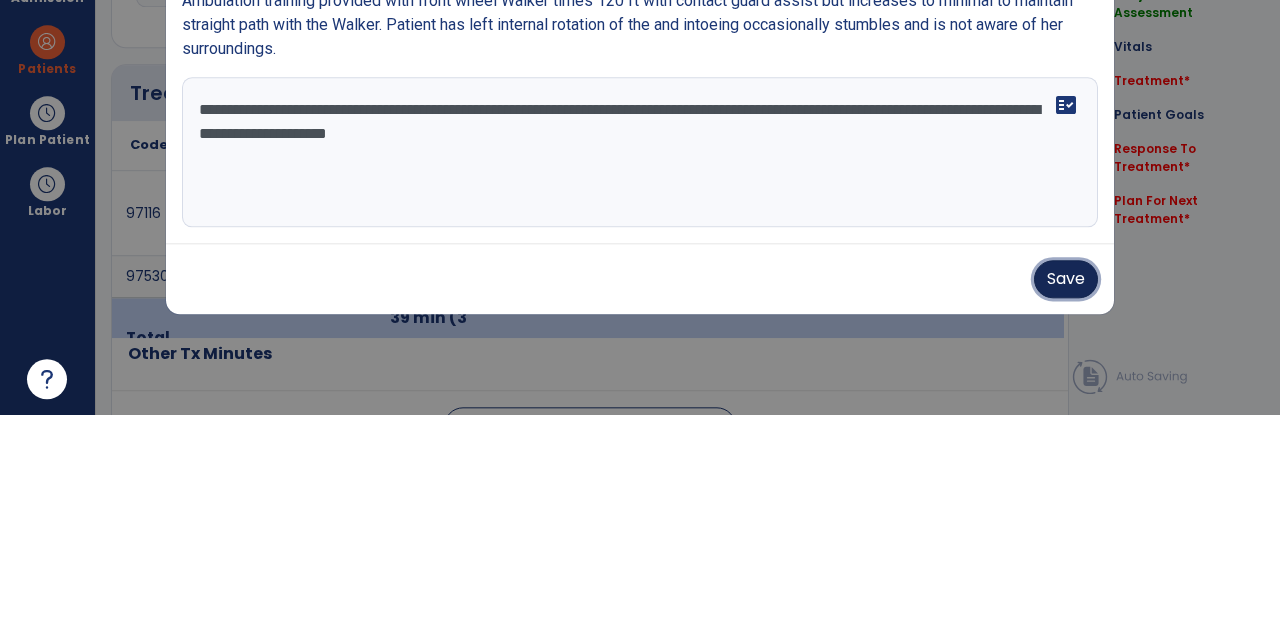 click on "Save" at bounding box center [1066, 496] 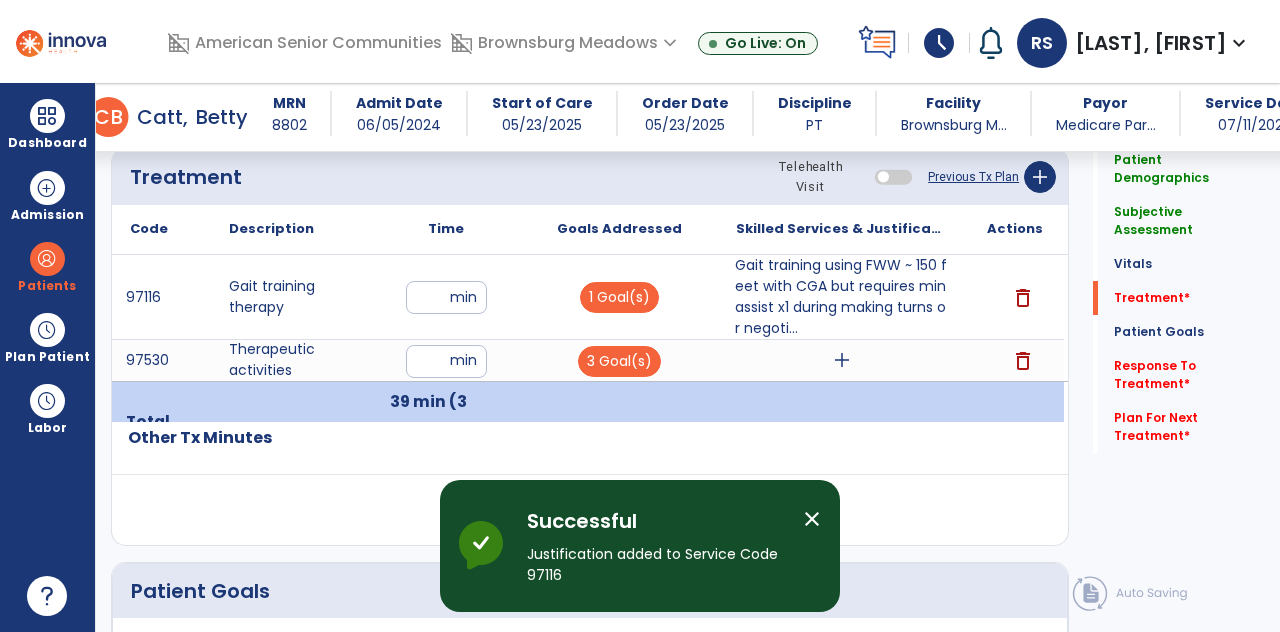 scroll, scrollTop: 1275, scrollLeft: 0, axis: vertical 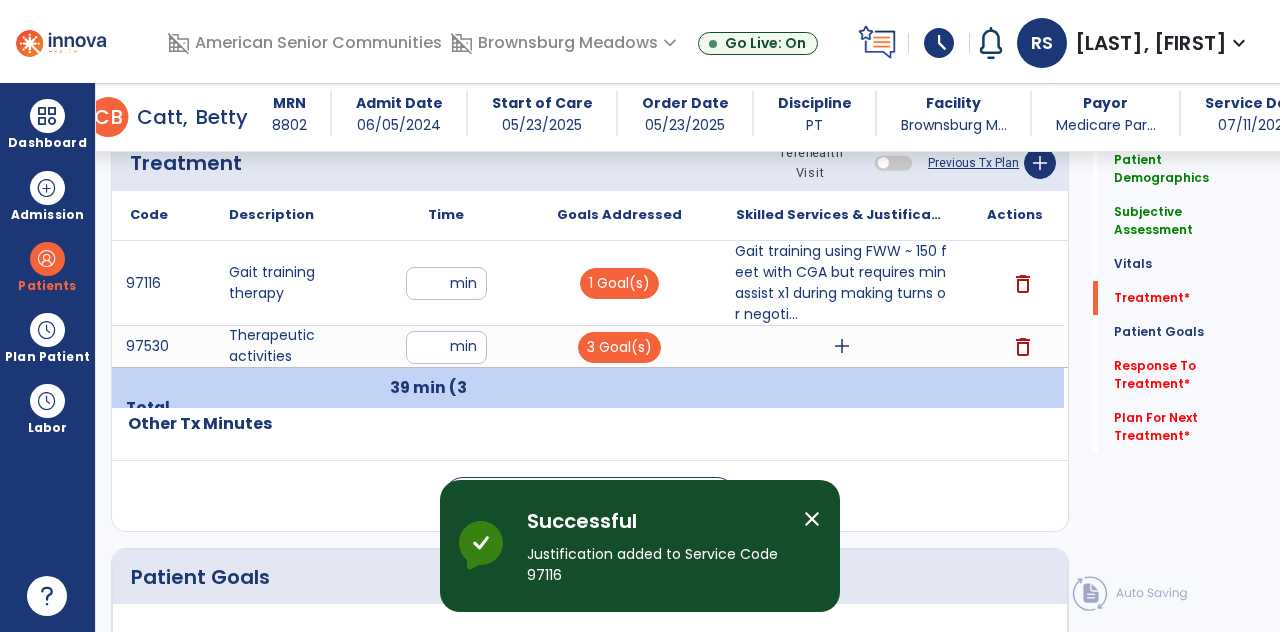click on "add" at bounding box center (842, 346) 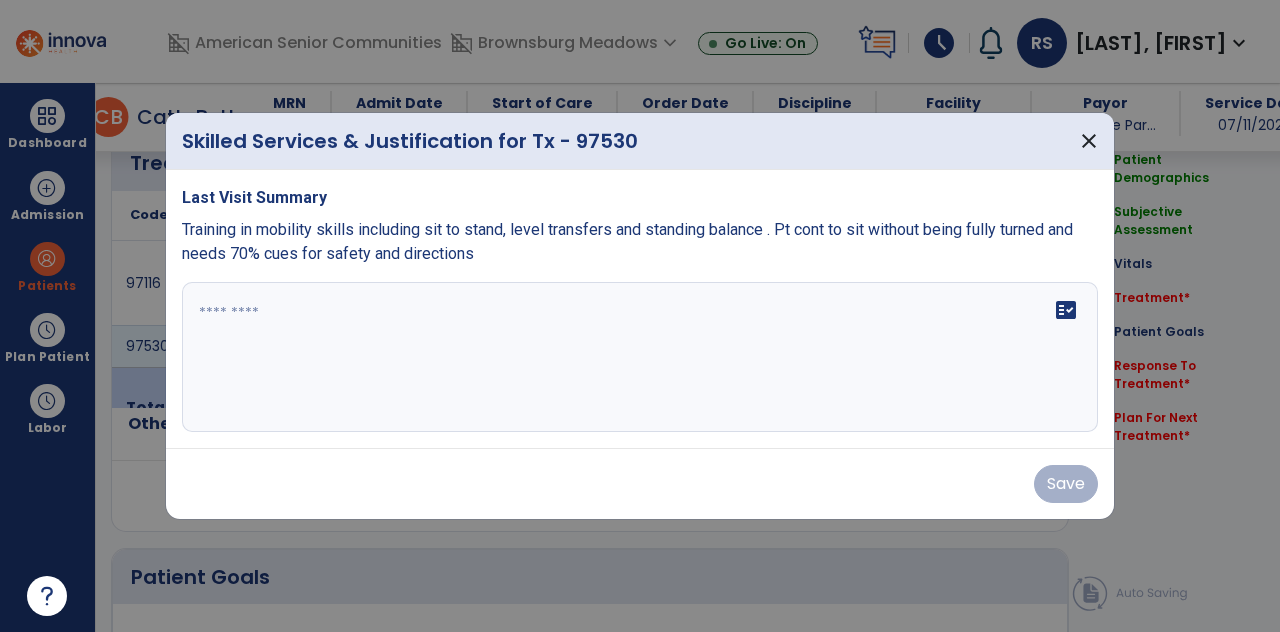 click at bounding box center (640, 357) 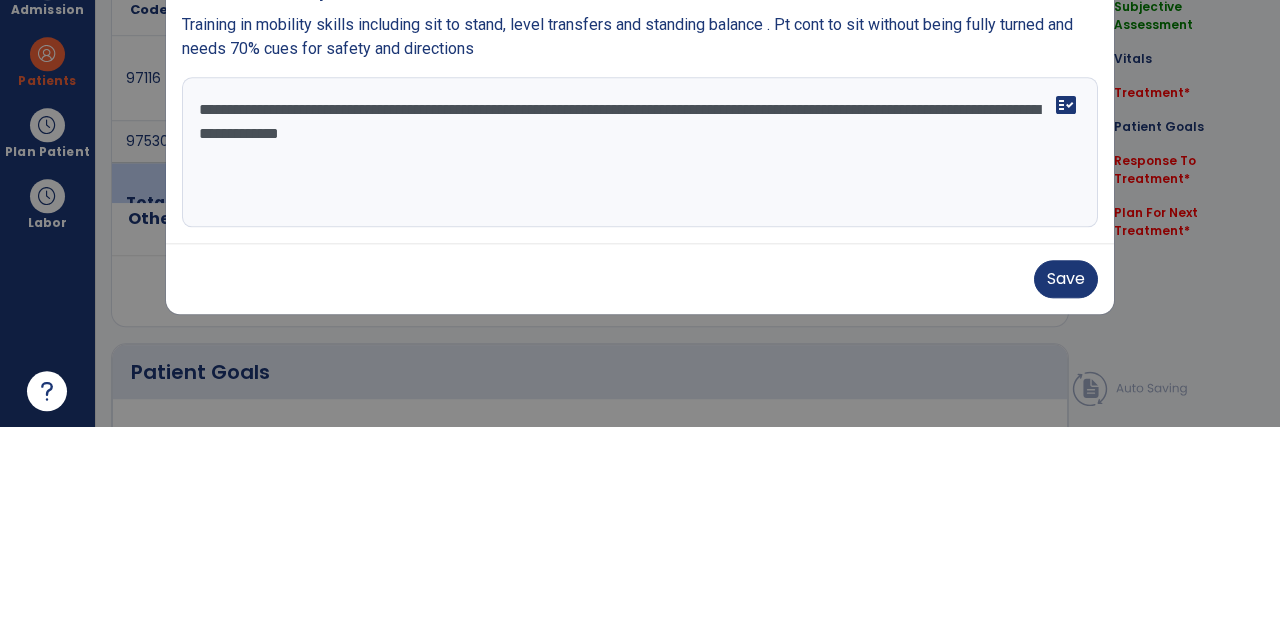 type on "**********" 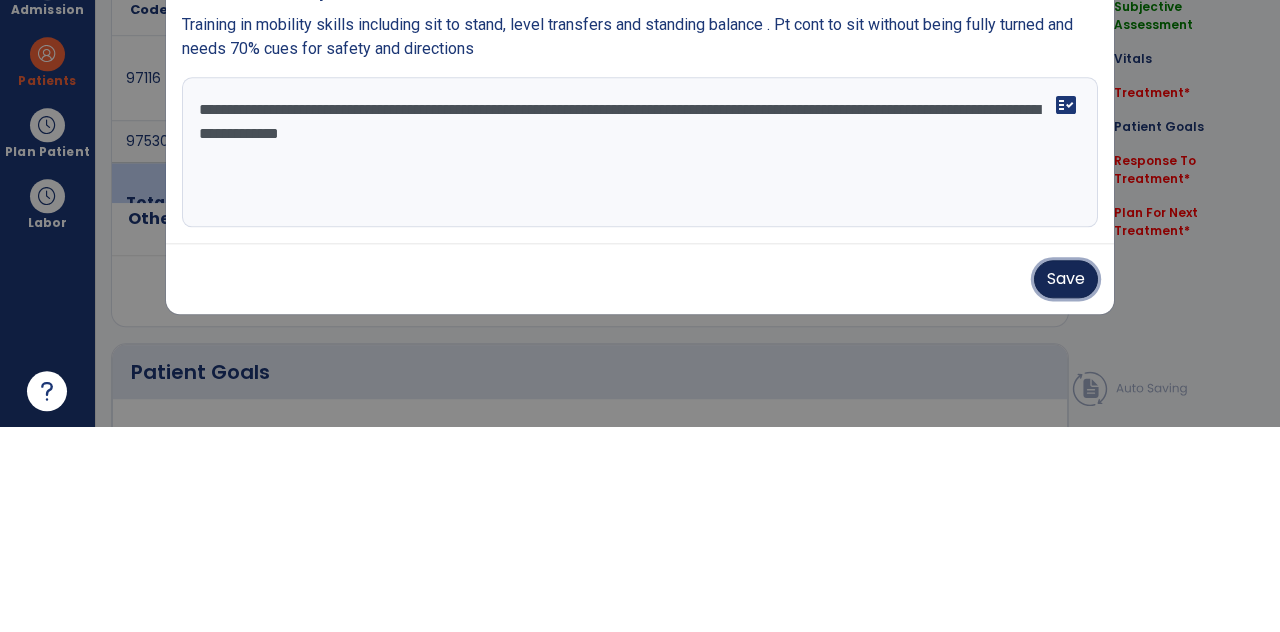 click on "Save" at bounding box center (1066, 484) 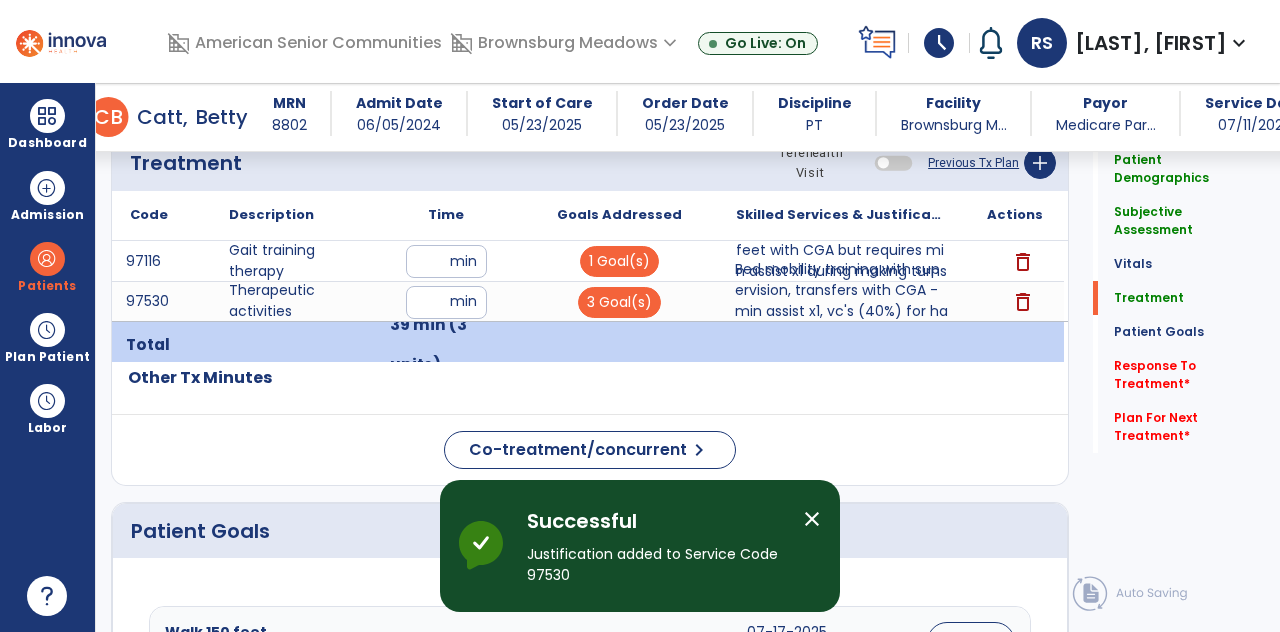 click on "Response To Treatment   *" 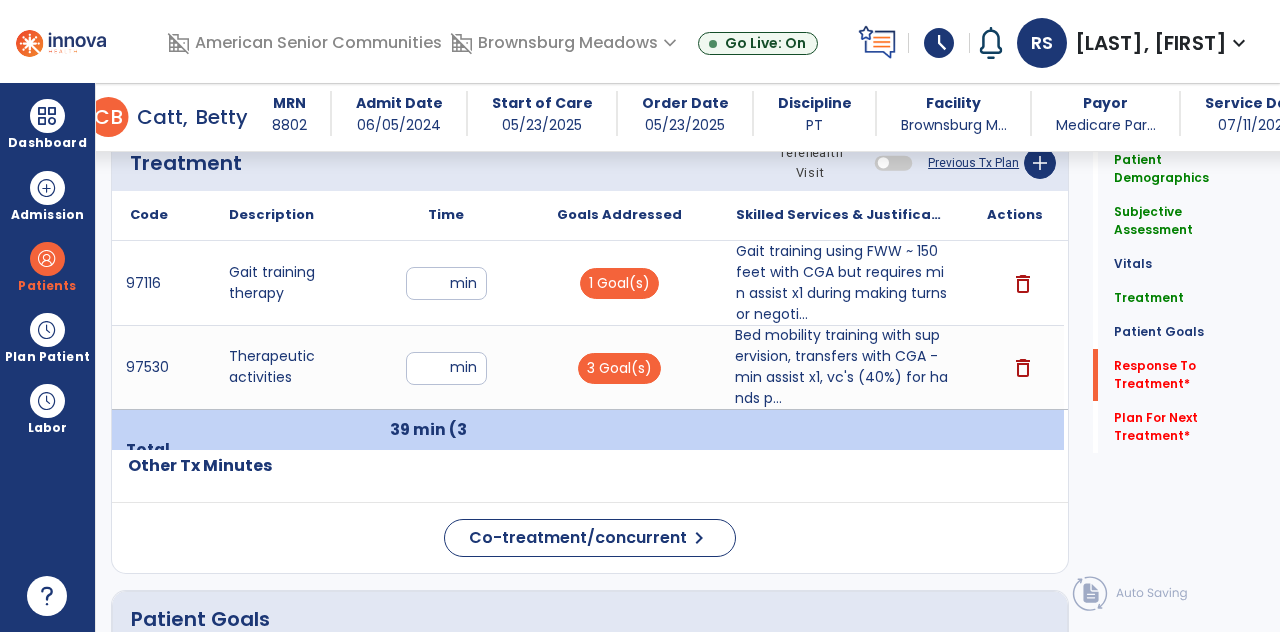 scroll, scrollTop: 89, scrollLeft: 0, axis: vertical 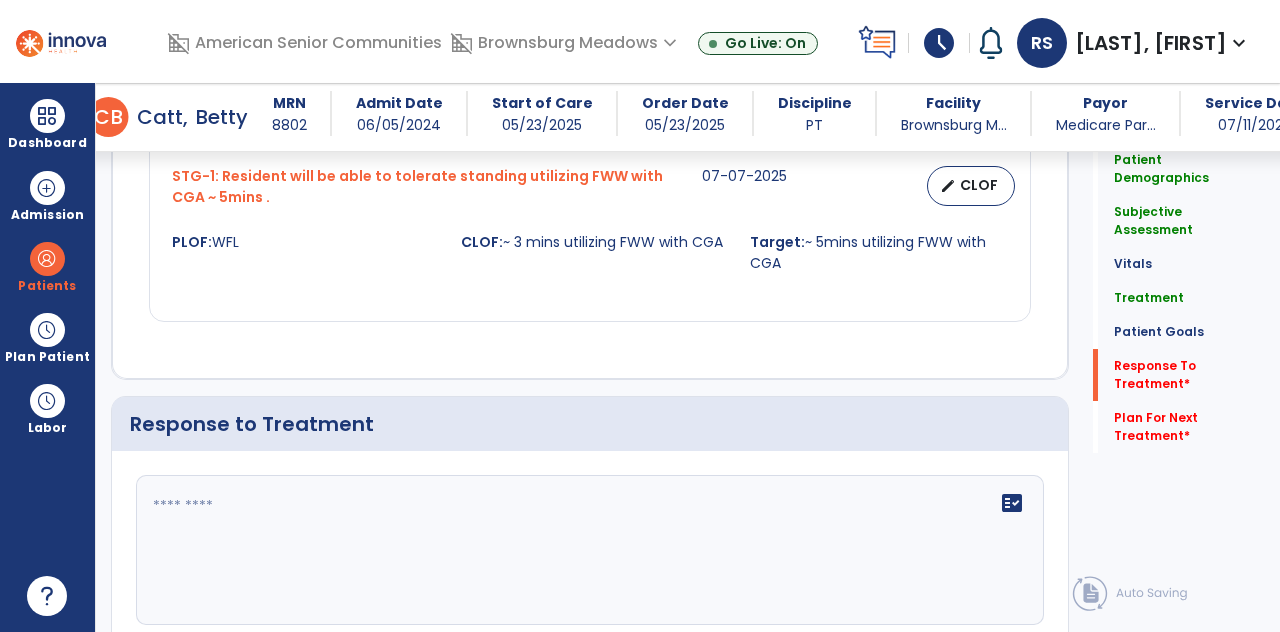 click 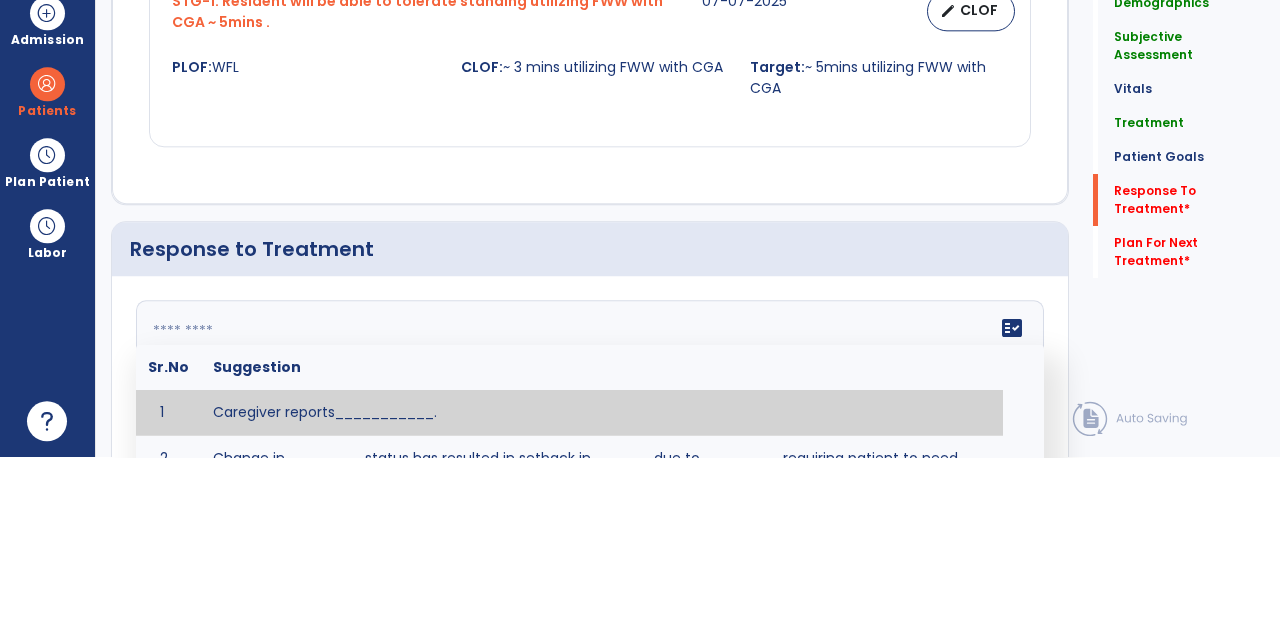 scroll, scrollTop: 89, scrollLeft: 0, axis: vertical 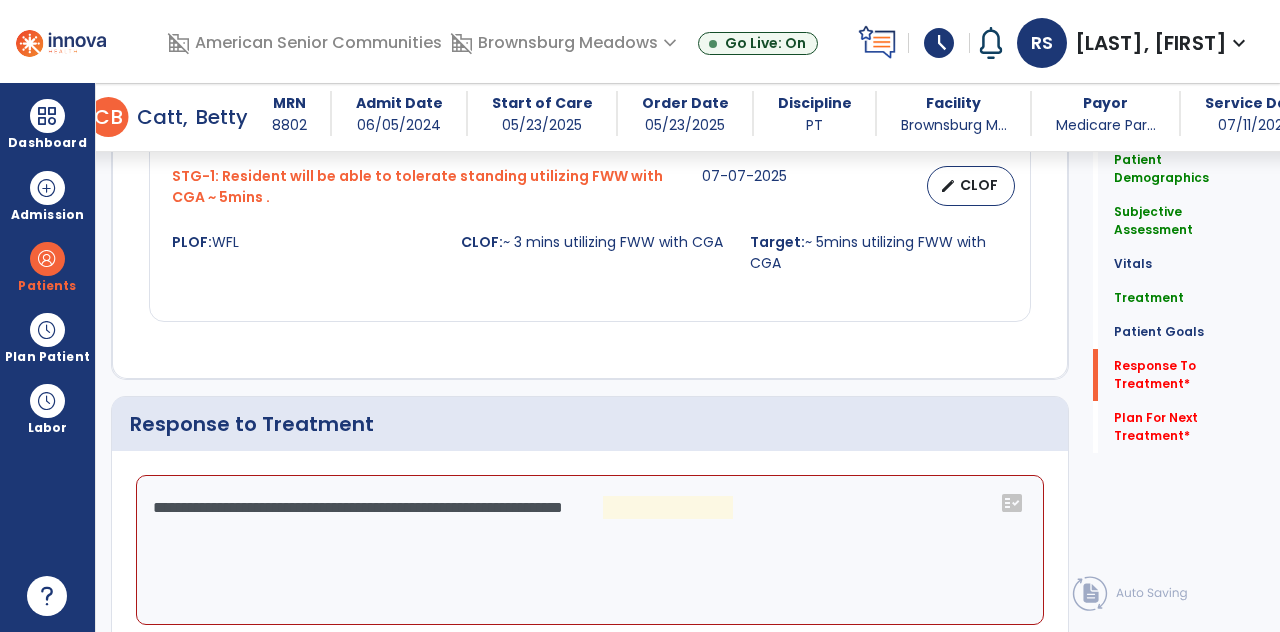 click on "**********" 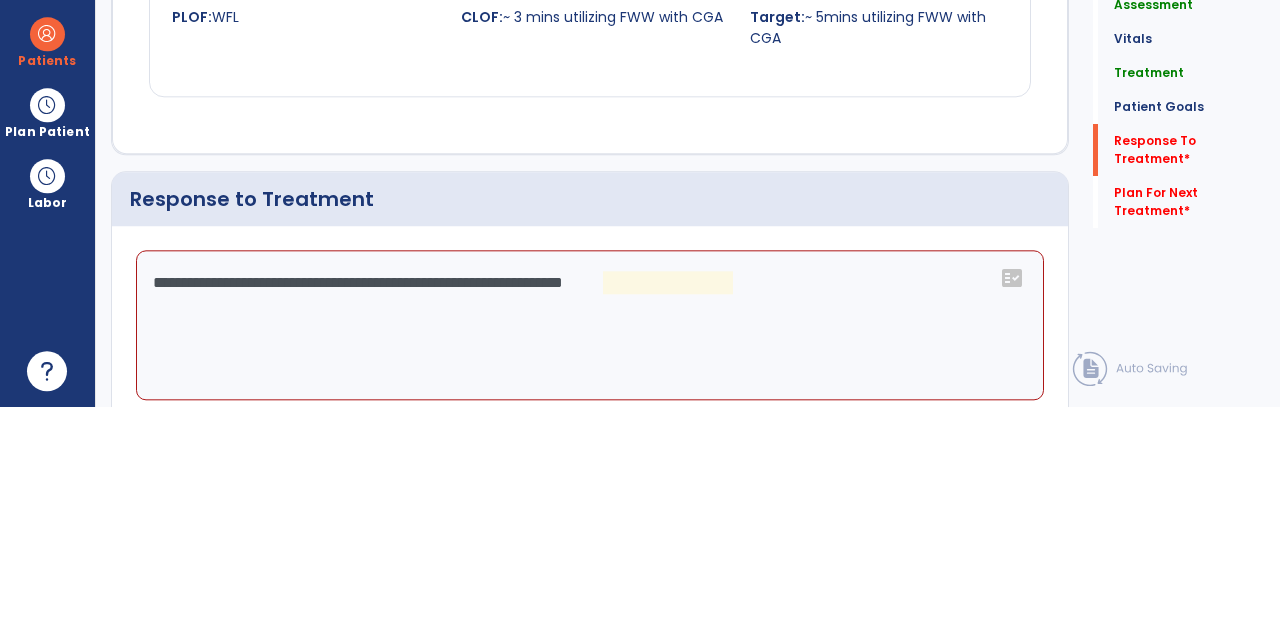 scroll, scrollTop: 89, scrollLeft: 0, axis: vertical 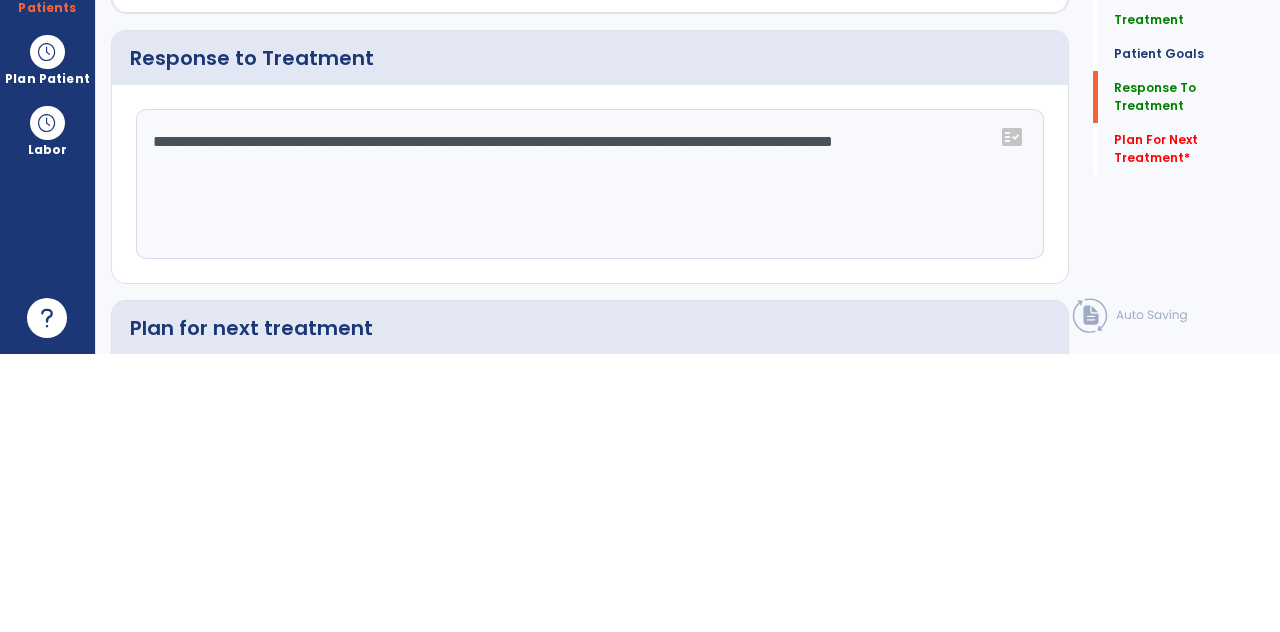type on "**********" 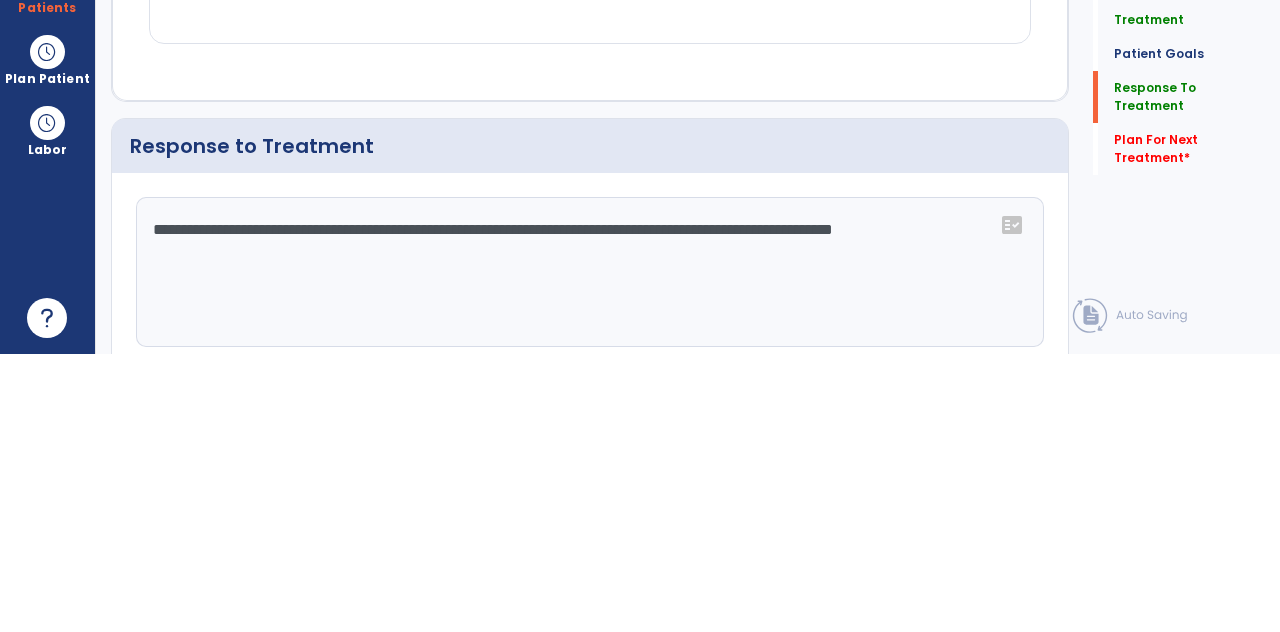 scroll, scrollTop: 89, scrollLeft: 0, axis: vertical 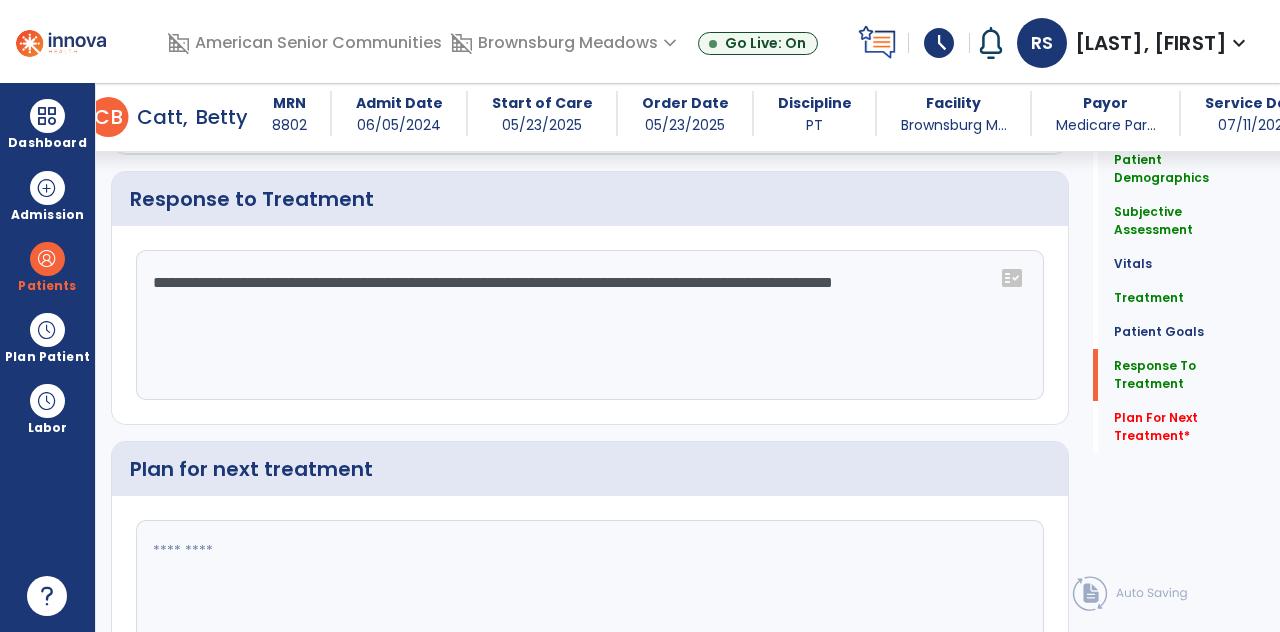 click 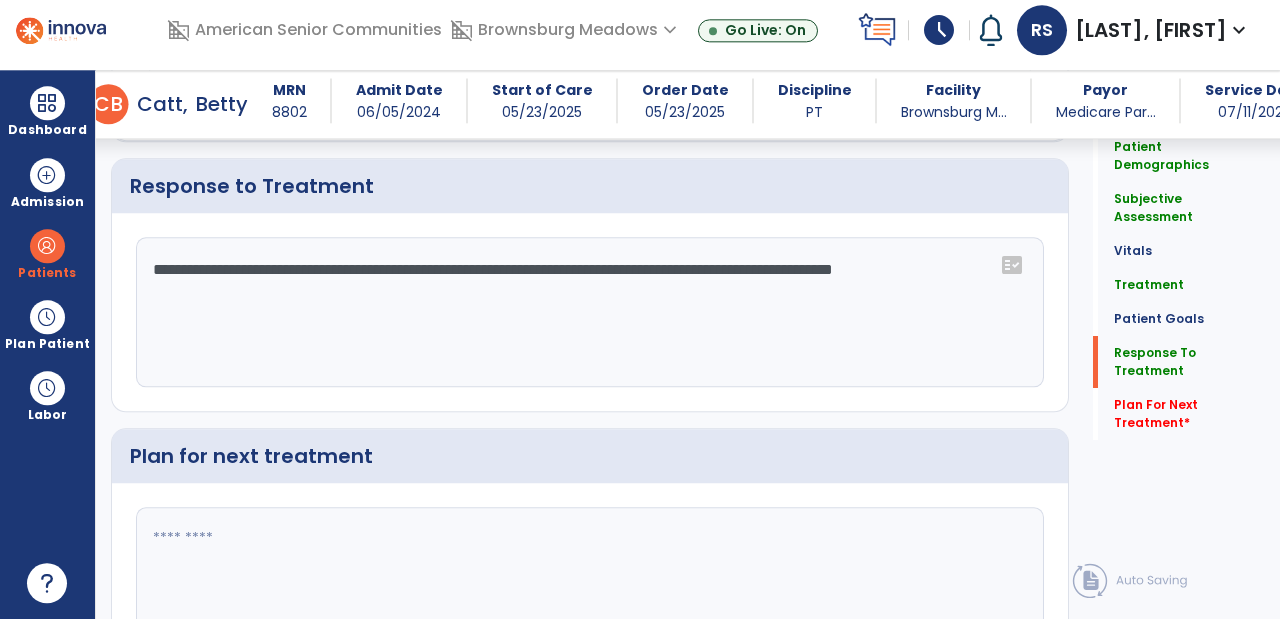 scroll, scrollTop: 89, scrollLeft: 0, axis: vertical 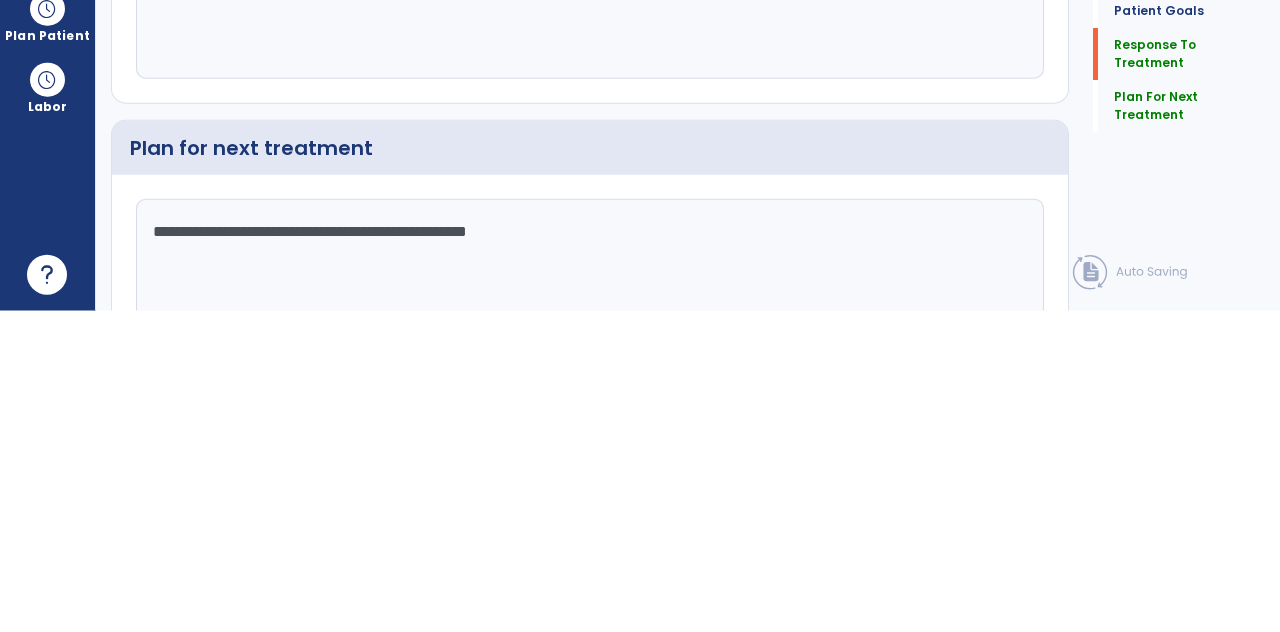 type on "**********" 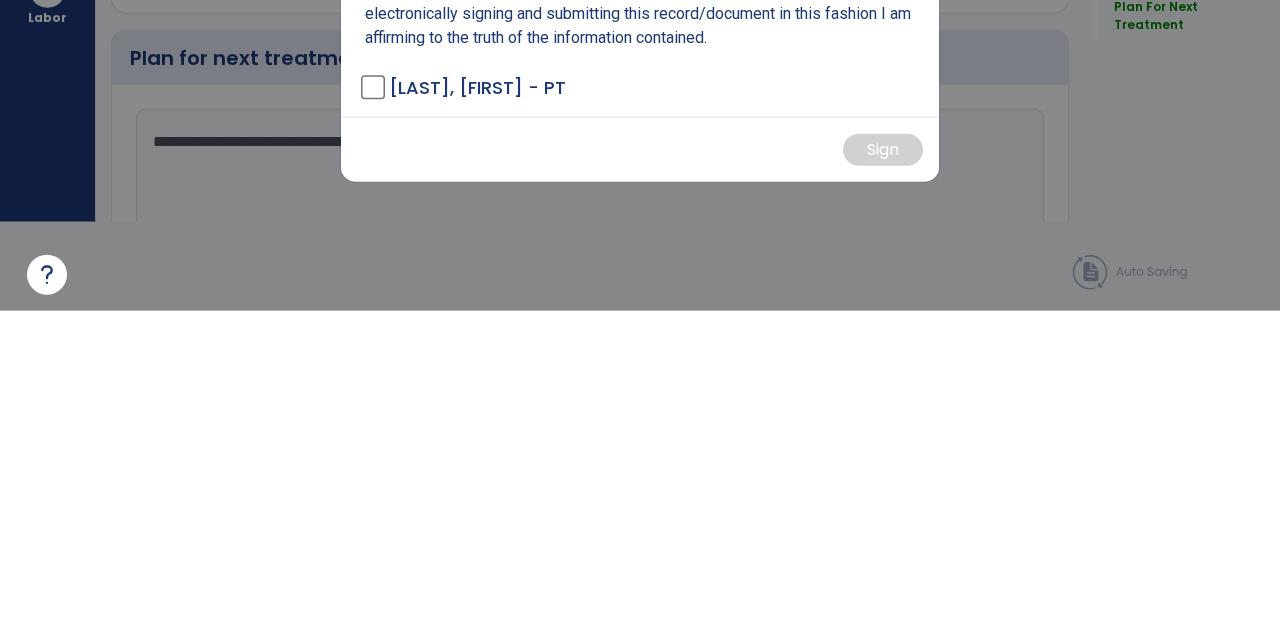 scroll, scrollTop: 0, scrollLeft: 0, axis: both 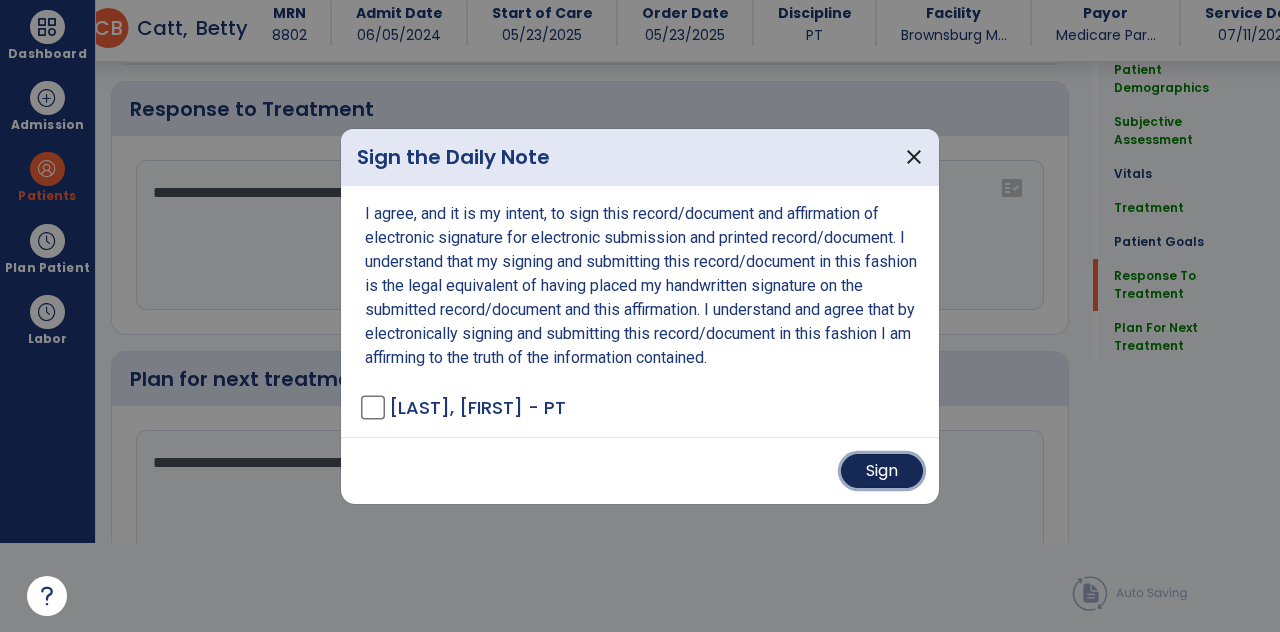 click on "Sign" at bounding box center [882, 471] 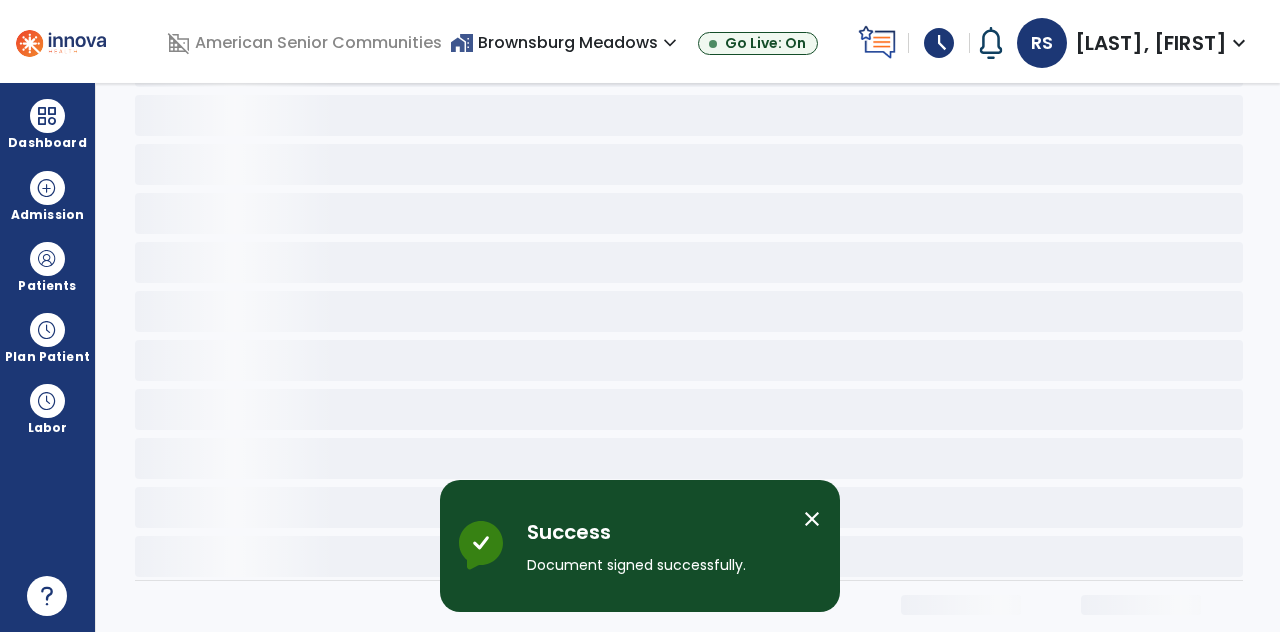 scroll, scrollTop: 0, scrollLeft: 0, axis: both 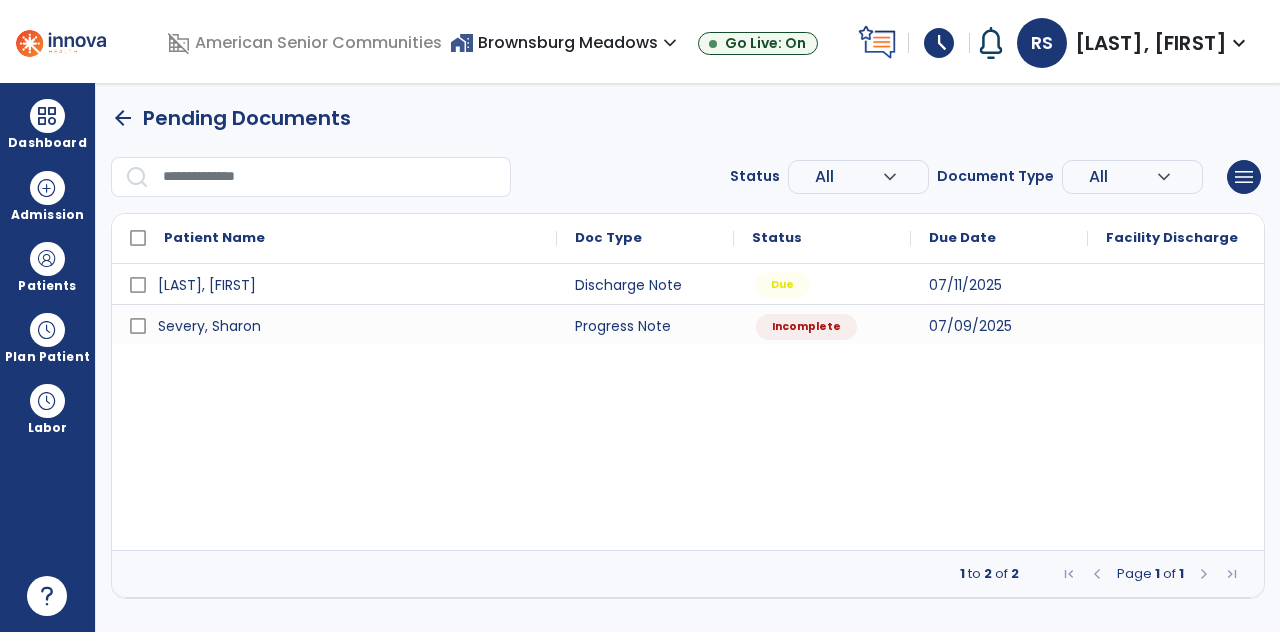 click on "Due" at bounding box center (782, 285) 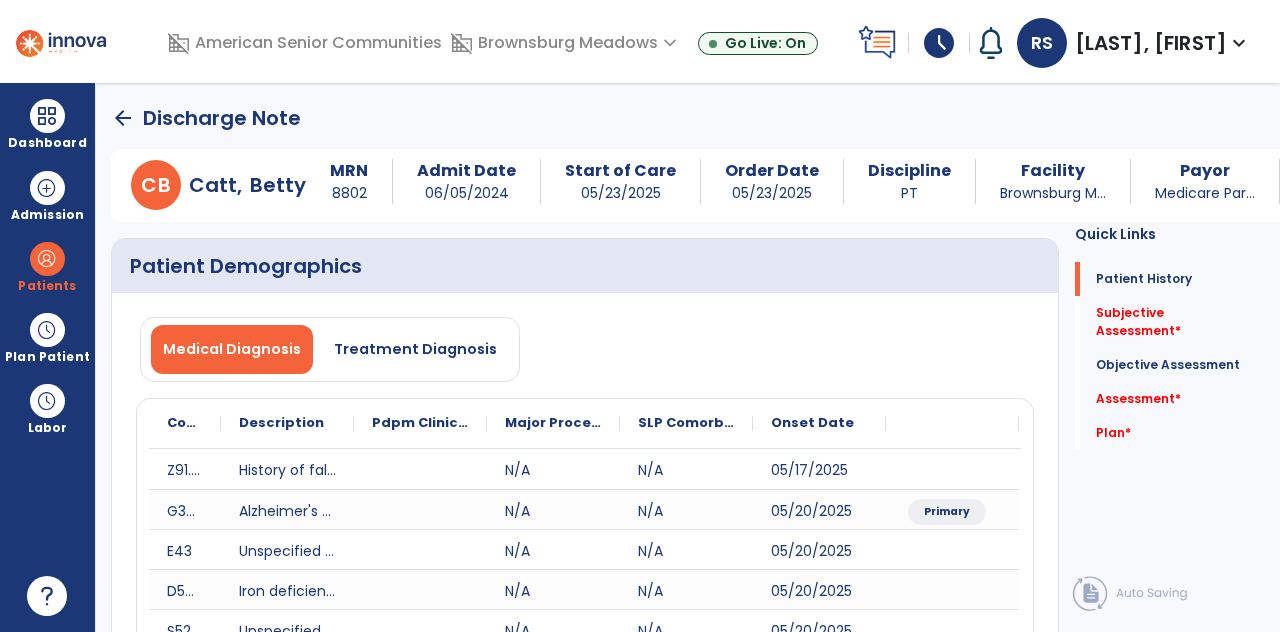 click on "Objective Assessment" 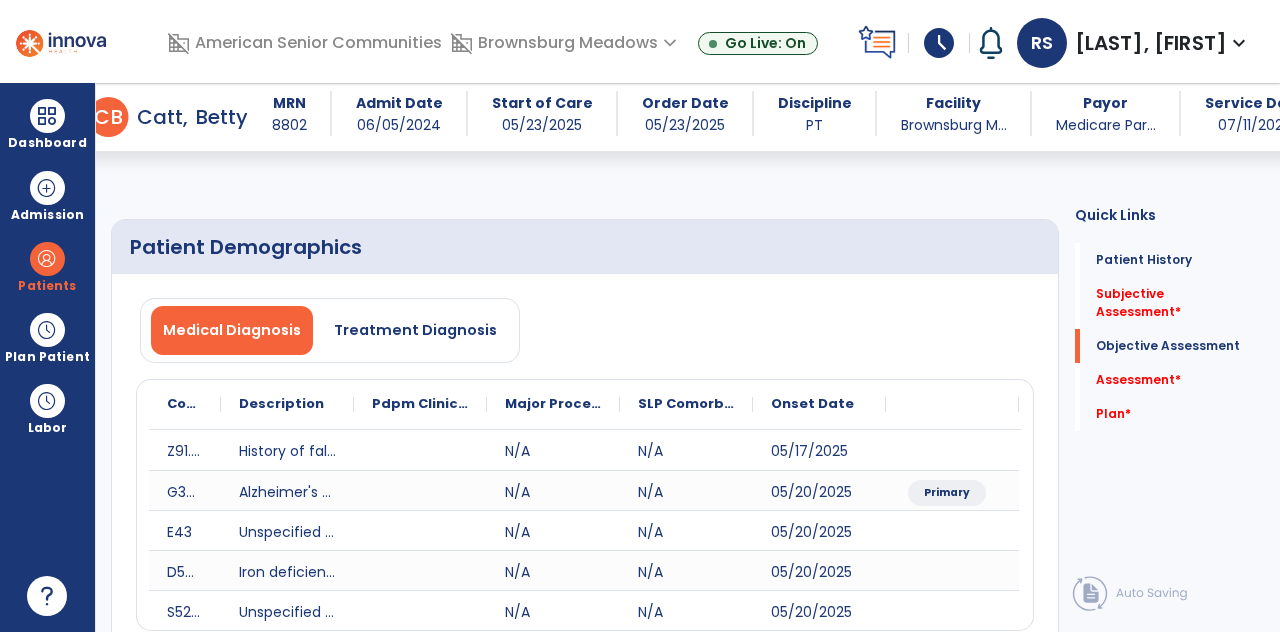 scroll, scrollTop: 89, scrollLeft: 0, axis: vertical 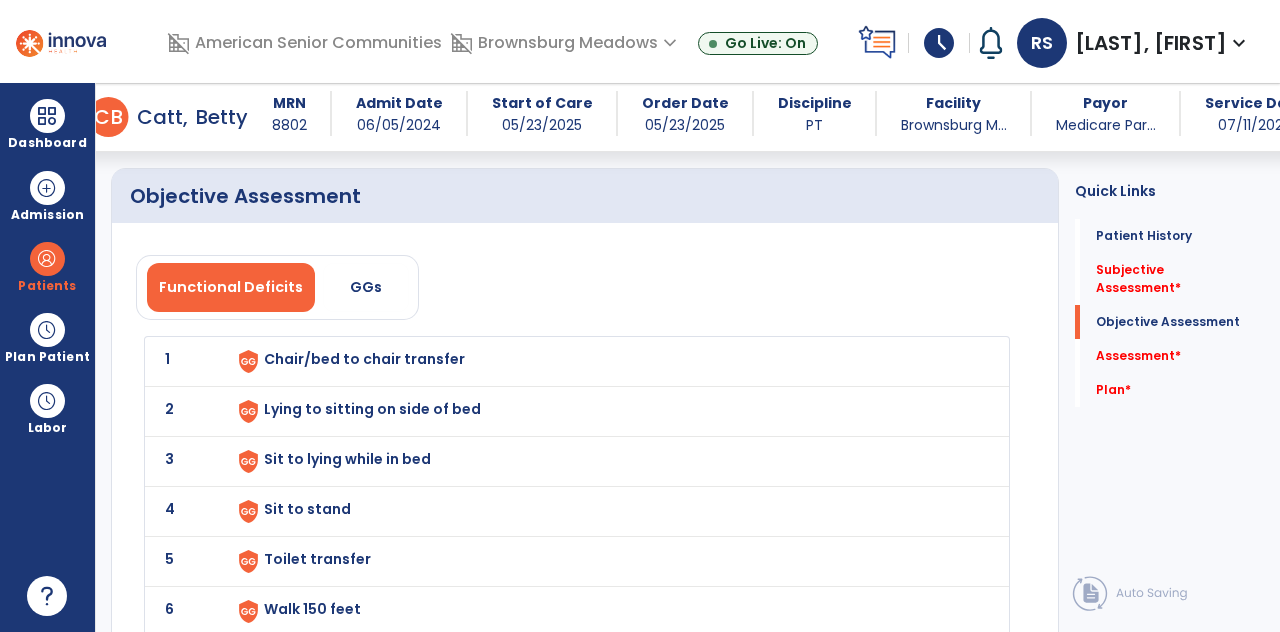 click on "Objective Assessment" 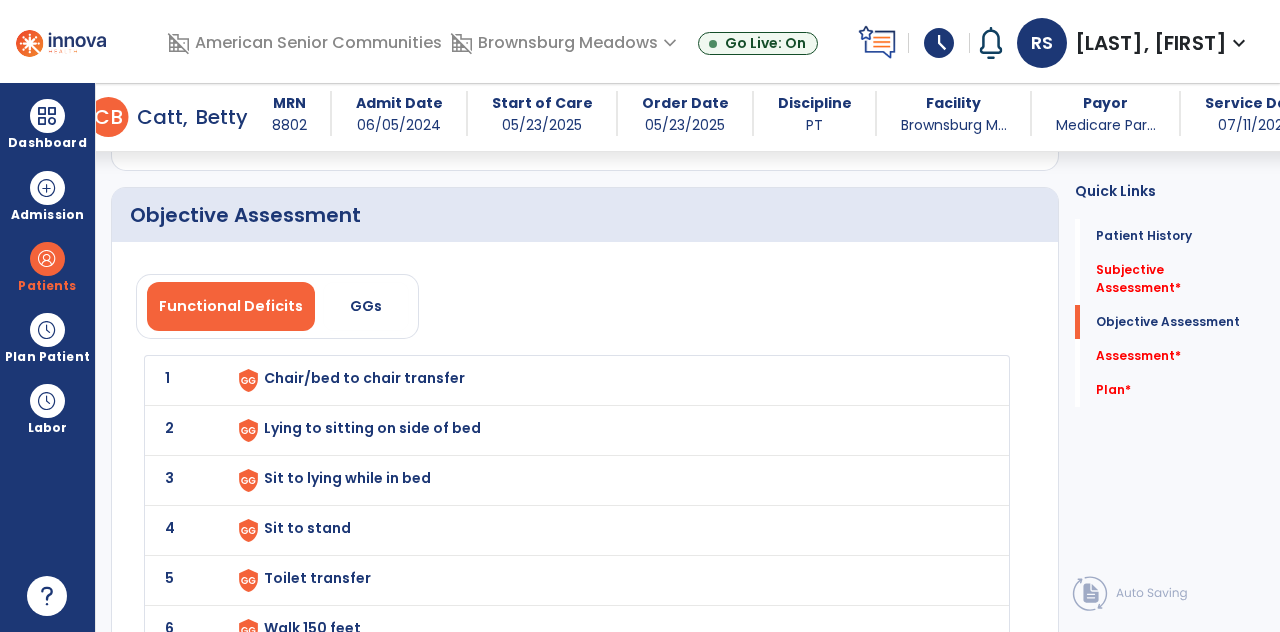 click on "Subjective Assessment   *" 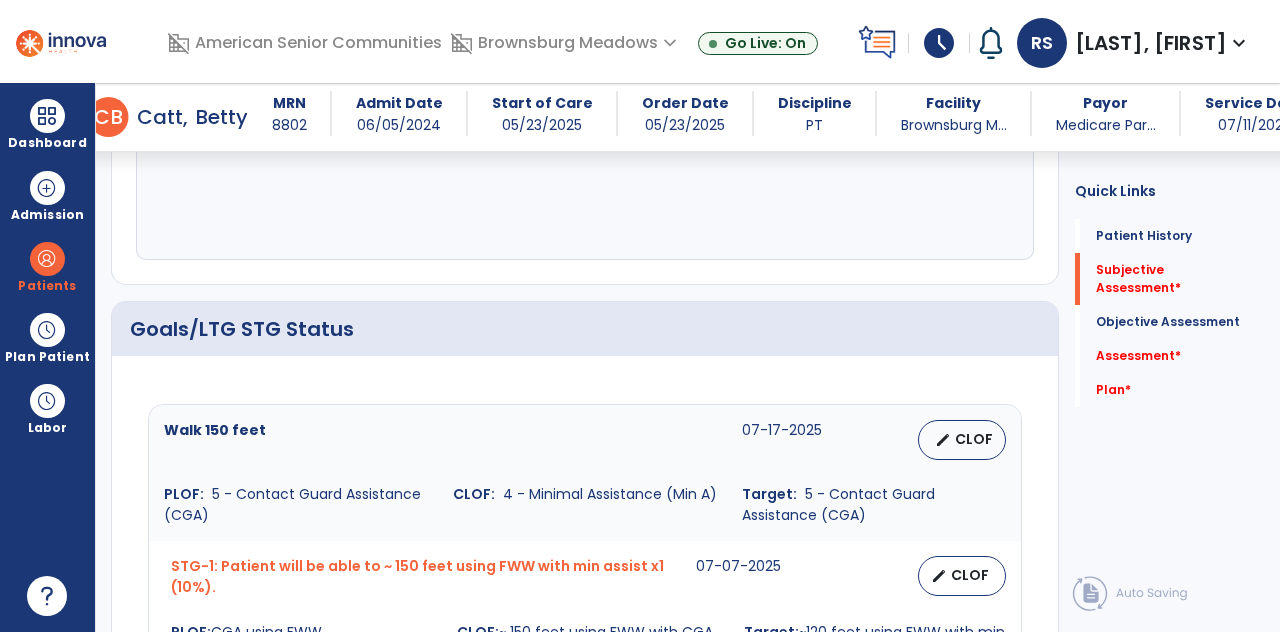 scroll, scrollTop: 406, scrollLeft: 0, axis: vertical 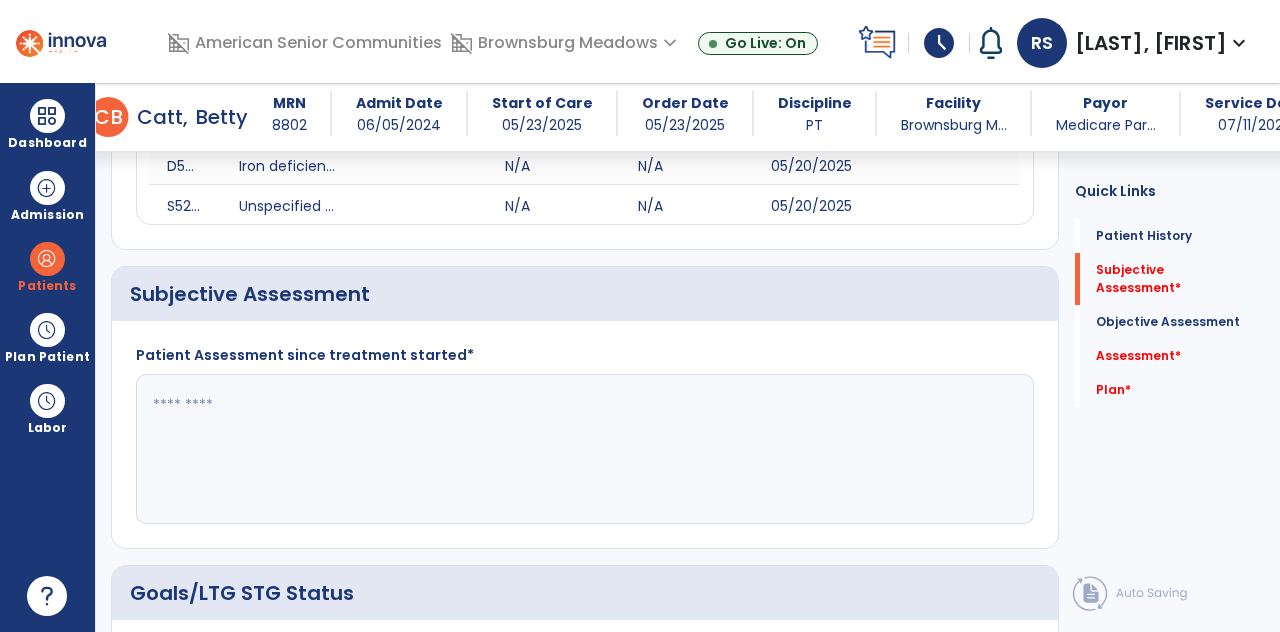 click 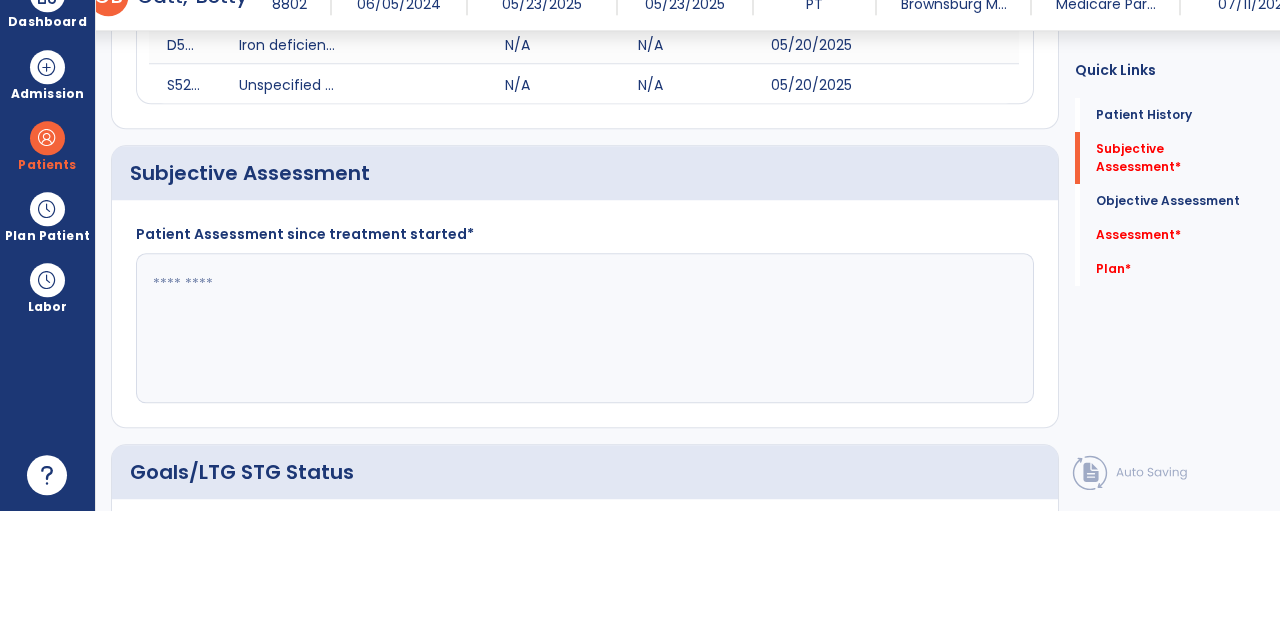 scroll, scrollTop: 89, scrollLeft: 0, axis: vertical 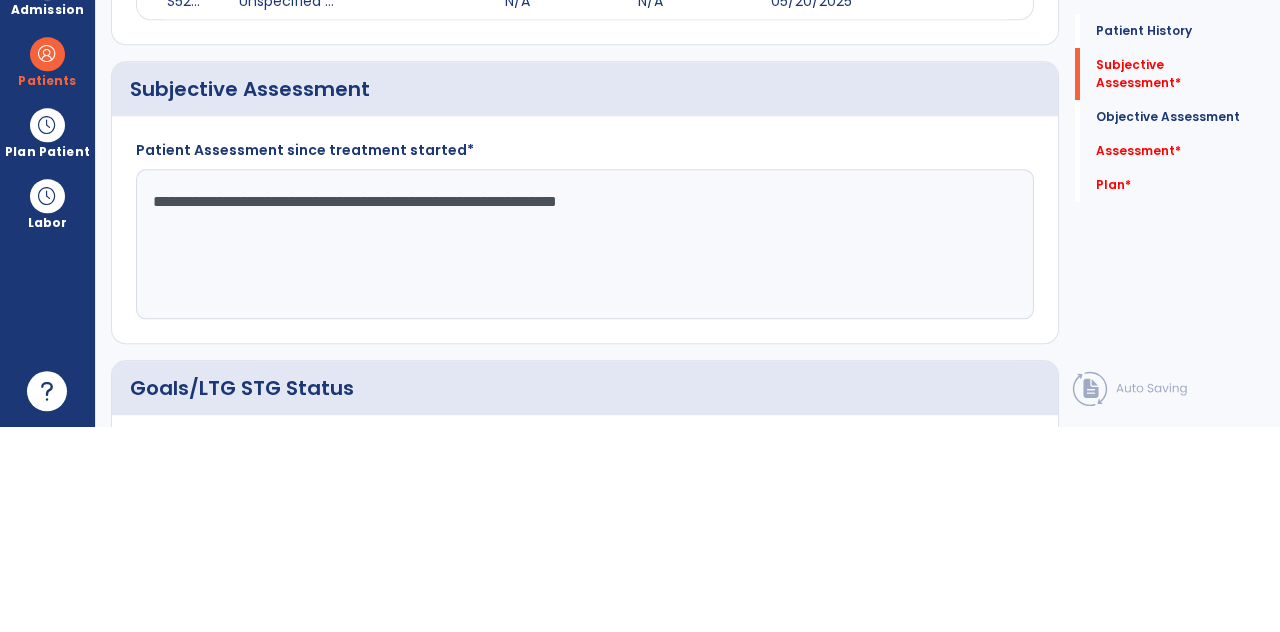 type on "**********" 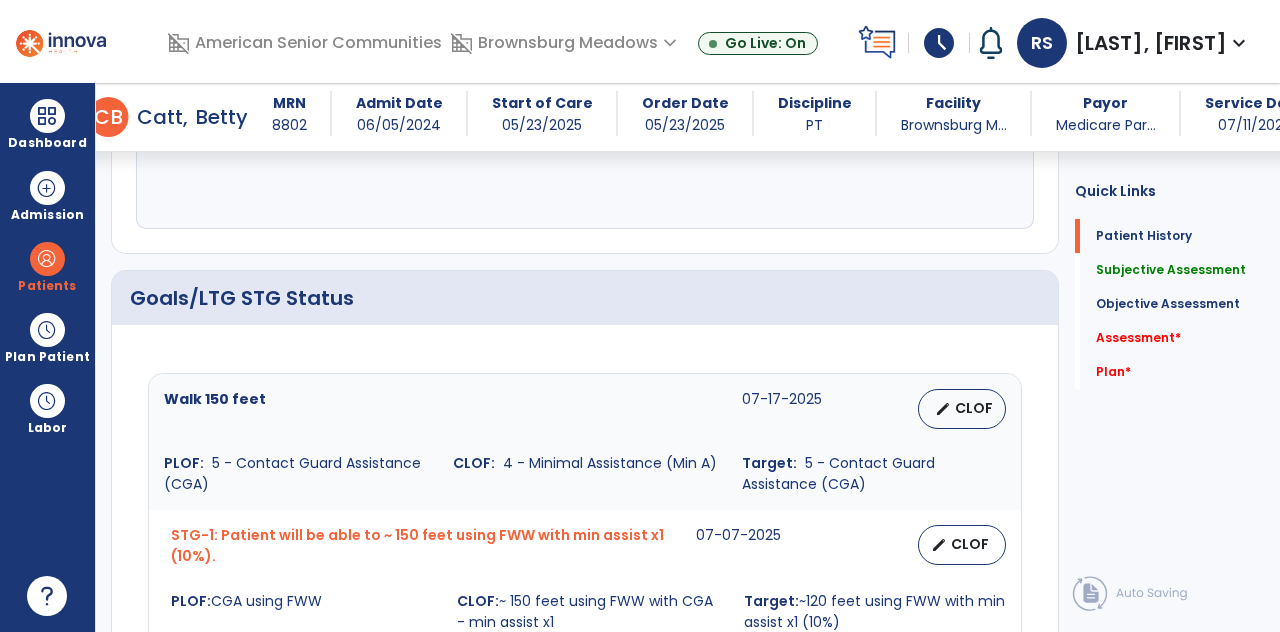 scroll, scrollTop: 700, scrollLeft: 0, axis: vertical 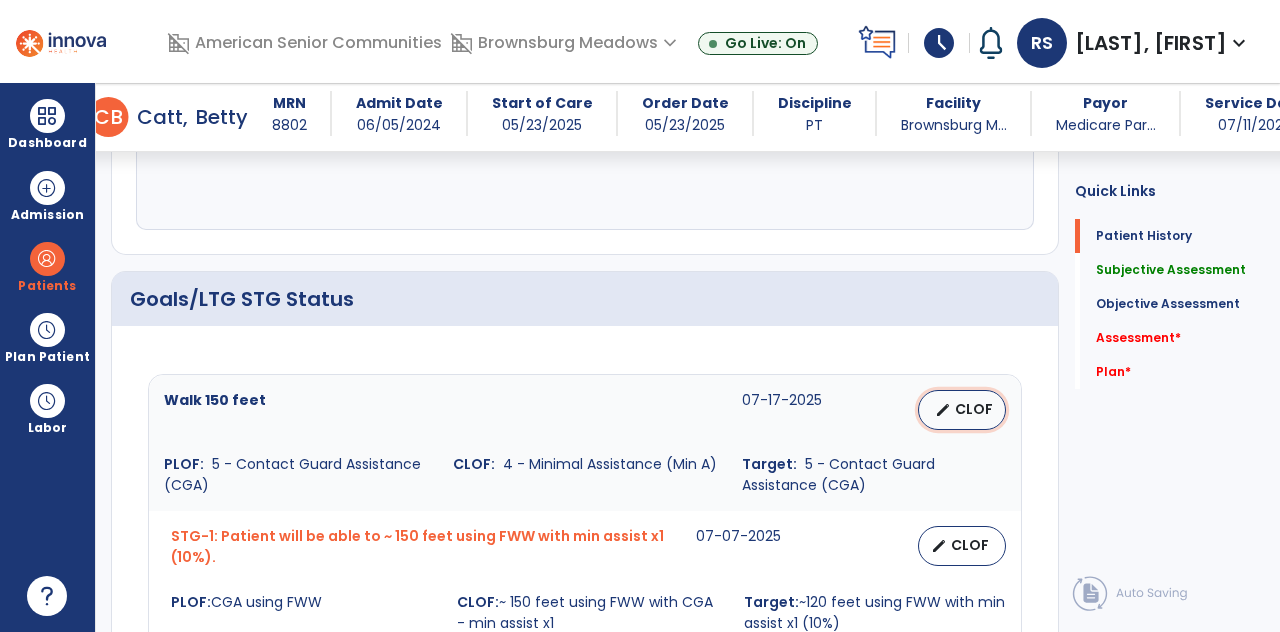 click on "CLOF" at bounding box center [974, 409] 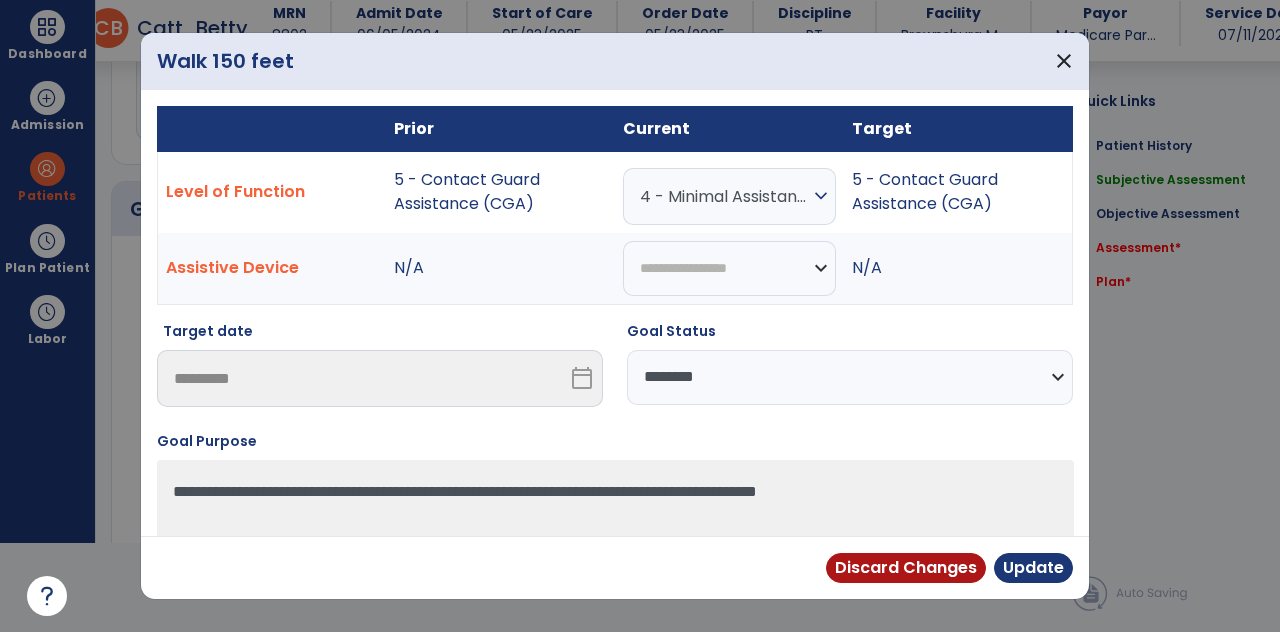scroll, scrollTop: 0, scrollLeft: 0, axis: both 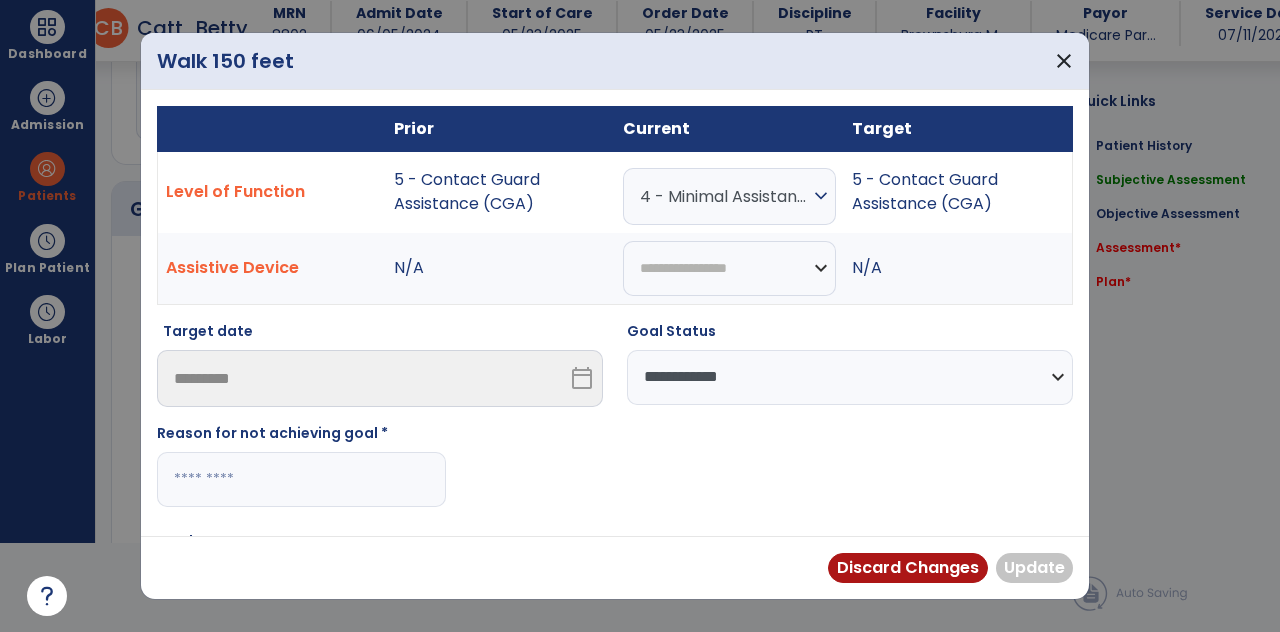 click at bounding box center (301, 479) 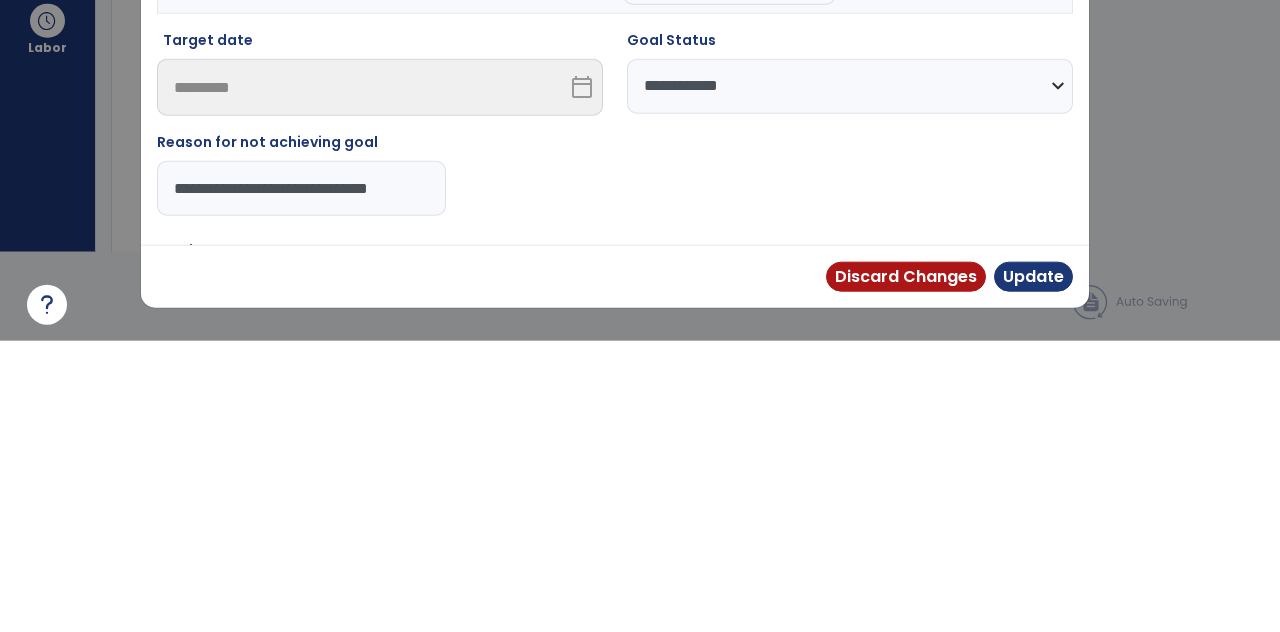 scroll, scrollTop: 0, scrollLeft: 34, axis: horizontal 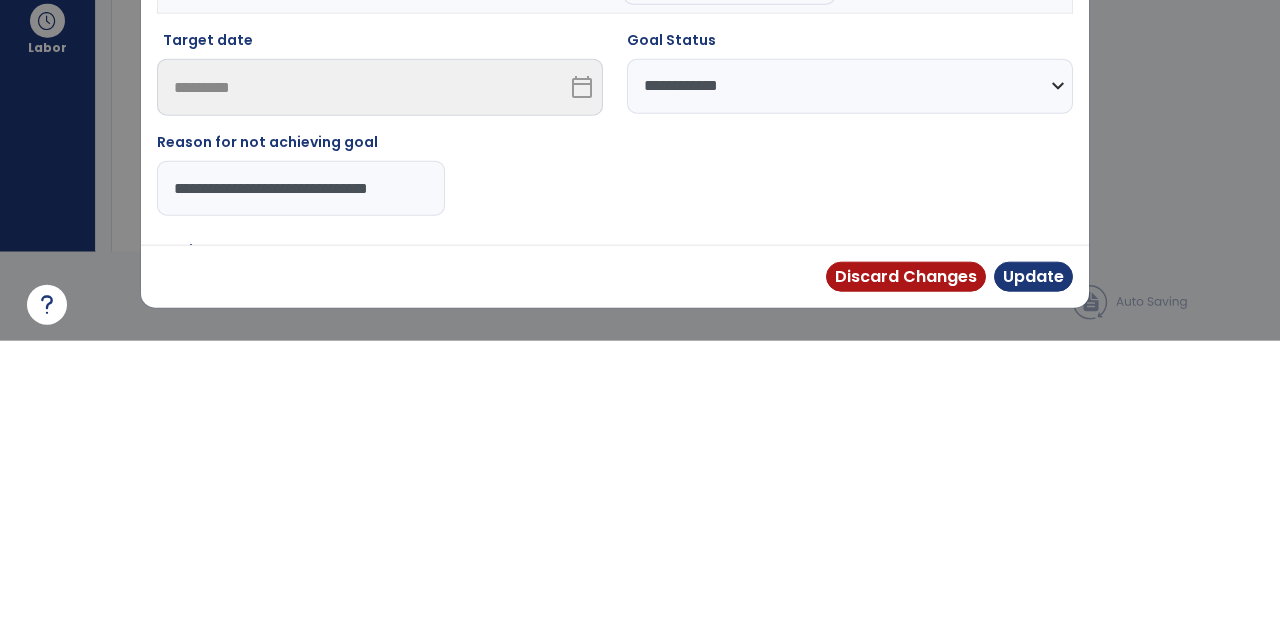type on "**********" 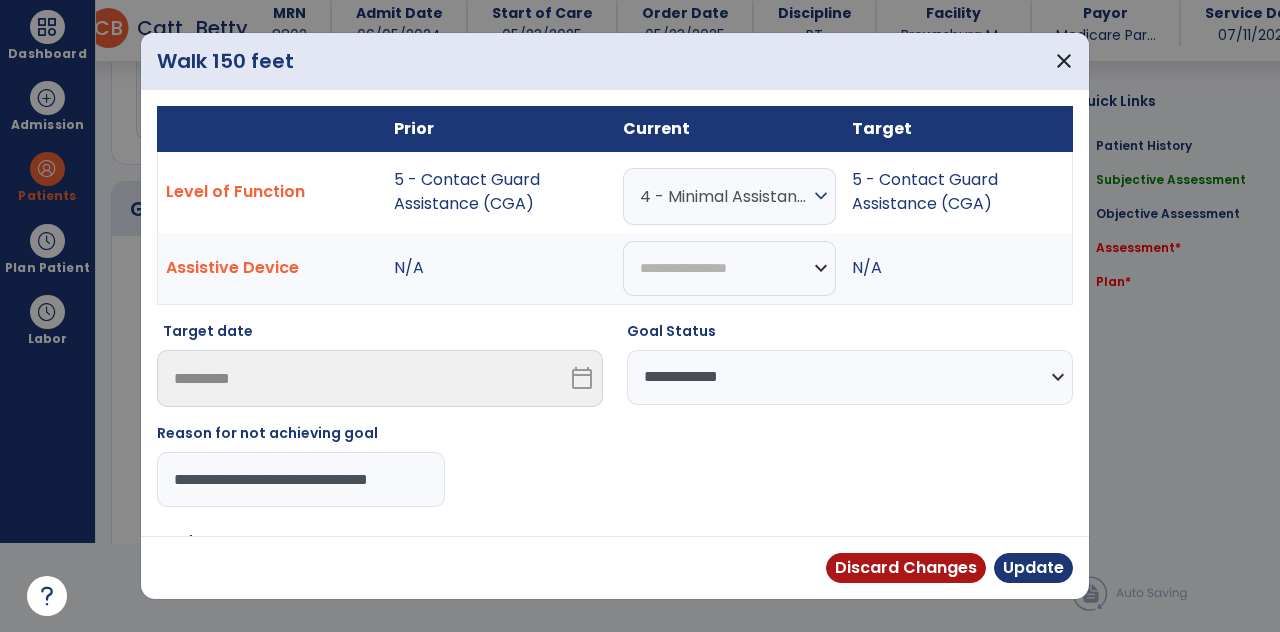 scroll, scrollTop: 0, scrollLeft: 0, axis: both 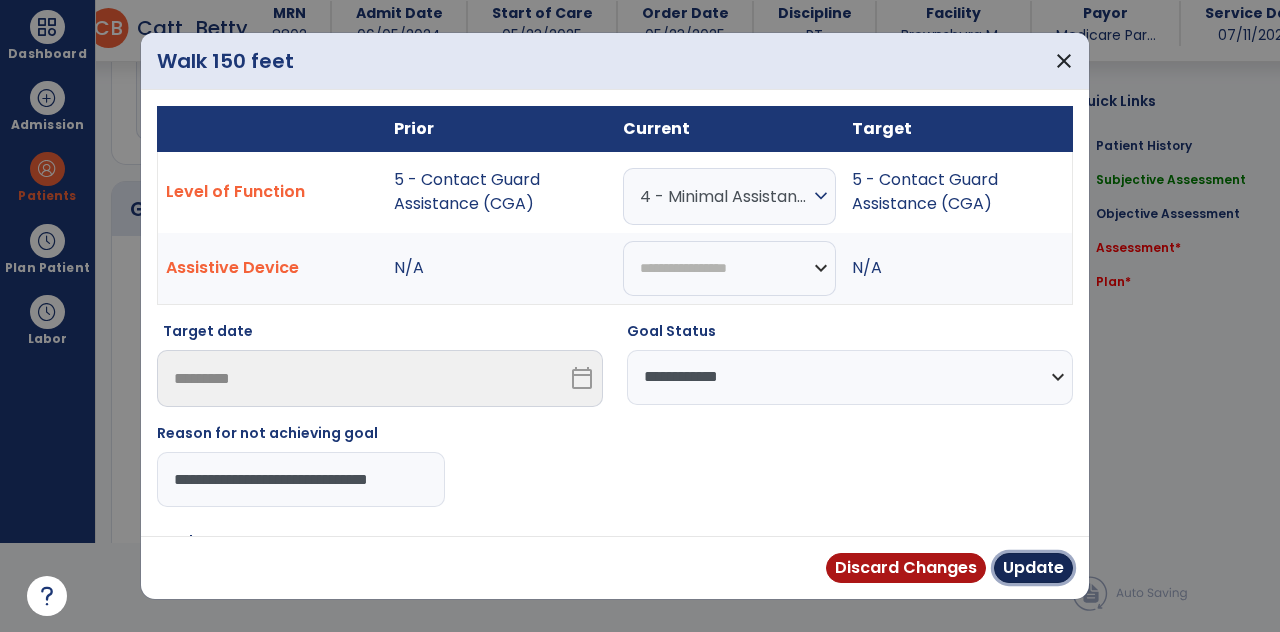 click on "Update" at bounding box center (1033, 568) 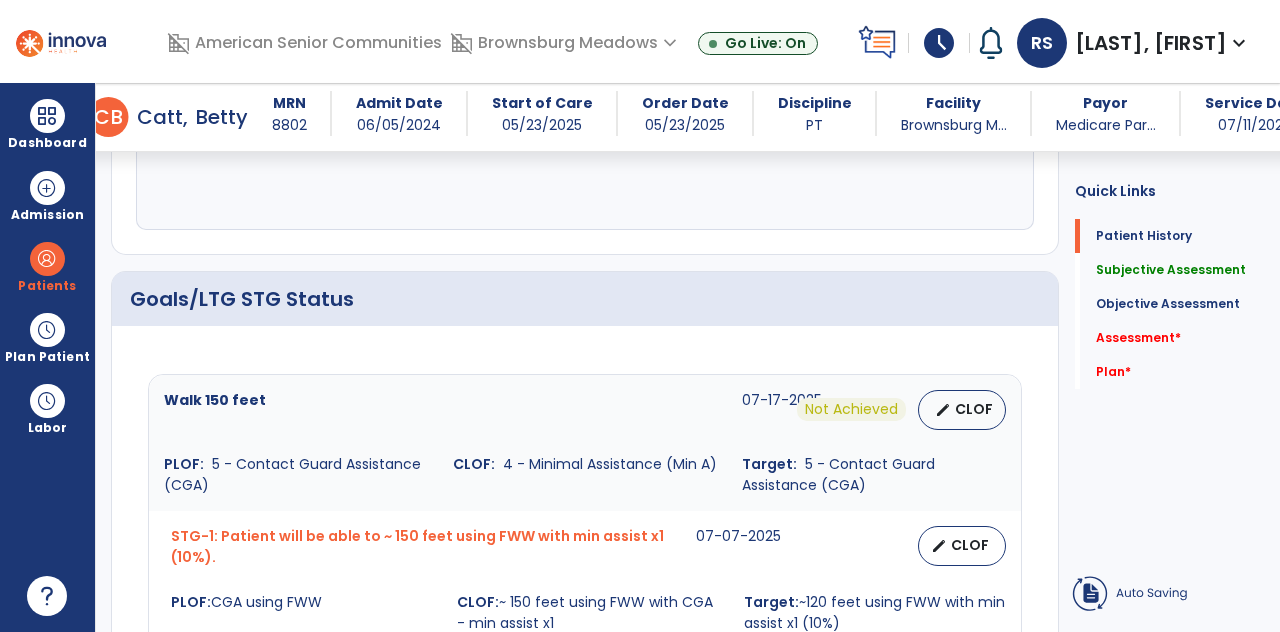 scroll, scrollTop: 89, scrollLeft: 0, axis: vertical 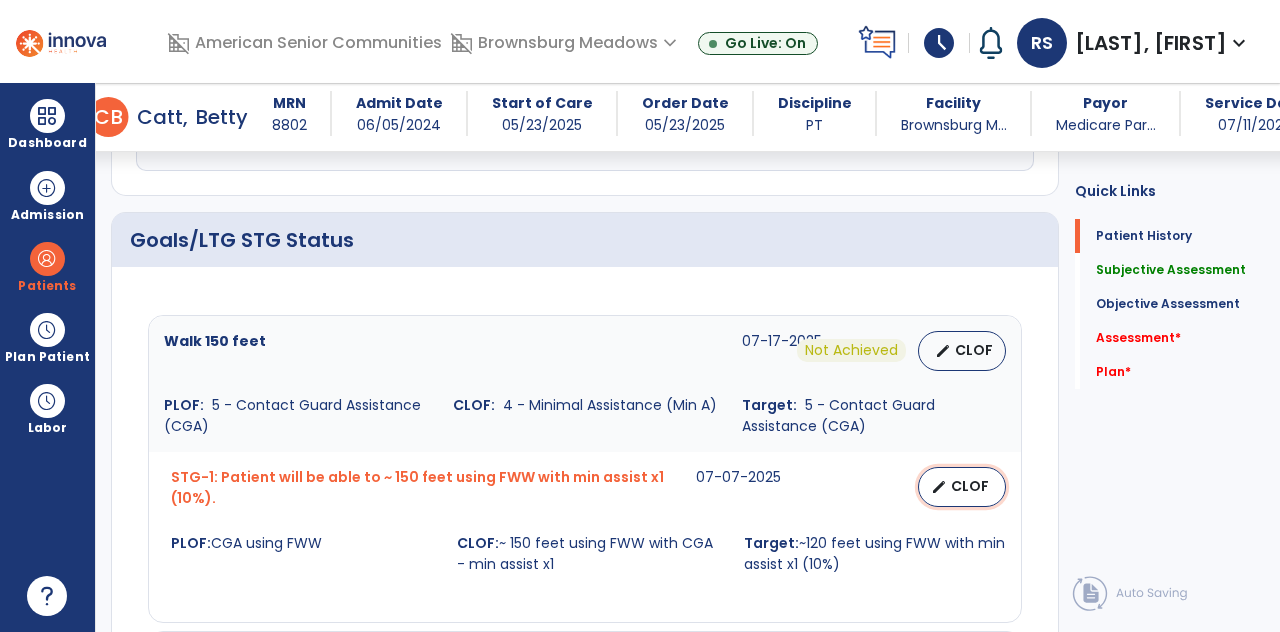 click on "edit   CLOF" at bounding box center (962, 487) 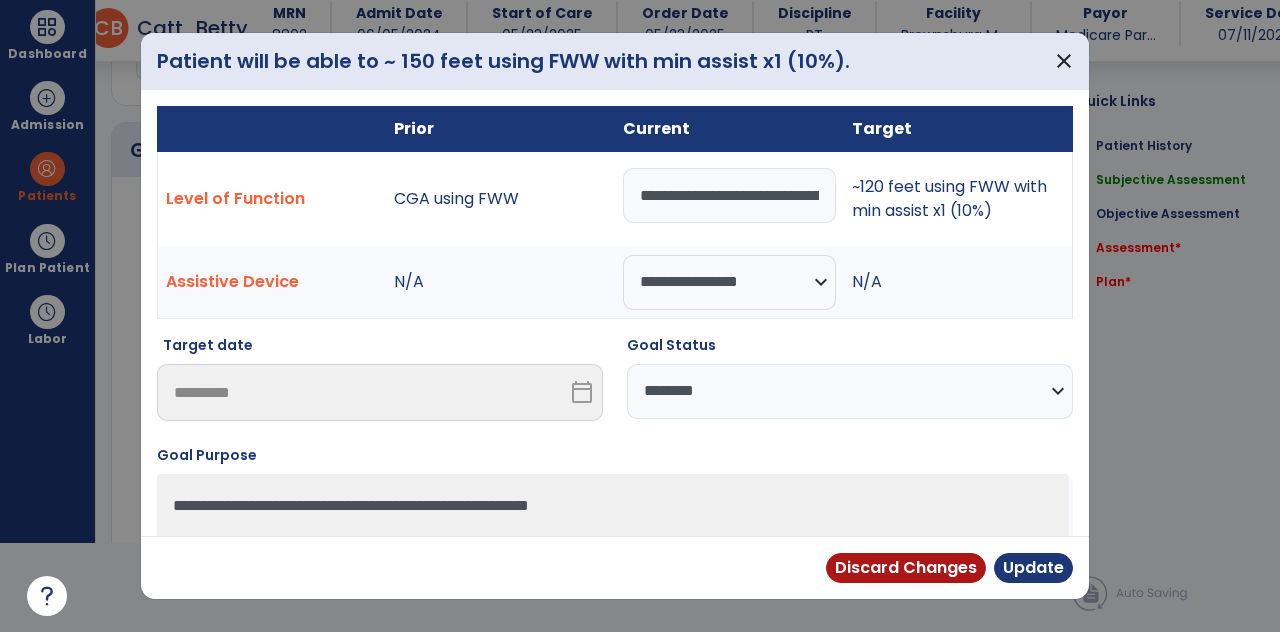 scroll, scrollTop: 0, scrollLeft: 0, axis: both 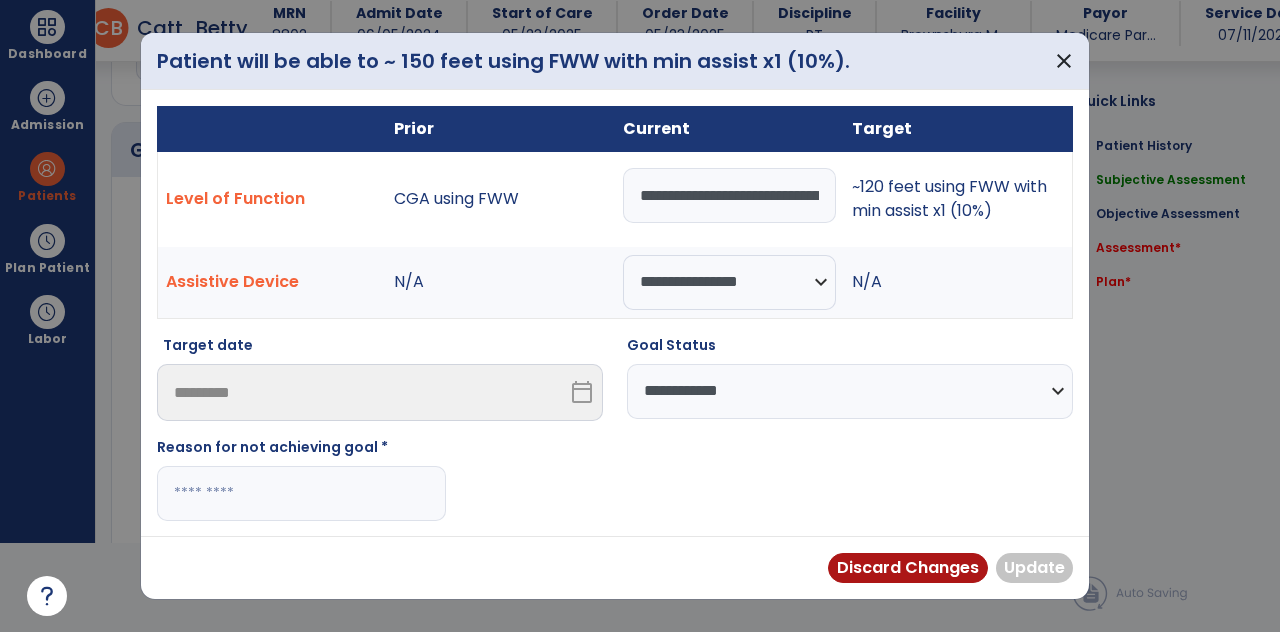 click at bounding box center [301, 493] 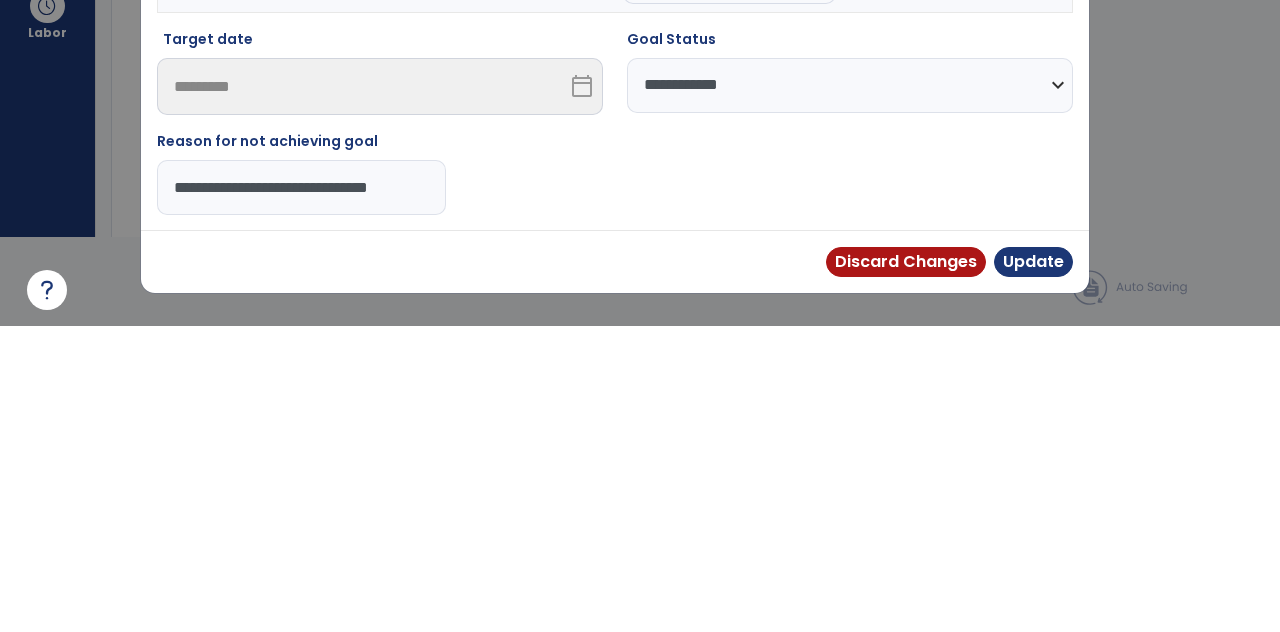 scroll, scrollTop: 0, scrollLeft: 34, axis: horizontal 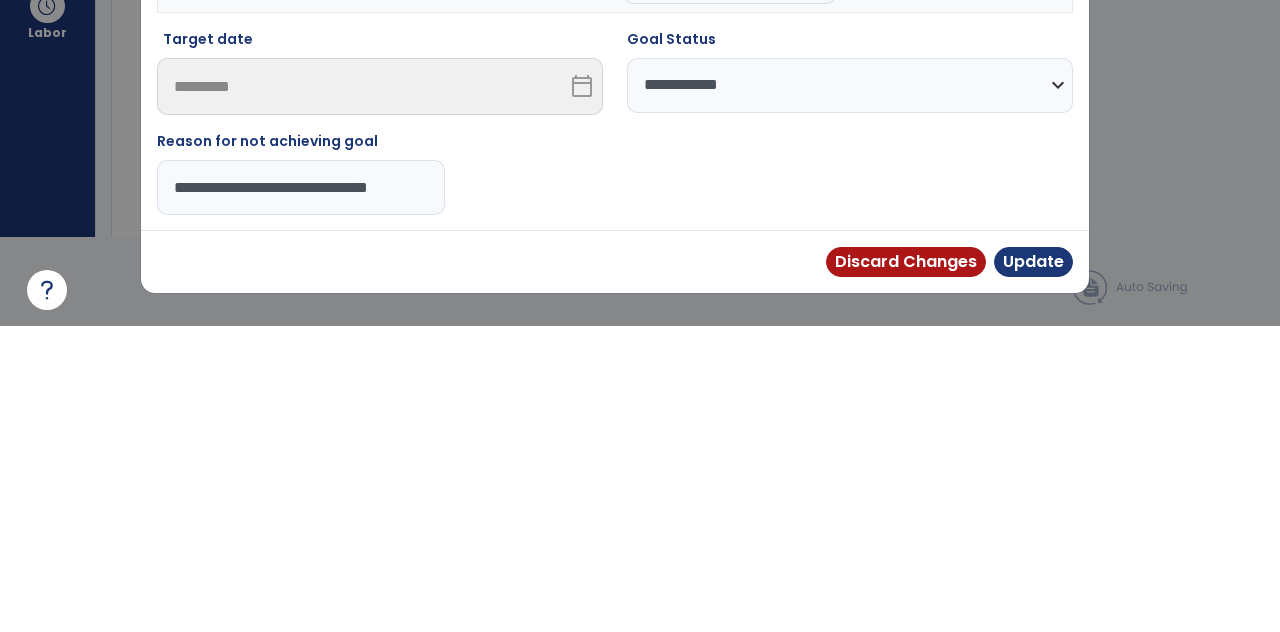 type on "**********" 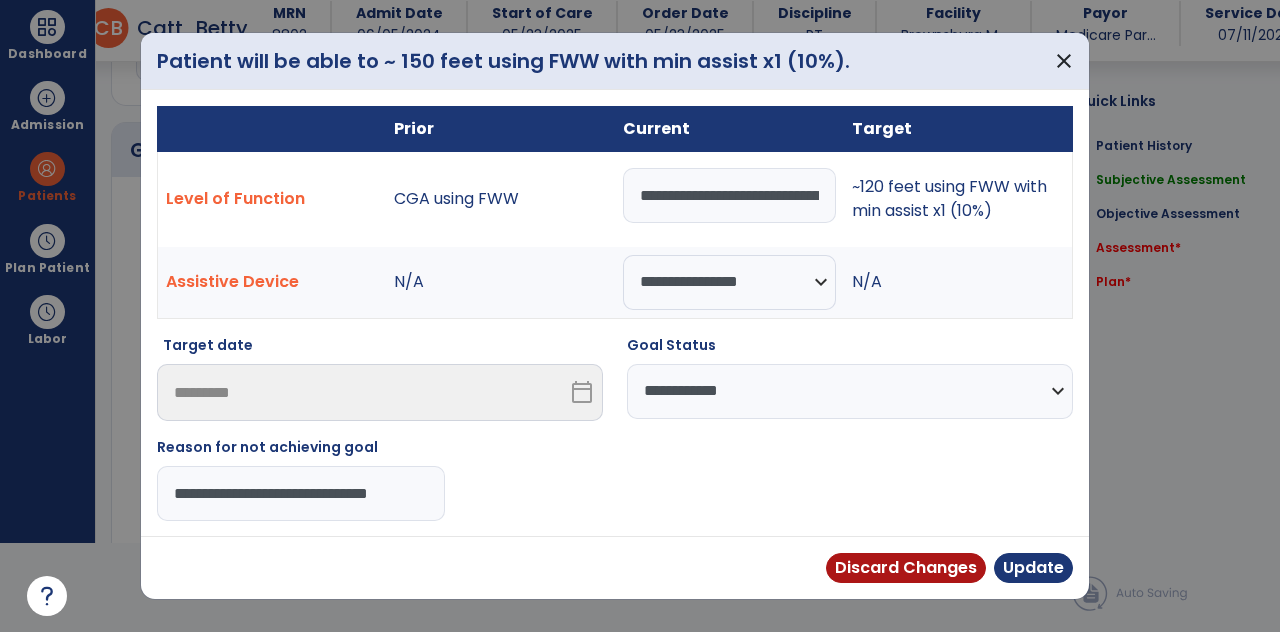 scroll, scrollTop: 0, scrollLeft: 0, axis: both 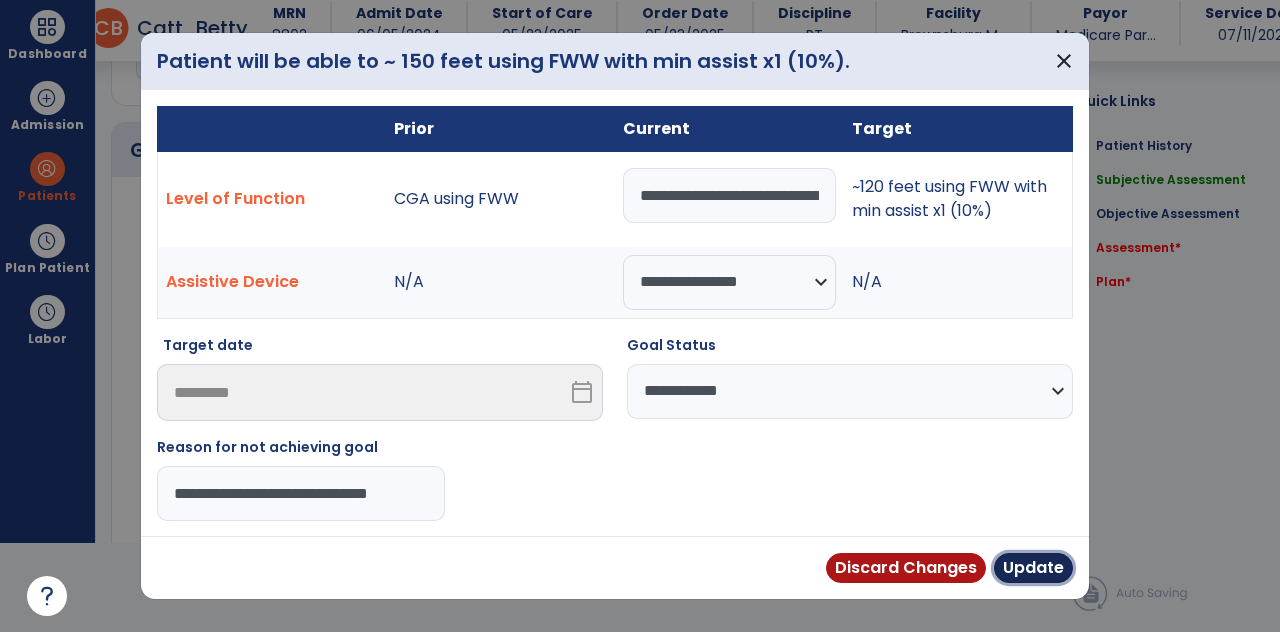 click on "Update" at bounding box center (1033, 568) 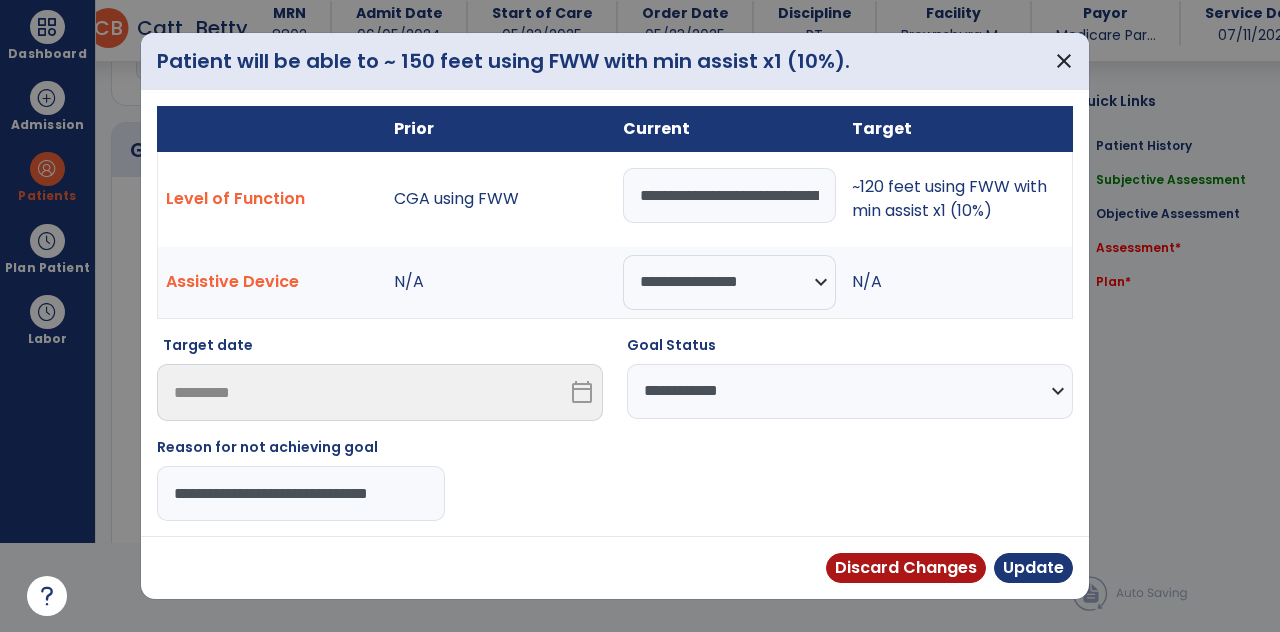 scroll, scrollTop: 89, scrollLeft: 0, axis: vertical 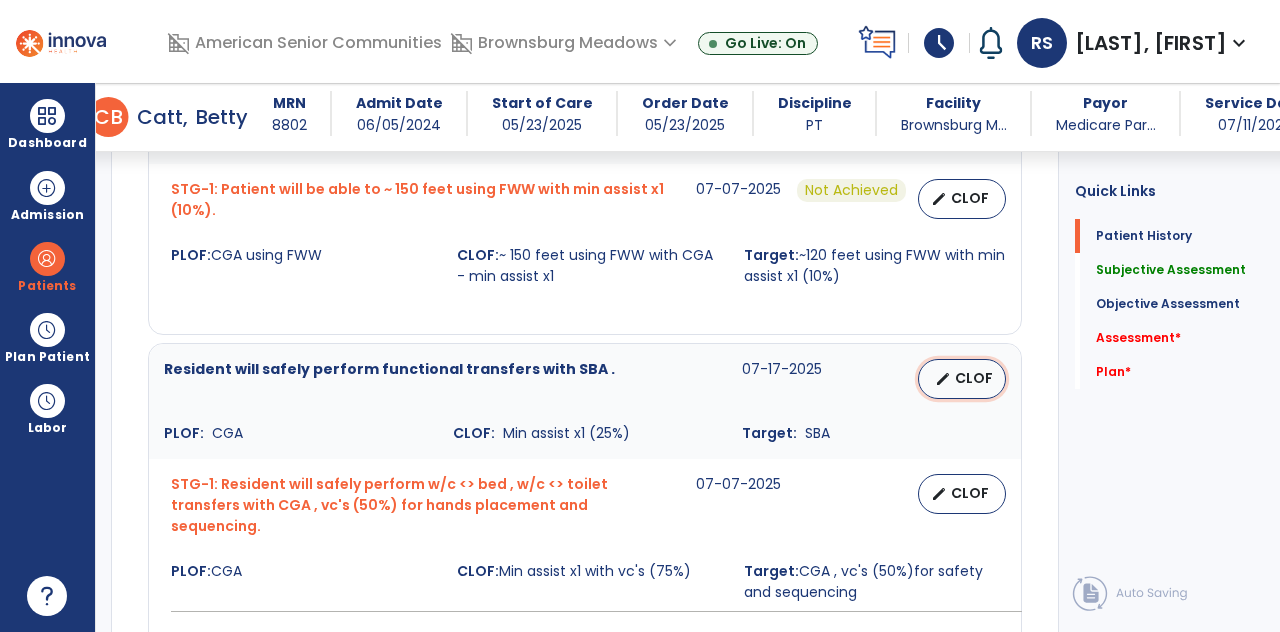 click on "edit   CLOF" at bounding box center (962, 379) 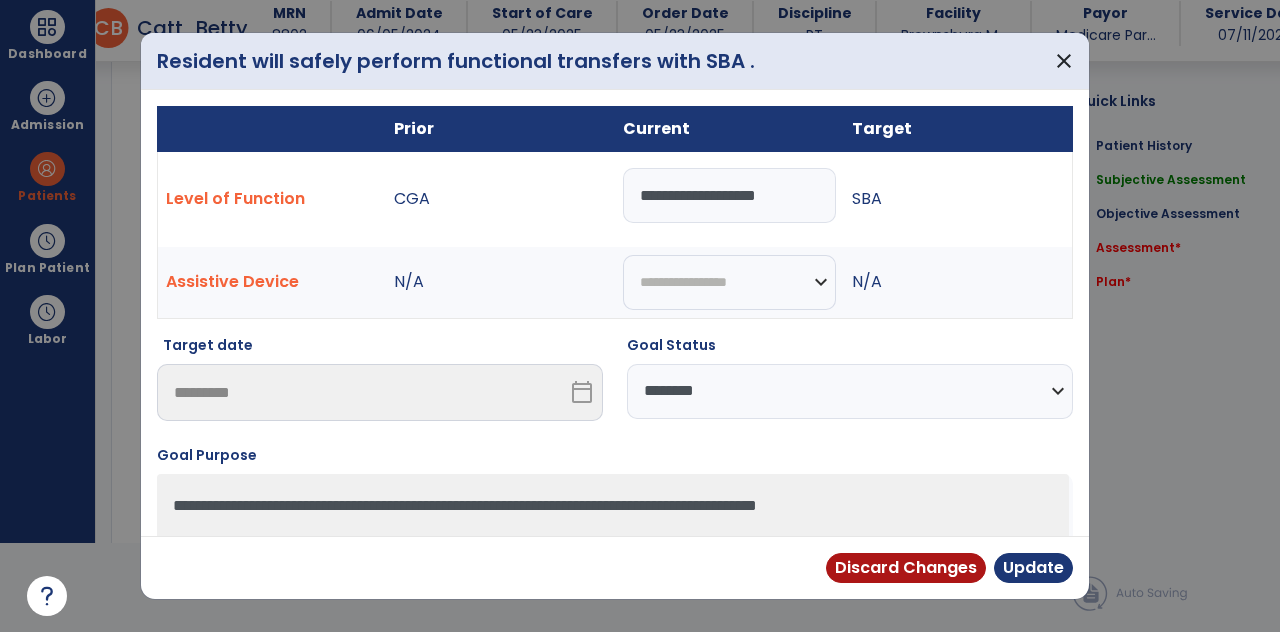 click on "**********" at bounding box center [729, 195] 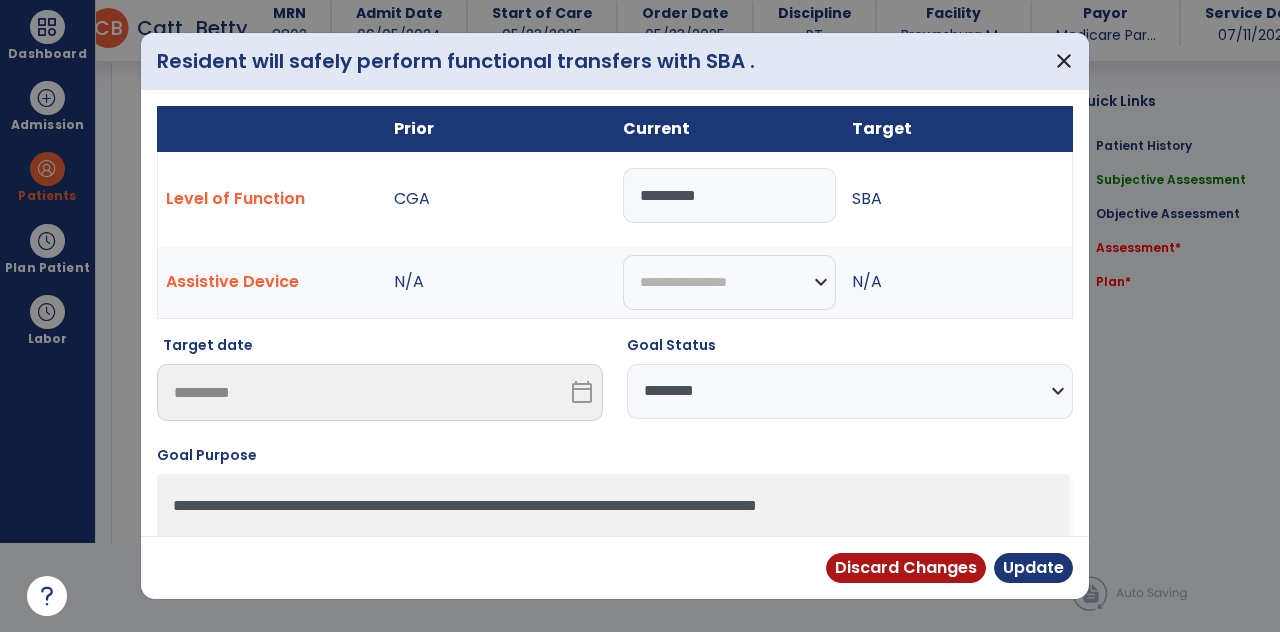 type on "***" 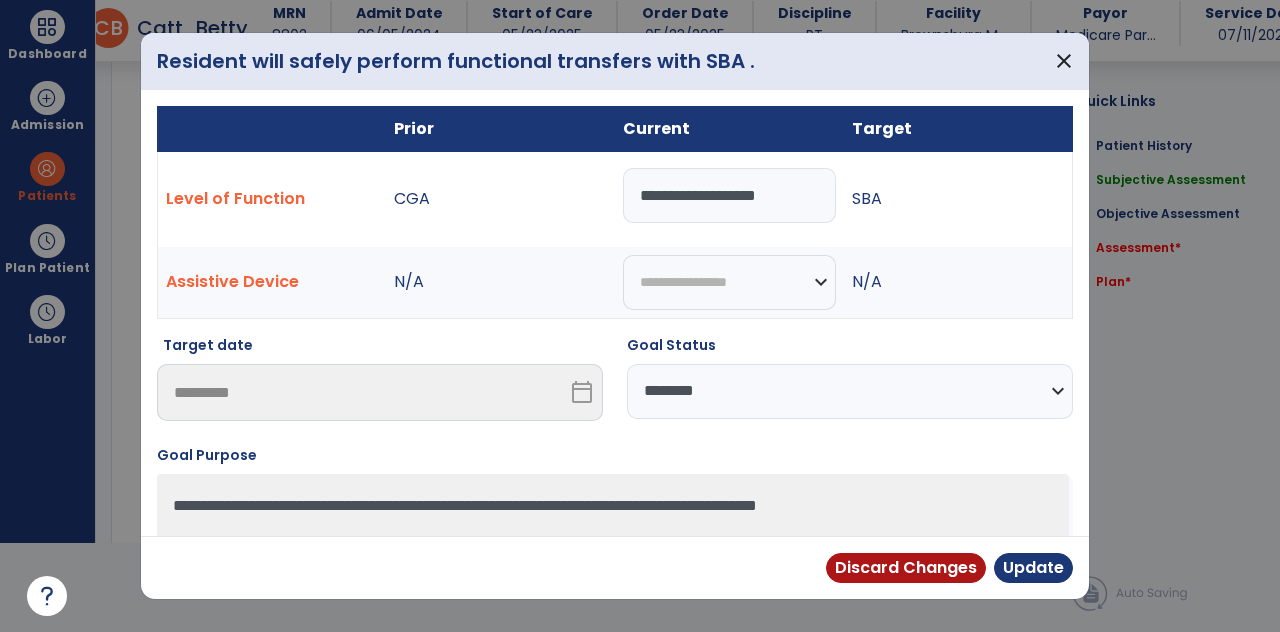type on "**********" 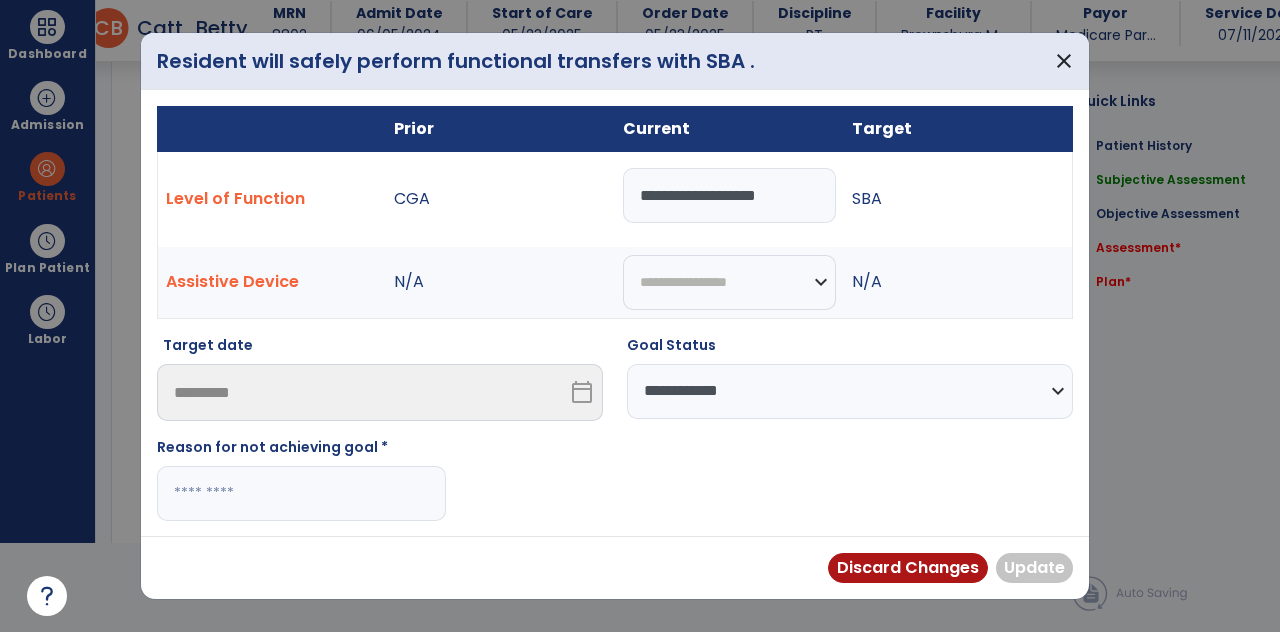 click at bounding box center (301, 493) 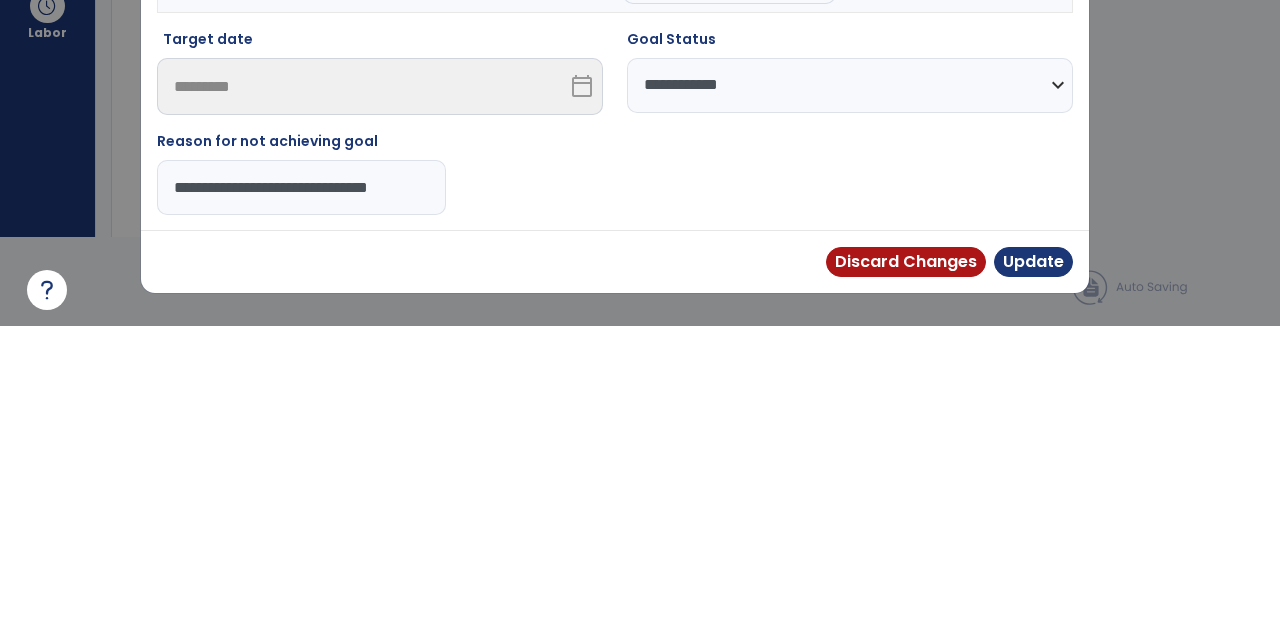 scroll, scrollTop: 0, scrollLeft: 34, axis: horizontal 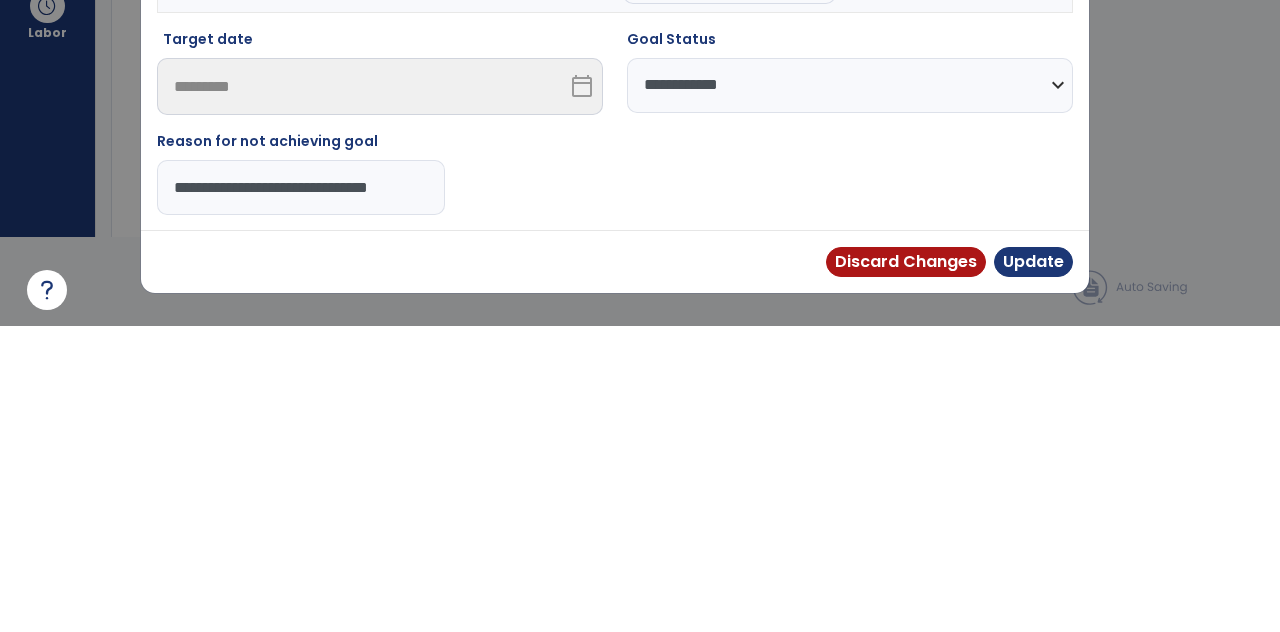 type on "**********" 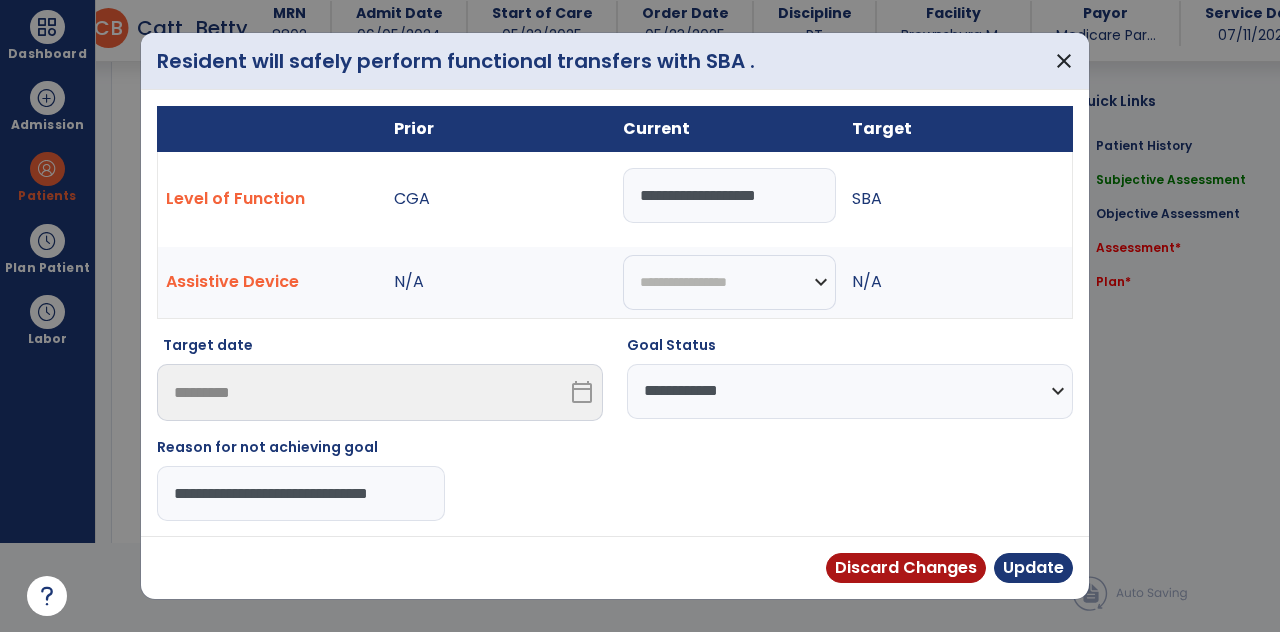 scroll, scrollTop: 0, scrollLeft: 0, axis: both 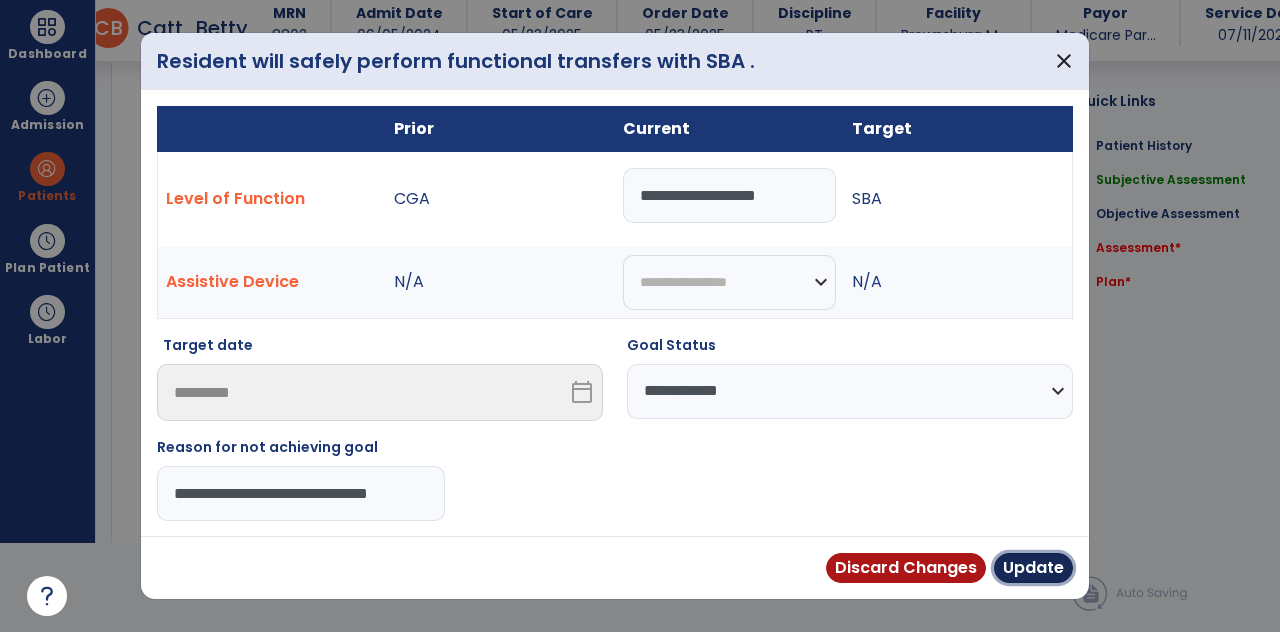 click on "Update" at bounding box center (1033, 568) 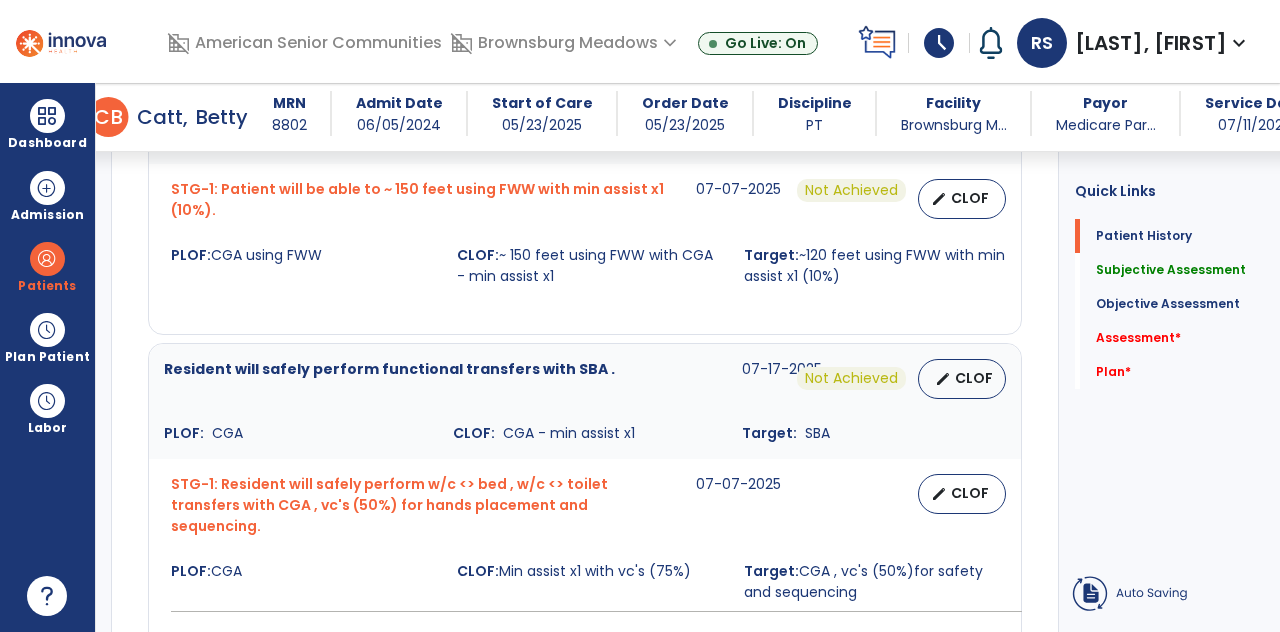 scroll, scrollTop: 89, scrollLeft: 0, axis: vertical 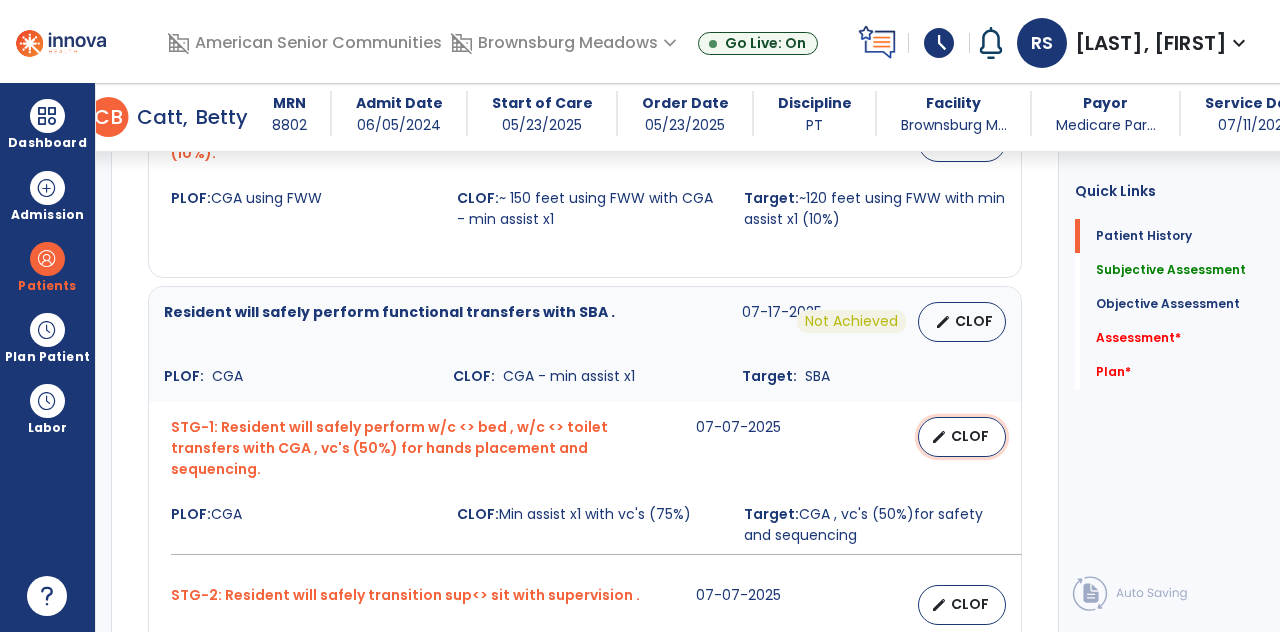 click on "edit   CLOF" at bounding box center (962, 437) 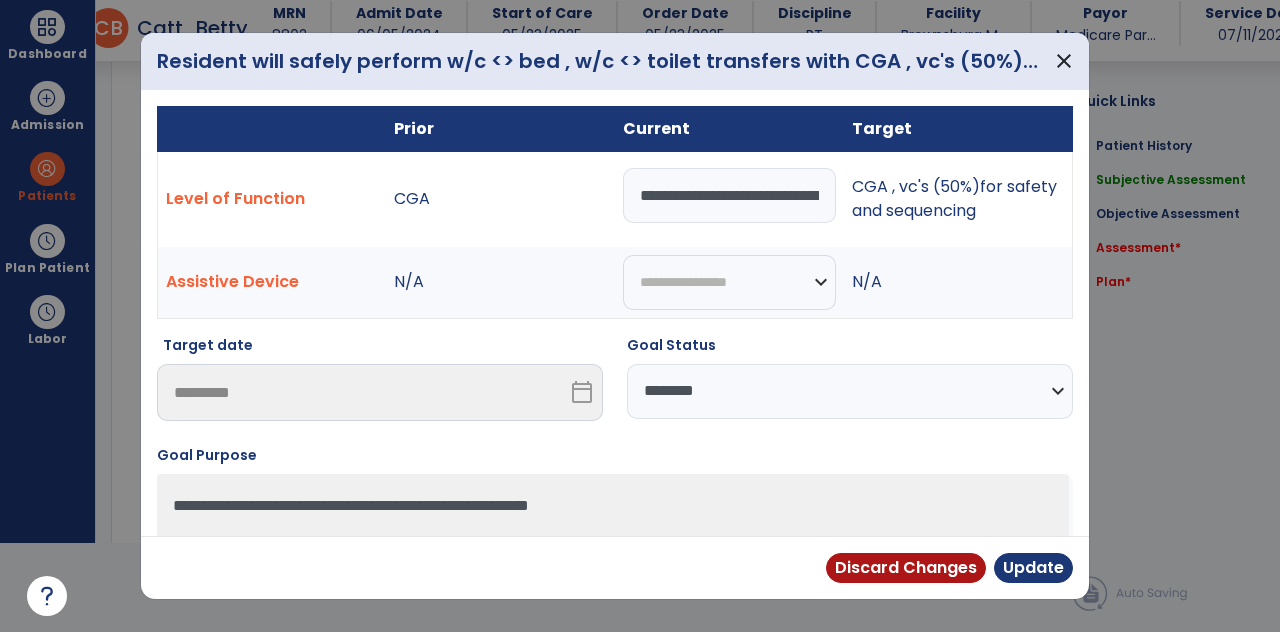 scroll, scrollTop: 0, scrollLeft: 0, axis: both 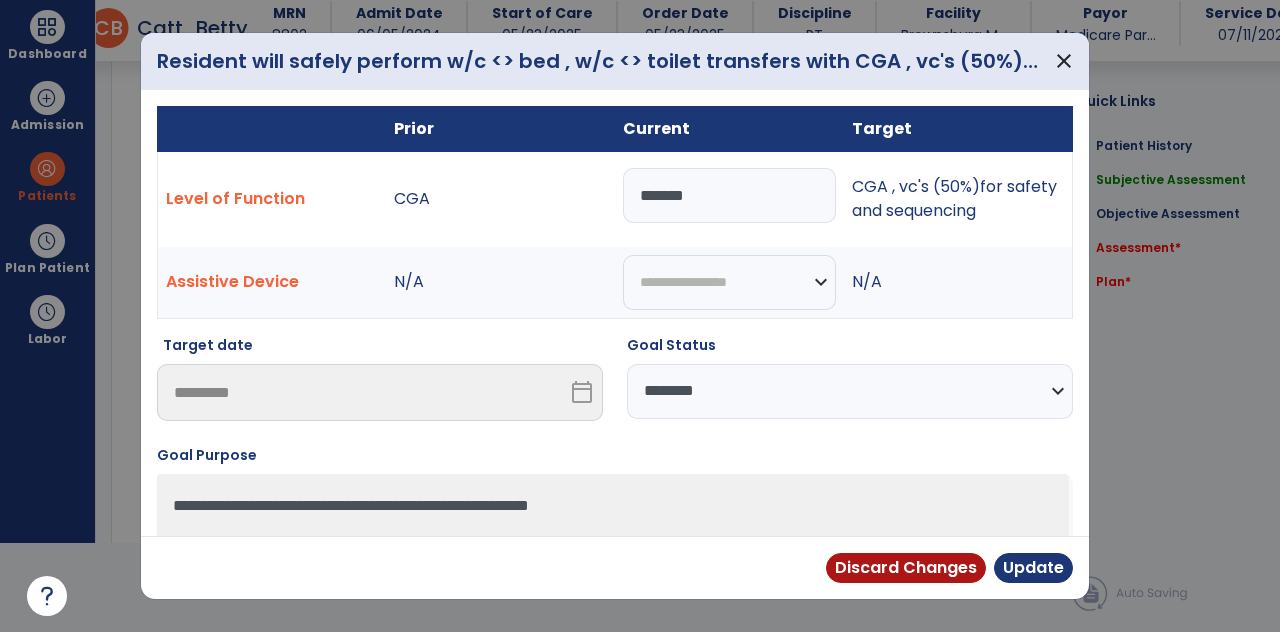type on "***" 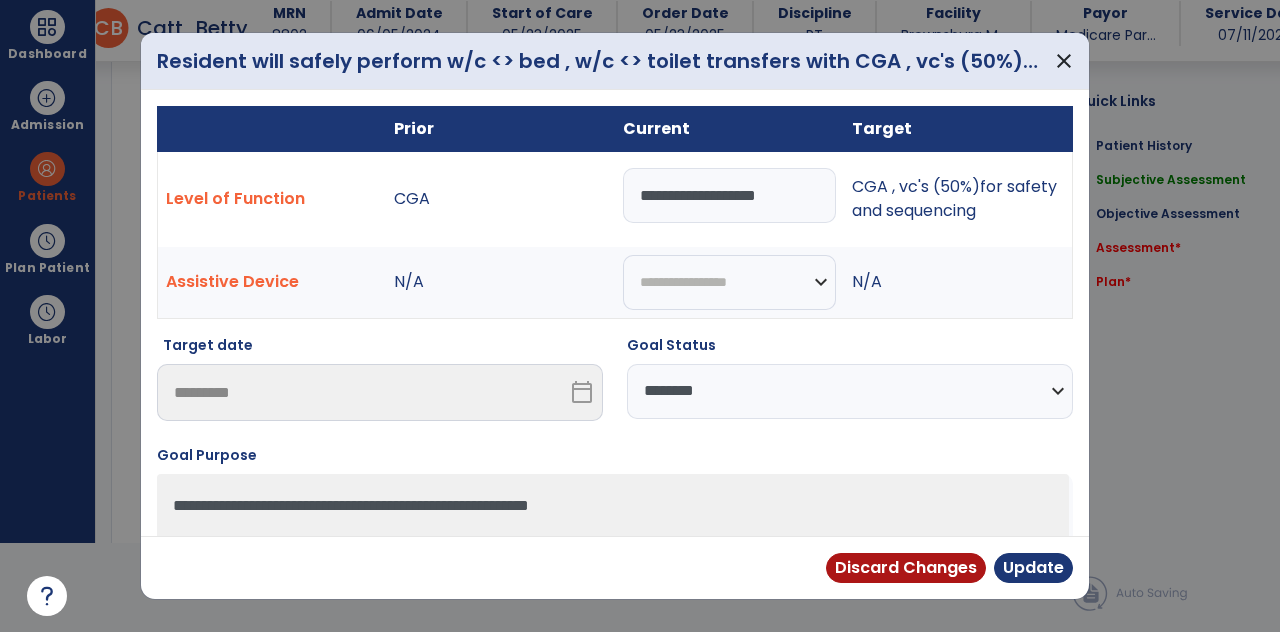 type on "**********" 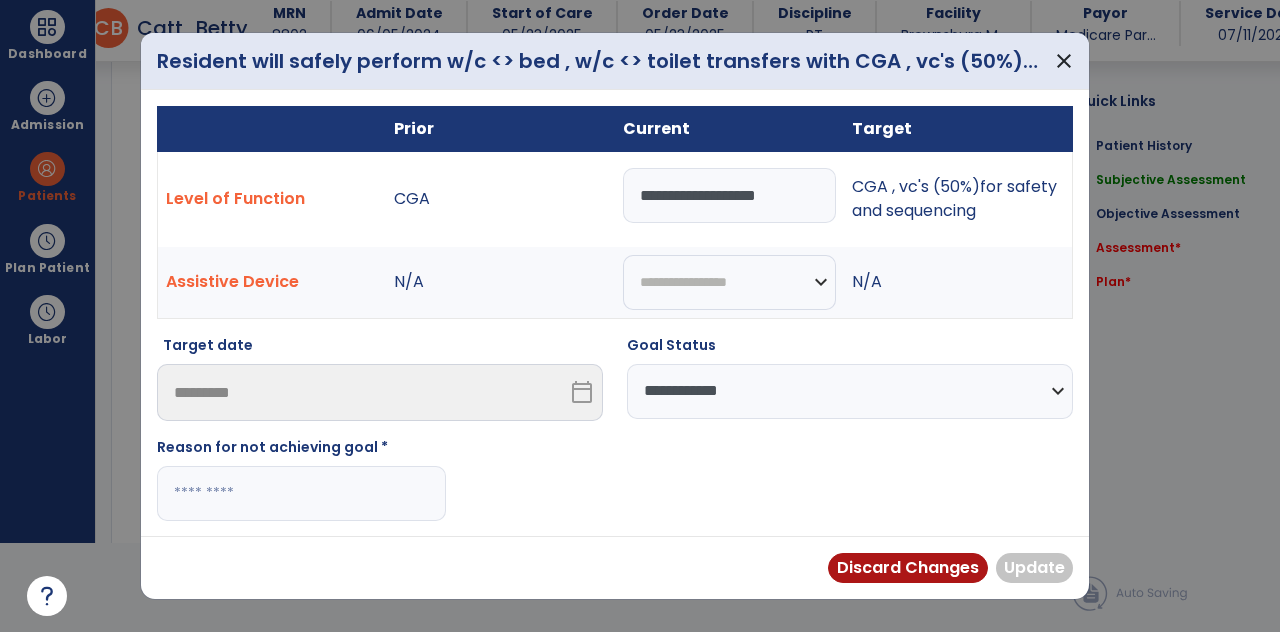 click at bounding box center (301, 493) 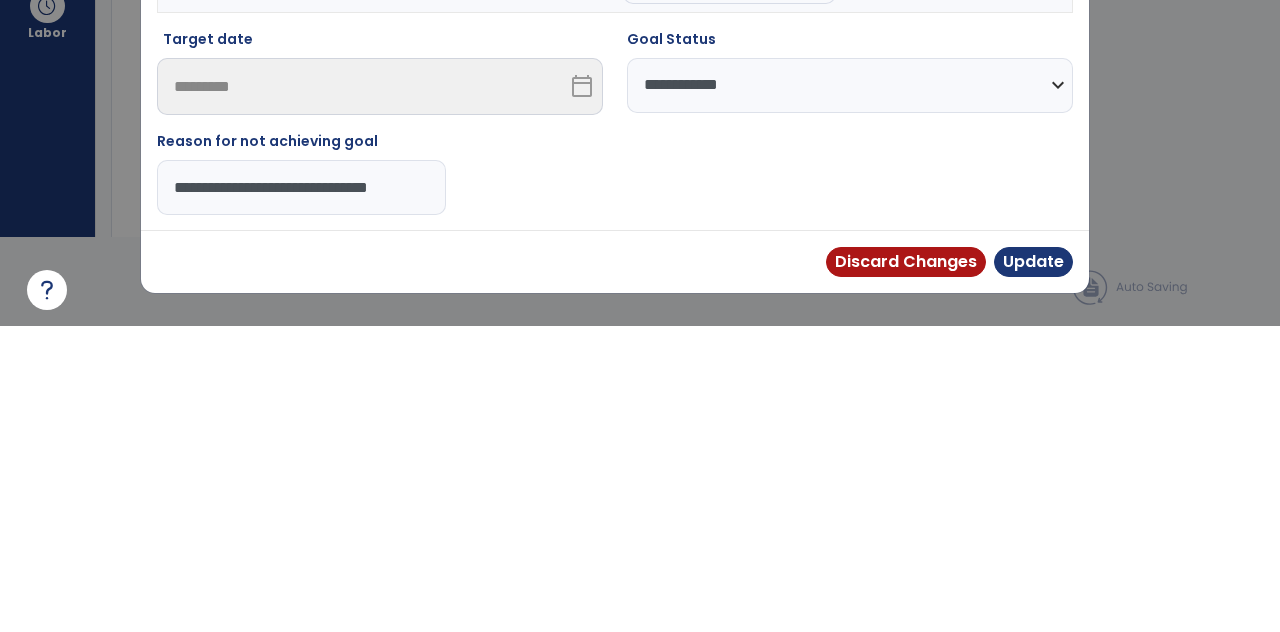 scroll, scrollTop: 0, scrollLeft: 34, axis: horizontal 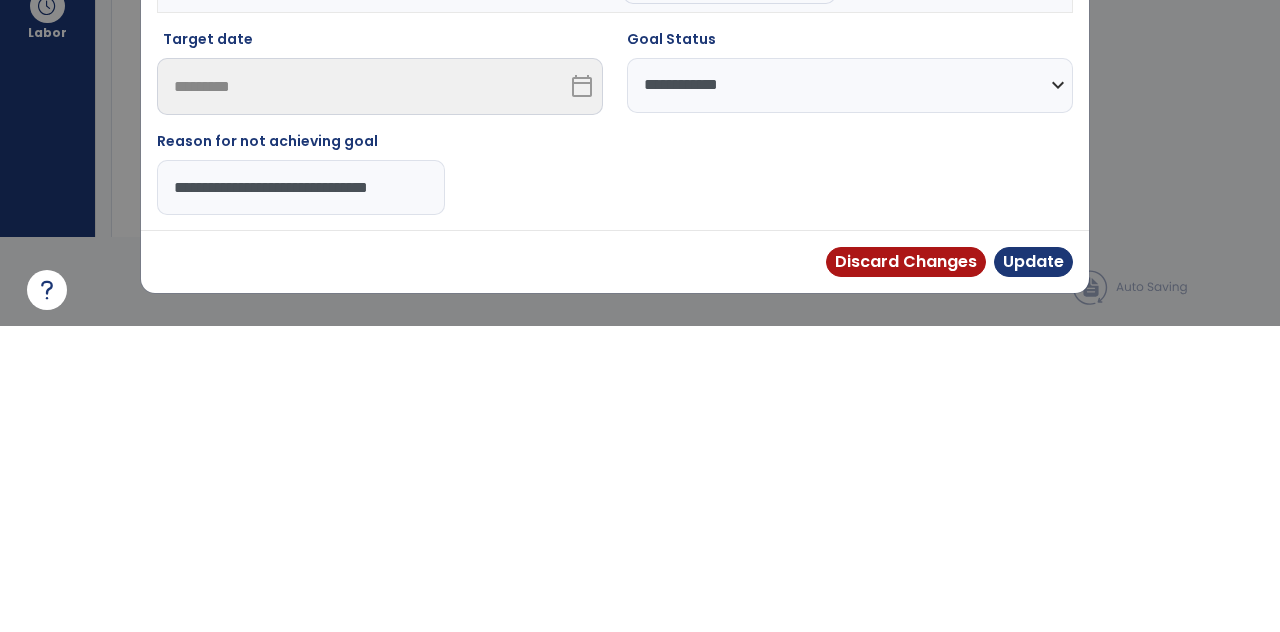 type on "**********" 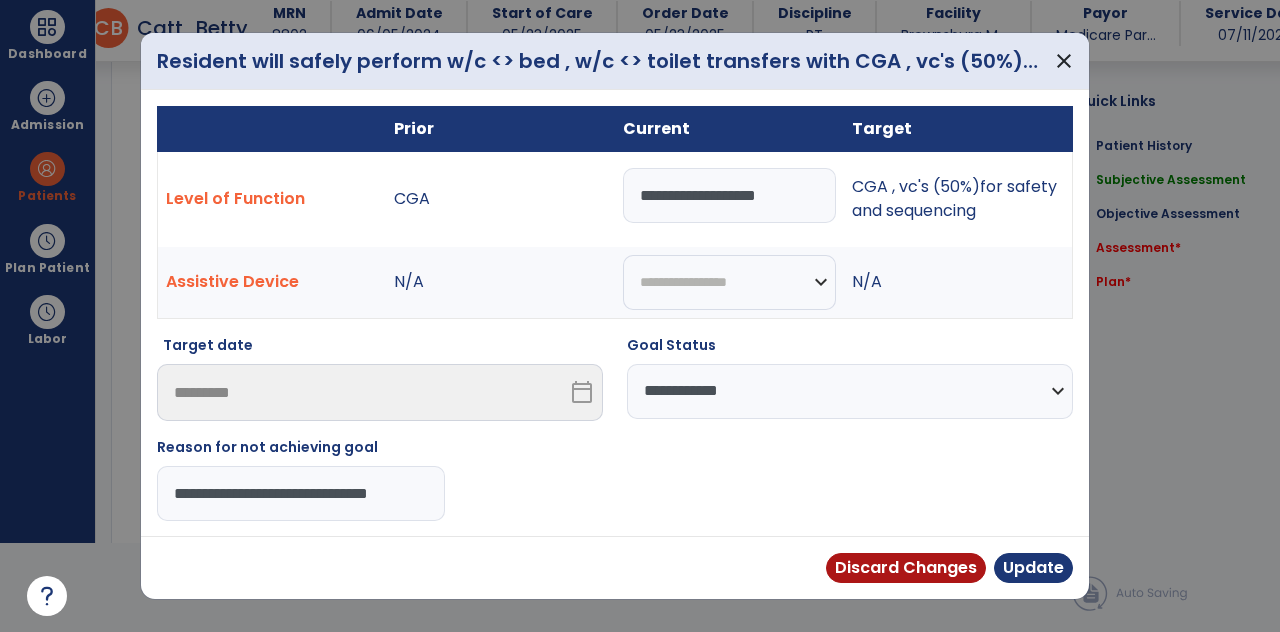 scroll, scrollTop: 0, scrollLeft: 0, axis: both 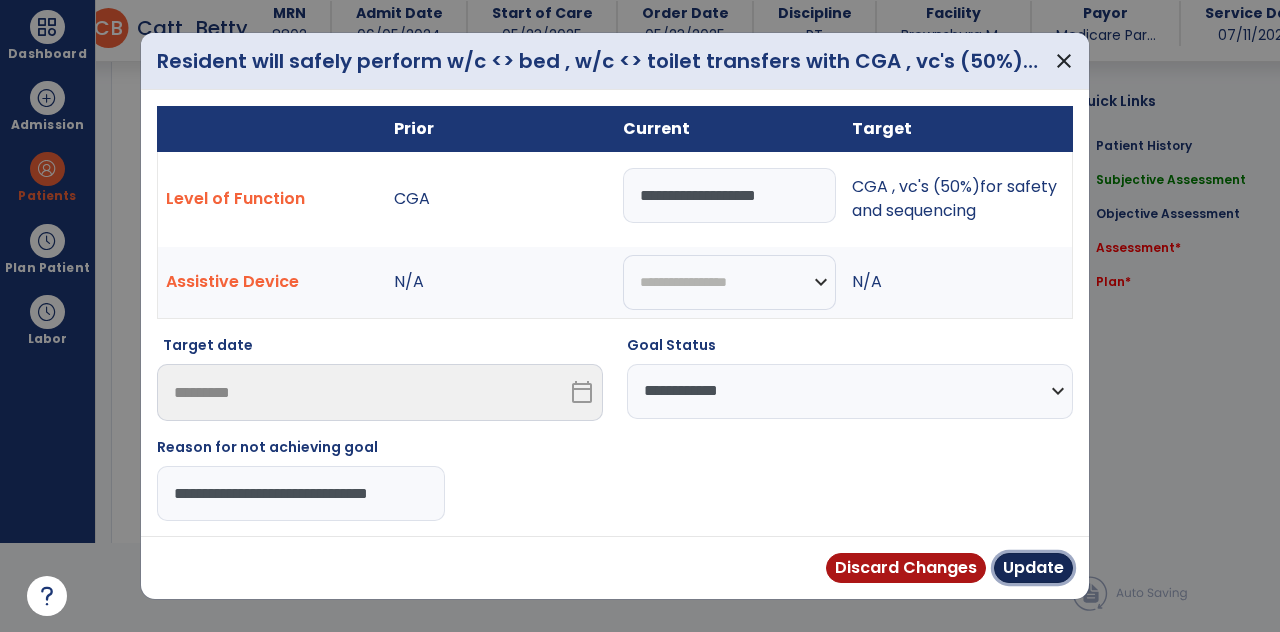 click on "Update" at bounding box center [1033, 568] 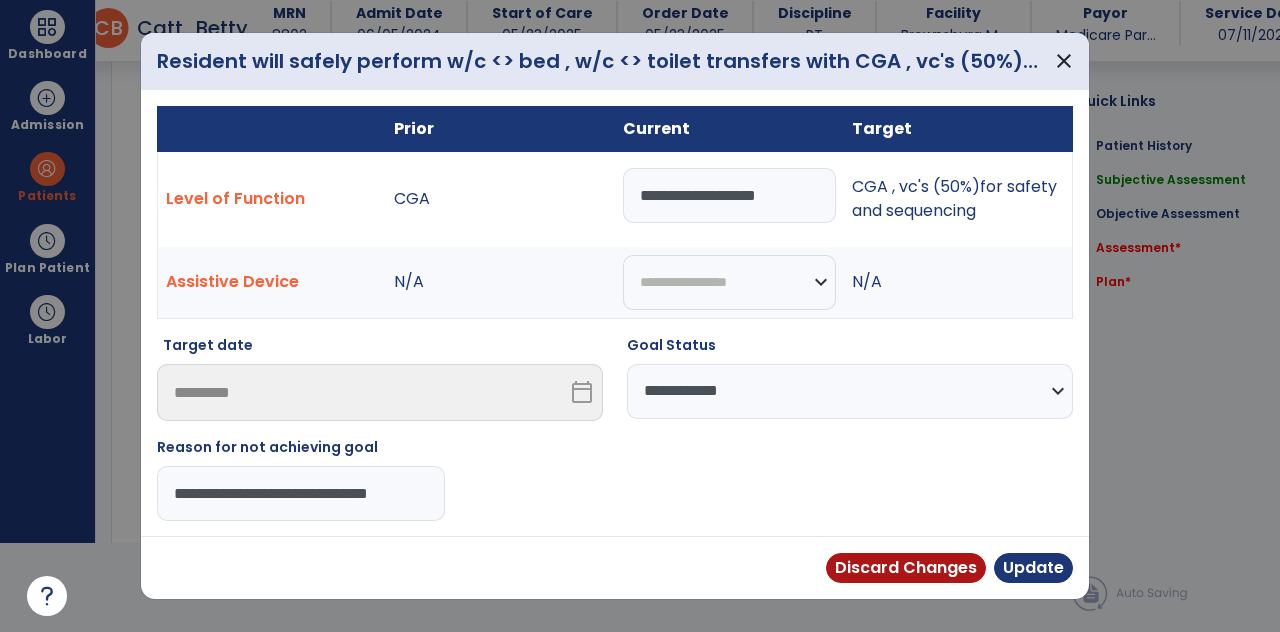 scroll, scrollTop: 89, scrollLeft: 0, axis: vertical 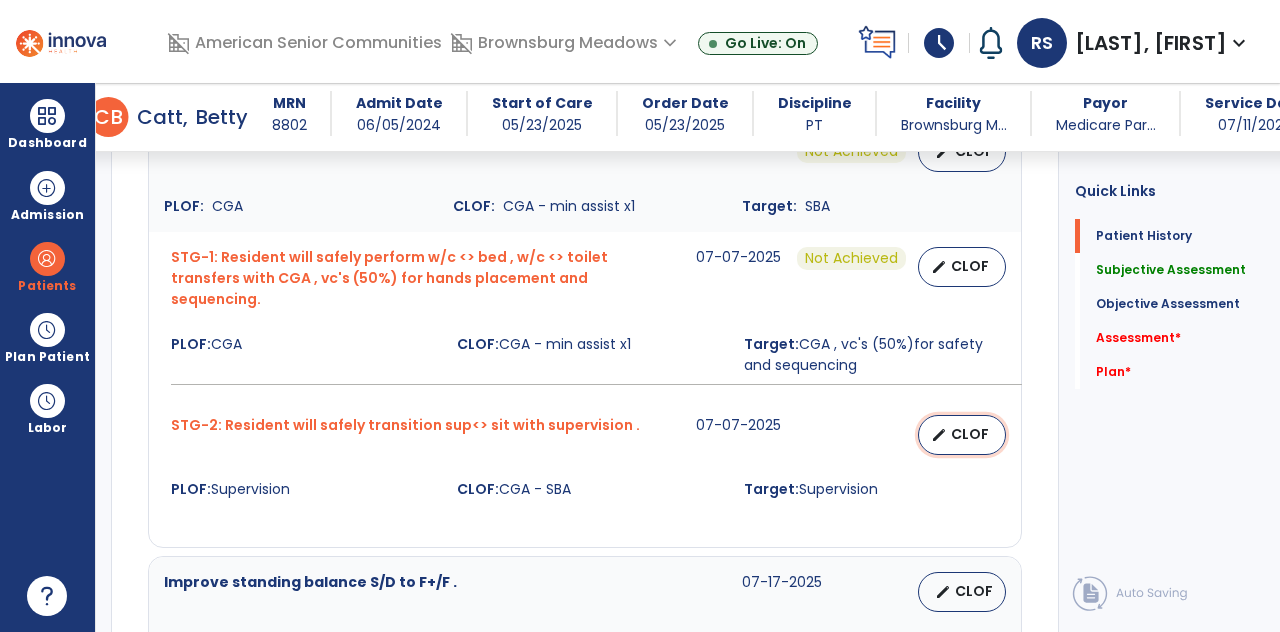click on "edit   CLOF" at bounding box center [962, 435] 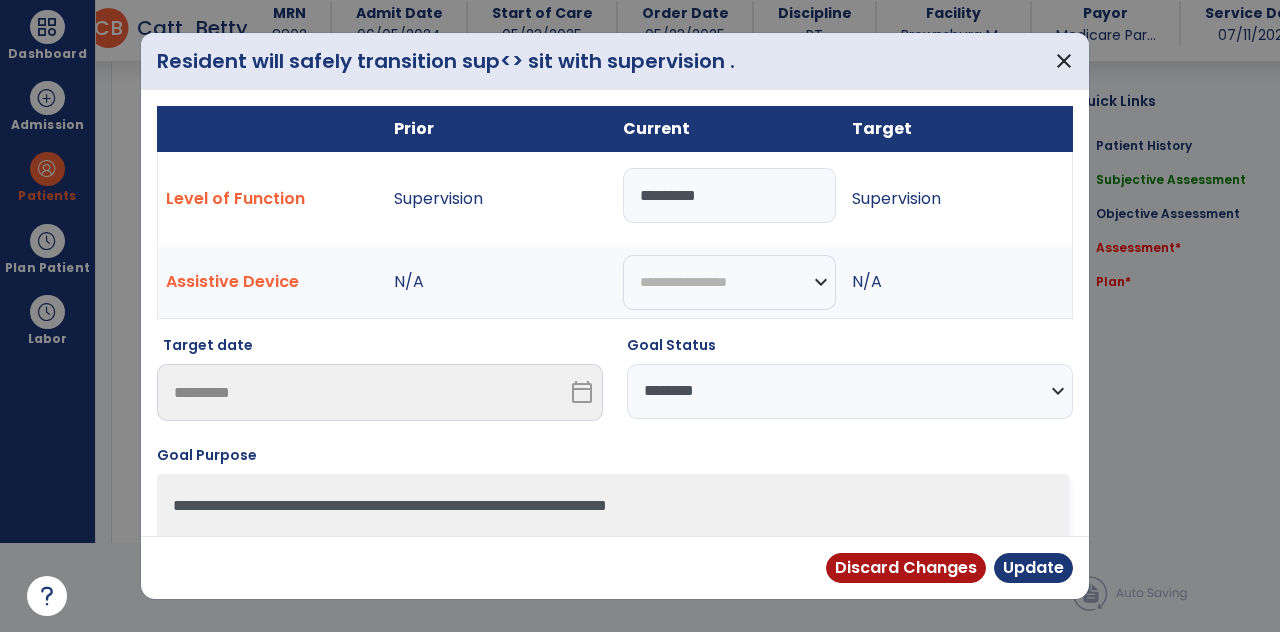 scroll, scrollTop: 0, scrollLeft: 0, axis: both 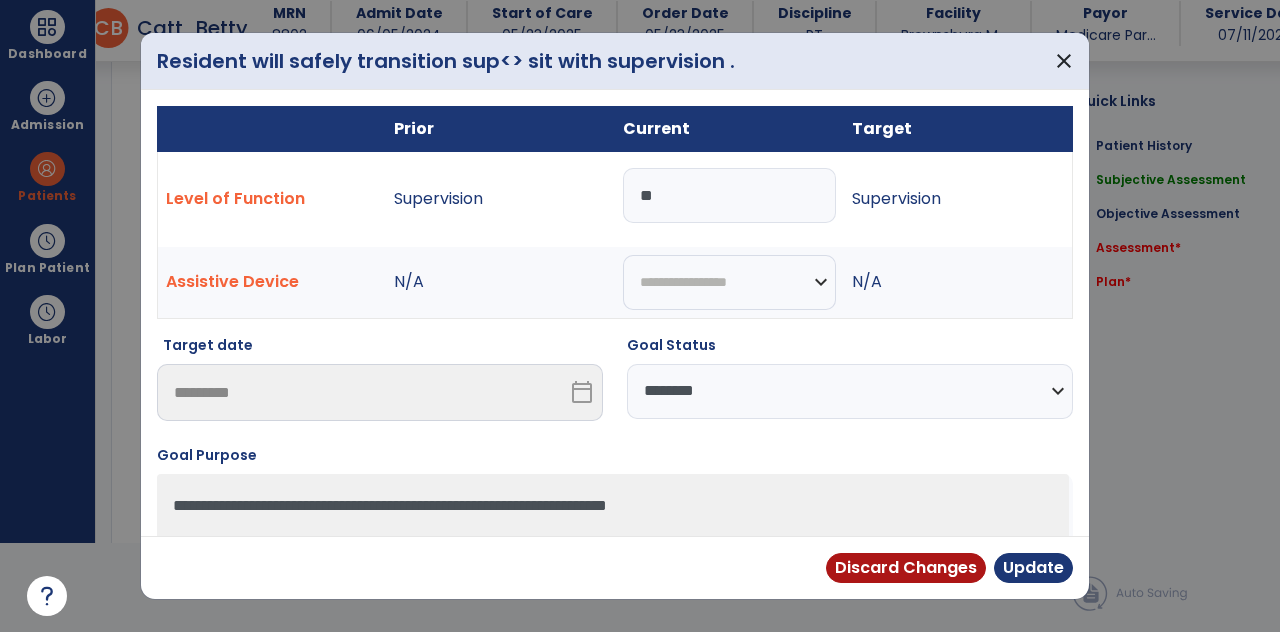 type on "*" 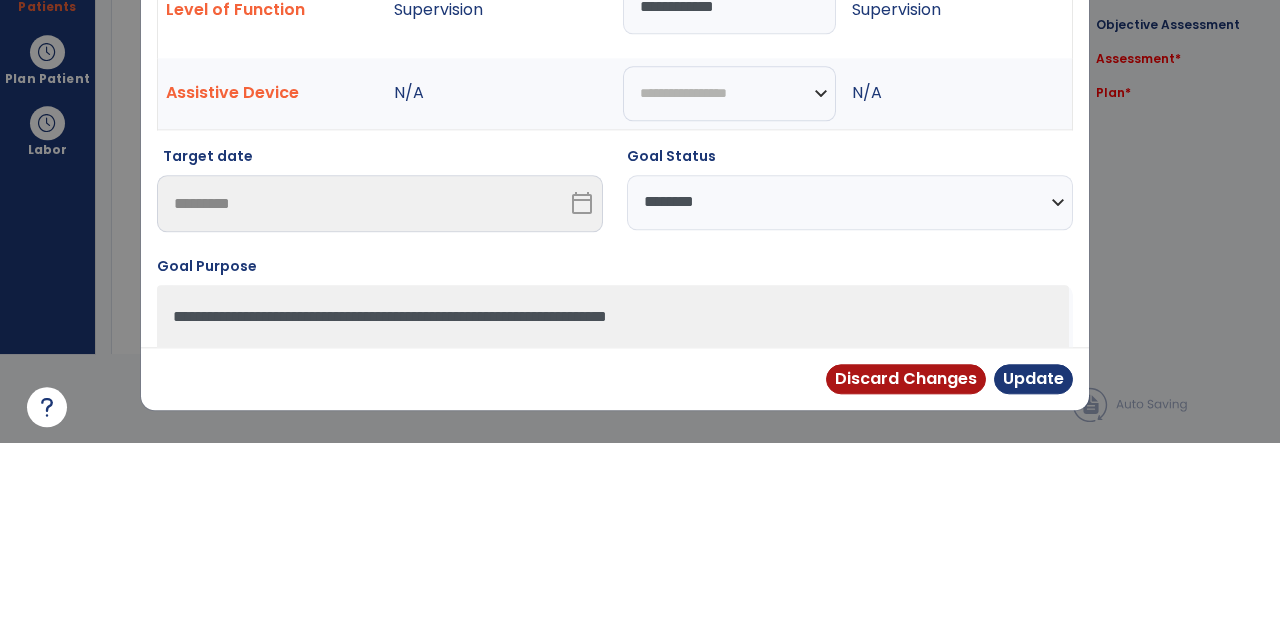 type on "**********" 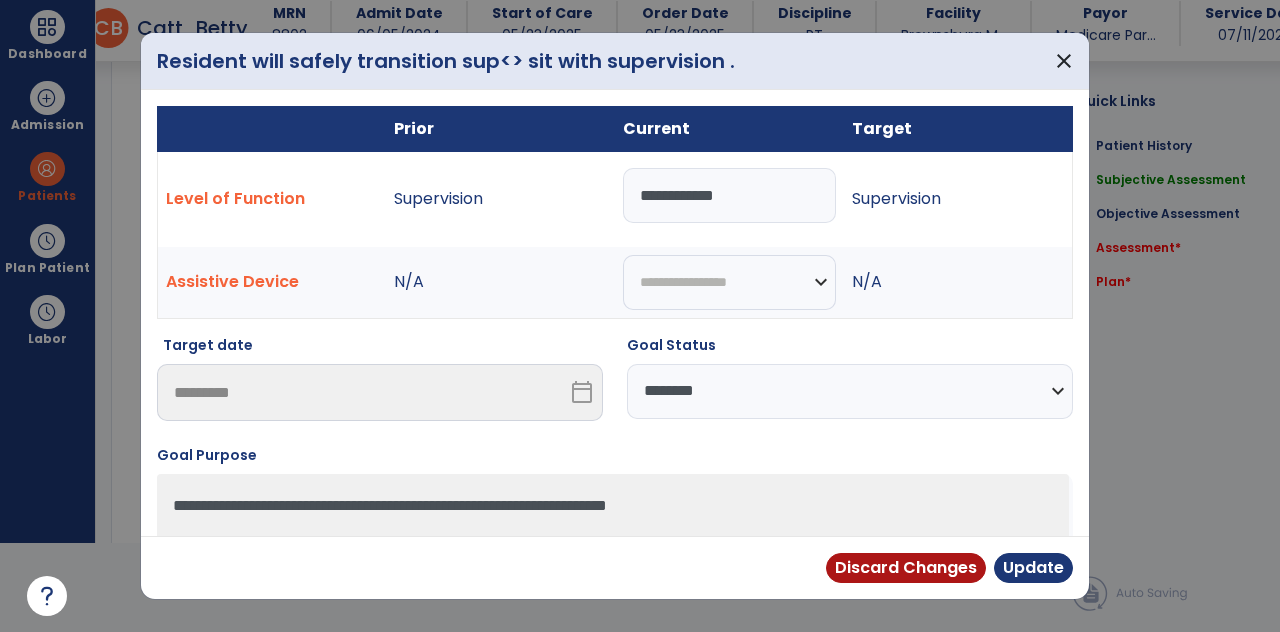 select on "********" 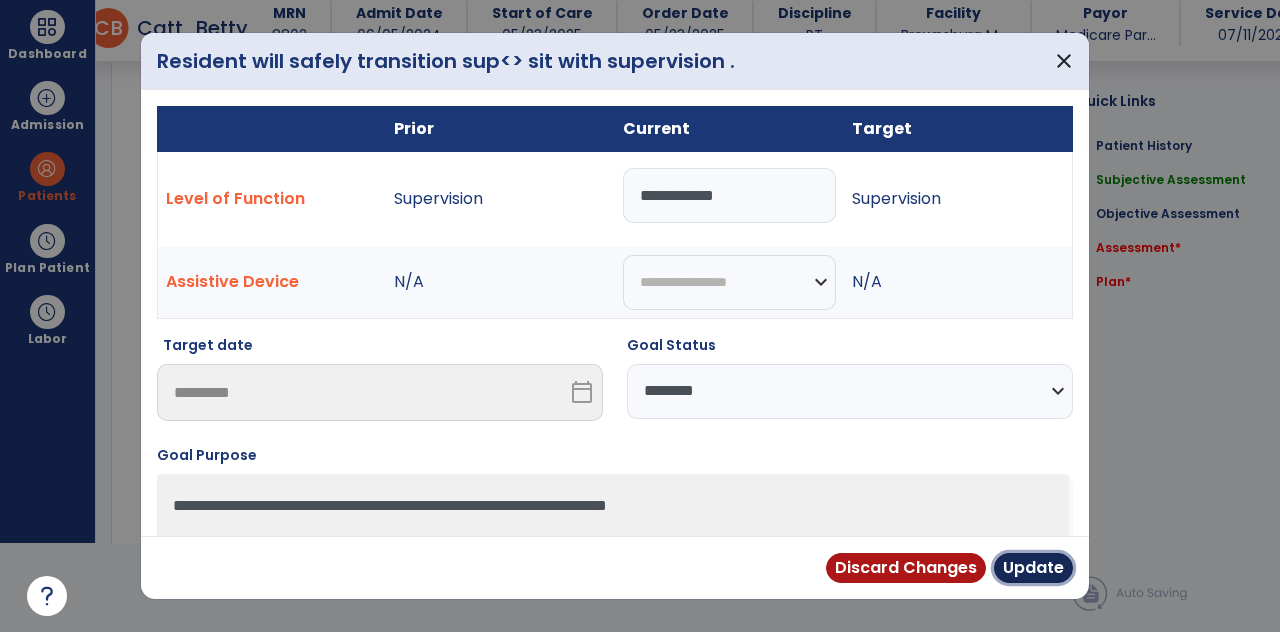 click on "Update" at bounding box center [1033, 568] 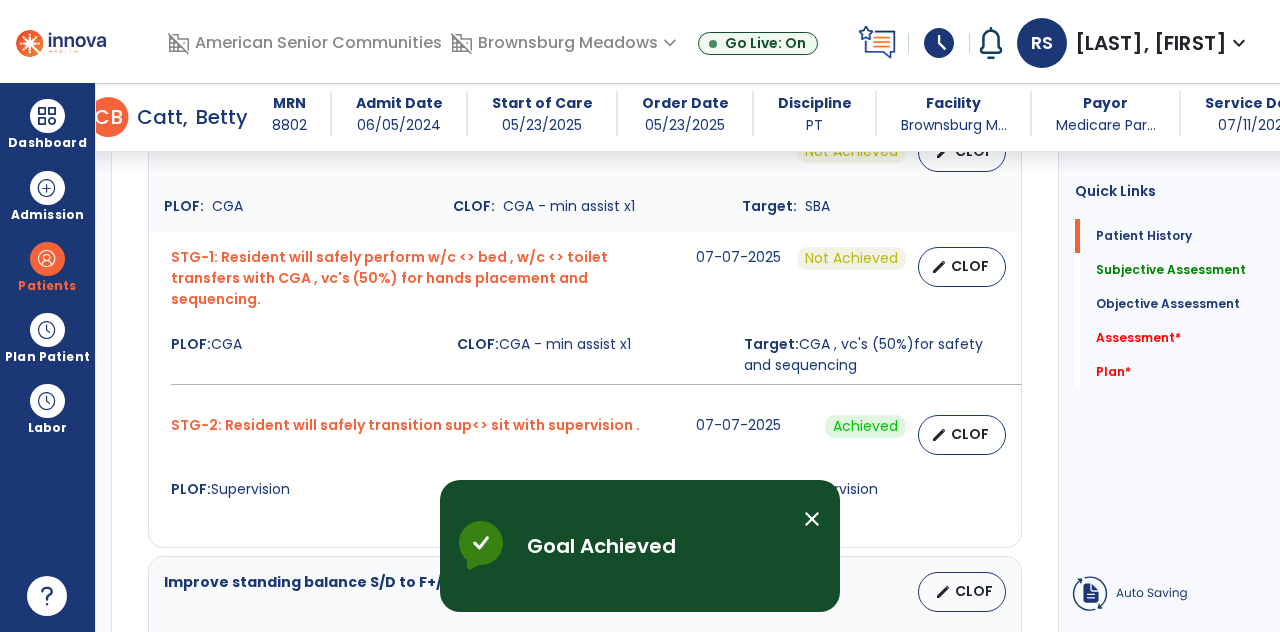 scroll, scrollTop: 89, scrollLeft: 0, axis: vertical 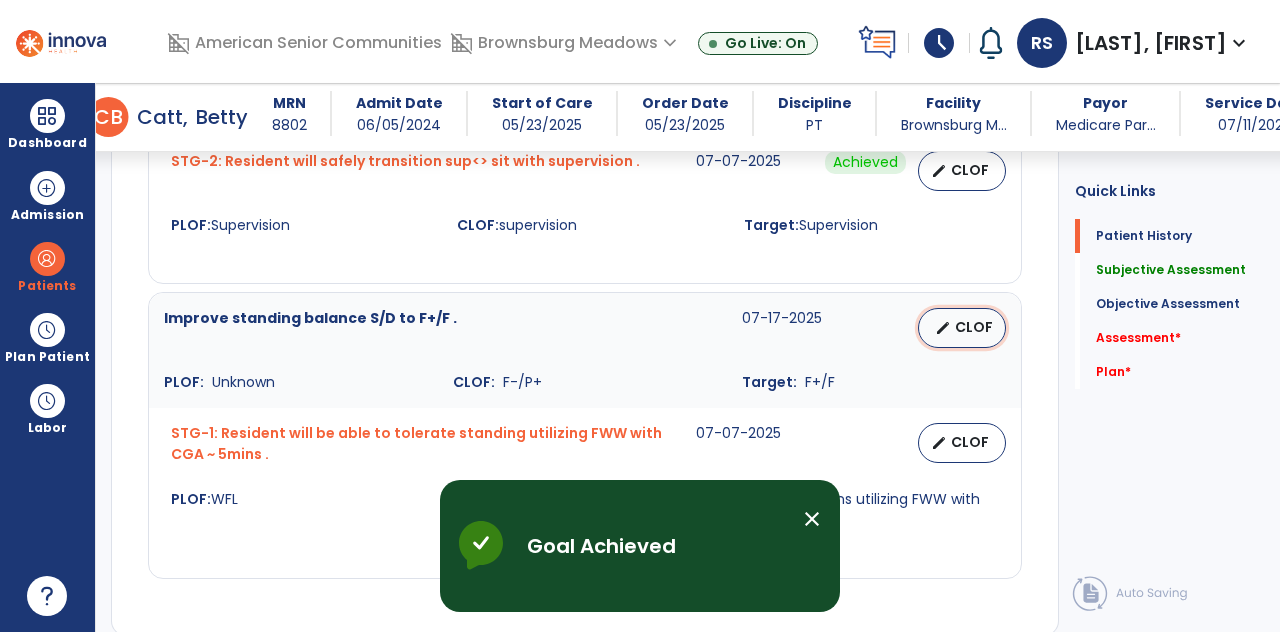 click on "CLOF" at bounding box center (974, 327) 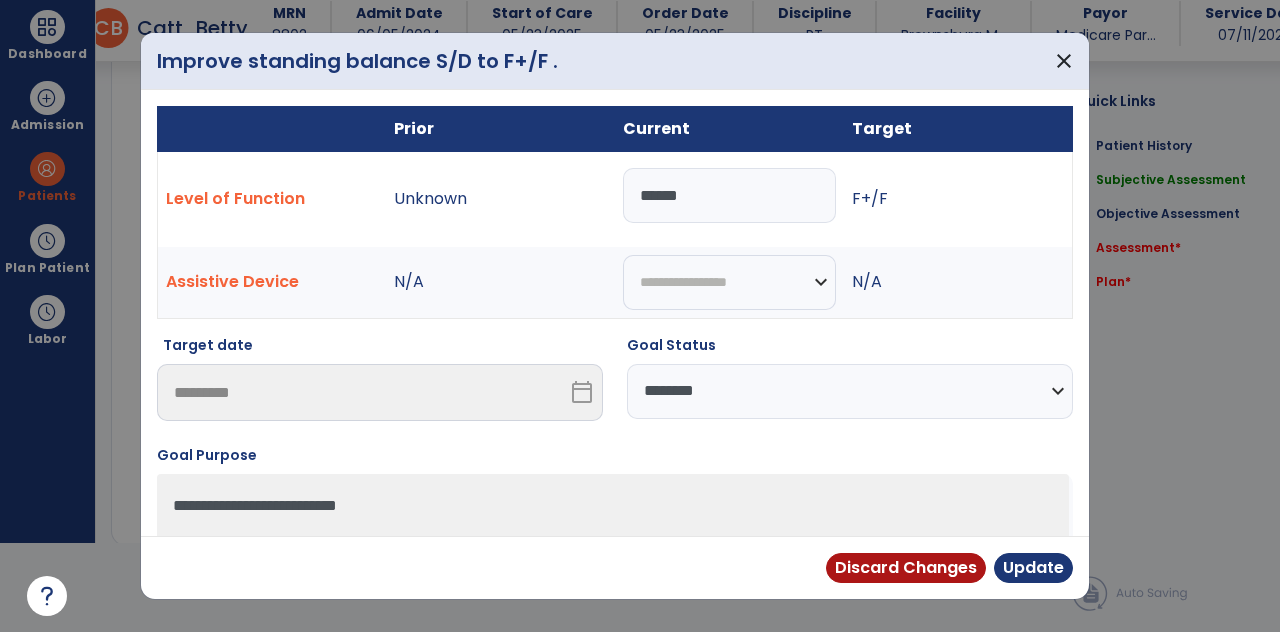 scroll, scrollTop: 0, scrollLeft: 0, axis: both 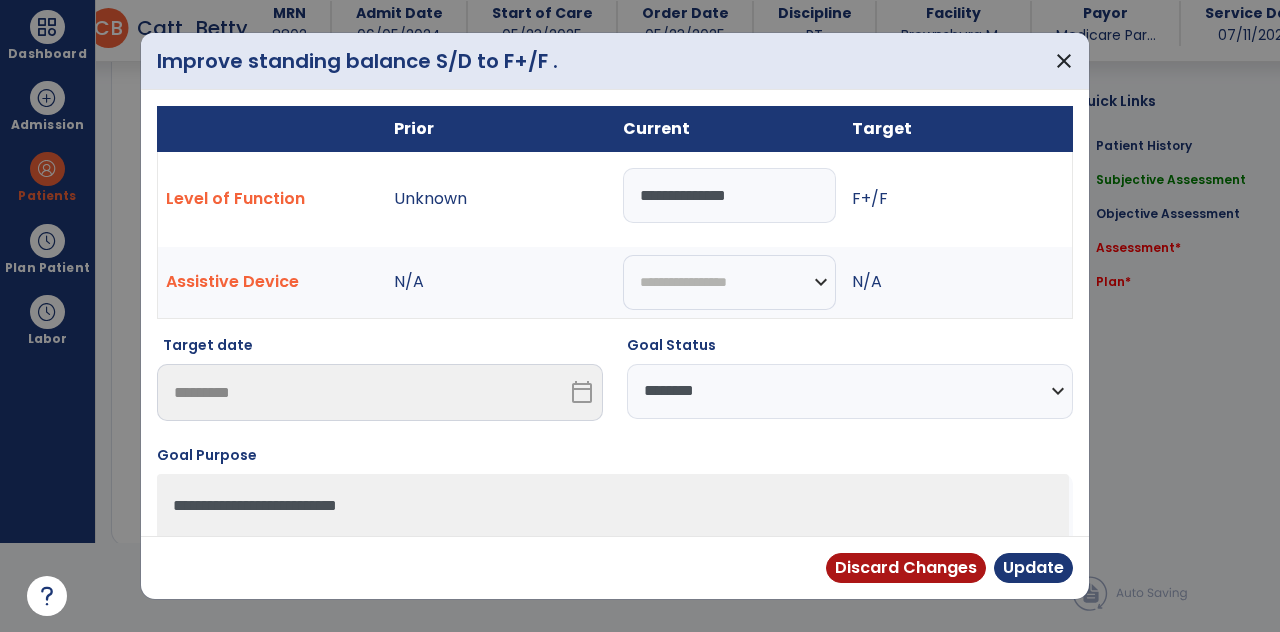 type on "**********" 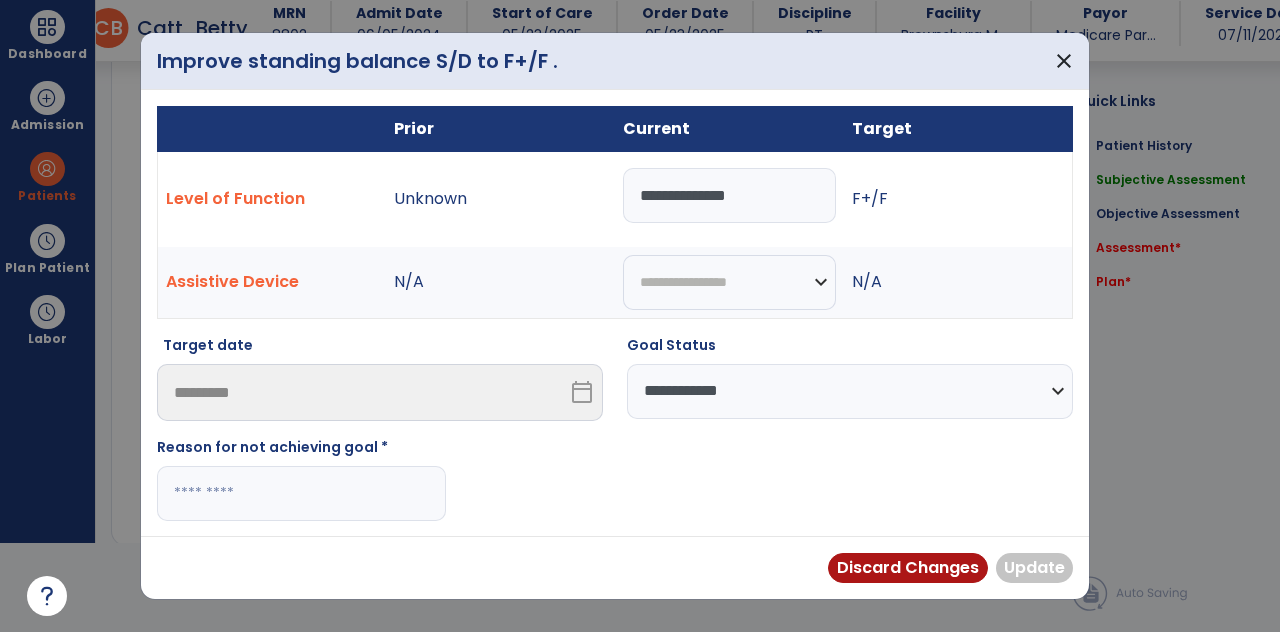 click at bounding box center [301, 493] 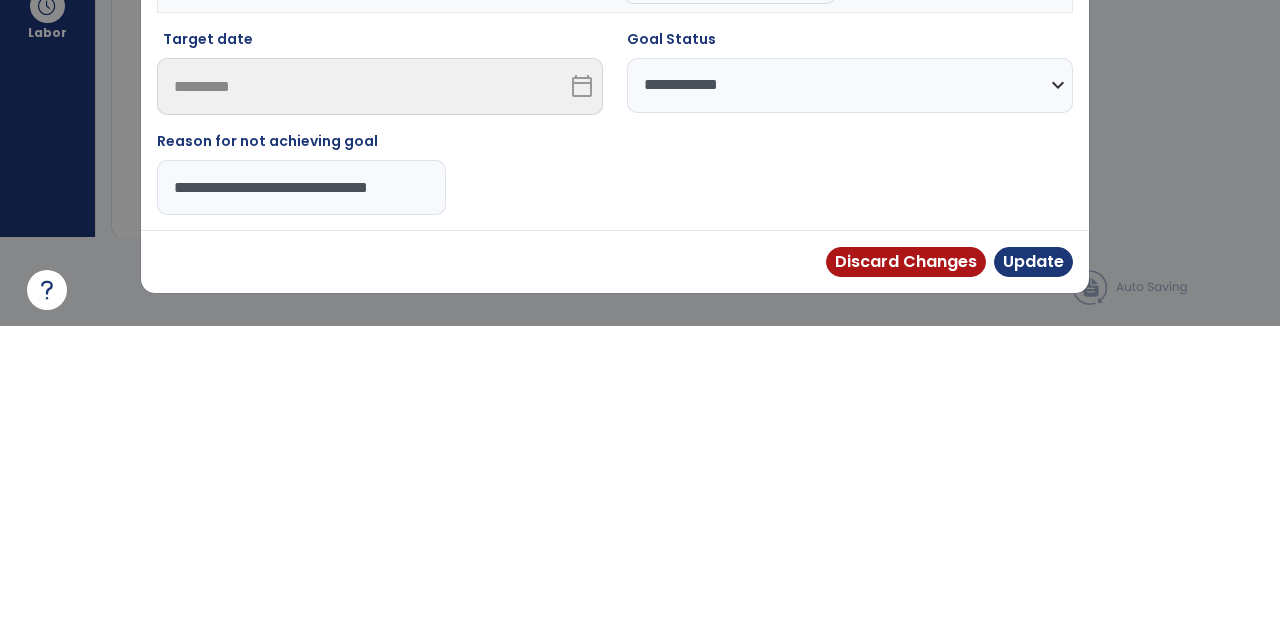 scroll, scrollTop: 0, scrollLeft: 34, axis: horizontal 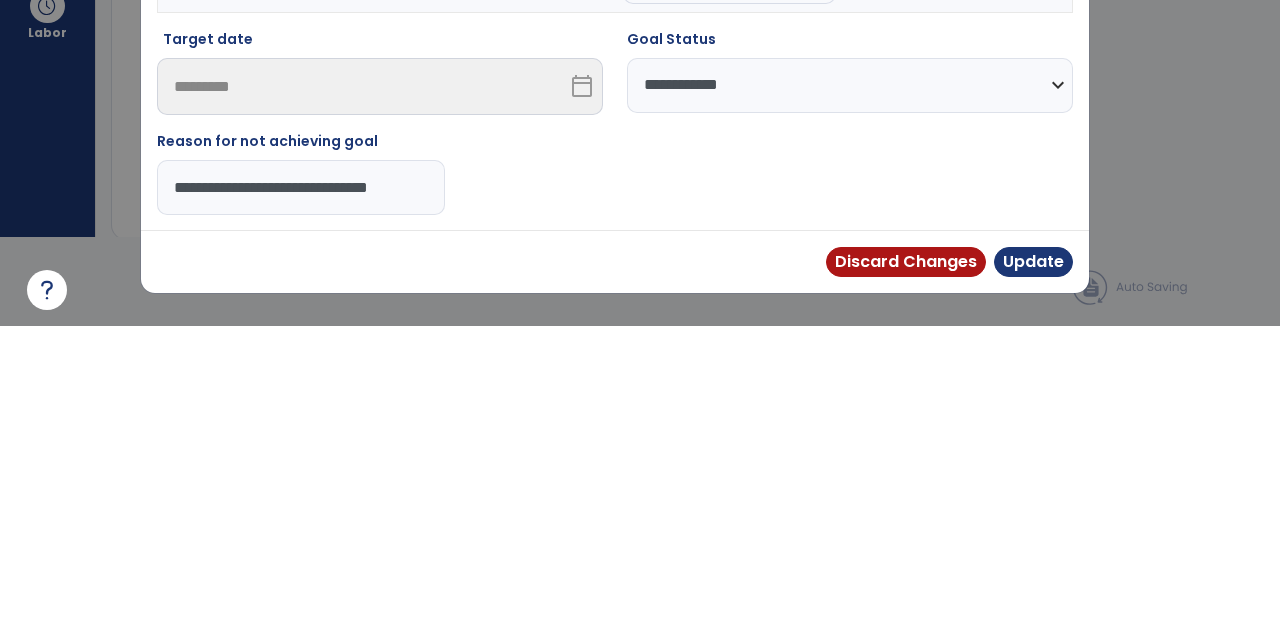 type on "**********" 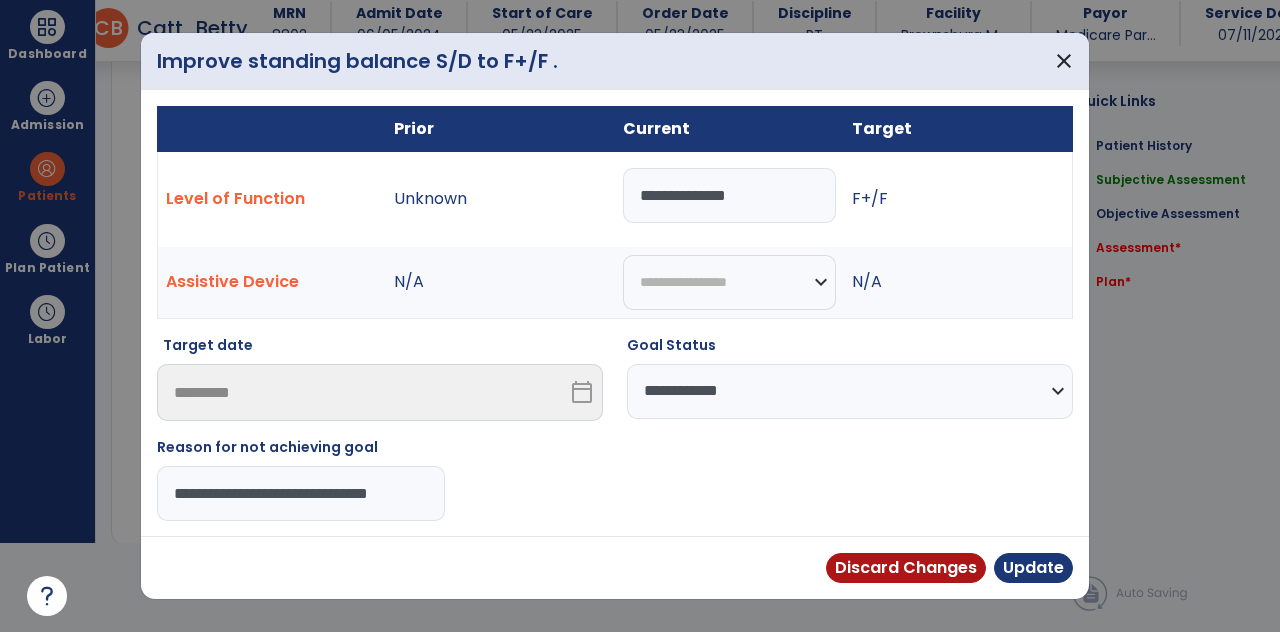 scroll, scrollTop: 0, scrollLeft: 0, axis: both 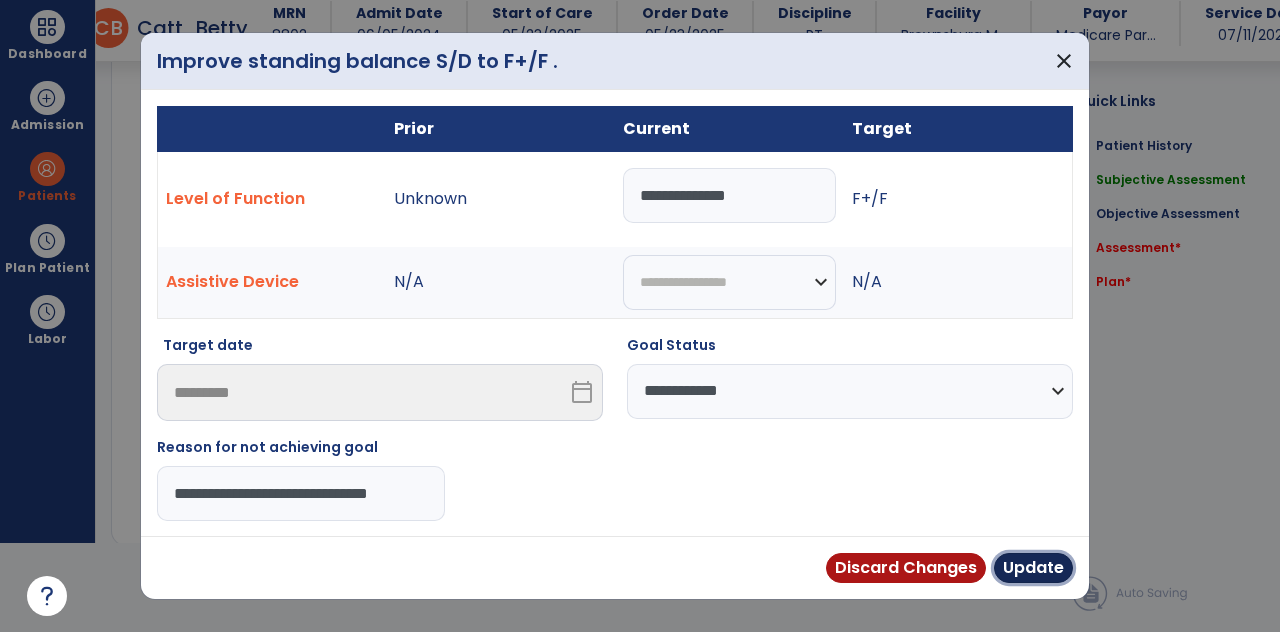 click on "Update" at bounding box center (1033, 568) 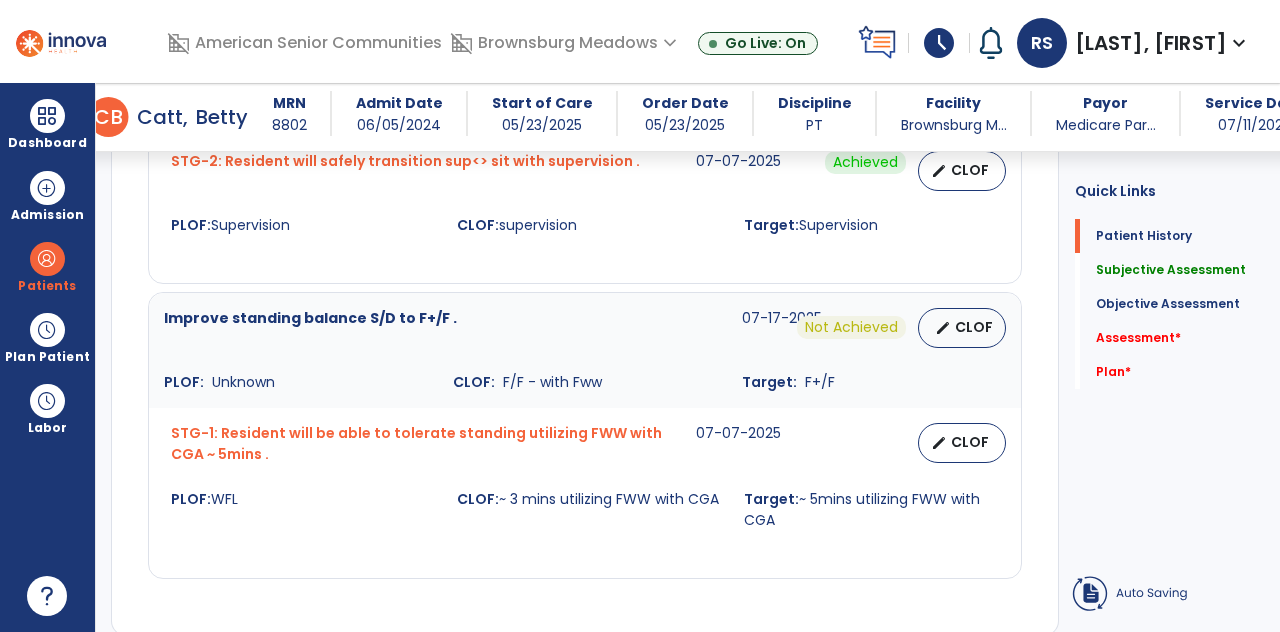 scroll, scrollTop: 89, scrollLeft: 0, axis: vertical 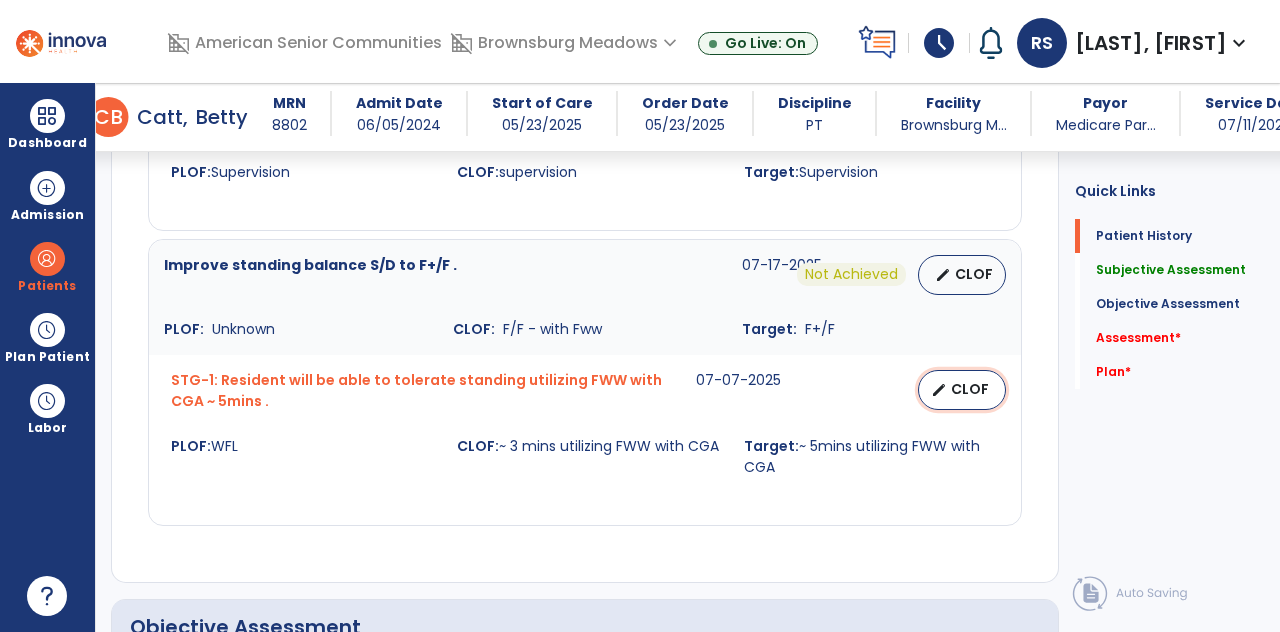 click on "CLOF" at bounding box center (970, 389) 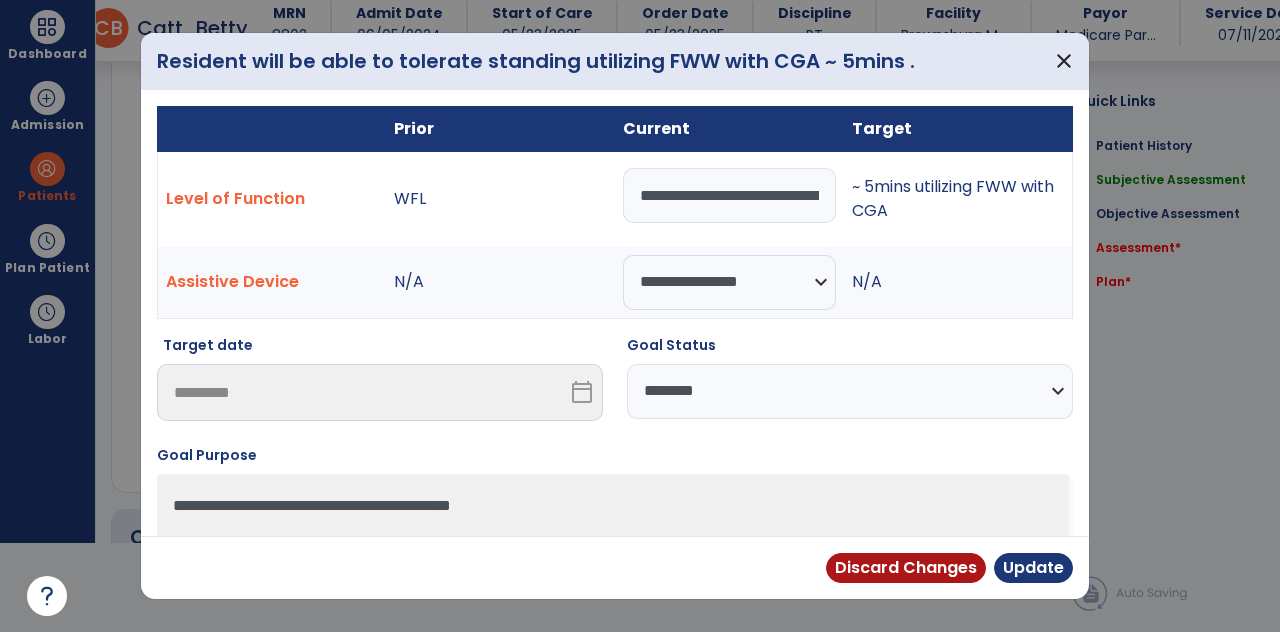 scroll, scrollTop: 0, scrollLeft: 0, axis: both 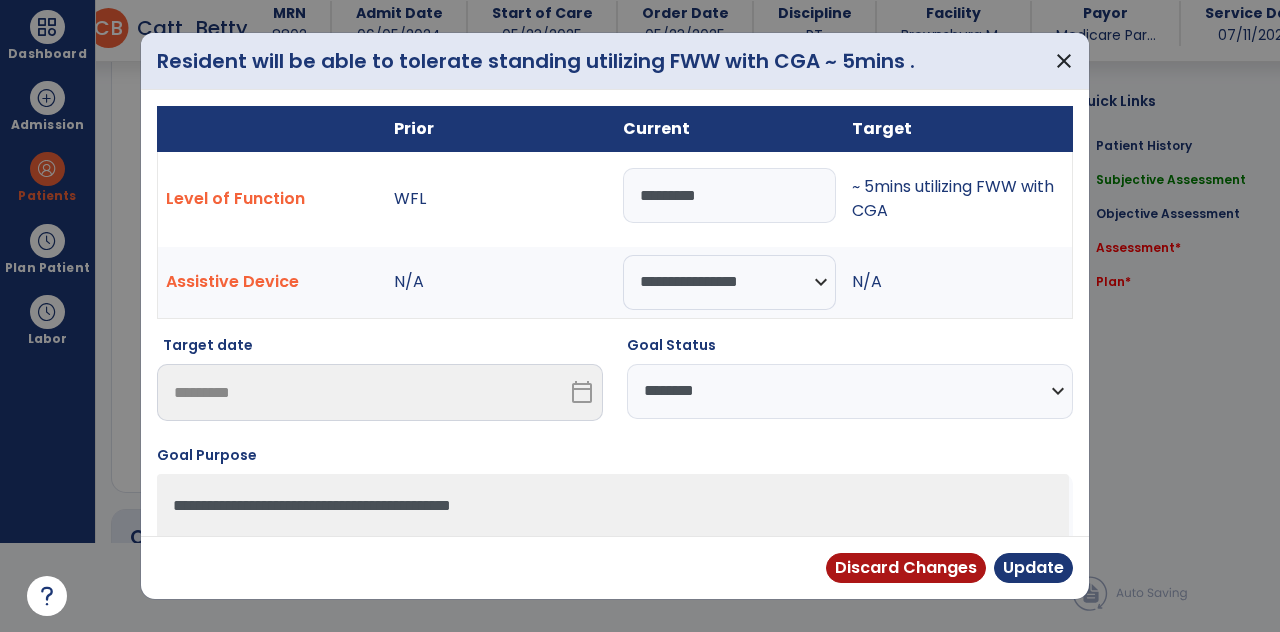 type on "*" 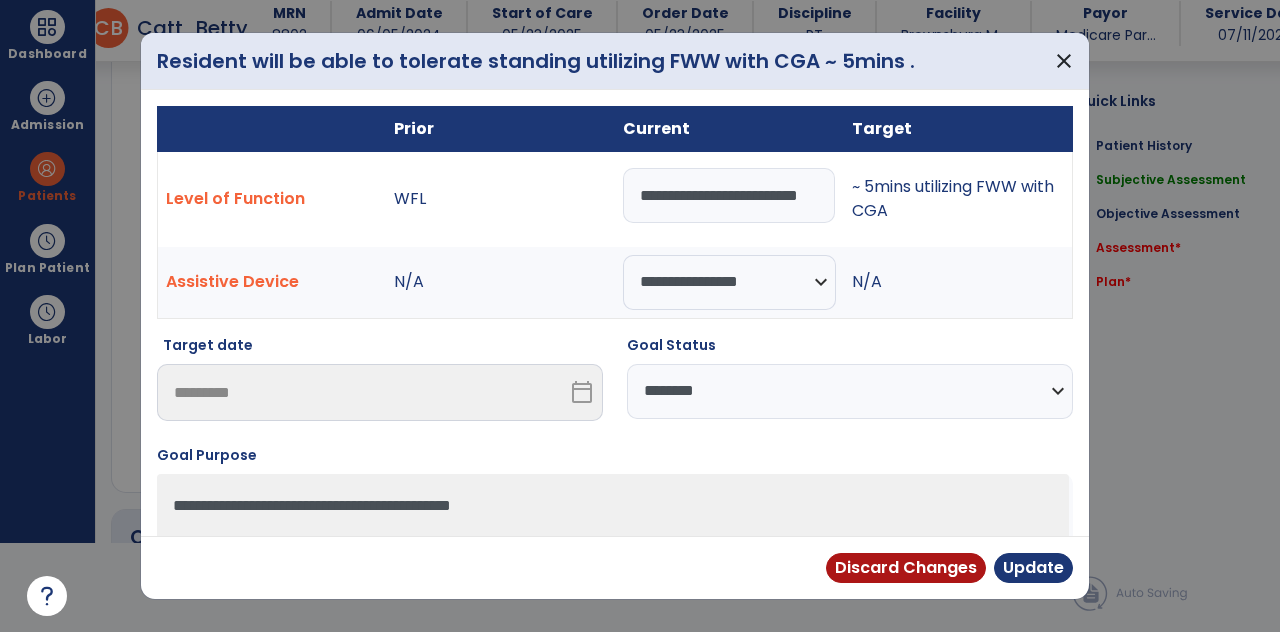scroll, scrollTop: 0, scrollLeft: 52, axis: horizontal 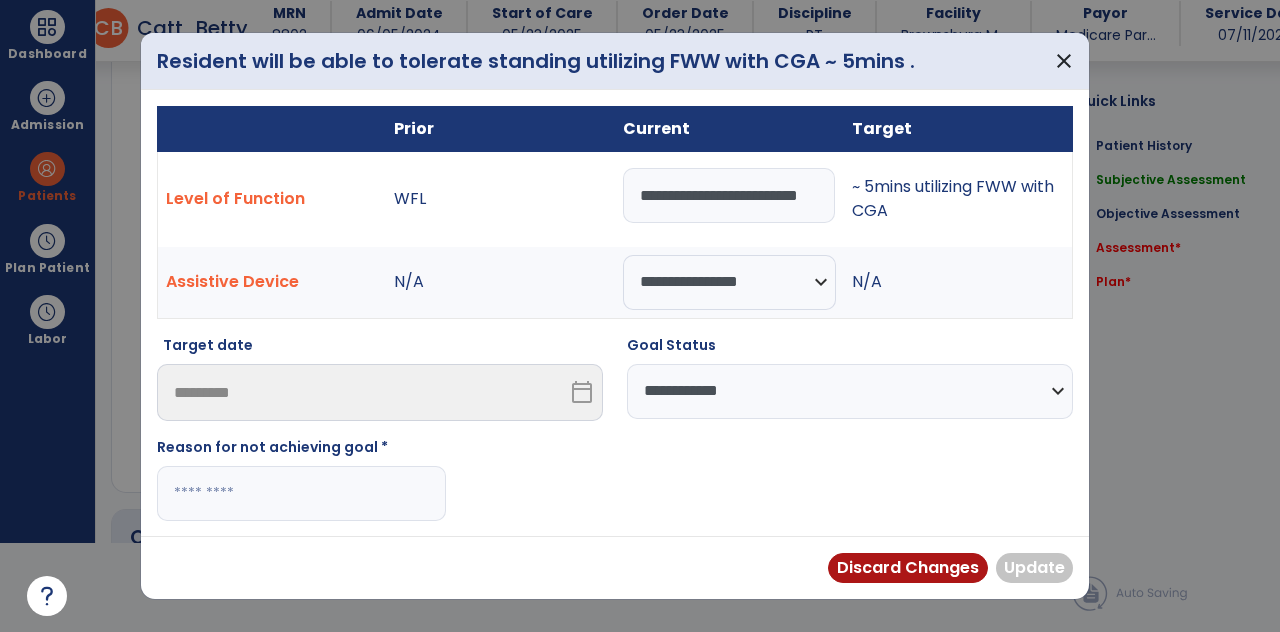 click at bounding box center [301, 493] 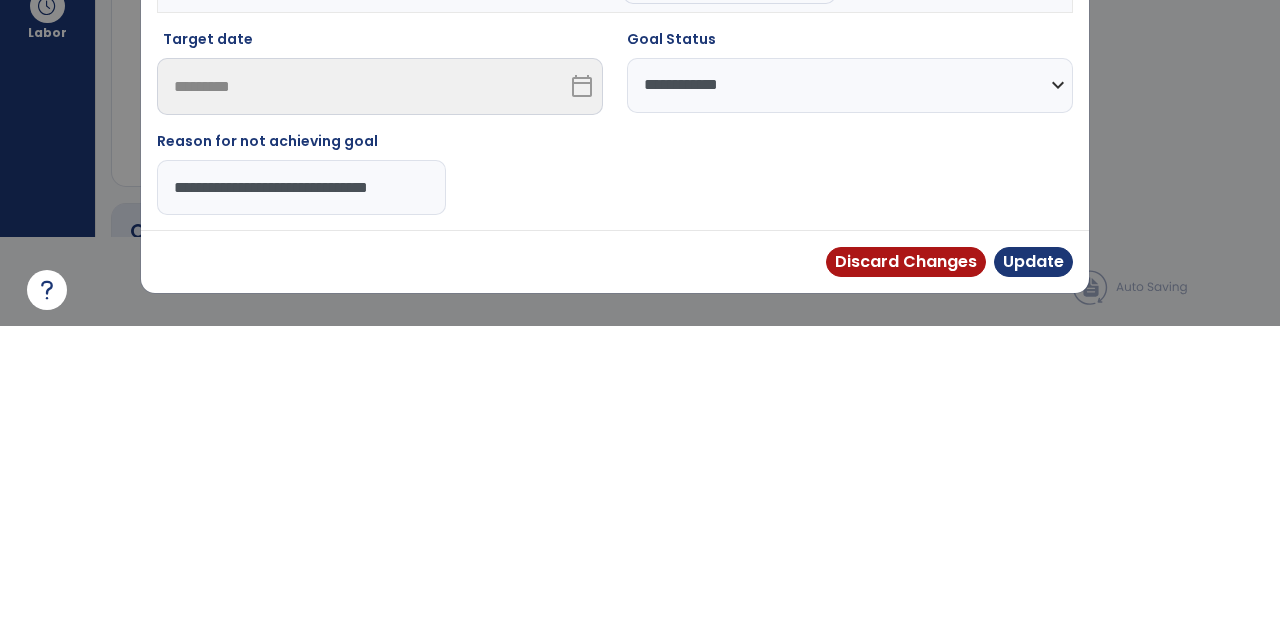 scroll, scrollTop: 0, scrollLeft: 34, axis: horizontal 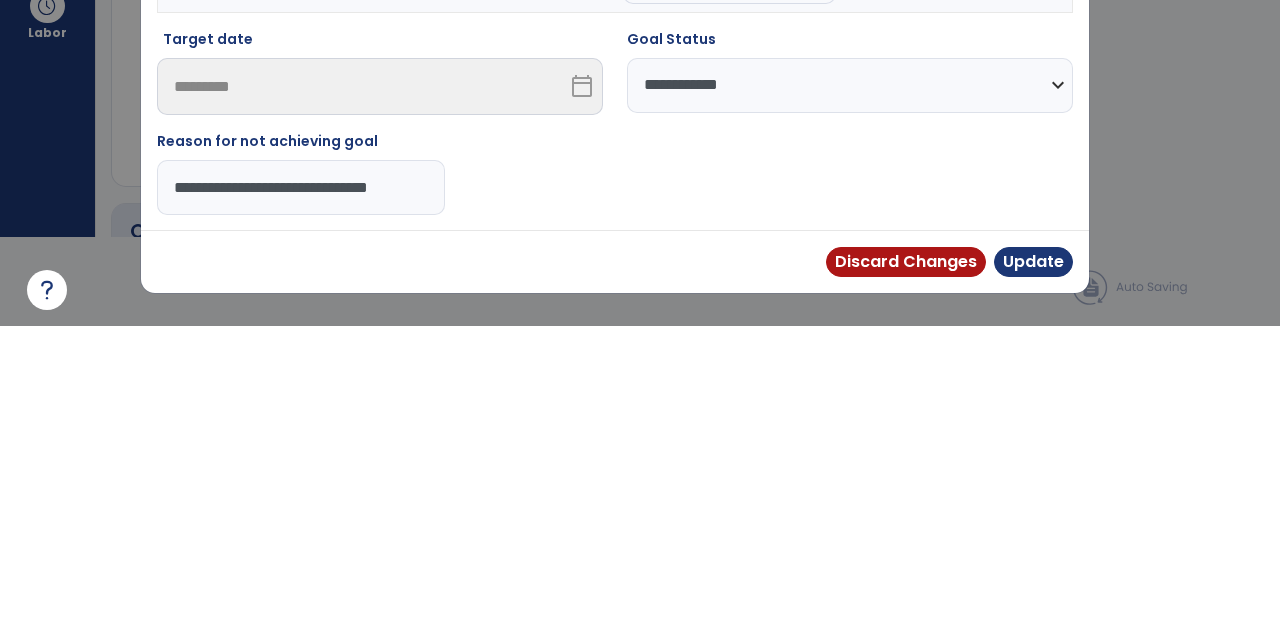 type on "**********" 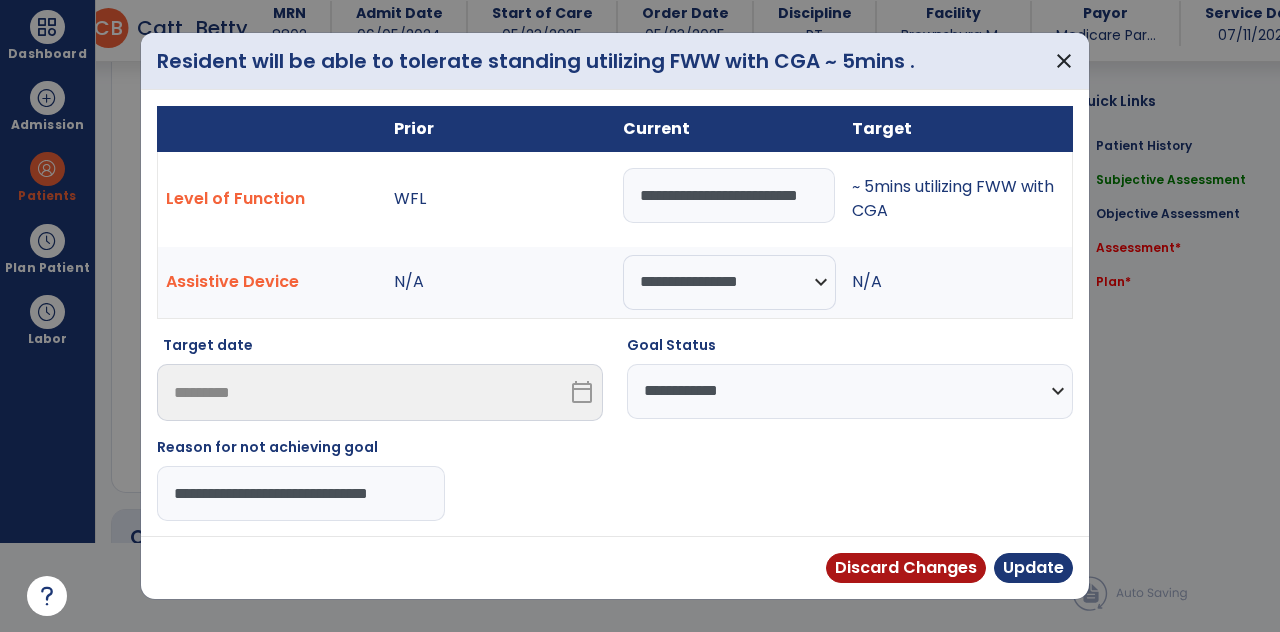 scroll, scrollTop: 0, scrollLeft: 0, axis: both 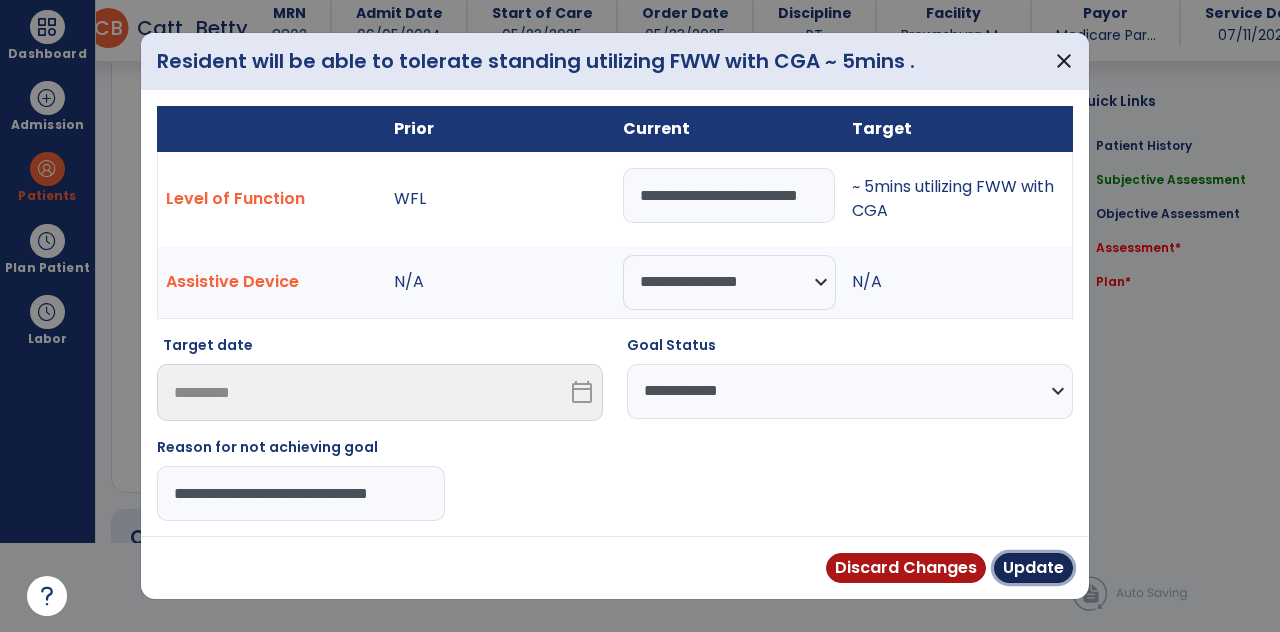 click on "Update" at bounding box center [1033, 568] 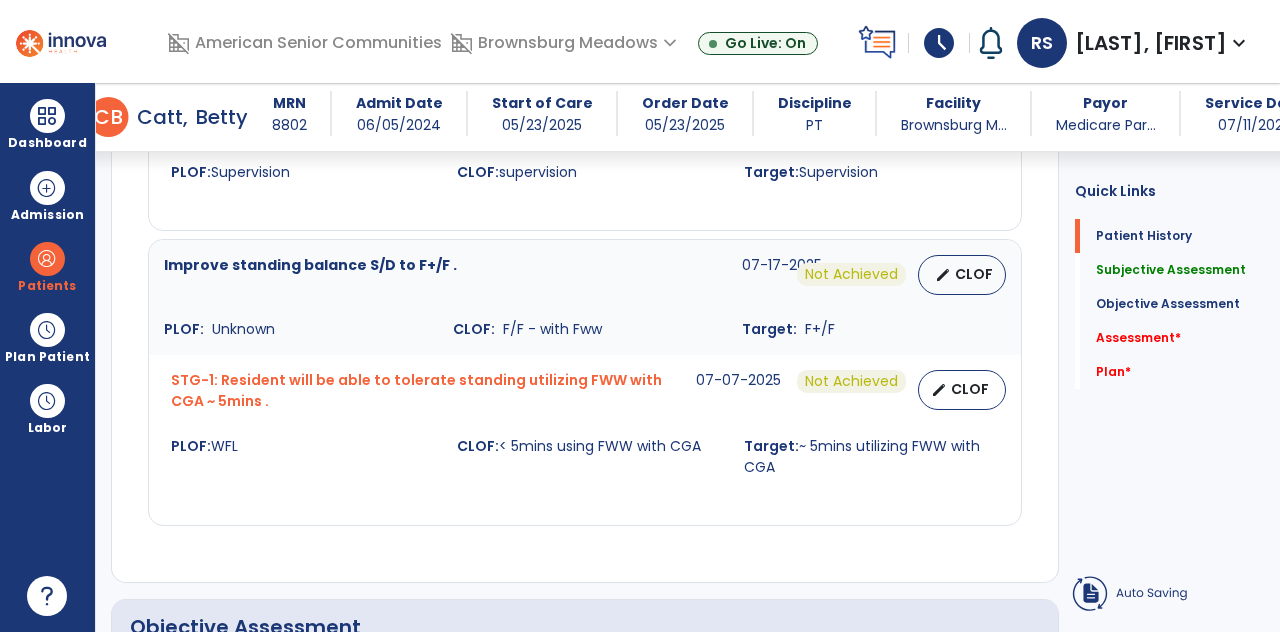 scroll, scrollTop: 89, scrollLeft: 0, axis: vertical 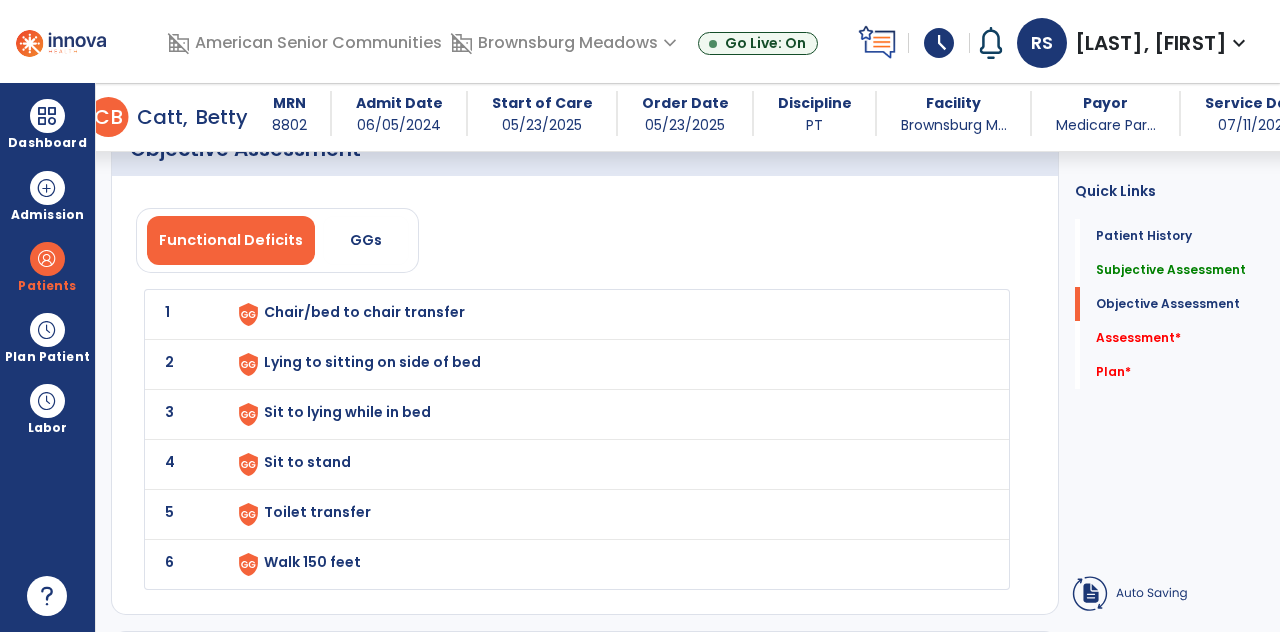 click on "1 Chair/bed to chair transfer" 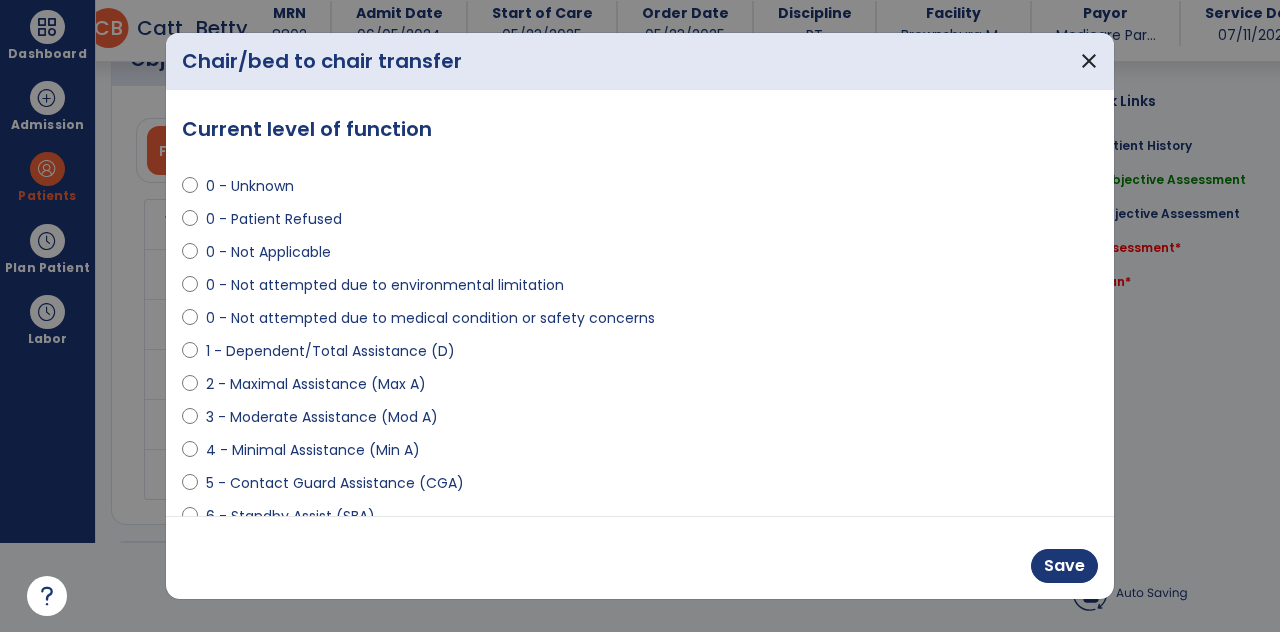 scroll, scrollTop: 0, scrollLeft: 0, axis: both 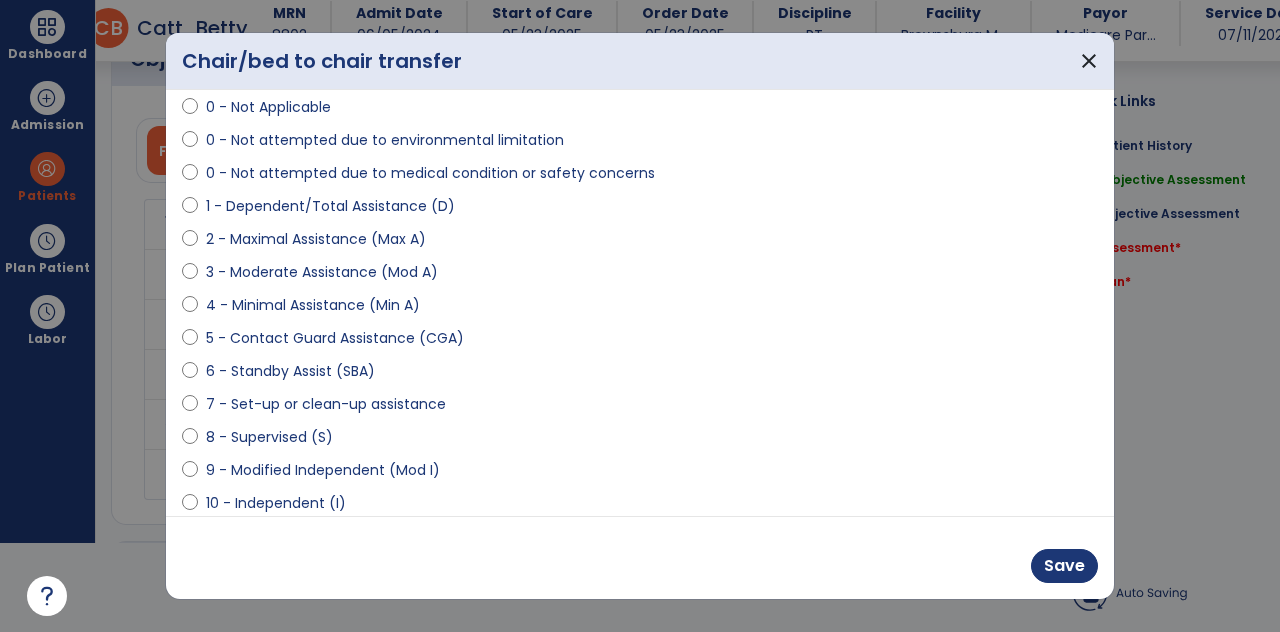 select on "**********" 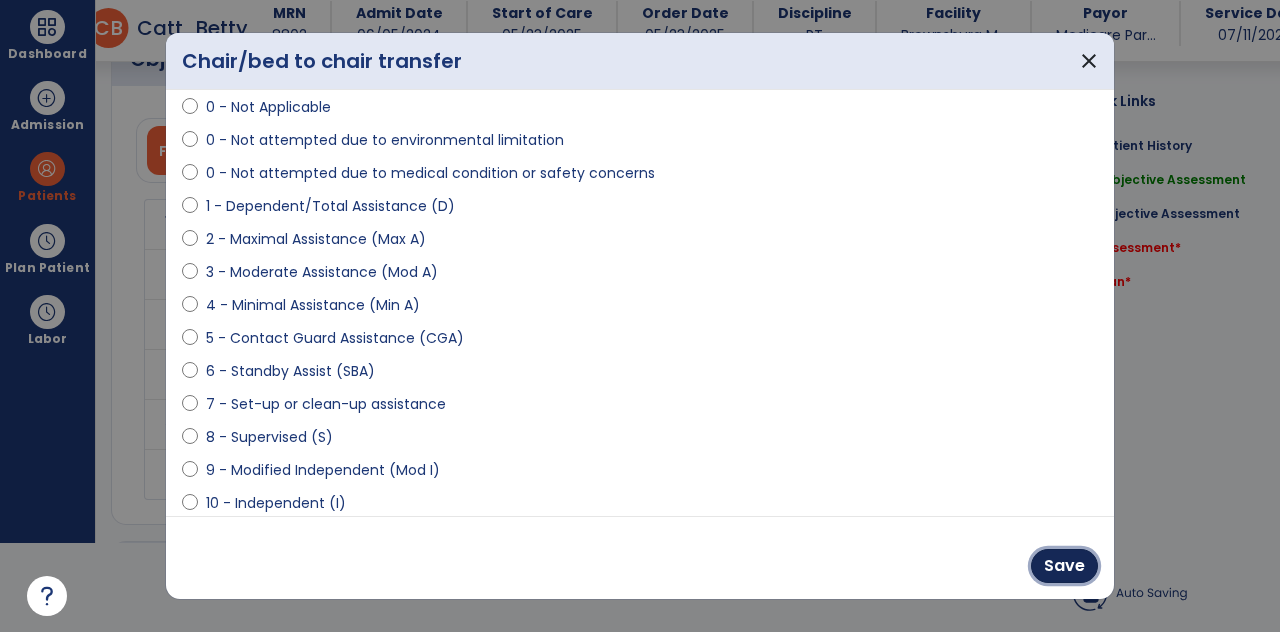 click on "Save" at bounding box center [1064, 566] 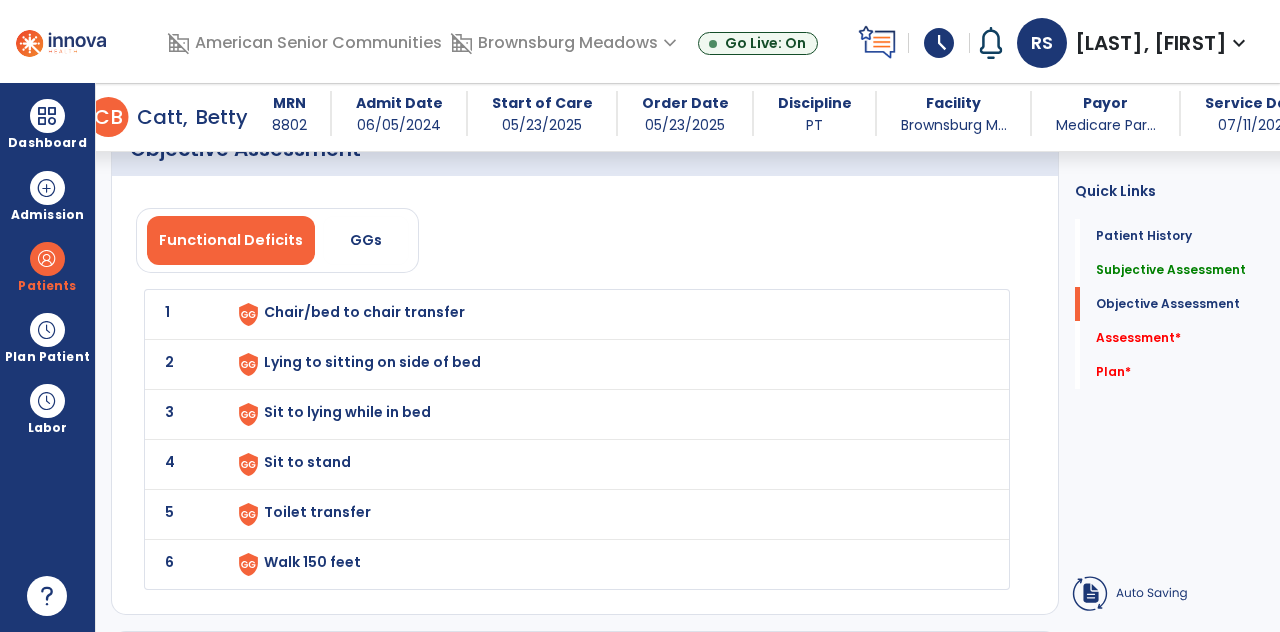 scroll, scrollTop: 89, scrollLeft: 0, axis: vertical 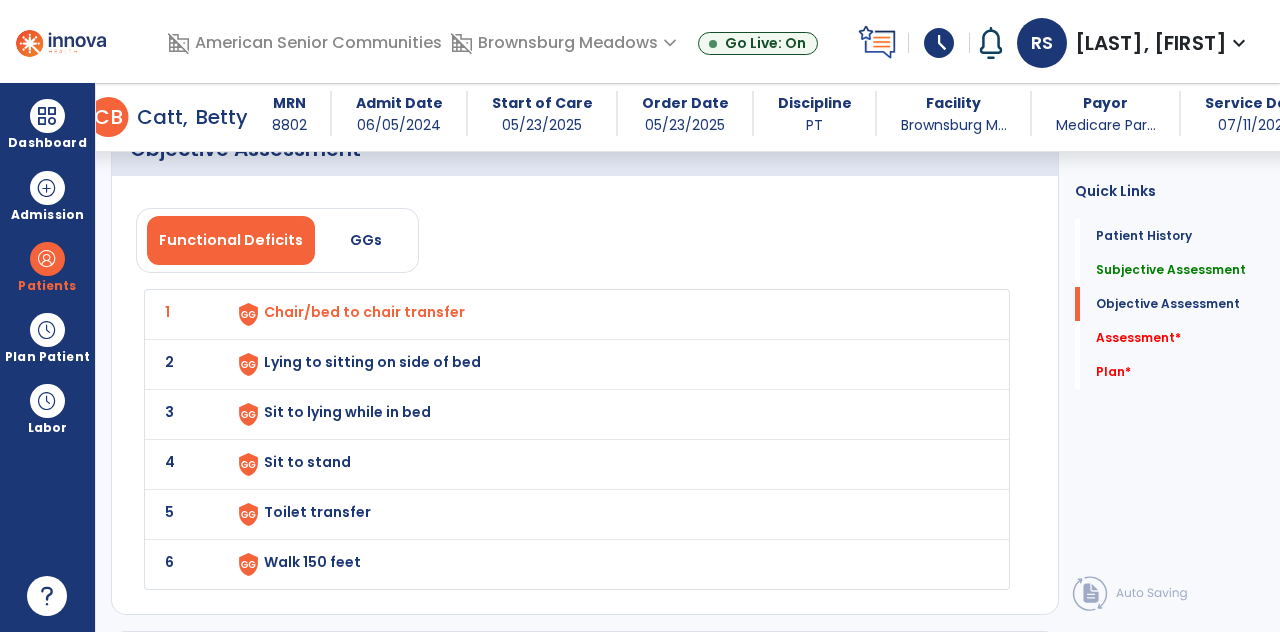 click on "2 Lying to sitting on side of bed" 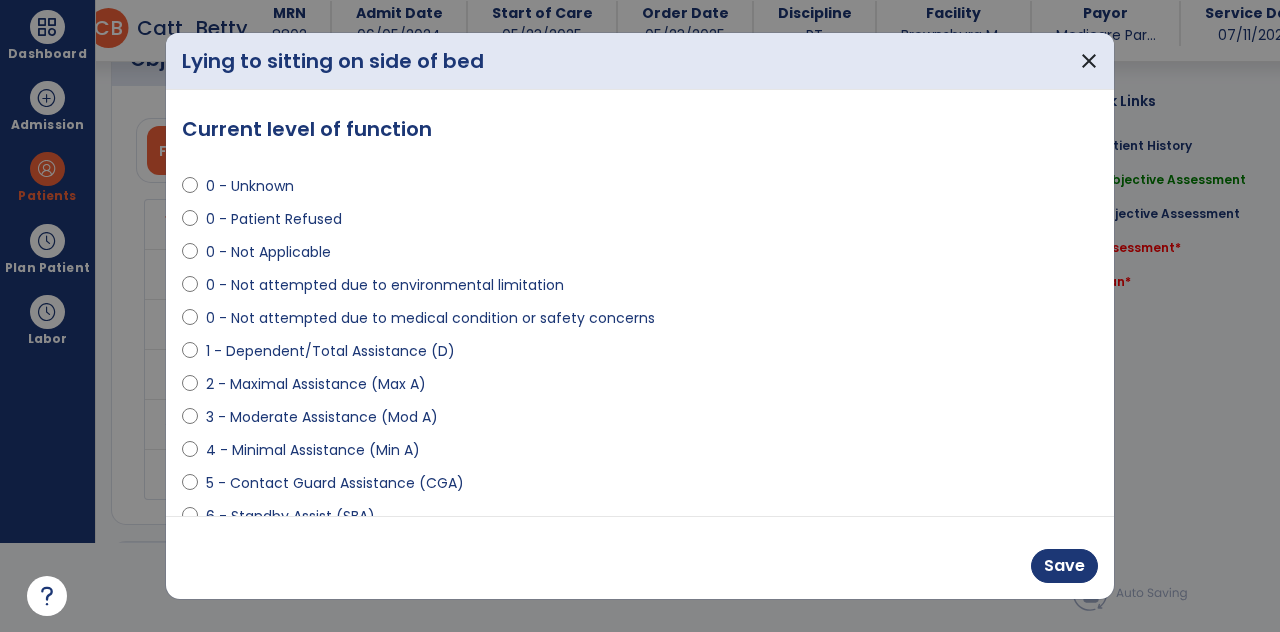 scroll, scrollTop: 0, scrollLeft: 0, axis: both 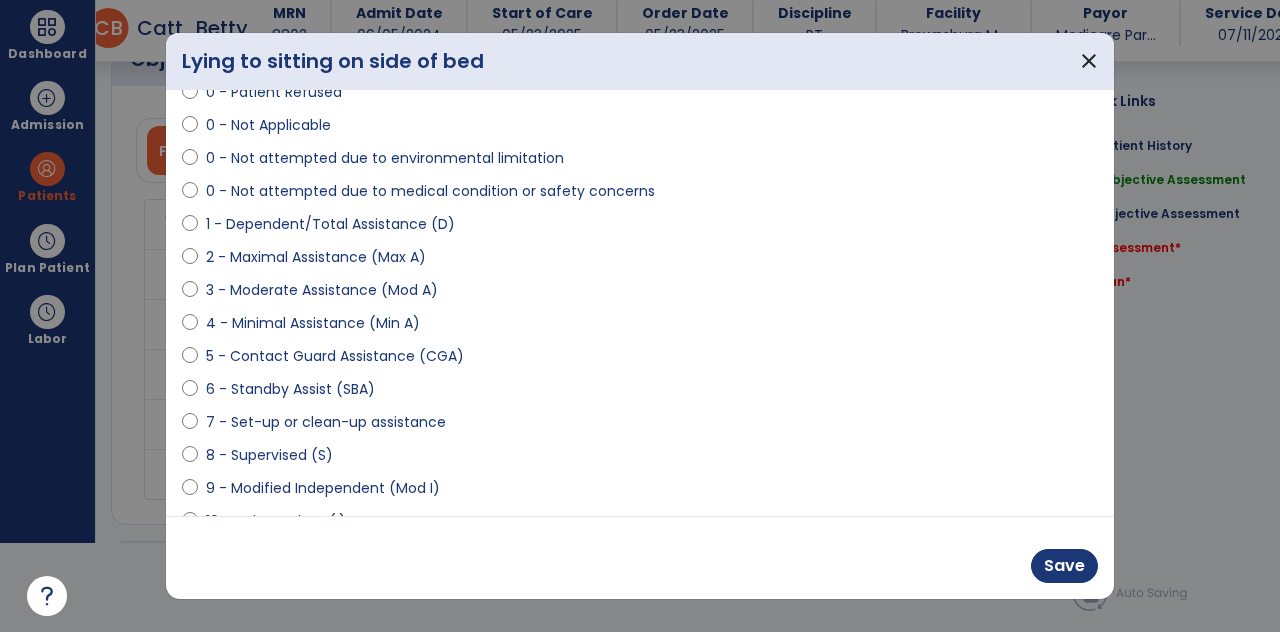 select on "**********" 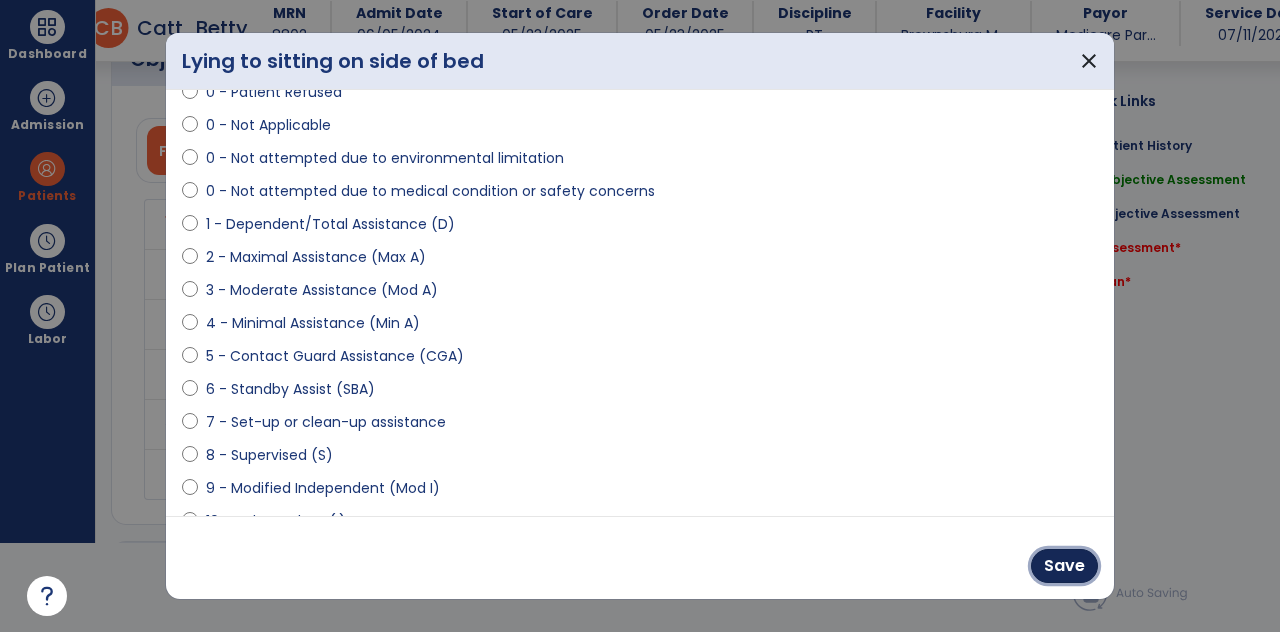 click on "Save" at bounding box center [1064, 566] 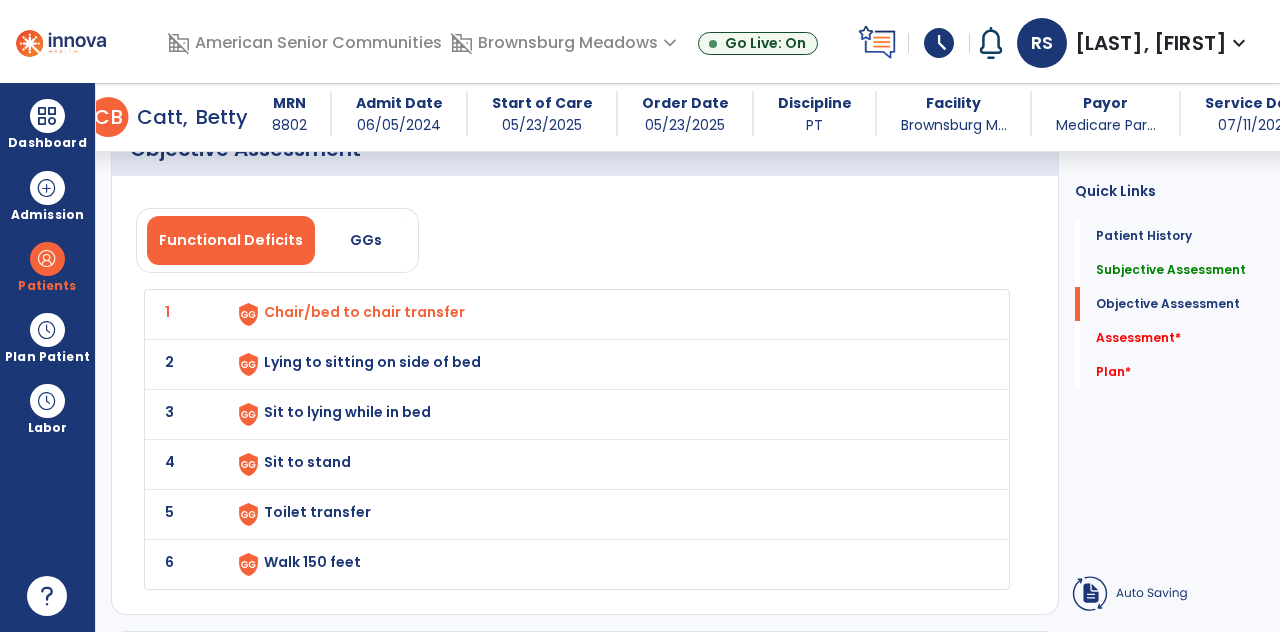 scroll, scrollTop: 89, scrollLeft: 0, axis: vertical 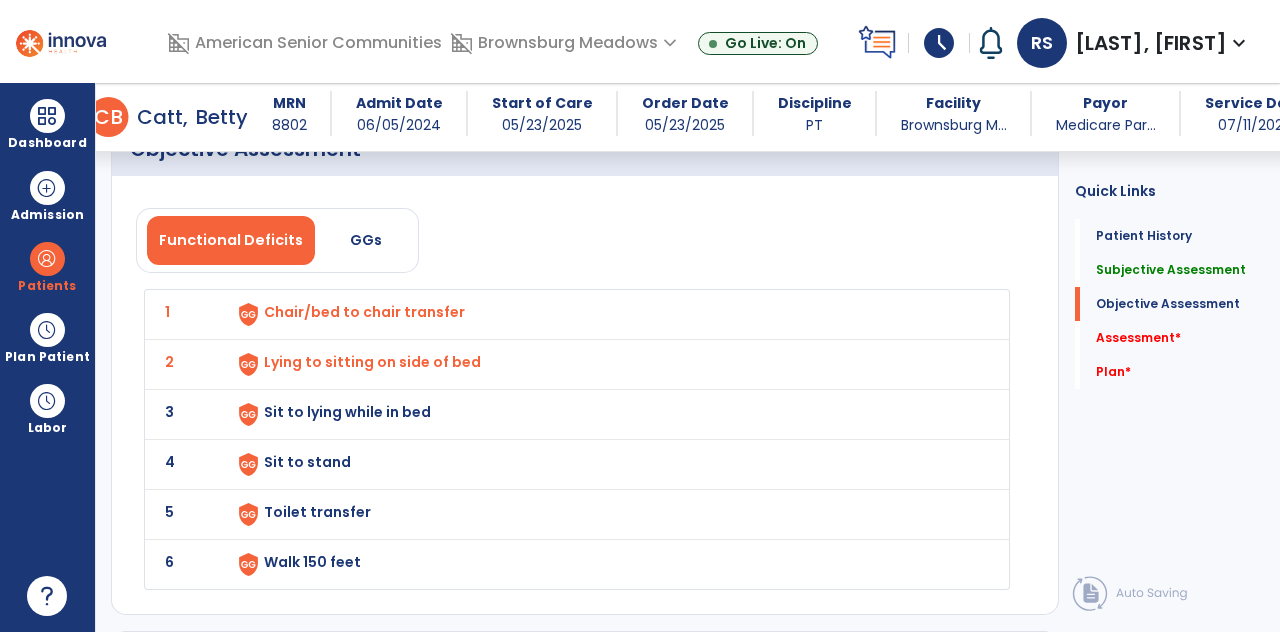 click on "Sit to lying while in bed" at bounding box center (605, 314) 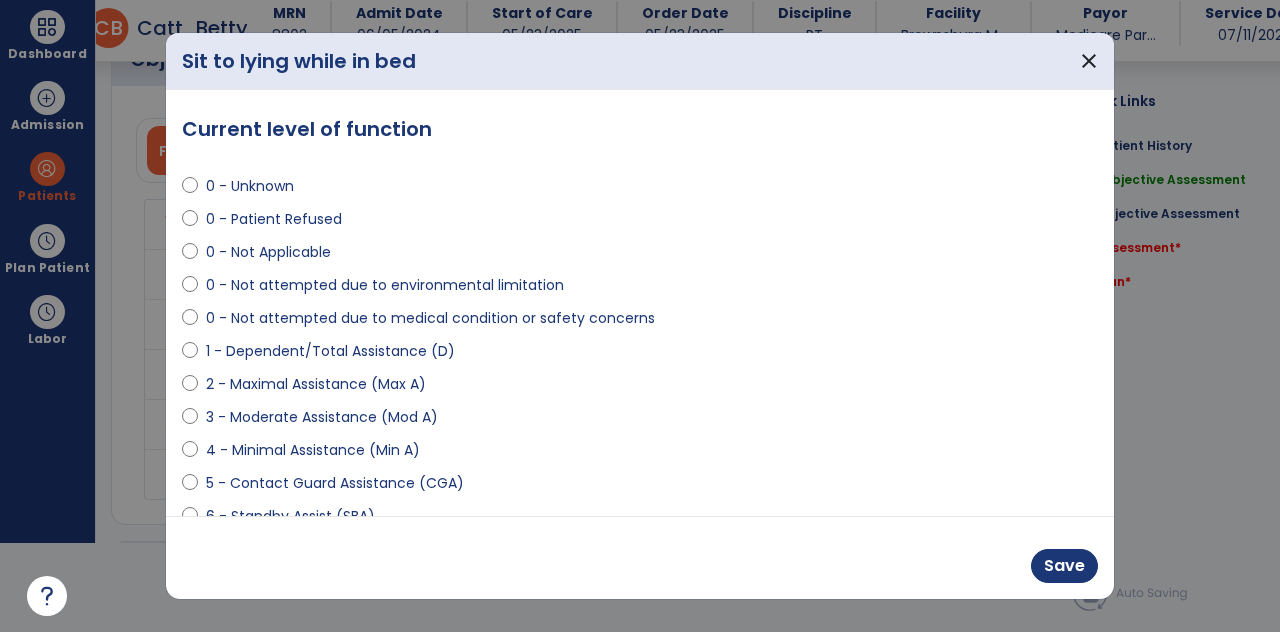 scroll, scrollTop: 0, scrollLeft: 0, axis: both 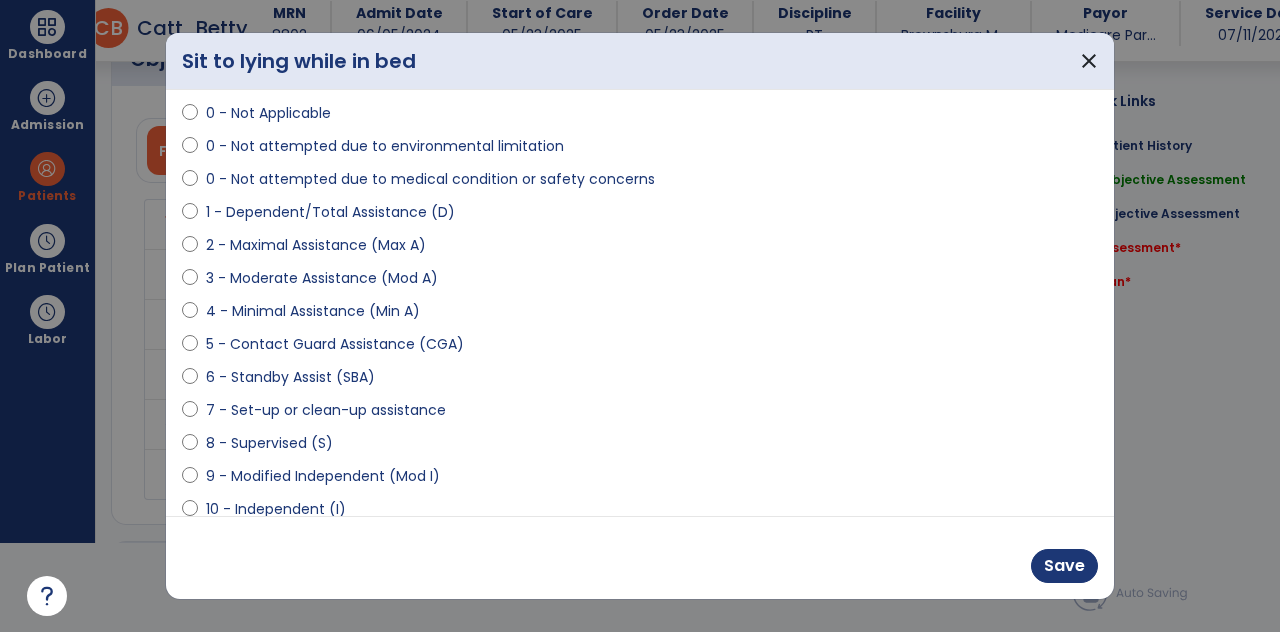 select on "**********" 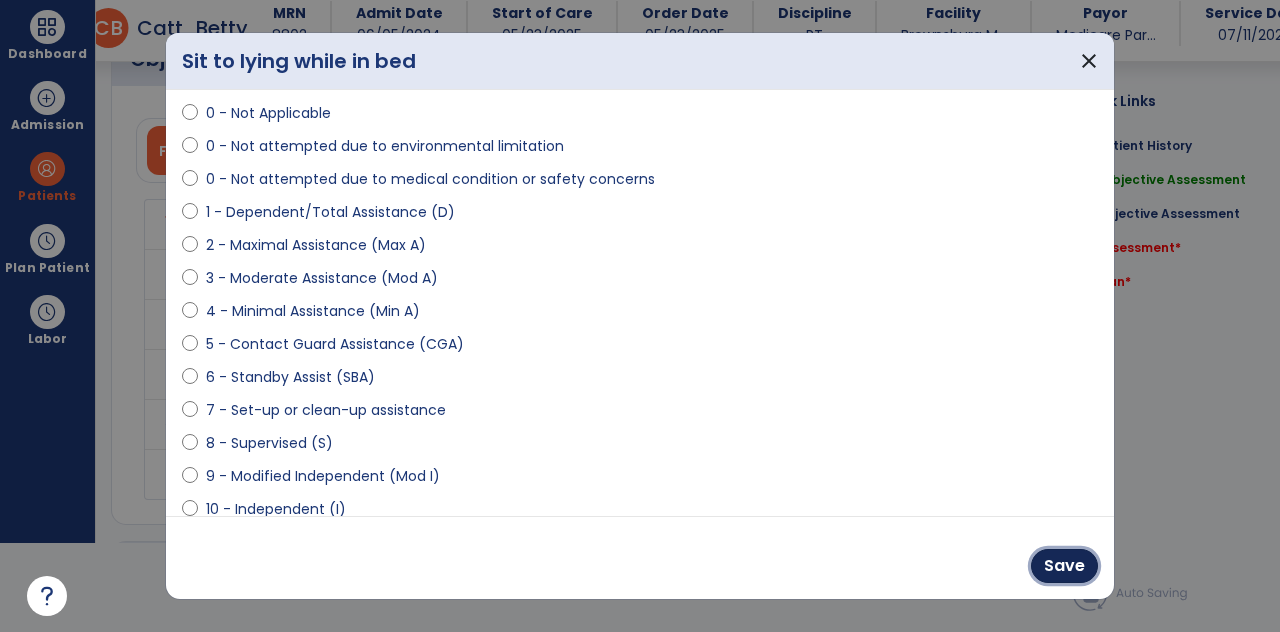 click on "Save" at bounding box center [1064, 566] 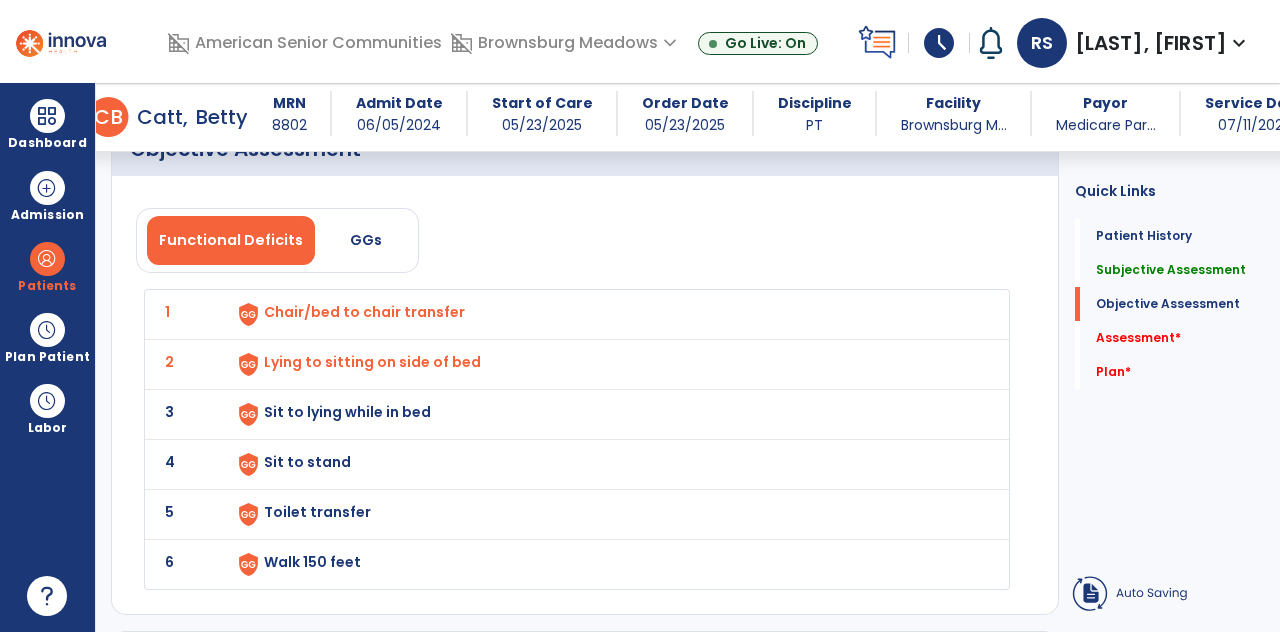 scroll, scrollTop: 89, scrollLeft: 0, axis: vertical 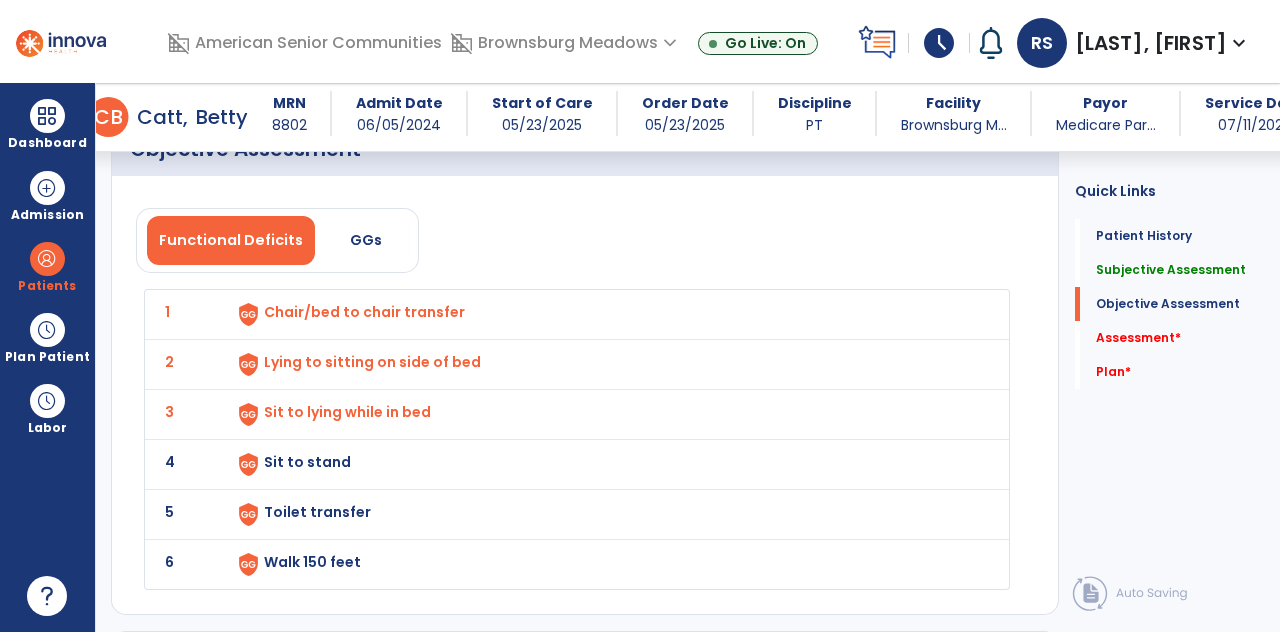 click on "Sit to stand" at bounding box center [605, 314] 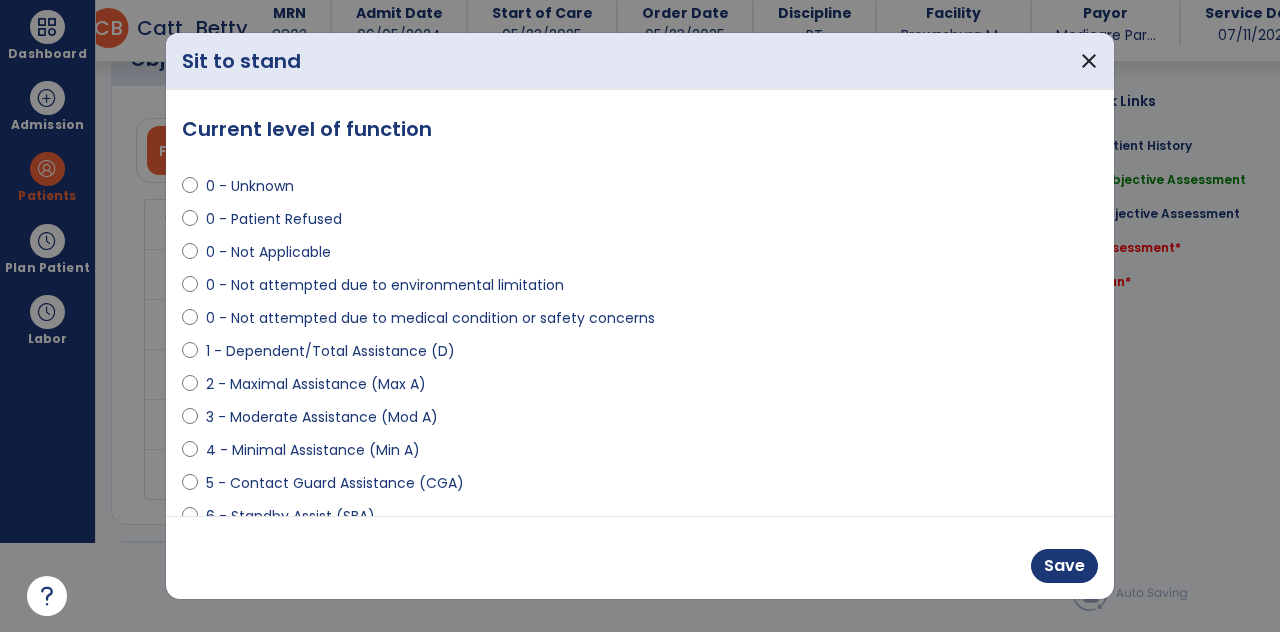 scroll, scrollTop: 0, scrollLeft: 0, axis: both 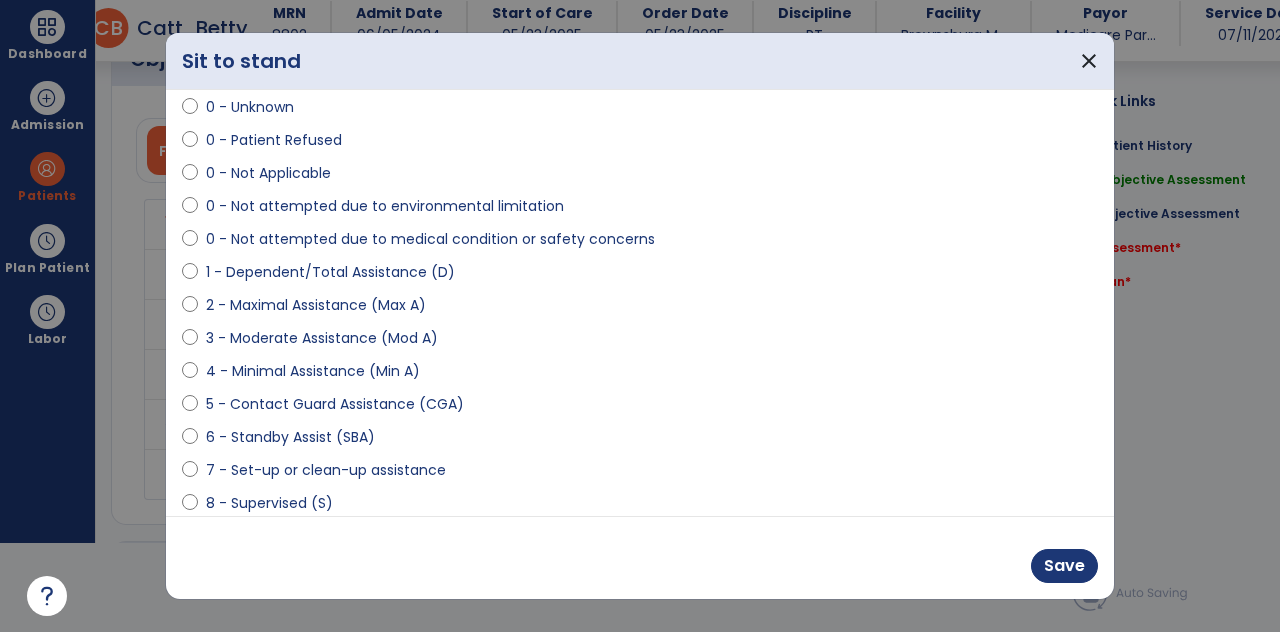 click on "**********" at bounding box center (640, 303) 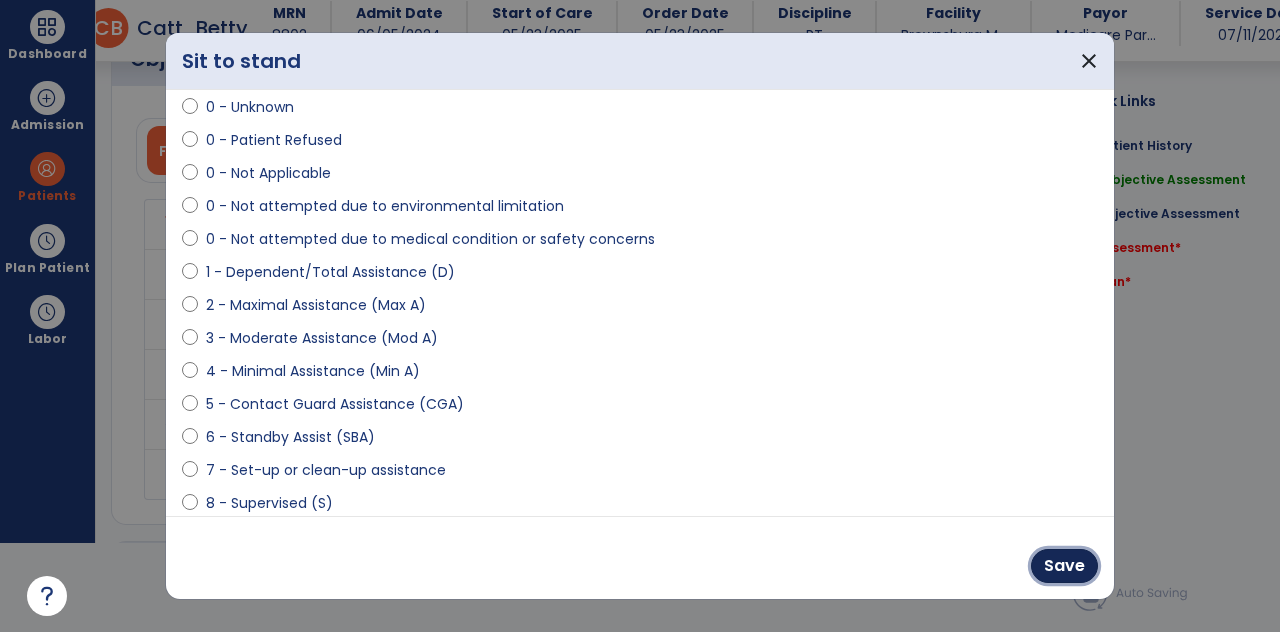 click on "Save" at bounding box center (1064, 566) 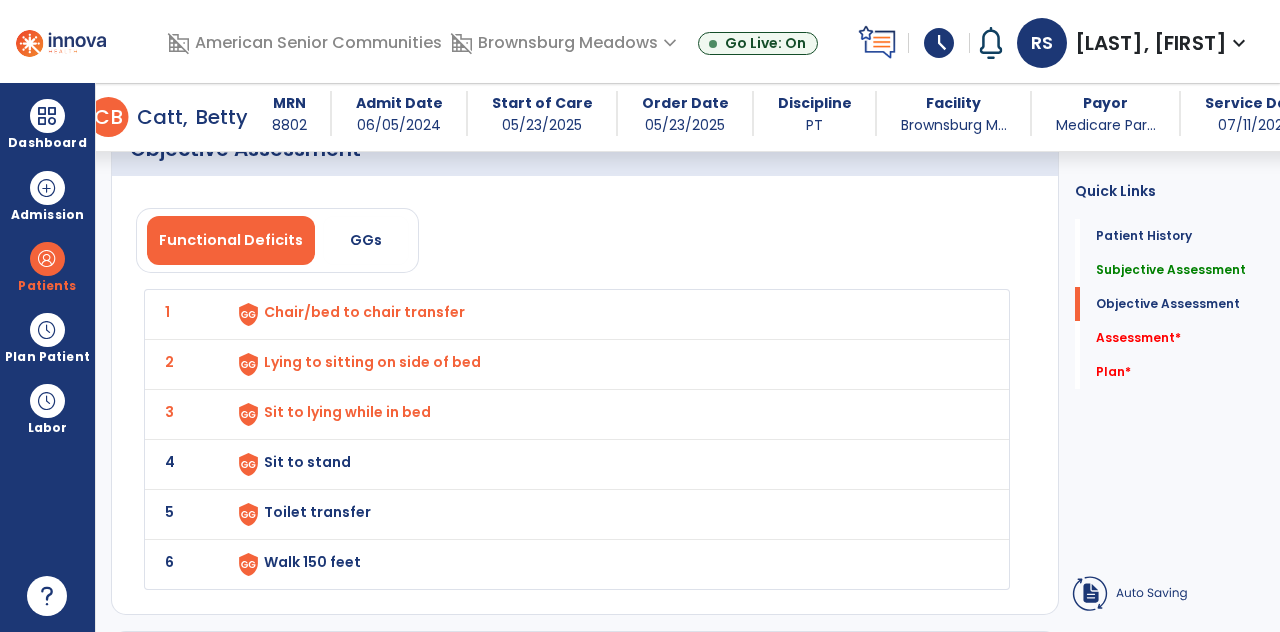 scroll, scrollTop: 89, scrollLeft: 0, axis: vertical 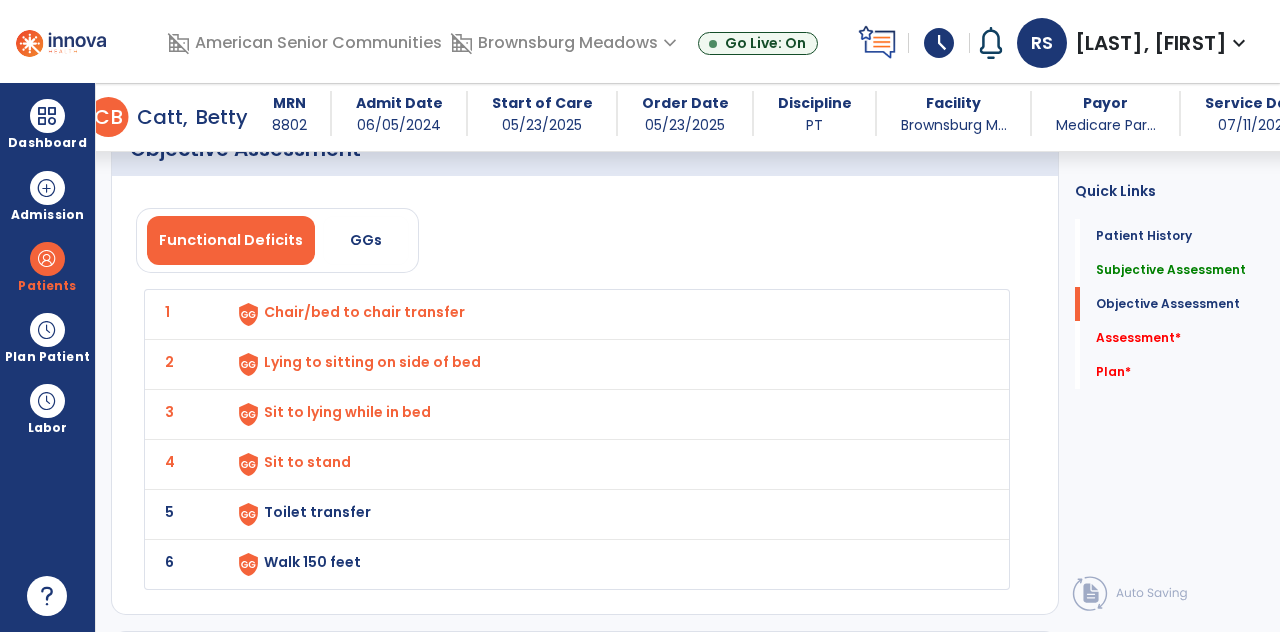 click on "5 Toilet transfer" 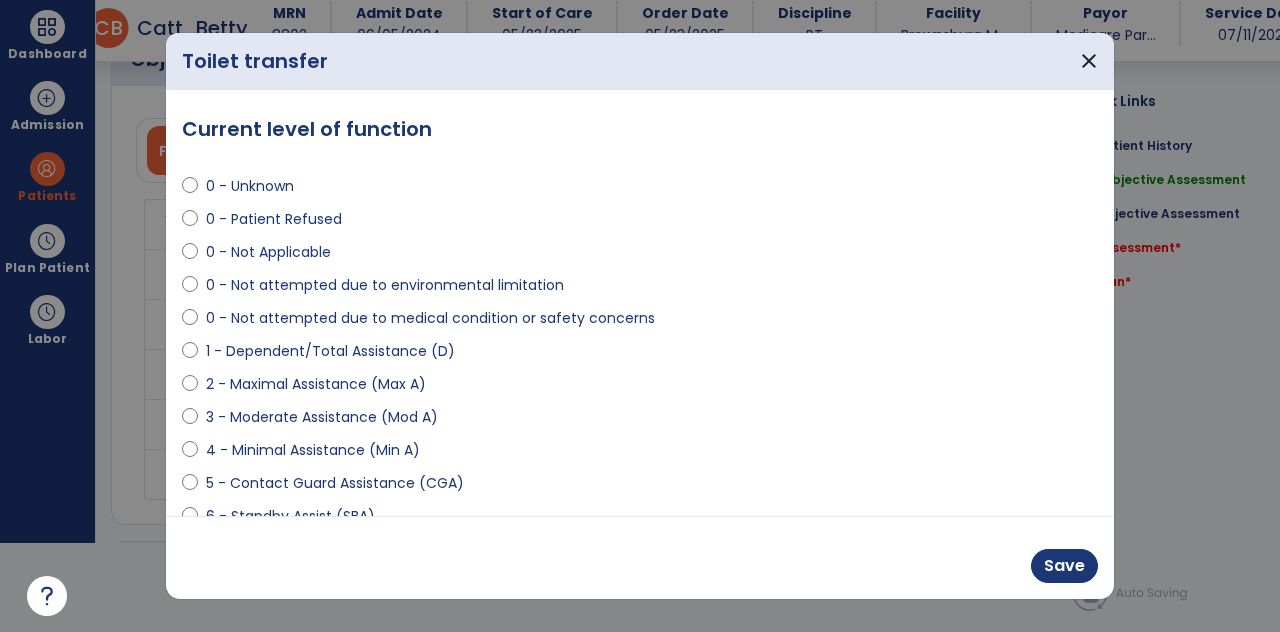 scroll, scrollTop: 0, scrollLeft: 0, axis: both 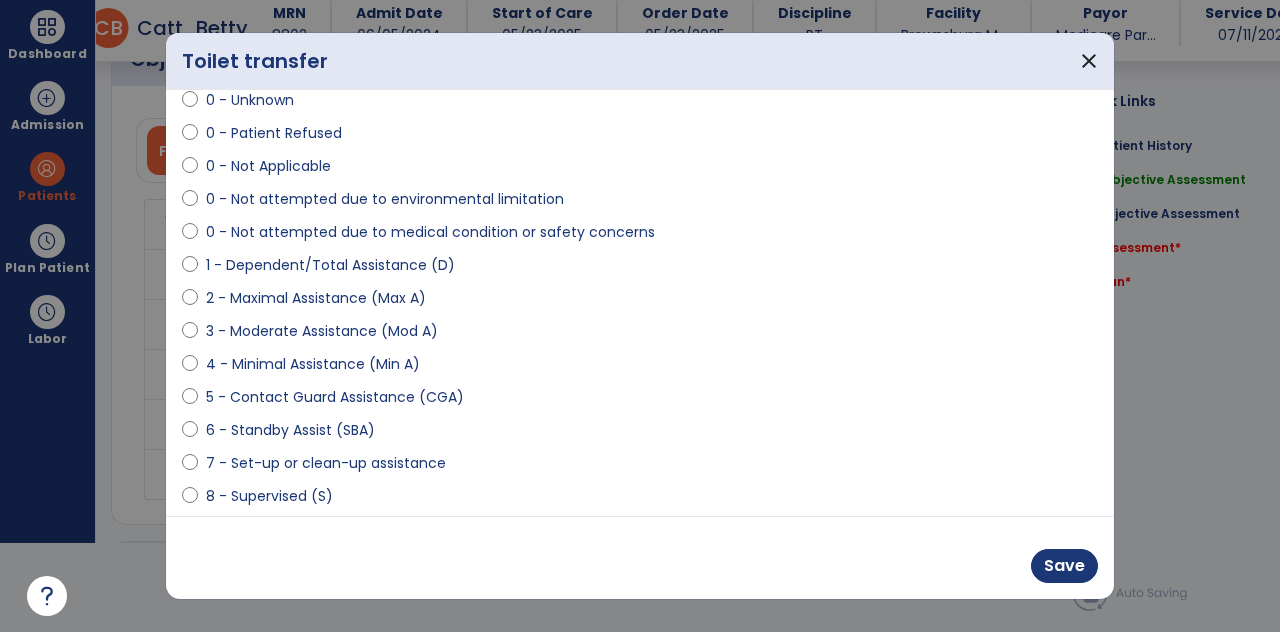select on "**********" 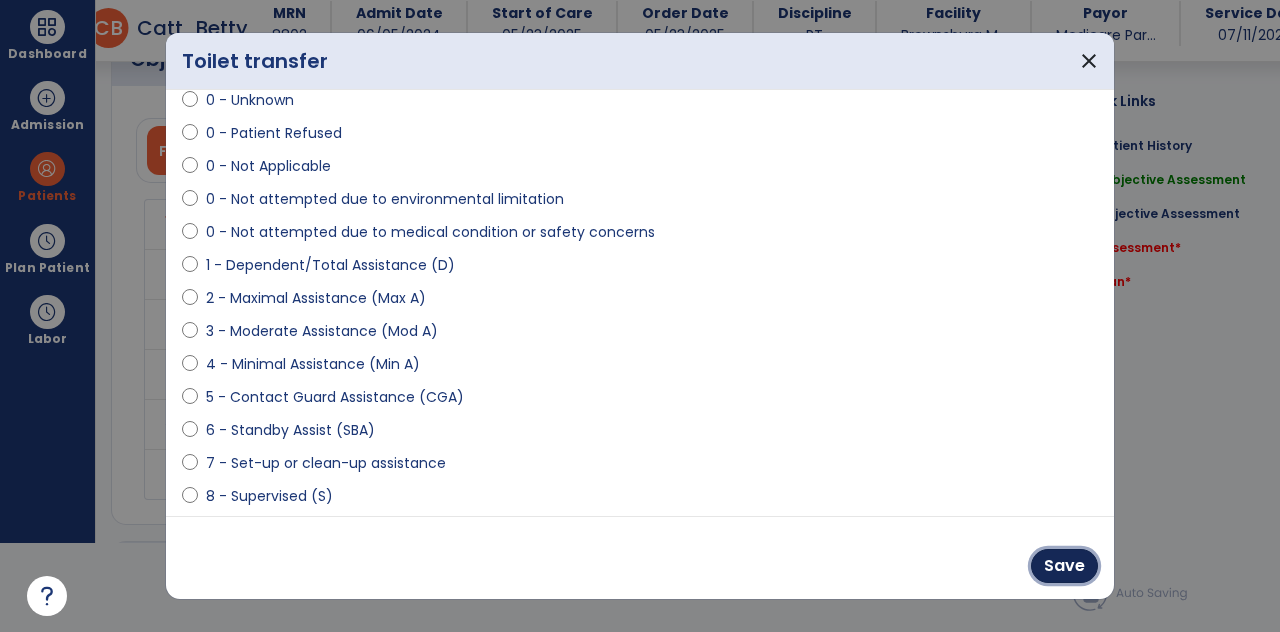 click on "Save" at bounding box center [1064, 566] 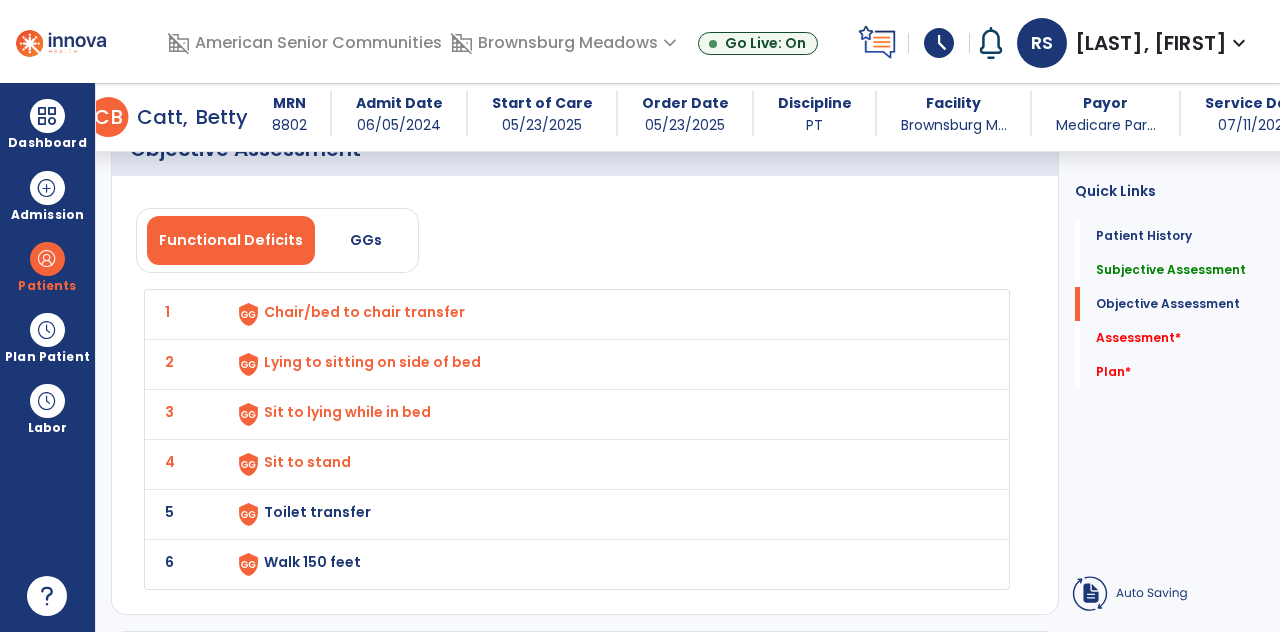 scroll, scrollTop: 89, scrollLeft: 0, axis: vertical 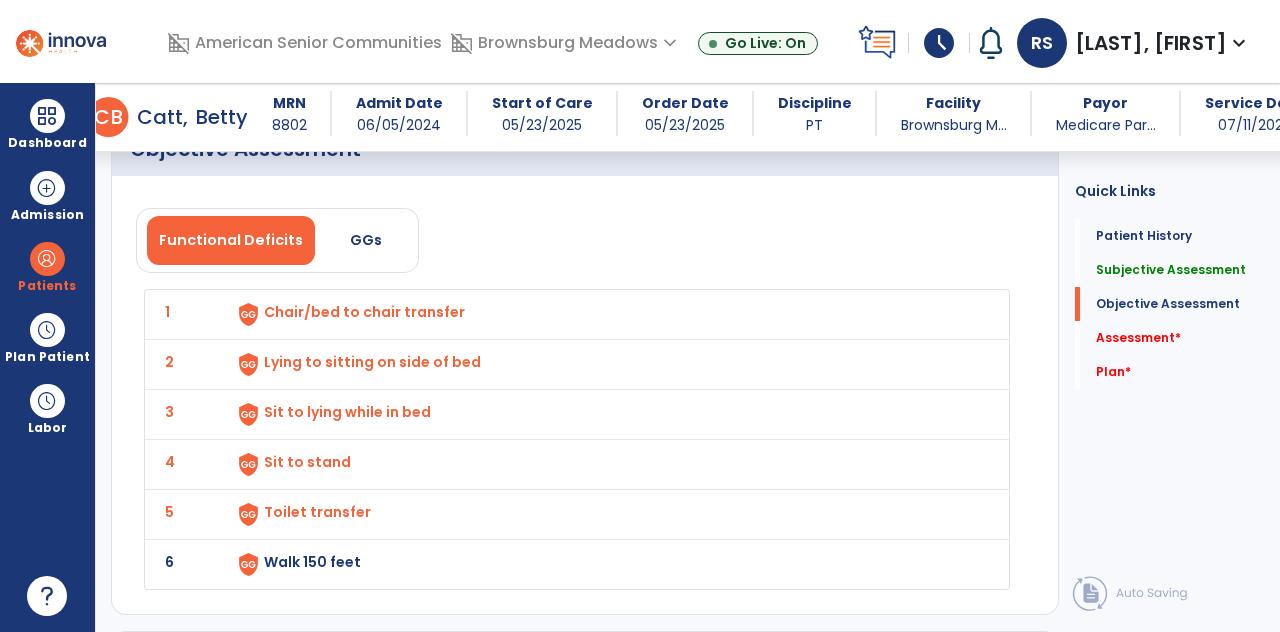 click on "6 Walk 150 feet" 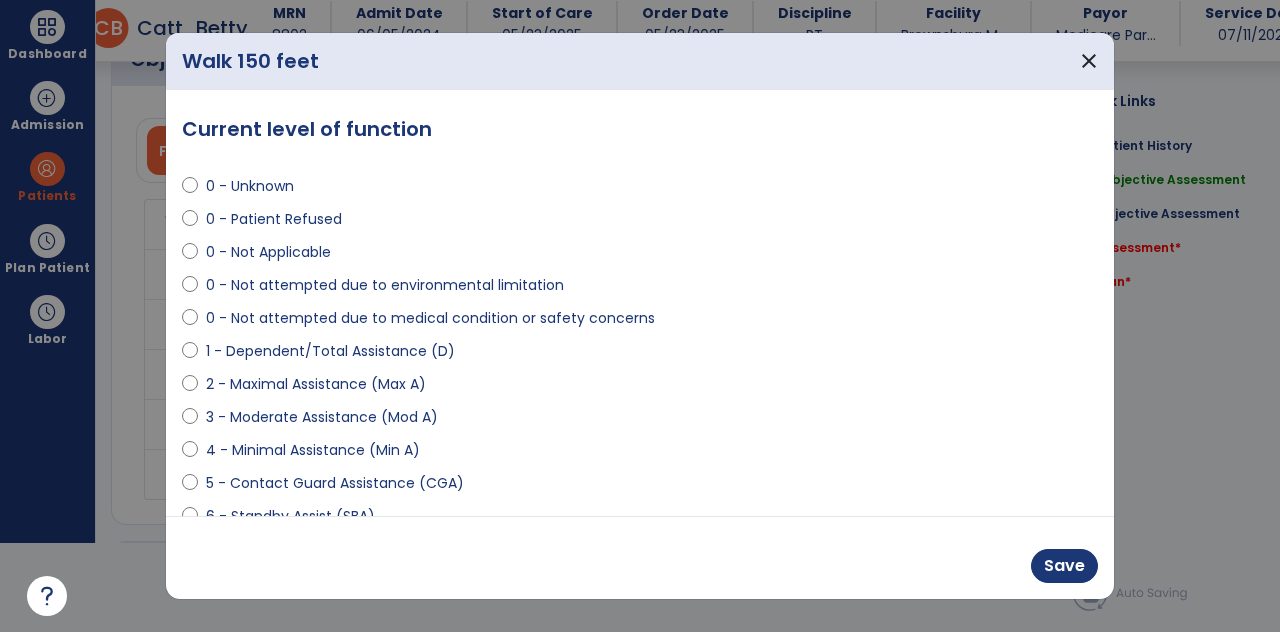 scroll, scrollTop: 0, scrollLeft: 0, axis: both 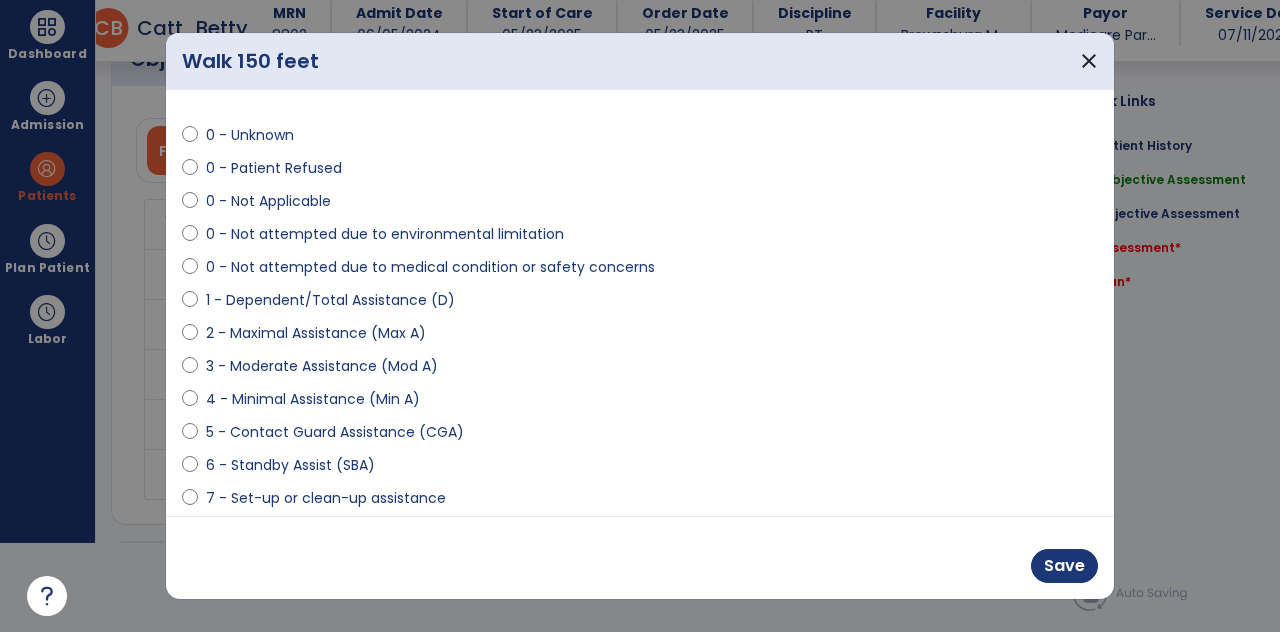 select on "**********" 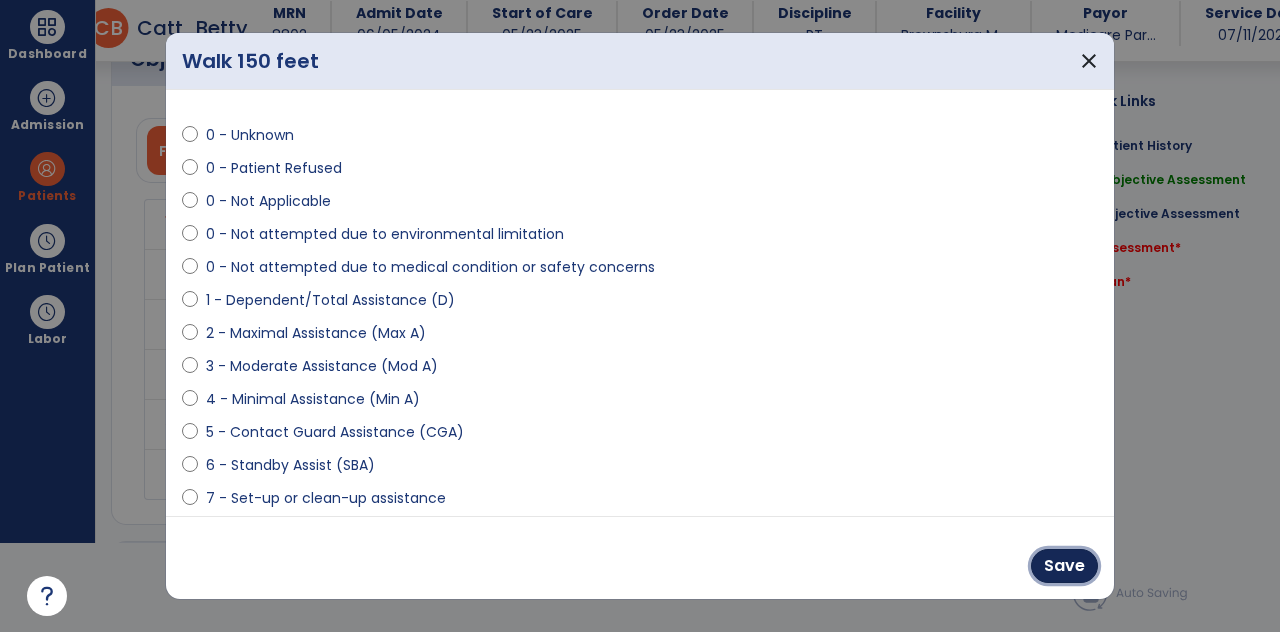 click on "Save" at bounding box center (1064, 566) 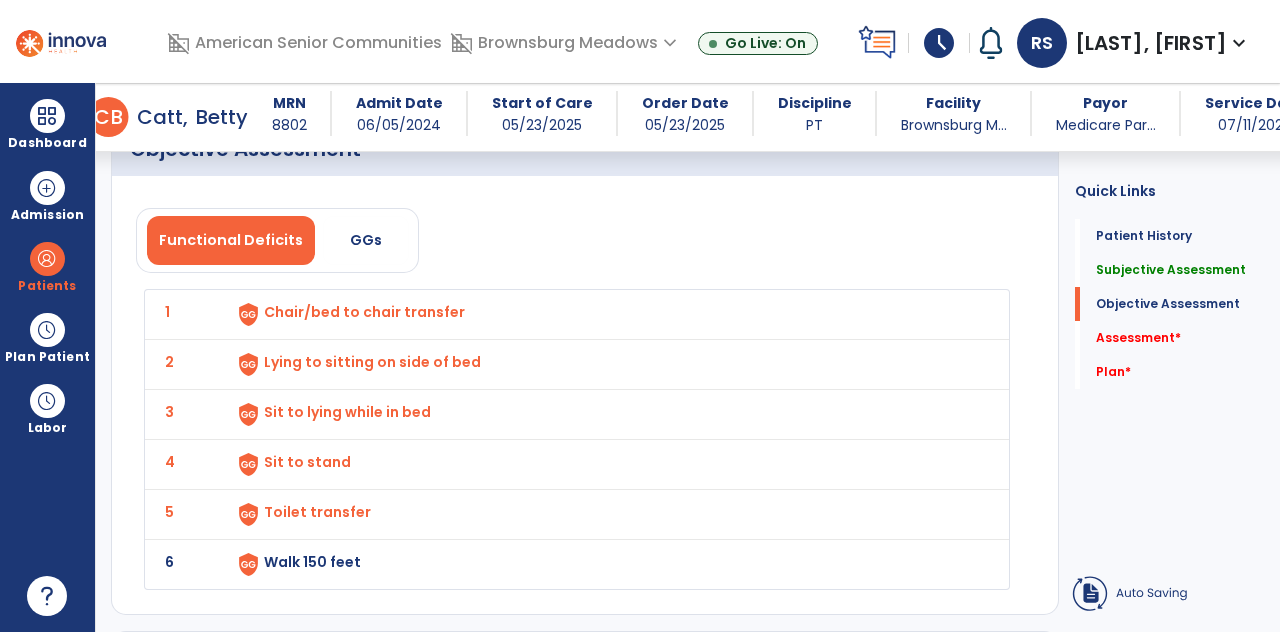 scroll, scrollTop: 89, scrollLeft: 0, axis: vertical 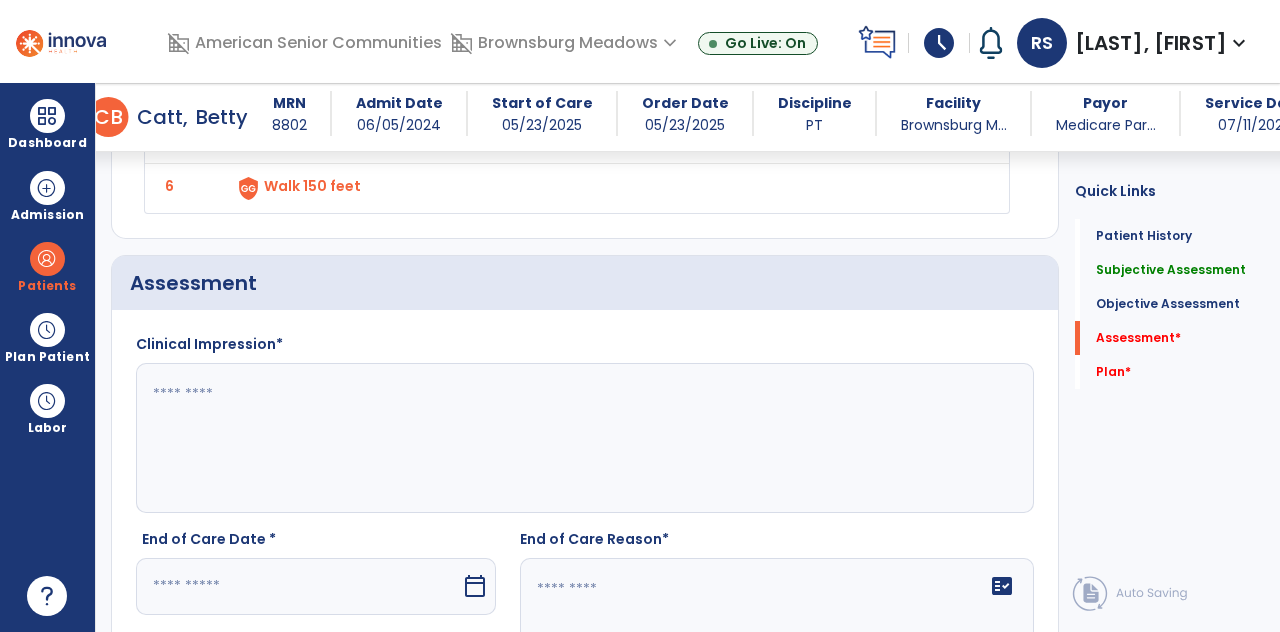 click 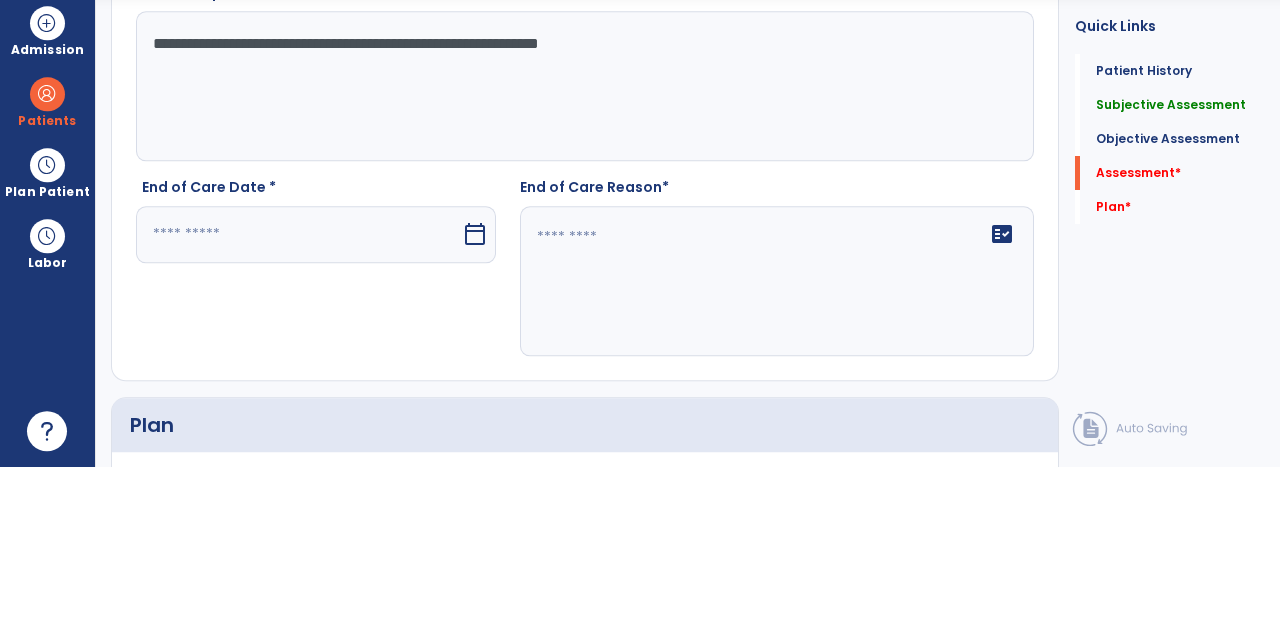 scroll, scrollTop: 2630, scrollLeft: 0, axis: vertical 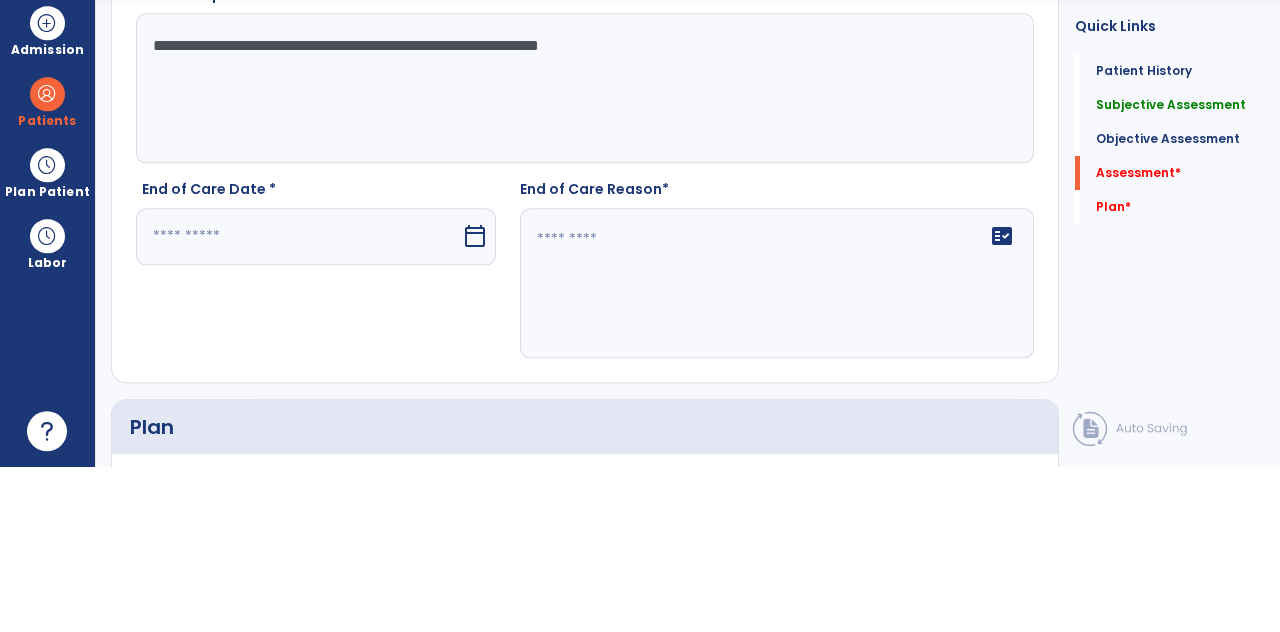 type on "**********" 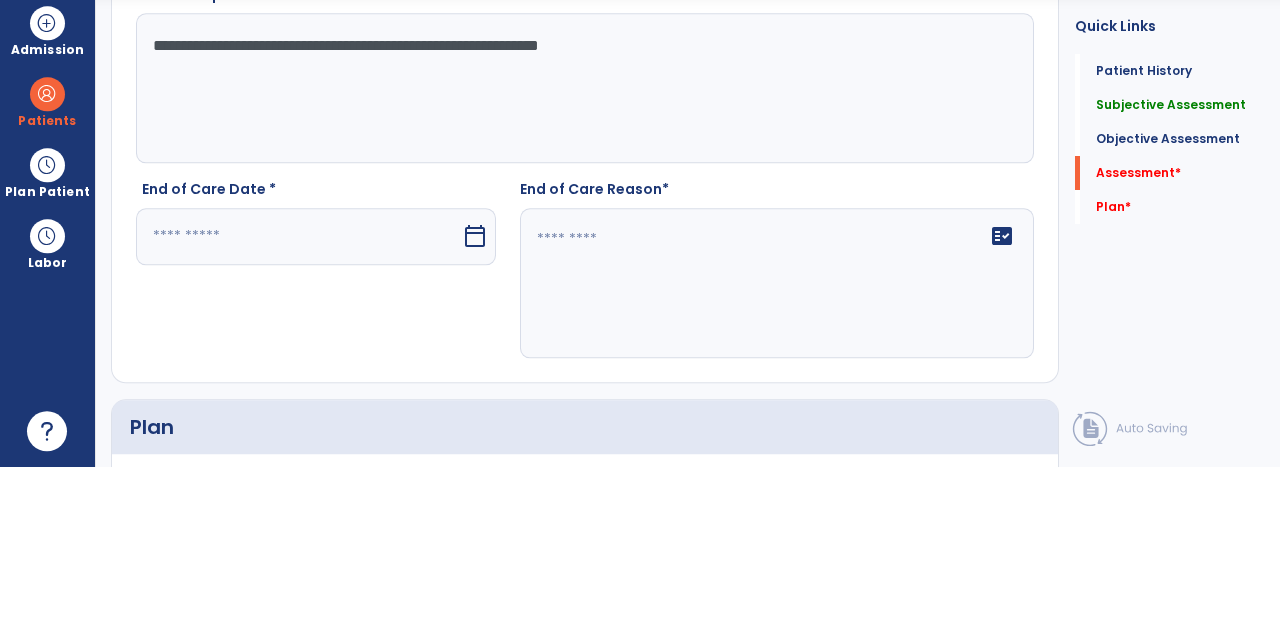click on "calendar_today" at bounding box center (477, 401) 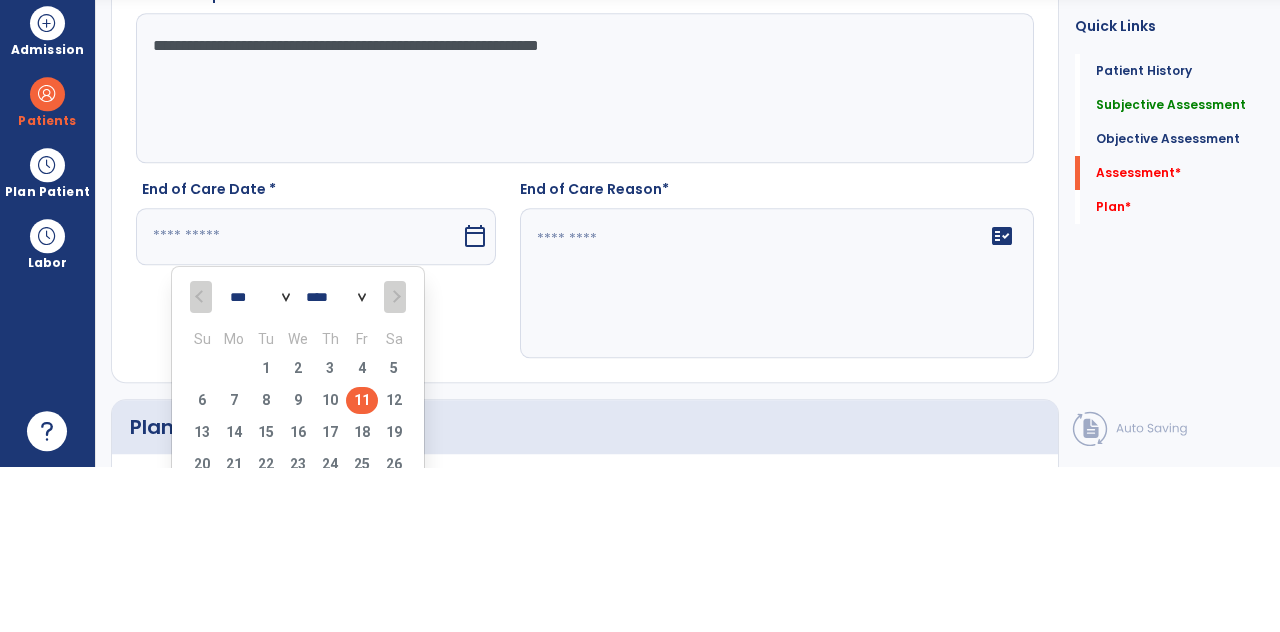 scroll, scrollTop: 89, scrollLeft: 0, axis: vertical 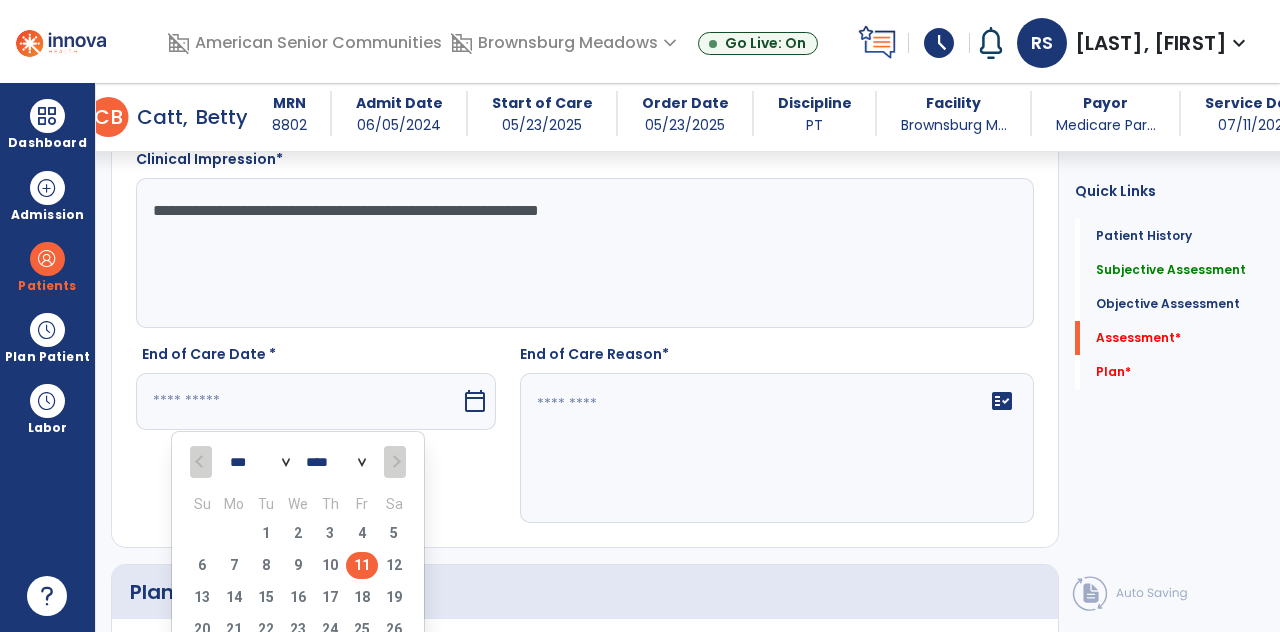 click on "11" at bounding box center [362, 565] 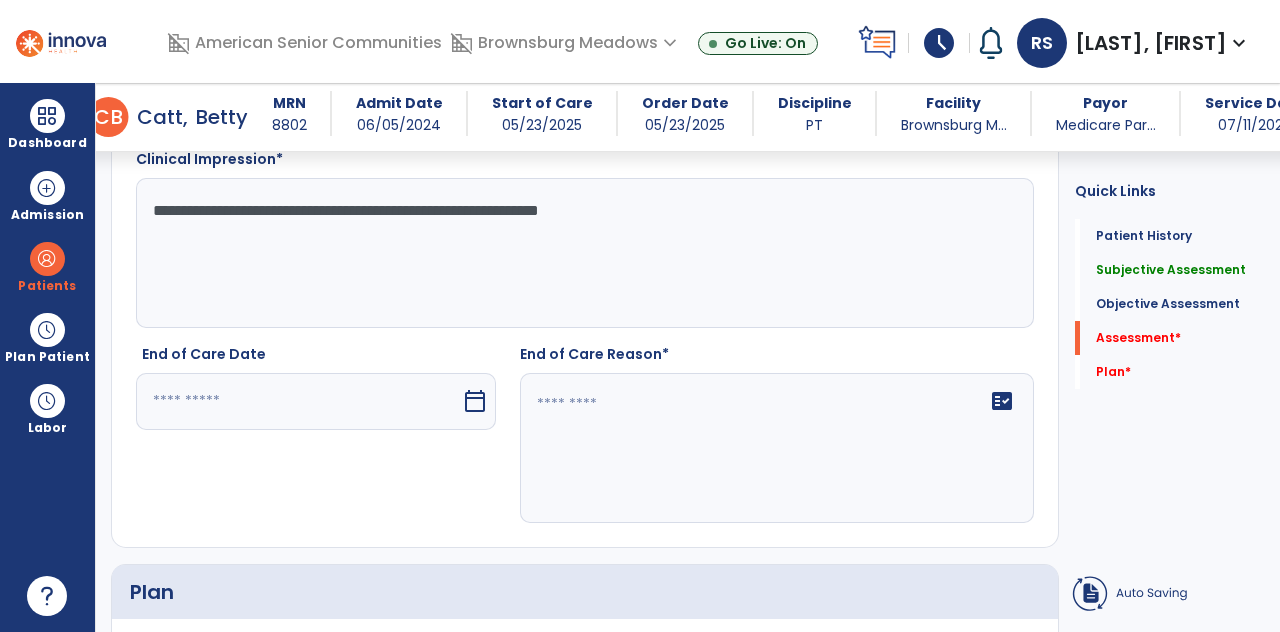 type on "*********" 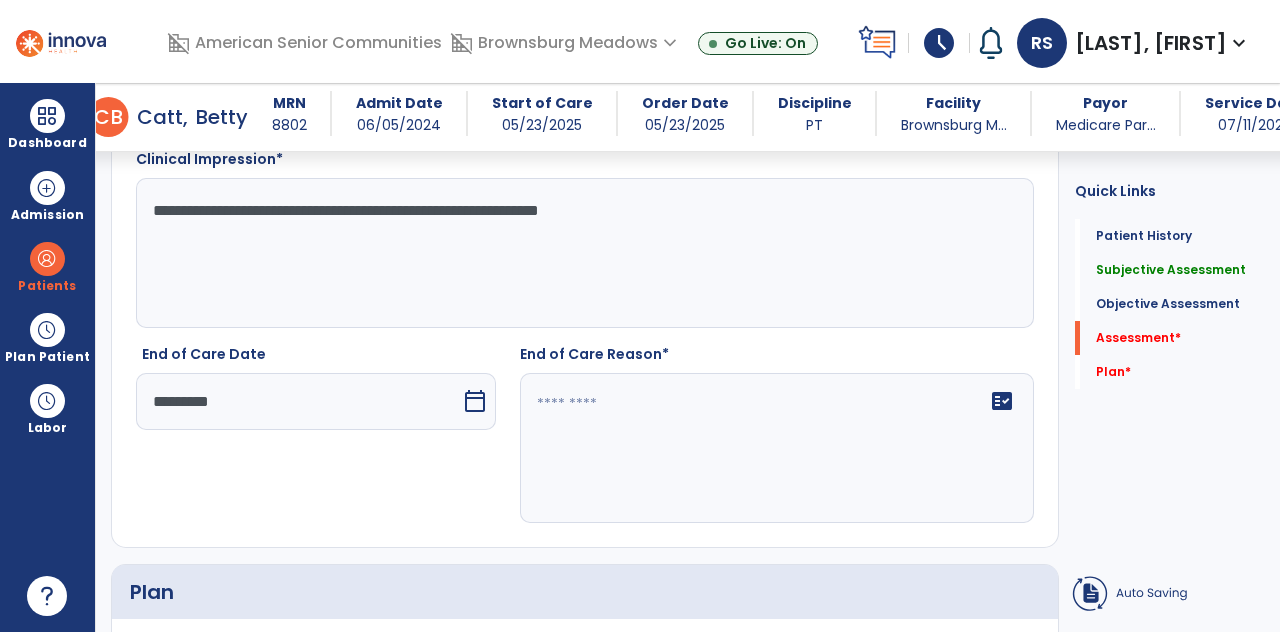 click 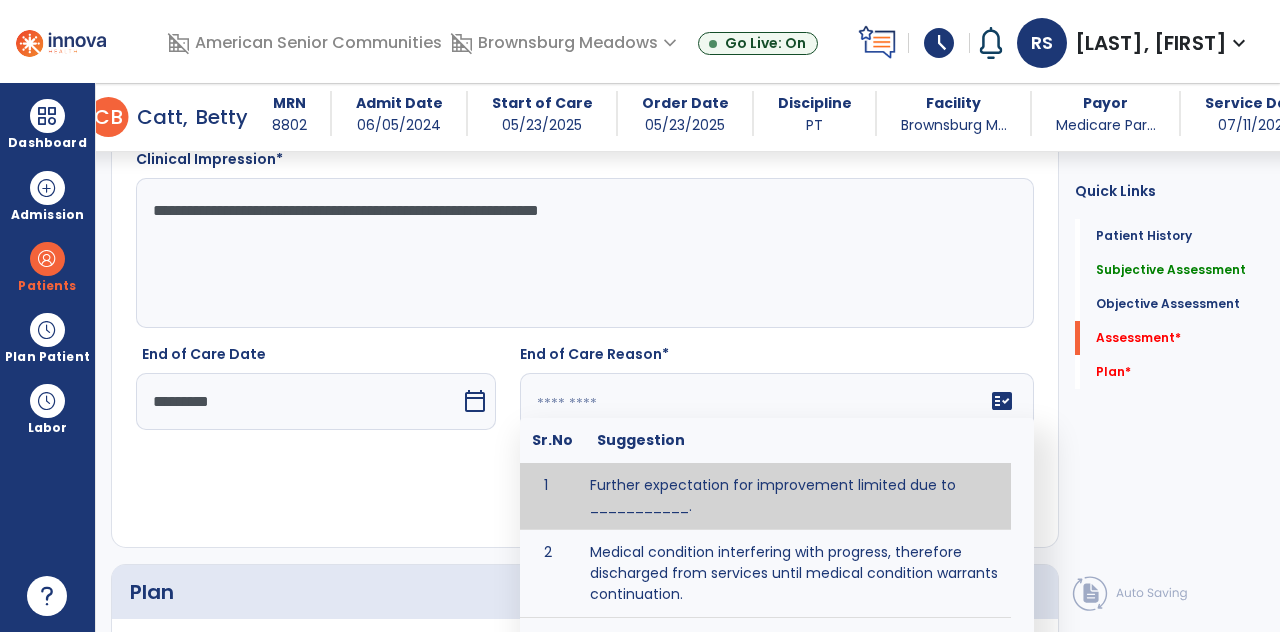 scroll, scrollTop: 89, scrollLeft: 0, axis: vertical 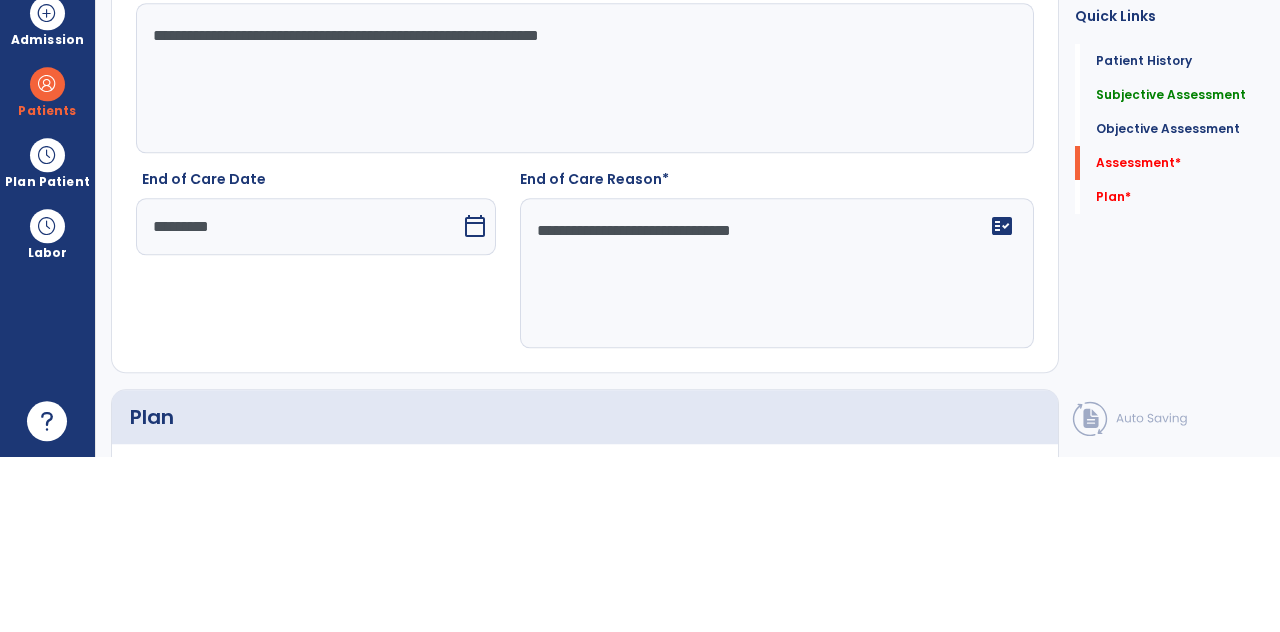 type on "**********" 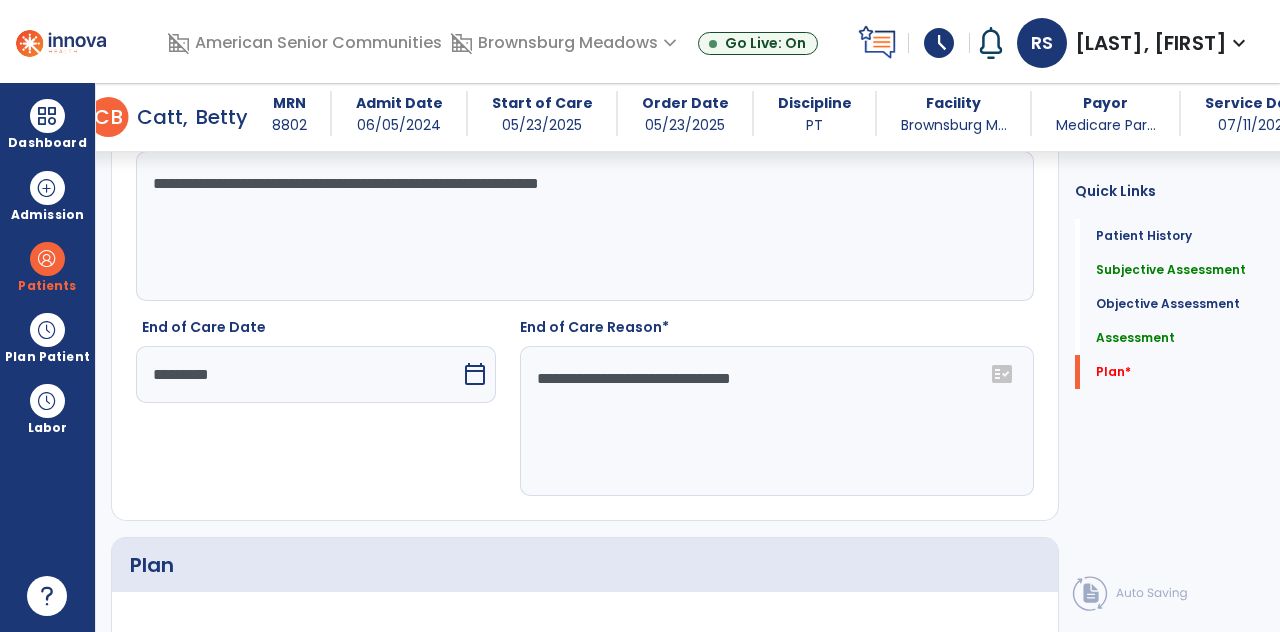 scroll, scrollTop: 2826, scrollLeft: 0, axis: vertical 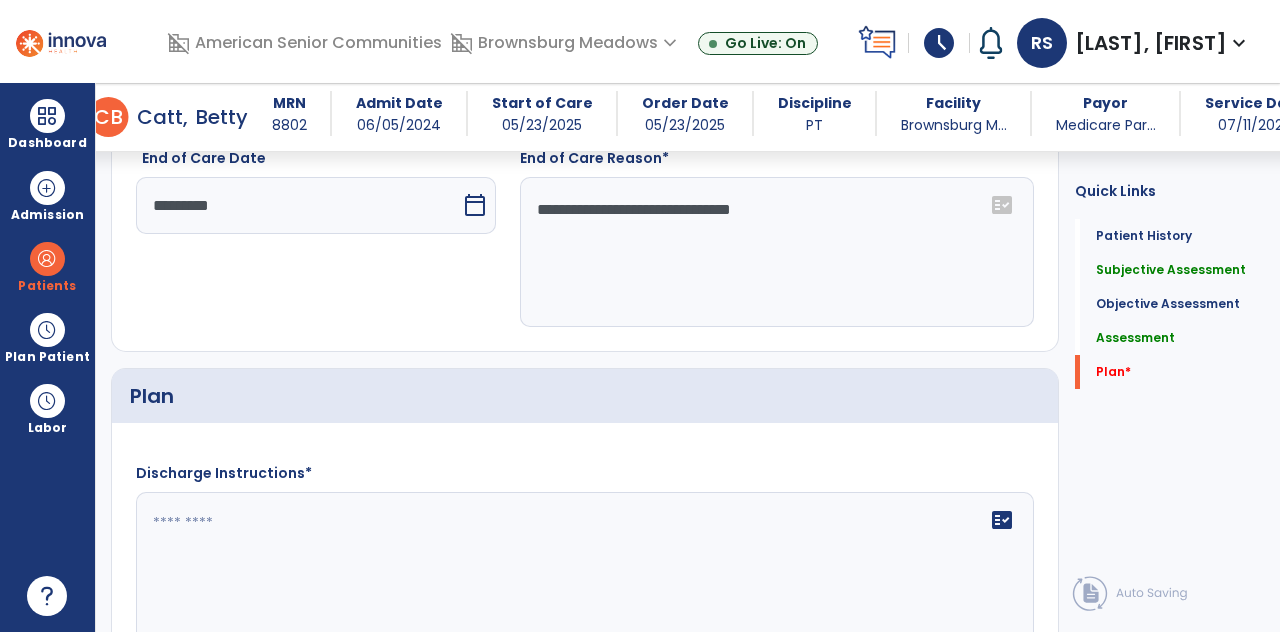 click on "fact_check" 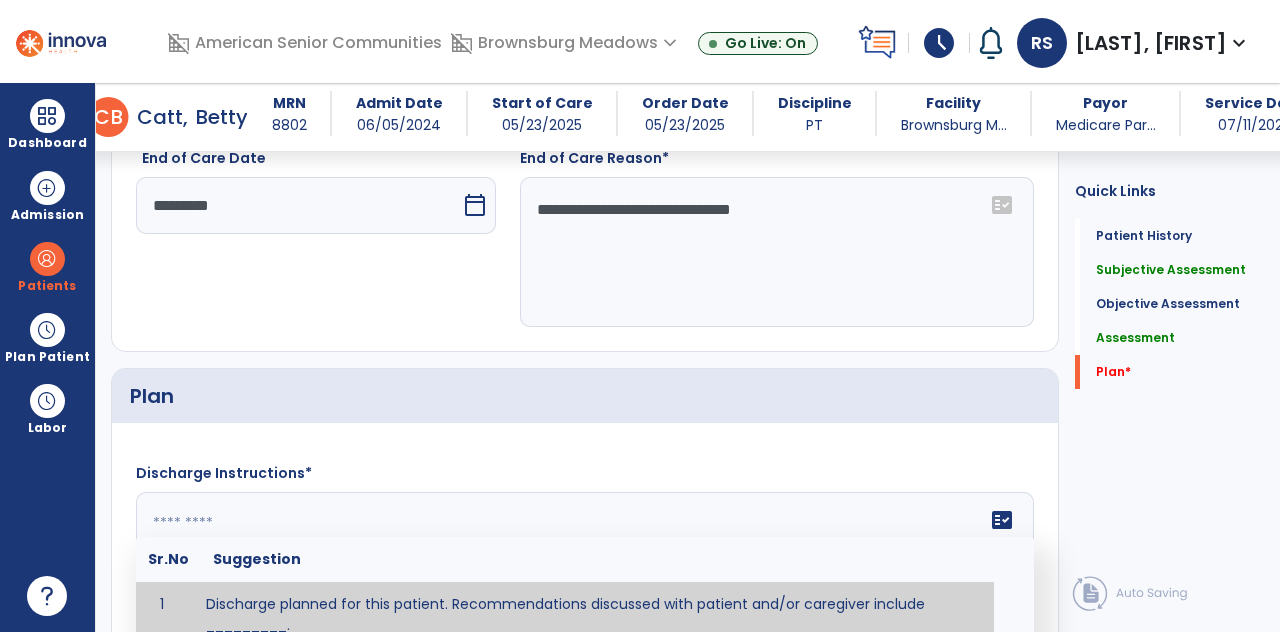 scroll, scrollTop: 89, scrollLeft: 0, axis: vertical 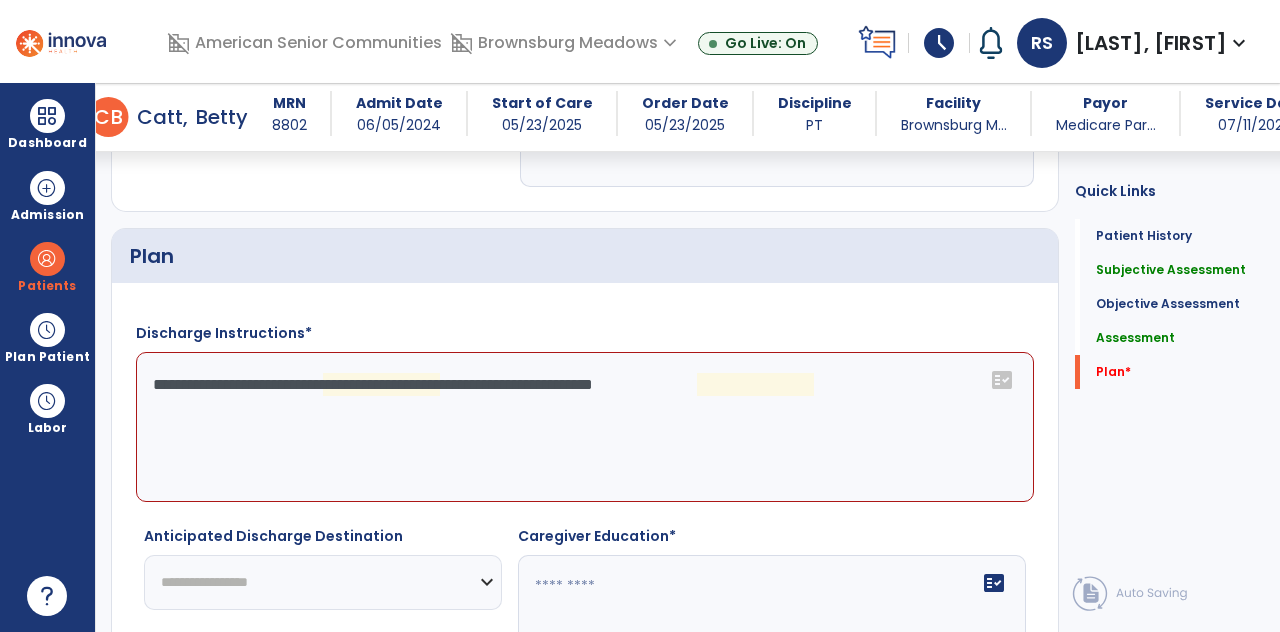 click on "**********" 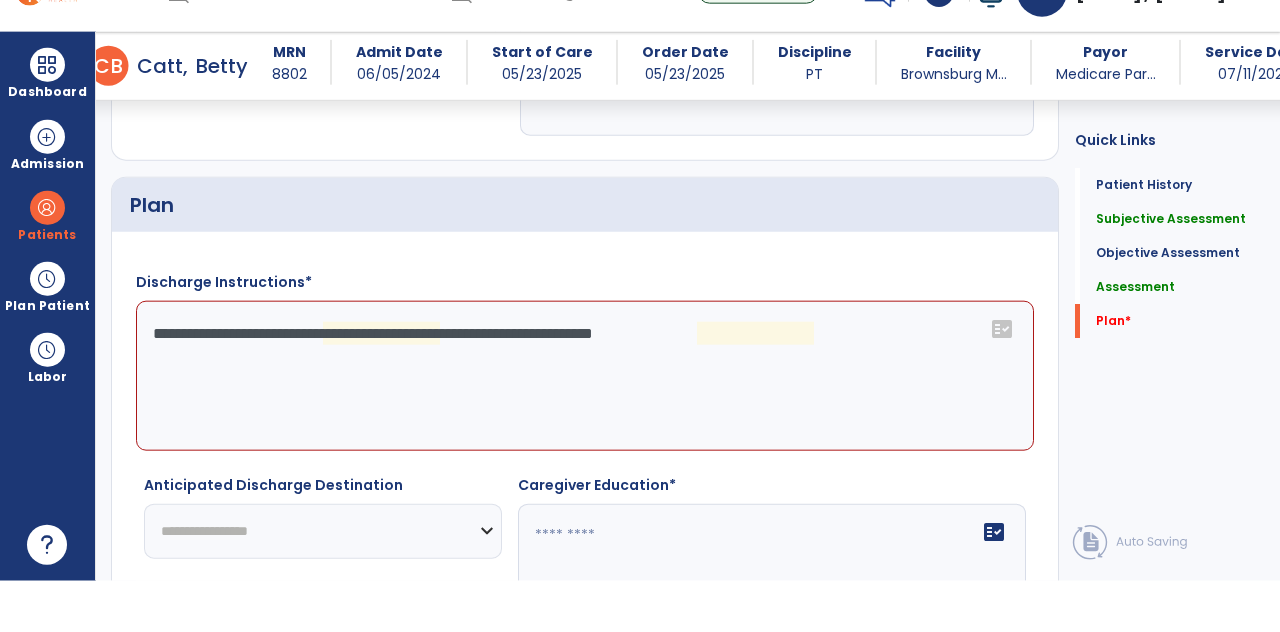 scroll, scrollTop: 89, scrollLeft: 0, axis: vertical 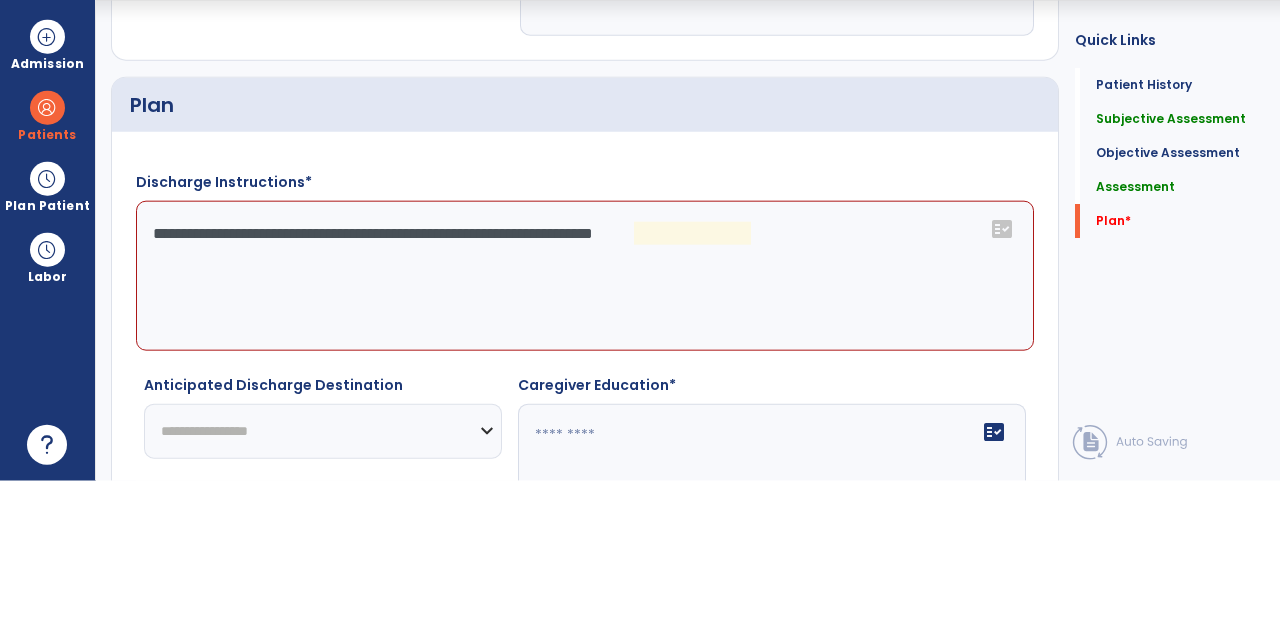 click on "**********" 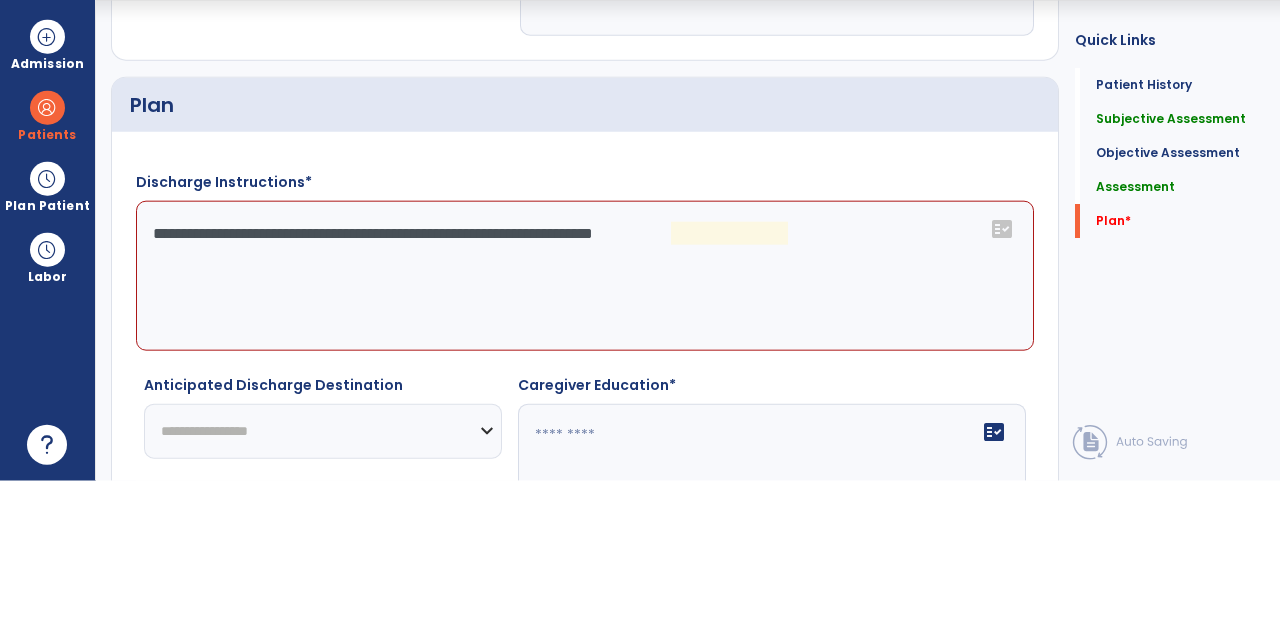 click on "**********" 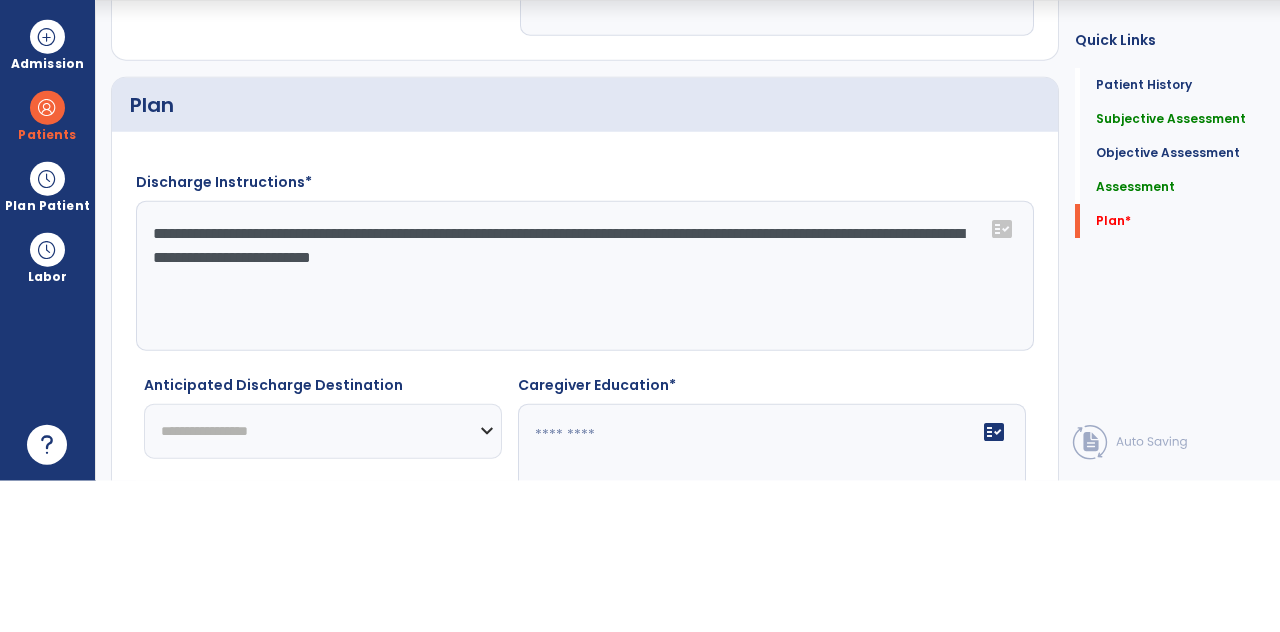 click on "**********" 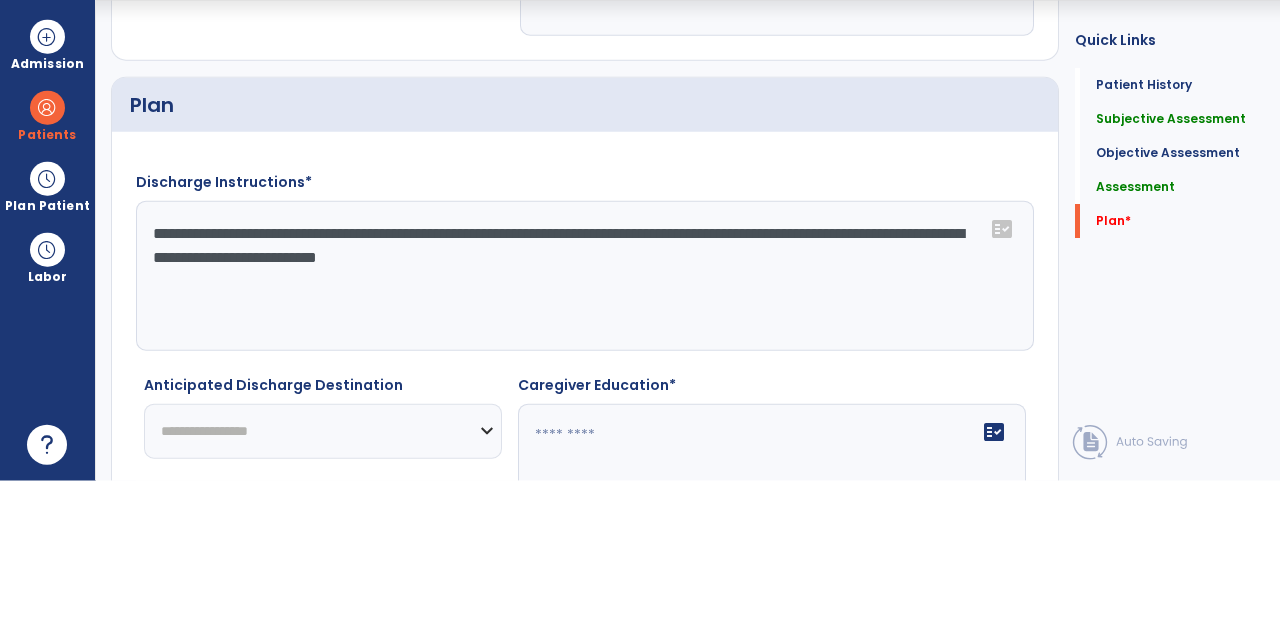click on "**********" 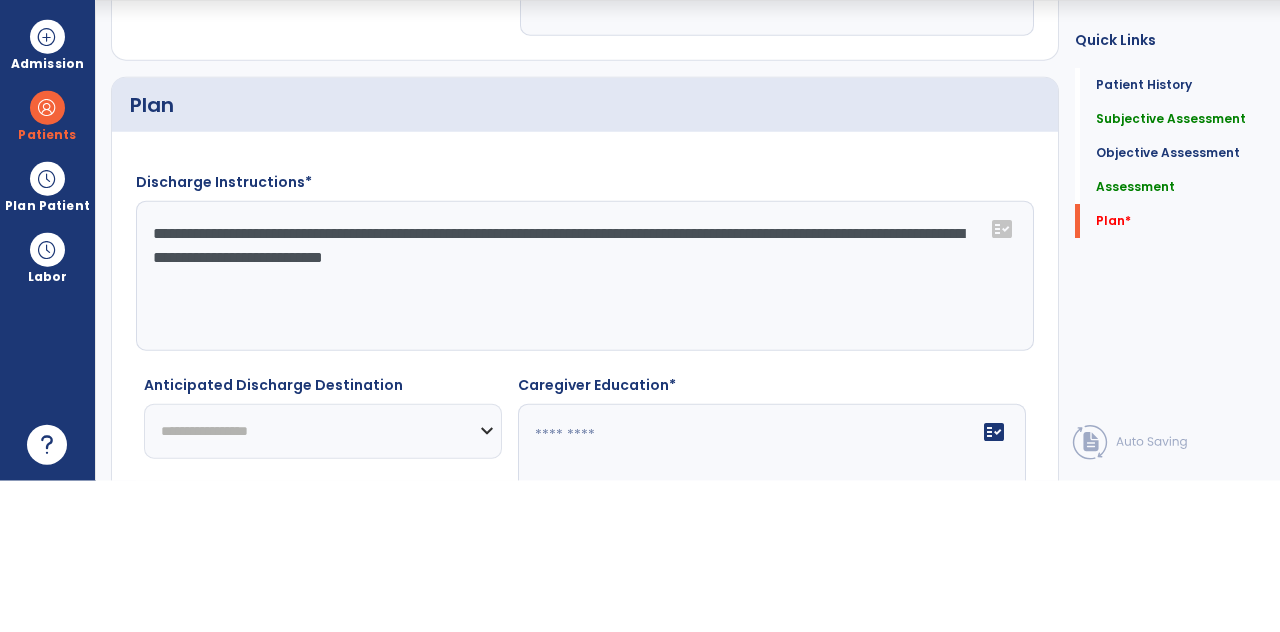 type on "**********" 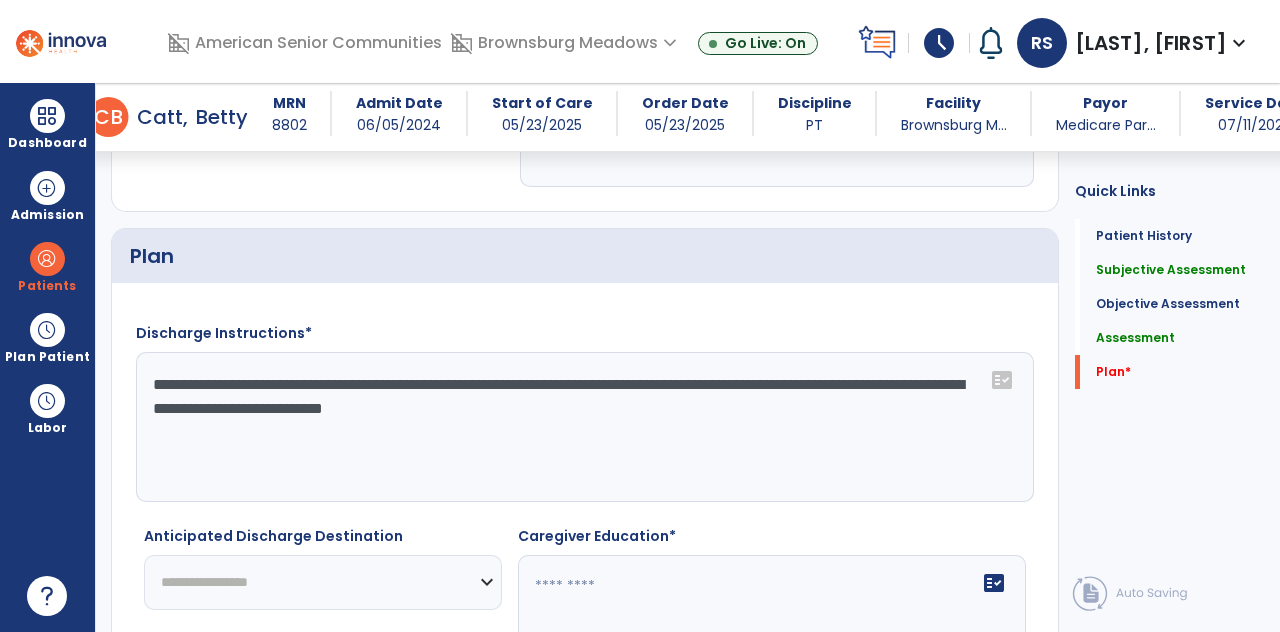 click on "**********" 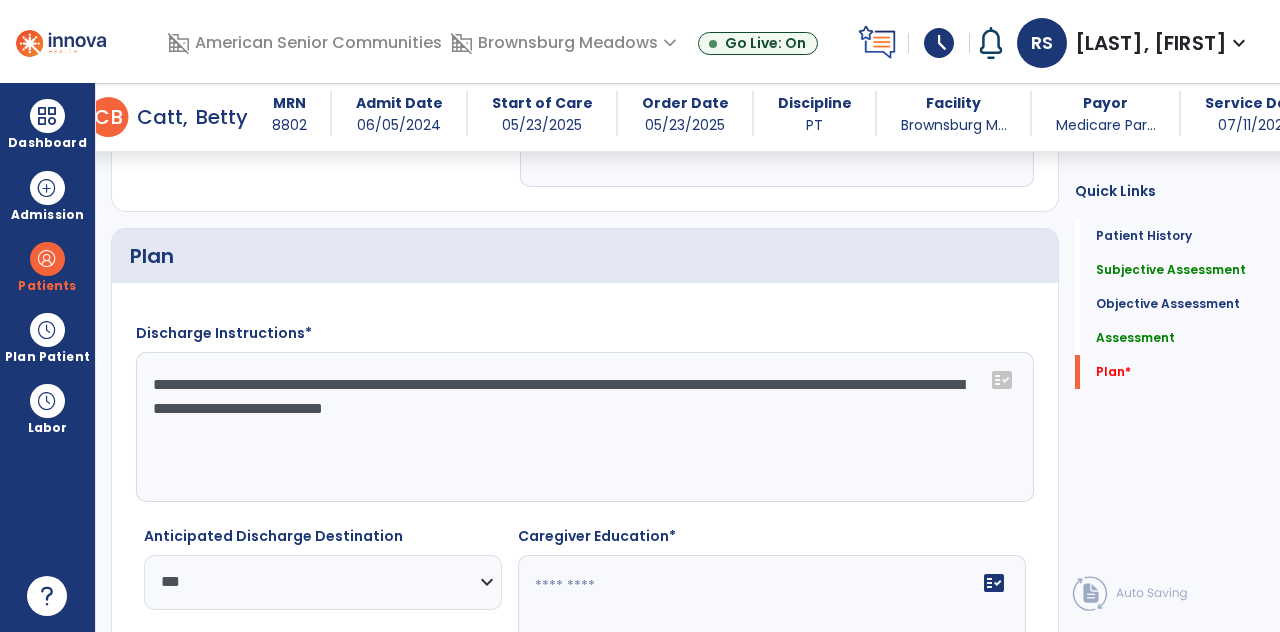 click 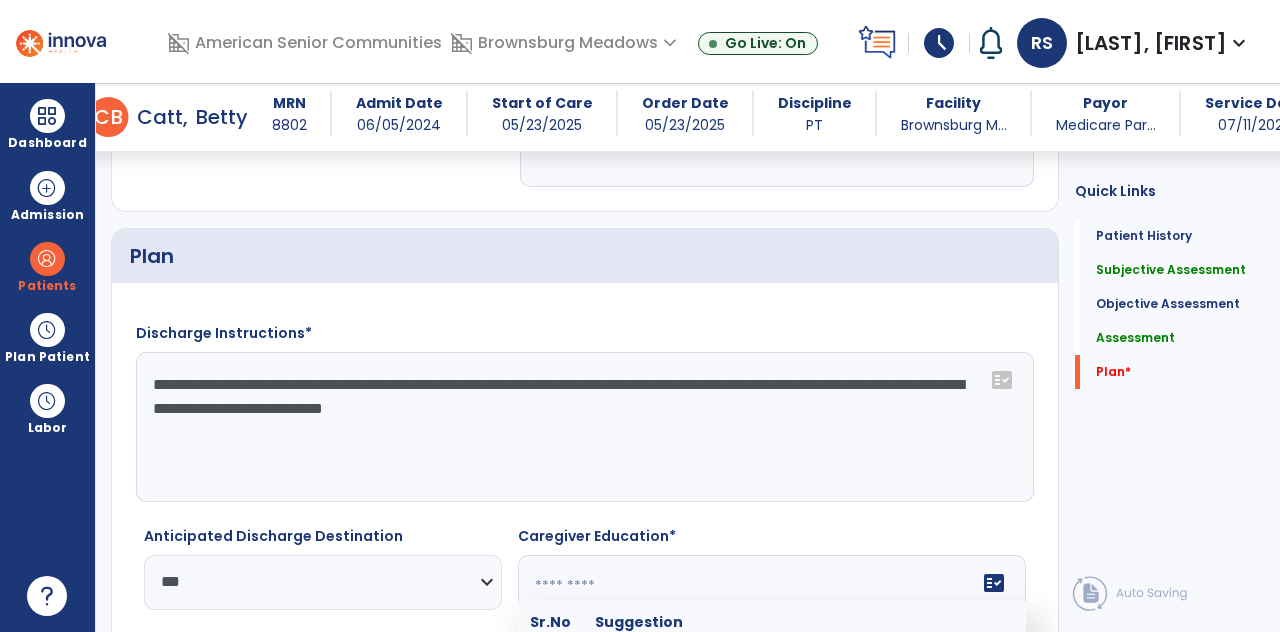 scroll, scrollTop: 89, scrollLeft: 0, axis: vertical 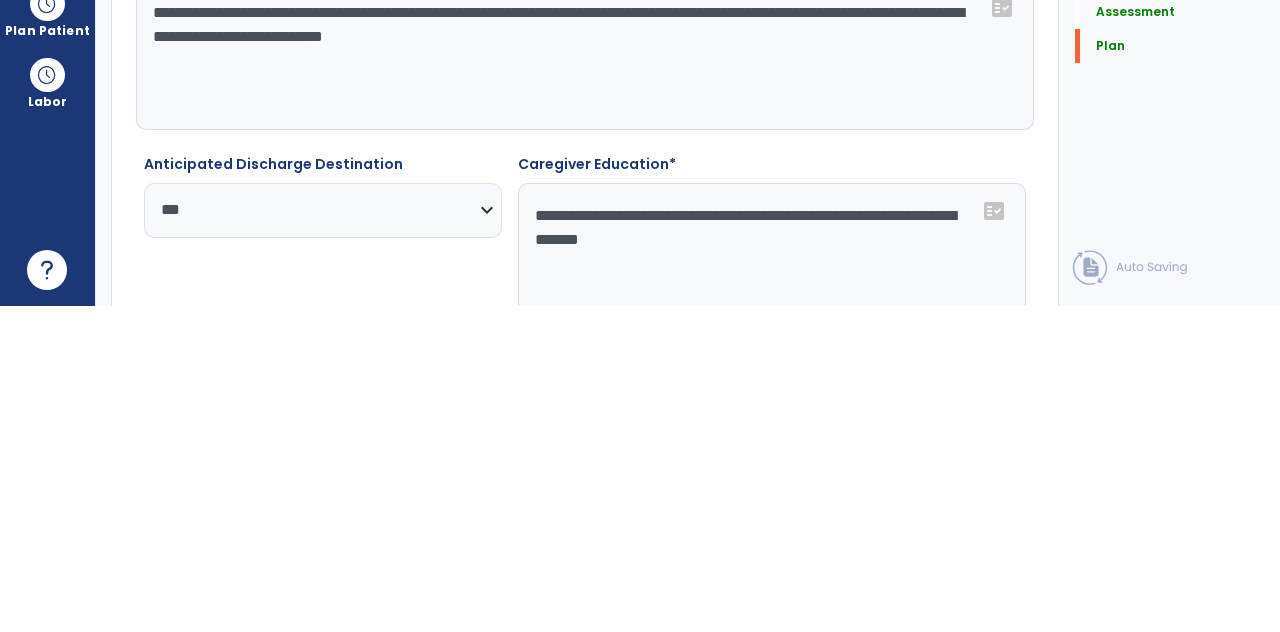 type on "**********" 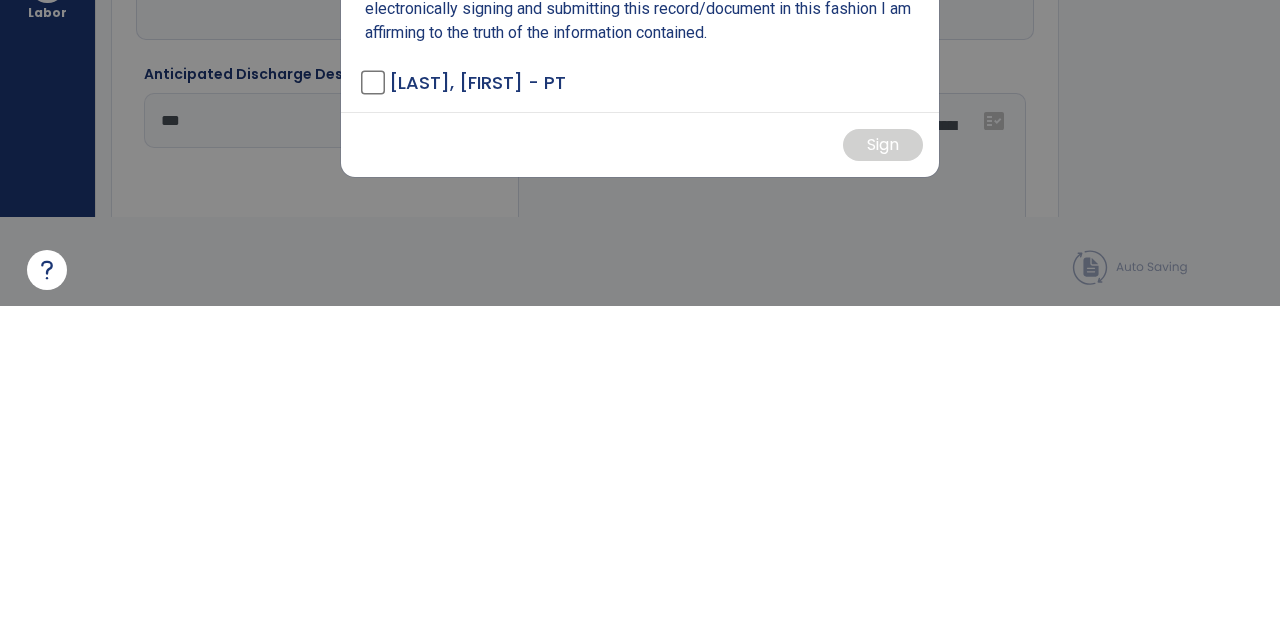 scroll, scrollTop: 0, scrollLeft: 0, axis: both 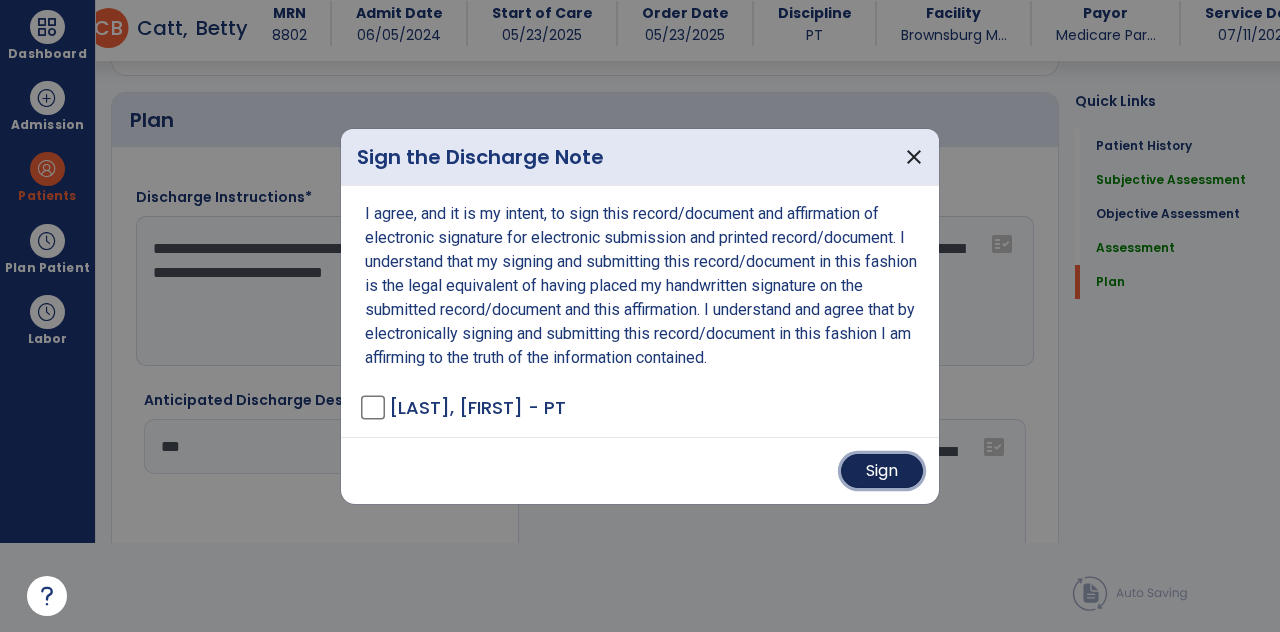 click on "Sign" at bounding box center (882, 471) 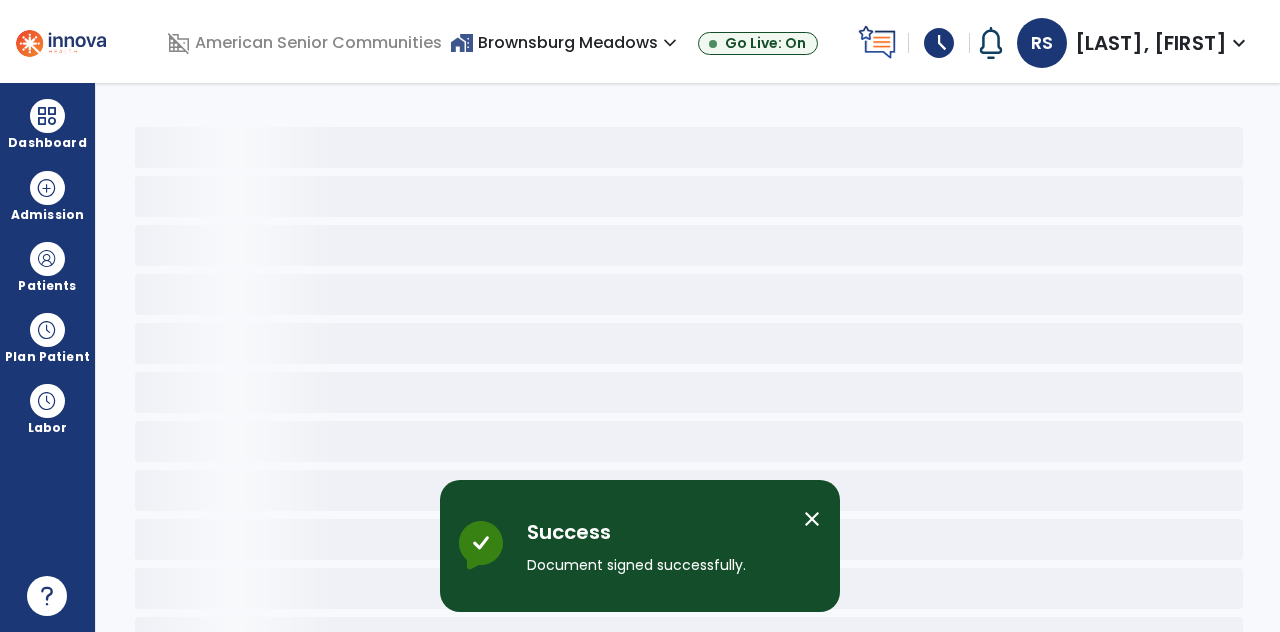scroll, scrollTop: 0, scrollLeft: 0, axis: both 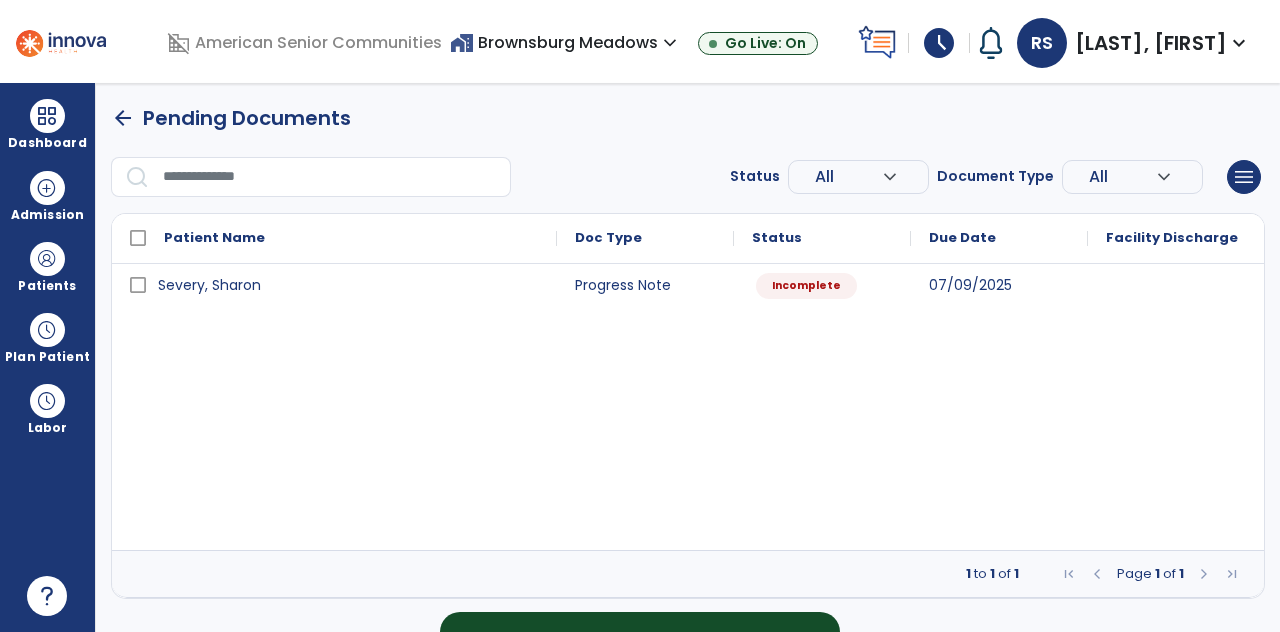 click at bounding box center (47, 116) 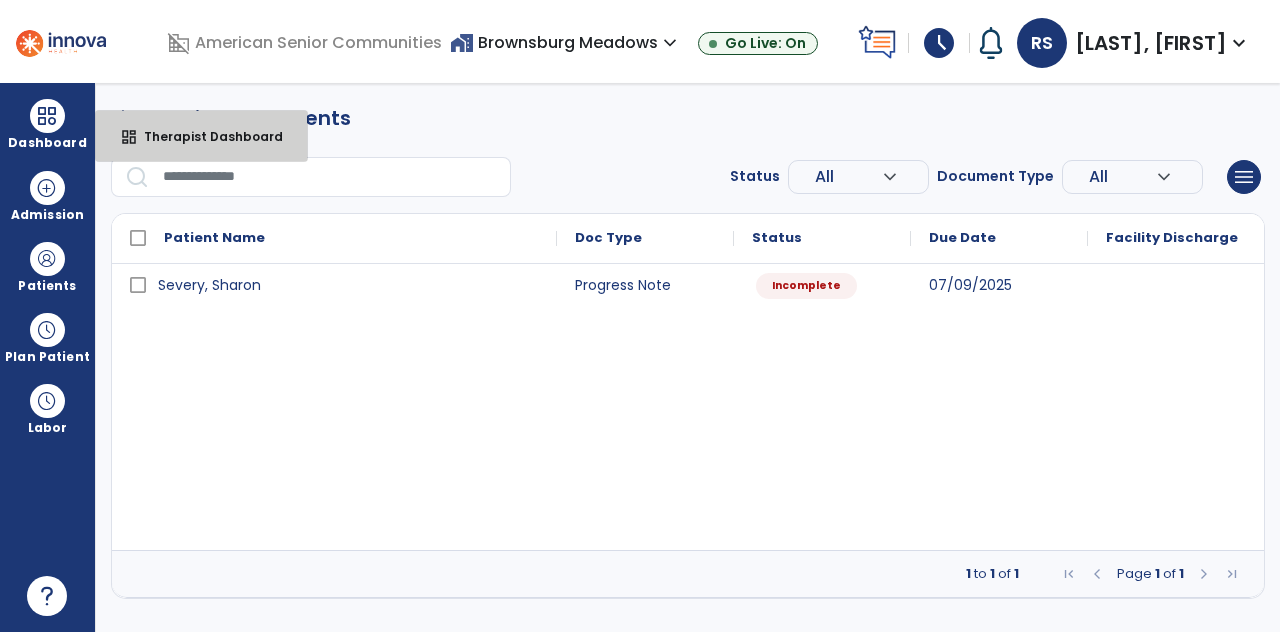 click on "Therapist Dashboard" at bounding box center (205, 136) 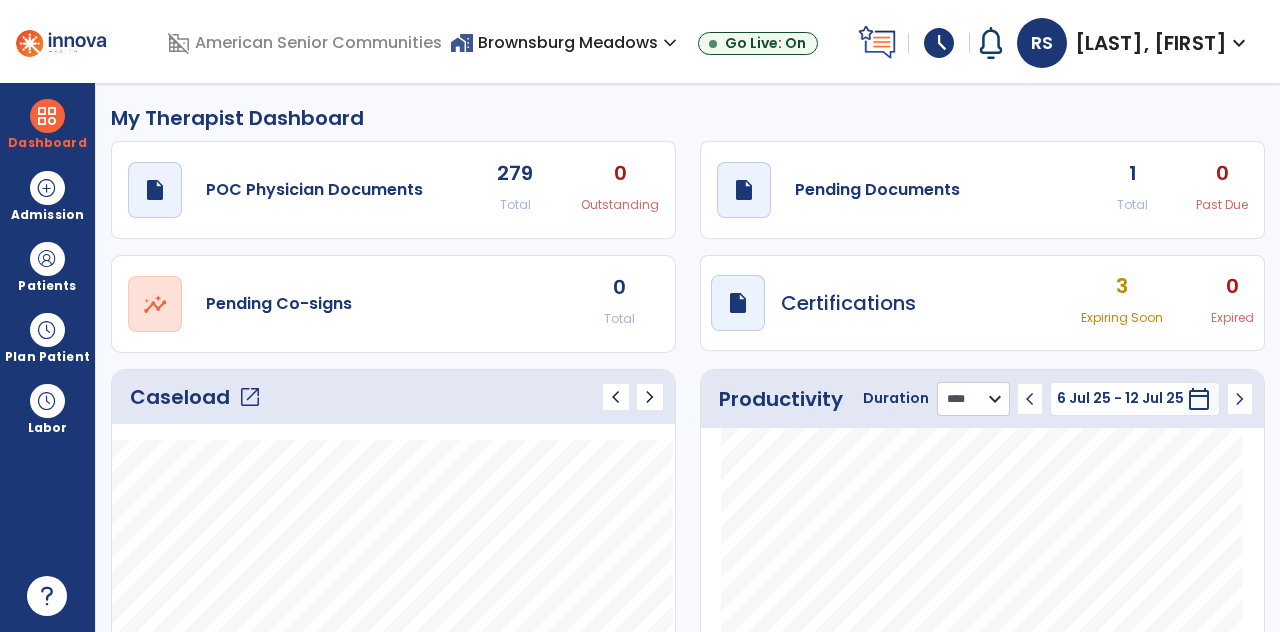 click on "******** **** ***" 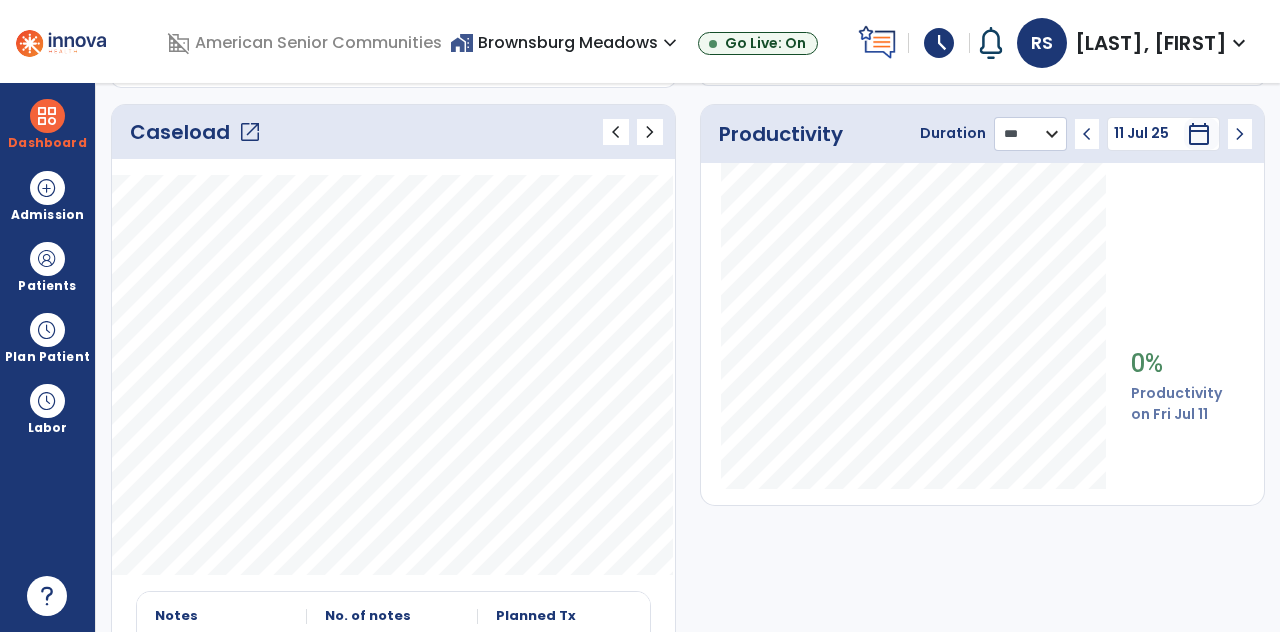 scroll, scrollTop: 268, scrollLeft: 0, axis: vertical 